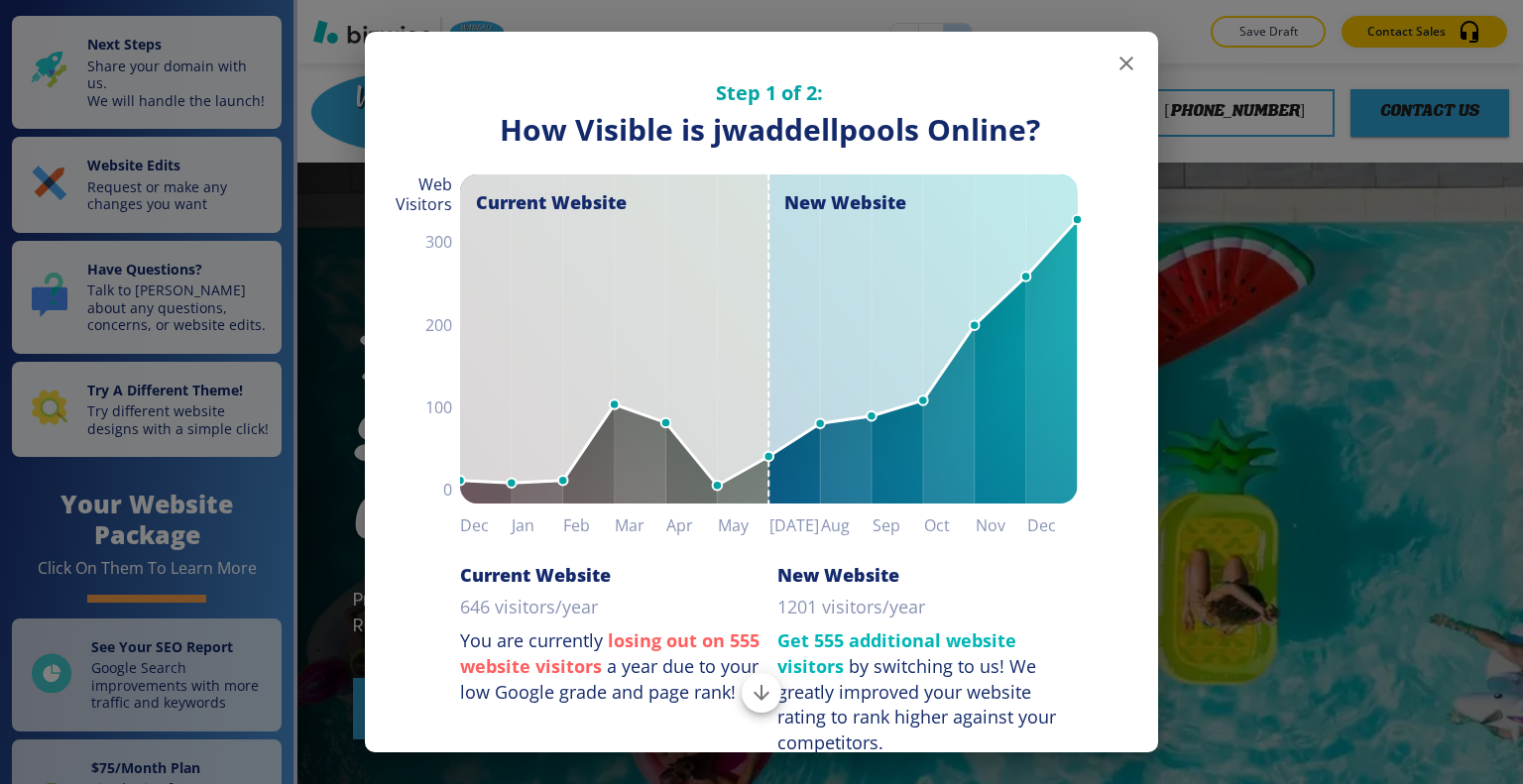 scroll, scrollTop: 0, scrollLeft: 0, axis: both 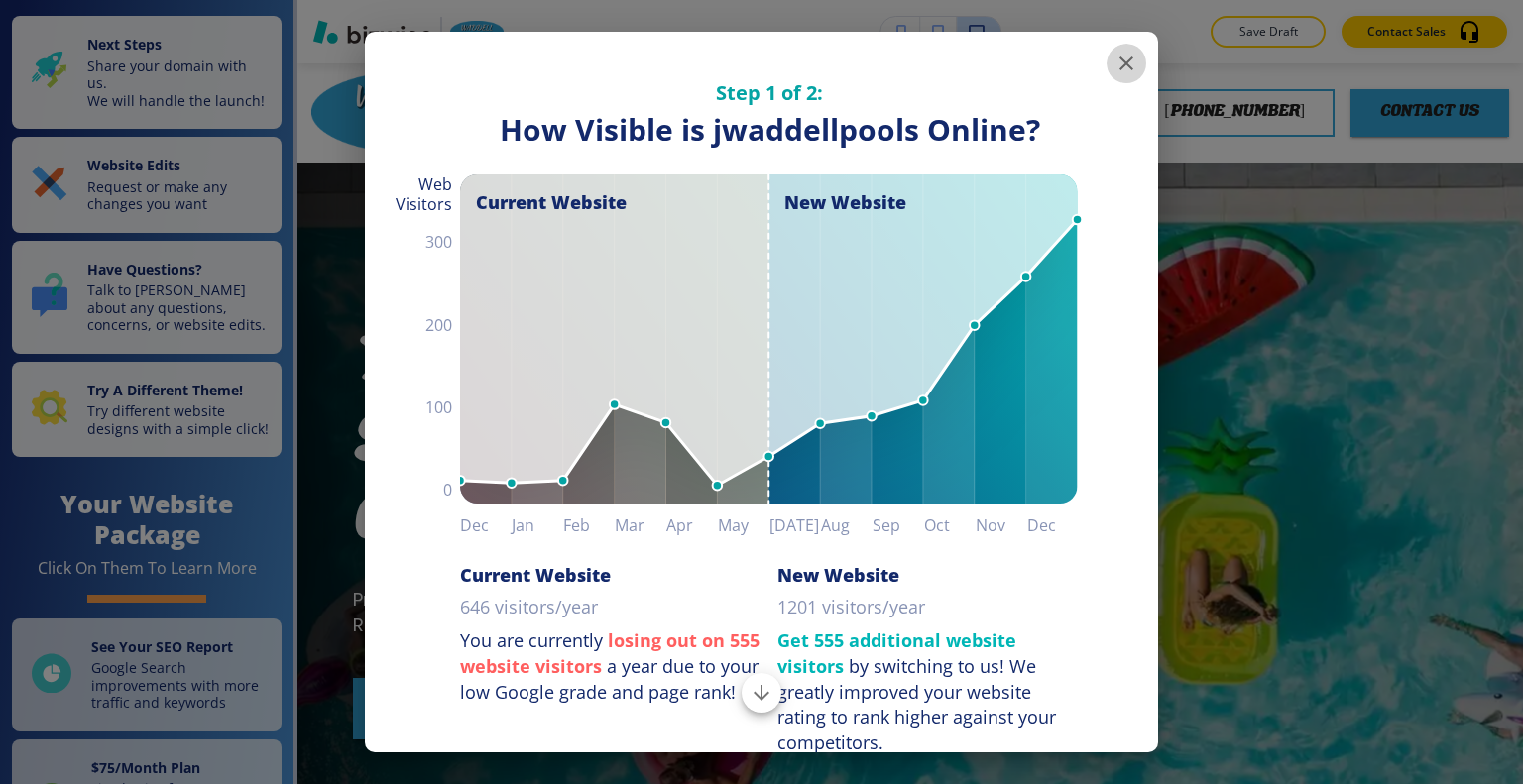 click 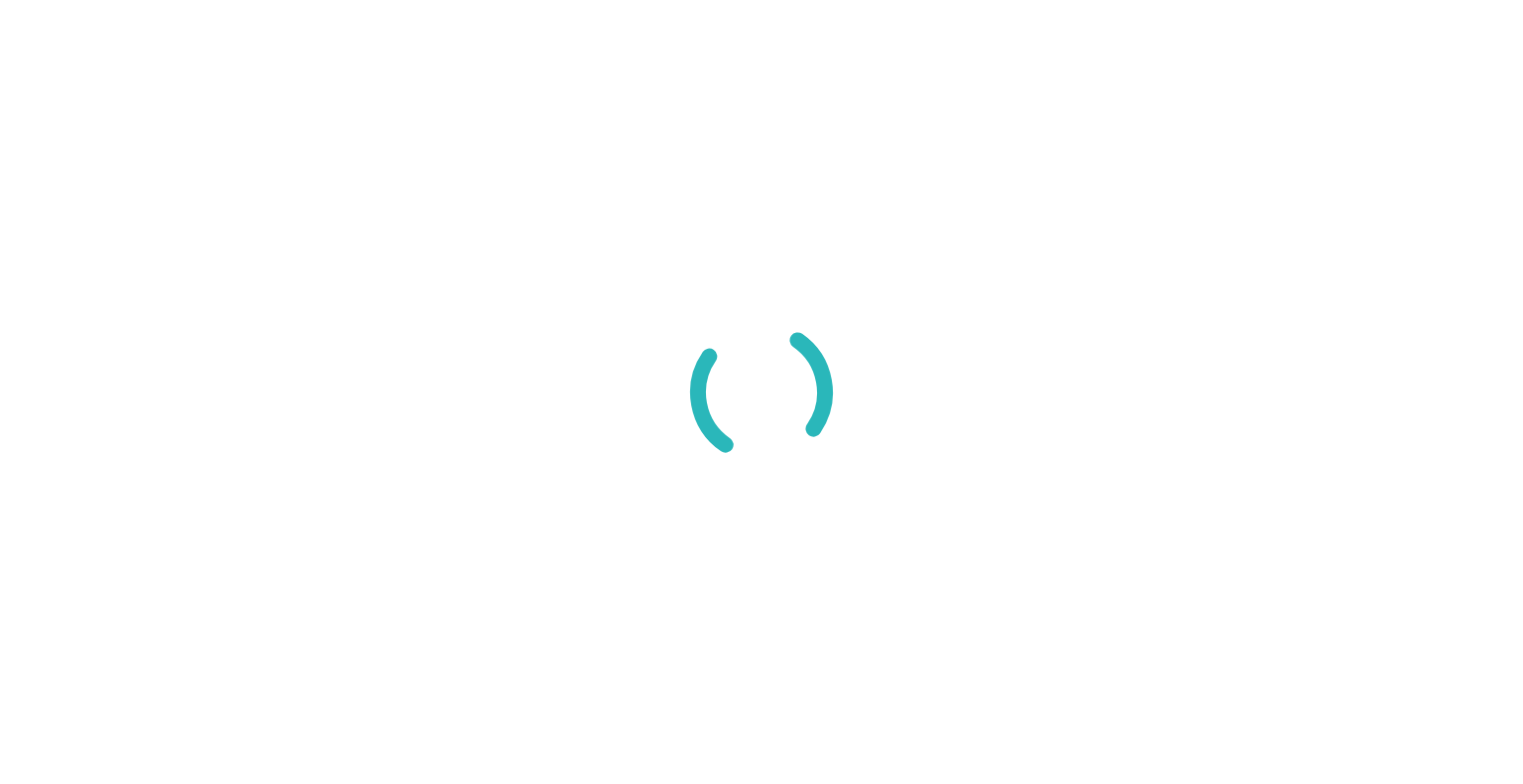 scroll, scrollTop: 0, scrollLeft: 0, axis: both 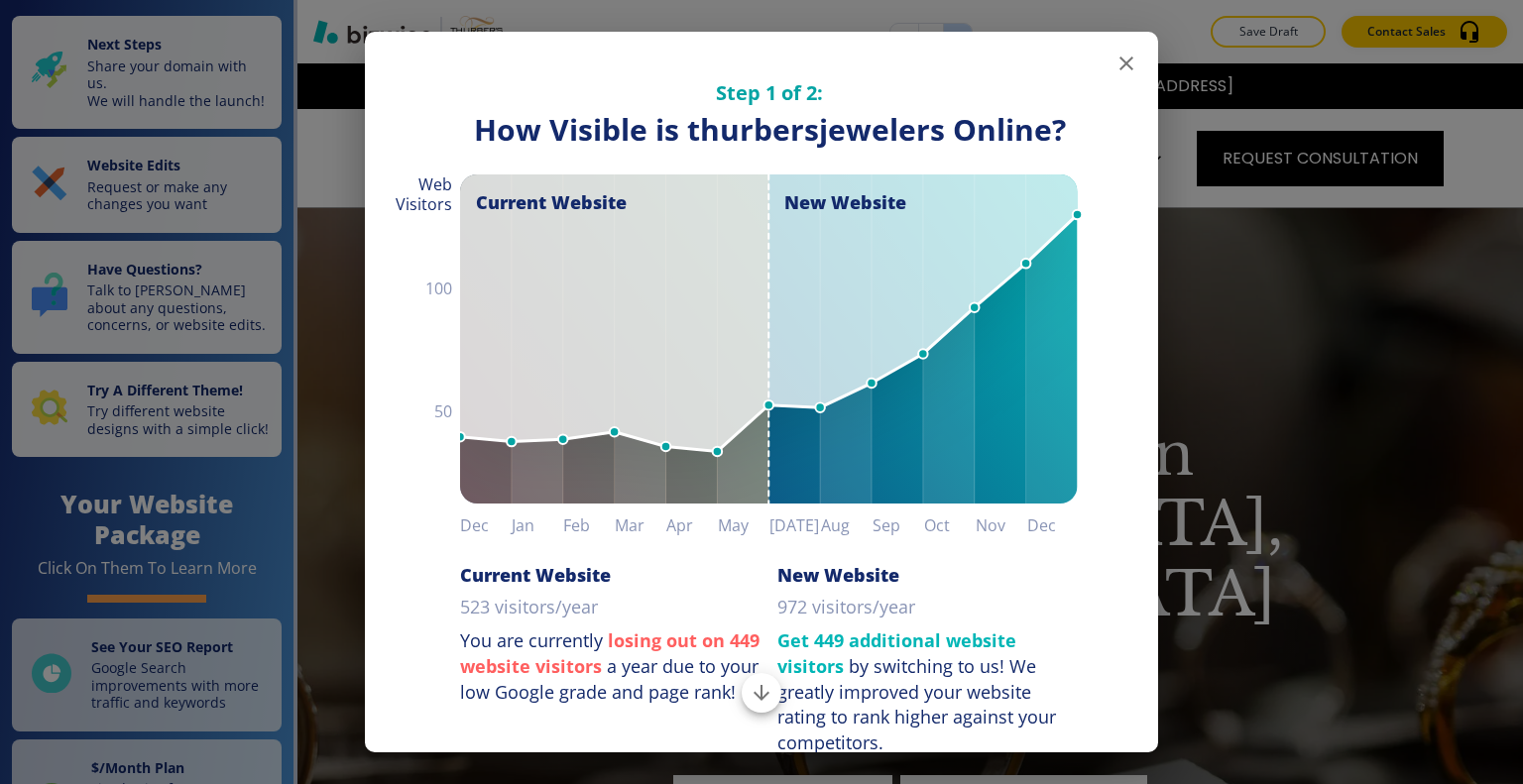click 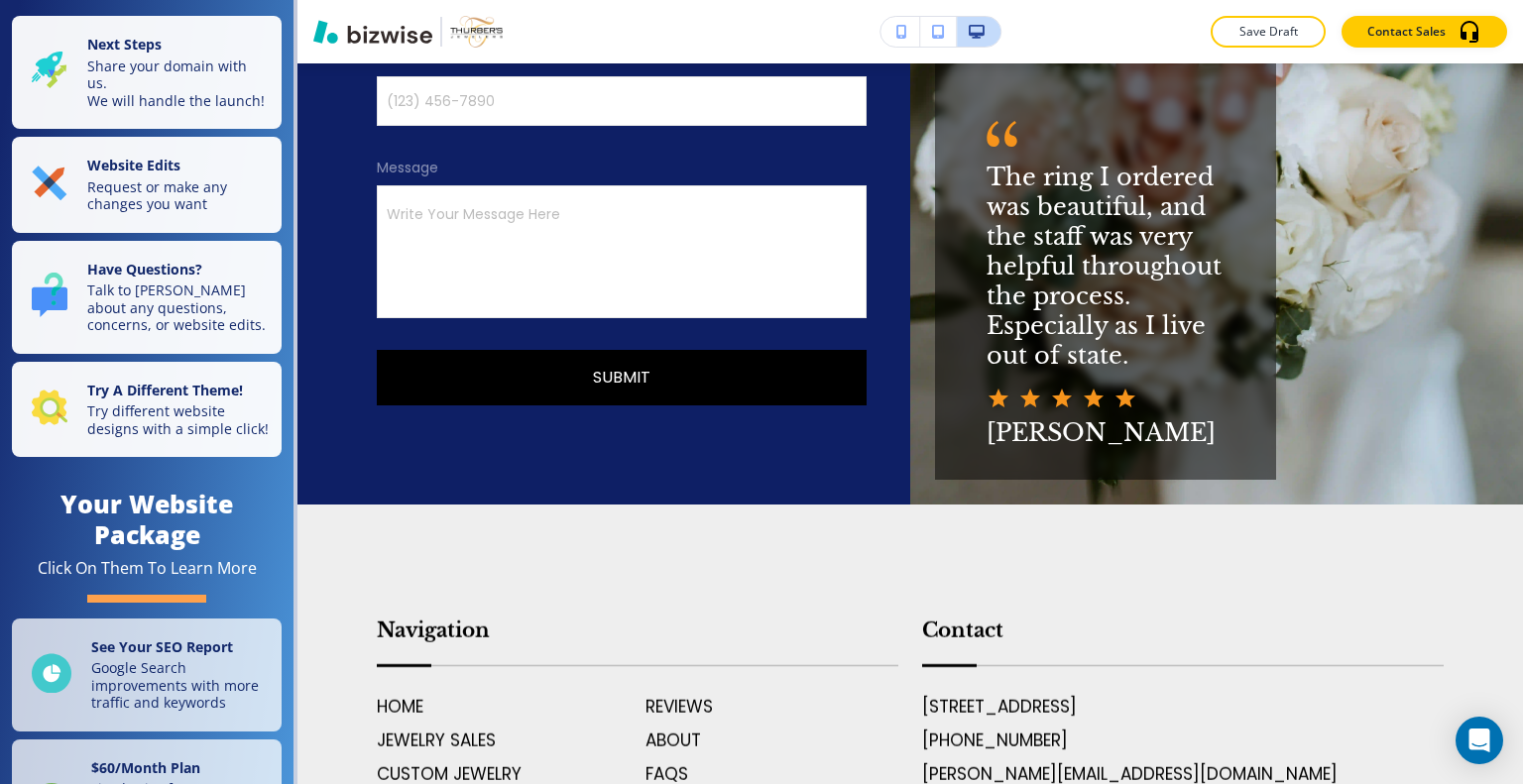 scroll, scrollTop: 8279, scrollLeft: 0, axis: vertical 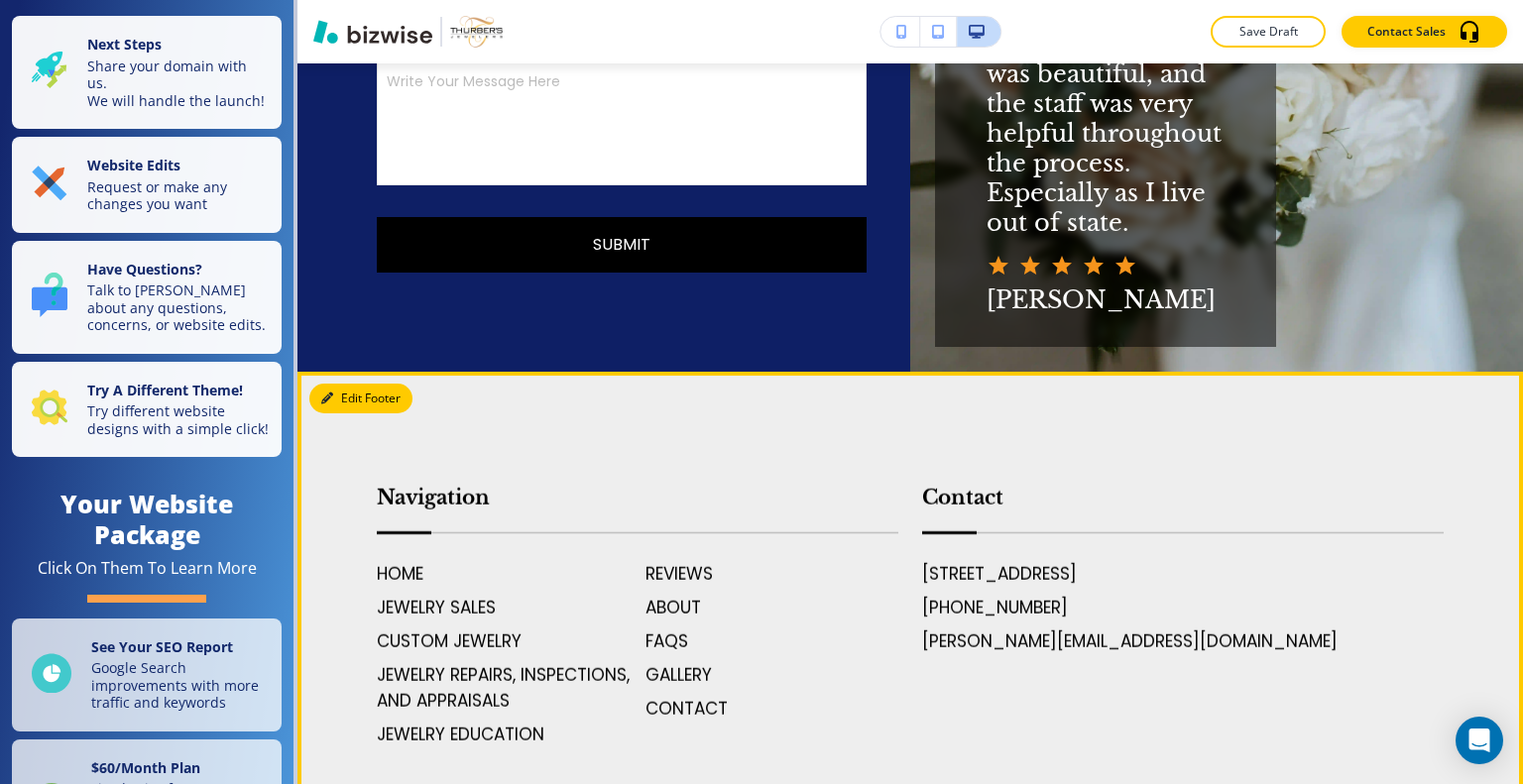 click on "Edit Footer" at bounding box center [361, 398] 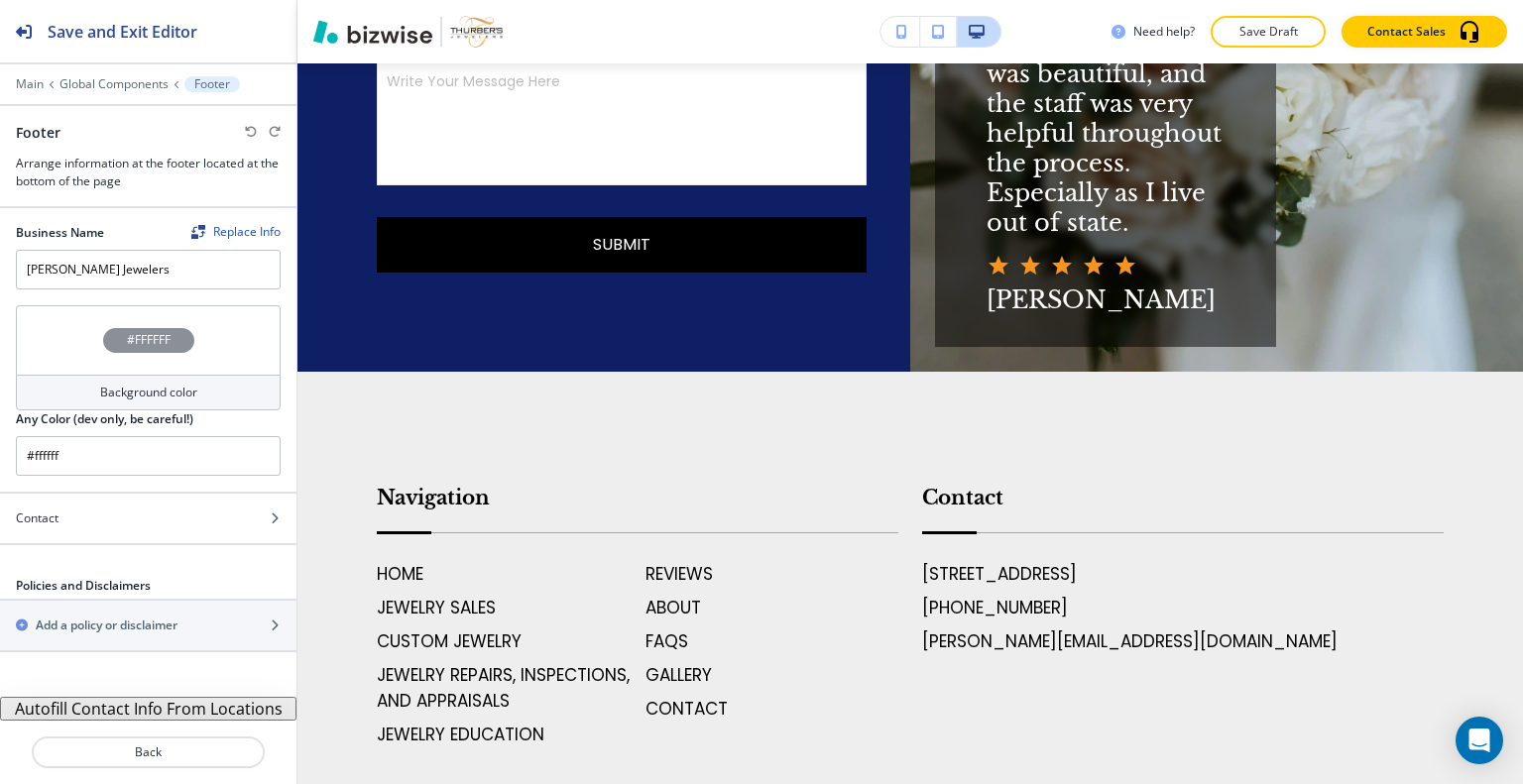 click on "#FFFFFF" at bounding box center (148, 340) 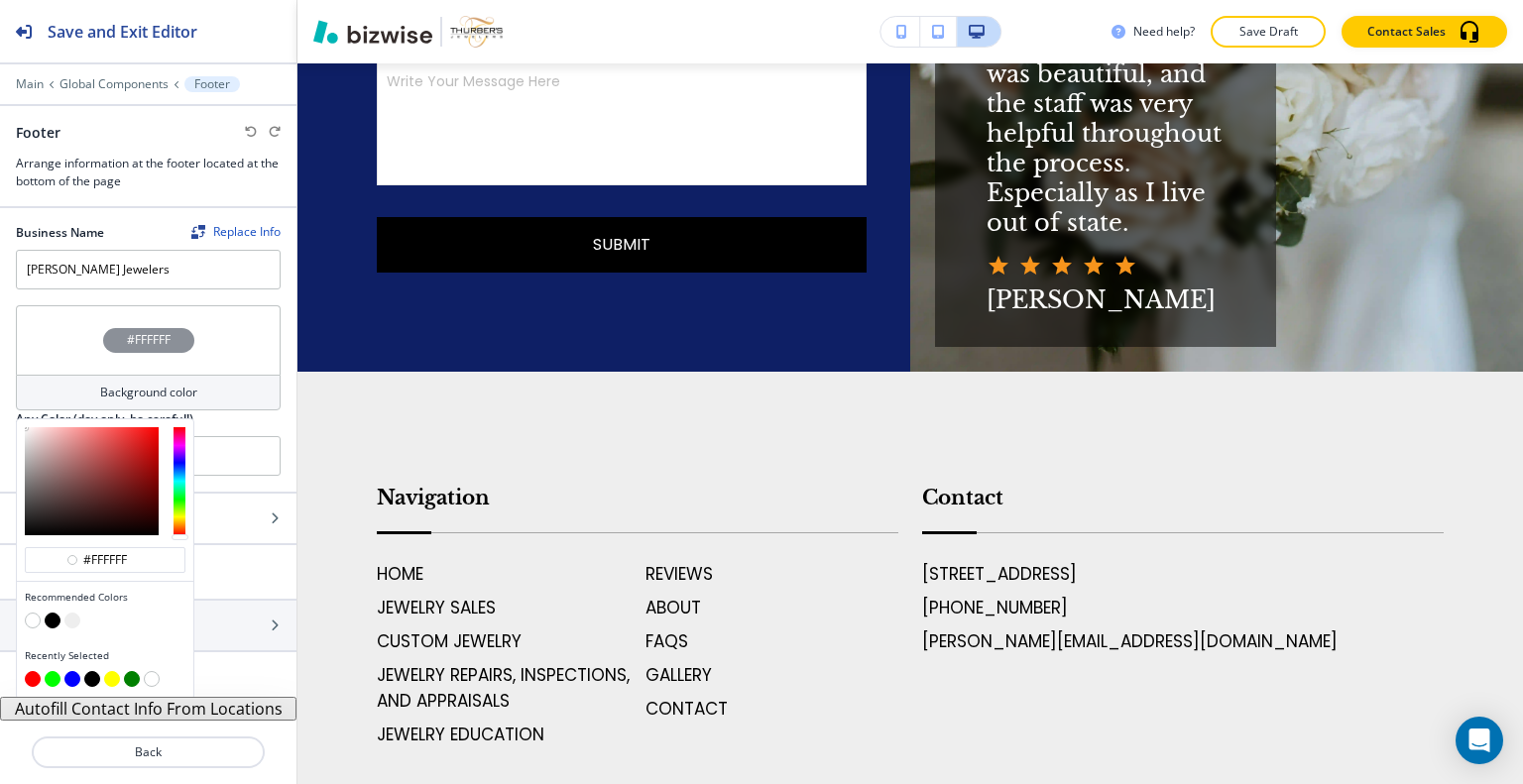 click at bounding box center [53, 620] 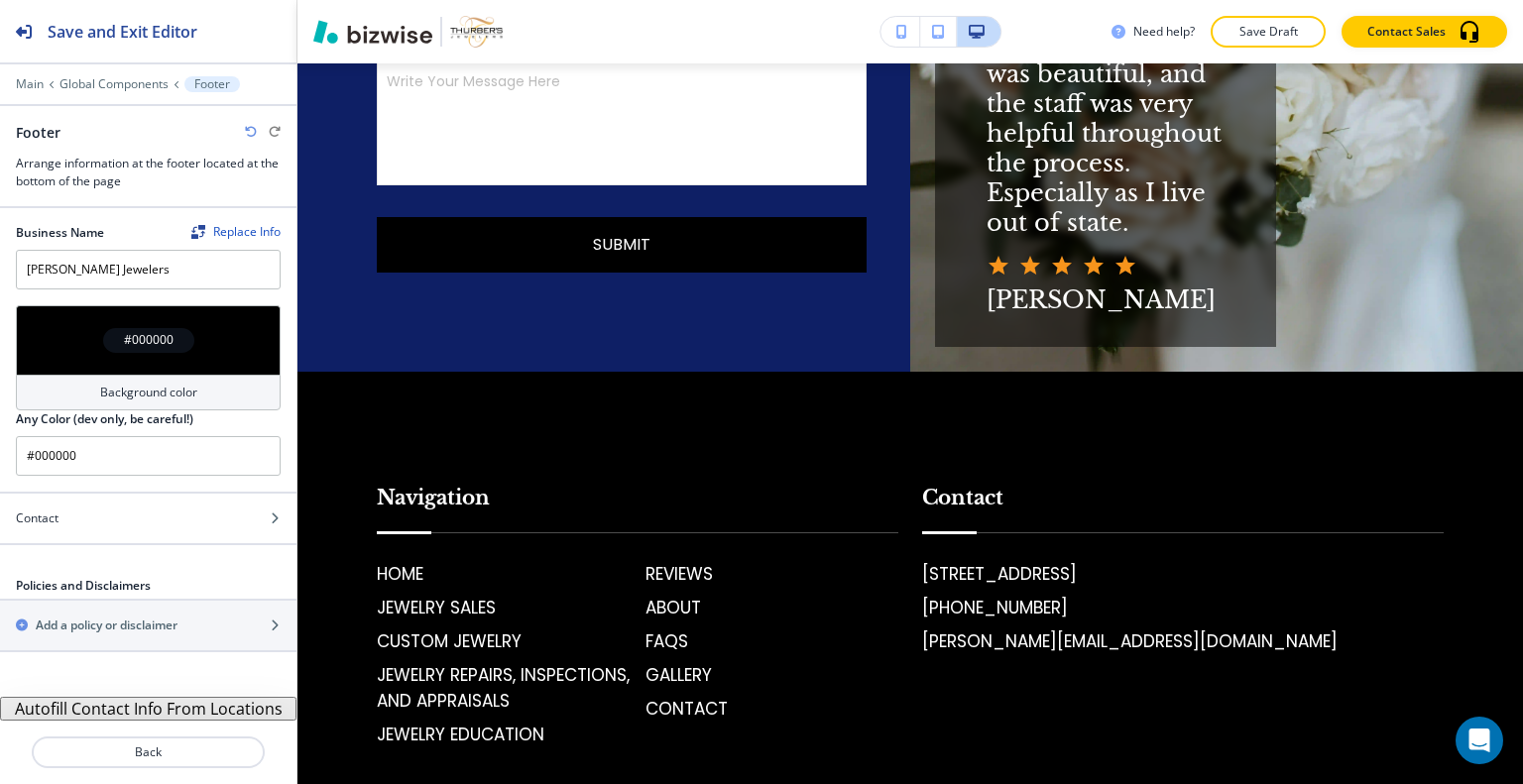 click at bounding box center [251, 132] 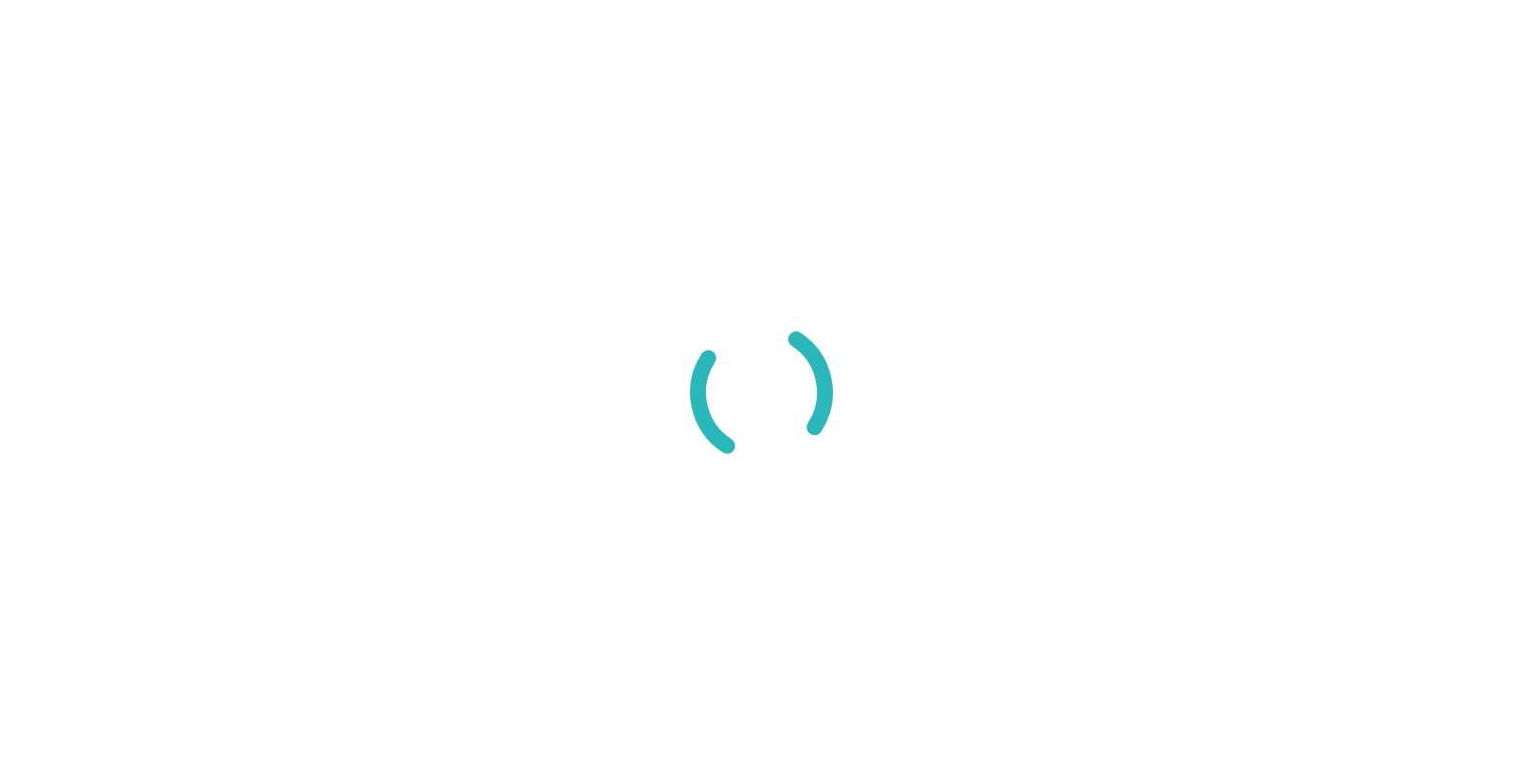 scroll, scrollTop: 0, scrollLeft: 0, axis: both 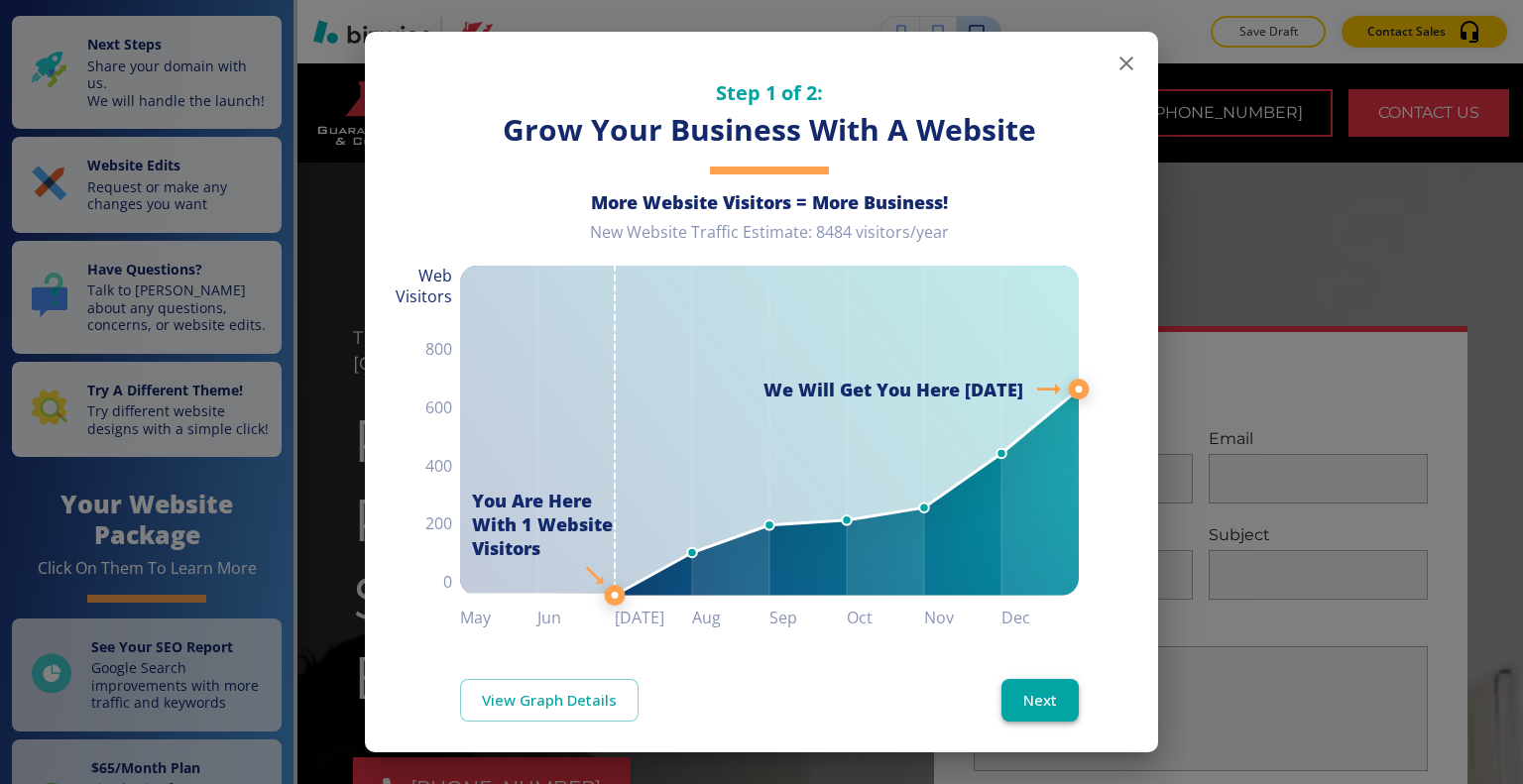 click on "Next" at bounding box center [1040, 700] 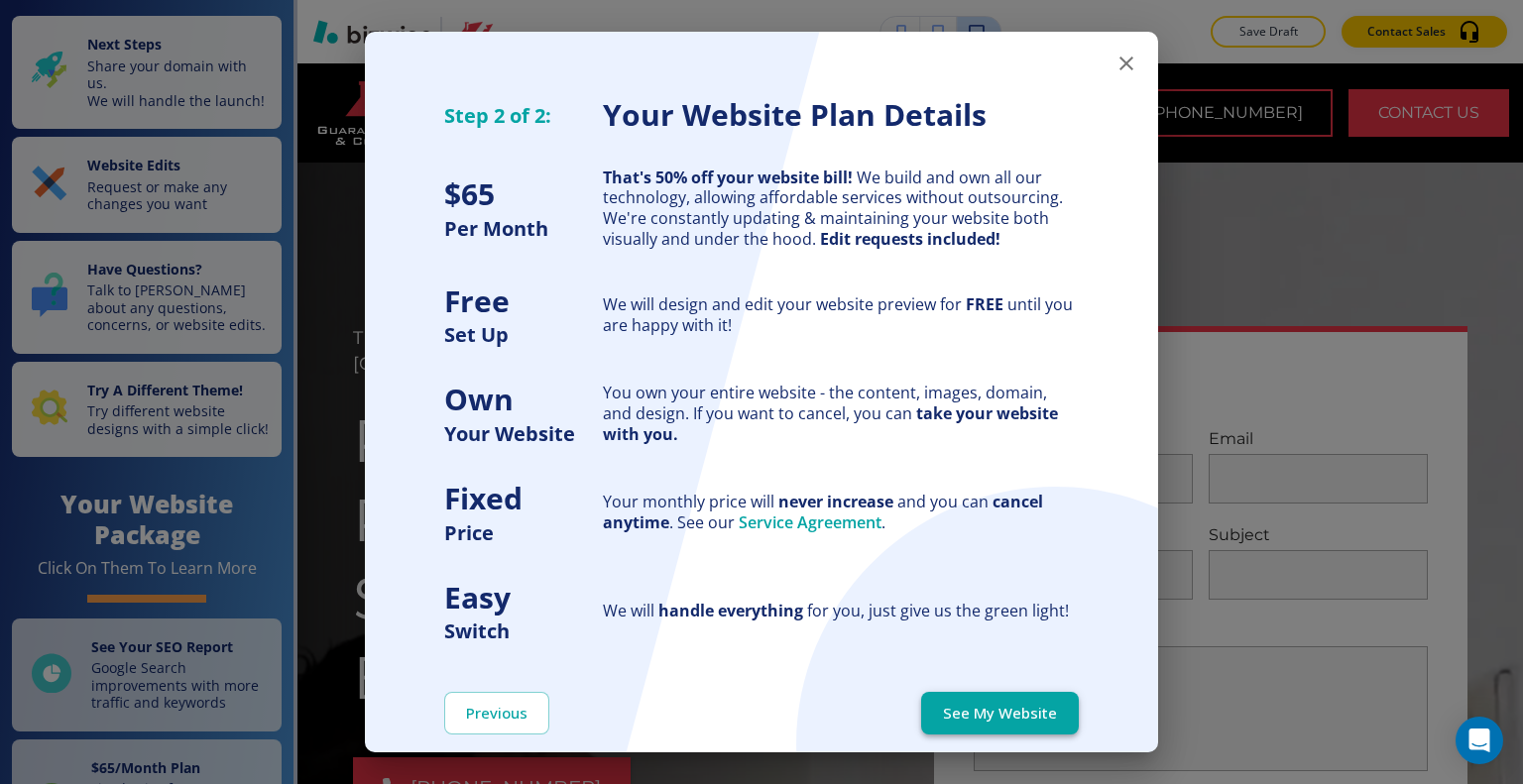 click on "See My Website" at bounding box center [999, 713] 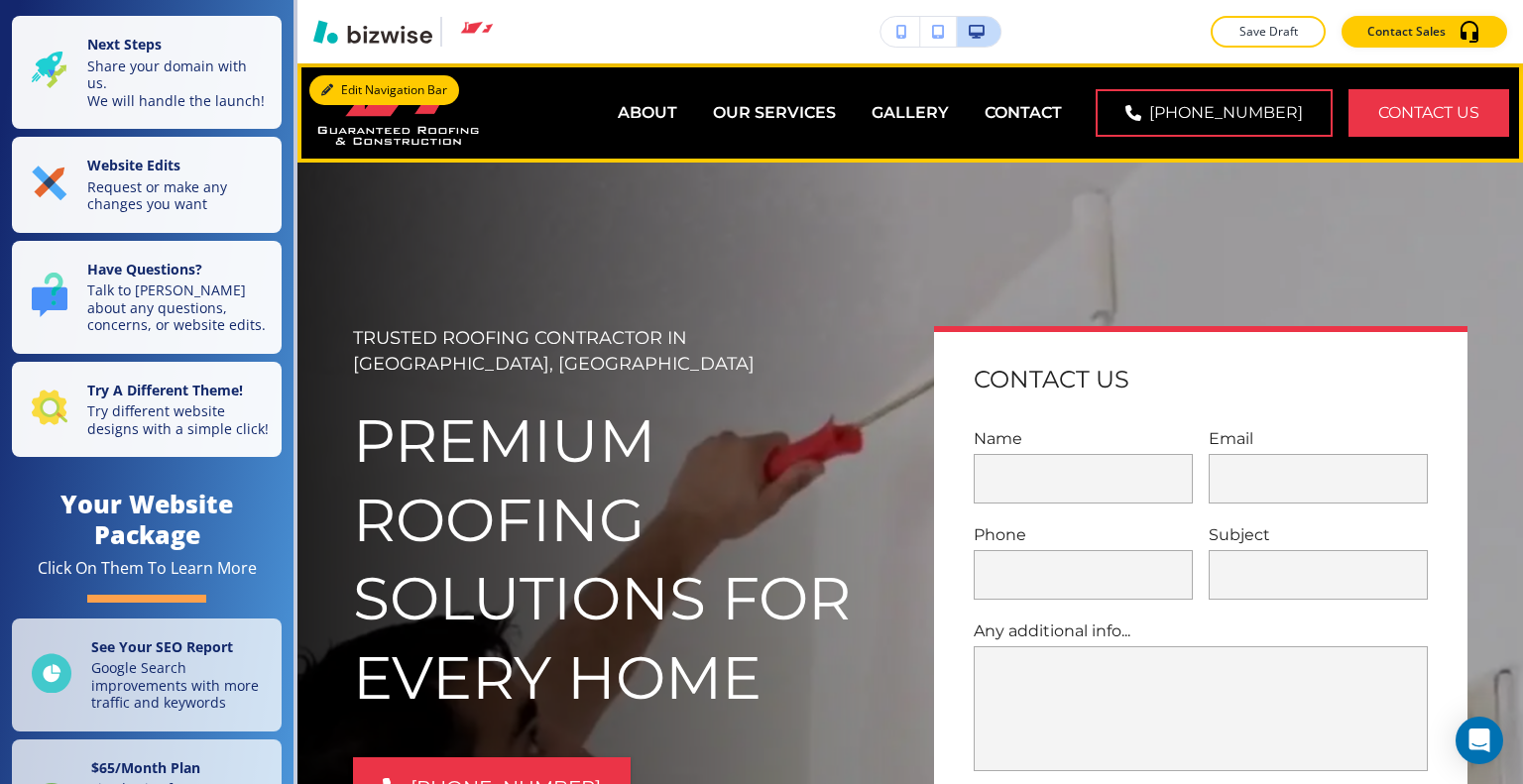 click on "Edit Navigation Bar" at bounding box center [384, 90] 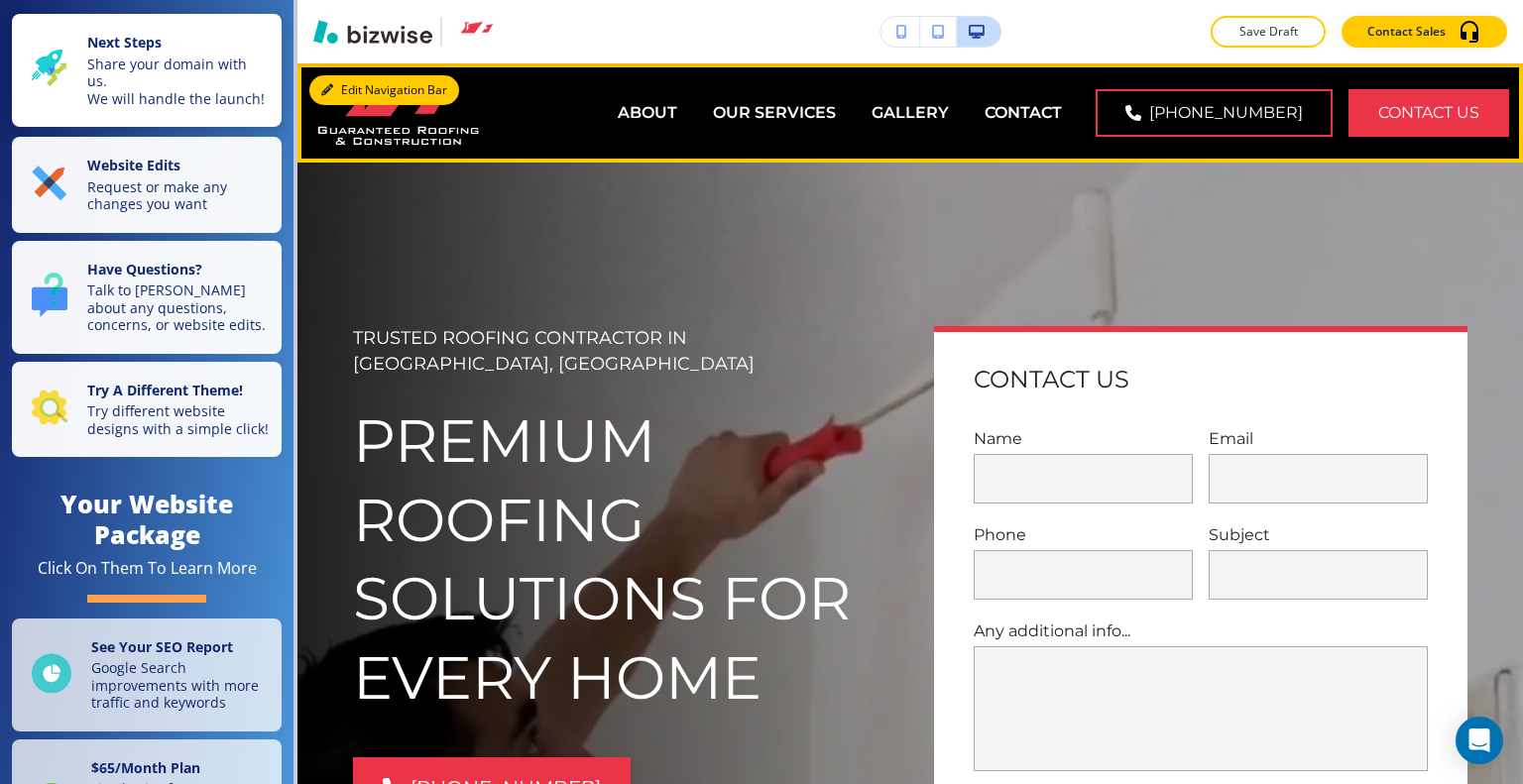 click on "Next Steps Share your domain with us. We will handle the launch!" at bounding box center (151, 70) 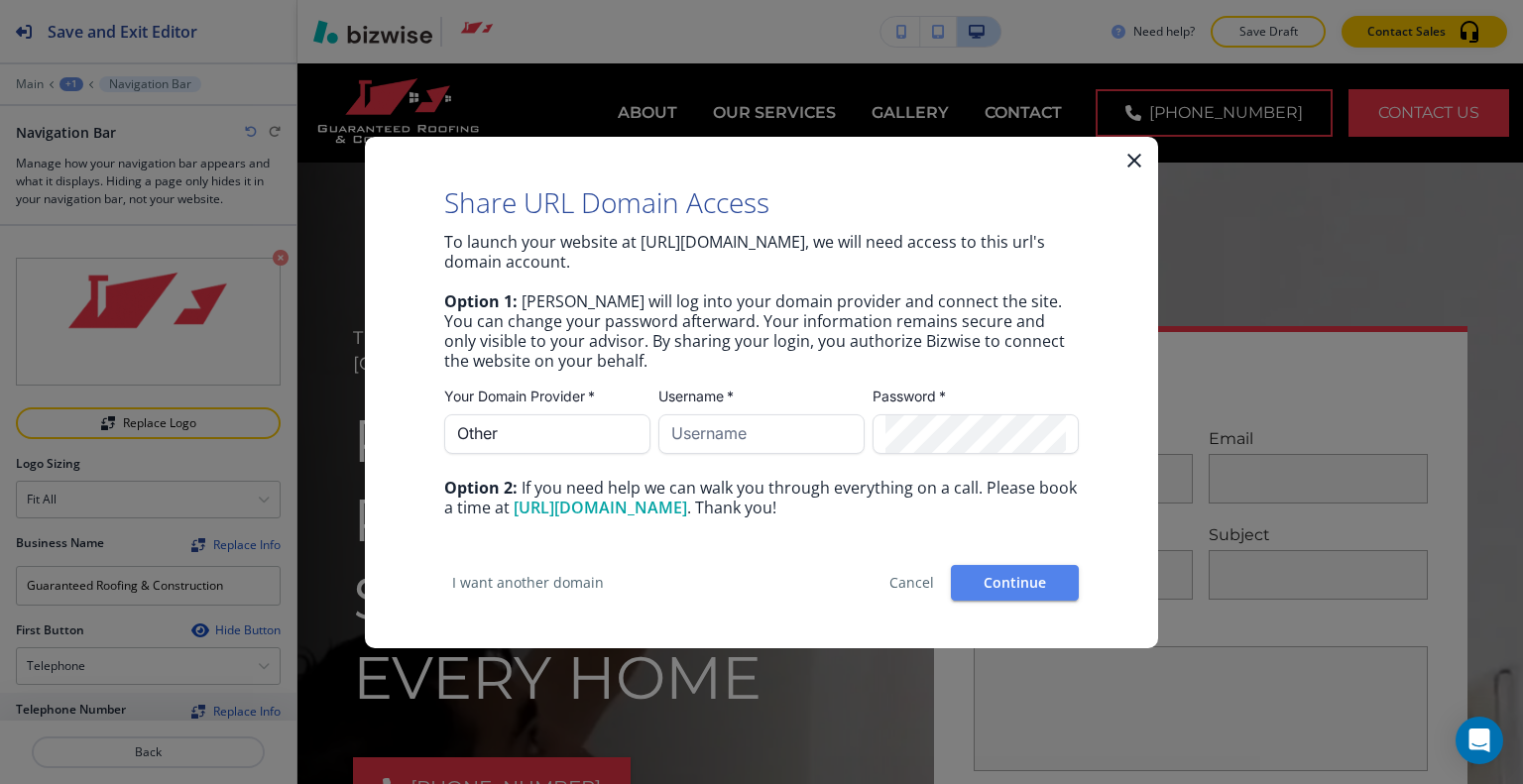 click at bounding box center [762, 392] 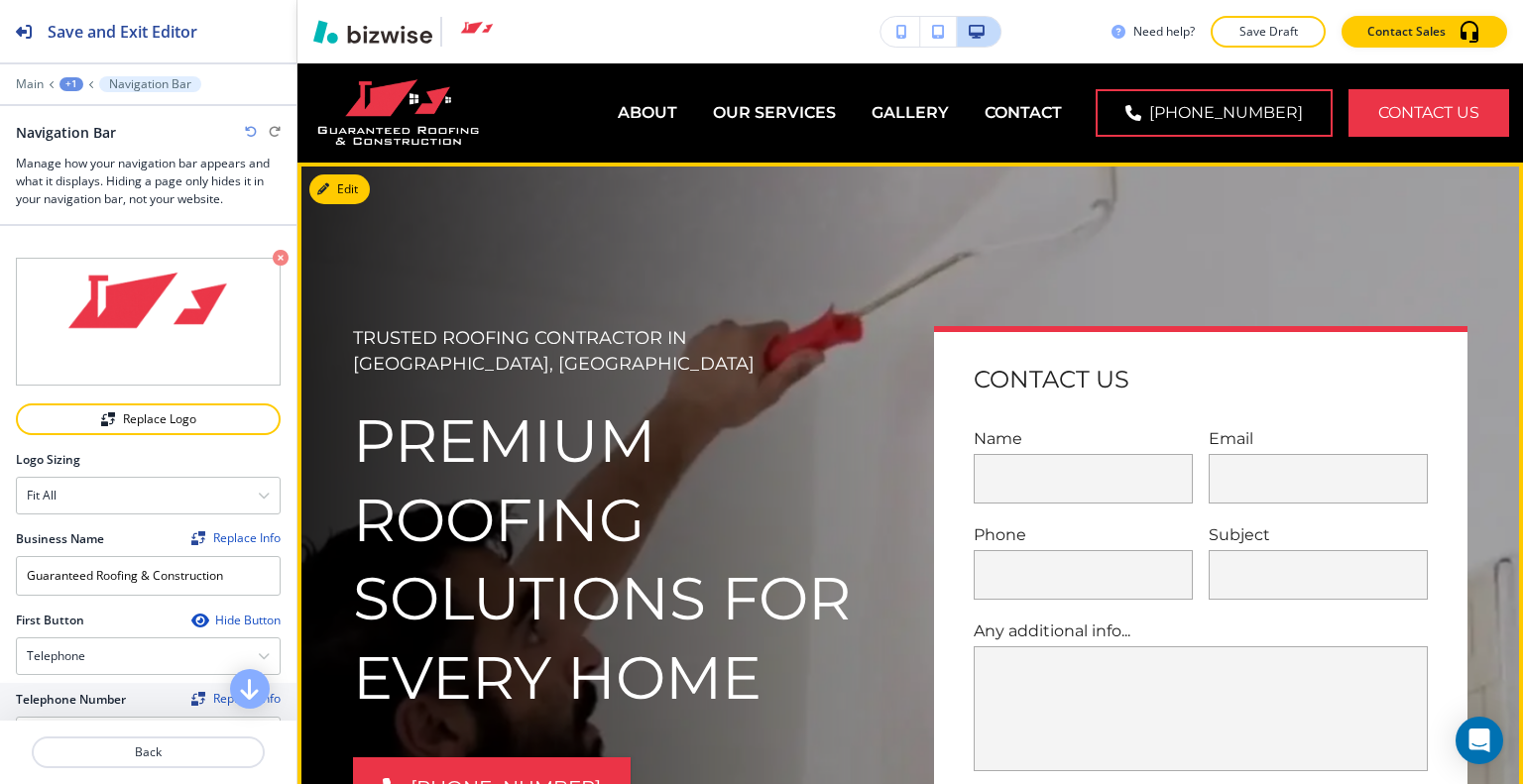 scroll, scrollTop: 0, scrollLeft: 0, axis: both 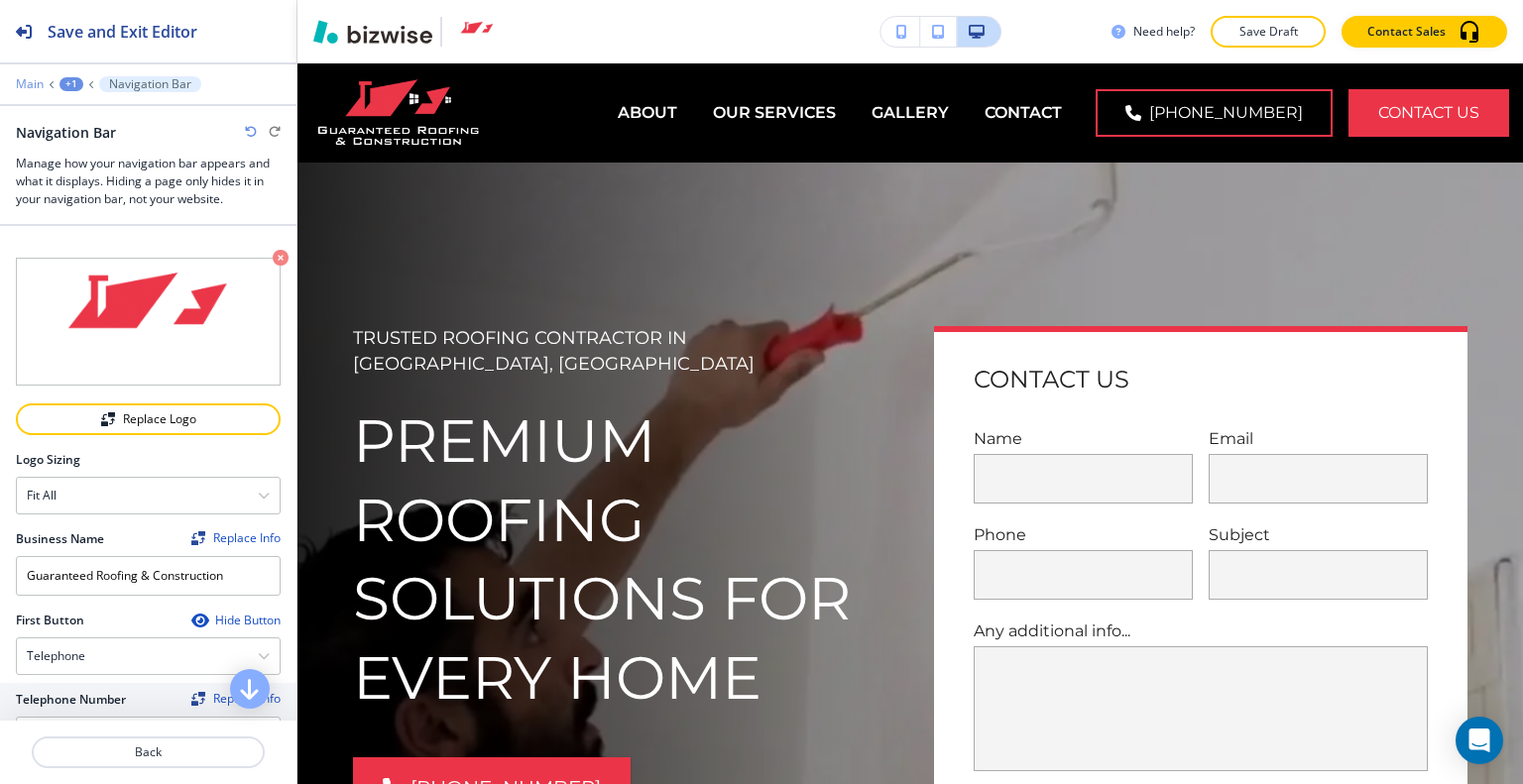 click on "Main" at bounding box center (30, 84) 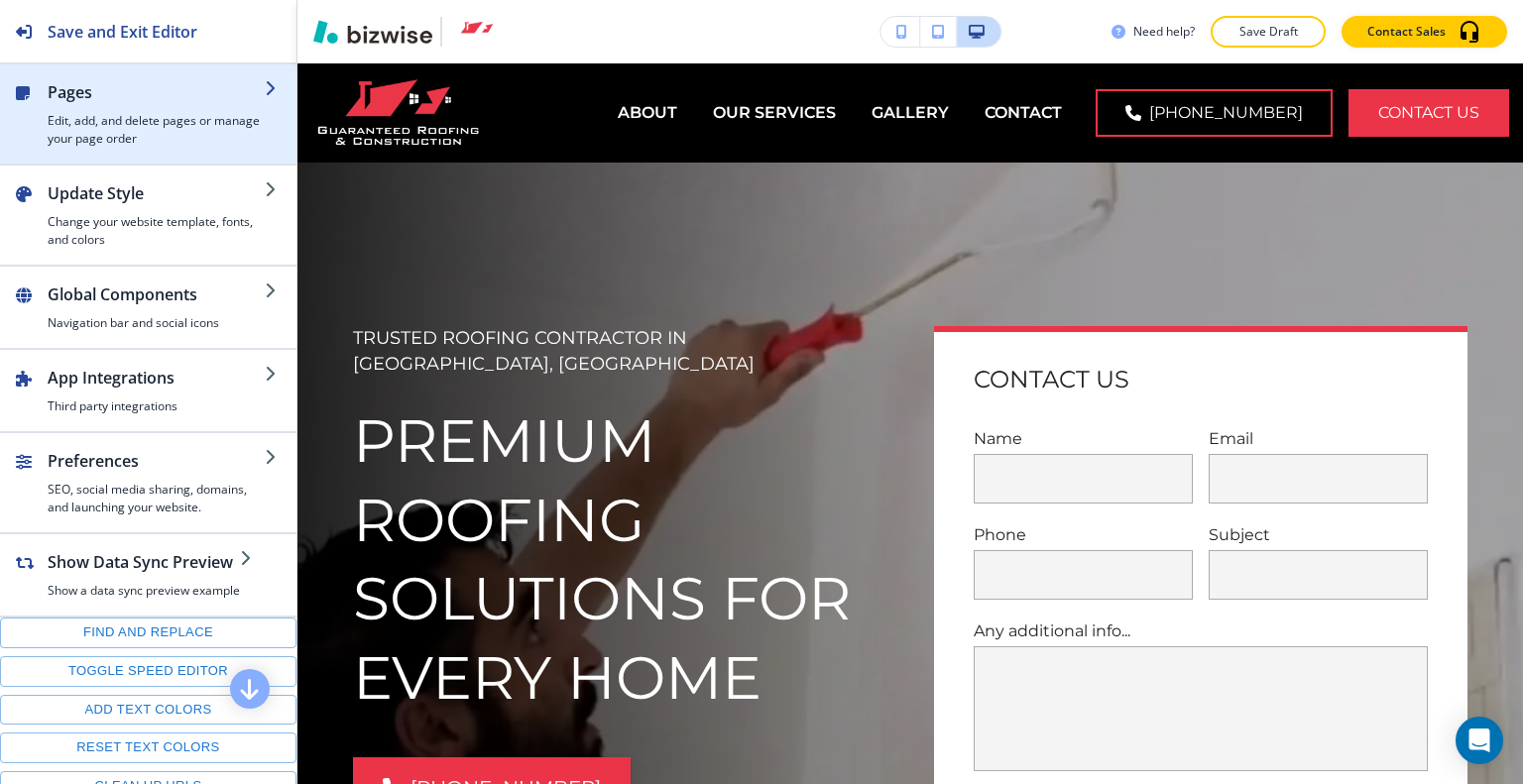 click at bounding box center [156, 108] 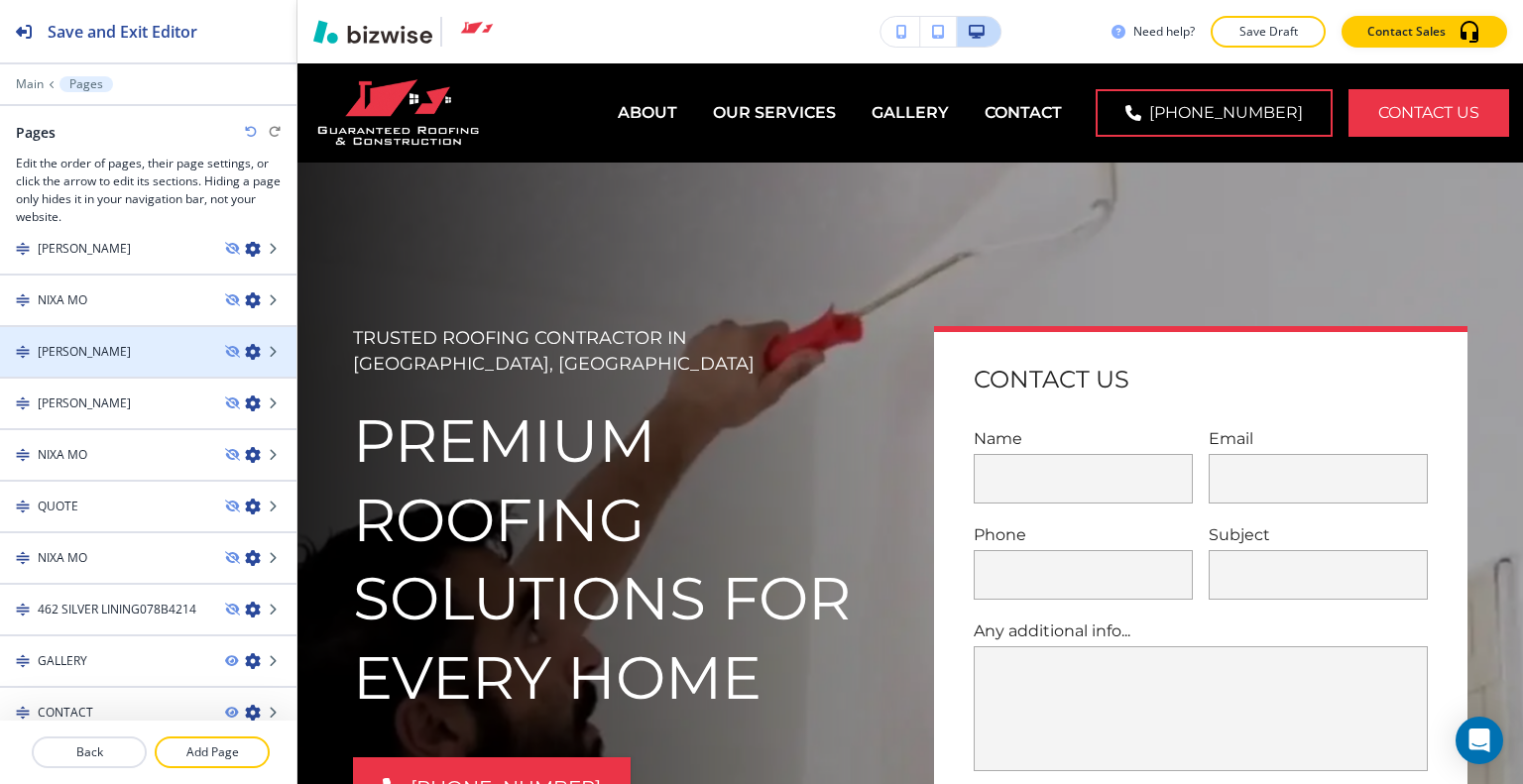 scroll, scrollTop: 1023, scrollLeft: 0, axis: vertical 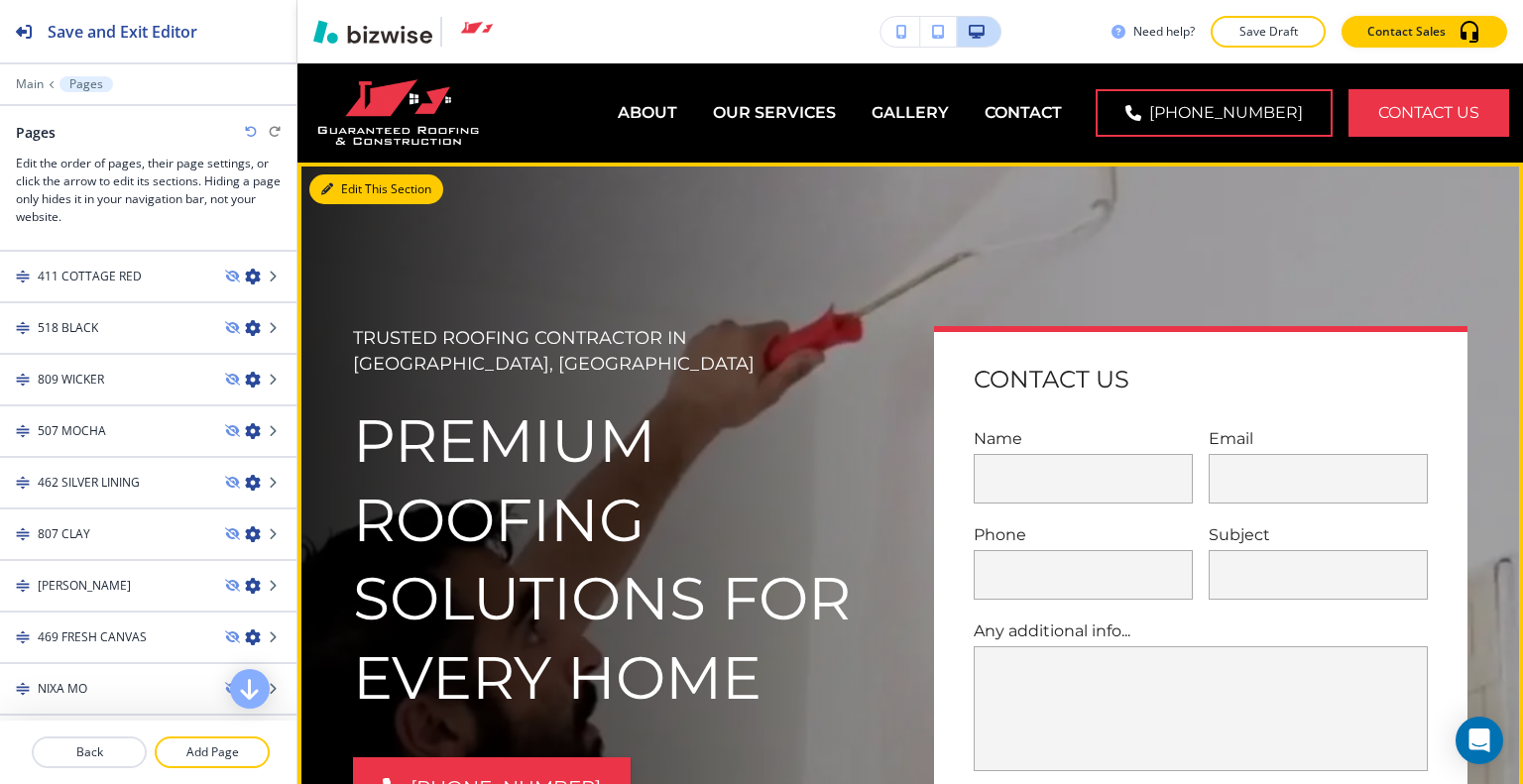 click on "Edit This Section" at bounding box center [376, 189] 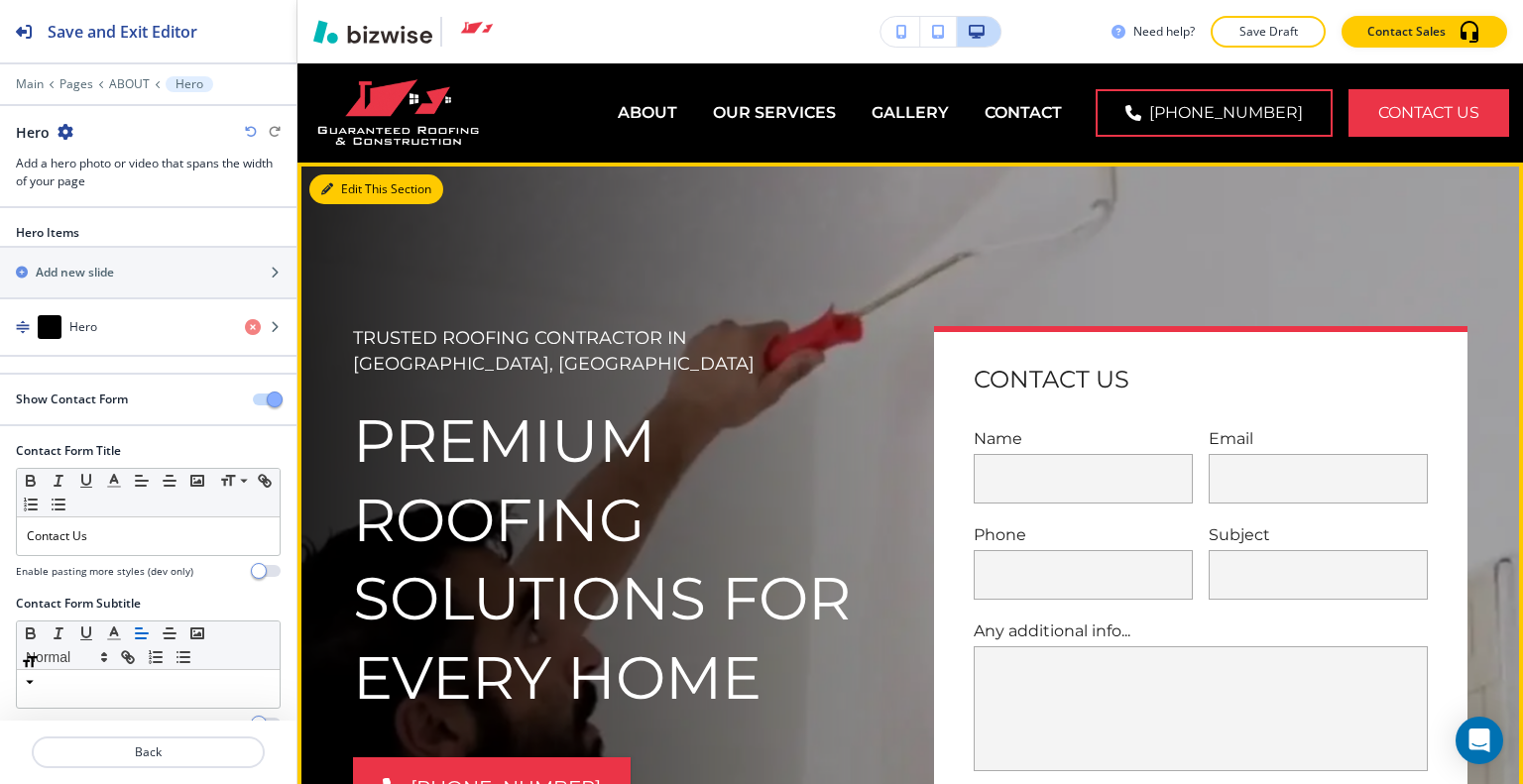 scroll, scrollTop: 99, scrollLeft: 0, axis: vertical 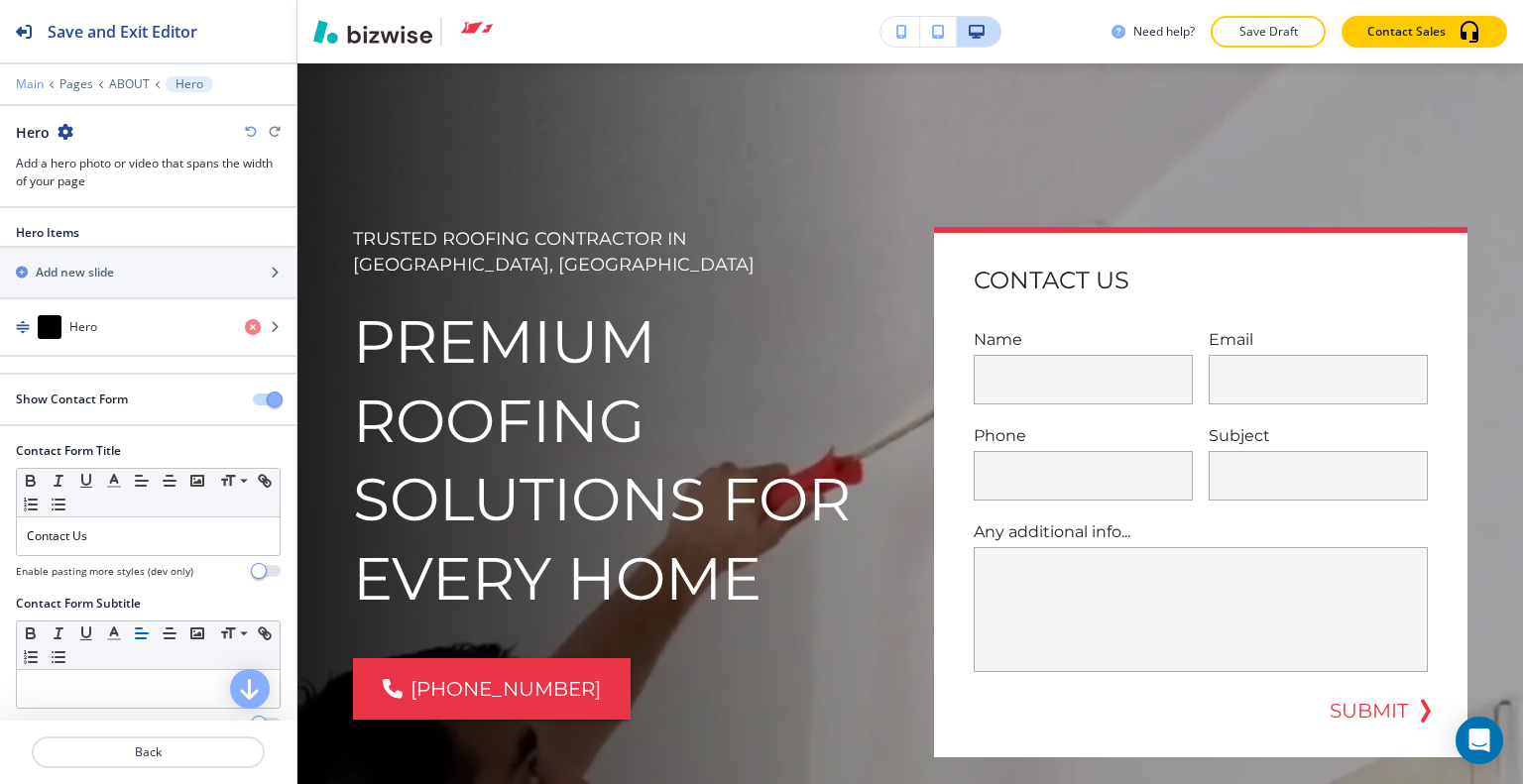 click on "Main" at bounding box center (30, 84) 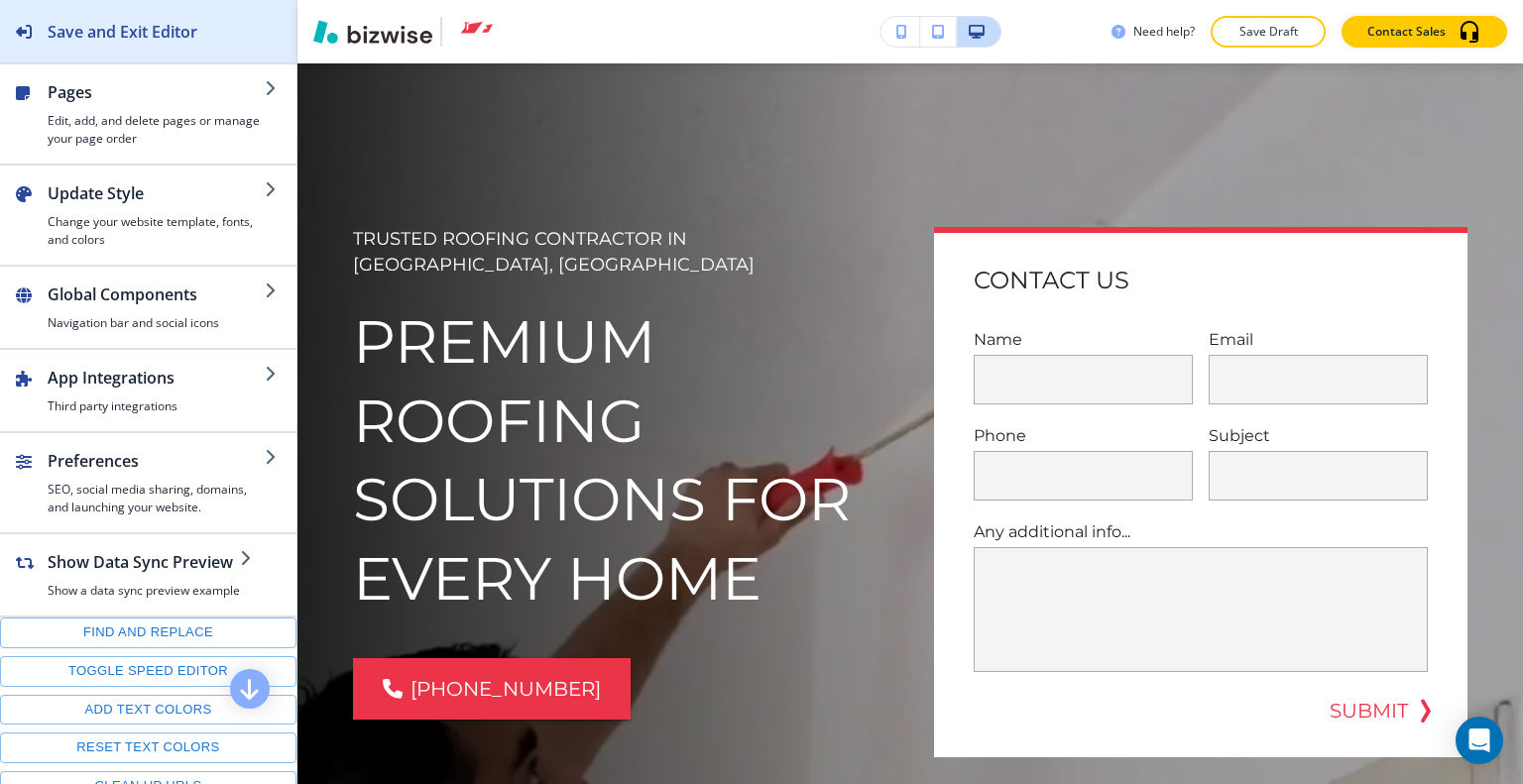 click on "Save and Exit Editor" at bounding box center [122, 32] 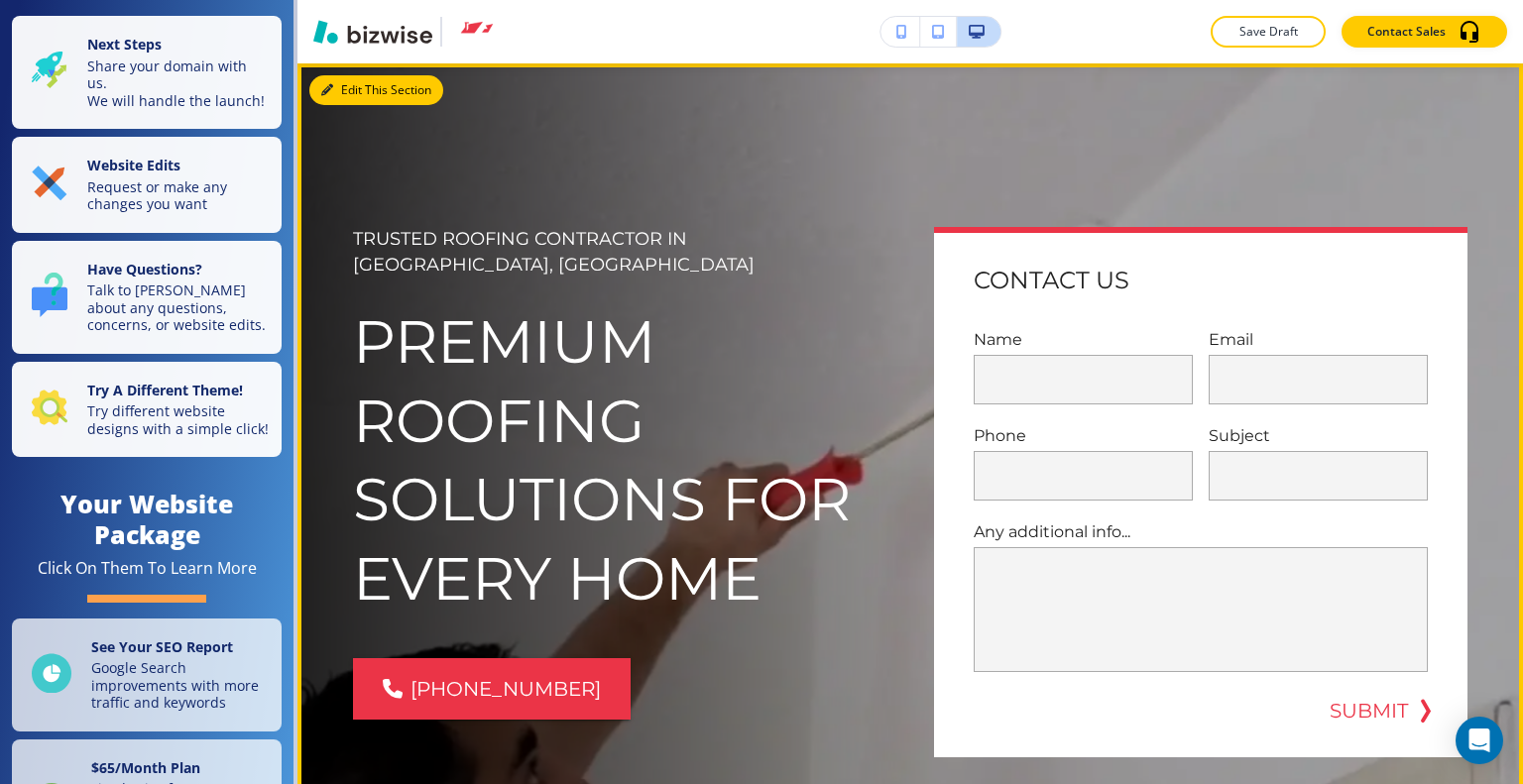 click on "Edit This Section" at bounding box center (376, 90) 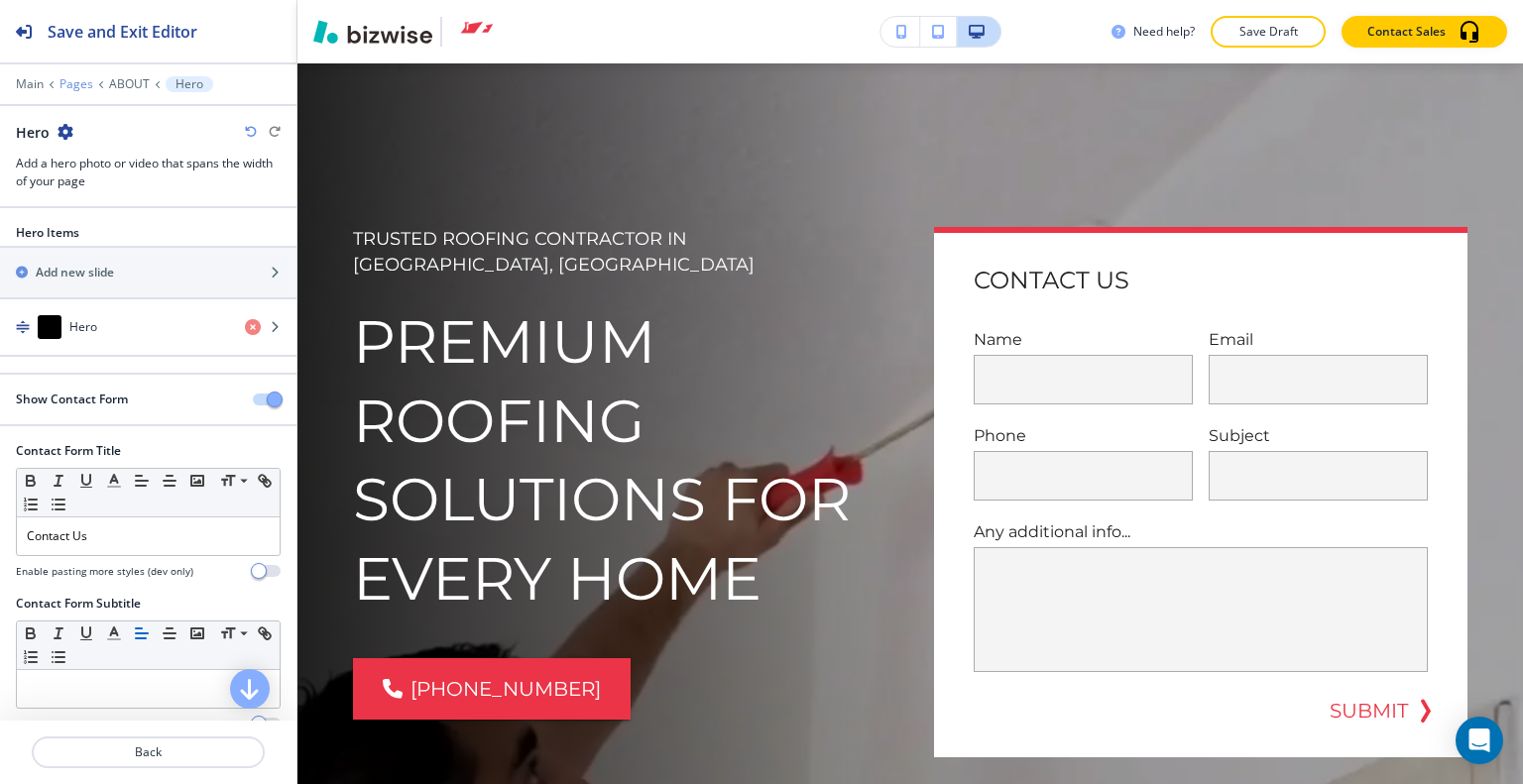 click on "Pages" at bounding box center (76, 84) 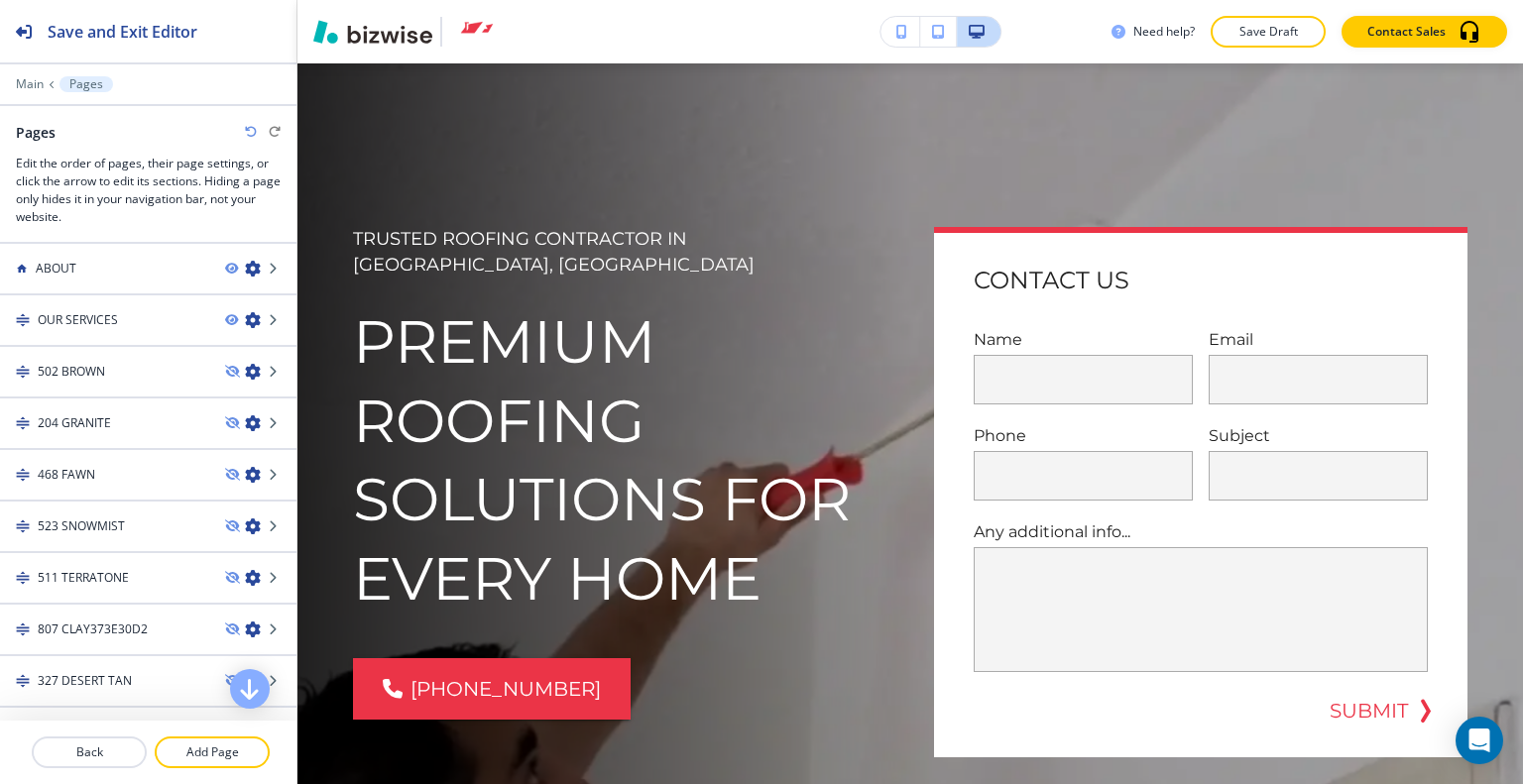 click at bounding box center [148, 70] 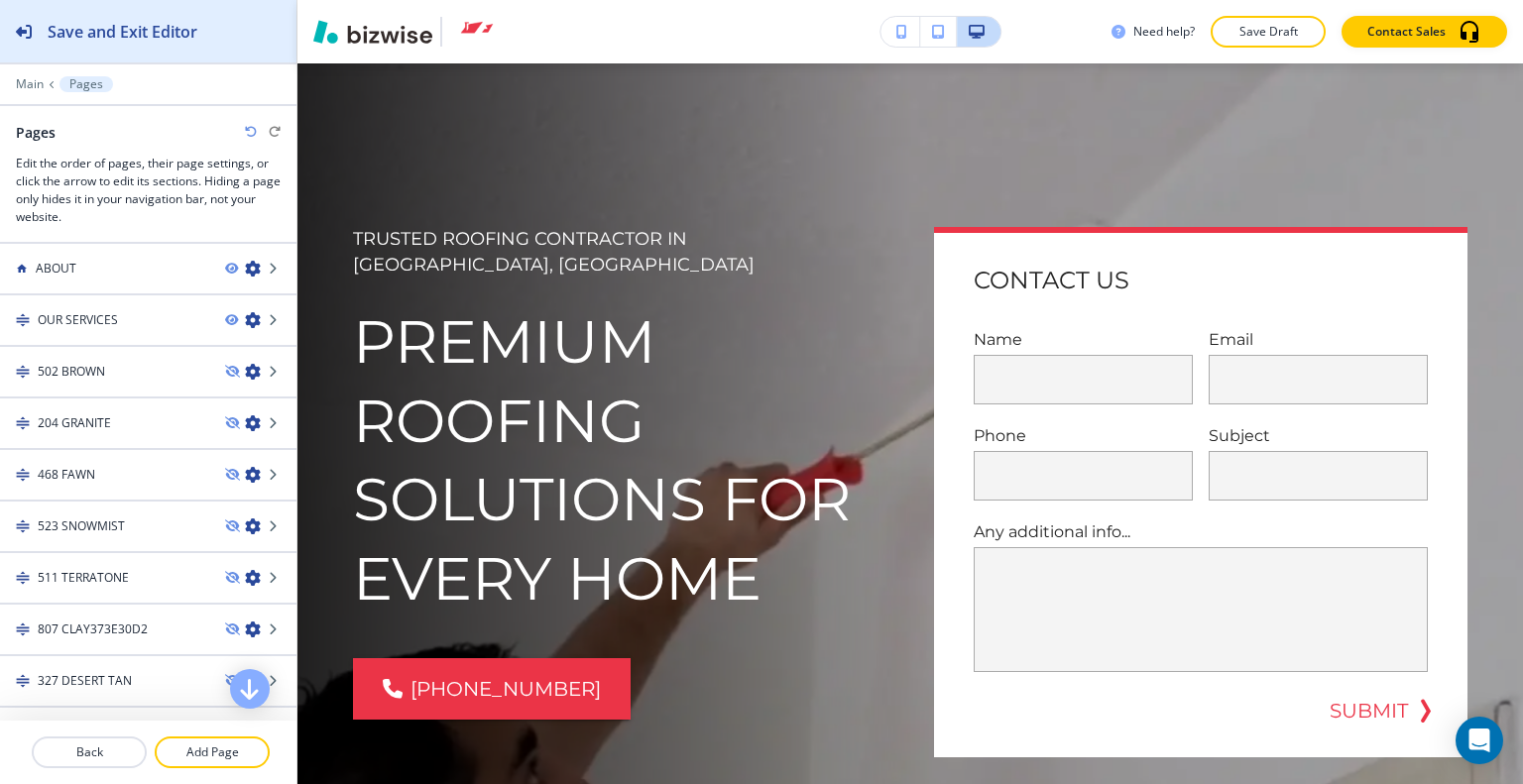 click on "Save and Exit Editor" at bounding box center [122, 32] 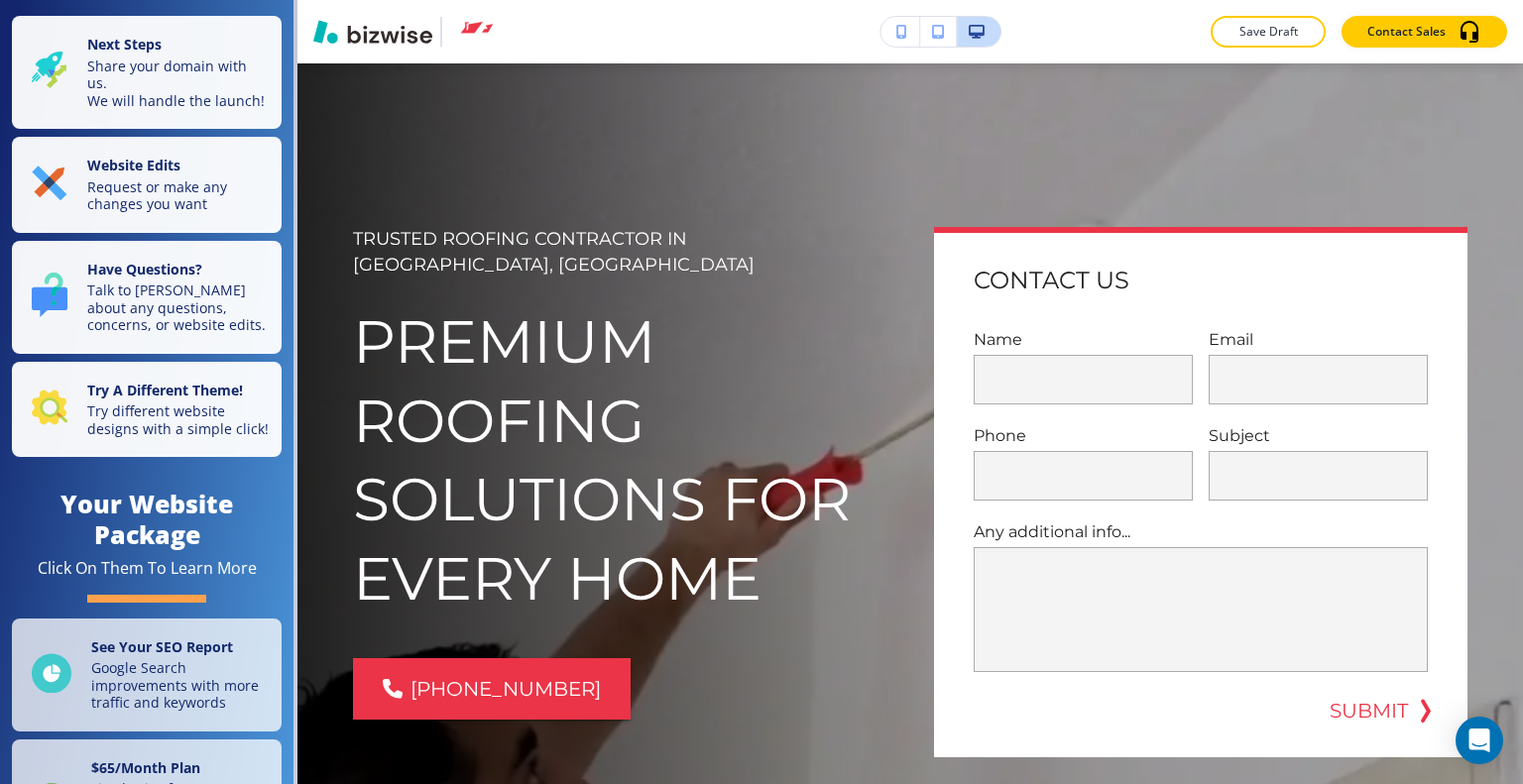 click on "Next Steps Share your domain with us. We will handle the launch!" at bounding box center (151, 72) 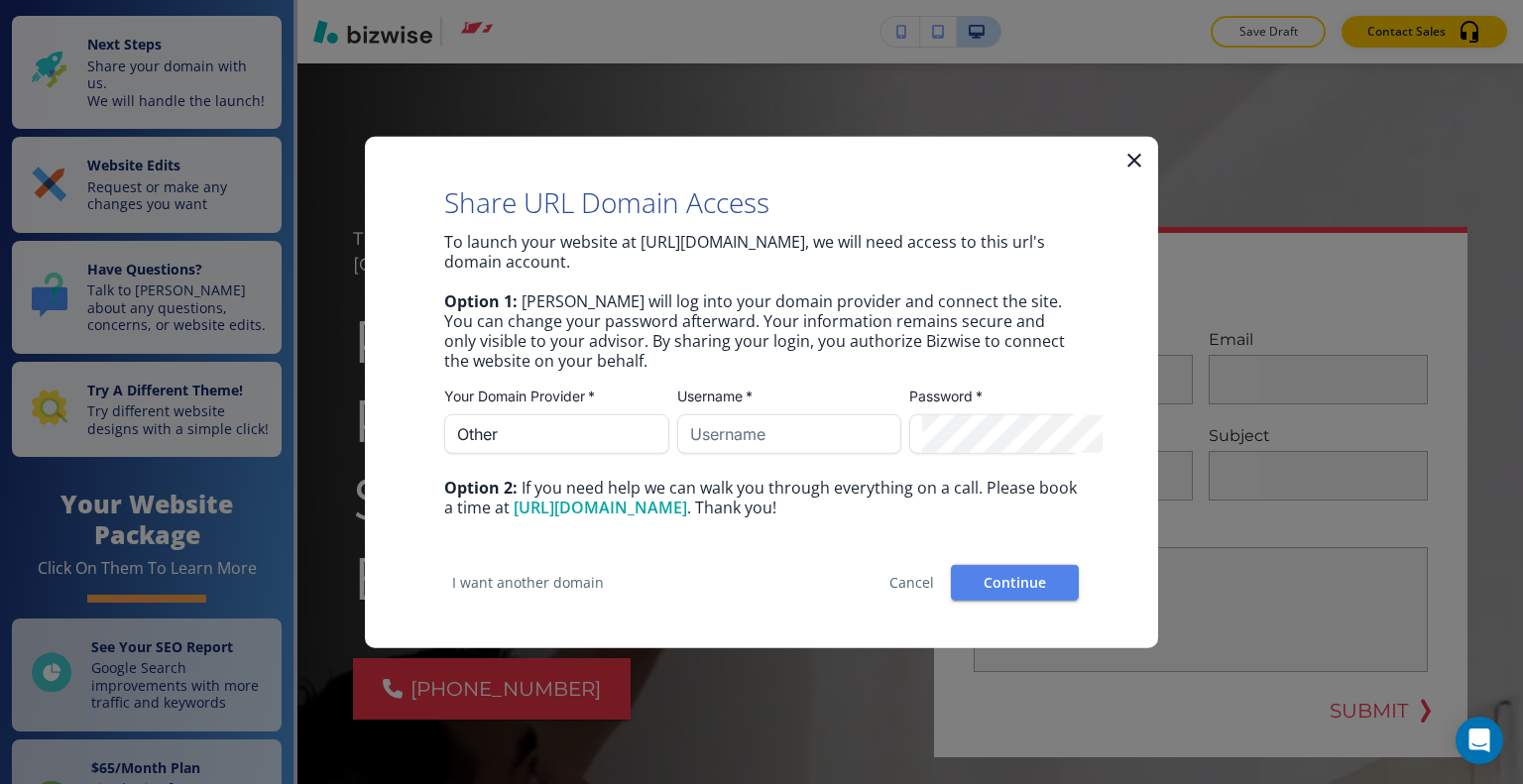 click 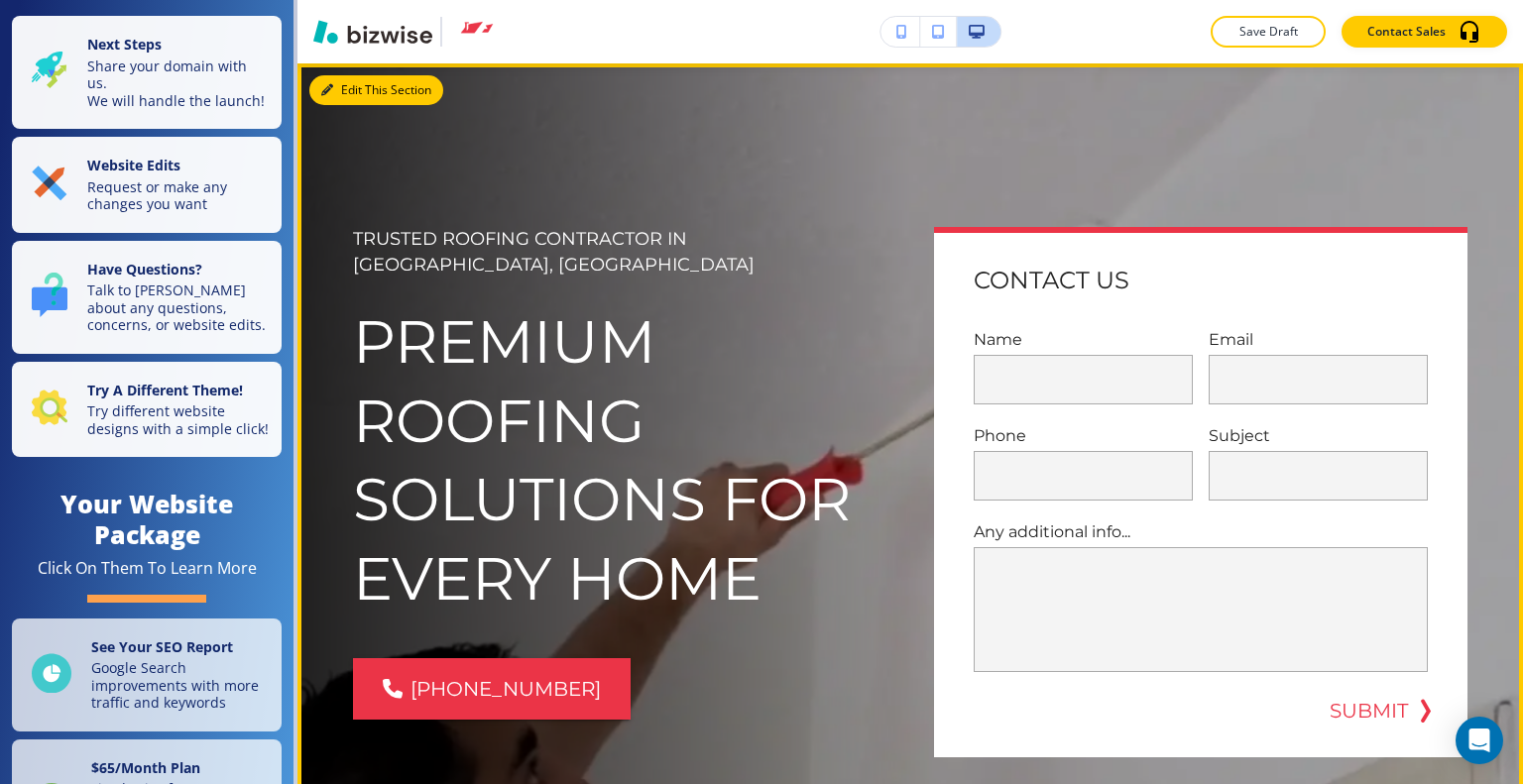 click on "Edit This Section" at bounding box center (376, 90) 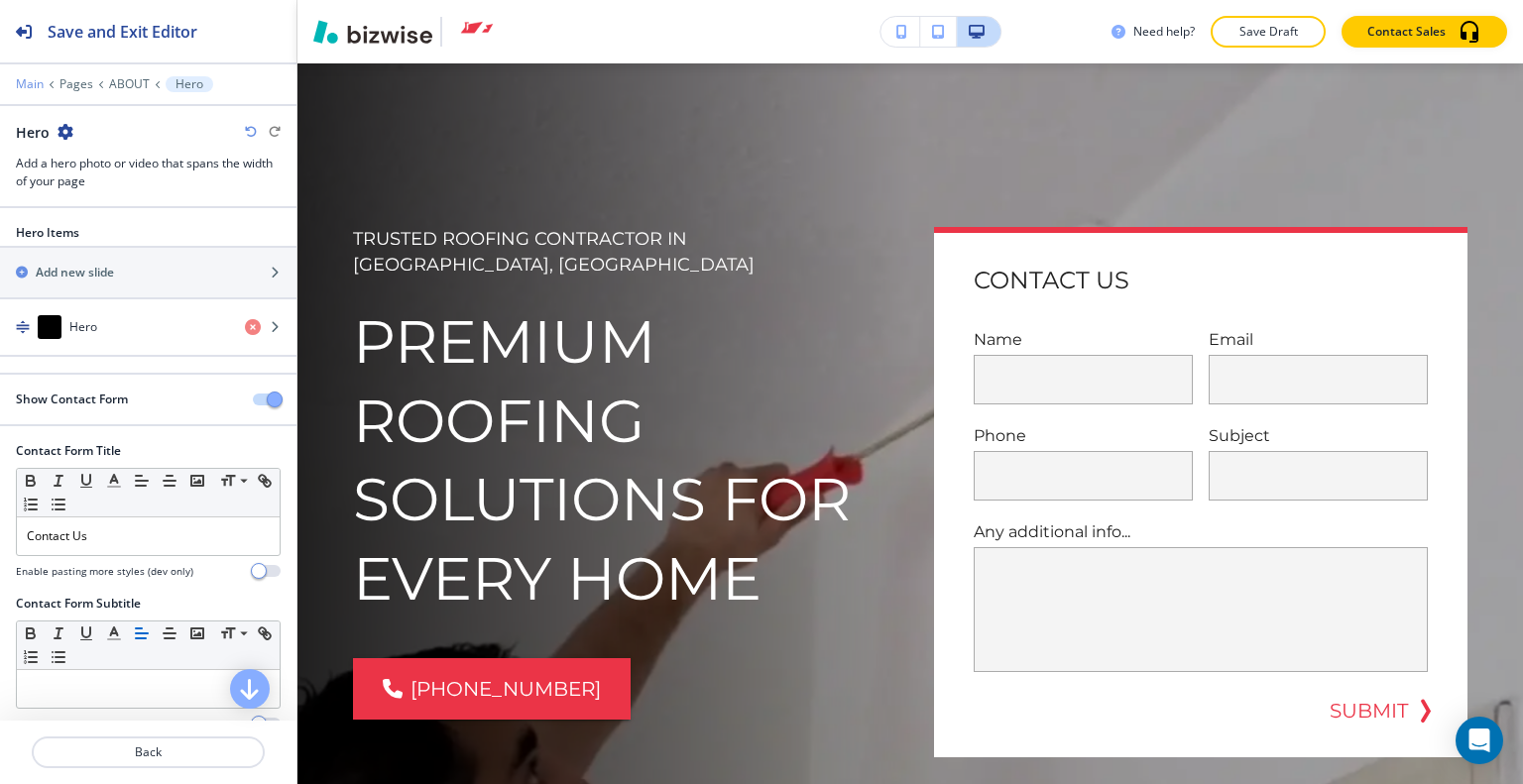 click on "Main" at bounding box center [30, 84] 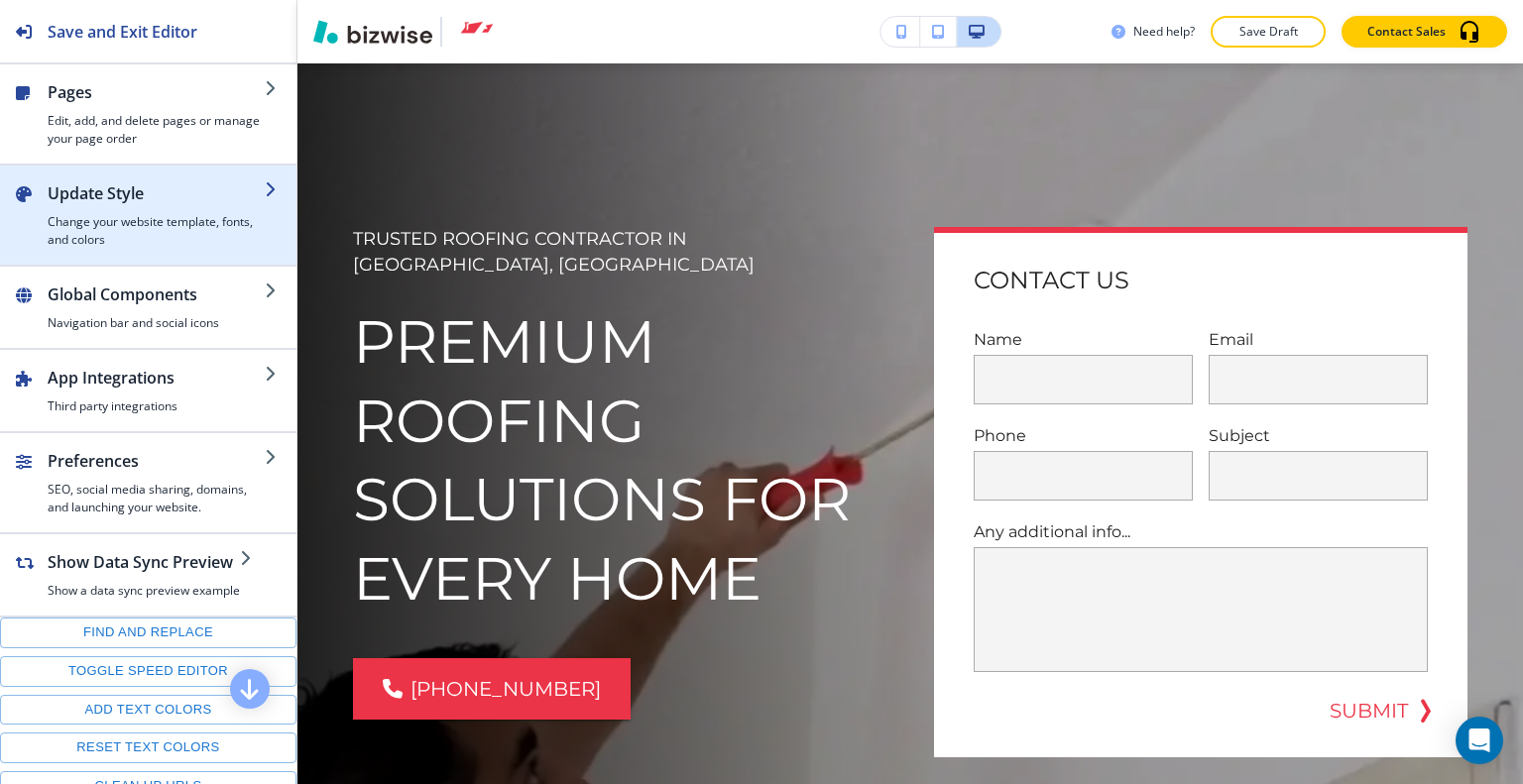 click on "Update Style" at bounding box center [156, 193] 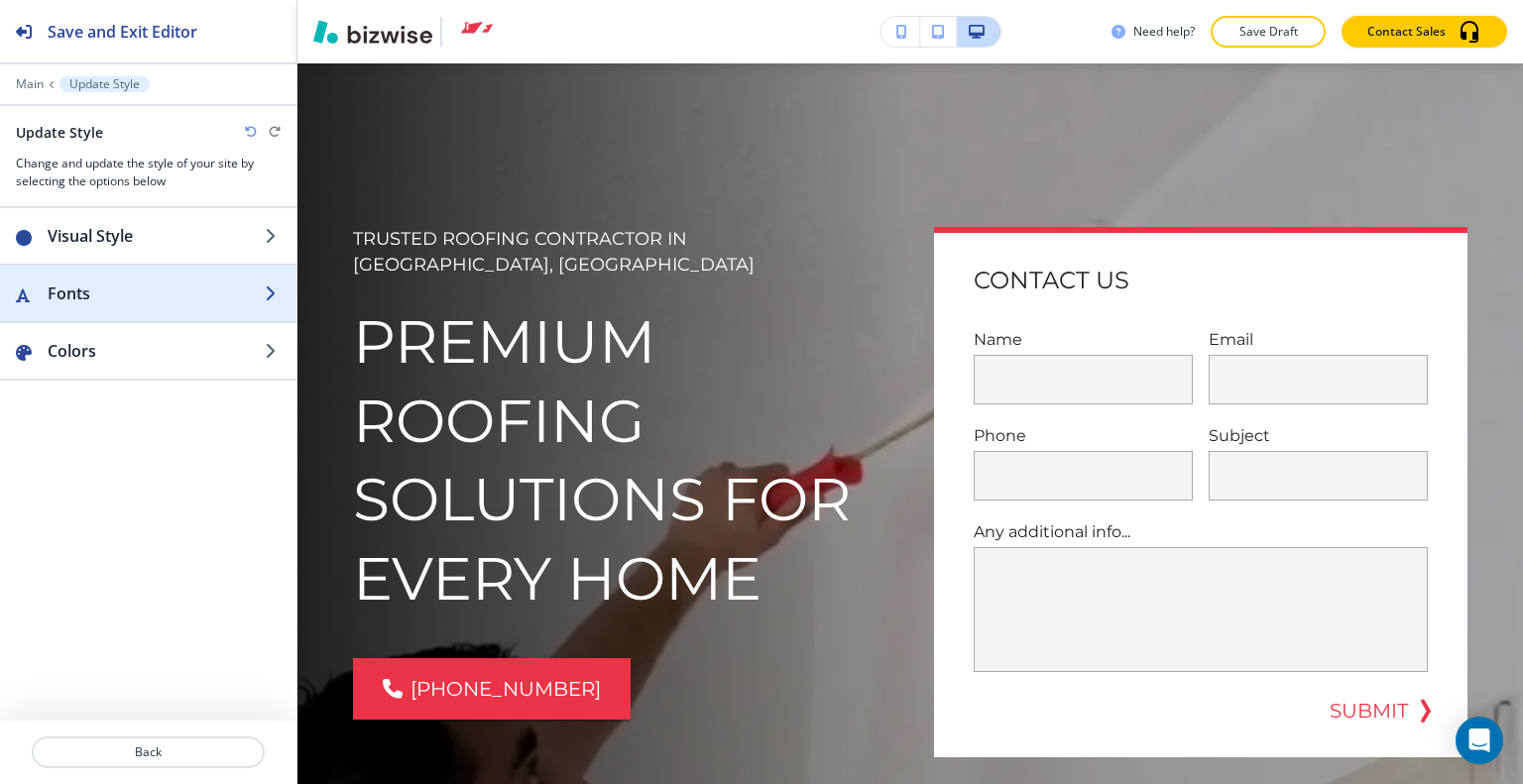 click on "Fonts" at bounding box center [156, 293] 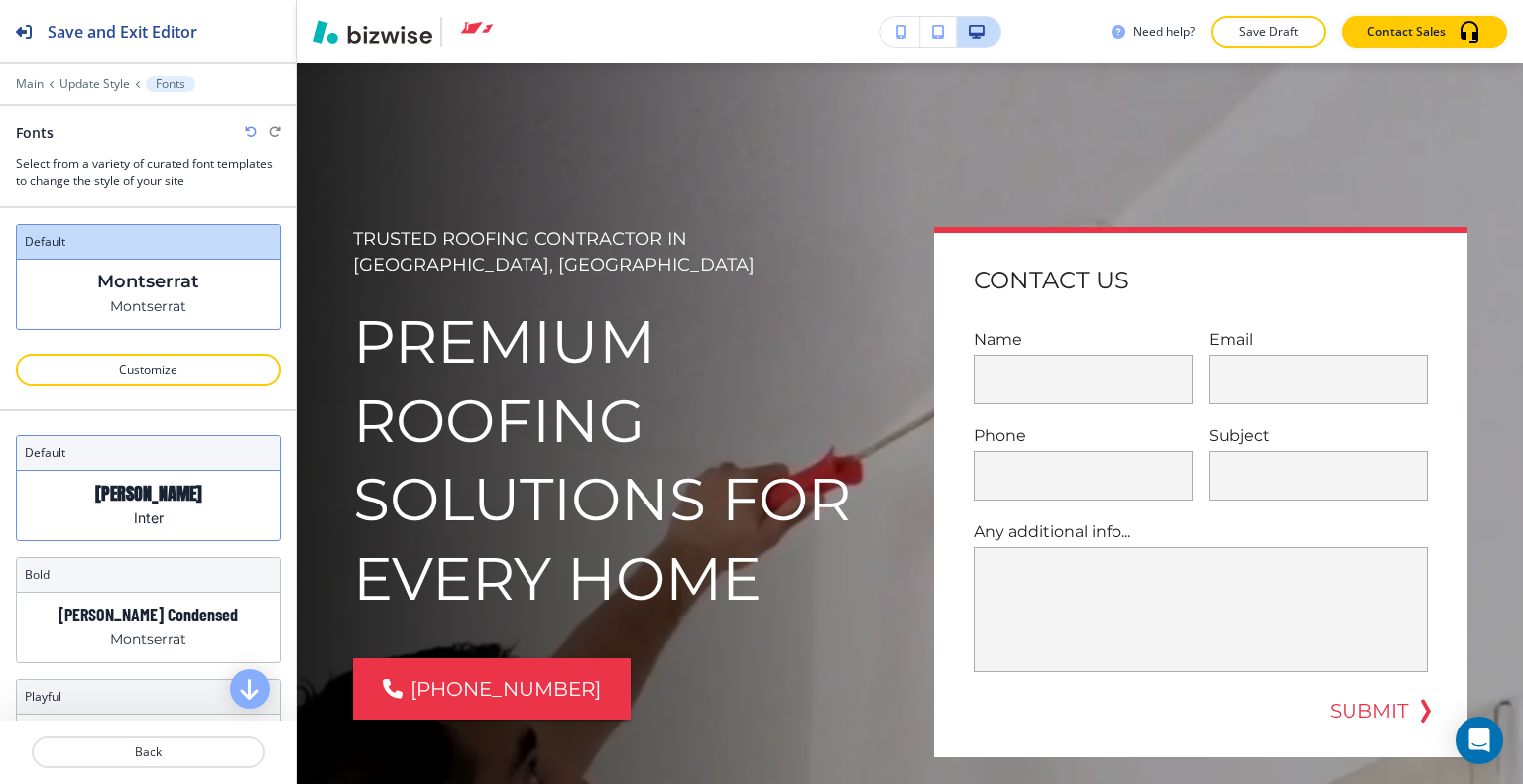 click on "Anton Inter" at bounding box center [148, 505] 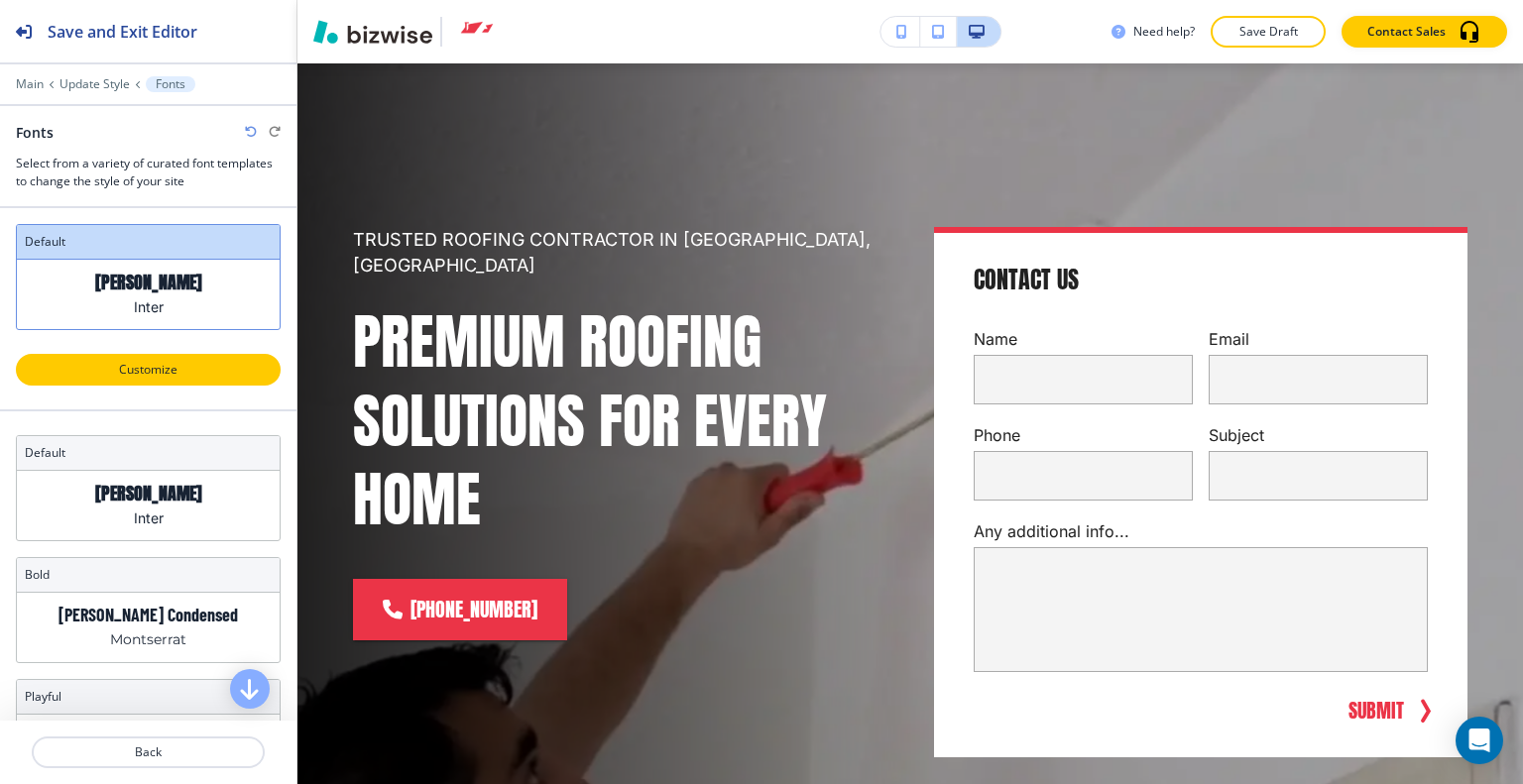 click on "Customize" at bounding box center [148, 370] 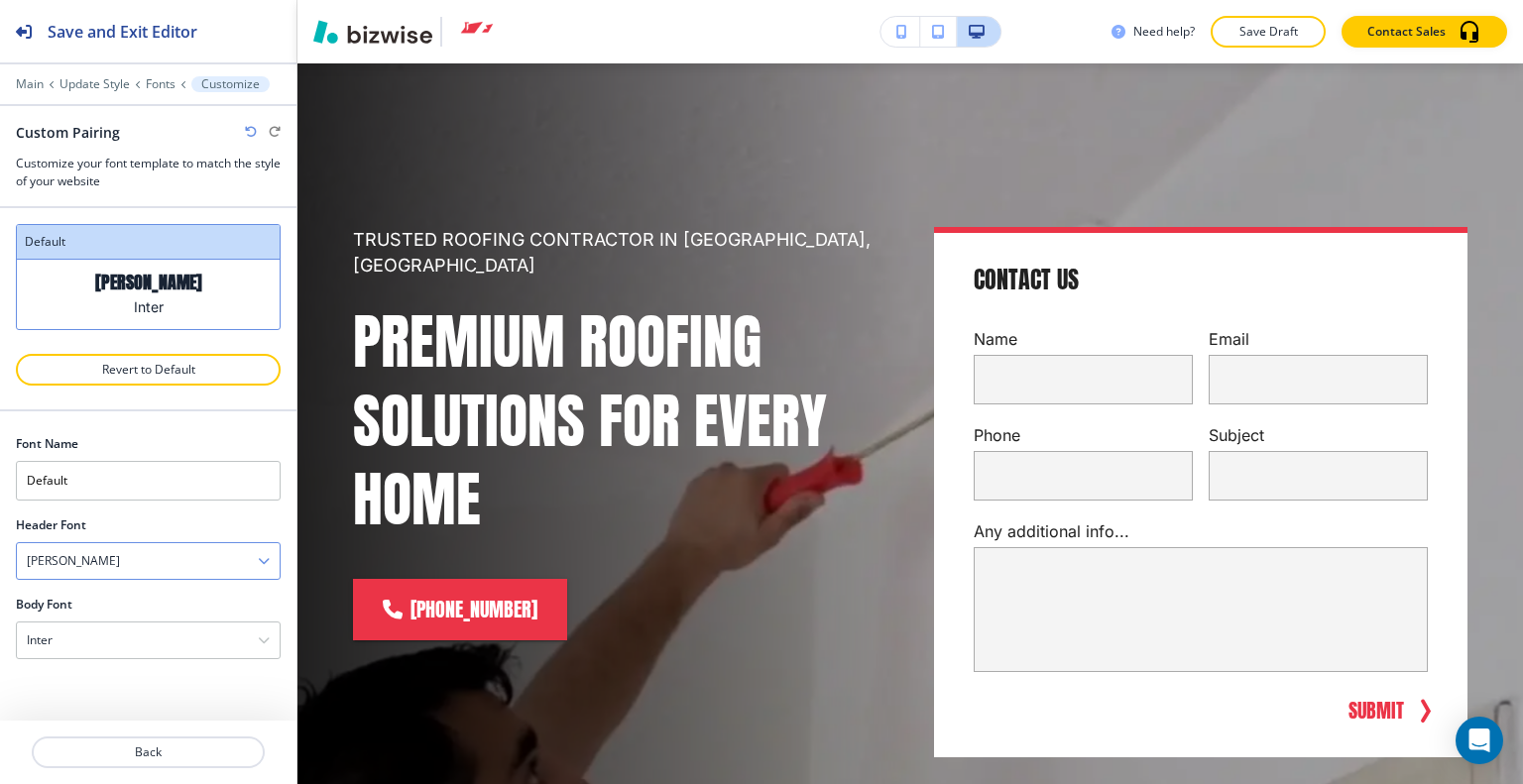 click on "Anton" at bounding box center [148, 561] 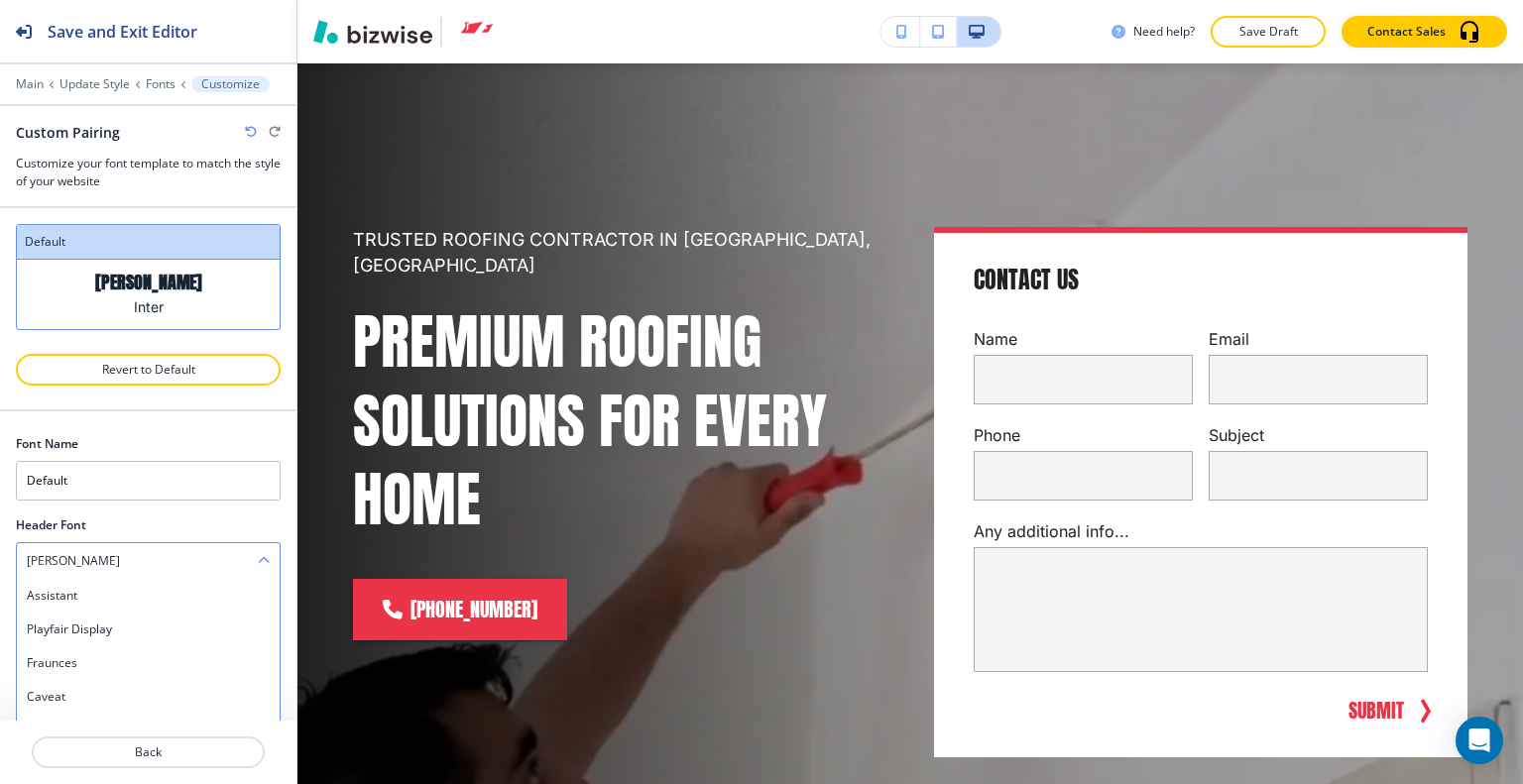 scroll, scrollTop: 1418, scrollLeft: 0, axis: vertical 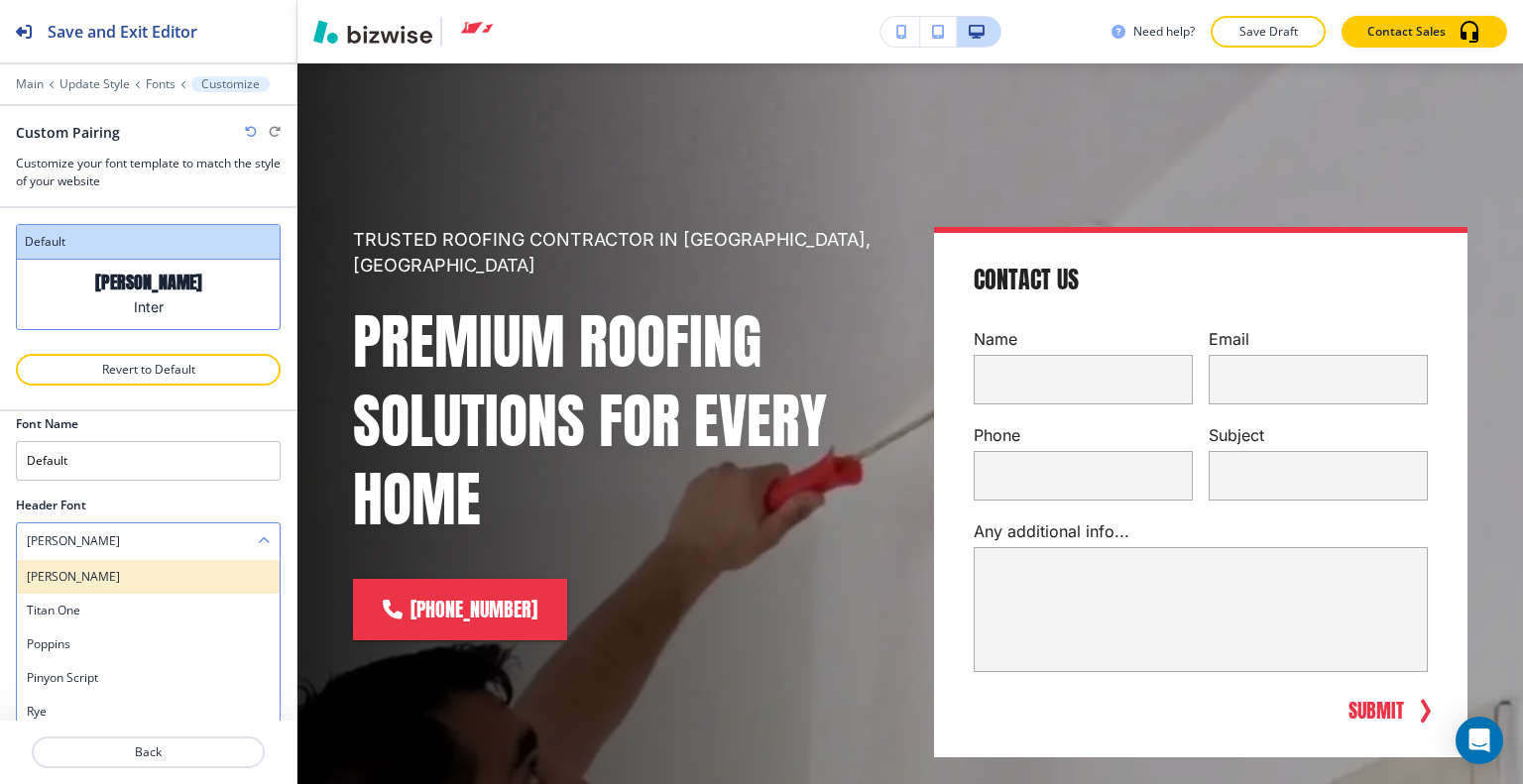 click on "Barlow" at bounding box center [148, 577] 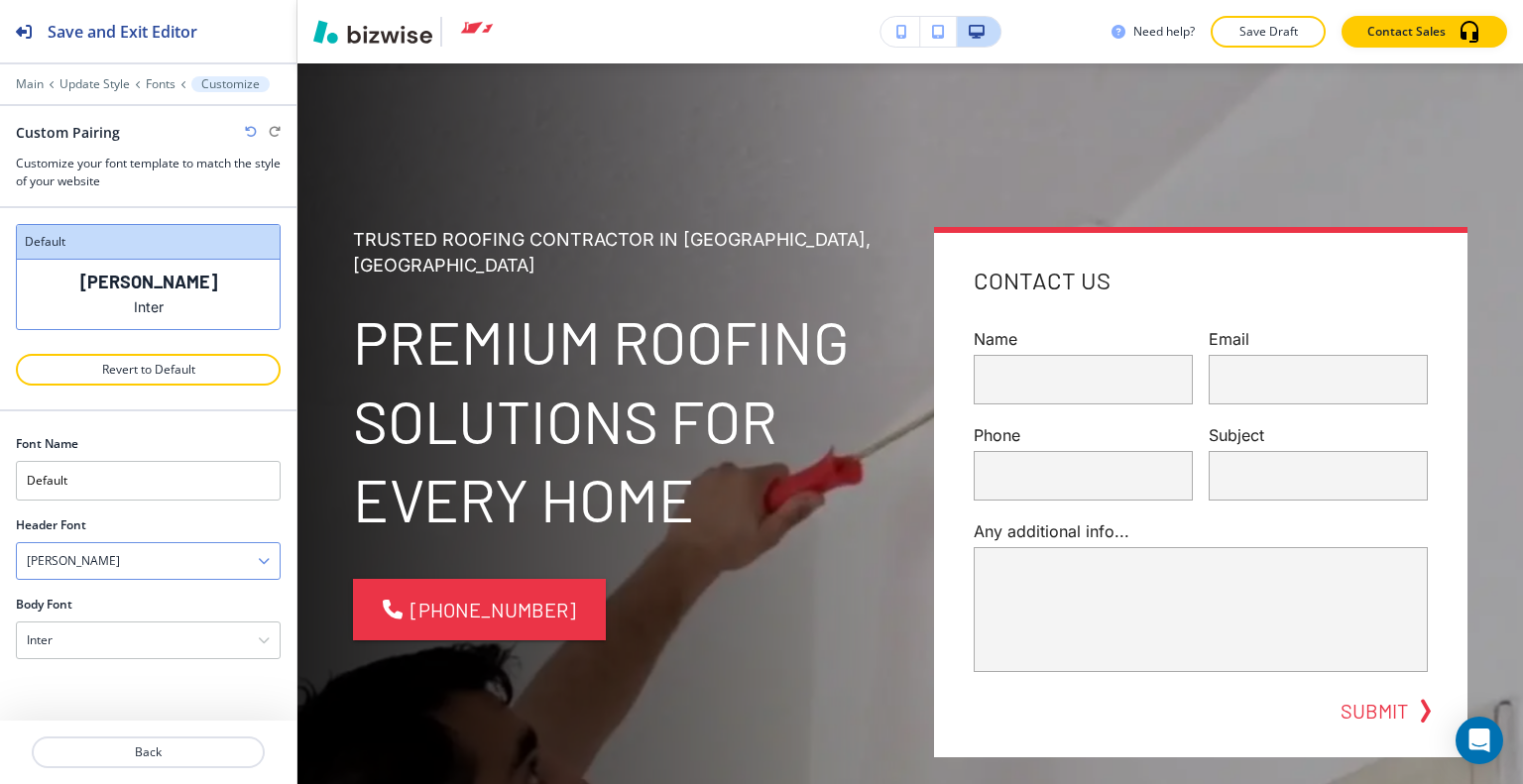 scroll, scrollTop: 0, scrollLeft: 0, axis: both 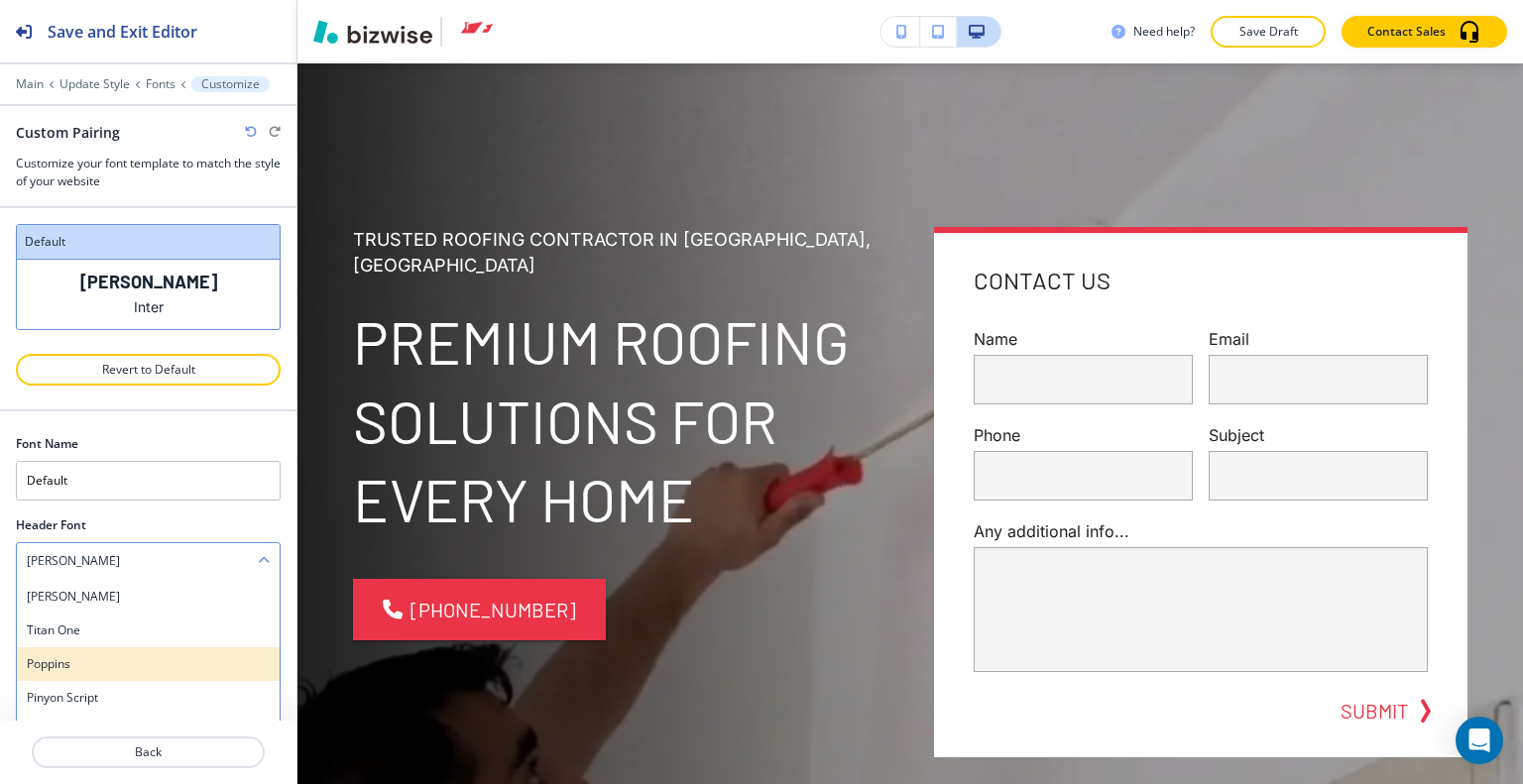 click on "Poppins" at bounding box center [148, 664] 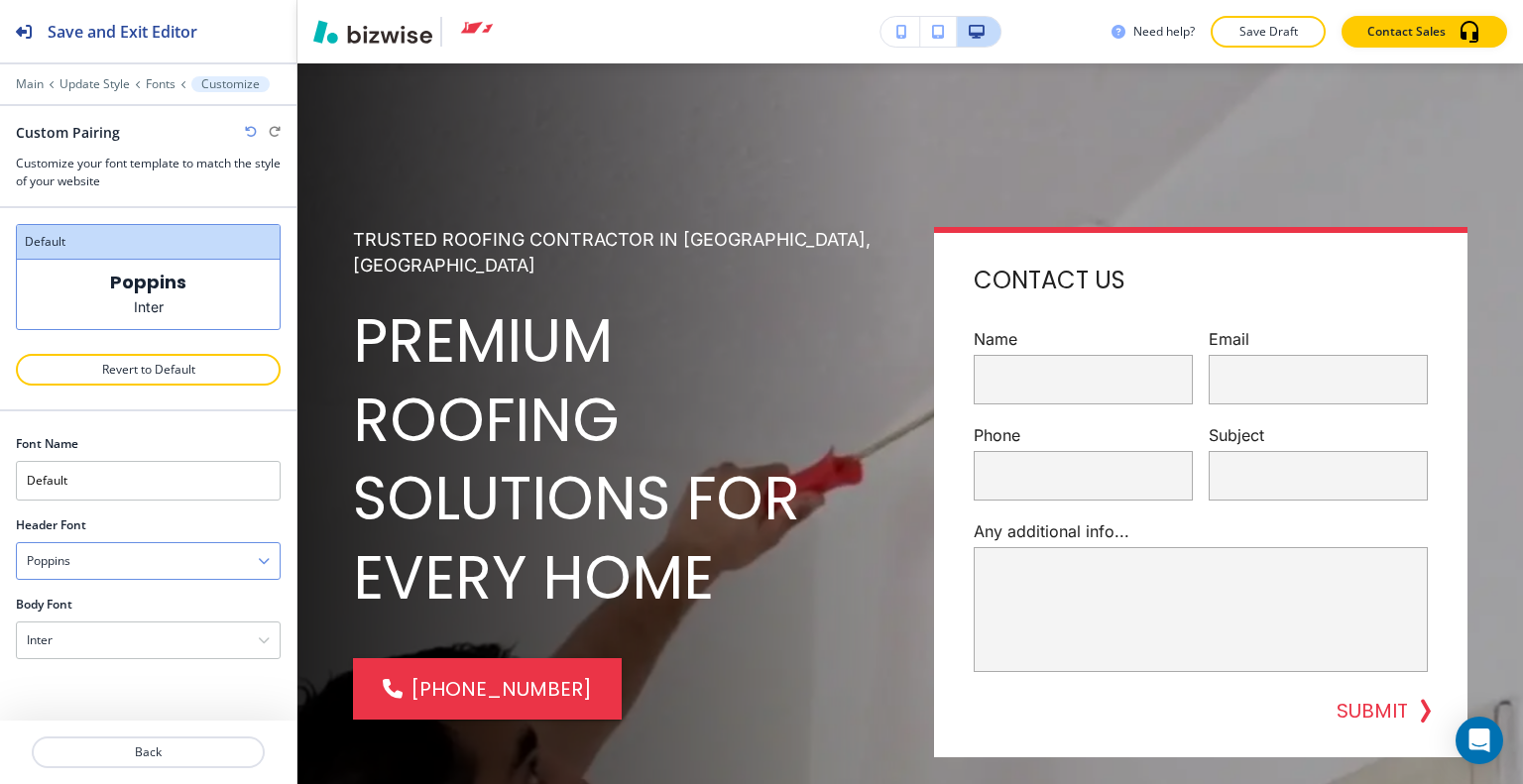 click on "Poppins" at bounding box center (148, 561) 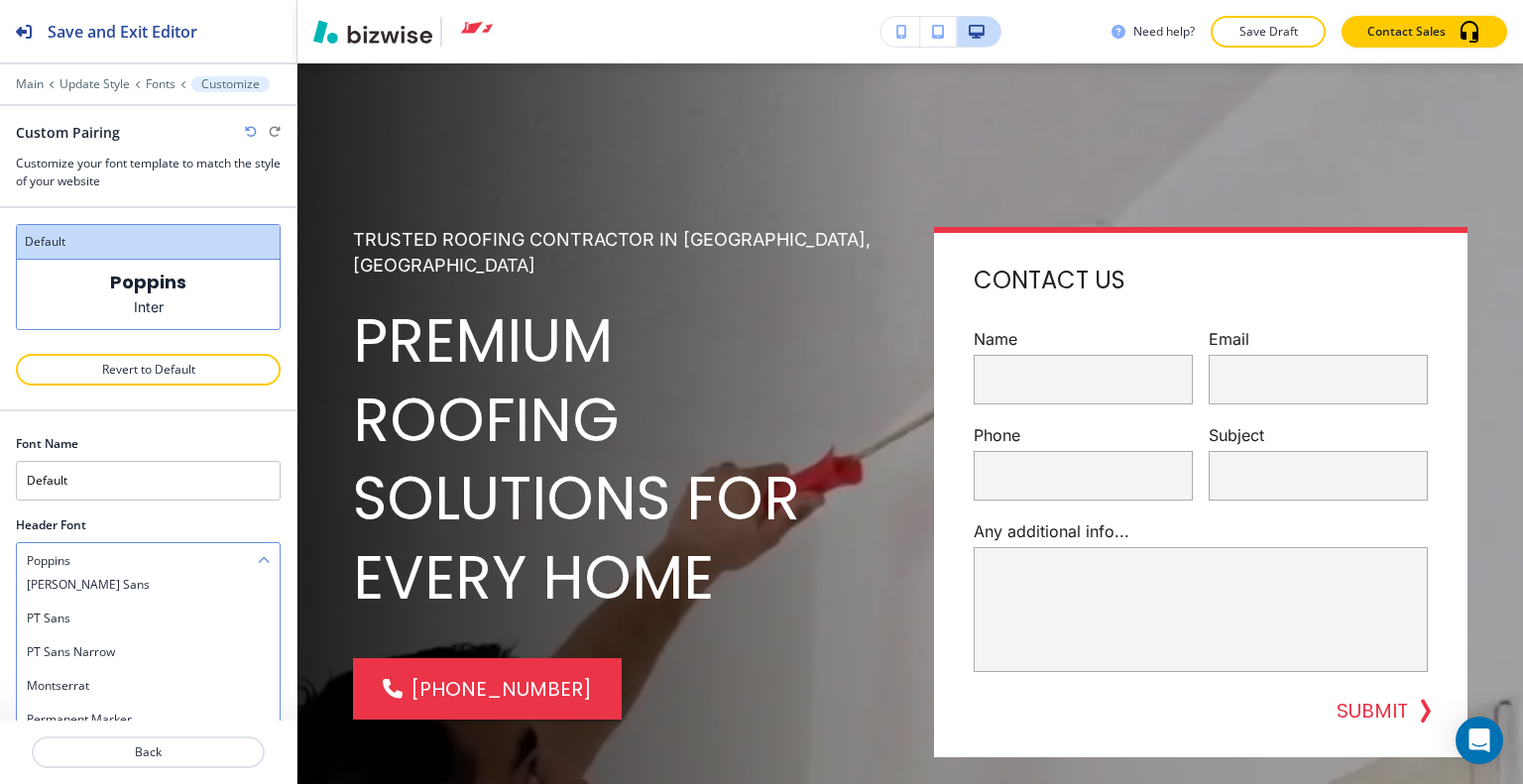 scroll, scrollTop: 725, scrollLeft: 0, axis: vertical 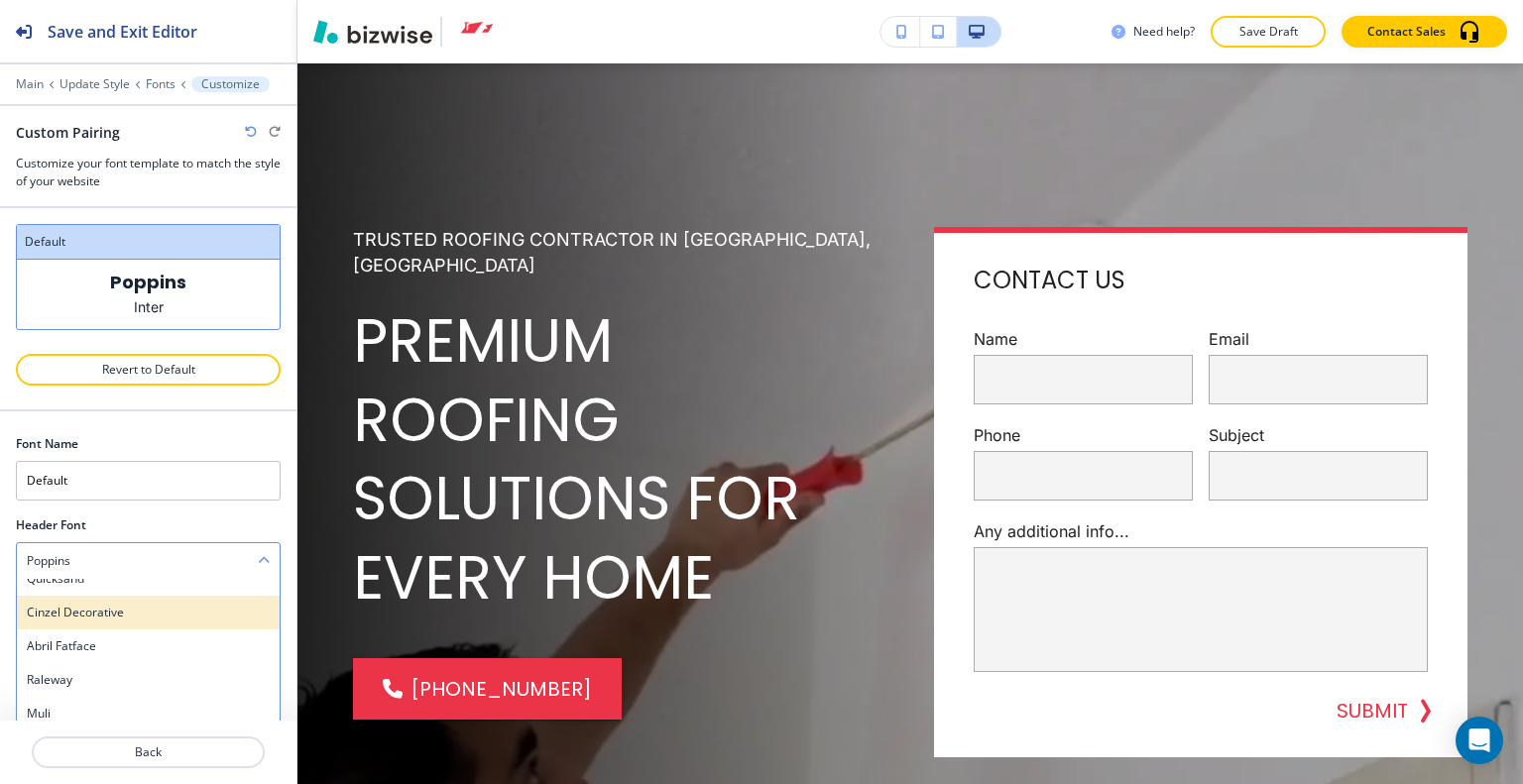 click on "Cinzel Decorative" at bounding box center (148, 613) 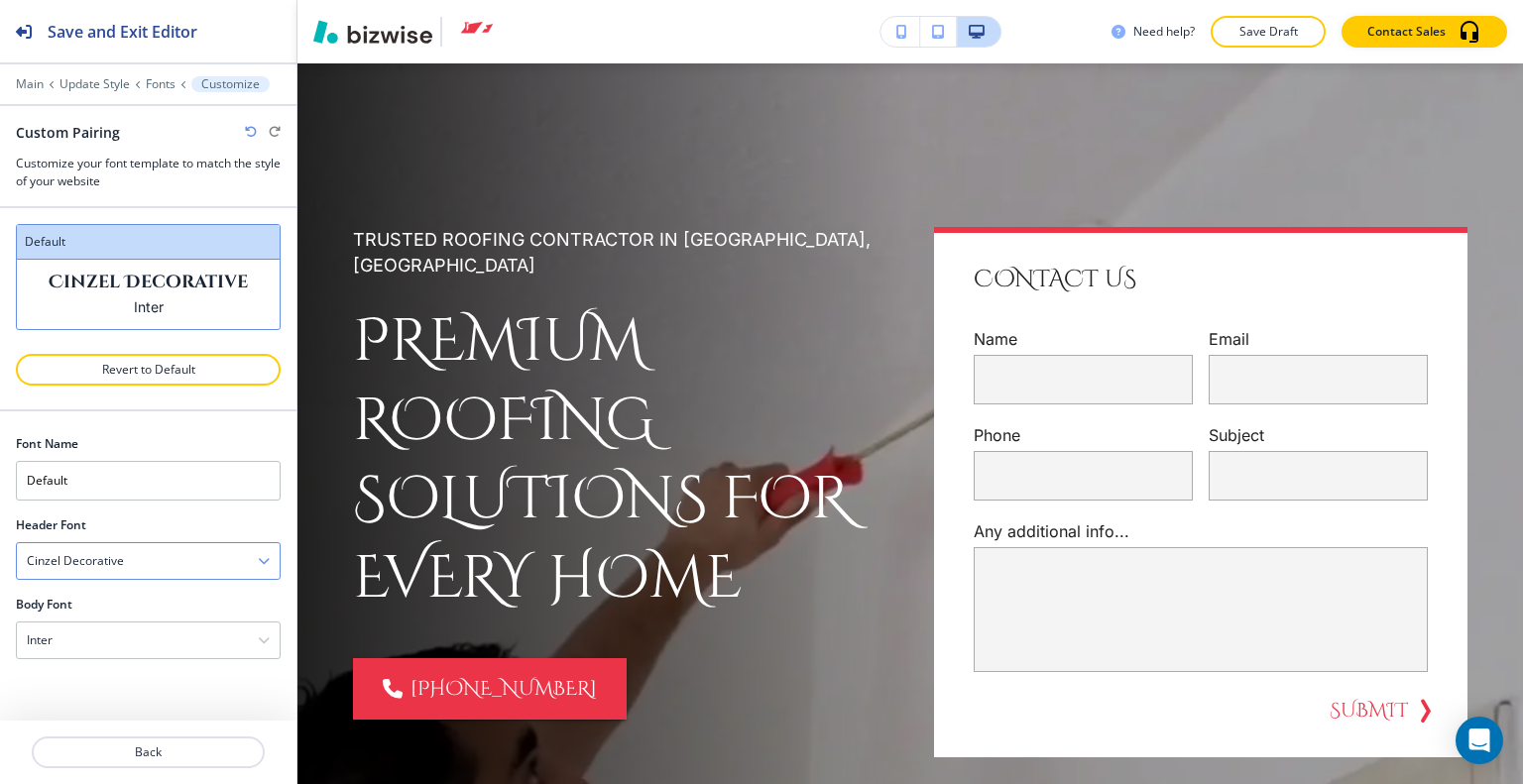 click on "Cinzel Decorative" at bounding box center (148, 561) 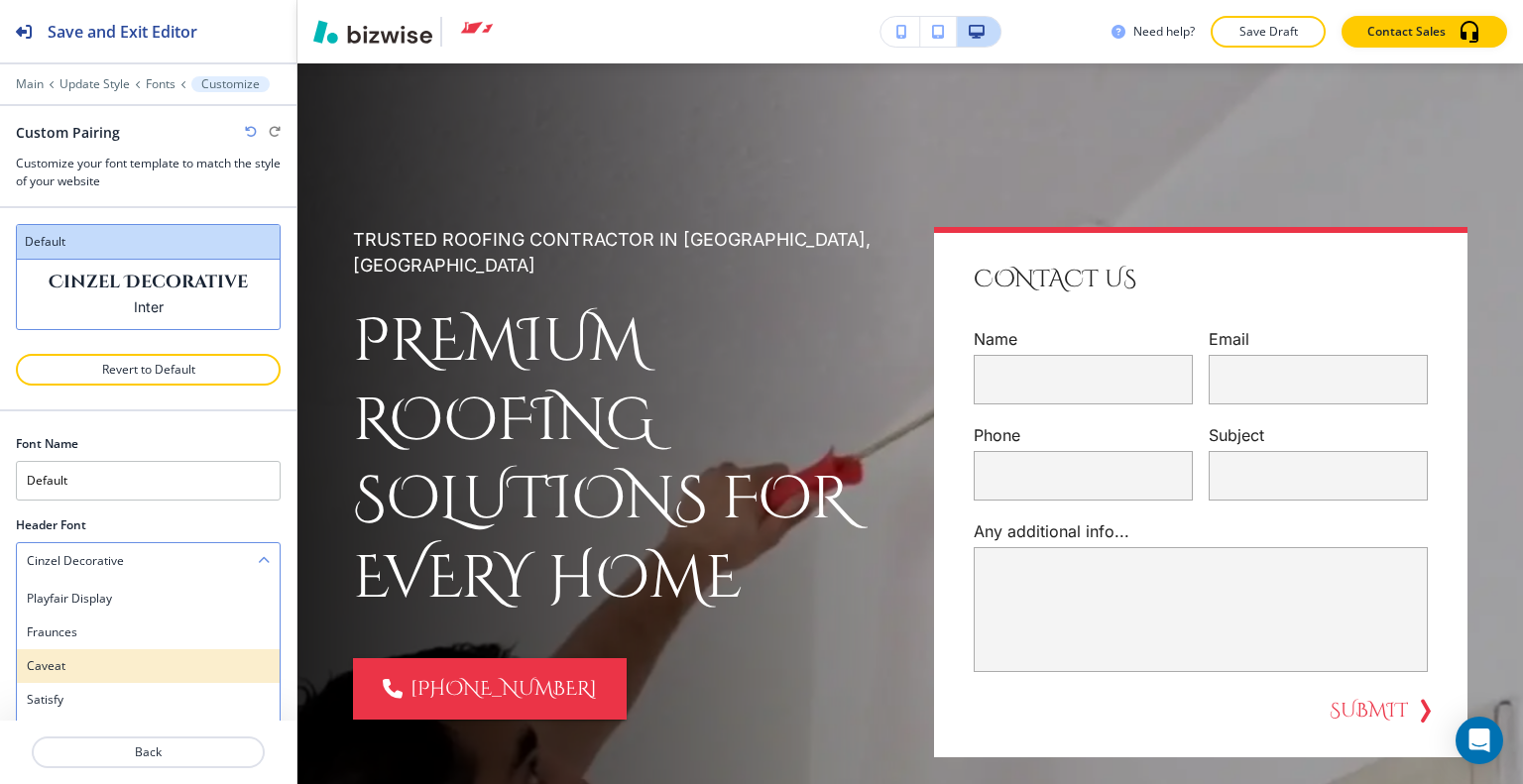 scroll, scrollTop: 0, scrollLeft: 0, axis: both 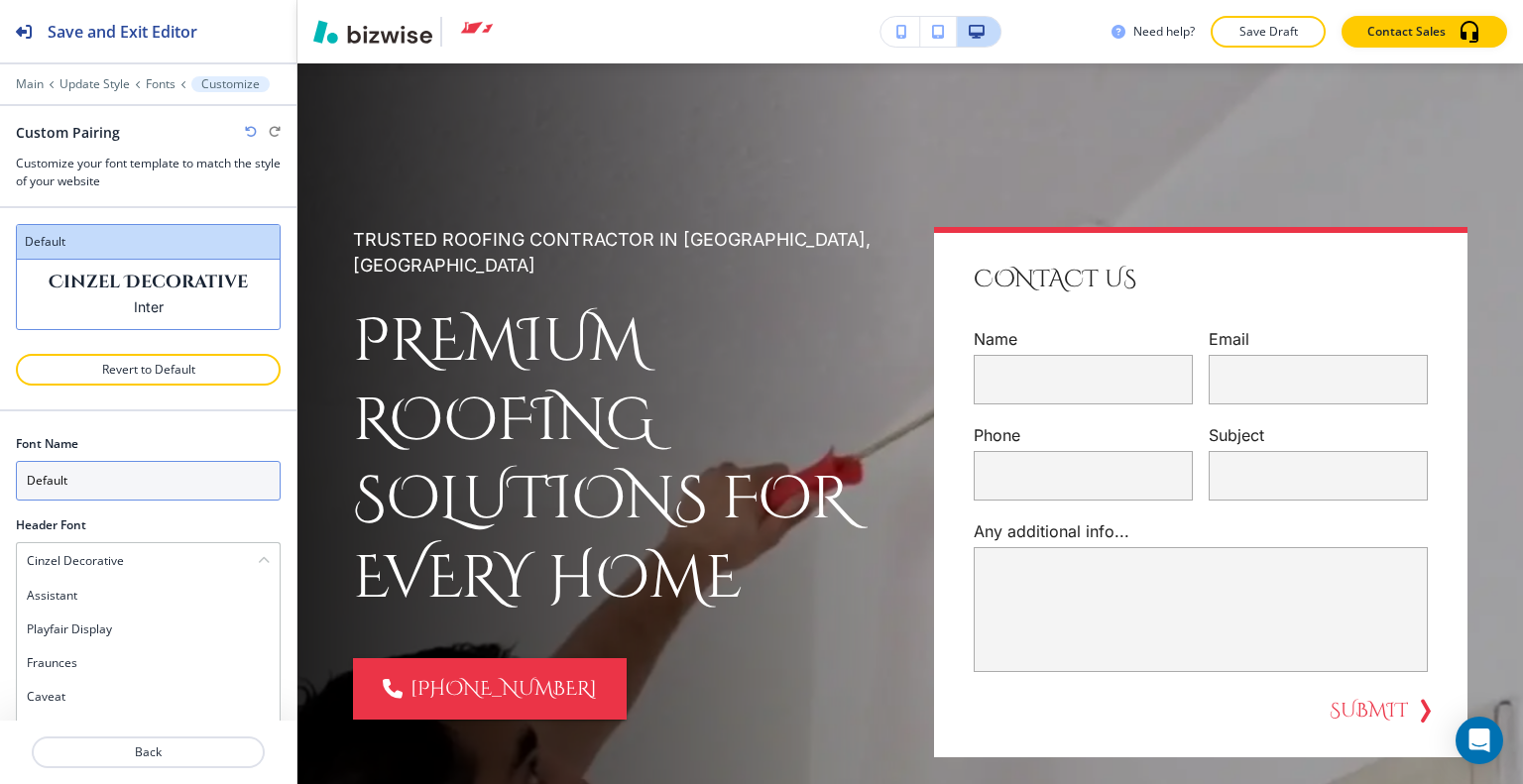 click on "Default" at bounding box center [148, 481] 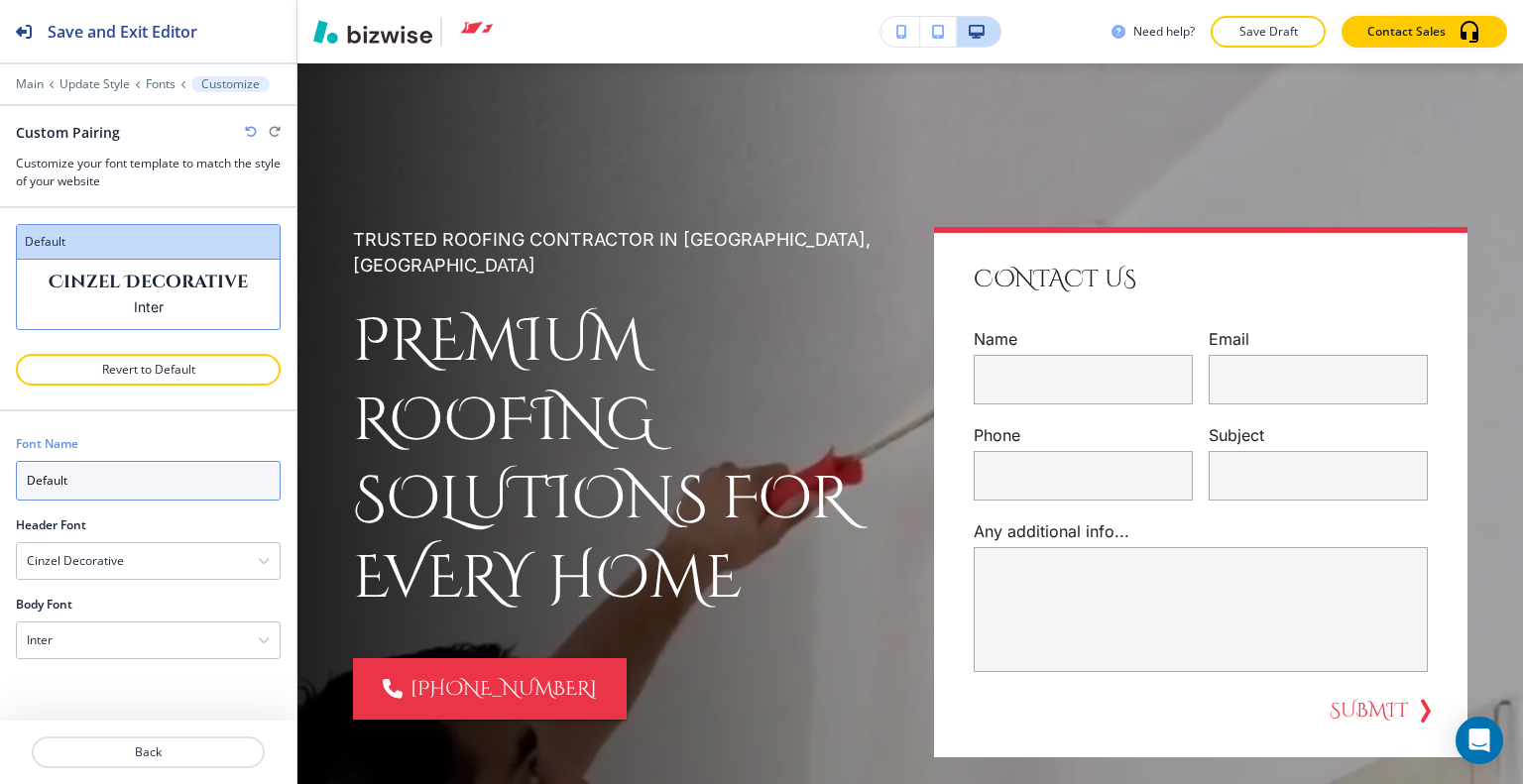 click on "Default" at bounding box center [148, 481] 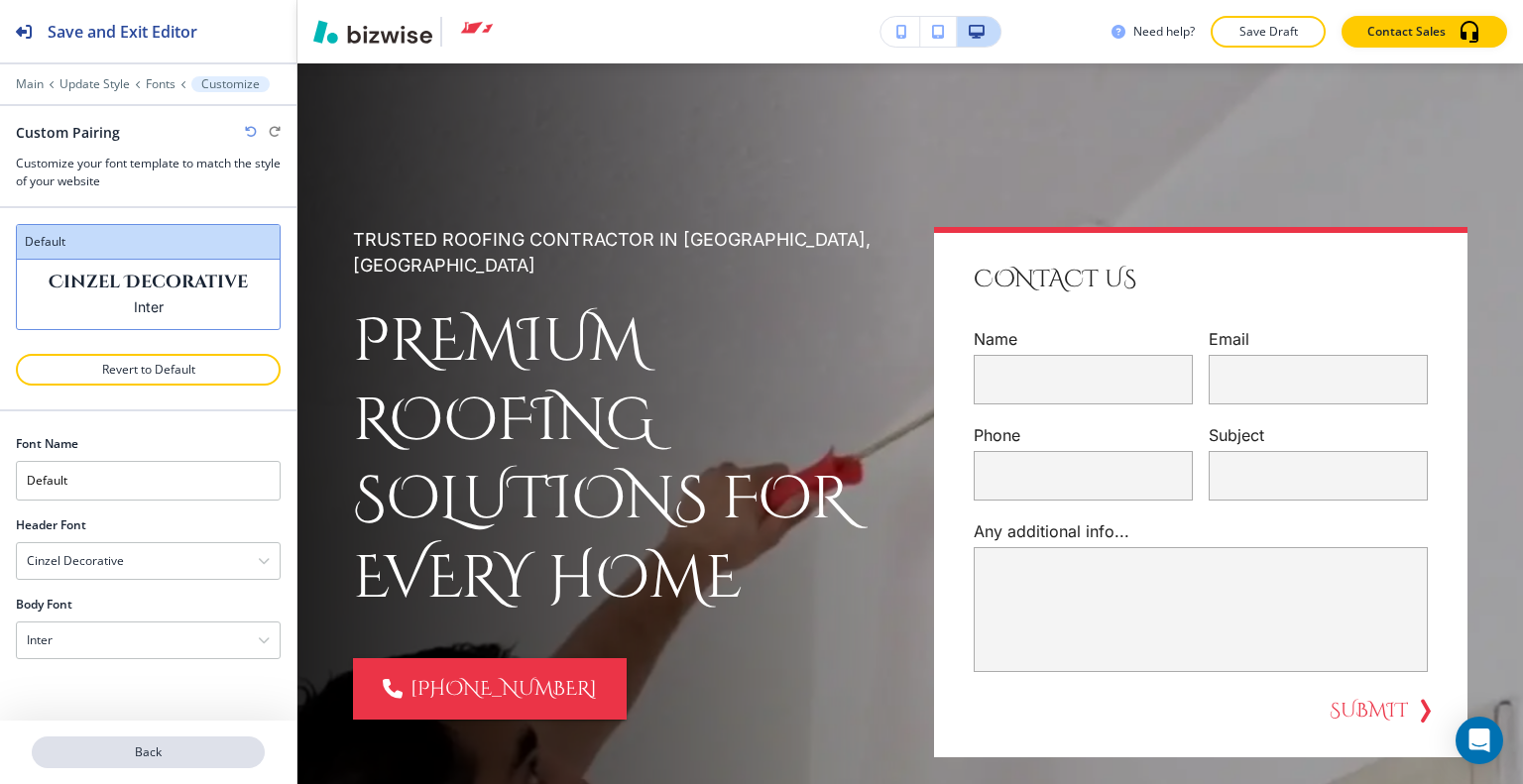 click on "Back" at bounding box center (148, 752) 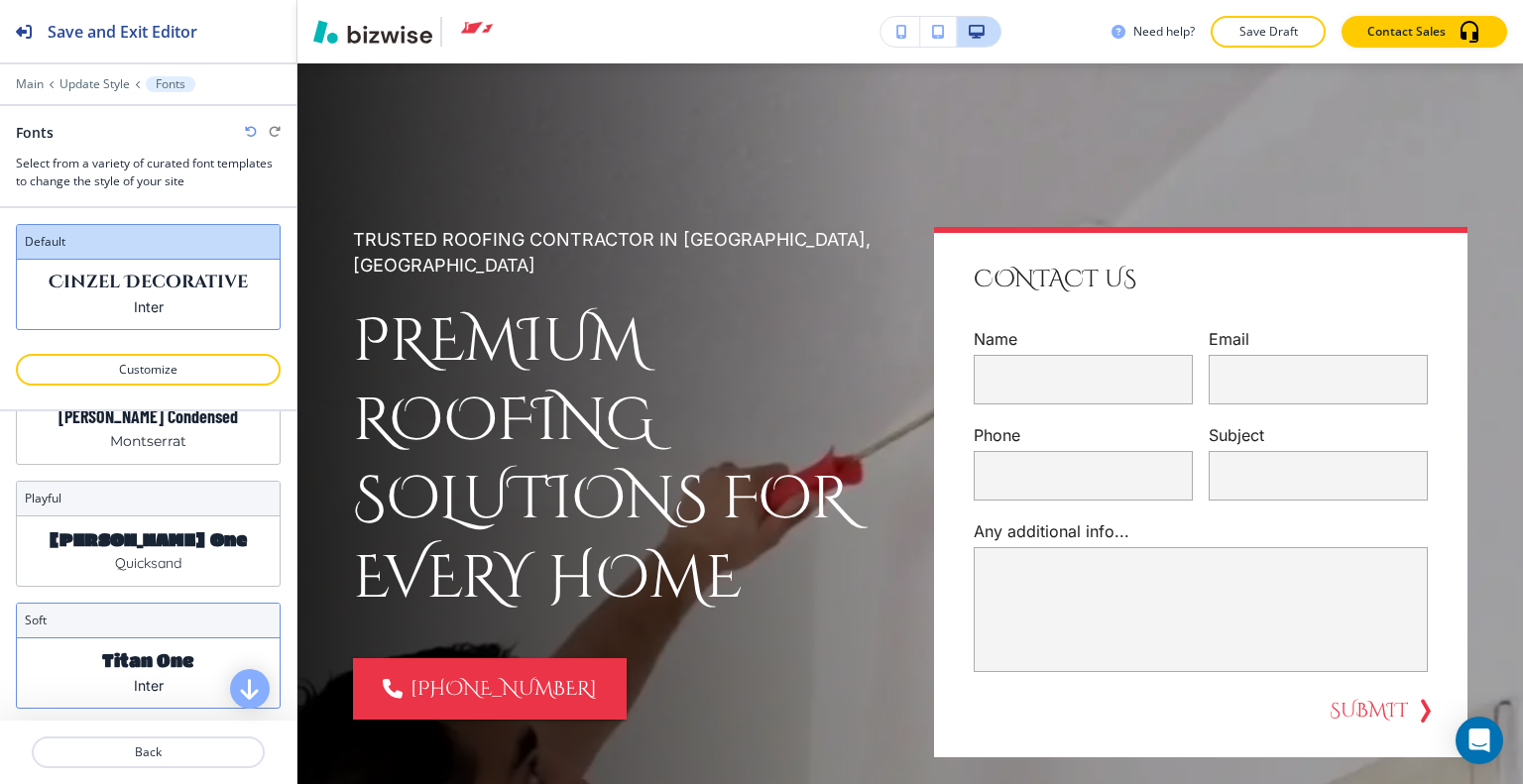 scroll, scrollTop: 297, scrollLeft: 0, axis: vertical 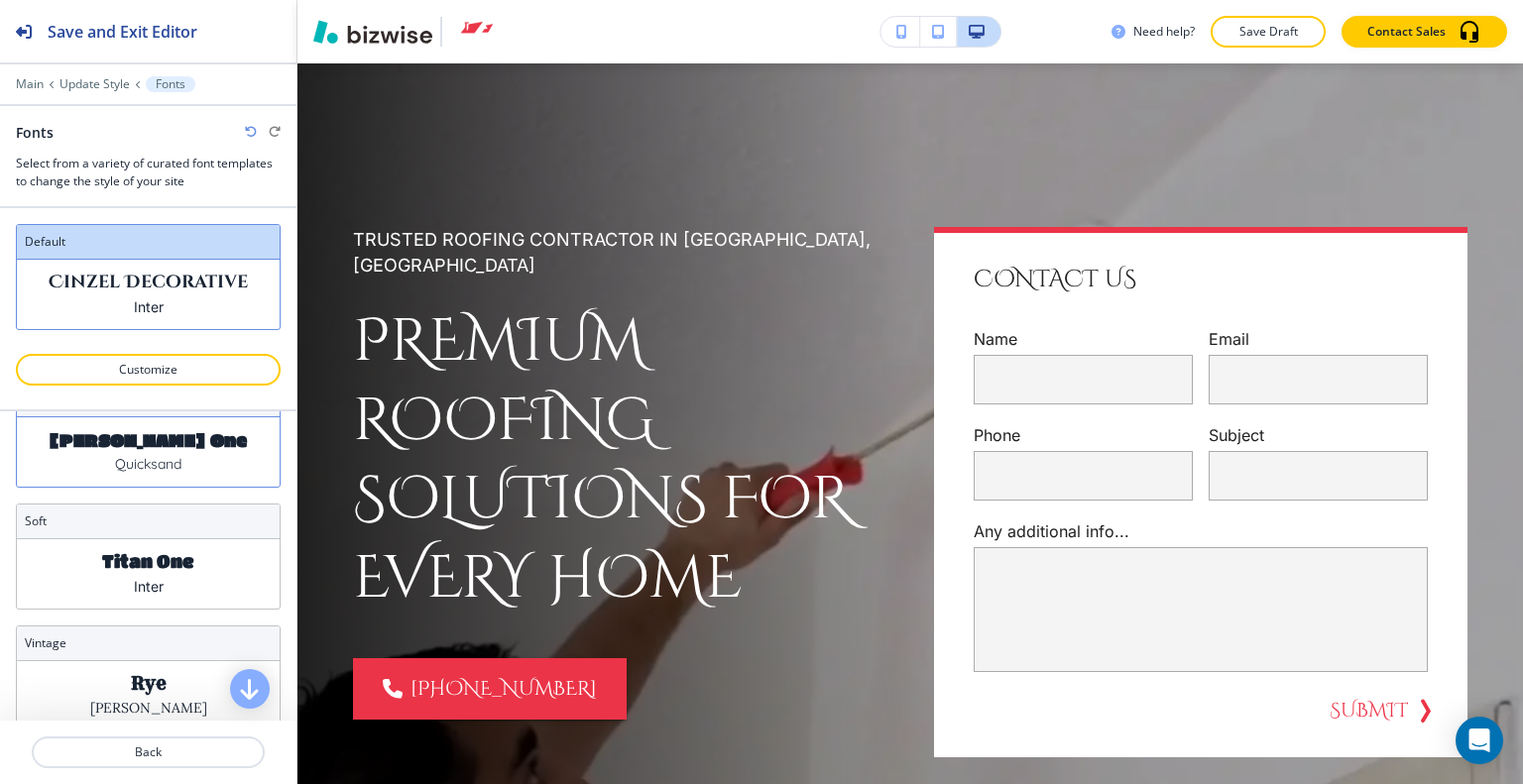 click on "Quicksand" at bounding box center [148, 464] 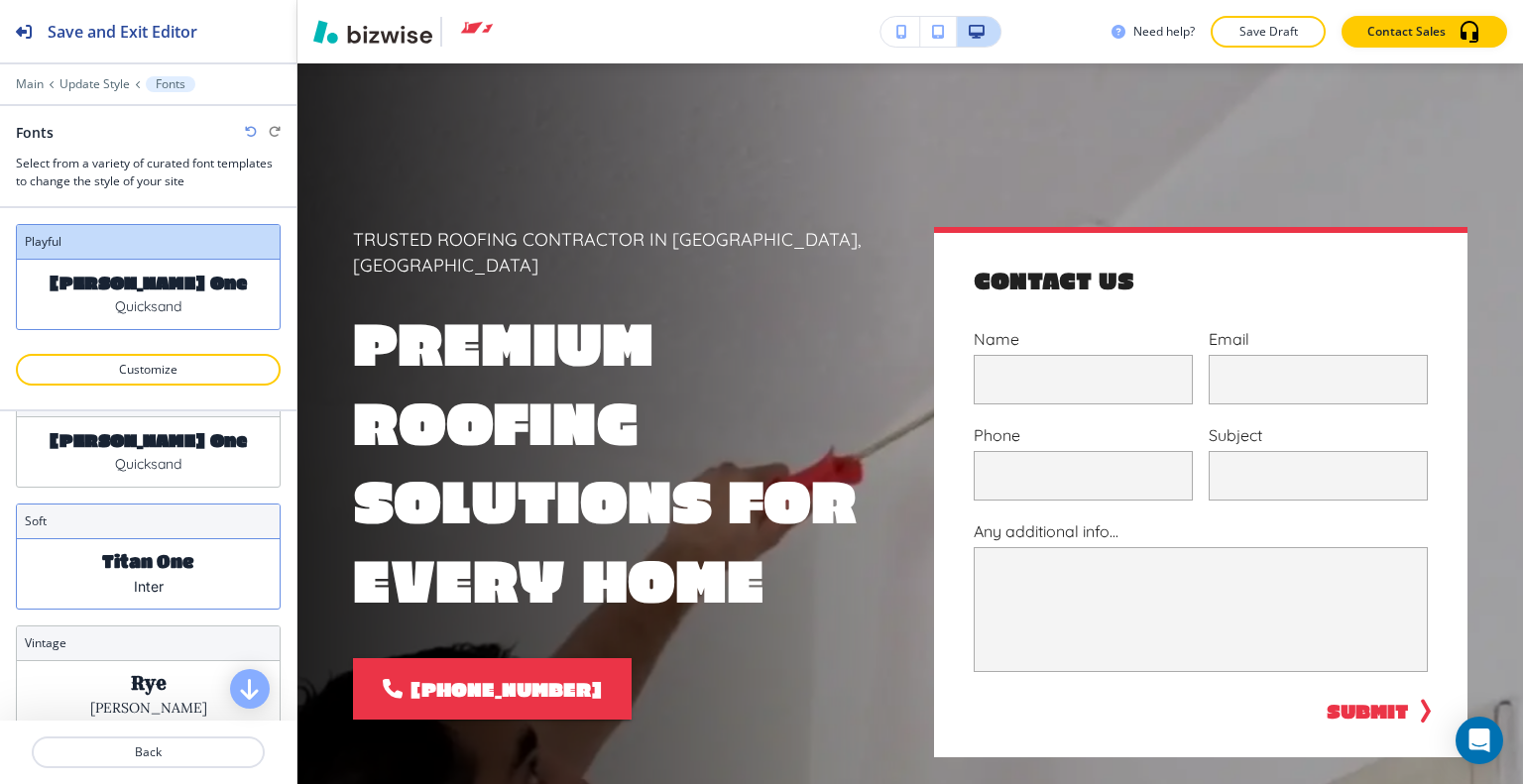 click on "Titan One Inter" at bounding box center [148, 574] 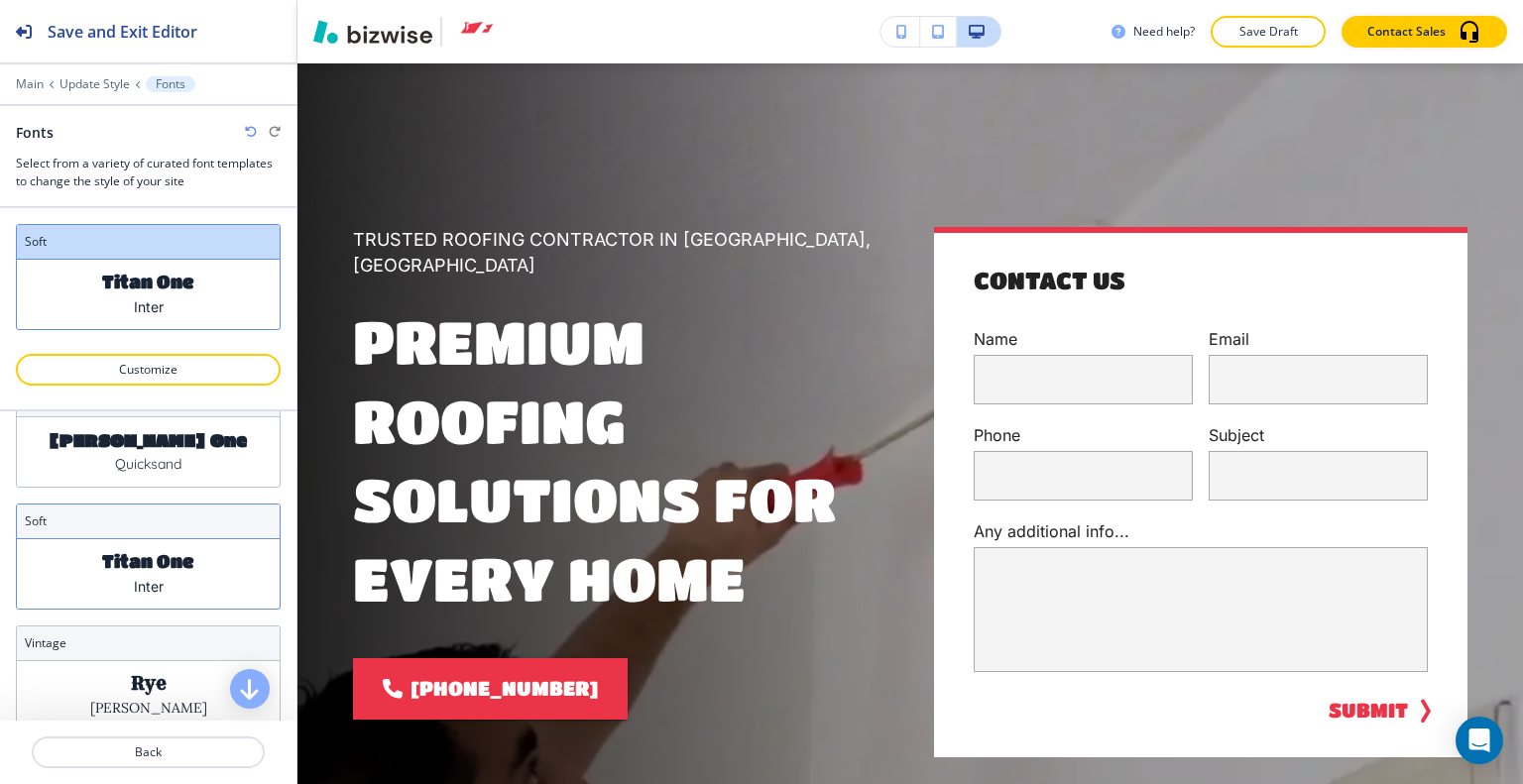 scroll, scrollTop: 342, scrollLeft: 0, axis: vertical 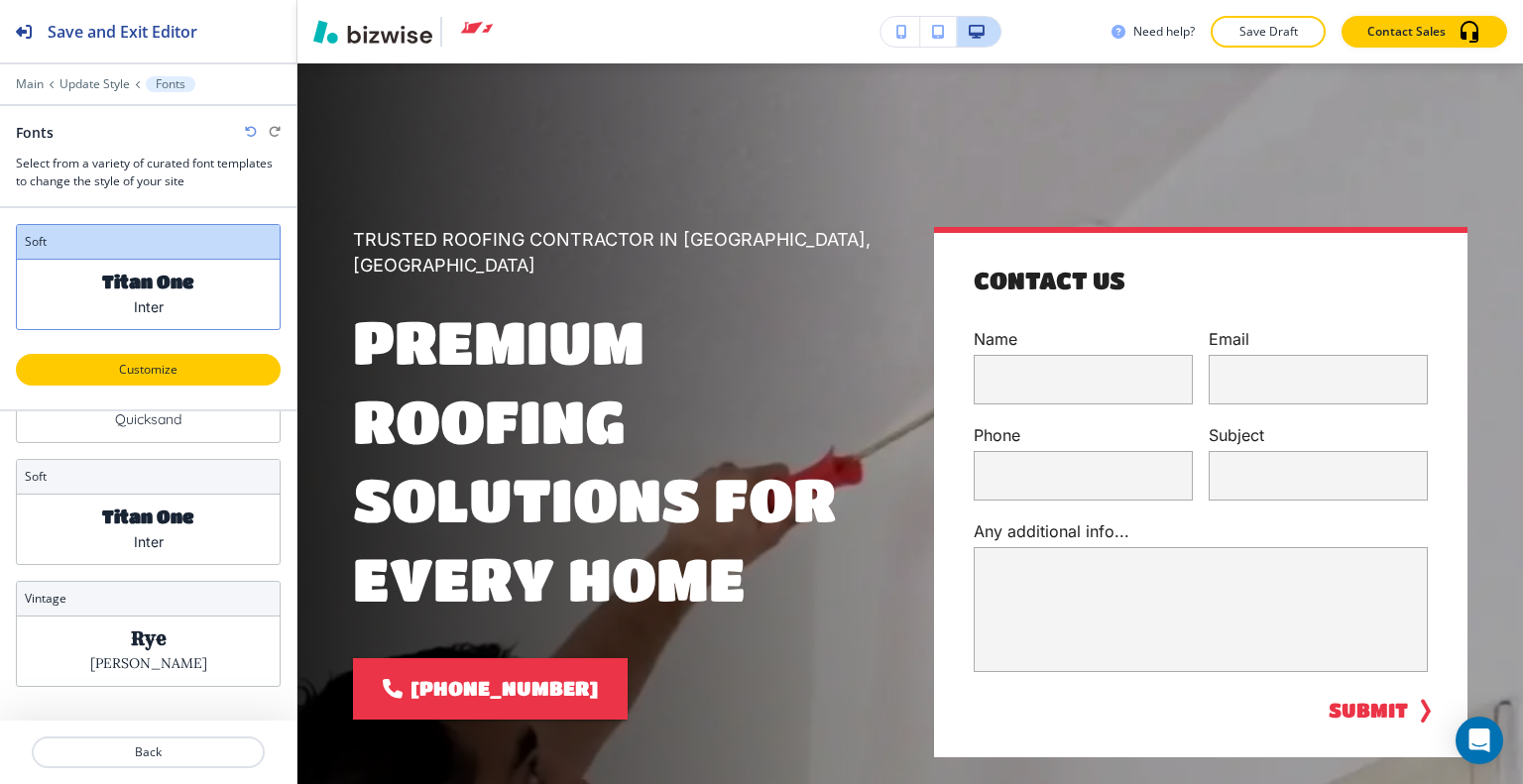 click on "Customize" at bounding box center (148, 370) 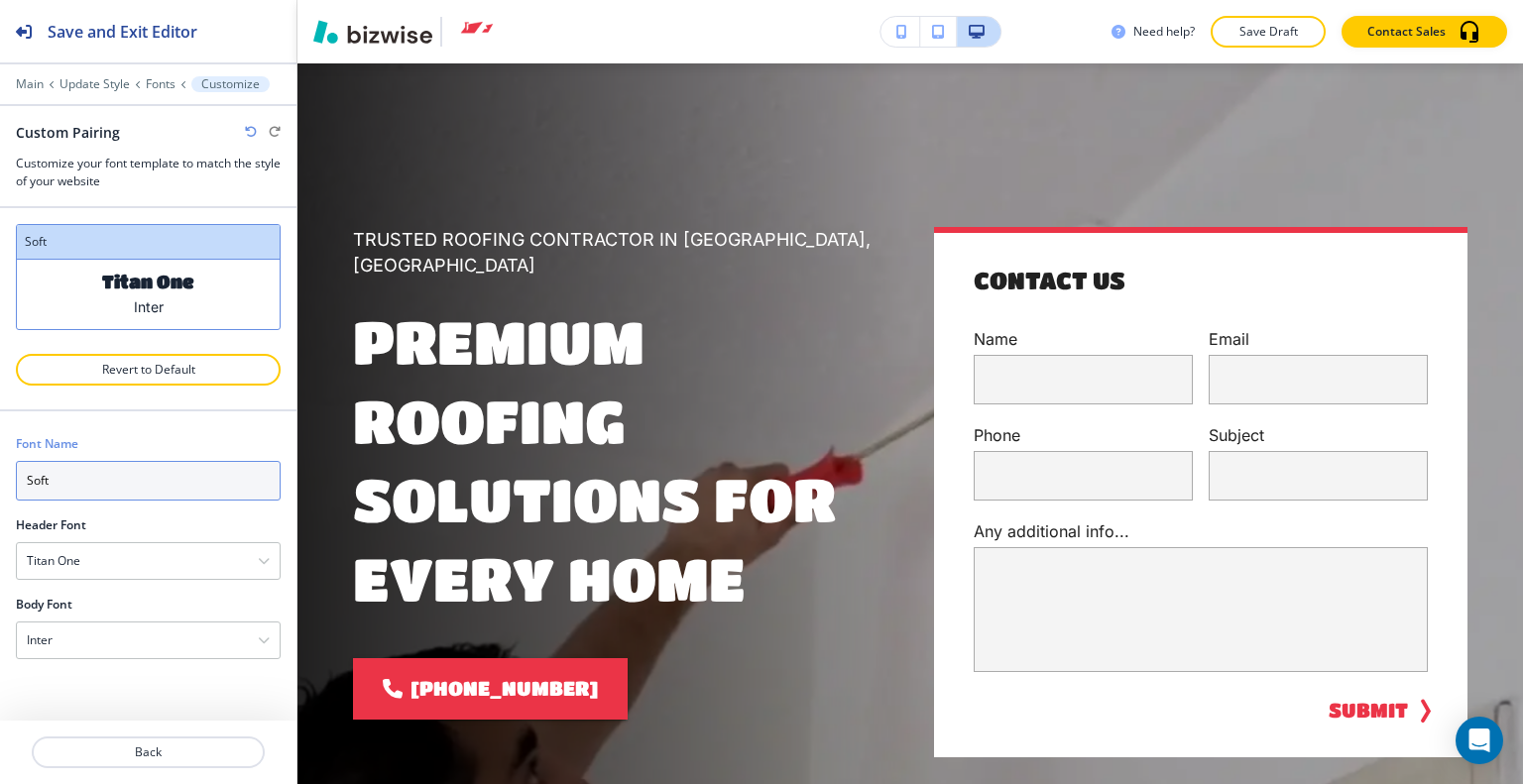 click on "Soft" at bounding box center [148, 481] 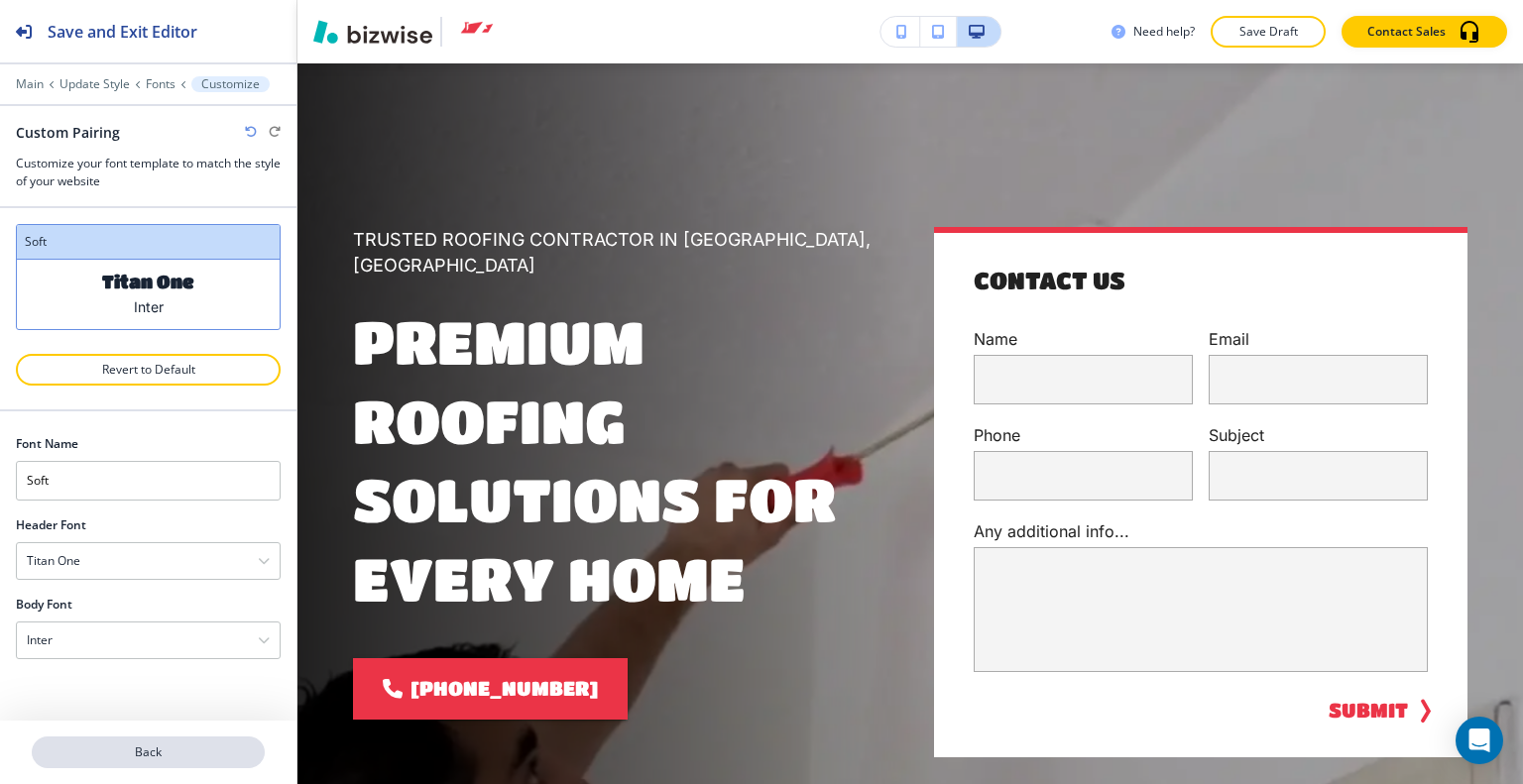 click on "Back" at bounding box center [148, 752] 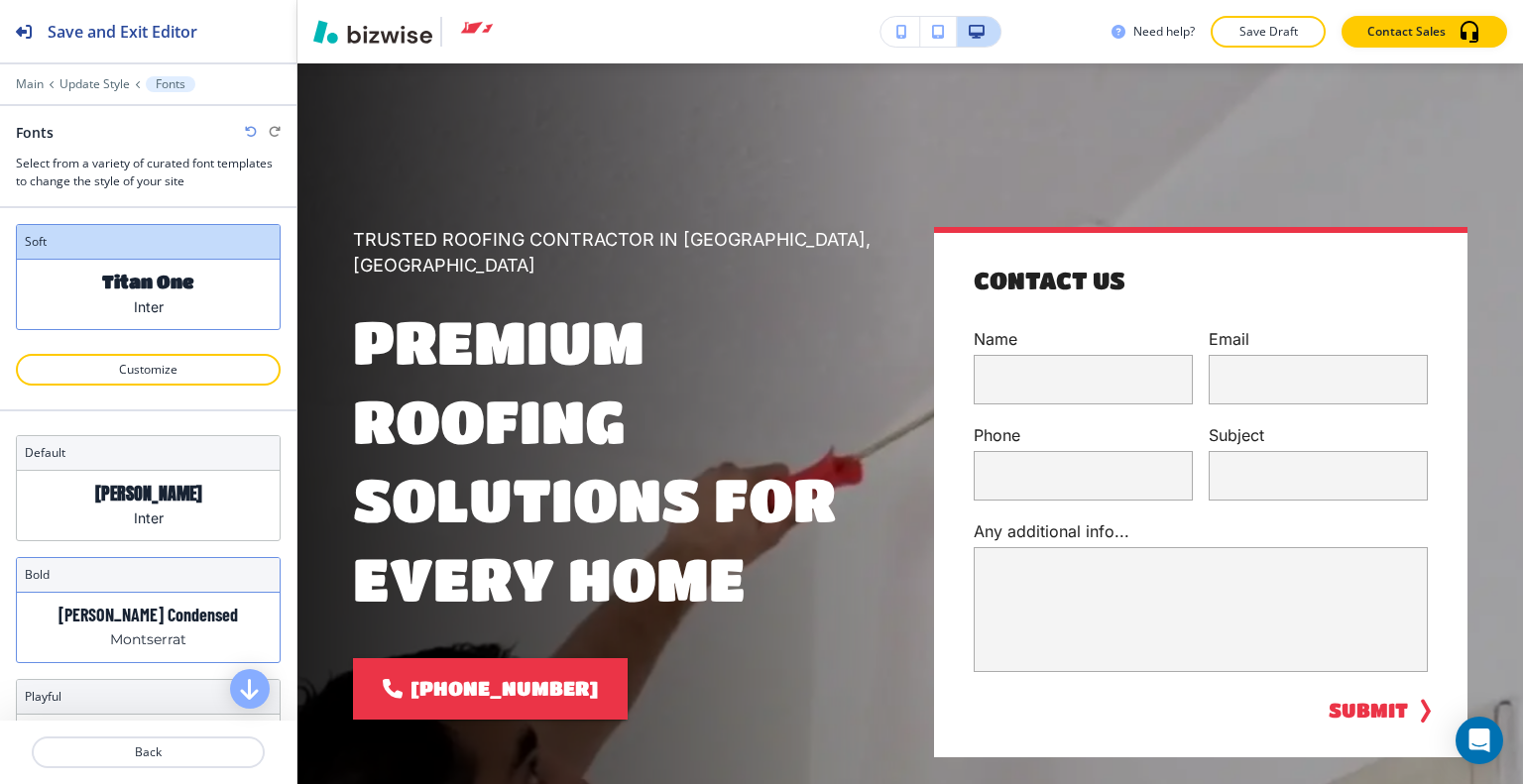 click on "Montserrat" at bounding box center [148, 639] 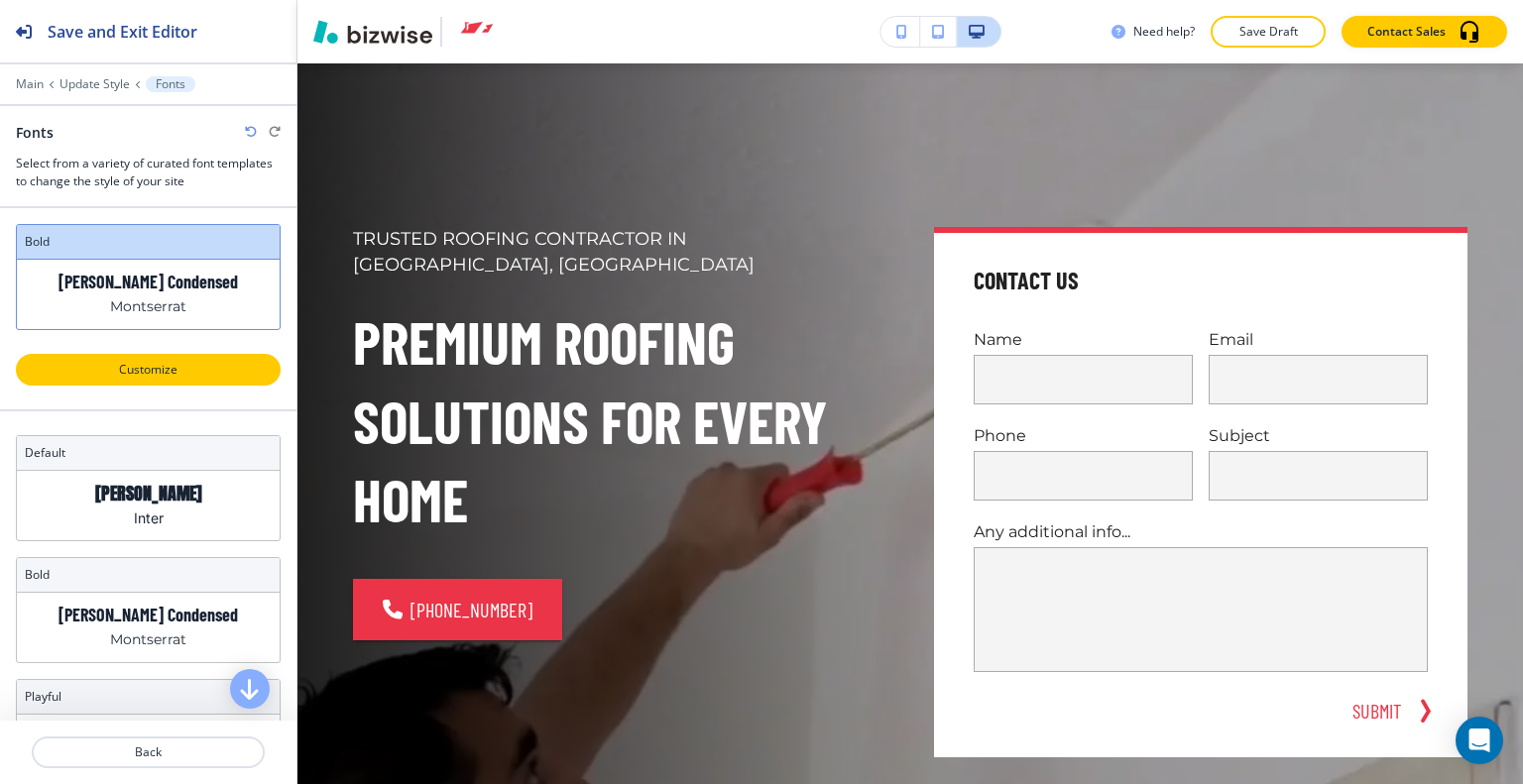click on "Customize" at bounding box center [148, 370] 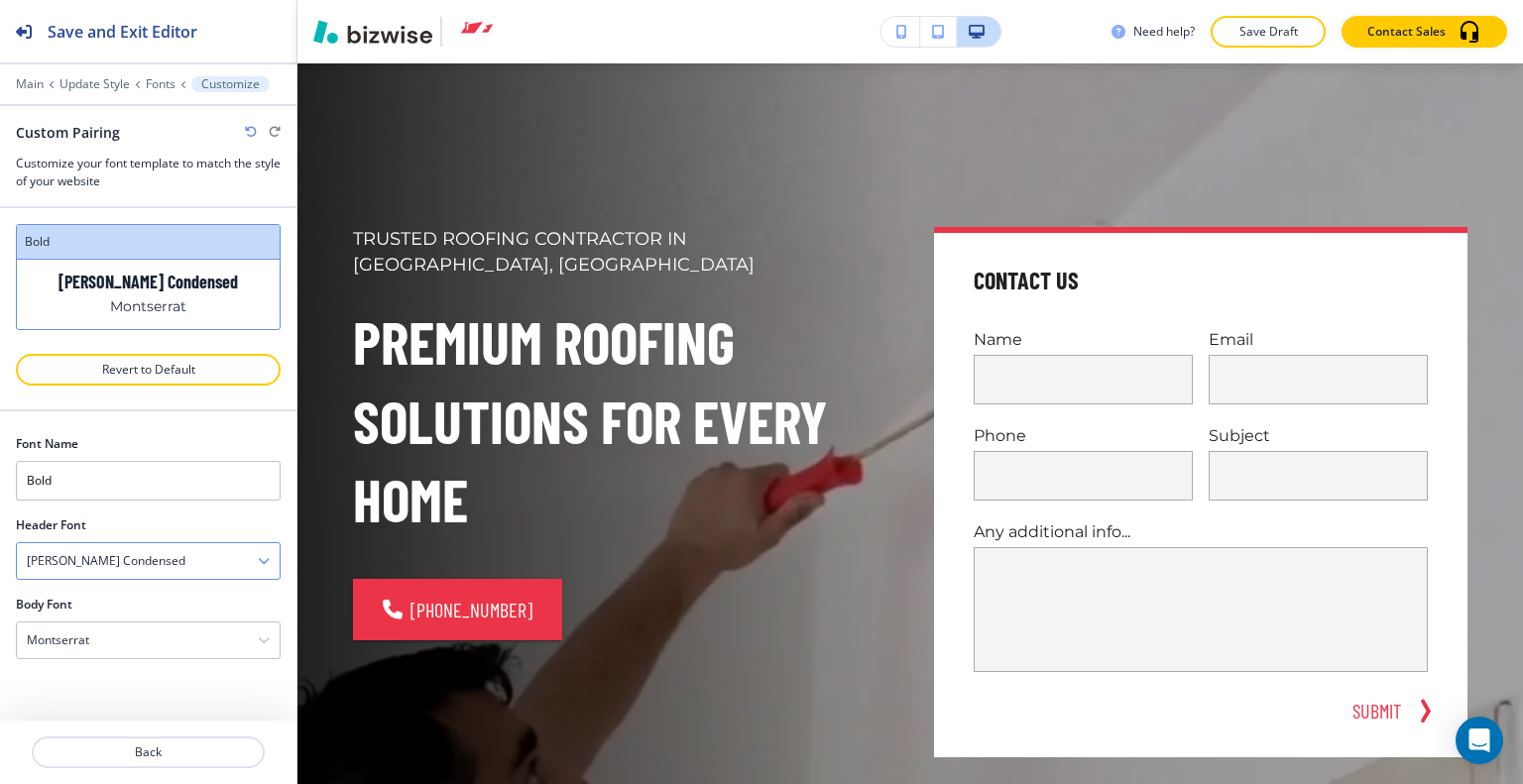 click on "Barlow Condensed" at bounding box center [148, 561] 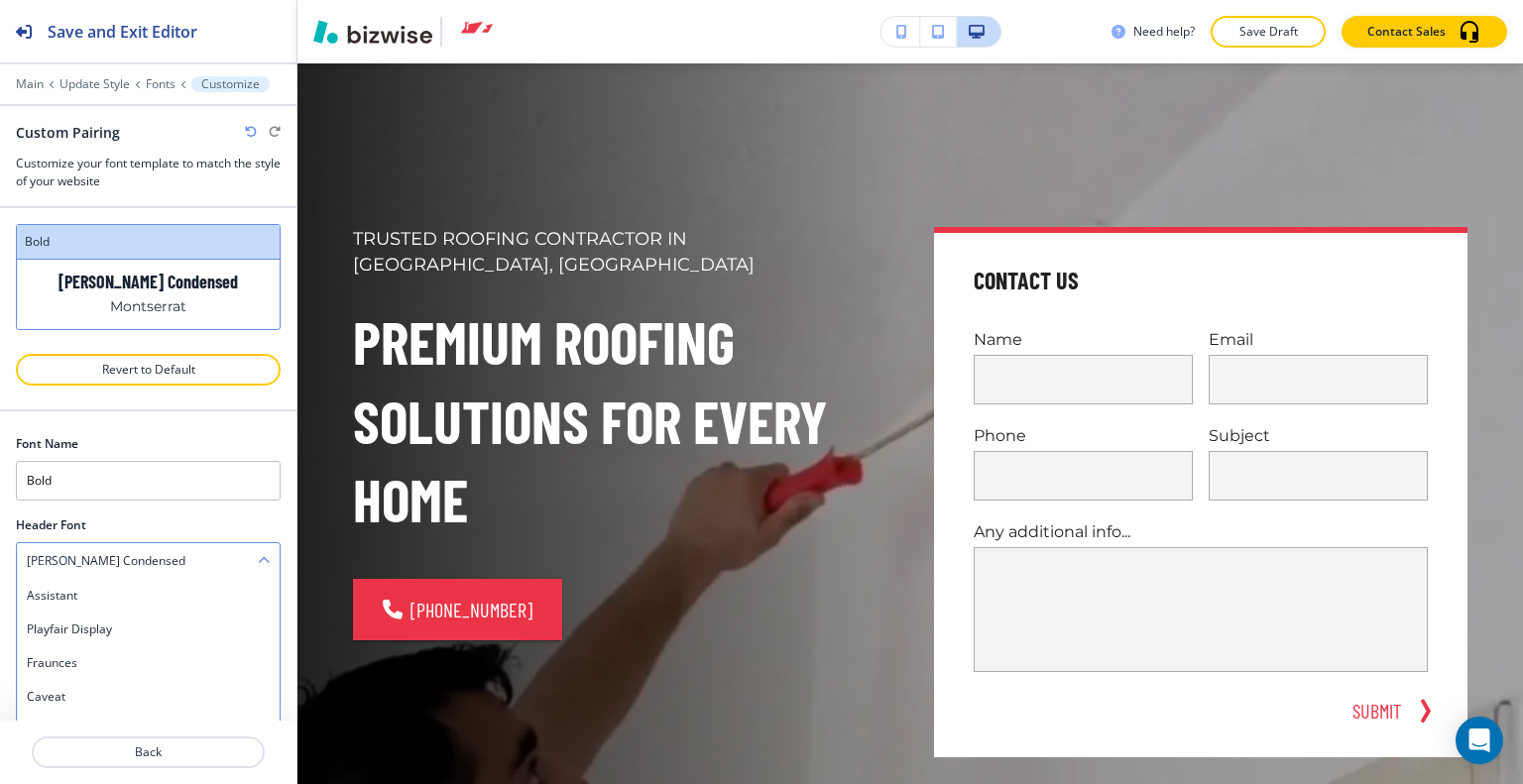 scroll, scrollTop: 1048, scrollLeft: 0, axis: vertical 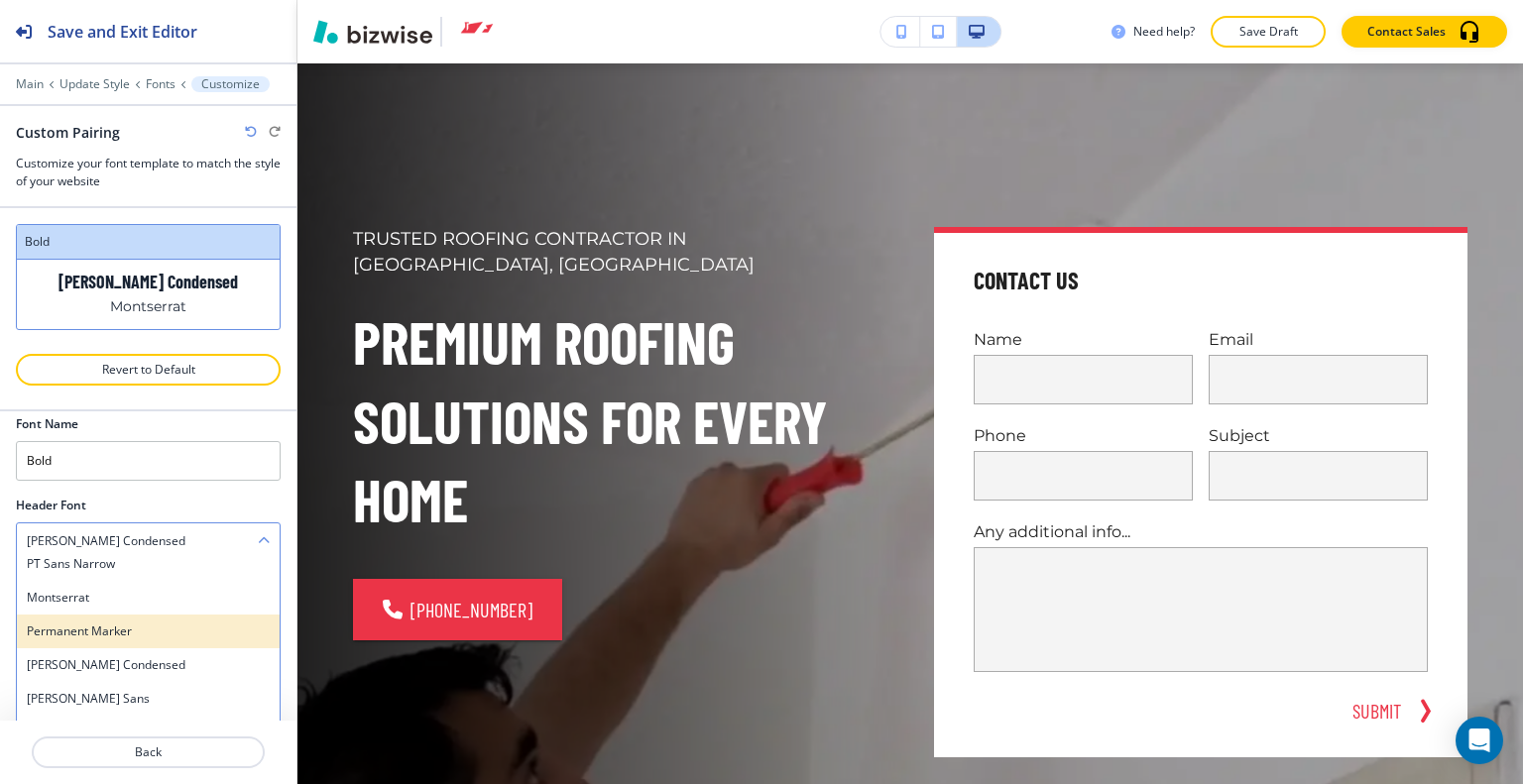 click on "Permanent Marker" at bounding box center (148, 631) 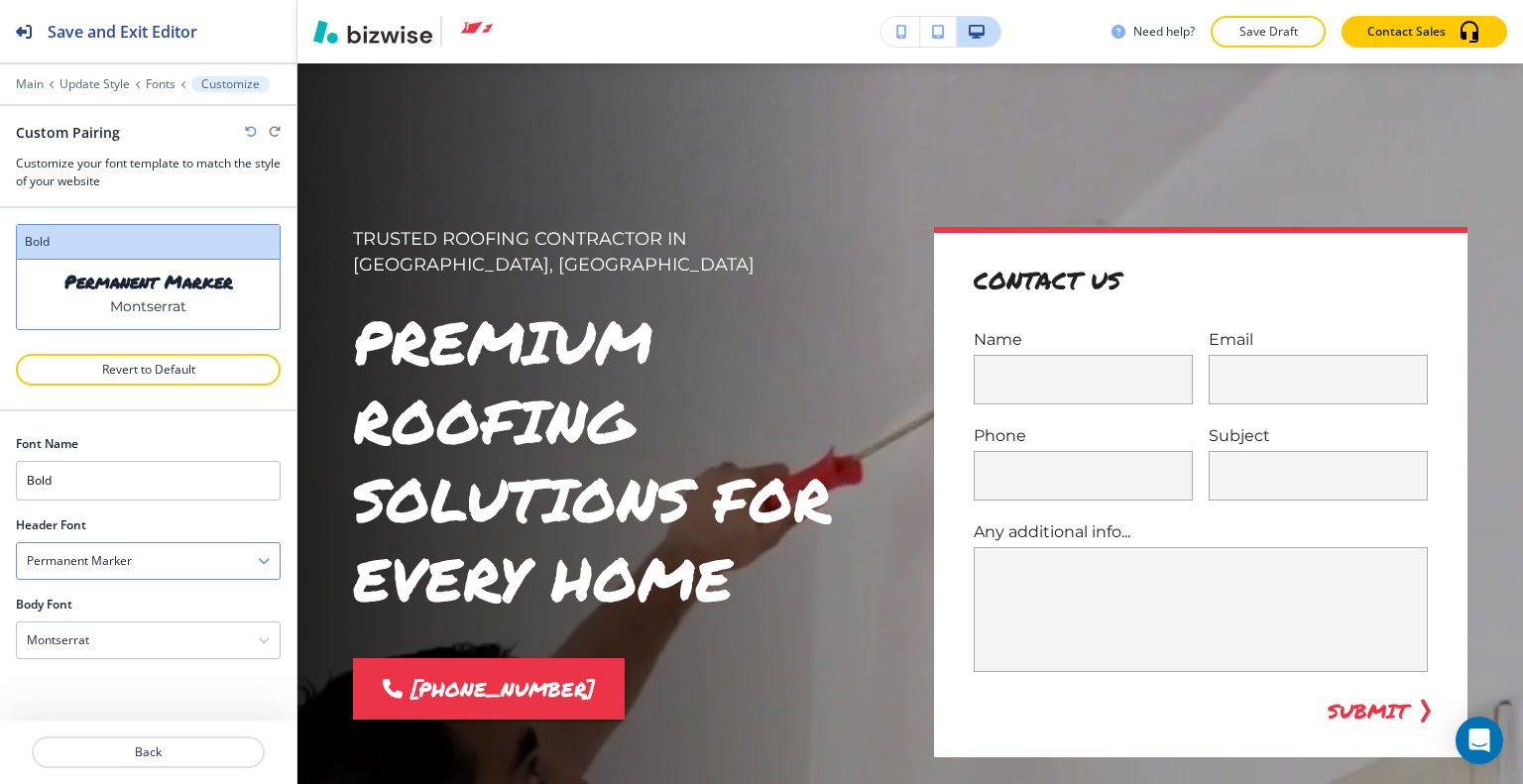 scroll, scrollTop: 0, scrollLeft: 0, axis: both 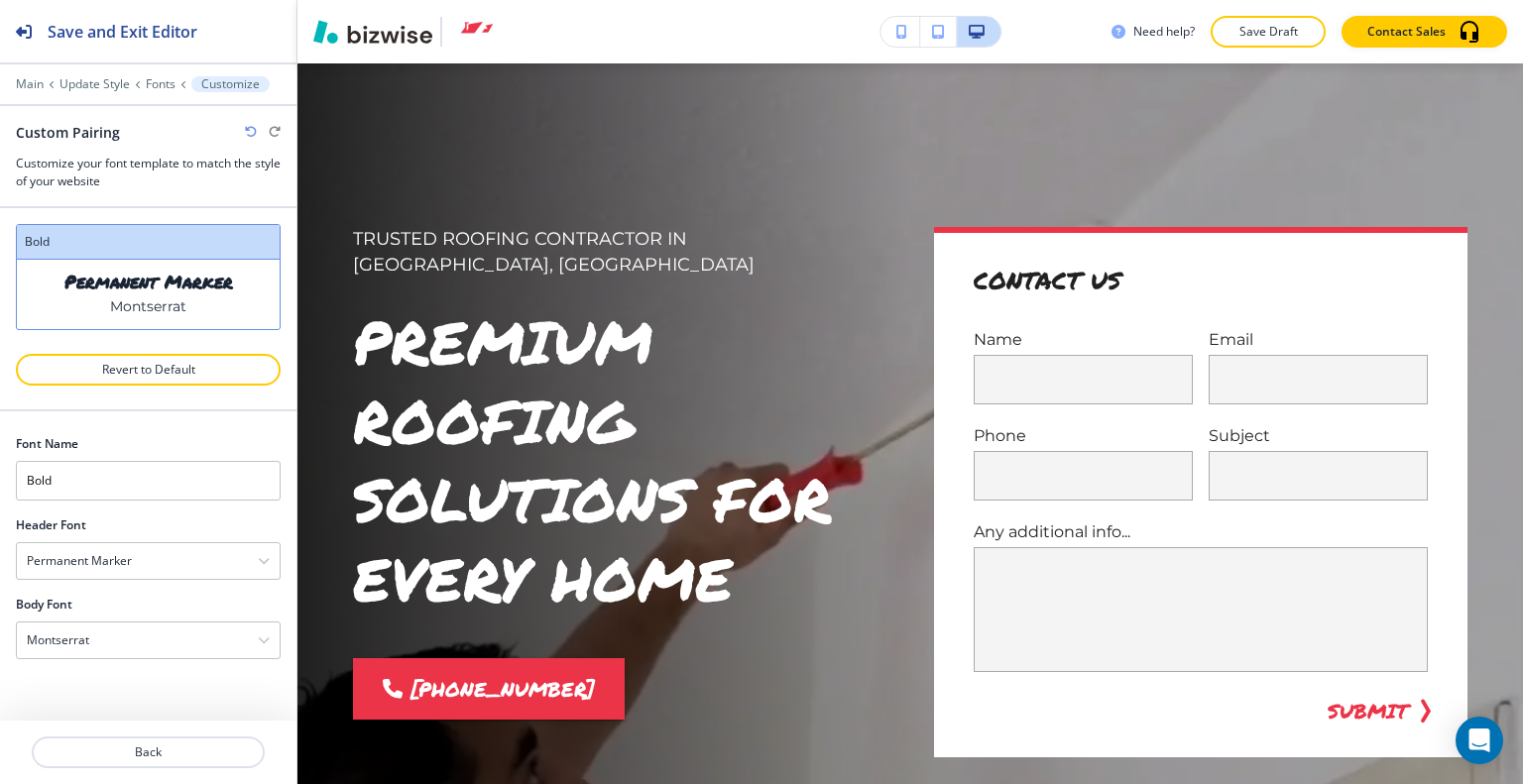 click at bounding box center (251, 132) 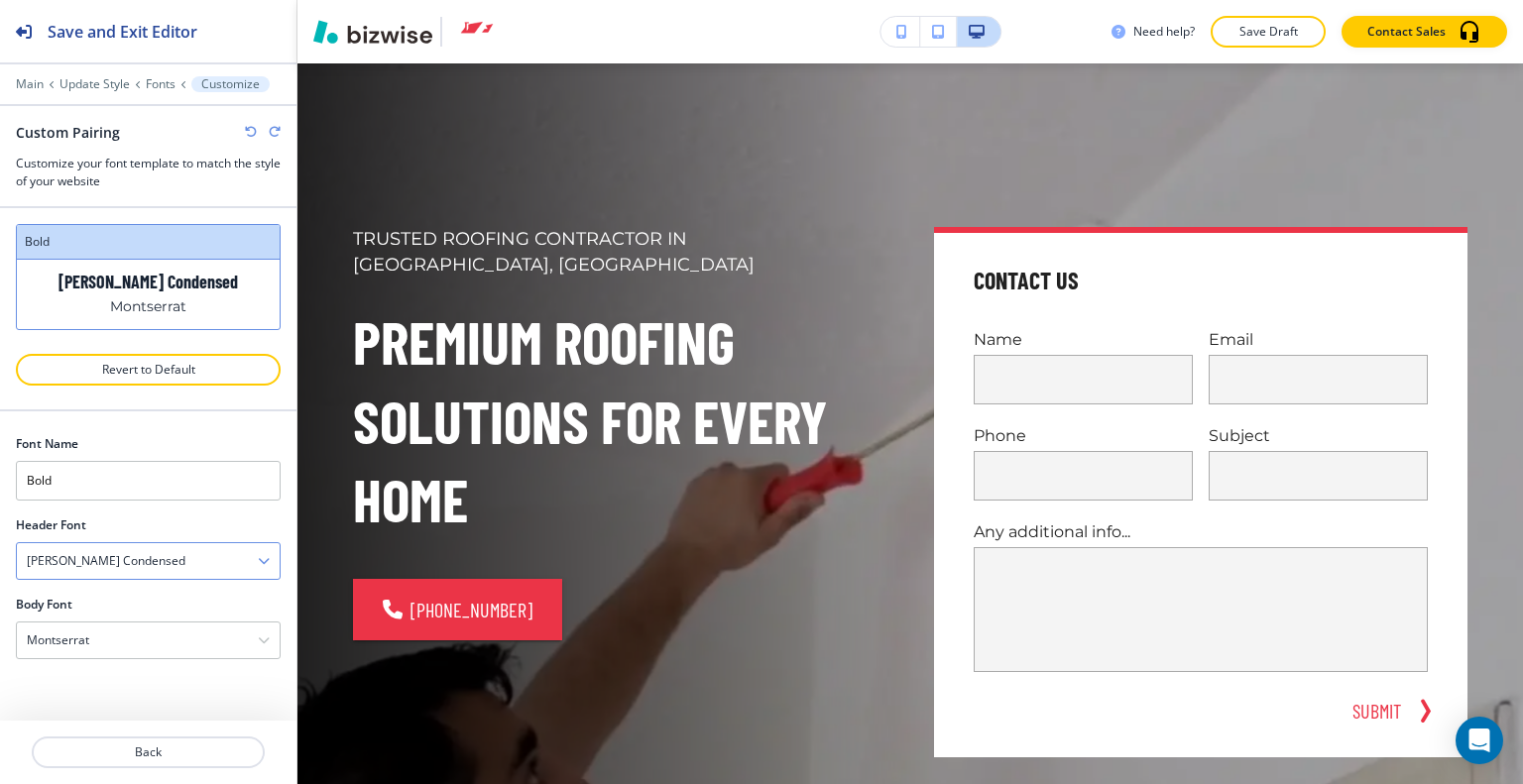 click on "Barlow Condensed" at bounding box center [148, 561] 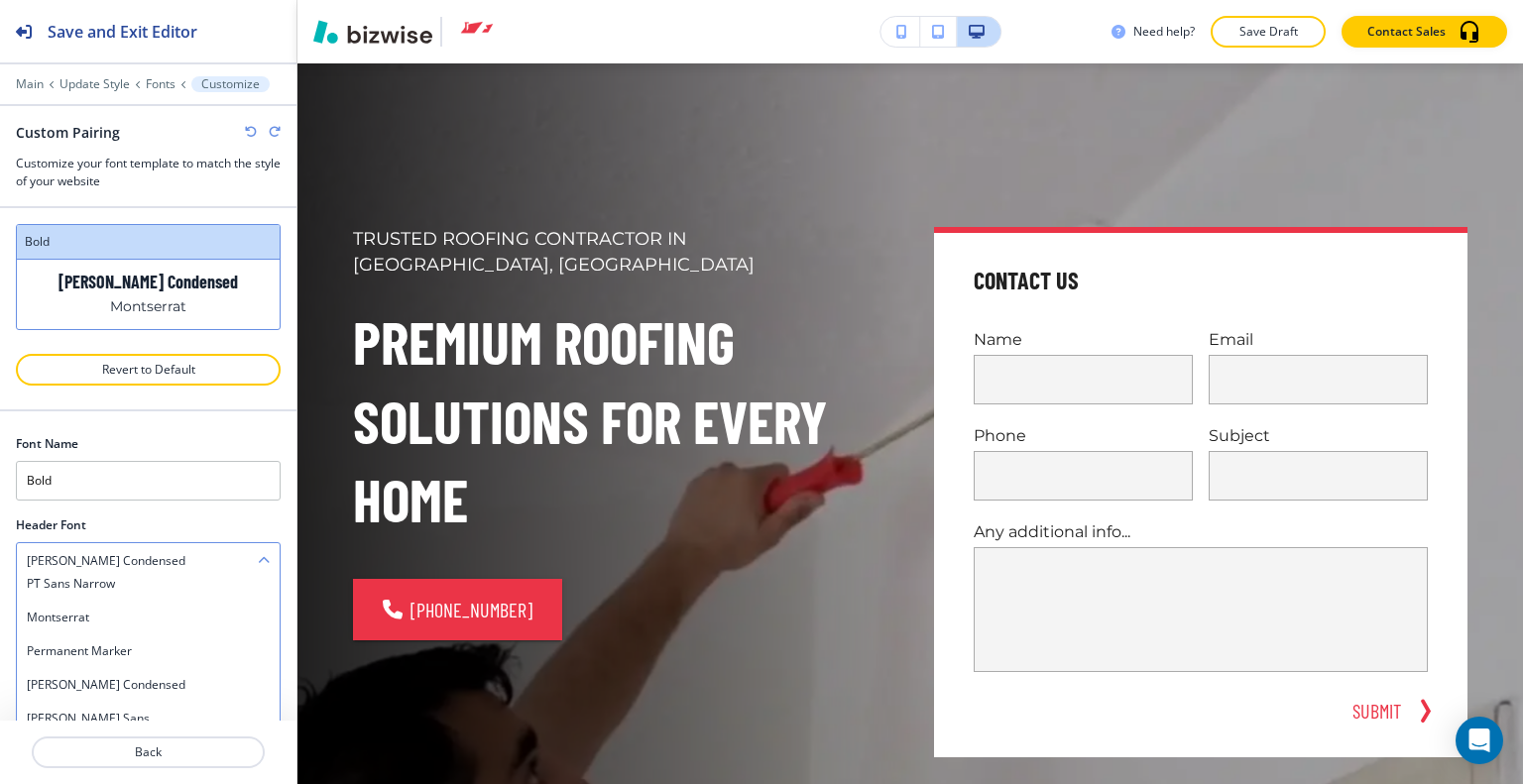 scroll, scrollTop: 1487, scrollLeft: 0, axis: vertical 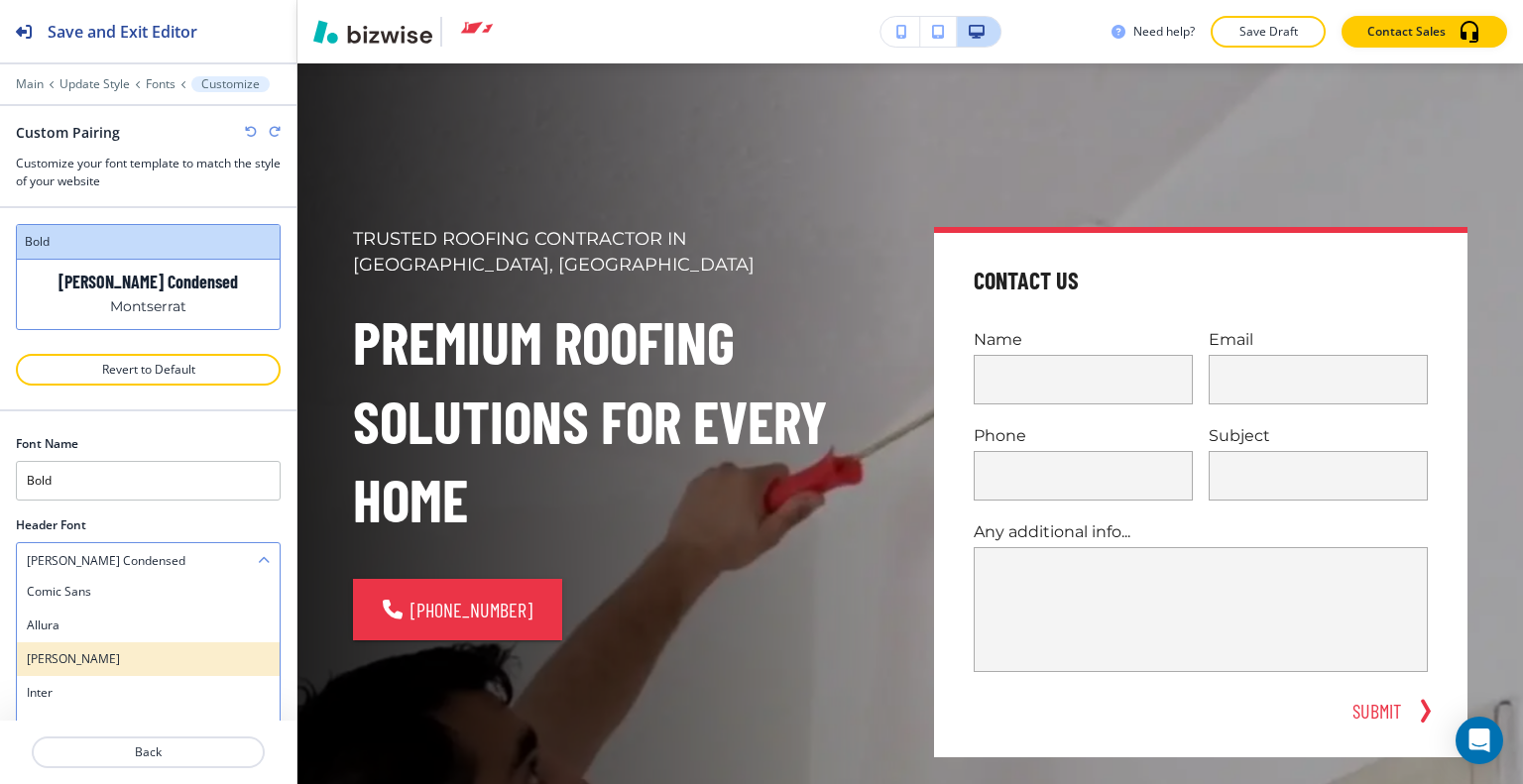 click on "Anton" at bounding box center (148, 659) 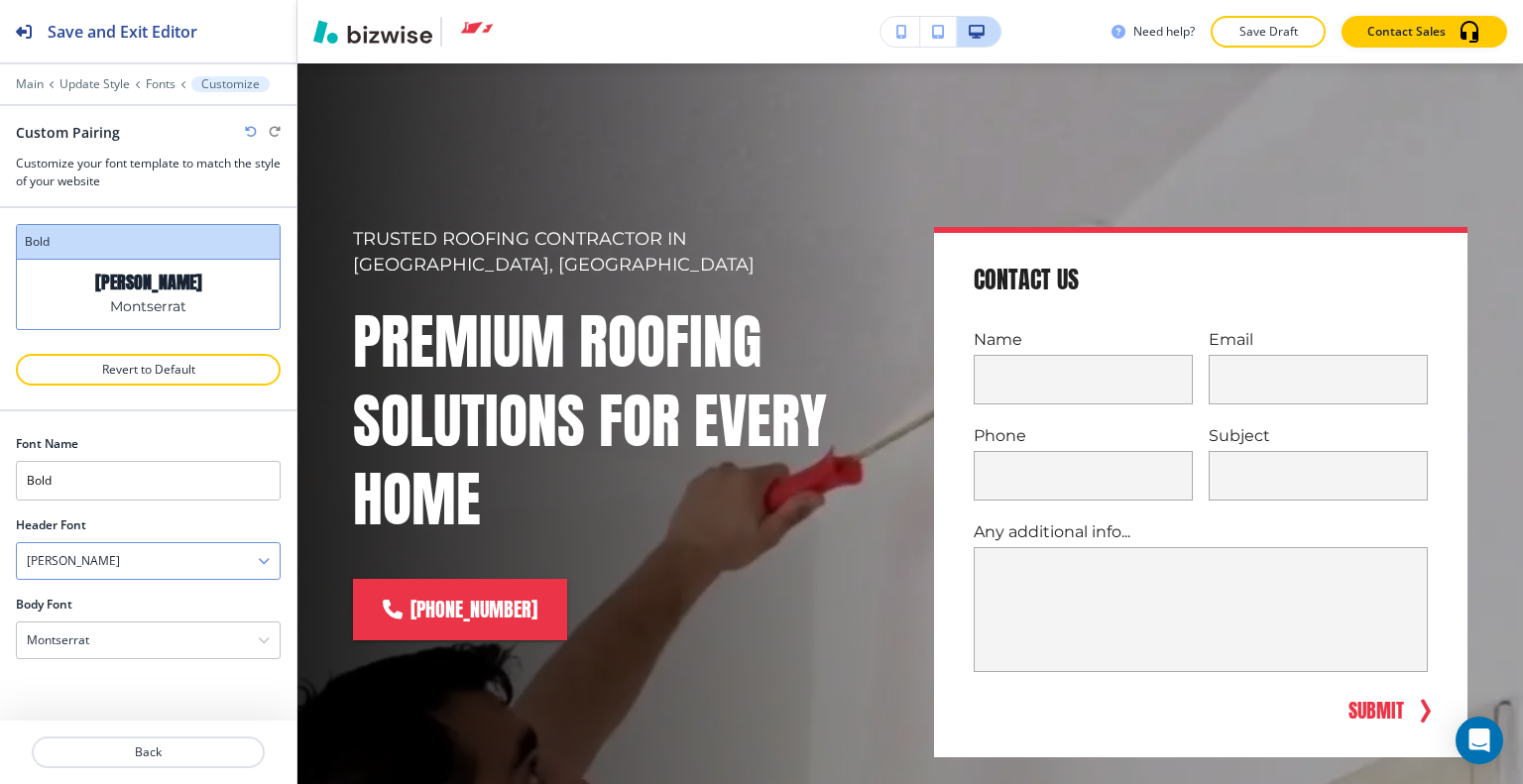 click on "Anton" at bounding box center [148, 561] 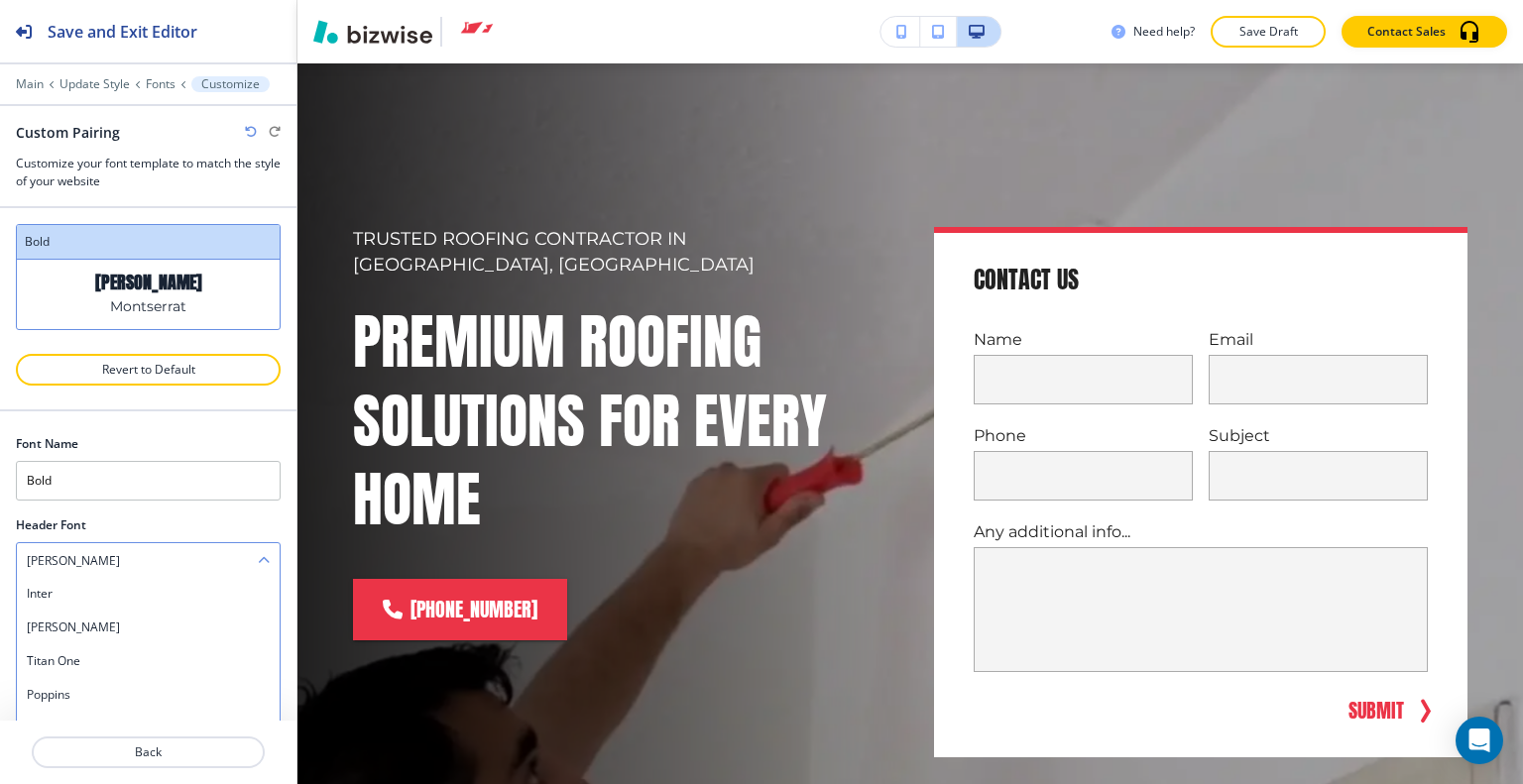 scroll, scrollTop: 1657, scrollLeft: 0, axis: vertical 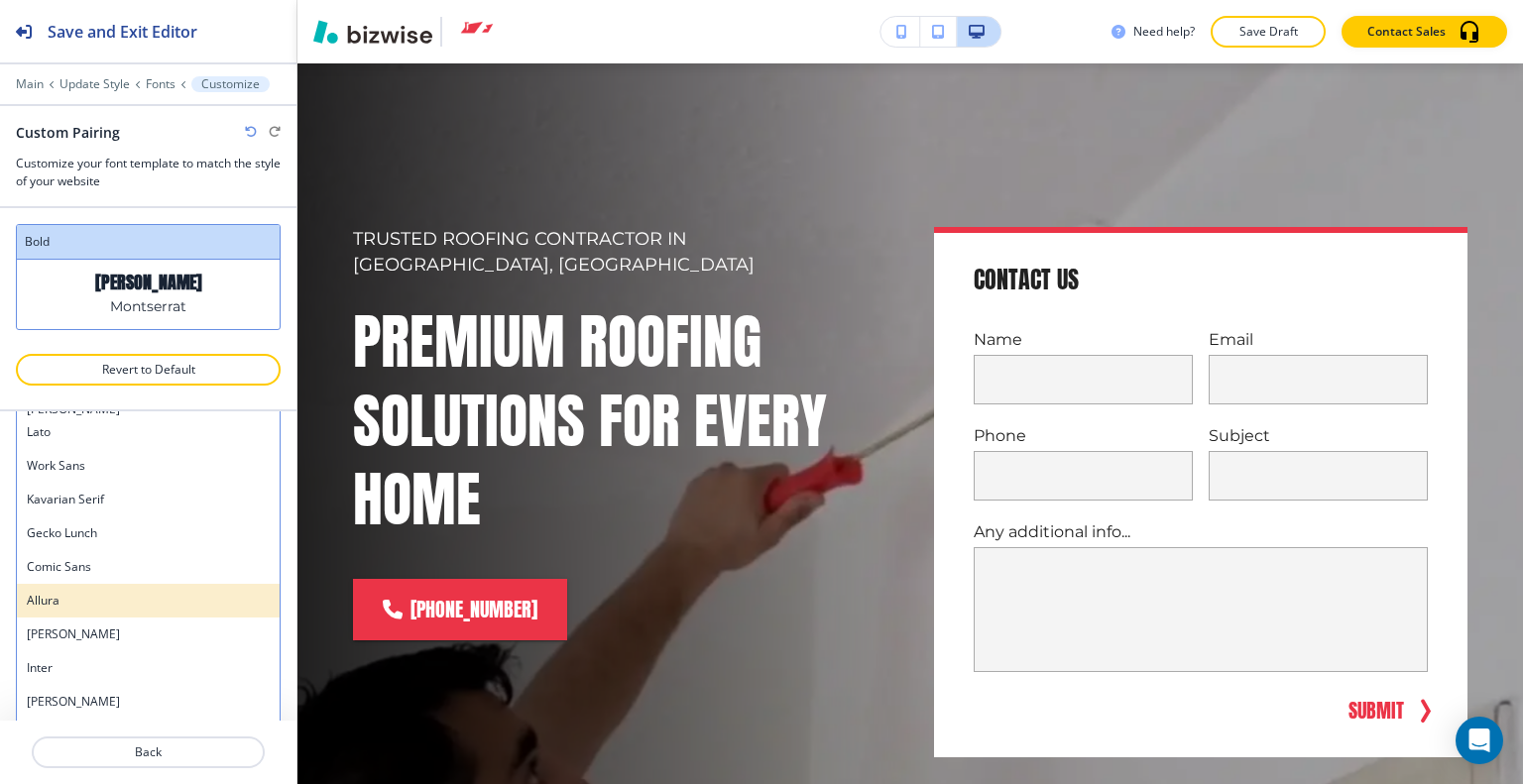 click on "Allura" at bounding box center (148, 601) 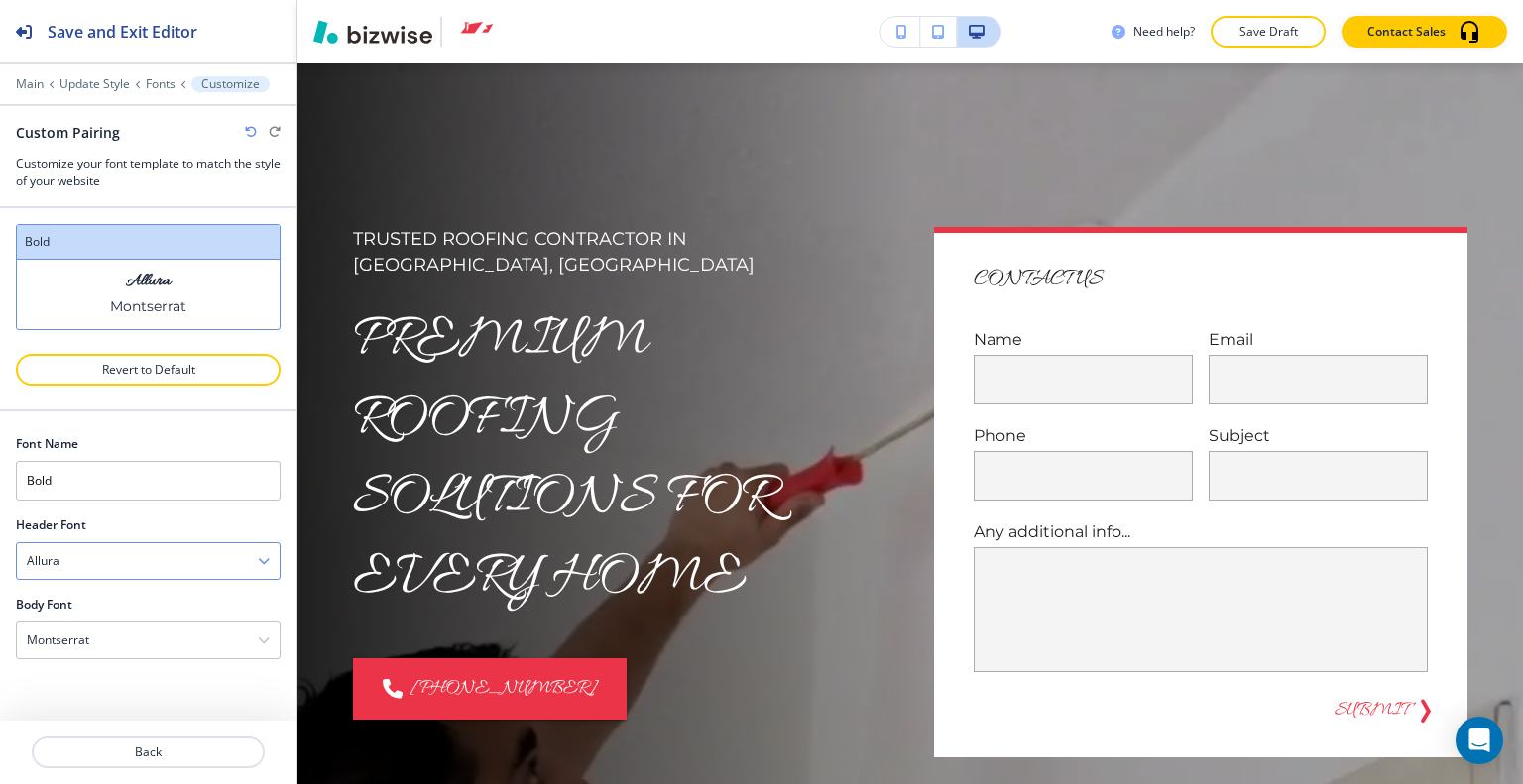 scroll, scrollTop: 0, scrollLeft: 0, axis: both 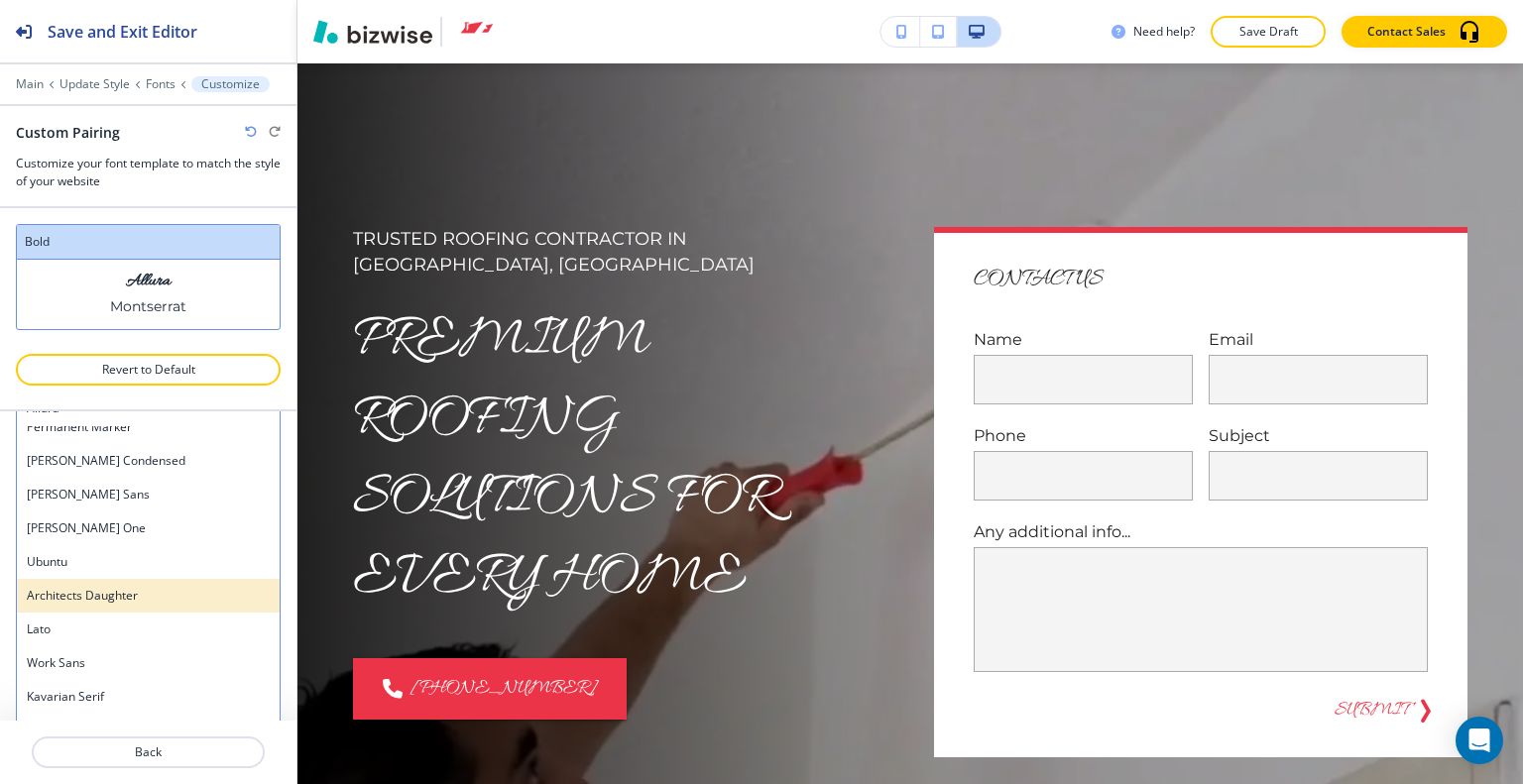 click on "Architects Daughter" at bounding box center [148, 596] 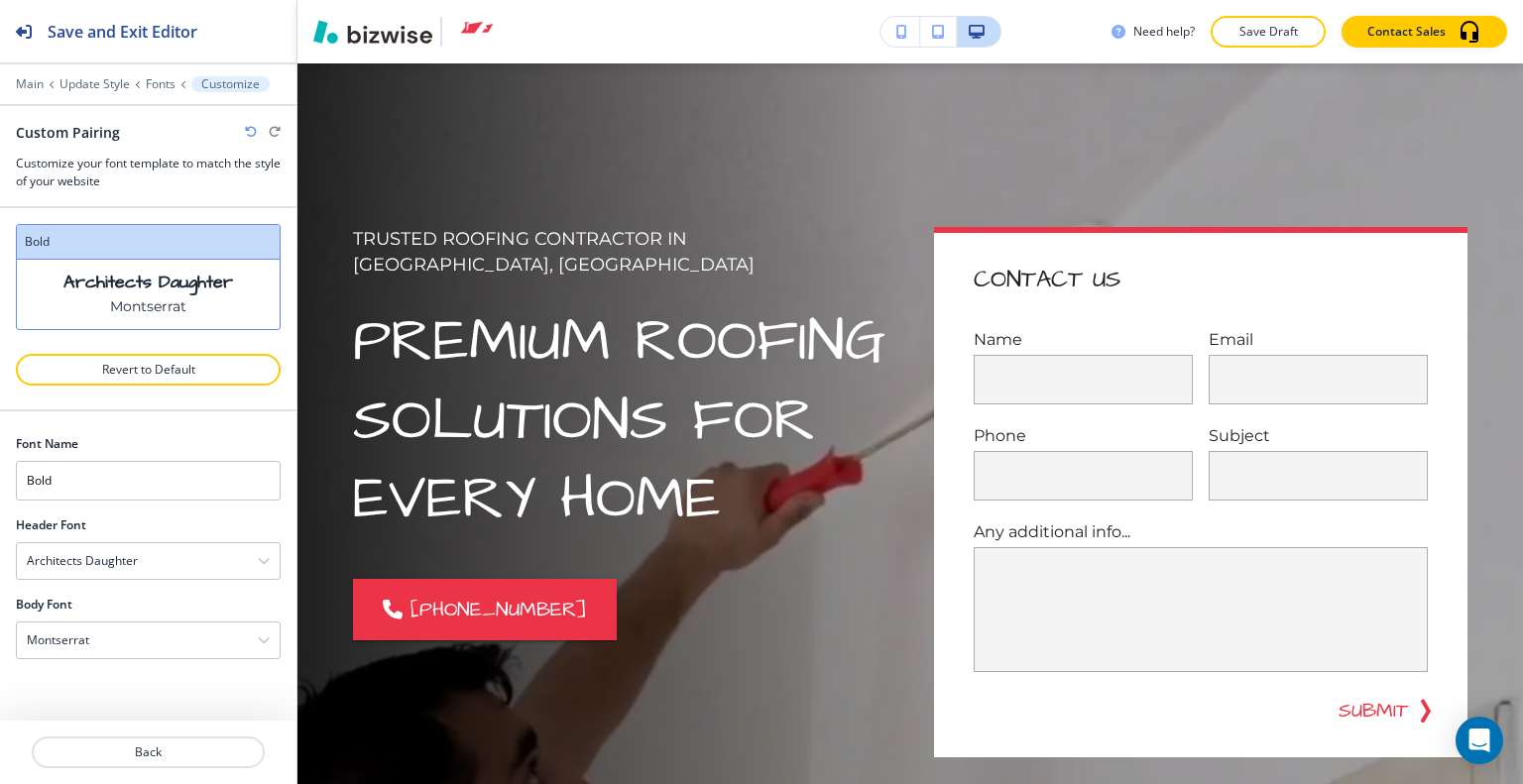 scroll, scrollTop: 0, scrollLeft: 0, axis: both 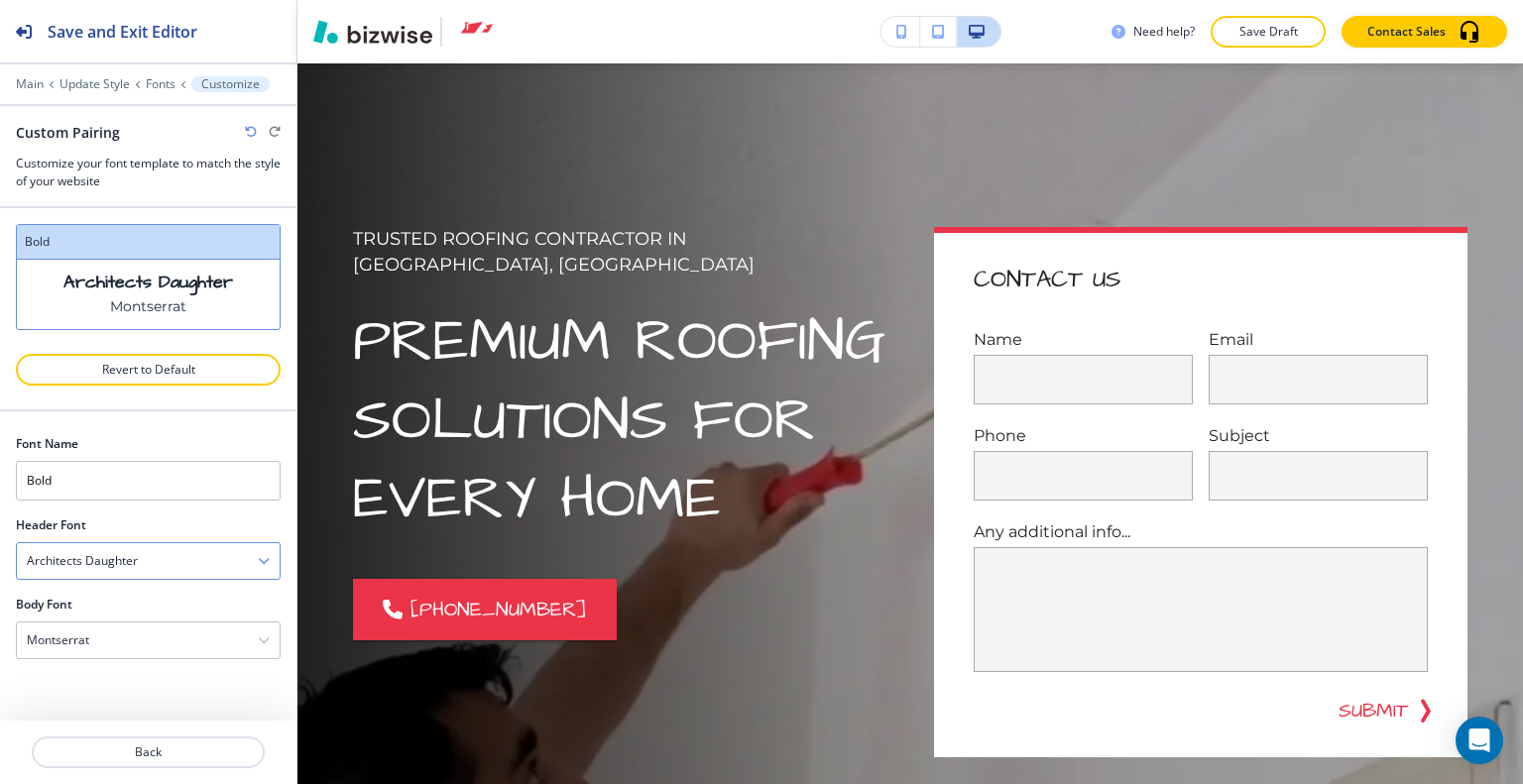 click on "Architects Daughter" at bounding box center [148, 561] 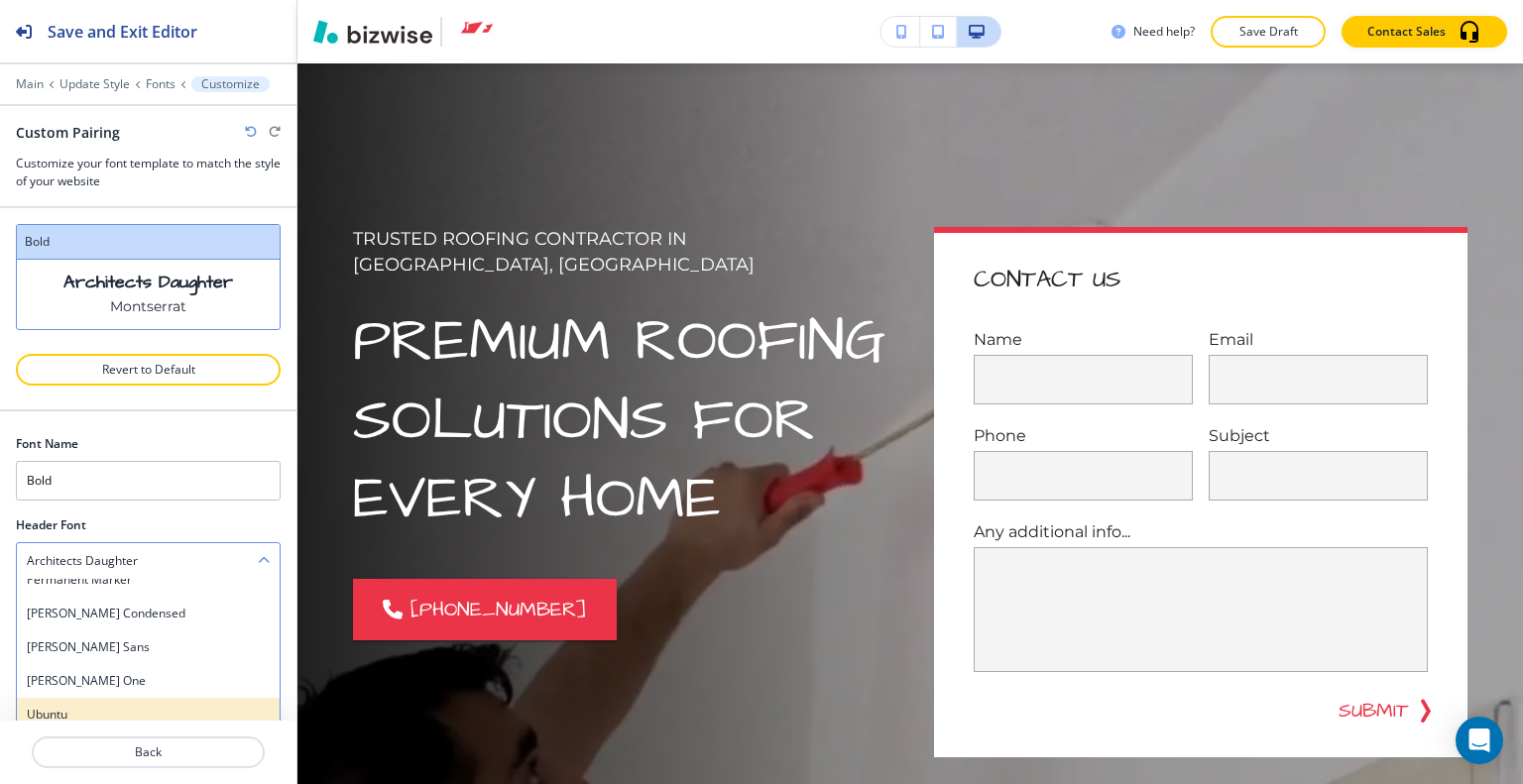 scroll, scrollTop: 153, scrollLeft: 0, axis: vertical 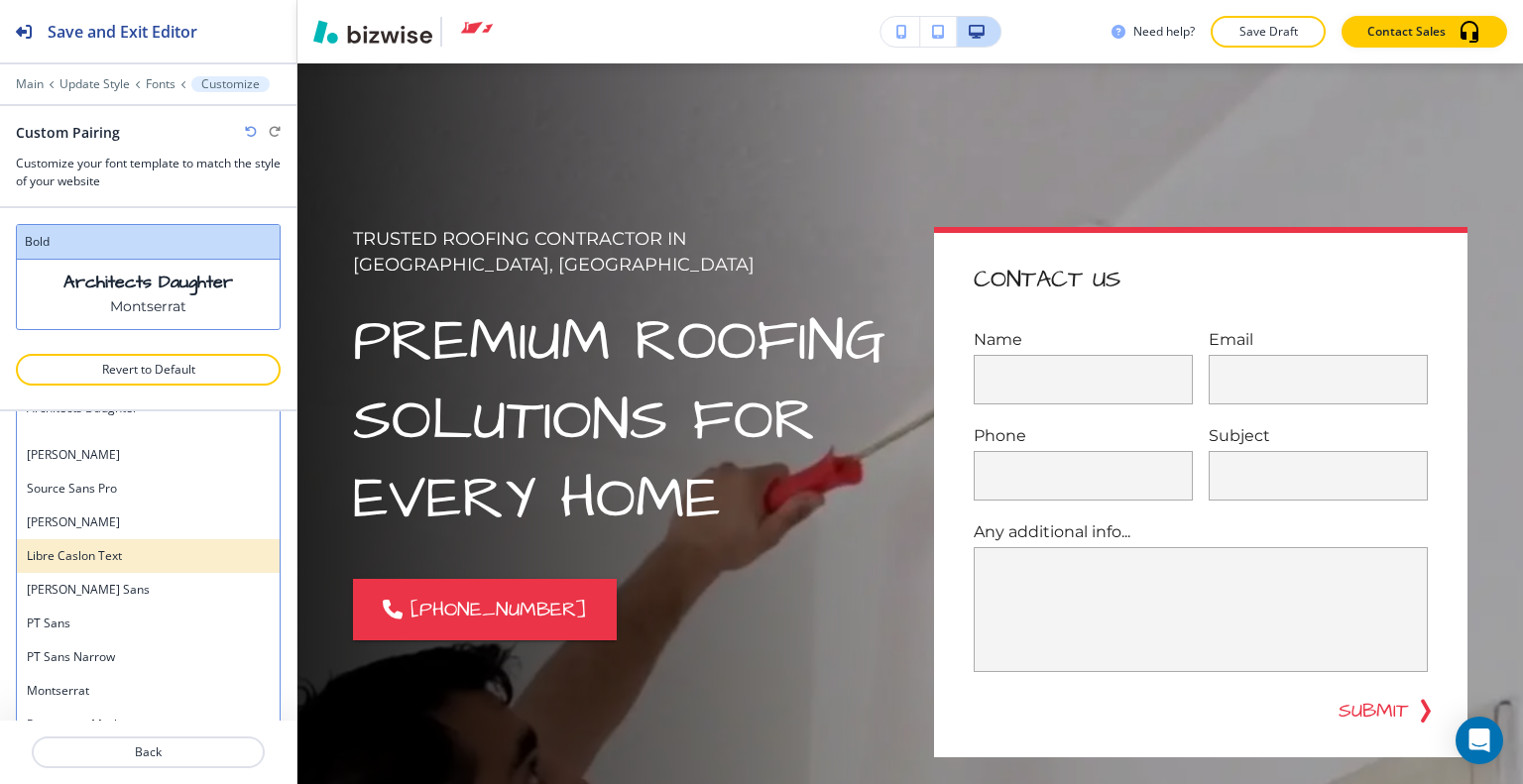 click on "Libre Caslon Text" at bounding box center (148, 556) 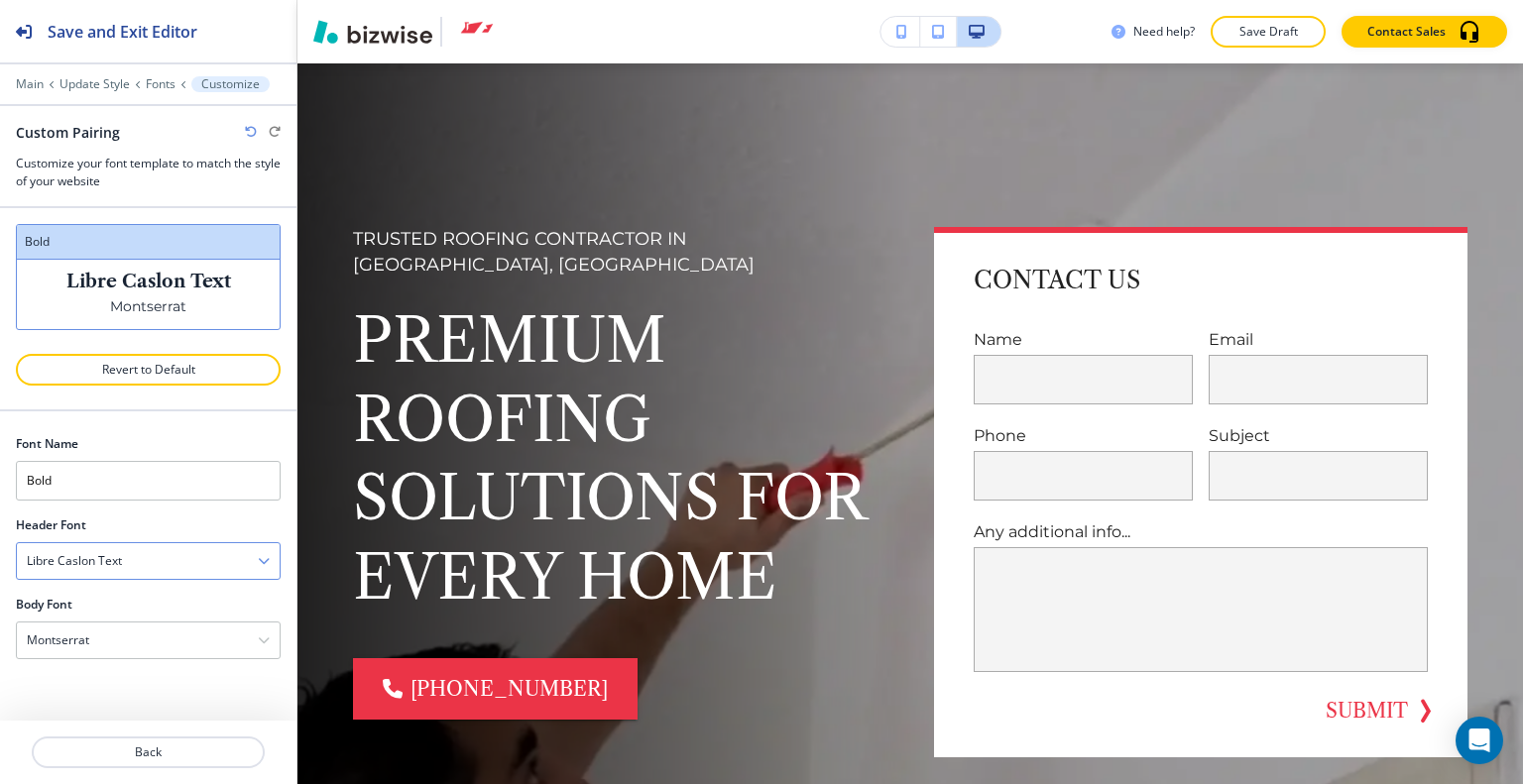 scroll, scrollTop: 0, scrollLeft: 0, axis: both 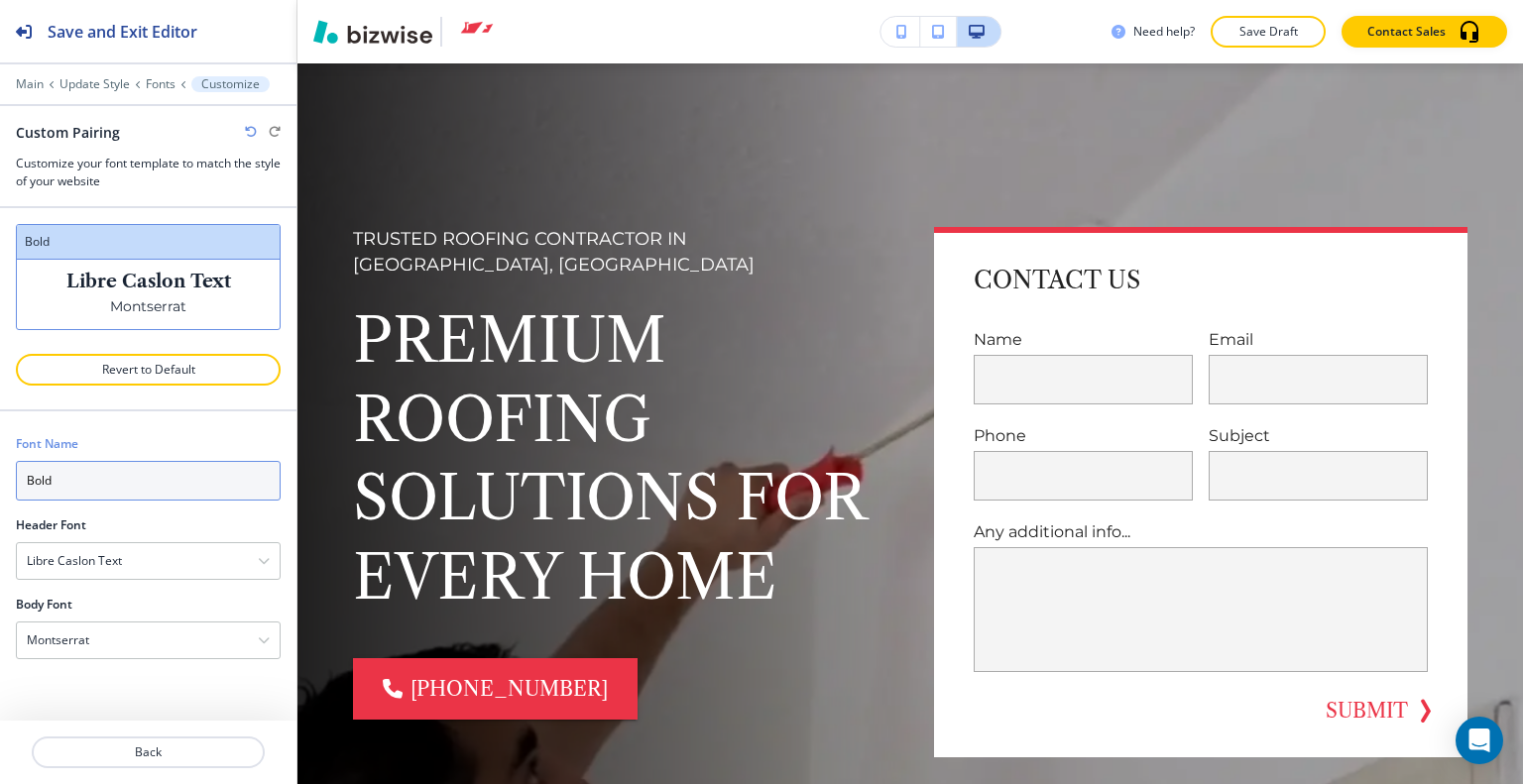 click on "Bold" at bounding box center (148, 481) 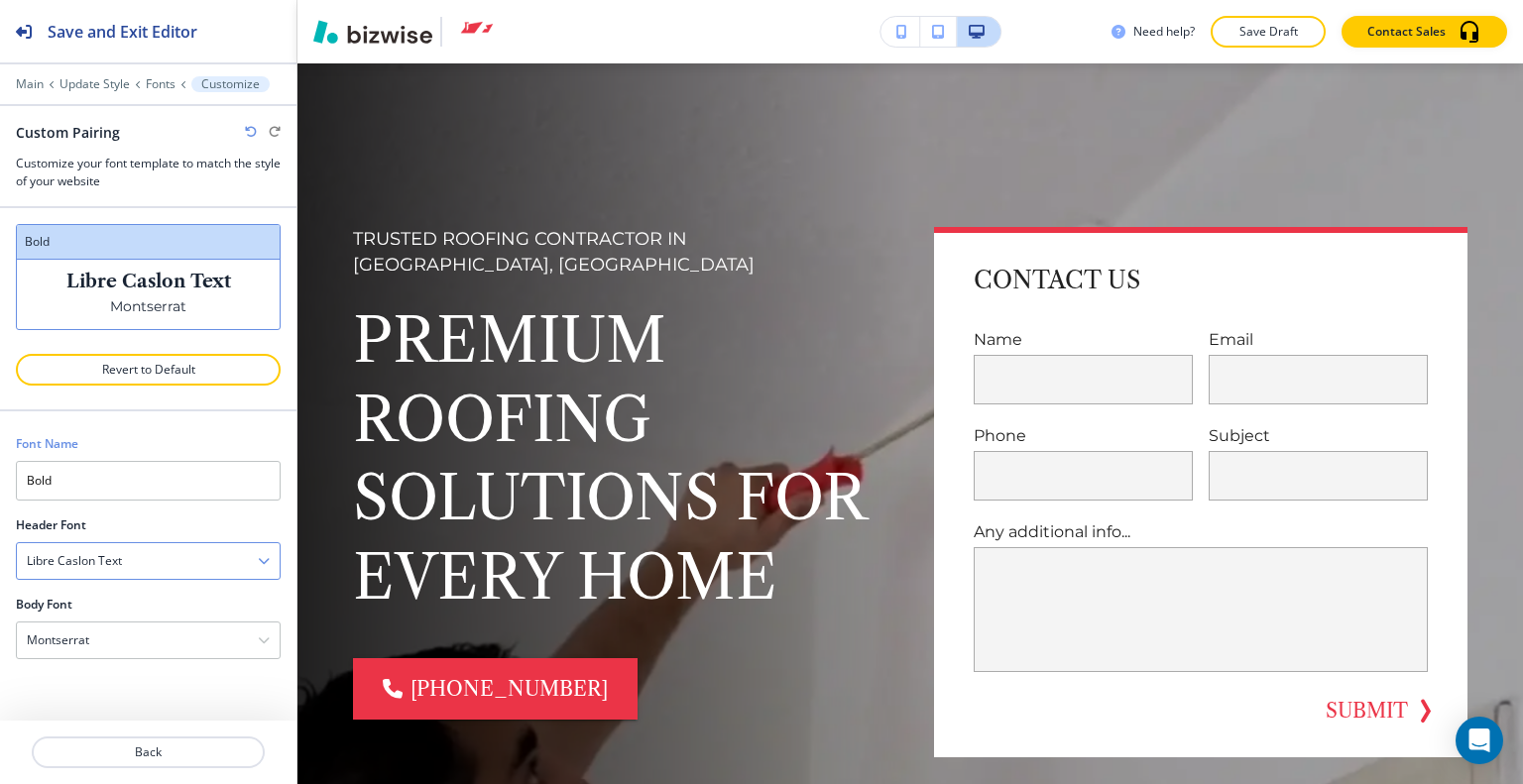 click on "Libre Caslon Text" at bounding box center (148, 561) 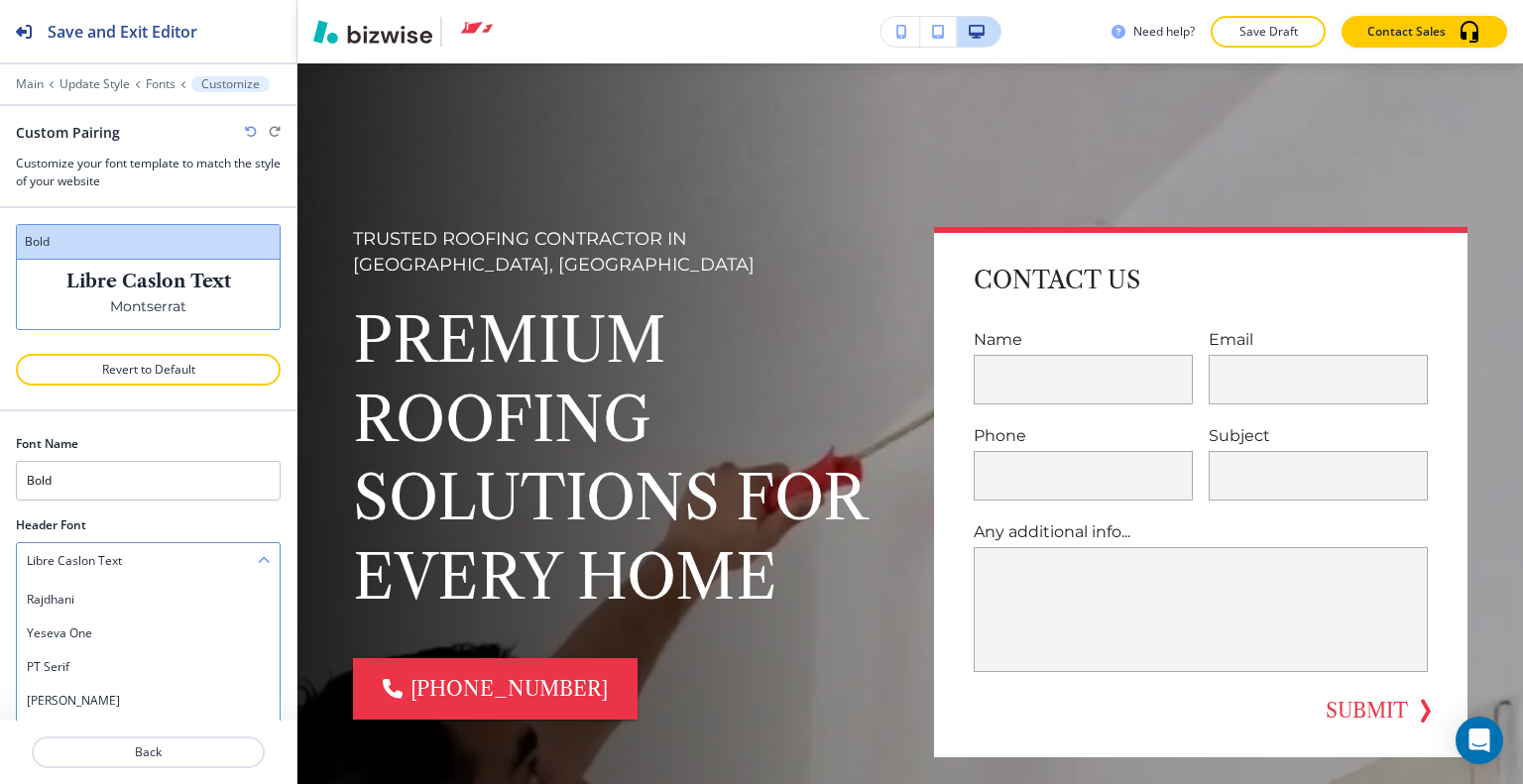 scroll, scrollTop: 567, scrollLeft: 0, axis: vertical 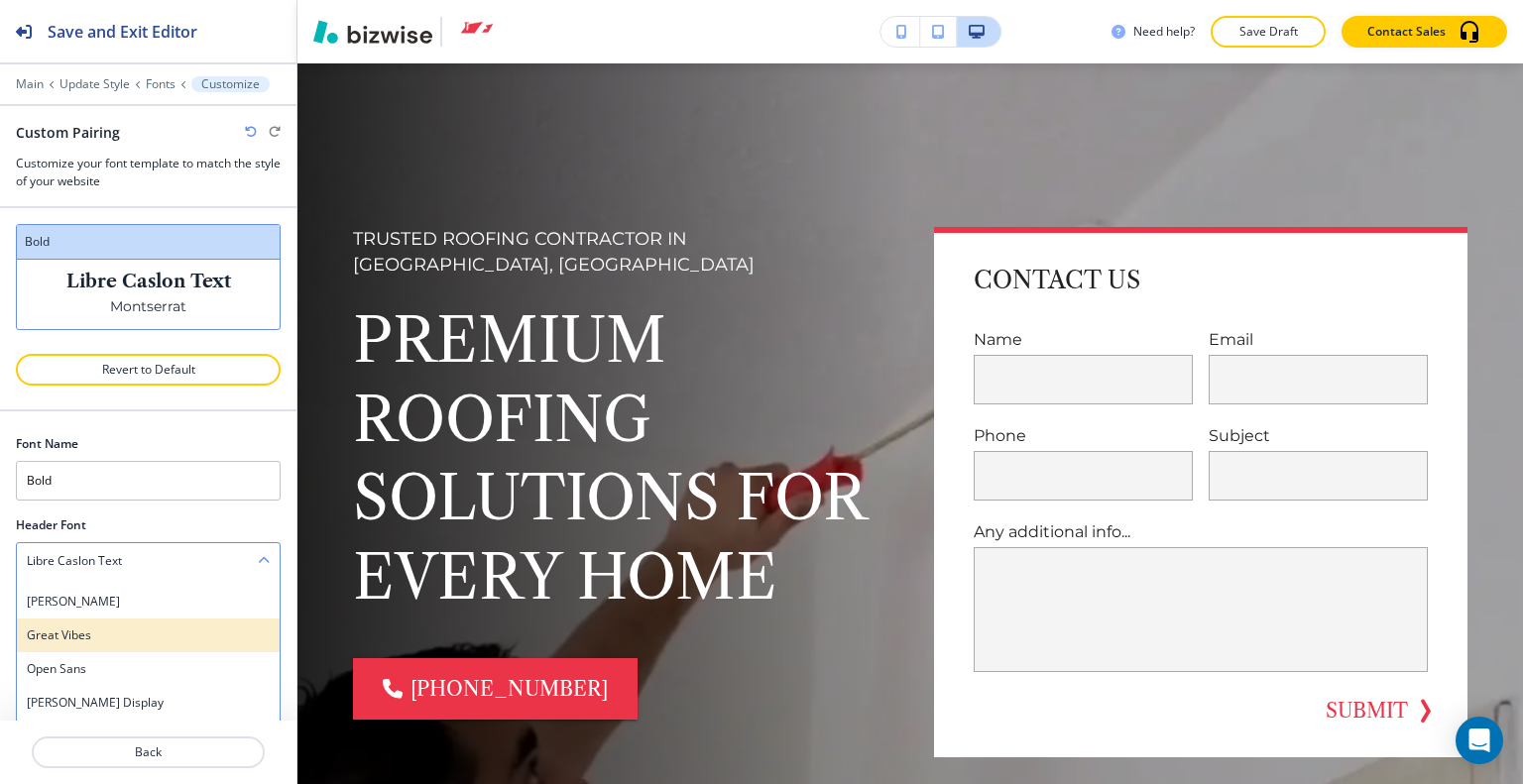 click on "Great Vibes" at bounding box center [148, 635] 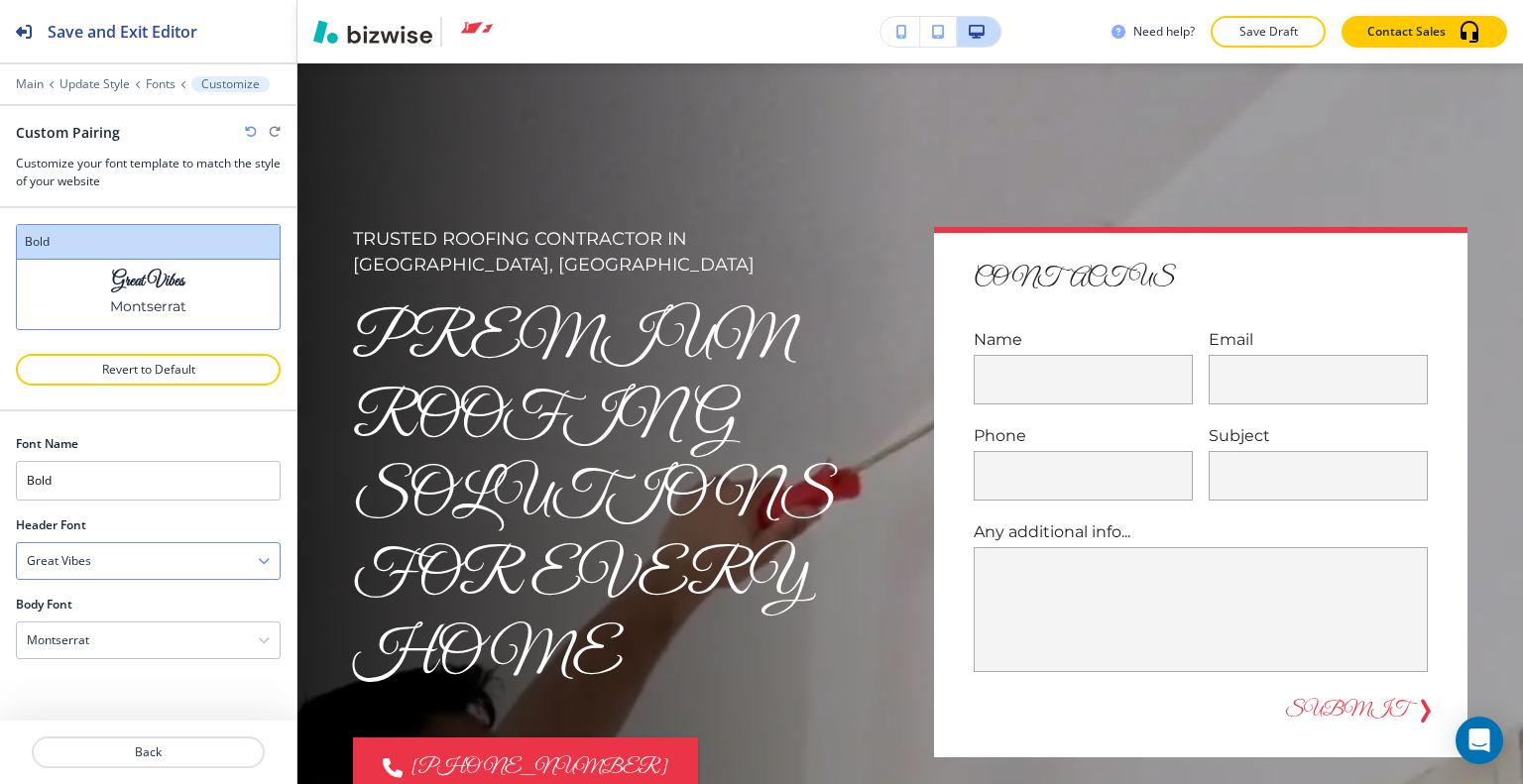 scroll, scrollTop: 0, scrollLeft: 0, axis: both 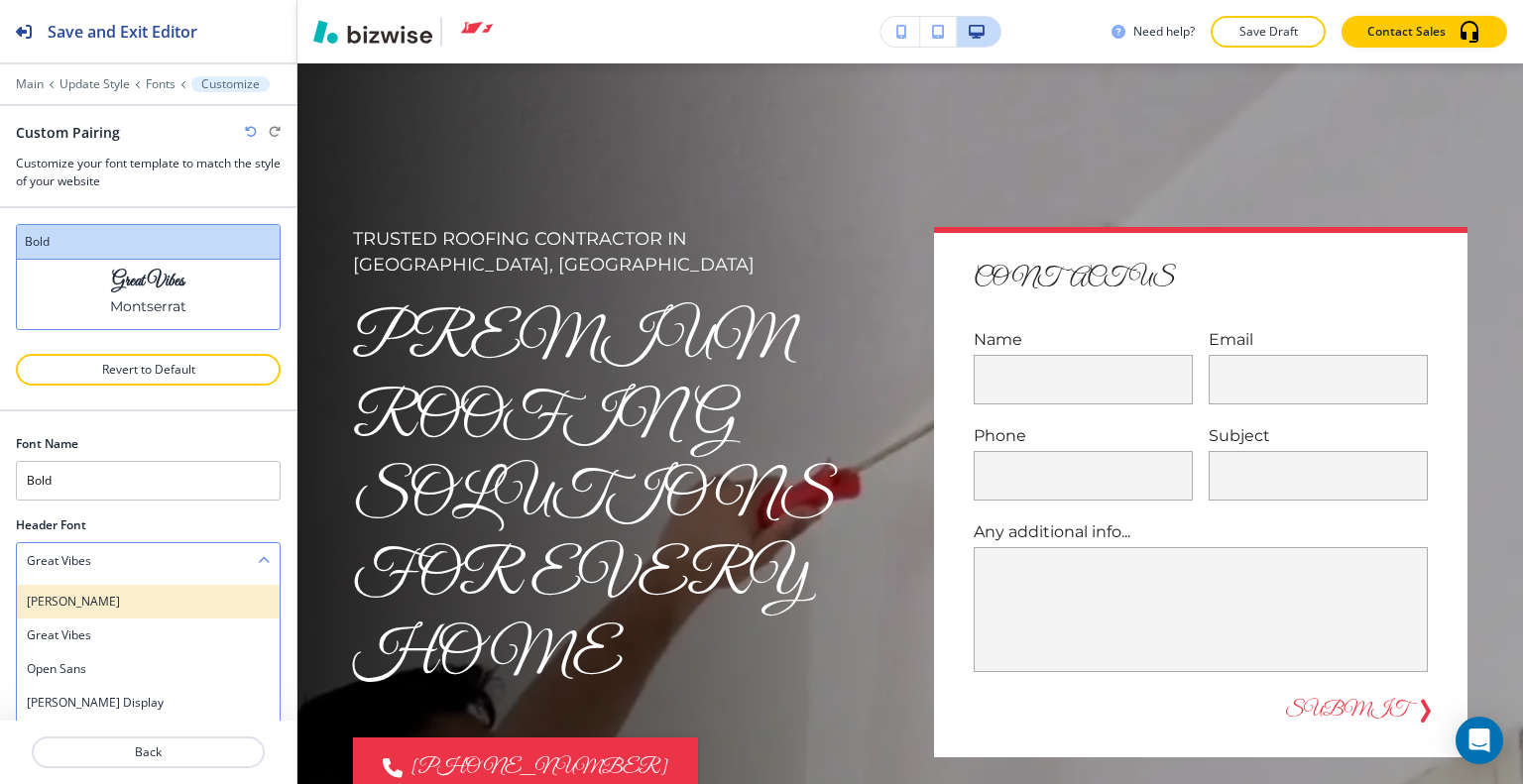 click on "Lora" at bounding box center (148, 602) 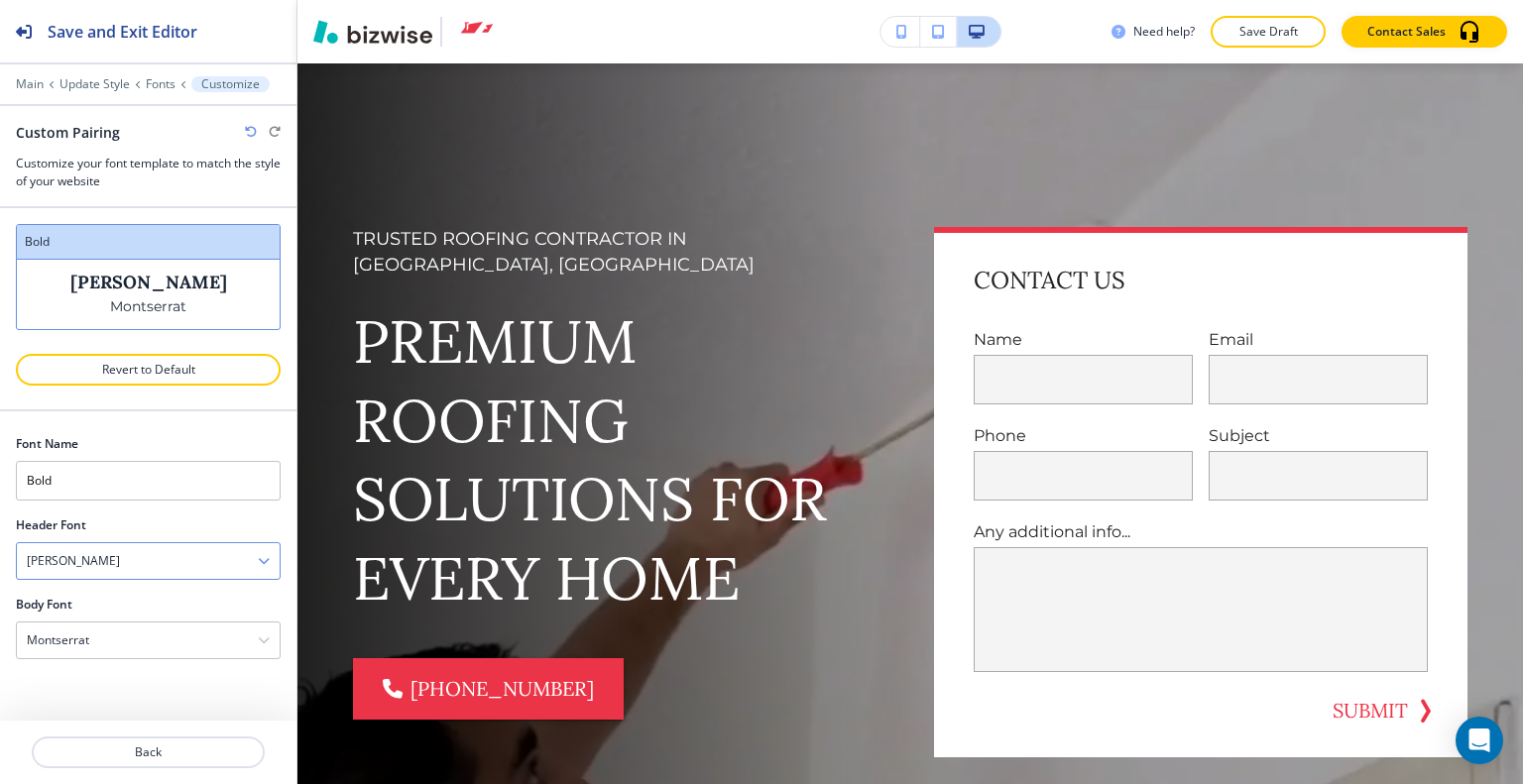 click on "Lora" at bounding box center (148, 561) 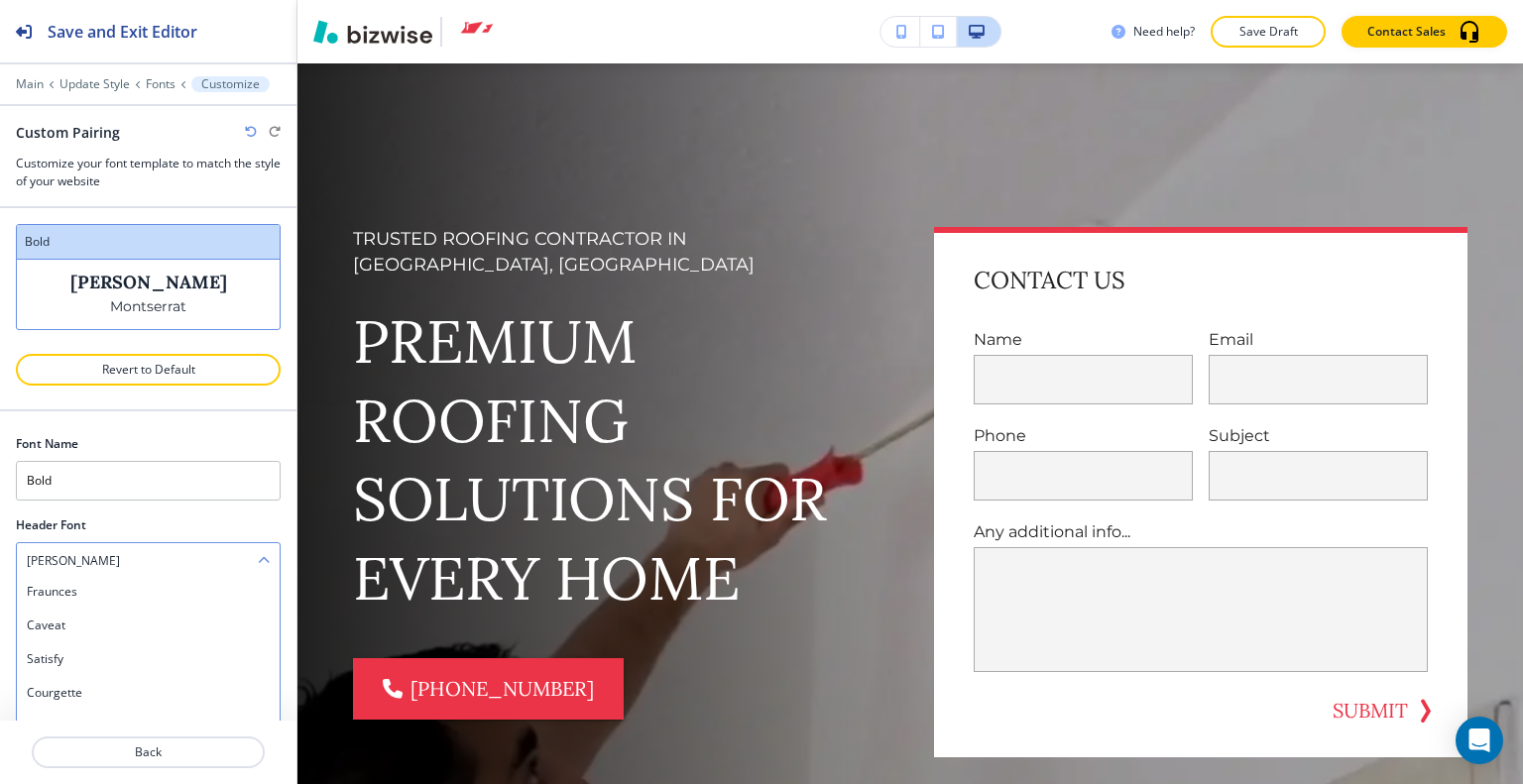 scroll, scrollTop: 0, scrollLeft: 0, axis: both 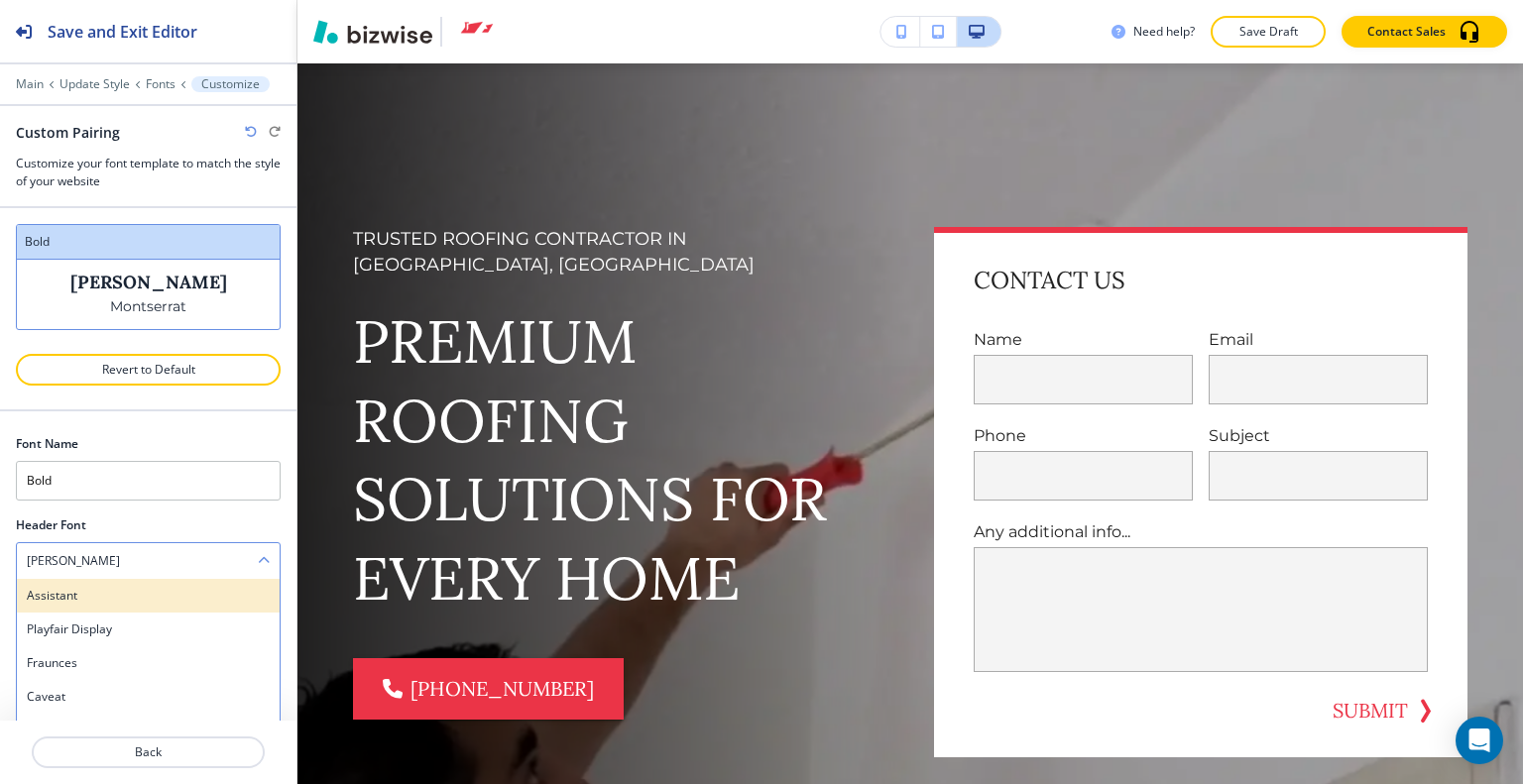 click on "Assistant" at bounding box center (148, 596) 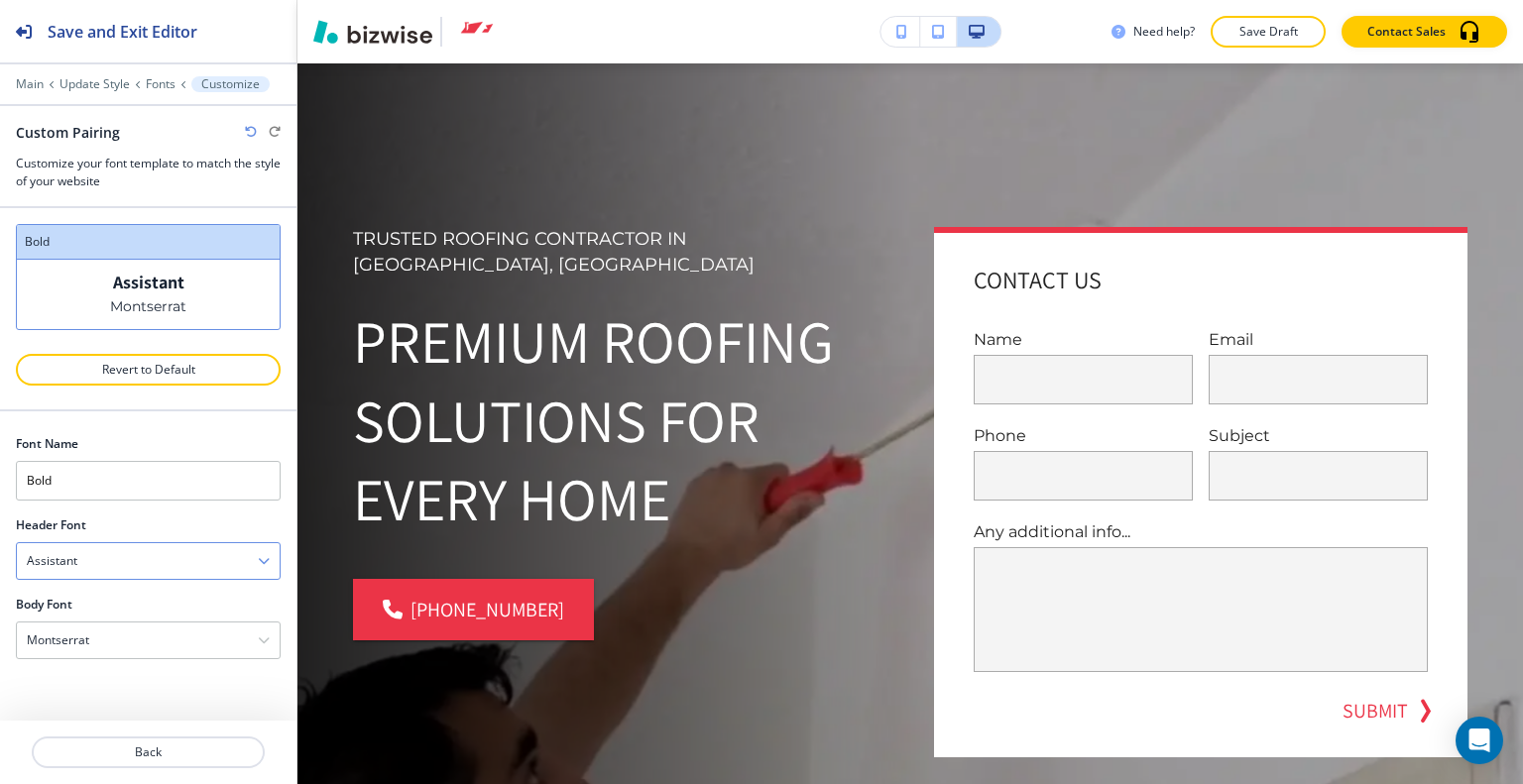 click on "Assistant" at bounding box center [148, 561] 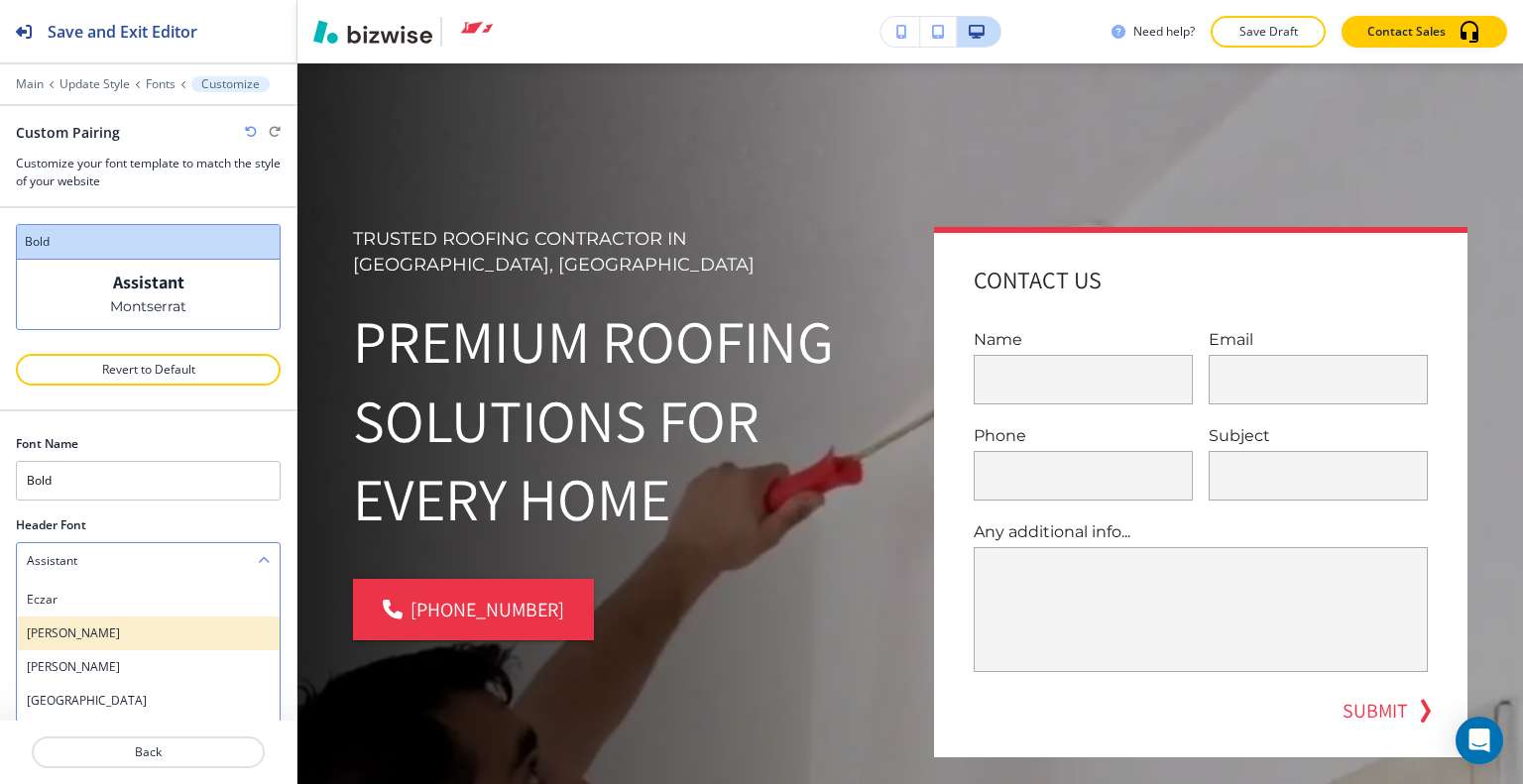scroll, scrollTop: 297, scrollLeft: 0, axis: vertical 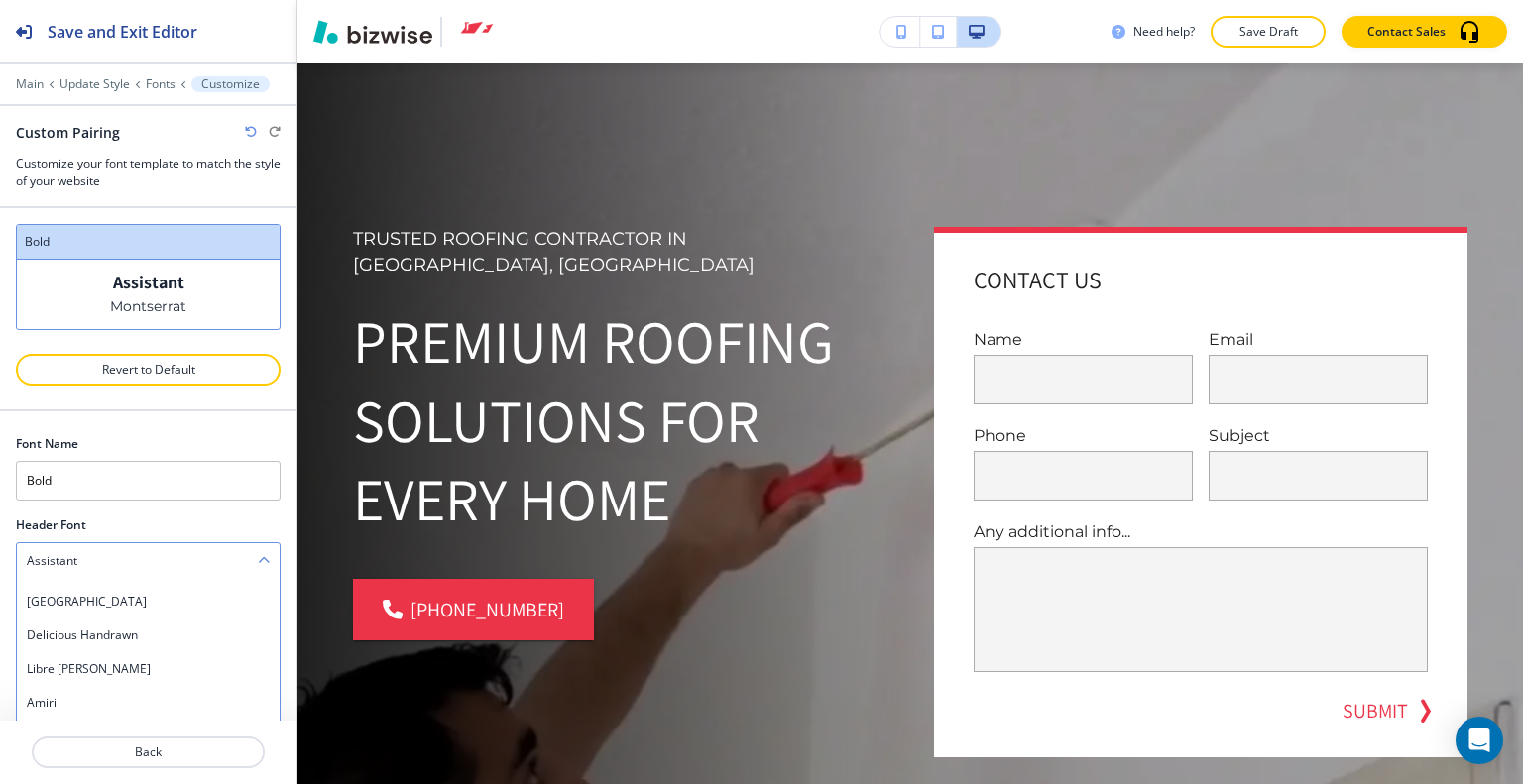 click on "Delicious Handrawn" at bounding box center (148, 635) 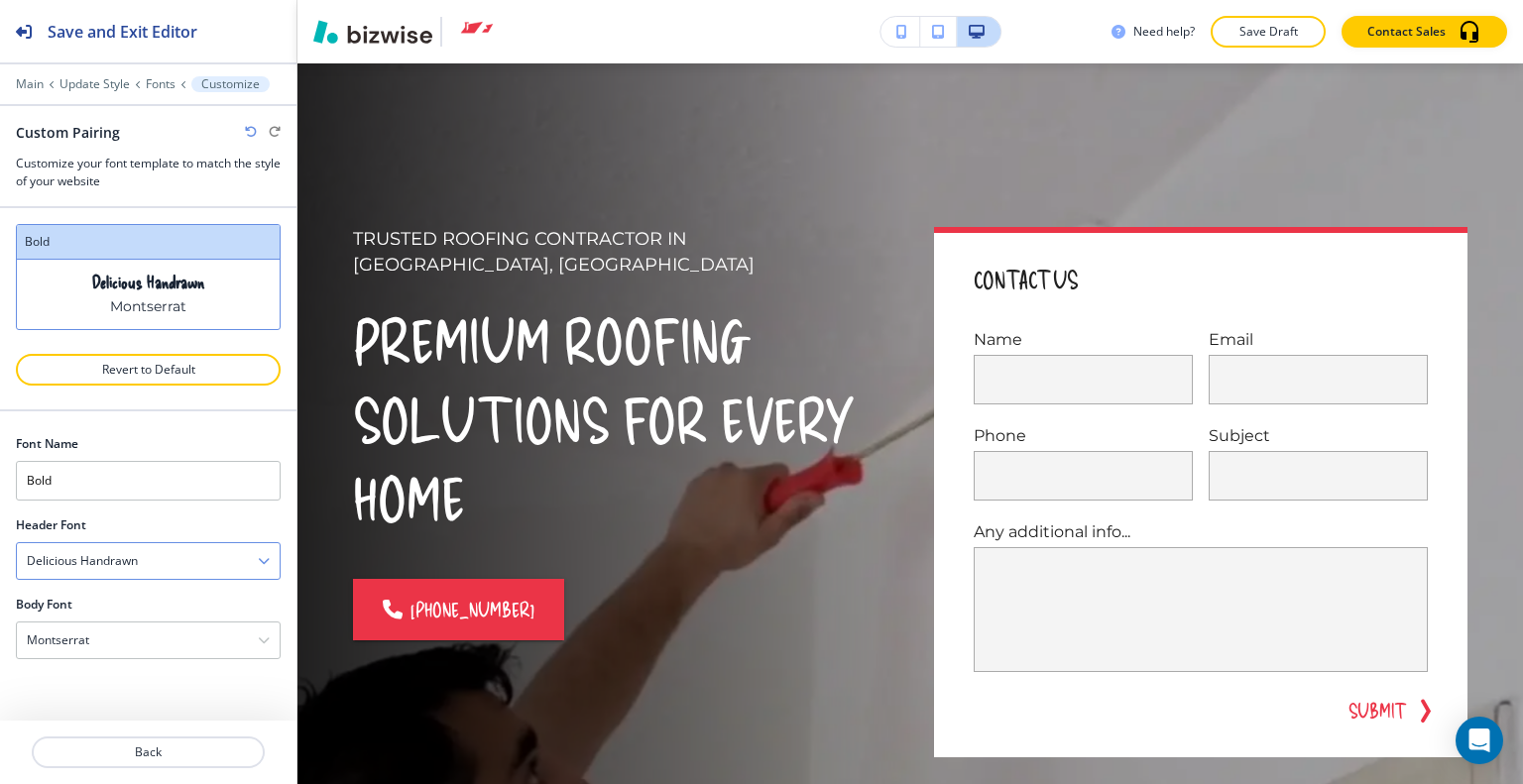 click on "Delicious Handrawn" at bounding box center [148, 561] 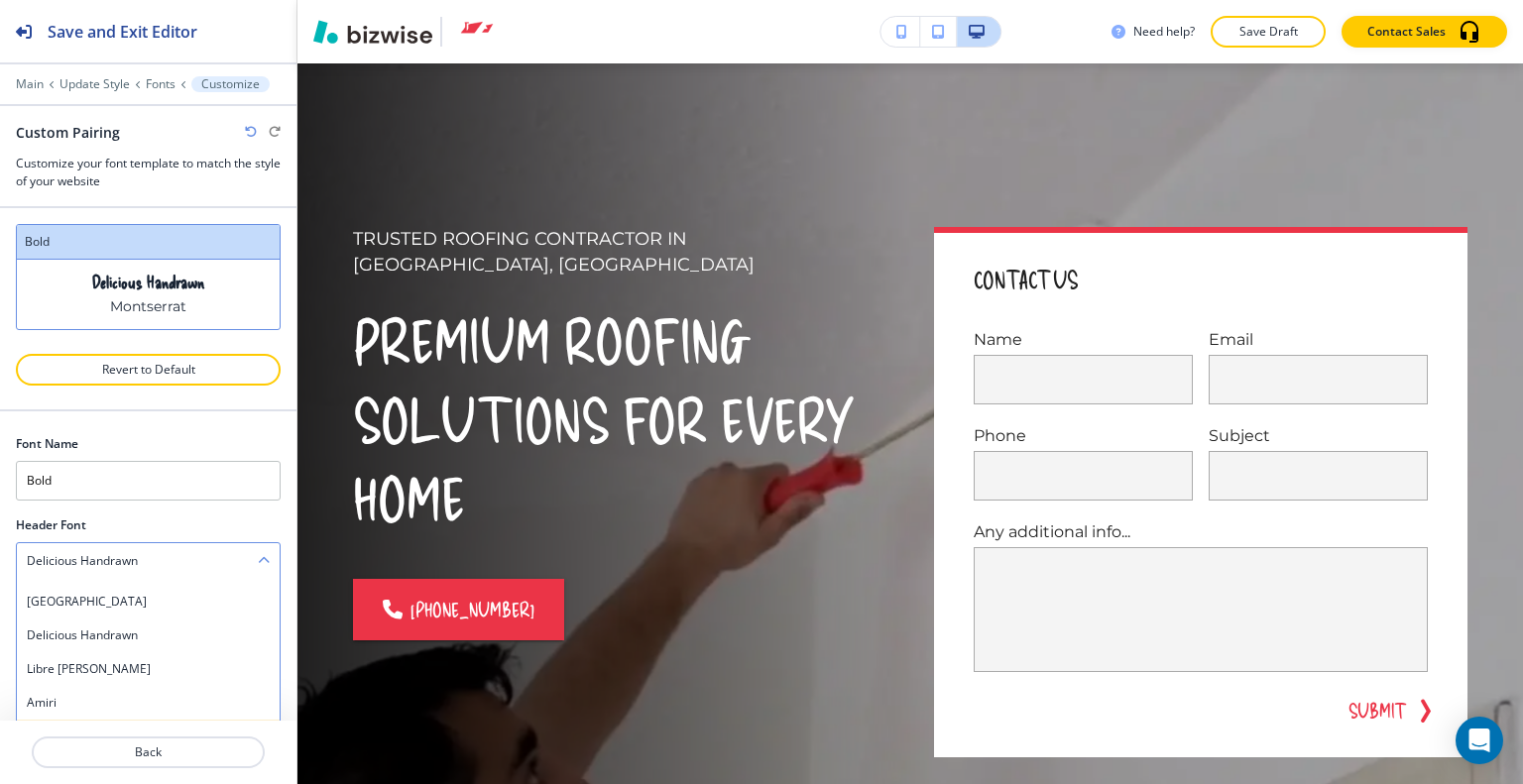 scroll, scrollTop: 396, scrollLeft: 0, axis: vertical 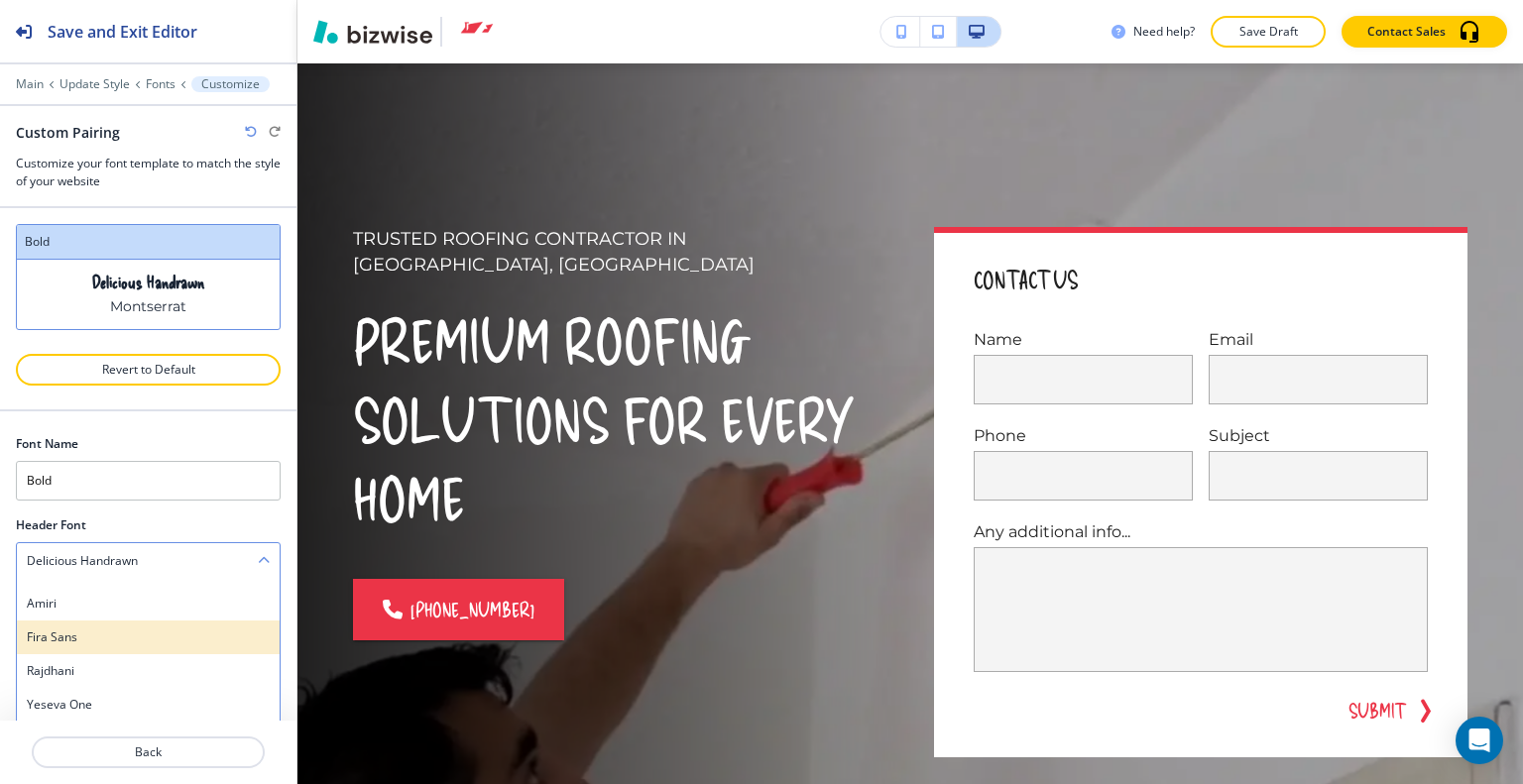click on "Fira Sans" at bounding box center (148, 637) 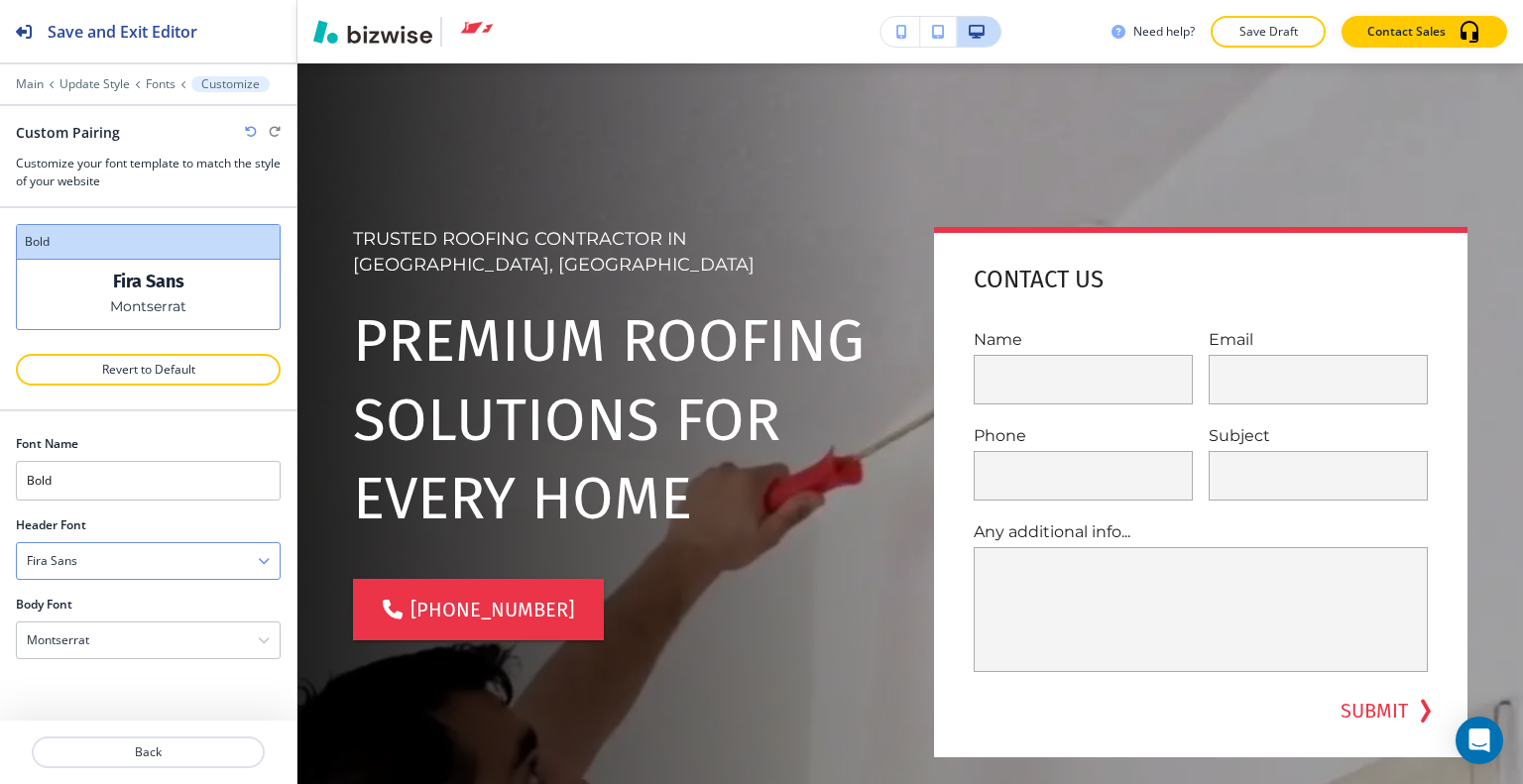 click on "Fira Sans" at bounding box center (148, 561) 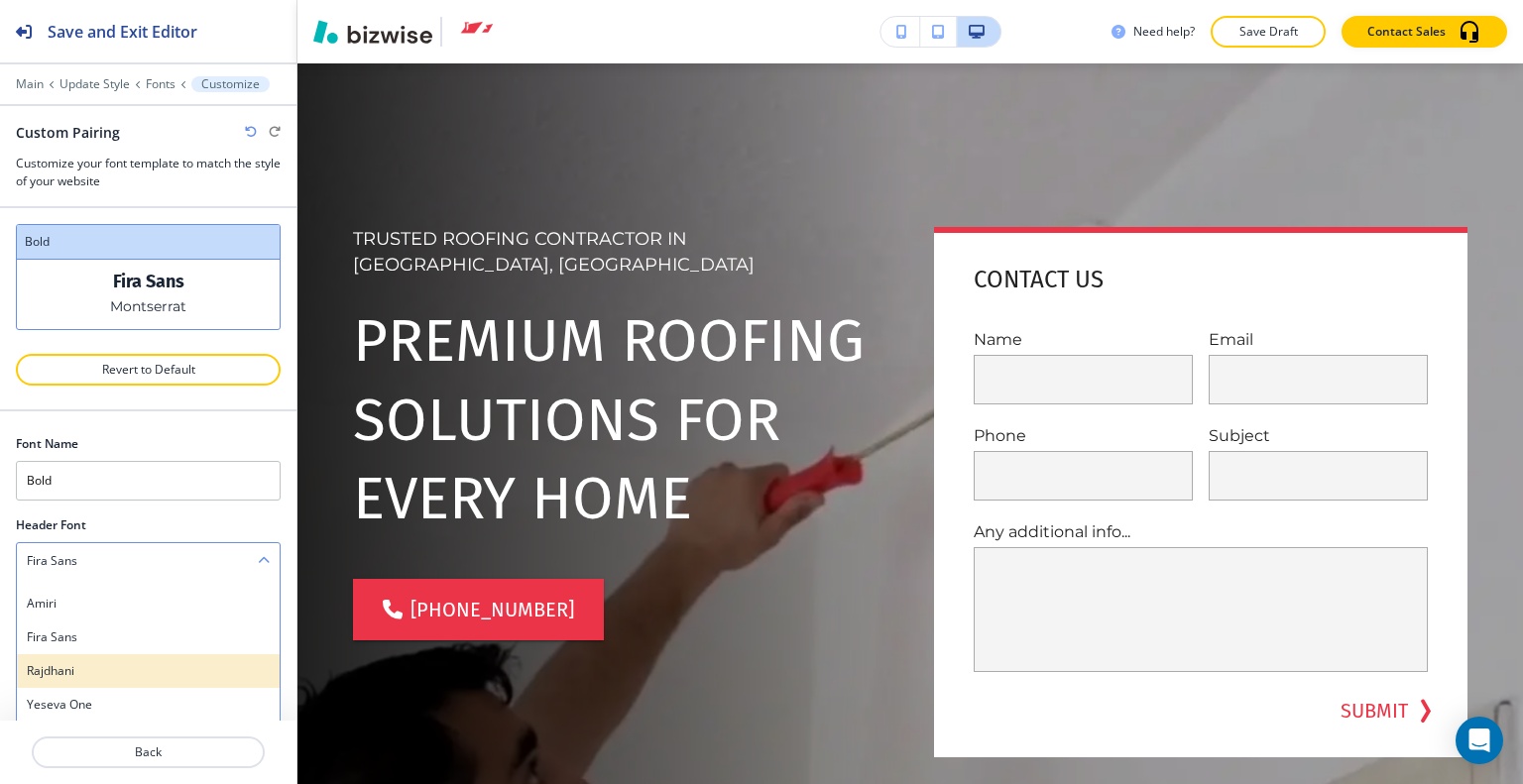 click on "Rajdhani" at bounding box center (148, 671) 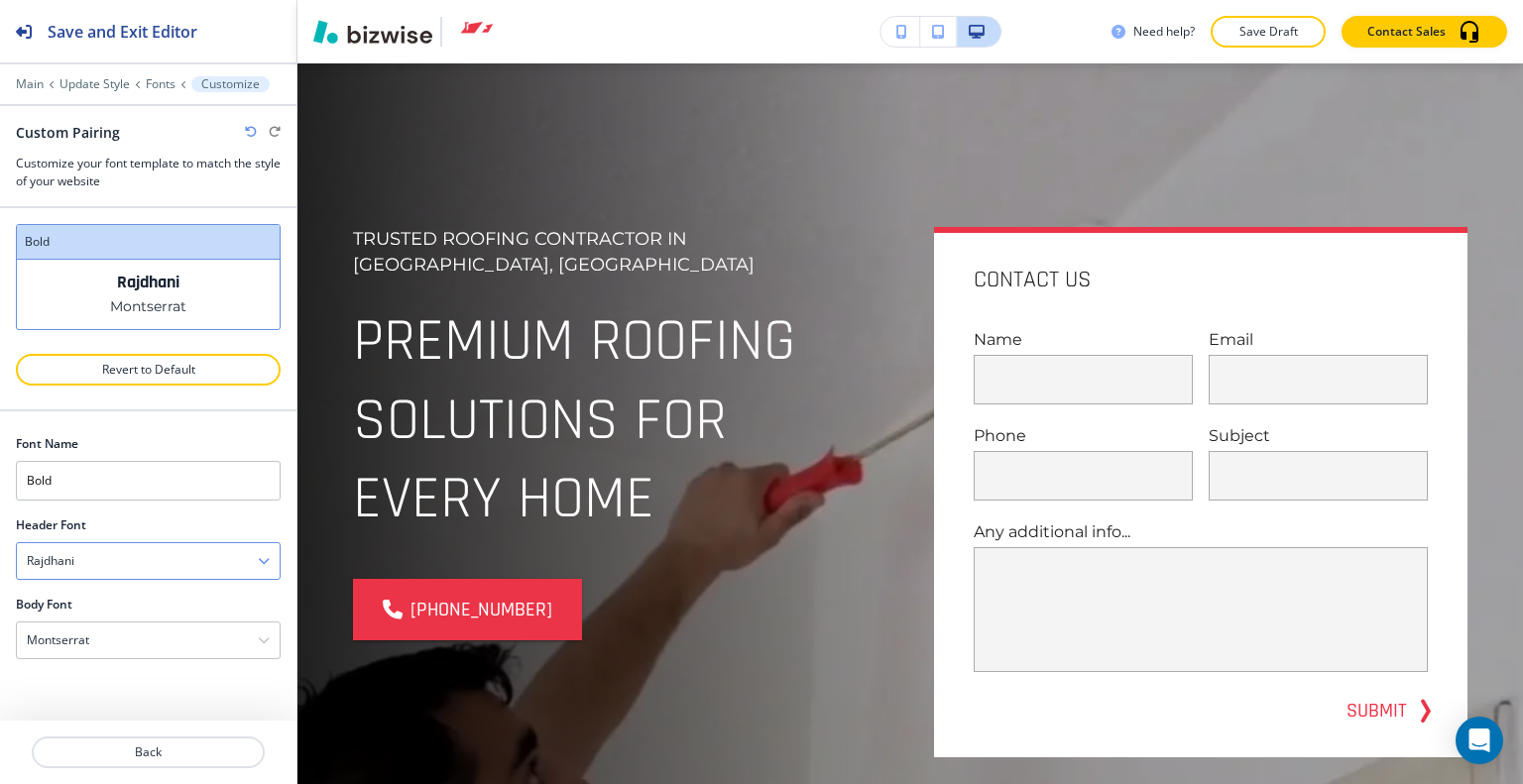 click on "Rajdhani" at bounding box center (148, 561) 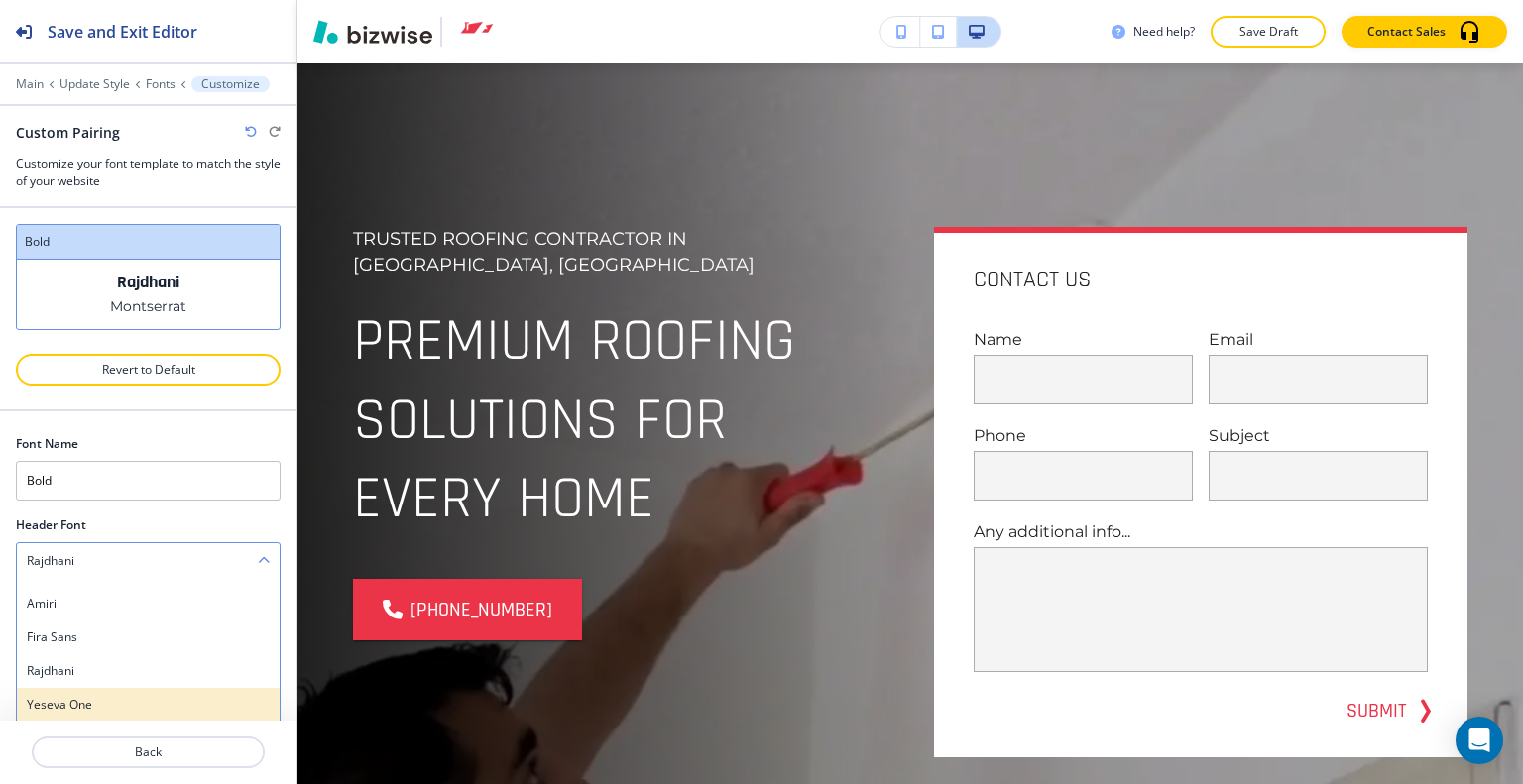 click on "Yeseva One" at bounding box center [148, 705] 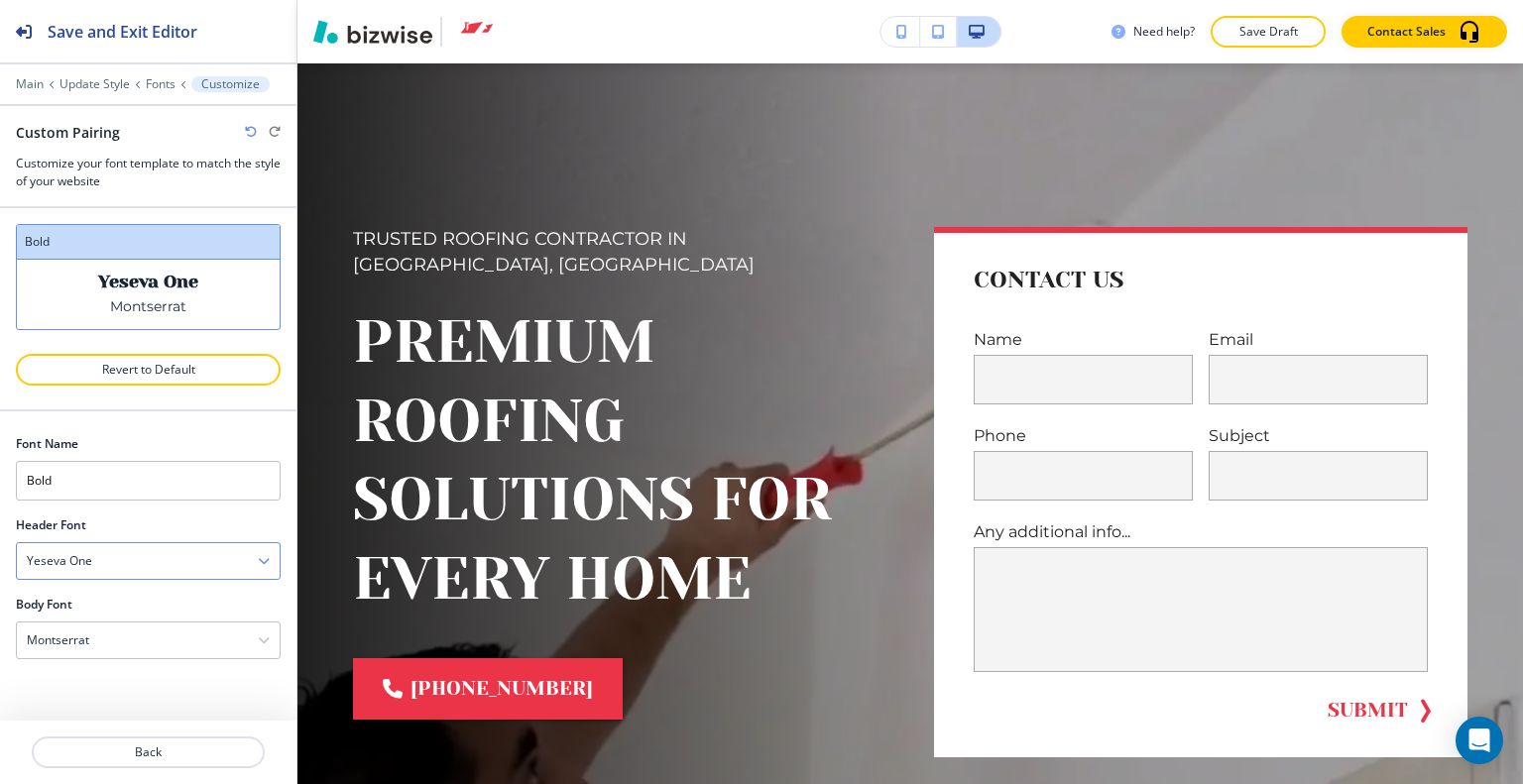 click on "Yeseva One" at bounding box center [148, 561] 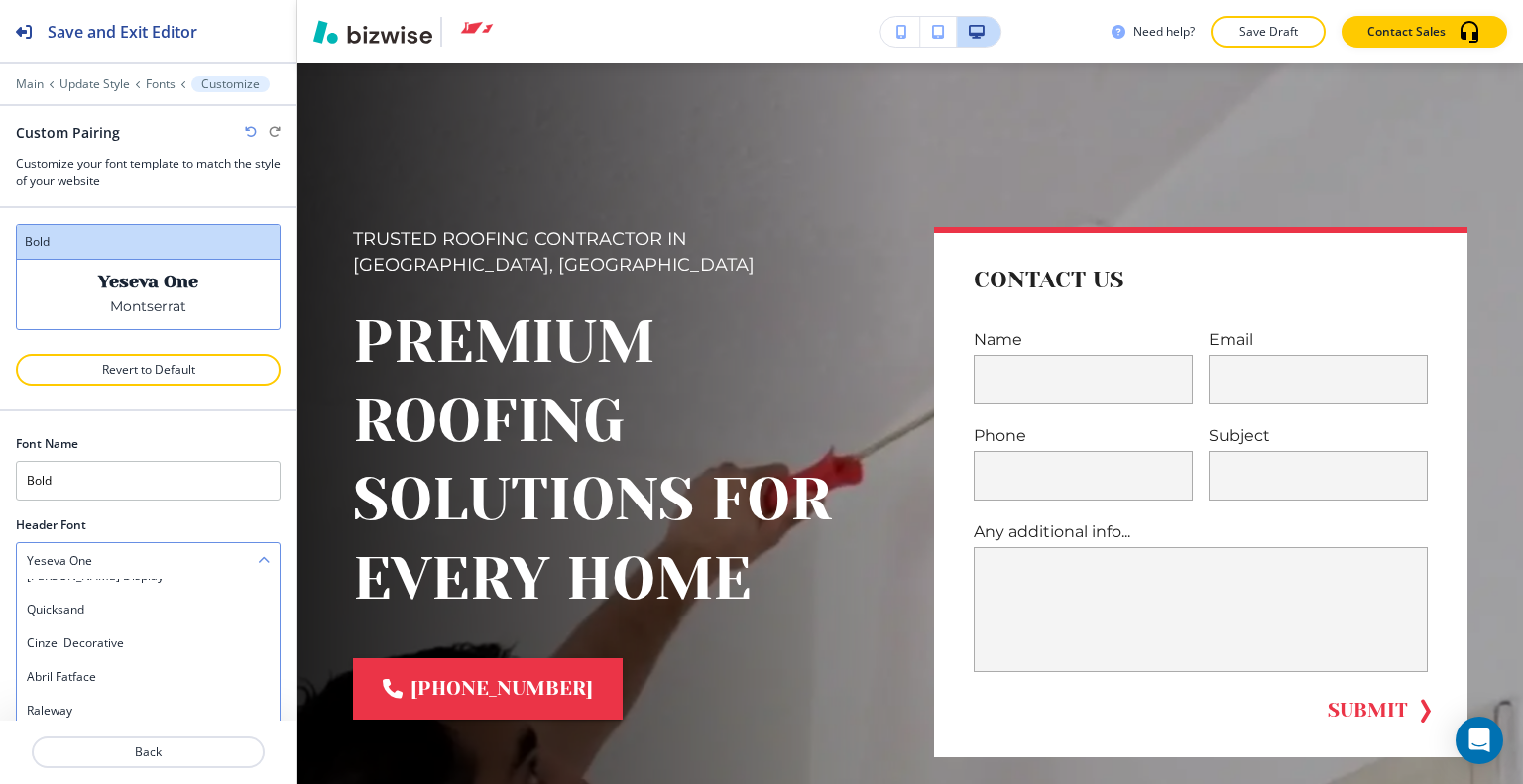 scroll, scrollTop: 793, scrollLeft: 0, axis: vertical 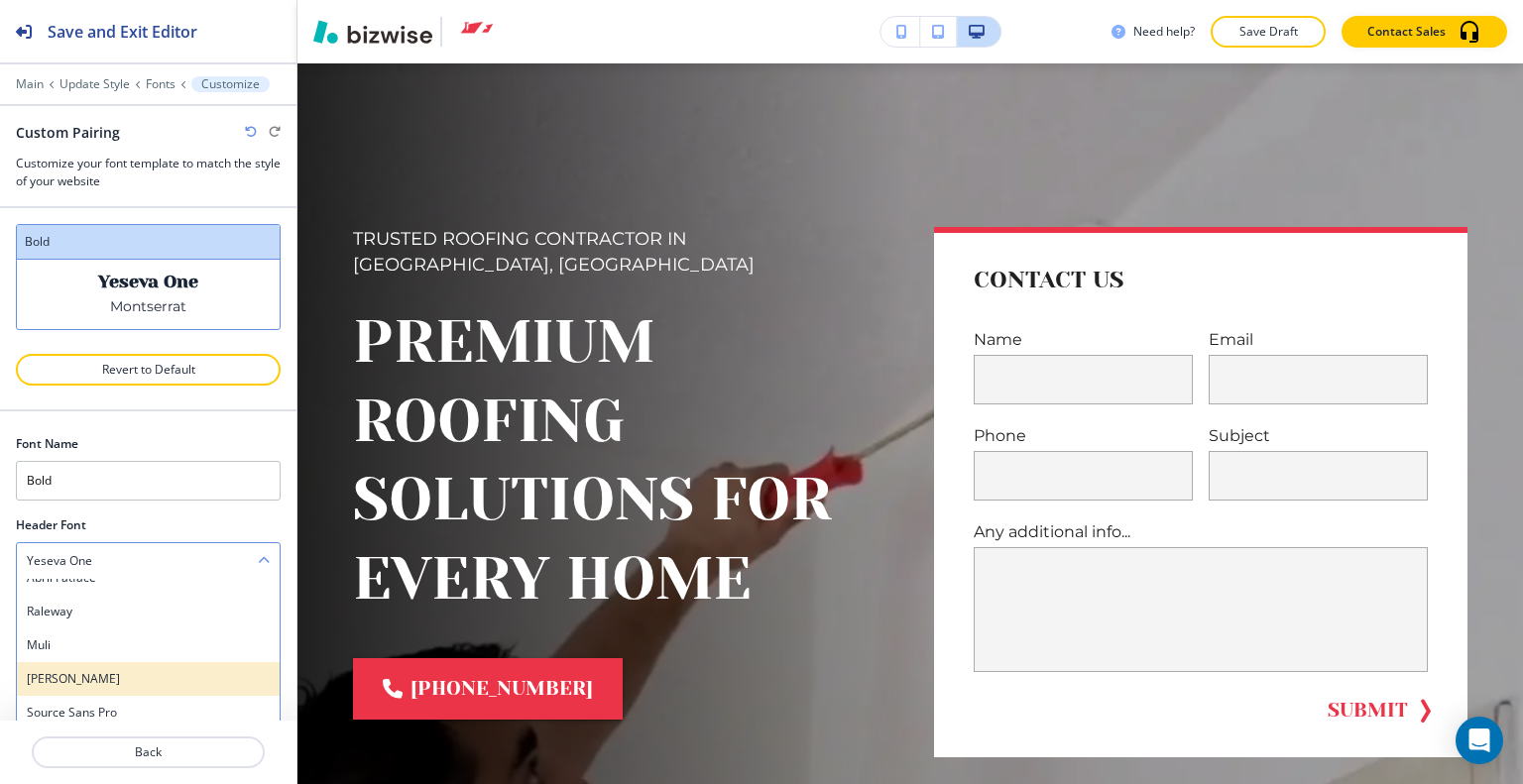 click on "Judson" at bounding box center [148, 679] 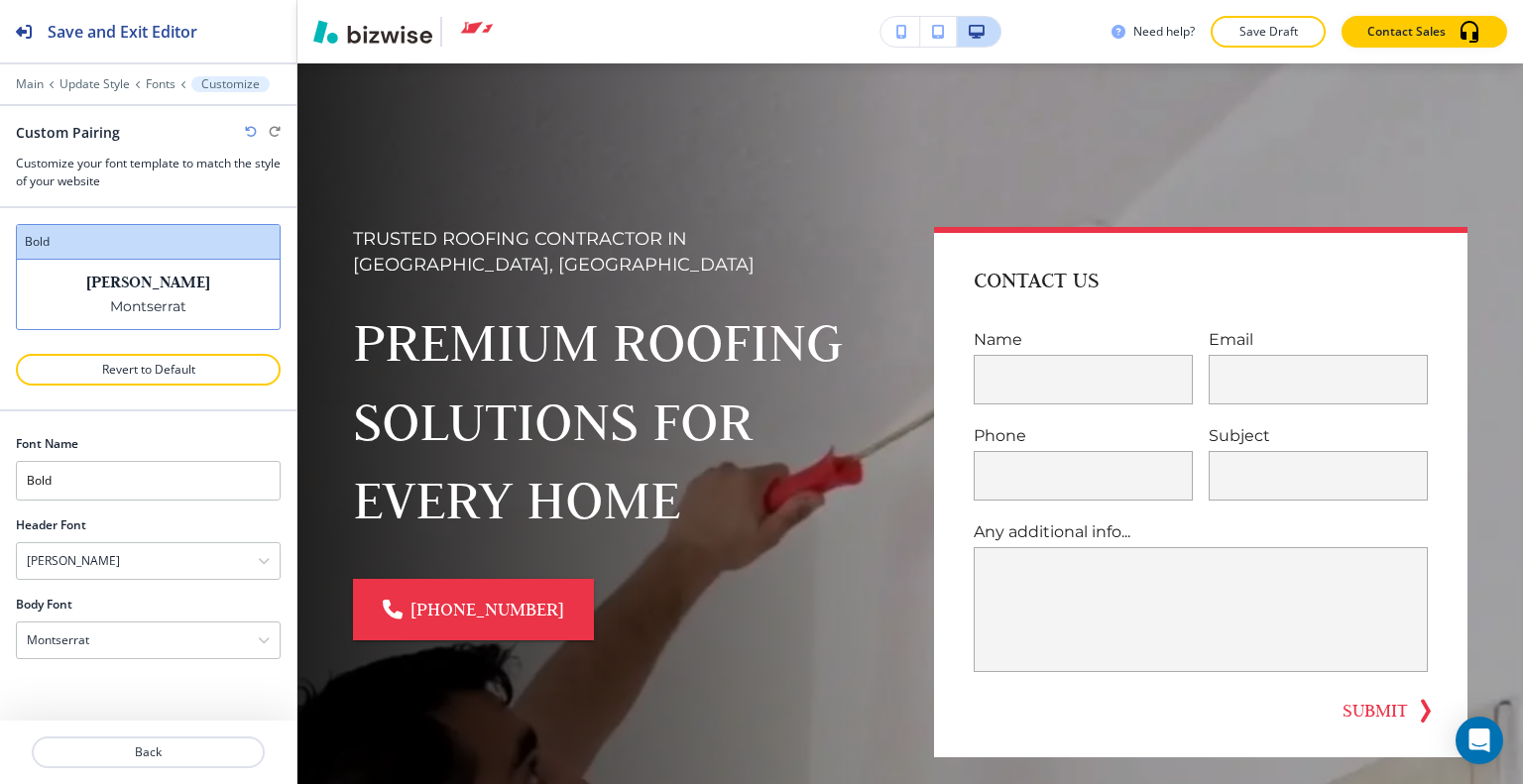 click on "Body Font" at bounding box center (148, 605) 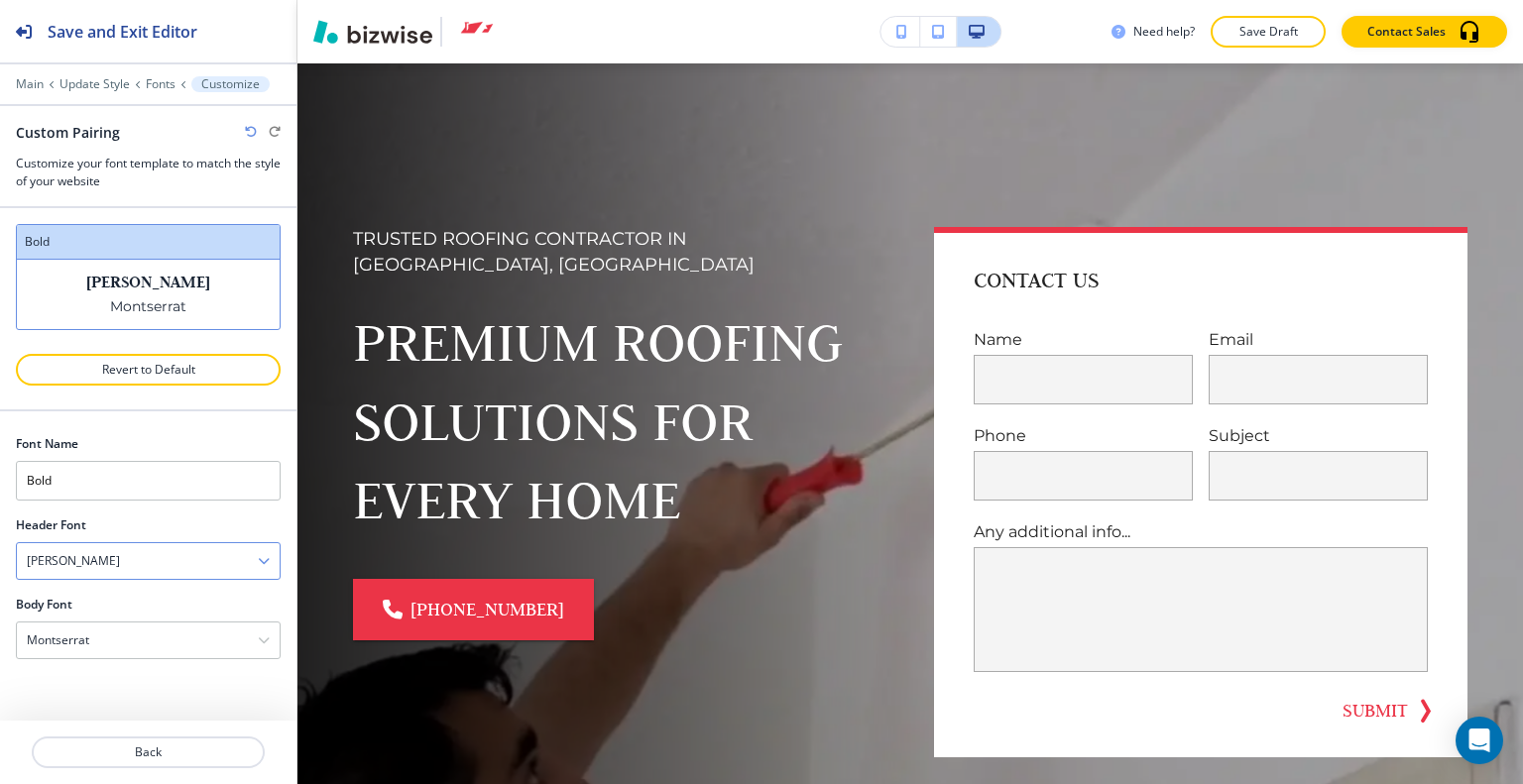 click on "Judson" at bounding box center (148, 561) 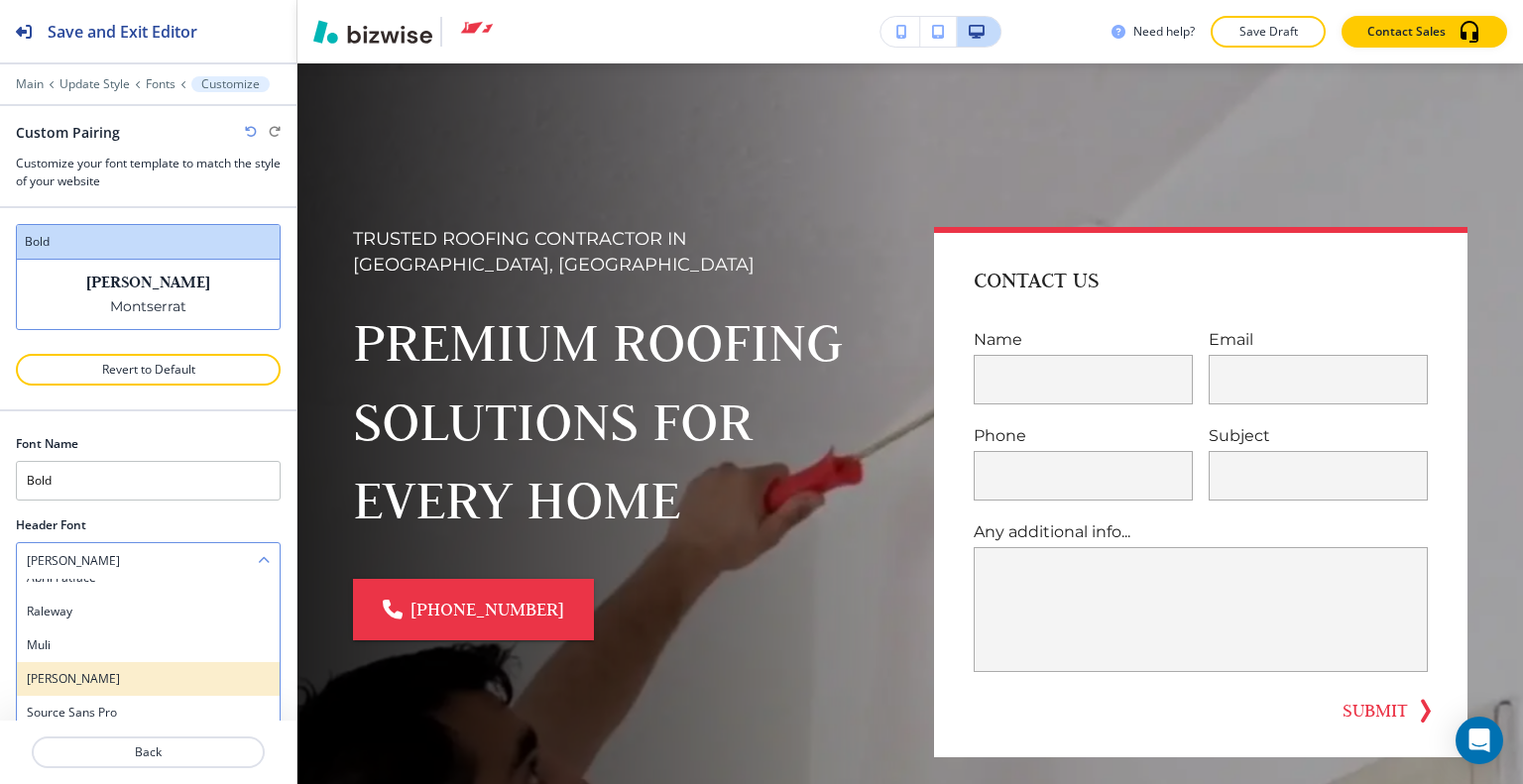 scroll, scrollTop: 892, scrollLeft: 0, axis: vertical 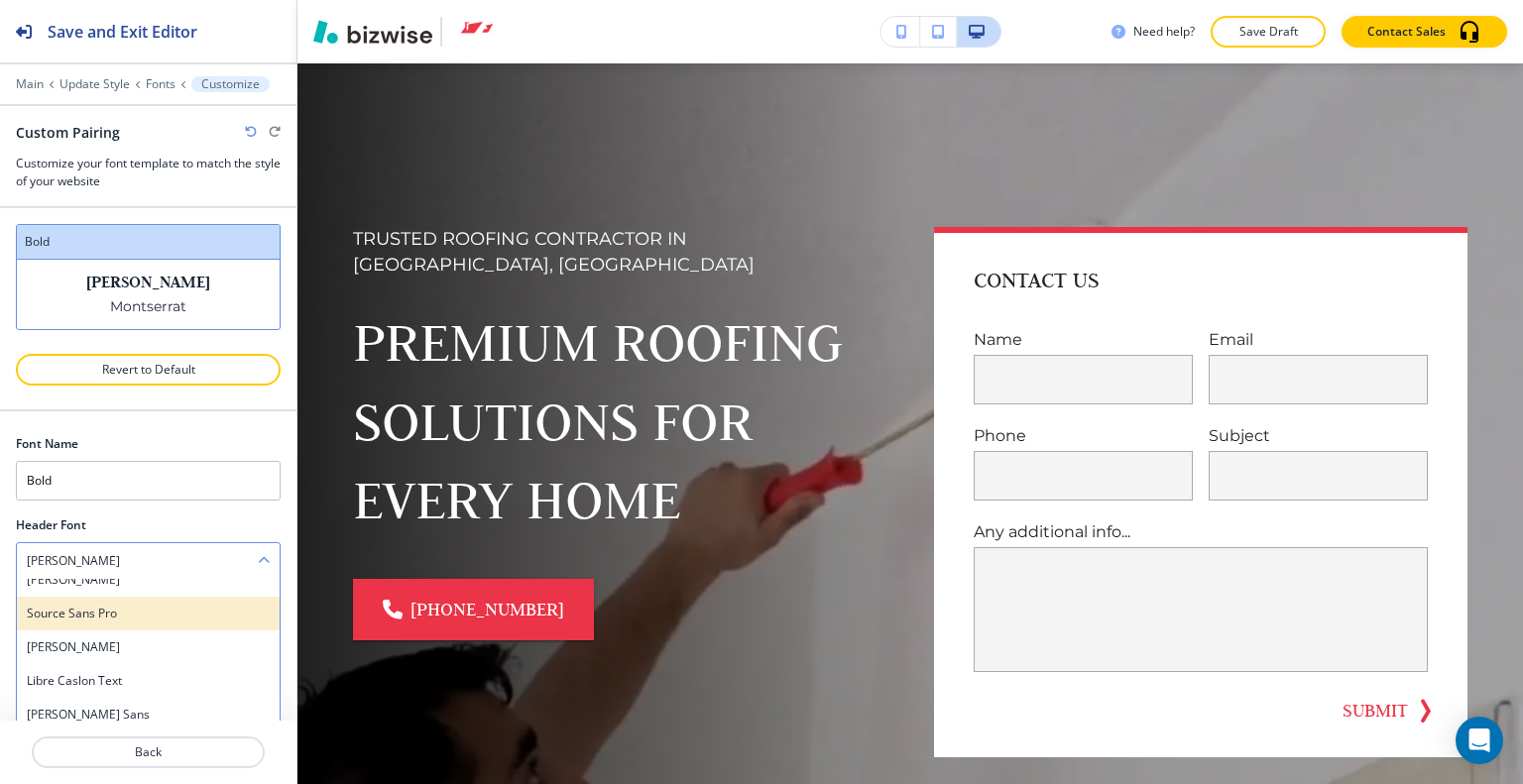 click on "Source Sans Pro" at bounding box center [148, 614] 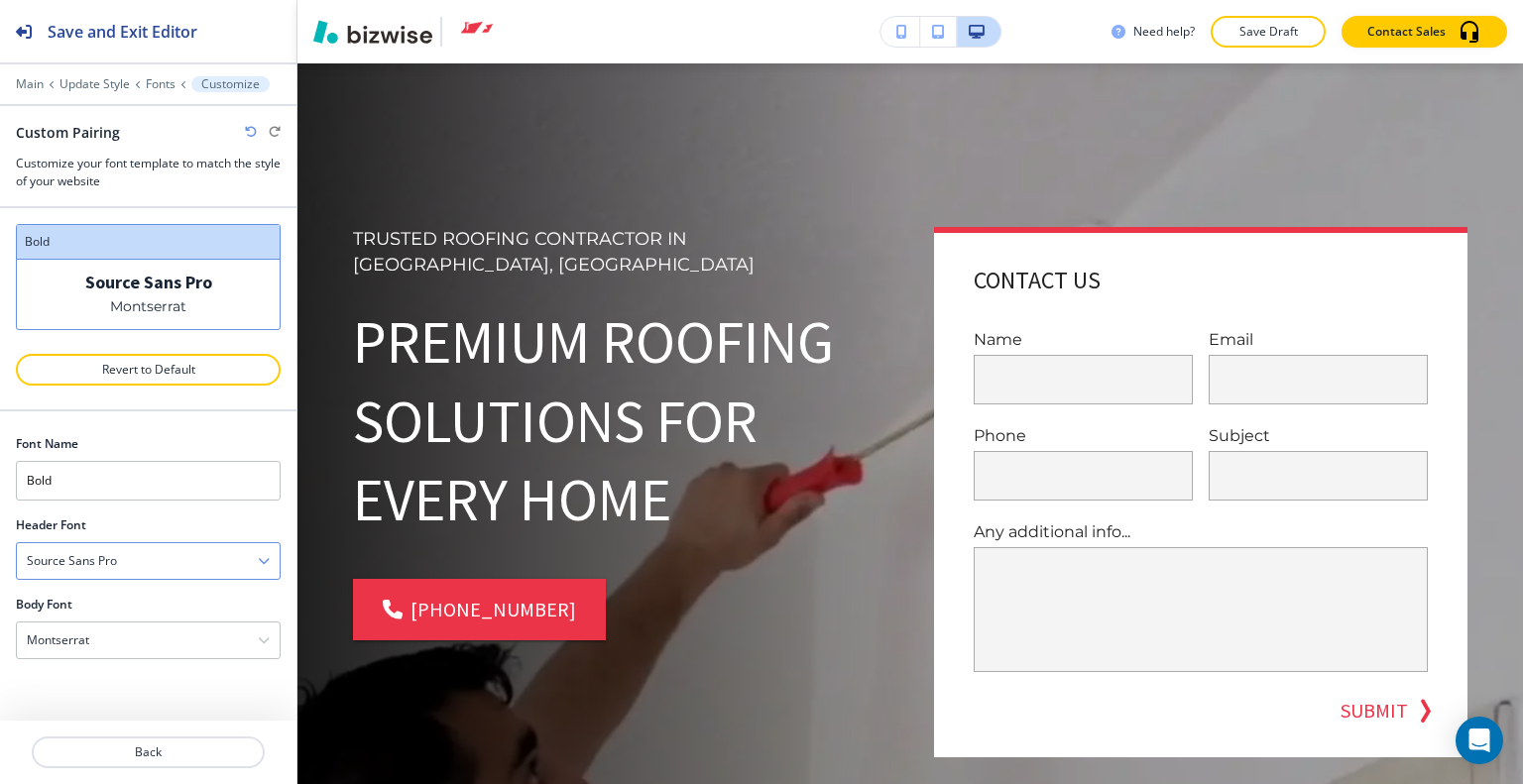 click on "Source Sans Pro" at bounding box center (148, 561) 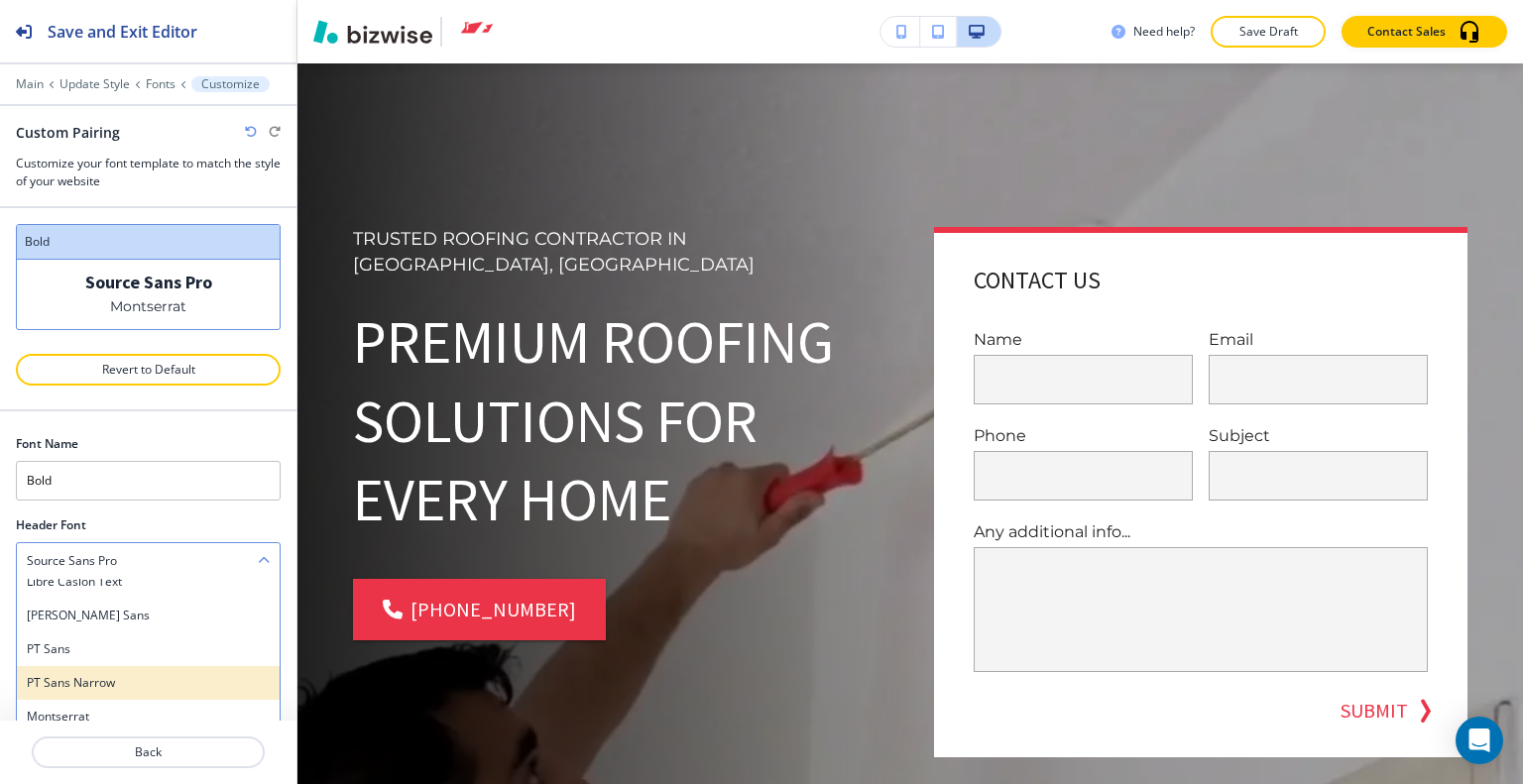 scroll, scrollTop: 1090, scrollLeft: 0, axis: vertical 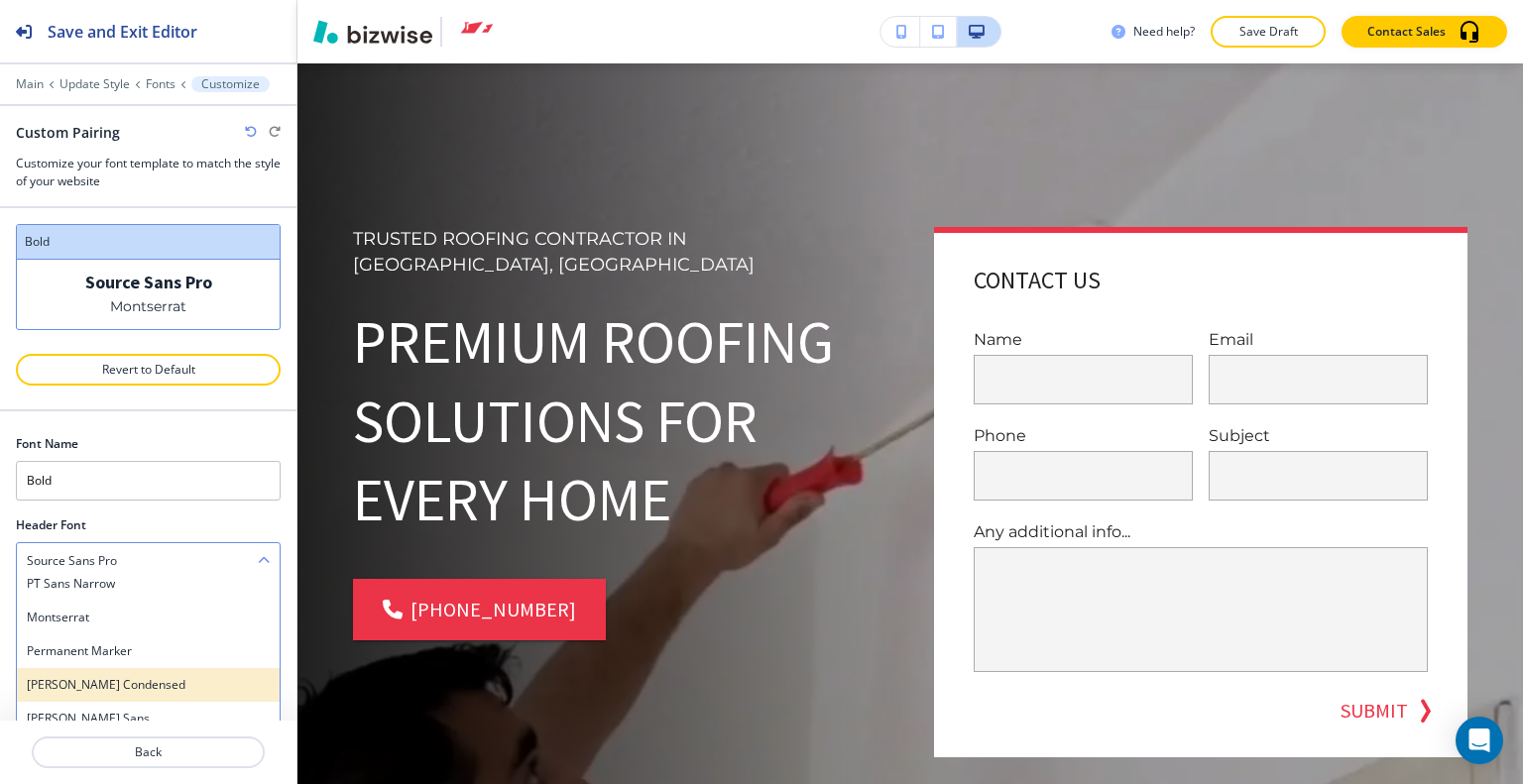 click on "Barlow Condensed" at bounding box center (148, 685) 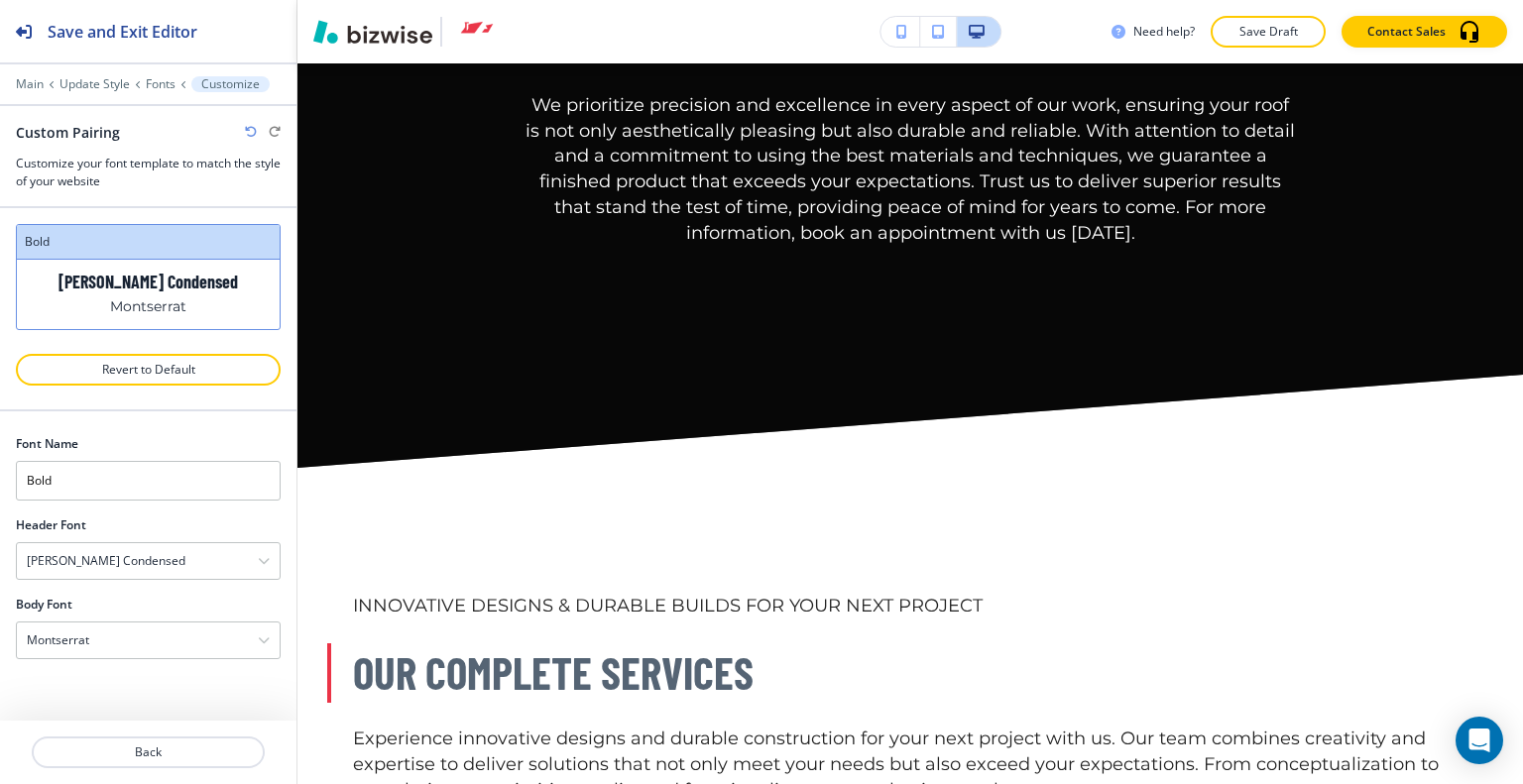 scroll, scrollTop: 4956, scrollLeft: 0, axis: vertical 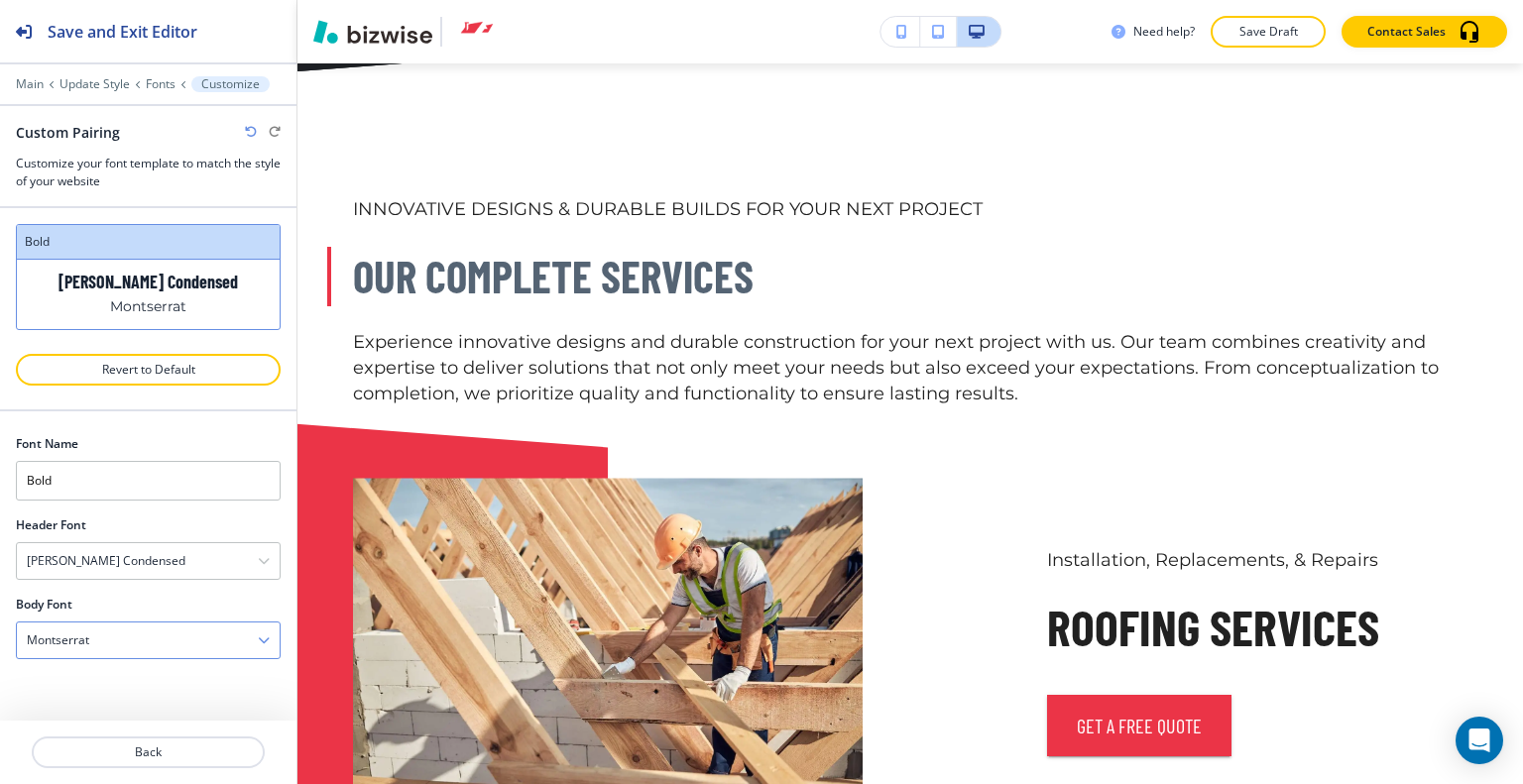 click on "Montserrat" at bounding box center [148, 640] 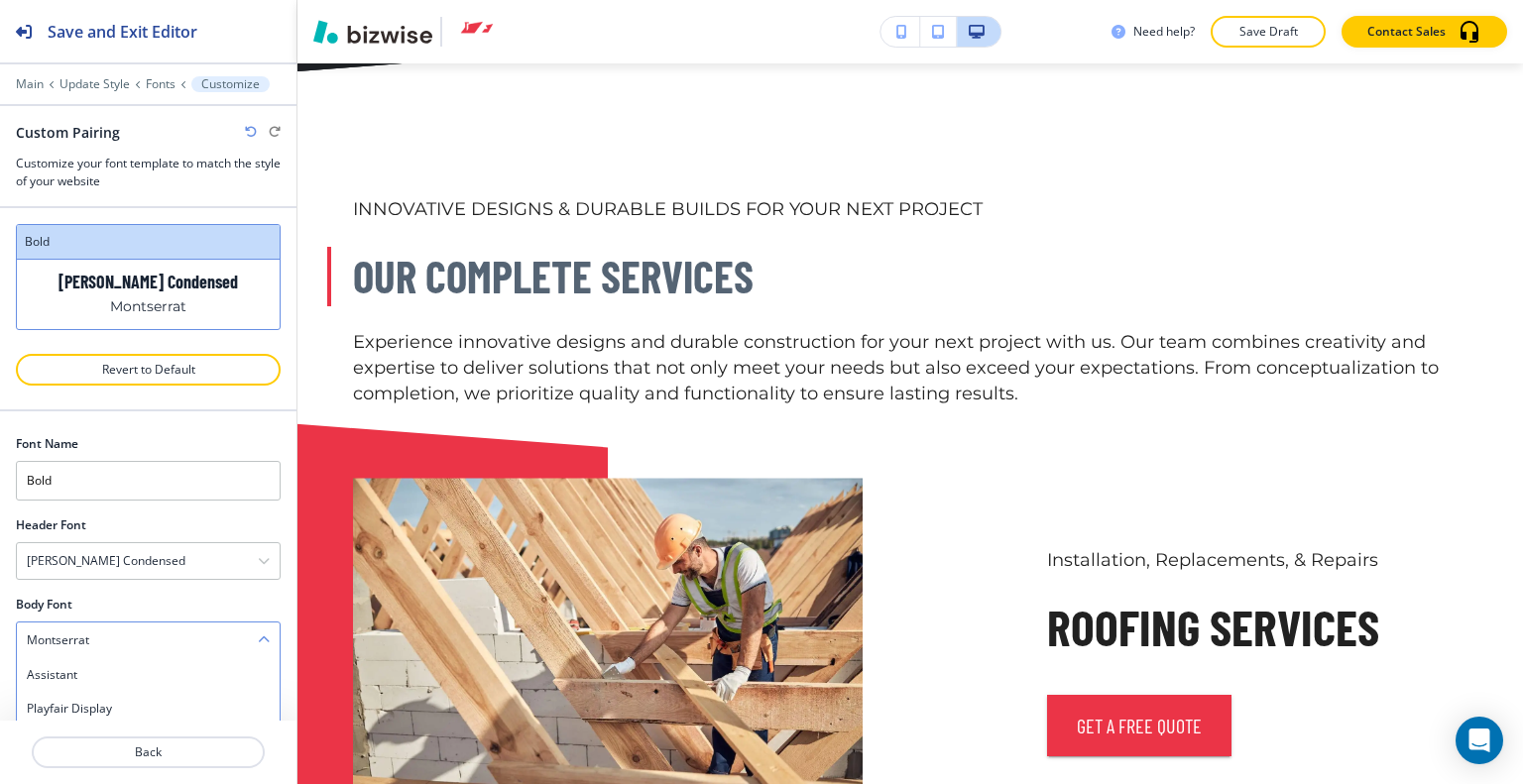 scroll, scrollTop: 980, scrollLeft: 0, axis: vertical 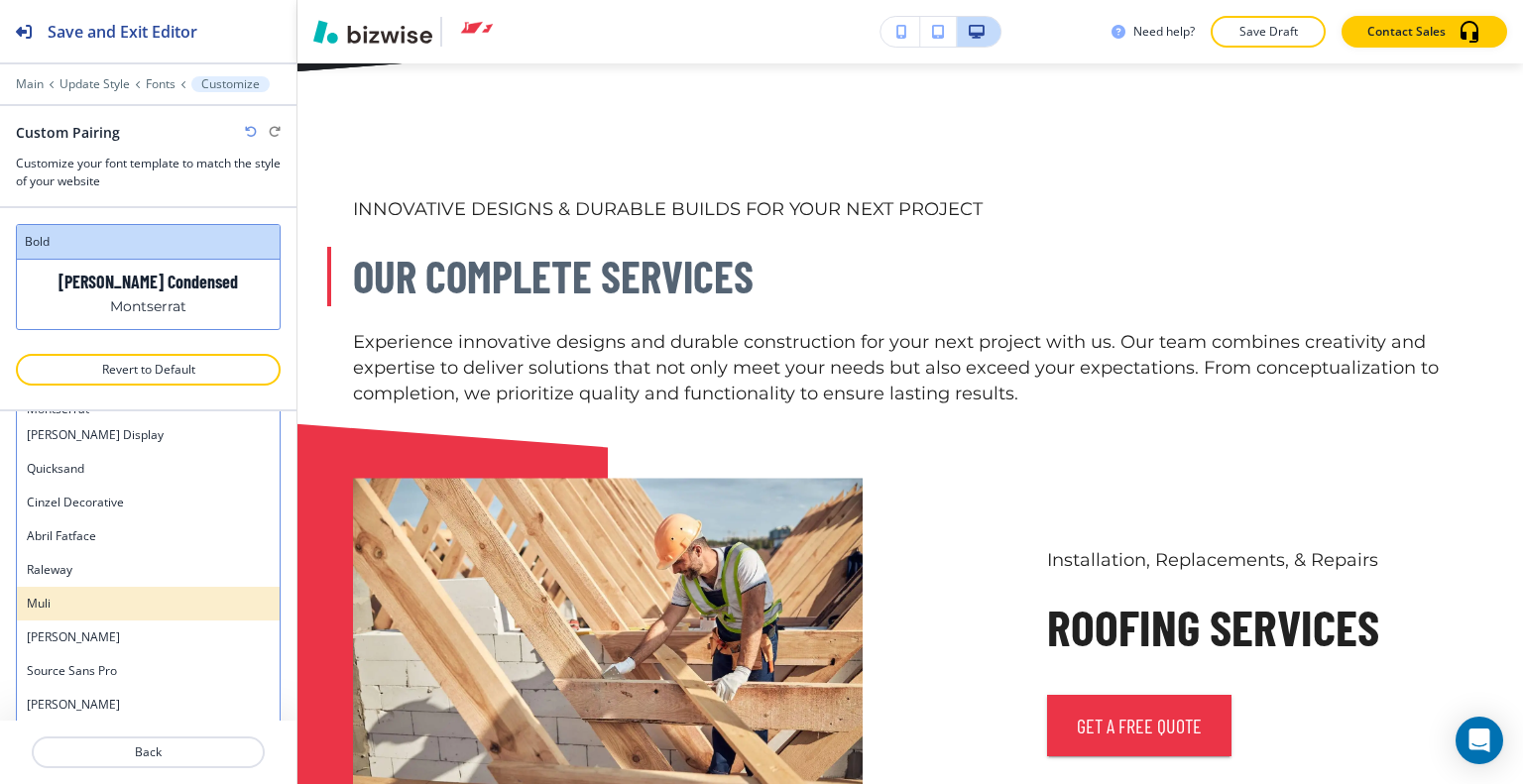 click on "Muli" at bounding box center (148, 604) 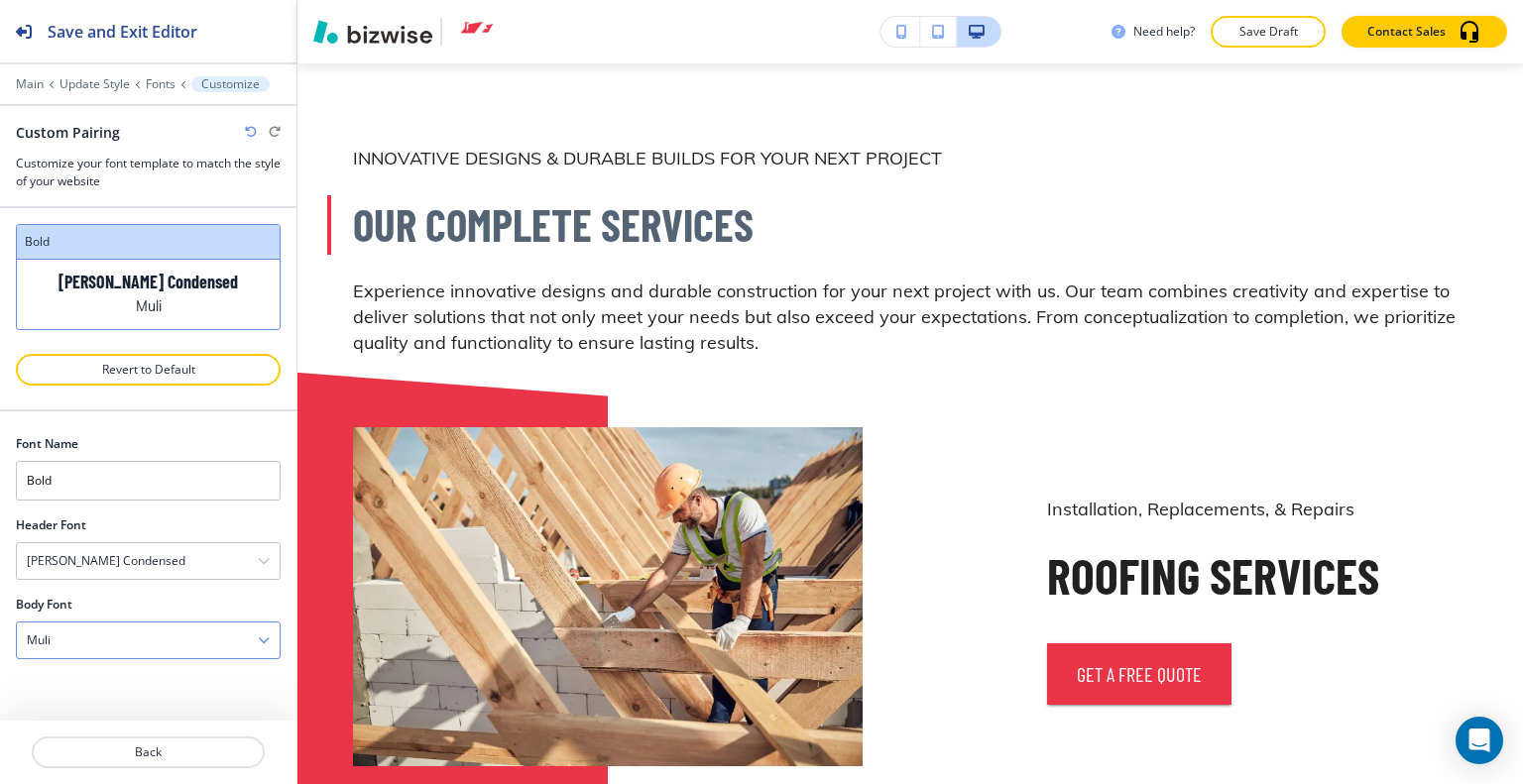scroll, scrollTop: 0, scrollLeft: 0, axis: both 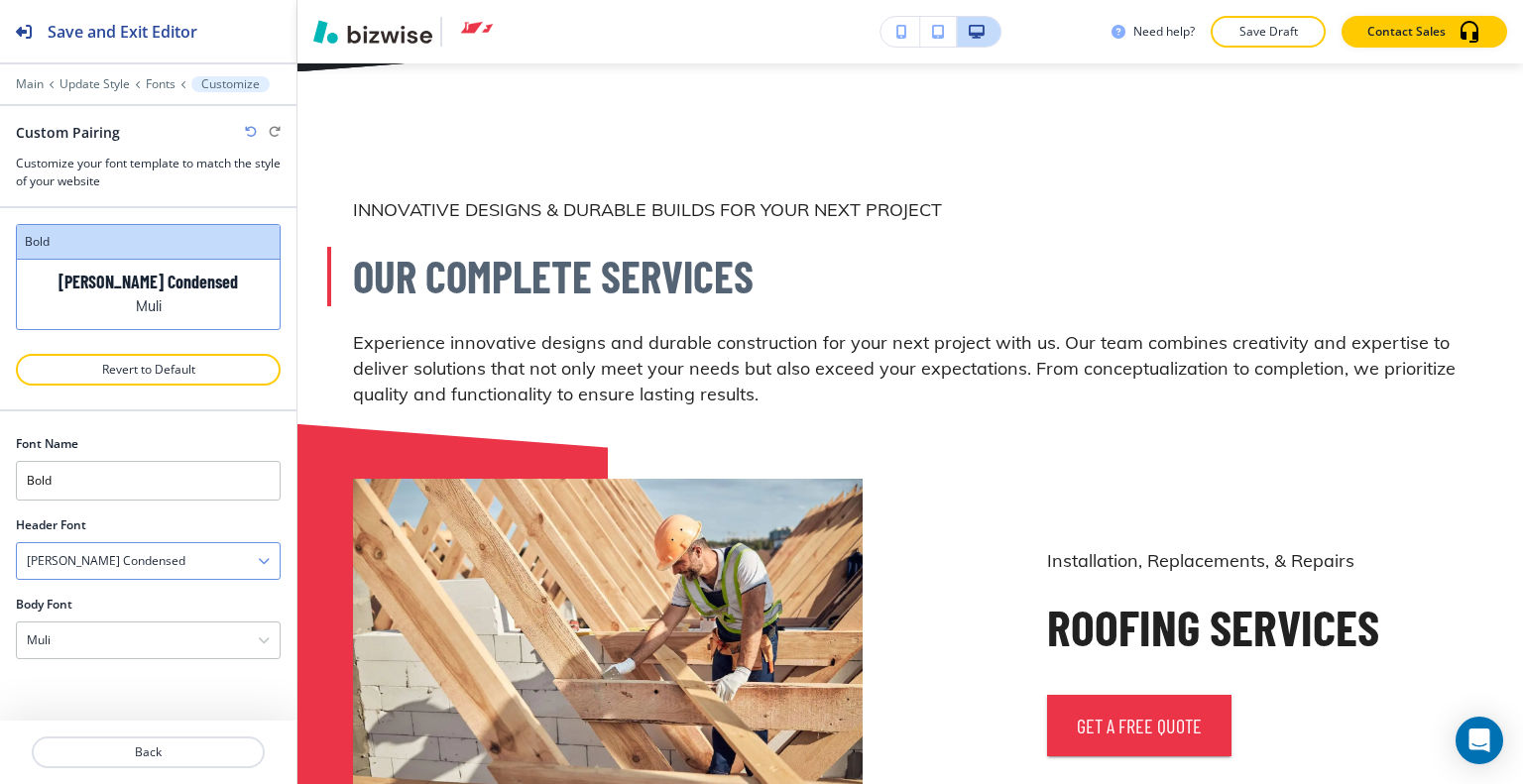 click on "Barlow Condensed" at bounding box center [148, 561] 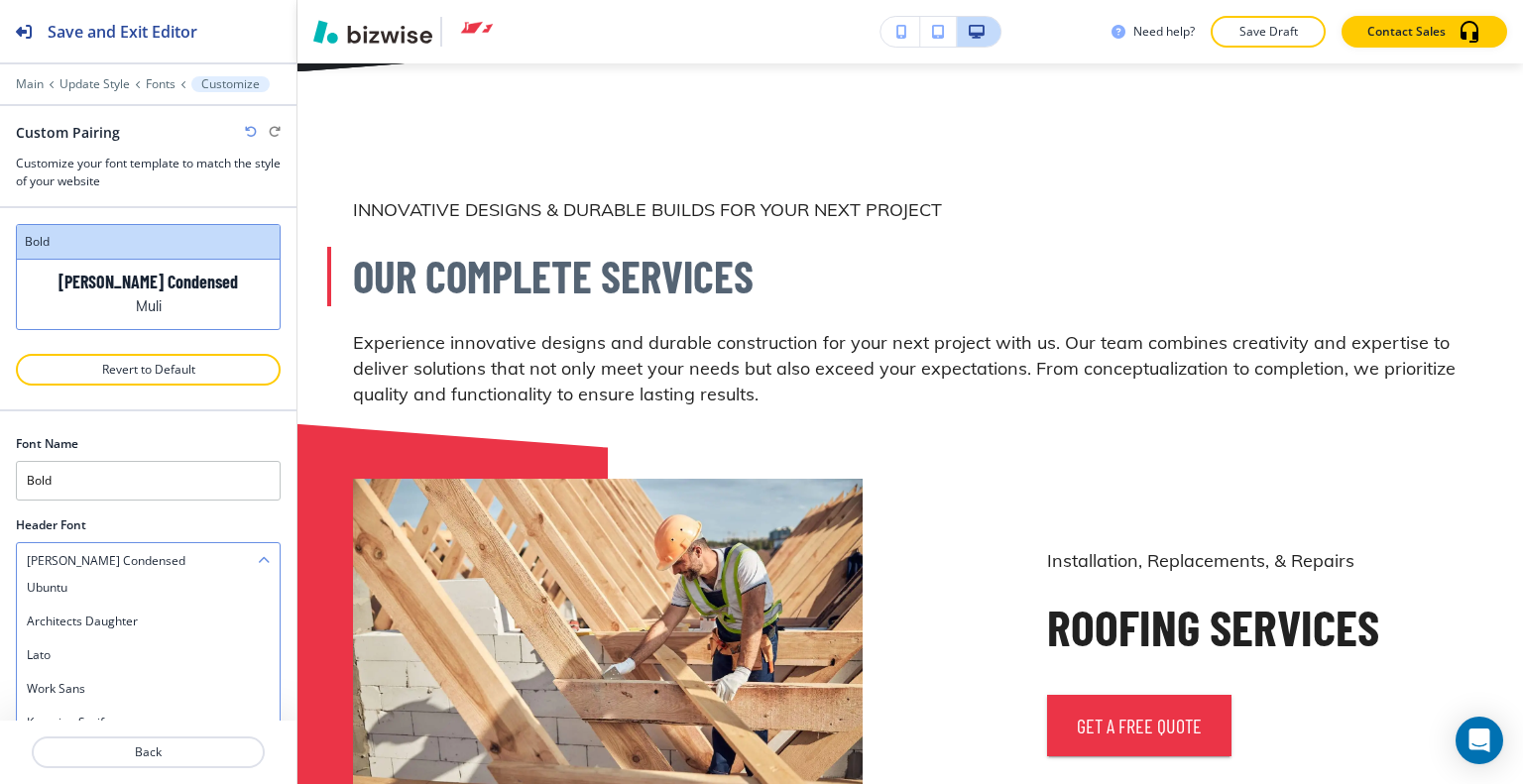 scroll, scrollTop: 1487, scrollLeft: 0, axis: vertical 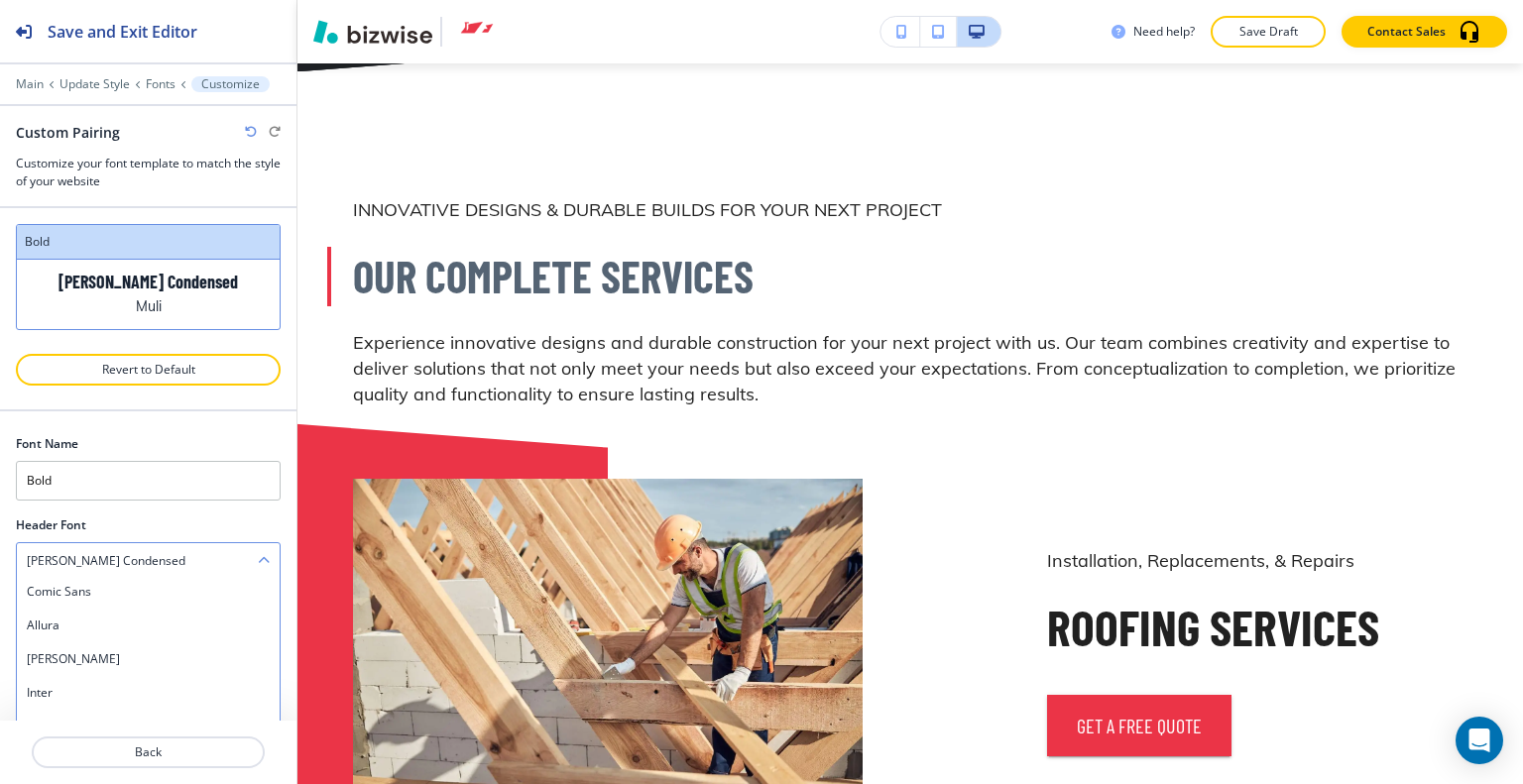 click on "Anton" at bounding box center [148, 659] 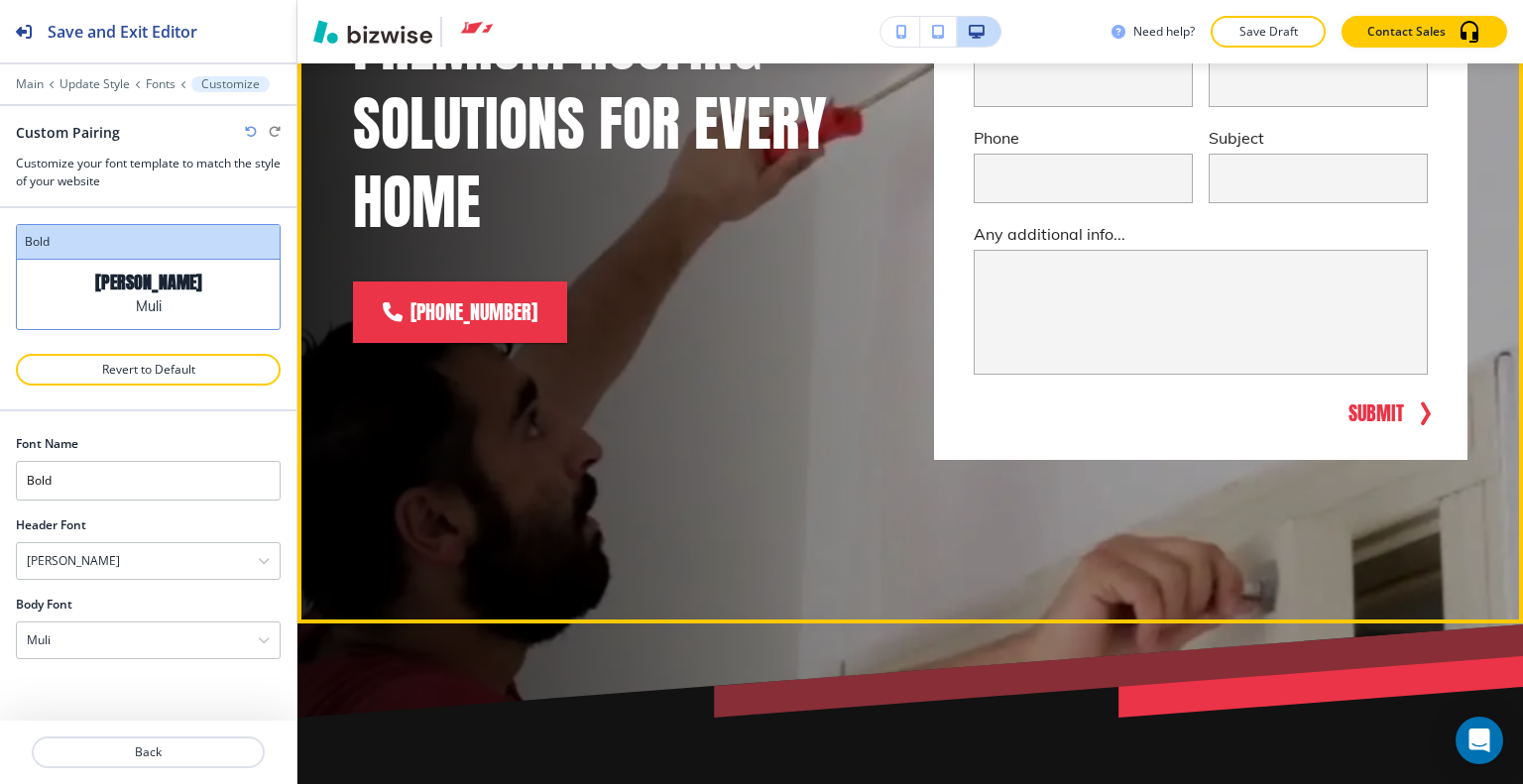 scroll, scrollTop: 99, scrollLeft: 0, axis: vertical 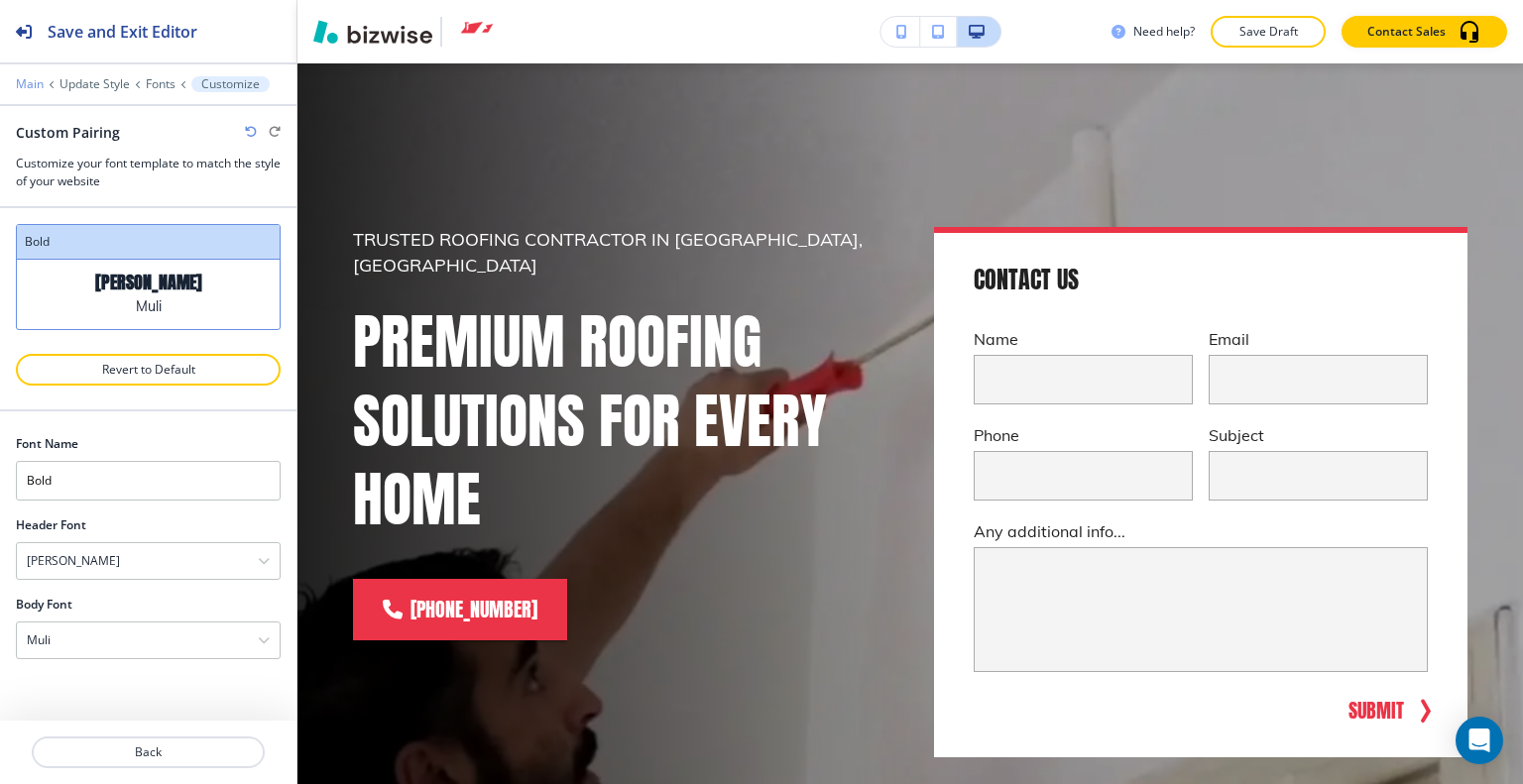click on "Main" at bounding box center [30, 84] 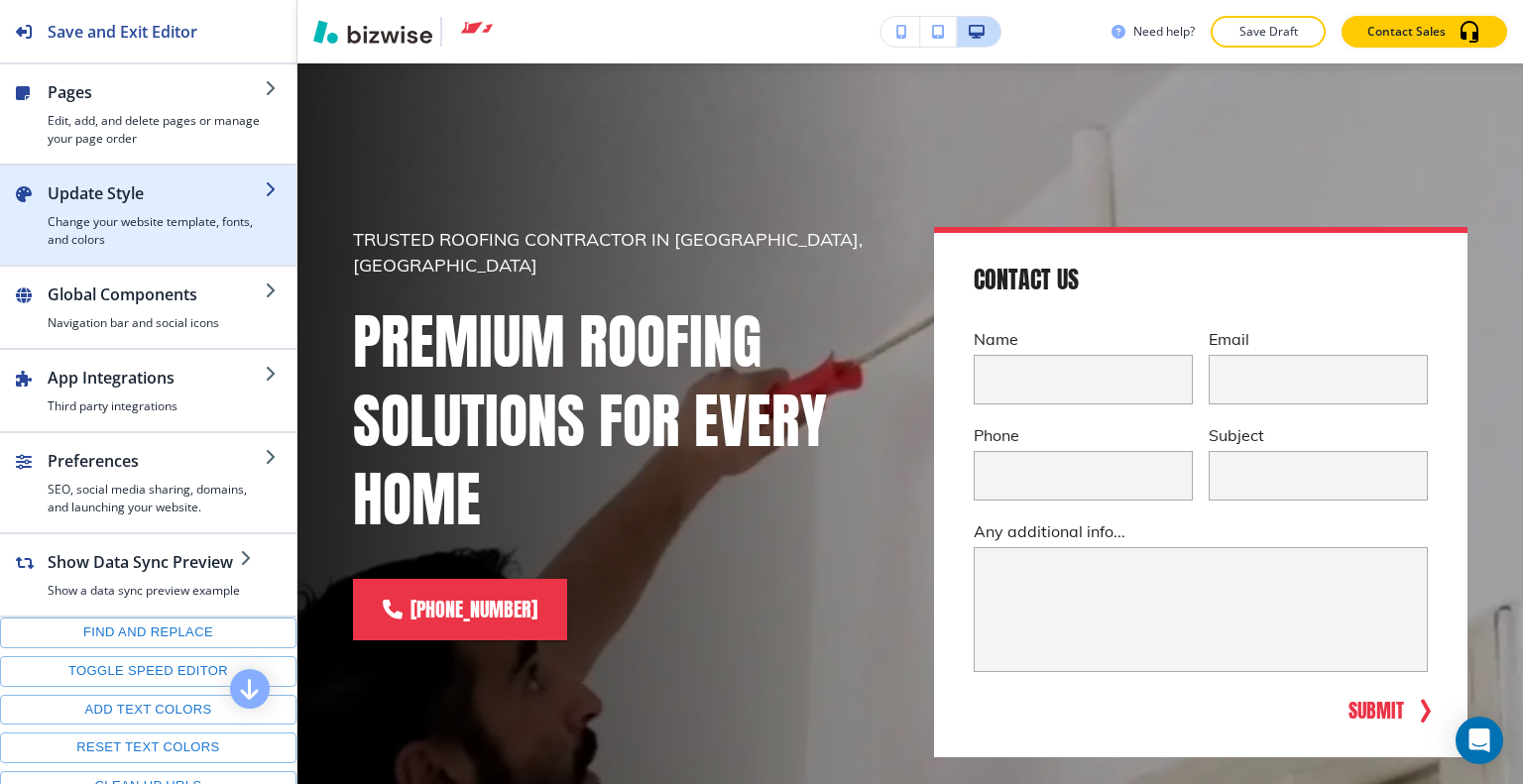 click on "Change your website template, fonts, and colors" at bounding box center [156, 231] 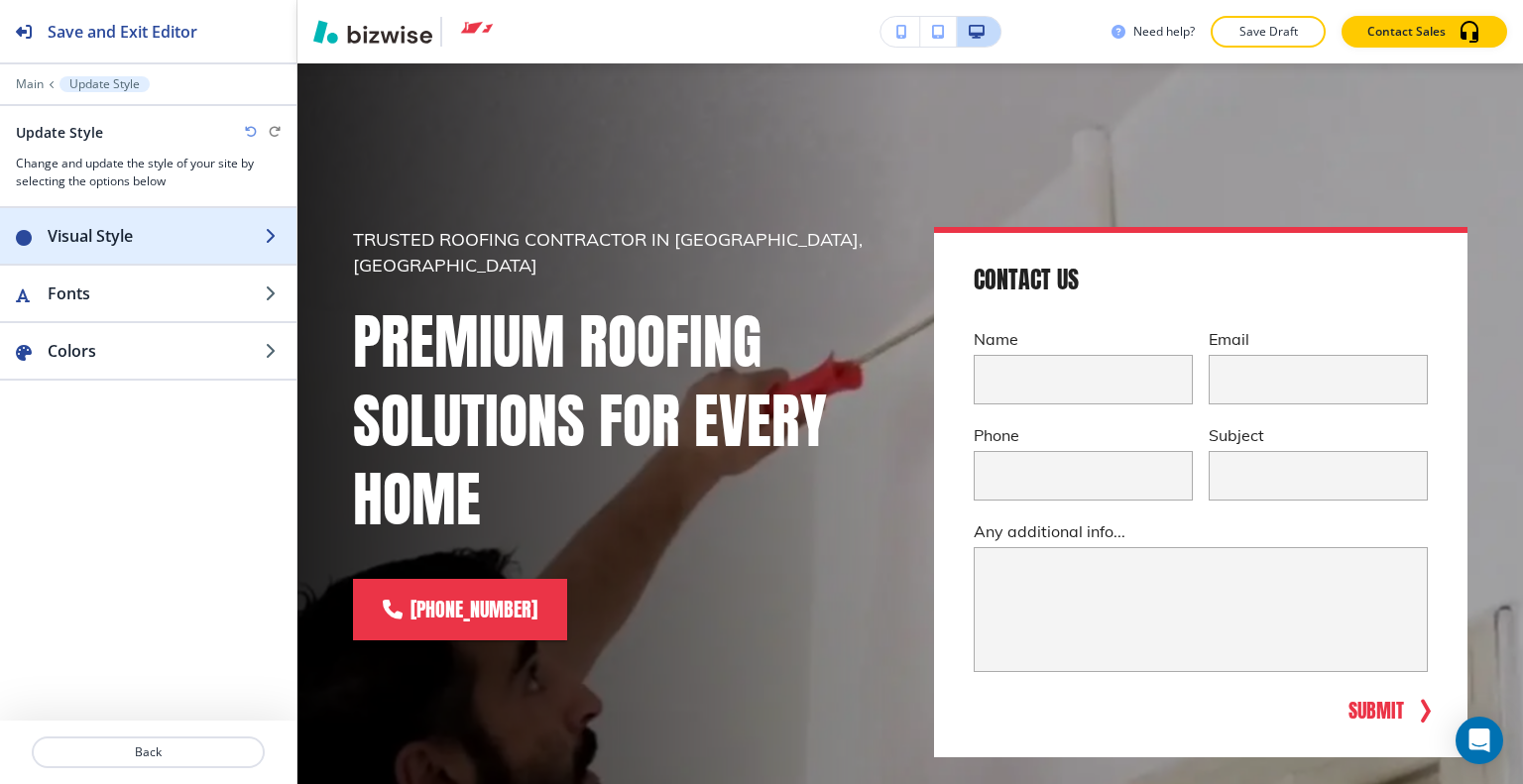 click at bounding box center [148, 256] 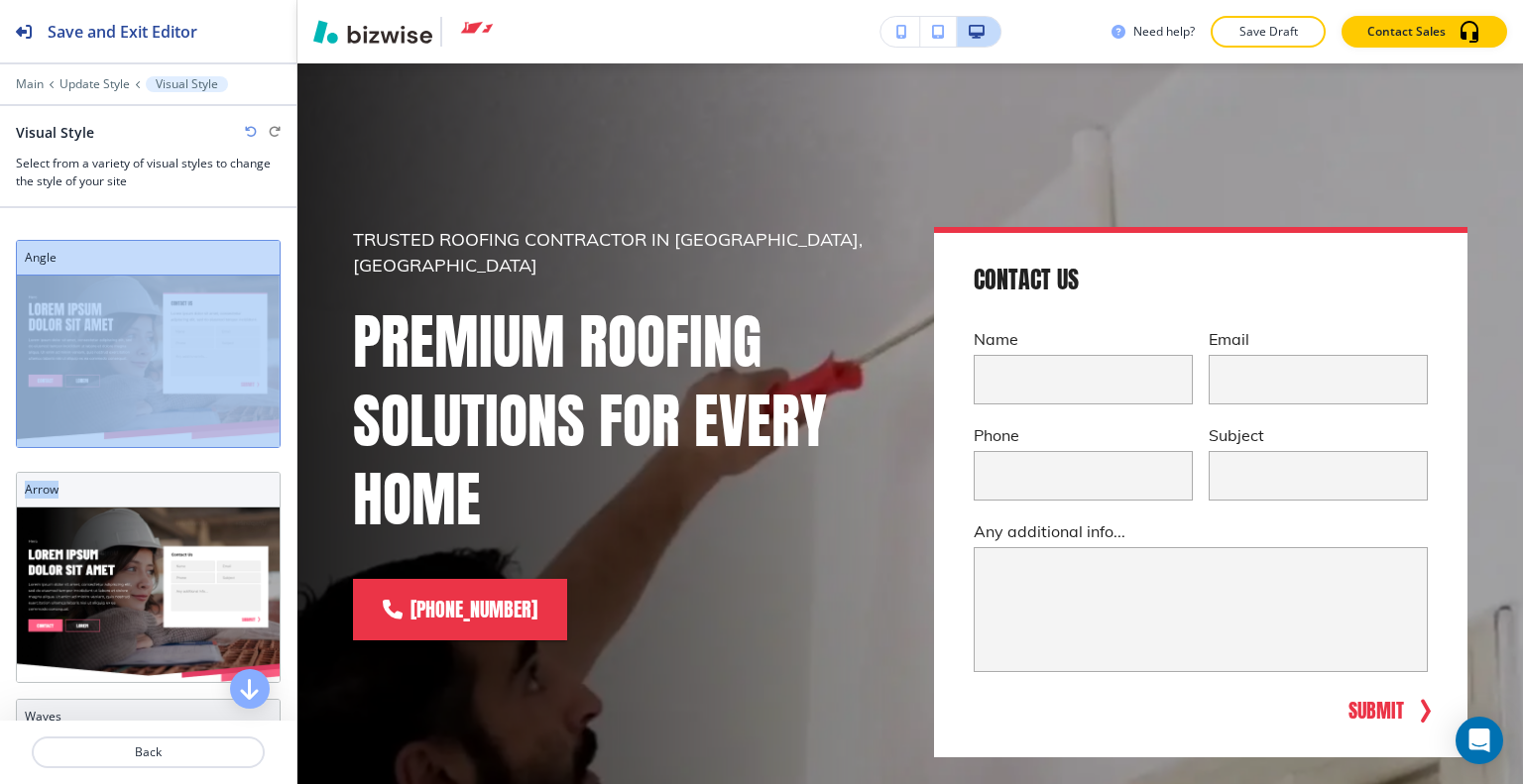 drag, startPoint x: 127, startPoint y: 480, endPoint x: 131, endPoint y: 395, distance: 85.09407 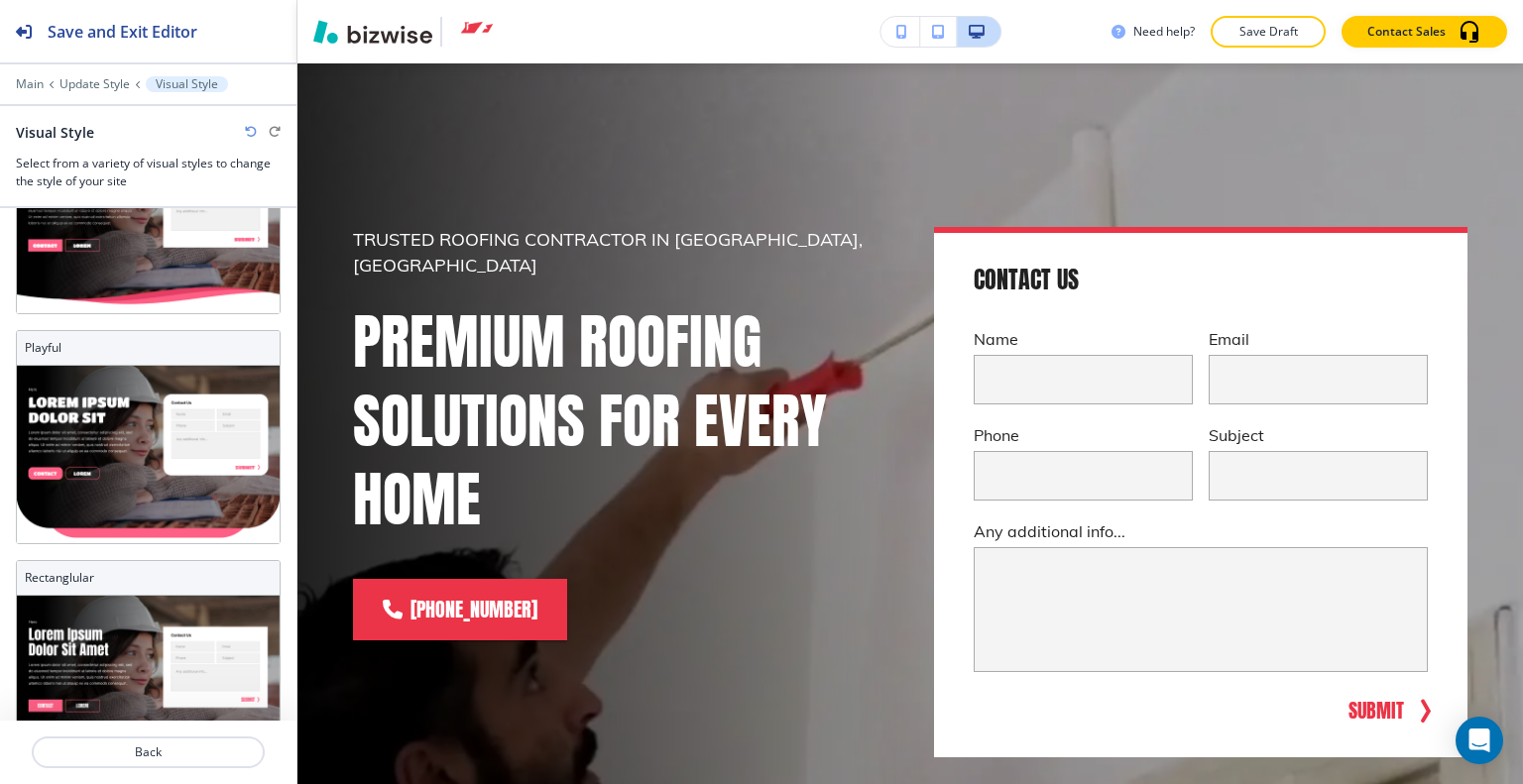 scroll, scrollTop: 643, scrollLeft: 0, axis: vertical 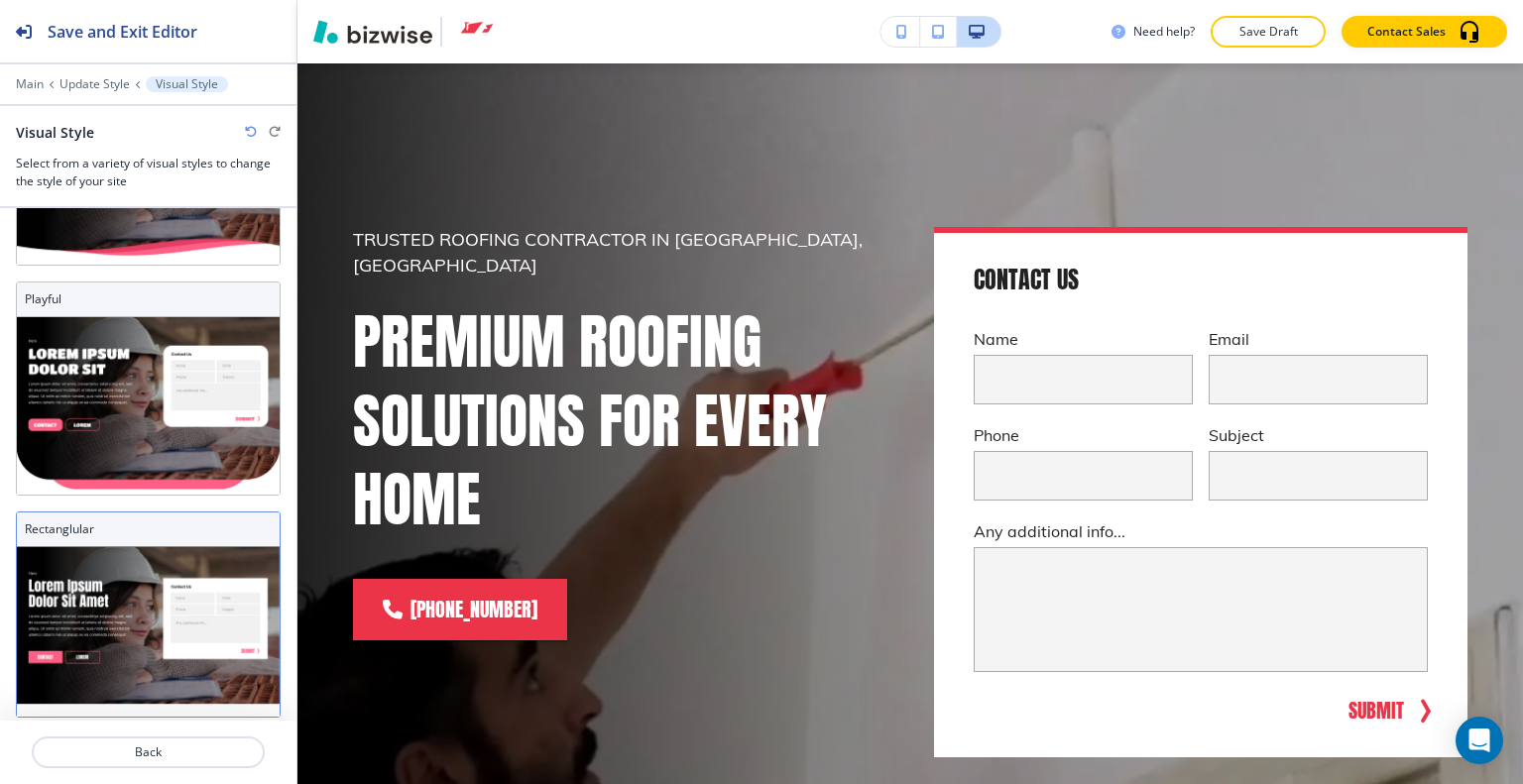 click at bounding box center [148, 631] 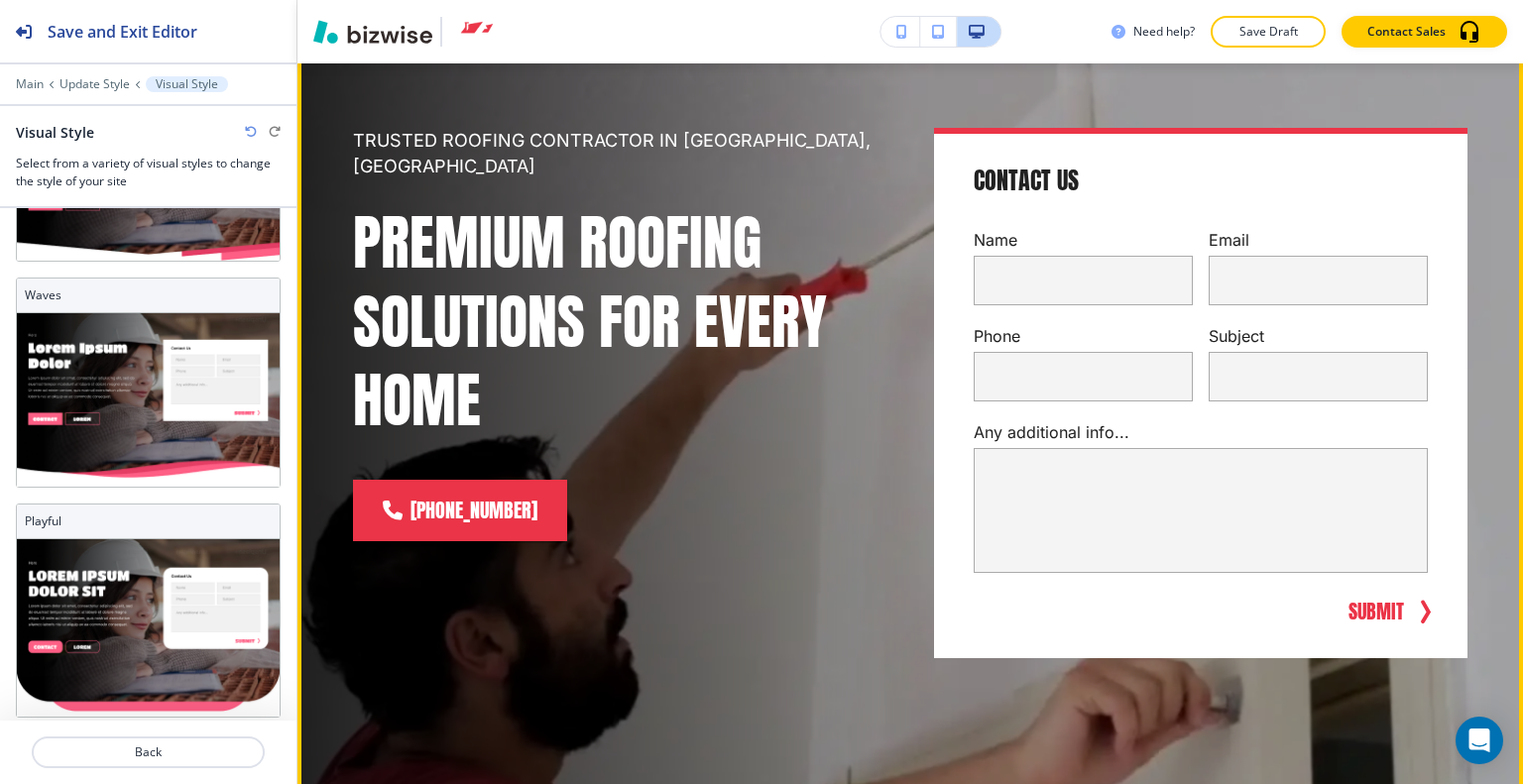 scroll, scrollTop: 99, scrollLeft: 0, axis: vertical 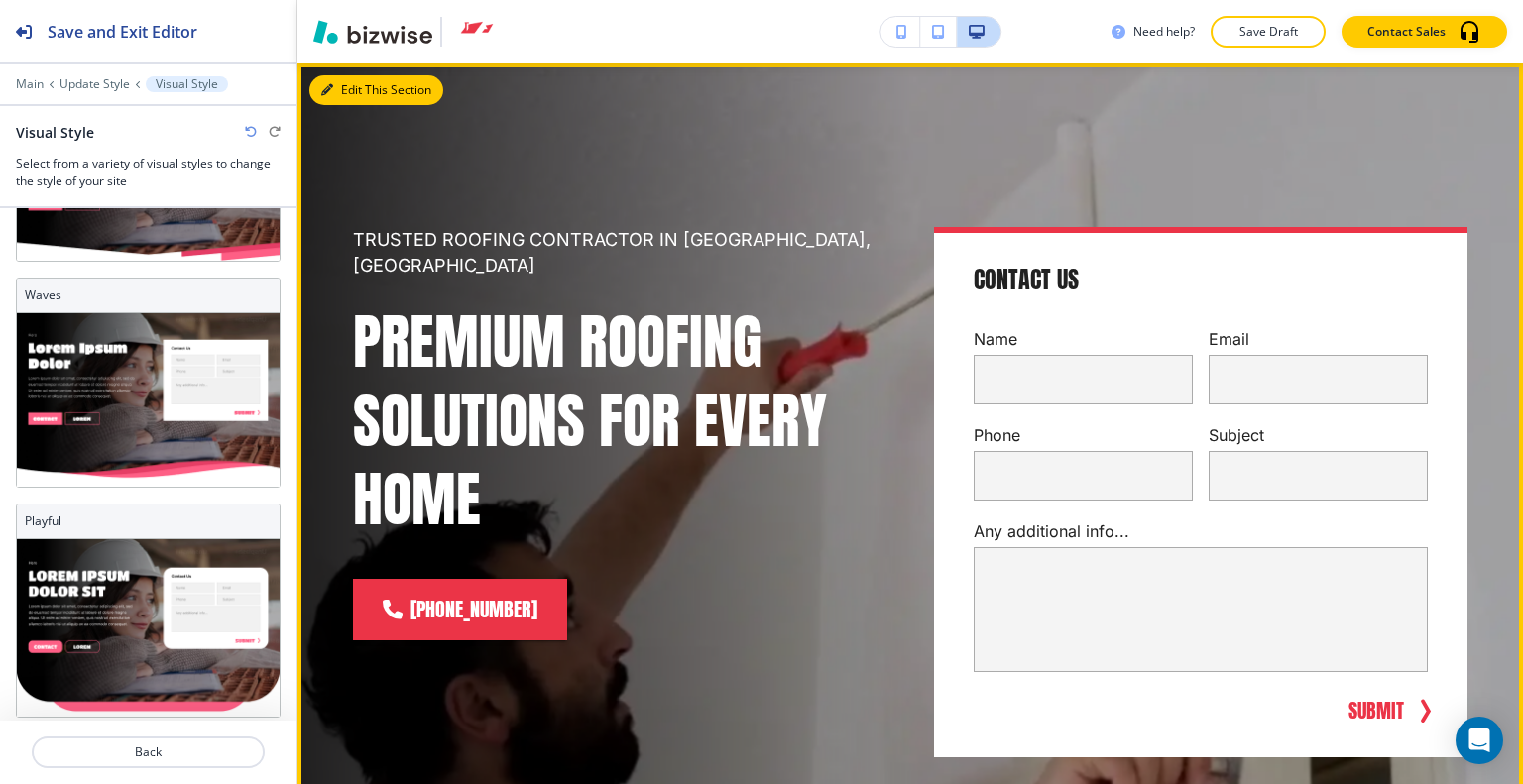 click on "Edit This Section" at bounding box center [376, 90] 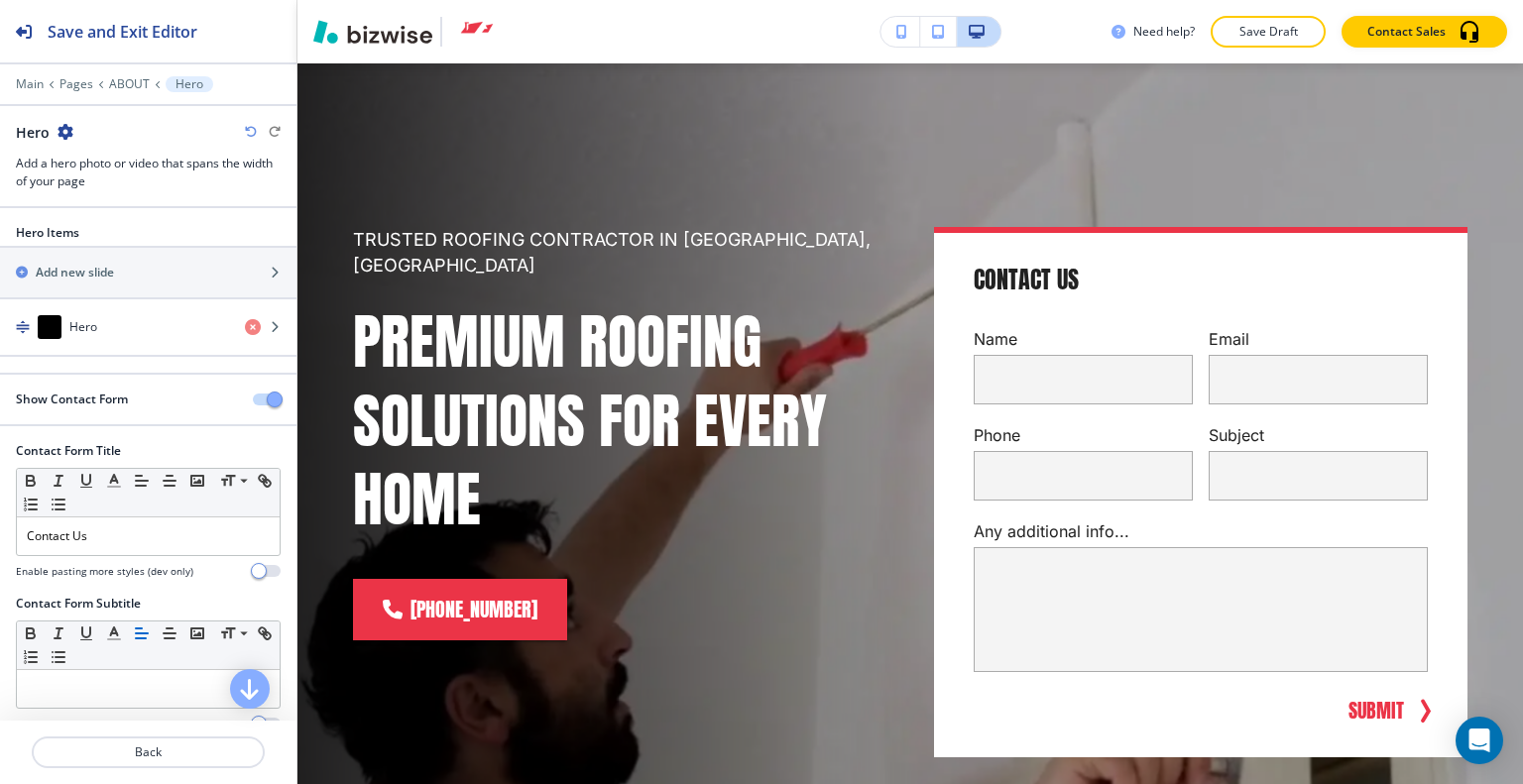 click at bounding box center (275, 399) 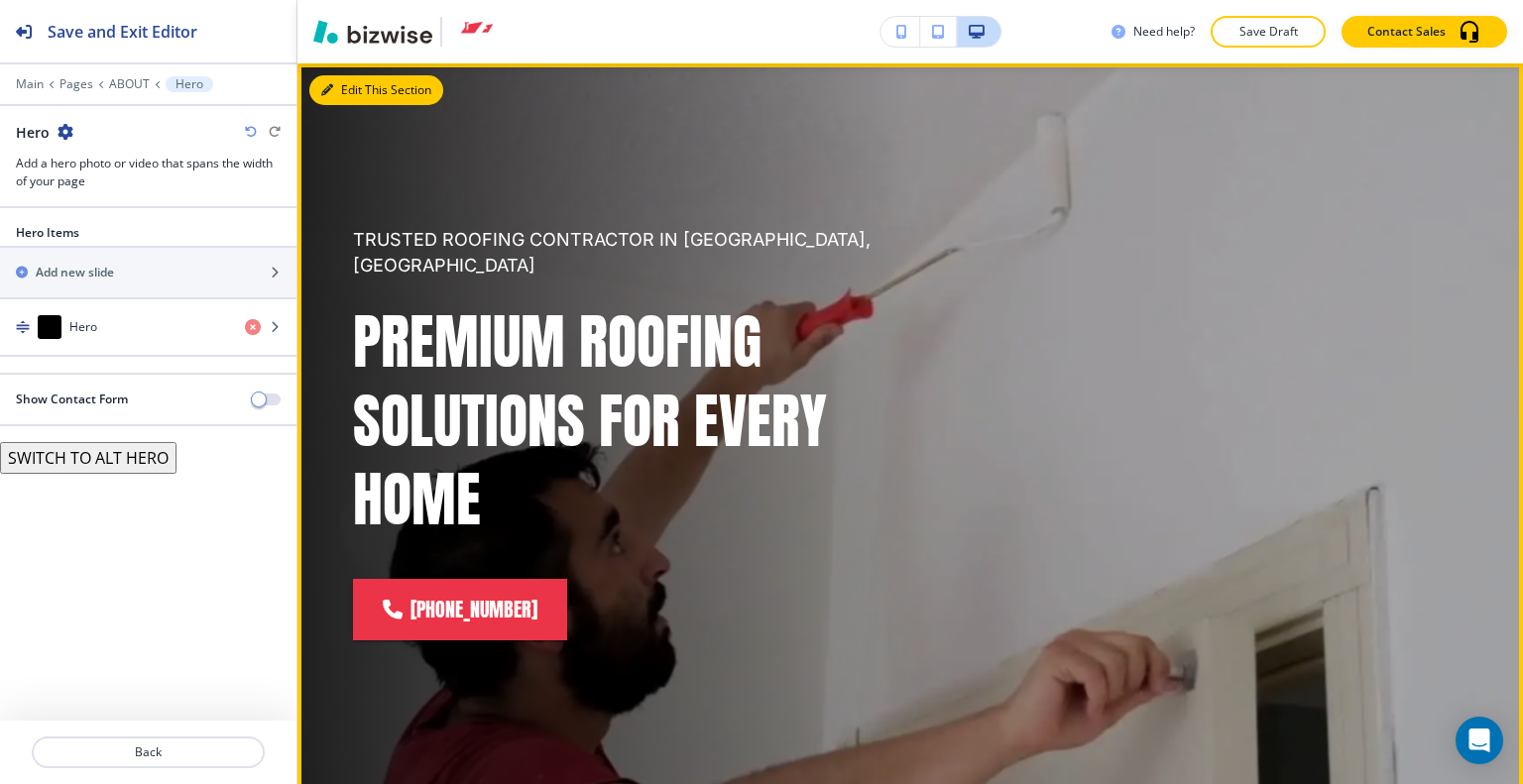click on "Edit This Section" at bounding box center (376, 90) 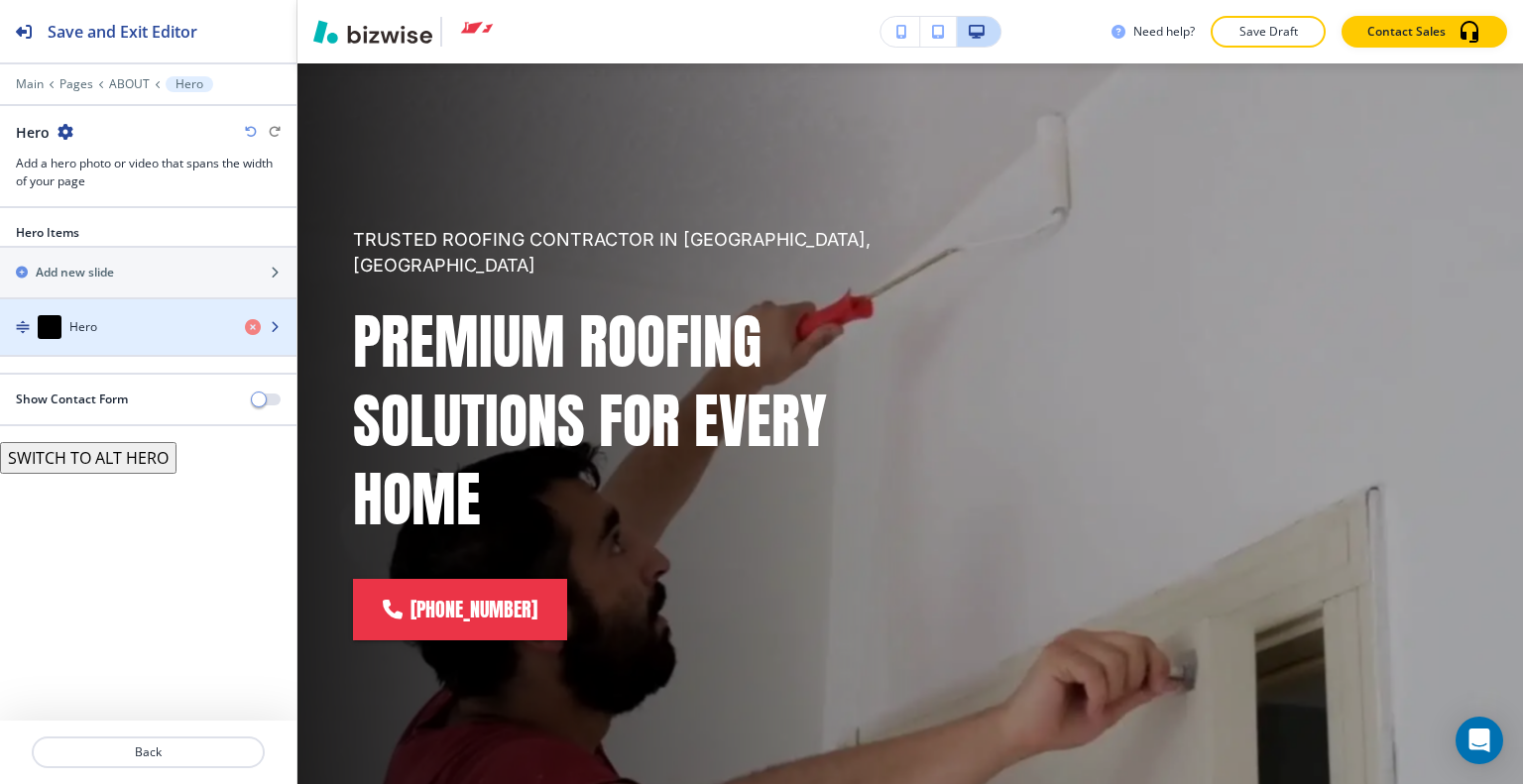 click on "Hero" at bounding box center (114, 327) 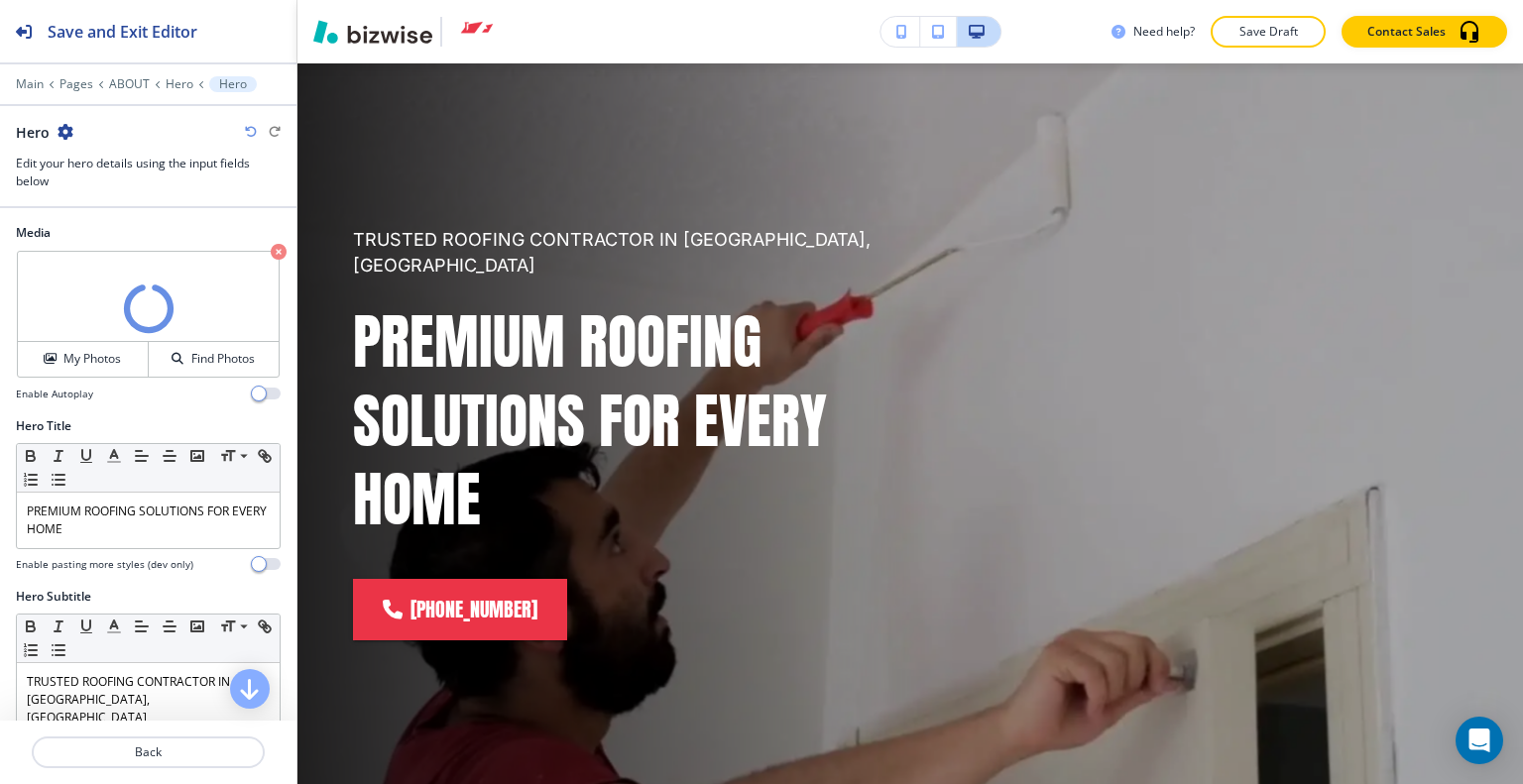 scroll, scrollTop: 99, scrollLeft: 0, axis: vertical 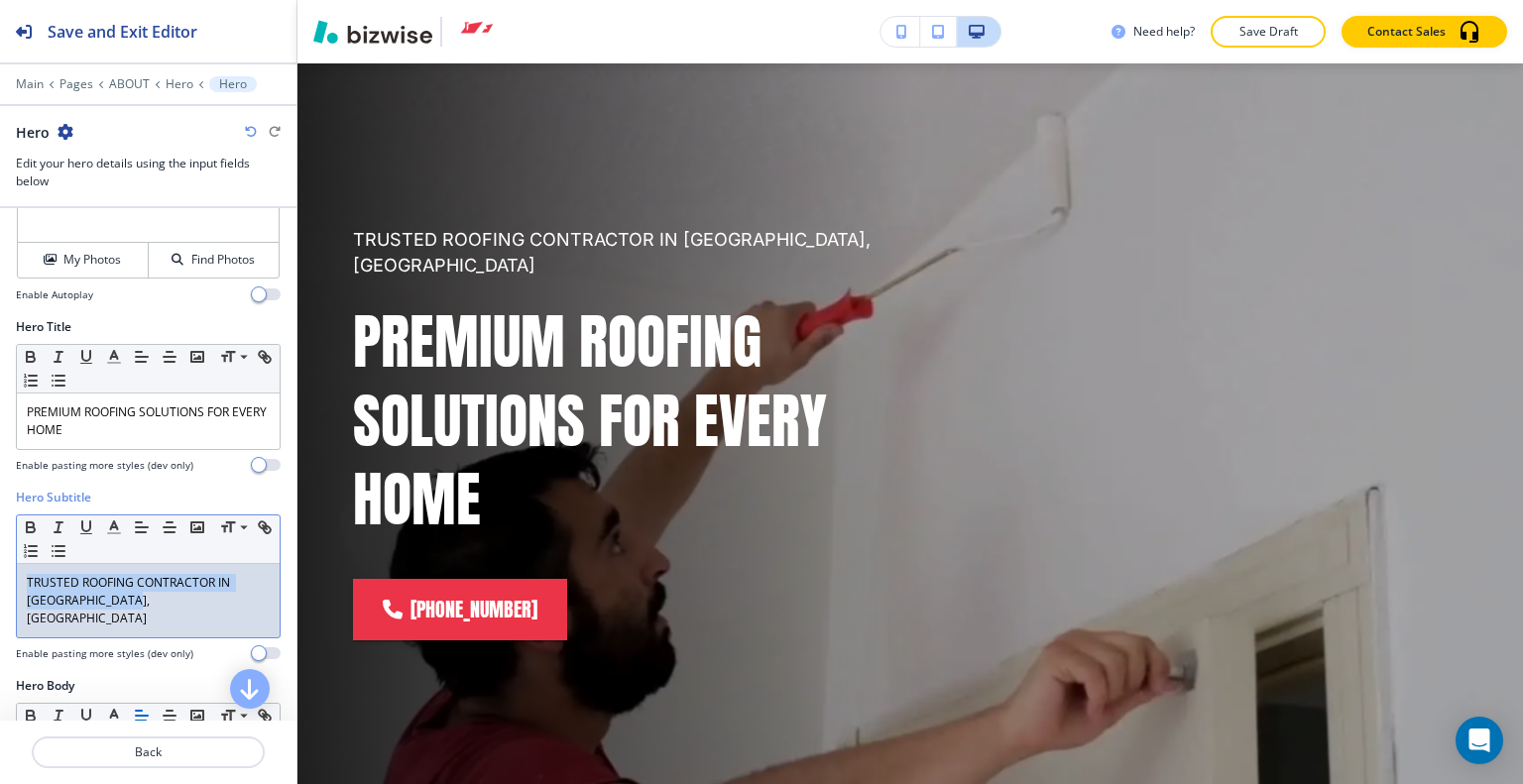 drag, startPoint x: 151, startPoint y: 600, endPoint x: 23, endPoint y: 585, distance: 128.87591 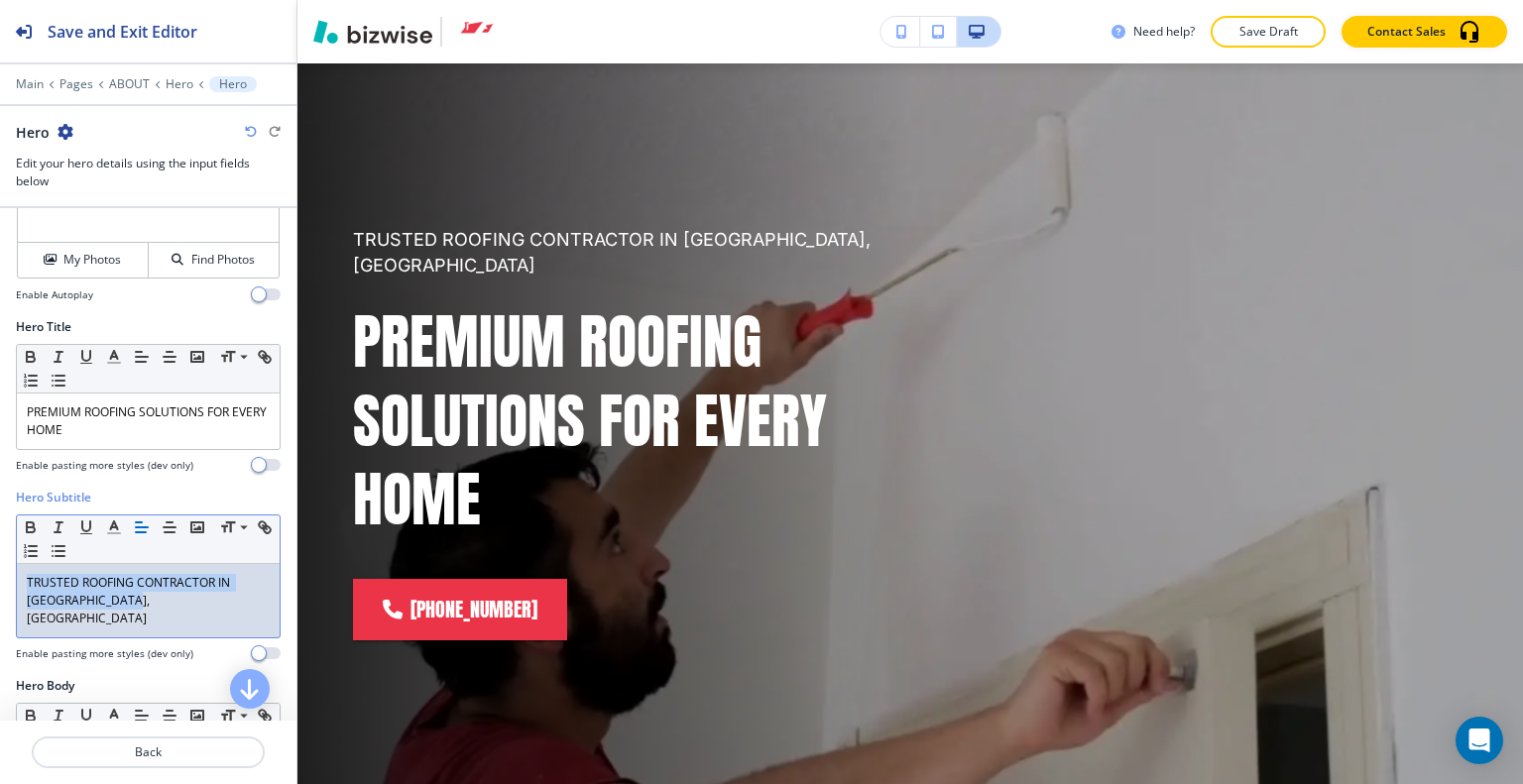 copy on "TRUSTED ROOFING CONTRACTOR IN [GEOGRAPHIC_DATA], [GEOGRAPHIC_DATA]" 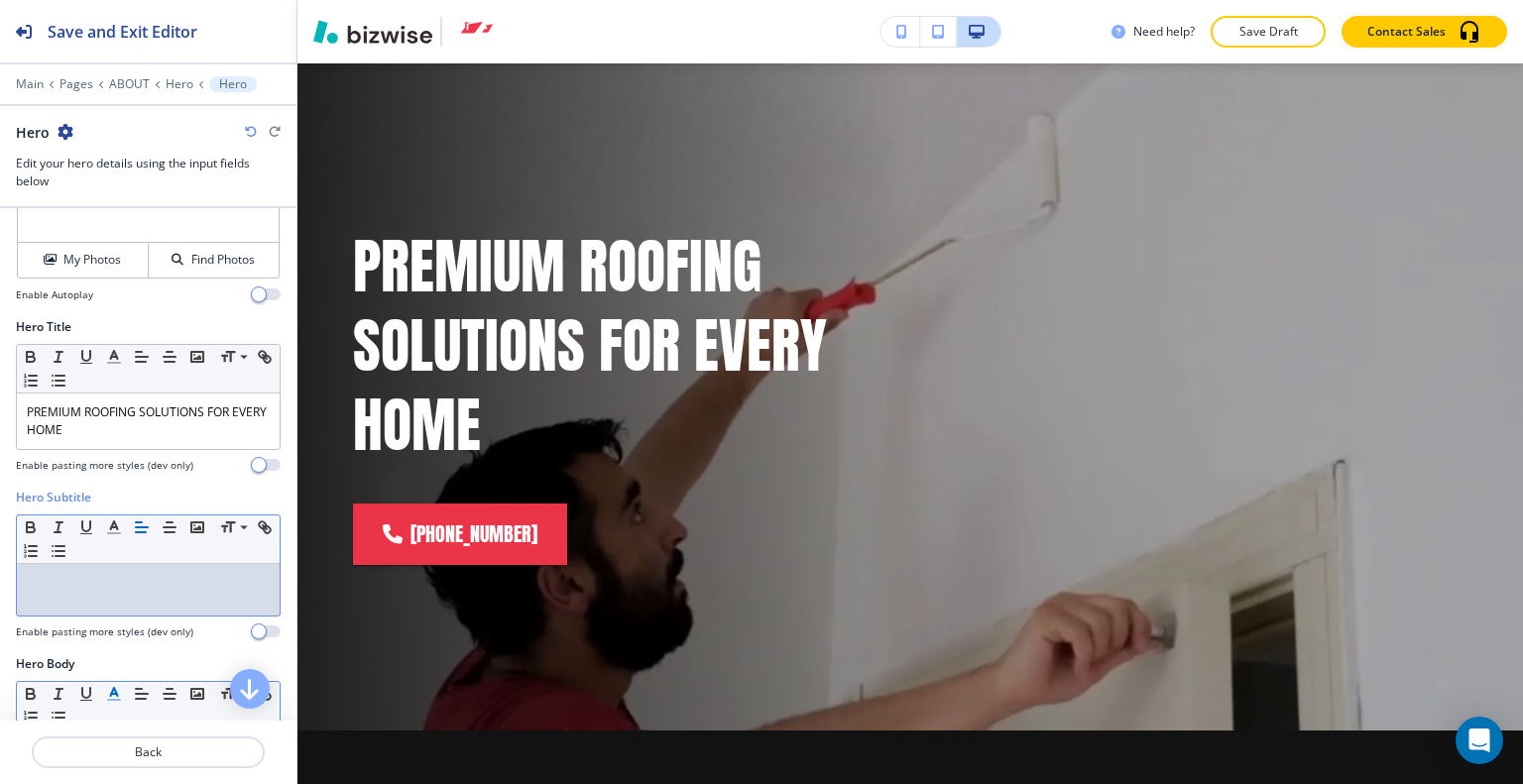 scroll, scrollTop: 198, scrollLeft: 0, axis: vertical 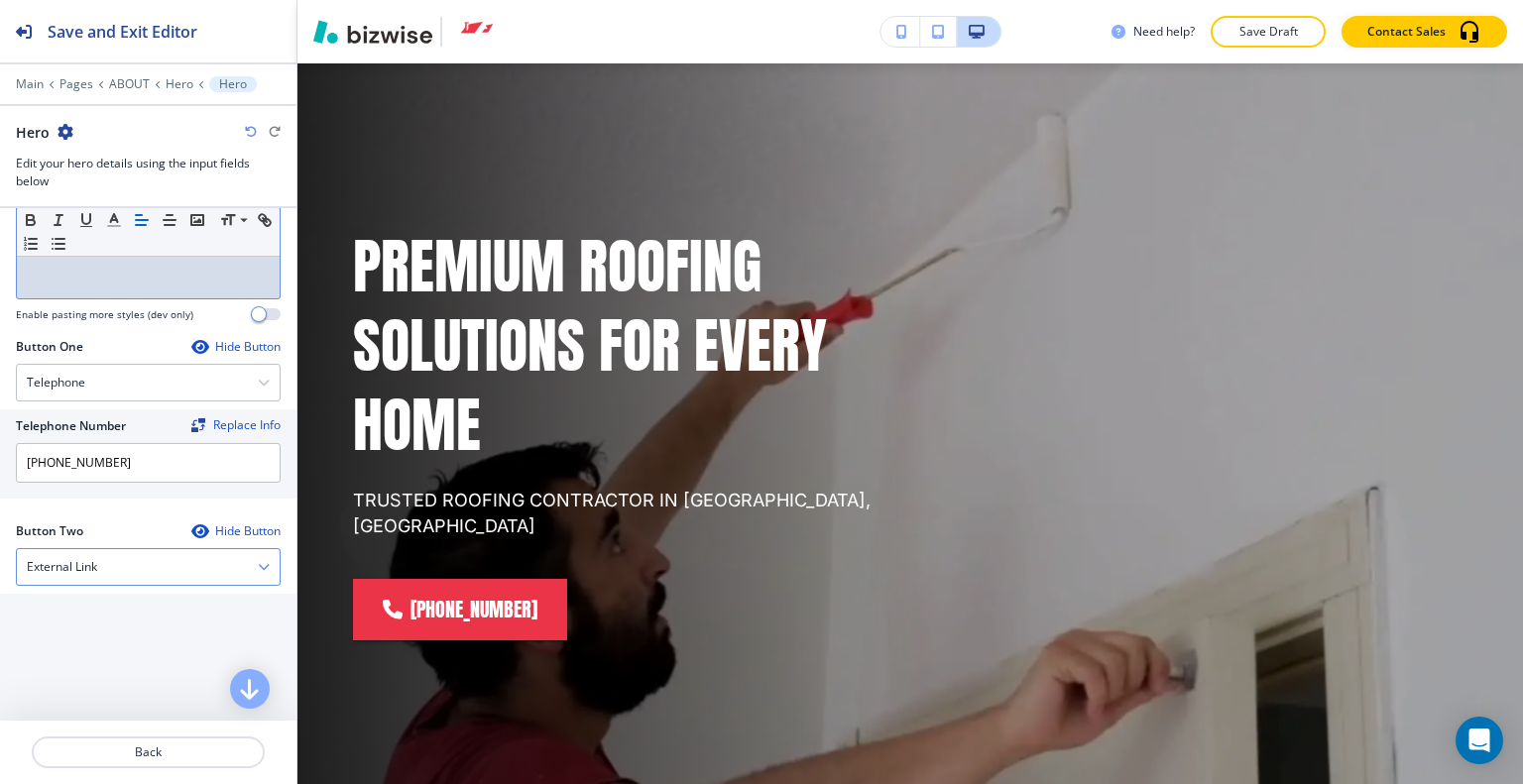 click on "External Link" at bounding box center [148, 567] 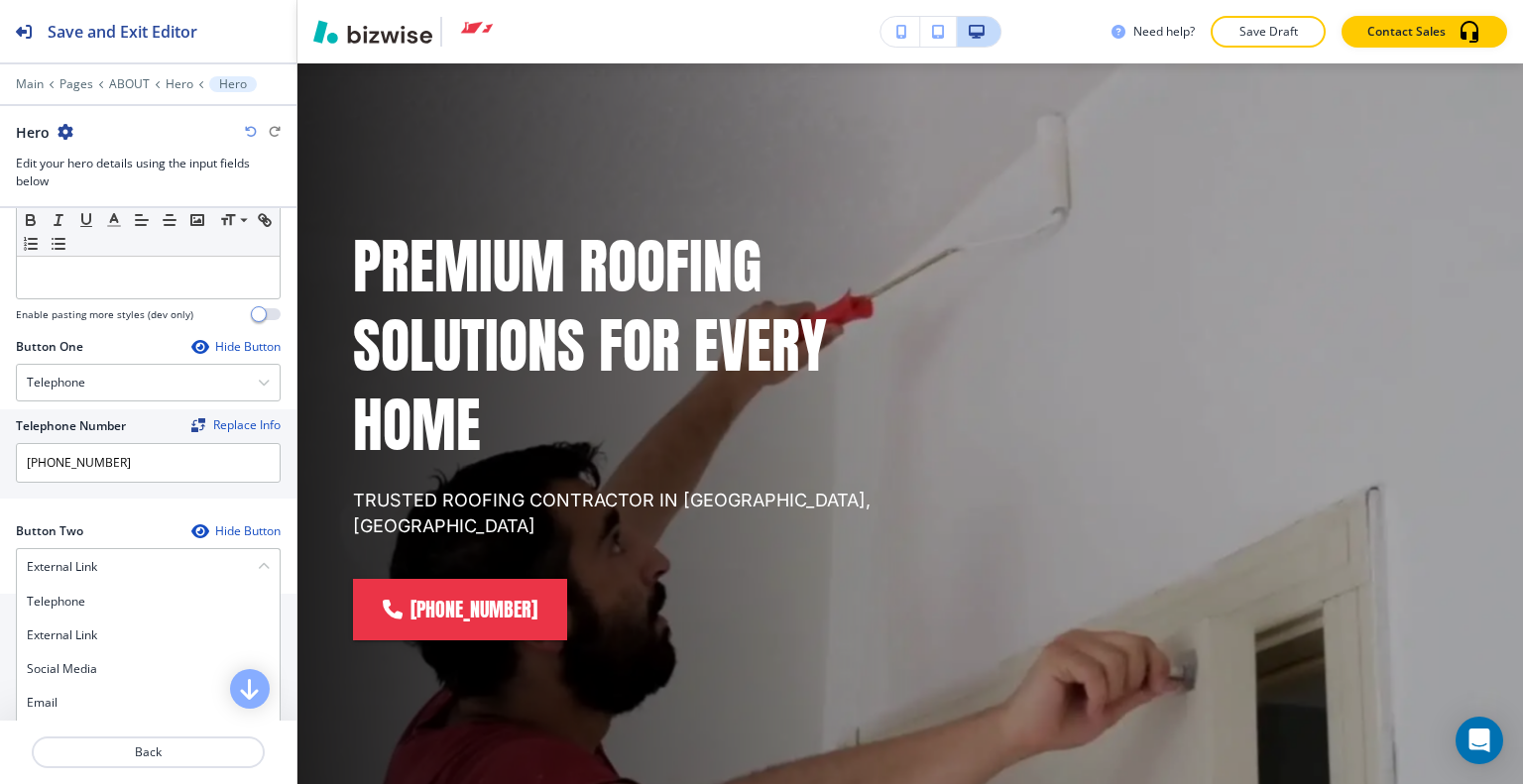 scroll, scrollTop: 987, scrollLeft: 0, axis: vertical 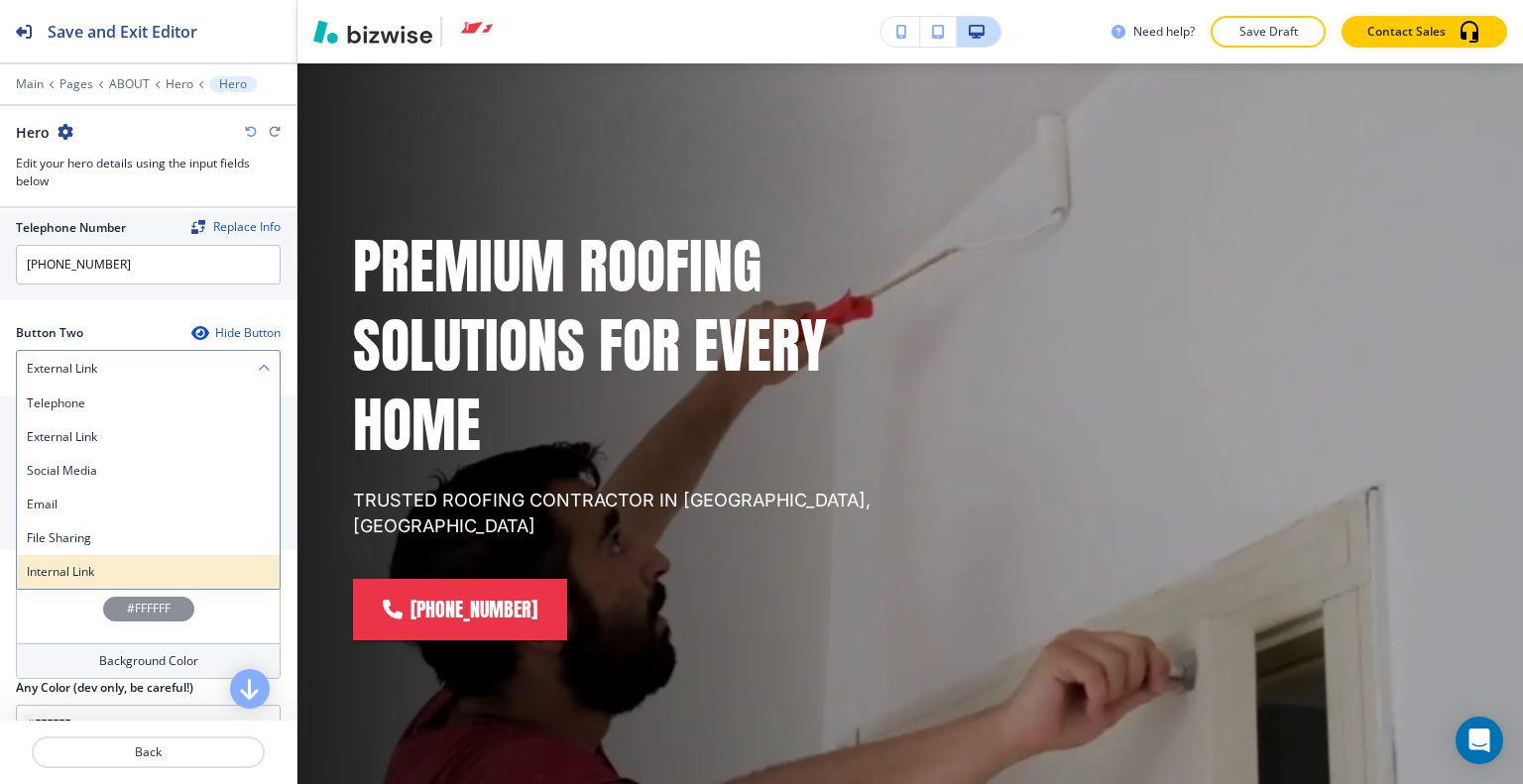 click on "Internal Link" at bounding box center [148, 572] 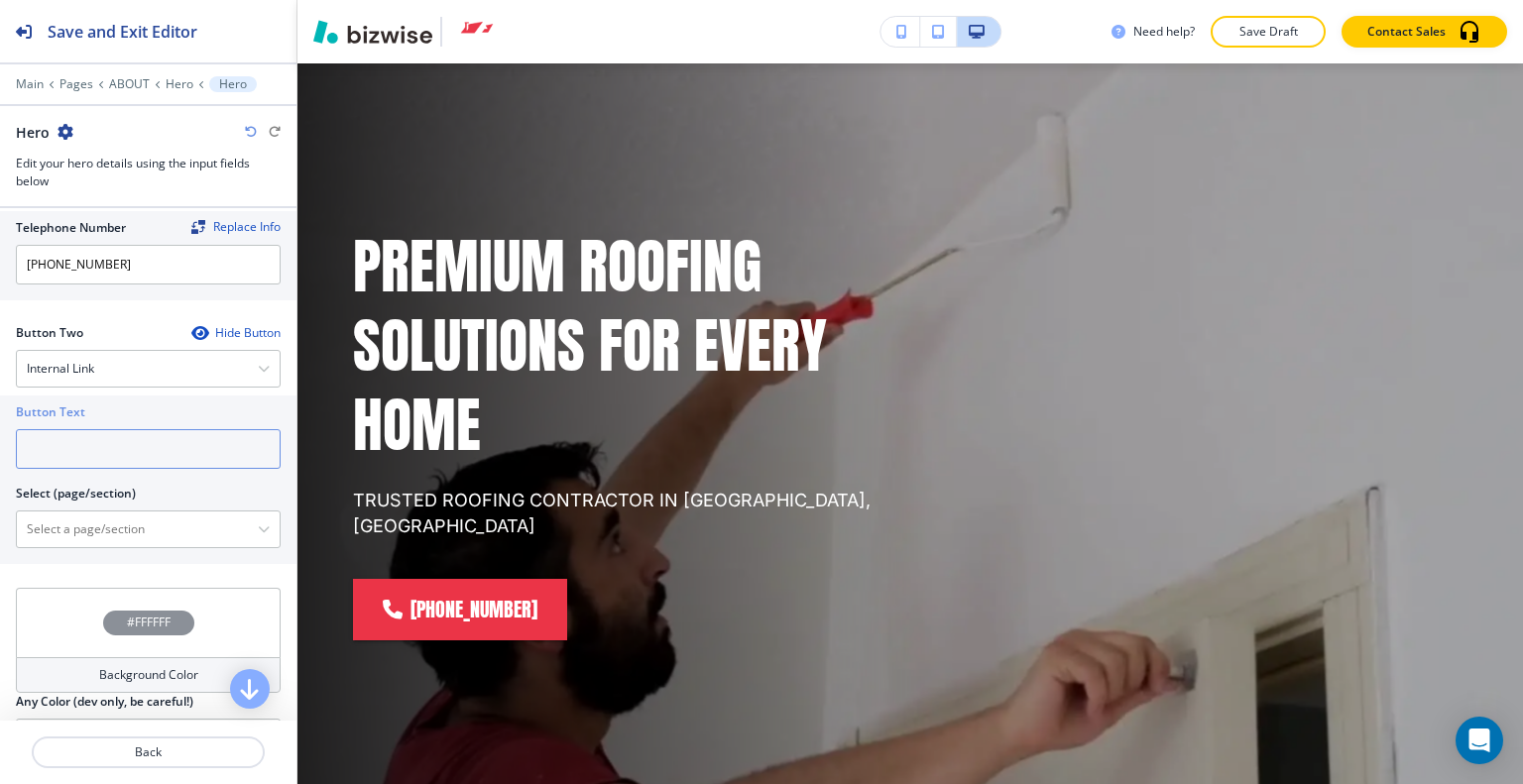 click at bounding box center [148, 449] 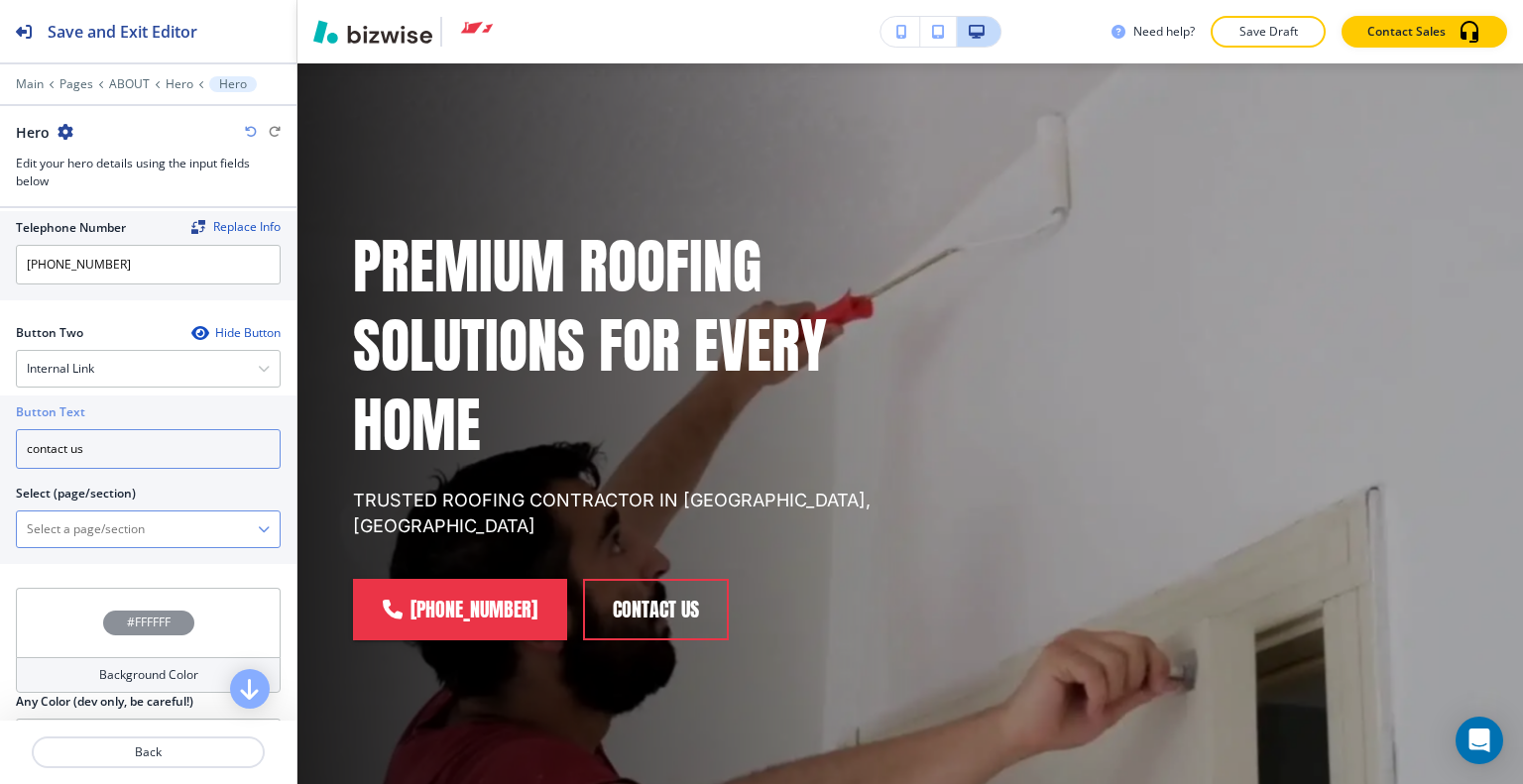 type on "contact us" 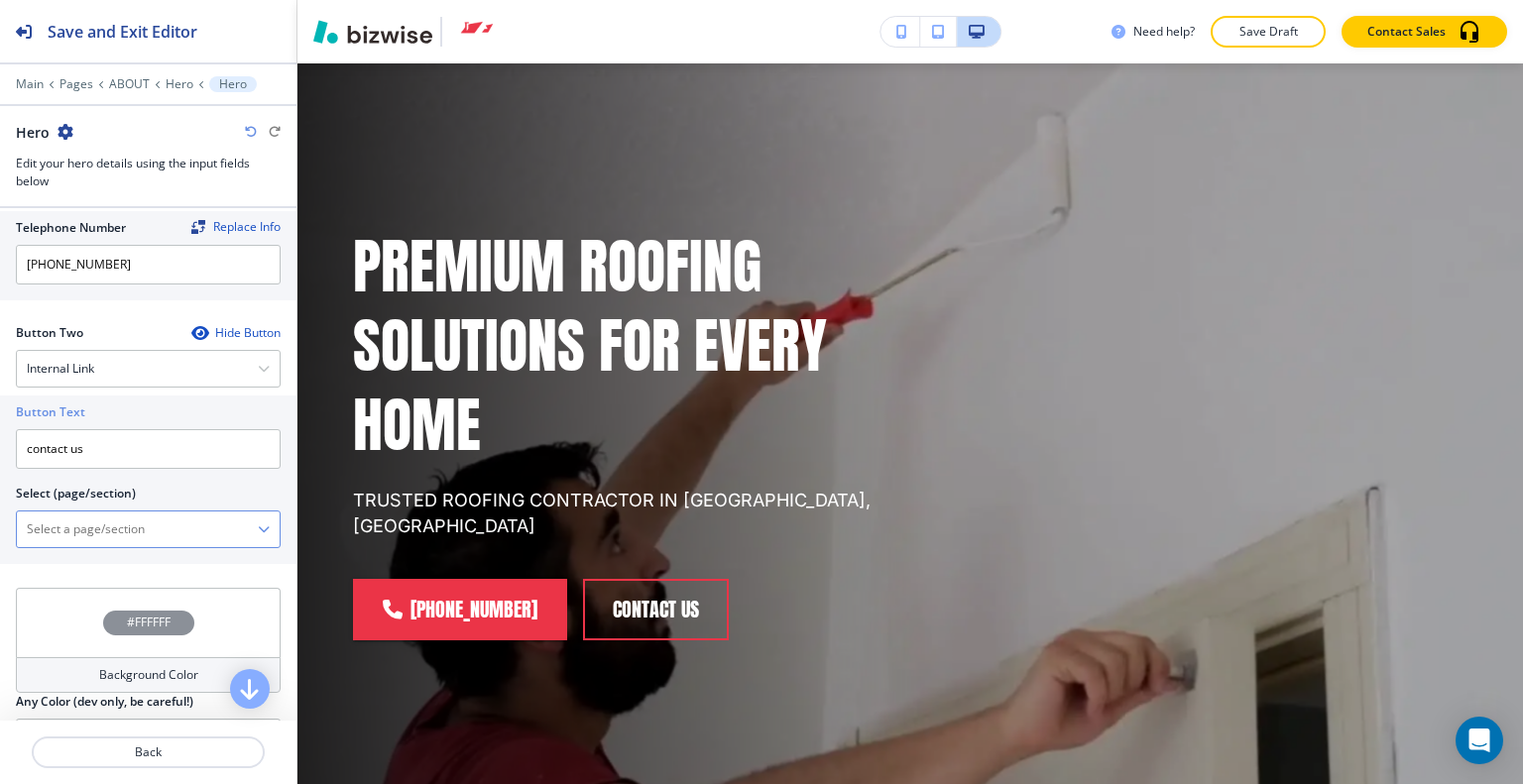 click at bounding box center [137, 529] 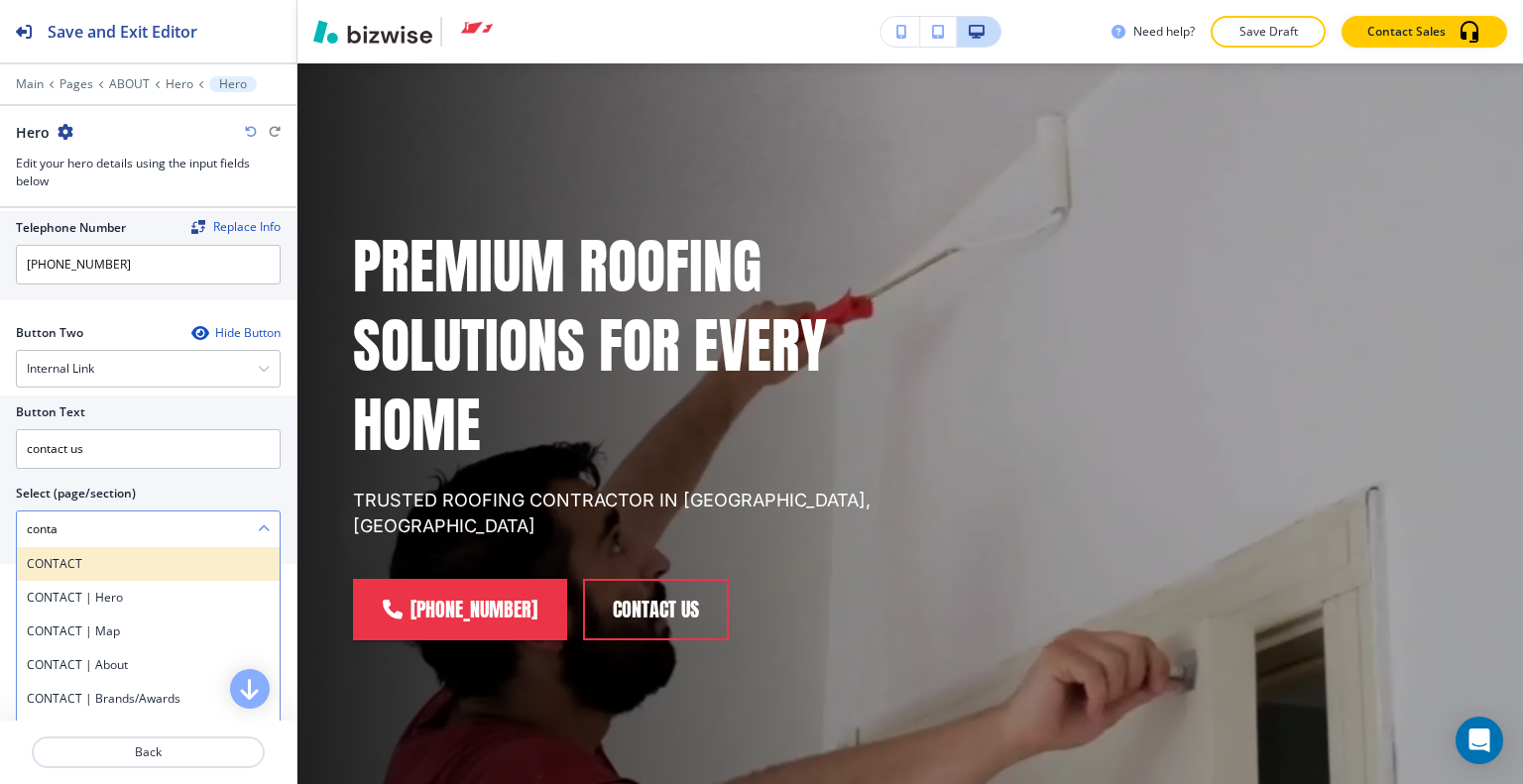 click on "CONTACT" at bounding box center (148, 564) 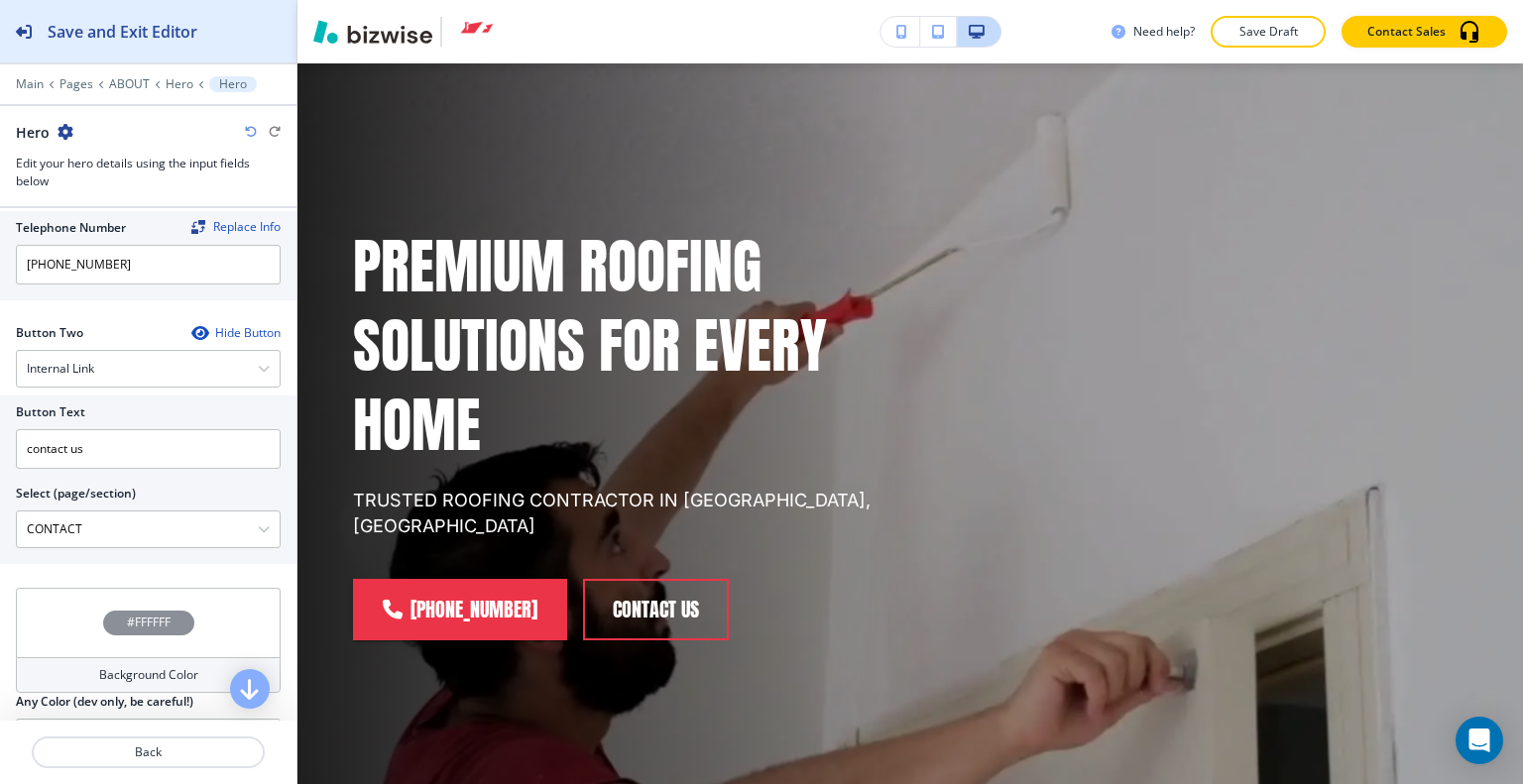 click on "Save and Exit Editor" at bounding box center (98, 31) 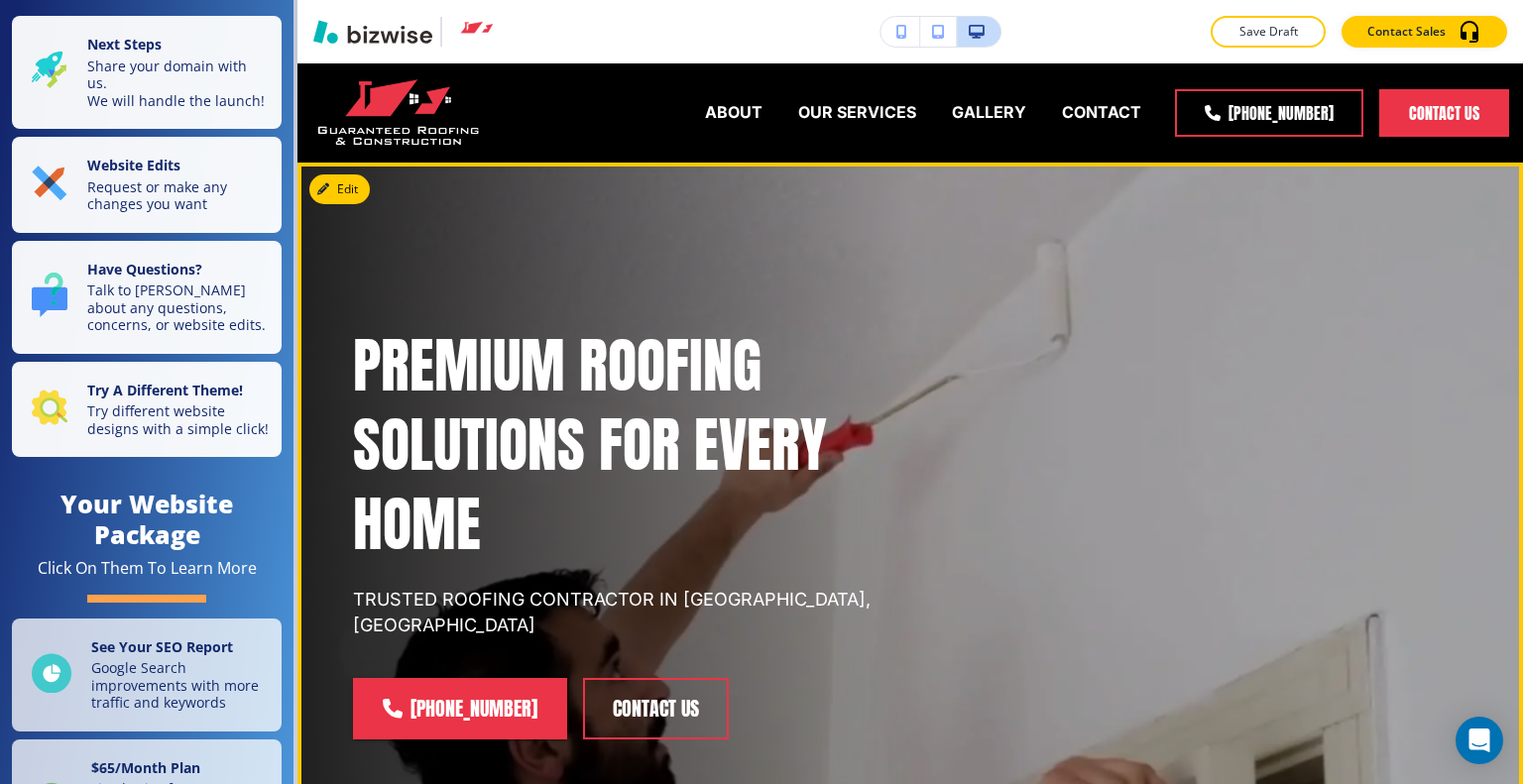 scroll, scrollTop: 99, scrollLeft: 0, axis: vertical 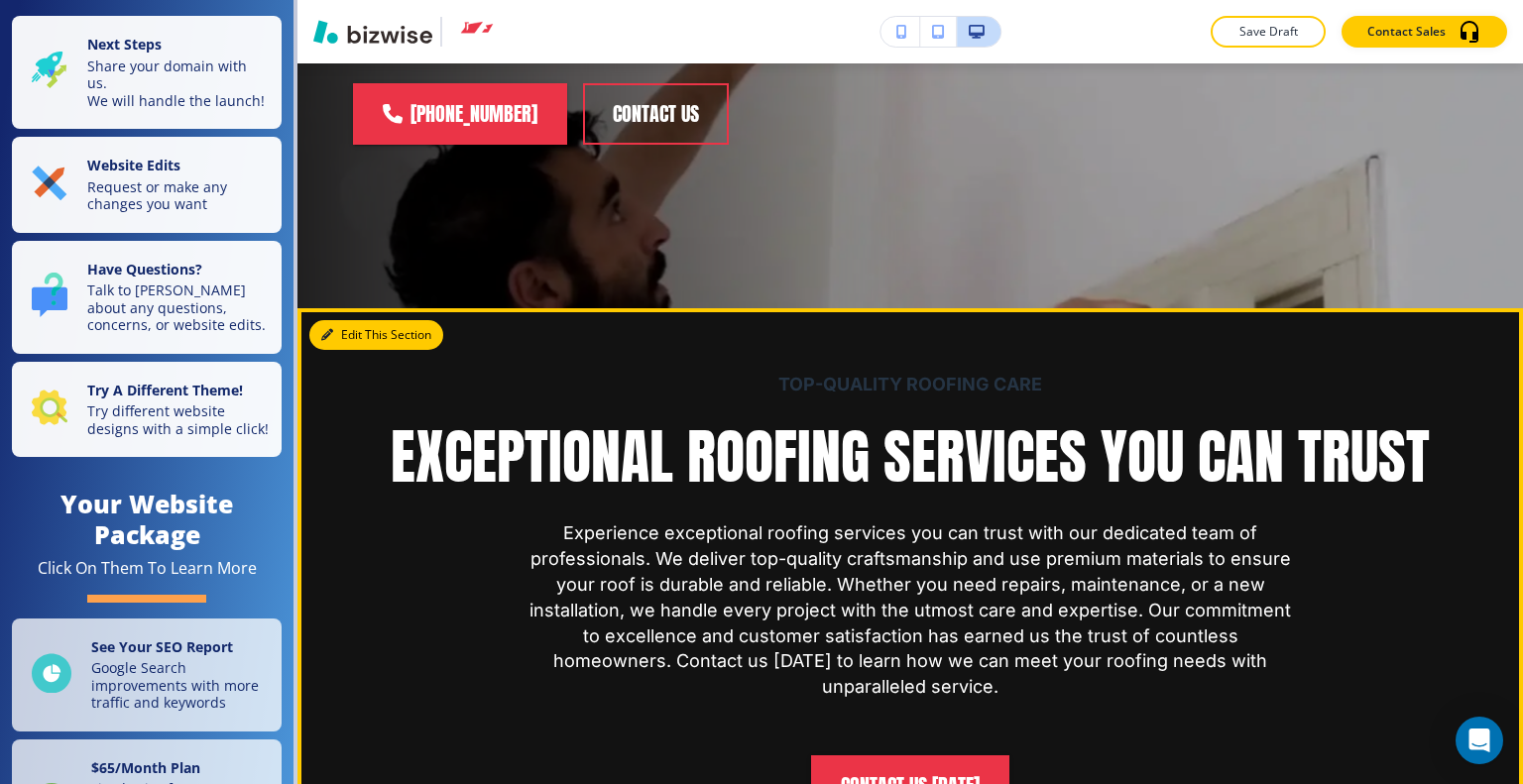 click on "Edit This Section" at bounding box center (376, 335) 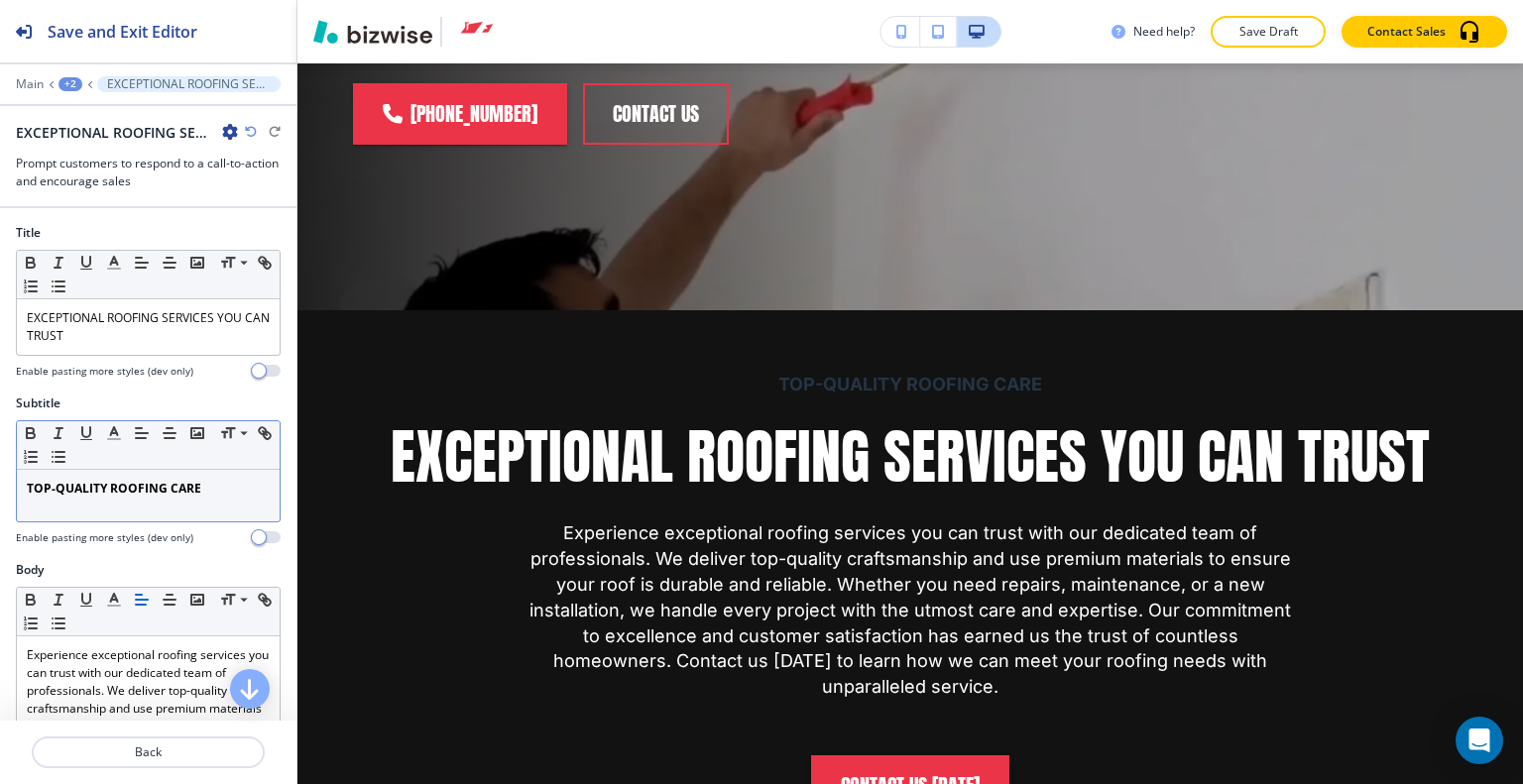 scroll, scrollTop: 595, scrollLeft: 0, axis: vertical 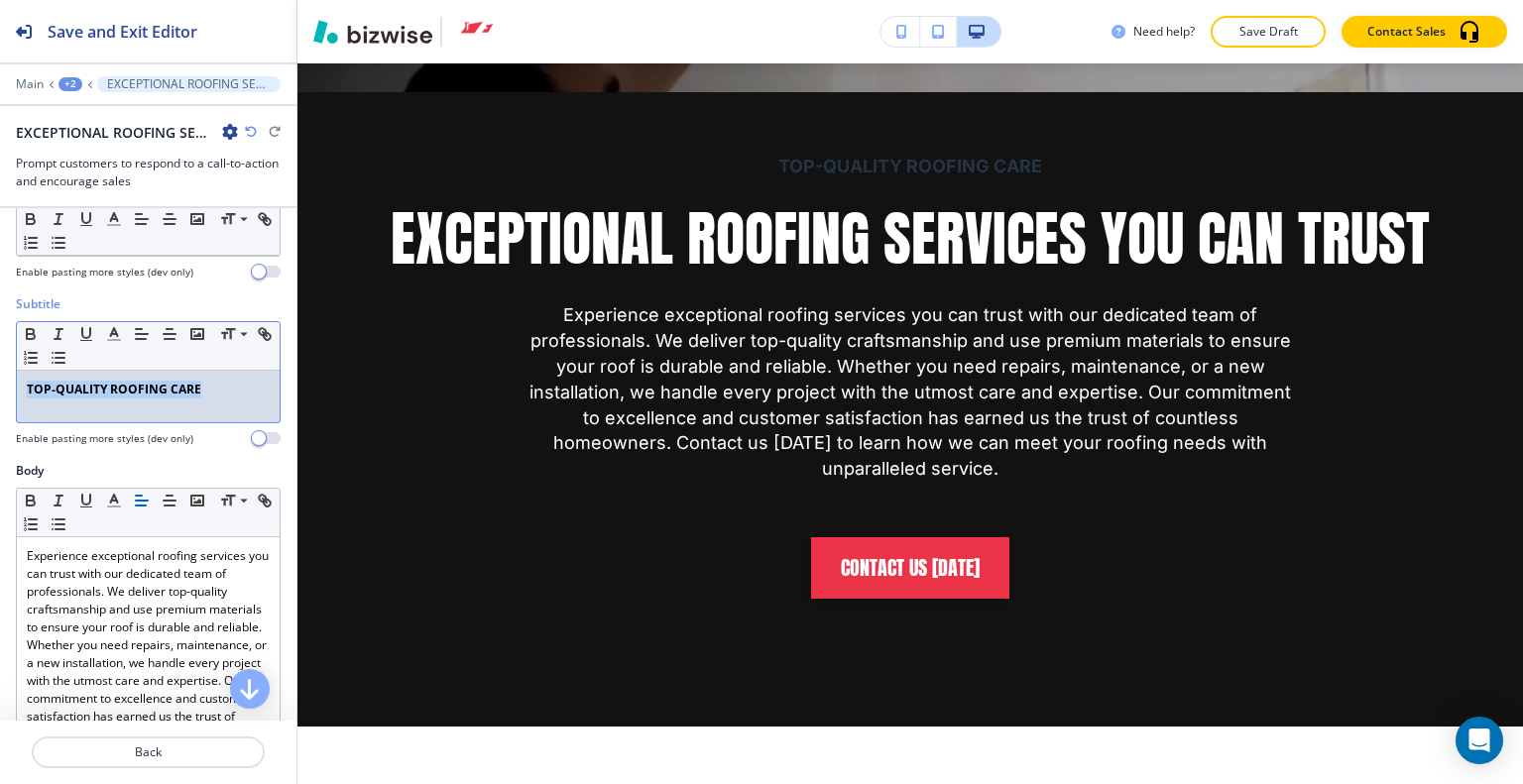 drag, startPoint x: 218, startPoint y: 388, endPoint x: 9, endPoint y: 354, distance: 211.74749 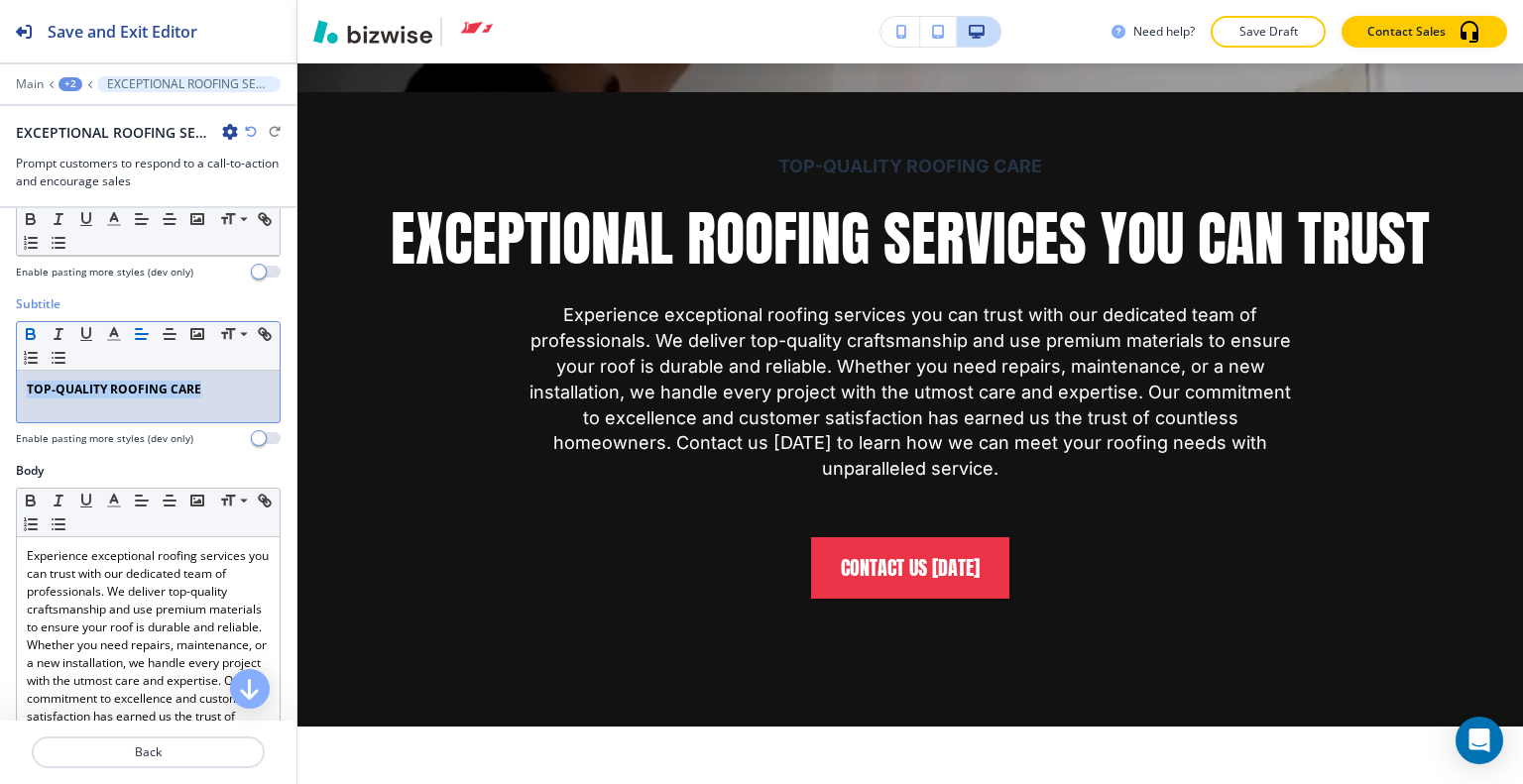 click 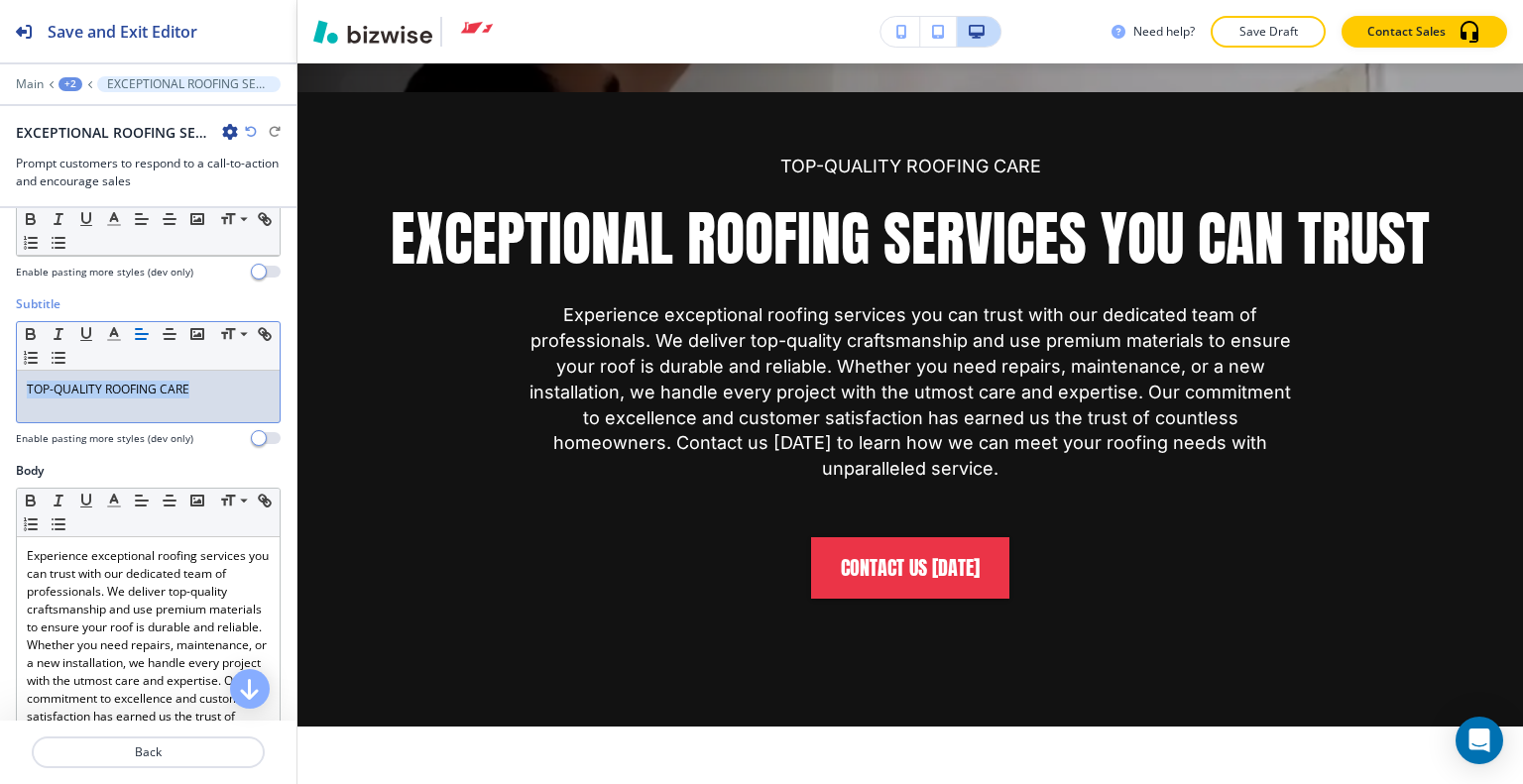 scroll, scrollTop: 0, scrollLeft: 0, axis: both 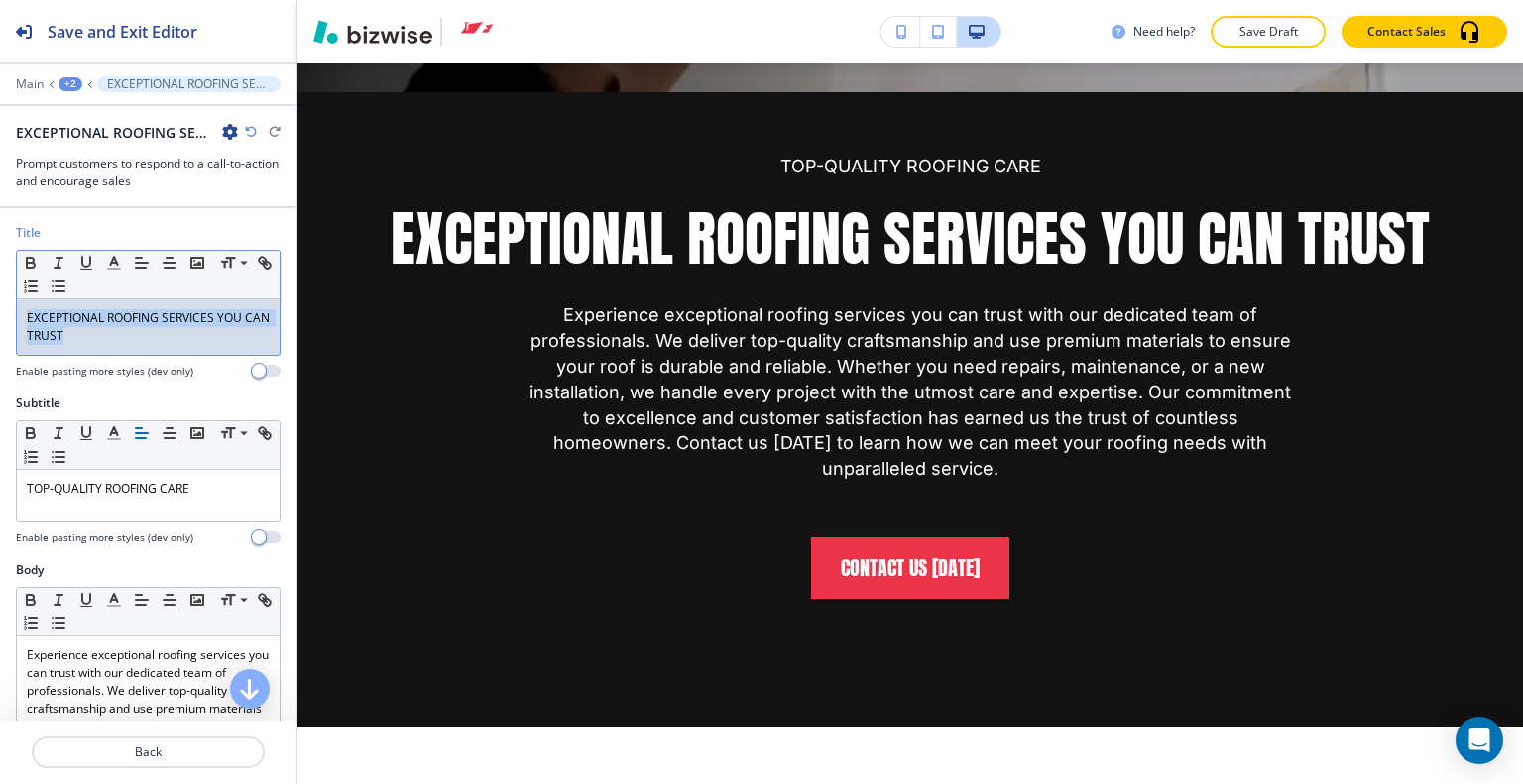 drag, startPoint x: 153, startPoint y: 340, endPoint x: 0, endPoint y: 293, distance: 160.05624 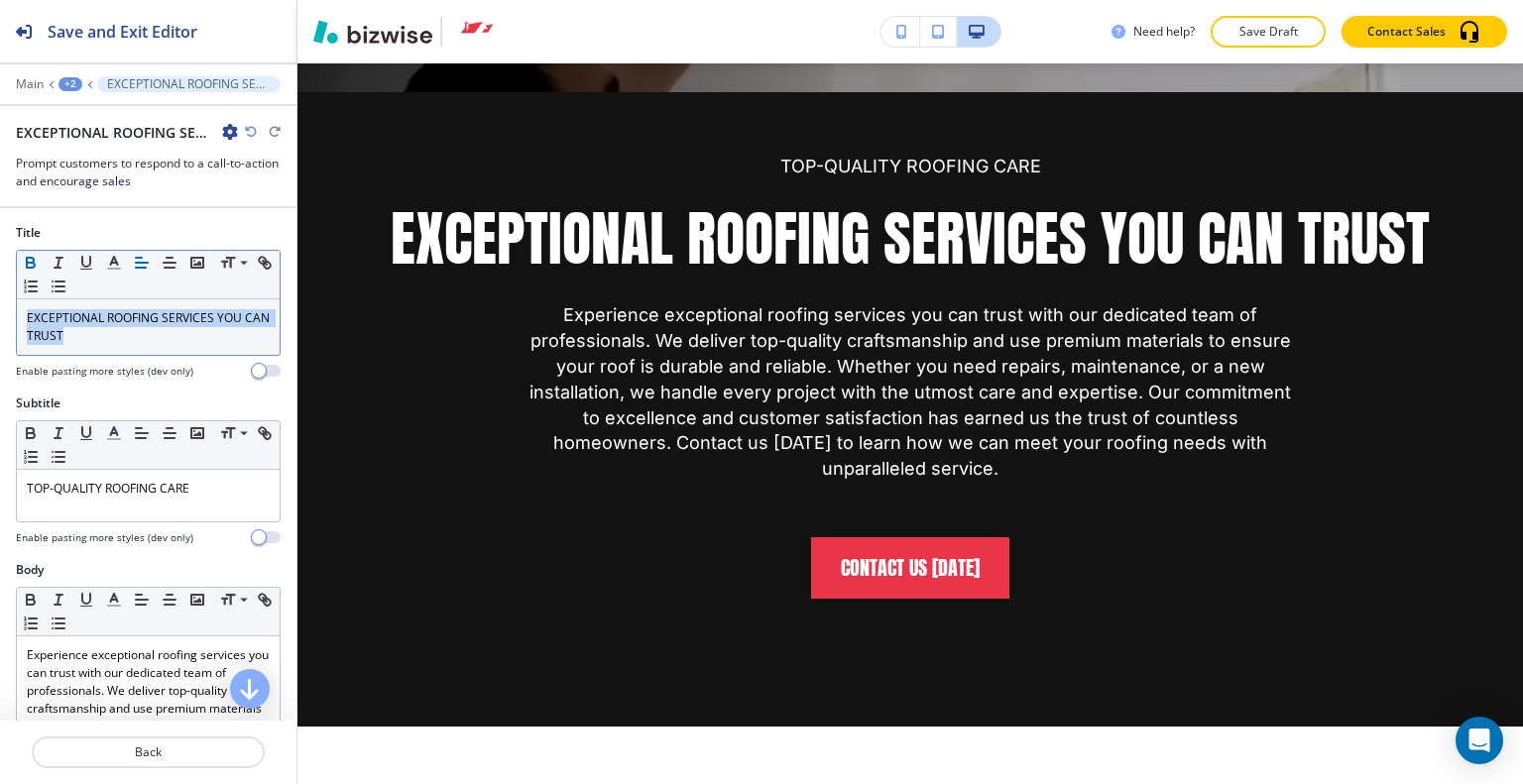 click 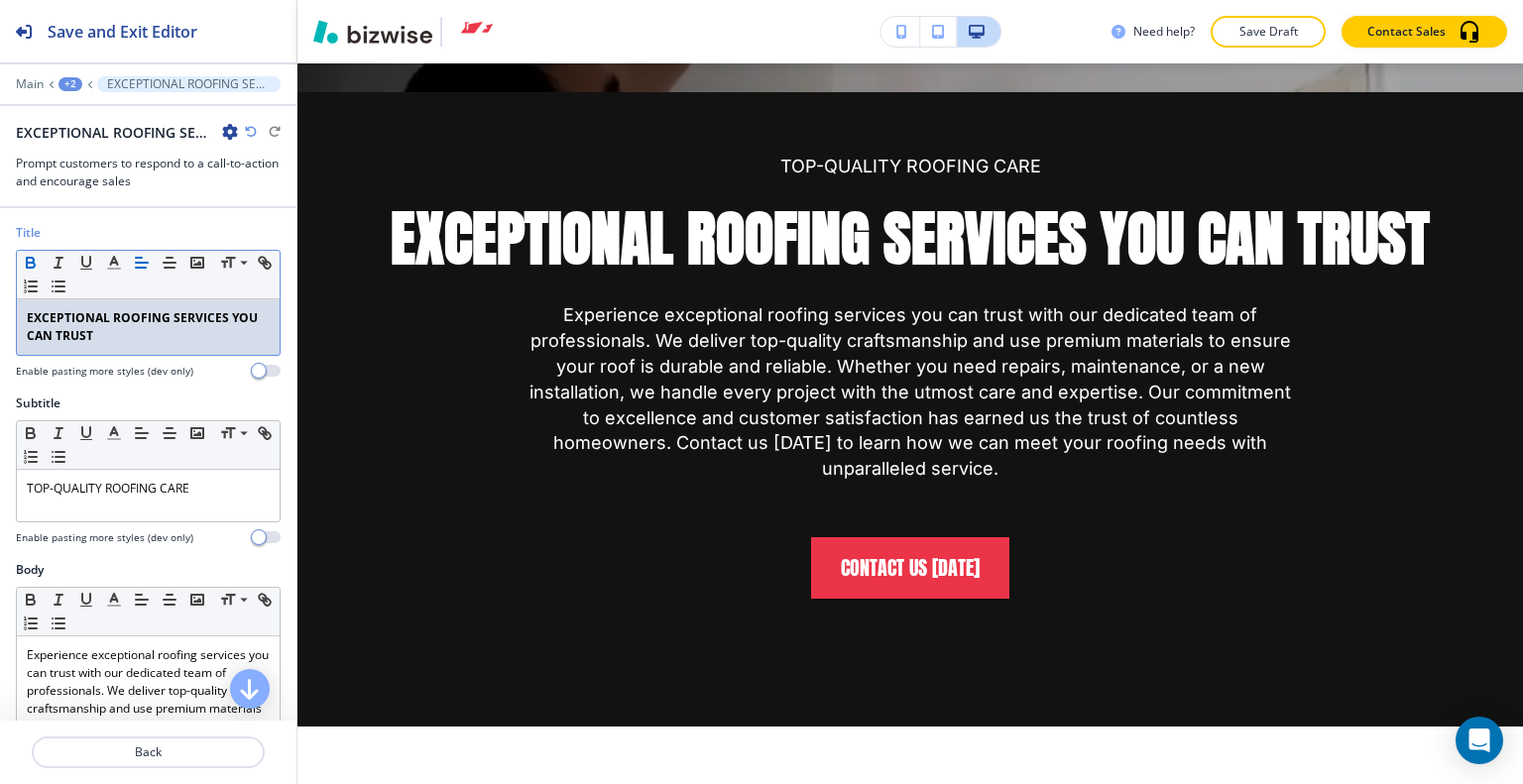 click 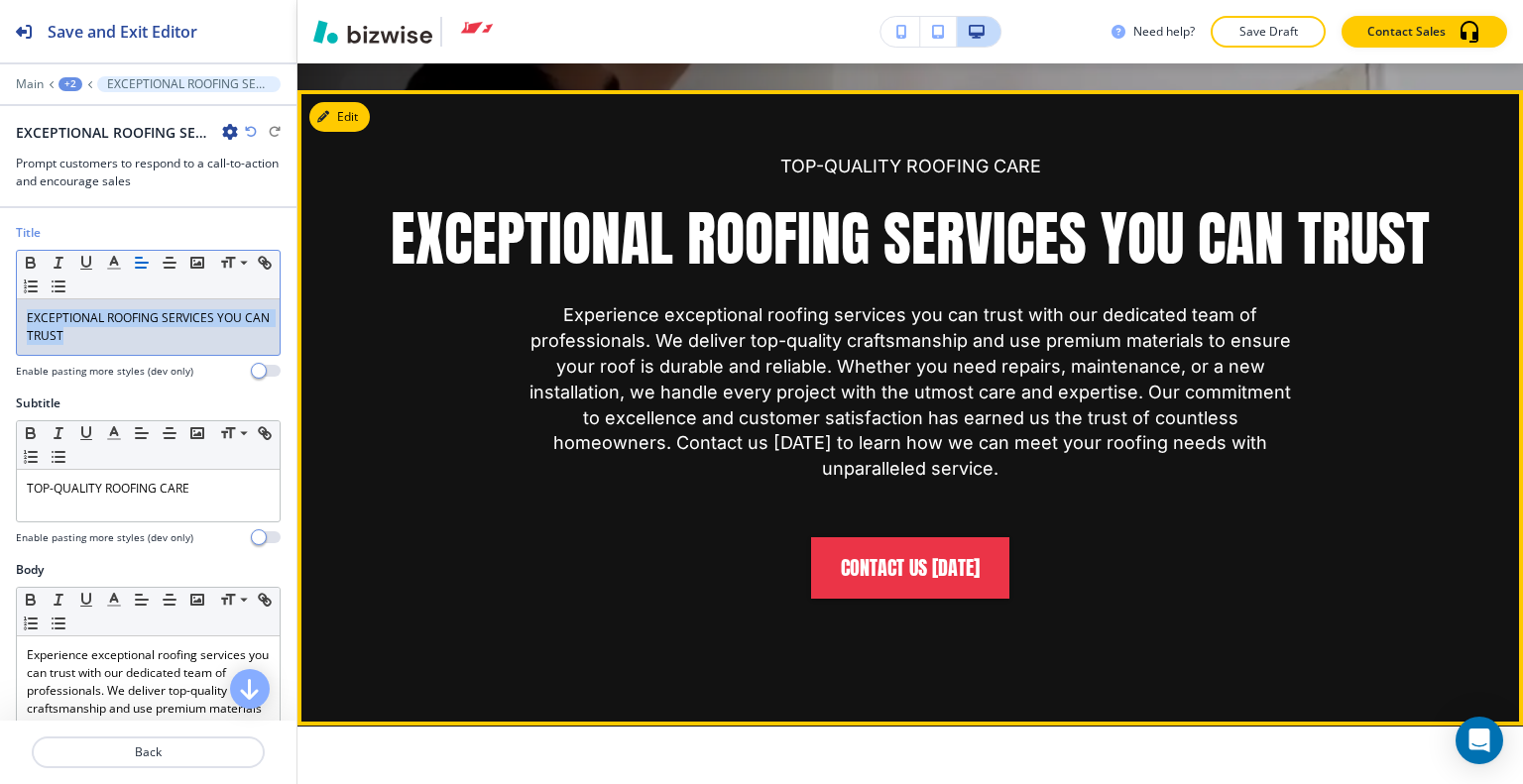 scroll, scrollTop: 714, scrollLeft: 0, axis: vertical 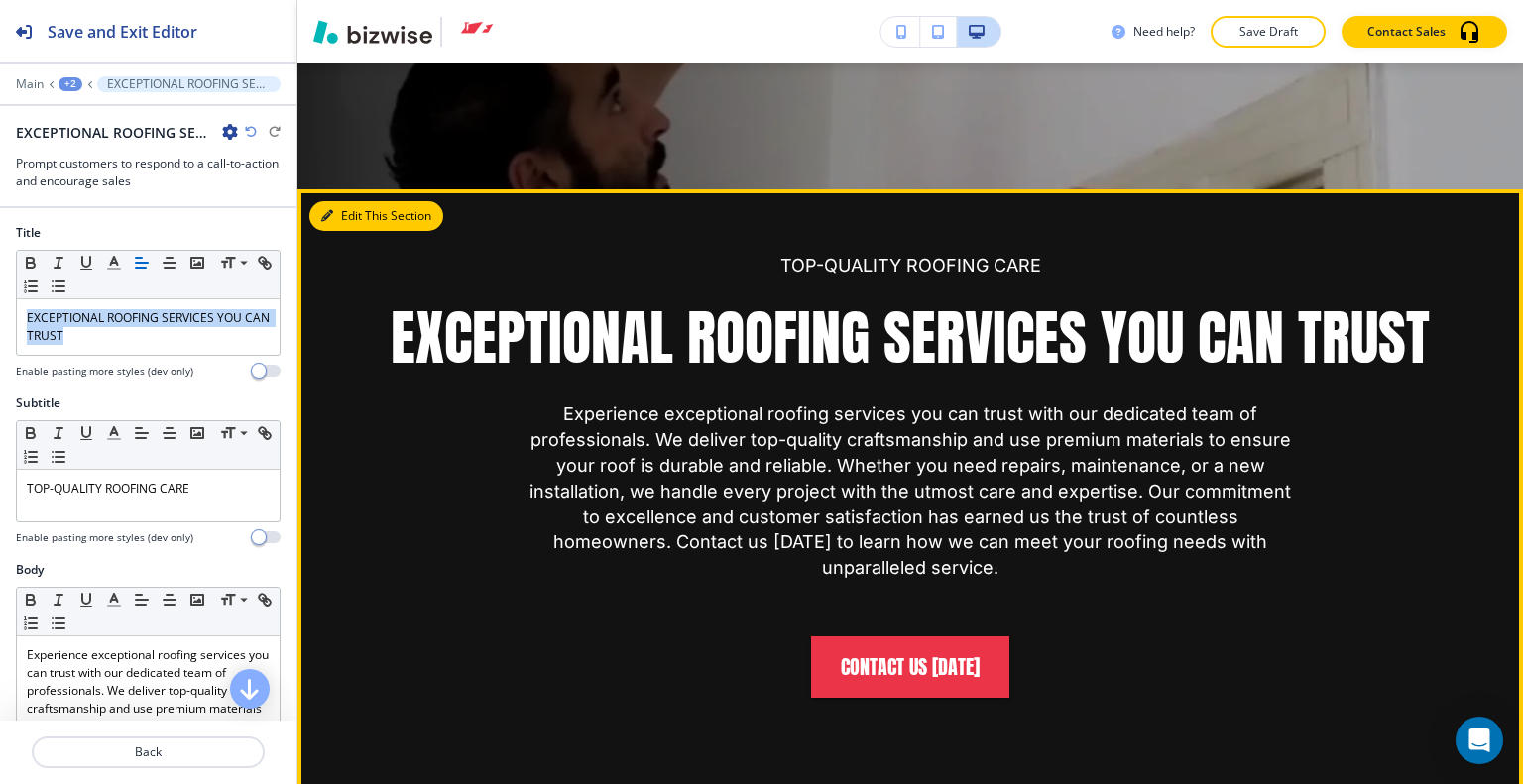 click on "Edit This Section" at bounding box center [376, 216] 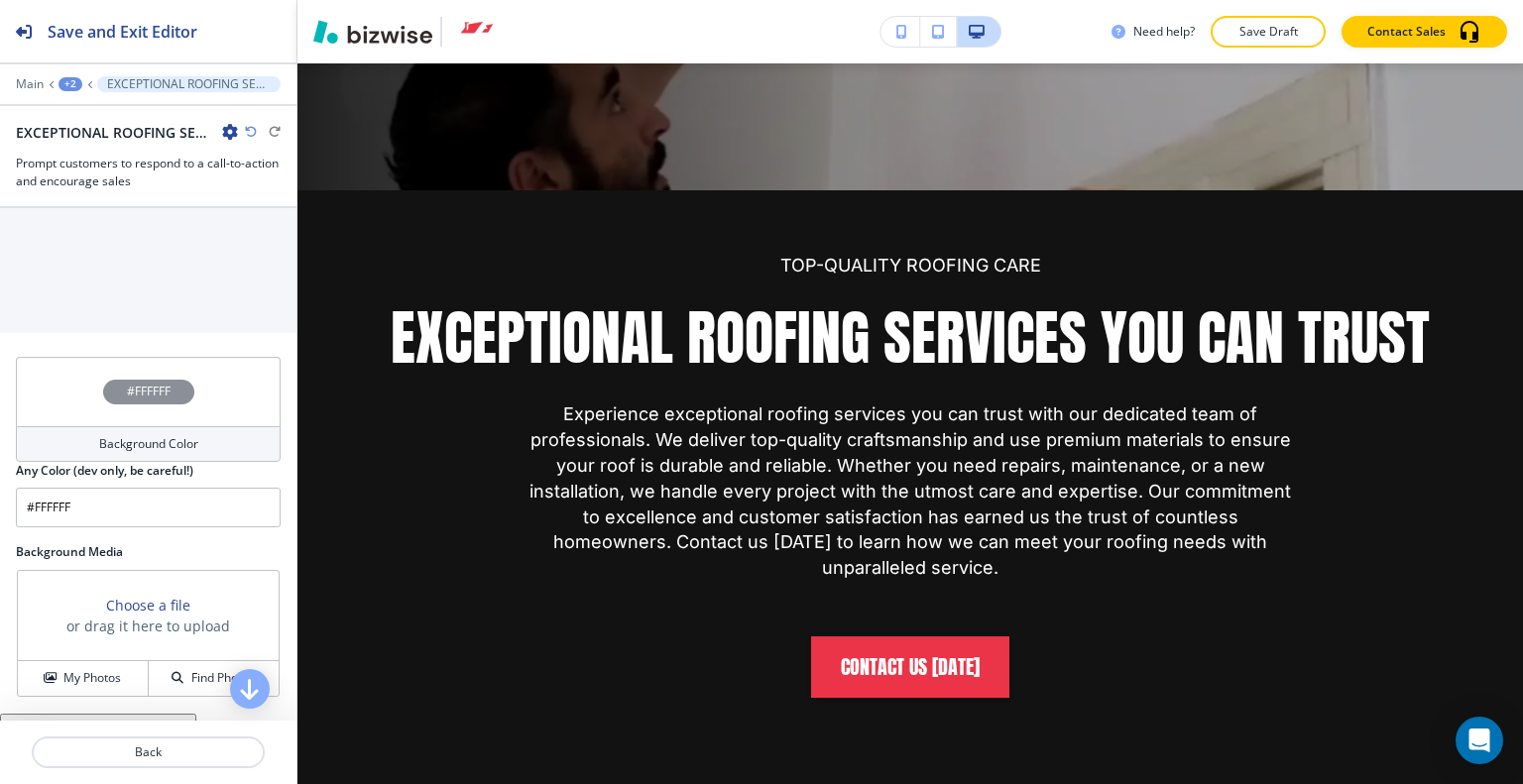 scroll, scrollTop: 1152, scrollLeft: 0, axis: vertical 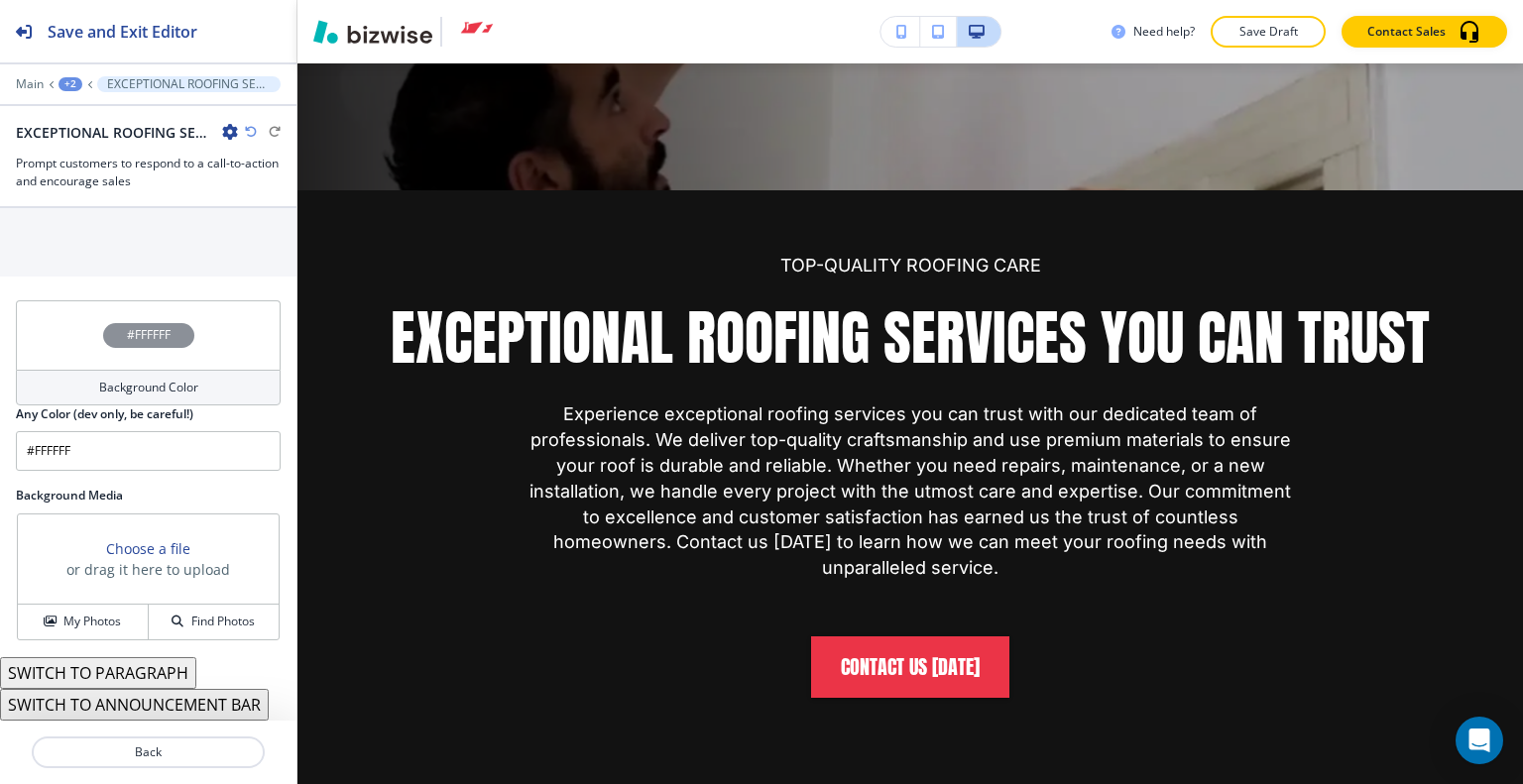 click on "SWITCH TO PARAGRAPH" at bounding box center [98, 673] 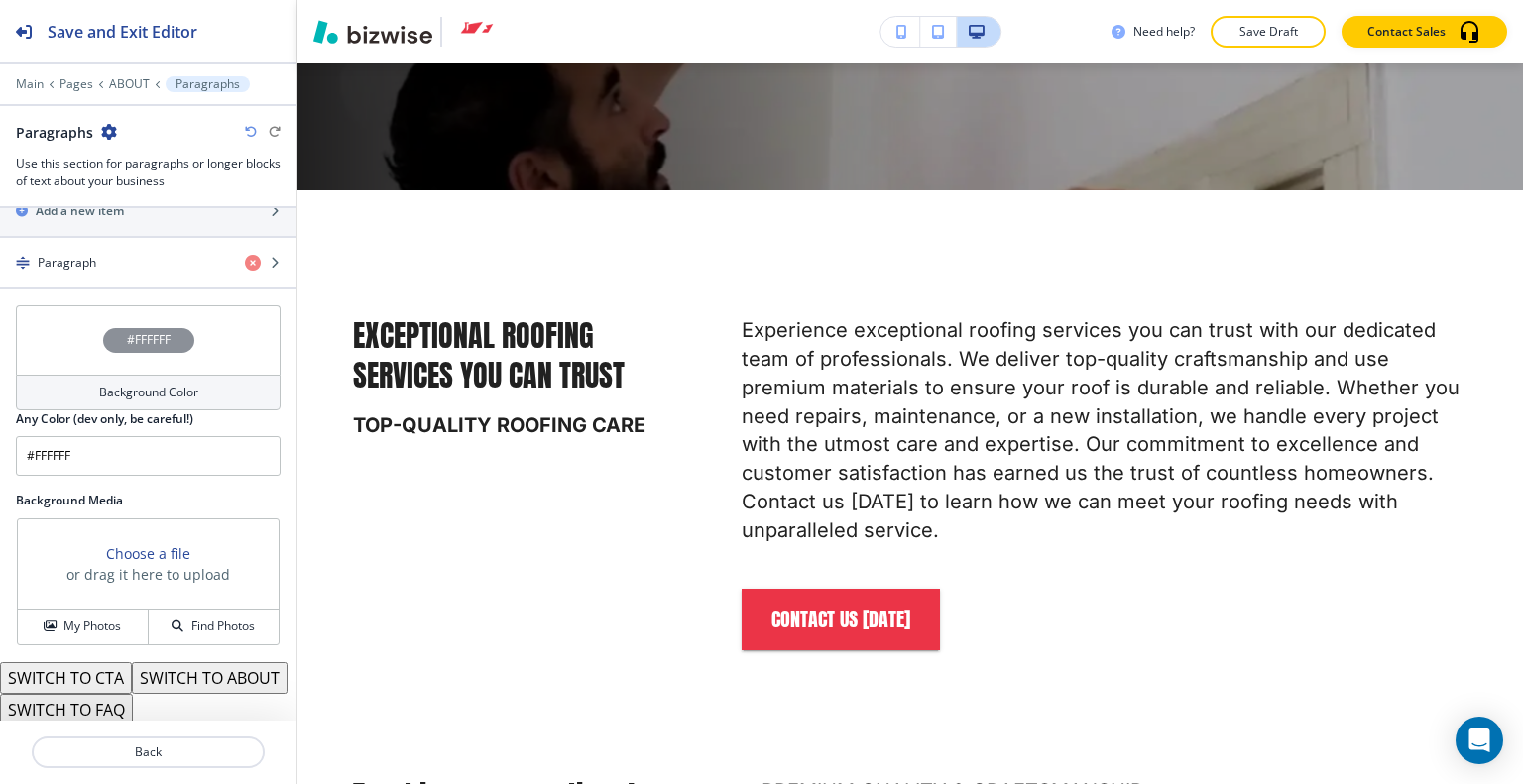 scroll, scrollTop: 817, scrollLeft: 0, axis: vertical 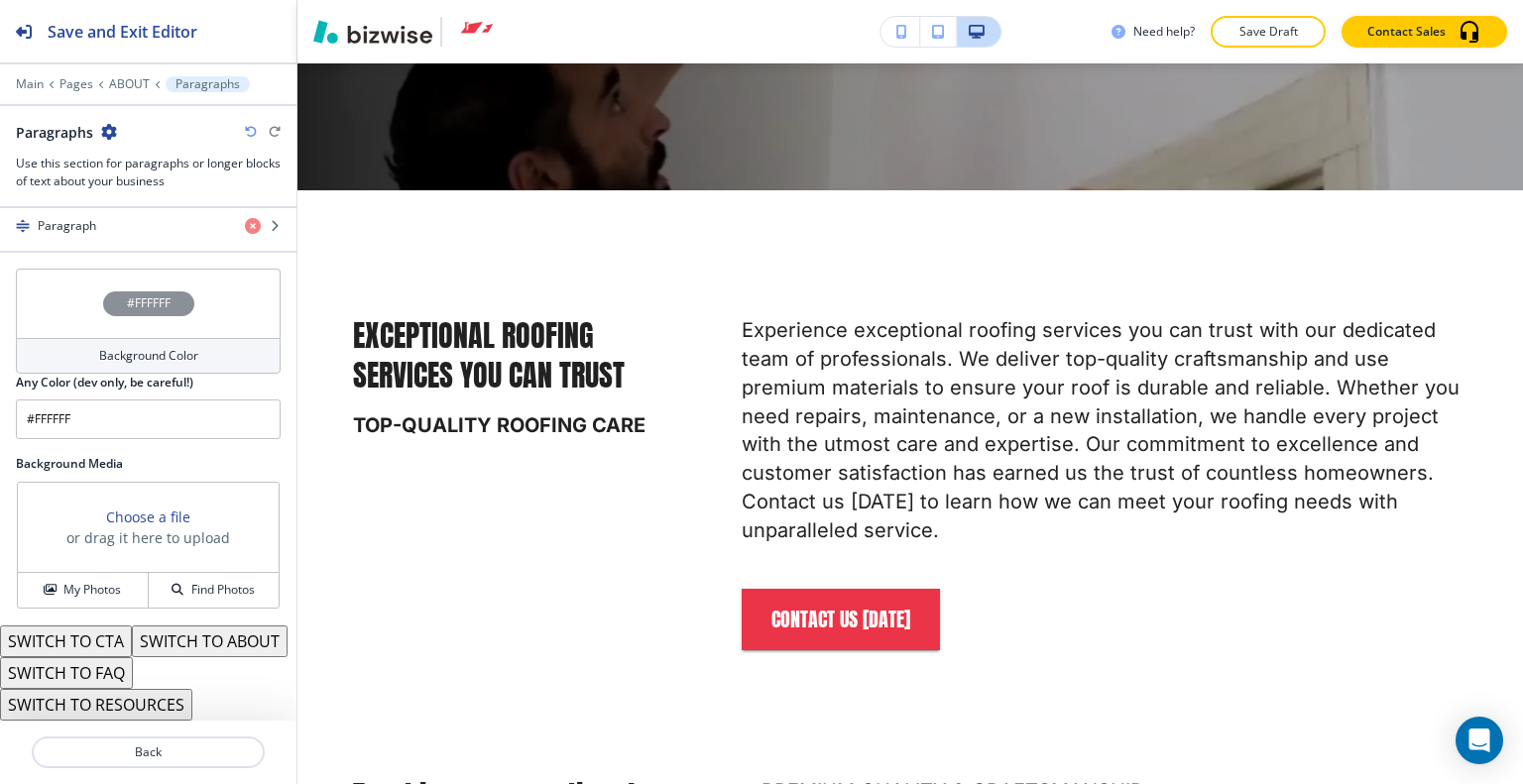 click on "SWITCH TO ABOUT" at bounding box center (209, 641) 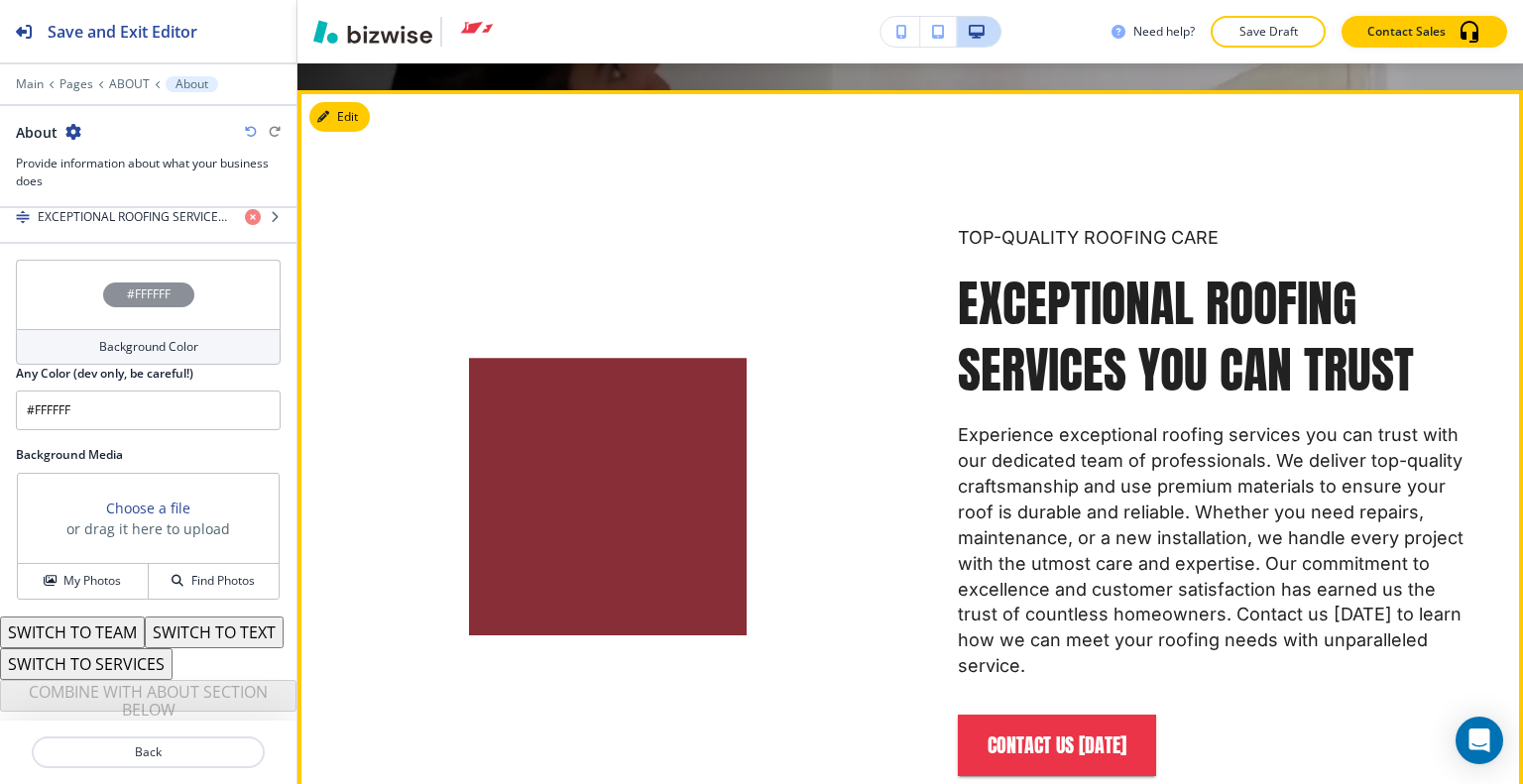 scroll, scrollTop: 714, scrollLeft: 0, axis: vertical 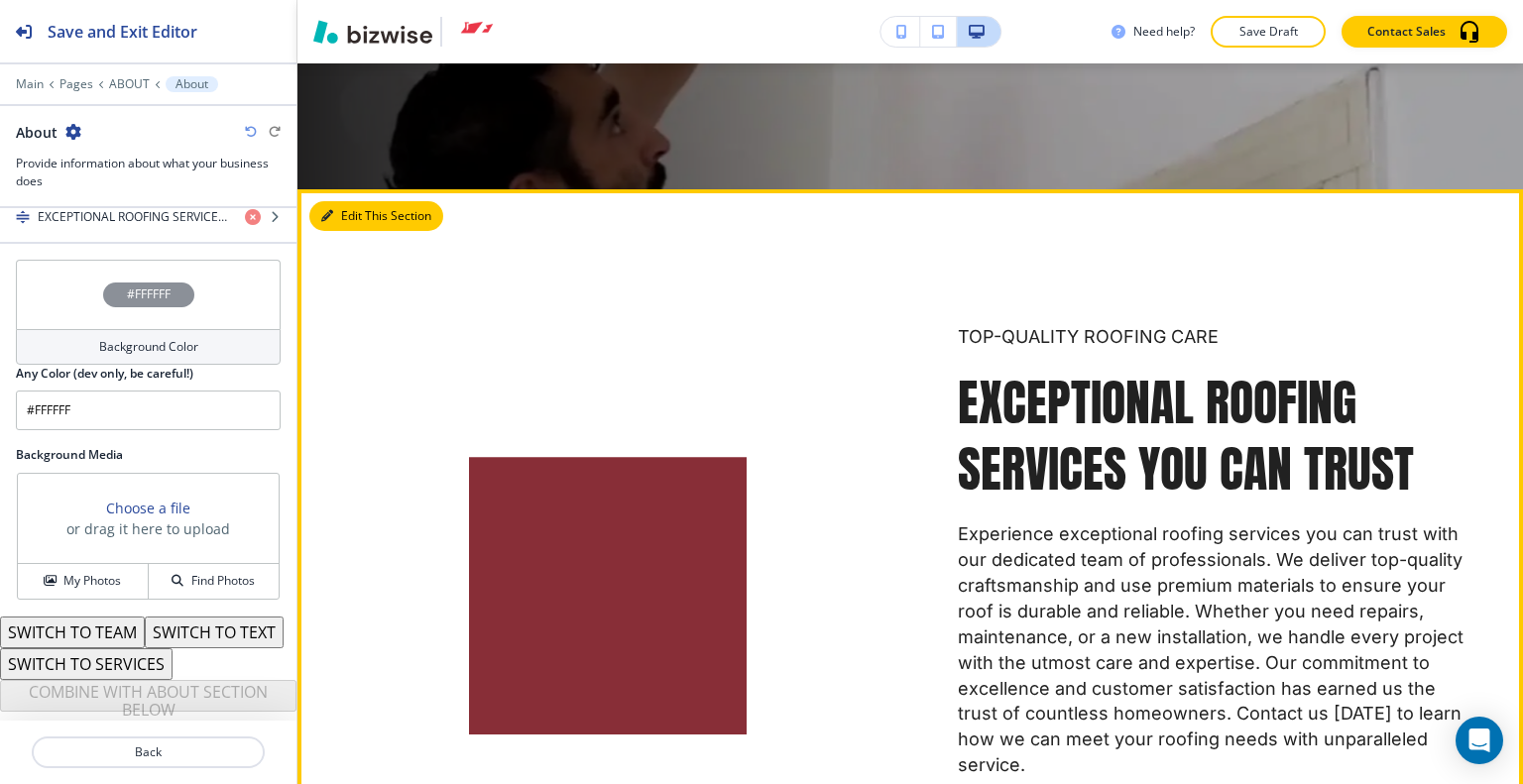 click on "Edit This Section" at bounding box center (376, 216) 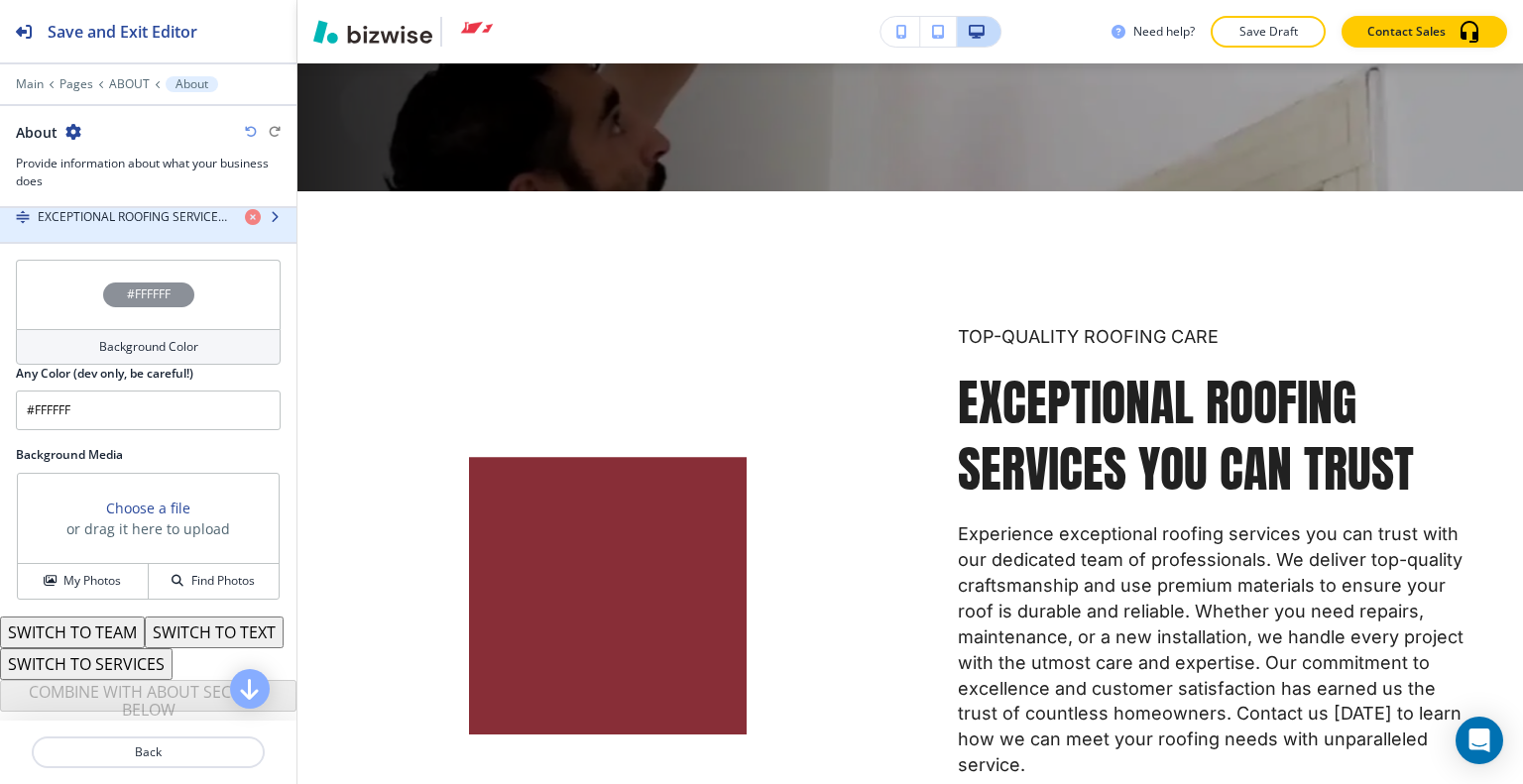 scroll, scrollTop: 527, scrollLeft: 0, axis: vertical 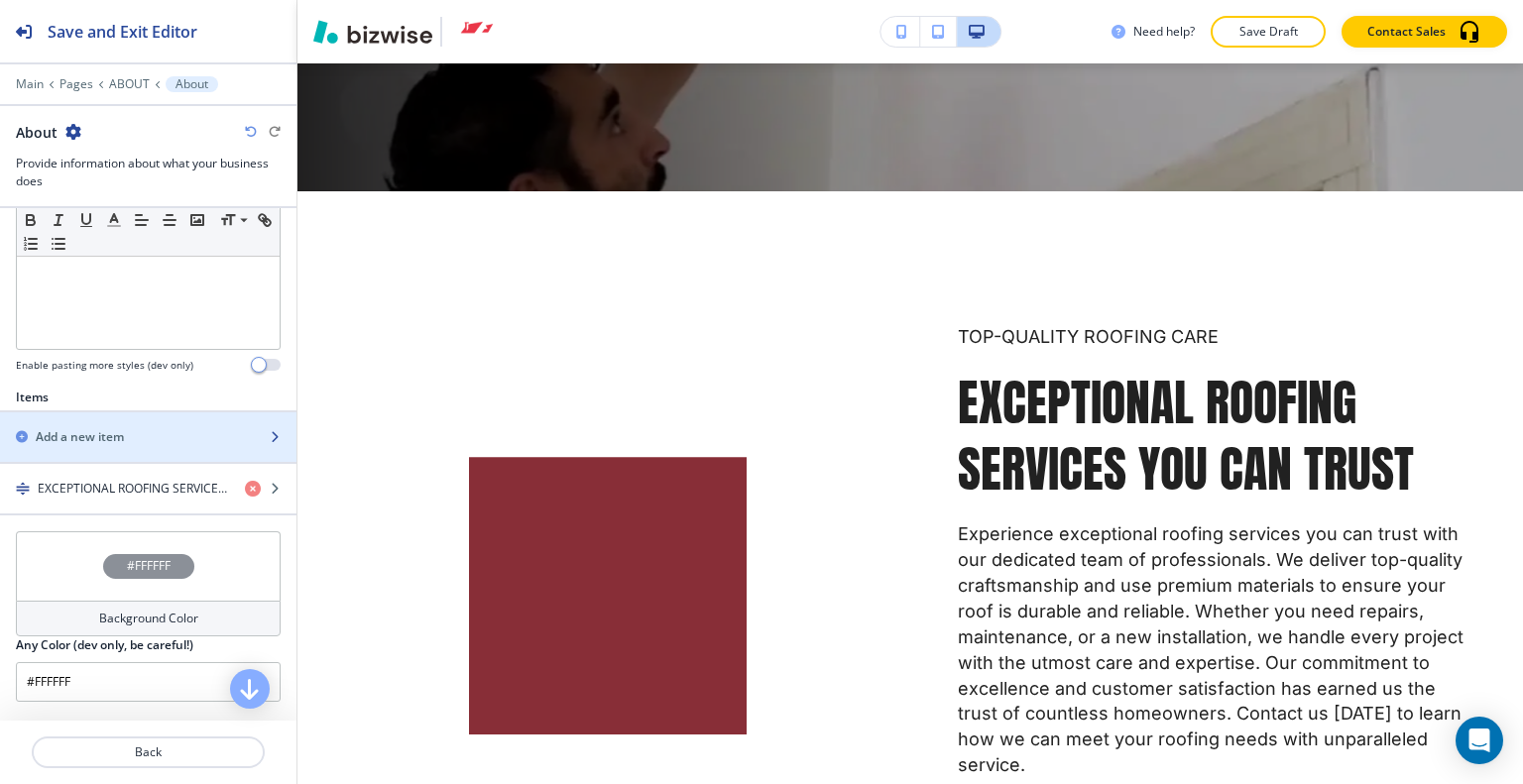 click on "Add a new item" at bounding box center [79, 437] 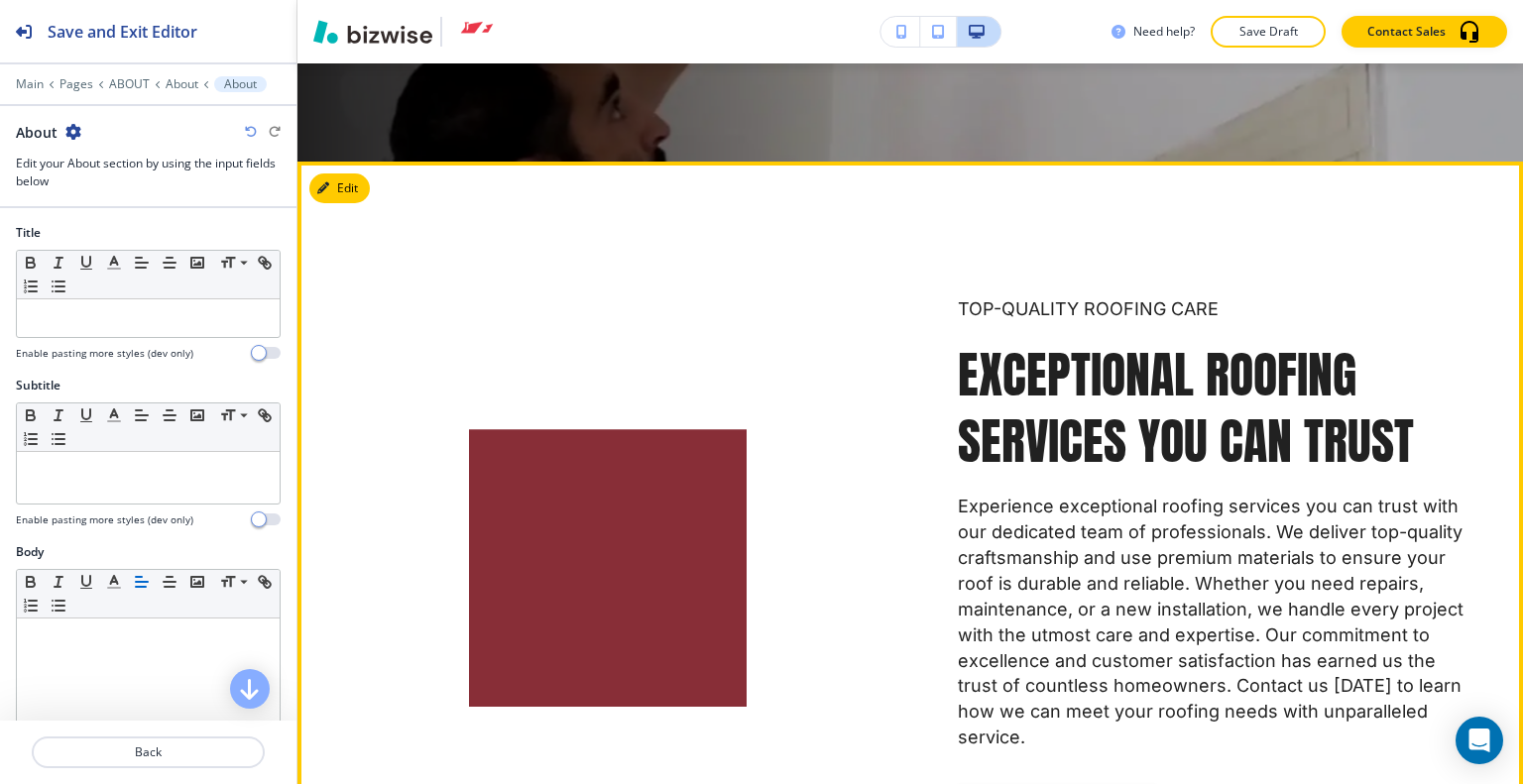 scroll, scrollTop: 642, scrollLeft: 0, axis: vertical 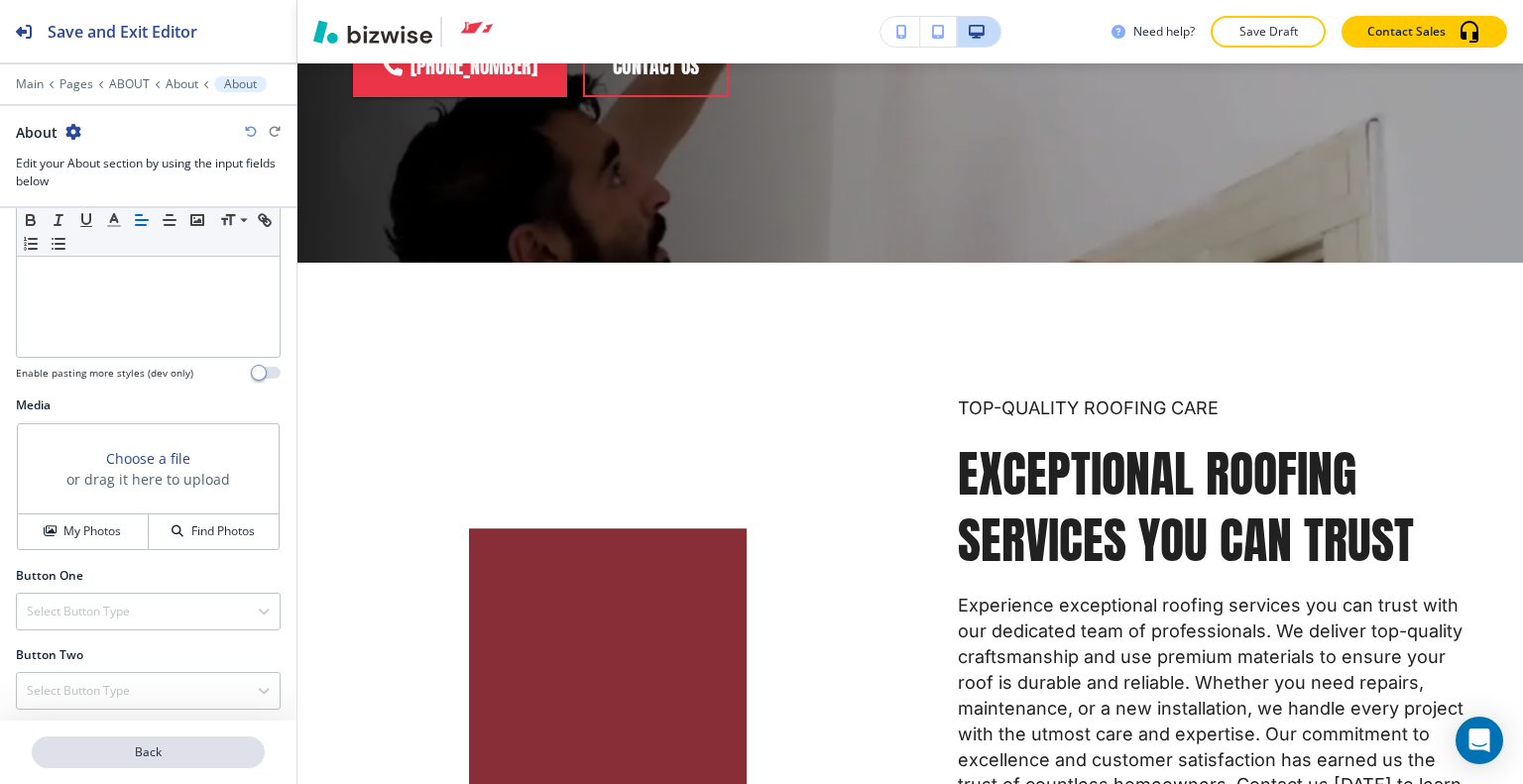 click on "Back" at bounding box center (148, 752) 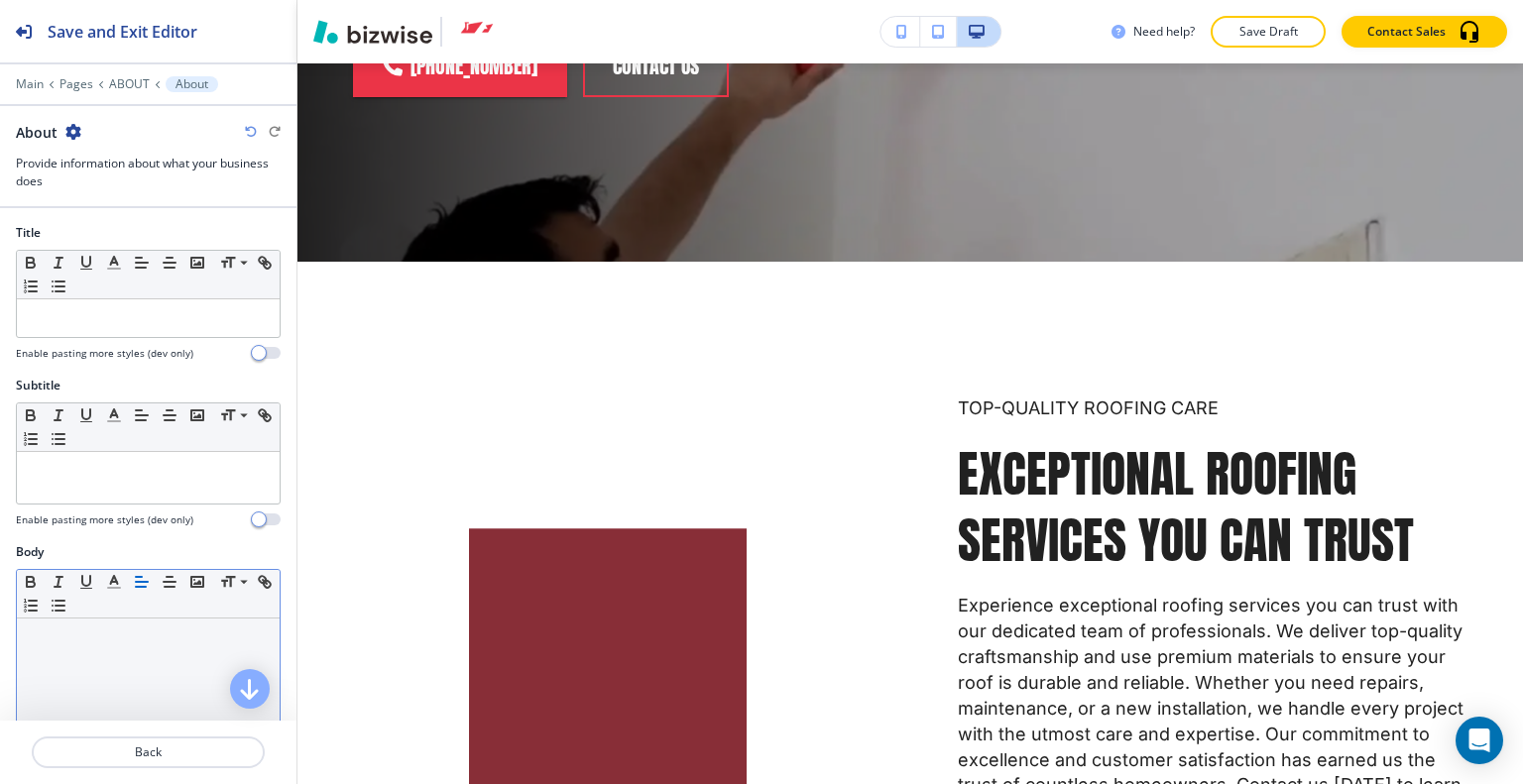 scroll, scrollTop: 813, scrollLeft: 0, axis: vertical 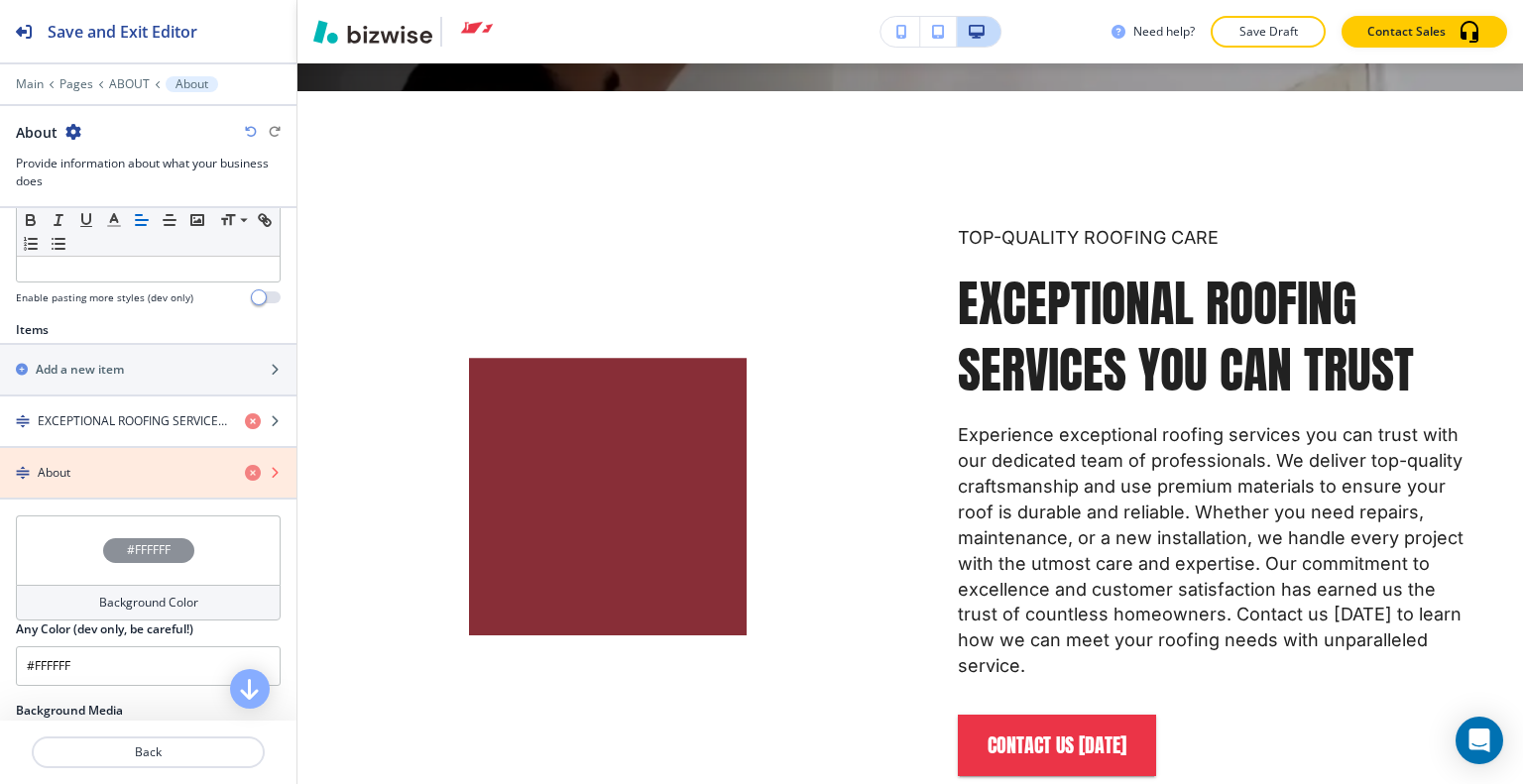 click at bounding box center (253, 473) 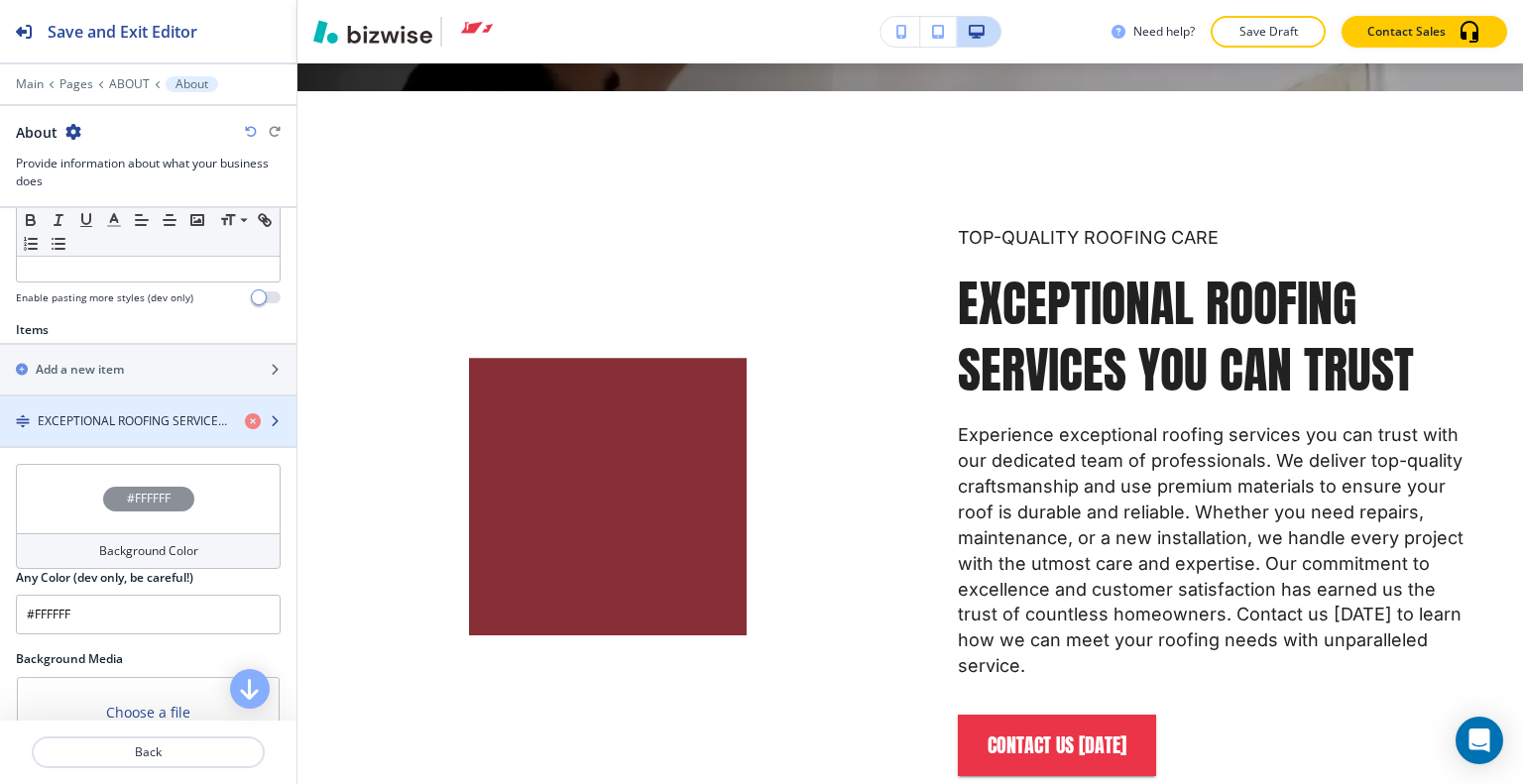 click at bounding box center (148, 438) 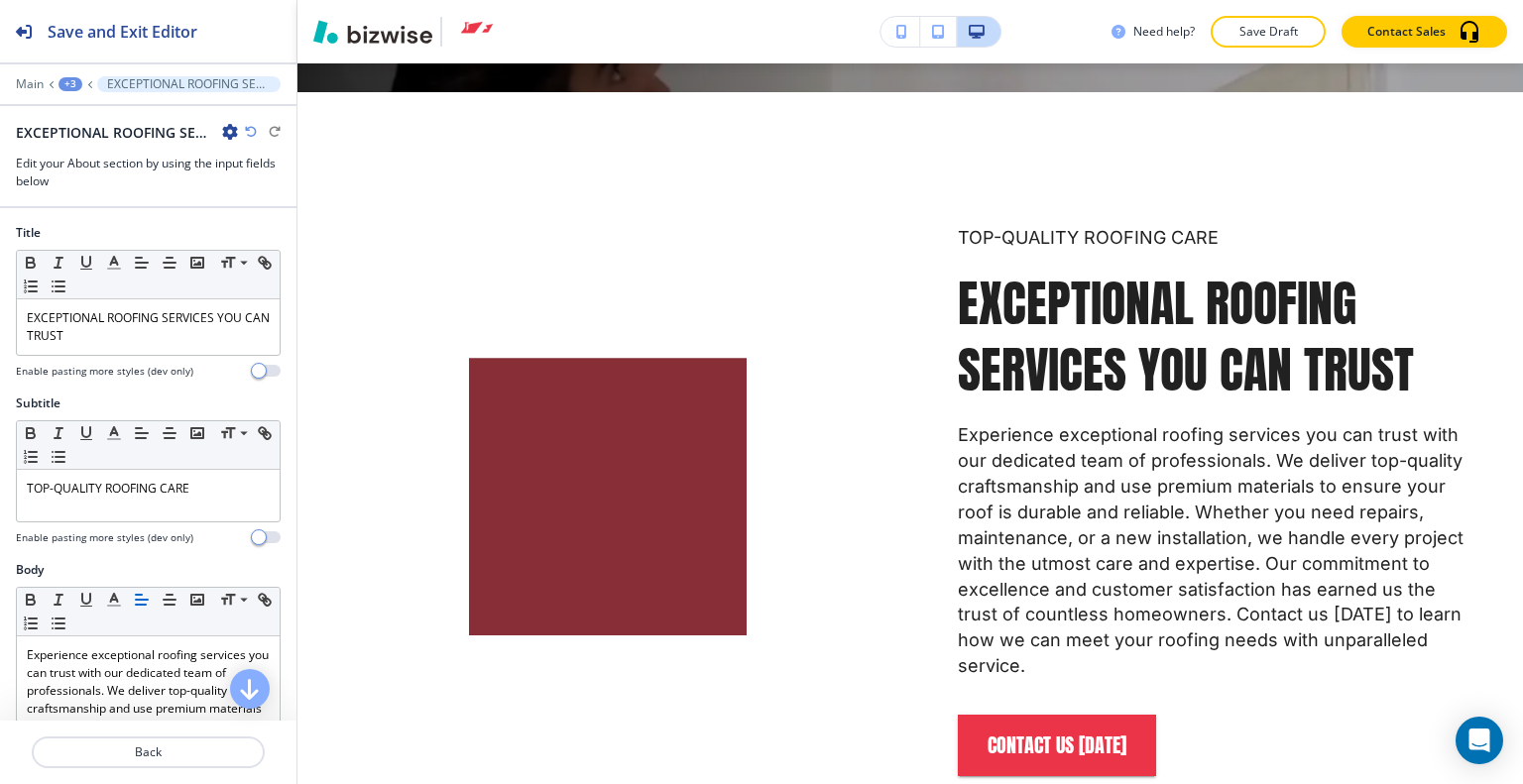 scroll, scrollTop: 844, scrollLeft: 0, axis: vertical 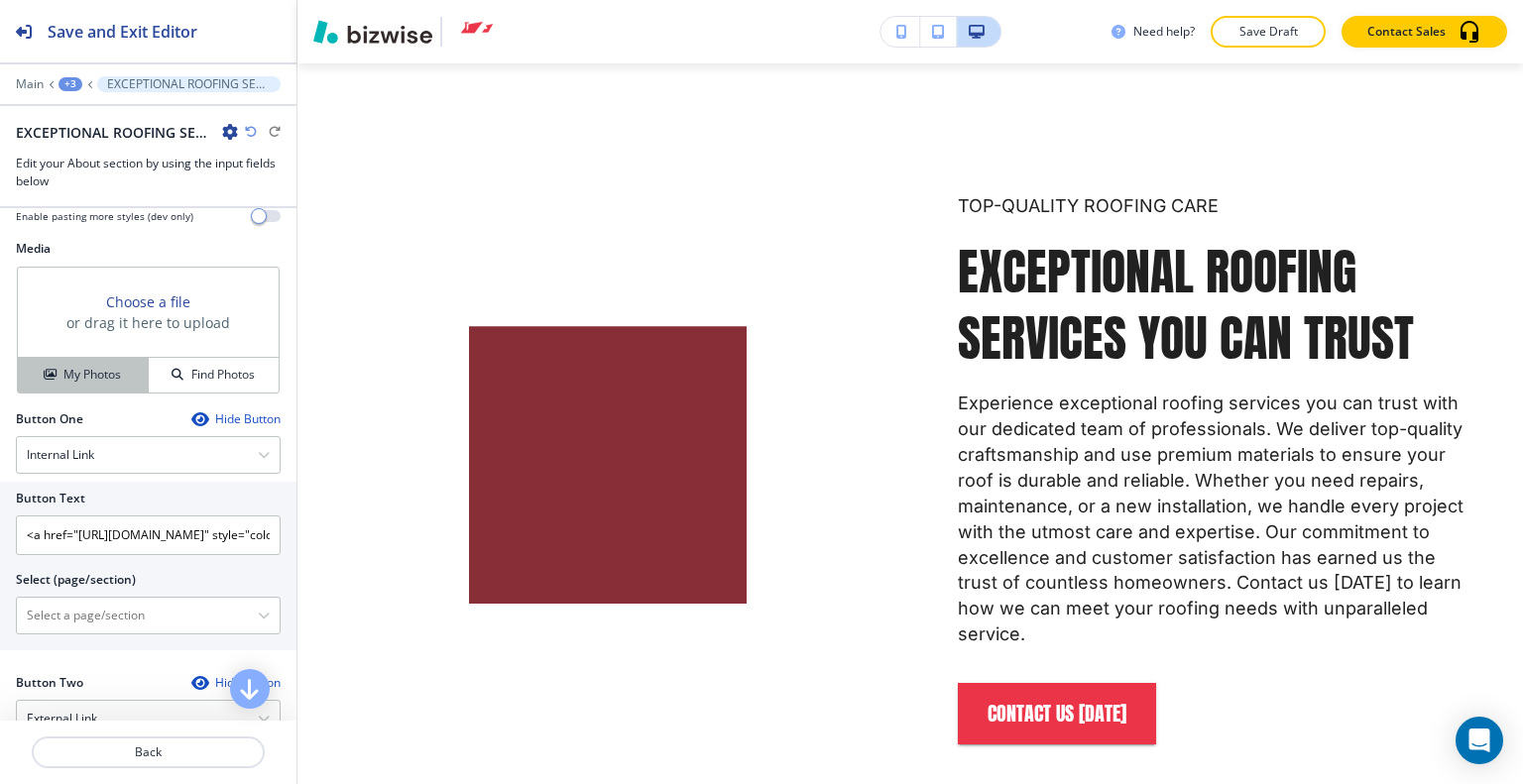 click on "My Photos" at bounding box center (92, 375) 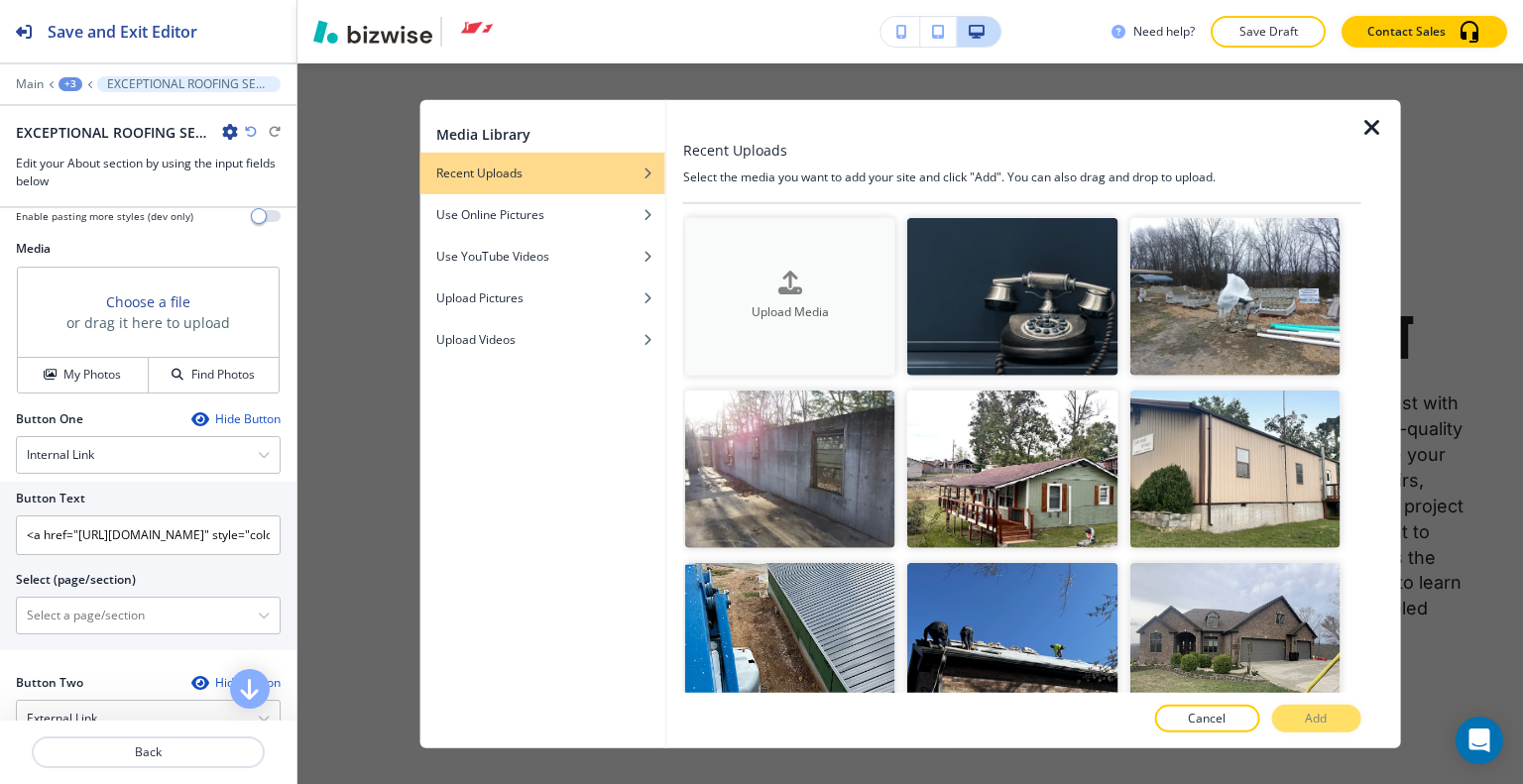click on "Upload Media" at bounding box center [790, 312] 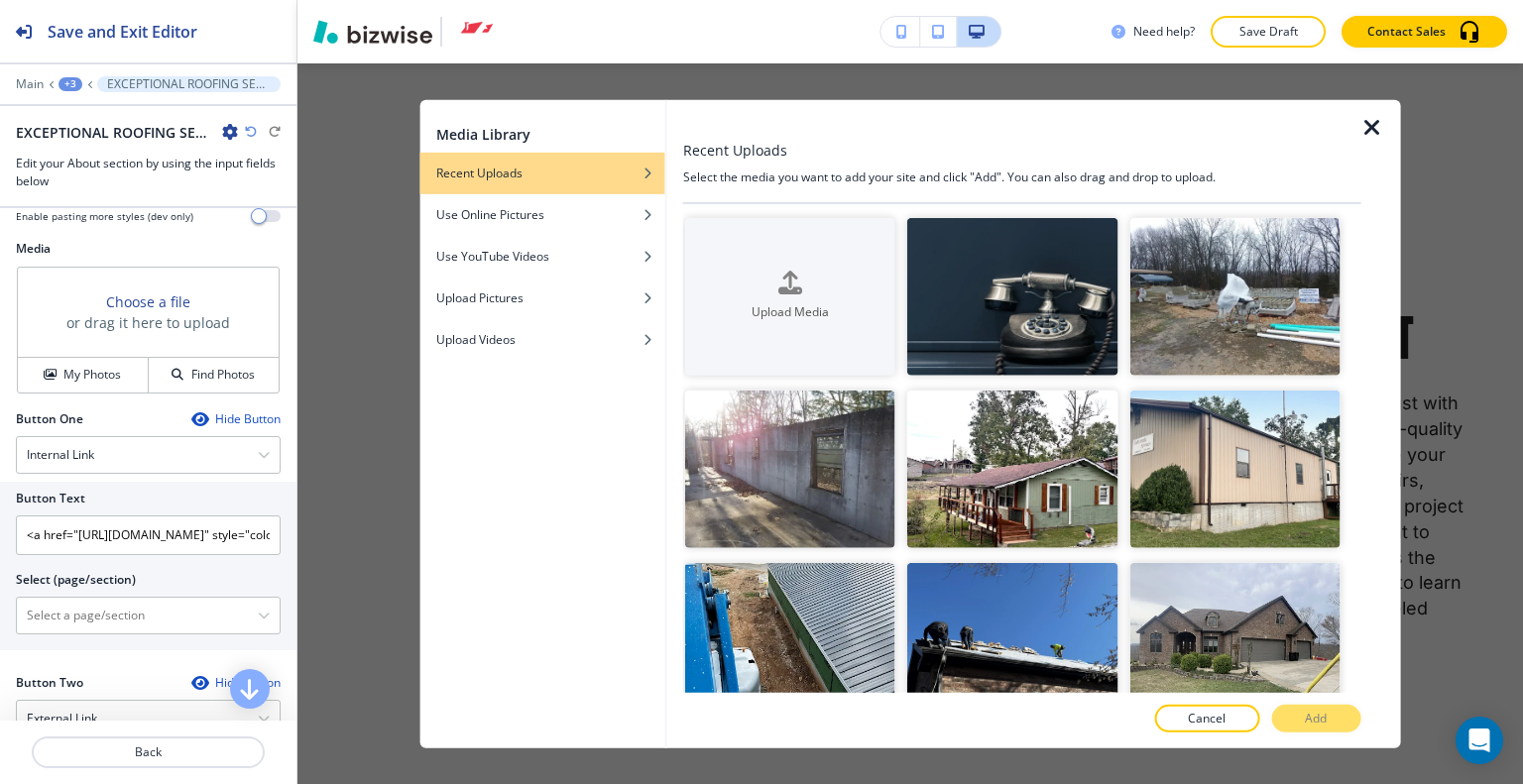 click at bounding box center [1372, 127] 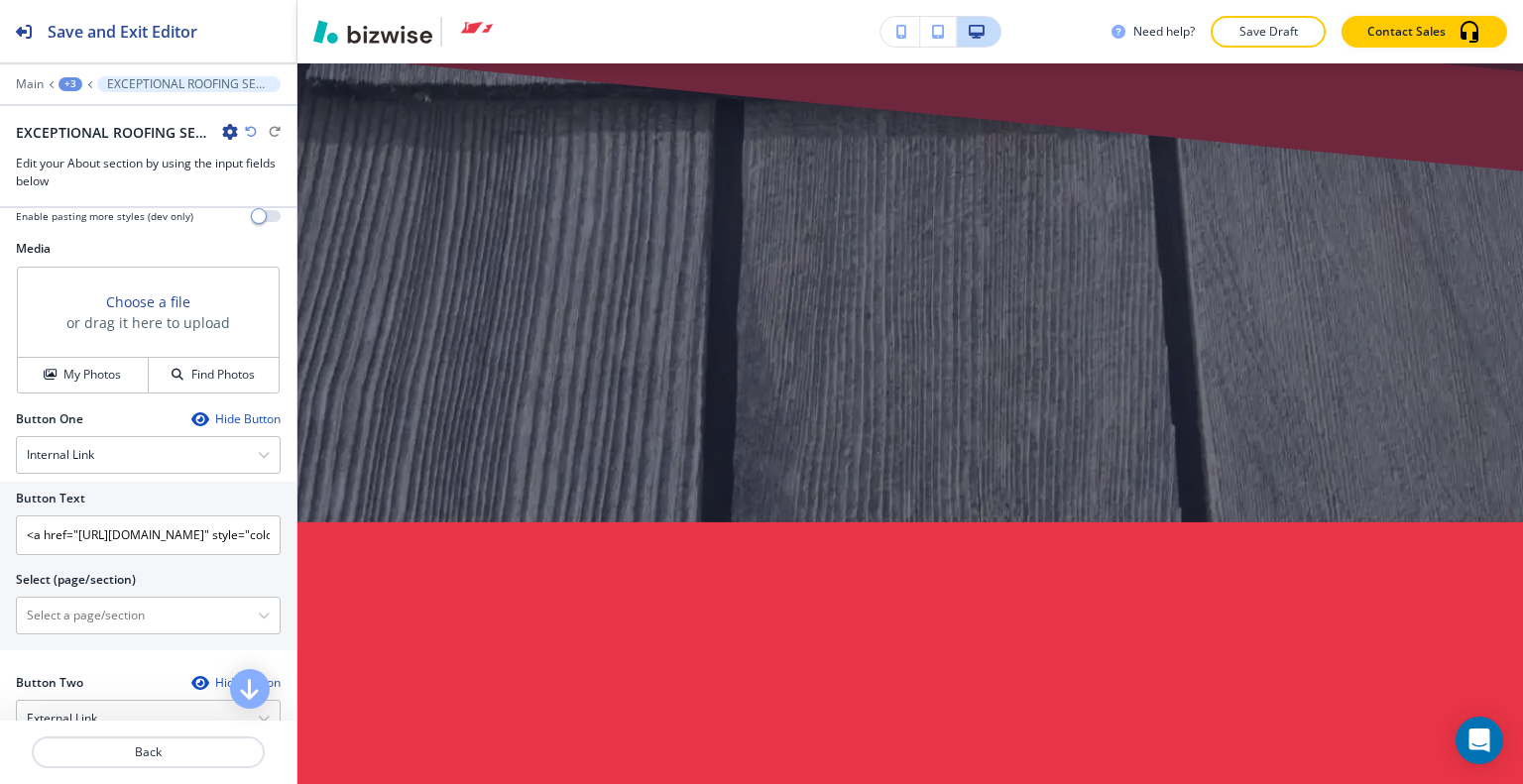 scroll, scrollTop: 23007, scrollLeft: 0, axis: vertical 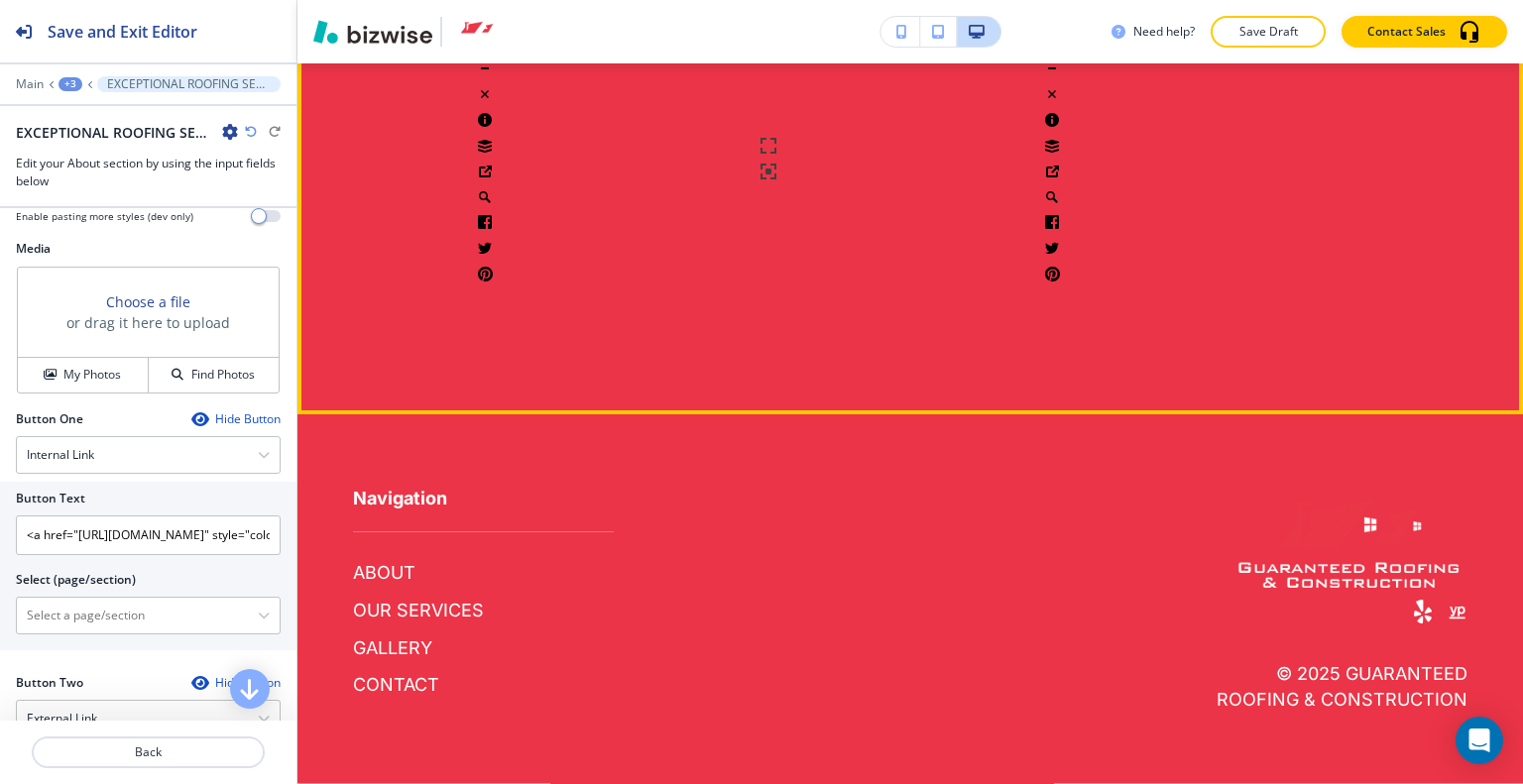 click on "Edit This Section" at bounding box center [376, -1049] 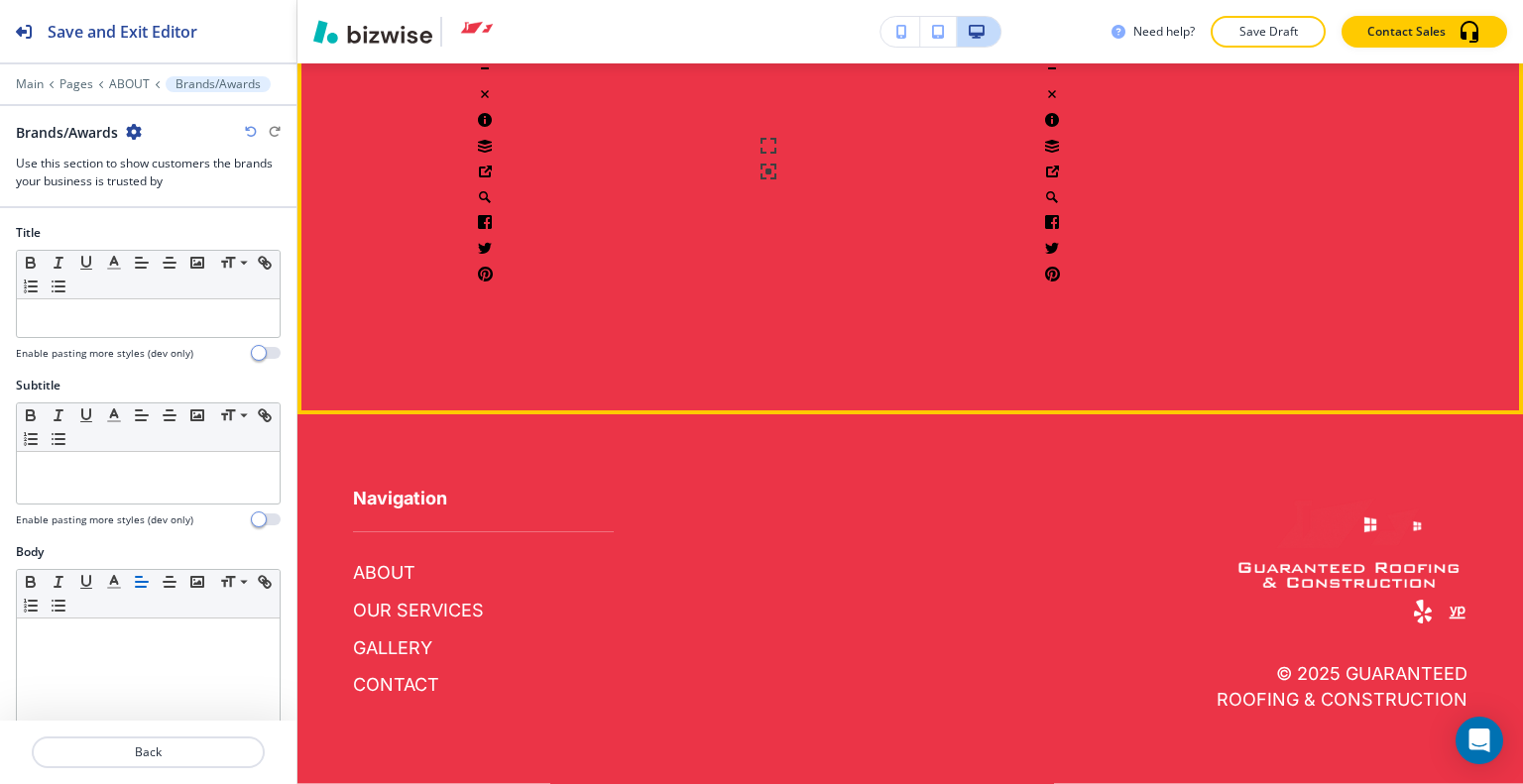 scroll, scrollTop: 25611, scrollLeft: 0, axis: vertical 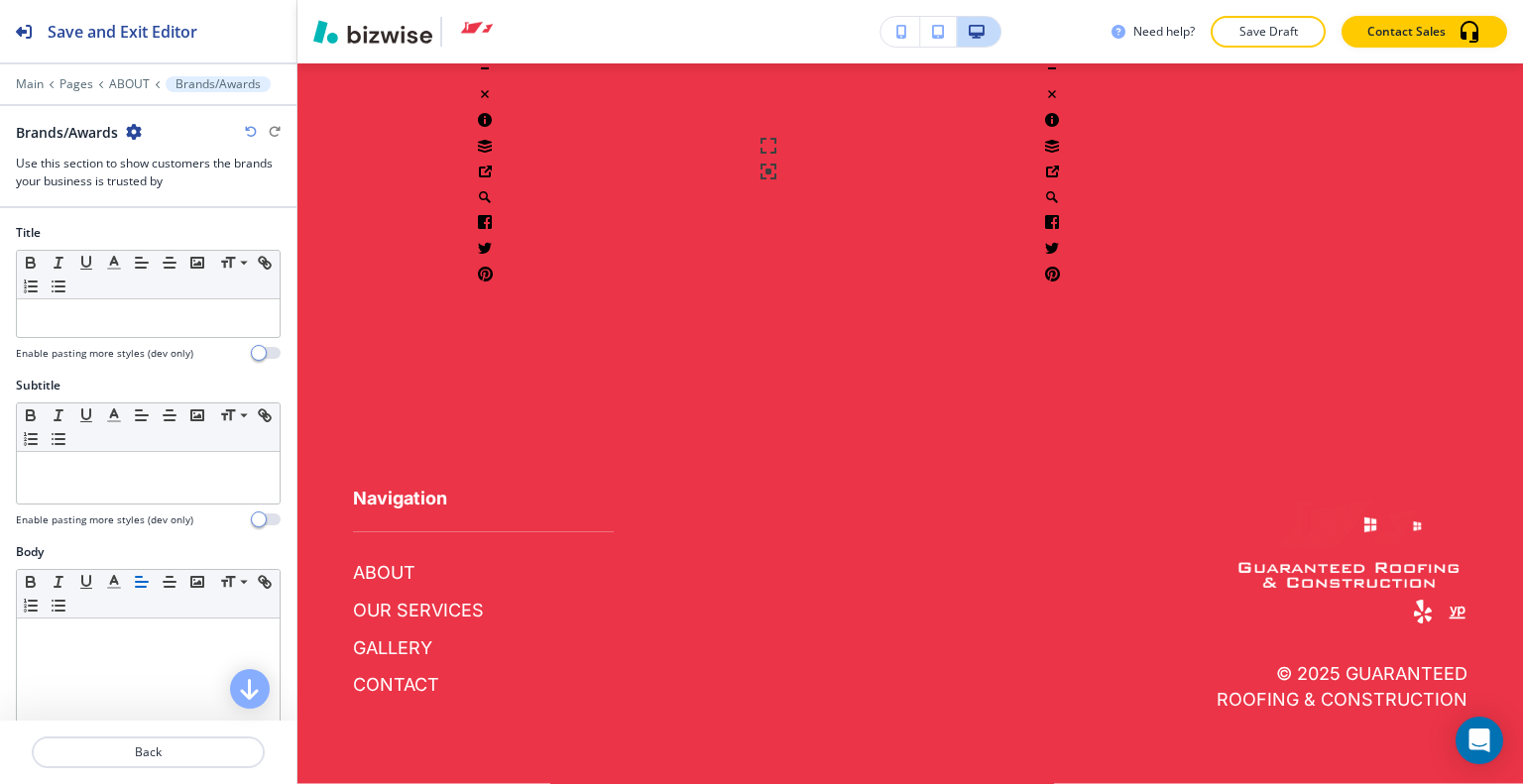 click at bounding box center (134, 132) 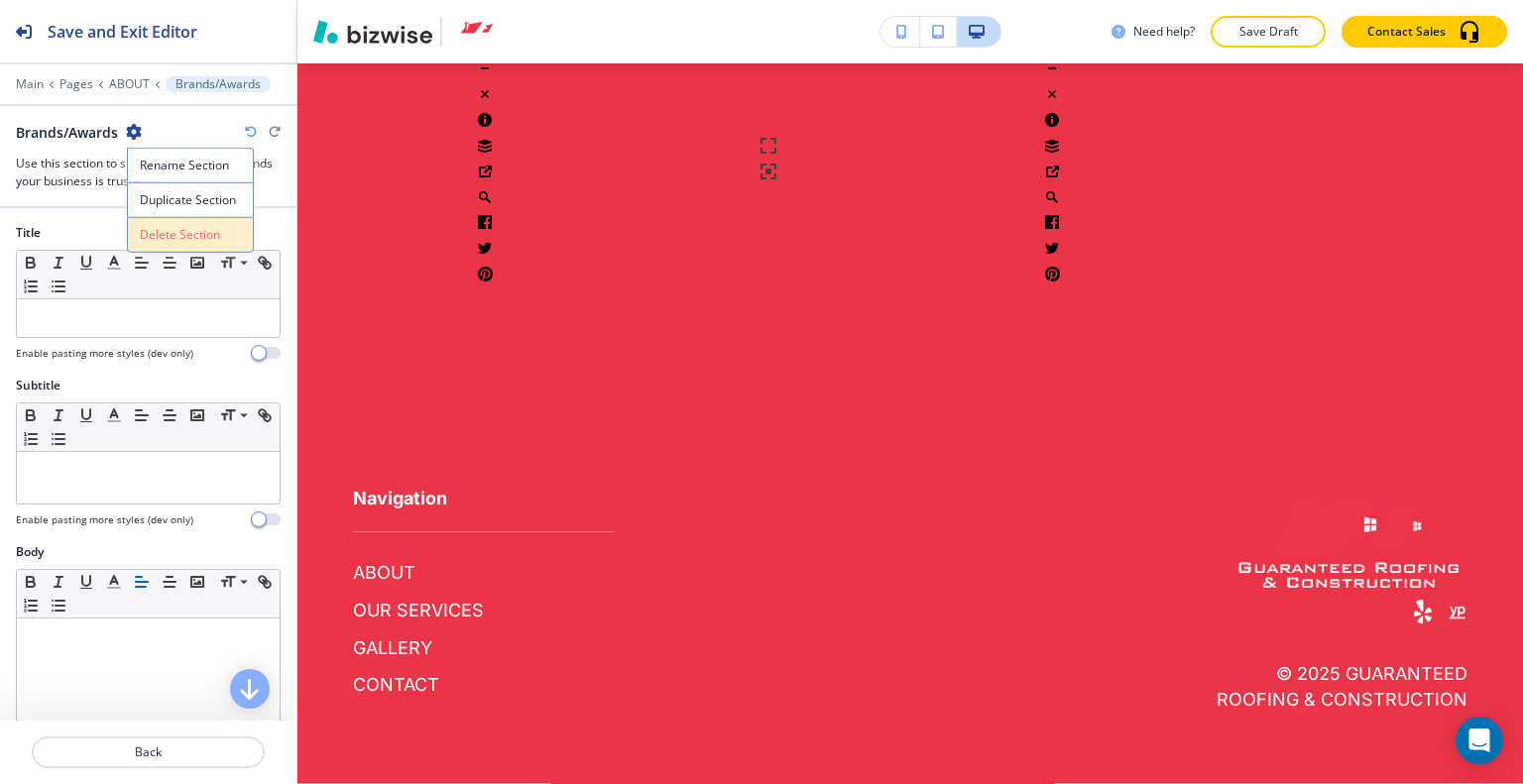 click on "Delete Section" at bounding box center (190, 235) 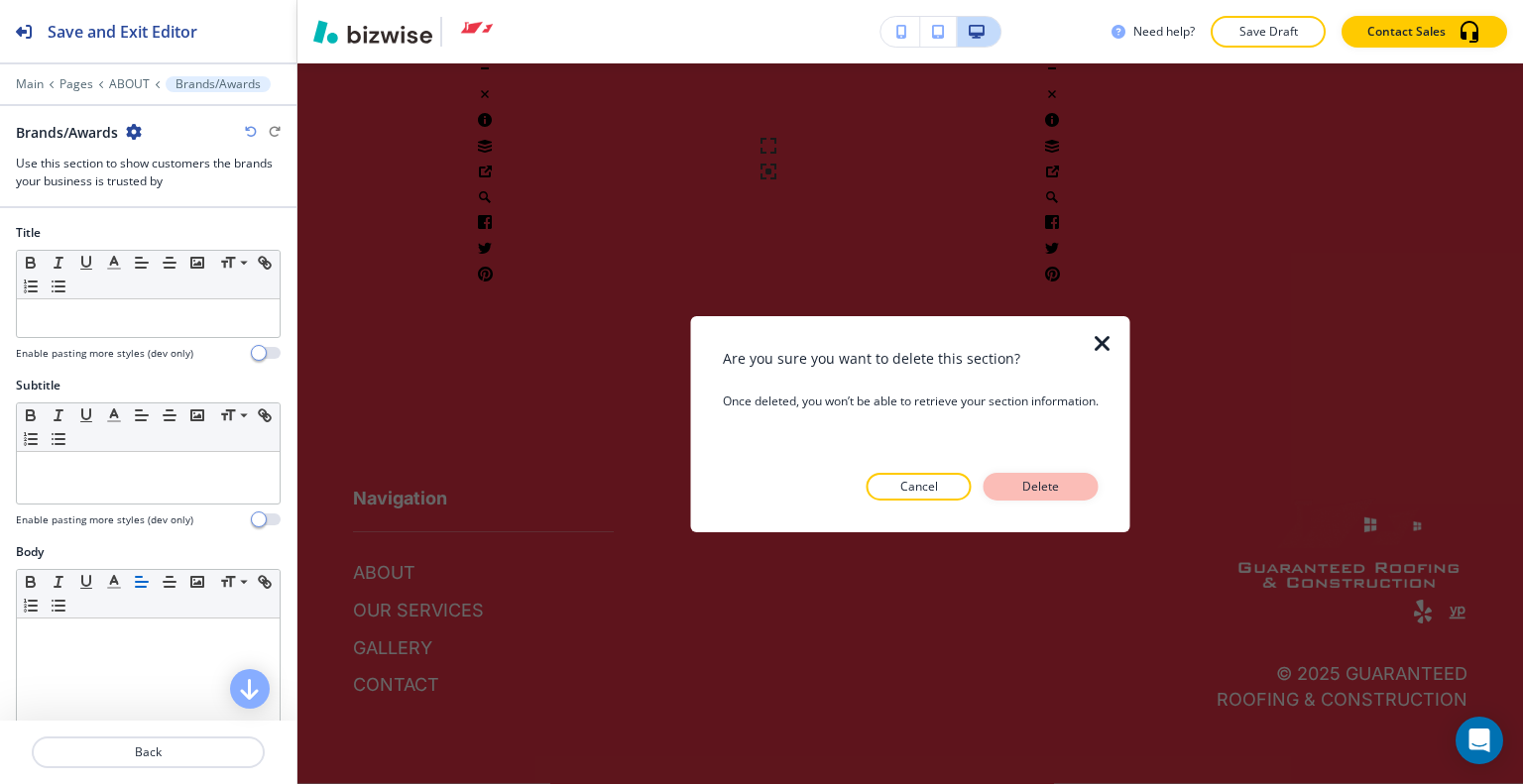 click on "Delete" at bounding box center (1041, 487) 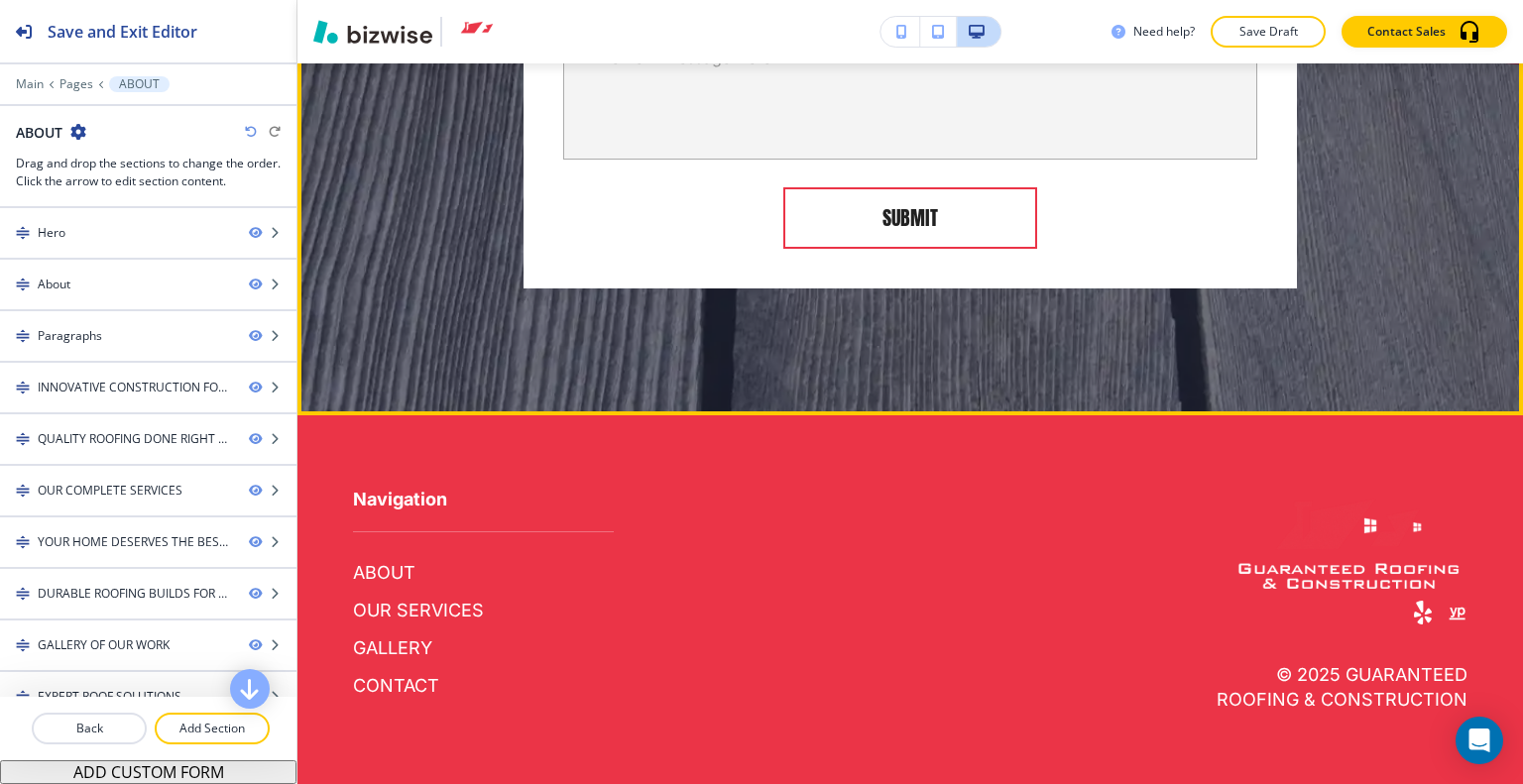 scroll, scrollTop: 24961, scrollLeft: 0, axis: vertical 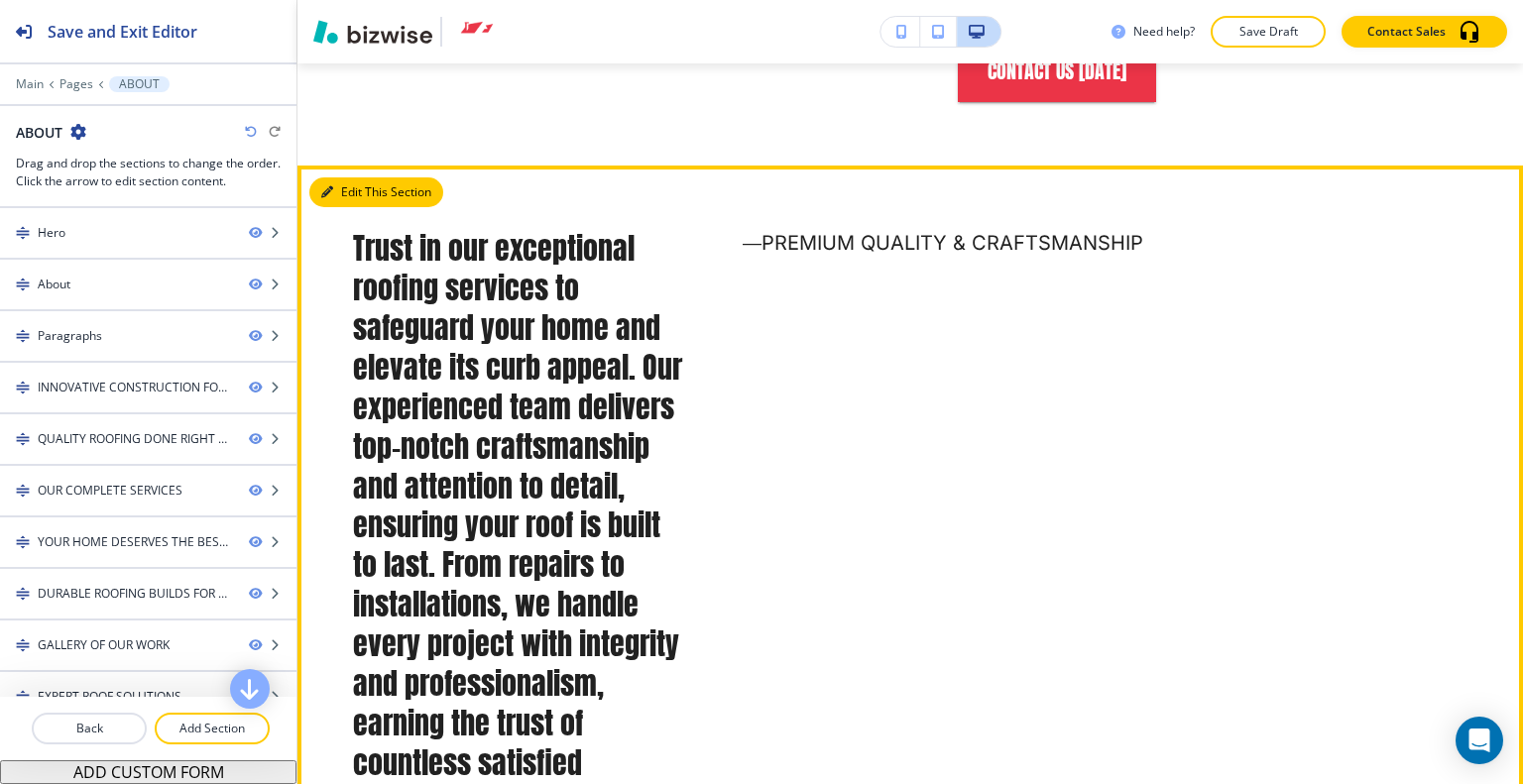 click on "Edit This Section" at bounding box center [376, 192] 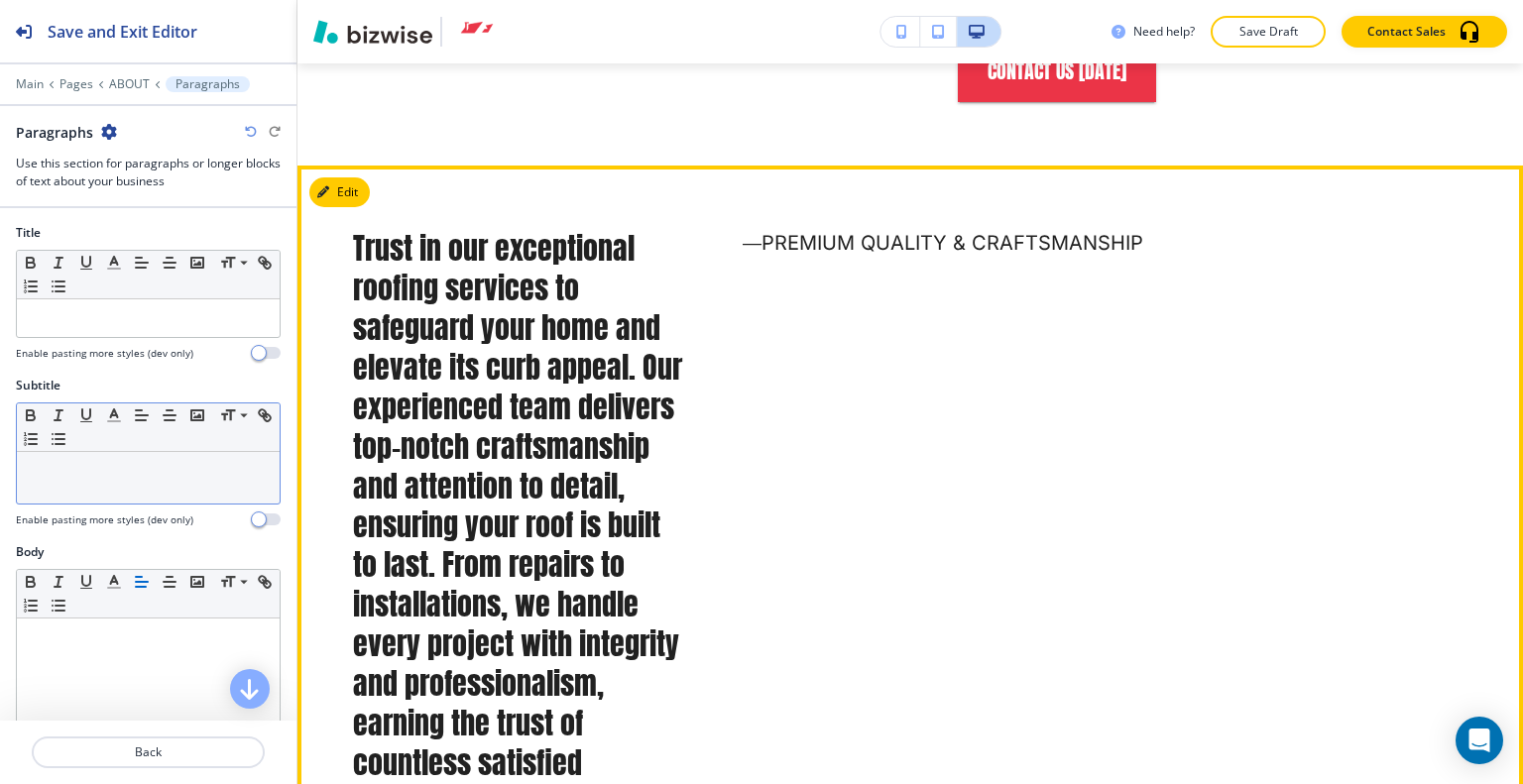 scroll, scrollTop: 1562, scrollLeft: 0, axis: vertical 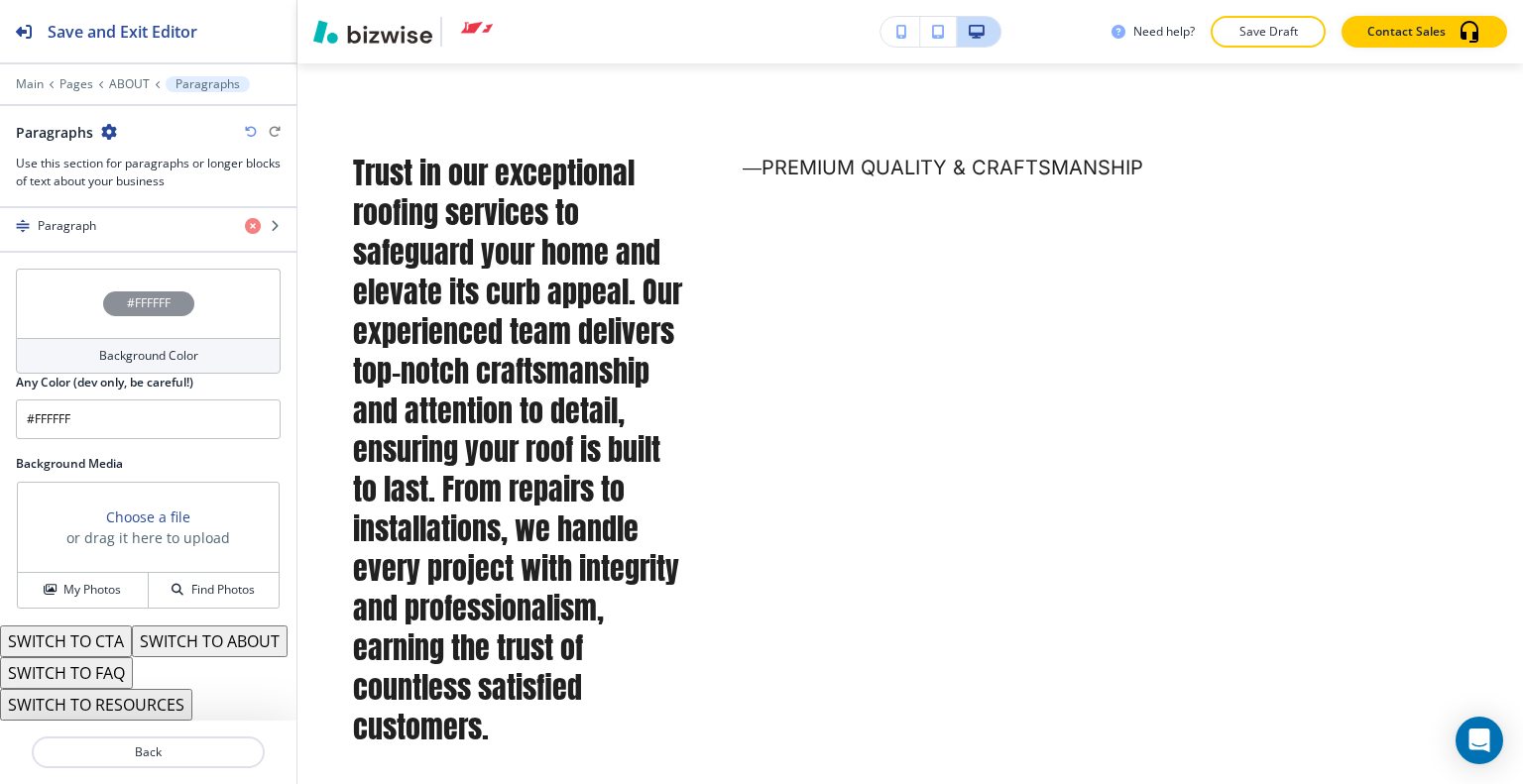 click on "SWITCH TO ABOUT" at bounding box center [209, 641] 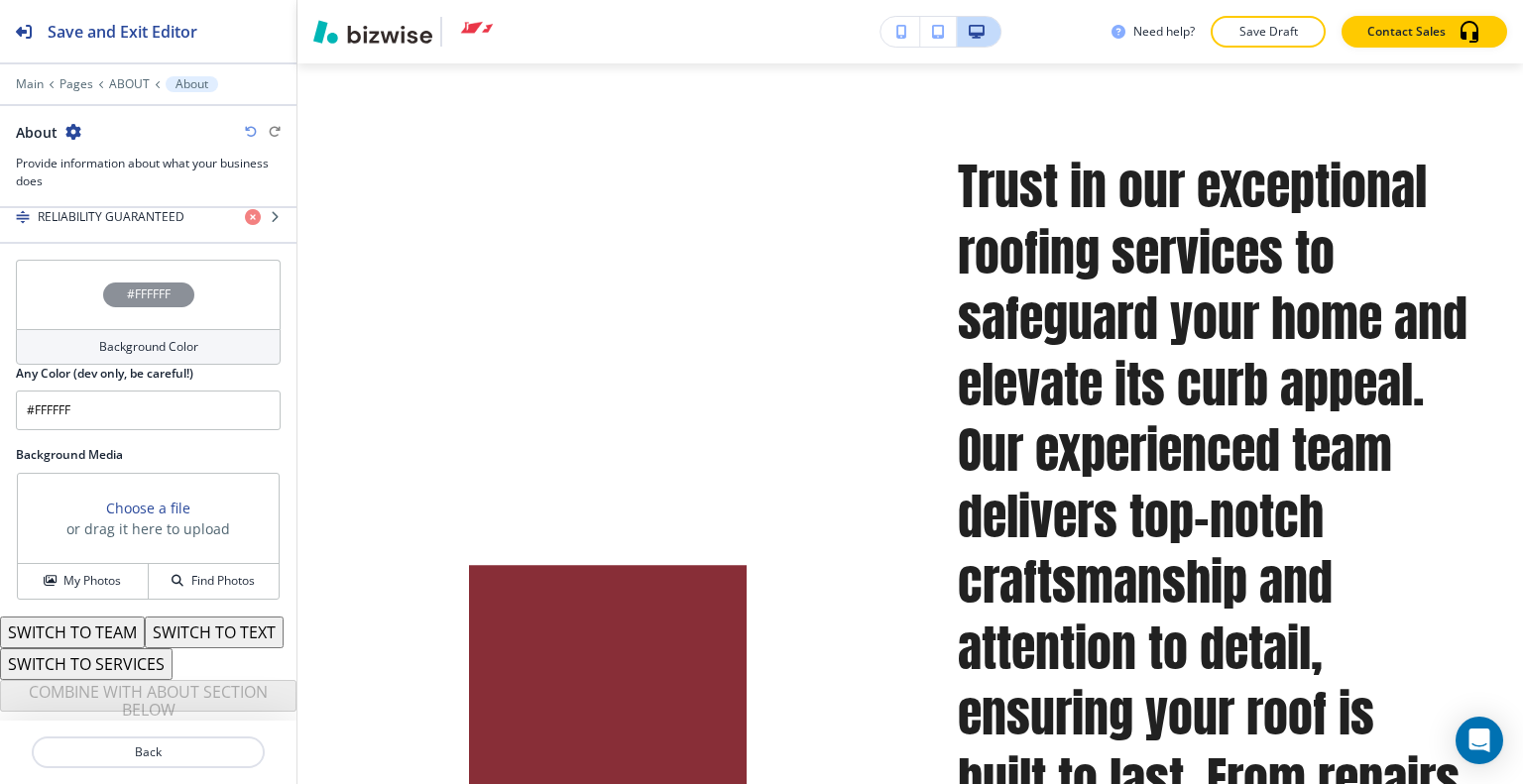 click on "SWITCH TO SERVICES" at bounding box center (86, 664) 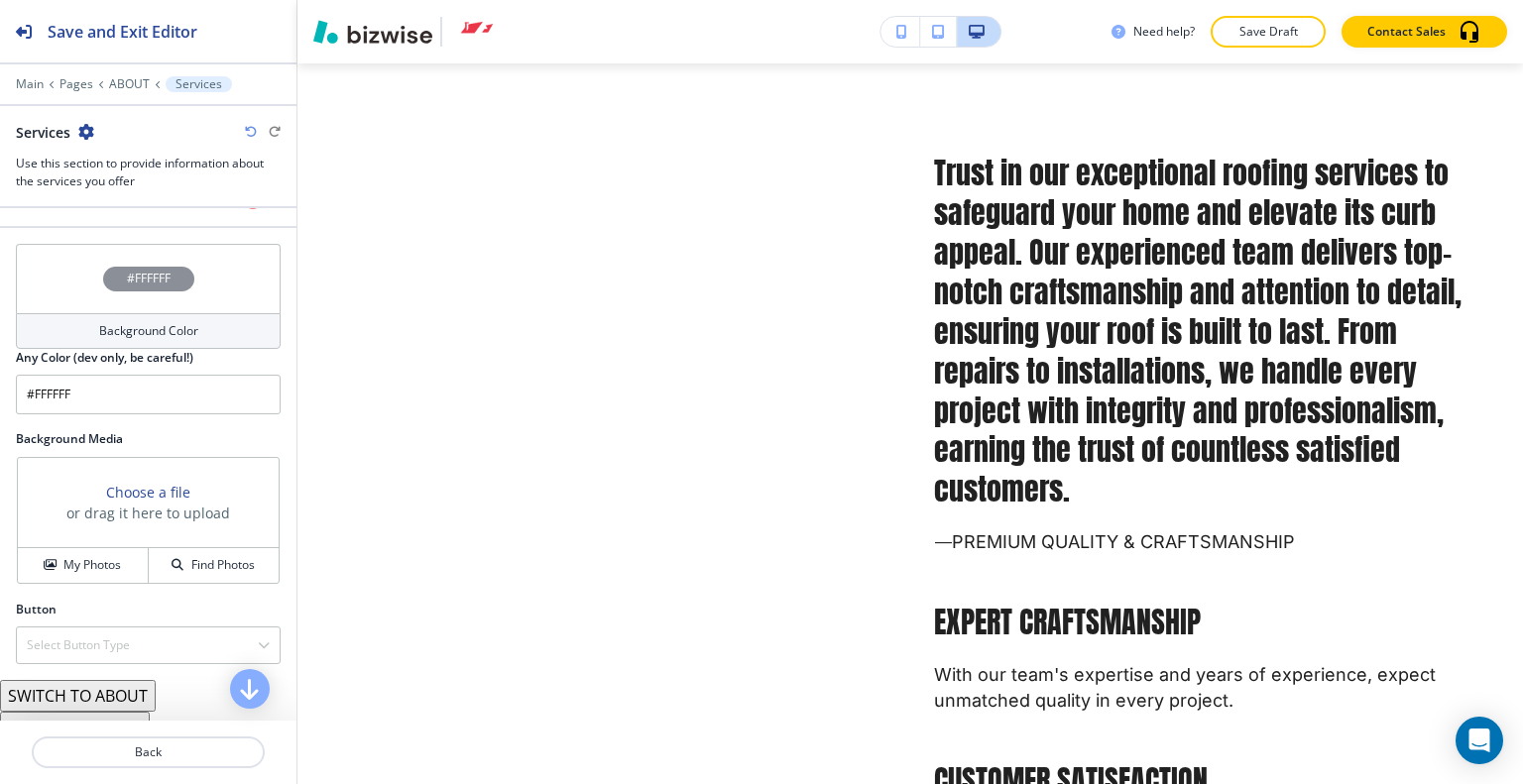 scroll, scrollTop: 1144, scrollLeft: 0, axis: vertical 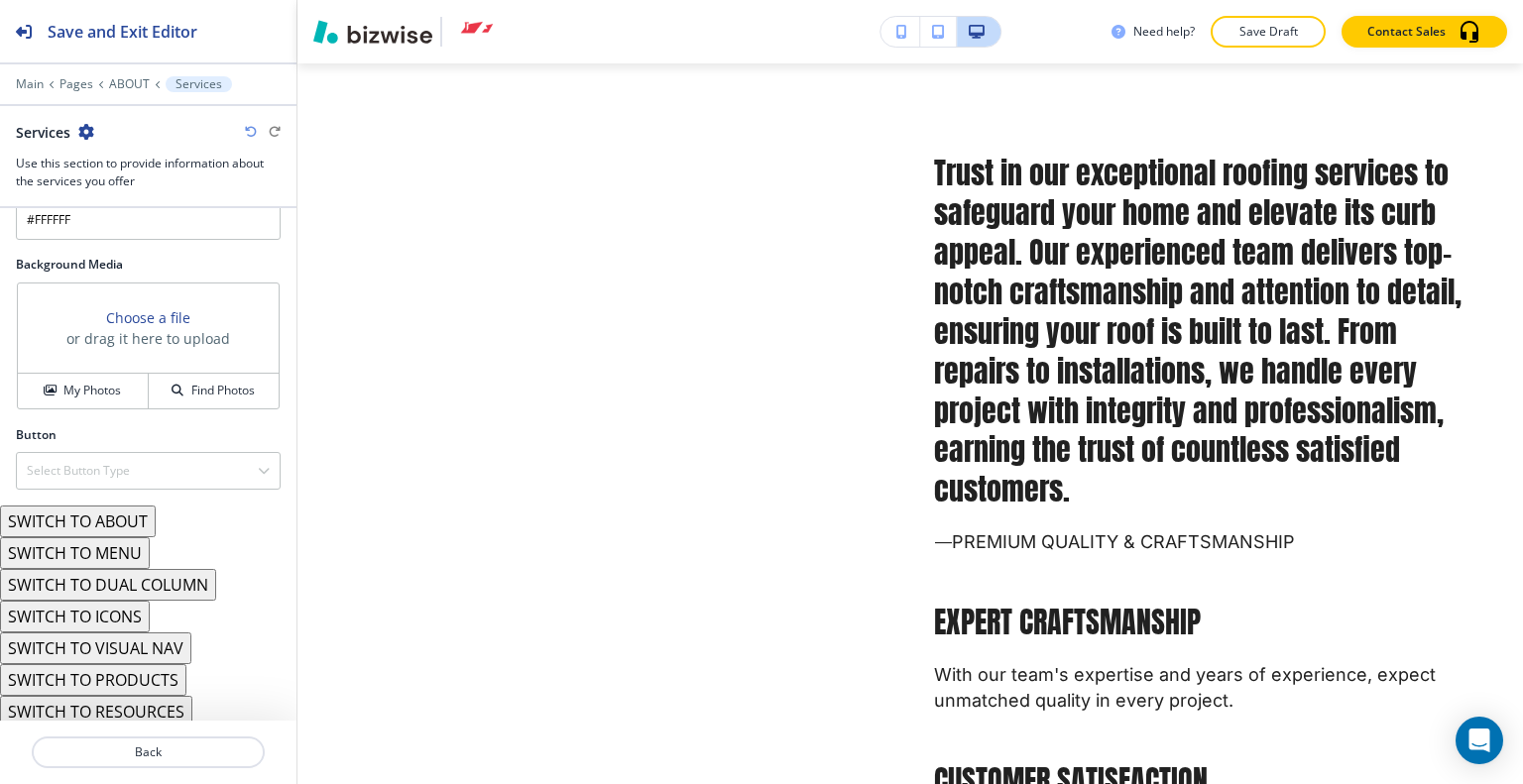 click on "SWITCH TO ICONS" at bounding box center (74, 616) 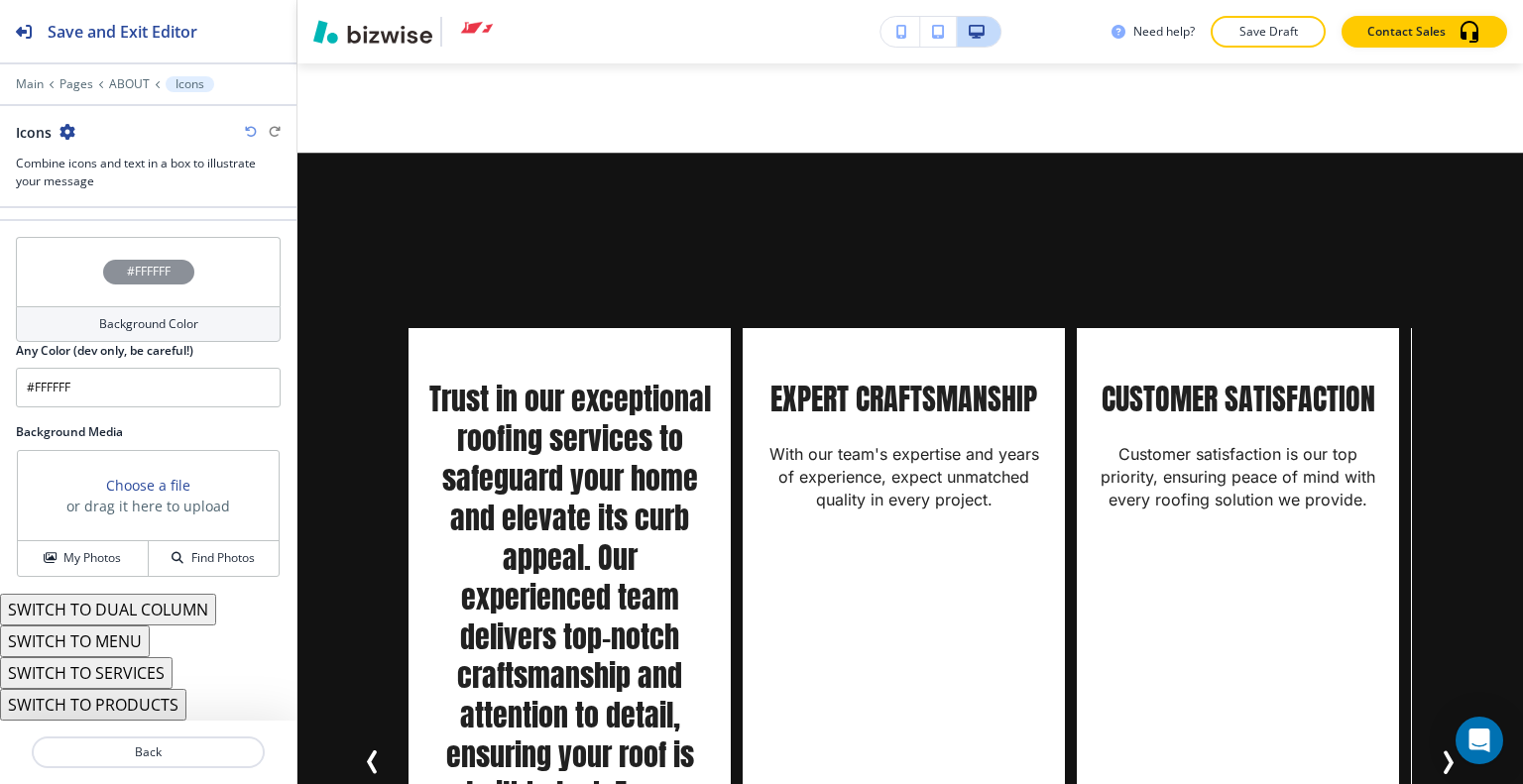 scroll, scrollTop: 1127, scrollLeft: 0, axis: vertical 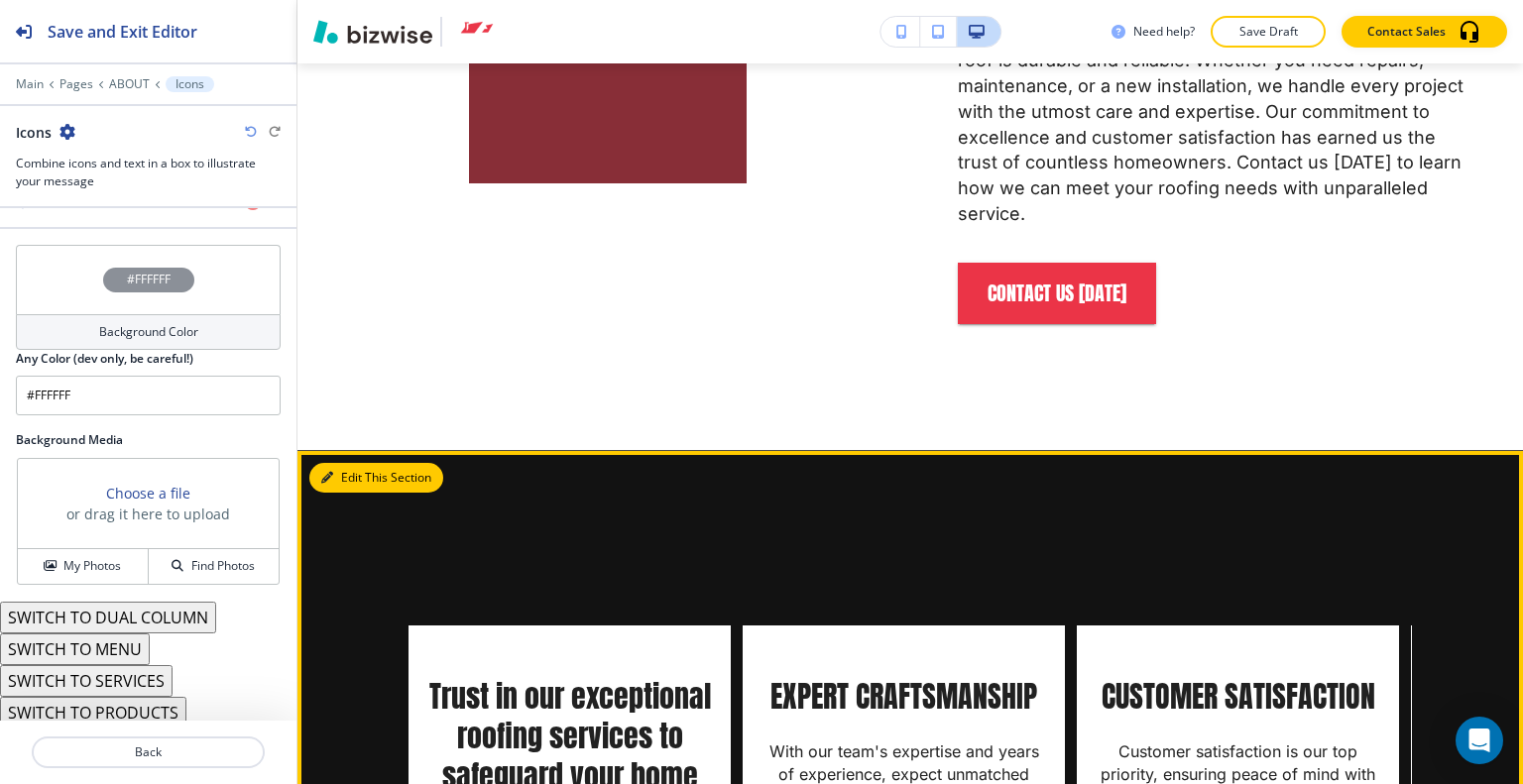 click on "Edit This Section" at bounding box center (376, 478) 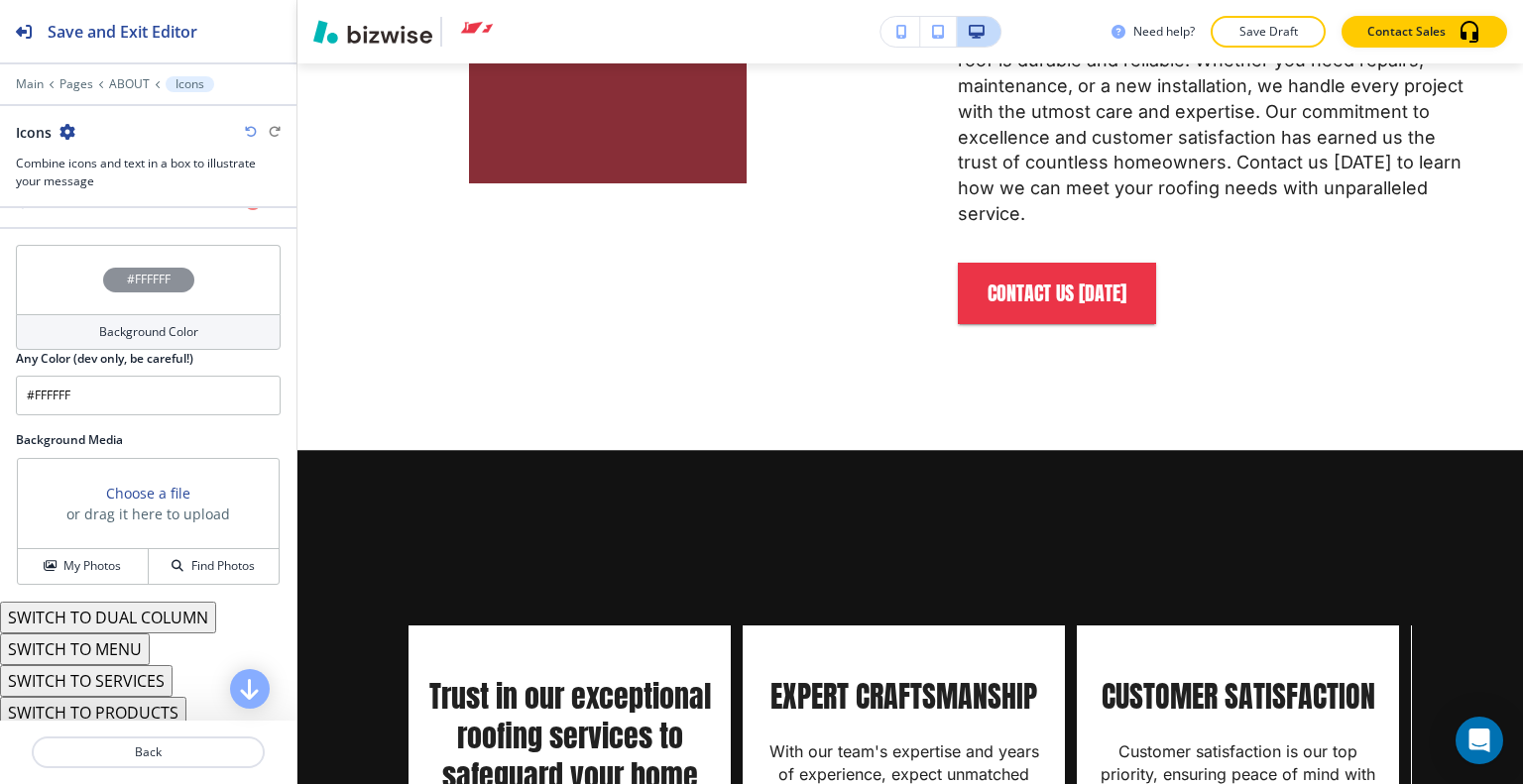 scroll, scrollTop: 730, scrollLeft: 0, axis: vertical 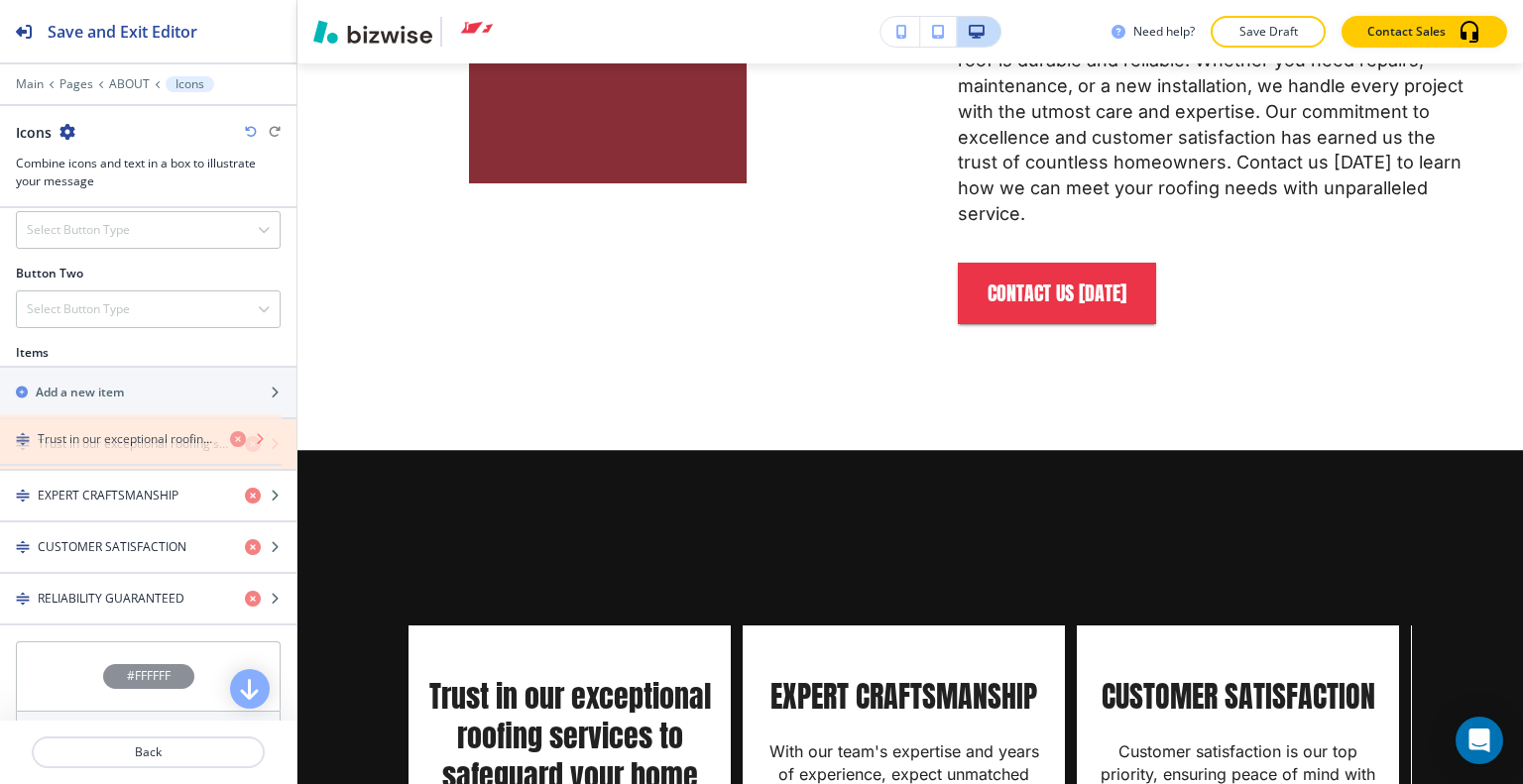 click at bounding box center [253, 444] 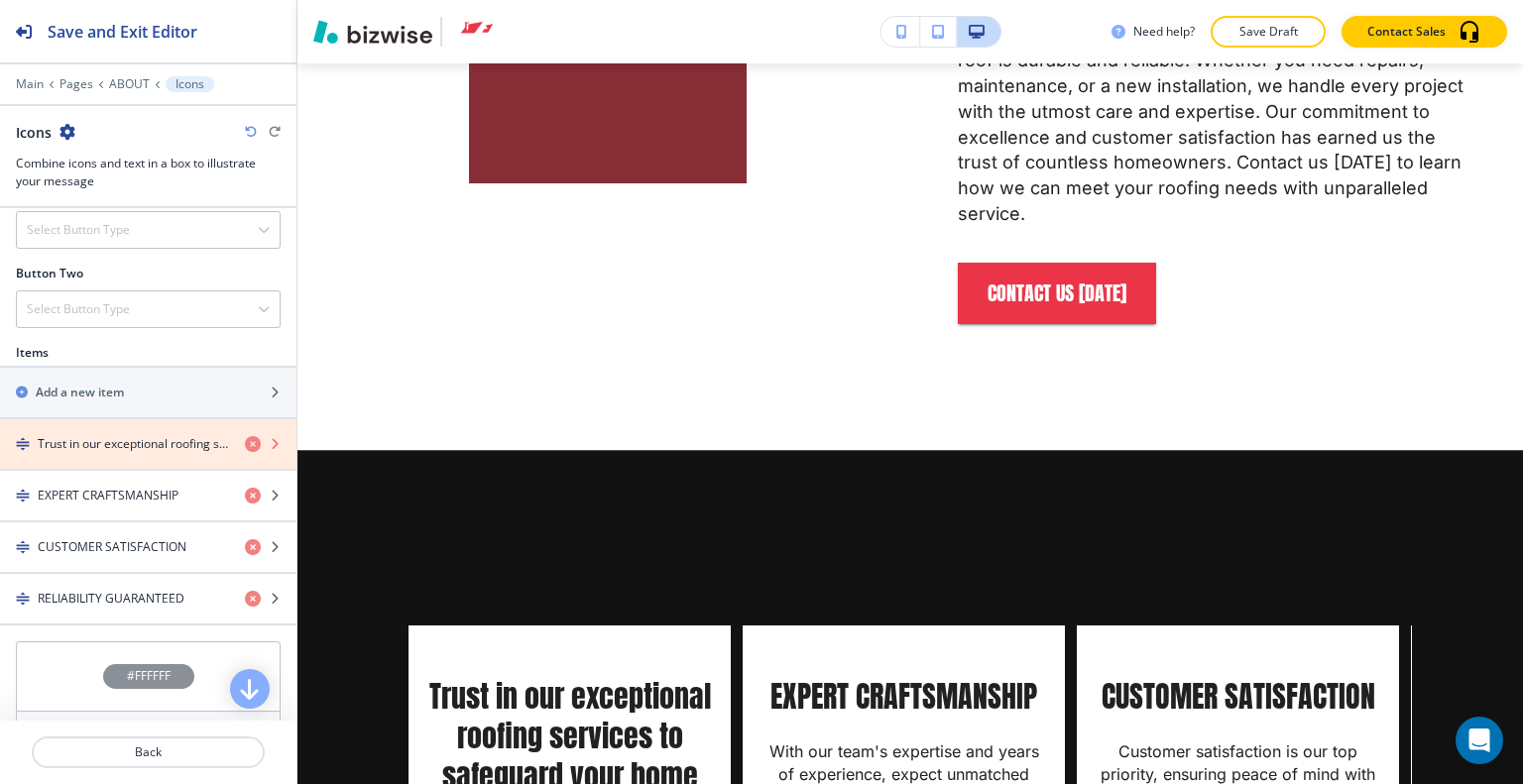 click at bounding box center [253, 444] 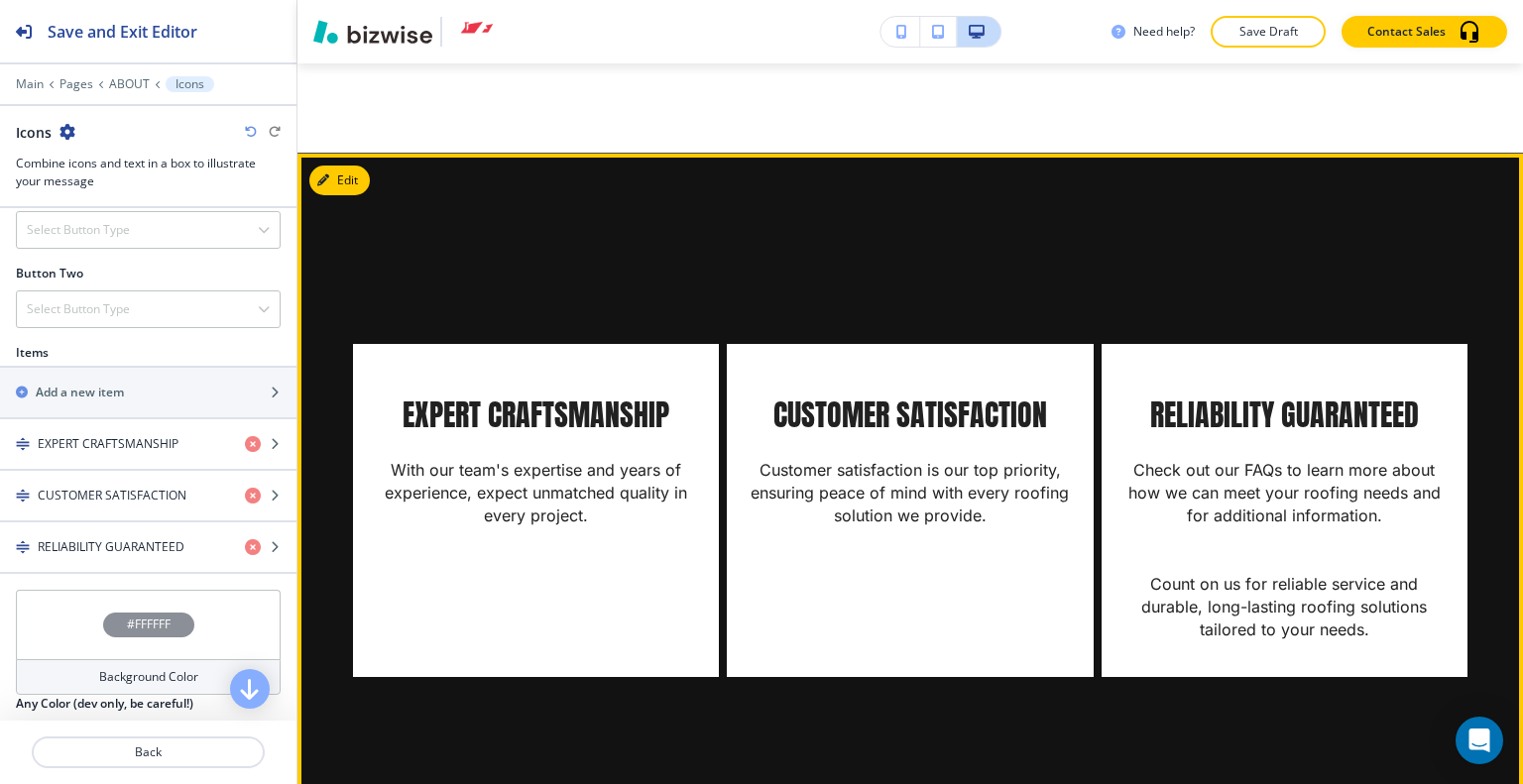 scroll, scrollTop: 1265, scrollLeft: 0, axis: vertical 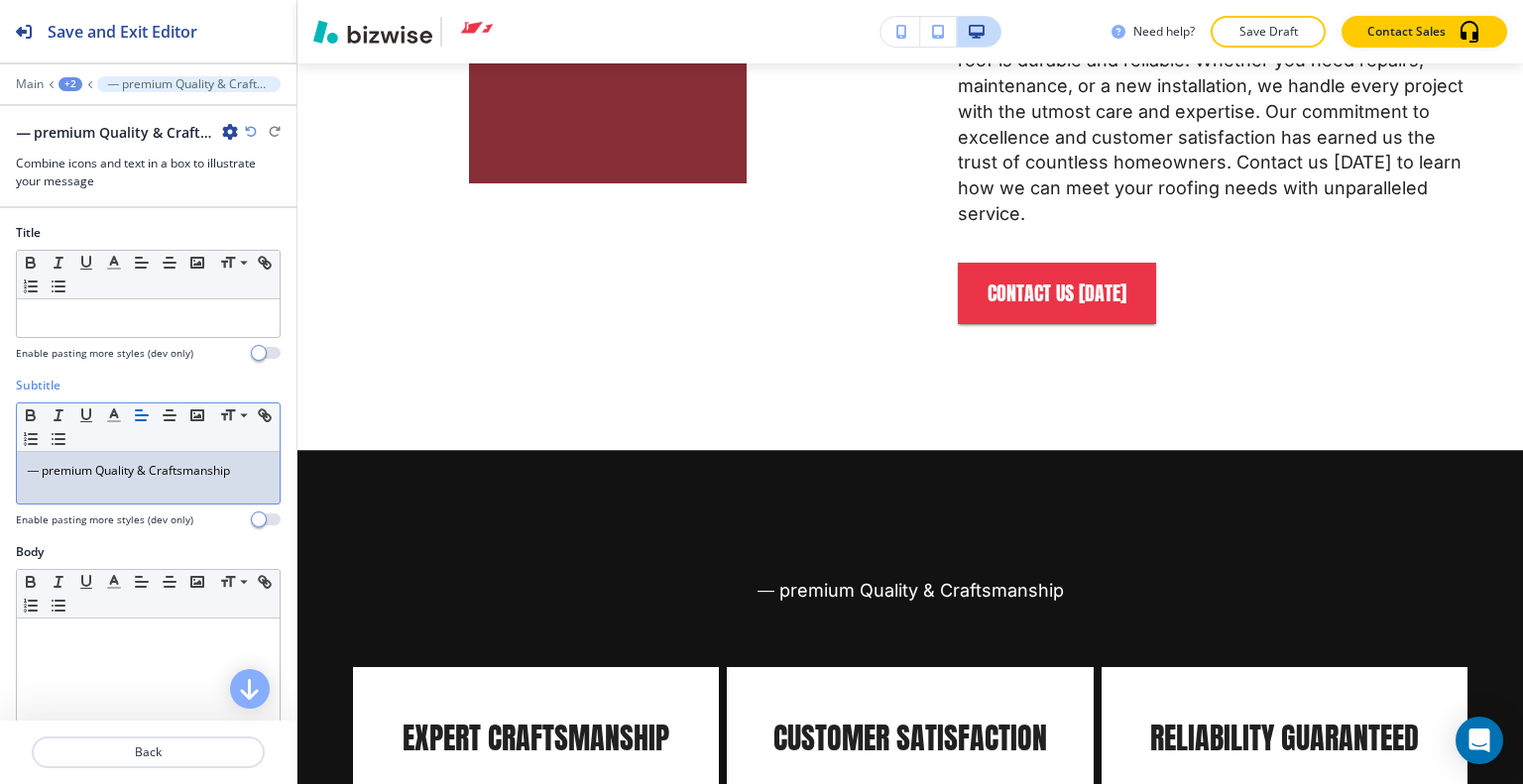click on "⸻ premium Quality & Craftsmanship" at bounding box center [148, 478] 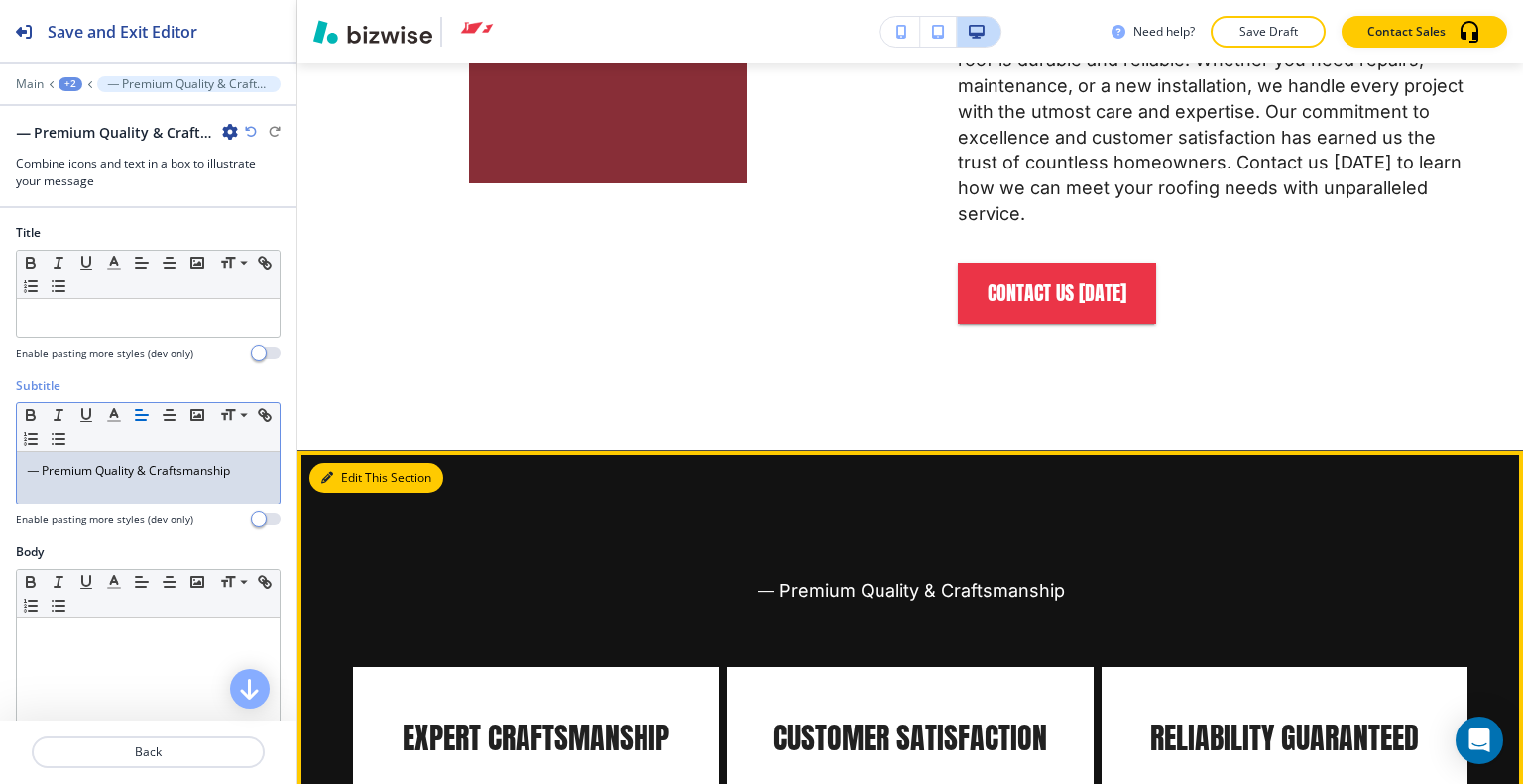 click on "Edit This Section" at bounding box center [376, 478] 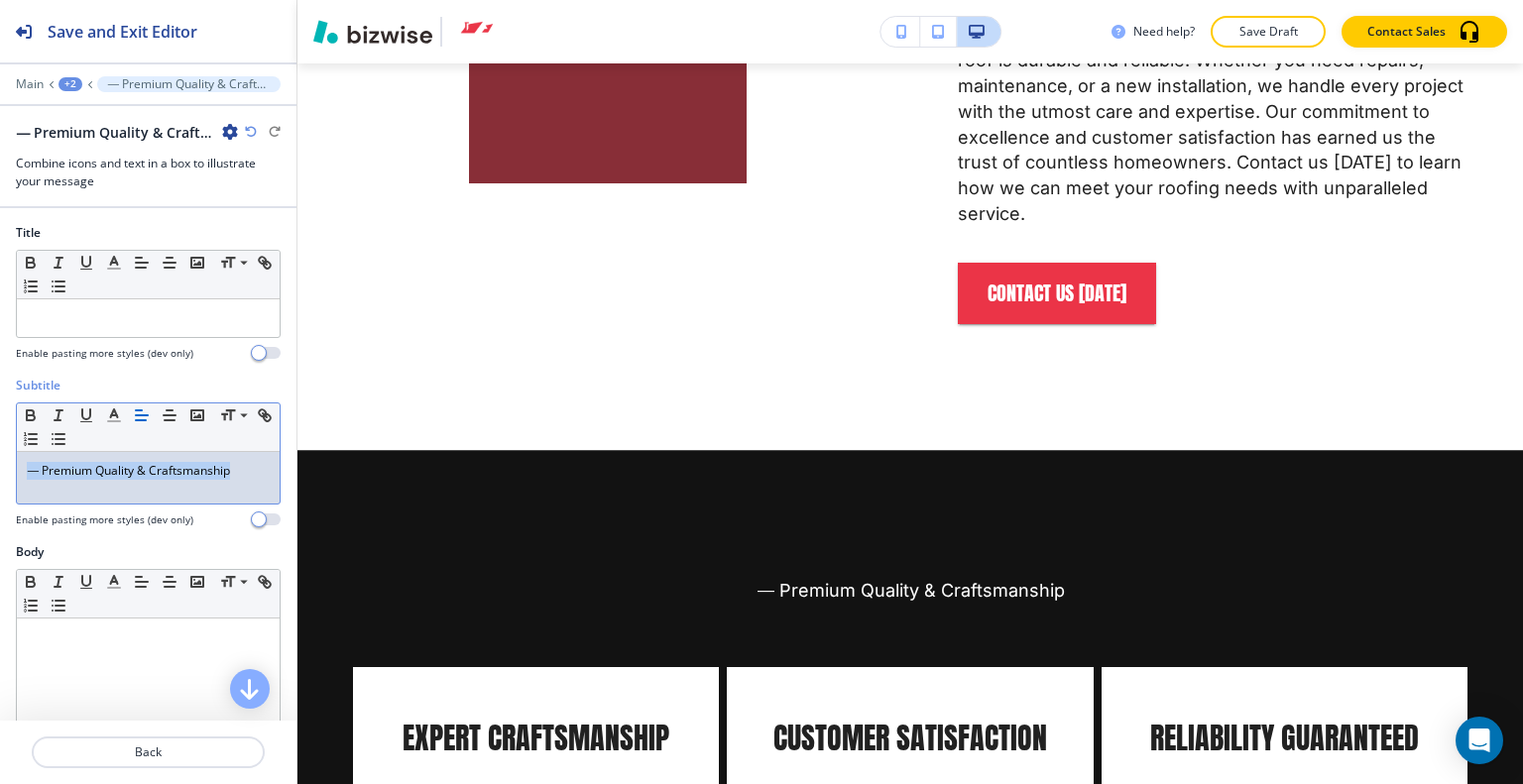 drag, startPoint x: 264, startPoint y: 465, endPoint x: 21, endPoint y: 457, distance: 243.13165 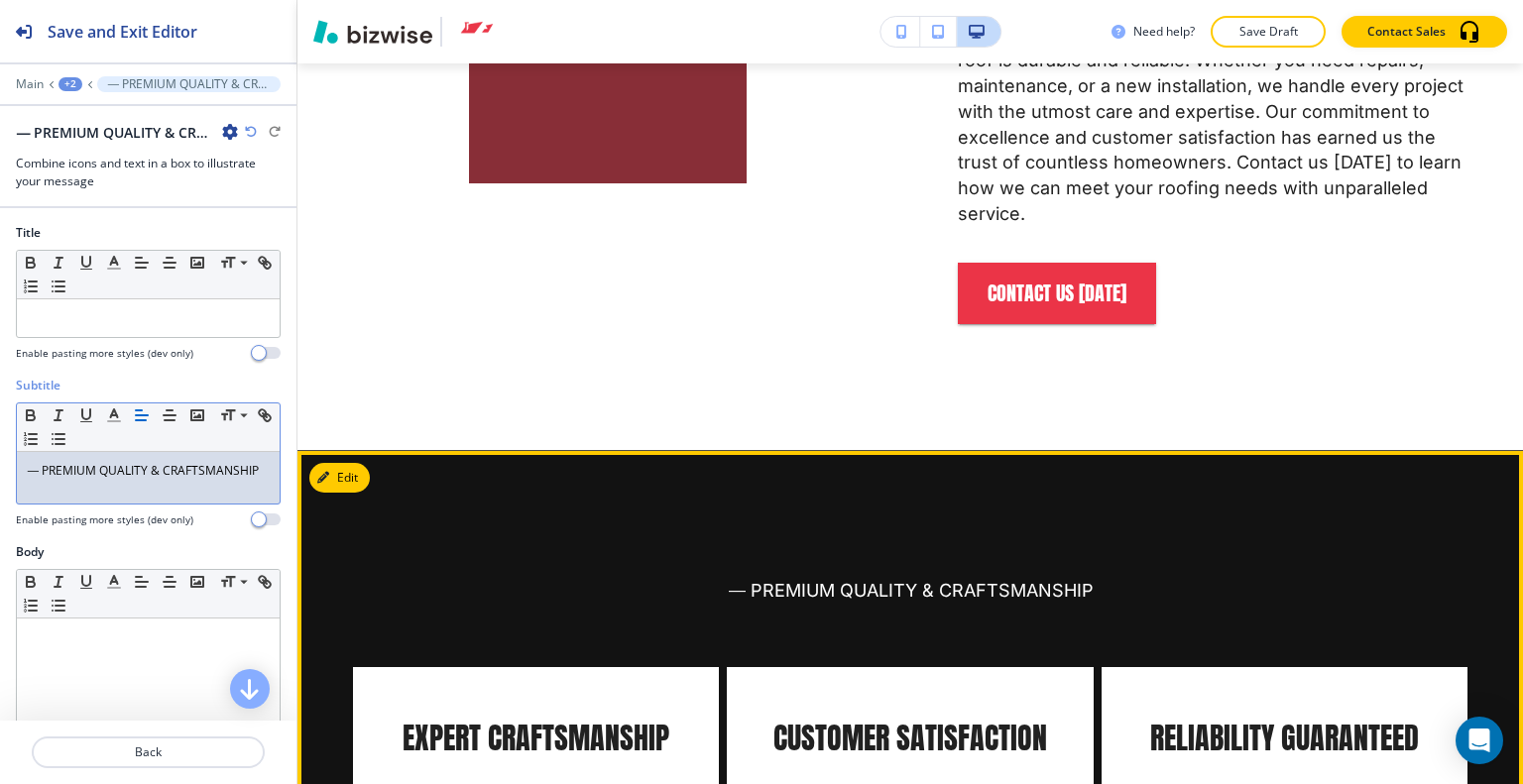 scroll, scrollTop: 1364, scrollLeft: 0, axis: vertical 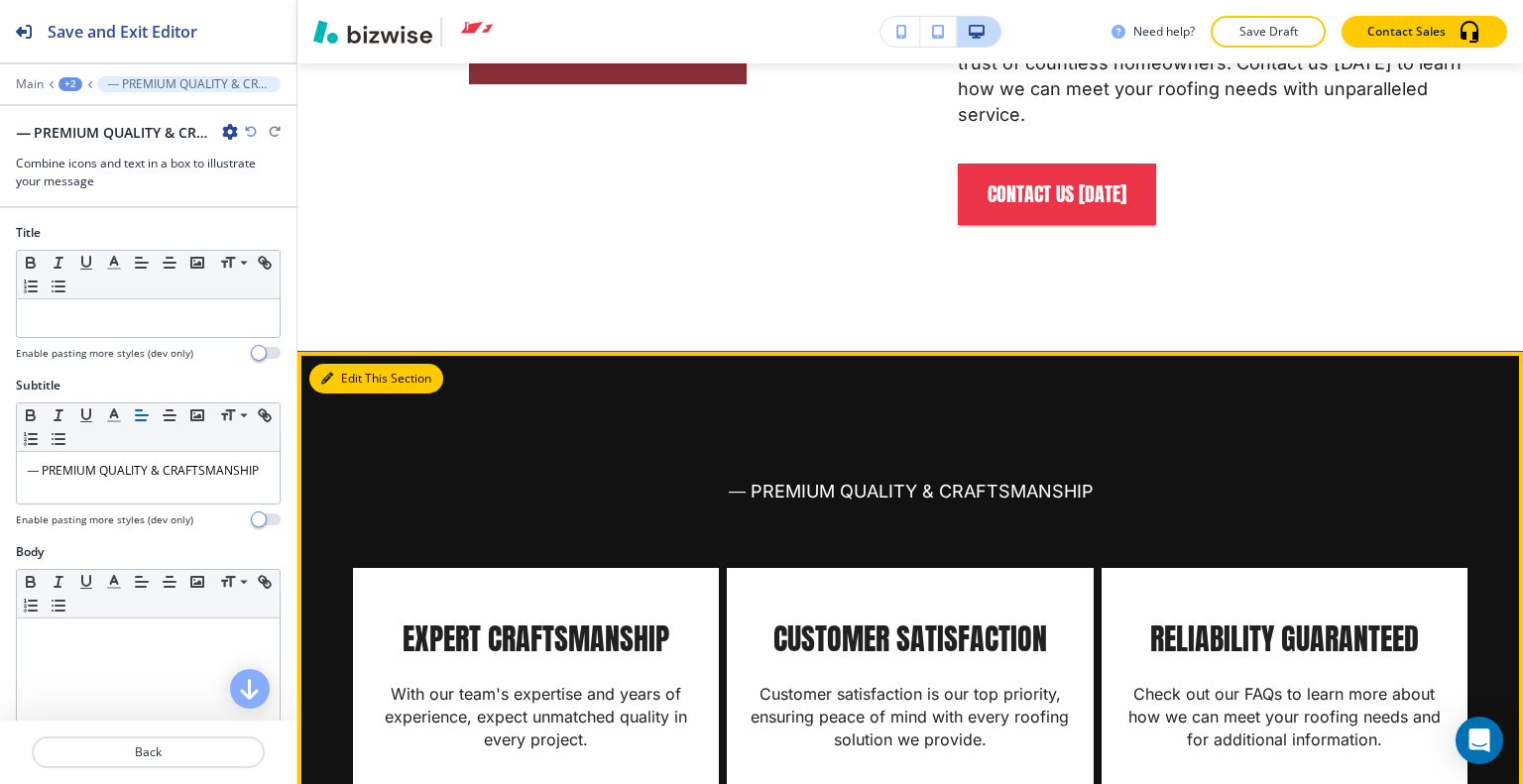 click on "Edit This Section" at bounding box center (376, 379) 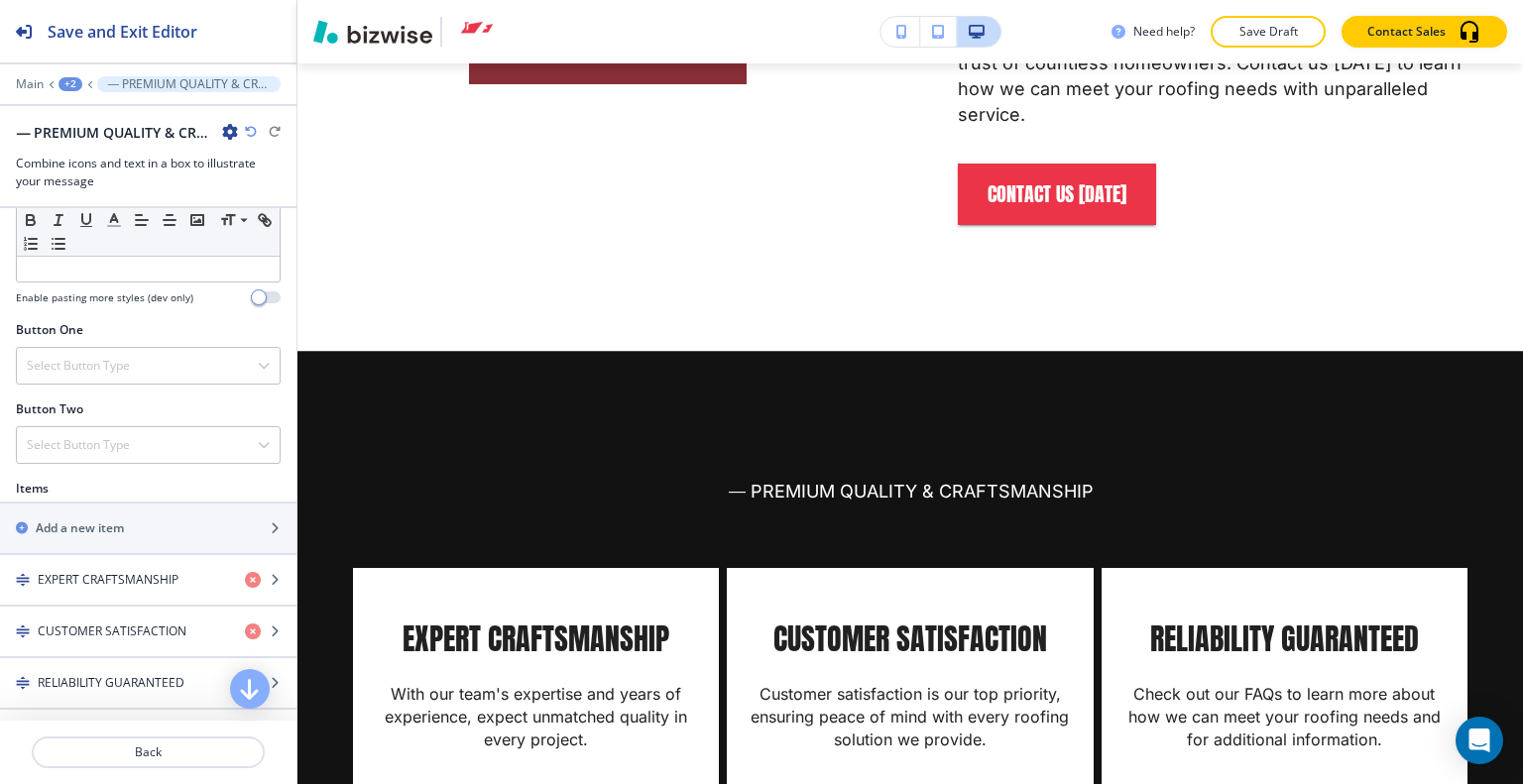 scroll, scrollTop: 1080, scrollLeft: 0, axis: vertical 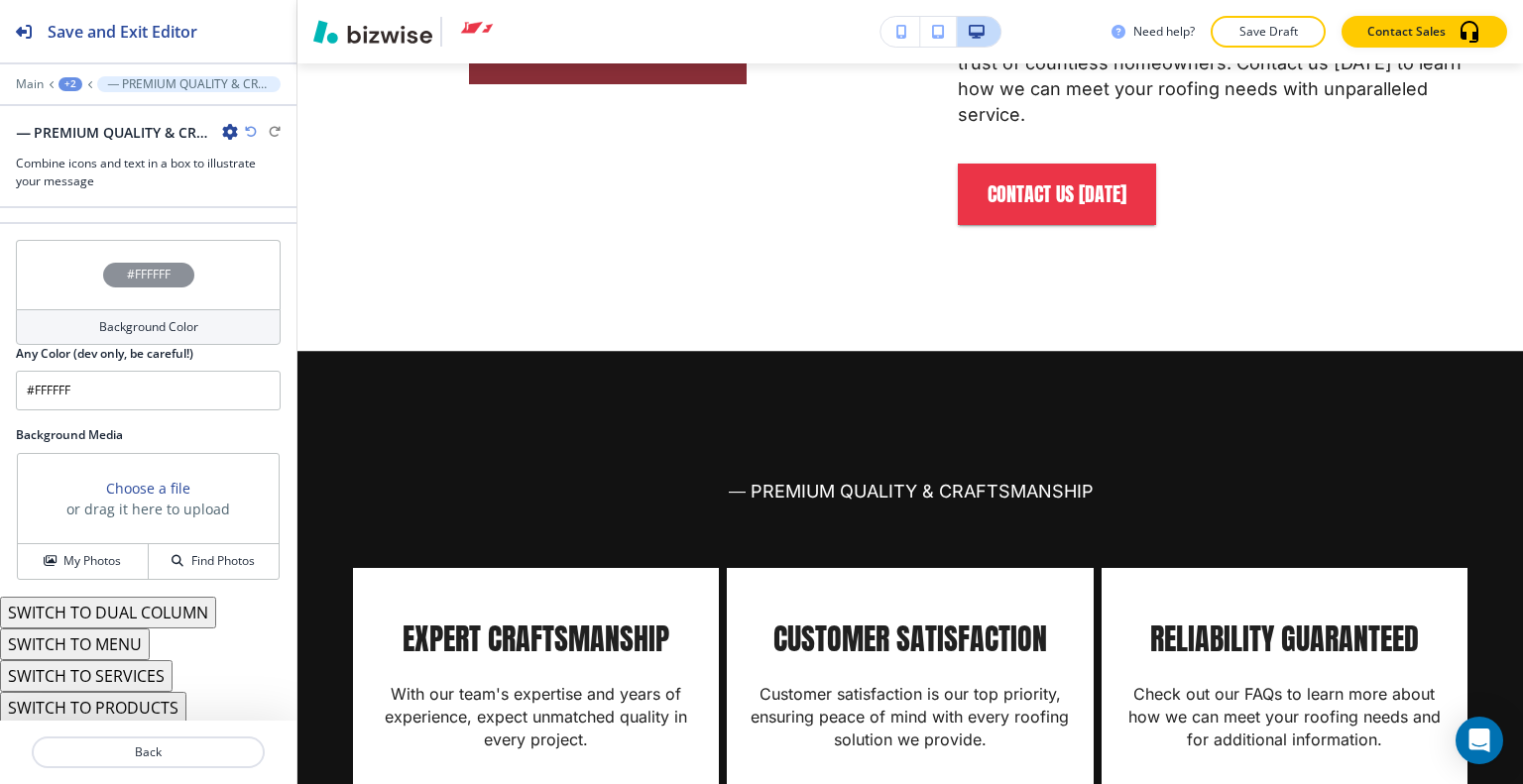 click on "#FFFFFF" at bounding box center [148, 275] 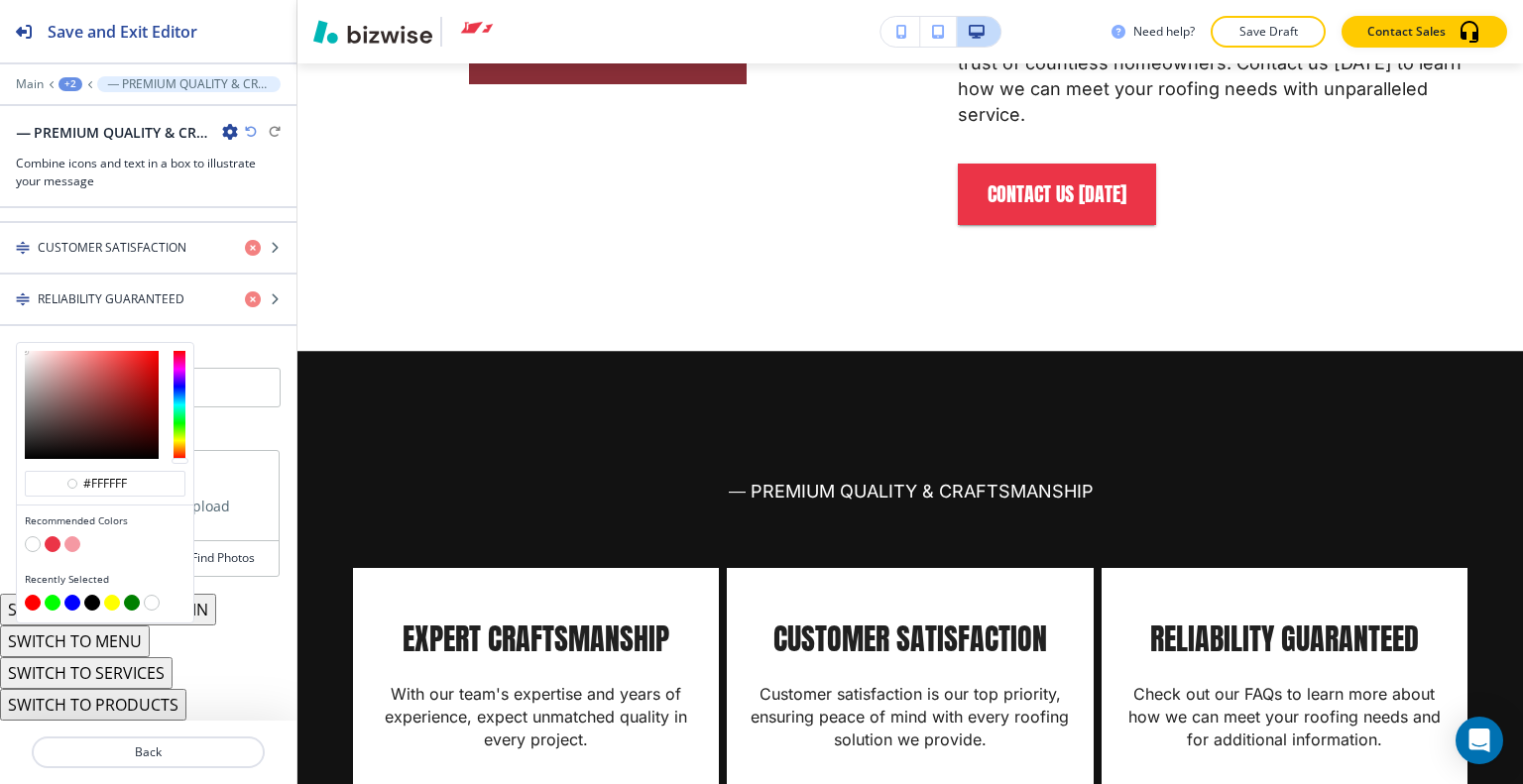 scroll, scrollTop: 975, scrollLeft: 0, axis: vertical 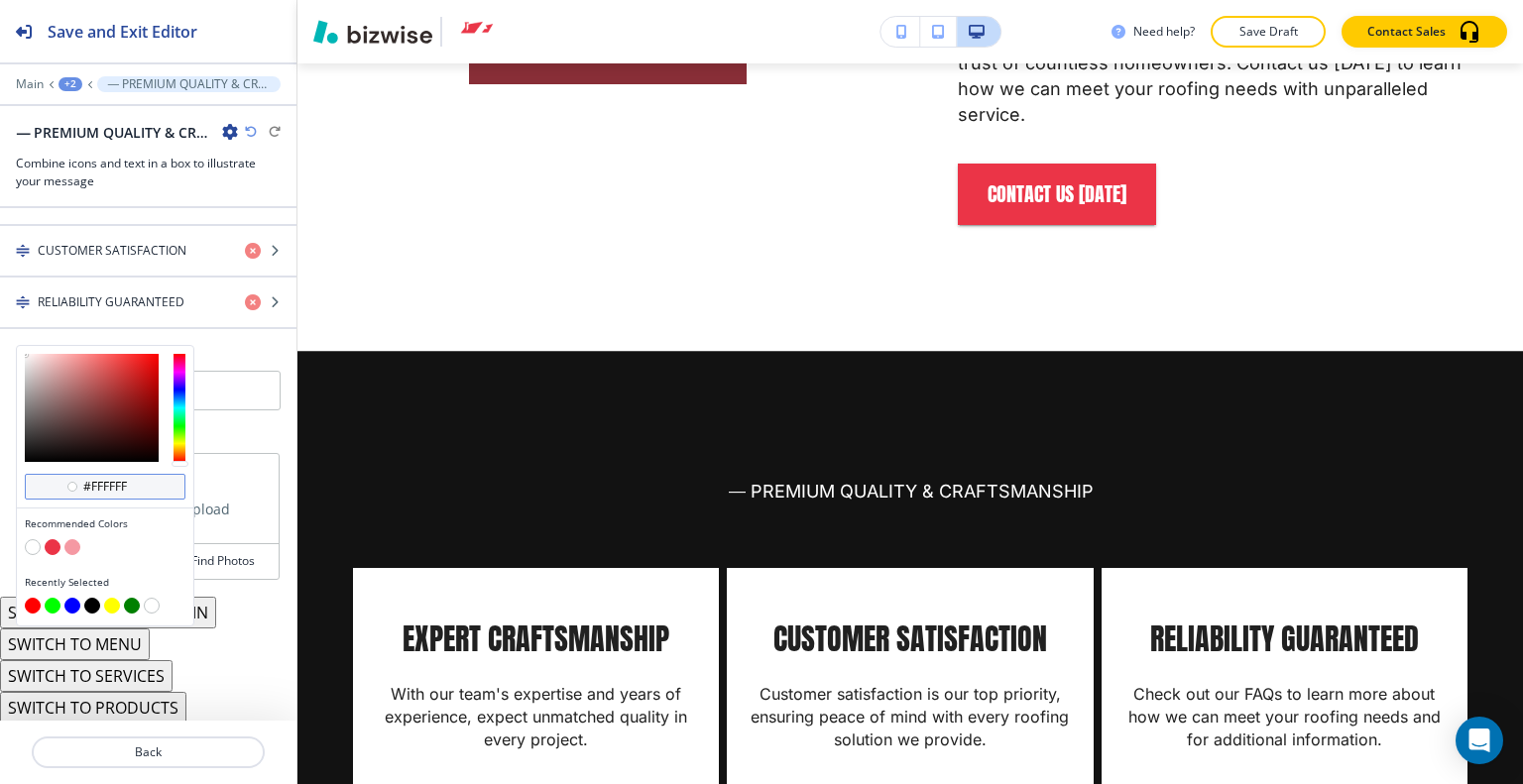 click on "#ffffff" at bounding box center [116, 487] 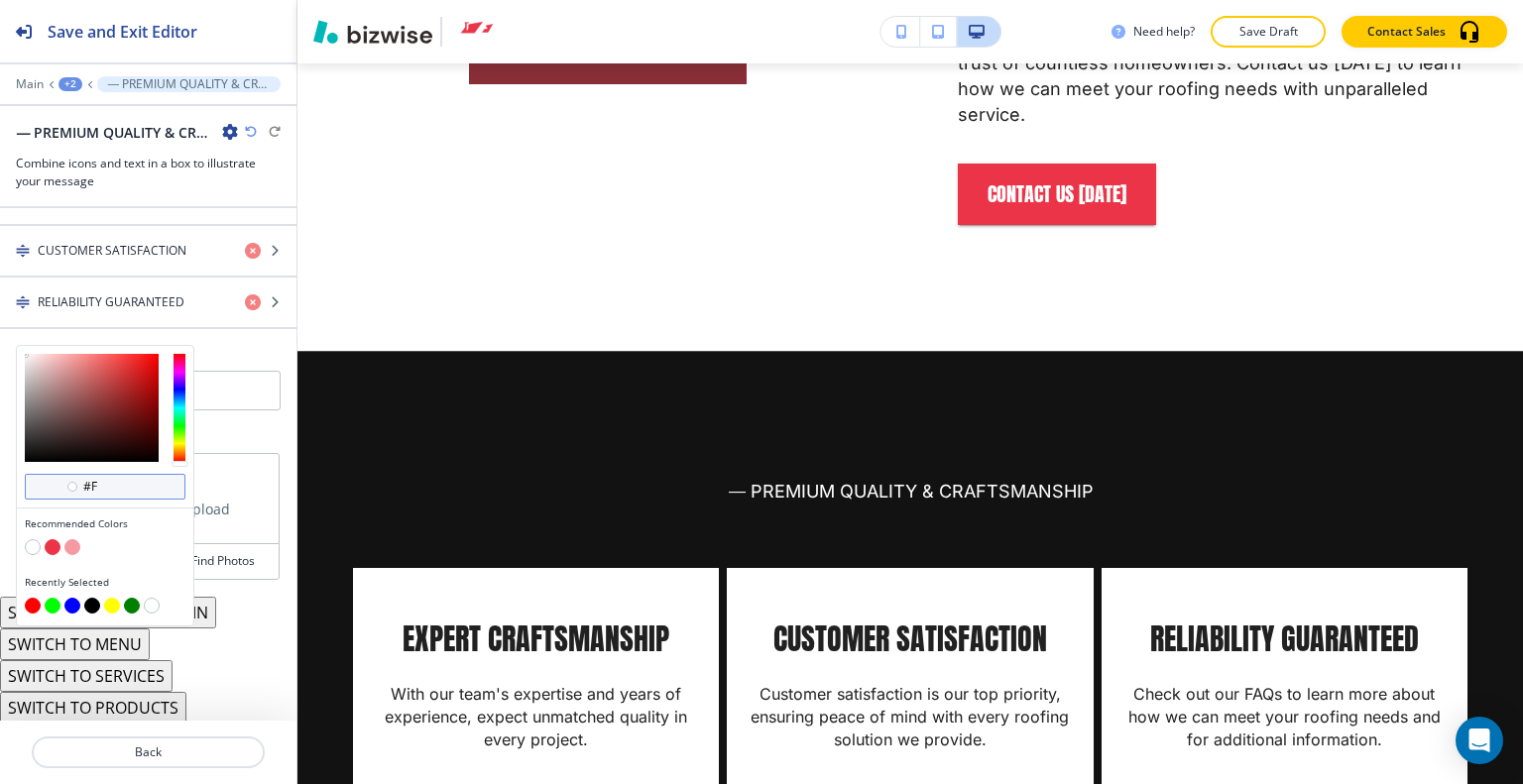 type on "#" 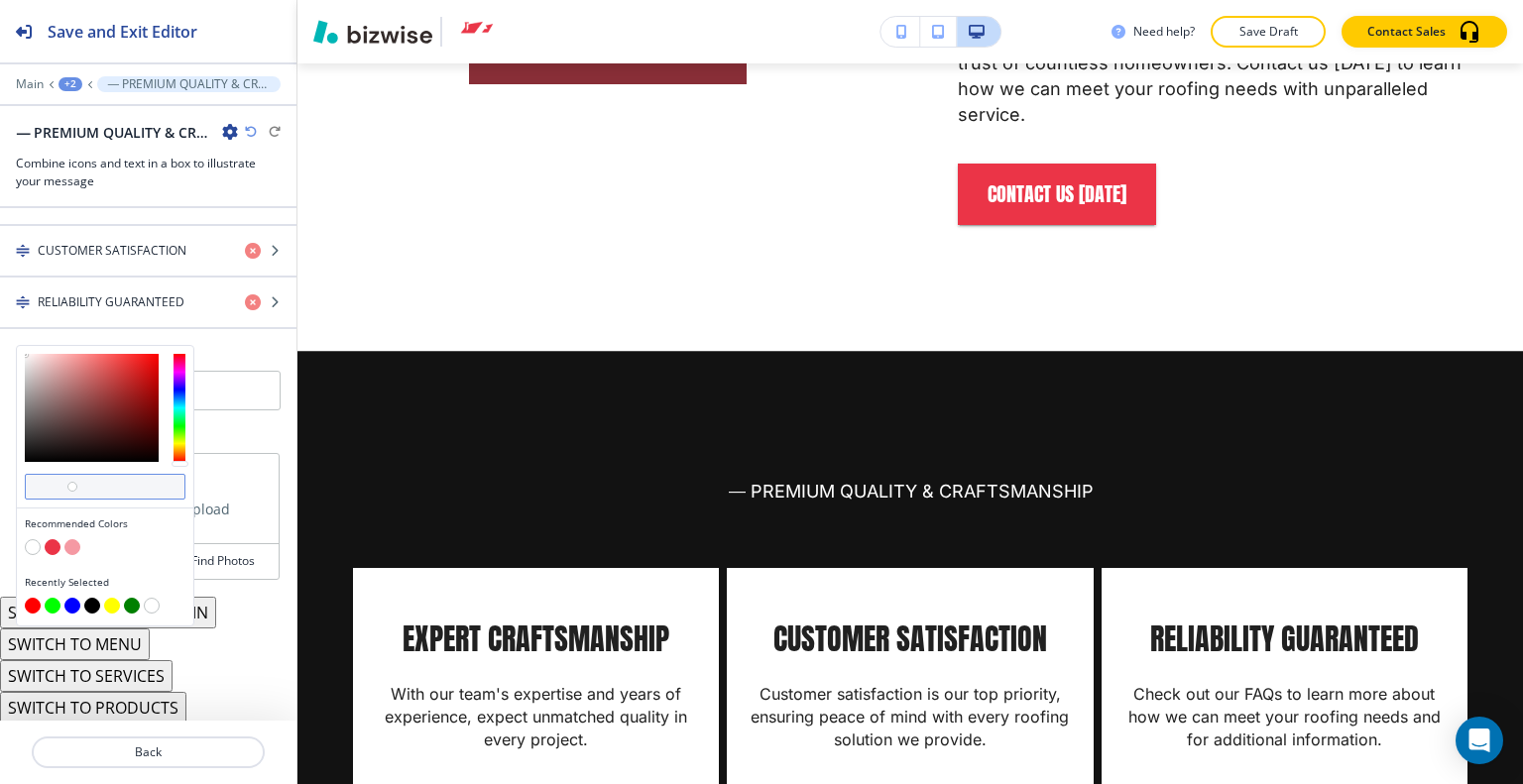 paste on "#12122D" 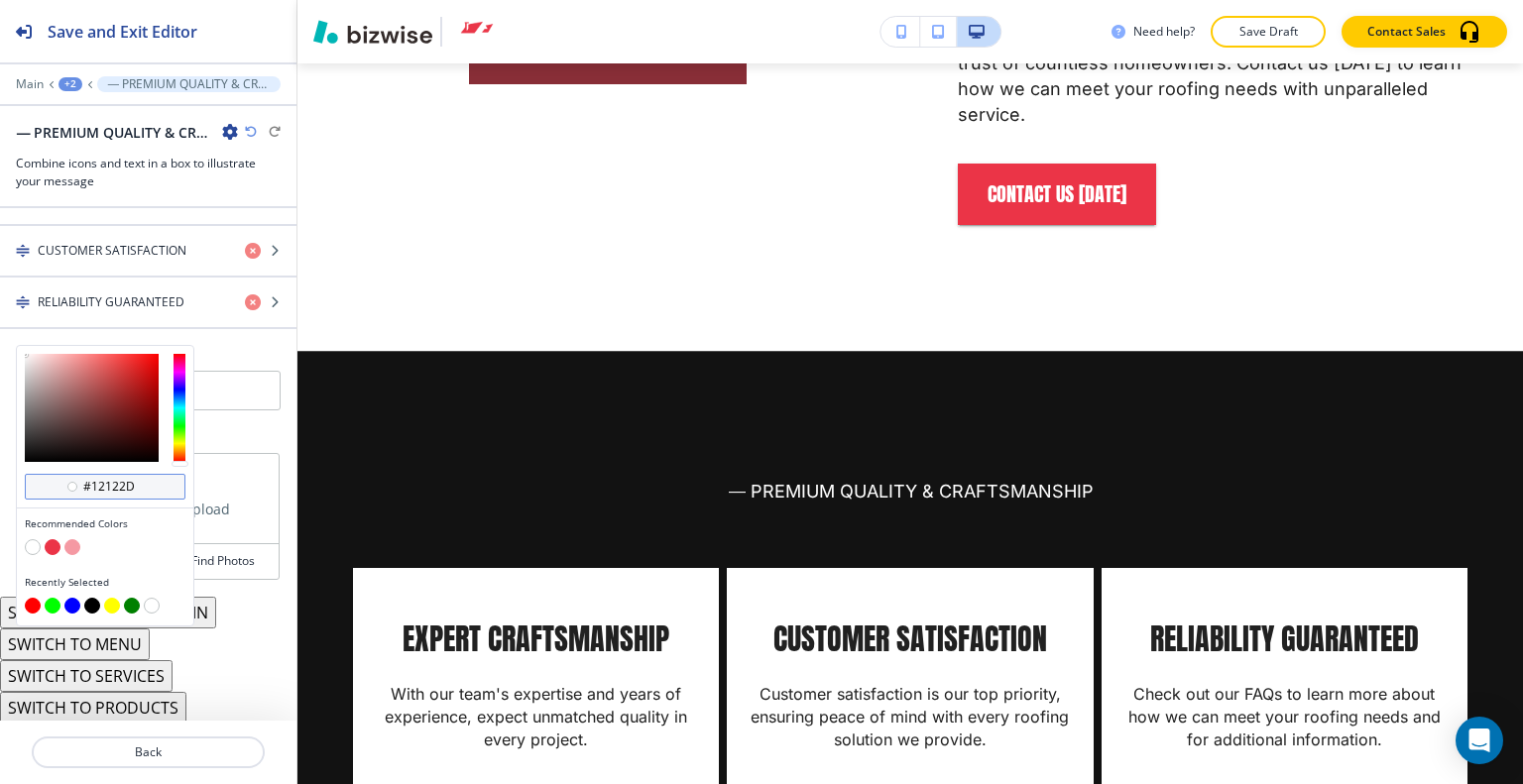 type on "#12122D" 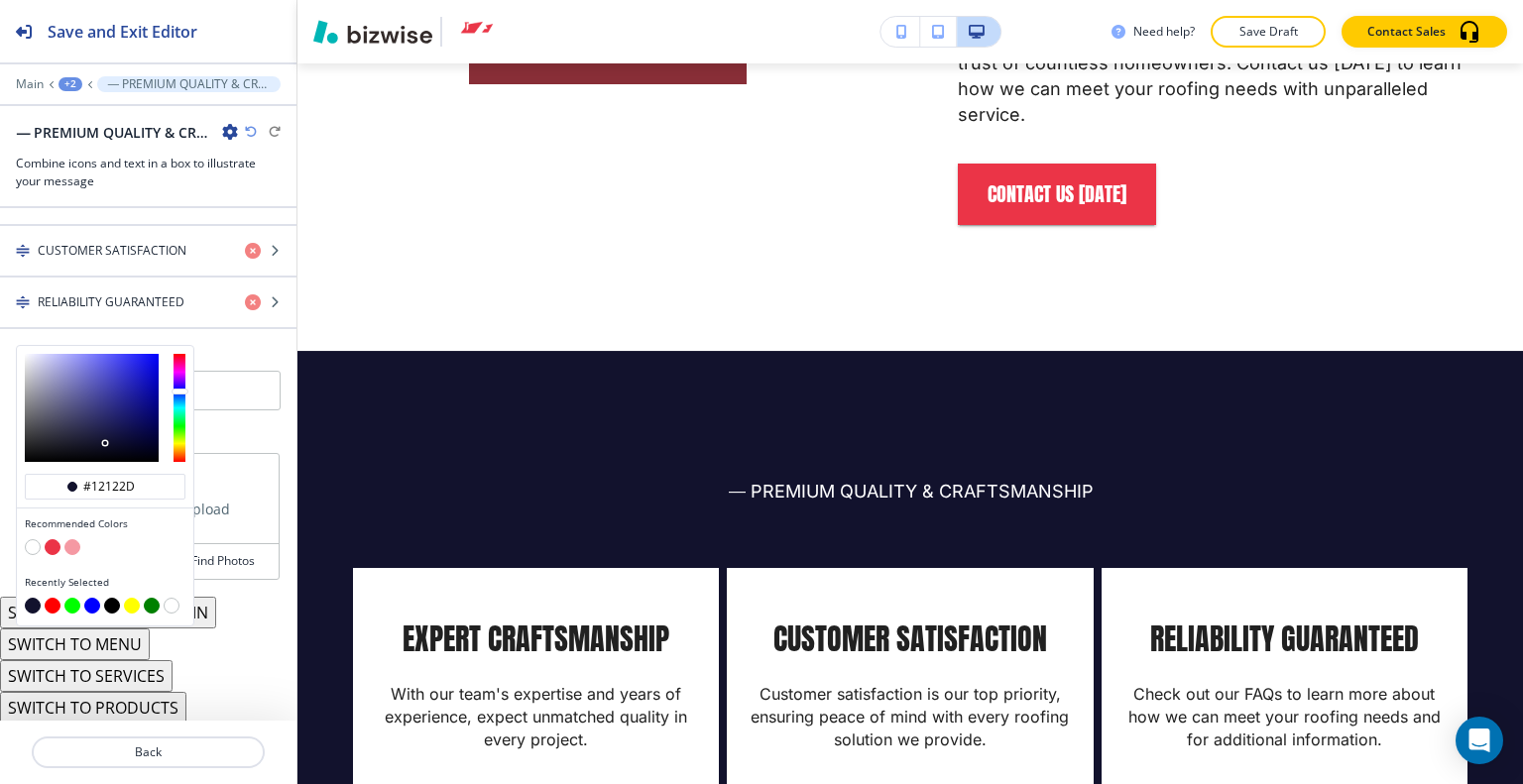 type on "#12122d" 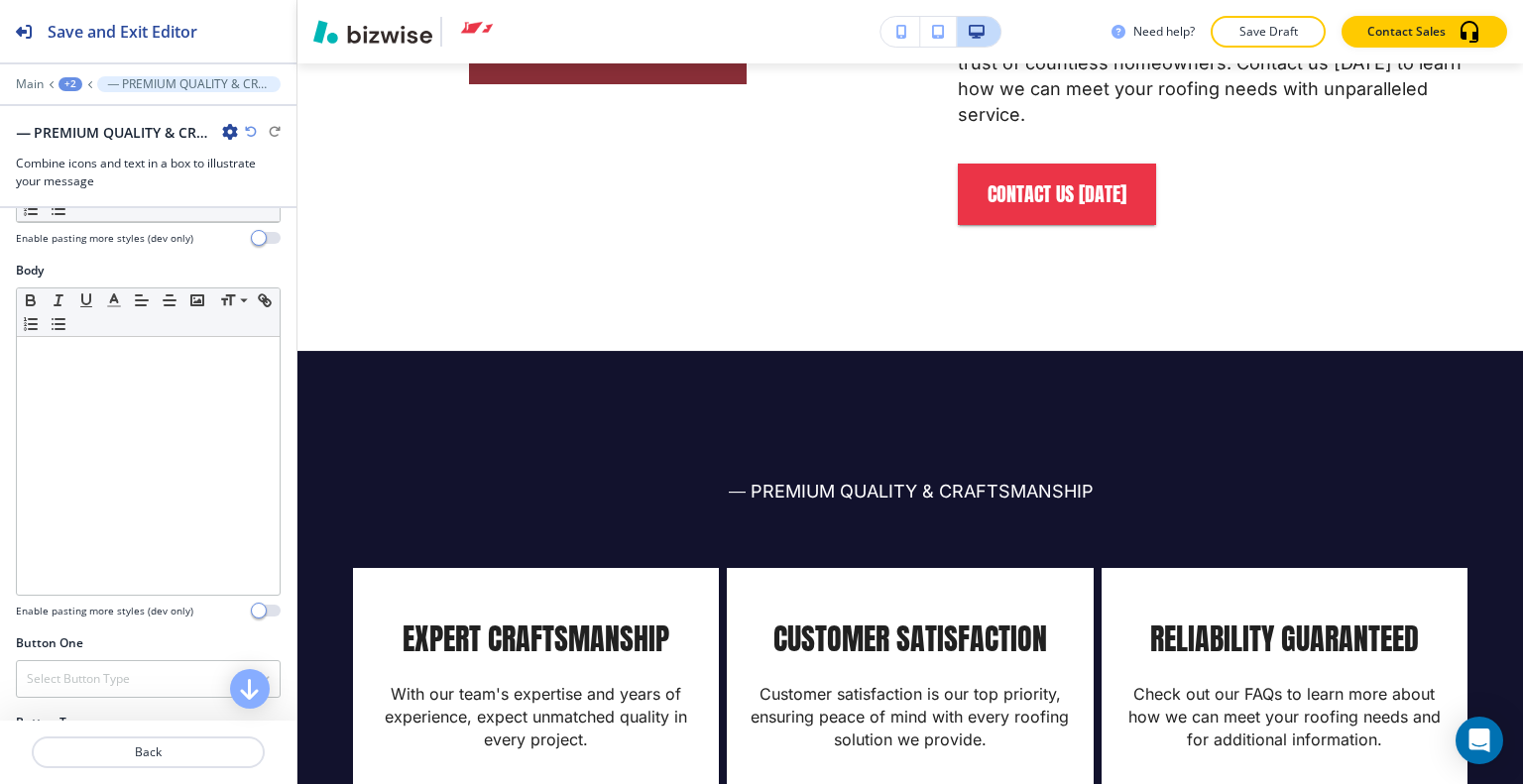 scroll, scrollTop: 0, scrollLeft: 0, axis: both 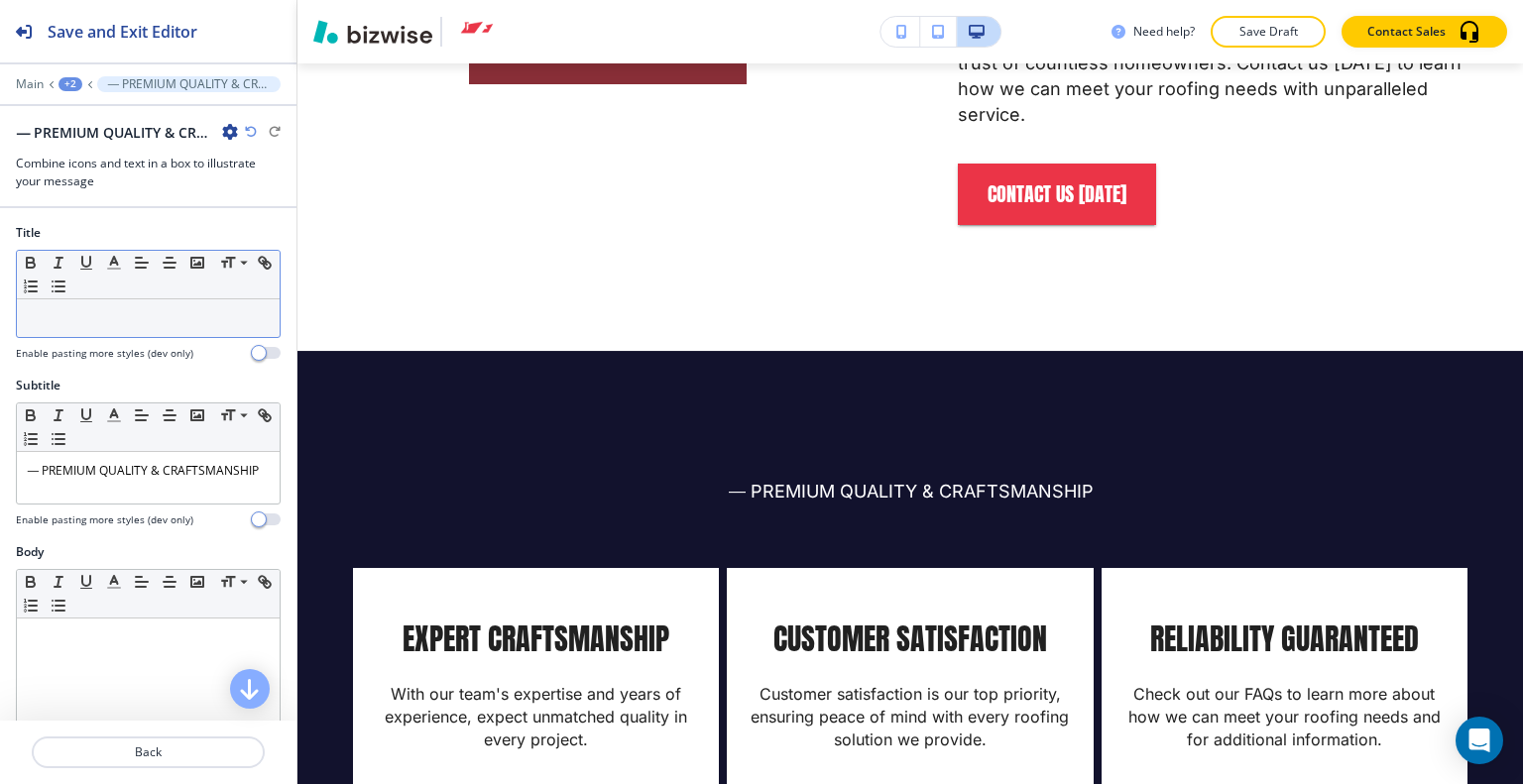 drag, startPoint x: 41, startPoint y: 310, endPoint x: 114, endPoint y: 398, distance: 114.33722 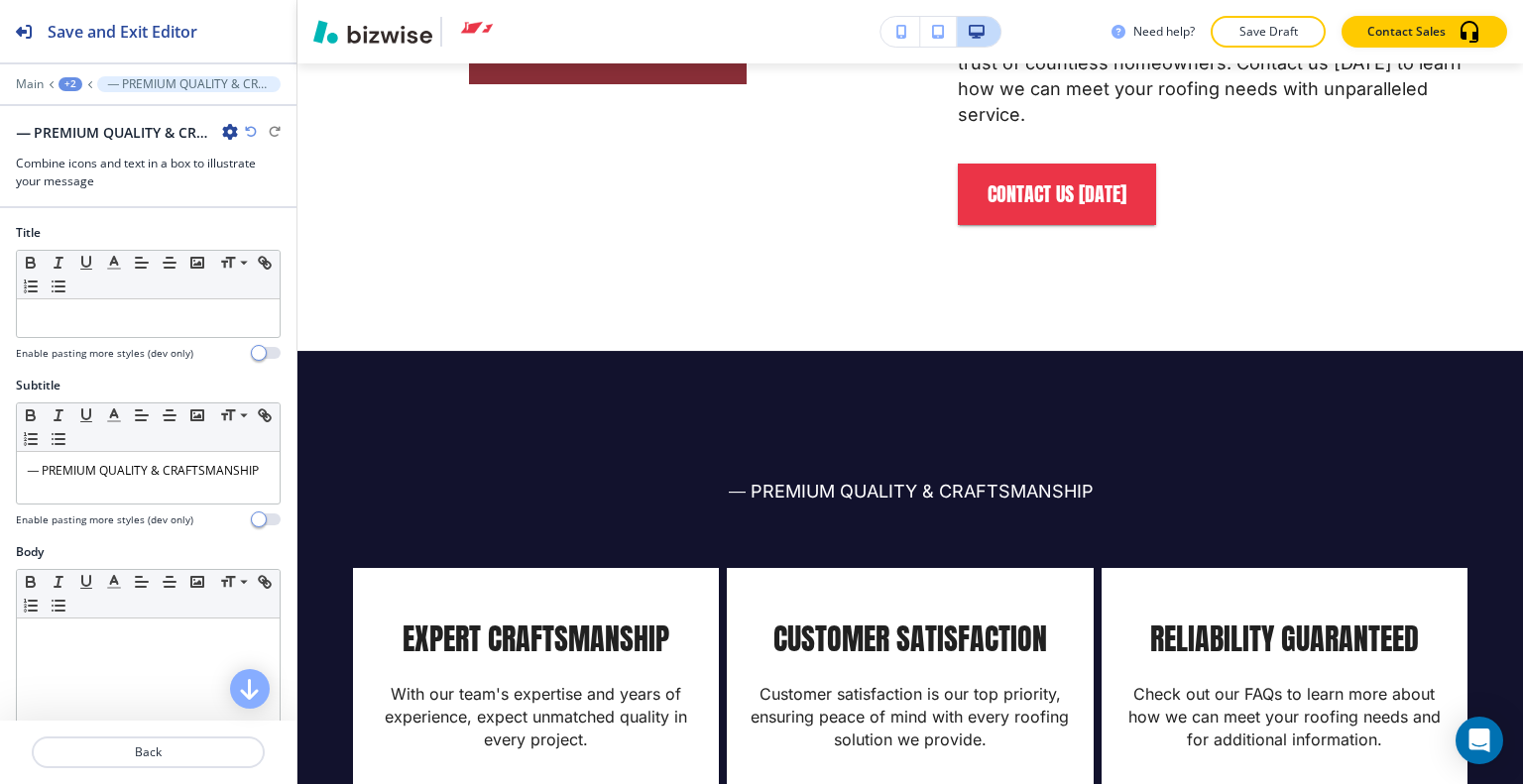 type on "#12122d" 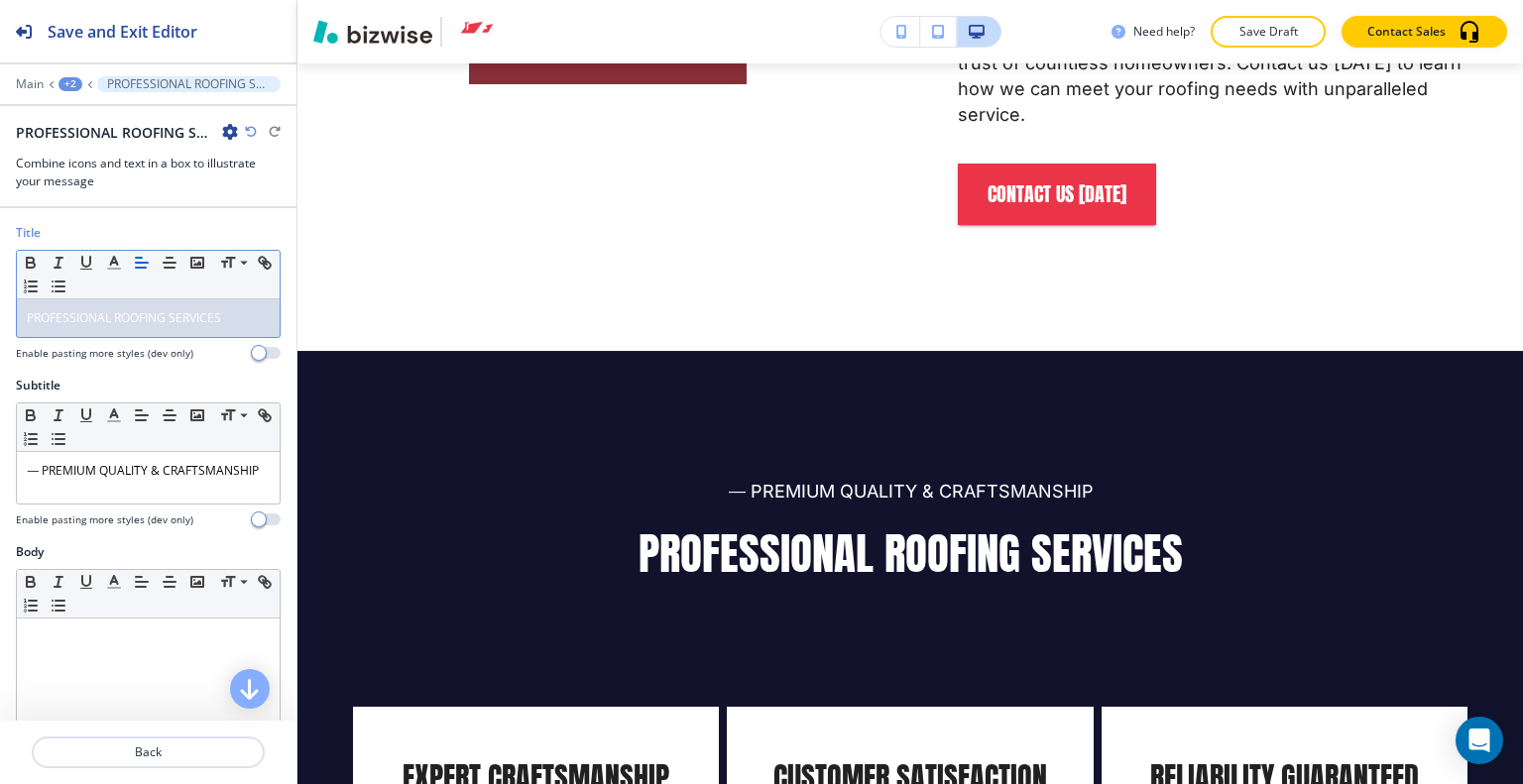 scroll, scrollTop: 0, scrollLeft: 0, axis: both 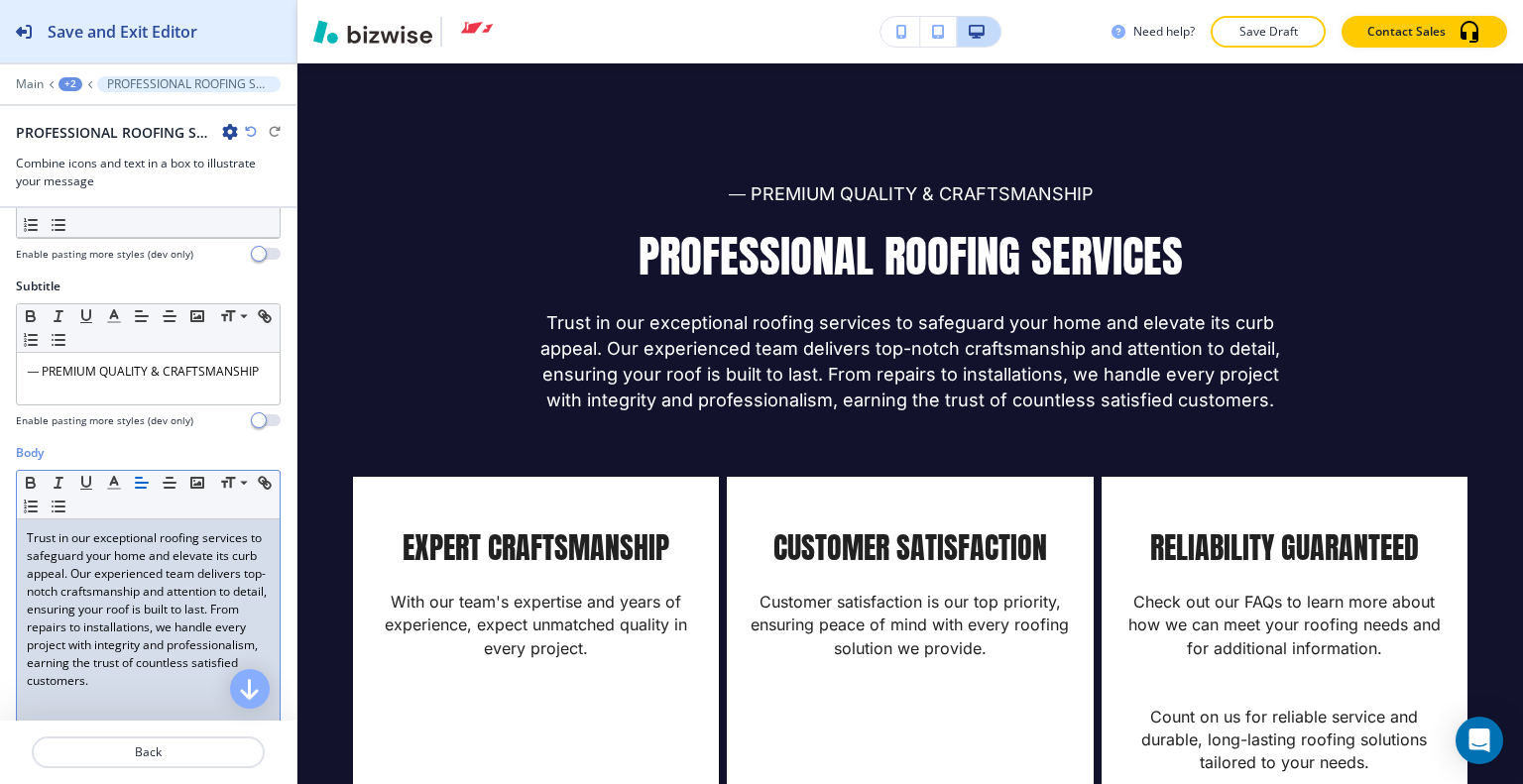 click on "Save and Exit Editor" at bounding box center (122, 32) 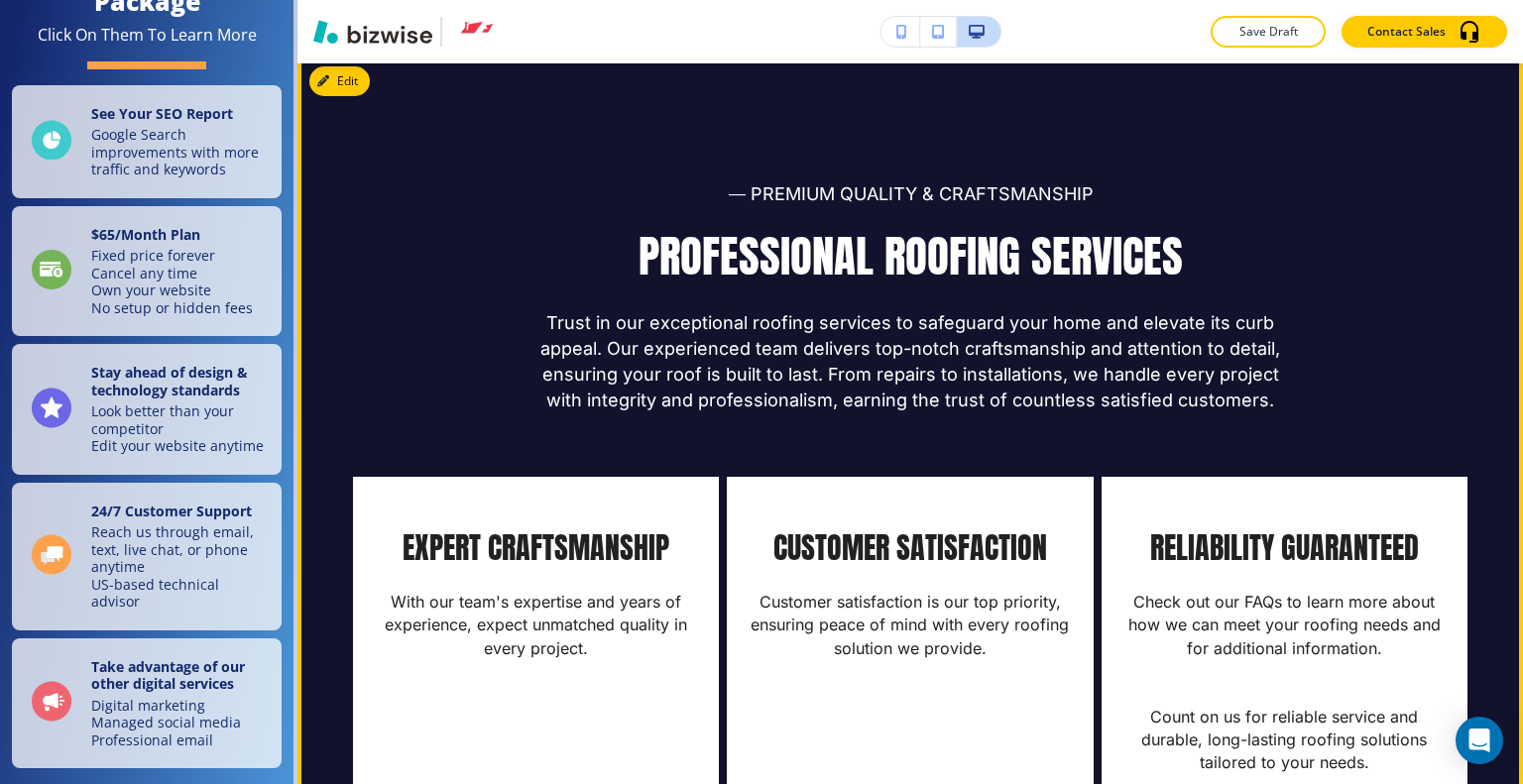 scroll, scrollTop: 1463, scrollLeft: 0, axis: vertical 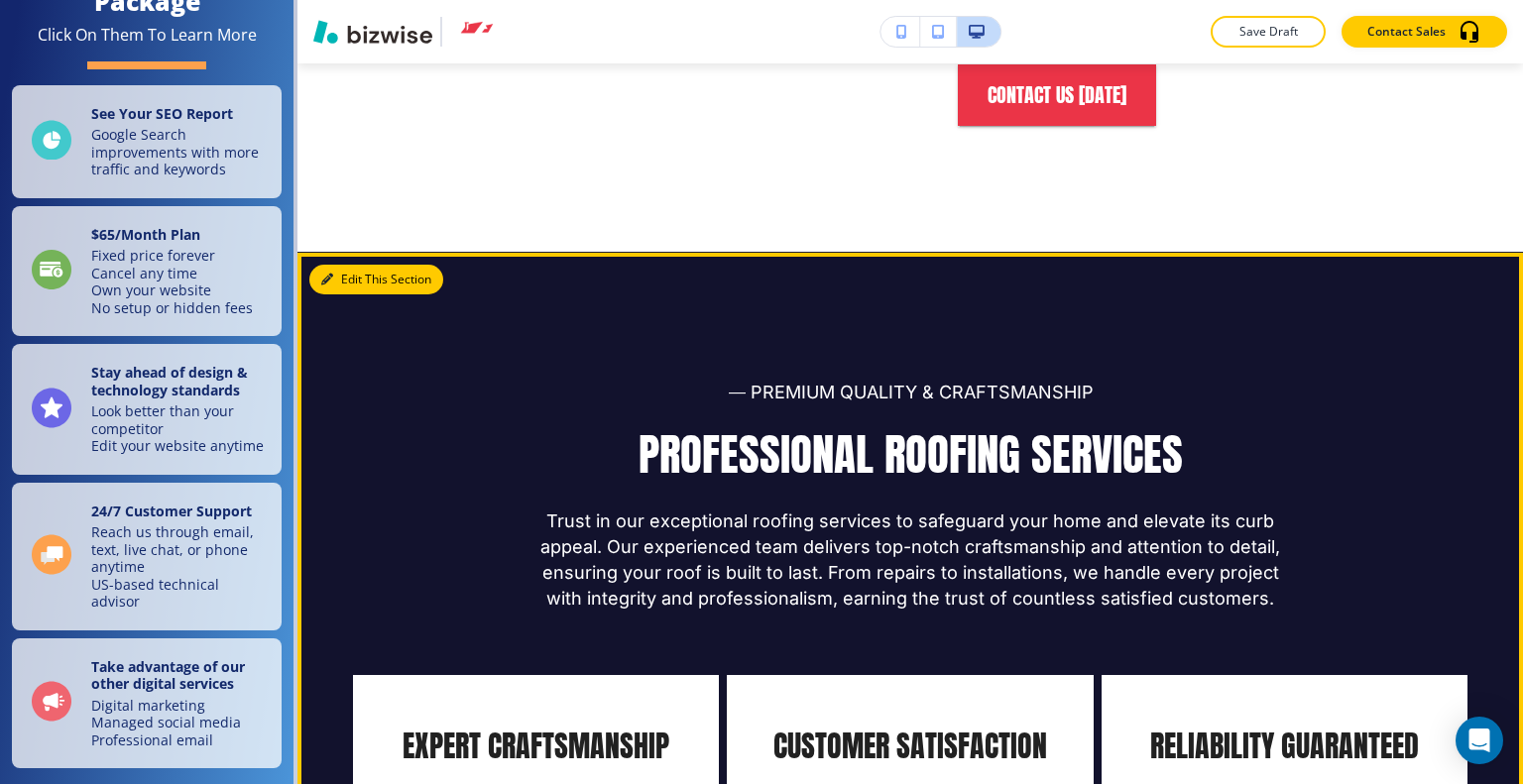 click on "Edit This Section" at bounding box center [376, 280] 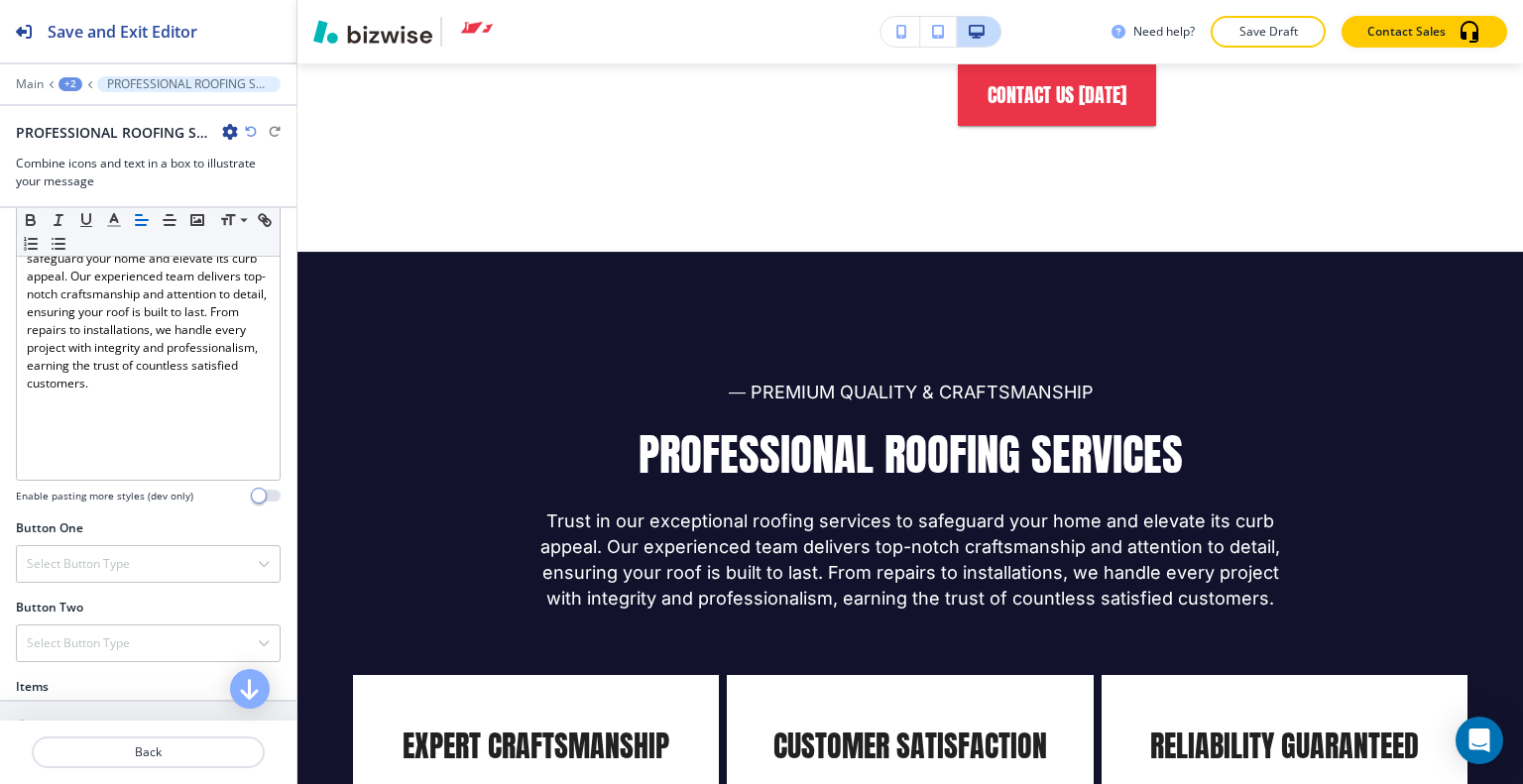 scroll, scrollTop: 198, scrollLeft: 0, axis: vertical 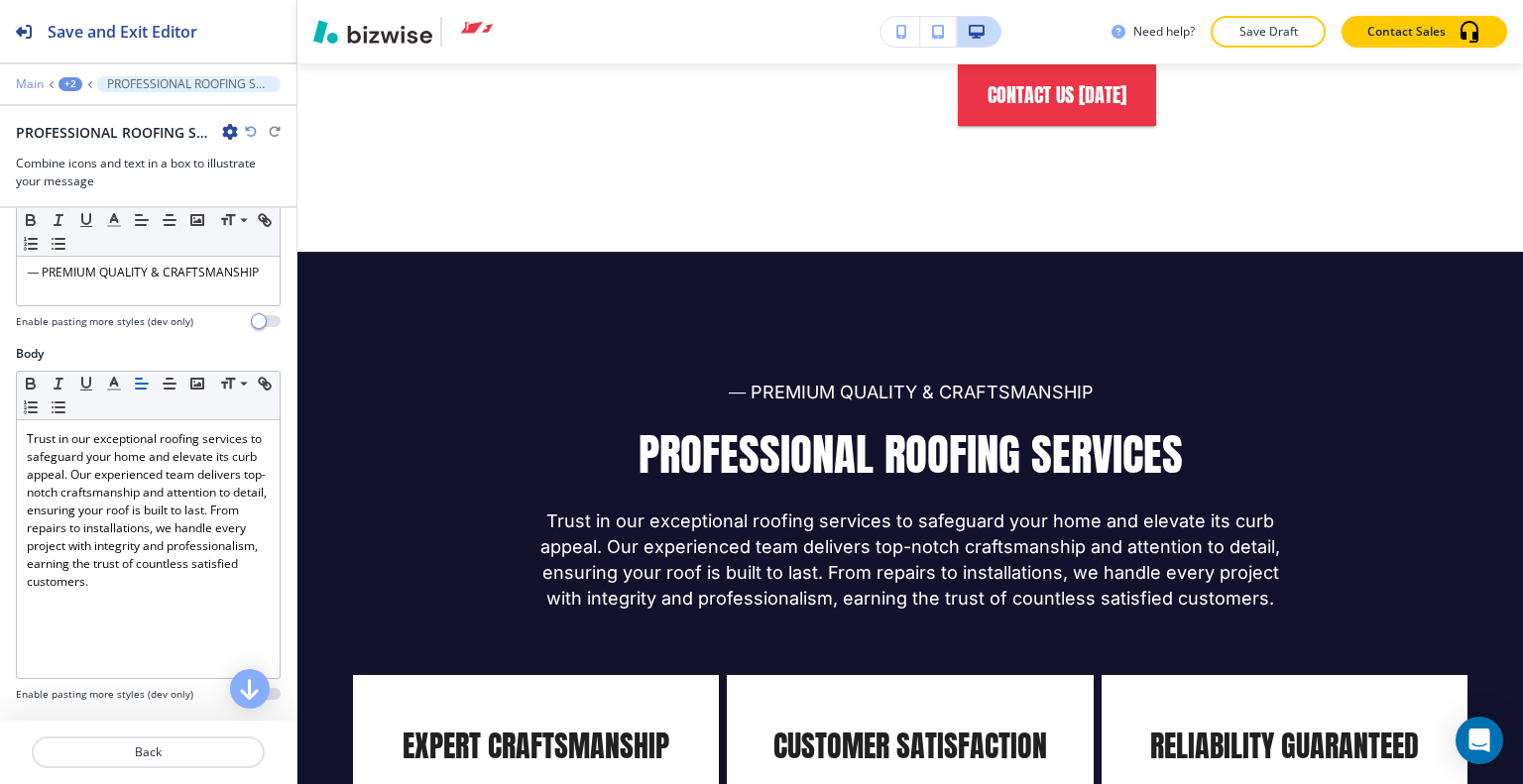 click on "Main" at bounding box center [30, 84] 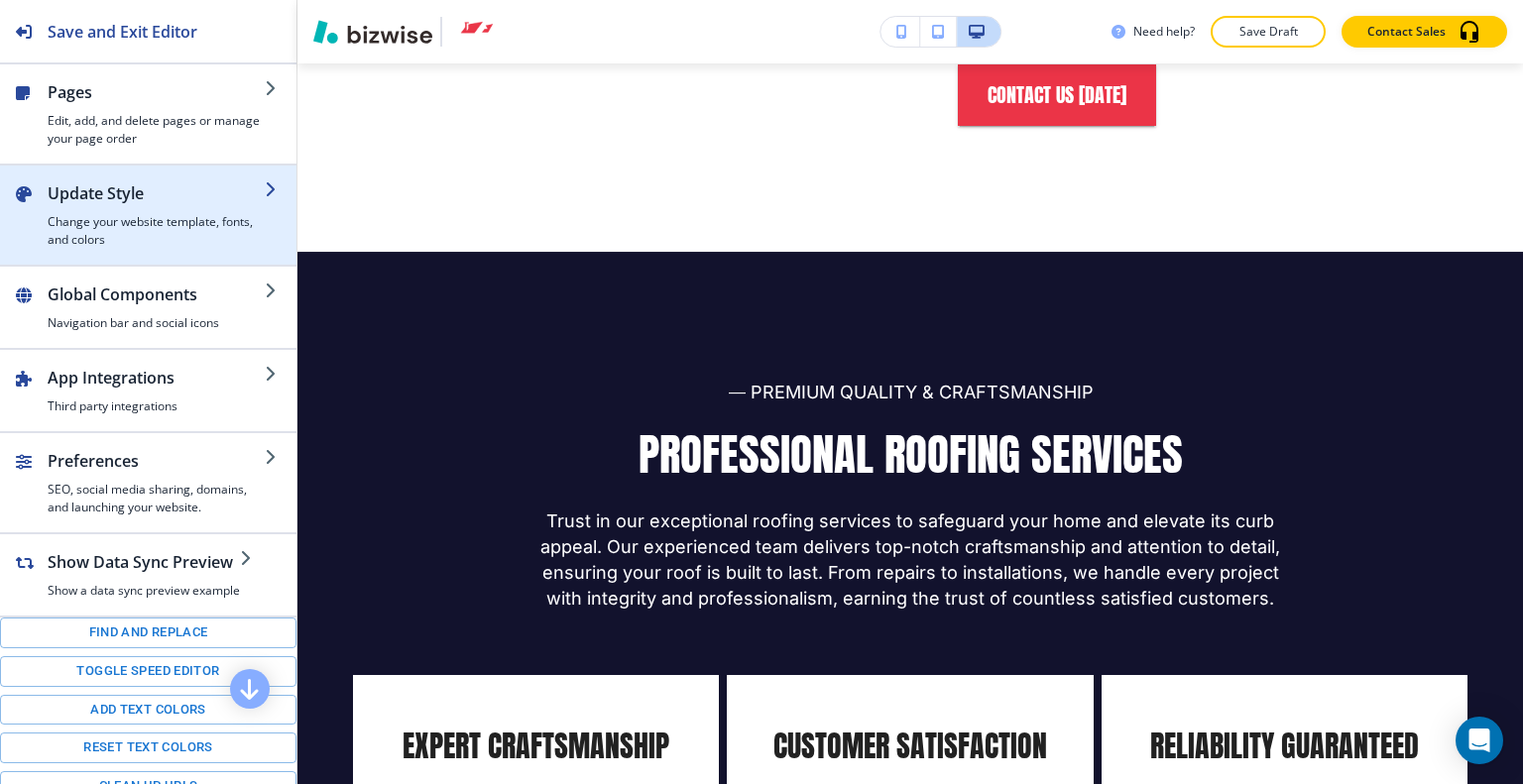 click on "Update Style" at bounding box center (156, 193) 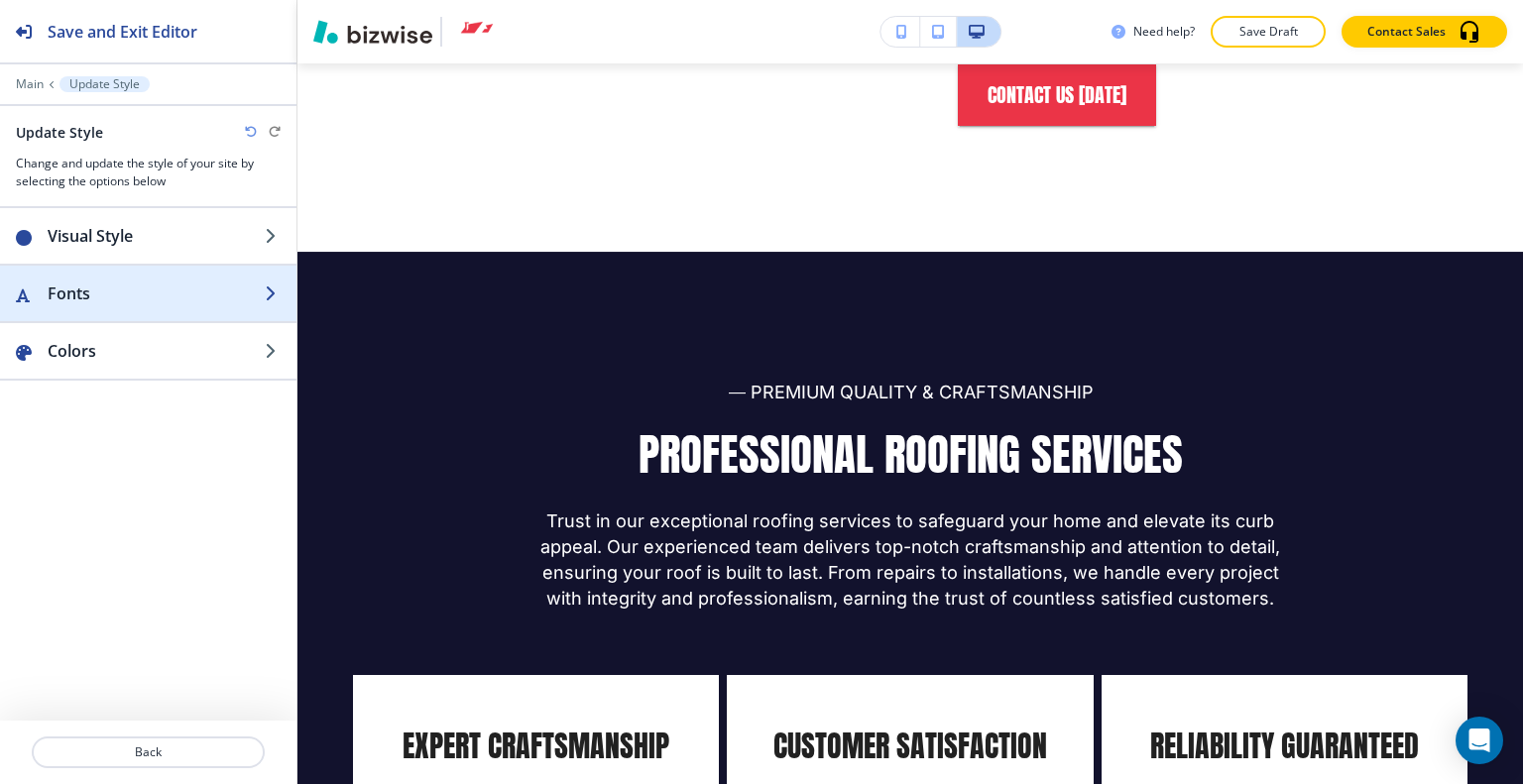click on "Fonts" at bounding box center (156, 293) 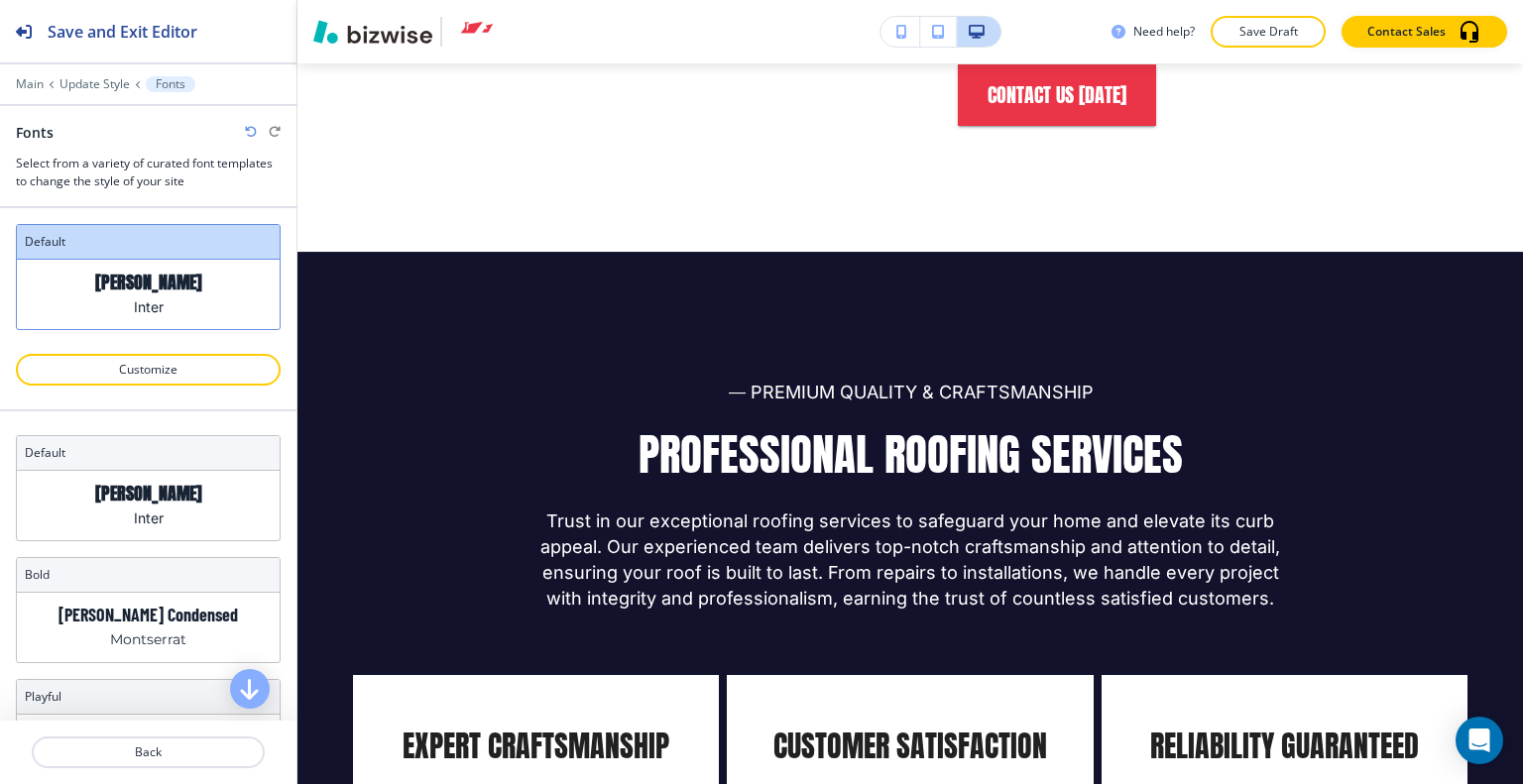 click at bounding box center (148, 98) 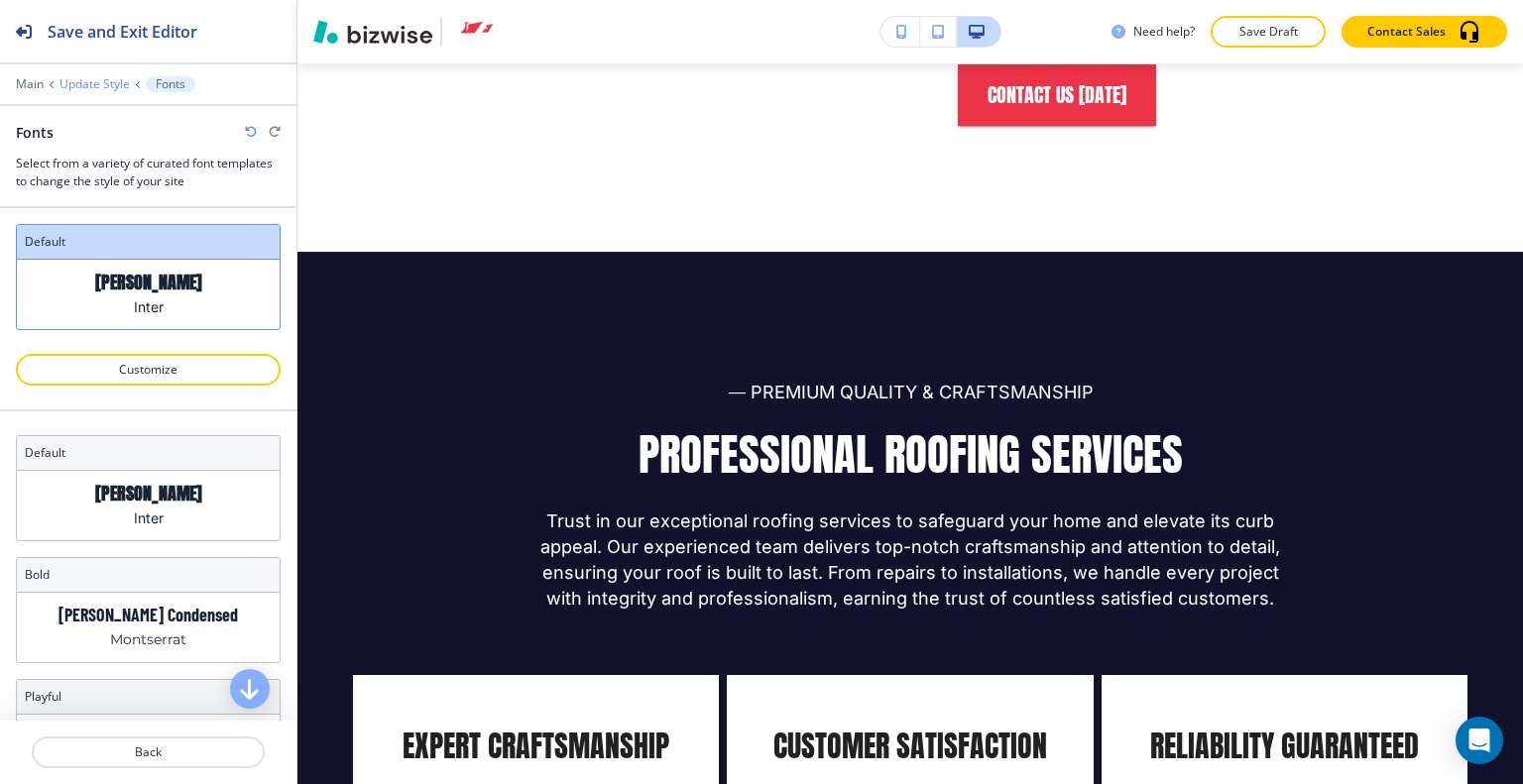 click on "Update Style" at bounding box center (94, 84) 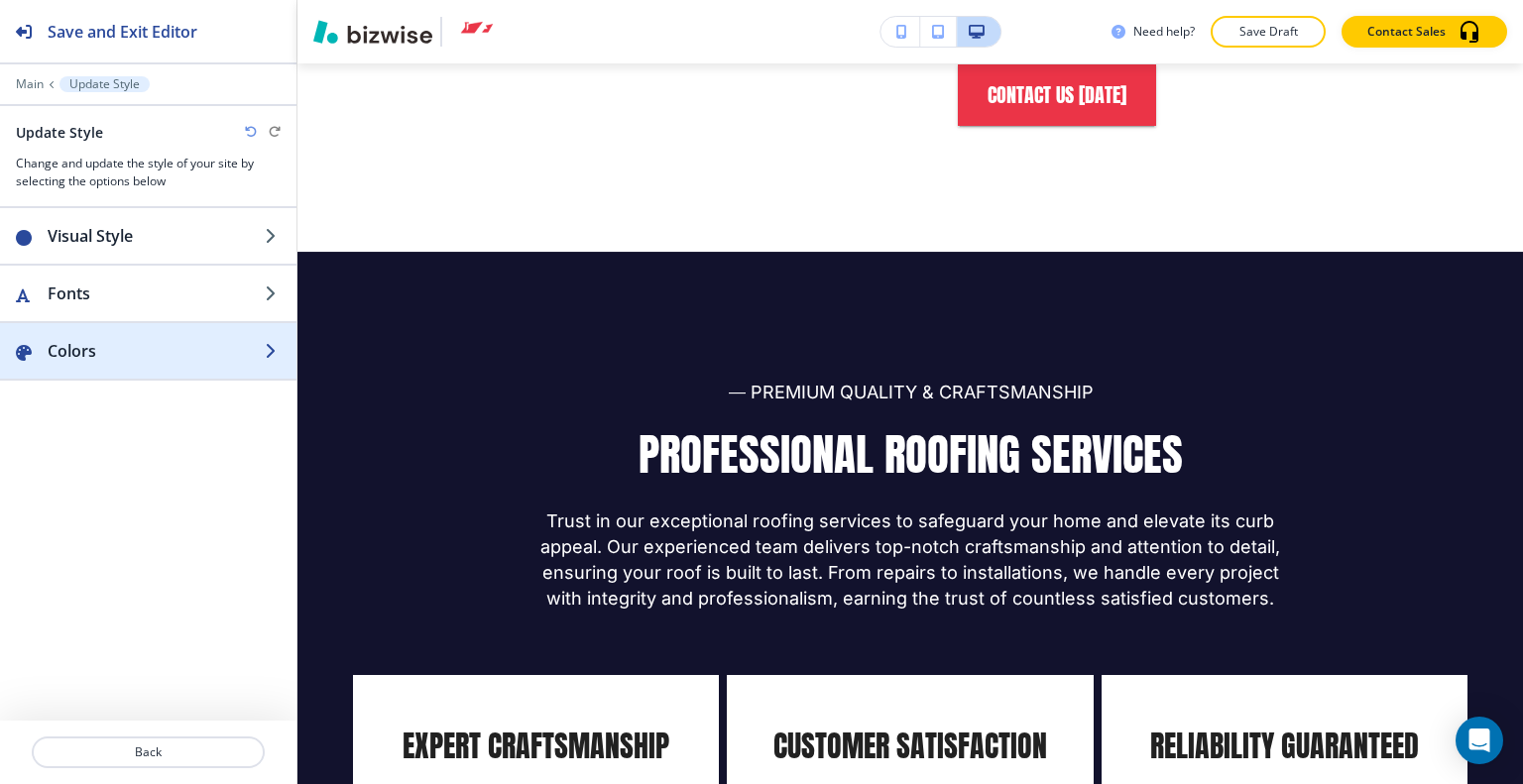 click on "Colors" at bounding box center (156, 351) 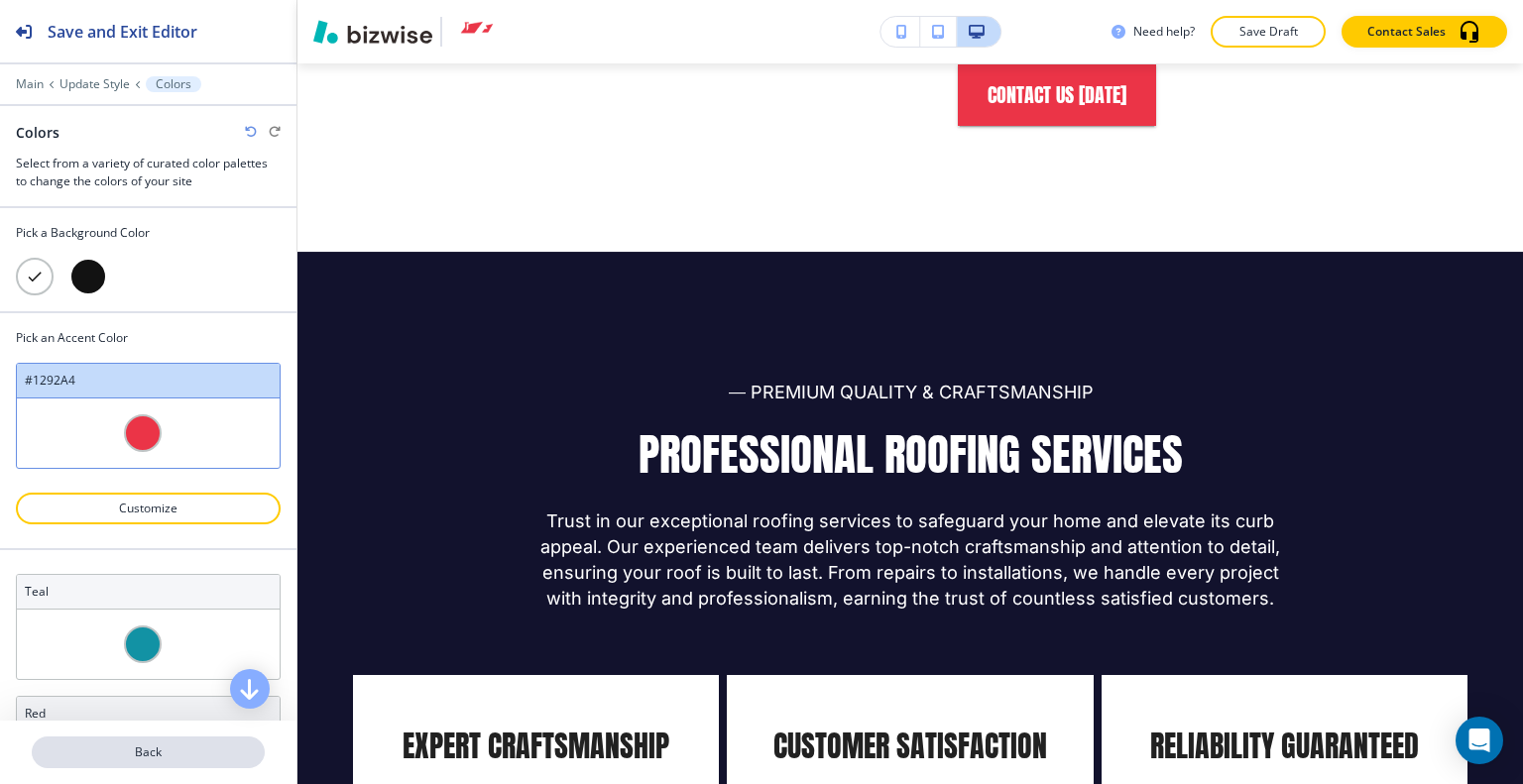 click on "Back" at bounding box center [148, 752] 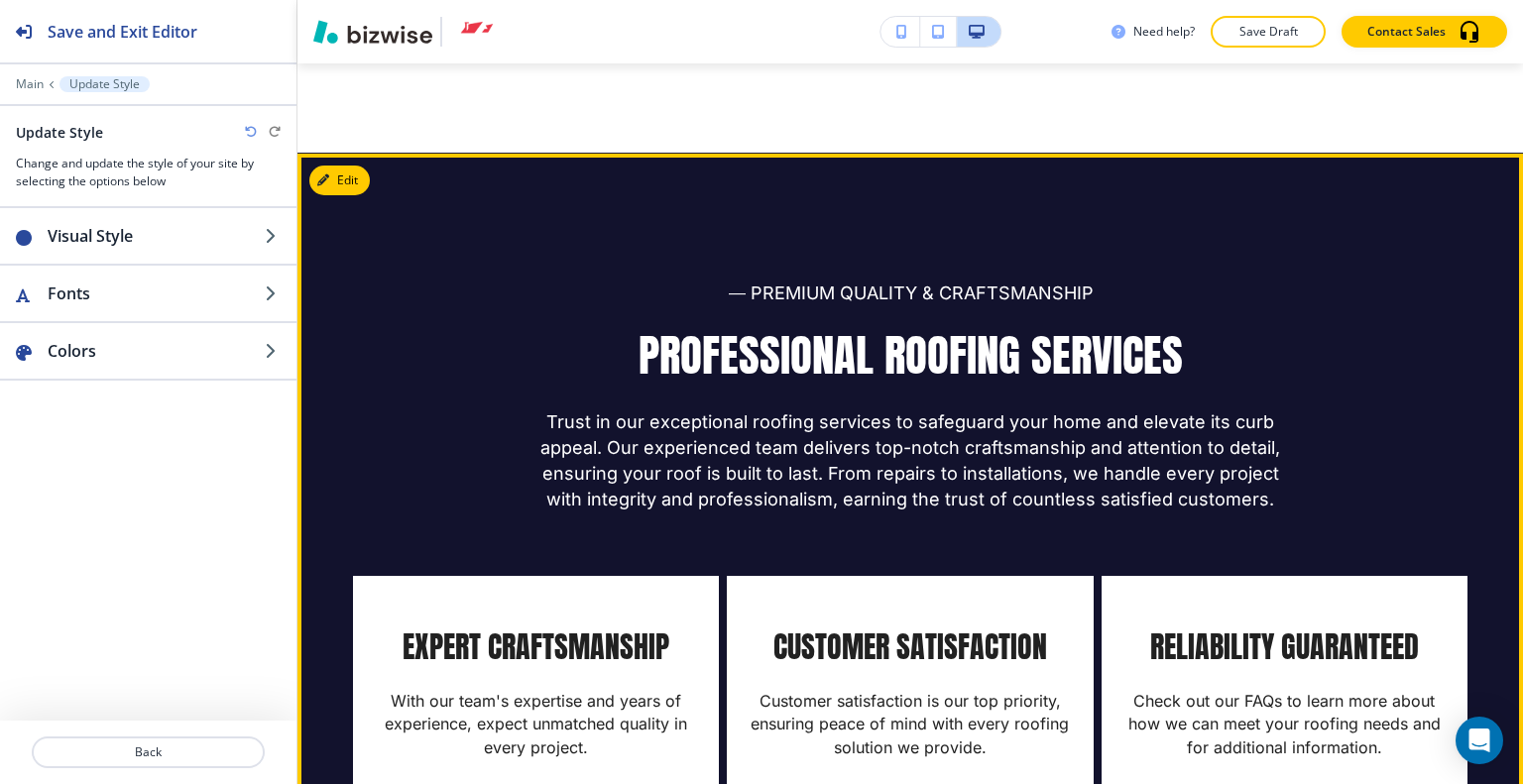 scroll, scrollTop: 1463, scrollLeft: 0, axis: vertical 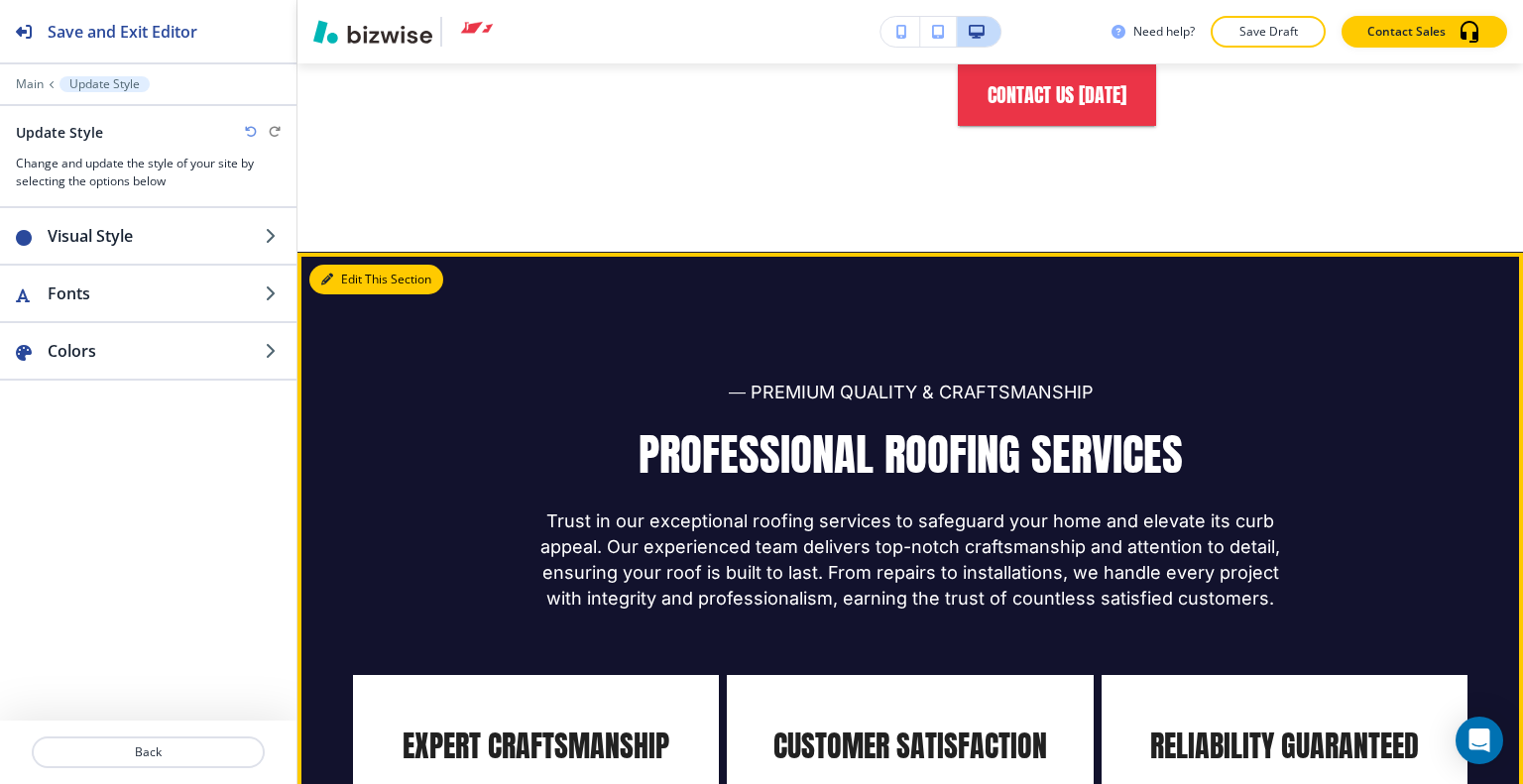 click on "Edit This Section" at bounding box center [376, 280] 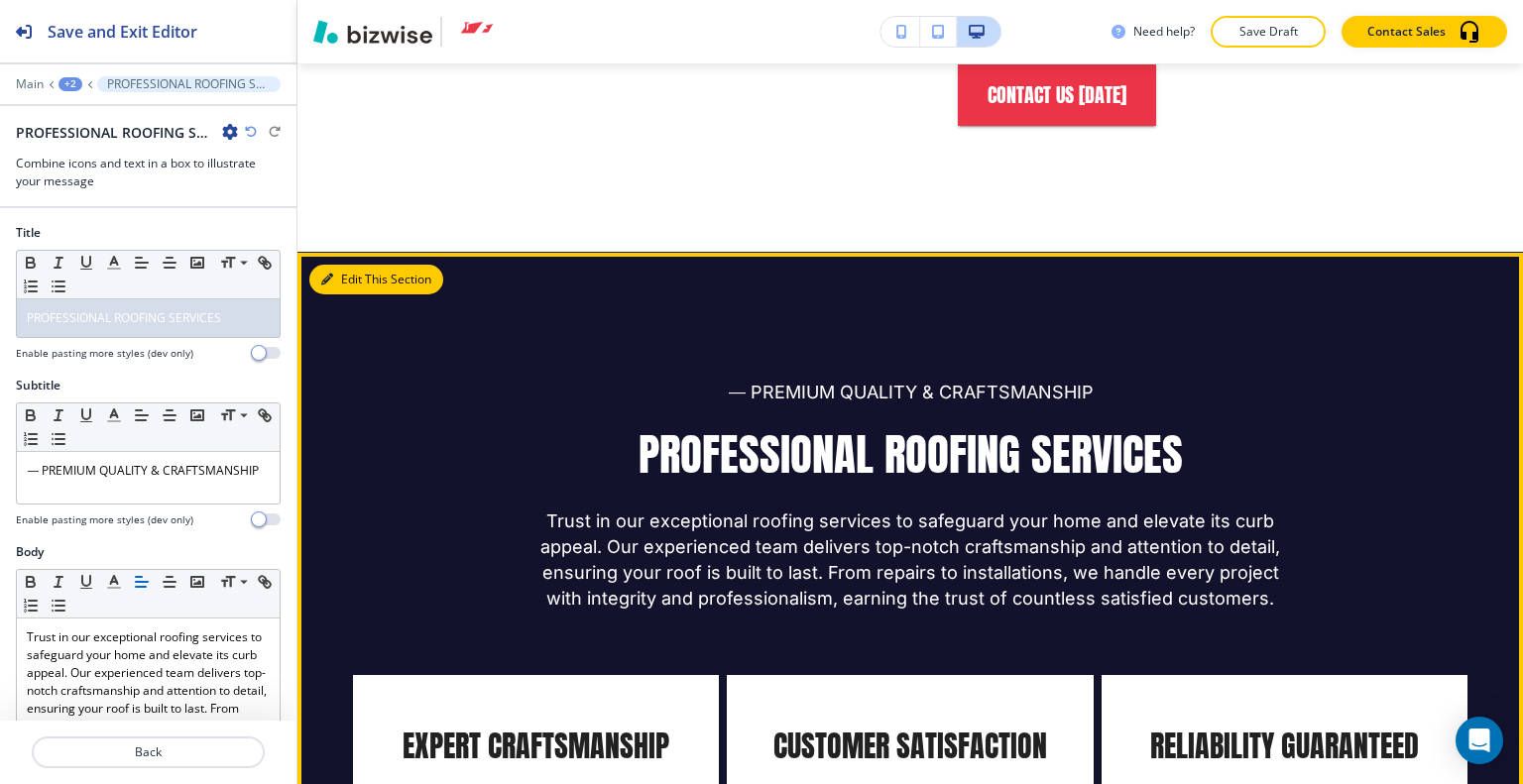 scroll, scrollTop: 1625, scrollLeft: 0, axis: vertical 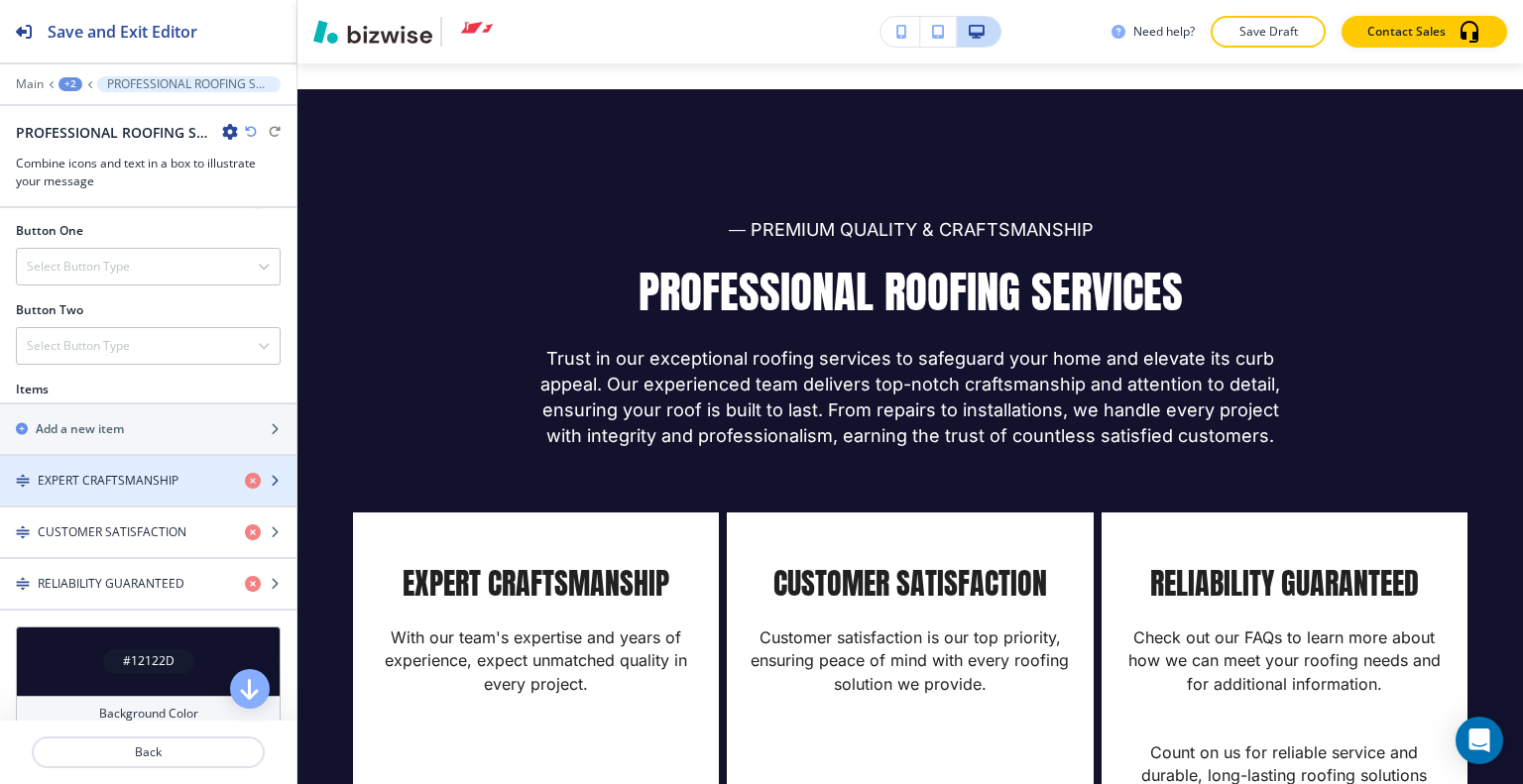 click on "EXPERT CRAFTSMANSHIP" at bounding box center (108, 481) 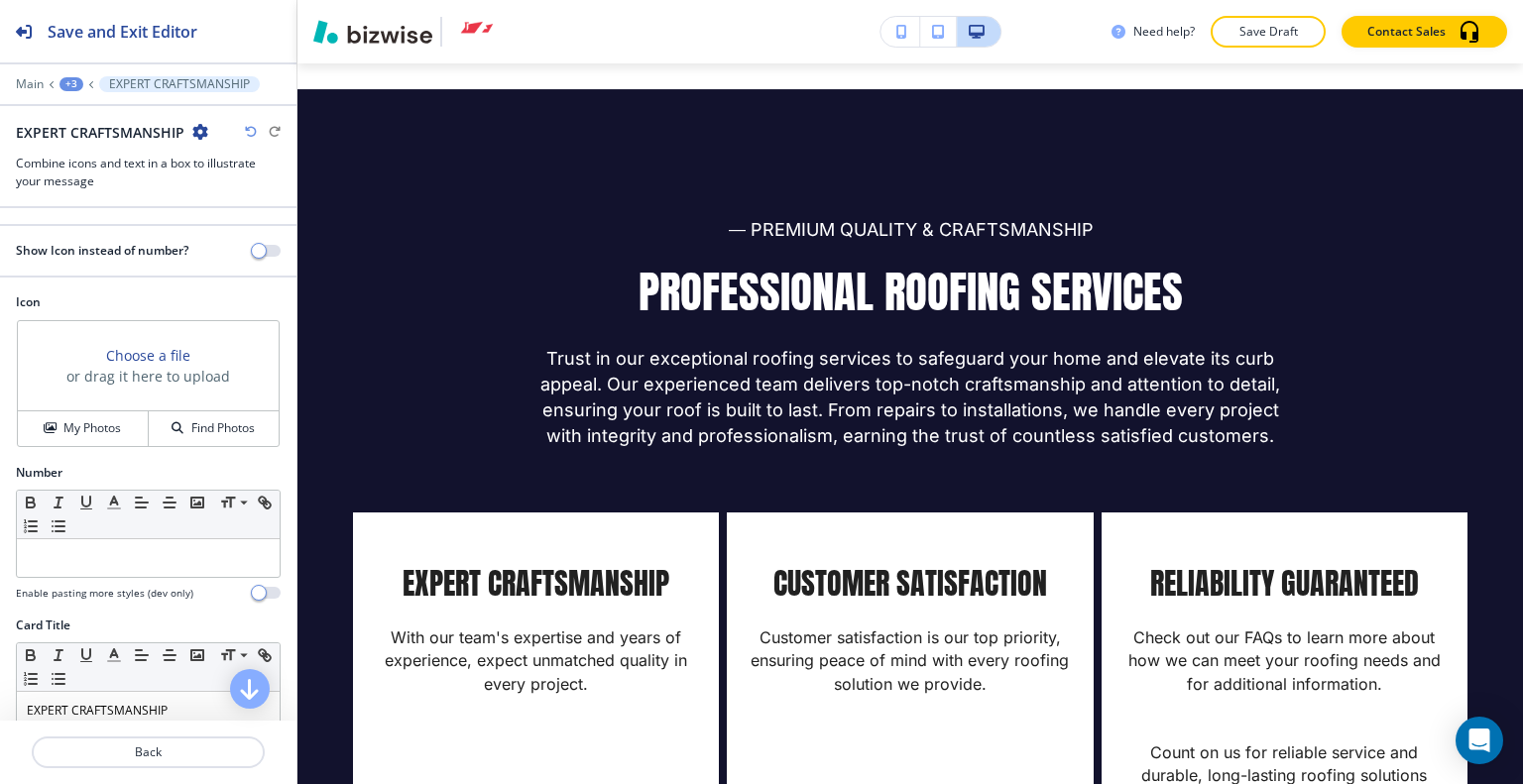 scroll, scrollTop: 198, scrollLeft: 0, axis: vertical 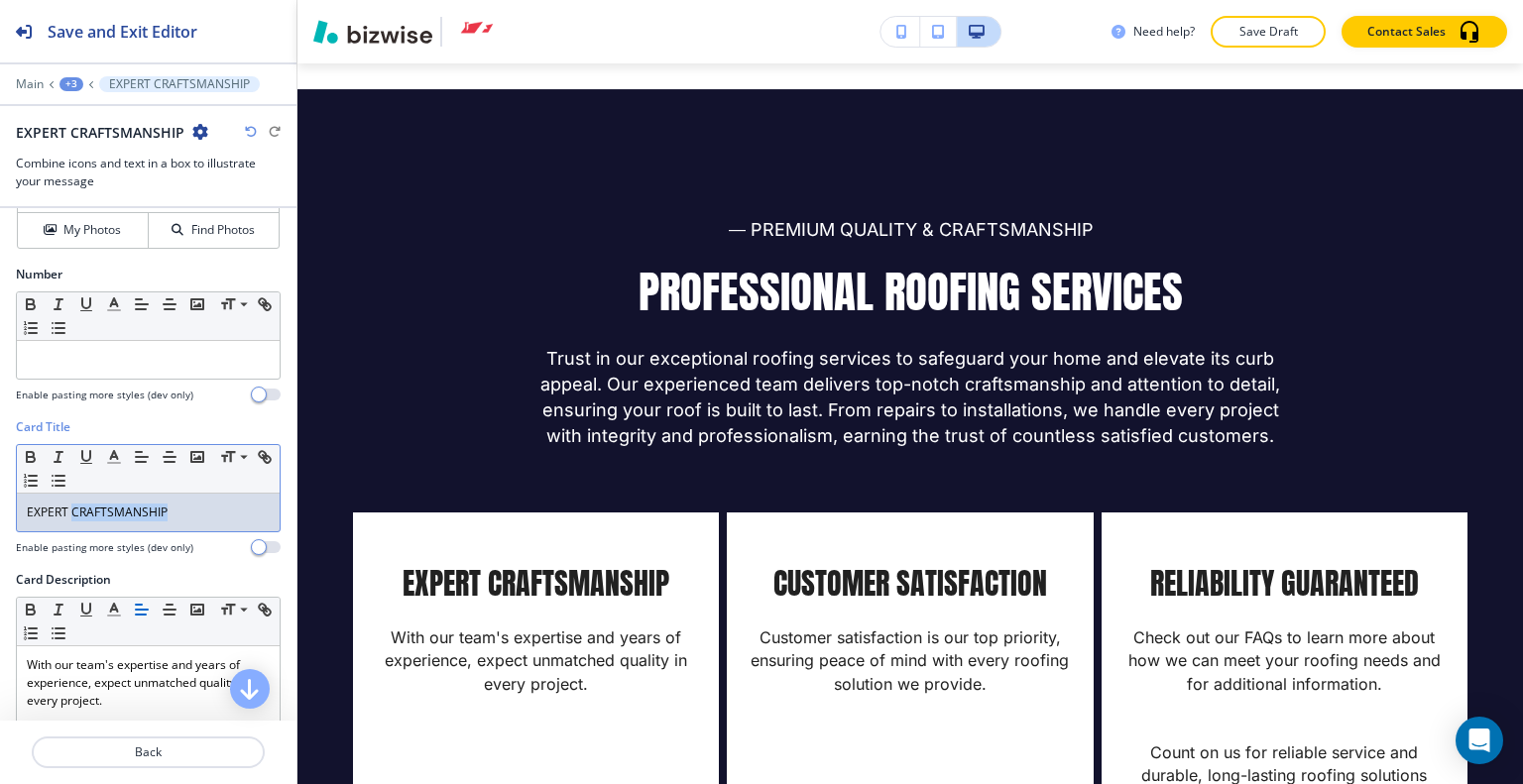 drag, startPoint x: 181, startPoint y: 510, endPoint x: 72, endPoint y: 506, distance: 109.0734 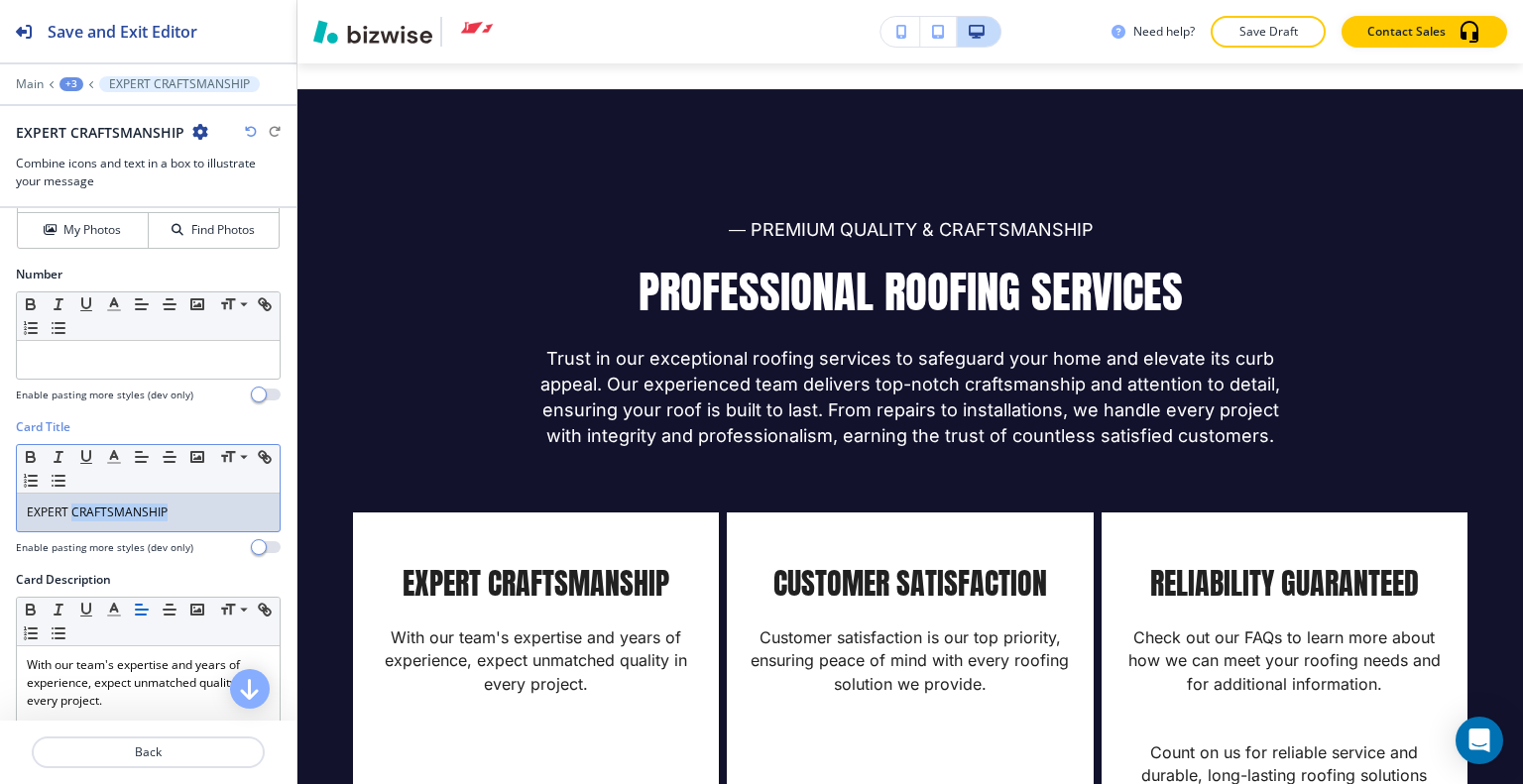 click on "EXPERT CRAFTSMANSHIP" at bounding box center [148, 512] 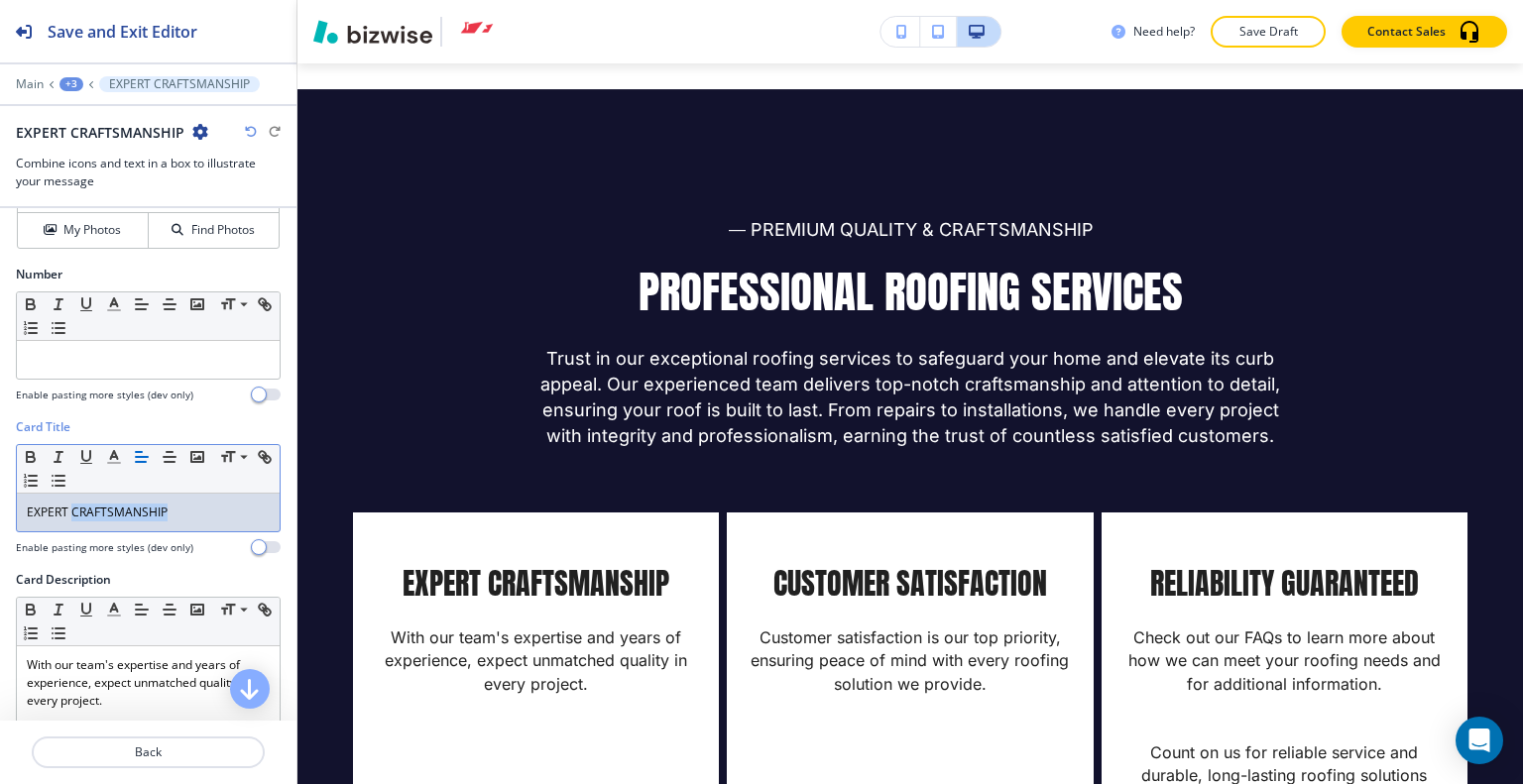 copy on "CRAFTSMANSHIP" 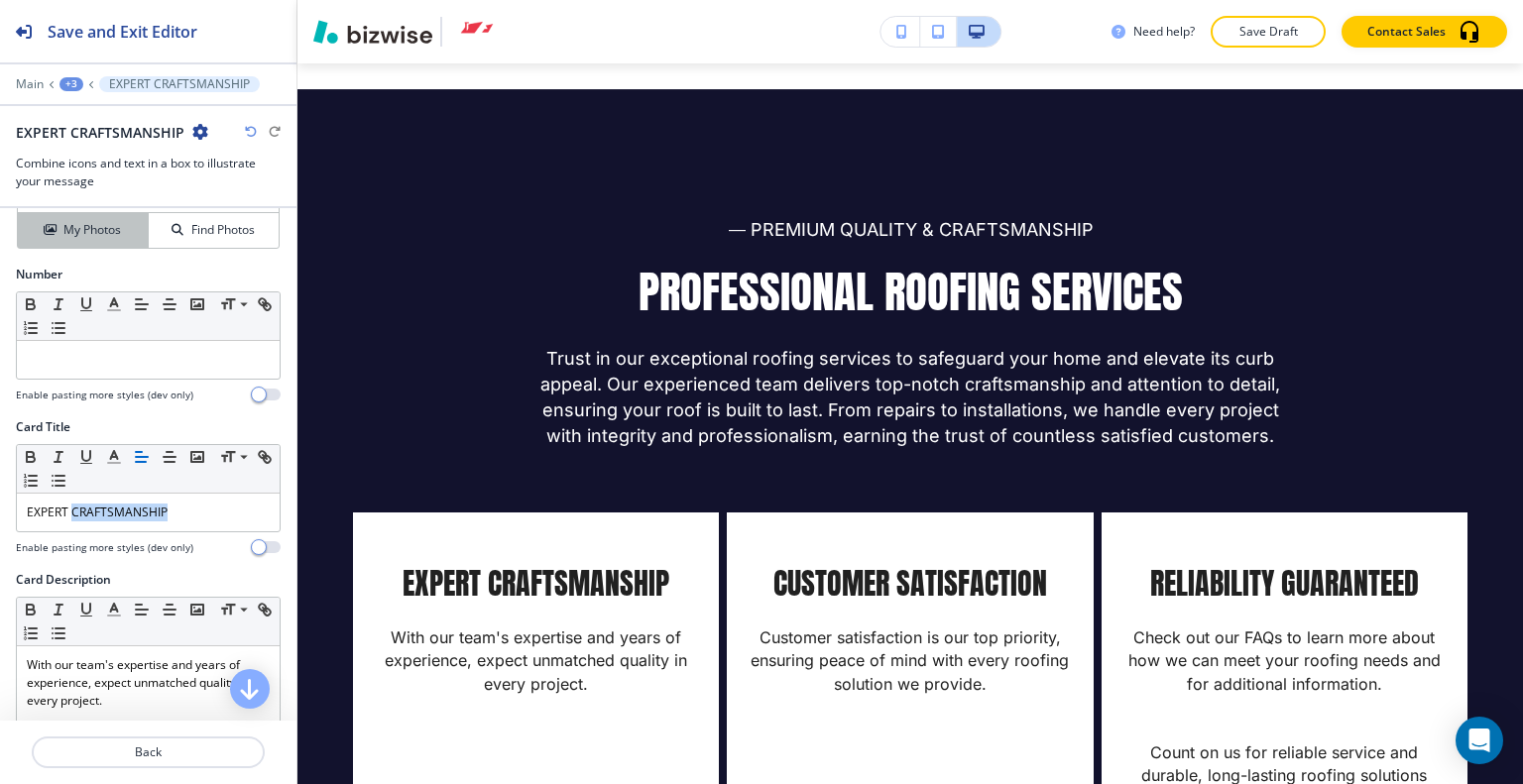 click on "My Photos" at bounding box center (92, 230) 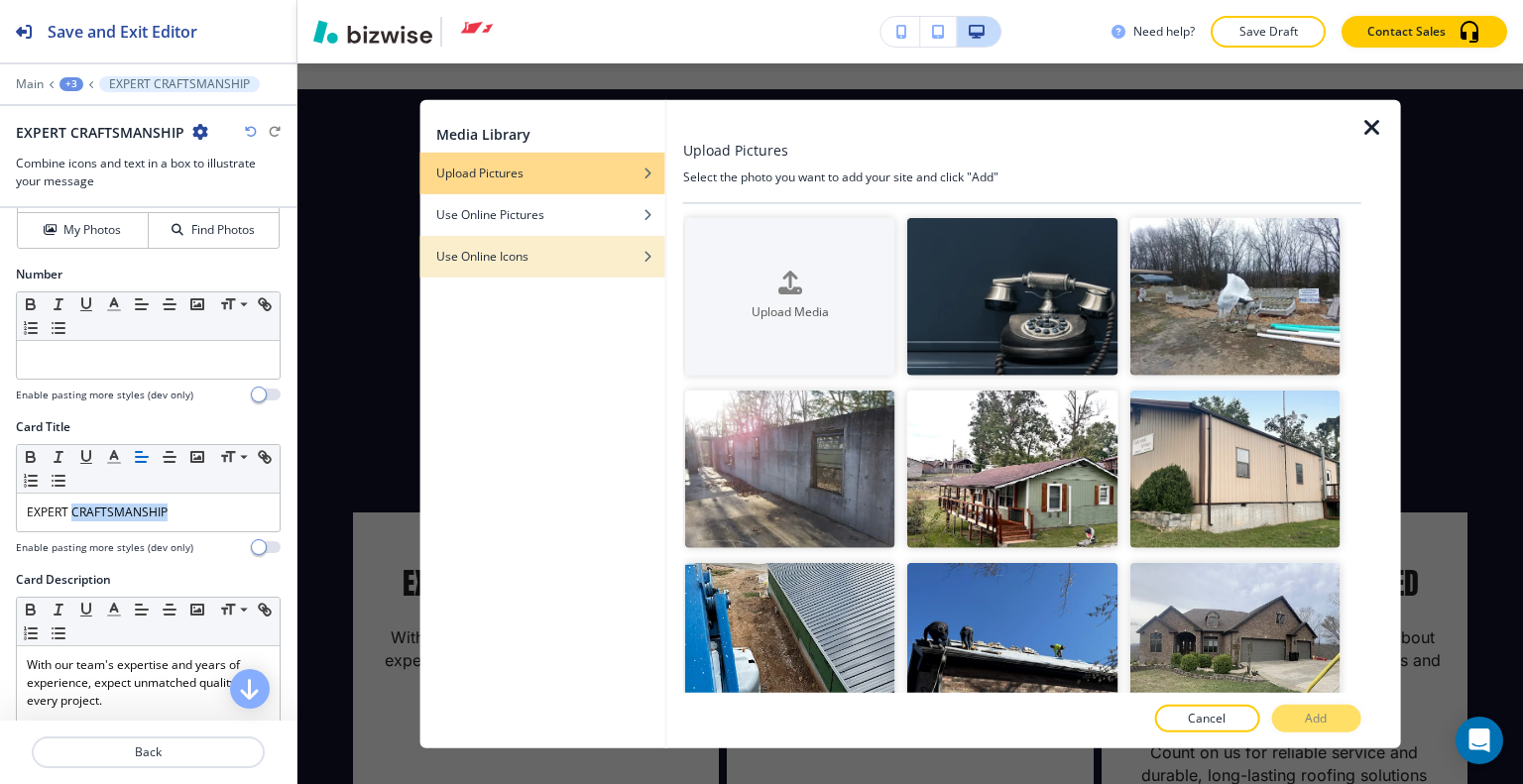 click at bounding box center [542, 241] 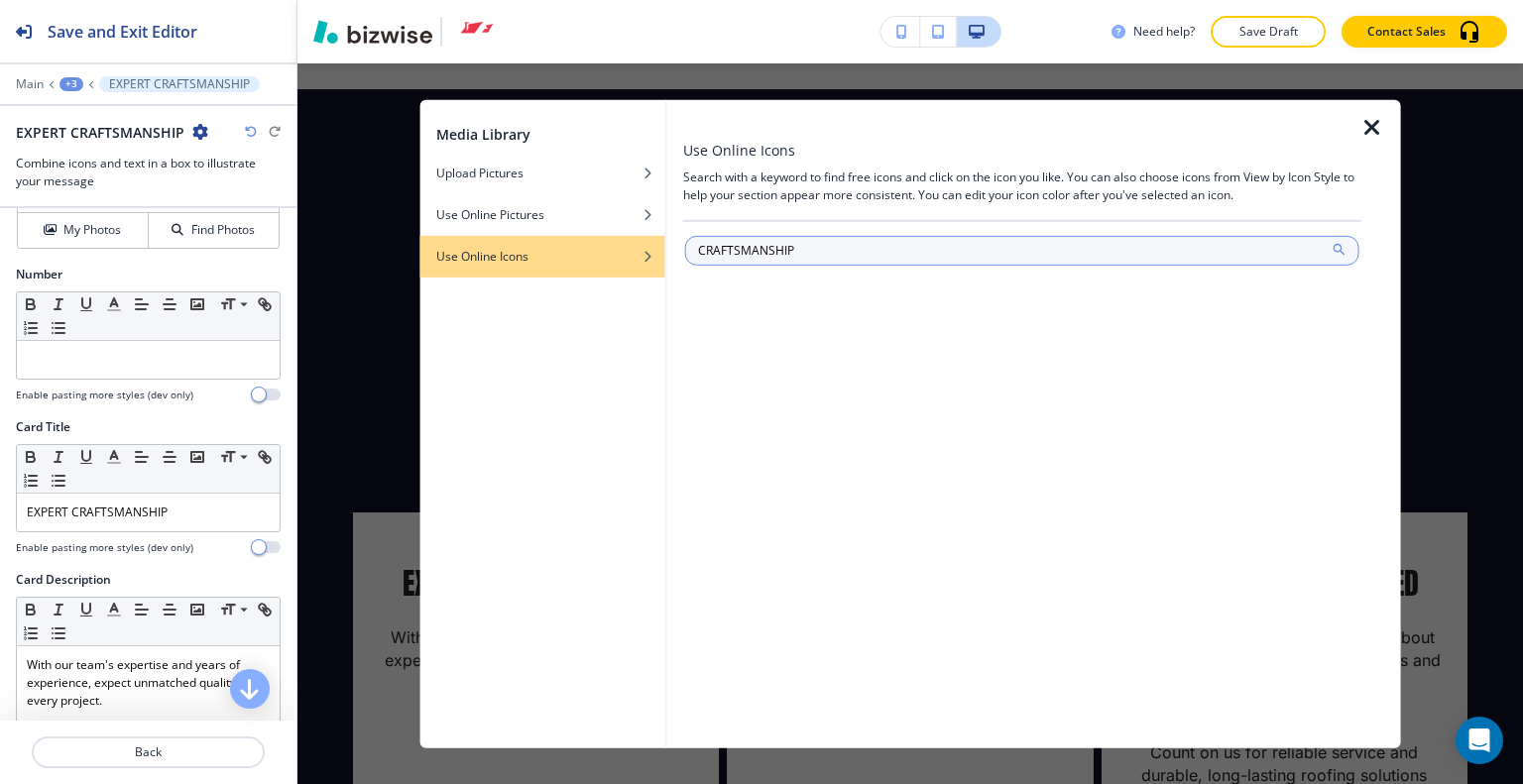 click 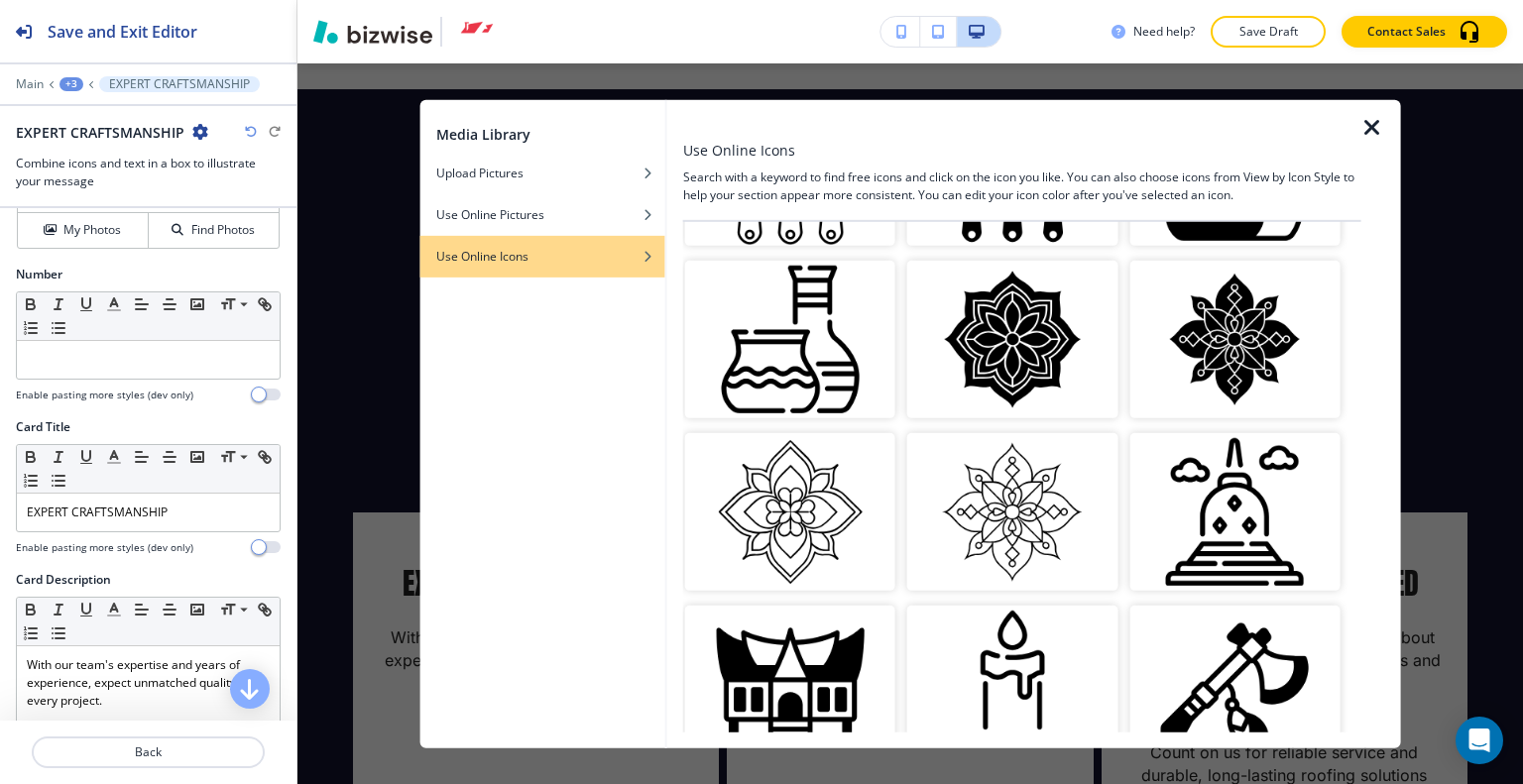 scroll, scrollTop: 0, scrollLeft: 0, axis: both 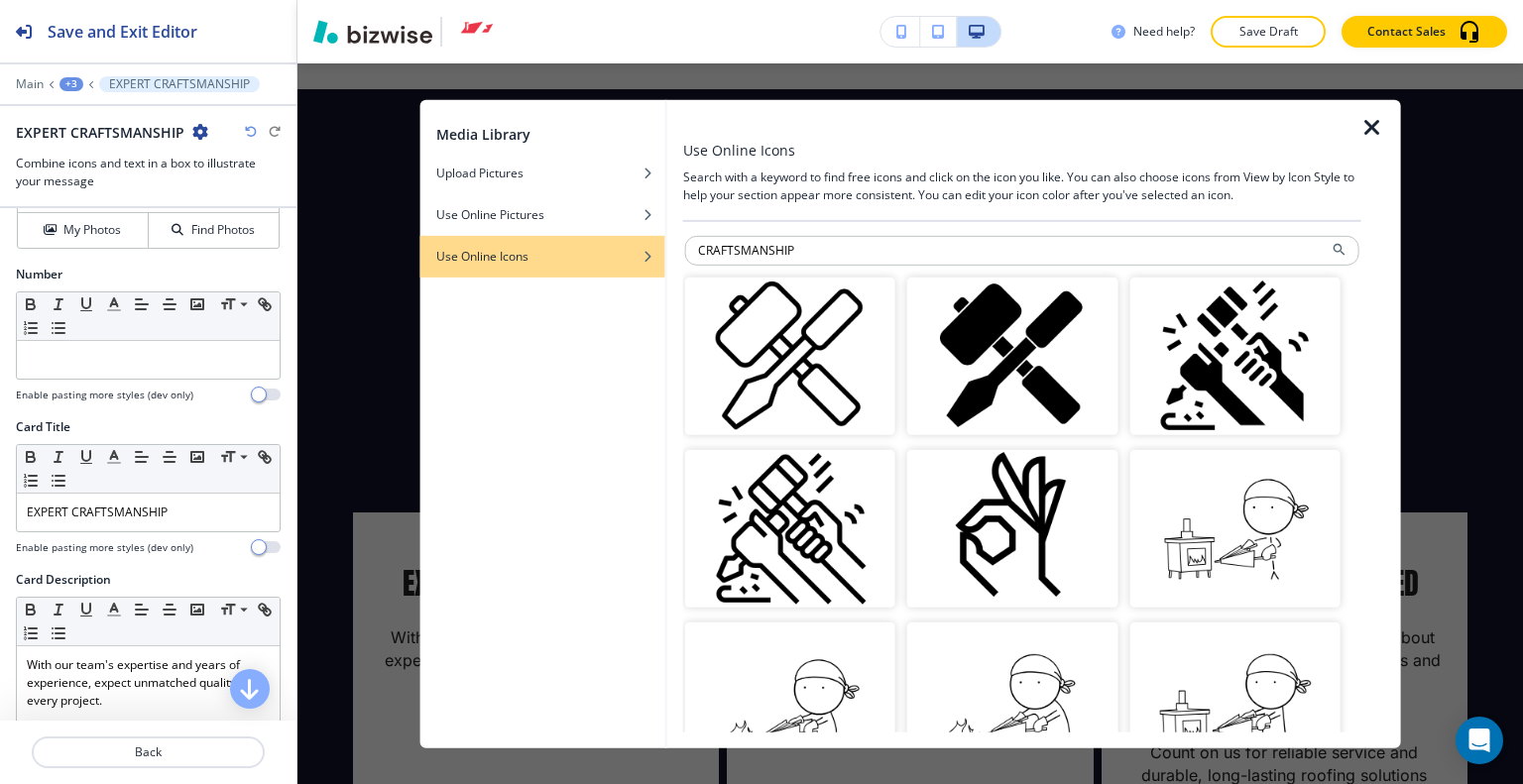 click at bounding box center (1022, 271) 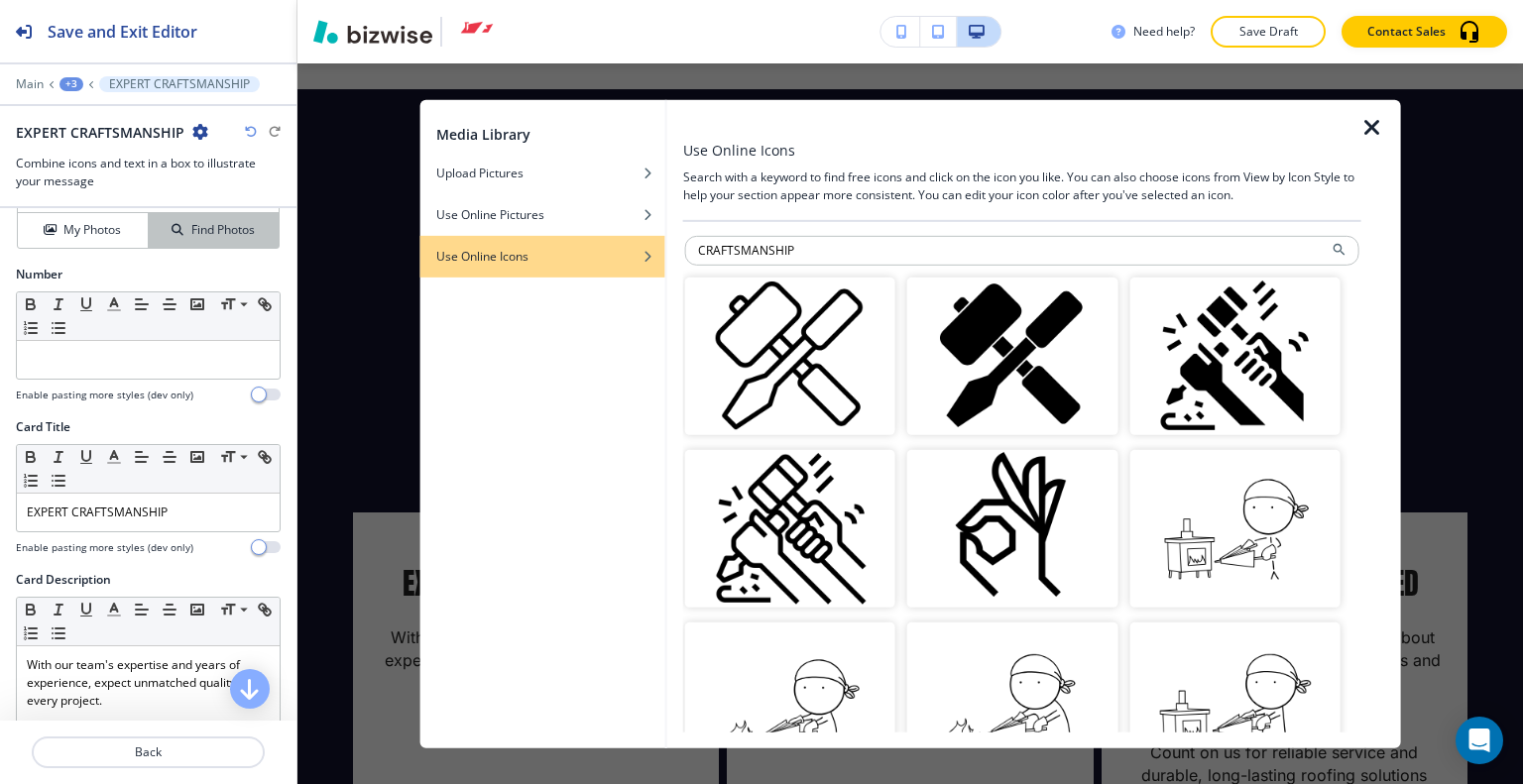 drag, startPoint x: 845, startPoint y: 245, endPoint x: 251, endPoint y: 215, distance: 594.7571 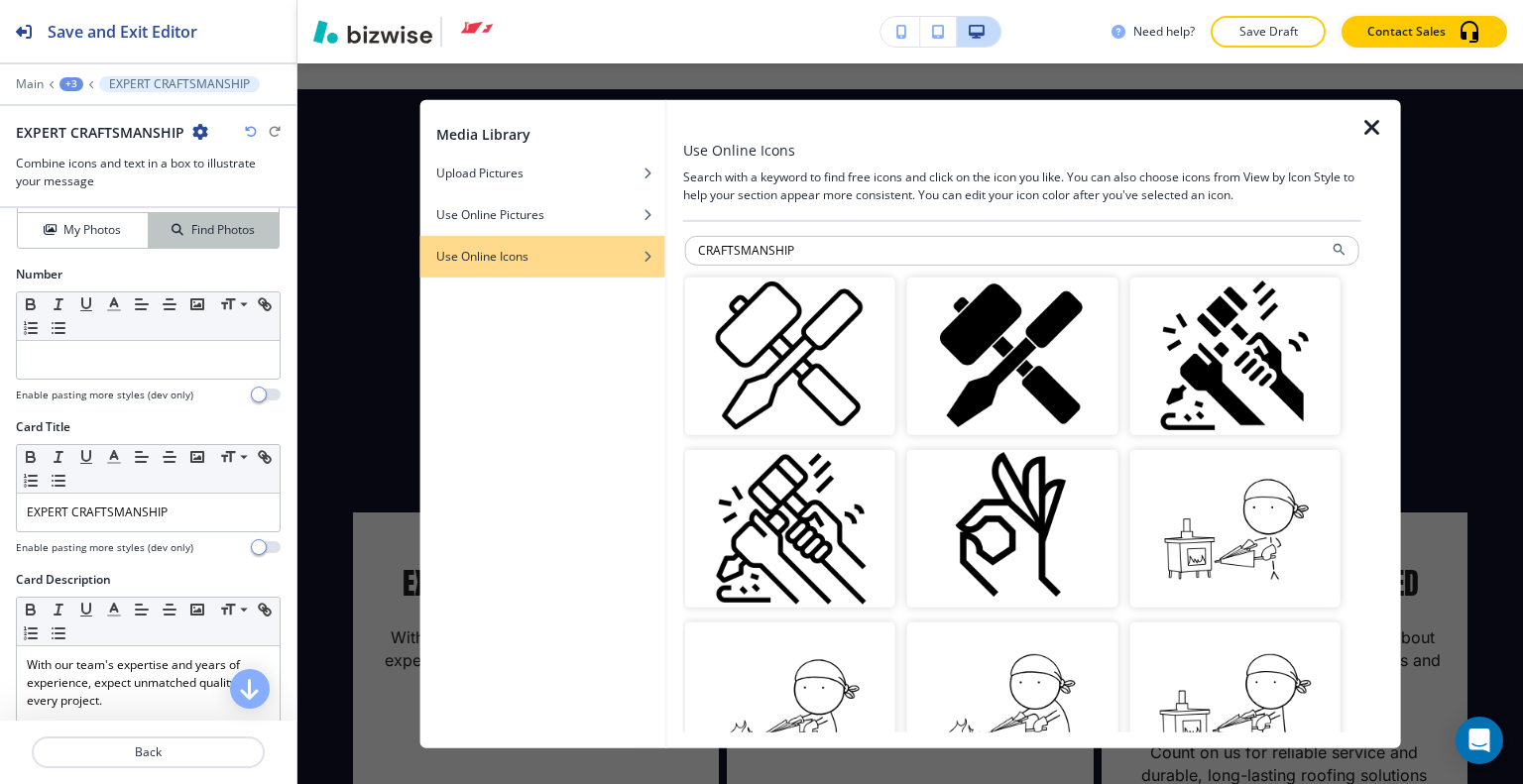 click on "Save and Exit Editor Main +3 EXPERT CRAFTSMANSHIP EXPERT CRAFTSMANSHIP Combine icons and text in a box to illustrate your message Show Icon instead of number? Icon Choose a file or drag it here to upload My Photos Find Photos Number                                                   Small Normal Large Huge                                       Enable pasting more styles (dev only) Card Title                                                   Small Normal Large Huge                                       EXPERT CRAFTSMANSHIP Enable pasting more styles (dev only) Card Description                                                   Small Normal Large Huge                                       With our team's expertise and years of experience, expect unmatched quality in every project. Enable pasting more styles (dev only) Button Hide Button External Link Telephone External Link Social Media Email File Sharing Internal Link Button Text Link URL Back Need help? Save Draft Contact Sales Edit ABOUT OUR SERVICES GALLERY ." at bounding box center (762, 0) 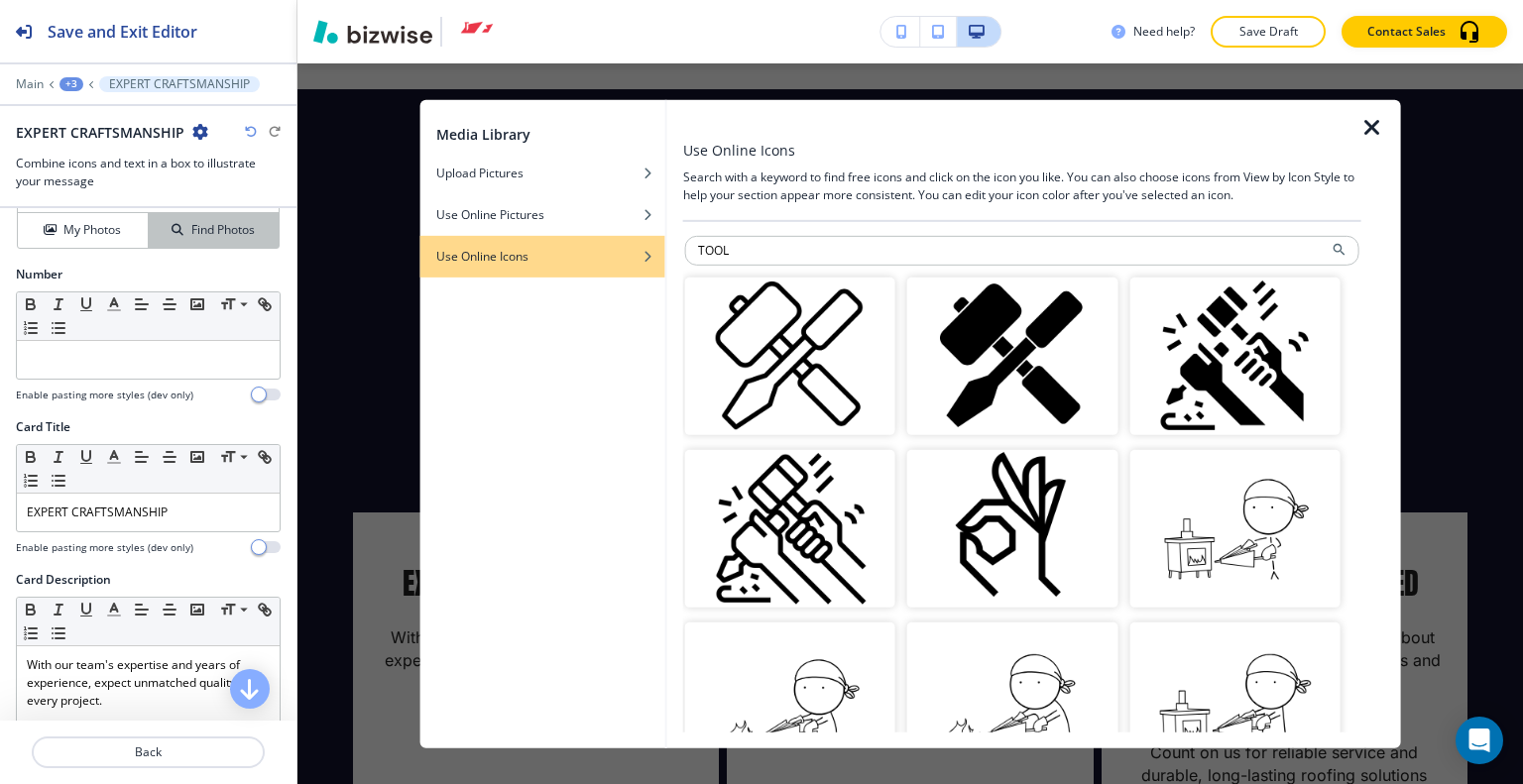 type on "TOOL" 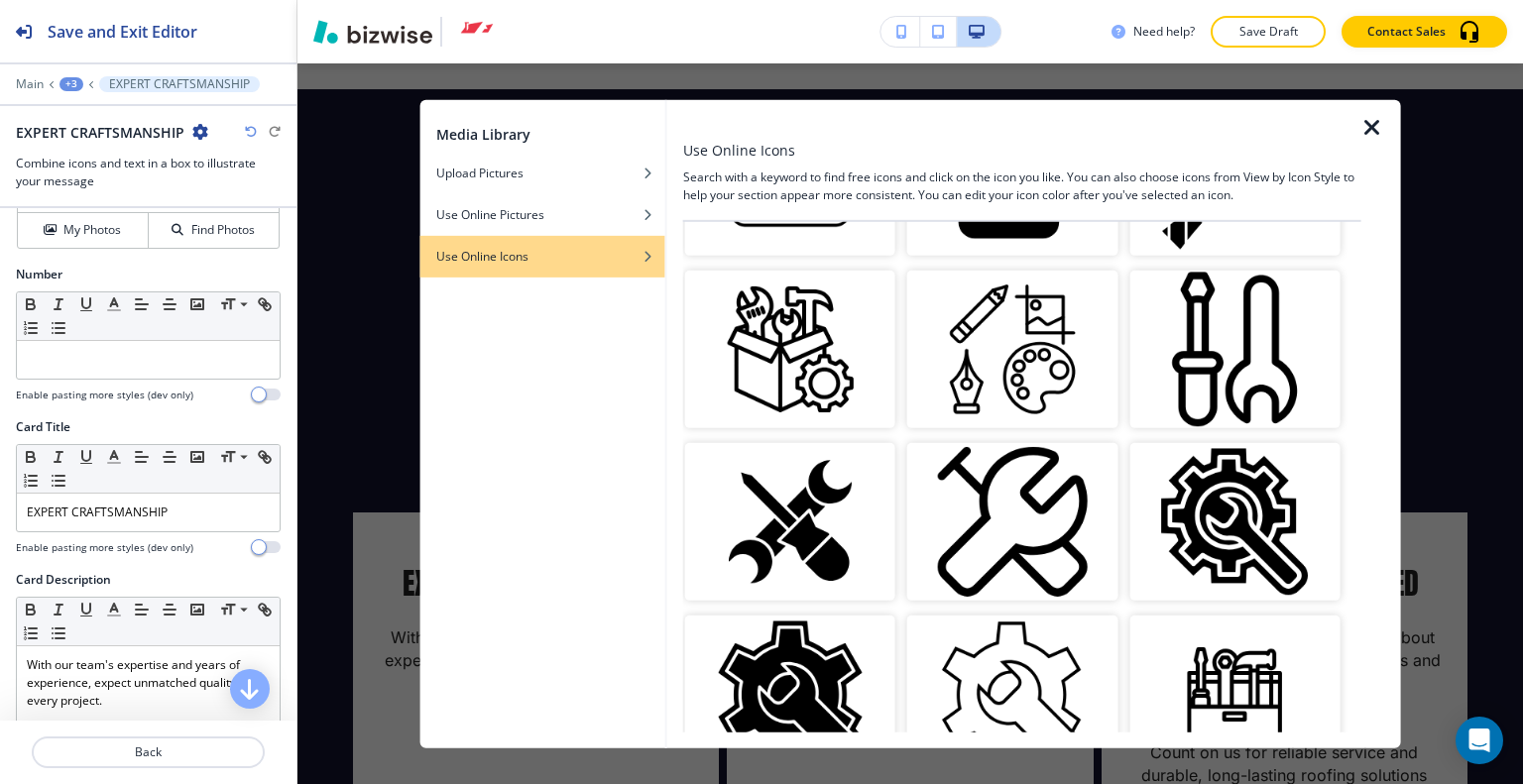 scroll, scrollTop: 1784, scrollLeft: 0, axis: vertical 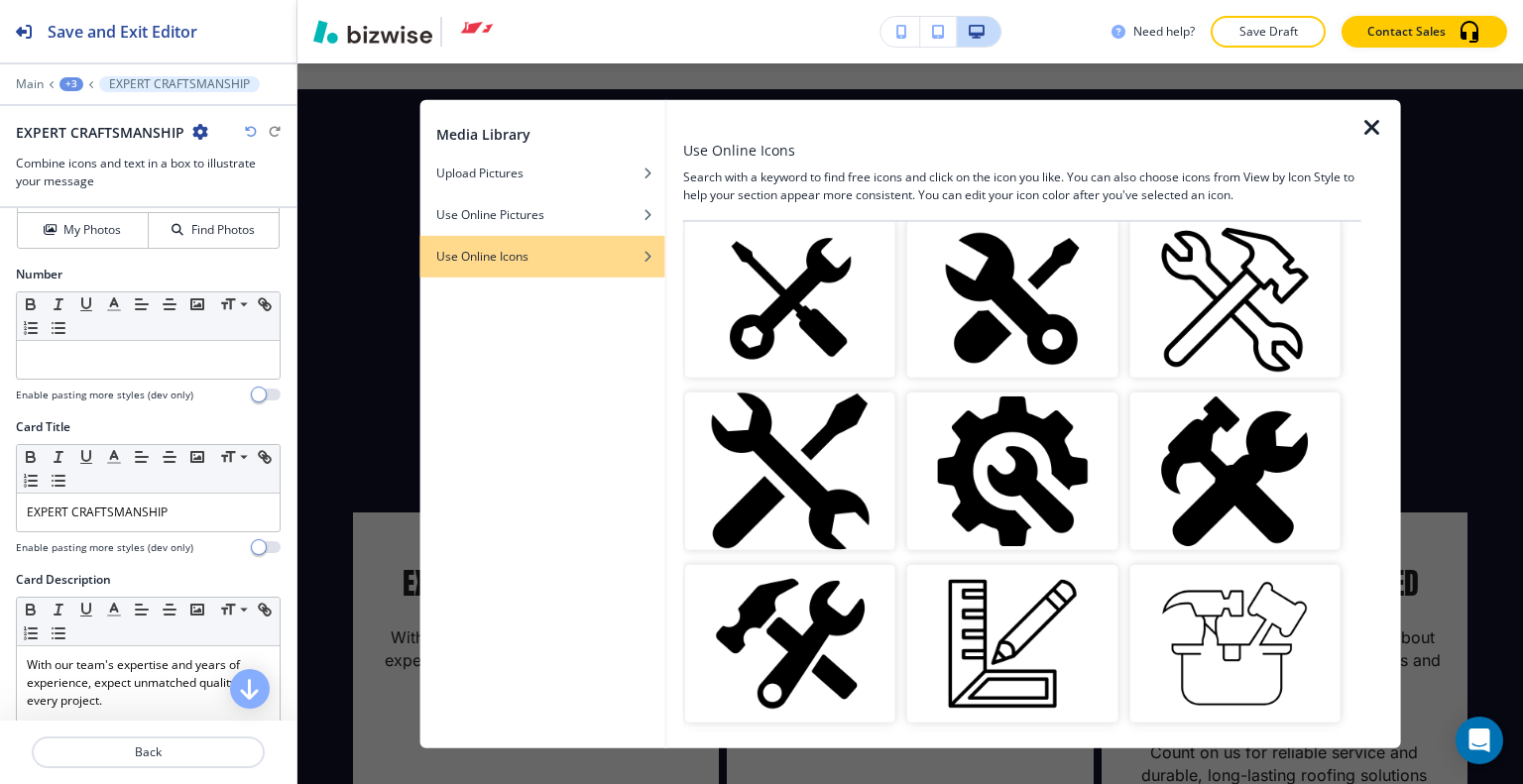 click at bounding box center (790, 643) 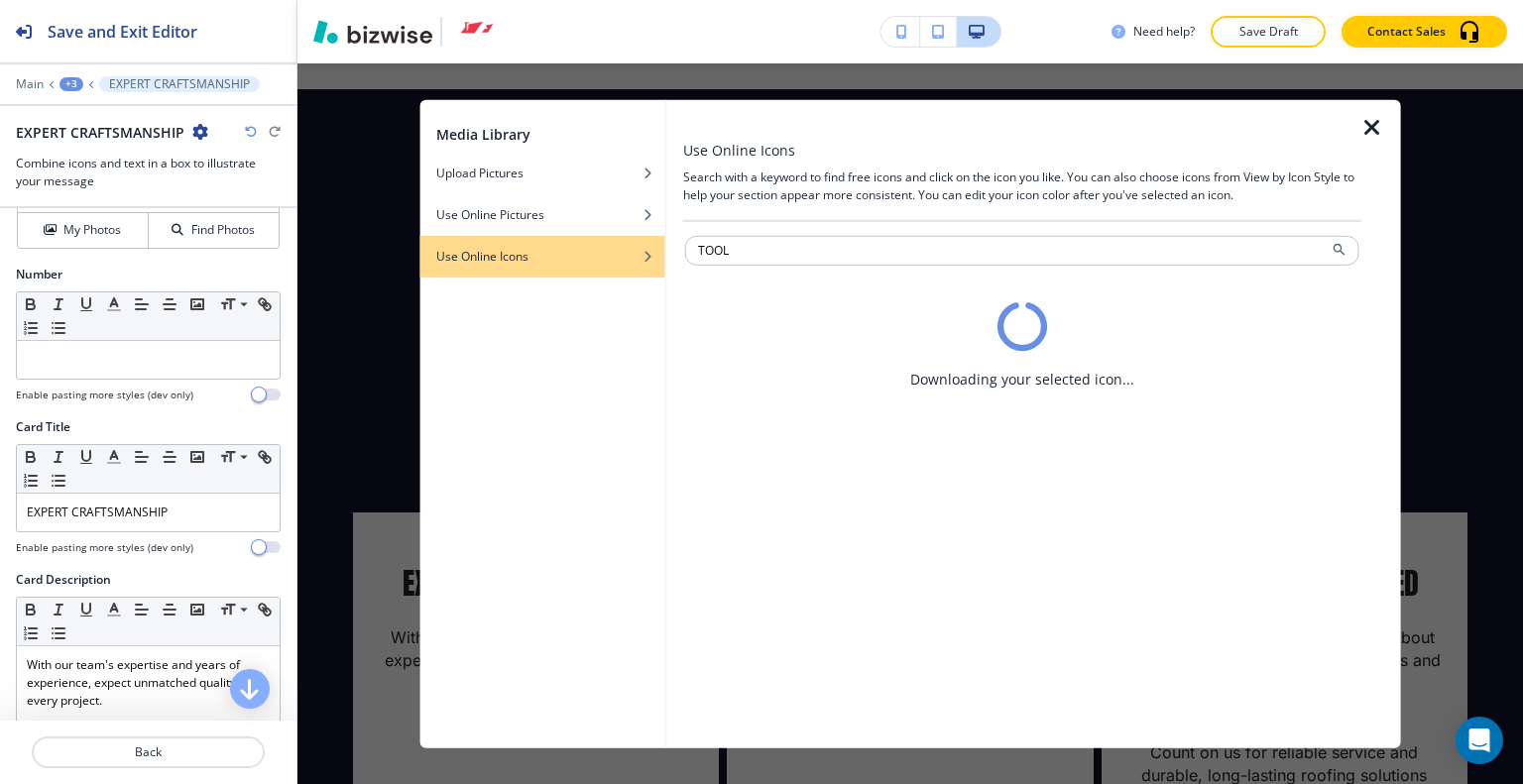 scroll, scrollTop: 0, scrollLeft: 0, axis: both 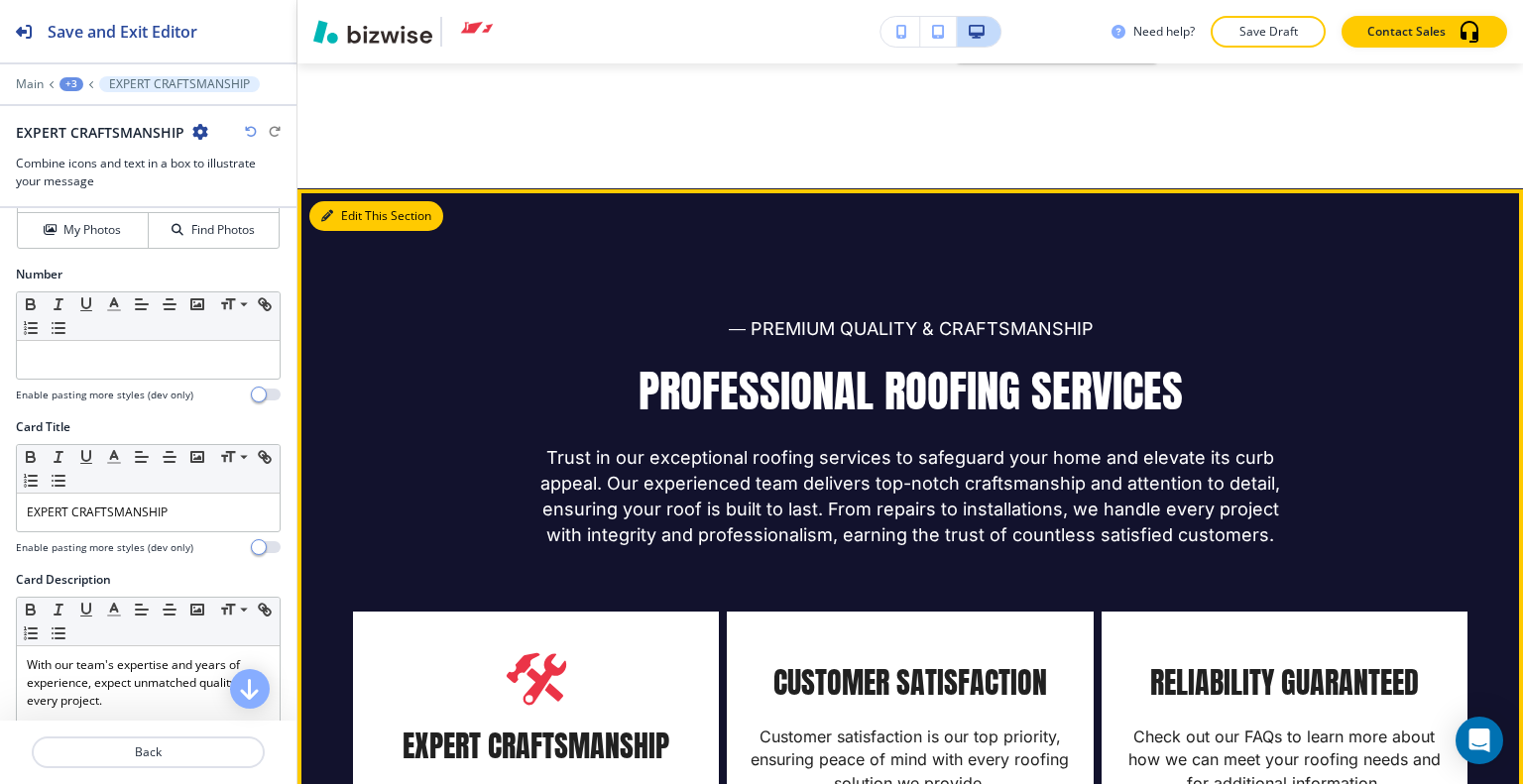 click on "Edit This Section" at bounding box center (376, 216) 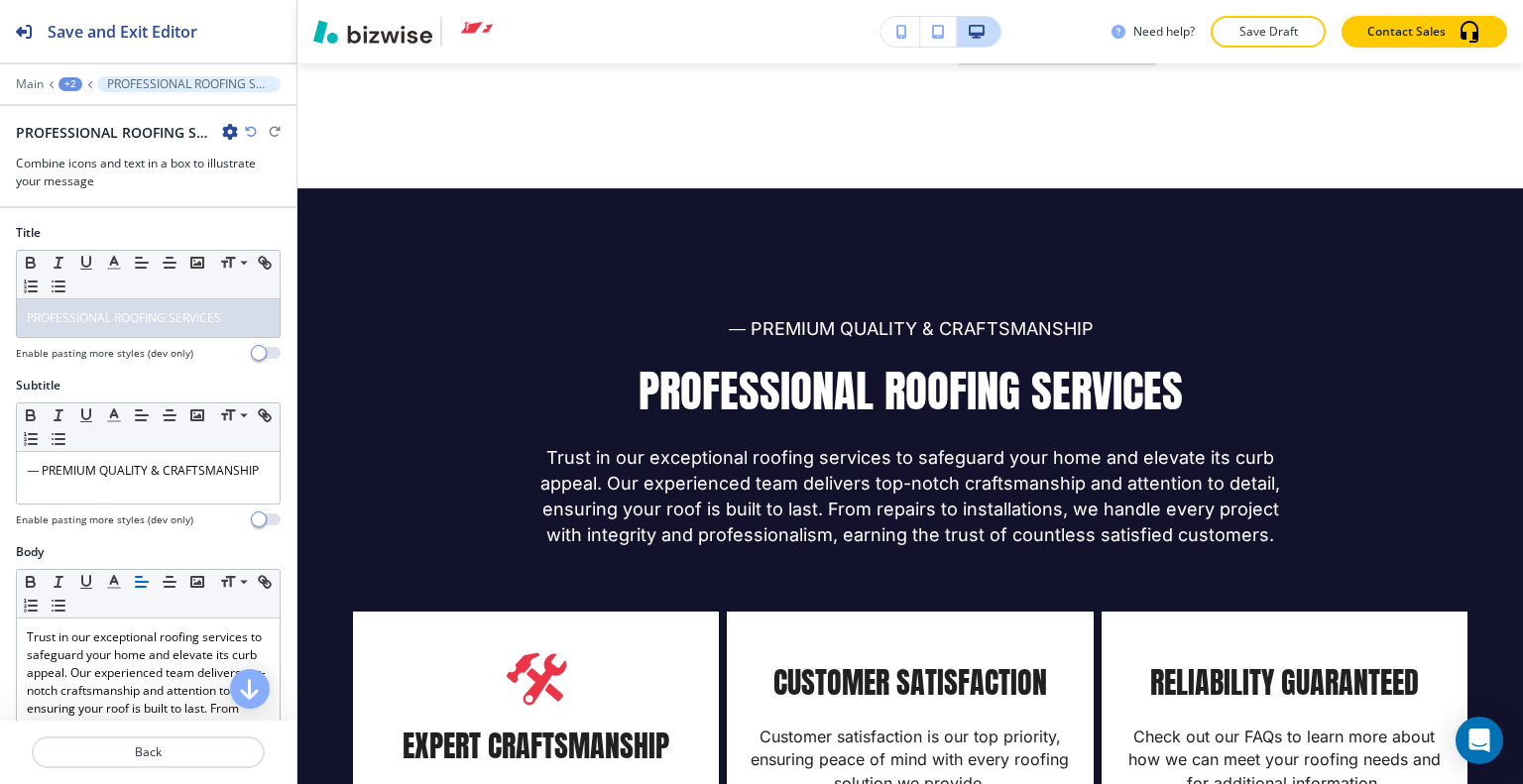 scroll, scrollTop: 1625, scrollLeft: 0, axis: vertical 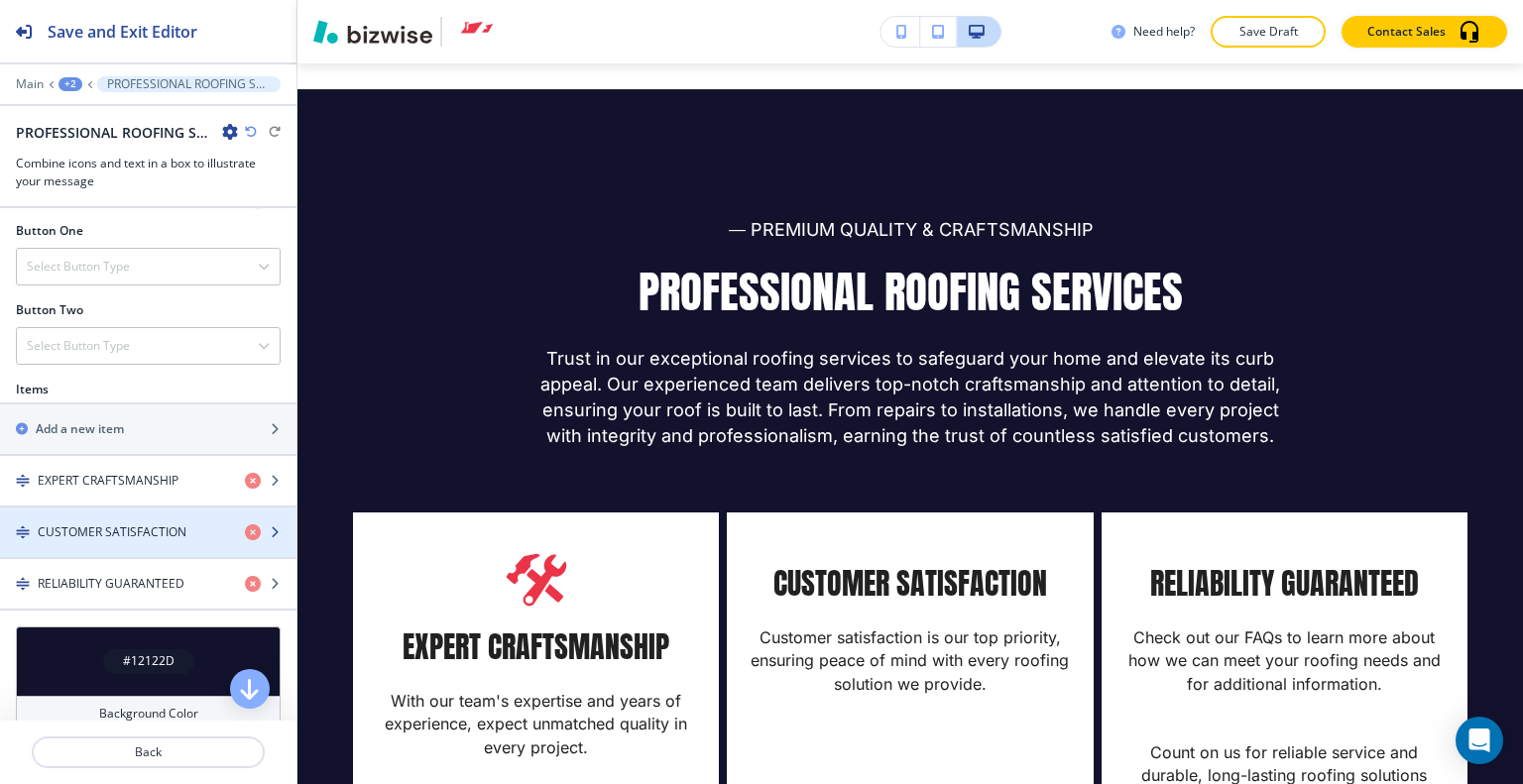 click at bounding box center [148, 549] 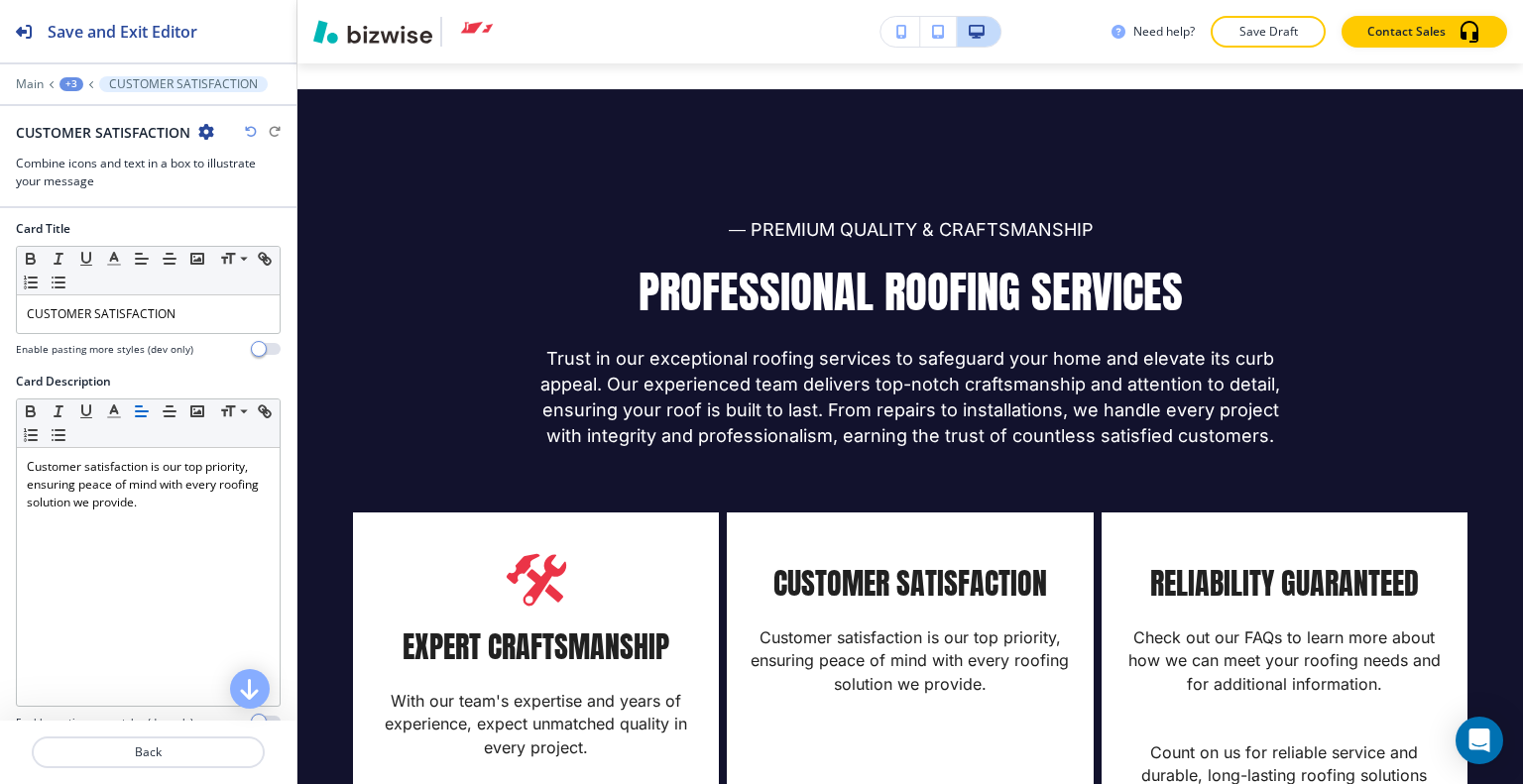 scroll, scrollTop: 99, scrollLeft: 0, axis: vertical 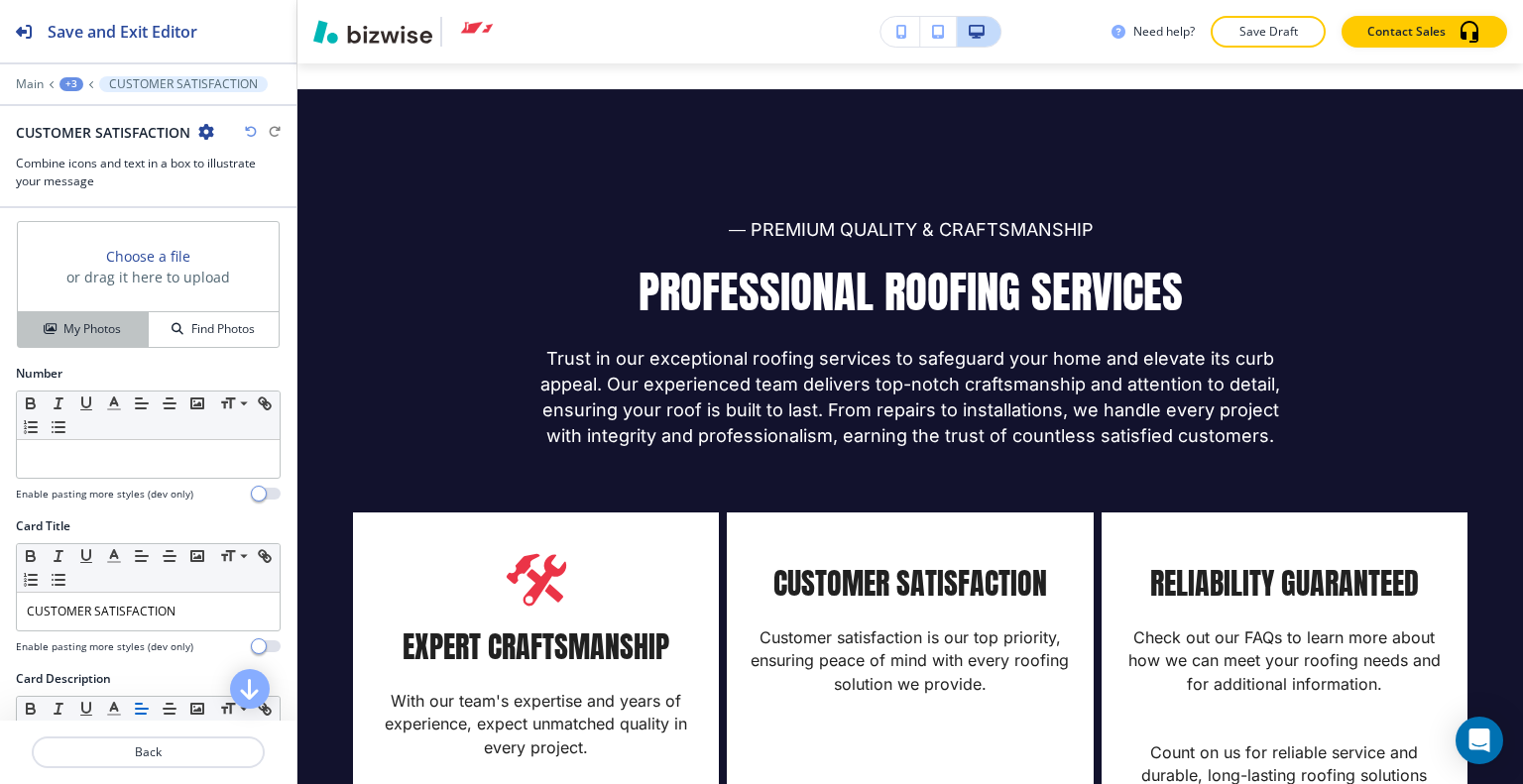 click on "My Photos" at bounding box center (92, 329) 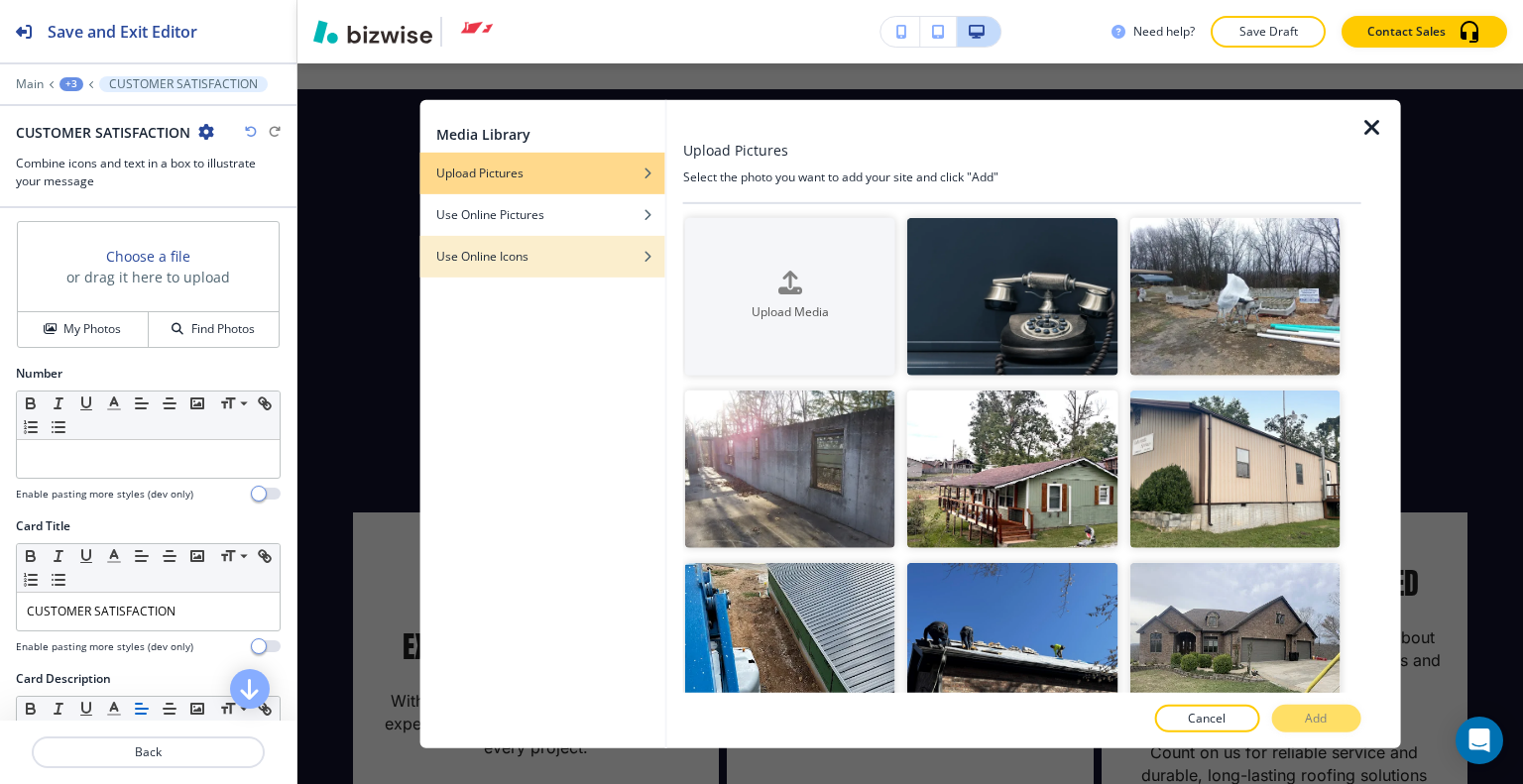 click at bounding box center [542, 241] 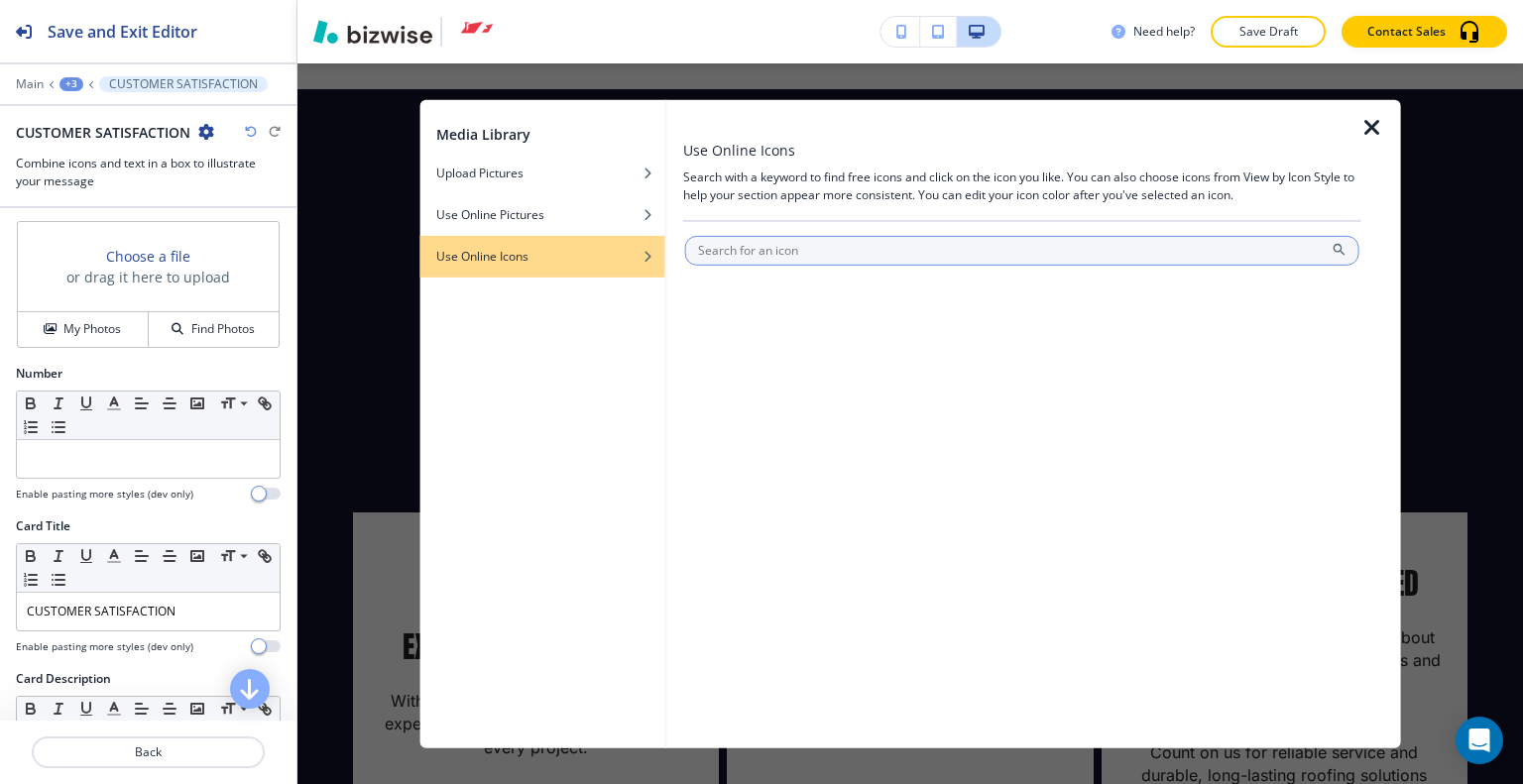 click at bounding box center [1022, 250] 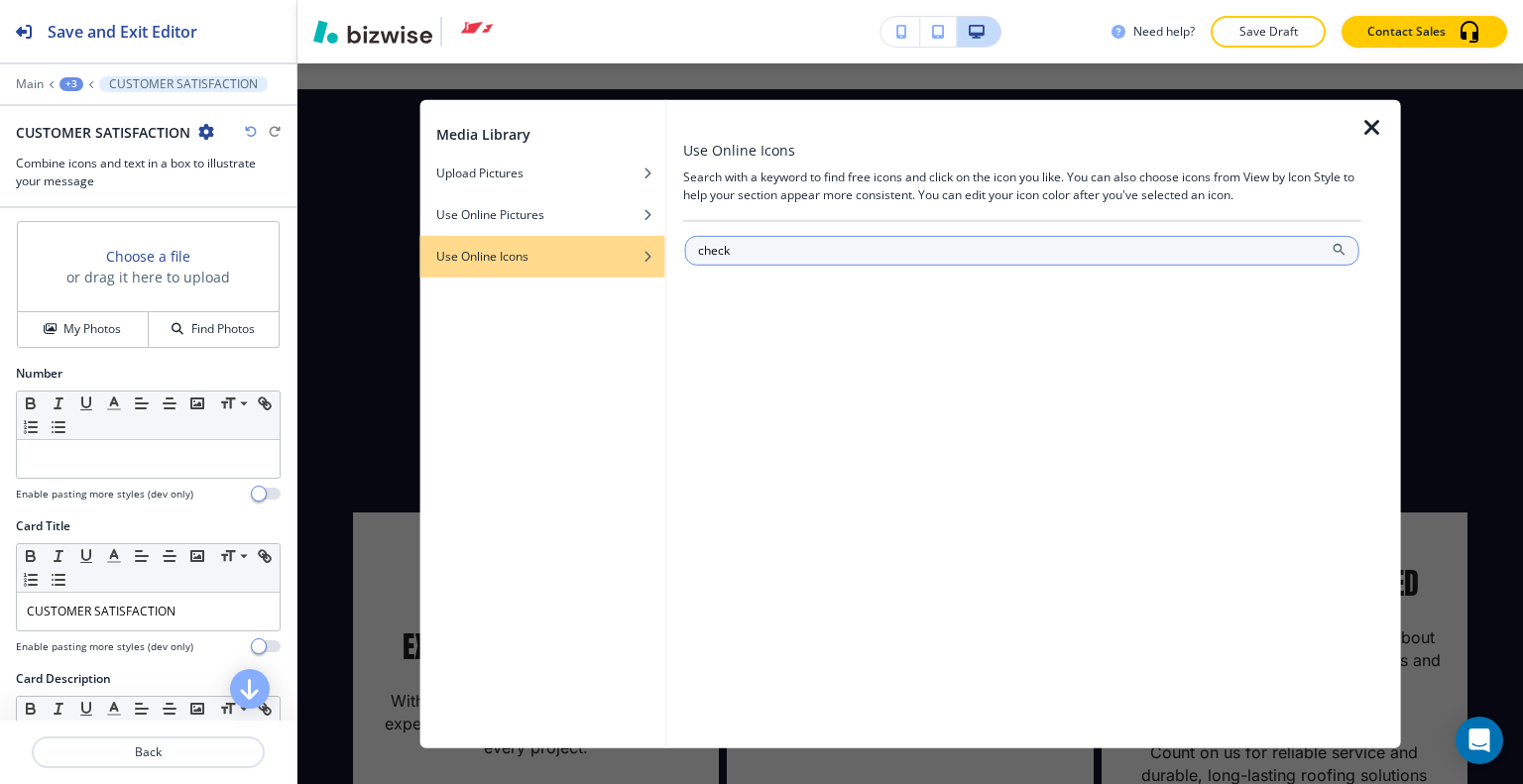 type on "check" 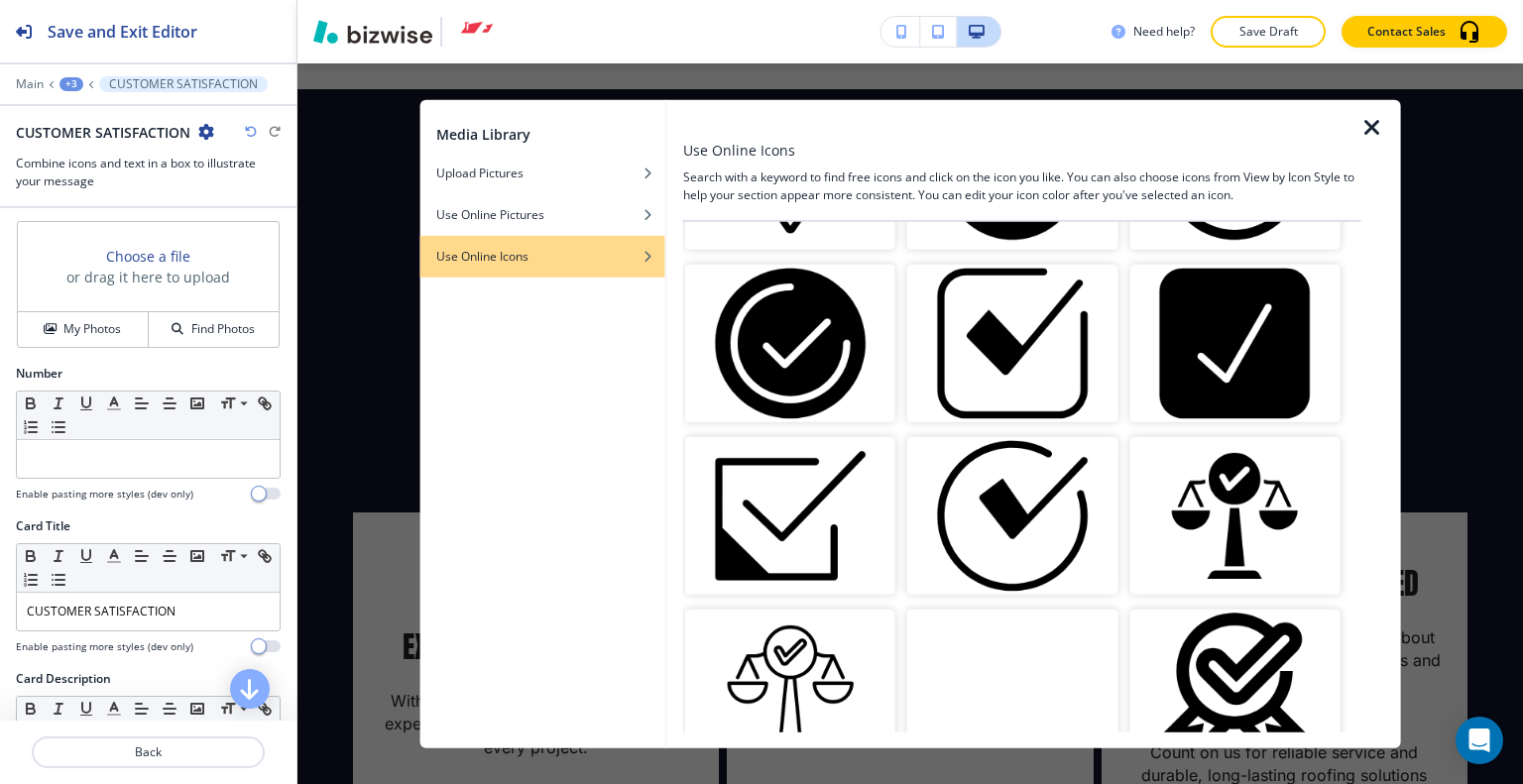 scroll, scrollTop: 1122, scrollLeft: 0, axis: vertical 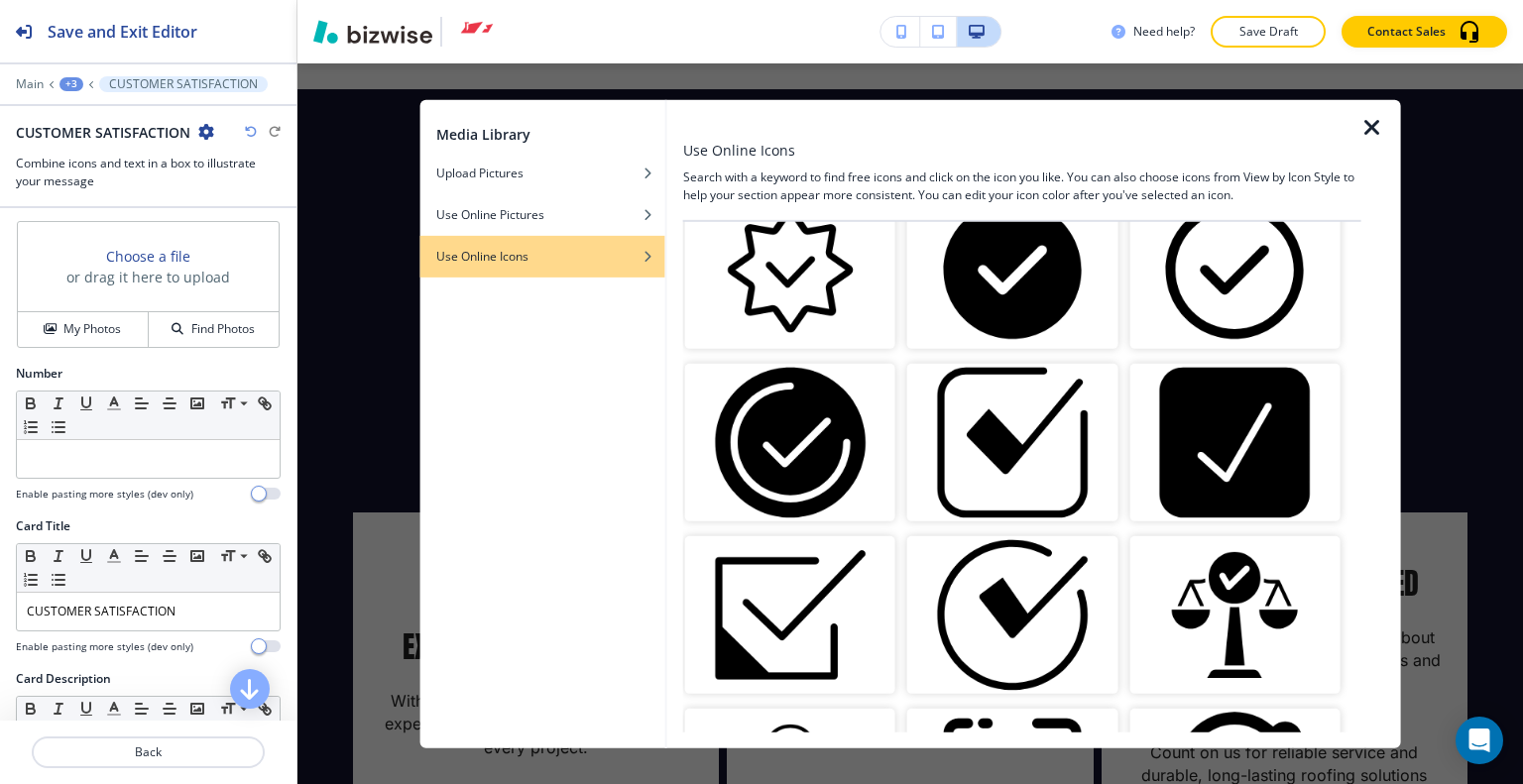 click at bounding box center [790, 442] 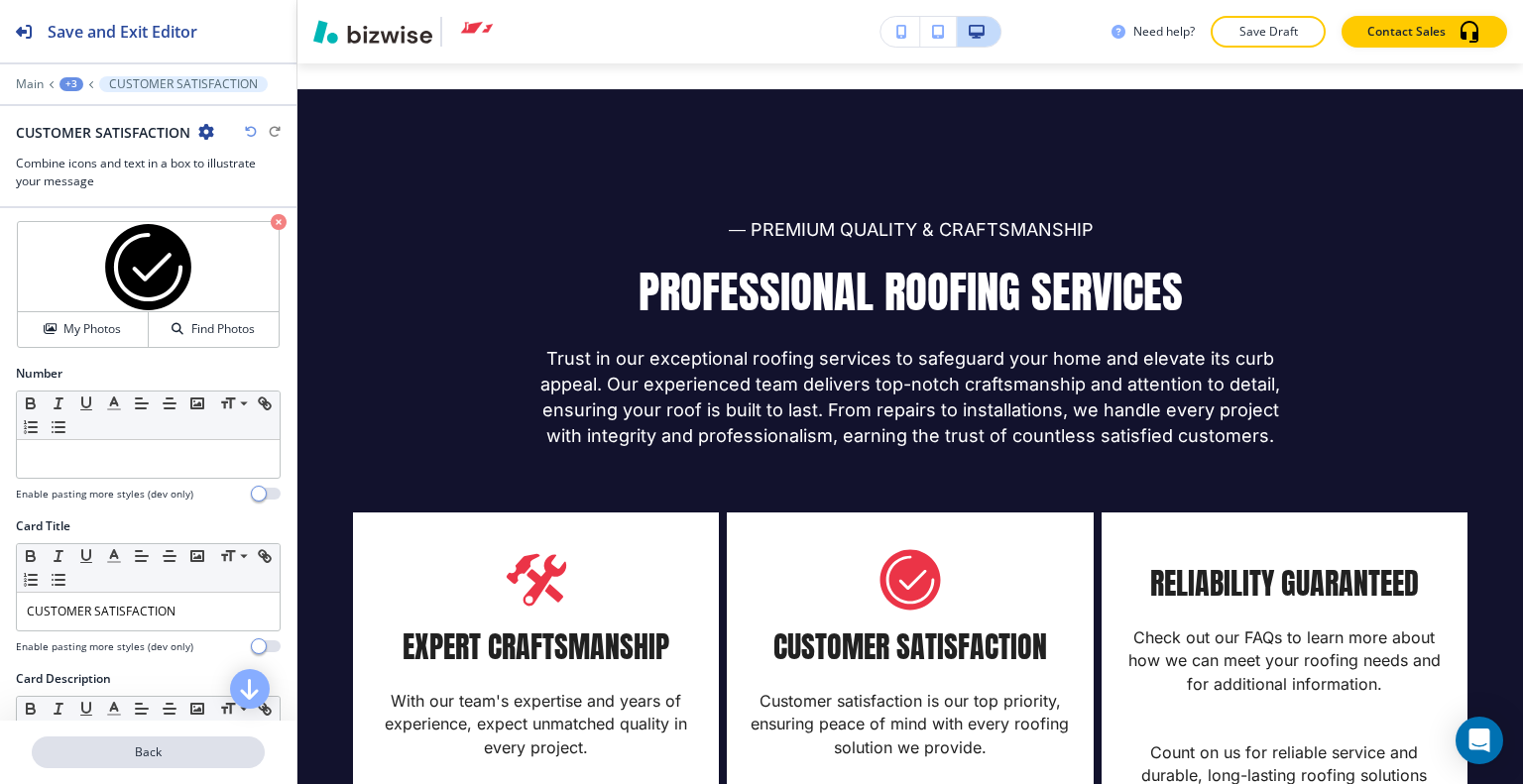 click on "Back" at bounding box center (148, 752) 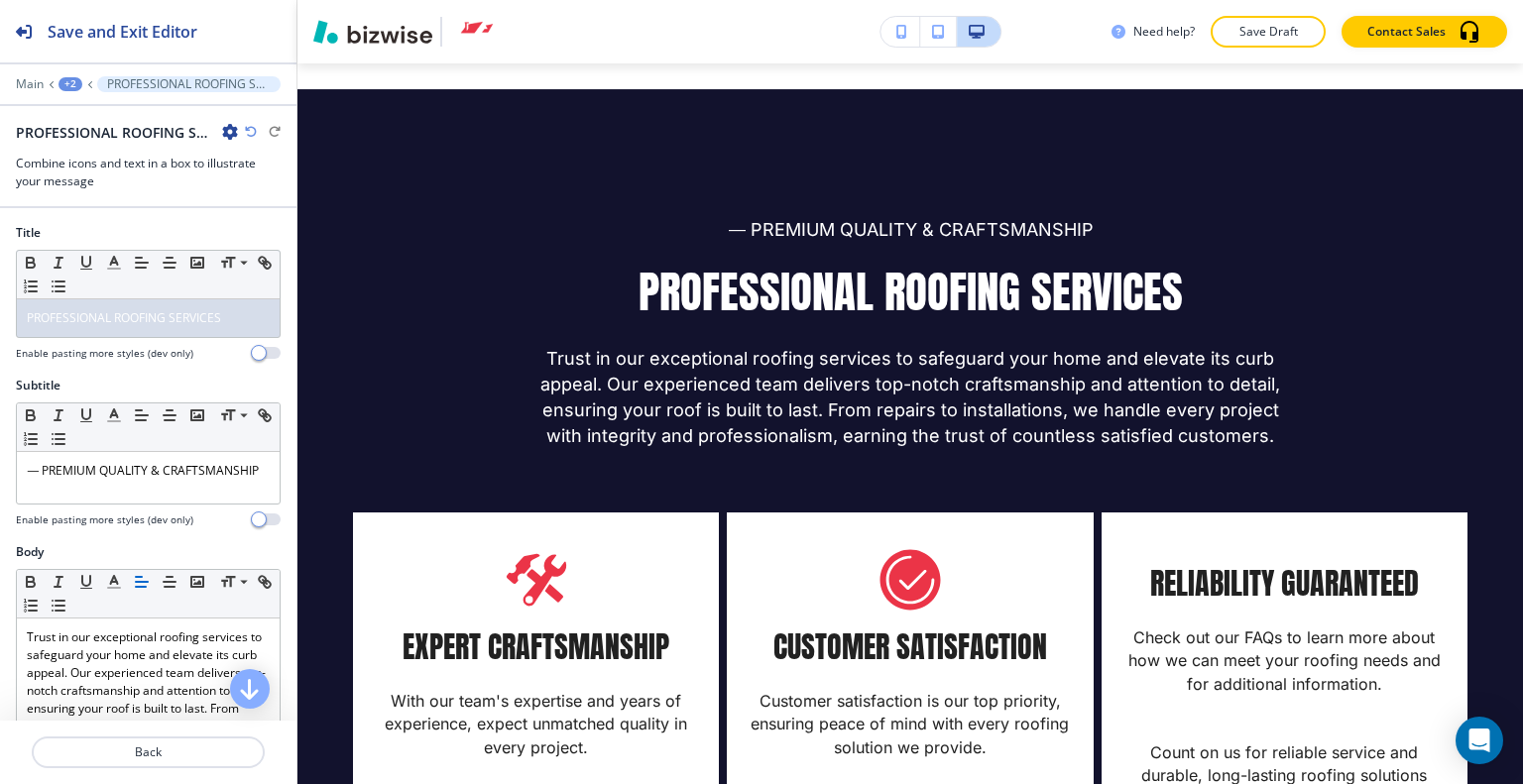 scroll, scrollTop: 694, scrollLeft: 0, axis: vertical 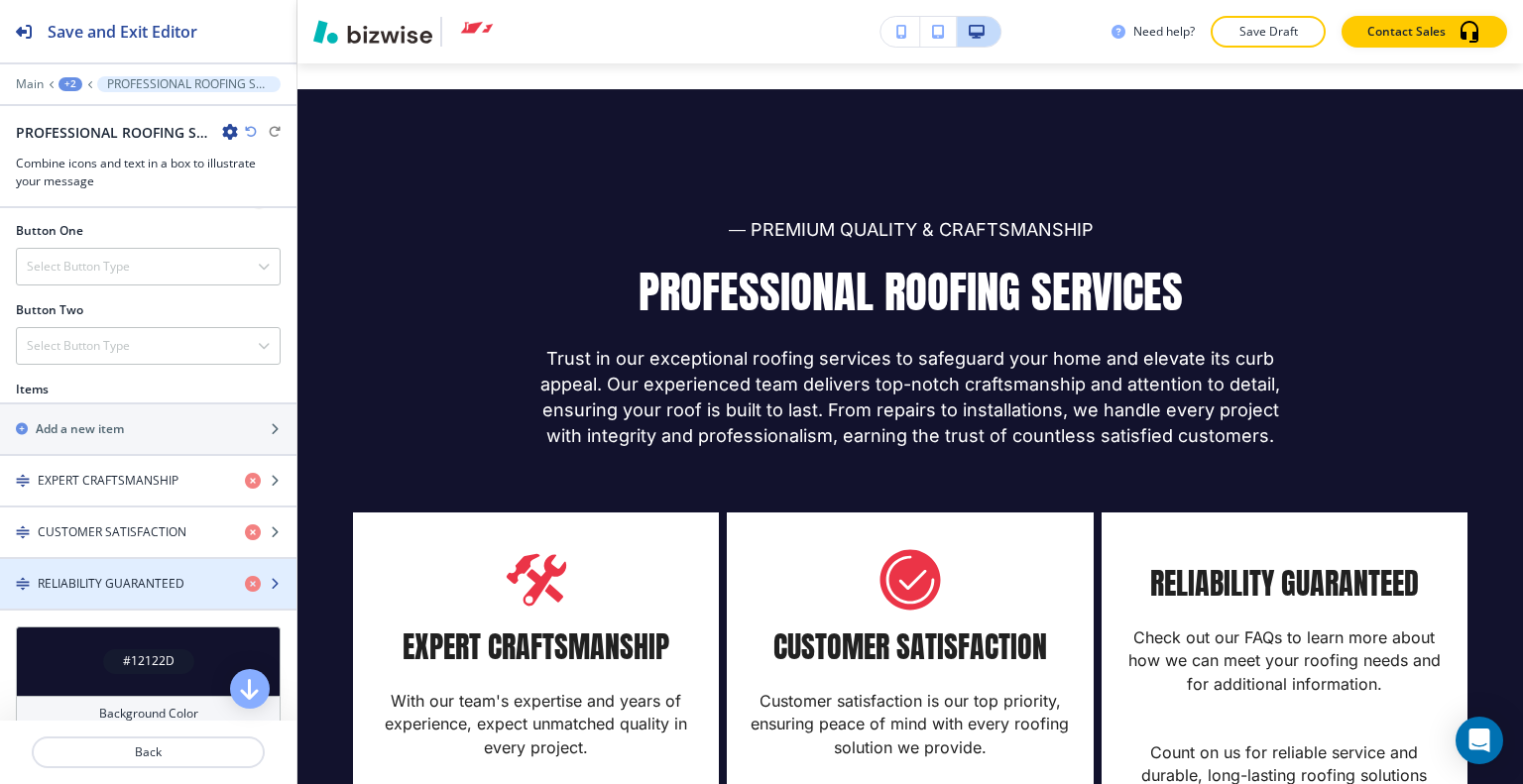 click at bounding box center (148, 601) 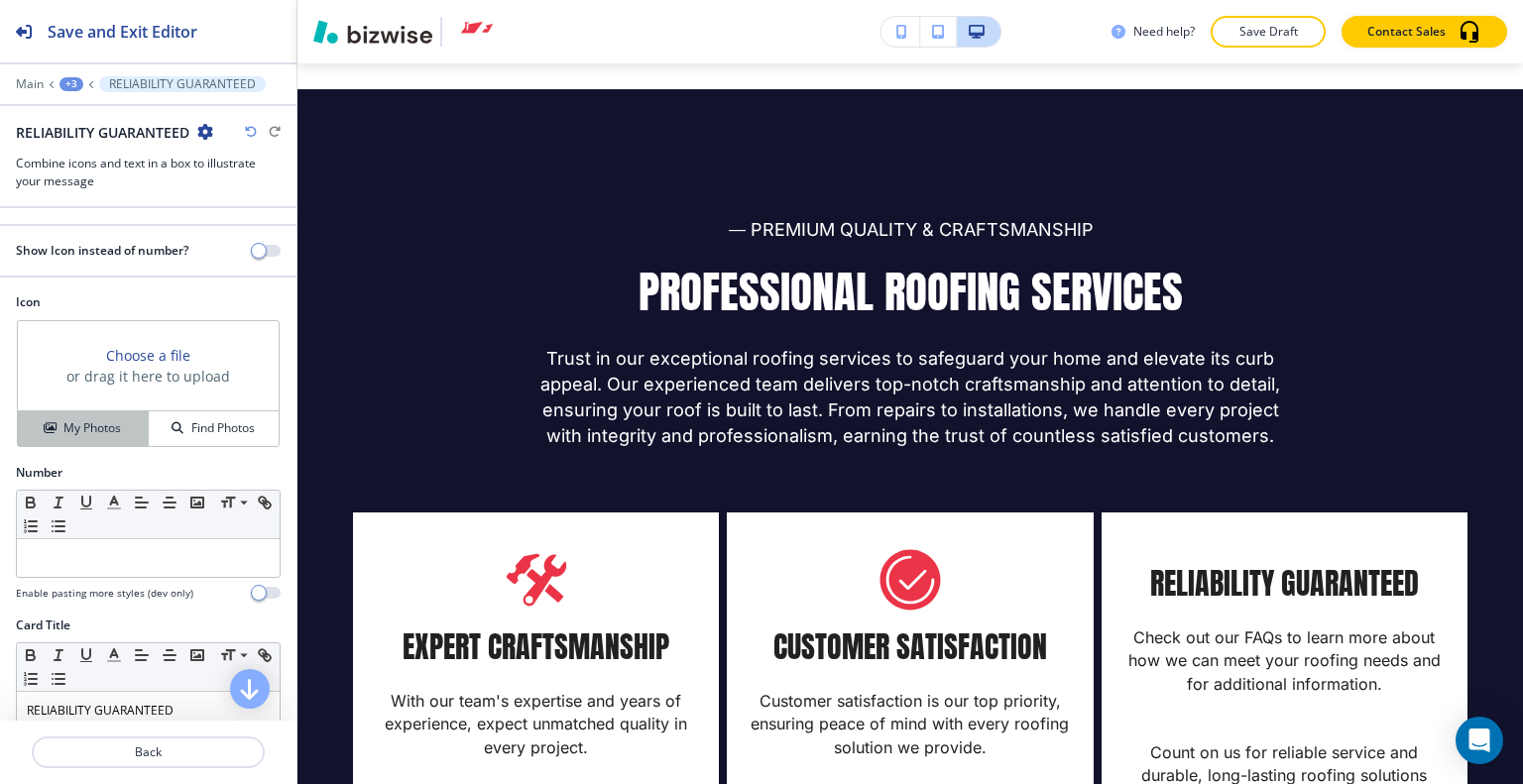 click on "My Photos" at bounding box center [92, 428] 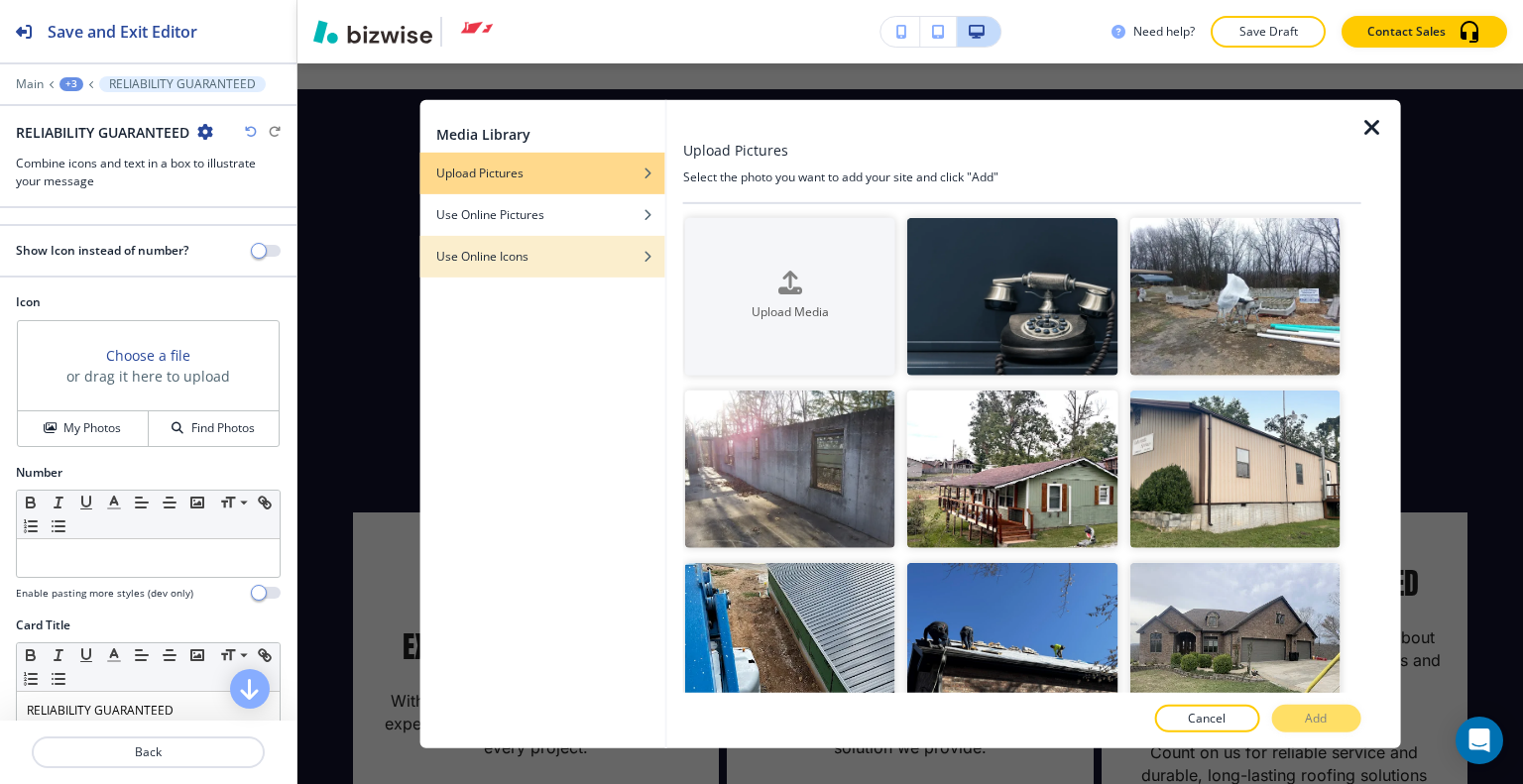 click at bounding box center (542, 271) 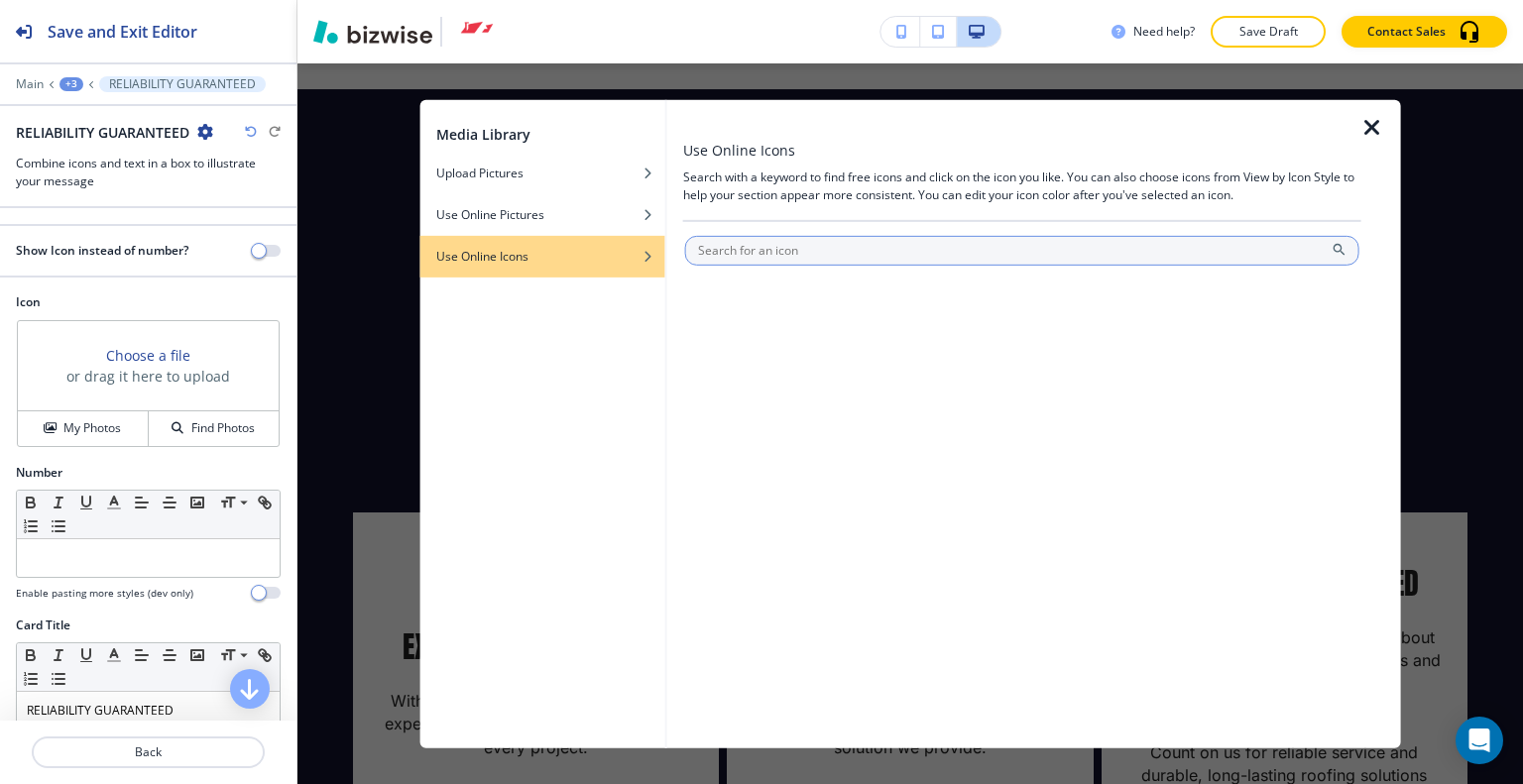 click at bounding box center [1022, 250] 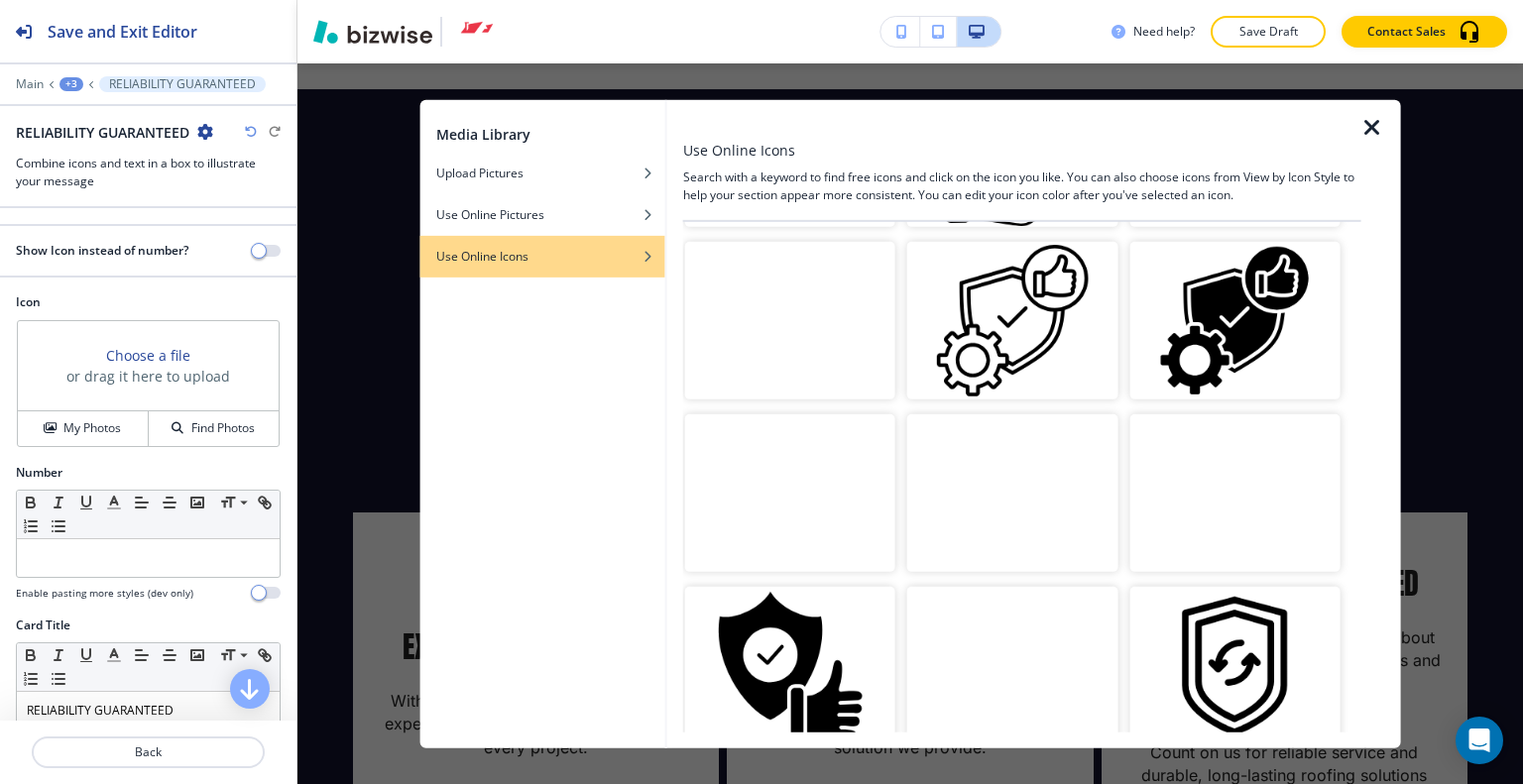 scroll, scrollTop: 2410, scrollLeft: 0, axis: vertical 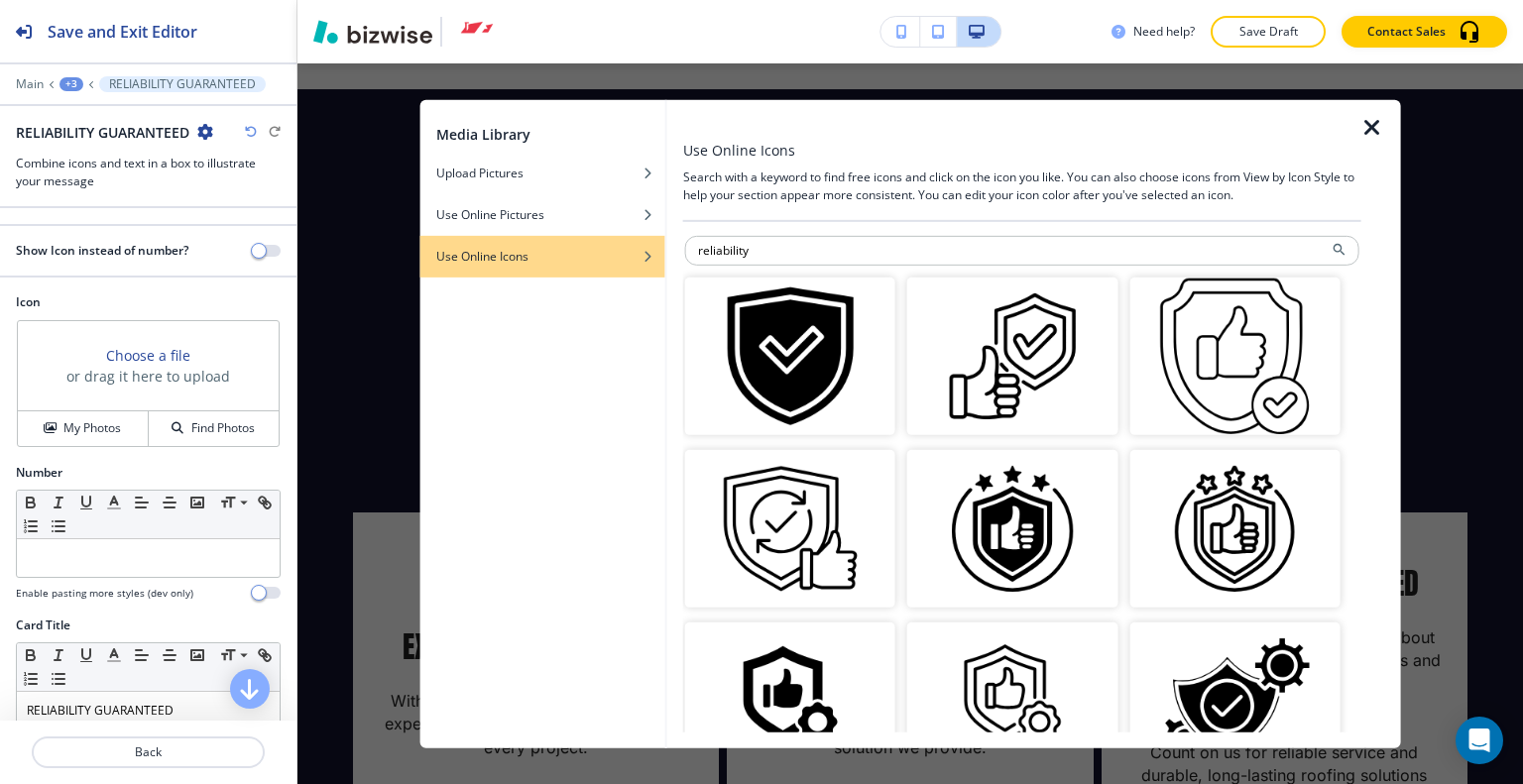 drag, startPoint x: 769, startPoint y: 253, endPoint x: 351, endPoint y: 207, distance: 420.5235 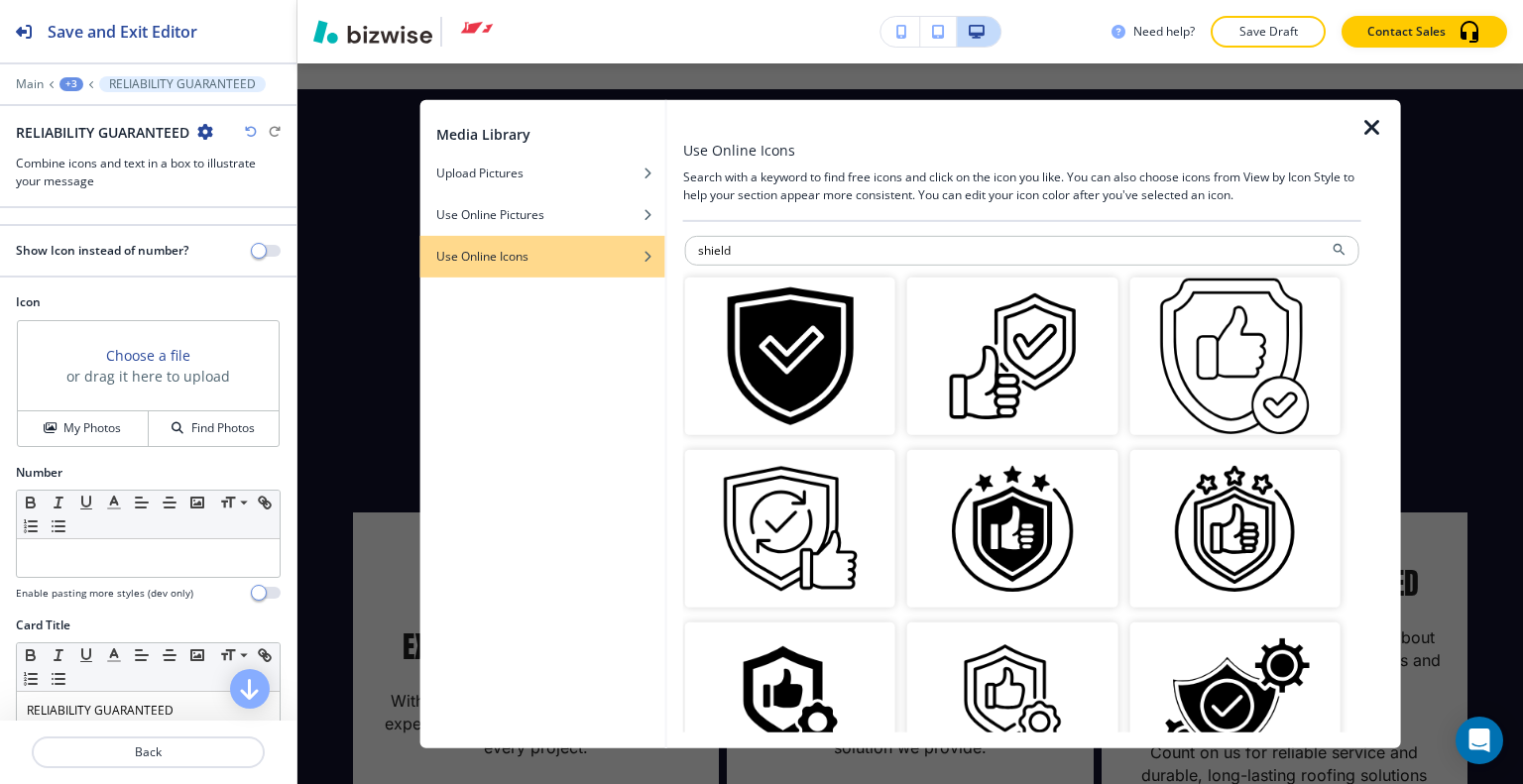 type on "shield" 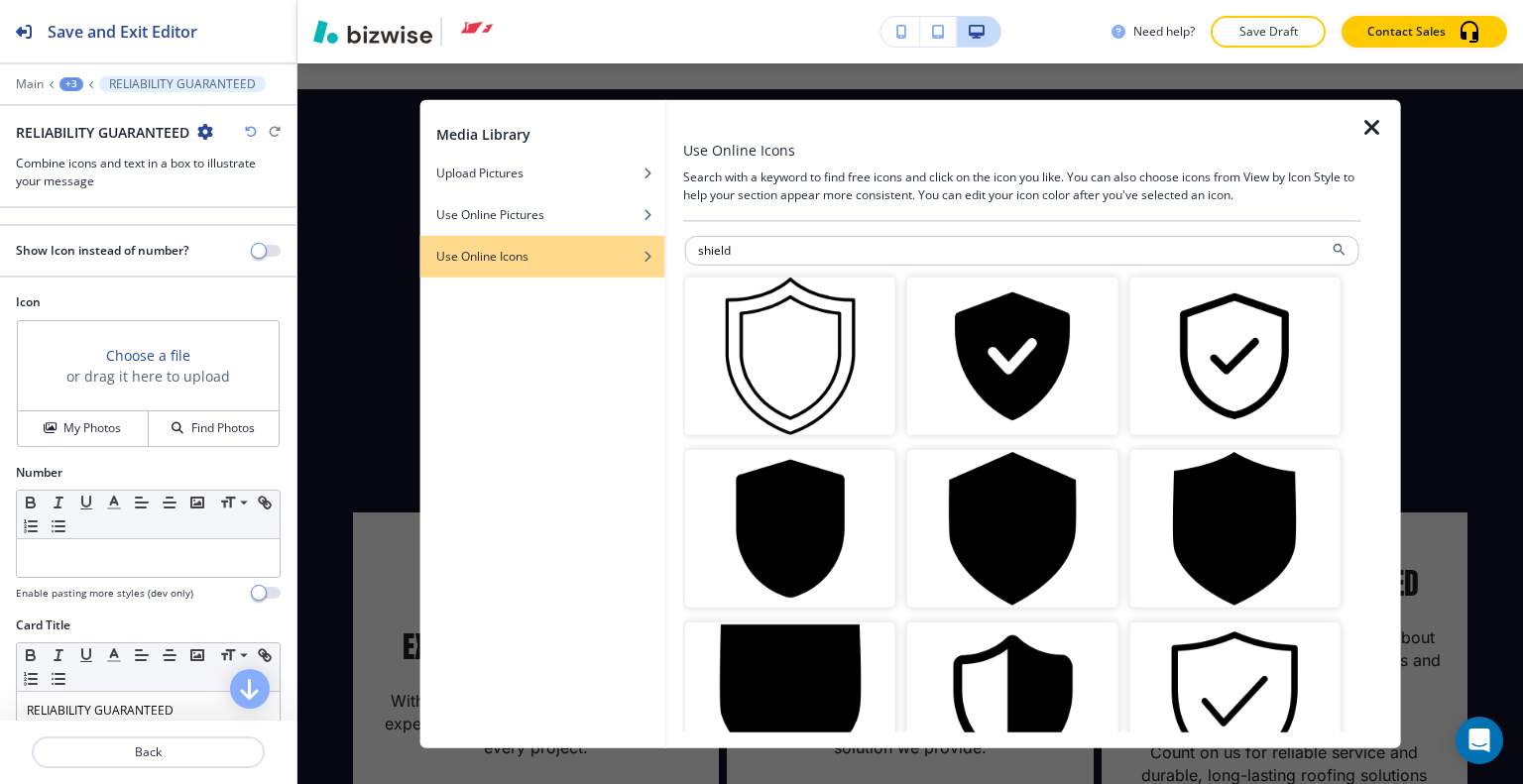 scroll, scrollTop: 297, scrollLeft: 0, axis: vertical 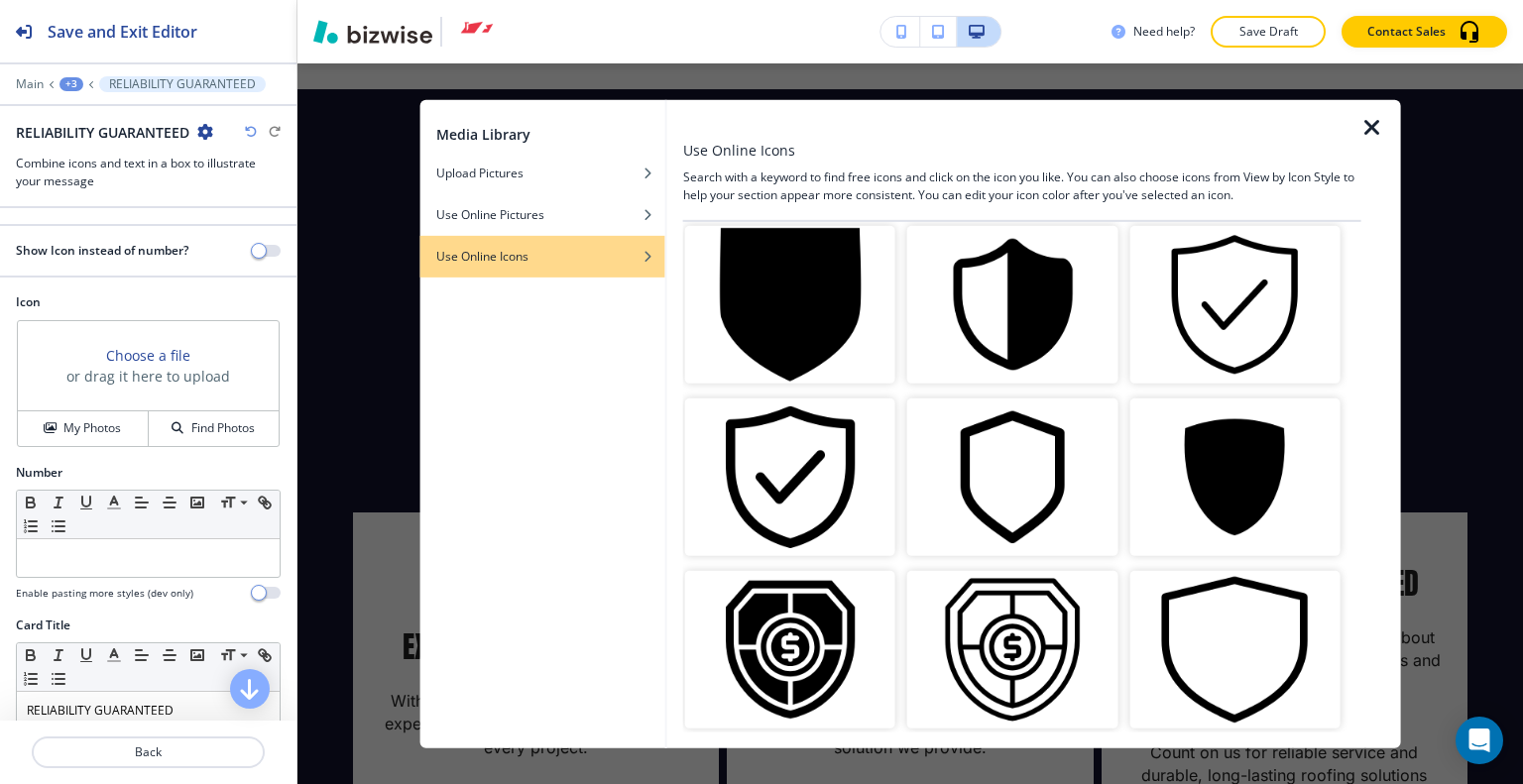 click at bounding box center (1012, 304) 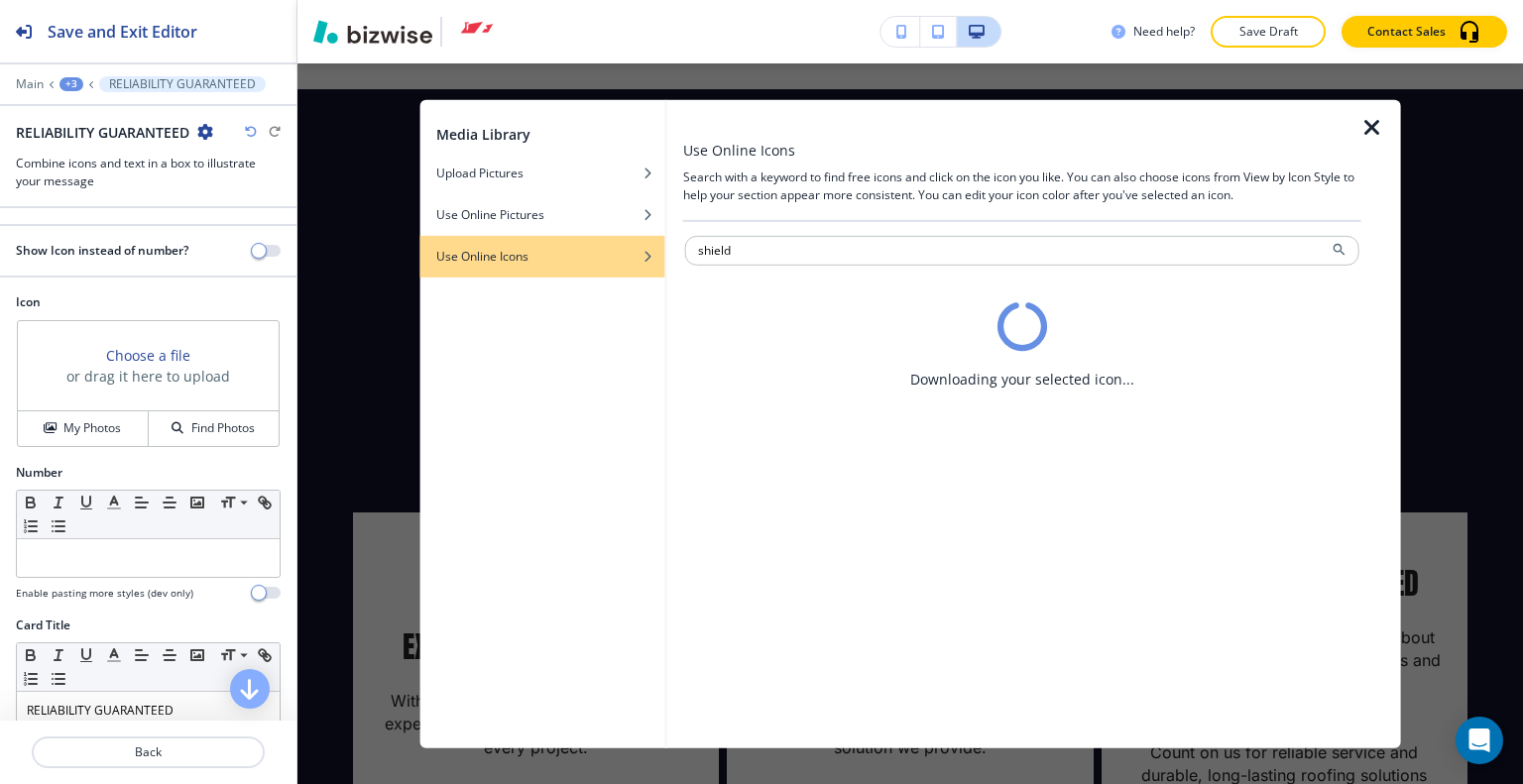 scroll, scrollTop: 0, scrollLeft: 0, axis: both 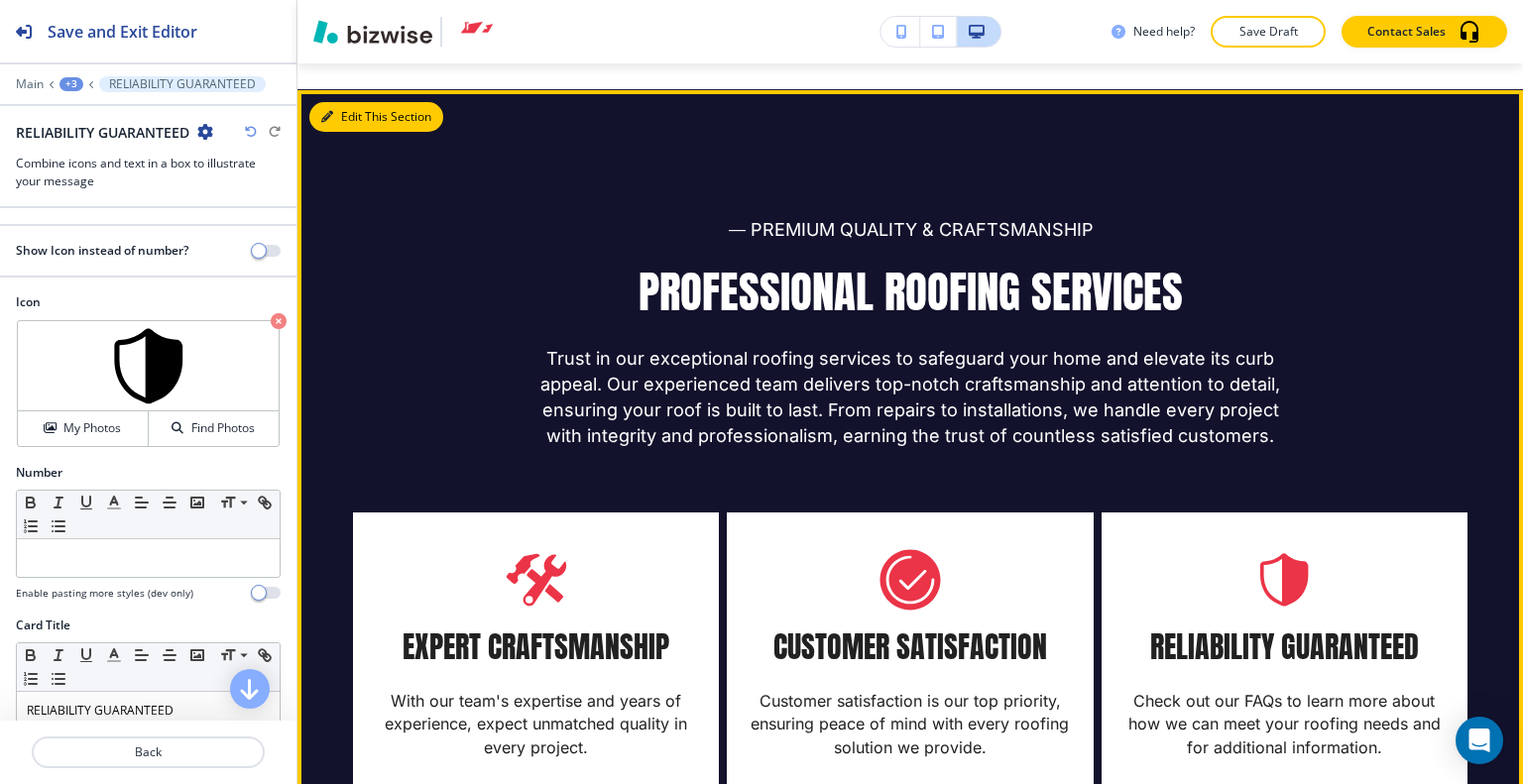 click on "Edit This Section" at bounding box center (376, 117) 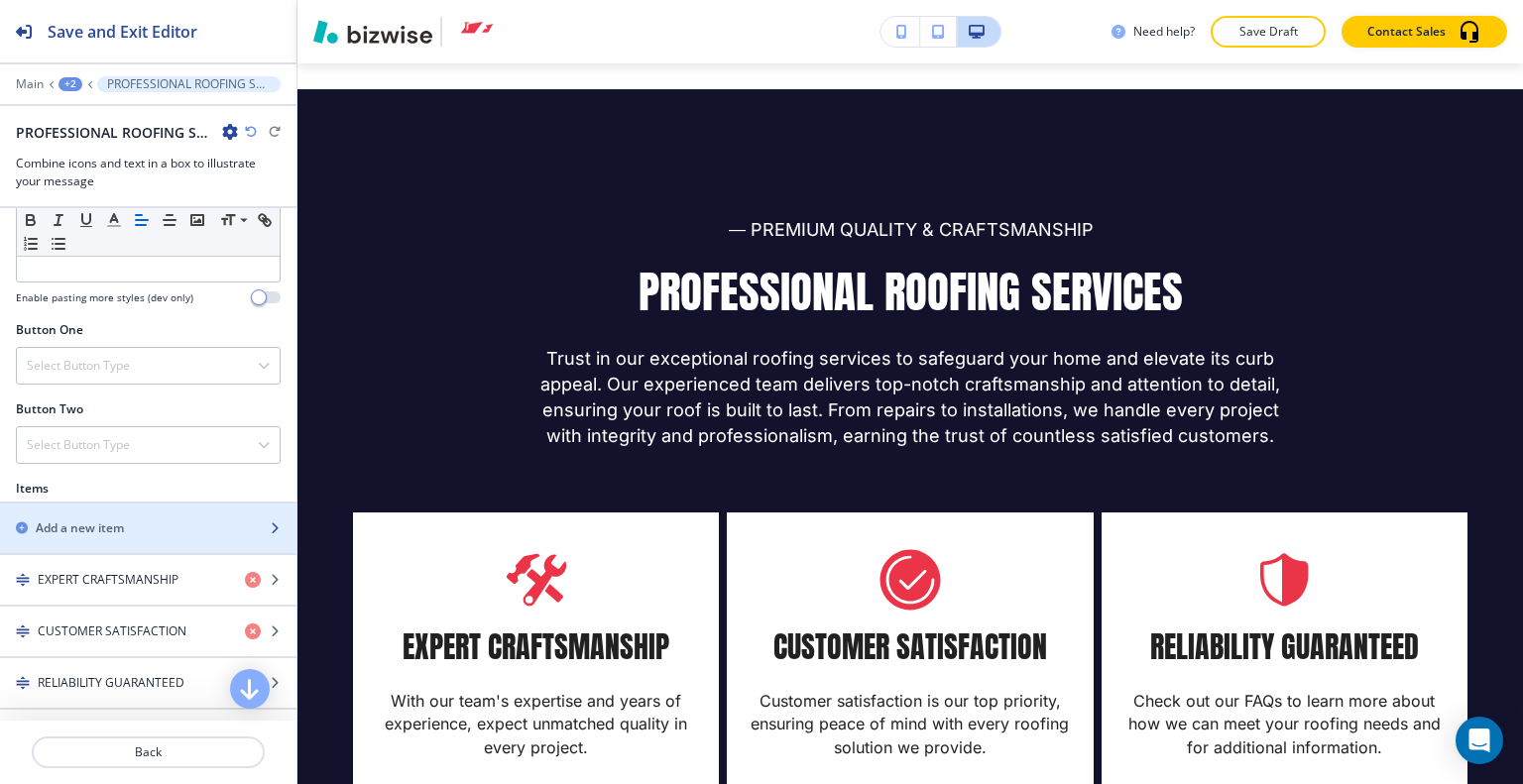 scroll, scrollTop: 694, scrollLeft: 0, axis: vertical 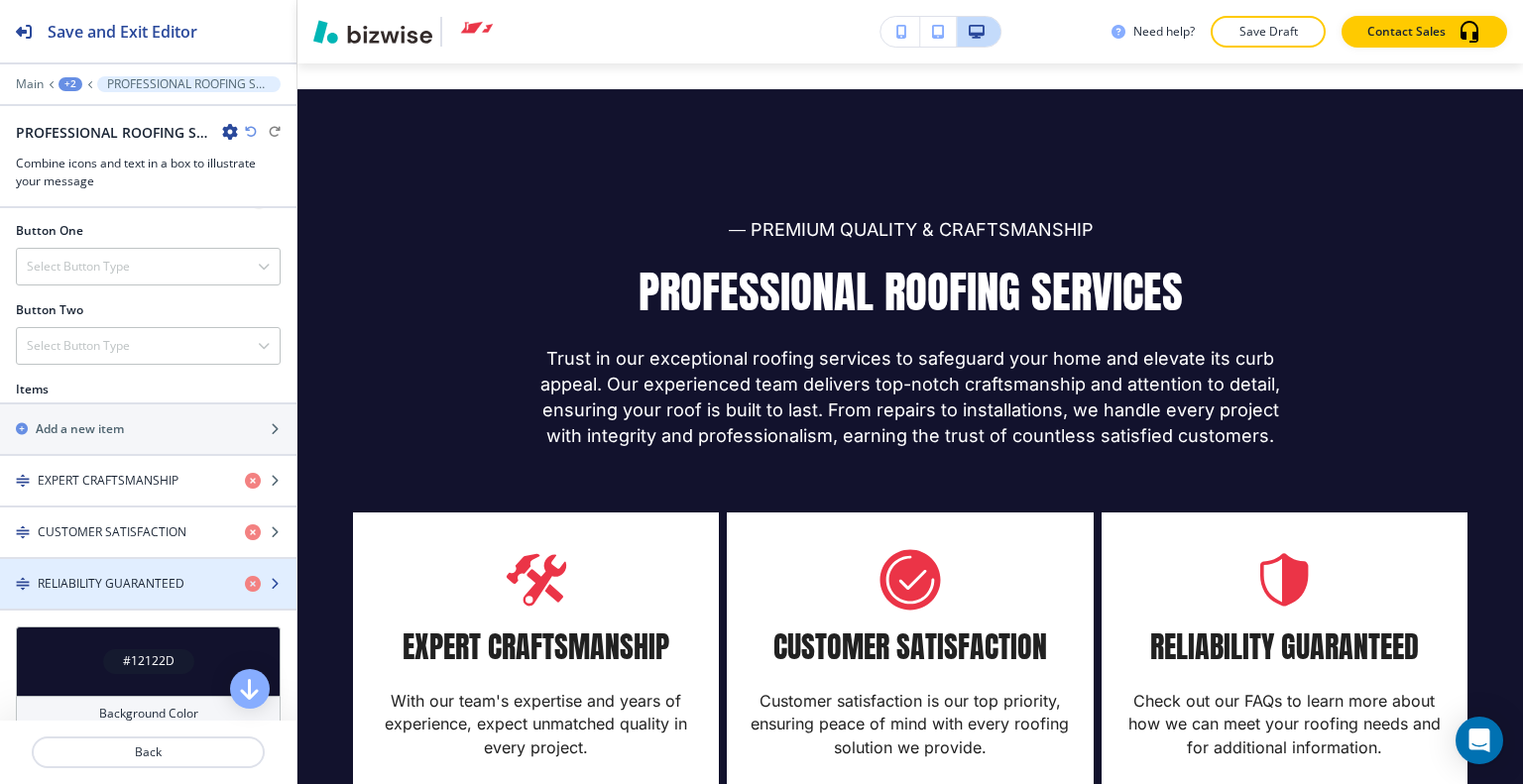 click on "RELIABILITY GUARANTEED" at bounding box center (111, 584) 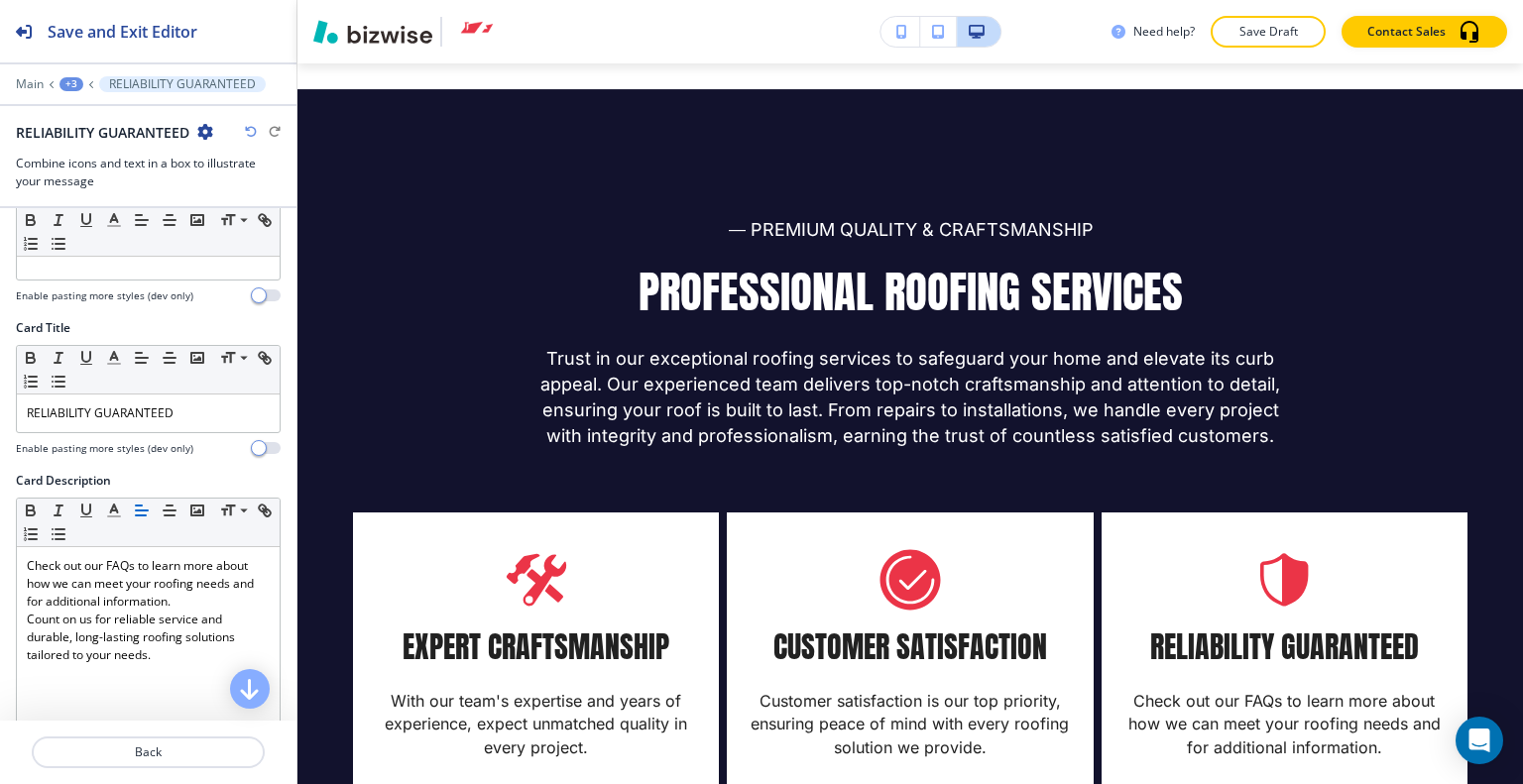 scroll, scrollTop: 496, scrollLeft: 0, axis: vertical 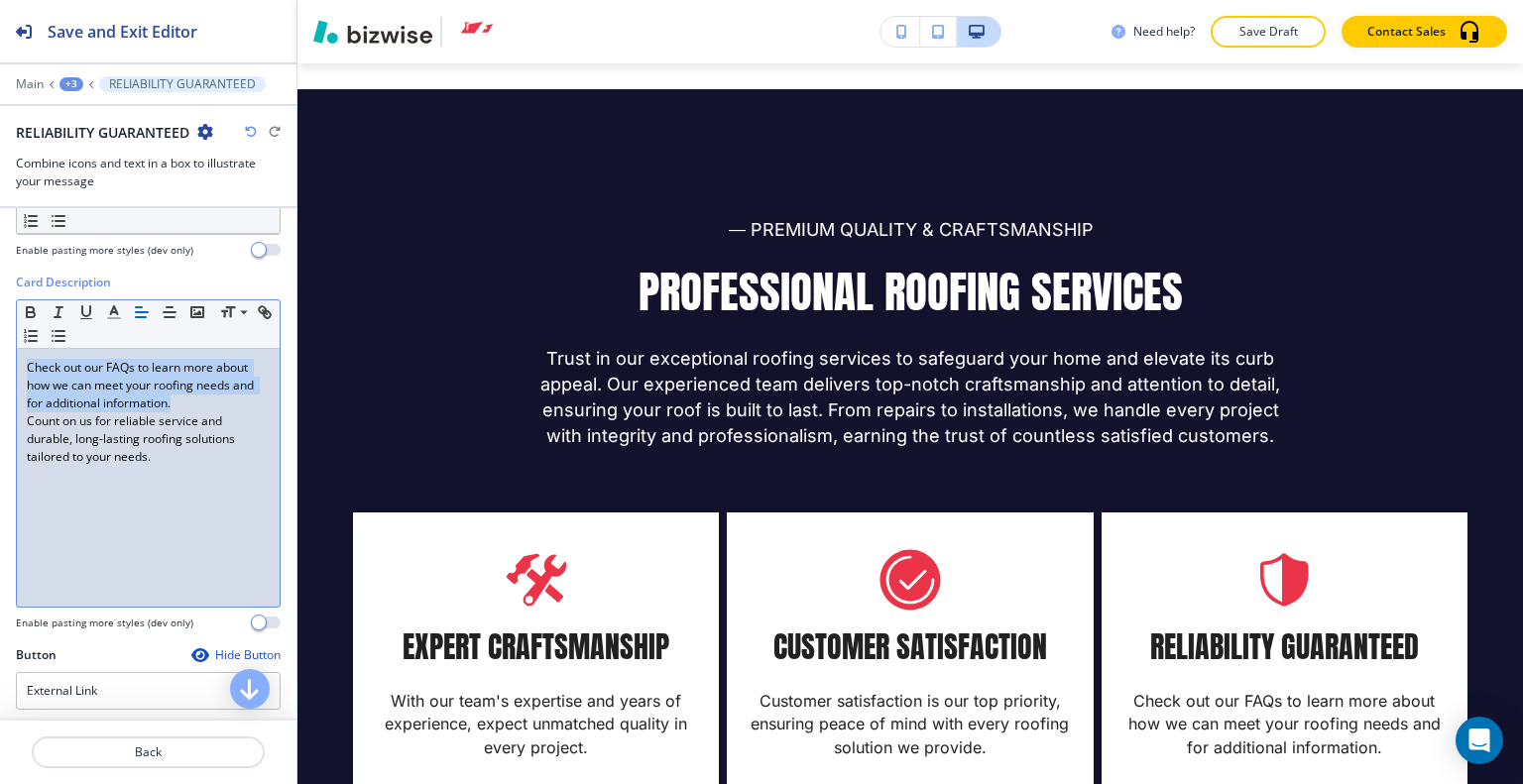 drag, startPoint x: 207, startPoint y: 400, endPoint x: 0, endPoint y: 355, distance: 211.83484 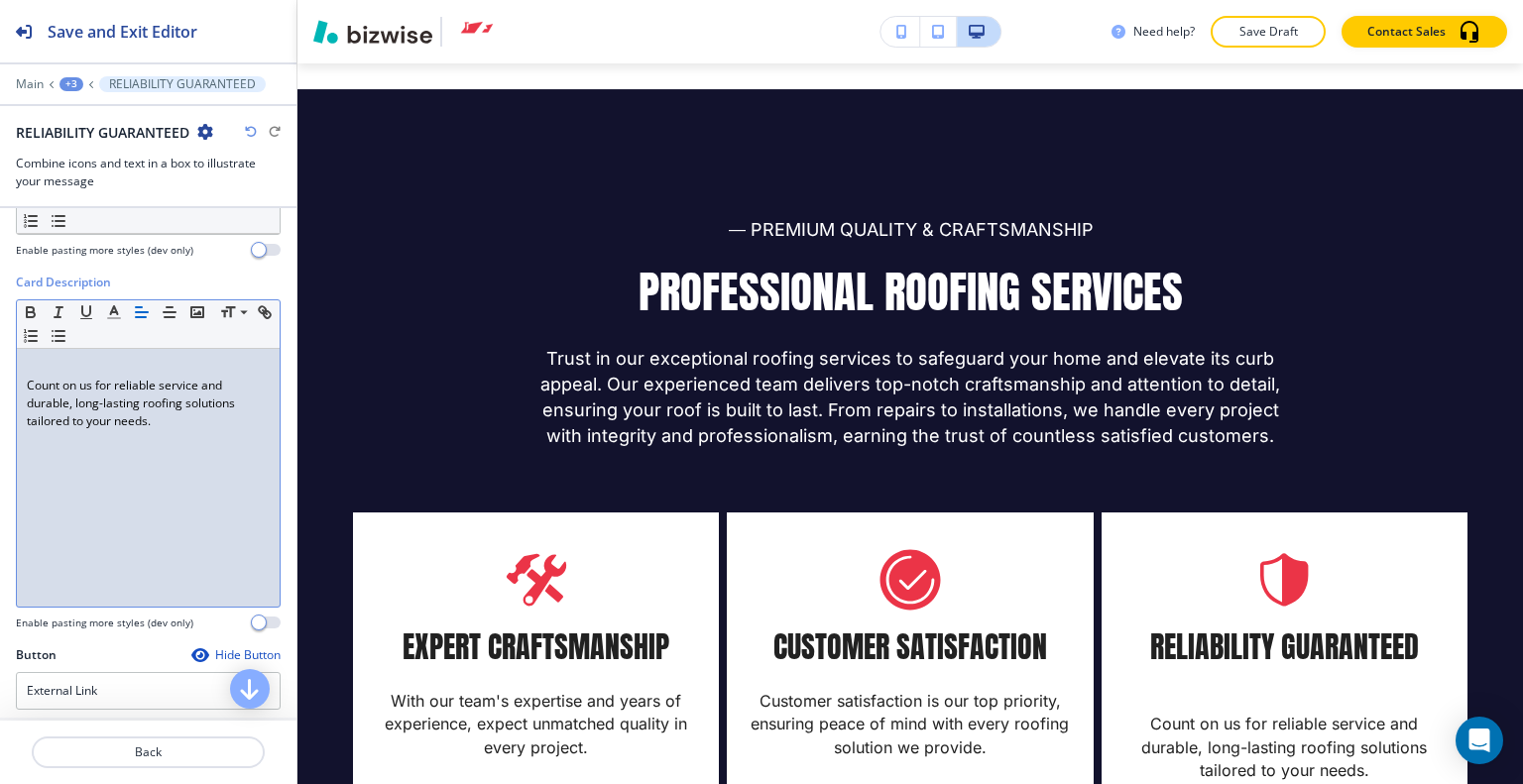 click on "Count on us for reliable service and durable, long-lasting roofing solutions tailored to your needs." at bounding box center (148, 478) 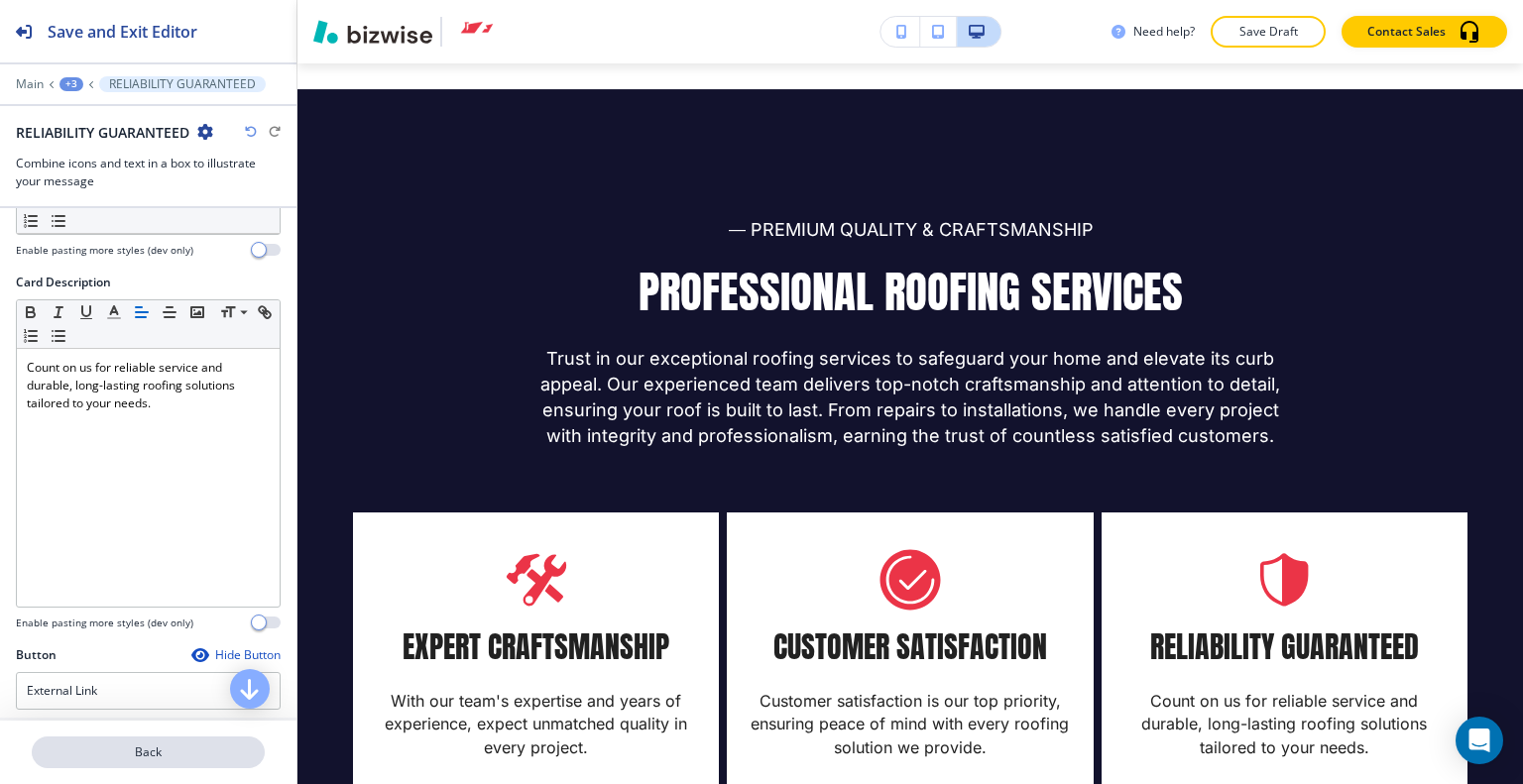 click on "Back" at bounding box center [148, 752] 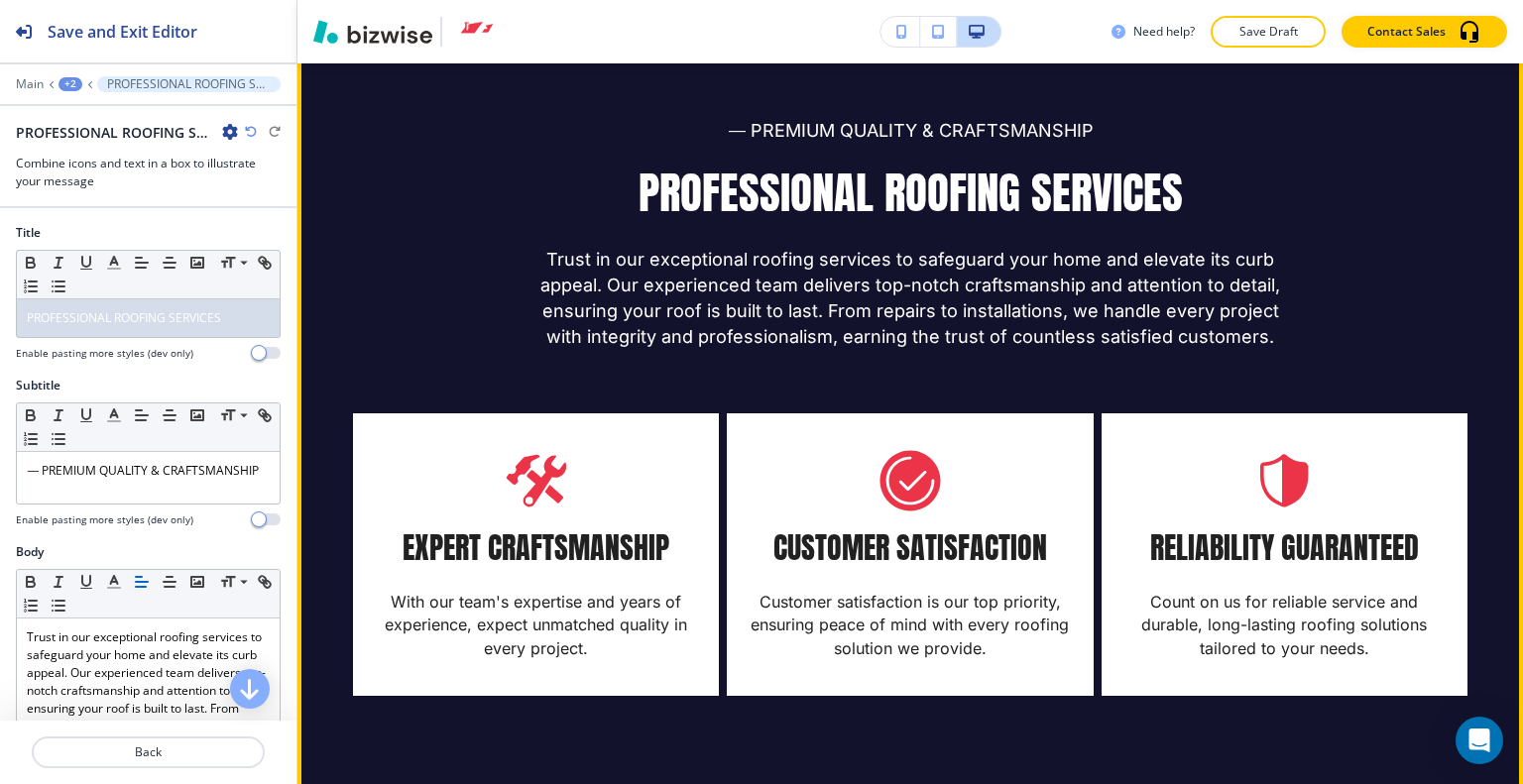 scroll, scrollTop: 1625, scrollLeft: 0, axis: vertical 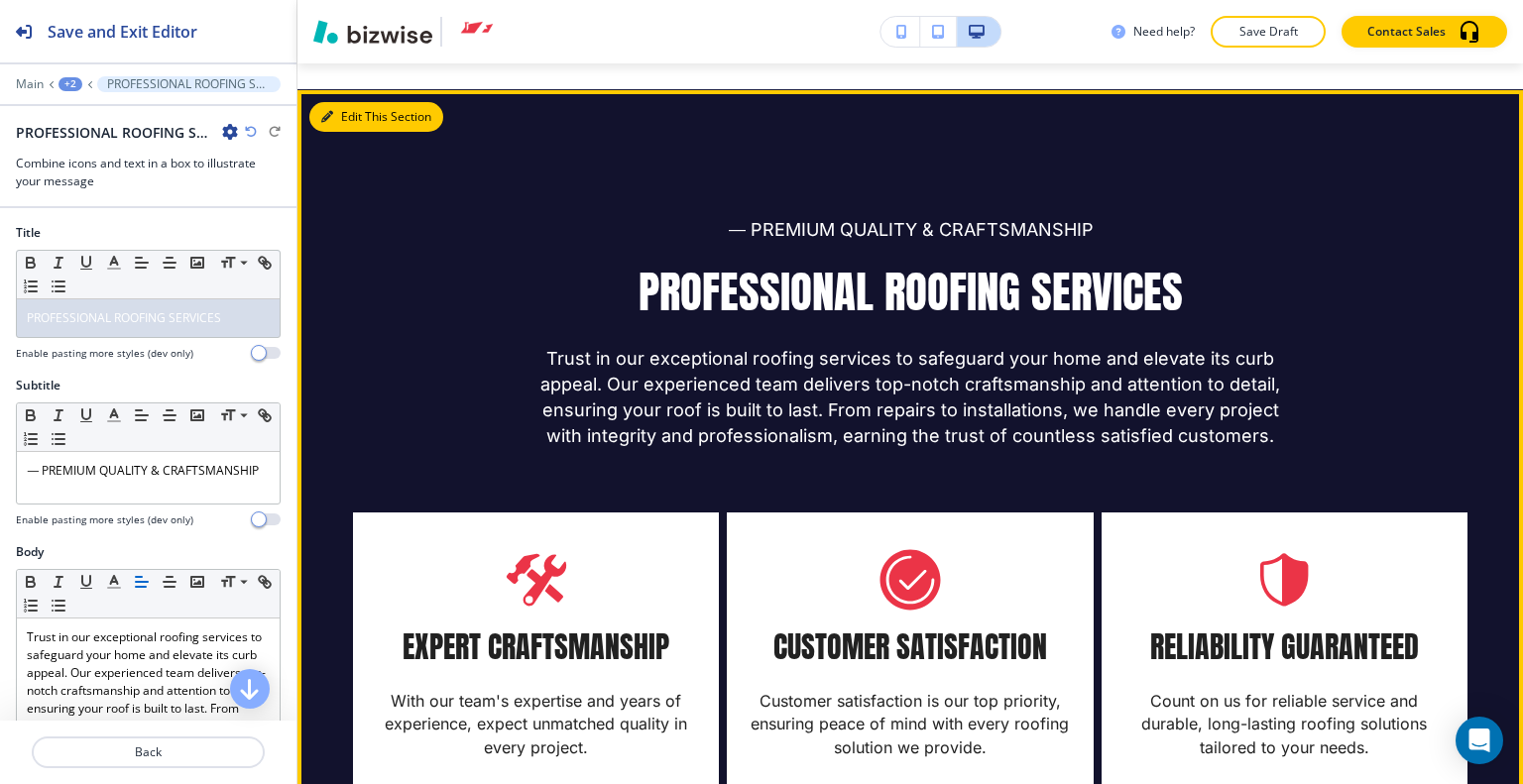 click on "Edit This Section" at bounding box center [376, 117] 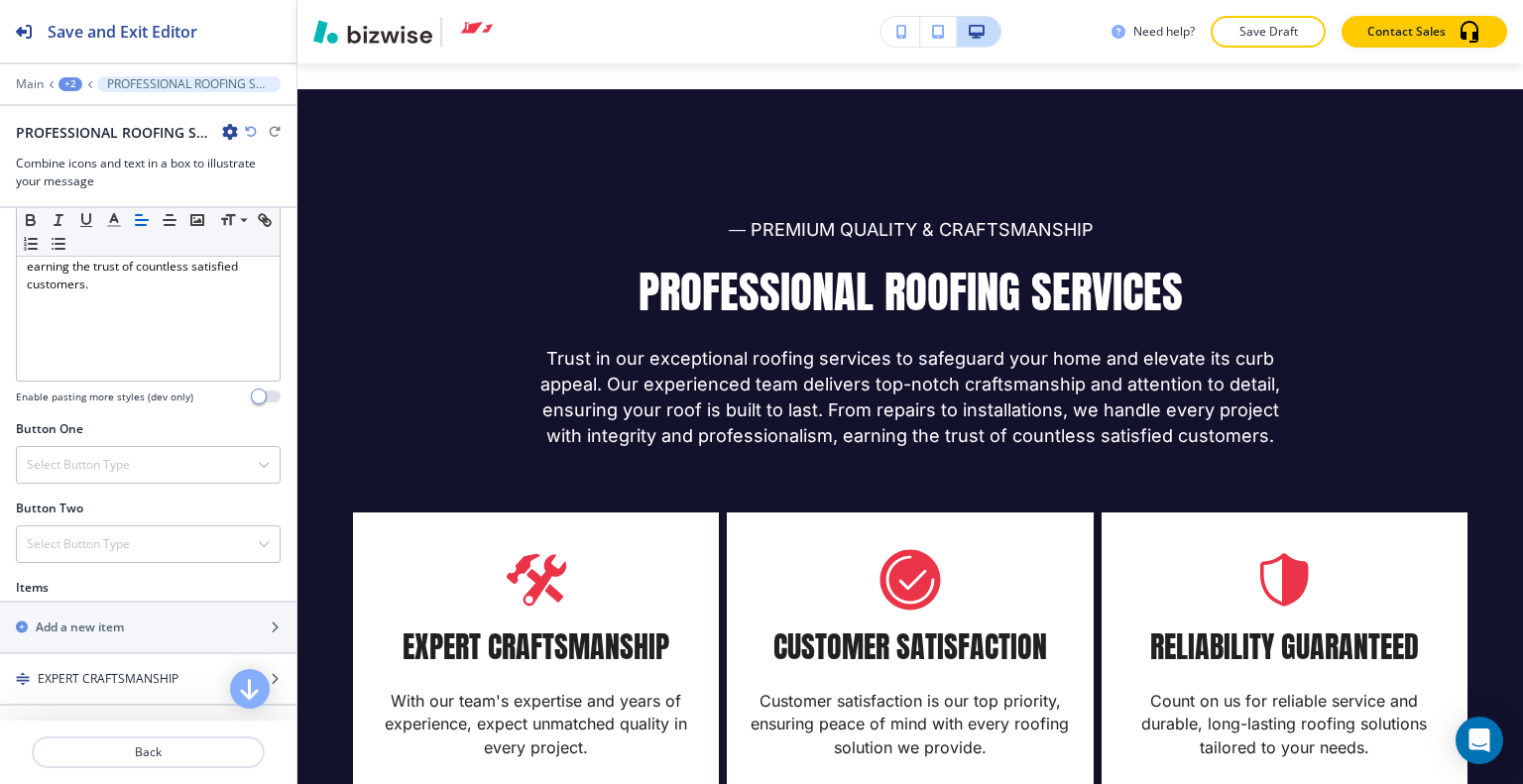 scroll, scrollTop: 595, scrollLeft: 0, axis: vertical 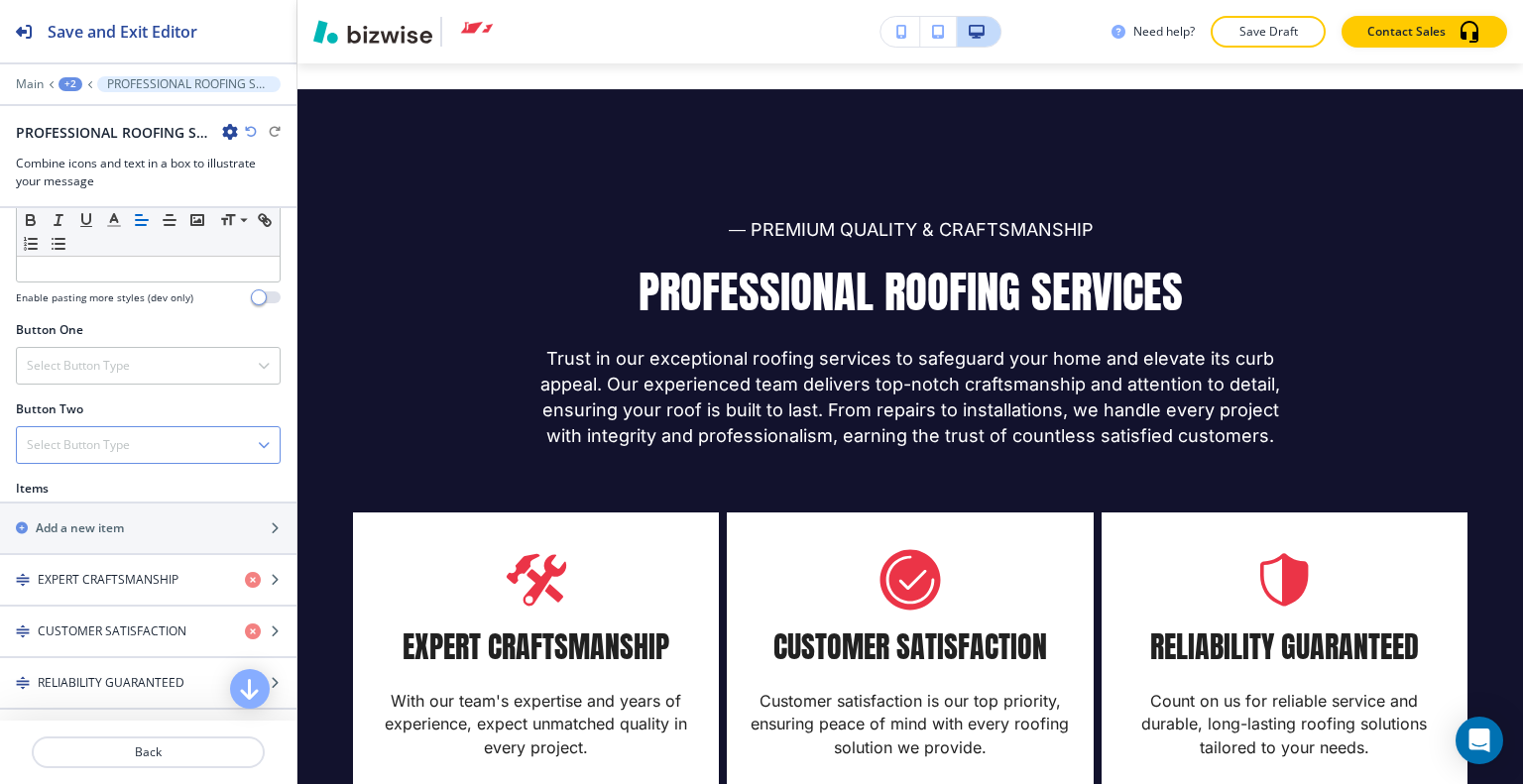 click on "Select Button Type" at bounding box center (148, 445) 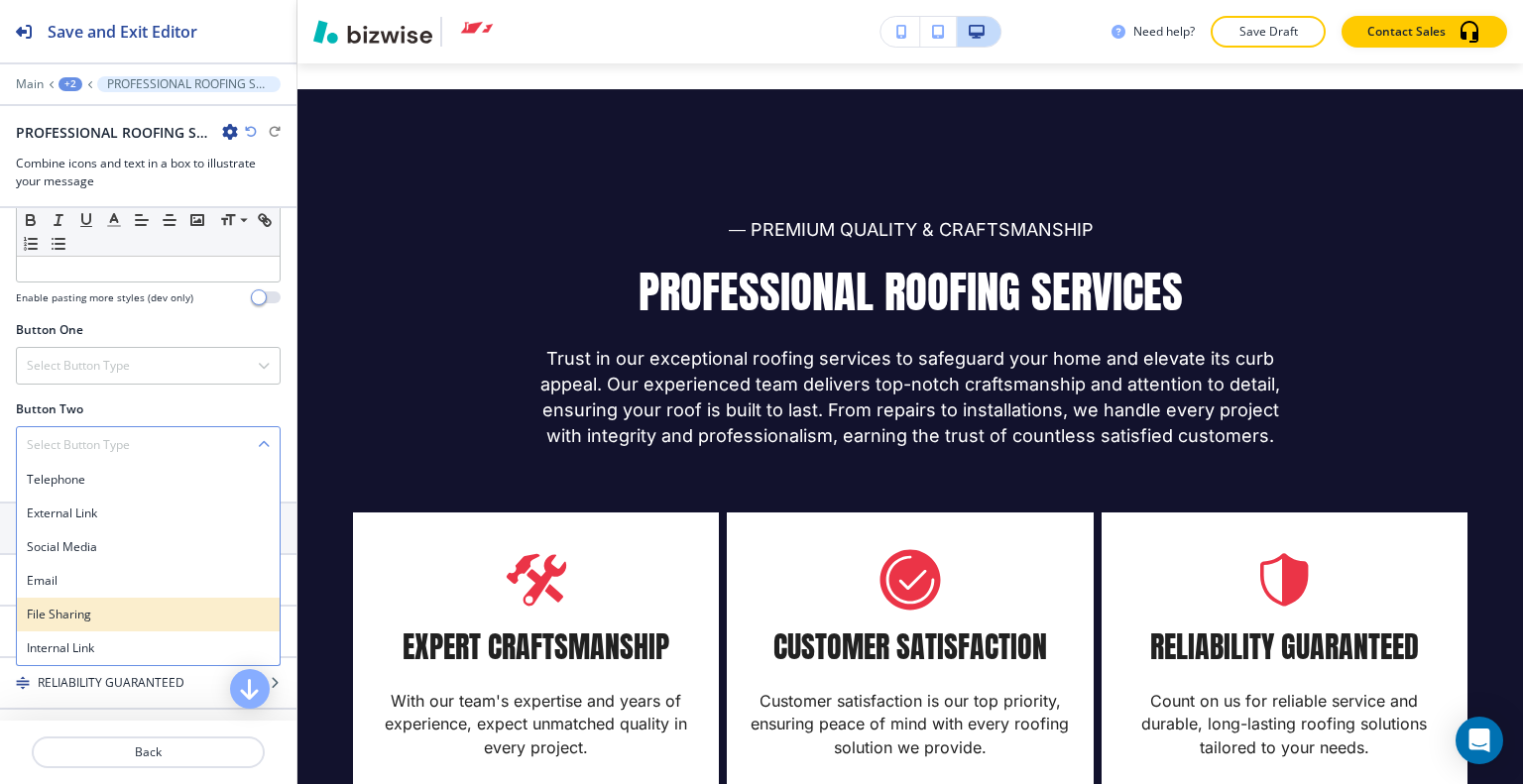 scroll, scrollTop: 694, scrollLeft: 0, axis: vertical 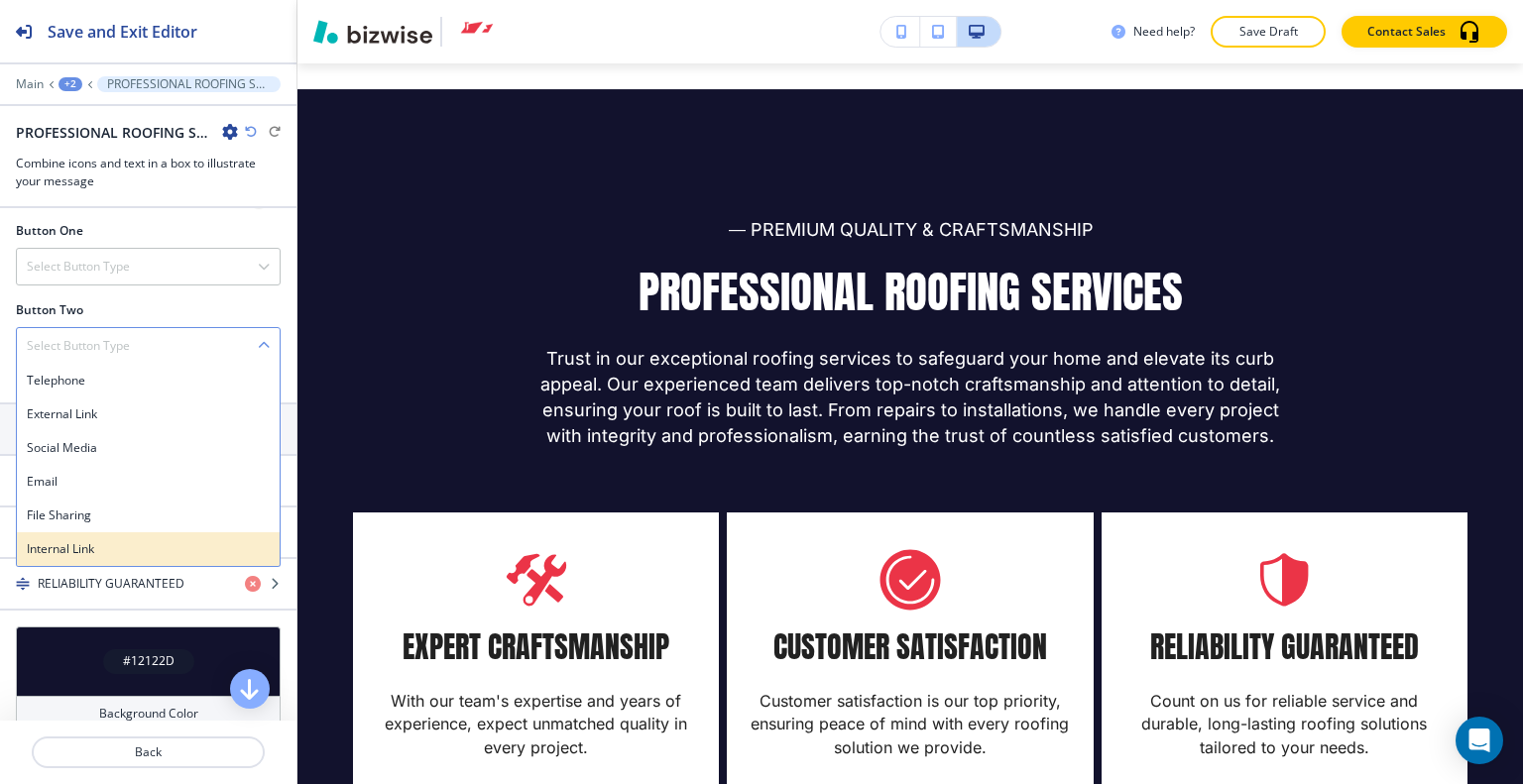 click on "Internal Link" at bounding box center (148, 549) 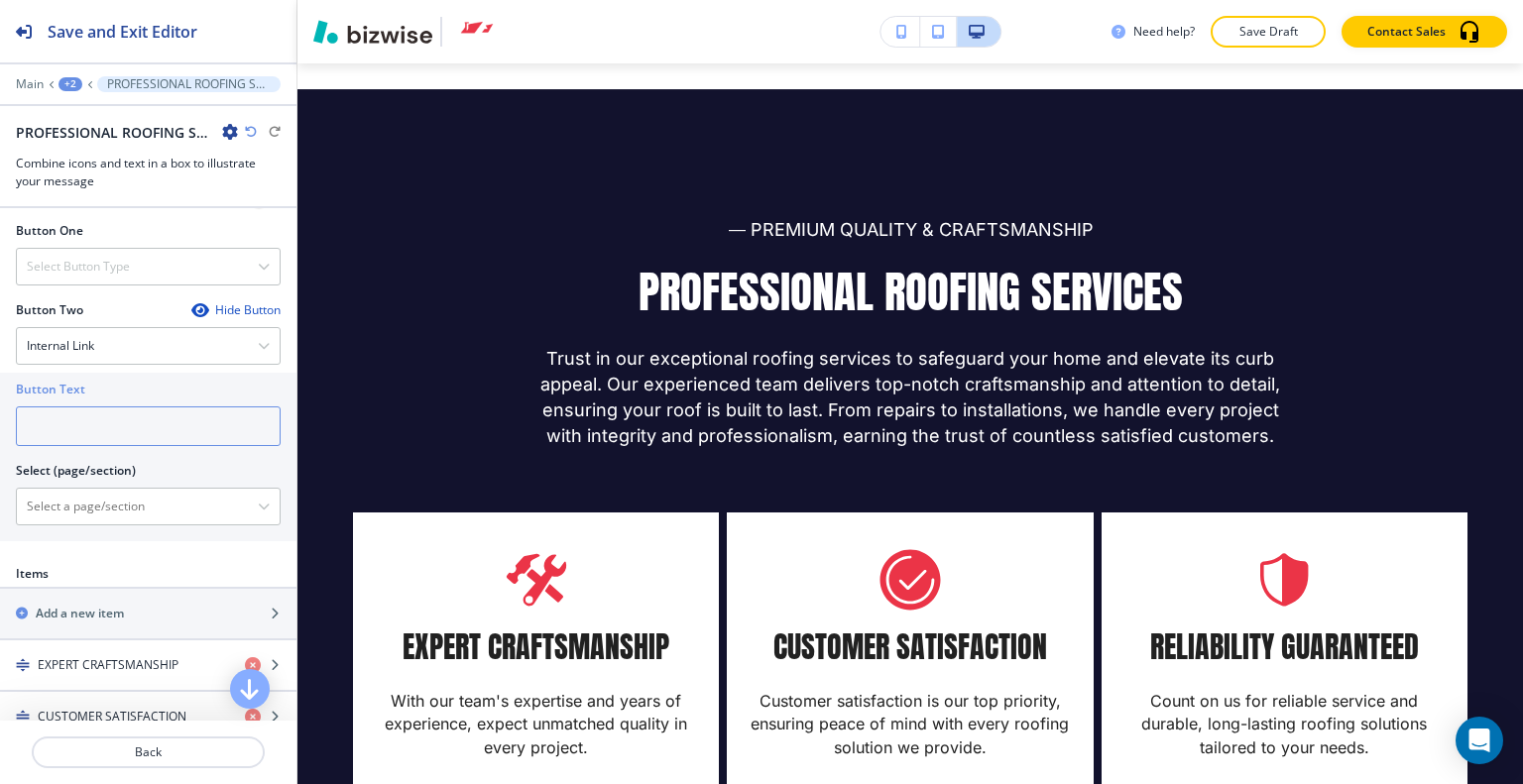 paste on "Check out our FAQs to learn more about how we can meet your roofing needs and for additional information." 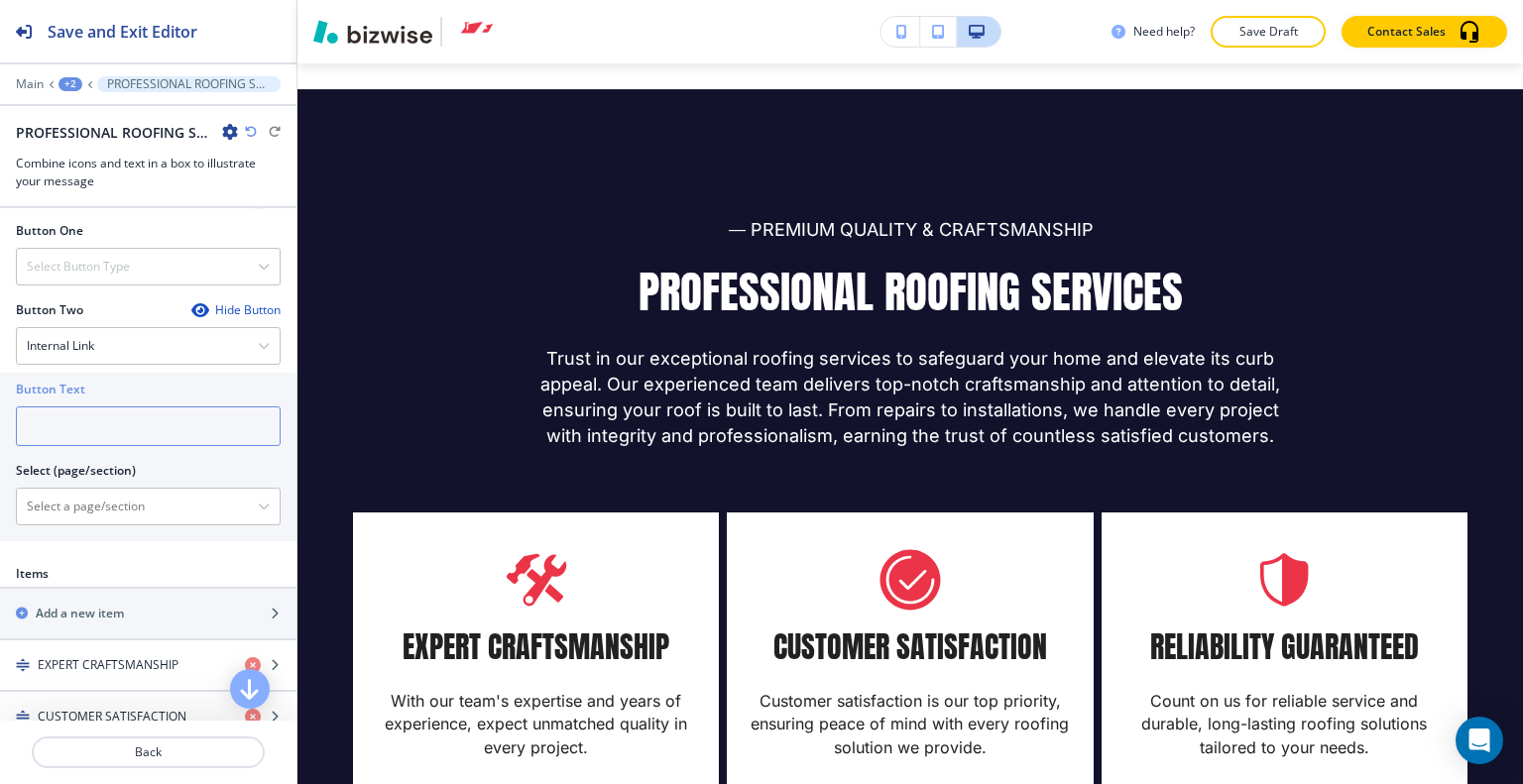 type on "Check out our FAQs to learn more about how we can meet your roofing needs and for additional information." 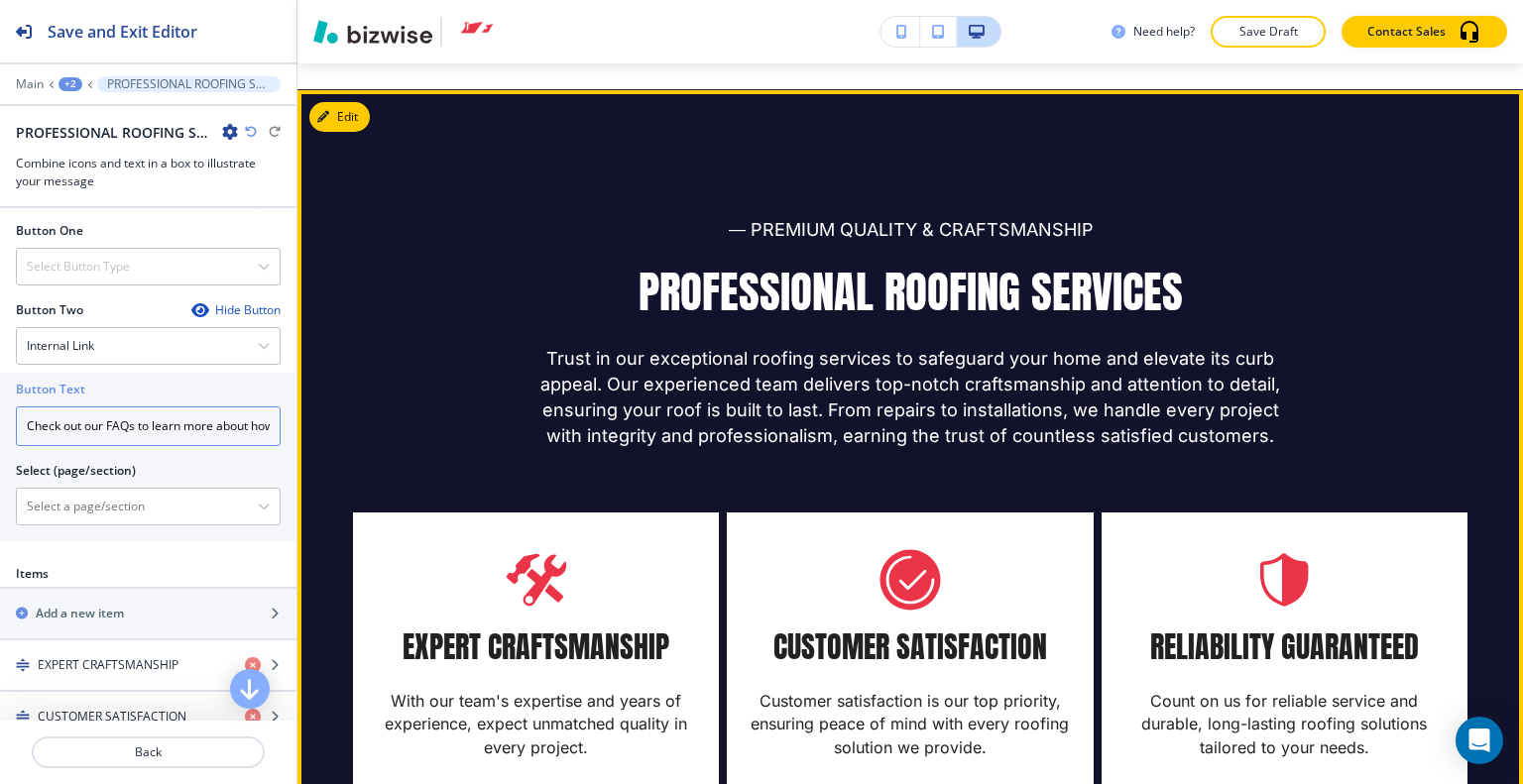 scroll, scrollTop: 0, scrollLeft: 377, axis: horizontal 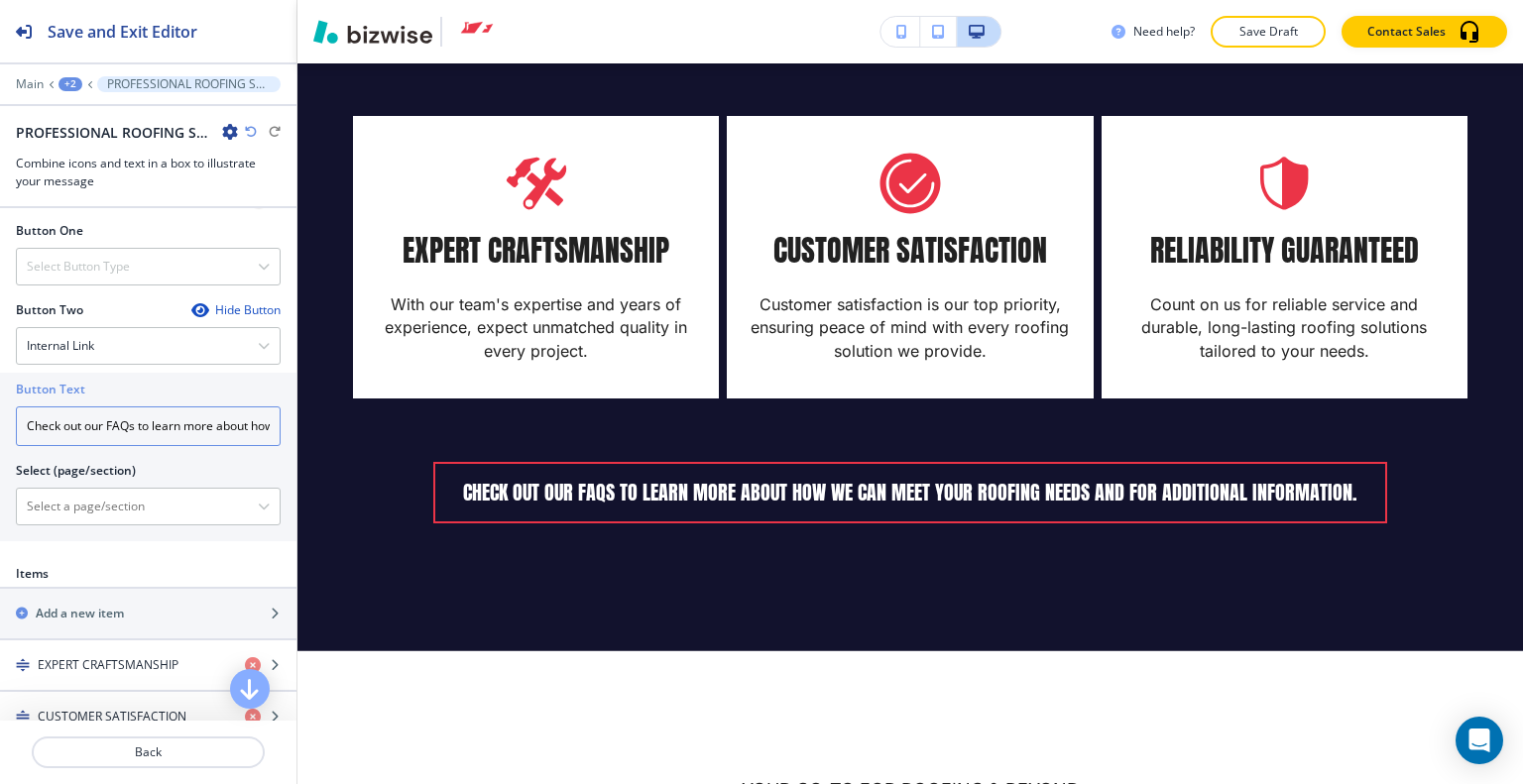 drag, startPoint x: 257, startPoint y: 429, endPoint x: 16, endPoint y: 375, distance: 246.97571 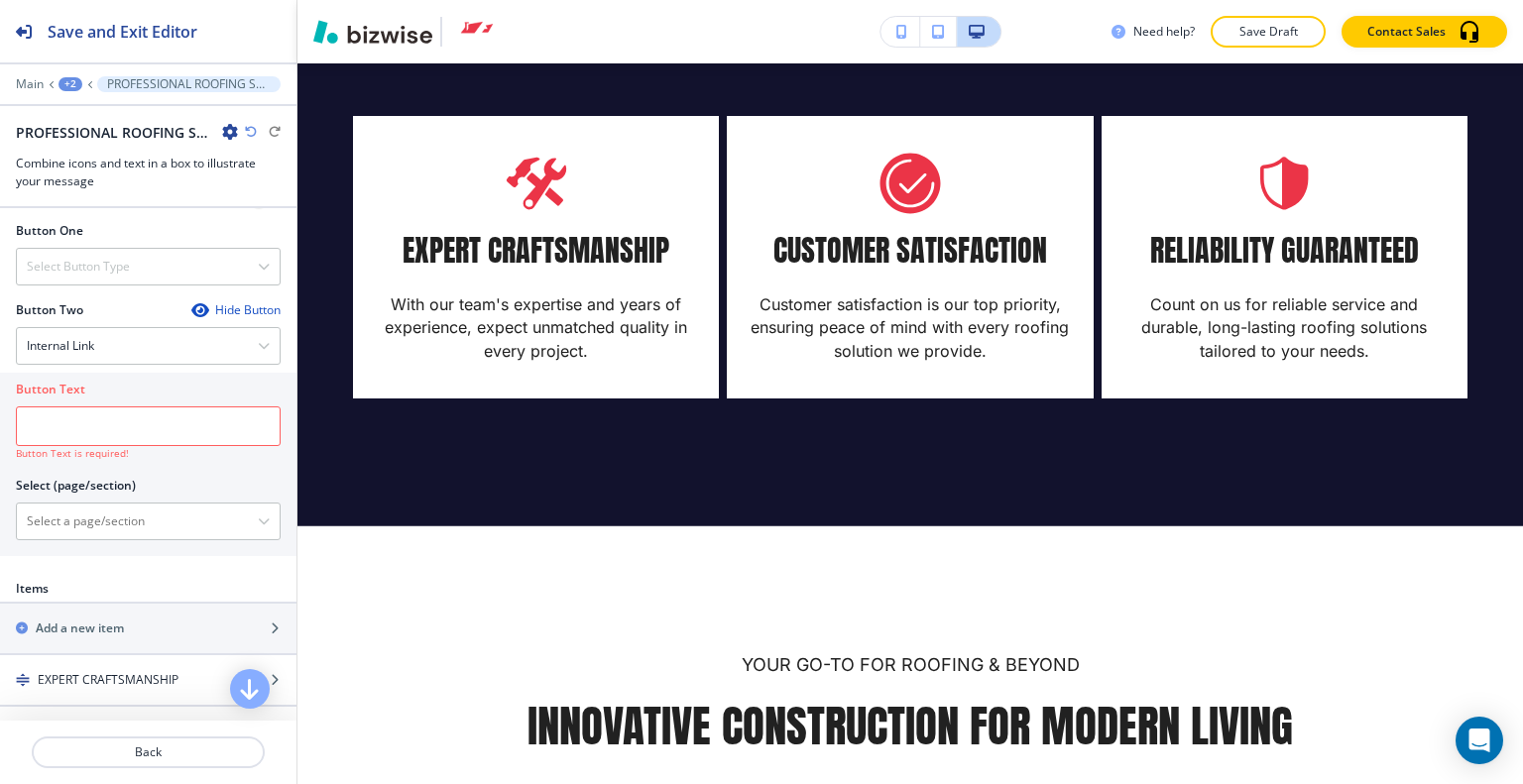 click on "Hide Button" at bounding box center (236, 310) 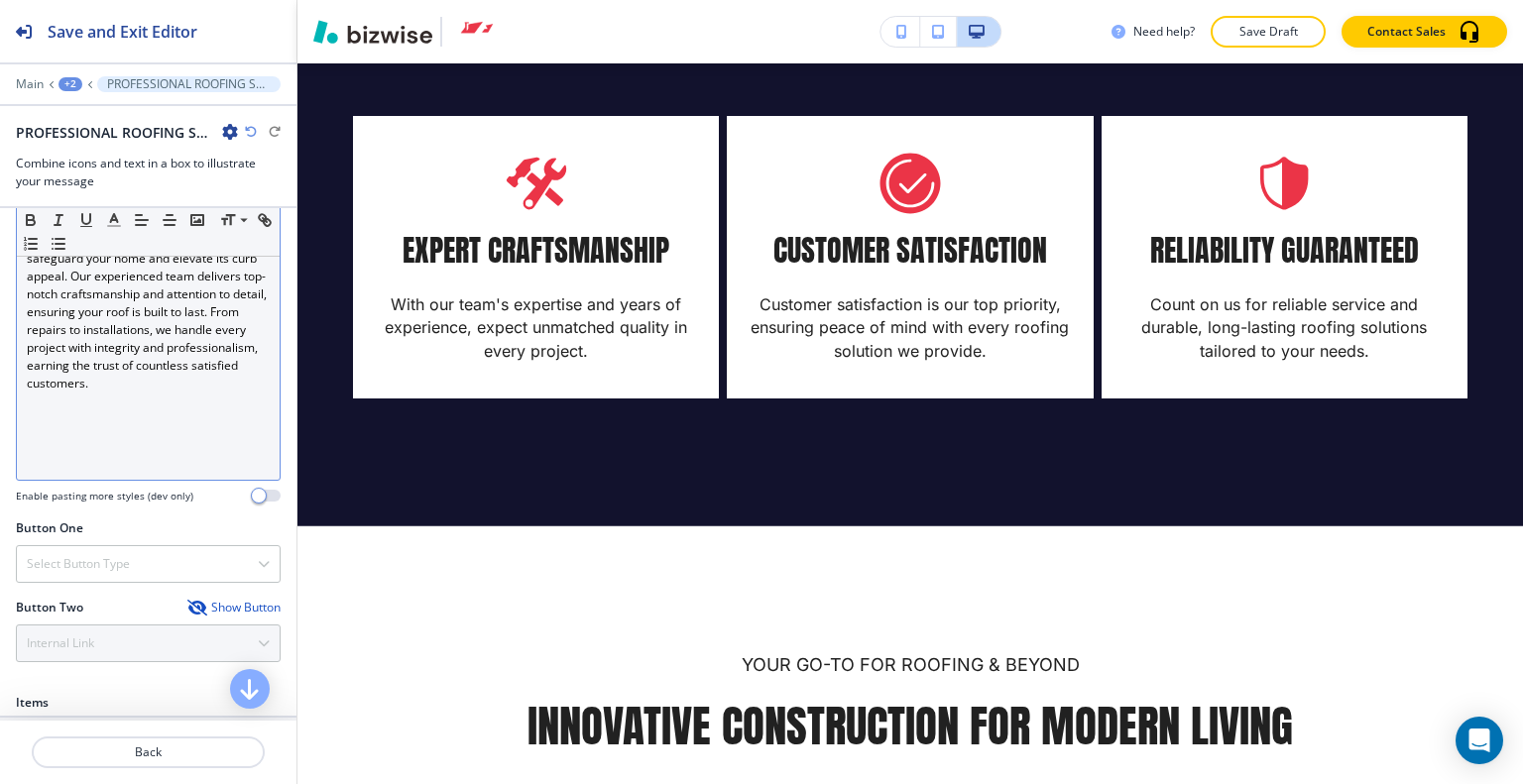 scroll, scrollTop: 198, scrollLeft: 0, axis: vertical 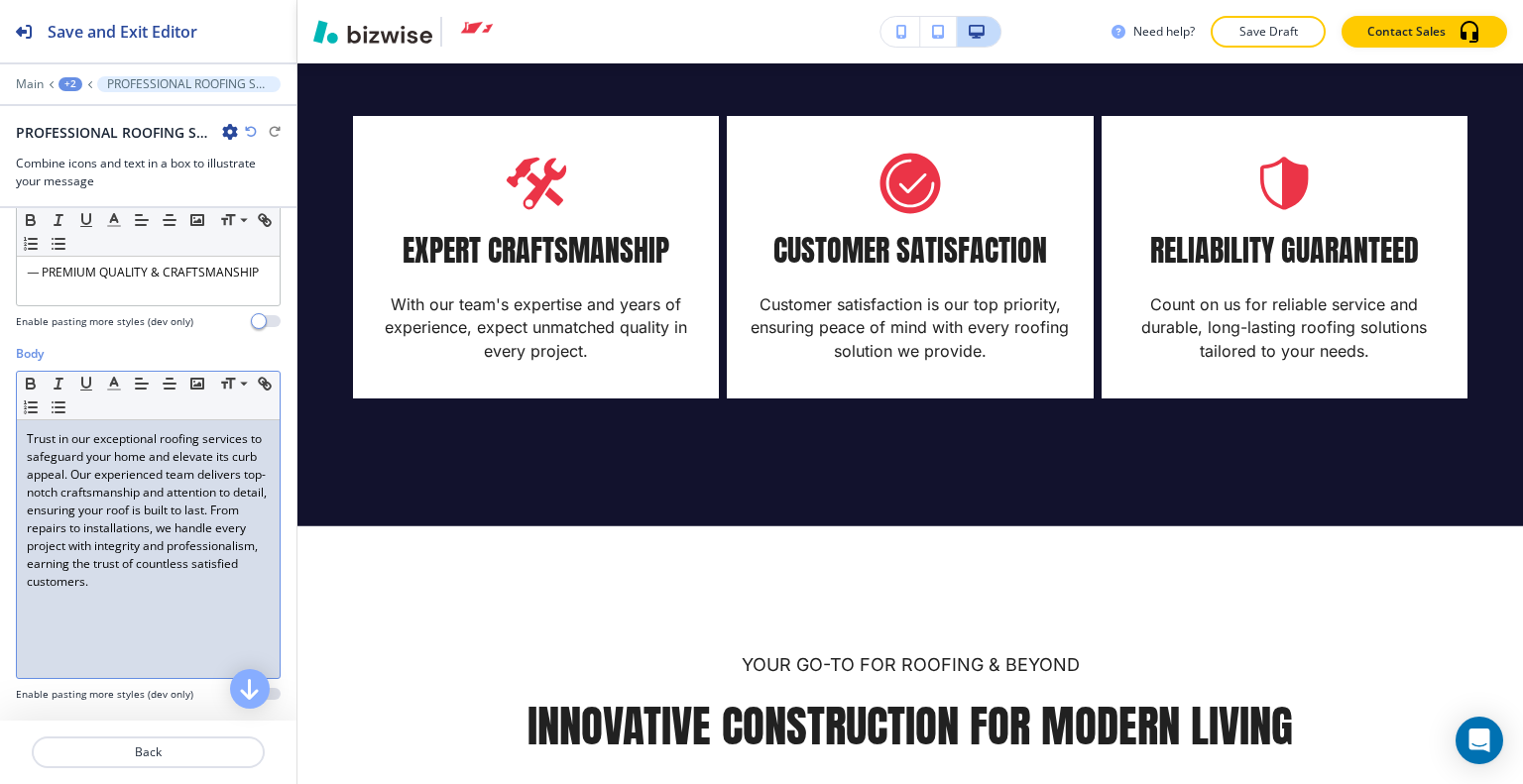 click on "Trust in our exceptional roofing services to safeguard your home and elevate its curb appeal. Our experienced team delivers top-notch craftsmanship and attention to detail, ensuring your roof is built to last. From repairs to installations, we handle every project with integrity and professionalism, earning the trust of countless satisfied customers." at bounding box center (148, 549) 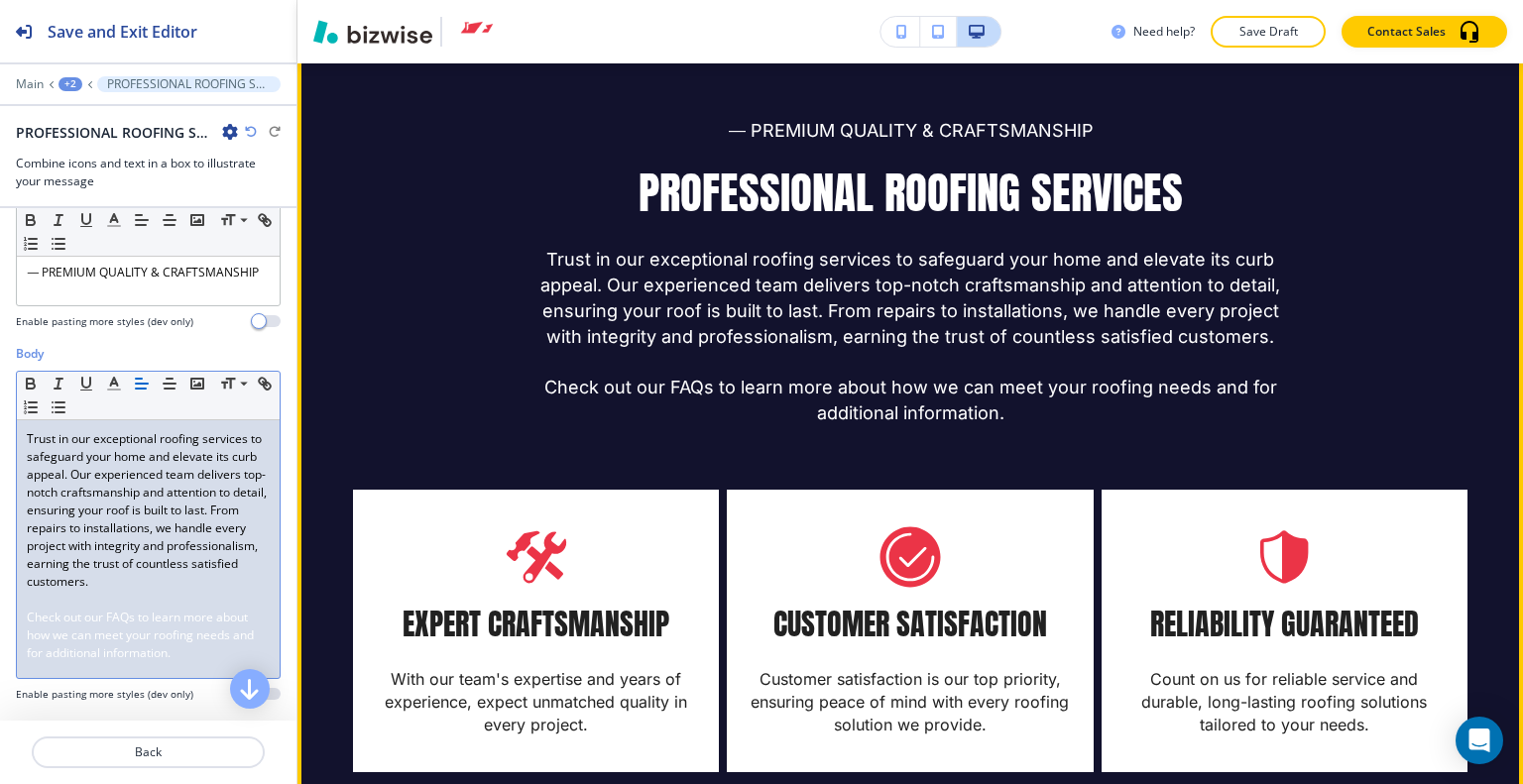 scroll, scrollTop: 1923, scrollLeft: 0, axis: vertical 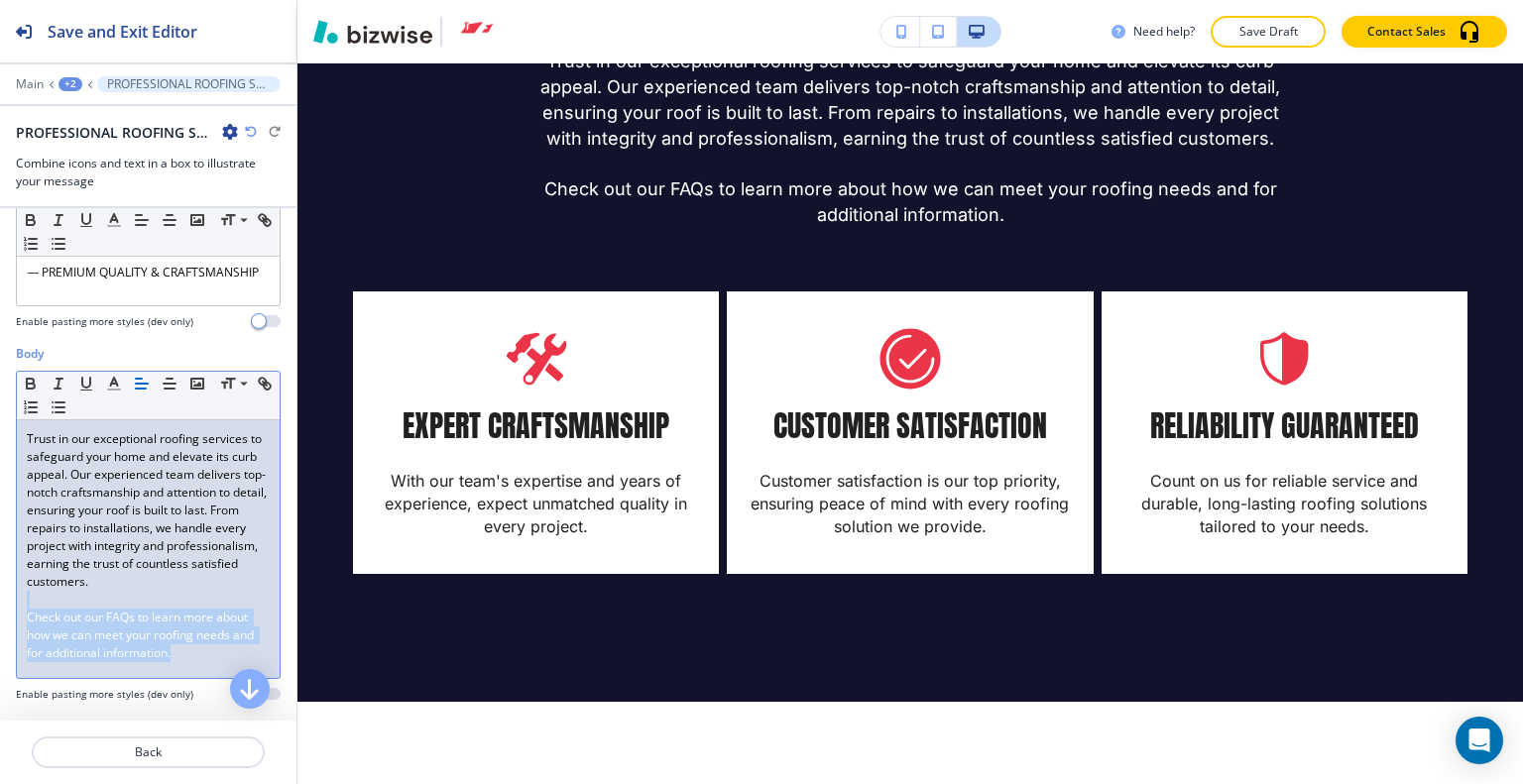 drag, startPoint x: 214, startPoint y: 654, endPoint x: 1, endPoint y: 598, distance: 220.23851 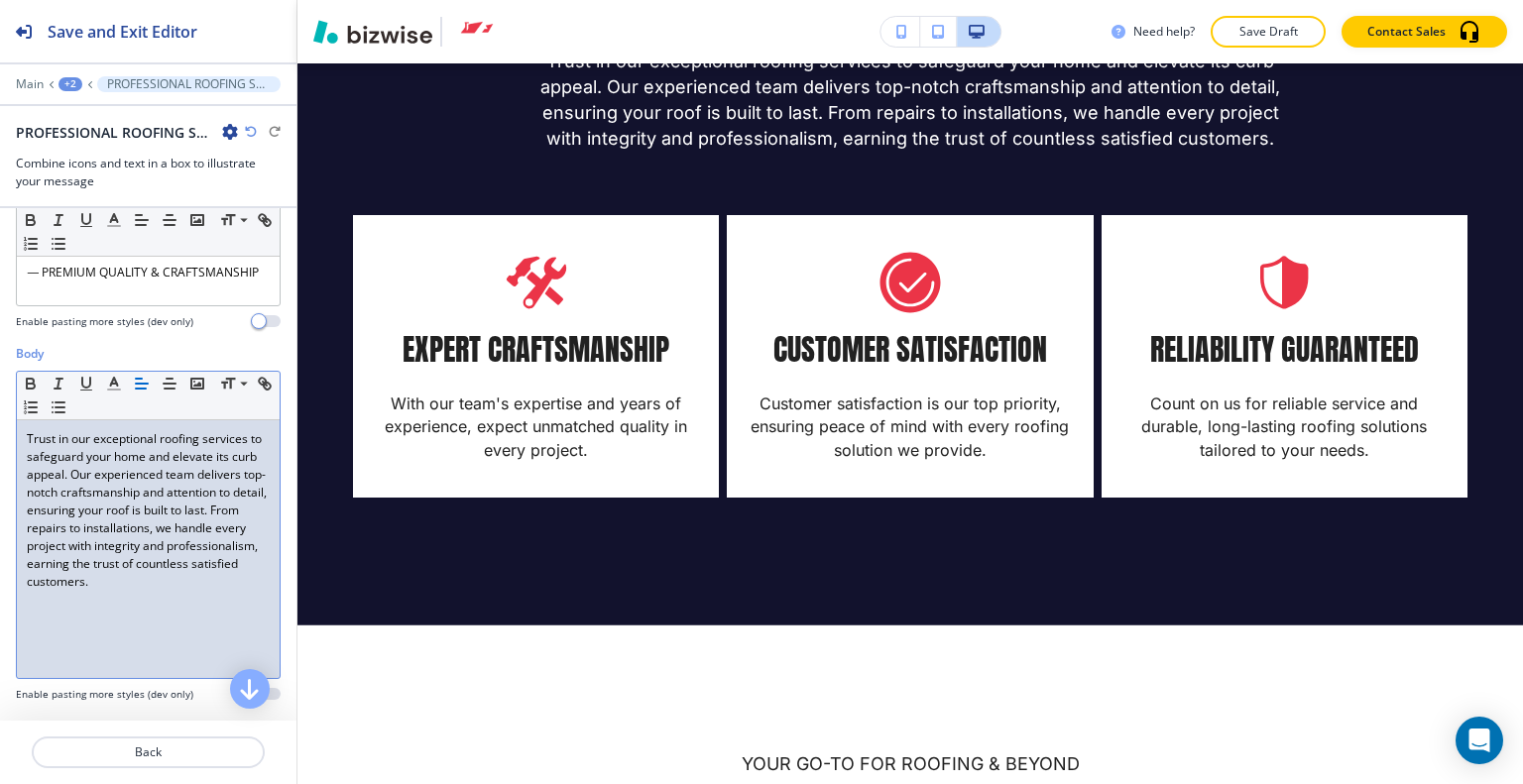 type 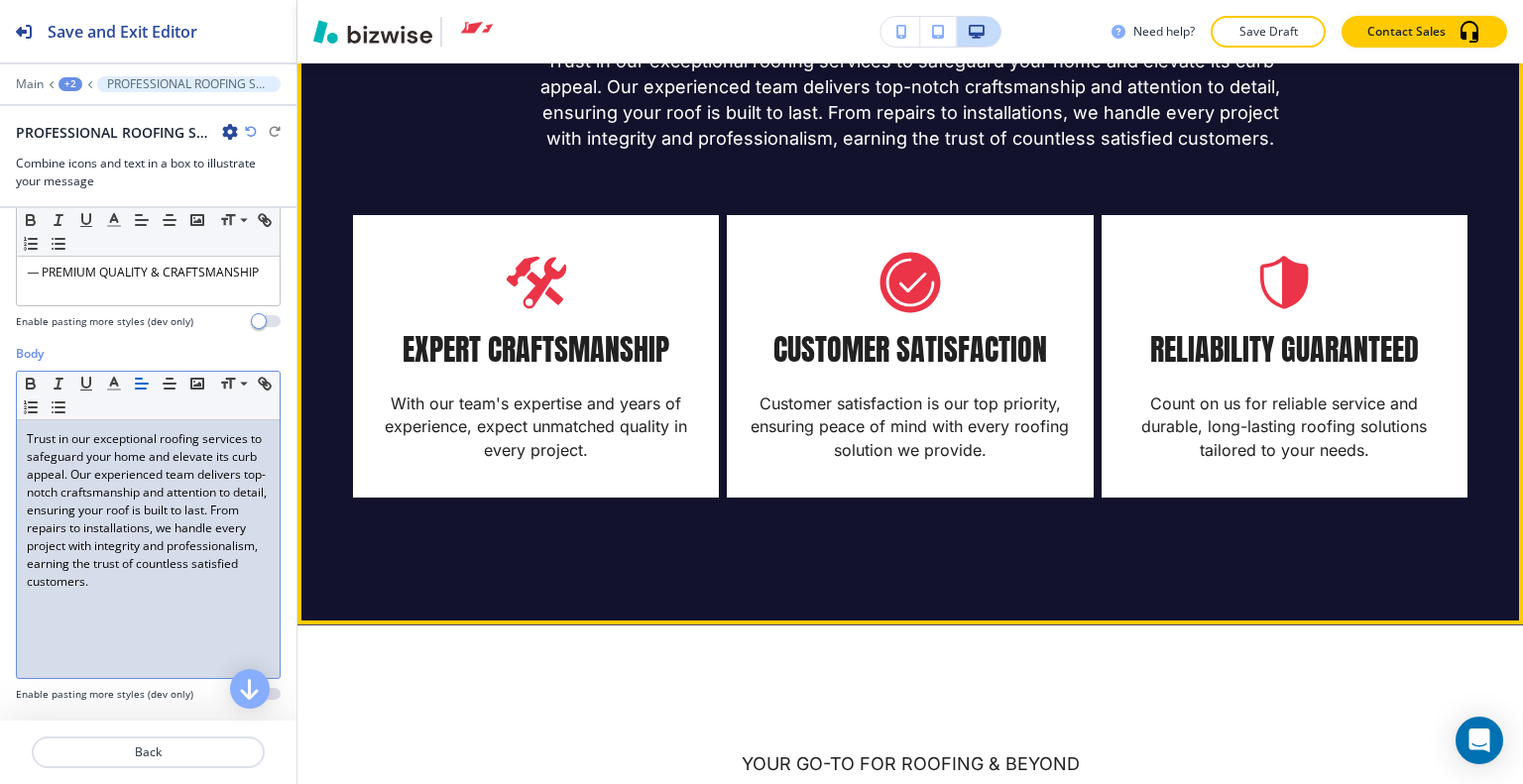 scroll, scrollTop: 1725, scrollLeft: 0, axis: vertical 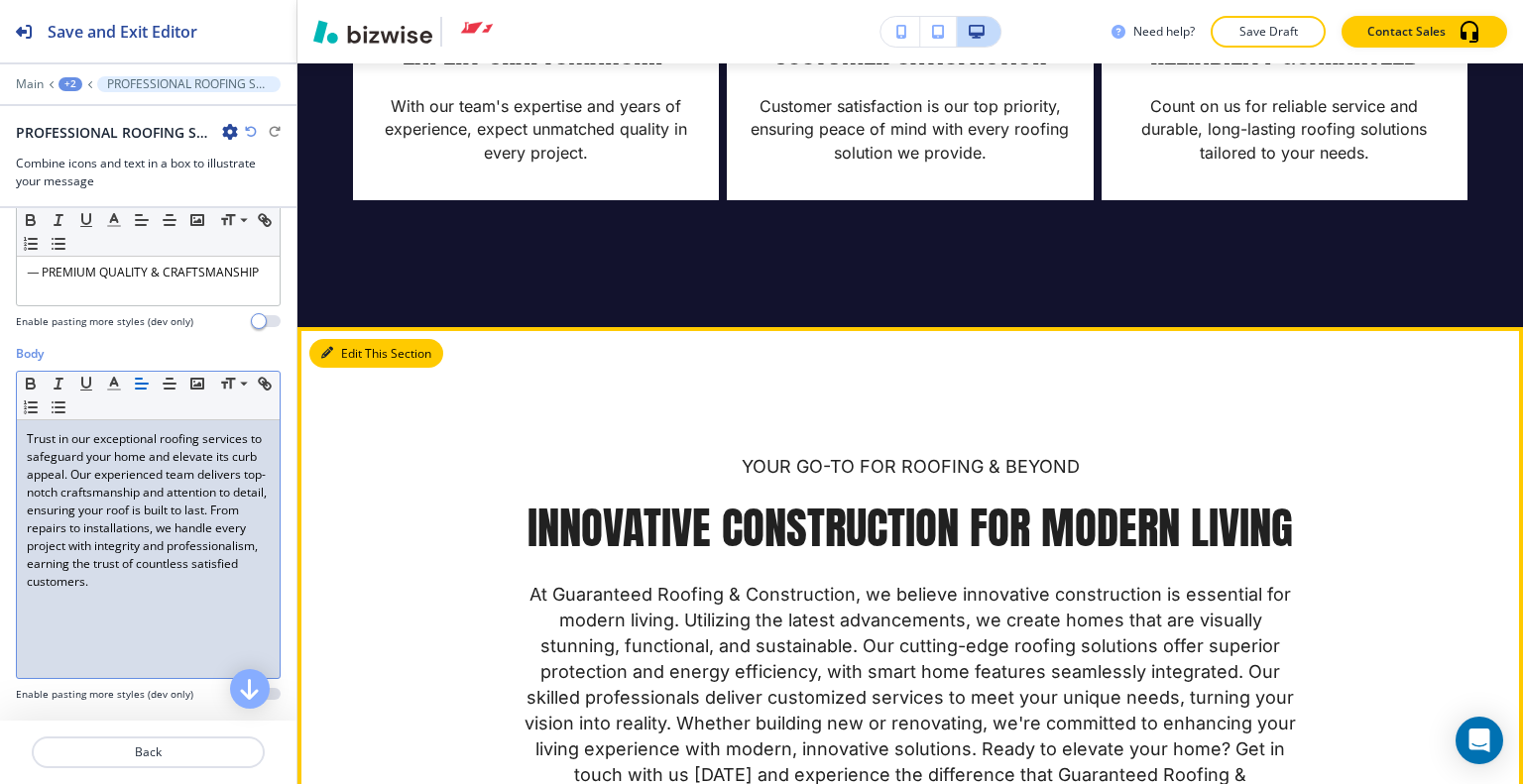 click on "Edit This Section" at bounding box center (376, 354) 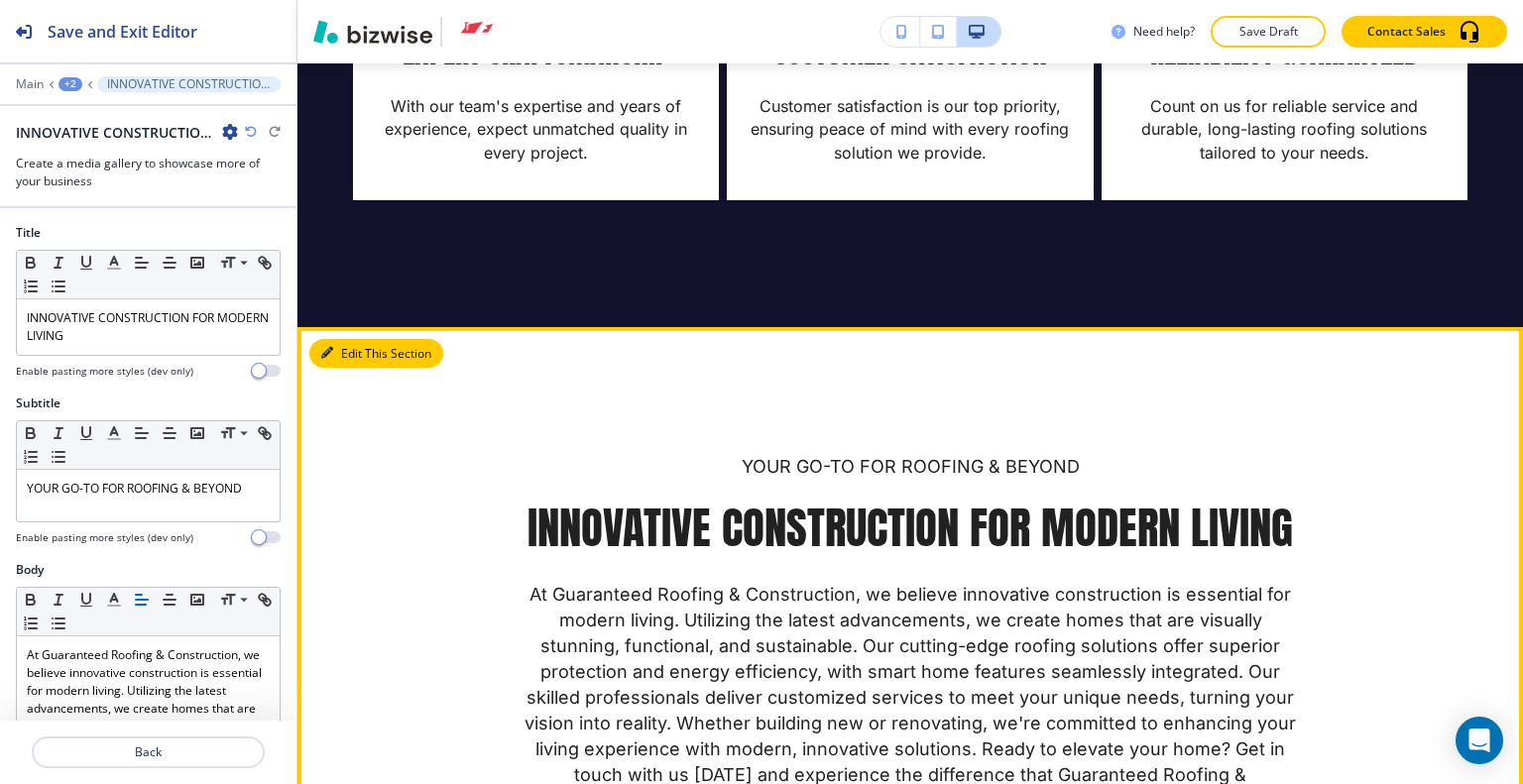 scroll, scrollTop: 2456, scrollLeft: 0, axis: vertical 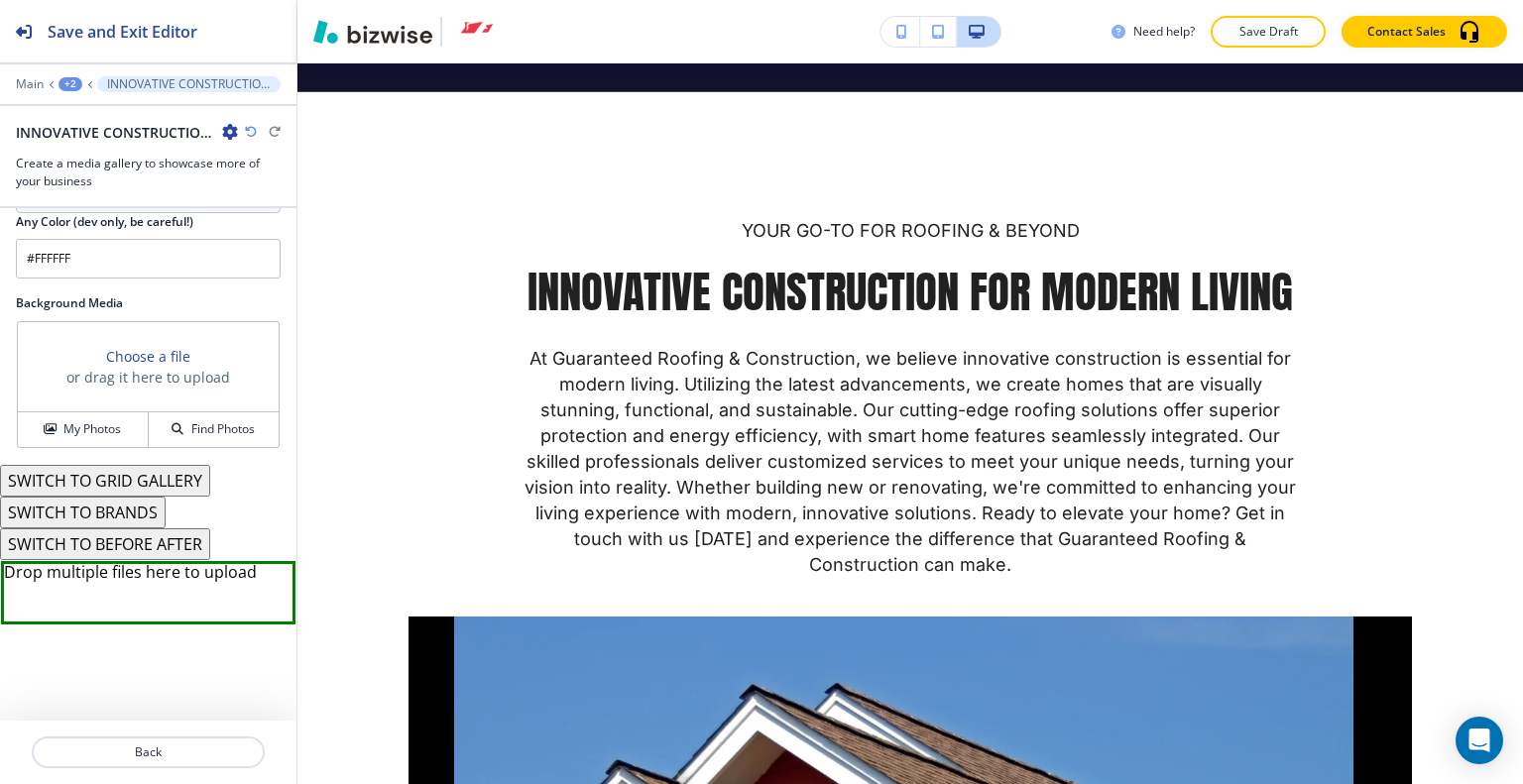 click on "SWITCH TO GRID GALLERY" at bounding box center [105, 481] 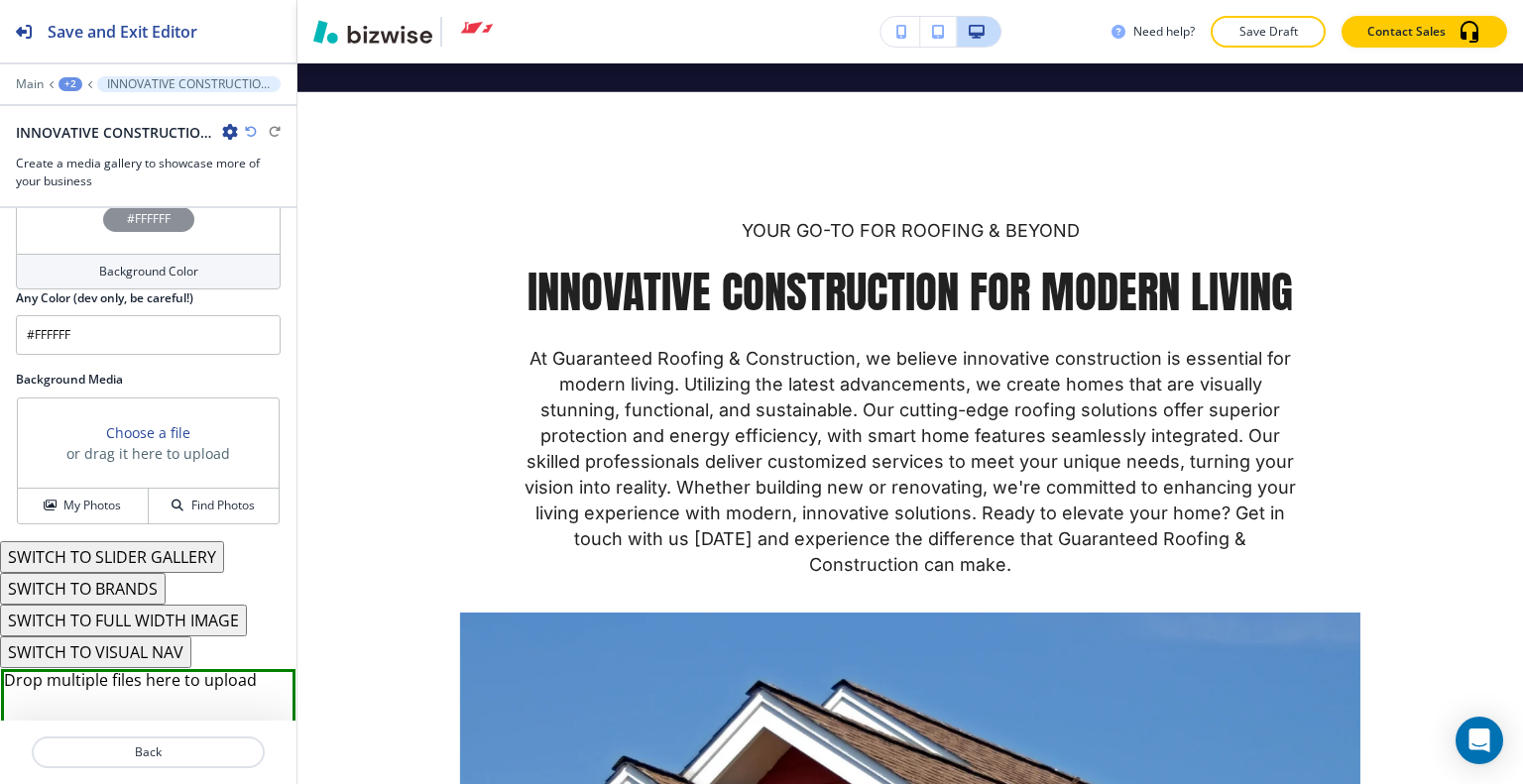scroll, scrollTop: 1343, scrollLeft: 0, axis: vertical 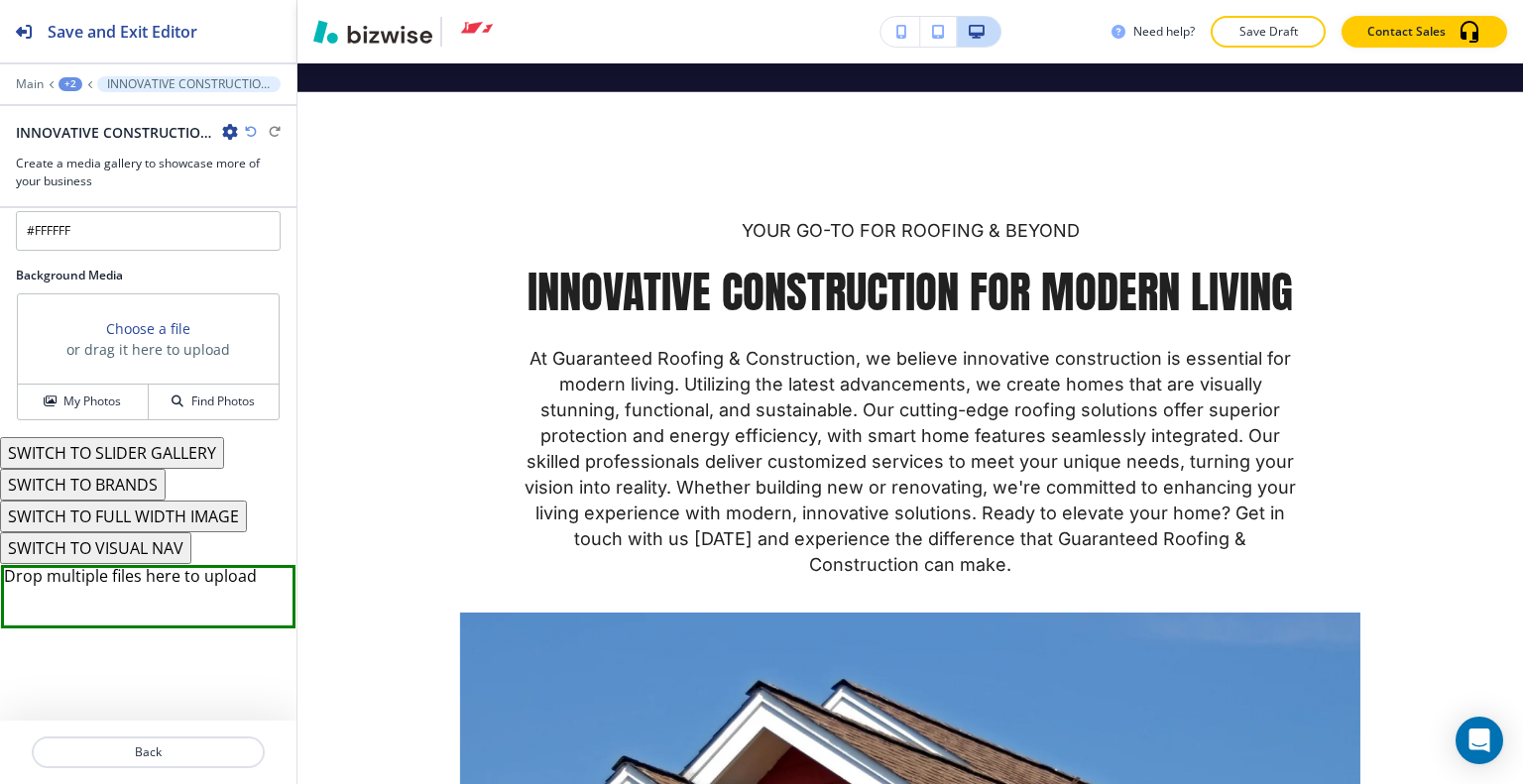 click on "SWITCH TO VISUAL NAV" at bounding box center (95, 548) 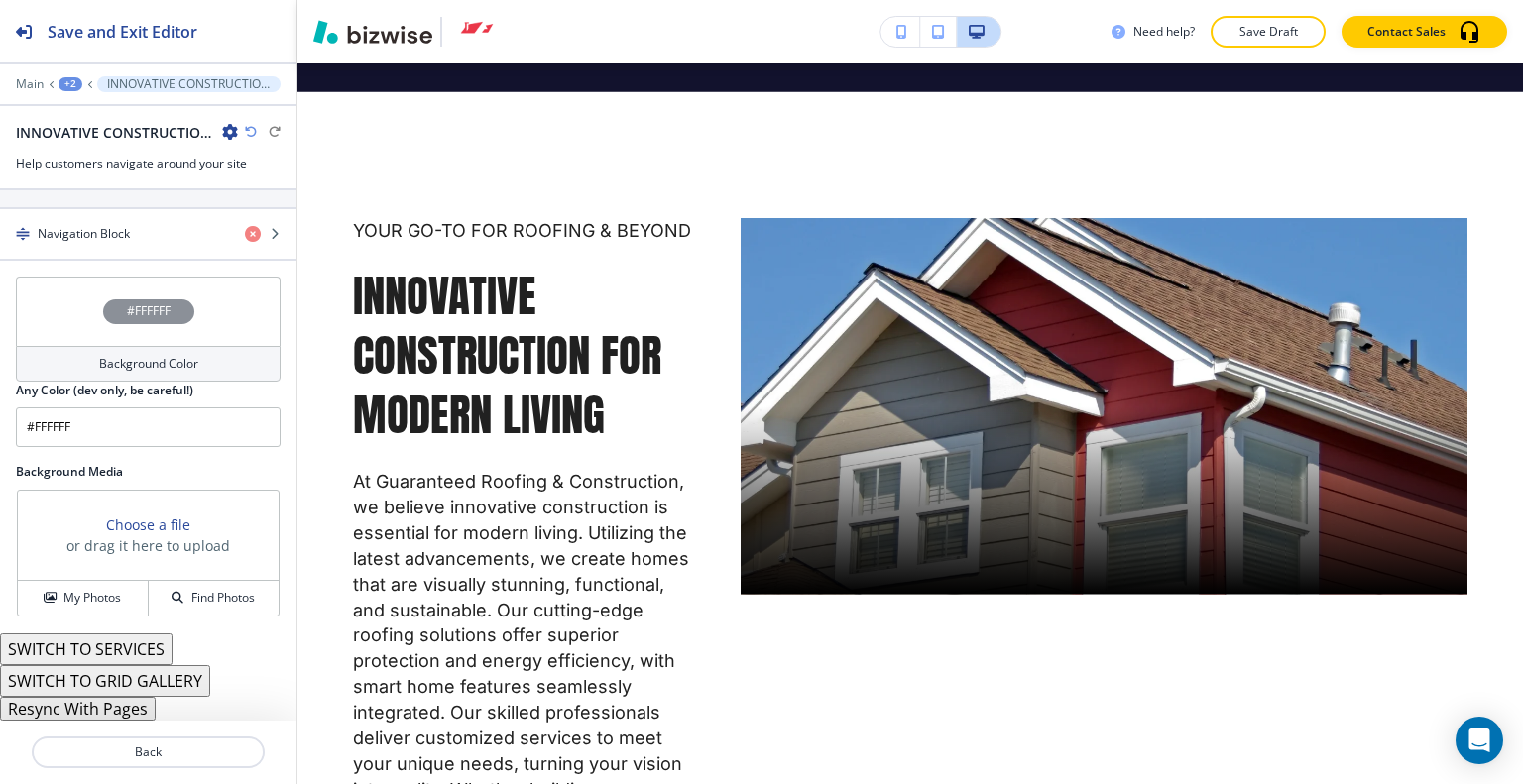 scroll, scrollTop: 895, scrollLeft: 0, axis: vertical 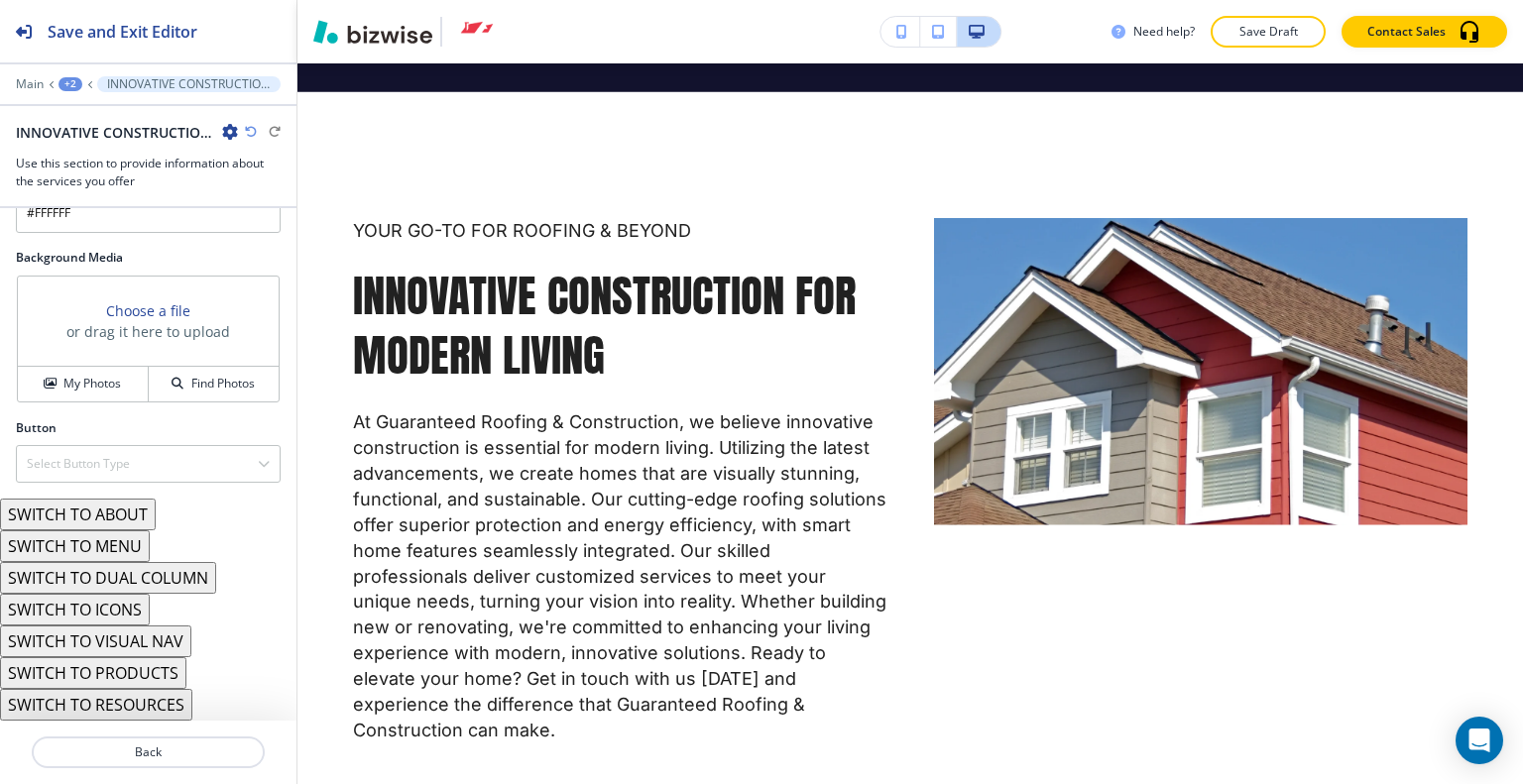 click on "SWITCH TO ABOUT" at bounding box center [77, 514] 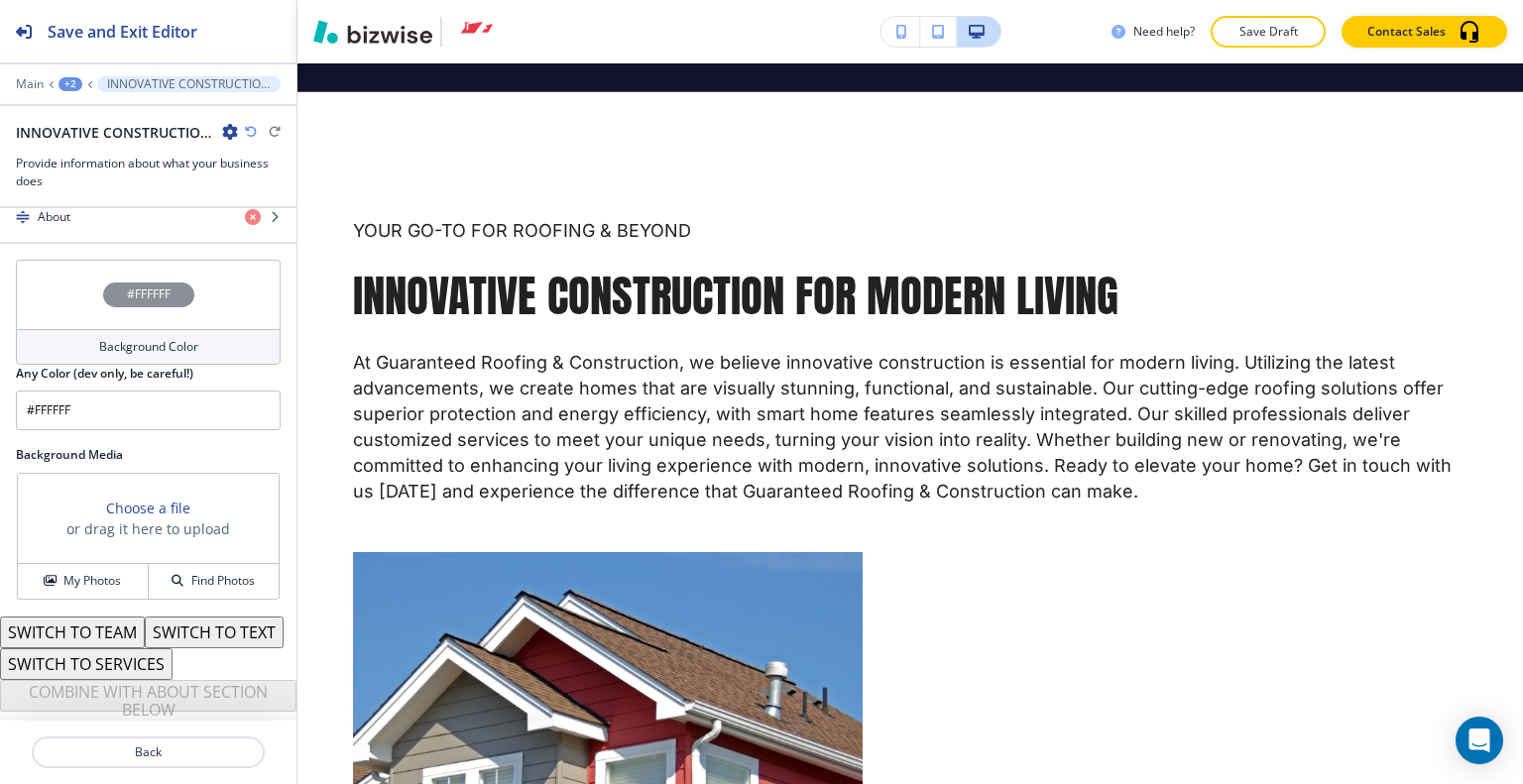 scroll, scrollTop: 962, scrollLeft: 0, axis: vertical 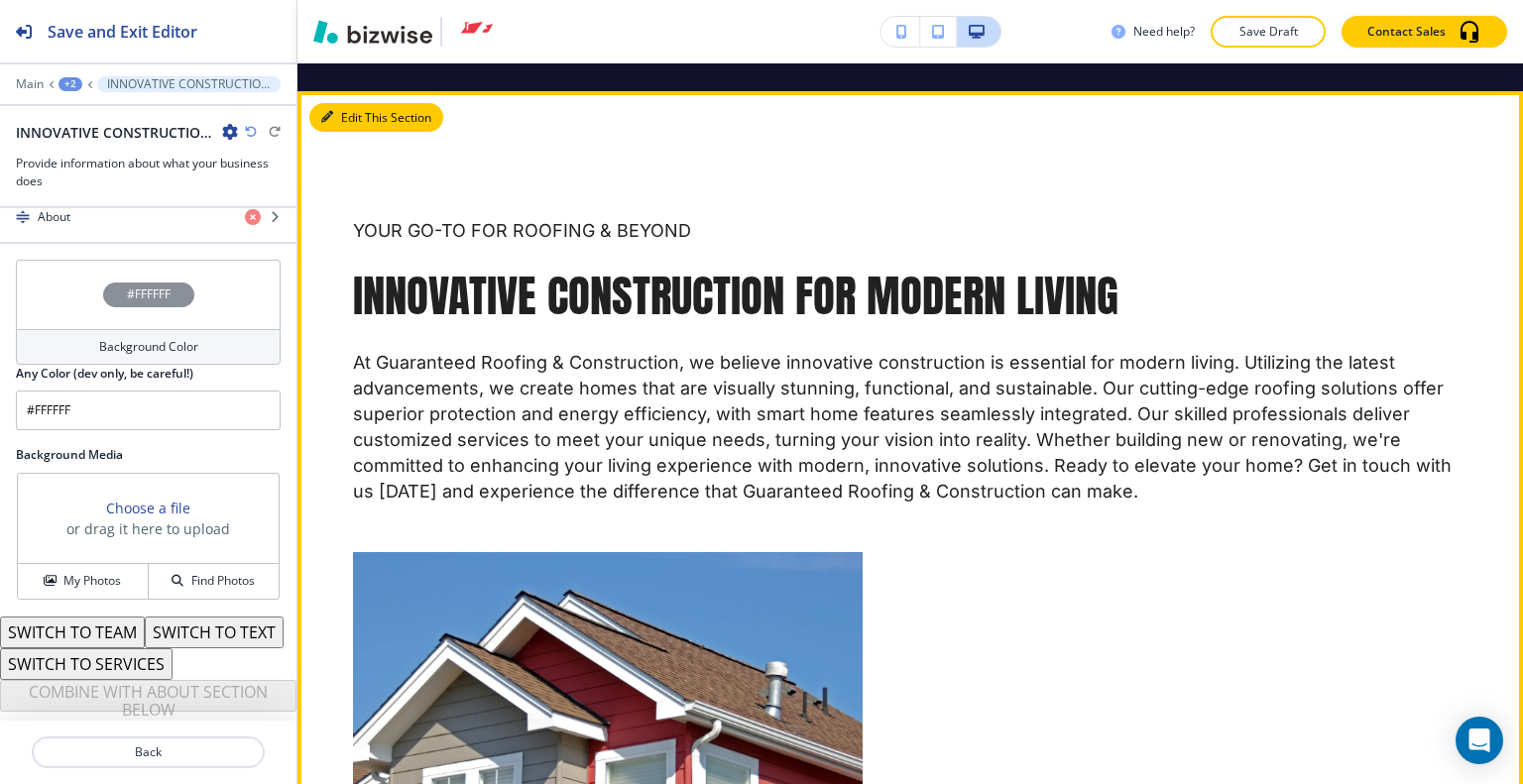 click on "Edit This Section" at bounding box center (376, 118) 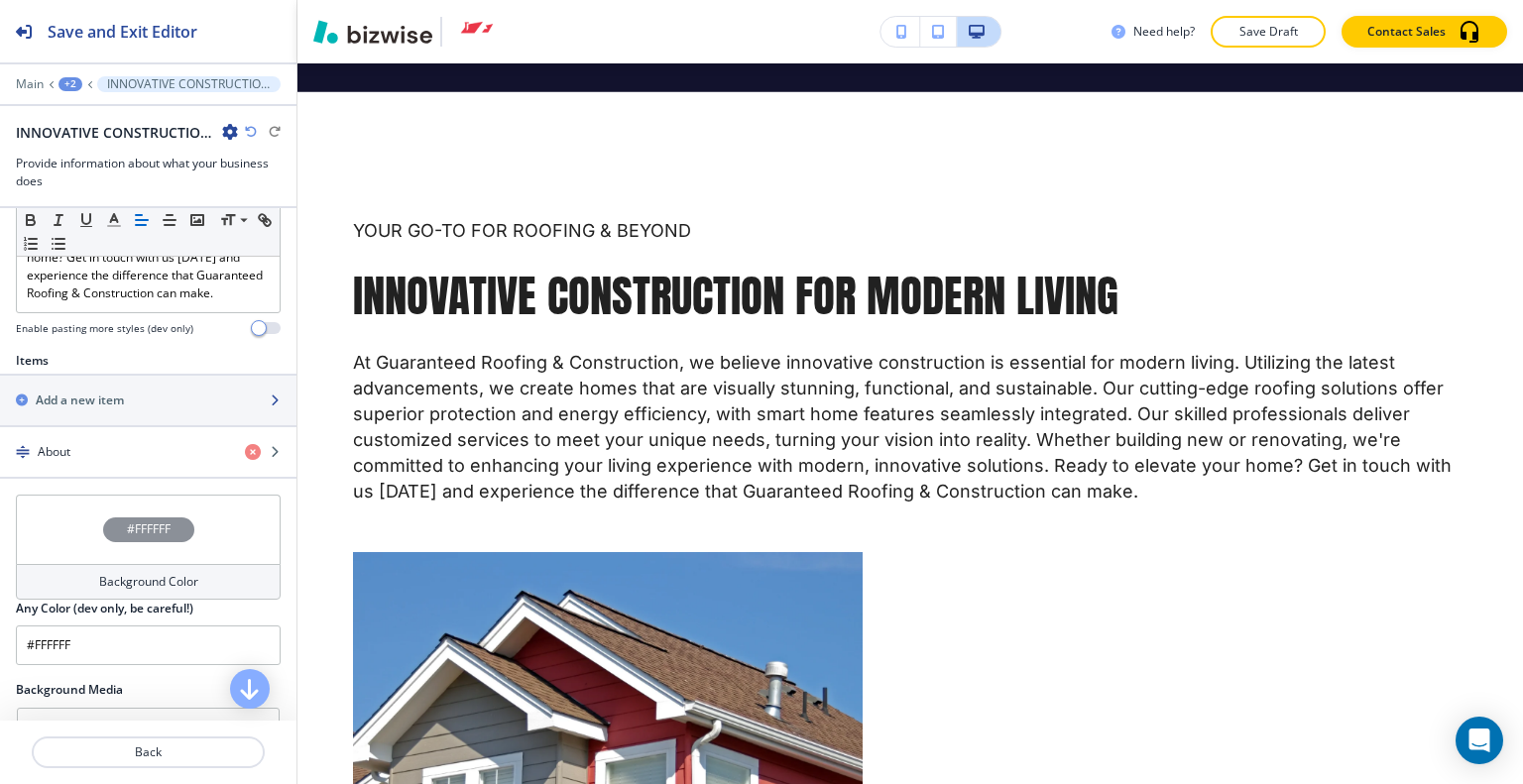 scroll, scrollTop: 566, scrollLeft: 0, axis: vertical 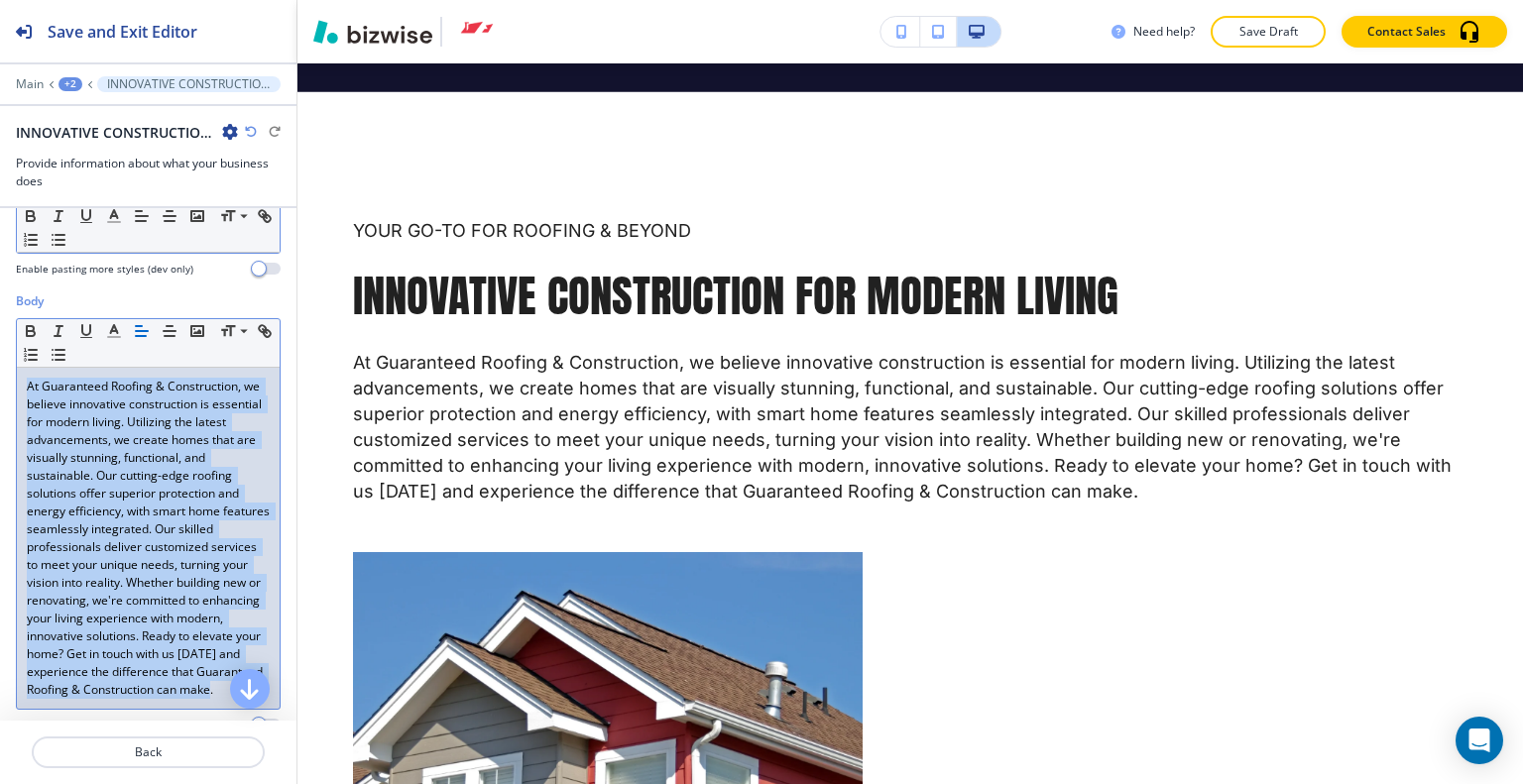 drag, startPoint x: 176, startPoint y: 425, endPoint x: 123, endPoint y: 232, distance: 200.14495 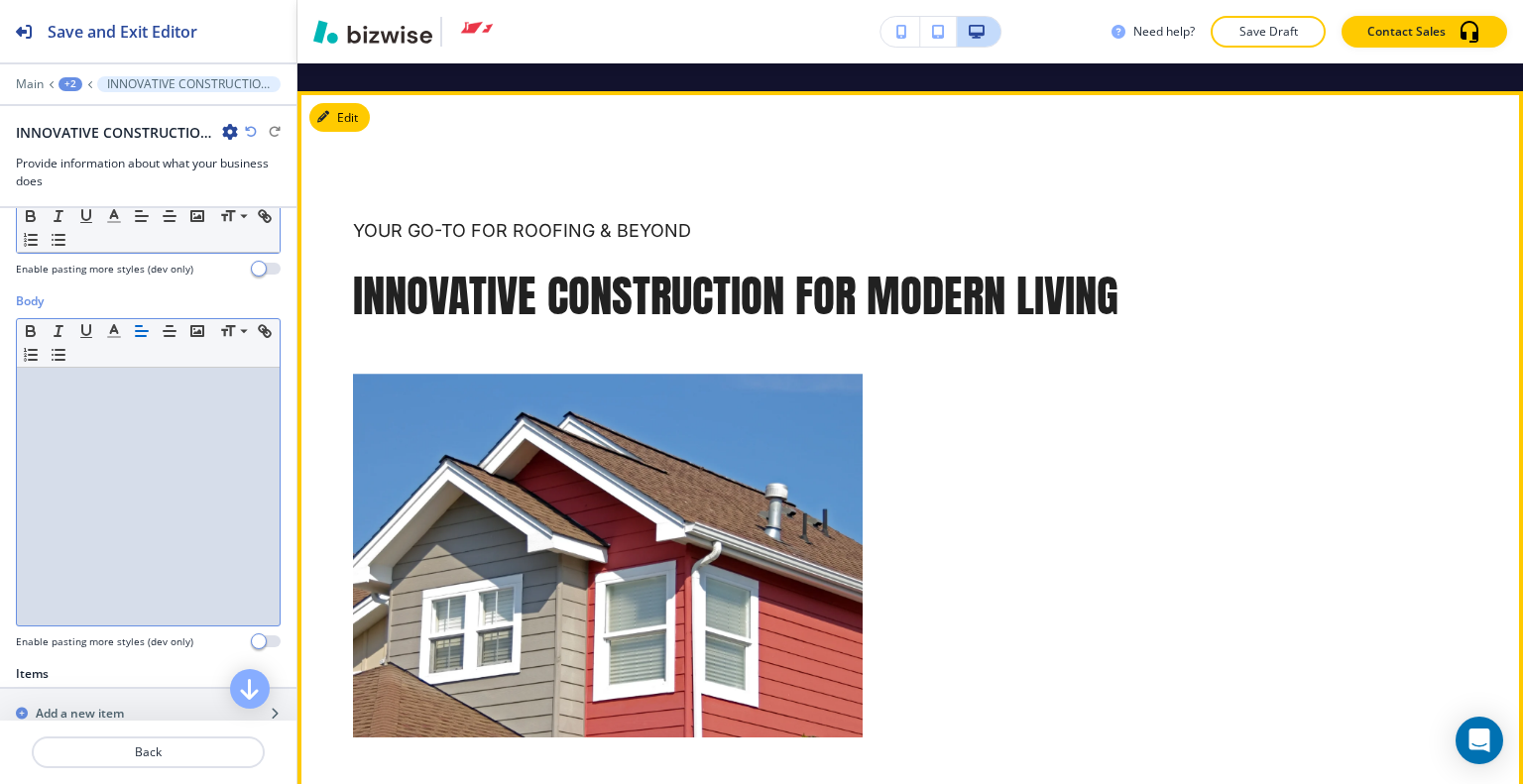 scroll, scrollTop: 70, scrollLeft: 0, axis: vertical 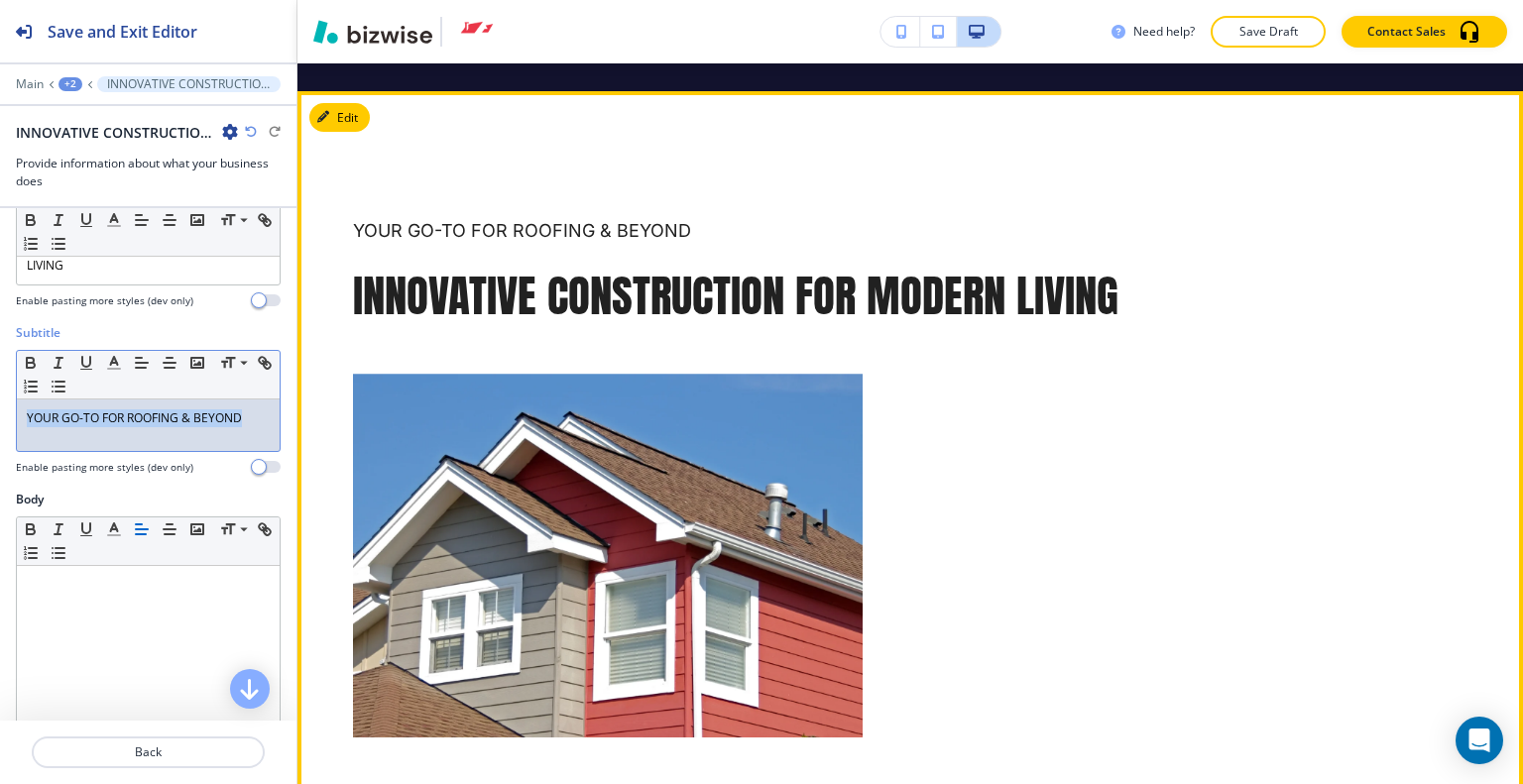 drag, startPoint x: 254, startPoint y: 423, endPoint x: 0, endPoint y: 380, distance: 257.61405 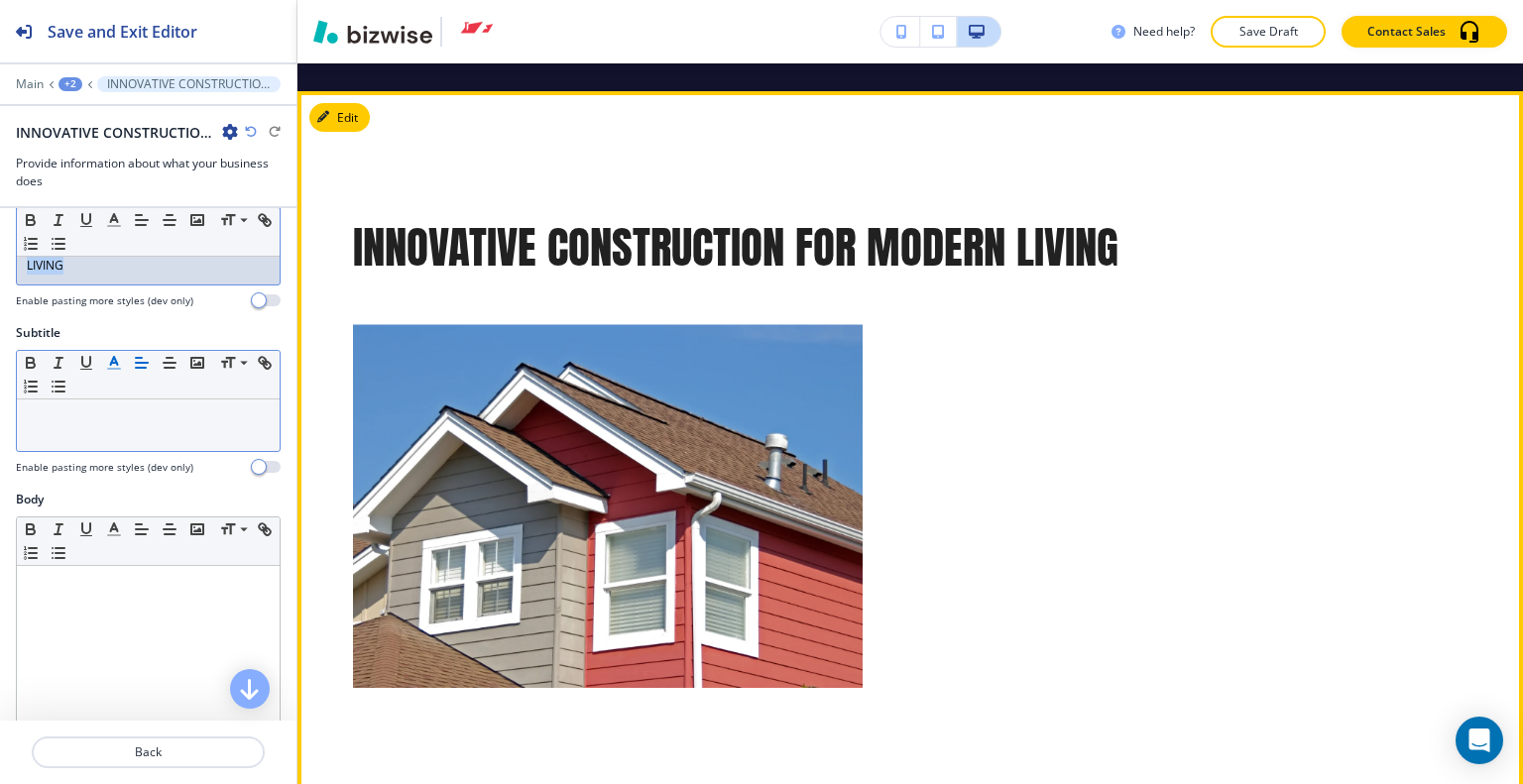 drag, startPoint x: 155, startPoint y: 264, endPoint x: 111, endPoint y: 335, distance: 83.52844 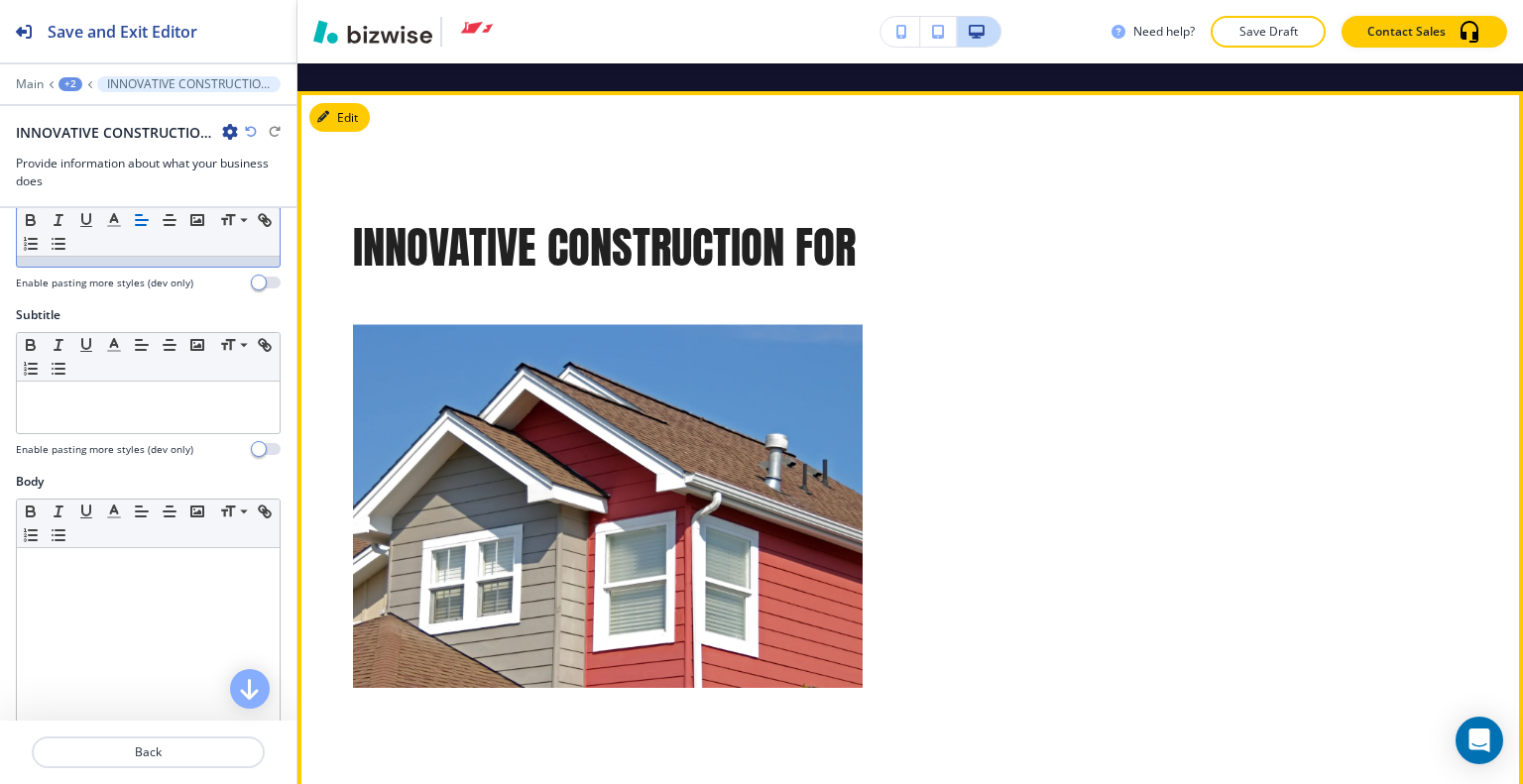 scroll, scrollTop: 0, scrollLeft: 0, axis: both 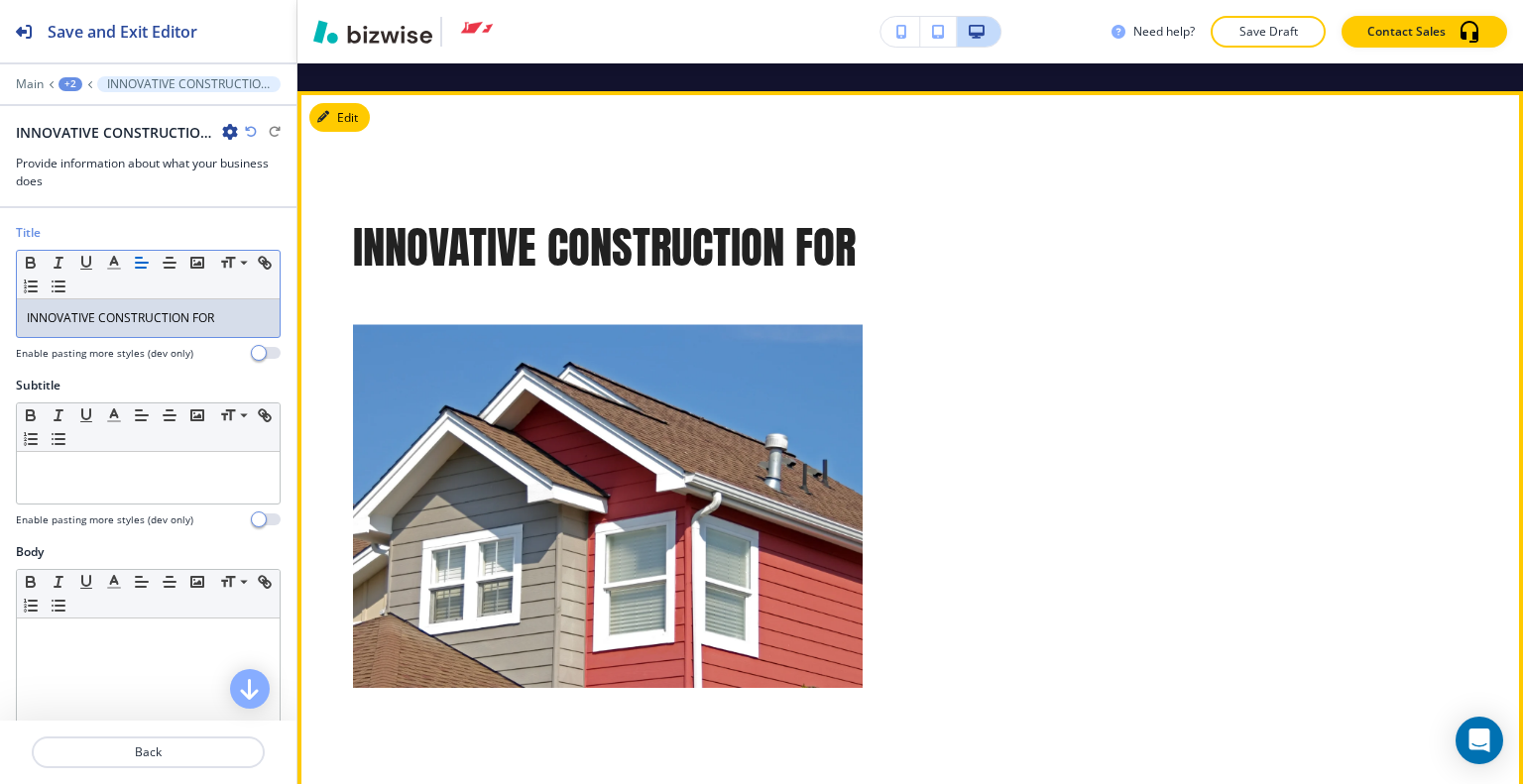 drag, startPoint x: 236, startPoint y: 311, endPoint x: 0, endPoint y: 252, distance: 243.26323 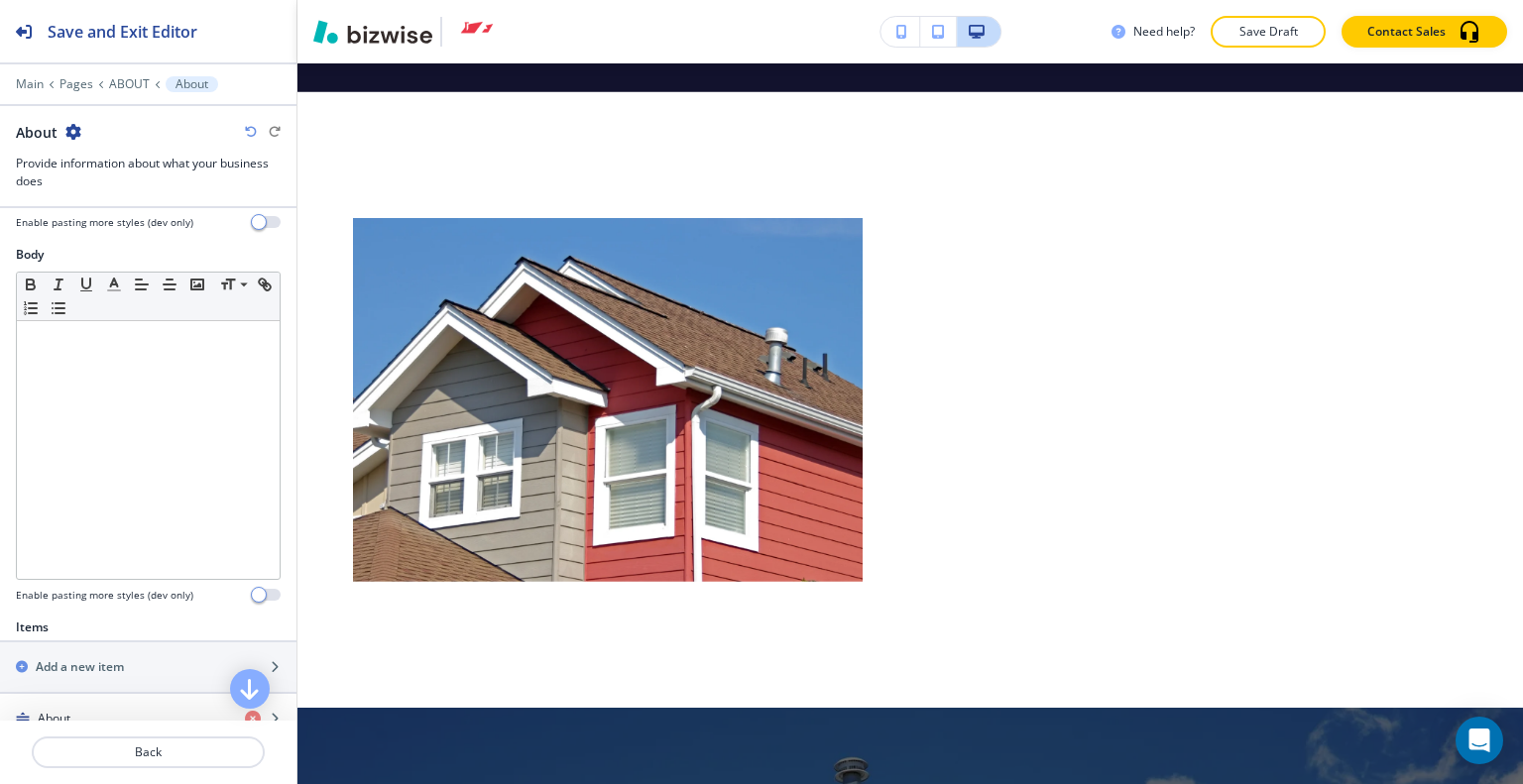 scroll, scrollTop: 496, scrollLeft: 0, axis: vertical 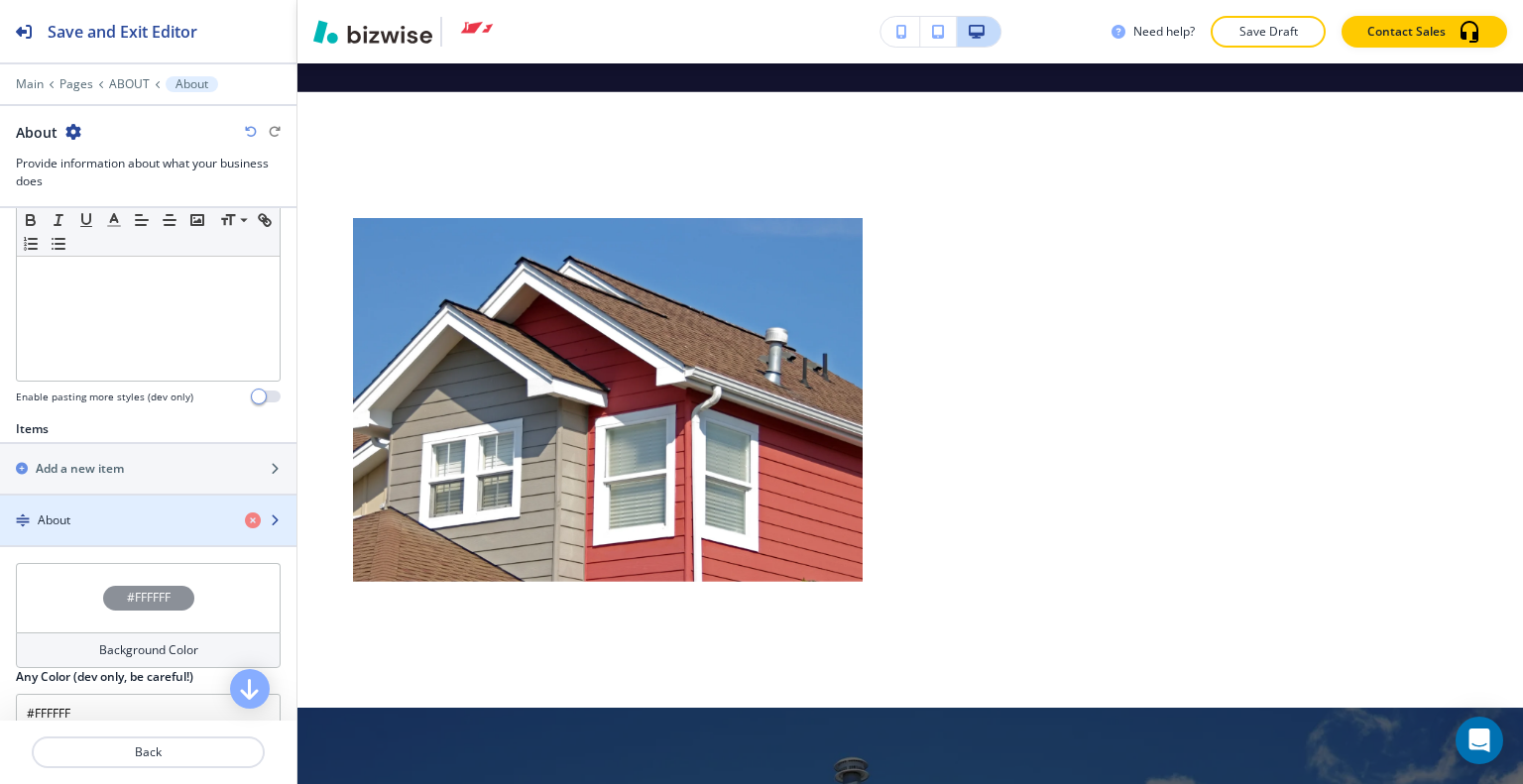 click on "About" at bounding box center [114, 520] 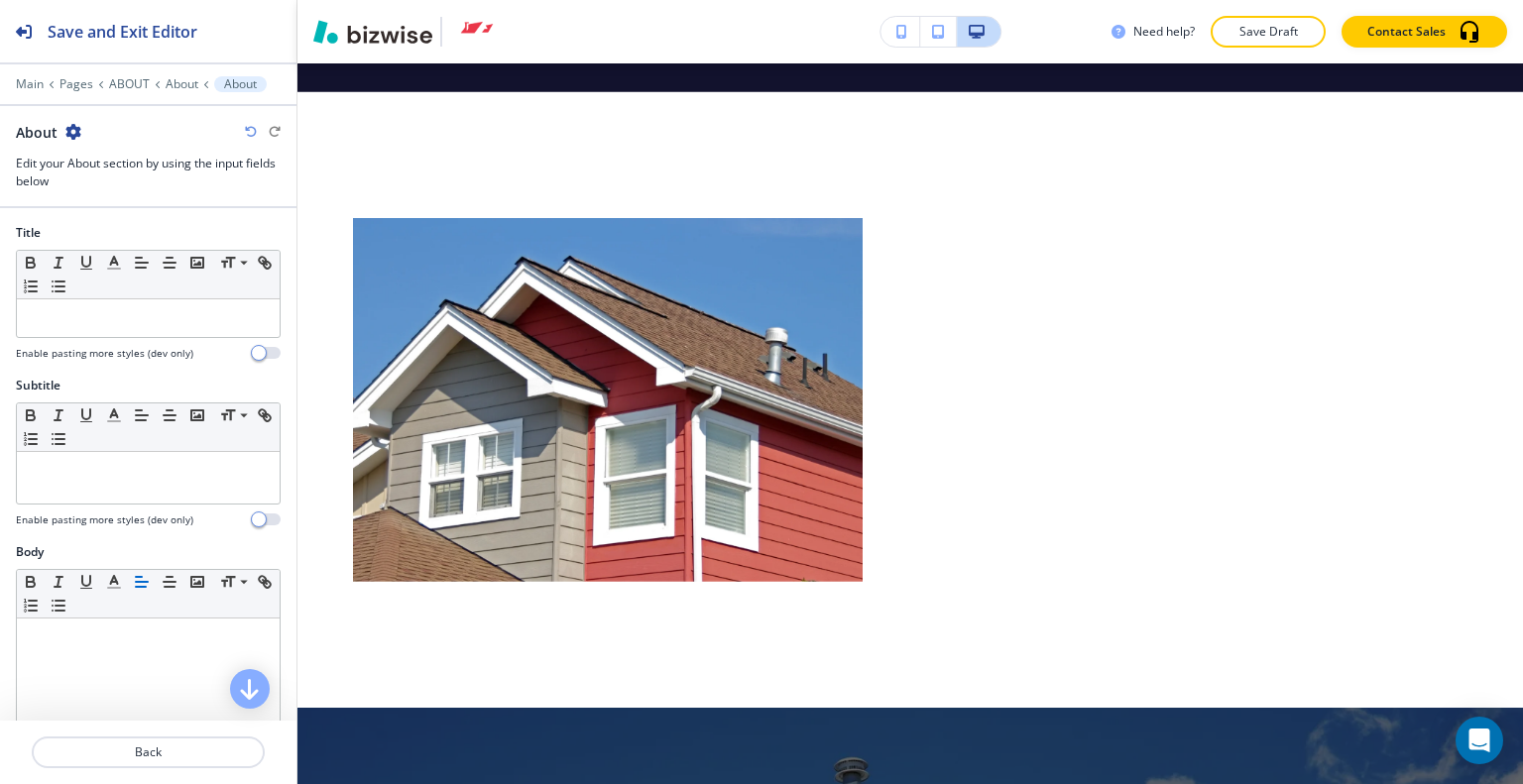 scroll, scrollTop: 2488, scrollLeft: 0, axis: vertical 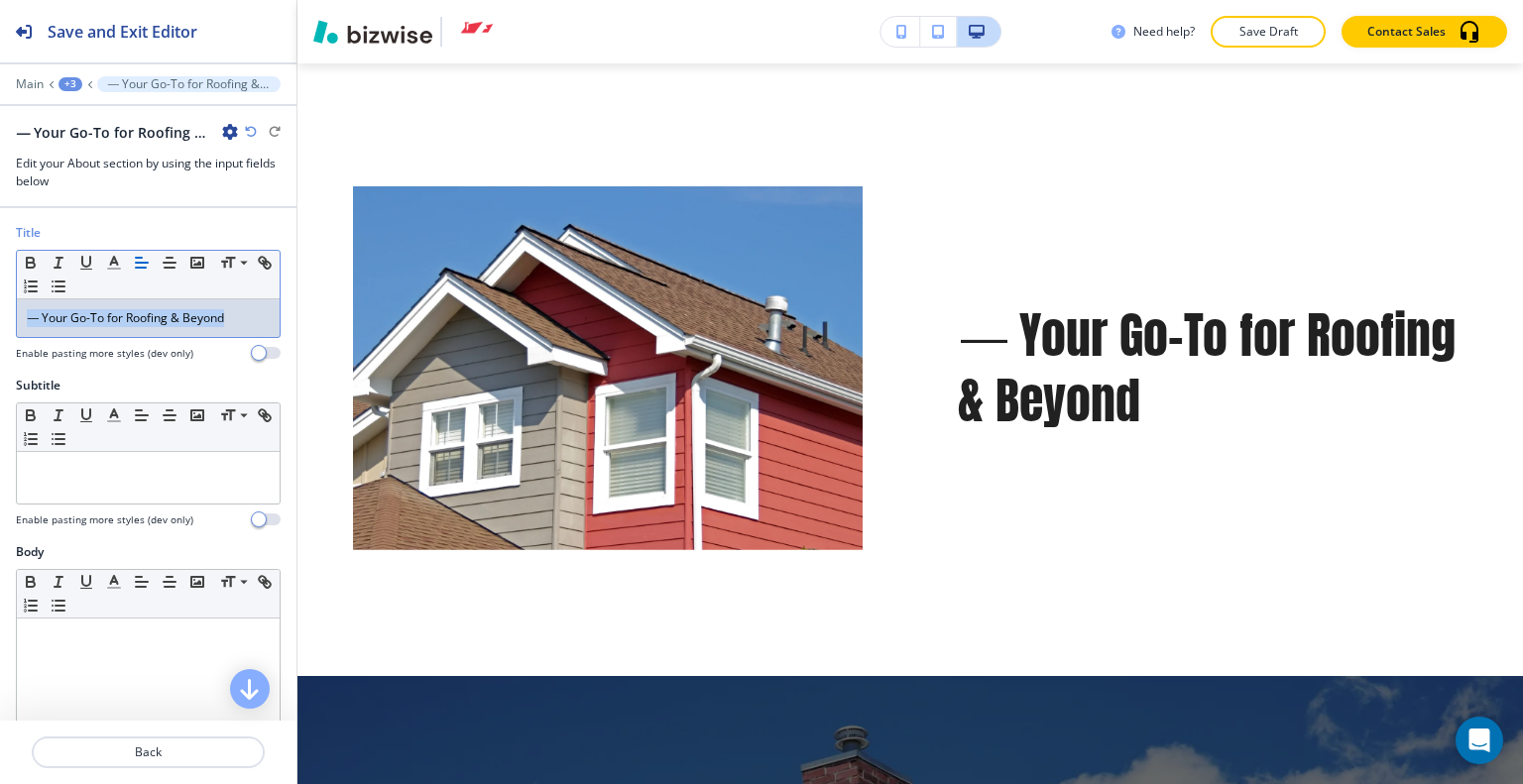 drag, startPoint x: 256, startPoint y: 316, endPoint x: 0, endPoint y: 302, distance: 256.38253 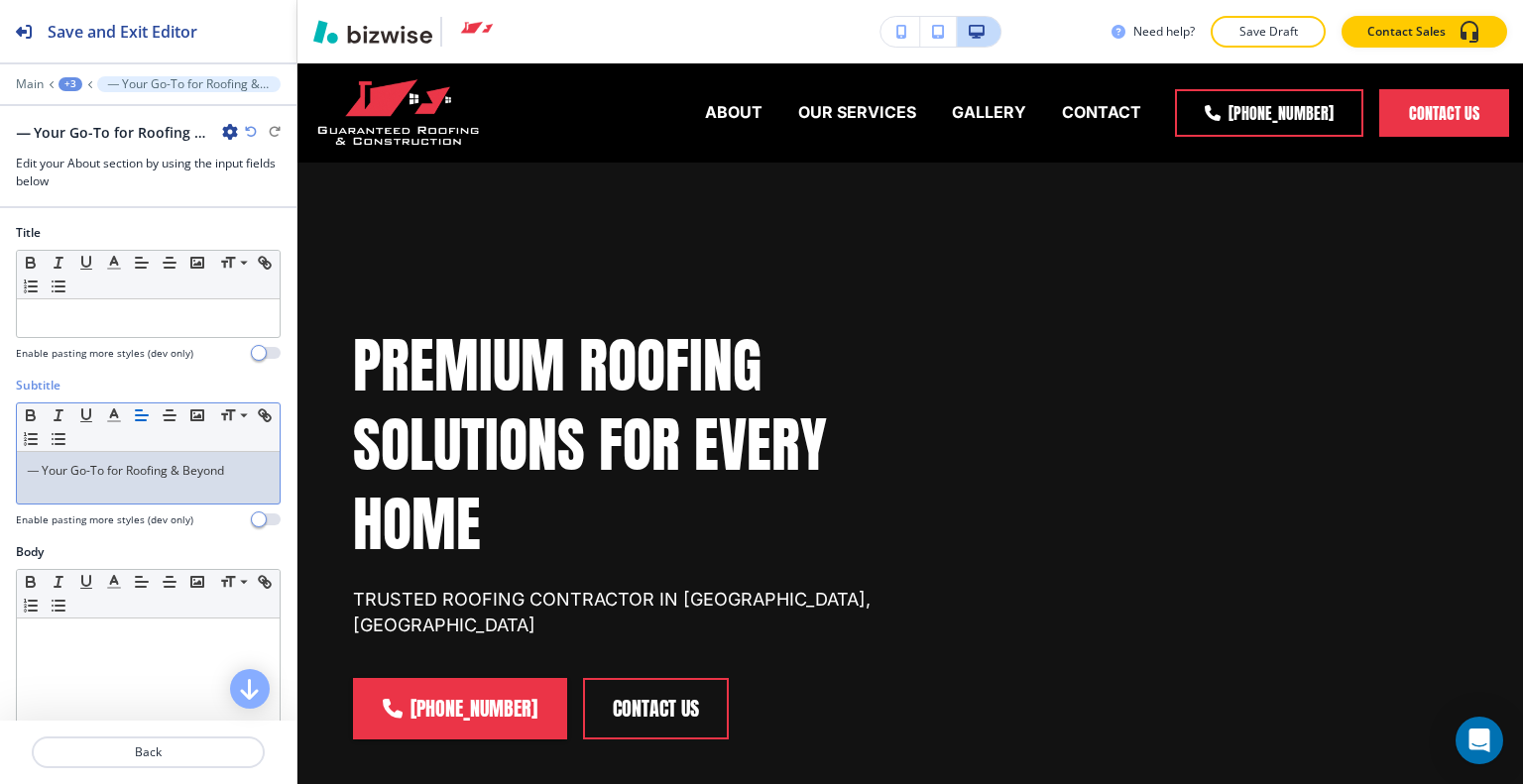 scroll, scrollTop: 0, scrollLeft: 0, axis: both 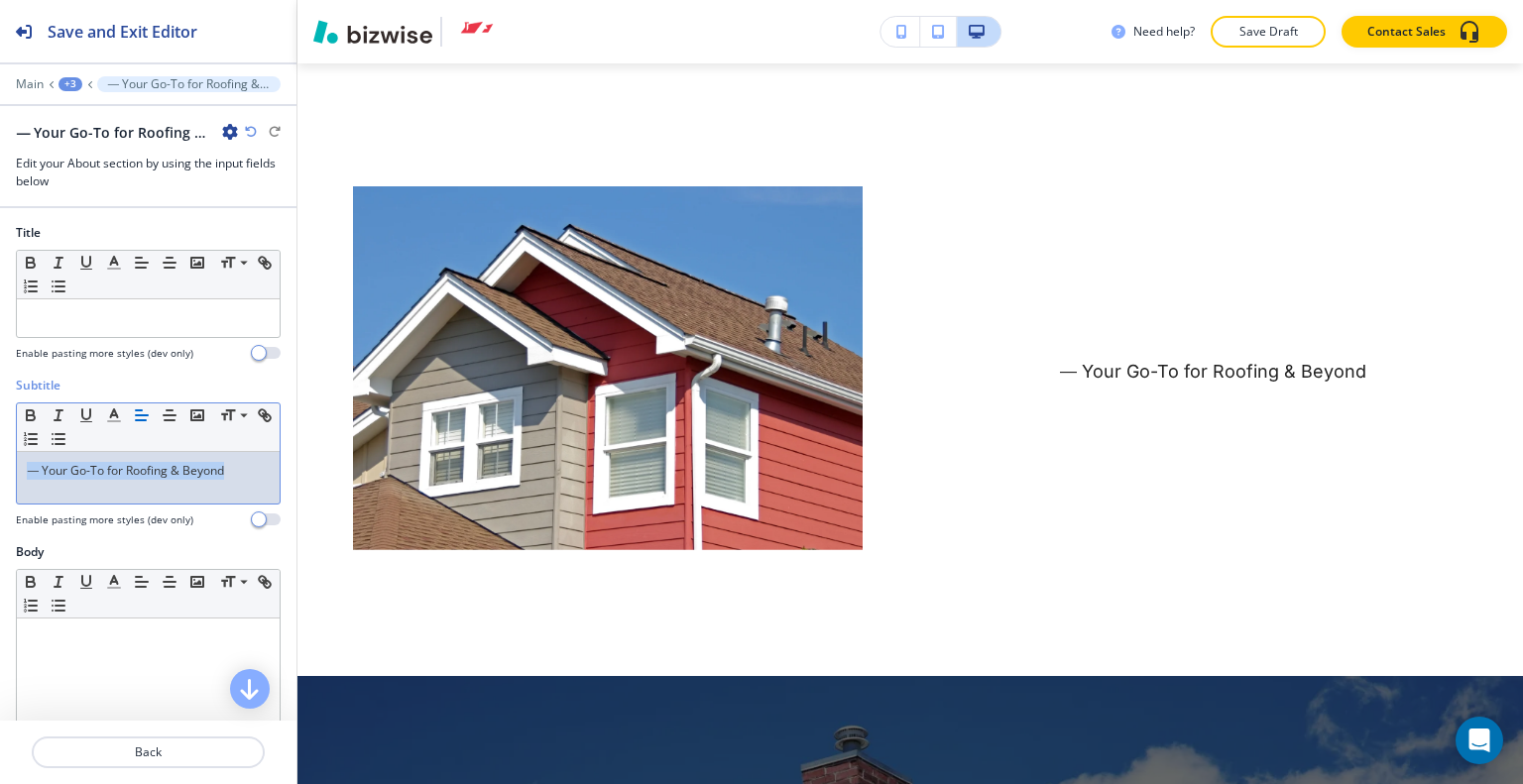 drag, startPoint x: 243, startPoint y: 471, endPoint x: 3, endPoint y: 456, distance: 240.46829 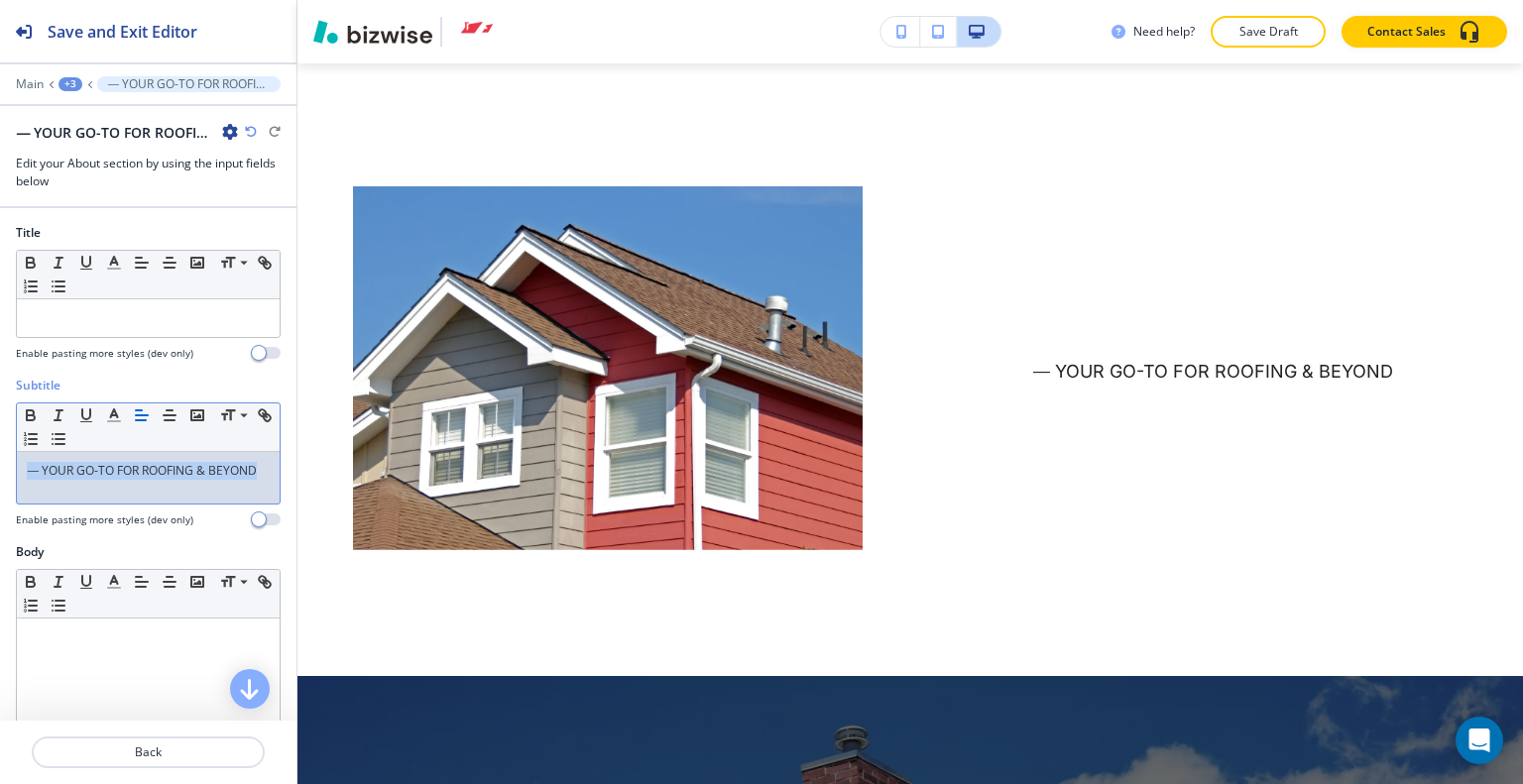 drag, startPoint x: 139, startPoint y: 499, endPoint x: 15, endPoint y: 451, distance: 132.96616 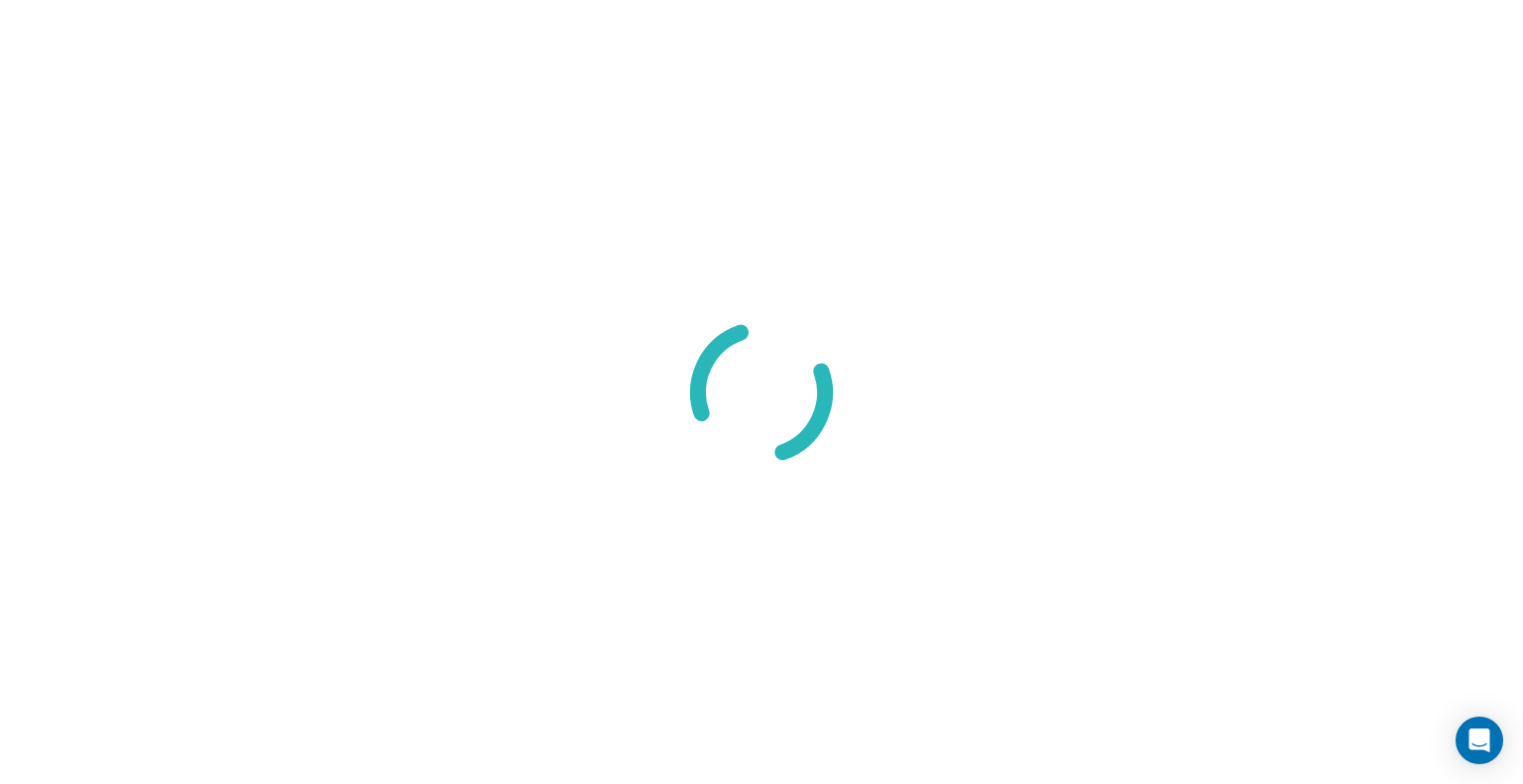 scroll, scrollTop: 0, scrollLeft: 0, axis: both 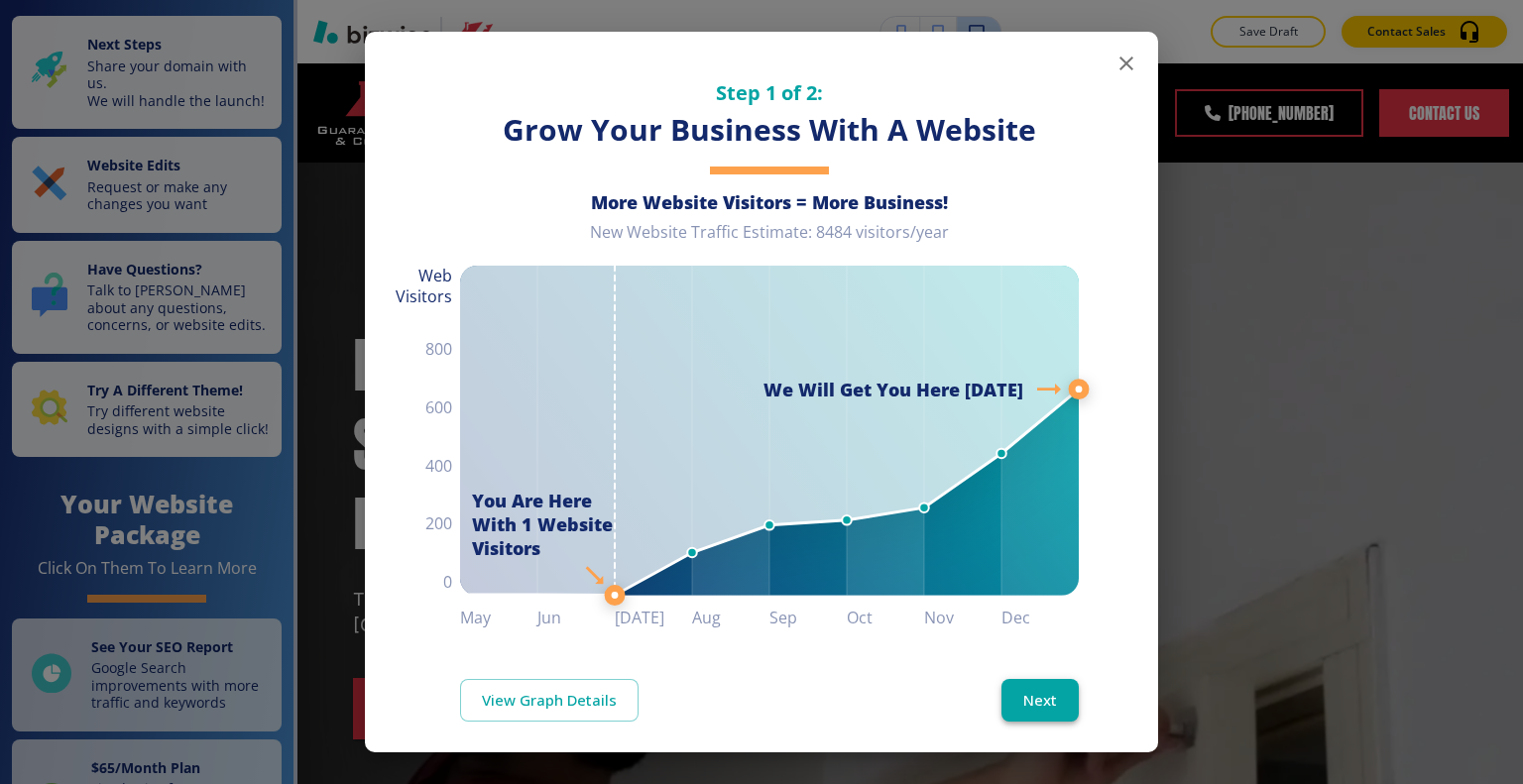 click on "Next" at bounding box center [1040, 700] 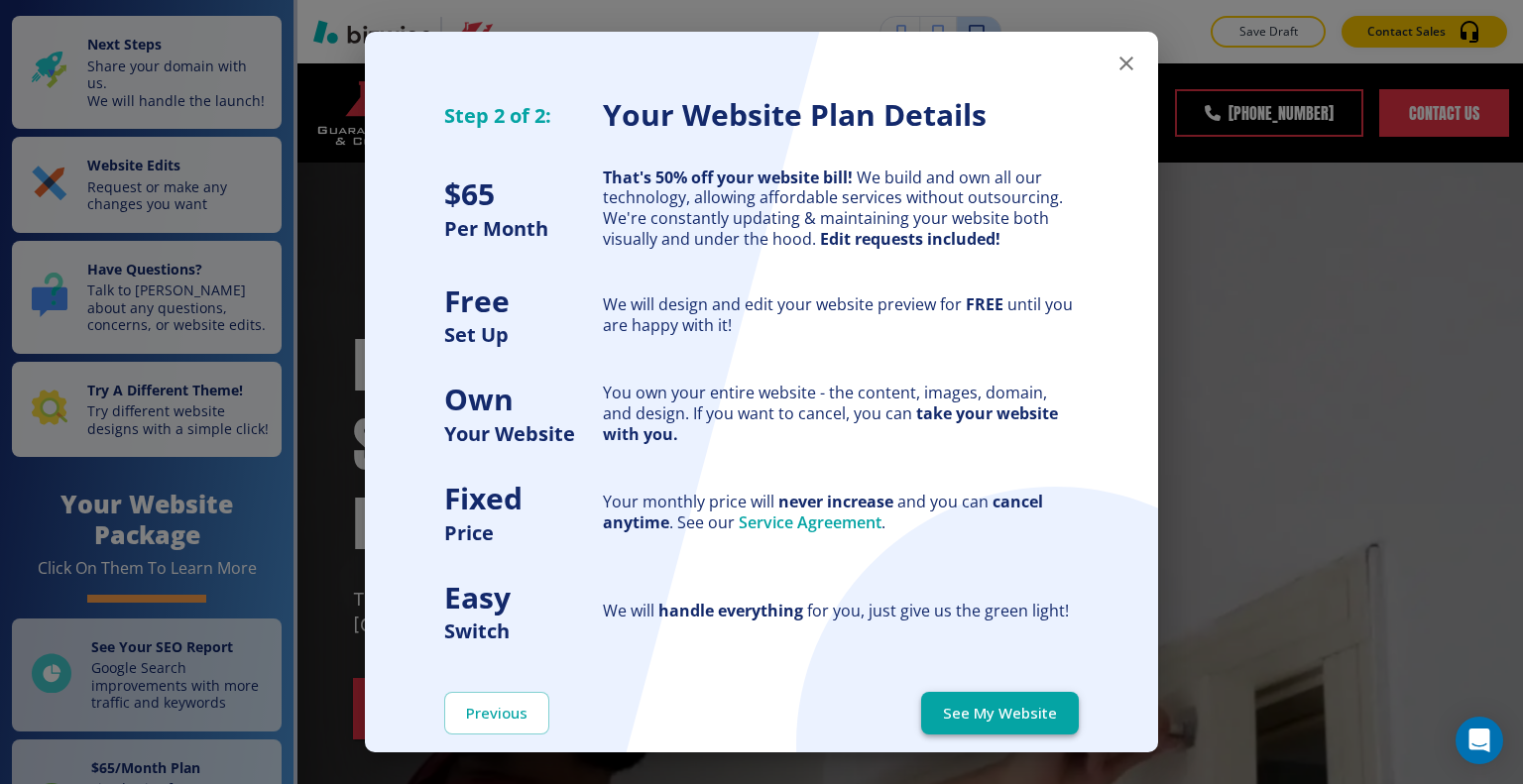 click on "See My Website" at bounding box center [999, 713] 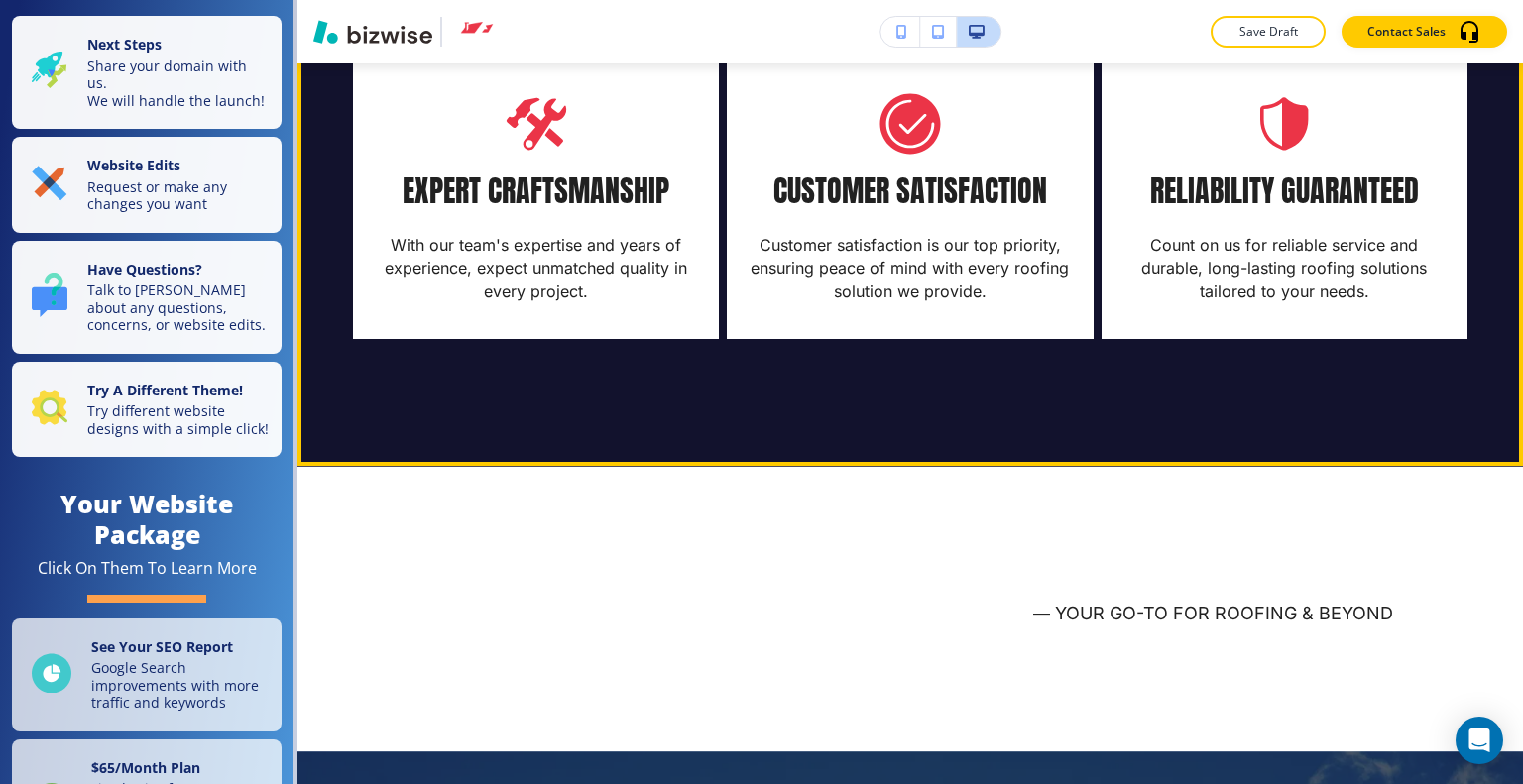 scroll, scrollTop: 2379, scrollLeft: 0, axis: vertical 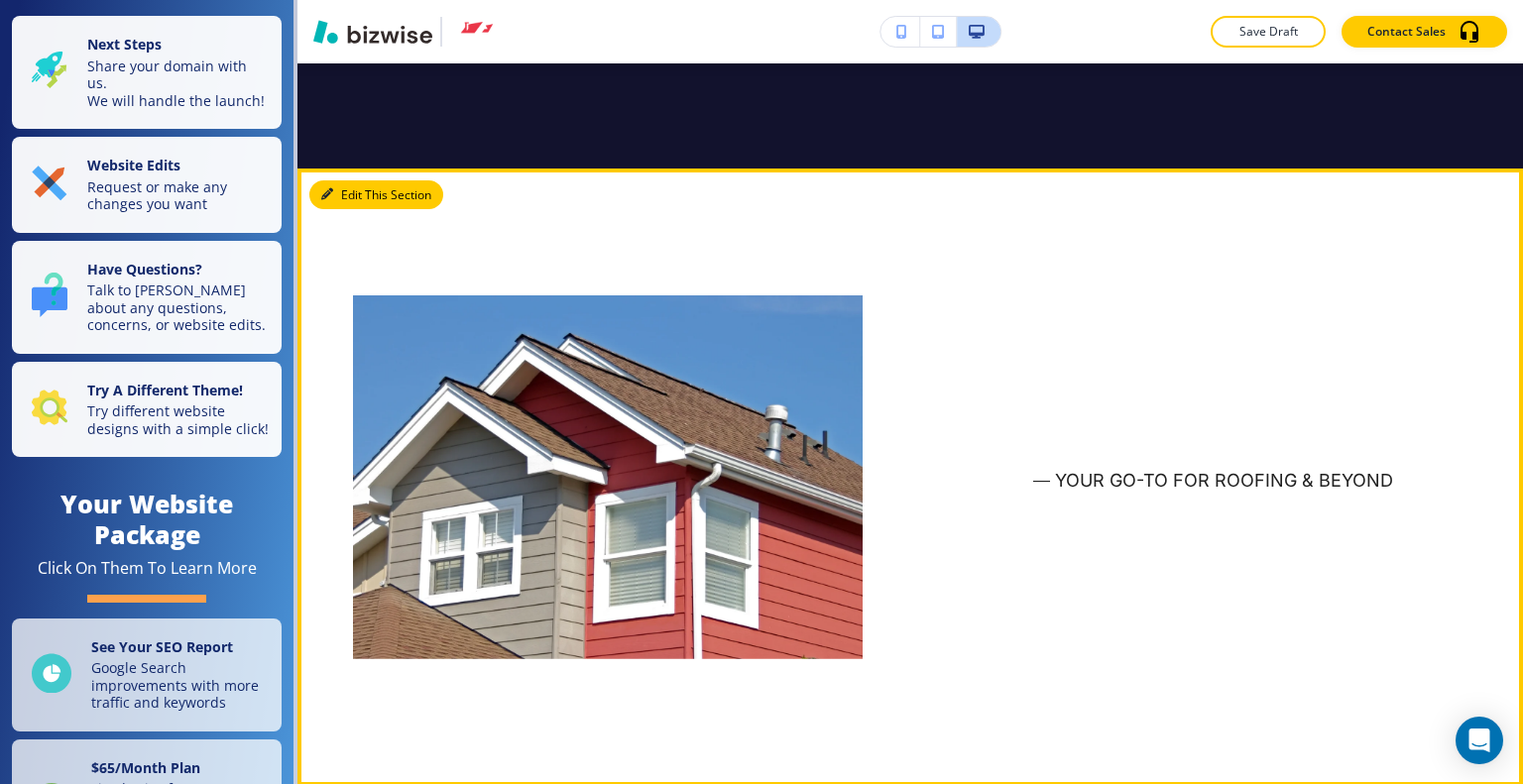 click on "Edit This Section" at bounding box center (376, 195) 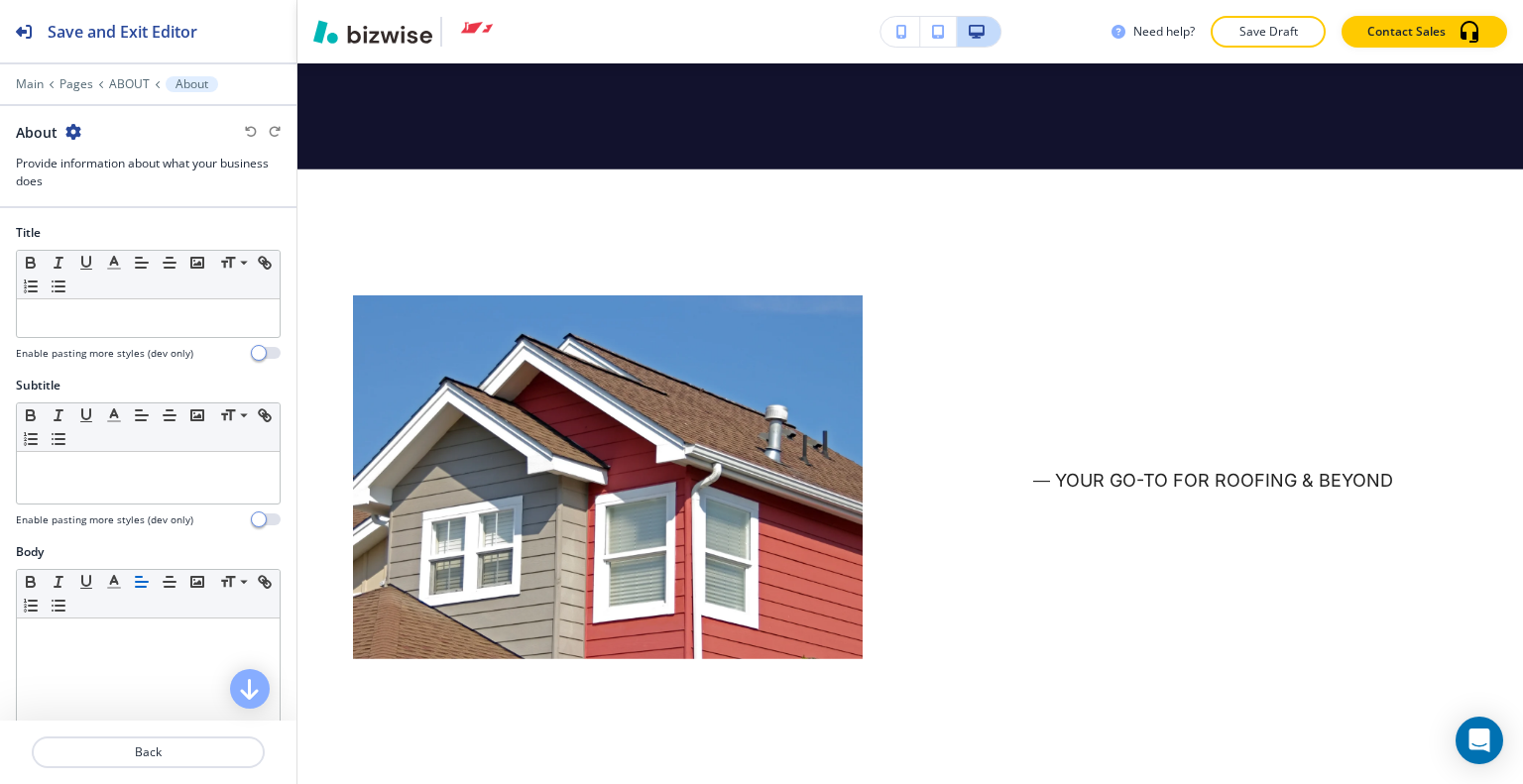 scroll, scrollTop: 2456, scrollLeft: 0, axis: vertical 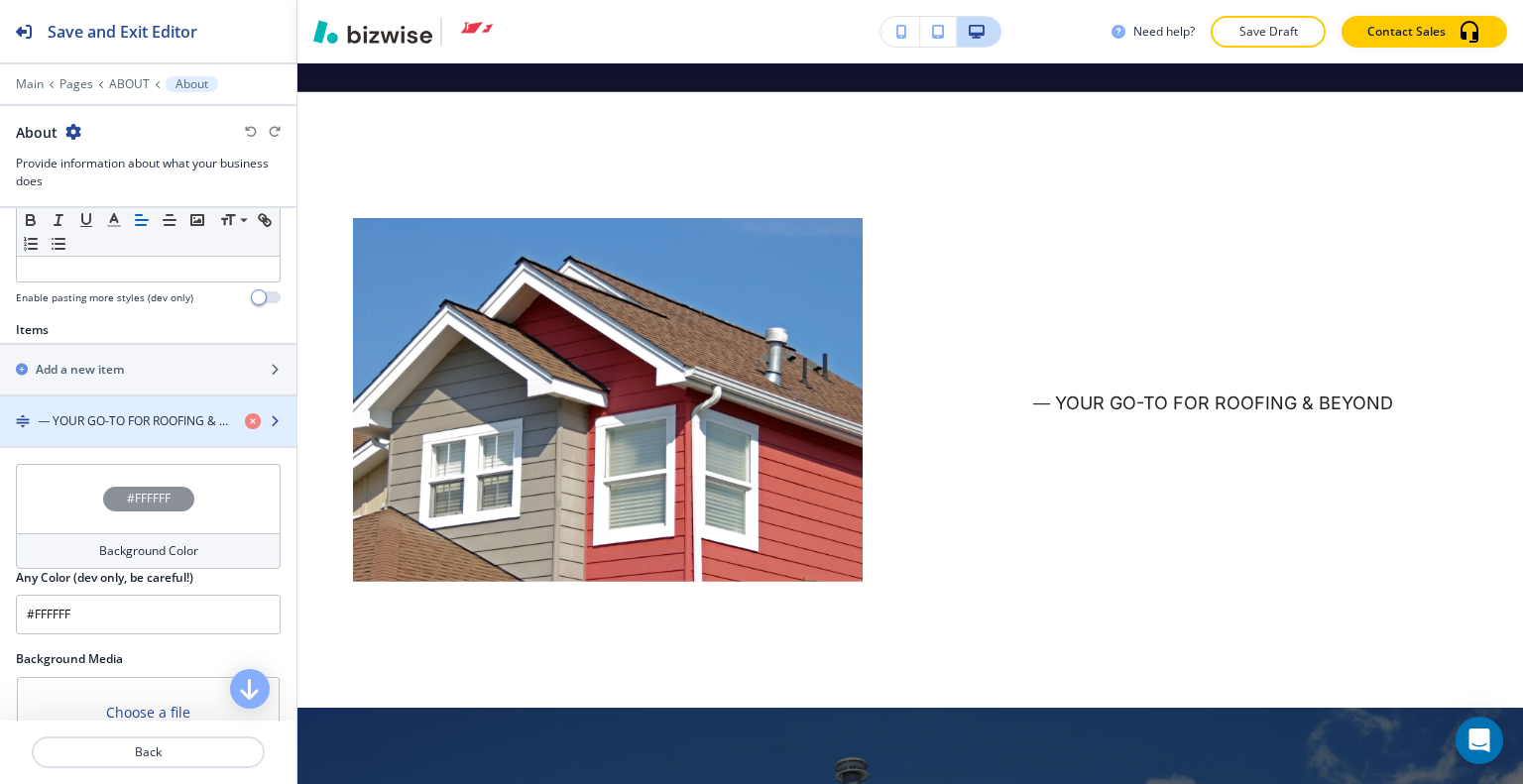 click at bounding box center (148, 438) 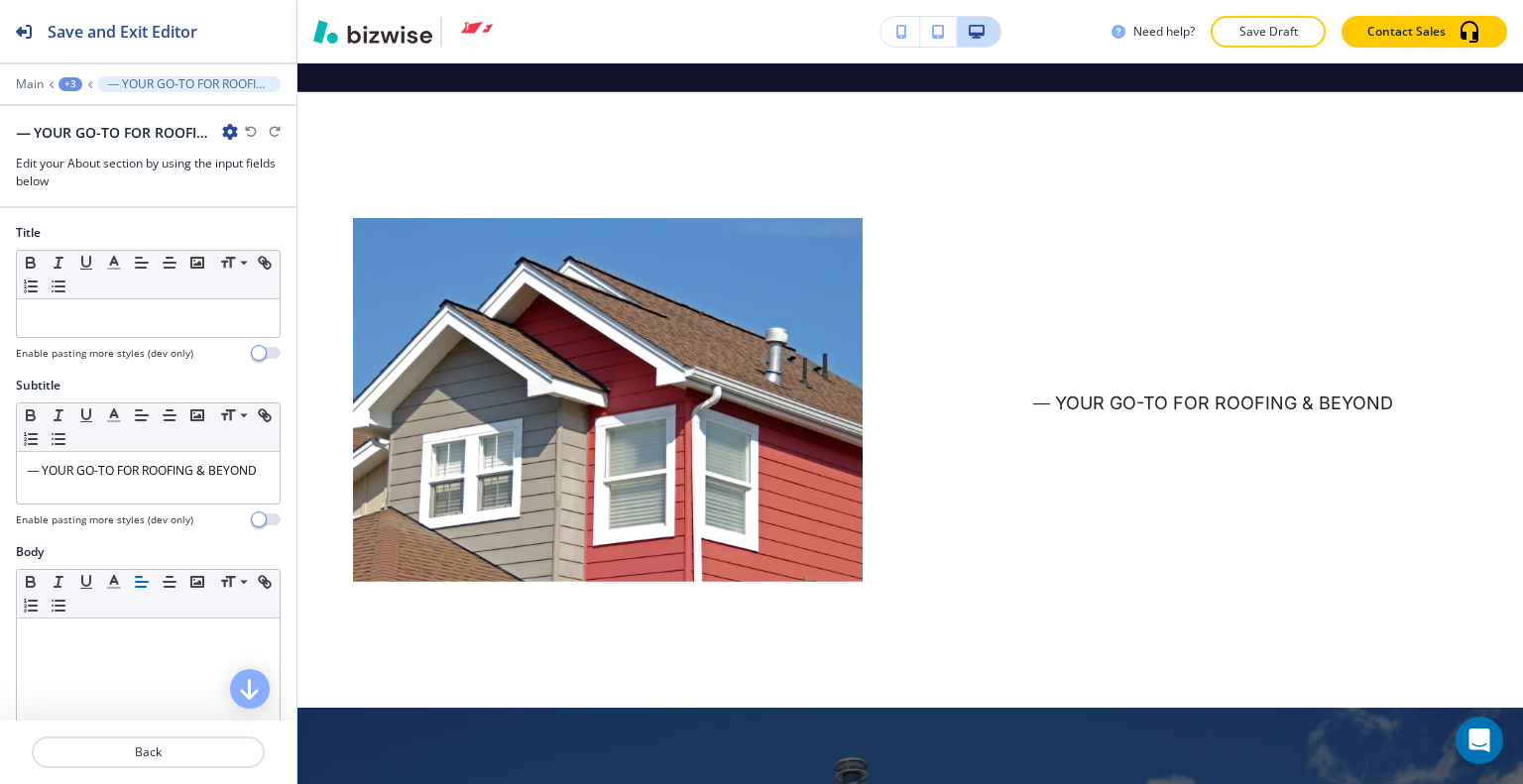 scroll, scrollTop: 2488, scrollLeft: 0, axis: vertical 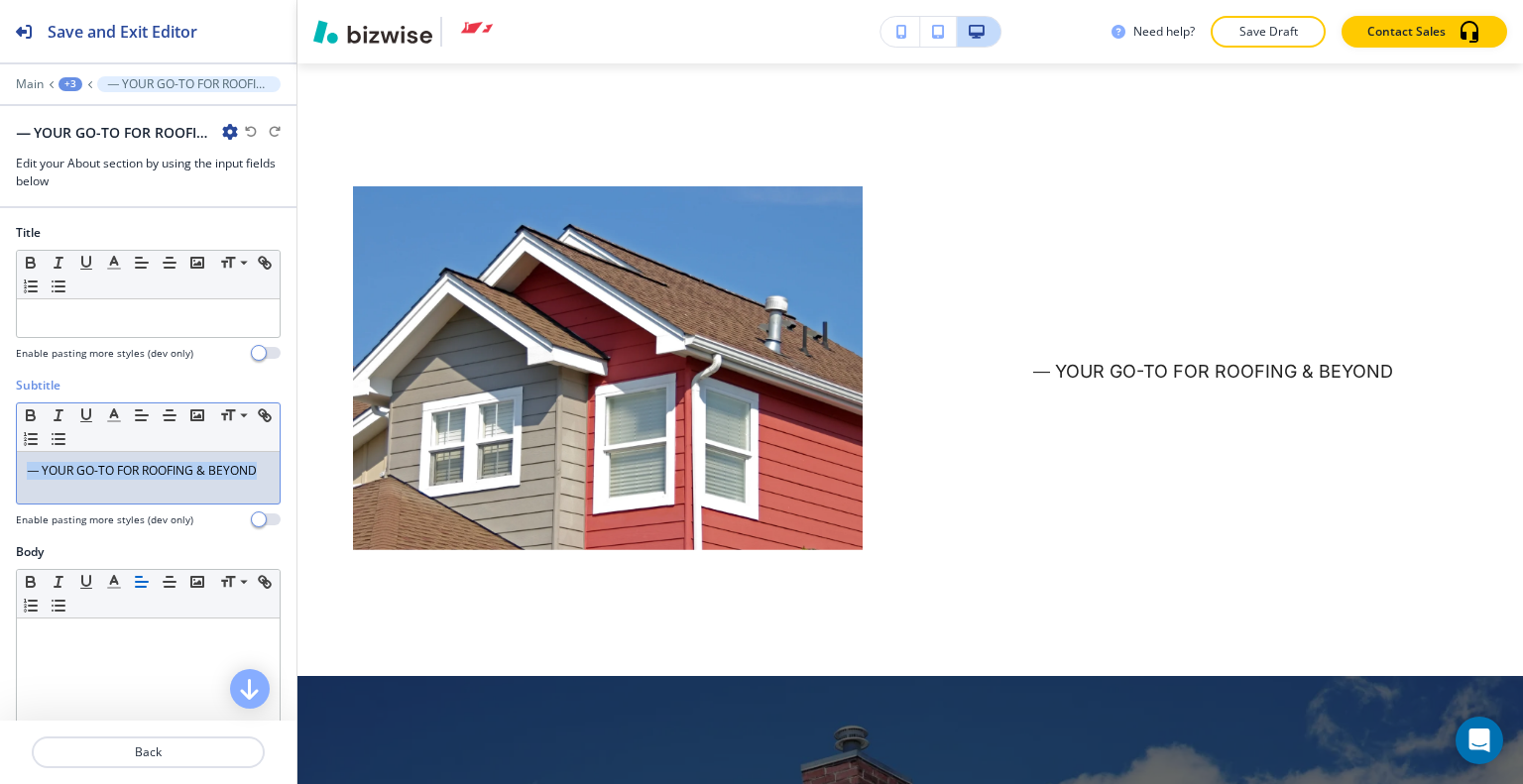 drag, startPoint x: 119, startPoint y: 487, endPoint x: 1, endPoint y: 449, distance: 123.967738 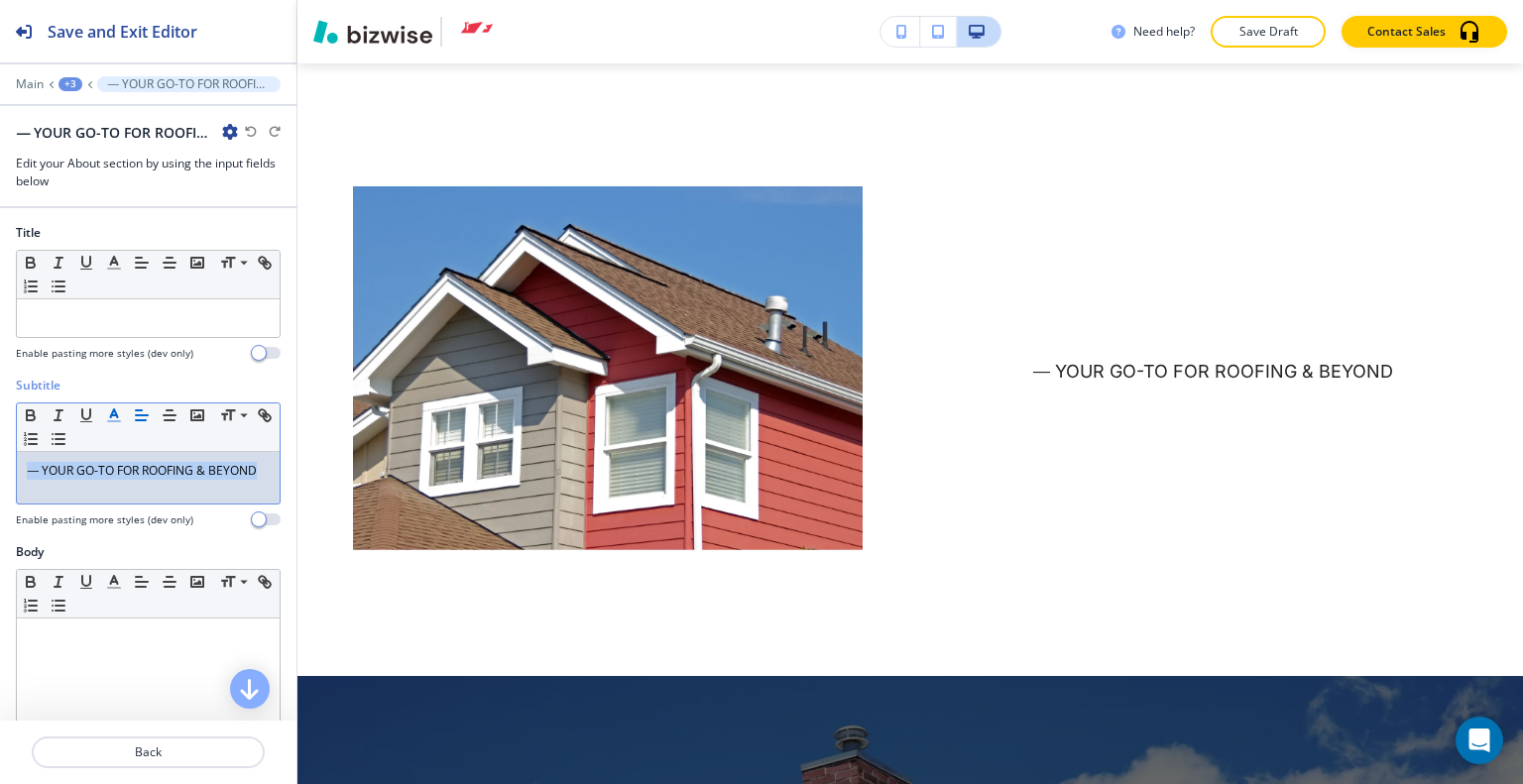 click 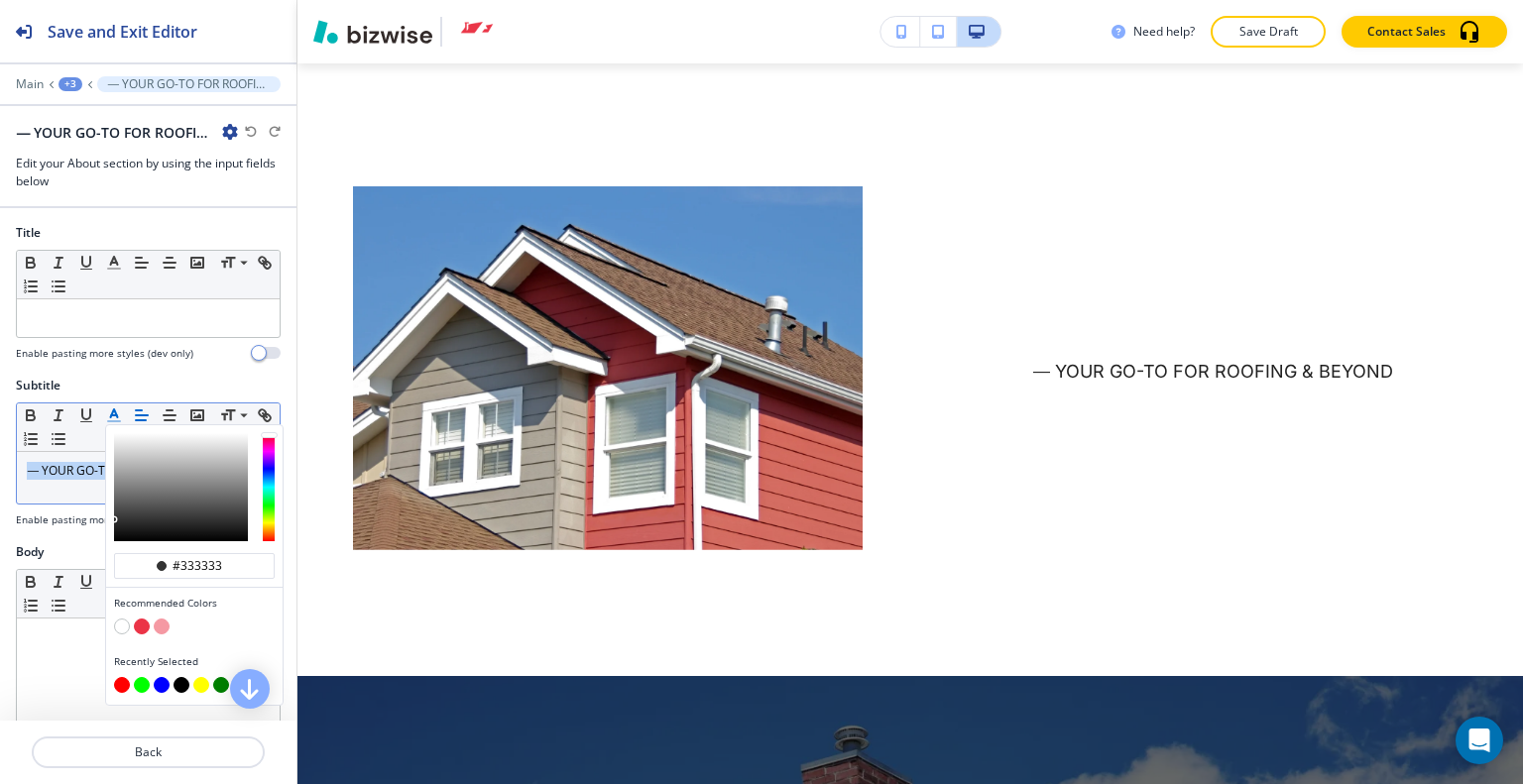 click at bounding box center (142, 626) 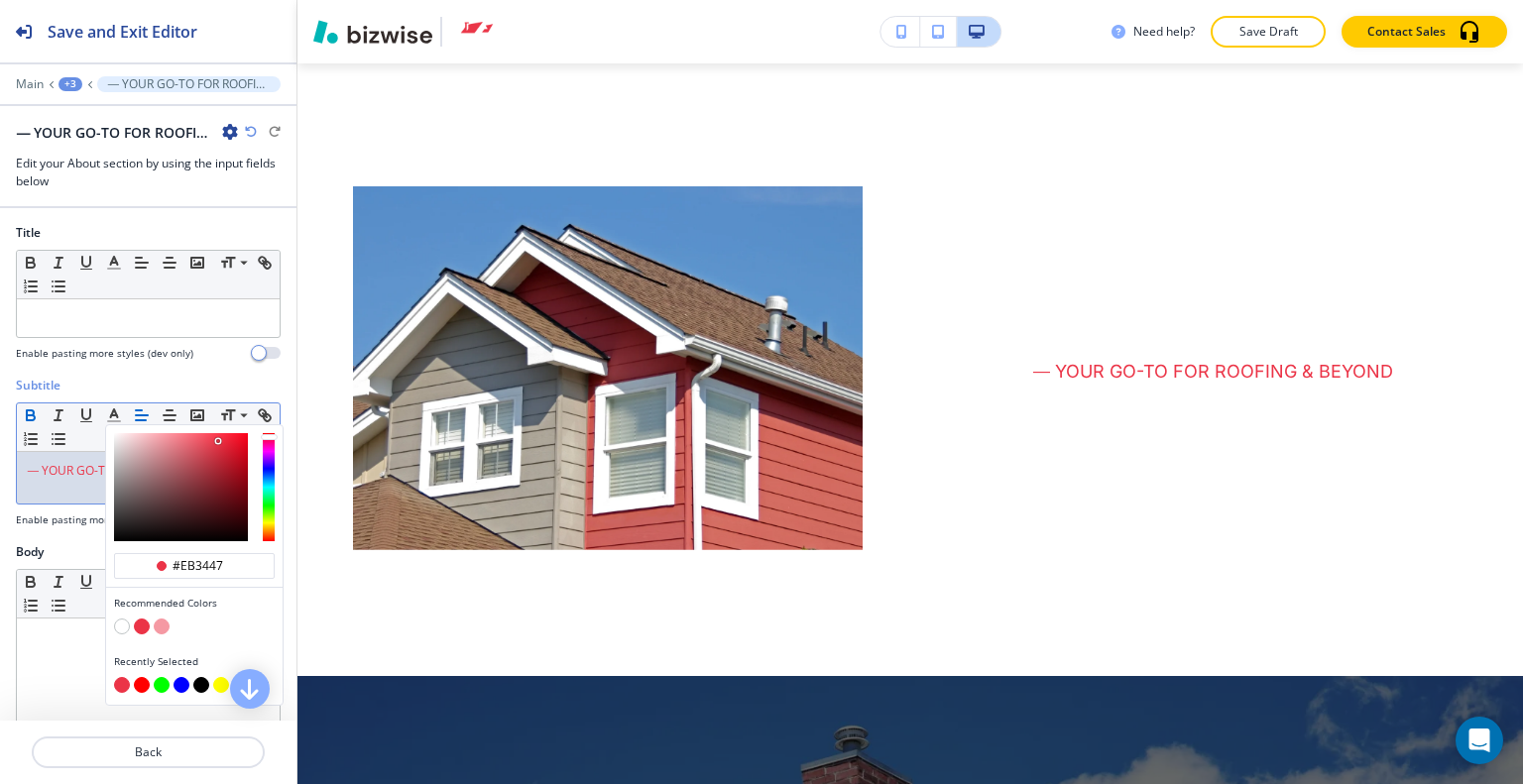 click 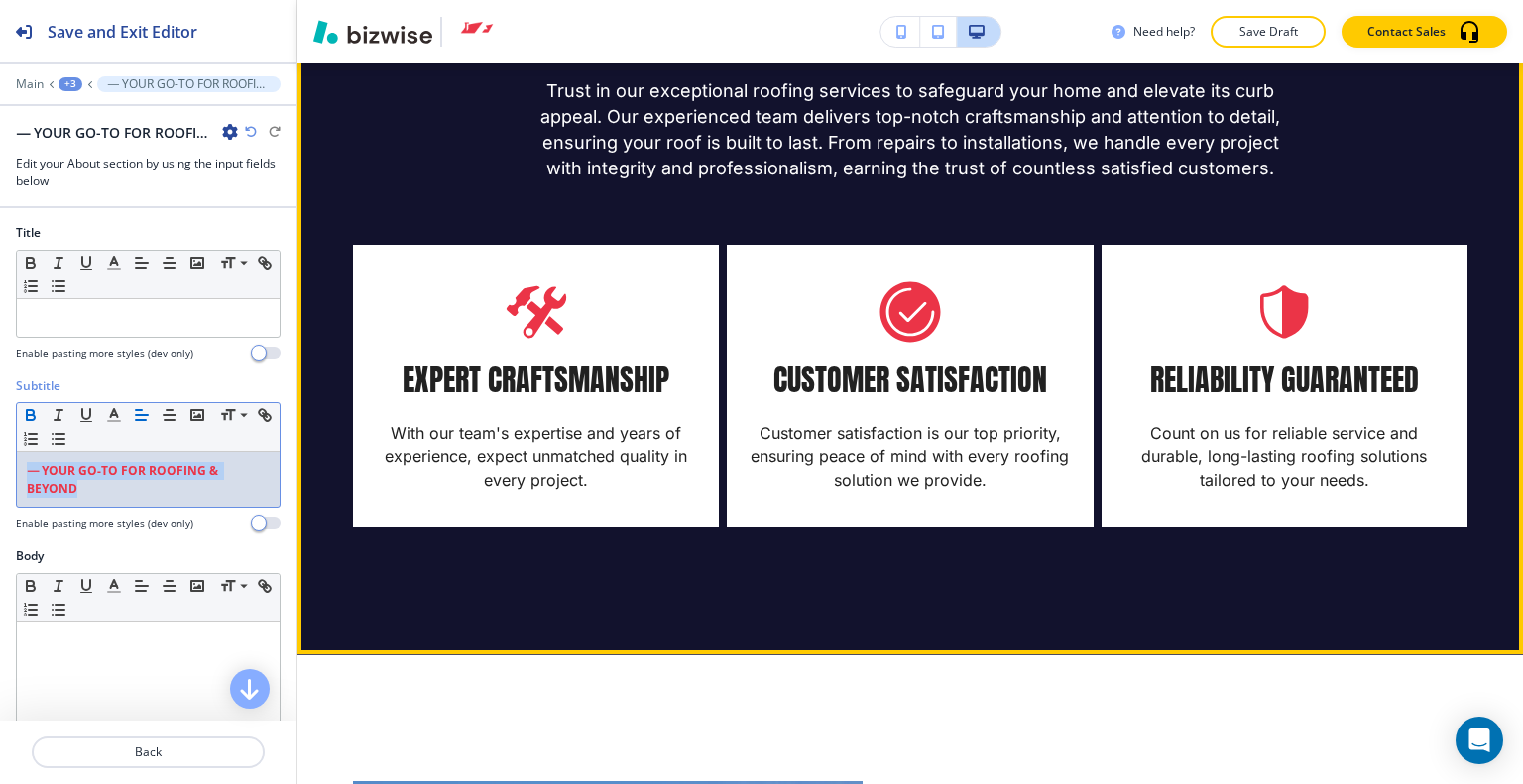 scroll, scrollTop: 1596, scrollLeft: 0, axis: vertical 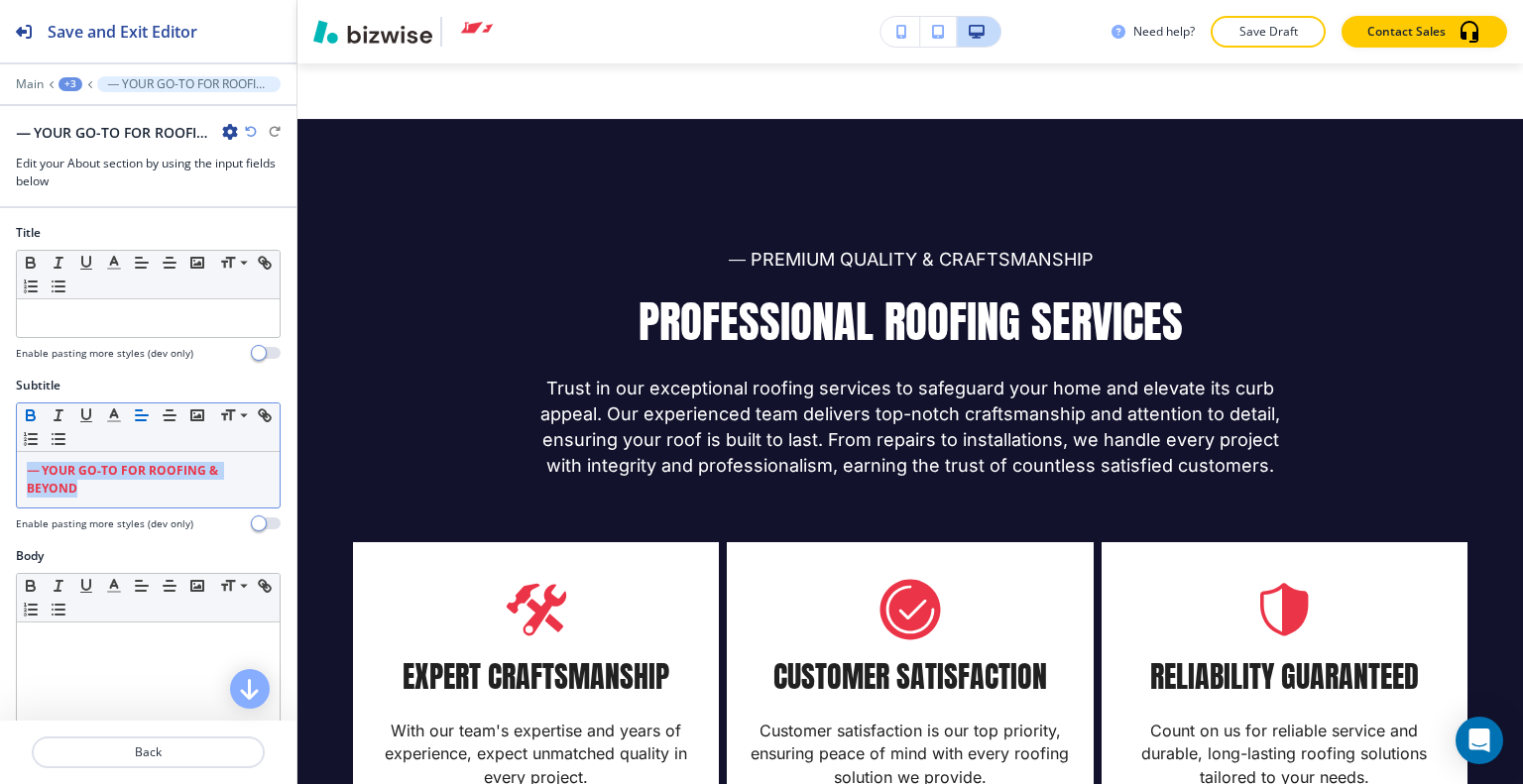 click 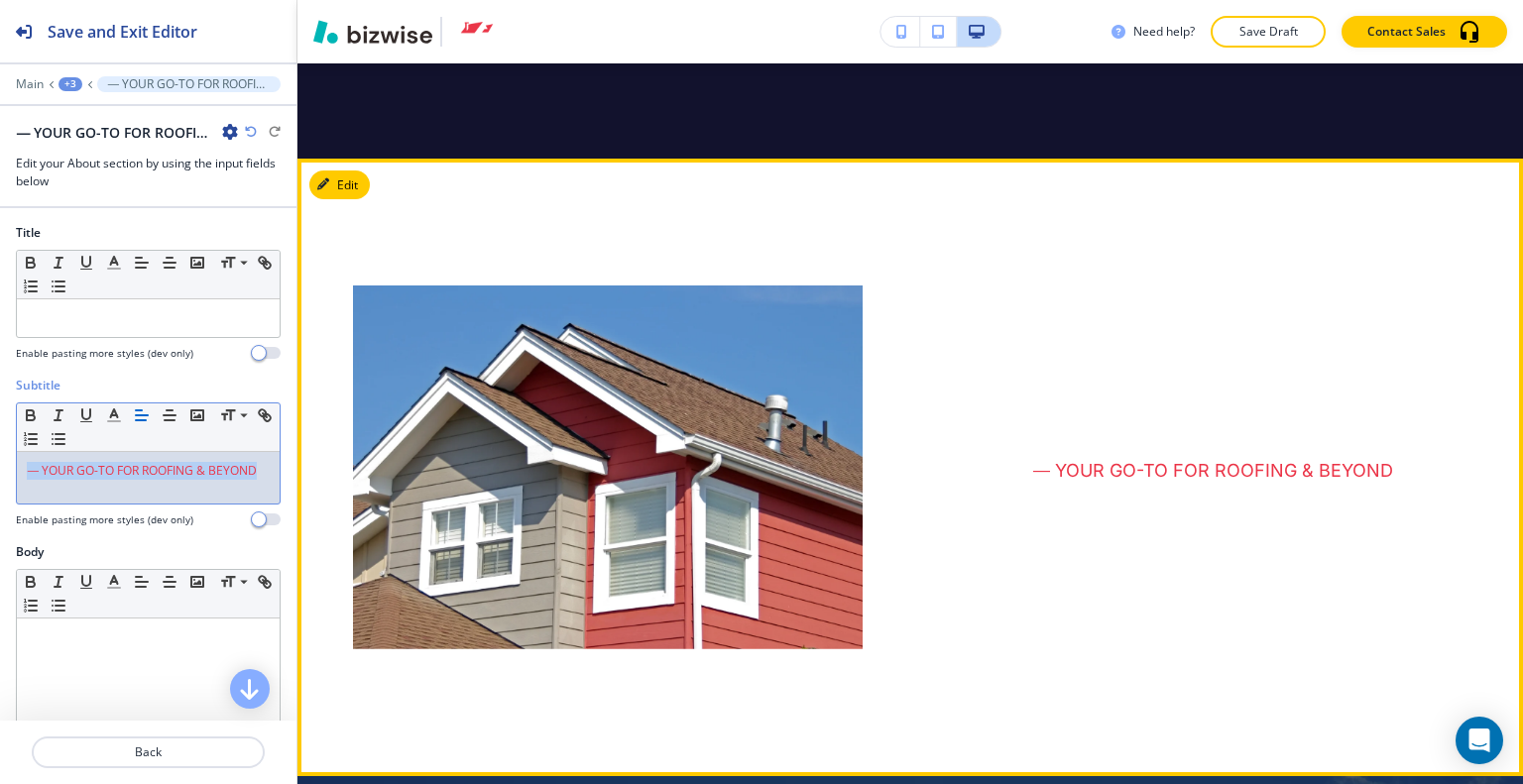 scroll, scrollTop: 2290, scrollLeft: 0, axis: vertical 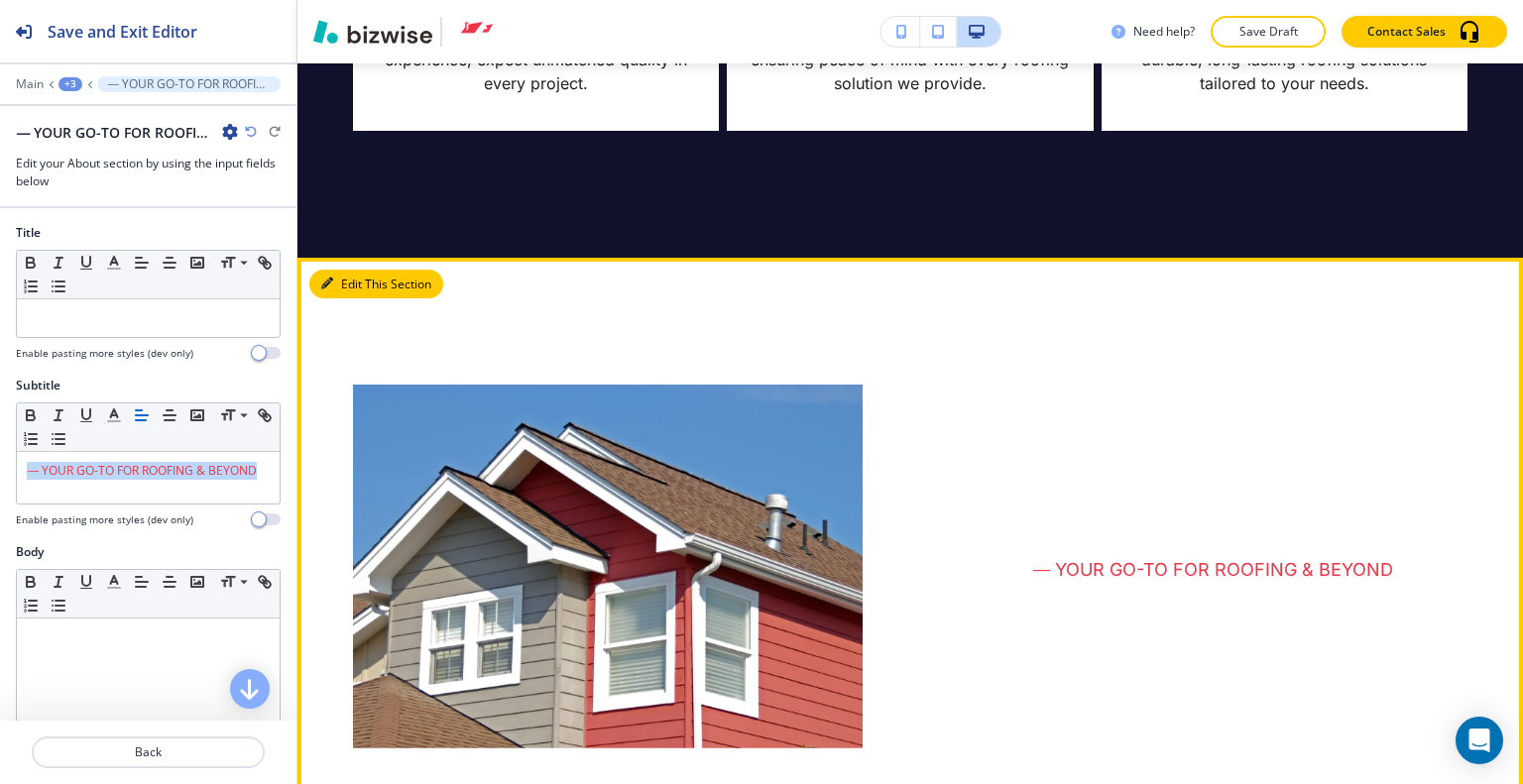click on "Edit This Section" at bounding box center [376, 284] 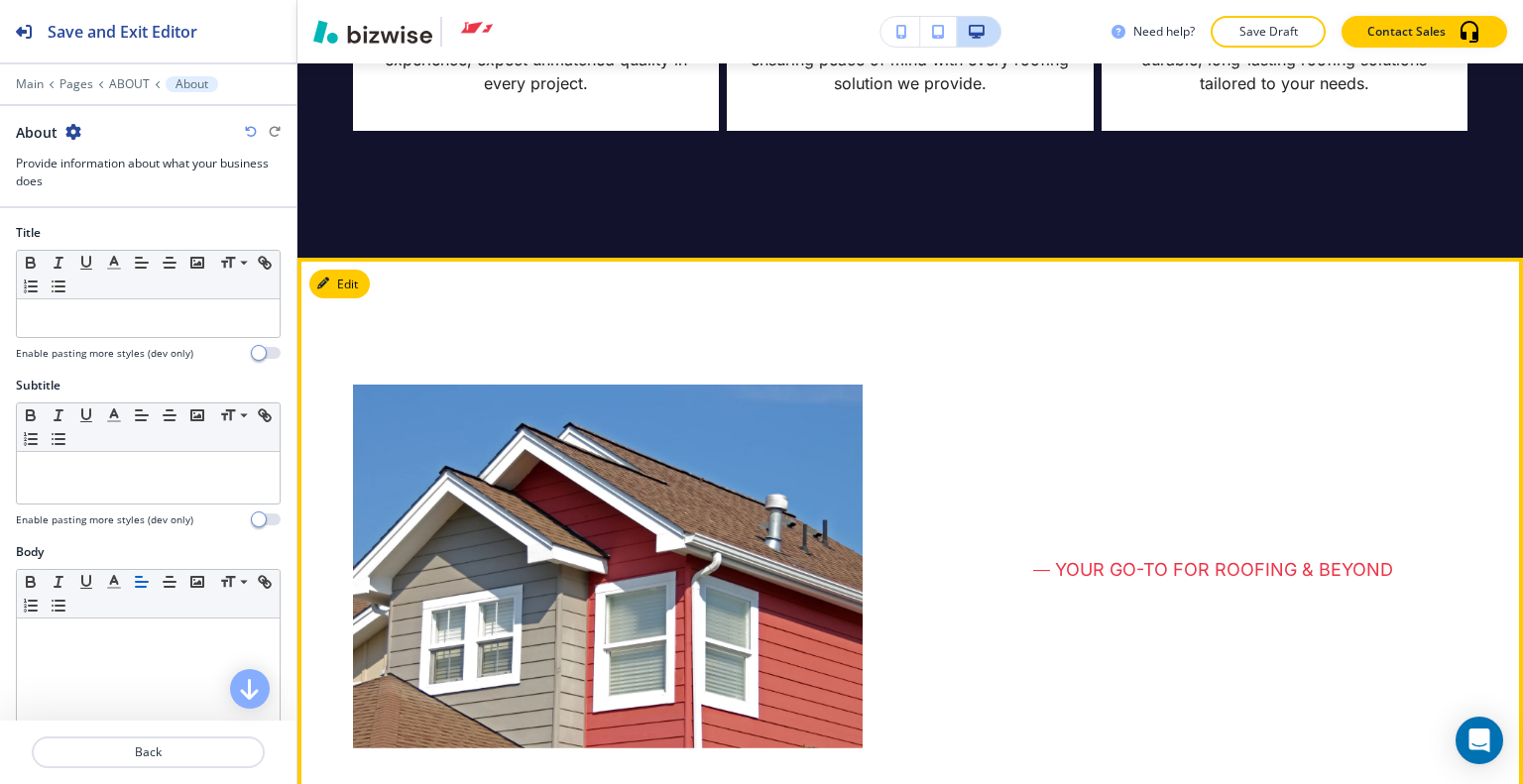 scroll, scrollTop: 2456, scrollLeft: 0, axis: vertical 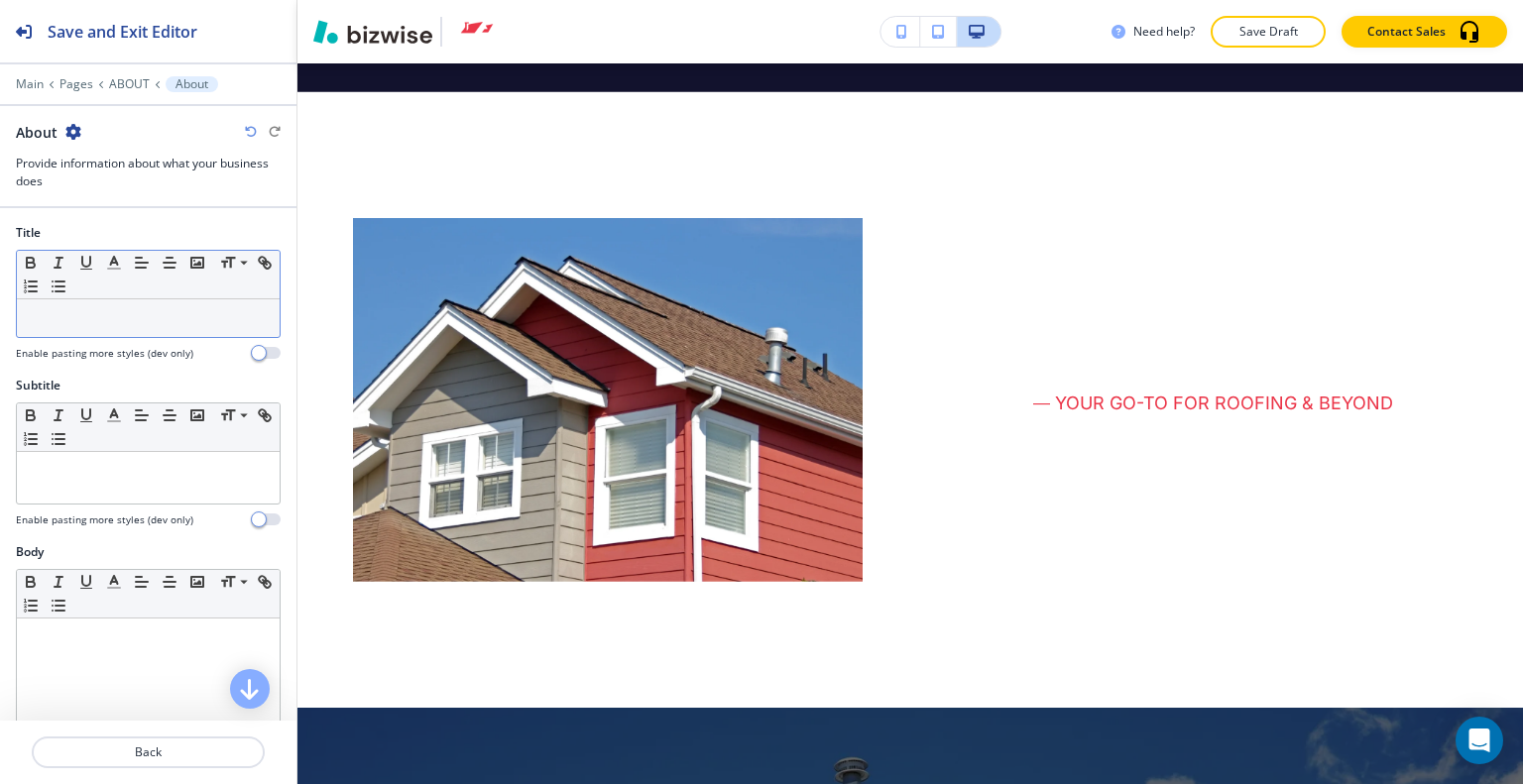 drag, startPoint x: 67, startPoint y: 338, endPoint x: 49, endPoint y: 306, distance: 36.71512 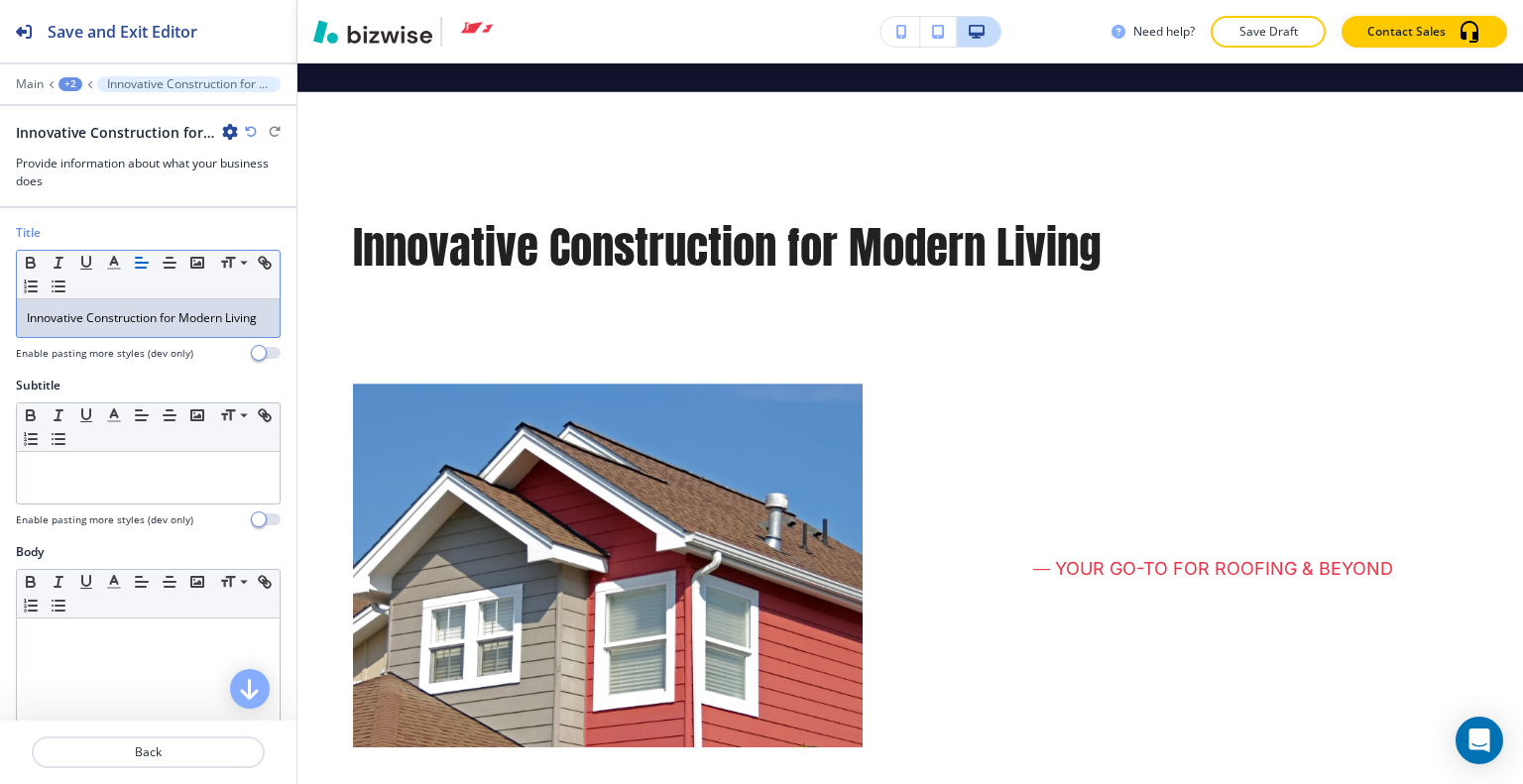 scroll, scrollTop: 0, scrollLeft: 0, axis: both 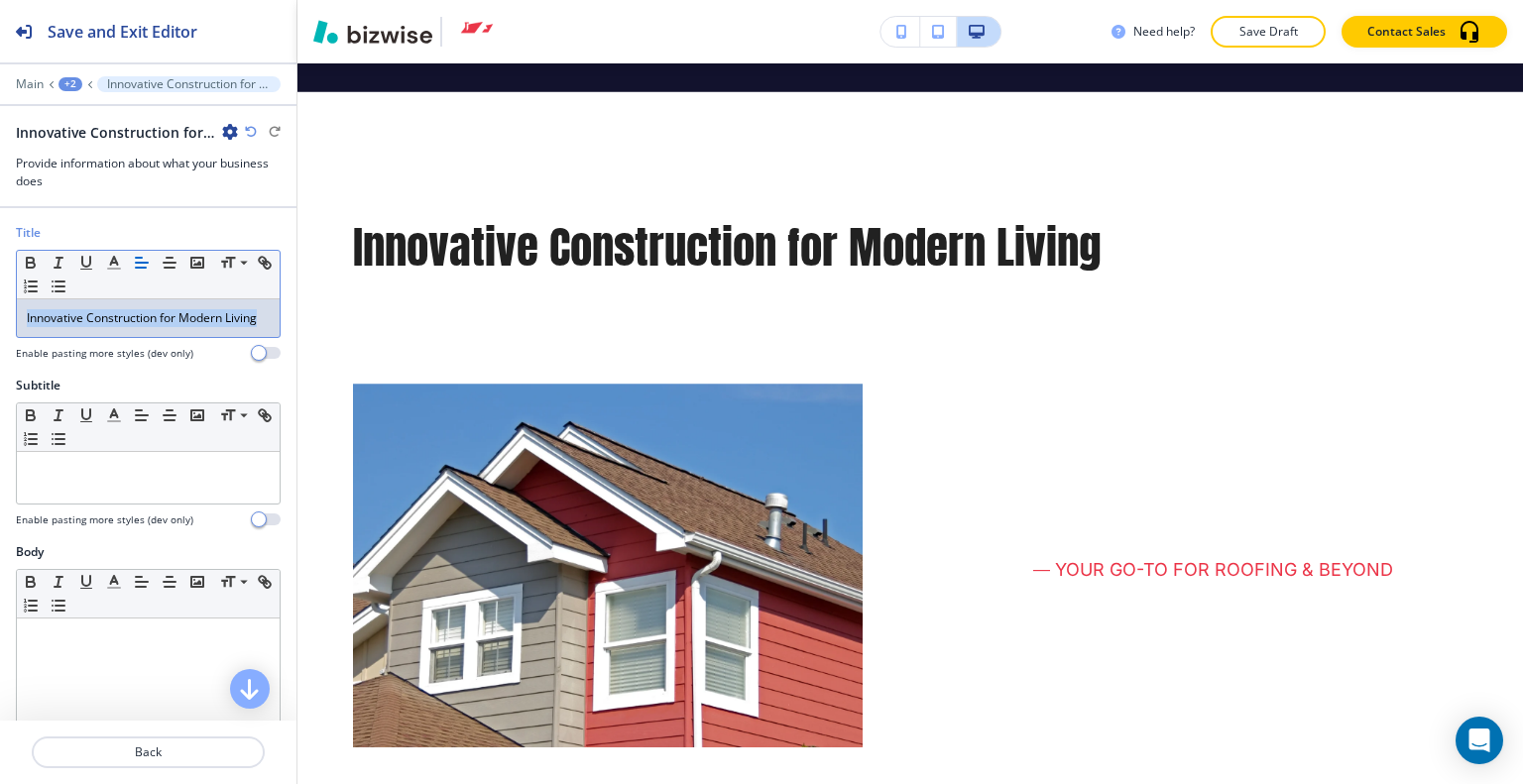 drag, startPoint x: 155, startPoint y: 342, endPoint x: 0, endPoint y: 282, distance: 166.2077 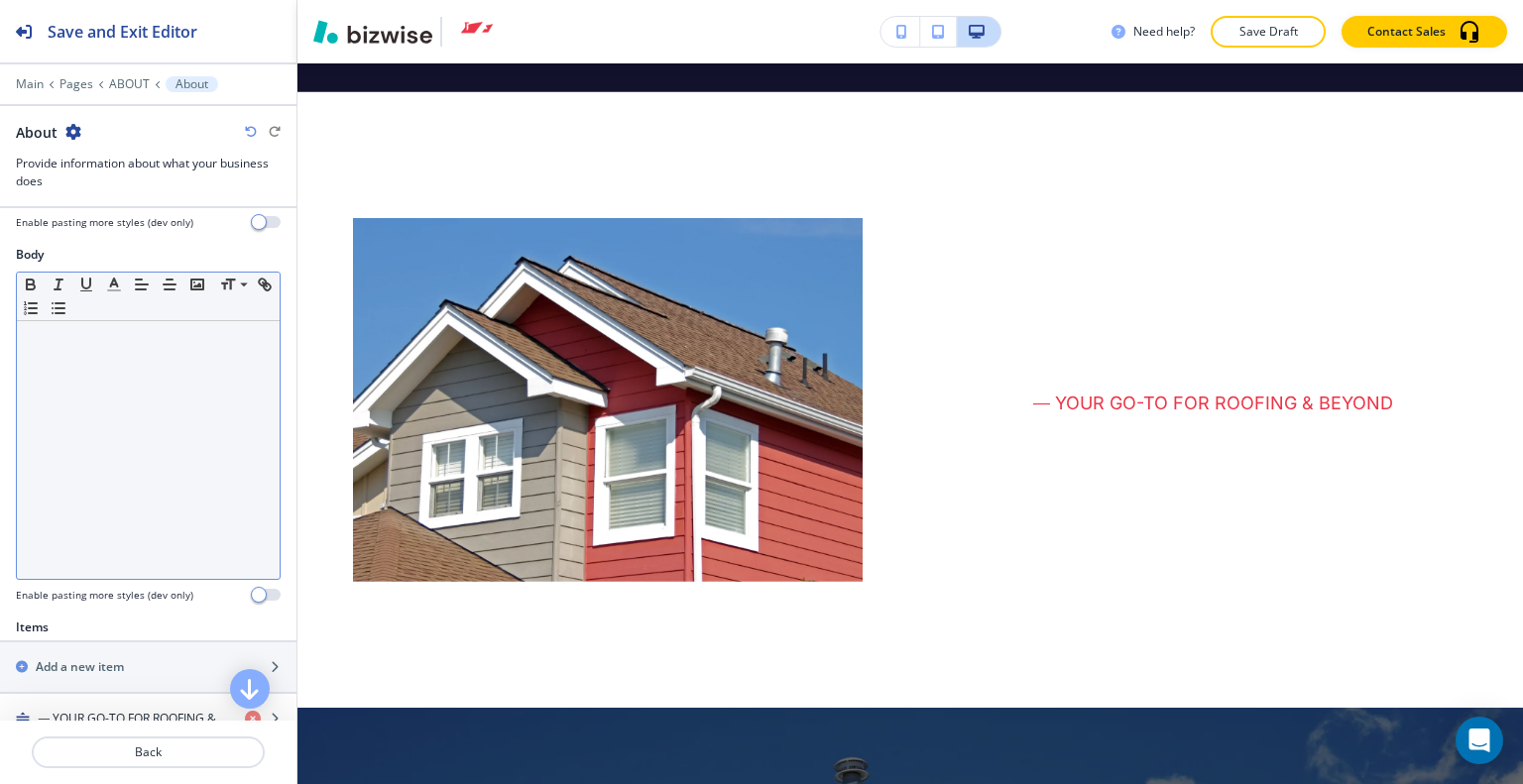 scroll, scrollTop: 595, scrollLeft: 0, axis: vertical 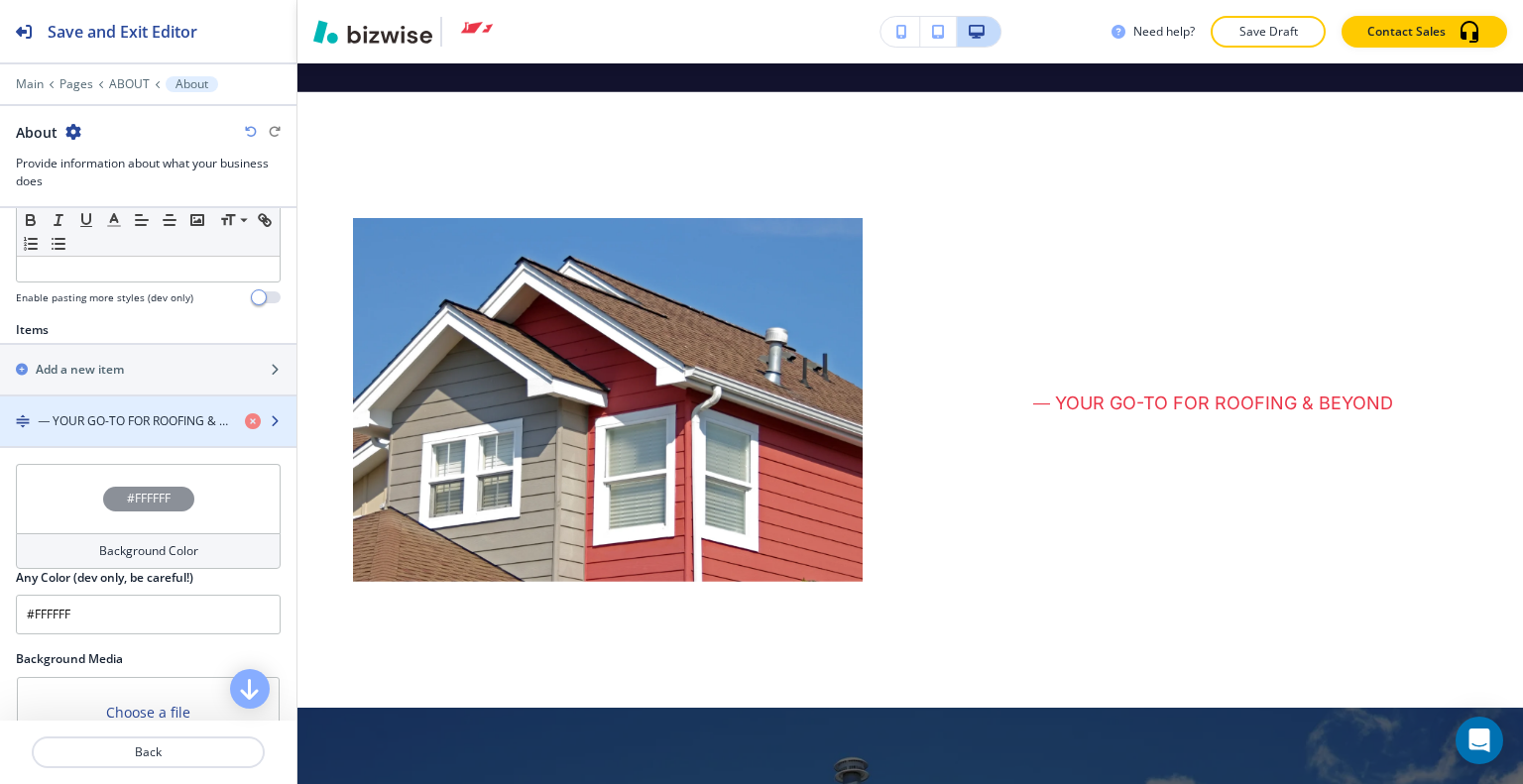 click on "⸻ YOUR GO-TO FOR ROOFING & BEYOND" at bounding box center [133, 421] 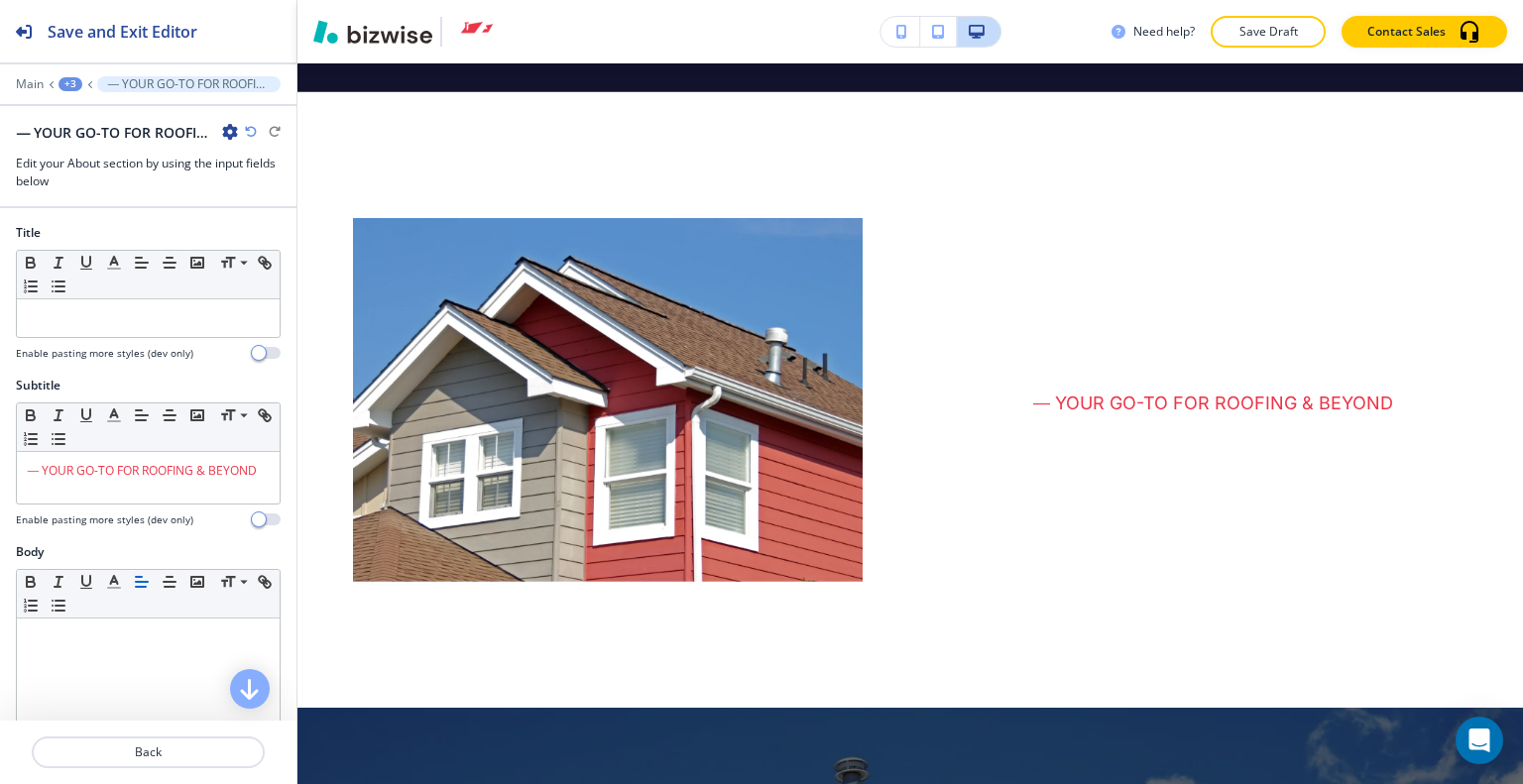 scroll, scrollTop: 2488, scrollLeft: 0, axis: vertical 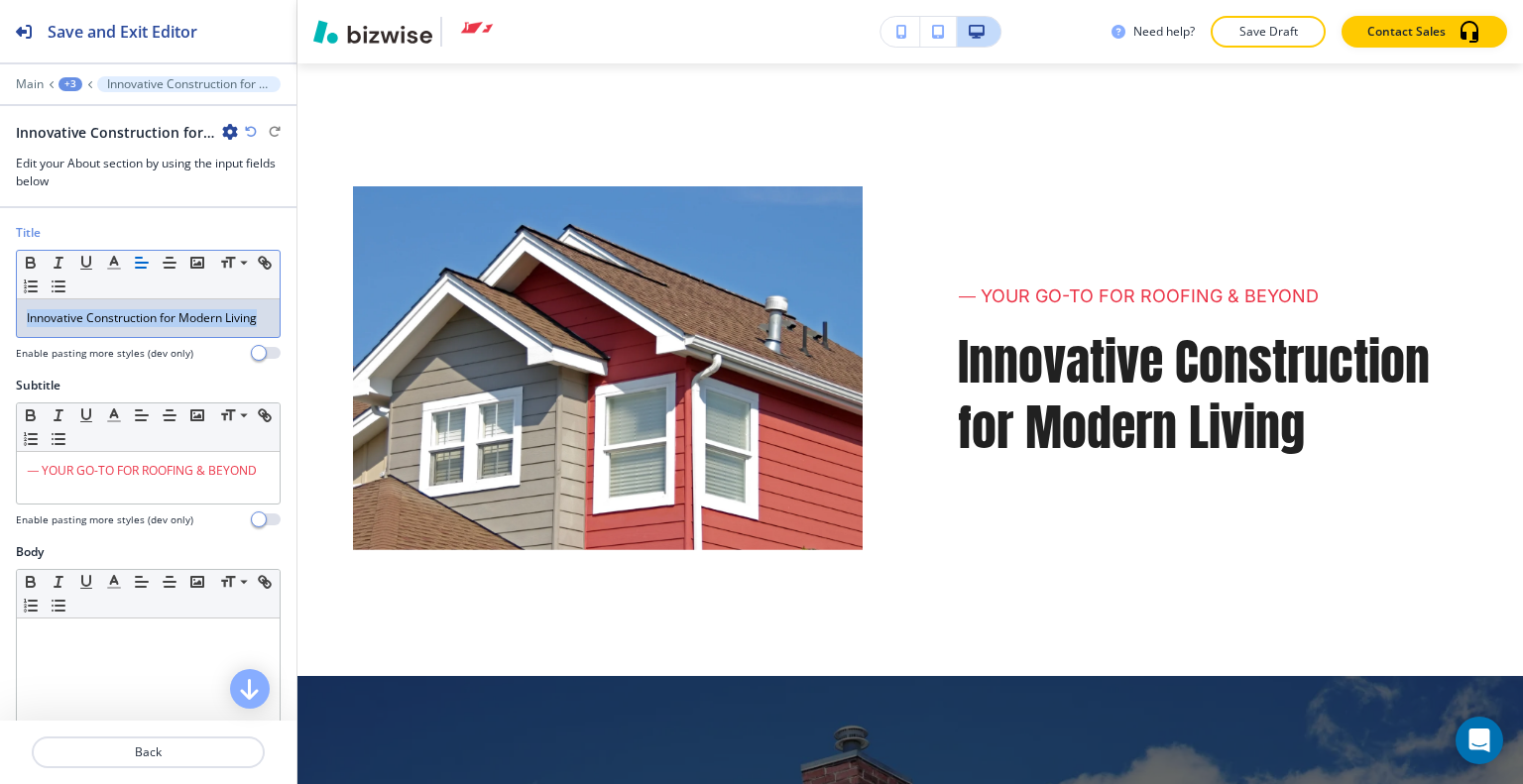 drag, startPoint x: 96, startPoint y: 342, endPoint x: 0, endPoint y: 284, distance: 112.1606 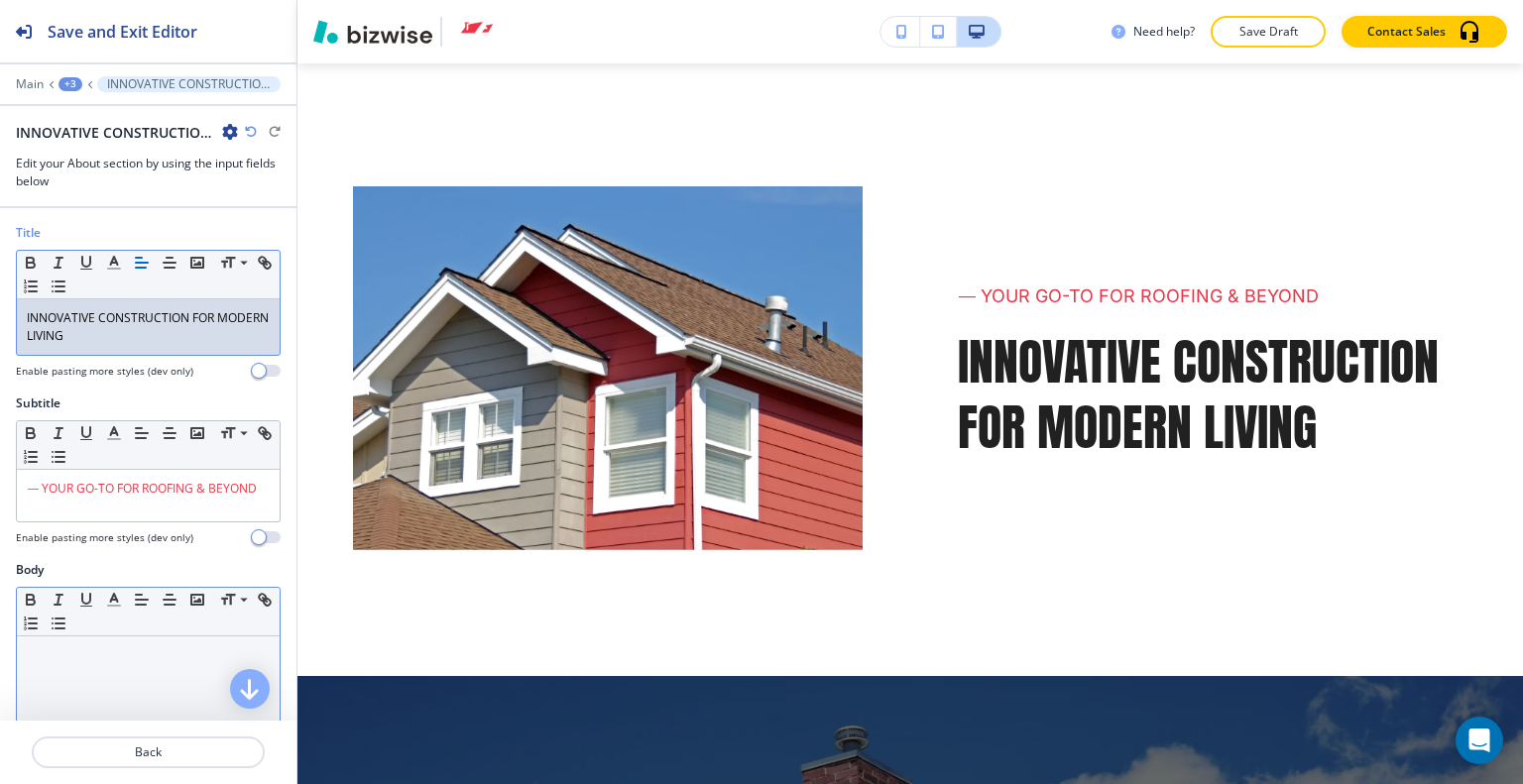 scroll, scrollTop: 198, scrollLeft: 0, axis: vertical 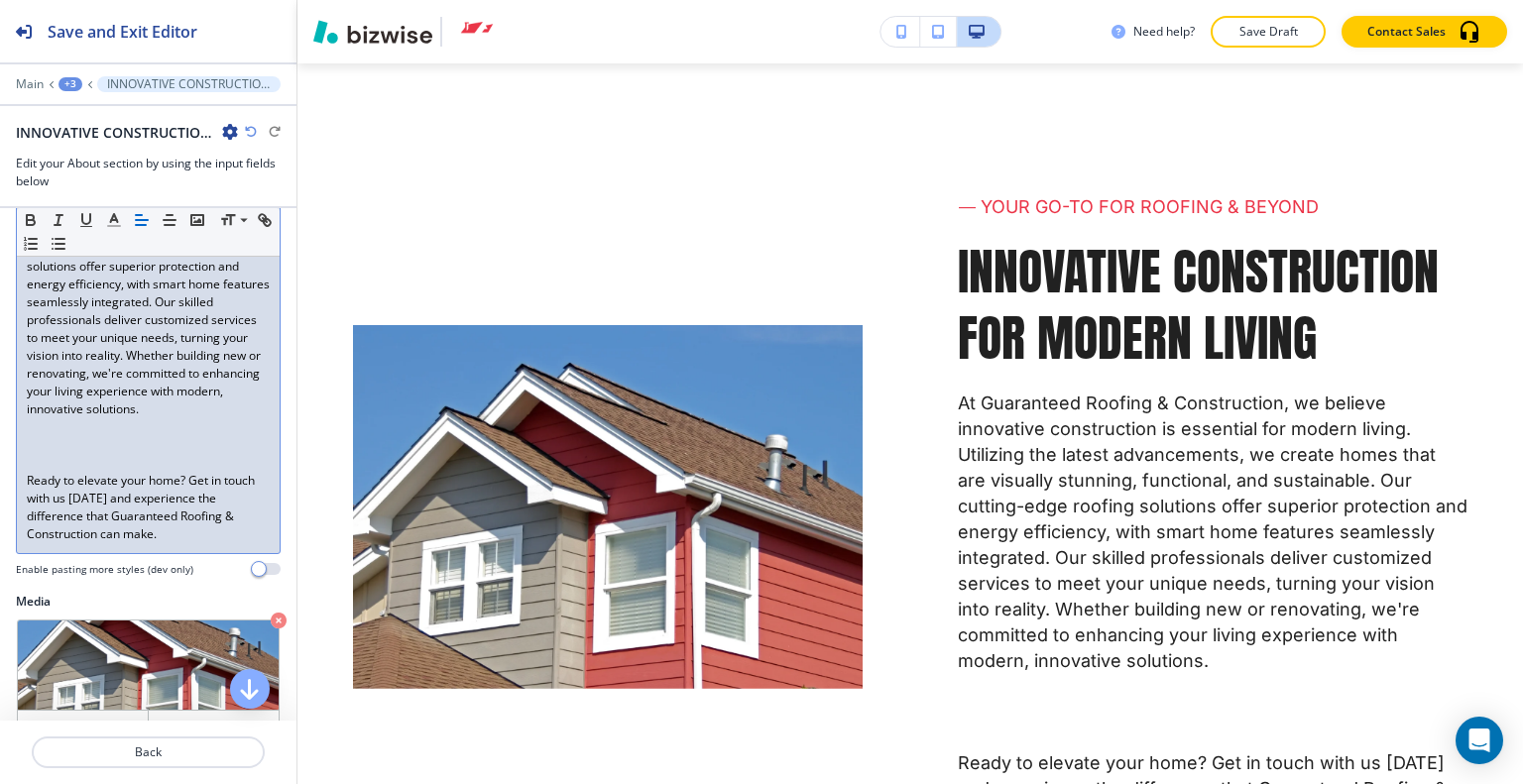 click on "At Guaranteed Roofing & Construction, we believe innovative construction is essential for modern living. Utilizing the latest advancements, we create homes that are visually stunning, functional, and sustainable. Our cutting-edge roofing solutions offer superior protection and energy efficiency, with smart home features seamlessly integrated. Our skilled professionals deliver customized services to meet your unique needs, turning your vision into reality. Whether building new or renovating, we're committed to enhancing your living experience with modern, innovative solutions. Ready to elevate your home? Get in touch with us today and experience the difference that Guaranteed Roofing & Construction can make." at bounding box center [148, 347] 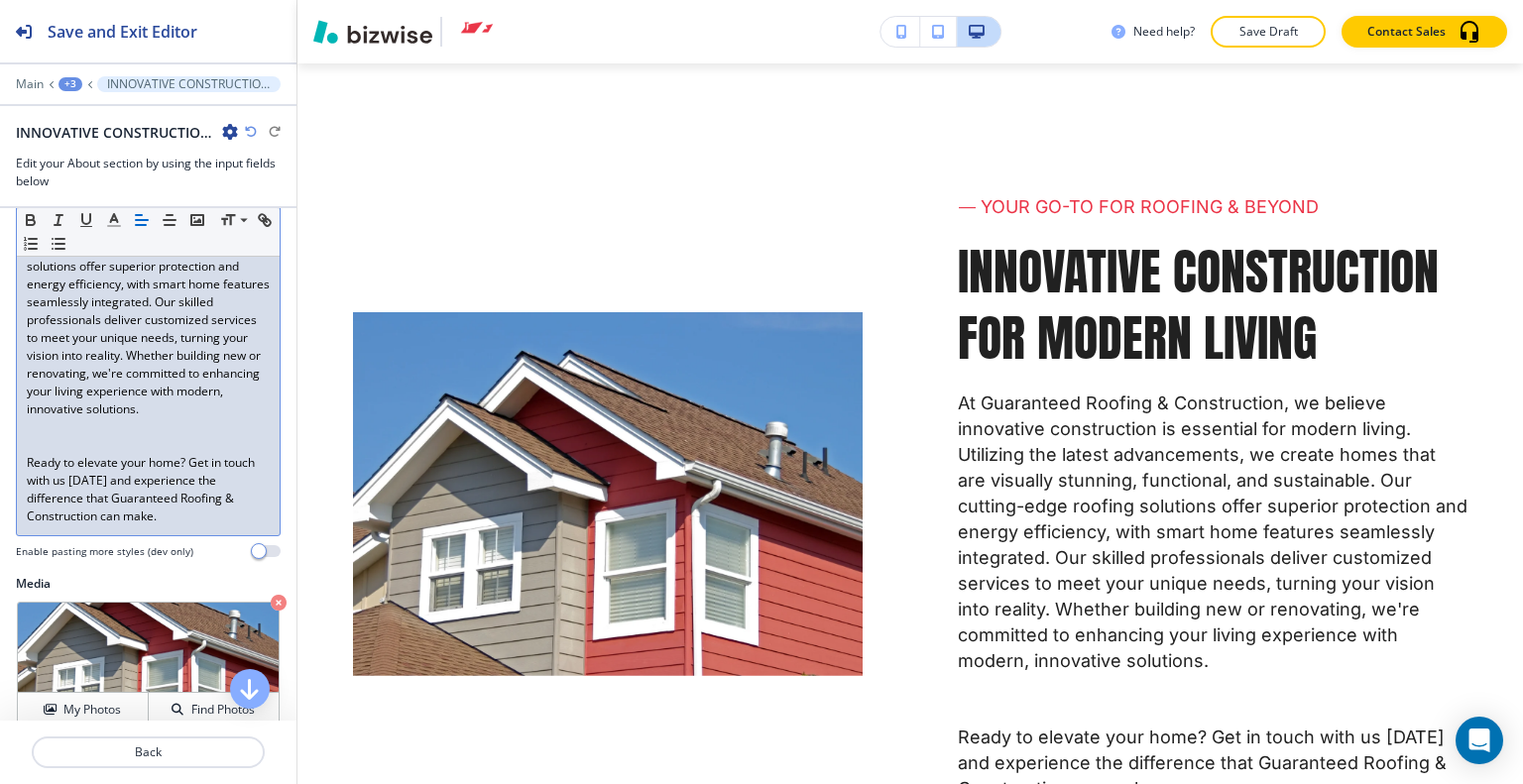 click at bounding box center [148, 445] 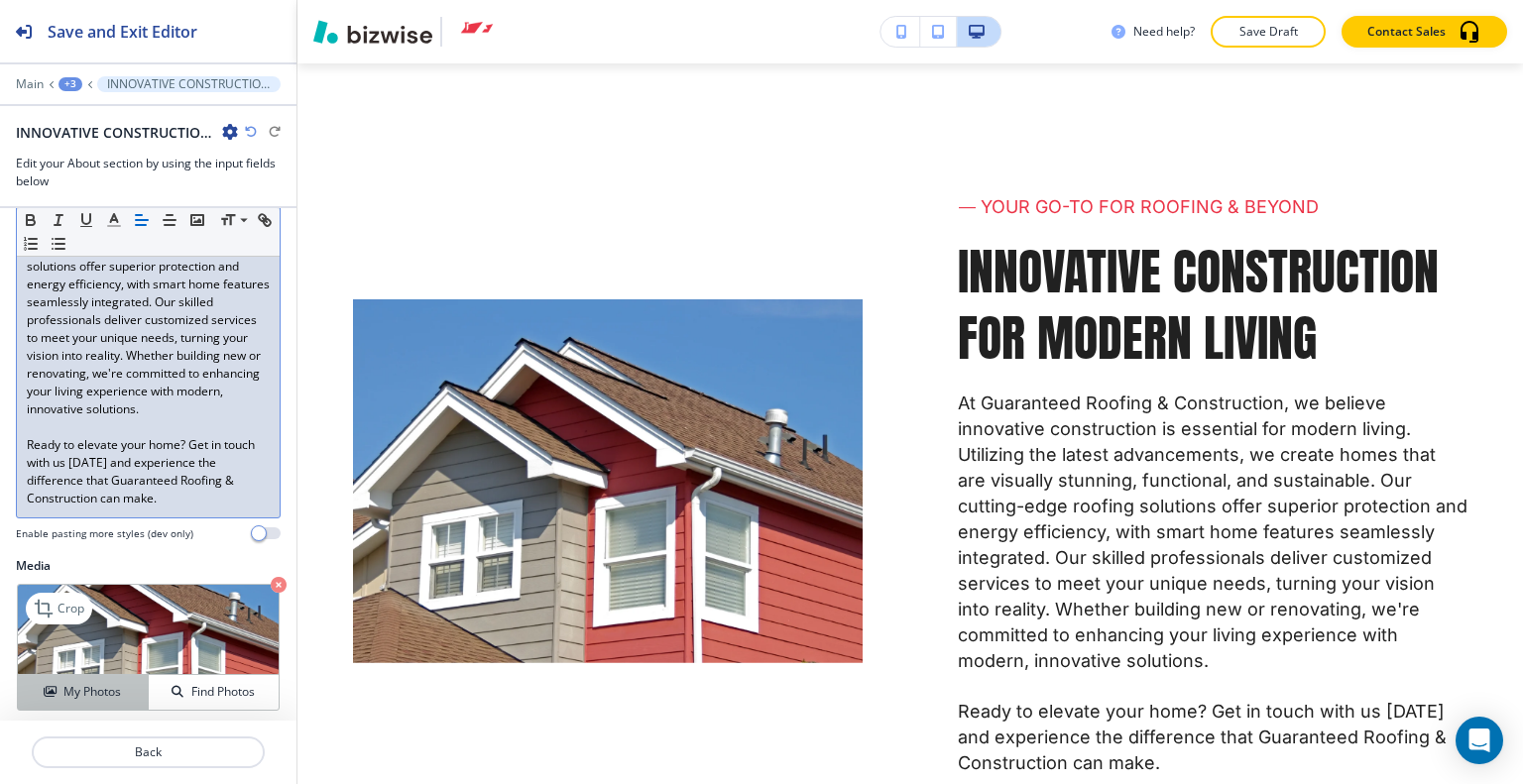 scroll, scrollTop: 678, scrollLeft: 0, axis: vertical 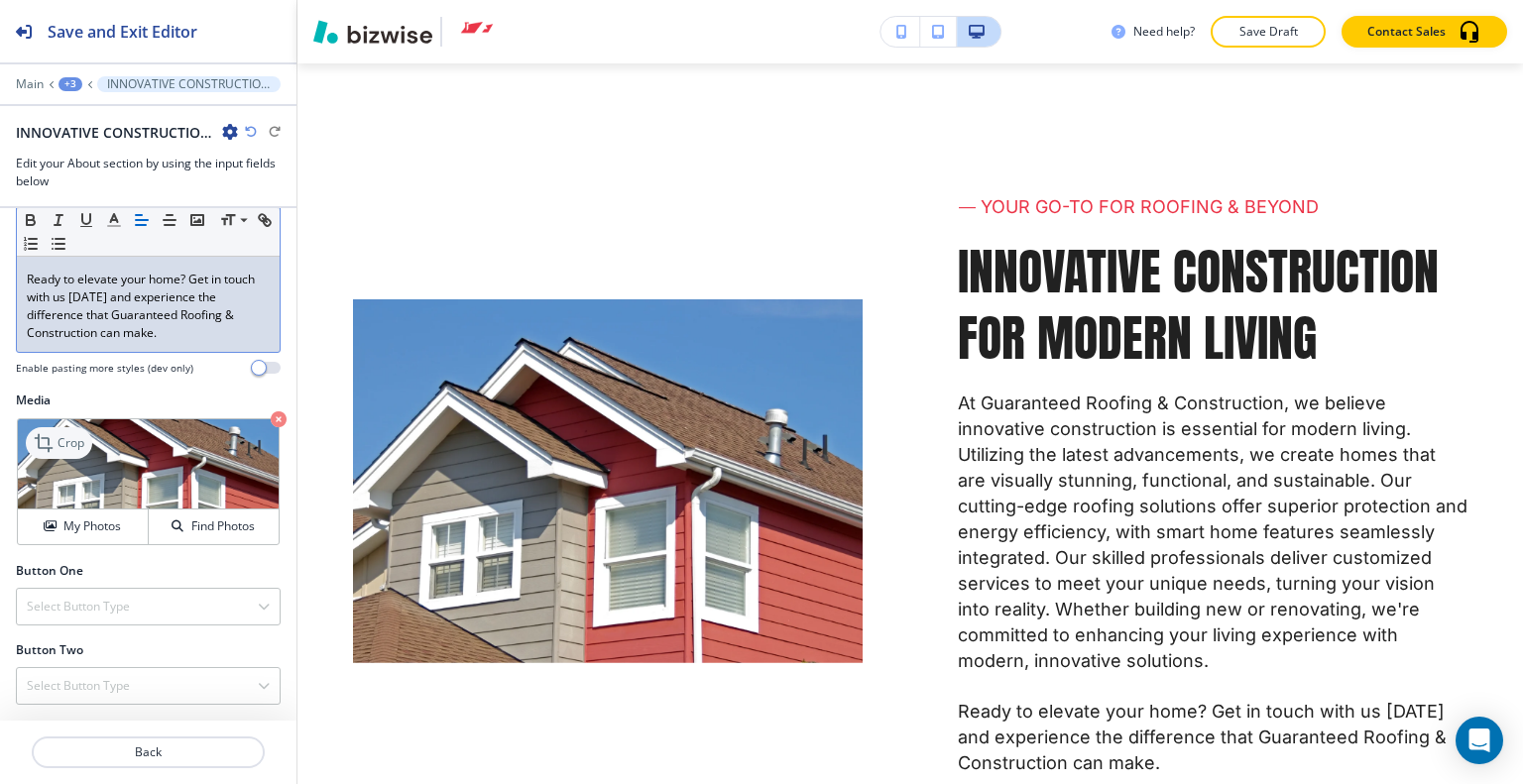 click on "Crop" at bounding box center (59, 443) 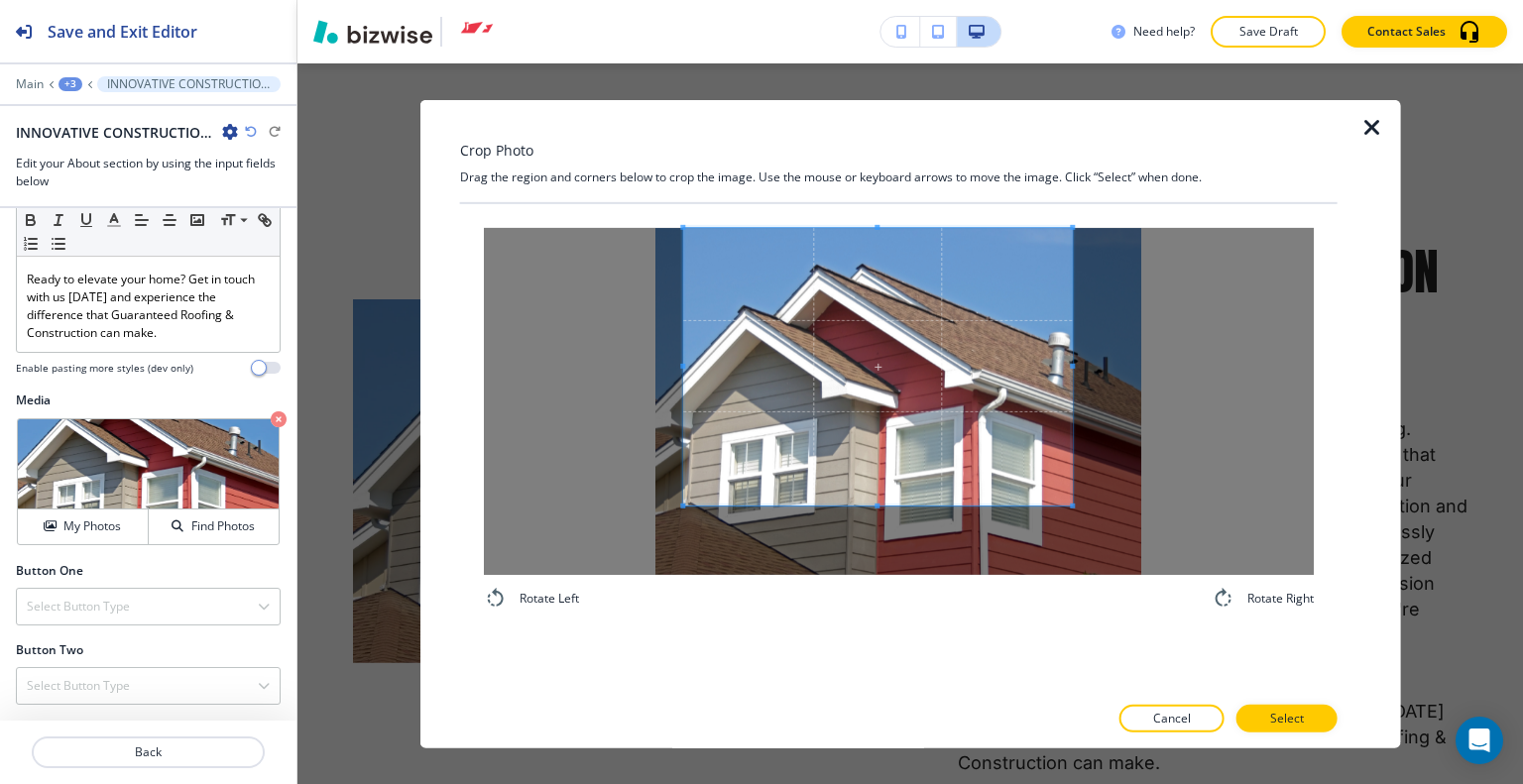 click at bounding box center [878, 366] 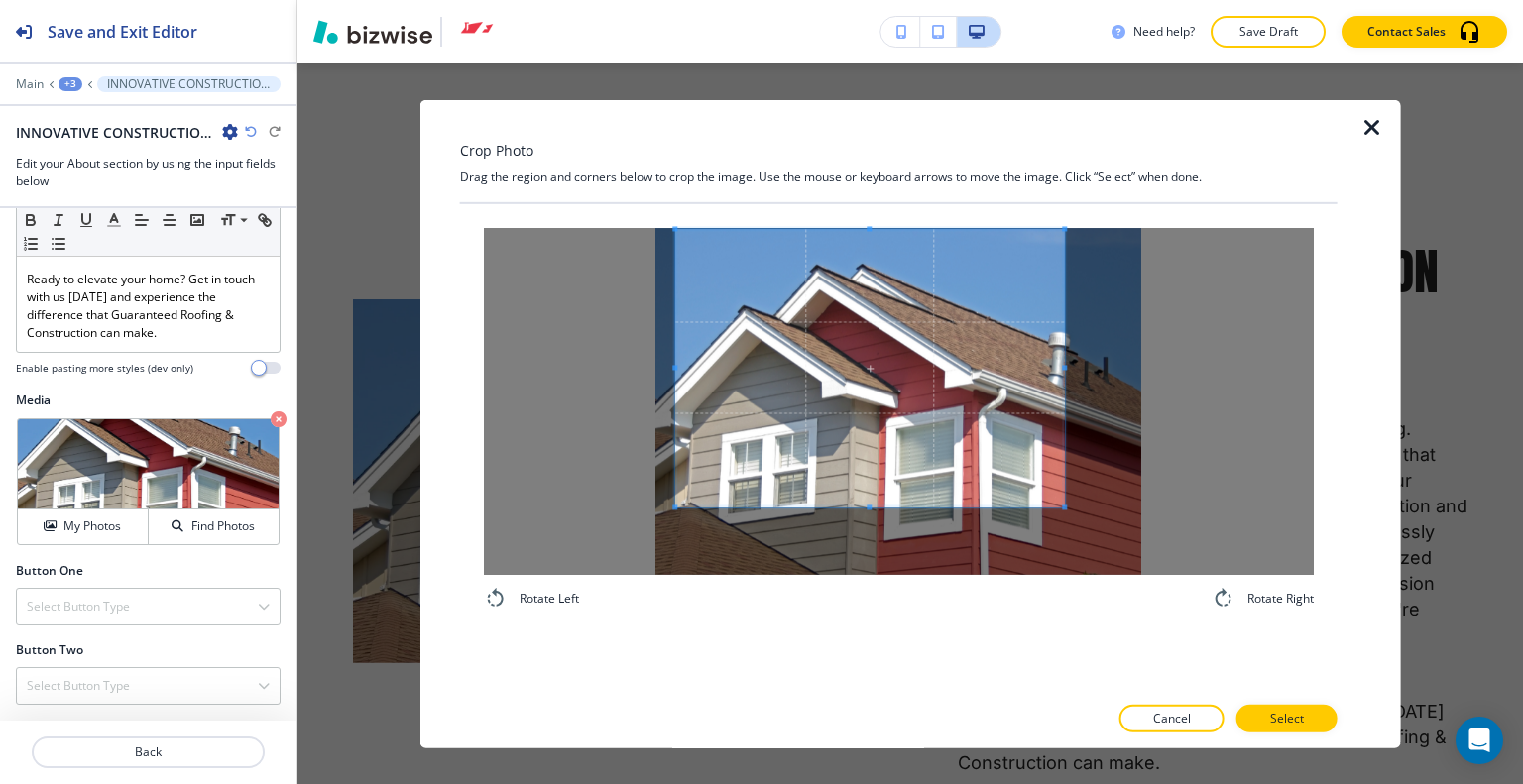 click at bounding box center [870, 368] 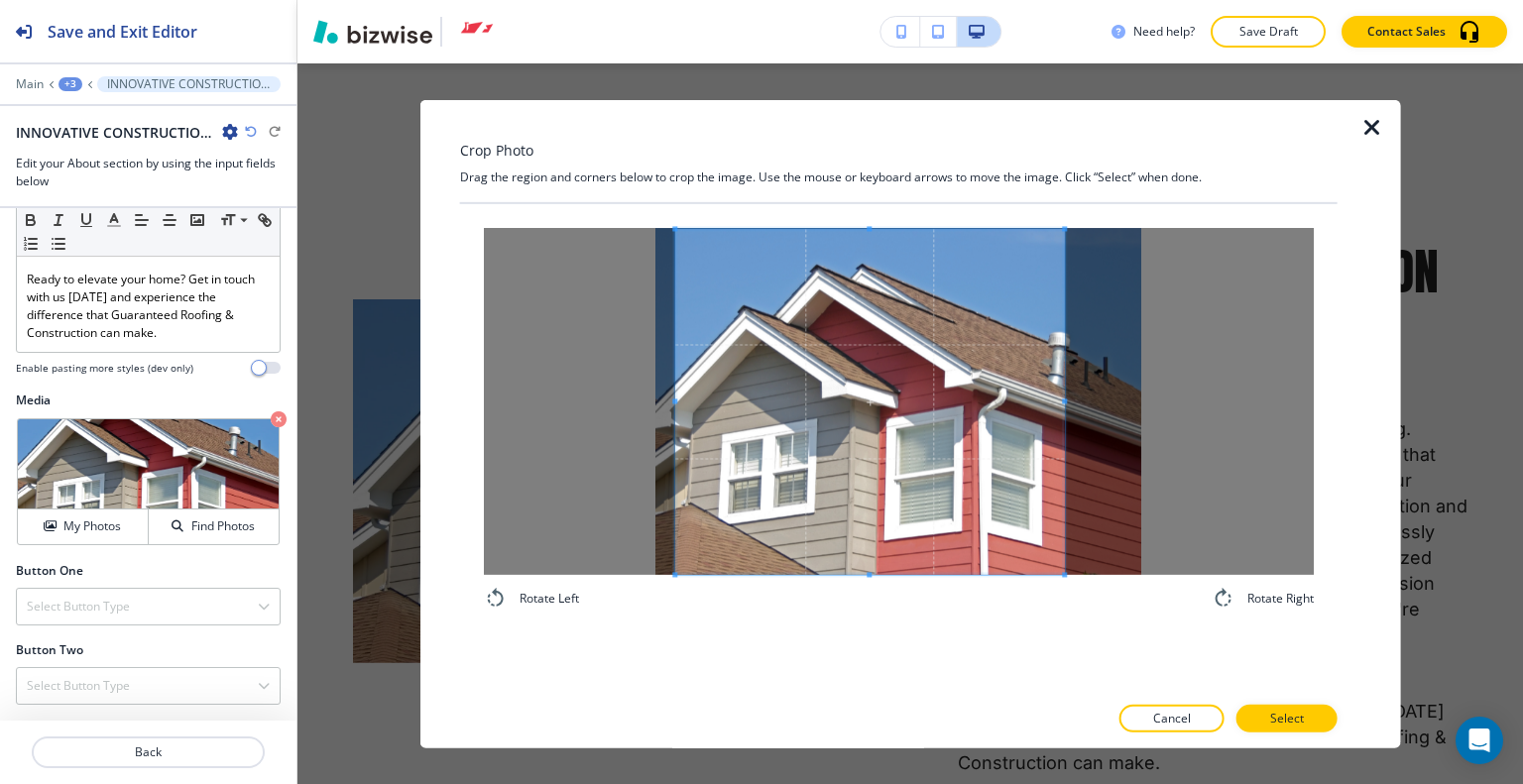 click on "Rotate Left Rotate Right" at bounding box center [898, 418] 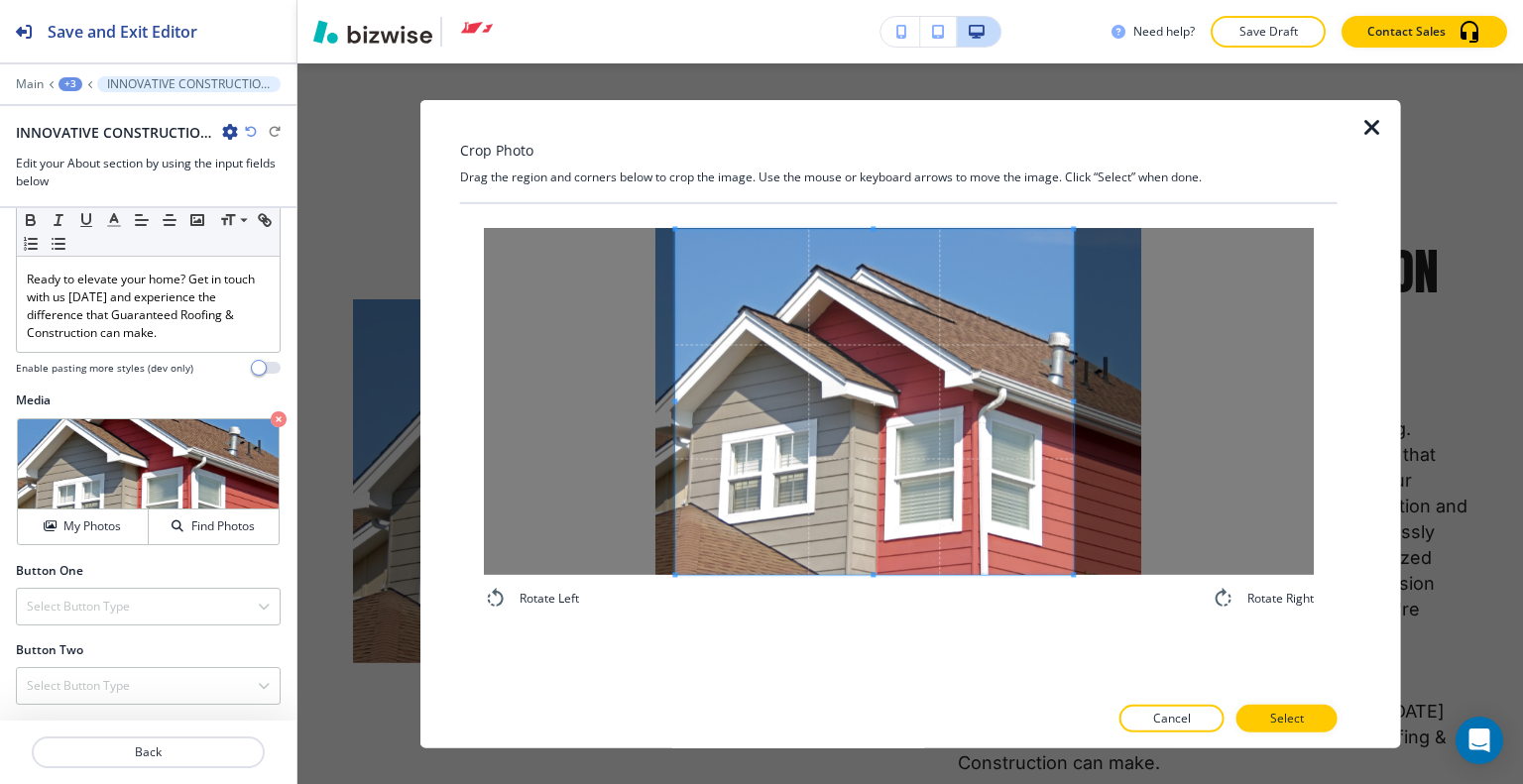 click at bounding box center (874, 401) 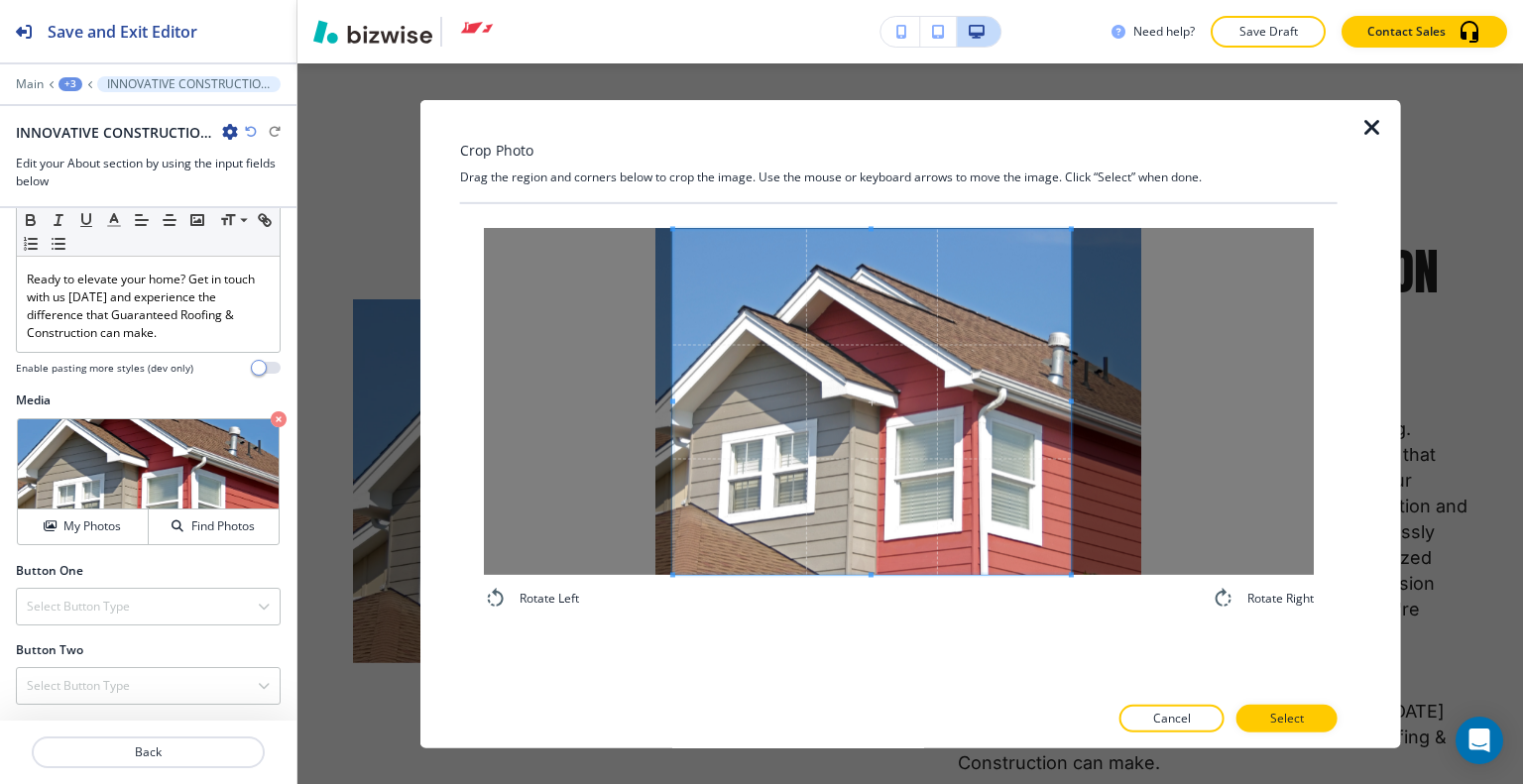 click at bounding box center (872, 401) 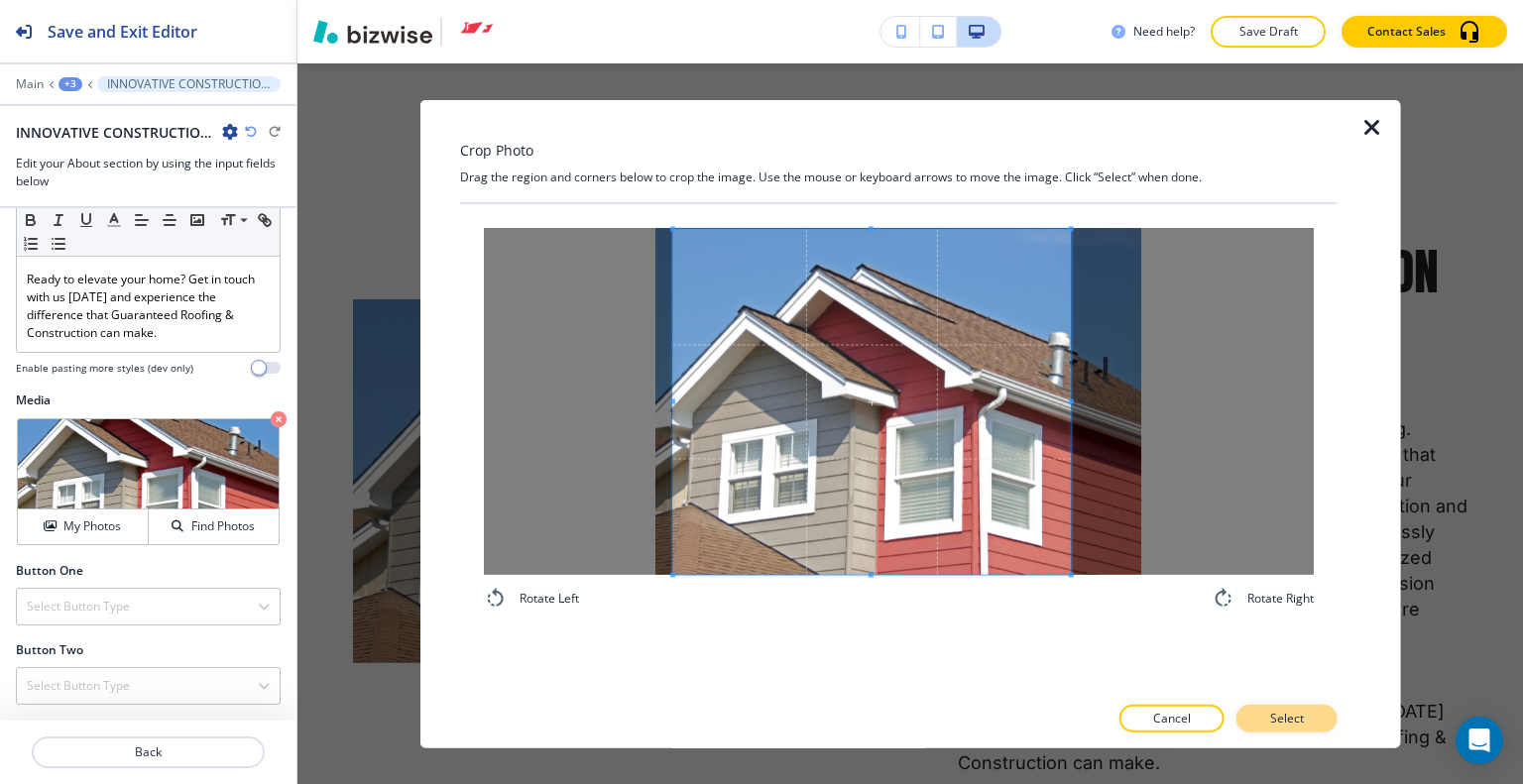 click on "Select" at bounding box center (1287, 719) 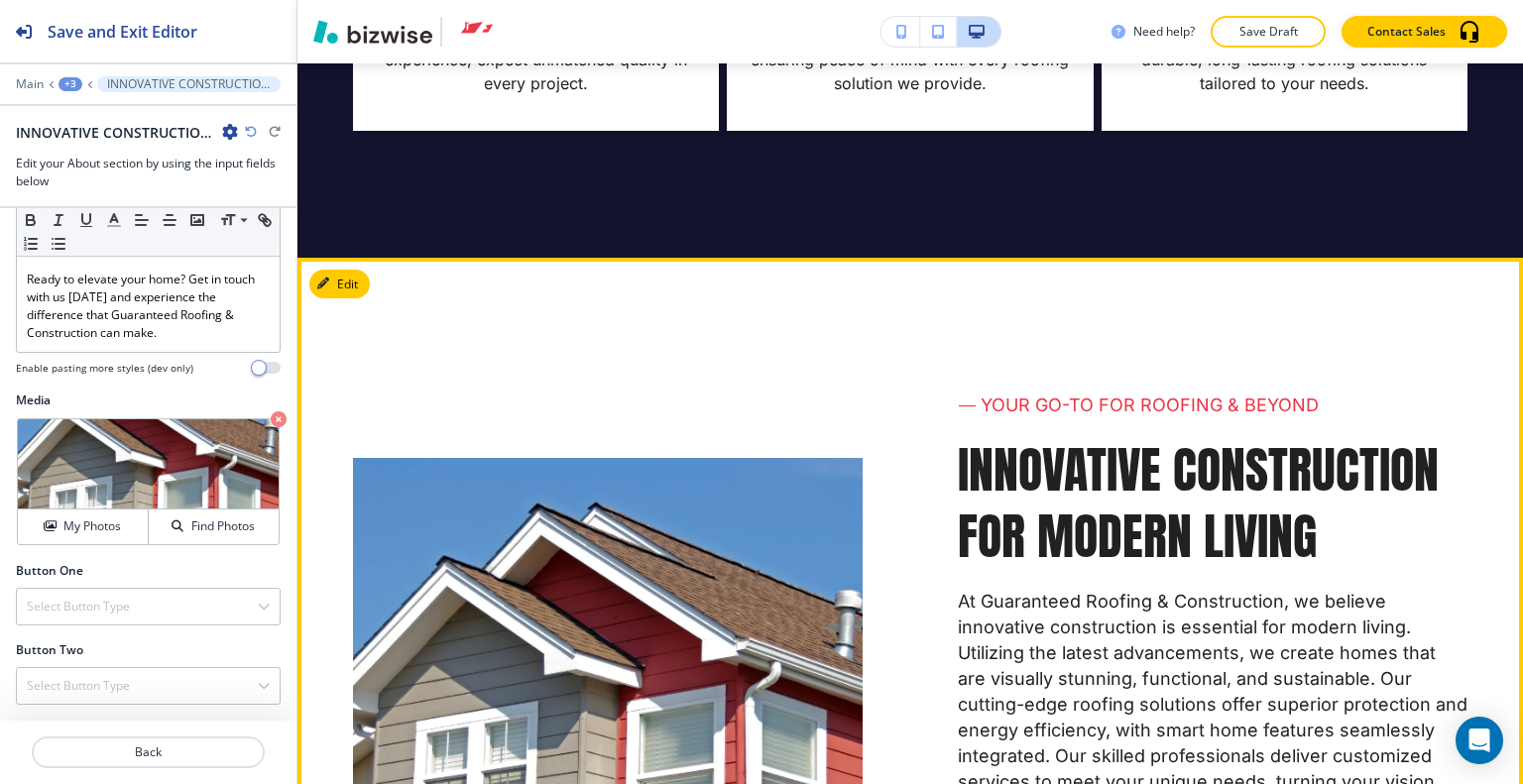 scroll, scrollTop: 2587, scrollLeft: 0, axis: vertical 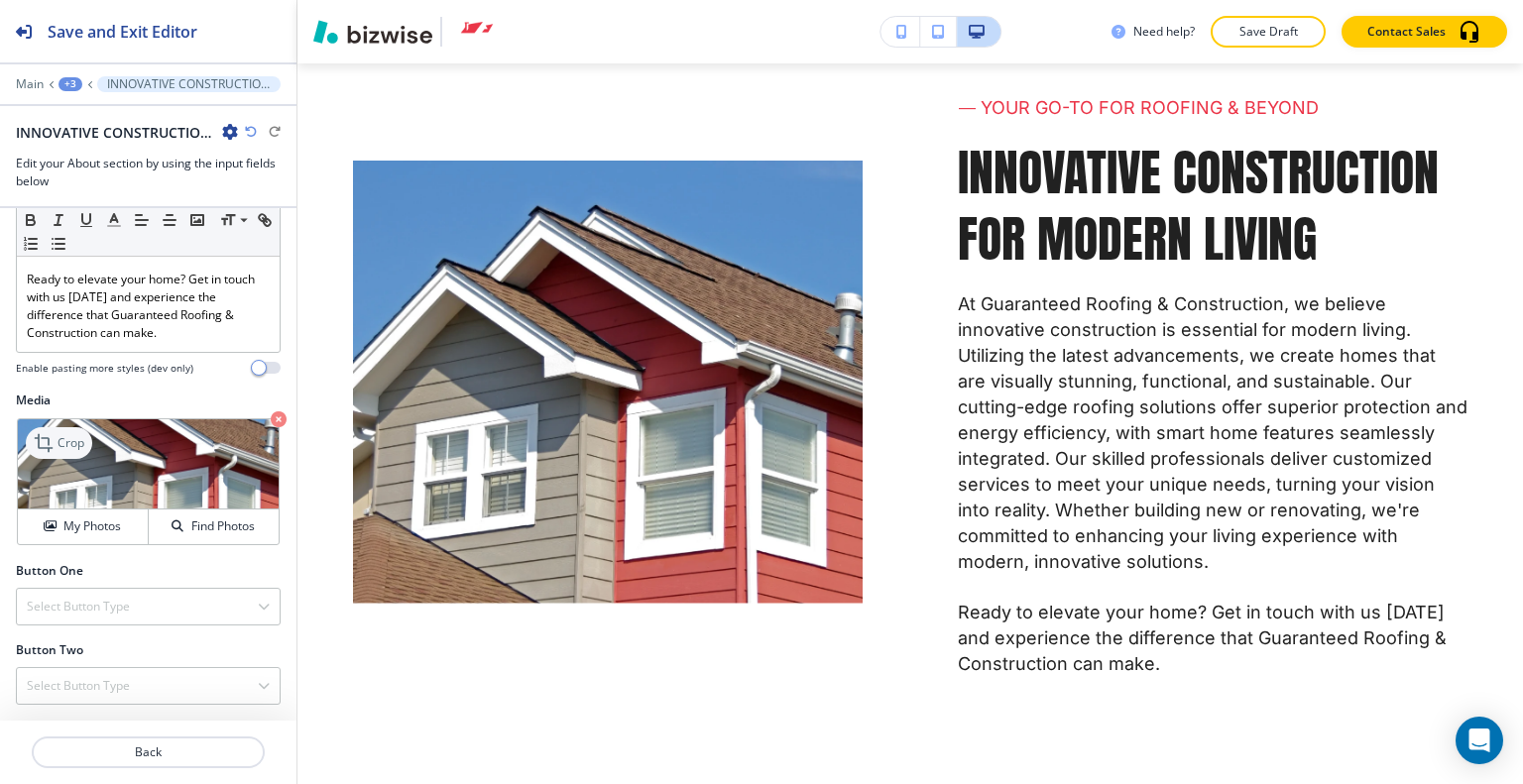 click on "Crop" at bounding box center [70, 443] 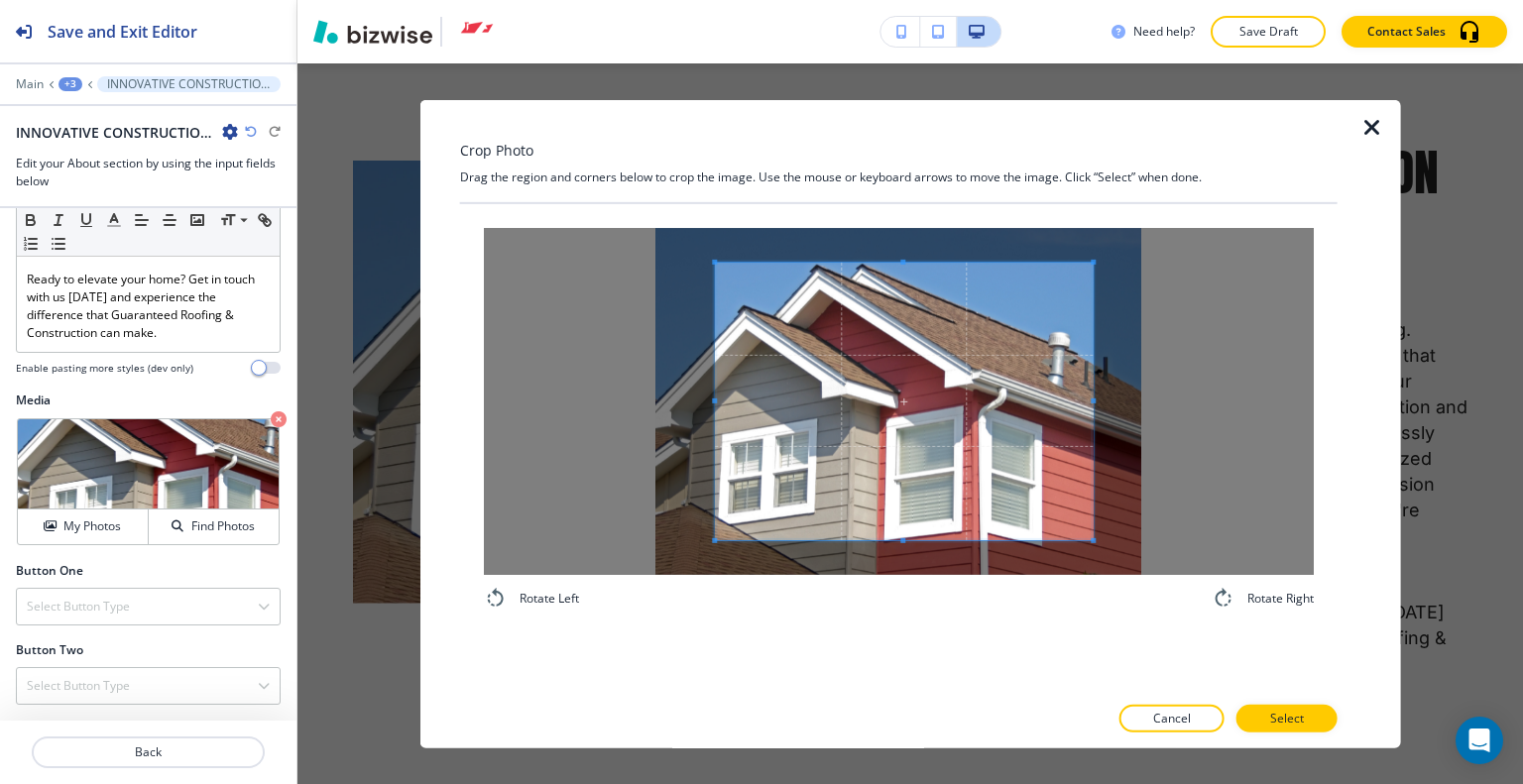 click at bounding box center (714, 400) 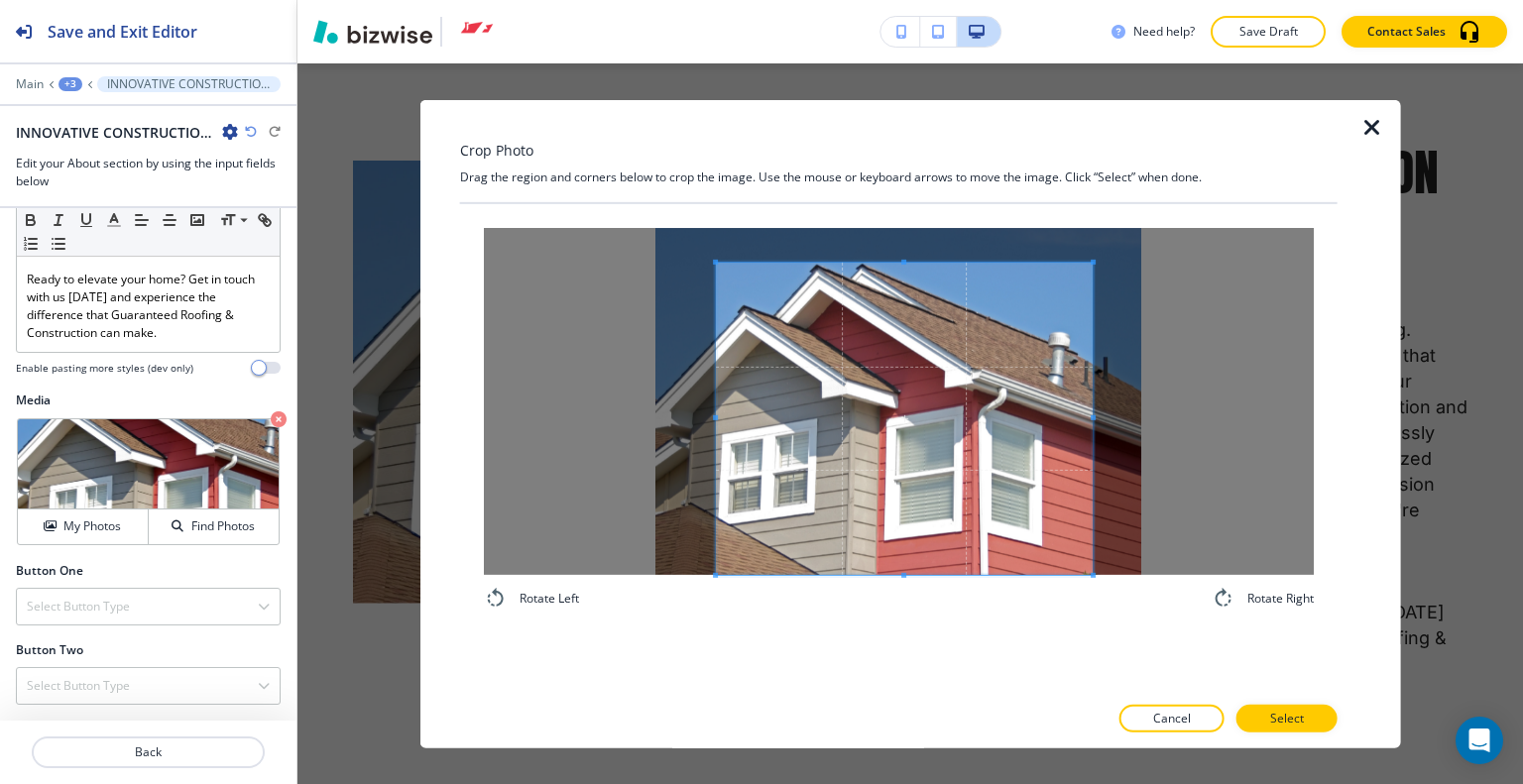 click on "Rotate Left Rotate Right" at bounding box center (898, 418) 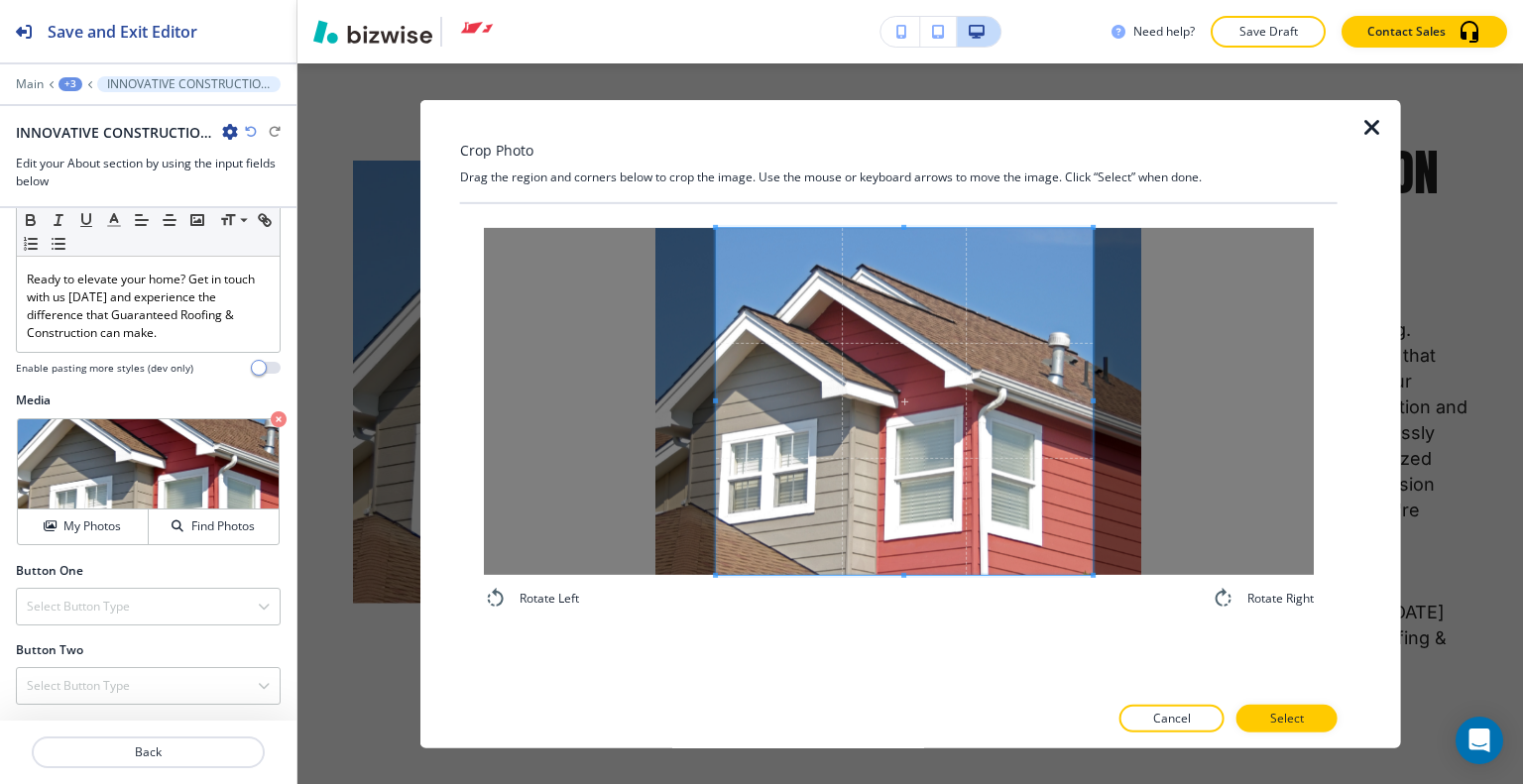 click at bounding box center (898, 699) 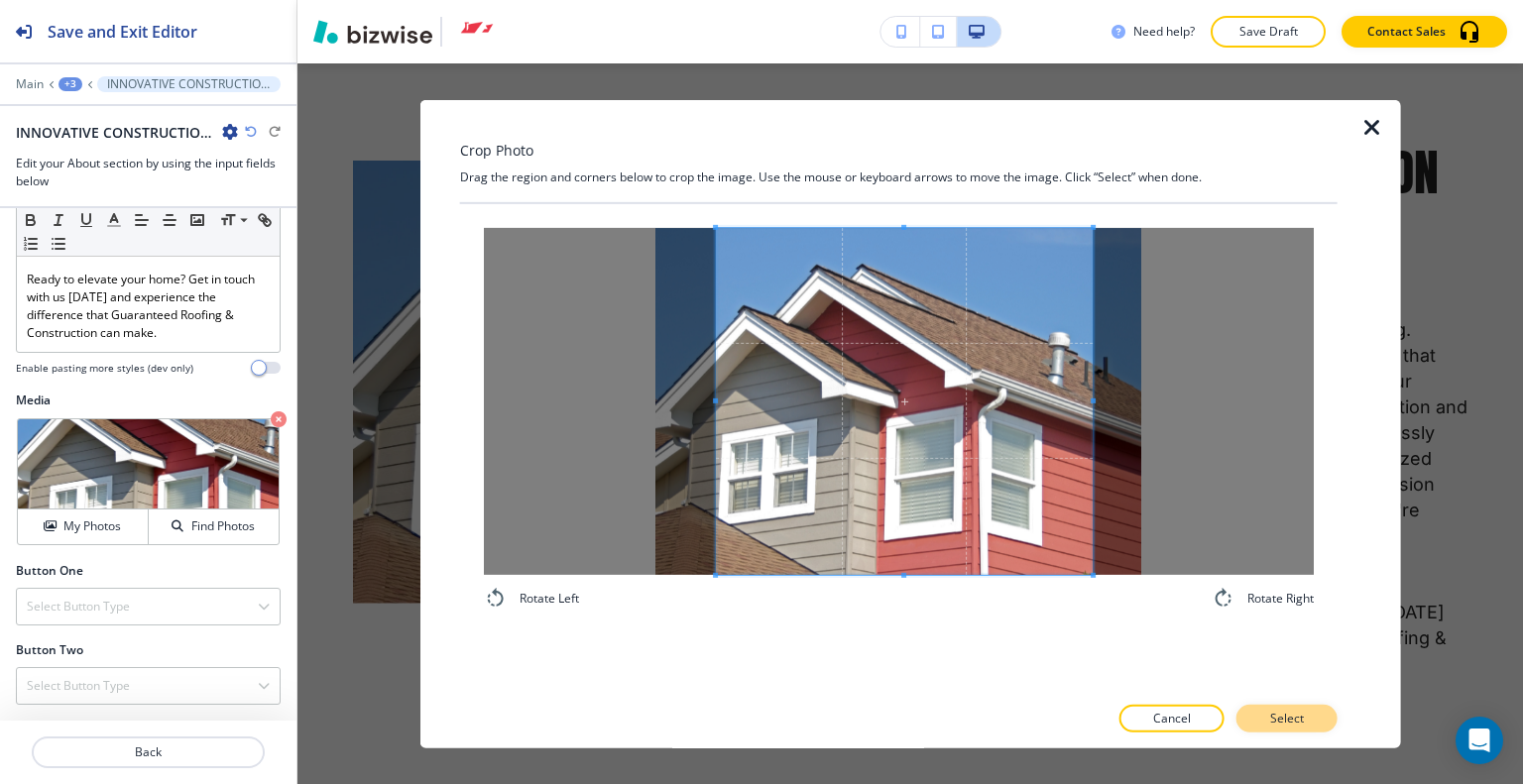click on "Select" at bounding box center [1287, 719] 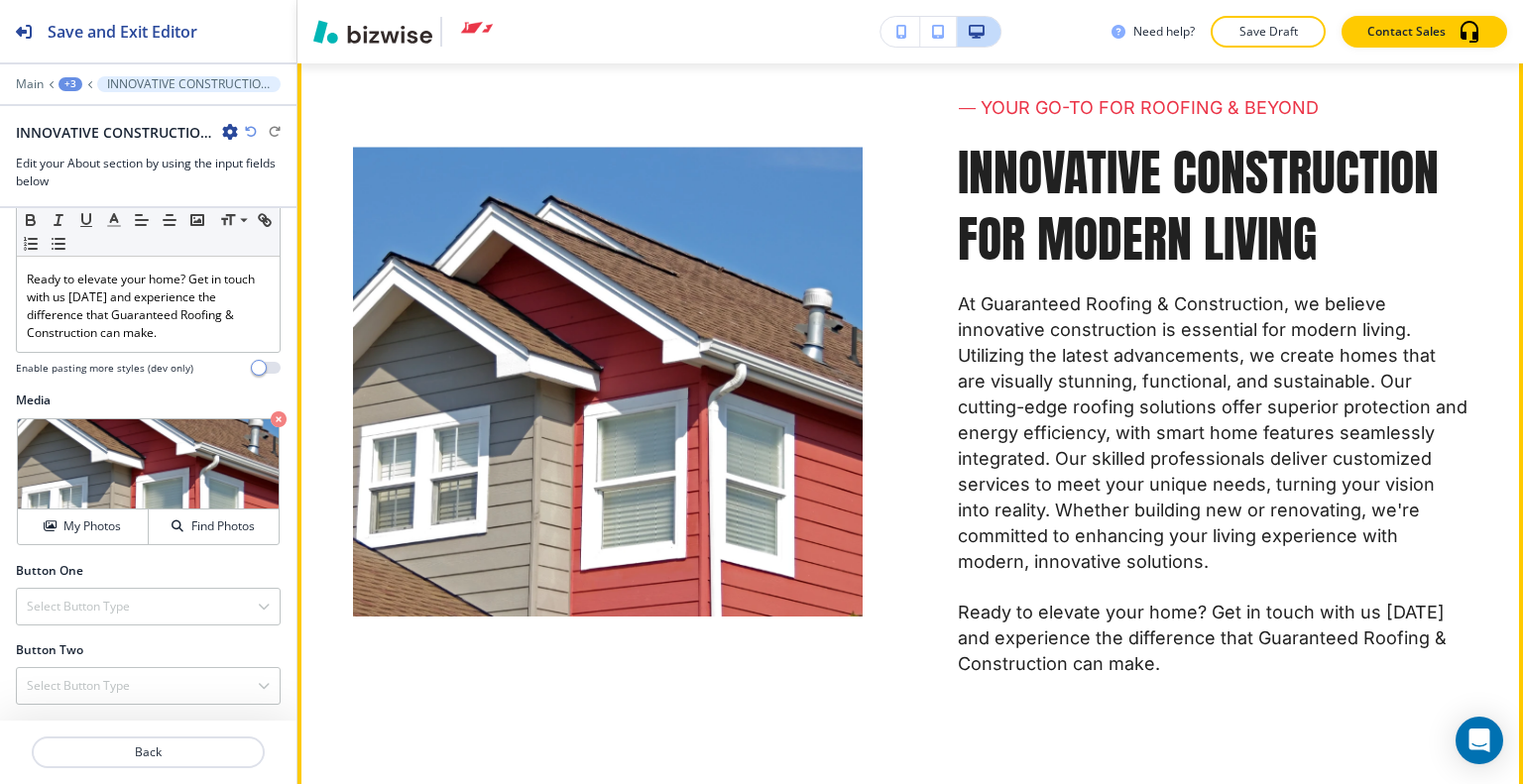 click on "At Guaranteed Roofing & Construction, we believe innovative construction is essential for modern living. Utilizing the latest advancements, we create homes that are visually stunning, functional, and sustainable. Our cutting-edge roofing solutions offer superior protection and energy efficiency, with smart home features seamlessly integrated. Our skilled professionals deliver customized services to meet your unique needs, turning your vision into reality. Whether building new or renovating, we're committed to enhancing your living experience with modern, innovative solutions." at bounding box center (1213, 432) 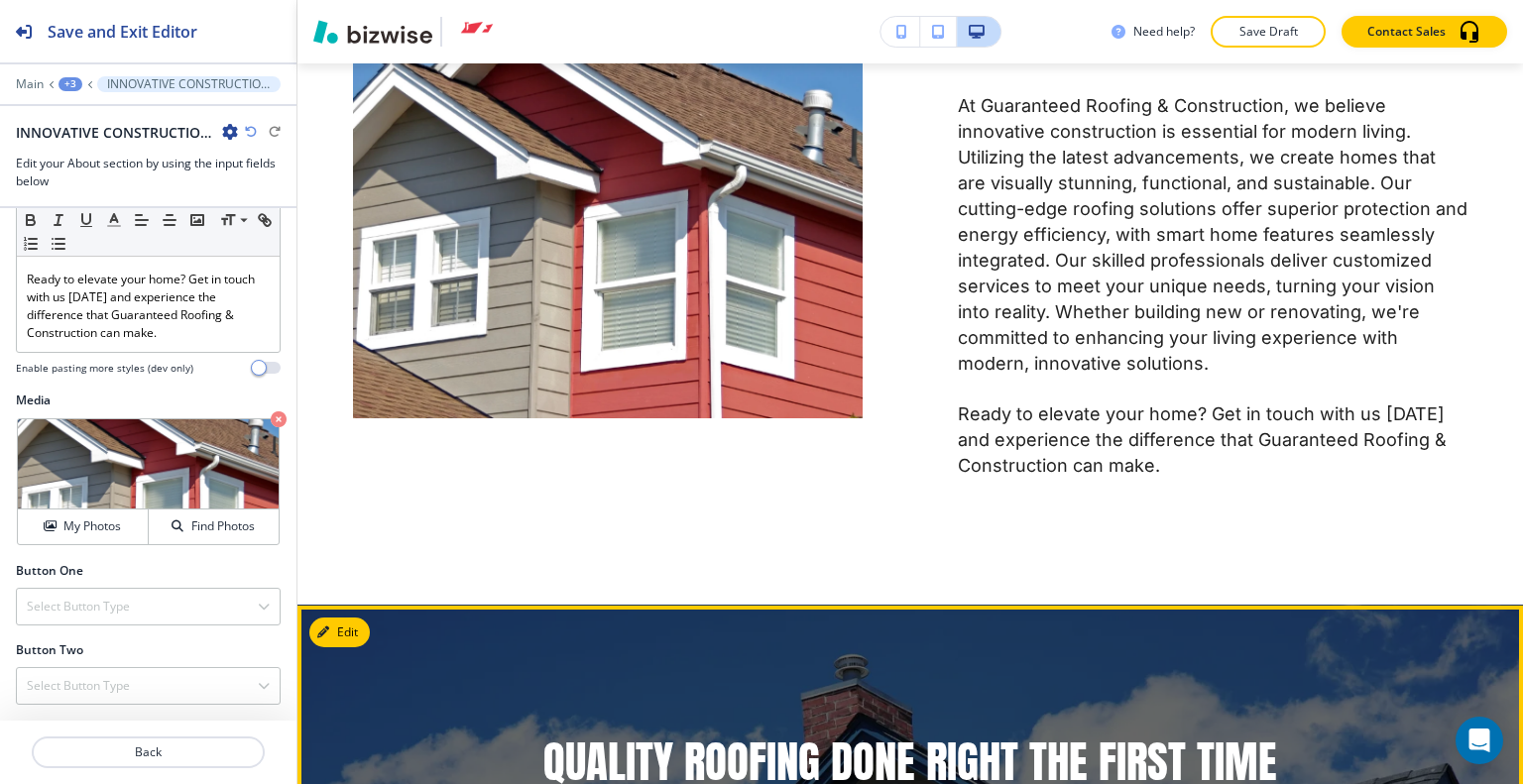 scroll, scrollTop: 3082, scrollLeft: 0, axis: vertical 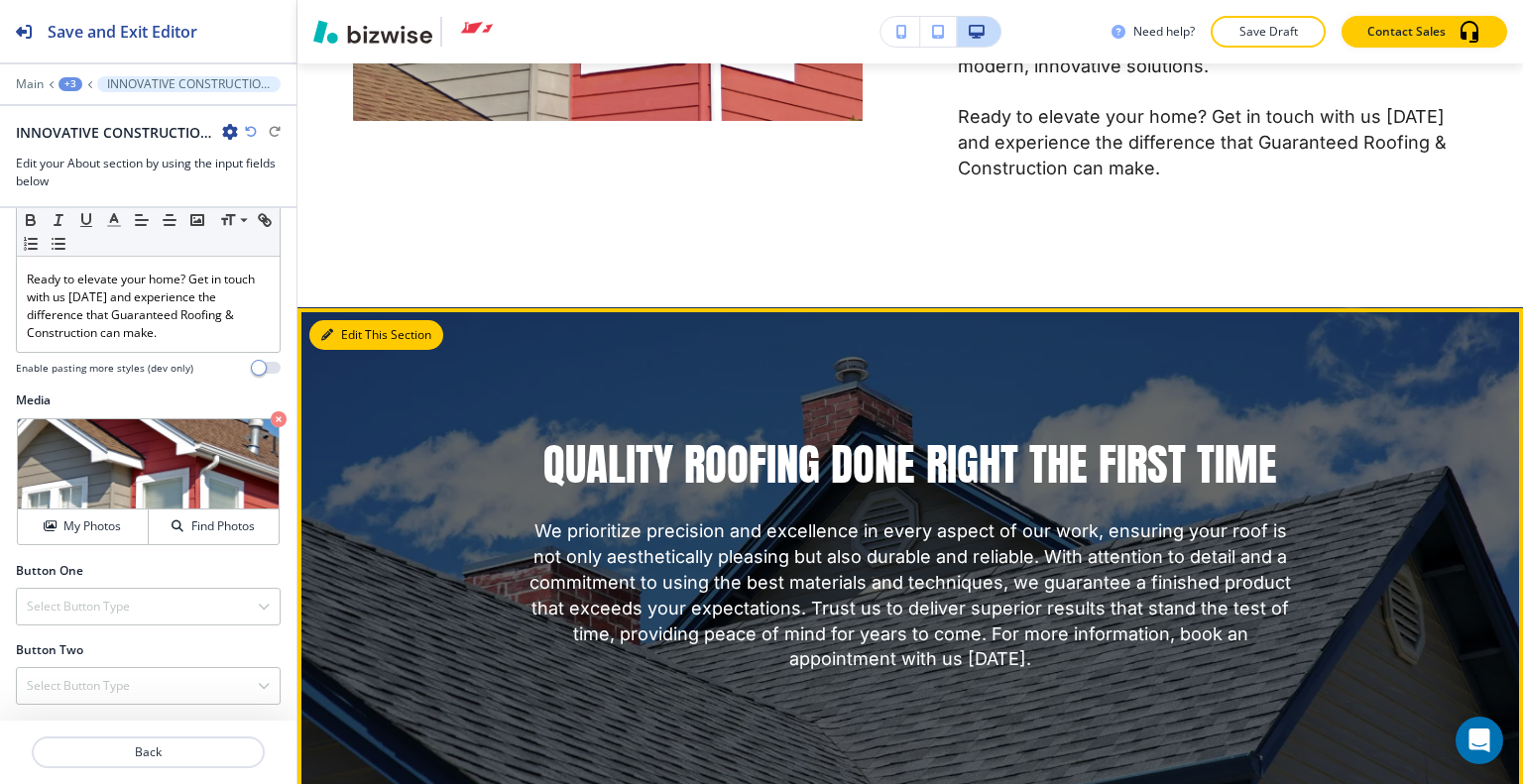 click on "Edit This Section" at bounding box center [376, 335] 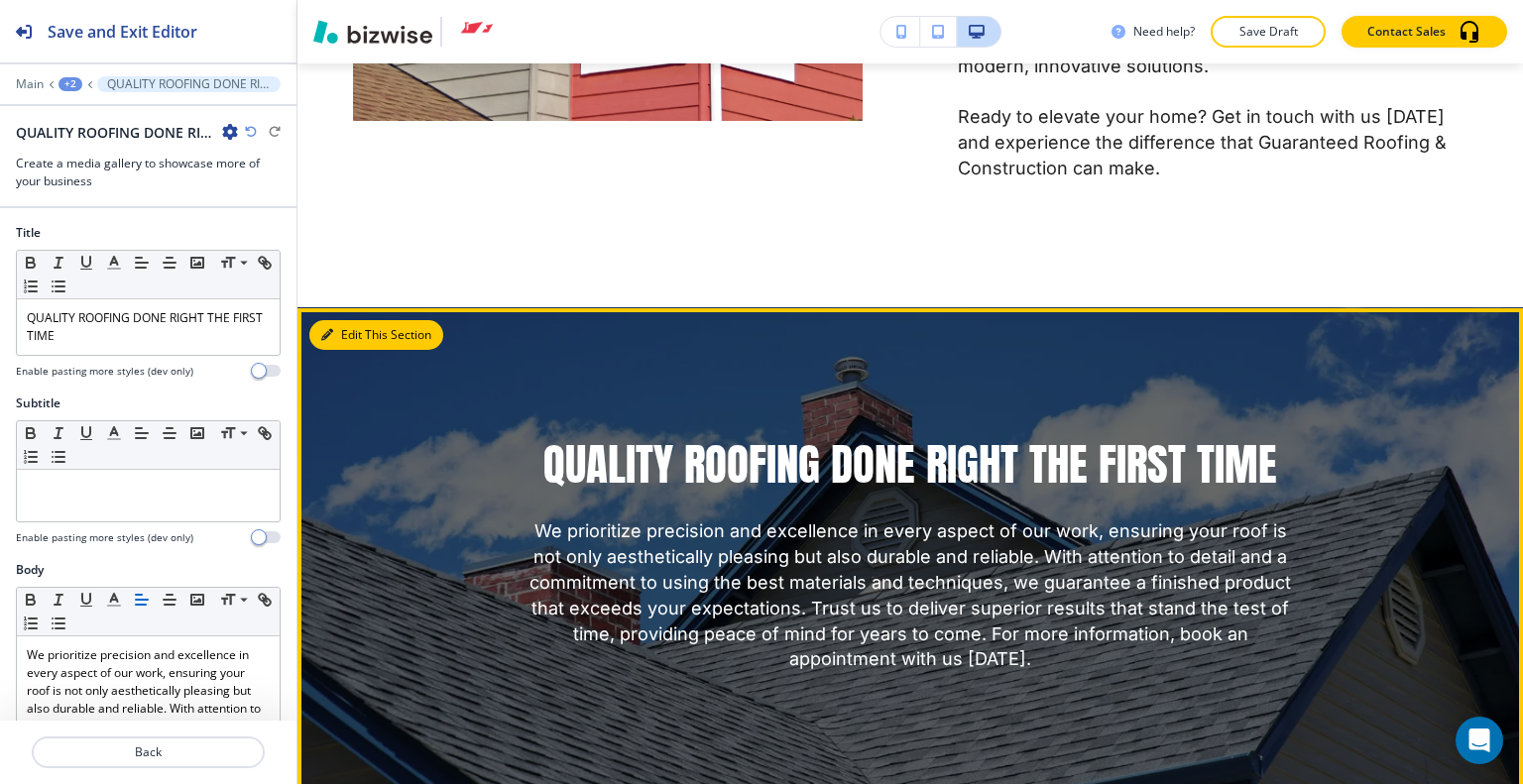 scroll, scrollTop: 3300, scrollLeft: 0, axis: vertical 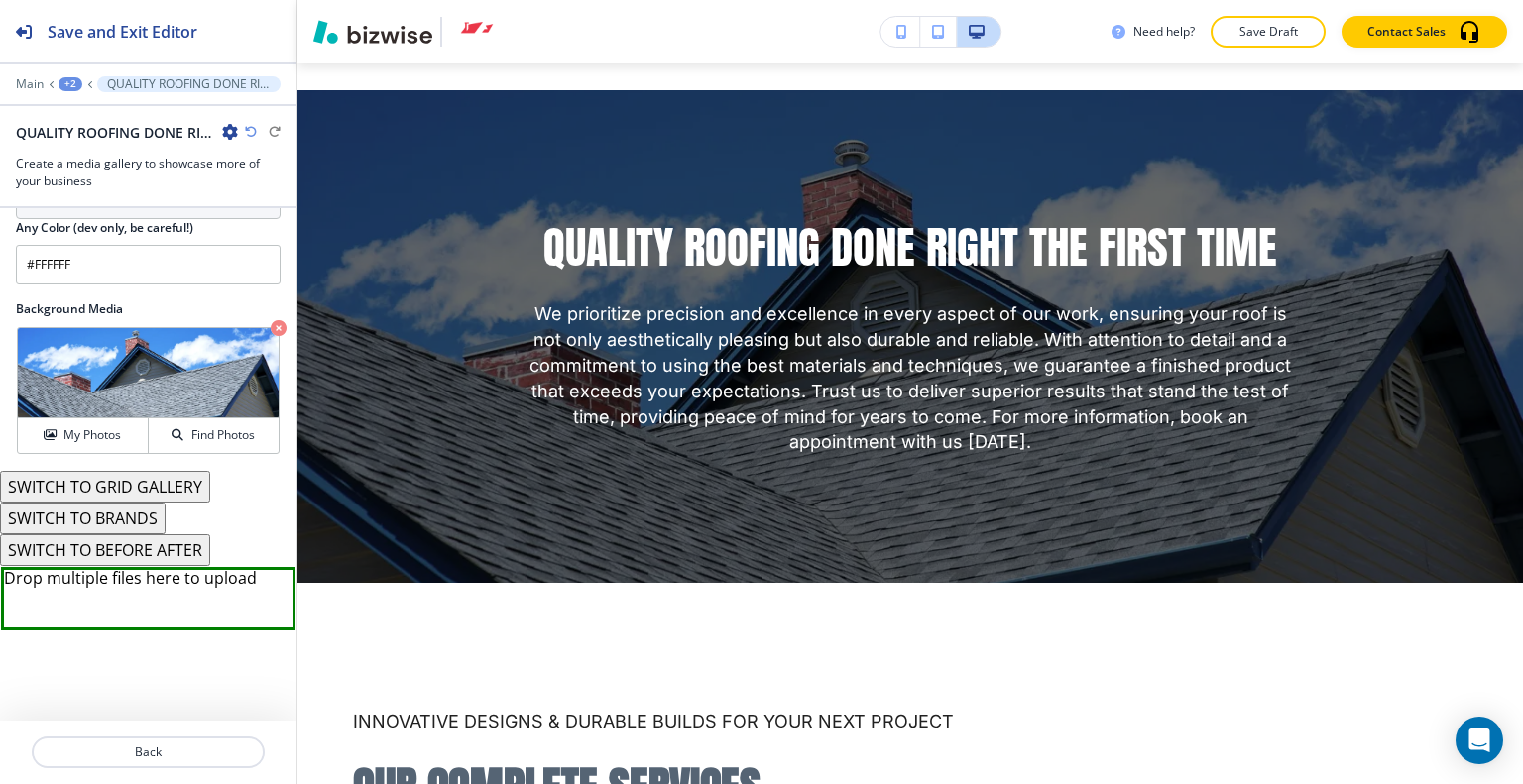 click on "SWITCH TO GRID GALLERY" at bounding box center [105, 487] 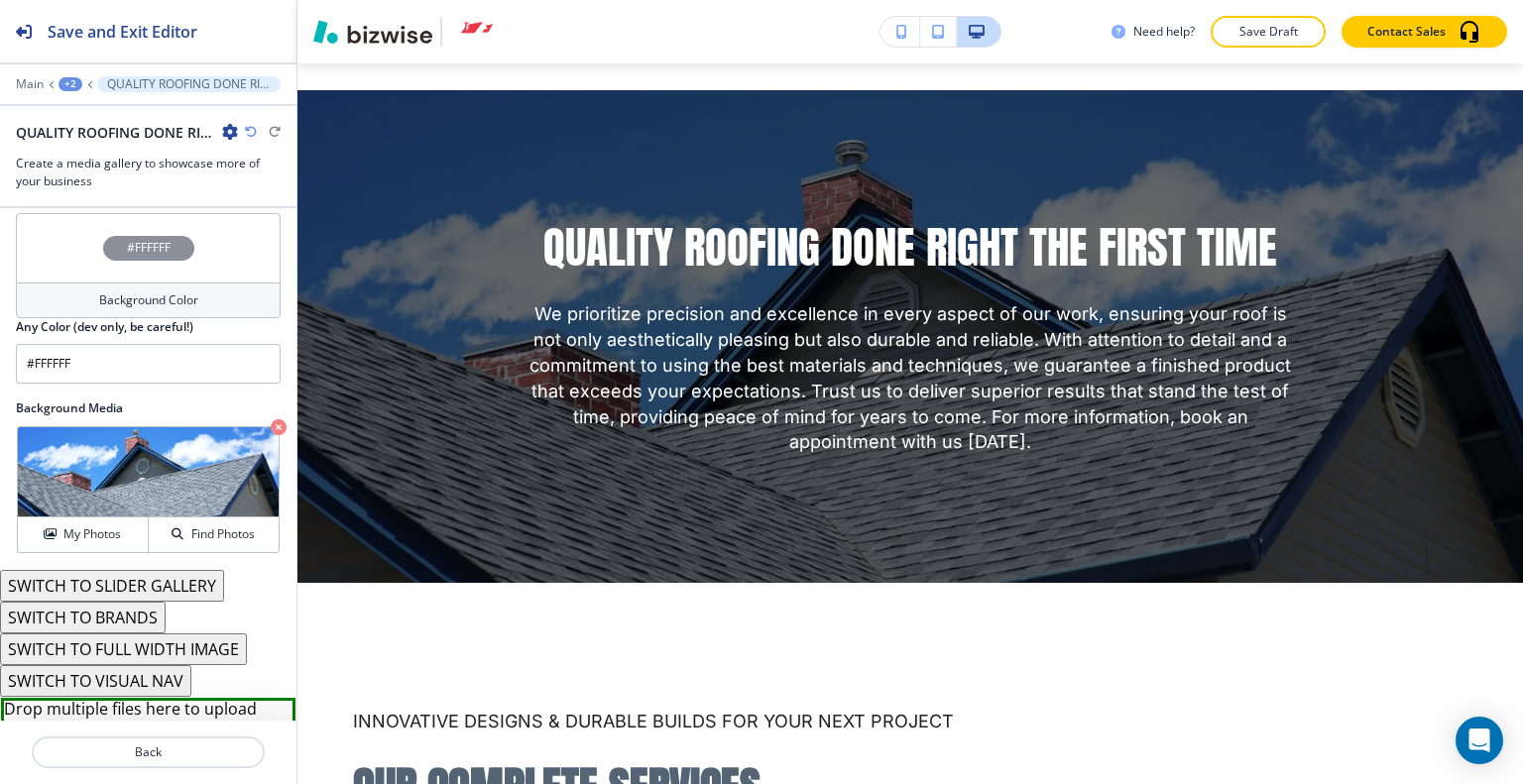 scroll, scrollTop: 1168, scrollLeft: 0, axis: vertical 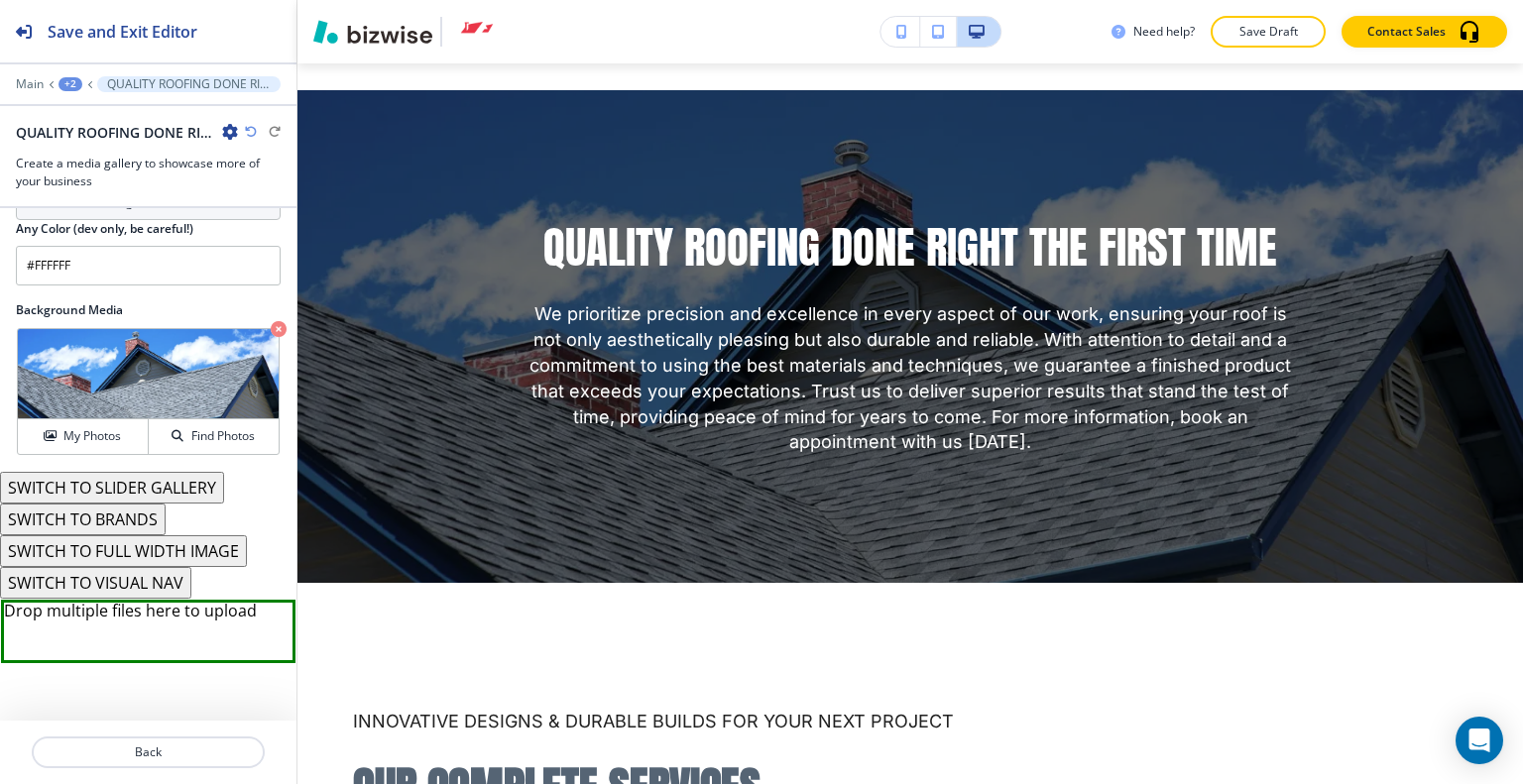 click on "SWITCH TO VISUAL NAV" at bounding box center [95, 583] 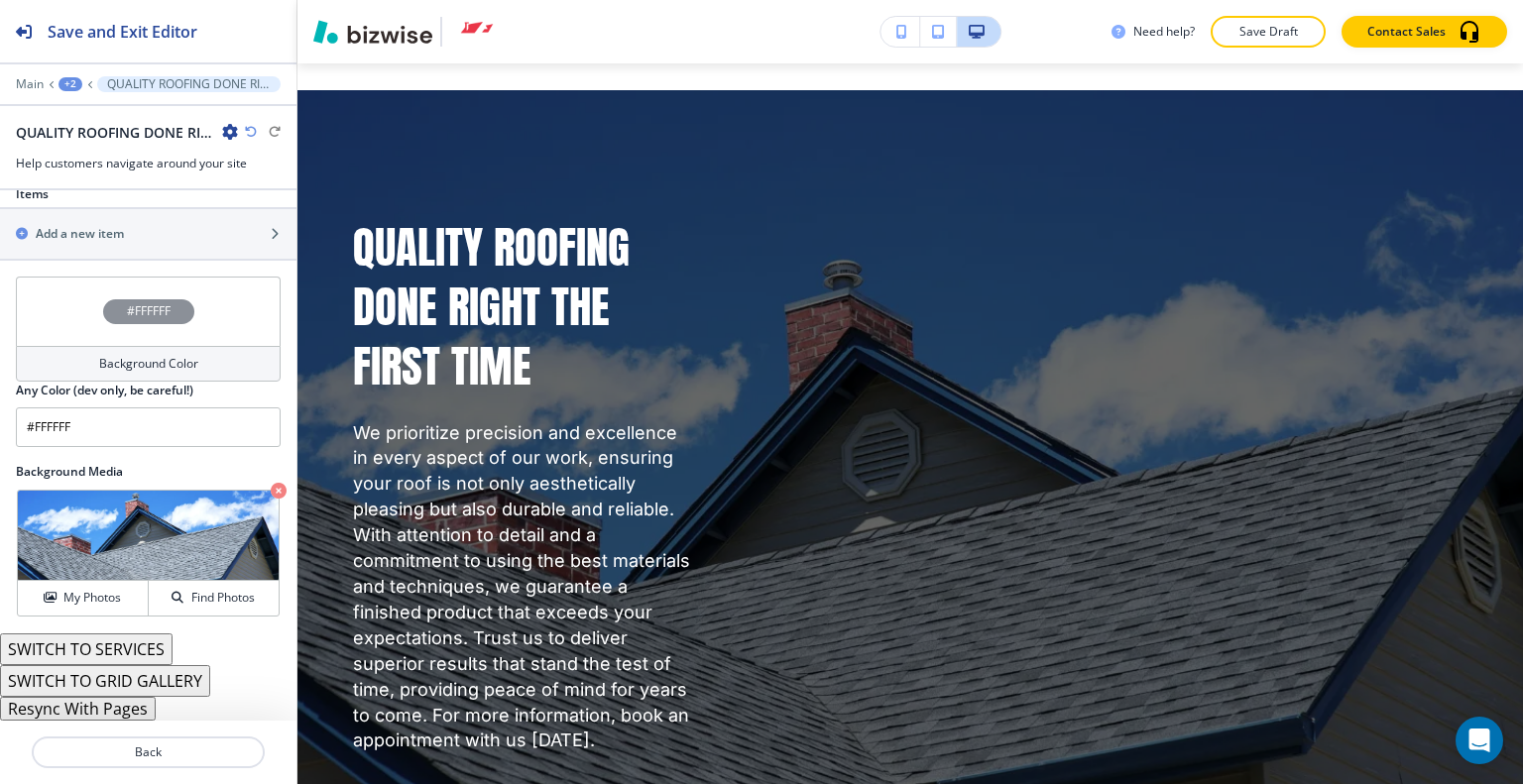 scroll, scrollTop: 725, scrollLeft: 0, axis: vertical 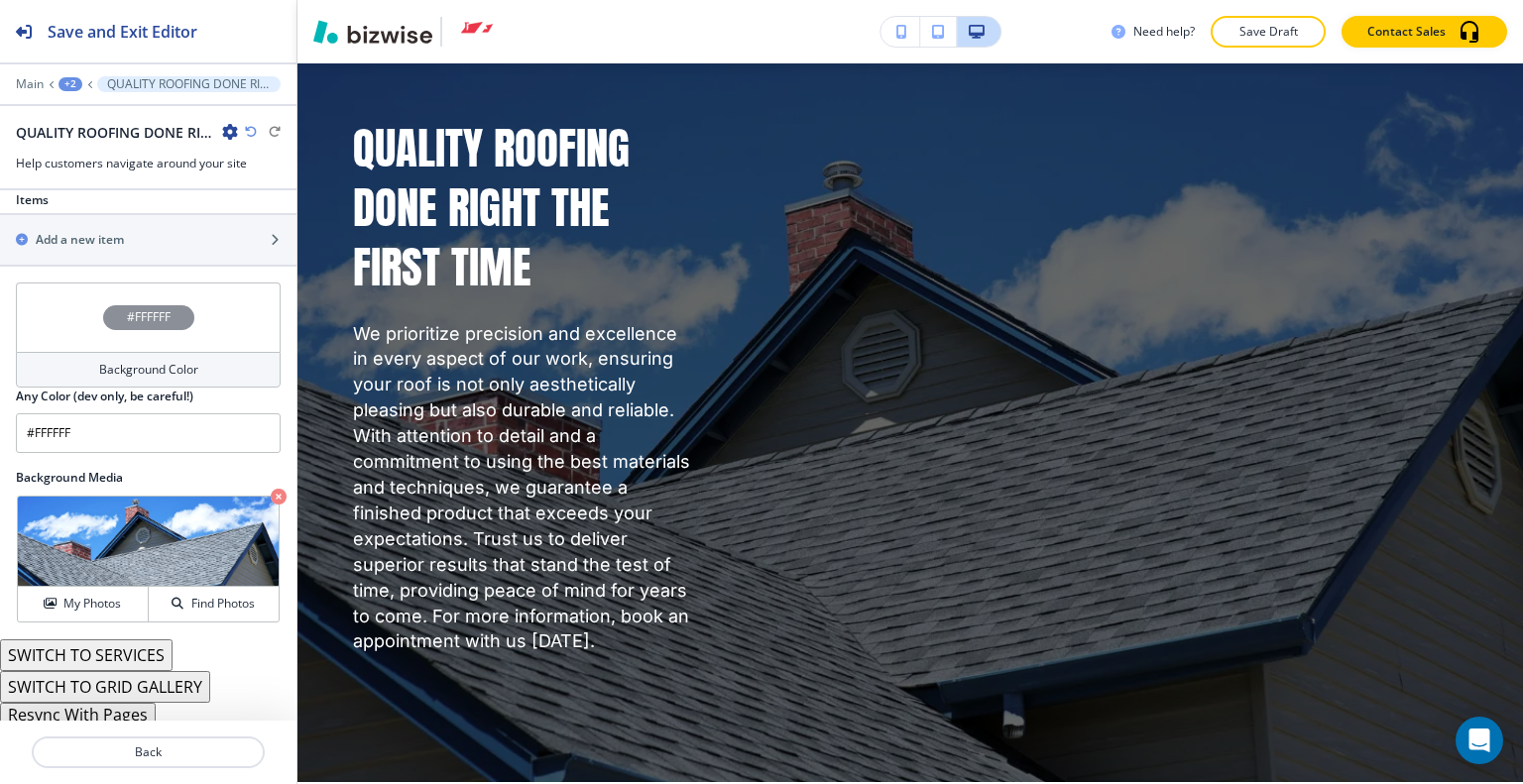 click on "SWITCH TO SERVICES" at bounding box center (86, 655) 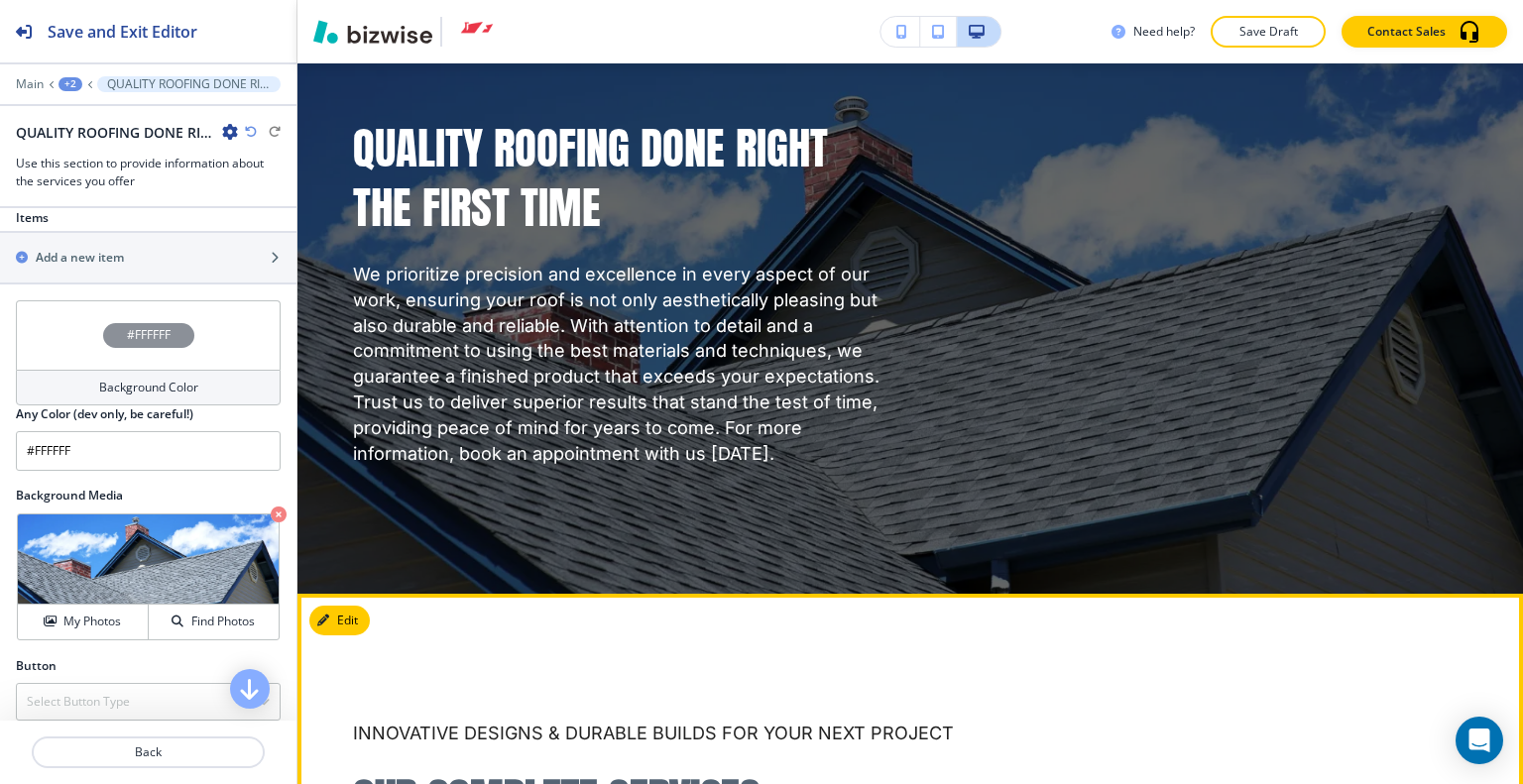 scroll, scrollTop: 3200, scrollLeft: 0, axis: vertical 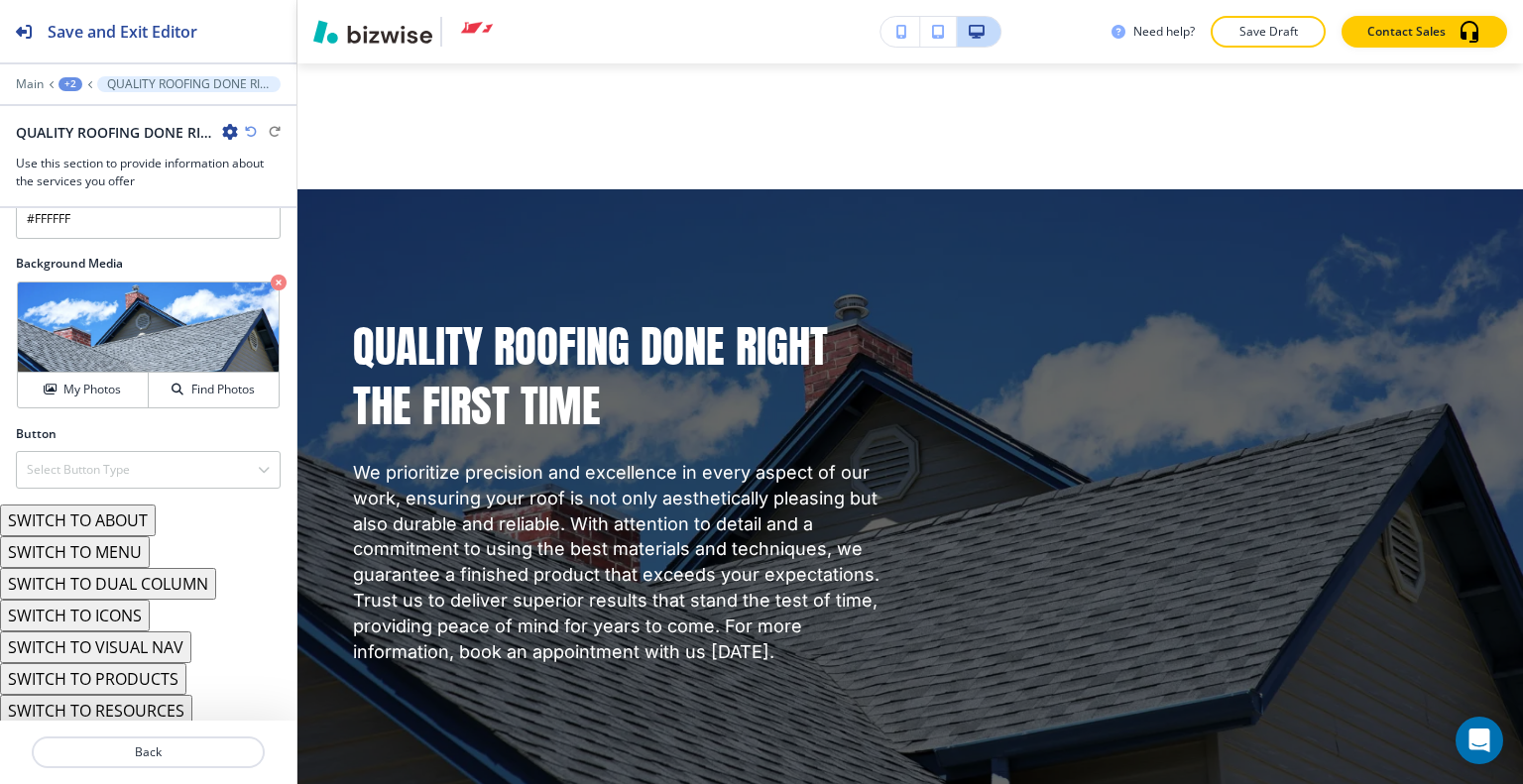 click on "SWITCH TO ABOUT" at bounding box center (77, 520) 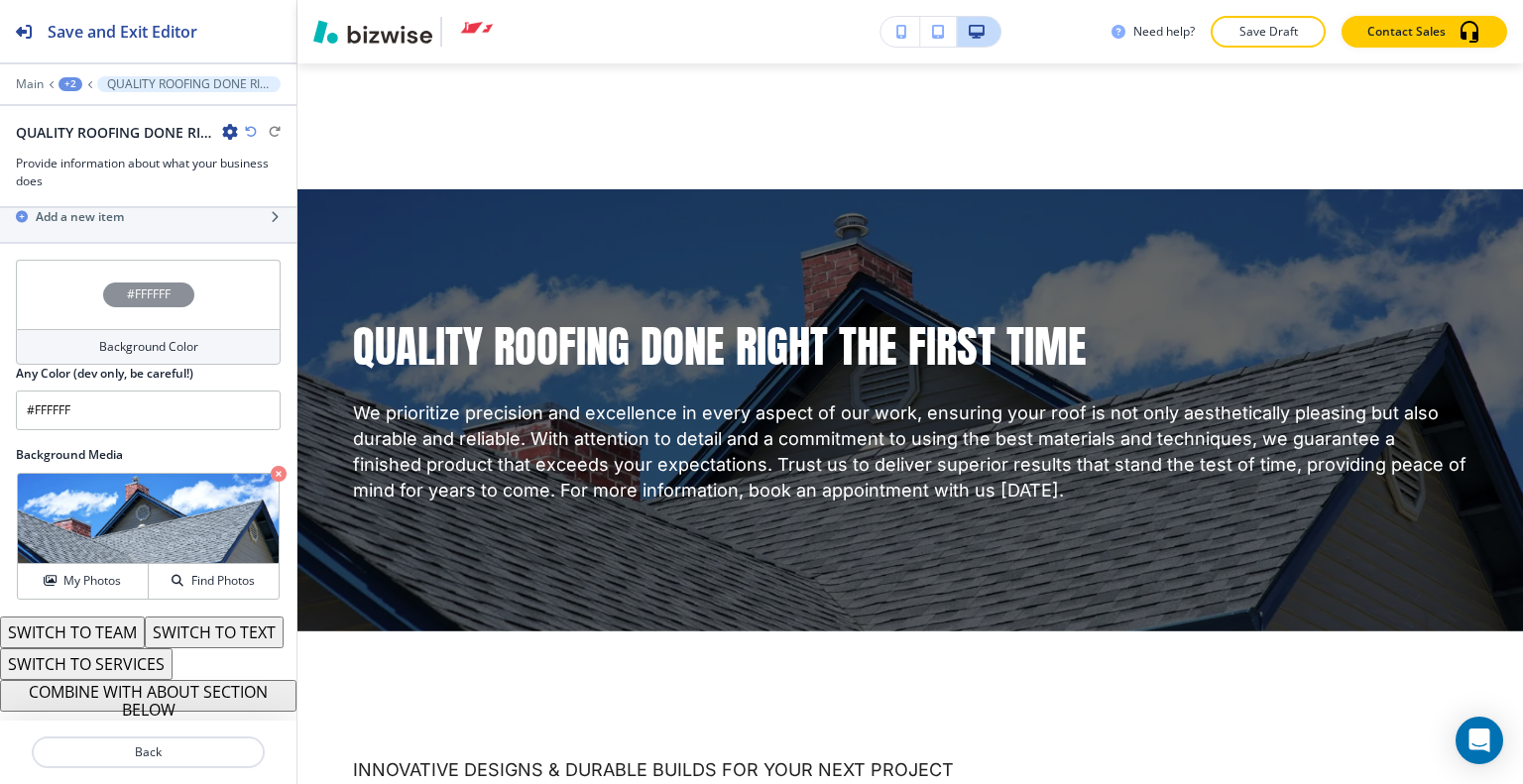 scroll, scrollTop: 792, scrollLeft: 0, axis: vertical 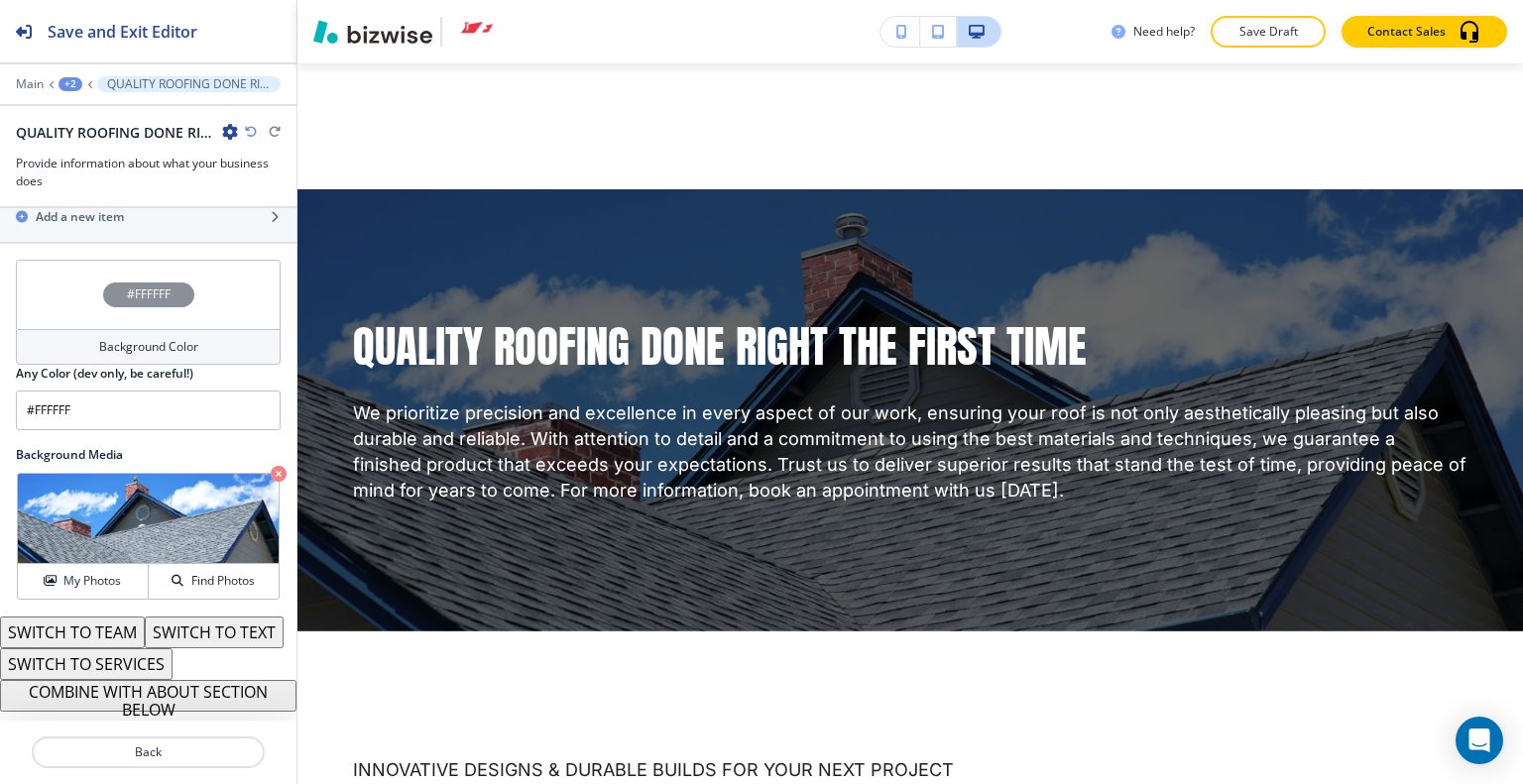 click on "SWITCH TO TEXT" at bounding box center [214, 632] 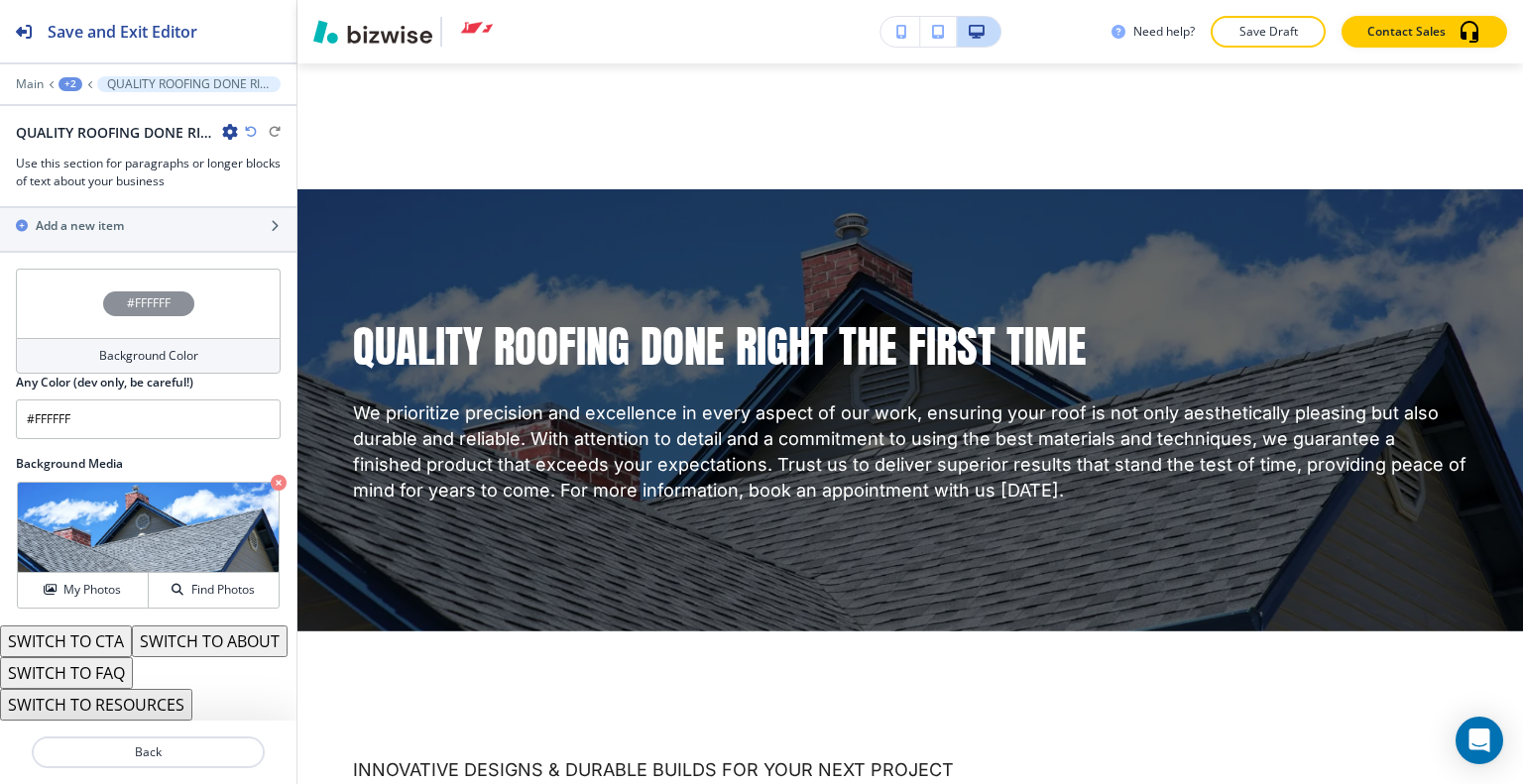 scroll, scrollTop: 783, scrollLeft: 0, axis: vertical 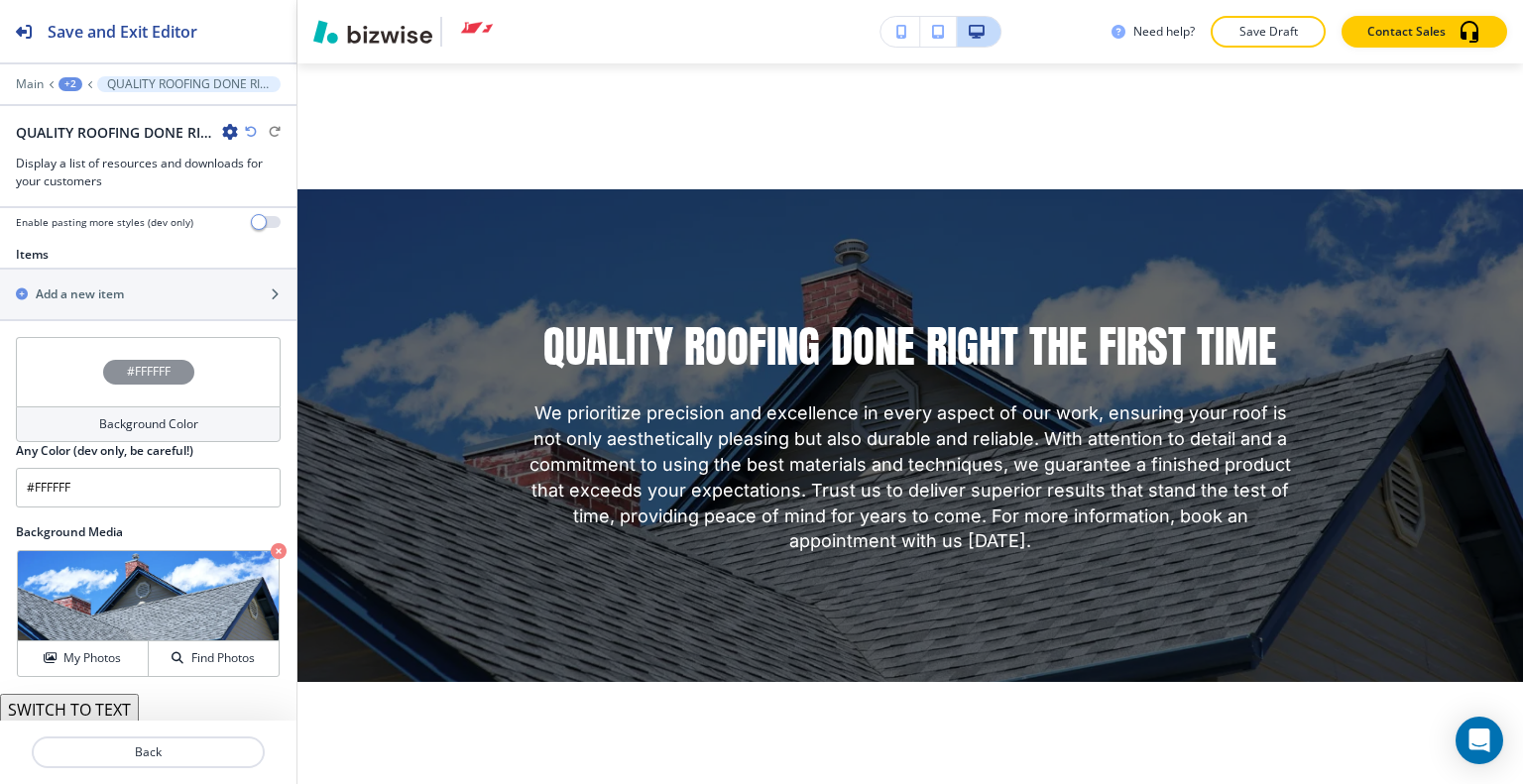 click on "SWITCH TO TEXT" at bounding box center (69, 710) 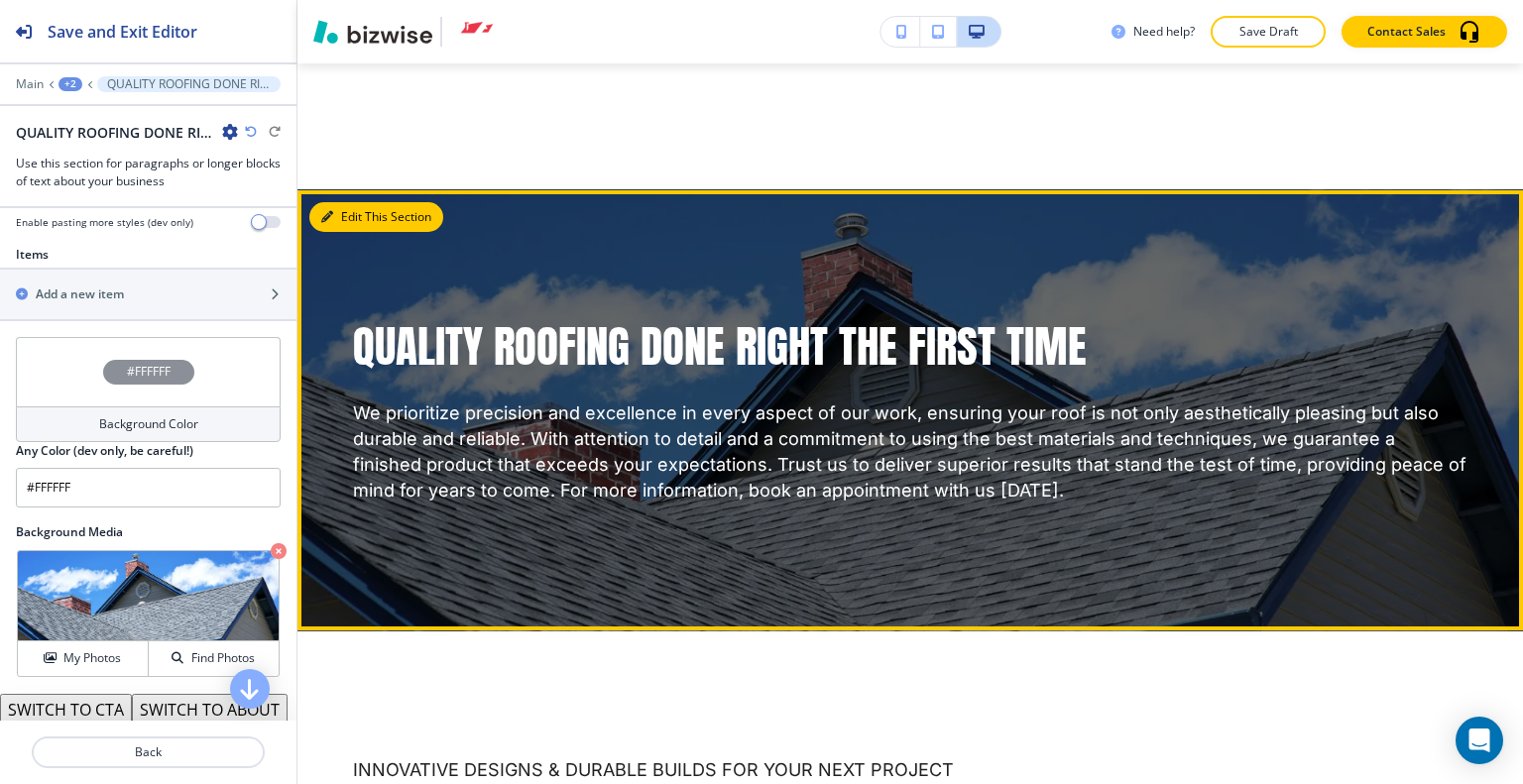 click on "Edit This Section" at bounding box center (376, 217) 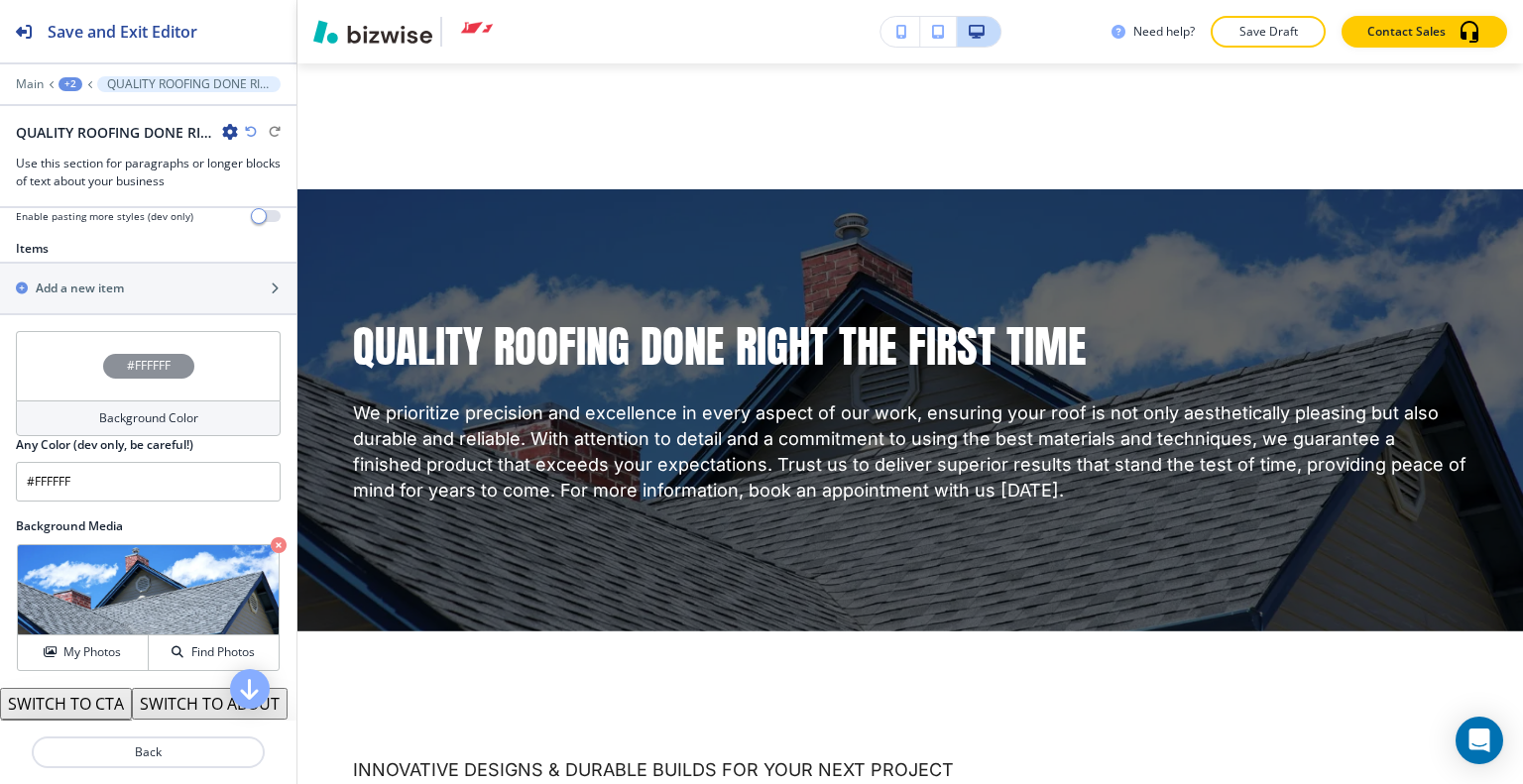 scroll, scrollTop: 783, scrollLeft: 0, axis: vertical 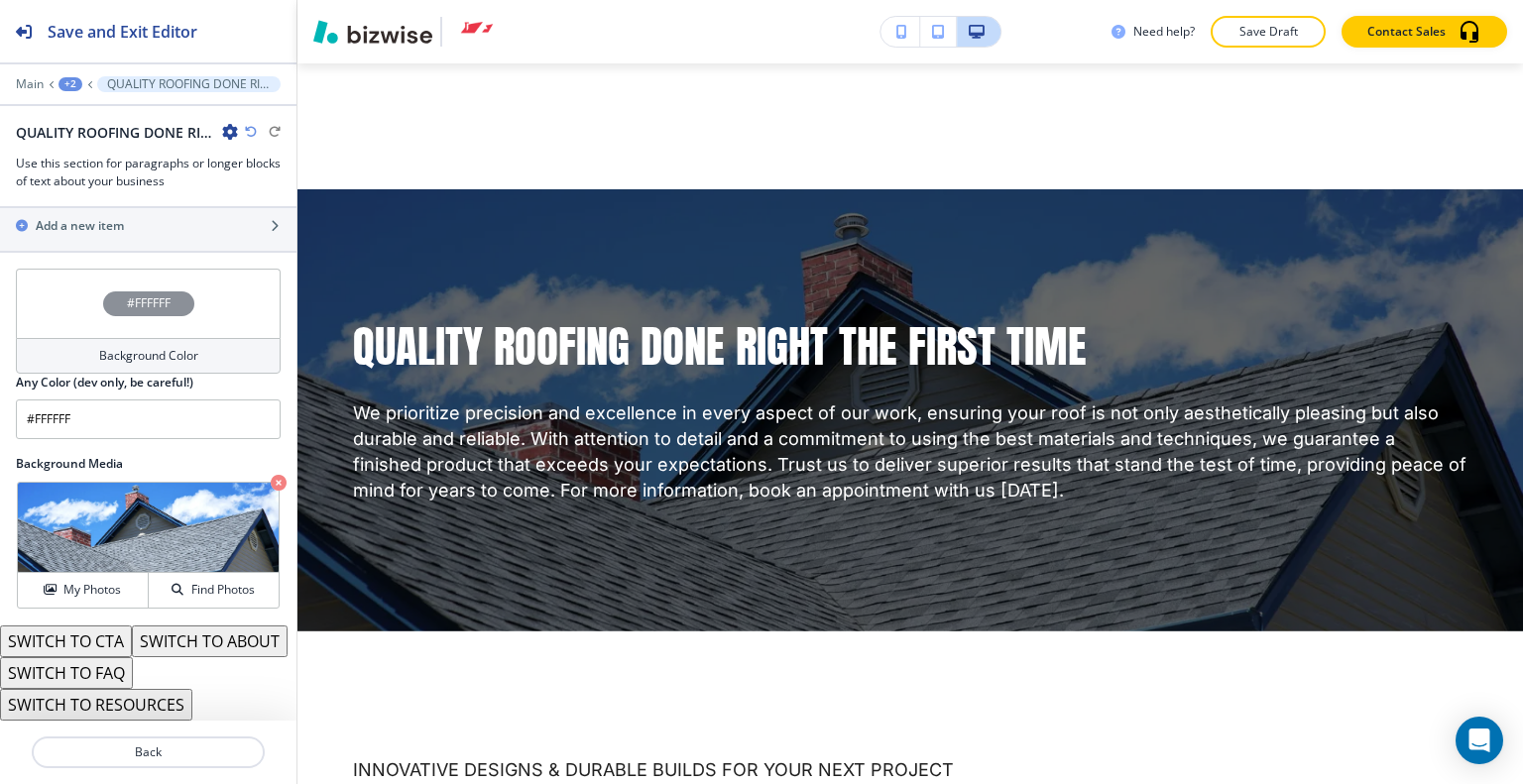 click on "SWITCH TO CTA" at bounding box center [65, 641] 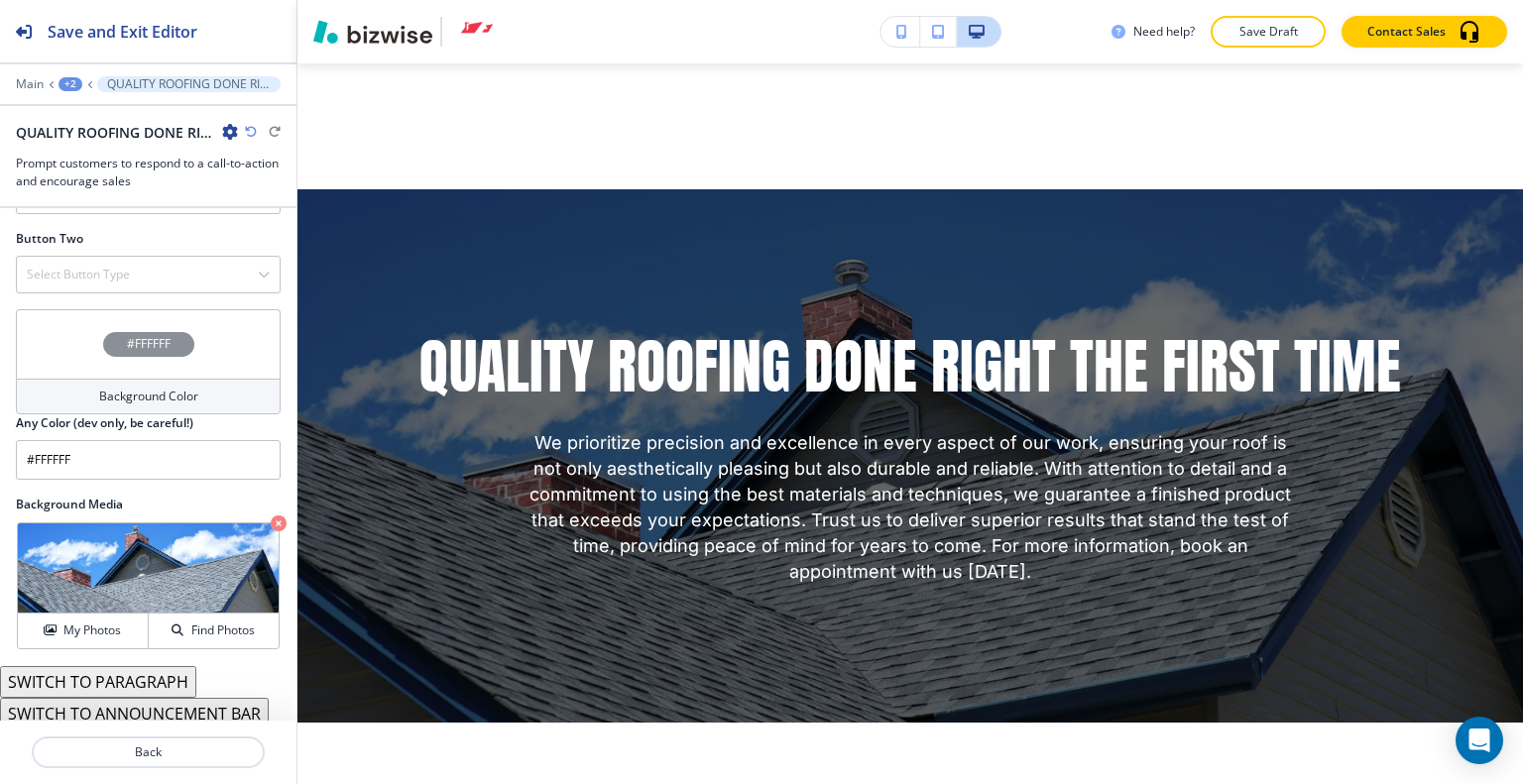 scroll, scrollTop: 787, scrollLeft: 0, axis: vertical 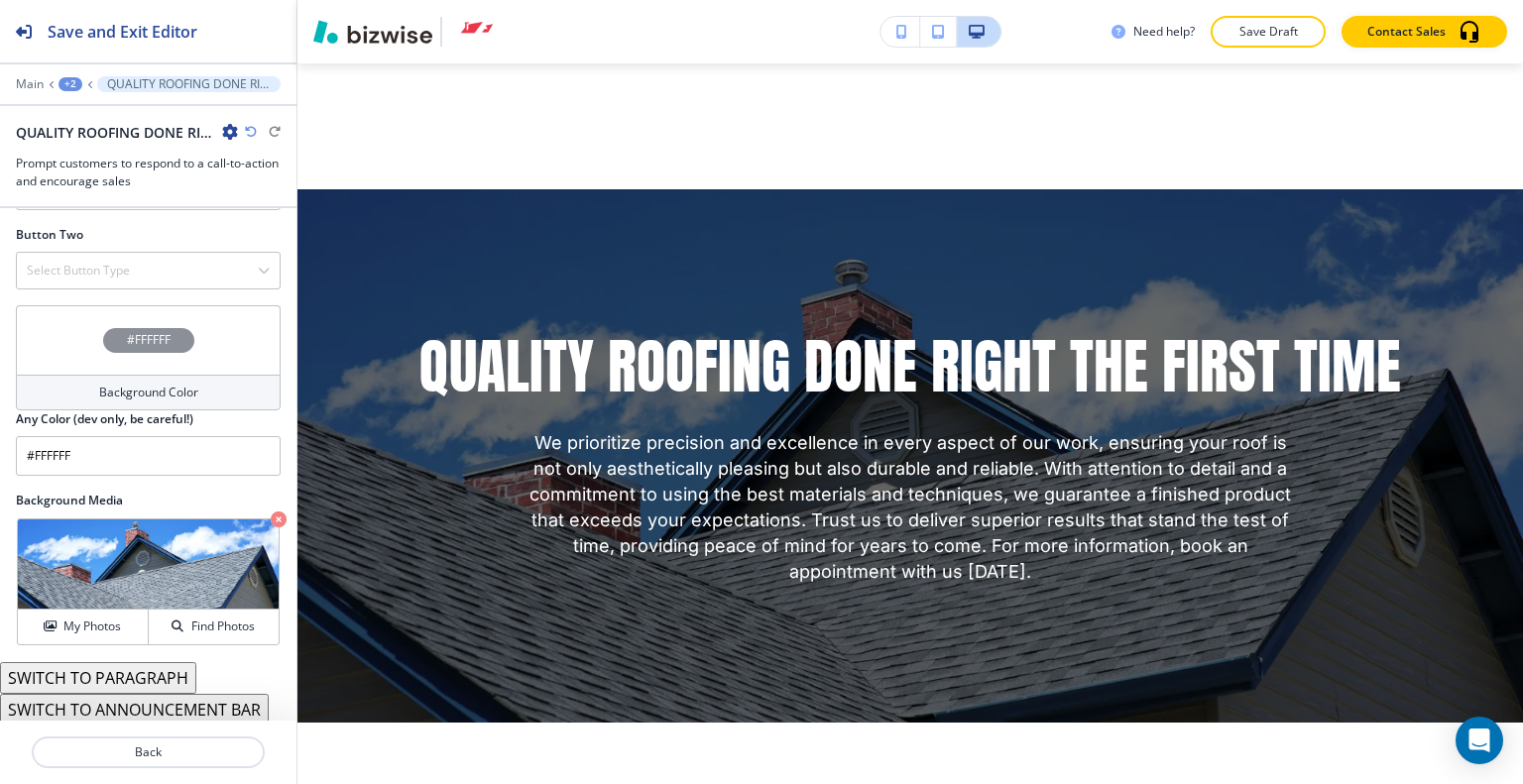 click on "SWITCH TO PARAGRAPH" at bounding box center [98, 678] 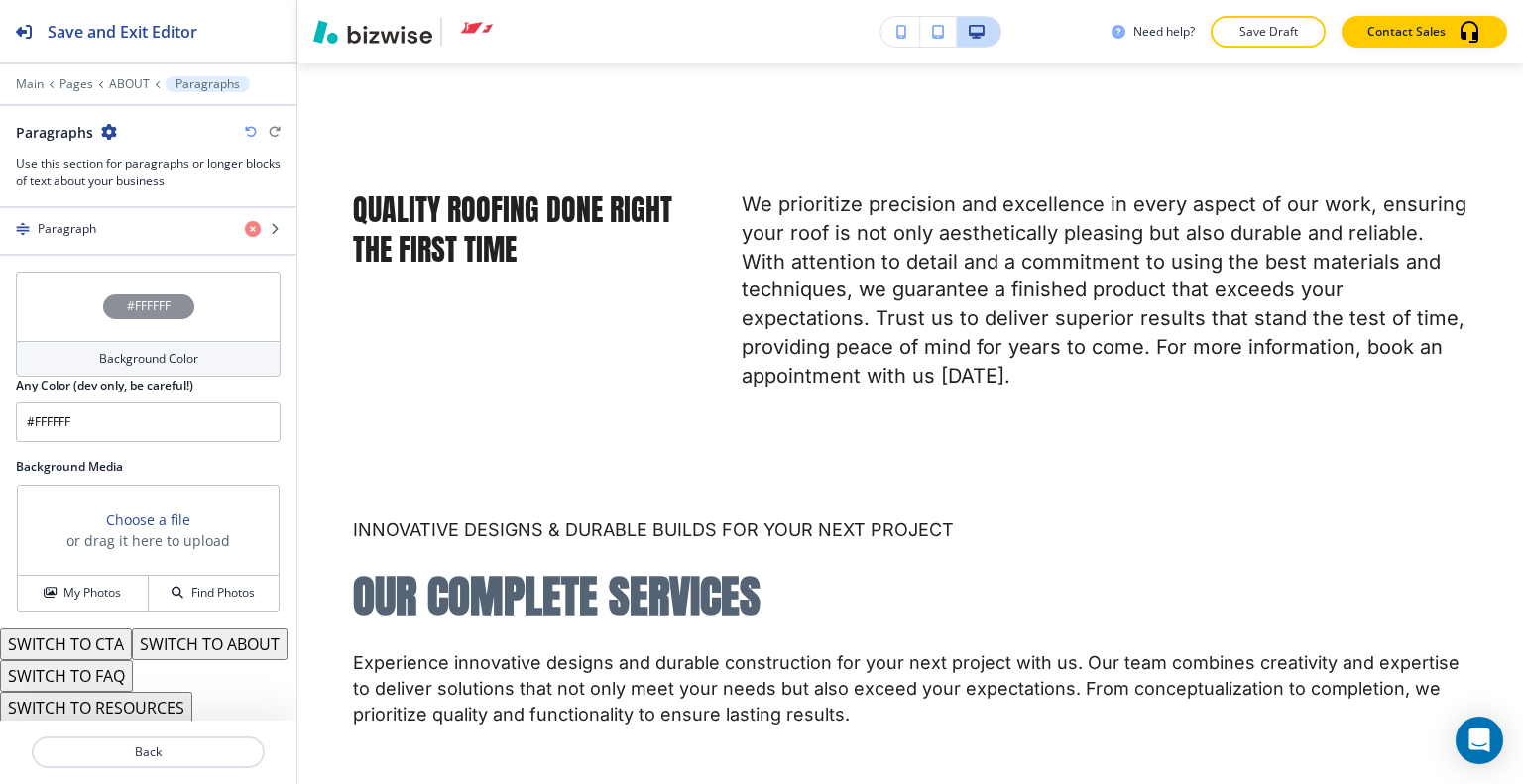 scroll, scrollTop: 817, scrollLeft: 0, axis: vertical 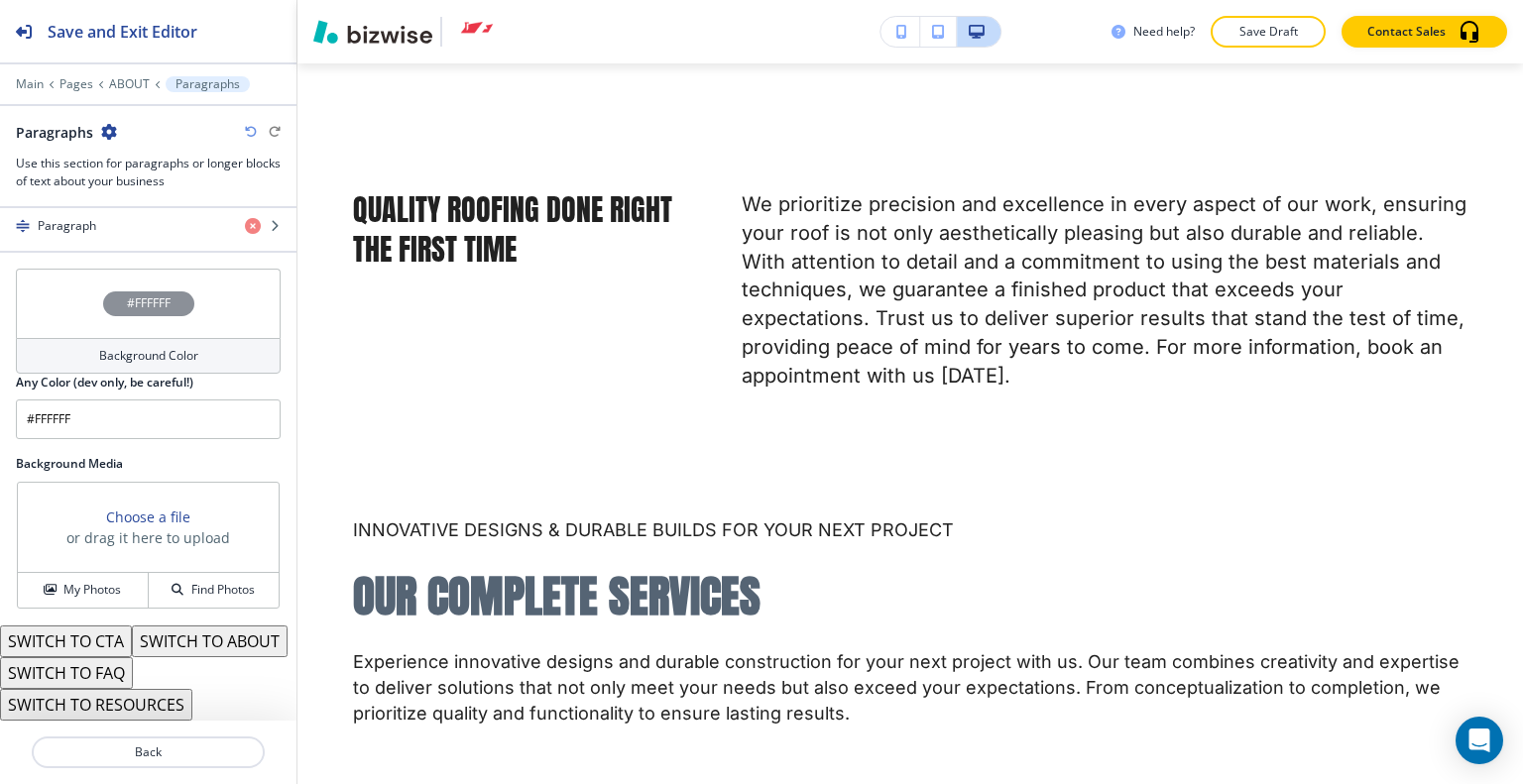 click on "SWITCH TO ABOUT" at bounding box center [209, 641] 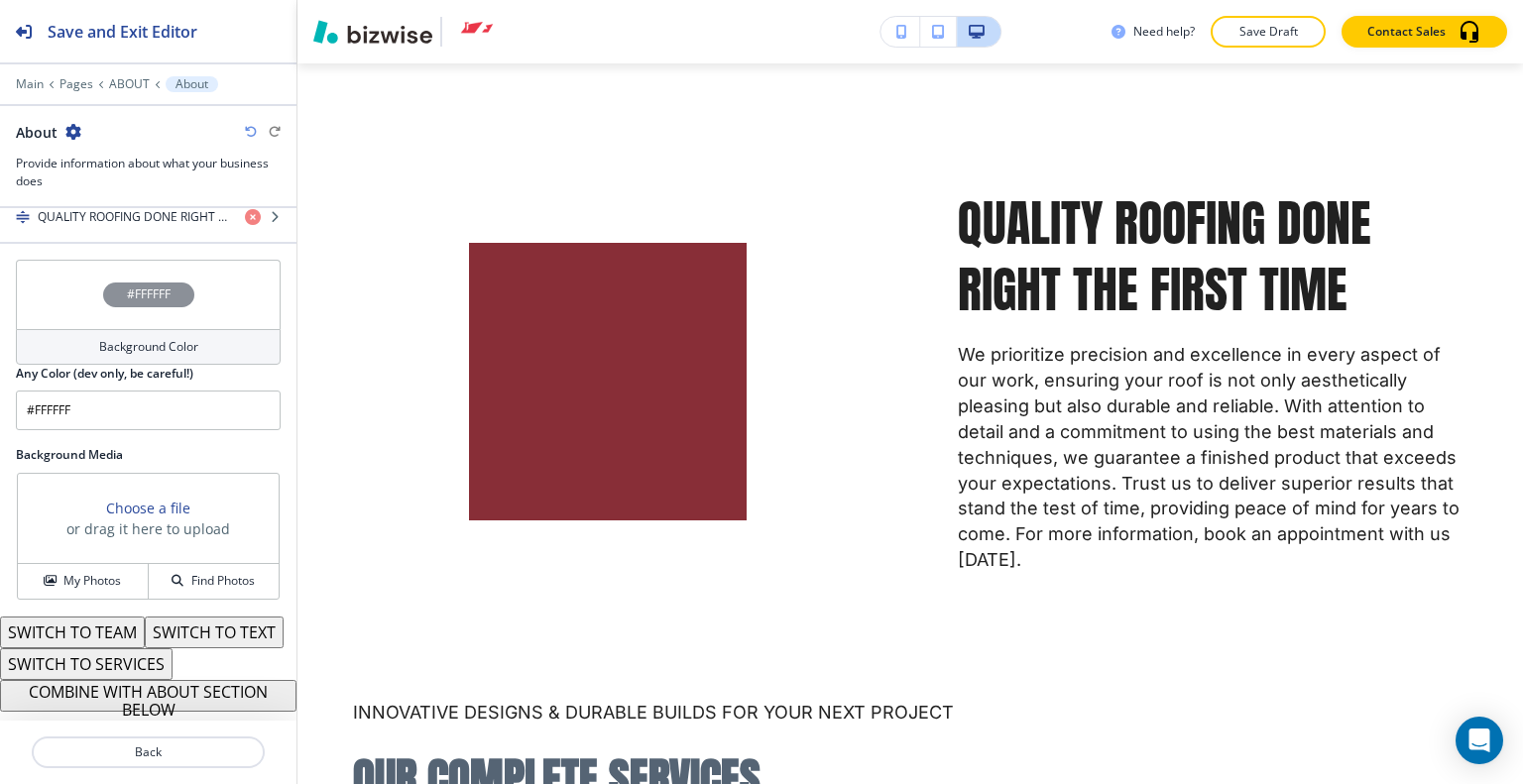 click on "SWITCH TO SERVICES" at bounding box center (86, 664) 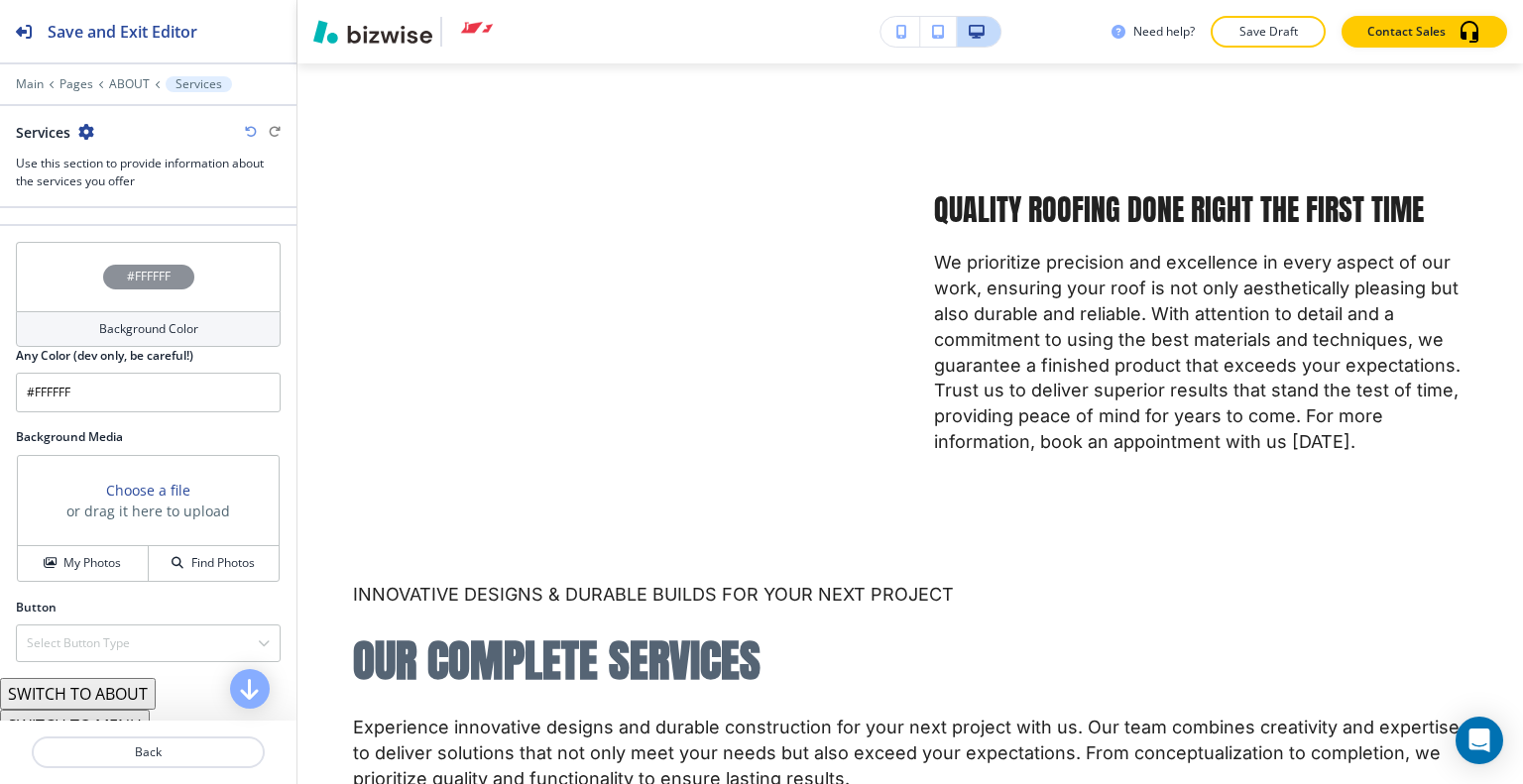 click at bounding box center [251, 132] 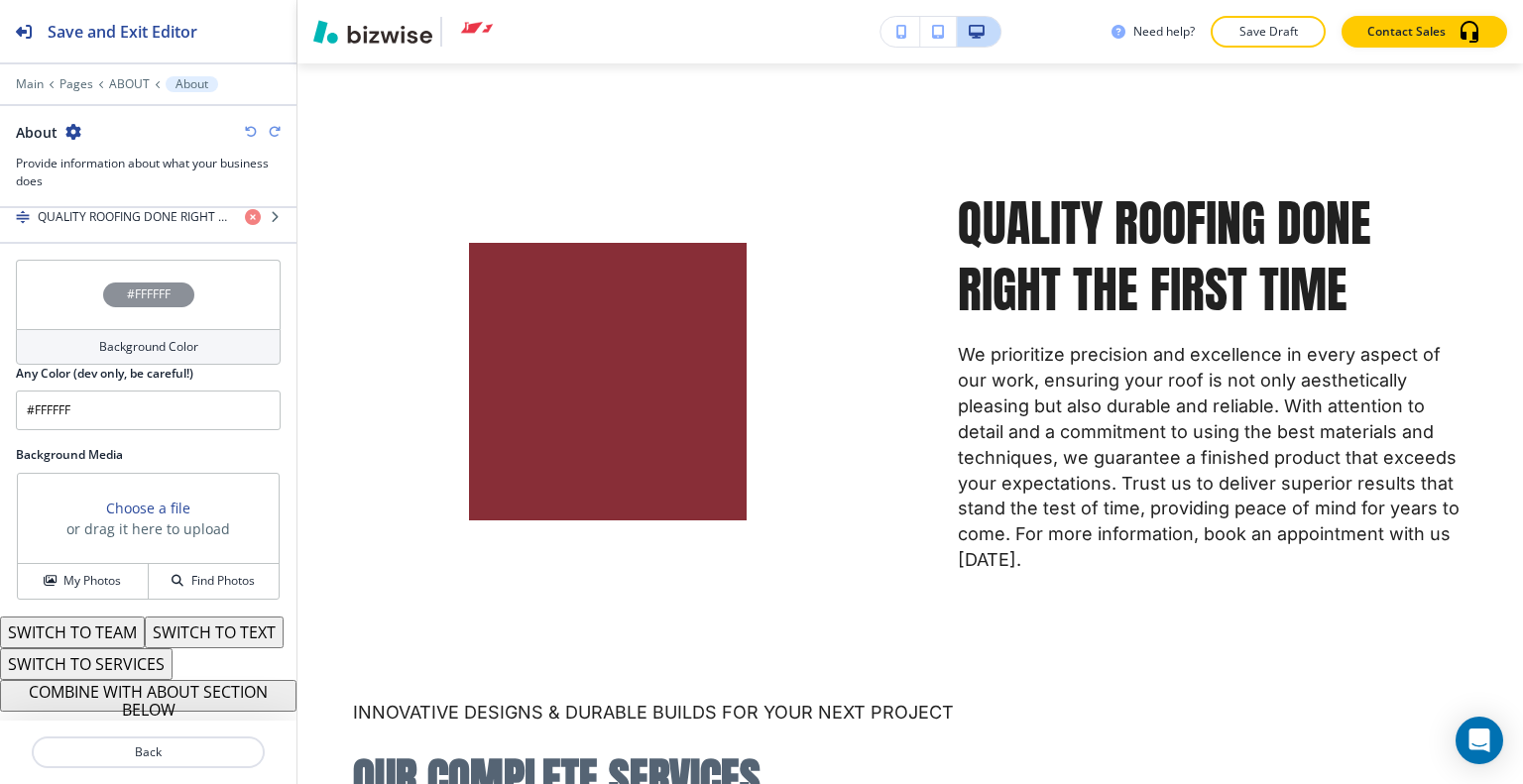 click at bounding box center (251, 132) 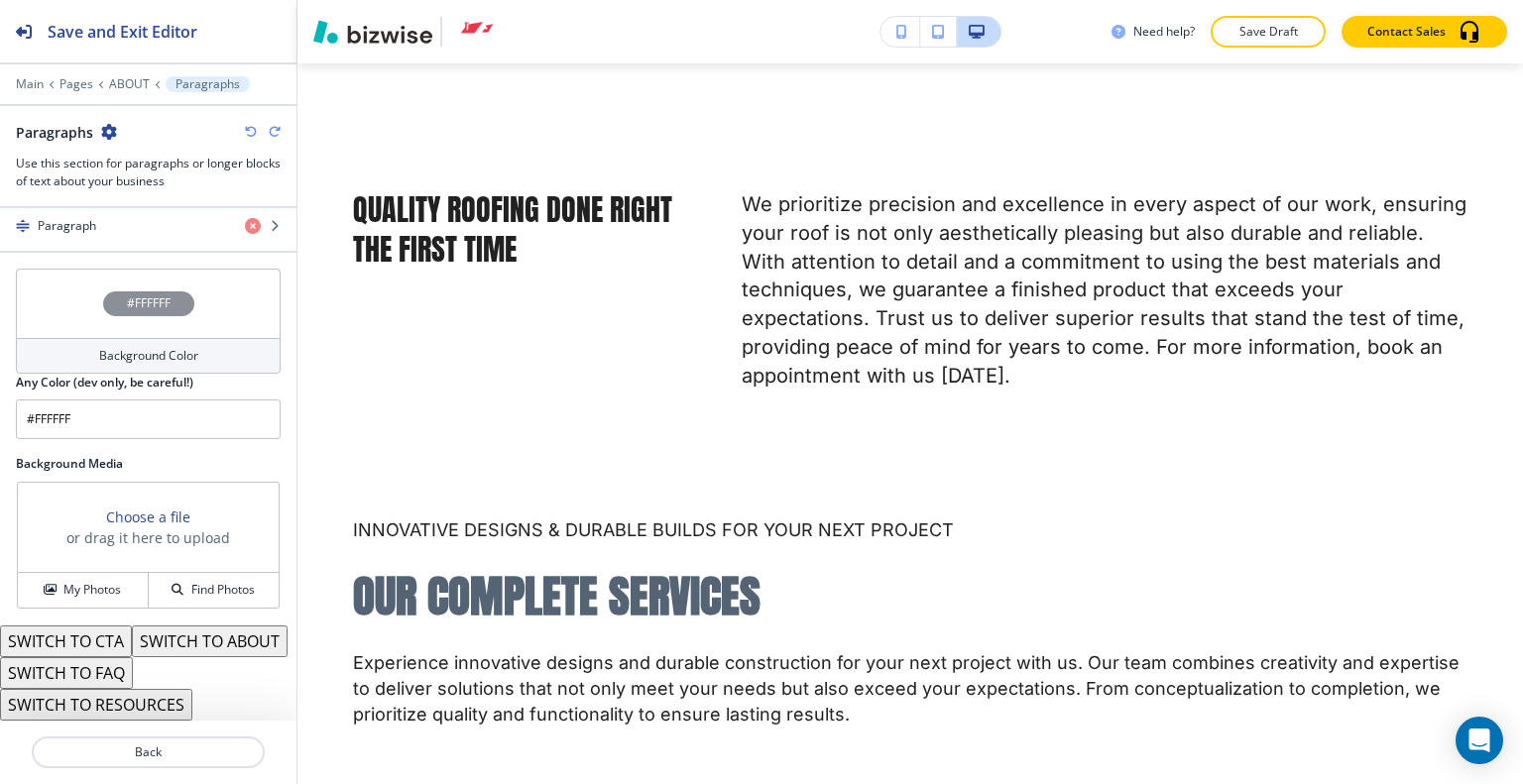 click at bounding box center [251, 132] 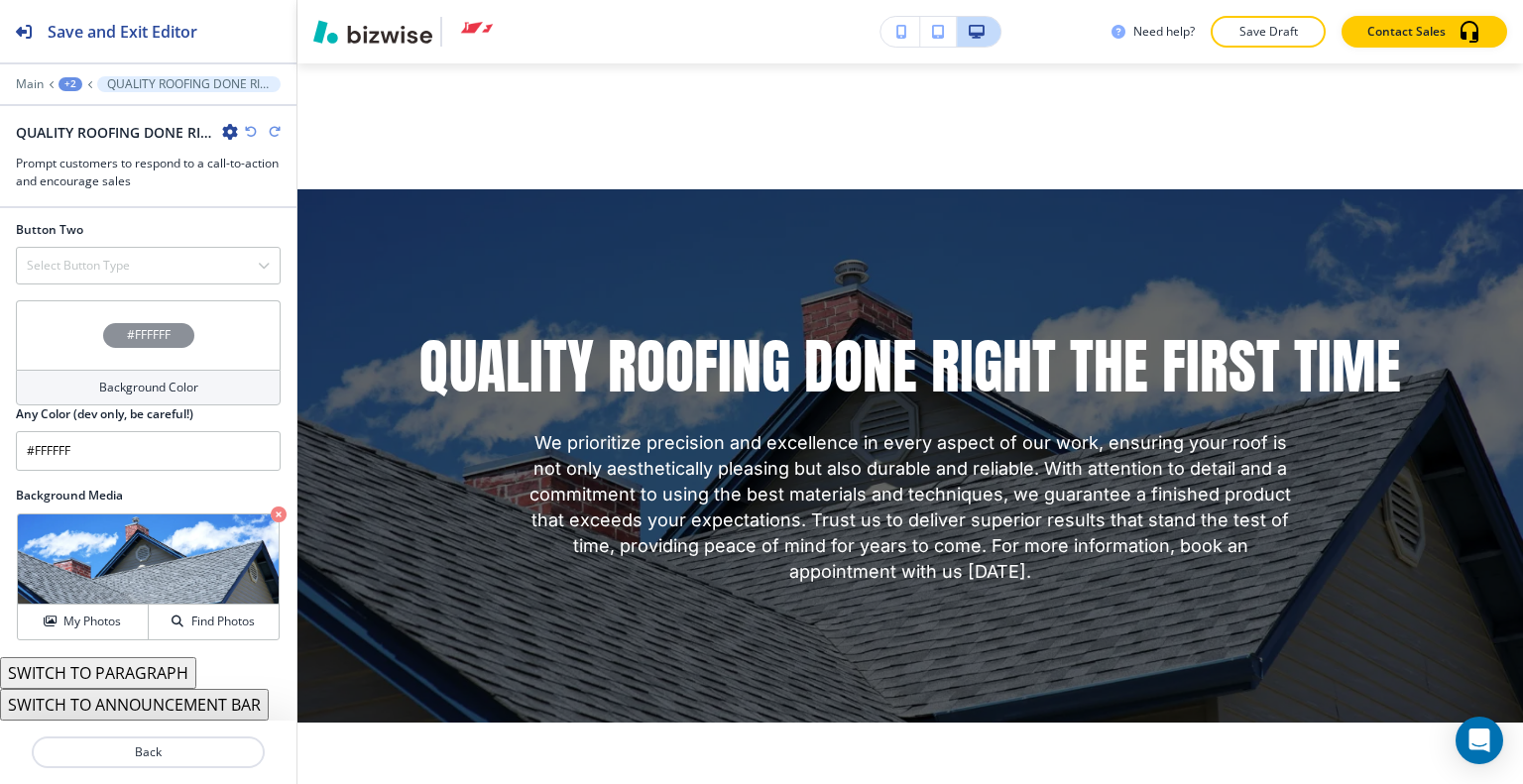 scroll, scrollTop: 787, scrollLeft: 0, axis: vertical 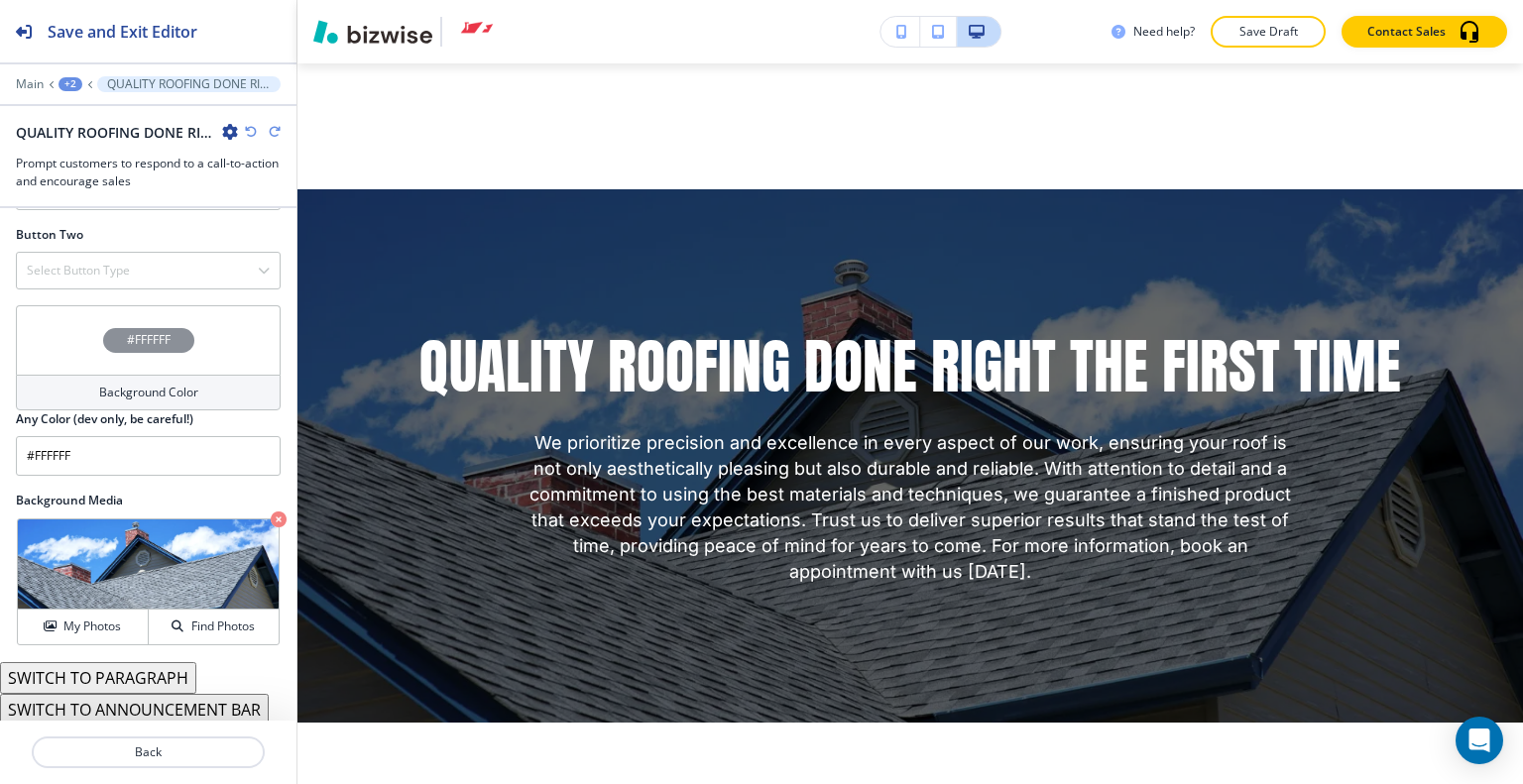 click at bounding box center (251, 132) 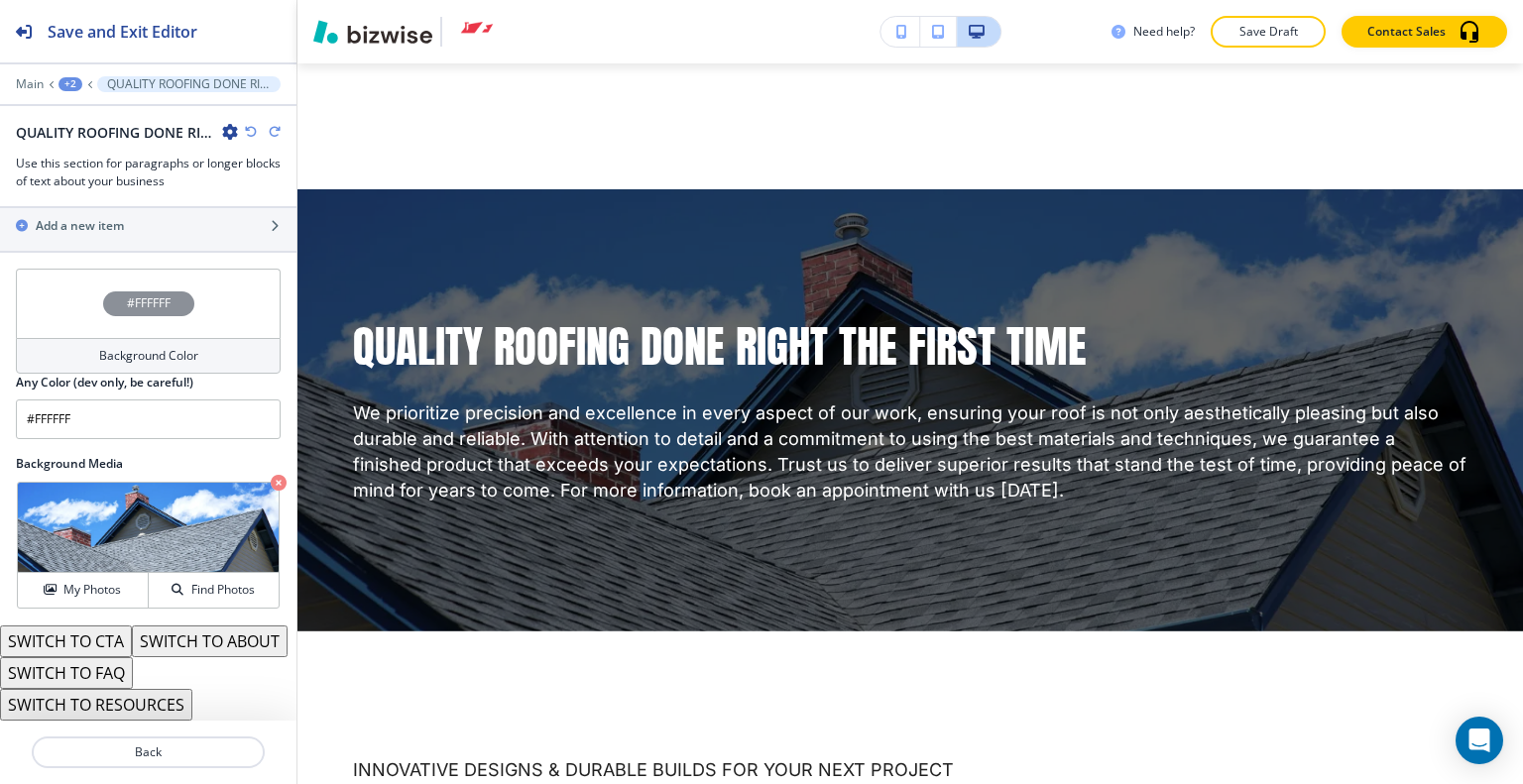 click at bounding box center [251, 132] 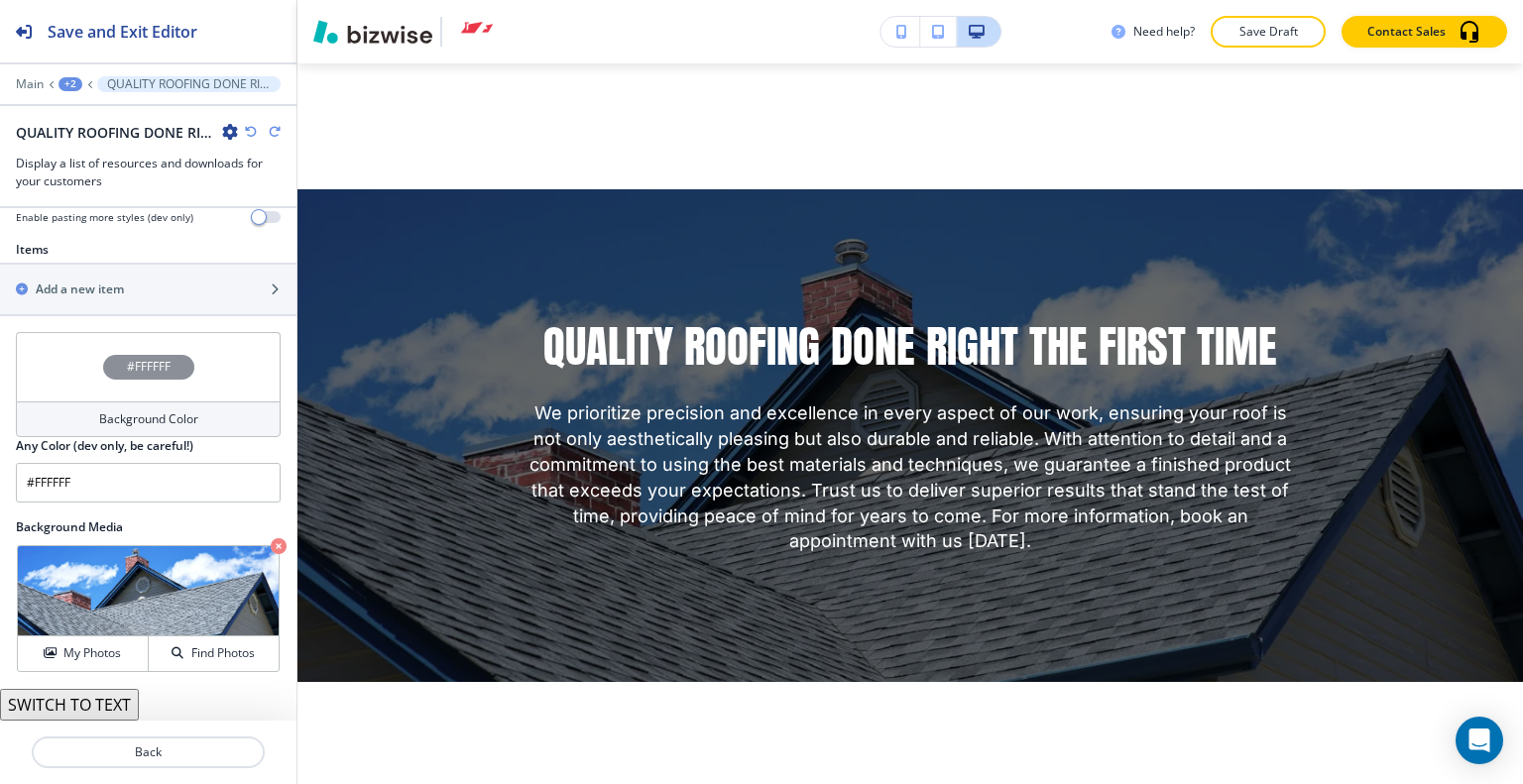 scroll, scrollTop: 688, scrollLeft: 0, axis: vertical 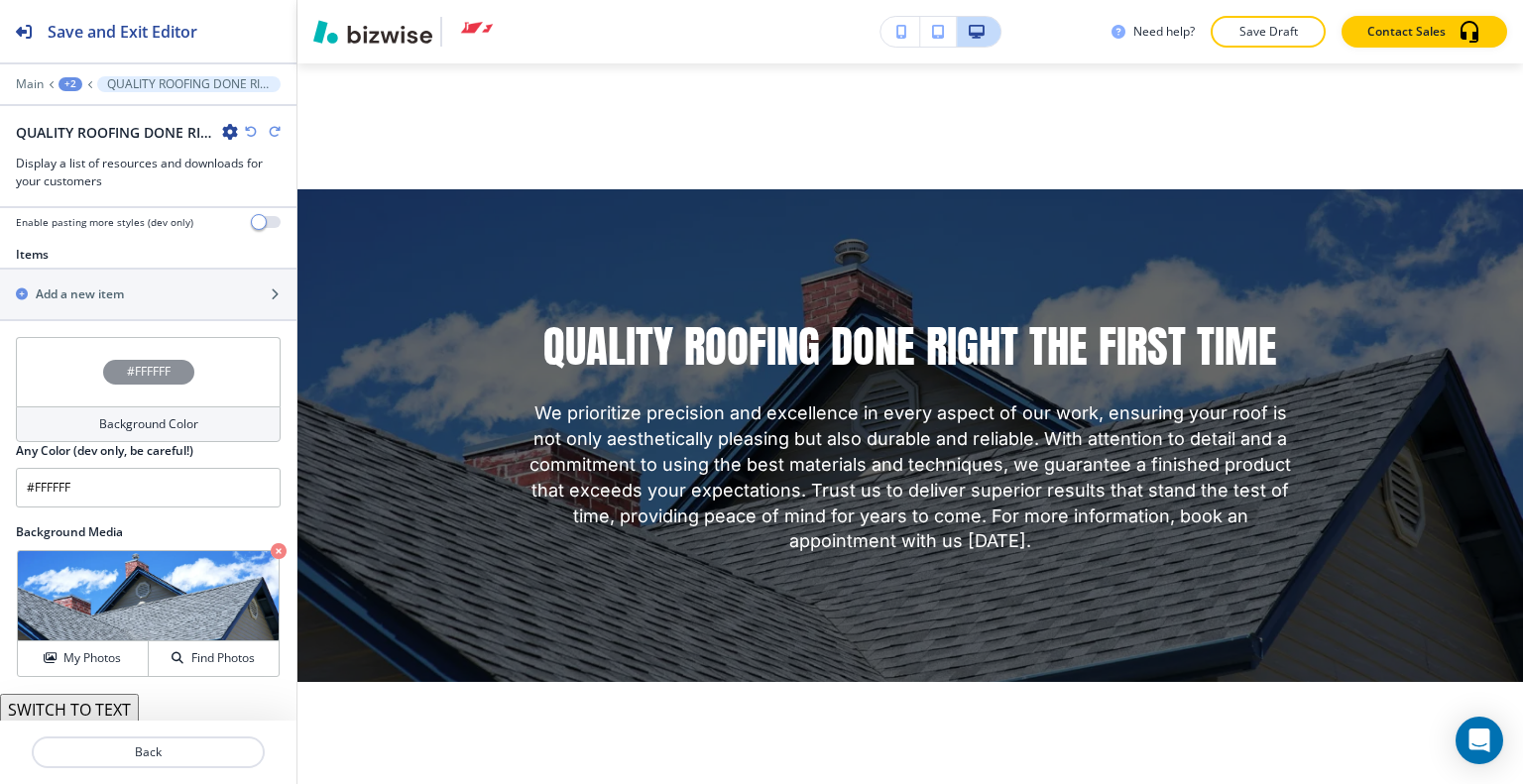 click at bounding box center [251, 132] 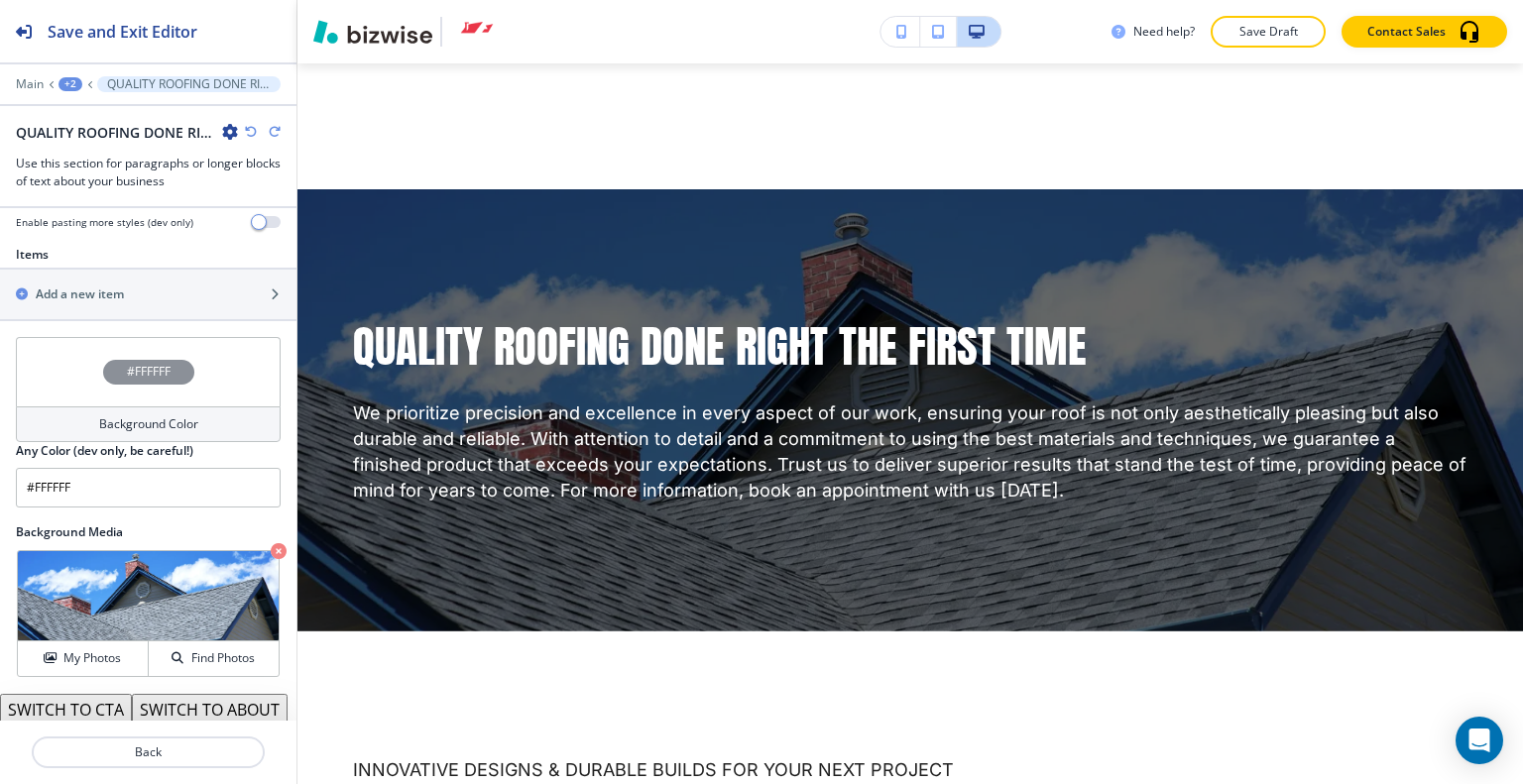 scroll, scrollTop: 783, scrollLeft: 0, axis: vertical 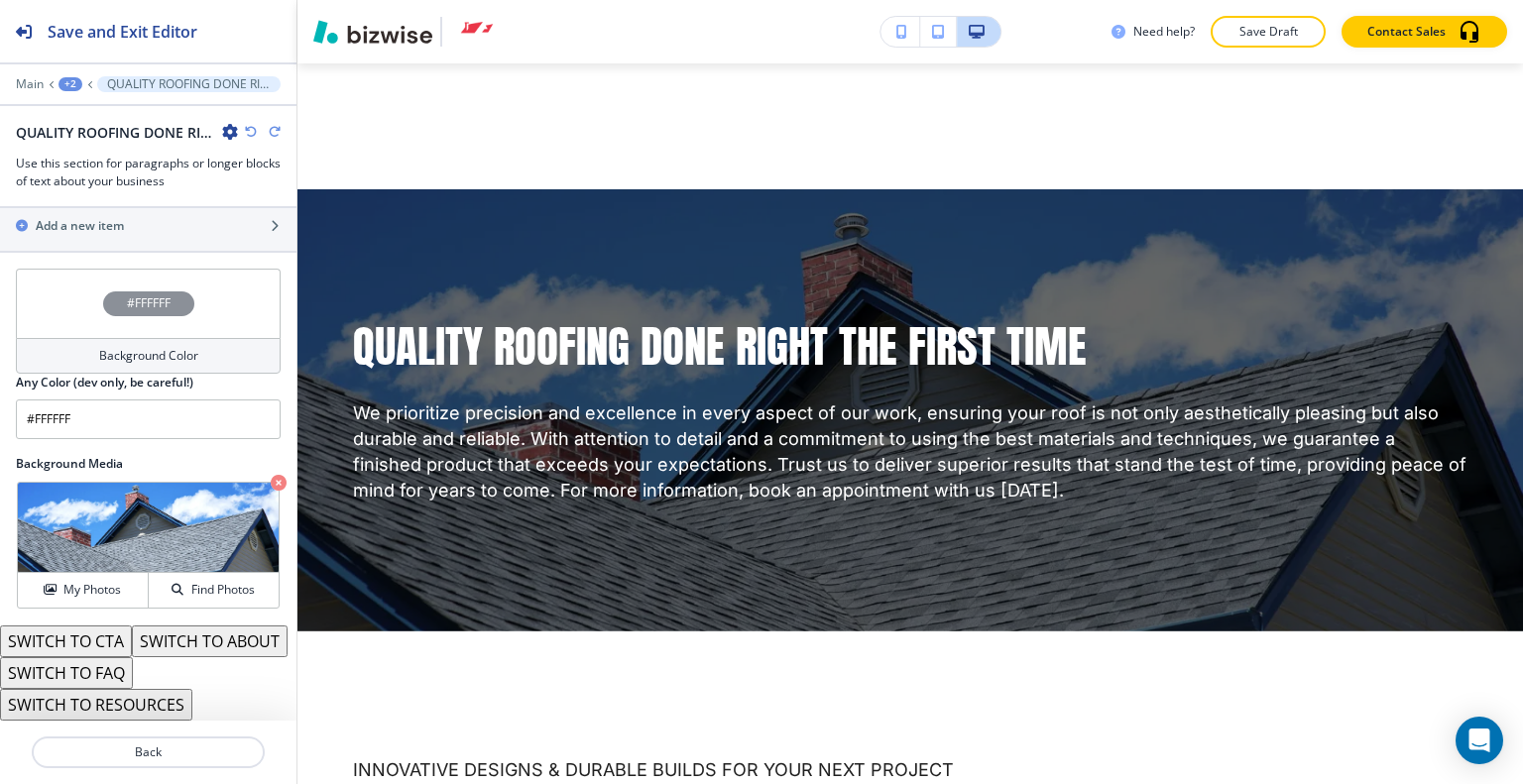 click at bounding box center [251, 132] 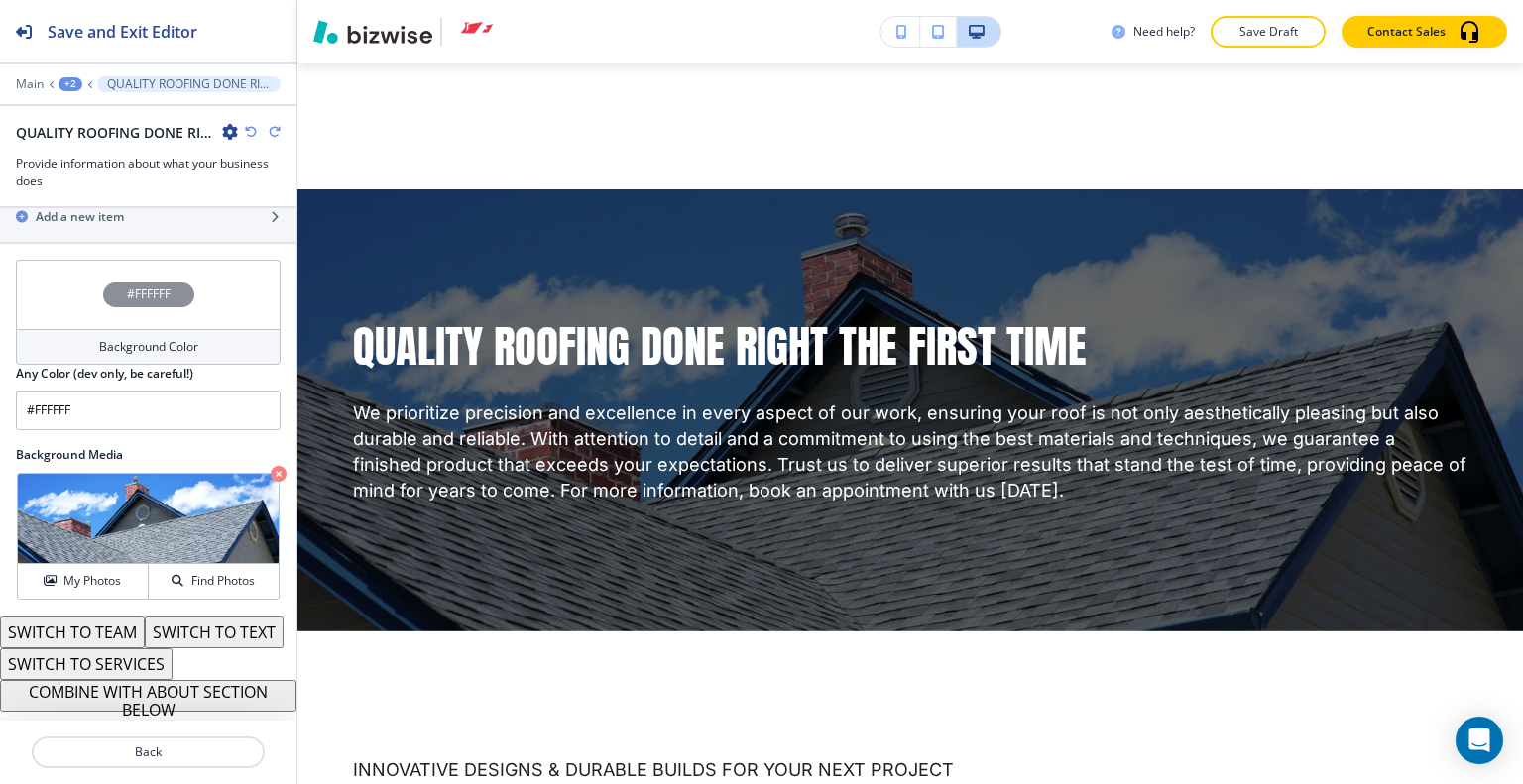 click at bounding box center [251, 132] 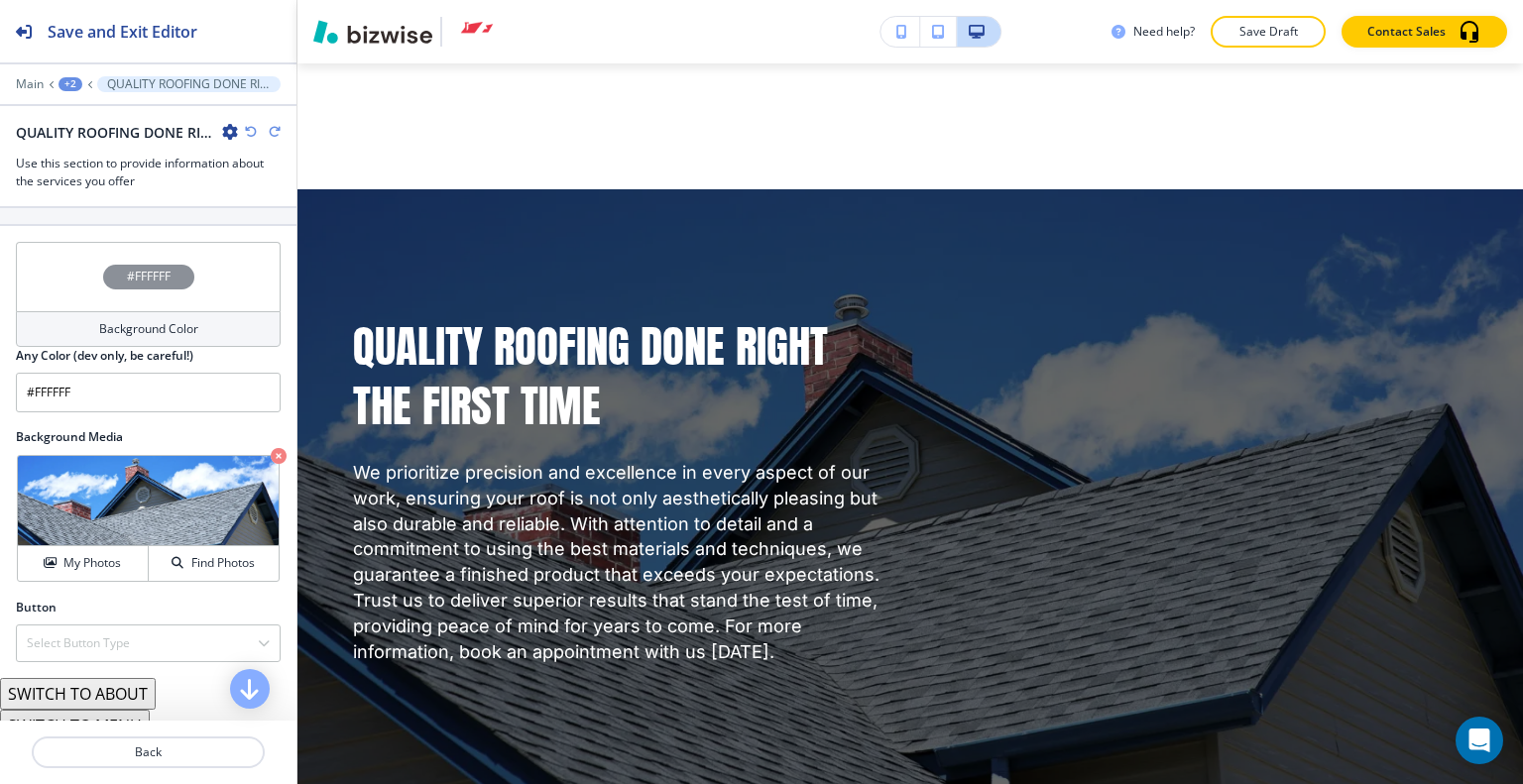 scroll, scrollTop: 861, scrollLeft: 0, axis: vertical 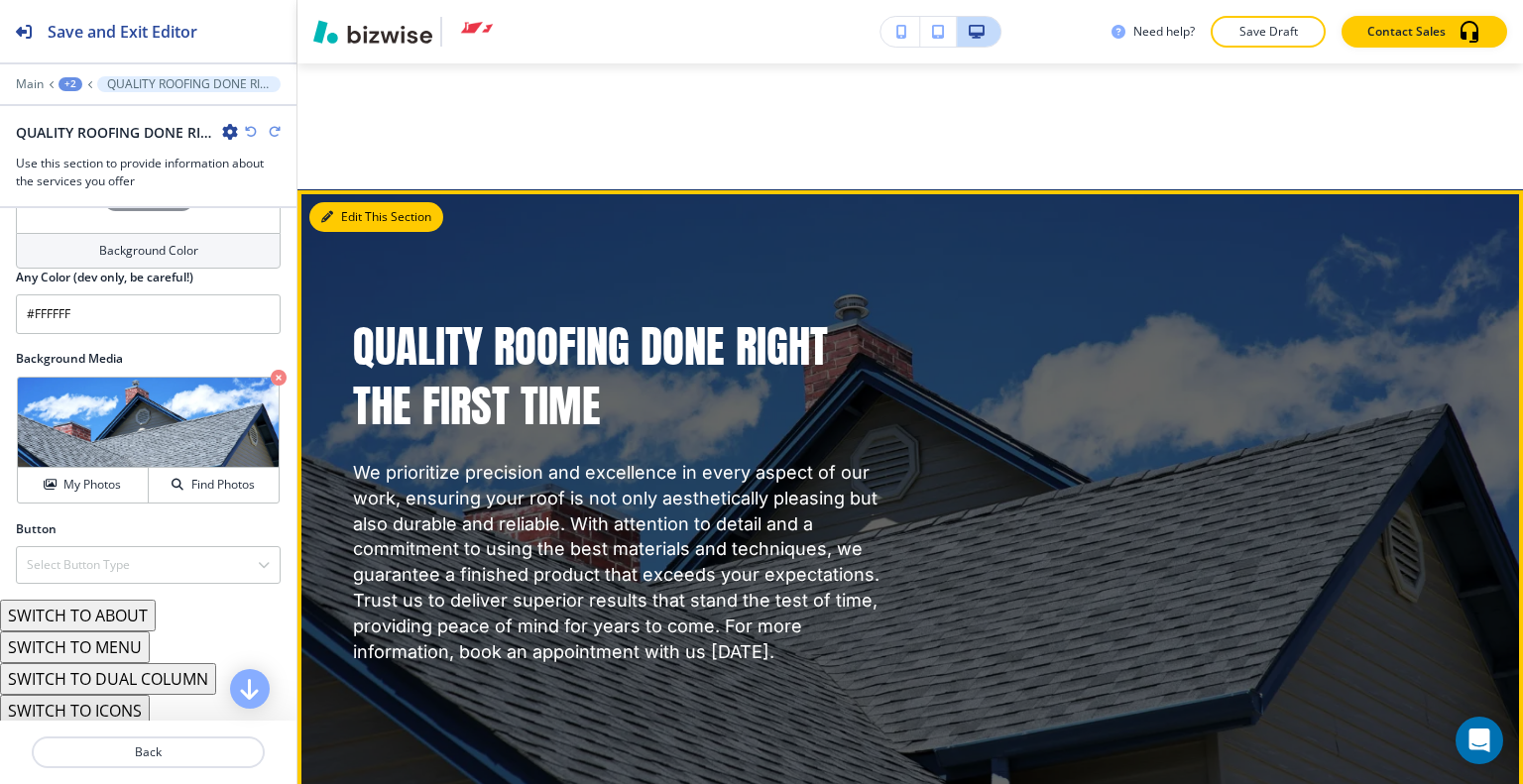 click on "Edit This Section" at bounding box center (376, 217) 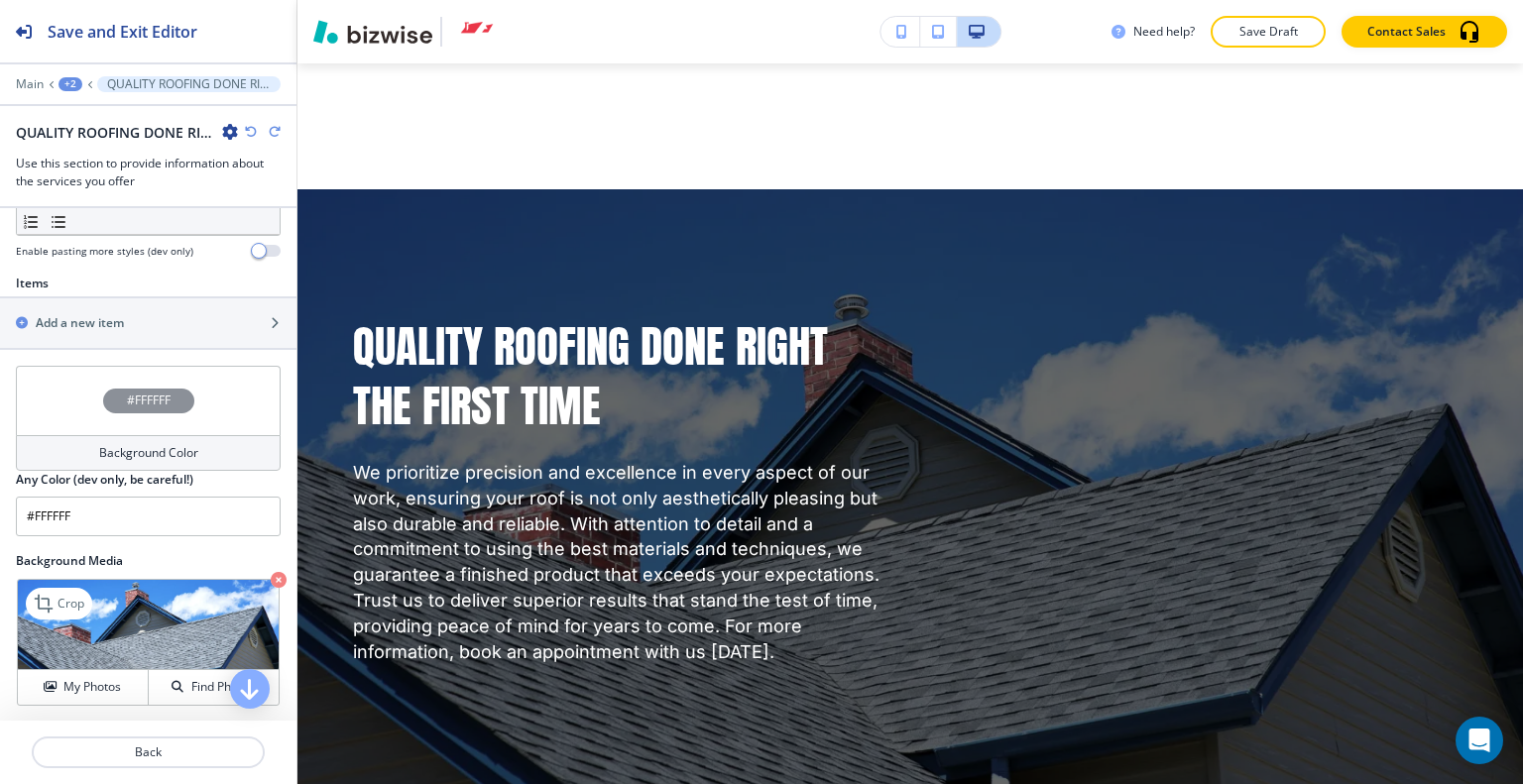scroll, scrollTop: 758, scrollLeft: 0, axis: vertical 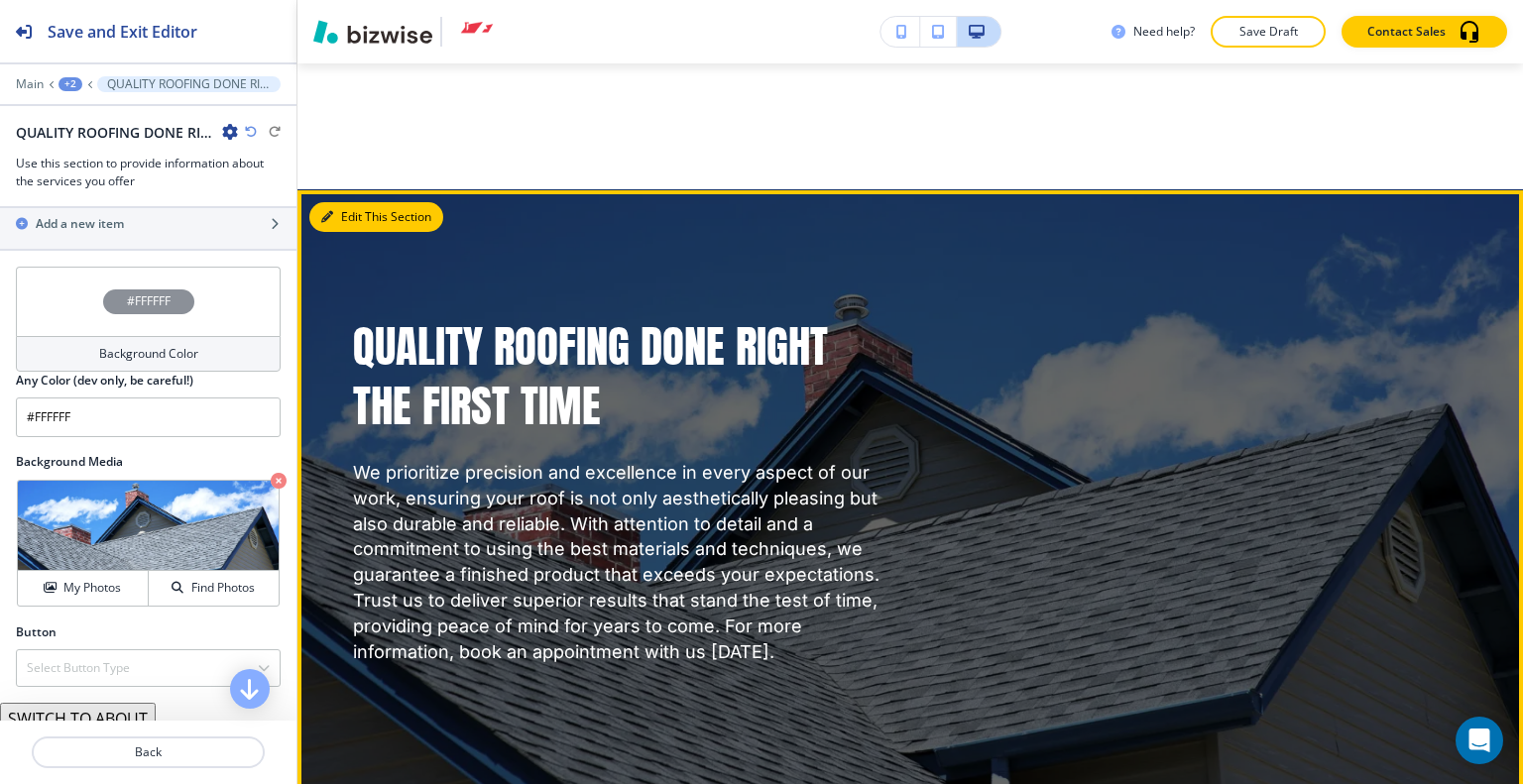 click on "Edit This Section" at bounding box center (376, 217) 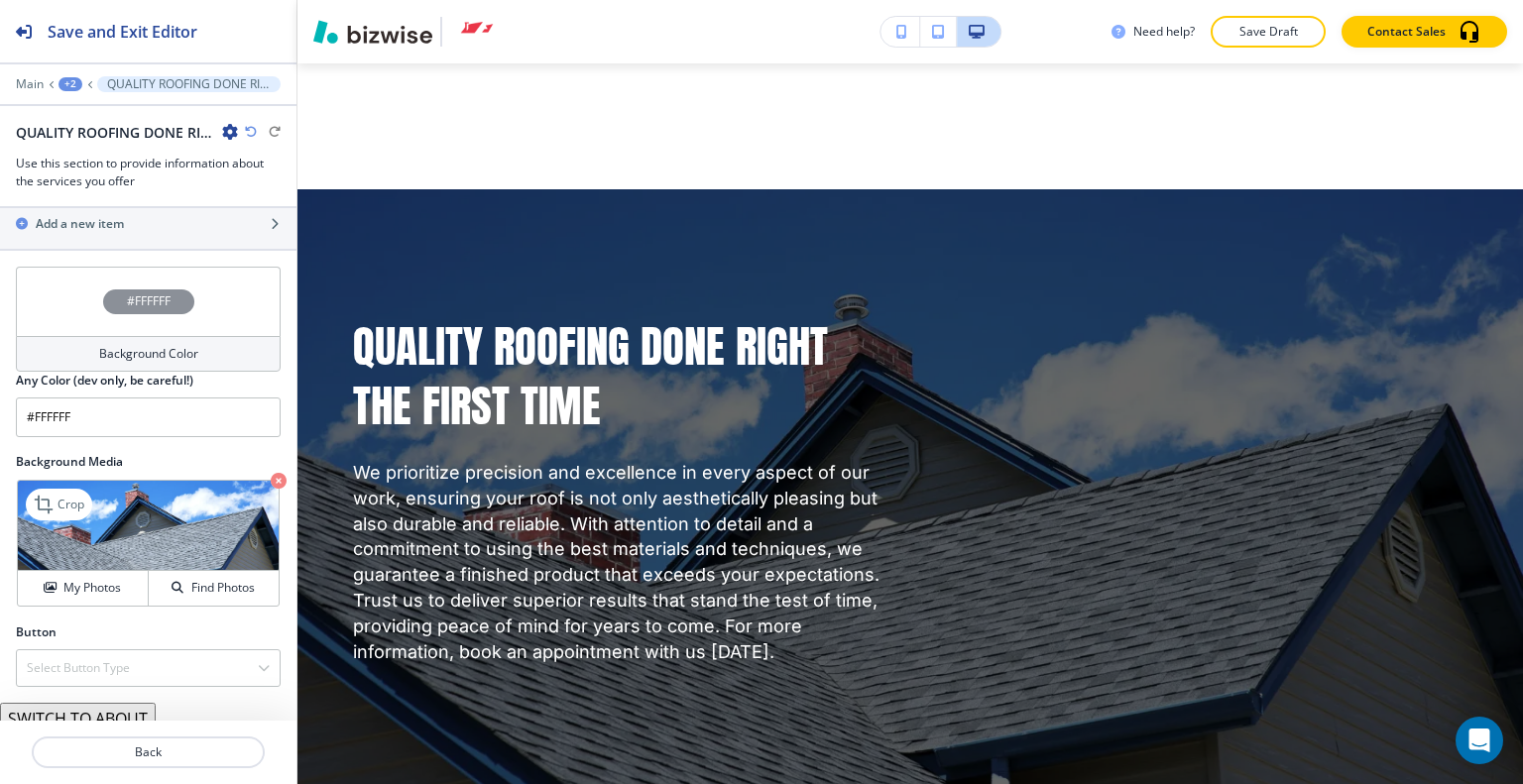 scroll, scrollTop: 956, scrollLeft: 0, axis: vertical 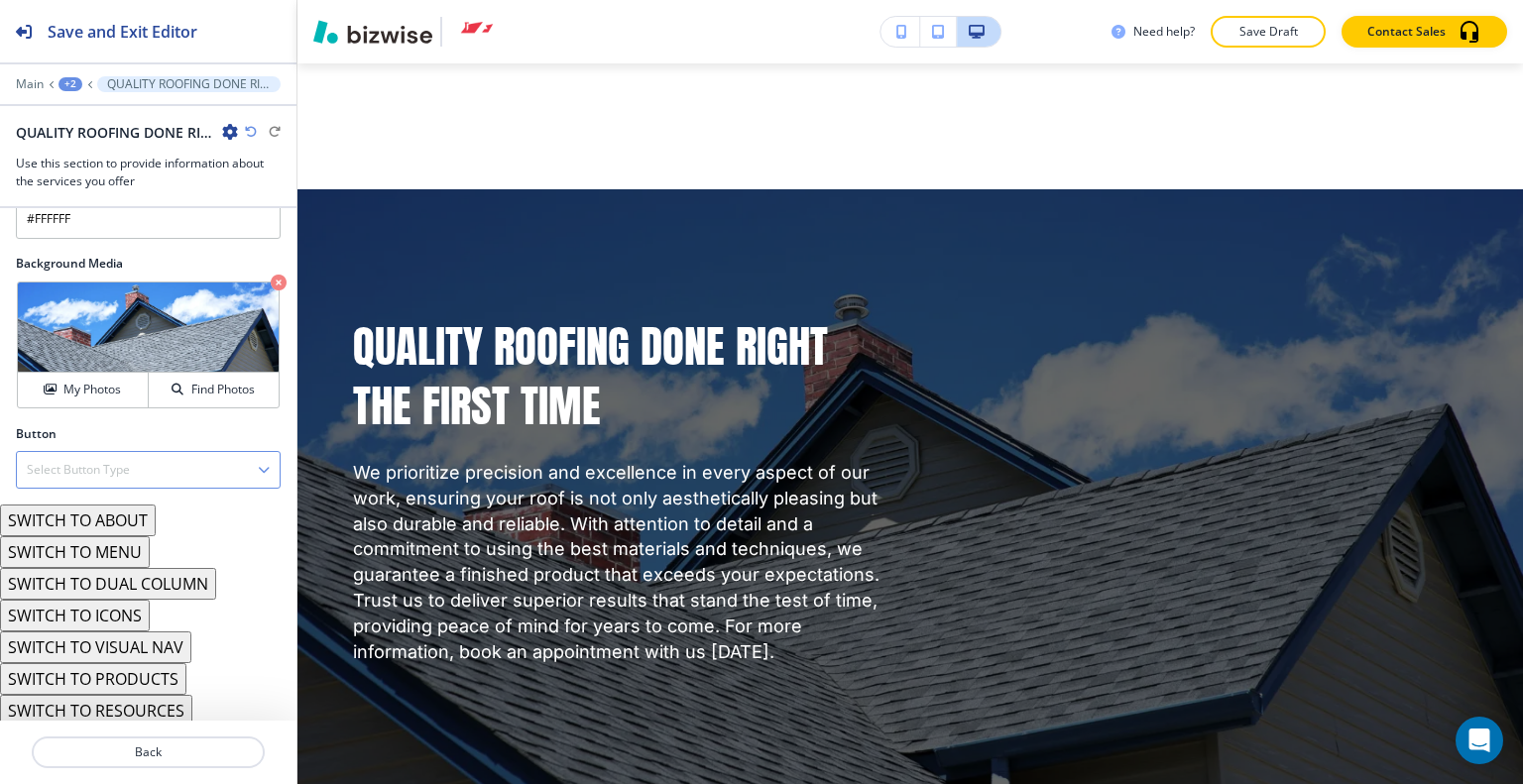 click on "Select Button Type" at bounding box center [148, 470] 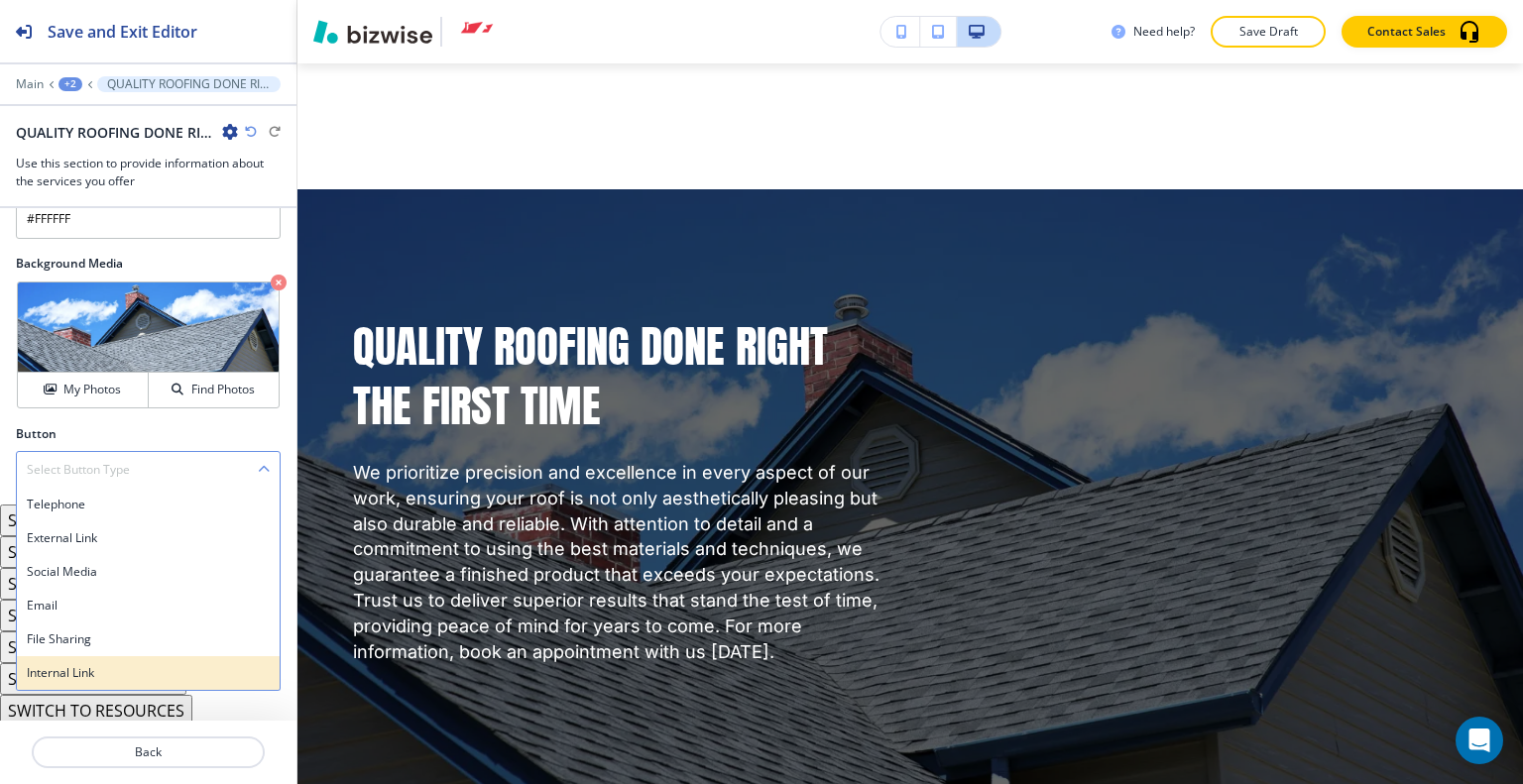 click on "Internal Link" at bounding box center [148, 673] 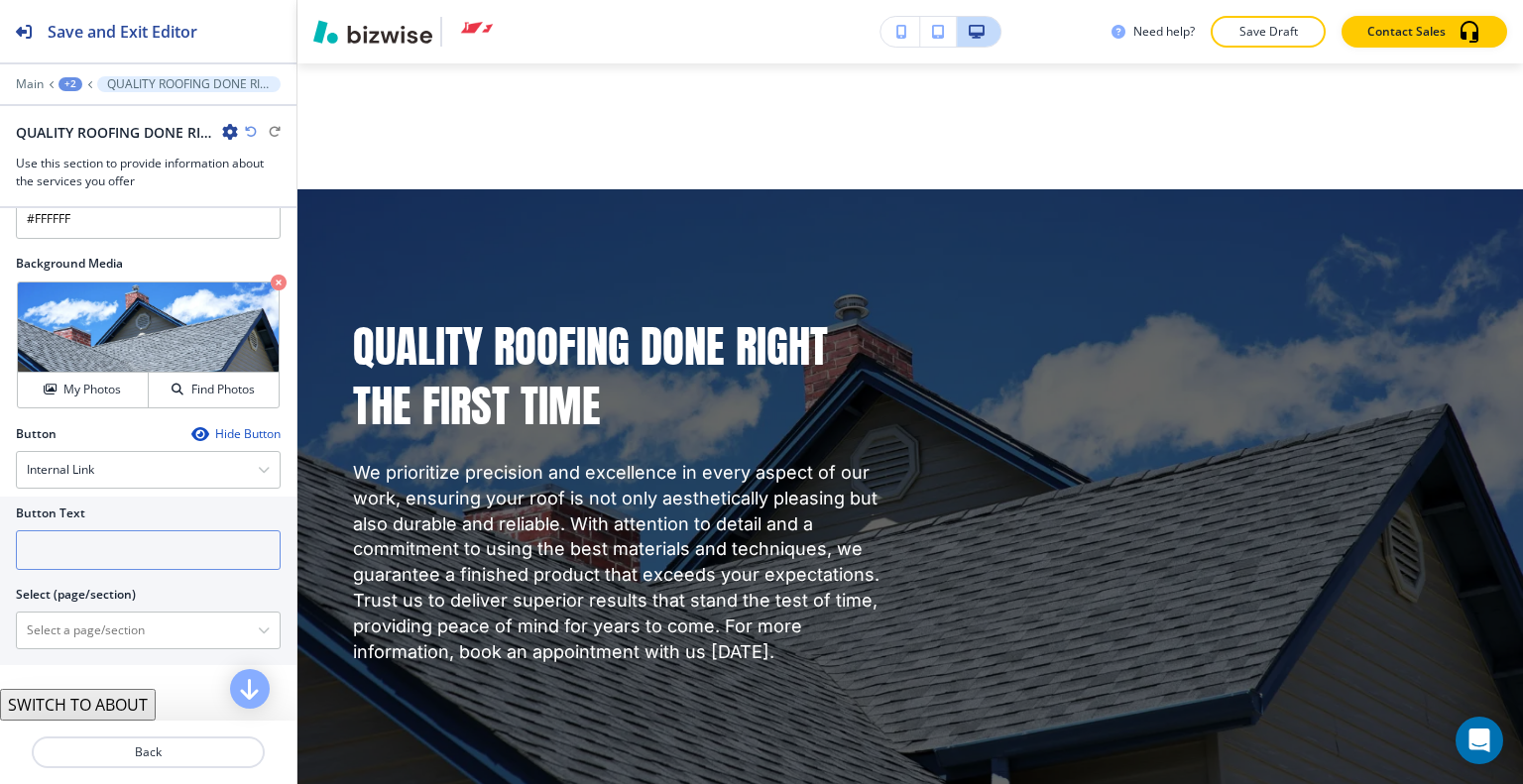 click at bounding box center [148, 550] 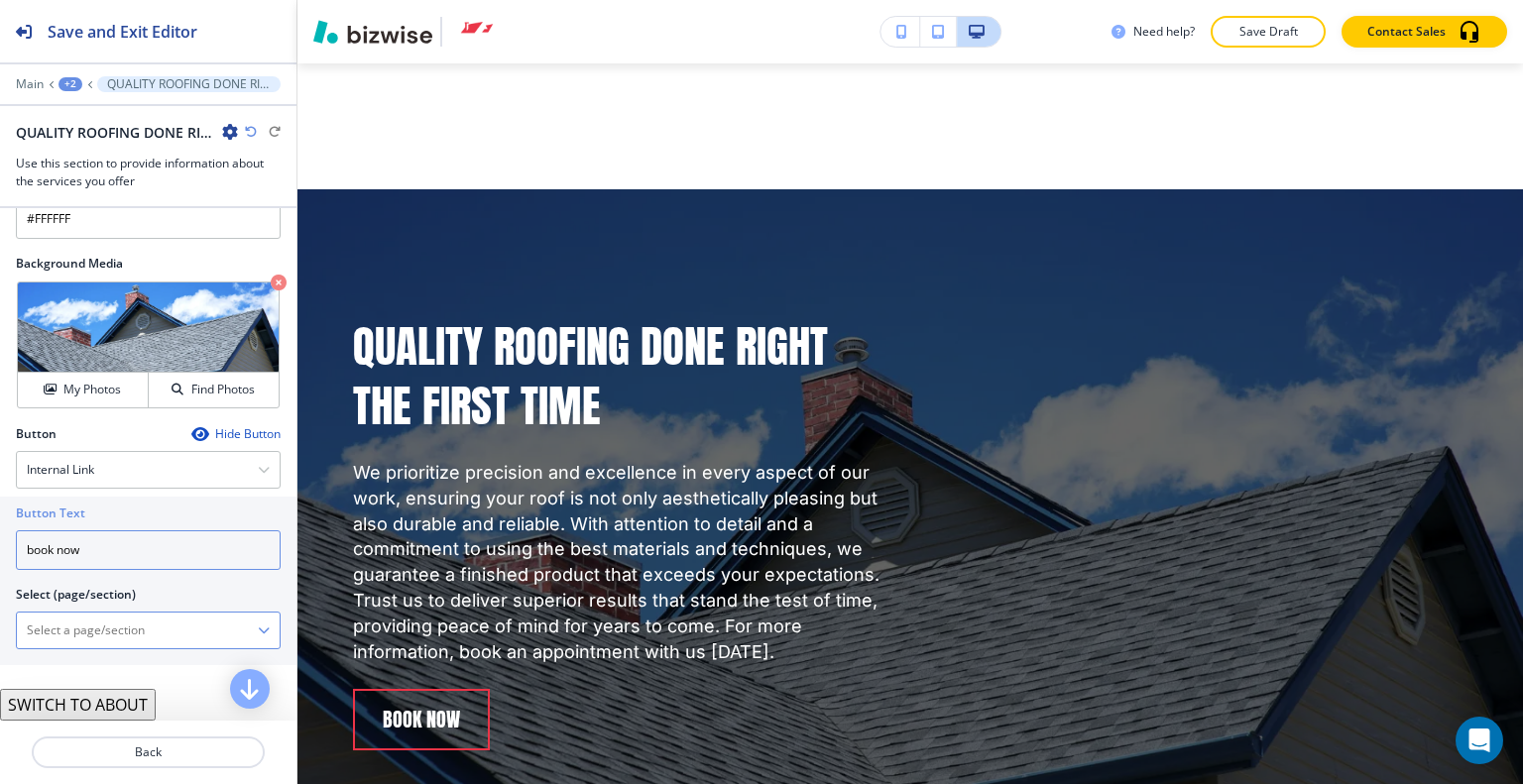 type on "book now" 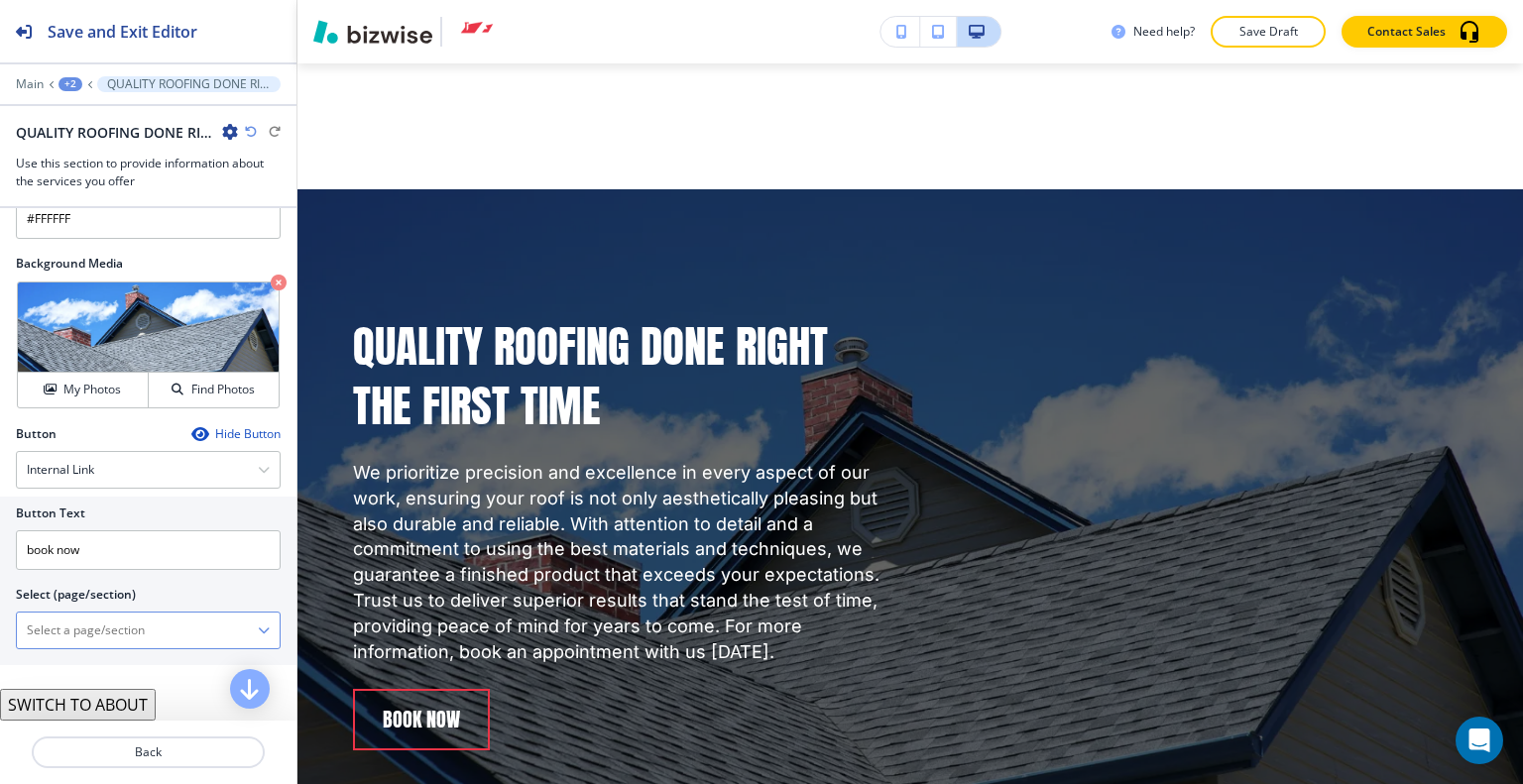 click at bounding box center (137, 630) 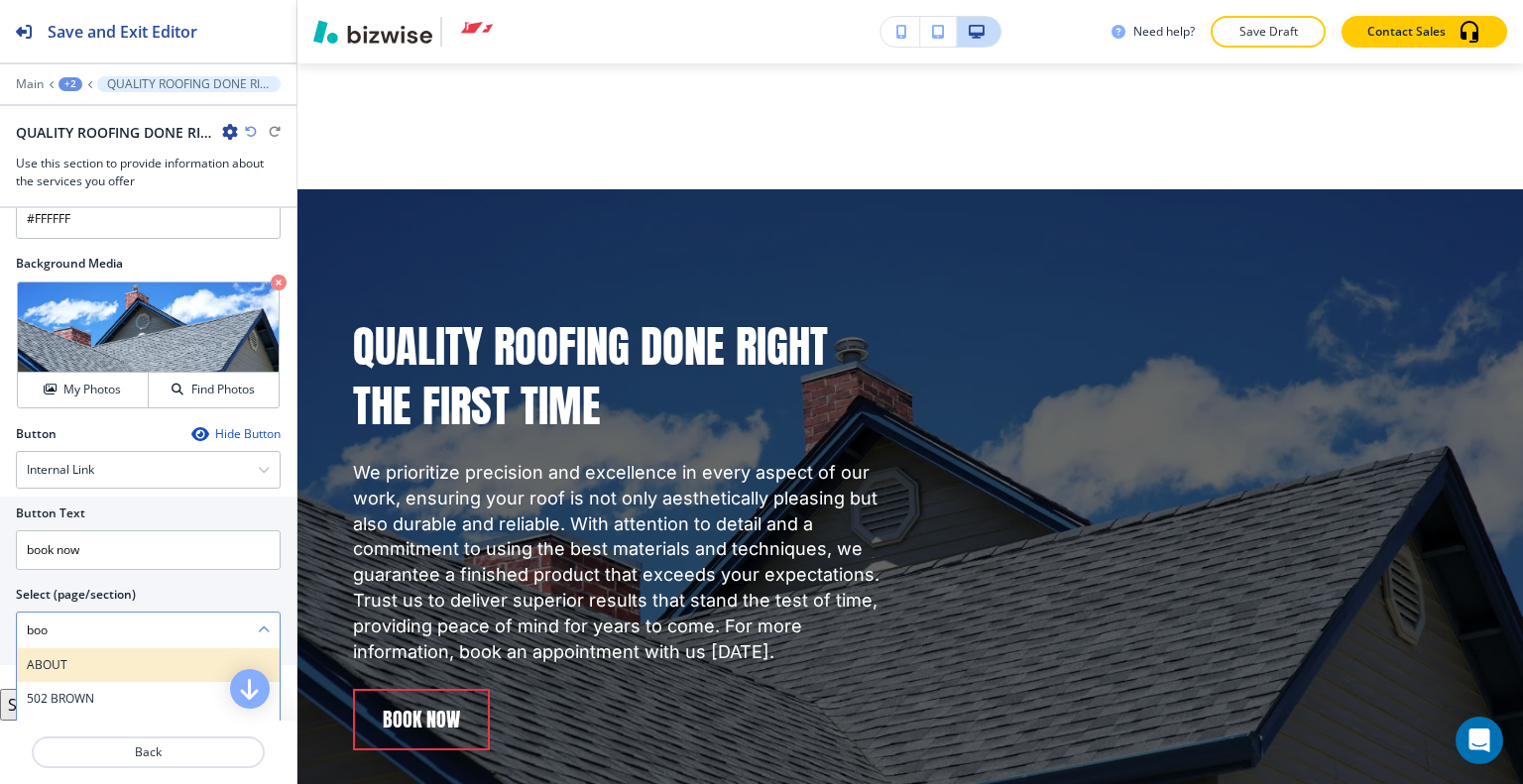 type on "book" 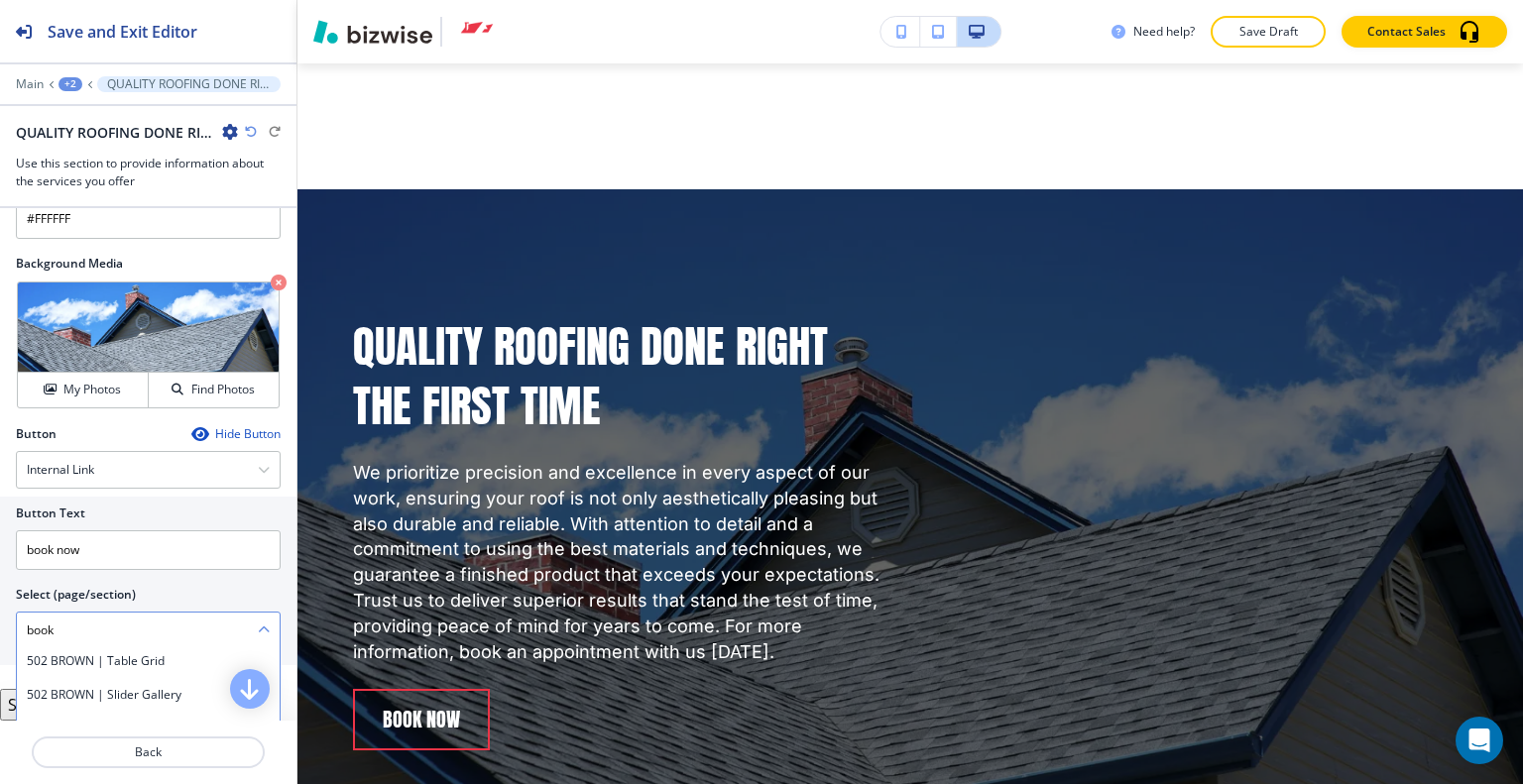 scroll, scrollTop: 500, scrollLeft: 0, axis: vertical 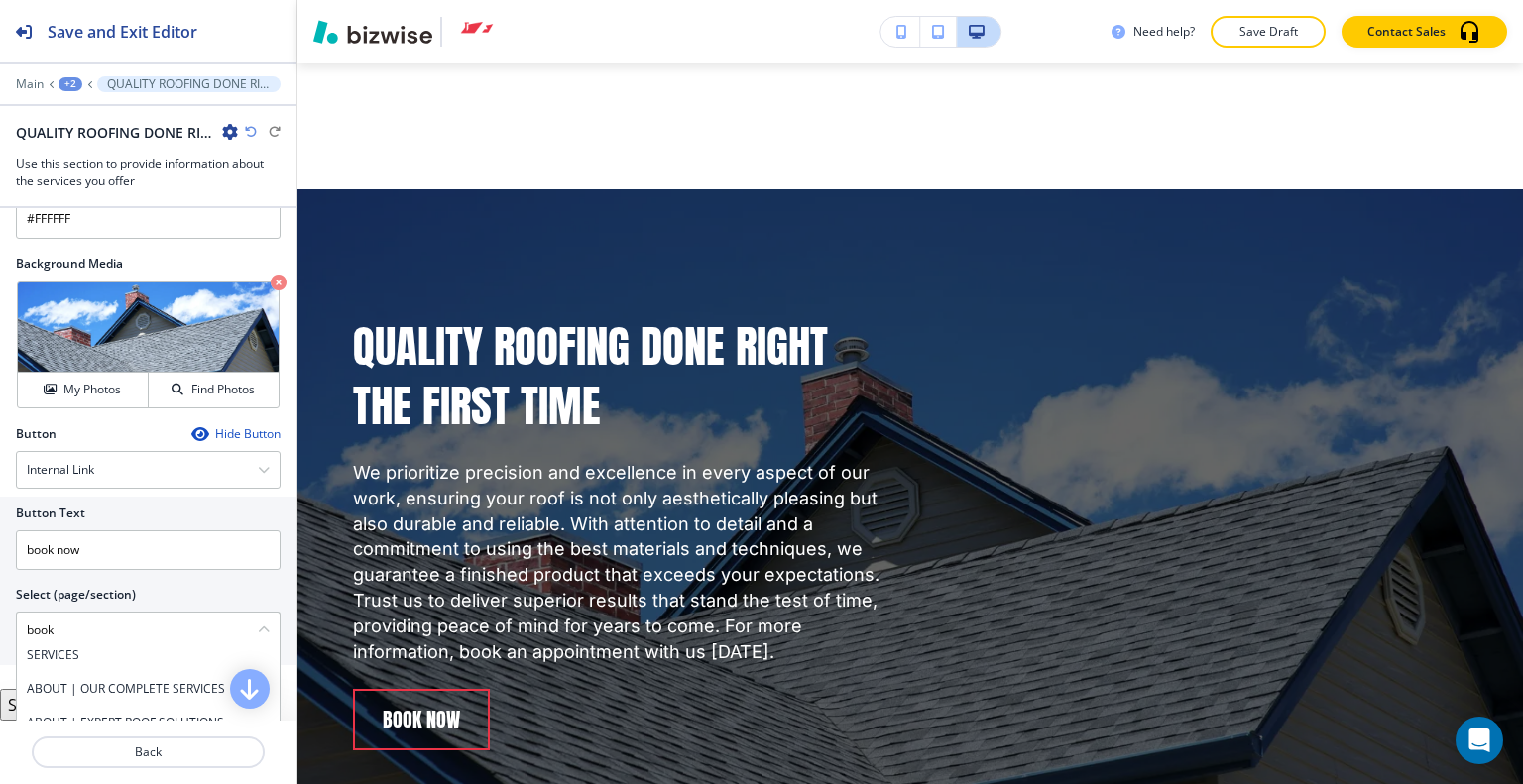 drag, startPoint x: 104, startPoint y: 616, endPoint x: 0, endPoint y: 610, distance: 104.17293 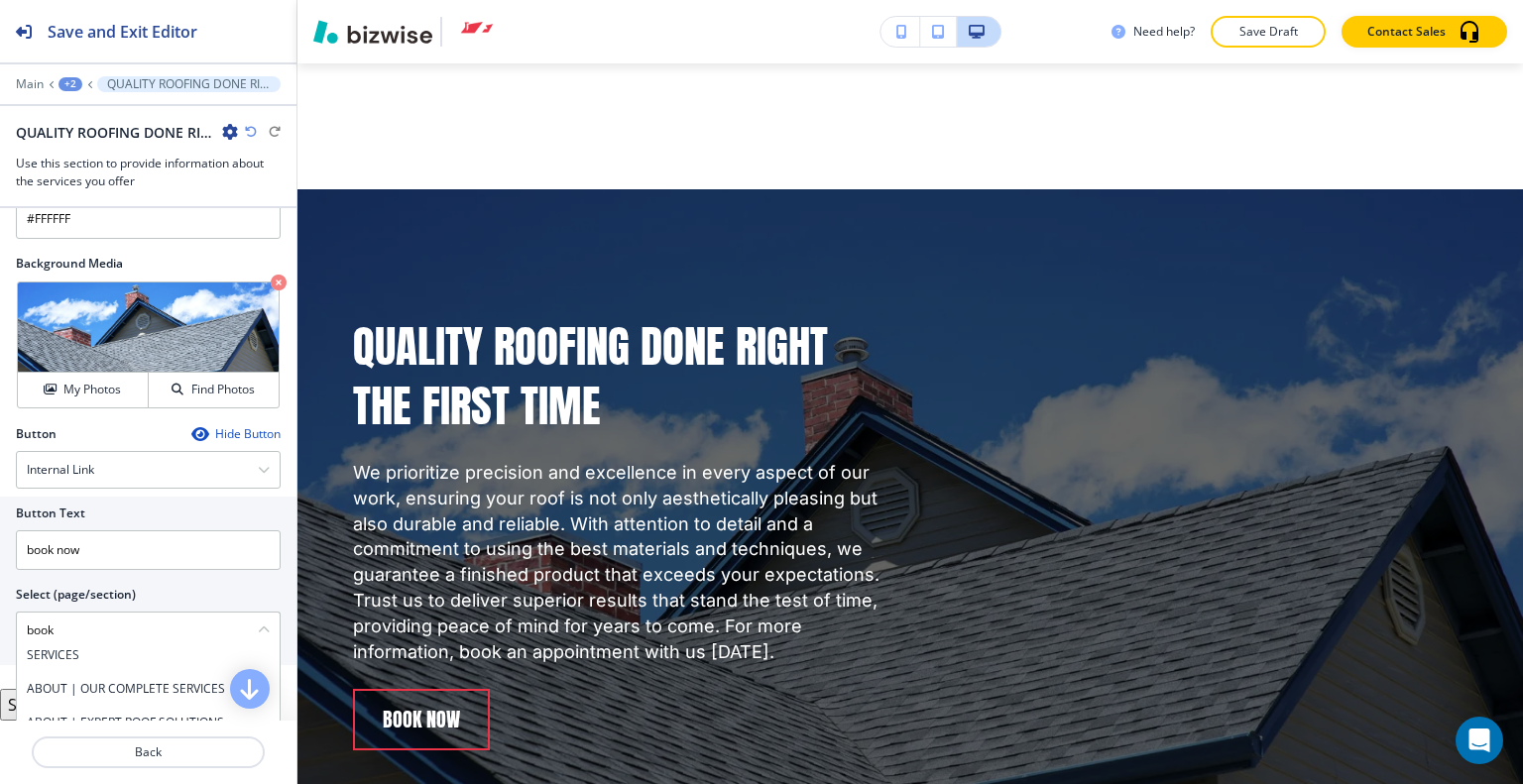 type 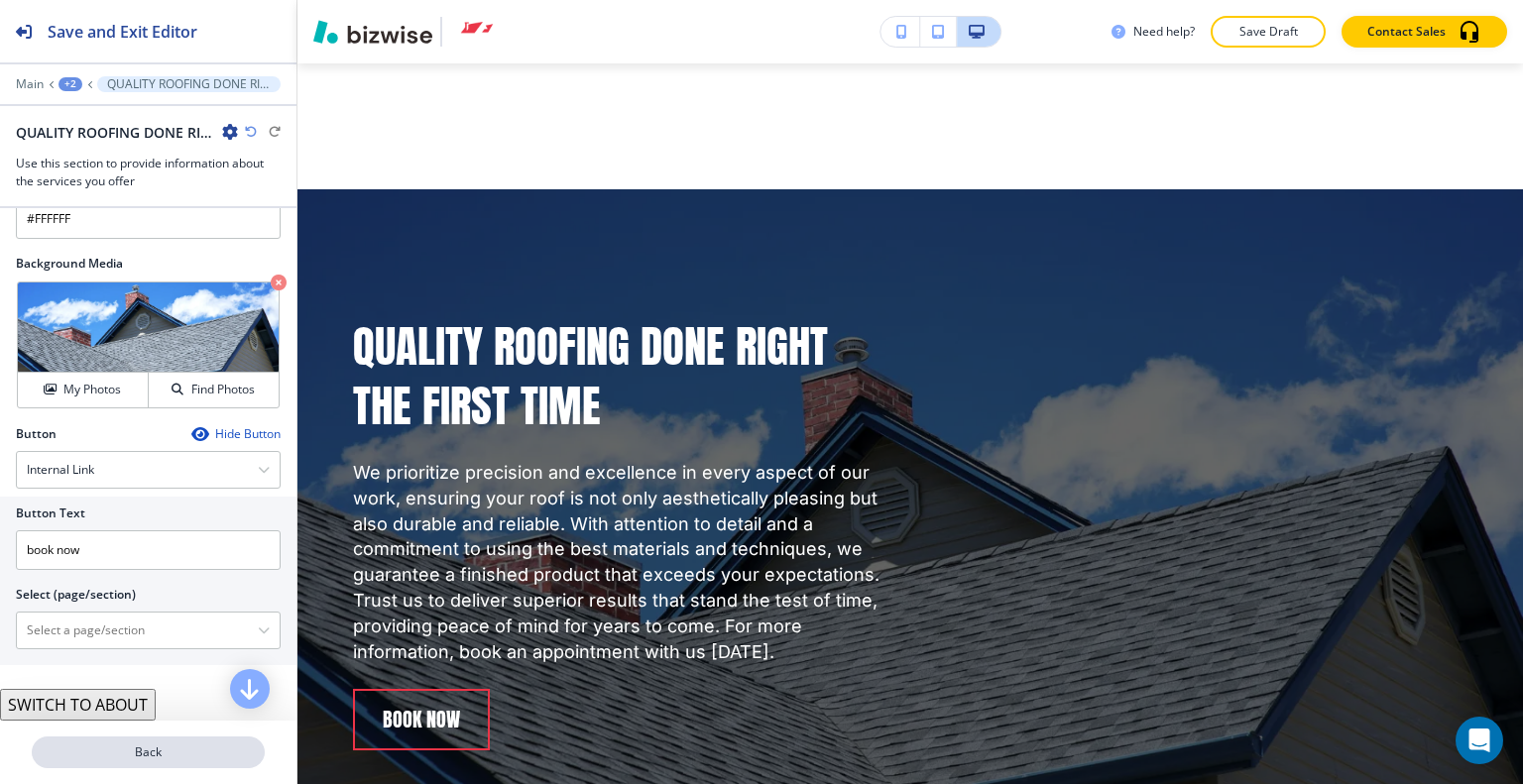 click on "Back" at bounding box center [148, 752] 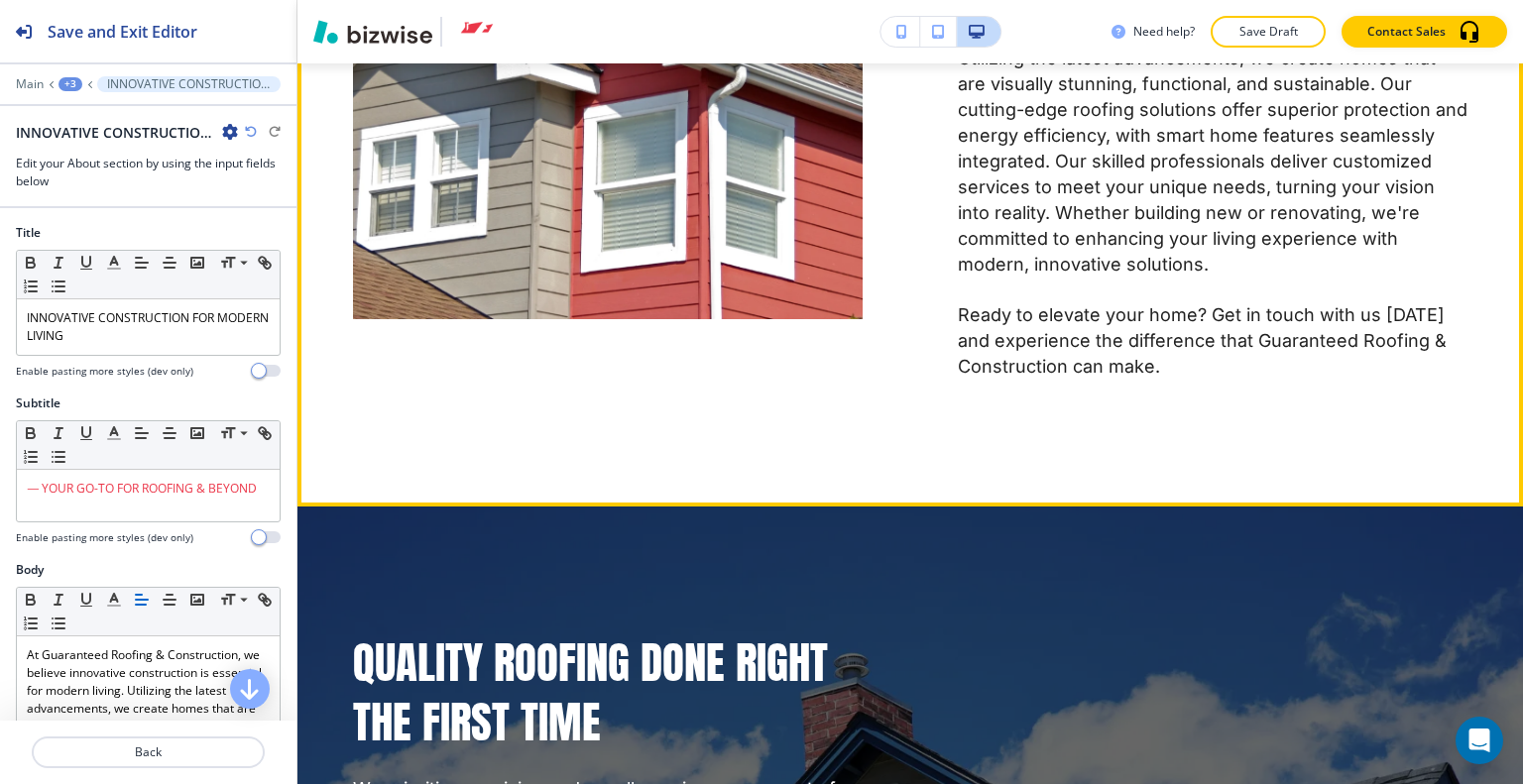 scroll, scrollTop: 3281, scrollLeft: 0, axis: vertical 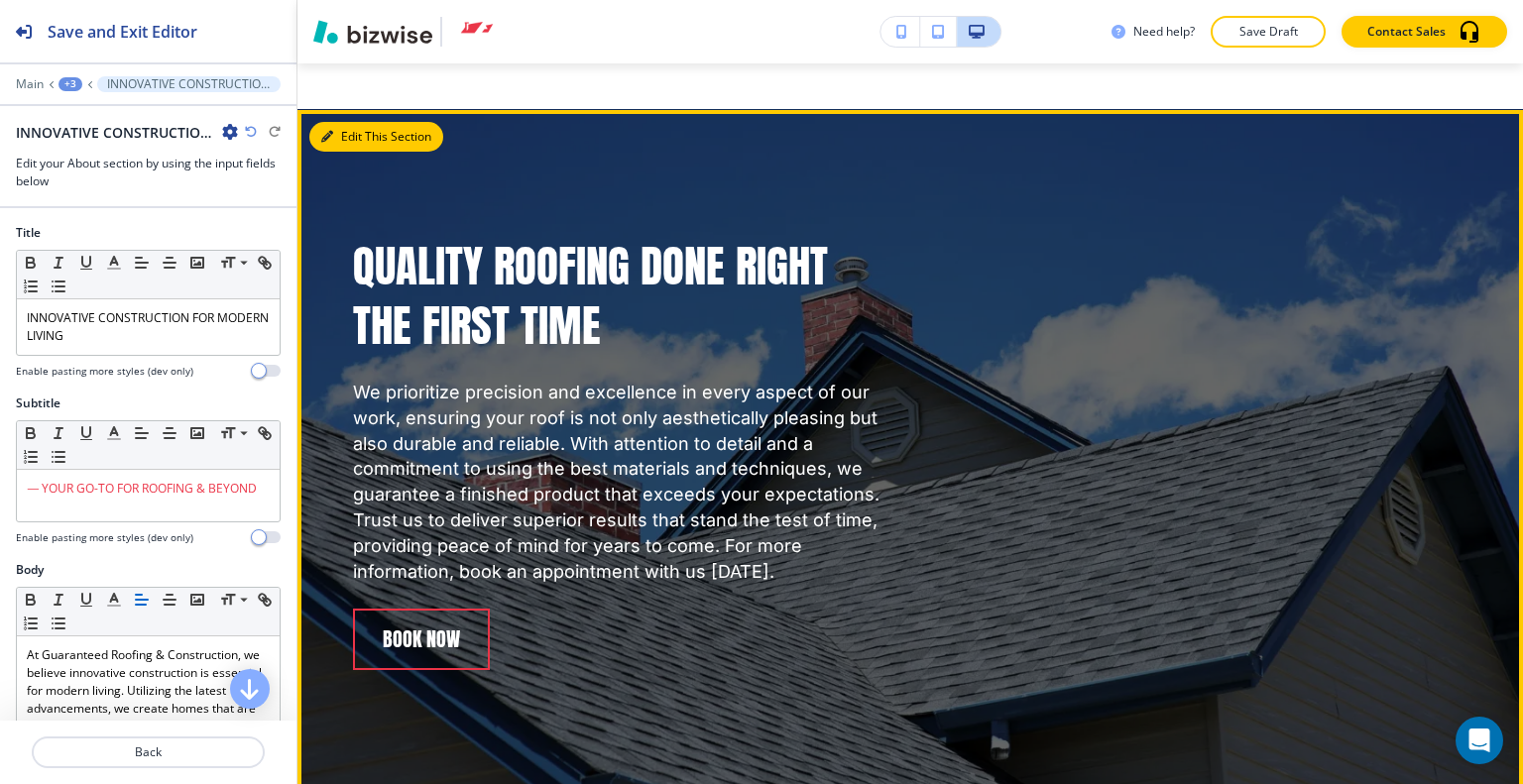 click on "Edit This Section" at bounding box center (376, 137) 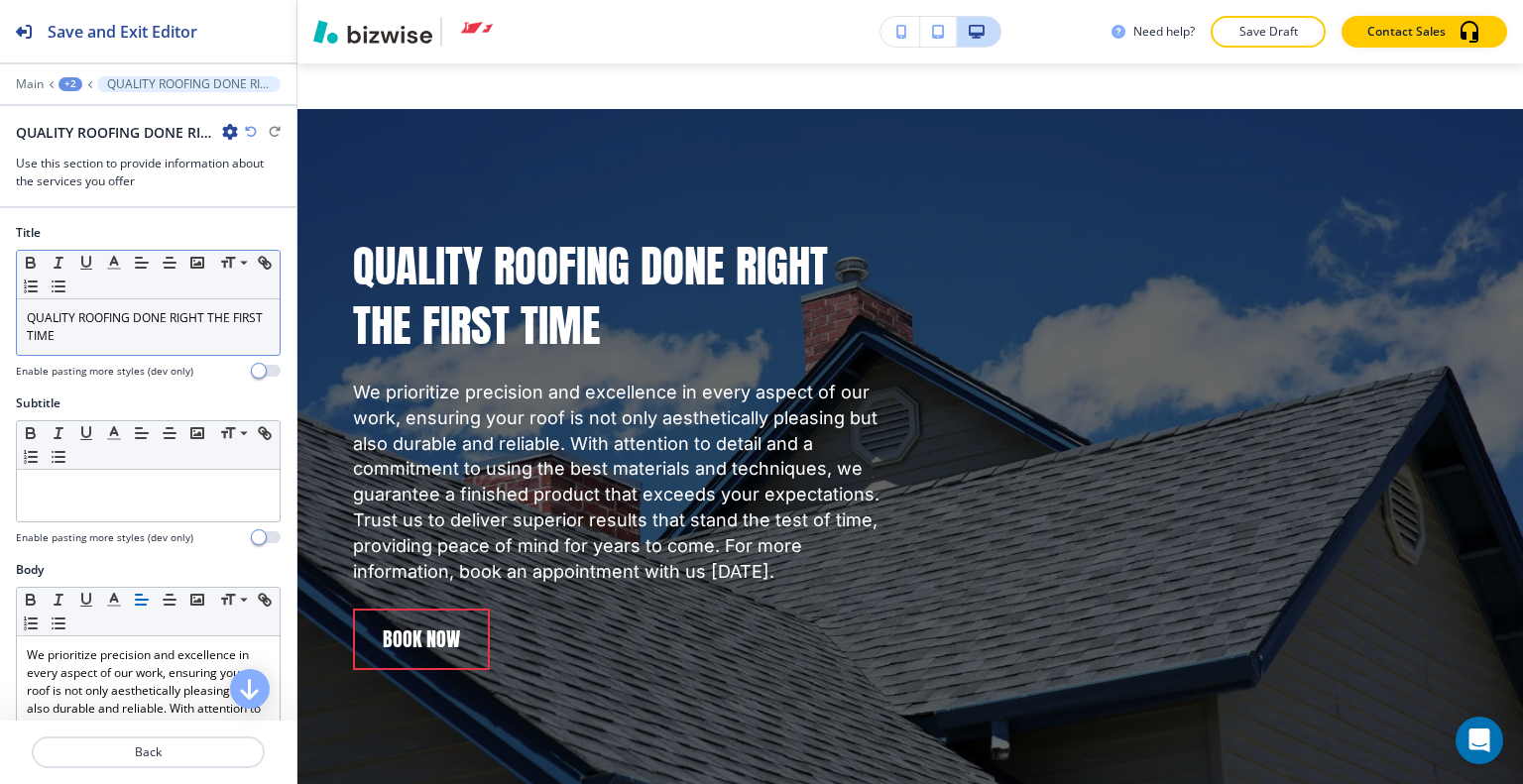 scroll, scrollTop: 3300, scrollLeft: 0, axis: vertical 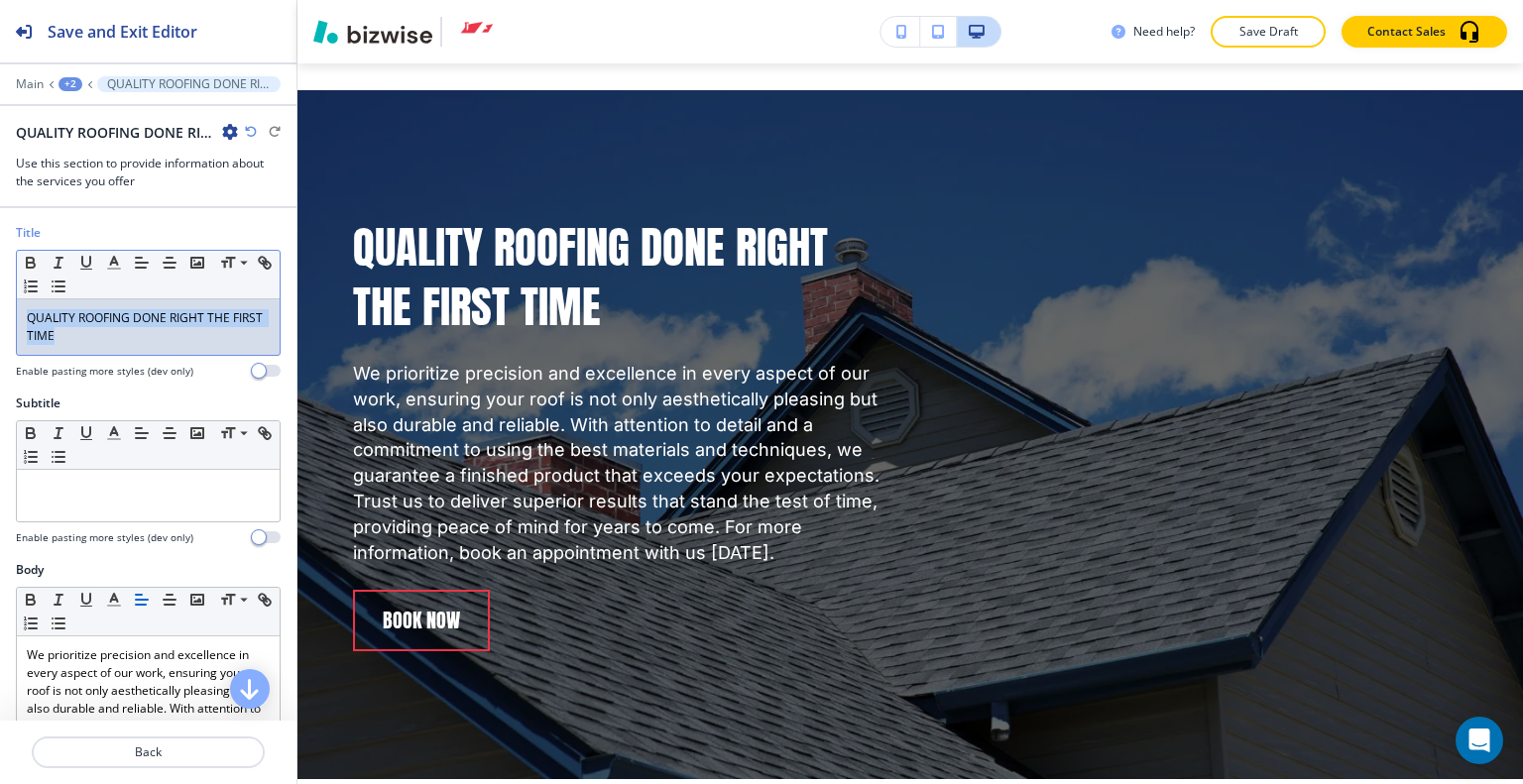 drag, startPoint x: 143, startPoint y: 336, endPoint x: 0, endPoint y: 311, distance: 145.16887 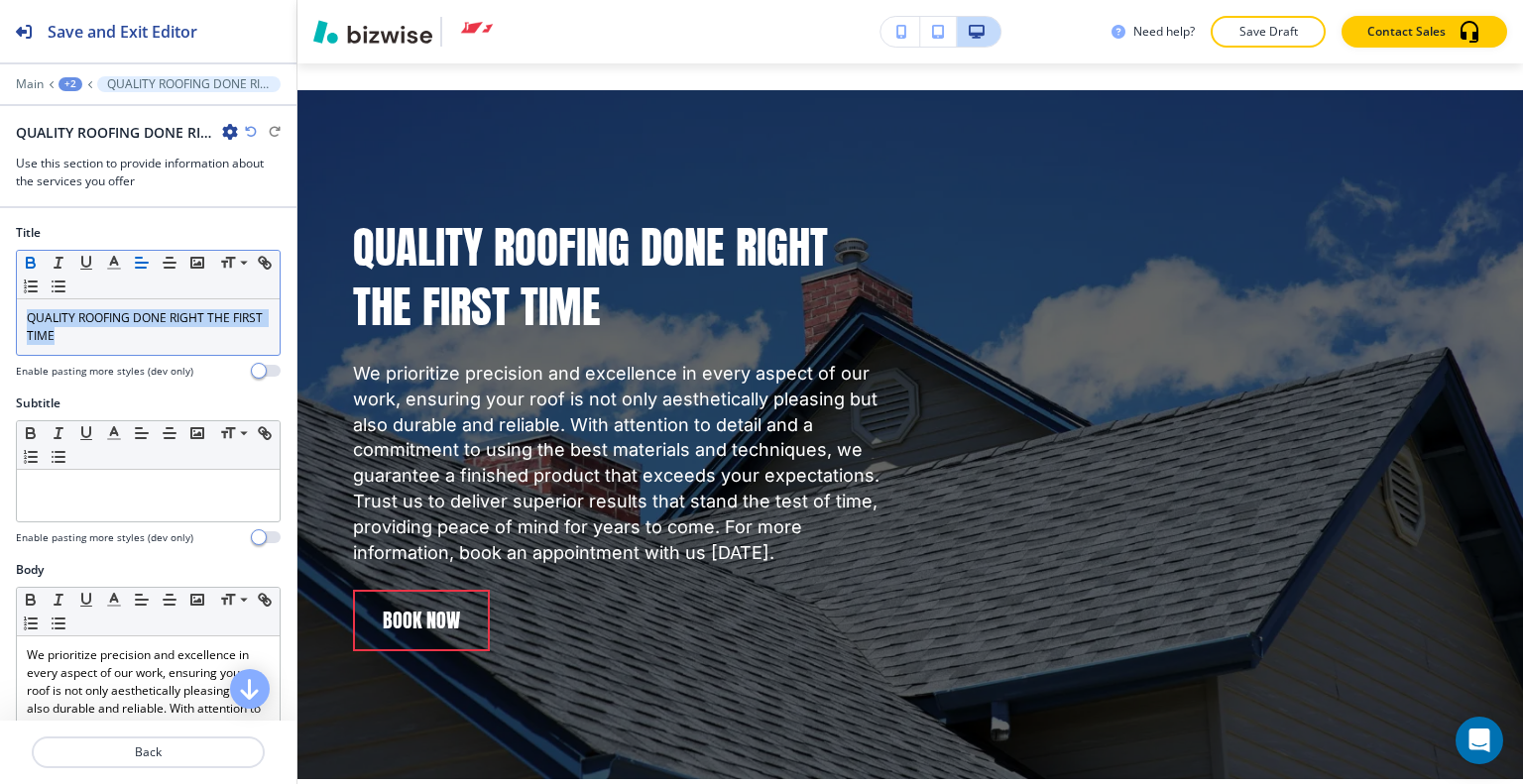 click 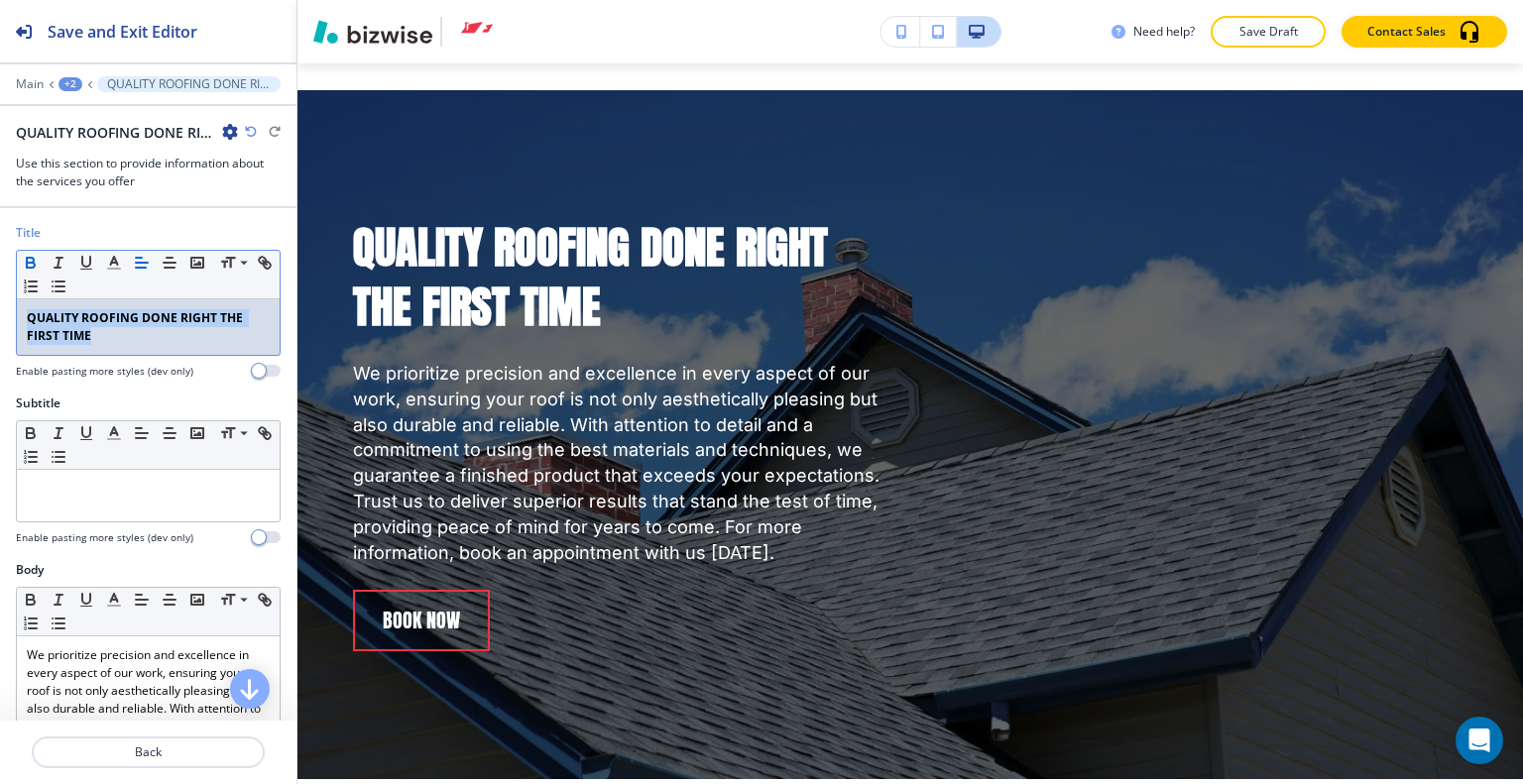 click 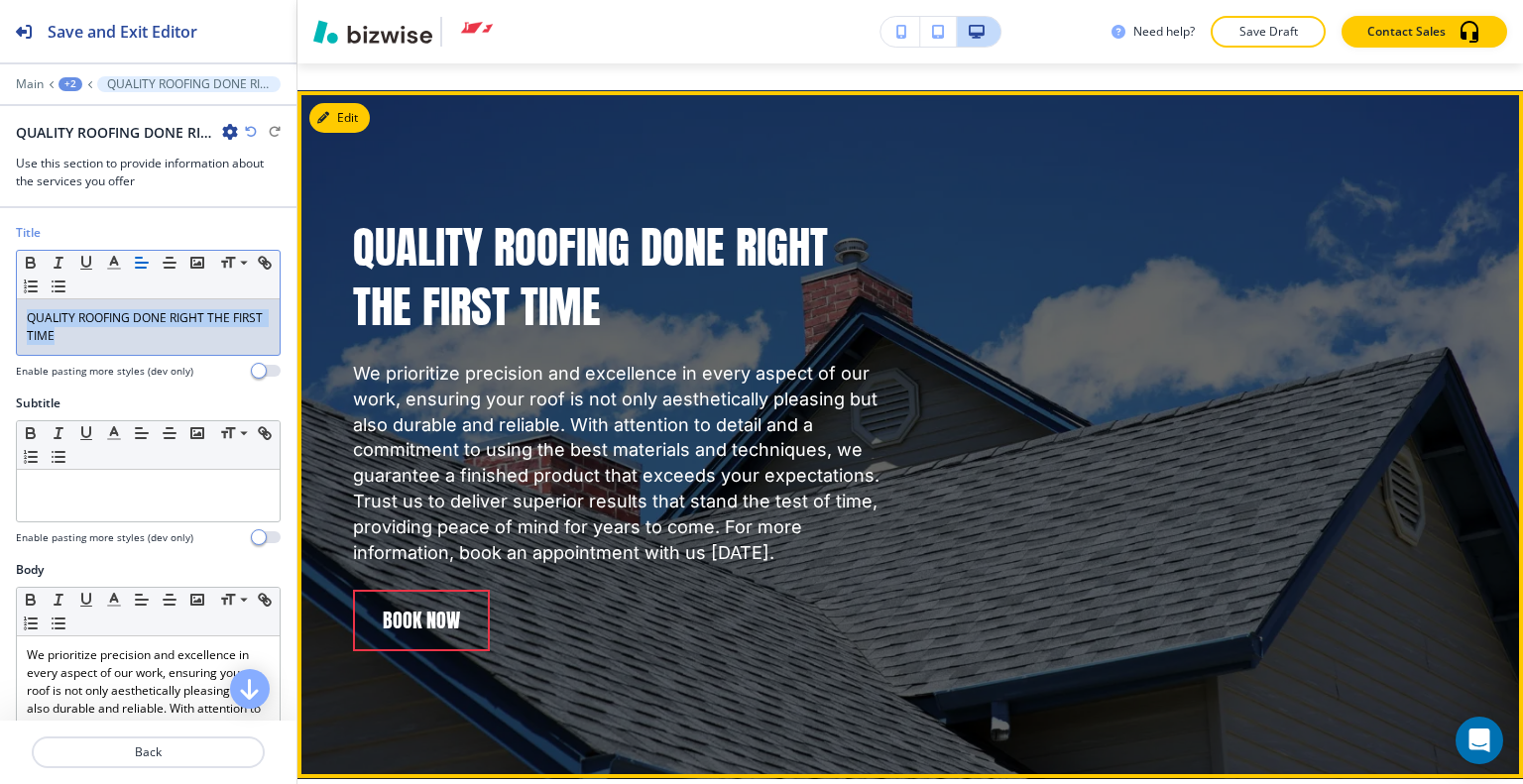 scroll, scrollTop: 3696, scrollLeft: 0, axis: vertical 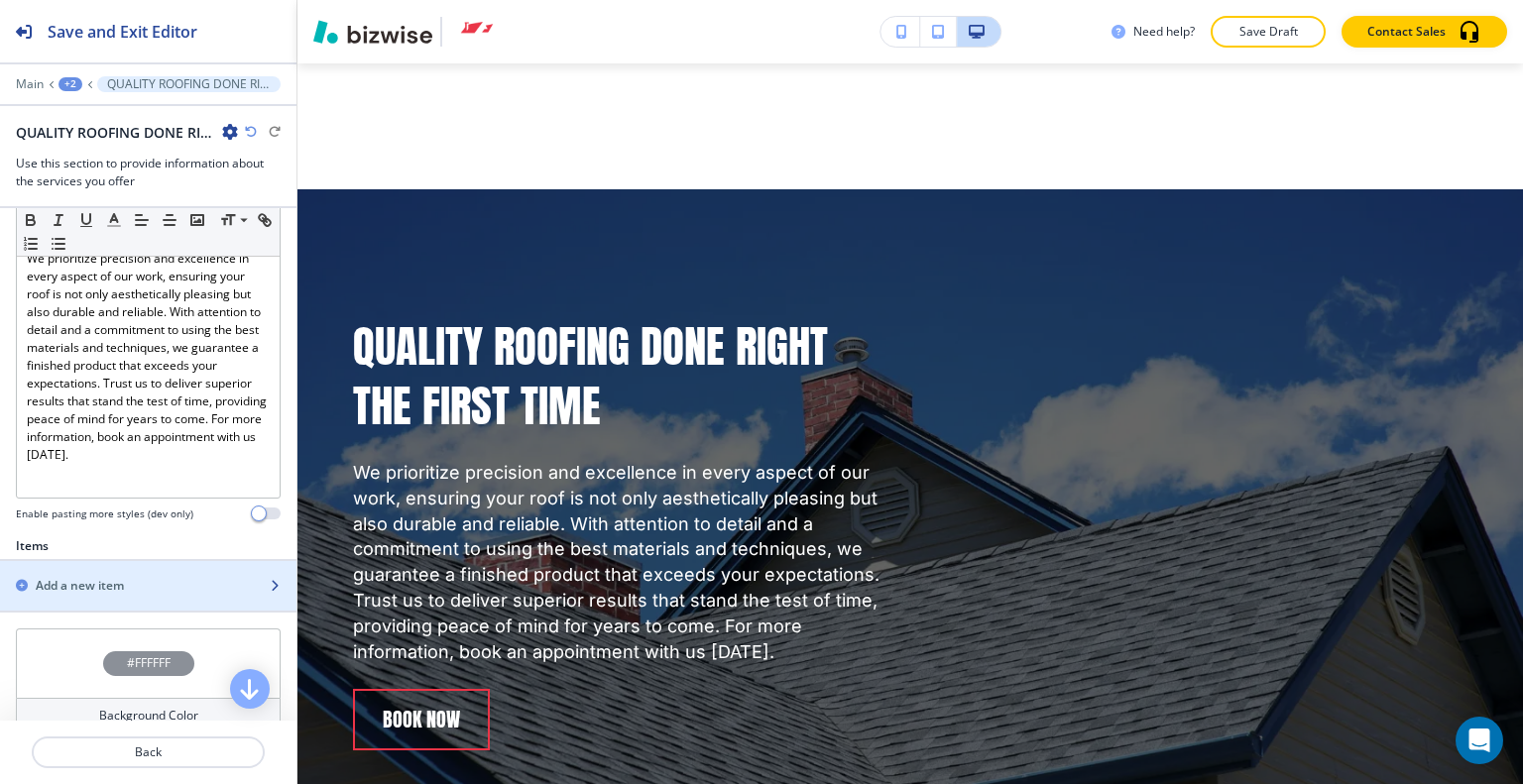 click on "Add a new item" at bounding box center [126, 586] 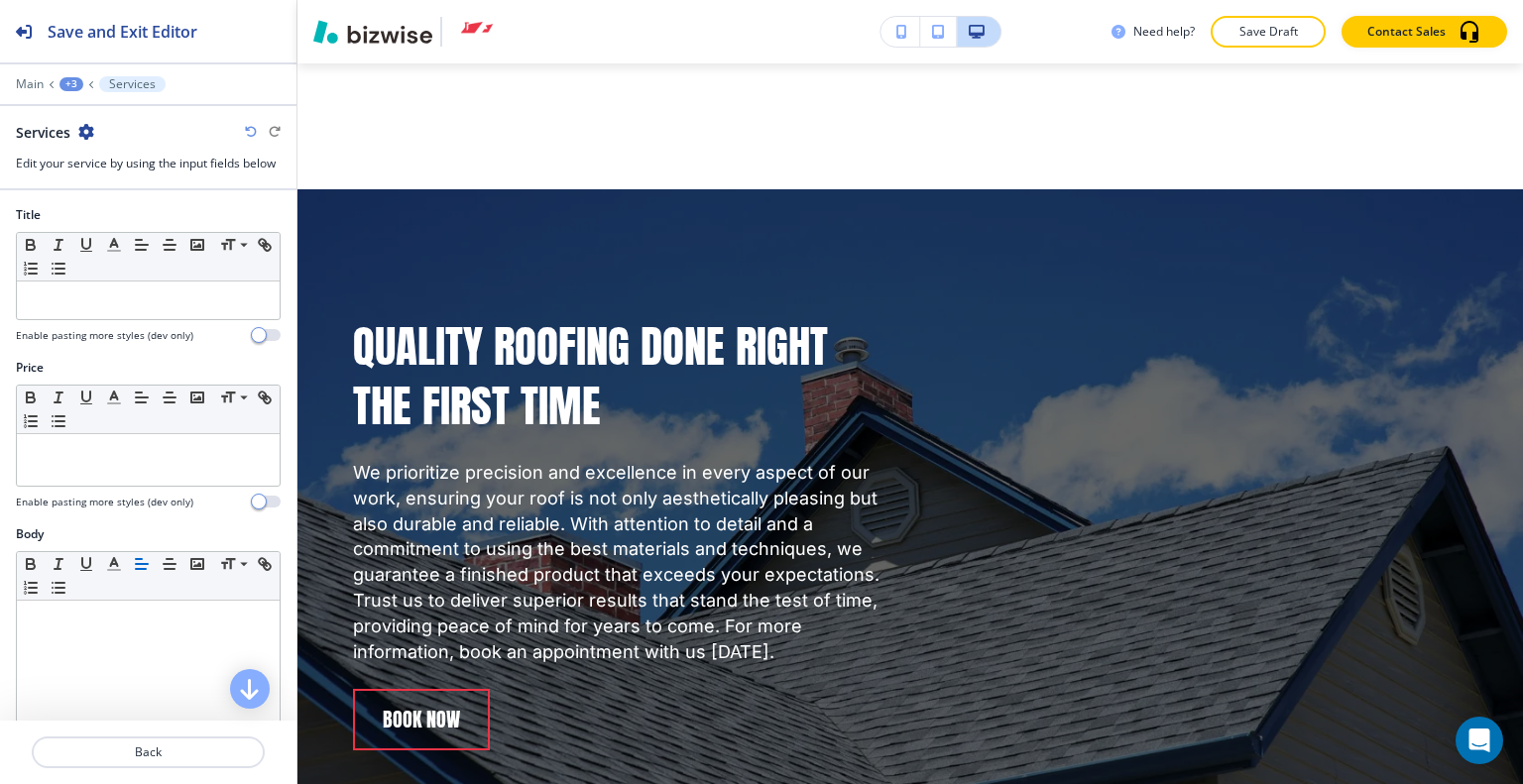 scroll, scrollTop: 422, scrollLeft: 0, axis: vertical 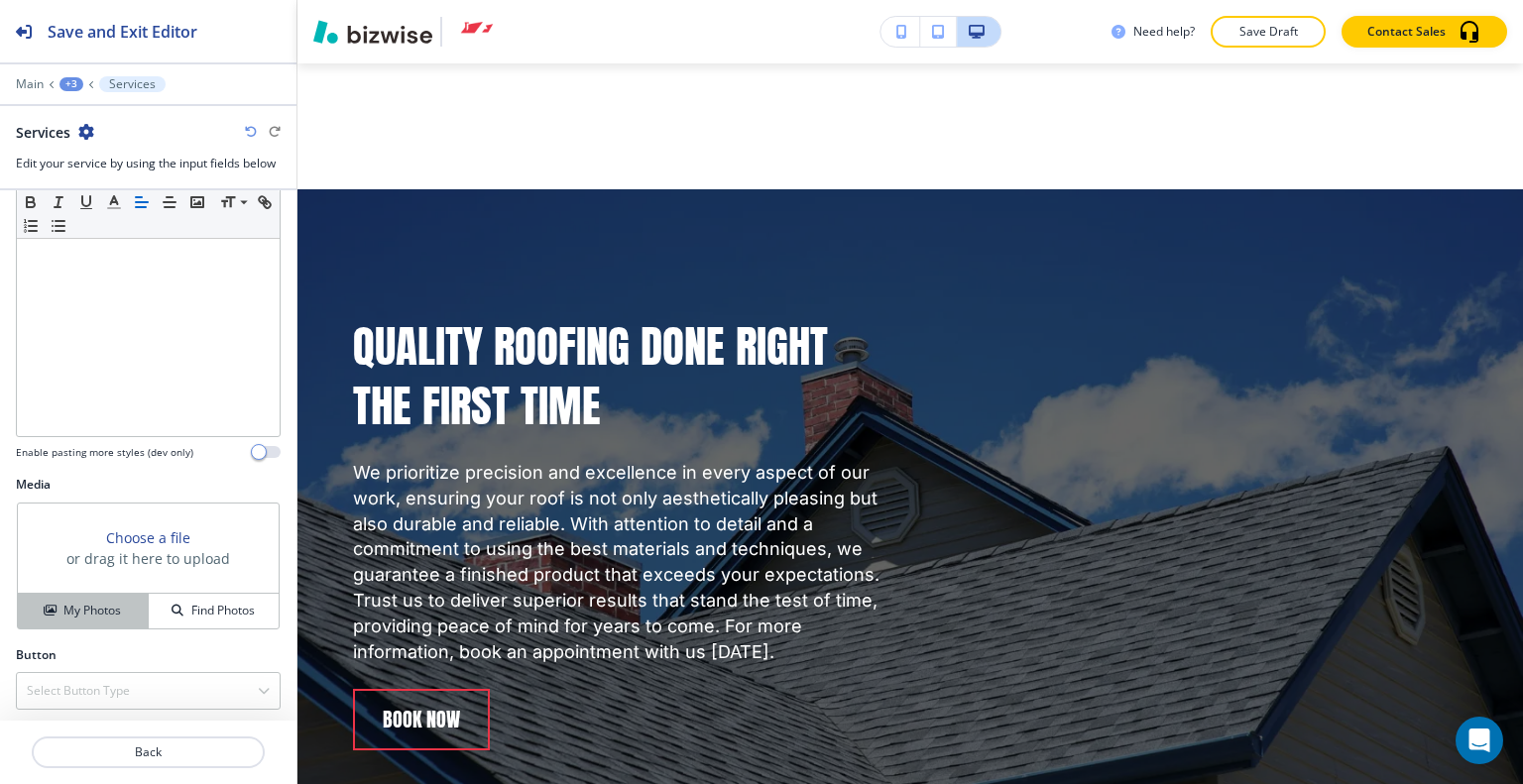 click on "My Photos" at bounding box center (83, 611) 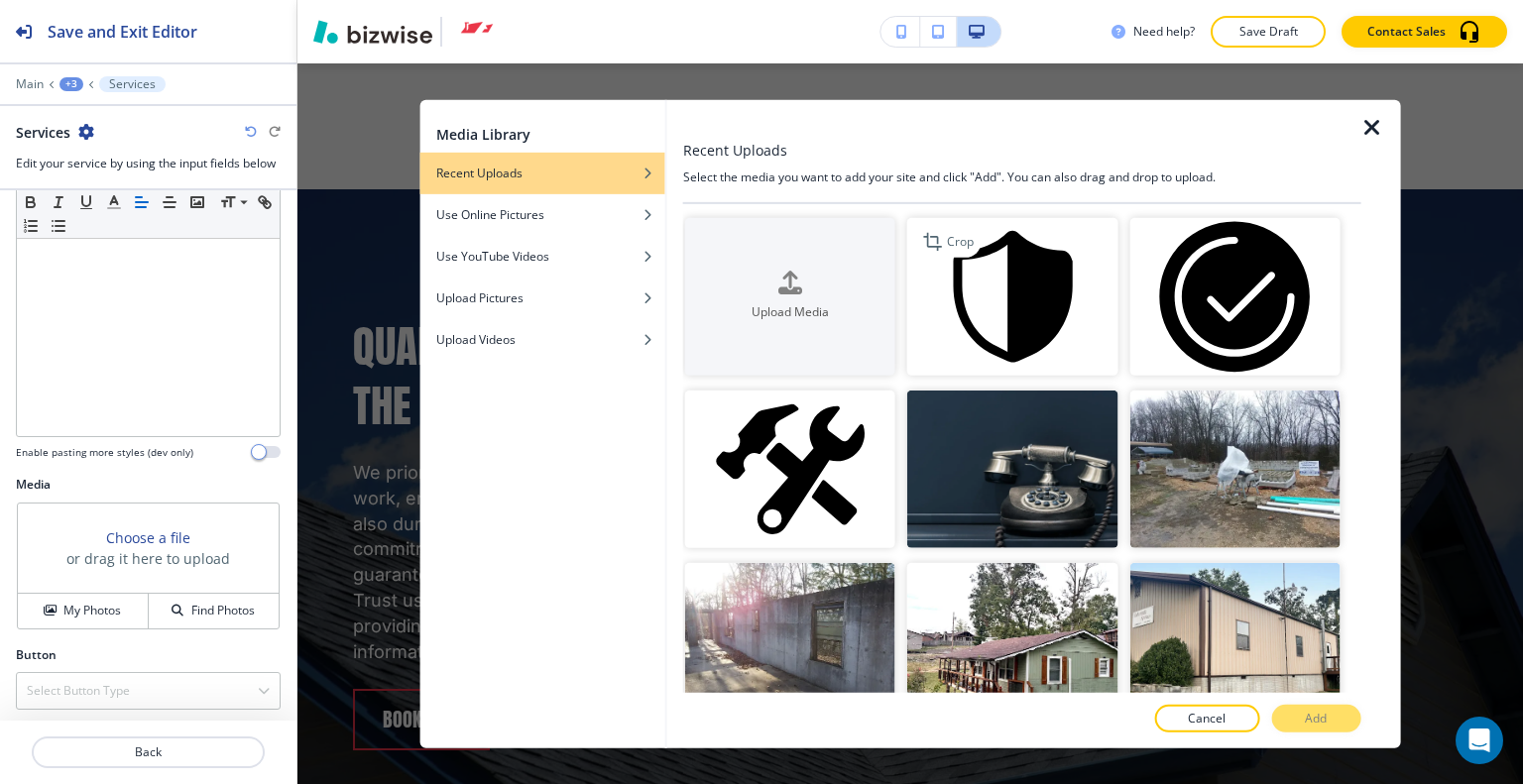 click at bounding box center (1012, 295) 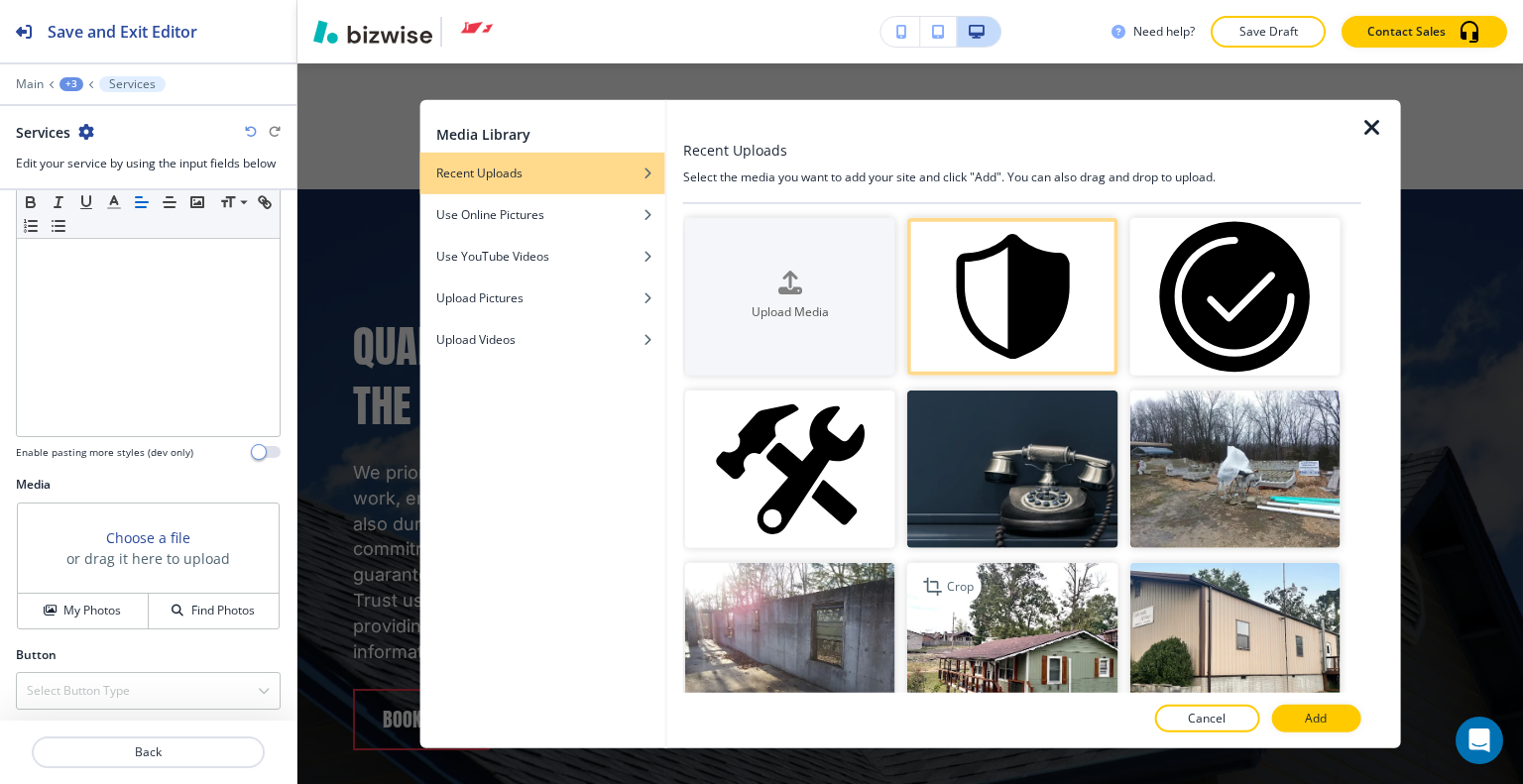 click at bounding box center [1012, 641] 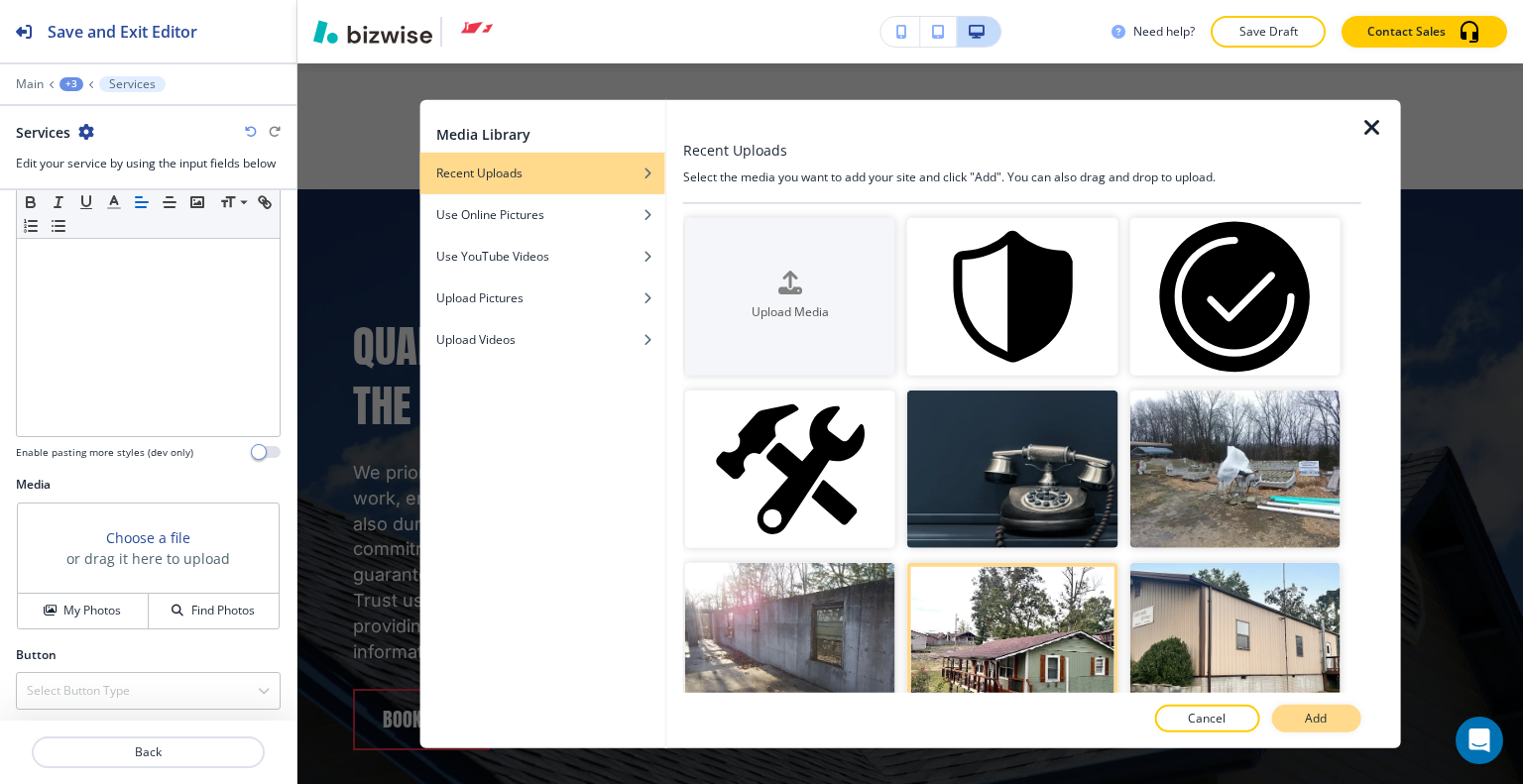 click on "Add" at bounding box center [1316, 719] 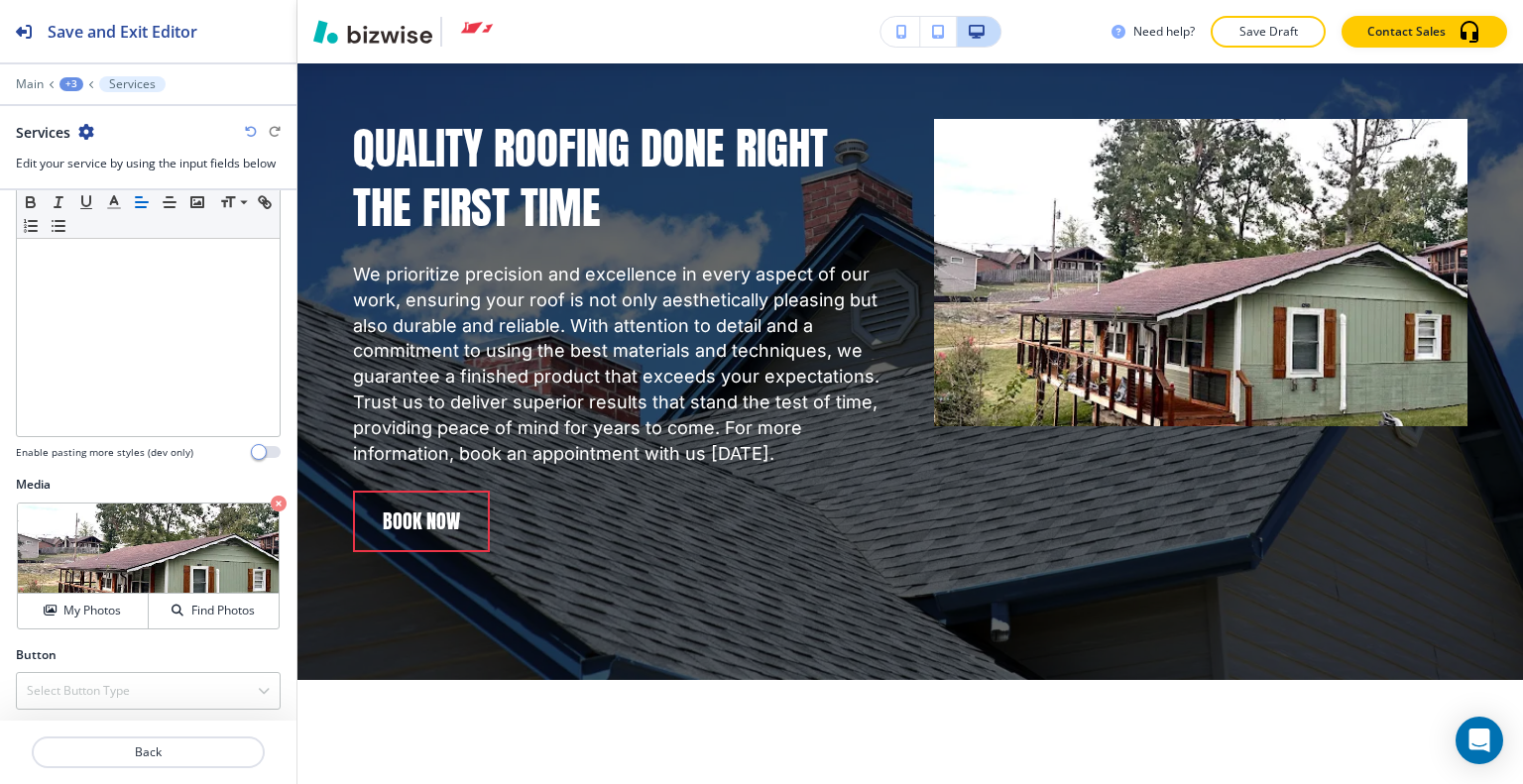 scroll, scrollTop: 3300, scrollLeft: 0, axis: vertical 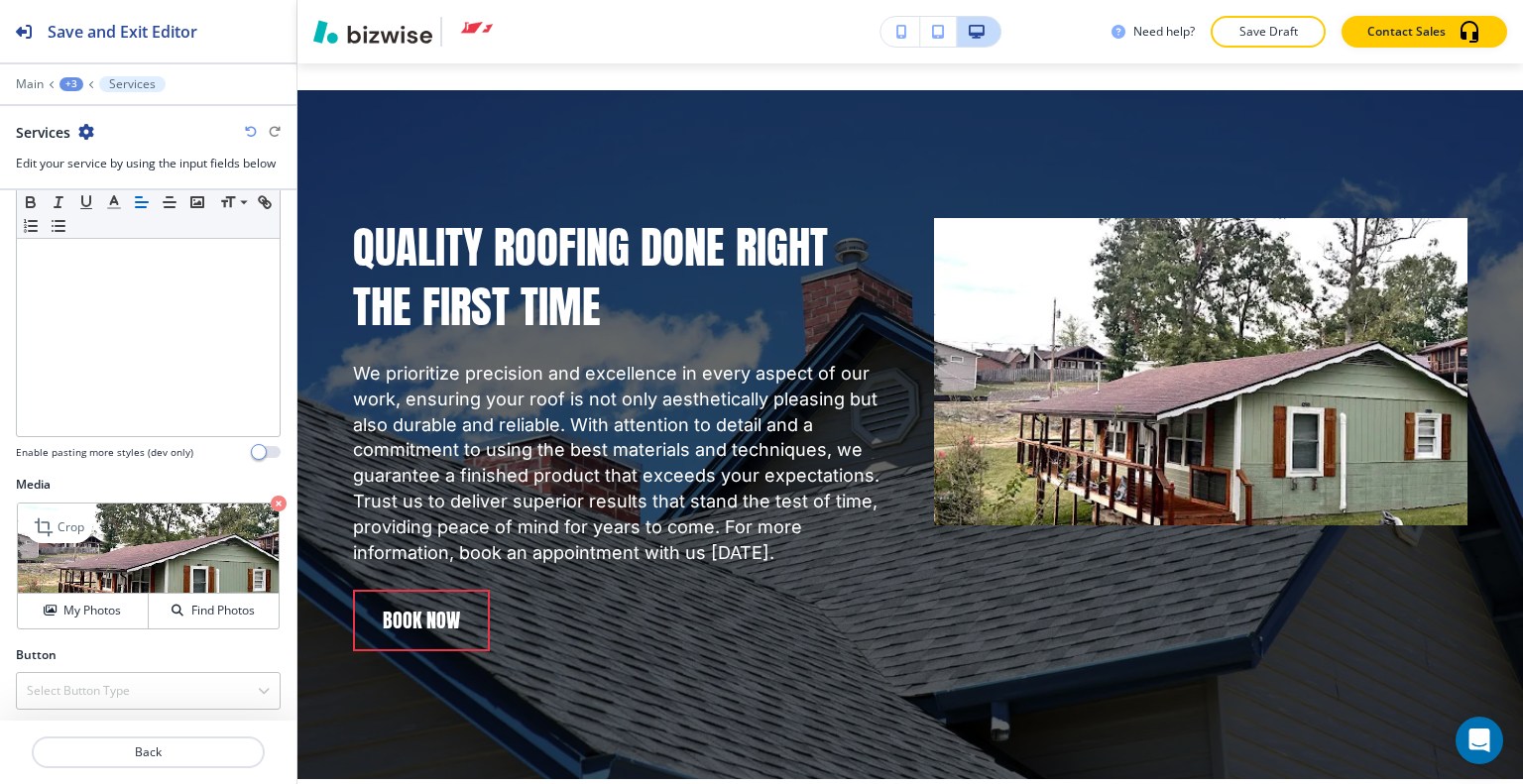 click at bounding box center (279, 504) 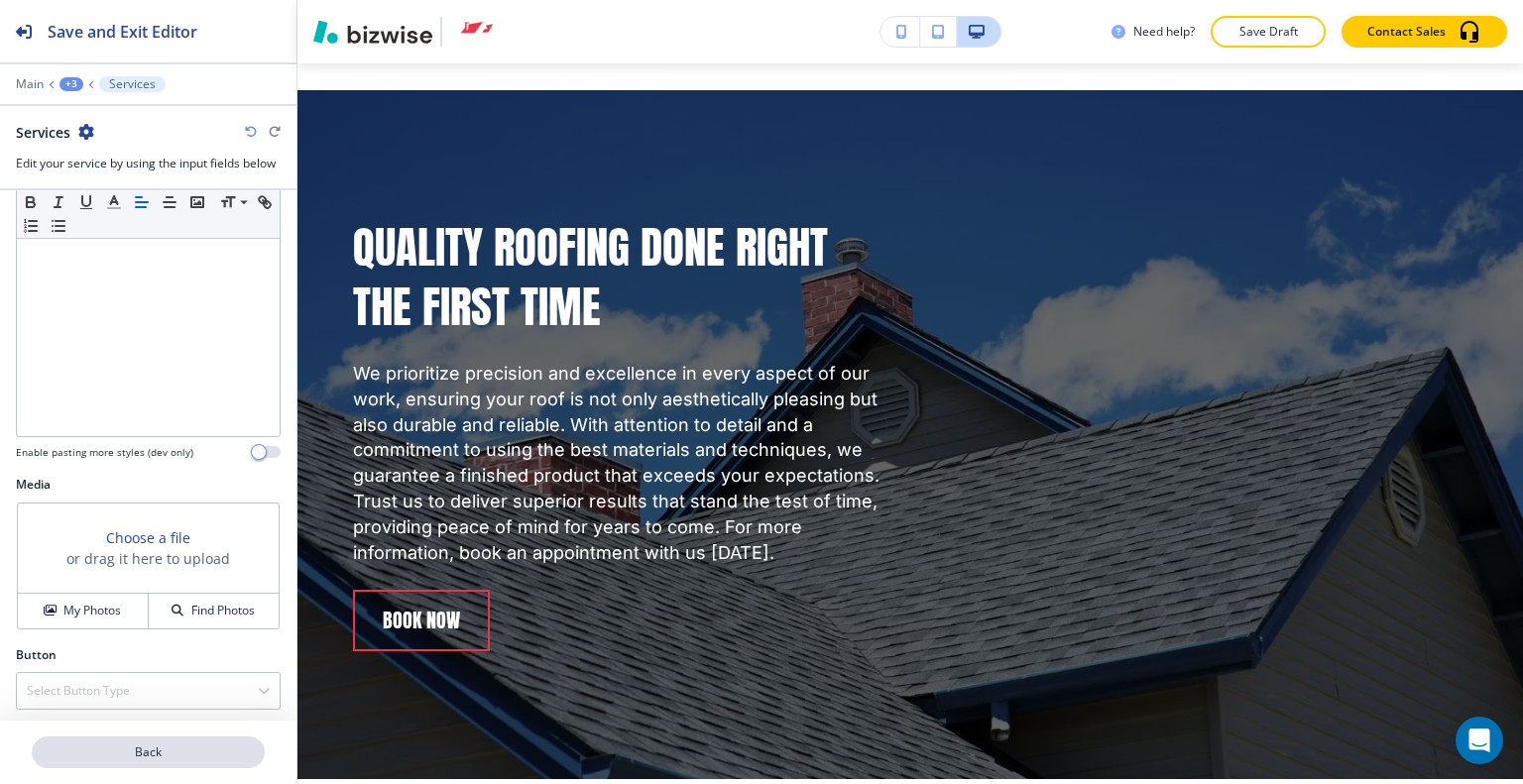 click on "Back" at bounding box center [148, 752] 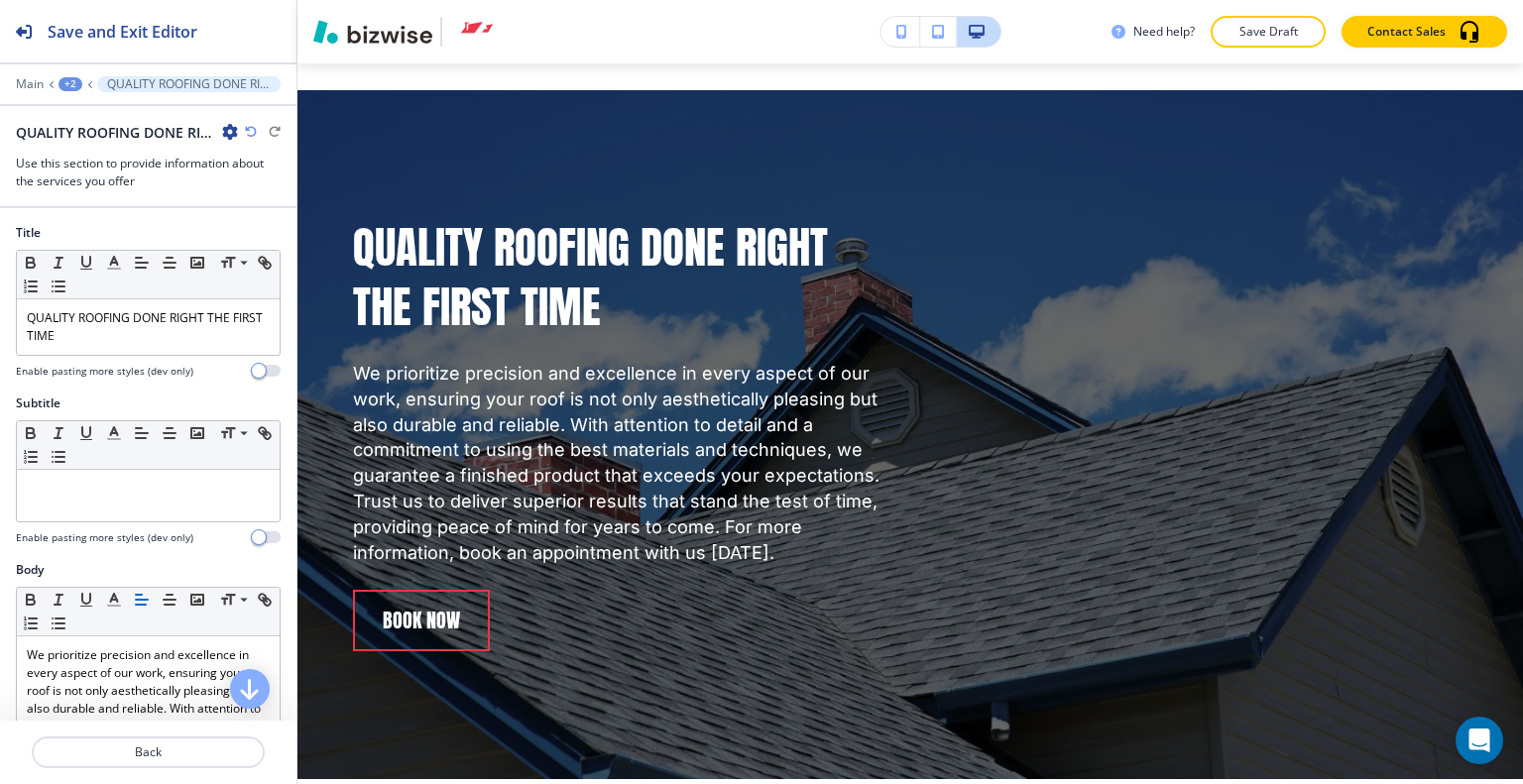 scroll, scrollTop: 595, scrollLeft: 0, axis: vertical 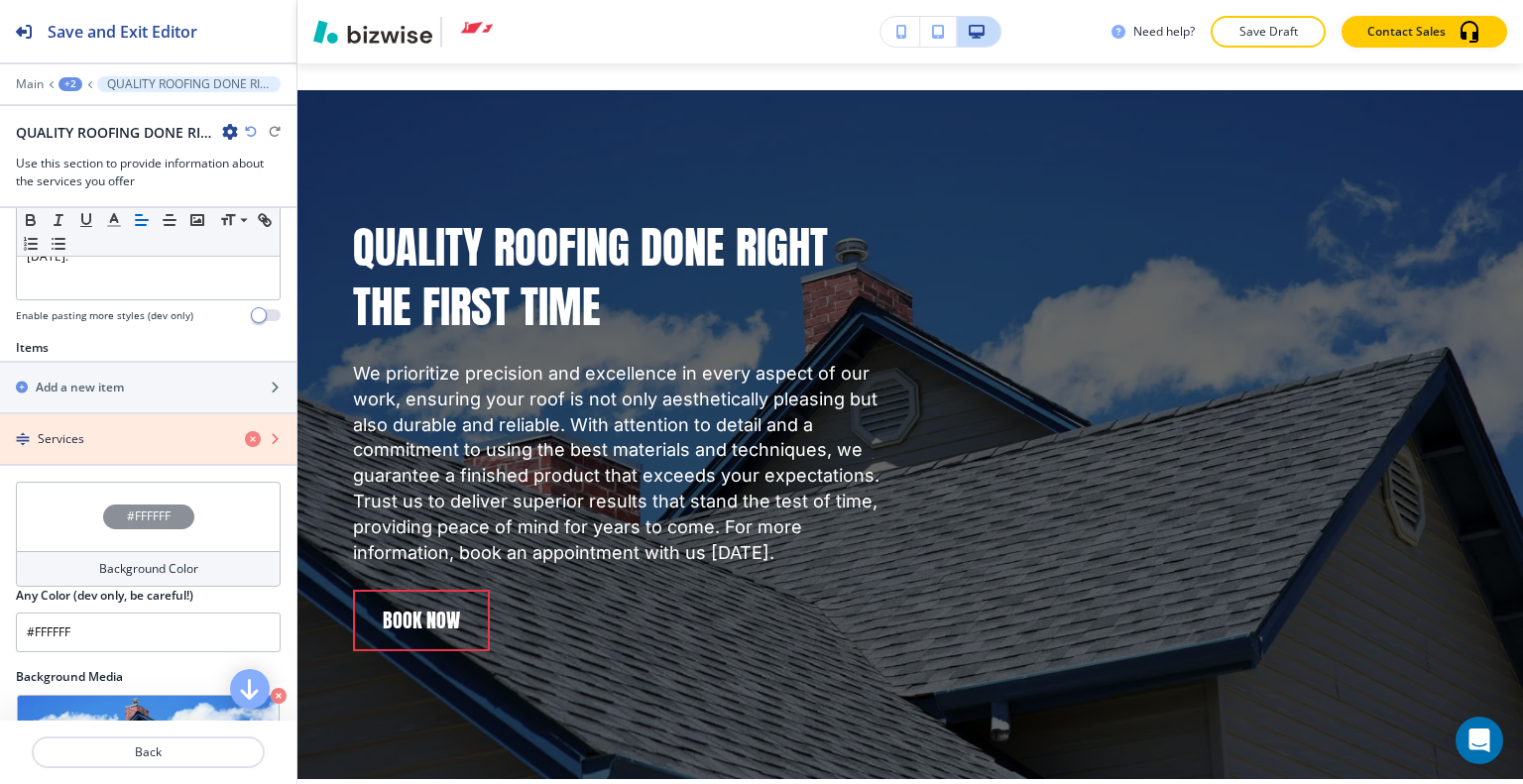 click at bounding box center (253, 439) 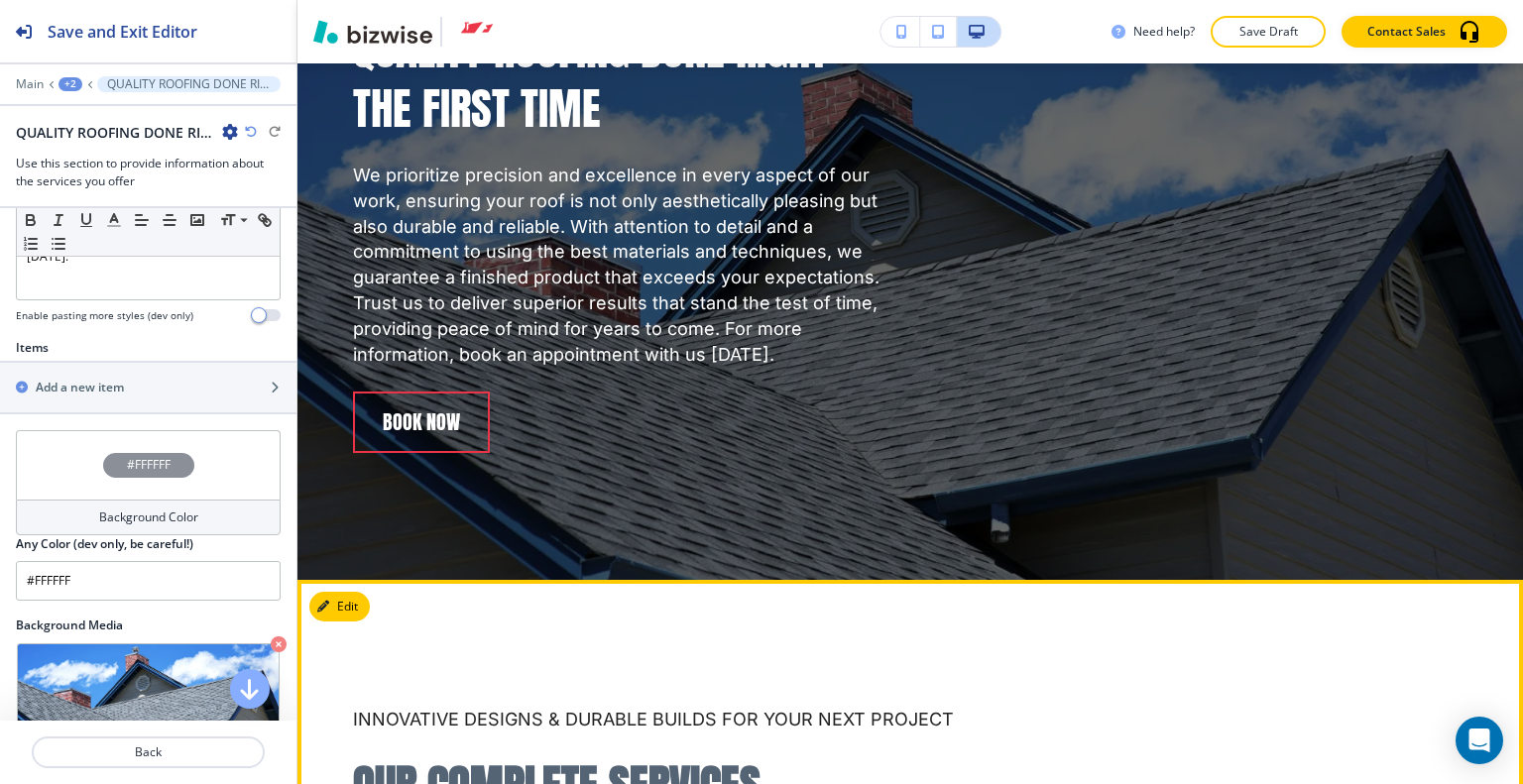 scroll, scrollTop: 3894, scrollLeft: 0, axis: vertical 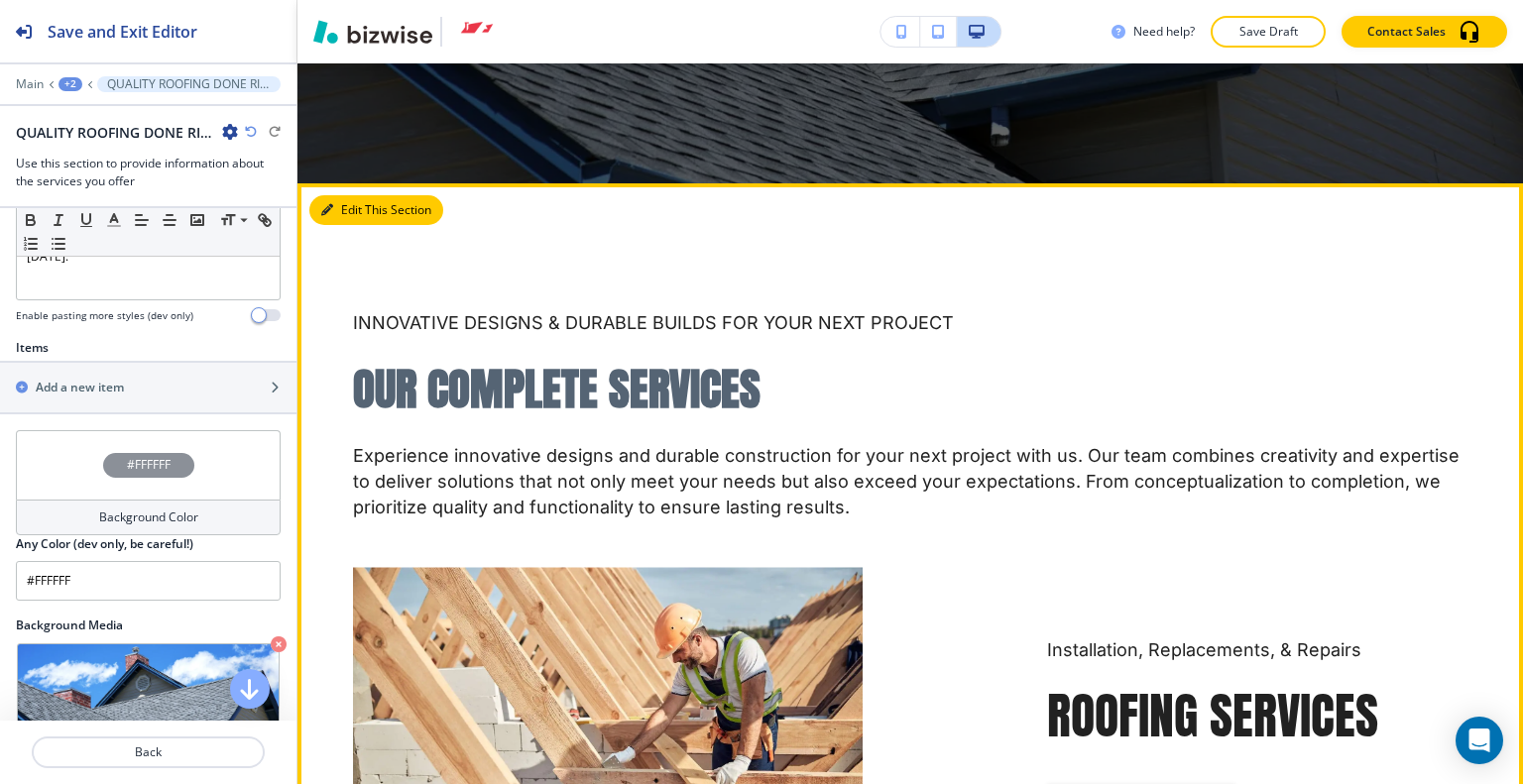 click on "Edit This Section" at bounding box center [376, 210] 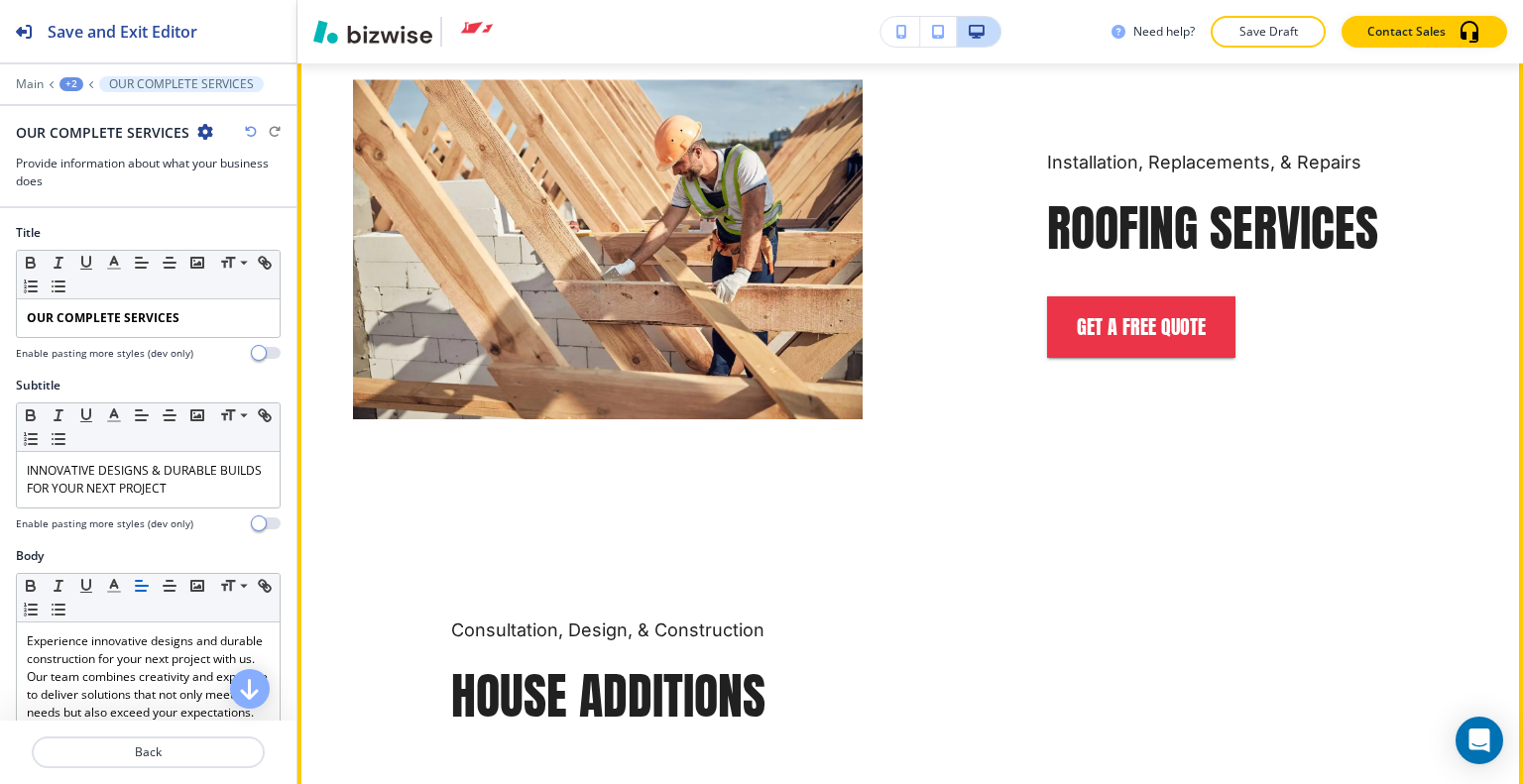 scroll, scrollTop: 4580, scrollLeft: 0, axis: vertical 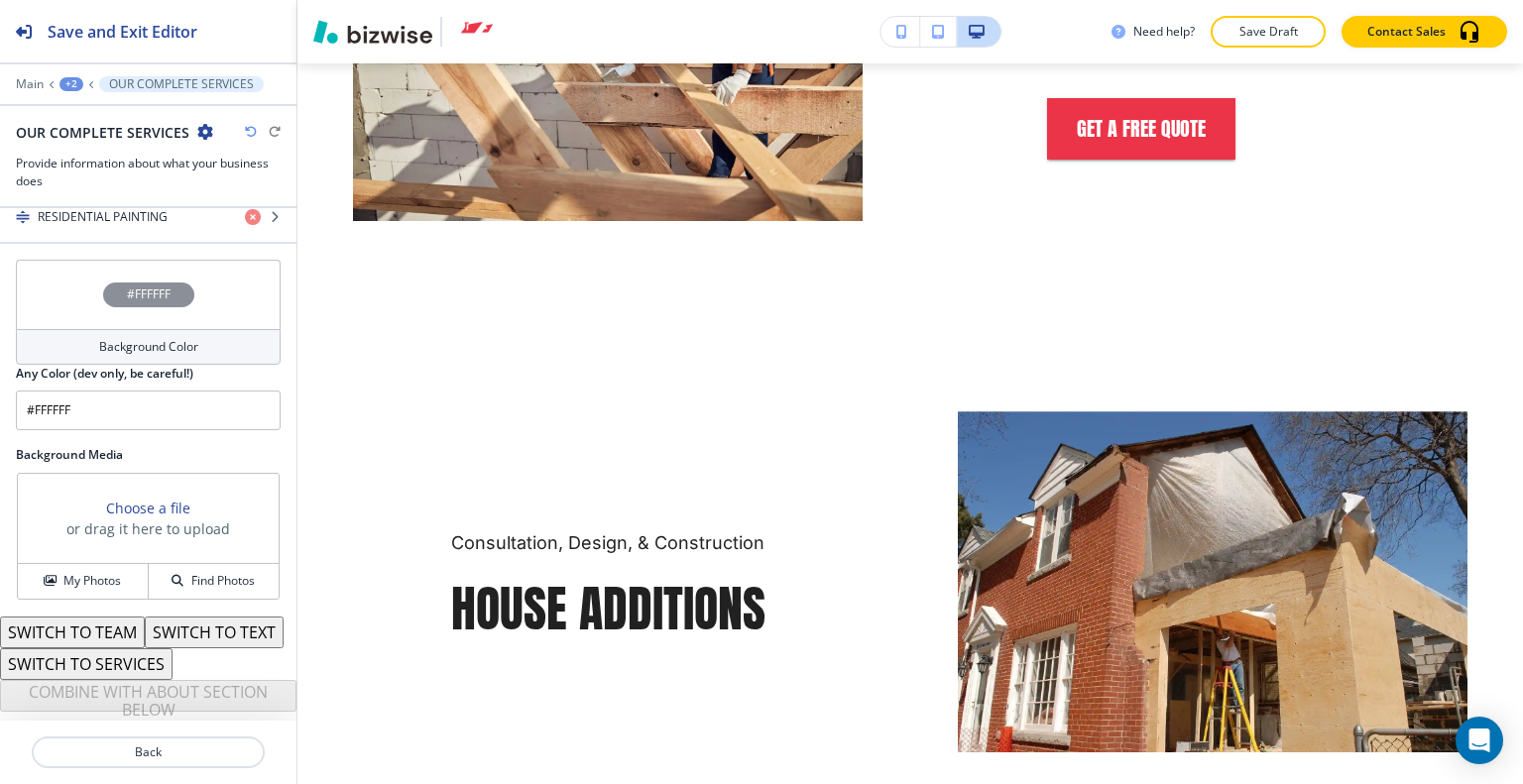 click on "SWITCH TO SERVICES" at bounding box center [86, 664] 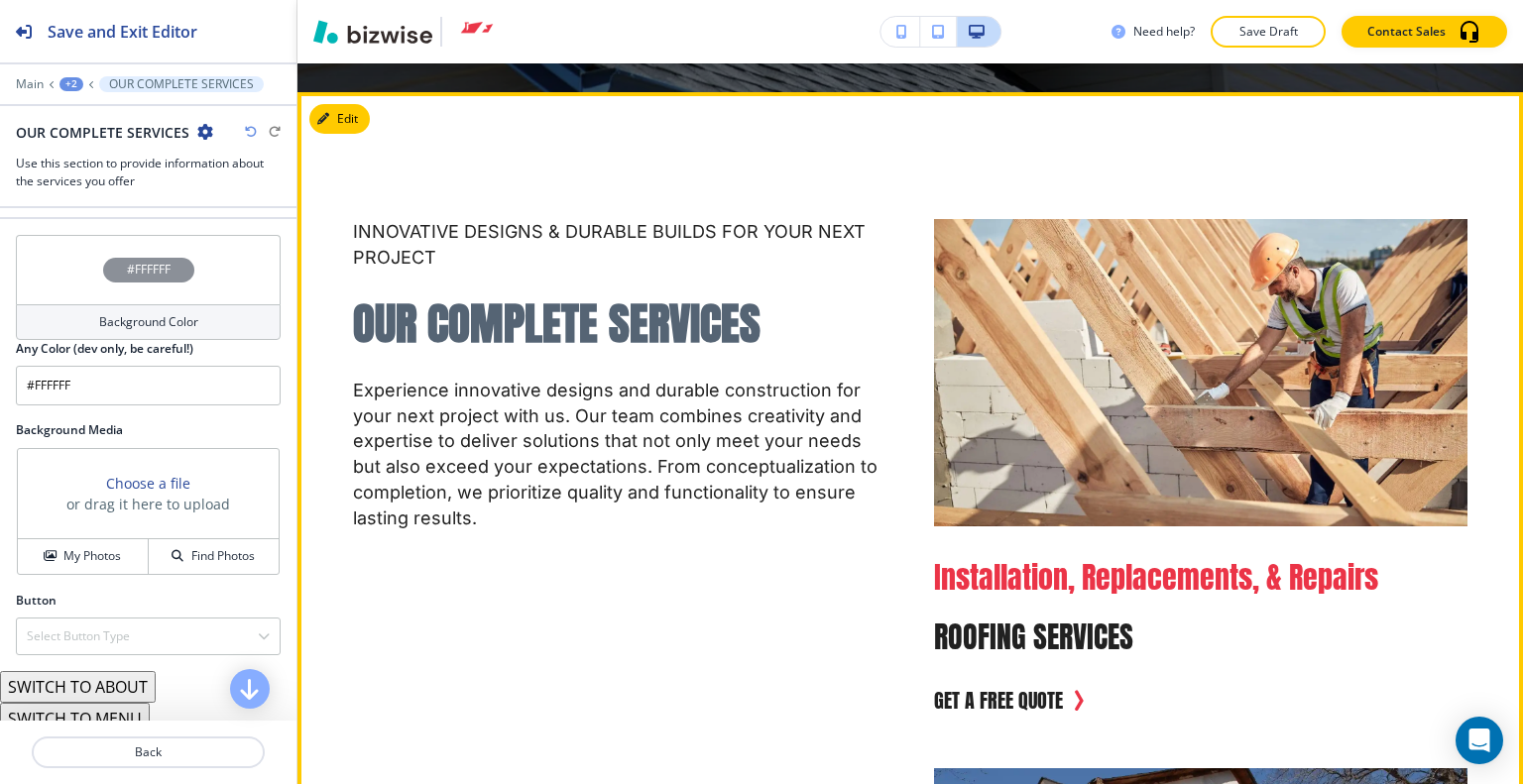 scroll, scrollTop: 3589, scrollLeft: 0, axis: vertical 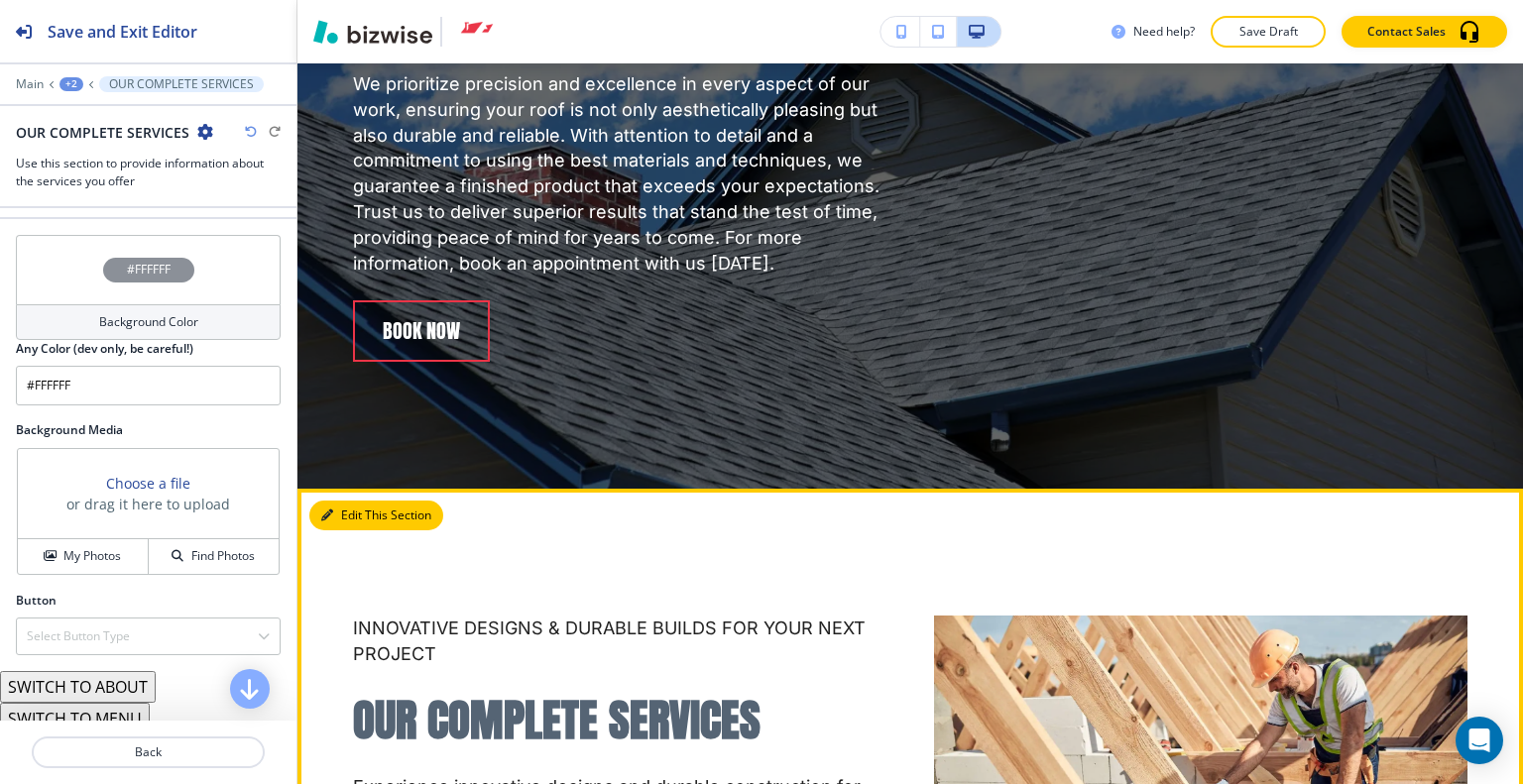 click on "Edit This Section" at bounding box center [376, 515] 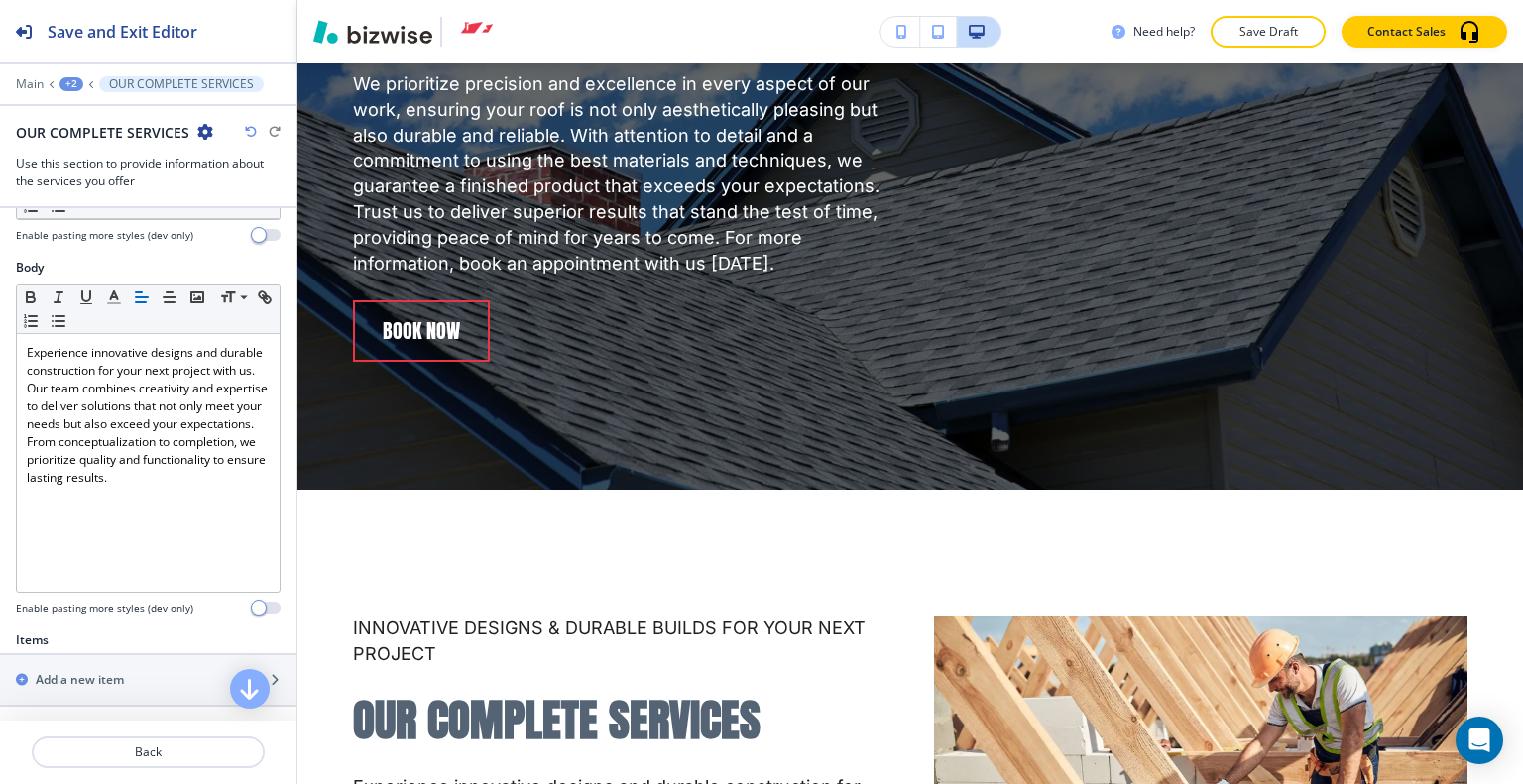 scroll, scrollTop: 0, scrollLeft: 0, axis: both 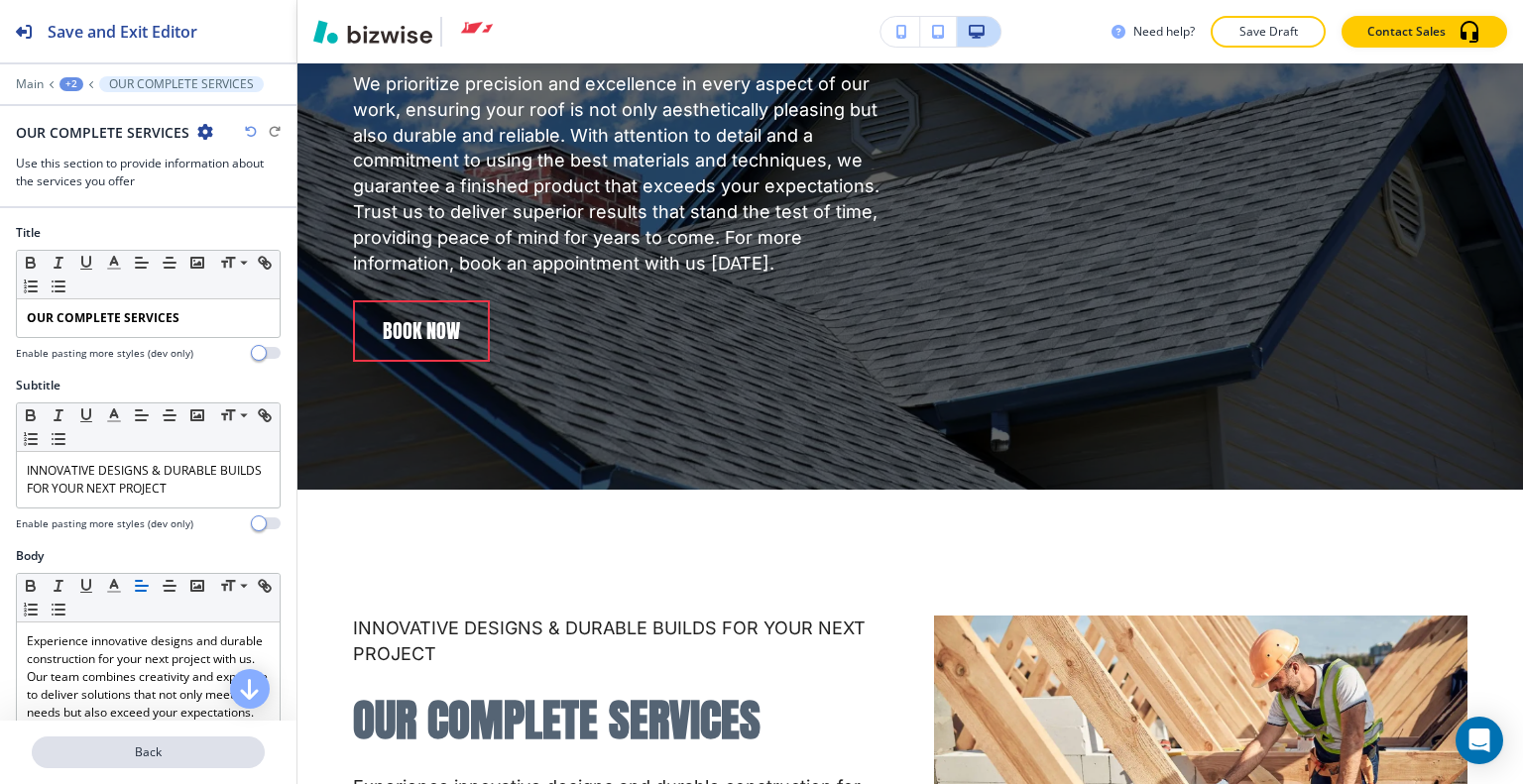 click on "Back" at bounding box center [148, 752] 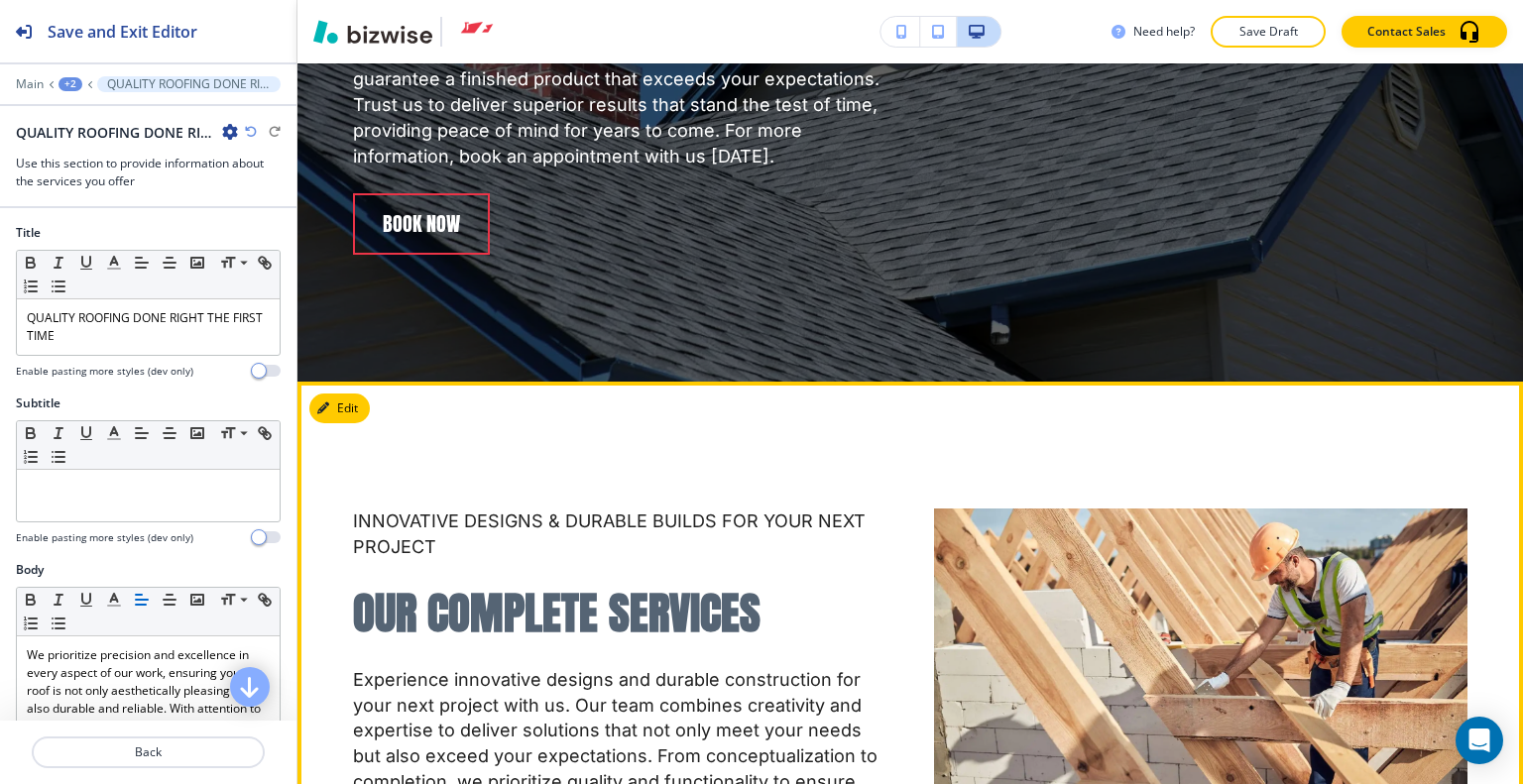 scroll, scrollTop: 3795, scrollLeft: 0, axis: vertical 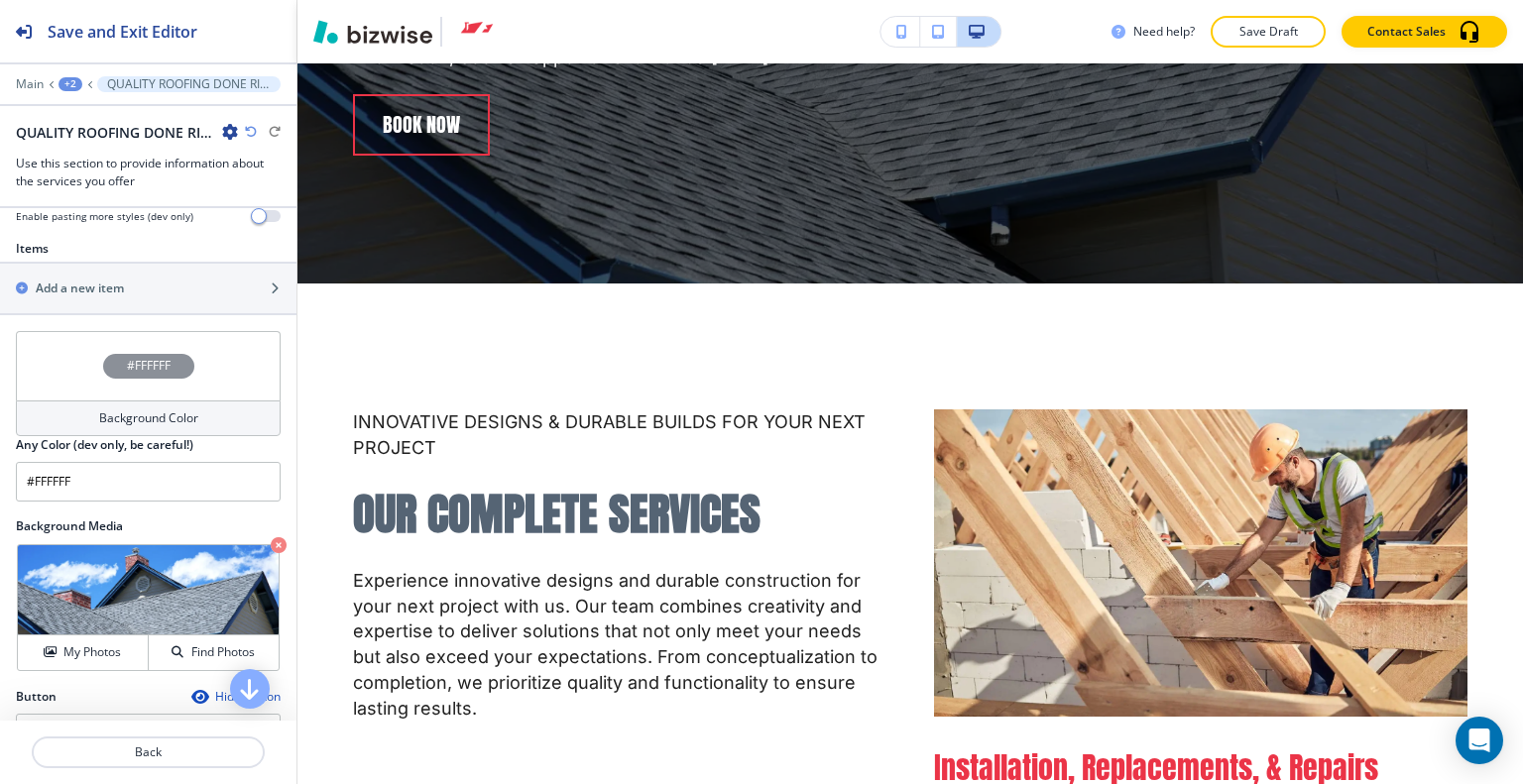 click on "+2" at bounding box center [70, 84] 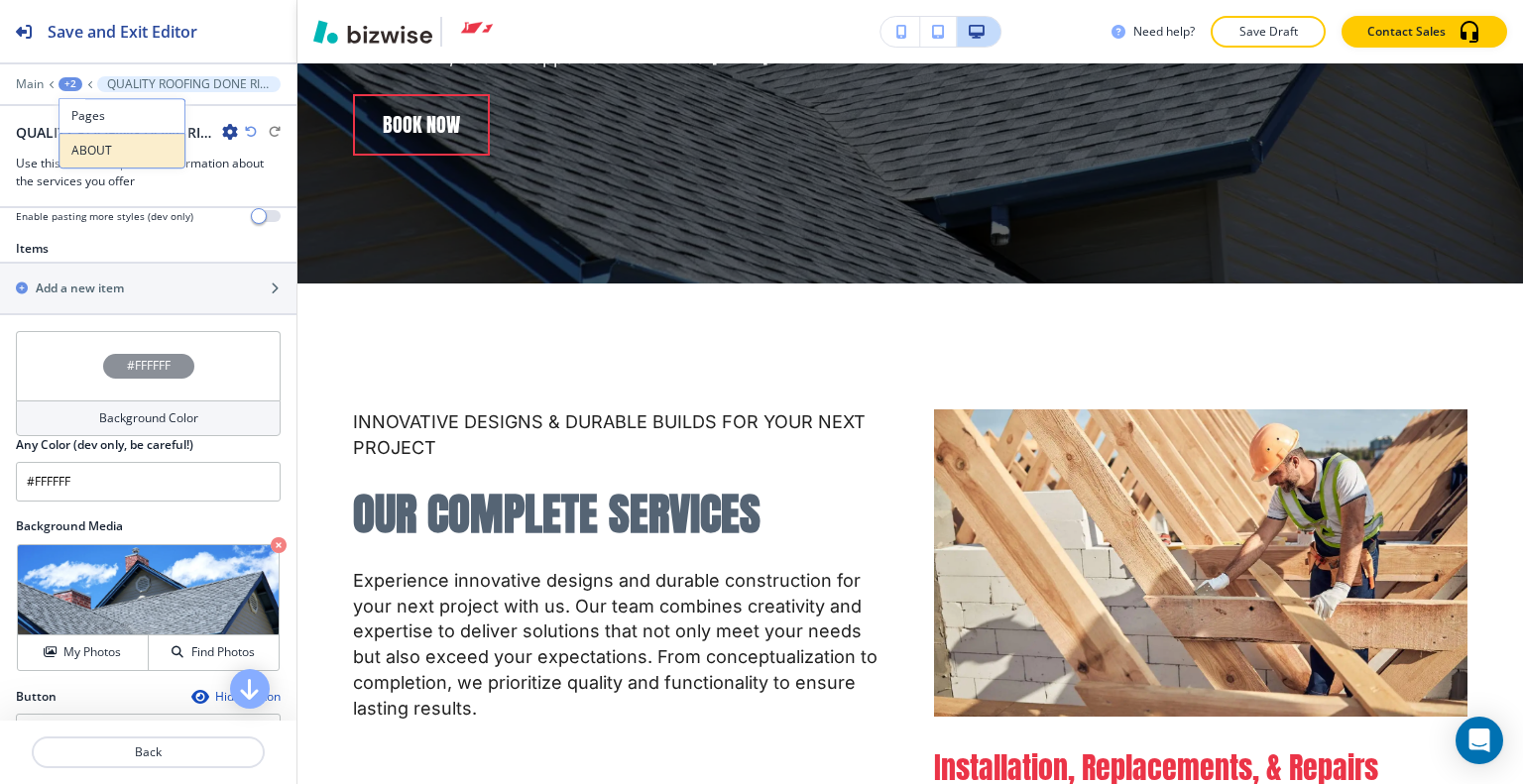 click on "ABOUT" at bounding box center (122, 151) 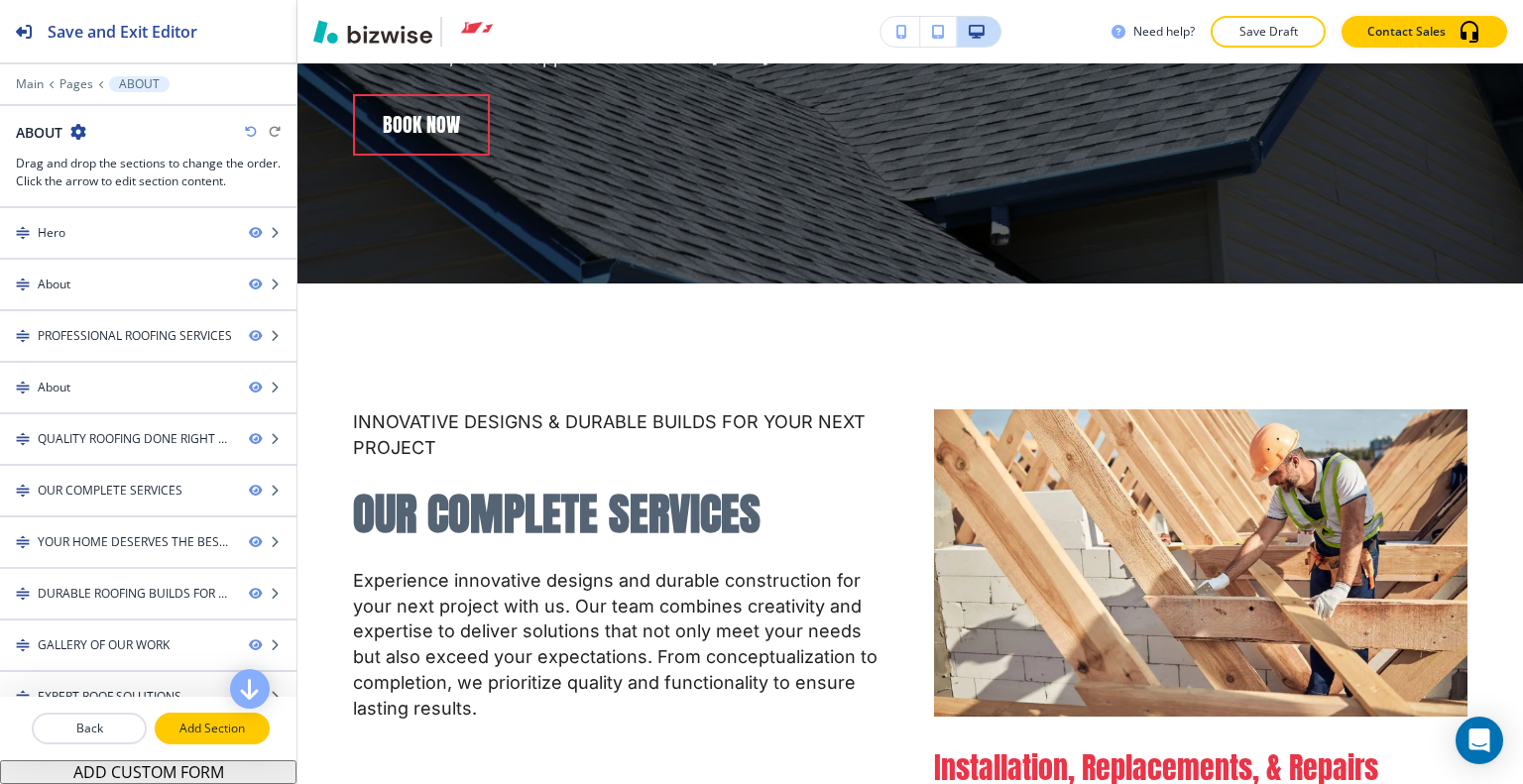 click on "Add Section" at bounding box center (212, 728) 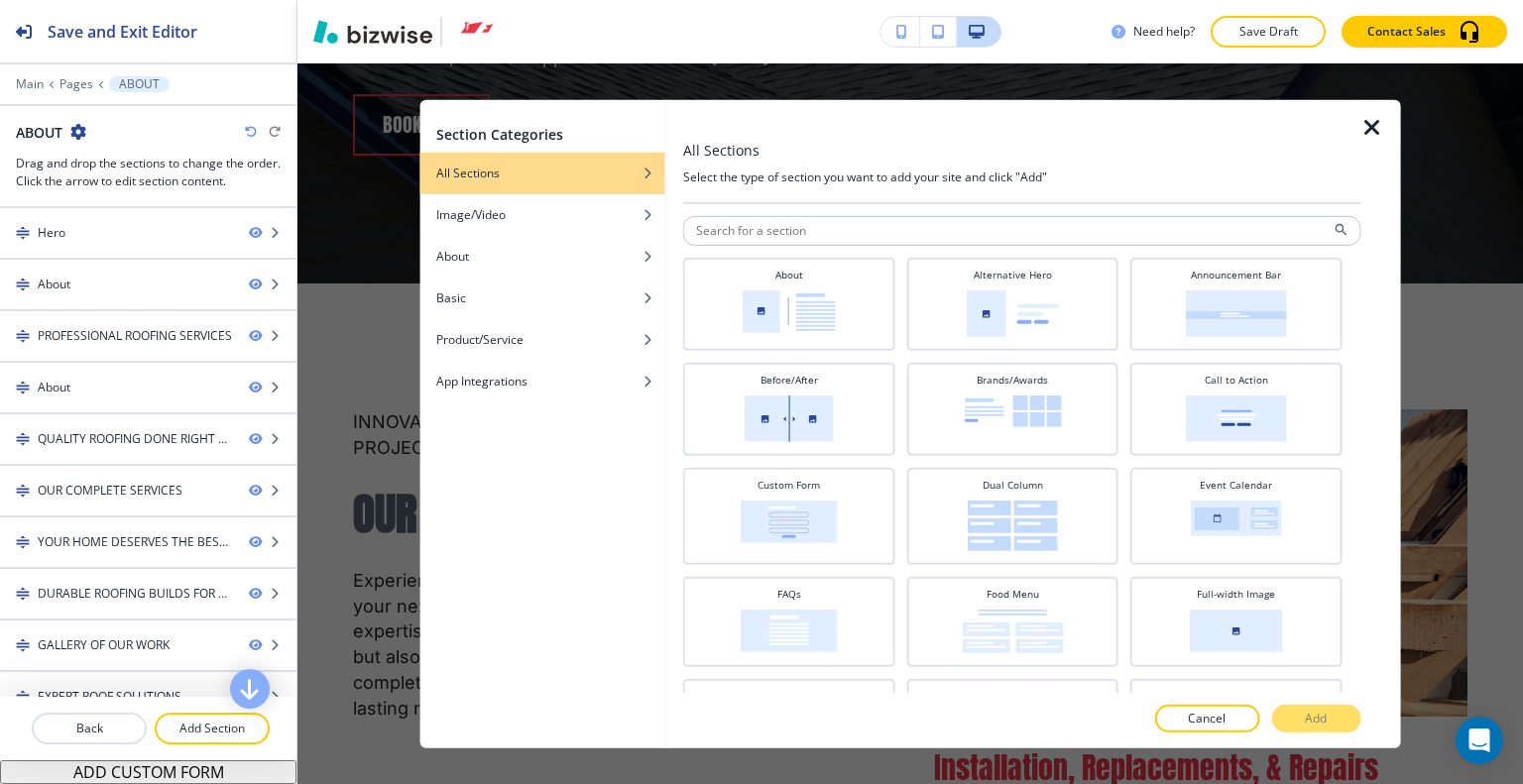 scroll, scrollTop: 99, scrollLeft: 0, axis: vertical 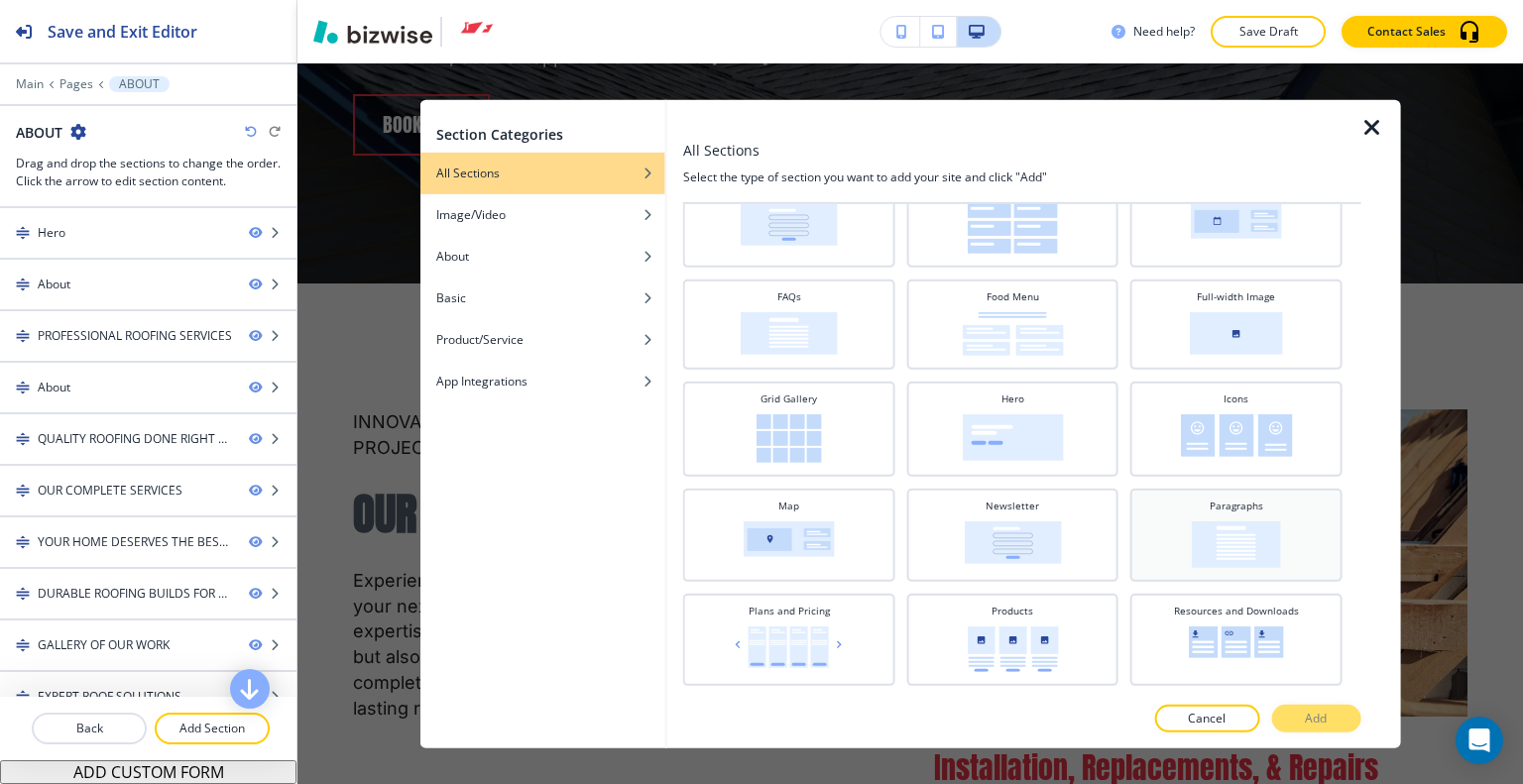 click at bounding box center [1236, 543] 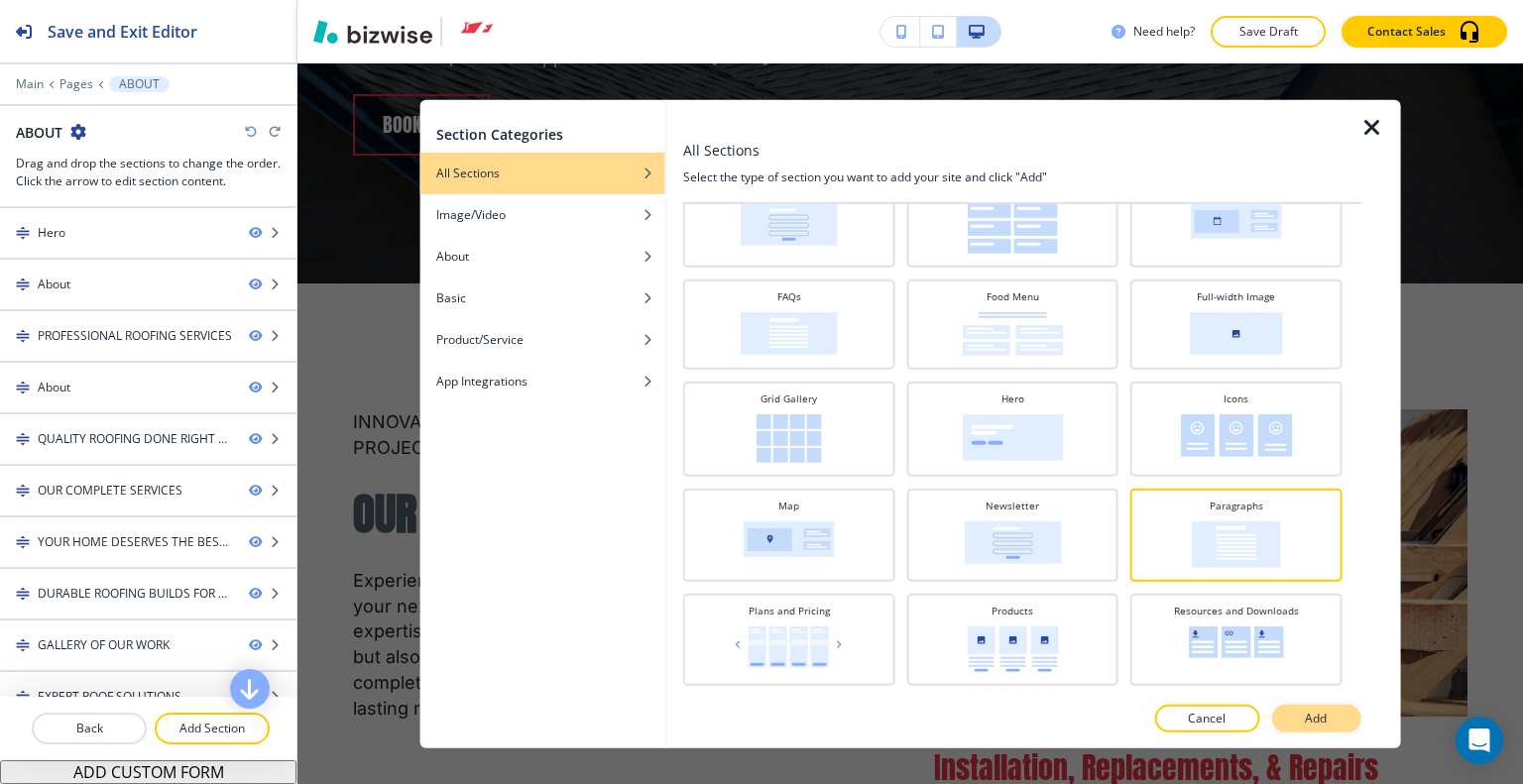 click on "Add" at bounding box center (1316, 719) 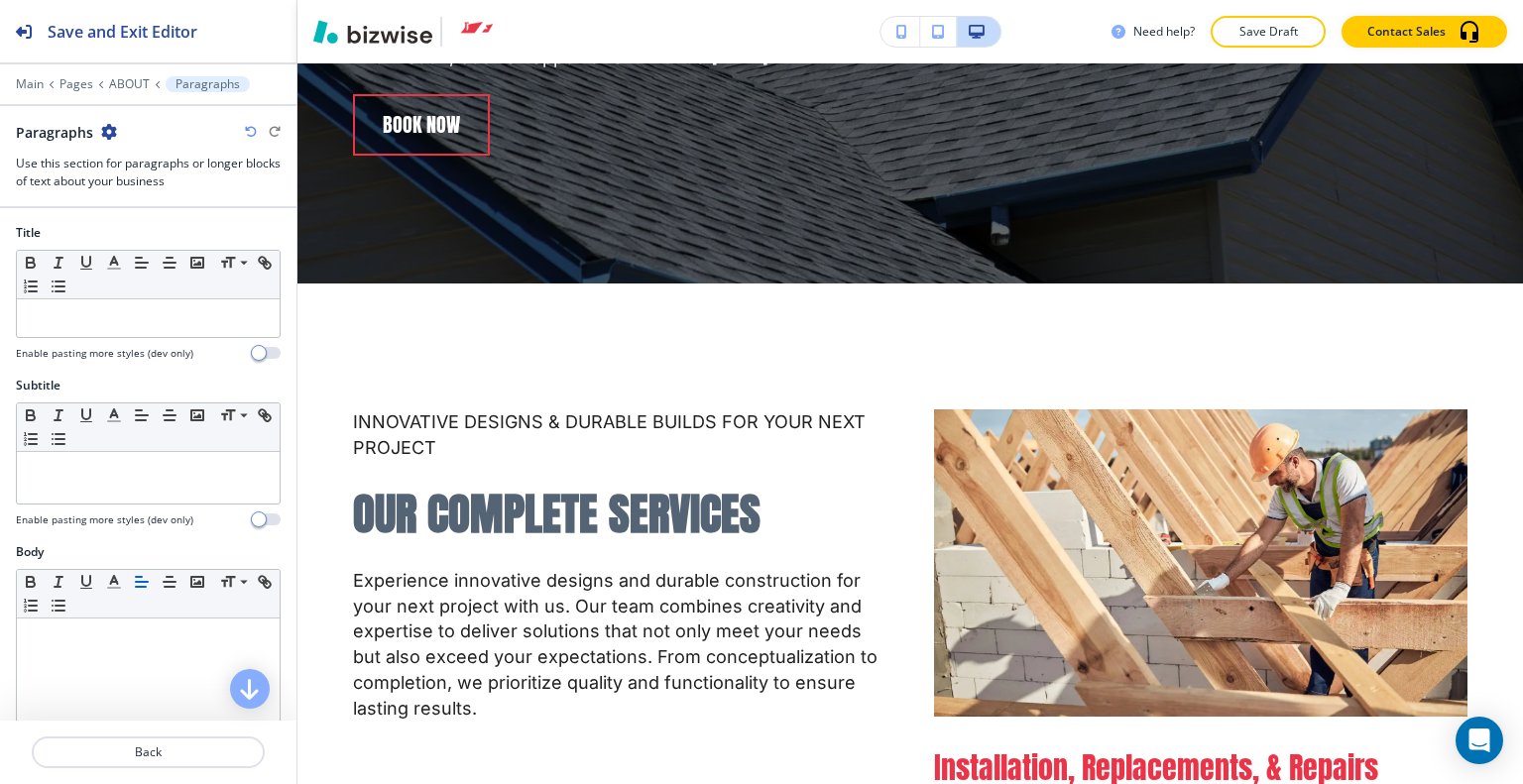 scroll, scrollTop: 21394, scrollLeft: 0, axis: vertical 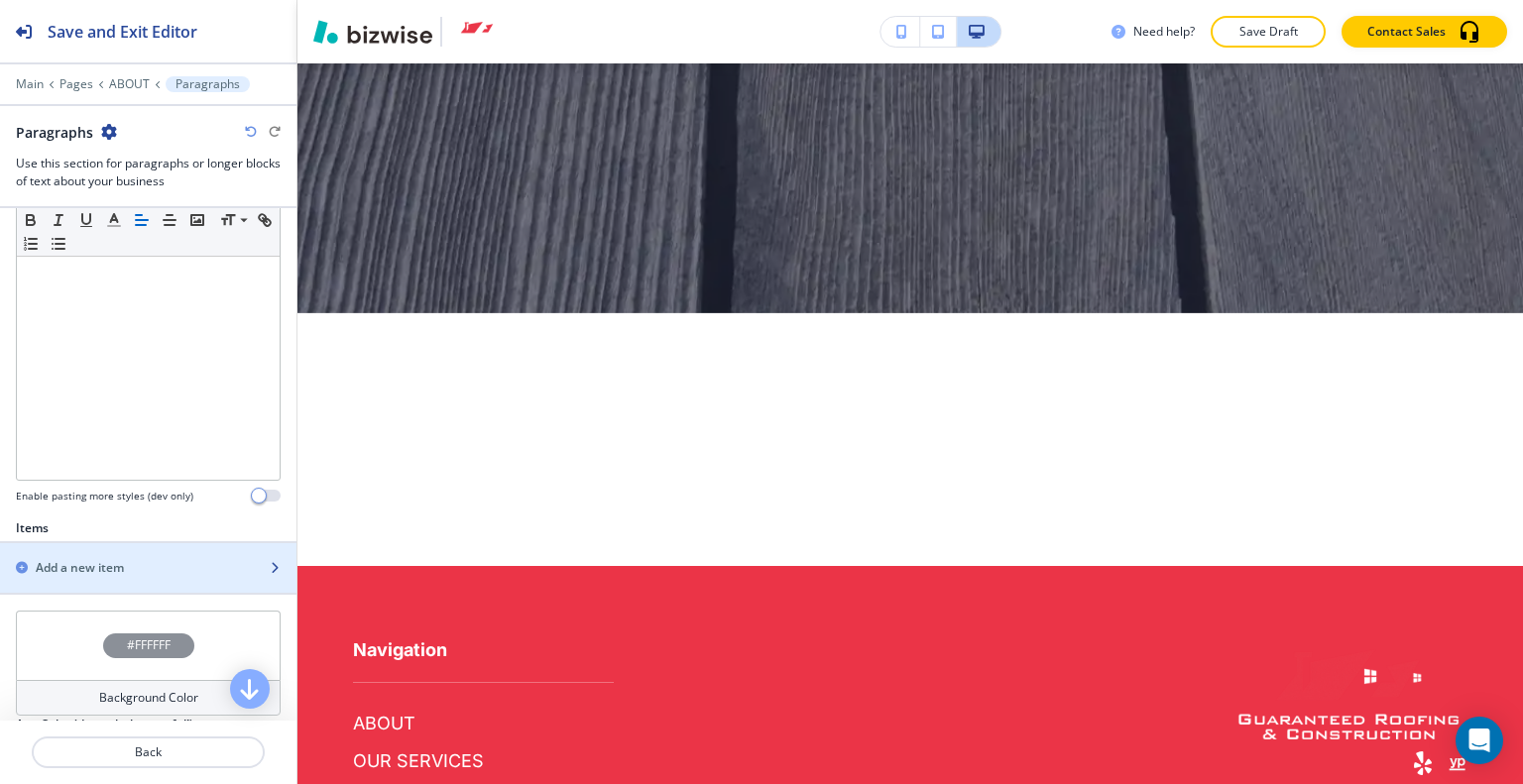 click on "Add a new item" at bounding box center [126, 568] 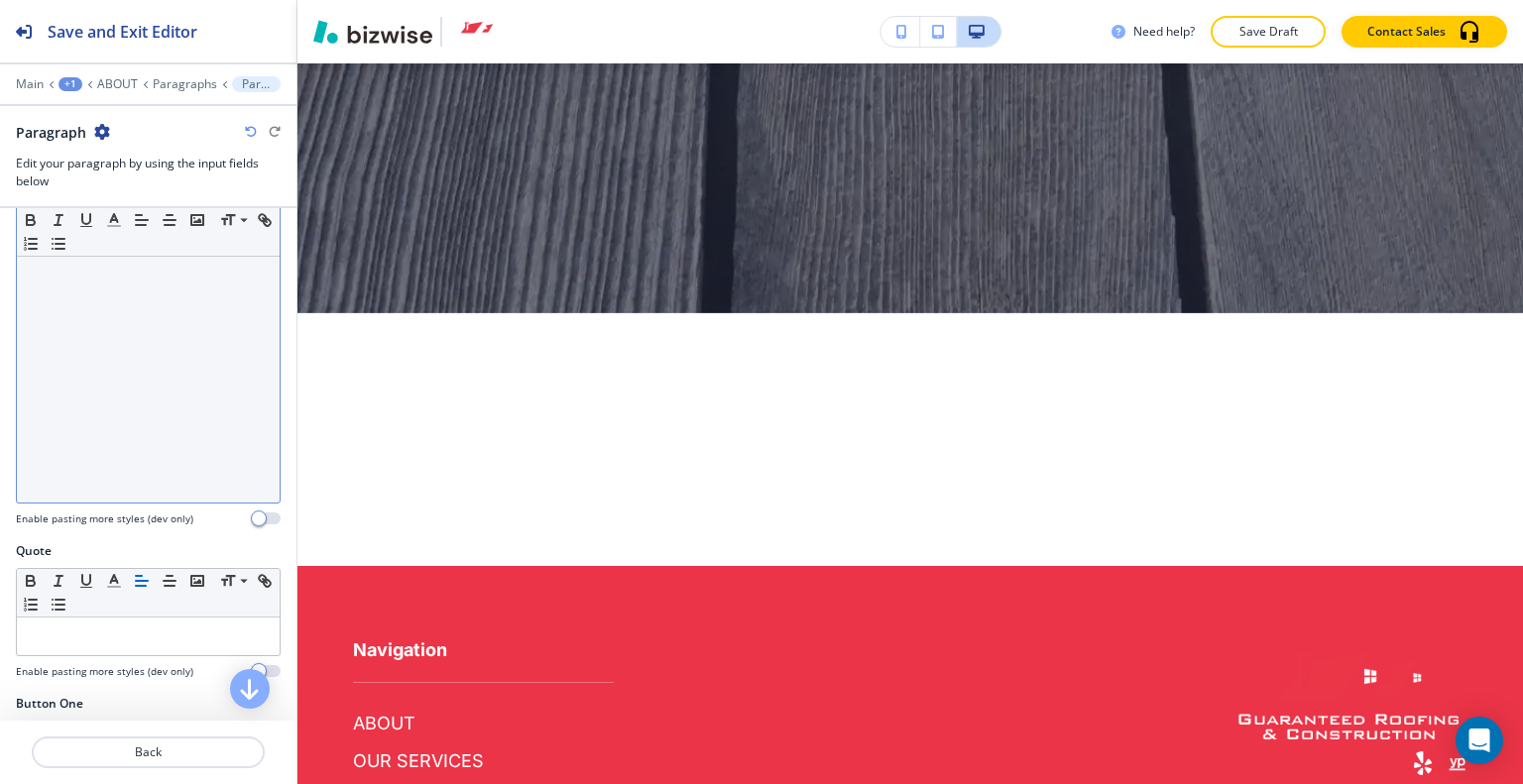 scroll, scrollTop: 0, scrollLeft: 0, axis: both 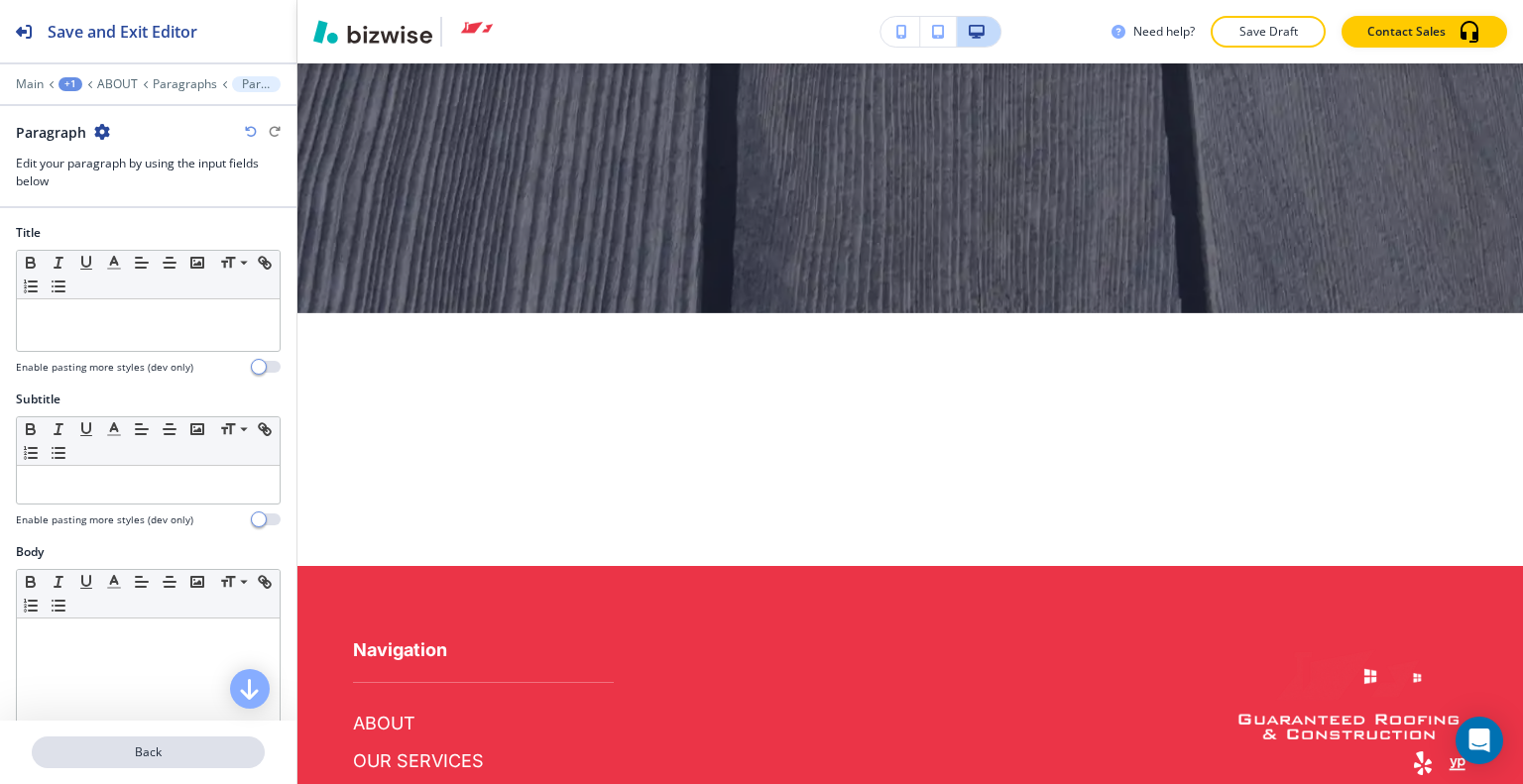 click on "Back" at bounding box center [148, 752] 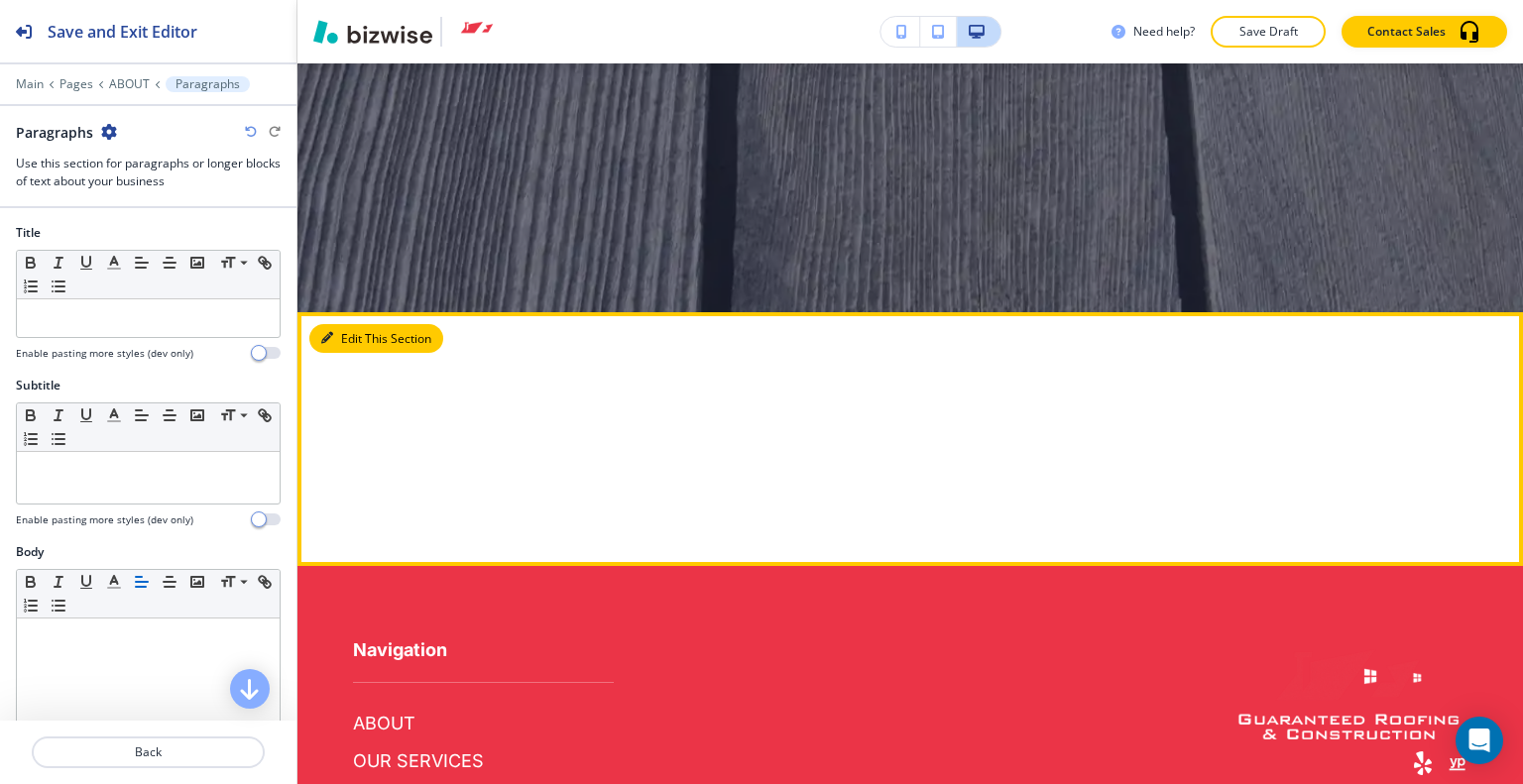 click on "Edit This Section" at bounding box center (376, 339) 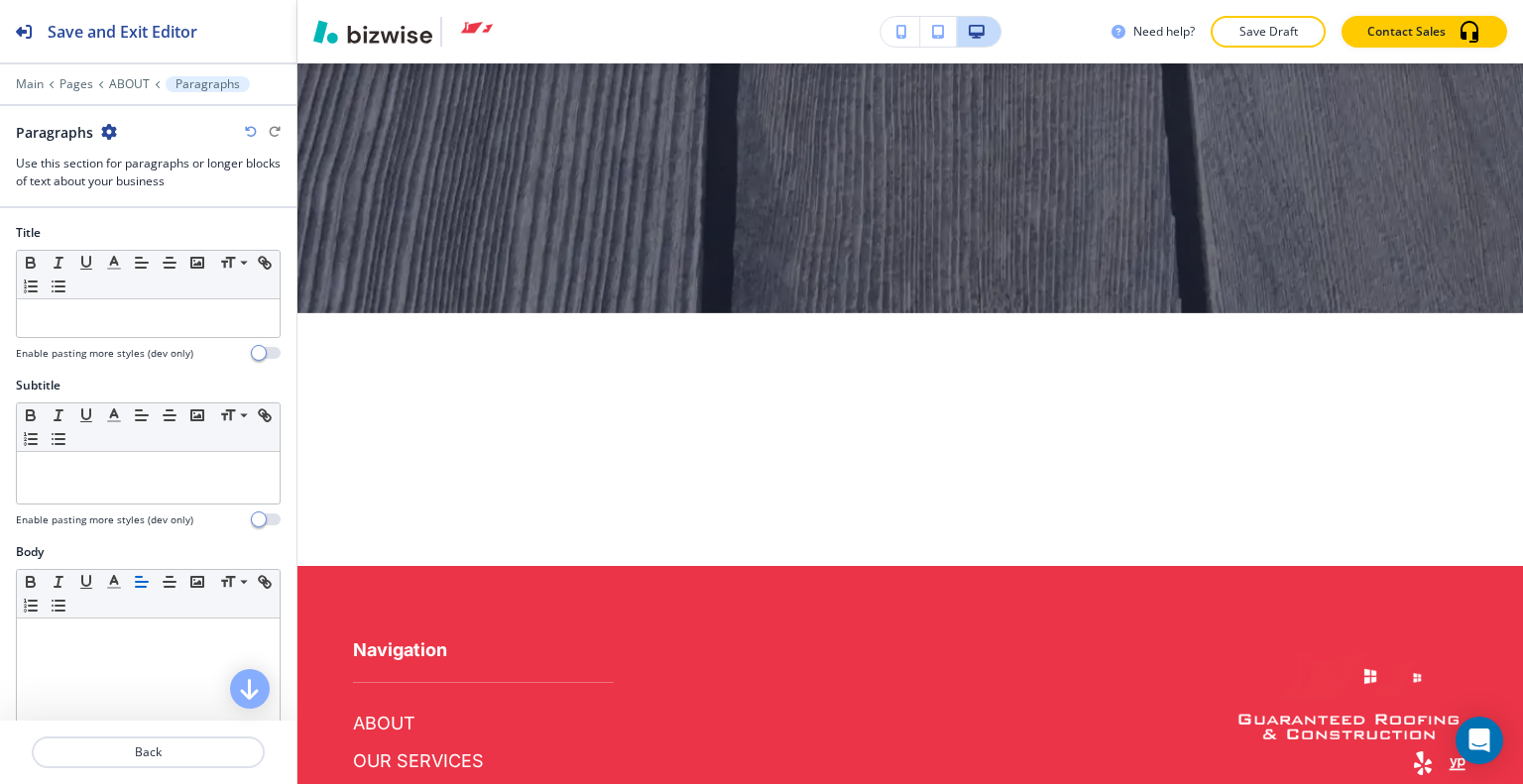 click at bounding box center [109, 132] 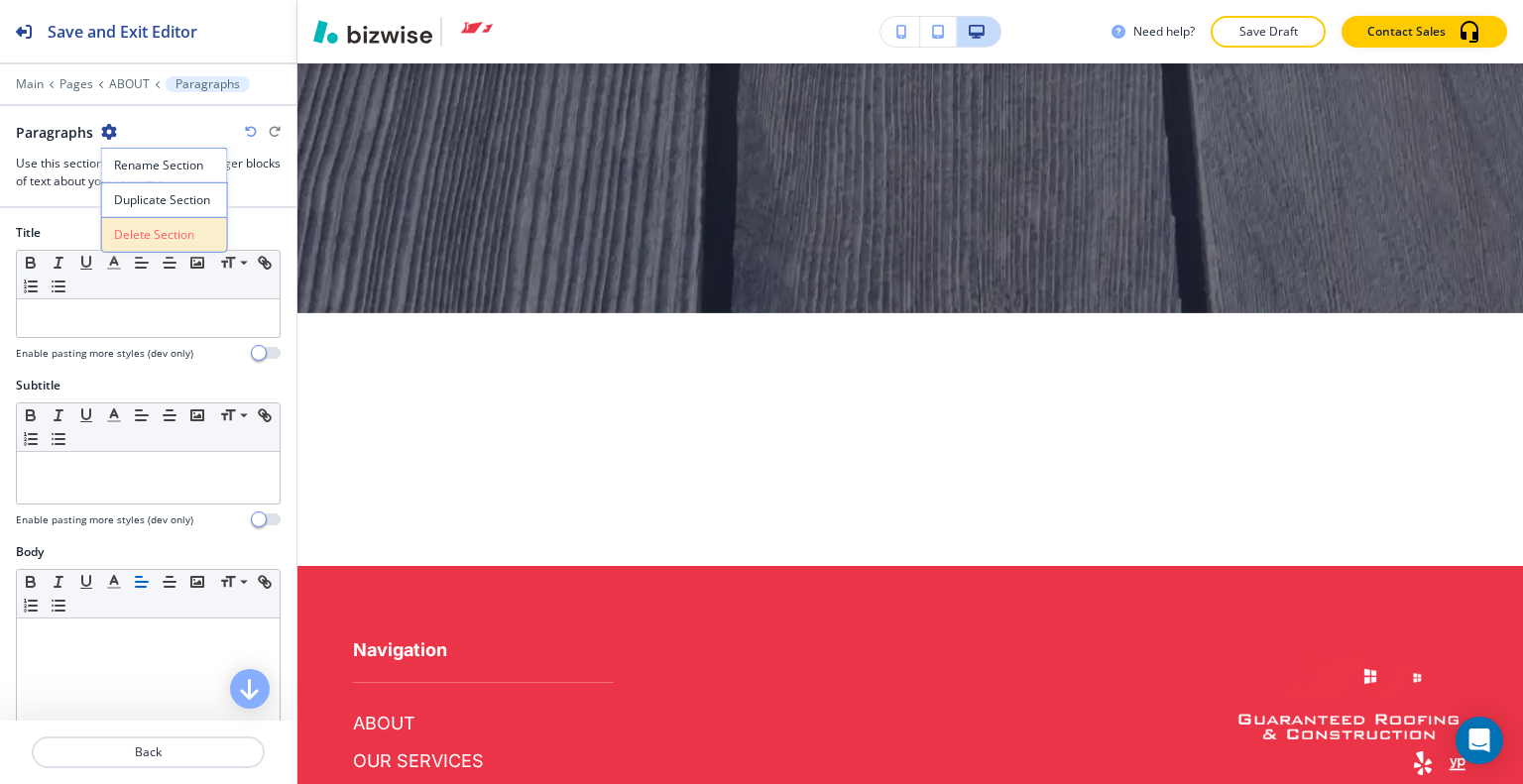click on "Delete Section" at bounding box center [165, 235] 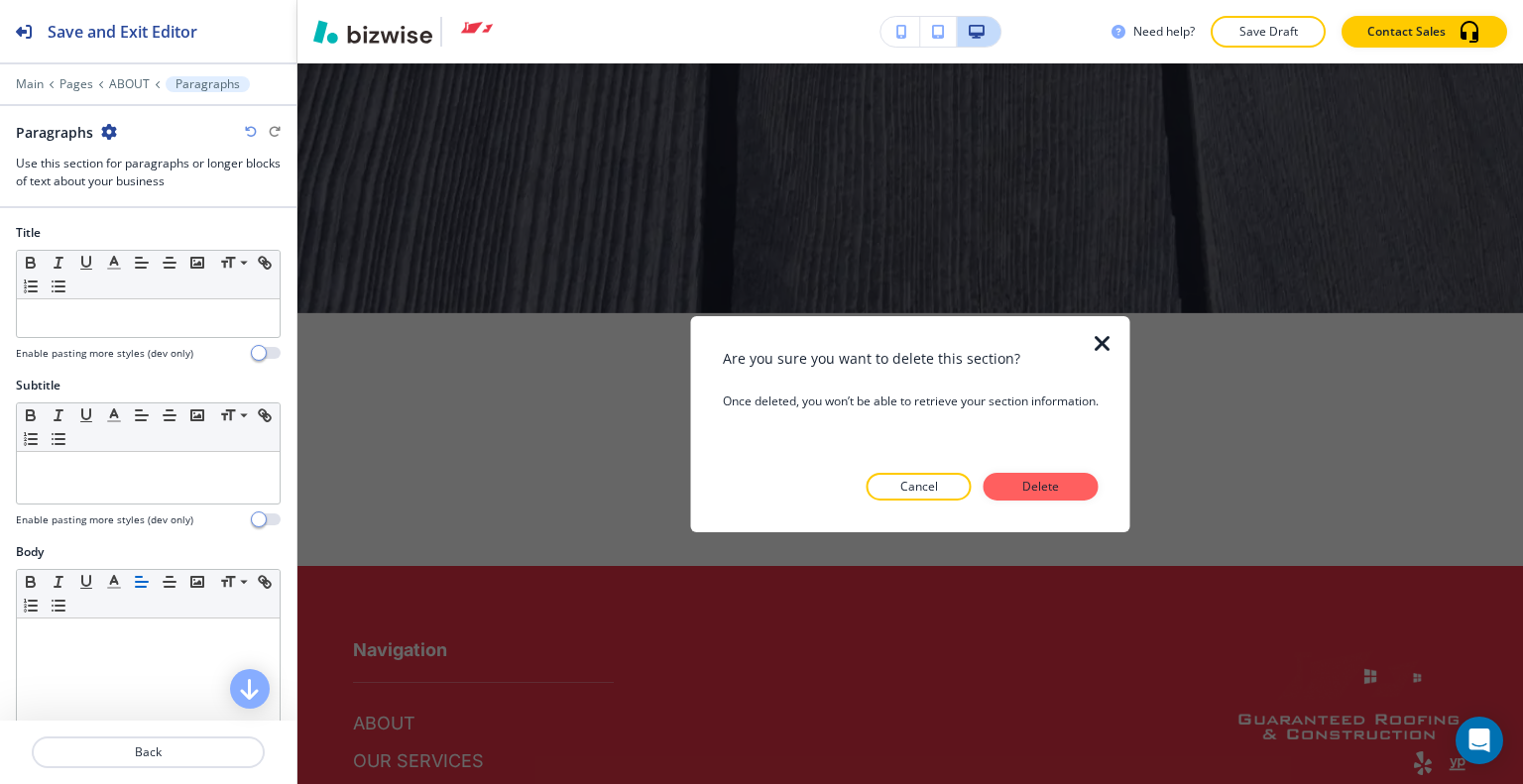 click on "Are you sure you want to delete this section? Once deleted, you won’t be able to retrieve your section information. Cancel Delete" at bounding box center [910, 423] 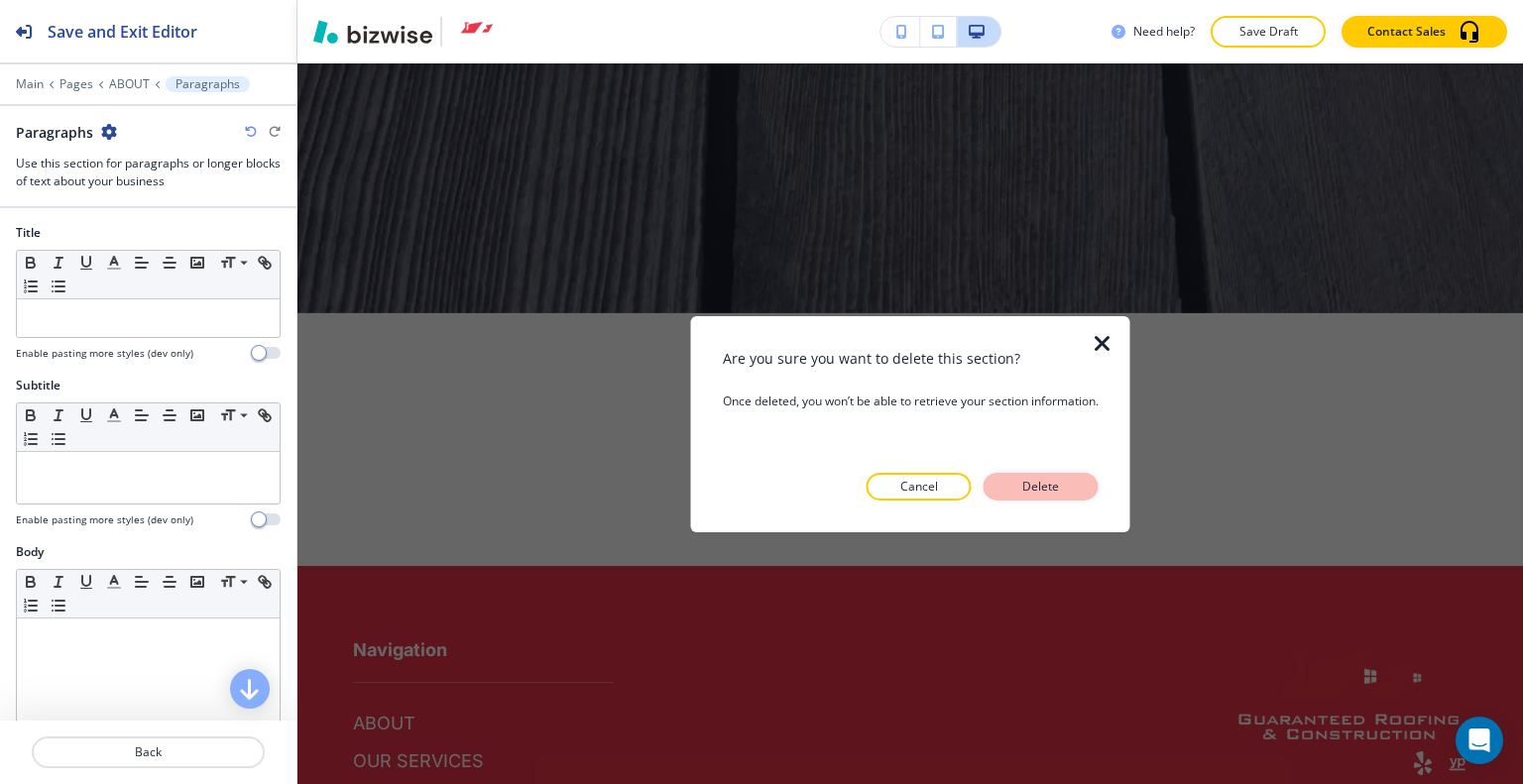 click on "Delete" at bounding box center (1041, 487) 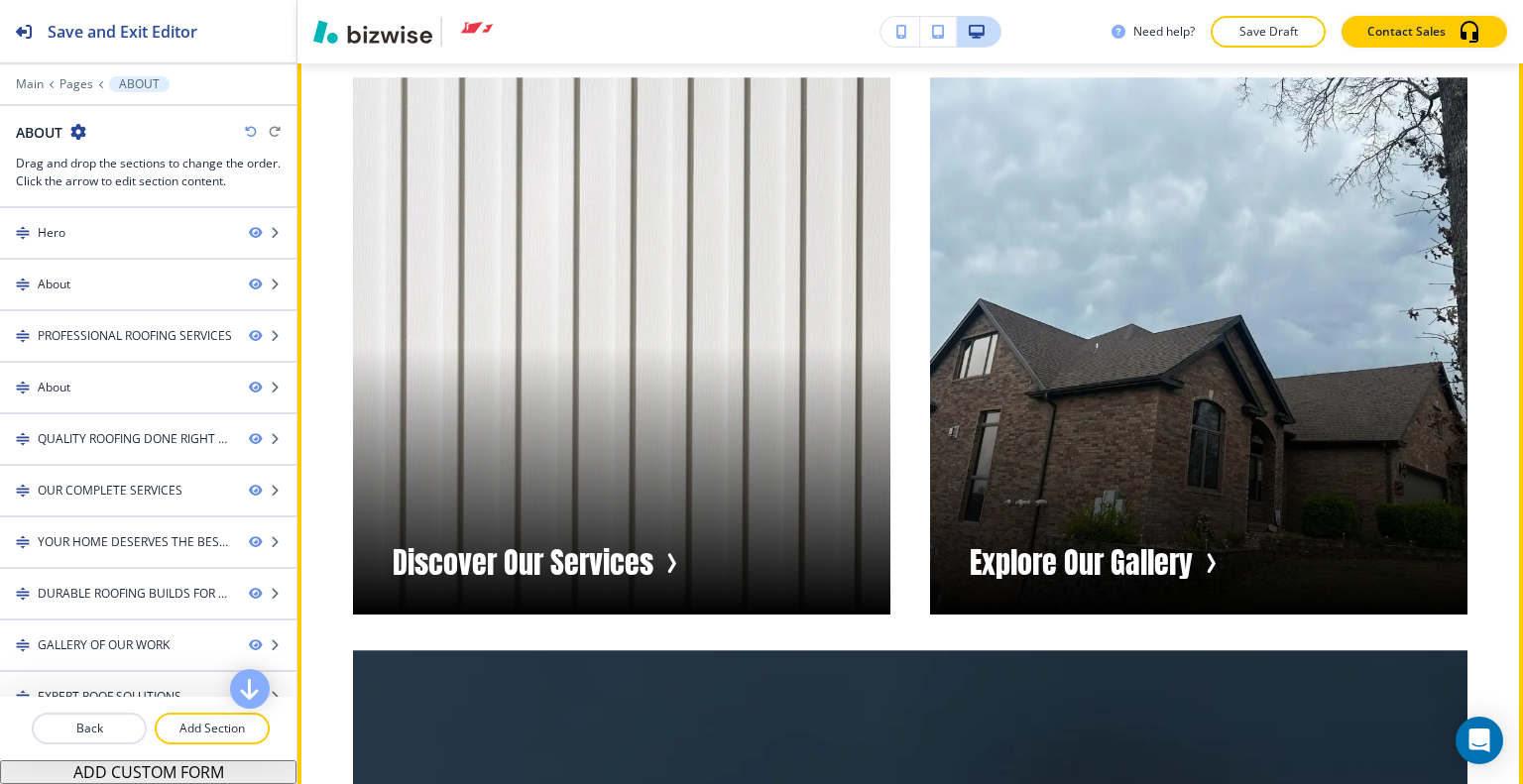 scroll, scrollTop: 14698, scrollLeft: 0, axis: vertical 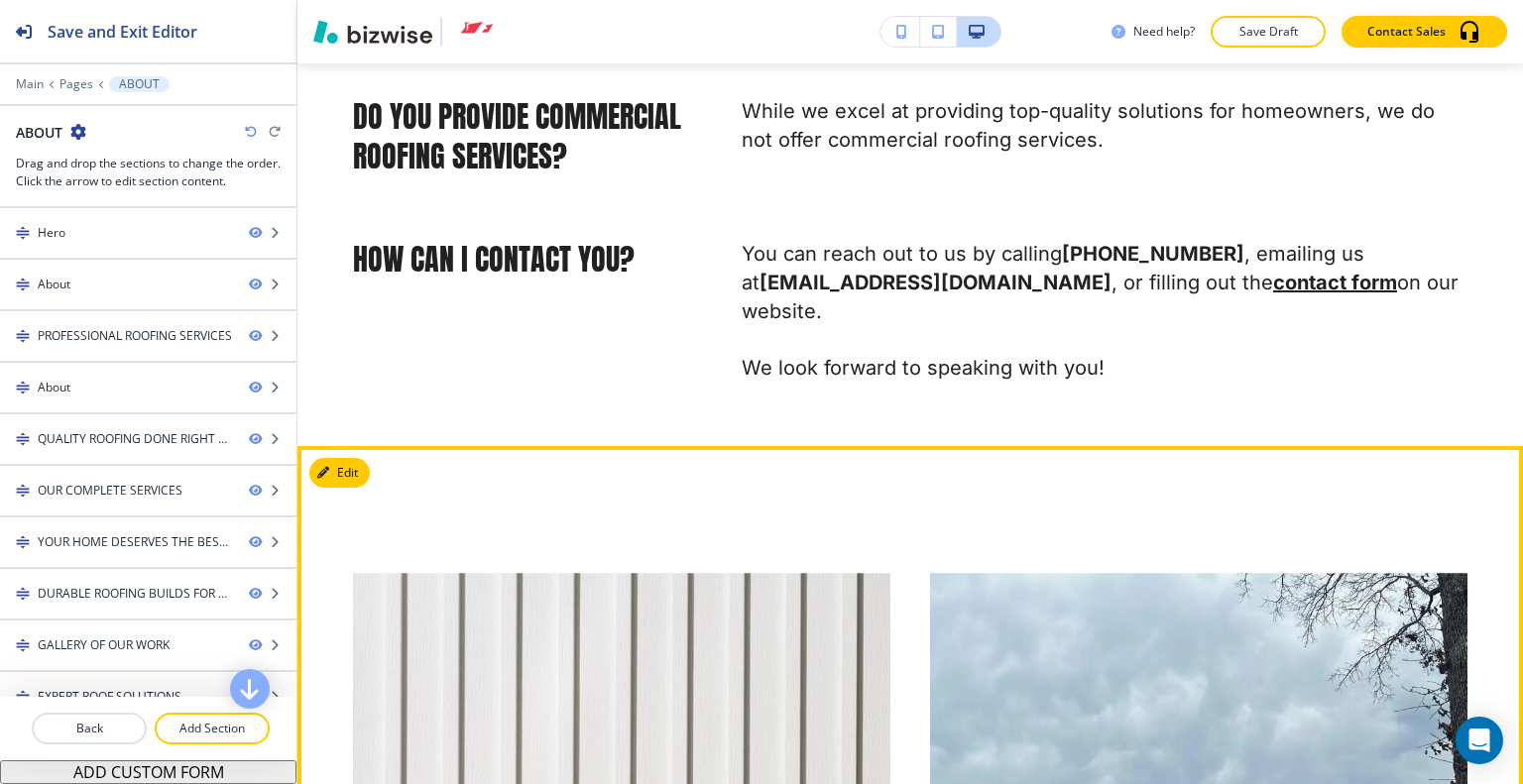 click on "Discover Our Services Explore Our Gallery Discover Our Contact Options" at bounding box center (910, 1124) 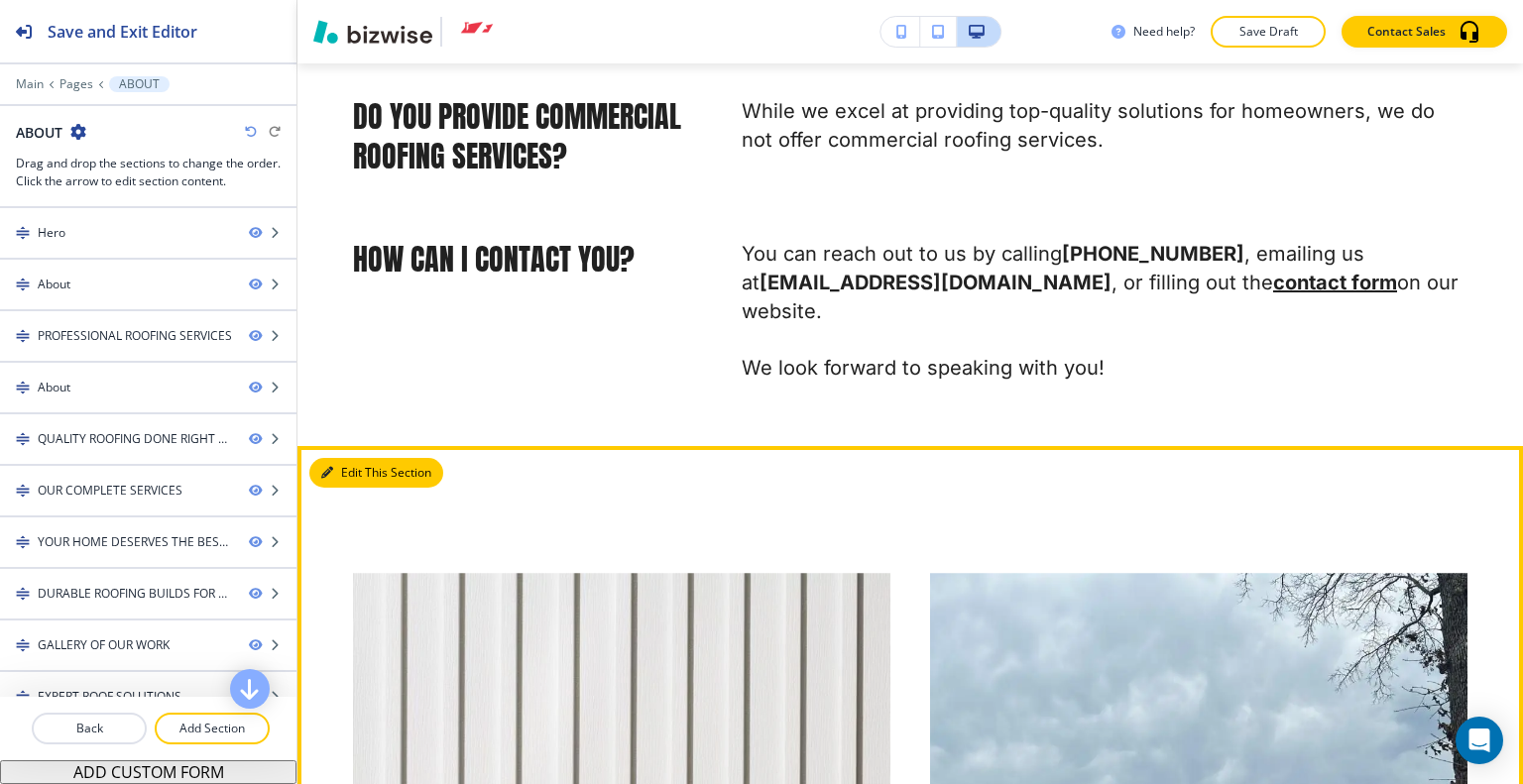 click on "Edit This Section" at bounding box center (376, 473) 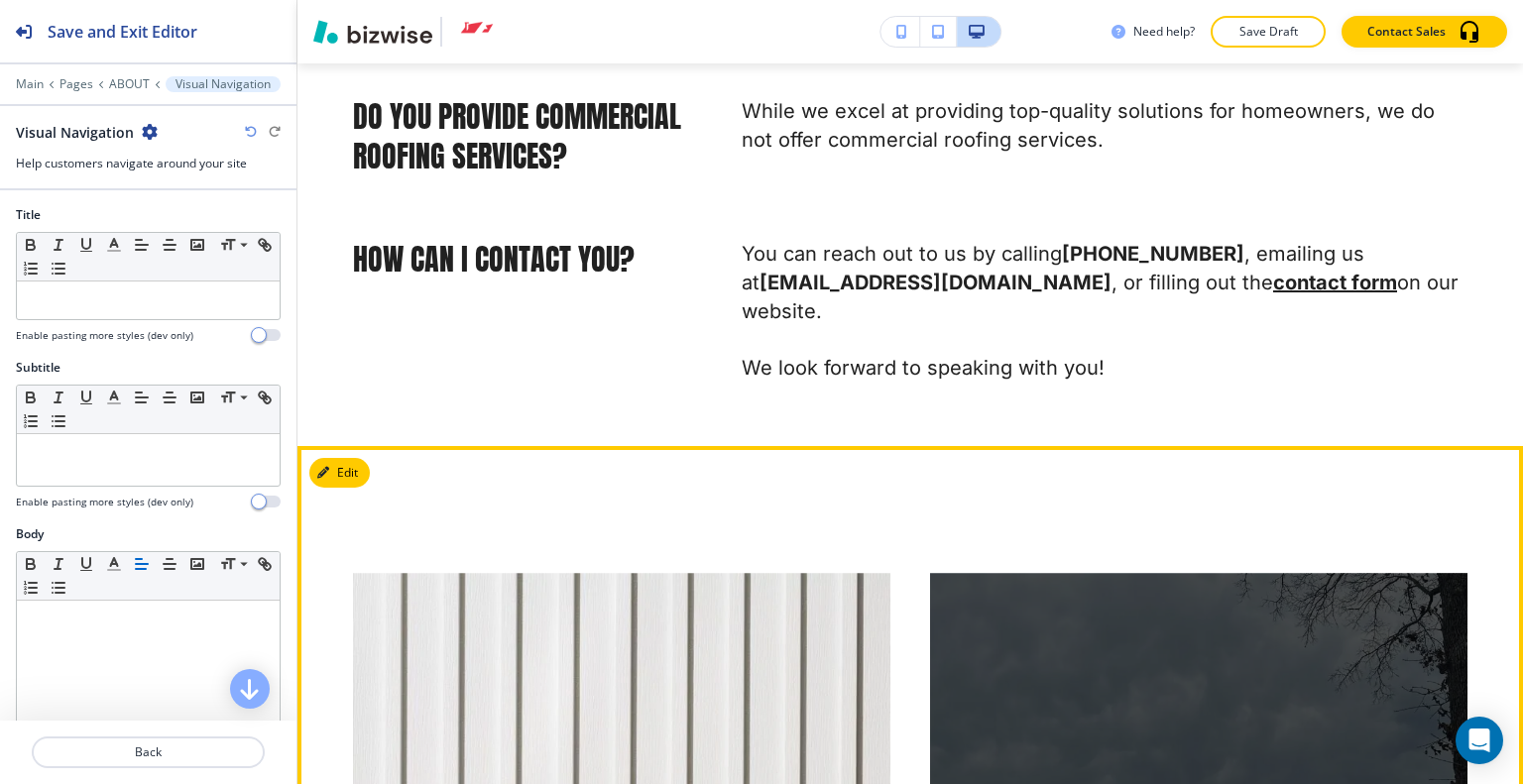 scroll, scrollTop: 14990, scrollLeft: 0, axis: vertical 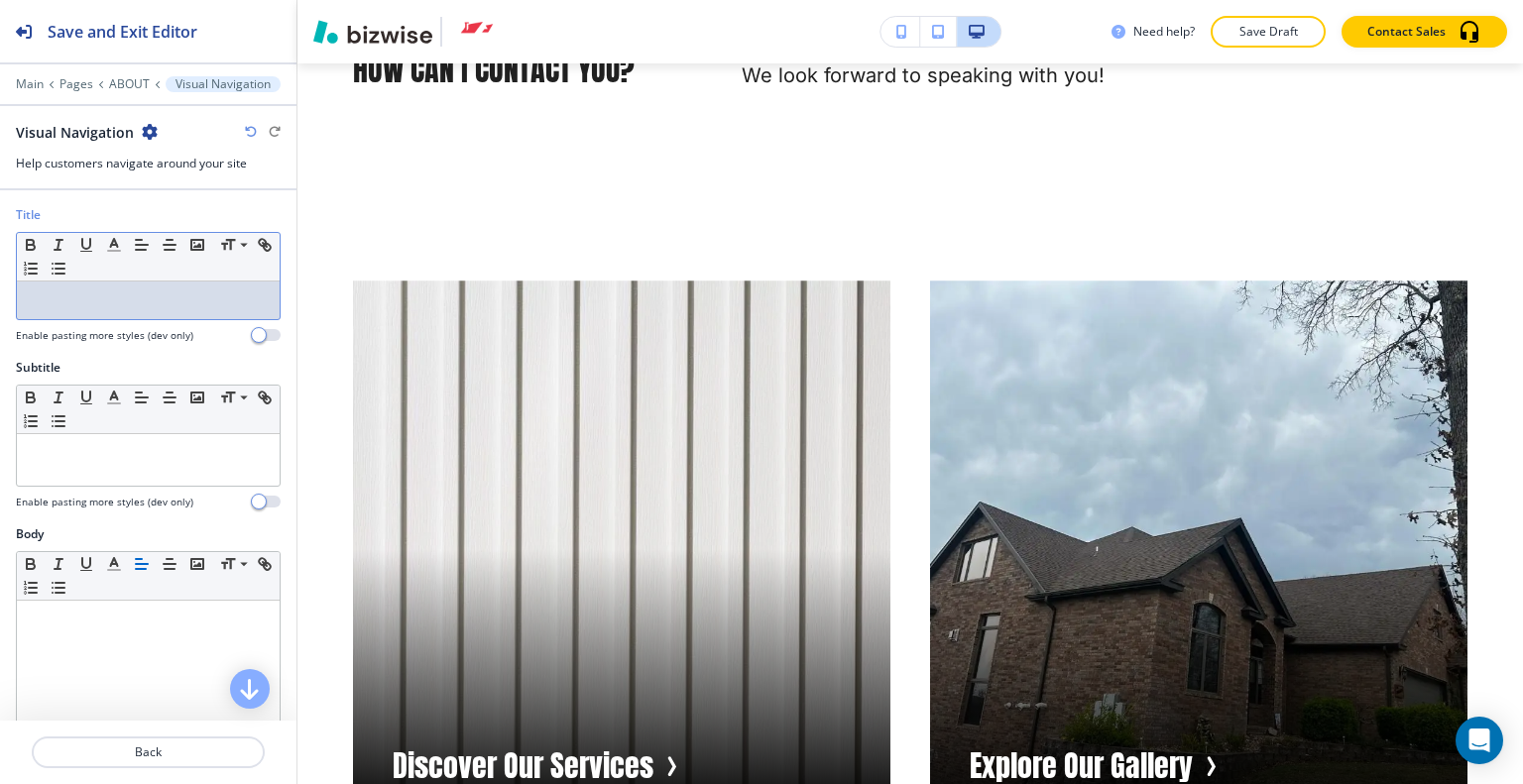 click at bounding box center (148, 300) 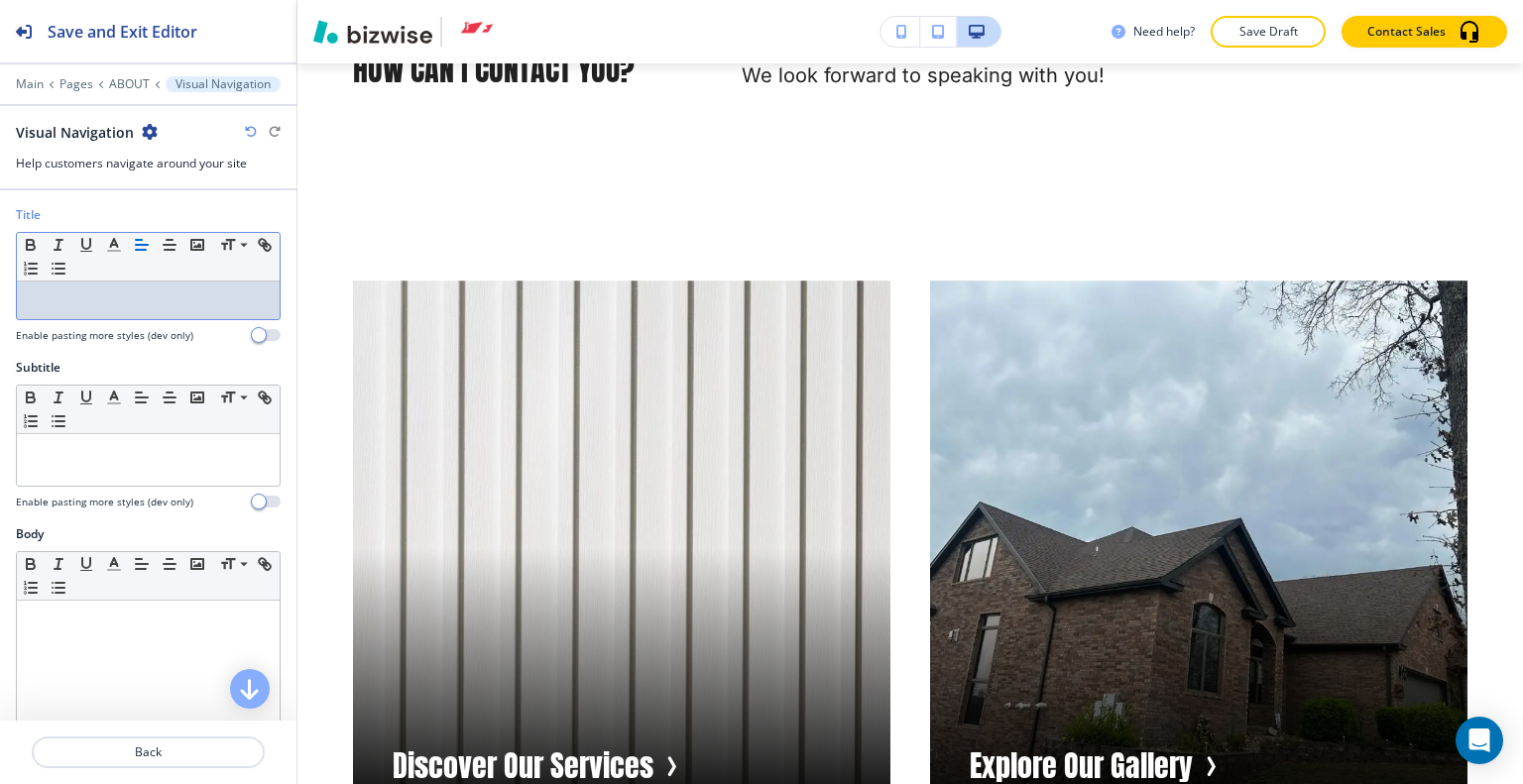 type 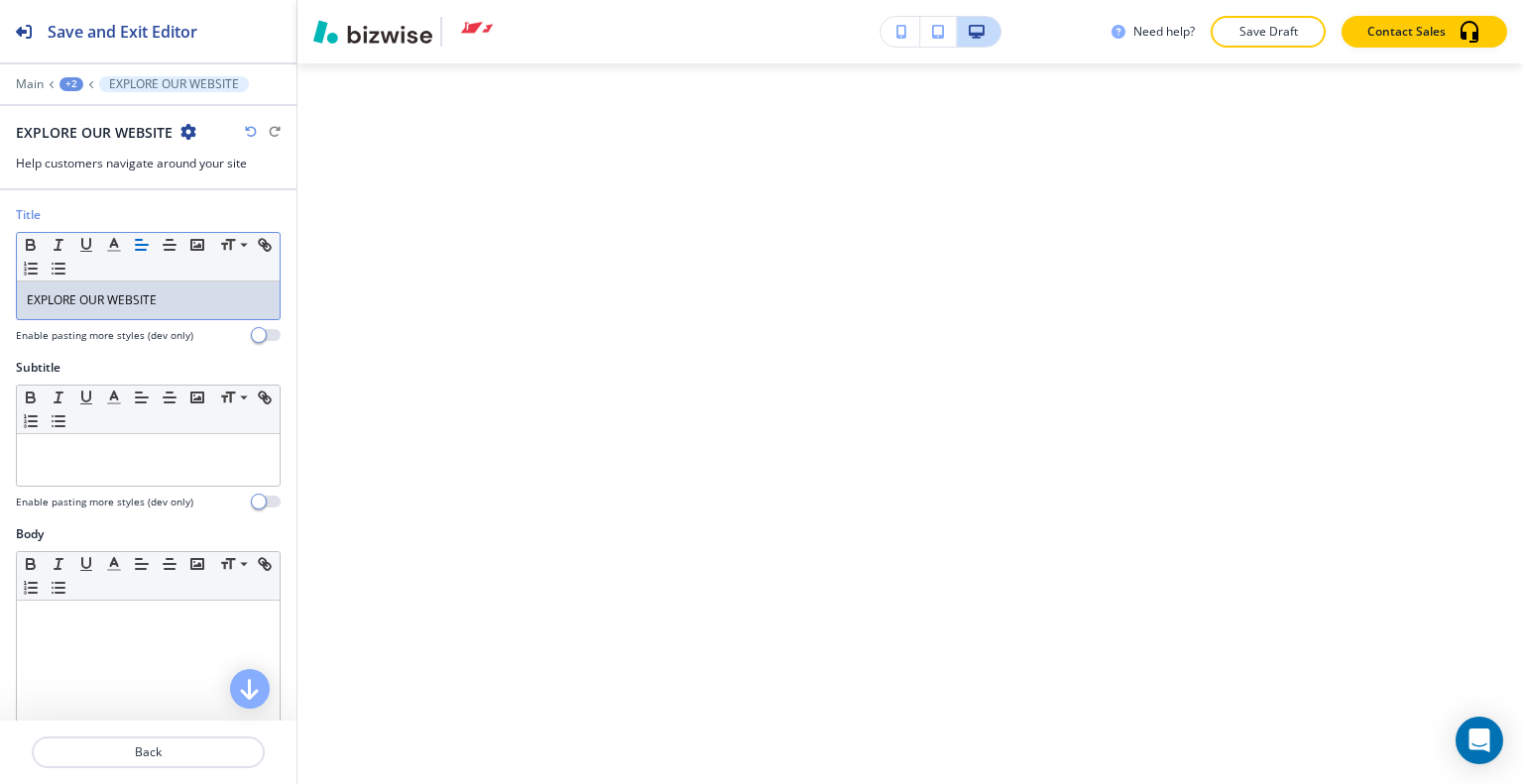scroll, scrollTop: 17056, scrollLeft: 0, axis: vertical 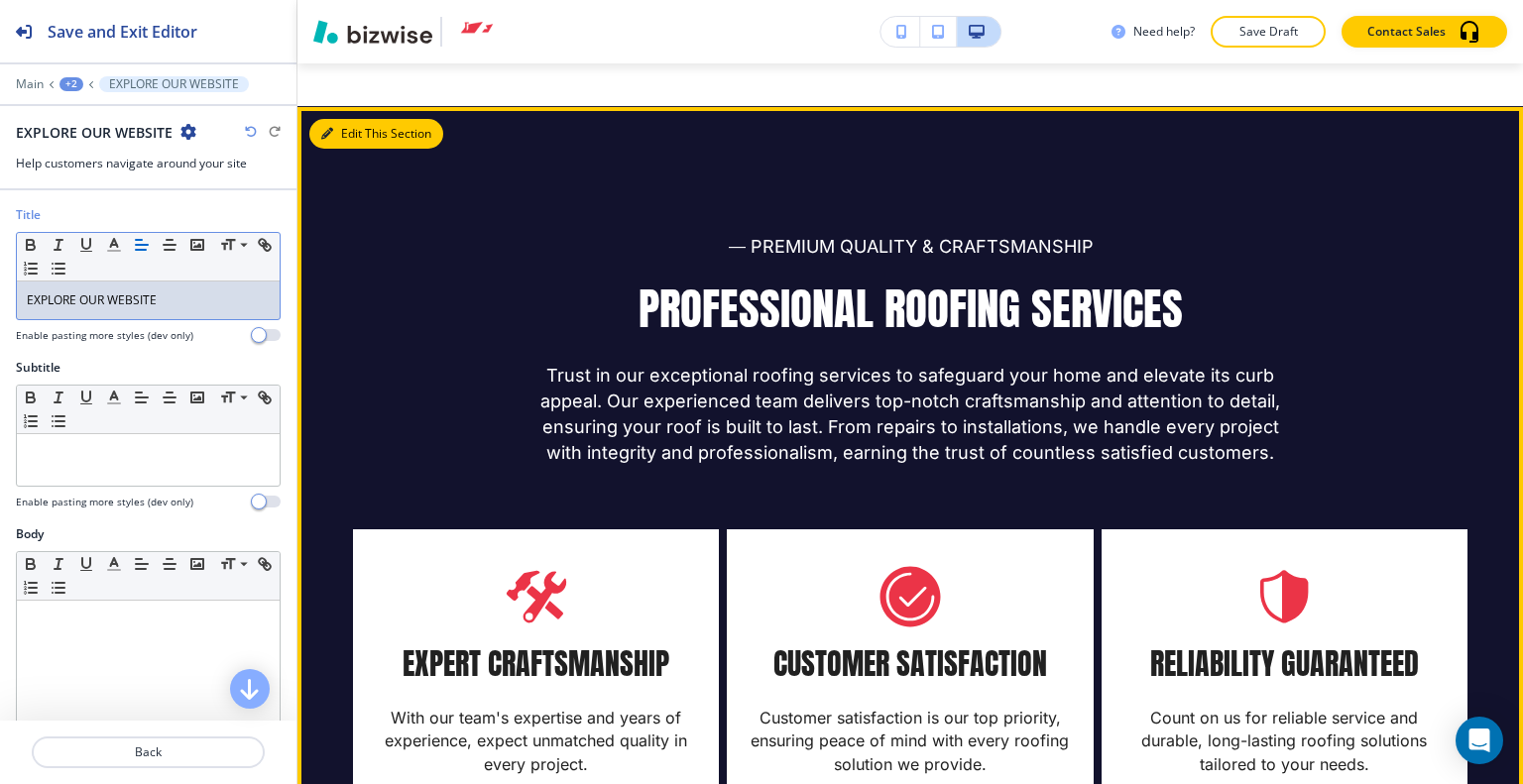 click on "Edit This Section" at bounding box center [376, 134] 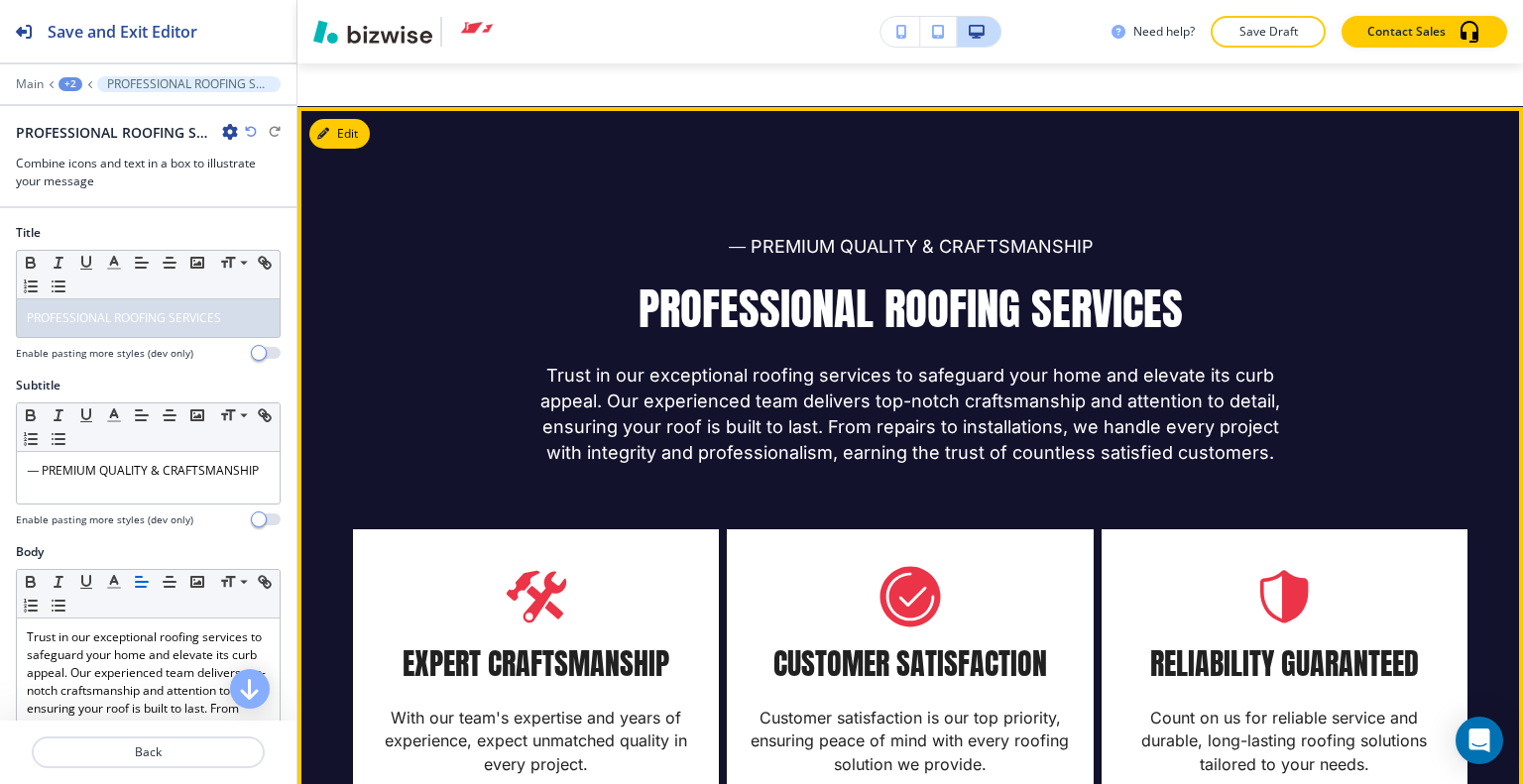 scroll, scrollTop: 1625, scrollLeft: 0, axis: vertical 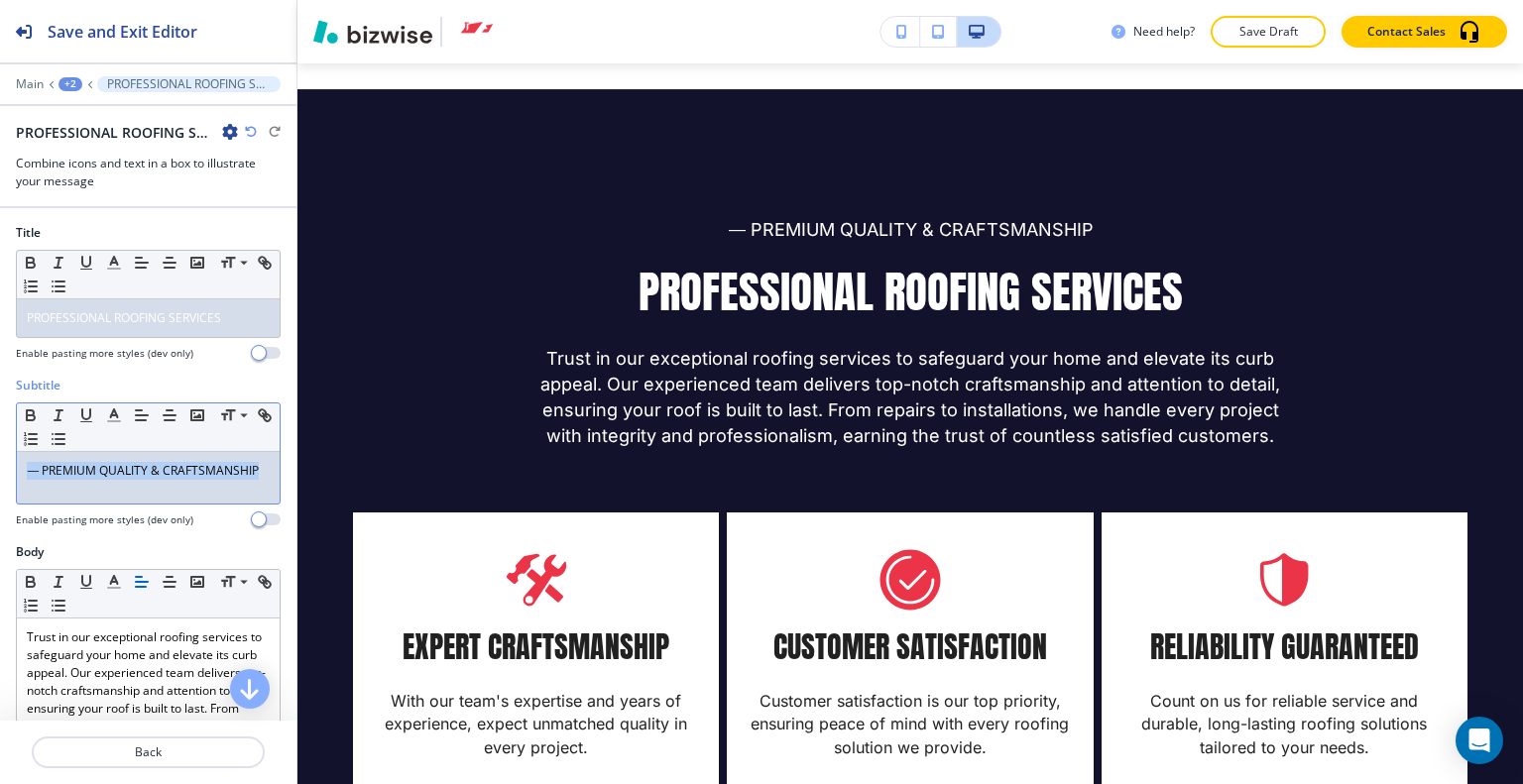 drag, startPoint x: 129, startPoint y: 484, endPoint x: 46, endPoint y: 428, distance: 100.12492 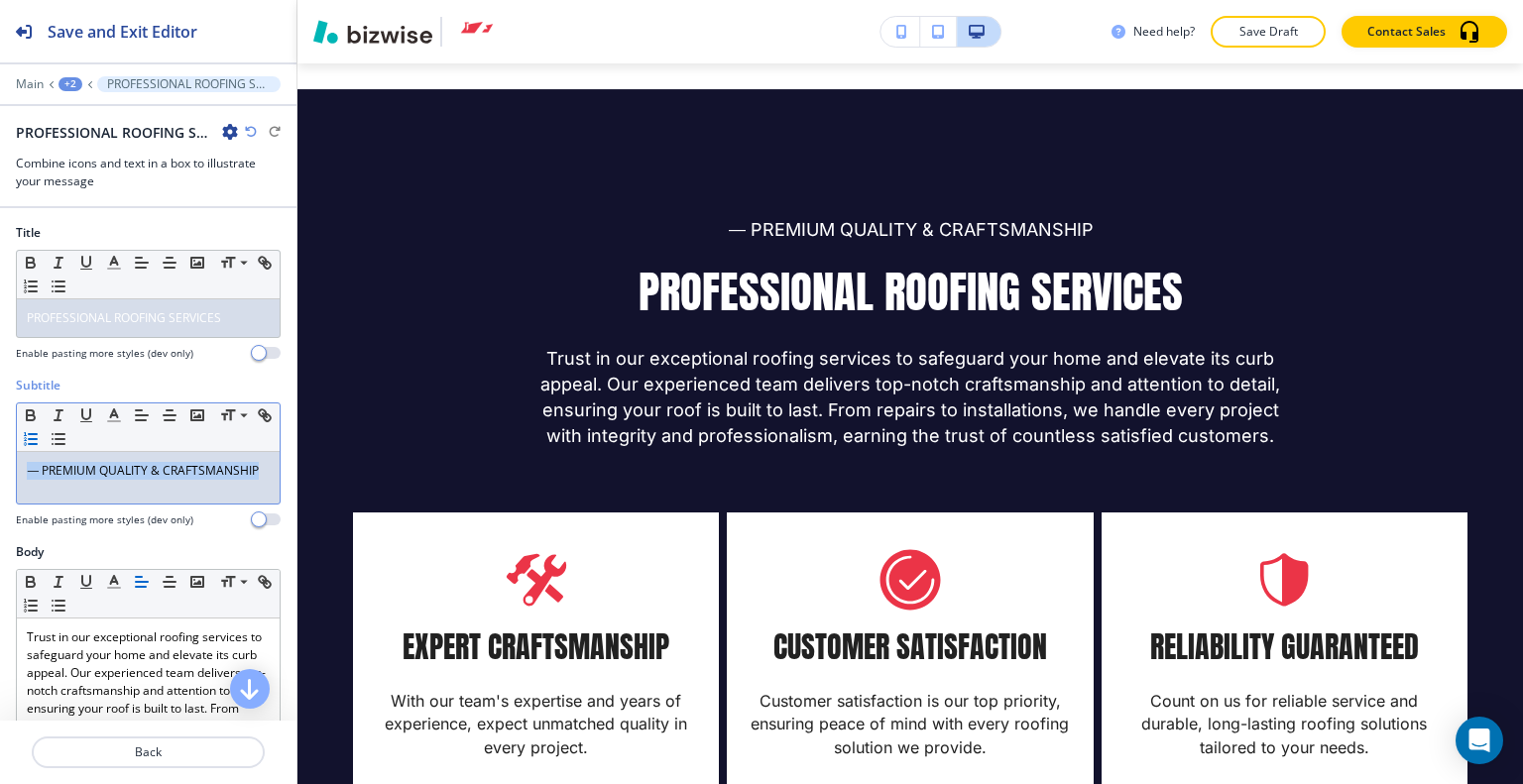 click on "Subtitle                                                   Small Normal Large Huge                                       ⸻ PREMIUM QUALITY & CRAFTSMANSHIP Enable pasting more styles (dev only)" at bounding box center (148, 460) 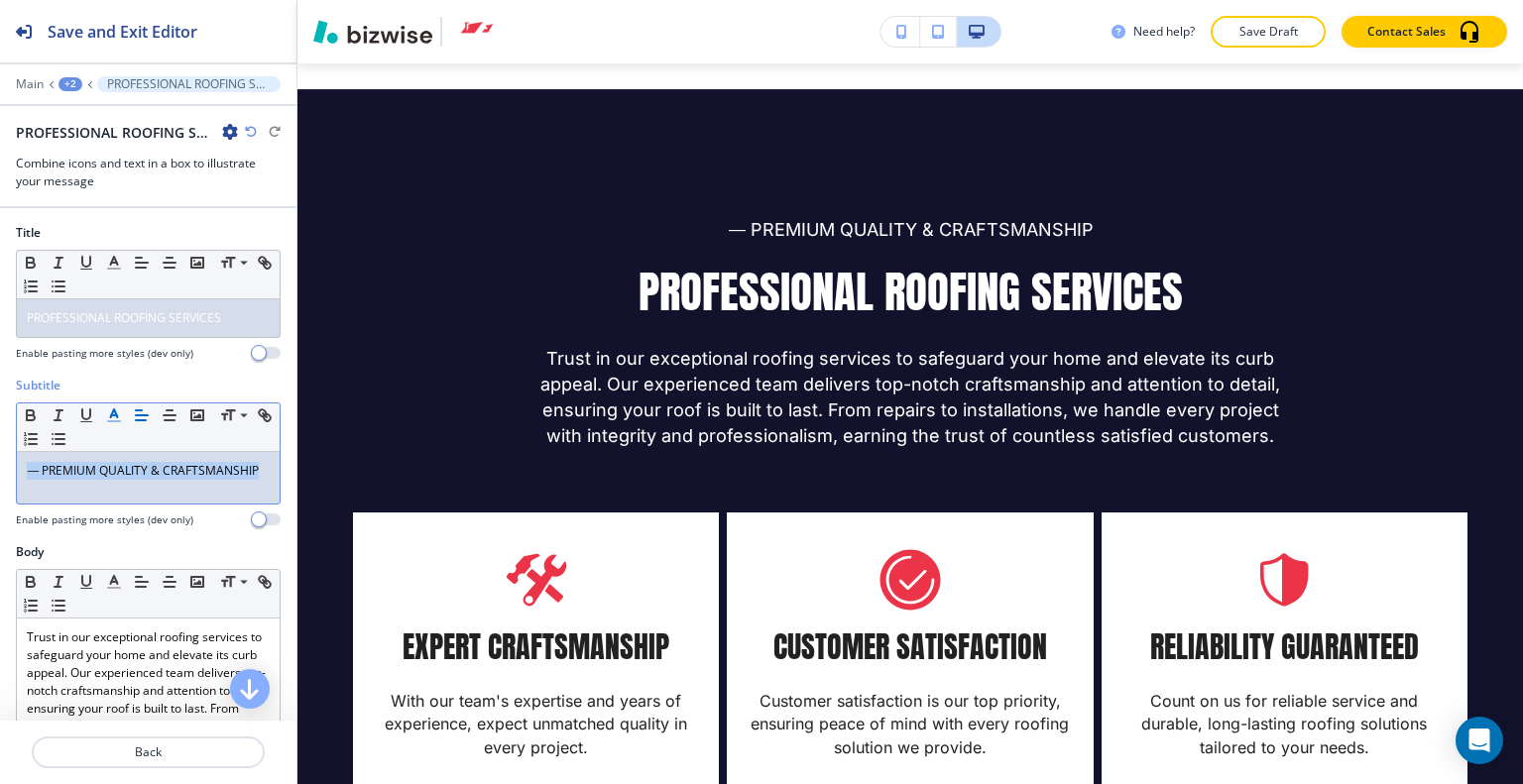 click 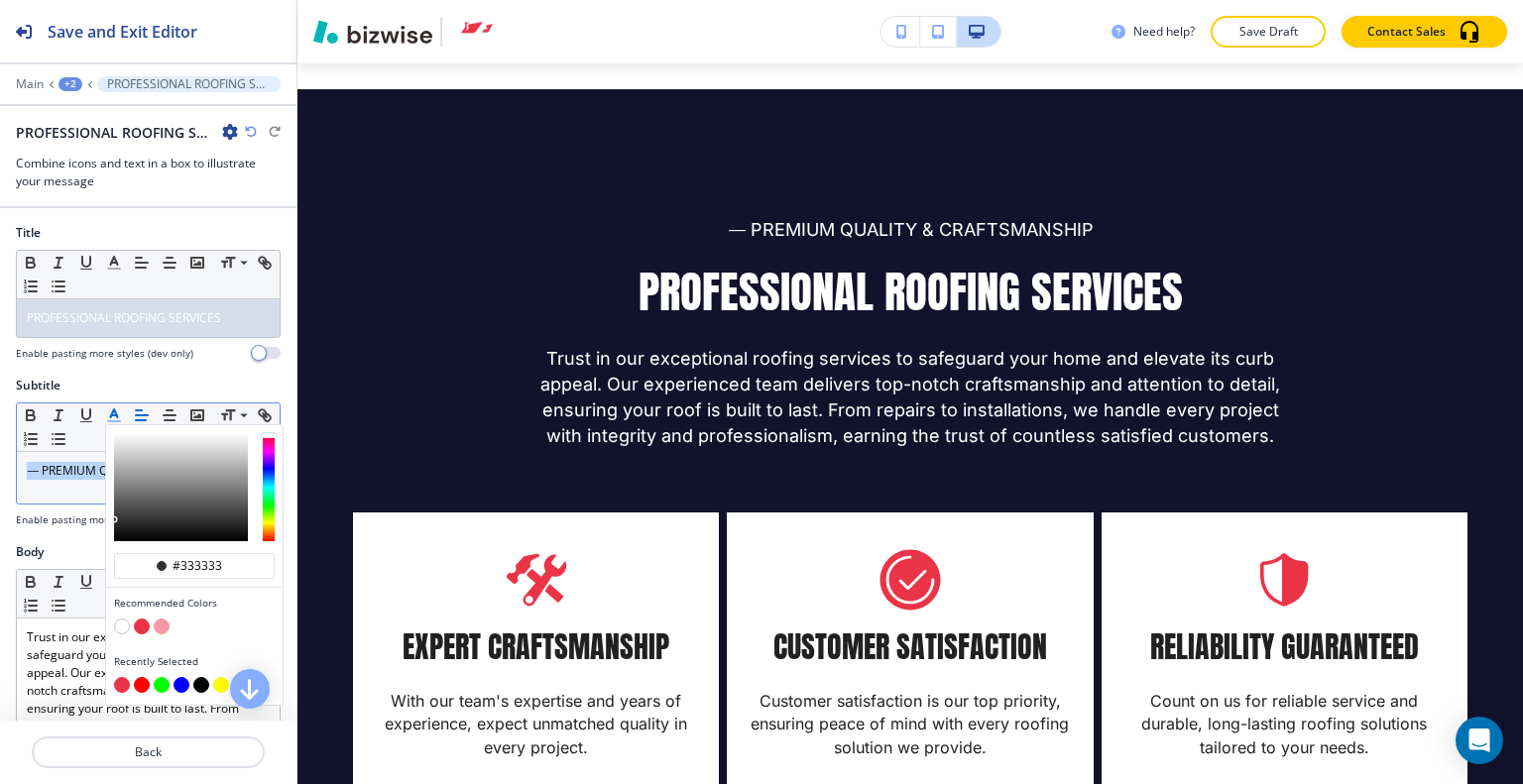 click at bounding box center (142, 626) 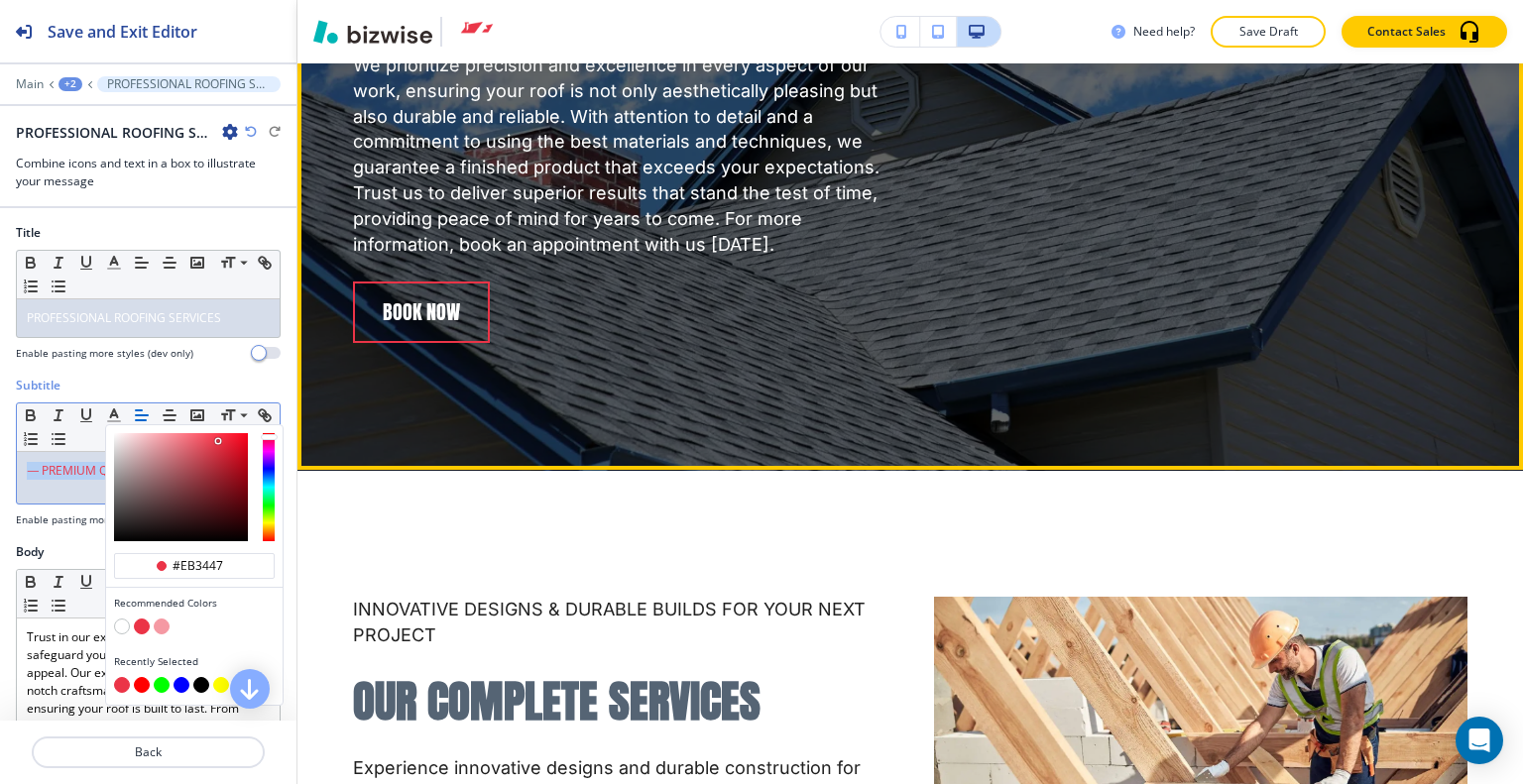 scroll, scrollTop: 3905, scrollLeft: 0, axis: vertical 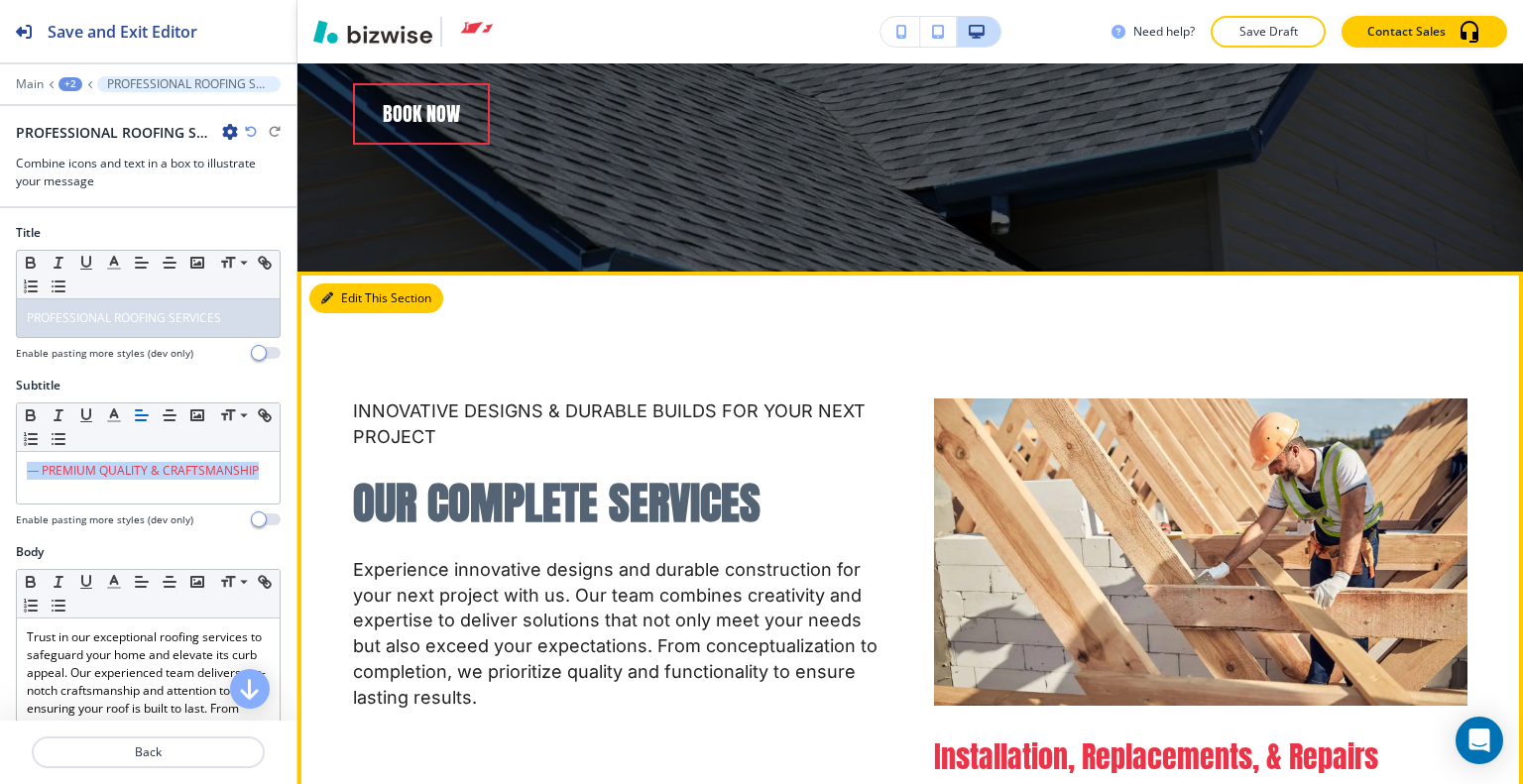 click on "Edit This Section" at bounding box center (376, 298) 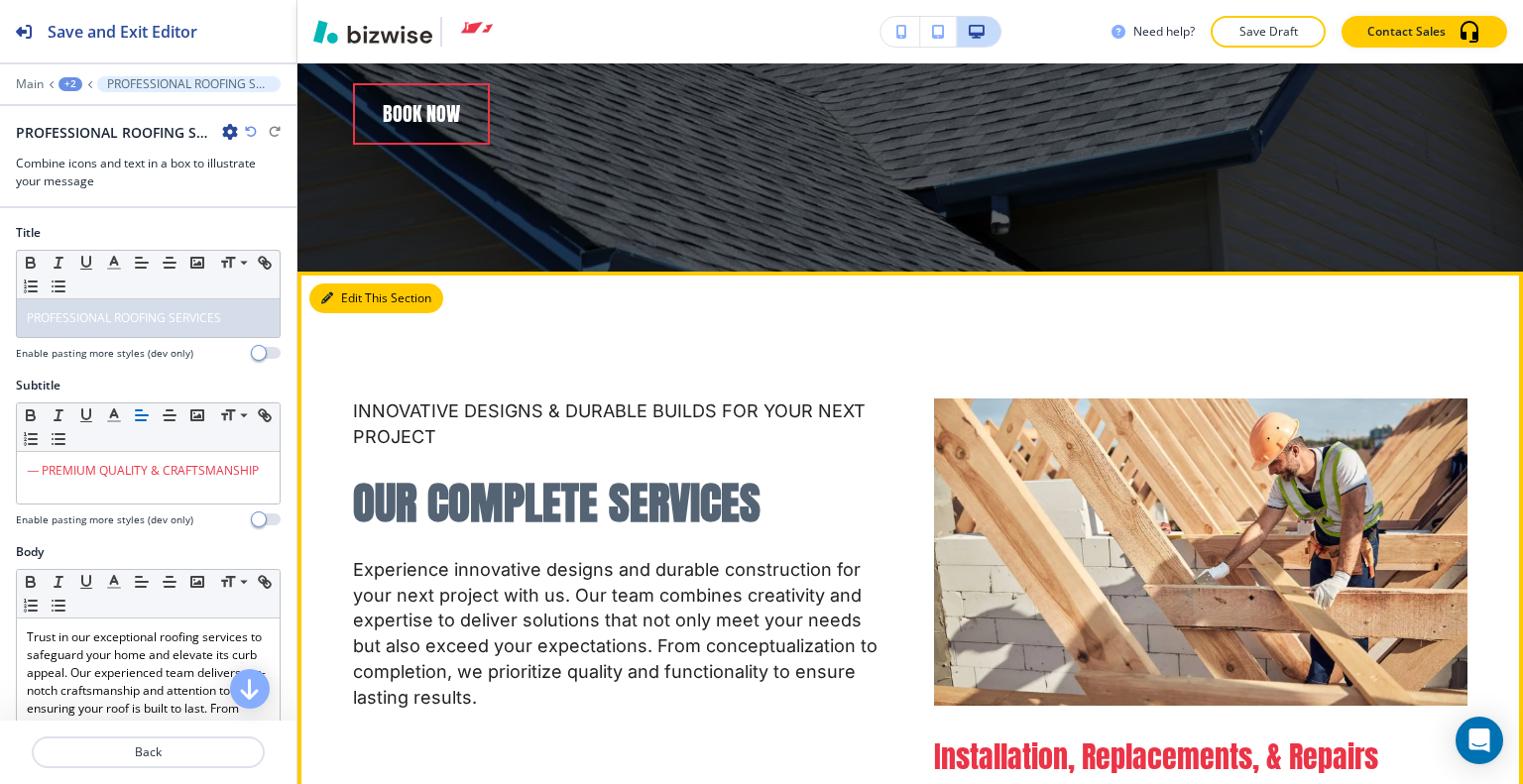 scroll, scrollTop: 3985, scrollLeft: 0, axis: vertical 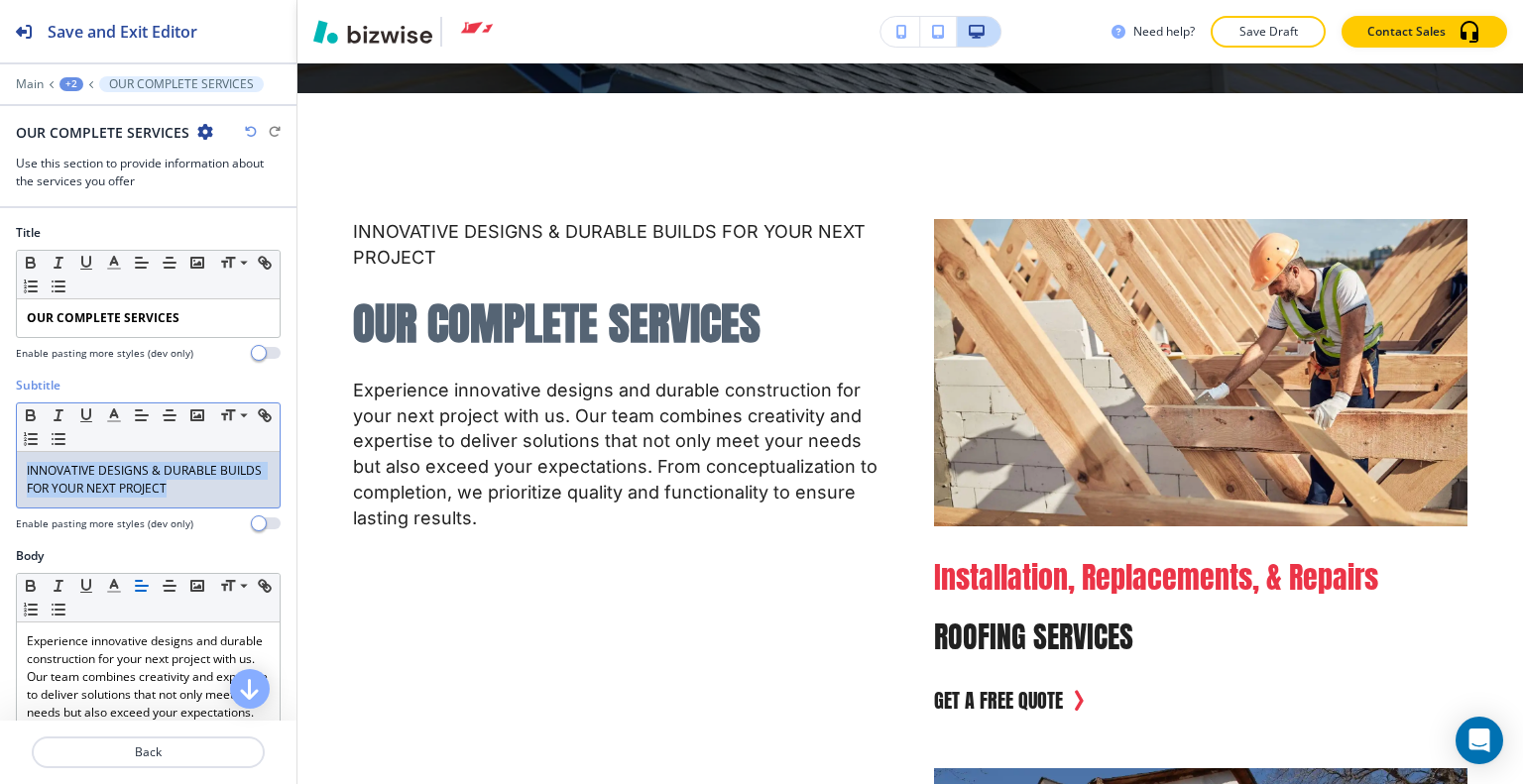 drag, startPoint x: 214, startPoint y: 479, endPoint x: 12, endPoint y: 463, distance: 202.6327 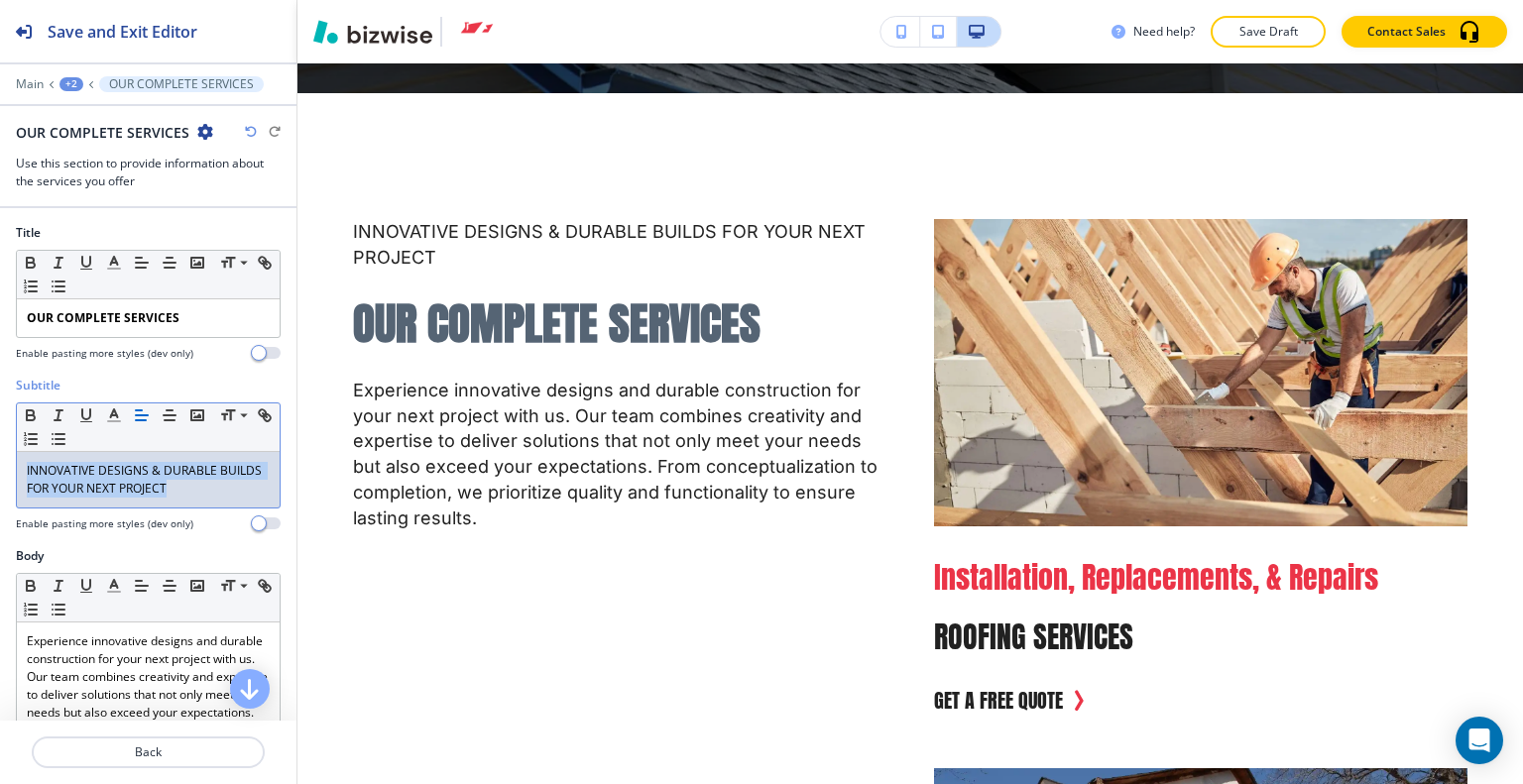 copy on "INNOVATIVE DESIGNS & DURABLE BUILDS FOR YOUR NEXT PROJECT" 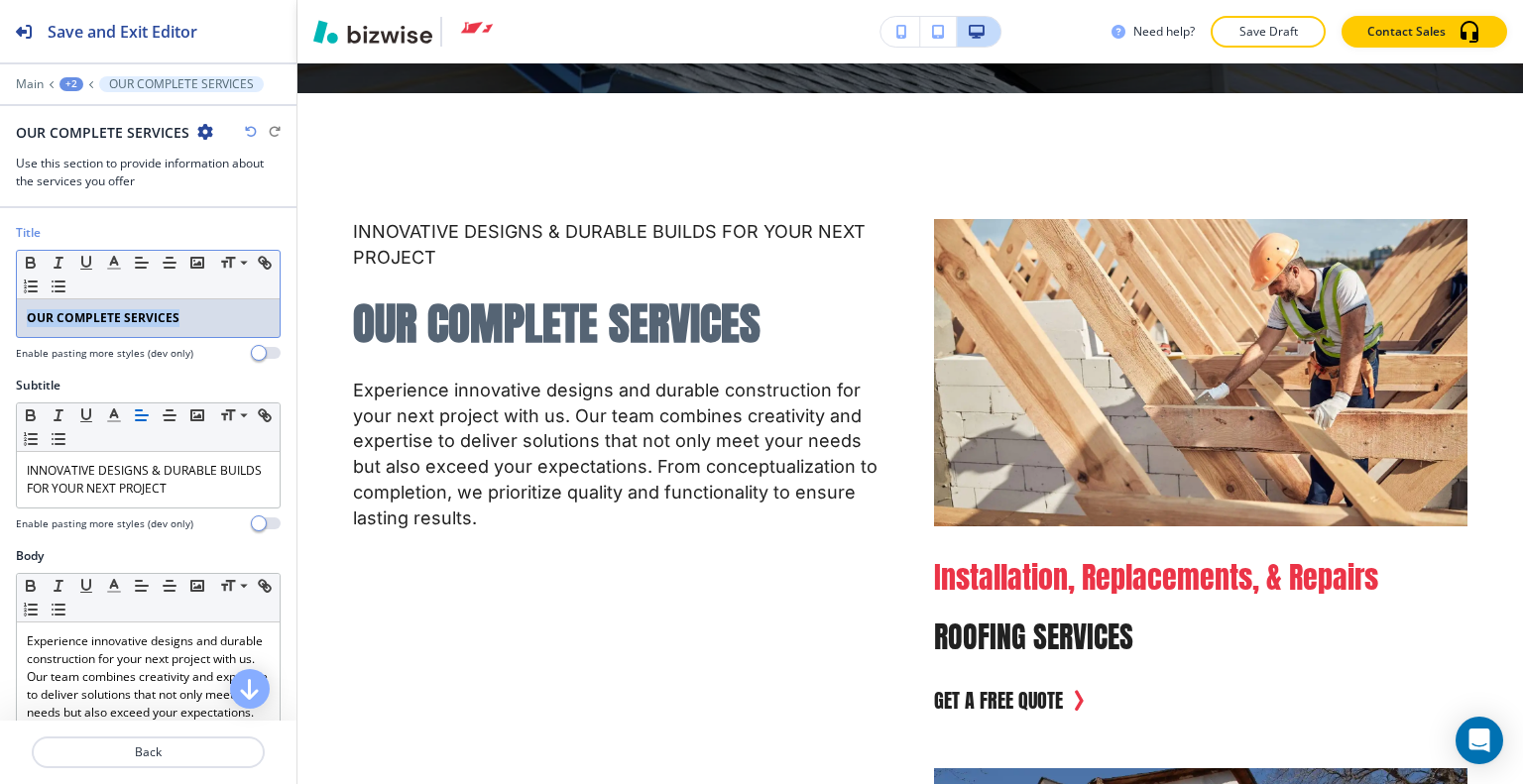 drag, startPoint x: 190, startPoint y: 320, endPoint x: 0, endPoint y: 313, distance: 190.1289 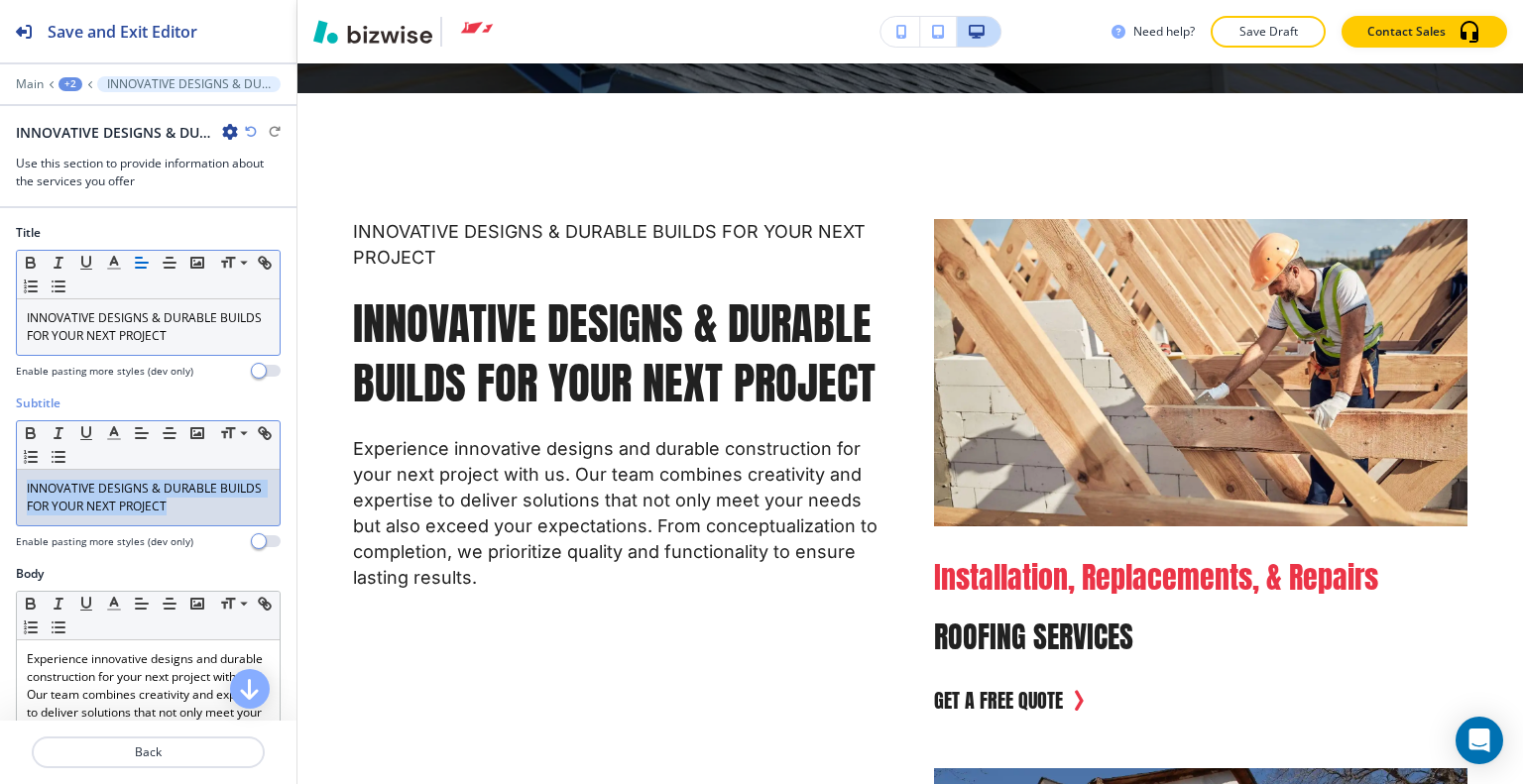 drag, startPoint x: 217, startPoint y: 507, endPoint x: 0, endPoint y: 479, distance: 218.79899 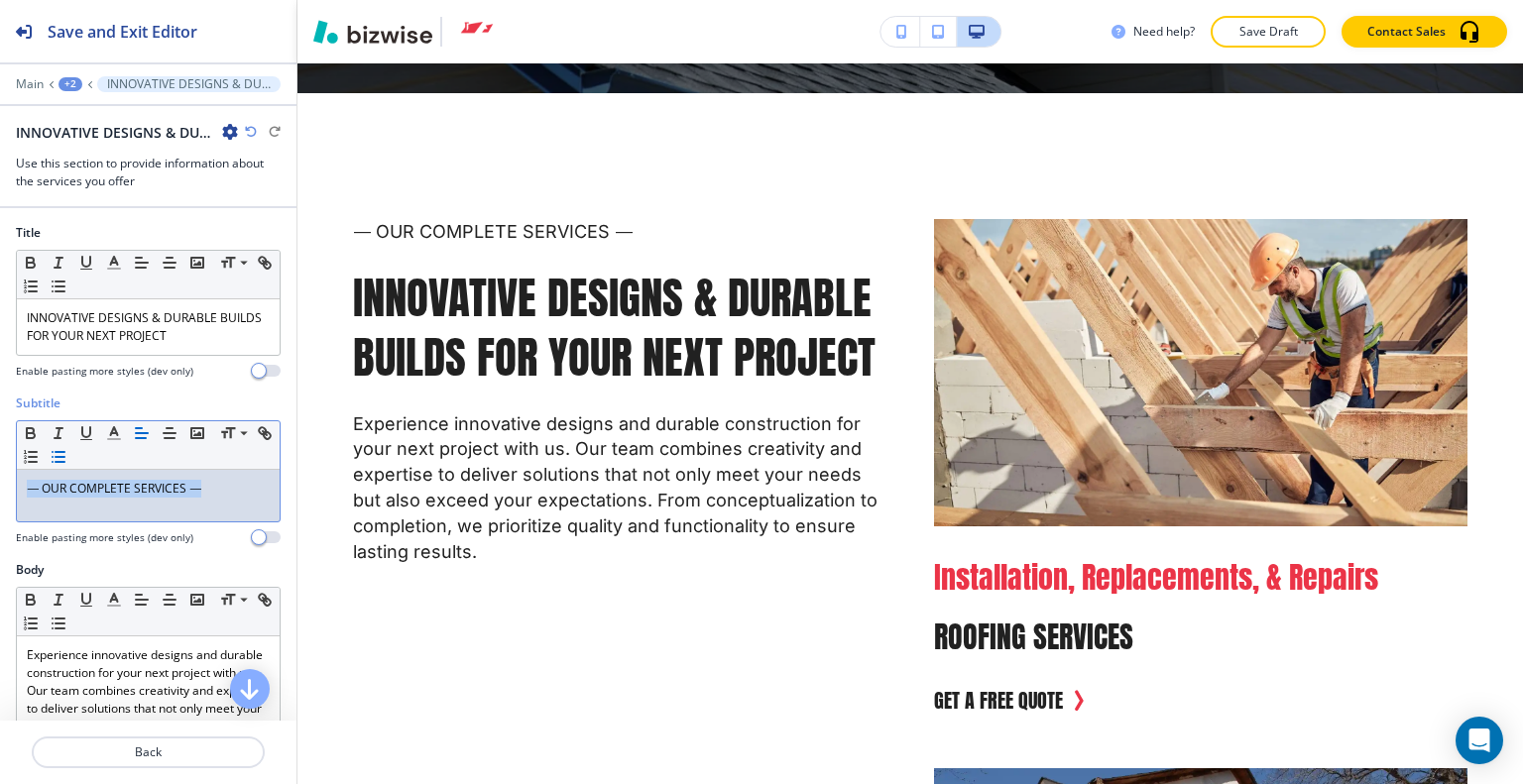 drag, startPoint x: 251, startPoint y: 490, endPoint x: 80, endPoint y: 463, distance: 173.1185 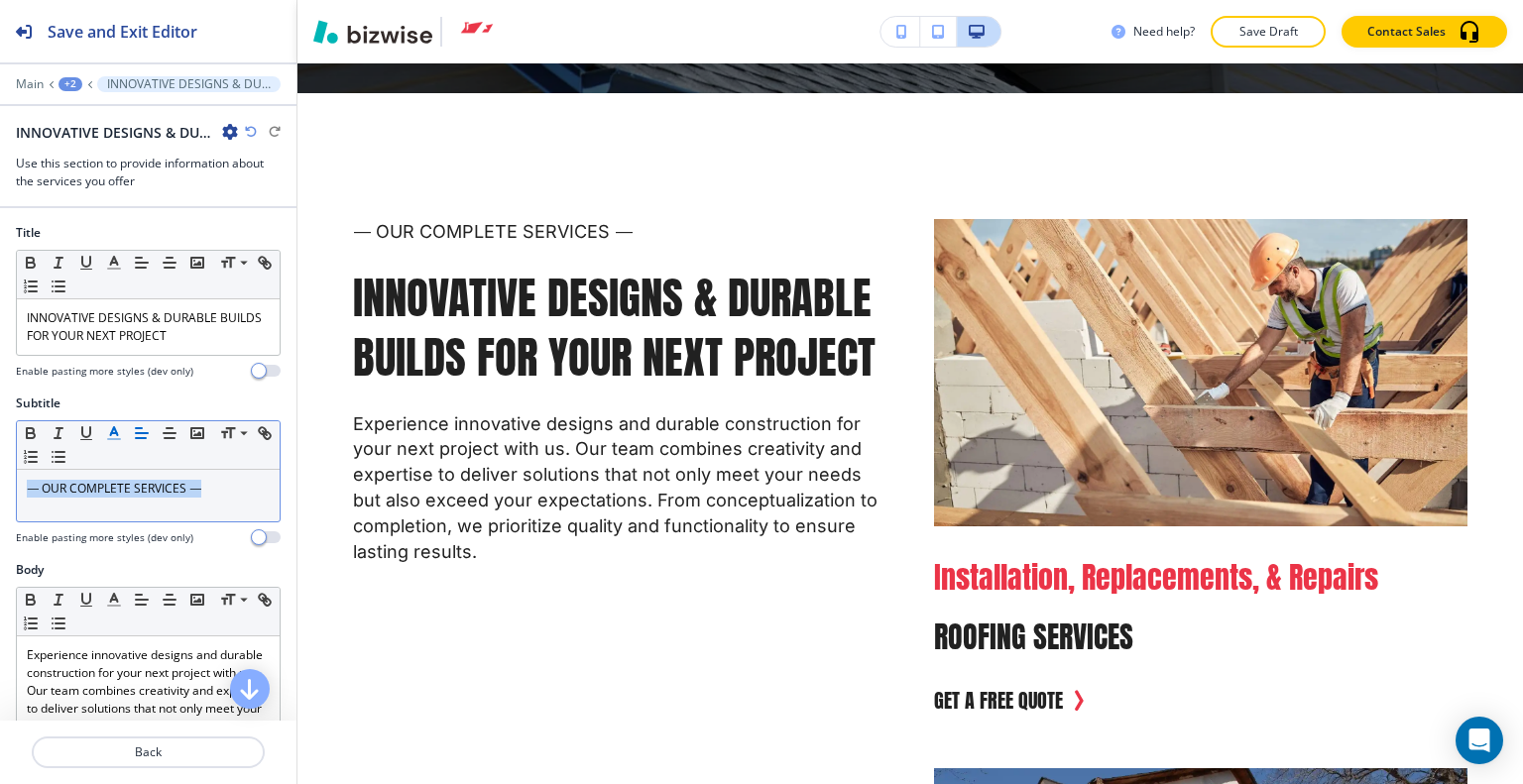 click 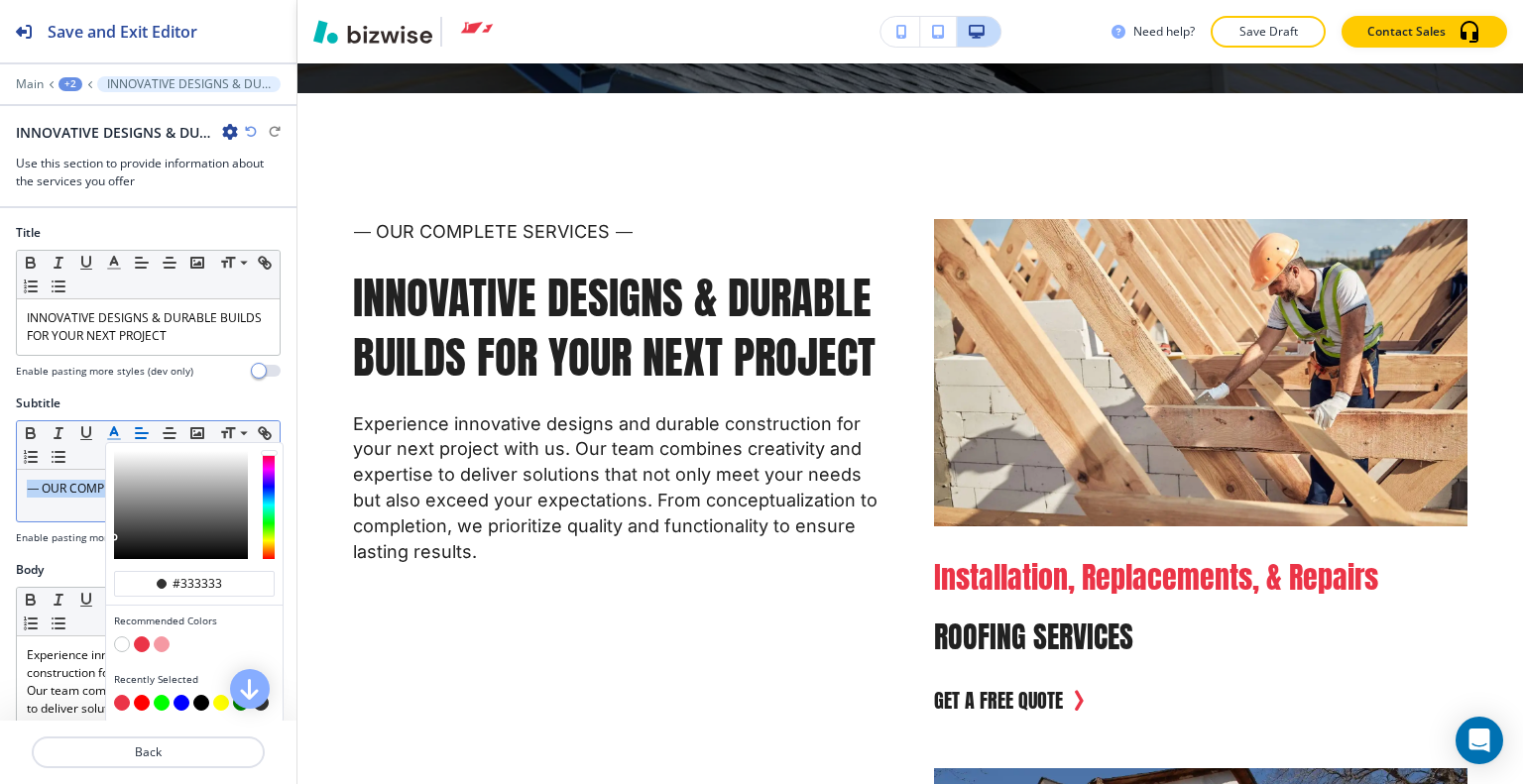 click at bounding box center (142, 644) 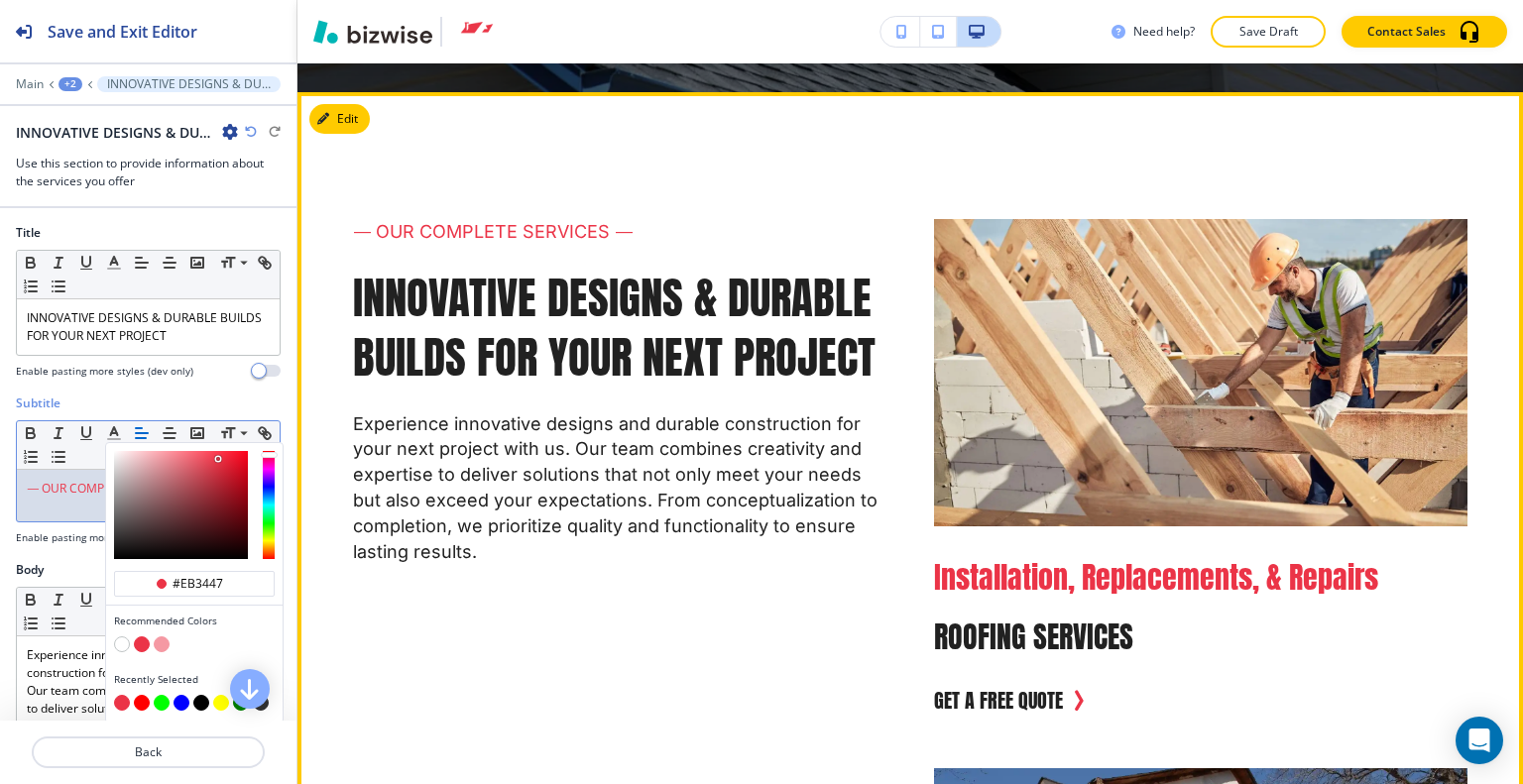 click on "⸻ OUR COMPLETE SERVICES ⸻ INNOVATIVE DESIGNS & DURABLE BUILDS FOR YOUR NEXT PROJECT Experience innovative designs and durable construction for your next project with us. Our team combines creativity and expertise to deliver solutions that not only meet your needs but also exceed your expectations. From conceptualization to completion, we prioritize quality and functionality to ensure lasting results. Installation, Replacements, & Repairs ROOFING SERVICES GET A FREE QUOTE Consultation, Design, & Construction HOUSE ADDITIONS Installation, Replacement, Repairs, & Cleaning SEAMLESS GUTTERS Interior & Exterior RESIDENTIAL PAINTING" at bounding box center [886, 1217] 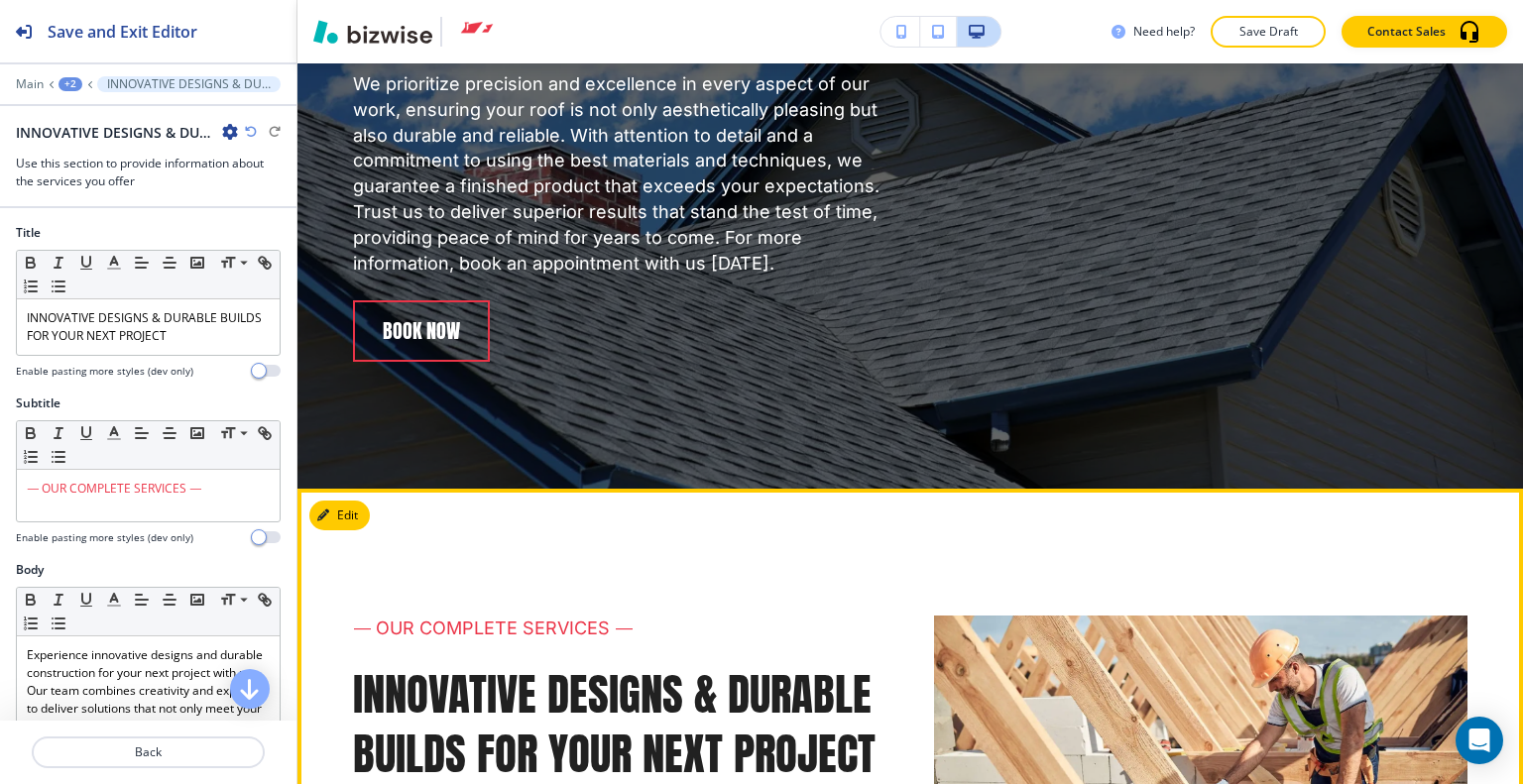 scroll, scrollTop: 3985, scrollLeft: 0, axis: vertical 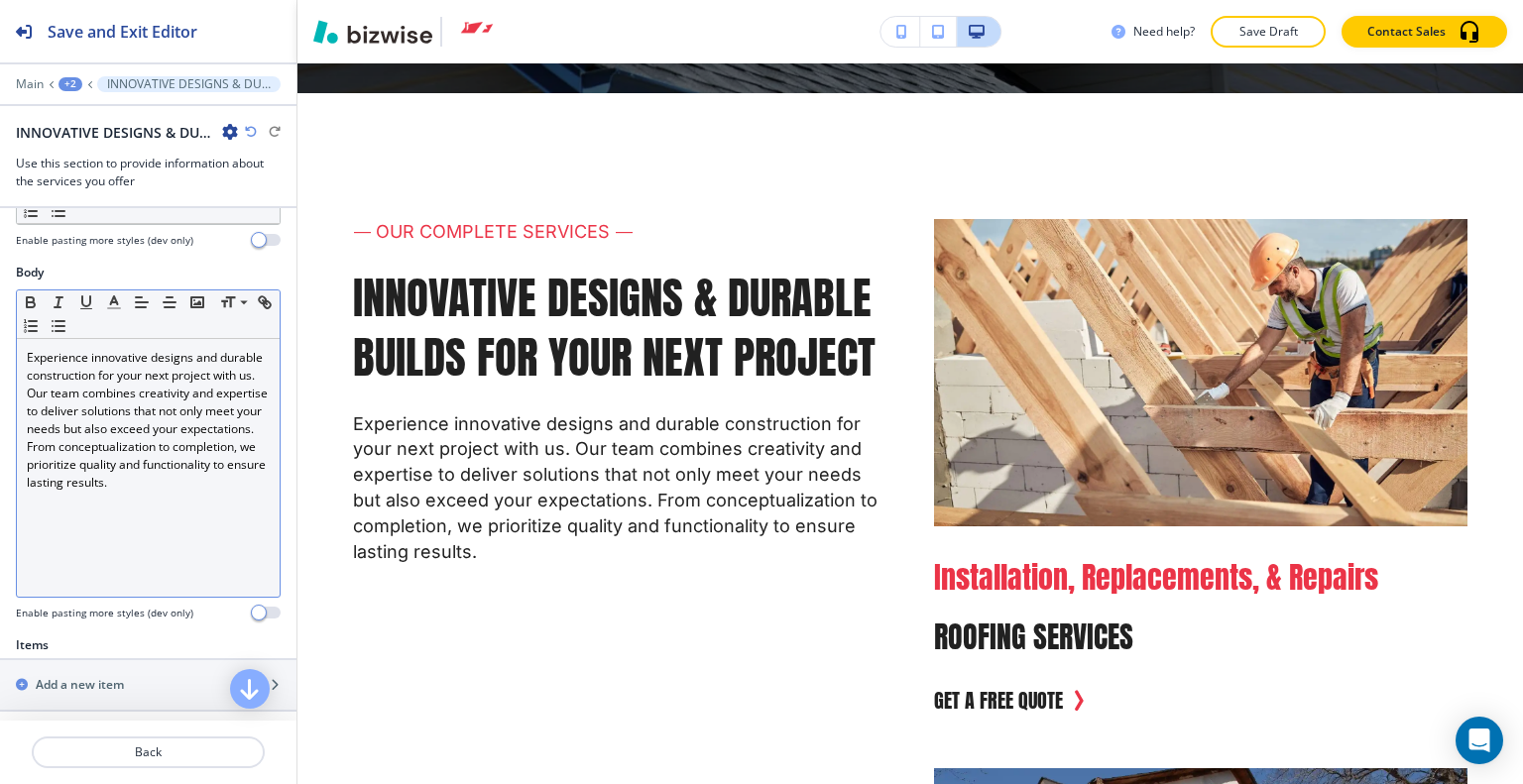 click on "Experience innovative designs and durable construction for your next project with us. Our team combines creativity and expertise to deliver solutions that not only meet your needs but also exceed your expectations. From conceptualization to completion, we prioritize quality and functionality to ensure lasting results." at bounding box center [148, 420] 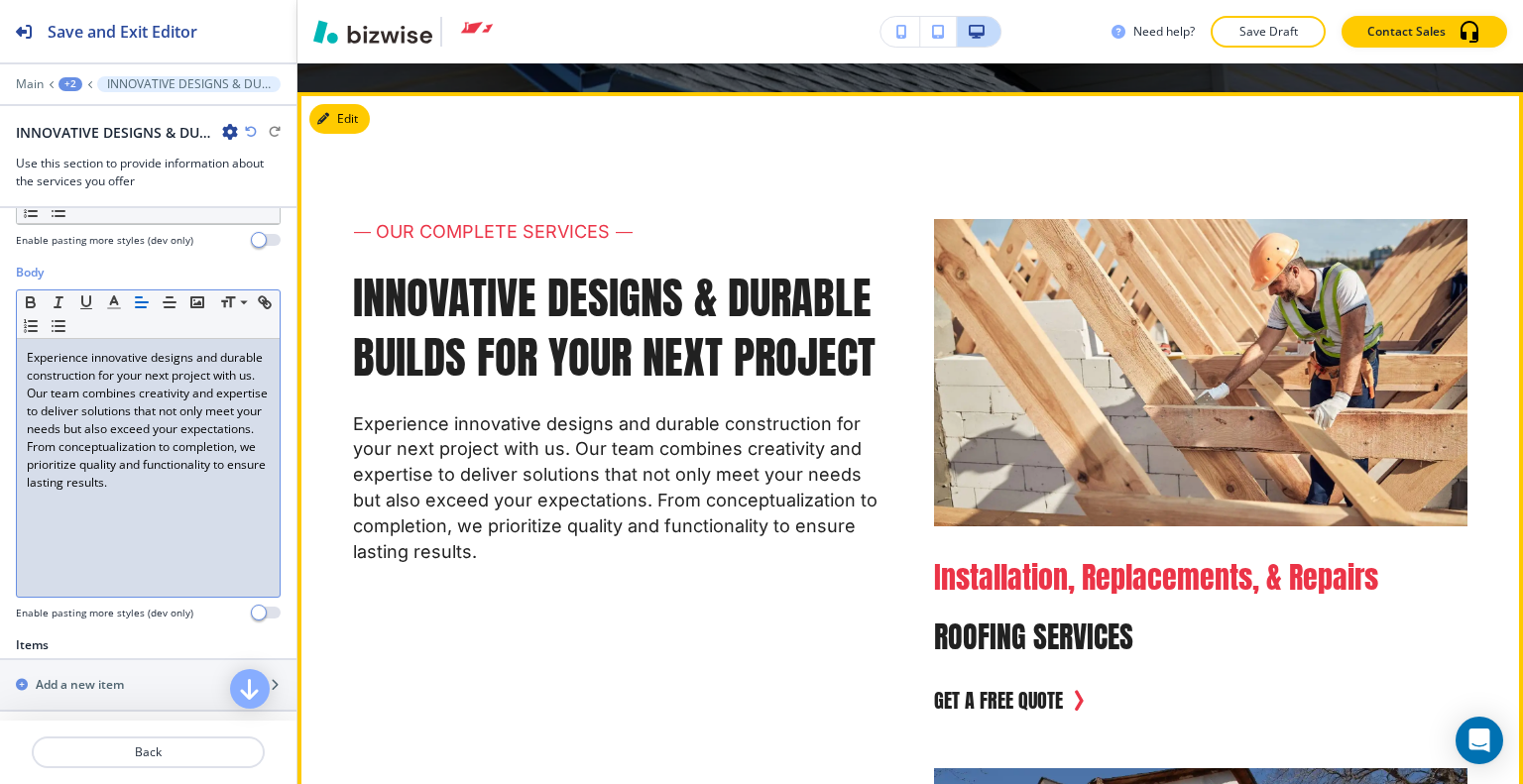 scroll, scrollTop: 3886, scrollLeft: 0, axis: vertical 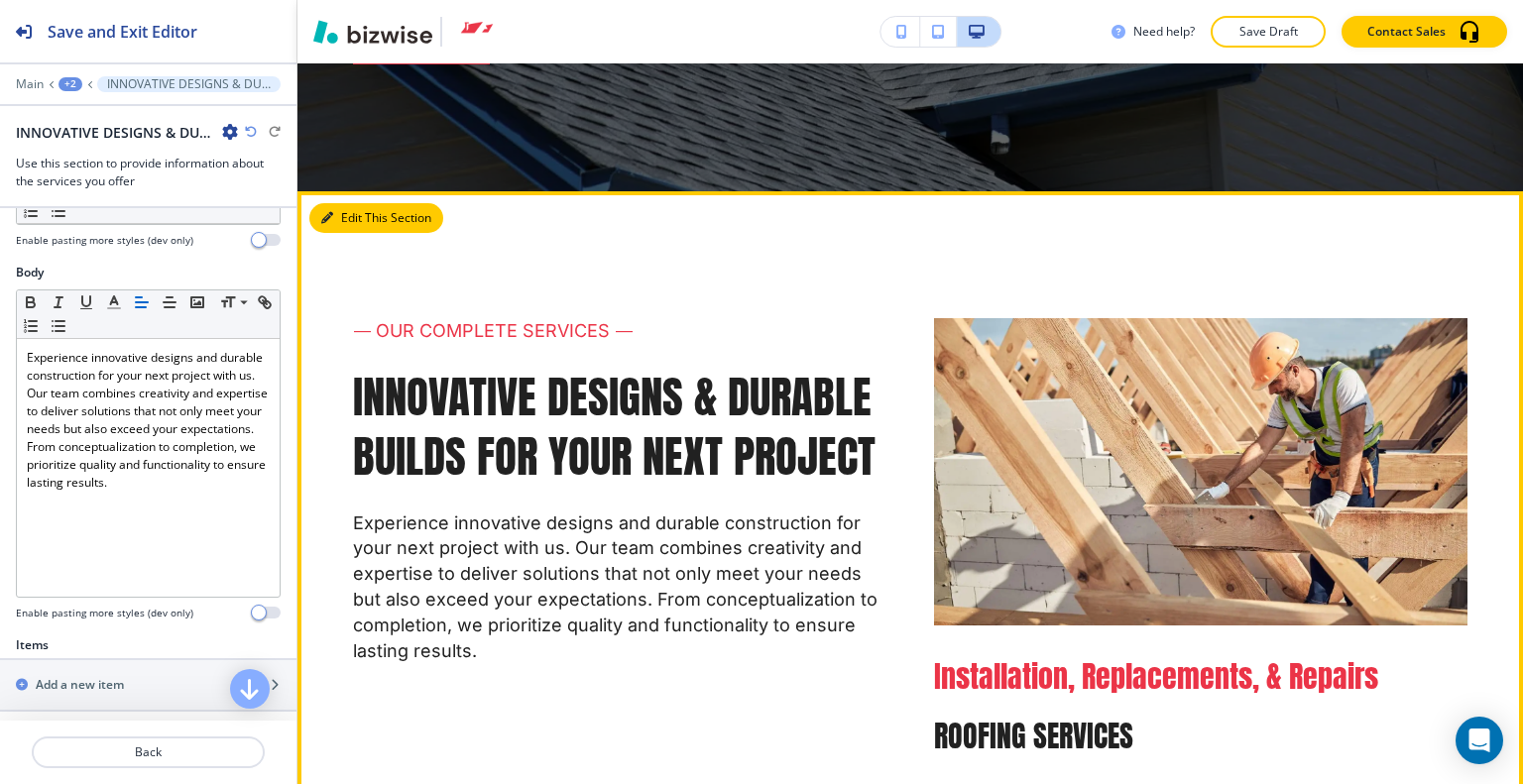 click on "Edit This Section" at bounding box center (376, 218) 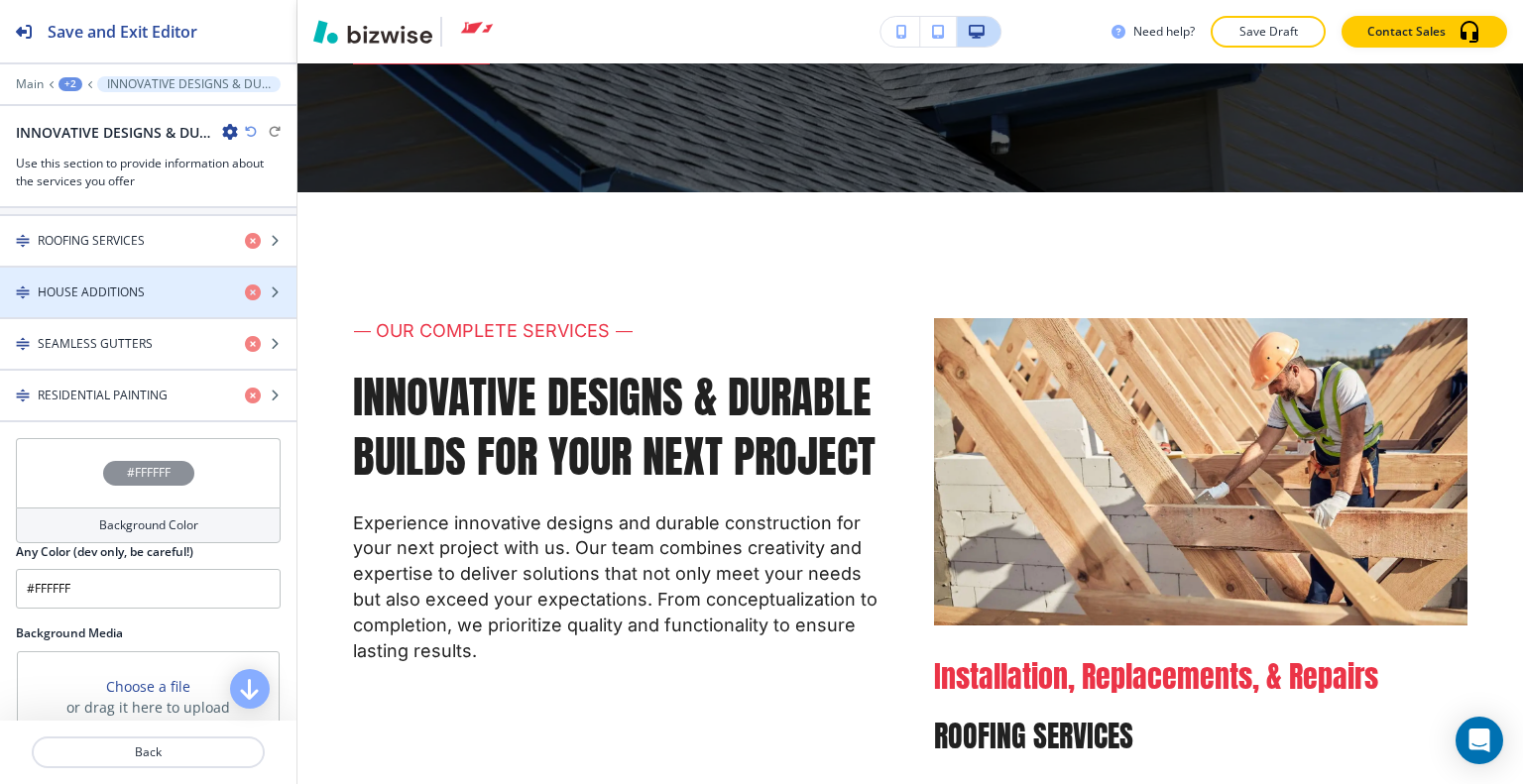 scroll, scrollTop: 694, scrollLeft: 0, axis: vertical 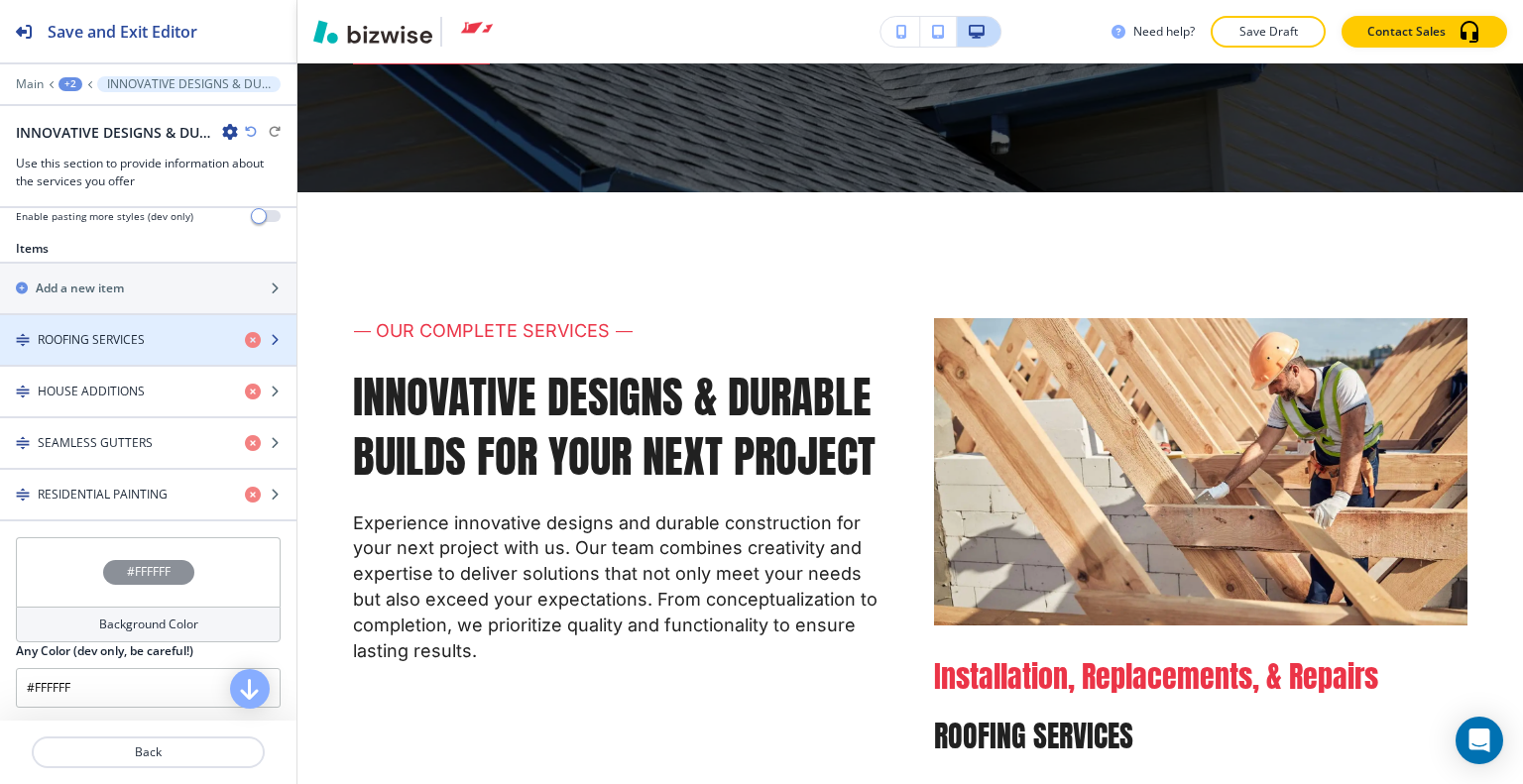 click on "ROOFING SERVICES" at bounding box center [91, 340] 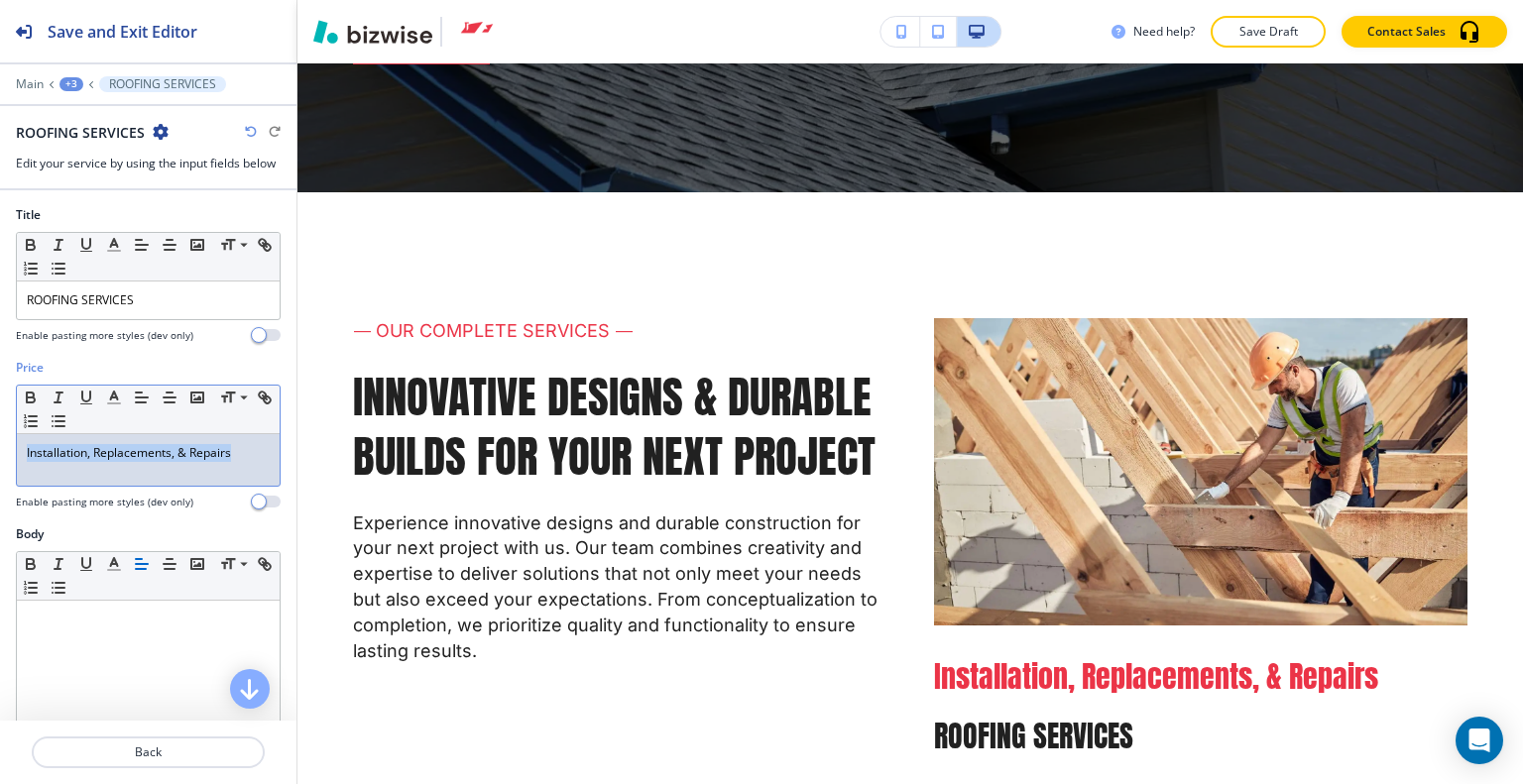 drag, startPoint x: 242, startPoint y: 462, endPoint x: 32, endPoint y: 459, distance: 210.02143 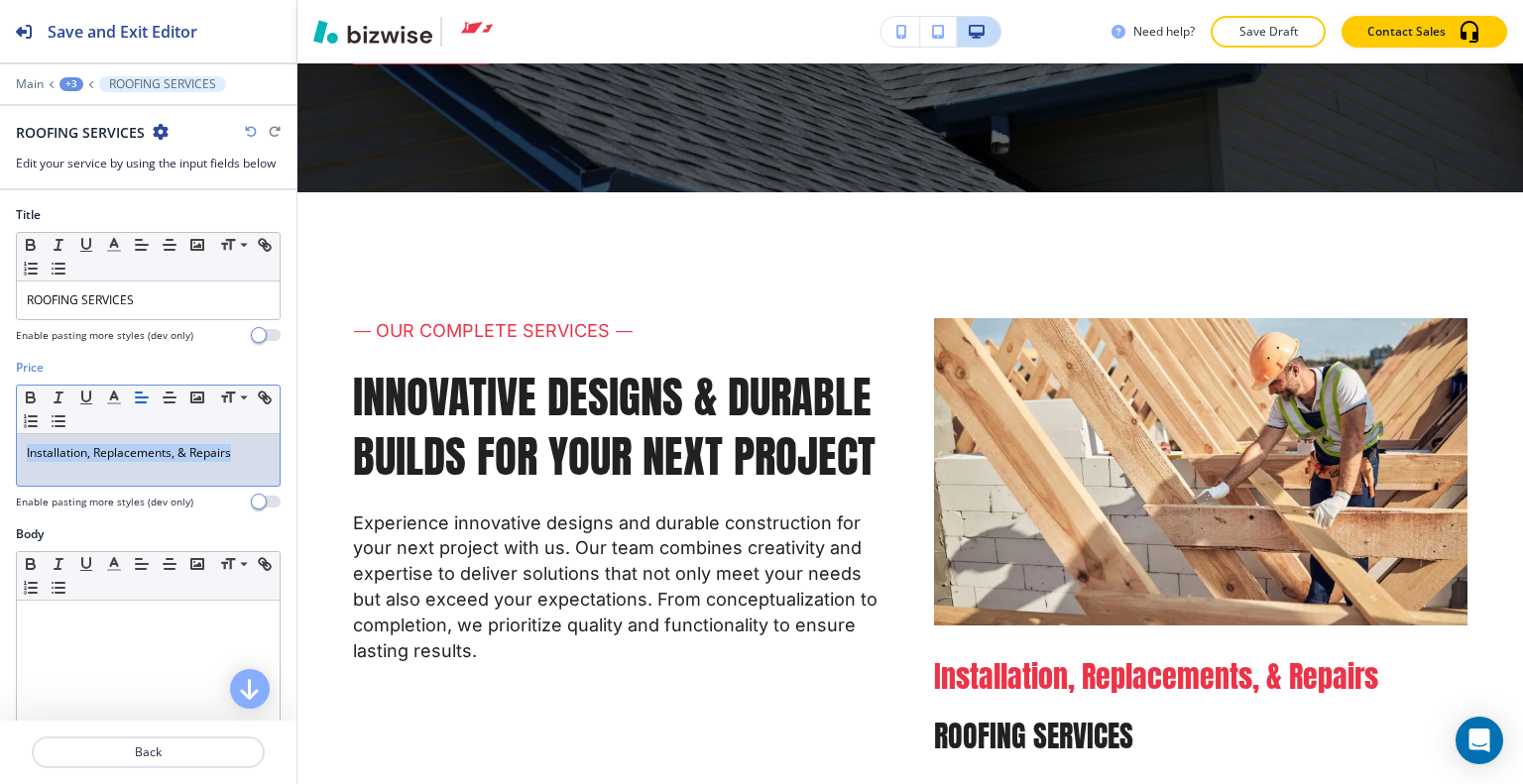 copy on "Installation, Replacements, & Repairs" 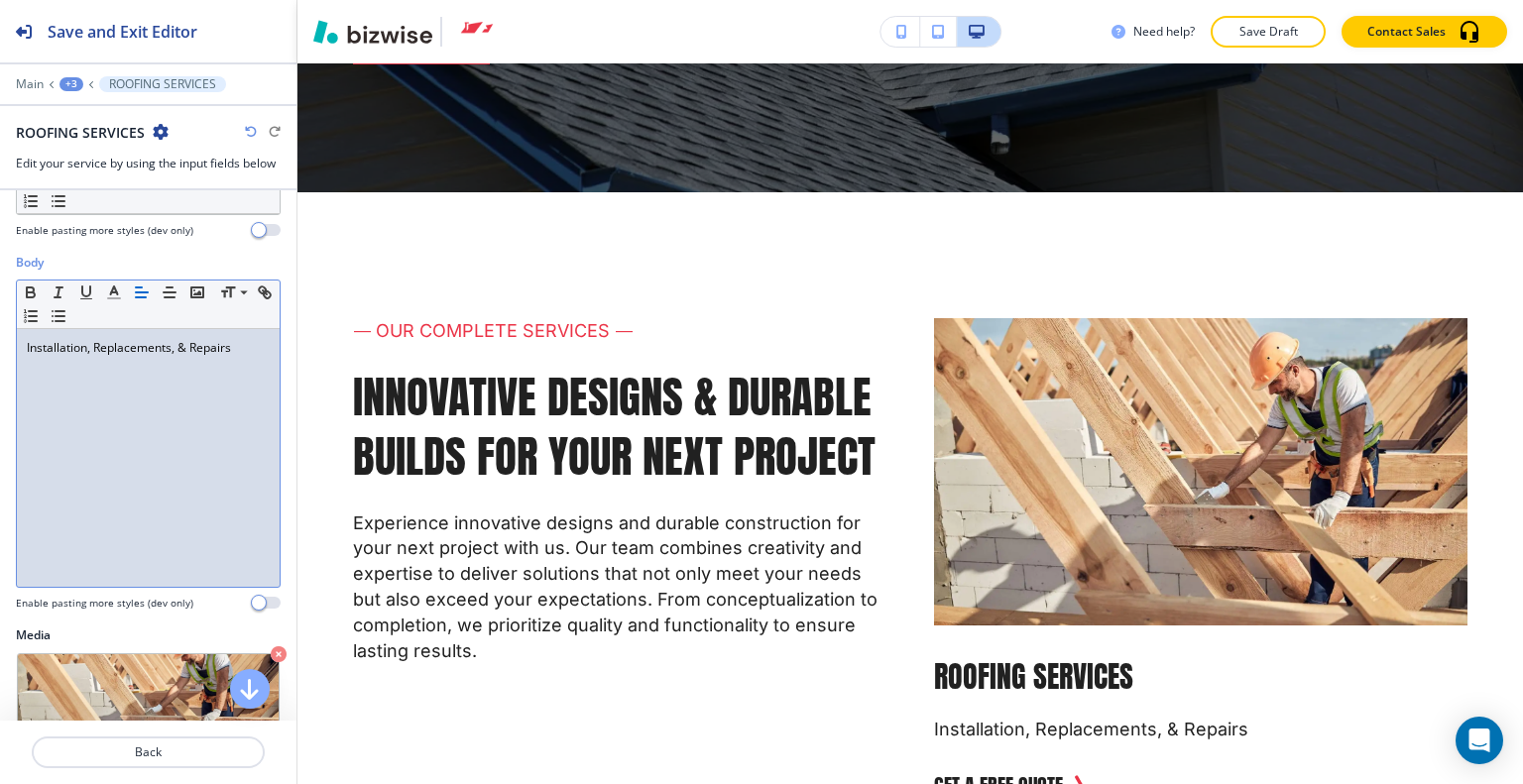 scroll, scrollTop: 569, scrollLeft: 0, axis: vertical 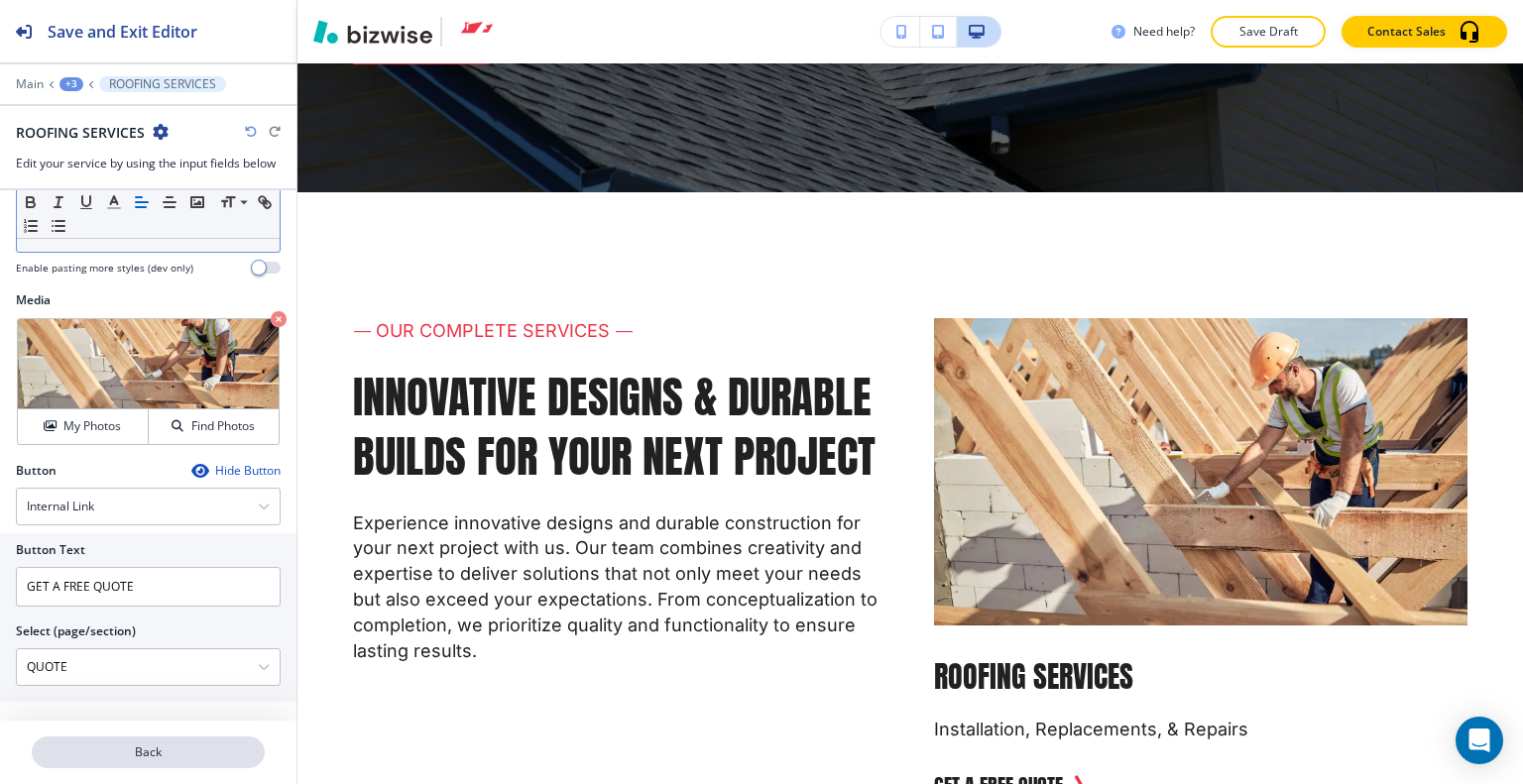 click on "Back" at bounding box center (148, 752) 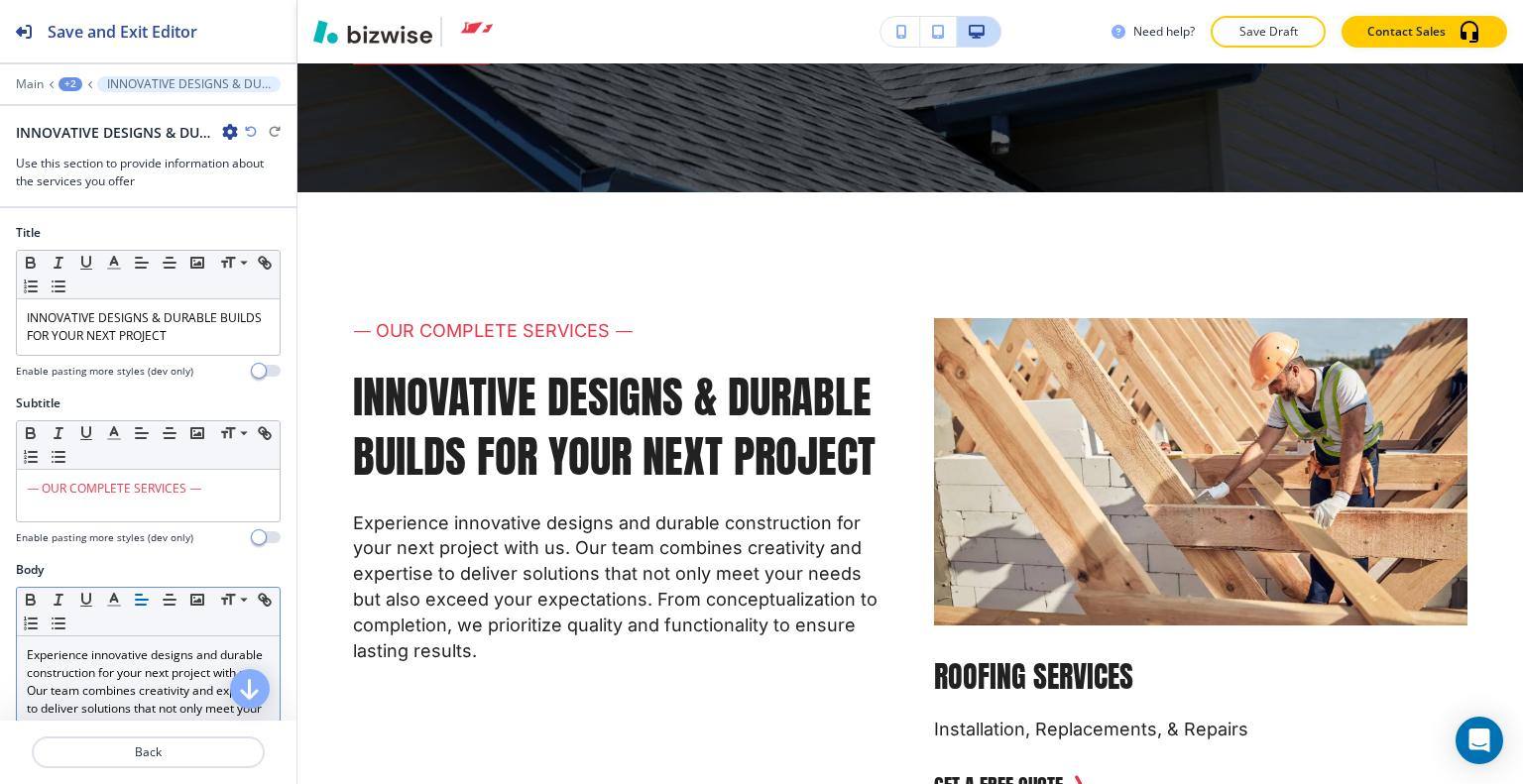 scroll, scrollTop: 3985, scrollLeft: 0, axis: vertical 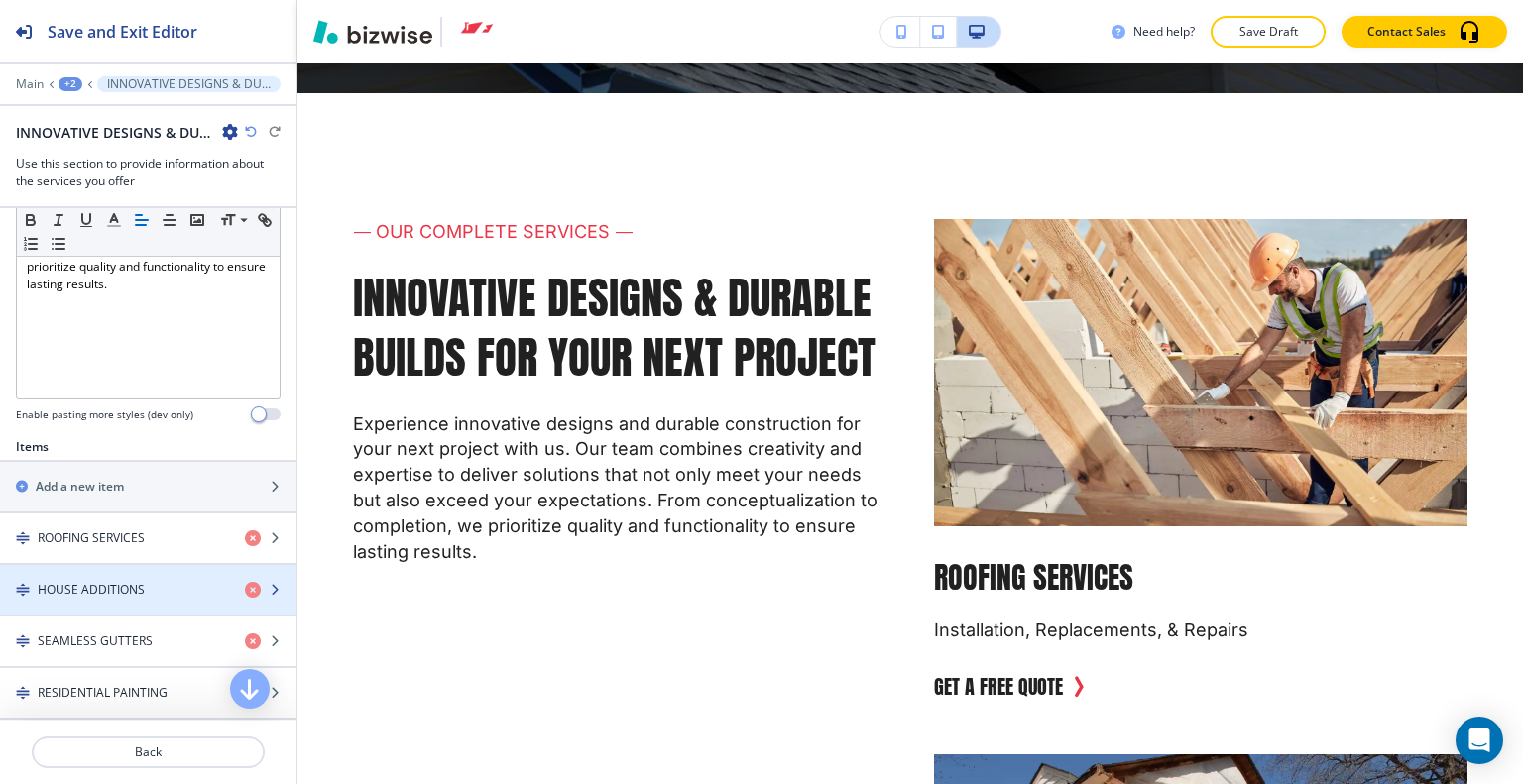 click on "HOUSE ADDITIONS" at bounding box center (91, 590) 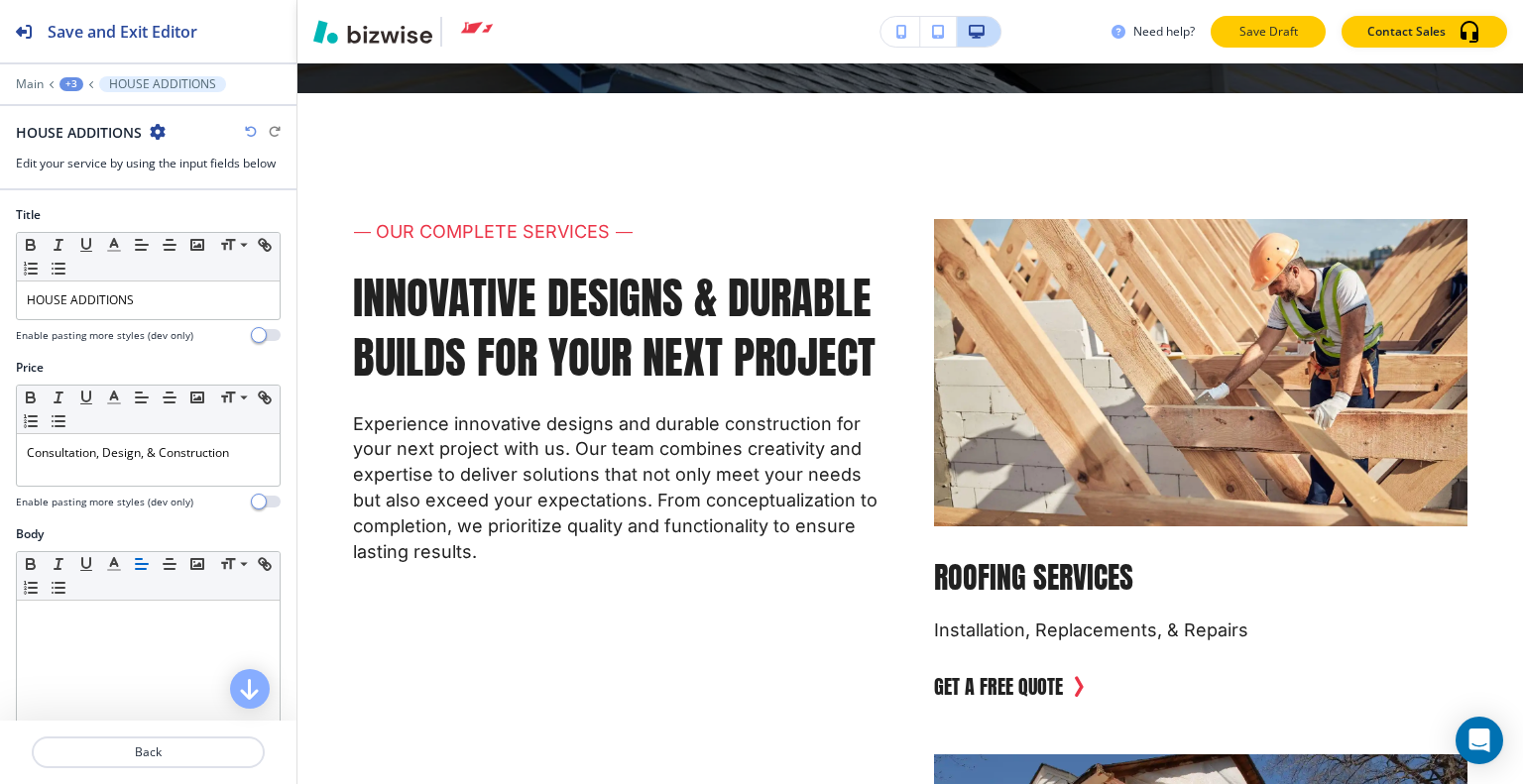 click on "Save Draft" at bounding box center (1268, 32) 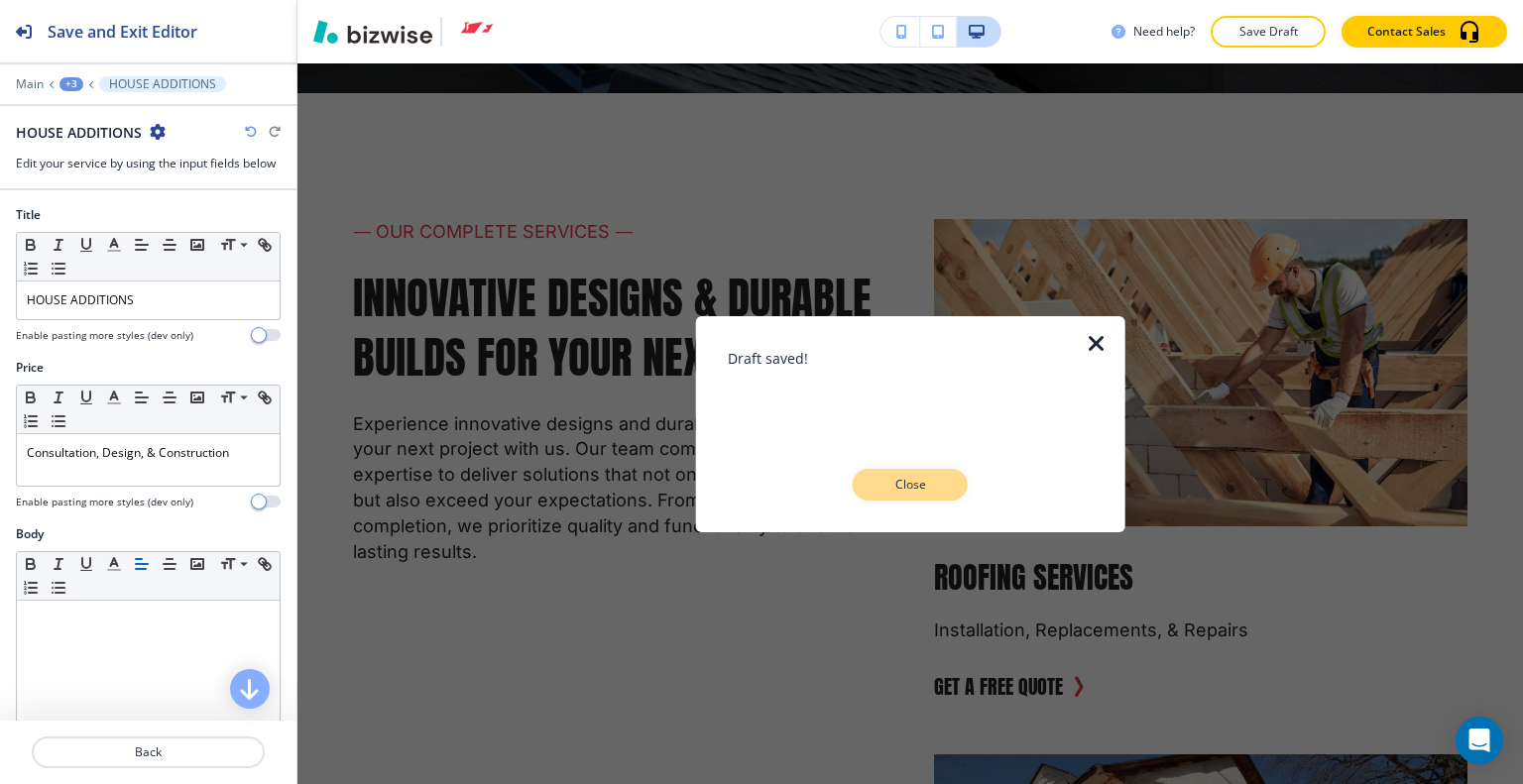 click on "Close" at bounding box center [910, 485] 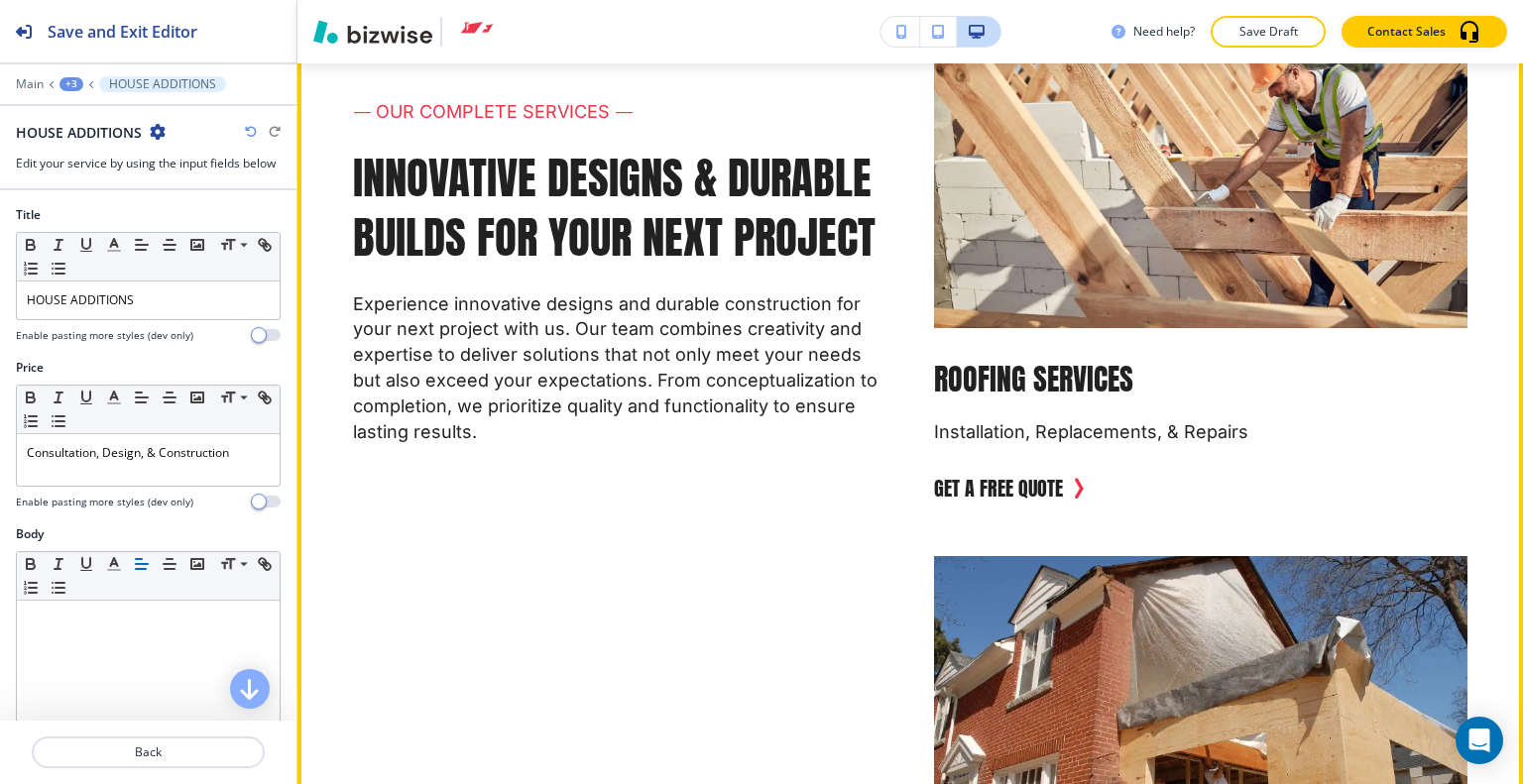 scroll, scrollTop: 3985, scrollLeft: 0, axis: vertical 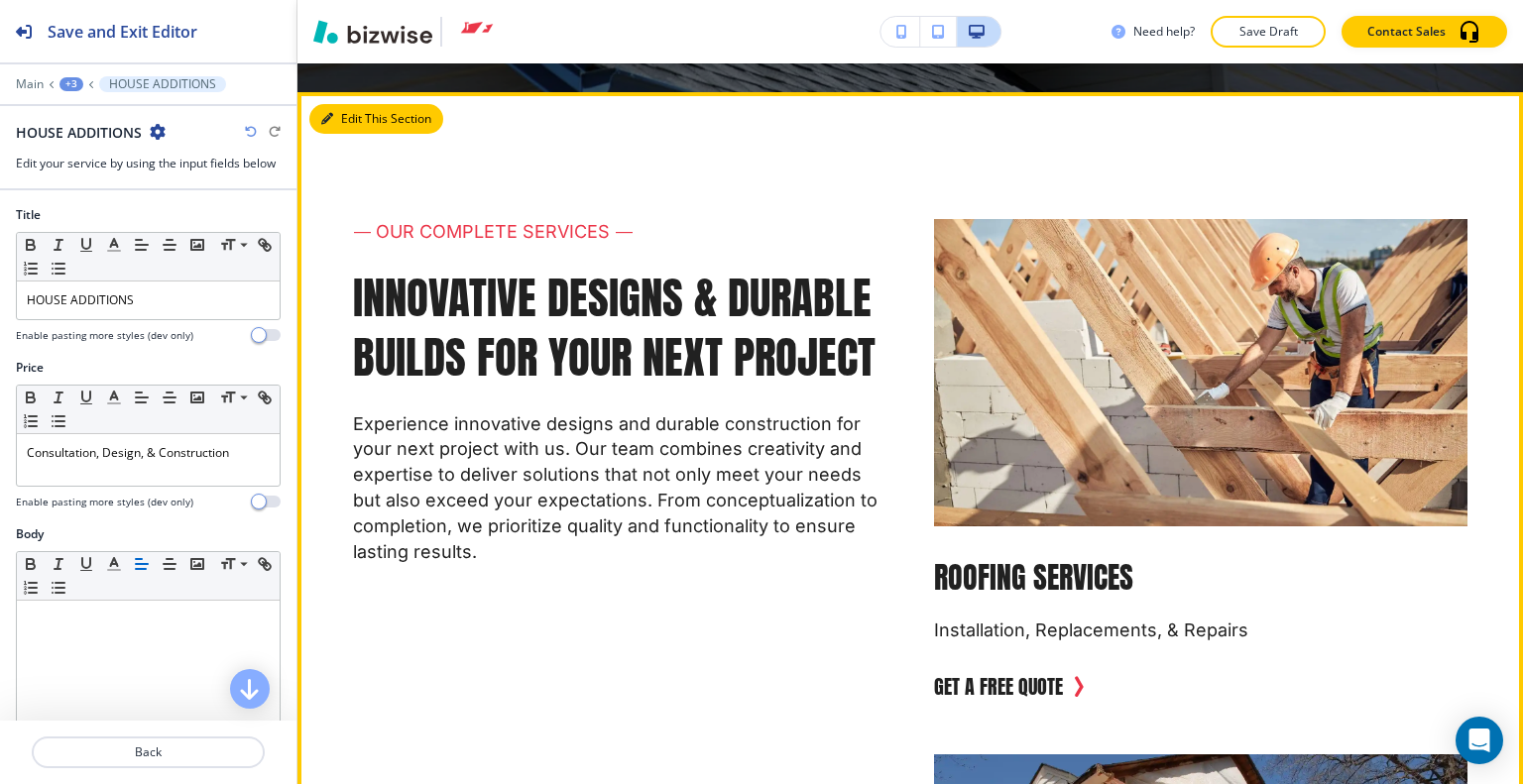 click on "Edit This Section" at bounding box center [376, 119] 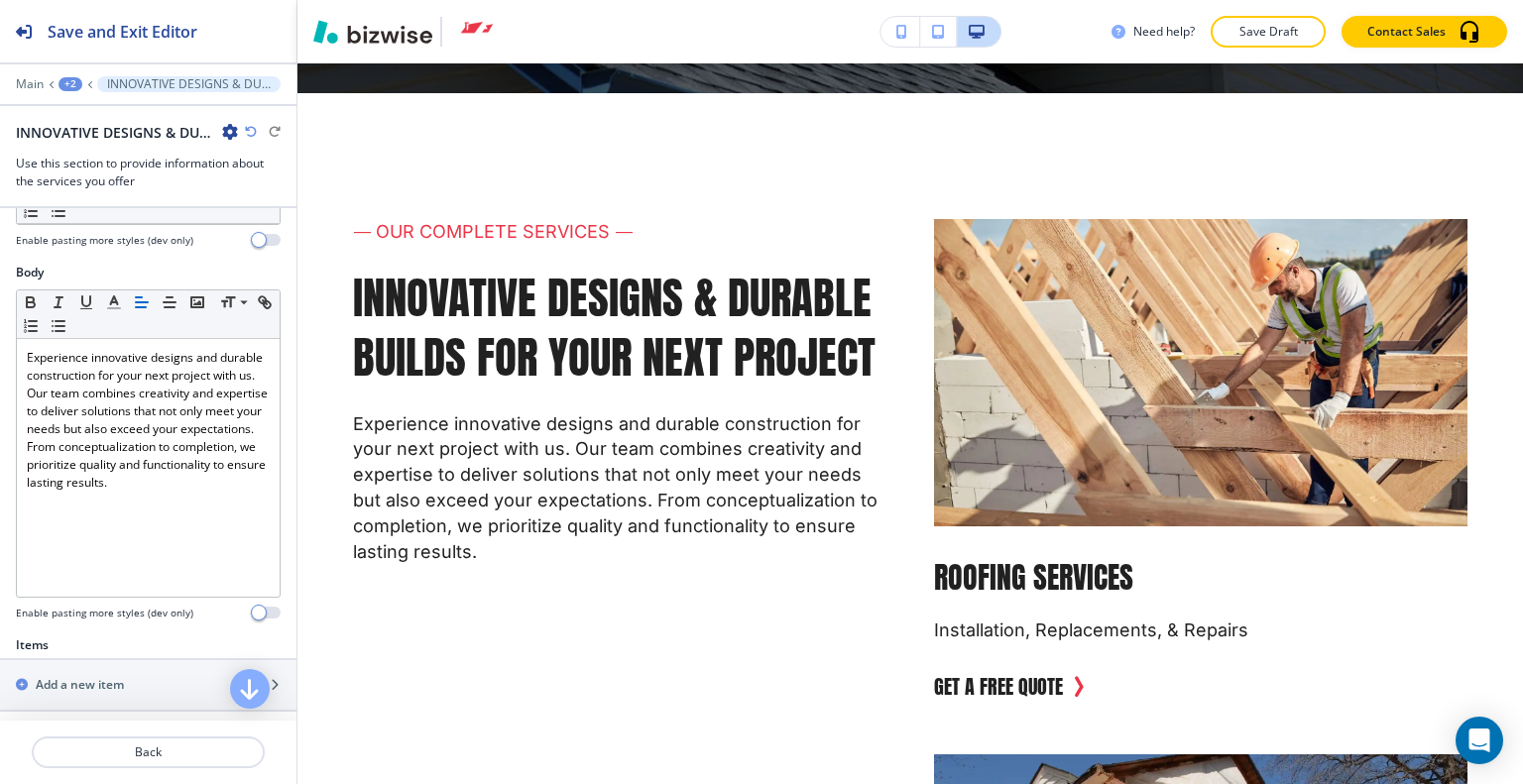 scroll, scrollTop: 595, scrollLeft: 0, axis: vertical 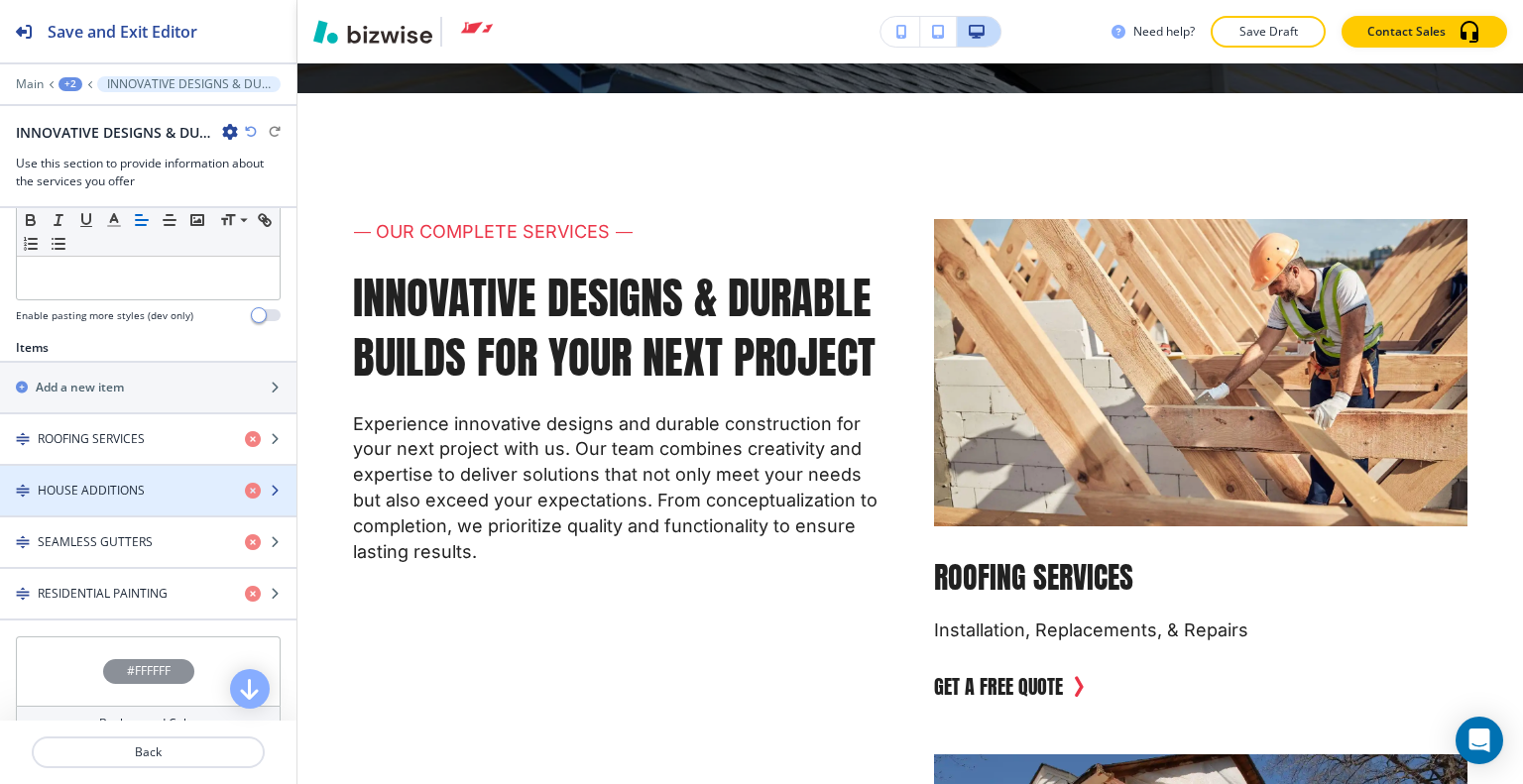 click on "HOUSE ADDITIONS" at bounding box center [91, 491] 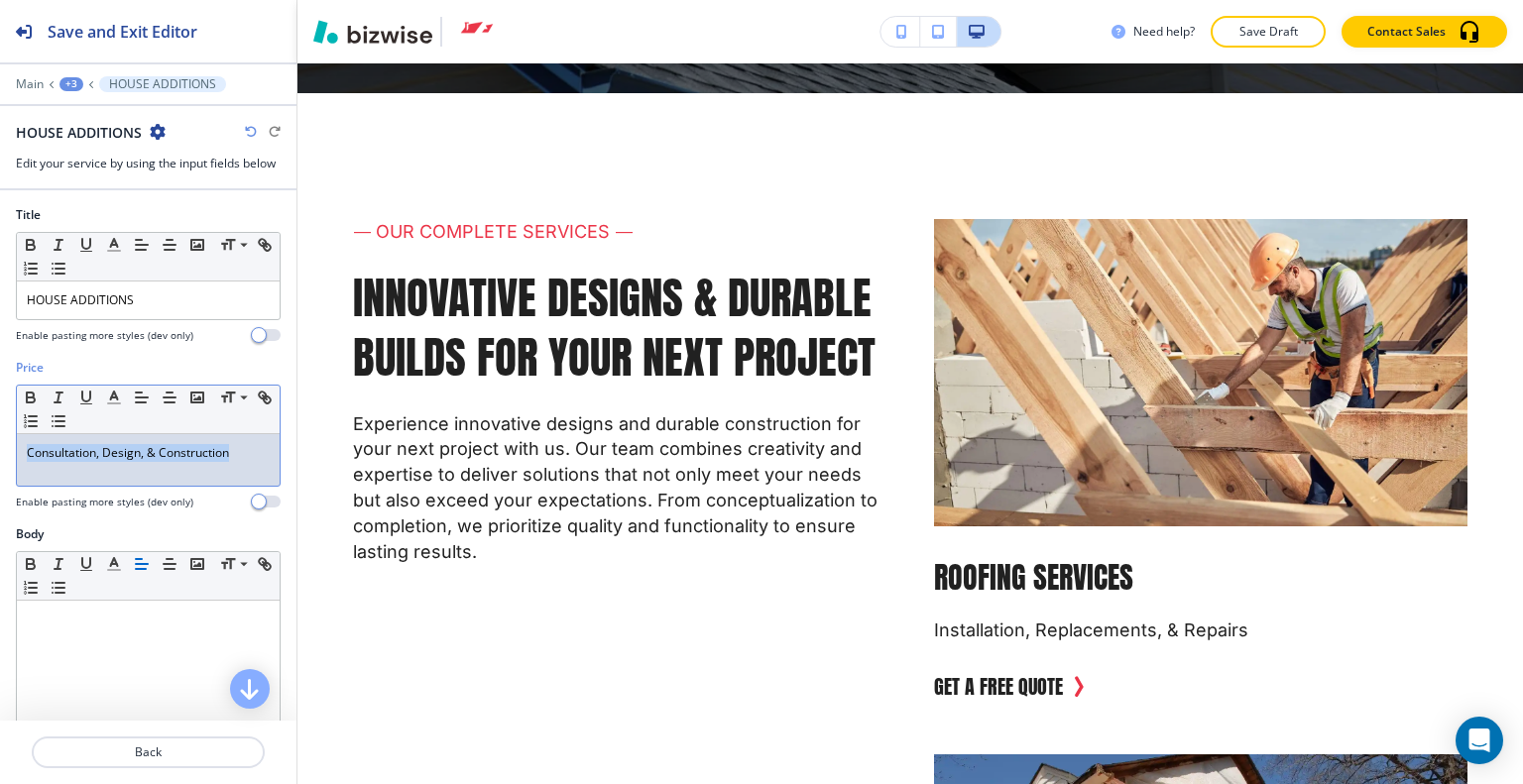 drag, startPoint x: 234, startPoint y: 454, endPoint x: 68, endPoint y: 455, distance: 166.00301 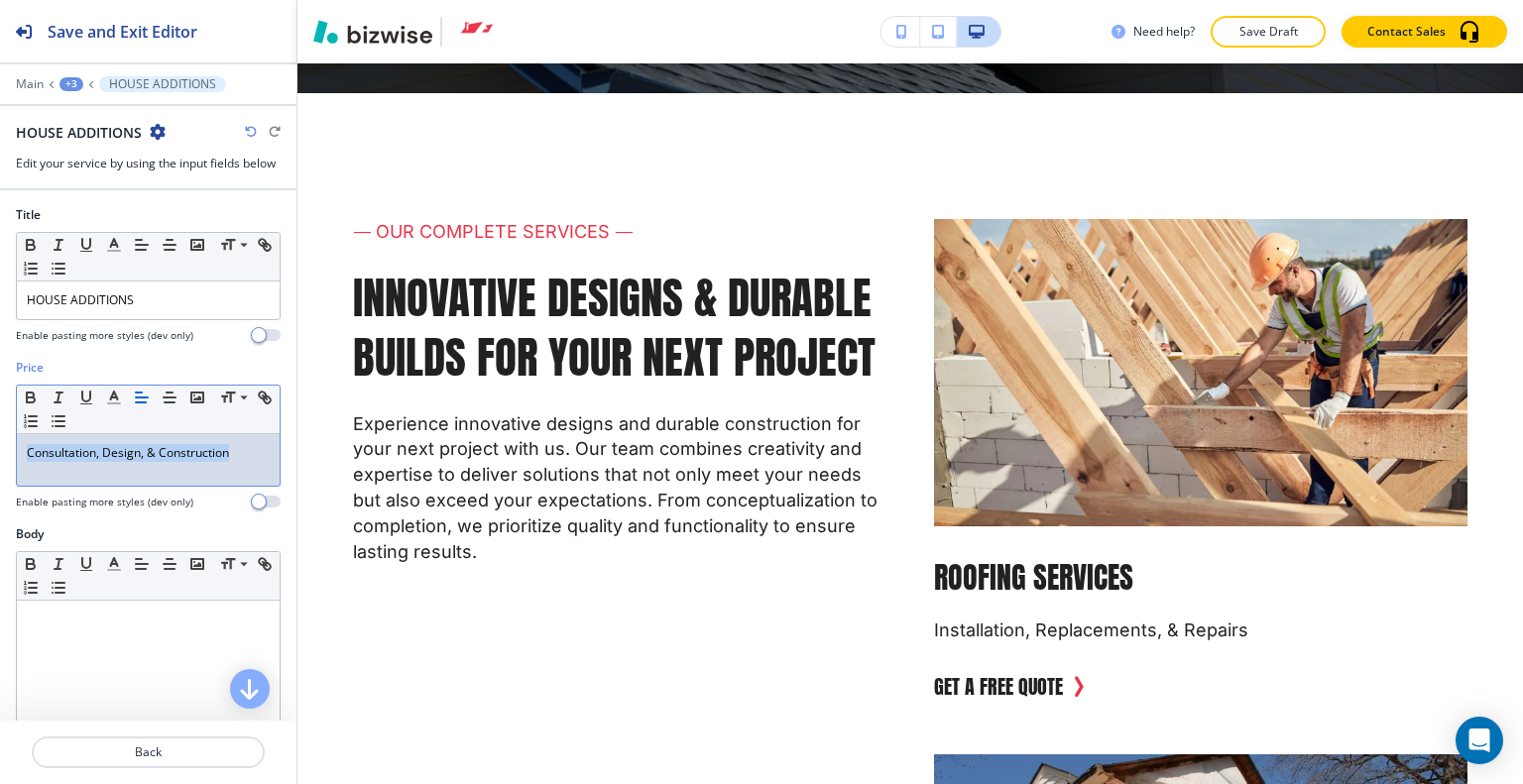 copy on "Consultation, Design, & Construction" 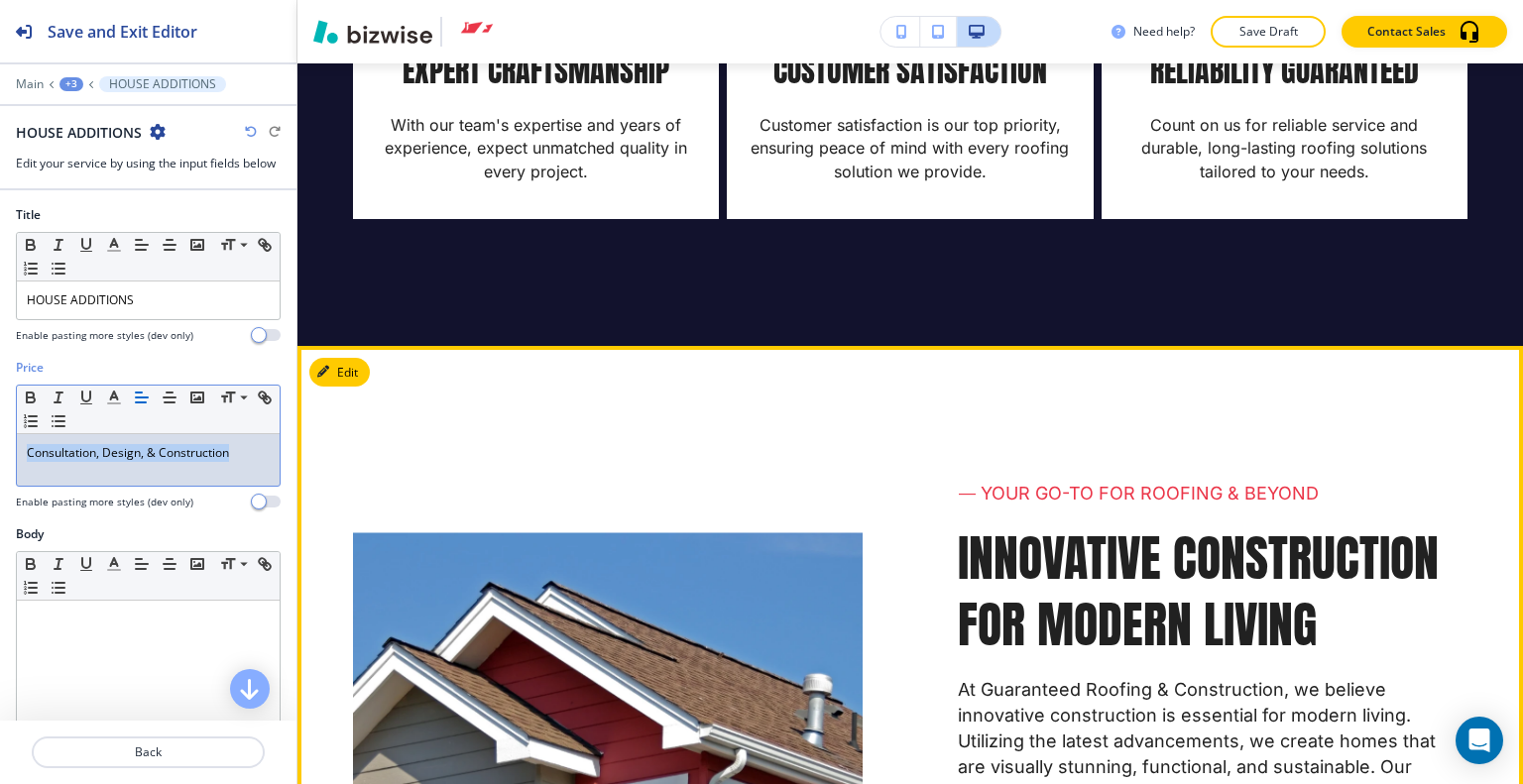 scroll, scrollTop: 2102, scrollLeft: 0, axis: vertical 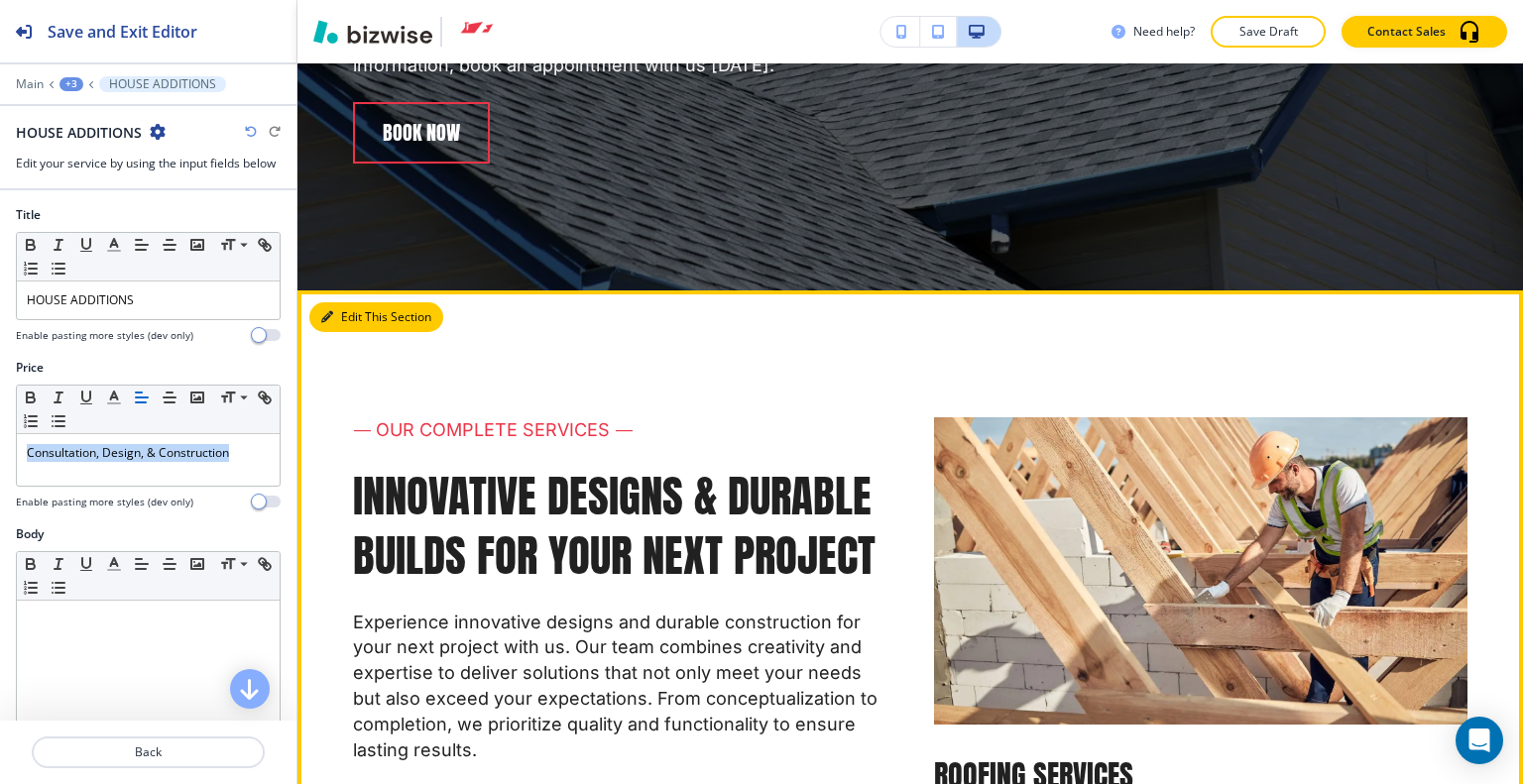 click on "Edit This Section" at bounding box center (376, 317) 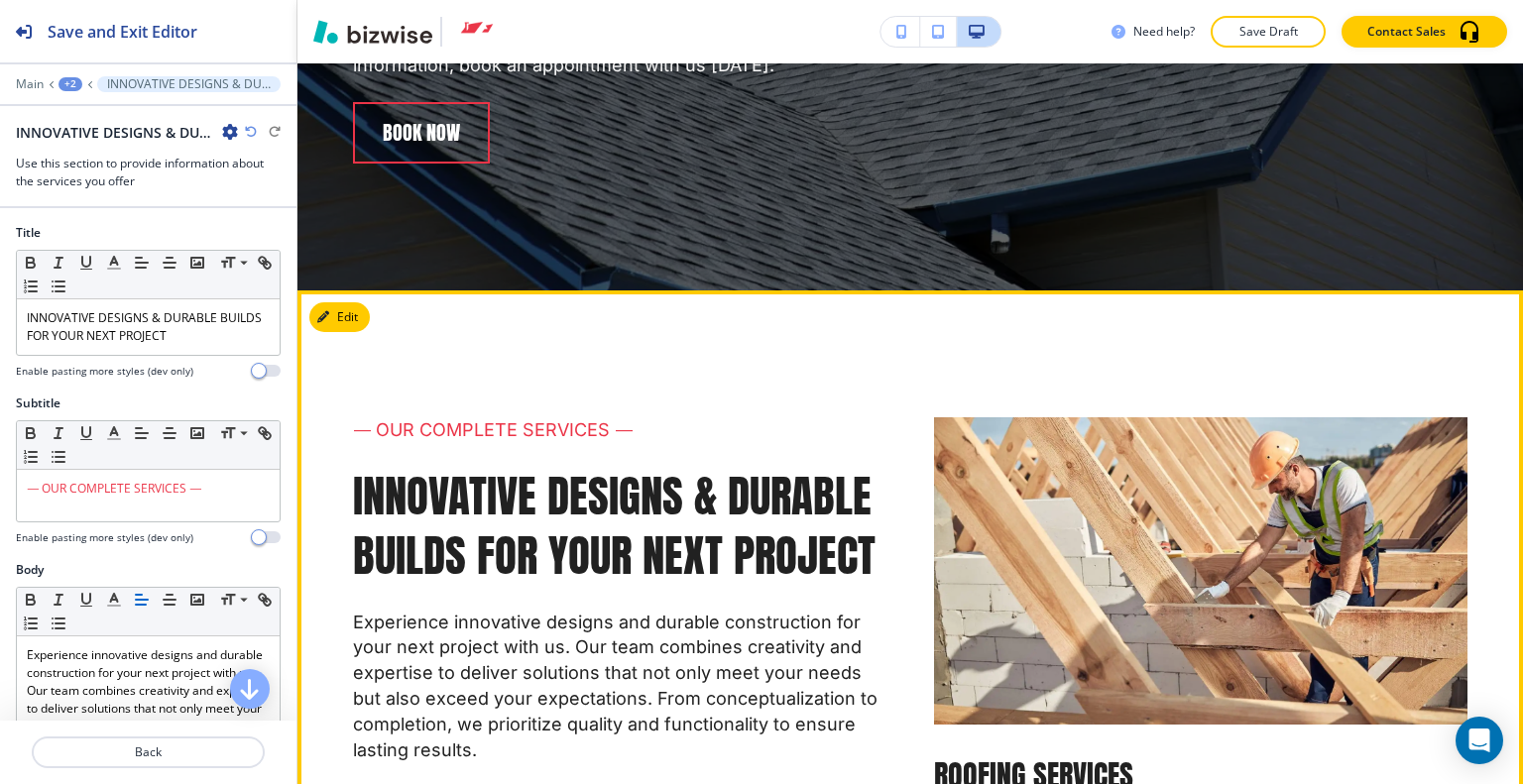 scroll, scrollTop: 3985, scrollLeft: 0, axis: vertical 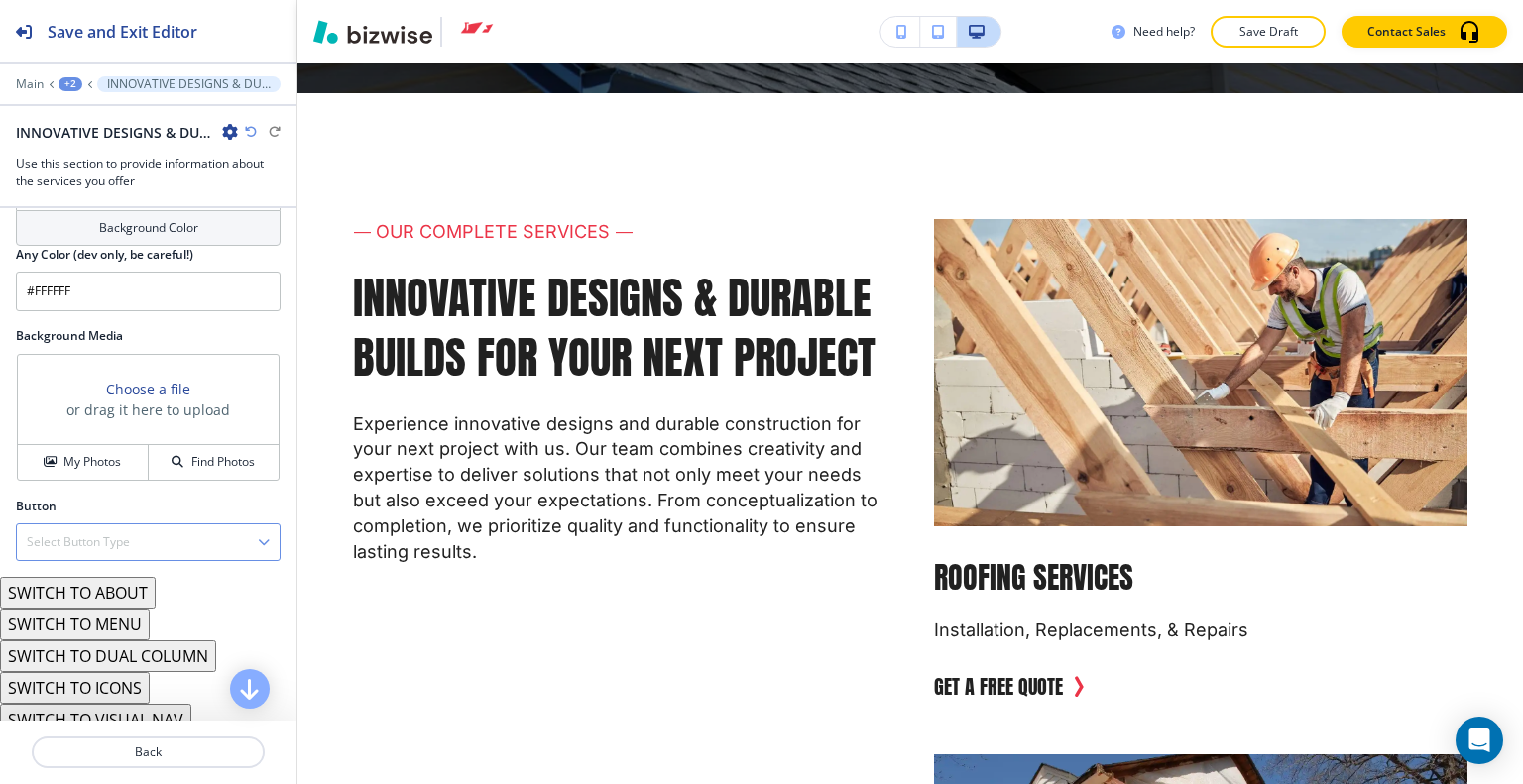 click on "Select Button Type" at bounding box center (148, 542) 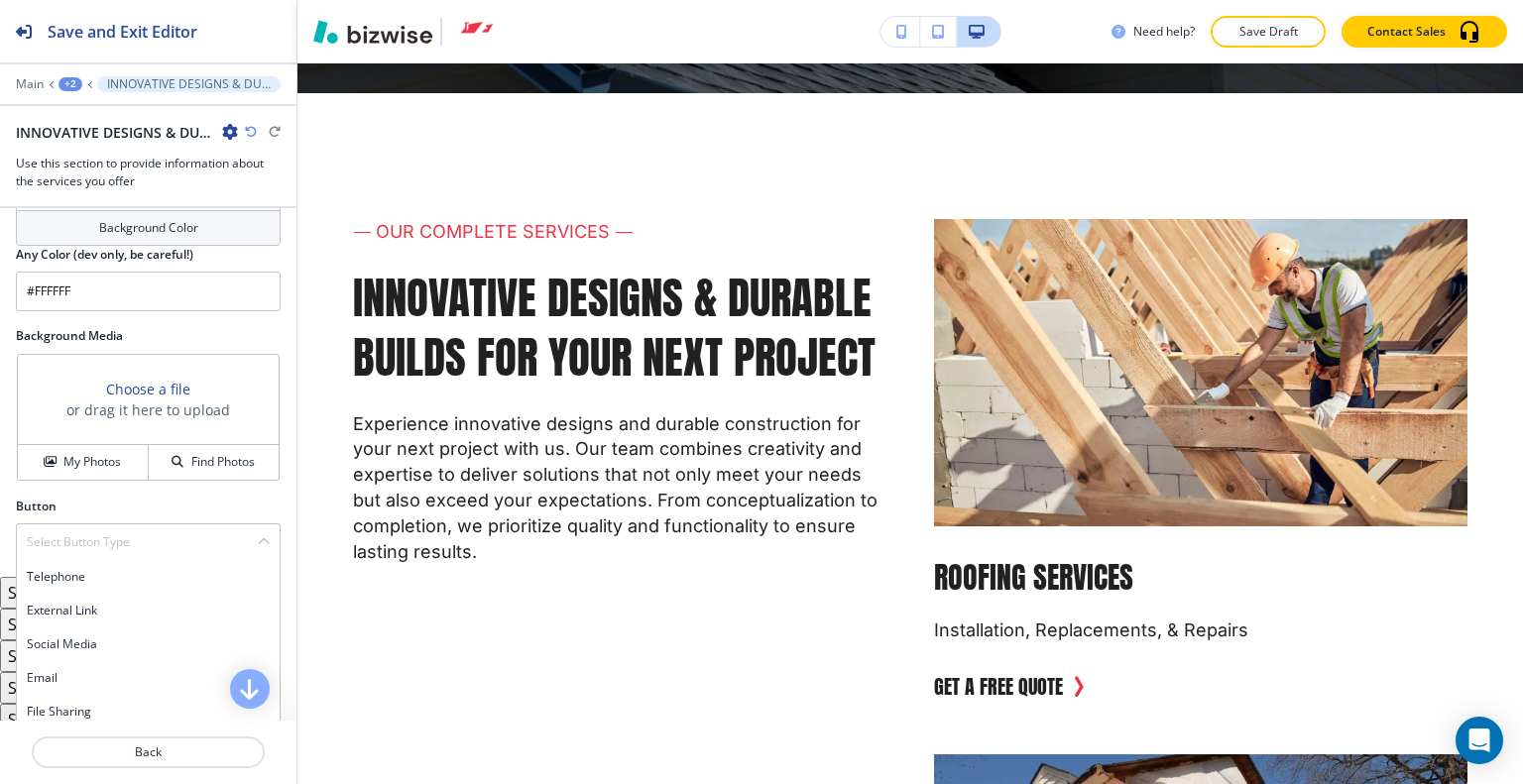 scroll, scrollTop: 1162, scrollLeft: 0, axis: vertical 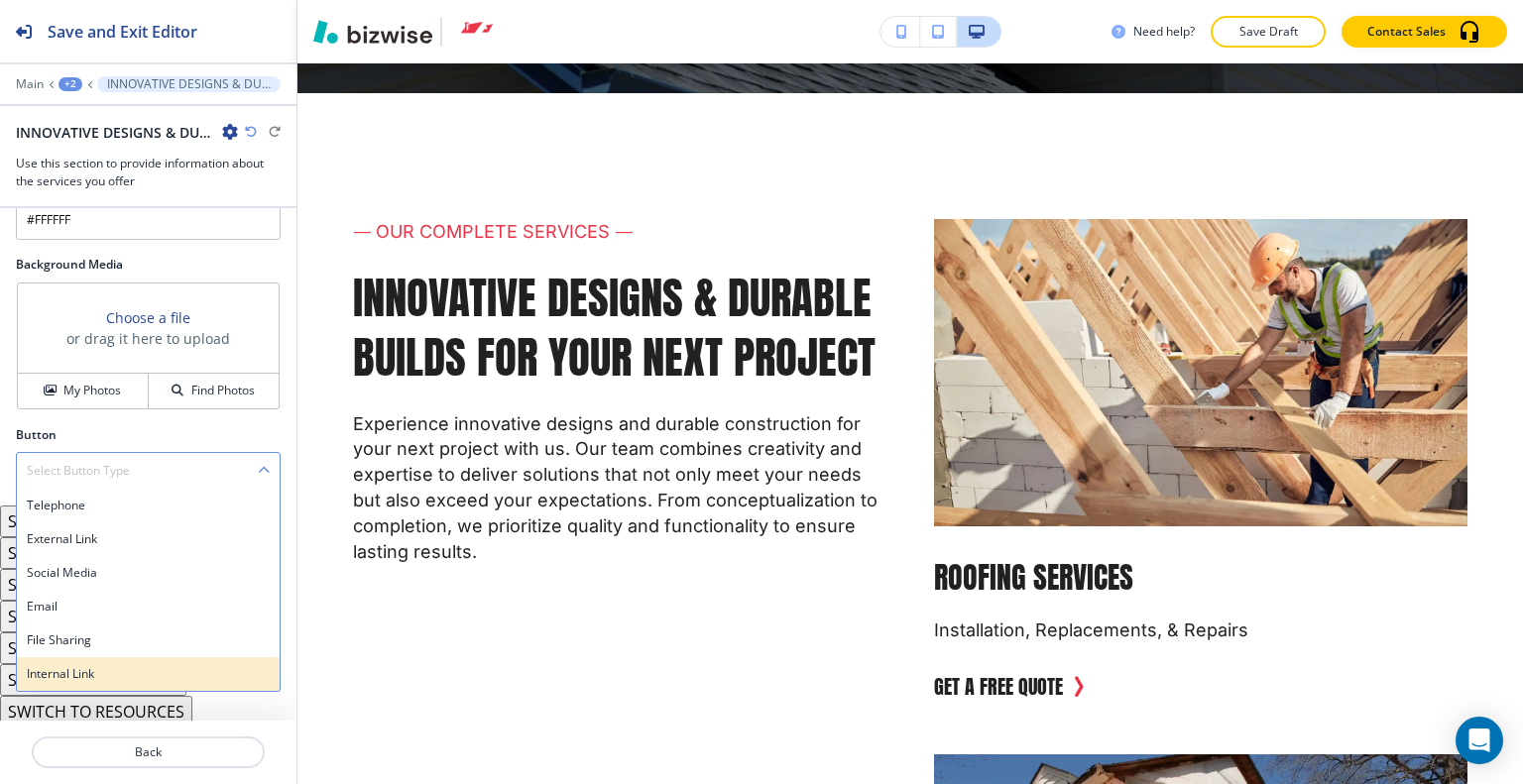 click on "Internal Link" at bounding box center [148, 674] 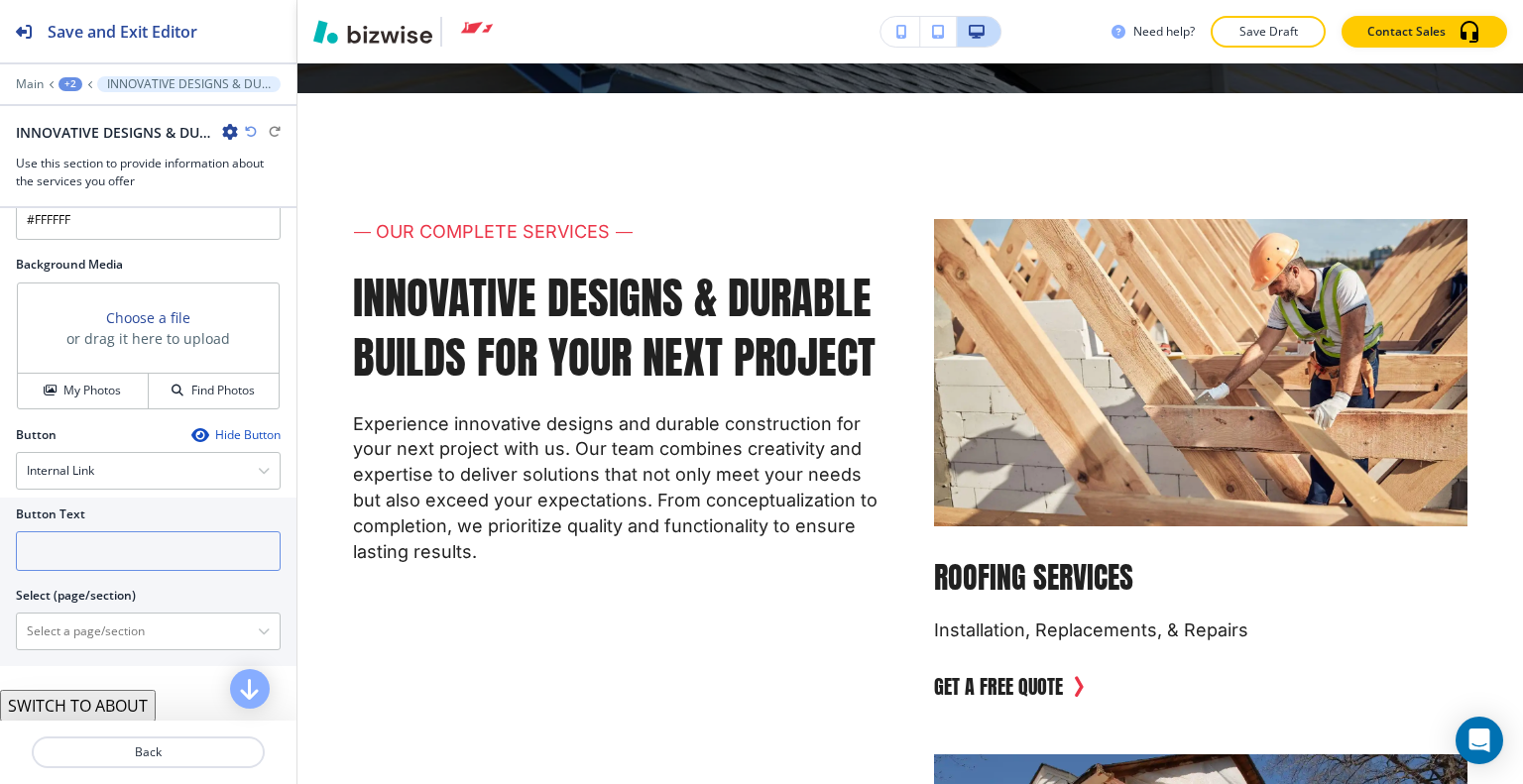 drag, startPoint x: 135, startPoint y: 534, endPoint x: 154, endPoint y: 540, distance: 19.924859 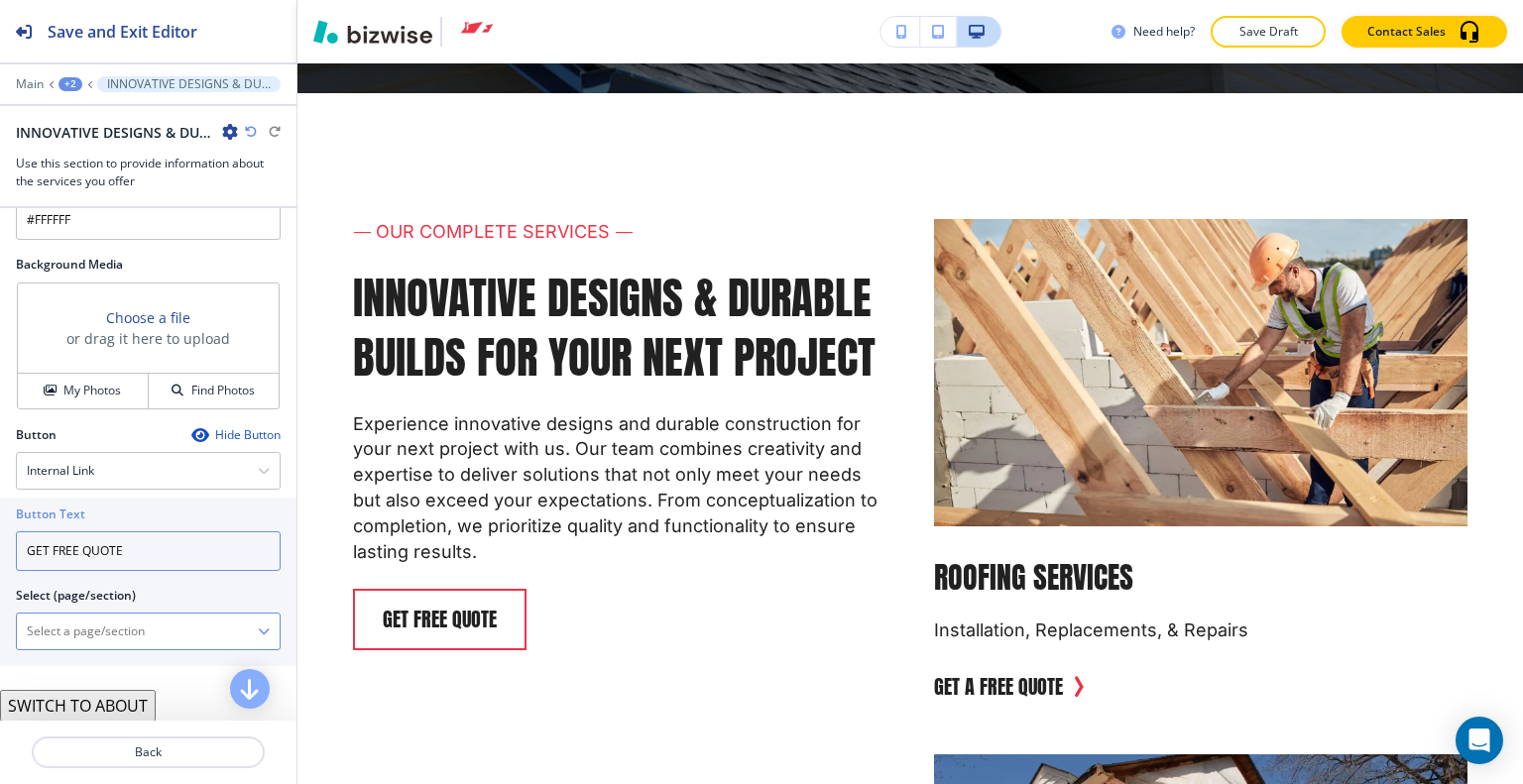 type on "GET FREE QUOTE" 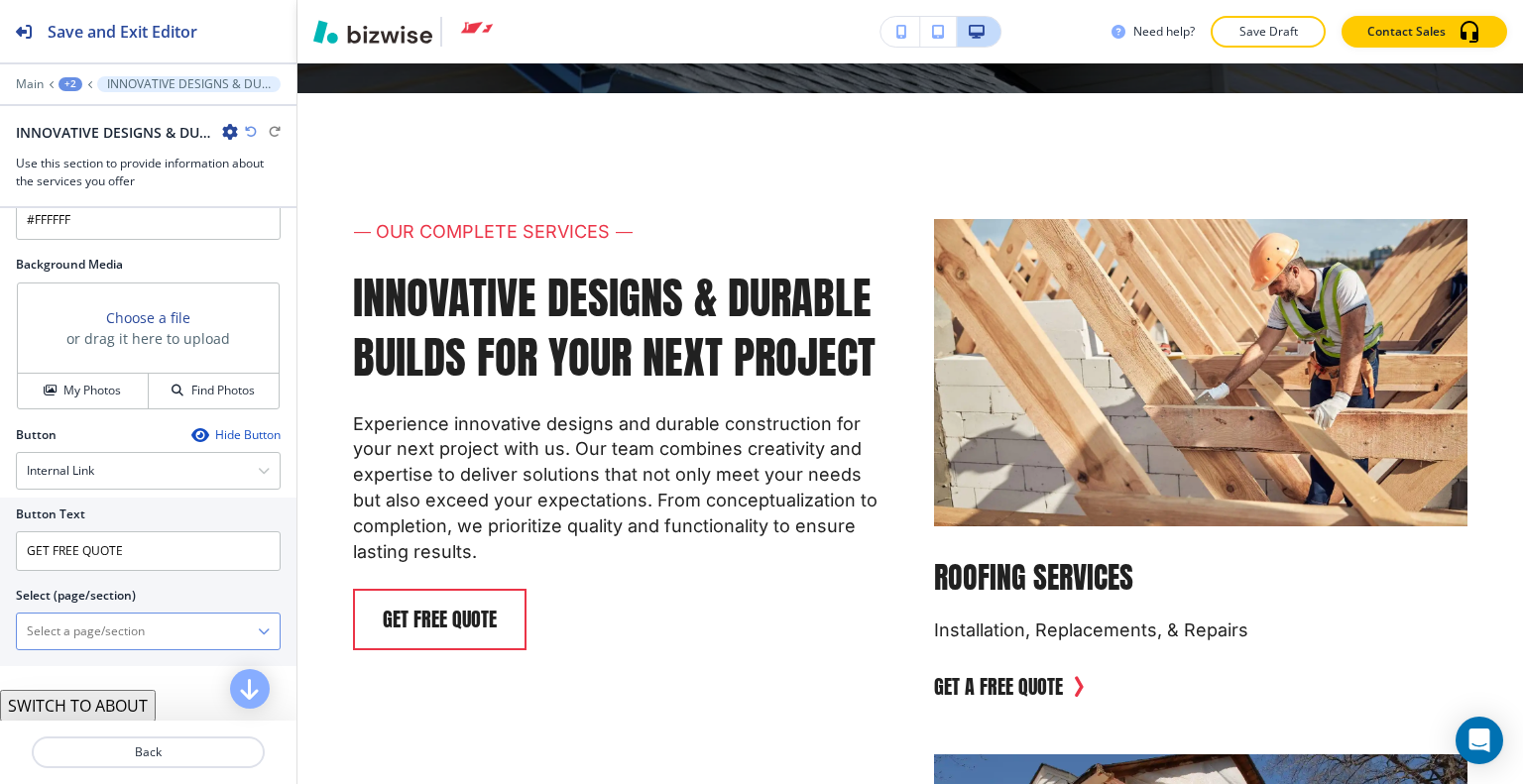 click at bounding box center [137, 631] 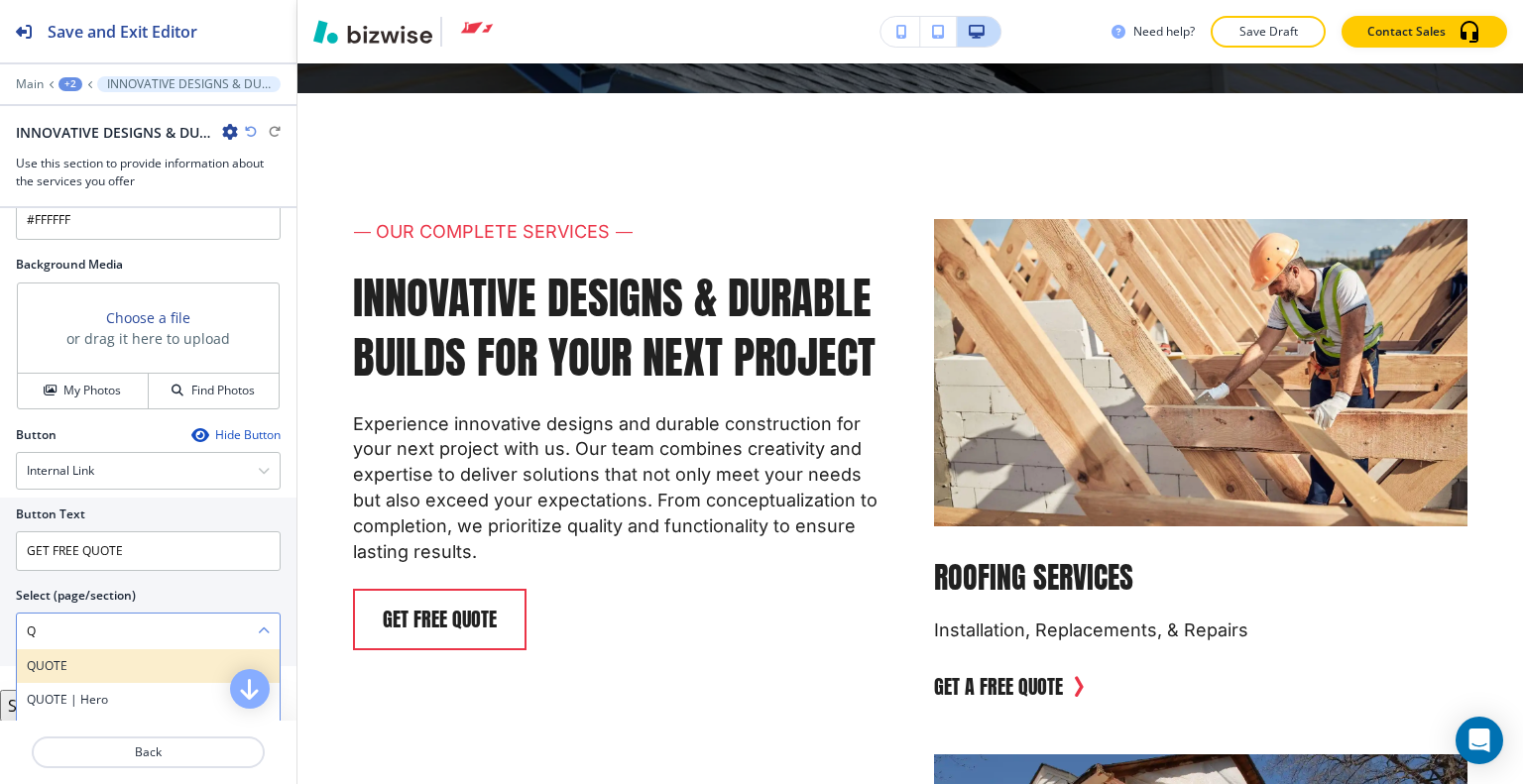 click on "QUOTE" at bounding box center (148, 666) 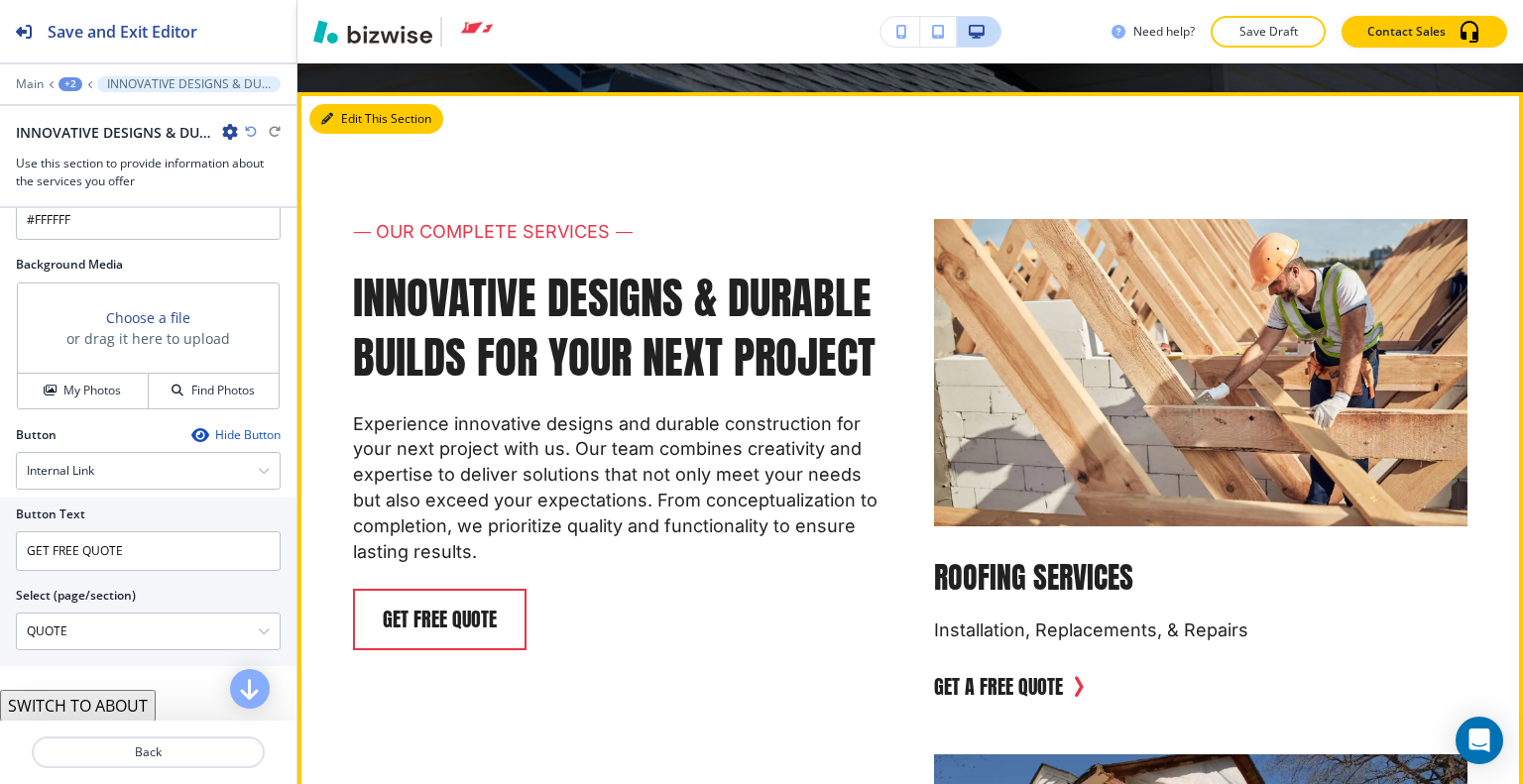 click on "Edit This Section" at bounding box center [376, 119] 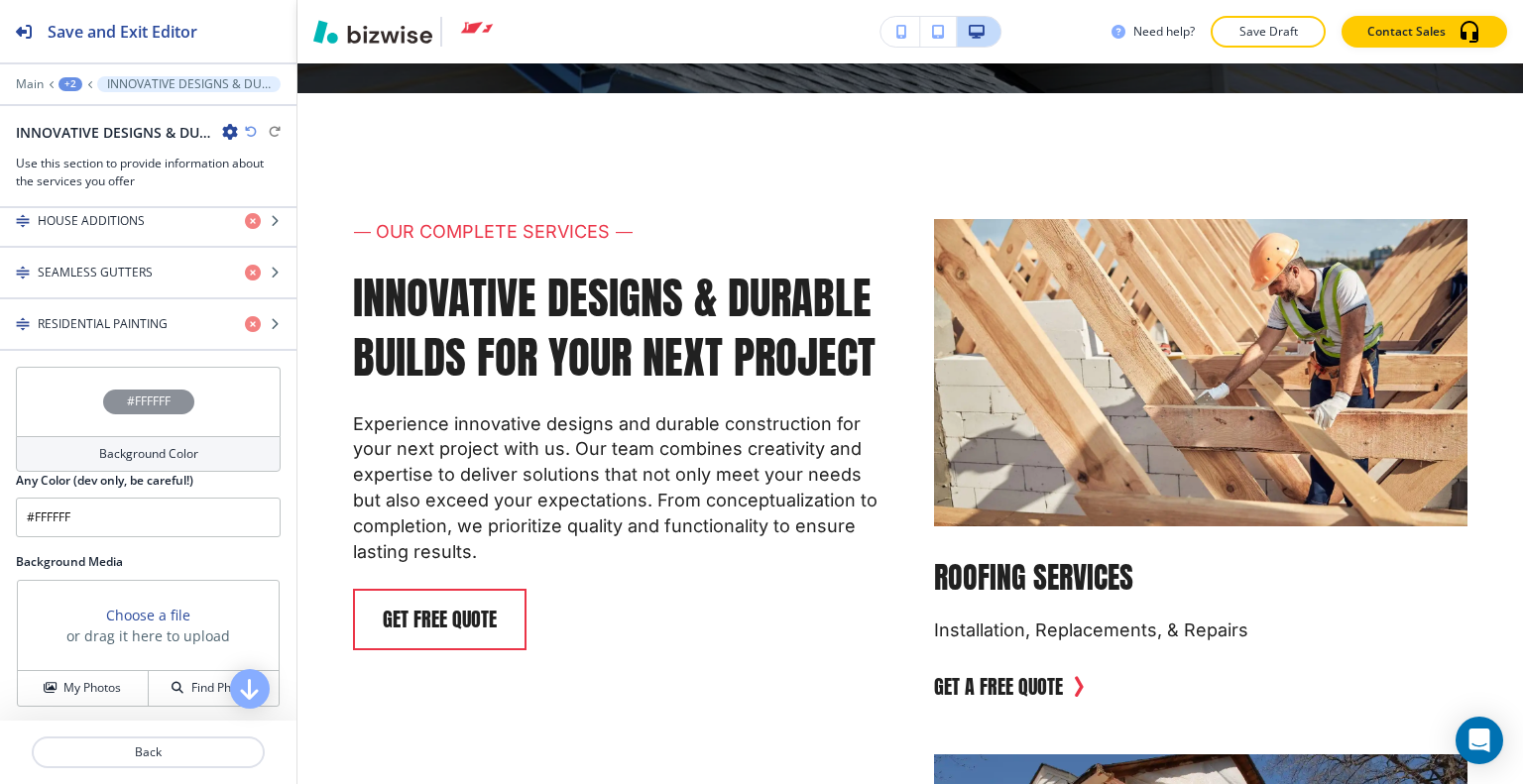 scroll, scrollTop: 666, scrollLeft: 0, axis: vertical 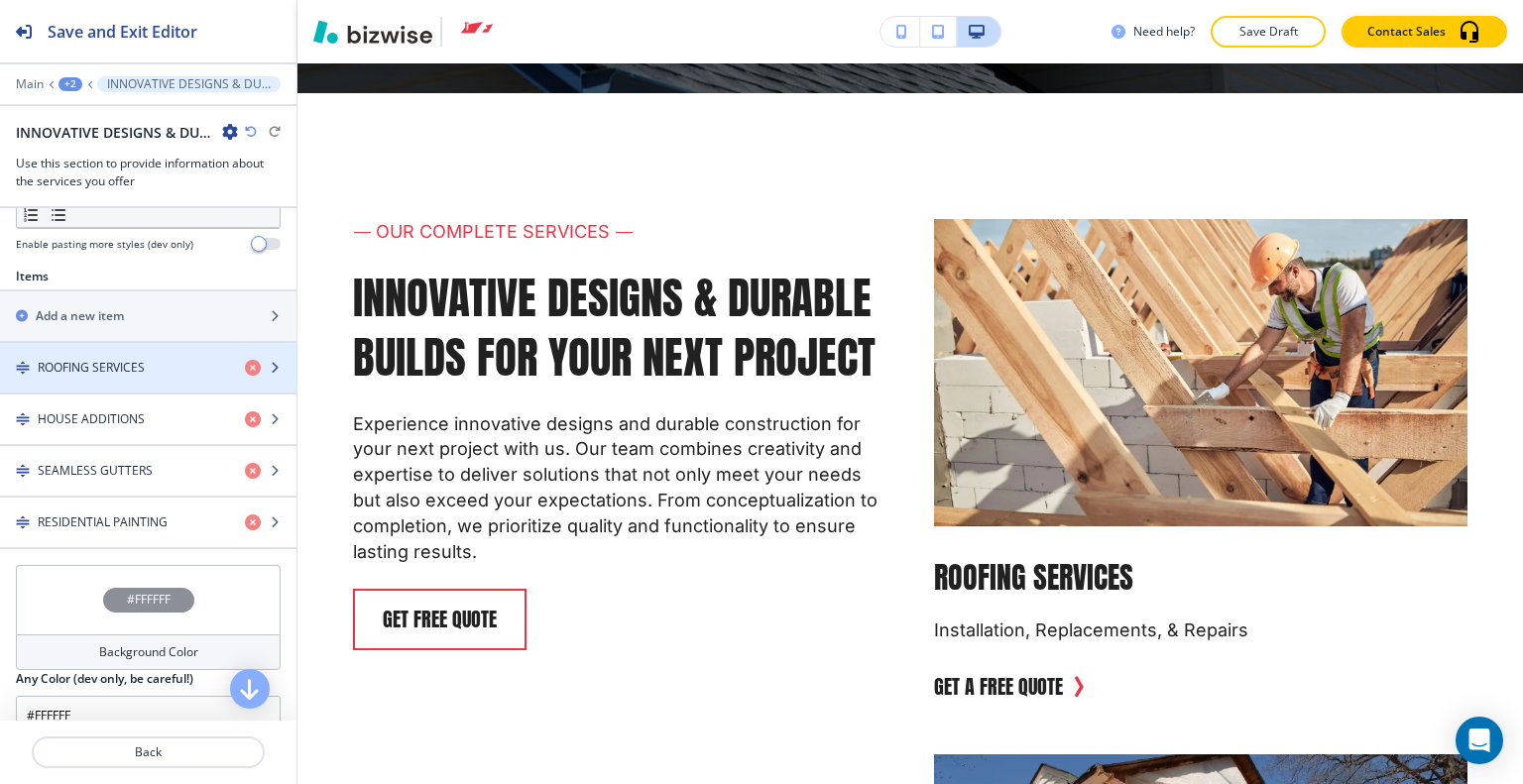 click on "ROOFING SERVICES" at bounding box center (91, 368) 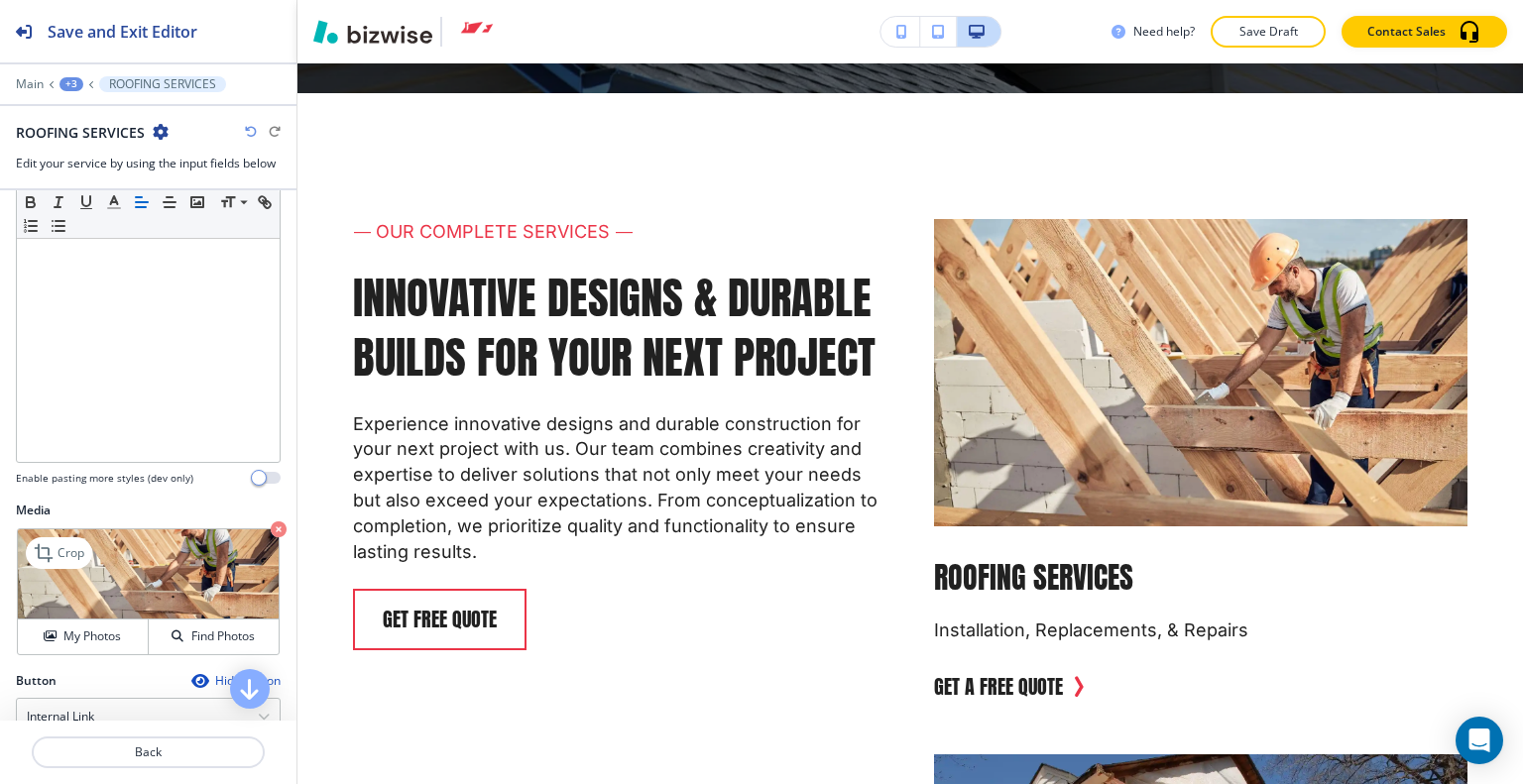 scroll, scrollTop: 496, scrollLeft: 0, axis: vertical 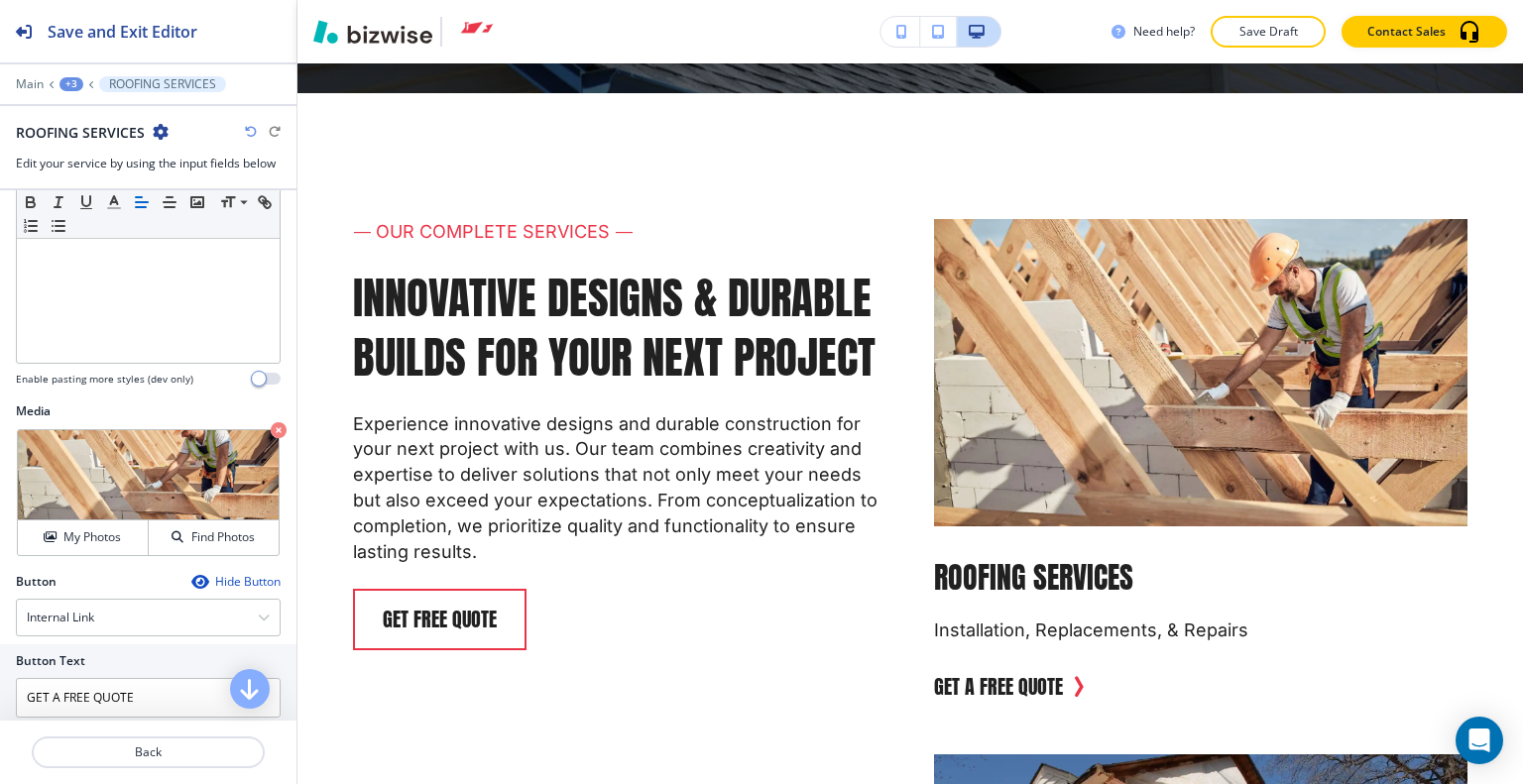 click on "Hide Button" at bounding box center (236, 582) 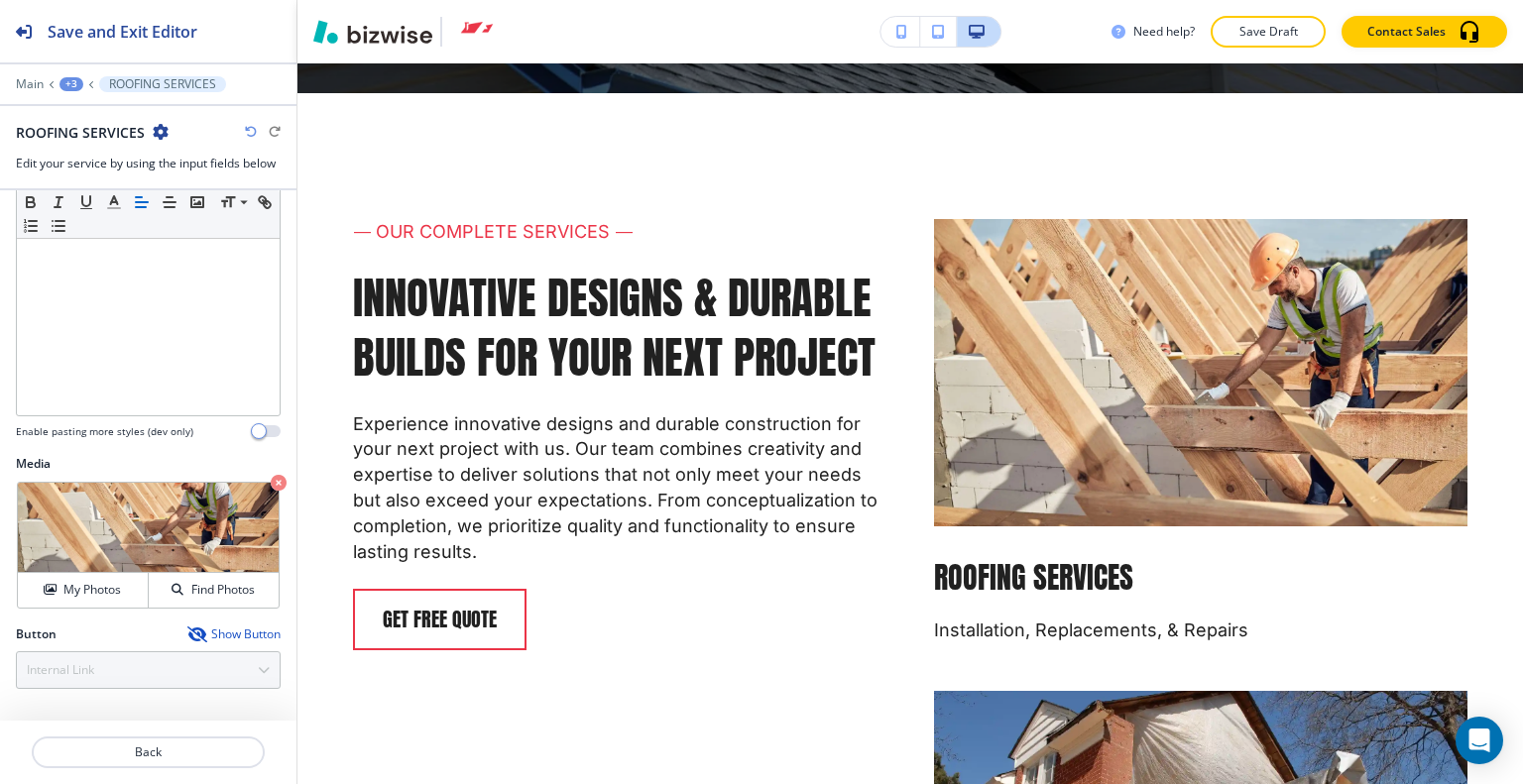 scroll, scrollTop: 438, scrollLeft: 0, axis: vertical 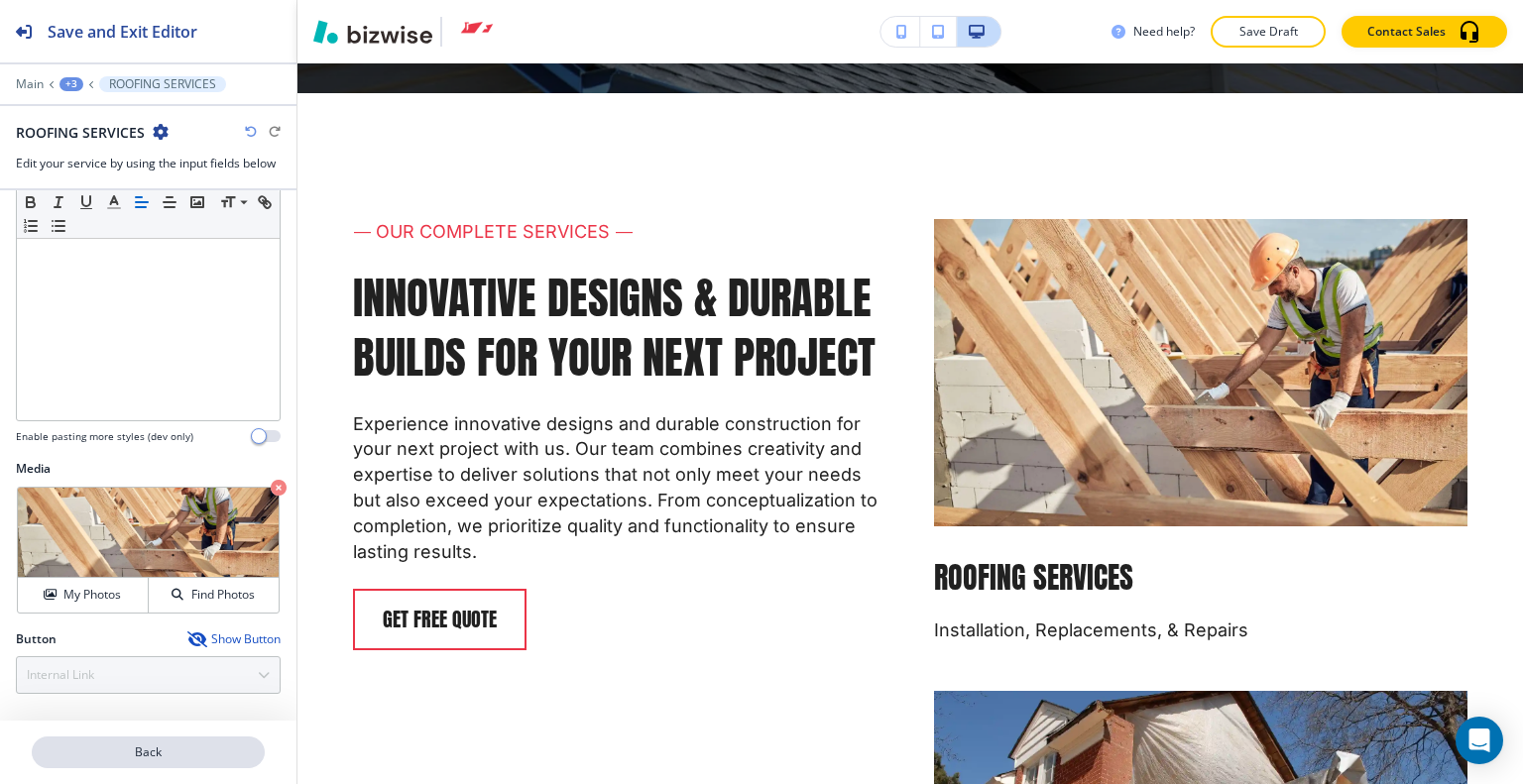 click on "Back" at bounding box center (148, 752) 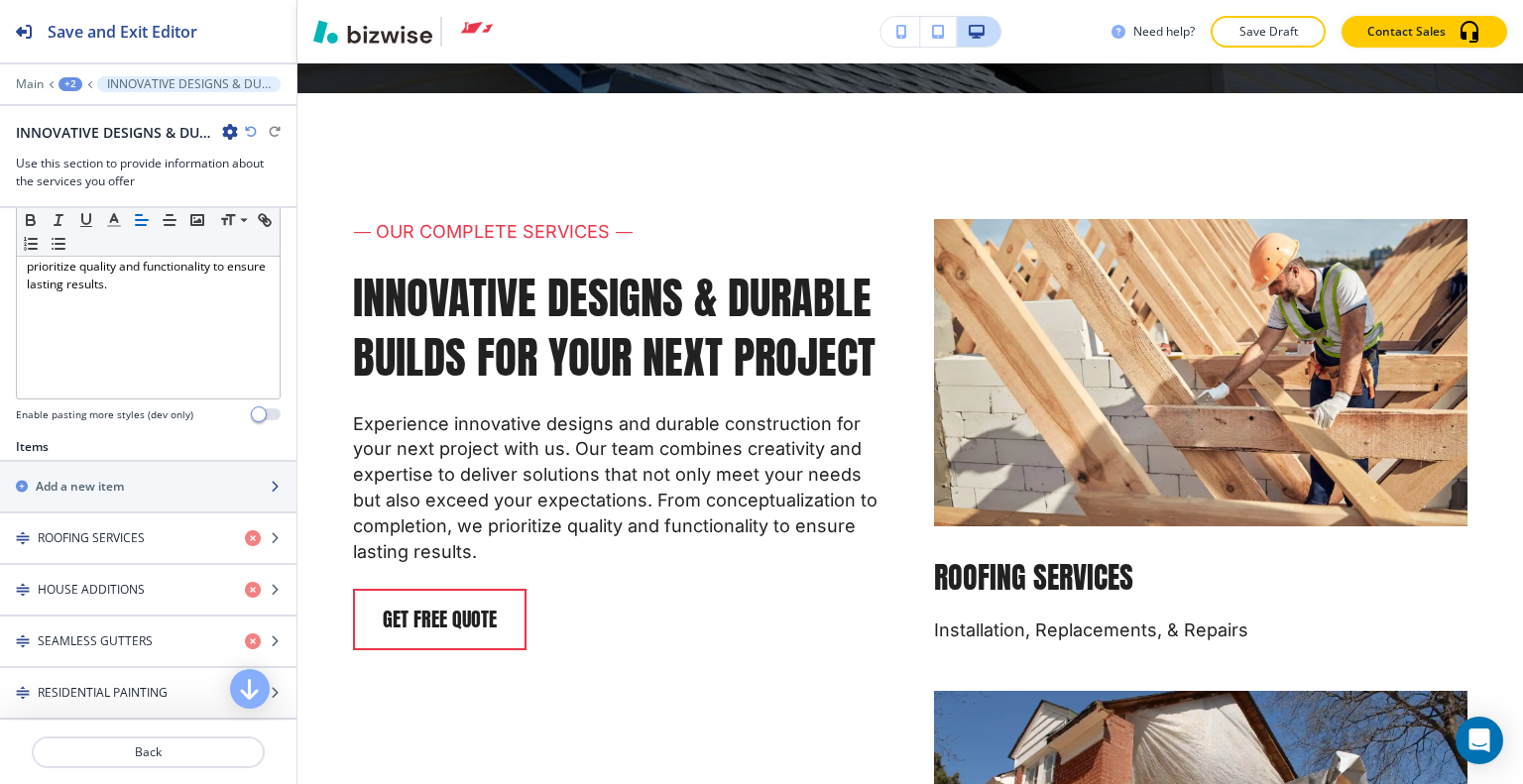 scroll, scrollTop: 595, scrollLeft: 0, axis: vertical 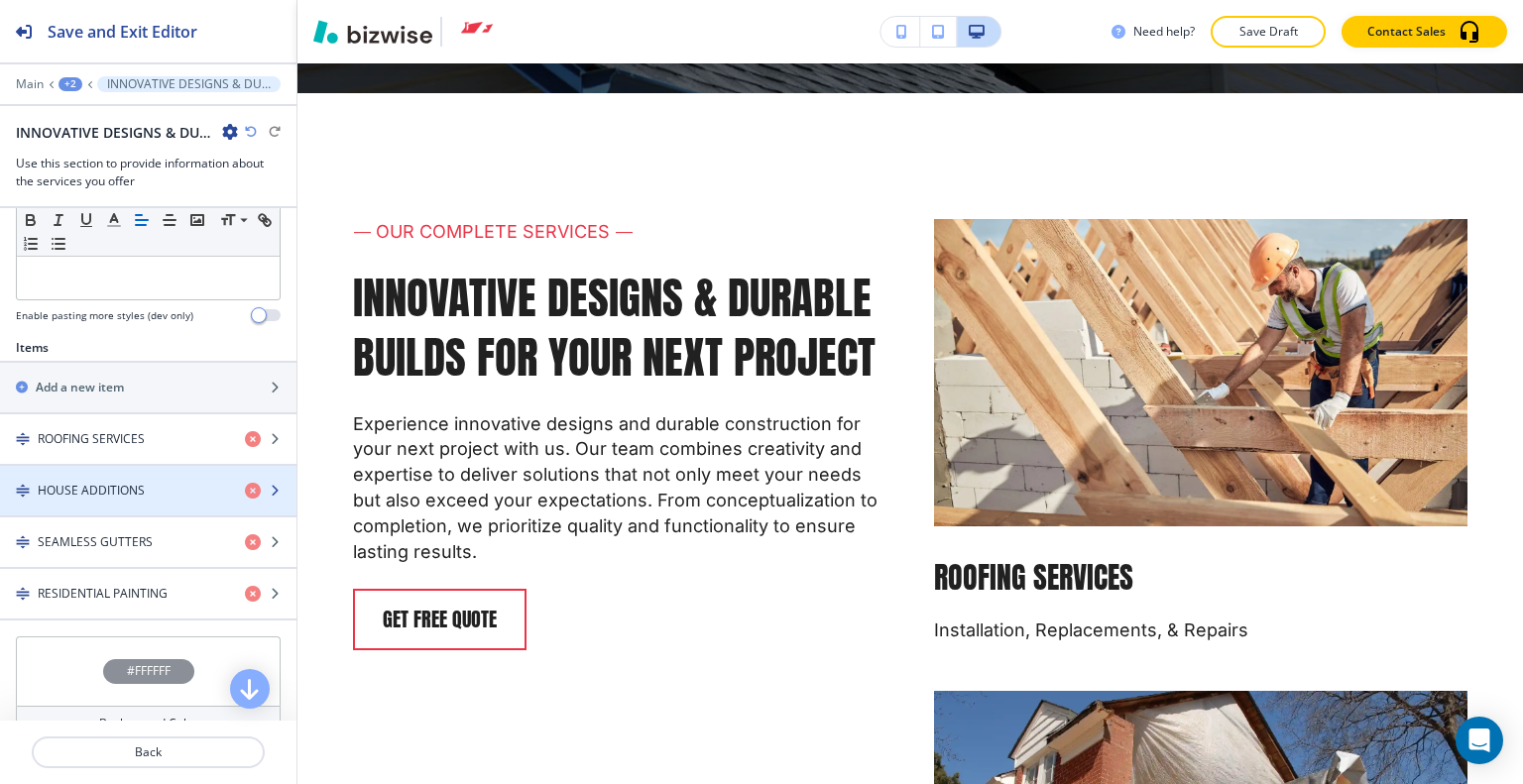 click at bounding box center [148, 507] 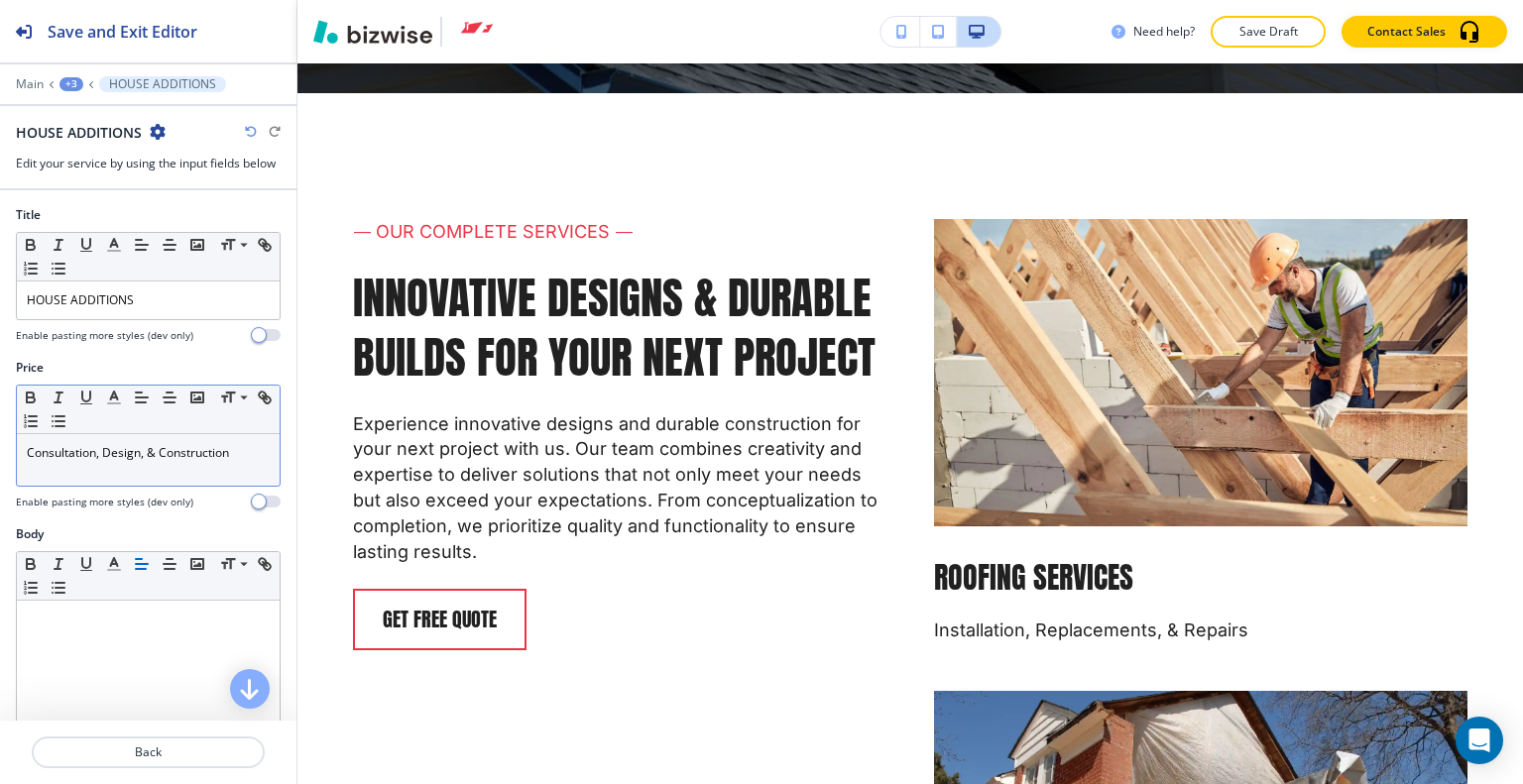 click on "Consultation, Design, & Construction" at bounding box center (148, 453) 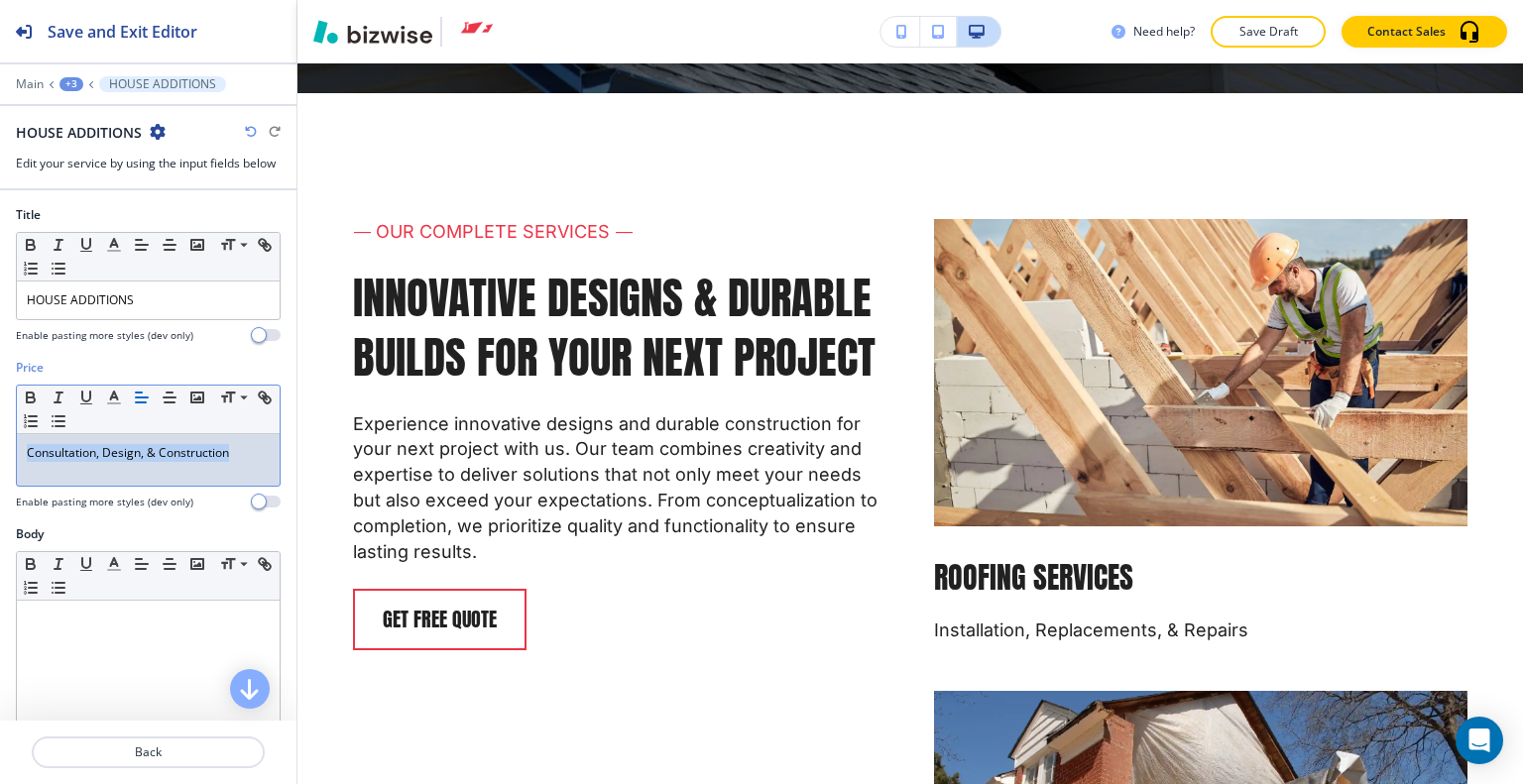drag, startPoint x: 244, startPoint y: 447, endPoint x: 0, endPoint y: 451, distance: 244.03278 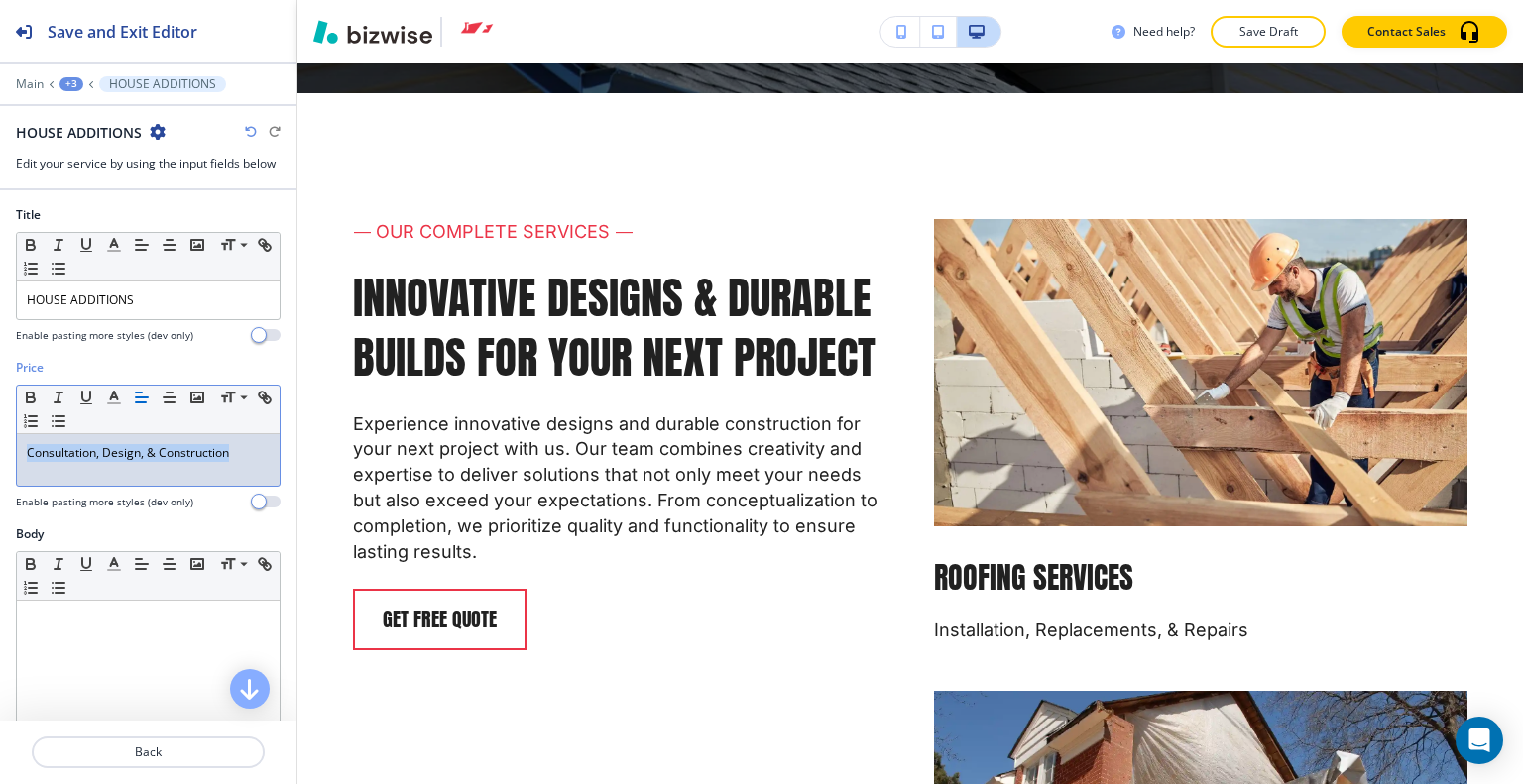 copy on "Consultation, Design, & Construction" 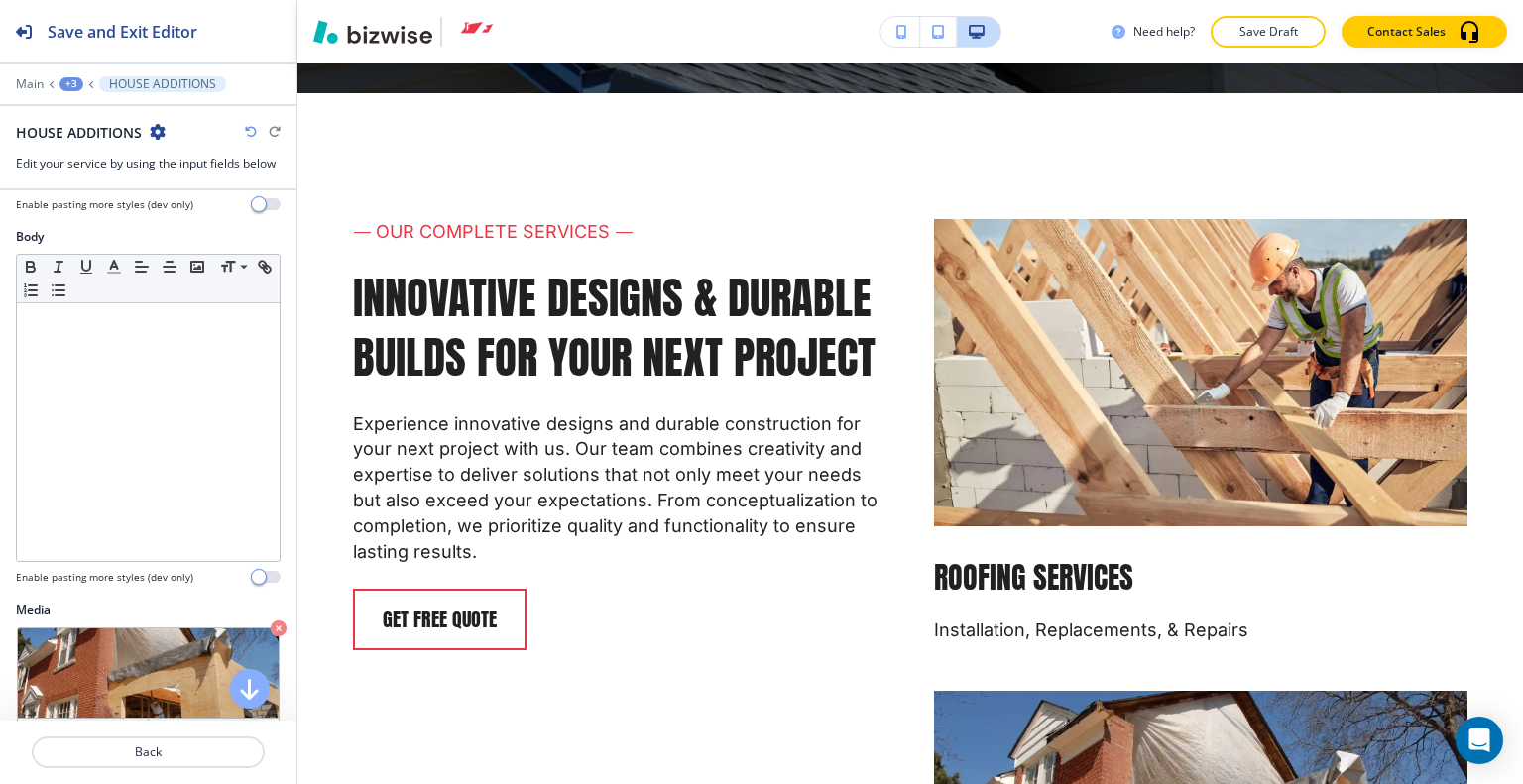 scroll, scrollTop: 0, scrollLeft: 0, axis: both 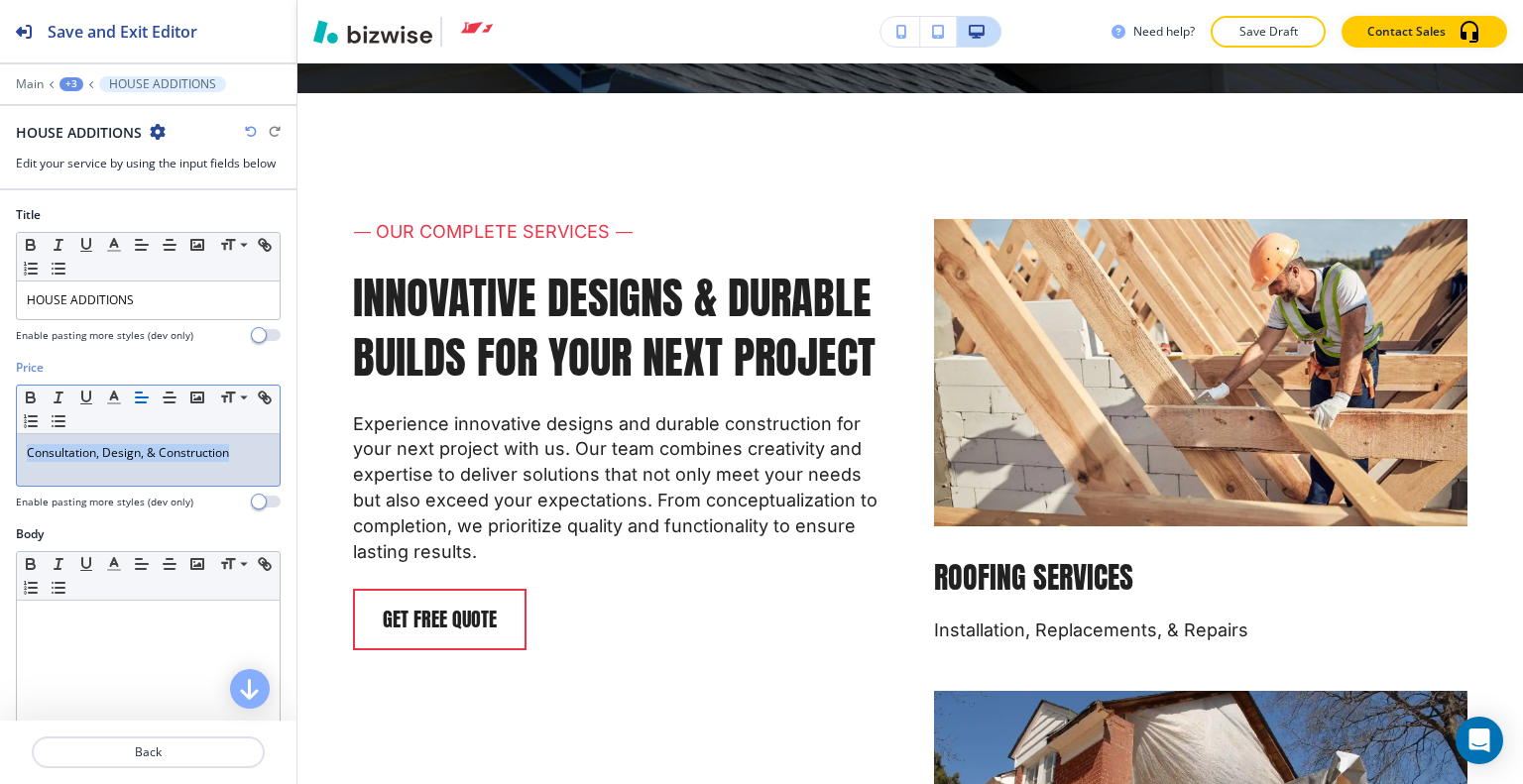 copy on "Consultation, Design, & Construction" 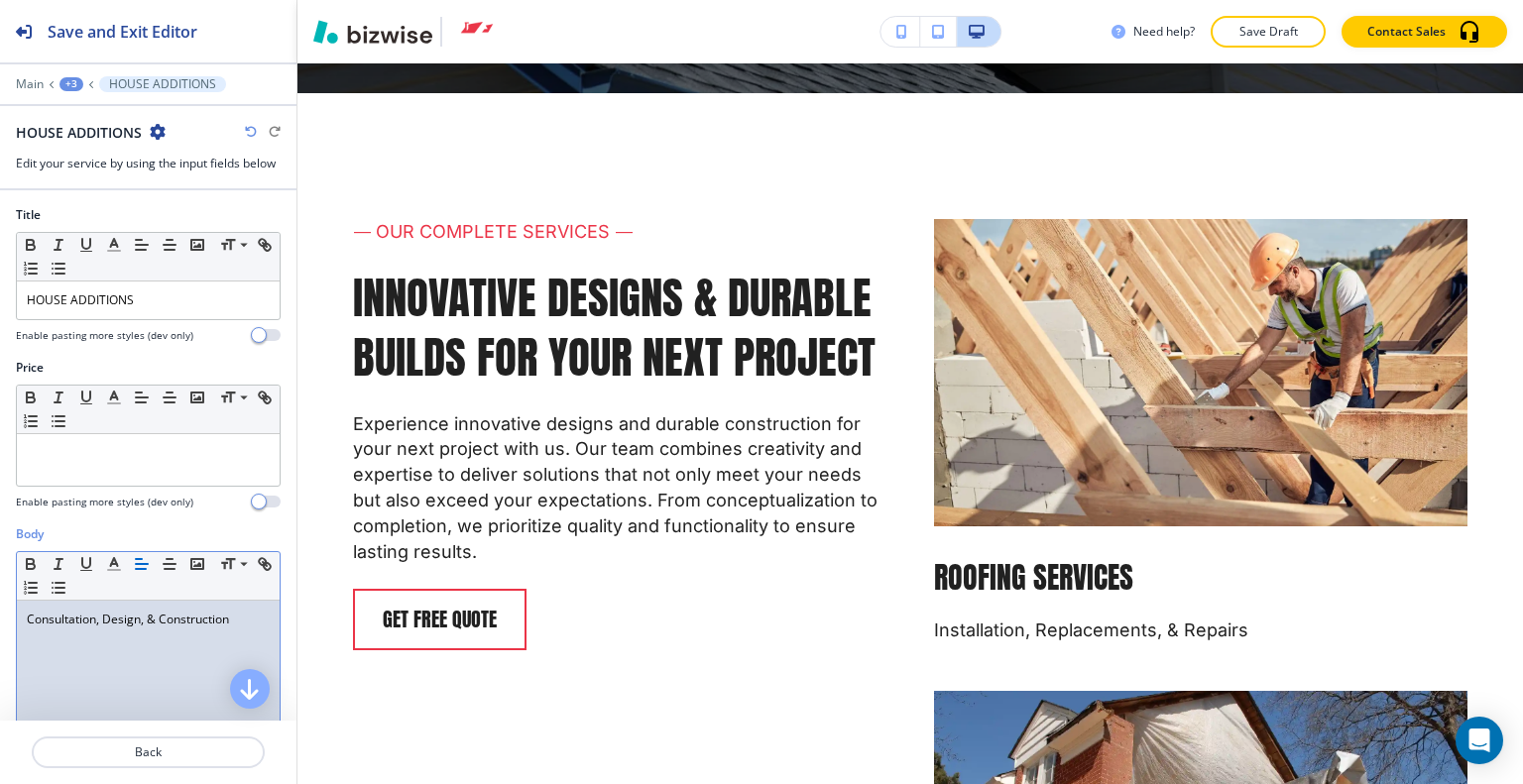 scroll, scrollTop: 272, scrollLeft: 0, axis: vertical 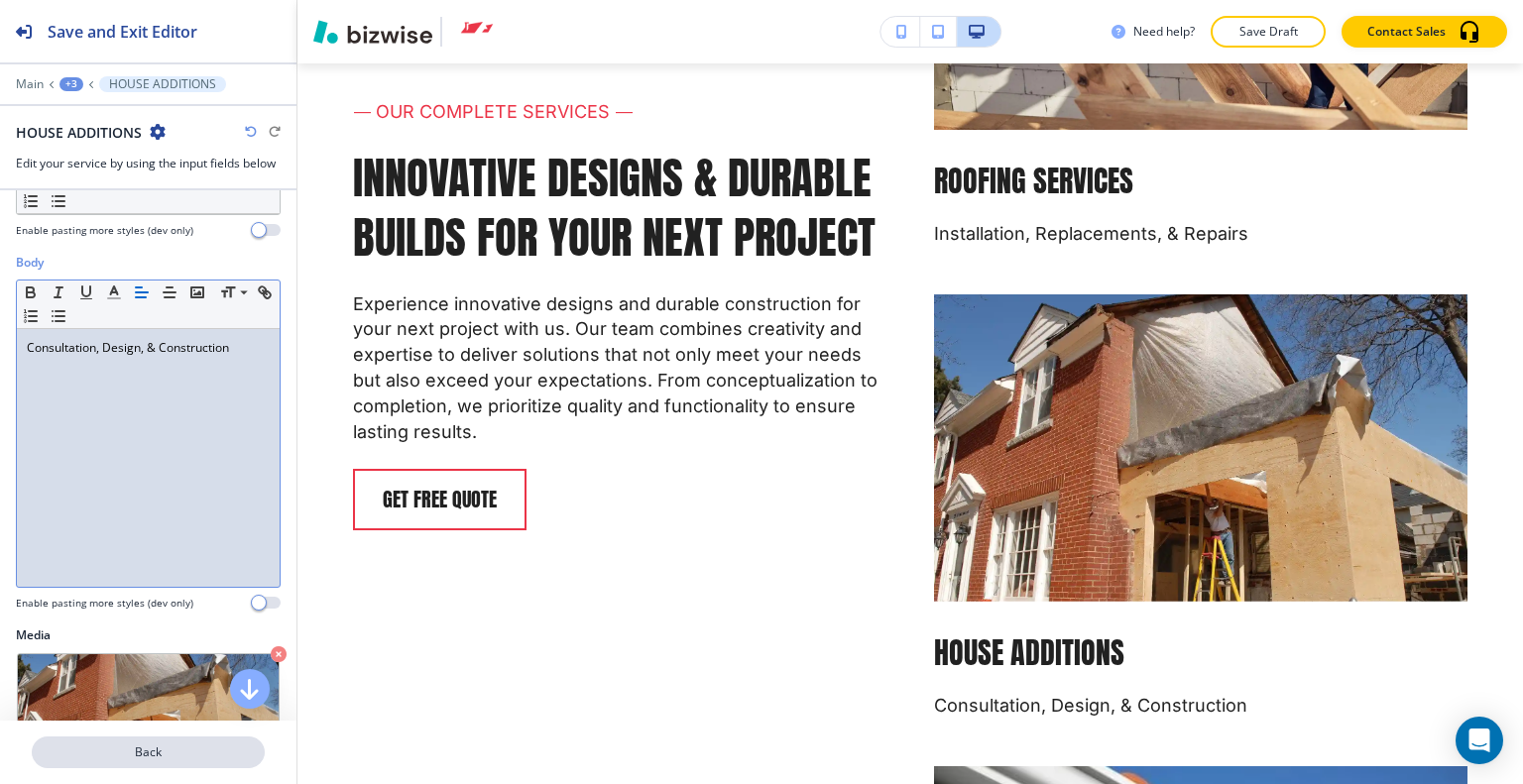 click on "Back" at bounding box center (148, 752) 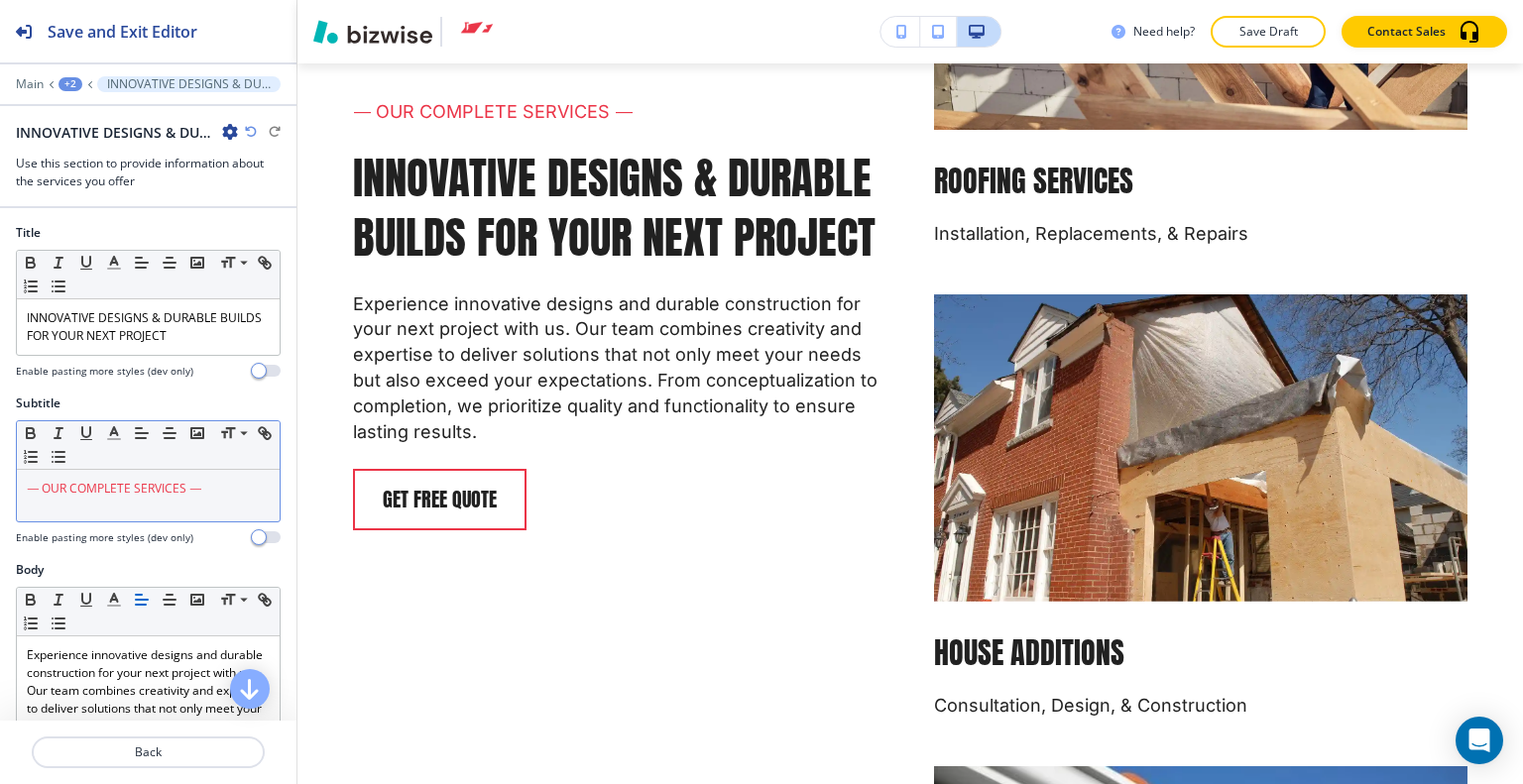 scroll, scrollTop: 3985, scrollLeft: 0, axis: vertical 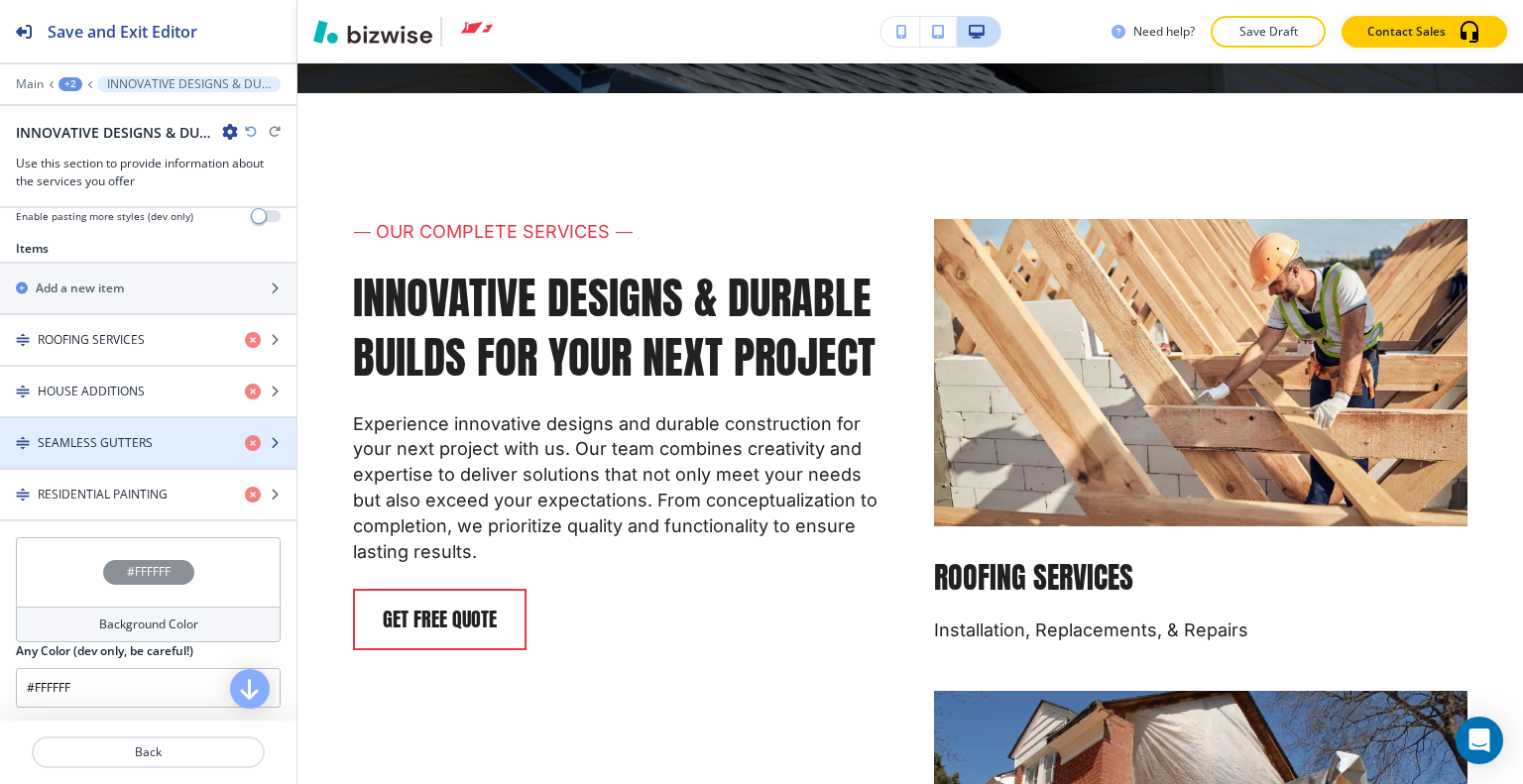 click on "SEAMLESS GUTTERS" at bounding box center (95, 443) 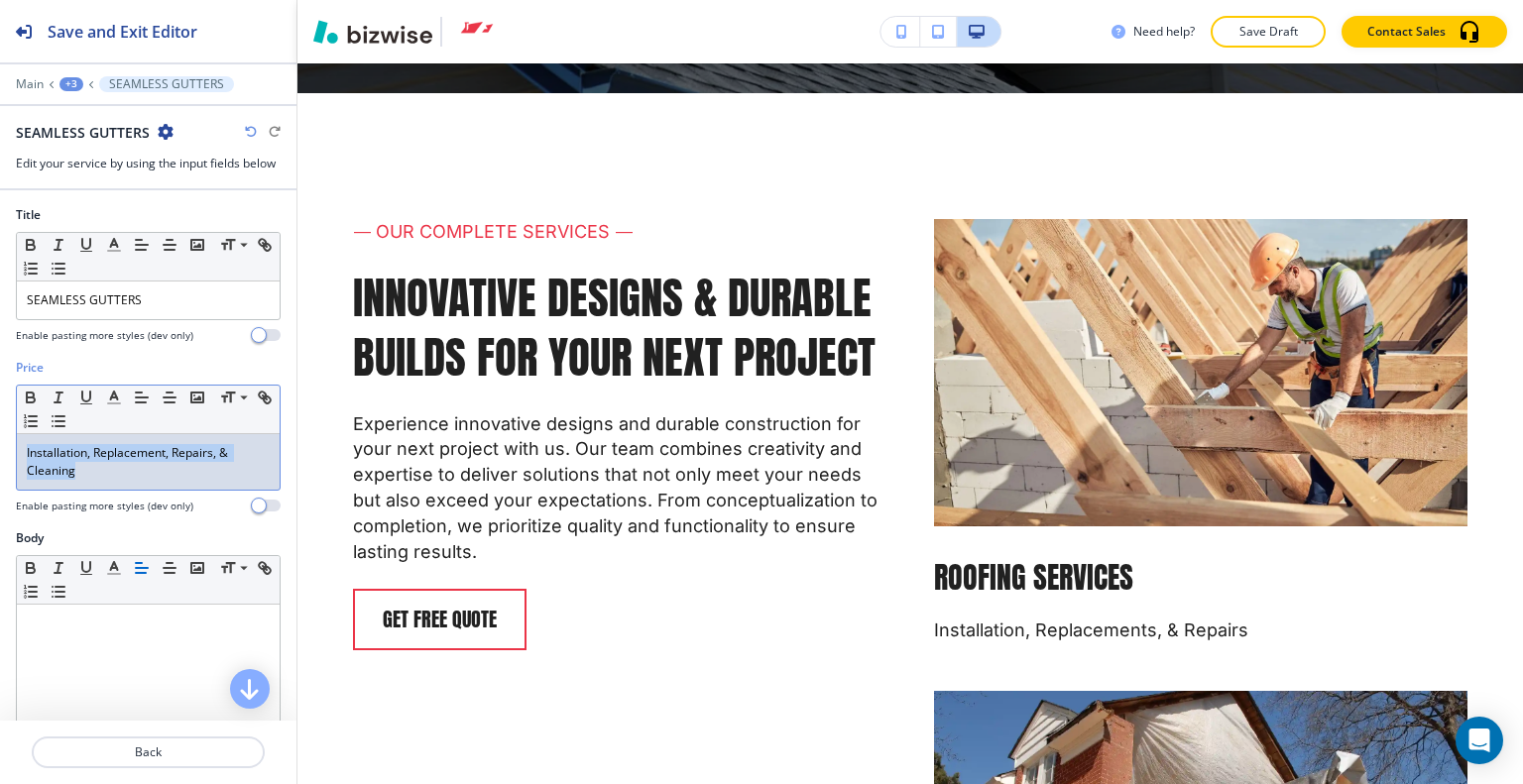 drag, startPoint x: 108, startPoint y: 479, endPoint x: 0, endPoint y: 447, distance: 112.641023 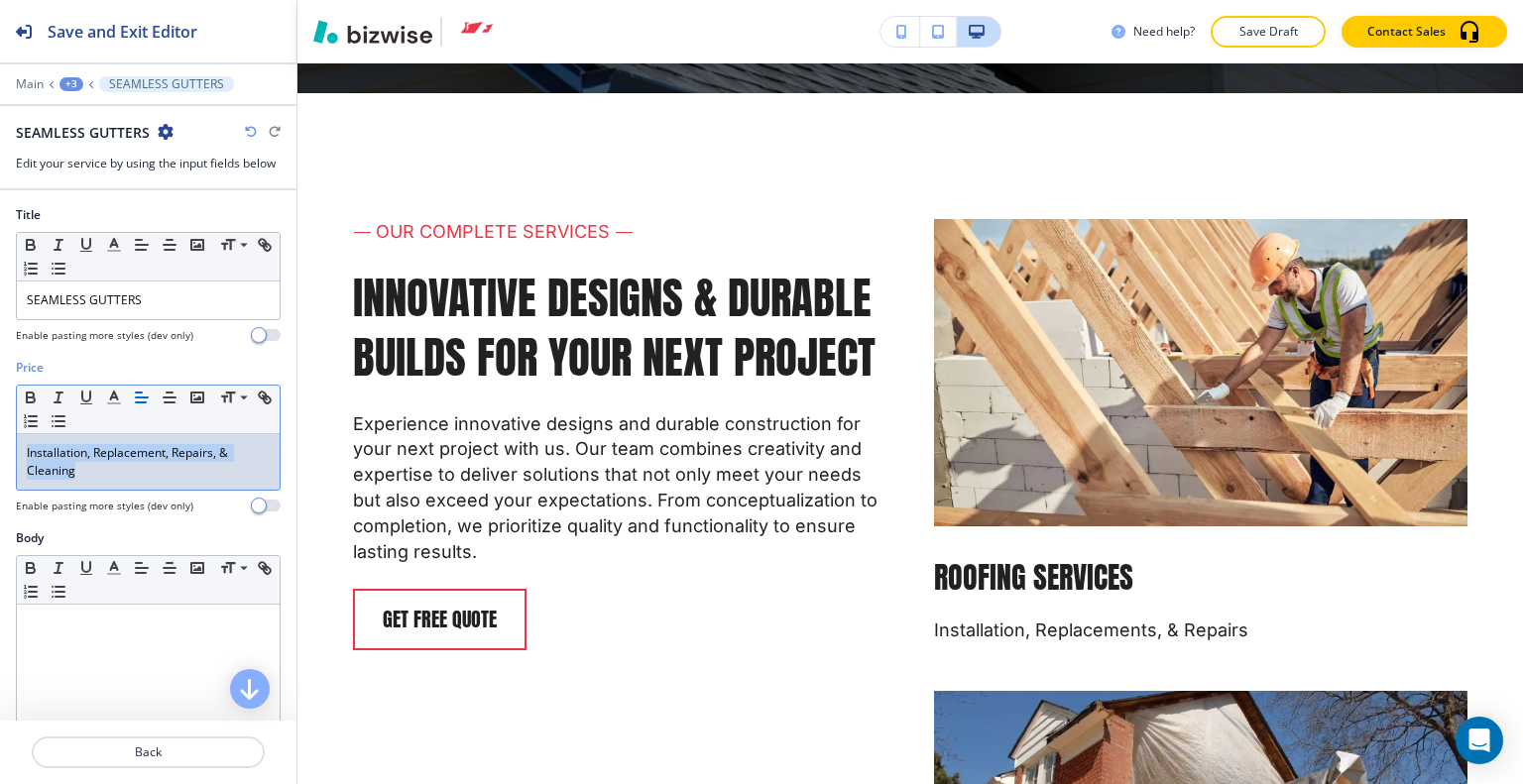 copy on "Installation, Replacement, Repairs, & Cleaning" 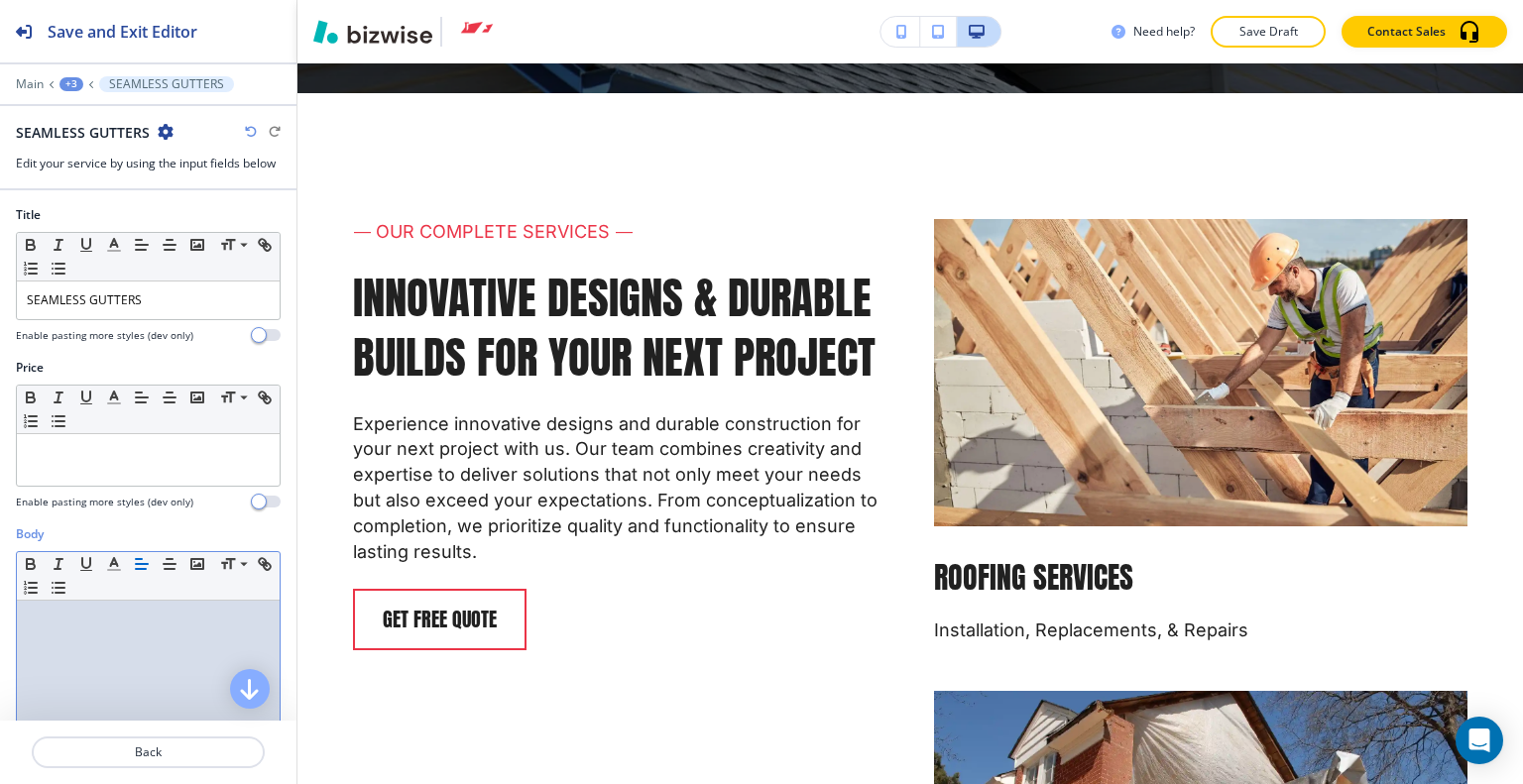 scroll, scrollTop: 272, scrollLeft: 0, axis: vertical 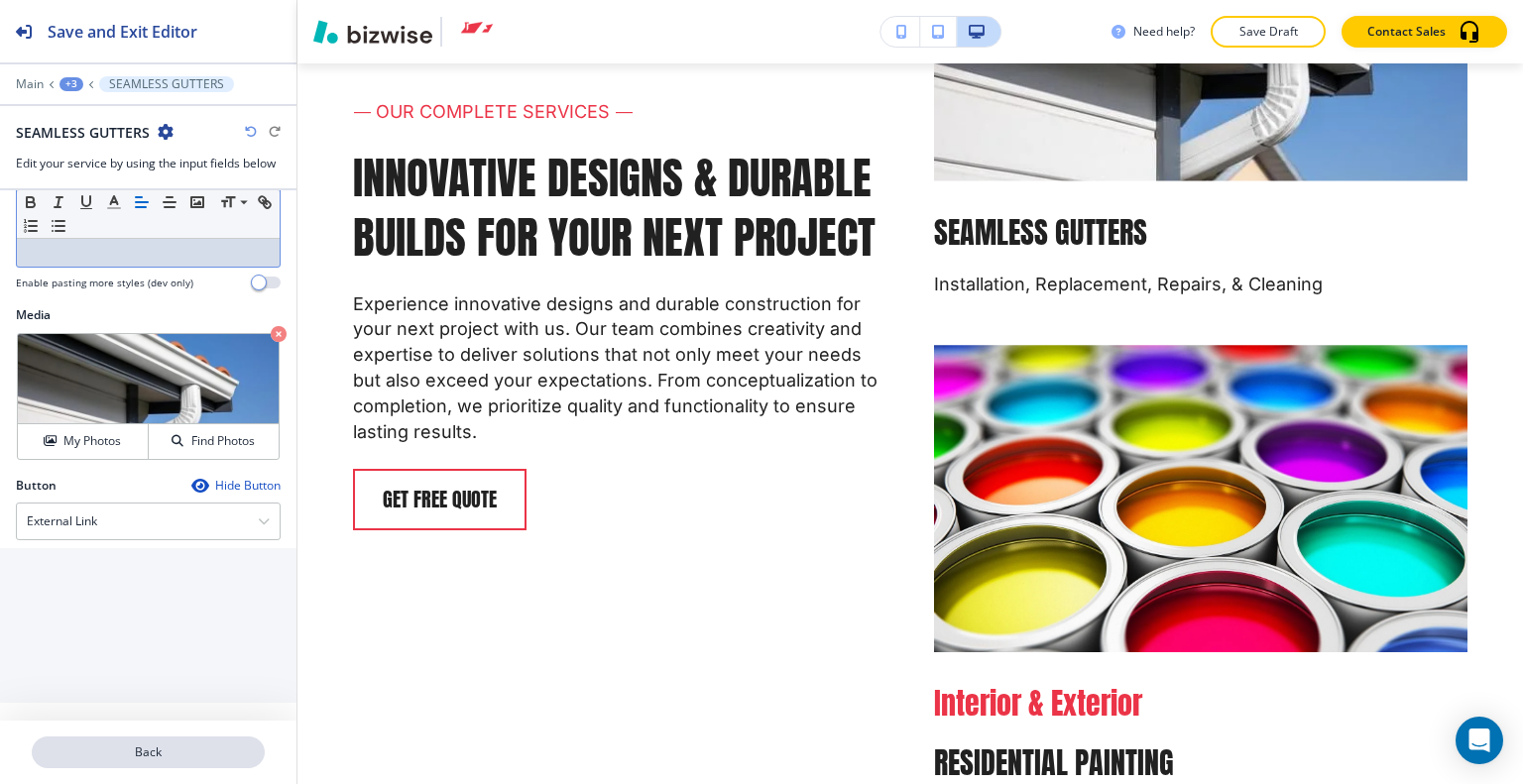 click on "Back" at bounding box center (148, 752) 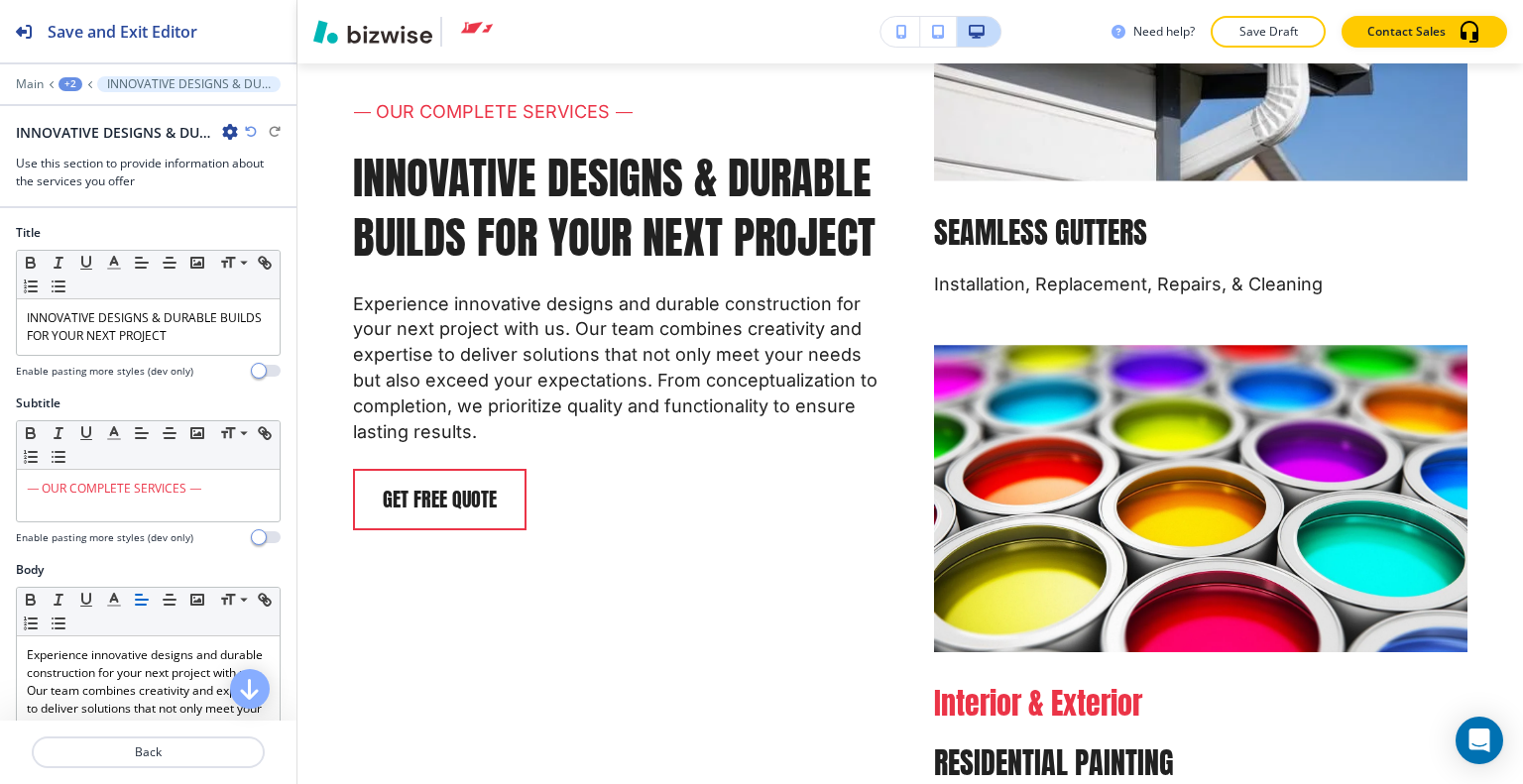 scroll, scrollTop: 3985, scrollLeft: 0, axis: vertical 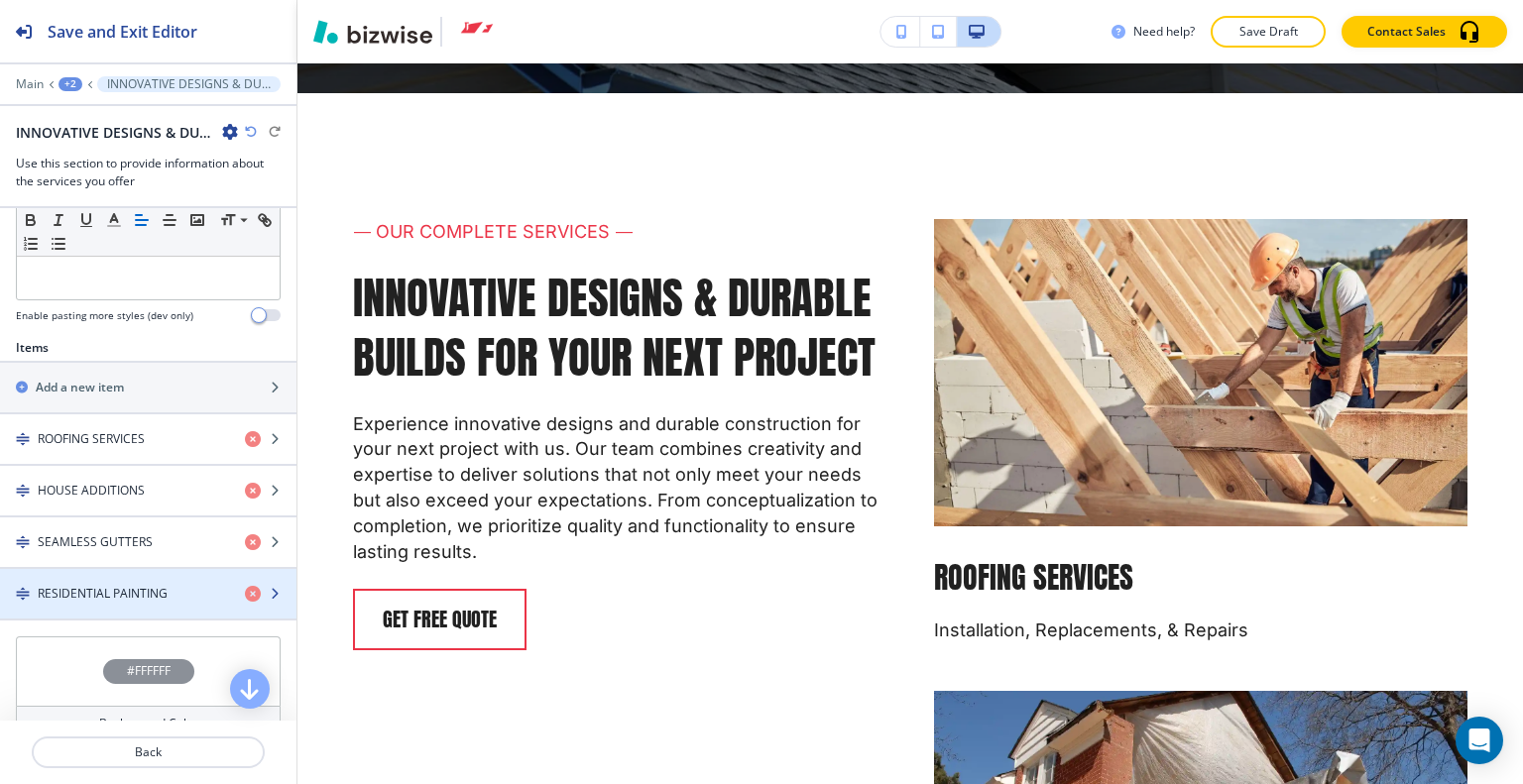 click on "RESIDENTIAL PAINTING" at bounding box center (102, 594) 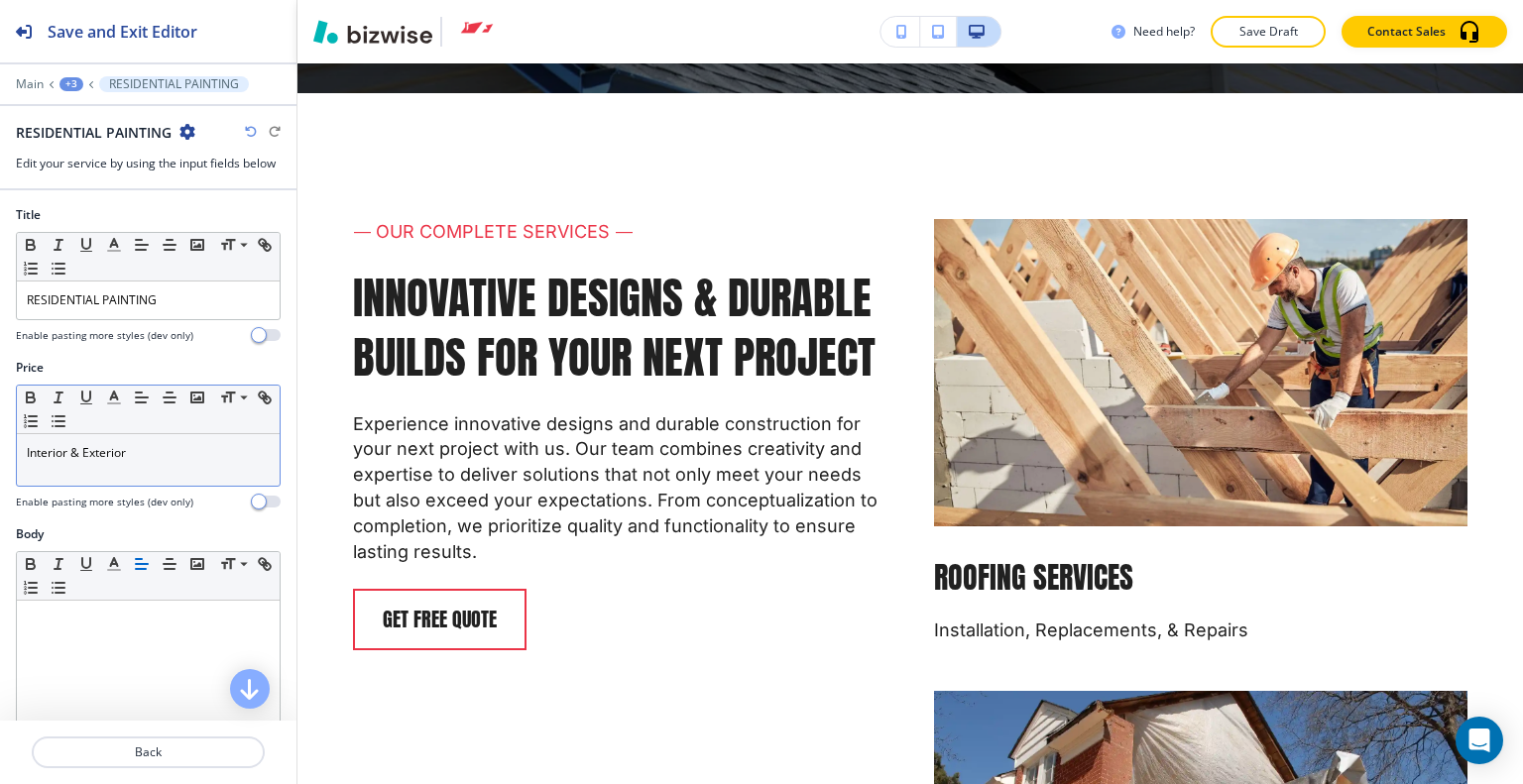 click on "Small Normal Large Huge" at bounding box center [148, 409] 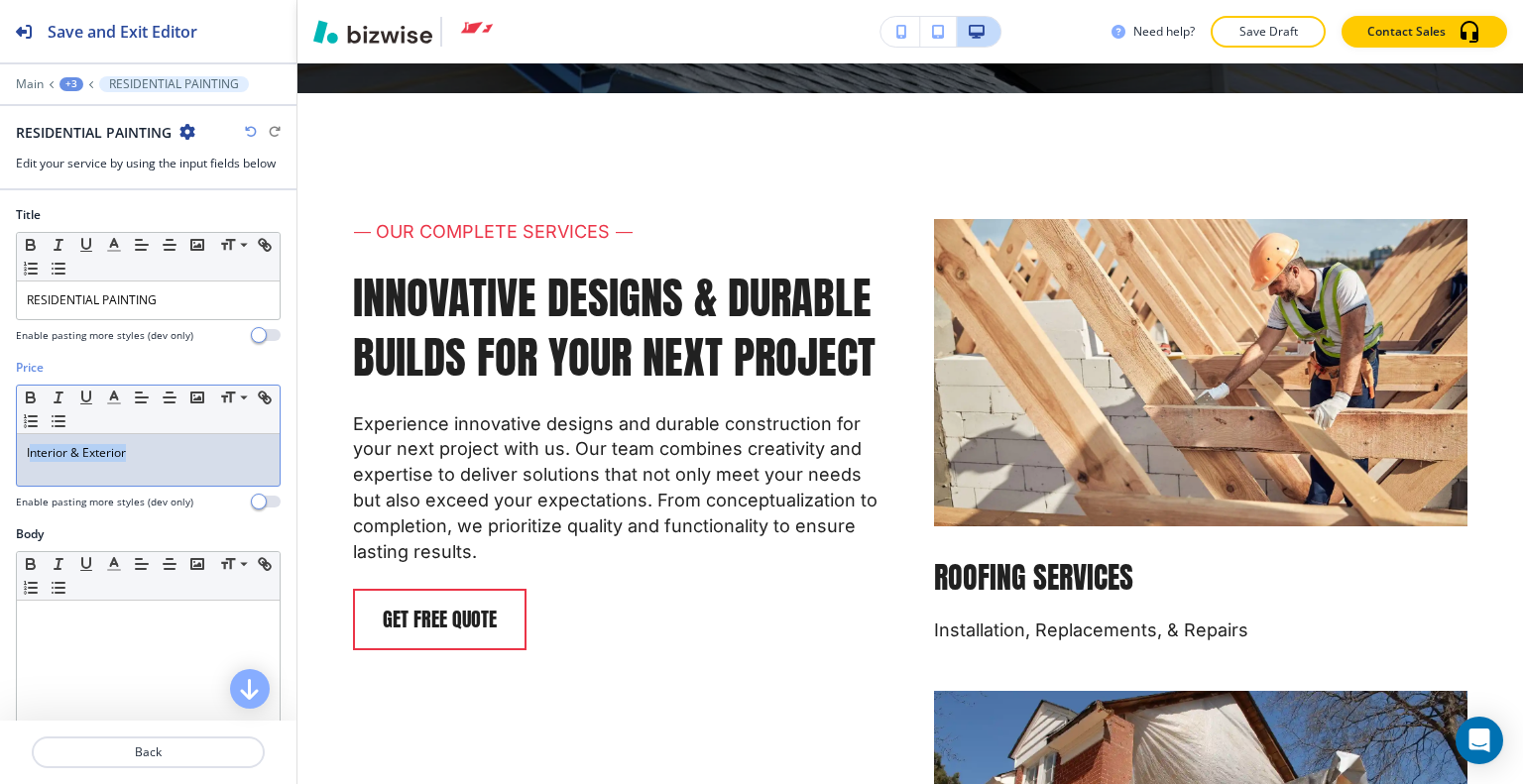 drag, startPoint x: 166, startPoint y: 447, endPoint x: 32, endPoint y: 451, distance: 134.05969 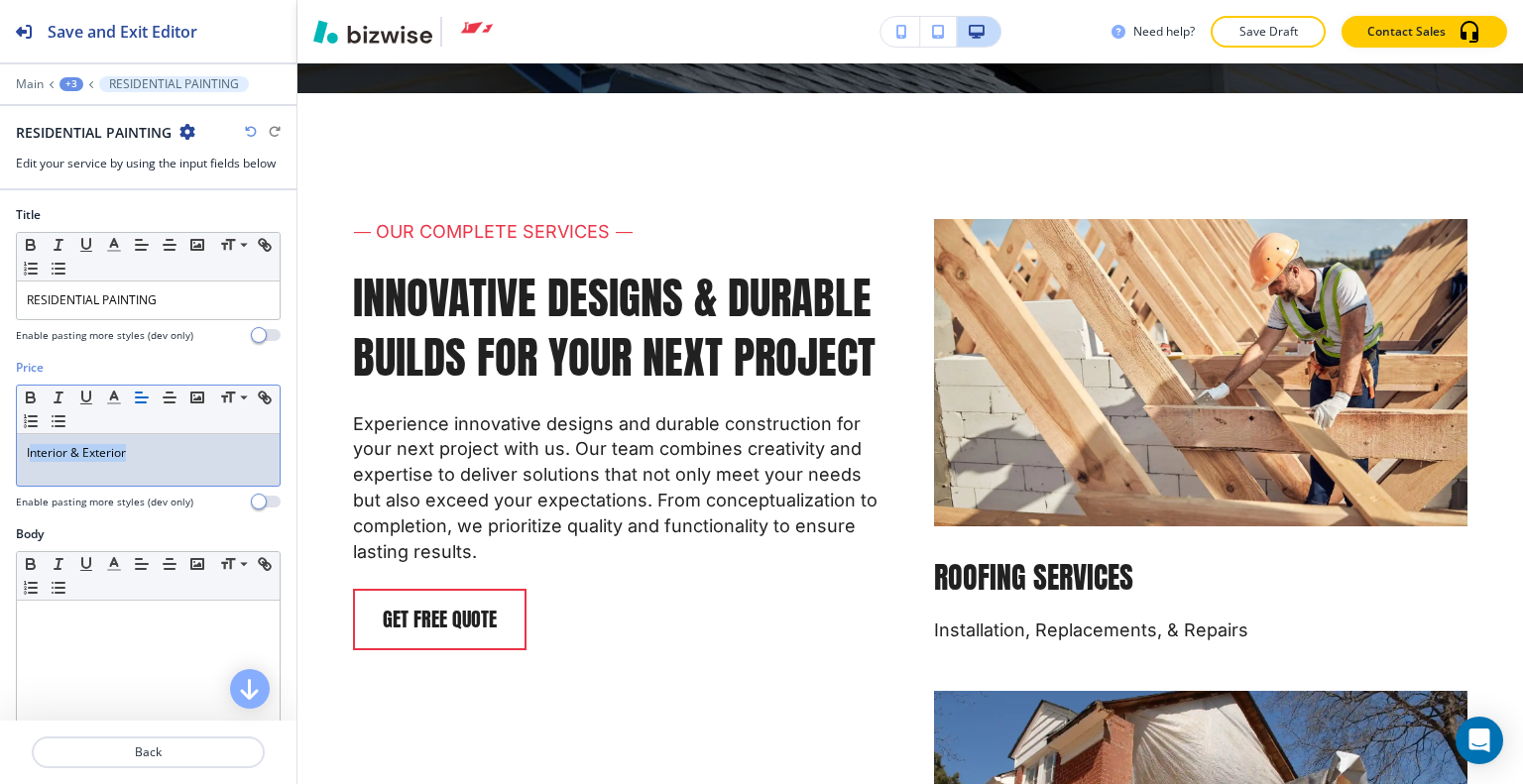 click on "Interior & Exterior" at bounding box center (148, 460) 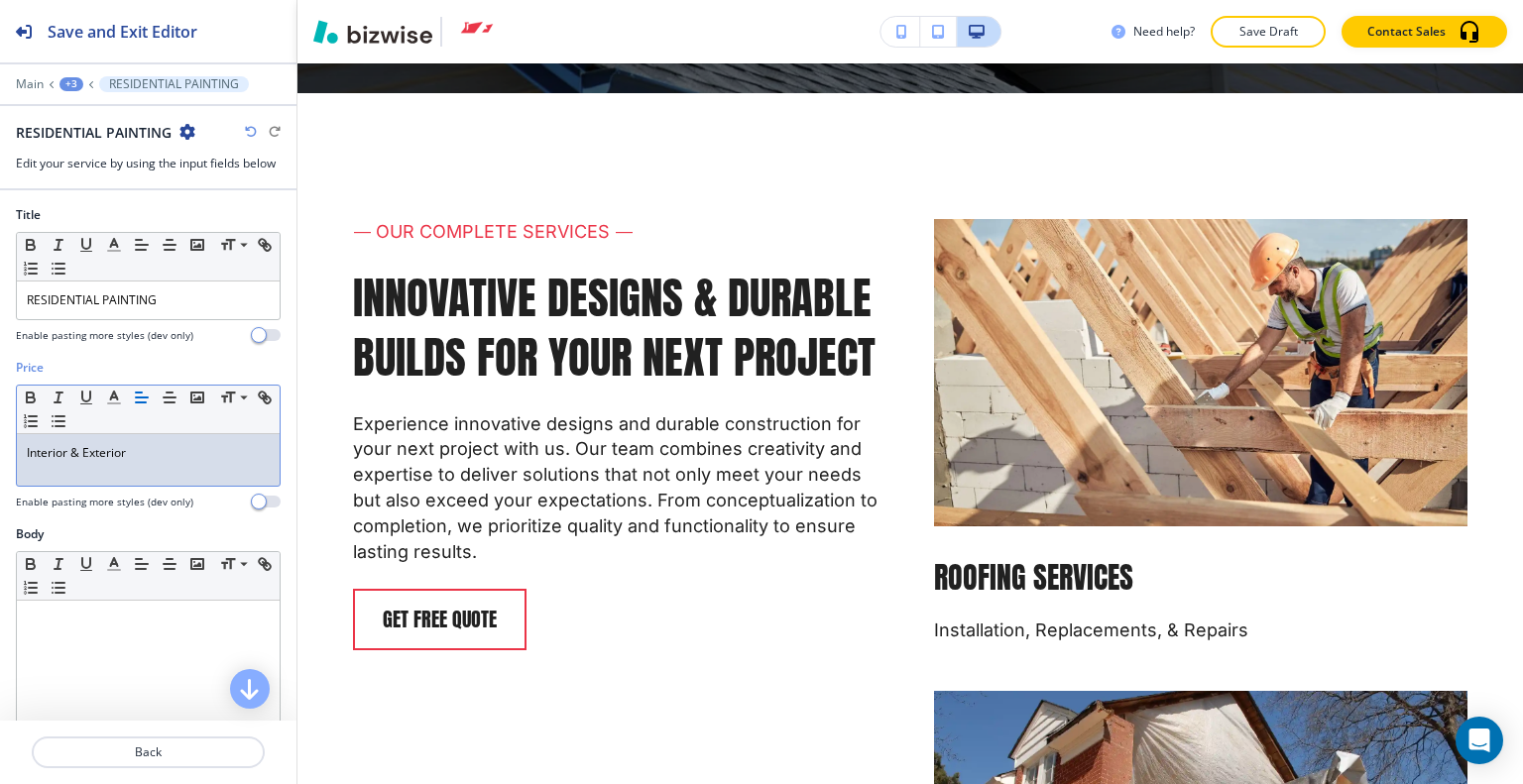 click on "Interior & Exterior" at bounding box center (148, 453) 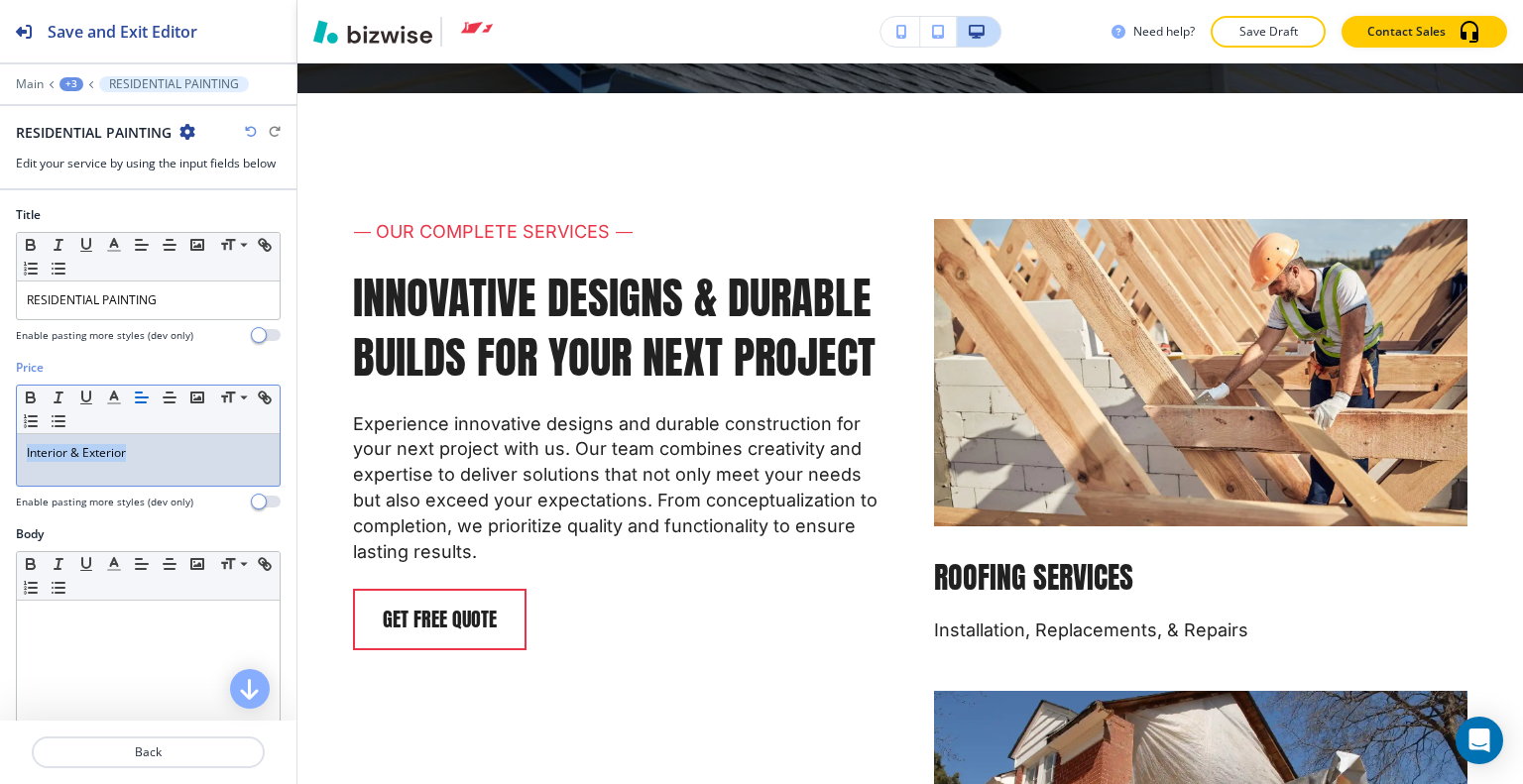 drag, startPoint x: 175, startPoint y: 452, endPoint x: 0, endPoint y: 451, distance: 175.00286 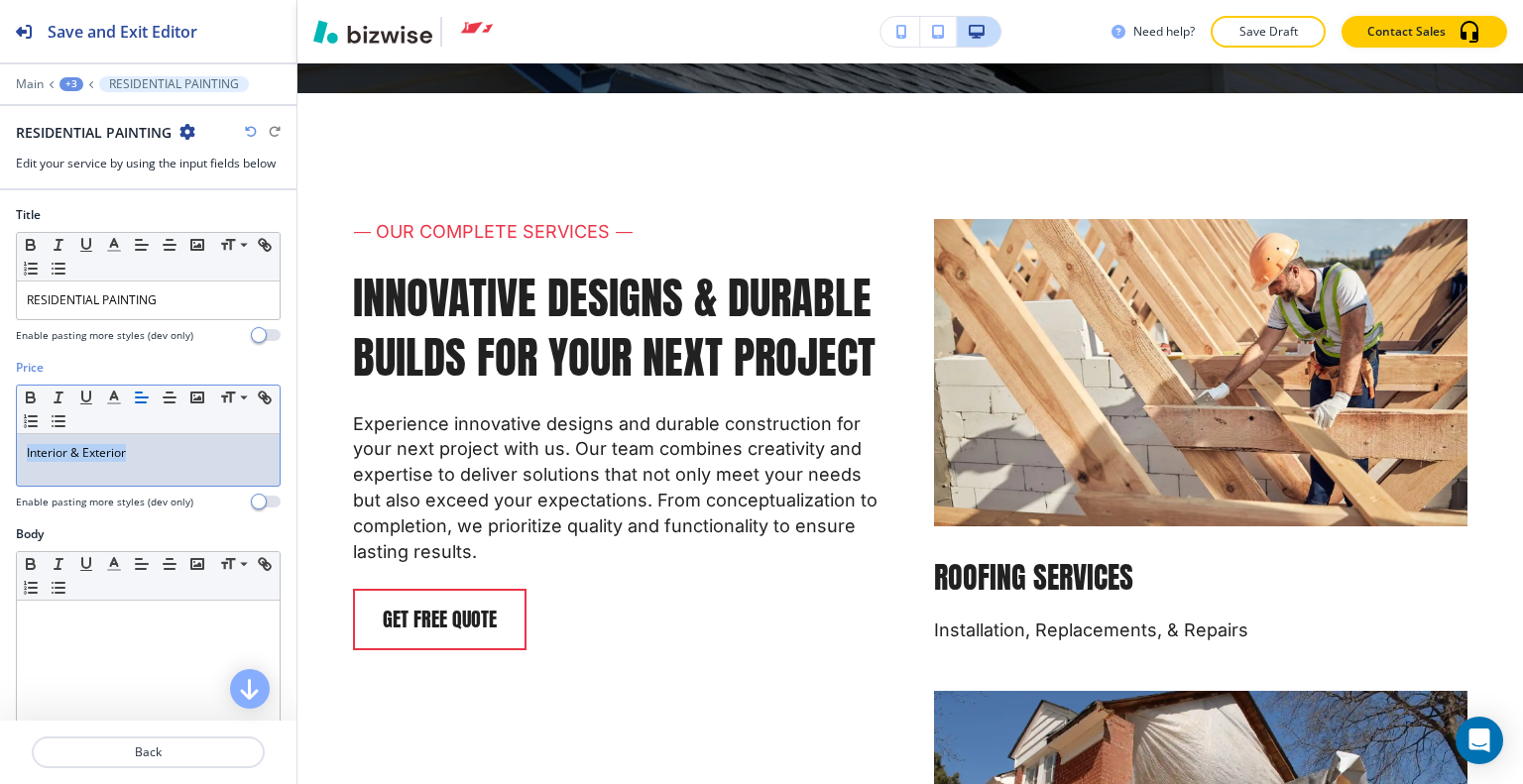copy on "Interior & Exterior" 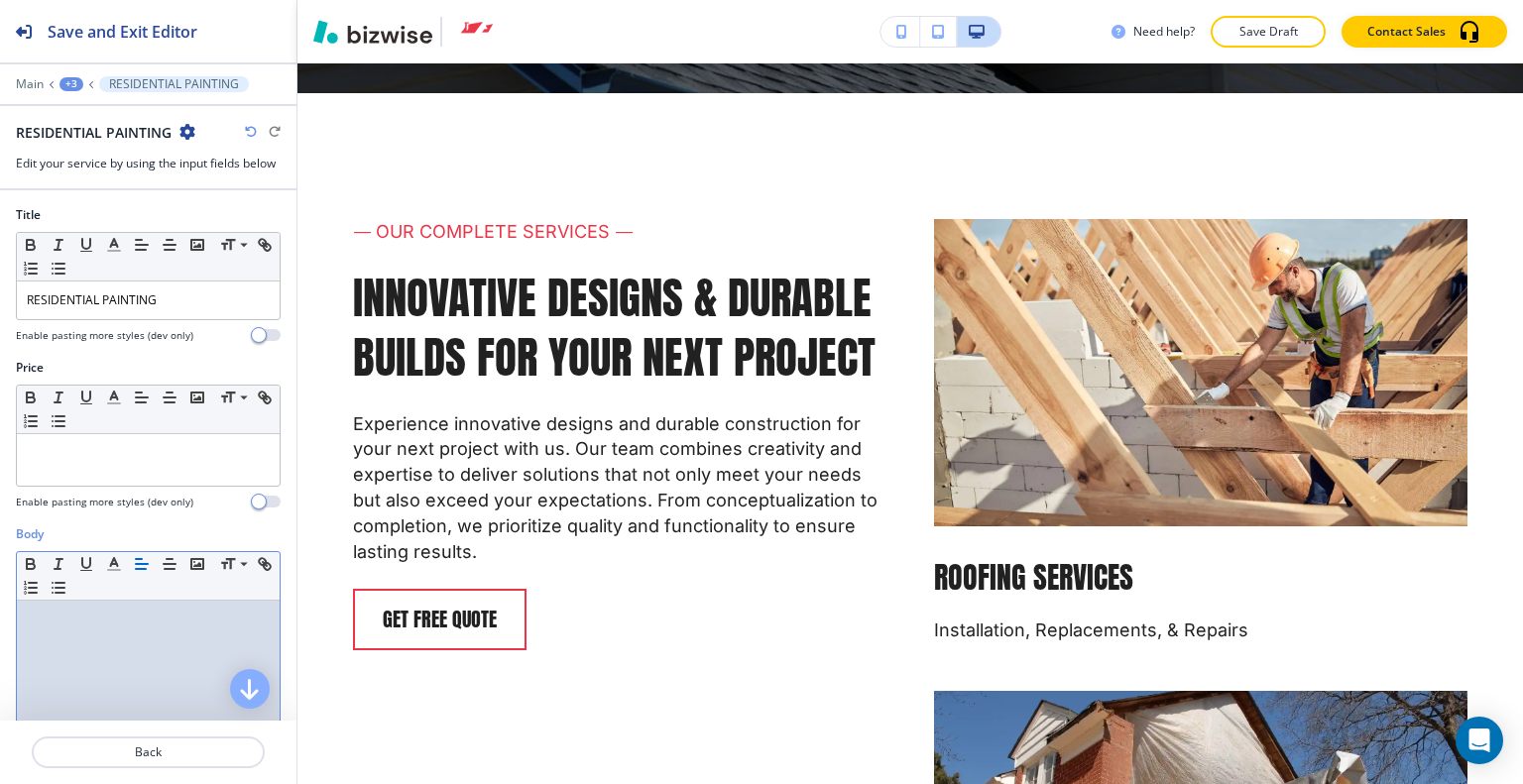 scroll, scrollTop: 272, scrollLeft: 0, axis: vertical 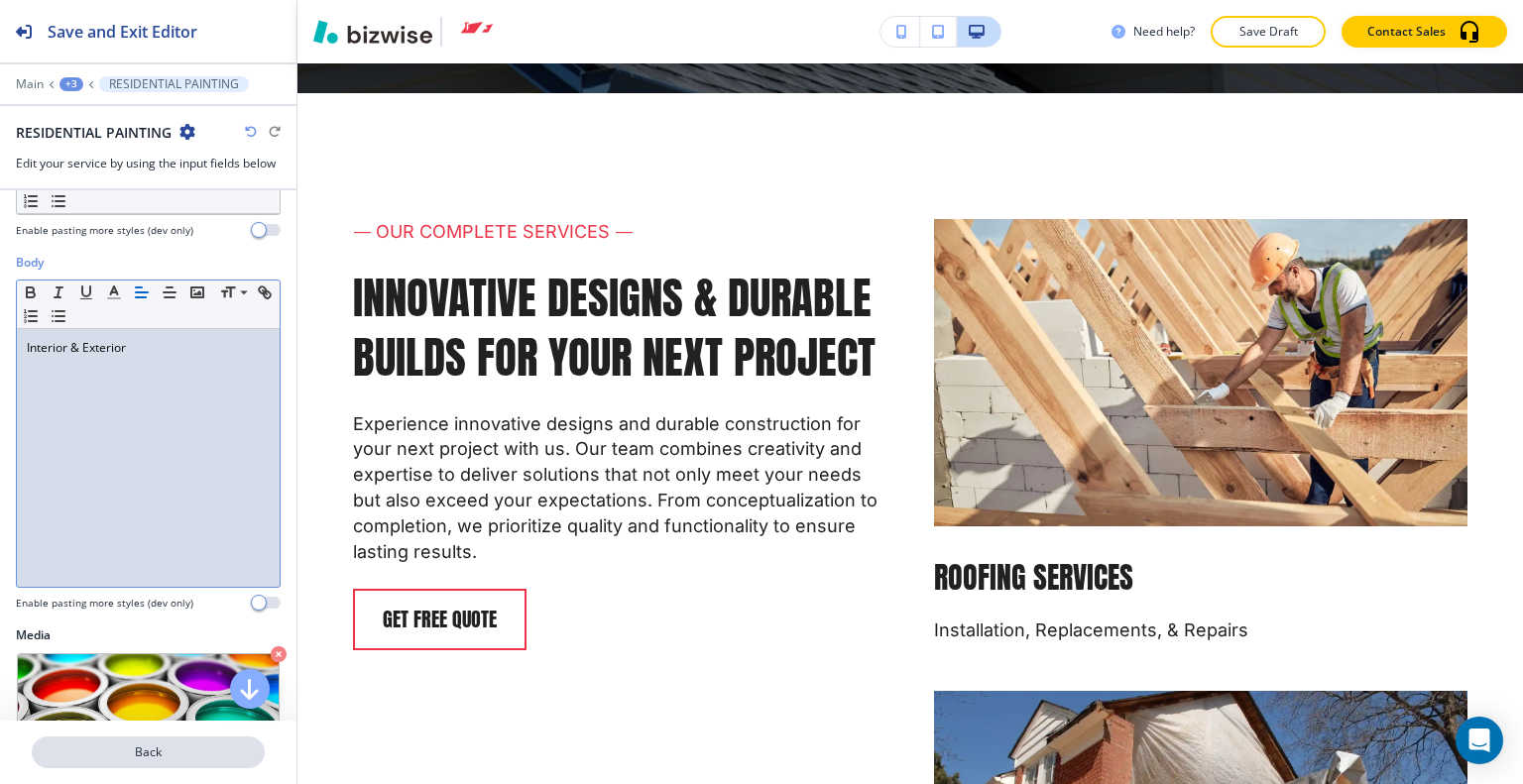 click on "Back" at bounding box center [148, 752] 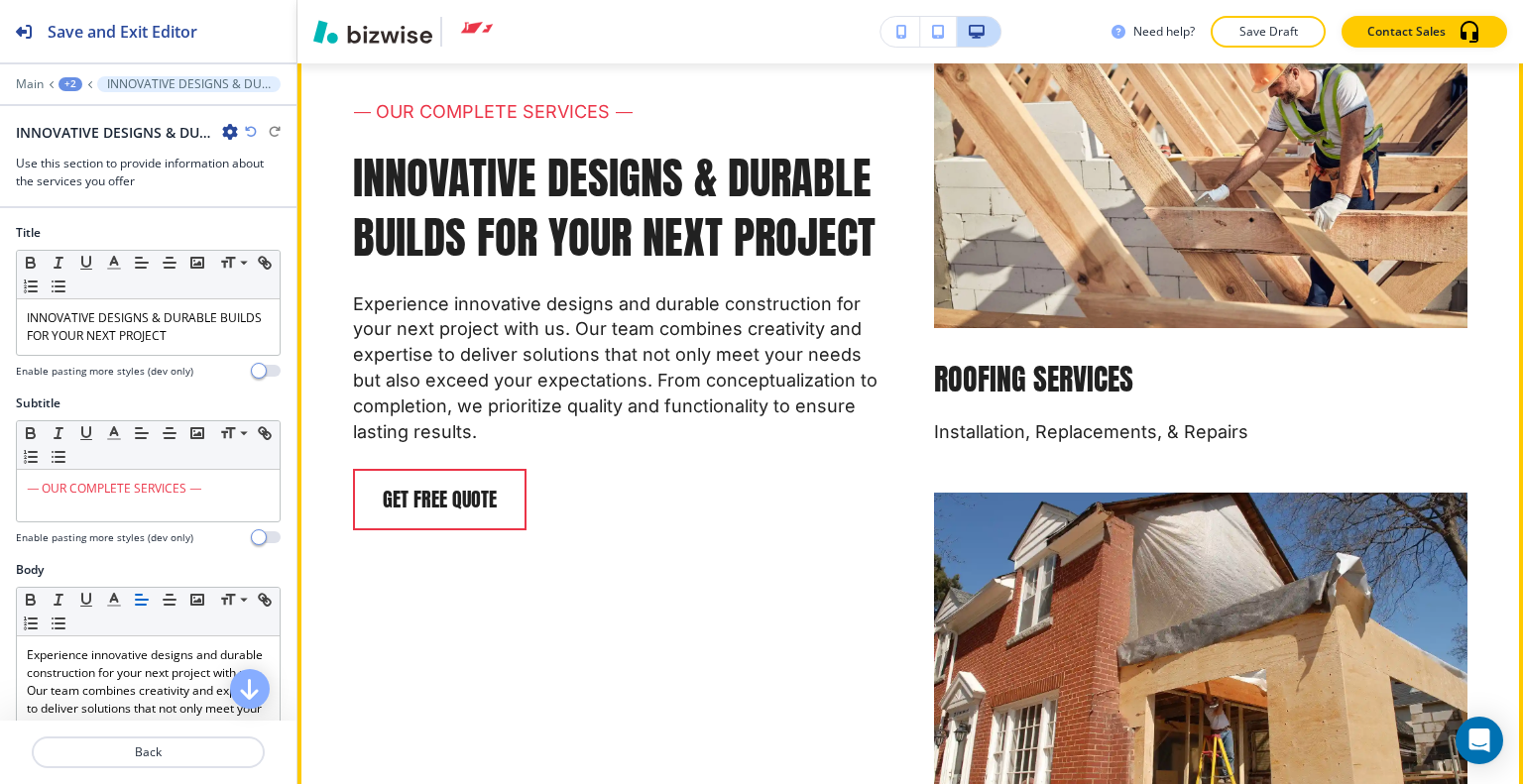 scroll, scrollTop: 3886, scrollLeft: 0, axis: vertical 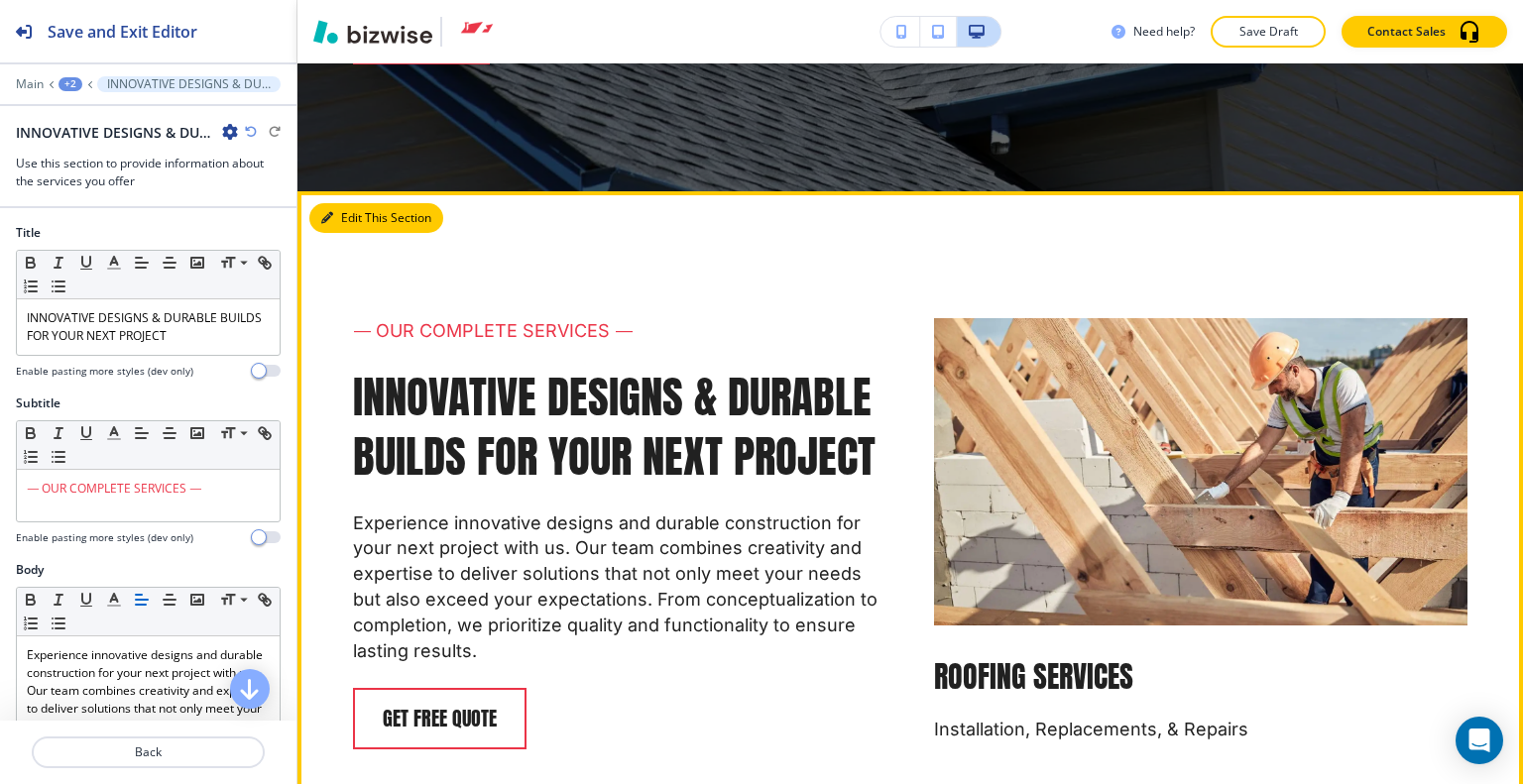click on "Edit This Section" at bounding box center [376, 218] 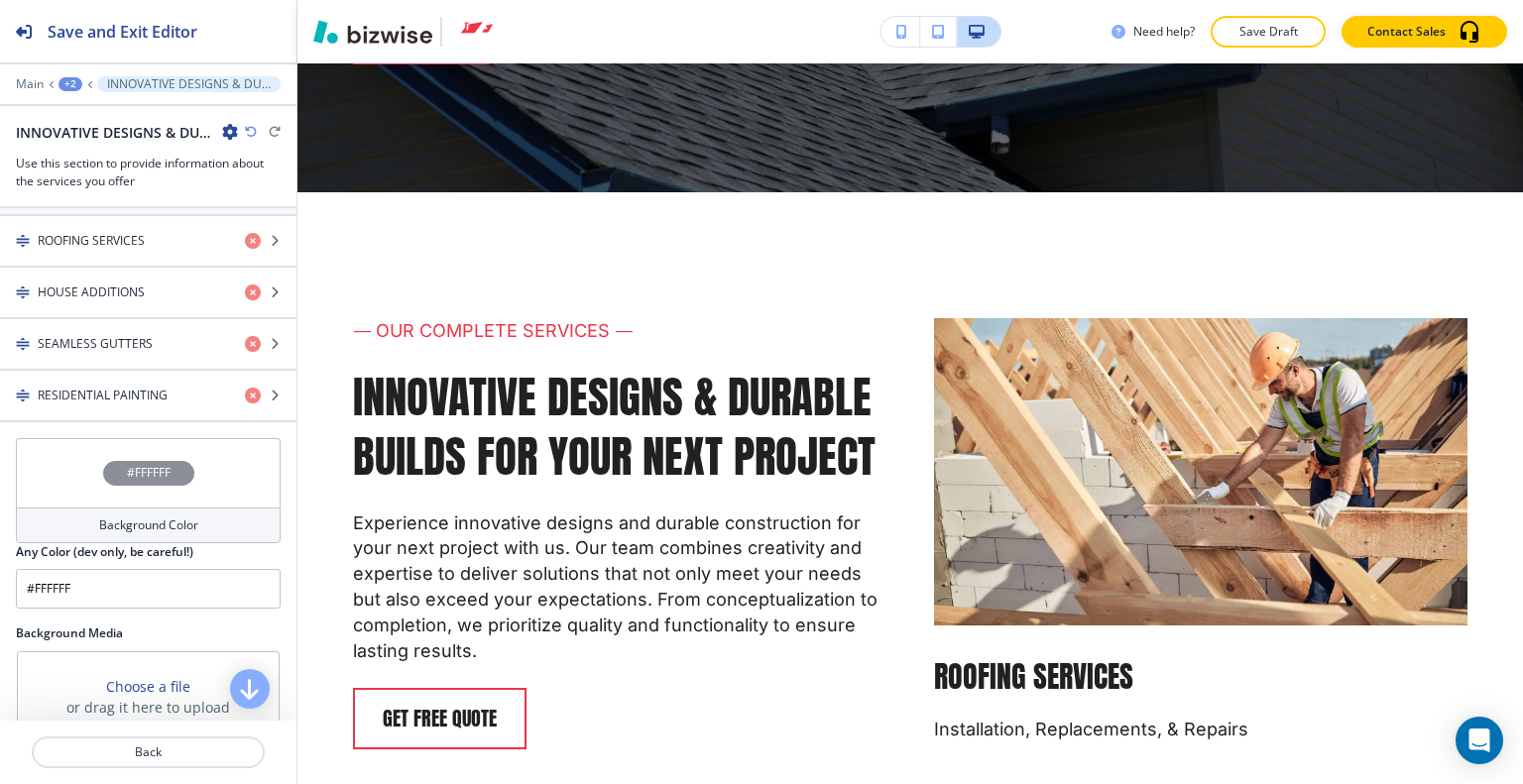 scroll, scrollTop: 1345, scrollLeft: 0, axis: vertical 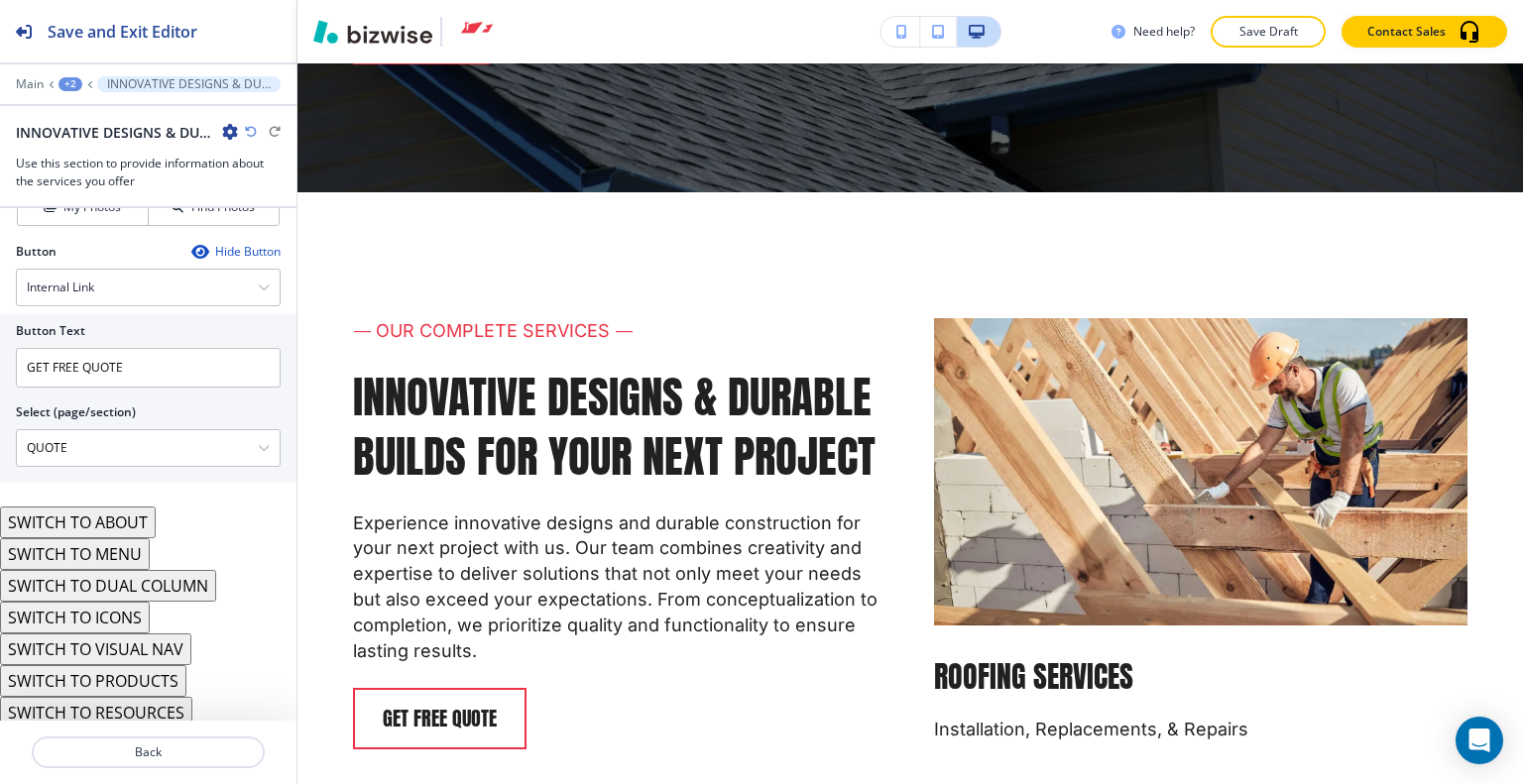 click on "SWITCH TO VISUAL NAV" at bounding box center (95, 649) 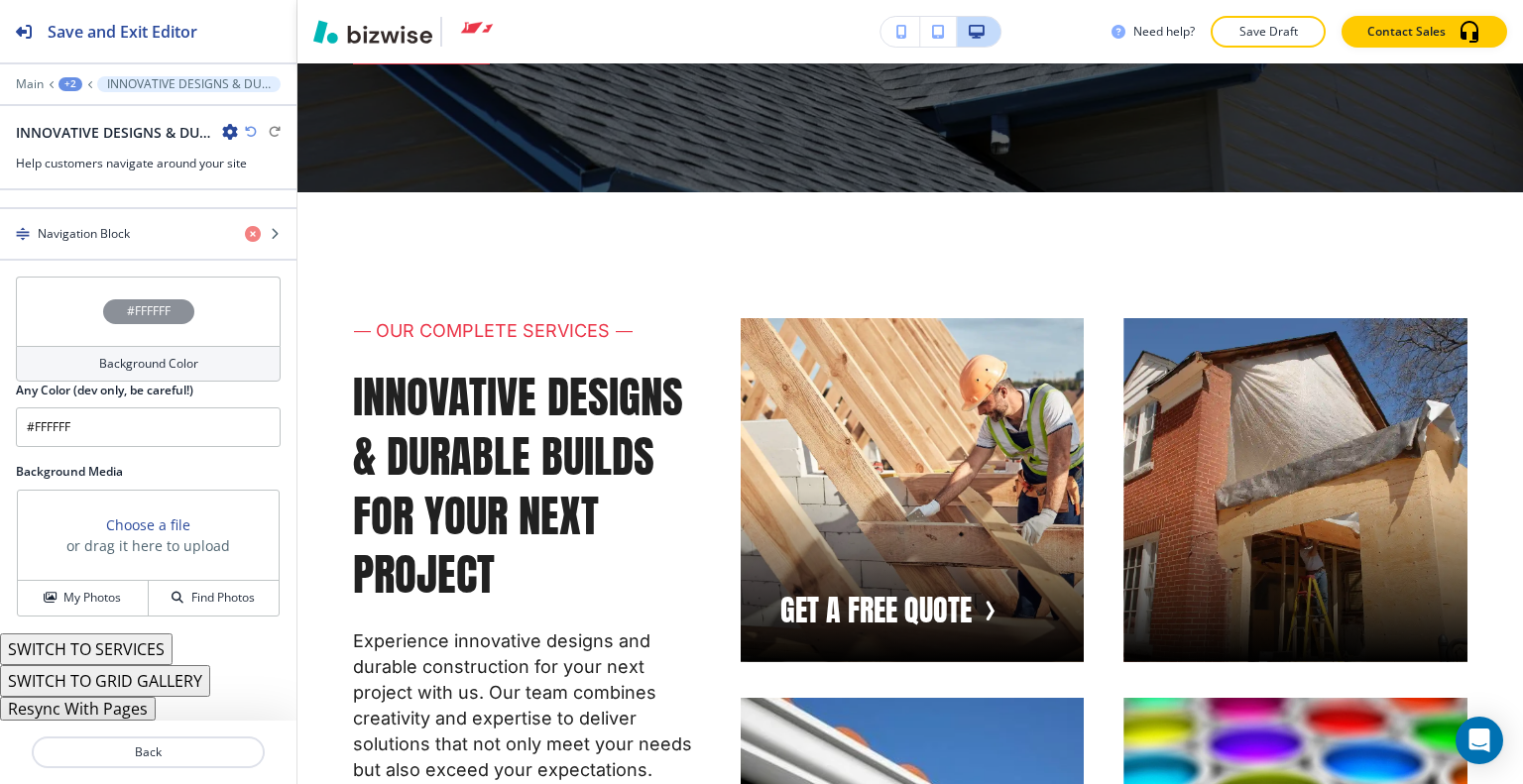 scroll, scrollTop: 929, scrollLeft: 0, axis: vertical 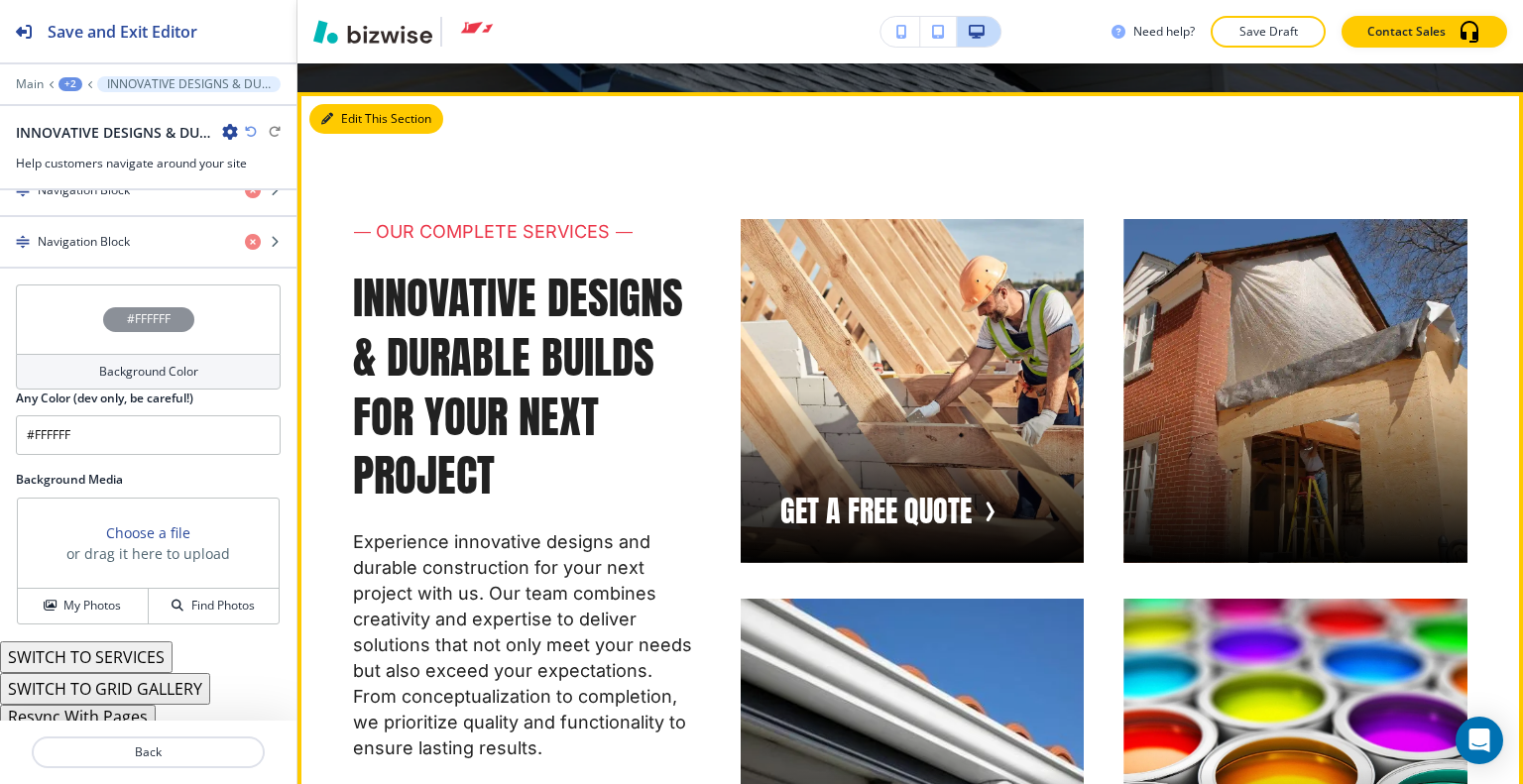 click on "Edit This Section" at bounding box center (376, 119) 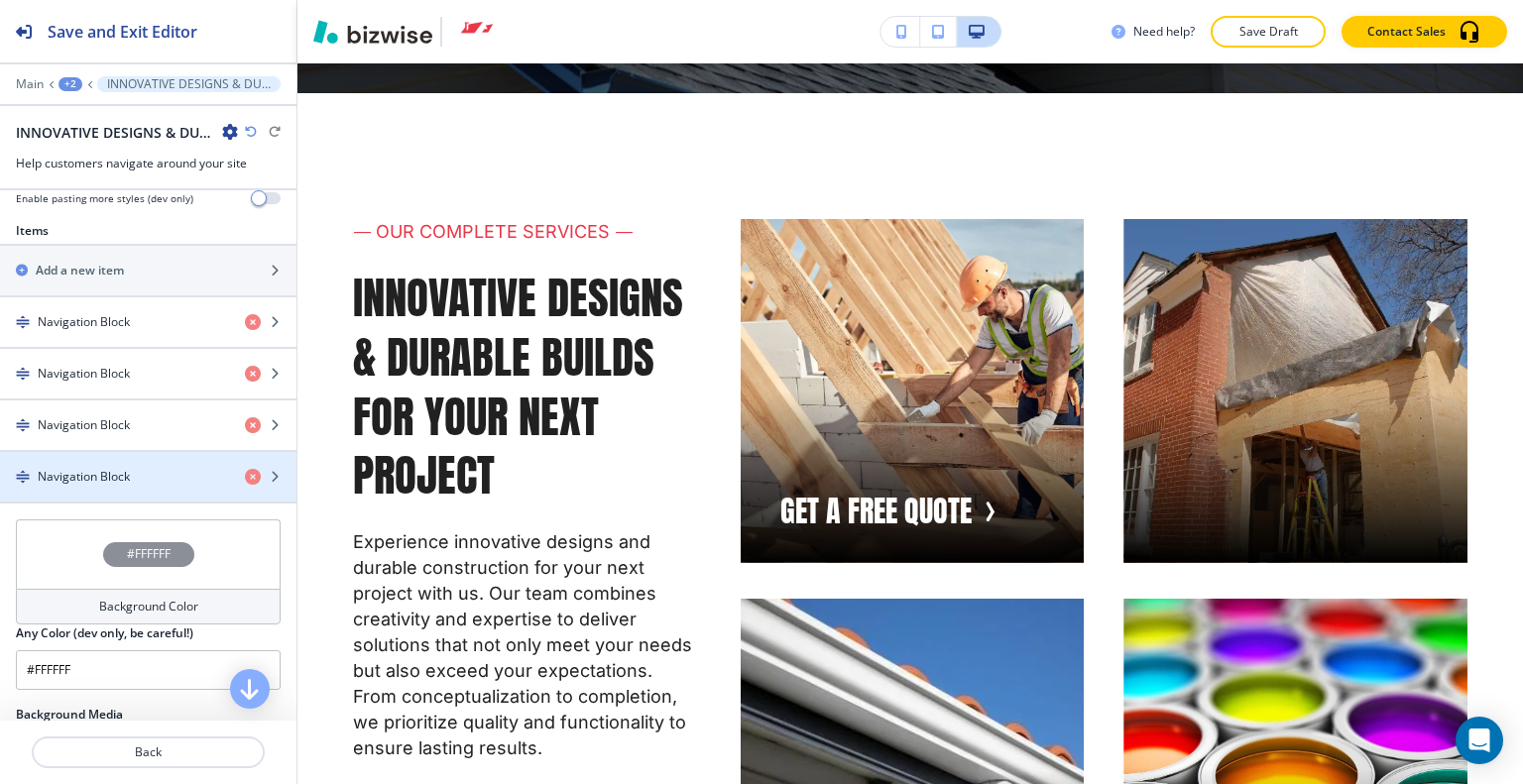 scroll, scrollTop: 929, scrollLeft: 0, axis: vertical 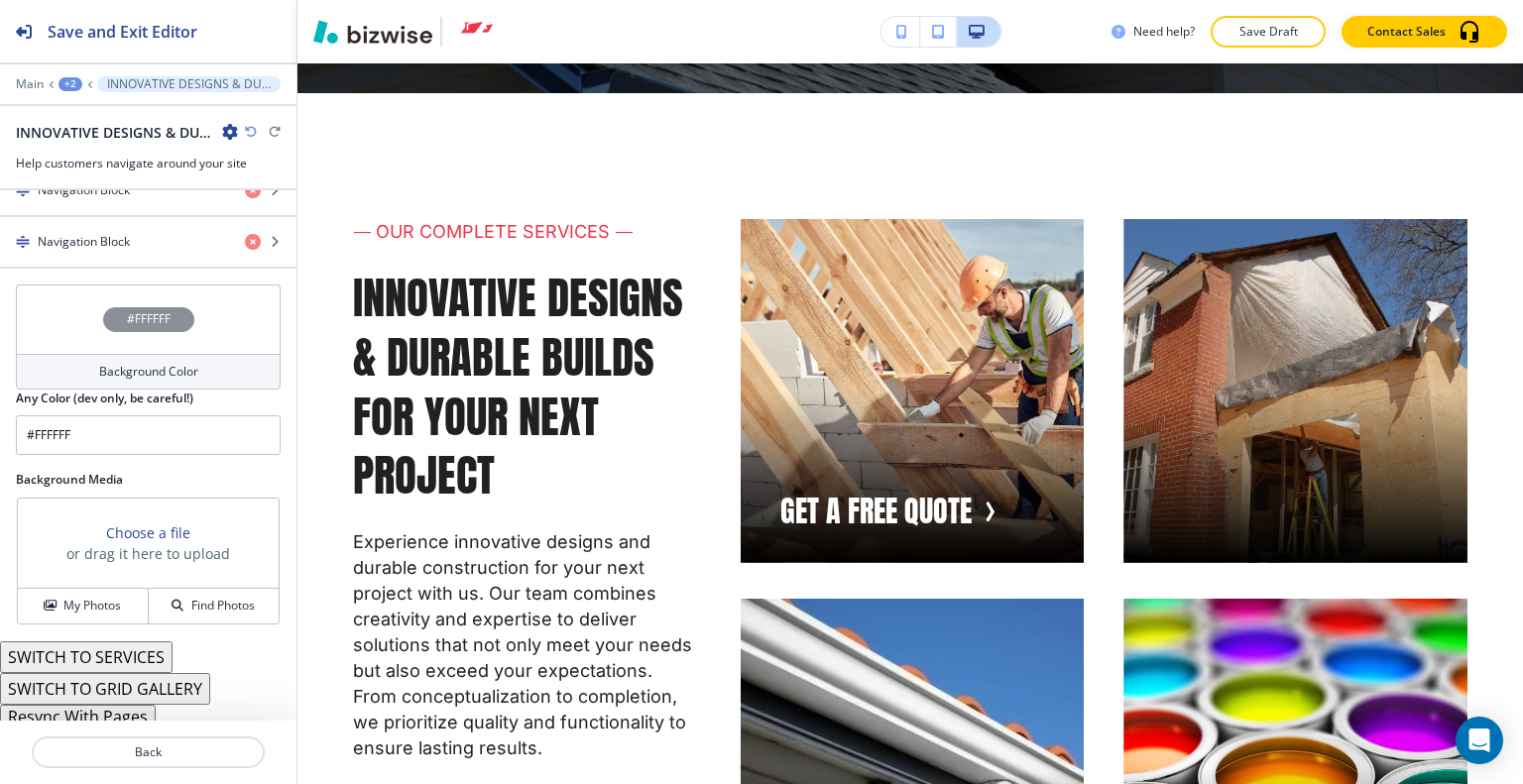 click at bounding box center (251, 132) 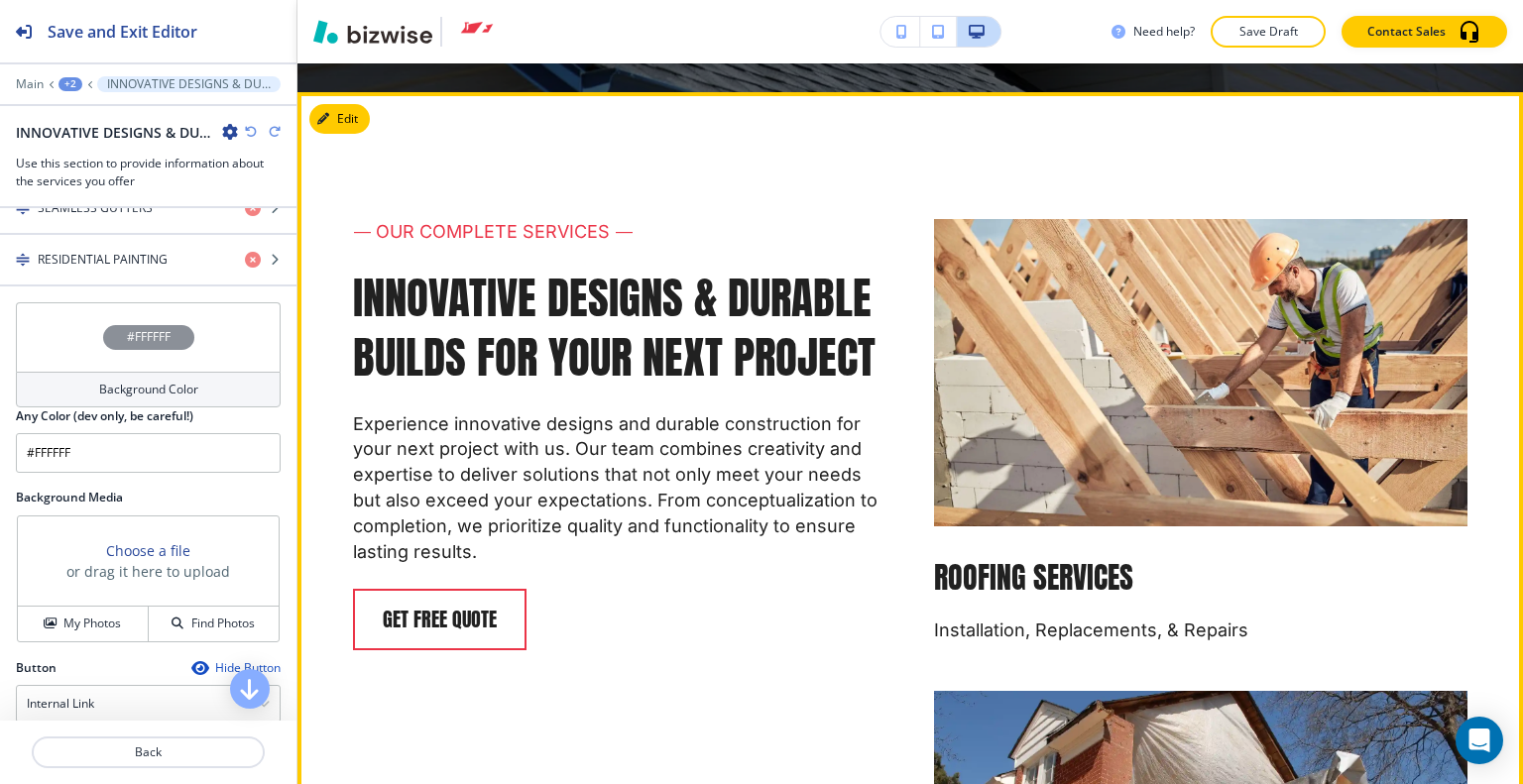 scroll, scrollTop: 3589, scrollLeft: 0, axis: vertical 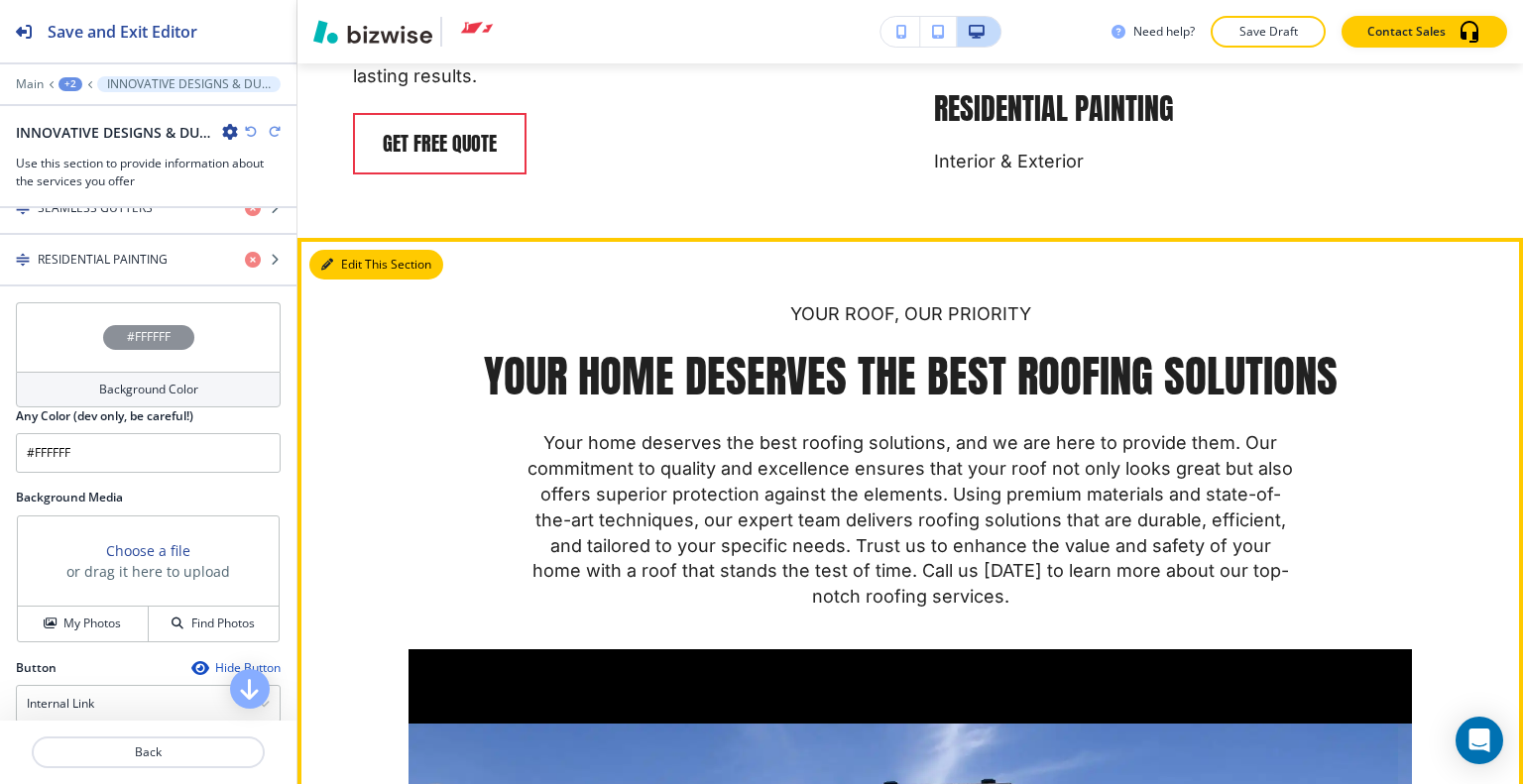 click on "Edit This Section" at bounding box center (376, 265) 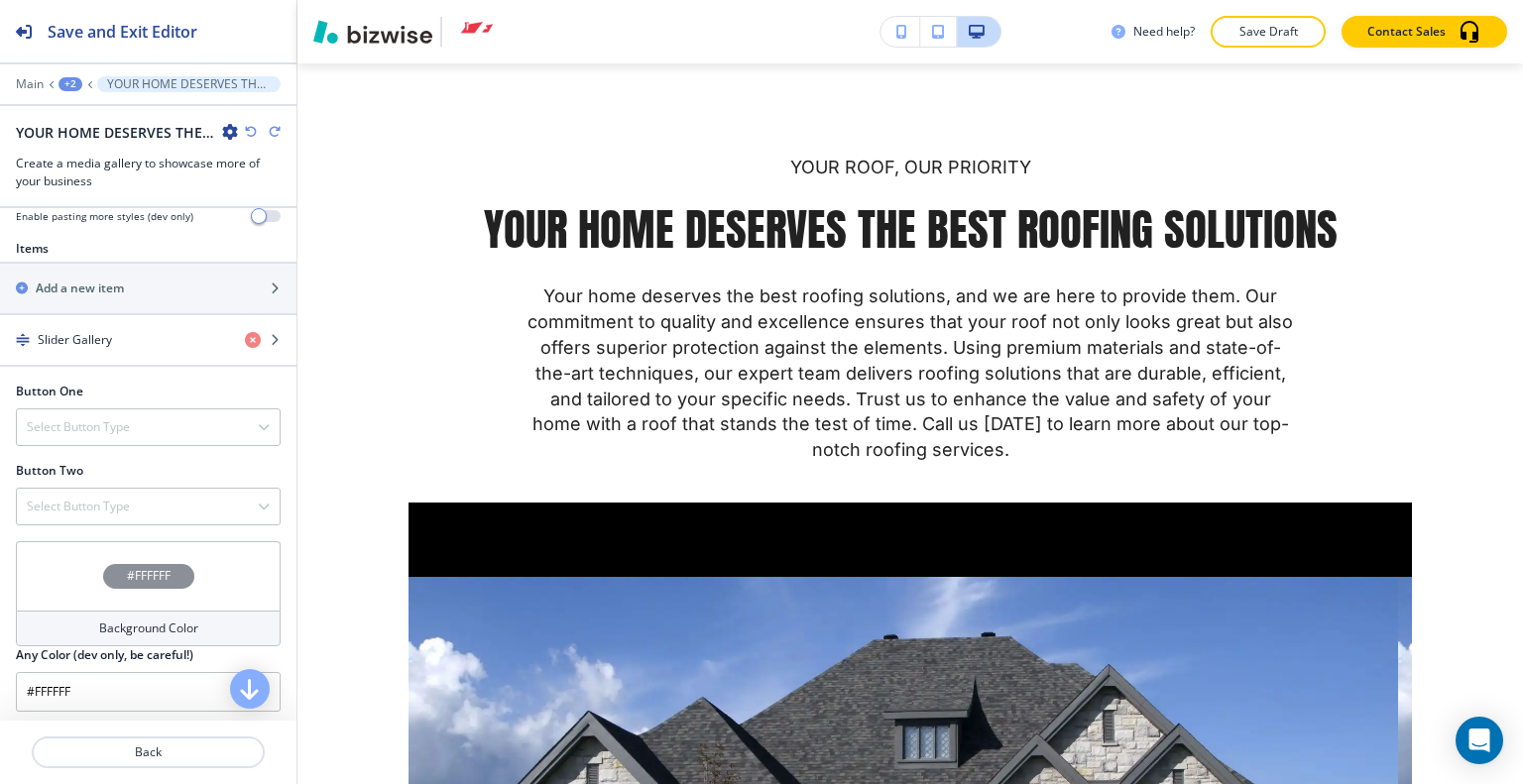 scroll, scrollTop: 1090, scrollLeft: 0, axis: vertical 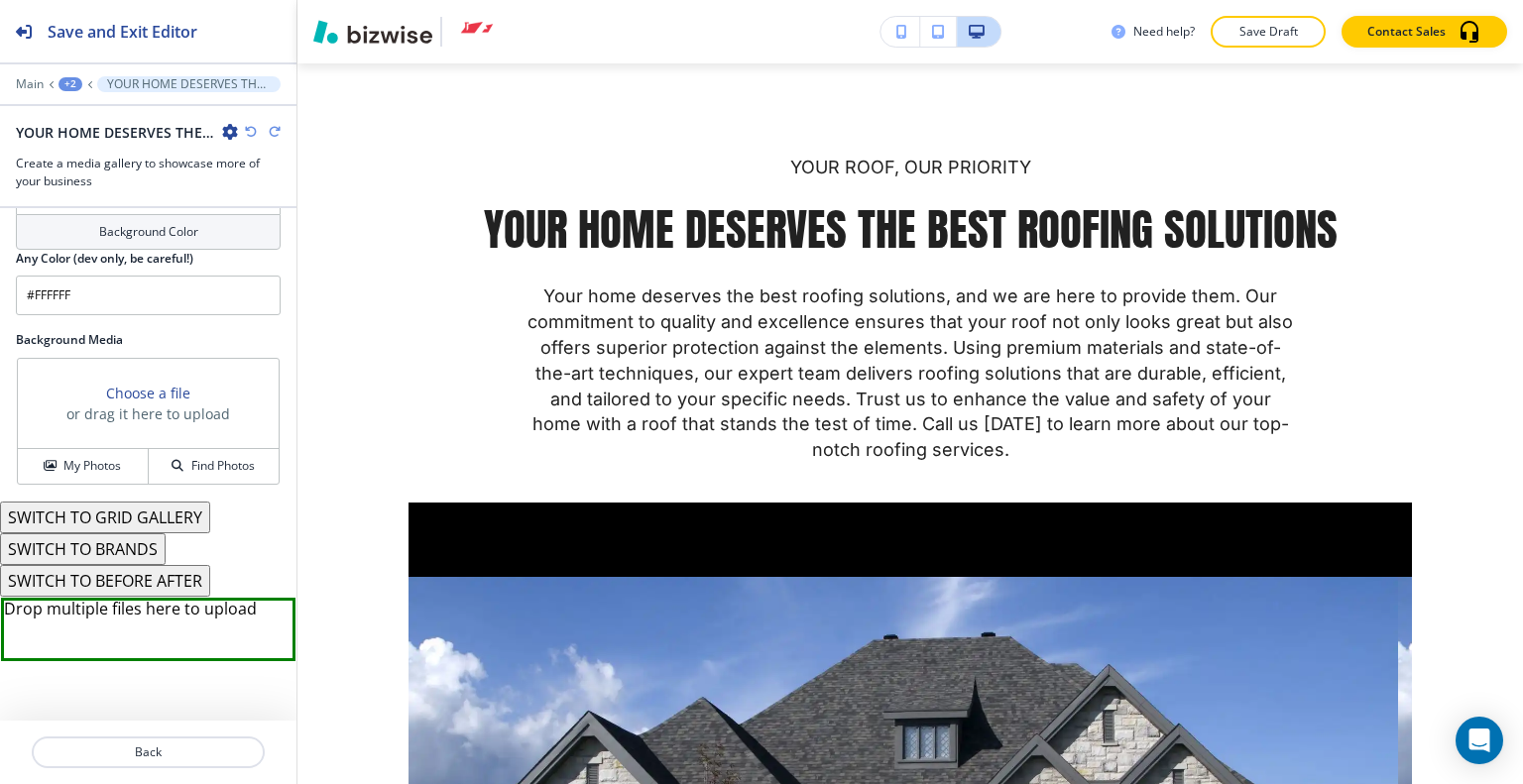 click on "SWITCH TO GRID GALLERY" at bounding box center (105, 517) 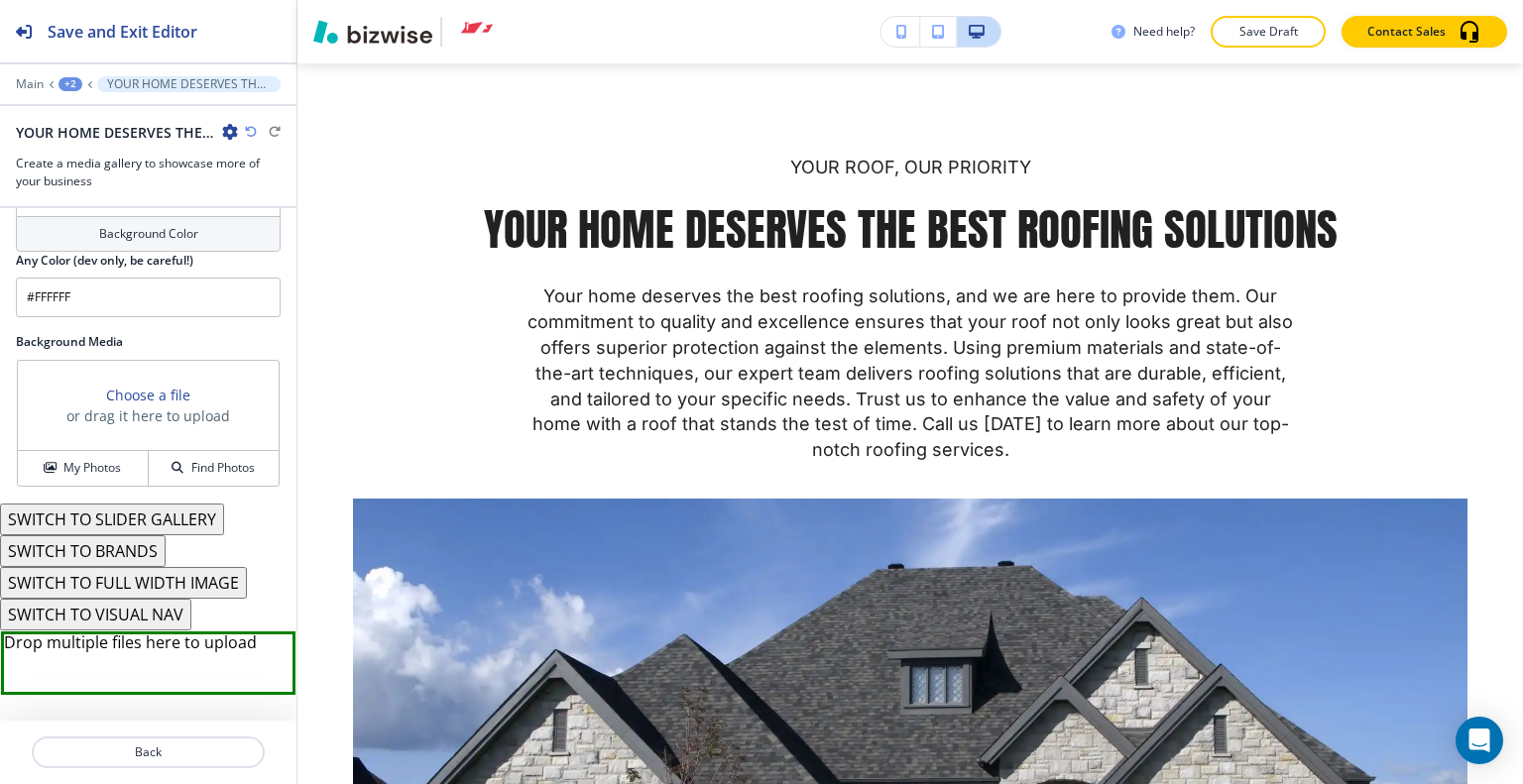 scroll, scrollTop: 1317, scrollLeft: 0, axis: vertical 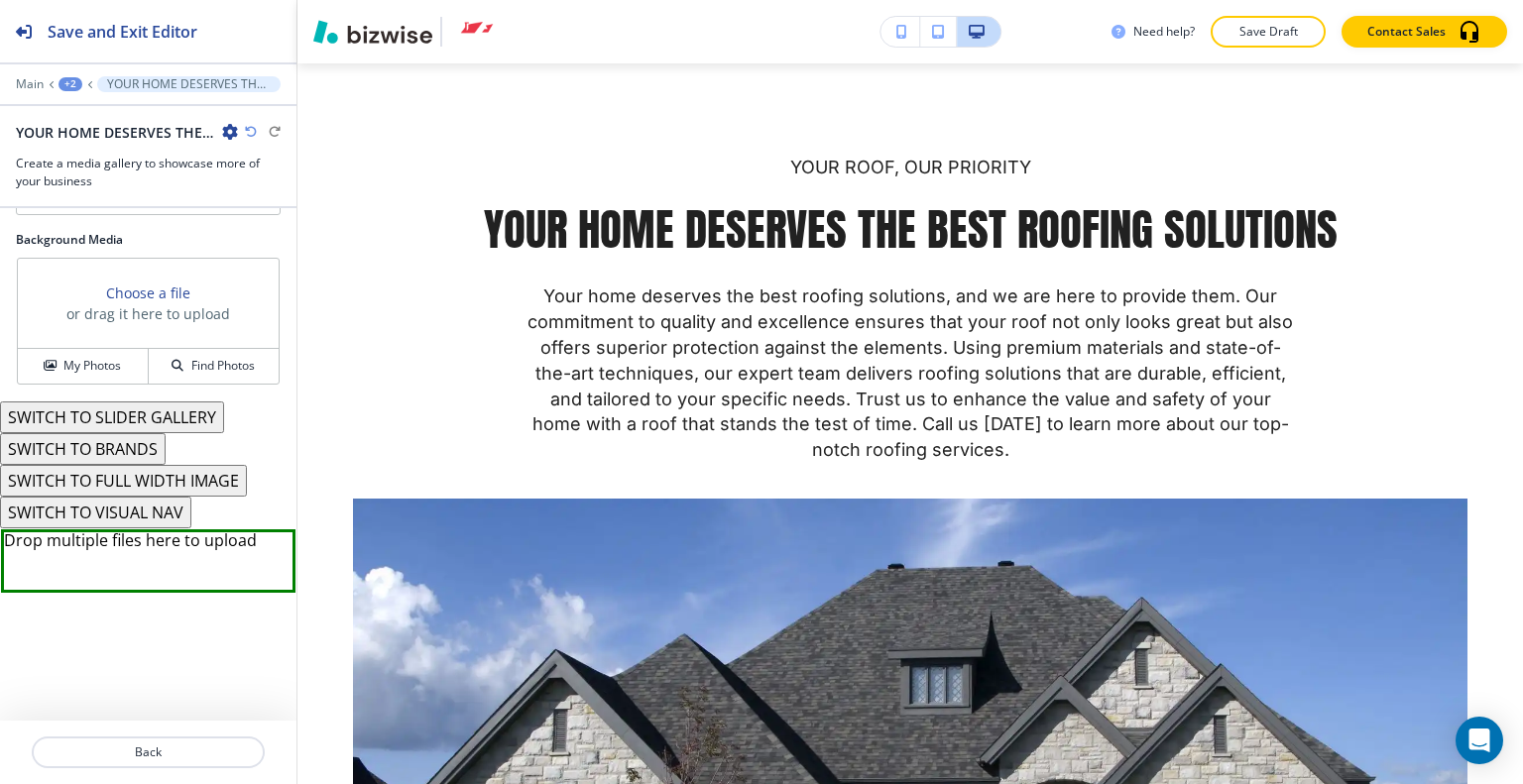 click on "SWITCH TO VISUAL NAV" at bounding box center (95, 512) 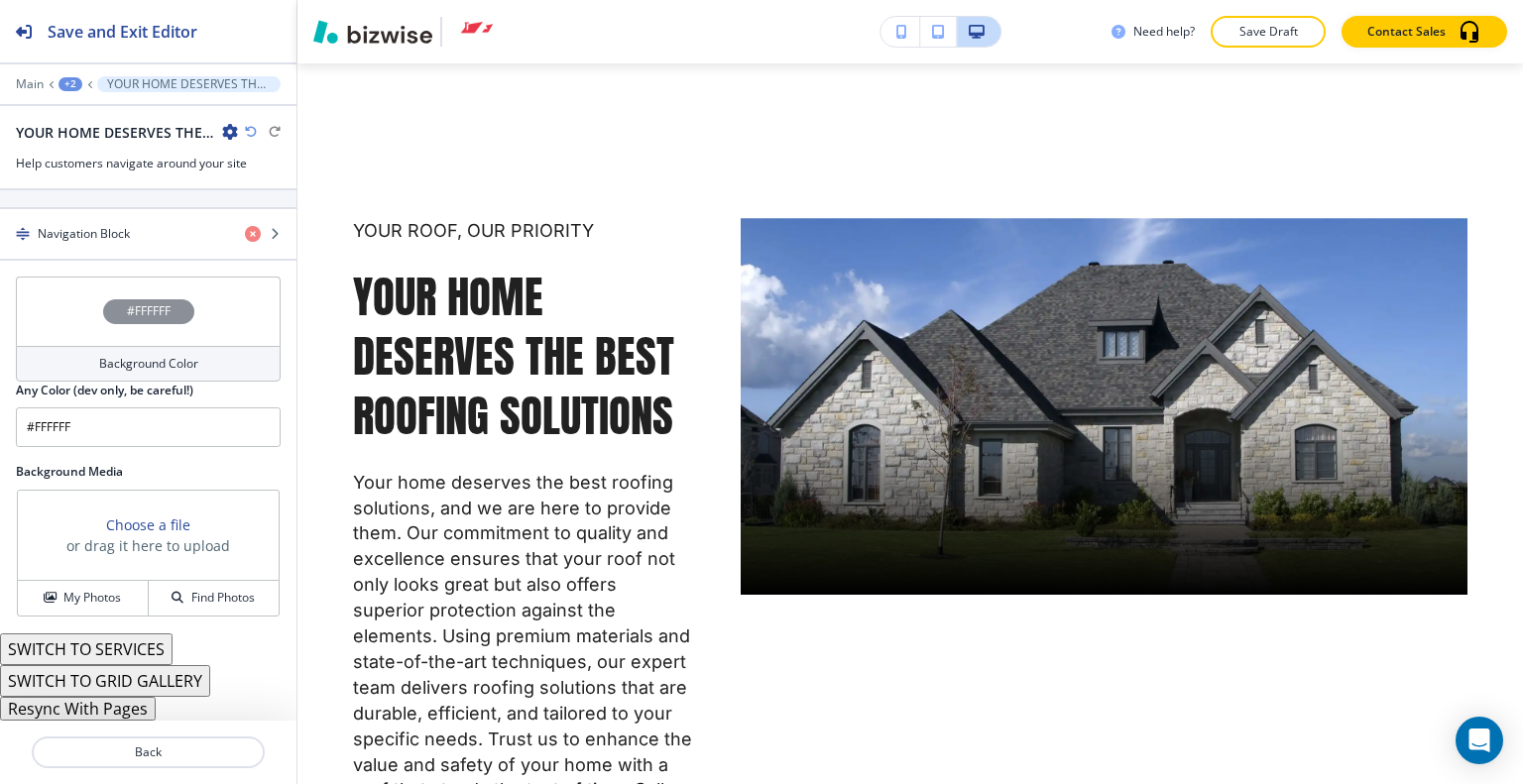 scroll, scrollTop: 805, scrollLeft: 0, axis: vertical 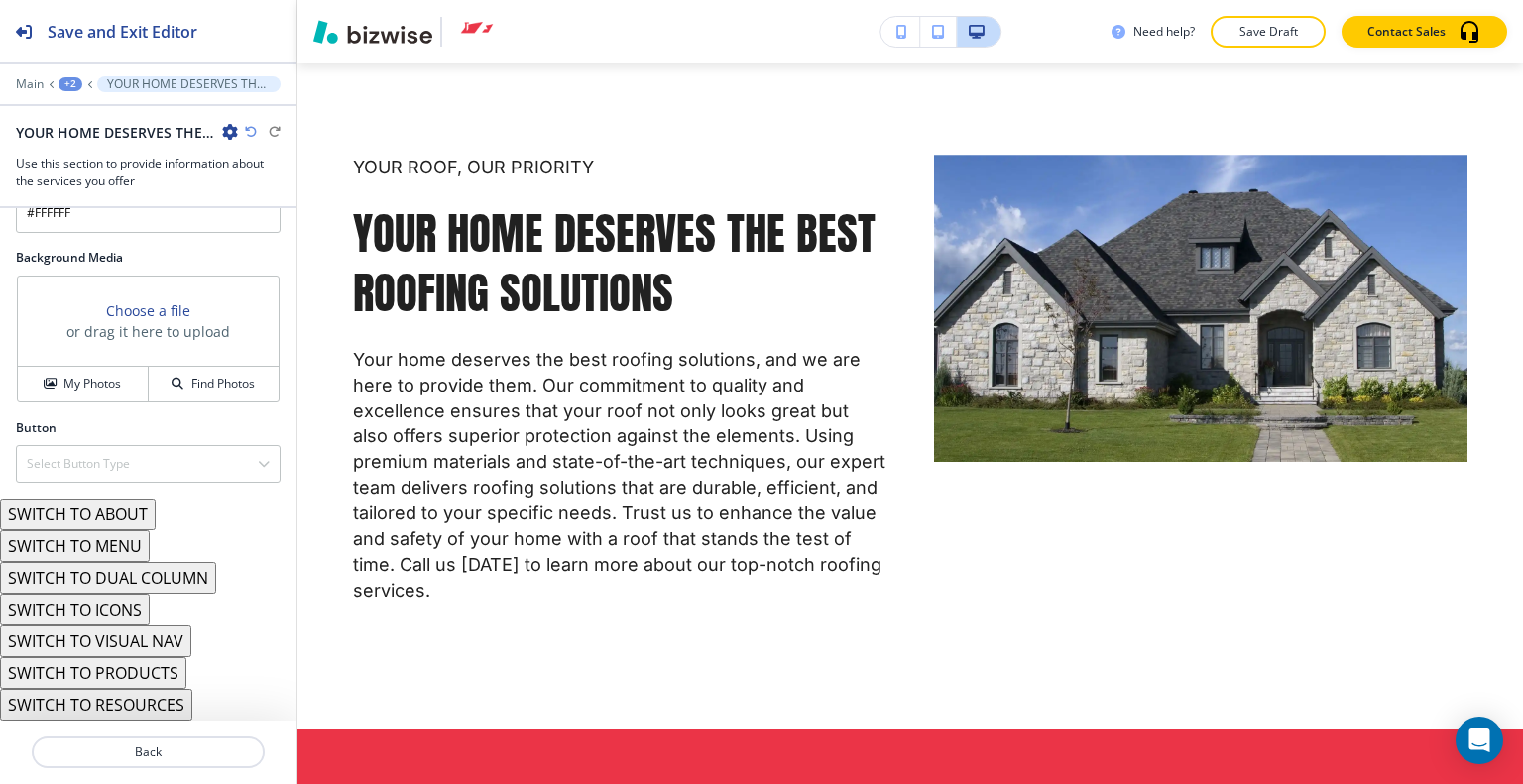 click on "SWITCH TO ABOUT" at bounding box center (77, 514) 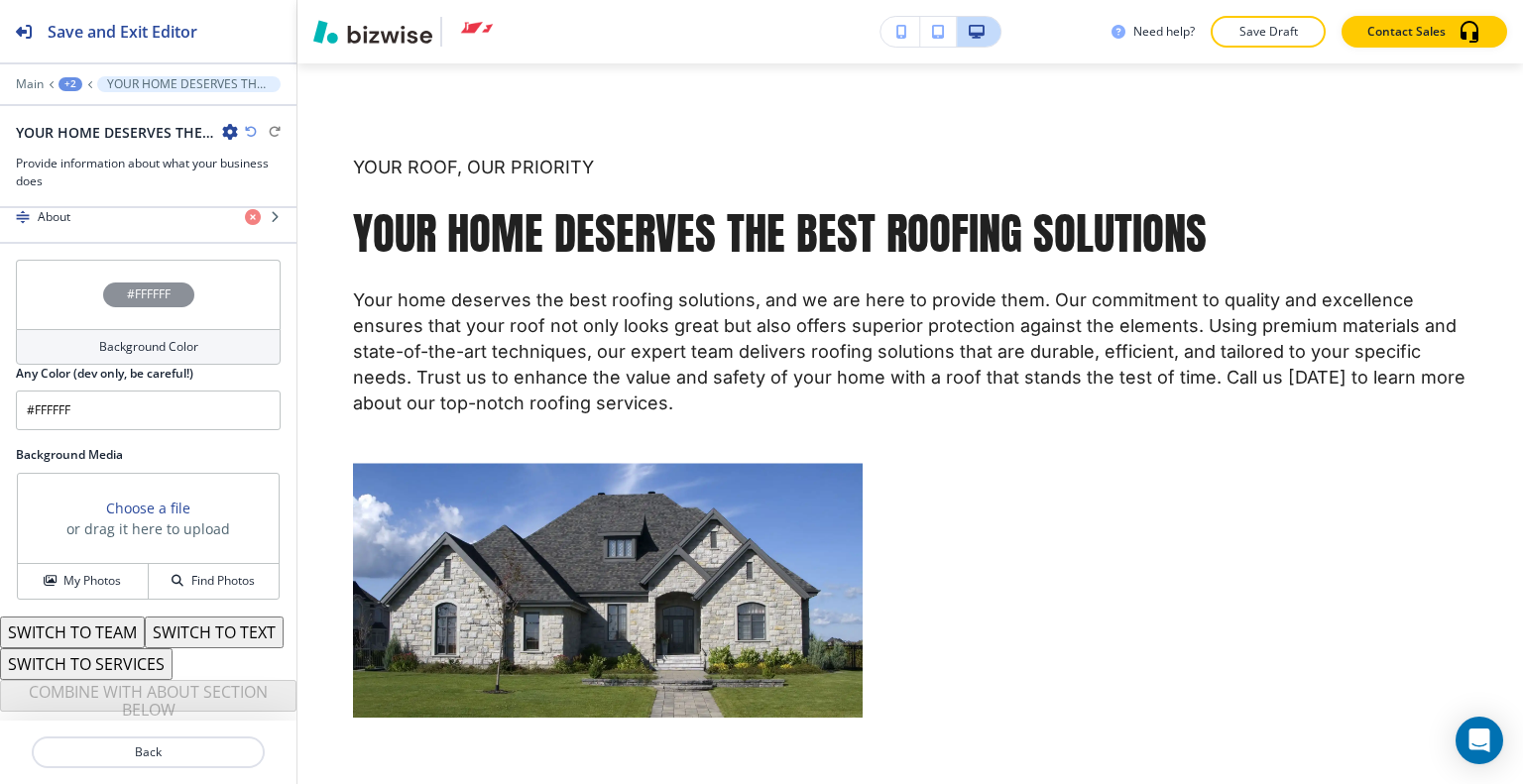 scroll, scrollTop: 872, scrollLeft: 0, axis: vertical 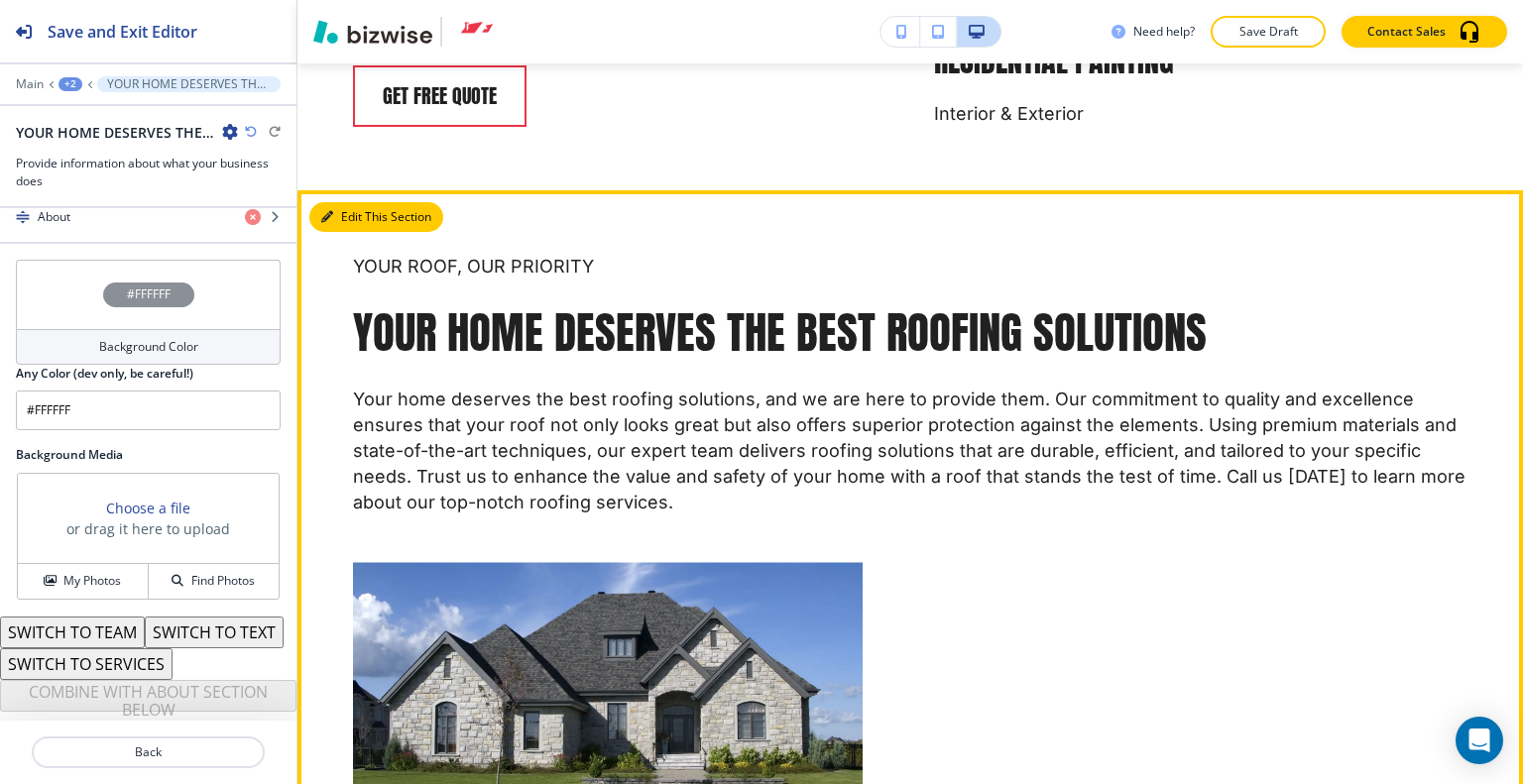 click on "Edit This Section" at bounding box center (376, 217) 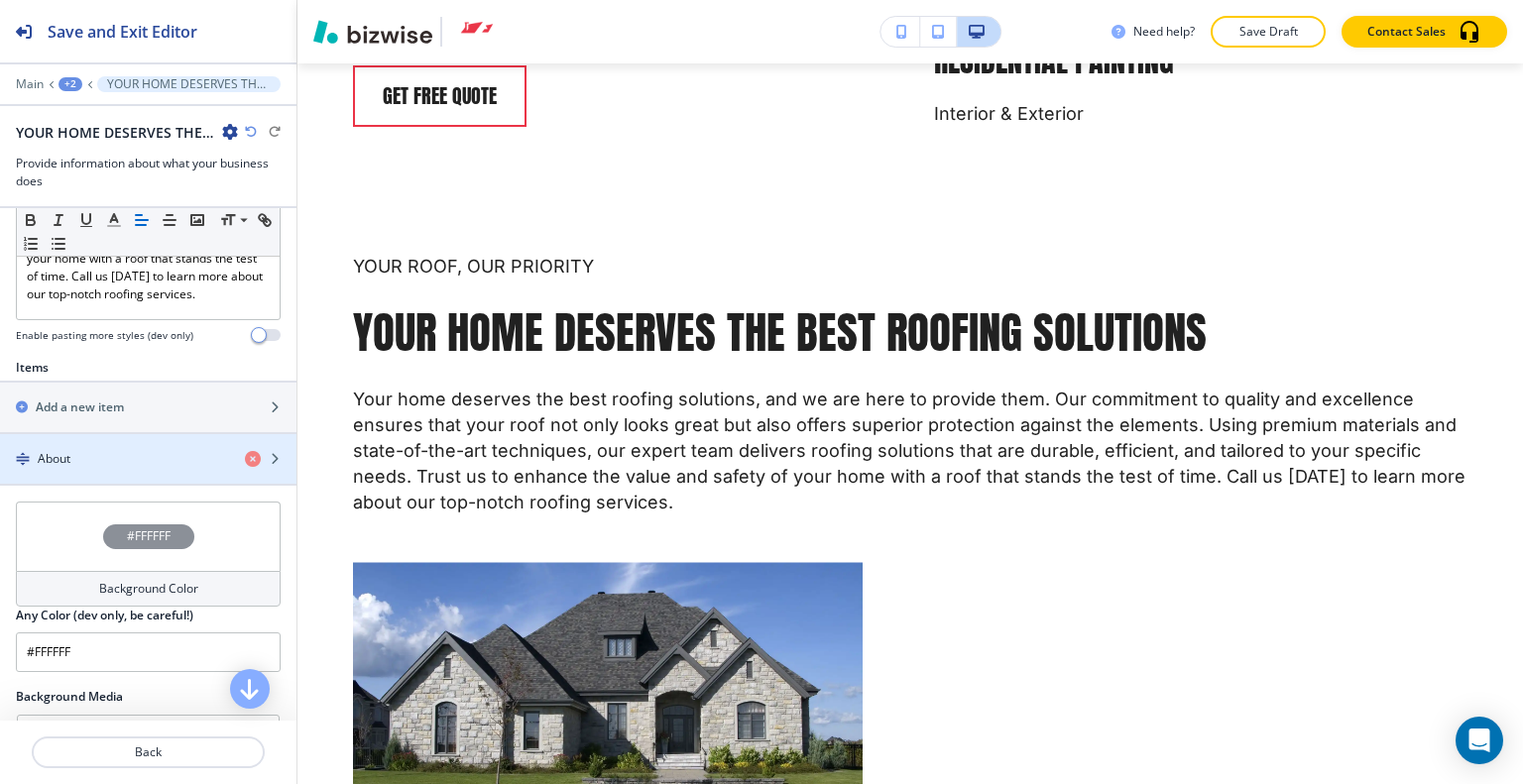 scroll, scrollTop: 674, scrollLeft: 0, axis: vertical 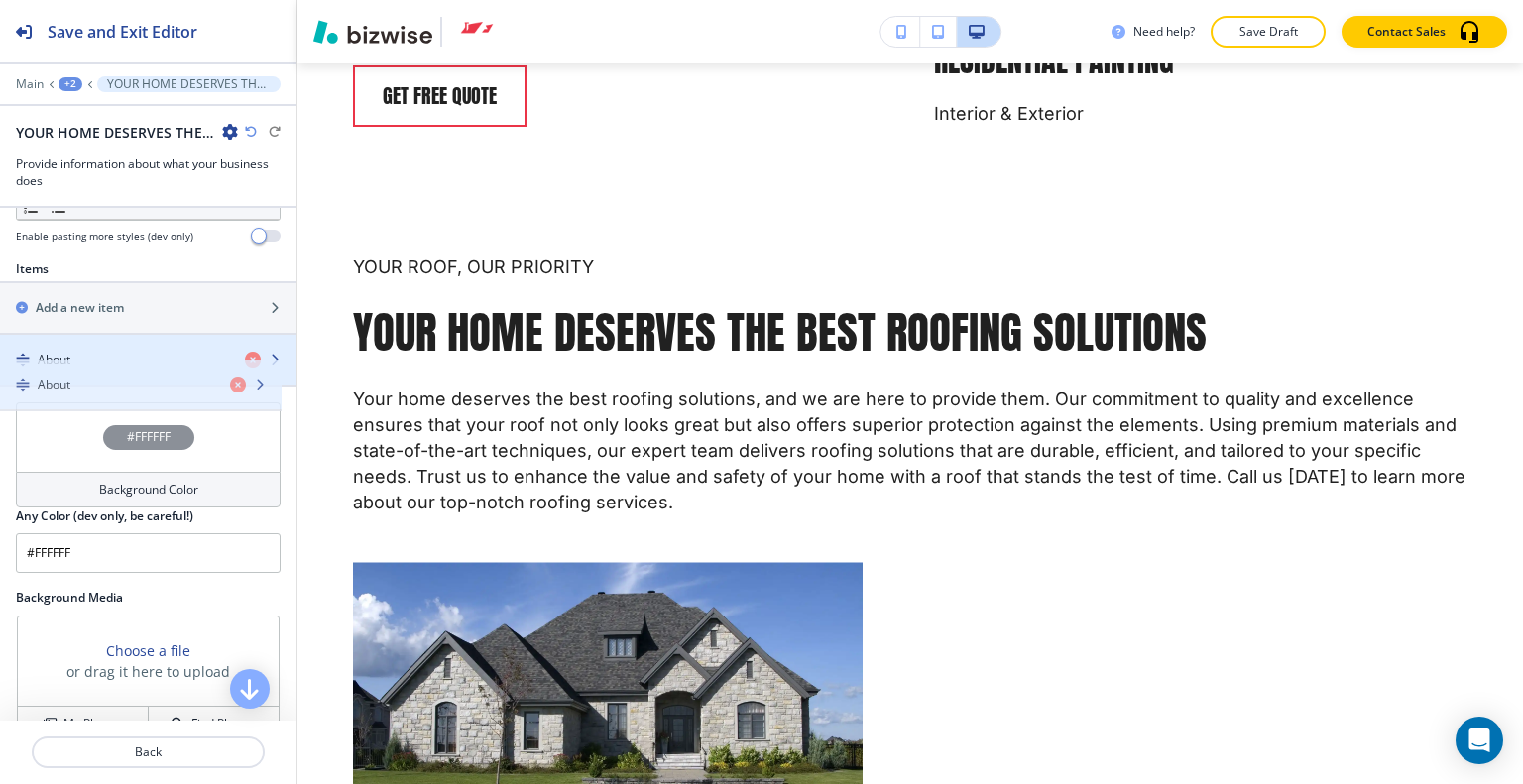 click at bounding box center [148, 377] 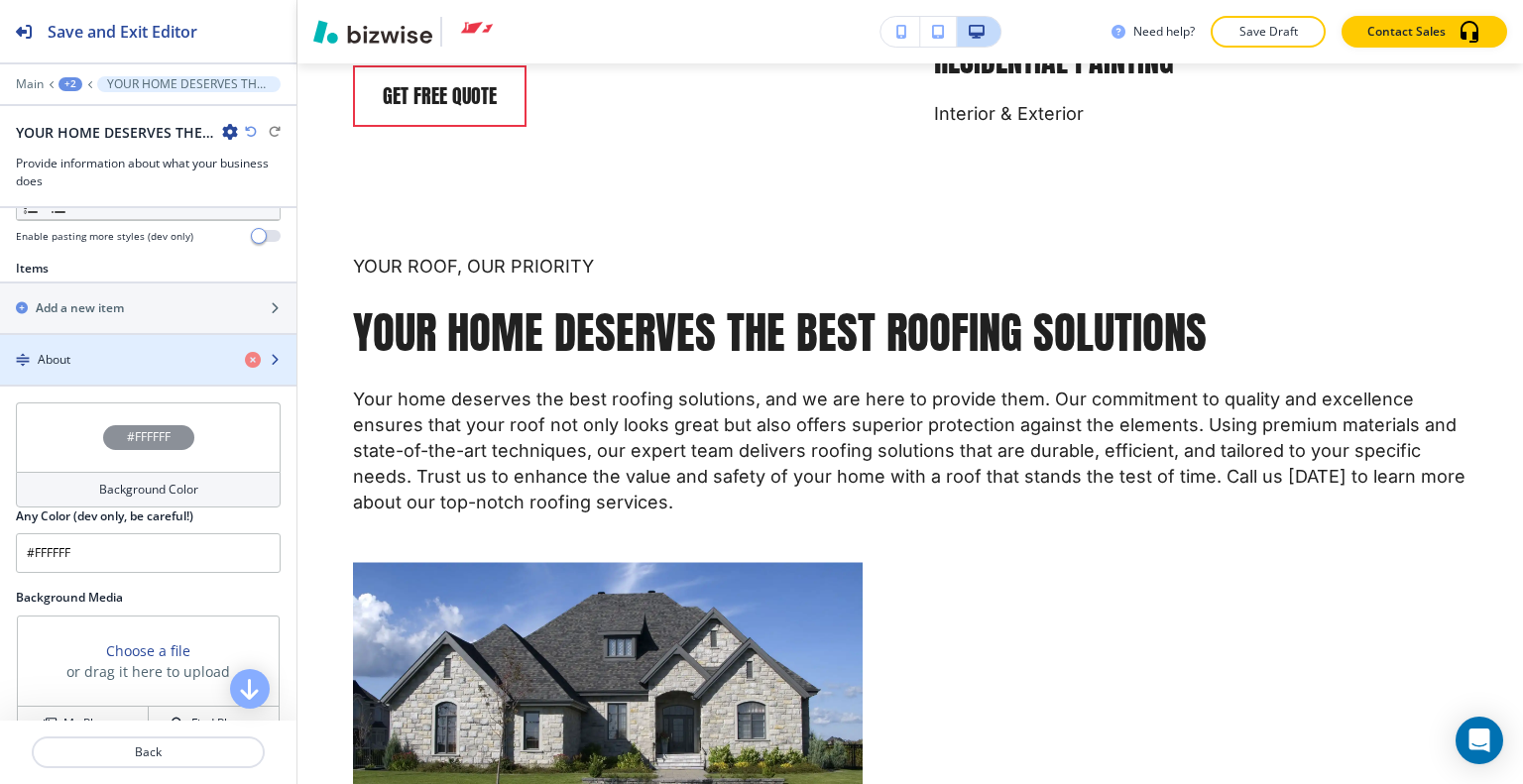 click at bounding box center [148, 377] 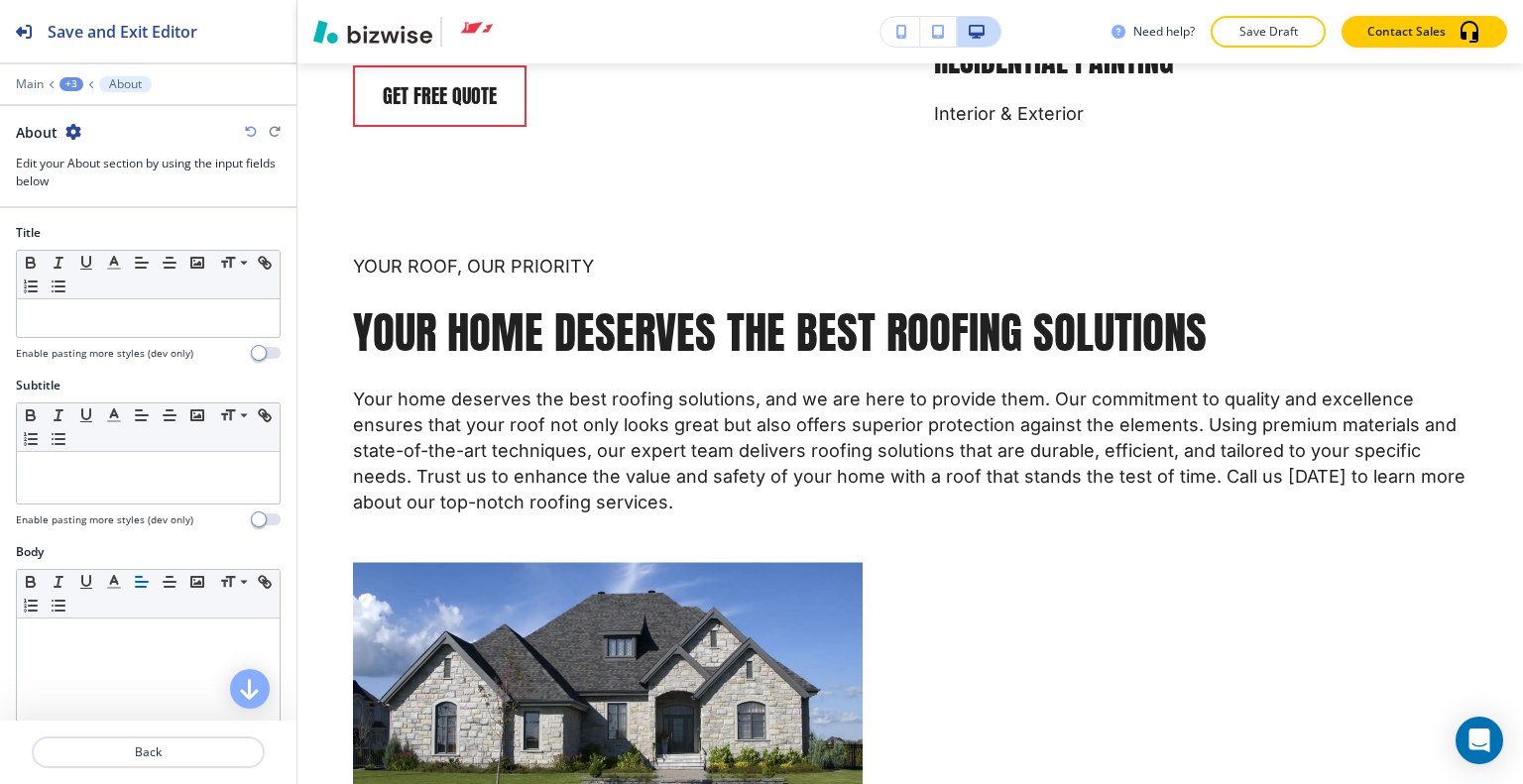 scroll, scrollTop: 6292, scrollLeft: 0, axis: vertical 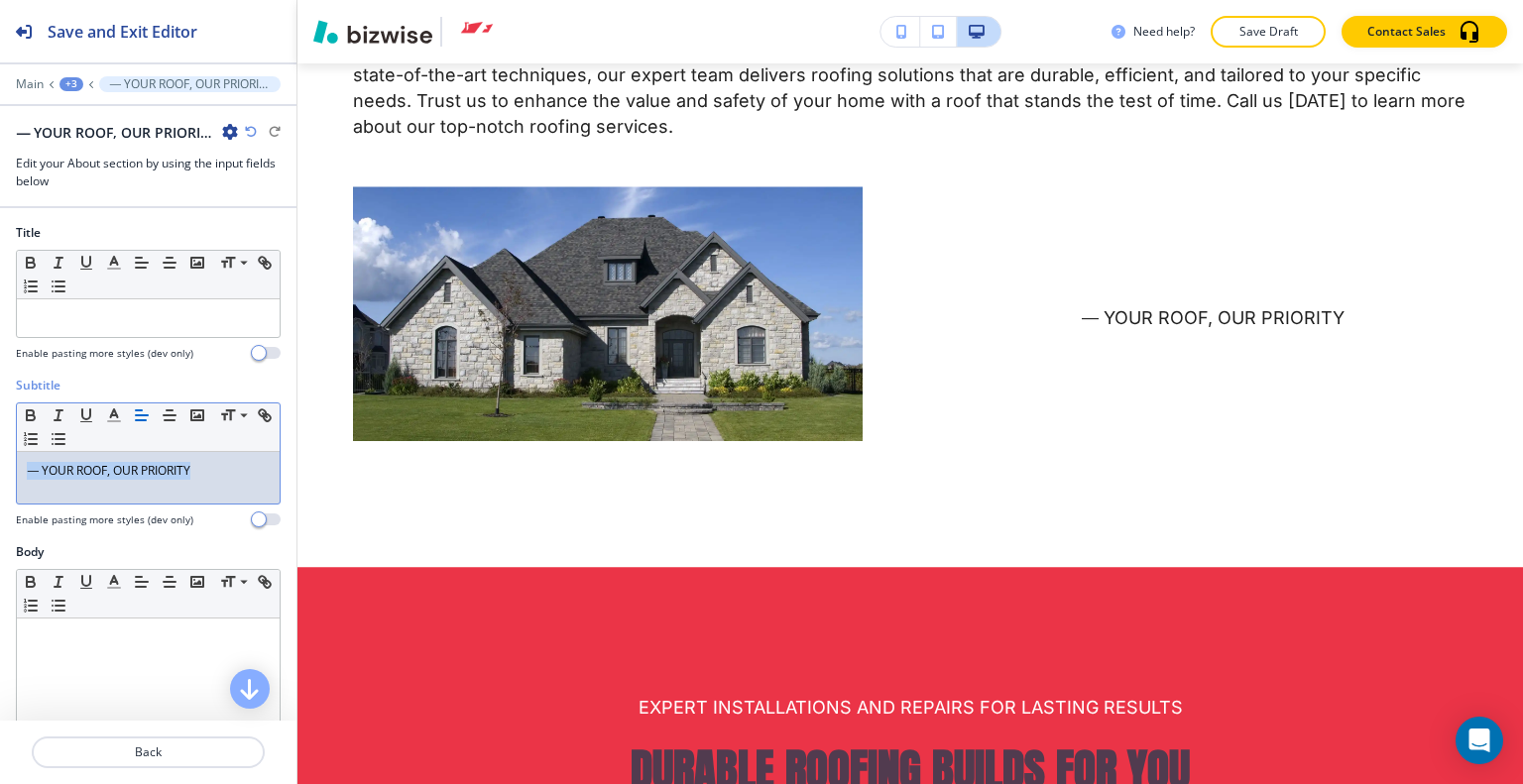 drag, startPoint x: 240, startPoint y: 475, endPoint x: 0, endPoint y: 477, distance: 240.00833 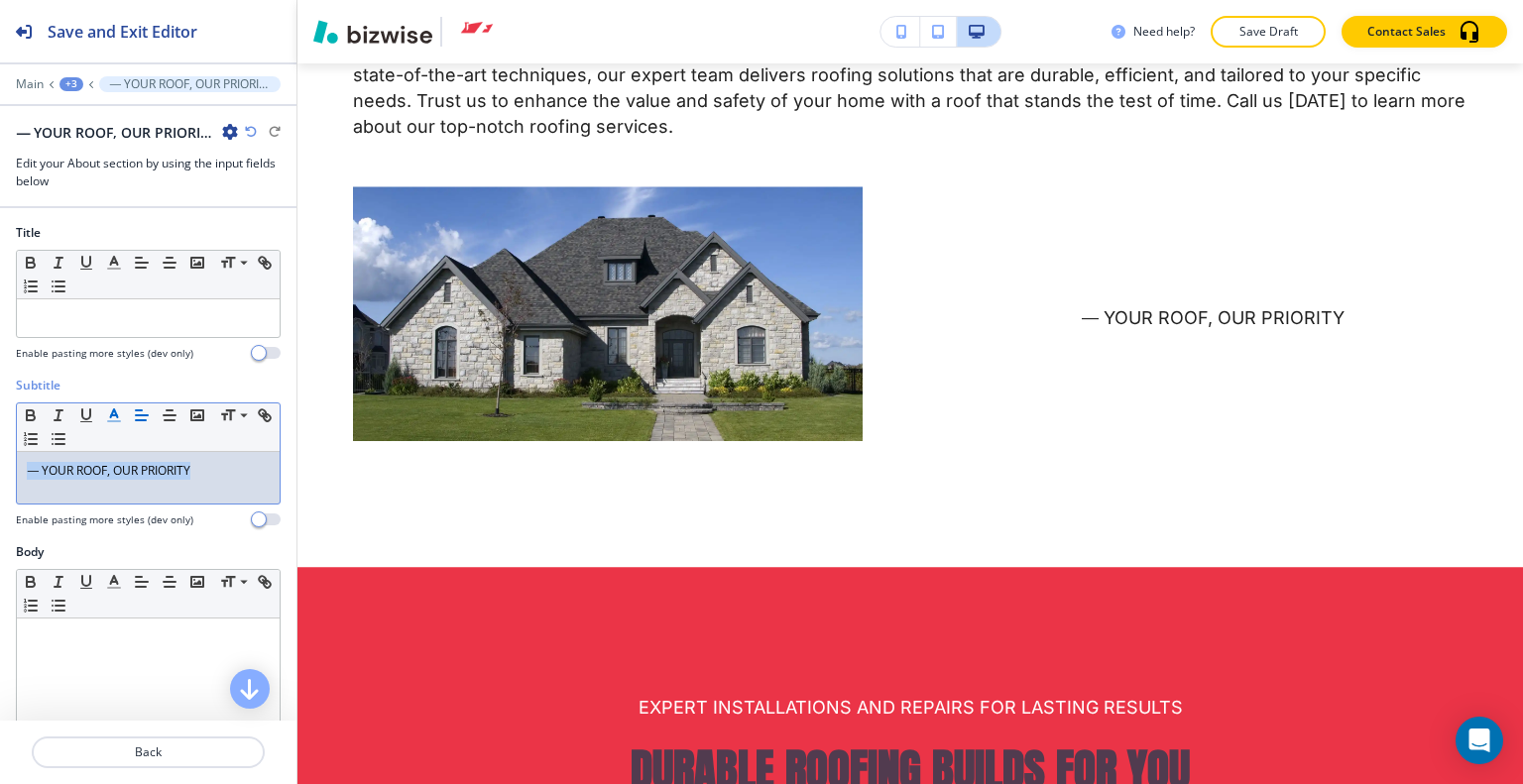click 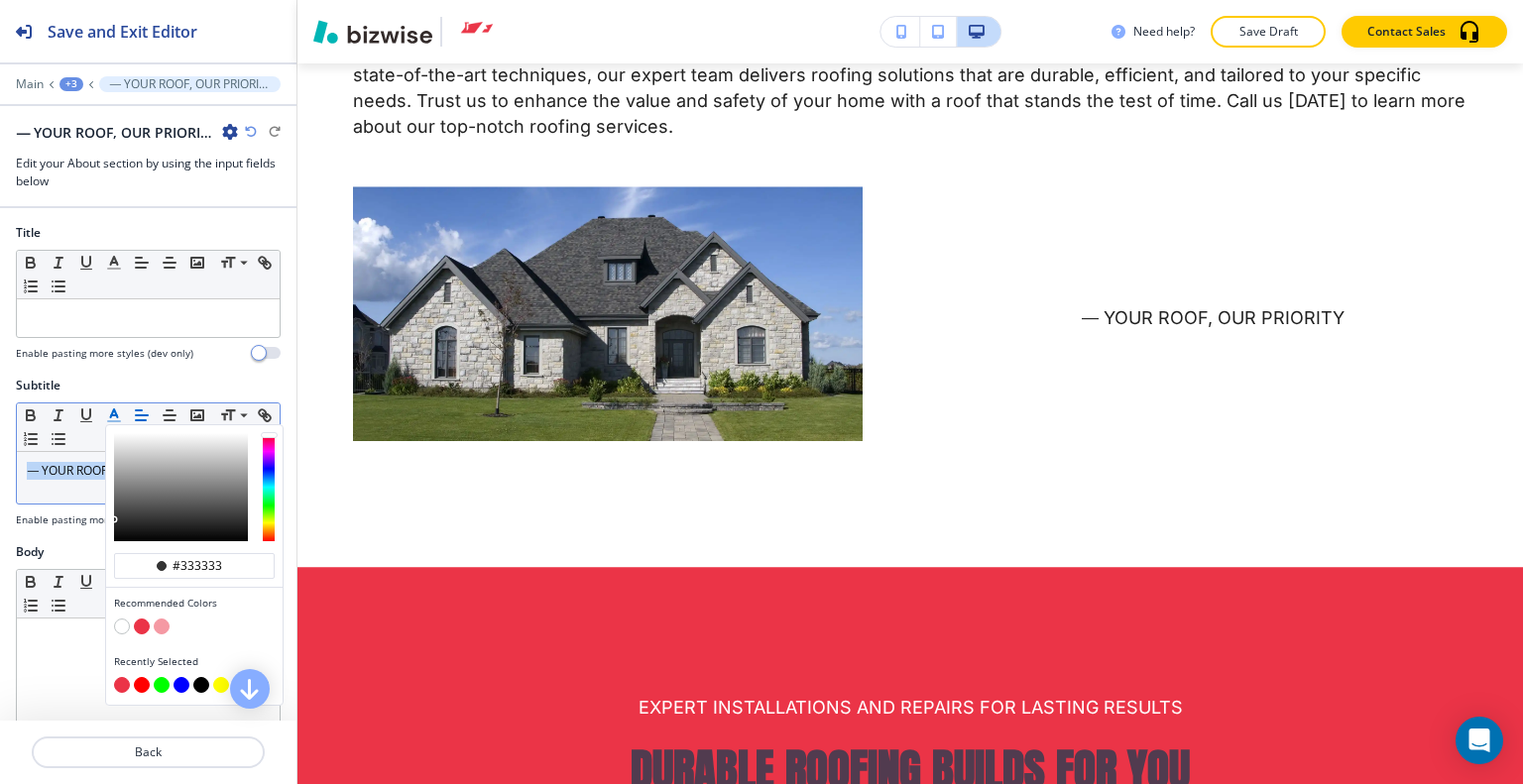 click at bounding box center (142, 626) 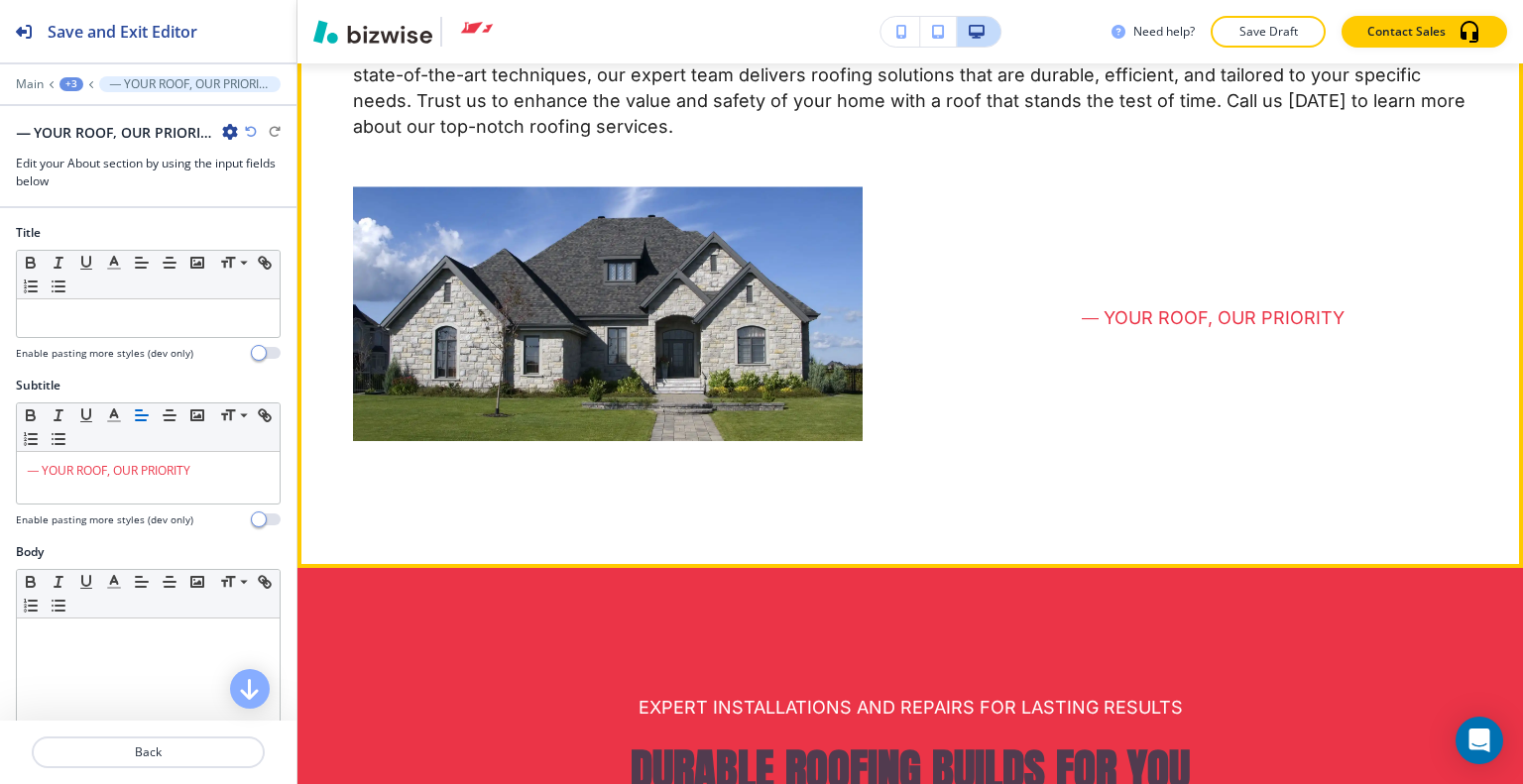 click on "YOUR ROOF, OUR PRIORITY YOUR HOME DESERVES THE BEST ROOFING SOLUTIONS Your home deserves the best roofing solutions, and we are here to provide them. Our commitment to quality and excellence ensures that your roof not only looks great but also offers superior protection against the elements. Using premium materials and state-of-the-art techniques, our expert team delivers roofing solutions that are durable, efficient, and tailored to your specific needs. Trust us to enhance the value and safety of your home with a roof that stands the test of time. Call us today to learn more about our top-notch roofing services. ⸻ YOUR ROOF, OUR PRIORITY" at bounding box center (910, 191) 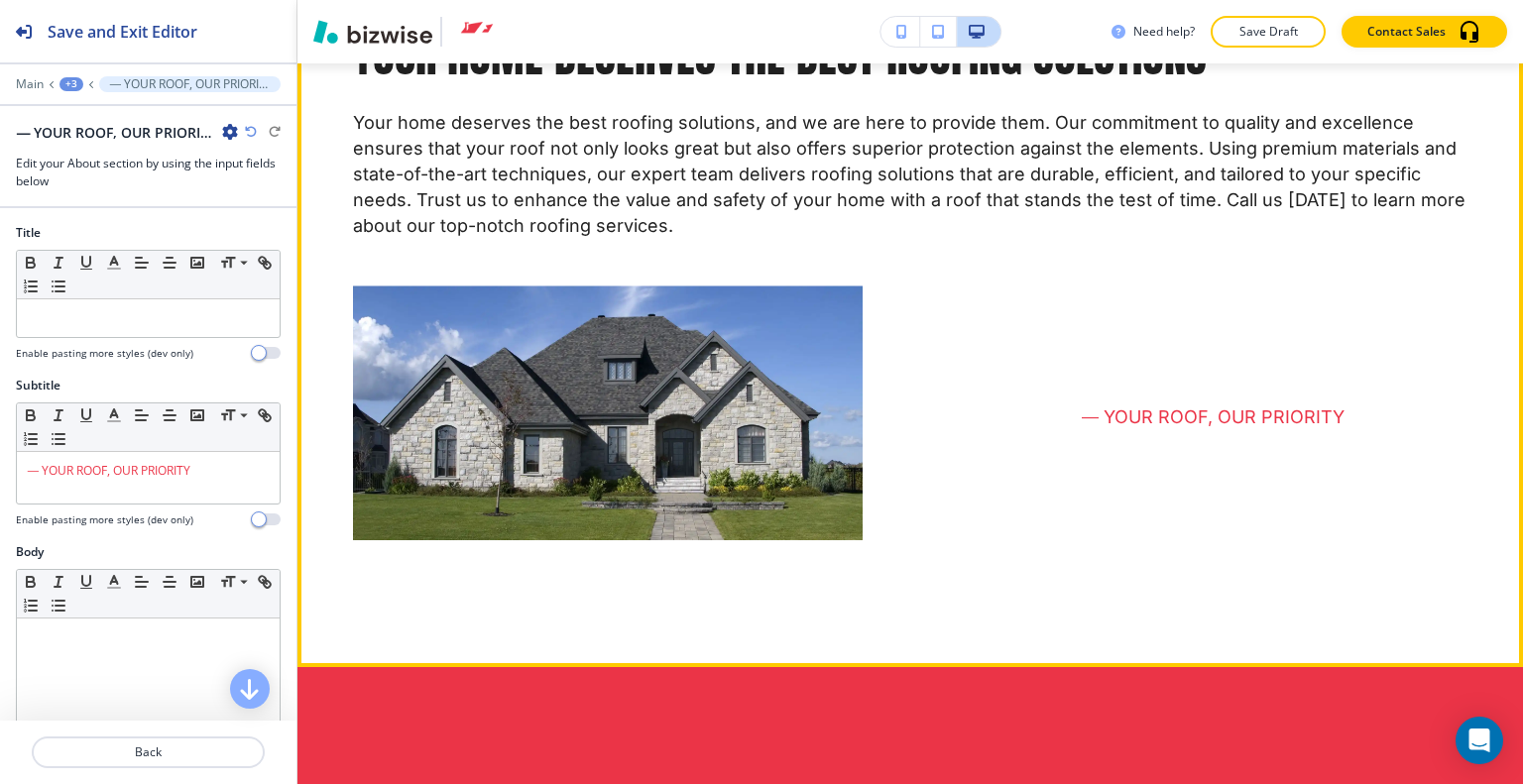 scroll, scrollTop: 5994, scrollLeft: 0, axis: vertical 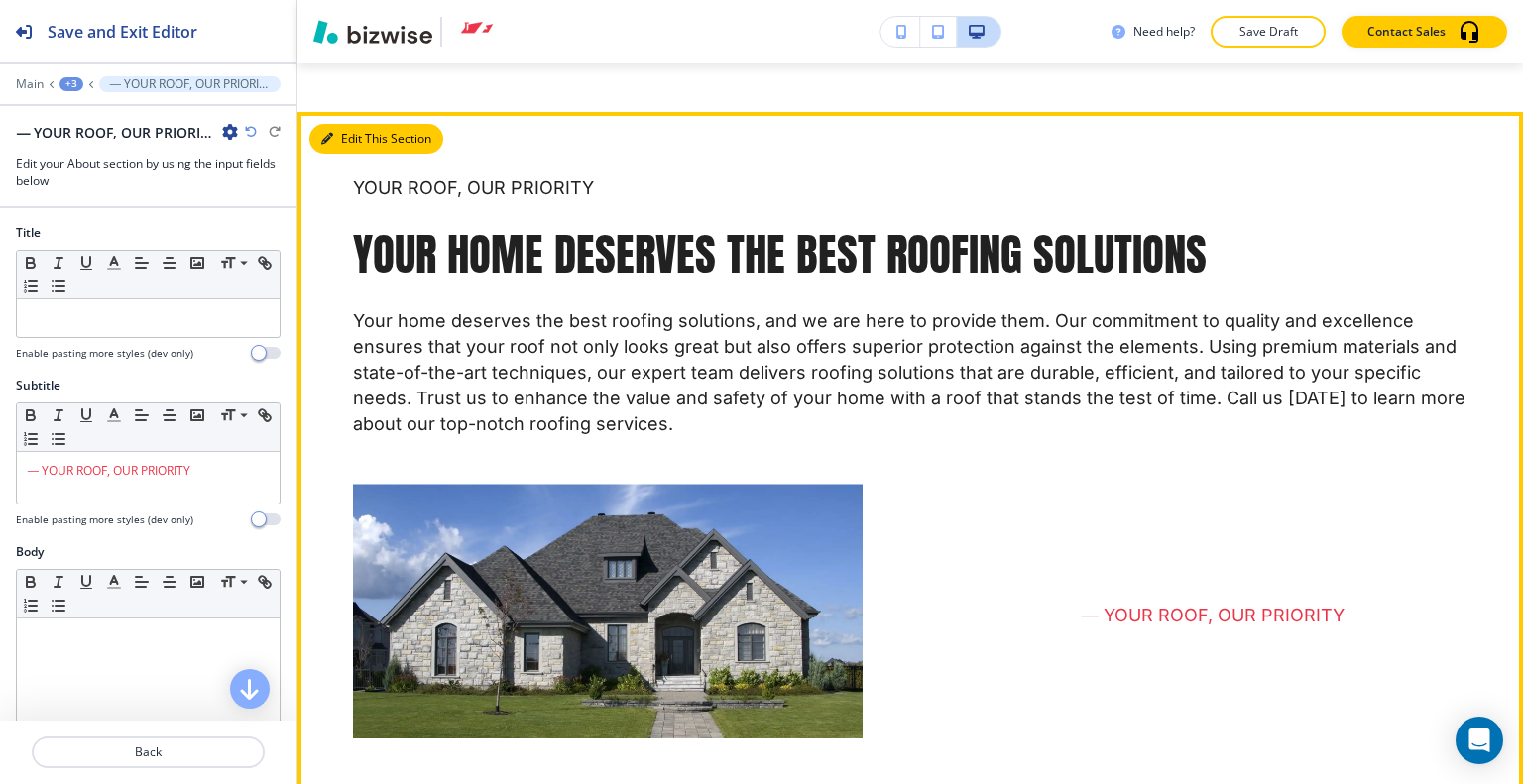 click on "Edit This Section" at bounding box center (376, 139) 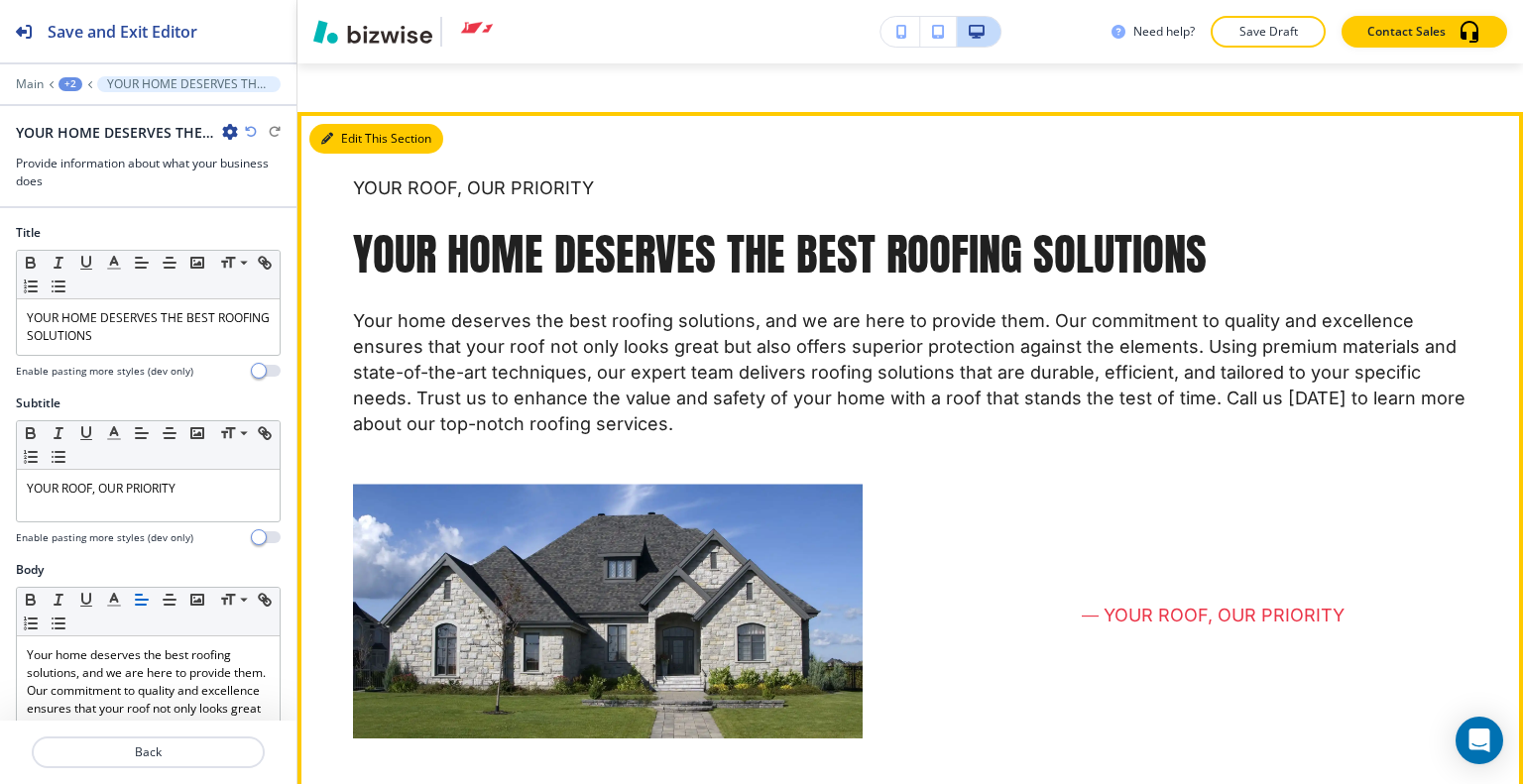 scroll, scrollTop: 6015, scrollLeft: 0, axis: vertical 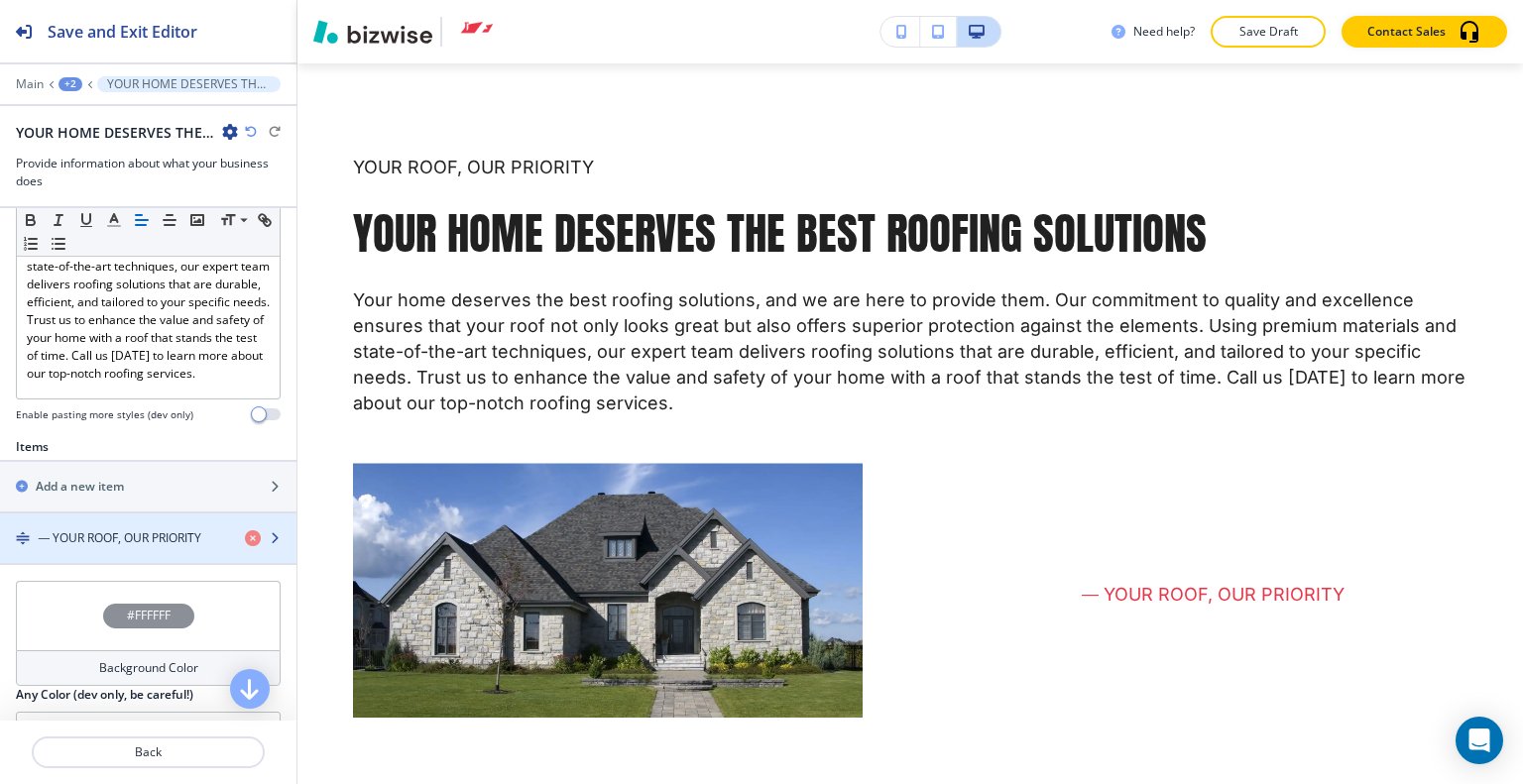 click on "⸻ YOUR ROOF, OUR PRIORITY" at bounding box center (119, 538) 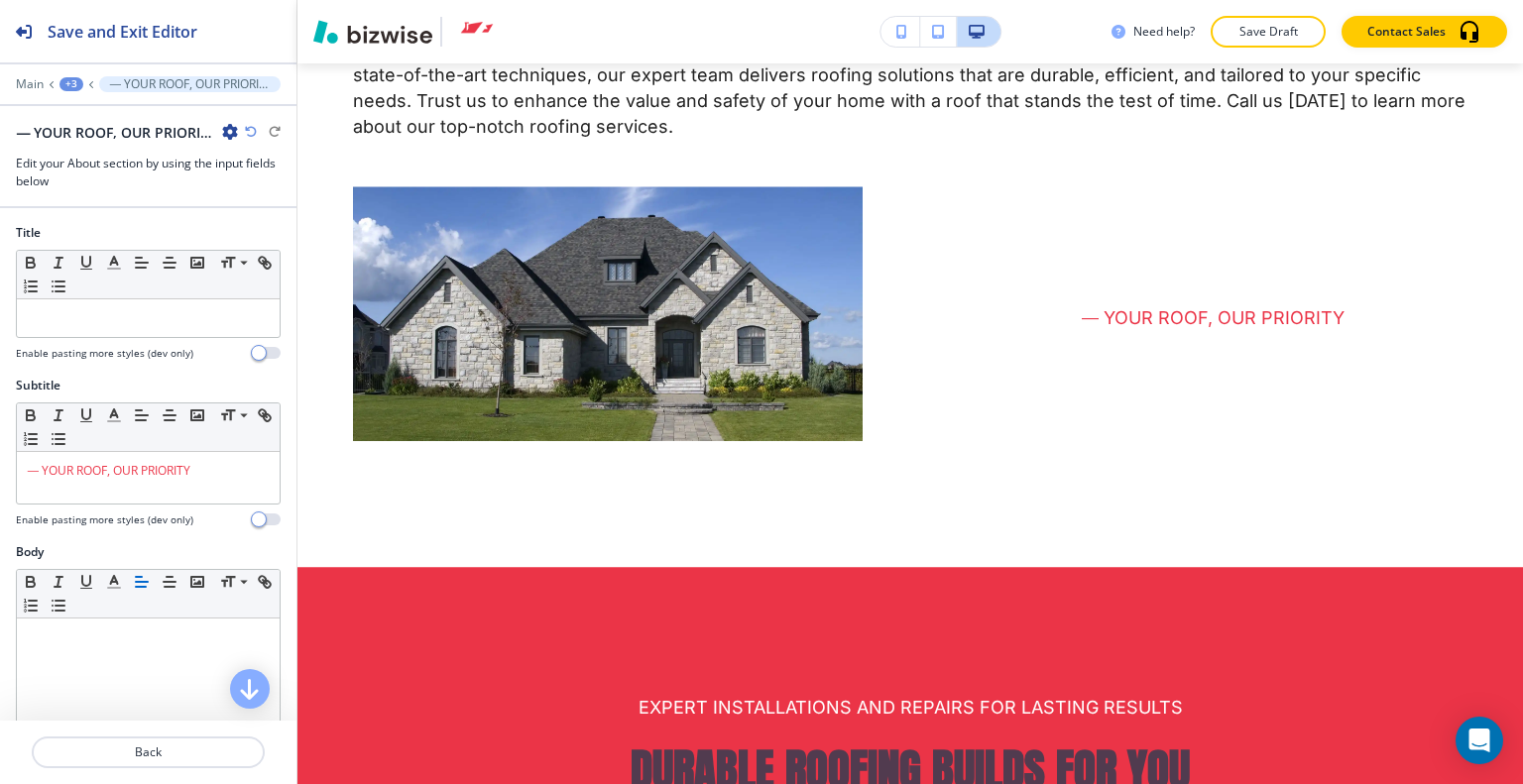 scroll, scrollTop: 198, scrollLeft: 0, axis: vertical 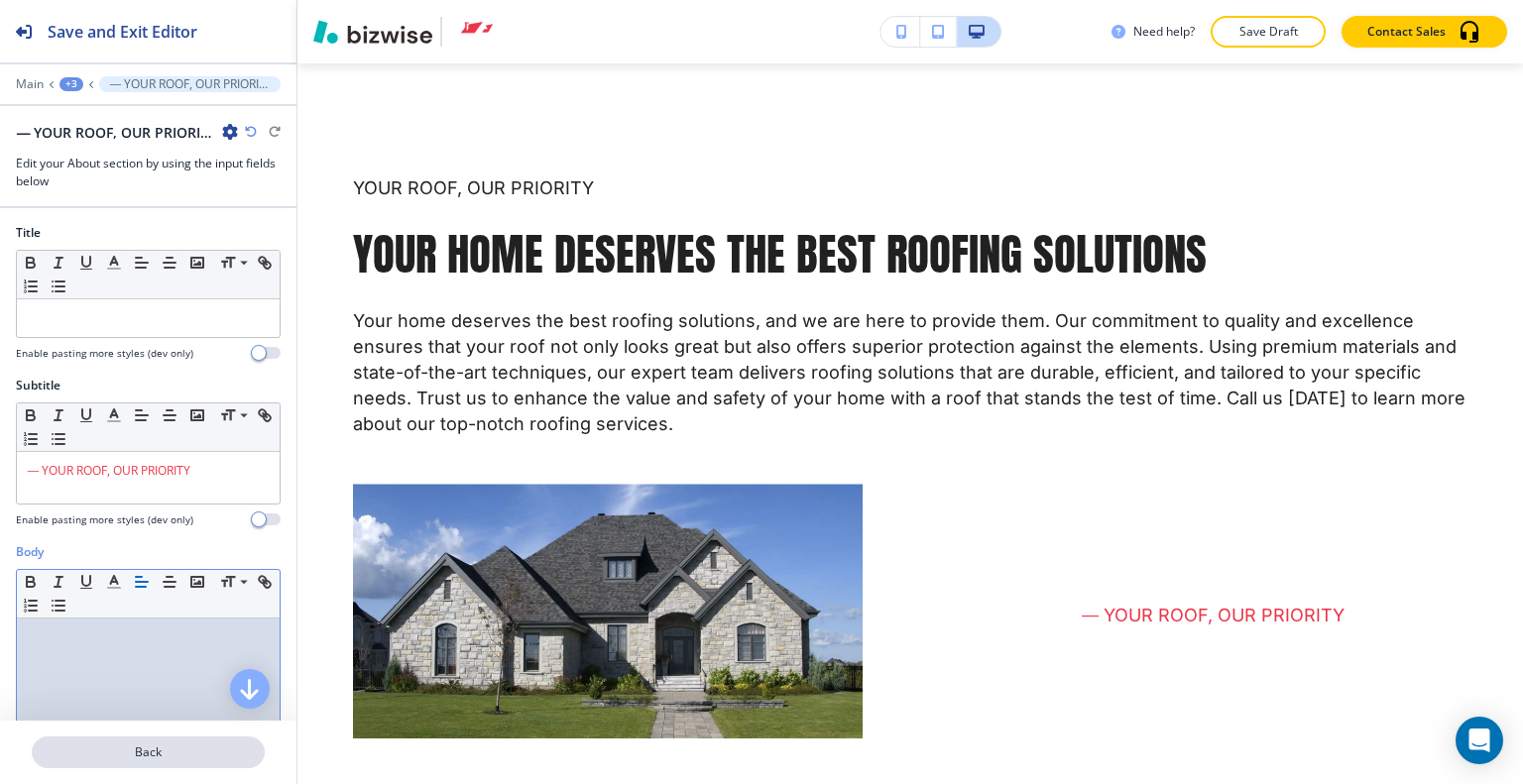 click on "Back" at bounding box center (148, 752) 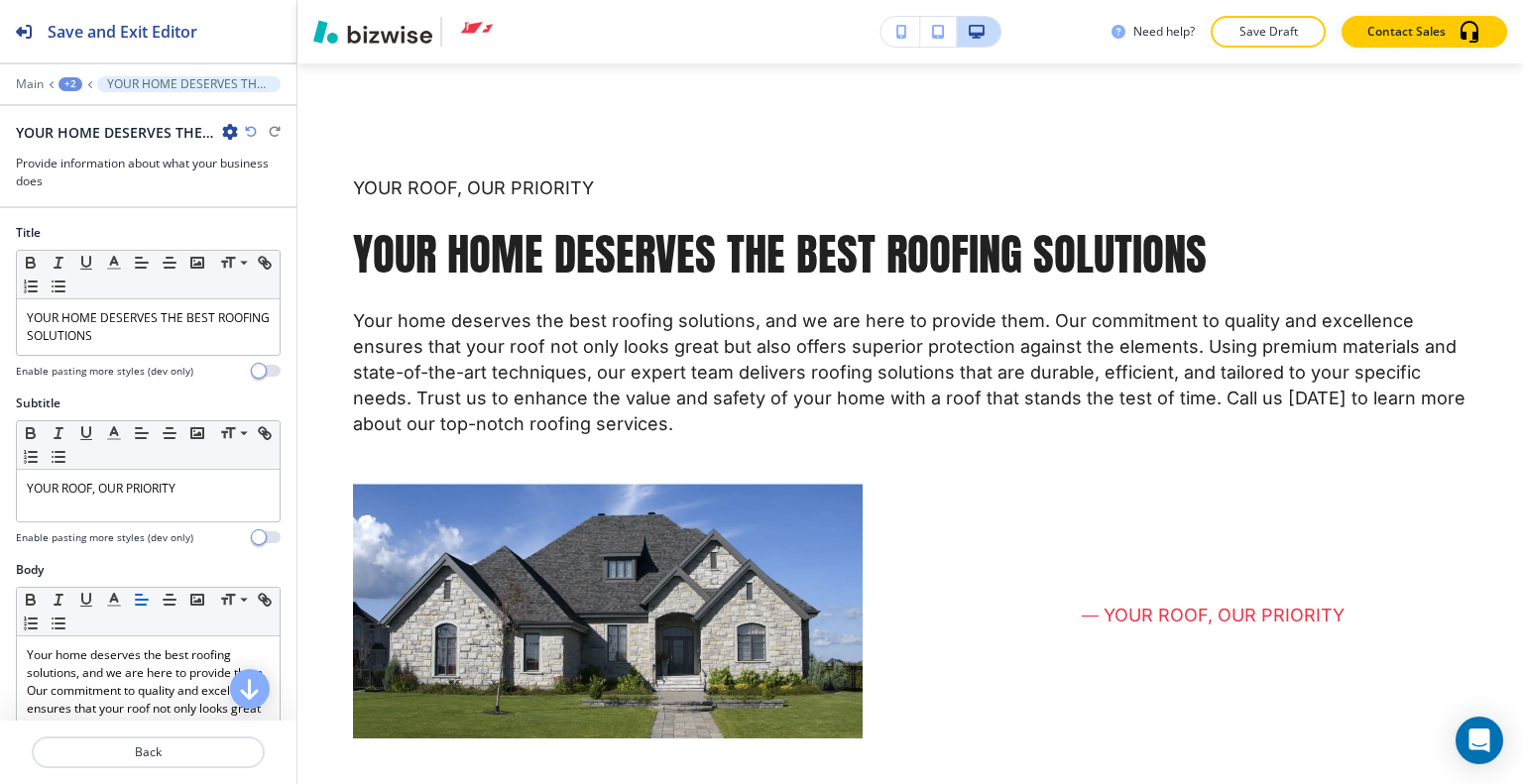 scroll, scrollTop: 6015, scrollLeft: 0, axis: vertical 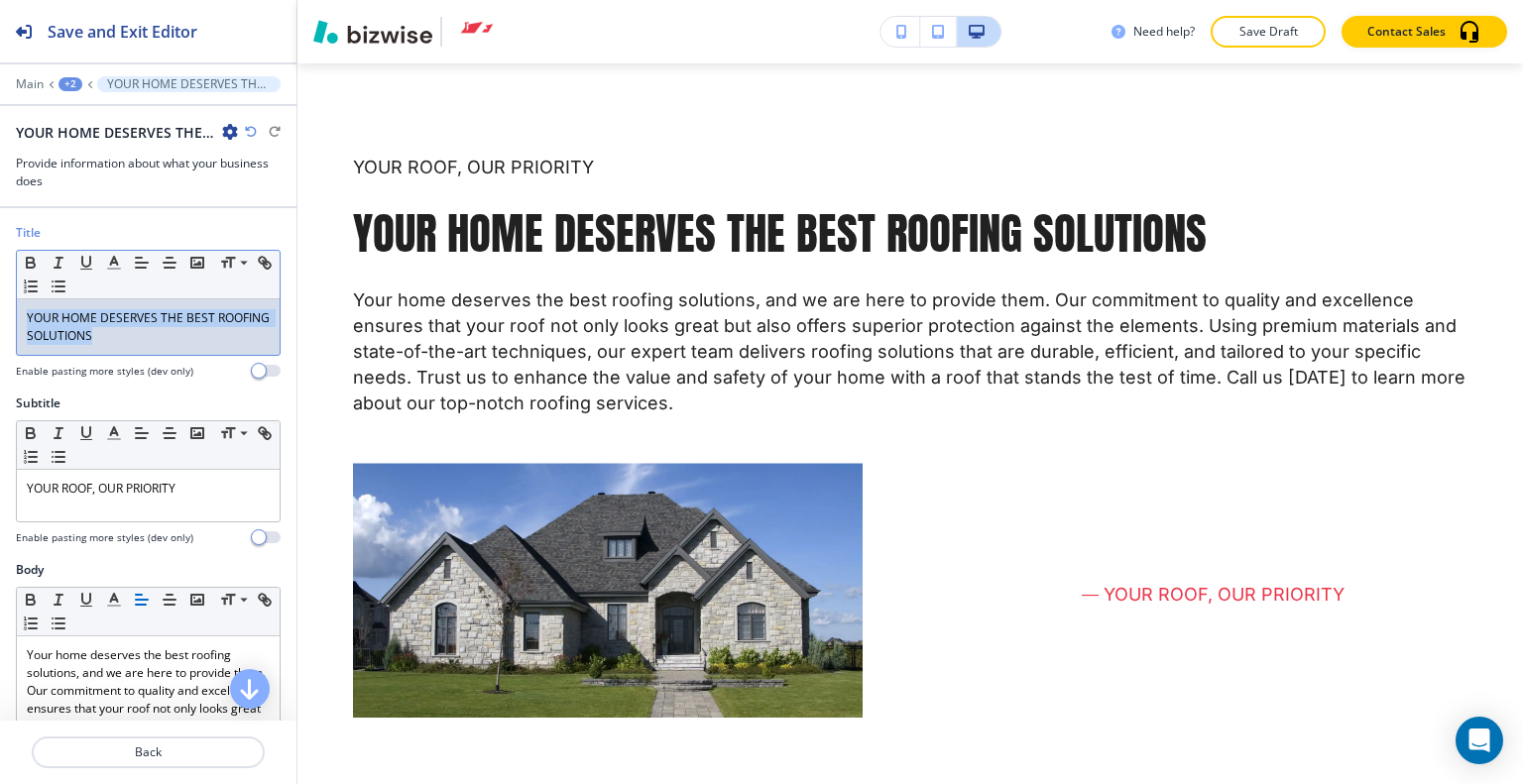 drag, startPoint x: 183, startPoint y: 345, endPoint x: 0, endPoint y: 317, distance: 185.12968 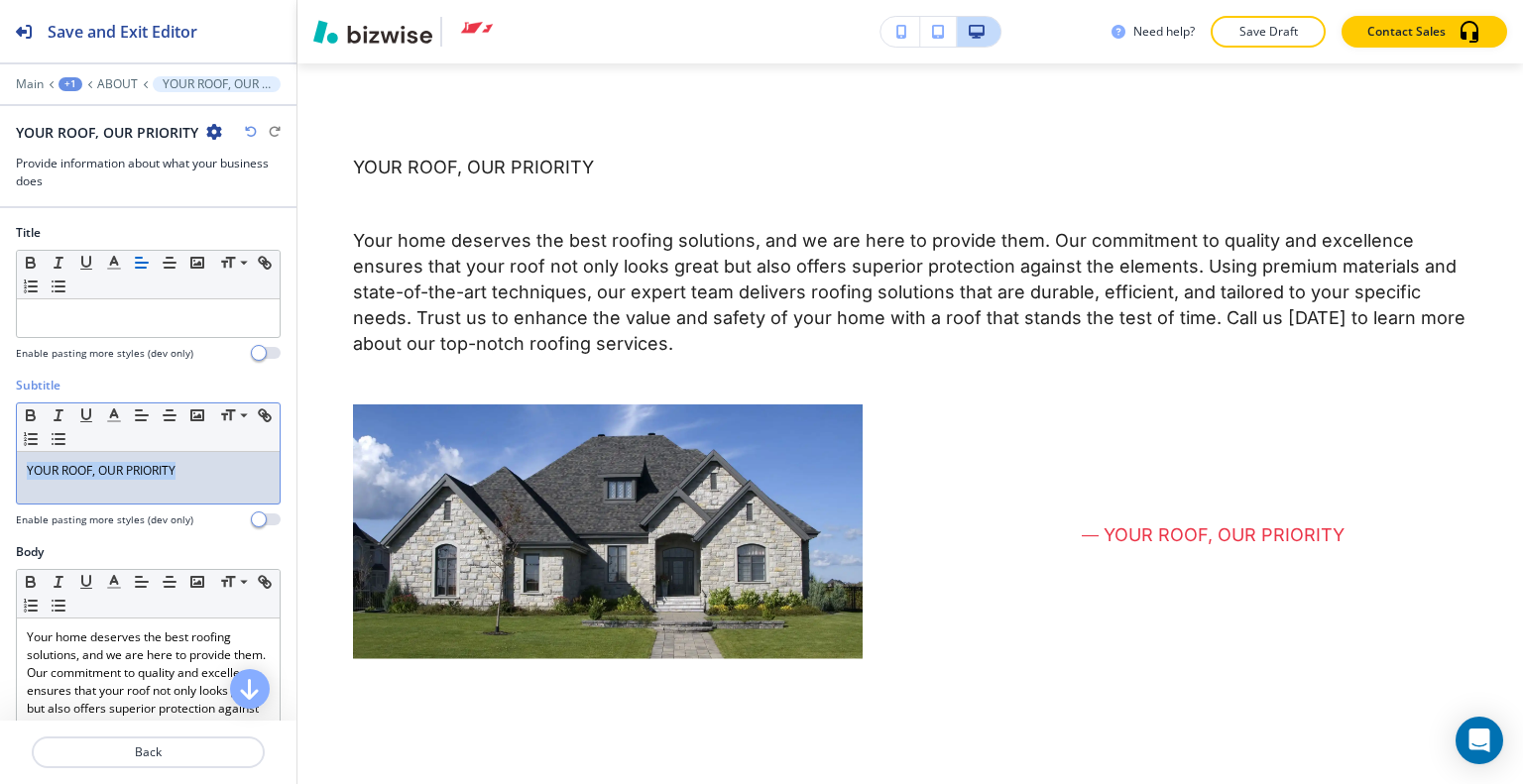 drag, startPoint x: 185, startPoint y: 479, endPoint x: 0, endPoint y: 483, distance: 185.04324 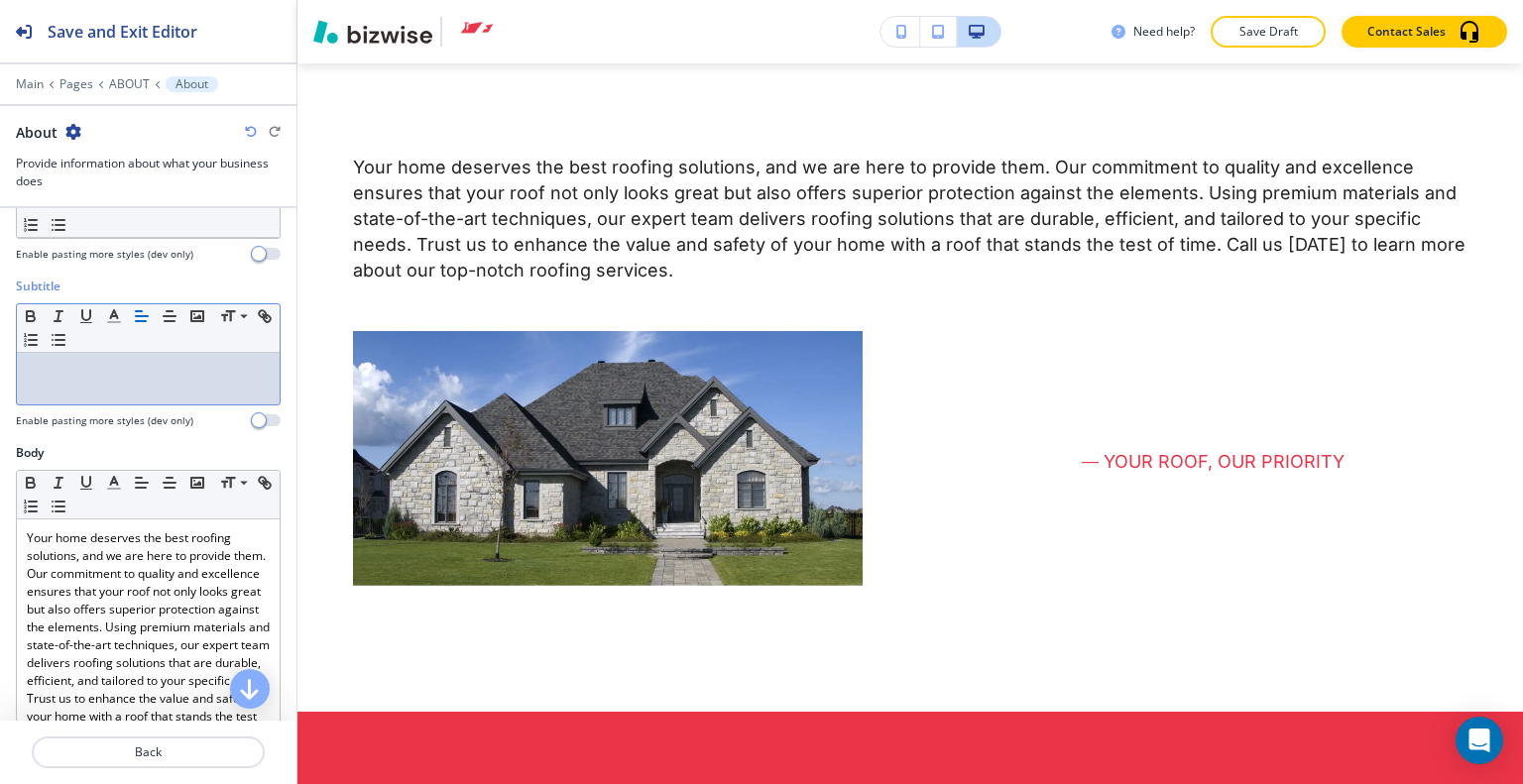 scroll, scrollTop: 297, scrollLeft: 0, axis: vertical 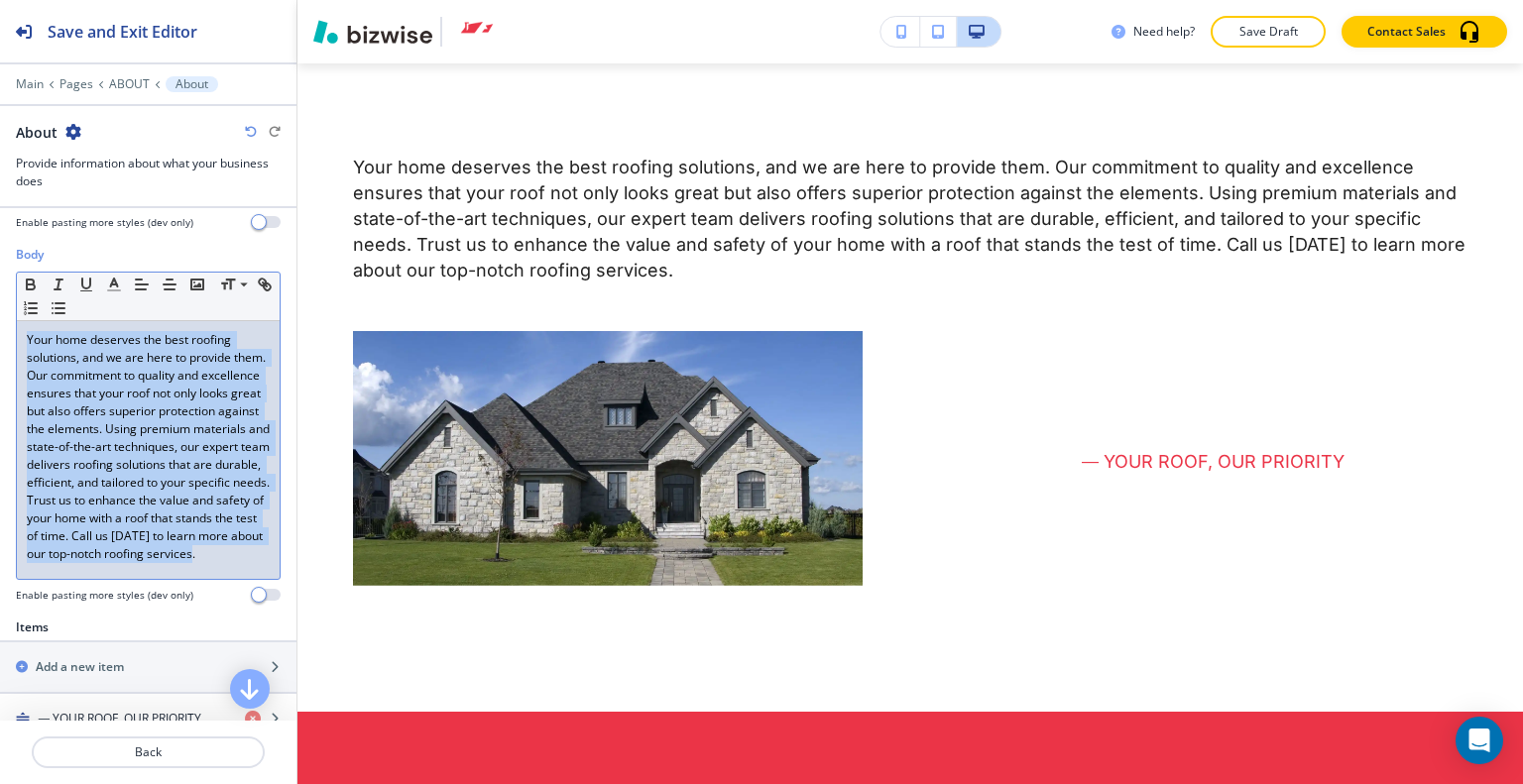 drag, startPoint x: 139, startPoint y: 591, endPoint x: 0, endPoint y: 292, distance: 329.73019 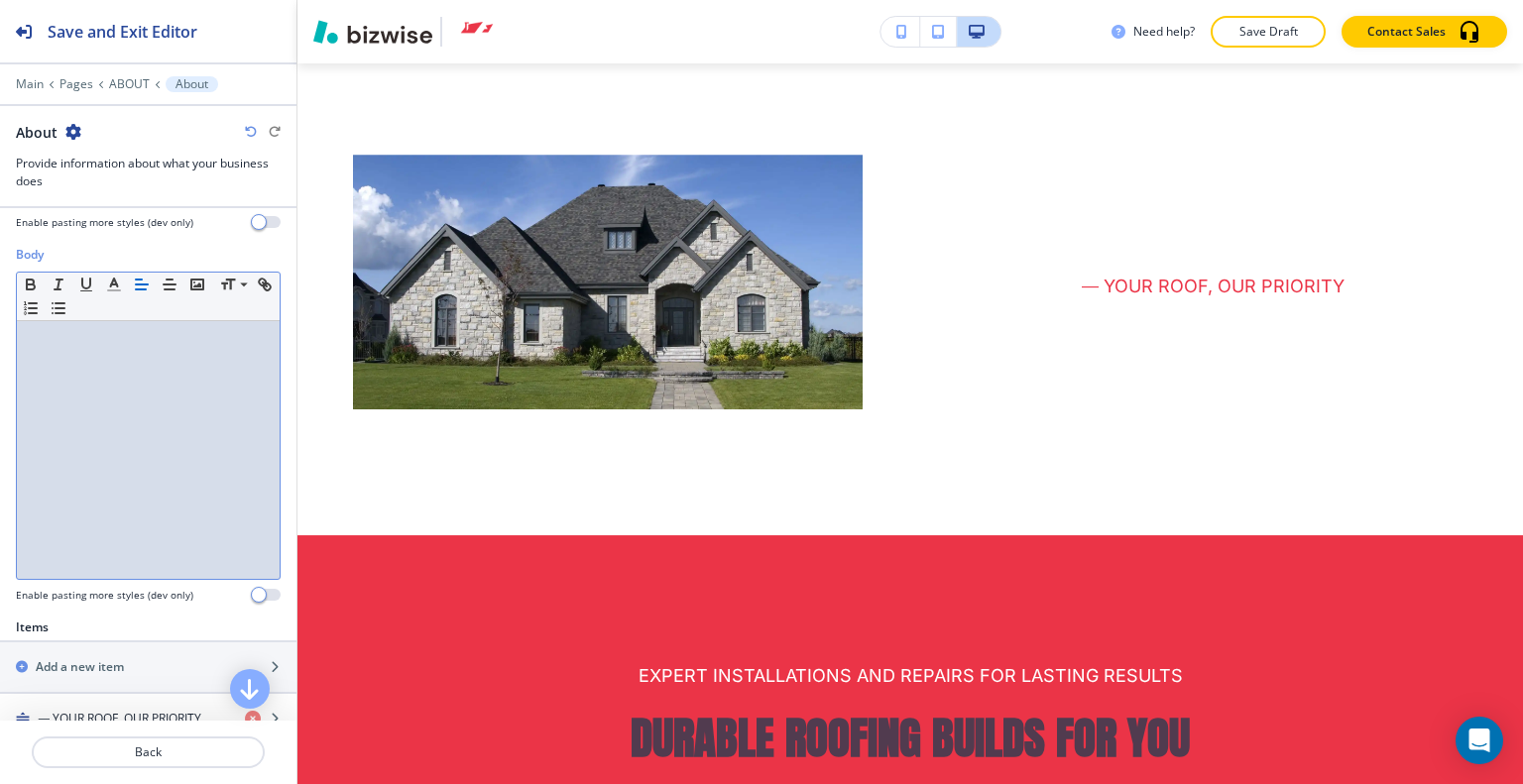 scroll, scrollTop: 595, scrollLeft: 0, axis: vertical 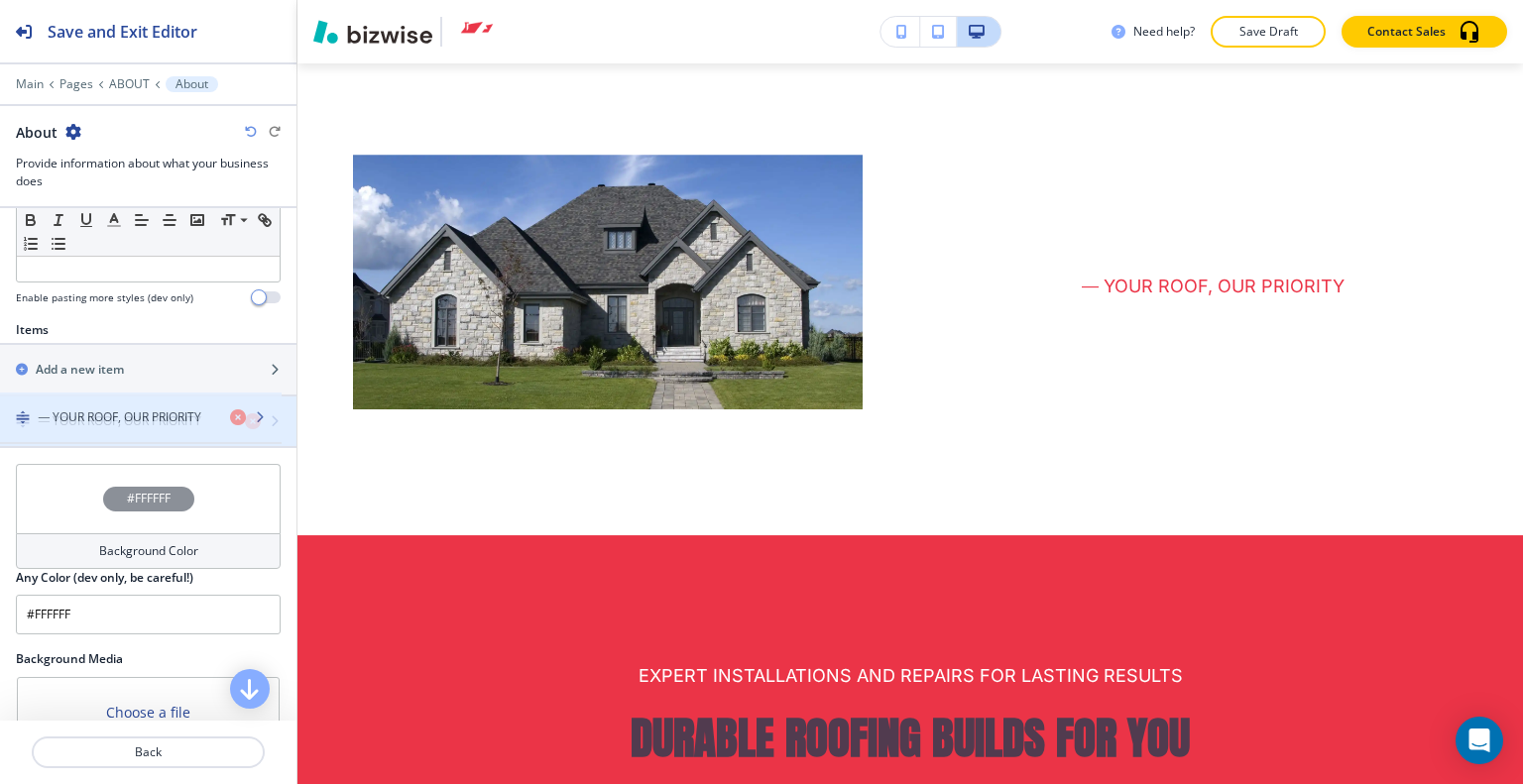 click at bounding box center [148, 438] 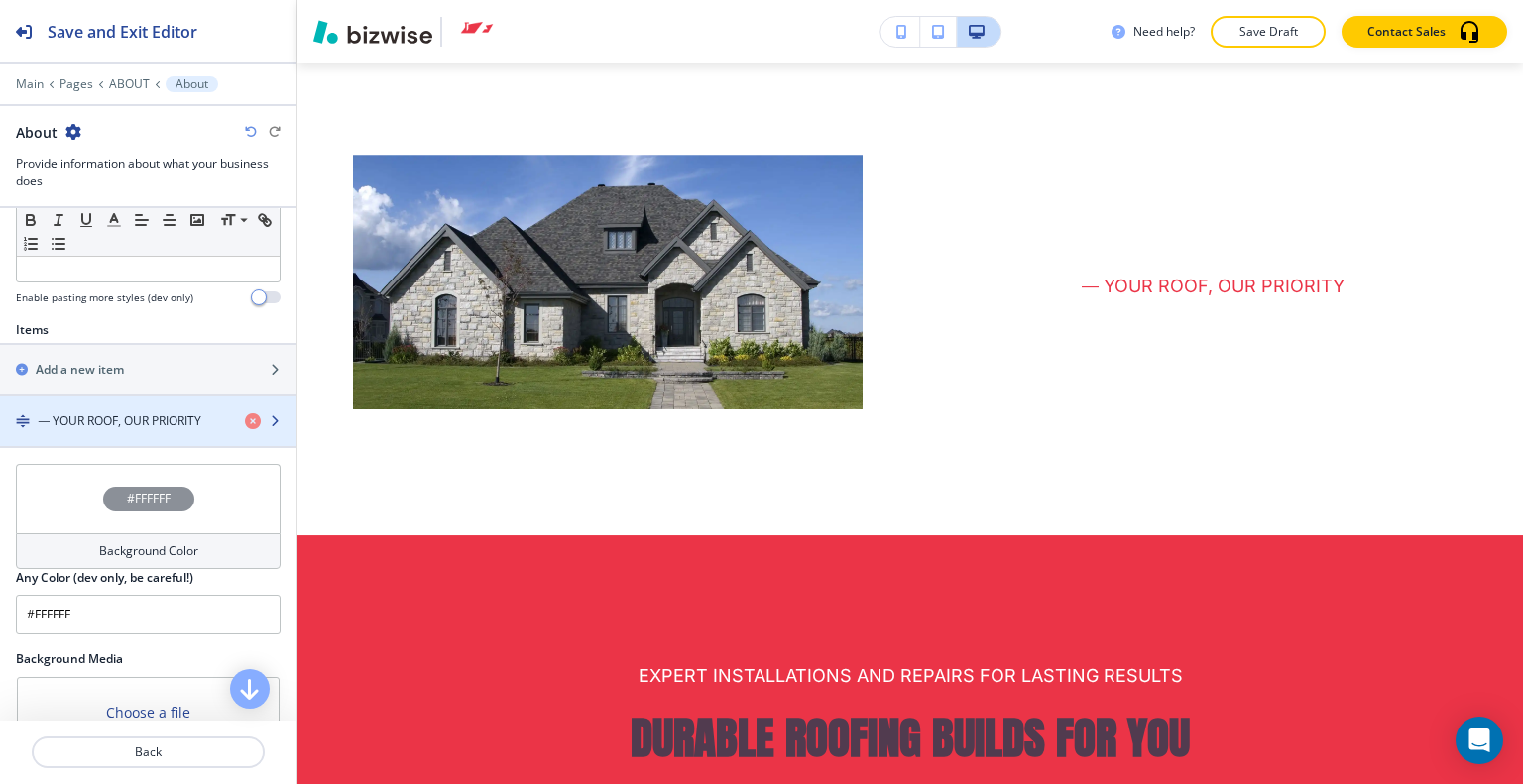 click on "⸻ YOUR ROOF, OUR PRIORITY" at bounding box center (119, 421) 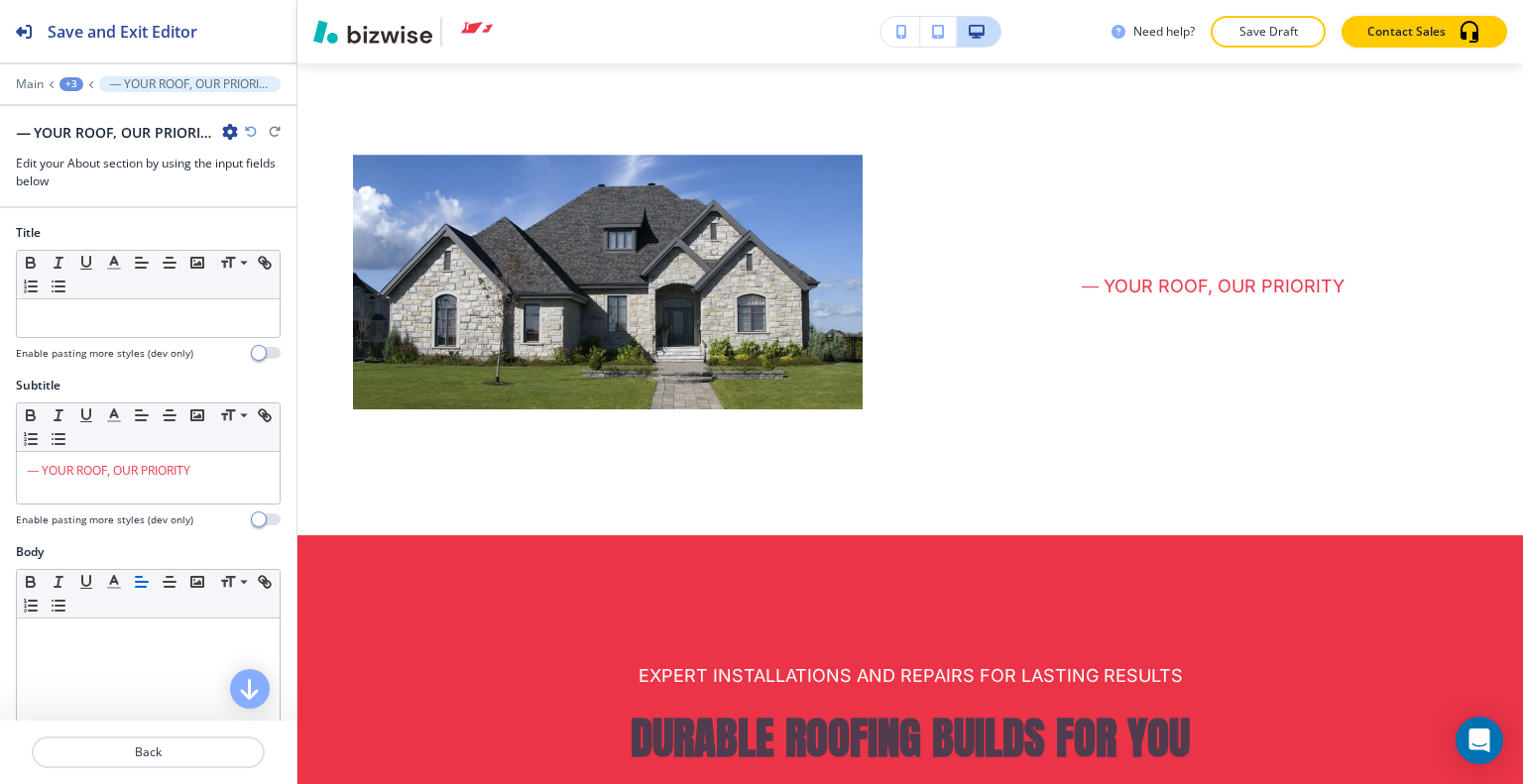 scroll, scrollTop: 5984, scrollLeft: 0, axis: vertical 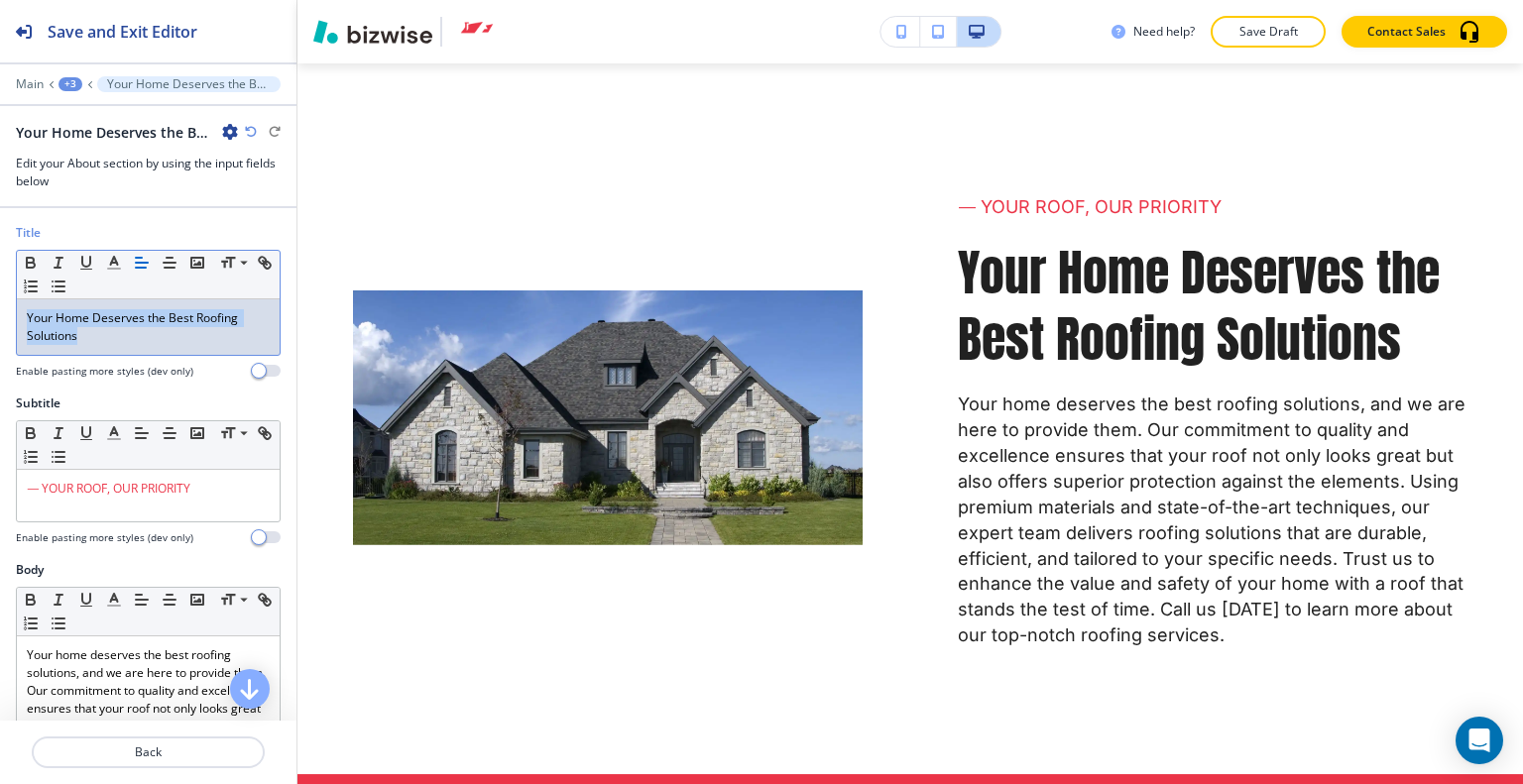 drag, startPoint x: 167, startPoint y: 336, endPoint x: 45, endPoint y: 320, distance: 123.044707 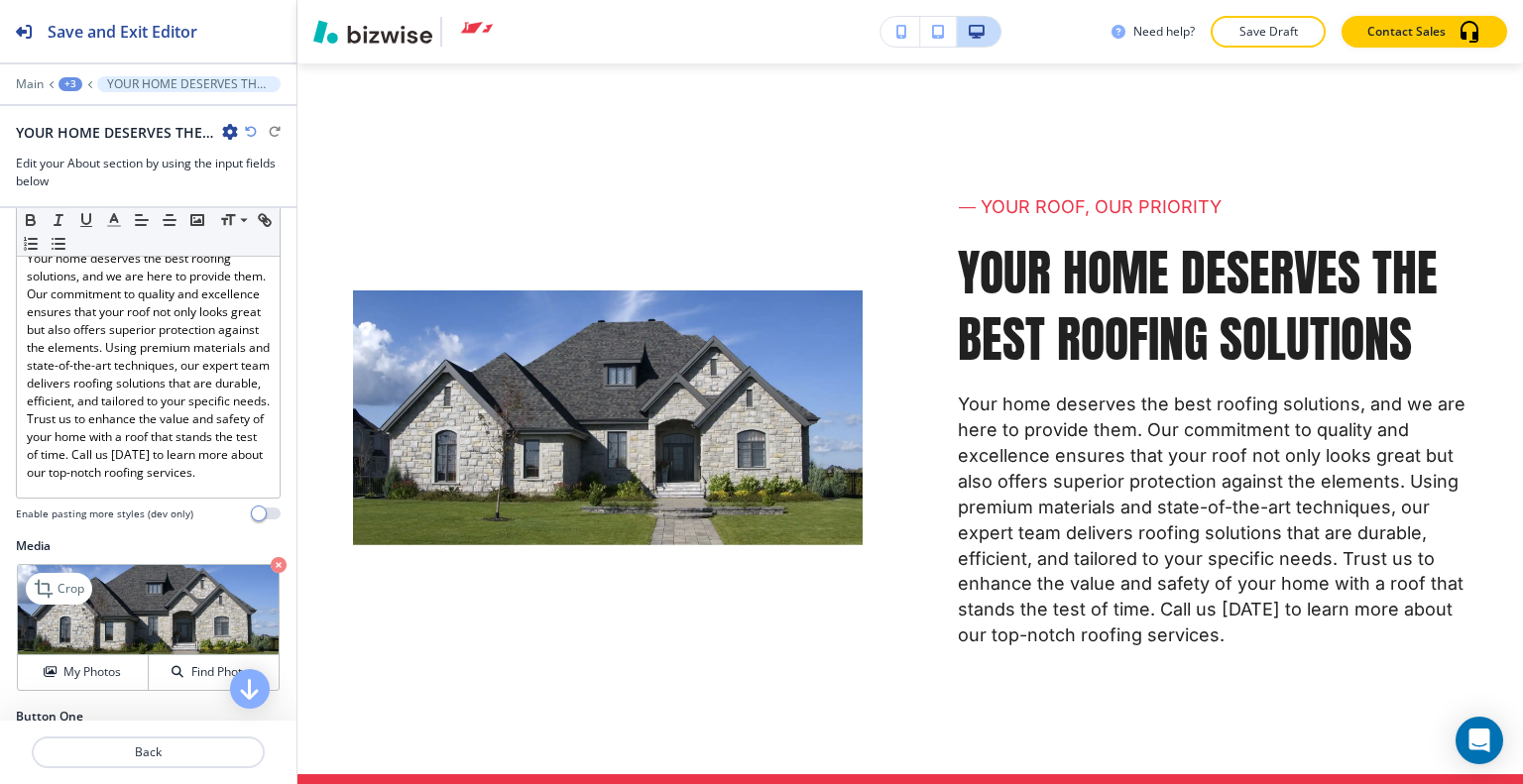 scroll, scrollTop: 567, scrollLeft: 0, axis: vertical 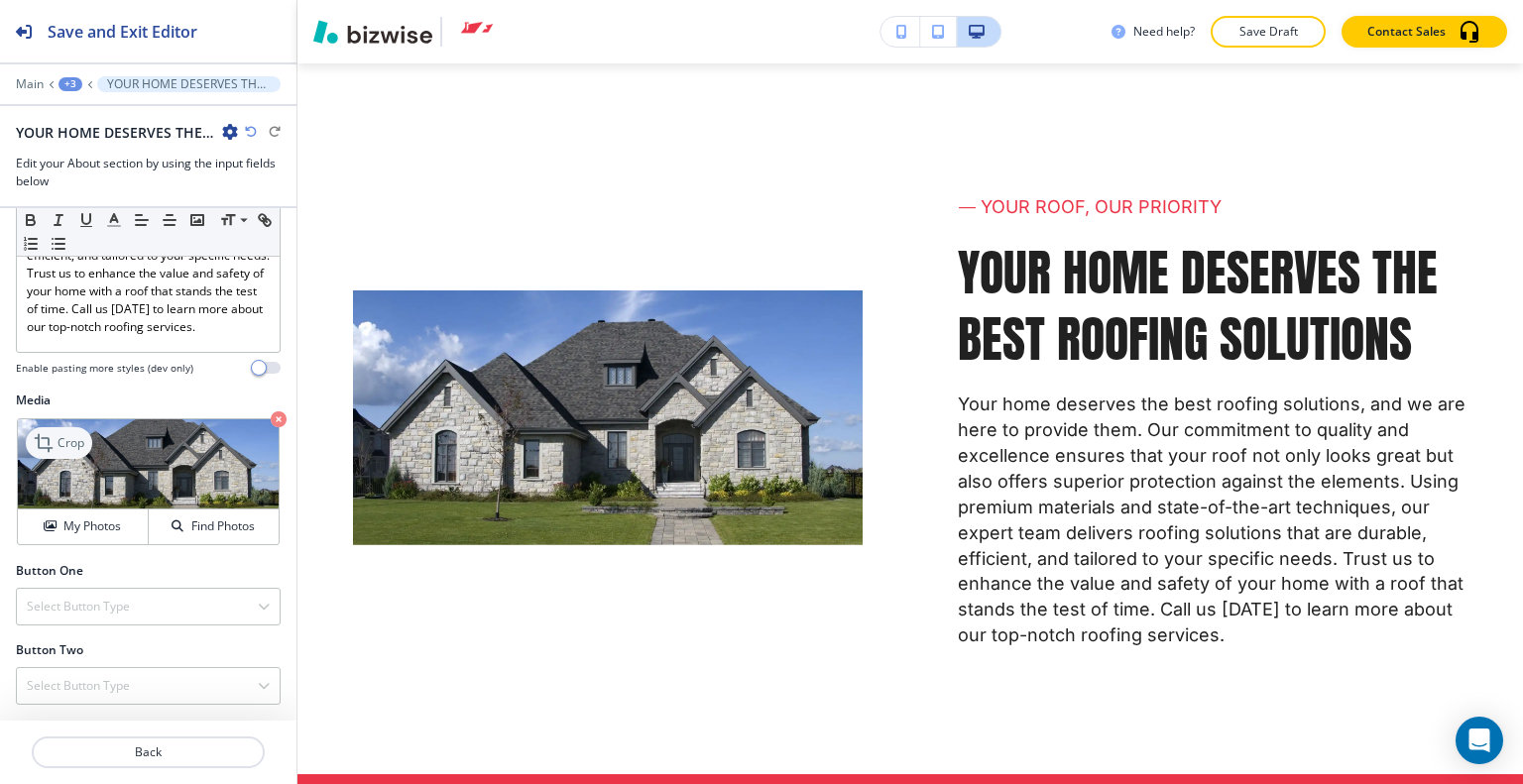 click on "Crop" at bounding box center (70, 443) 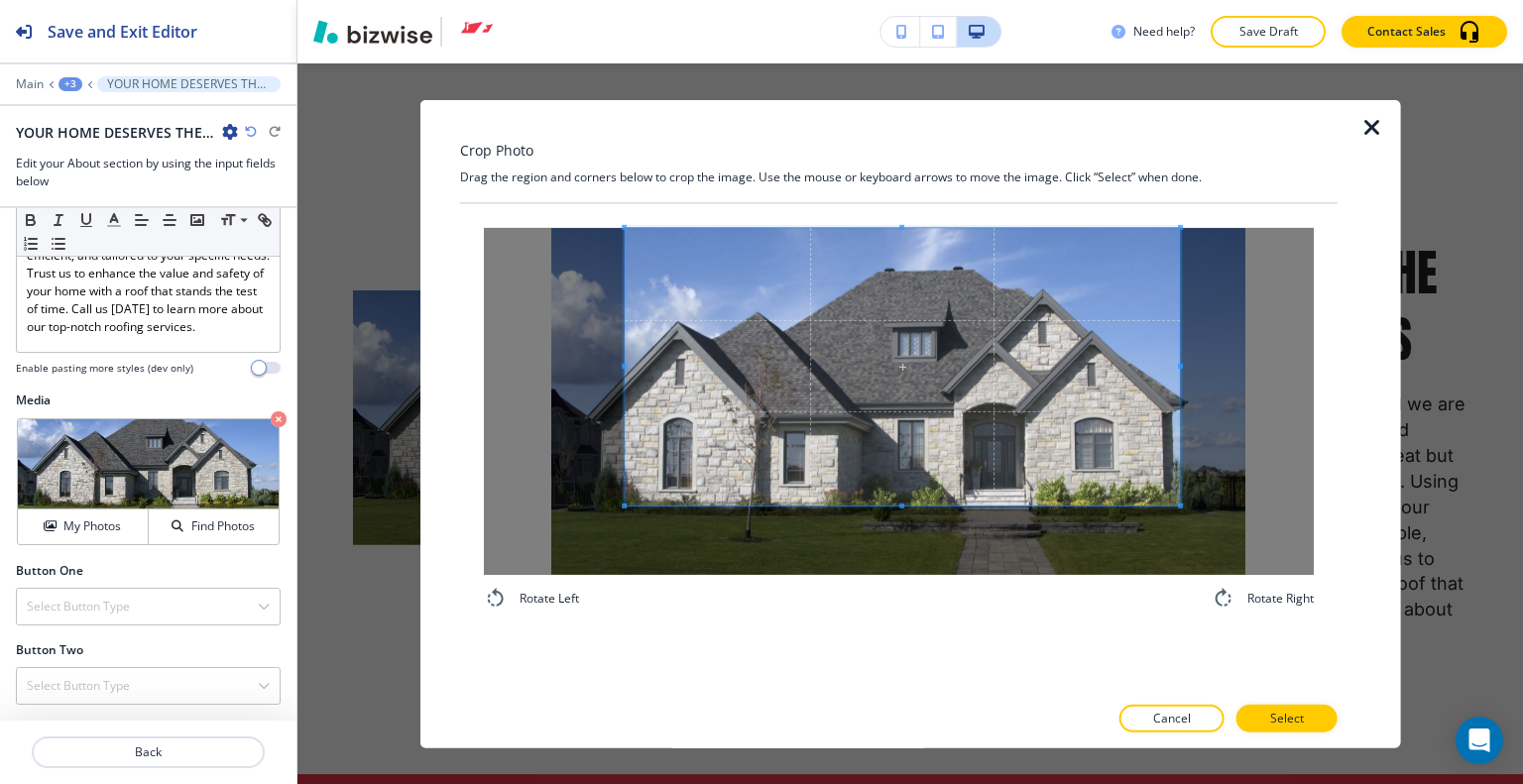click at bounding box center [902, 366] 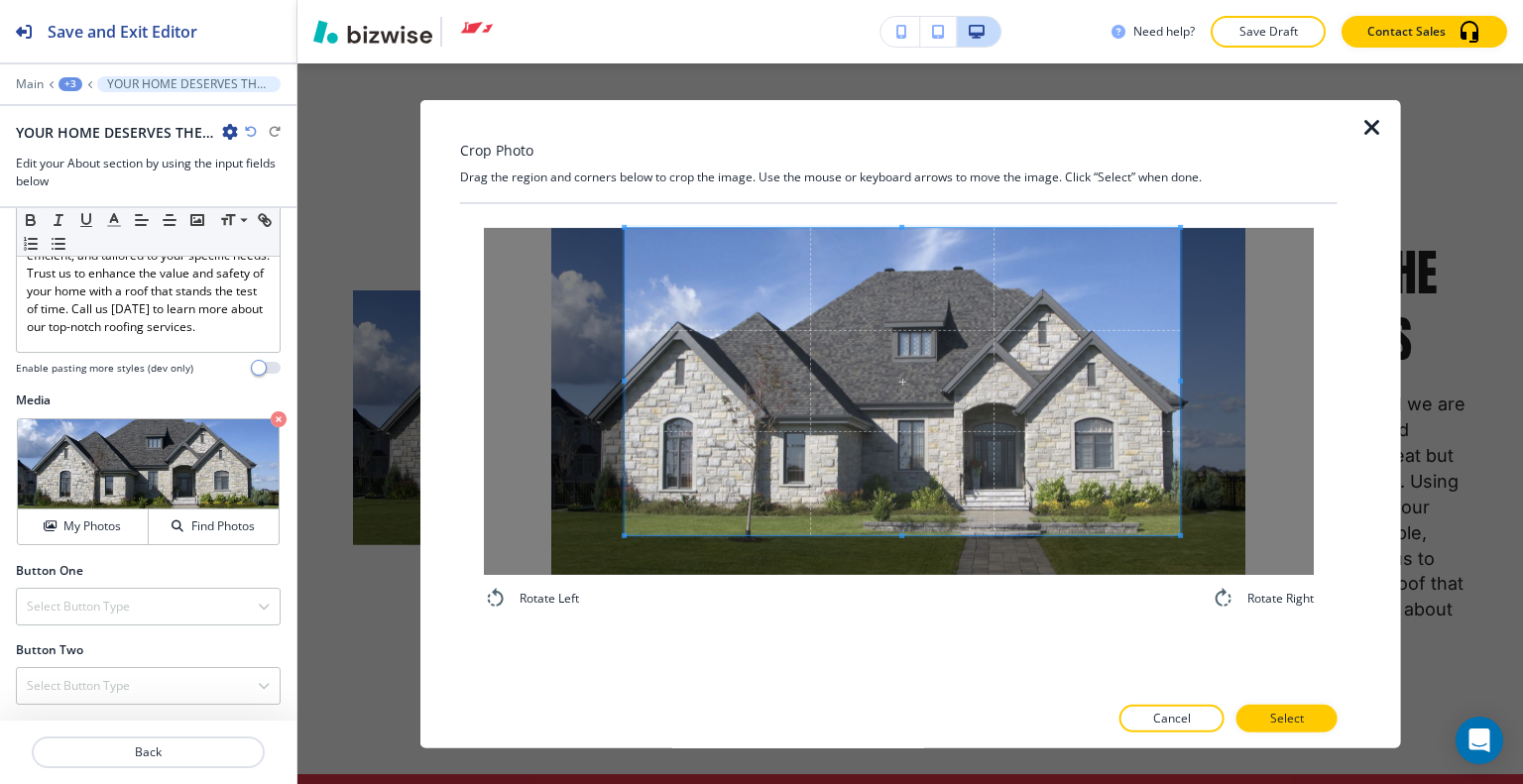 click on "Rotate Left Rotate Right" at bounding box center (898, 418) 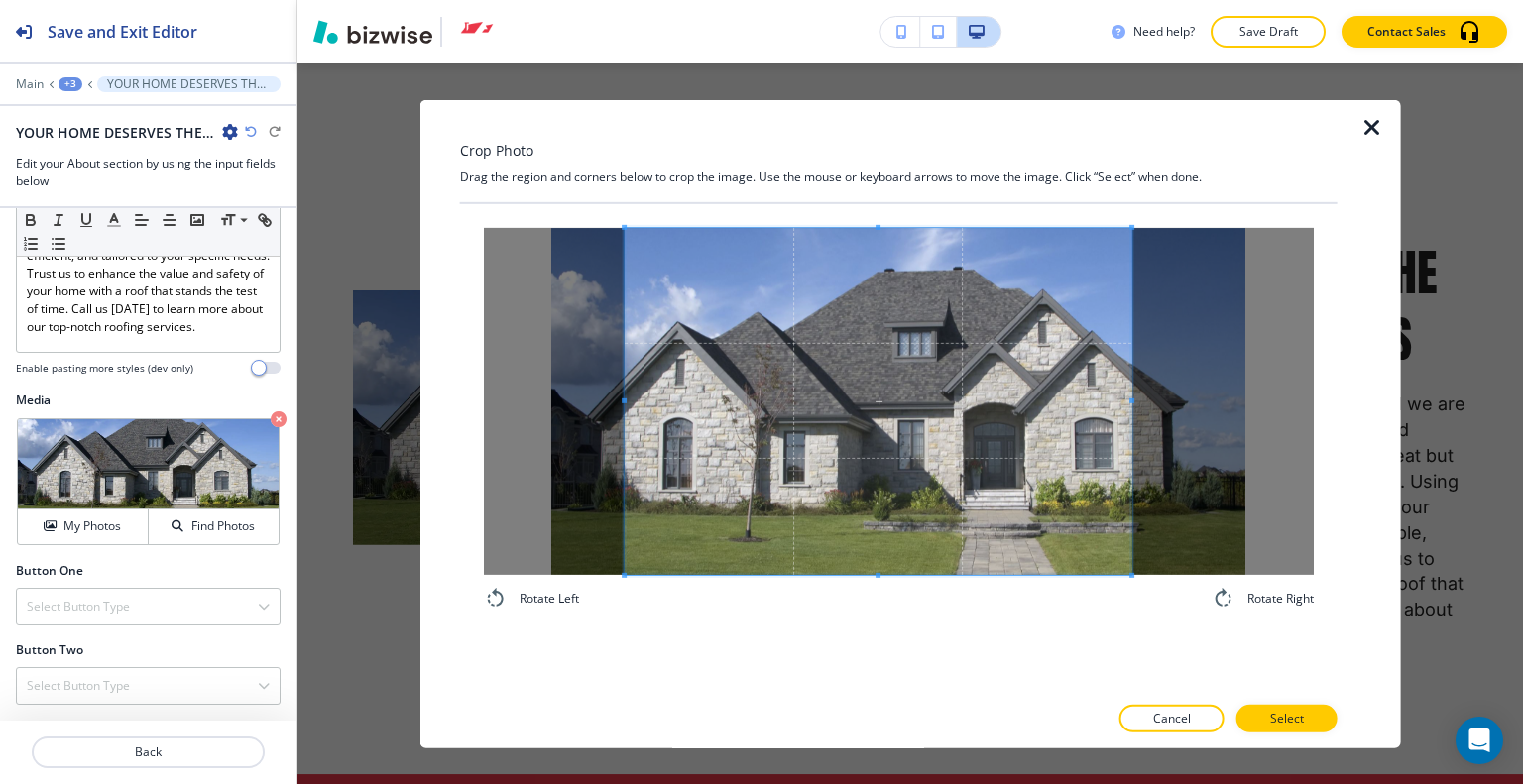 click at bounding box center (1131, 400) 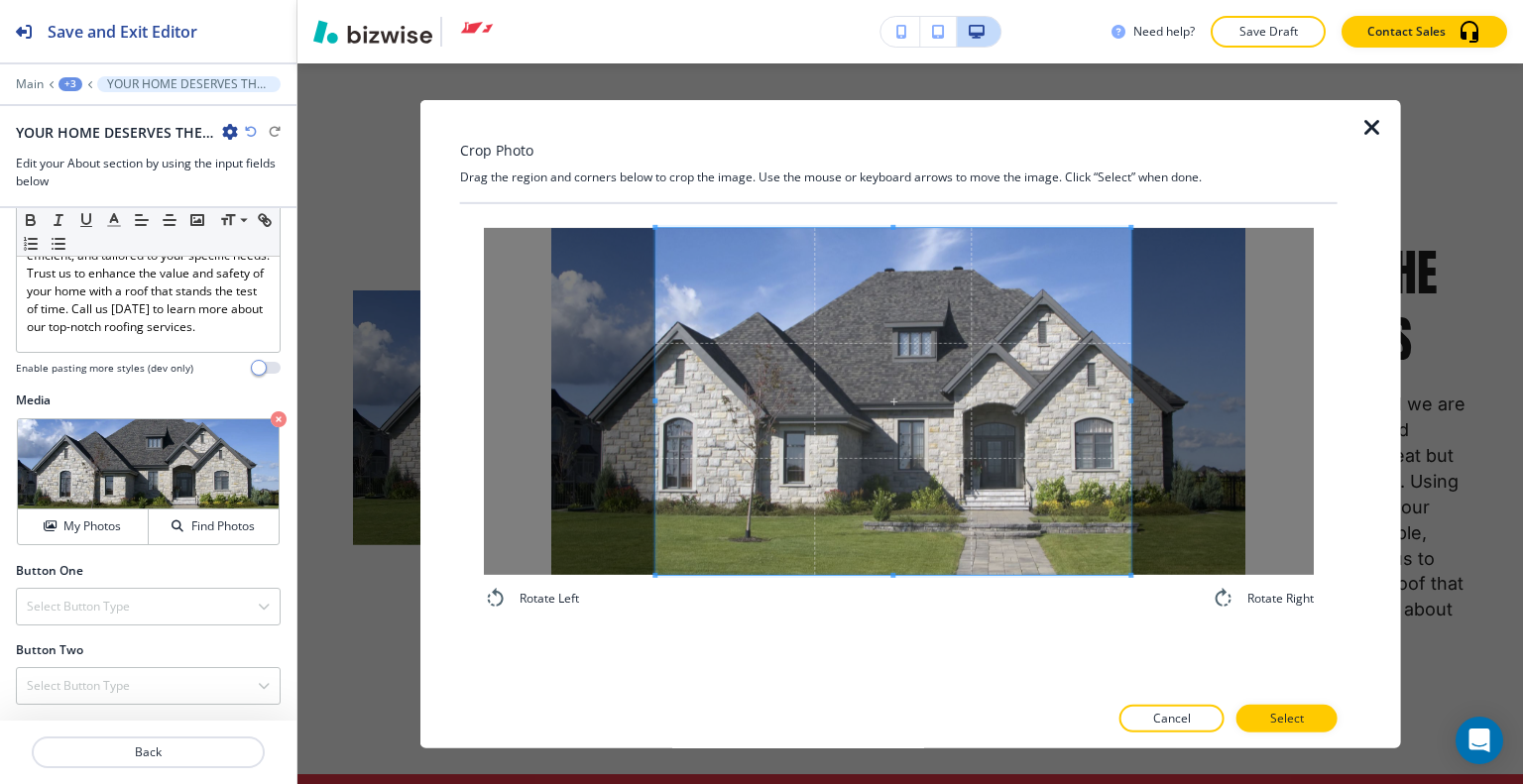 click at bounding box center [892, 400] 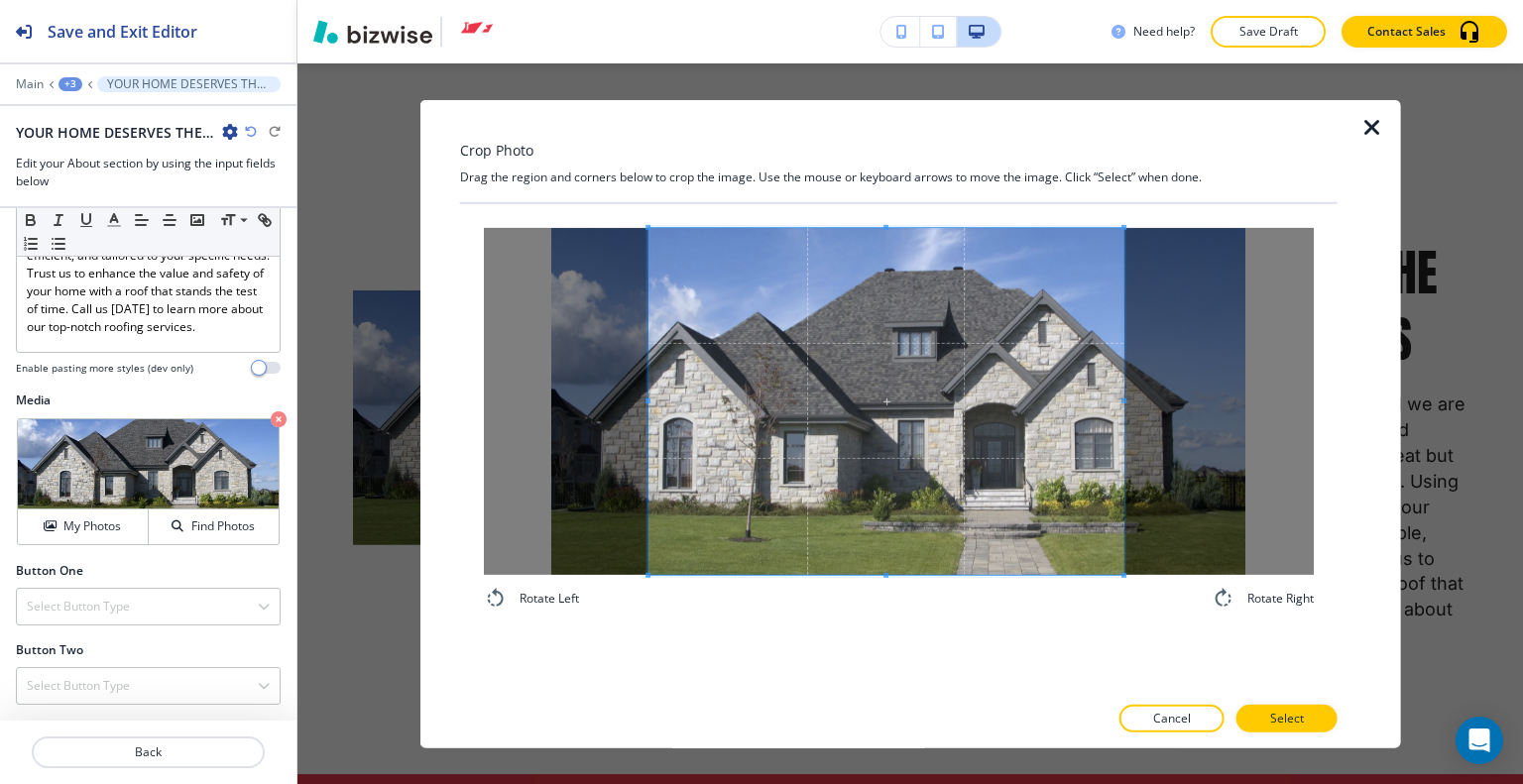 click at bounding box center (885, 400) 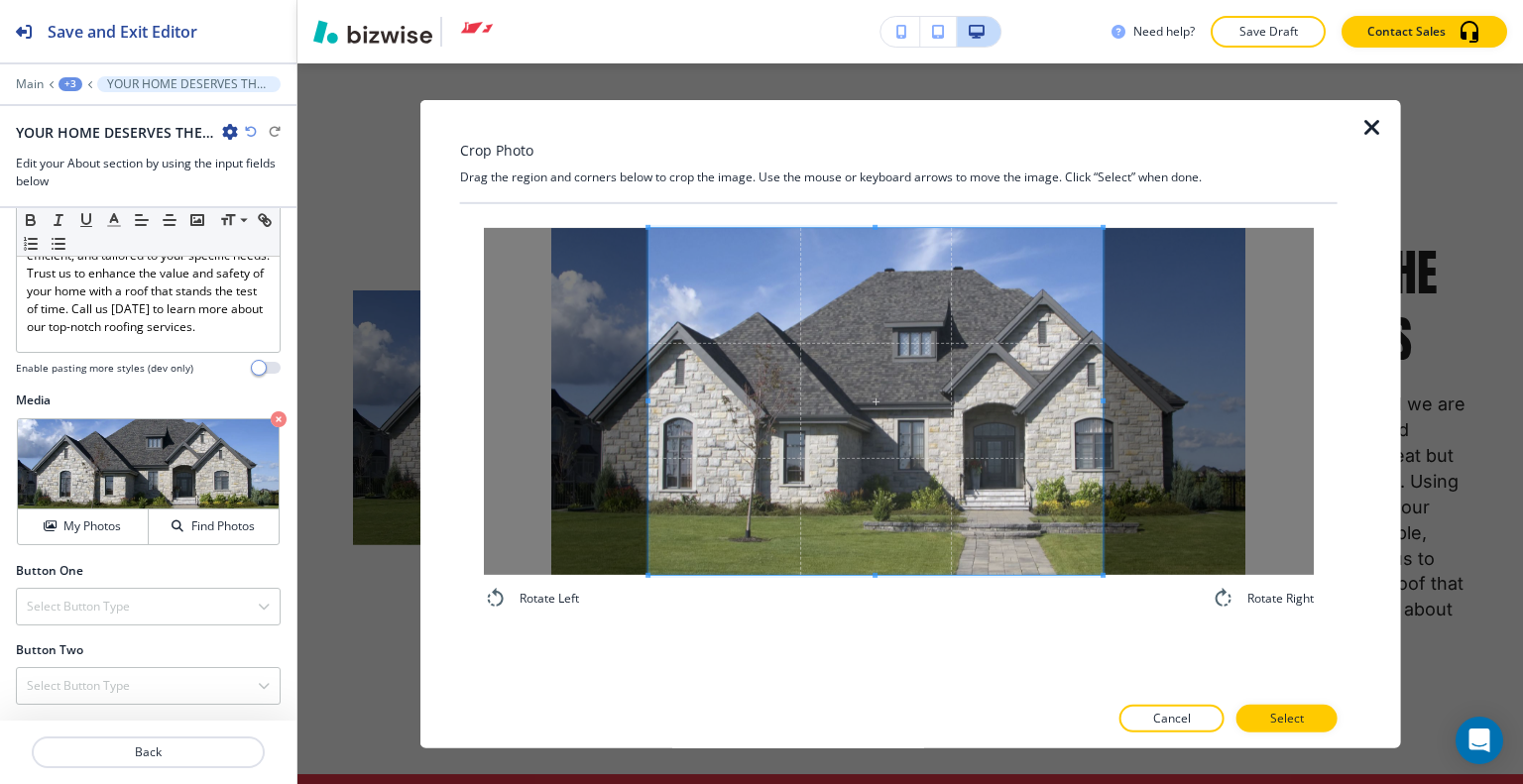 click at bounding box center (876, 400) 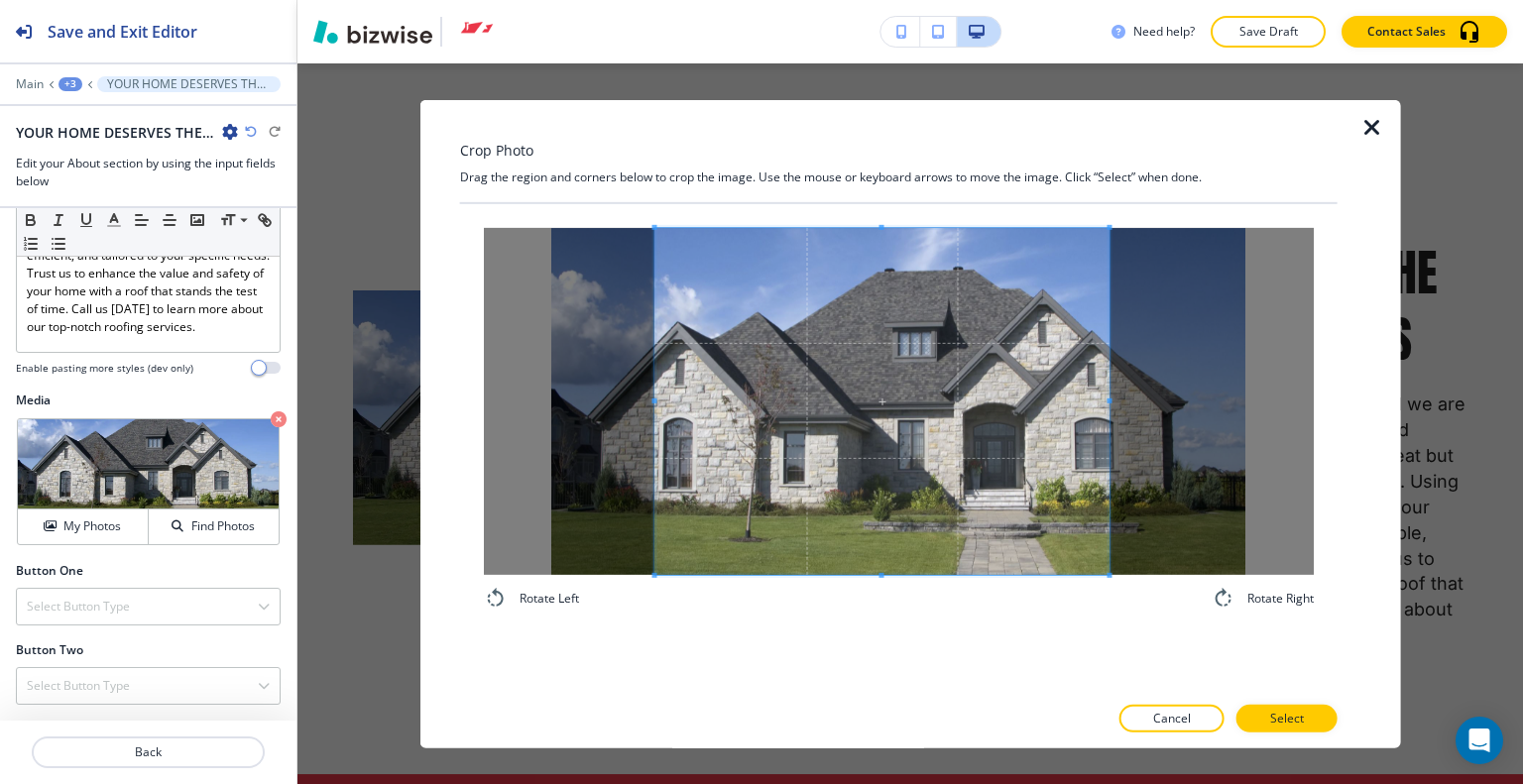 click at bounding box center [882, 400] 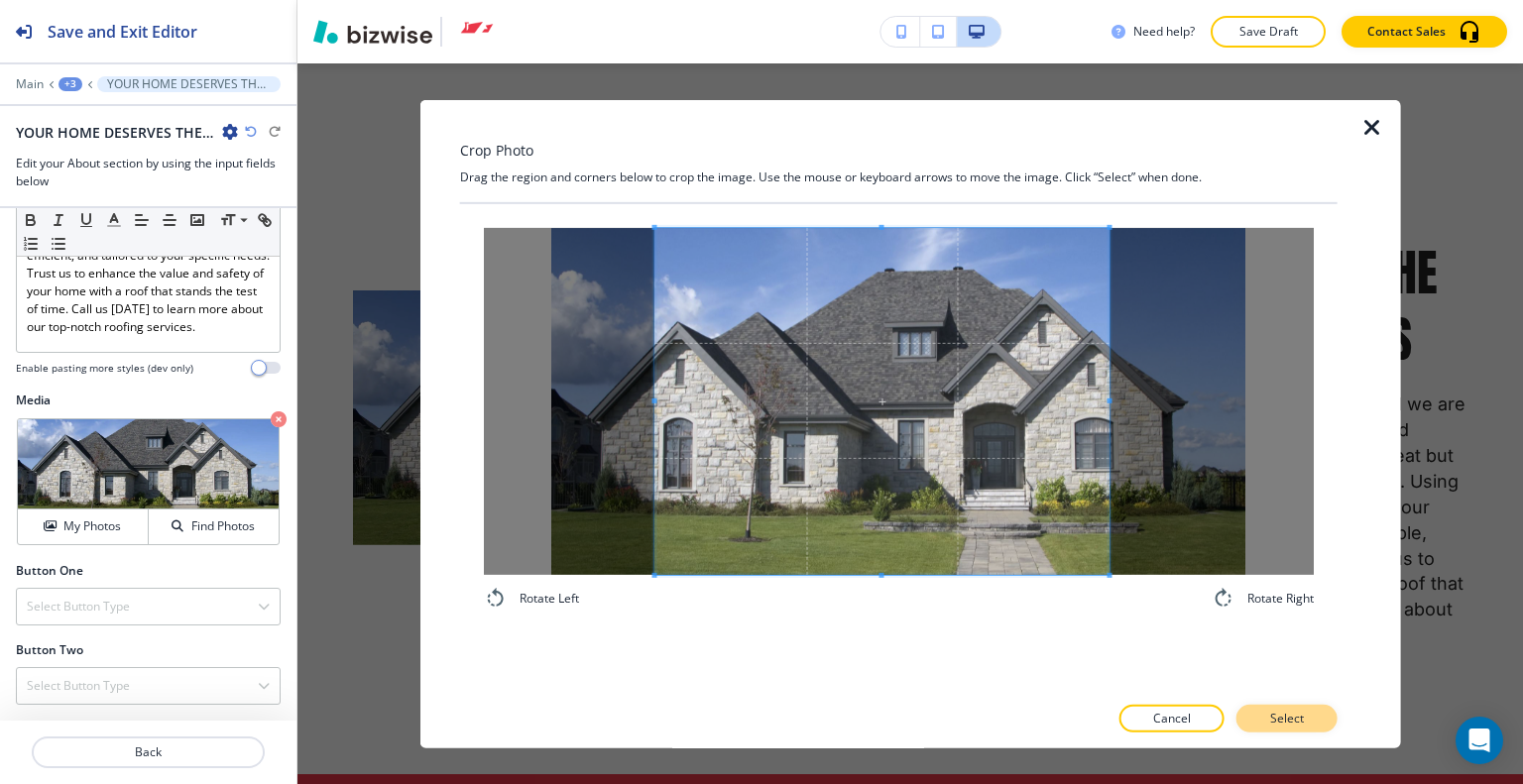 click on "Select" at bounding box center [1287, 719] 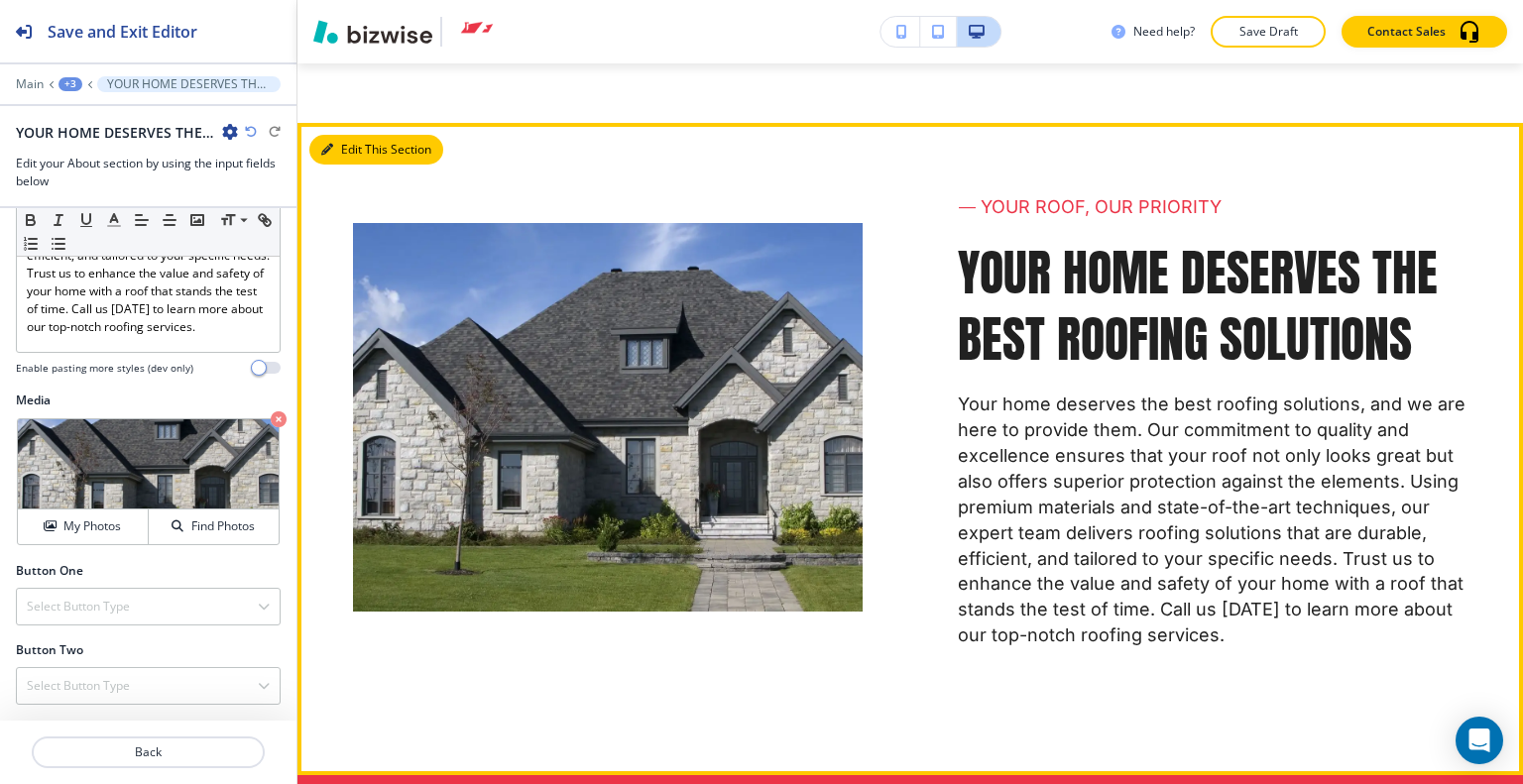 click on "Edit This Section" at bounding box center (376, 150) 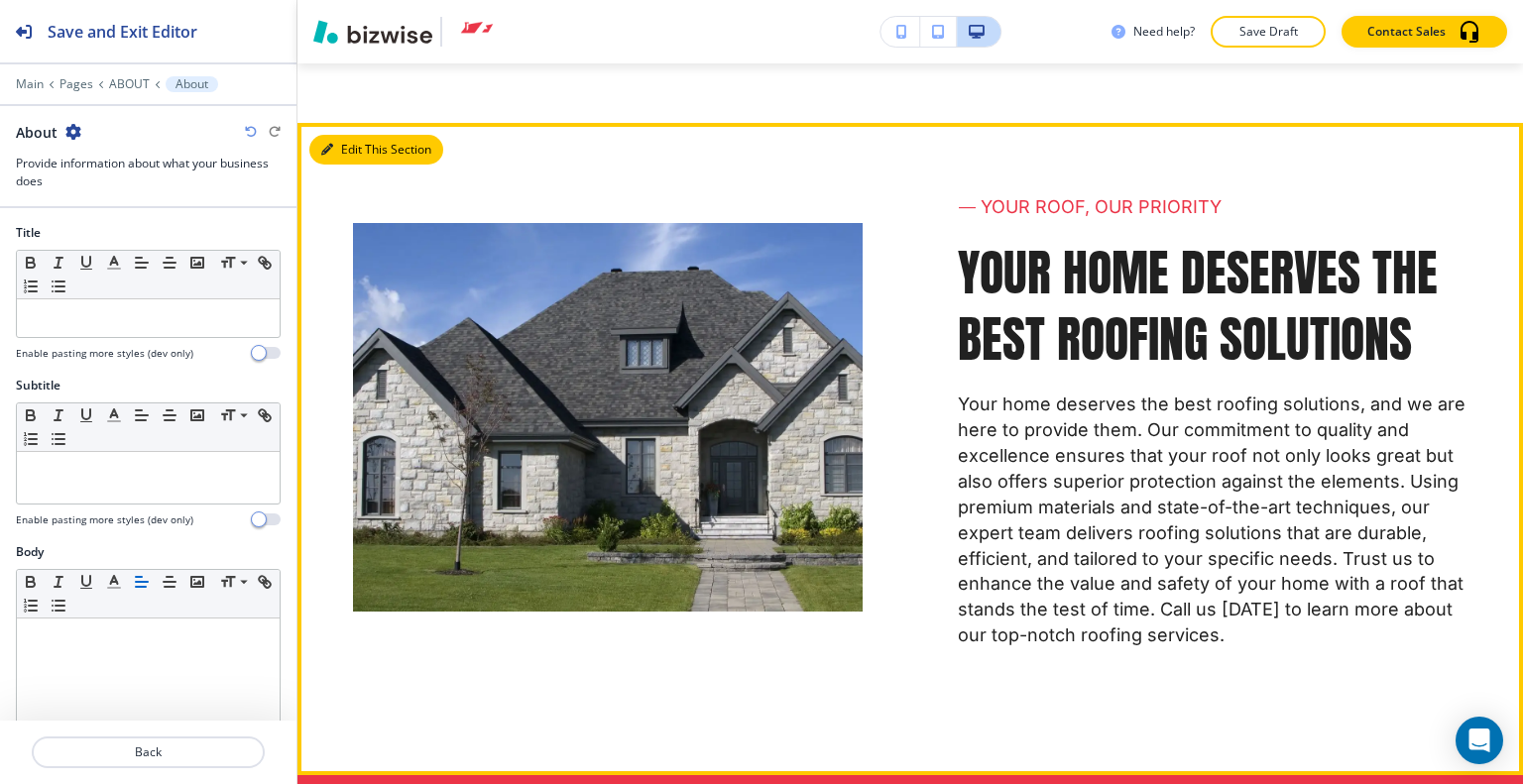 scroll, scrollTop: 6015, scrollLeft: 0, axis: vertical 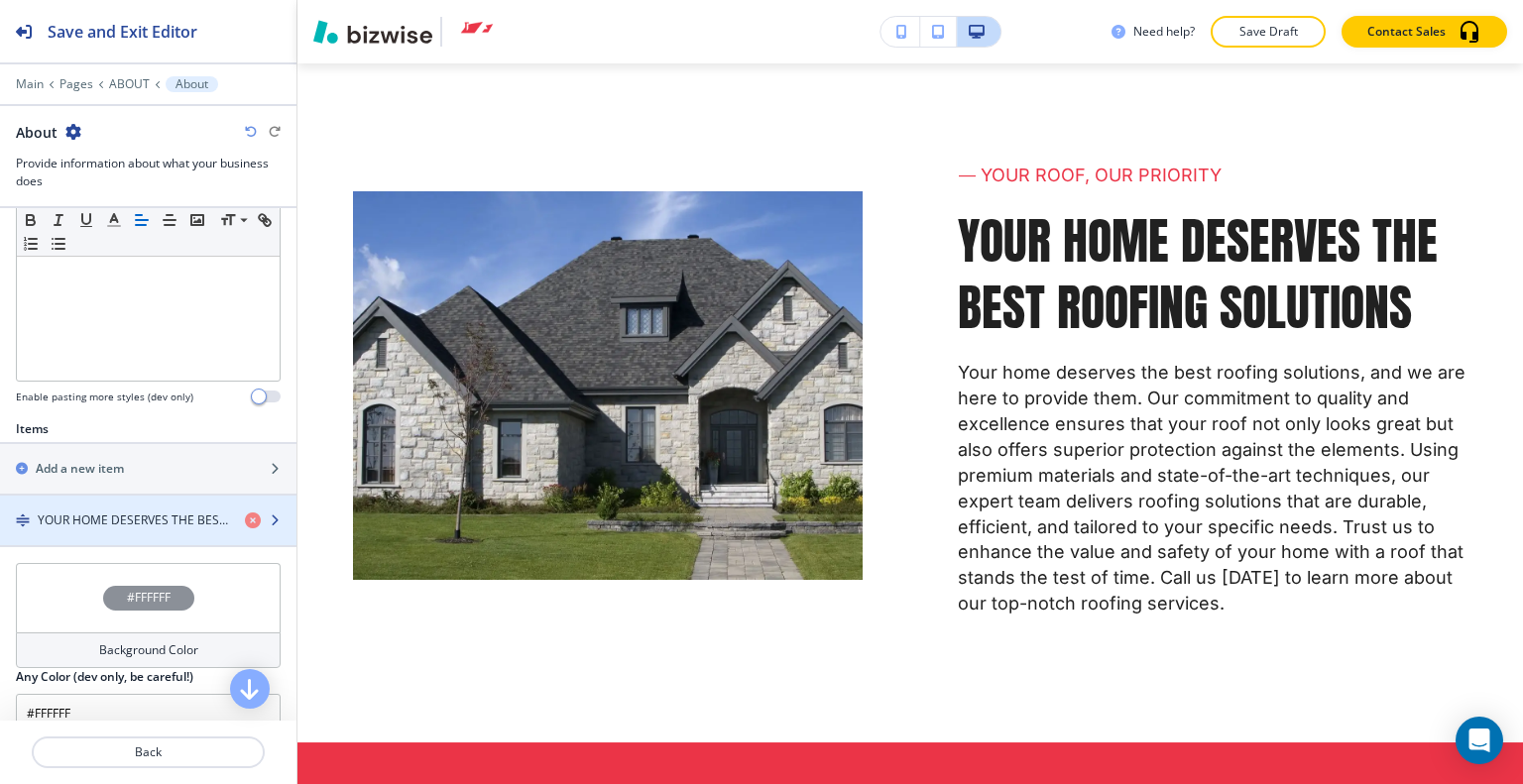 click on "YOUR HOME DESERVES THE BEST ROOFING SOLUTIONS" at bounding box center (133, 520) 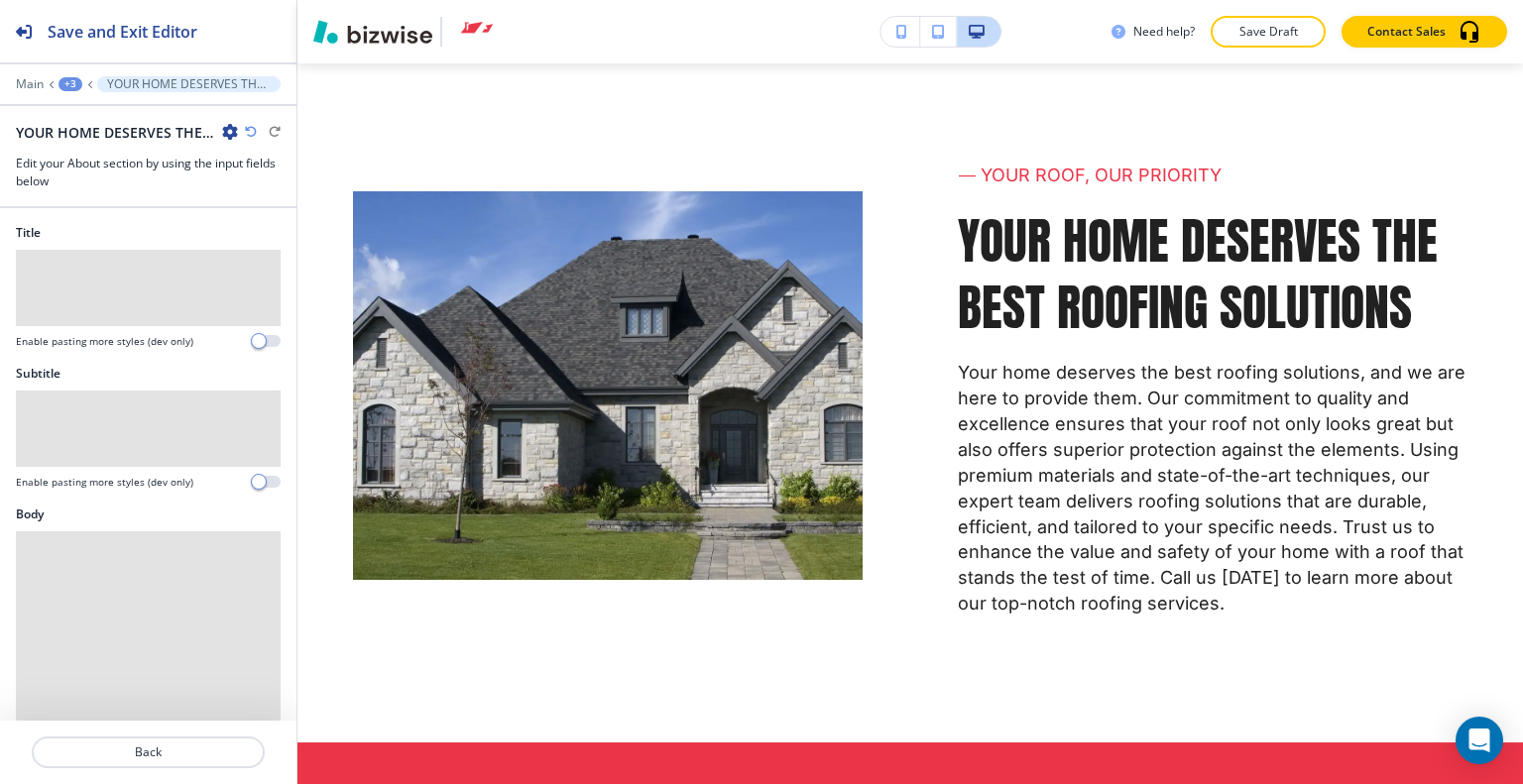 scroll, scrollTop: 5984, scrollLeft: 0, axis: vertical 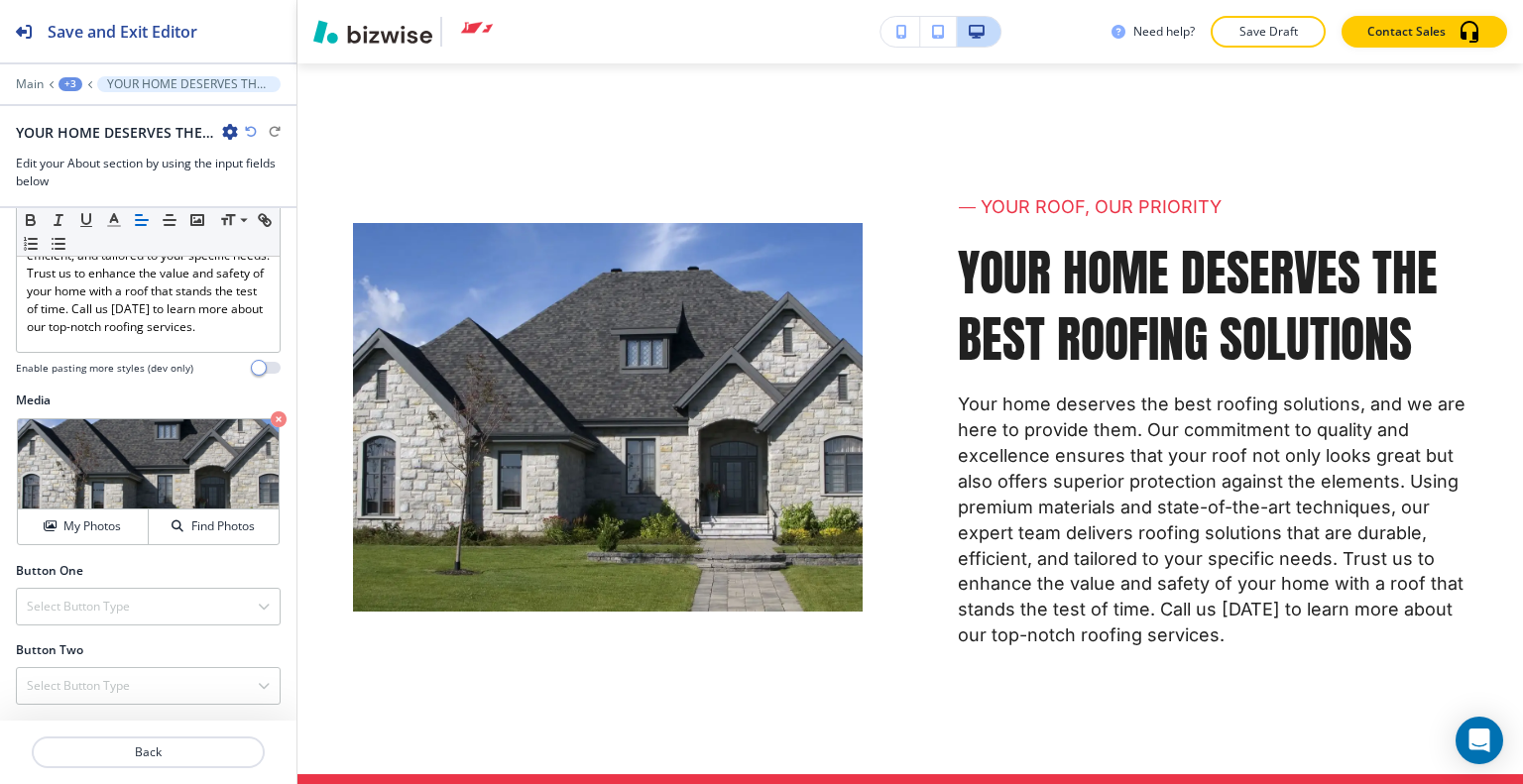 click at bounding box center [148, 584] 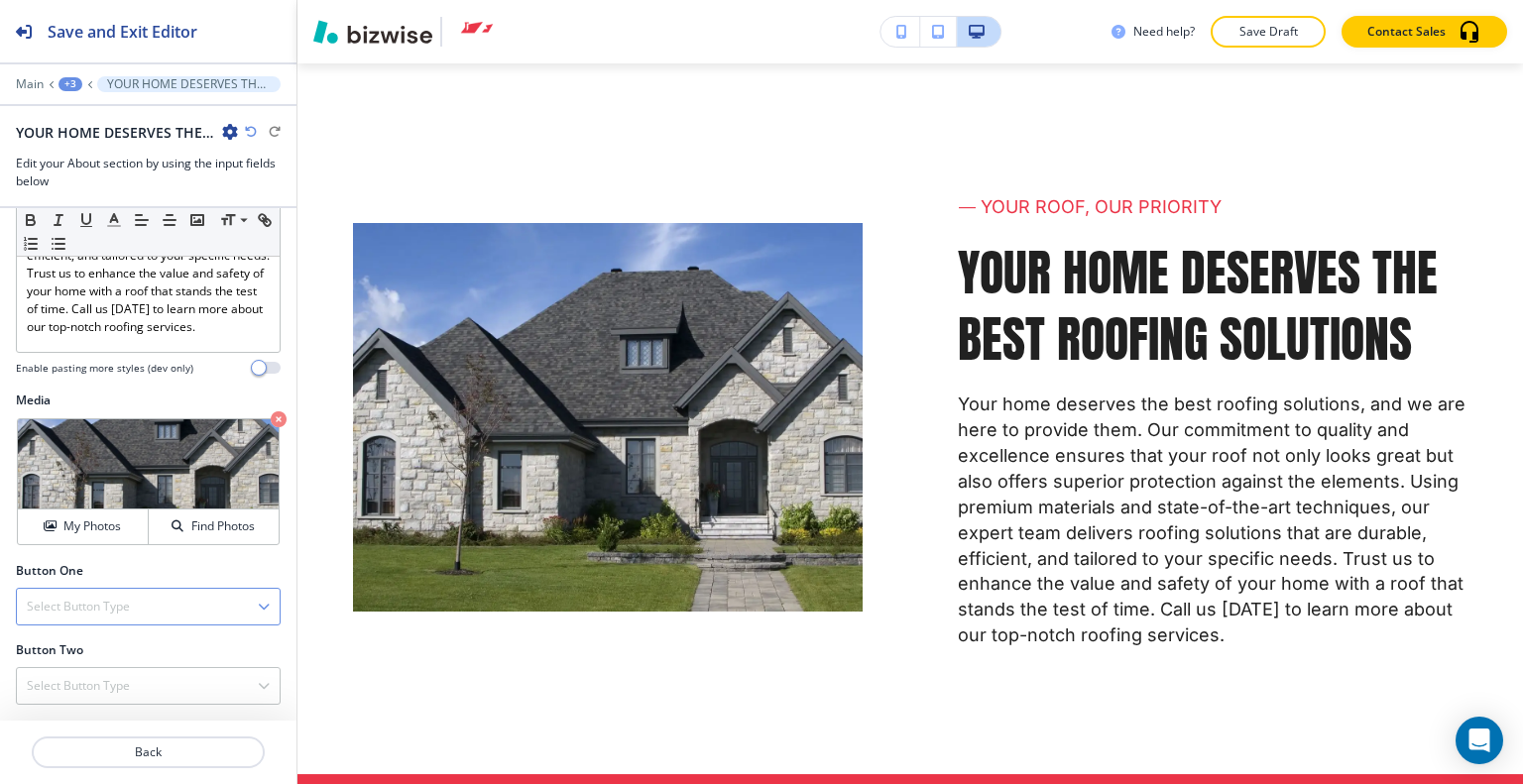 click on "Select Button Type" at bounding box center [148, 607] 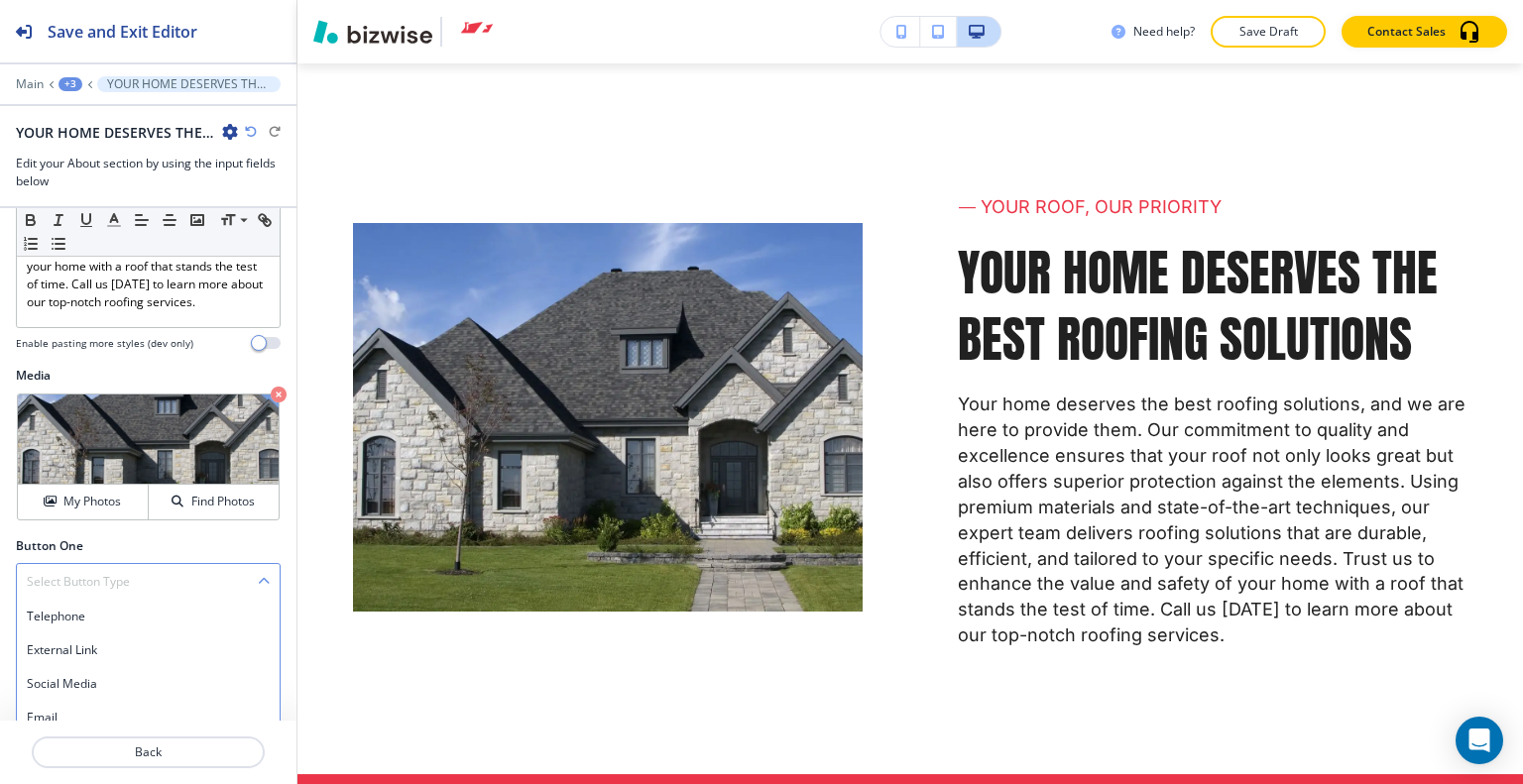 click on "Select Button Type" at bounding box center (148, 582) 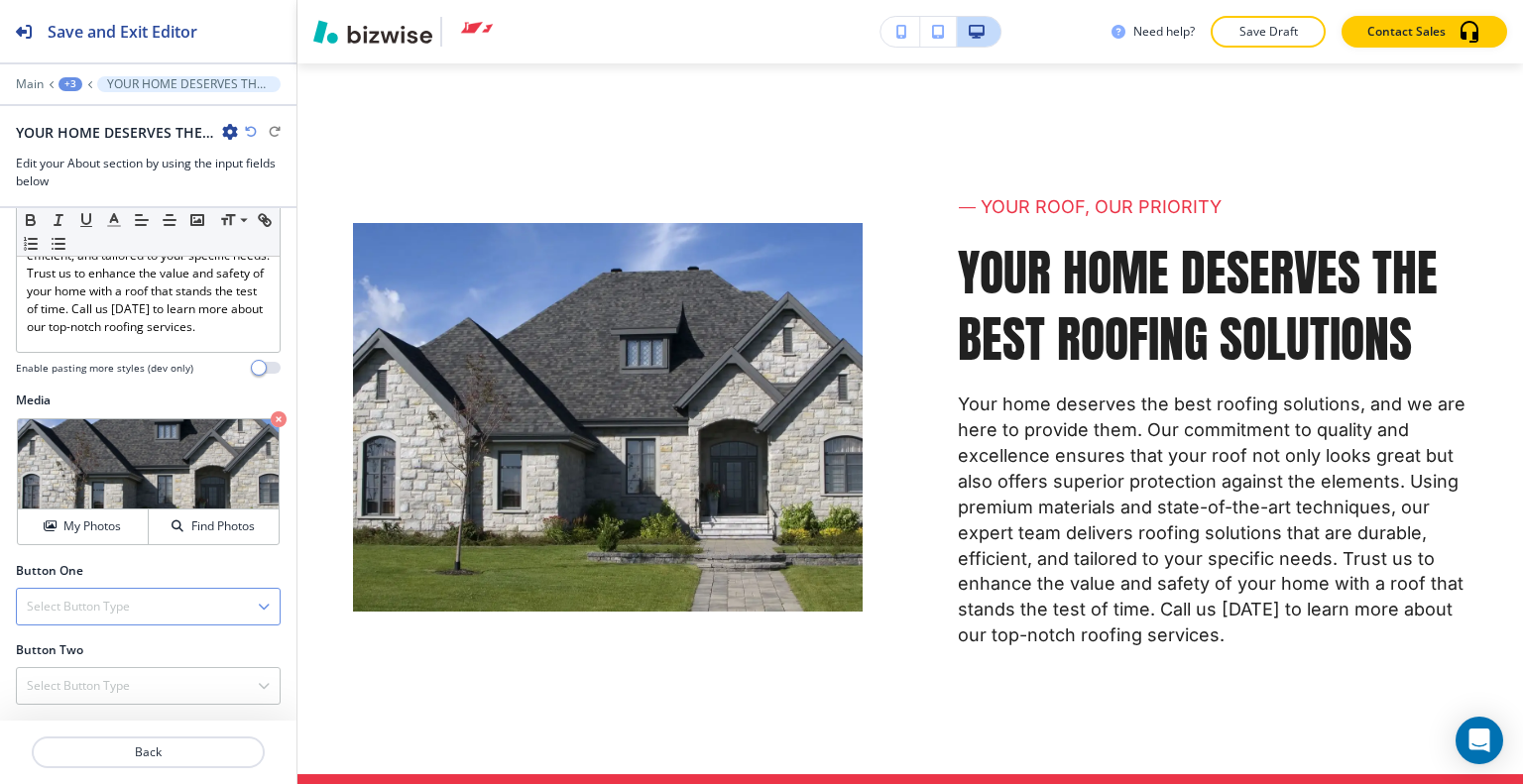 click on "Select Button Type" at bounding box center [78, 607] 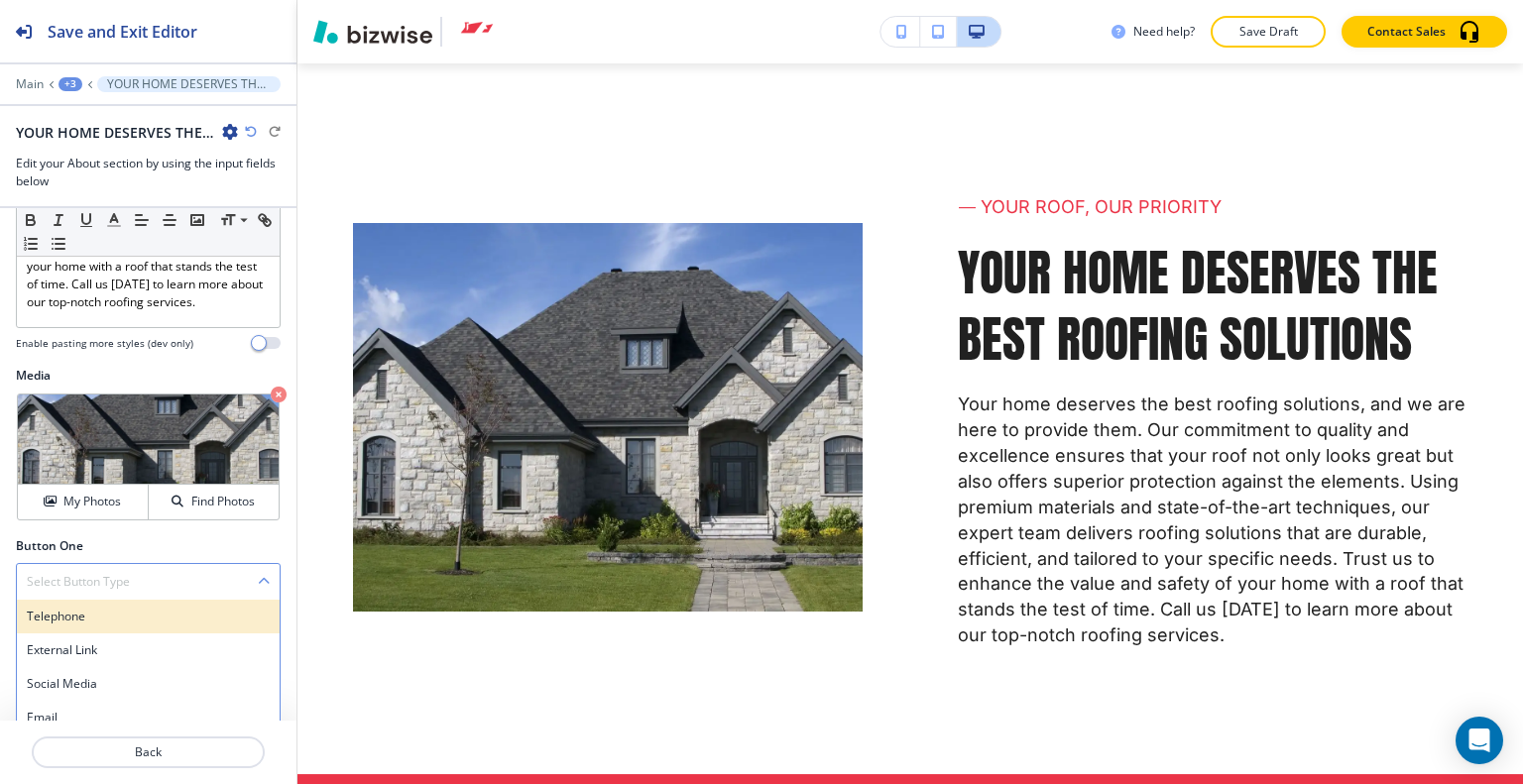 click on "Telephone" at bounding box center [148, 616] 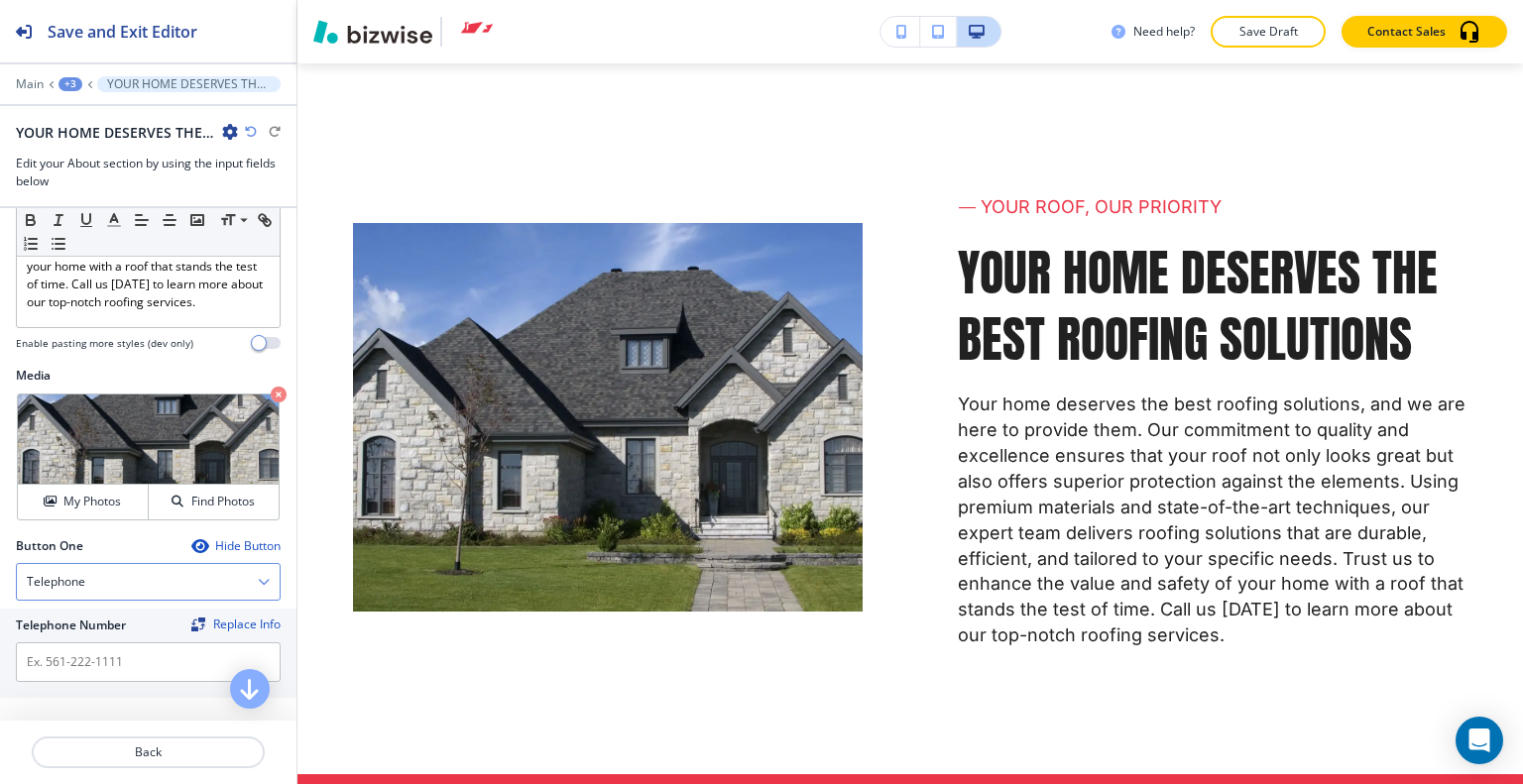 scroll, scrollTop: 672, scrollLeft: 0, axis: vertical 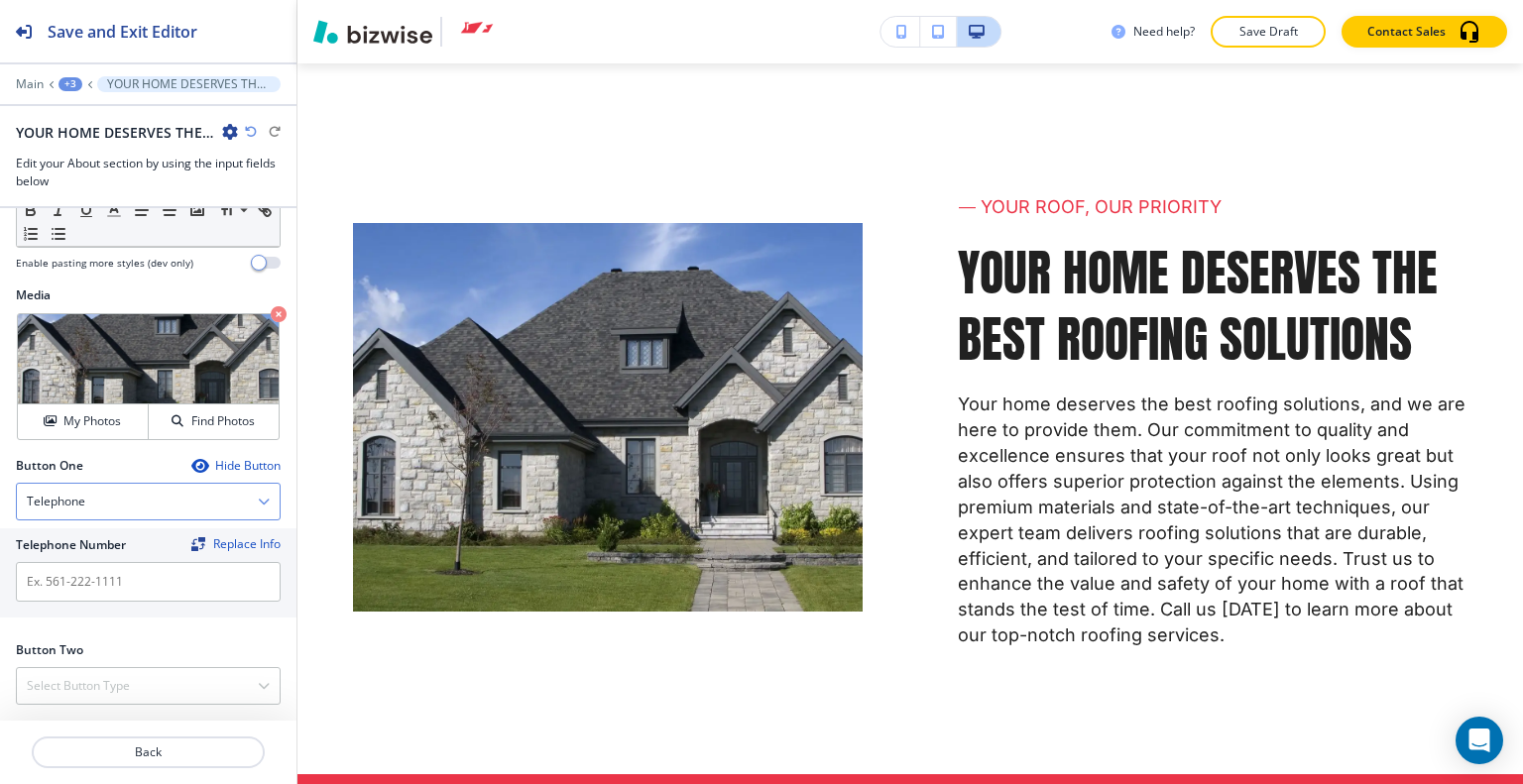 click on "Telephone" at bounding box center (148, 502) 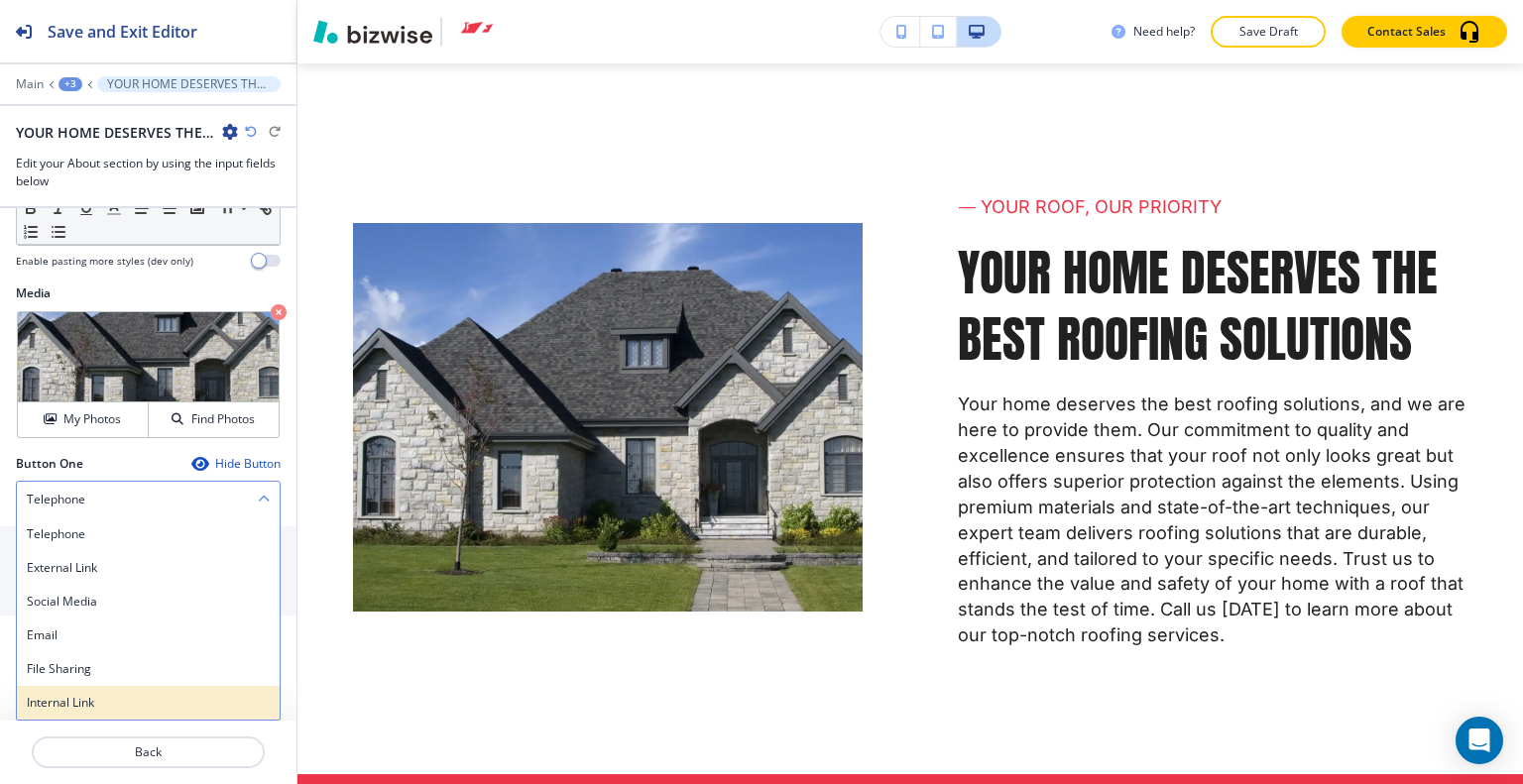 scroll, scrollTop: 674, scrollLeft: 0, axis: vertical 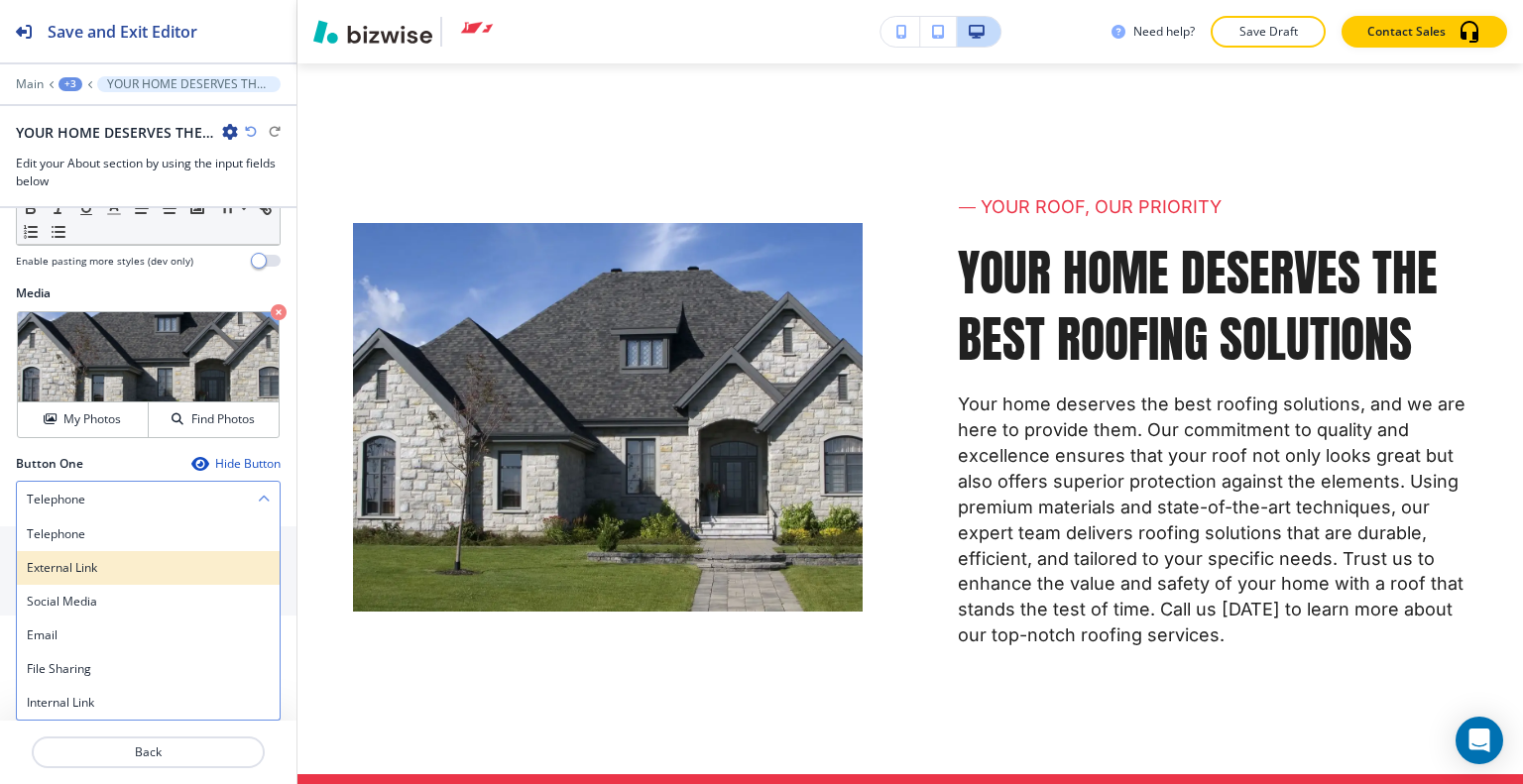 click on "External Link" at bounding box center [148, 568] 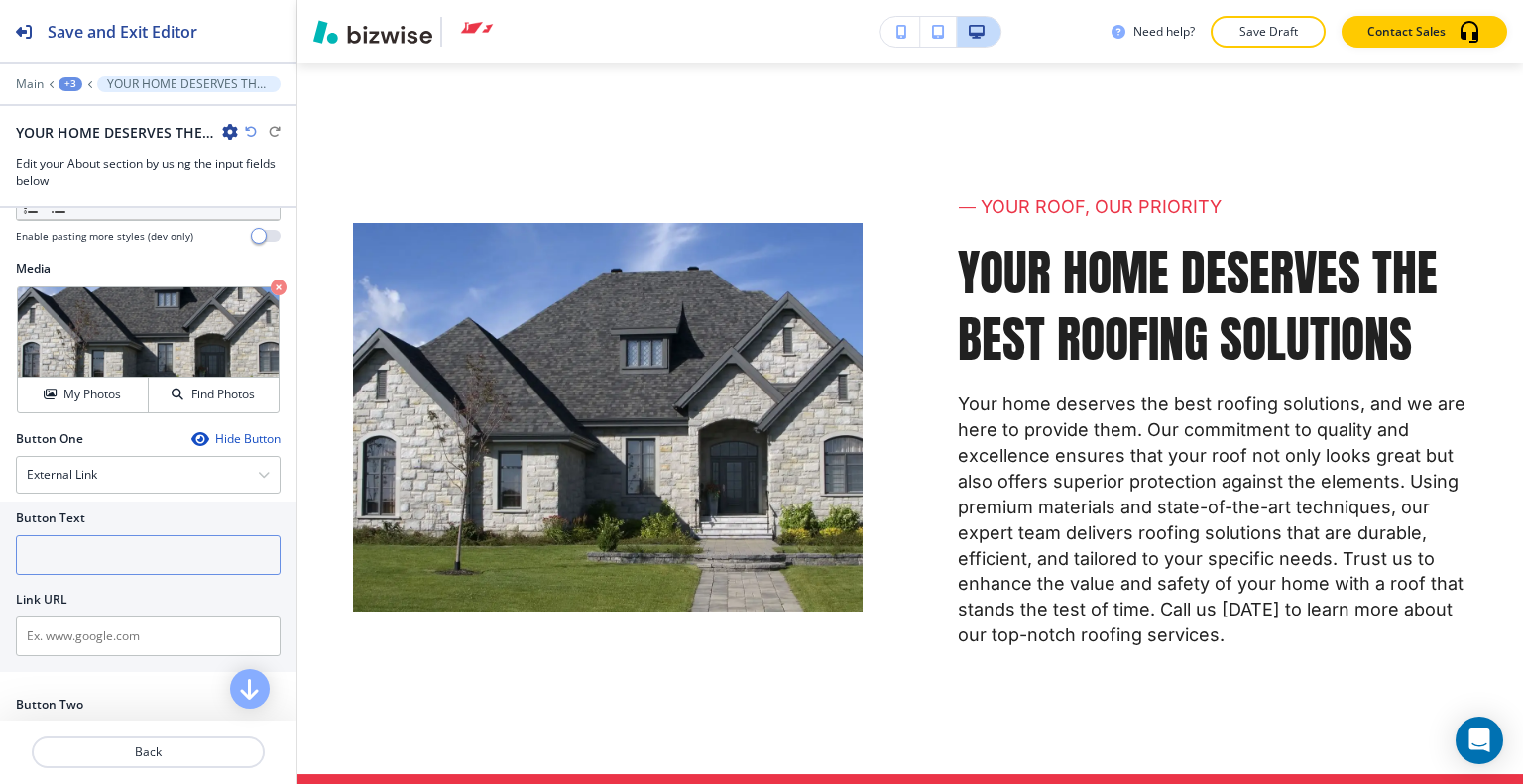 click at bounding box center [148, 555] 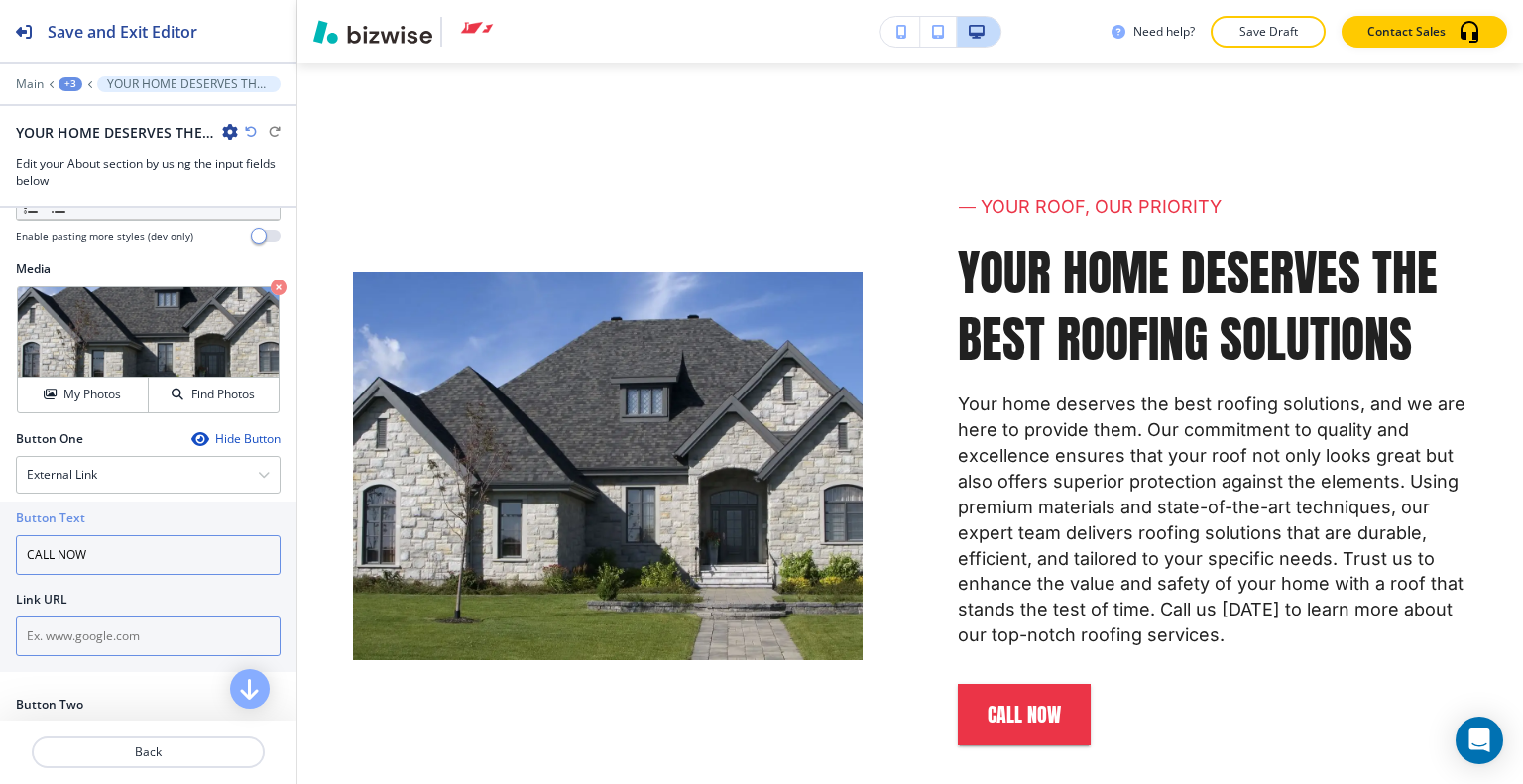 type on "CALL NOW" 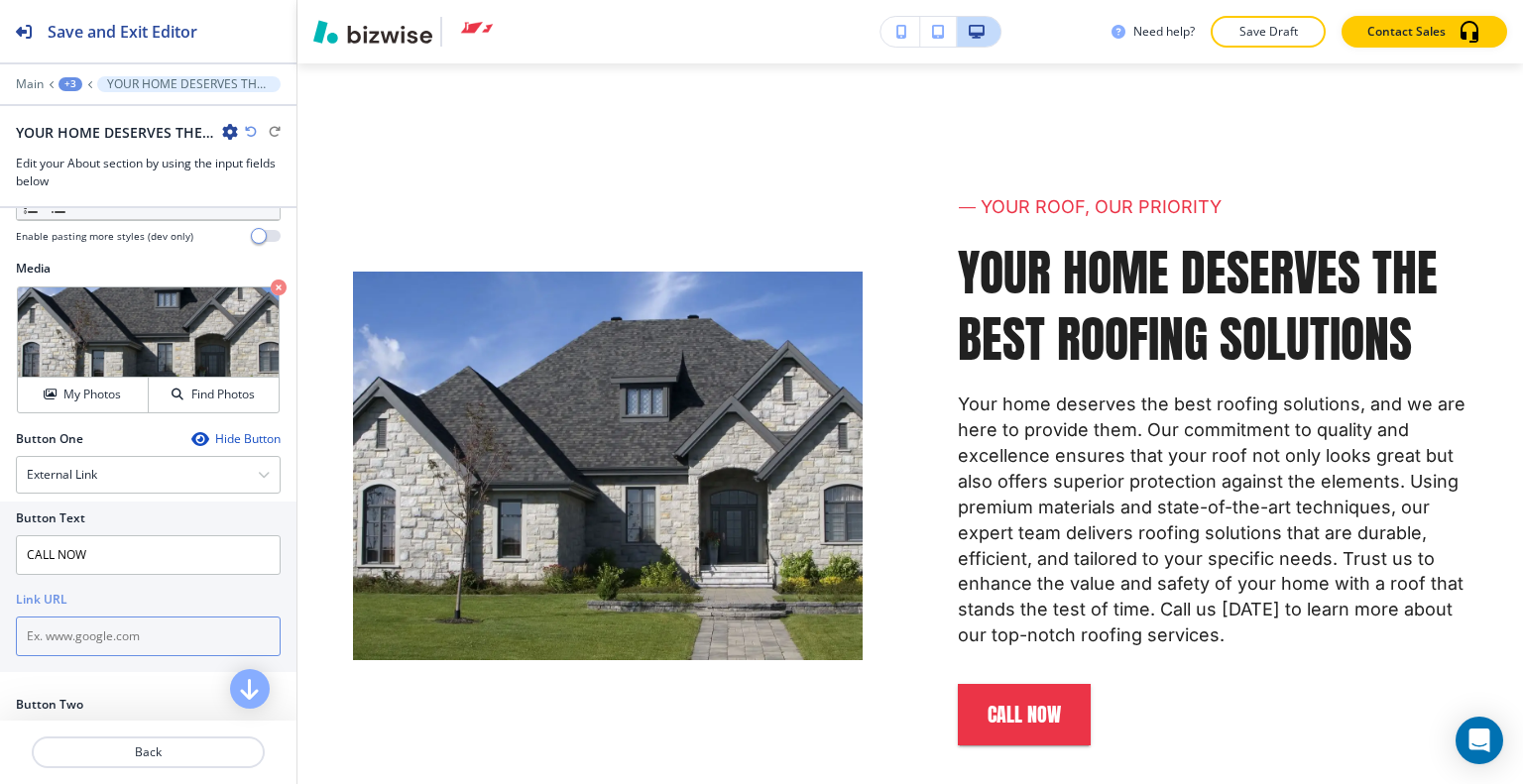 click at bounding box center (148, 636) 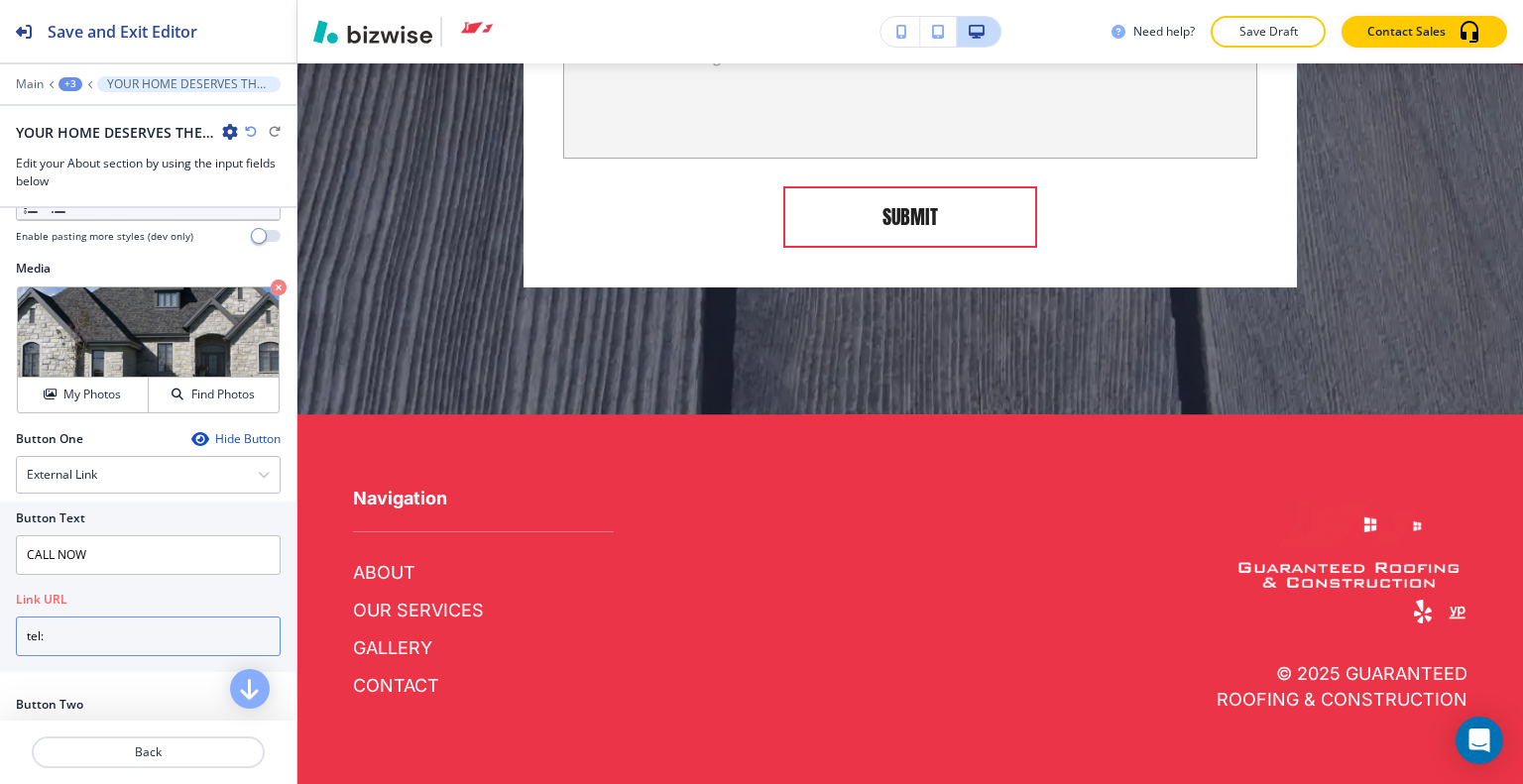 scroll, scrollTop: 22331, scrollLeft: 0, axis: vertical 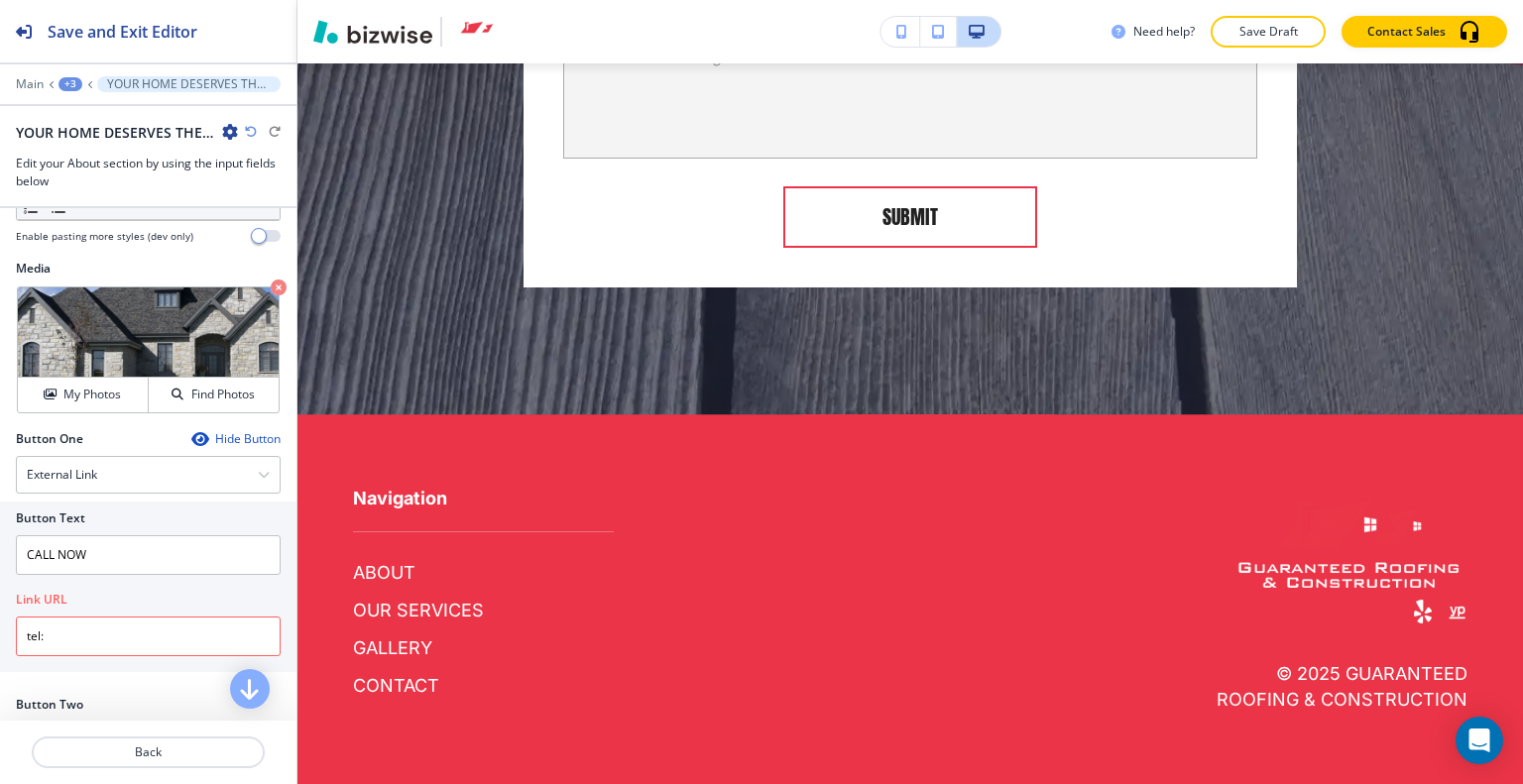 drag, startPoint x: 583, startPoint y: 356, endPoint x: 348, endPoint y: 350, distance: 235.07658 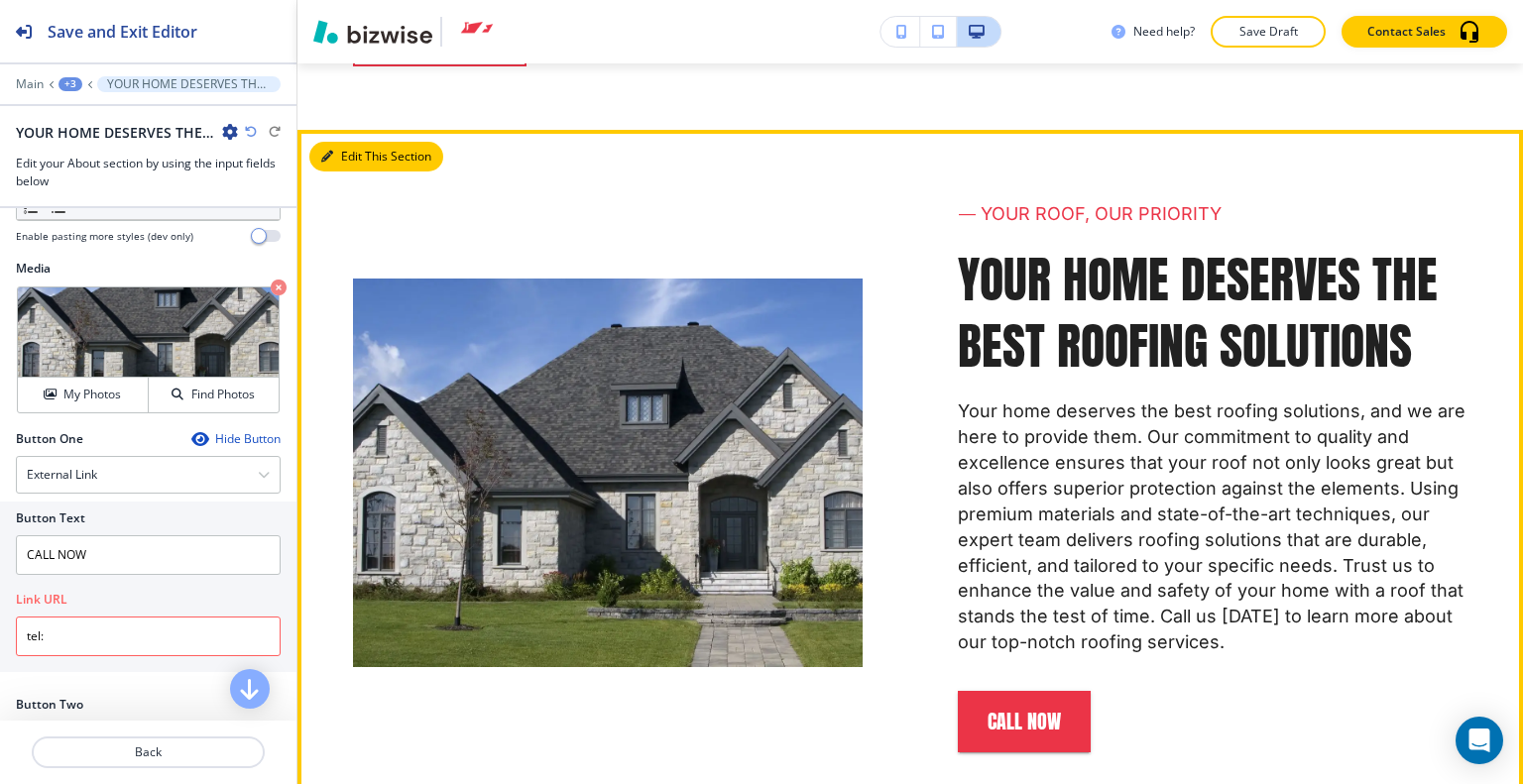 click on "Edit This Section" at bounding box center [376, 157] 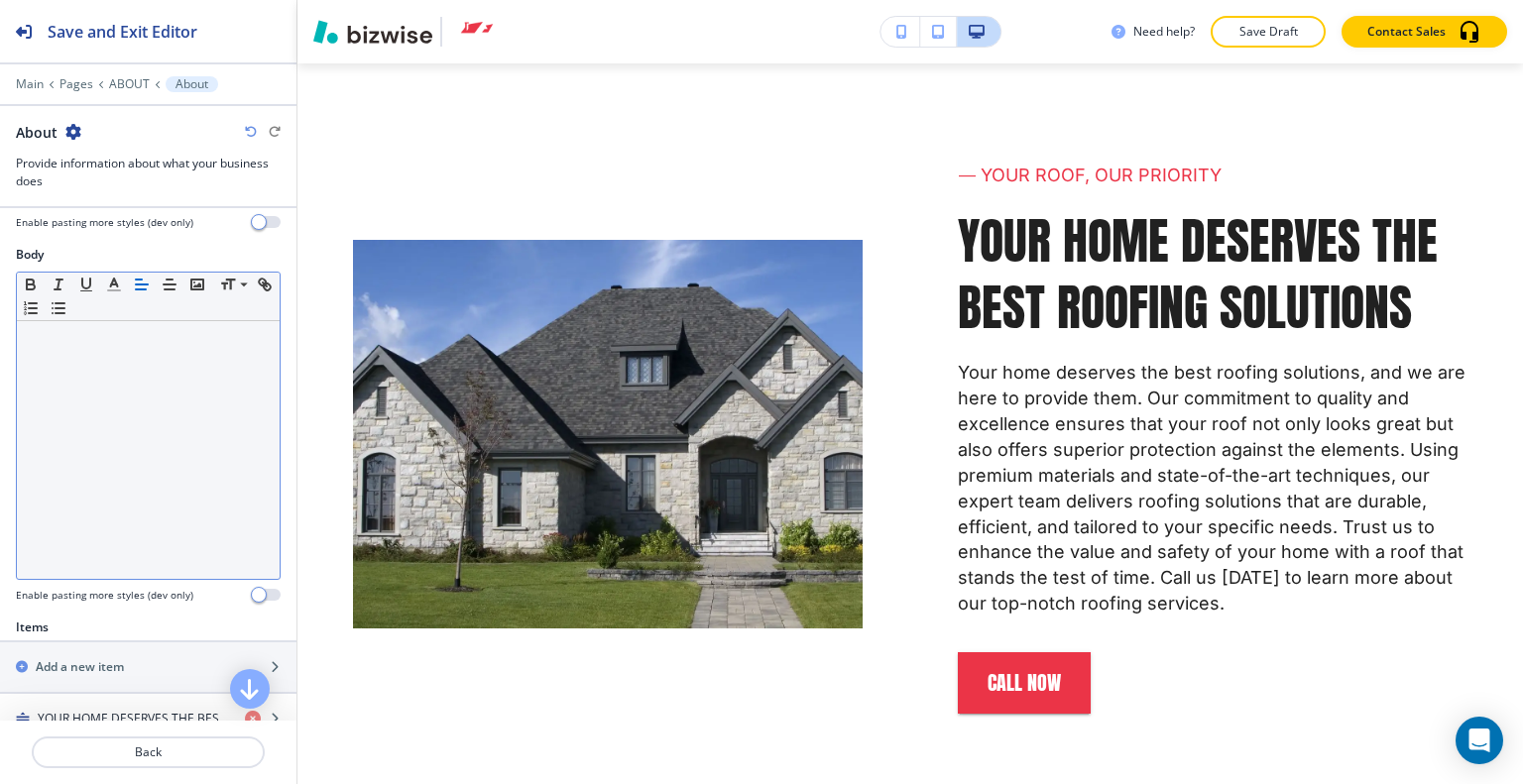 scroll, scrollTop: 595, scrollLeft: 0, axis: vertical 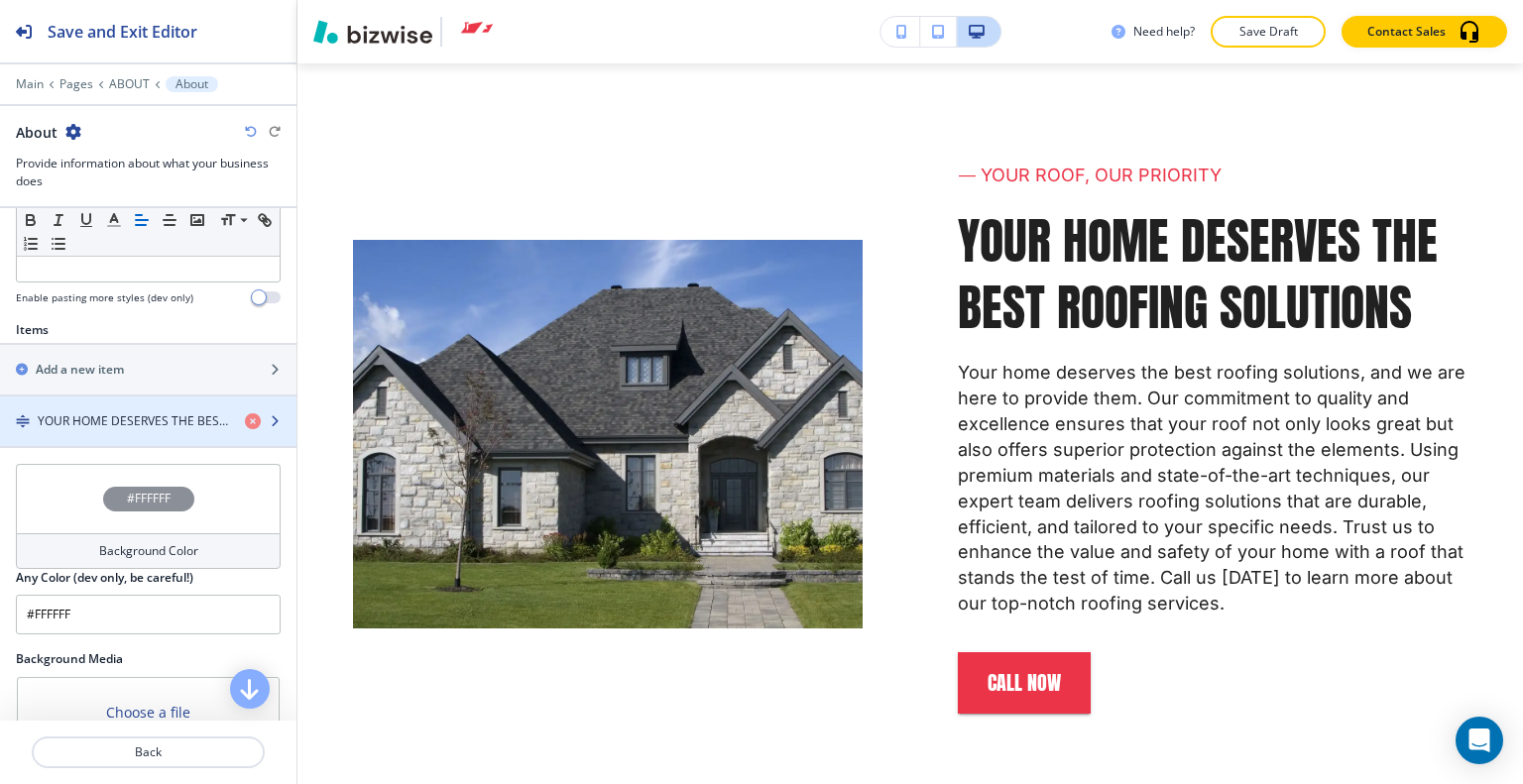 click at bounding box center [148, 438] 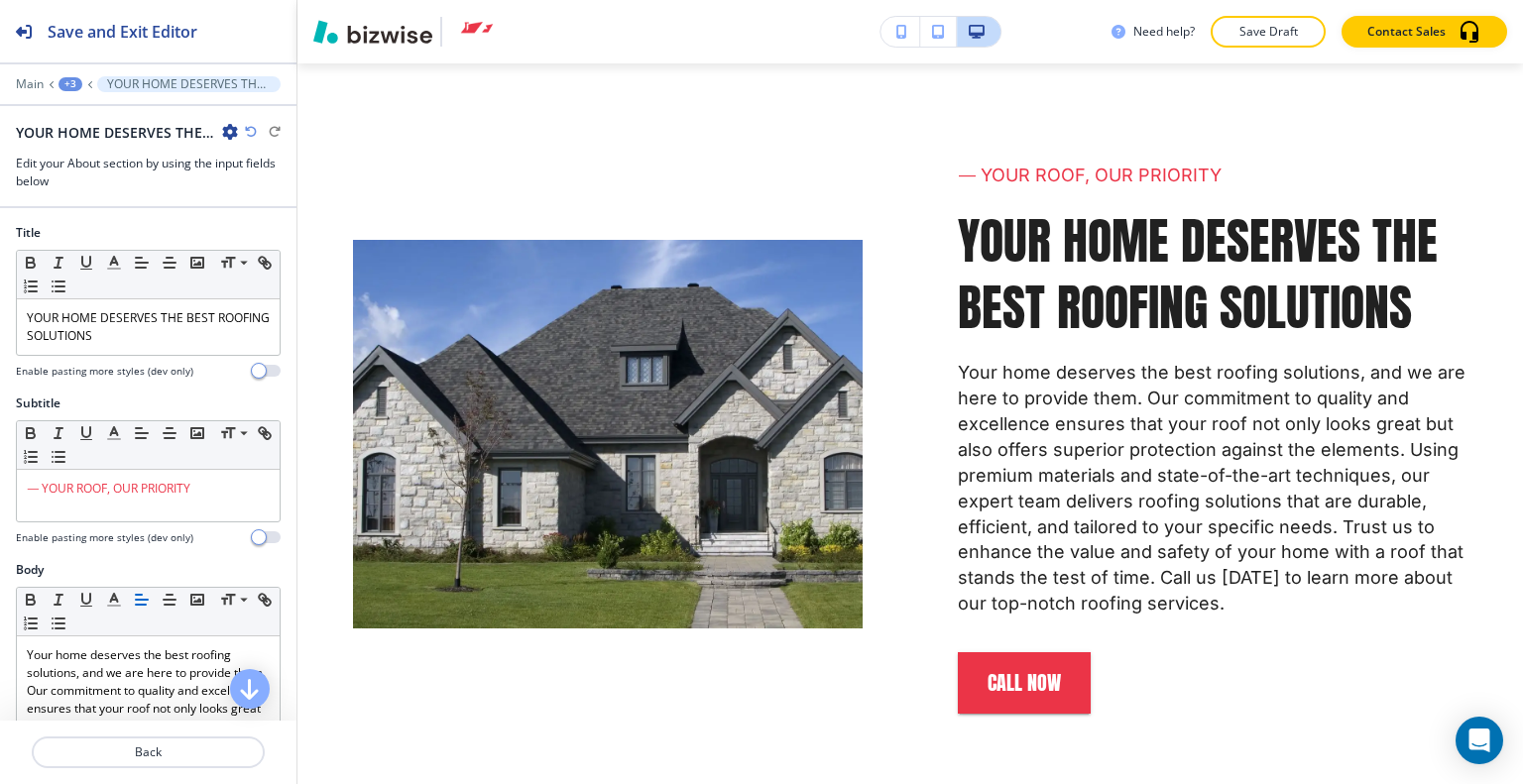 scroll, scrollTop: 5984, scrollLeft: 0, axis: vertical 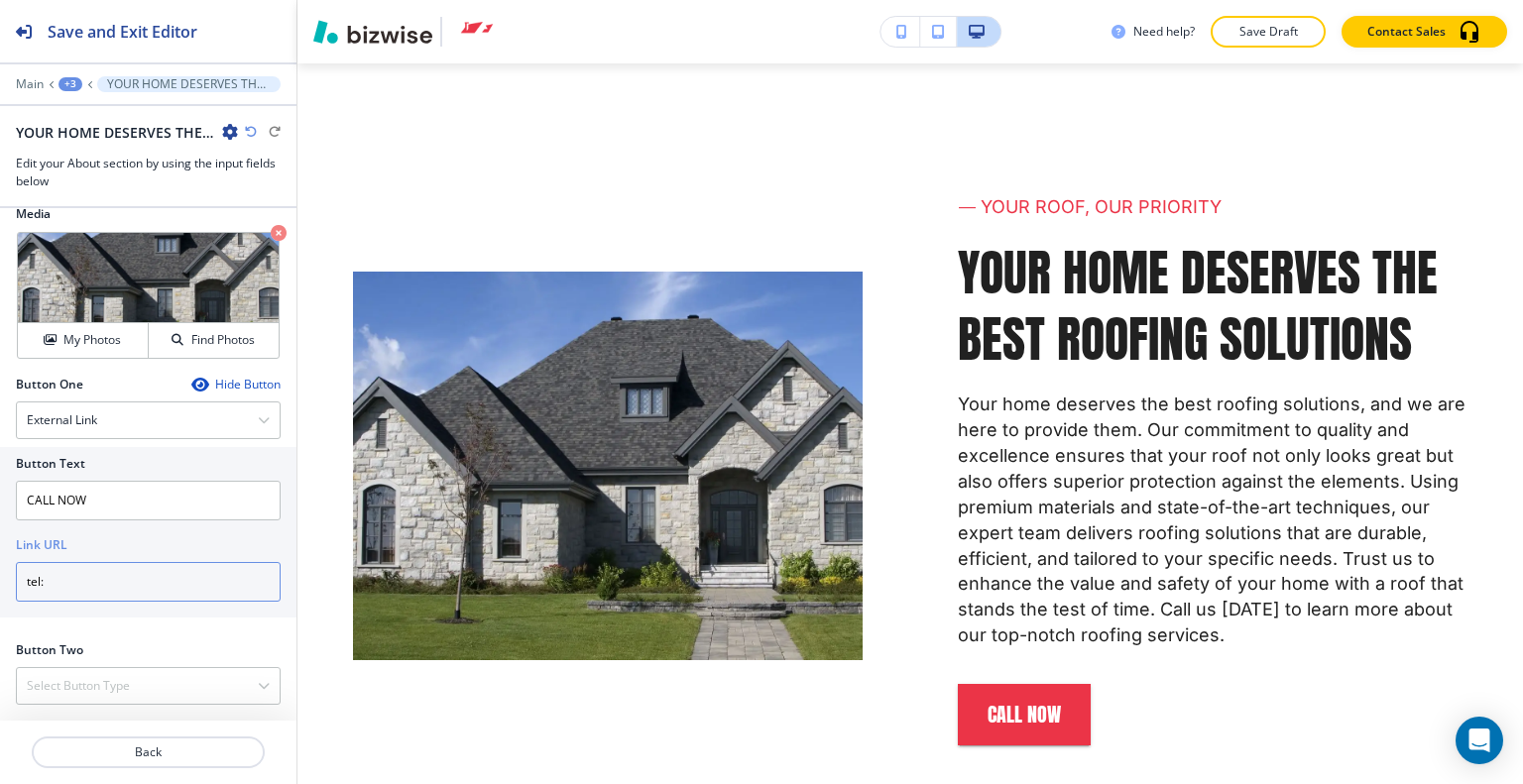 paste on "[PHONE_NUMBER]" 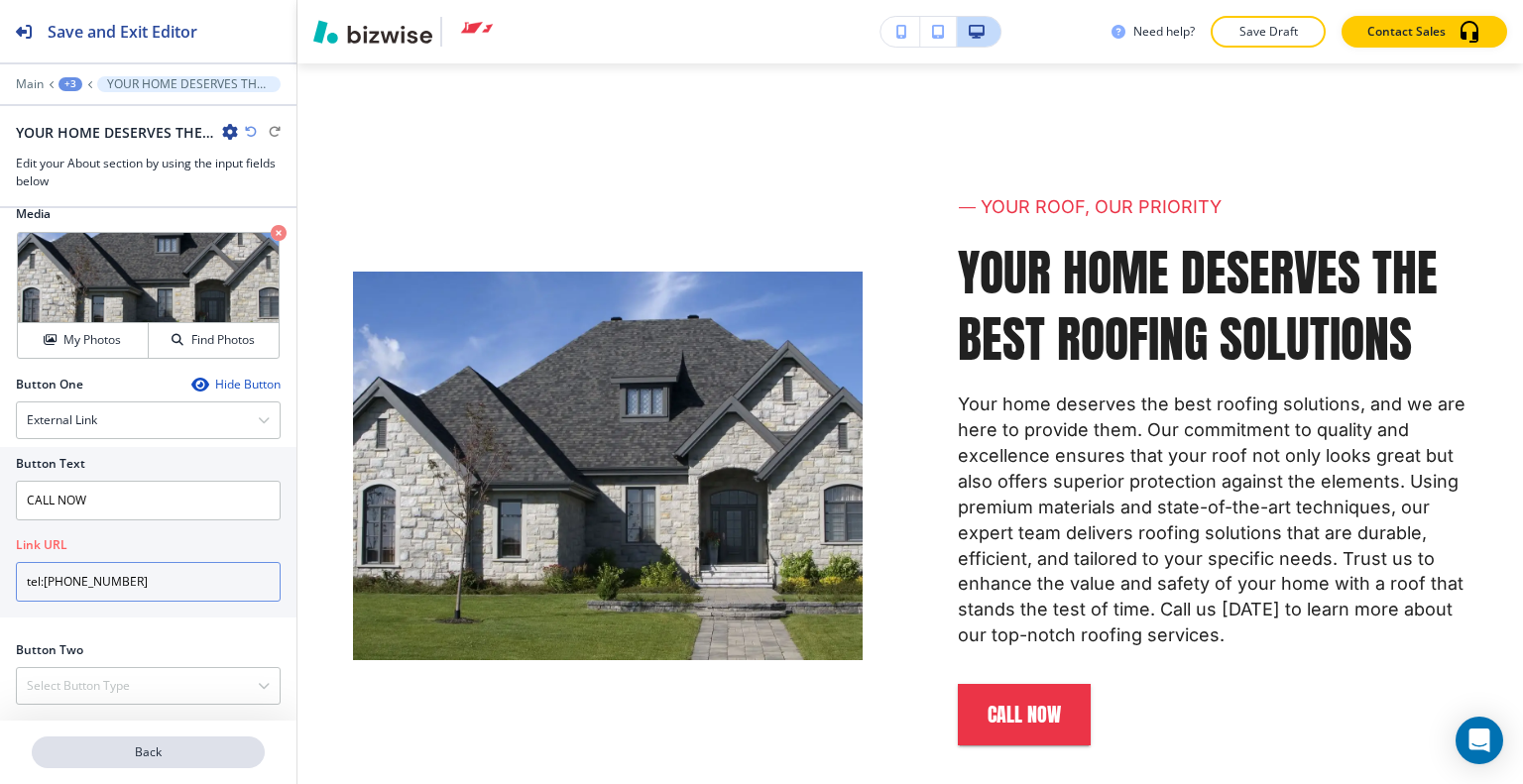 type on "tel:(417) 450-9012" 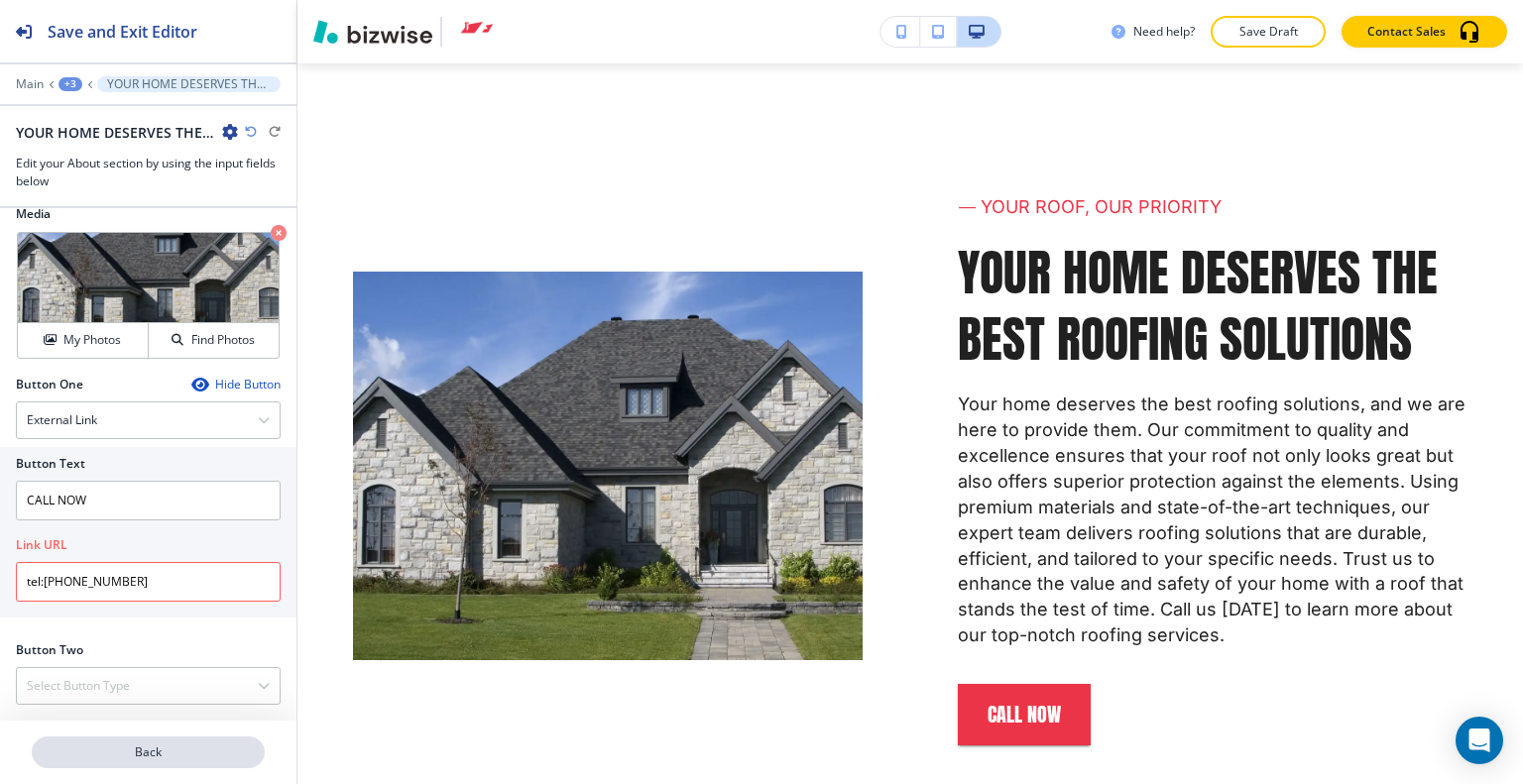 click on "Back" at bounding box center (148, 752) 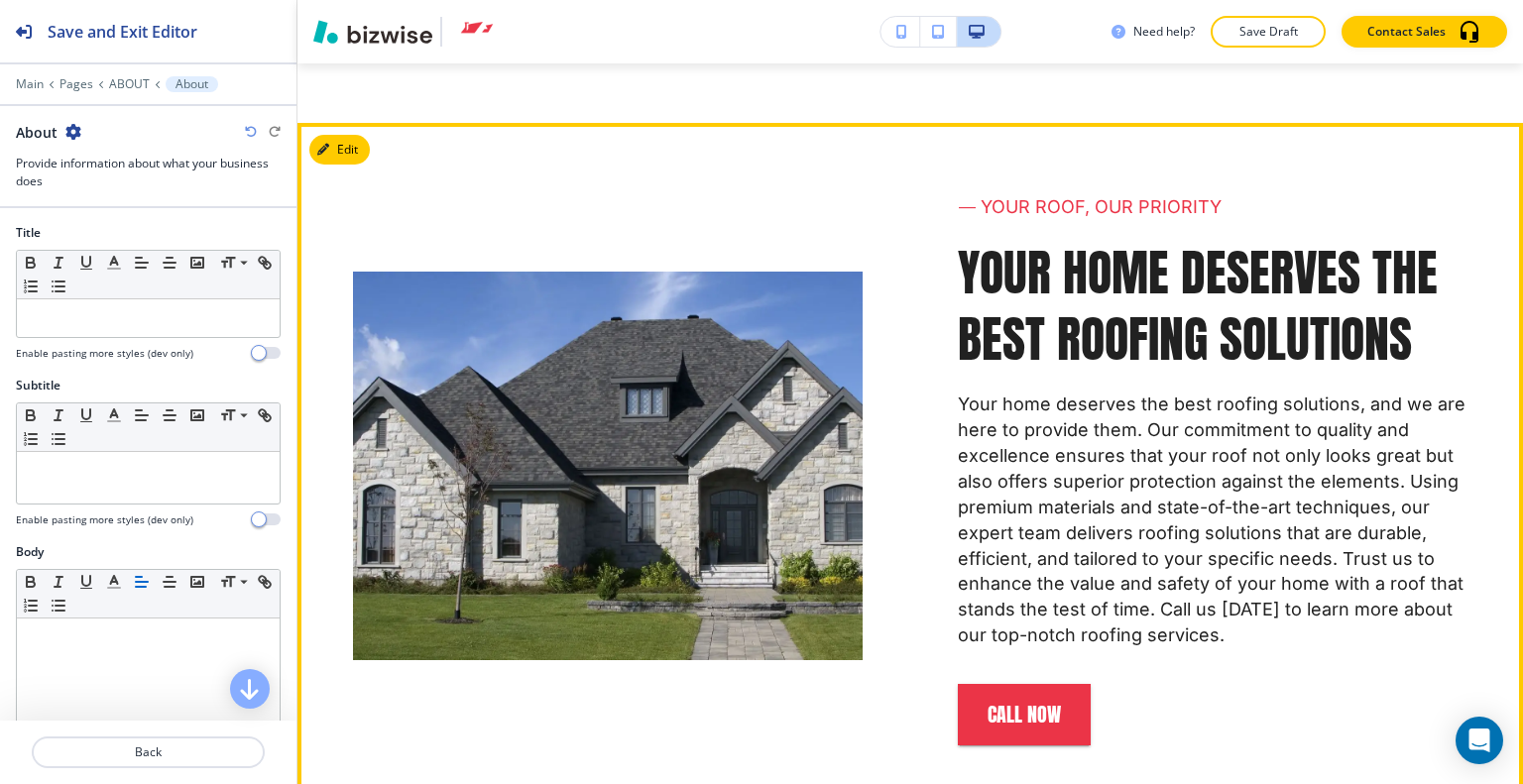 scroll, scrollTop: 6015, scrollLeft: 0, axis: vertical 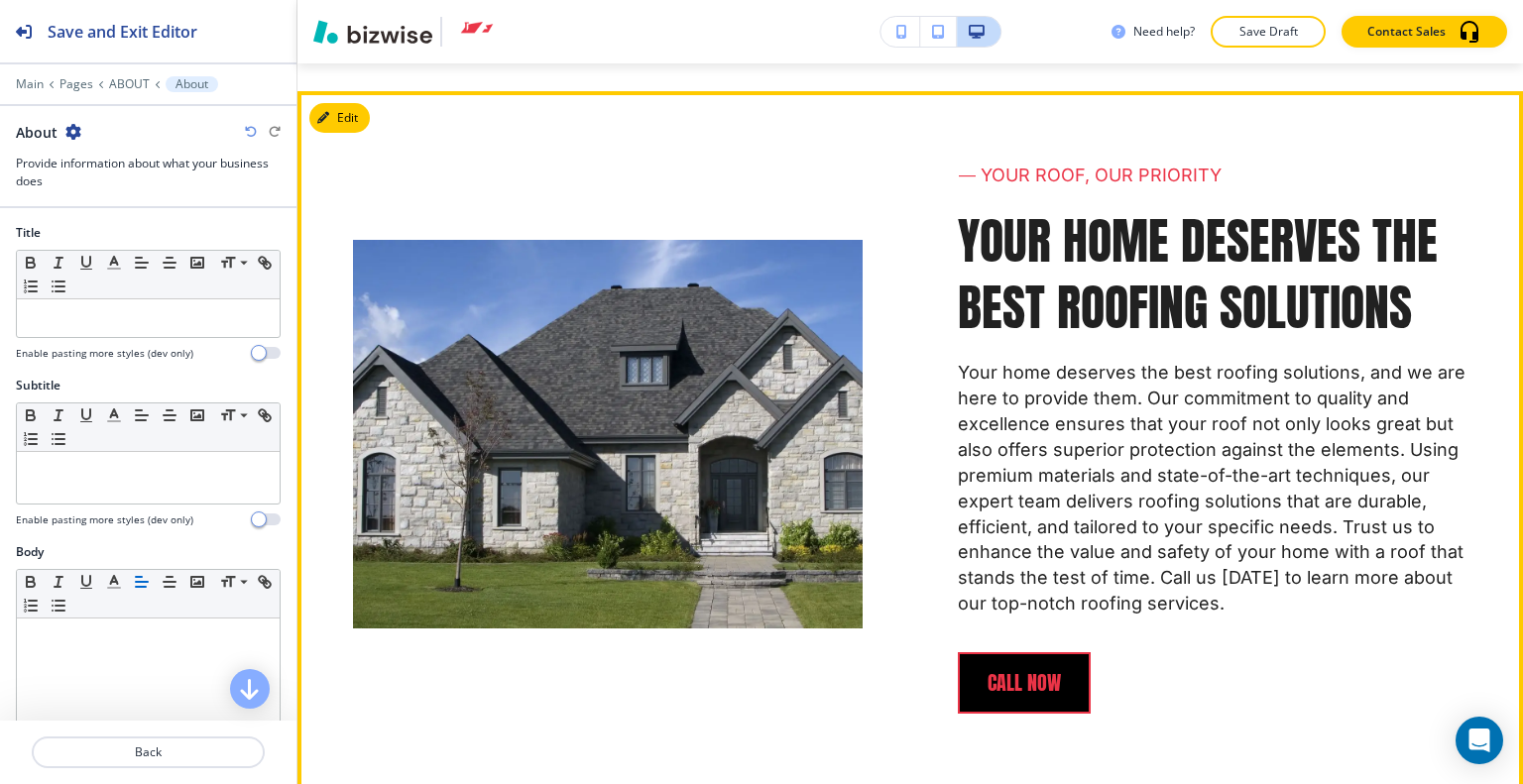 click on "CALL NOW" at bounding box center (1024, 683) 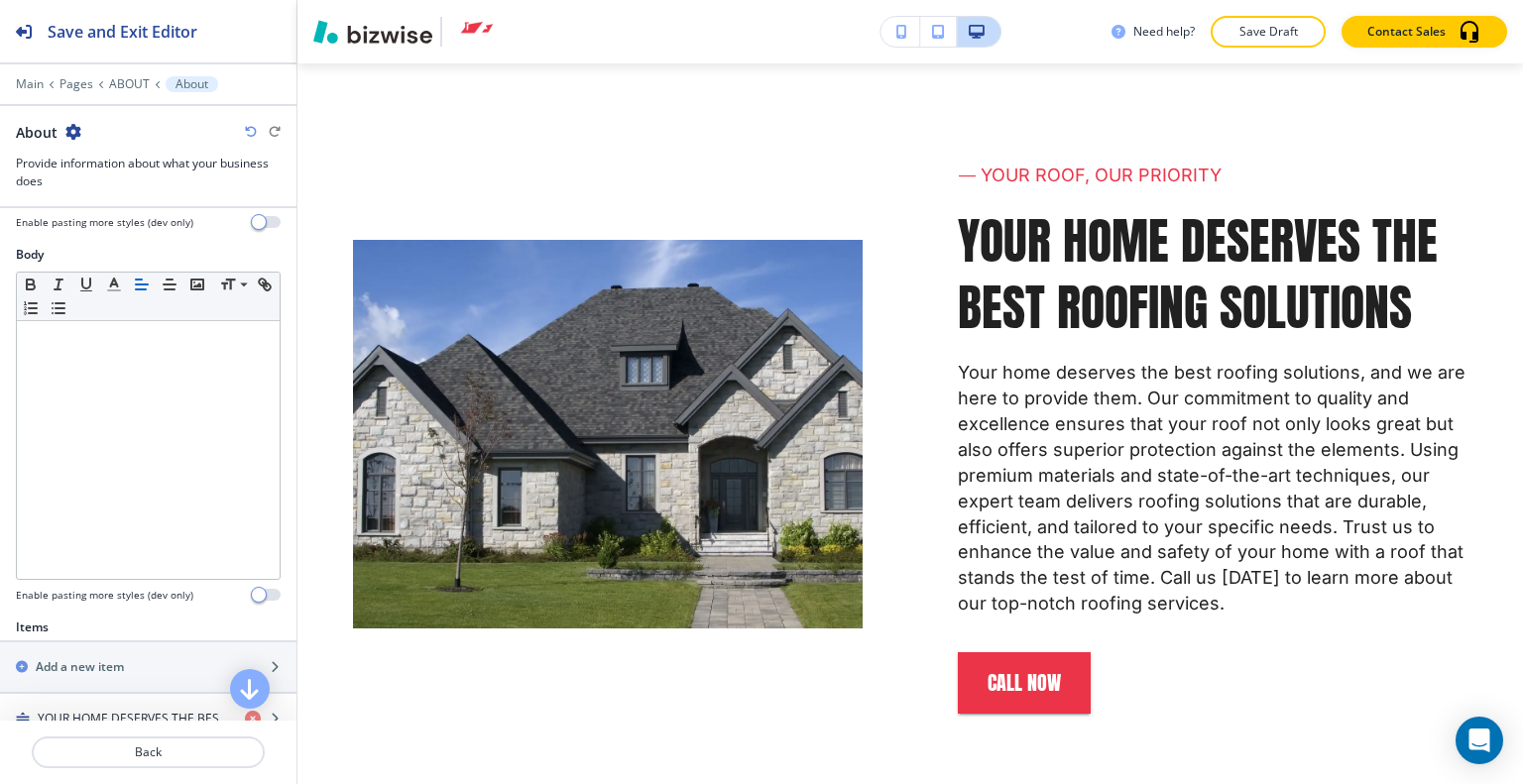 scroll, scrollTop: 595, scrollLeft: 0, axis: vertical 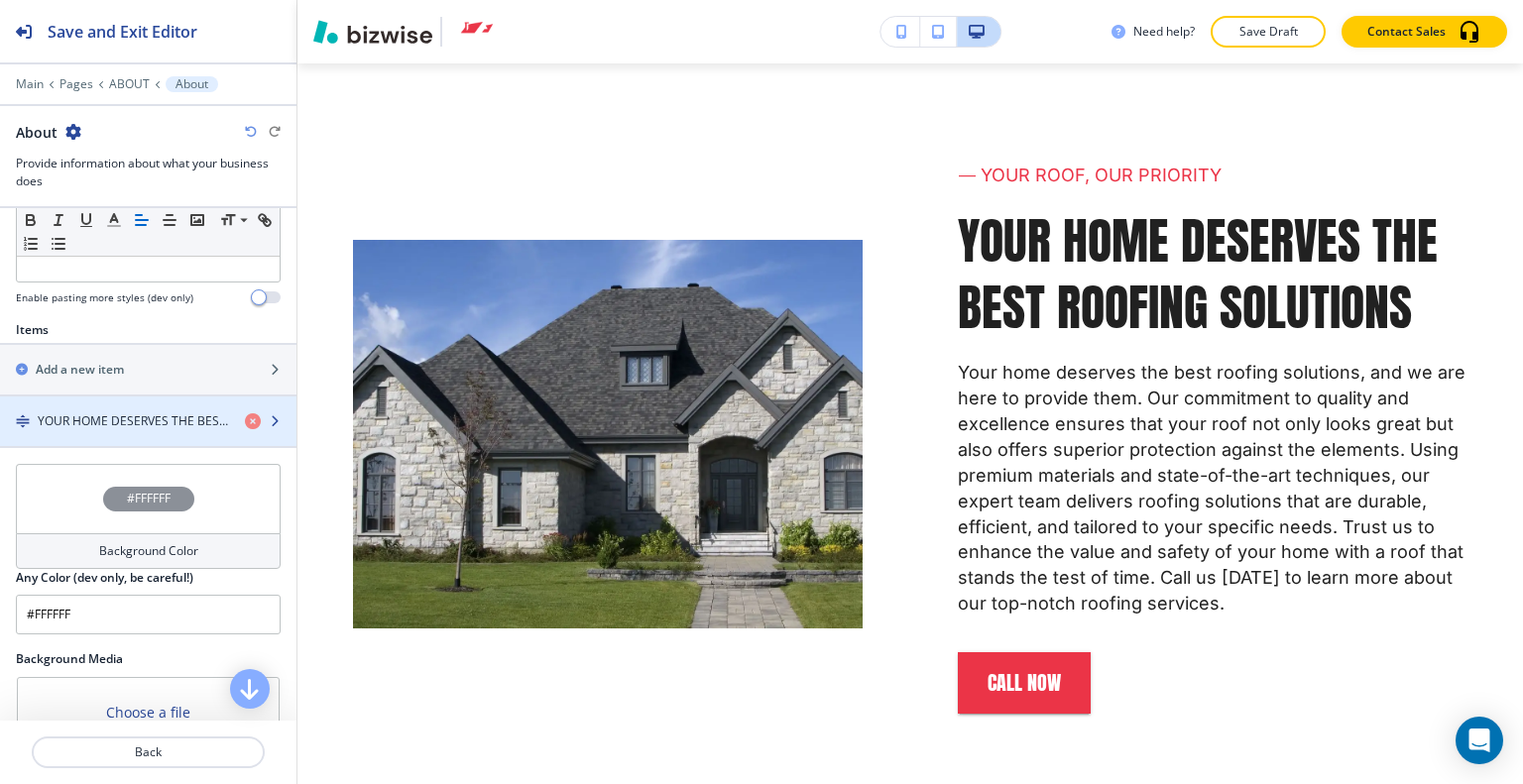 click at bounding box center [148, 438] 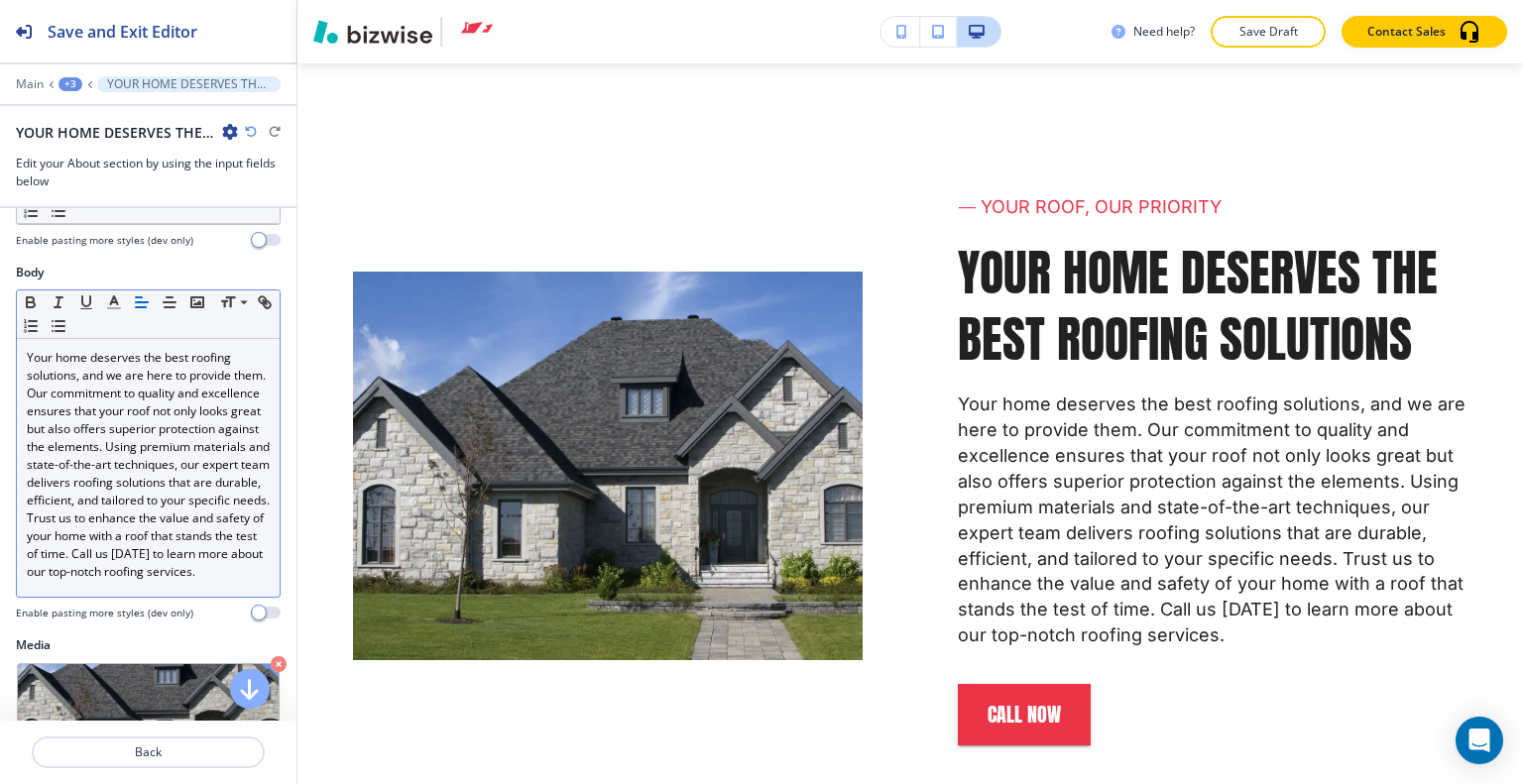 scroll, scrollTop: 496, scrollLeft: 0, axis: vertical 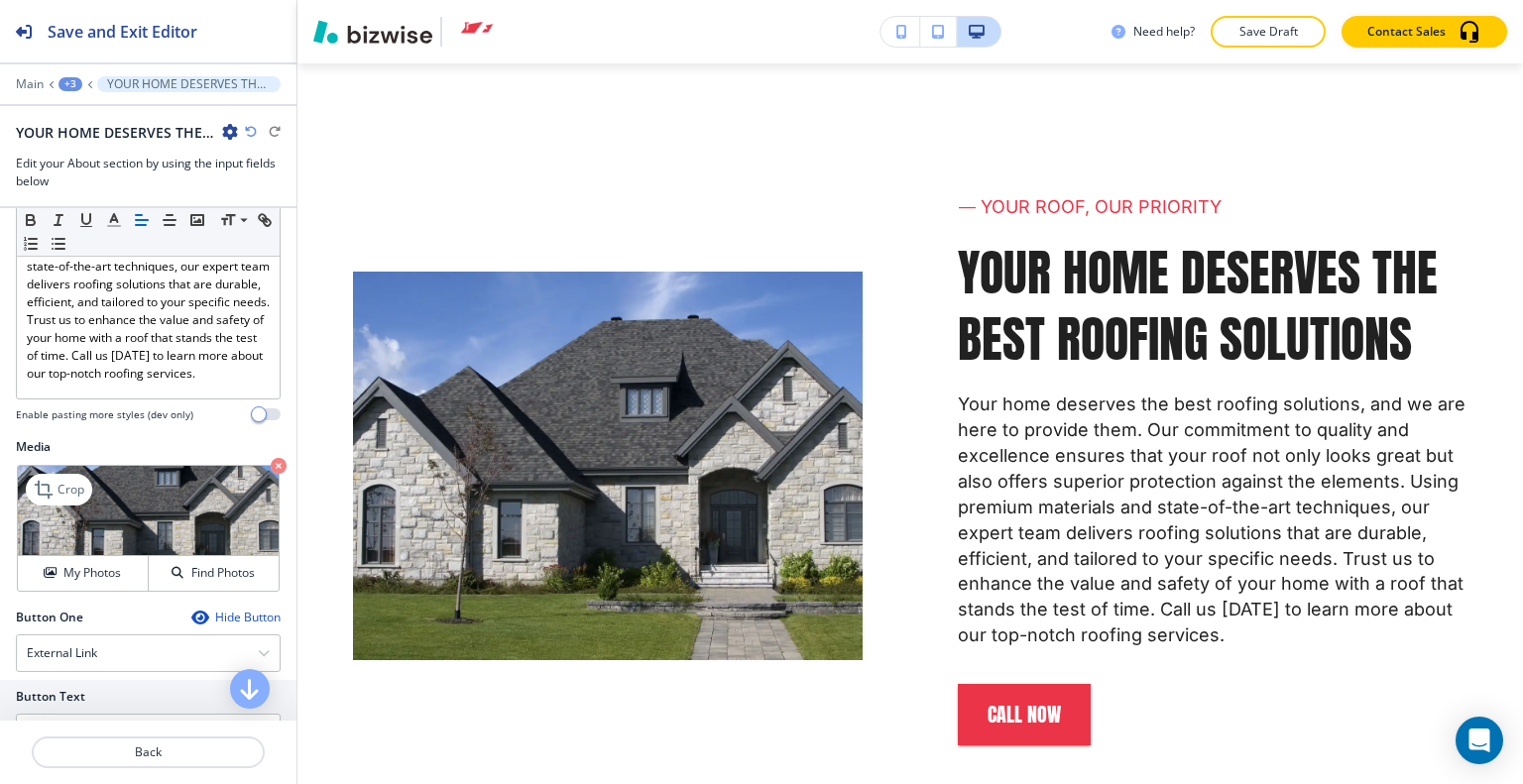 click at bounding box center (148, 510) 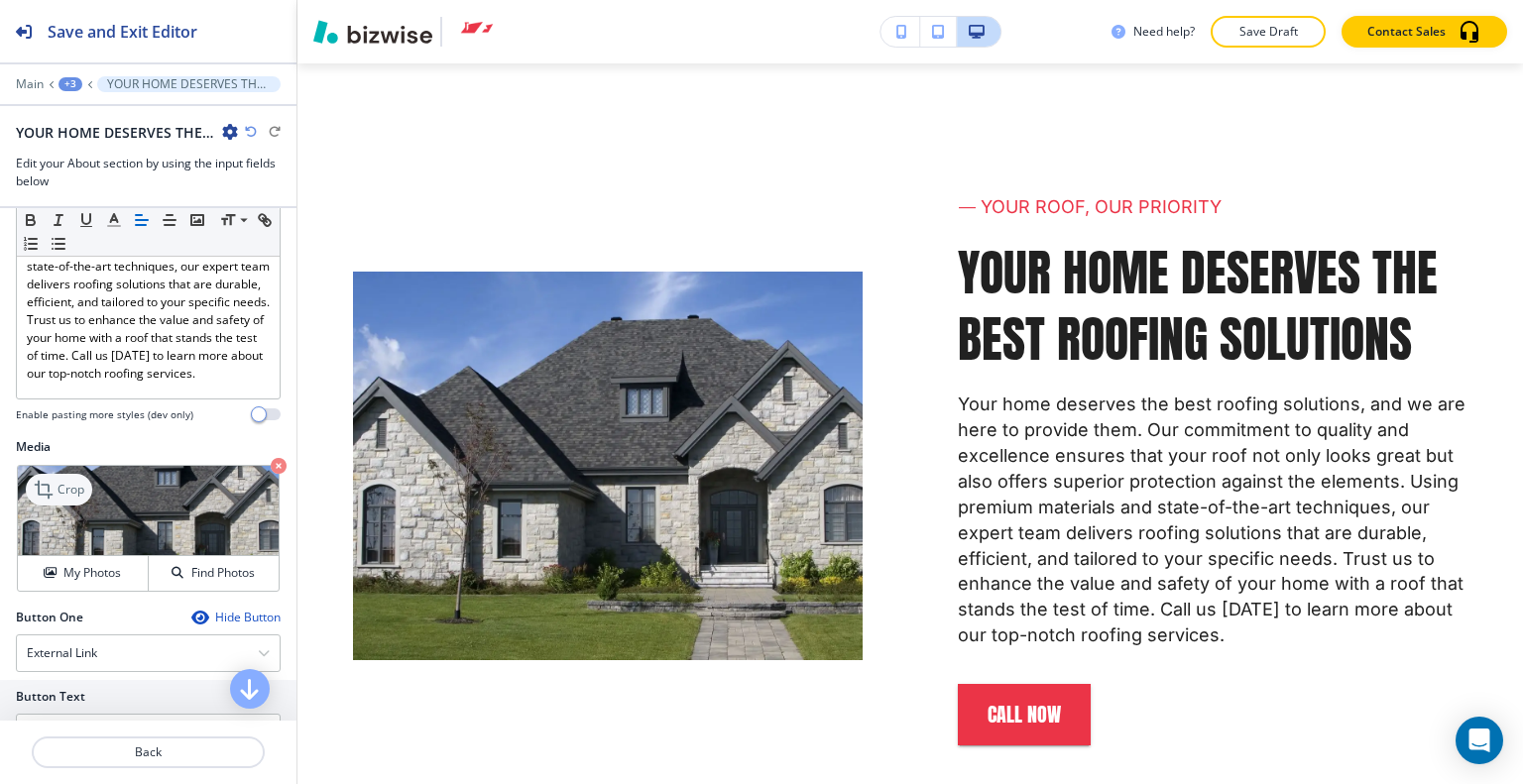 click on "Crop" at bounding box center [70, 490] 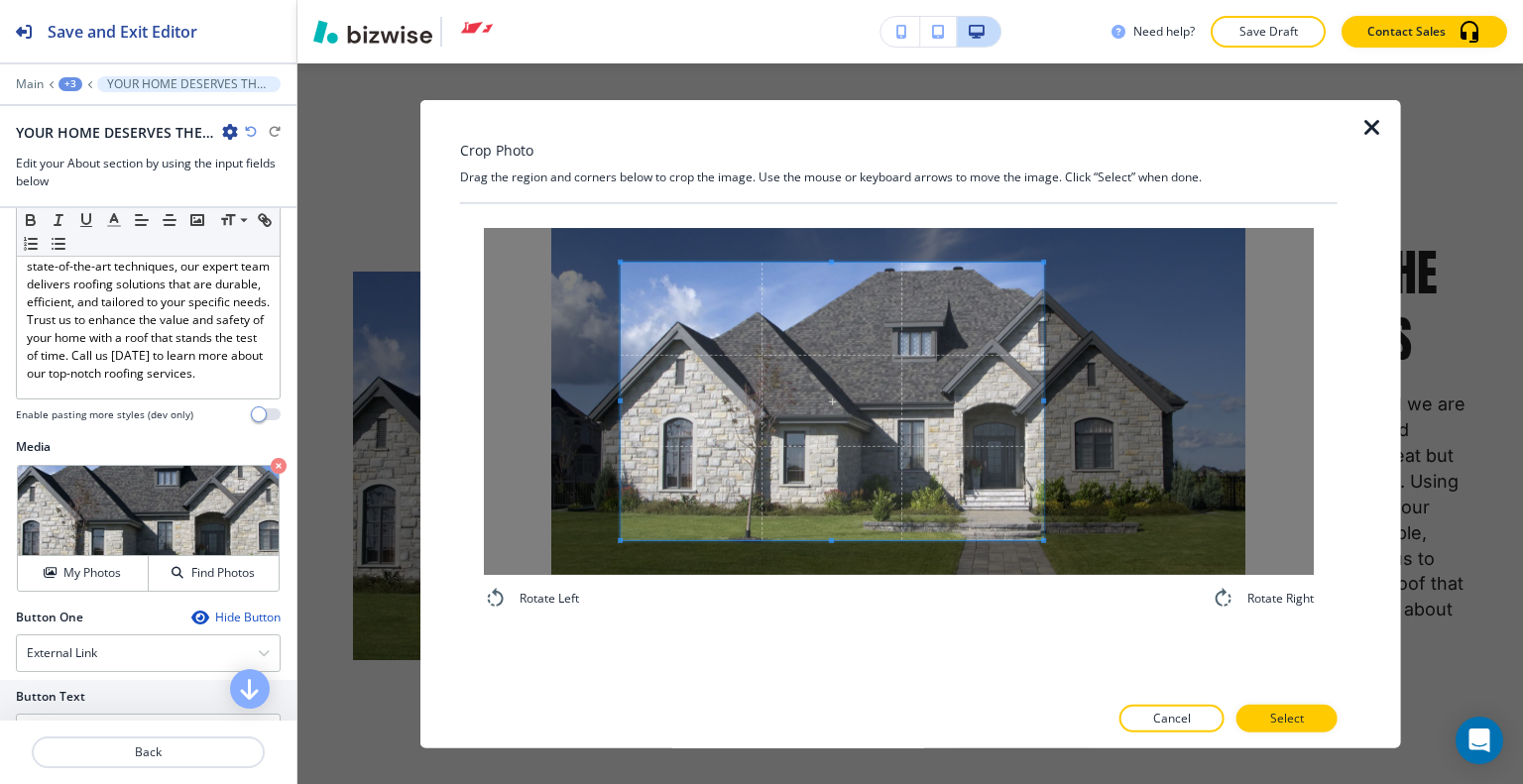 click at bounding box center [1043, 399] 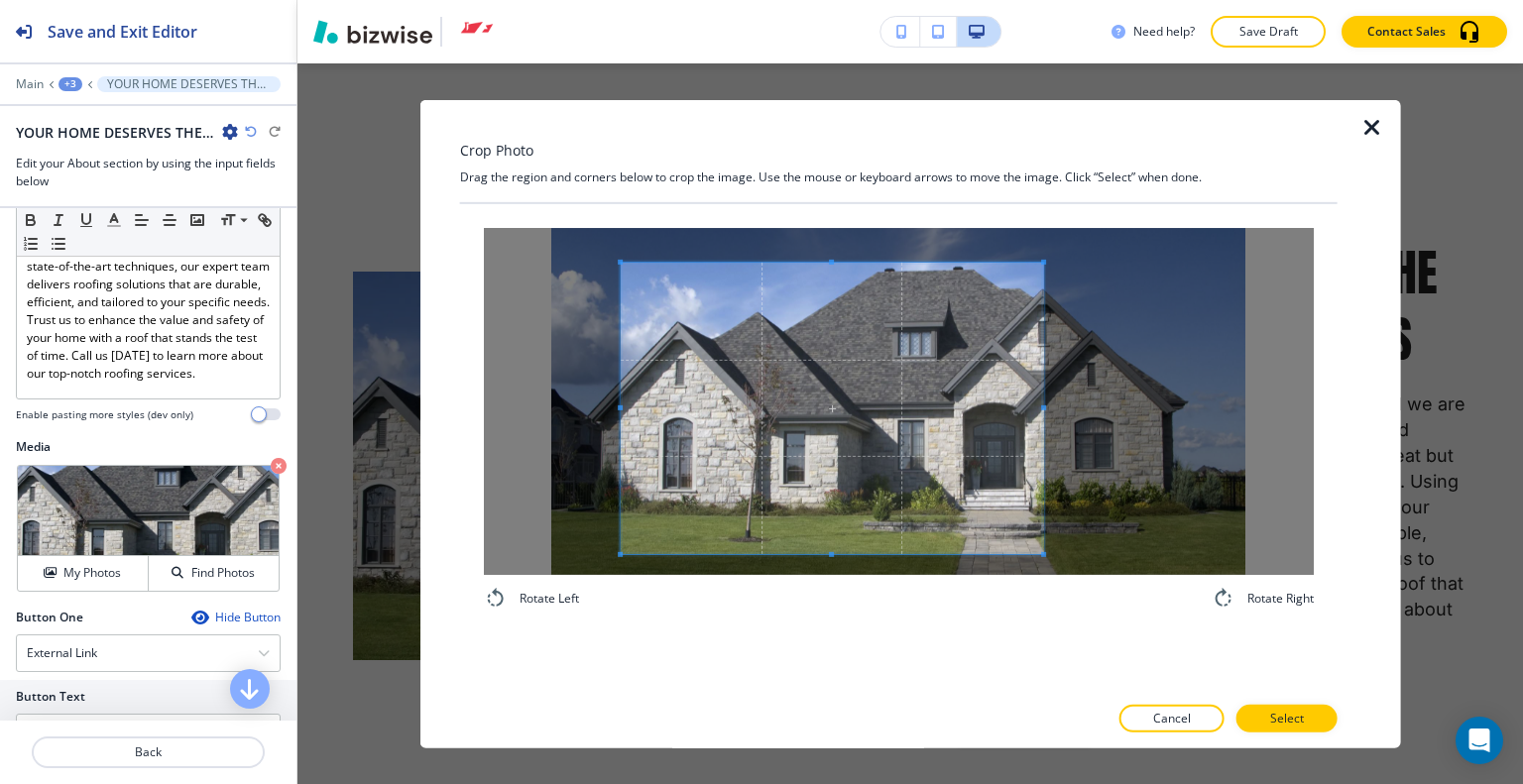 click on "Rotate Left Rotate Right" at bounding box center (898, 418) 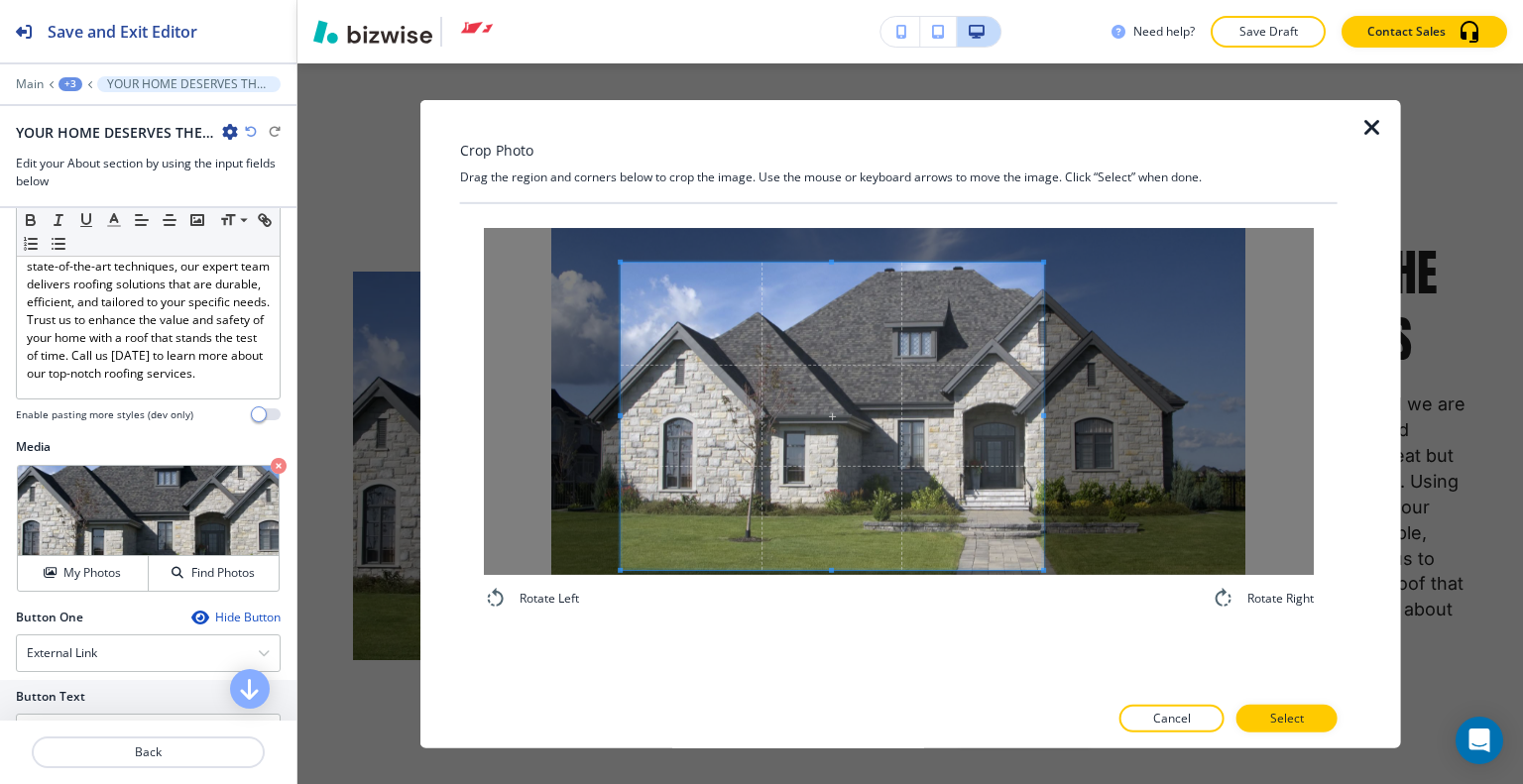 click on "Crop Photo Drag the region and corners below to crop the image. Use the mouse or keyboard arrows to move the image. Click “Select” when done. Rotate Left Rotate Right Cancel Select" at bounding box center (898, 423) 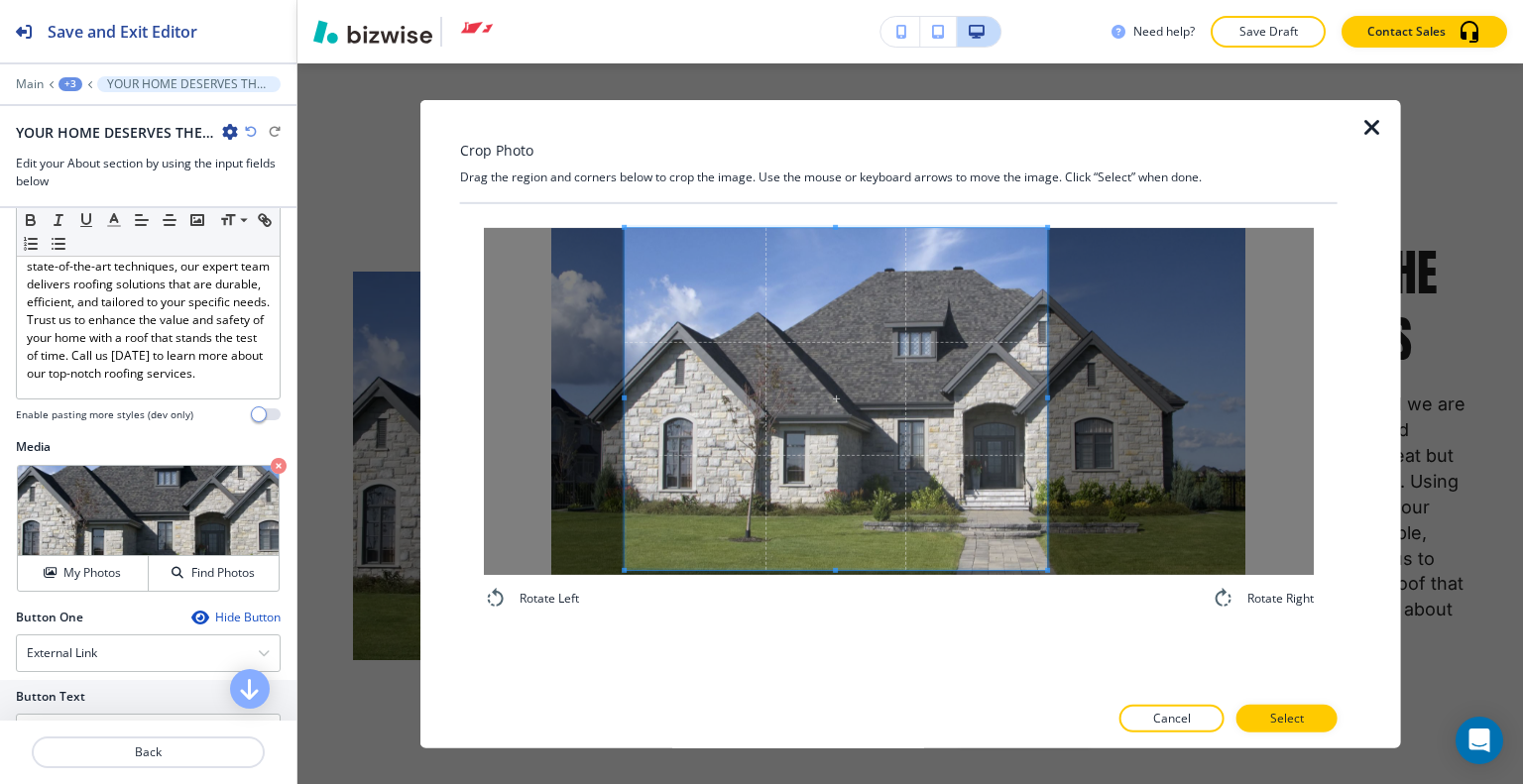 click at bounding box center [836, 397] 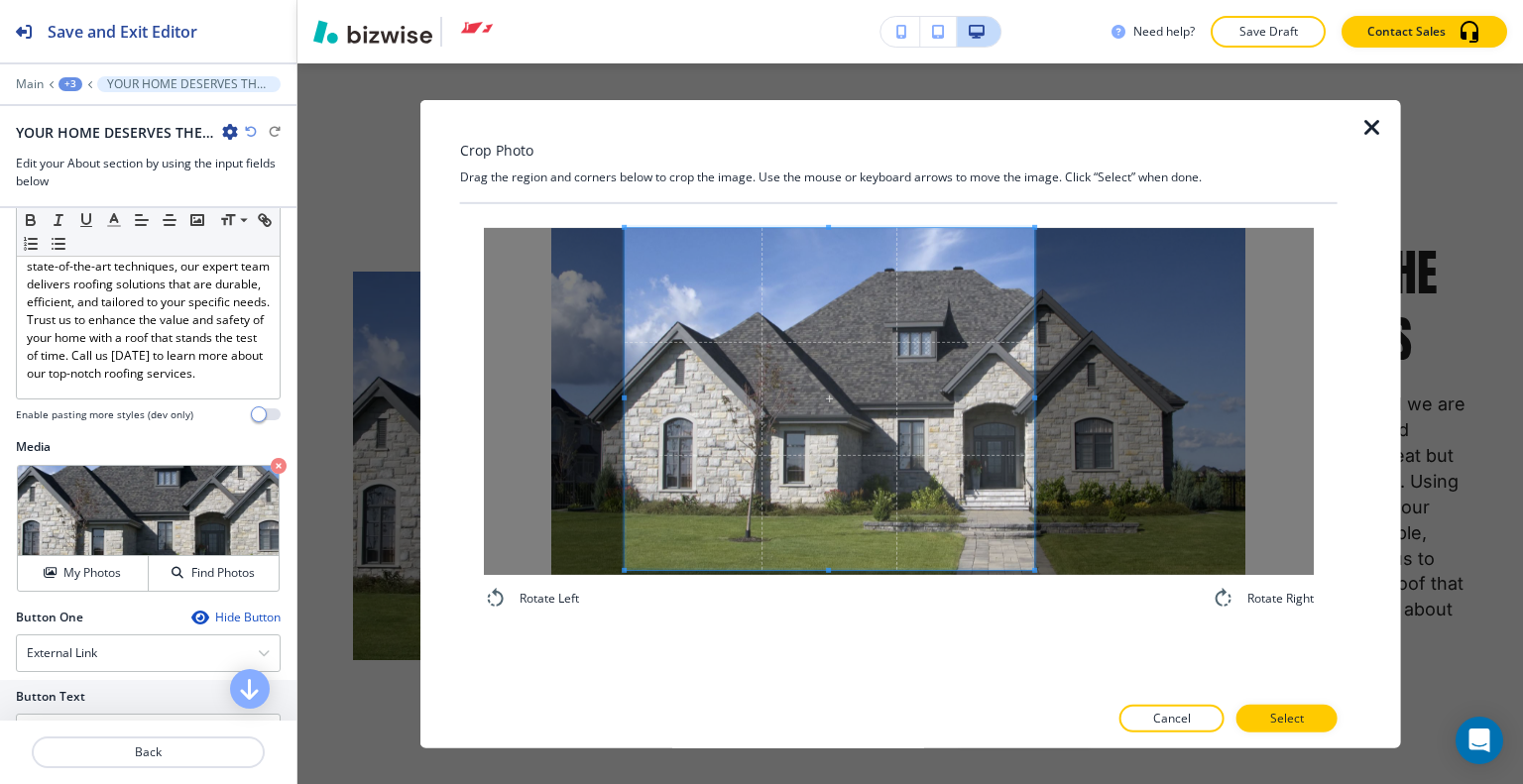 click at bounding box center [829, 397] 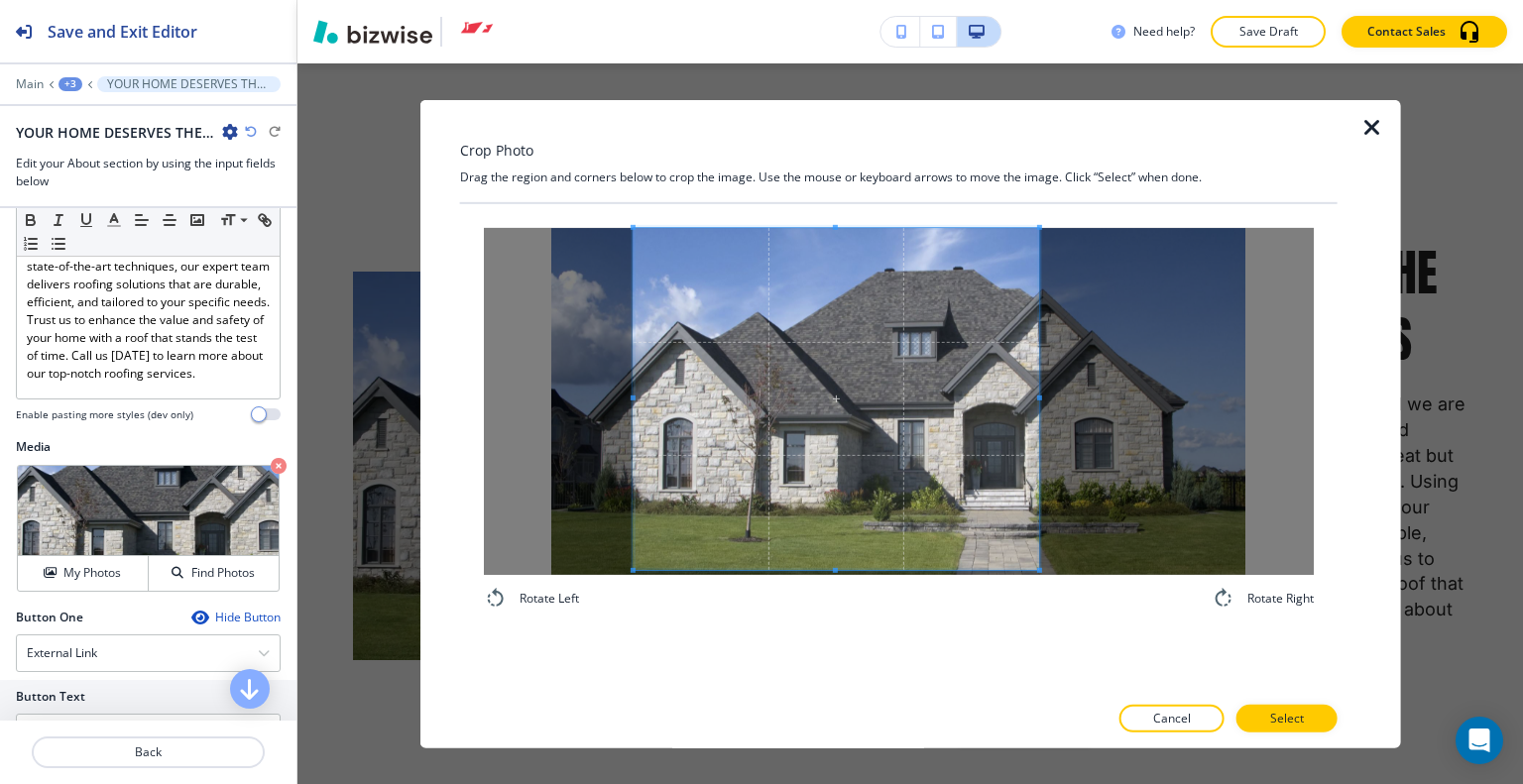click at bounding box center [836, 397] 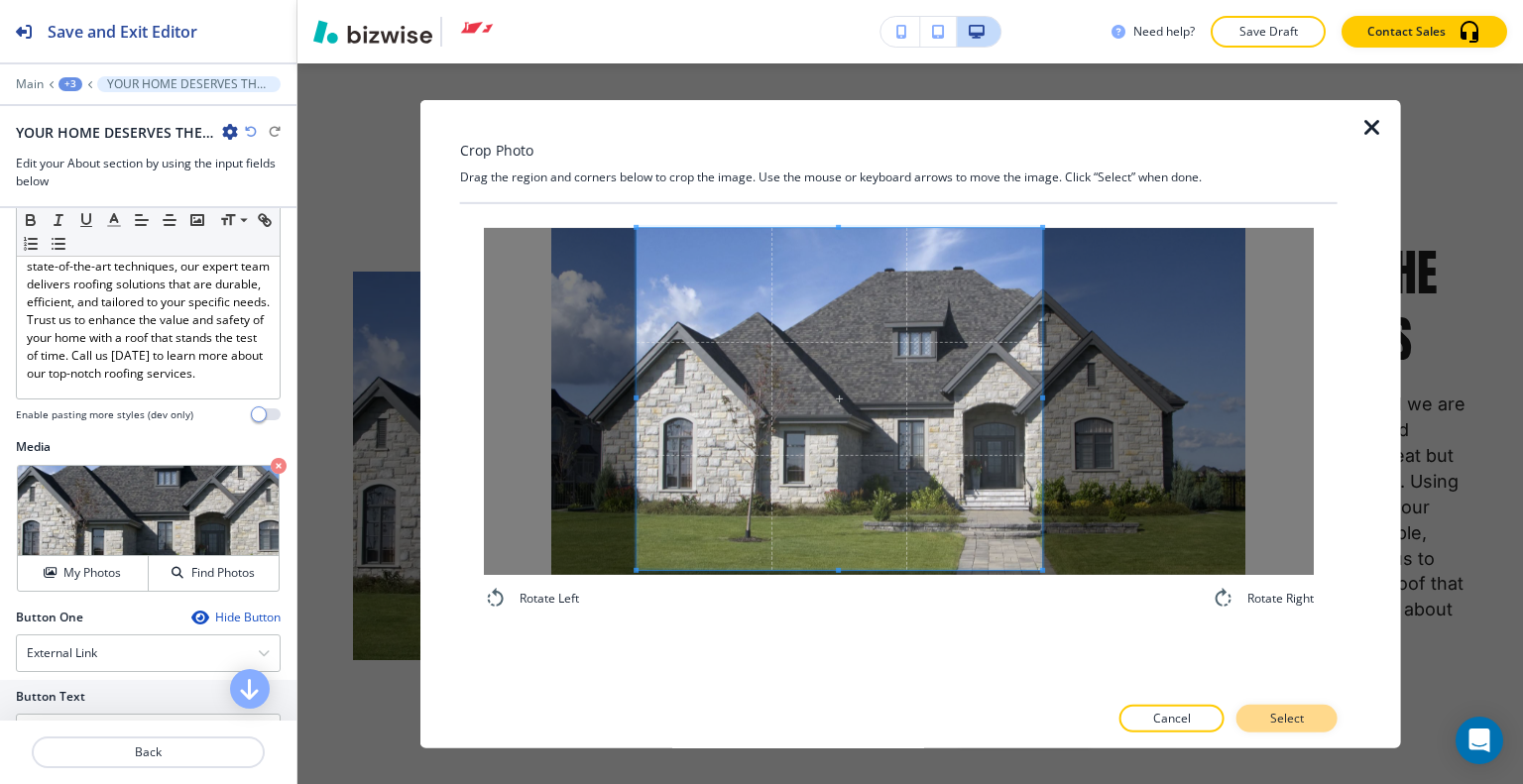 click on "Select" at bounding box center [1287, 719] 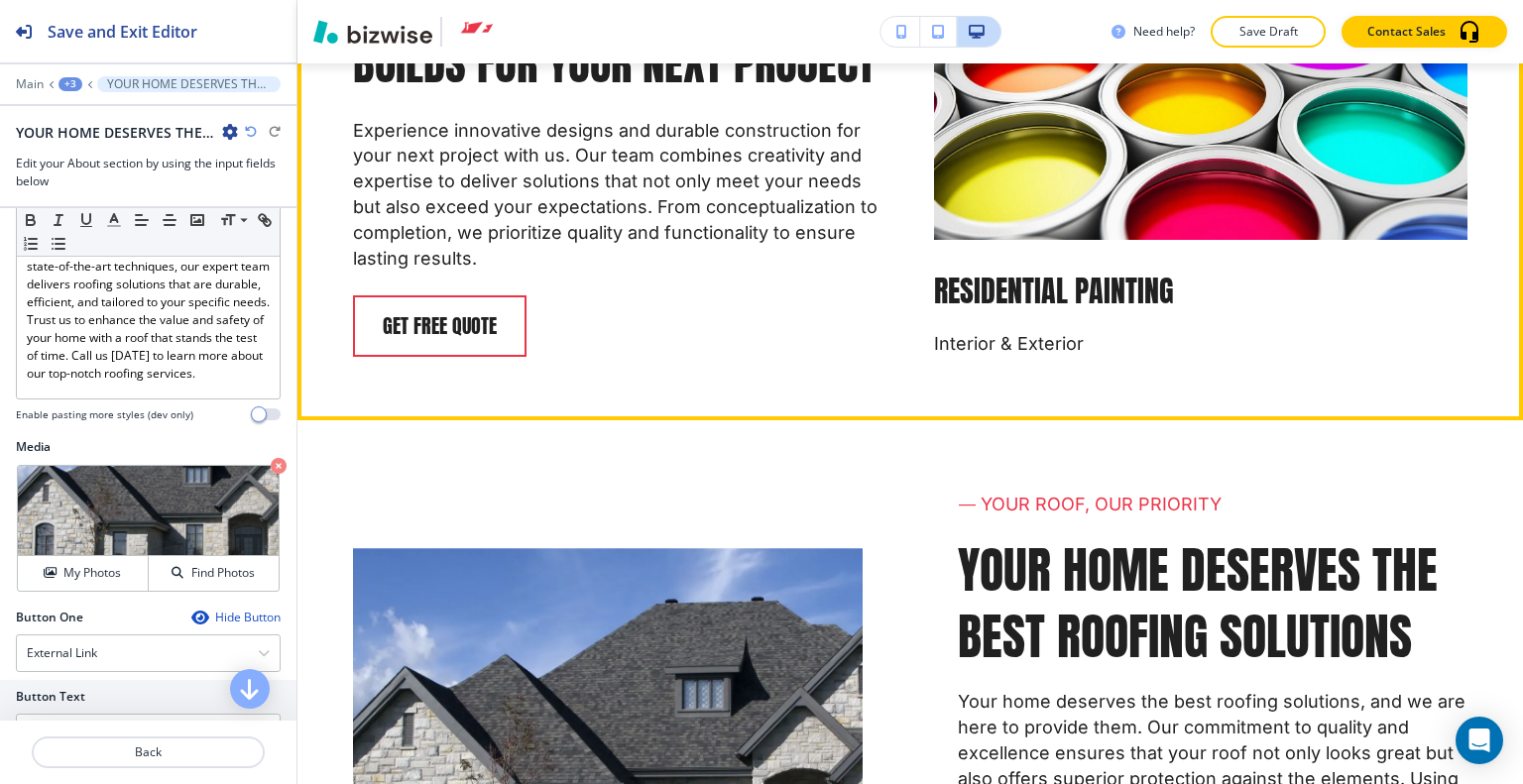 scroll, scrollTop: 5884, scrollLeft: 0, axis: vertical 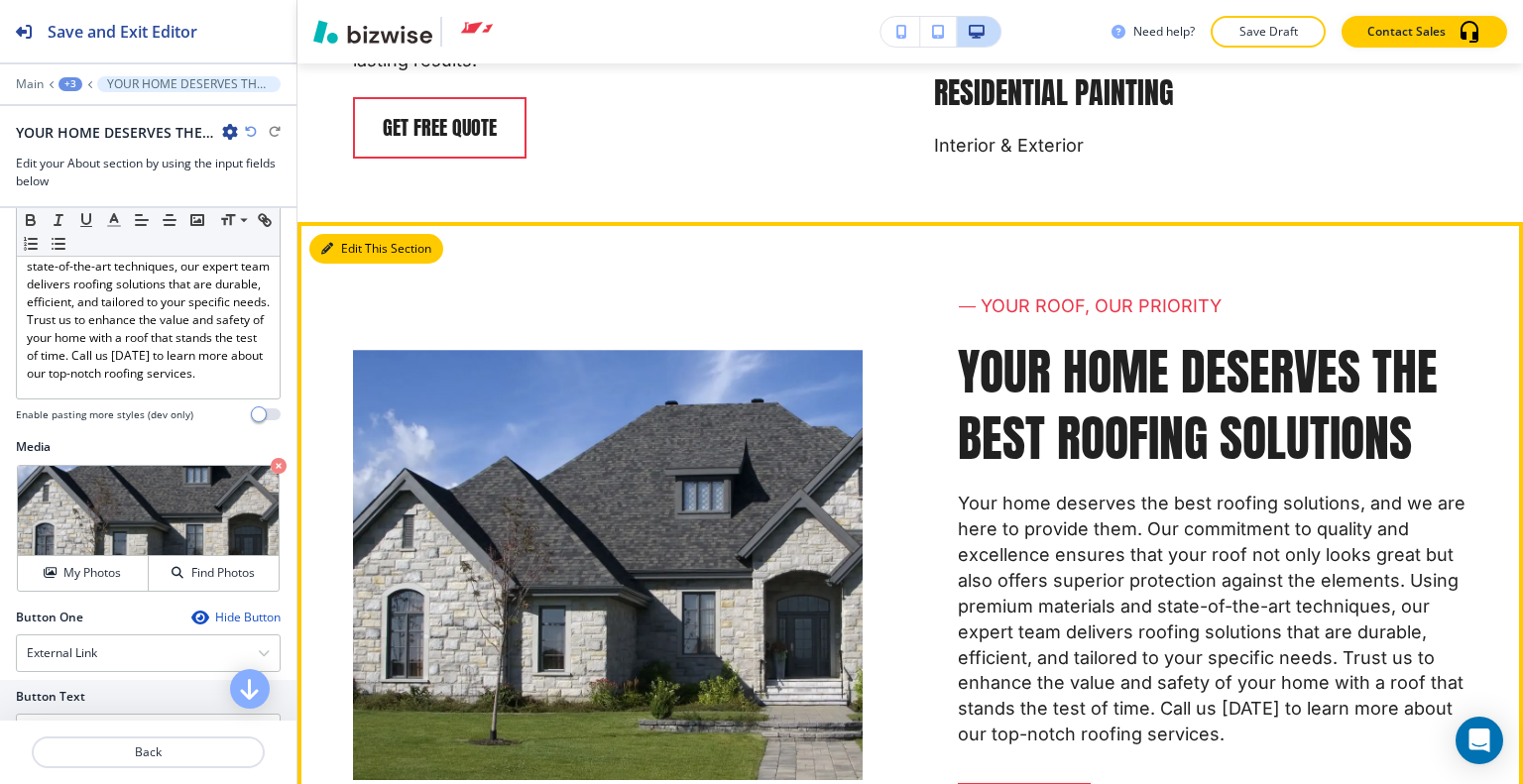 click on "Edit This Section" at bounding box center [376, 249] 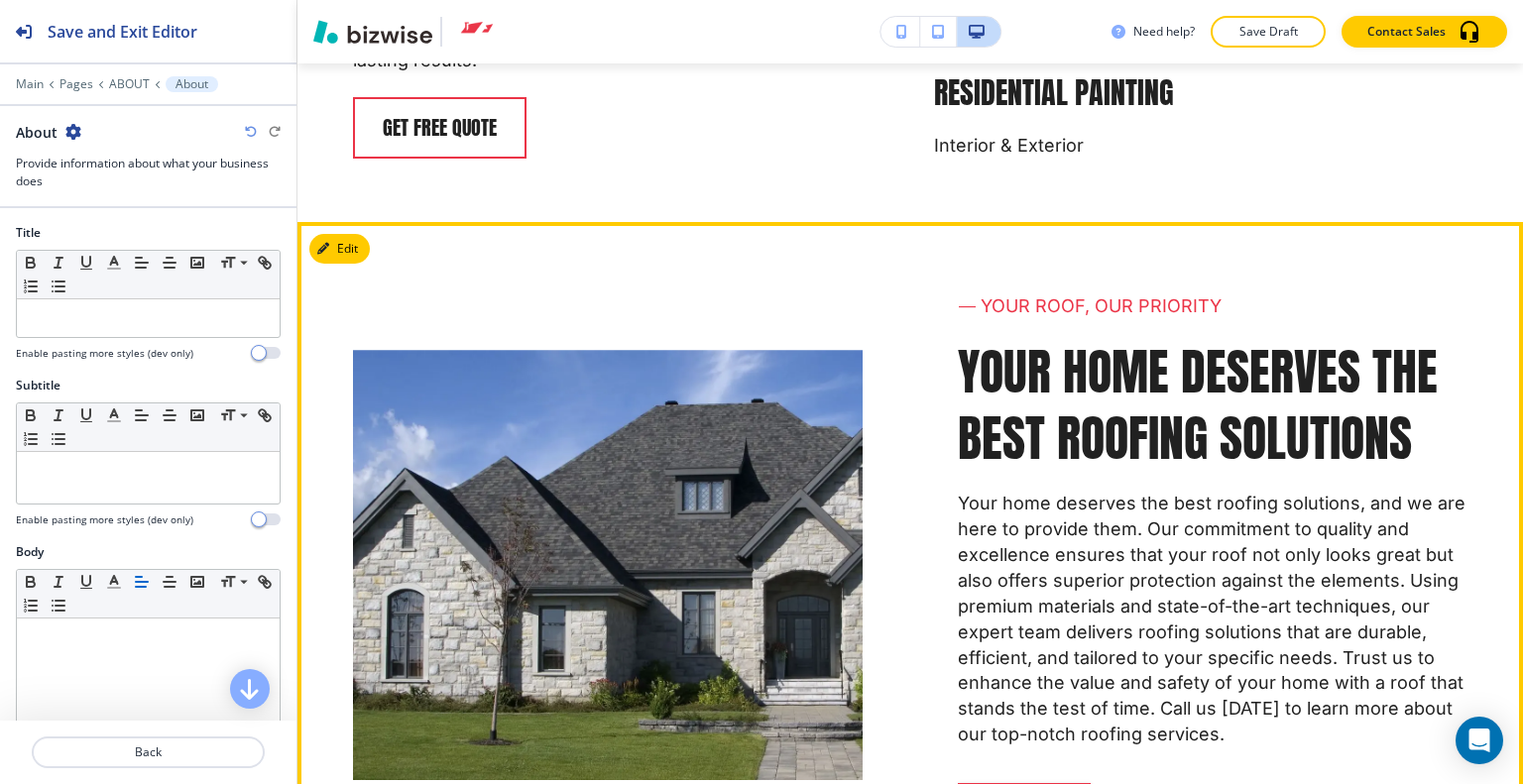 scroll, scrollTop: 6015, scrollLeft: 0, axis: vertical 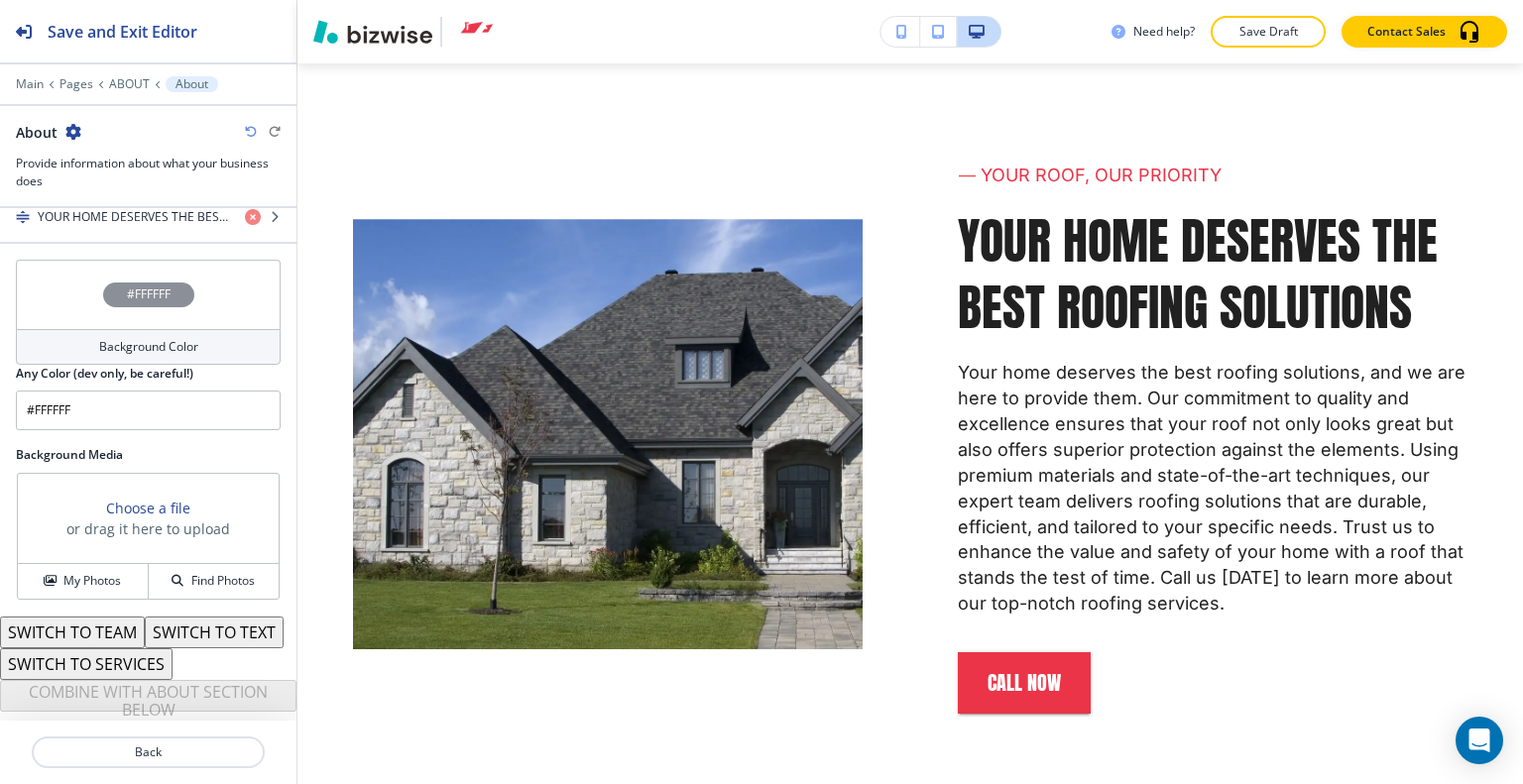 click on "#FFFFFF" at bounding box center (148, 294) 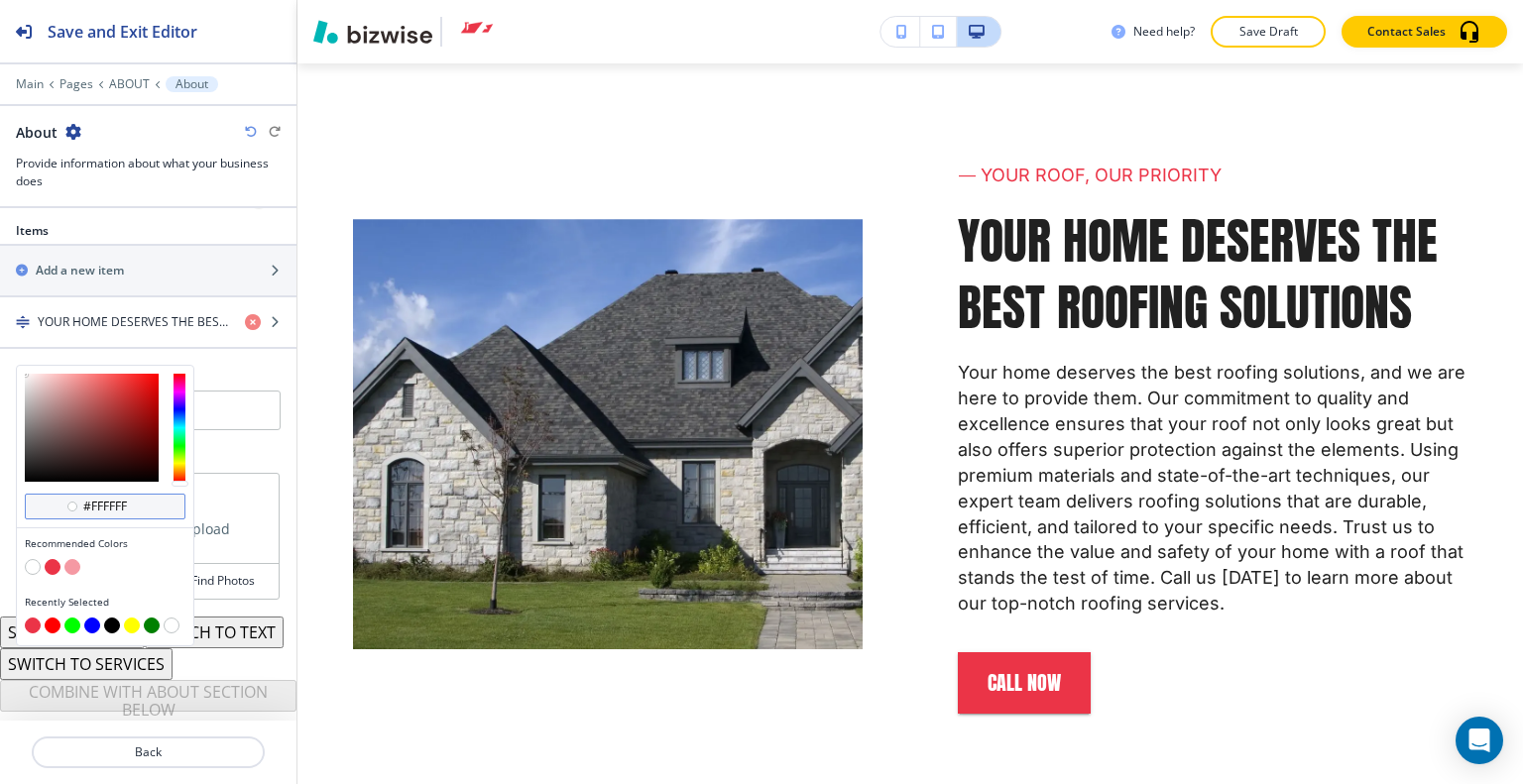 scroll, scrollTop: 720, scrollLeft: 0, axis: vertical 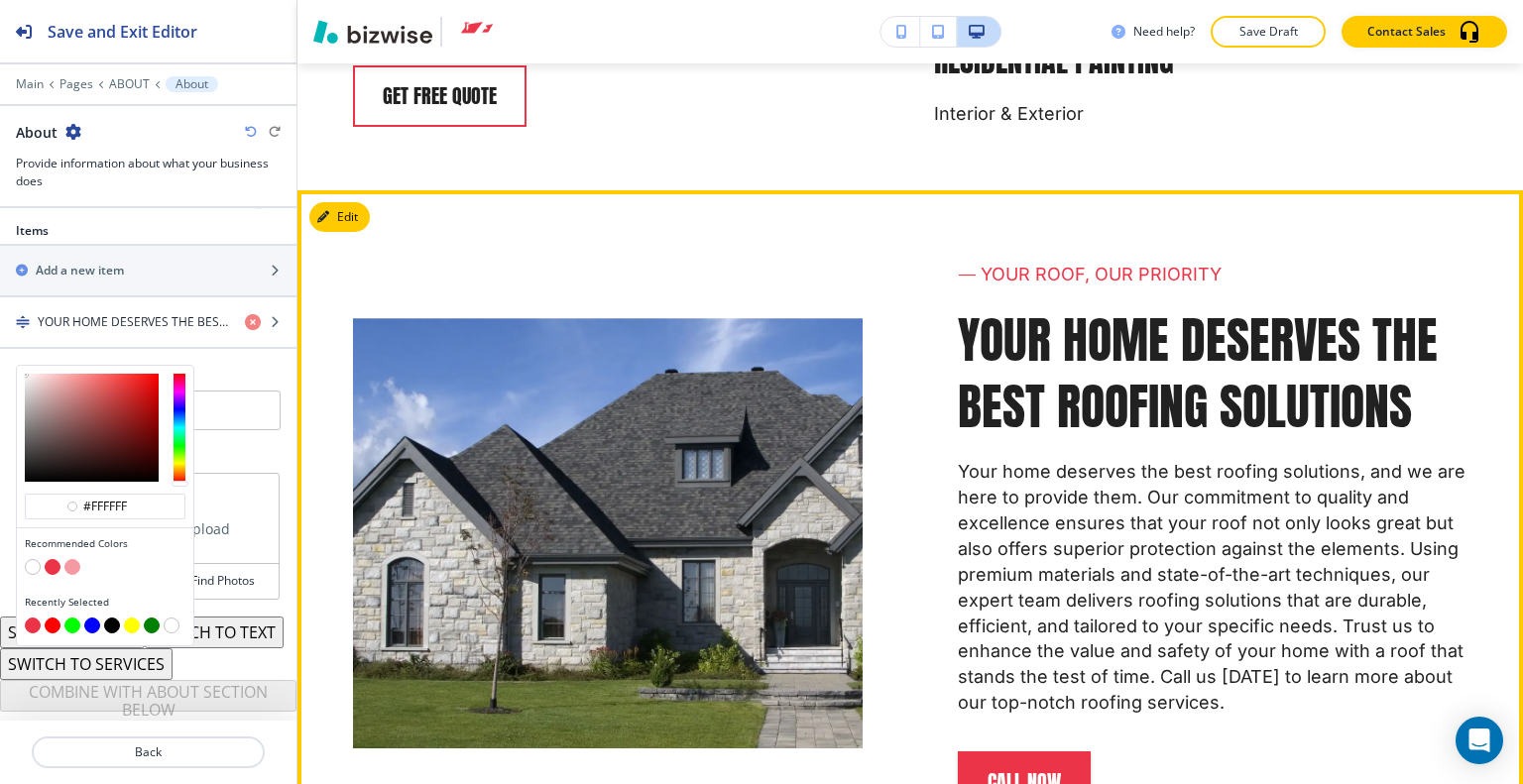 click on "Edit PREMIUM ROOFING SOLUTIONS FOR EVERY HOME TRUSTED ROOFING CONTRACTOR IN STONE COUNTY, MO (417) 450-9012 contact us Edit TOP-QUALITY ROOFING CARE EXCEPTIONAL ROOFING SERVICES YOU CAN TRUST Experience exceptional roofing services you can trust with our dedicated team of professionals. We deliver top-quality craftsmanship and use premium materials to ensure your roof is durable and reliable. Whether you need repairs, maintenance, or a new installation, we handle every project with the utmost care and expertise. Our commitment to excellence and customer satisfaction has earned us the trust of countless homeowners. Contact us today to learn how we can meet your roofing needs with unparalleled service. CONTACT US TODAY Edit ⸻ PREMIUM QUALITY & CRAFTSMANSHIP PROFESSIONAL ROOFING SERVICES EXPERT CRAFTSMANSHIP With our team's expertise and years of experience, expect unmatched quality in every project. CUSTOMER SATISFACTION RELIABILITY GUARANTEED Edit ⸻ YOUR GO-TO FOR ROOFING & BEYOND Edit book now Edit Edit ." at bounding box center [910, 4626] 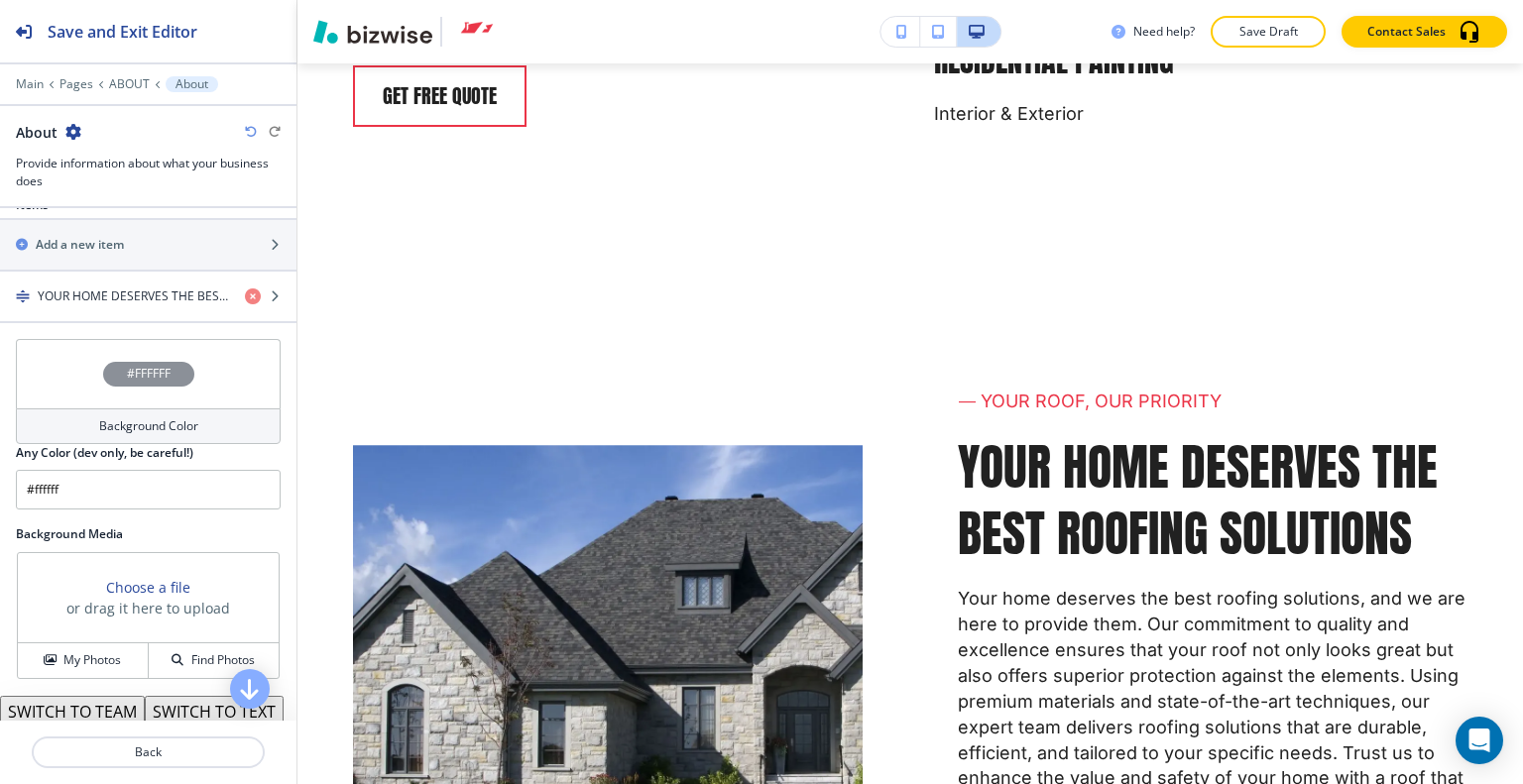click on "#FFFFFF" at bounding box center [148, 374] 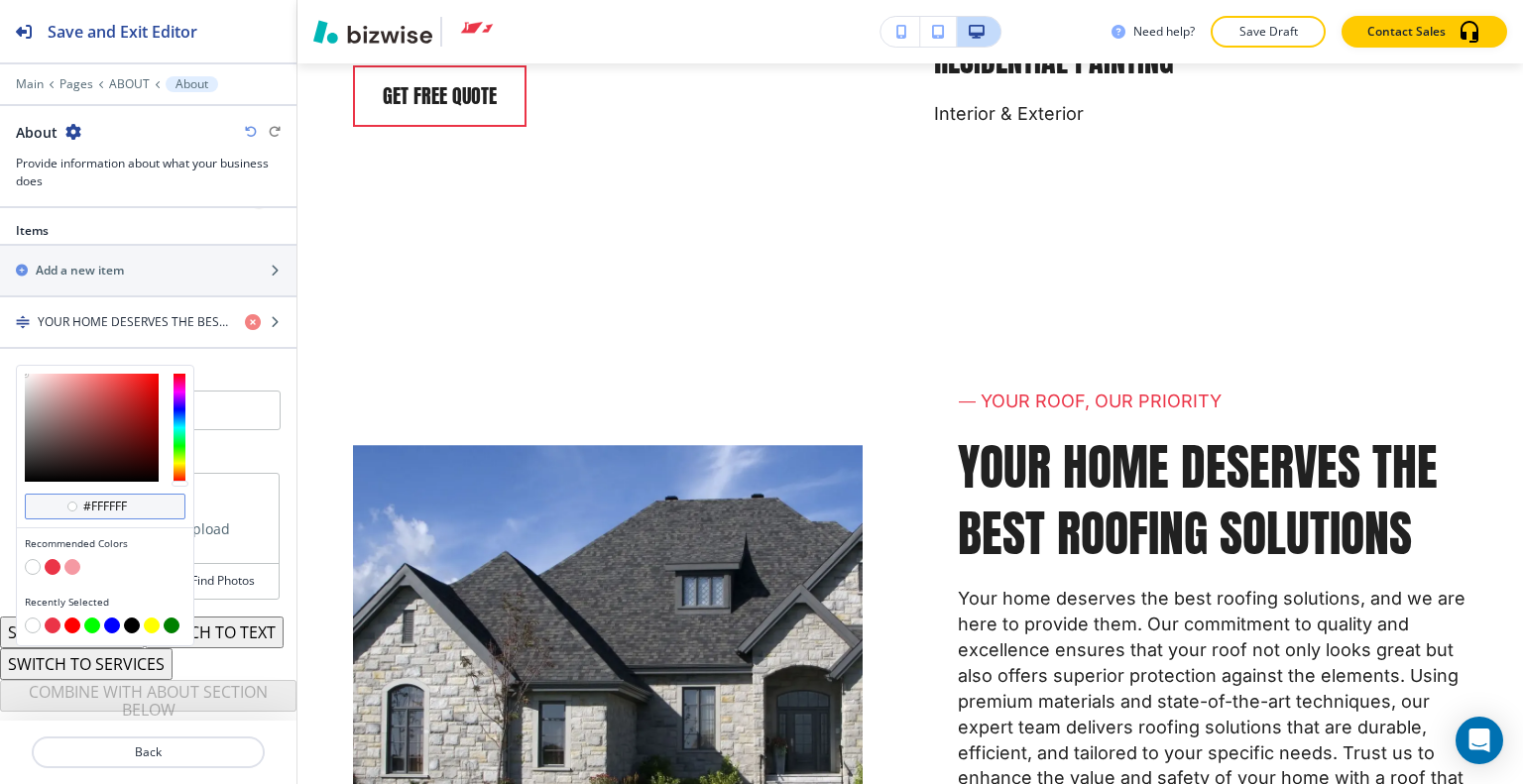 click on "#ffffff" at bounding box center [116, 506] 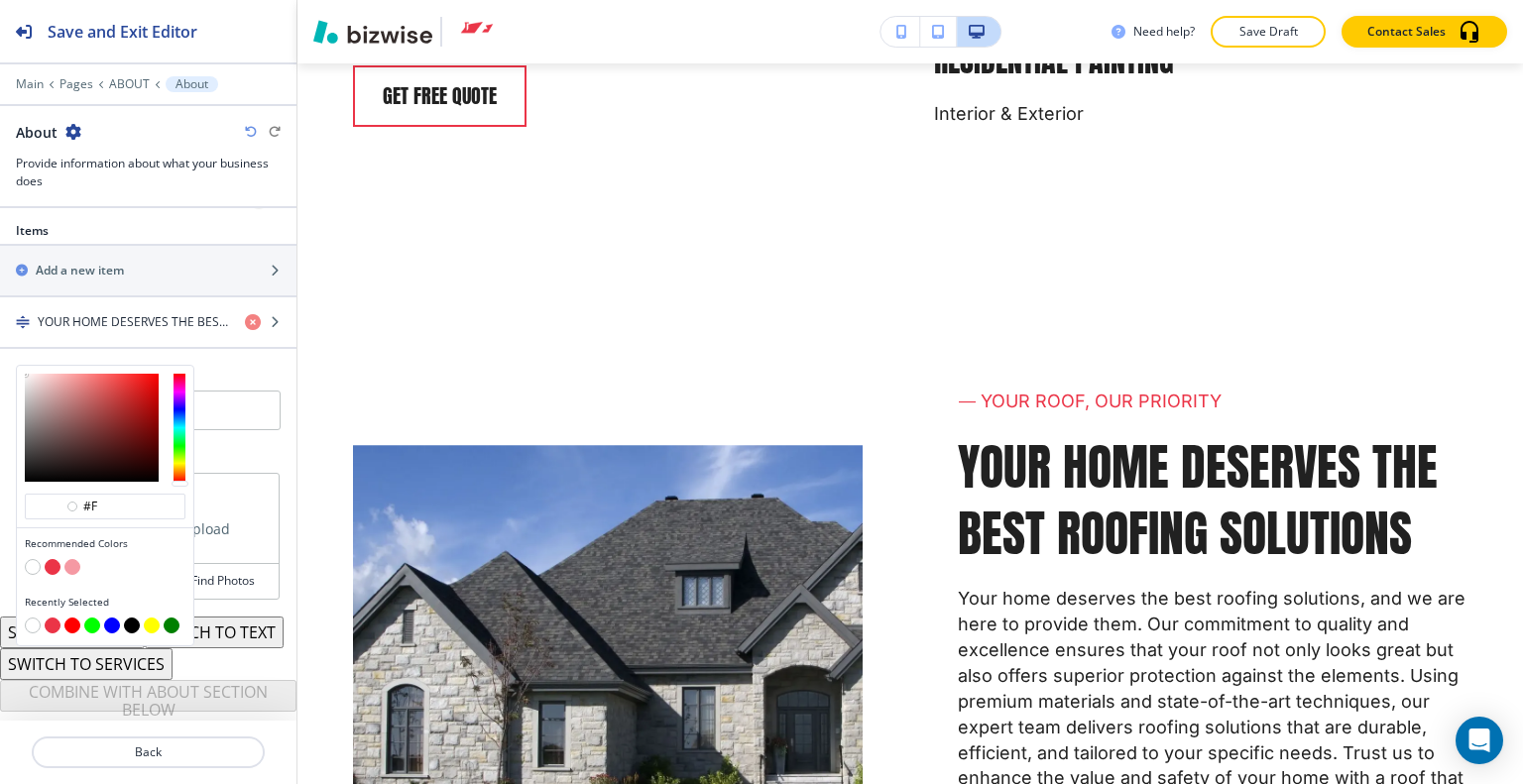 type on "#" 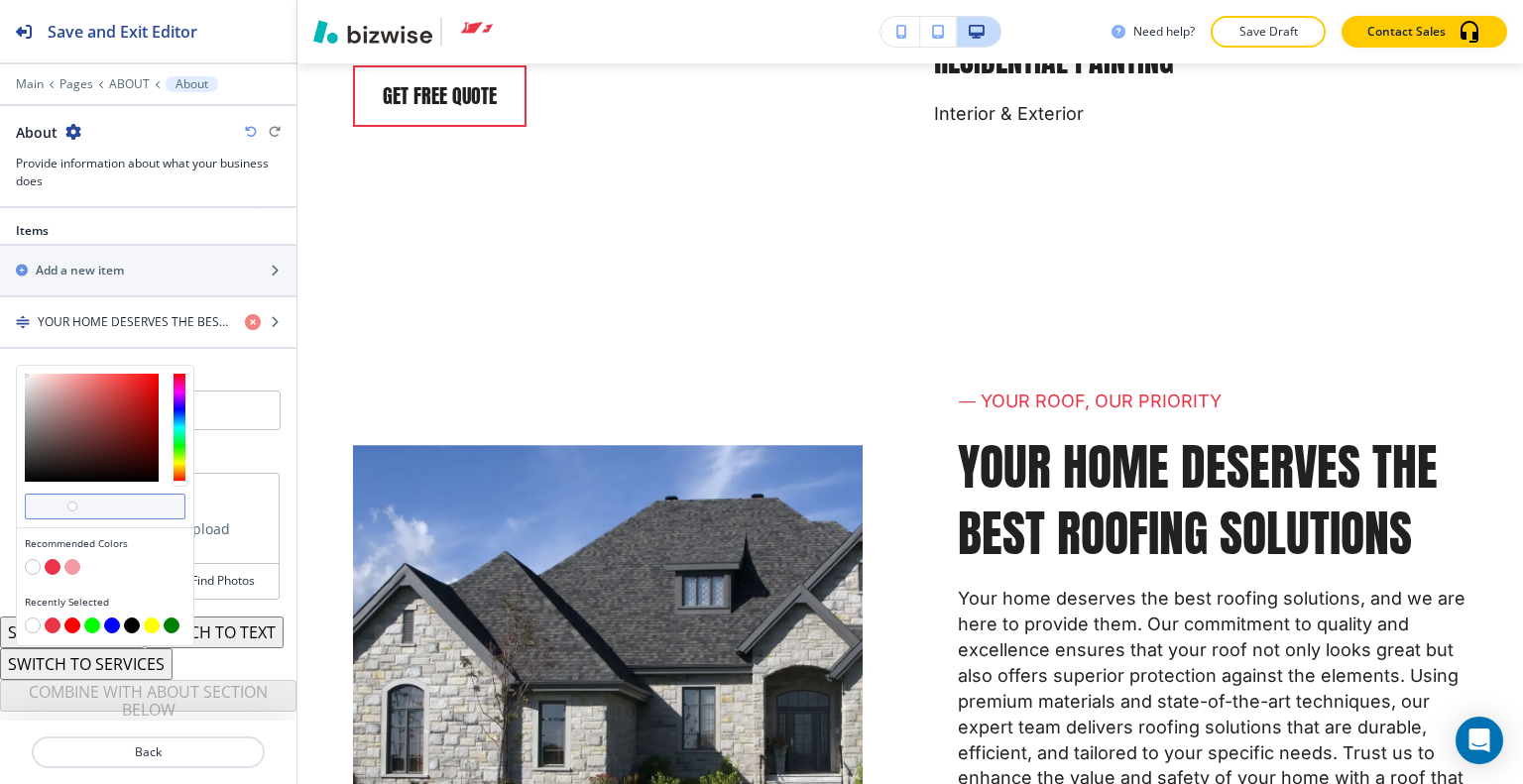 paste on "#12122D" 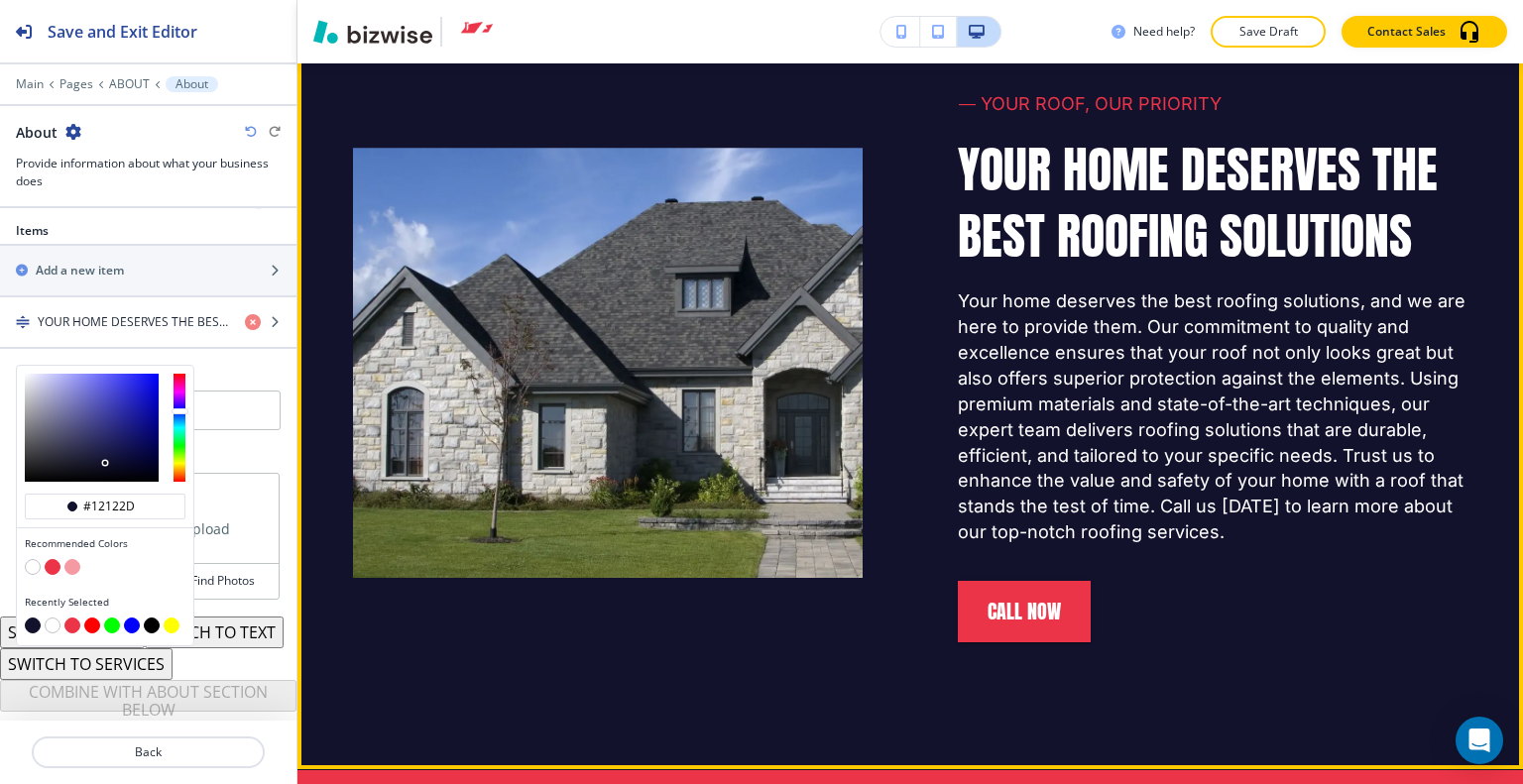 scroll, scrollTop: 6114, scrollLeft: 0, axis: vertical 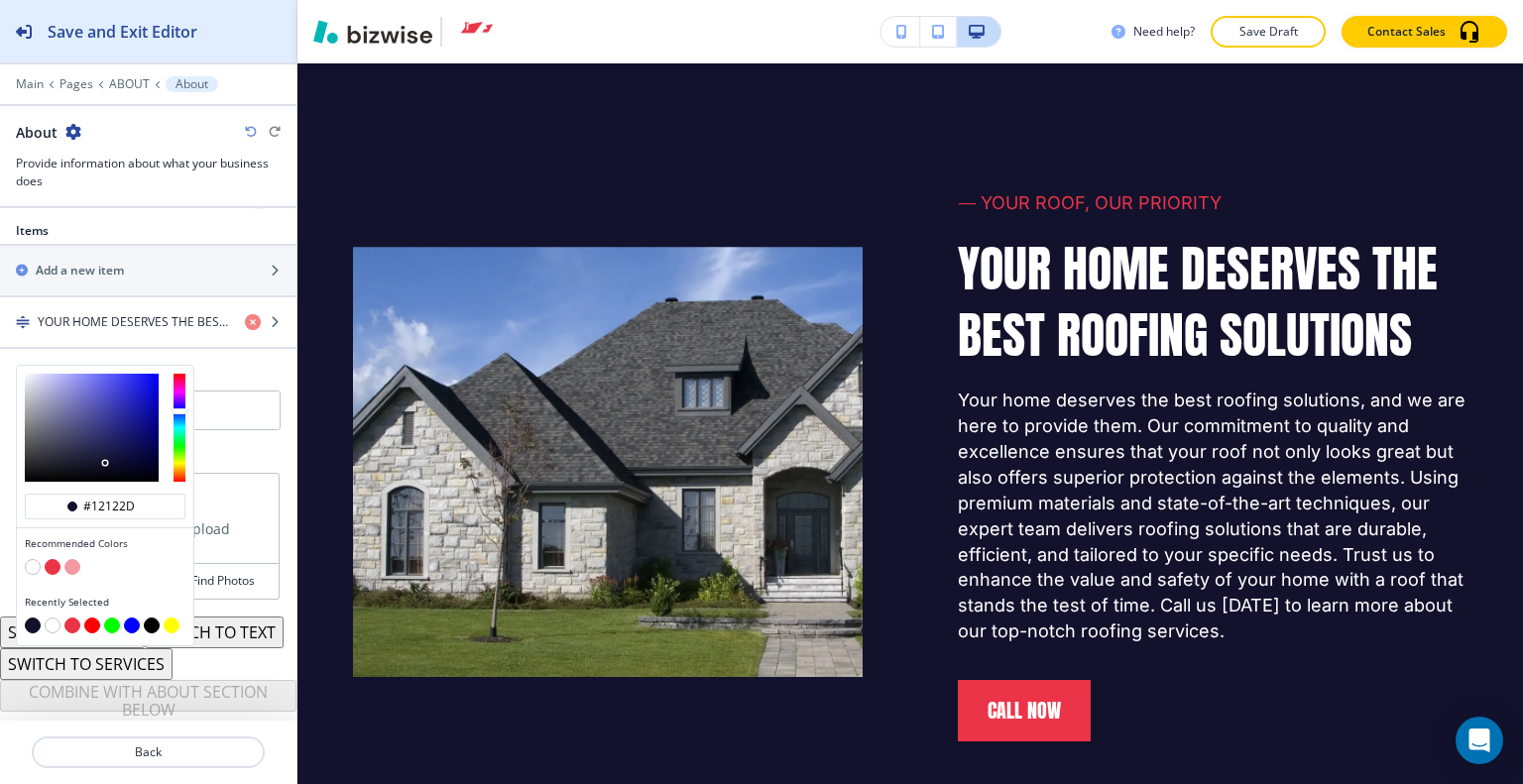 click on "Save and Exit Editor" at bounding box center [148, 31] 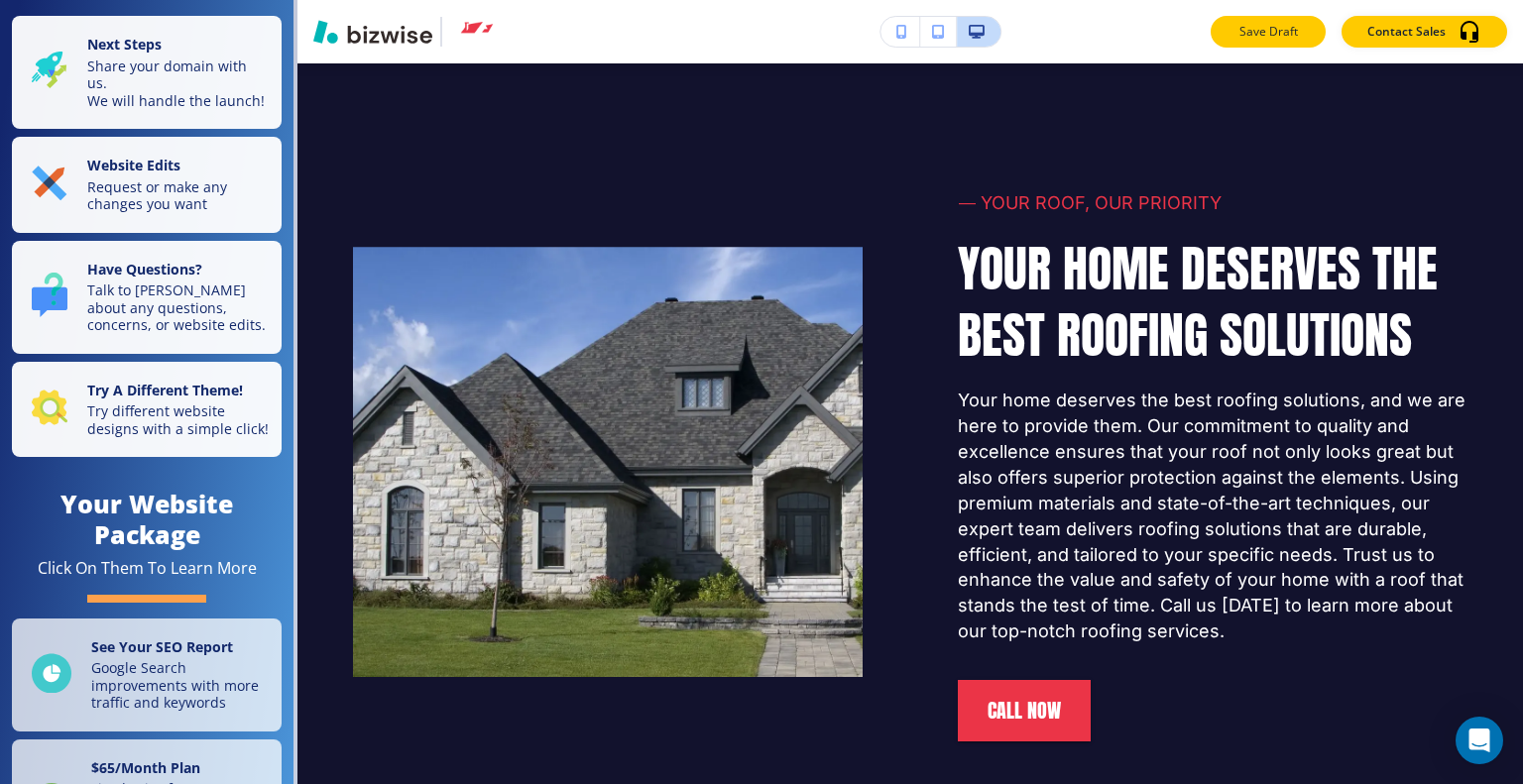 click on "Save Draft" at bounding box center (1268, 32) 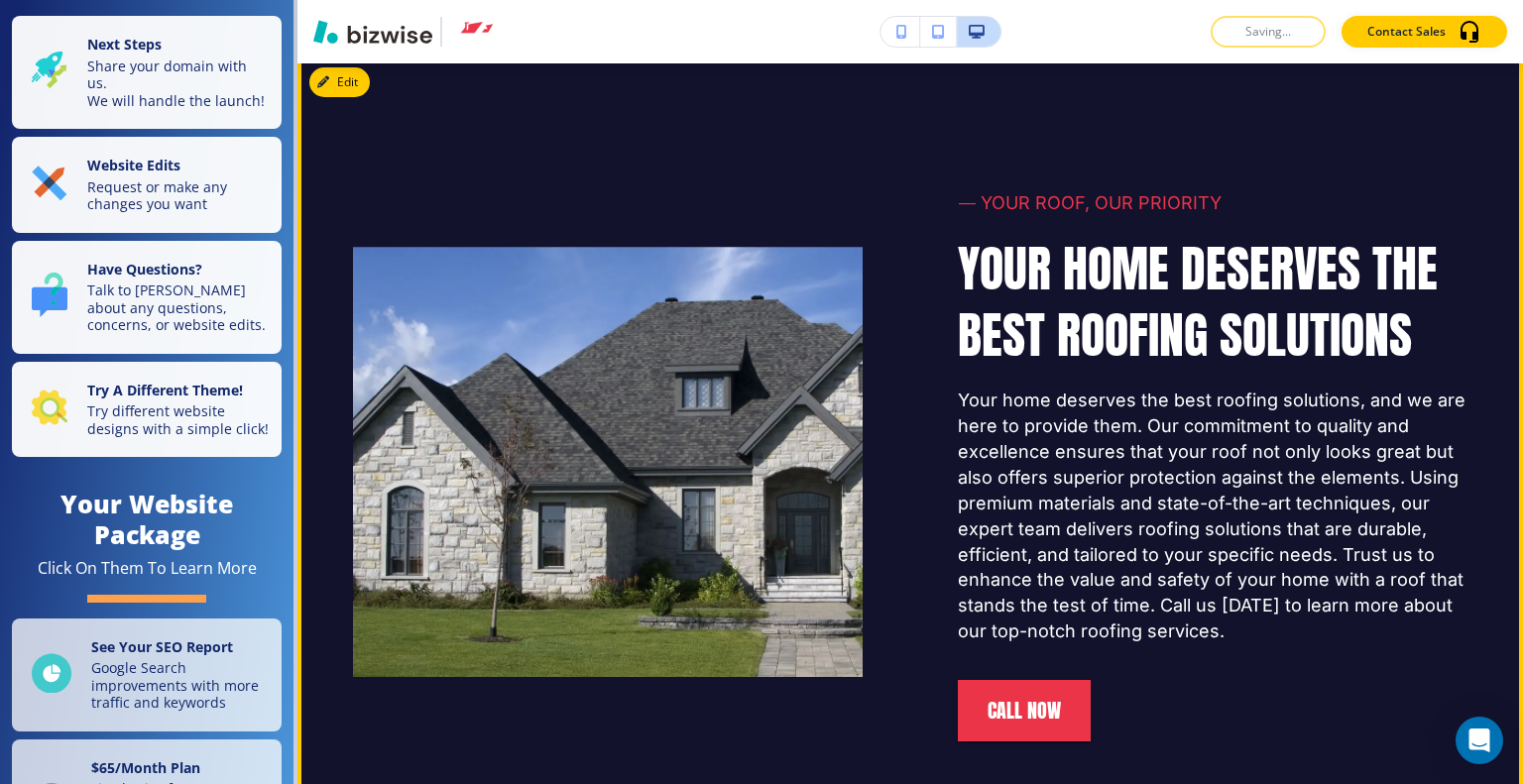 scroll, scrollTop: 6015, scrollLeft: 0, axis: vertical 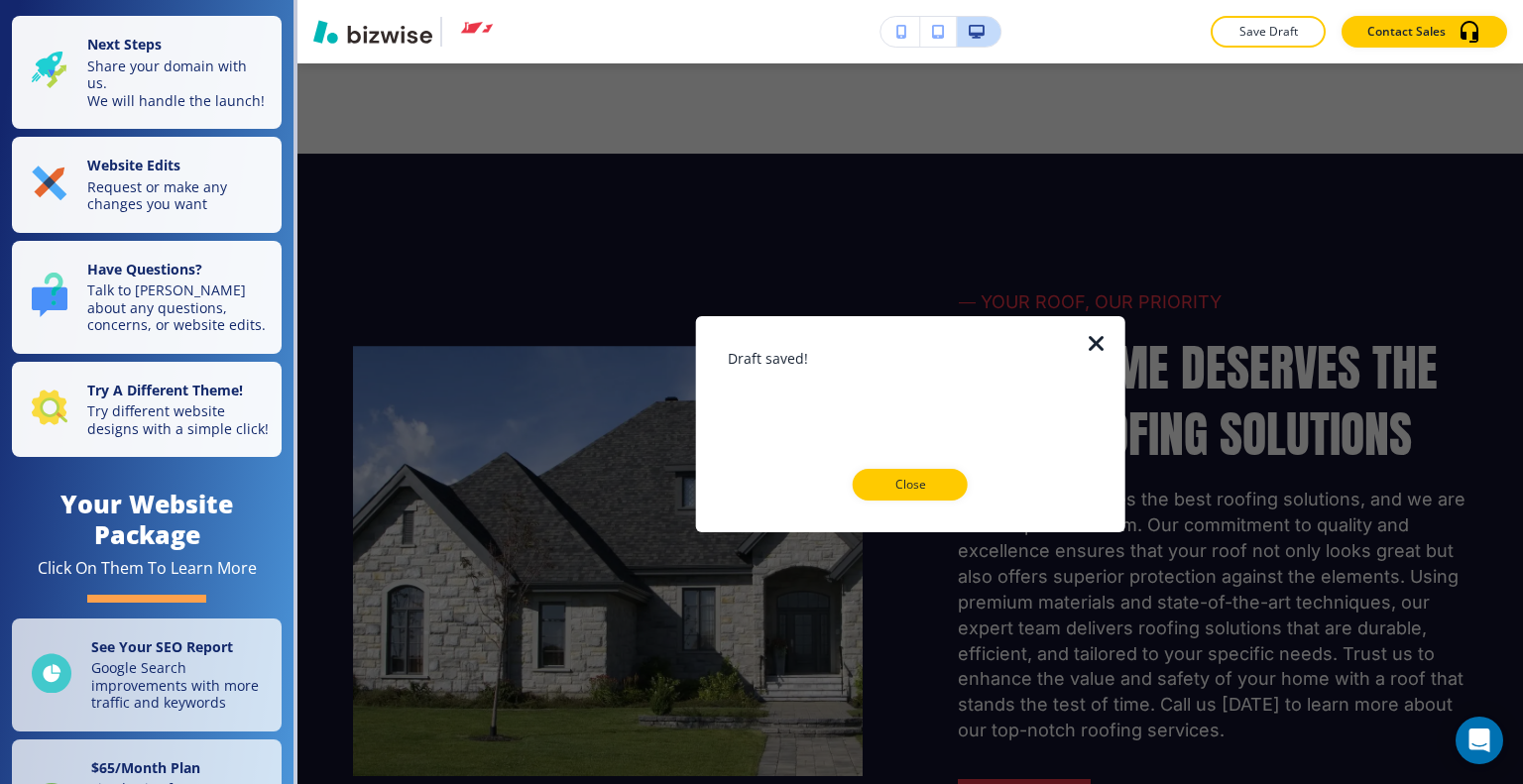 drag, startPoint x: 955, startPoint y: 474, endPoint x: 950, endPoint y: 485, distance: 12.083046 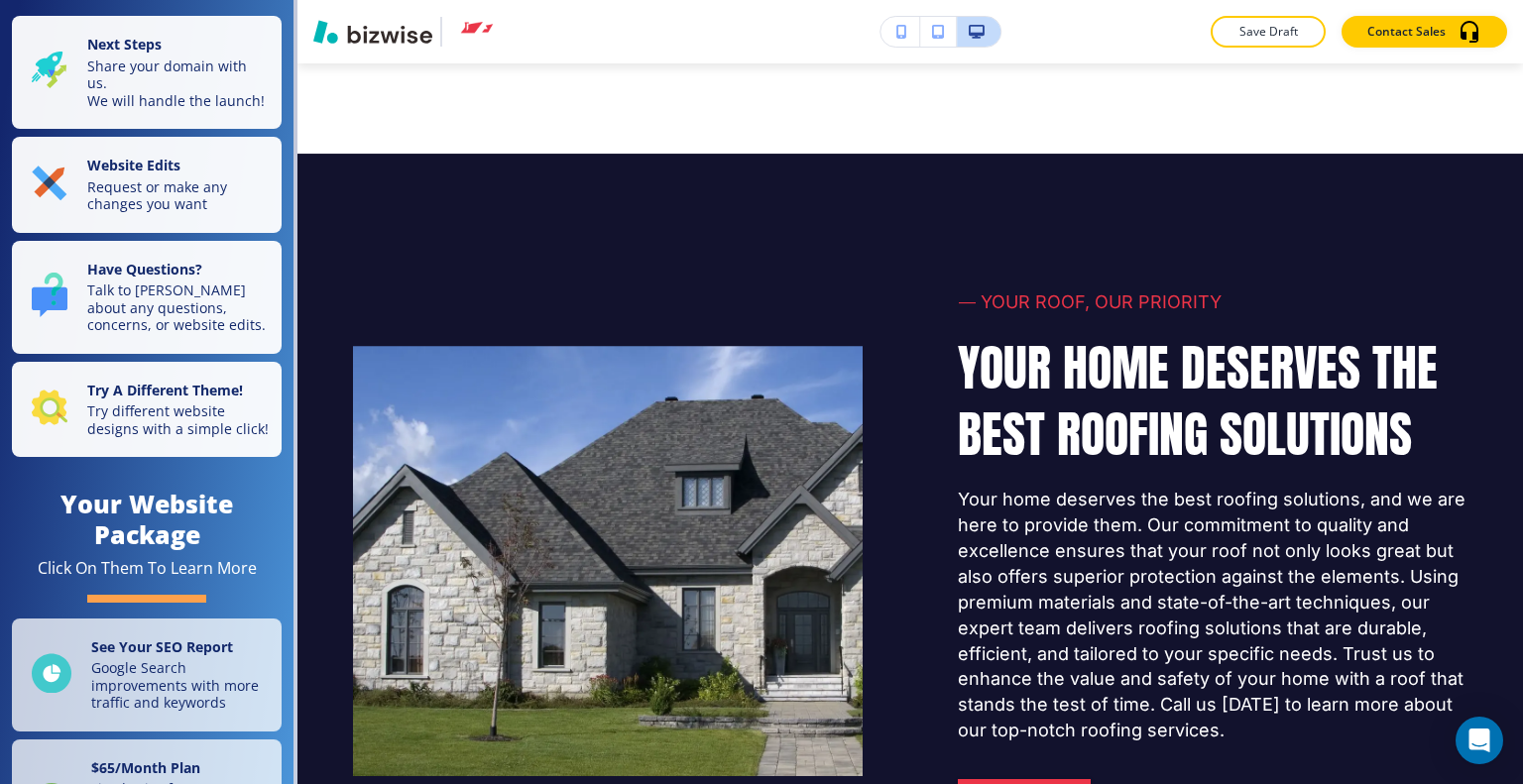scroll, scrollTop: 5916, scrollLeft: 0, axis: vertical 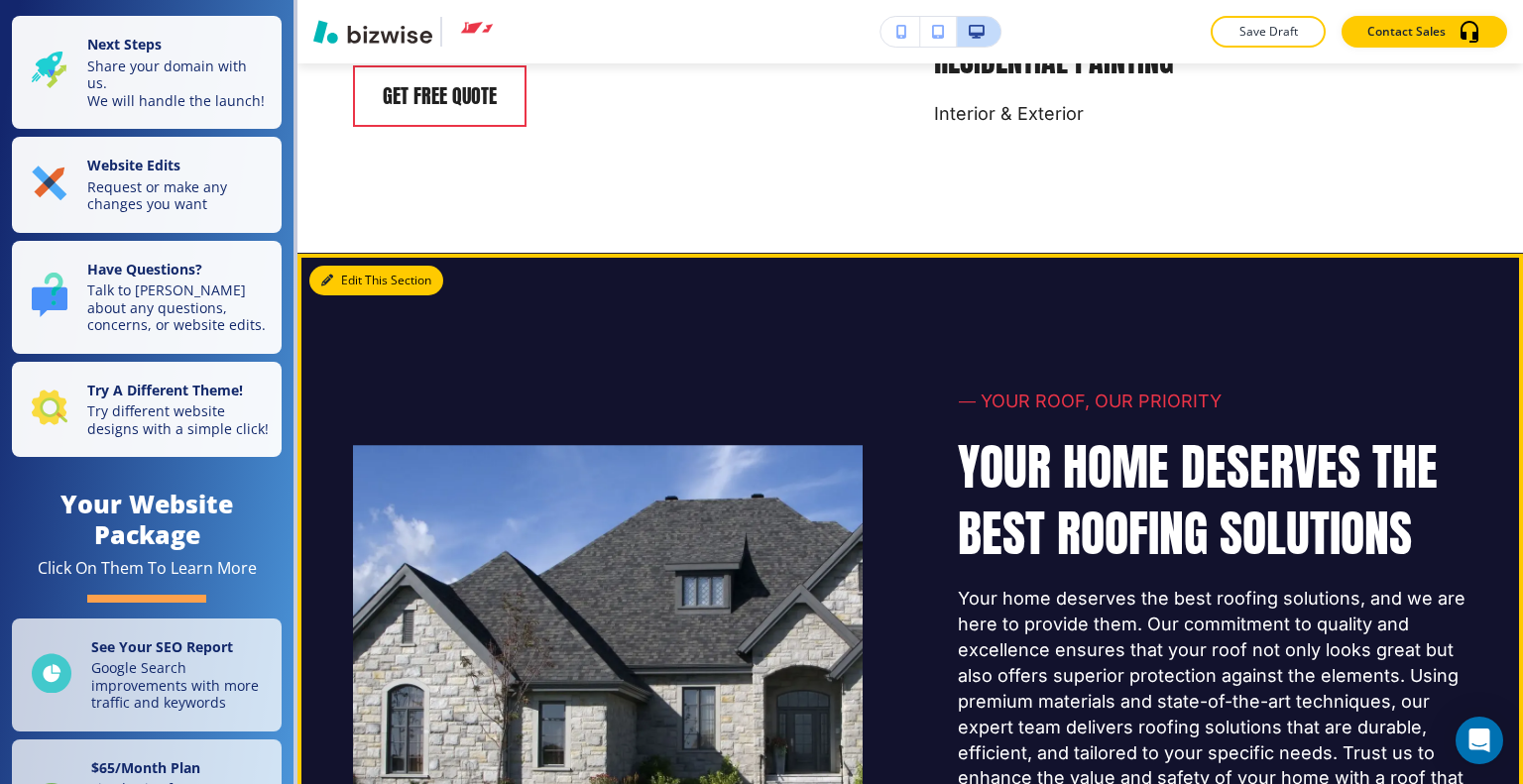 click on "Edit This Section" at bounding box center (376, 280) 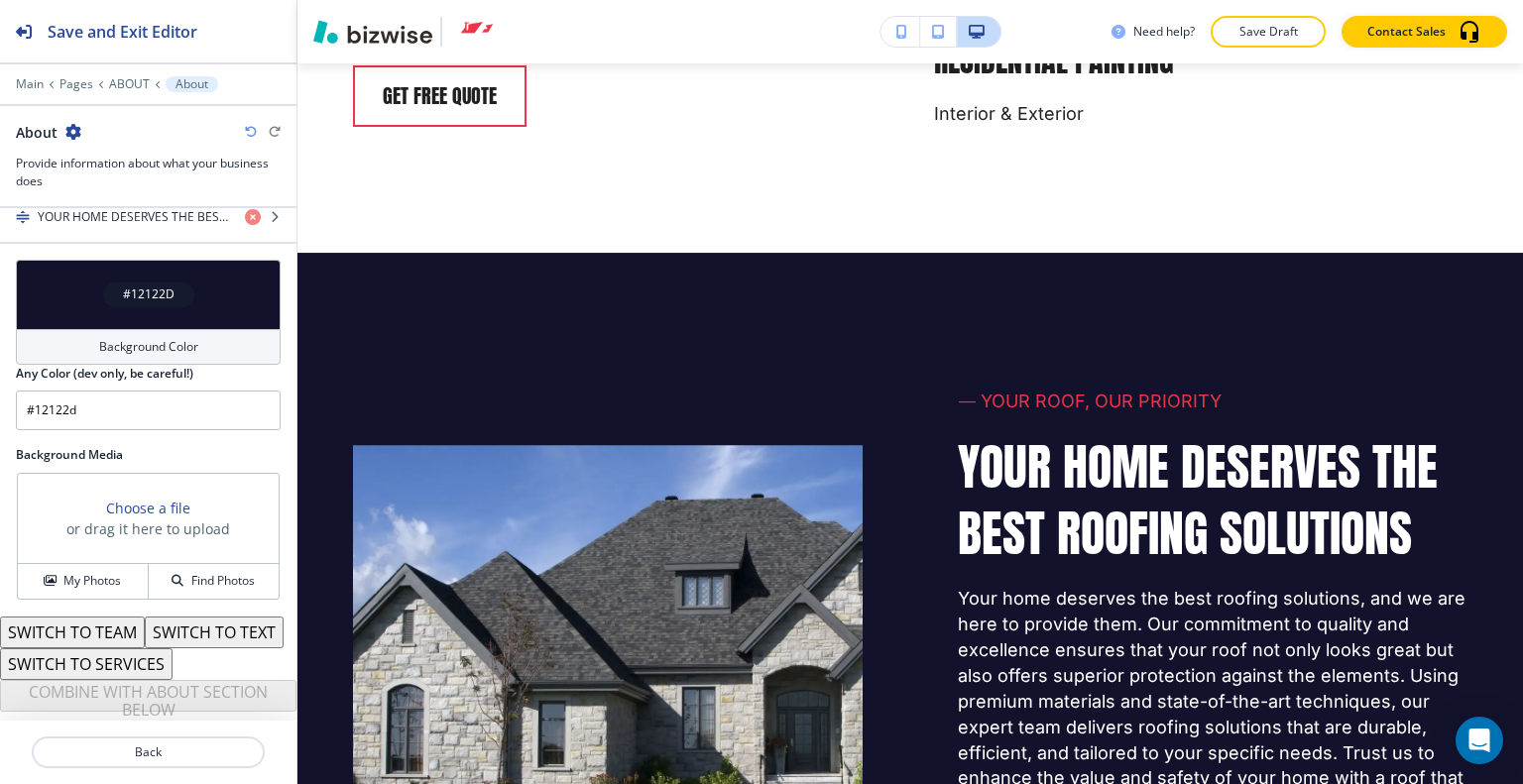 scroll, scrollTop: 626, scrollLeft: 0, axis: vertical 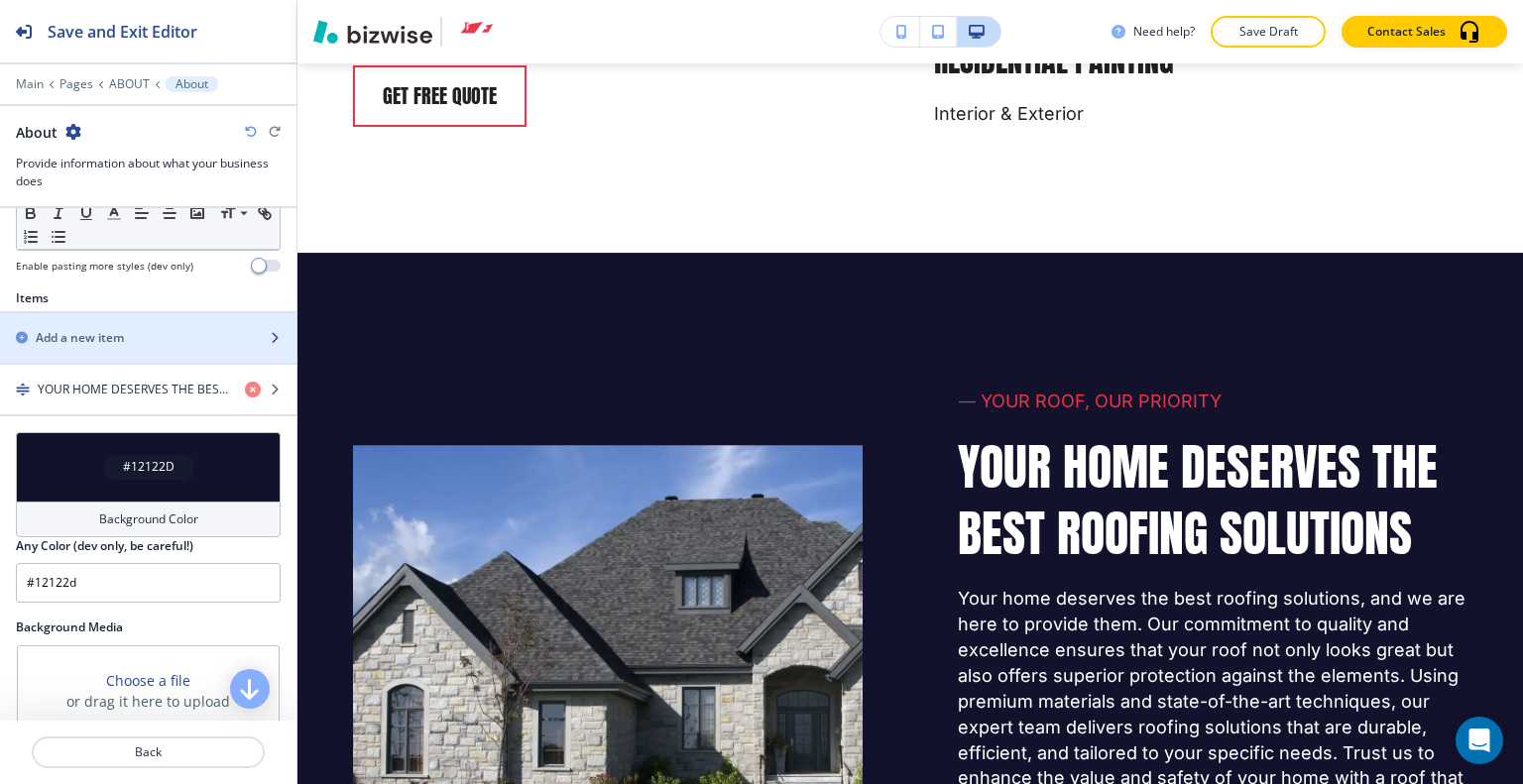click on "Add a new item" at bounding box center [126, 338] 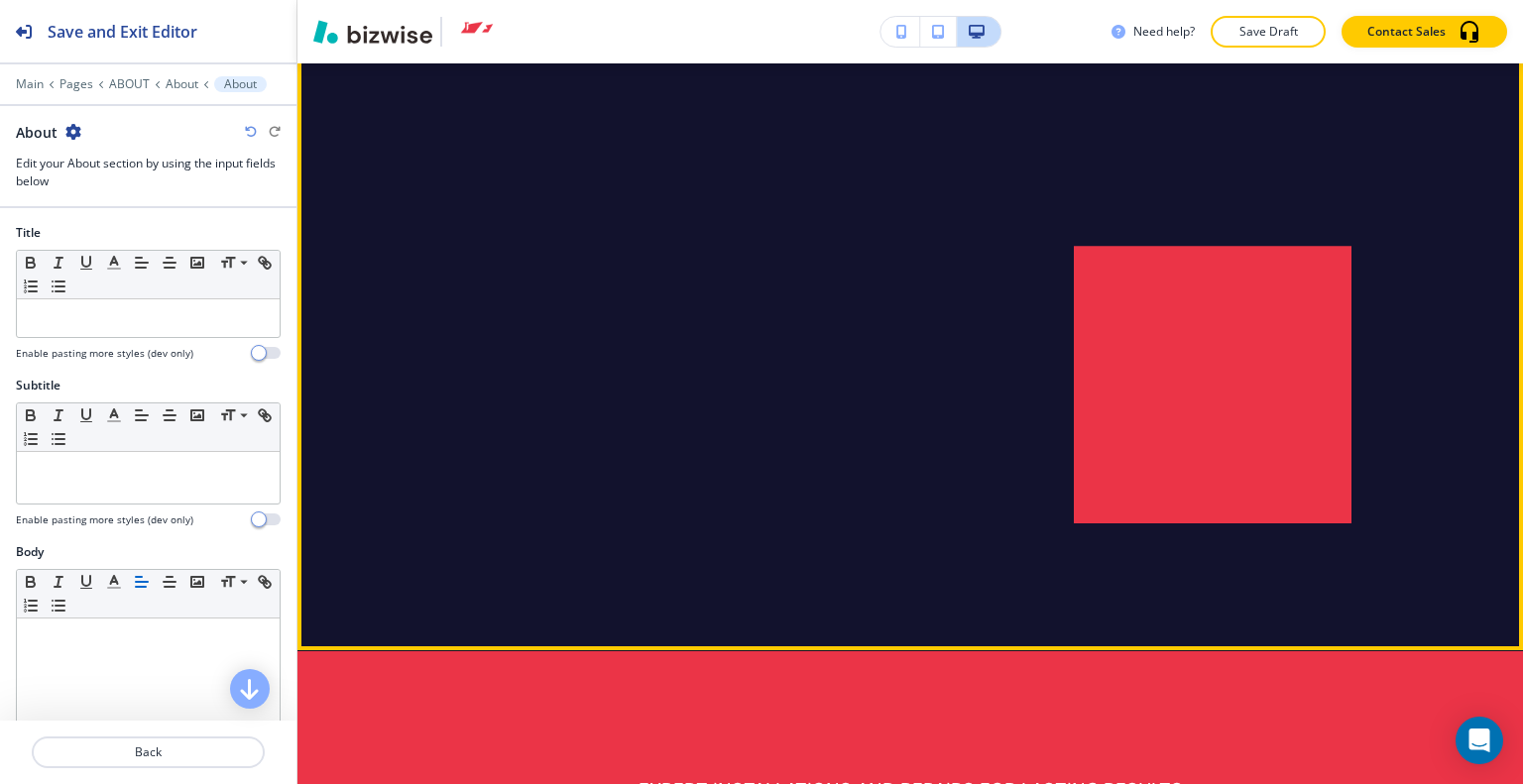 scroll, scrollTop: 6701, scrollLeft: 0, axis: vertical 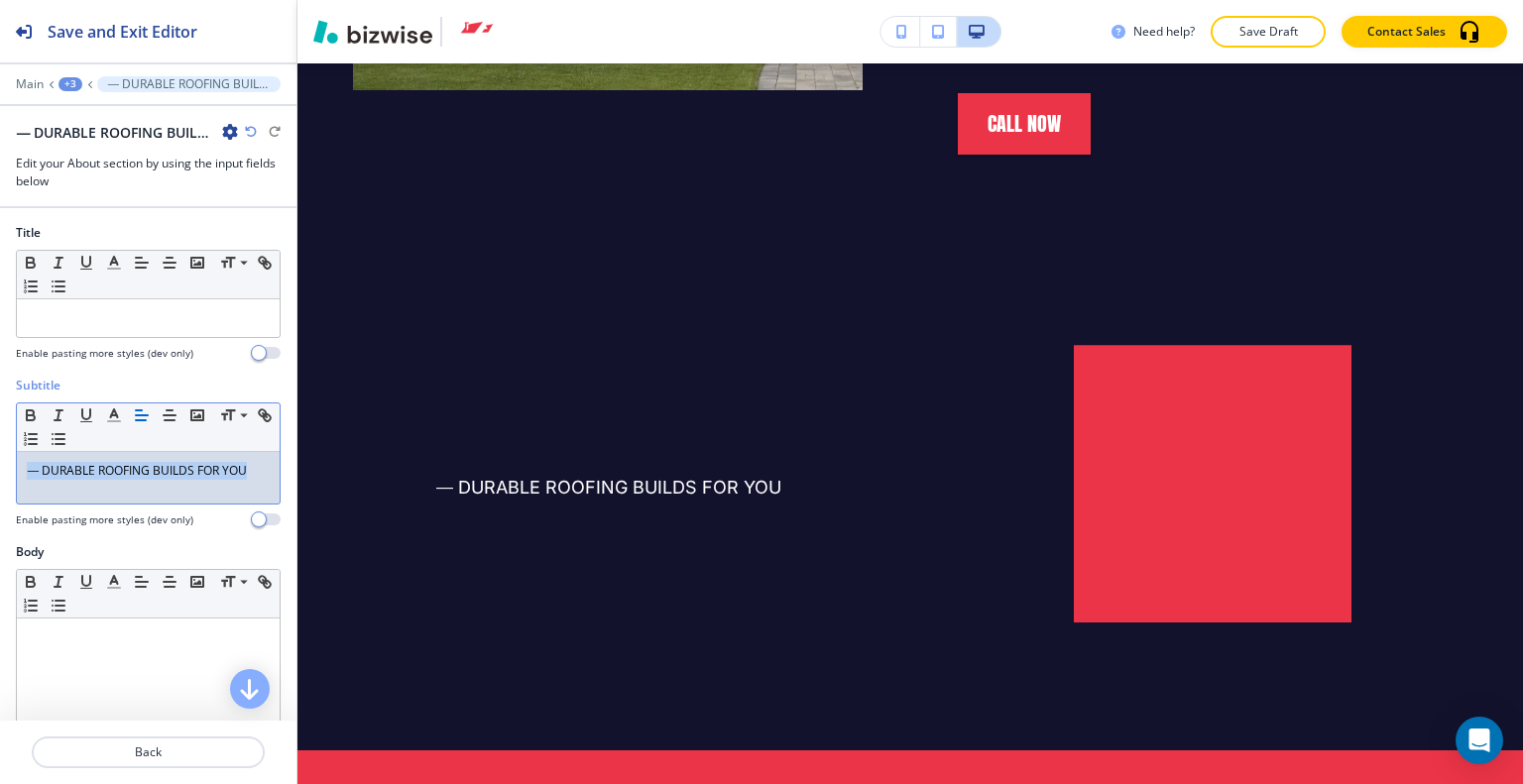 drag, startPoint x: 138, startPoint y: 499, endPoint x: 89, endPoint y: 425, distance: 88.752465 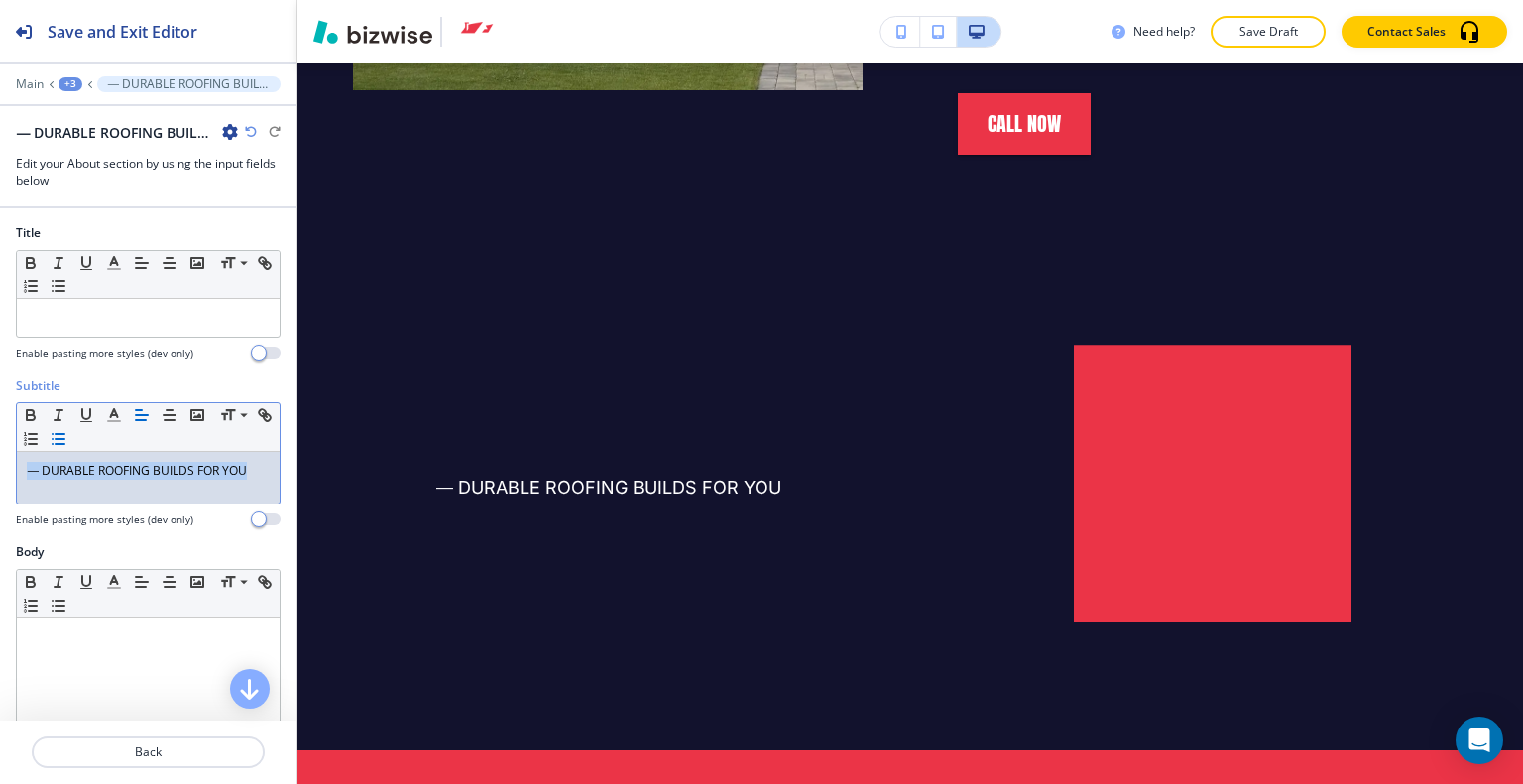 click on "Subtitle                                                   Small Normal Large Huge                                       ⸻ DURABLE ROOFING BUILDS FOR YOU Enable pasting more styles (dev only)" at bounding box center (148, 460) 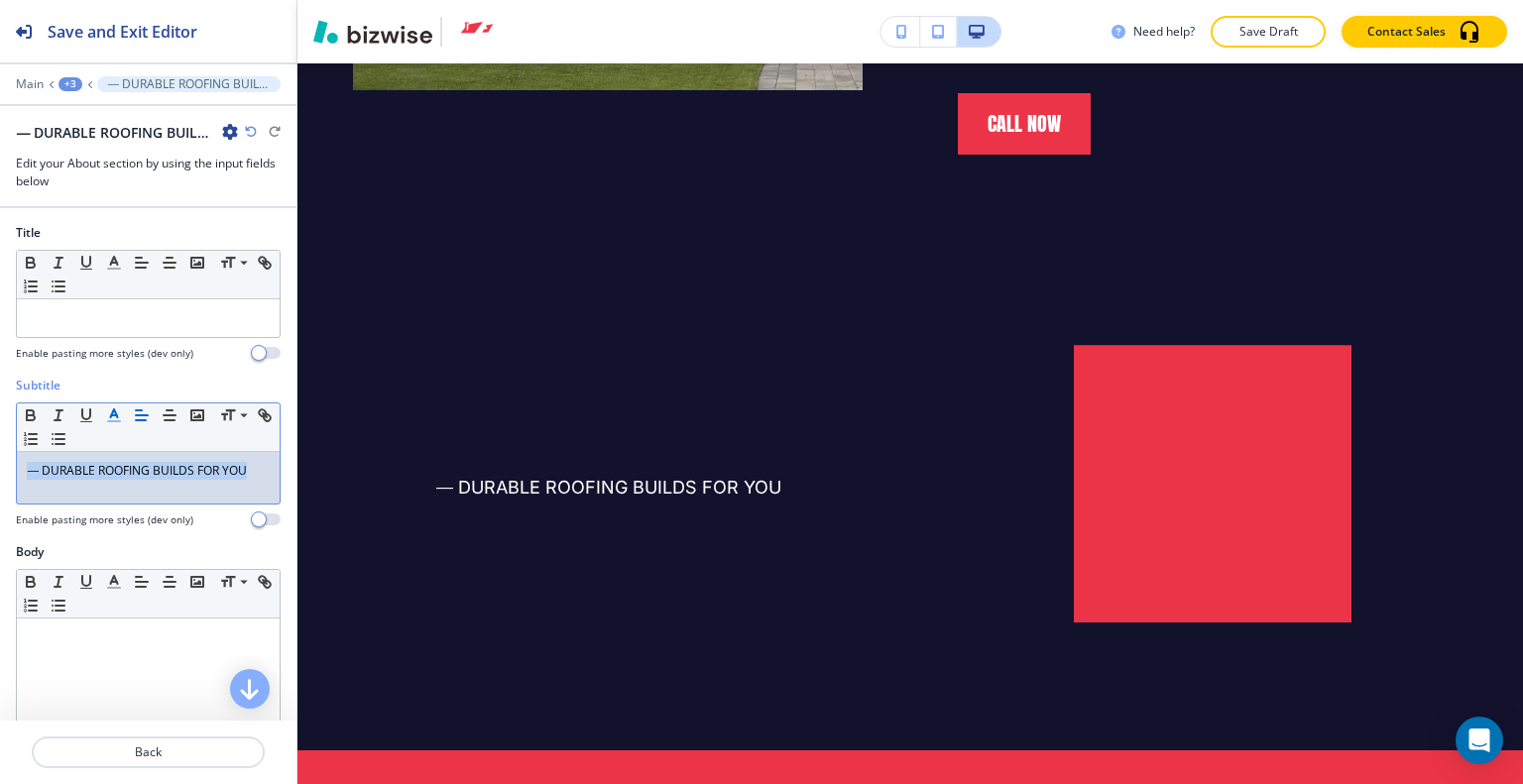 click 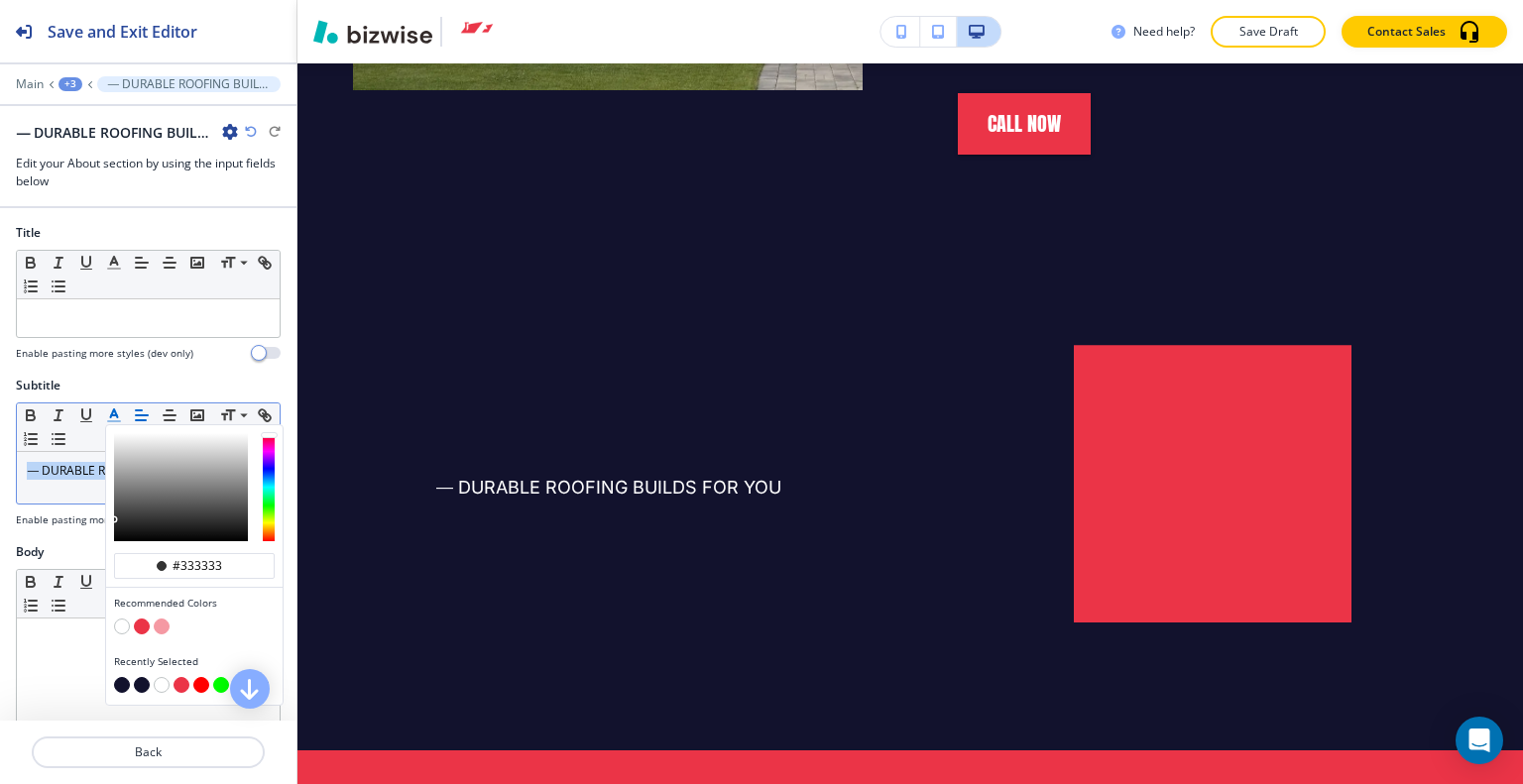 click at bounding box center [142, 626] 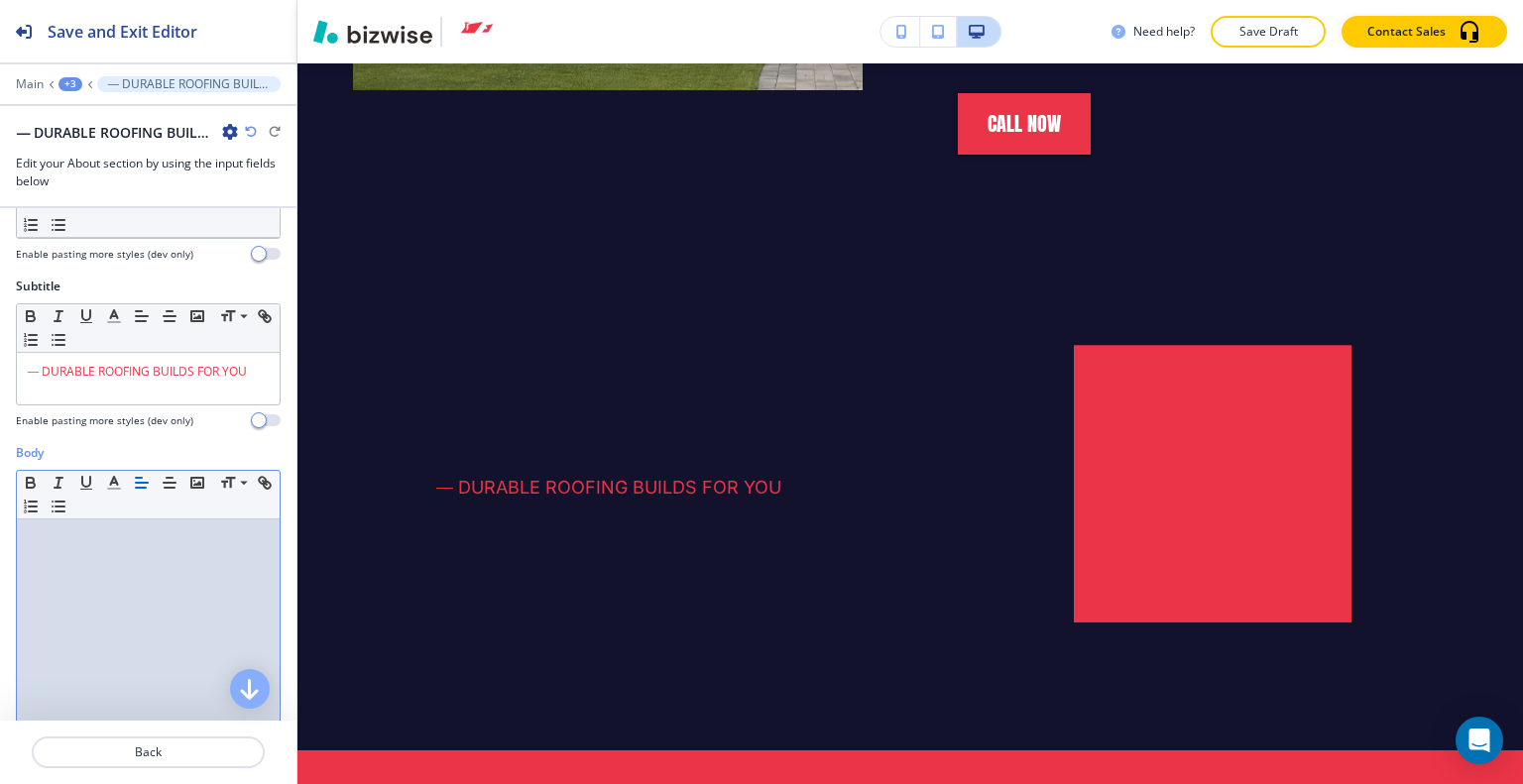 scroll, scrollTop: 0, scrollLeft: 0, axis: both 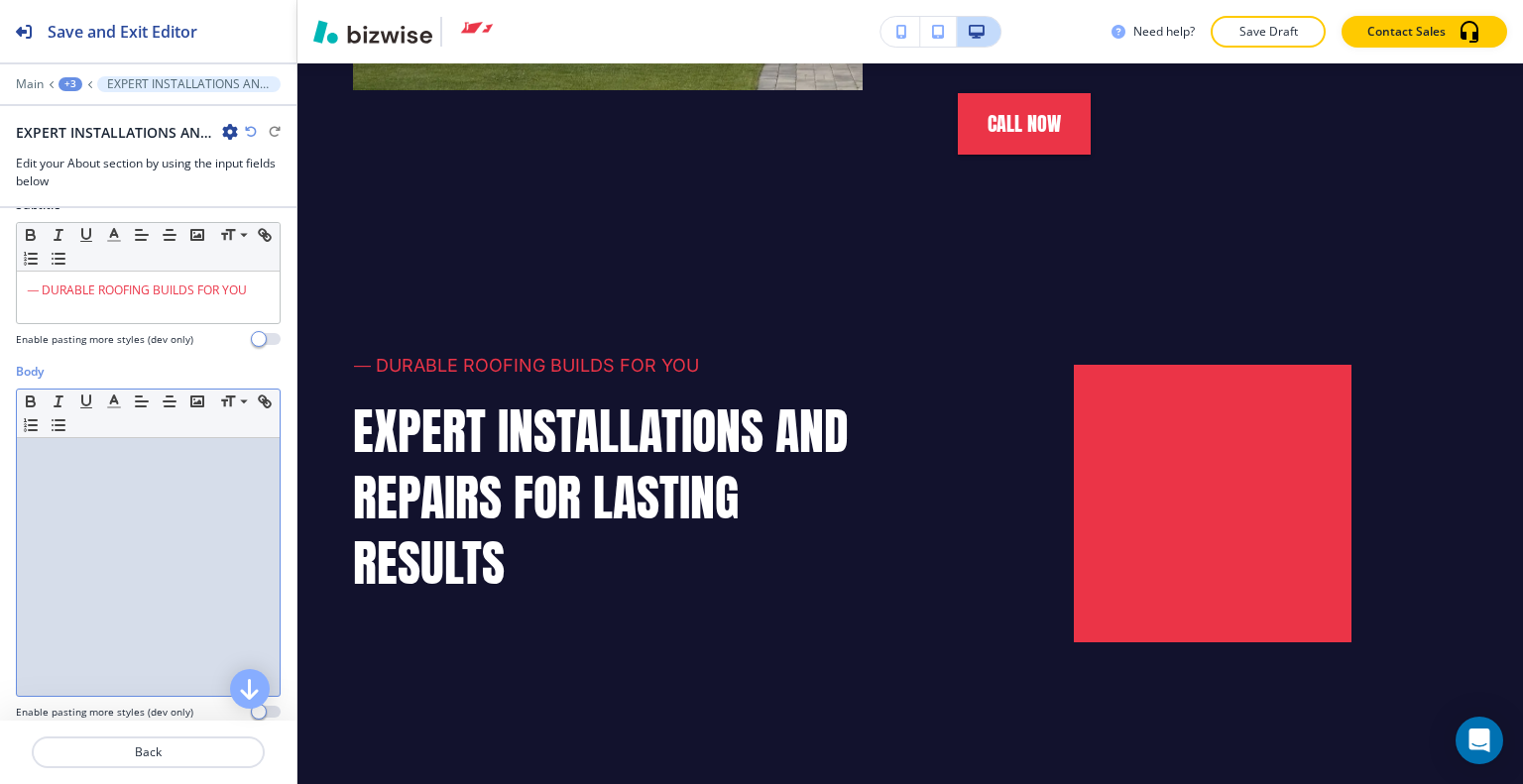 drag, startPoint x: 153, startPoint y: 385, endPoint x: 80, endPoint y: 483, distance: 122.20065 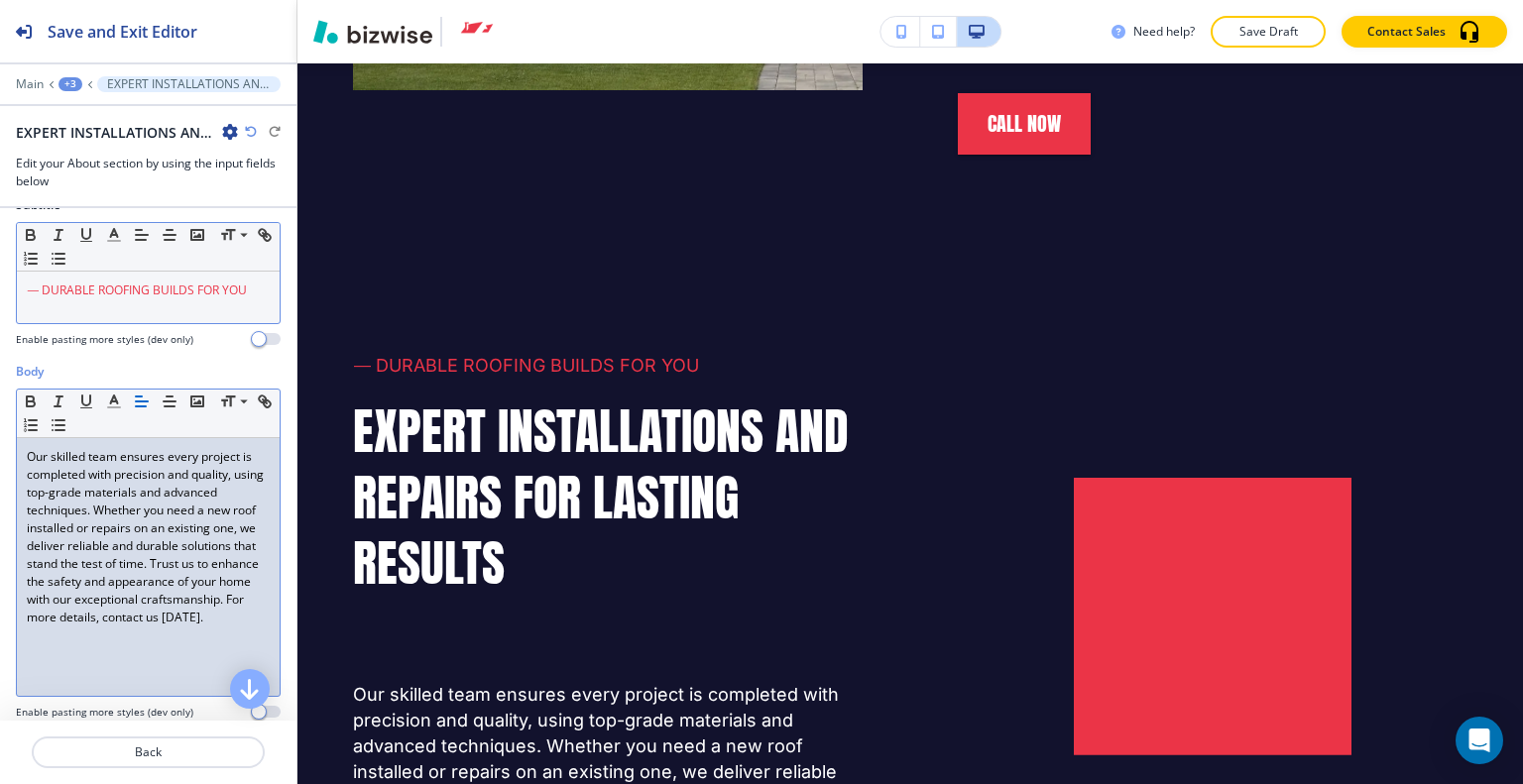 click on "⸻ DURABLE ROOFING BUILDS FOR YOU" at bounding box center (148, 290) 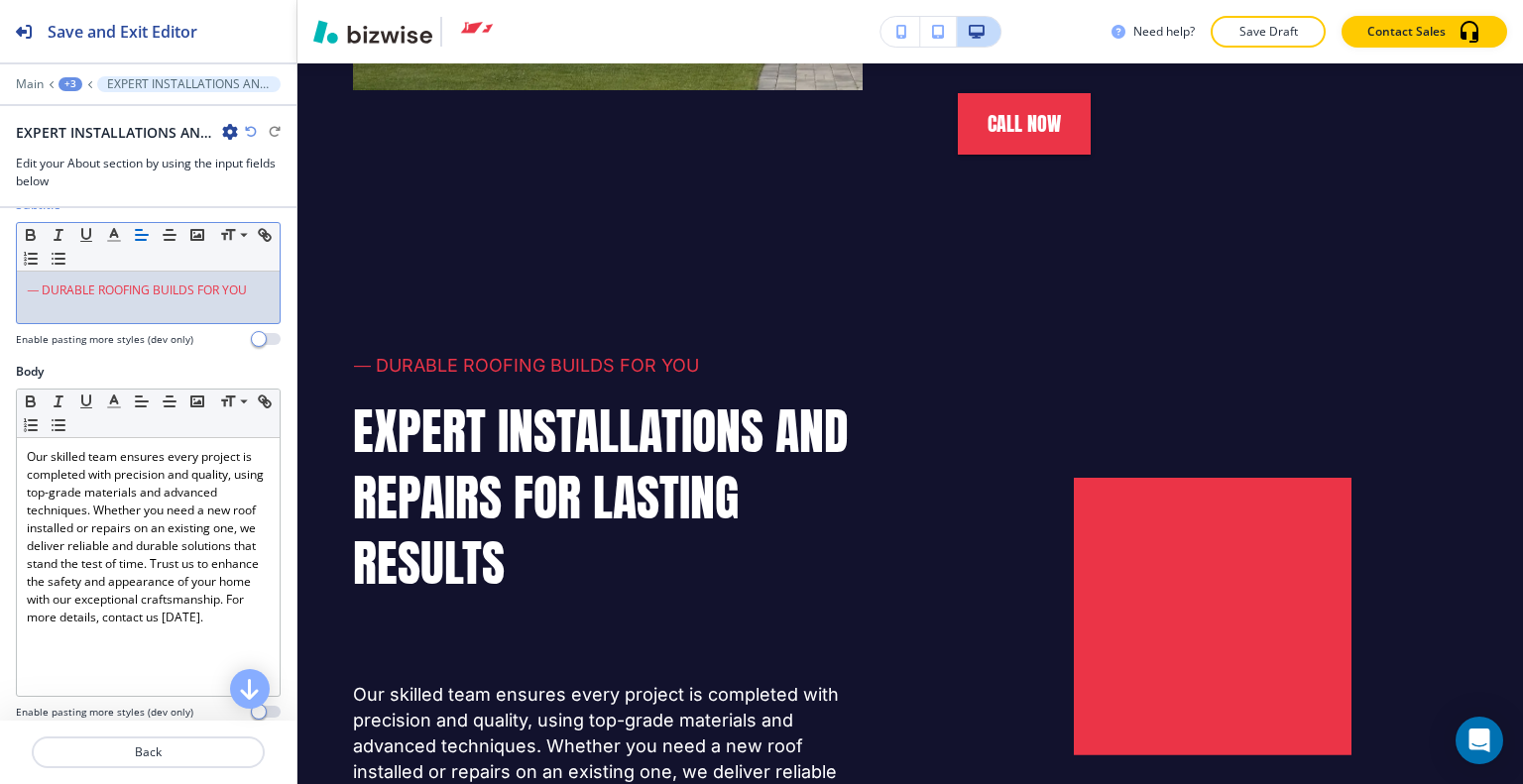 scroll, scrollTop: 0, scrollLeft: 0, axis: both 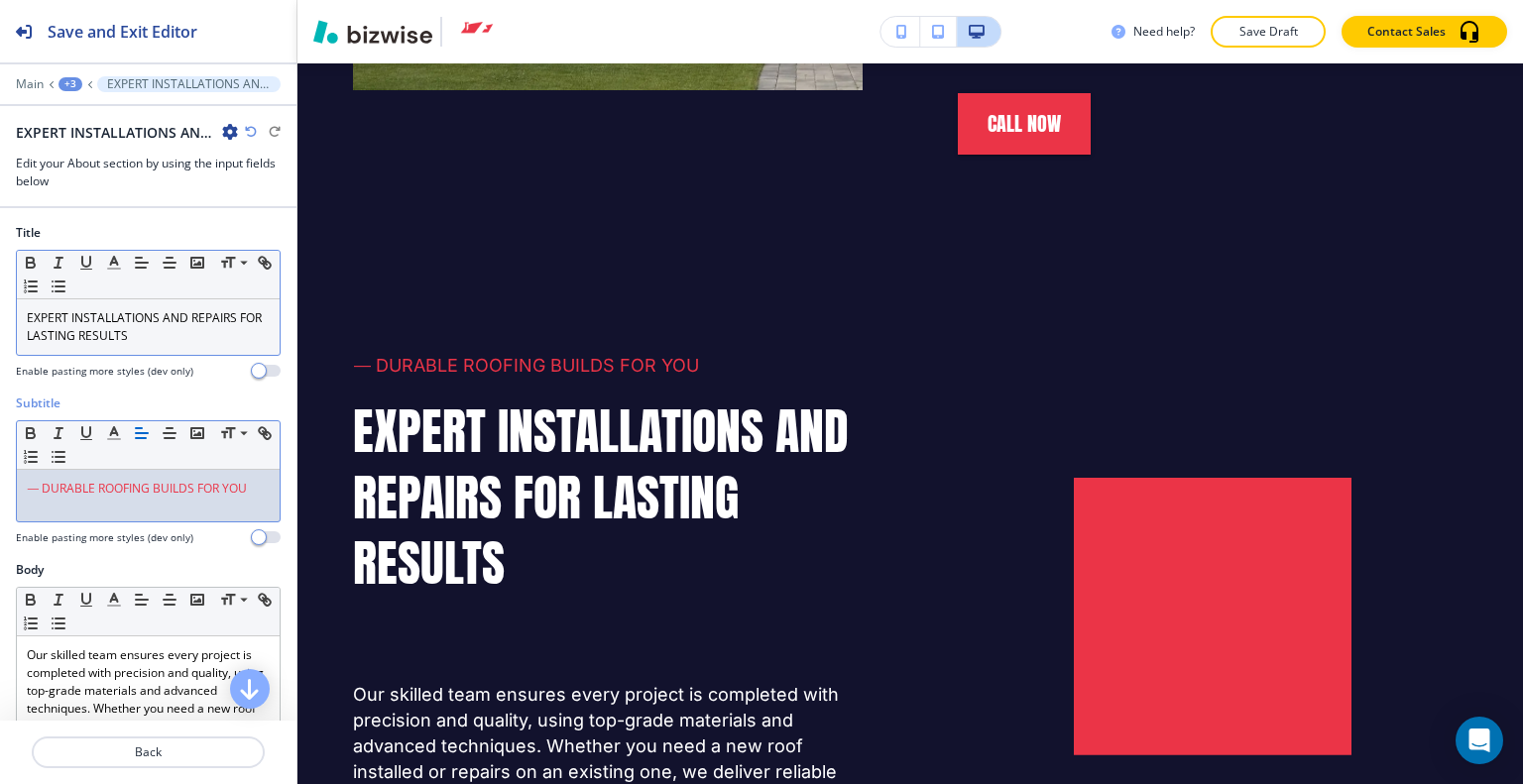 click on "EXPERT INSTALLATIONS AND REPAIRS FOR LASTING RESULTS" at bounding box center [148, 327] 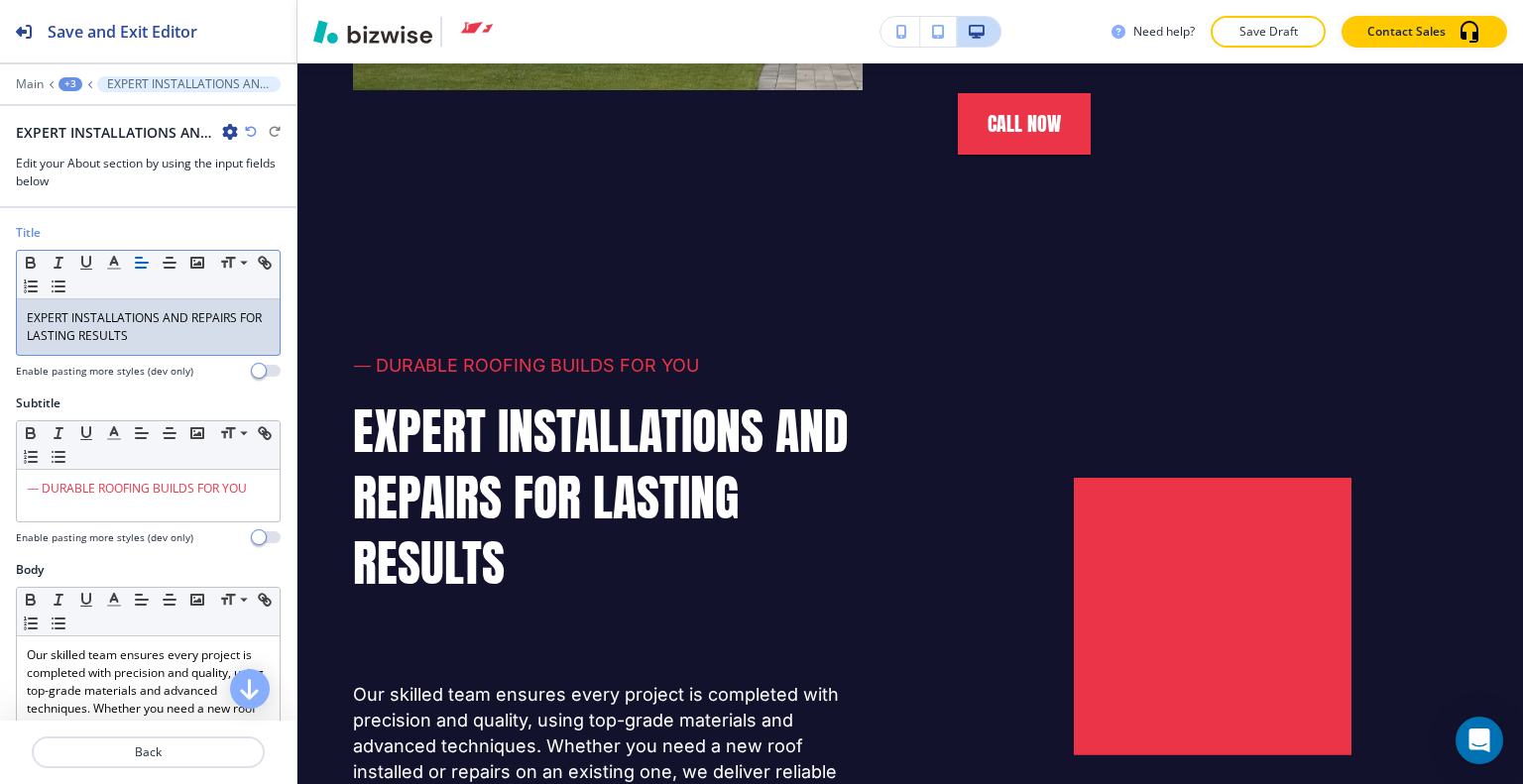 type 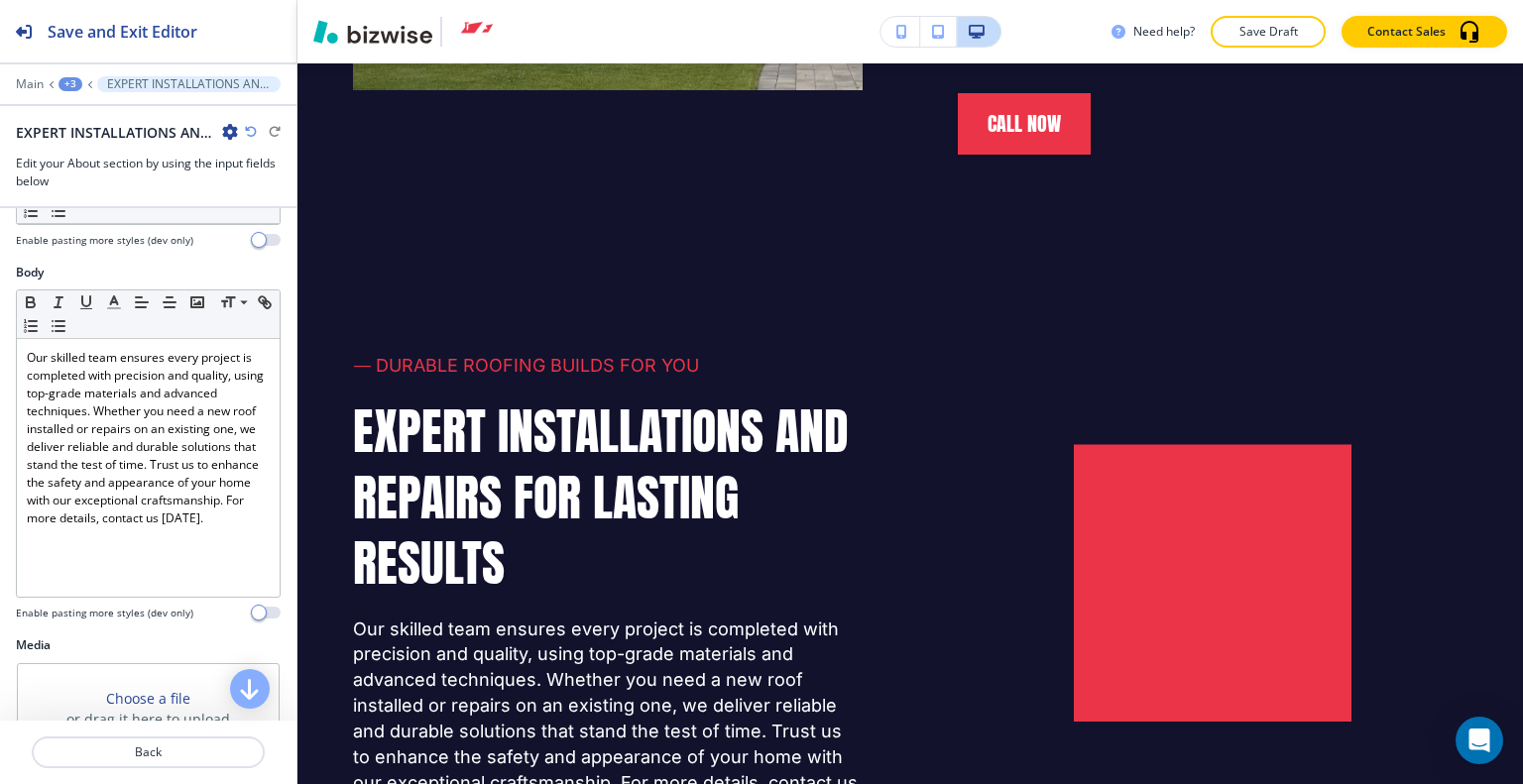 scroll, scrollTop: 496, scrollLeft: 0, axis: vertical 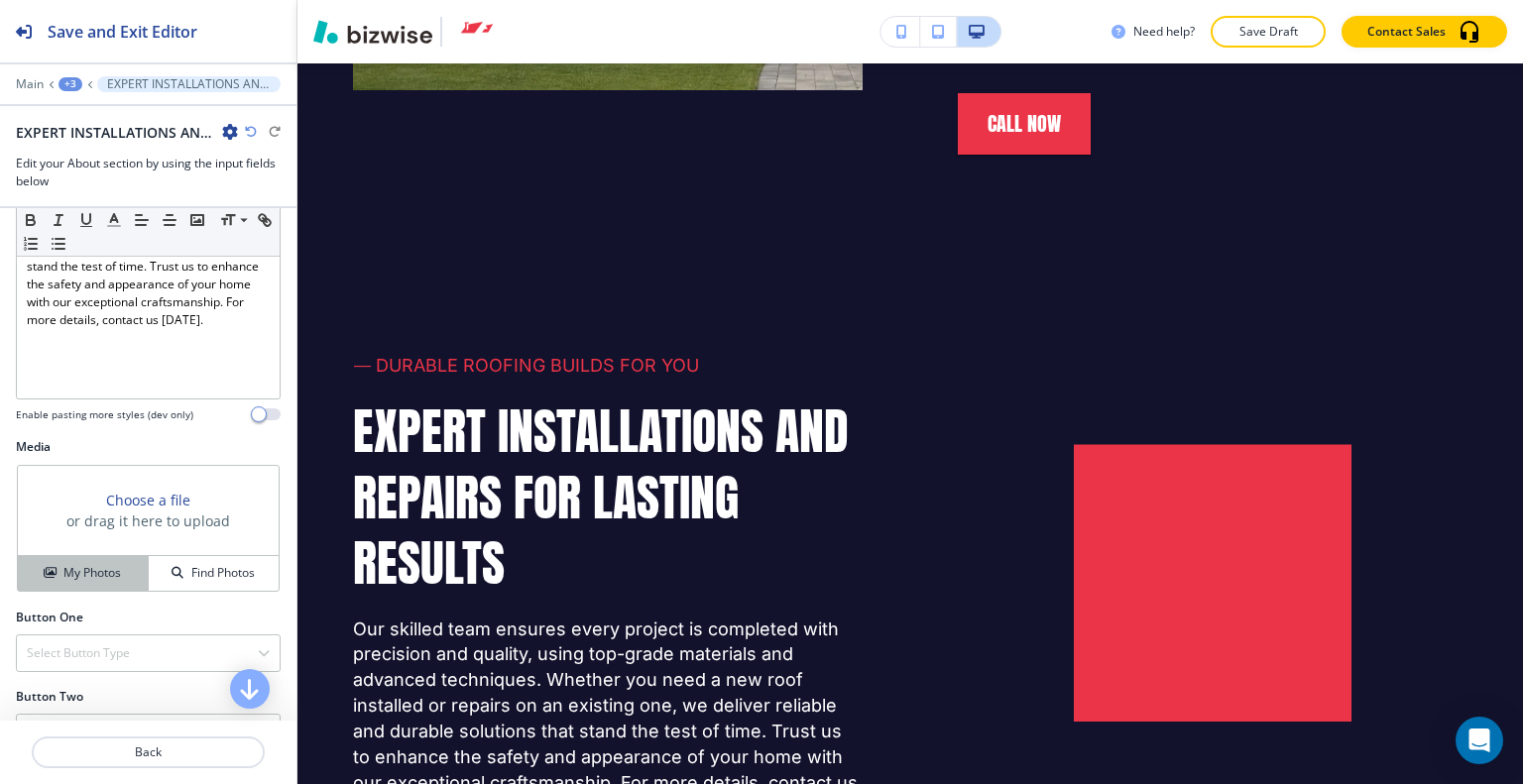 click on "My Photos" at bounding box center [83, 573] 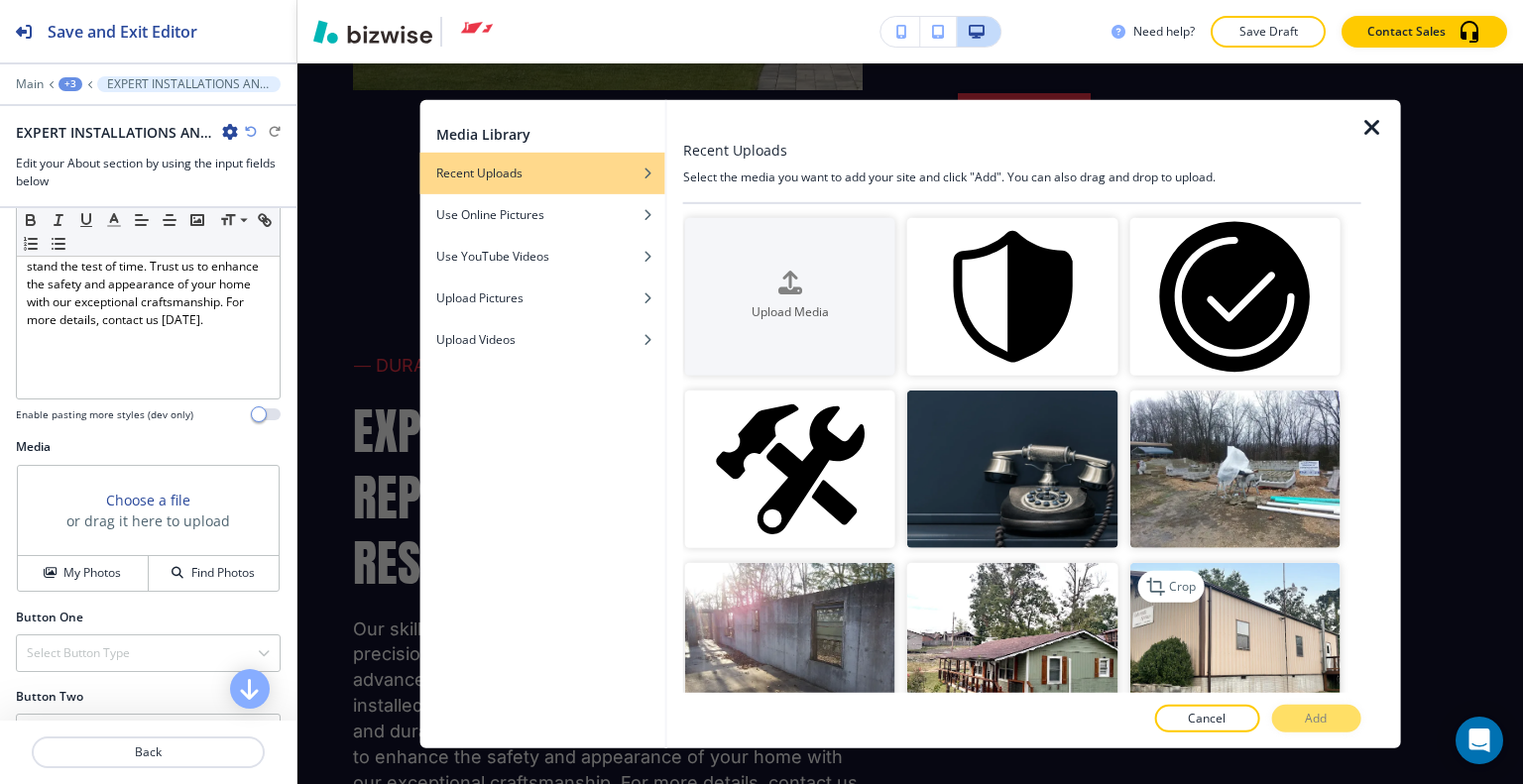 scroll, scrollTop: 198, scrollLeft: 0, axis: vertical 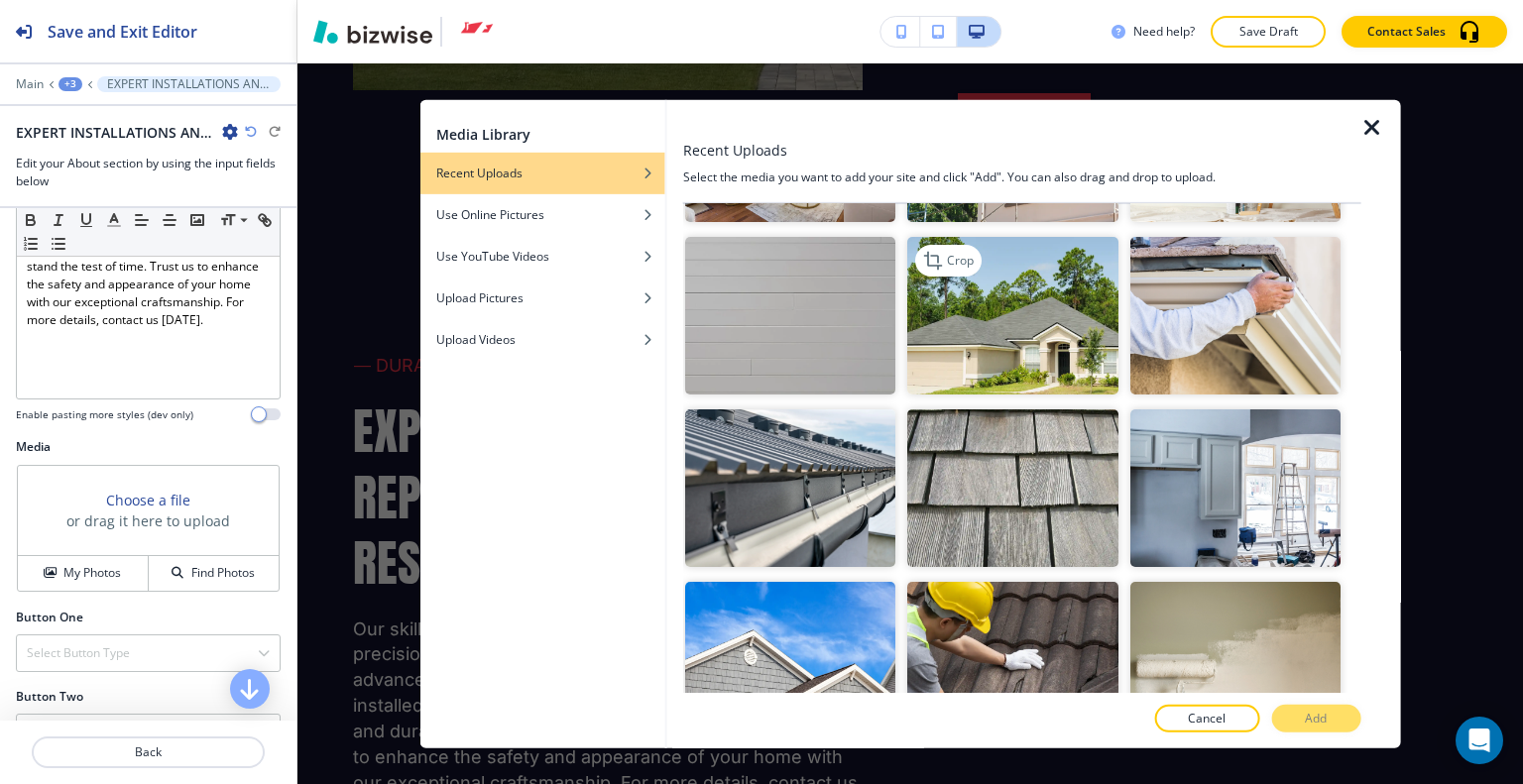 click at bounding box center [1012, 315] 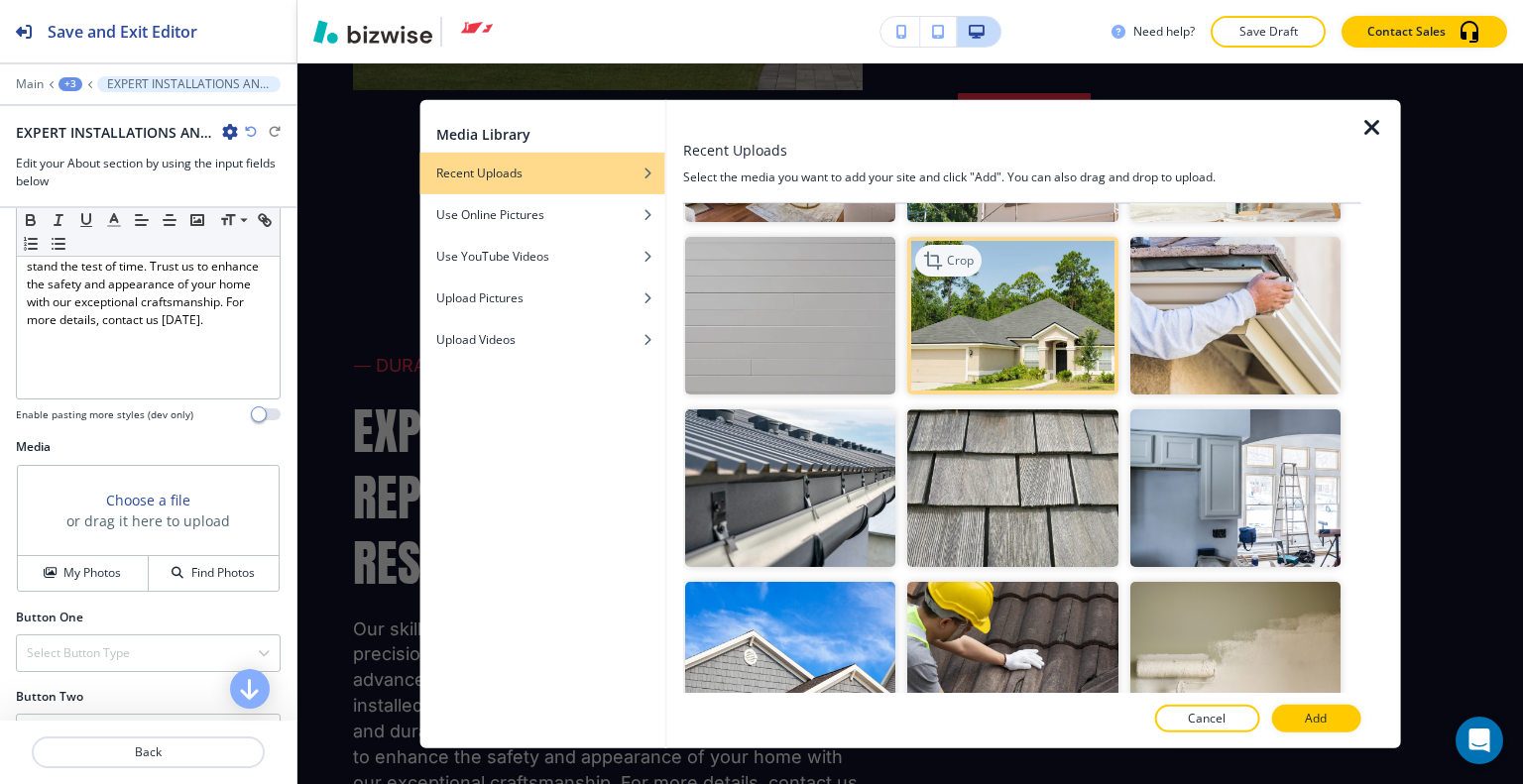 click on "Crop" at bounding box center [960, 261] 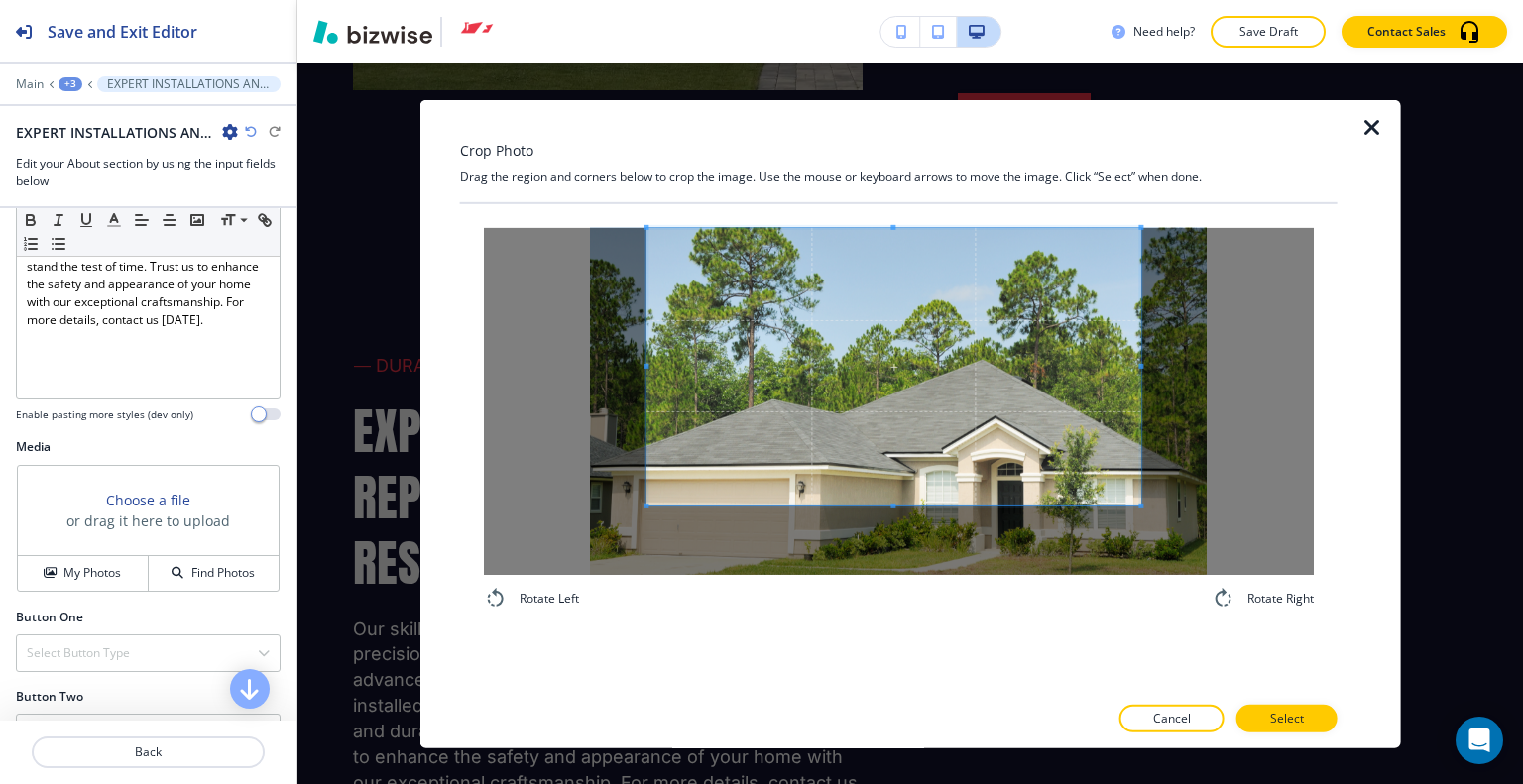 click at bounding box center (893, 366) 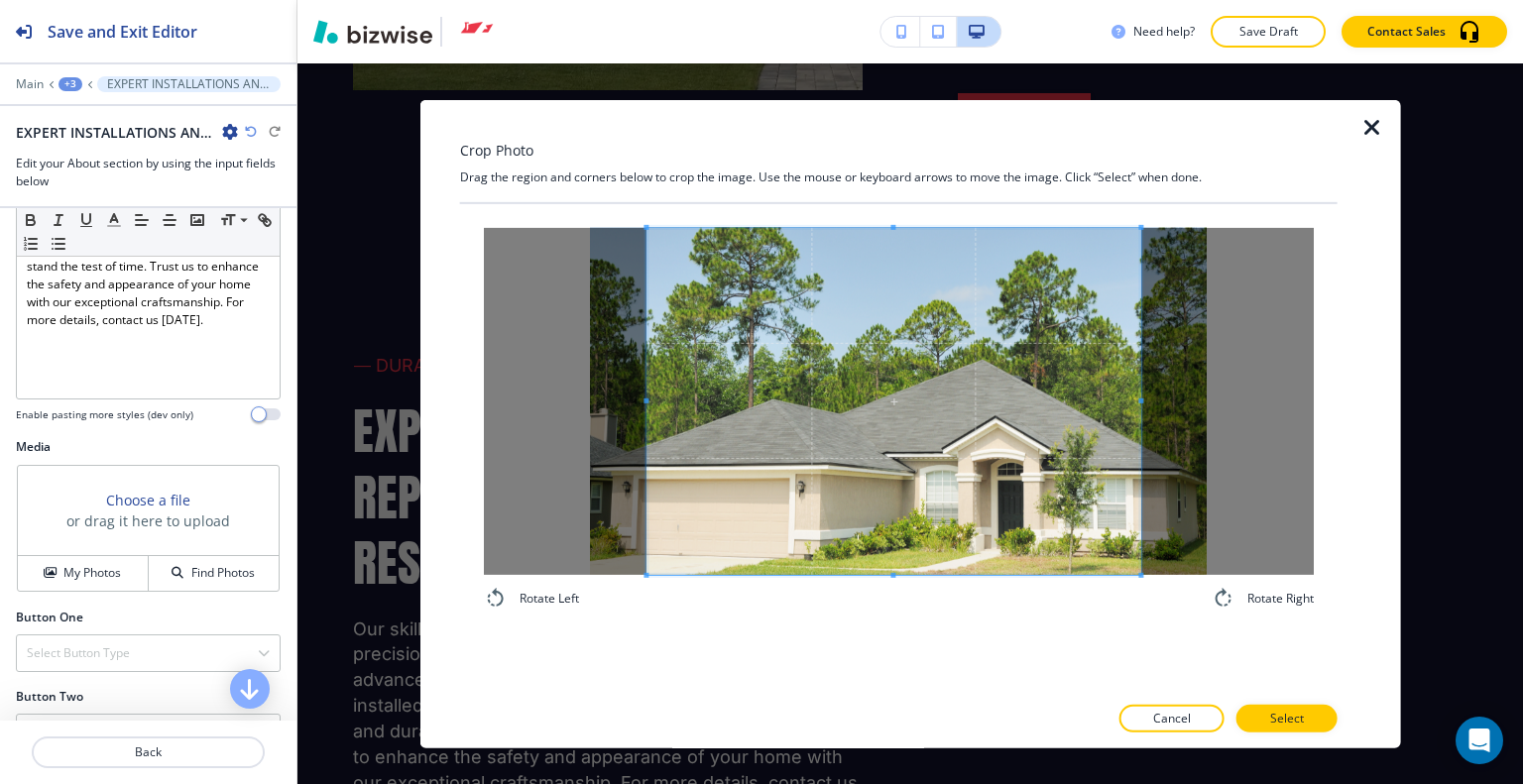click on "Rotate Left Rotate Right" at bounding box center (898, 418) 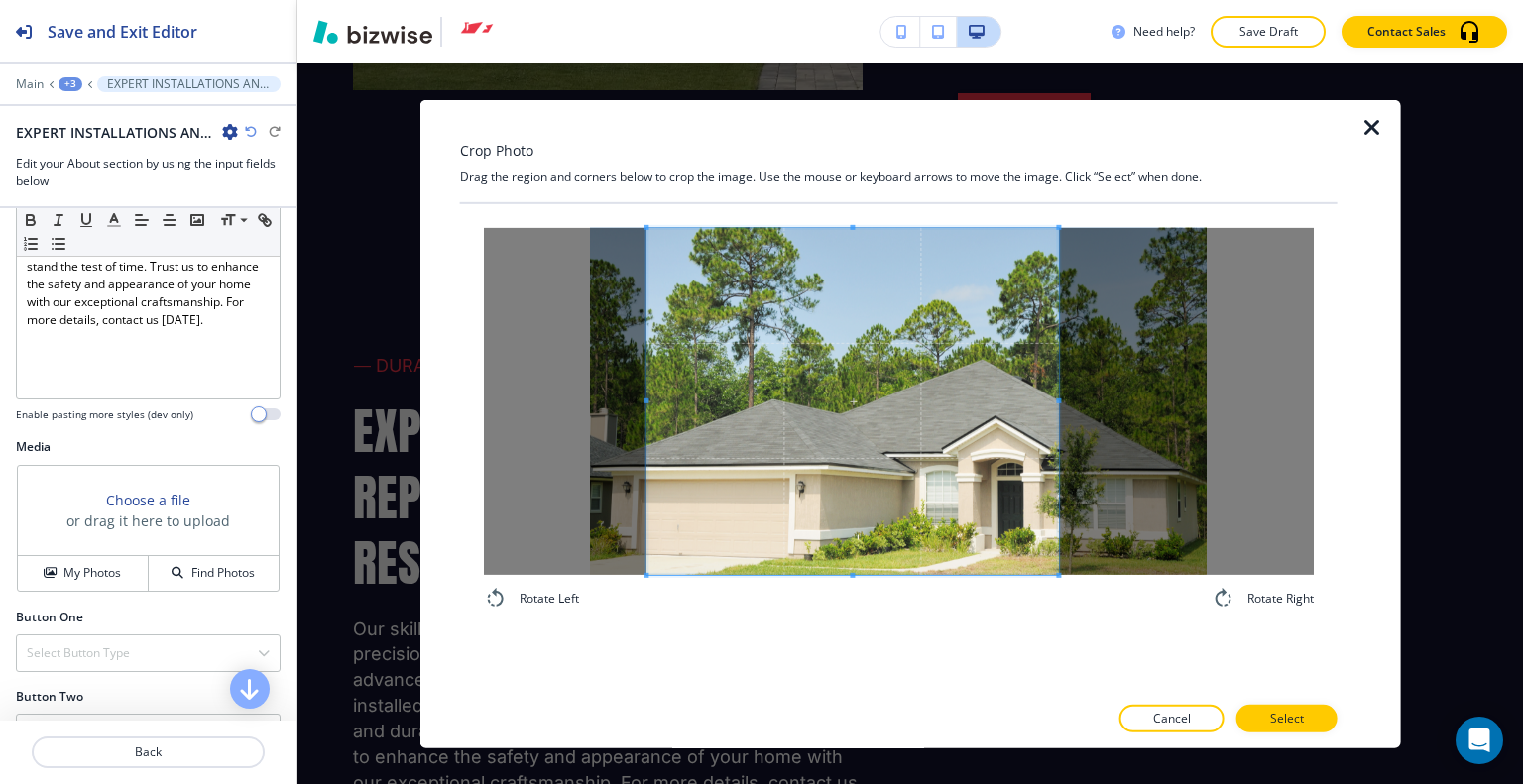 click at bounding box center (852, 400) 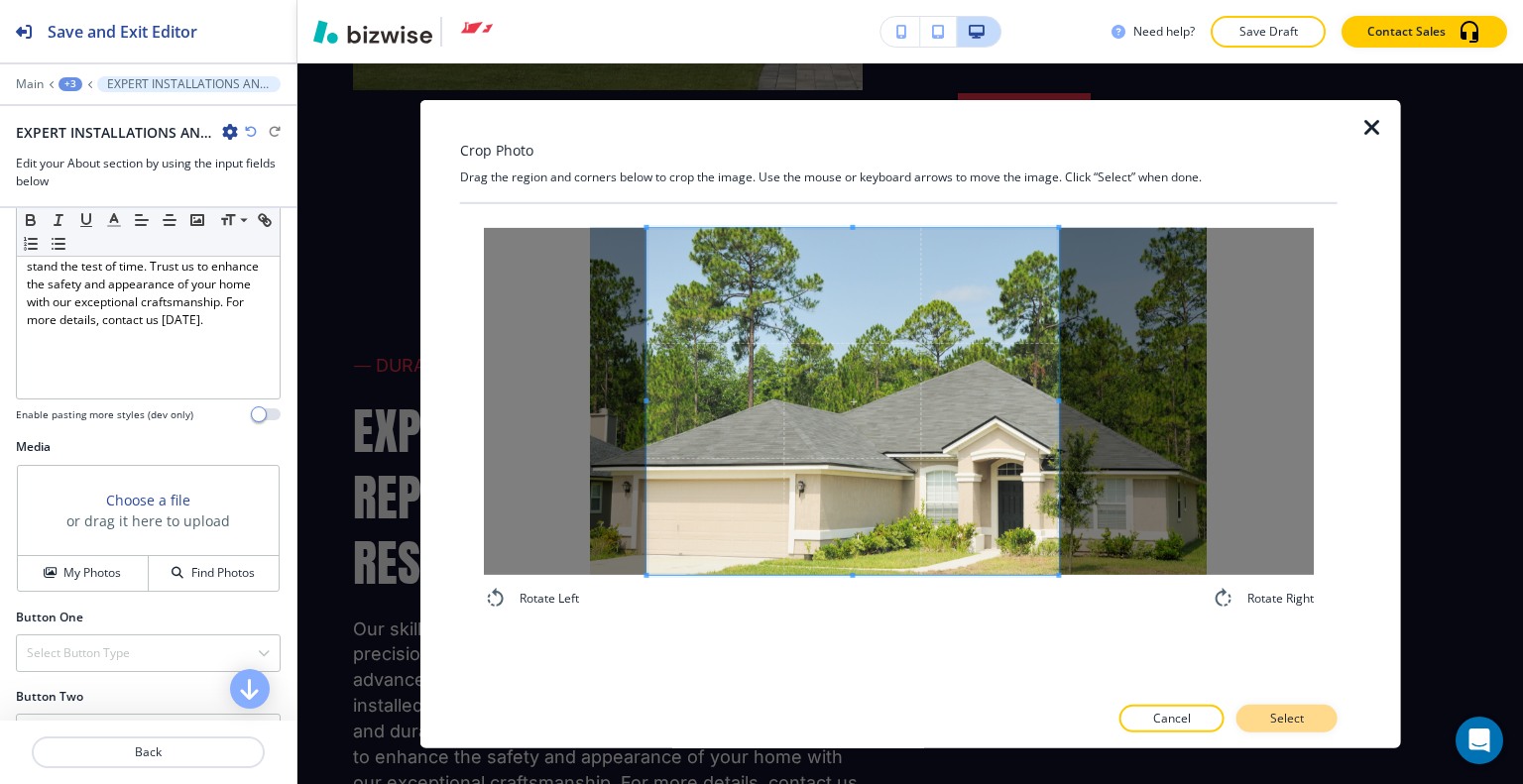 click on "Select" at bounding box center (1287, 719) 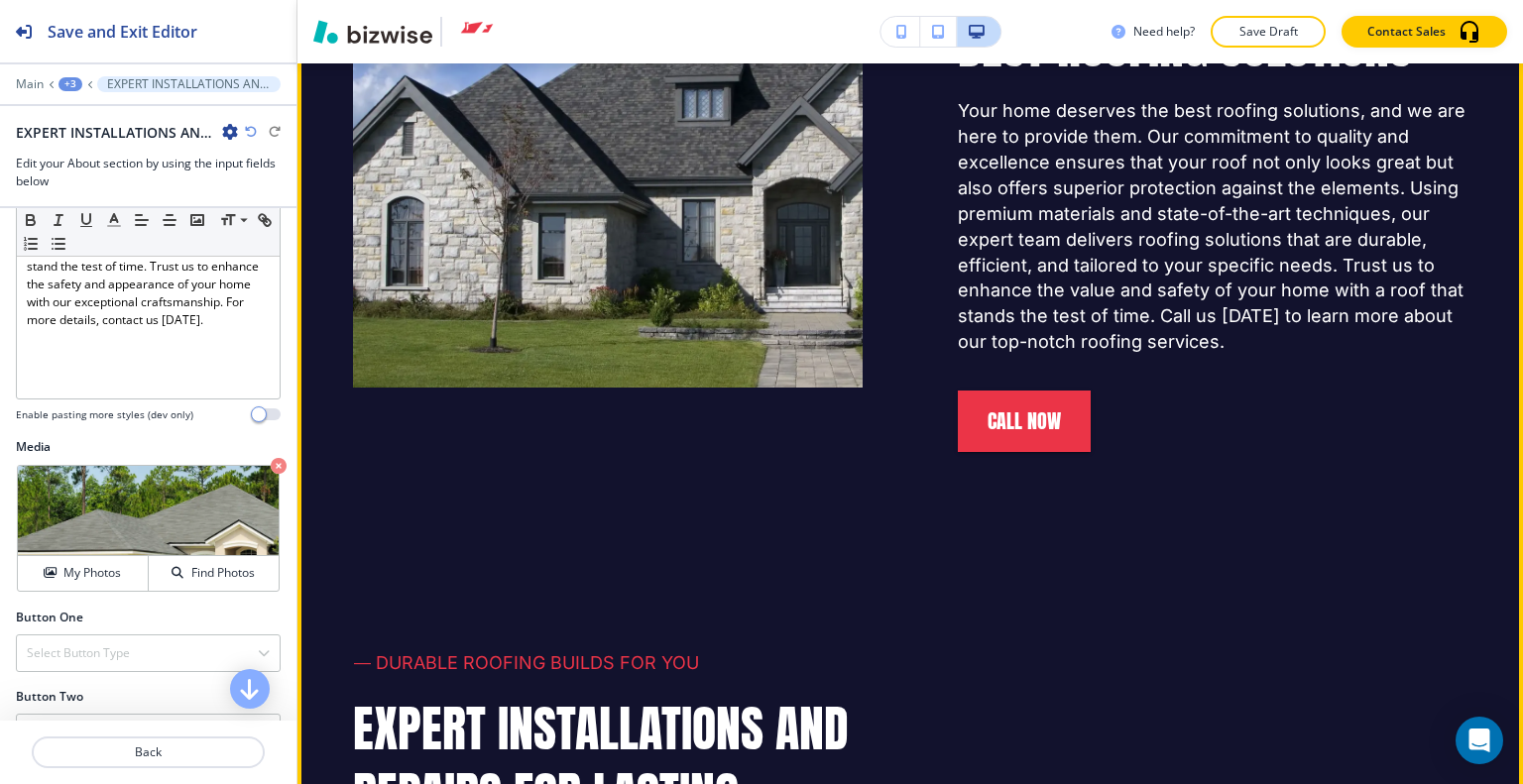 scroll, scrollTop: 6701, scrollLeft: 0, axis: vertical 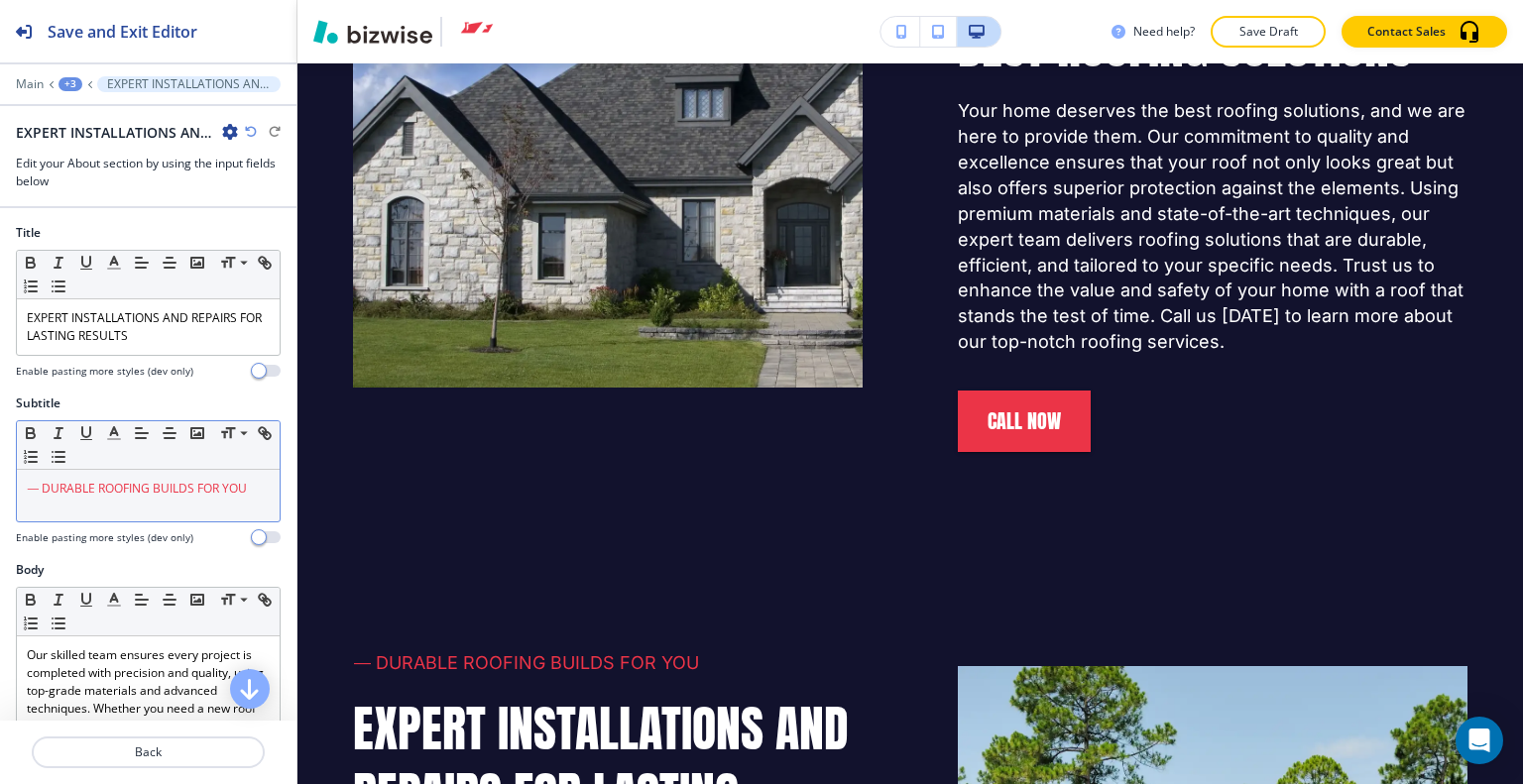 click on "⸻ DURABLE ROOFING BUILDS FOR YOU" at bounding box center [148, 496] 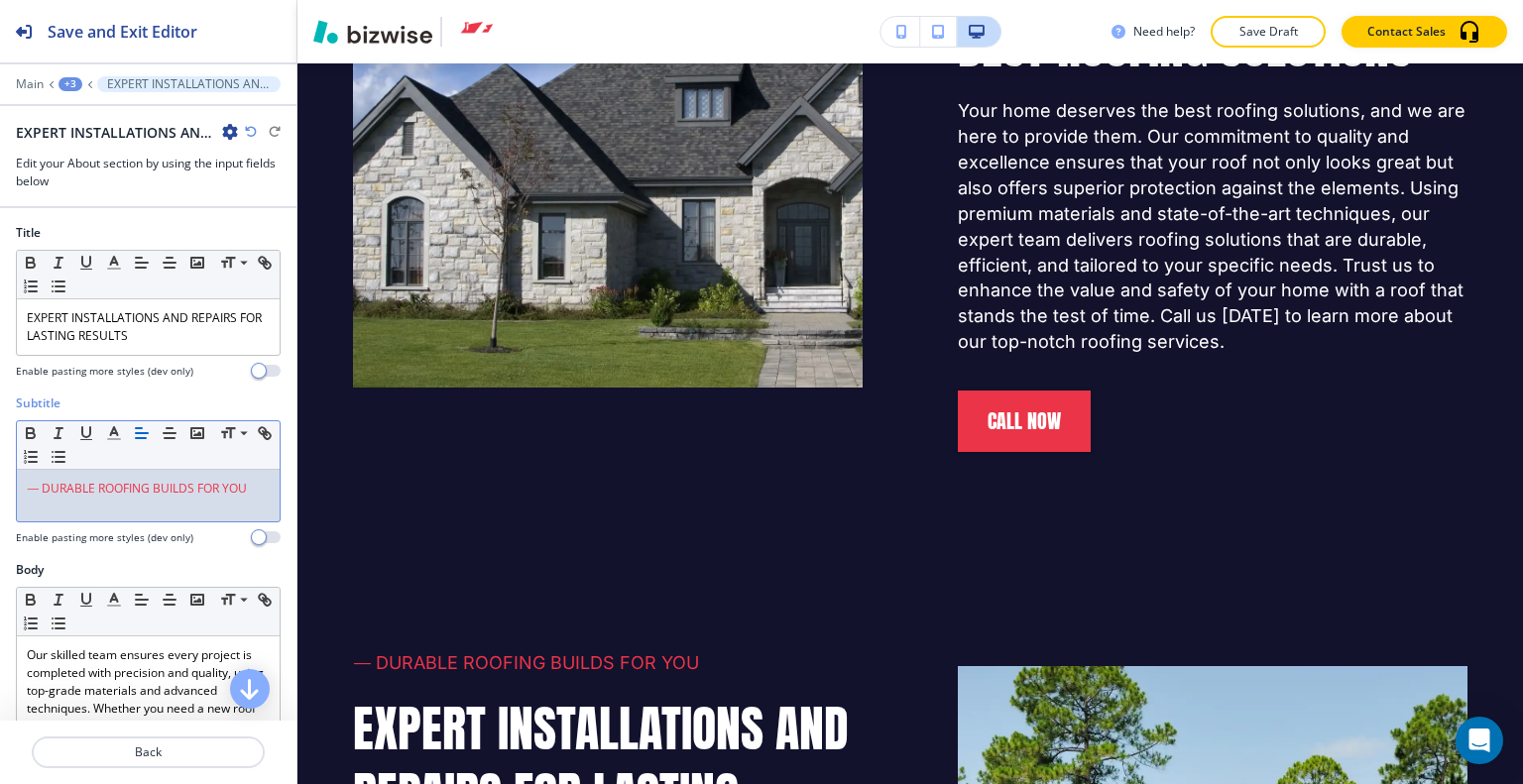 click on "⸻ DURABLE ROOFING BUILDS FOR YOU" at bounding box center (148, 496) 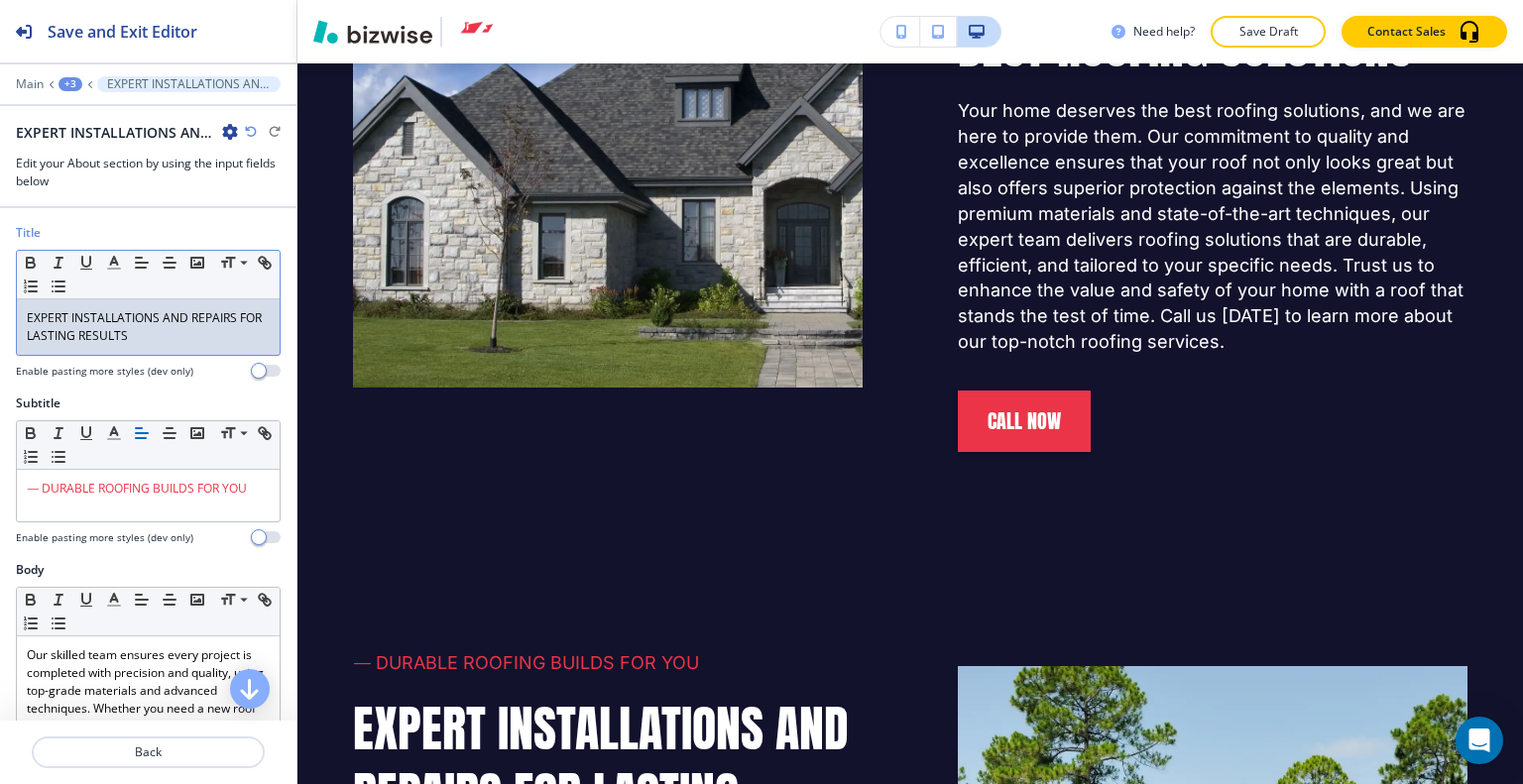 click on "EXPERT INSTALLATIONS AND REPAIRS FOR LASTING RESULTS" at bounding box center [148, 327] 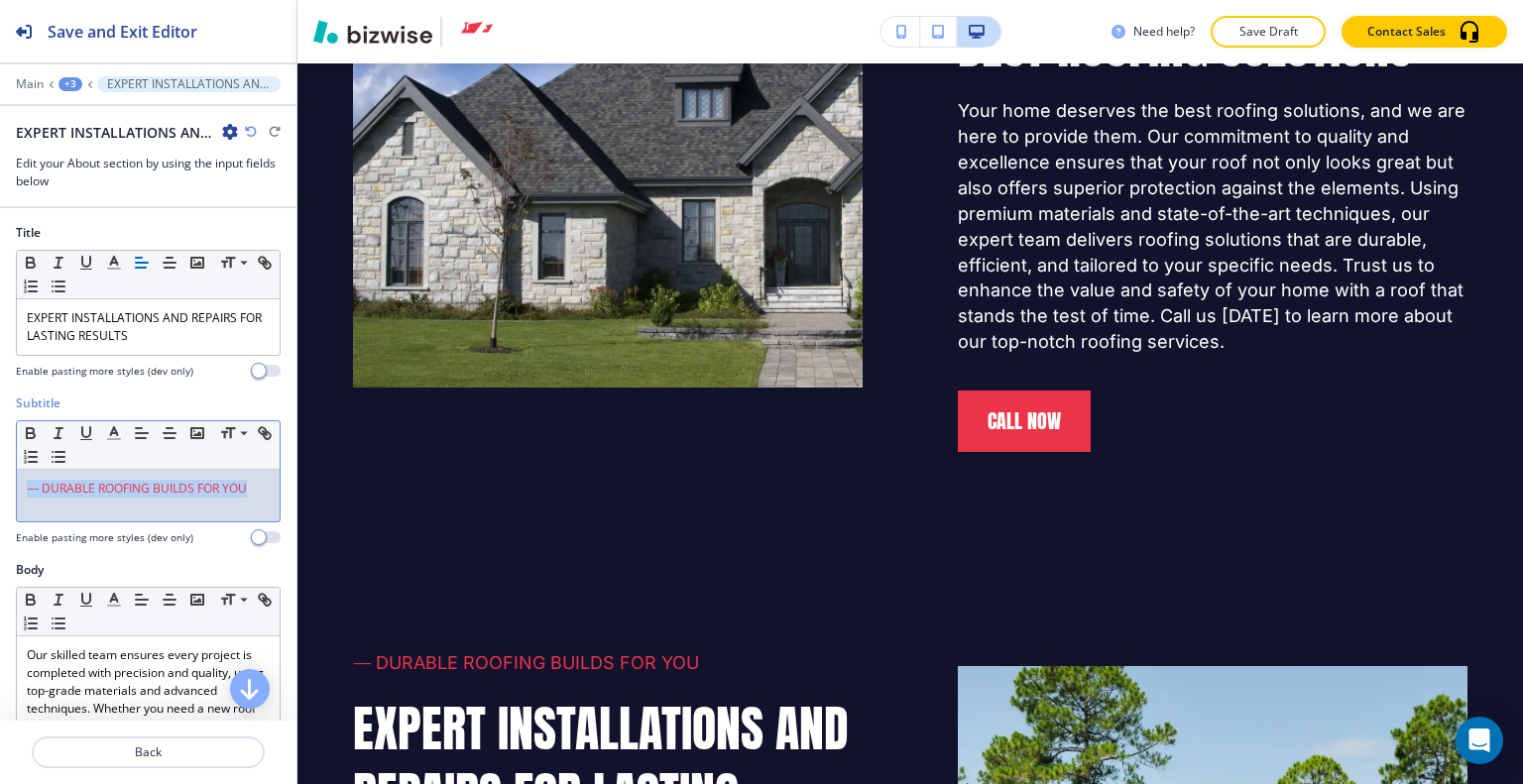 drag, startPoint x: 87, startPoint y: 510, endPoint x: 30, endPoint y: 482, distance: 63.50591 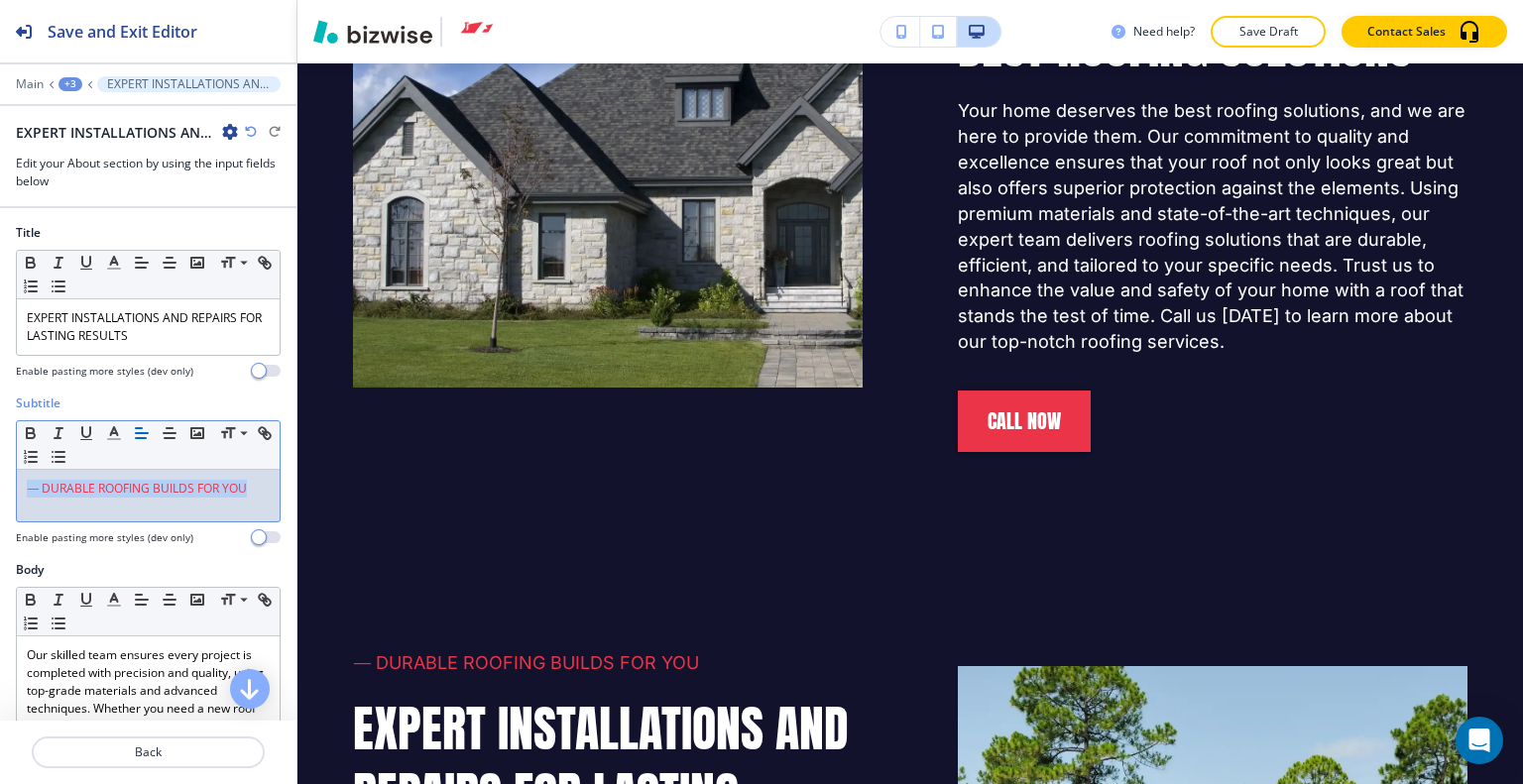 copy on "⸻ DURABLE ROOFING BUILDS FOR YOU" 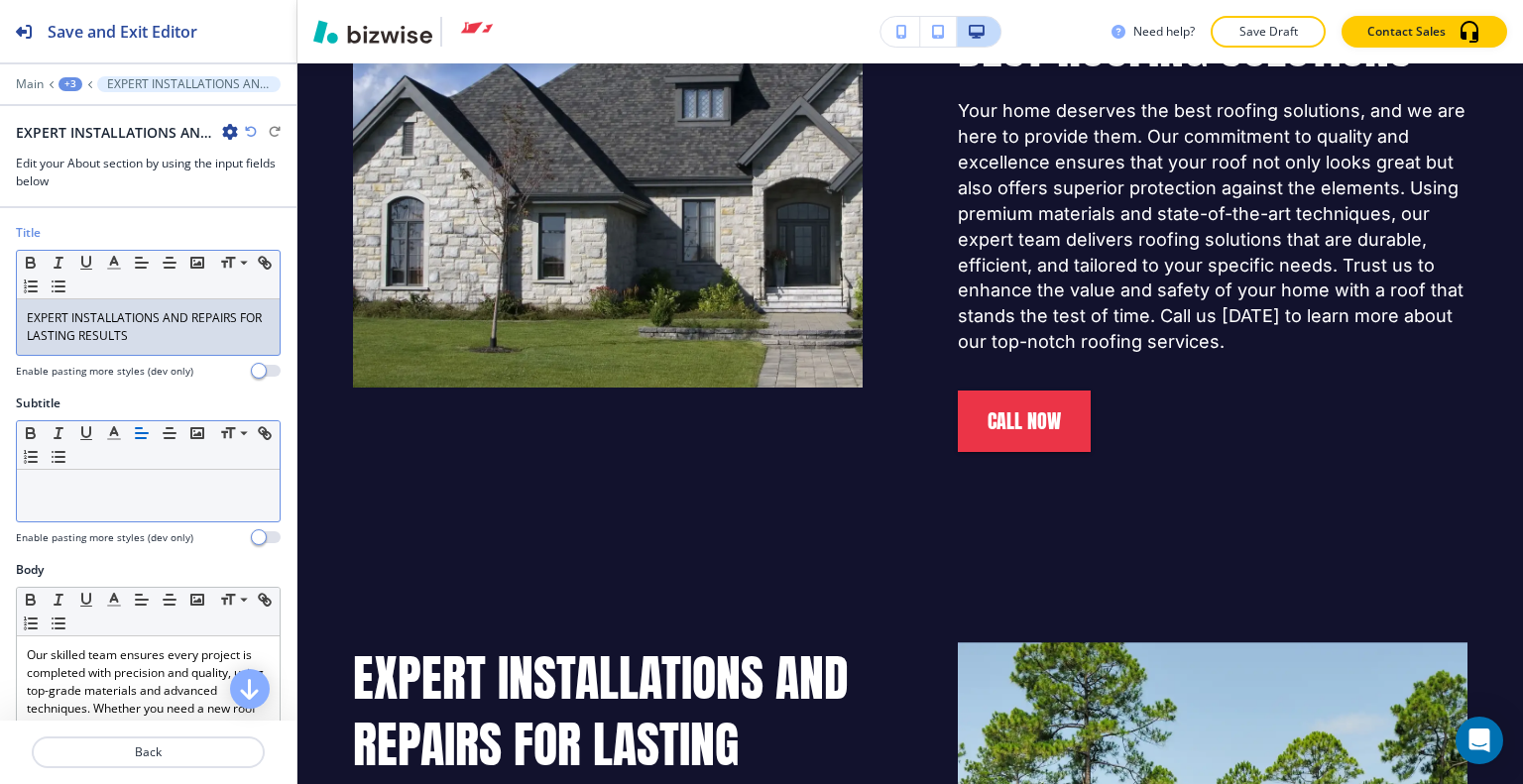 click on "EXPERT INSTALLATIONS AND REPAIRS FOR LASTING RESULTS" at bounding box center [148, 327] 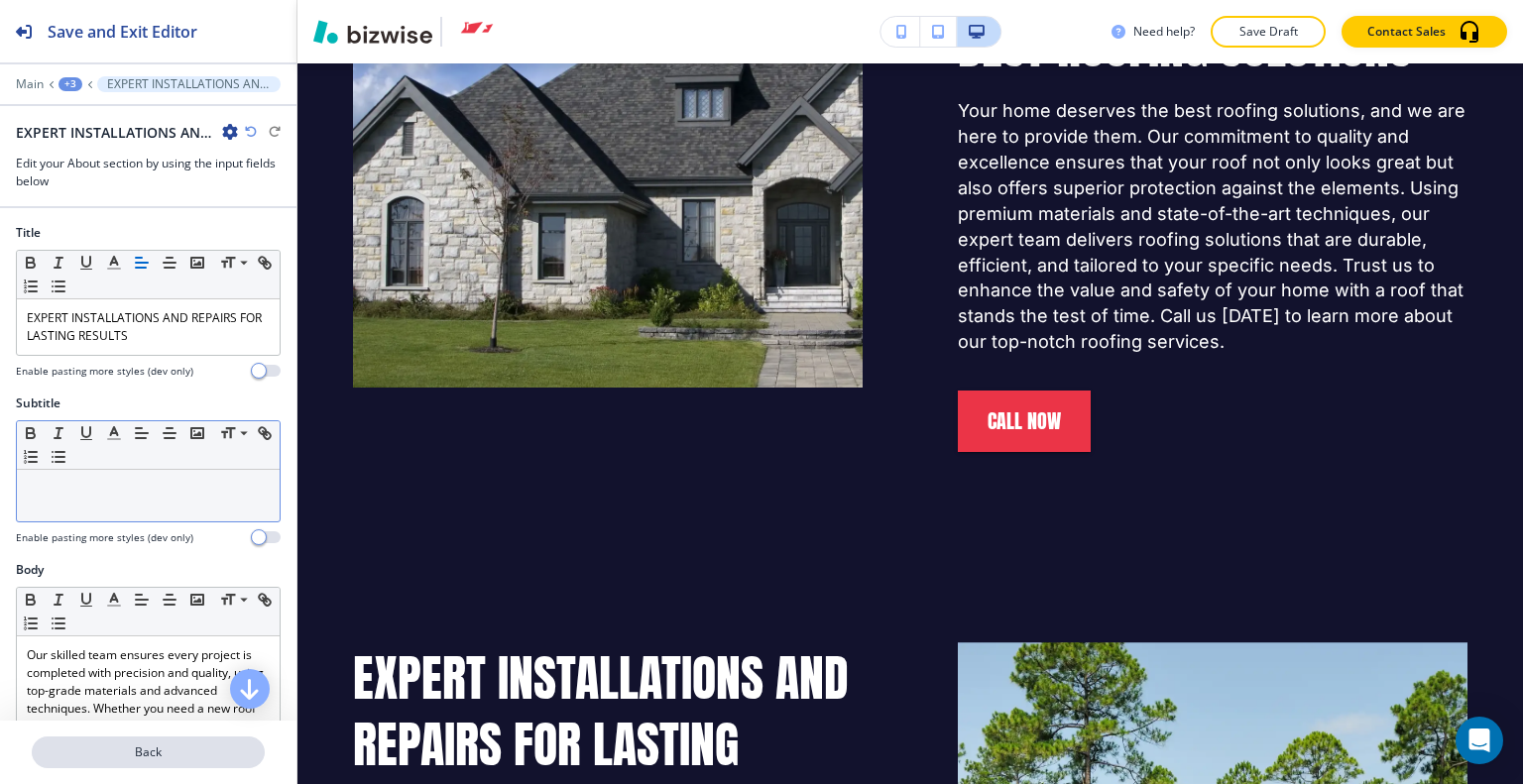click on "Back" at bounding box center (148, 752) 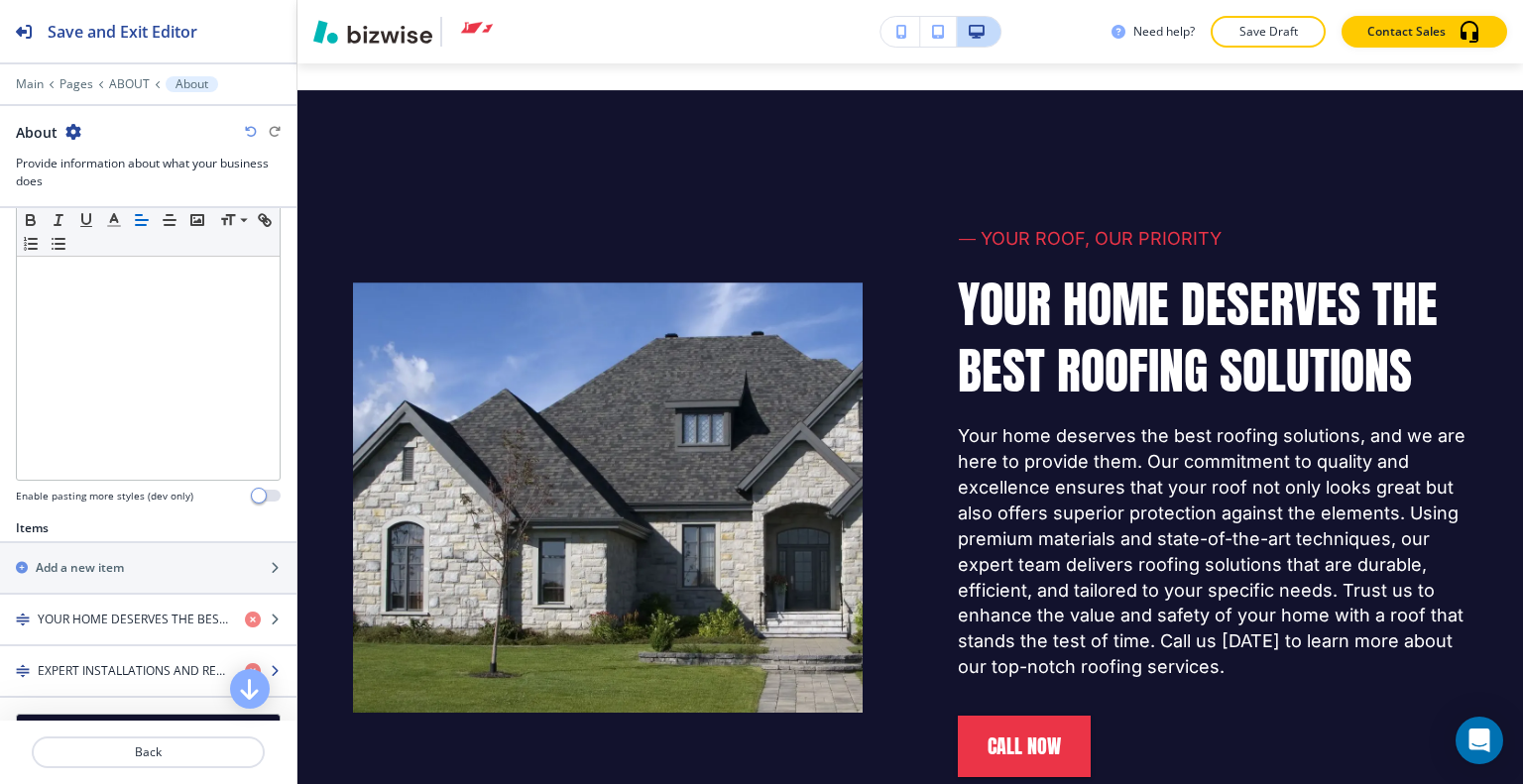 scroll, scrollTop: 496, scrollLeft: 0, axis: vertical 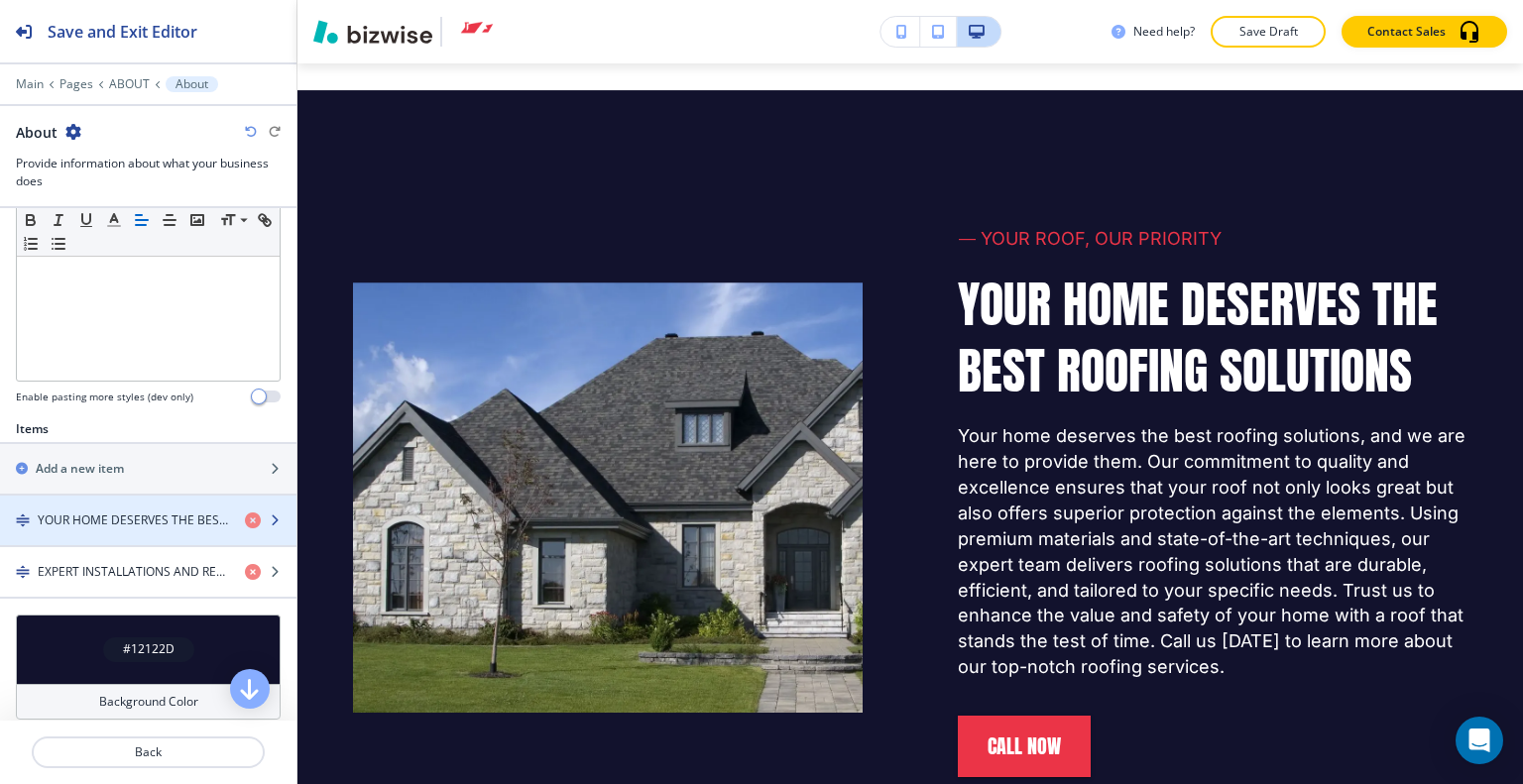 click on "YOUR HOME DESERVES THE BEST ROOFING SOLUTIONS" at bounding box center (133, 520) 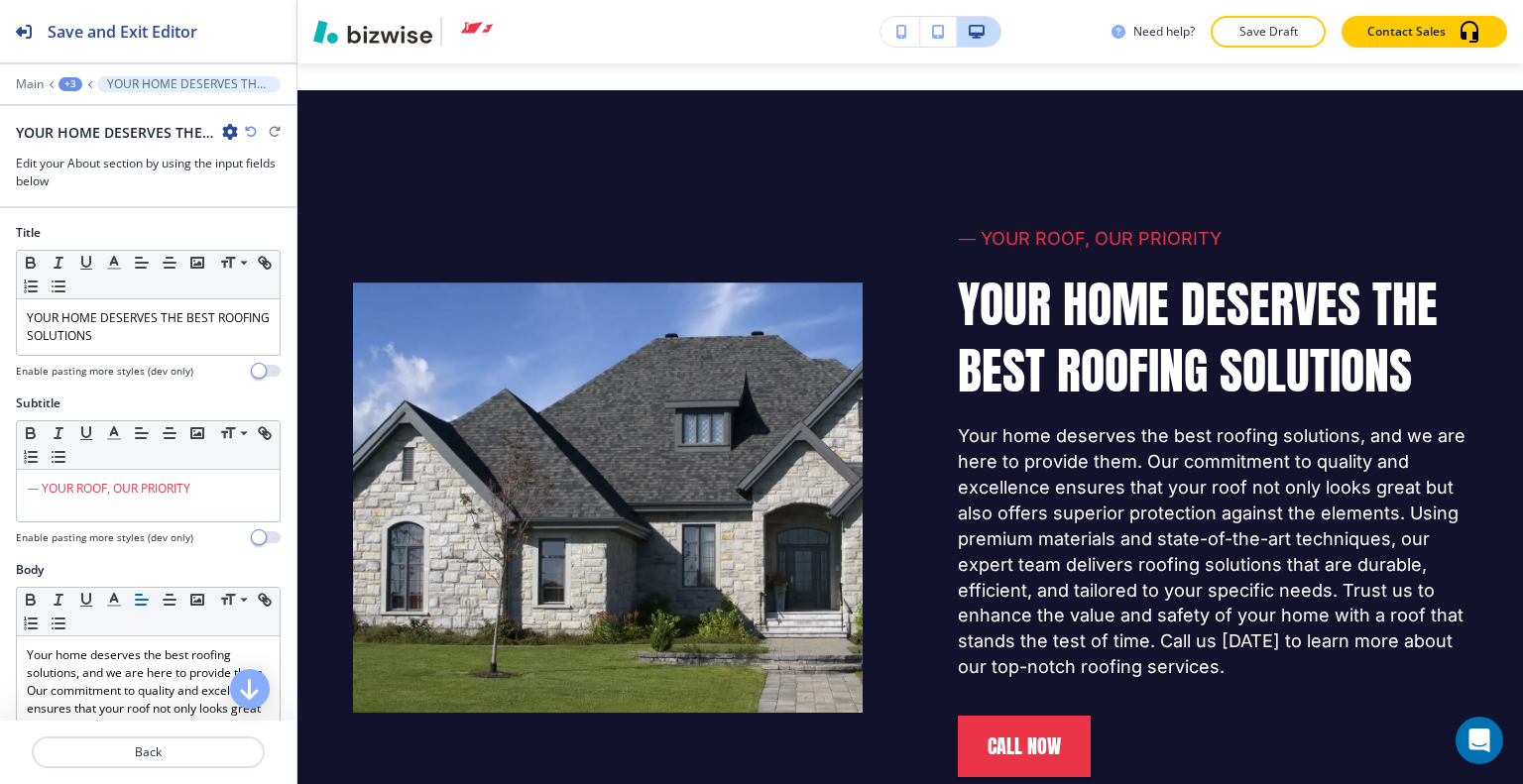scroll, scrollTop: 6110, scrollLeft: 0, axis: vertical 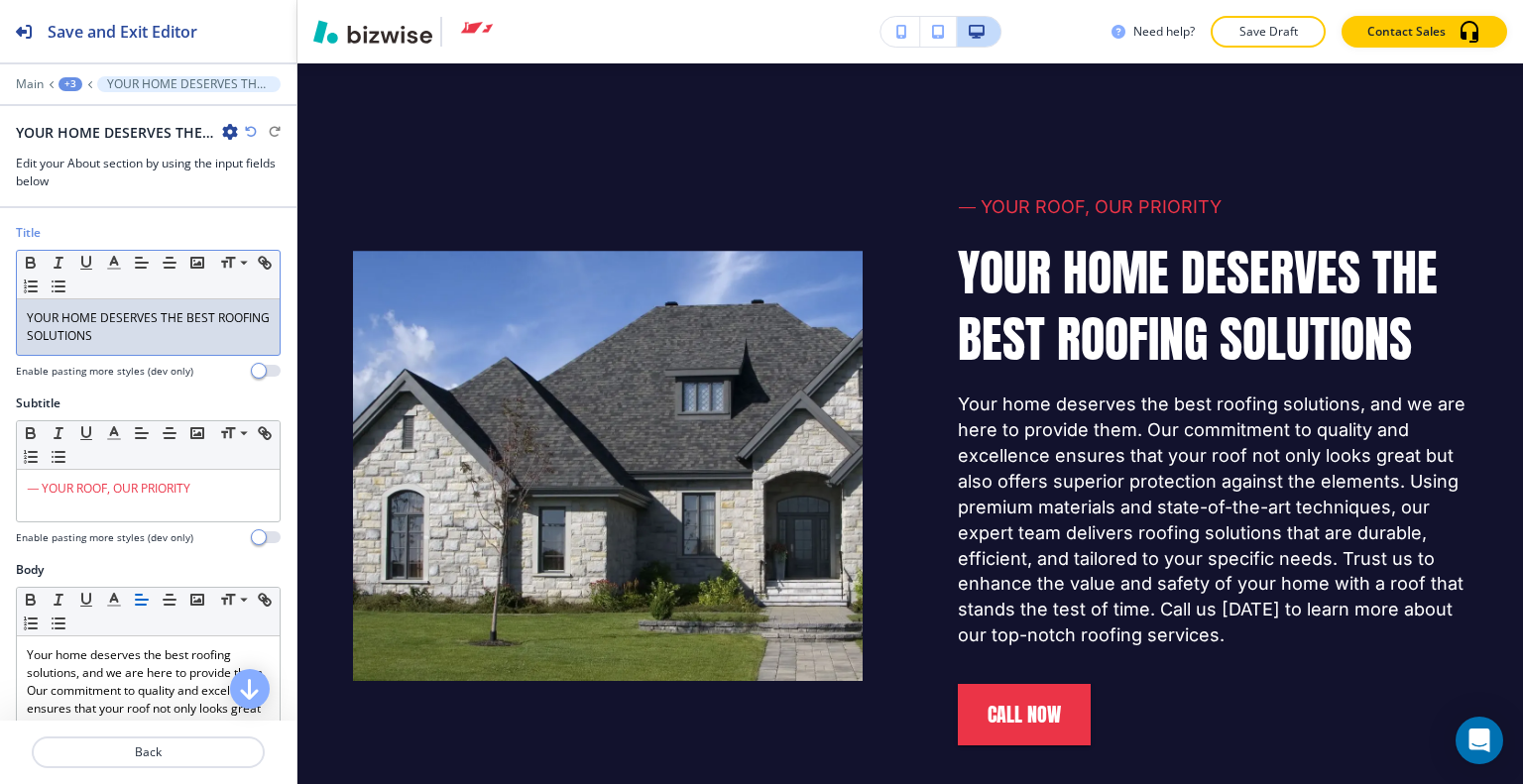 click on "YOUR HOME DESERVES THE BEST ROOFING SOLUTIONS" at bounding box center (148, 327) 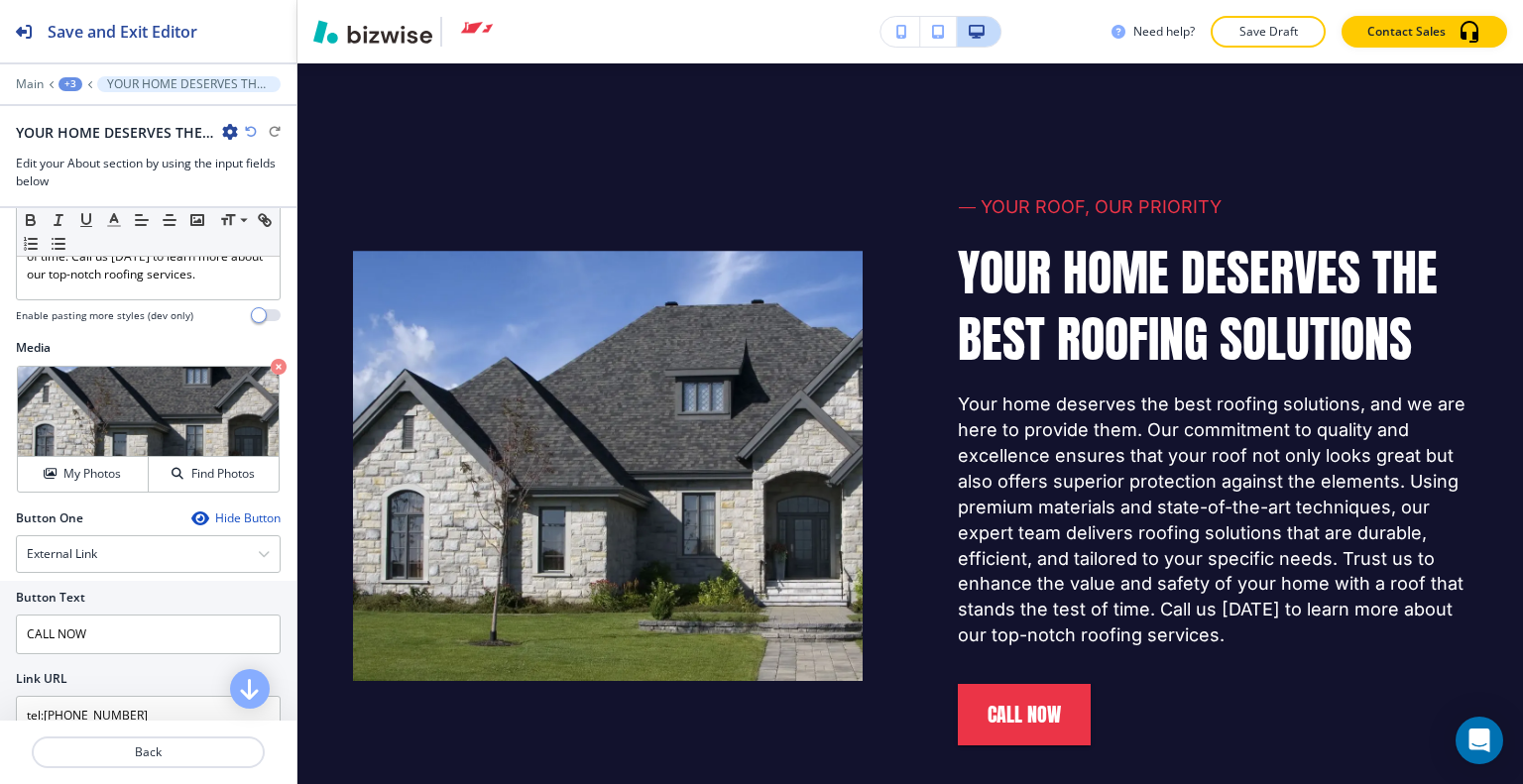 scroll, scrollTop: 496, scrollLeft: 0, axis: vertical 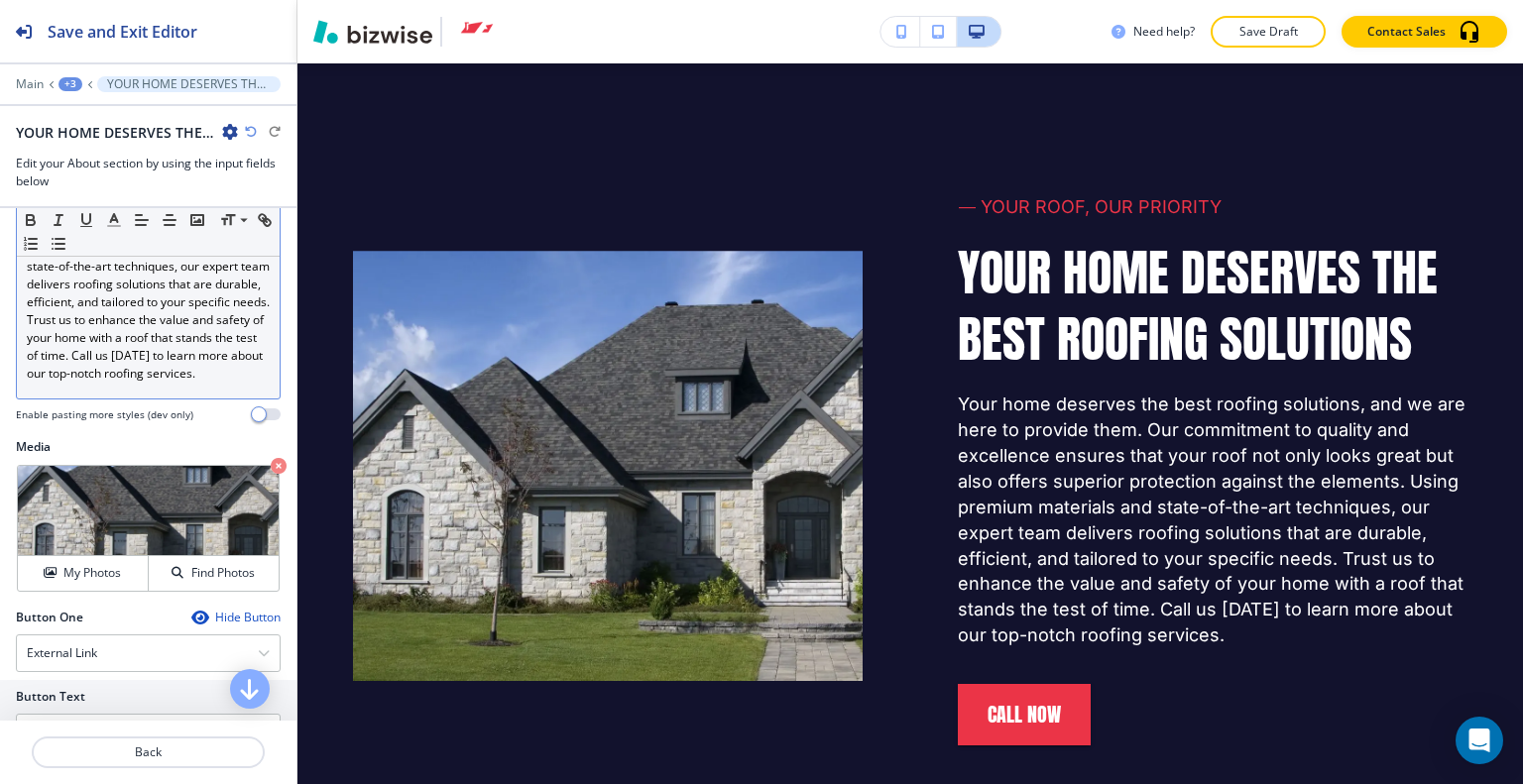 click on "Your home deserves the best roofing solutions, and we are here to provide them. Our commitment to quality and excellence ensures that your roof not only looks great but also offers superior protection against the elements. Using premium materials and state-of-the-art techniques, our expert team delivers roofing solutions that are durable, efficient, and tailored to your specific needs. Trust us to enhance the value and safety of your home with a roof that stands the test of time. Call us [DATE] to learn more about our top-notch roofing services." at bounding box center [148, 267] 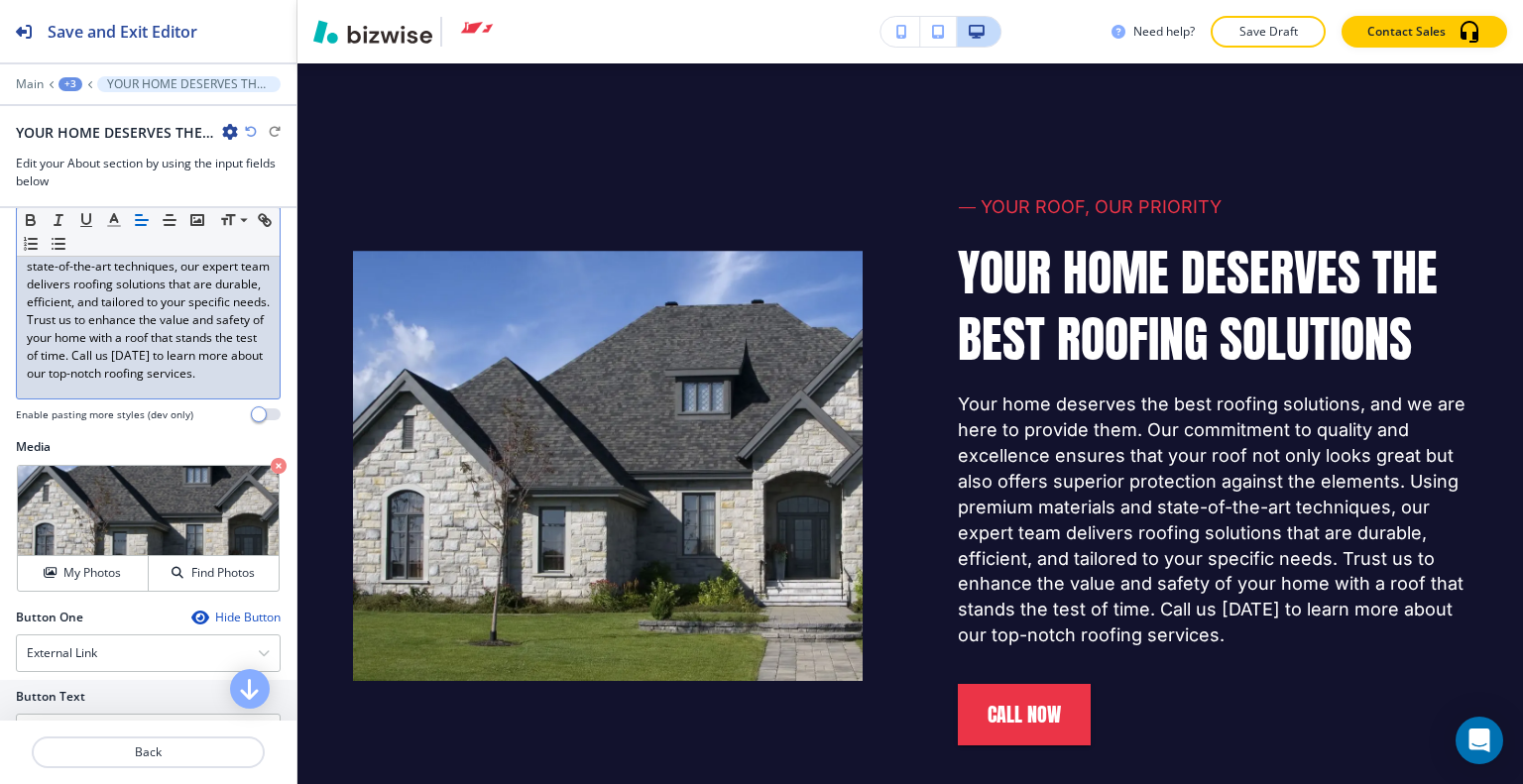 type 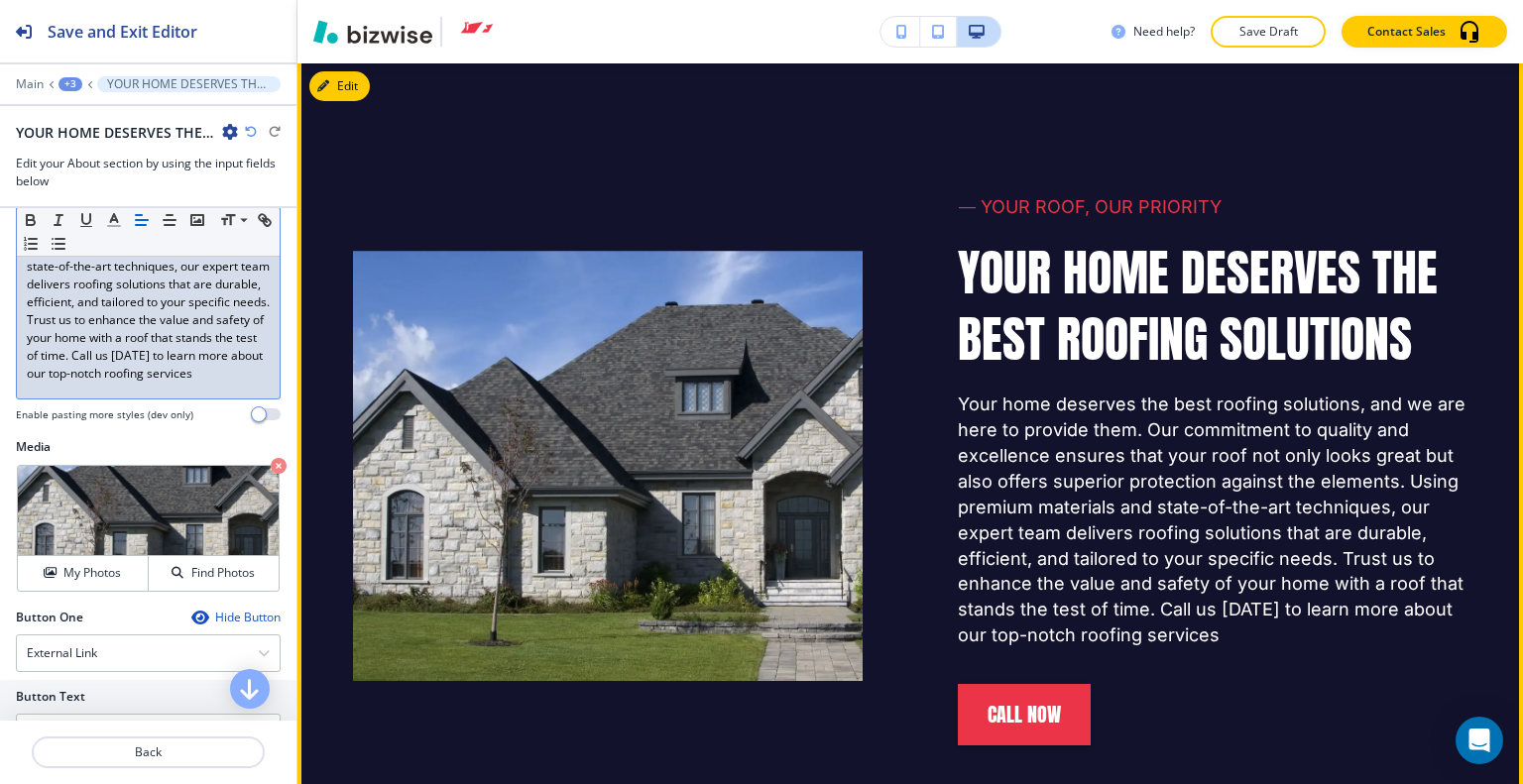scroll, scrollTop: 6309, scrollLeft: 0, axis: vertical 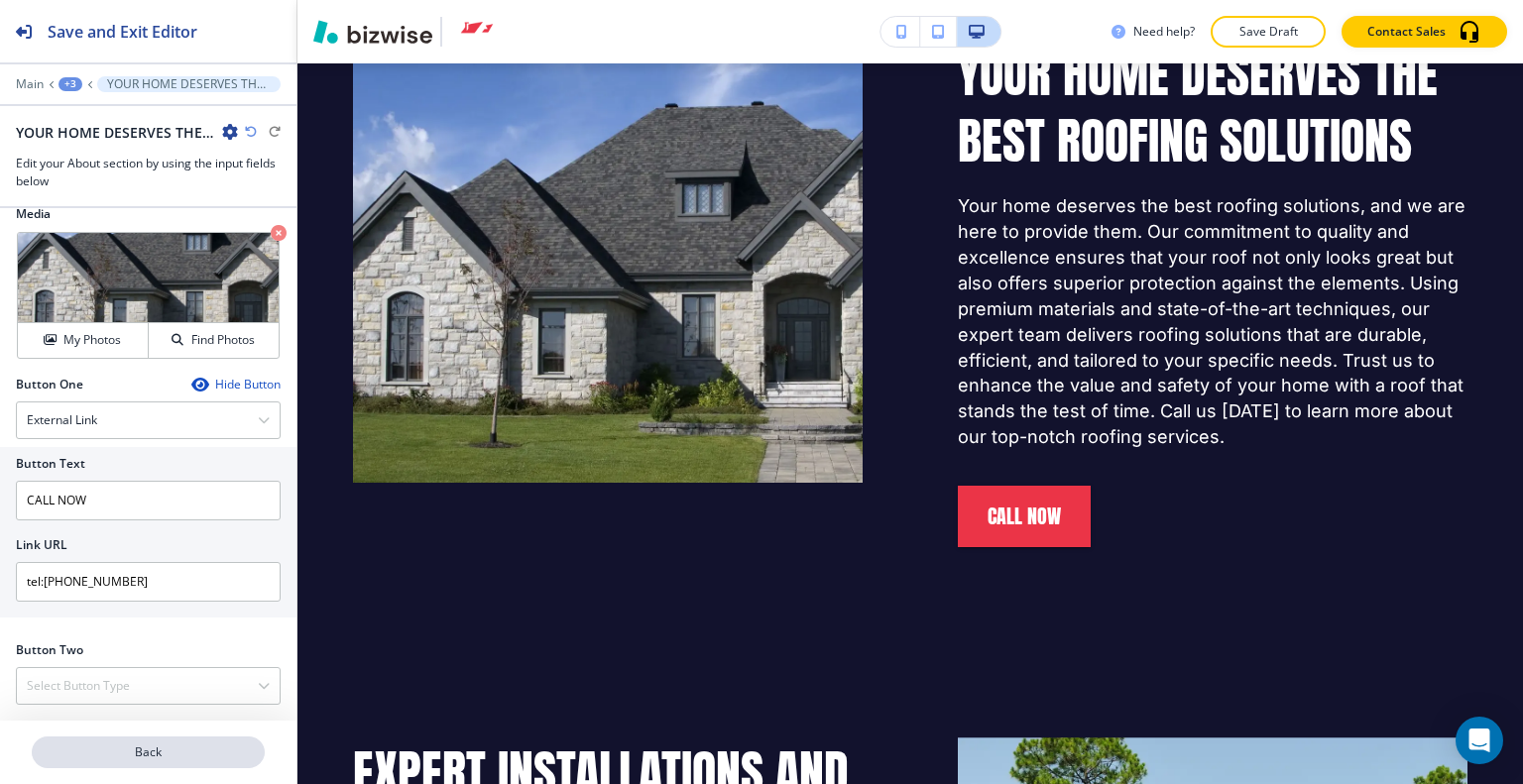 click on "Back" at bounding box center (148, 752) 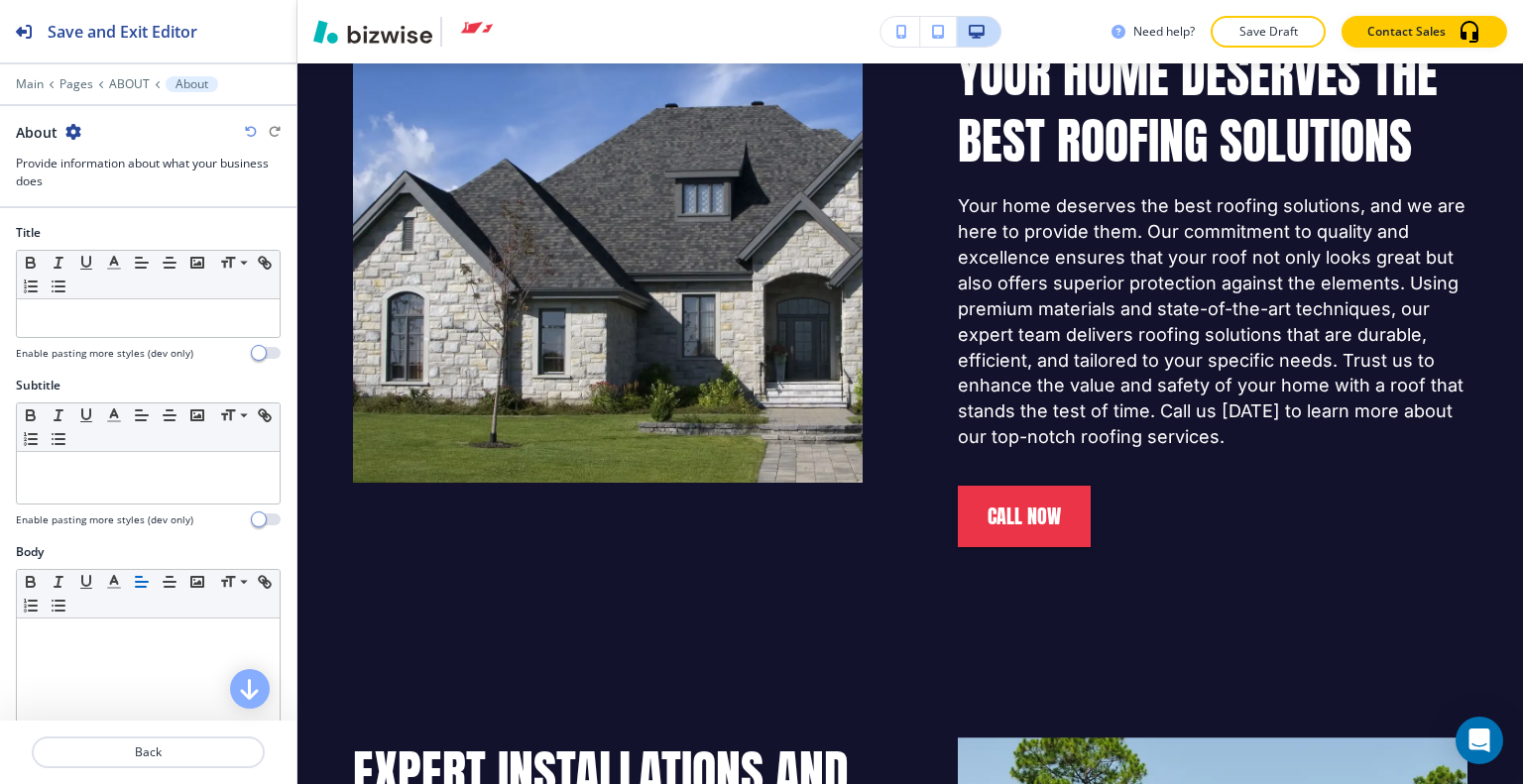scroll, scrollTop: 6079, scrollLeft: 0, axis: vertical 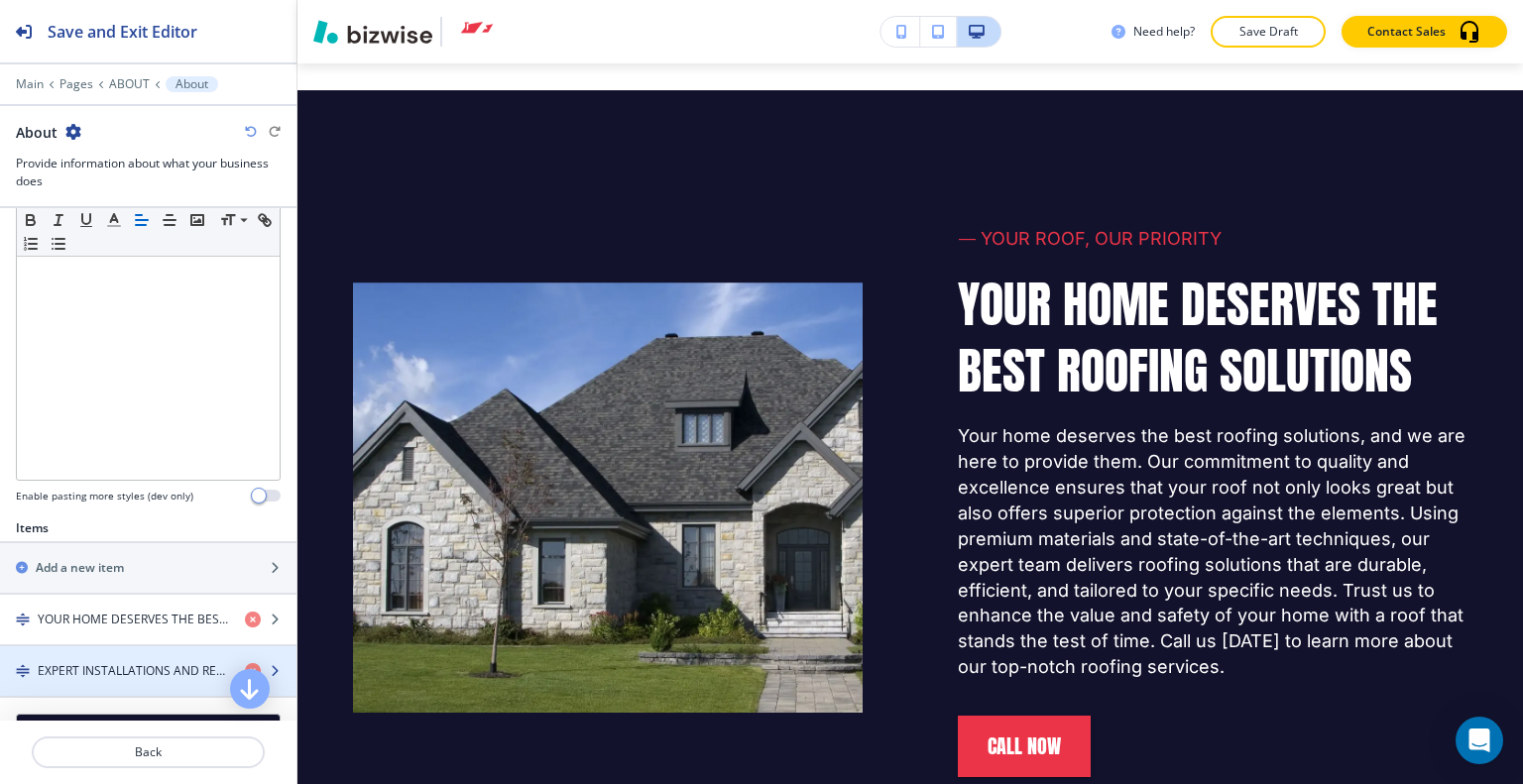 click on "EXPERT INSTALLATIONS AND REPAIRS FOR LASTING RESULTS" at bounding box center (133, 671) 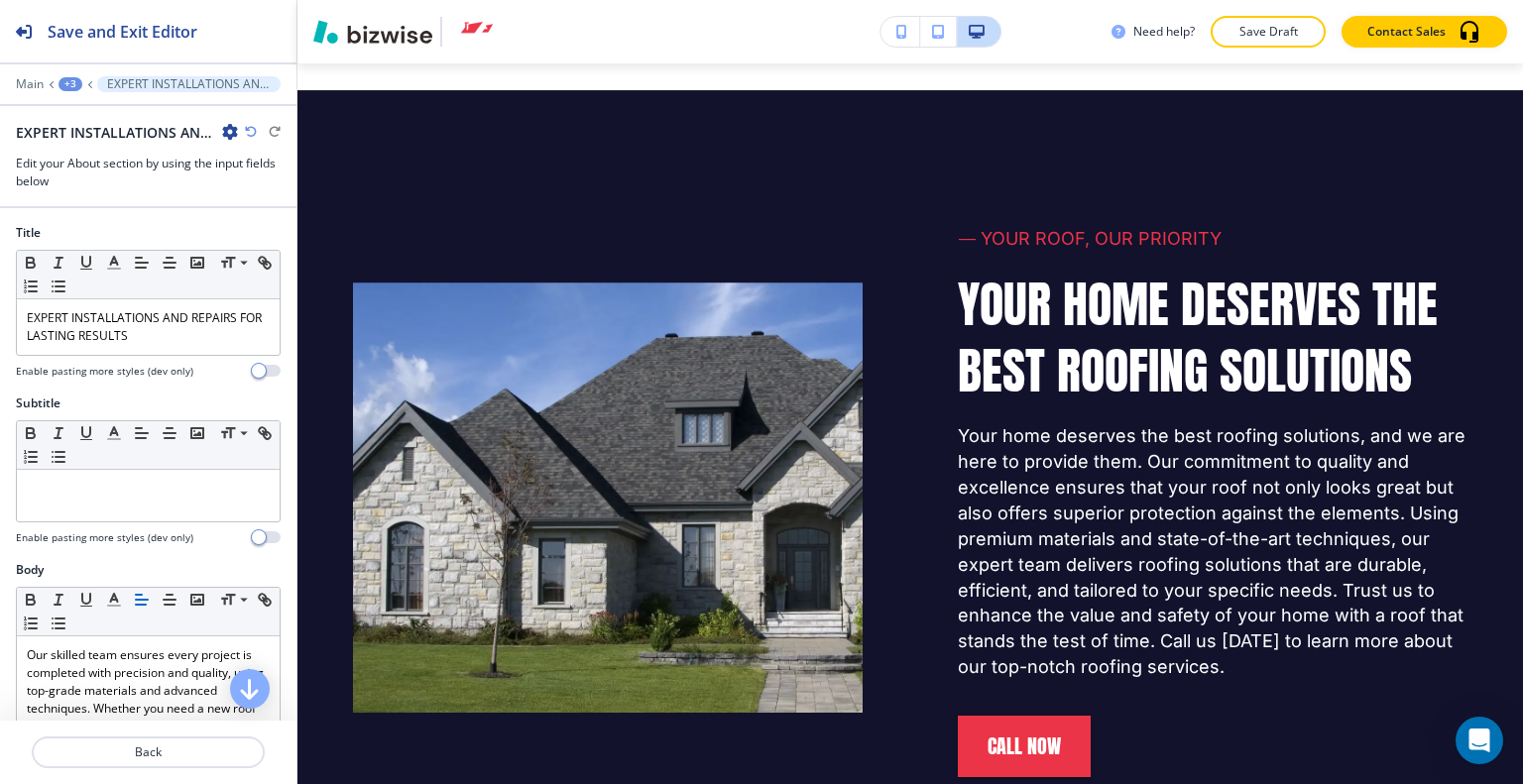 scroll, scrollTop: 6859, scrollLeft: 0, axis: vertical 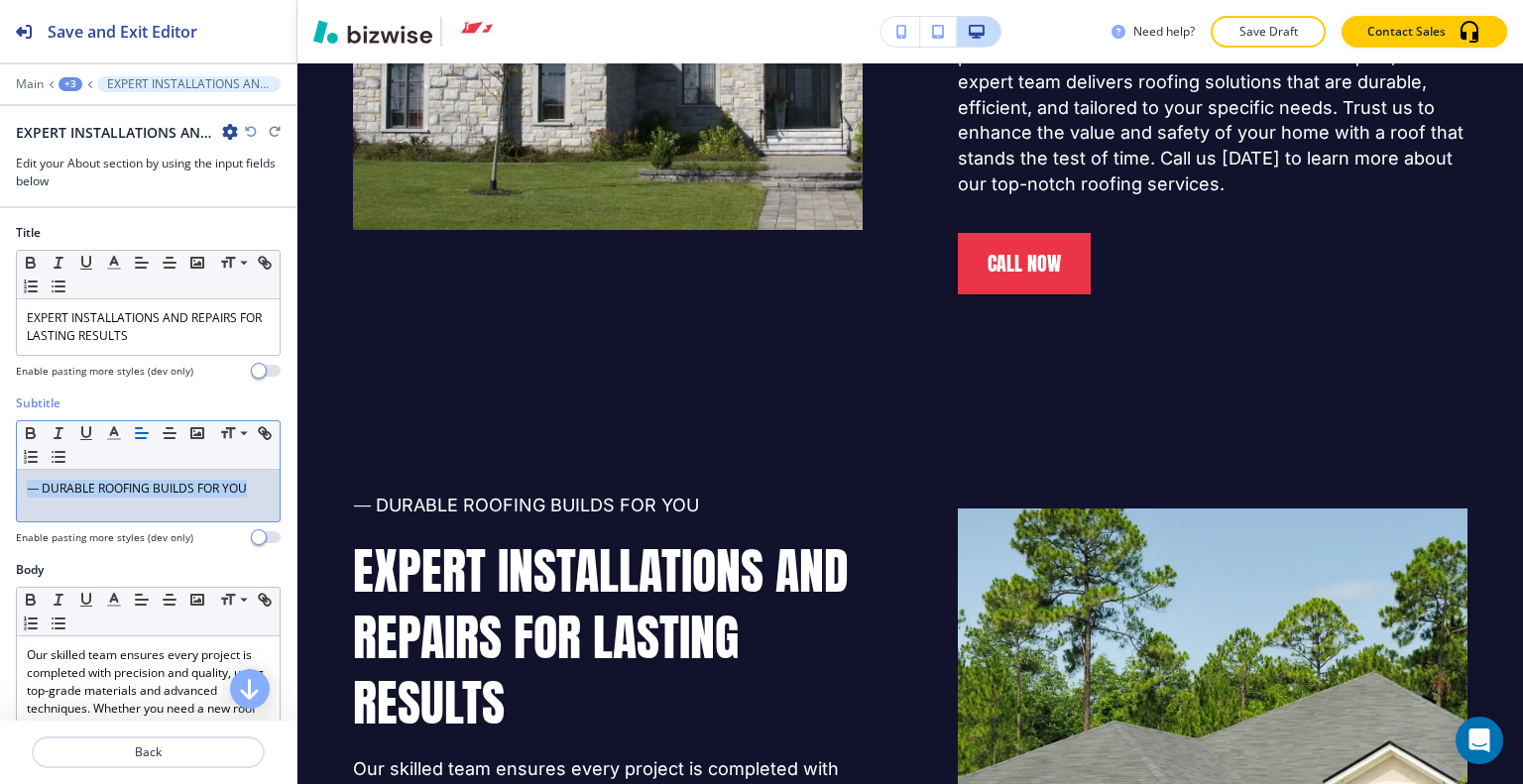 drag, startPoint x: 146, startPoint y: 506, endPoint x: 0, endPoint y: 453, distance: 155.3222 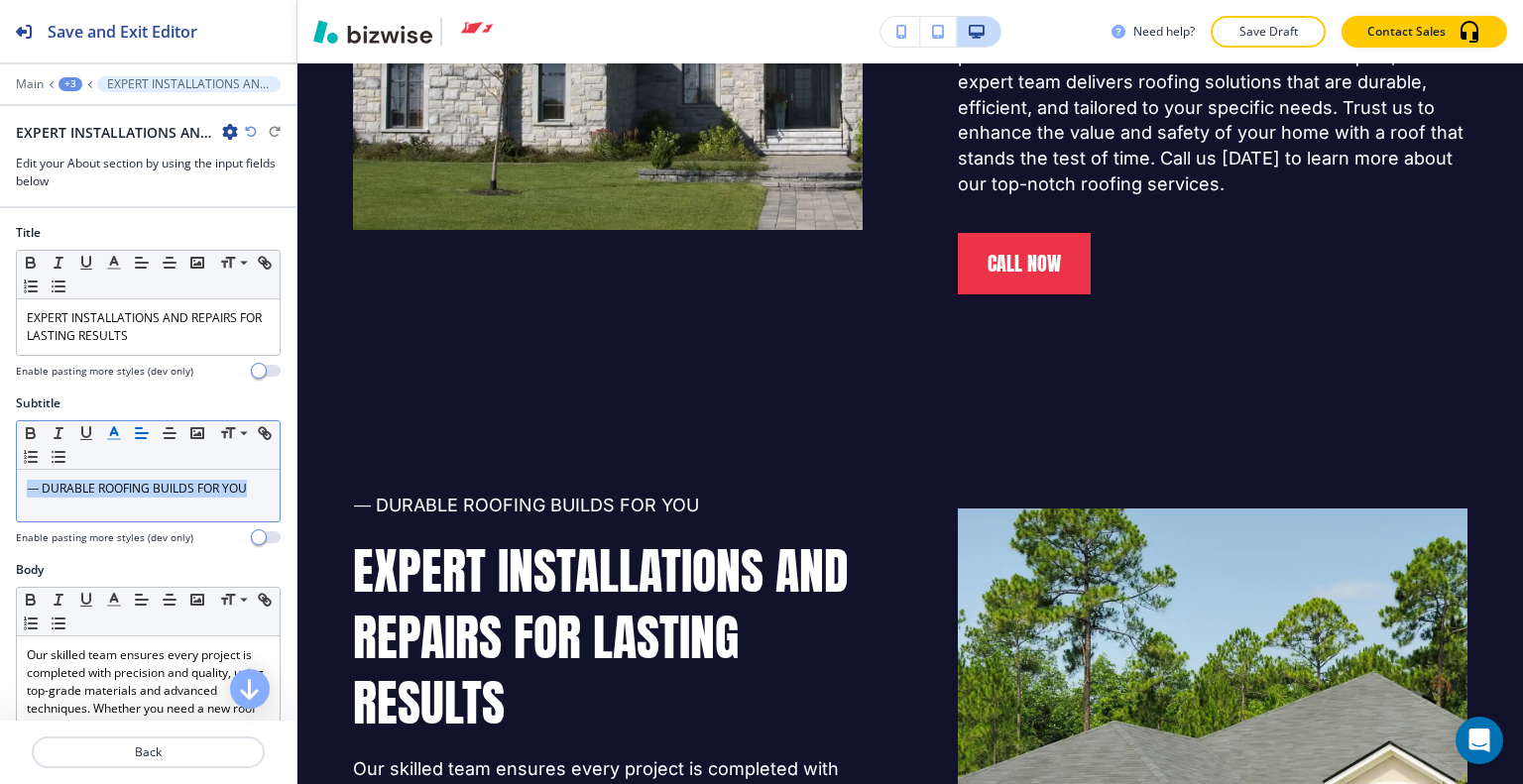 click 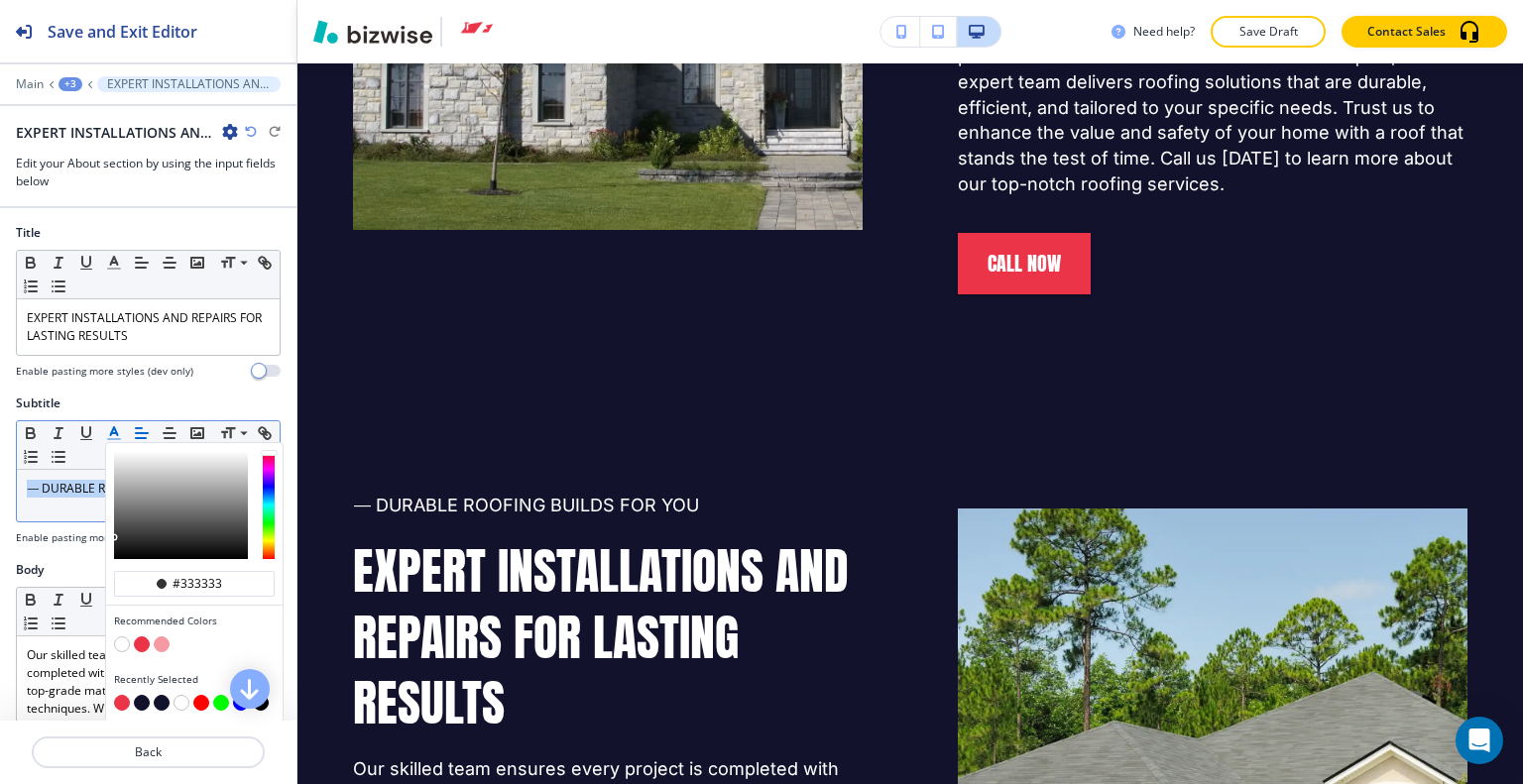 click at bounding box center (142, 644) 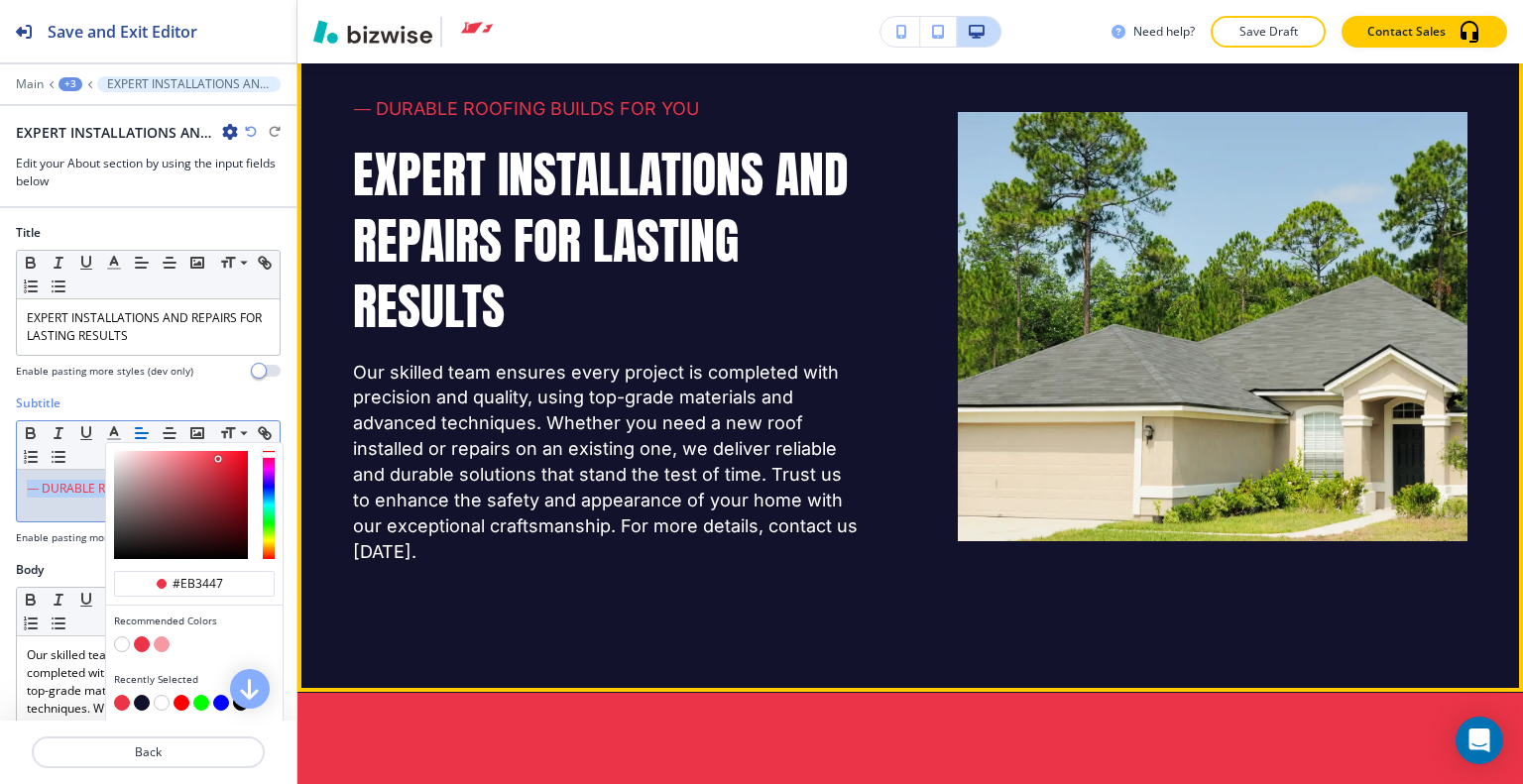 scroll, scrollTop: 6760, scrollLeft: 0, axis: vertical 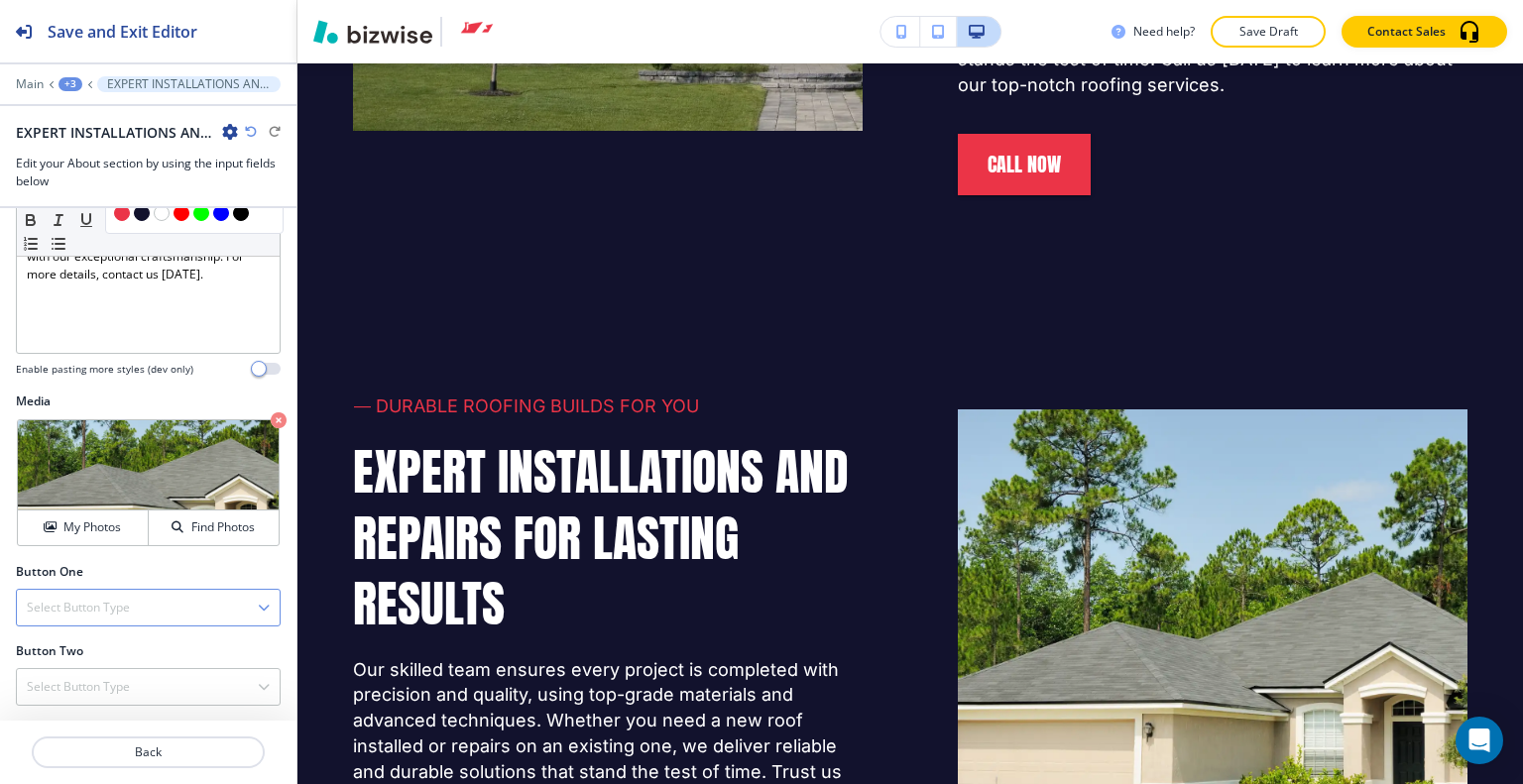 click on "Select Button Type" at bounding box center [148, 608] 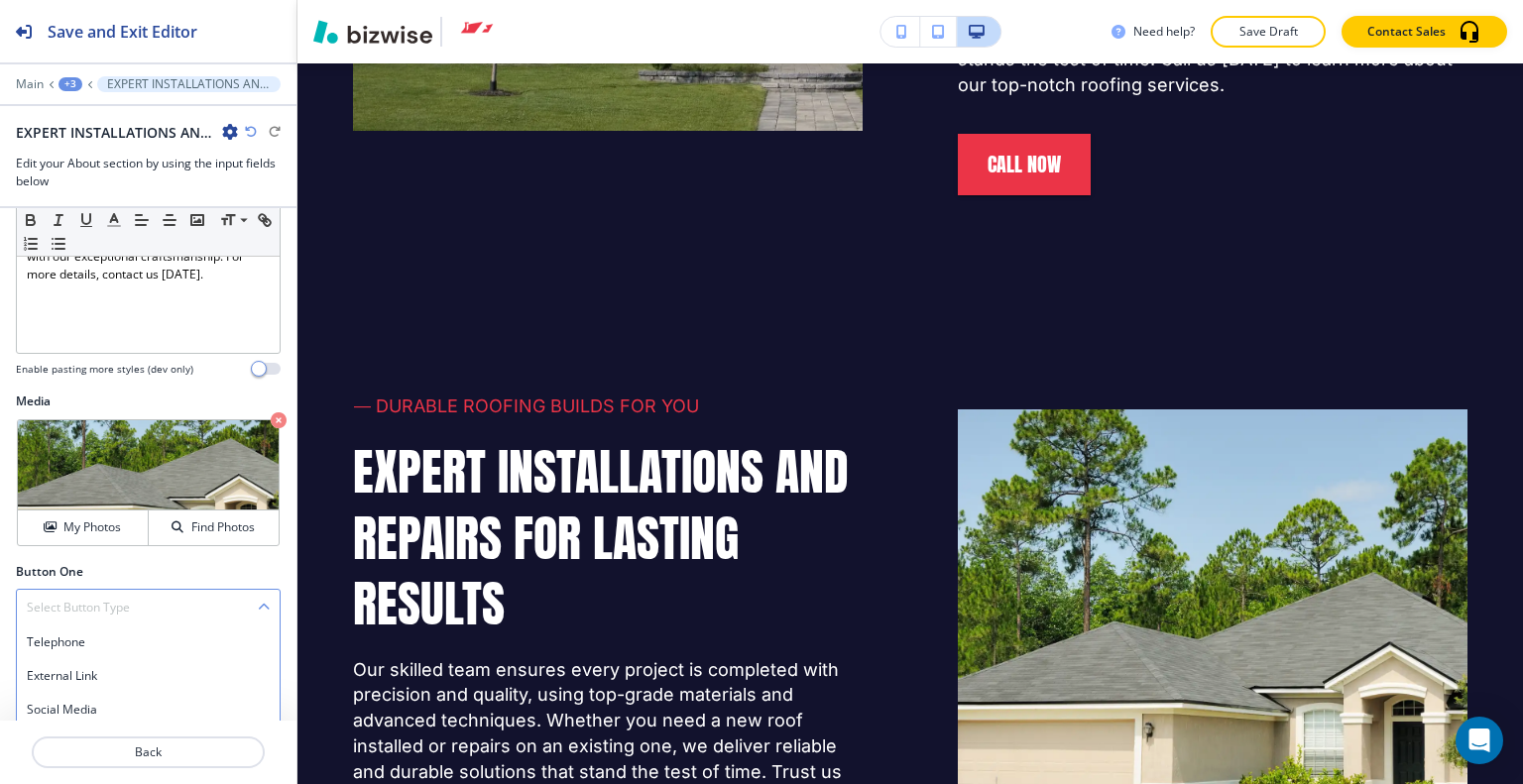 scroll, scrollTop: 649, scrollLeft: 0, axis: vertical 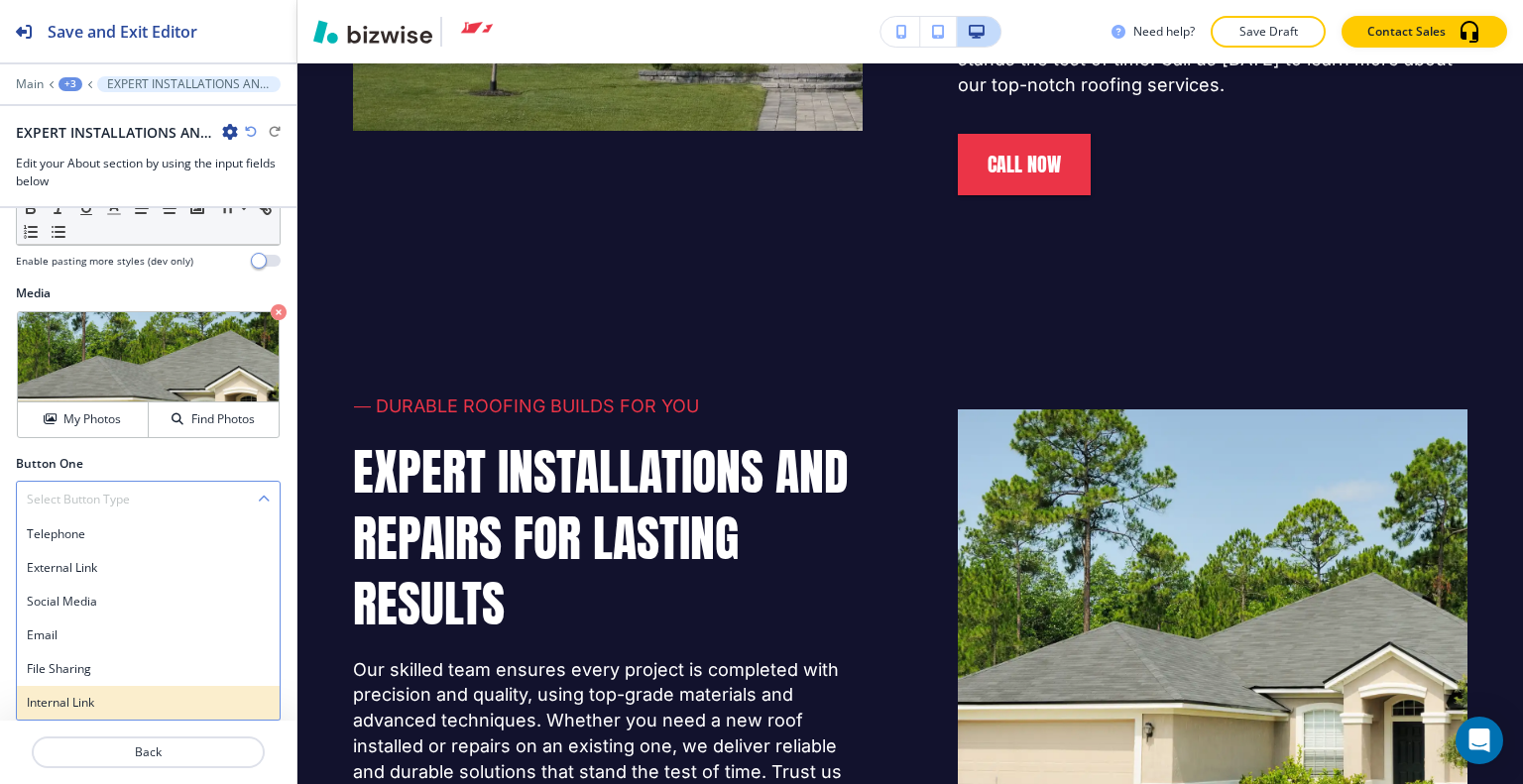 click on "Internal Link" at bounding box center [148, 703] 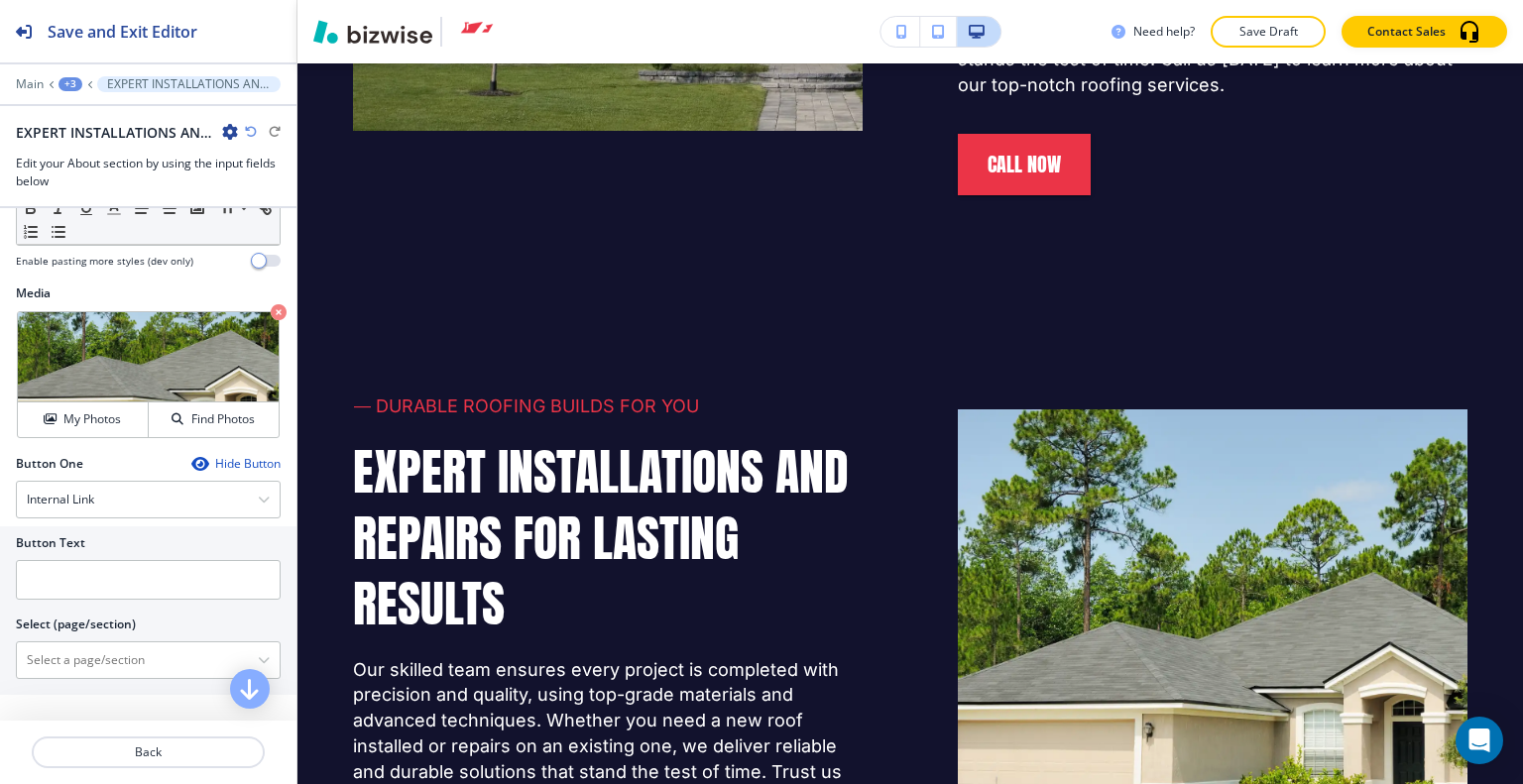 click at bounding box center (148, 608) 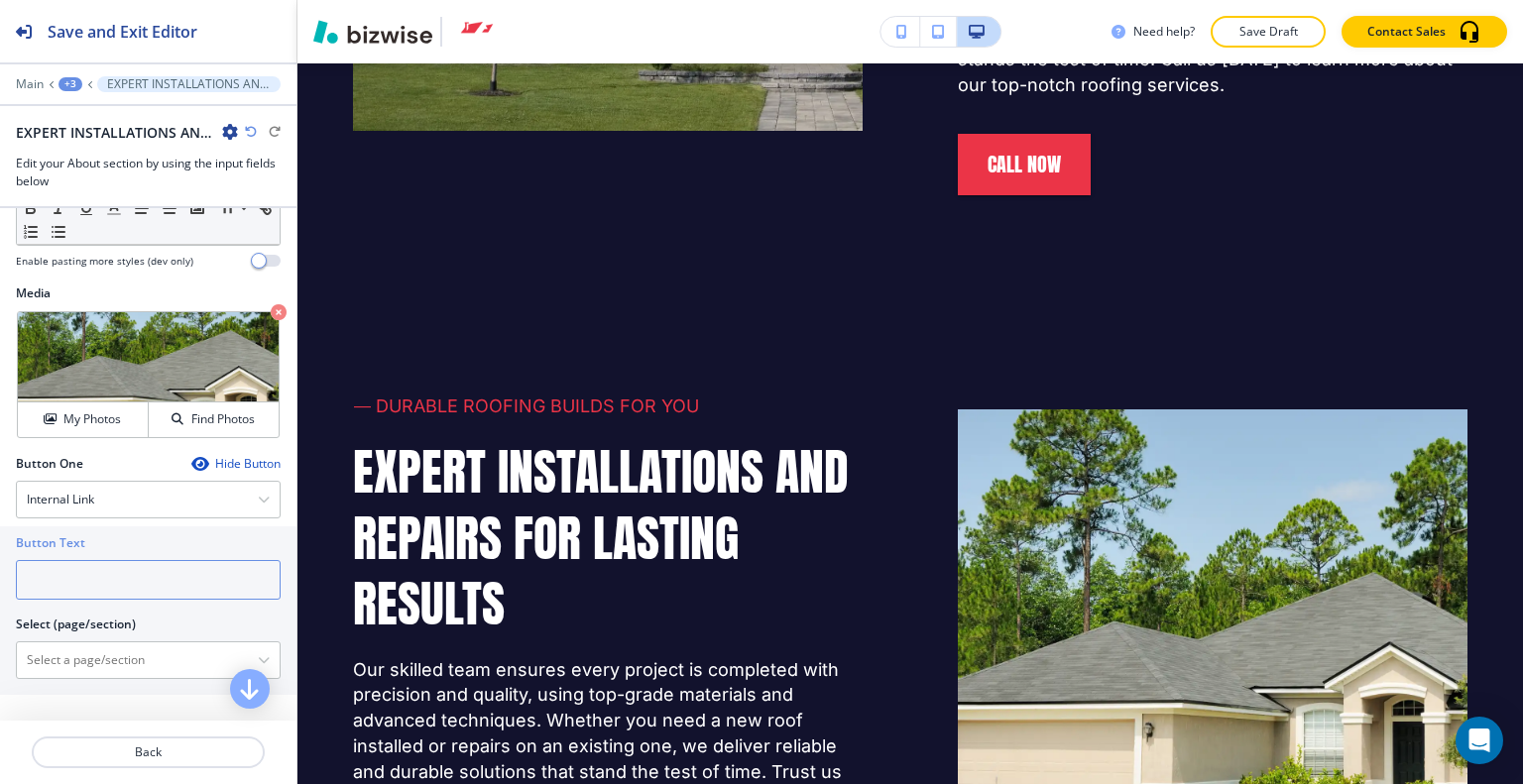 click at bounding box center (148, 580) 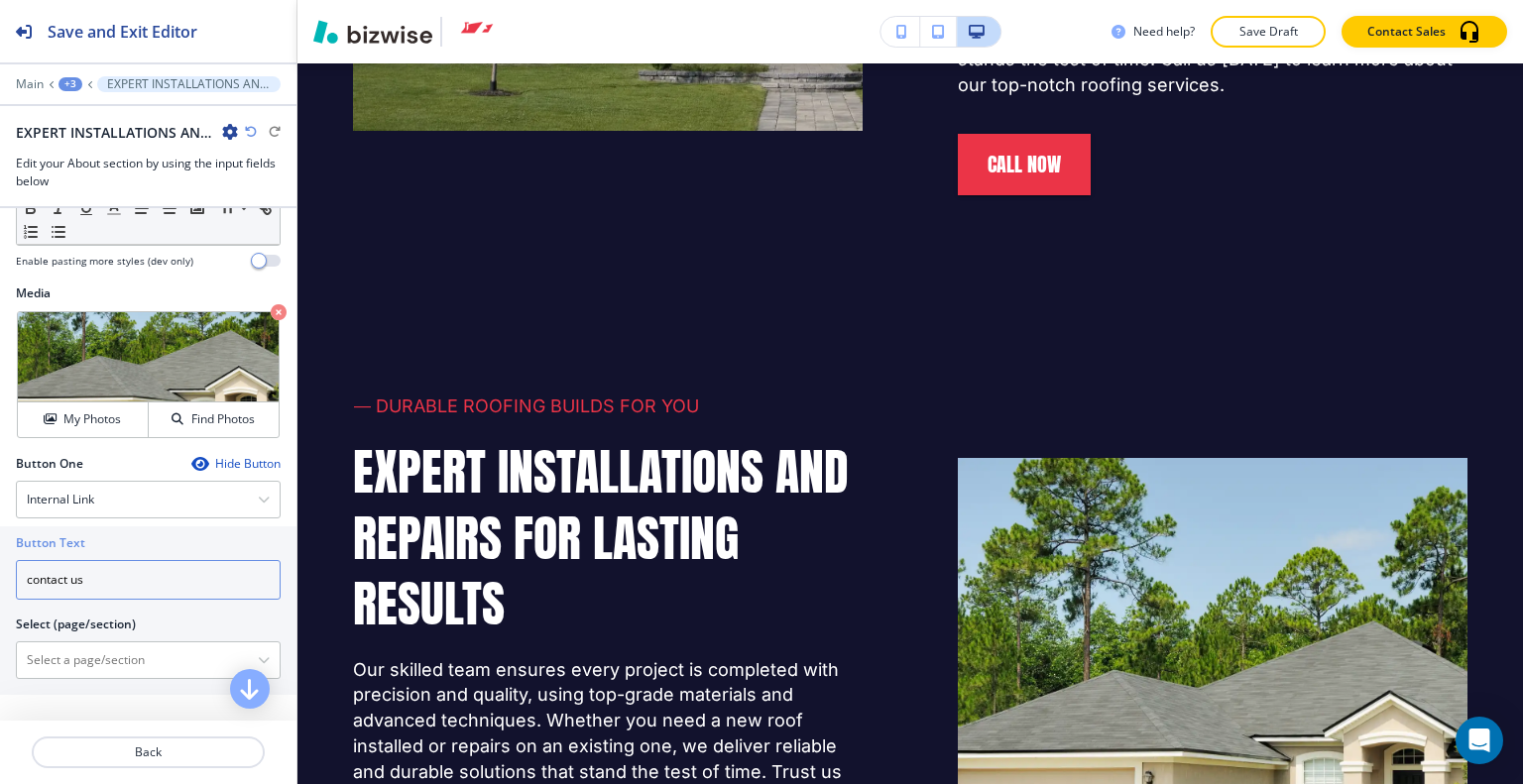 type on "contact us" 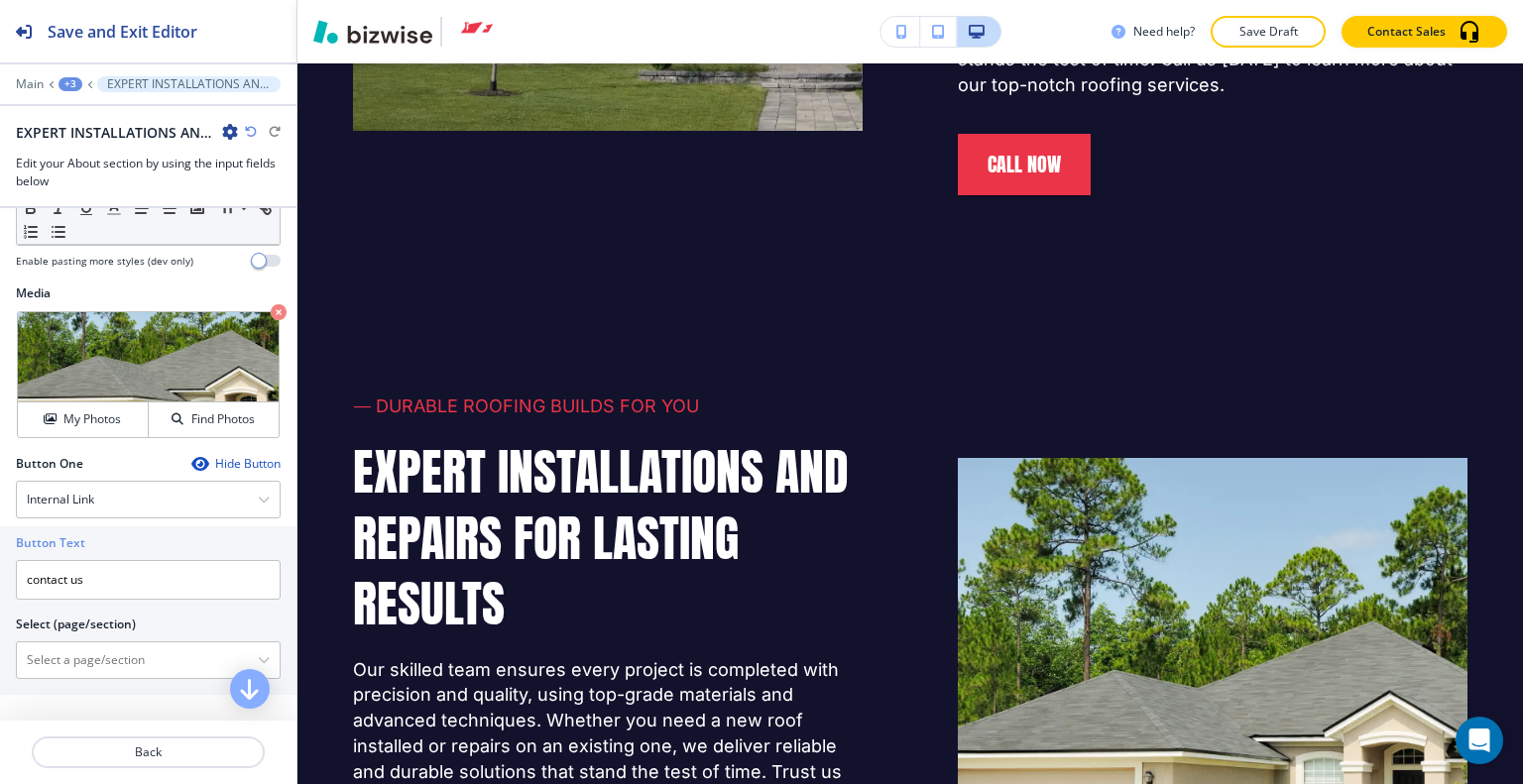 click on "Button Text contact us Select (page/section) ABOUT ABOUT | Hero ABOUT | About ABOUT | PROFESSIONAL ROOFING SERVICES ABOUT | About ABOUT | QUALITY ROOFING DONE RIGHT THE FIRST TIME ABOUT | OUR COMPLETE SERVICES ABOUT | YOUR HOME DESERVES THE BEST ROOFING SOLUTIONS ABOUT | DURABLE ROOFING BUILDS FOR YOU ABOUT | GALLERY OF OUR WORK ABOUT | EXPERT ROOF SOLUTIONS ABOUT | PREMIER ROOF SHINGLES ABOUT | DRIP EDGE MATERIAL SOFFIT AND FACIA COLORS ABOUT | FREQUENTLY ASKED QUESTIONS ABOUT | Visual Navigation ABOUT | Photo Gallery ABOUT | Our Reviews ABOUT | Ready for a Roof Upgrade? ABOUT | Map ABOUT | Custom Form OUR SERVICES OUR SERVICES | Hero OUR SERVICES | ⭐⭐⭐⭐⭐
Jack replaced the roof on our Church and on my home.  He did a great job on both buildings.
- Michael Keeter OUR SERVICES | About OUR SERVICES | Transform Your Home with White Roofing OUR SERVICES | Slider Gallery OUR SERVICES | Map OUR SERVICES | Brands/Awards 502 BROWN 502 BROWN | Hero 502 BROWN | Table Grid 502 BROWN | Slider Gallery 468 FAWN" at bounding box center [148, 611] 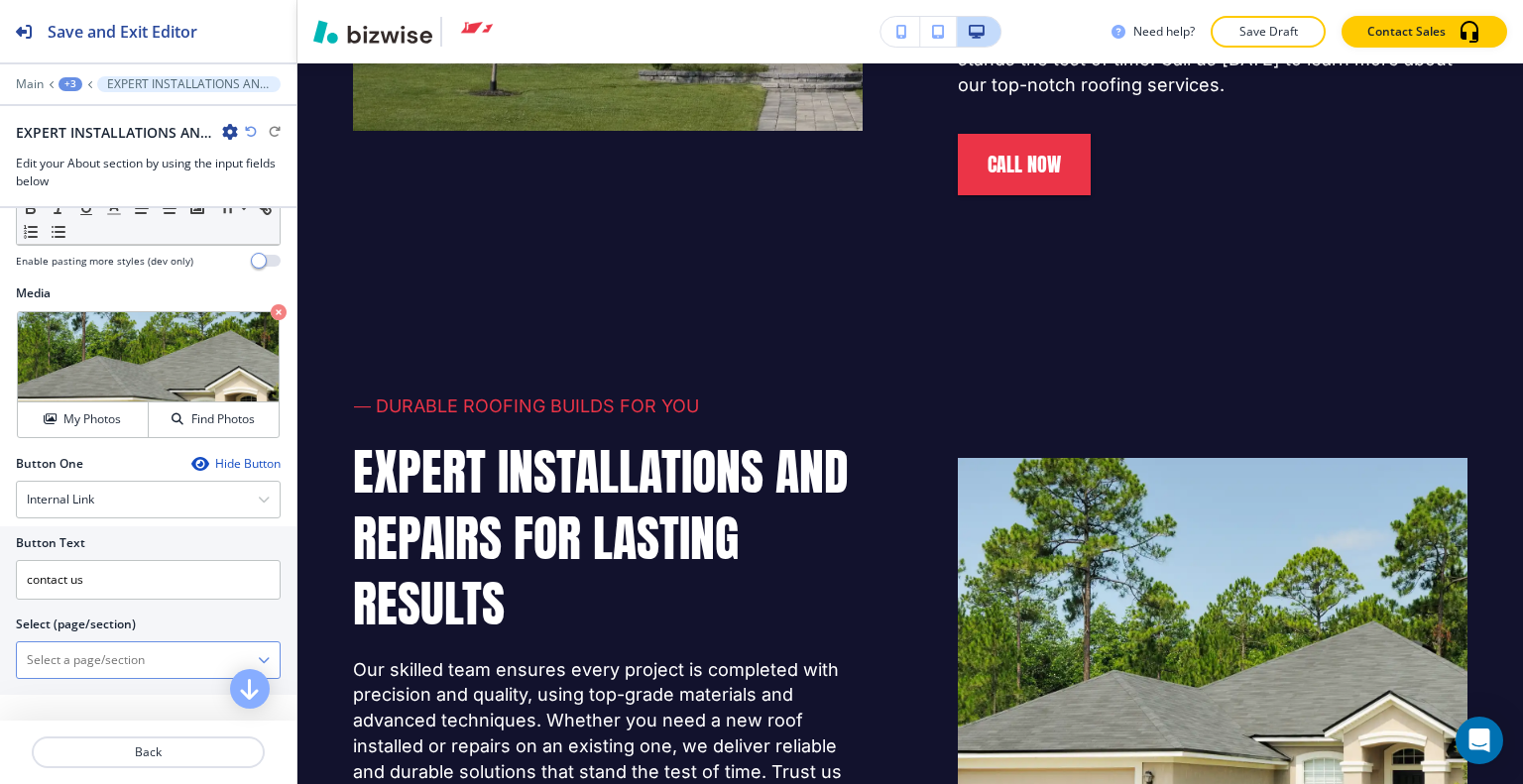 click at bounding box center [137, 660] 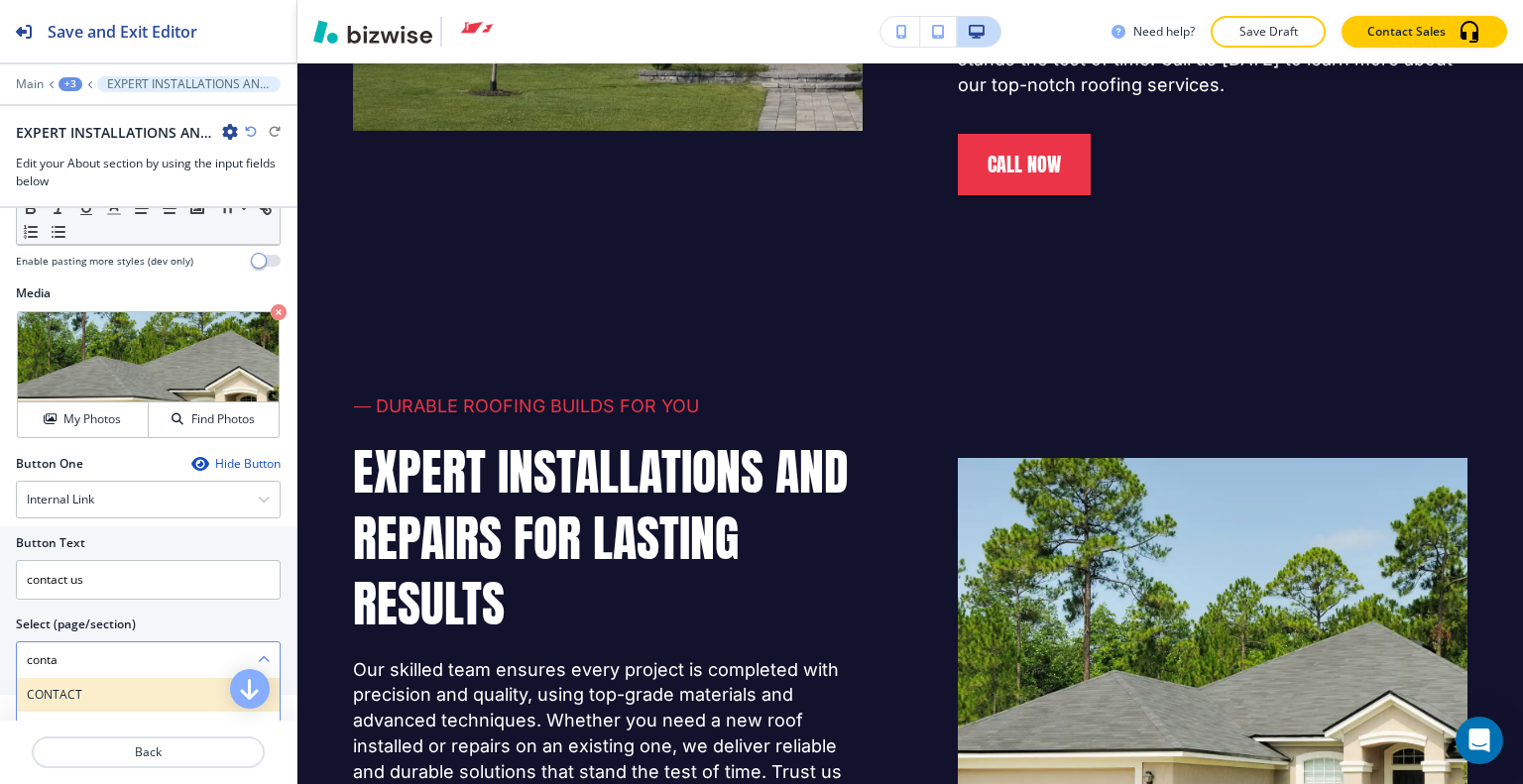 click on "conta CONTACT CONTACT | Hero CONTACT | Map CONTACT | About CONTACT | Brands/Awards CONTACT | Custom Form CONTACT | Slider Gallery CONTACT | Let's Discuss Your Roofing Needs 411 COTTAGE RED 606 COZY COTTAGE 411 COTTAGE RED | Hero 411 COTTAGE RED | About 411 COTTAGE RED | Map 411 COTTAGE RED | Brands/Awards 411 COTTAGE RED | Slider Gallery 606 COZY COTTAGE | Hero 606 COZY COTTAGE | About 606 COZY COTTAGE | Map 606 COZY COTTAGE | Brands/Awards 606 COZY COTTAGE | Slider Gallery 411 COTTAGE RED | Ready to Redefine Your Home's Aesthetic? 606 COZY COTTAGE | Cozy Up with Cottage Roofing 469 FRESH CANVAS 469 FRESH CANVAS | Hero 469 FRESH CANVAS | About 469 FRESH CANVAS | Map 469 FRESH CANVAS | Brands/Awards 469 FRESH CANVAS | Slider Gallery ABOUT | PROFESSIONAL ROOFING SERVICES 469 FRESH CANVAS | Looking for a Pristine Presence? NIXA MO | PROFESSIONAL ROOFING SERVICES NIXA MO | PROFESSIONAL ROOFING SERVICES NIXA MO | PROFESSIONAL ROOFING SERVICES NIXA MO | PROFESSIONAL ROOFING SERVICES" at bounding box center (148, 660) 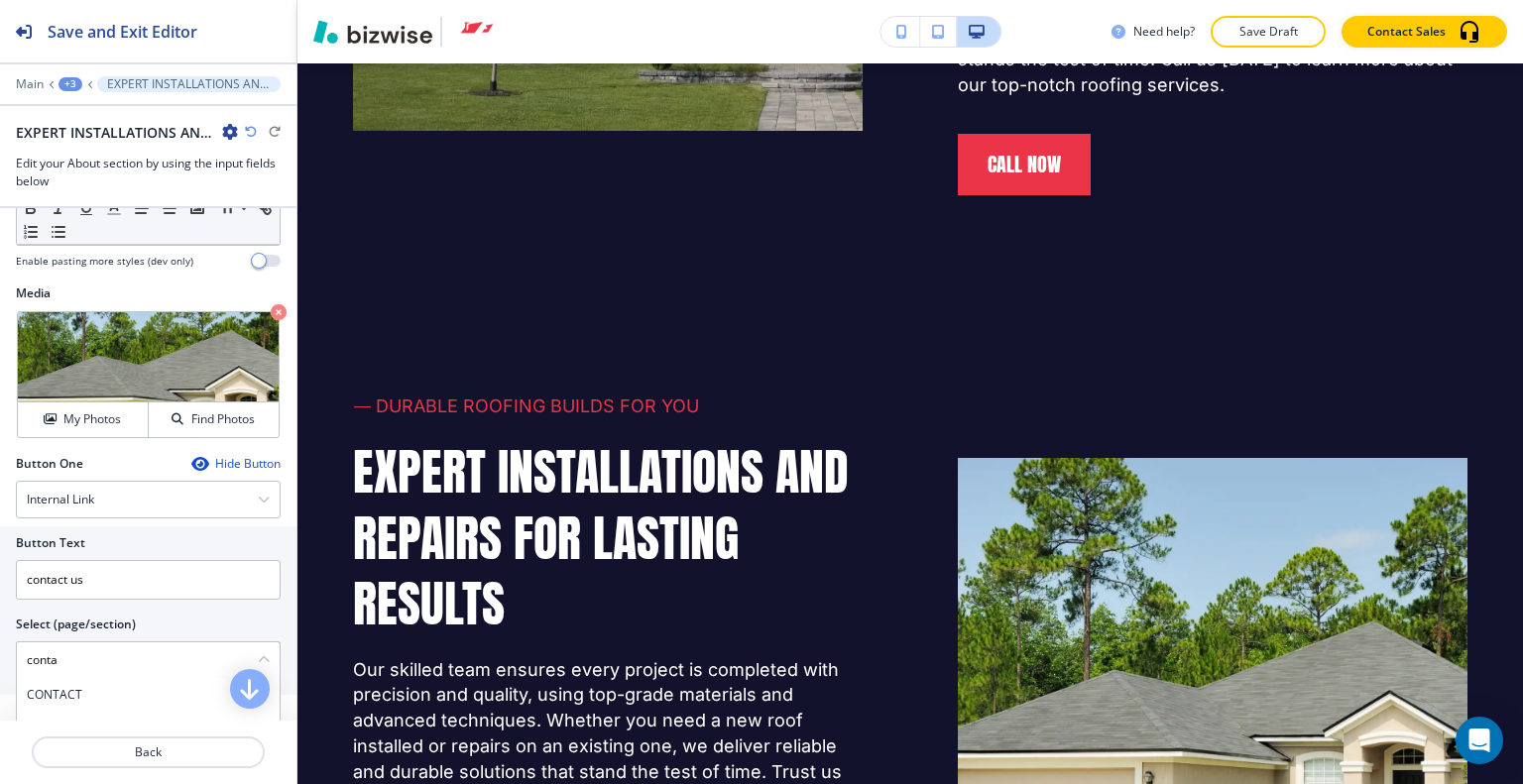 click on "CONTACT" at bounding box center [148, 695] 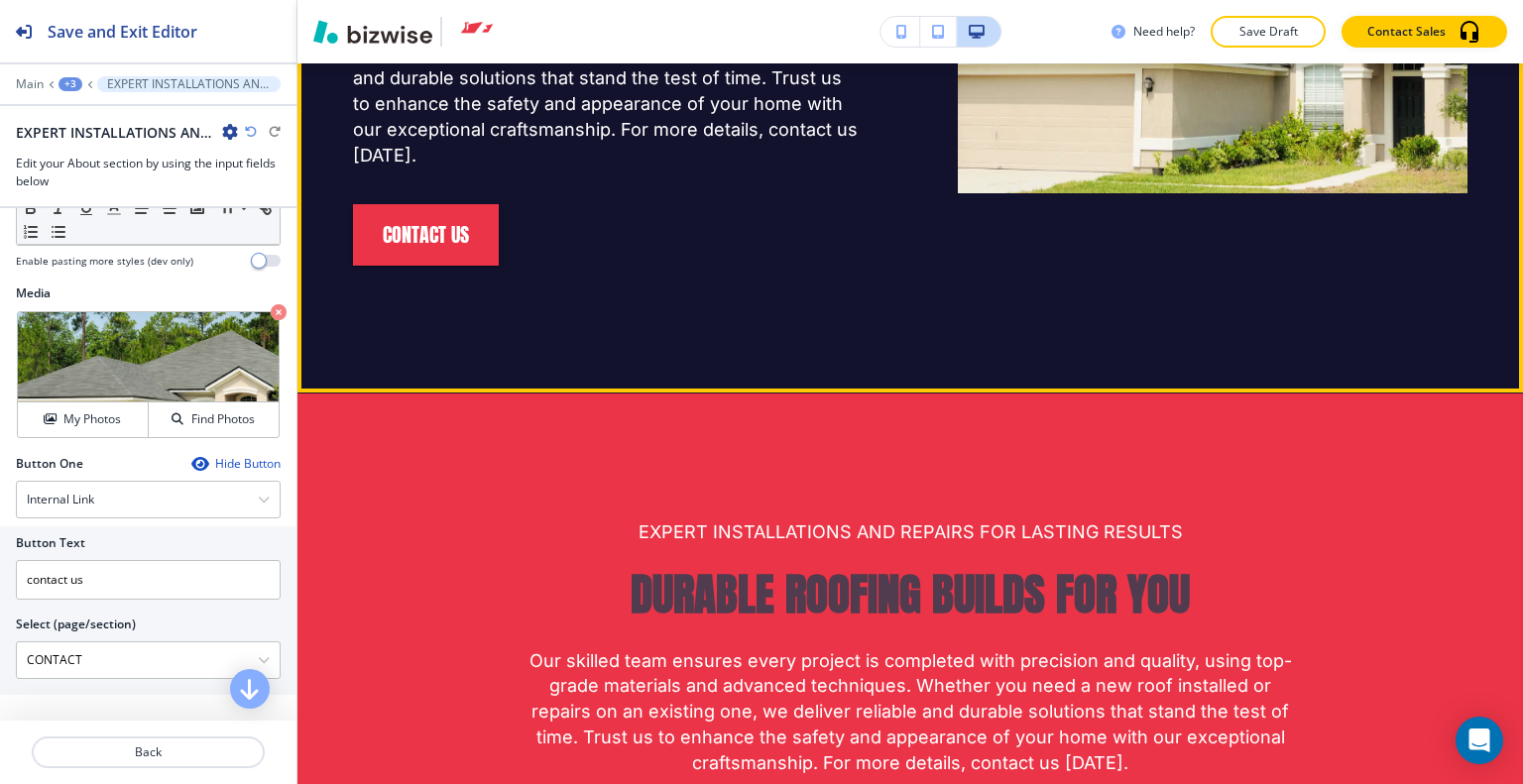 scroll, scrollTop: 7751, scrollLeft: 0, axis: vertical 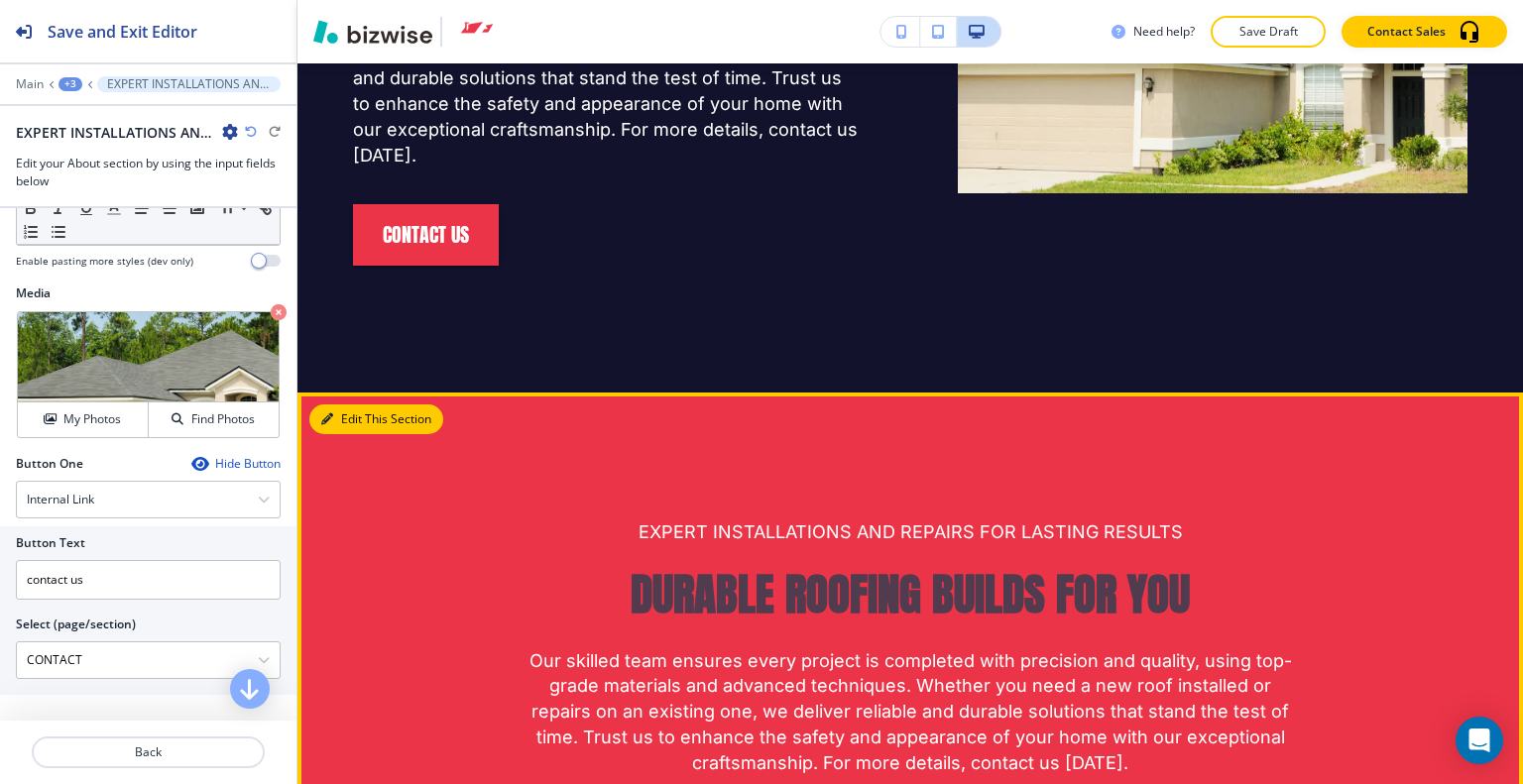 click at bounding box center [327, 419] 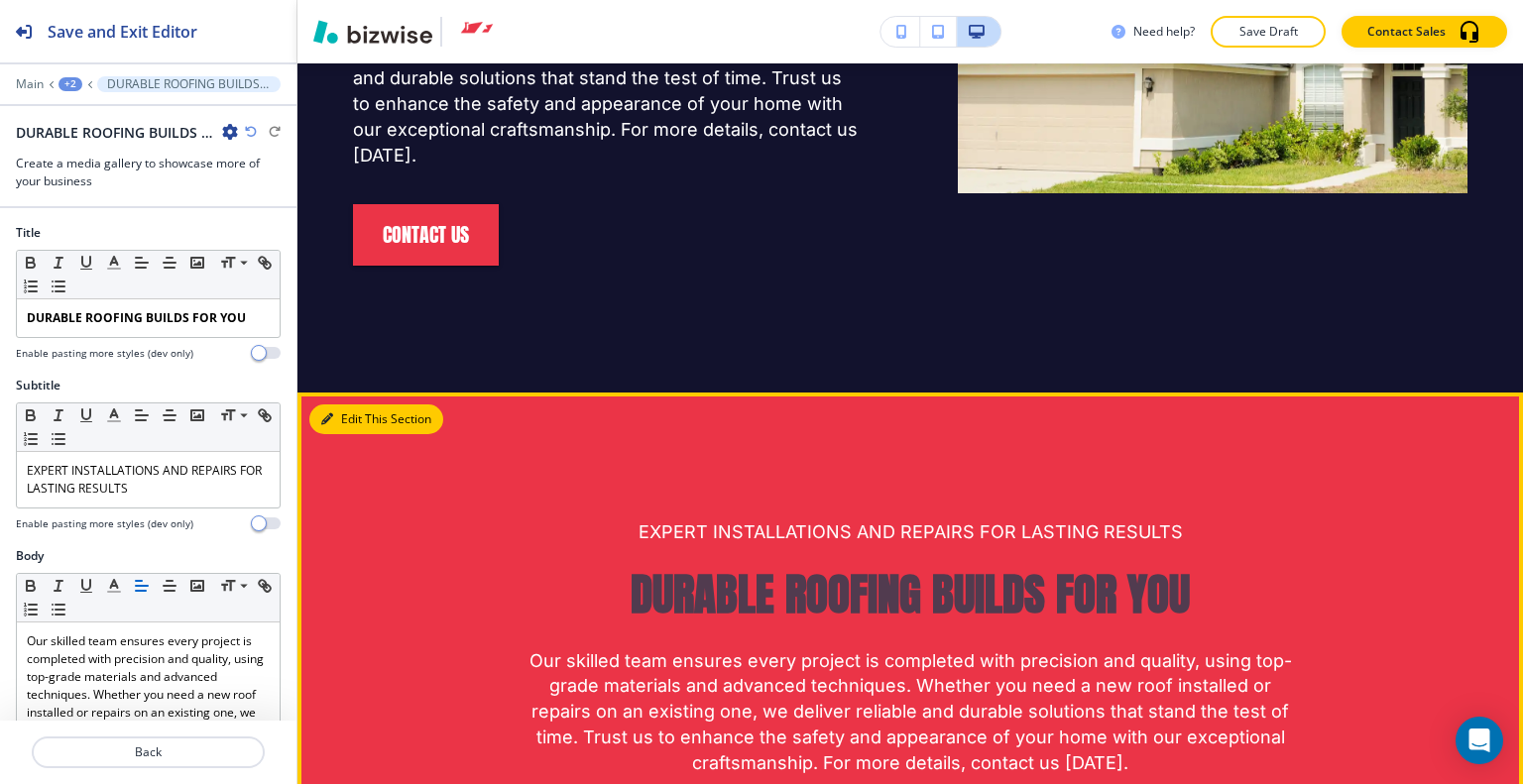 scroll, scrollTop: 7654, scrollLeft: 0, axis: vertical 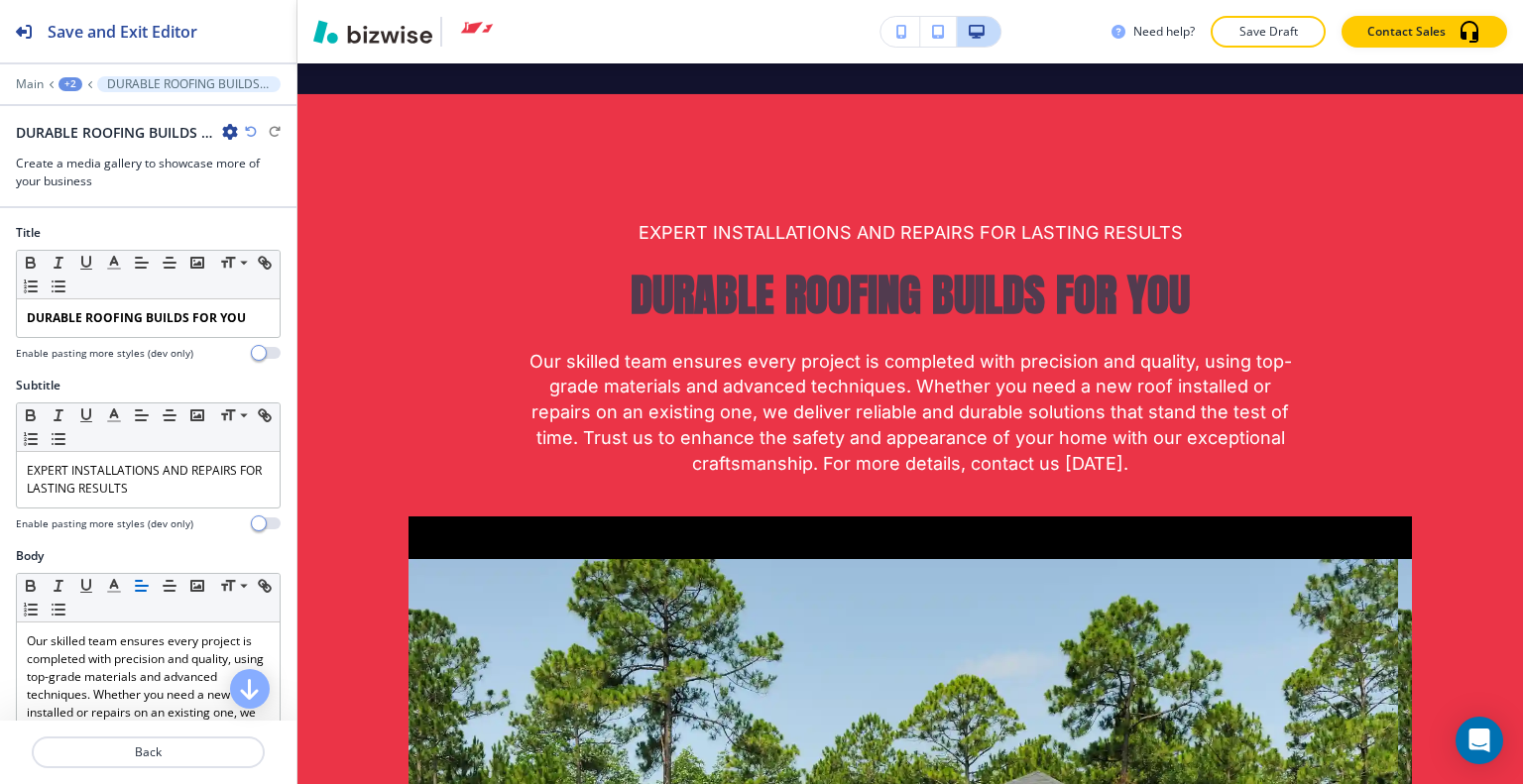 click at bounding box center [230, 132] 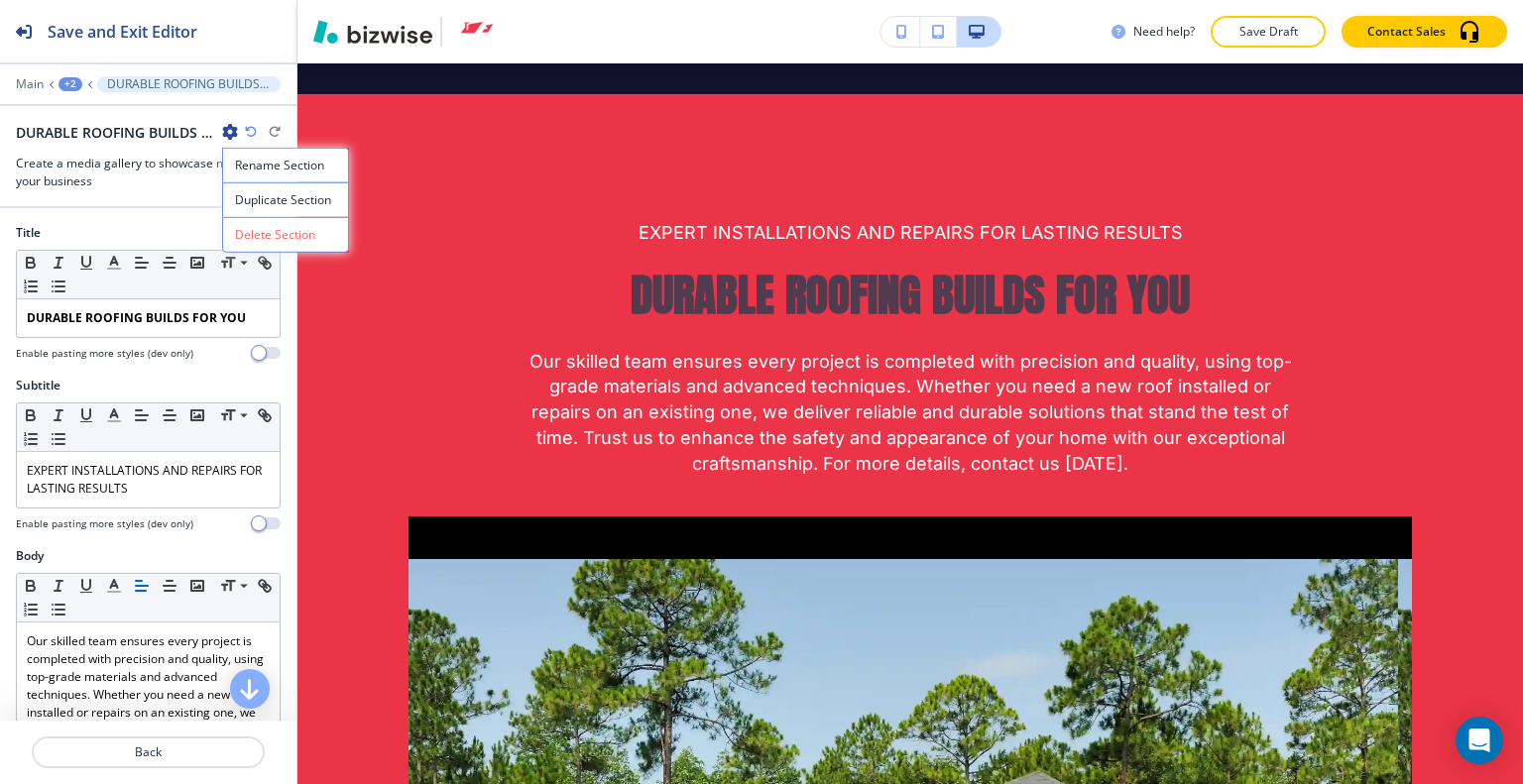 click on "Delete Section" at bounding box center [286, 235] 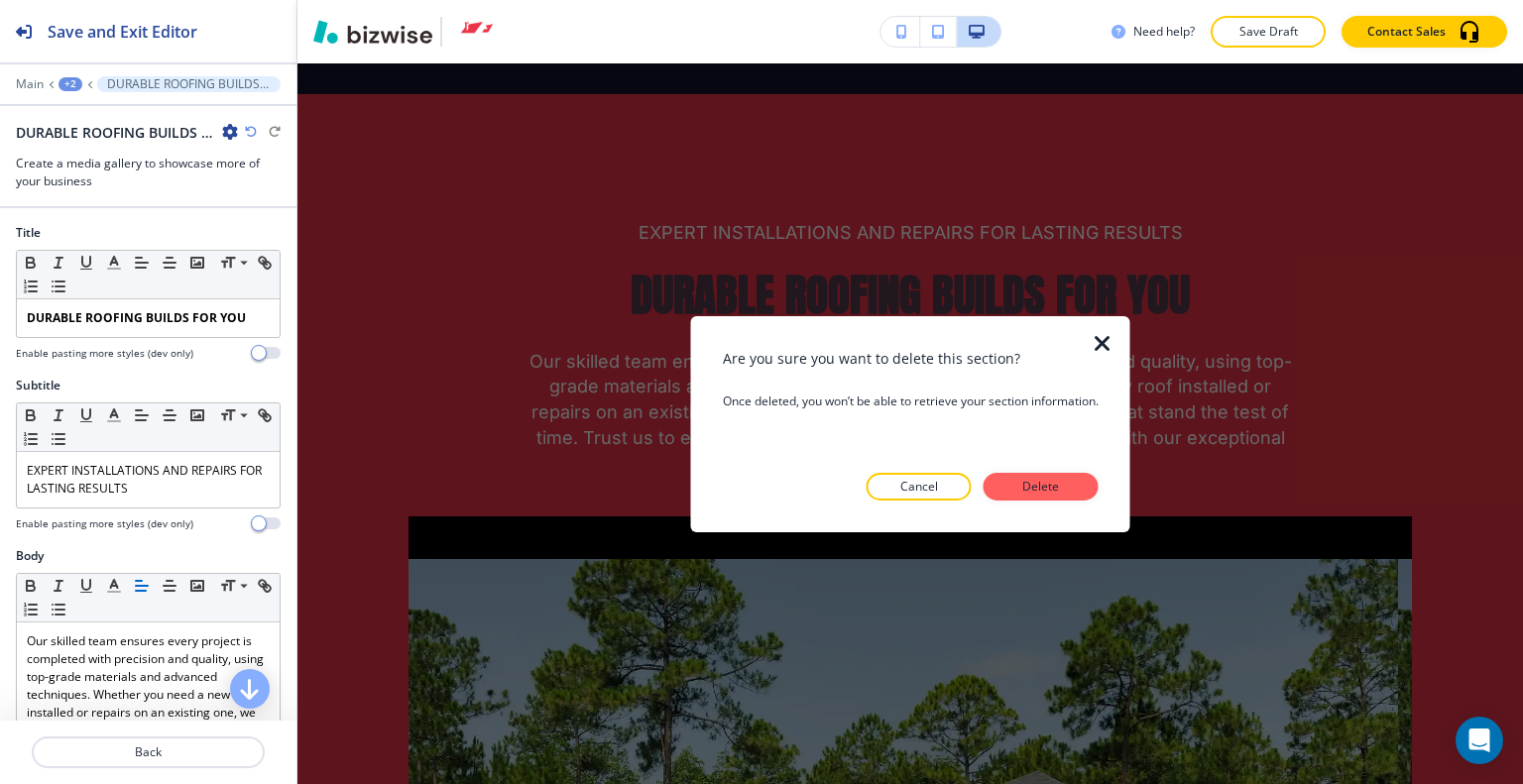 click on "Delete" at bounding box center [1041, 487] 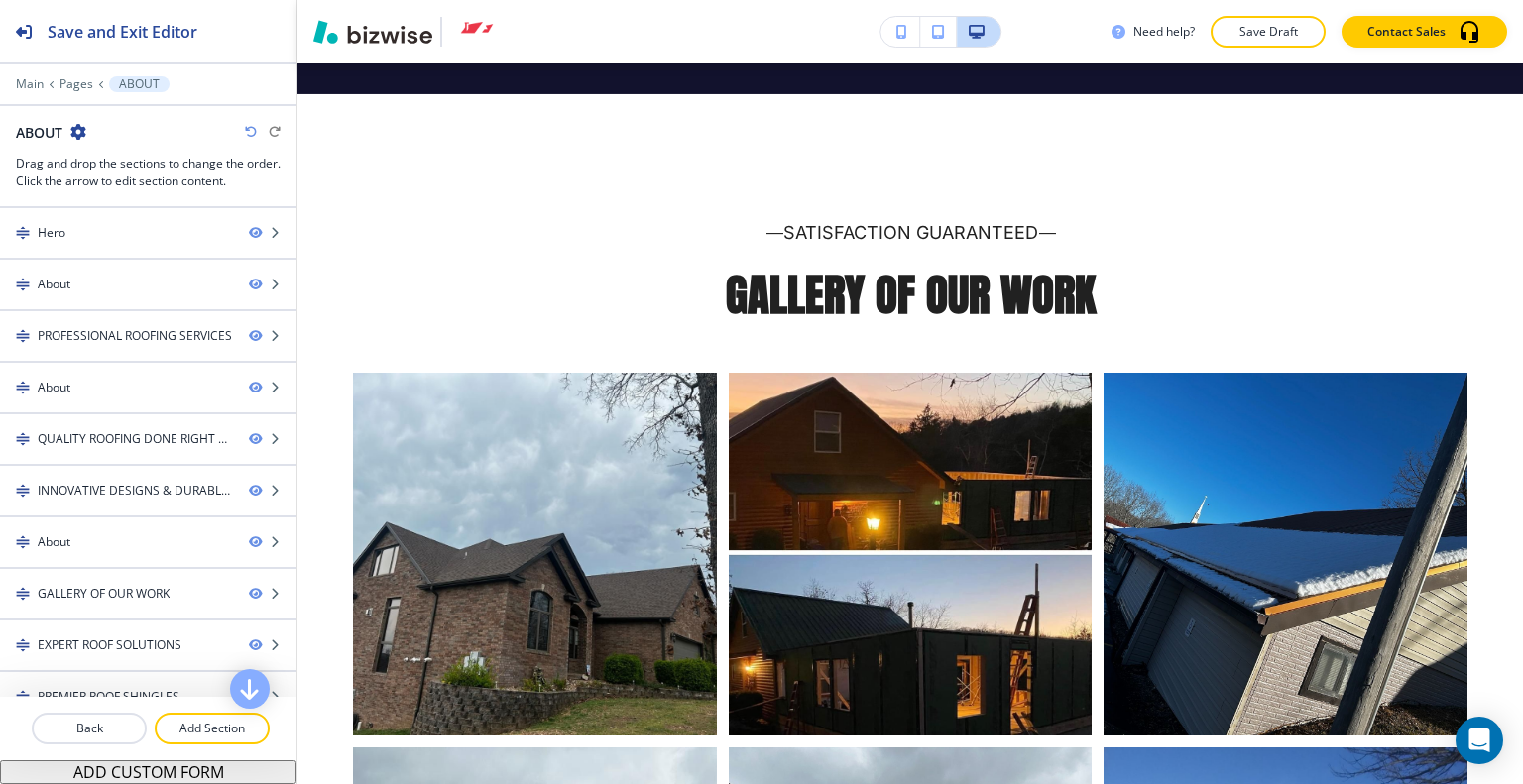 scroll, scrollTop: 7555, scrollLeft: 0, axis: vertical 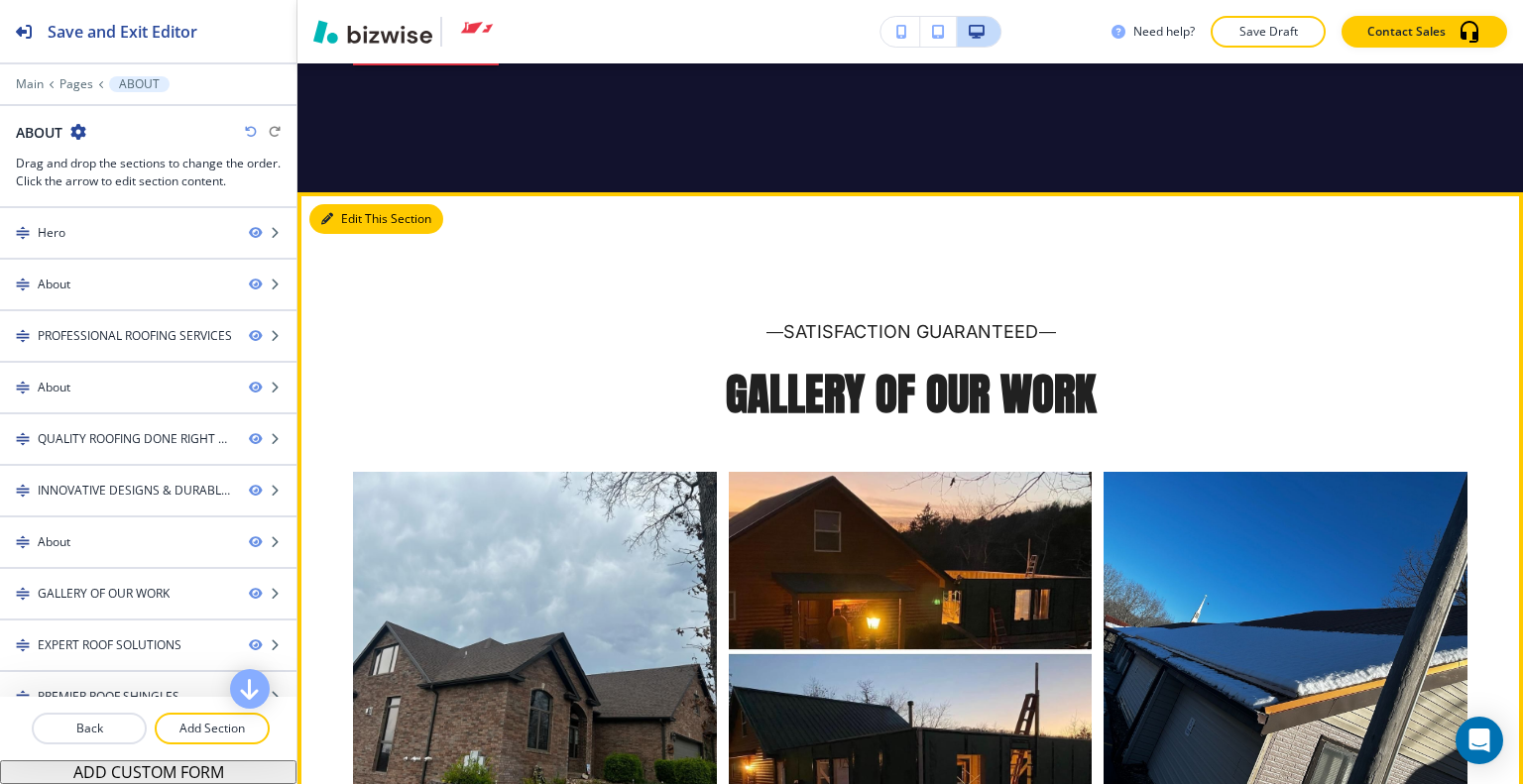 click on "Edit This Section" at bounding box center [376, 219] 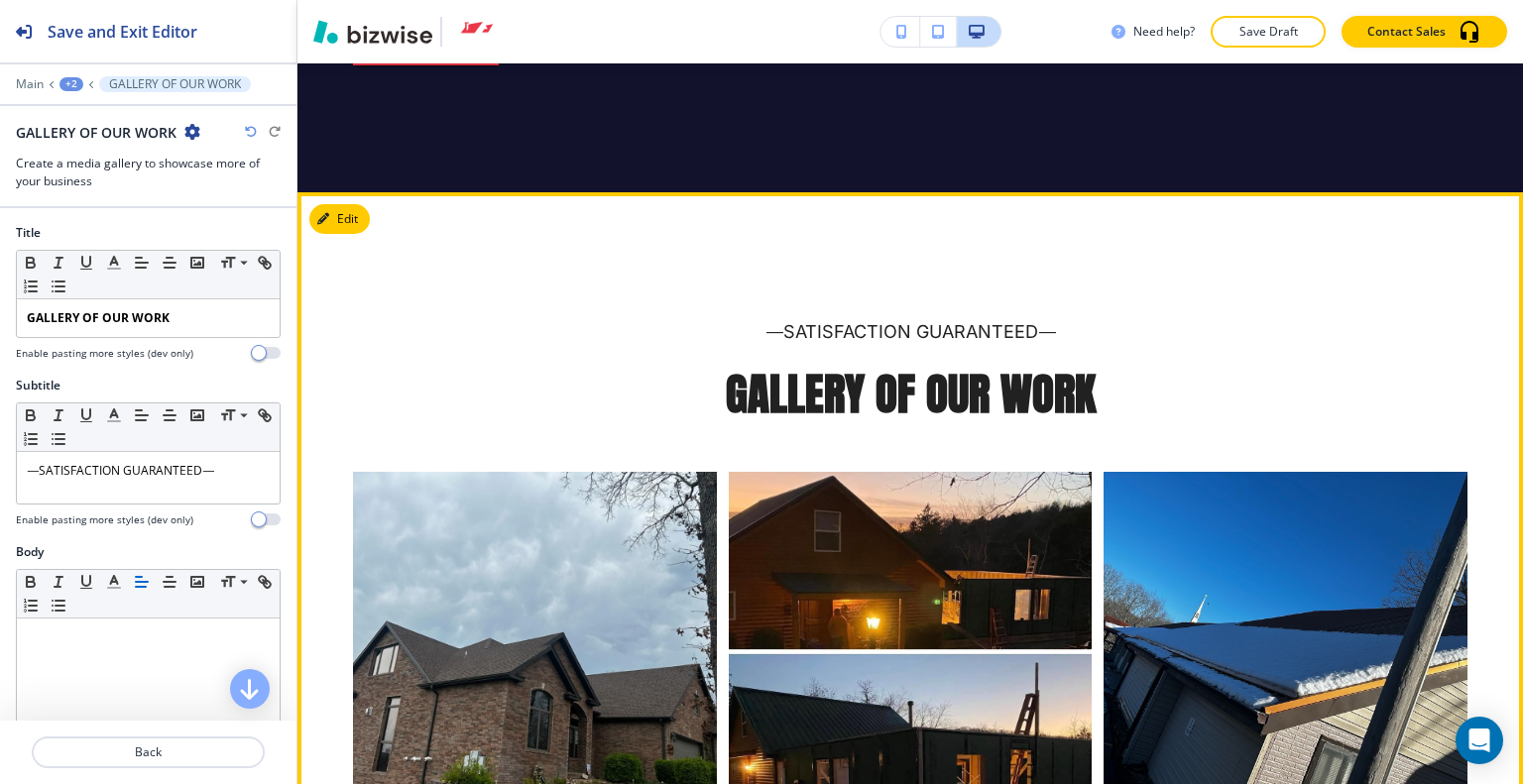 scroll, scrollTop: 7654, scrollLeft: 0, axis: vertical 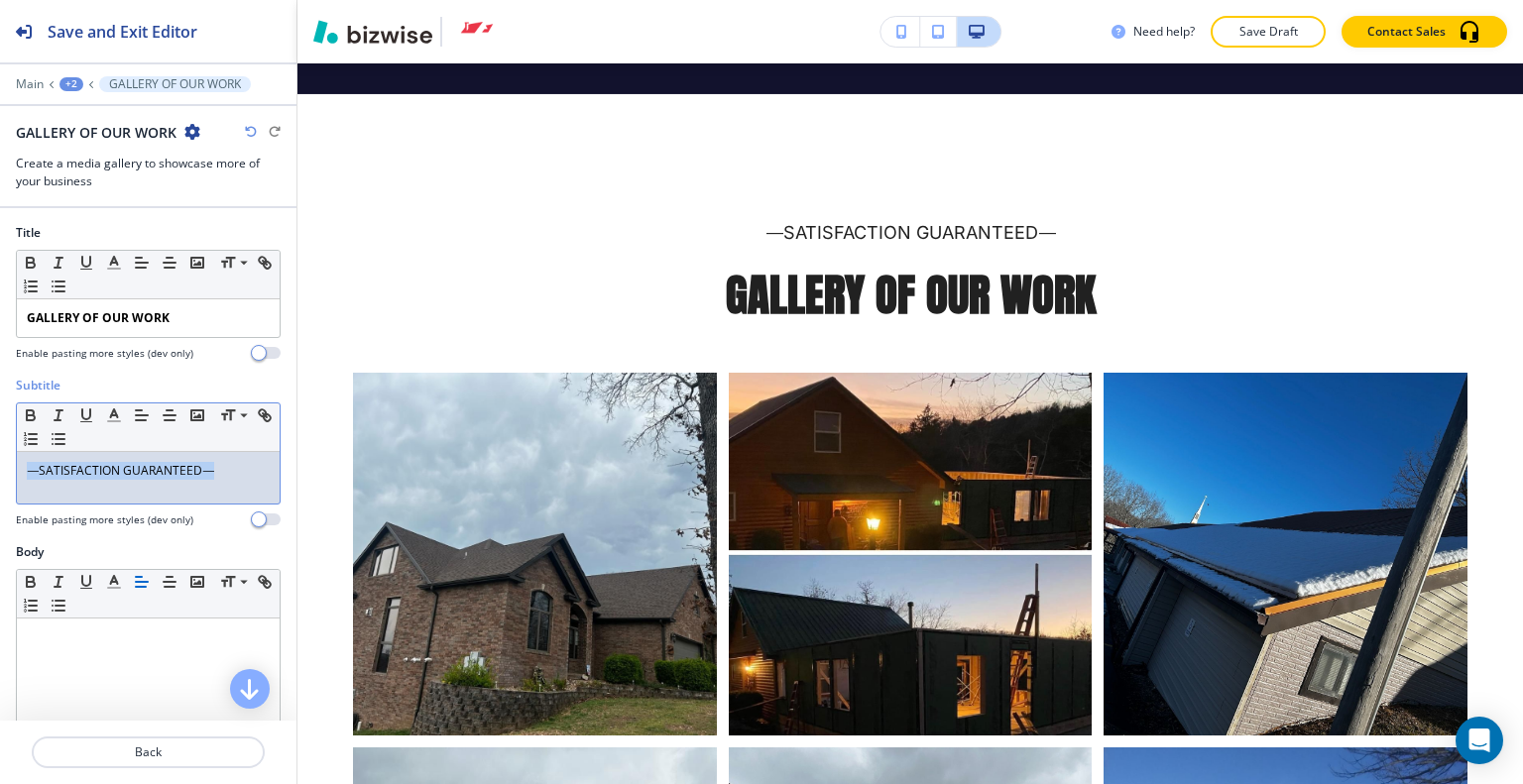 drag, startPoint x: 184, startPoint y: 505, endPoint x: 0, endPoint y: 434, distance: 197.22322 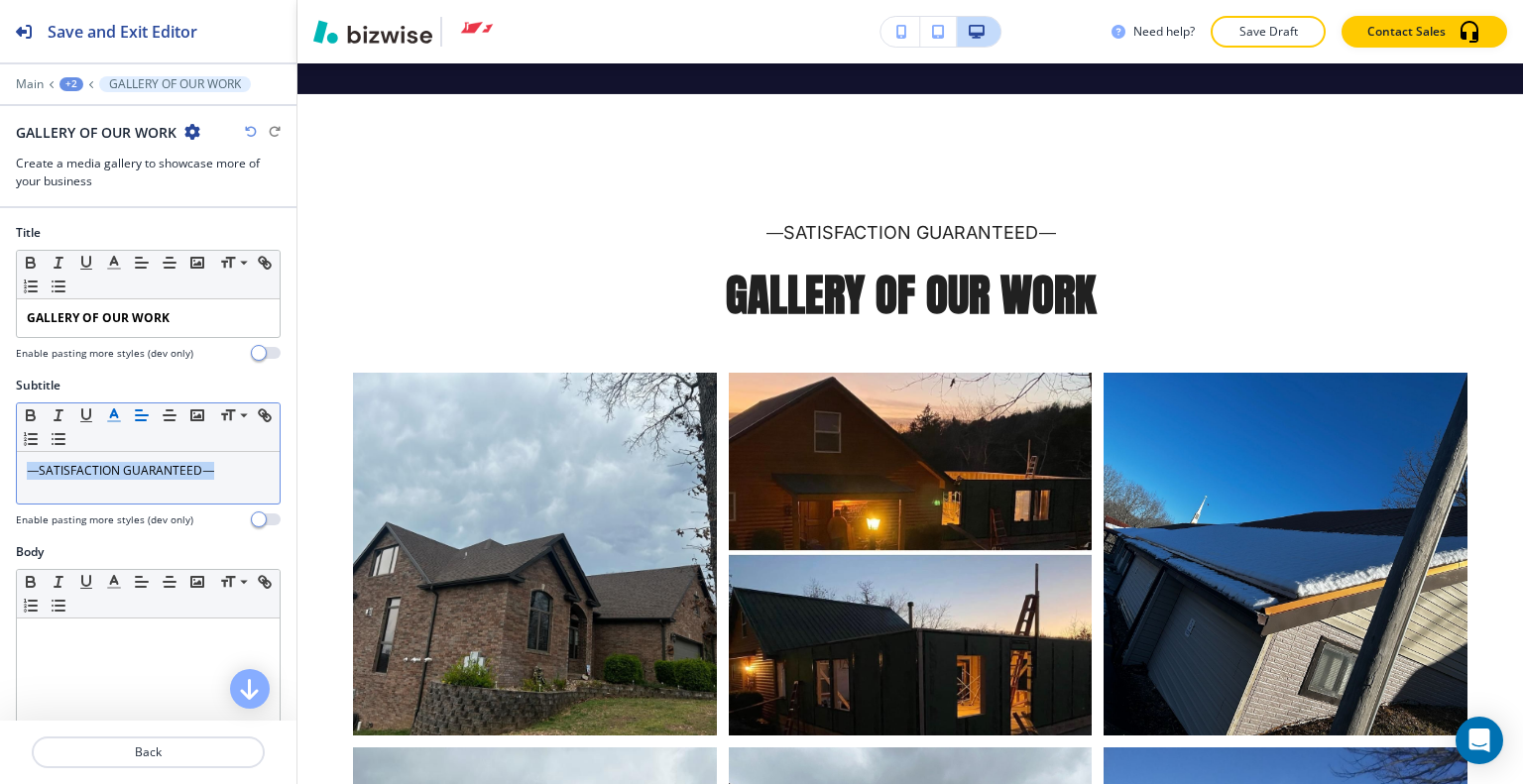 click 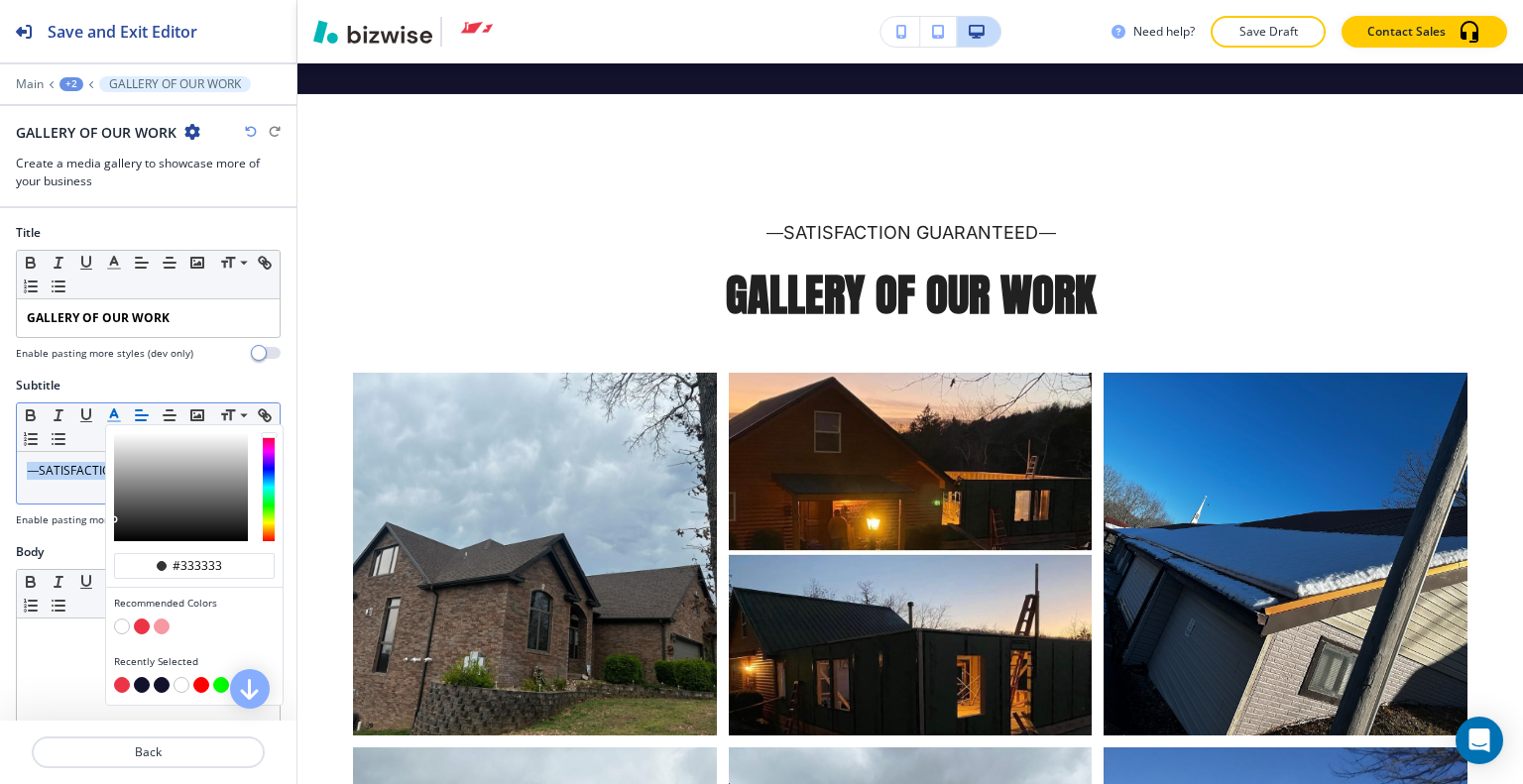 click at bounding box center [142, 626] 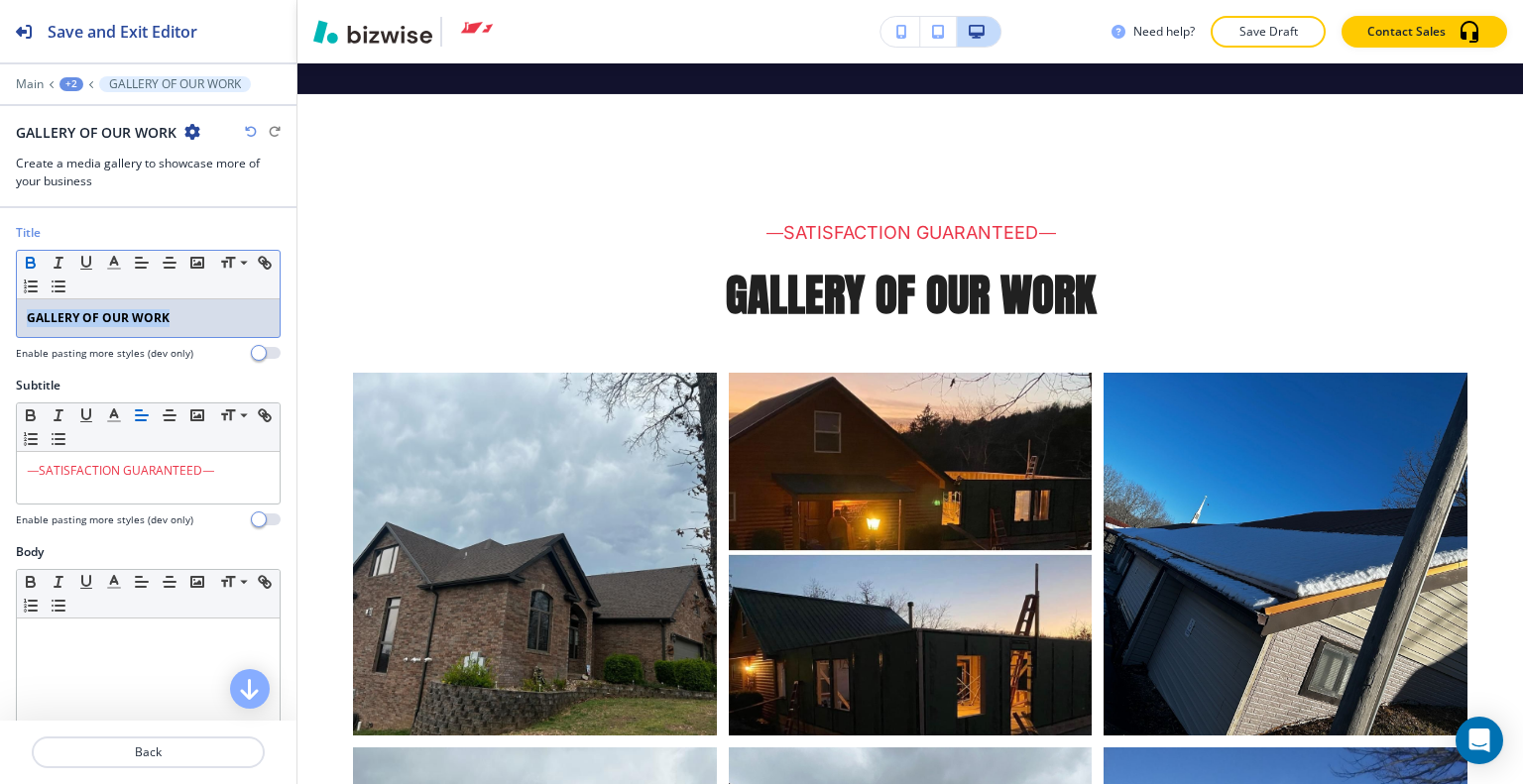 drag, startPoint x: 192, startPoint y: 321, endPoint x: 30, endPoint y: 265, distance: 171.40595 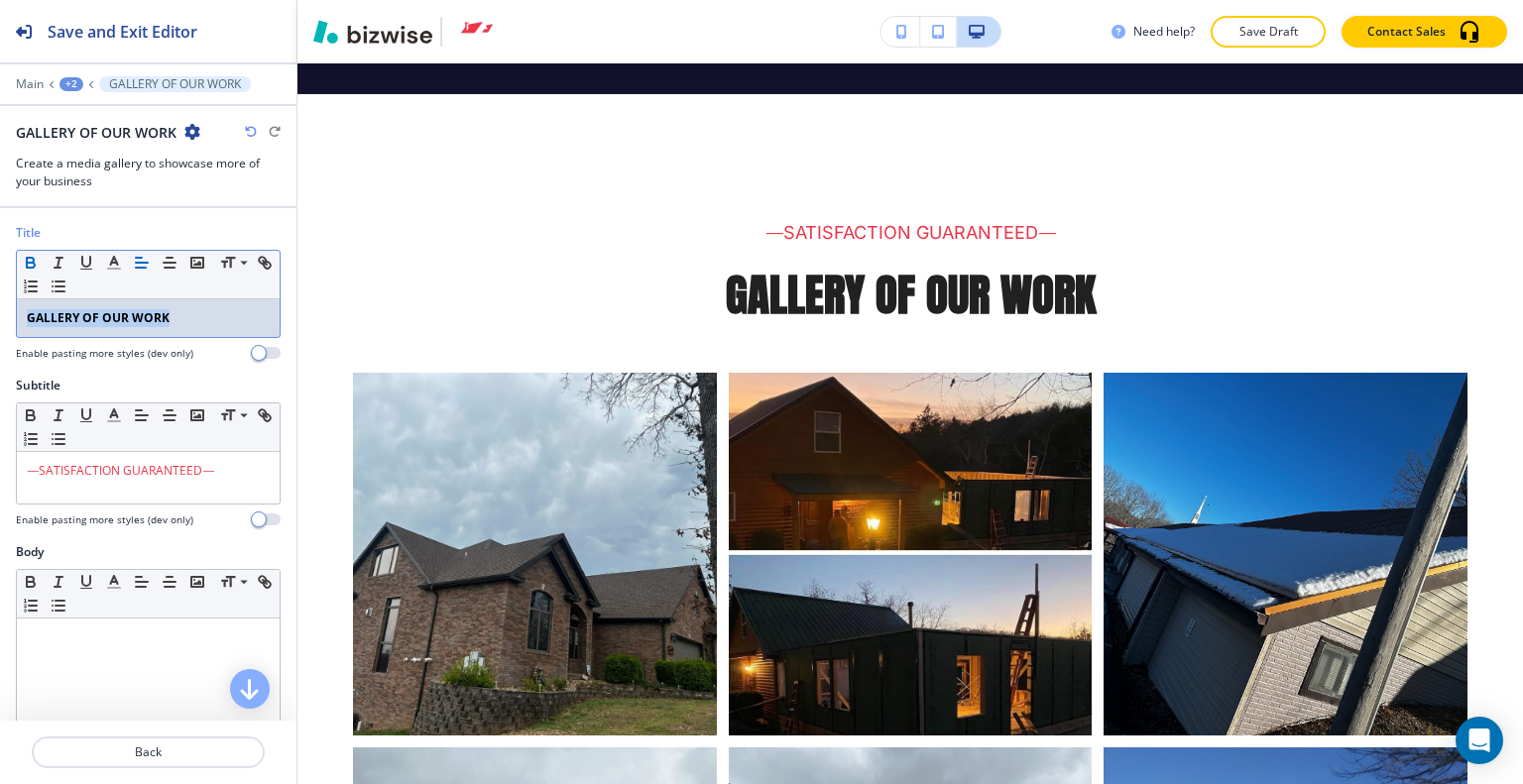 click 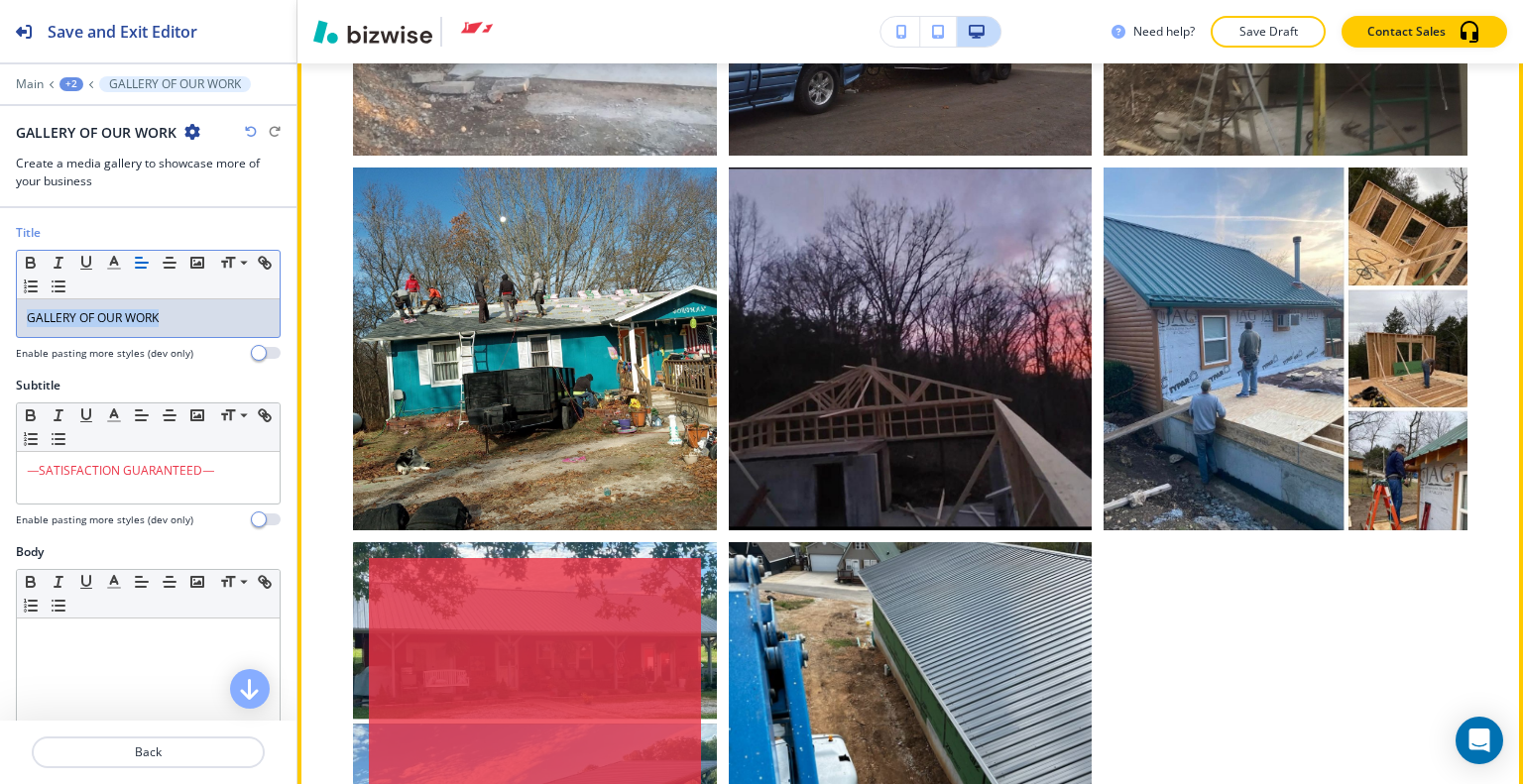 scroll, scrollTop: 10032, scrollLeft: 0, axis: vertical 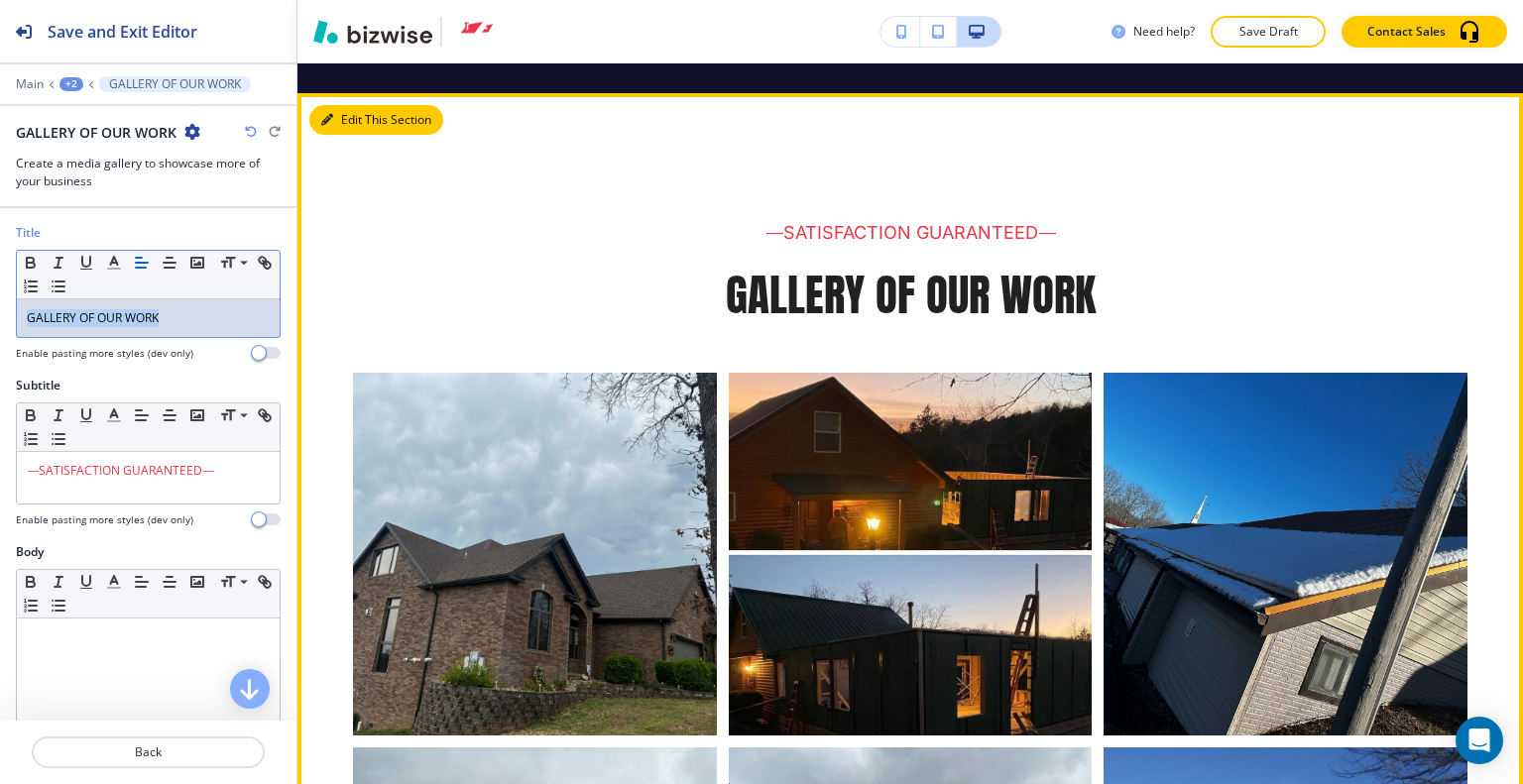 click on "Edit This Section" at bounding box center [376, 120] 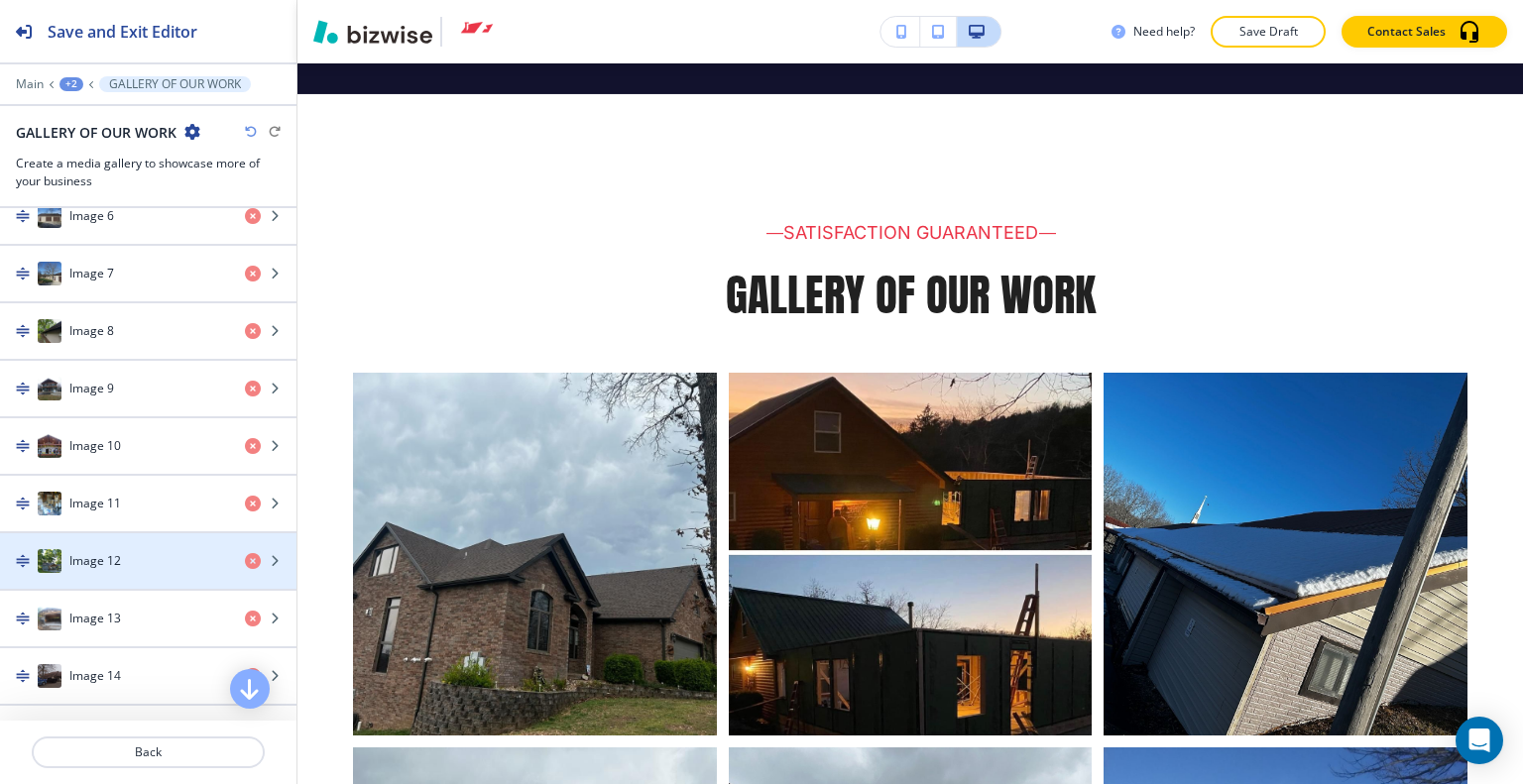 scroll, scrollTop: 1883, scrollLeft: 0, axis: vertical 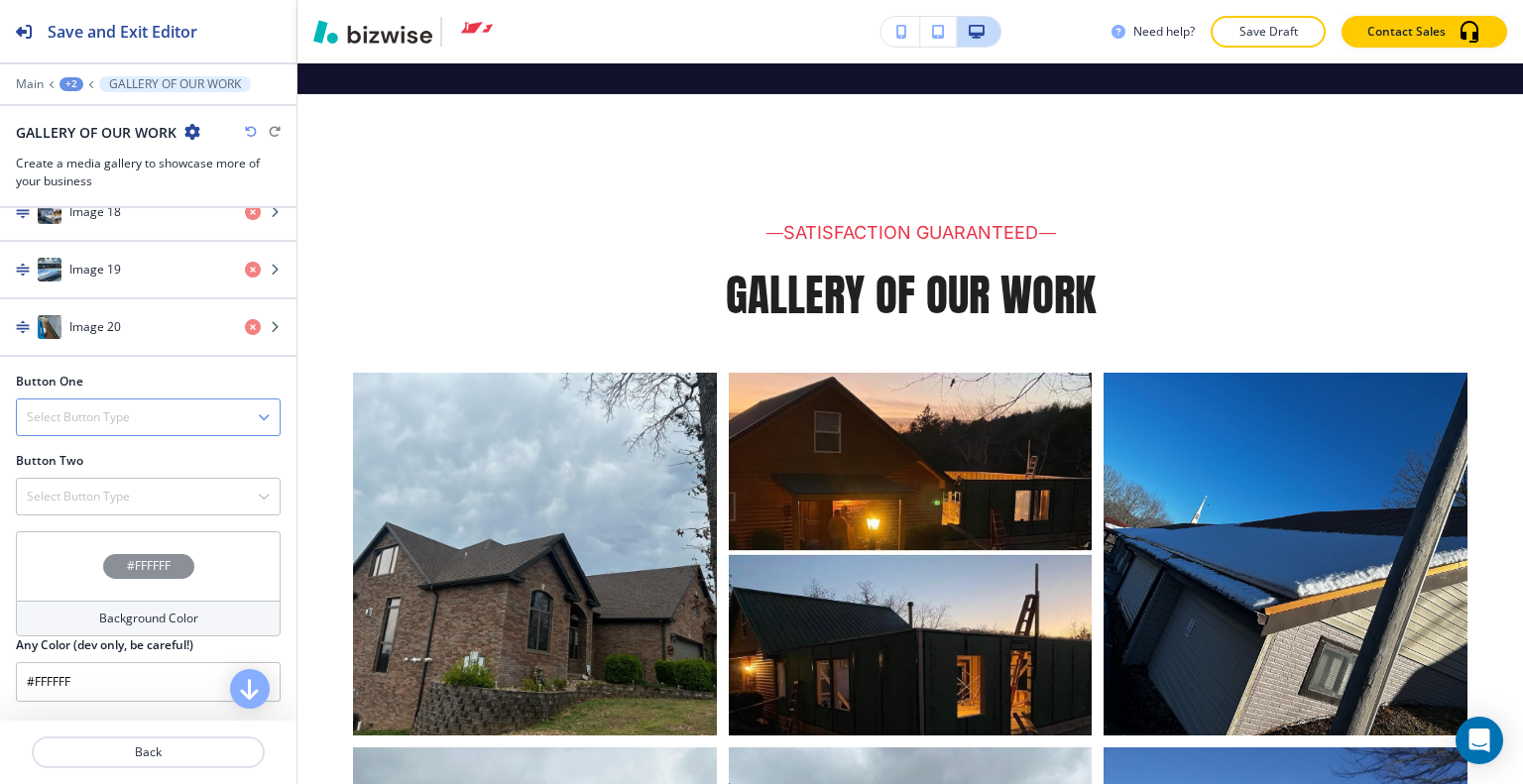 click on "Select Button Type" at bounding box center (148, 417) 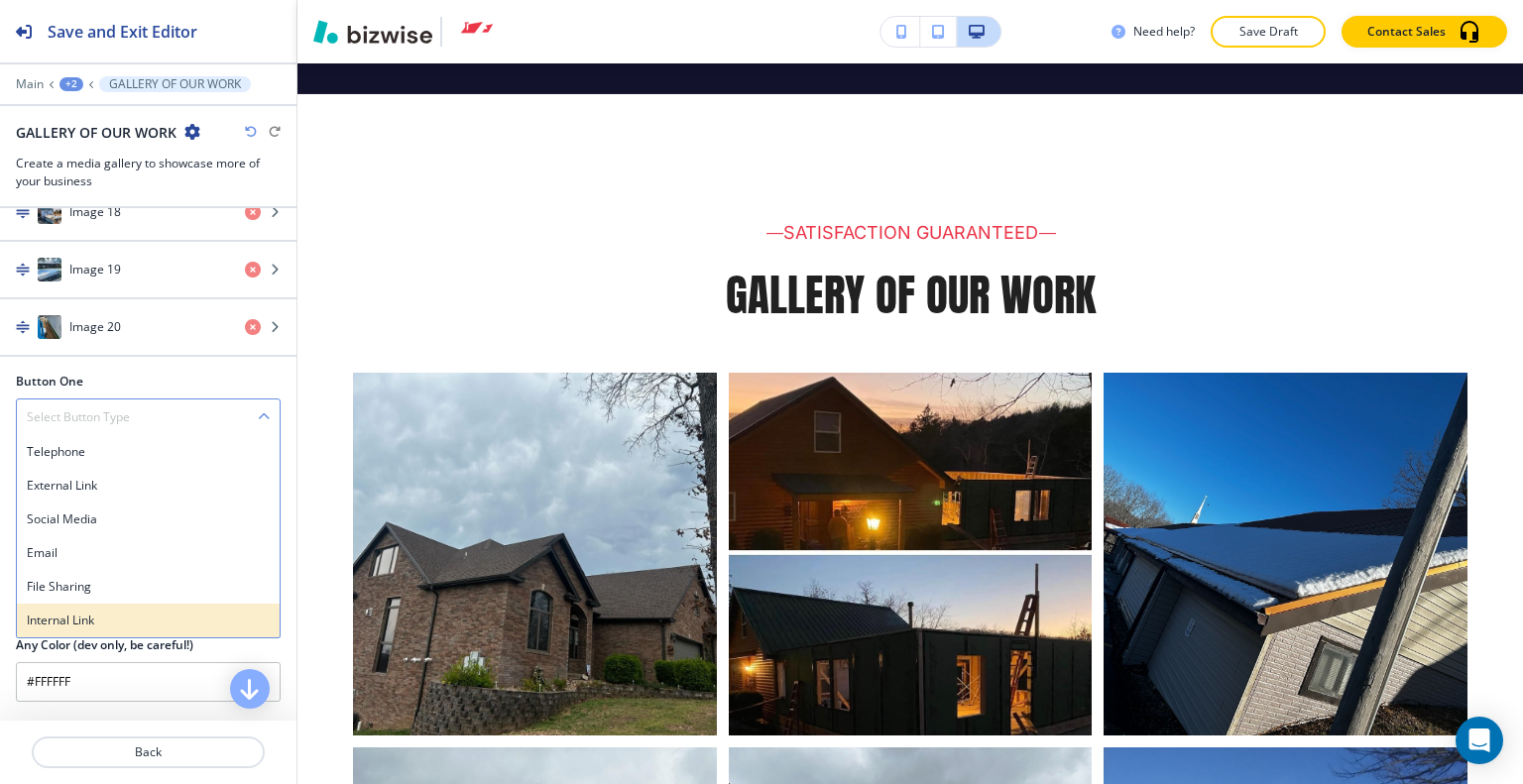 click on "Internal Link" at bounding box center (148, 620) 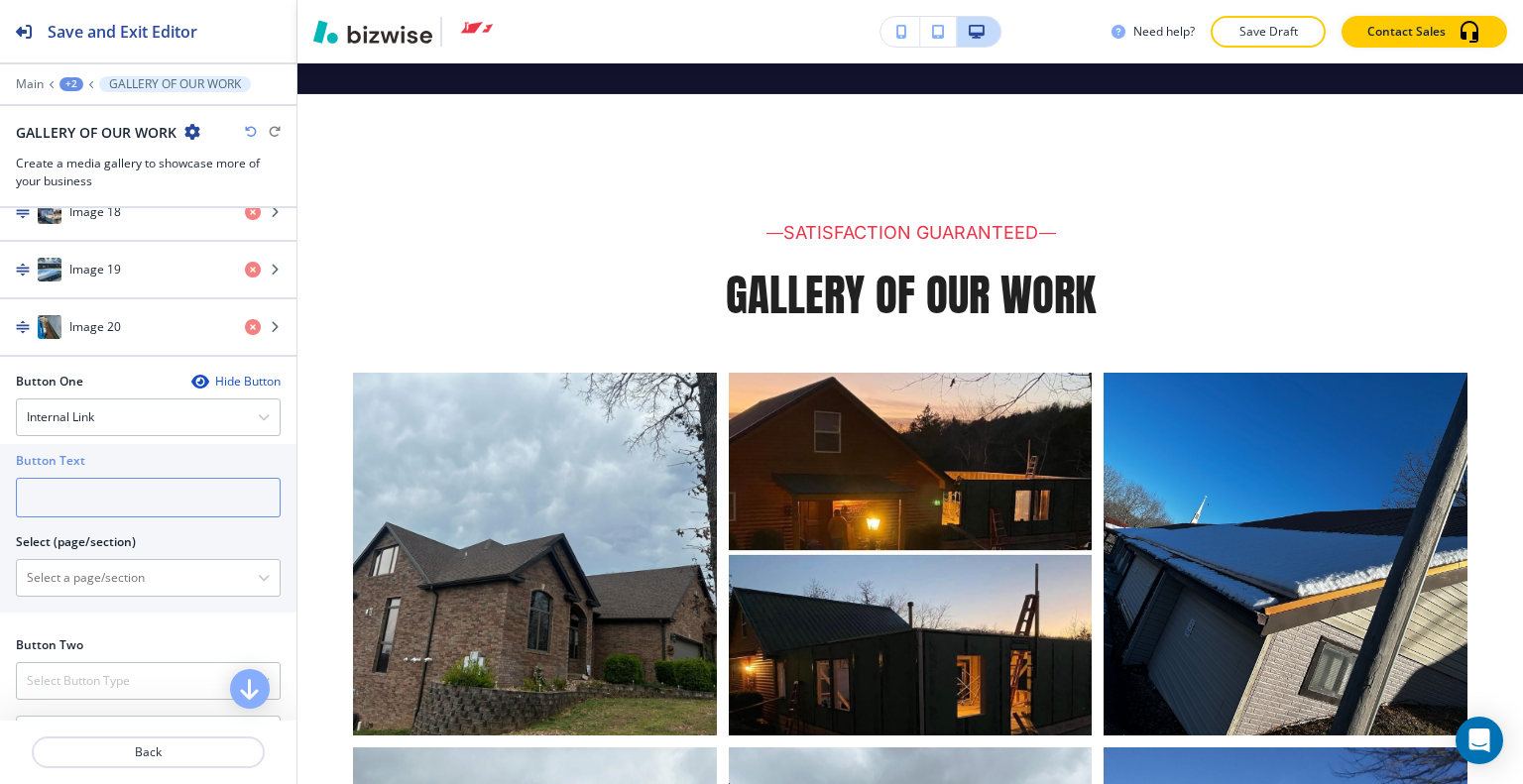 click at bounding box center [148, 498] 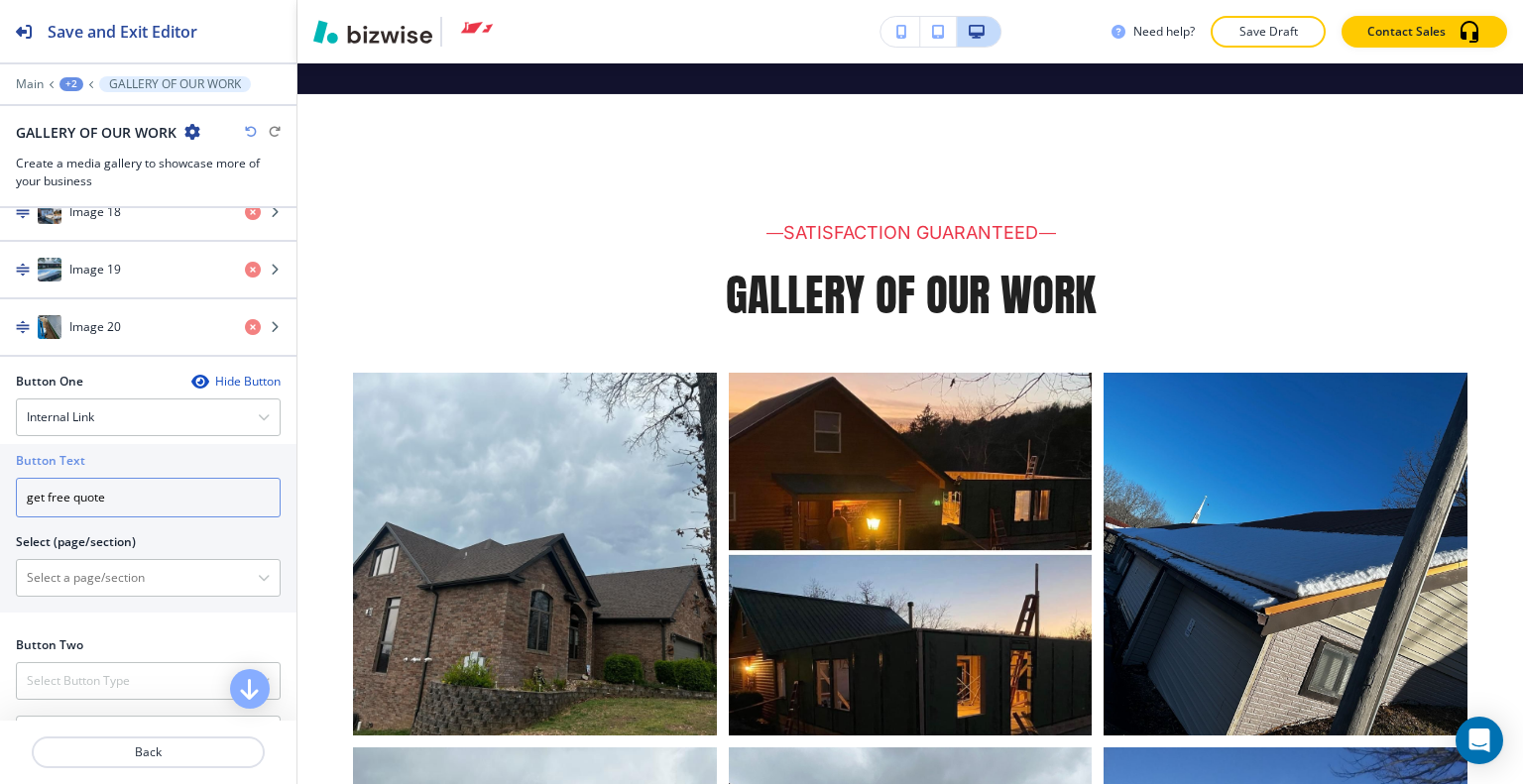 type on "get free quote" 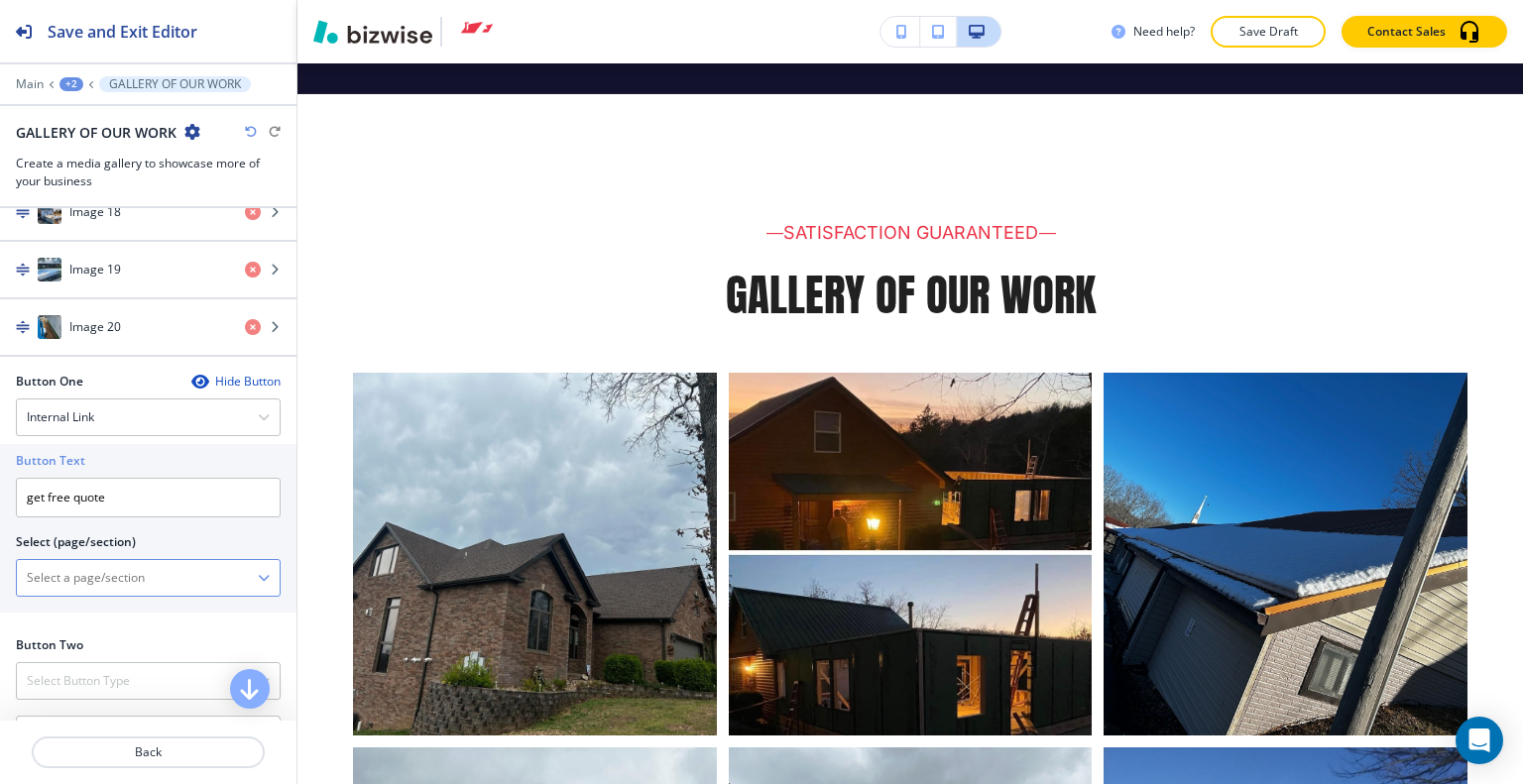 click at bounding box center (137, 578) 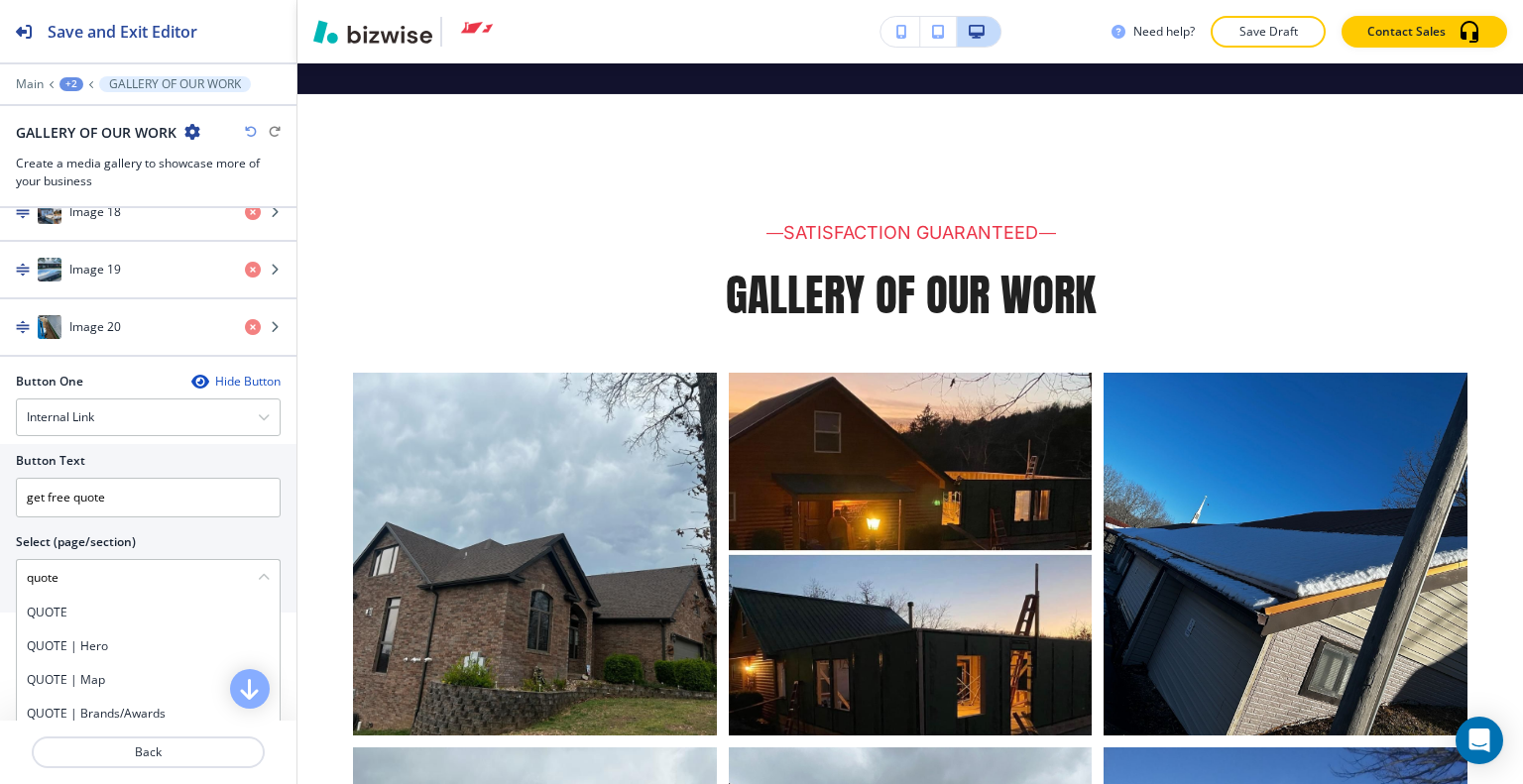 click on "QUOTE" at bounding box center [148, 613] 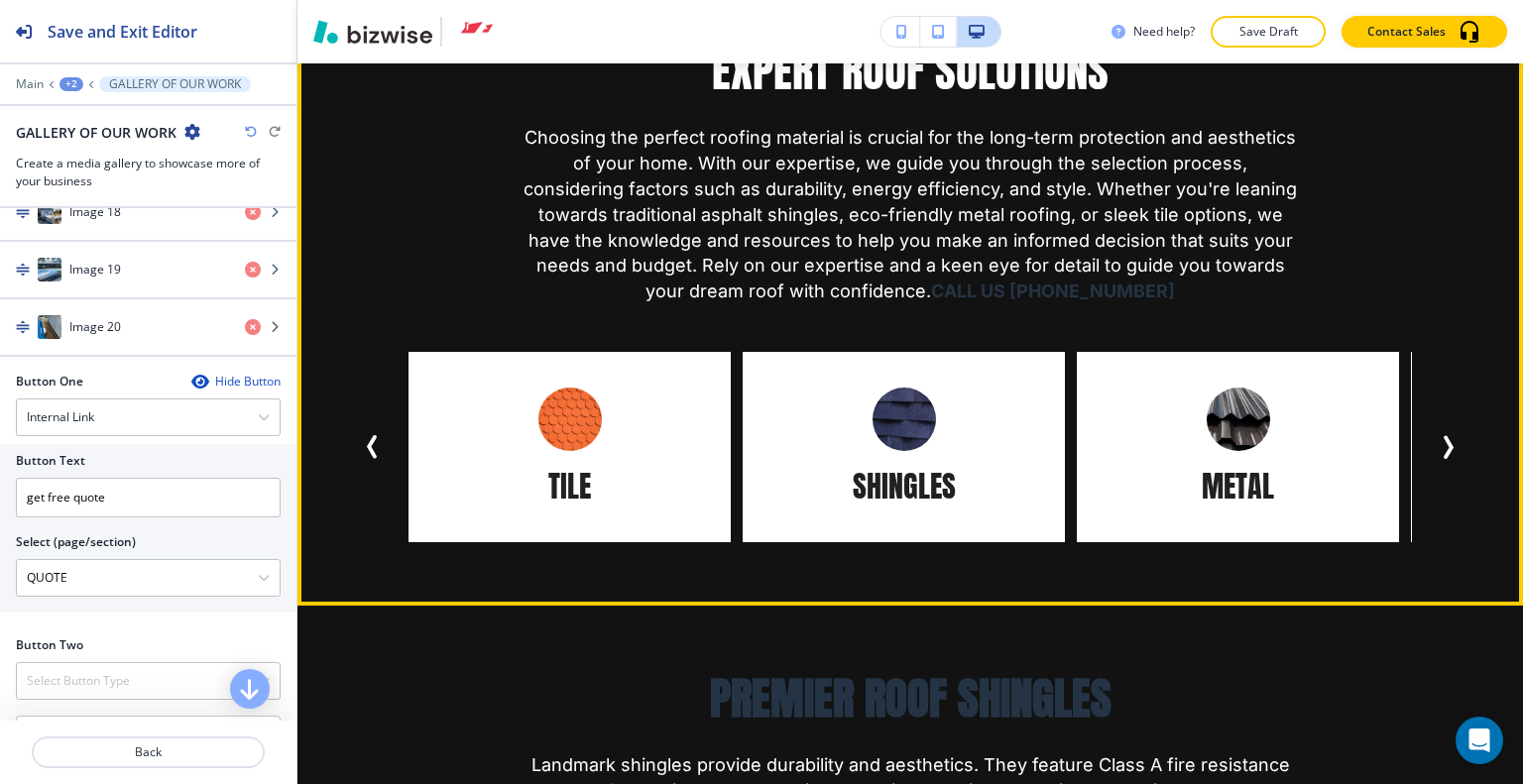 scroll, scrollTop: 10627, scrollLeft: 0, axis: vertical 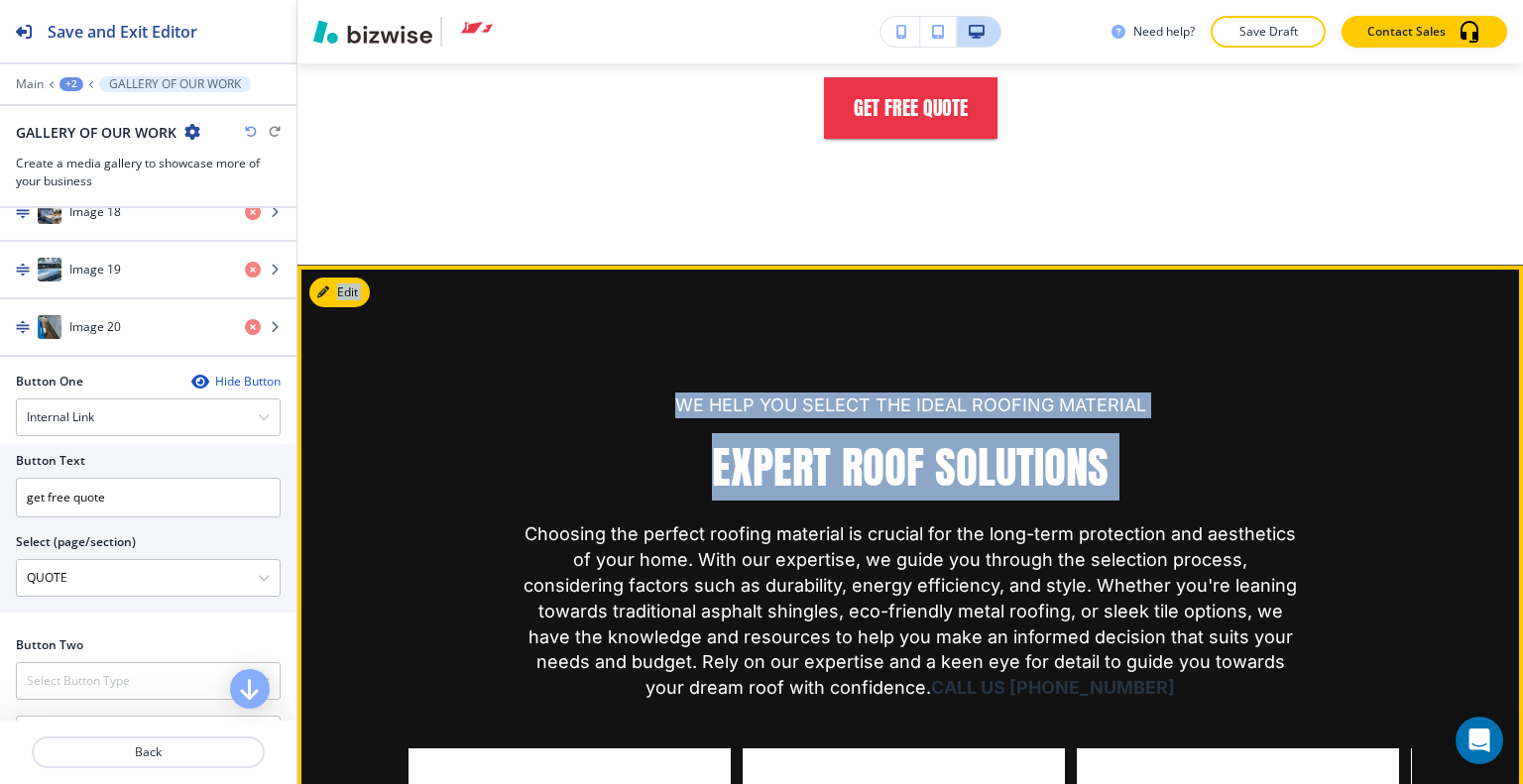 click on "Edit WE HELP YOU SELECT THE IDEAL ROOFING MATERIAL EXPERT ROOF SOLUTIONS Choosing the perfect roofing material is crucial for the long-term protection and aesthetics of your home. With our expertise, we guide you through the selection process, considering factors such as durability, energy efficiency, and style. Whether you're leaning towards traditional asphalt shingles, eco-friendly metal roofing, or sleek tile options, we have the knowledge and resources to help you make an informed decision that suits your needs and budget. Rely on our expertise and a keen eye for detail to guide you towards your dream roof with confidence.  CALL US (417) 450-9012 SHINGLES METAL SHAKE TILE SHINGLES METAL SHAKE TILE SHINGLES METAL" at bounding box center [910, 633] 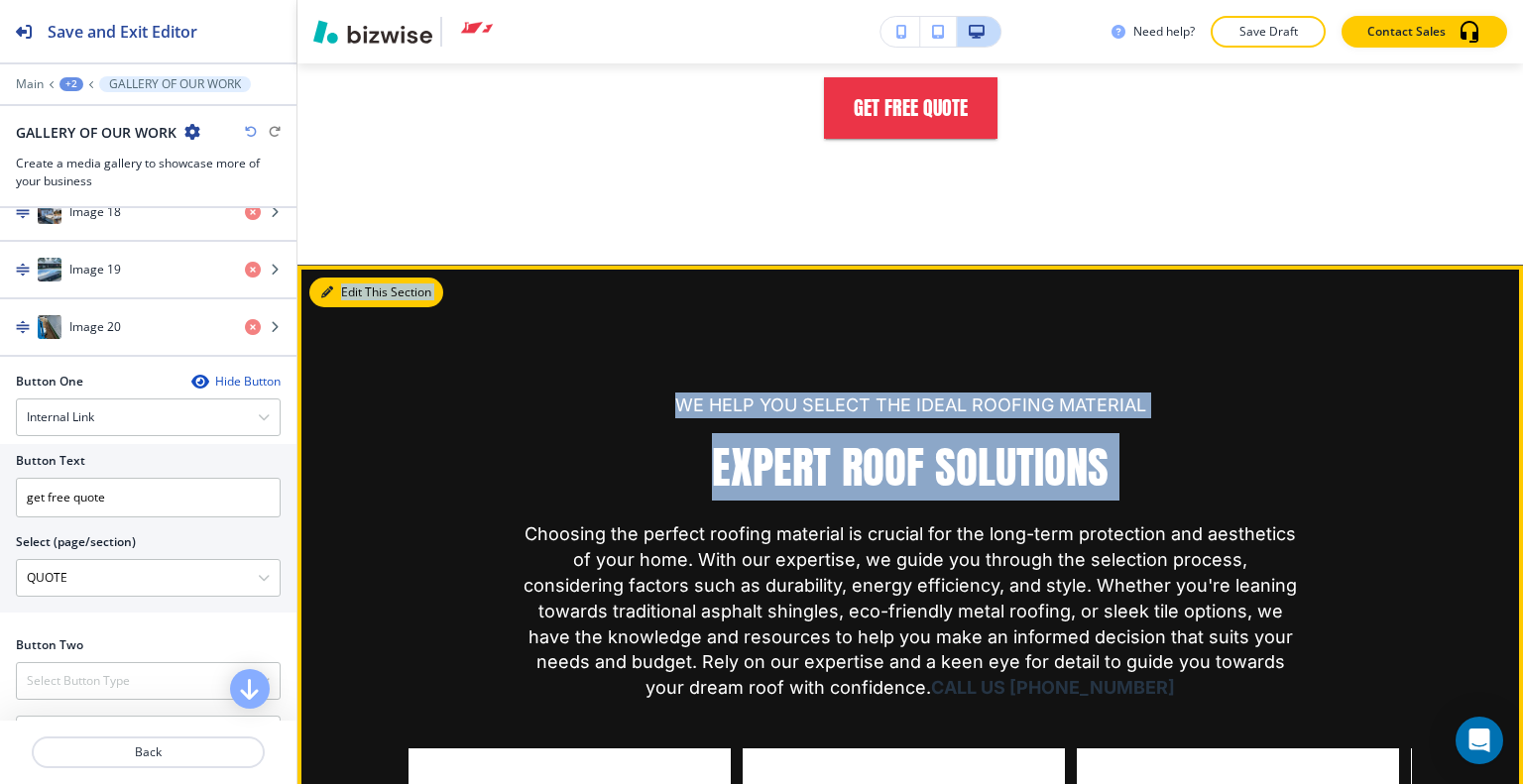 click on "Edit This Section" at bounding box center [376, 292] 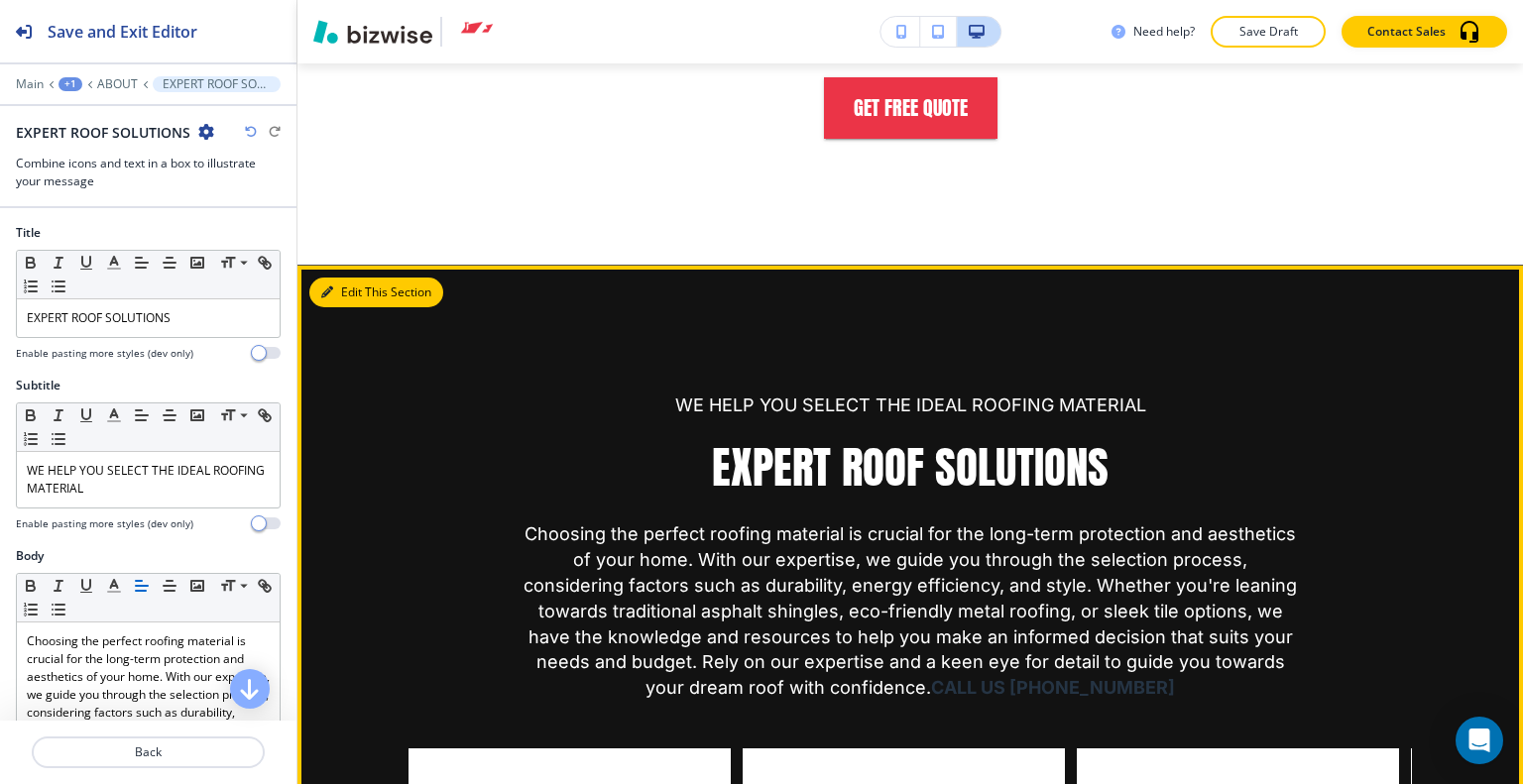 scroll, scrollTop: 10764, scrollLeft: 0, axis: vertical 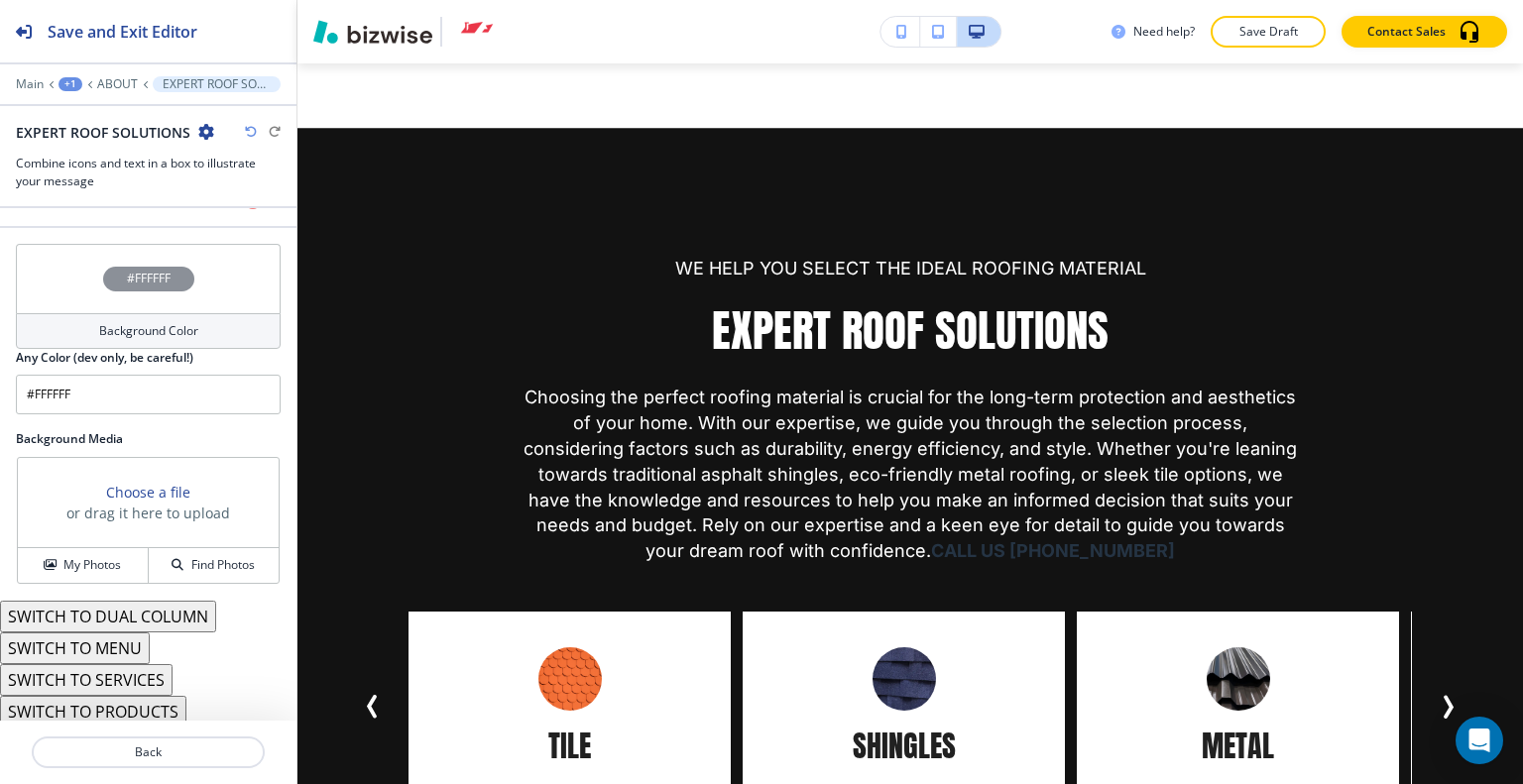 click on "SWITCH TO PRODUCTS" at bounding box center (93, 712) 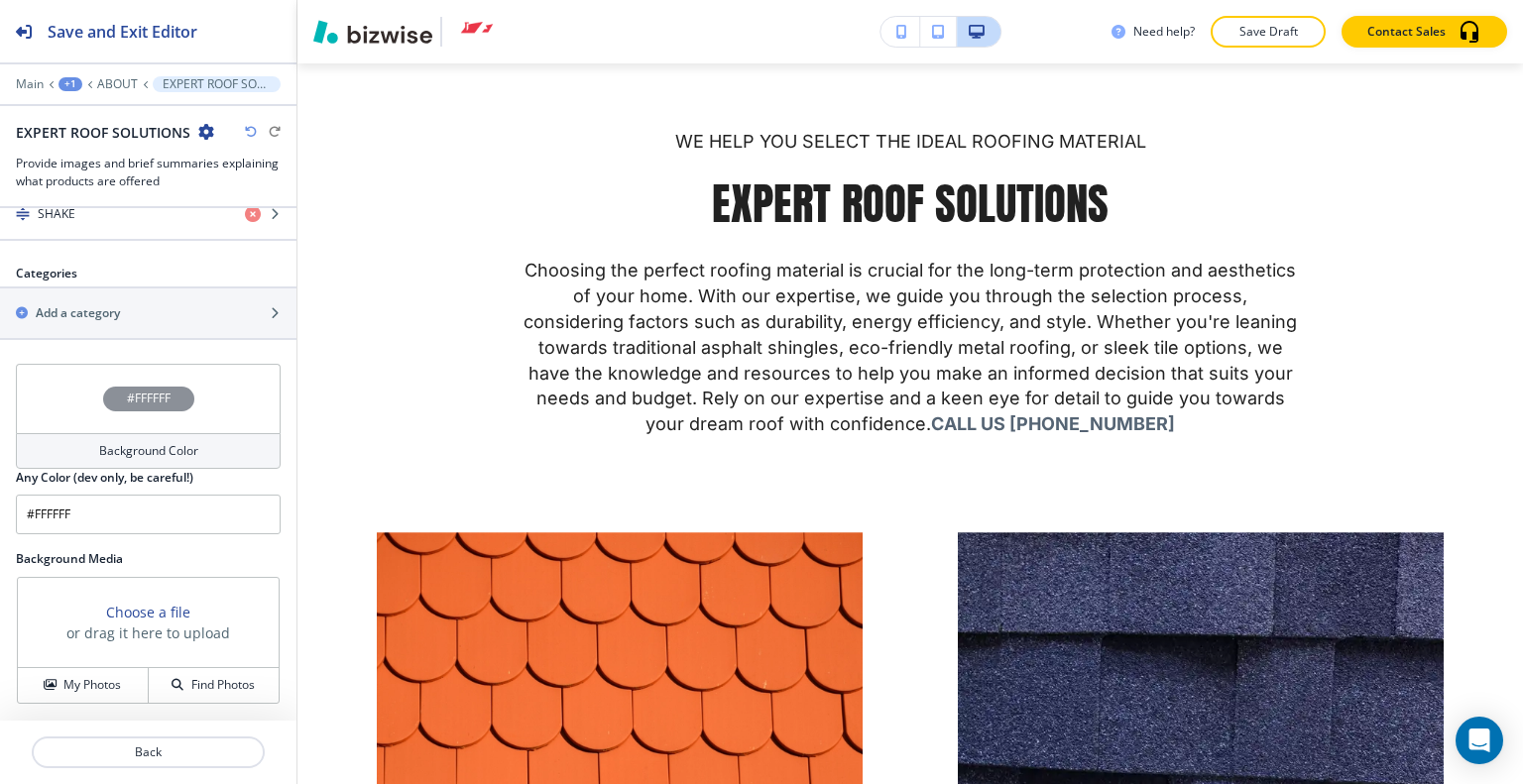 scroll, scrollTop: 983, scrollLeft: 0, axis: vertical 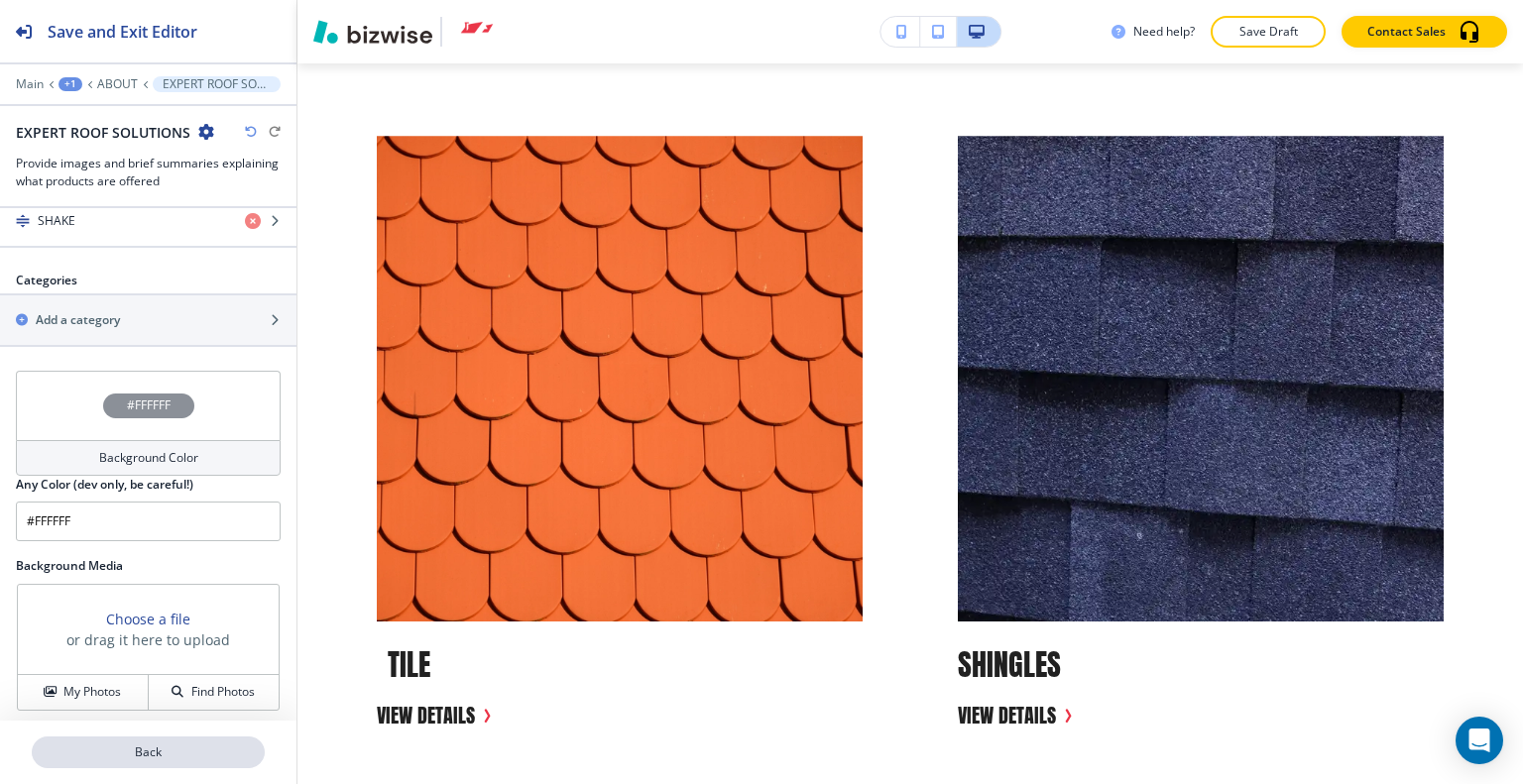 click on "Back" at bounding box center [148, 752] 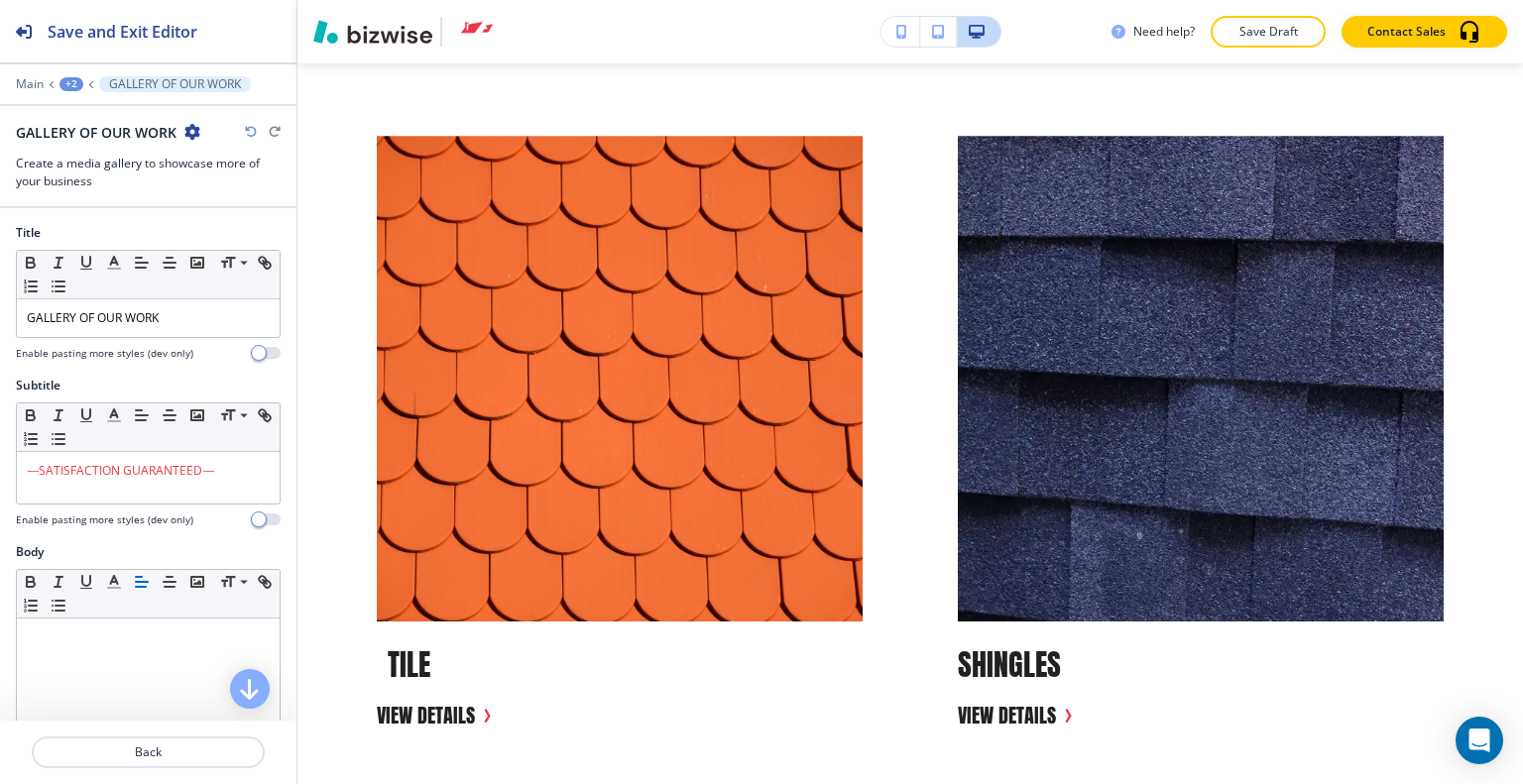 scroll, scrollTop: 7654, scrollLeft: 0, axis: vertical 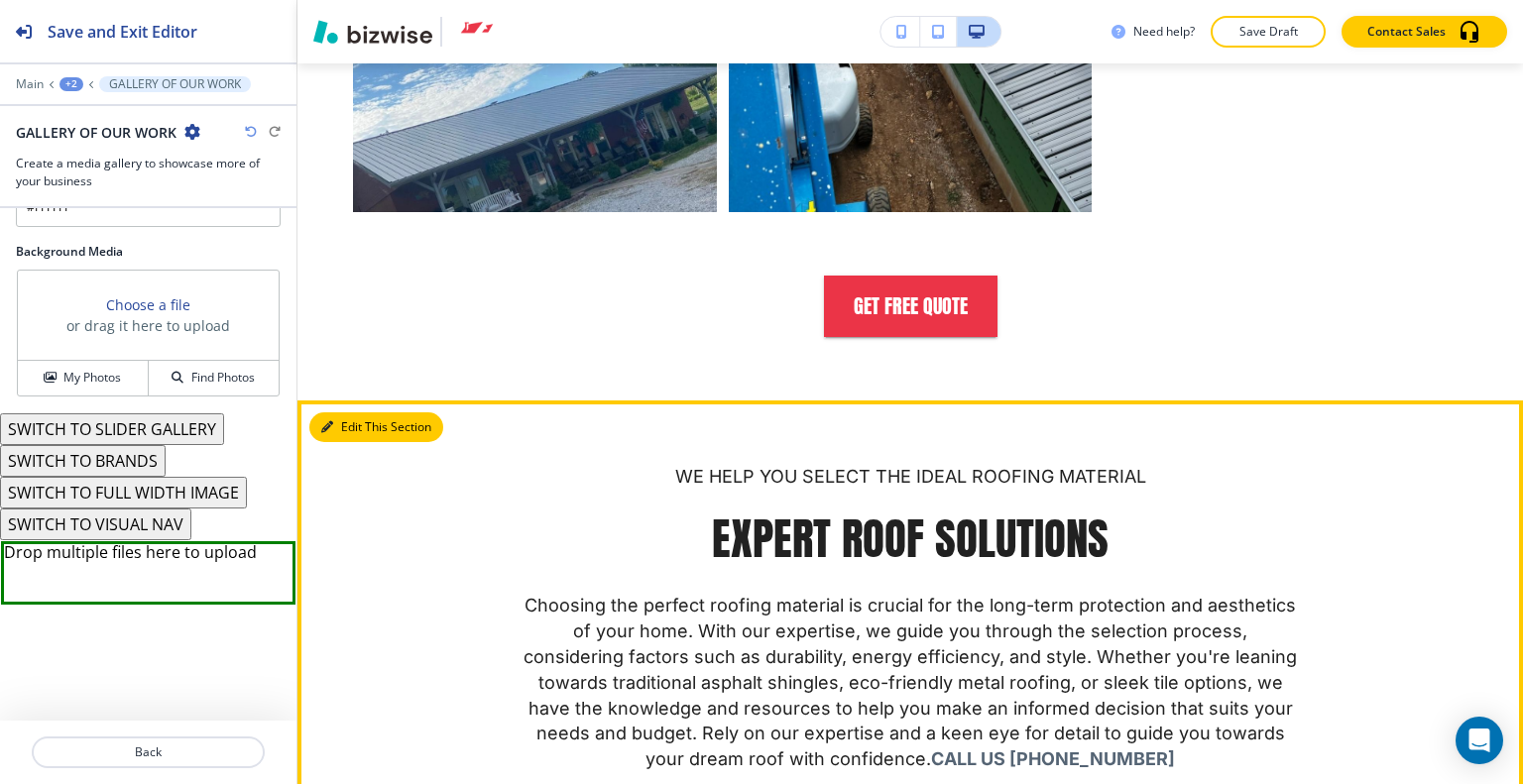 click on "Edit This Section" at bounding box center [376, 427] 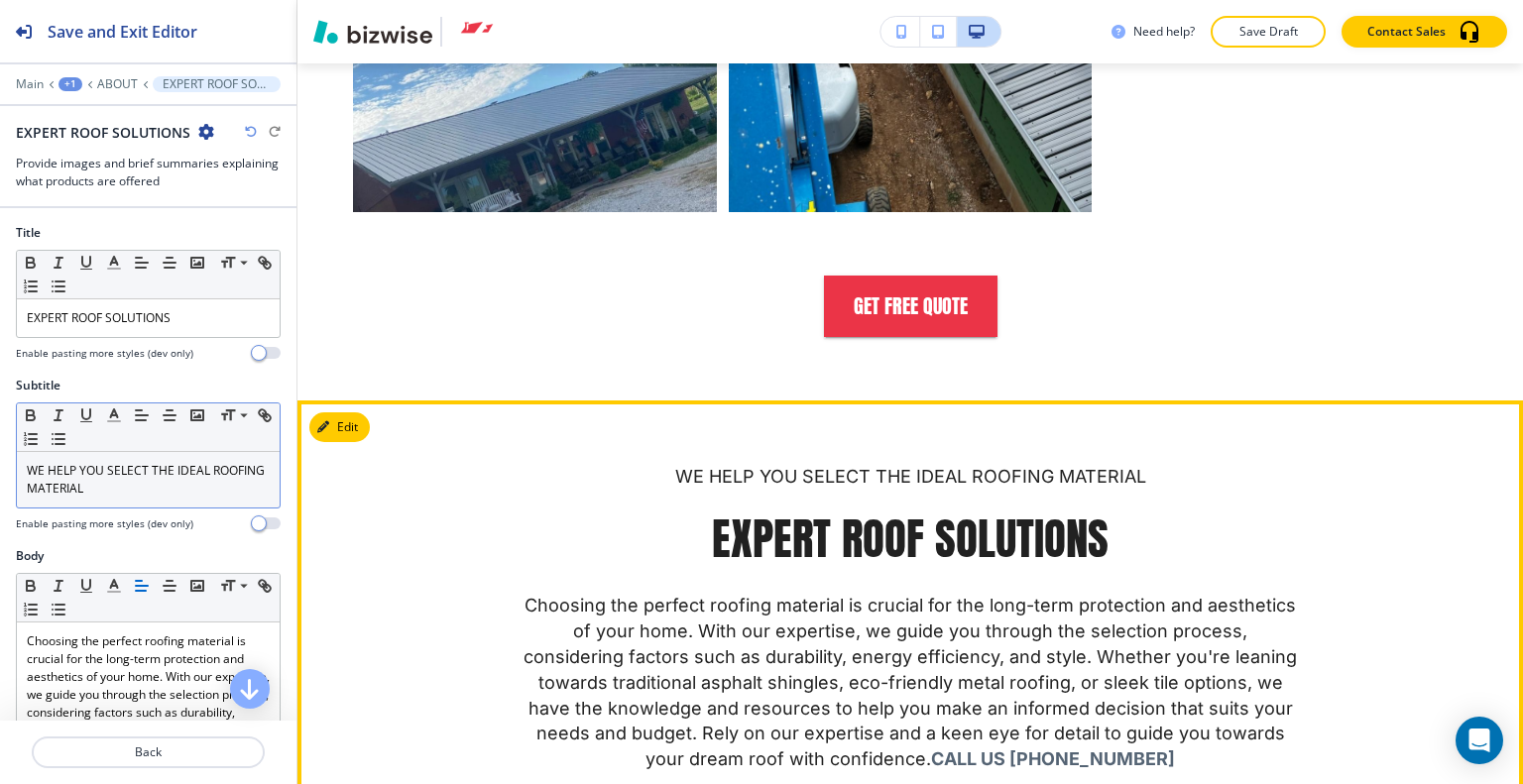 scroll, scrollTop: 10700, scrollLeft: 0, axis: vertical 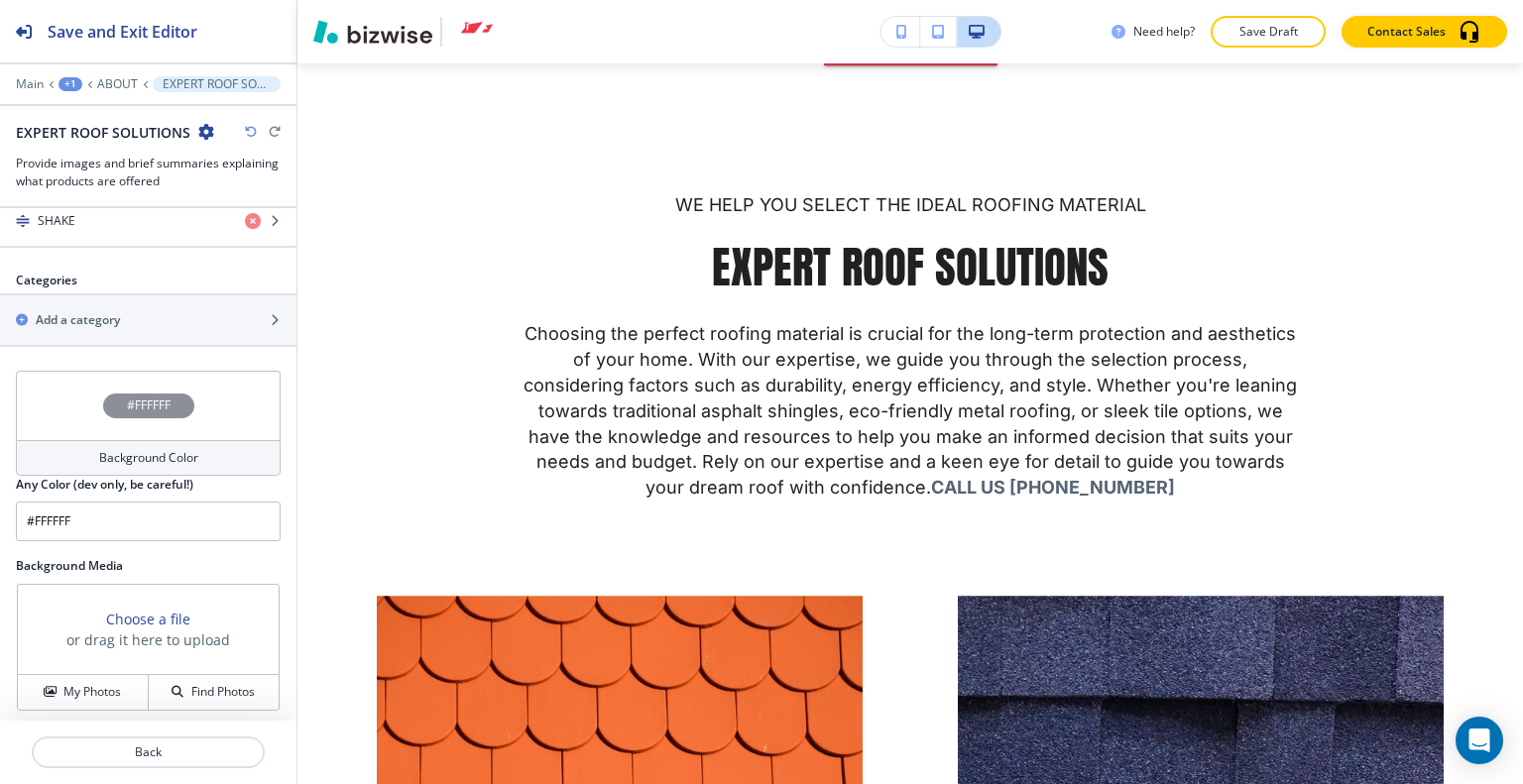 click on "EXPERT ROOF SOLUTIONS" at bounding box center (148, 132) 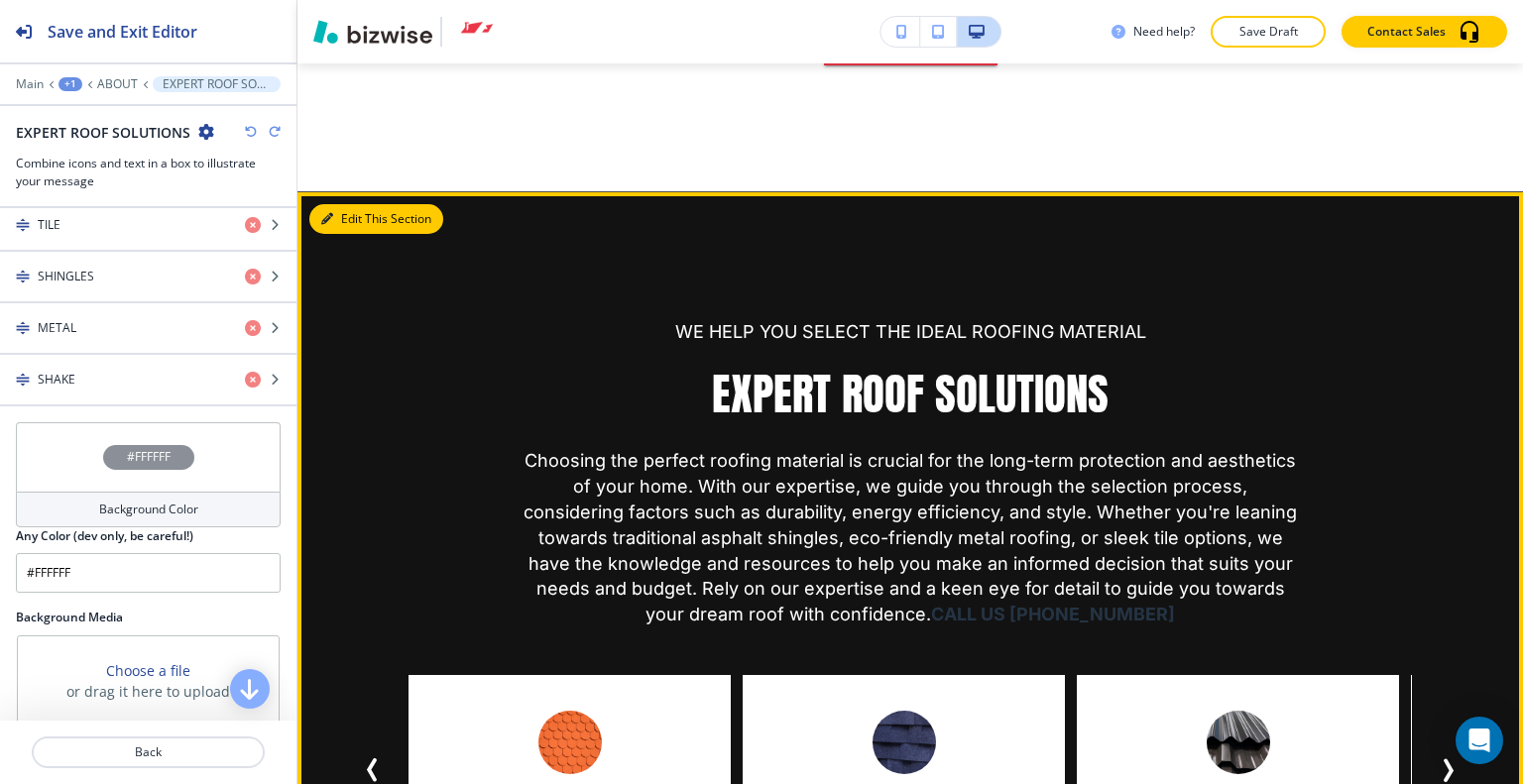 click on "Edit This Section" at bounding box center (376, 219) 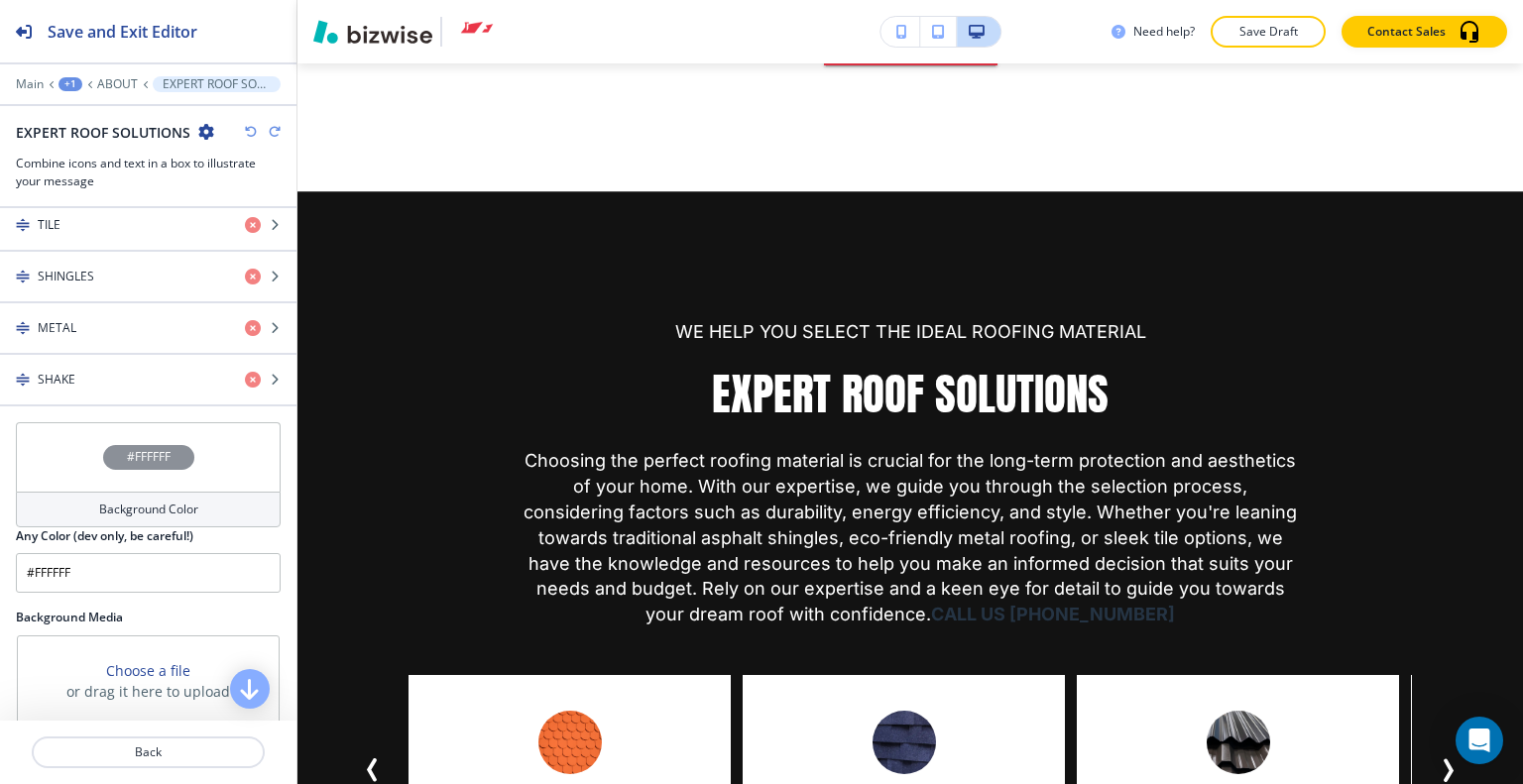 scroll, scrollTop: 1162, scrollLeft: 0, axis: vertical 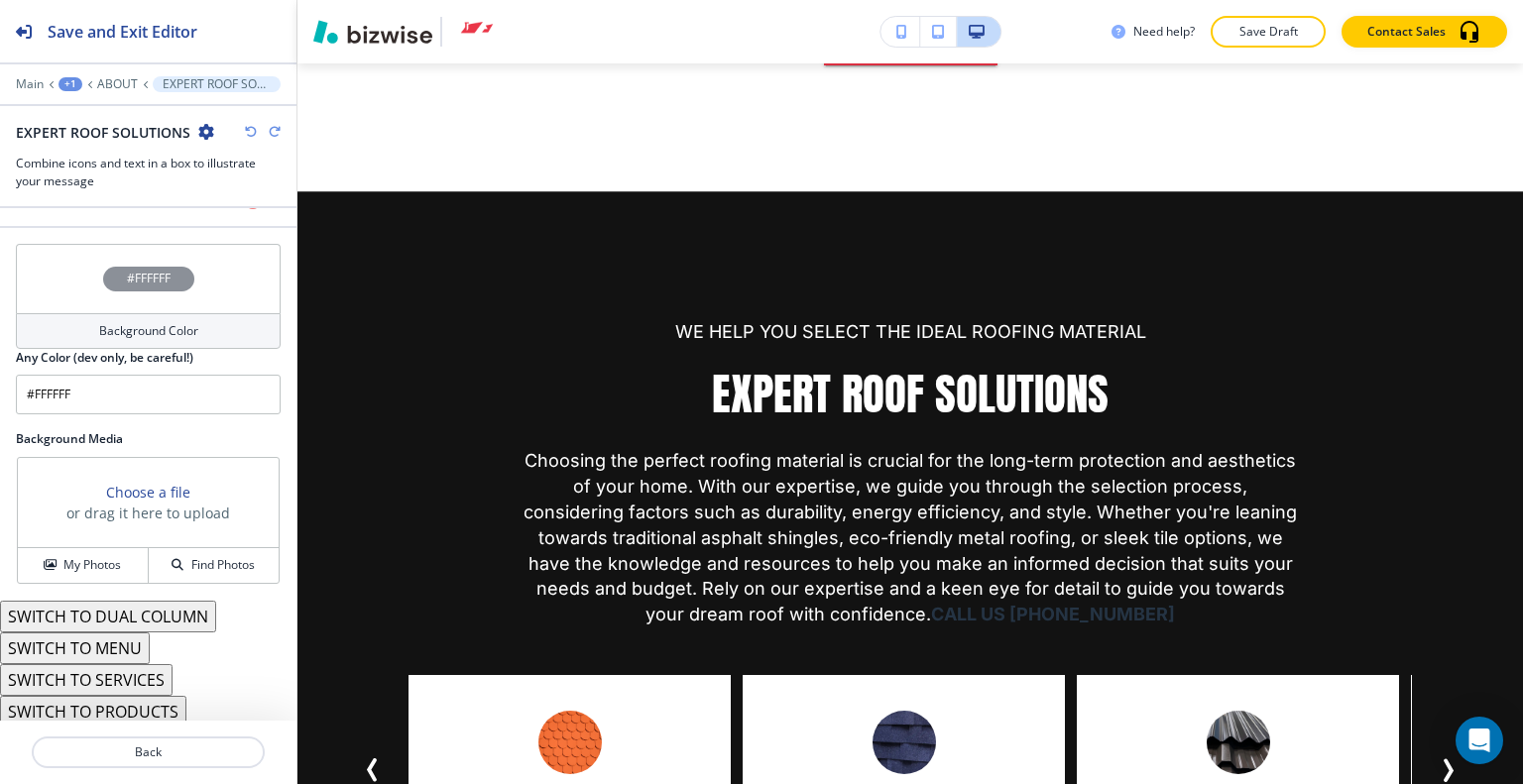 click on "SWITCH TO MENU" at bounding box center (74, 648) 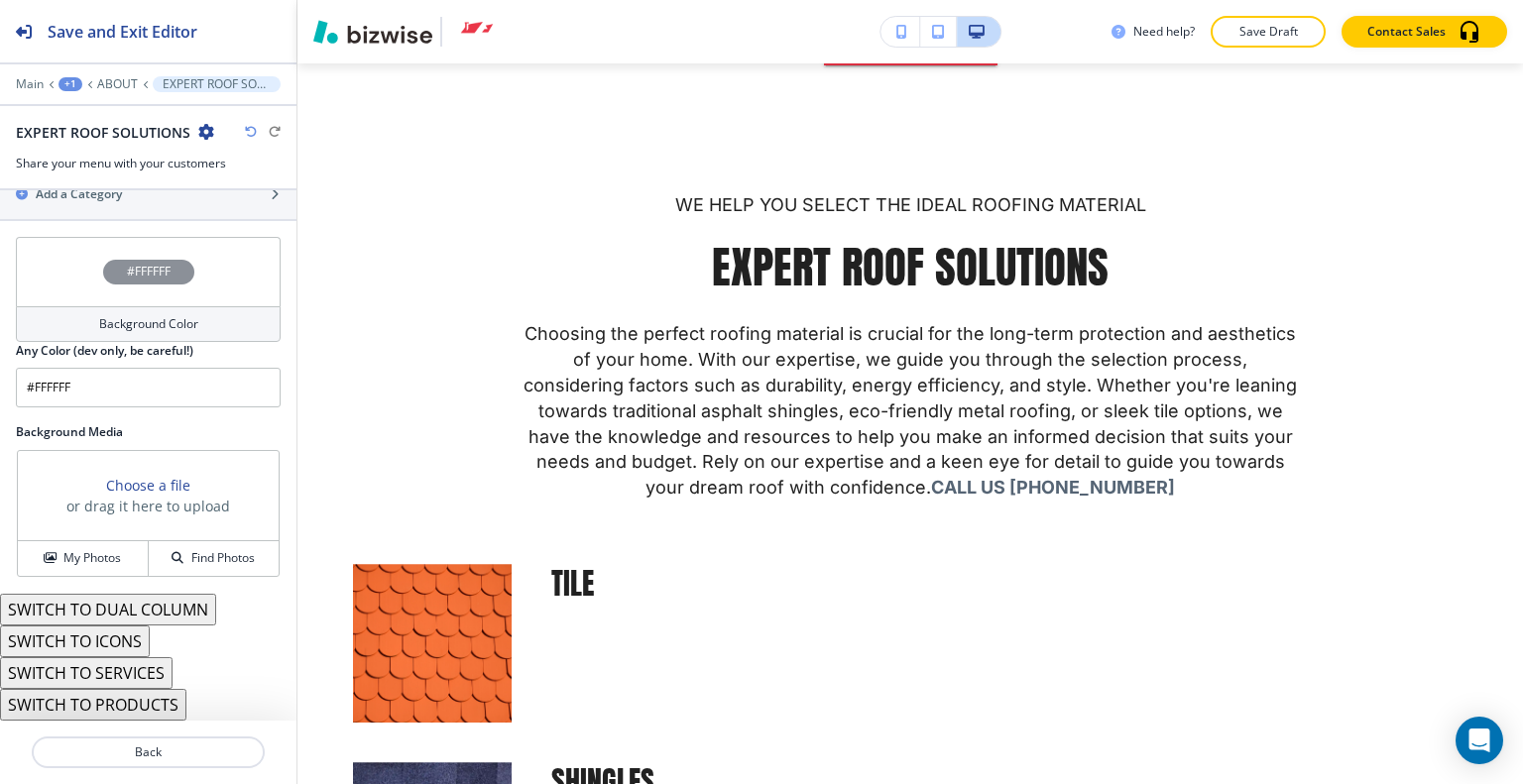 scroll, scrollTop: 1099, scrollLeft: 0, axis: vertical 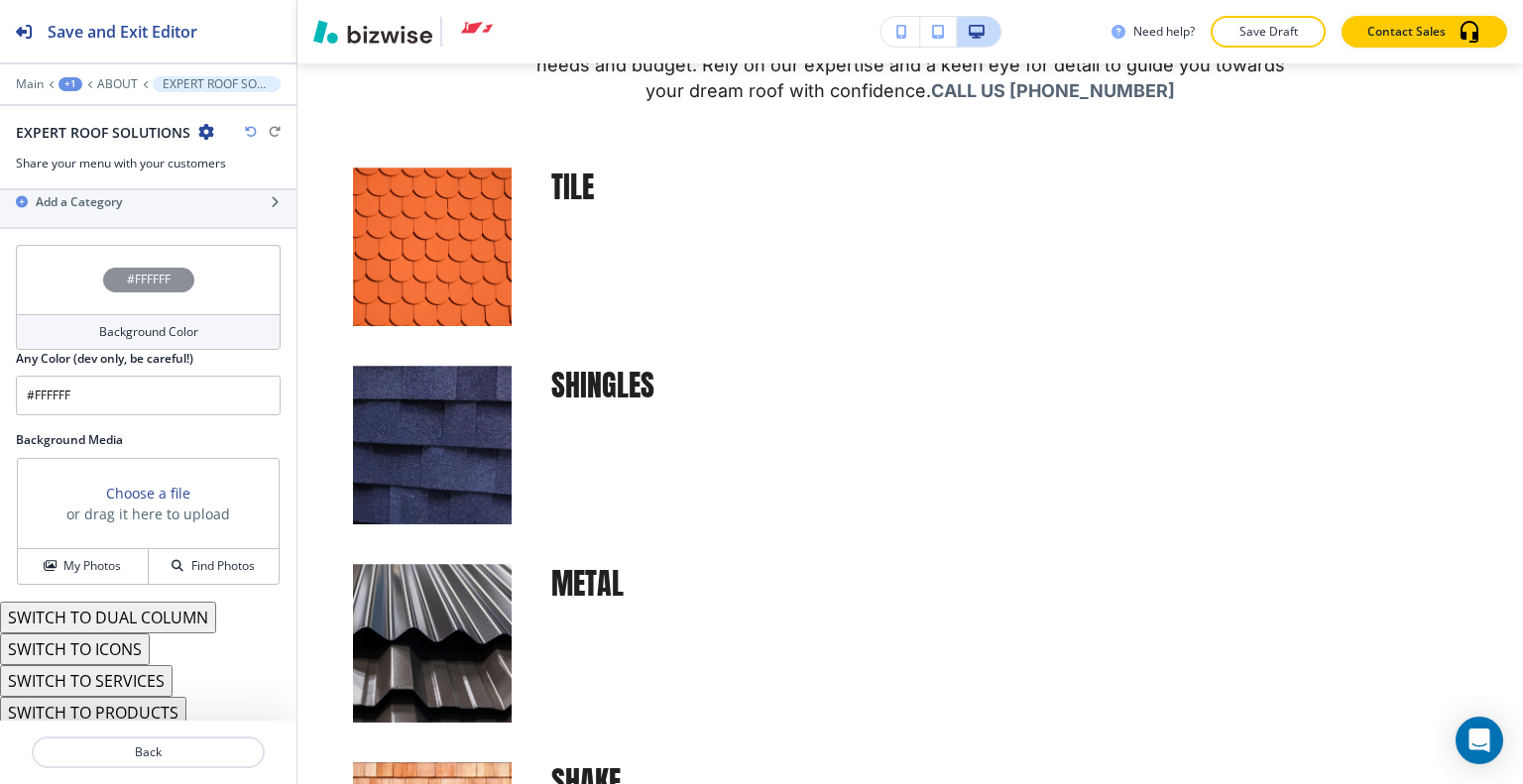click on "SWITCH TO DUAL COLUMN" at bounding box center [108, 617] 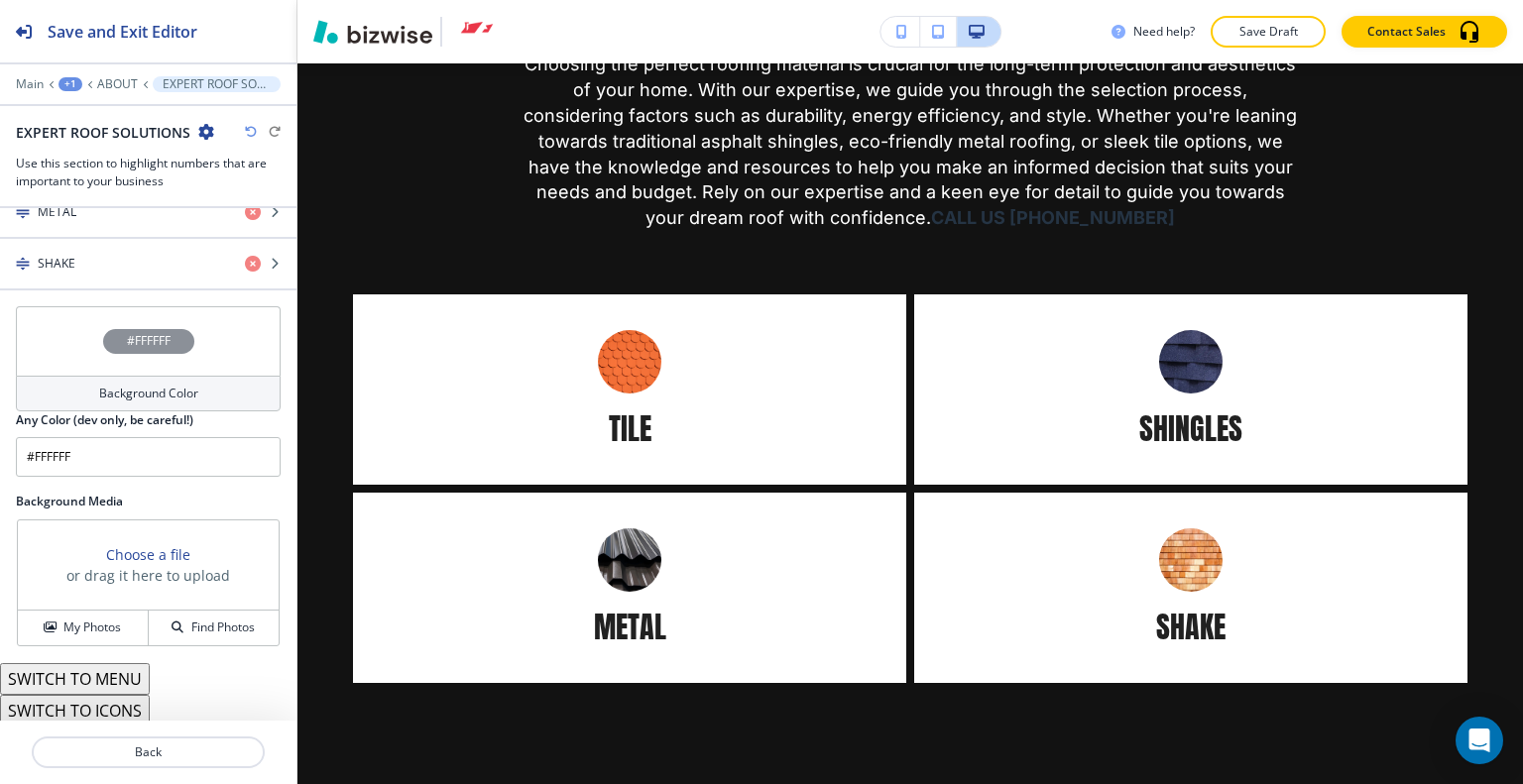 scroll, scrollTop: 1143, scrollLeft: 0, axis: vertical 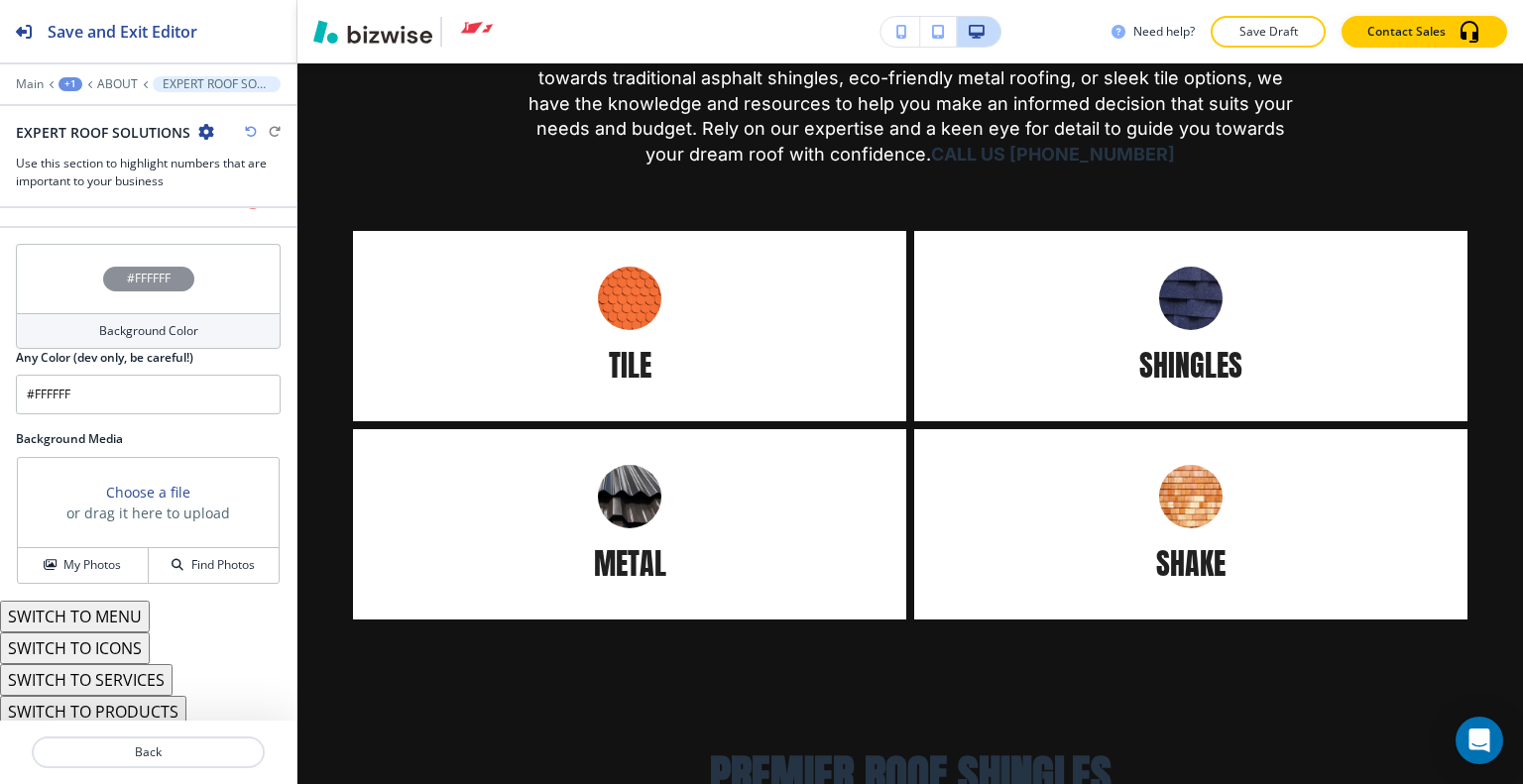 click on "SWITCH TO SERVICES" at bounding box center [86, 680] 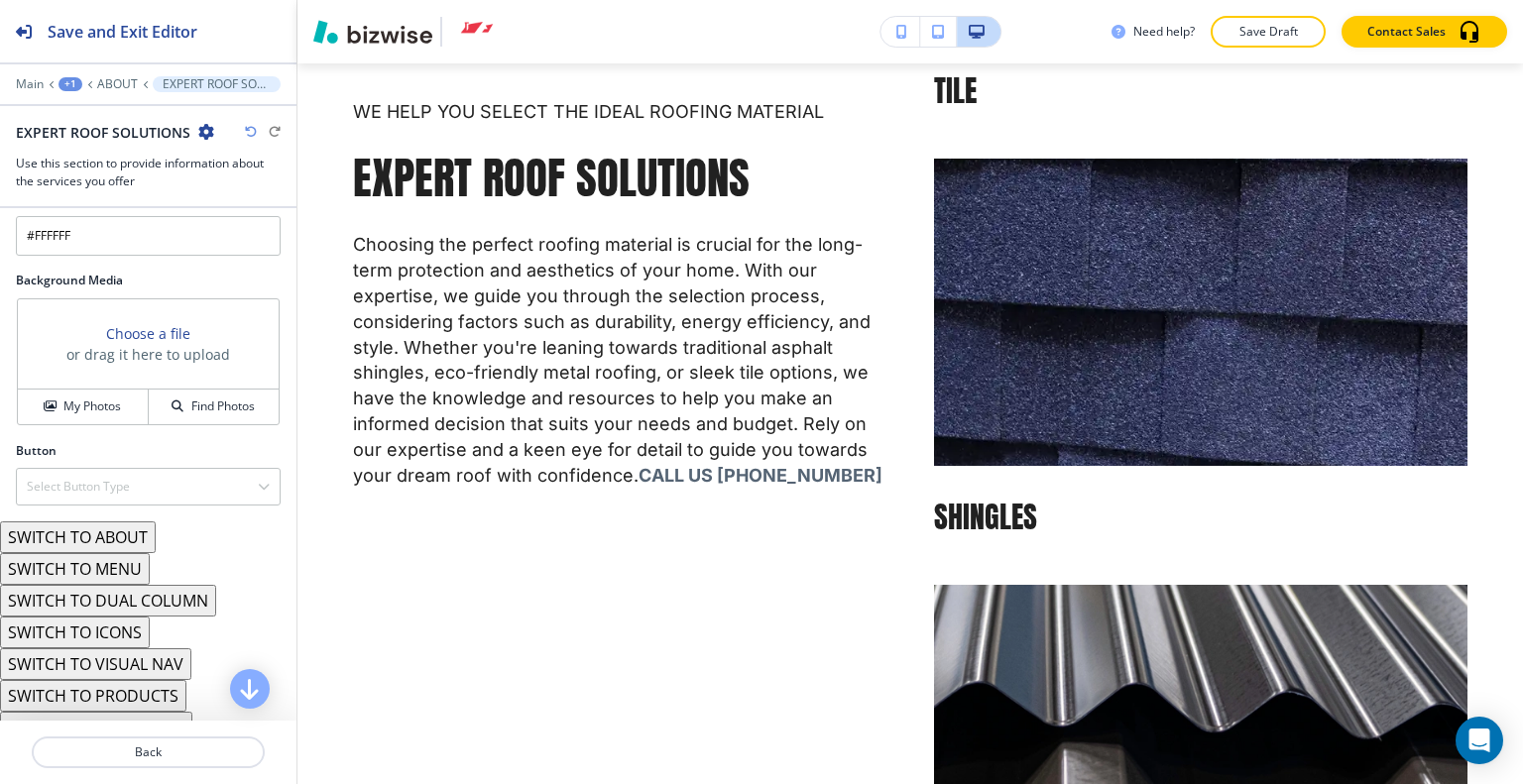 scroll, scrollTop: 1082, scrollLeft: 0, axis: vertical 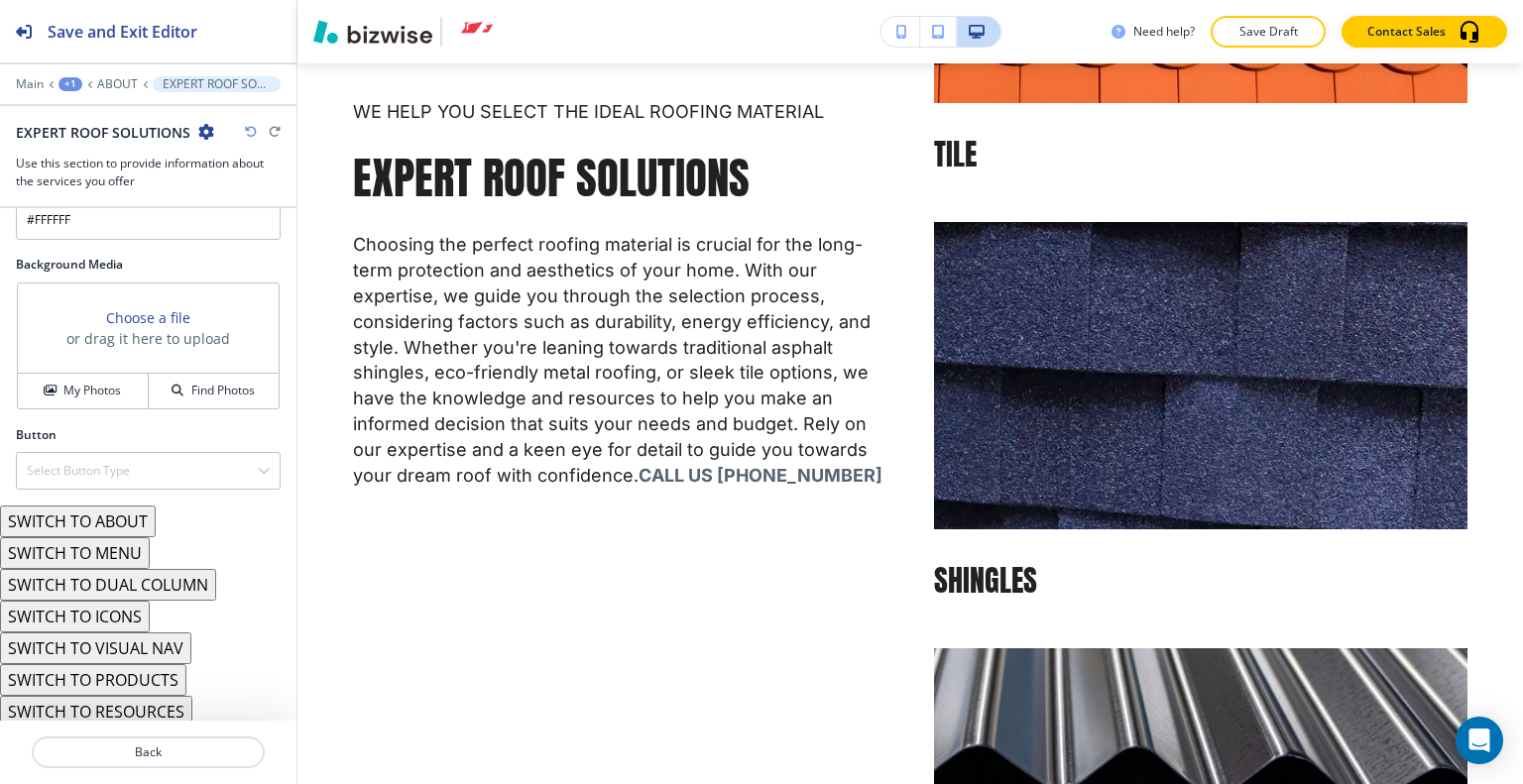 click on "SWITCH TO VISUAL NAV" at bounding box center (95, 648) 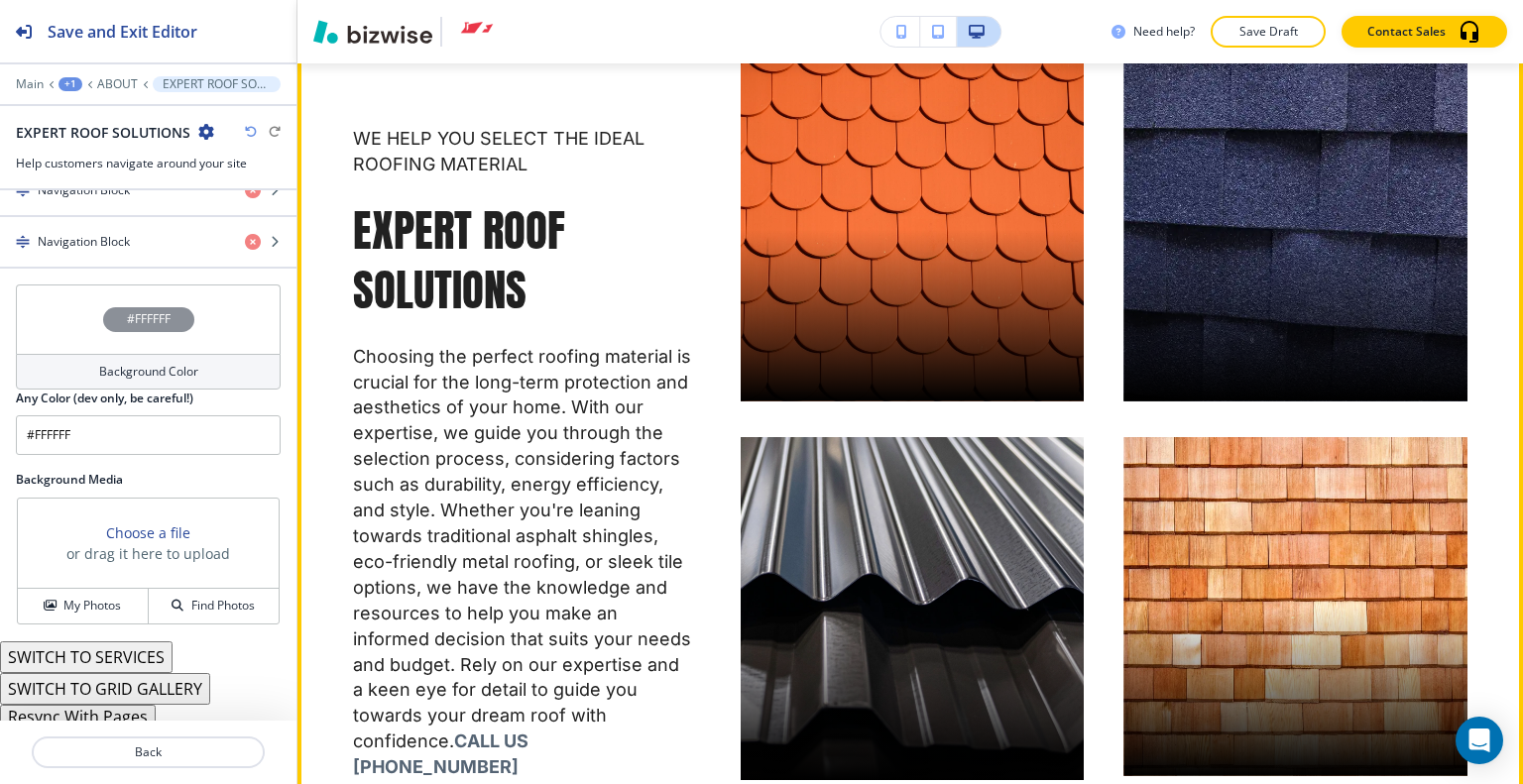 scroll, scrollTop: 10700, scrollLeft: 0, axis: vertical 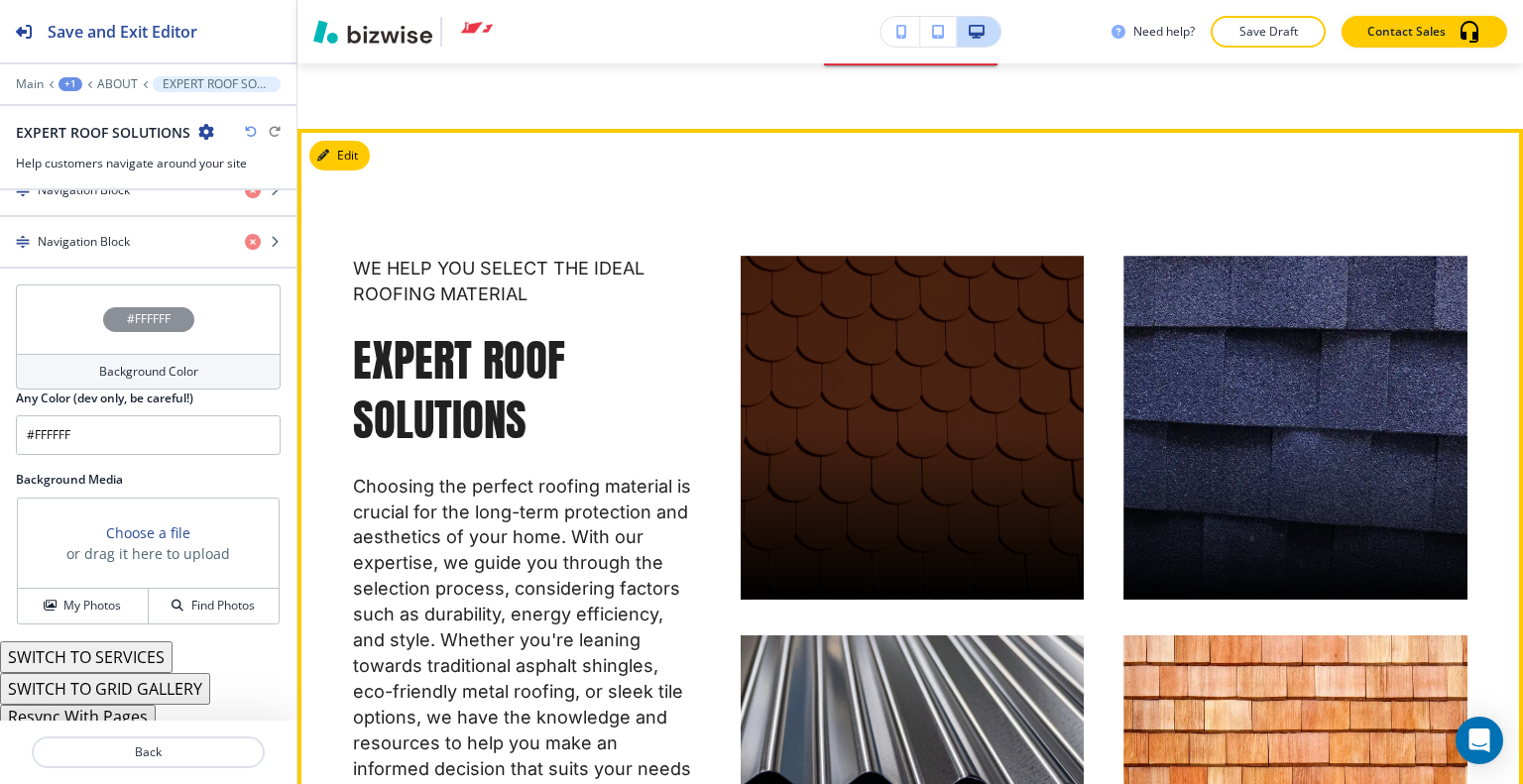 click at bounding box center [912, 427] 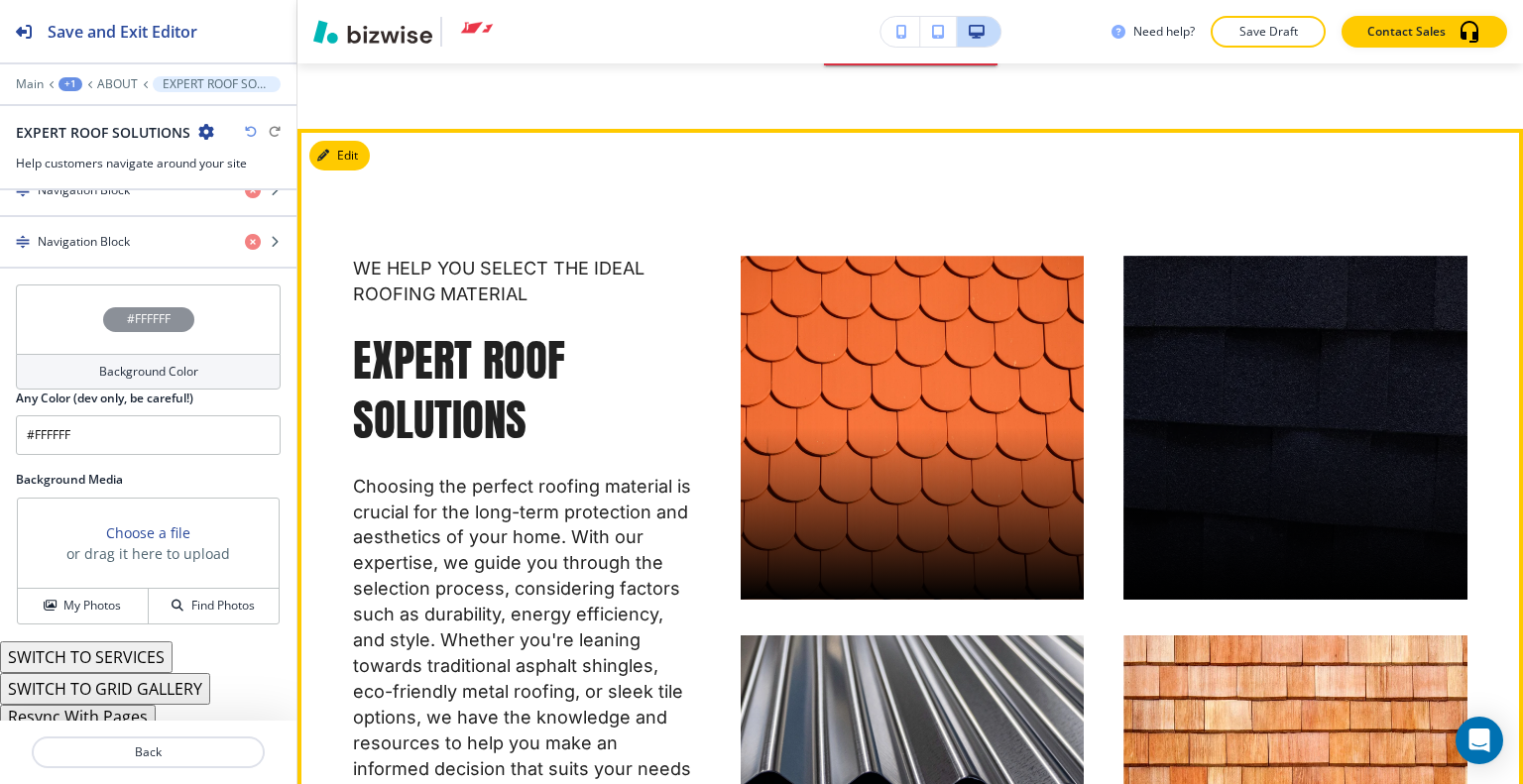 click at bounding box center [1295, 427] 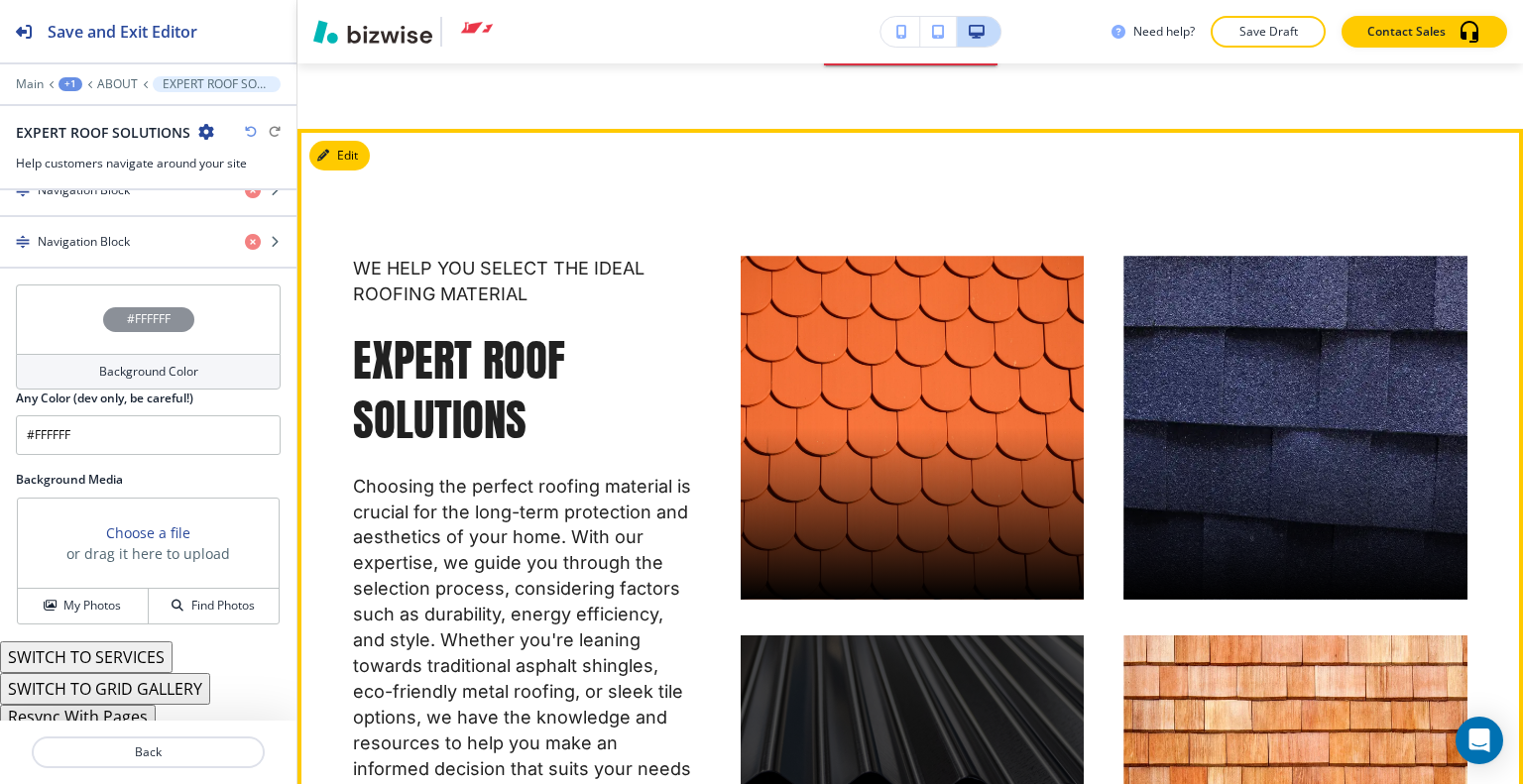 scroll, scrollTop: 10998, scrollLeft: 0, axis: vertical 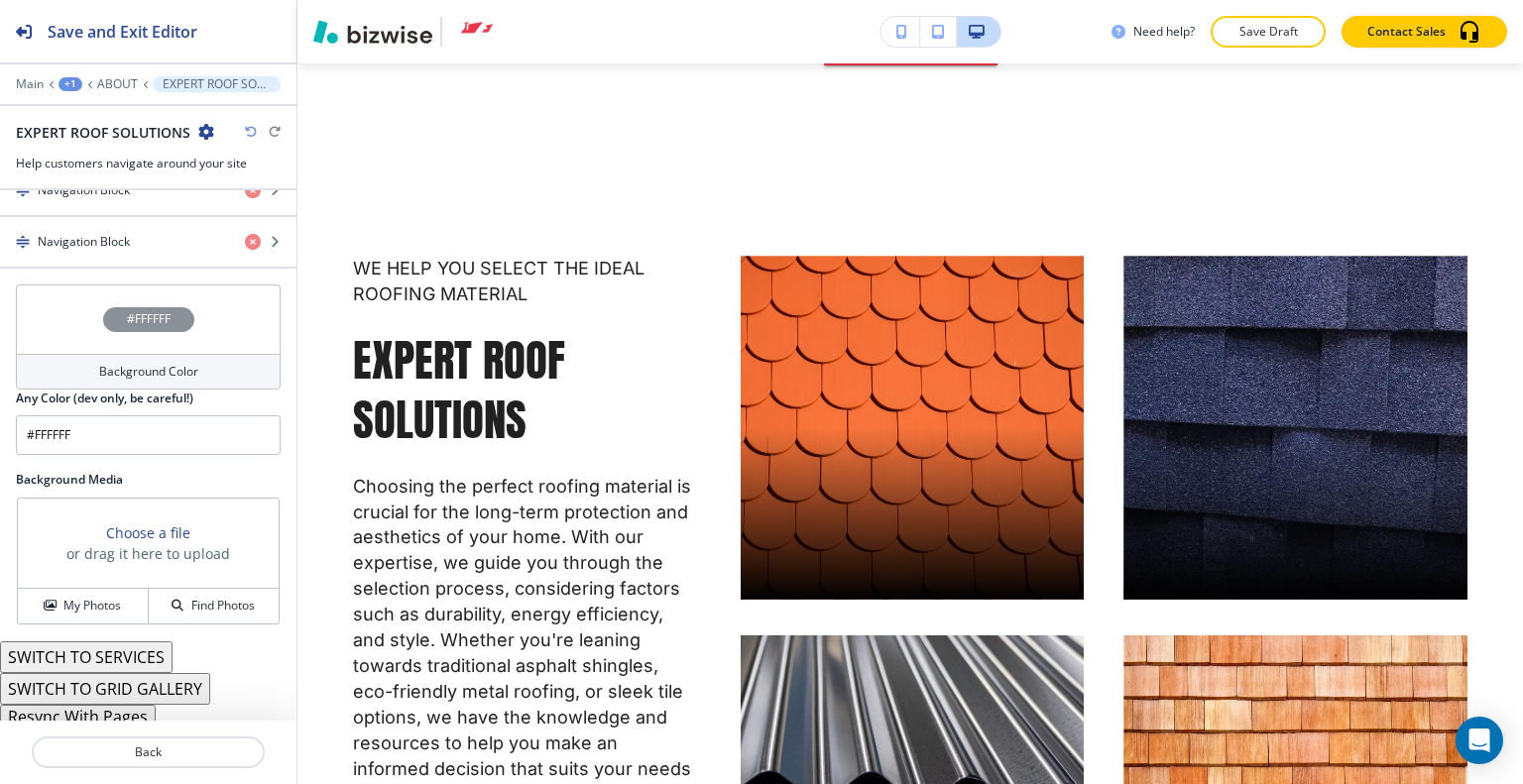 click on "Edit WE HELP YOU SELECT THE IDEAL ROOFING MATERIAL EXPERT ROOF SOLUTIONS Choosing the perfect roofing material is crucial for the long-term protection and aesthetics of your home. With our expertise, we guide you through the selection process, considering factors such as durability, energy efficiency, and style. Whether you're leaning towards traditional asphalt shingles, eco-friendly metal roofing, or sleek tile options, we have the knowledge and resources to help you make an informed decision that suits your needs and budget. Rely on our expertise and a keen eye for detail to guide you towards your dream roof with confidence.  CALL US (417) 450-9012" at bounding box center (910, 616) 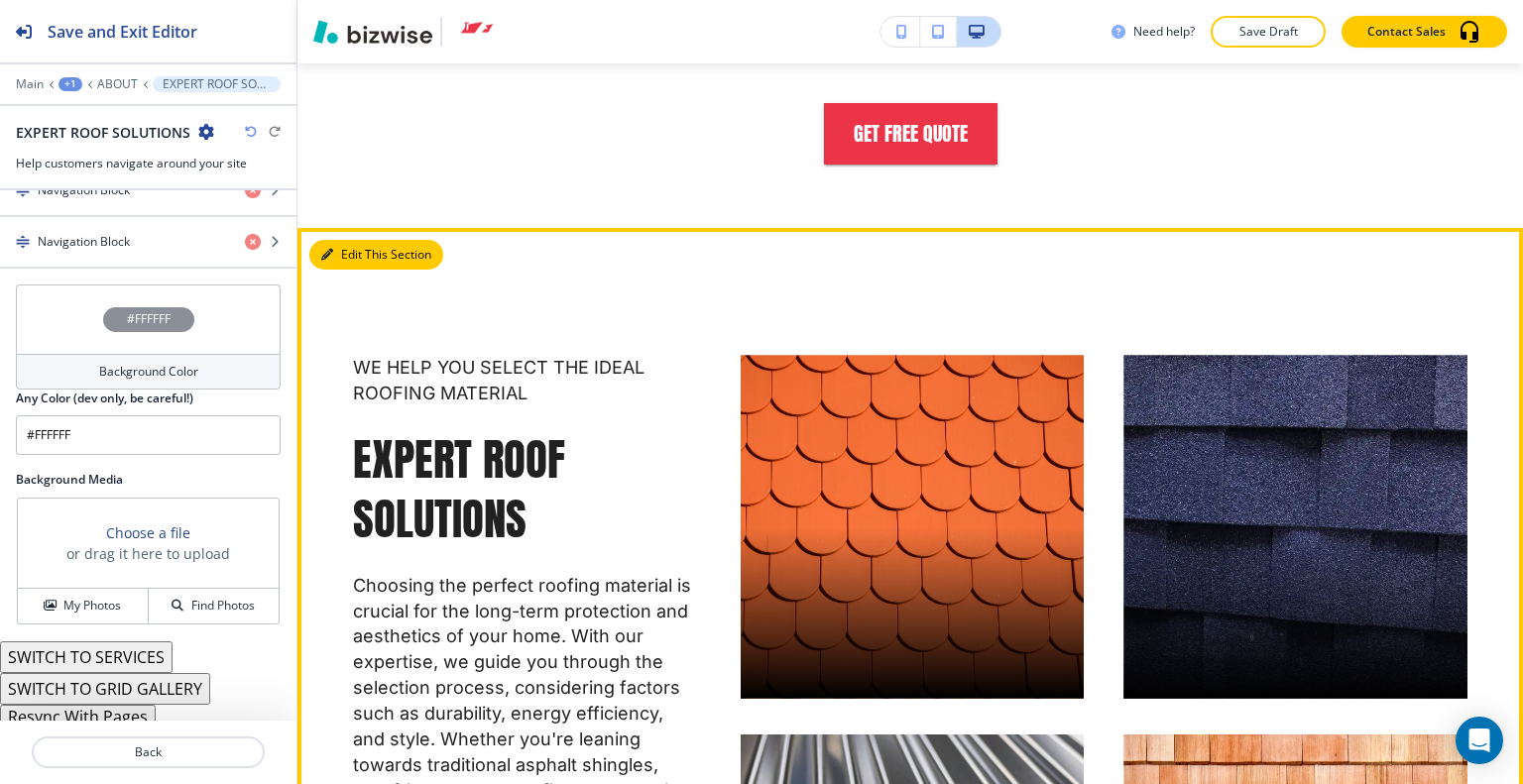 click on "Edit This Section" at bounding box center (376, 255) 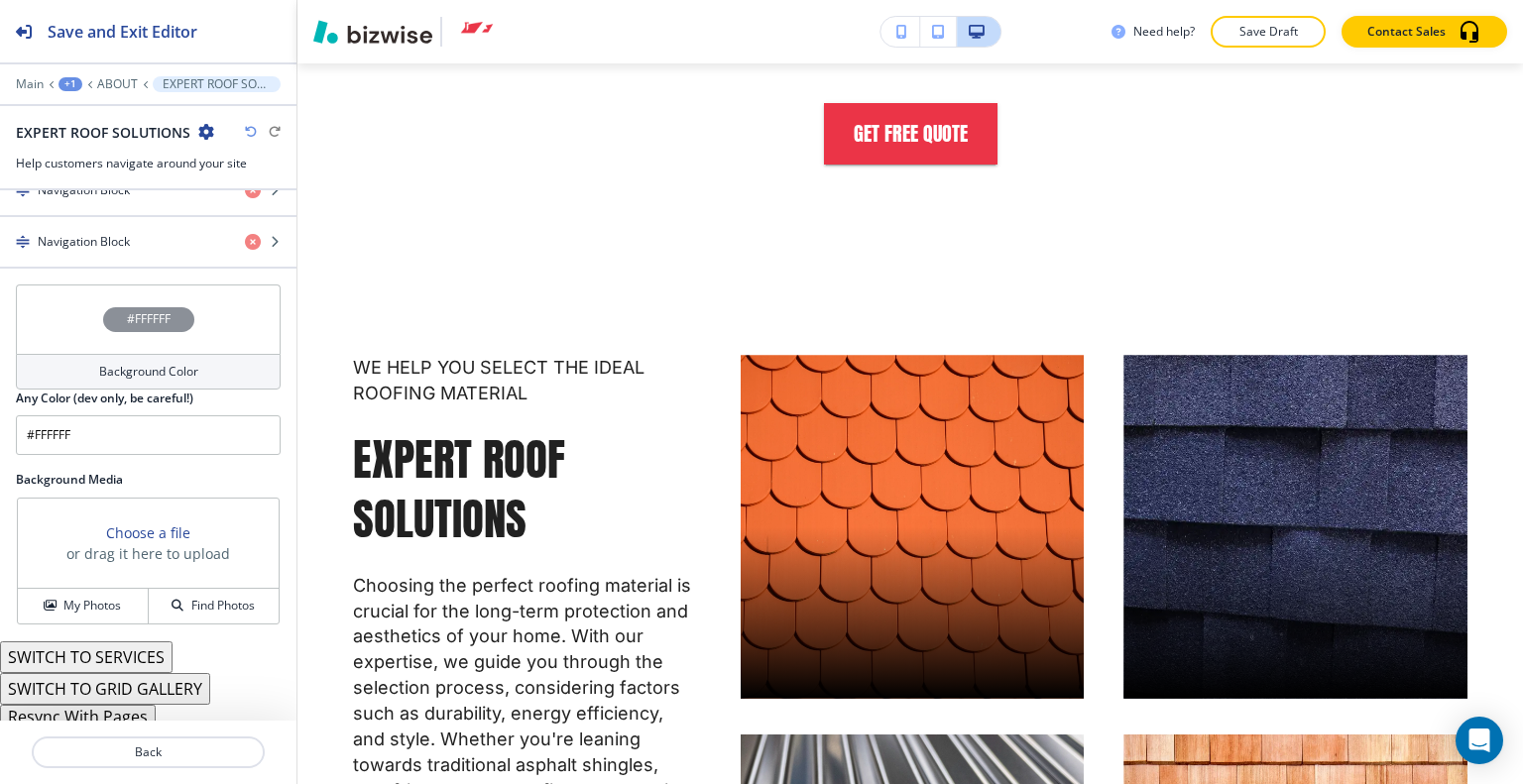 click on "SWITCH TO GRID GALLERY" at bounding box center [105, 689] 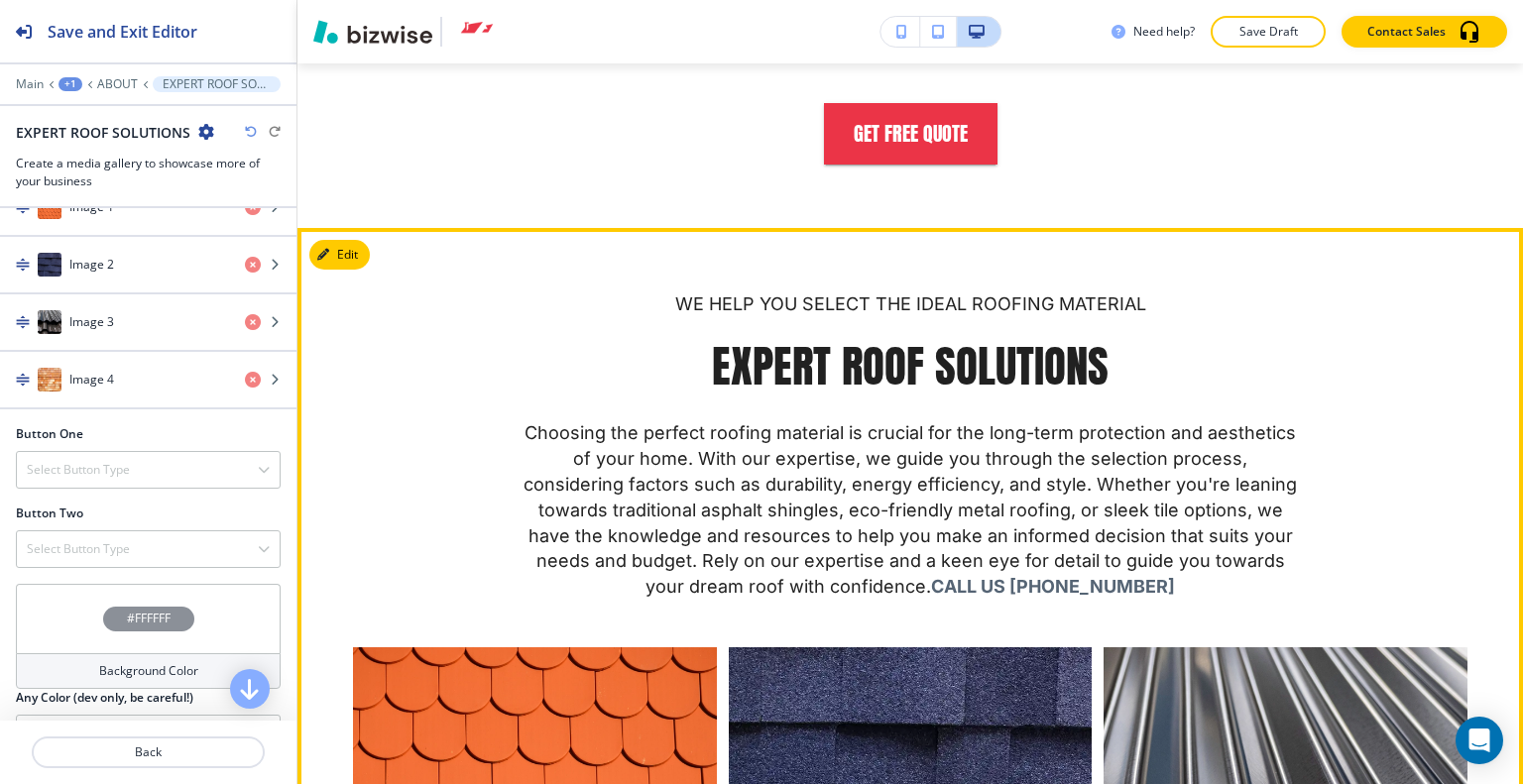 scroll, scrollTop: 1225, scrollLeft: 0, axis: vertical 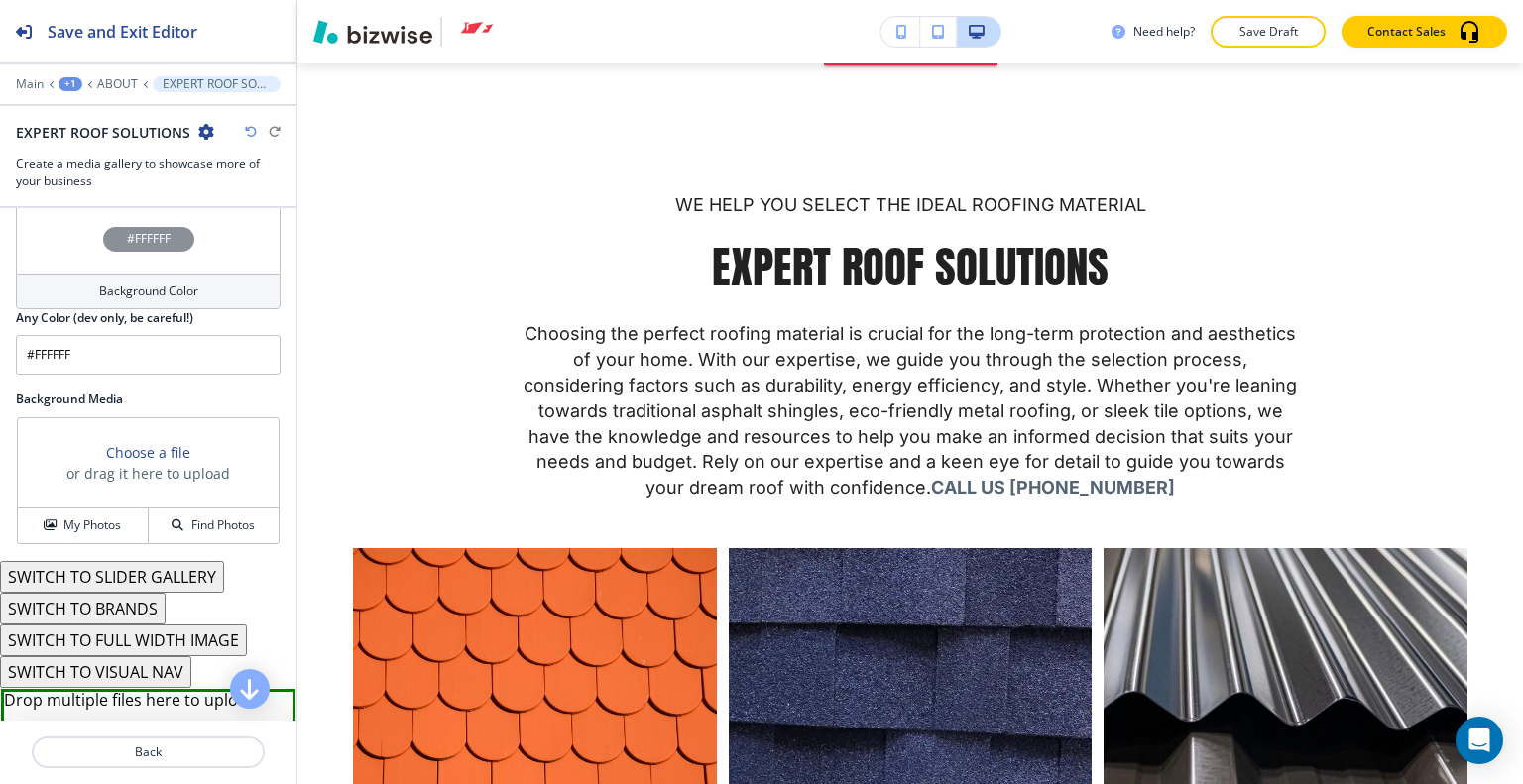 click on "SWITCH TO VISUAL NAV" at bounding box center [95, 672] 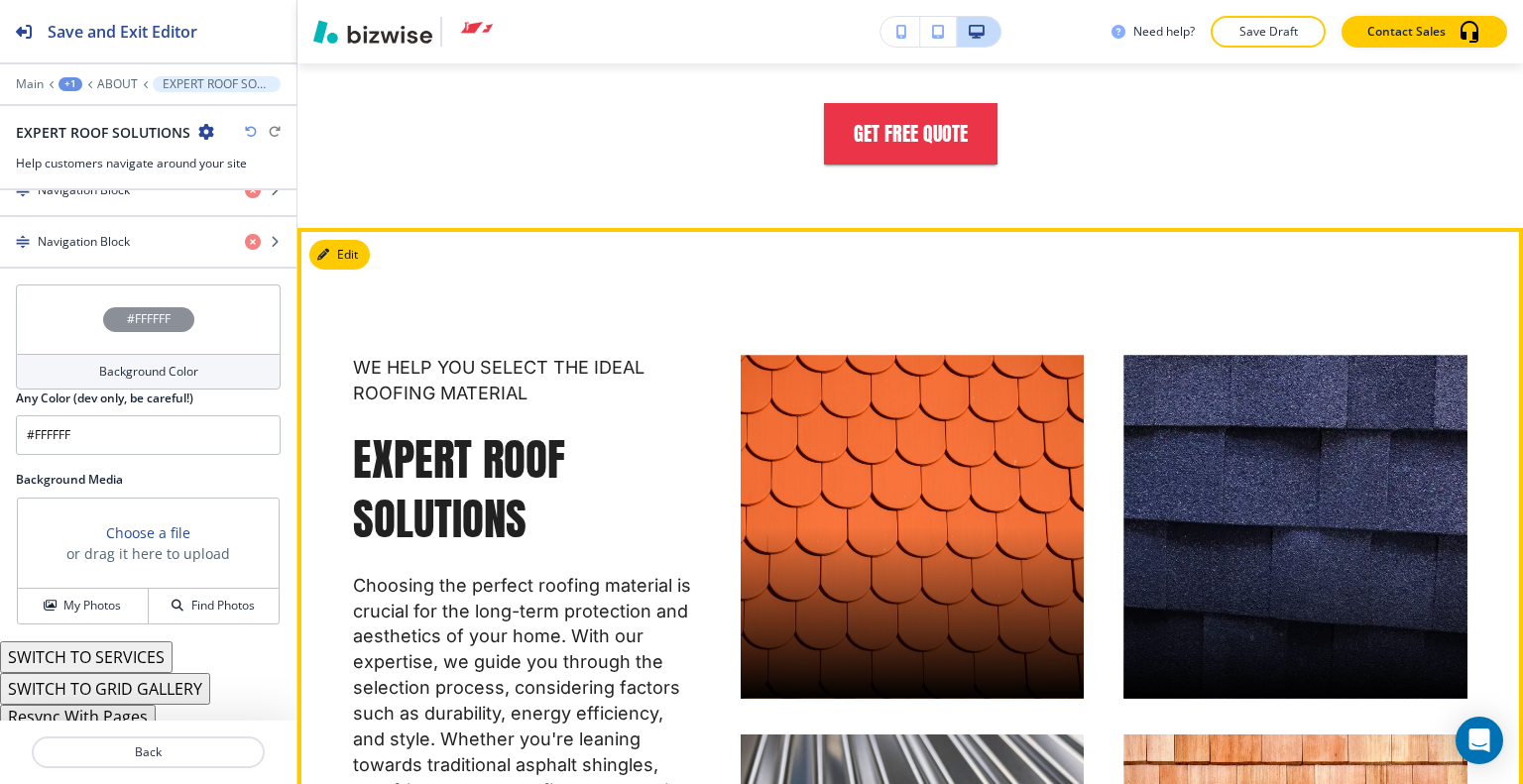scroll, scrollTop: 10403, scrollLeft: 0, axis: vertical 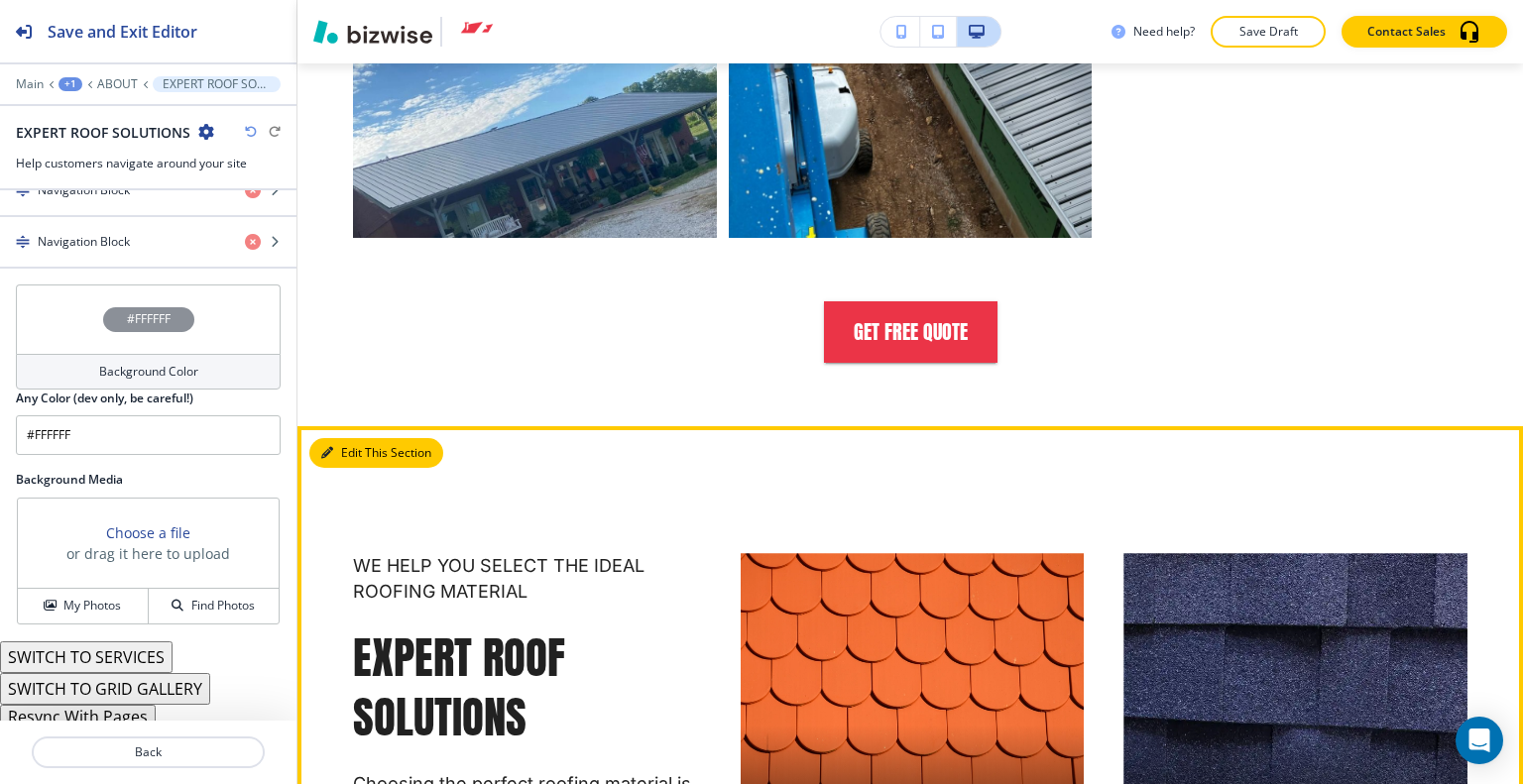 click on "Edit This Section" at bounding box center [376, 453] 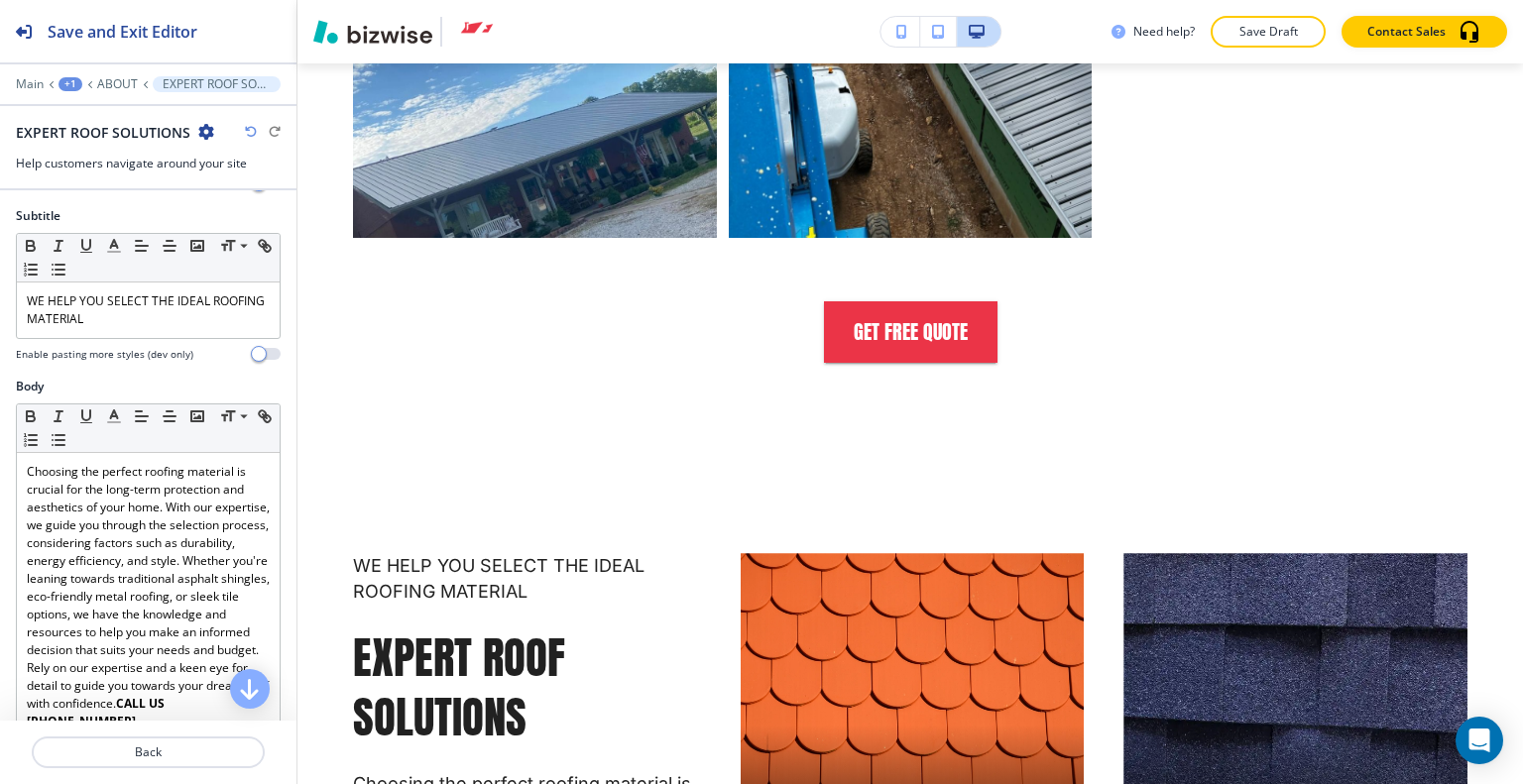 scroll, scrollTop: 0, scrollLeft: 0, axis: both 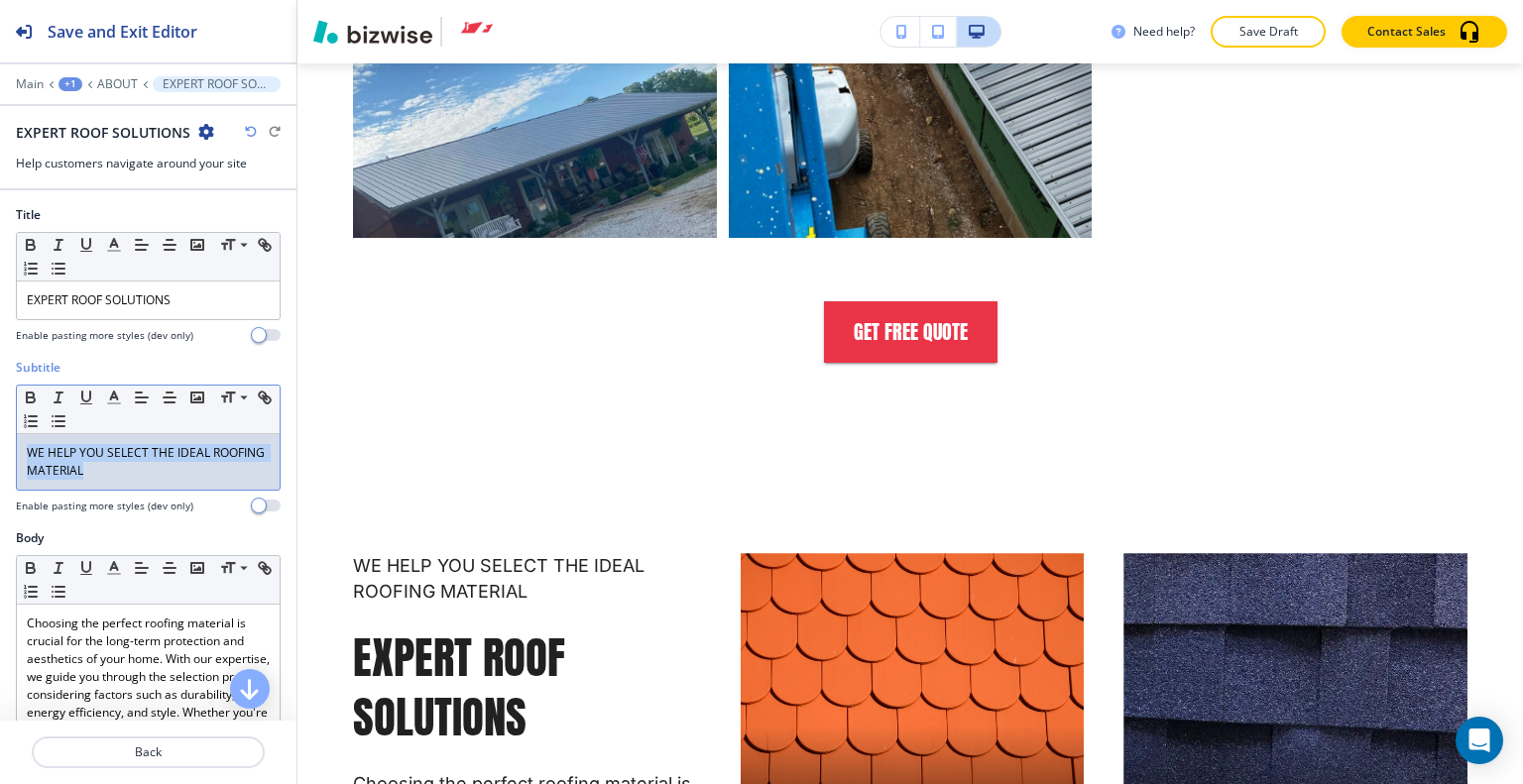 drag, startPoint x: 168, startPoint y: 484, endPoint x: 144, endPoint y: 472, distance: 26.832816 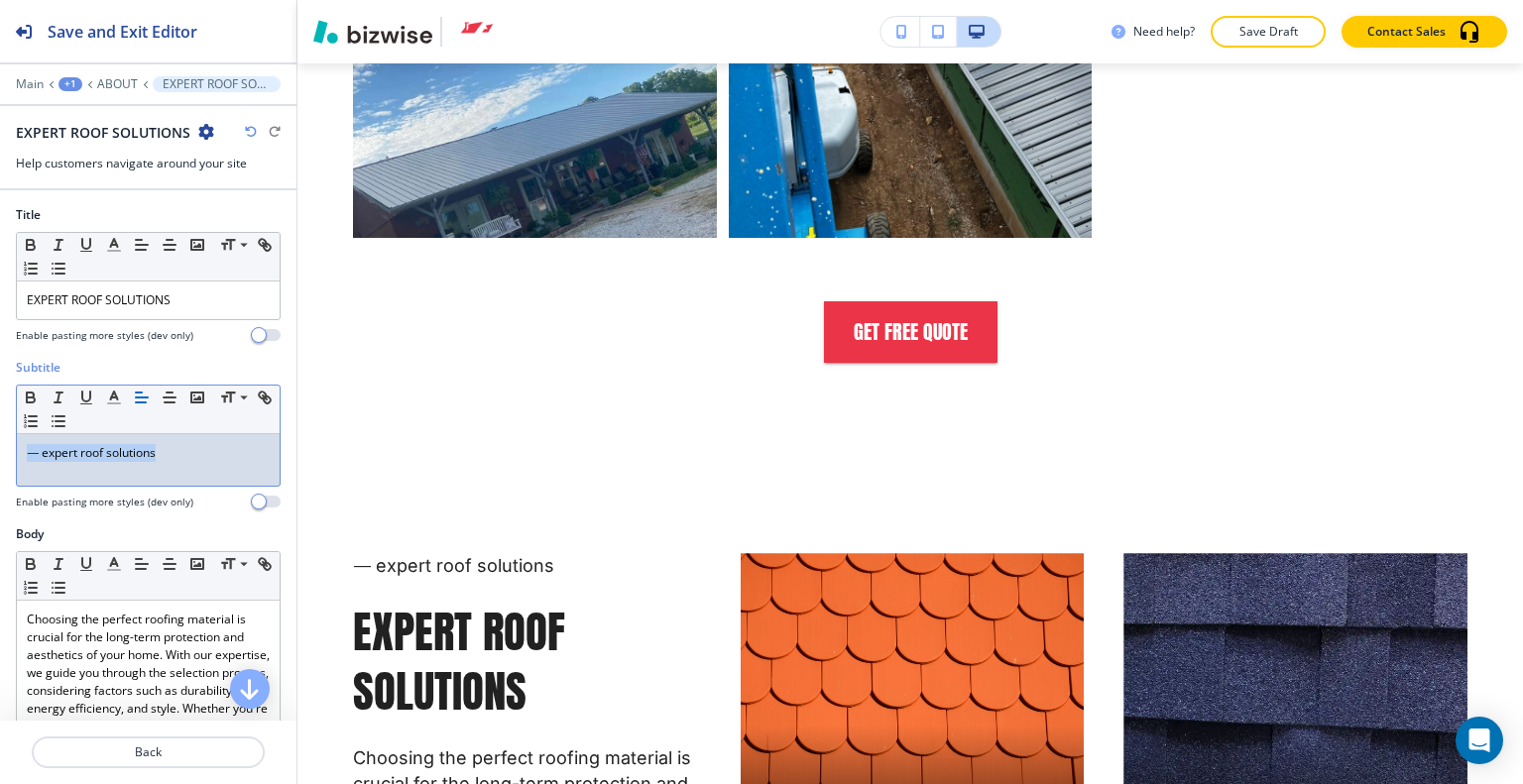 drag, startPoint x: 199, startPoint y: 461, endPoint x: 79, endPoint y: 443, distance: 121.34249 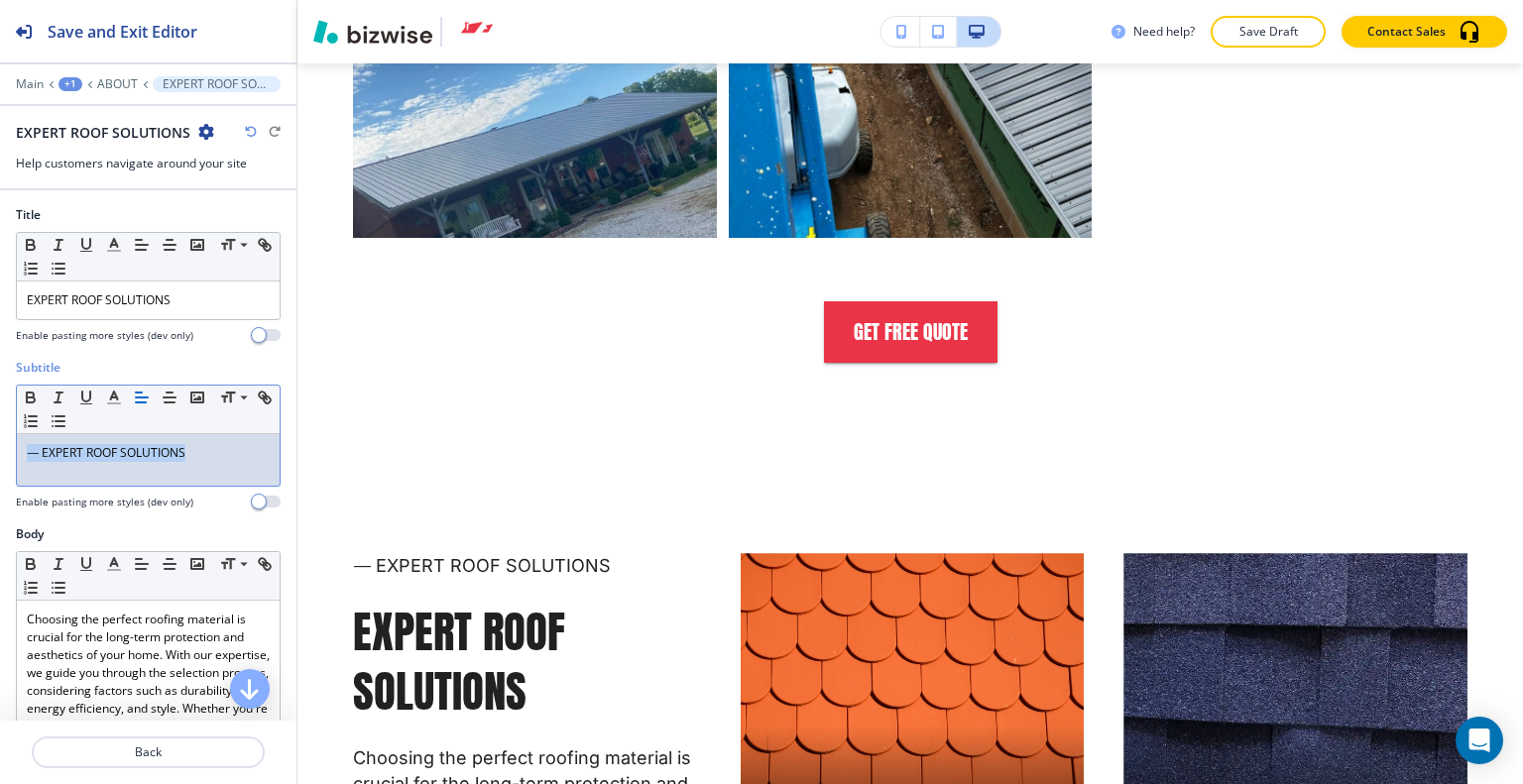drag, startPoint x: 234, startPoint y: 459, endPoint x: 103, endPoint y: 391, distance: 147.5974 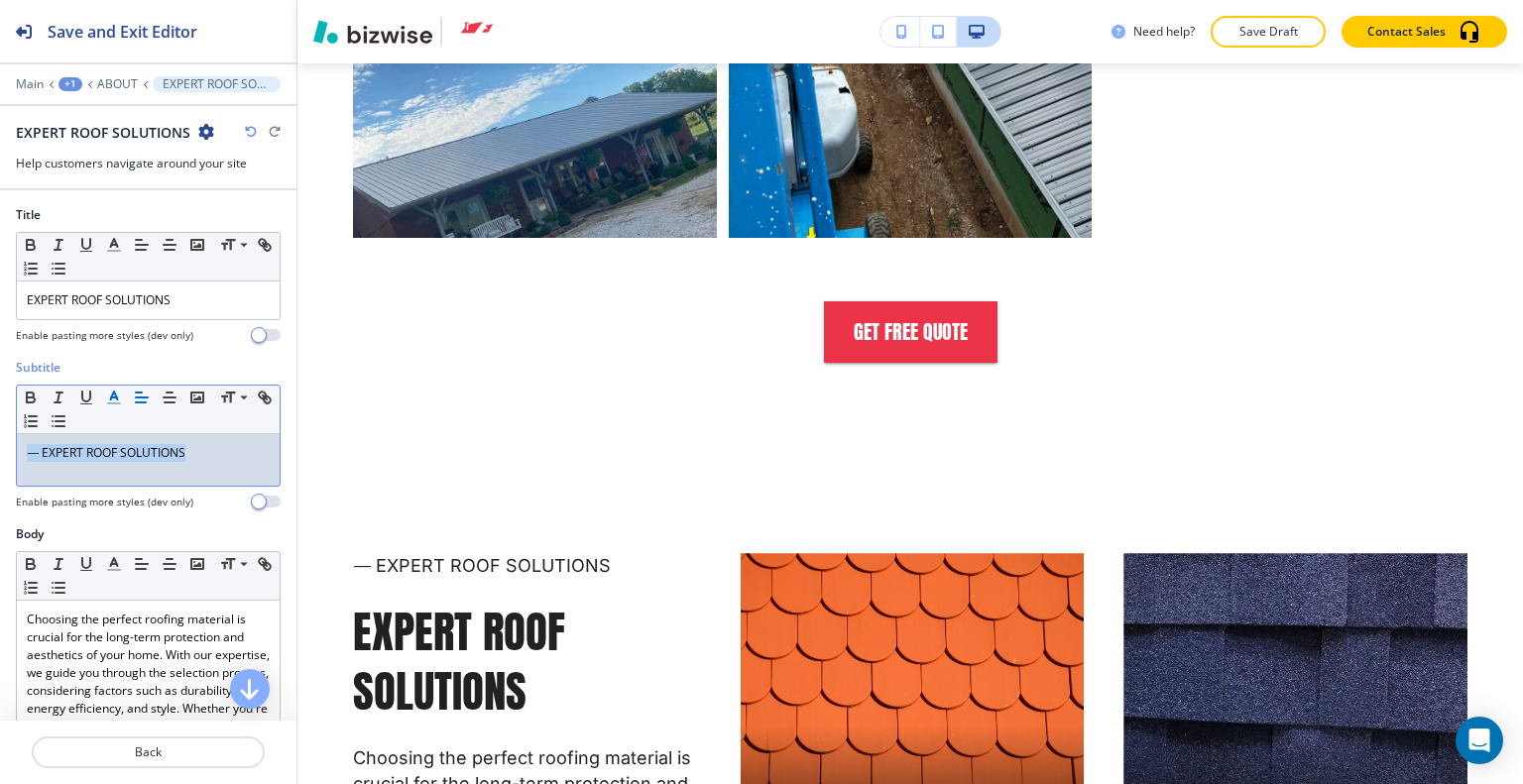 click on "Subtitle                                                   Small Normal Large Huge                                       ⸻ EXPERT ROOF SOLUTIONS Enable pasting more styles (dev only)" at bounding box center [148, 442] 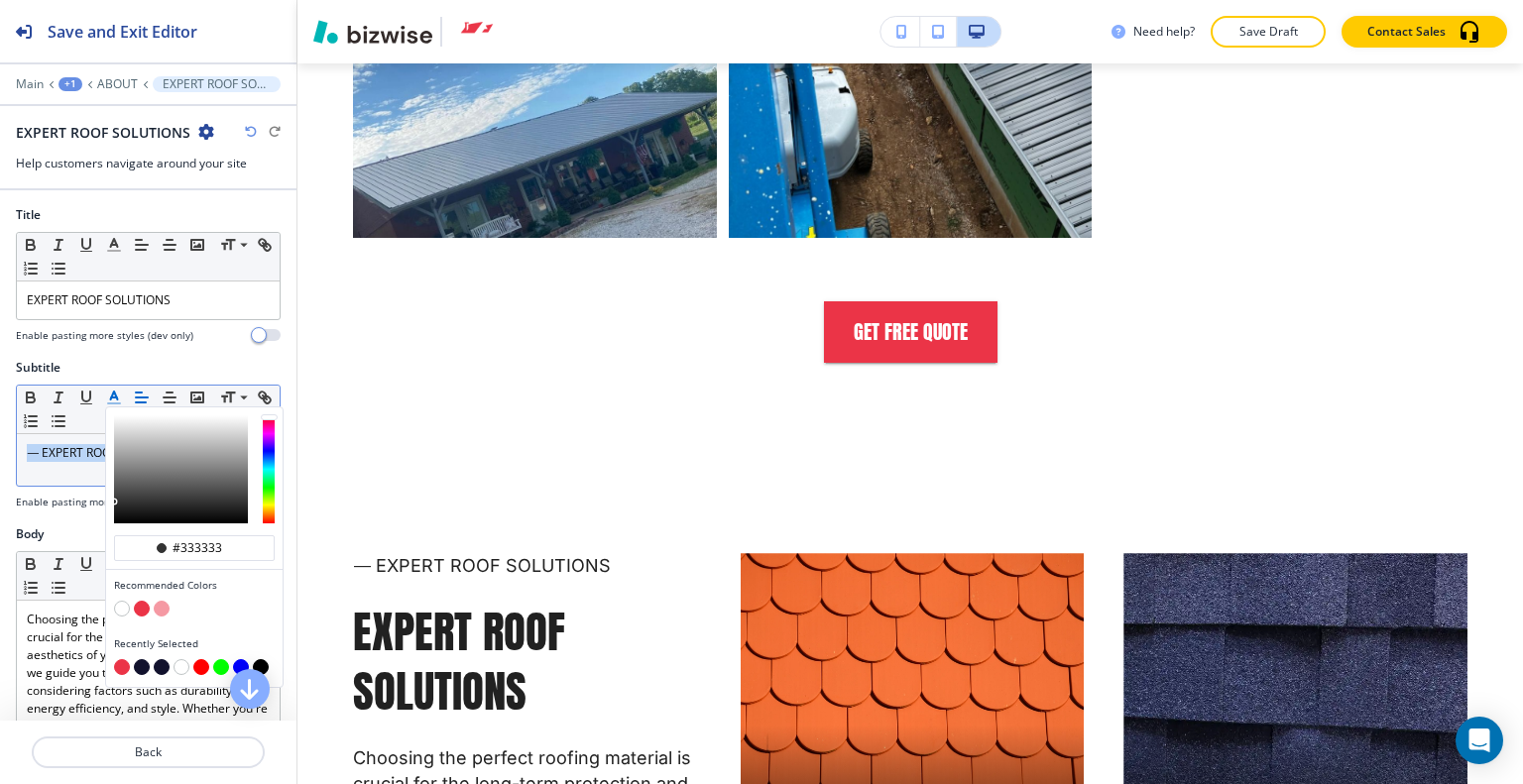 click at bounding box center (142, 609) 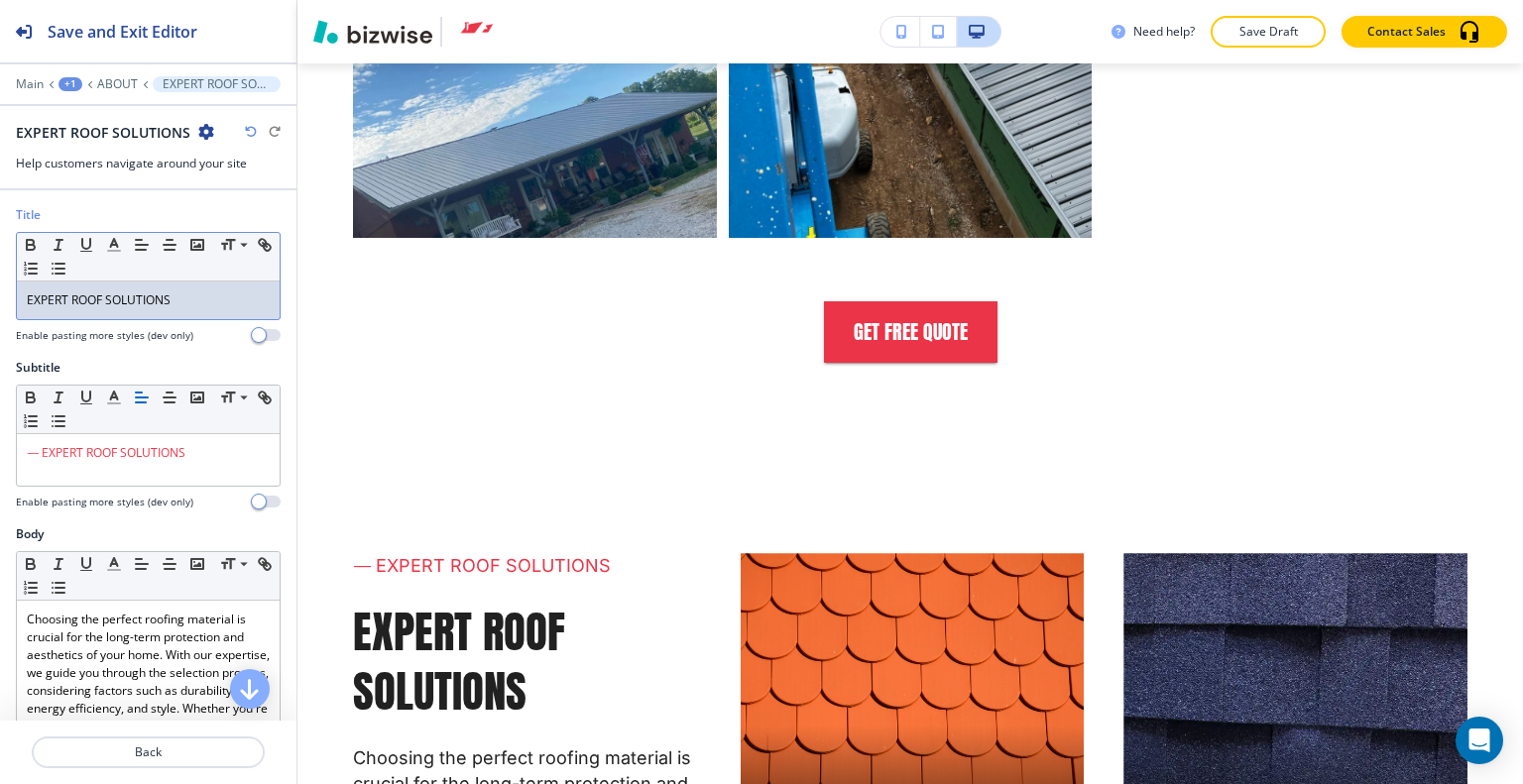 click on "EXPERT ROOF SOLUTIONS" at bounding box center (148, 300) 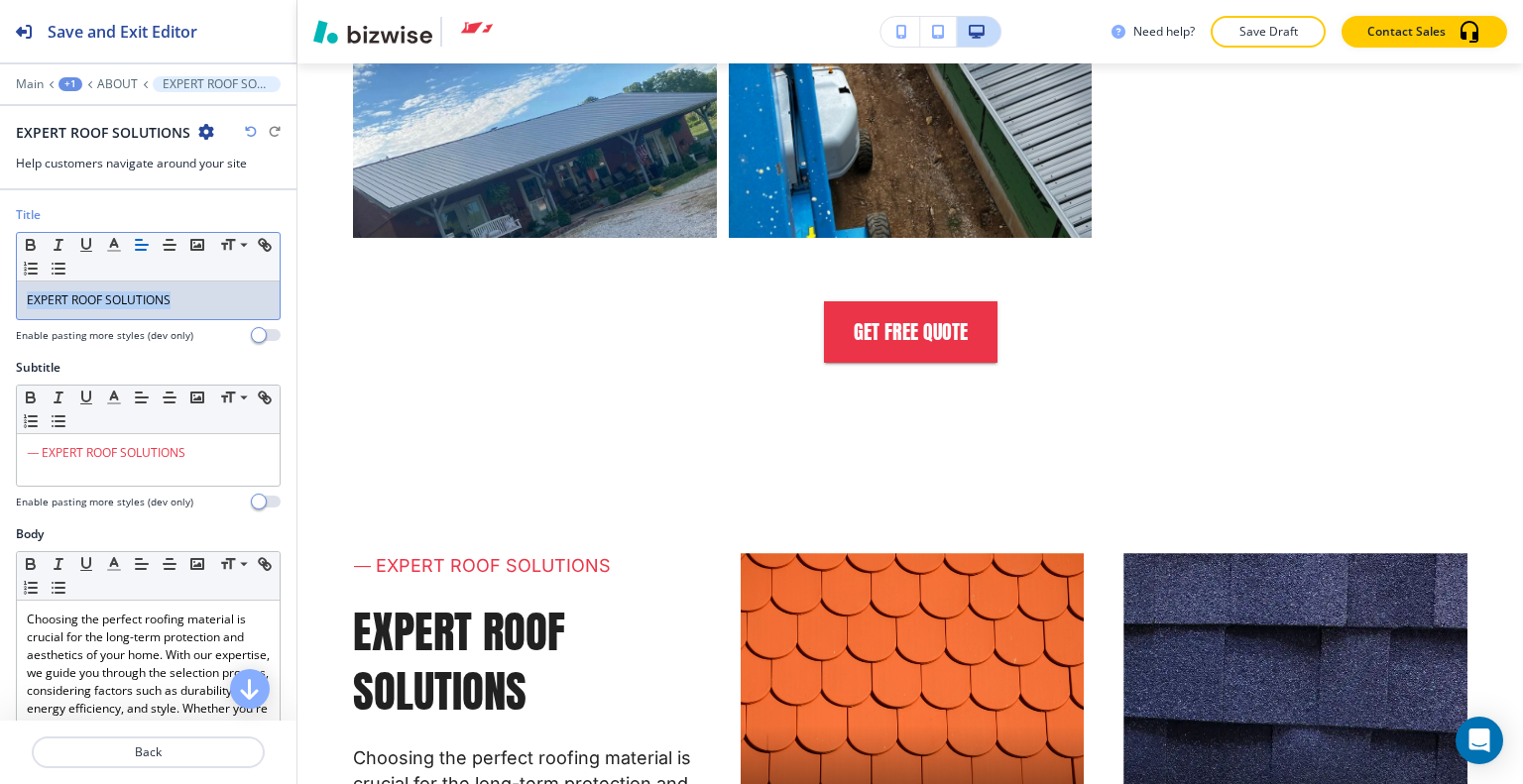 drag, startPoint x: 248, startPoint y: 315, endPoint x: 0, endPoint y: 308, distance: 248.09877 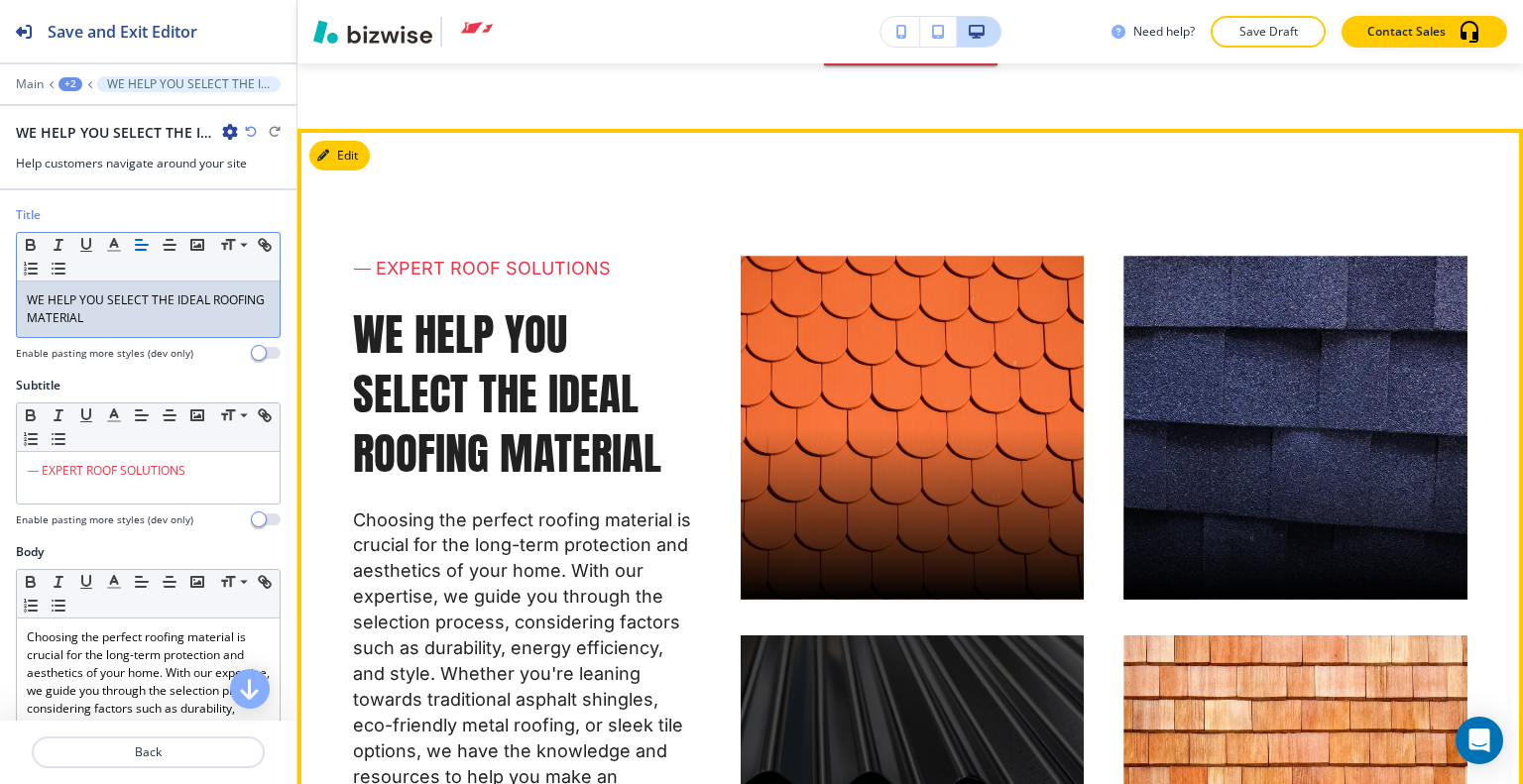 scroll, scrollTop: 10800, scrollLeft: 0, axis: vertical 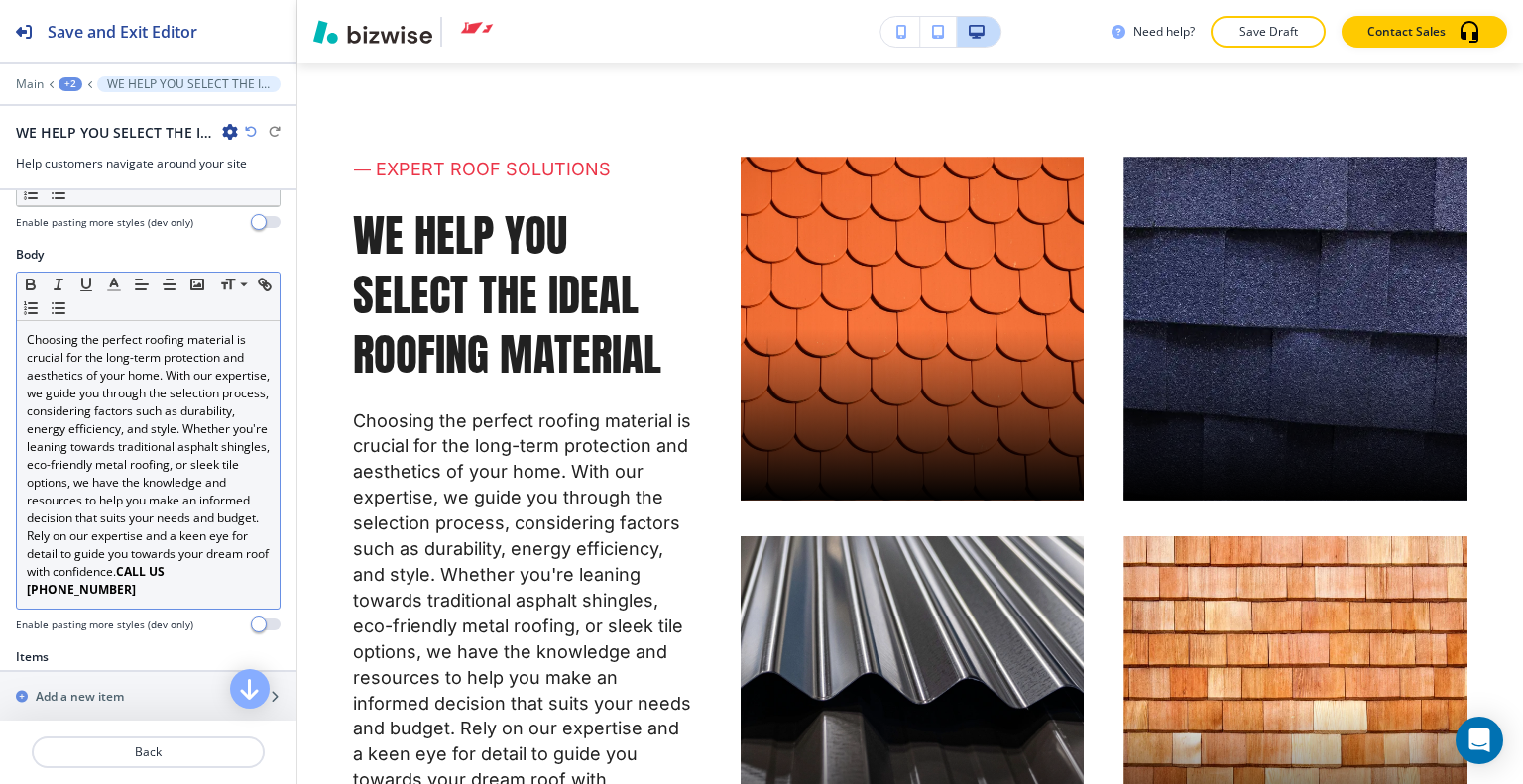 click on "Choosing the perfect roofing material is crucial for the long-term protection and aesthetics of your home. With our expertise, we guide you through the selection process, considering factors such as durability, energy efficiency, and style. Whether you're leaning towards traditional asphalt shingles, eco-friendly metal roofing, or sleek tile options, we have the knowledge and resources to help you make an informed decision that suits your needs and budget. Rely on our expertise and a keen eye for detail to guide you towards your dream roof with confidence.  CALL US (417) 450-9012" at bounding box center (148, 465) 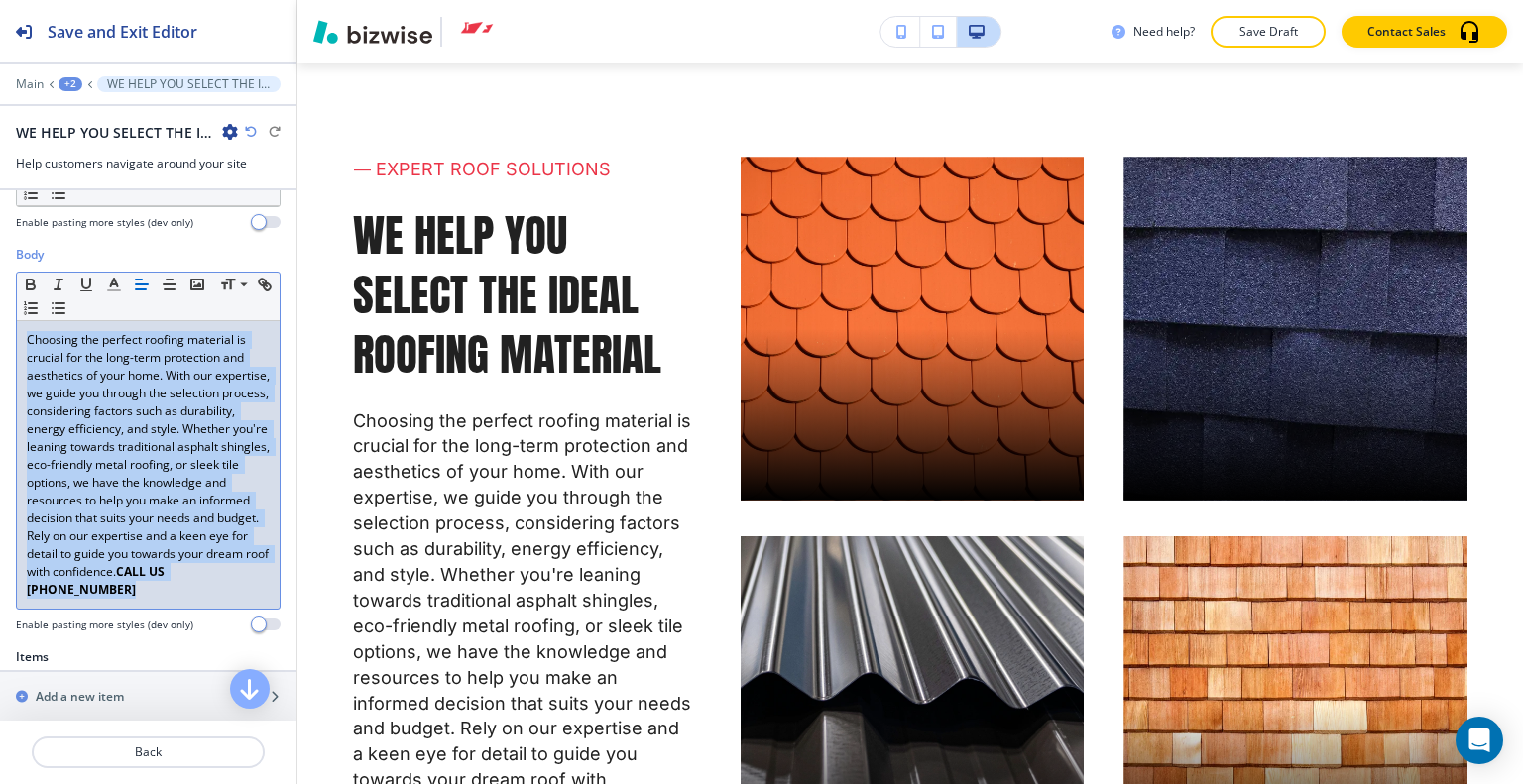 drag, startPoint x: 239, startPoint y: 597, endPoint x: 0, endPoint y: 312, distance: 371.9489 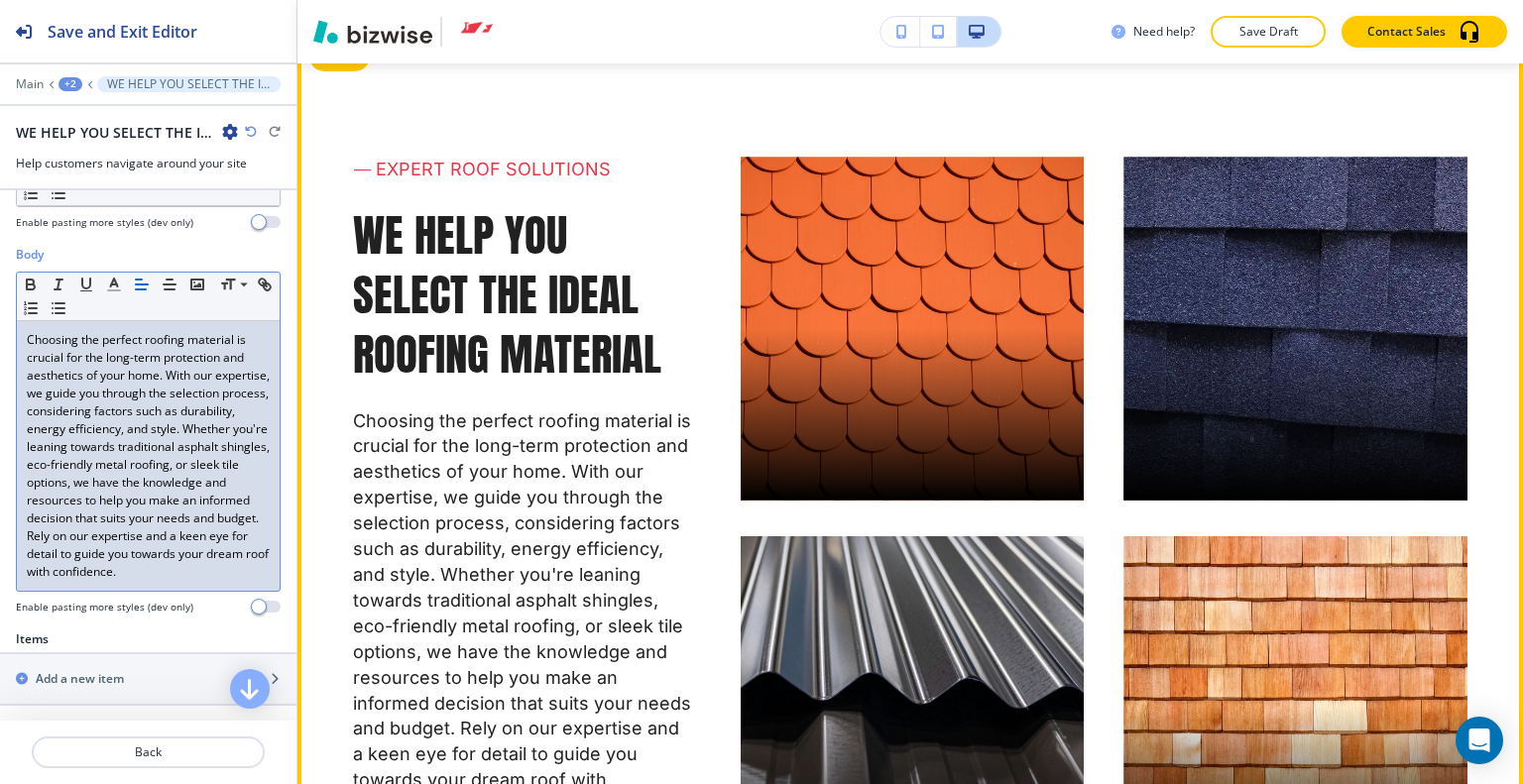 scroll, scrollTop: 10998, scrollLeft: 0, axis: vertical 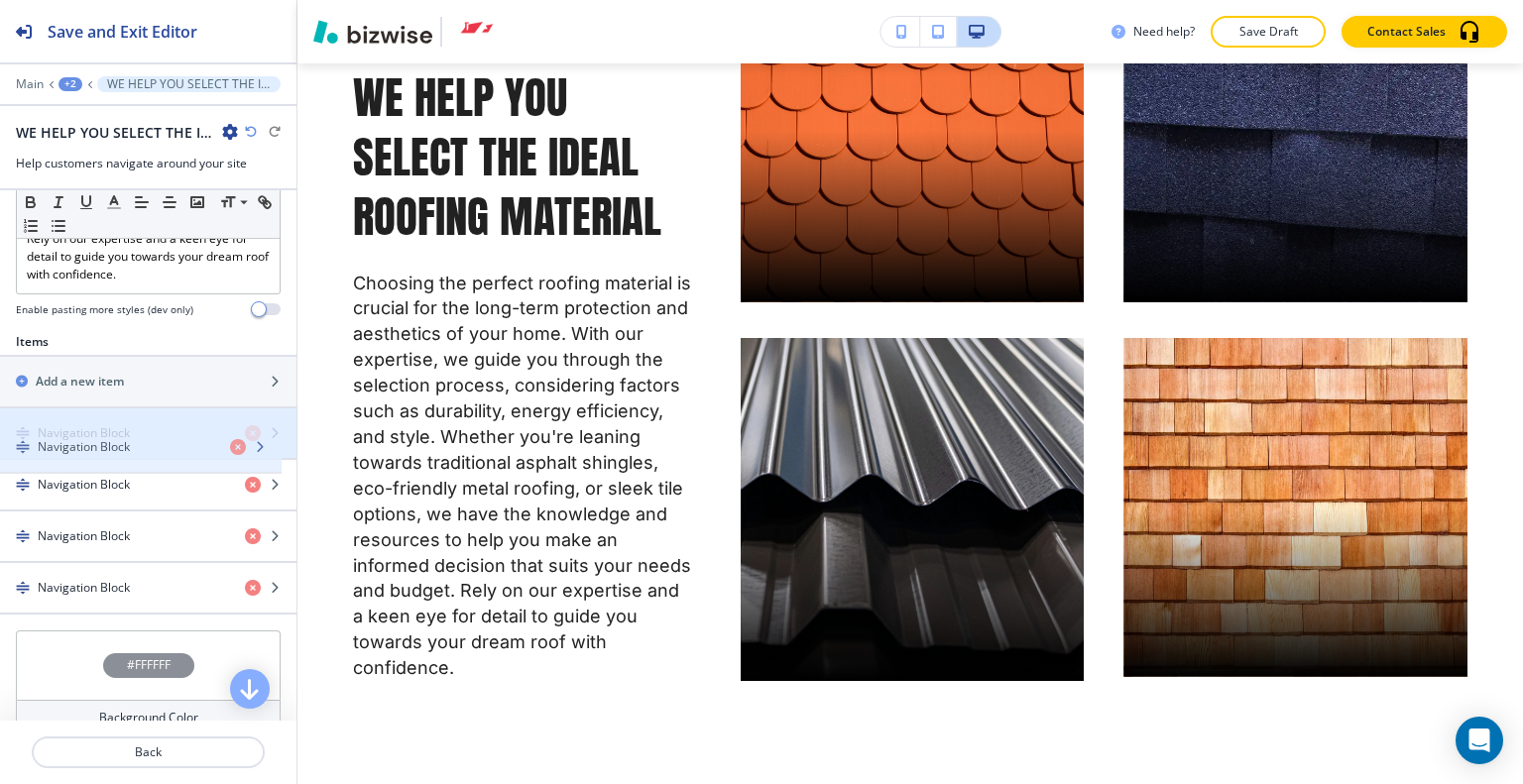 click at bounding box center [148, 450] 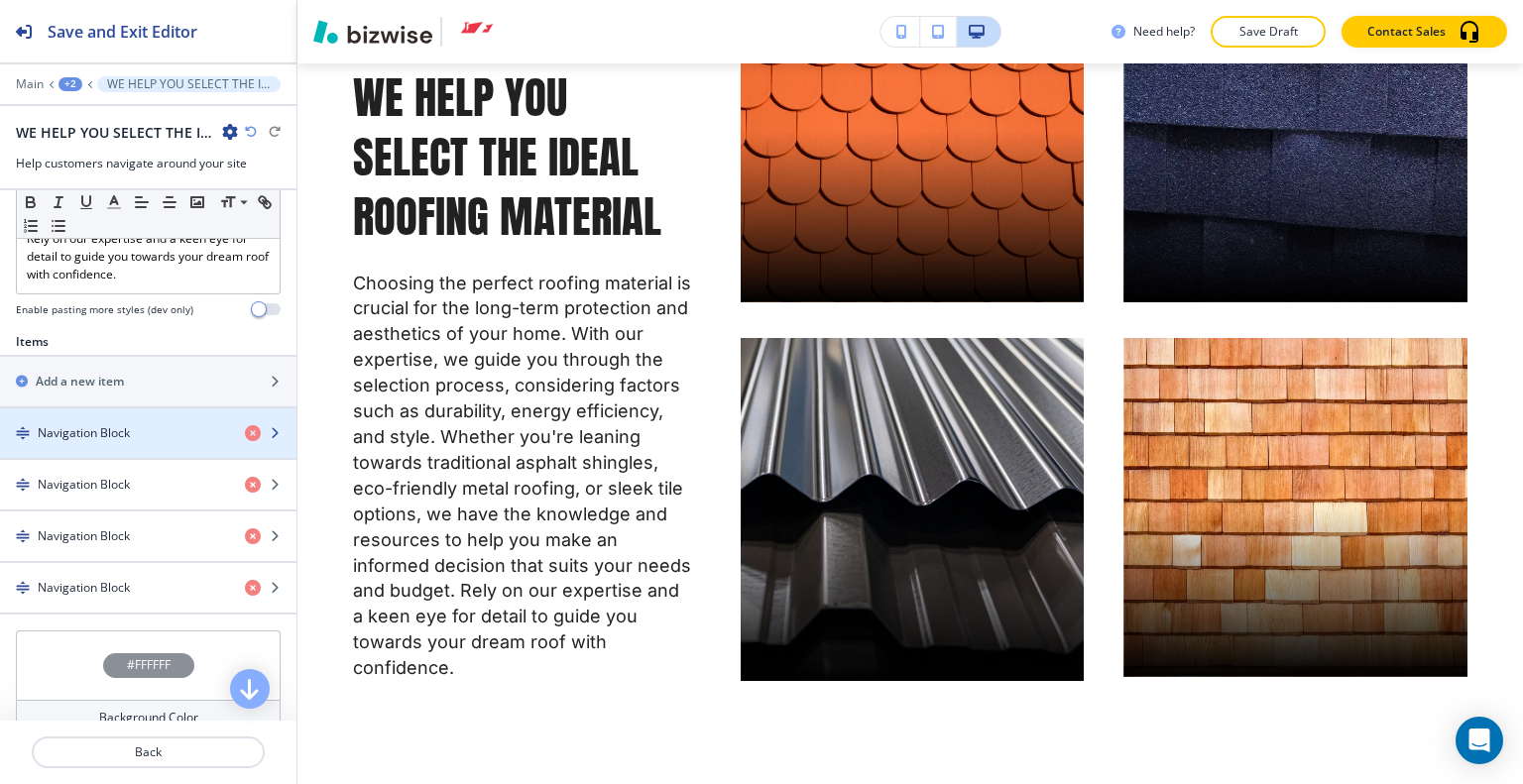 click at bounding box center [148, 450] 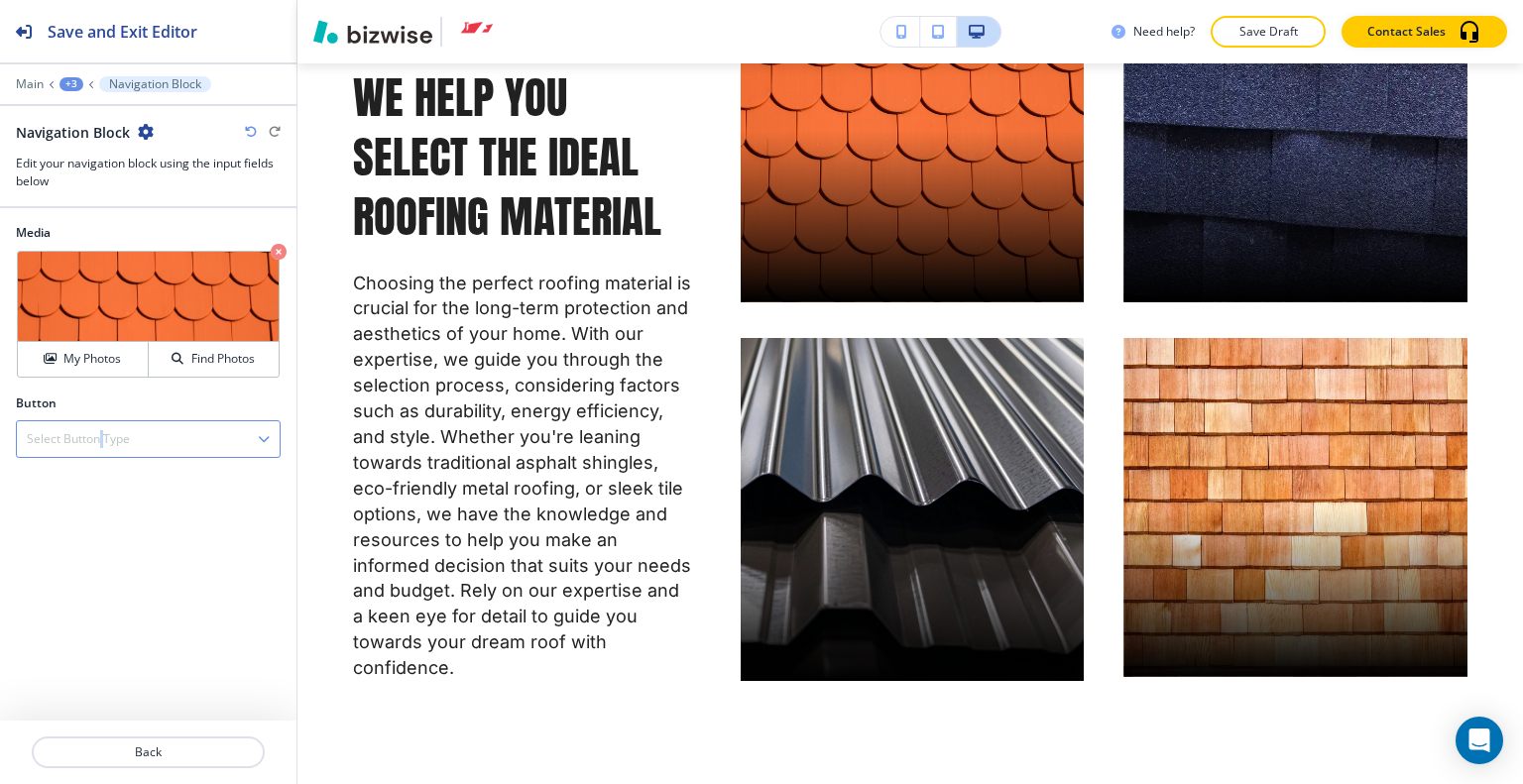 click on "Select Button Type" at bounding box center [148, 439] 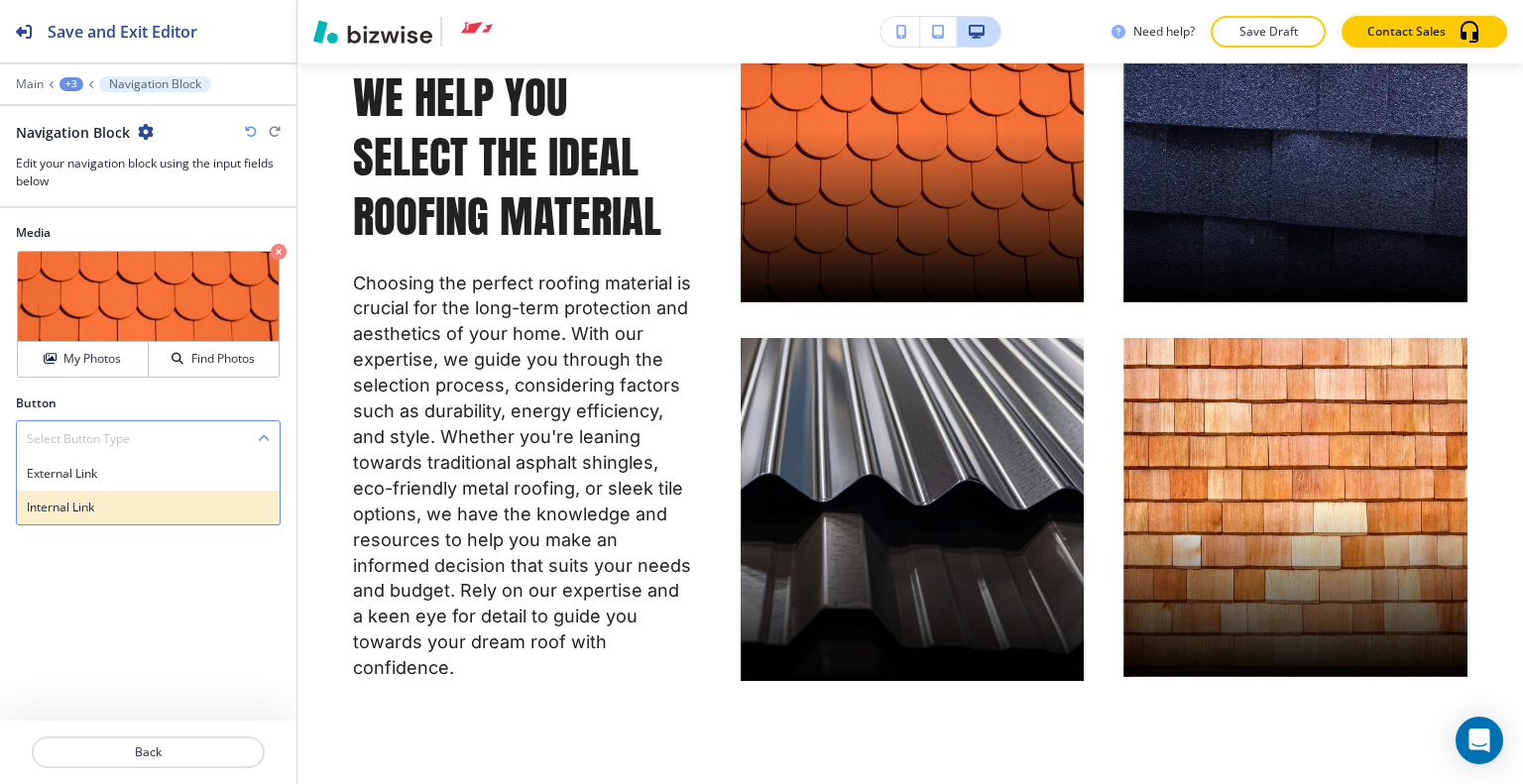 click on "Internal Link" at bounding box center [148, 507] 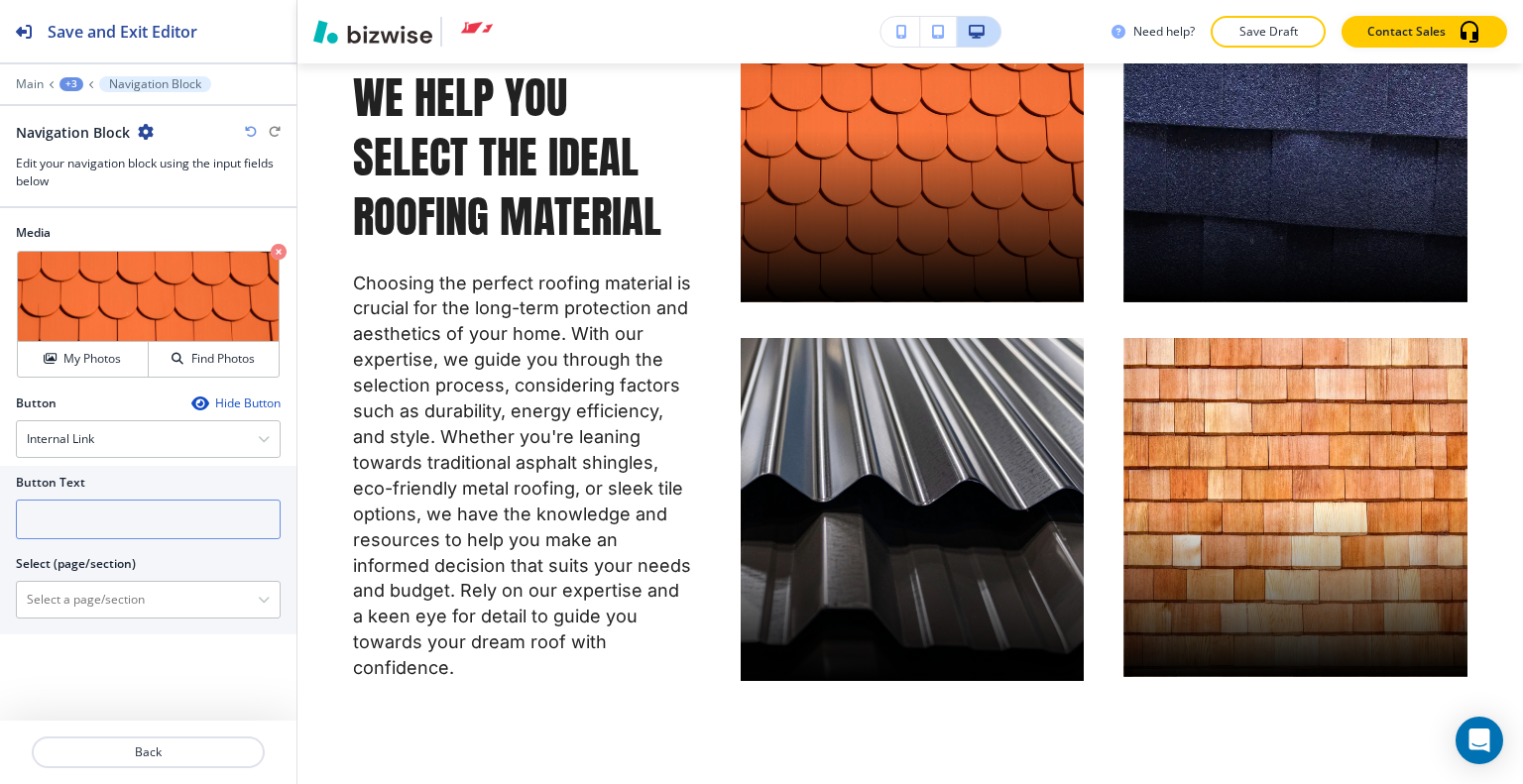 click at bounding box center [148, 519] 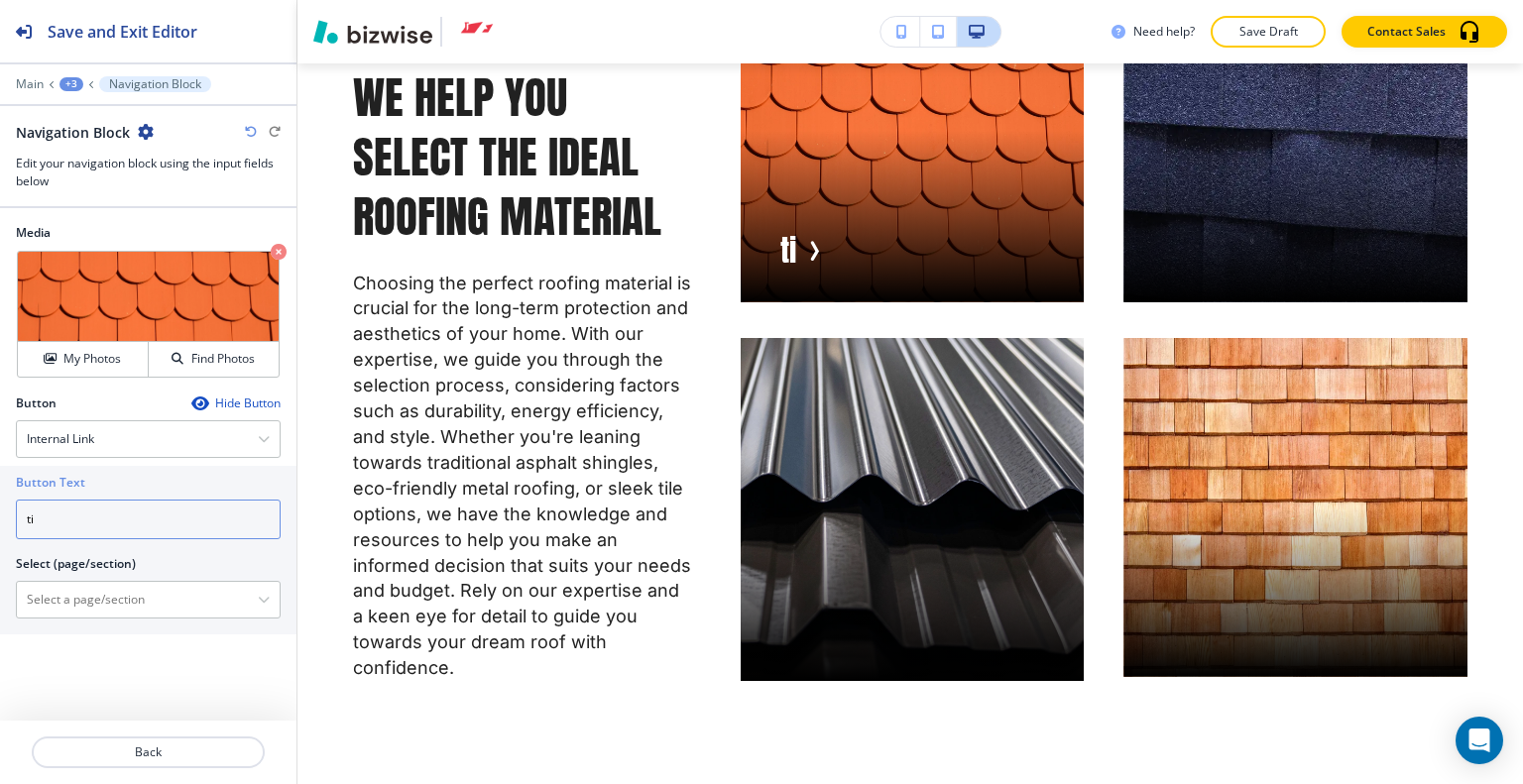 type on "t" 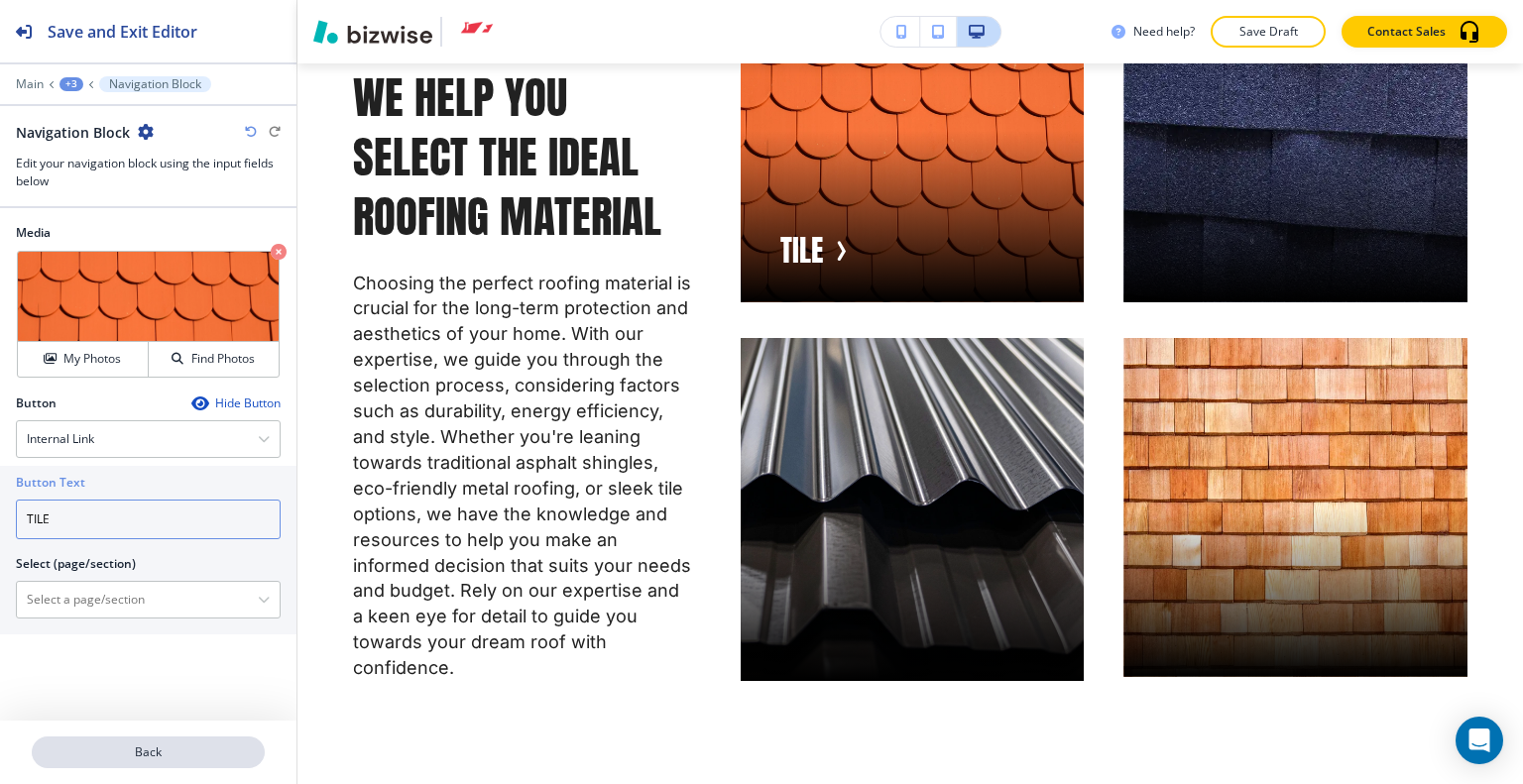 type on "TILE" 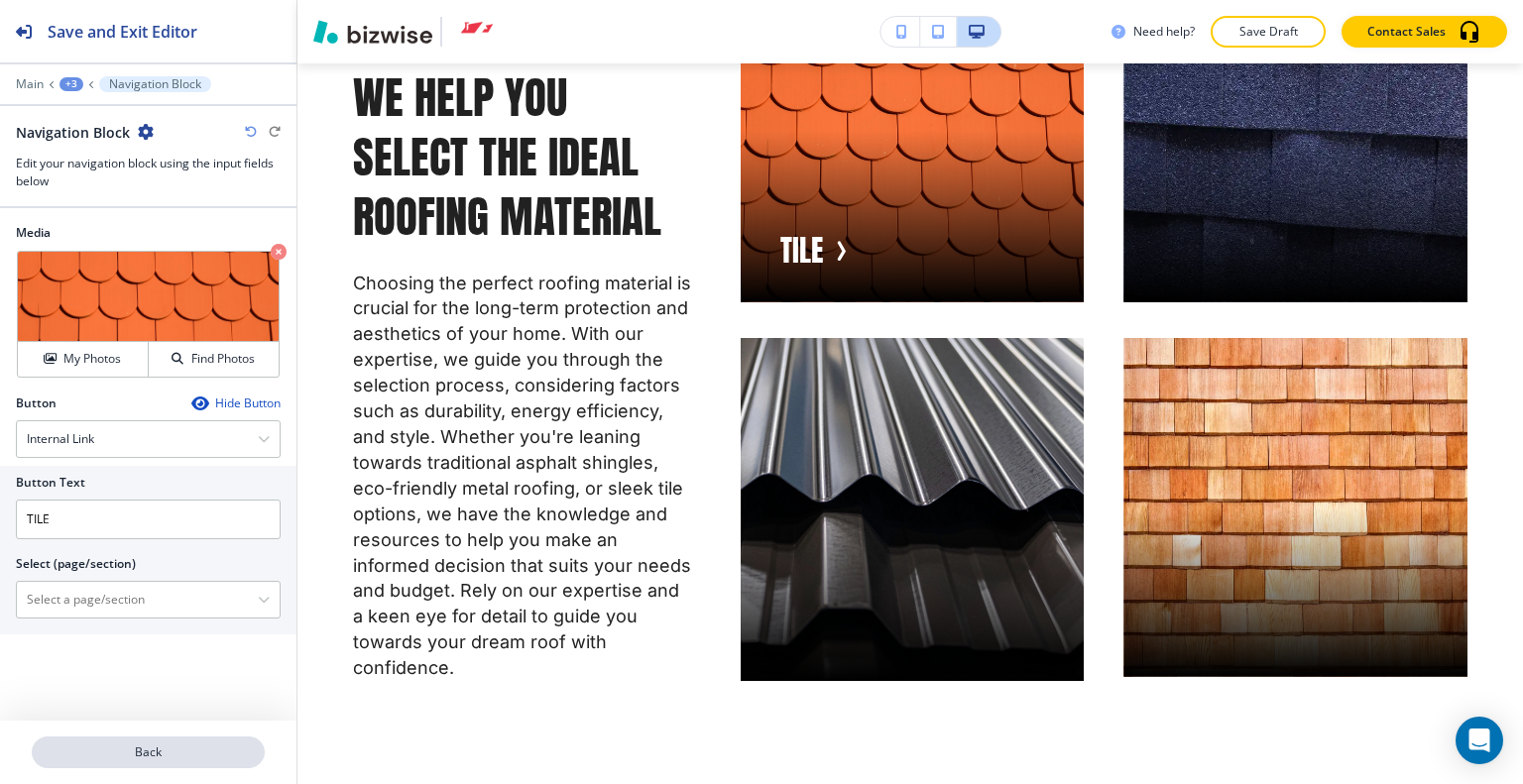 click on "Back" at bounding box center (148, 752) 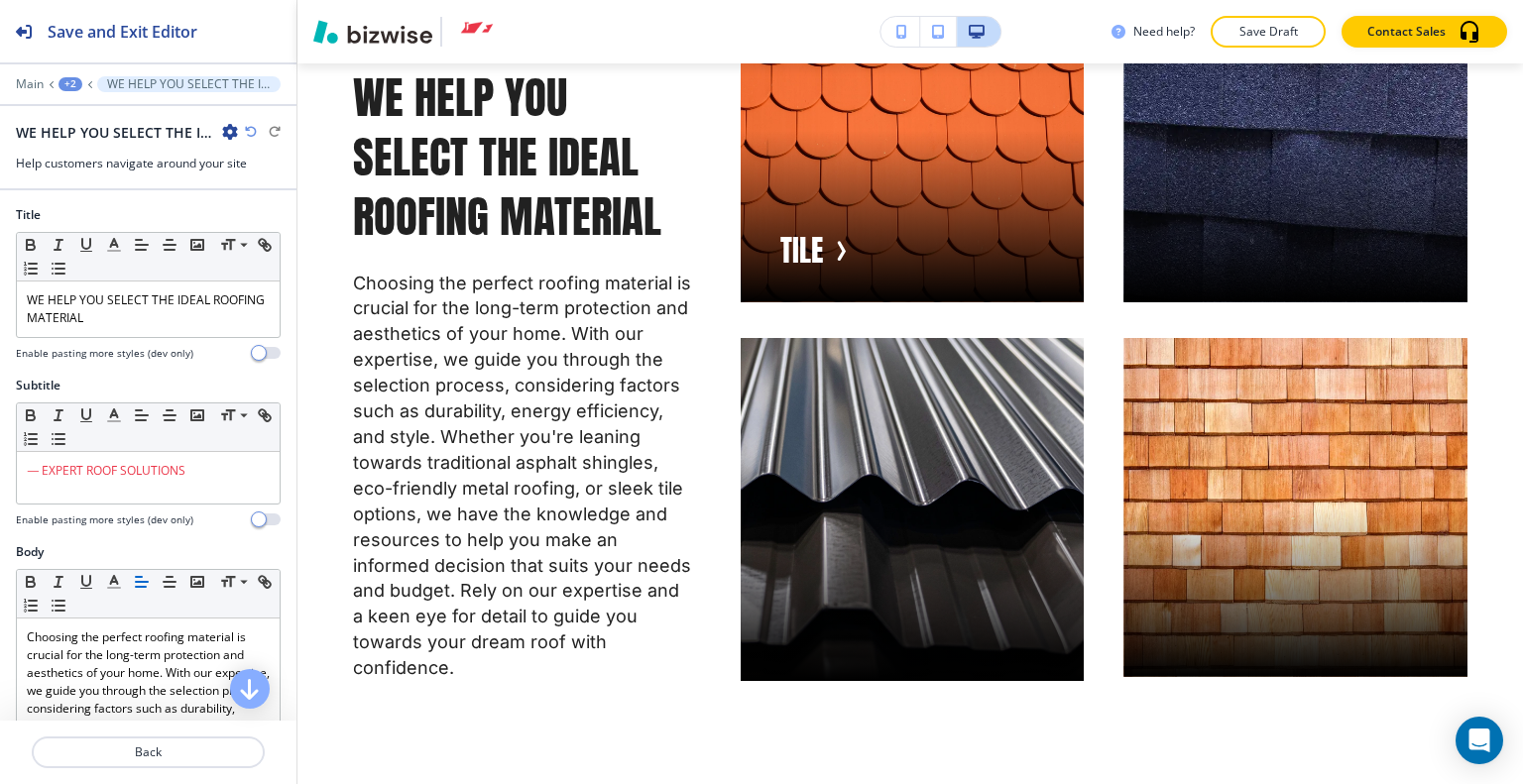 scroll, scrollTop: 10700, scrollLeft: 0, axis: vertical 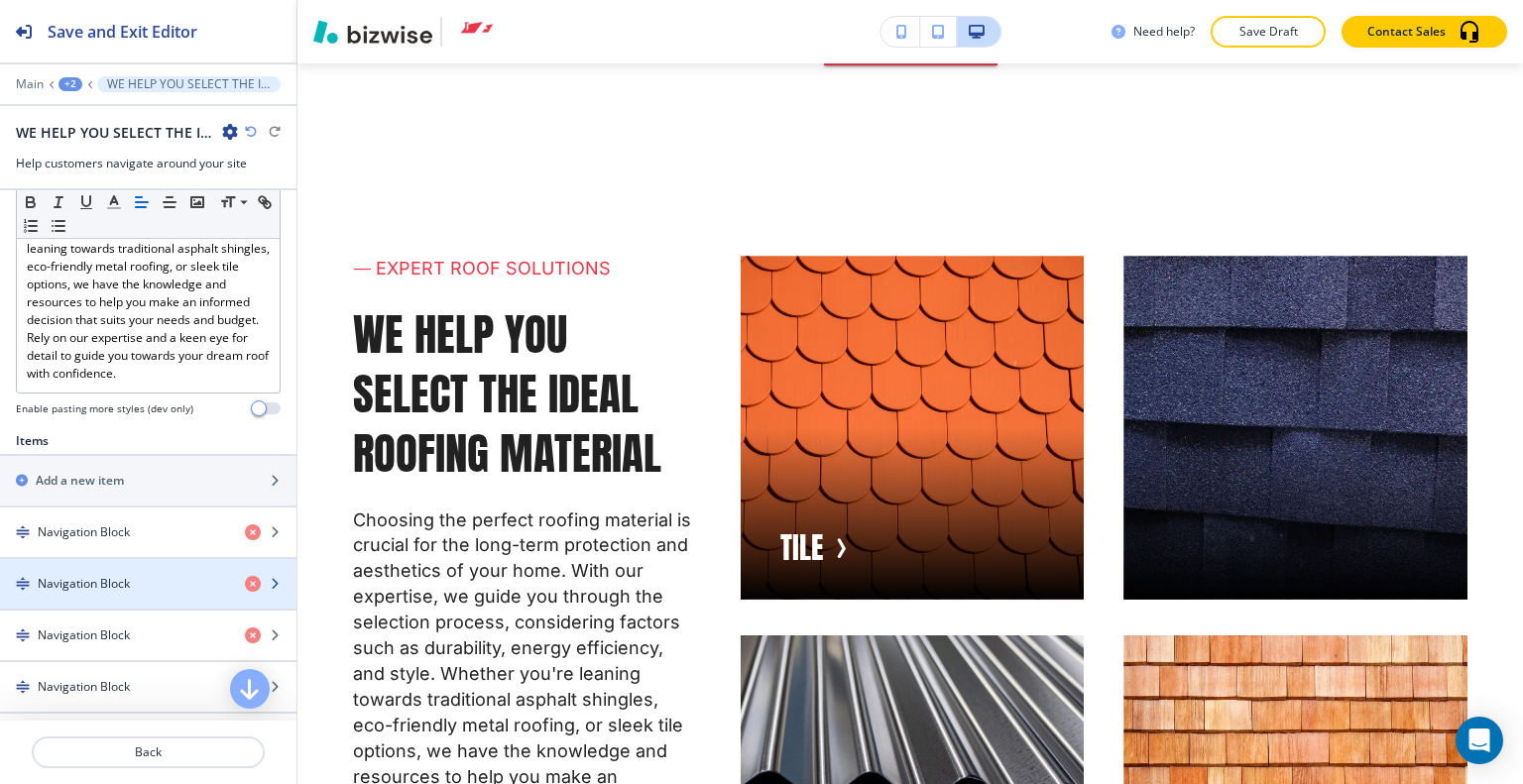 click at bounding box center (148, 601) 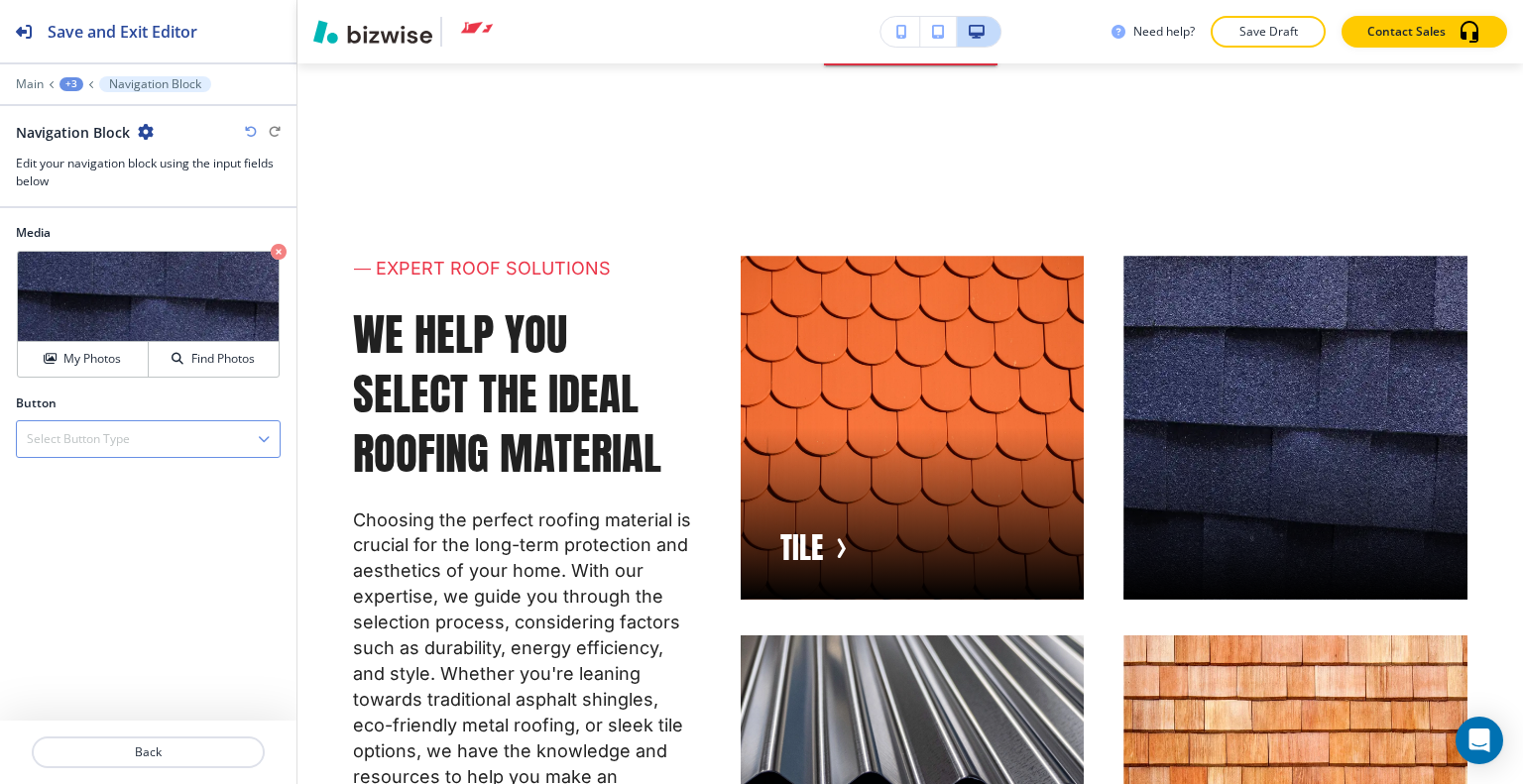 click on "Select Button Type" at bounding box center [78, 439] 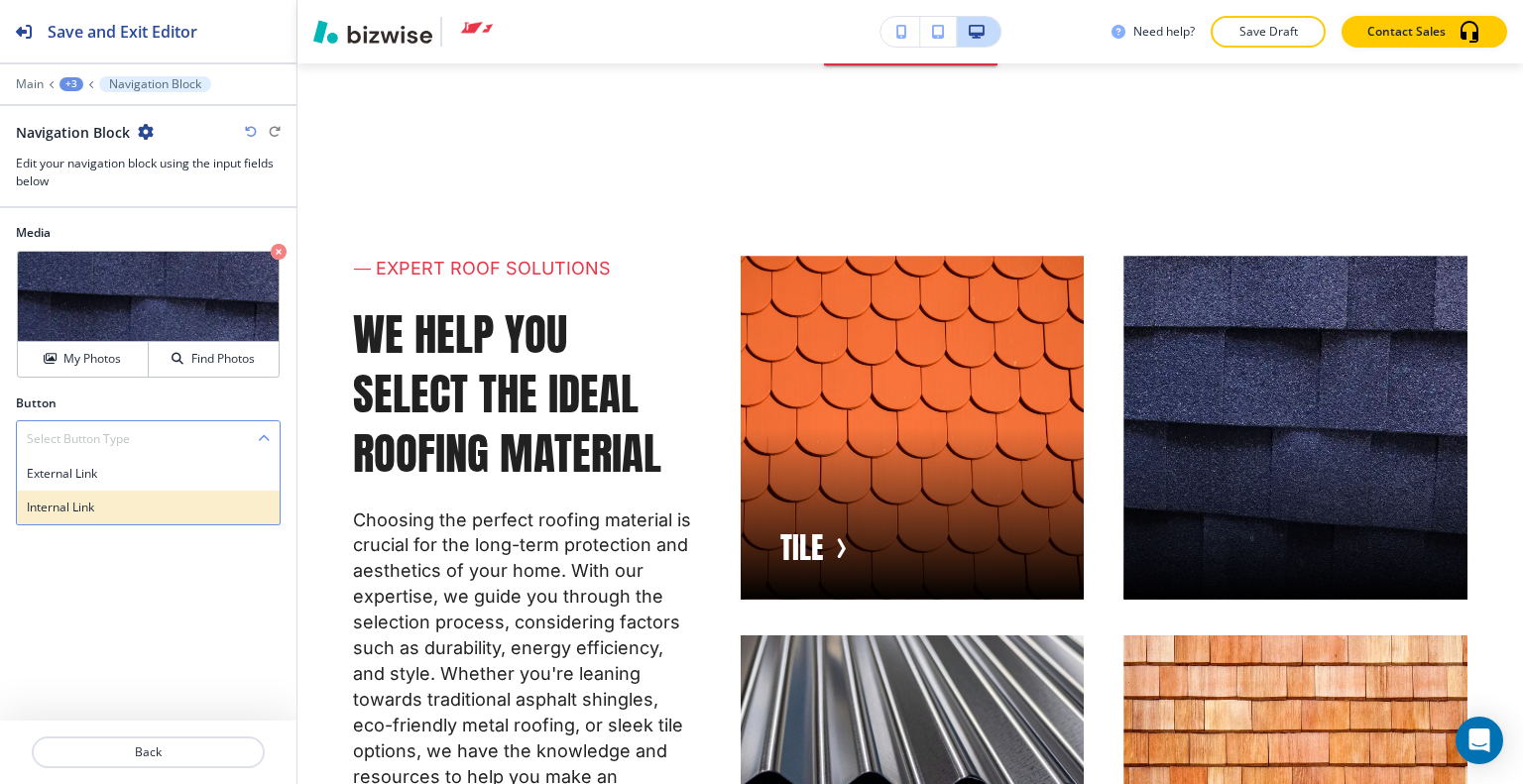 click on "Internal Link" at bounding box center (148, 507) 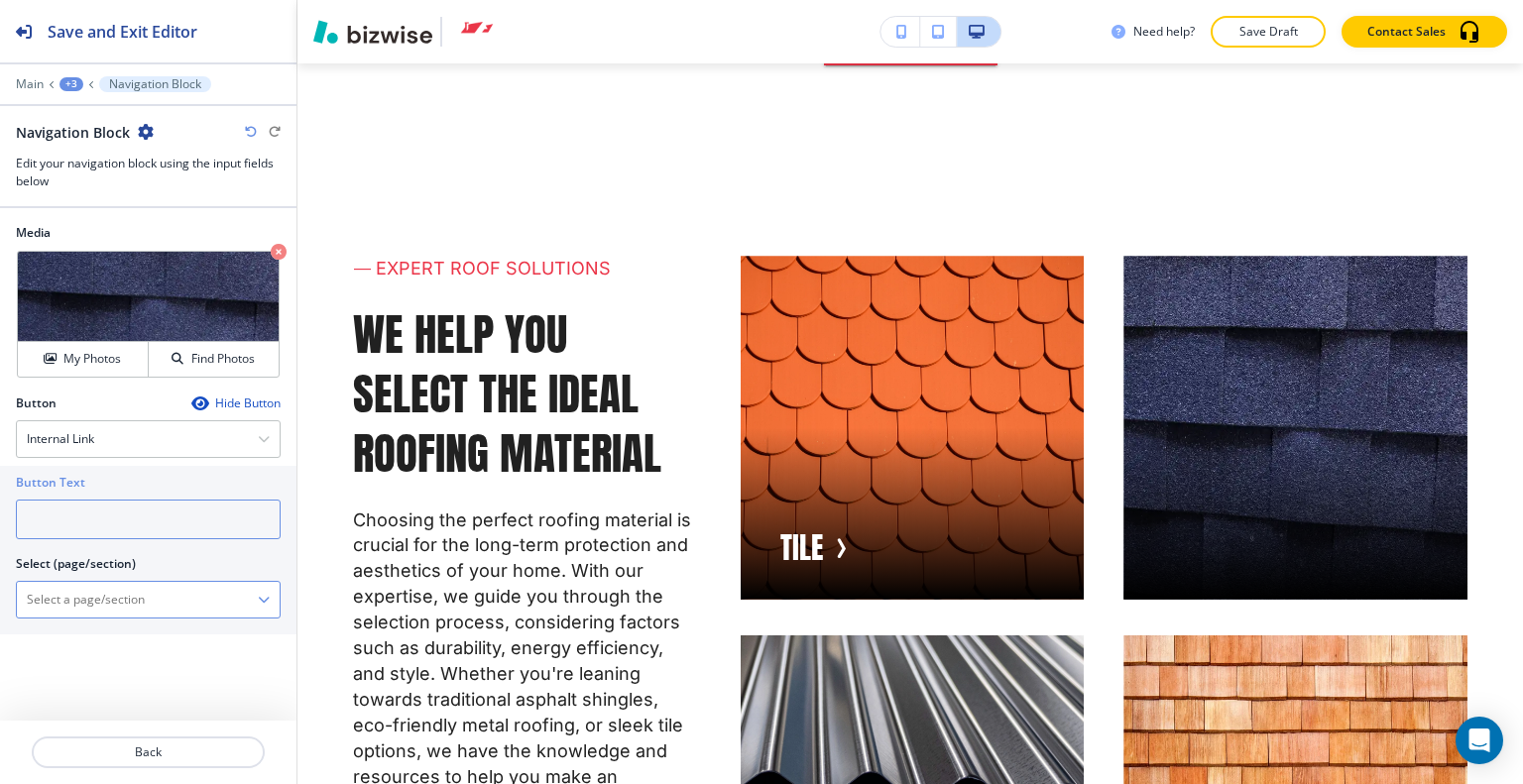 drag, startPoint x: 74, startPoint y: 522, endPoint x: 89, endPoint y: 603, distance: 82.37718 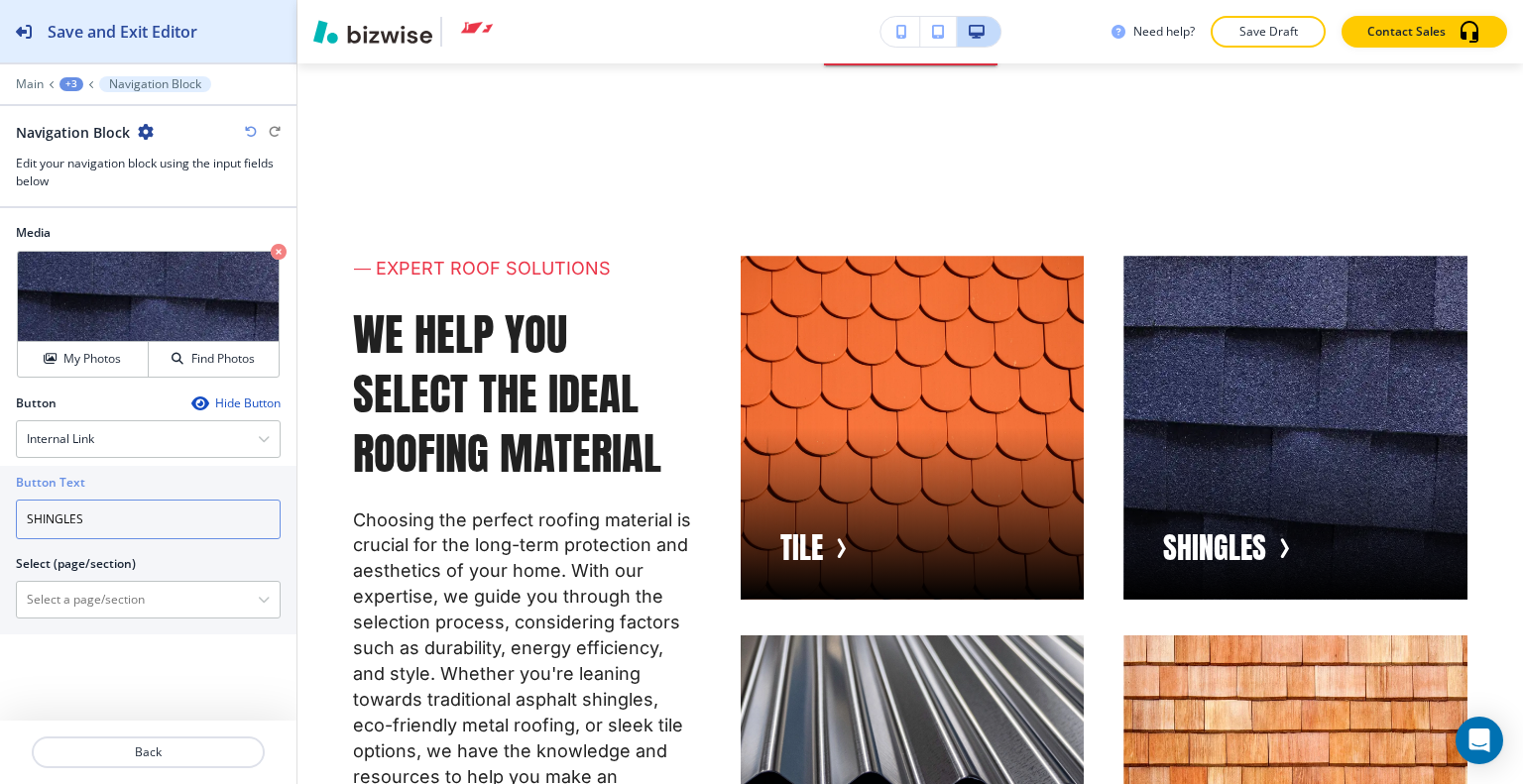 type on "SHINGLES" 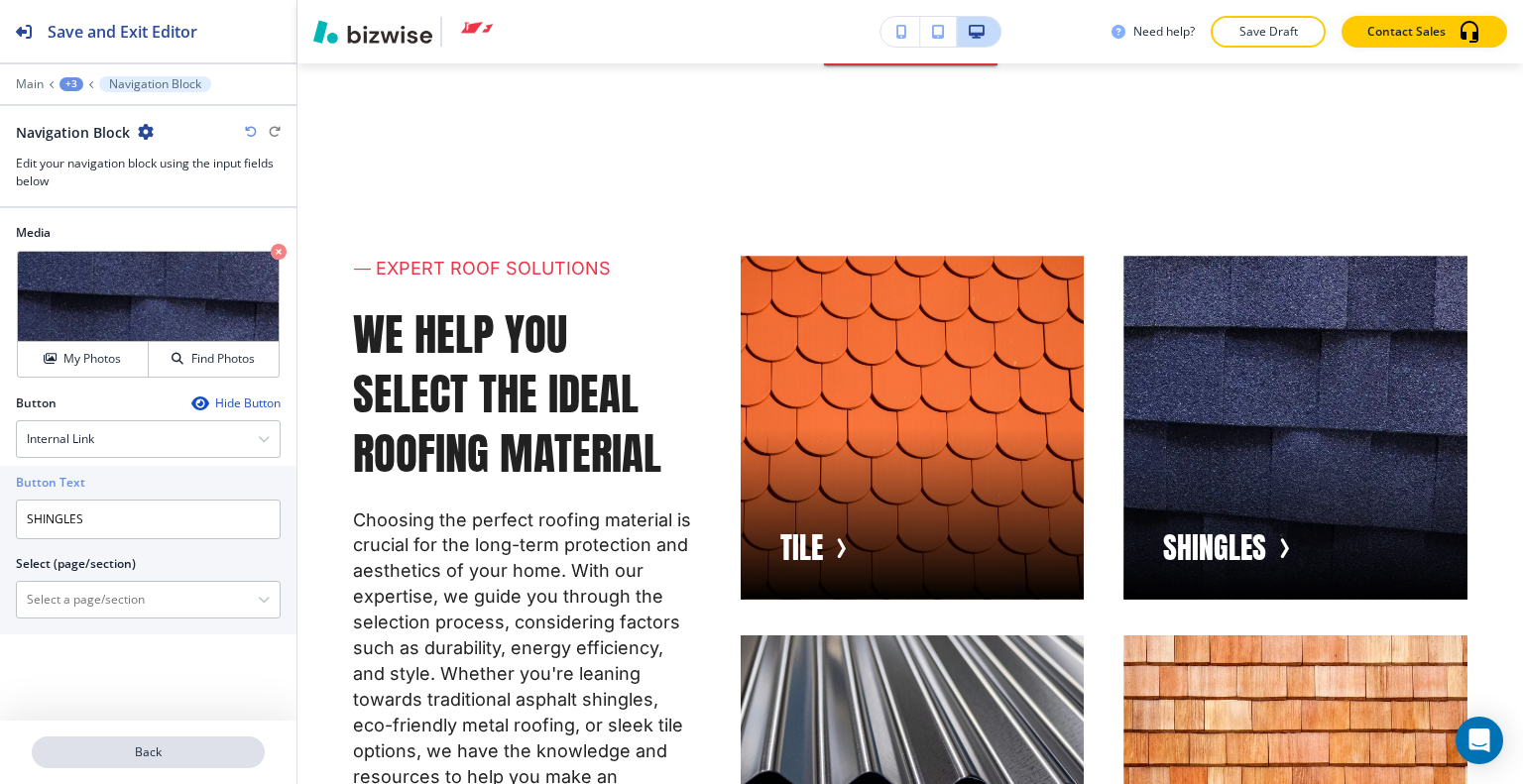 click on "Back" at bounding box center [148, 752] 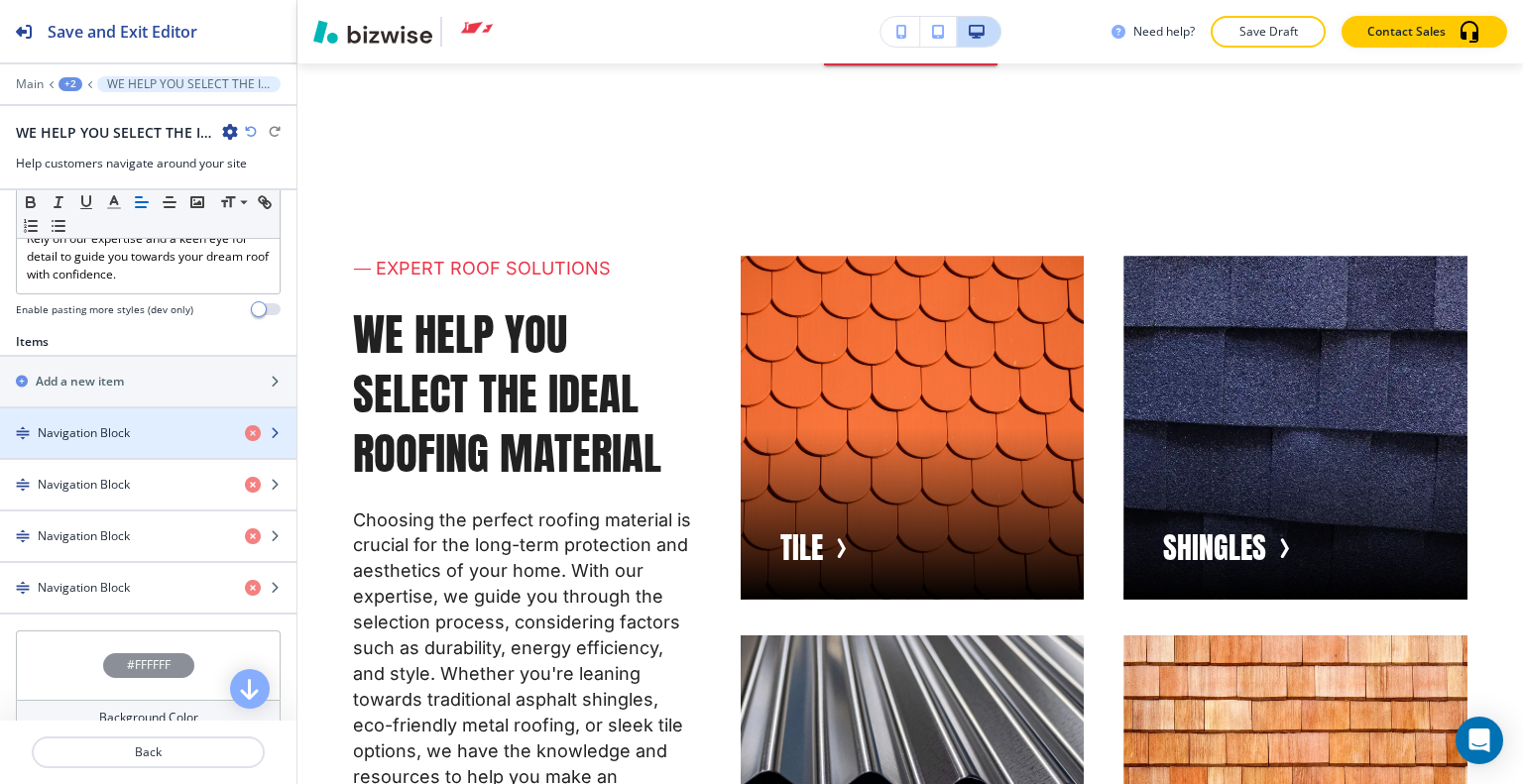 scroll, scrollTop: 694, scrollLeft: 0, axis: vertical 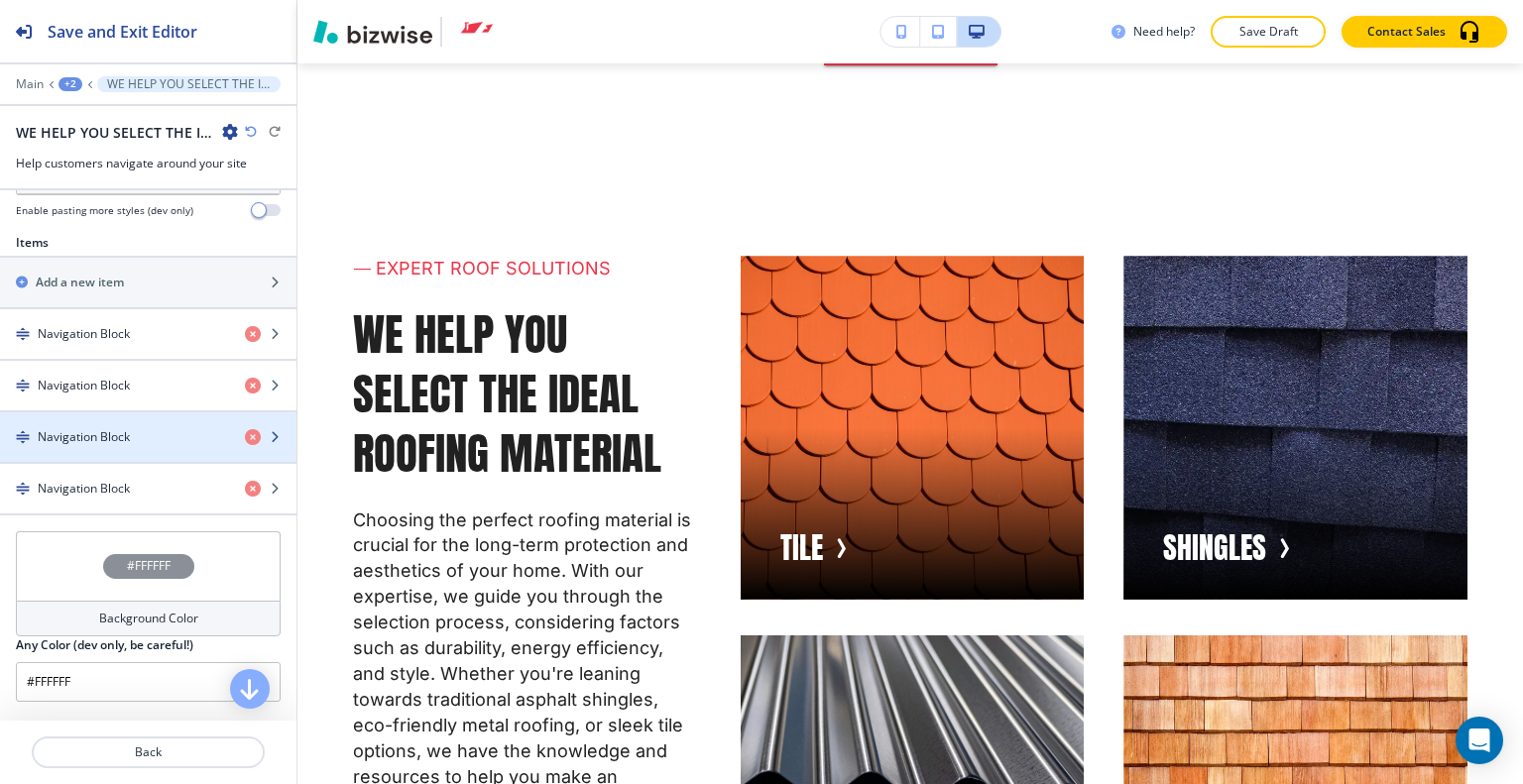 click at bounding box center (148, 454) 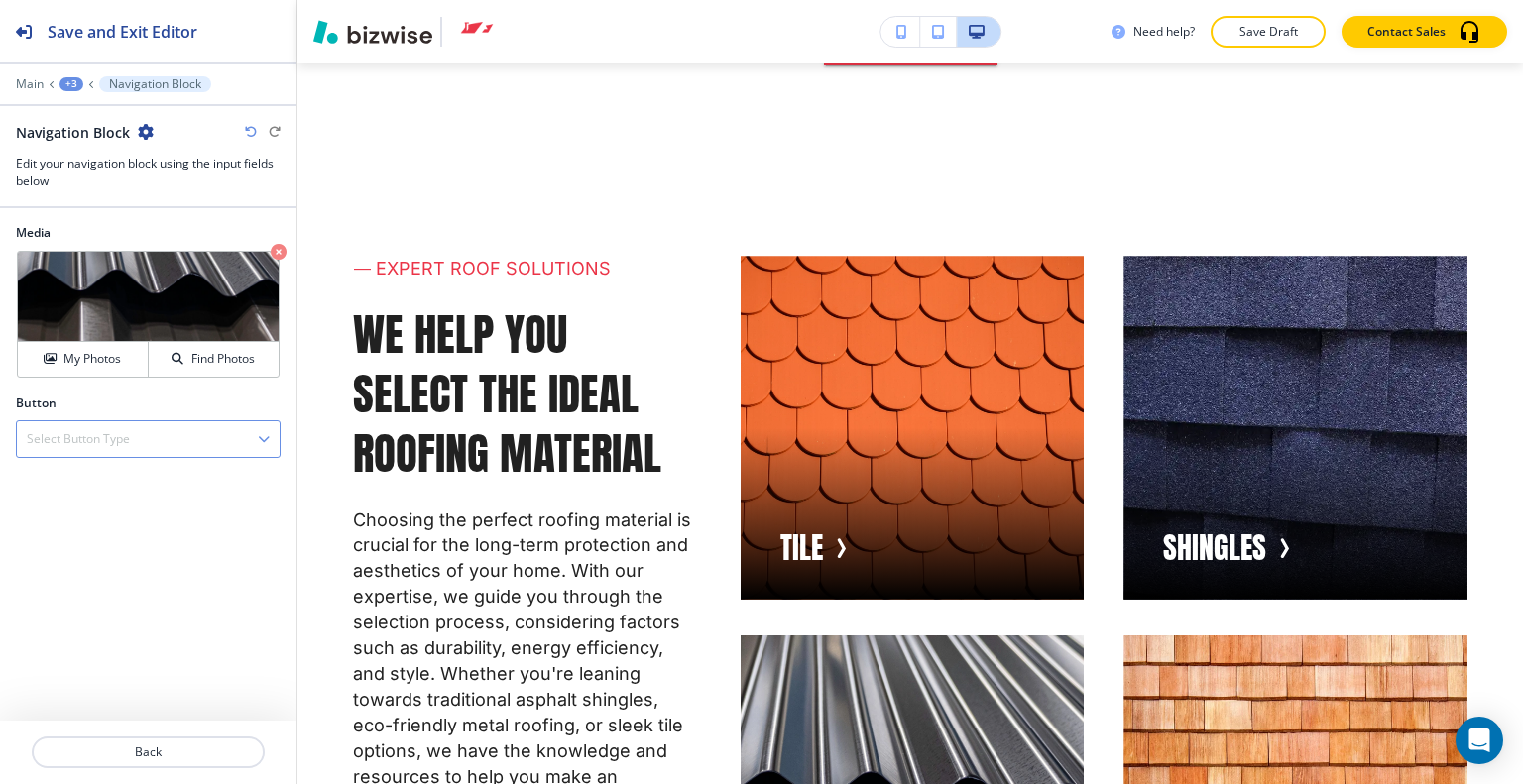 click on "Select Button Type" at bounding box center (78, 439) 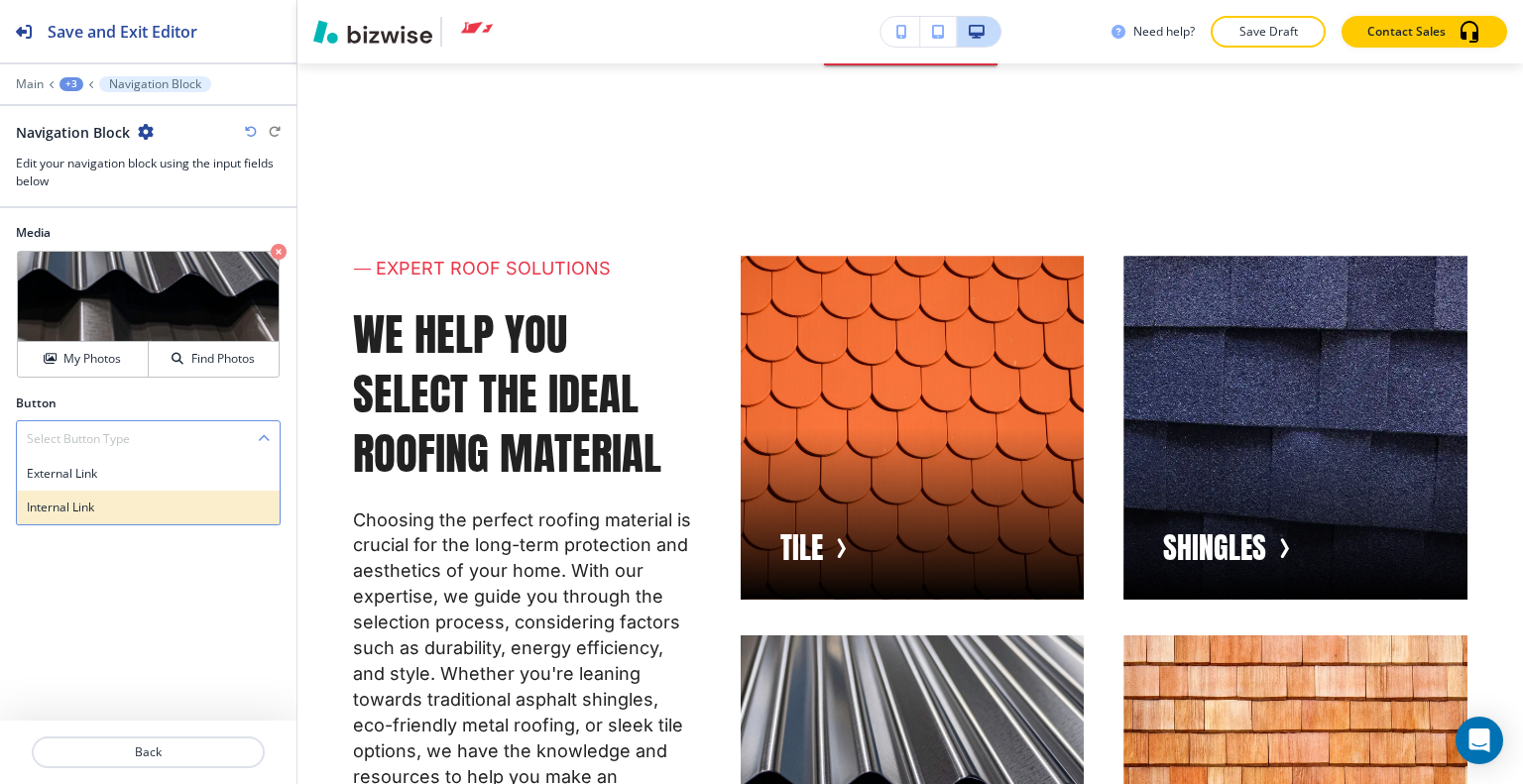 click on "Internal Link" at bounding box center [148, 507] 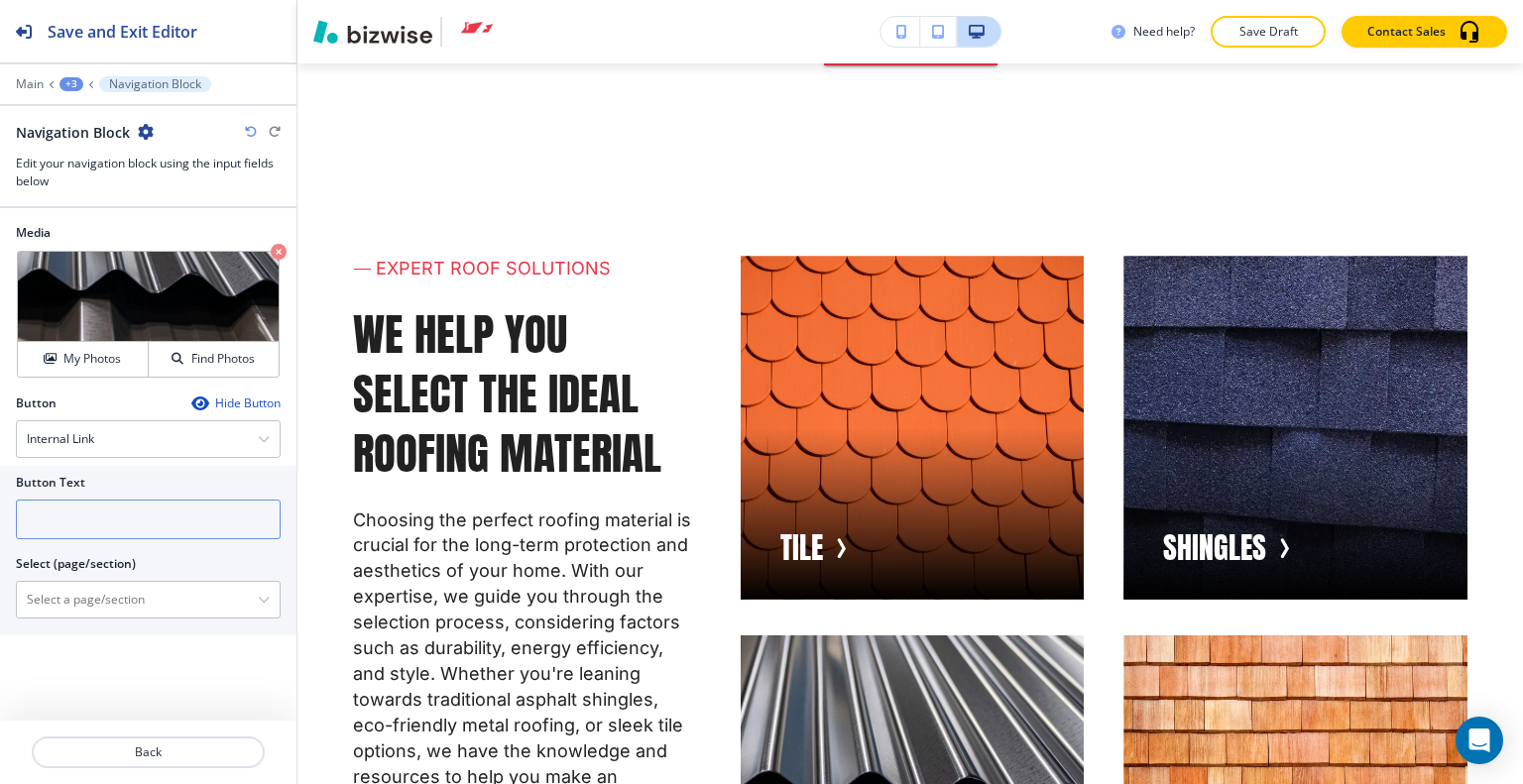 click at bounding box center (148, 519) 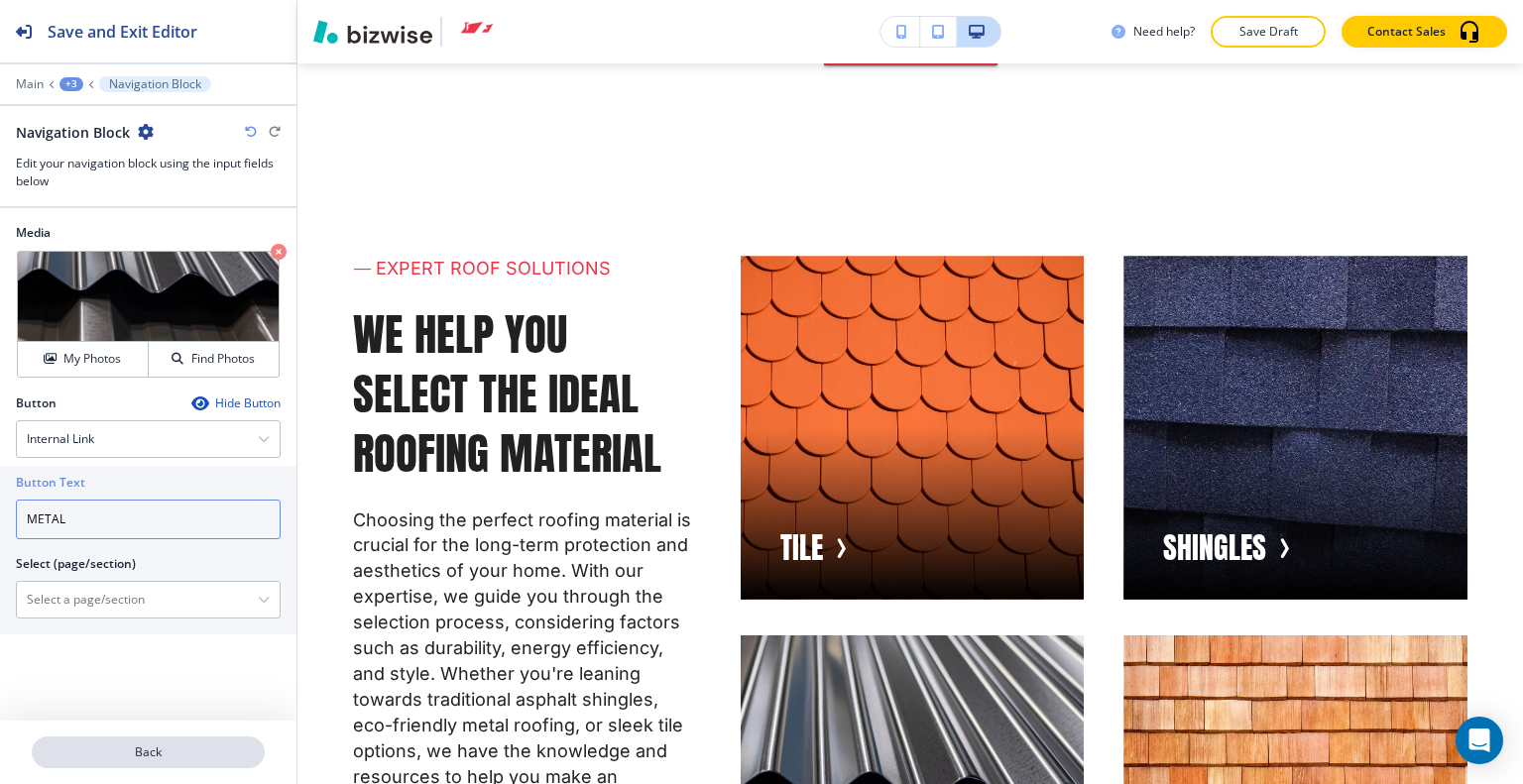 type on "METAL" 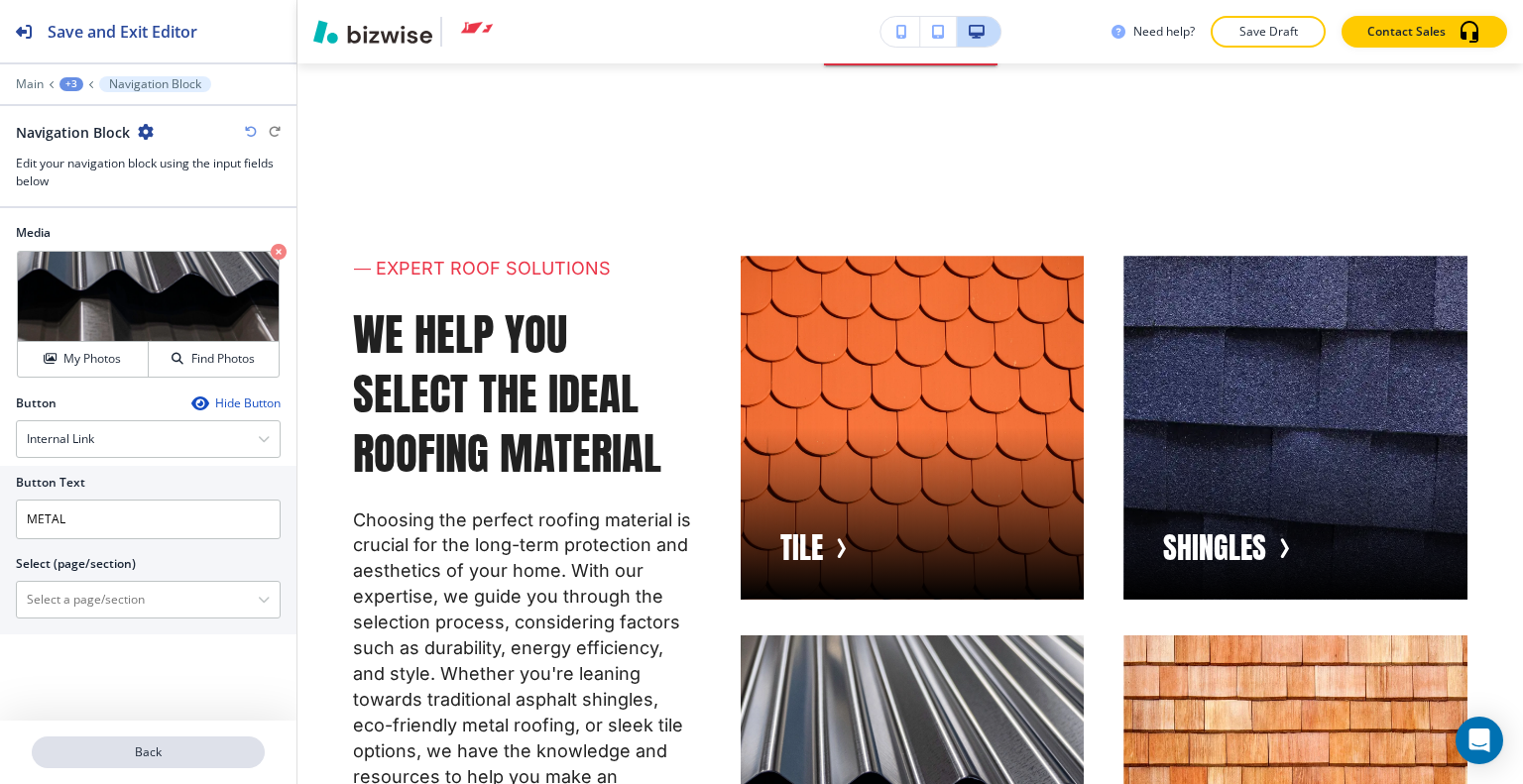 click on "Back" at bounding box center [148, 752] 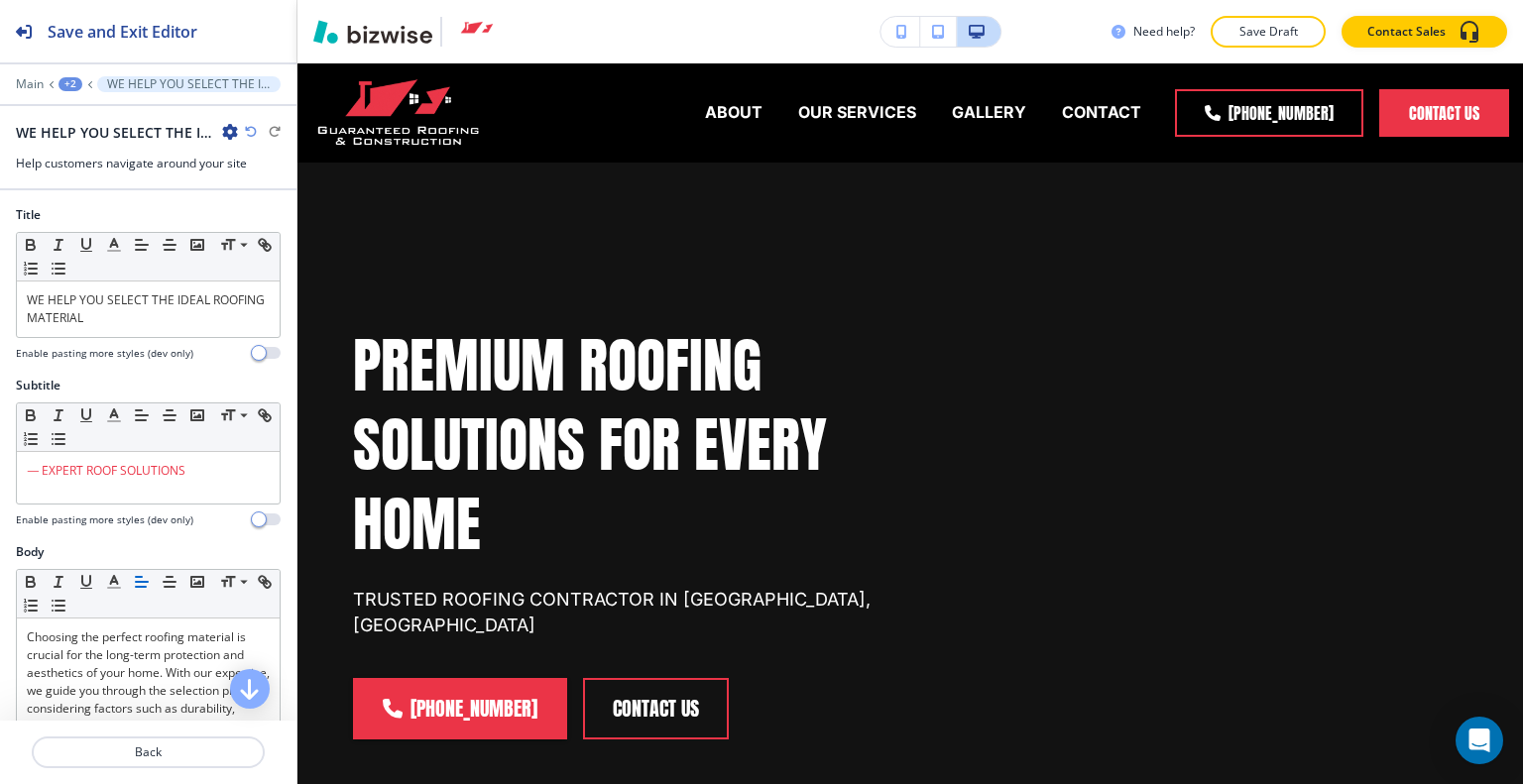 scroll, scrollTop: 0, scrollLeft: 0, axis: both 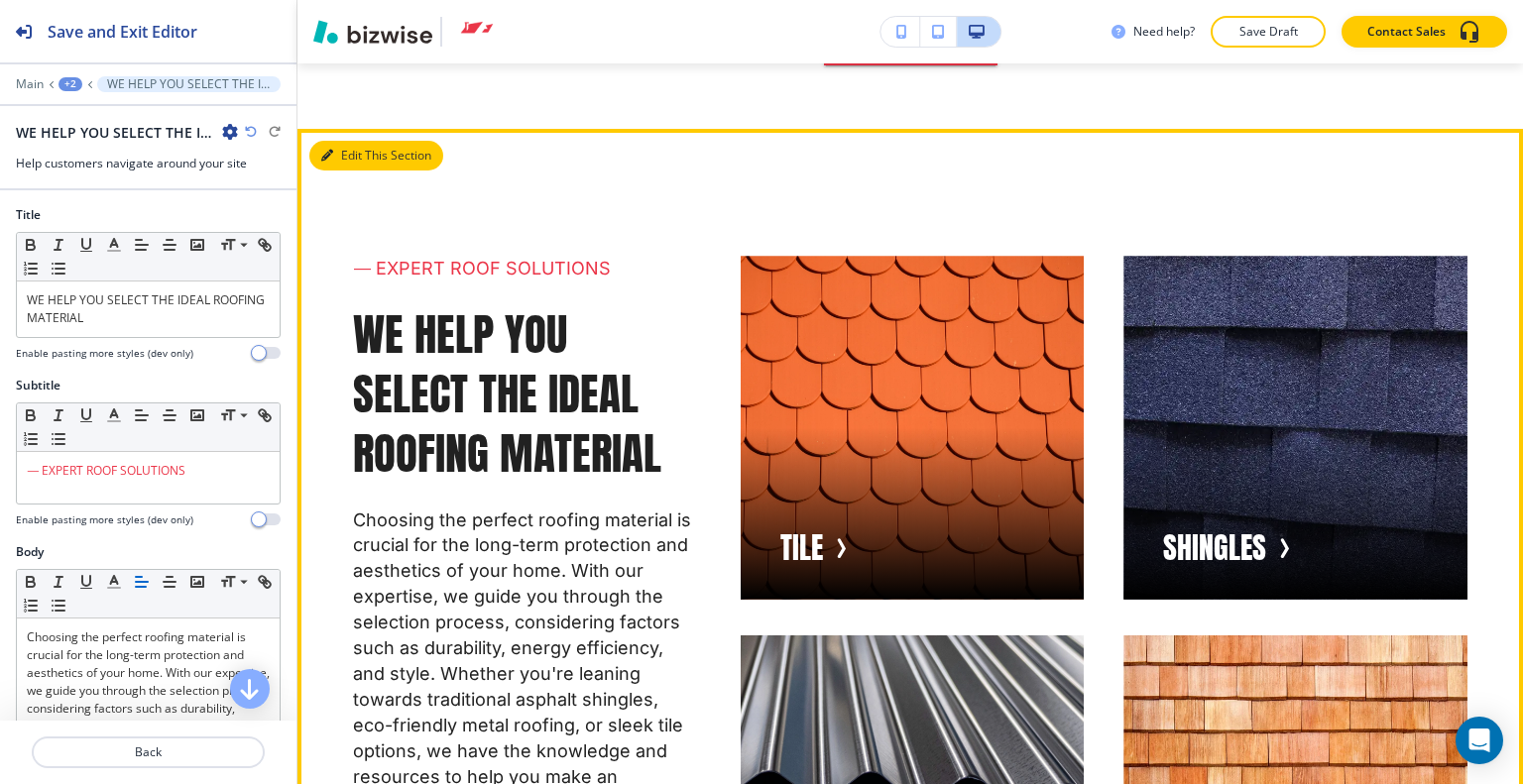 click on "Edit This Section" at bounding box center [376, 156] 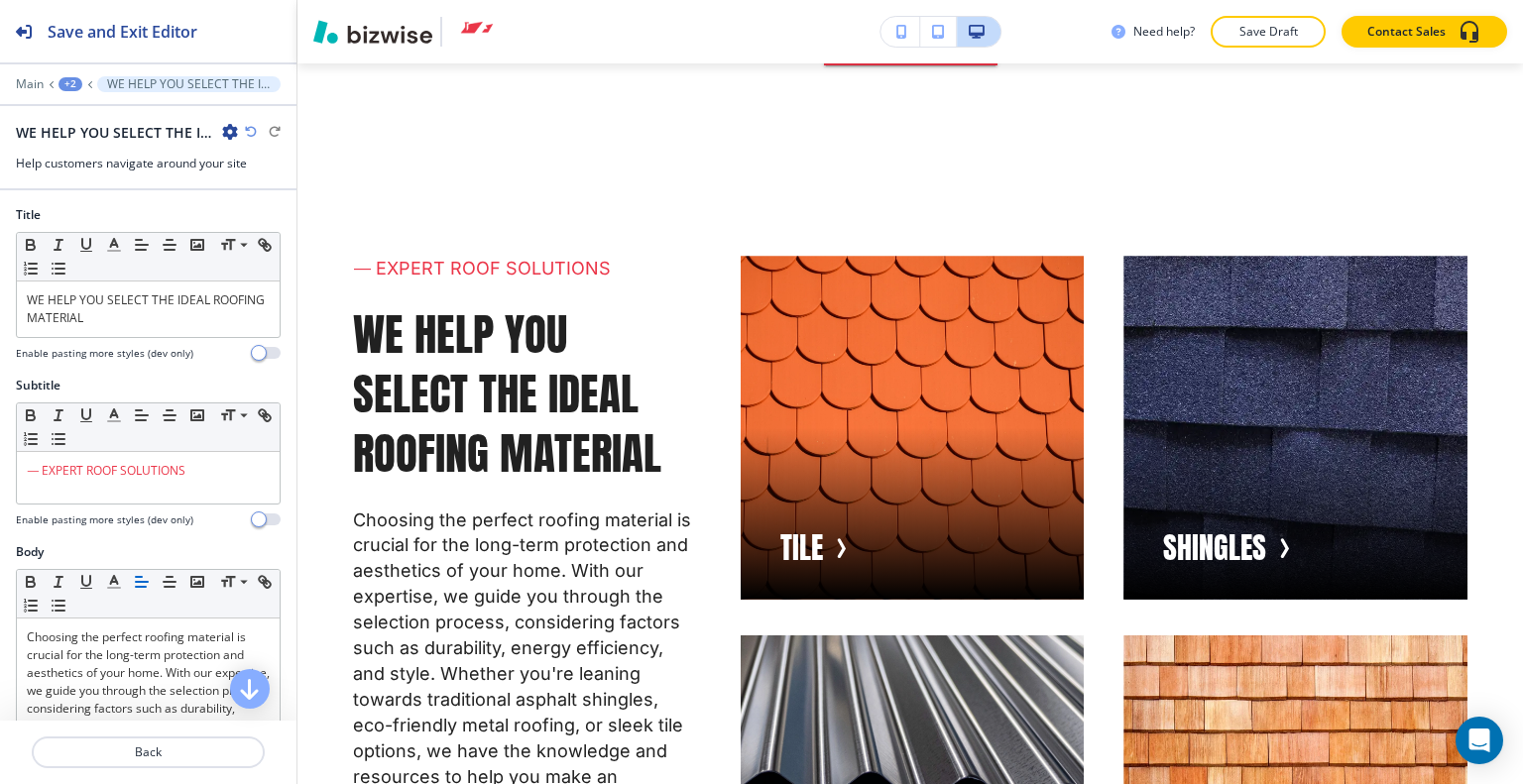 scroll, scrollTop: 595, scrollLeft: 0, axis: vertical 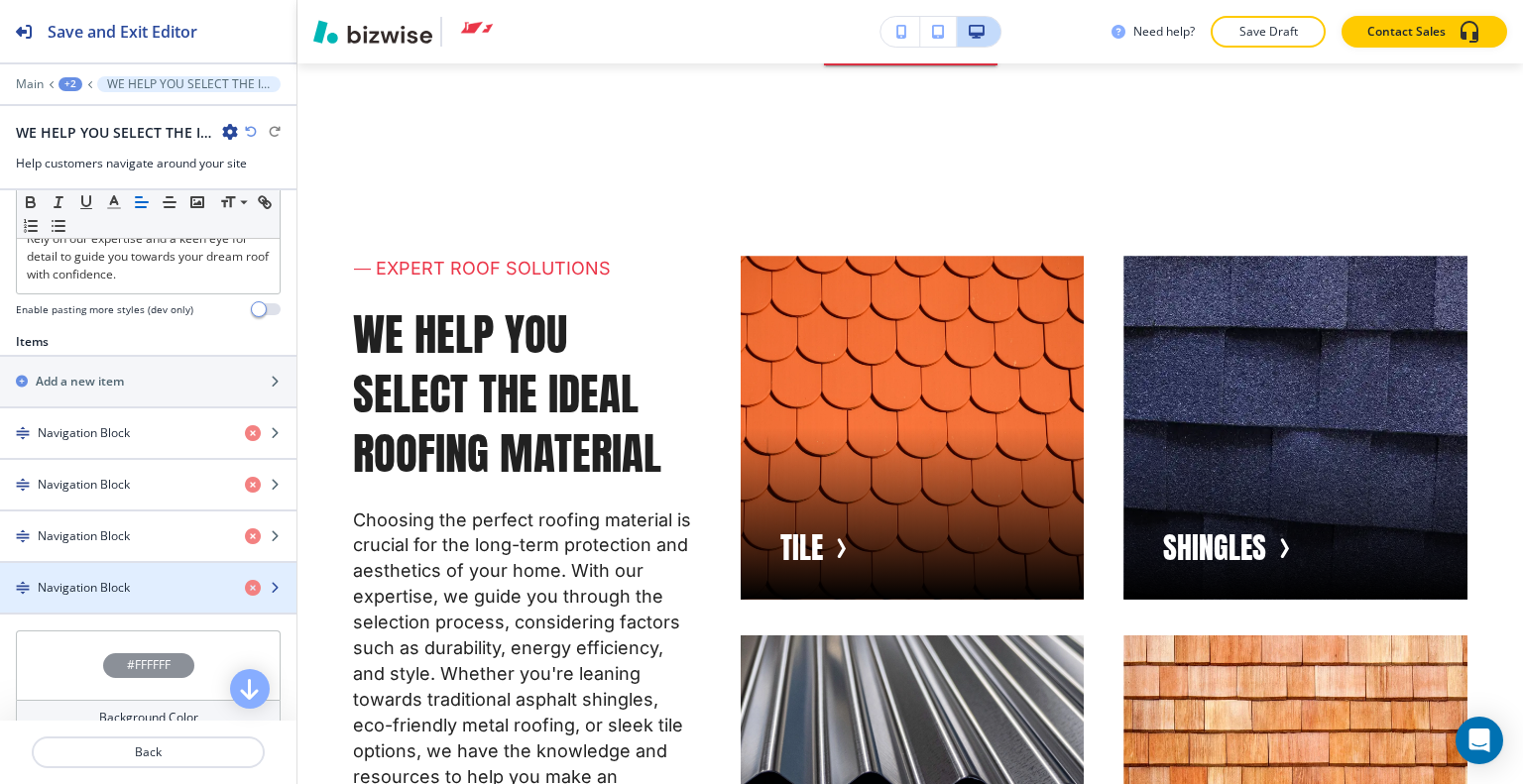 click on "Navigation Block" at bounding box center [83, 588] 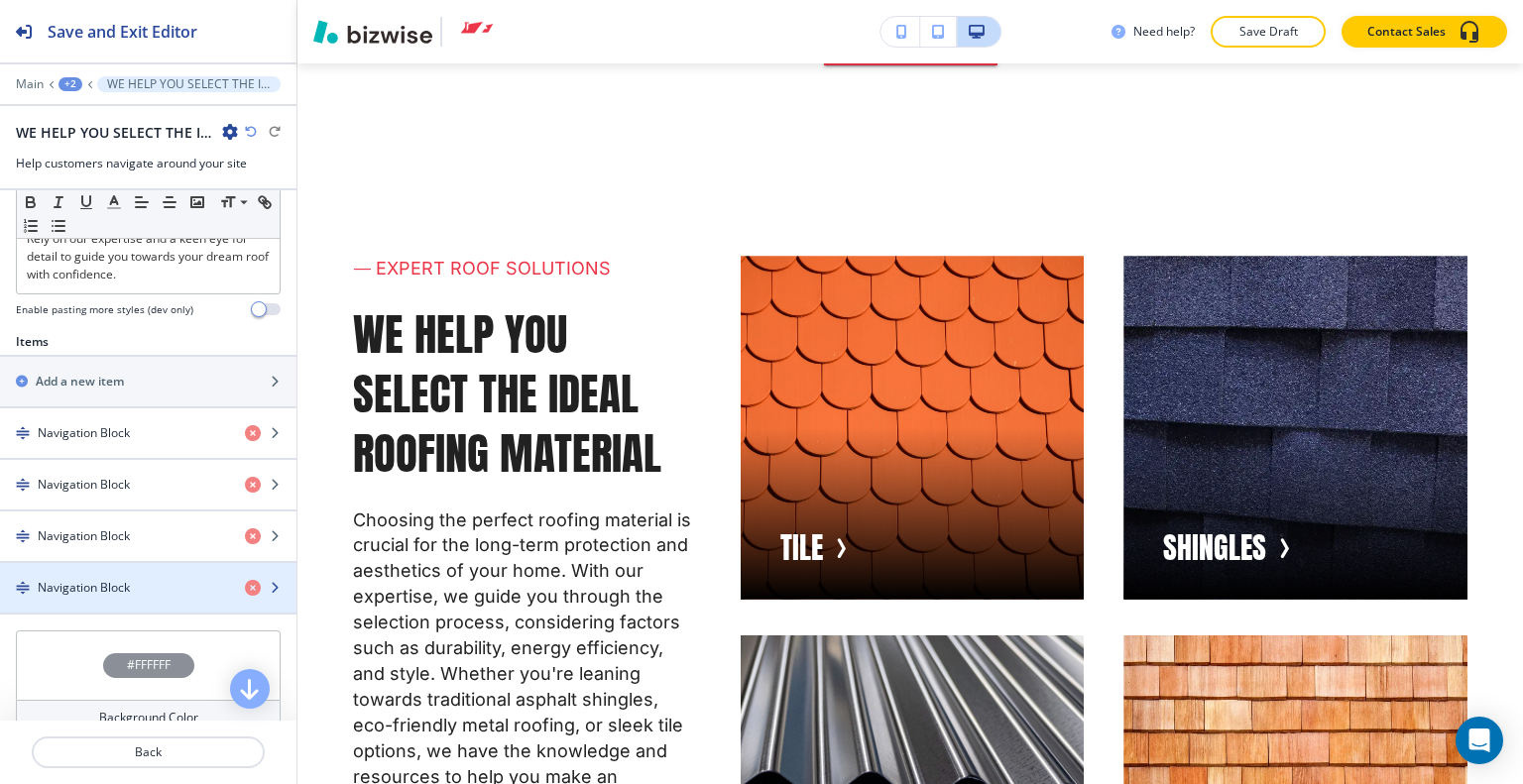 click on "Navigation Block" at bounding box center (83, 588) 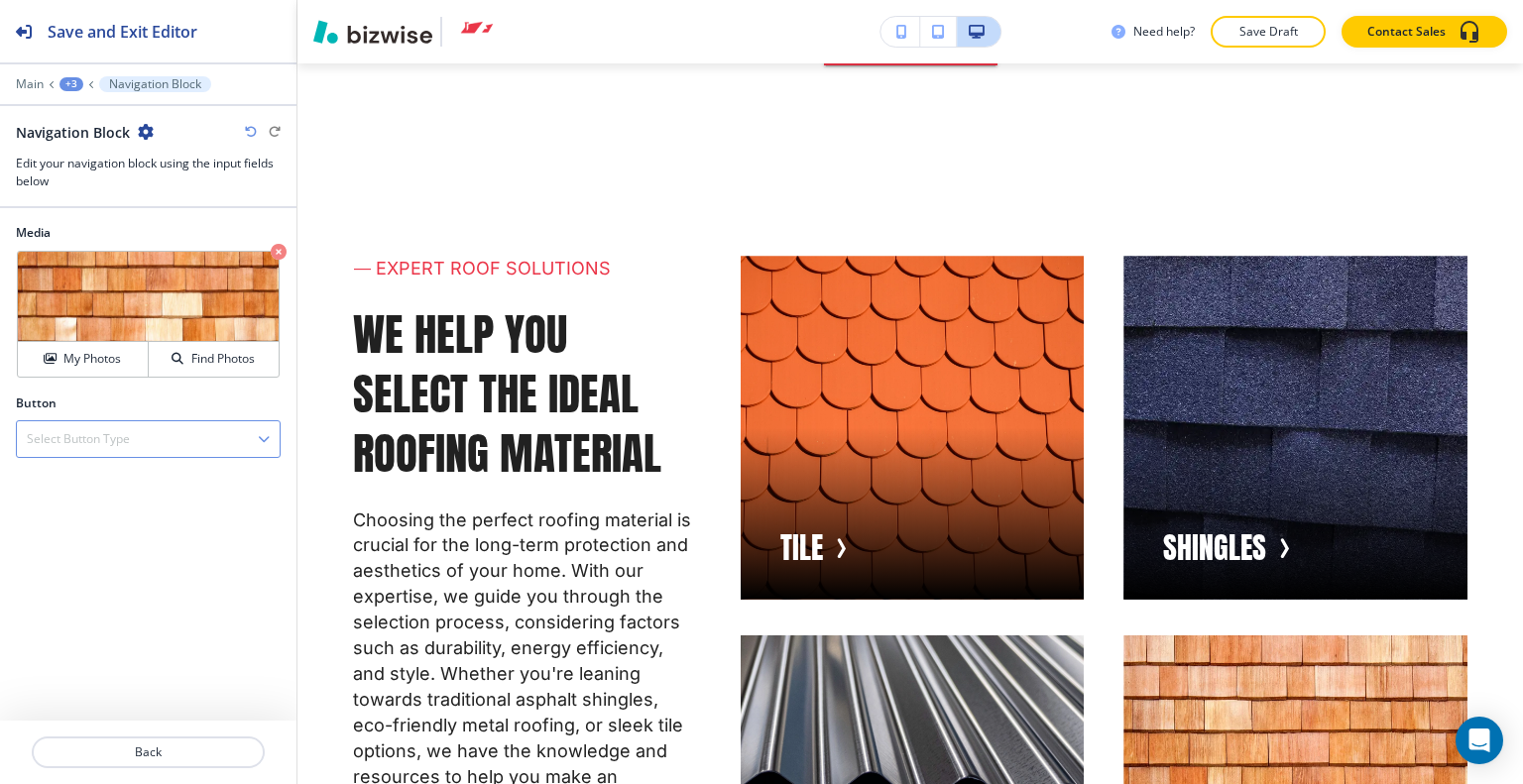 click on "Select Button Type" at bounding box center (148, 439) 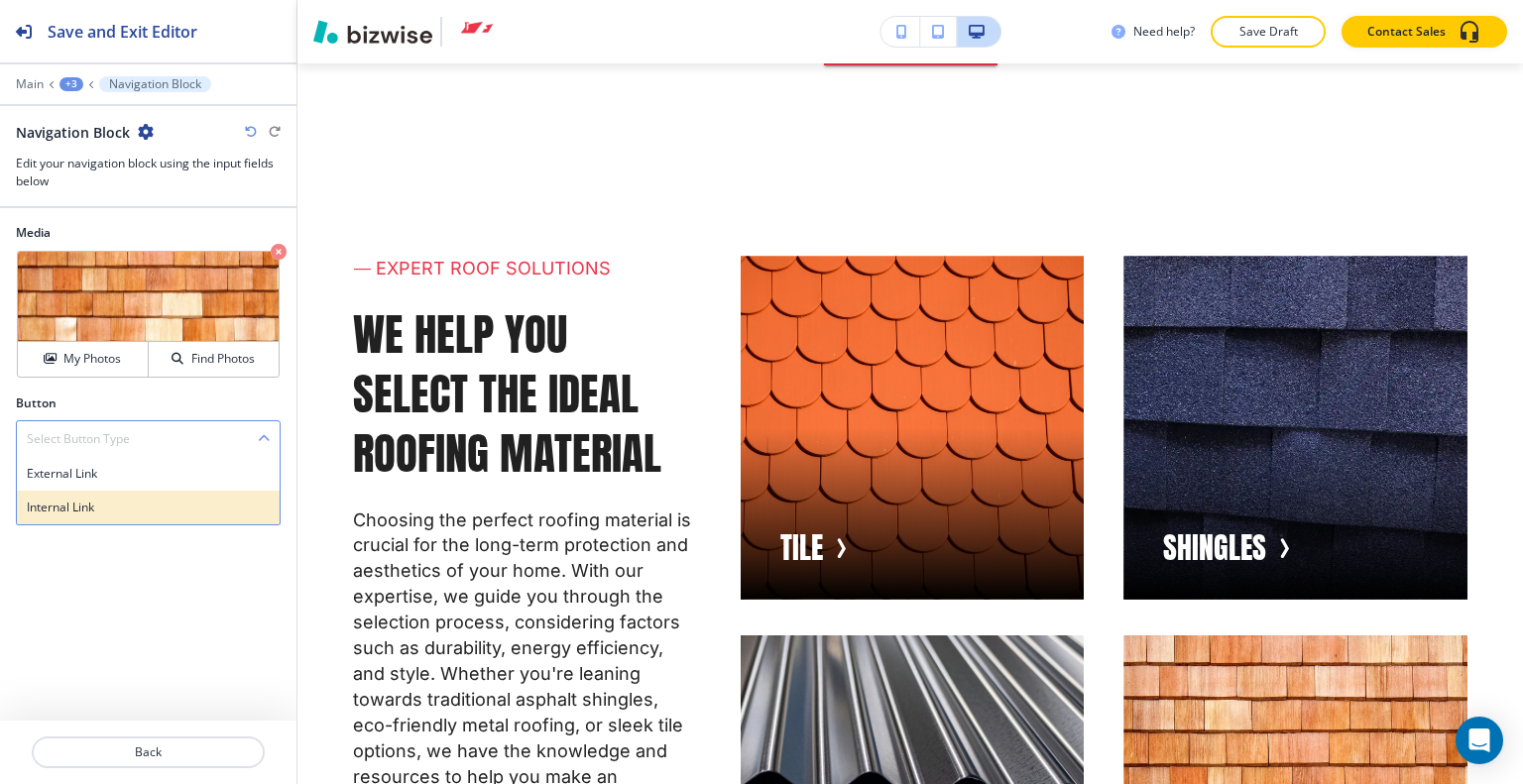 click on "Internal Link" at bounding box center (148, 507) 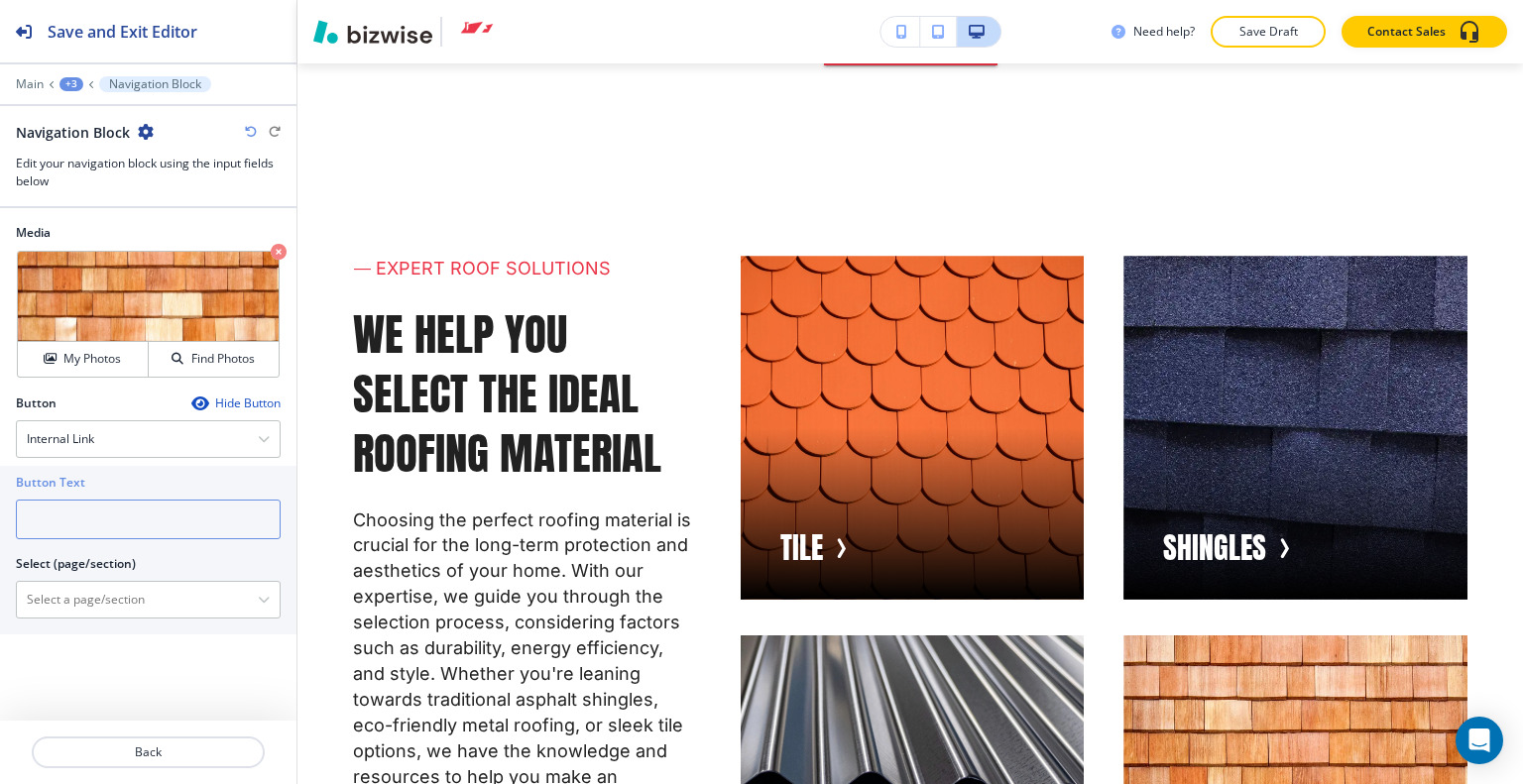 click at bounding box center [148, 519] 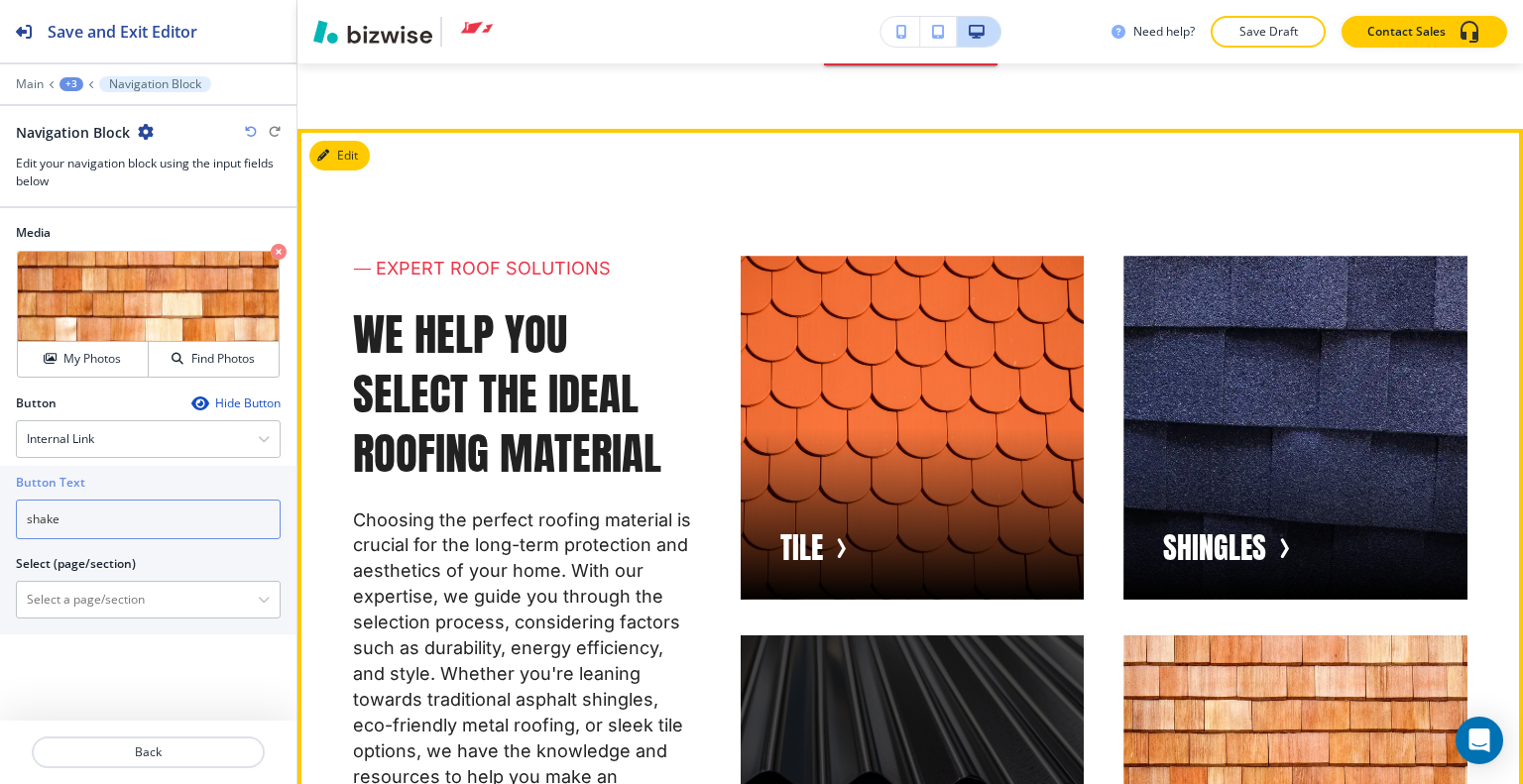 scroll, scrollTop: 10998, scrollLeft: 0, axis: vertical 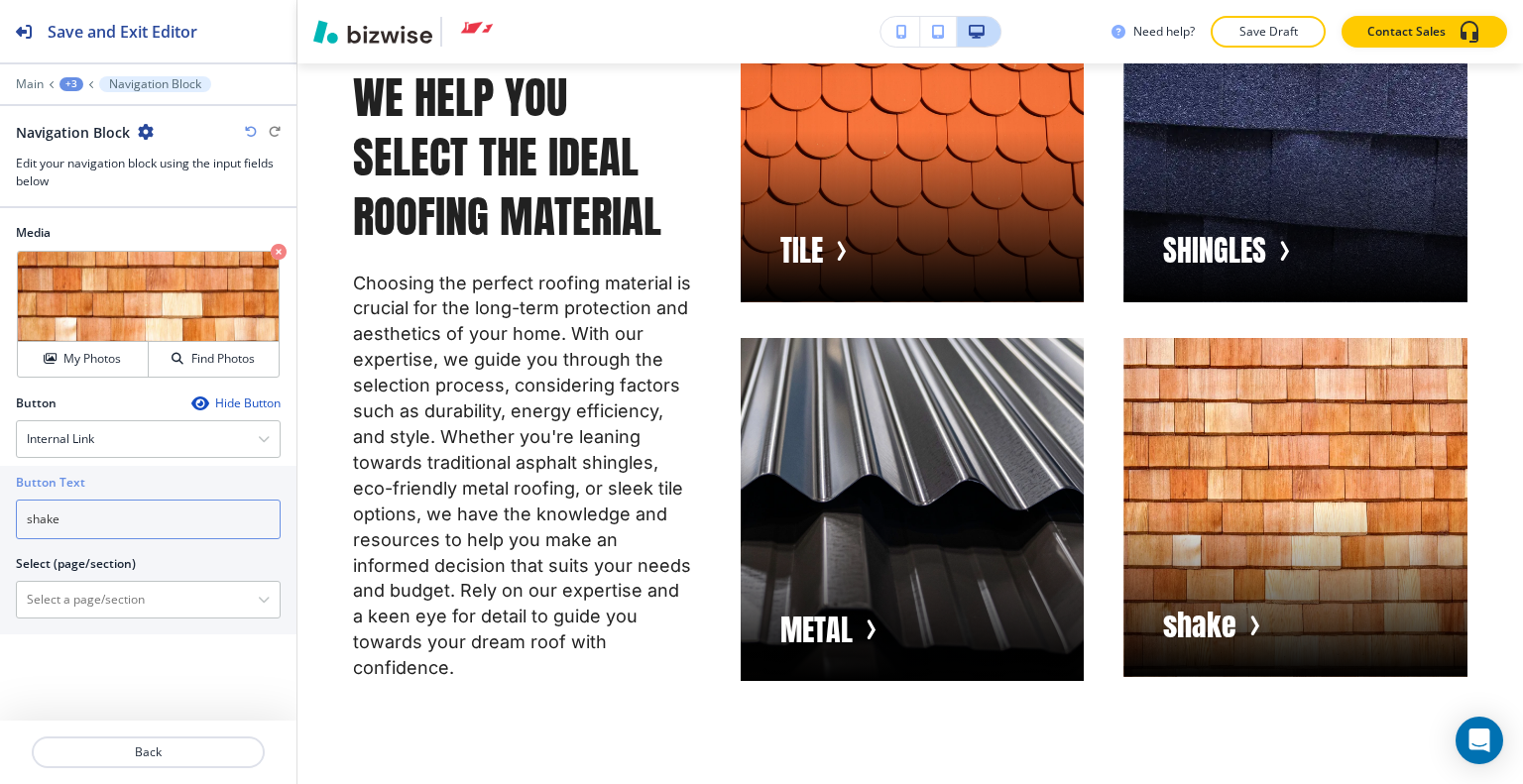 click on "shake" at bounding box center (148, 519) 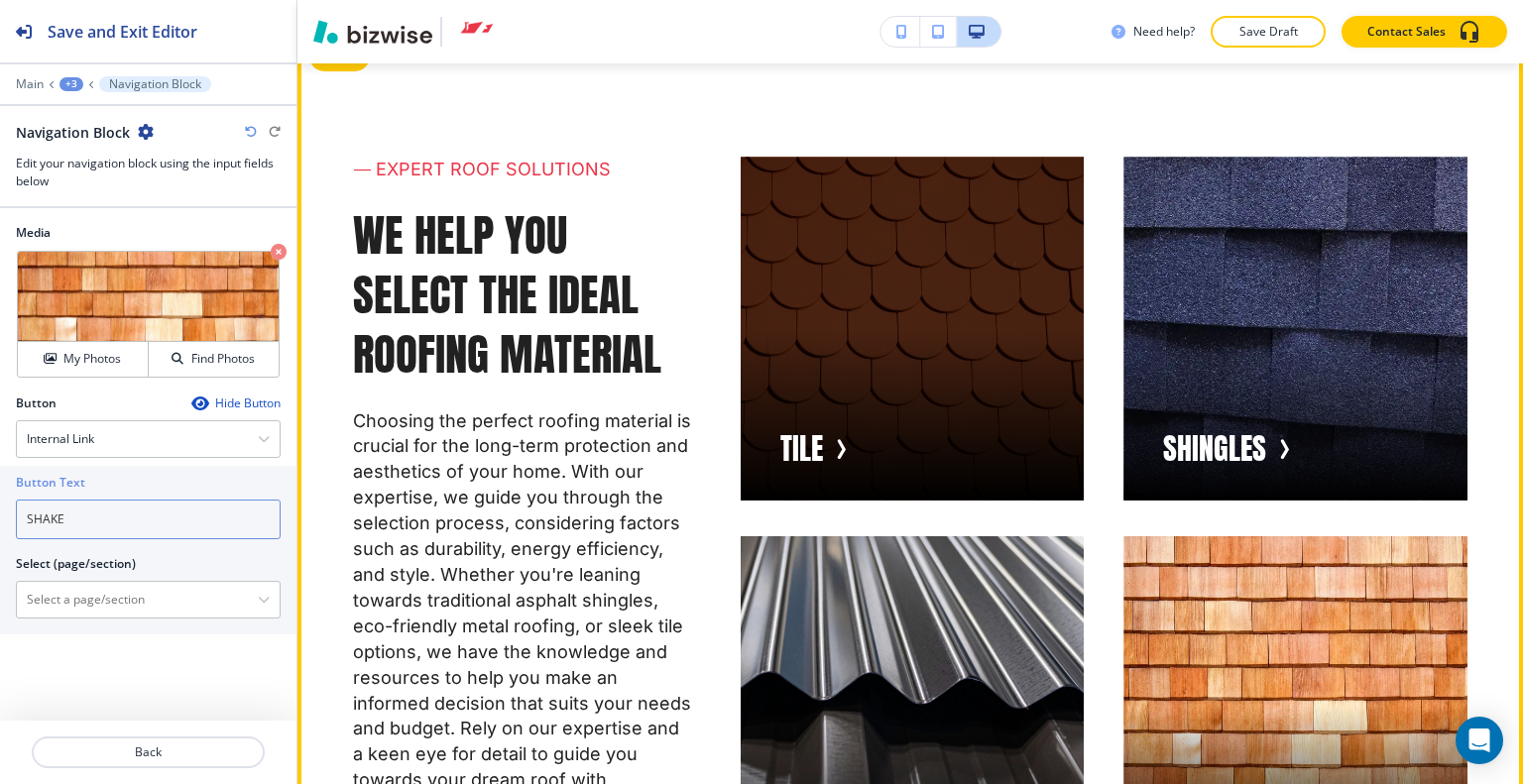 scroll, scrollTop: 11097, scrollLeft: 0, axis: vertical 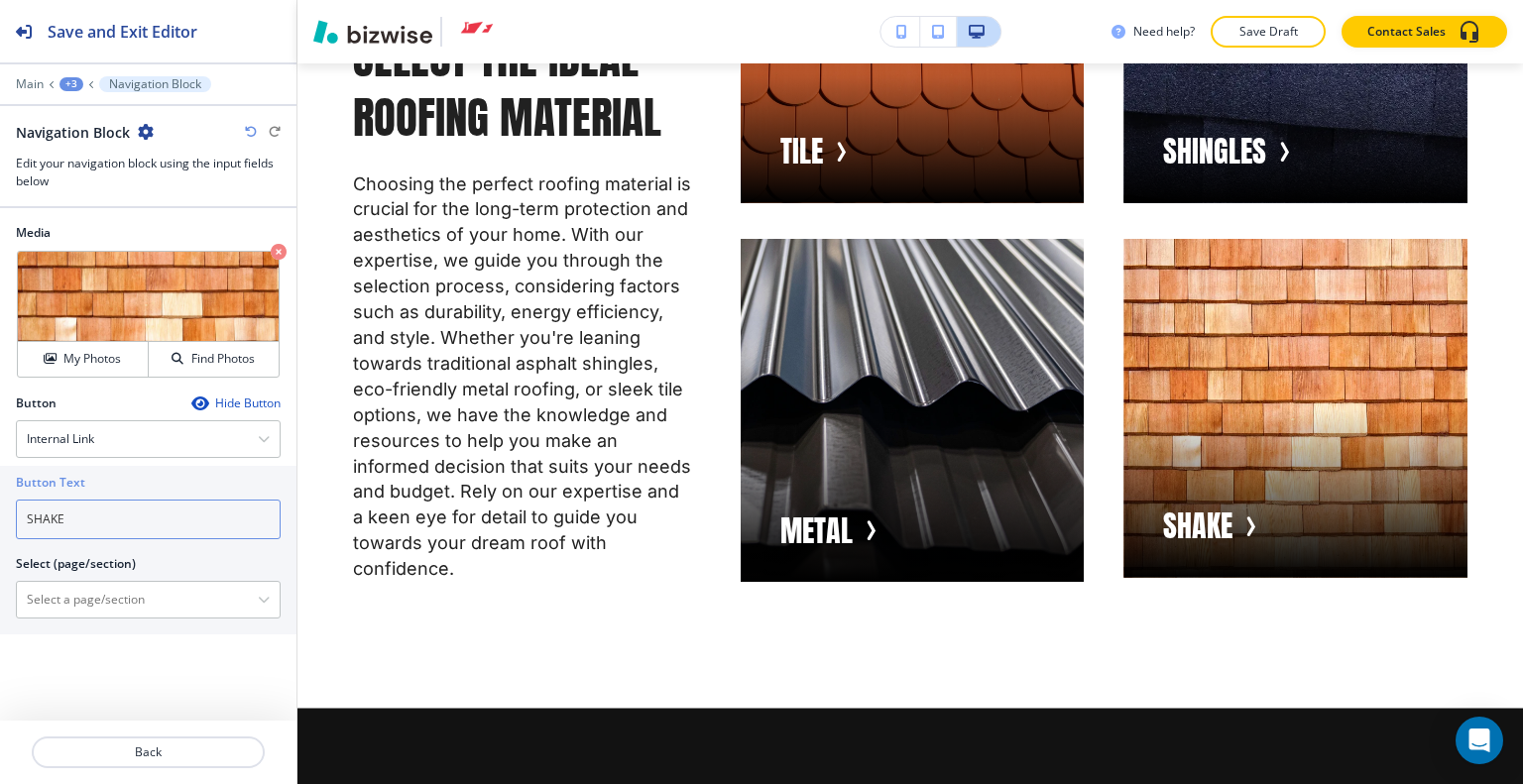 type on "SHAKE" 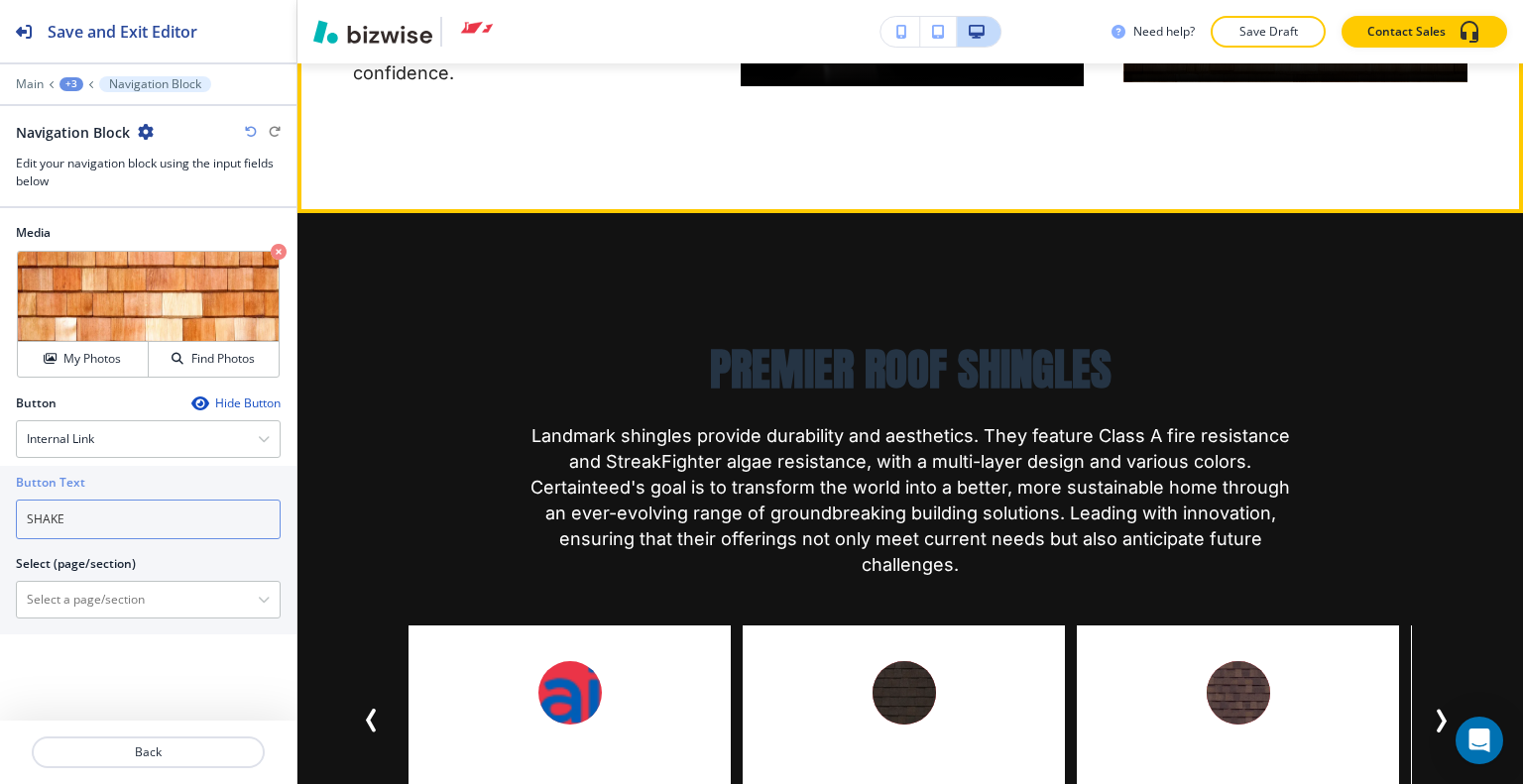 scroll, scrollTop: 11493, scrollLeft: 0, axis: vertical 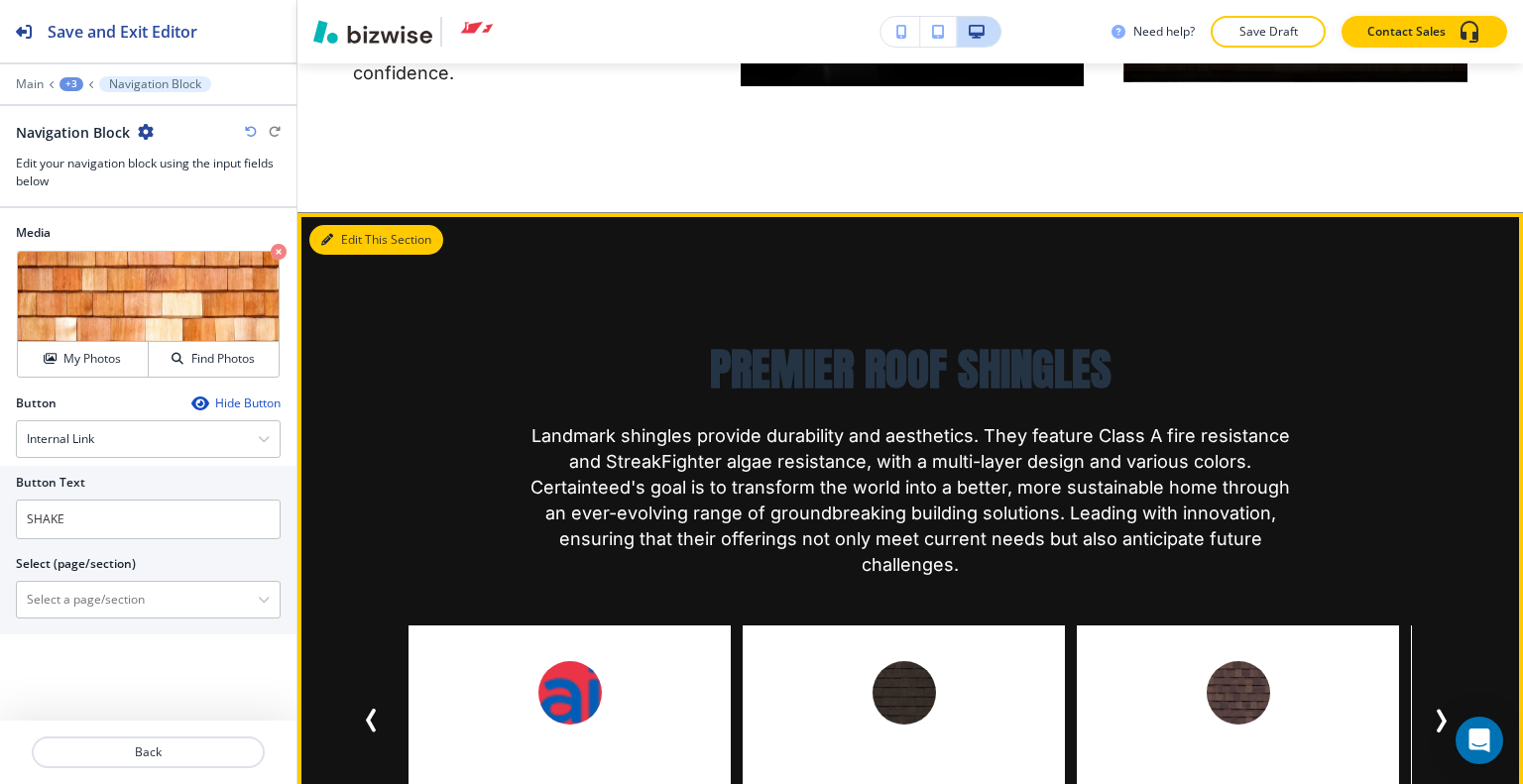 click on "Edit This Section" at bounding box center [376, 240] 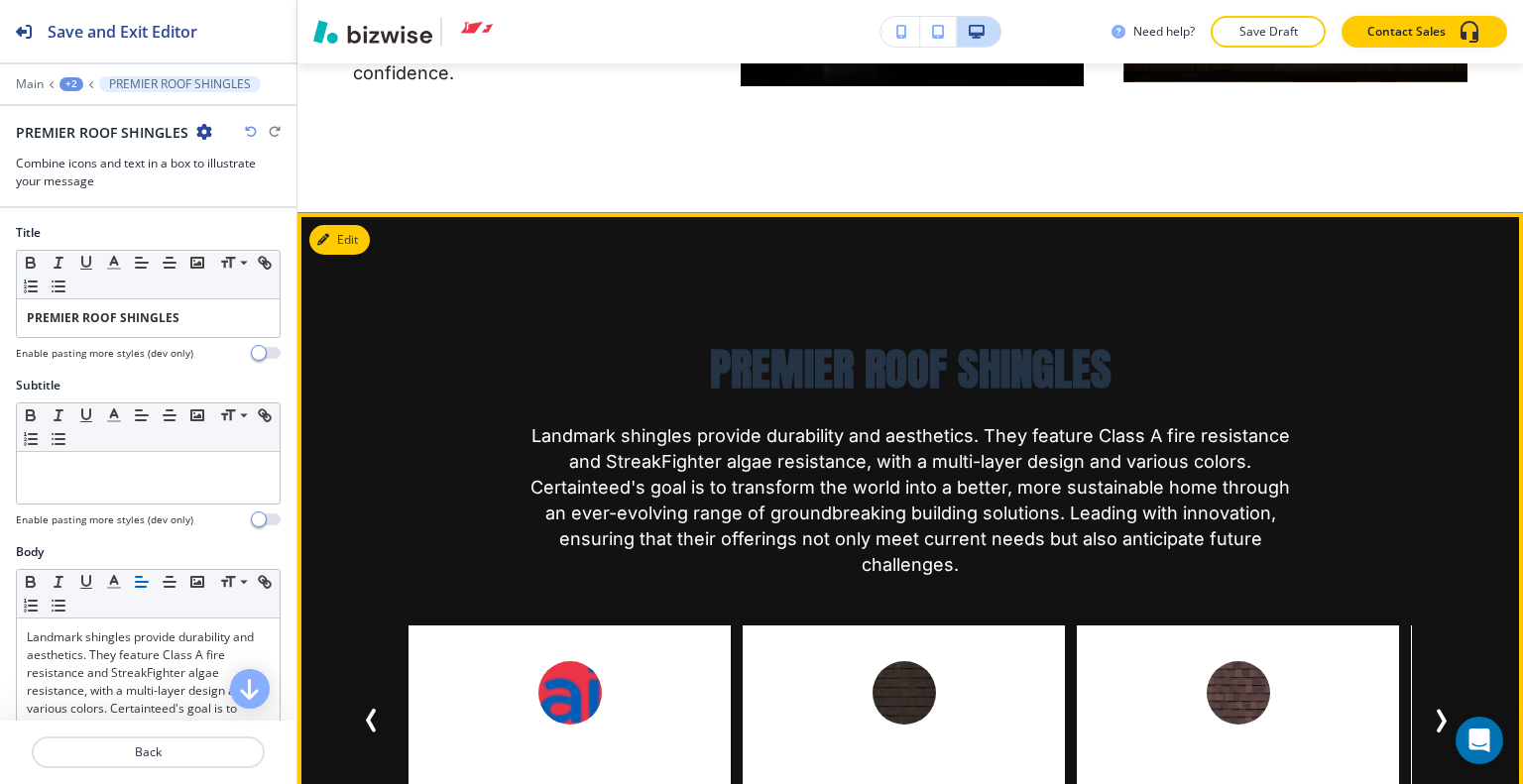 scroll, scrollTop: 11668, scrollLeft: 0, axis: vertical 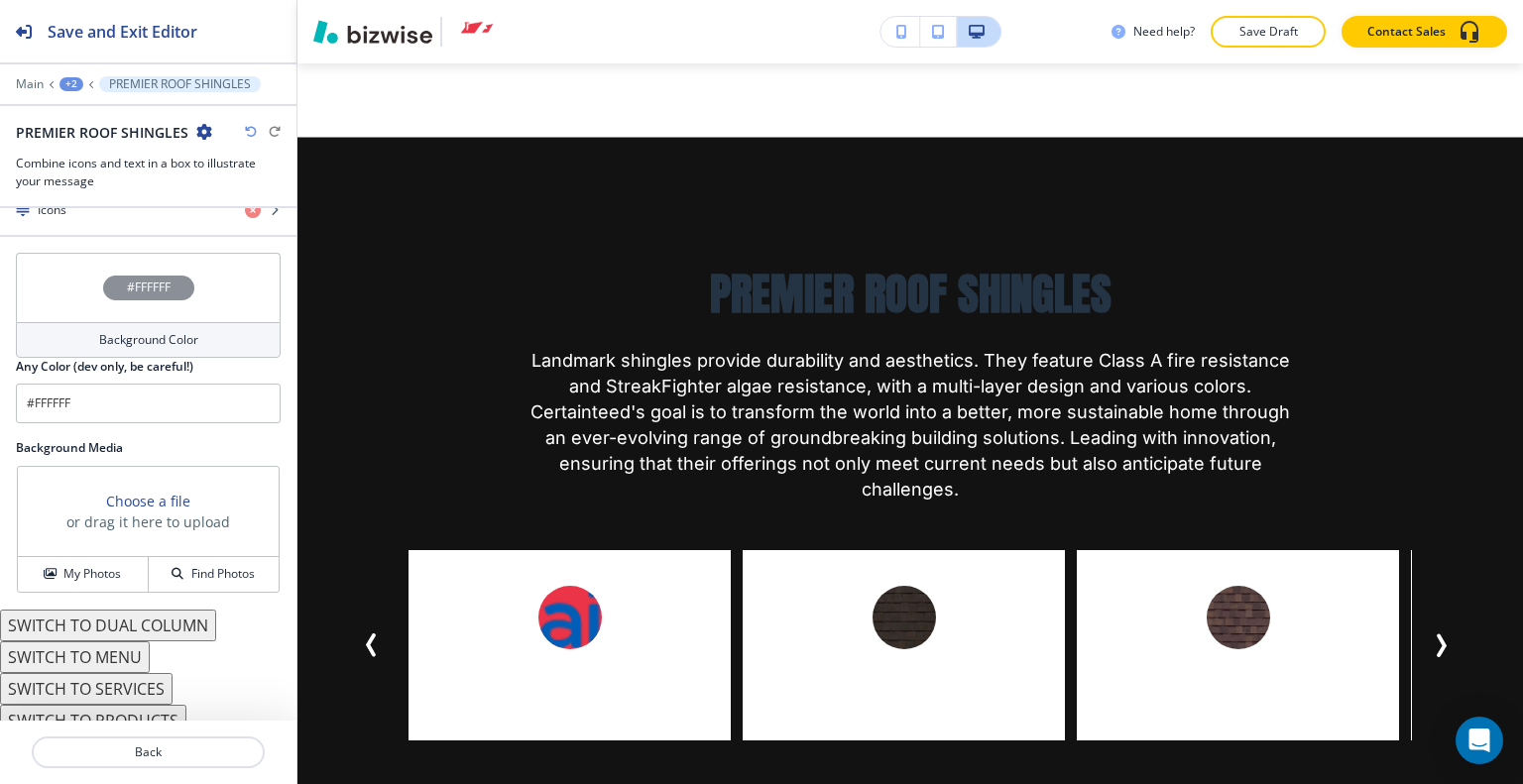click on "SWITCH TO SERVICES" at bounding box center [86, 689] 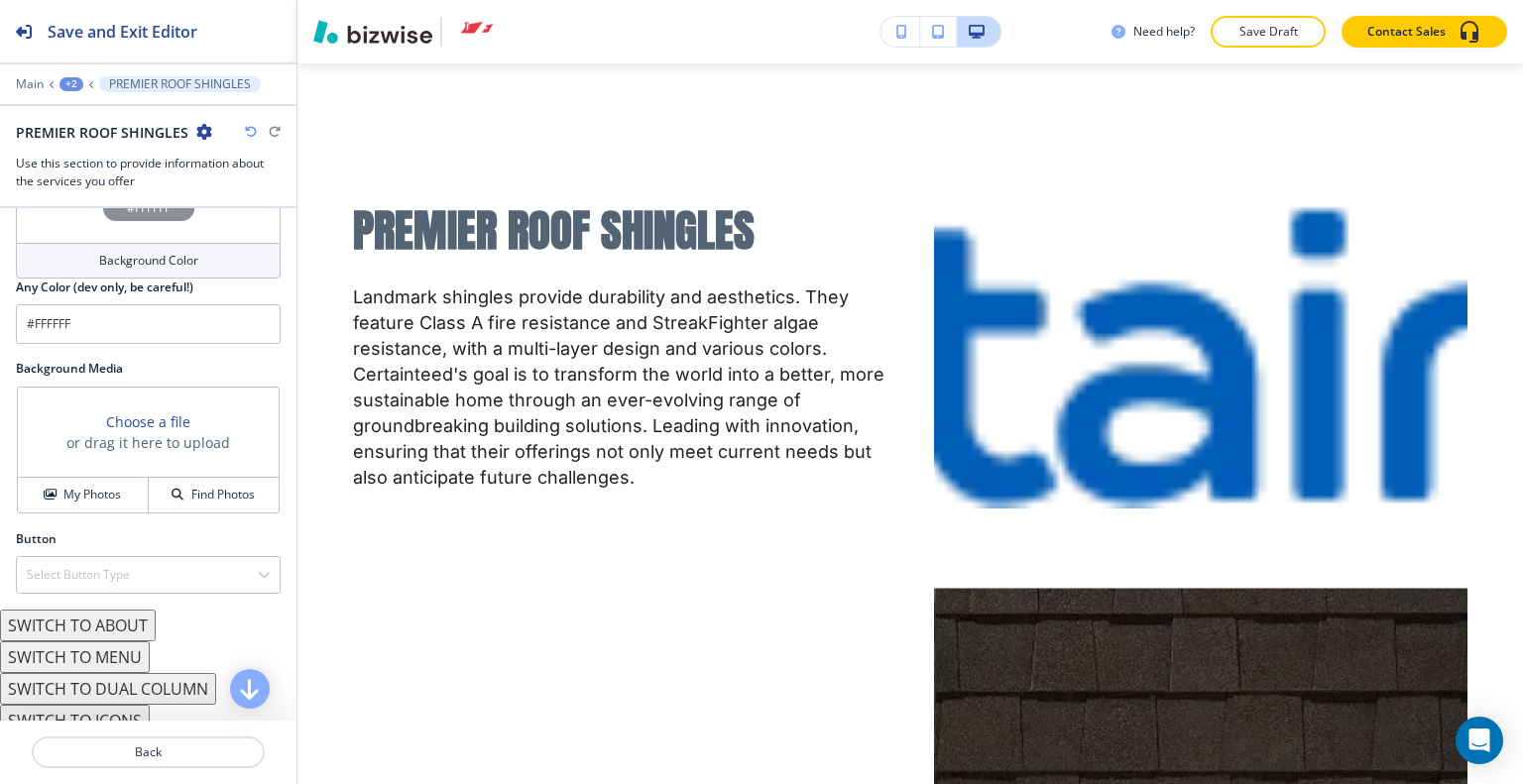 scroll, scrollTop: 2217, scrollLeft: 0, axis: vertical 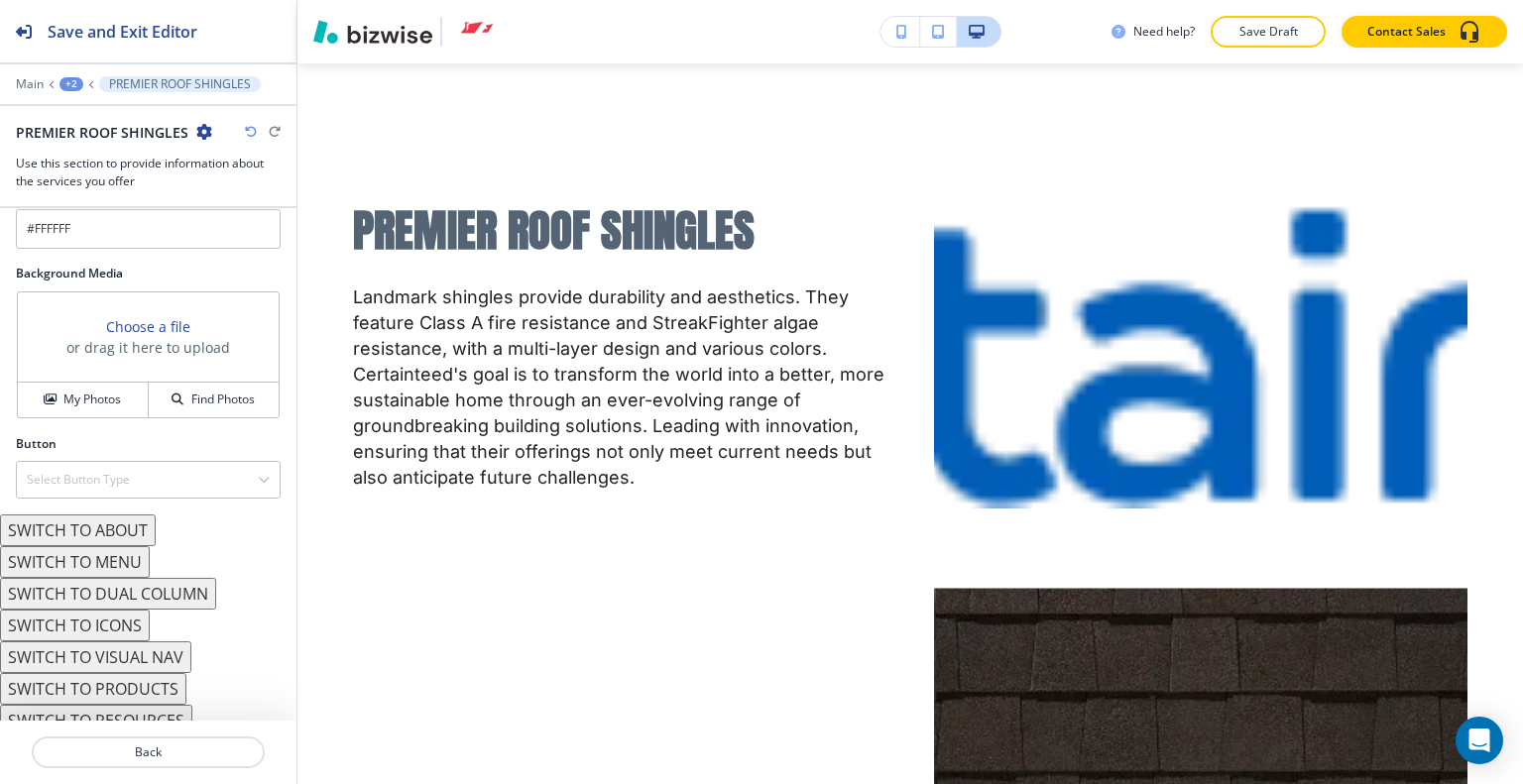 click on "SWITCH TO VISUAL NAV" at bounding box center (95, 657) 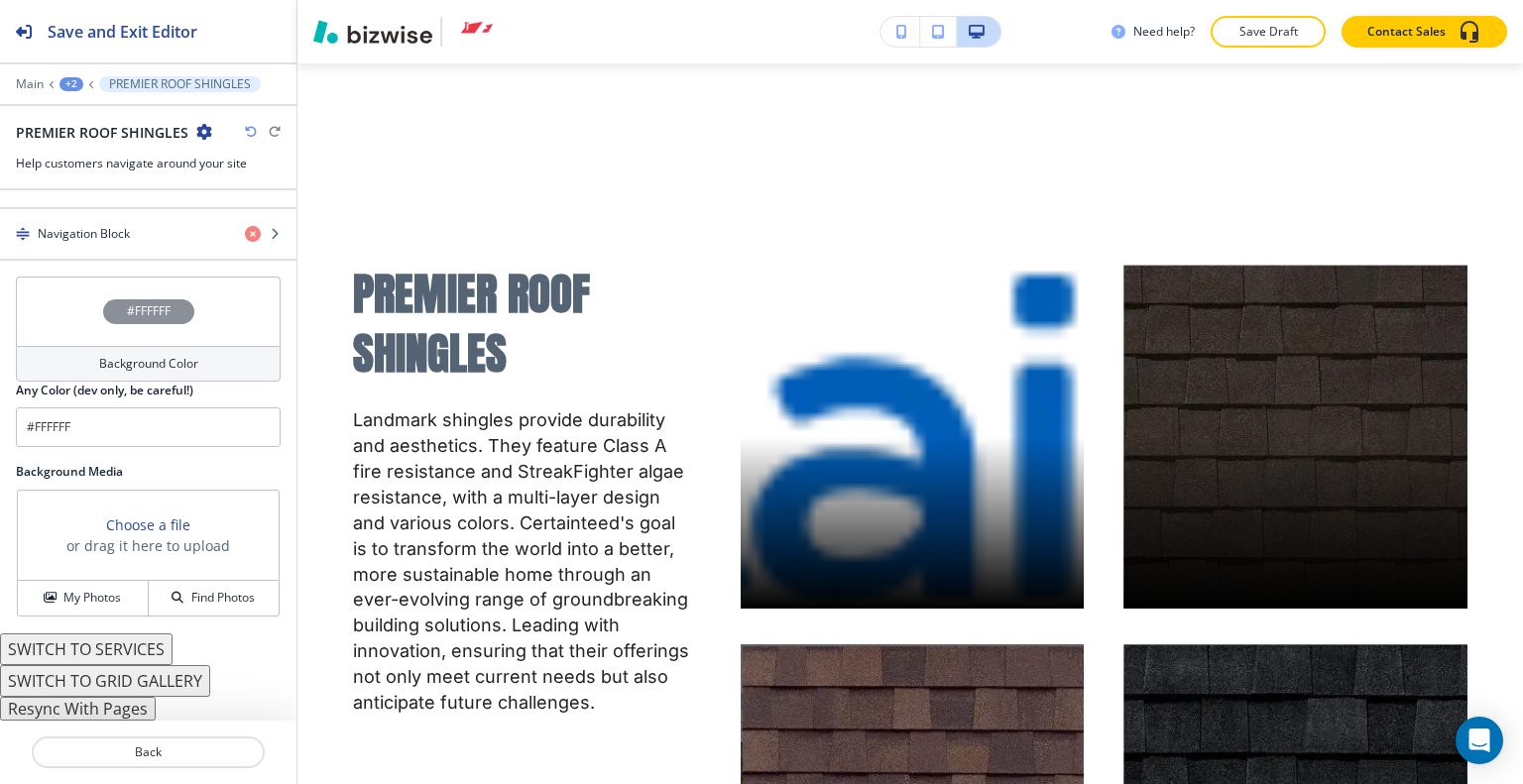 scroll, scrollTop: 1985, scrollLeft: 0, axis: vertical 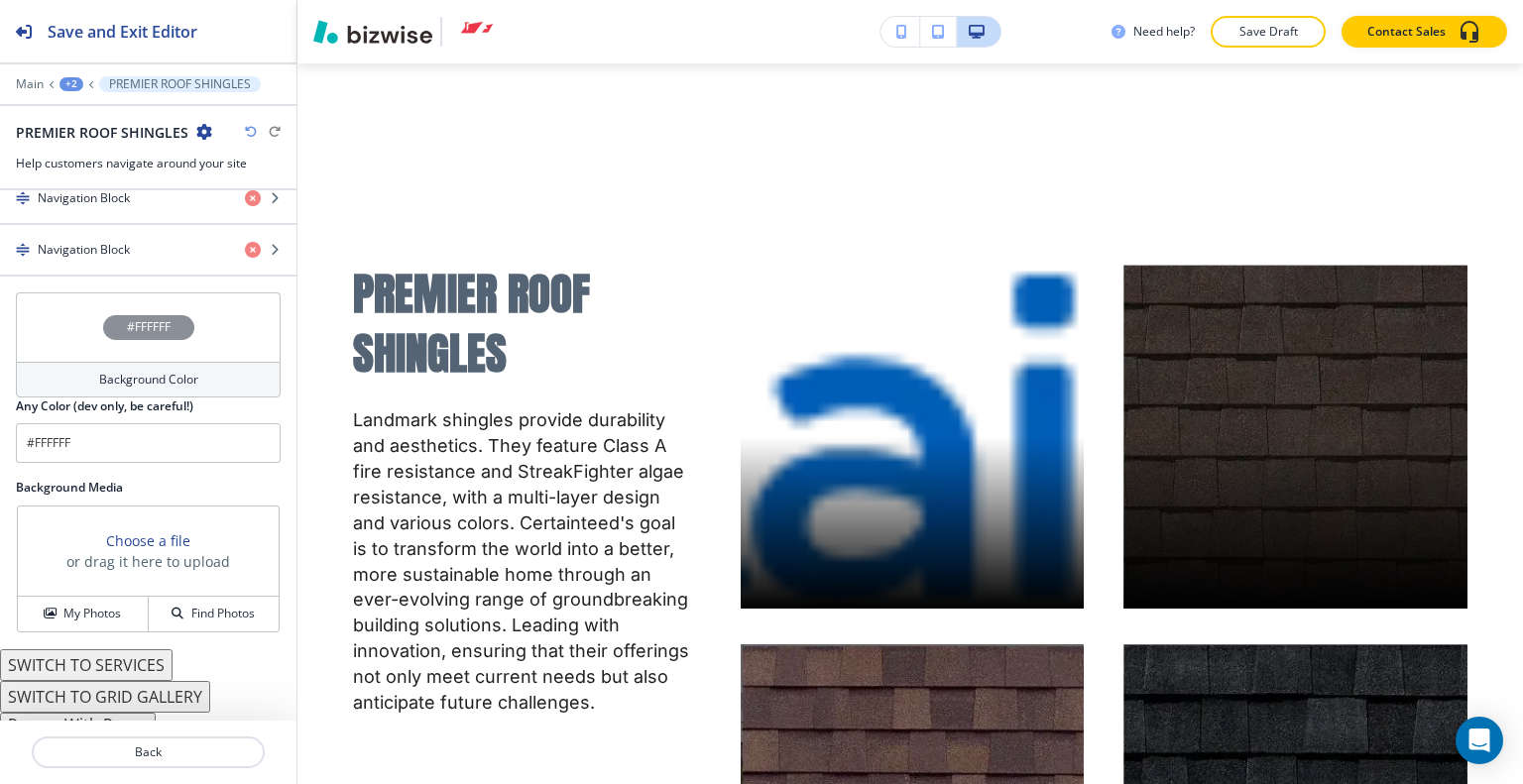click on "SWITCH TO GRID GALLERY" at bounding box center [105, 697] 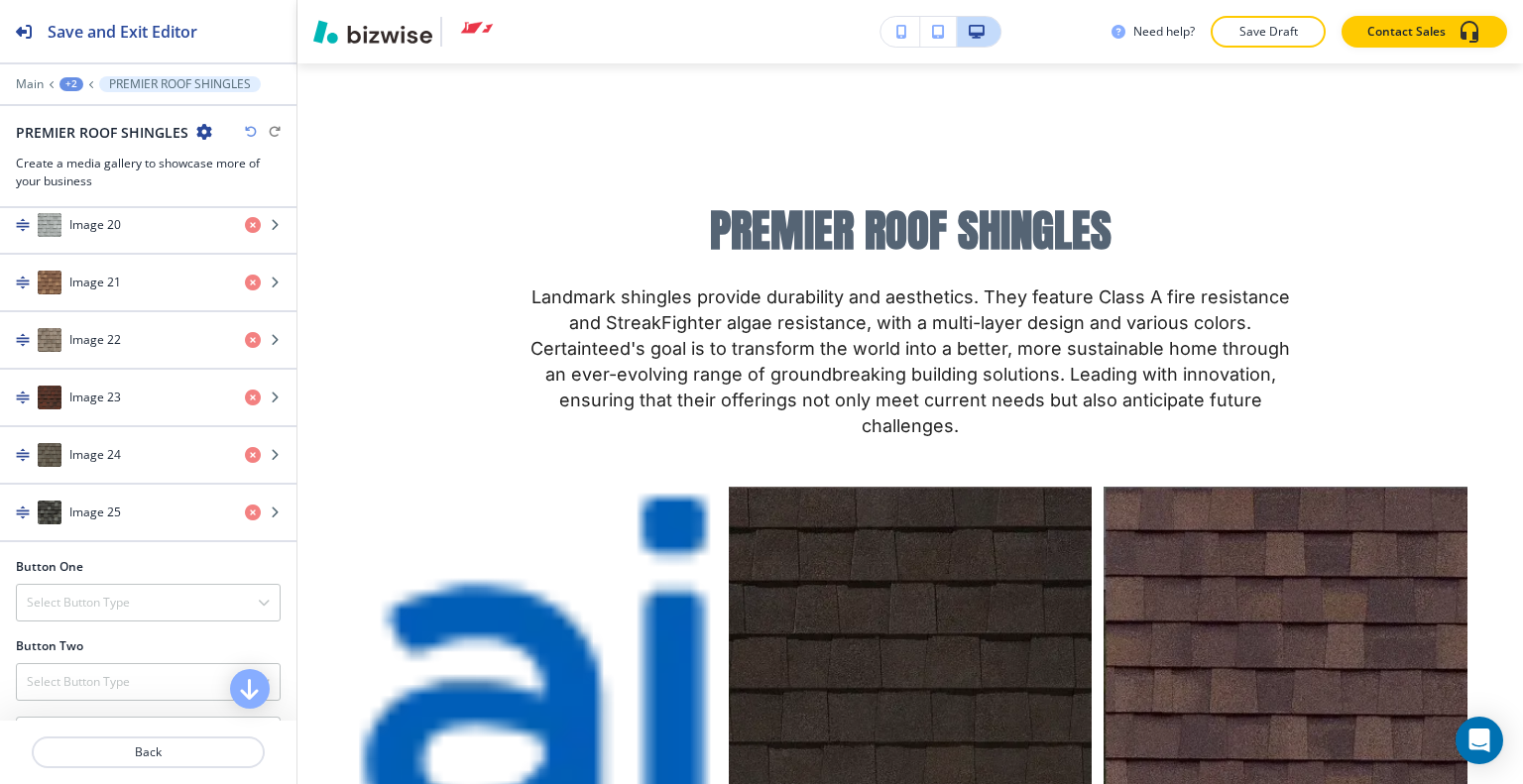 scroll, scrollTop: 2390, scrollLeft: 0, axis: vertical 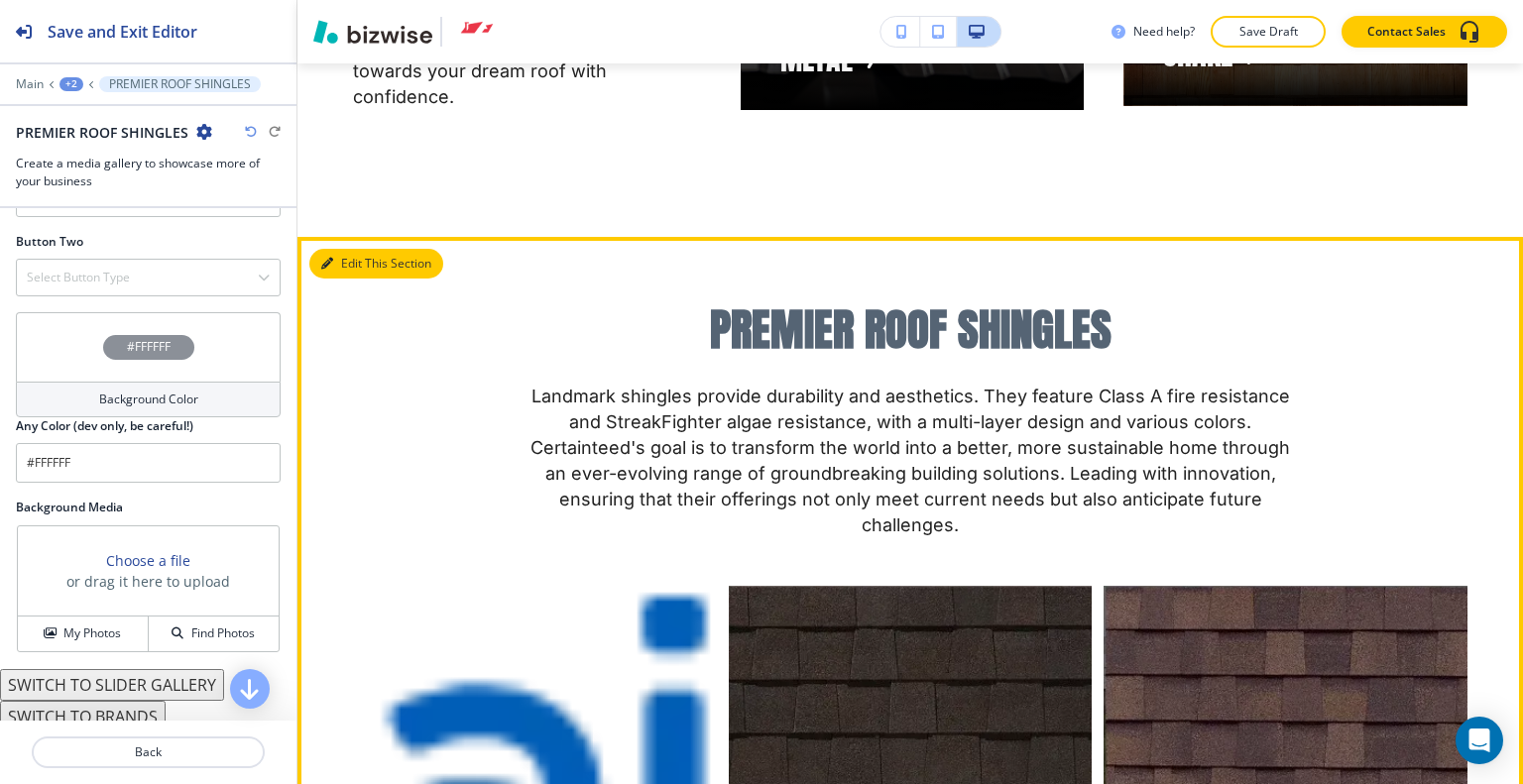 click on "Edit This Section" at bounding box center [376, 264] 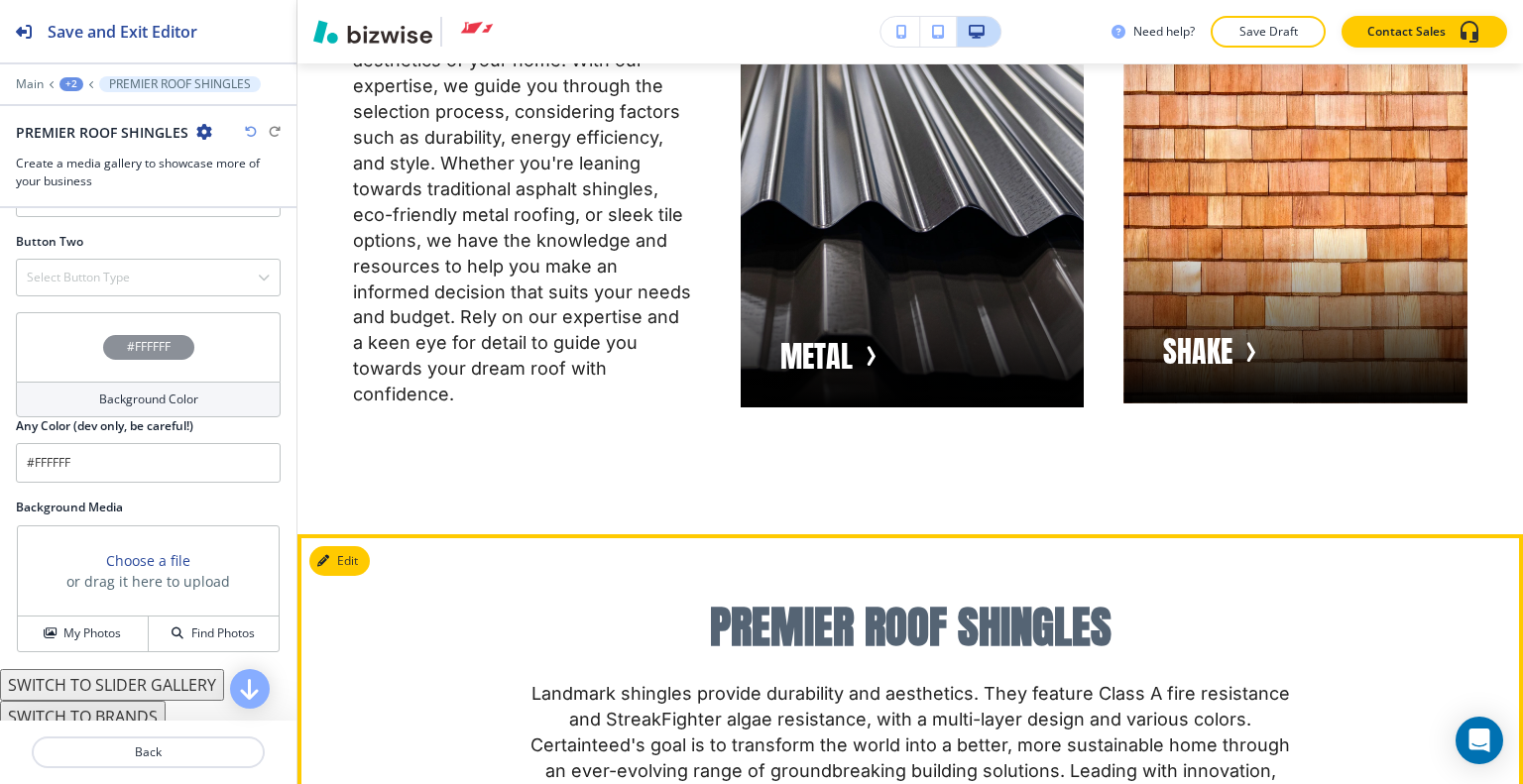scroll, scrollTop: 11470, scrollLeft: 0, axis: vertical 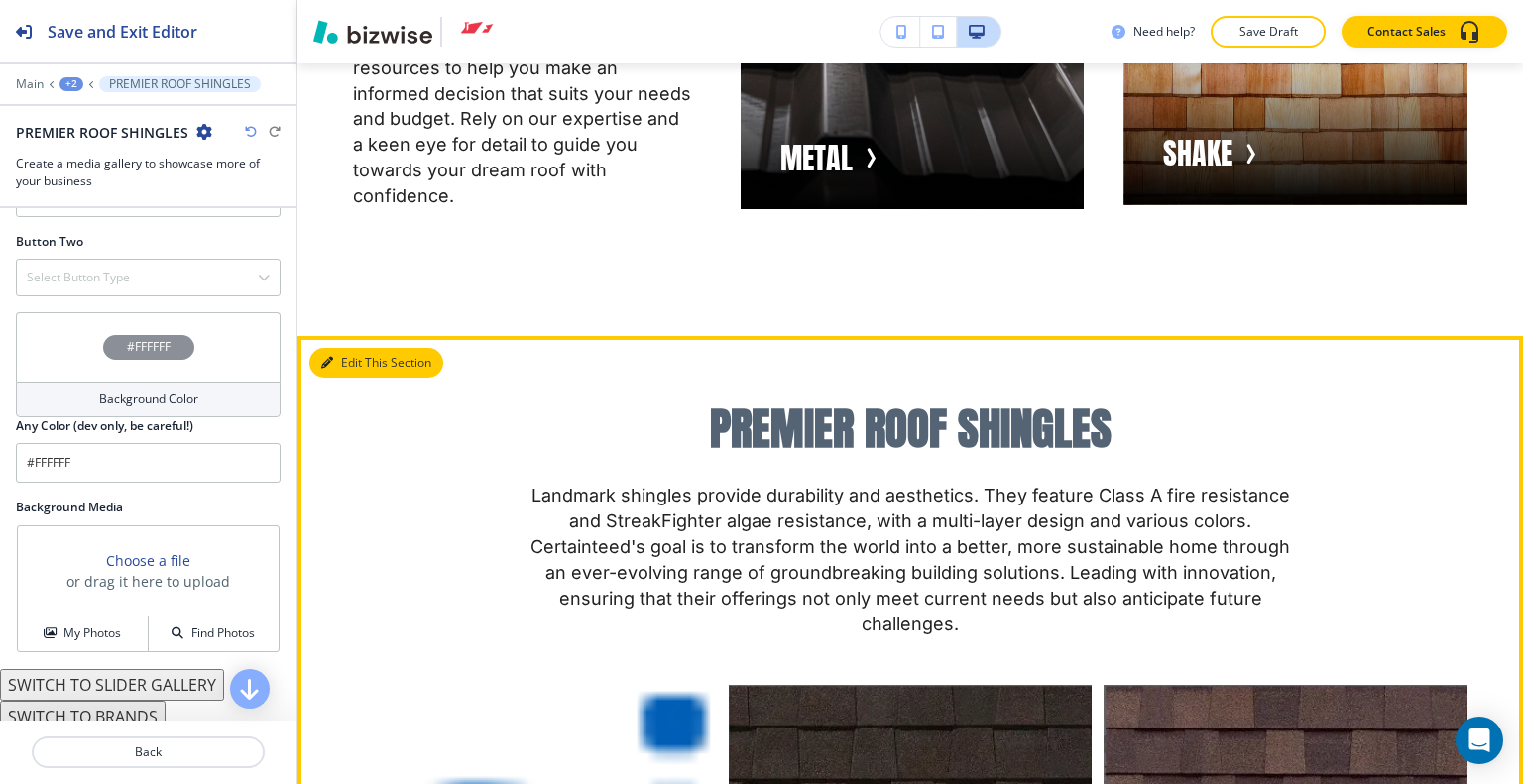 click on "Edit This Section" at bounding box center (376, 363) 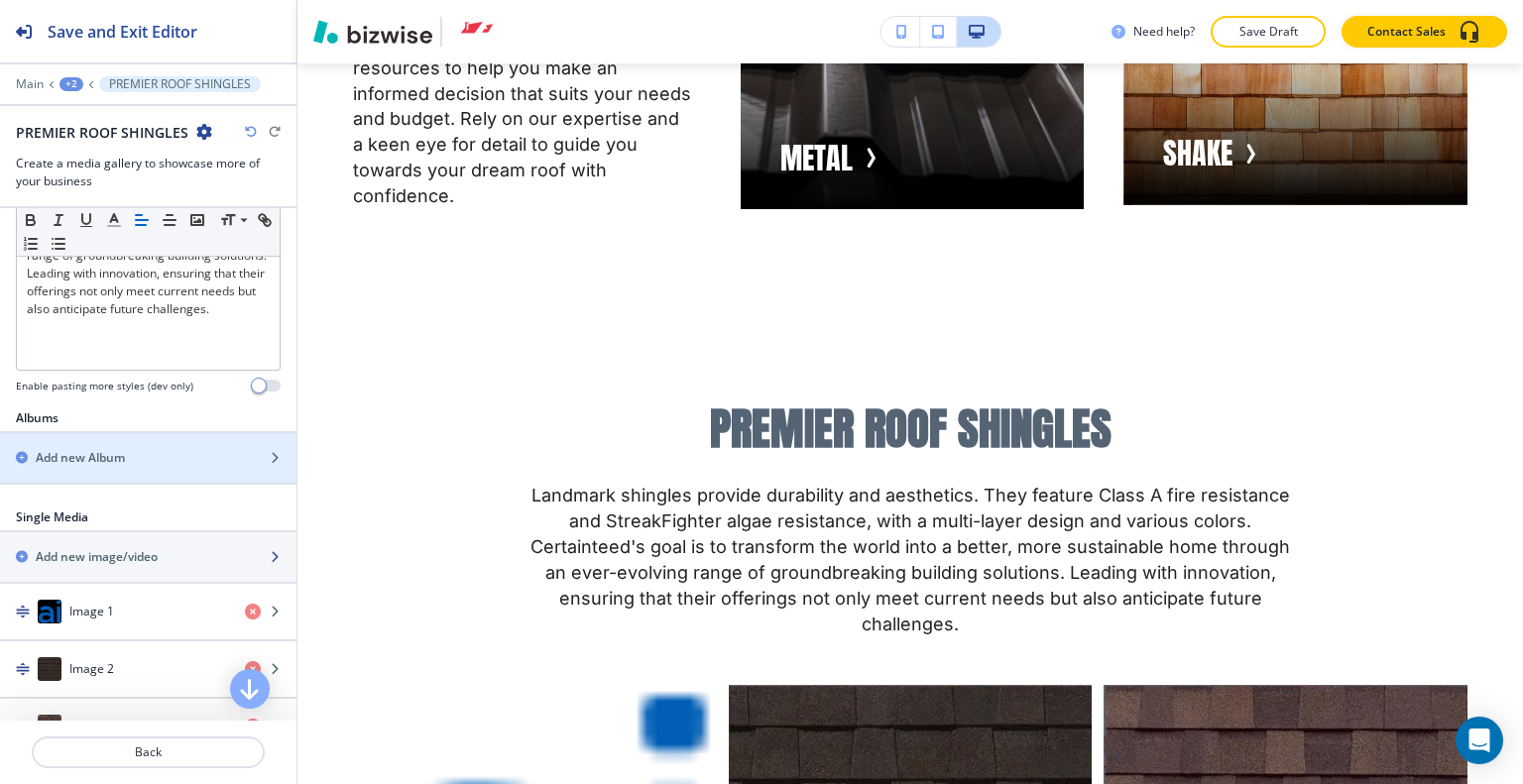 scroll, scrollTop: 606, scrollLeft: 0, axis: vertical 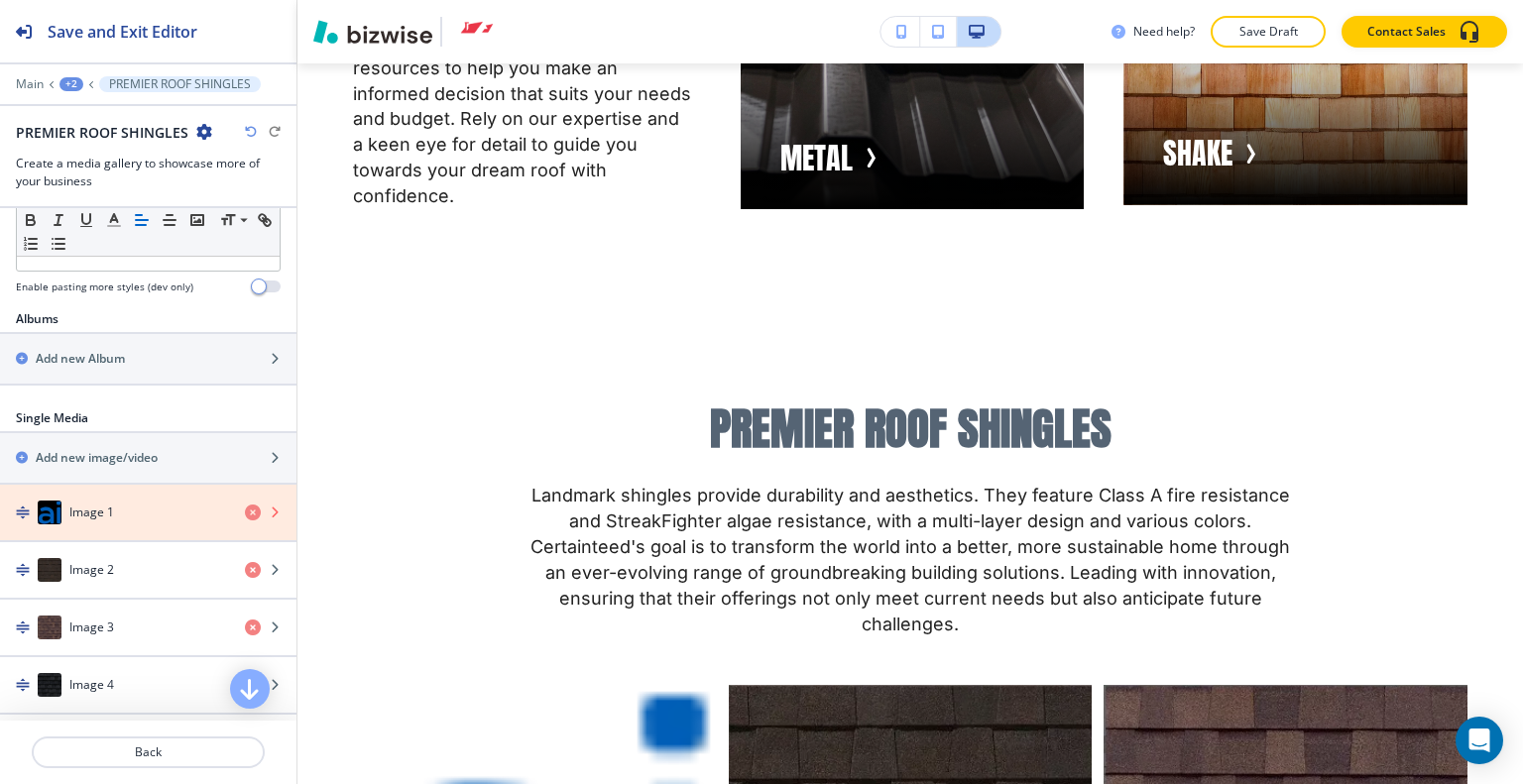 click at bounding box center (253, 512) 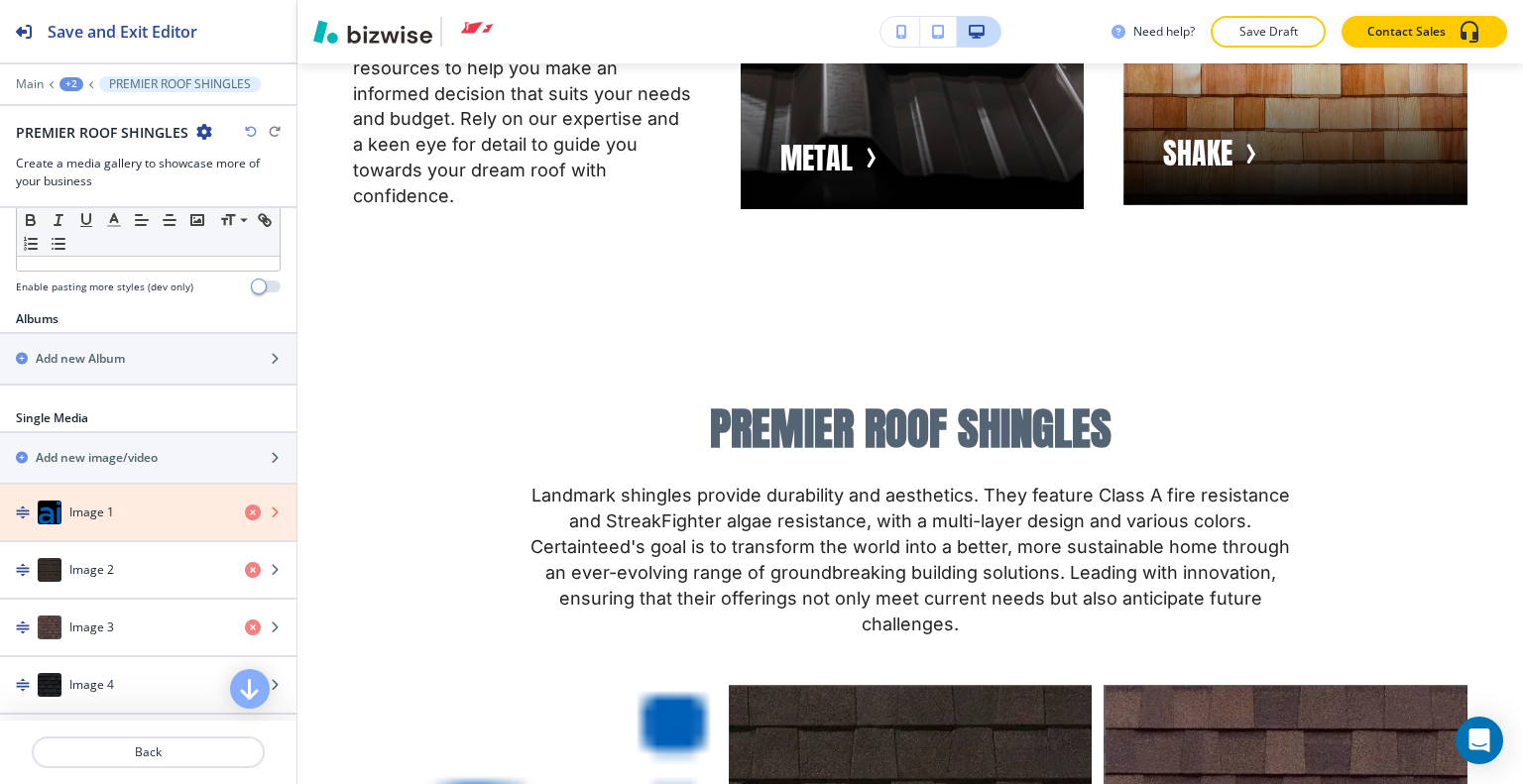 click at bounding box center [253, 512] 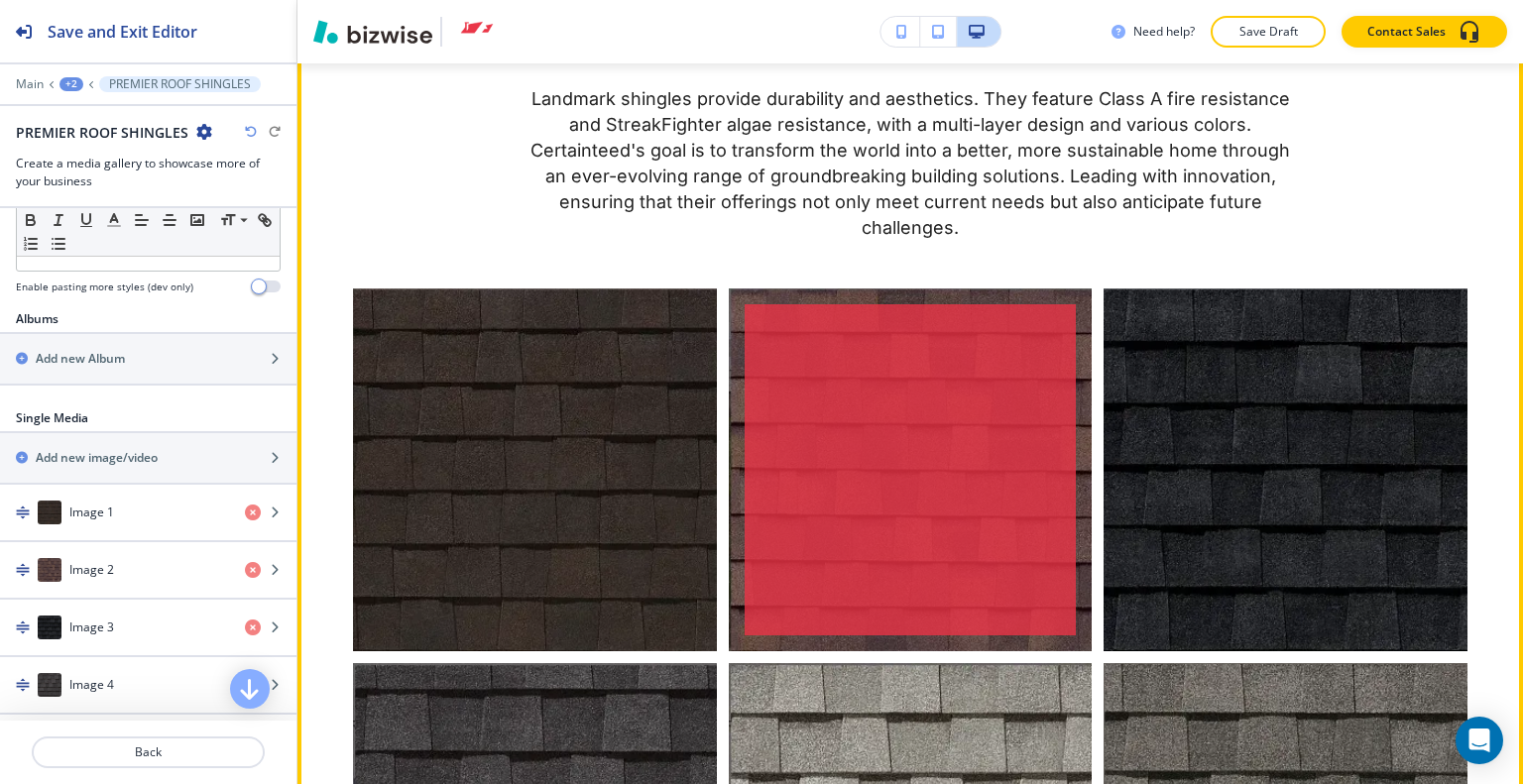 scroll, scrollTop: 11569, scrollLeft: 0, axis: vertical 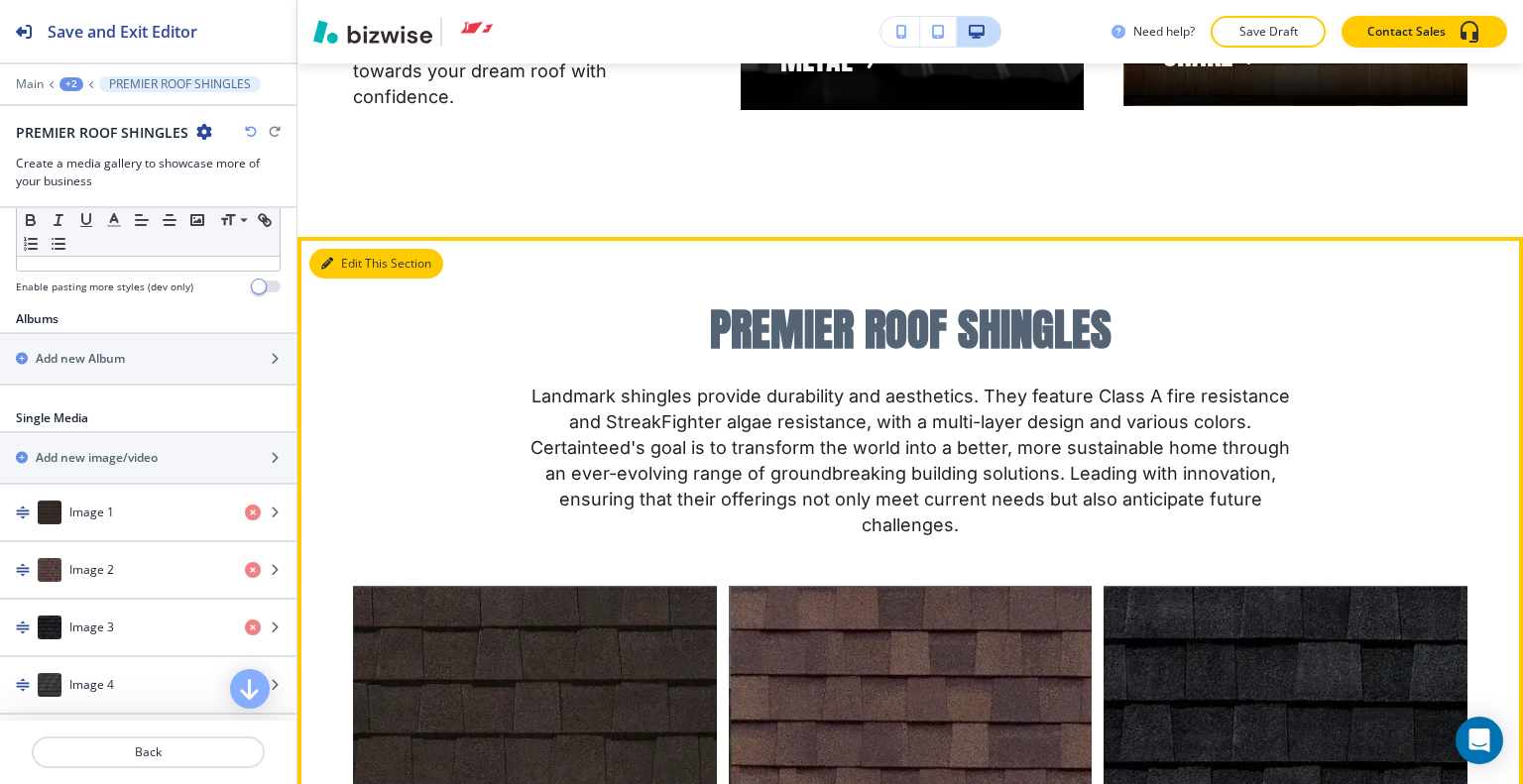 click on "Edit This Section" at bounding box center (376, 264) 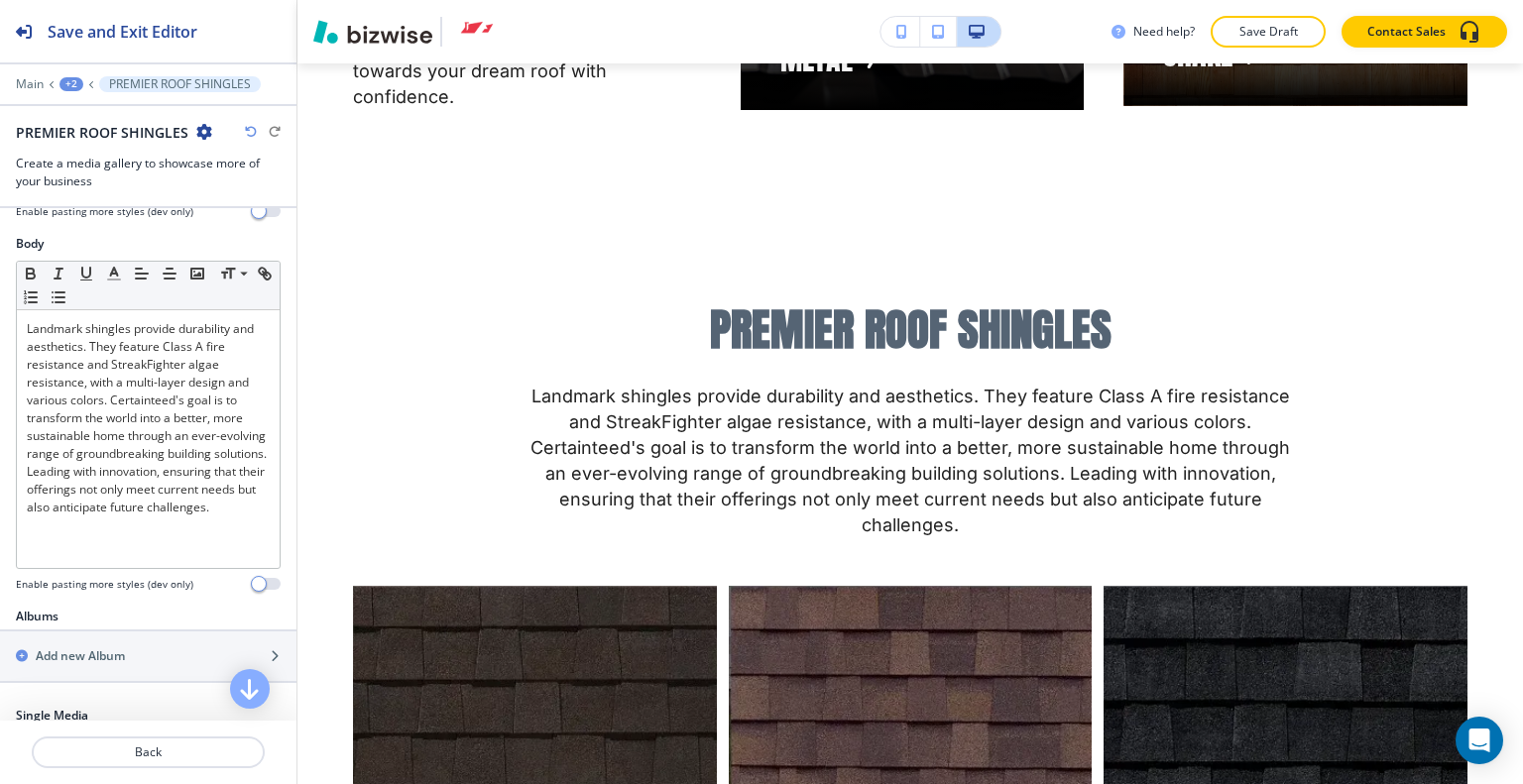 scroll, scrollTop: 0, scrollLeft: 0, axis: both 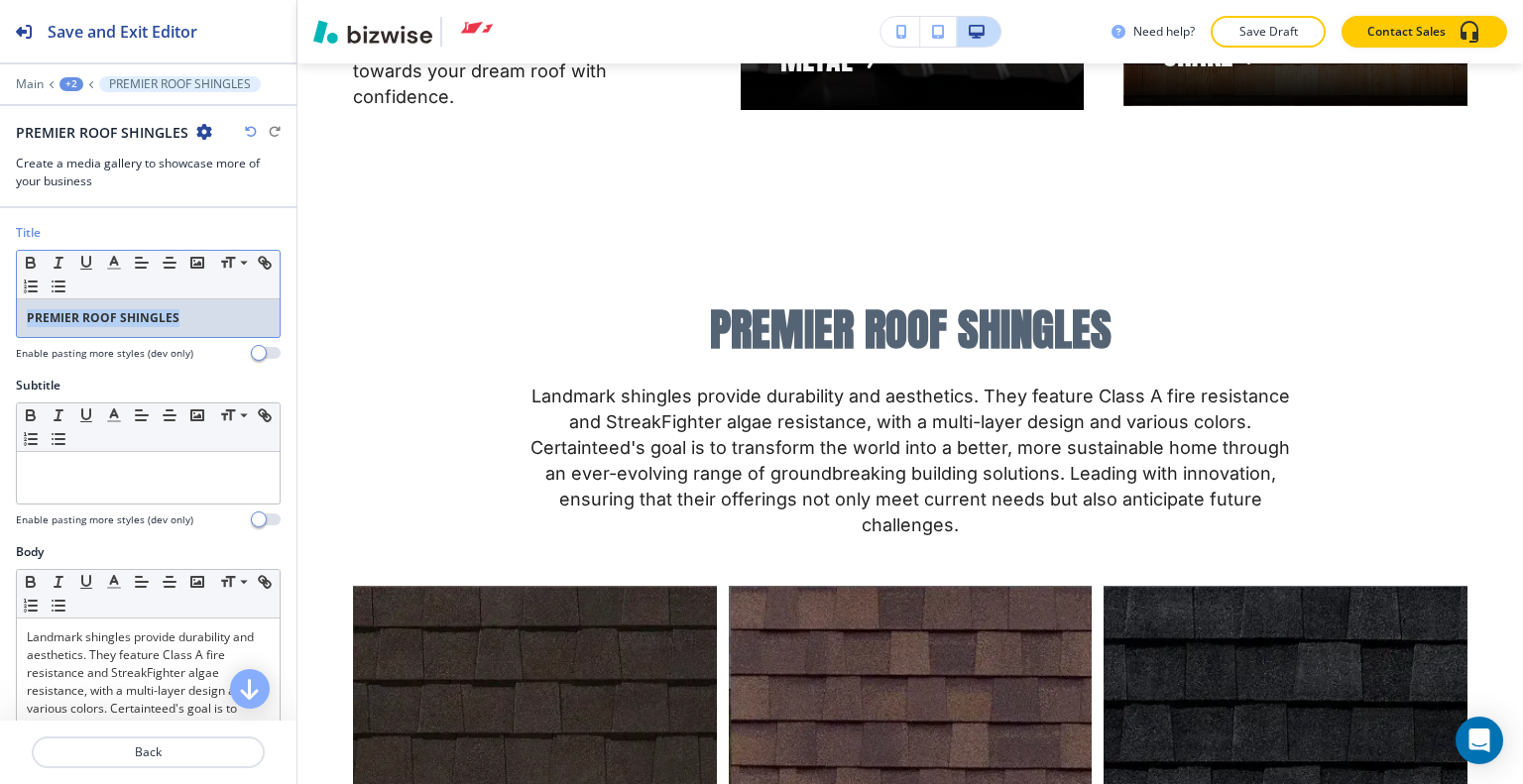 drag, startPoint x: 196, startPoint y: 317, endPoint x: 16, endPoint y: 289, distance: 182.16476 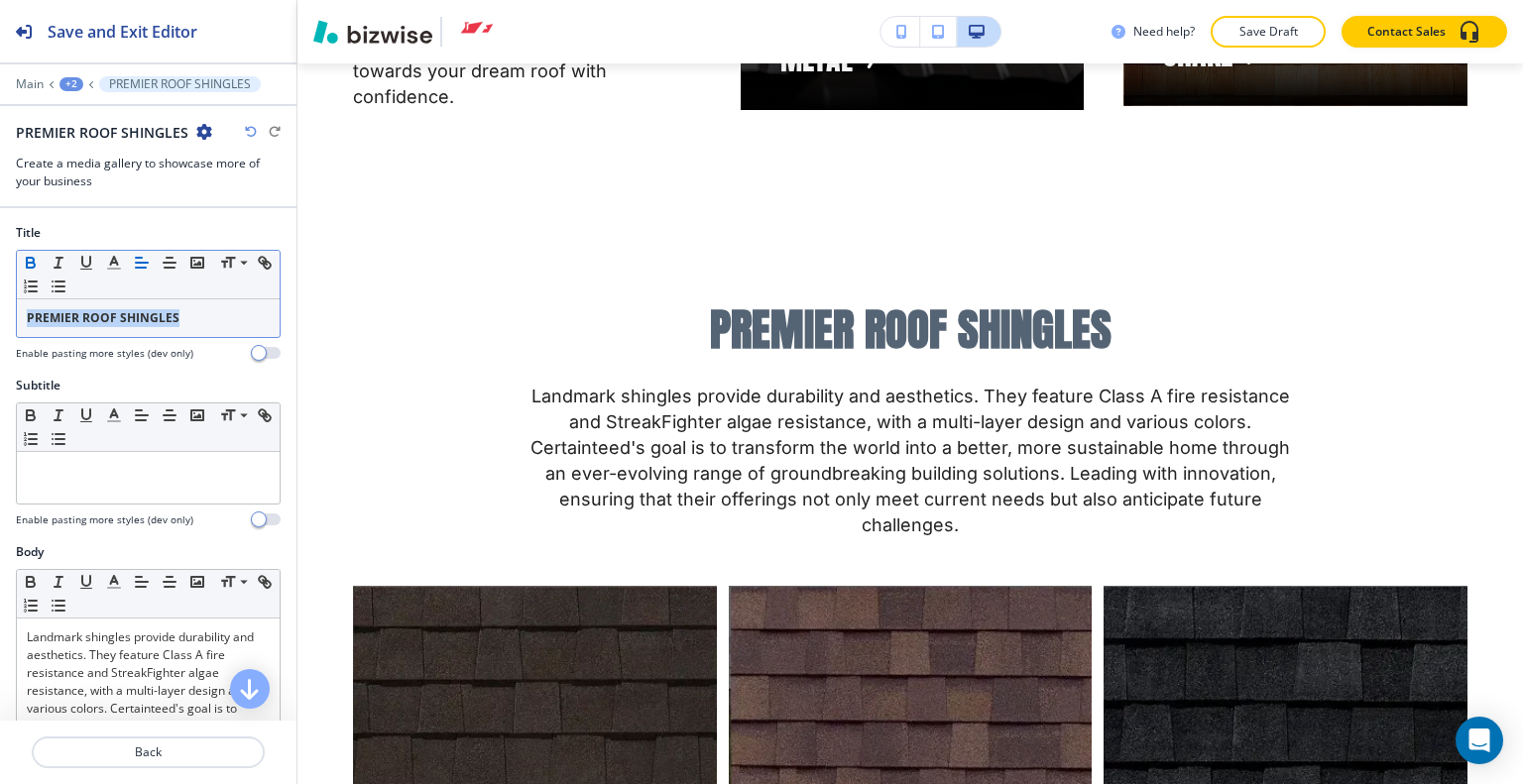 click 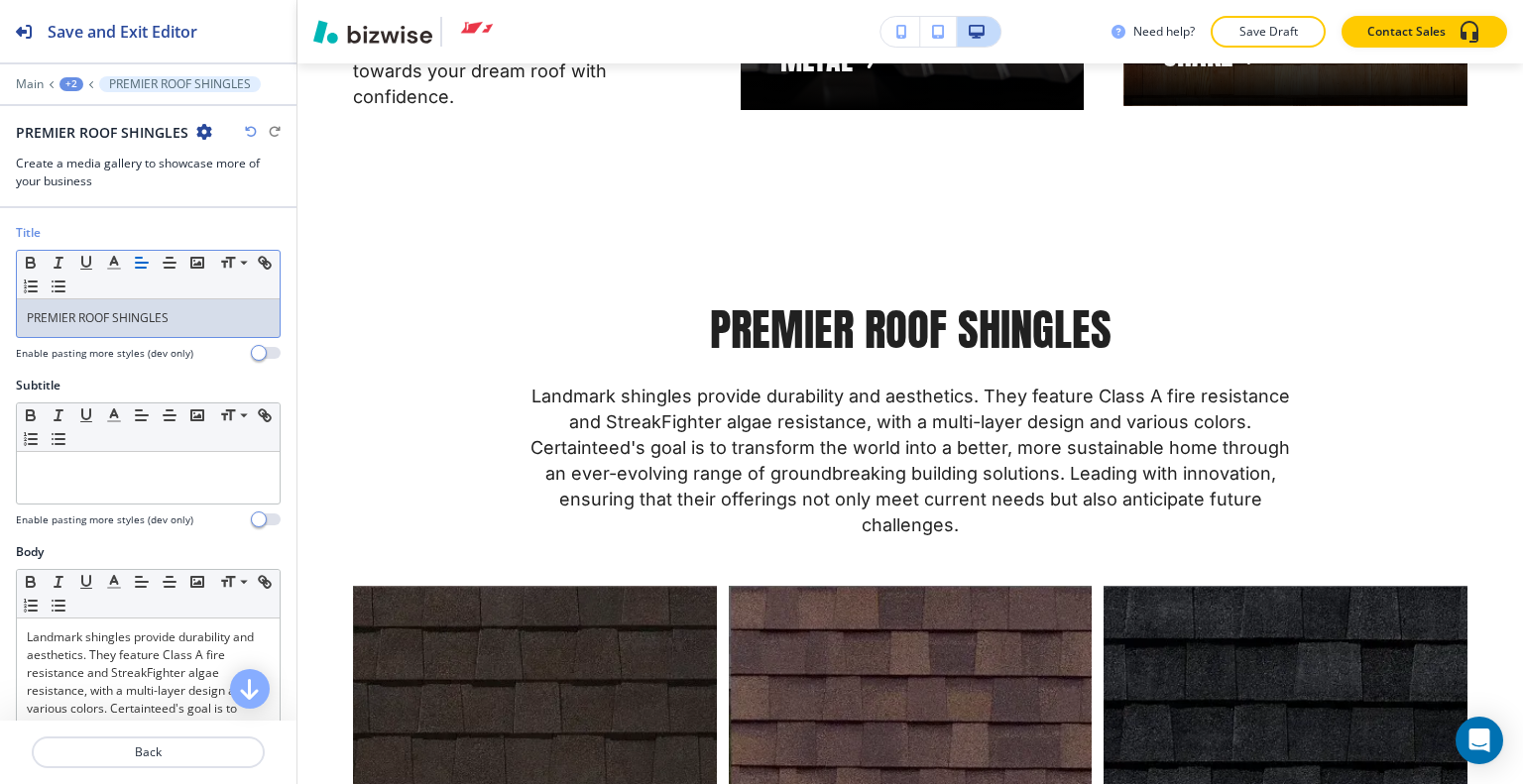copy on "PREMIER ROOF SHINGLES" 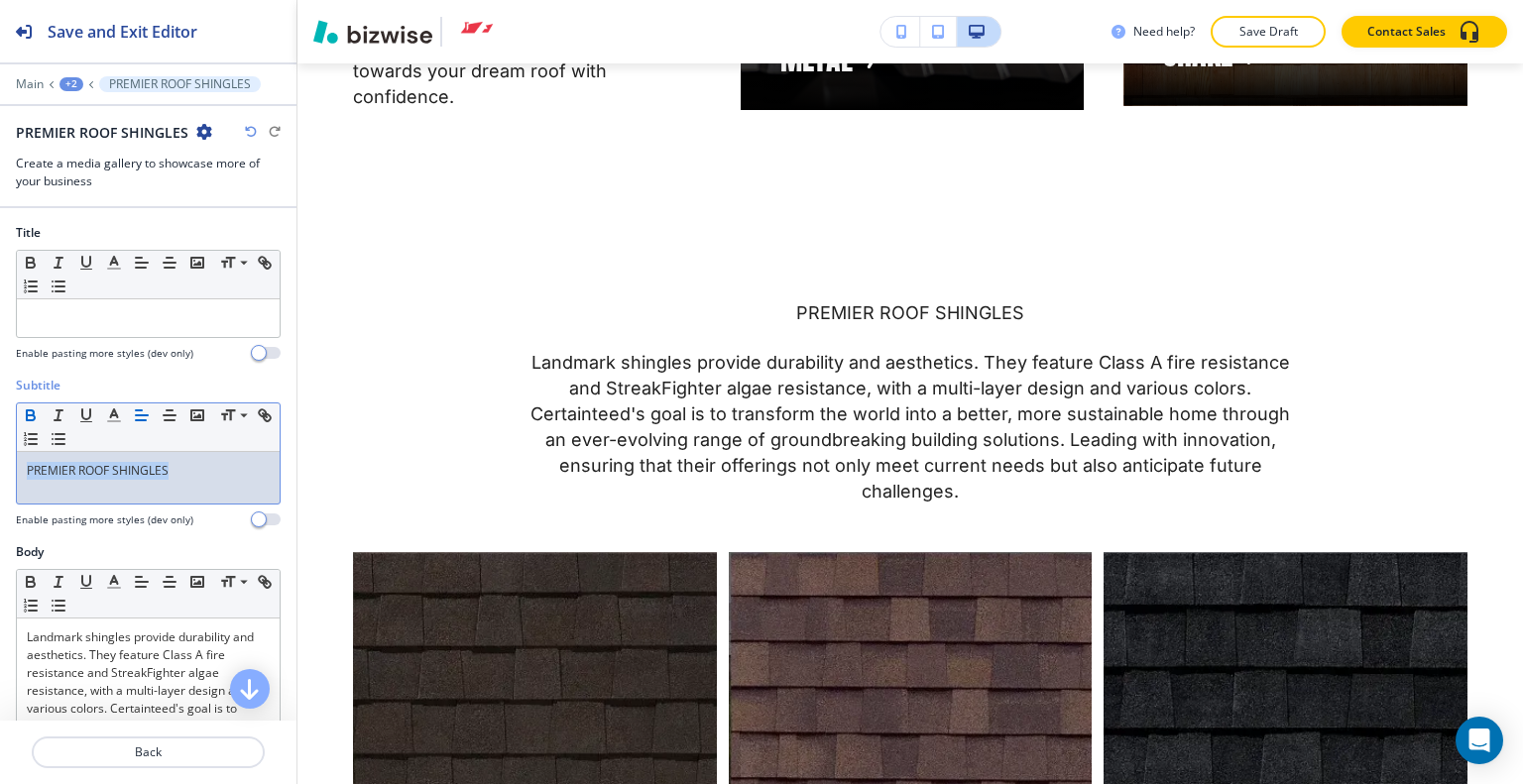 drag, startPoint x: 127, startPoint y: 471, endPoint x: 23, endPoint y: 409, distance: 121.07849 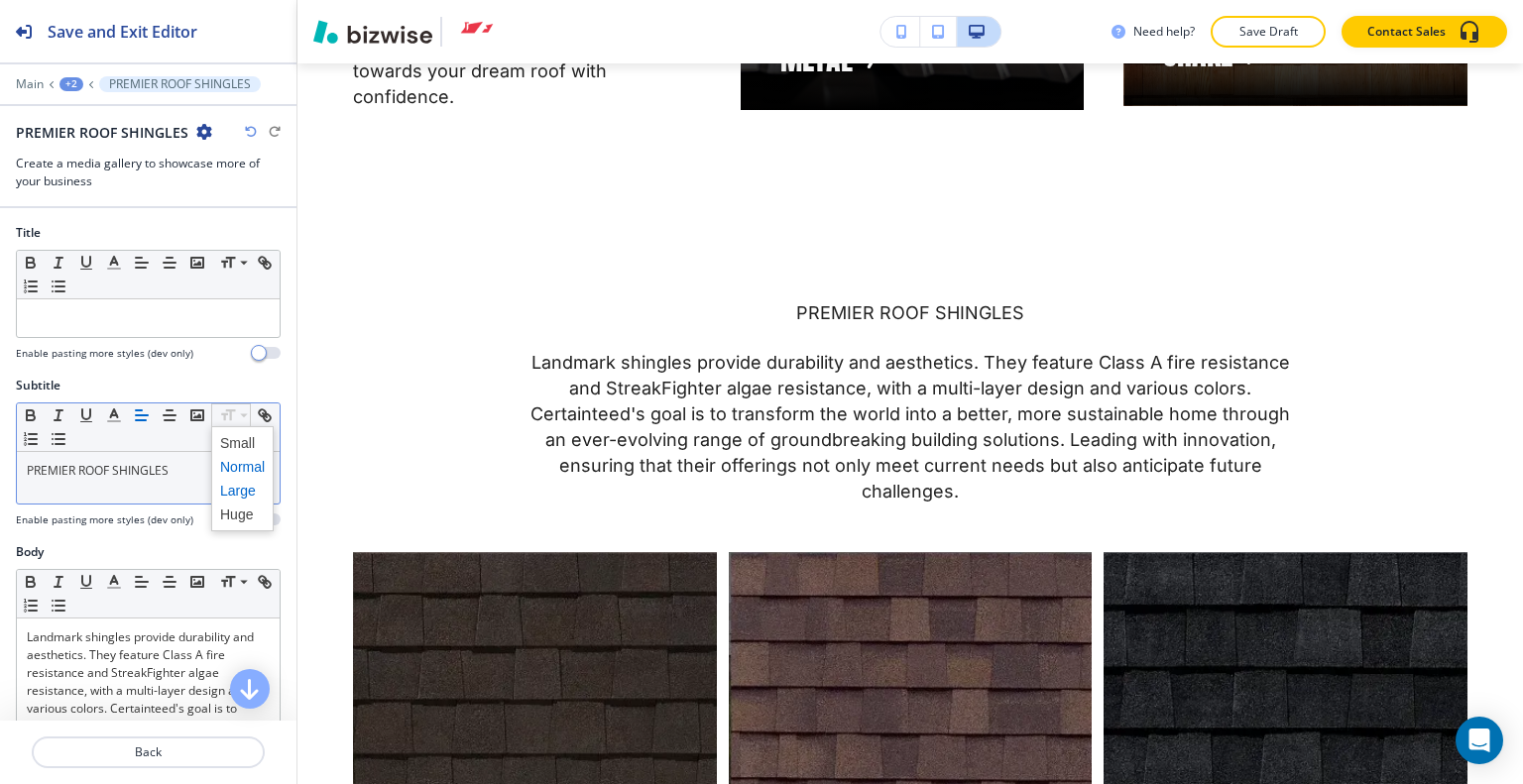 click at bounding box center [242, 491] 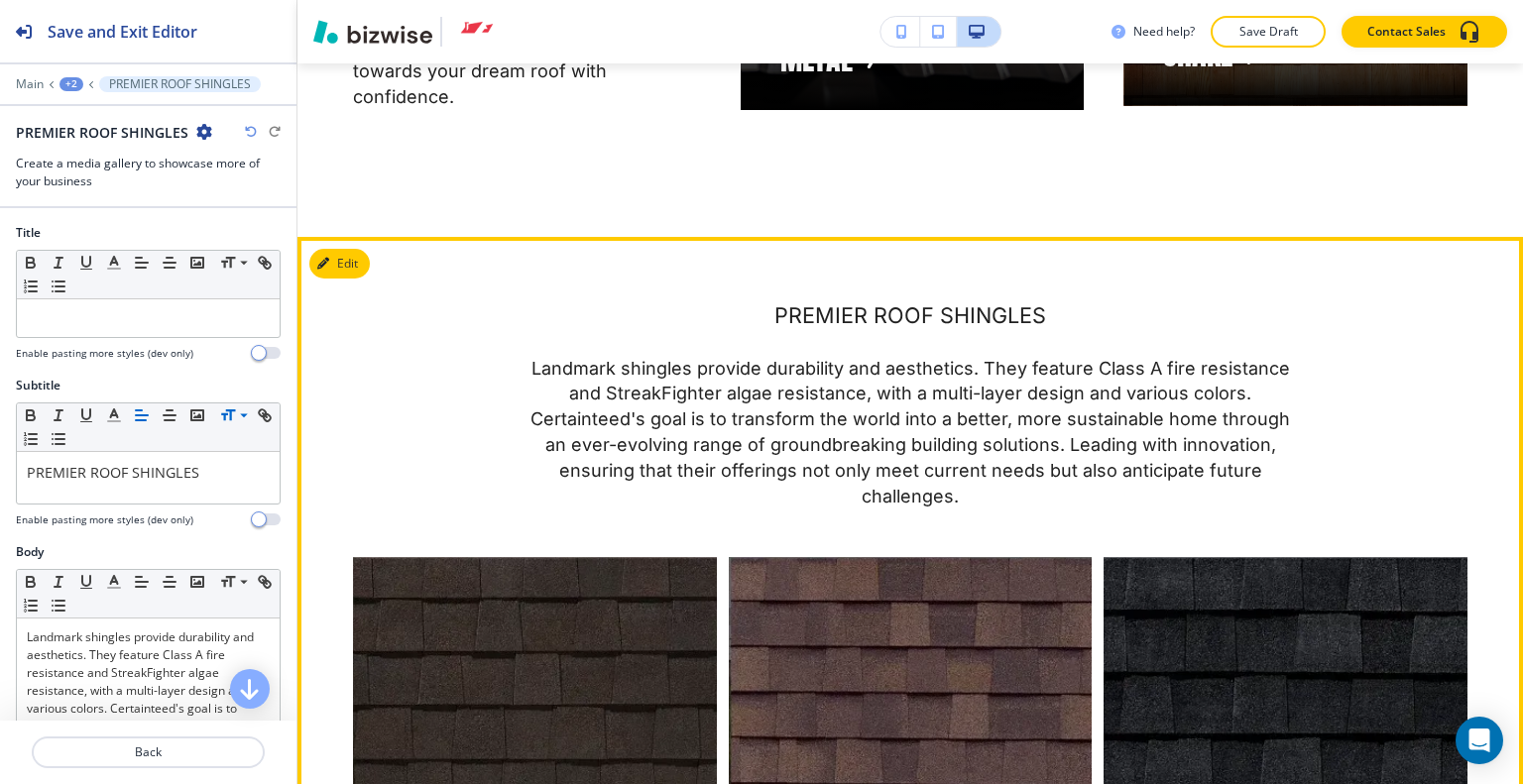 click on "PREMIER ROOF SHINGLES Landmark shingles provide durability and aesthetics. They feature Class A fire resistance and StreakFighter algae resistance, with a multi-layer design and various colors. Certainteed's goal is to transform the world into a better, more sustainable home through an ever-evolving range of groundbreaking building solutions. Leading with innovation, ensuring that their offerings not only meet current needs but also anticipate future challenges." at bounding box center (910, 404) 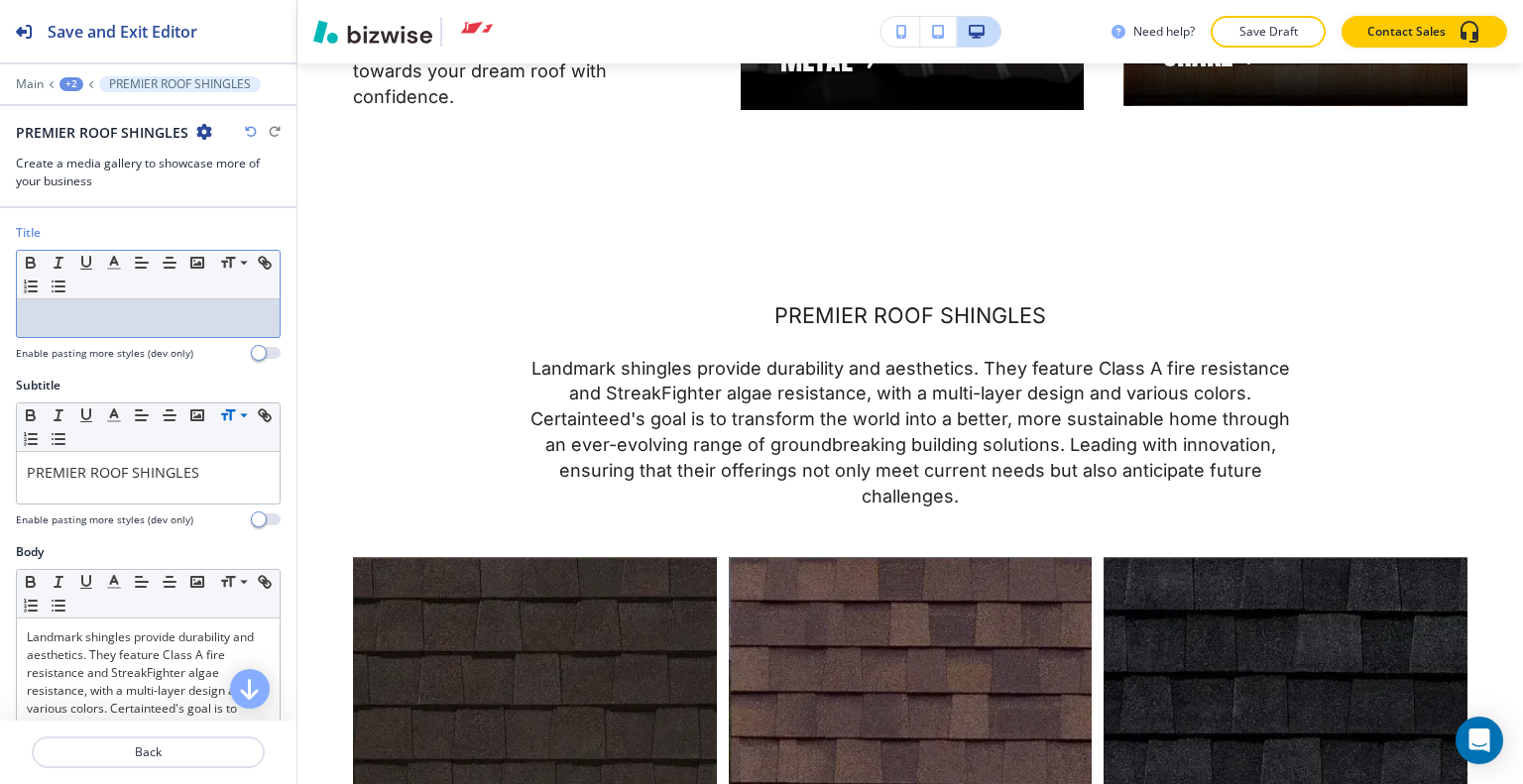 click at bounding box center (148, 318) 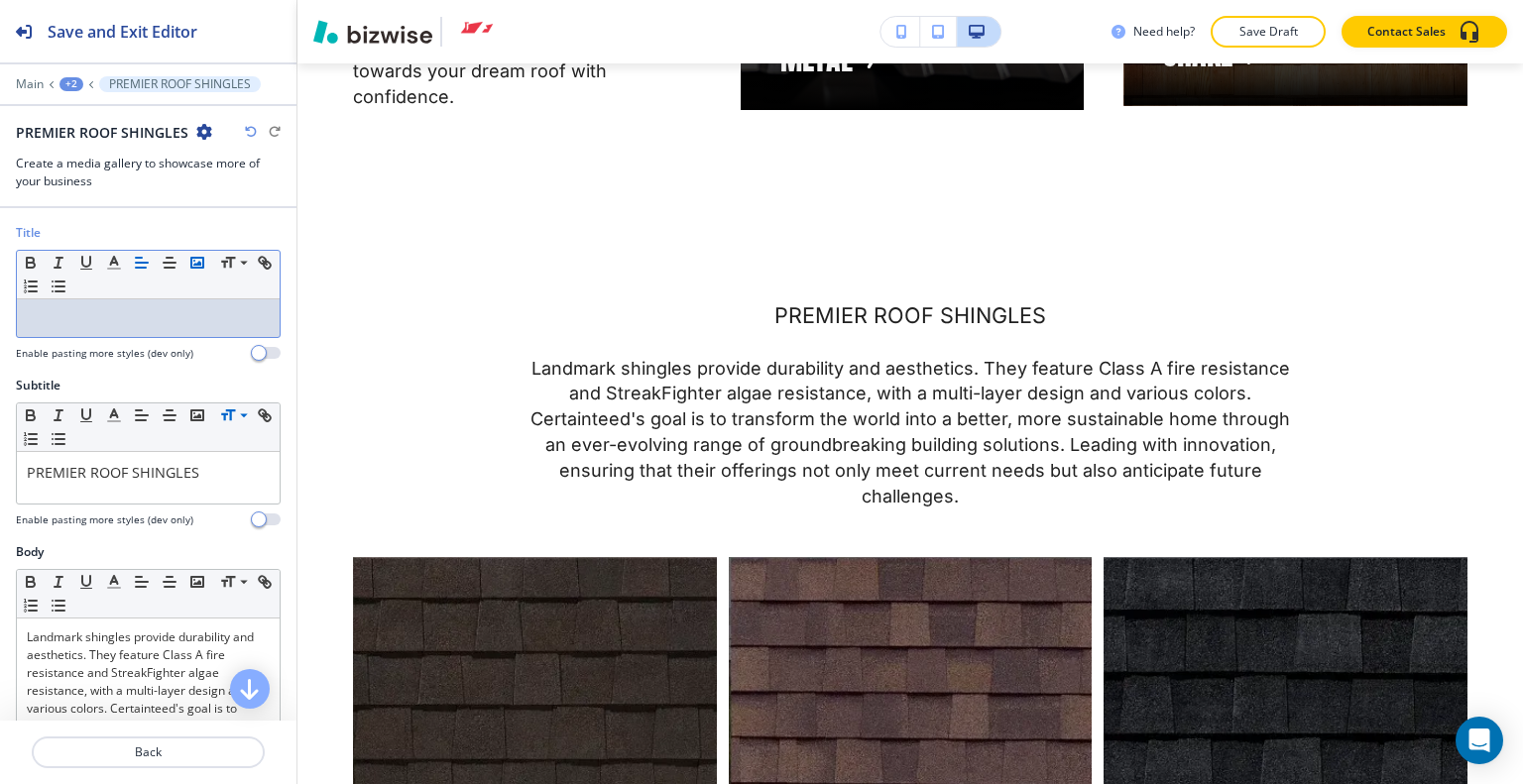 click 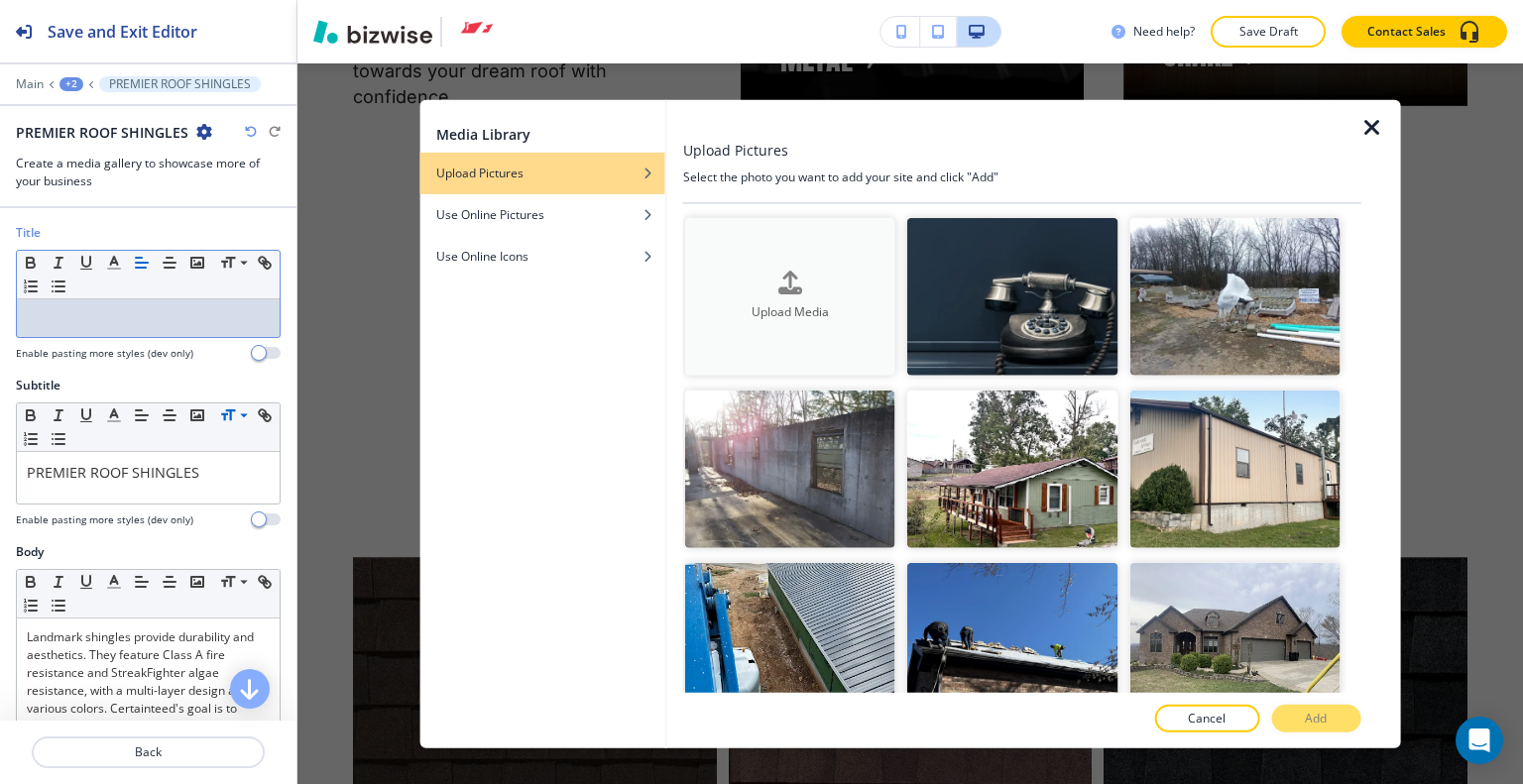 click on "Upload Media" at bounding box center [790, 296] 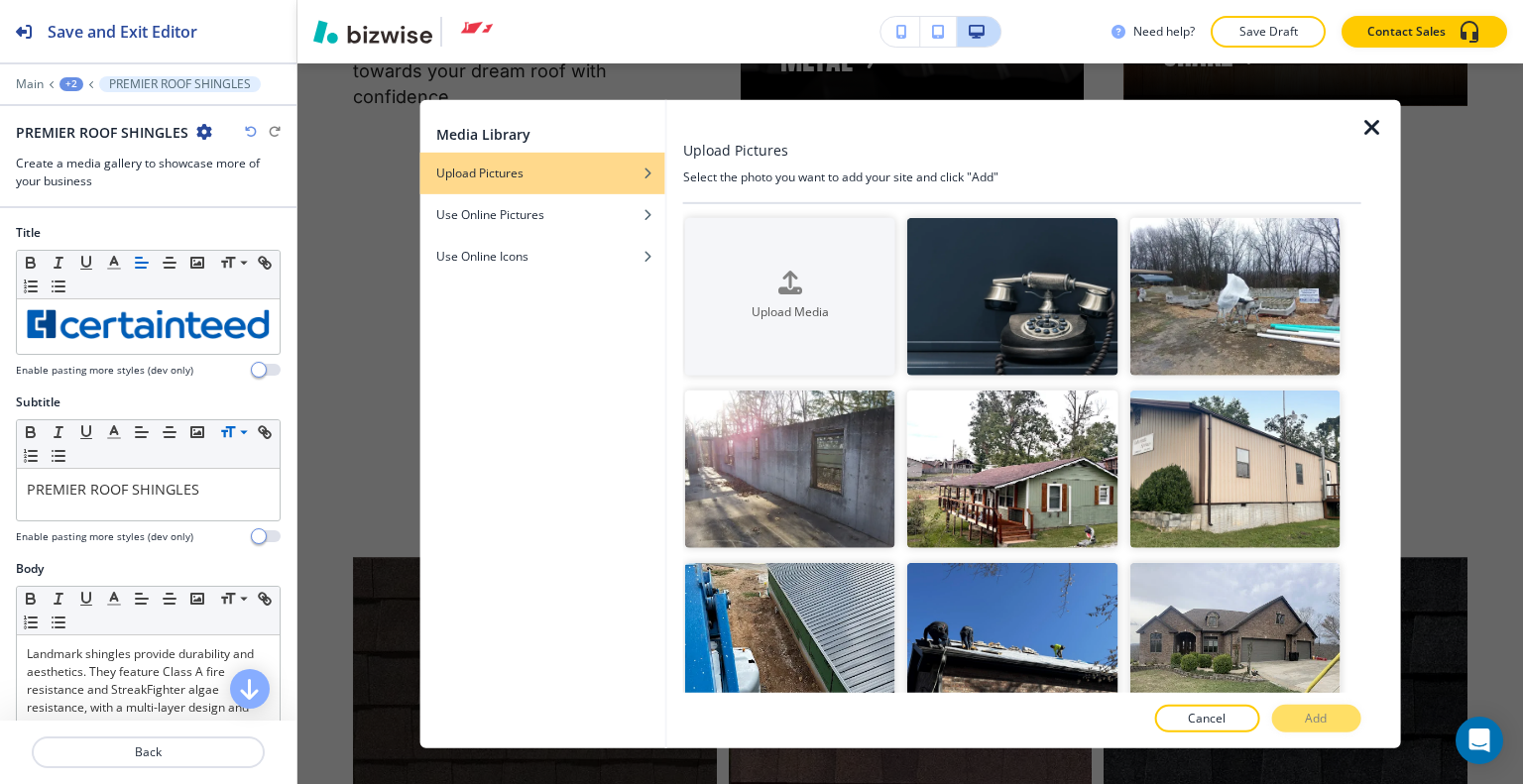 click at bounding box center [1372, 127] 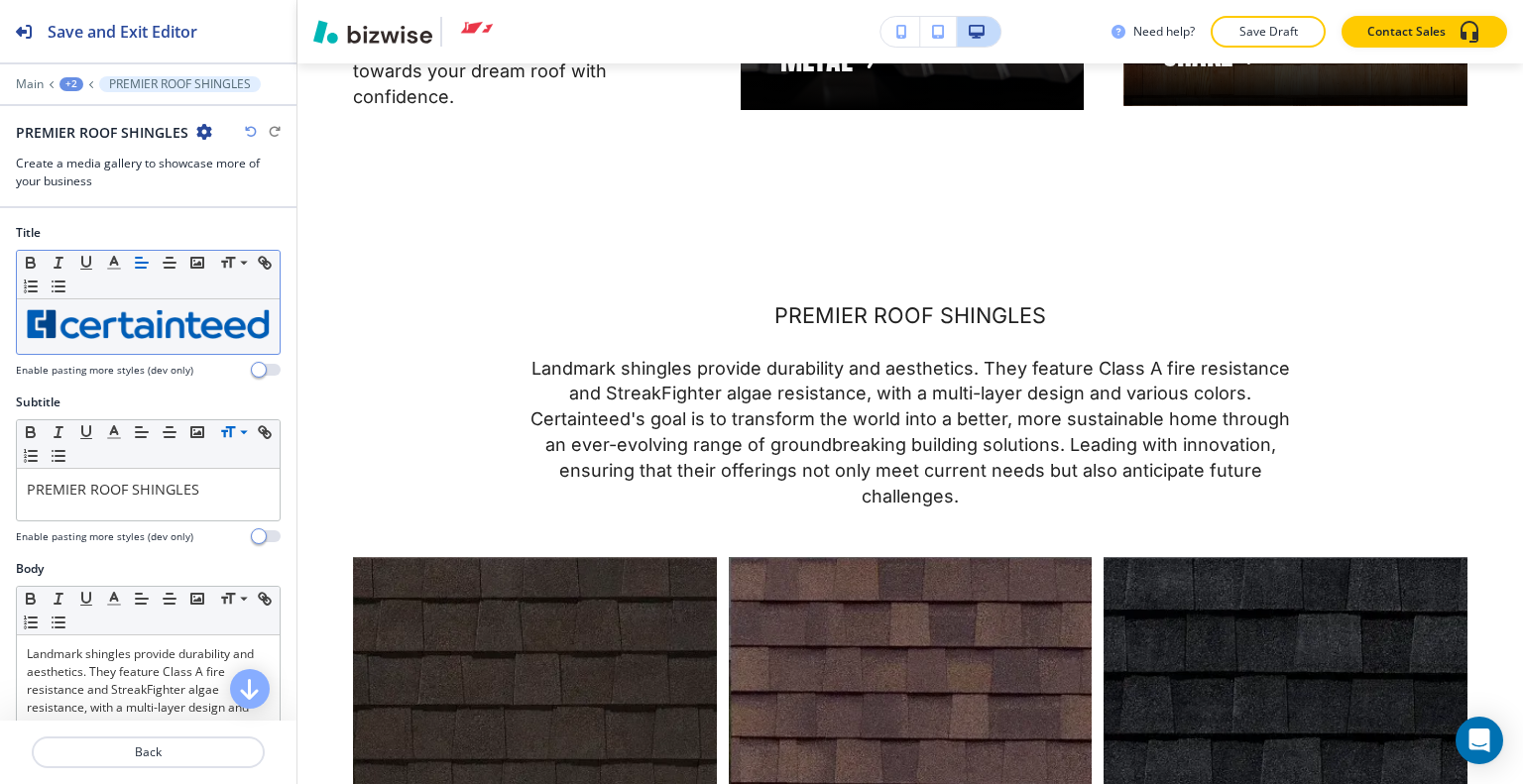 click at bounding box center (148, 326) 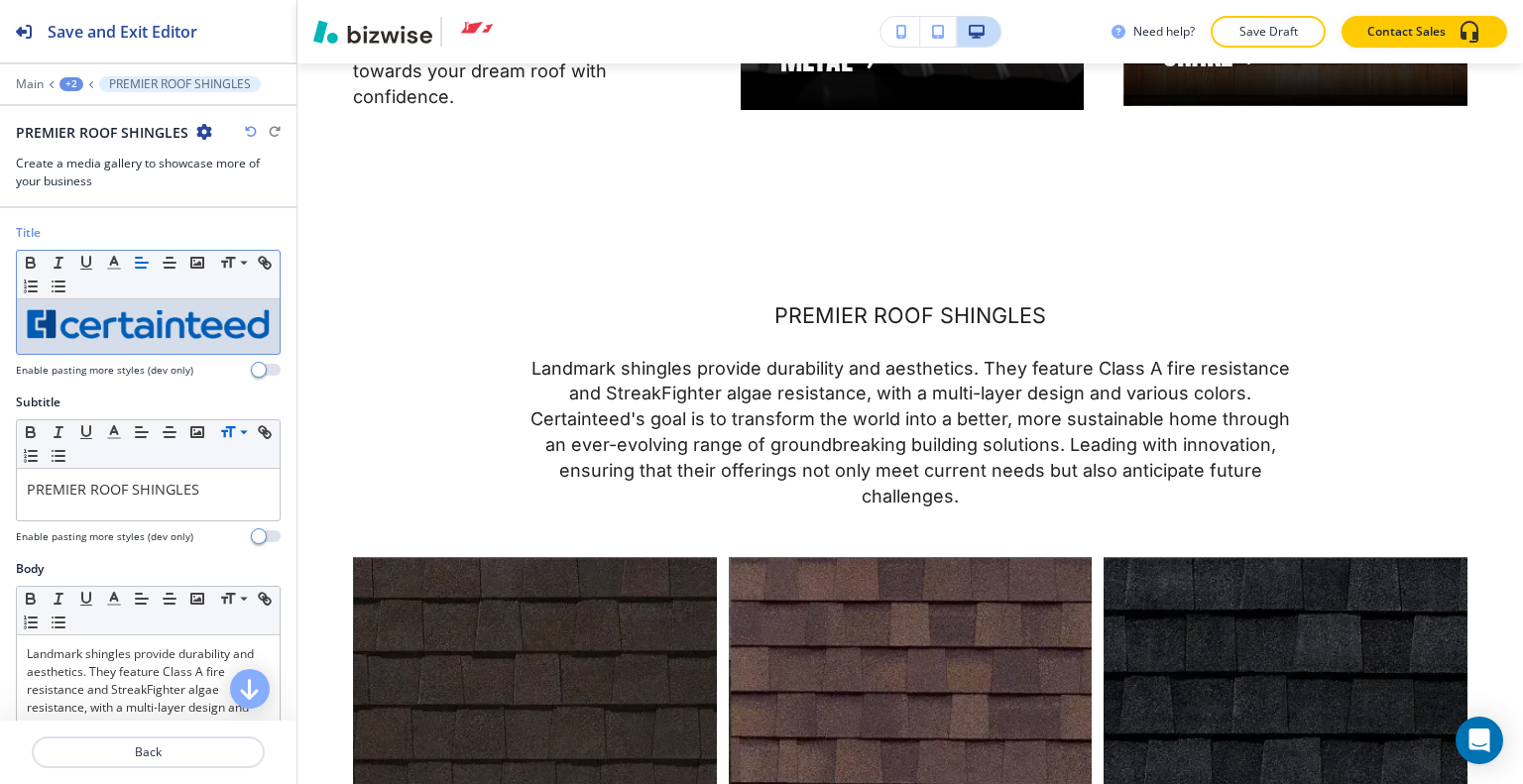 type 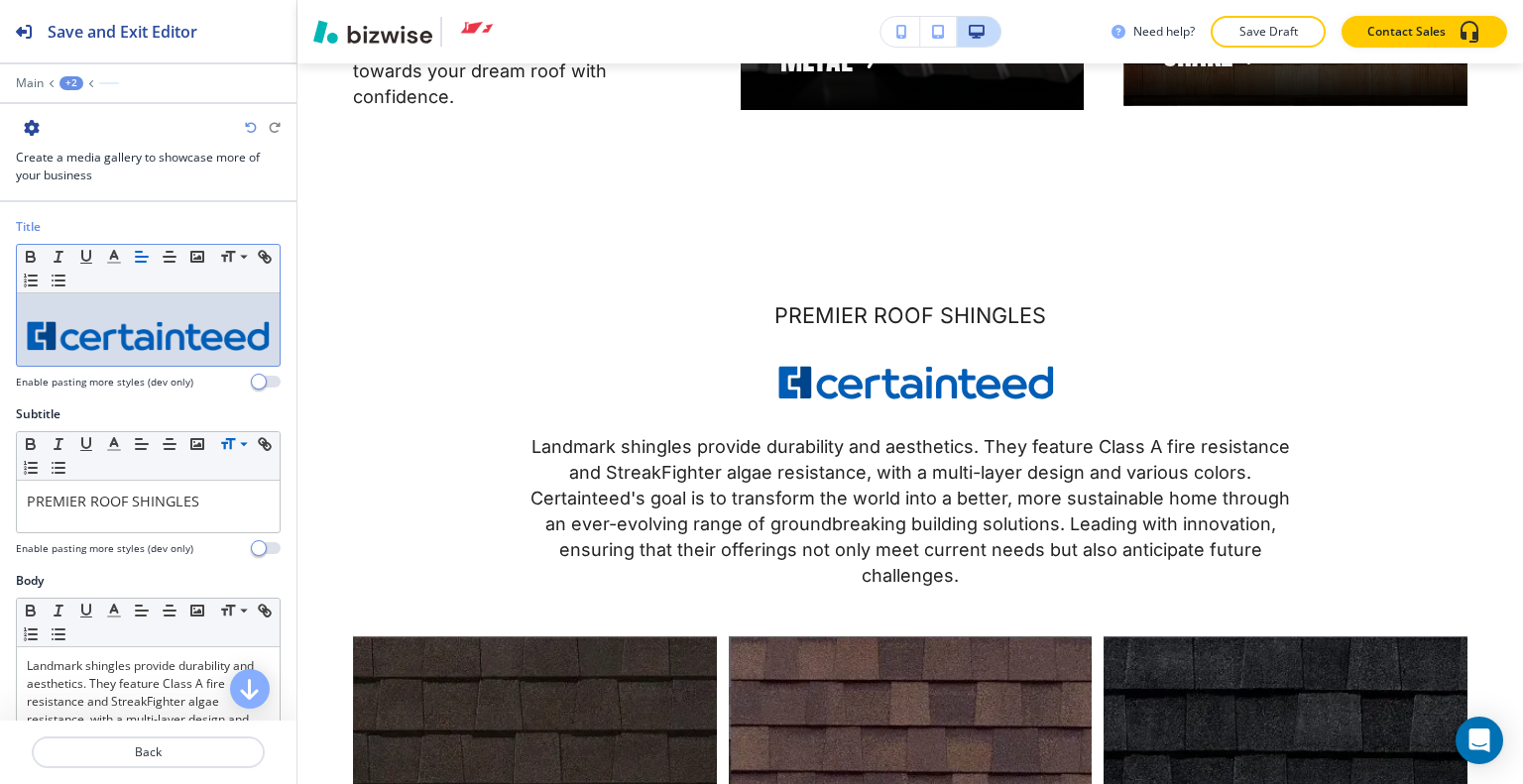 click at bounding box center (148, 336) 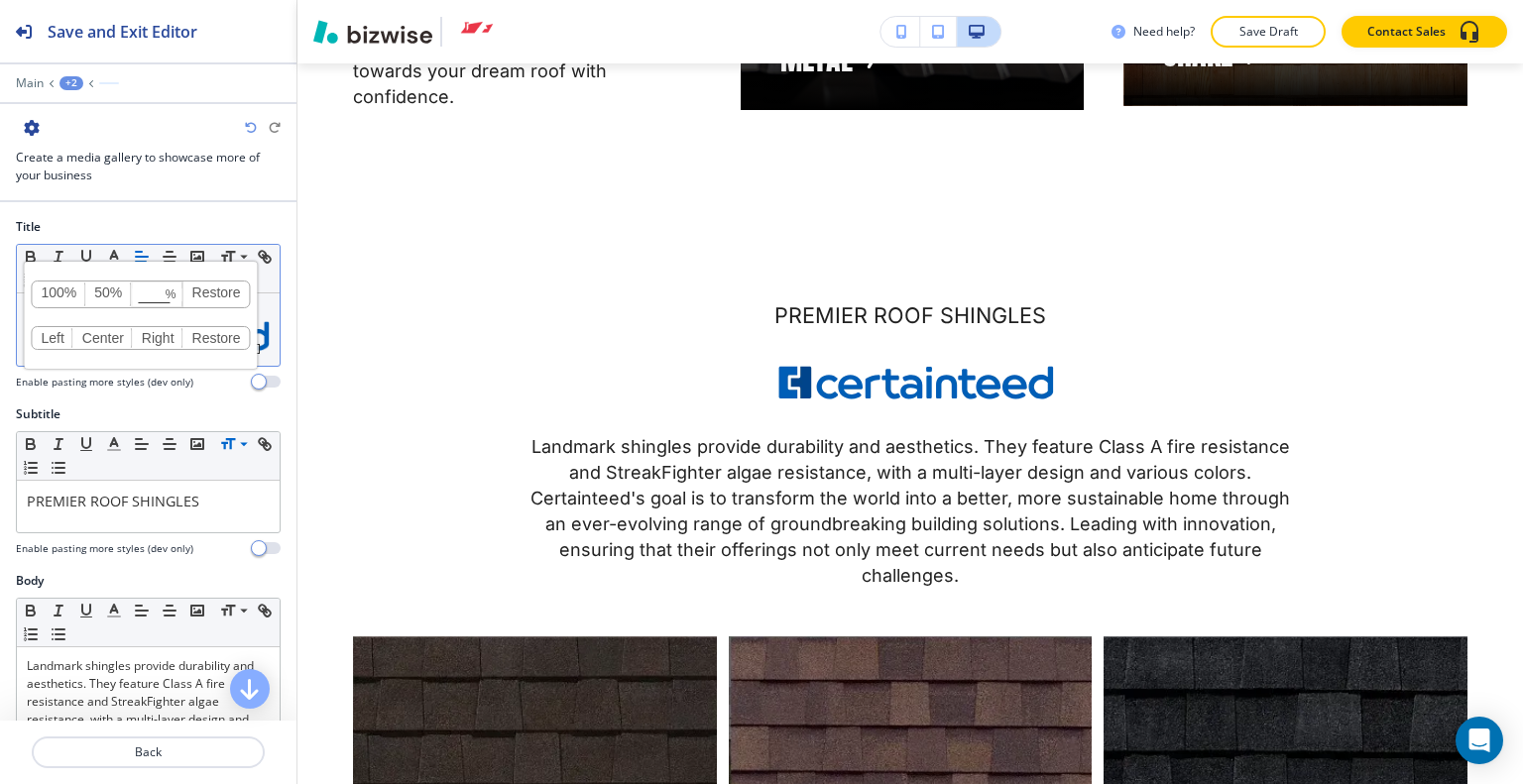 click on "Center" at bounding box center [103, 338] 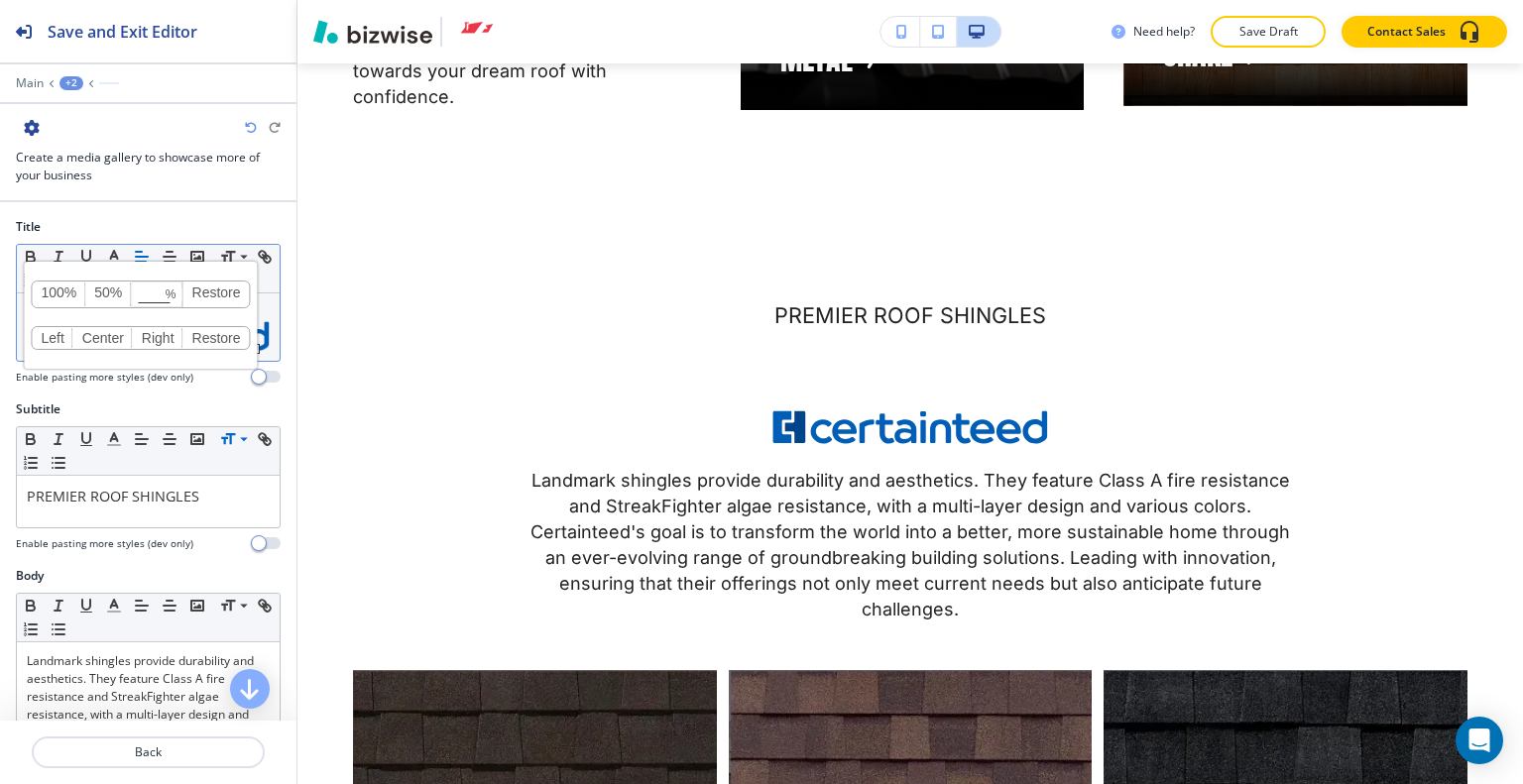 click on "Restore" at bounding box center [216, 294] 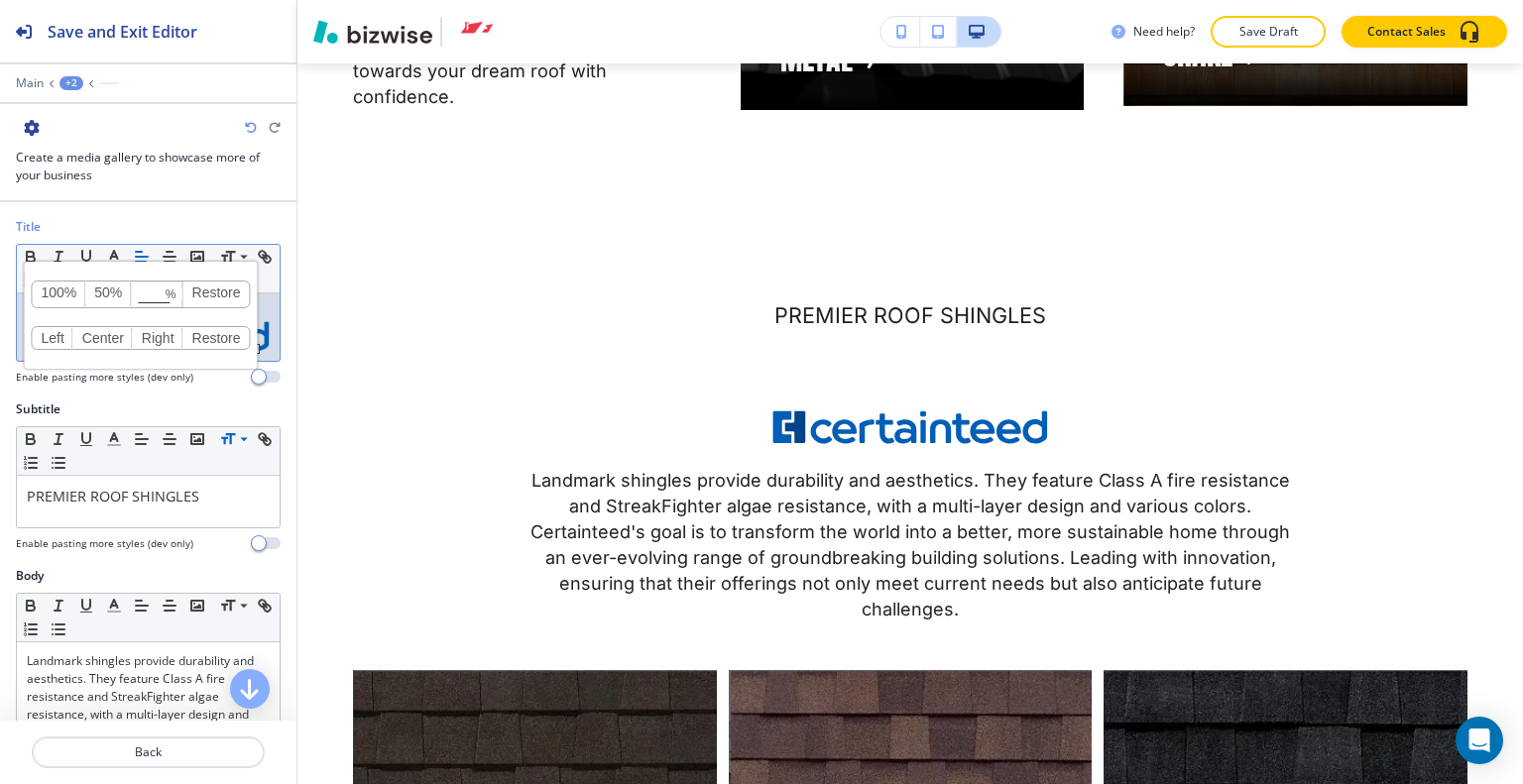 click at bounding box center [251, 128] 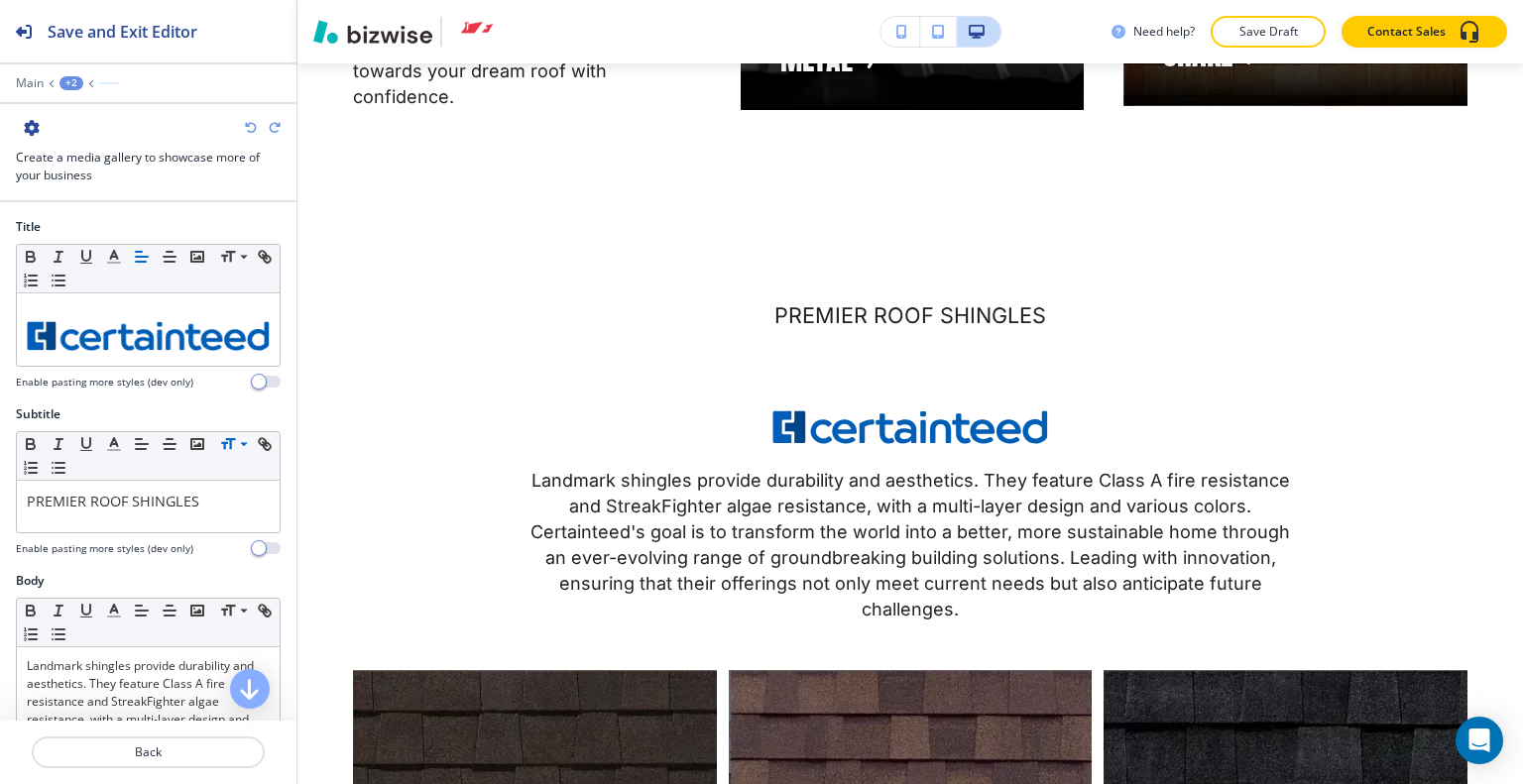click at bounding box center [251, 128] 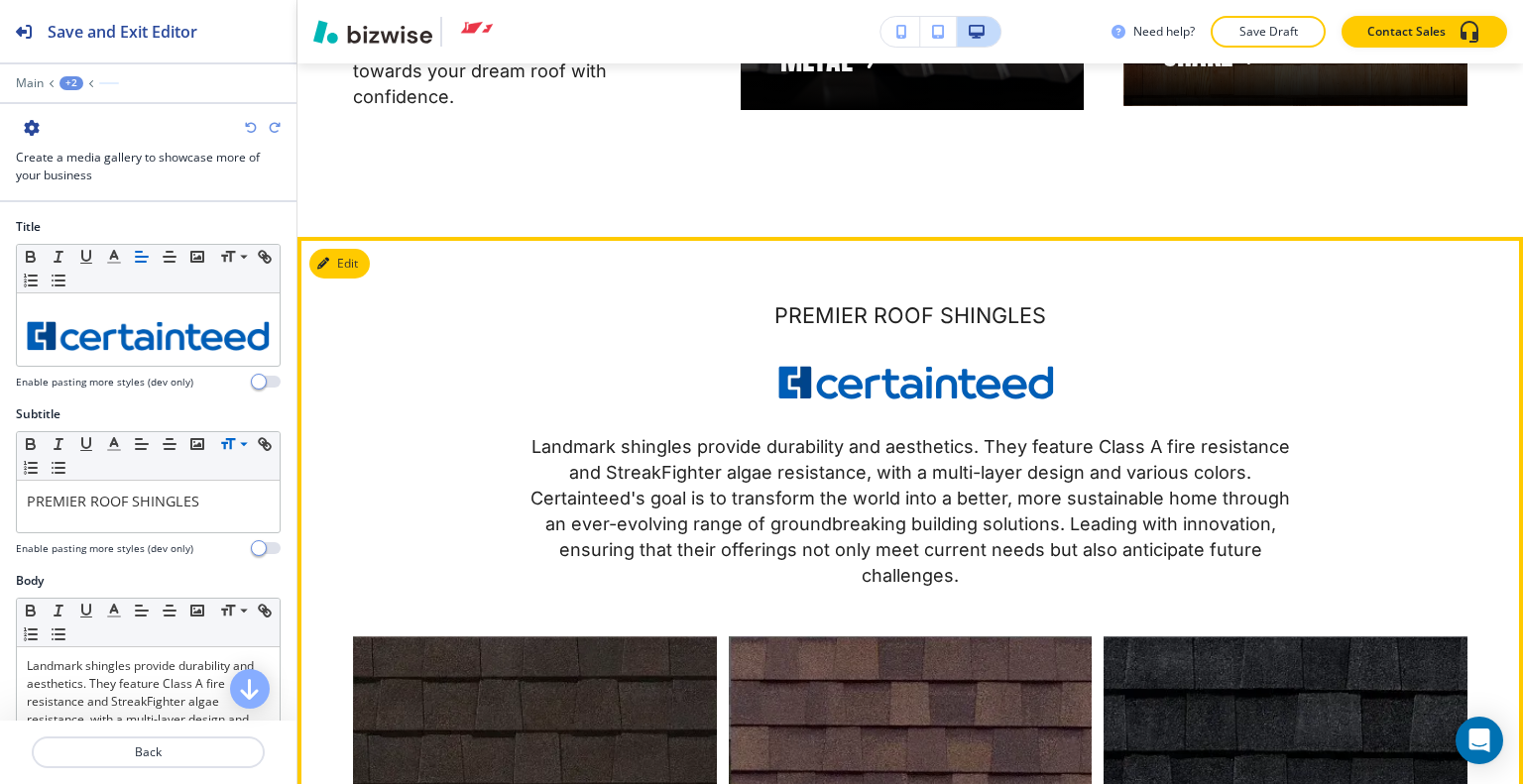 click on "PREMIER ROOF SHINGLES   Landmark shingles provide durability and aesthetics. They feature Class A fire resistance and StreakFighter algae resistance, with a multi-layer design and various colors. Certainteed's goal is to transform the world into a better, more sustainable home through an ever-evolving range of groundbreaking building solutions. Leading with innovation, ensuring that their offerings not only meet current needs but also anticipate future challenges." at bounding box center [910, 444] 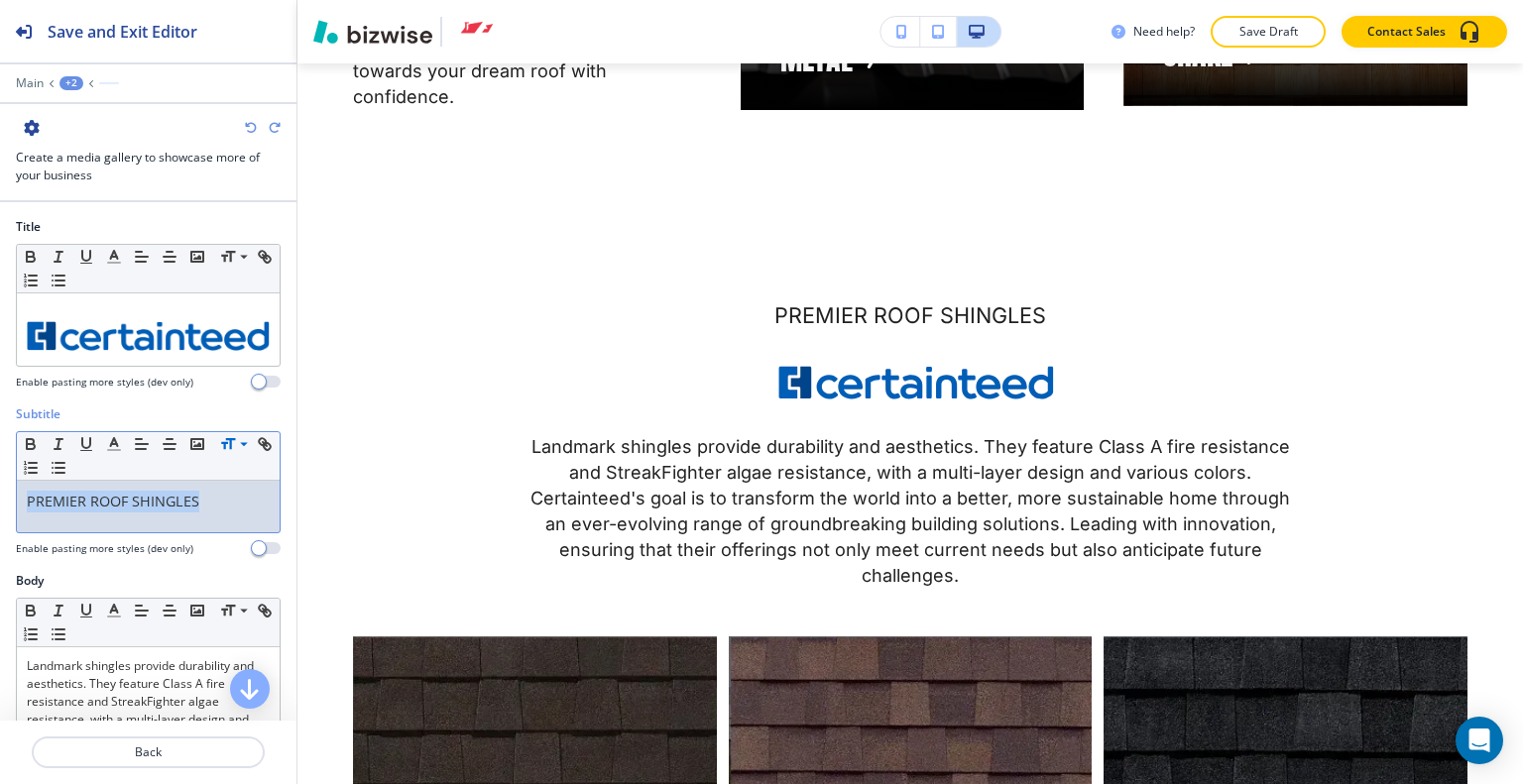drag, startPoint x: 221, startPoint y: 502, endPoint x: 0, endPoint y: 465, distance: 224.07588 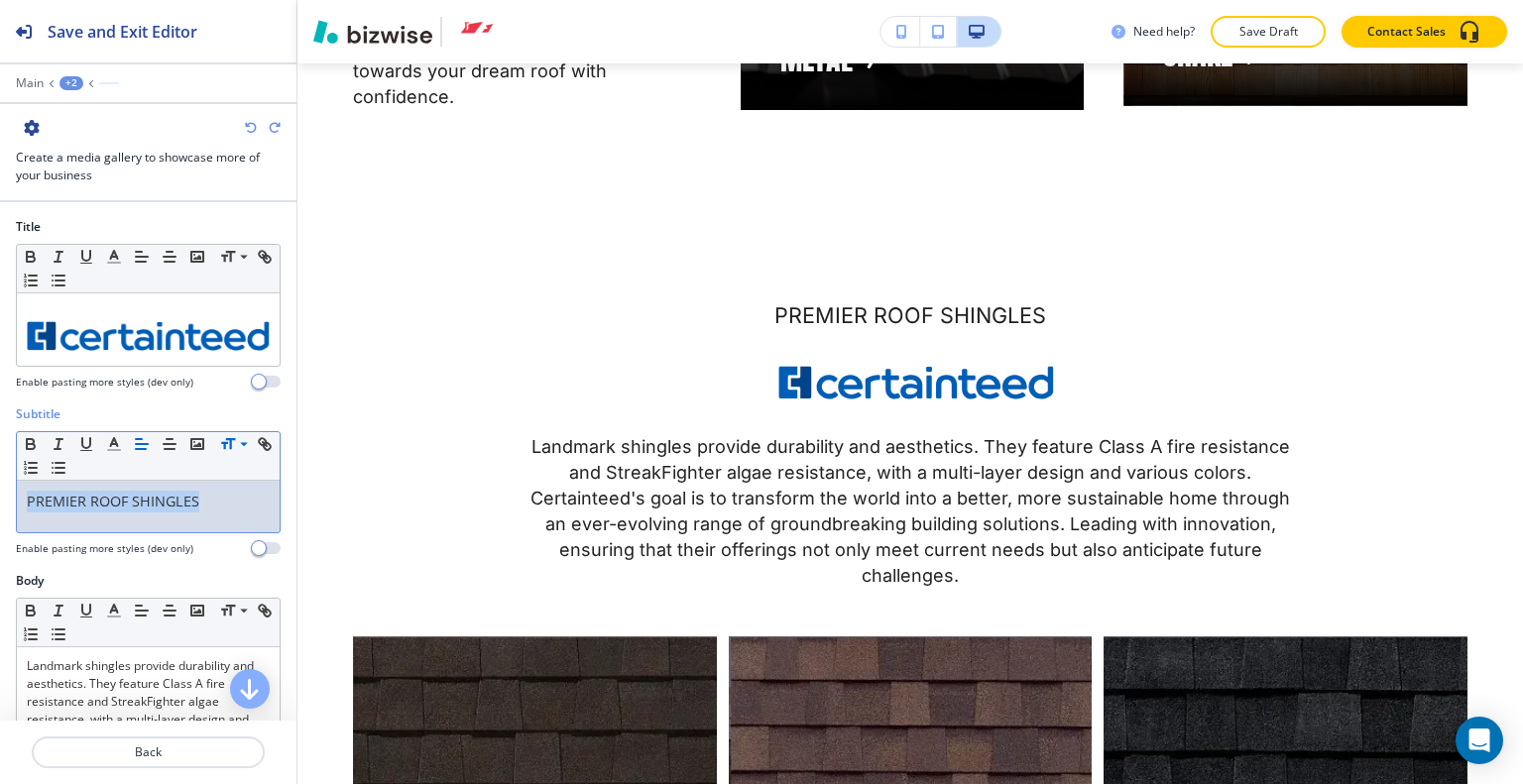 click on "PREMIER ROOF SHINGLES" at bounding box center (148, 506) 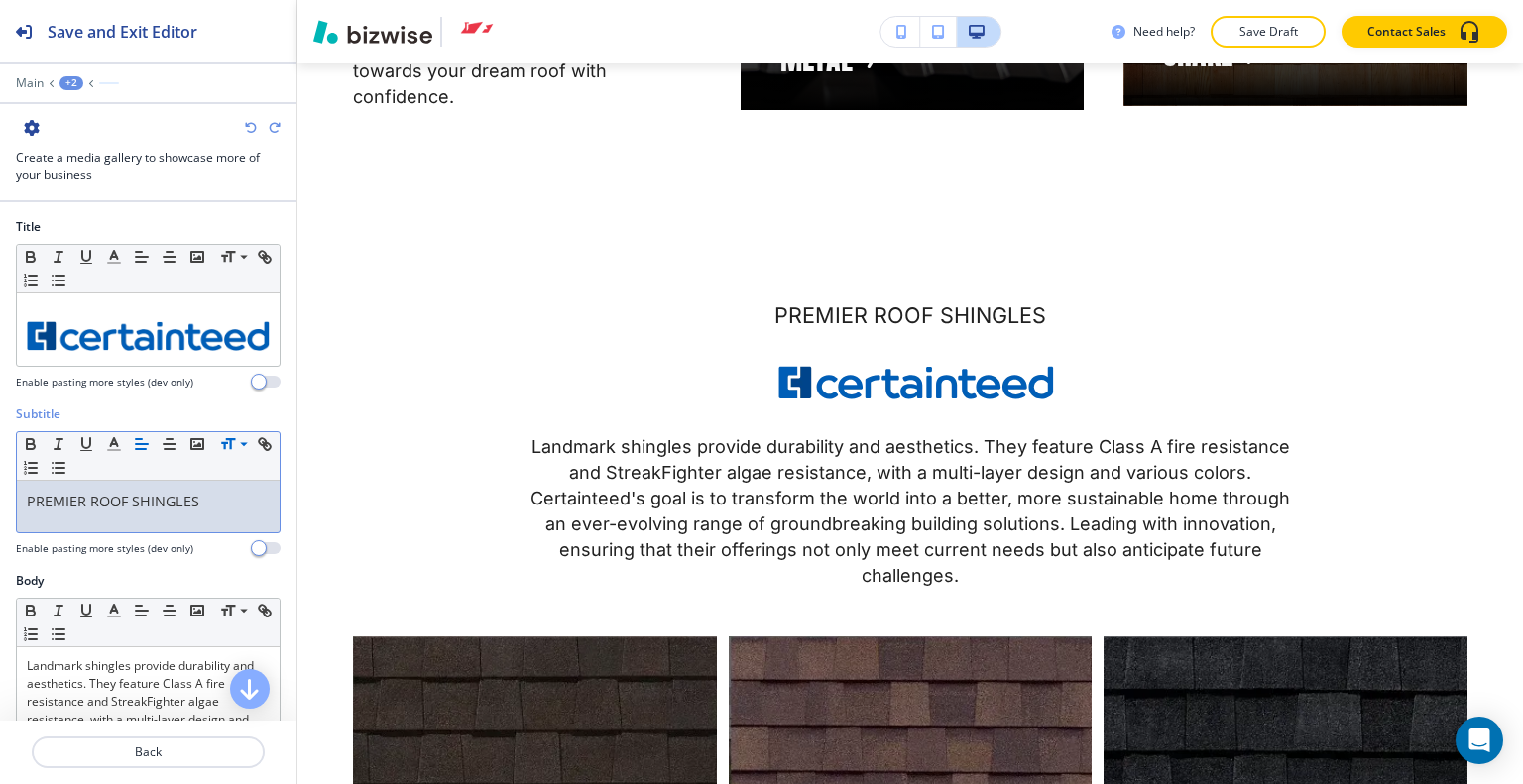 type 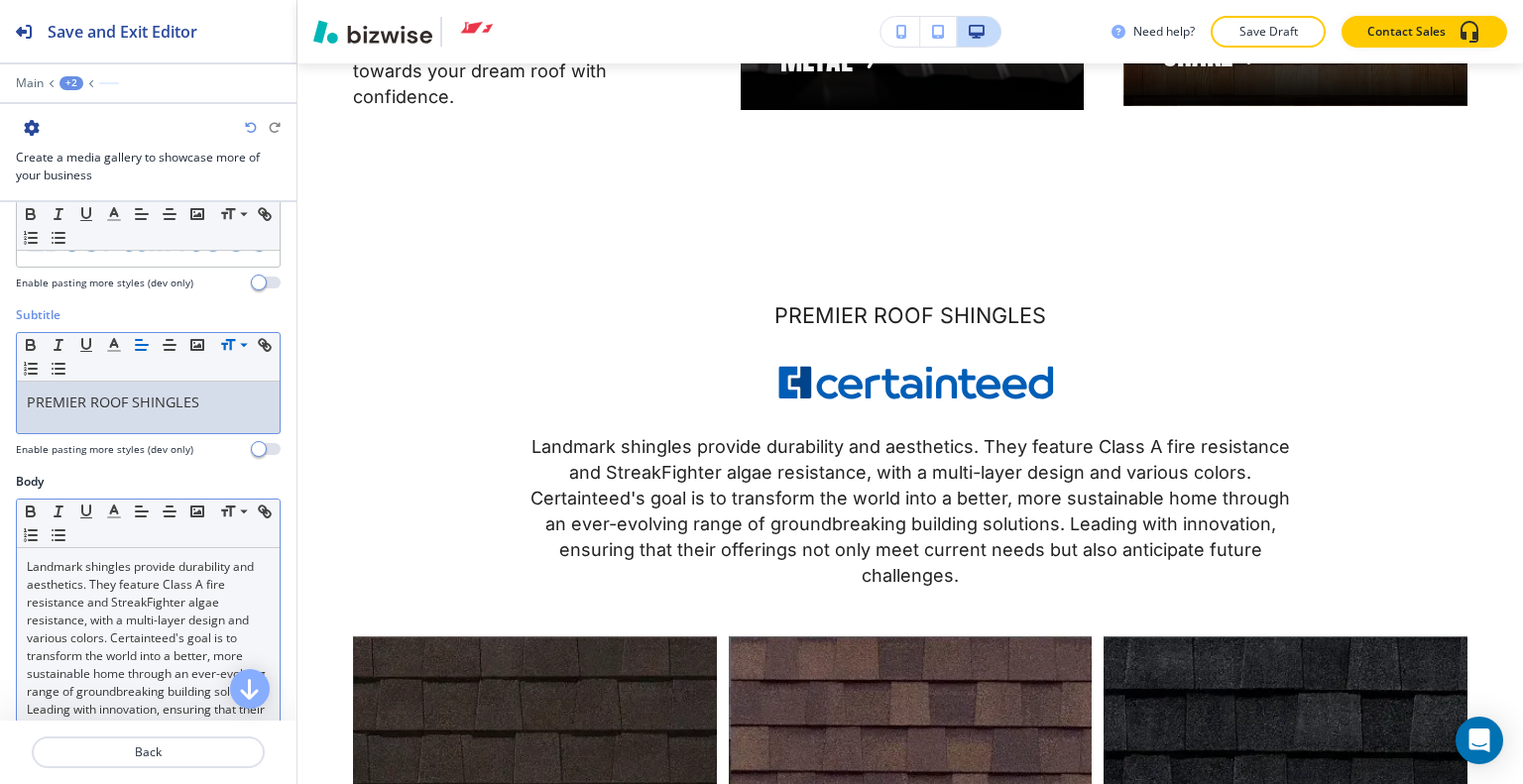 scroll, scrollTop: 198, scrollLeft: 0, axis: vertical 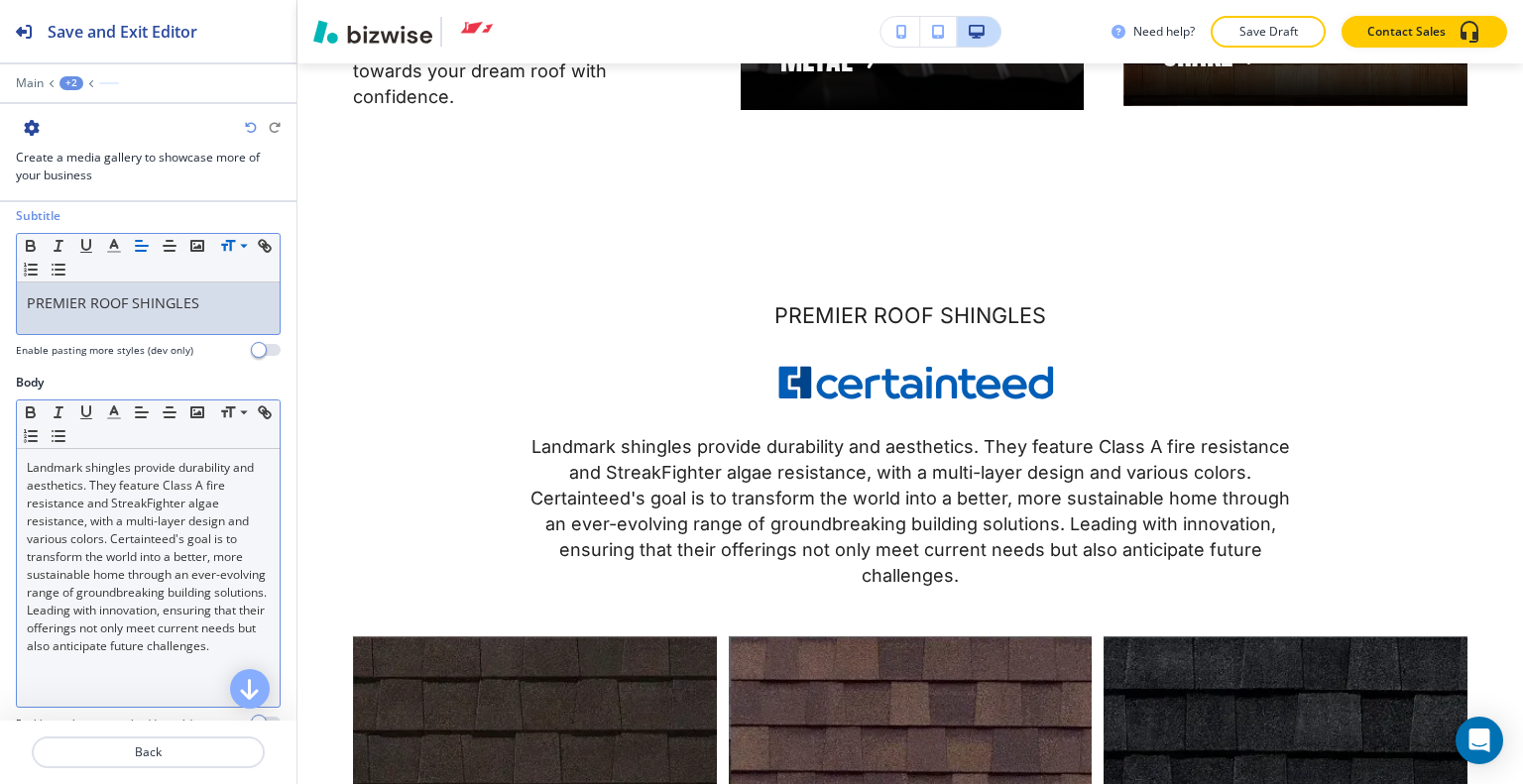 click on "Landmark shingles provide durability and aesthetics. They feature Class A fire resistance and StreakFighter algae resistance, with a multi-layer design and various colors. Certainteed's goal is to transform the world into a better, more sustainable home through an ever-evolving range of groundbreaking building solutions. Leading with innovation, ensuring that their offerings not only meet current needs but also anticipate future challenges." at bounding box center [148, 557] 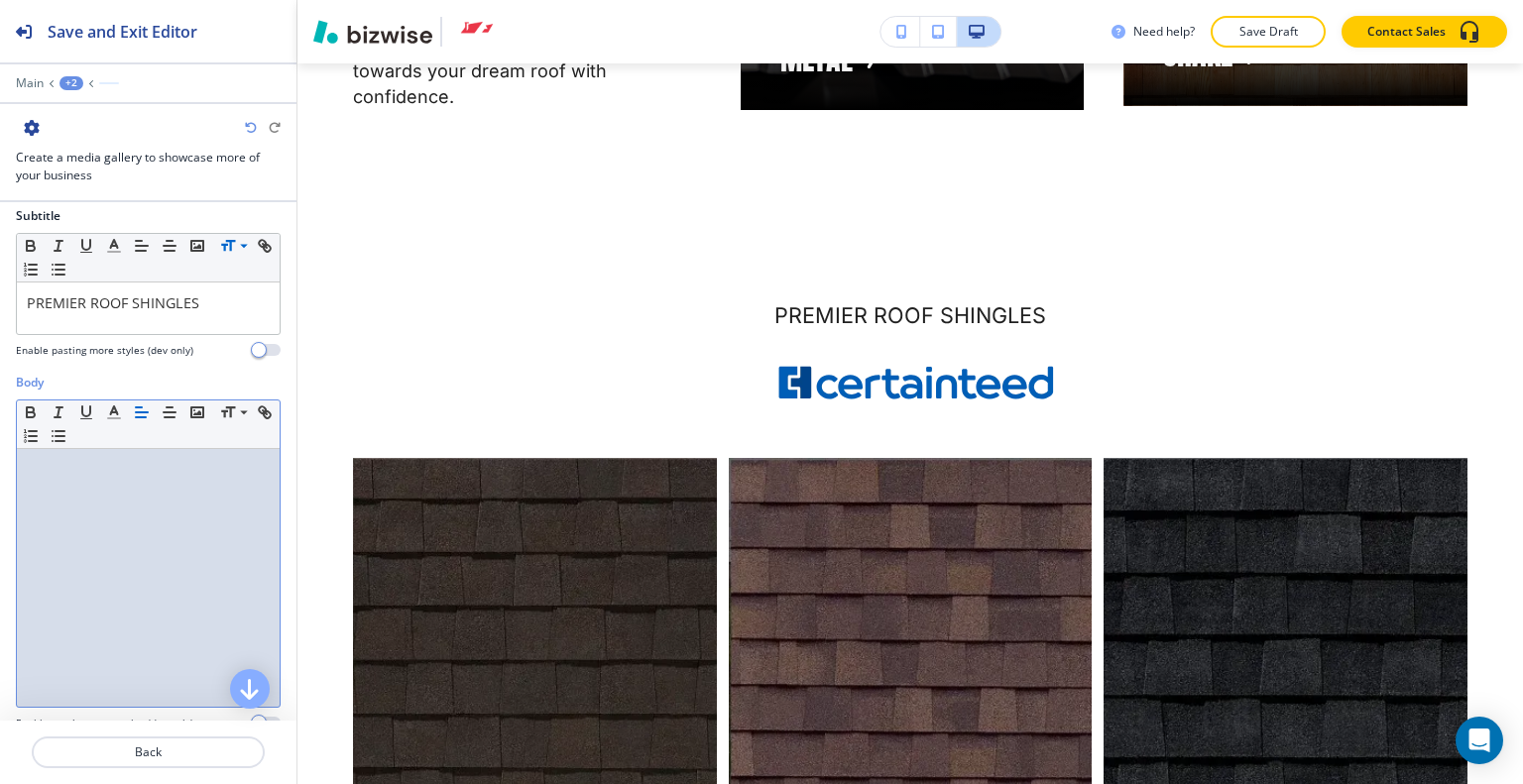 scroll, scrollTop: 0, scrollLeft: 0, axis: both 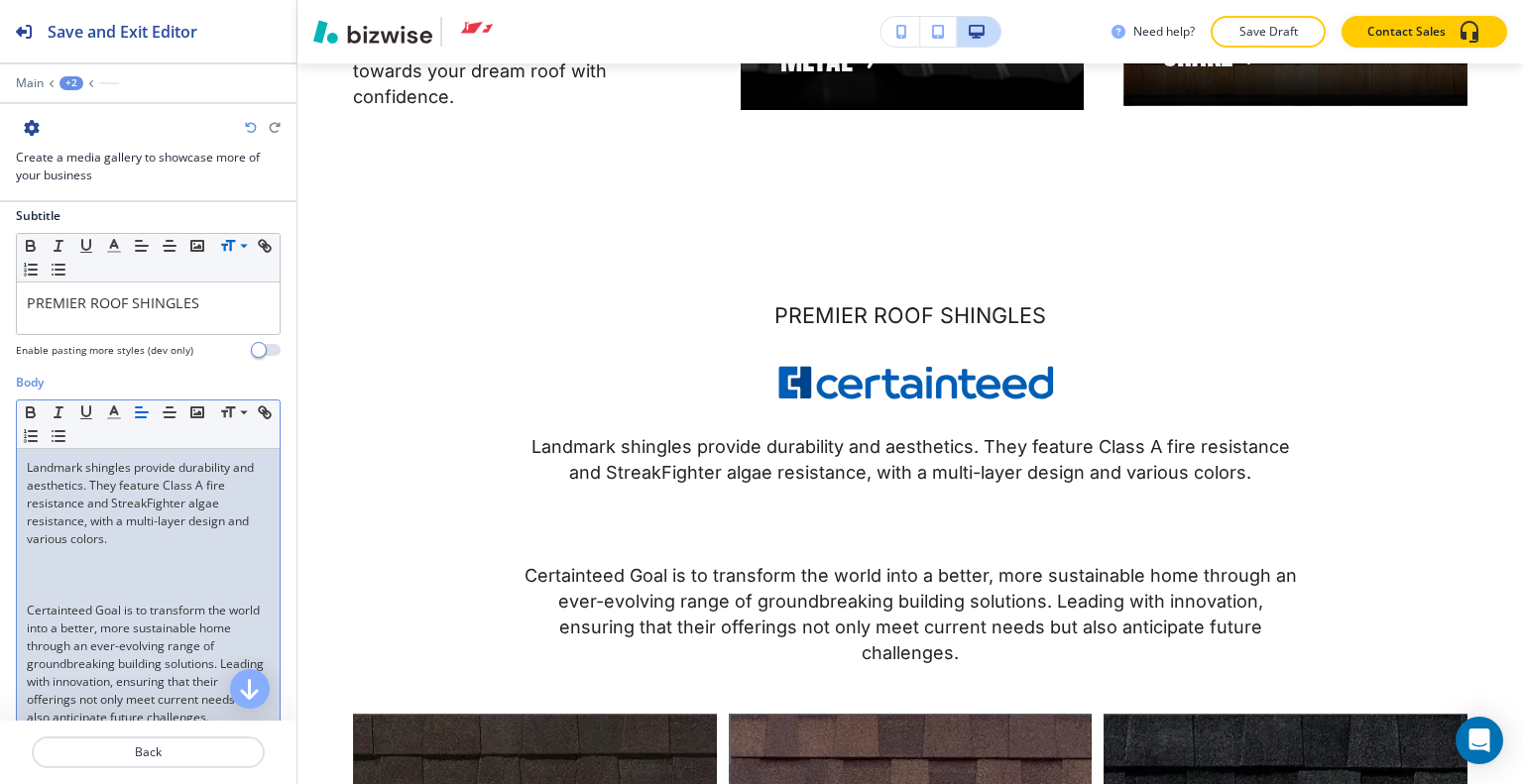 click at bounding box center [148, 575] 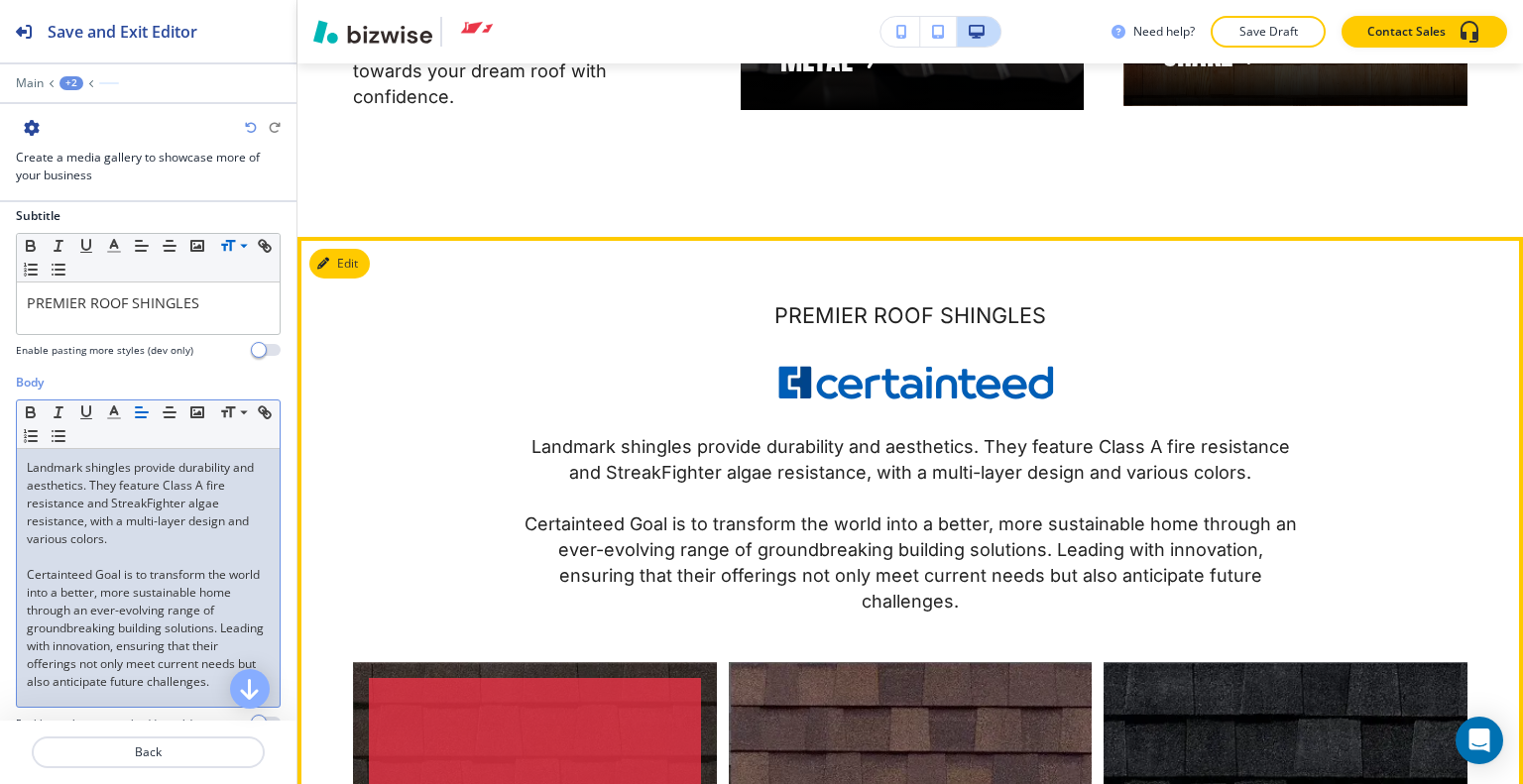 scroll, scrollTop: 11866, scrollLeft: 0, axis: vertical 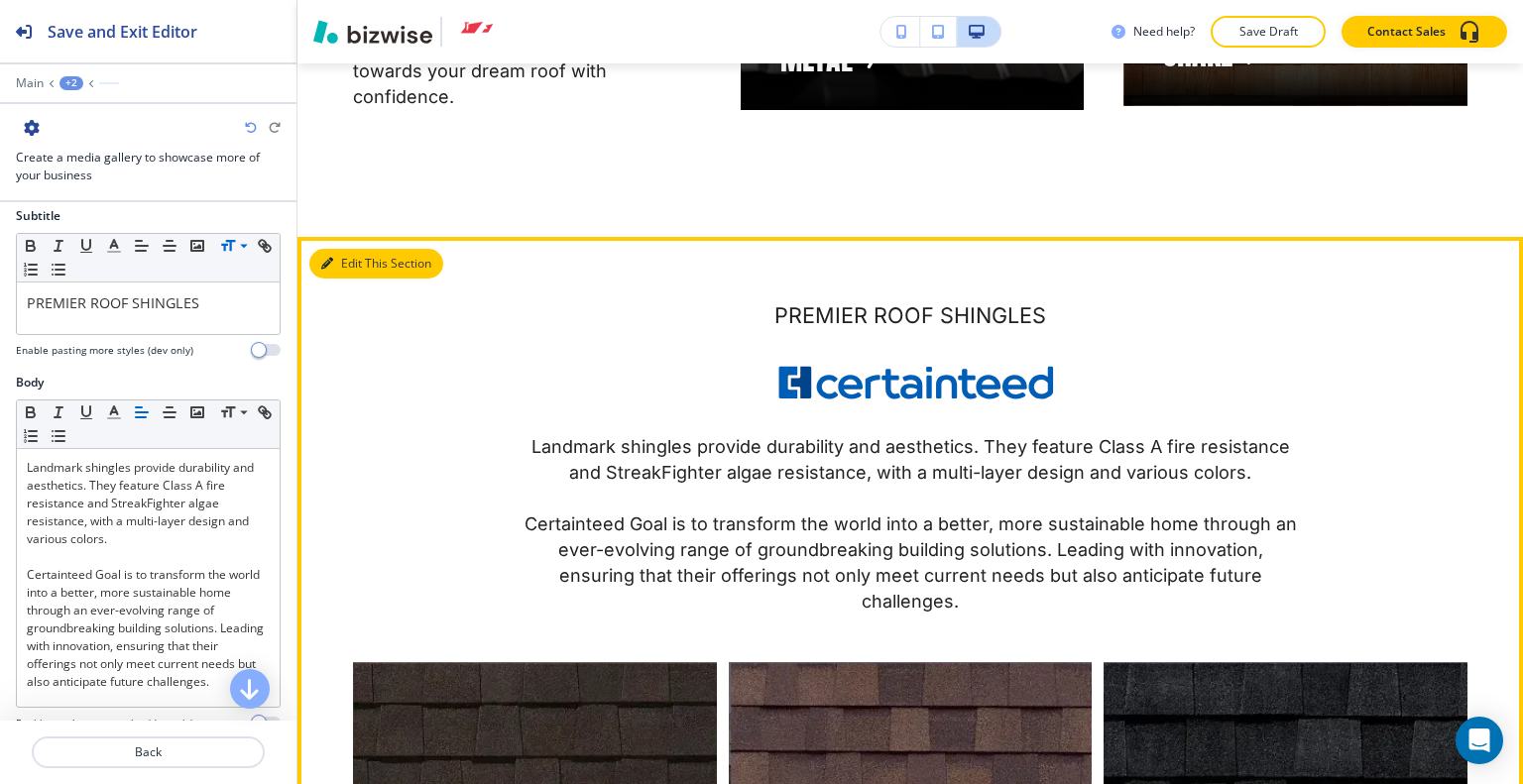 click on "Edit This Section" at bounding box center (376, 264) 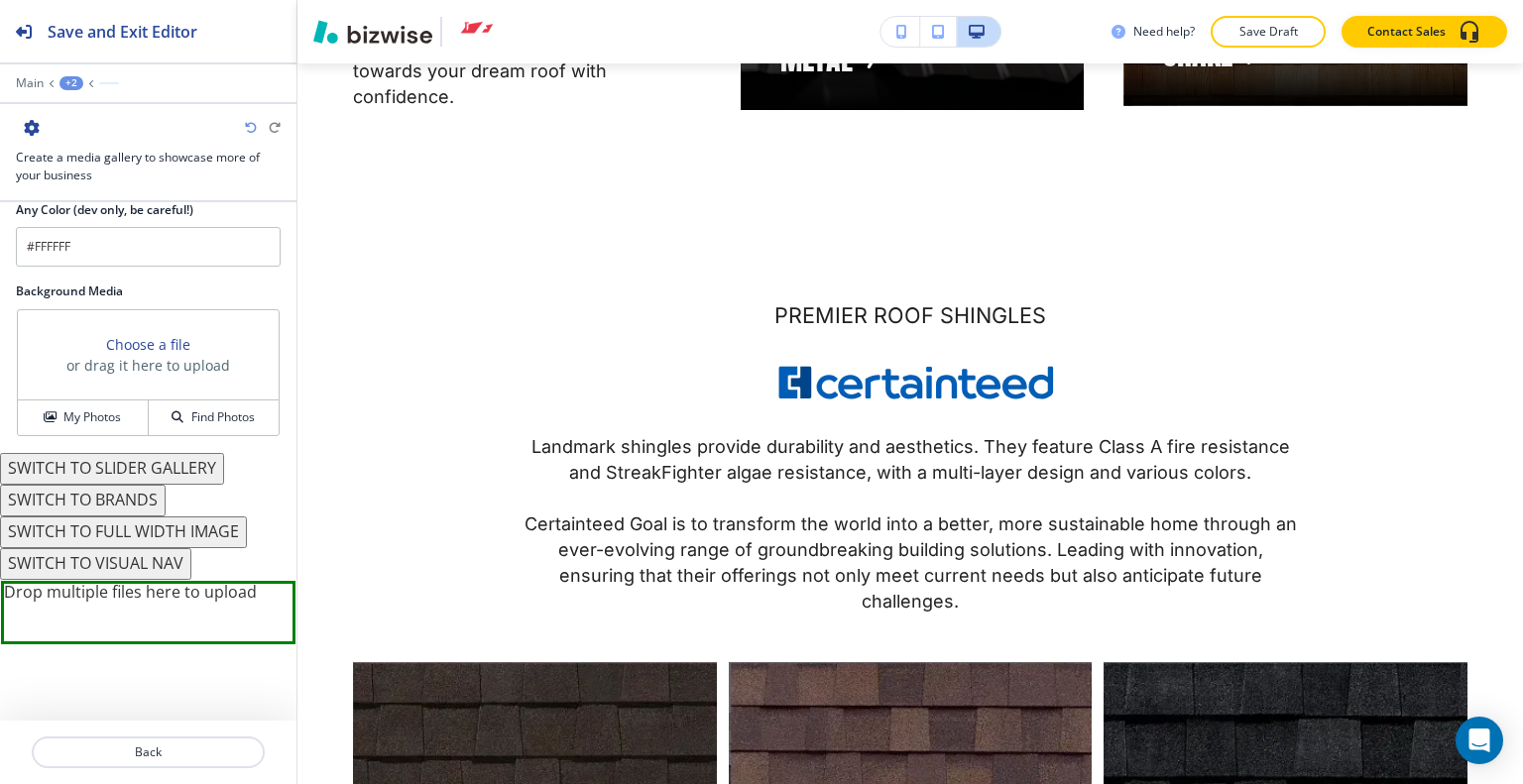 scroll, scrollTop: 2621, scrollLeft: 0, axis: vertical 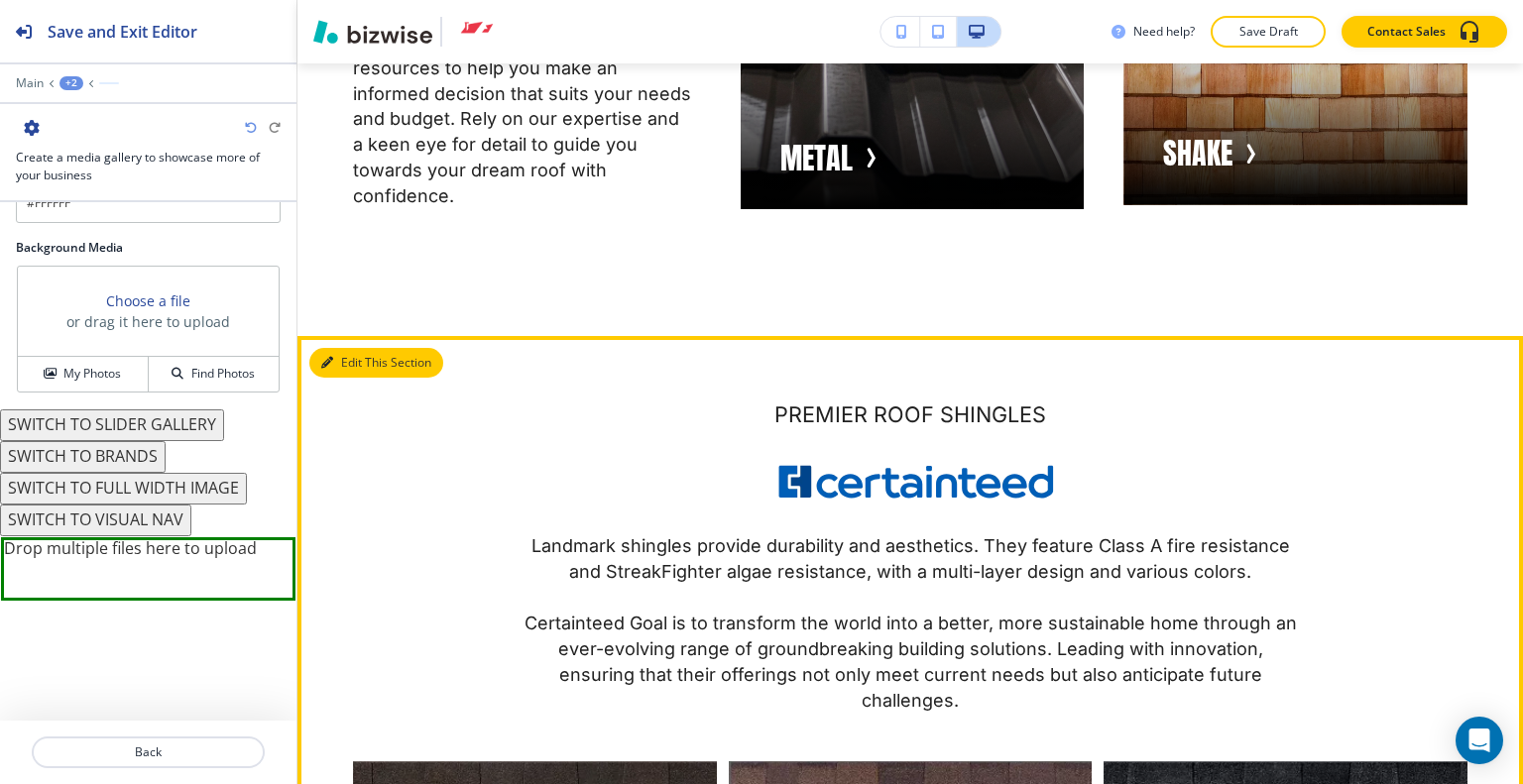 click on "Edit This Section" at bounding box center [376, 363] 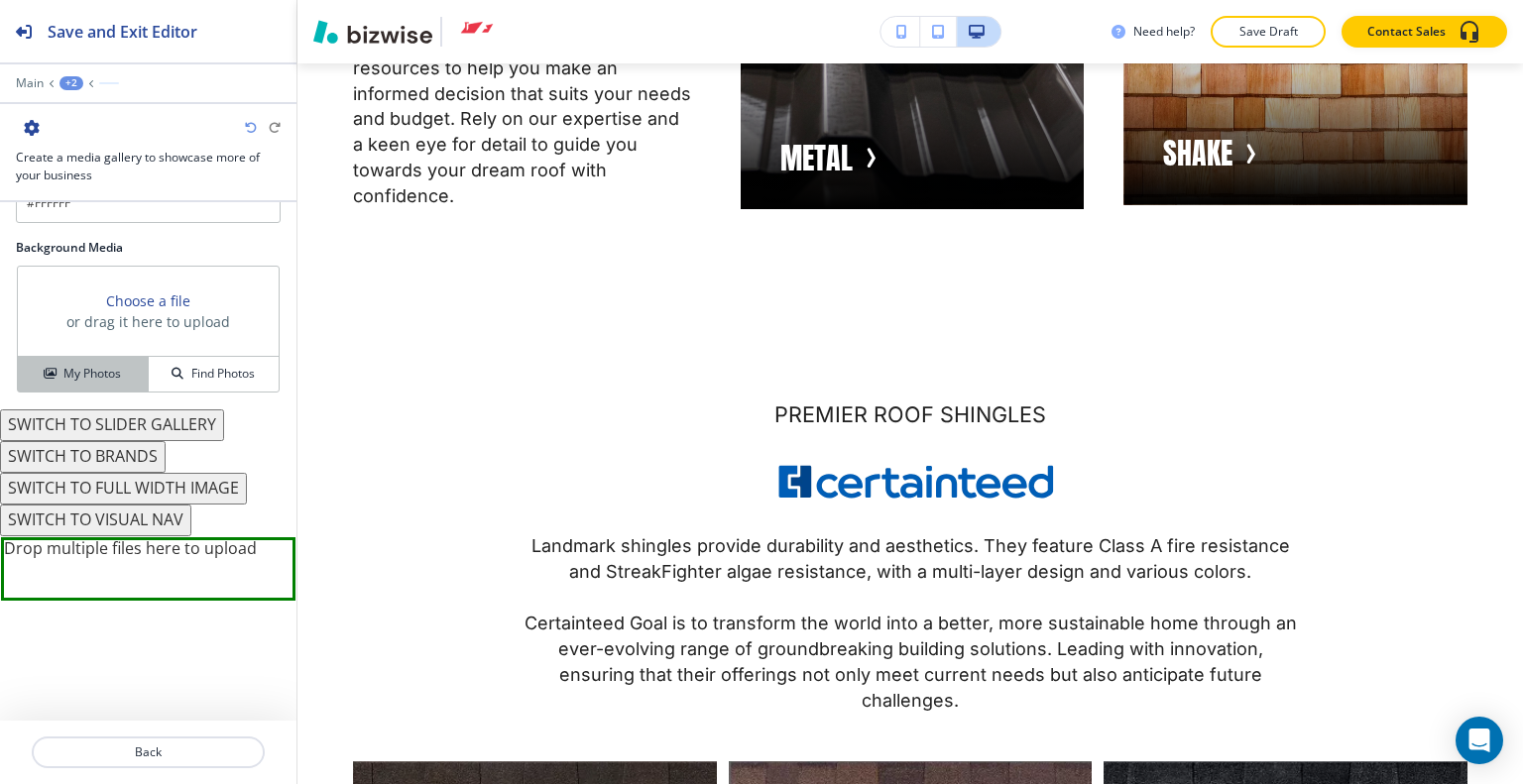 click on "My Photos" at bounding box center [83, 374] 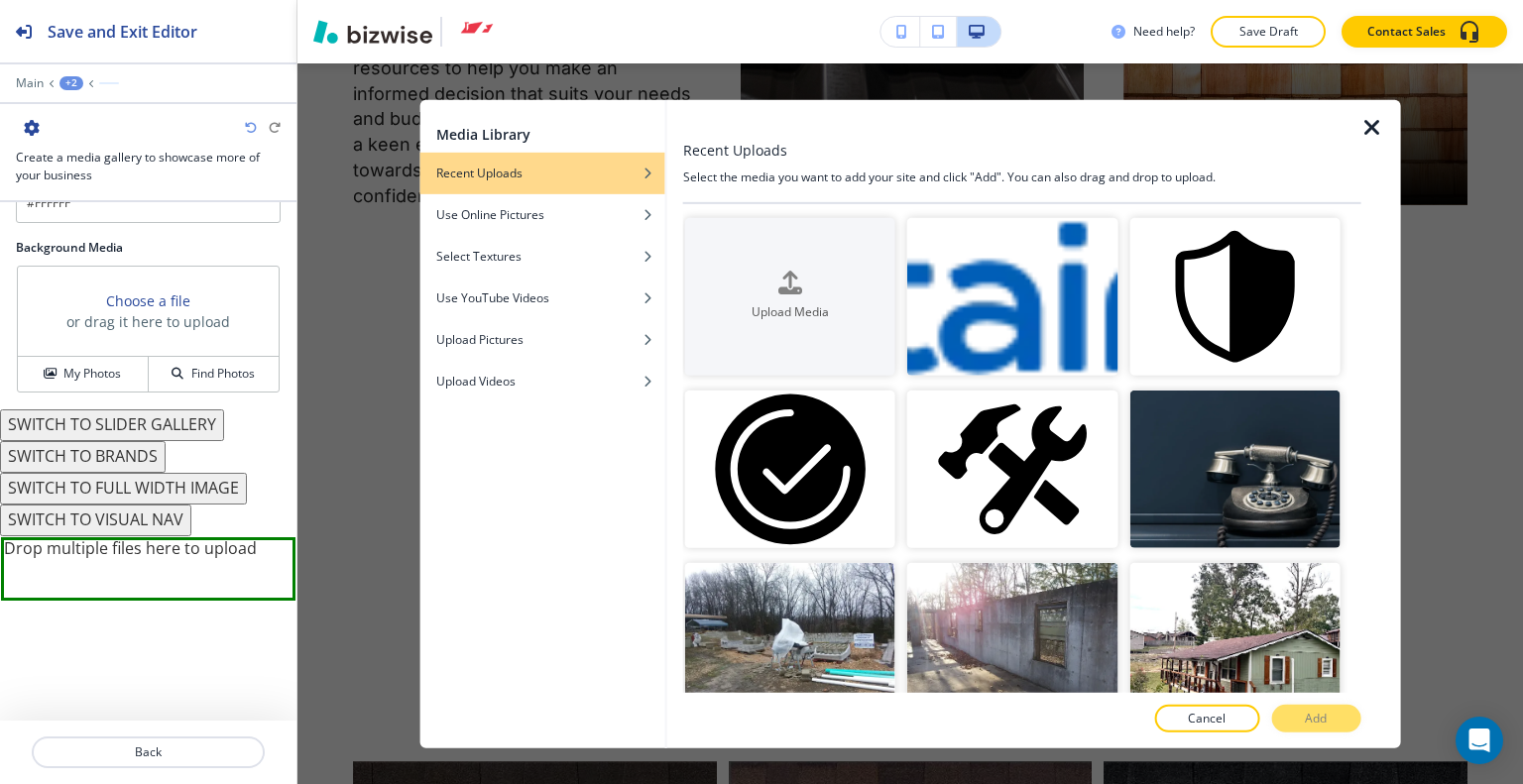 click at bounding box center [1380, 423] 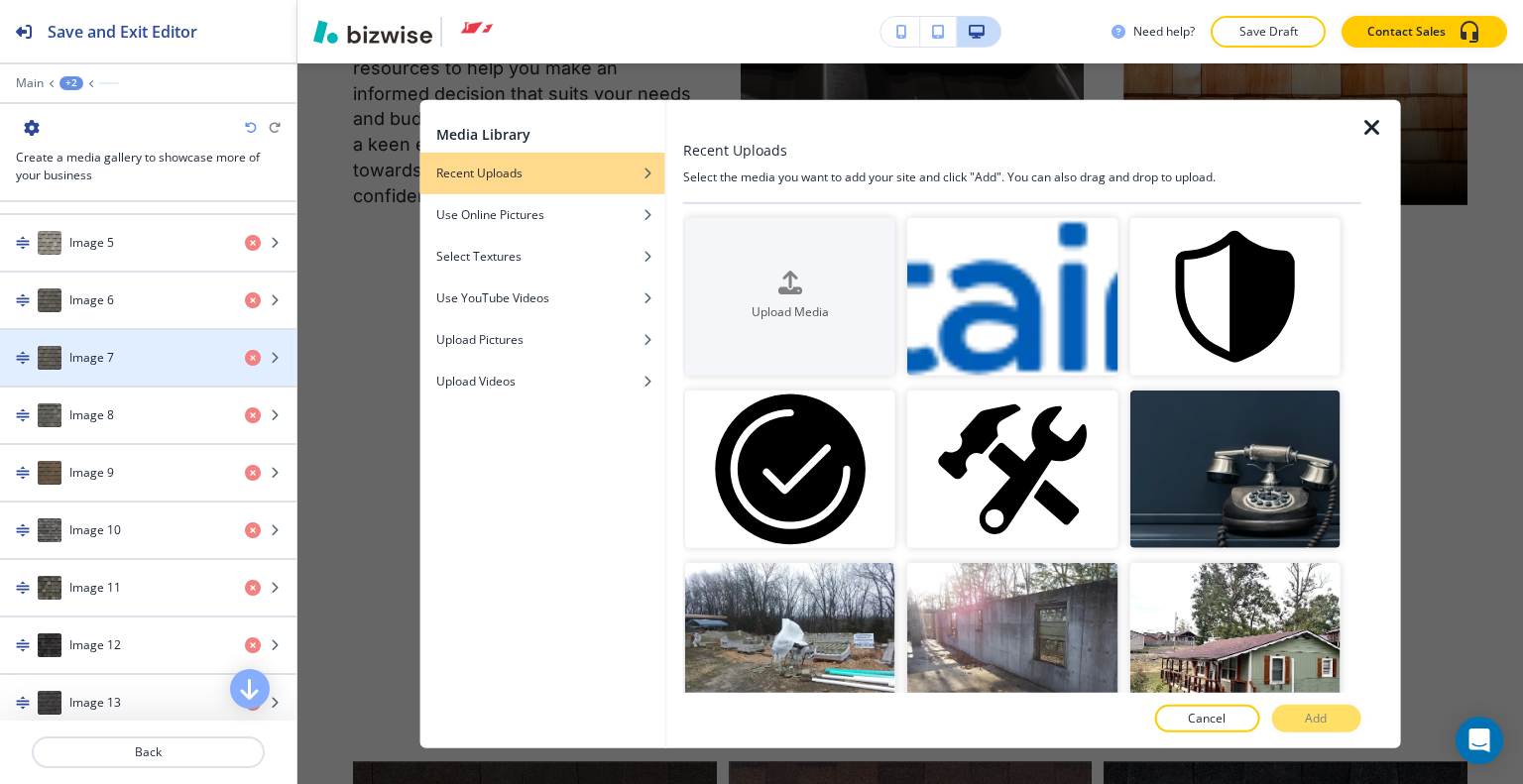 scroll, scrollTop: 837, scrollLeft: 0, axis: vertical 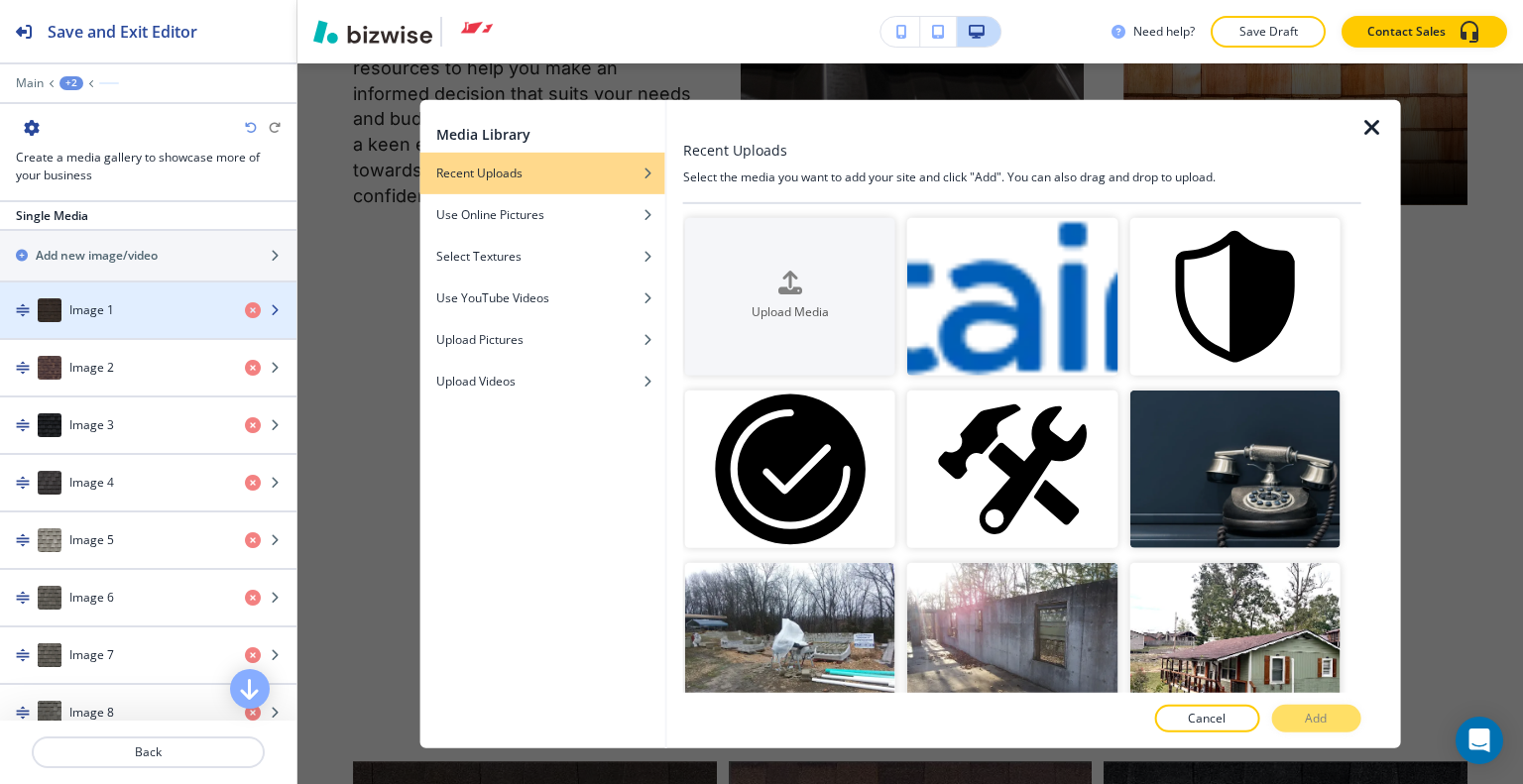 click at bounding box center [148, 330] 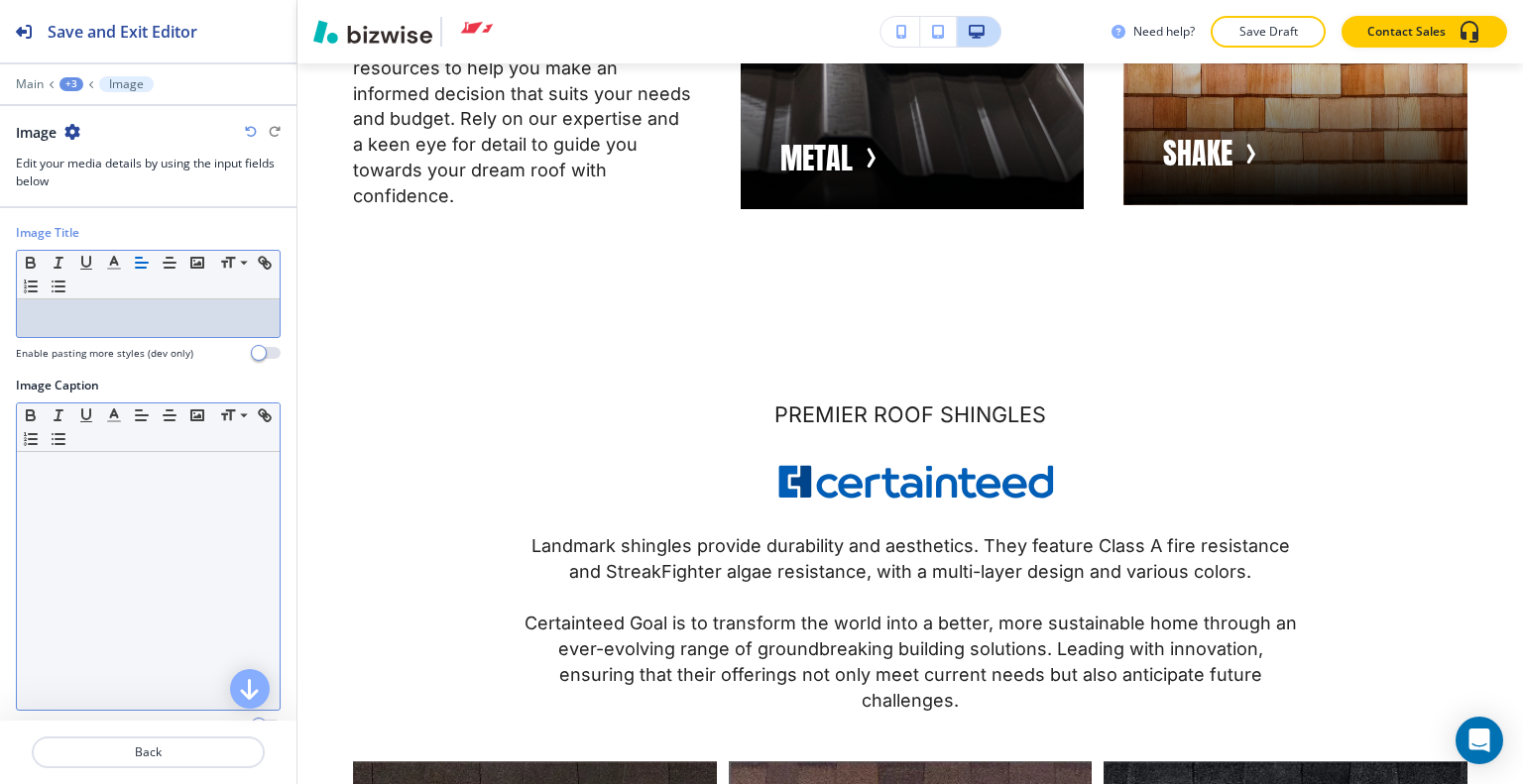 scroll, scrollTop: 0, scrollLeft: 0, axis: both 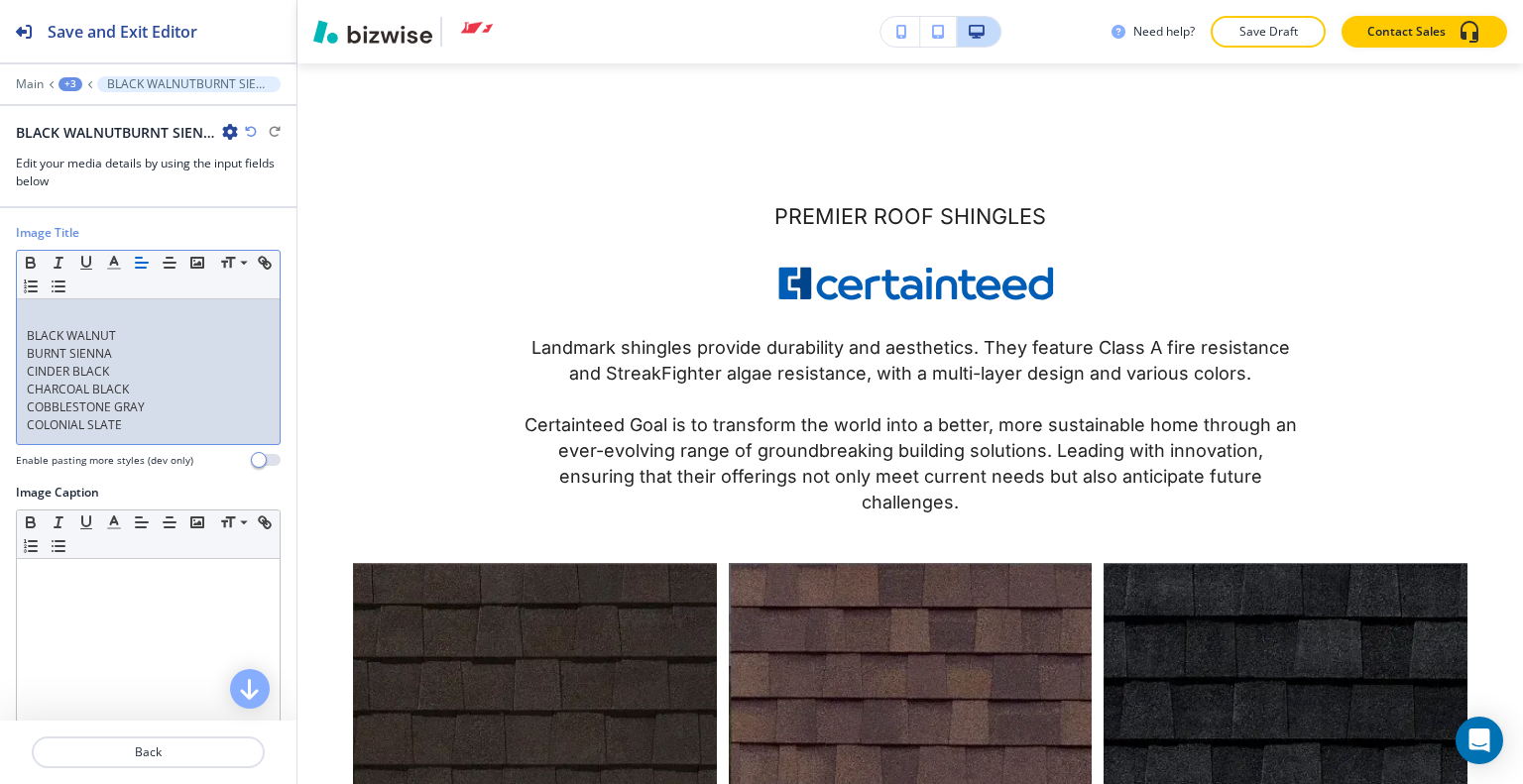 click on "BLACK WALNUT" at bounding box center (148, 336) 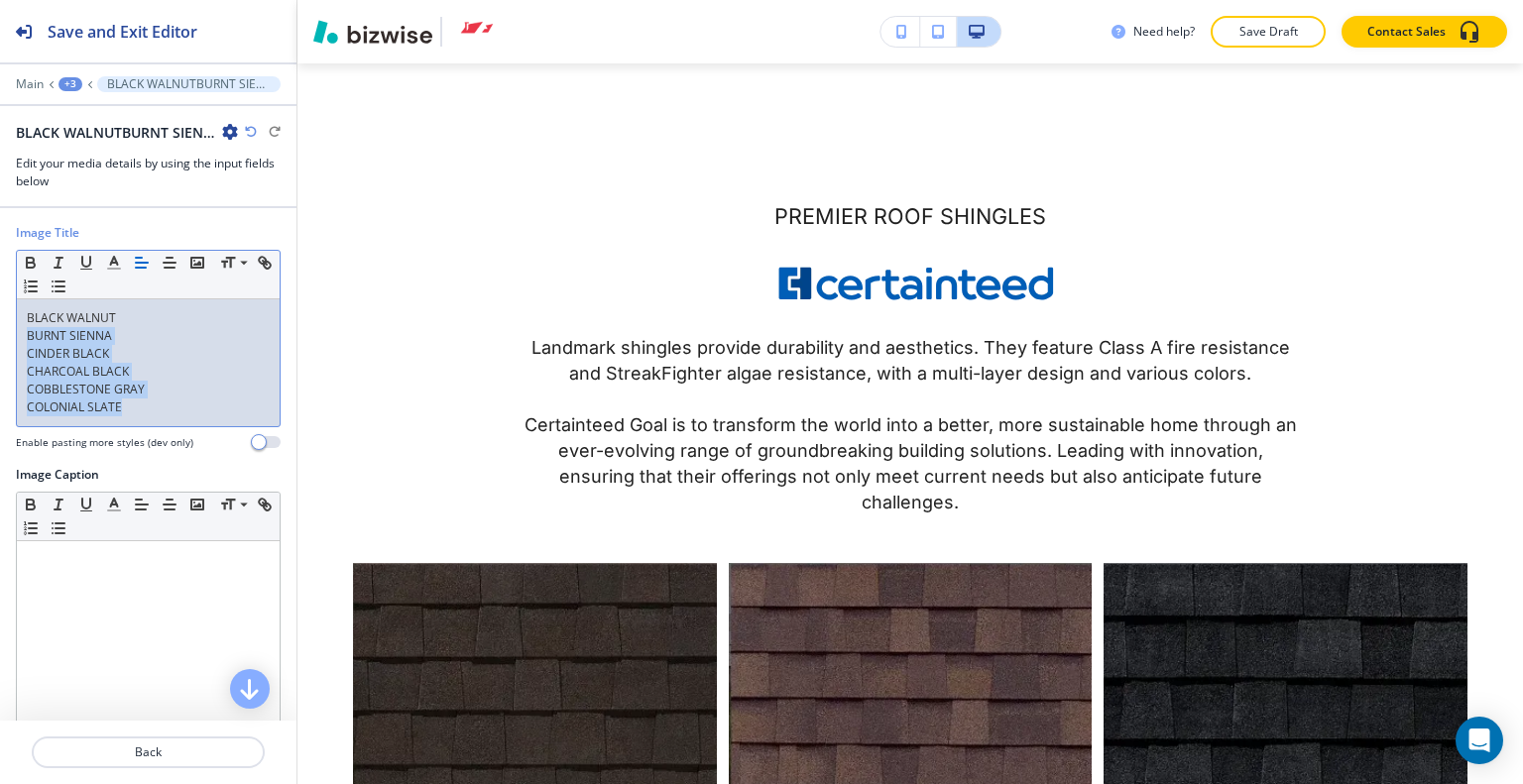 drag, startPoint x: 127, startPoint y: 415, endPoint x: 4, endPoint y: 337, distance: 145.6468 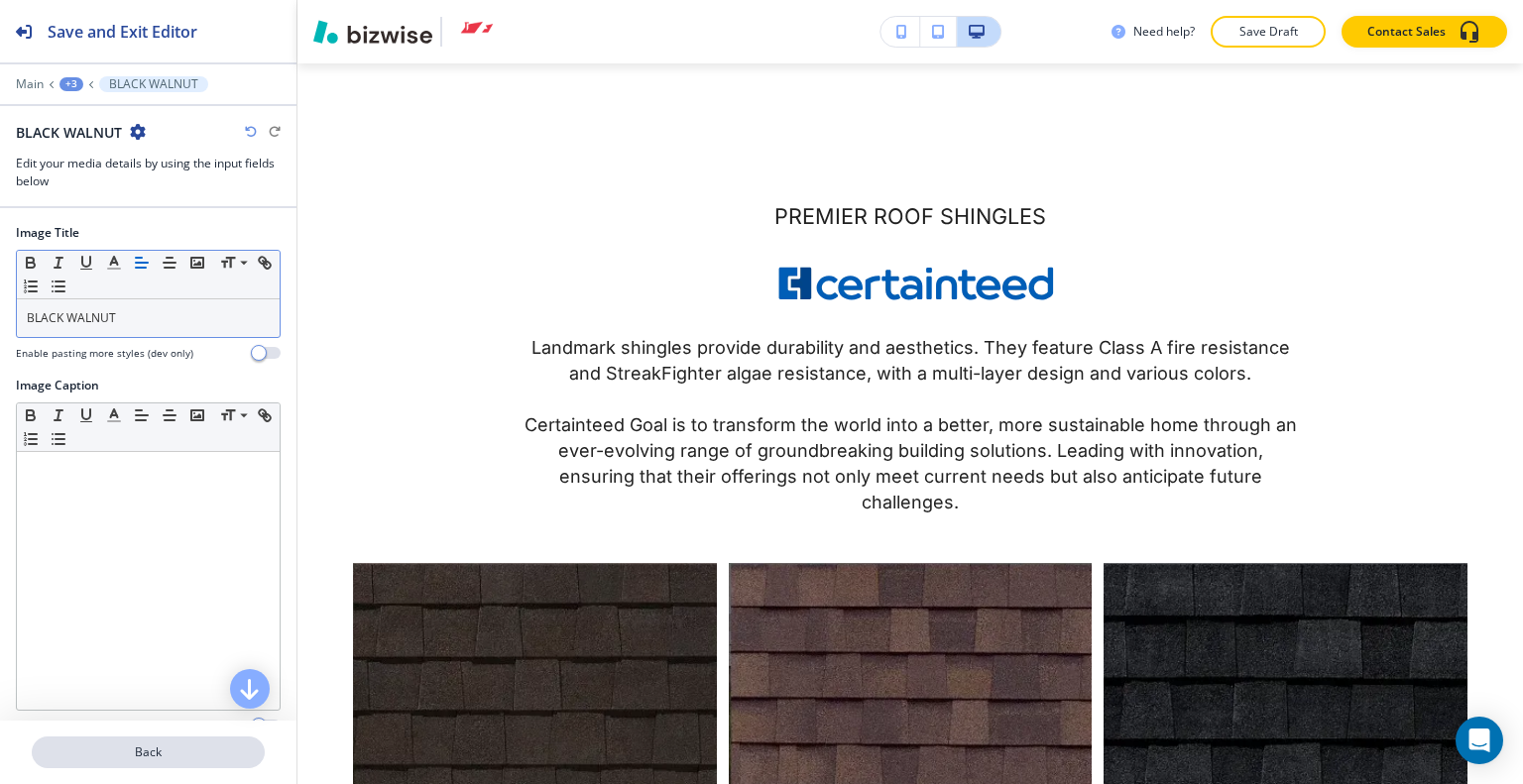 click on "Back" at bounding box center (148, 752) 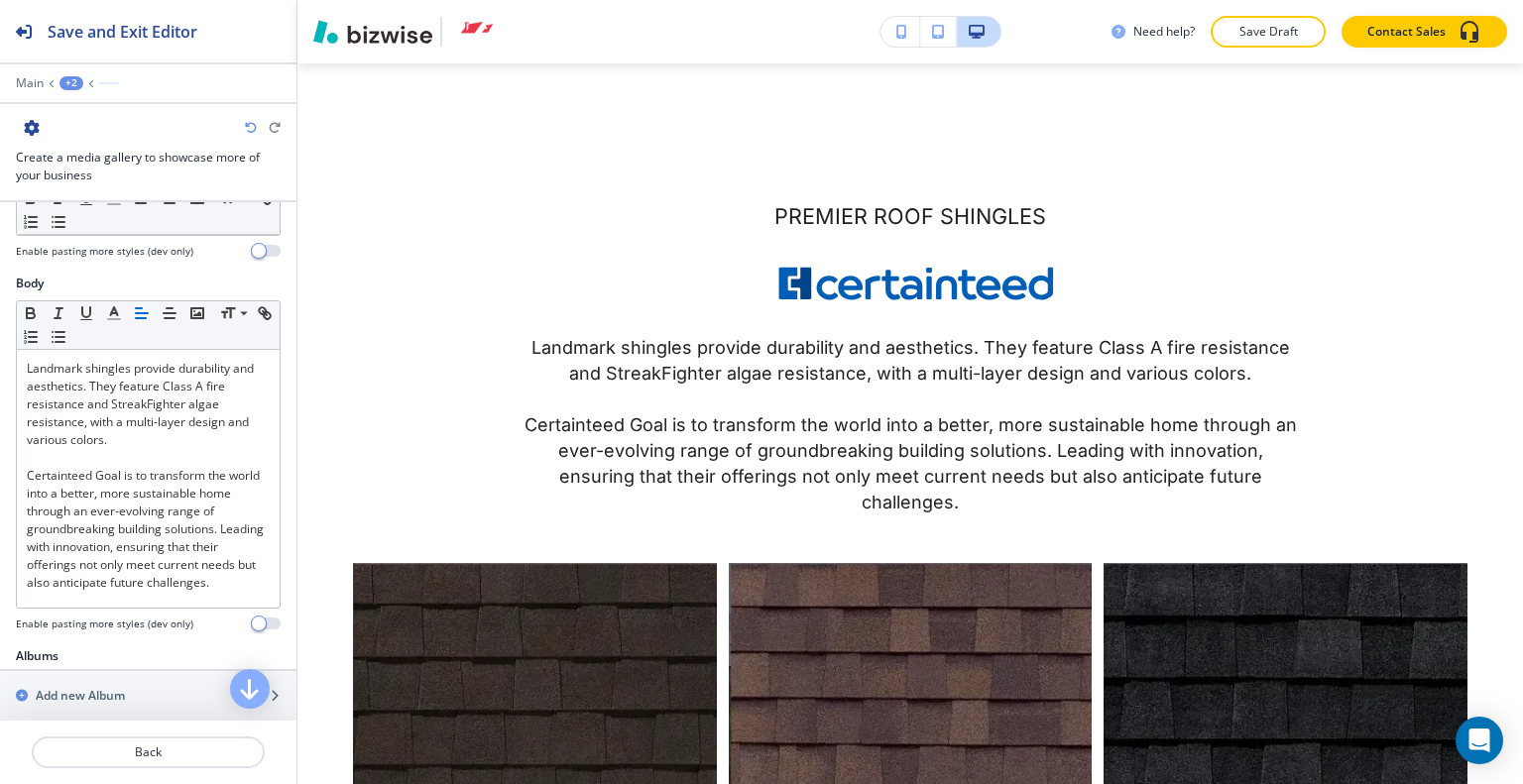 scroll, scrollTop: 694, scrollLeft: 0, axis: vertical 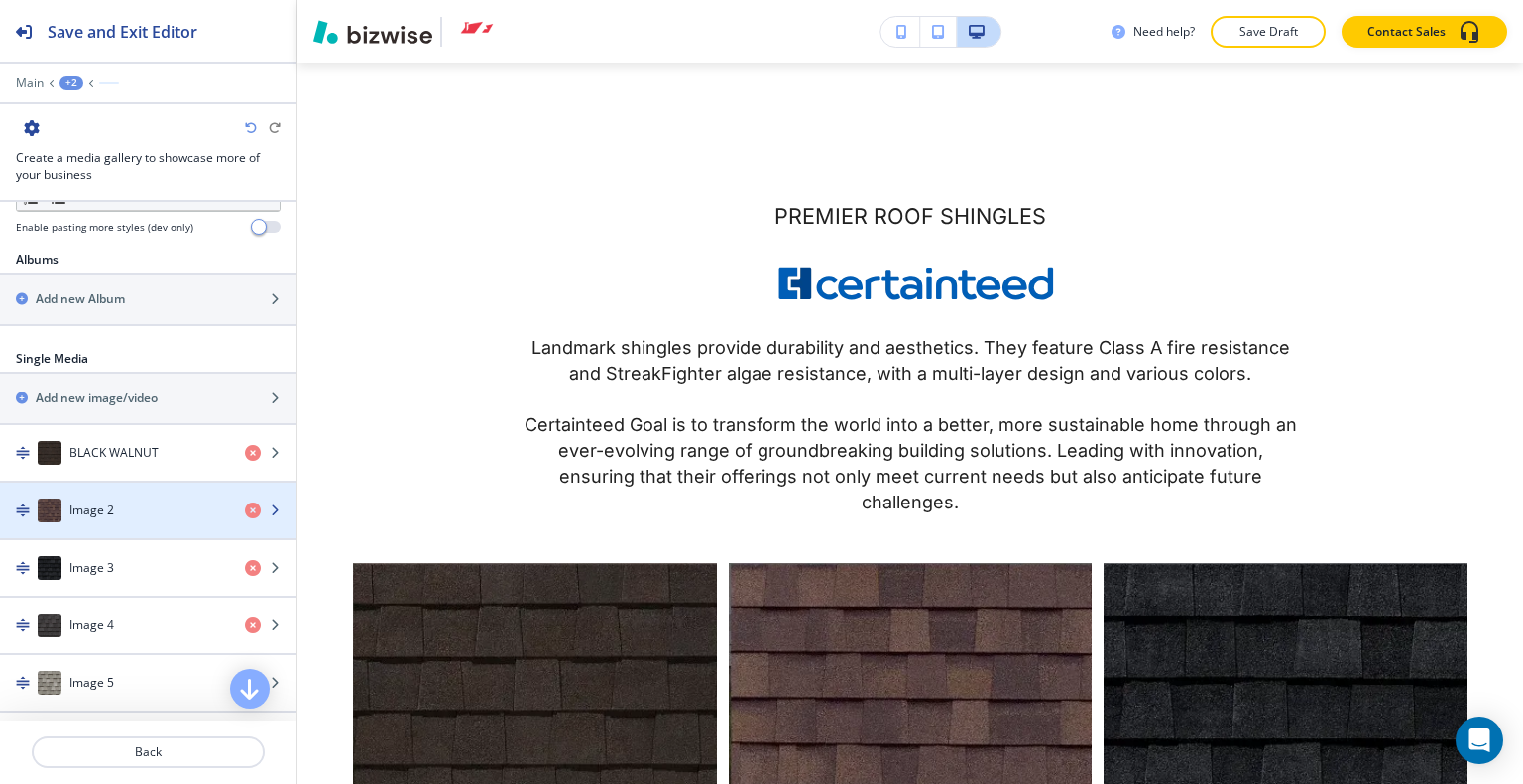 click at bounding box center (148, 491) 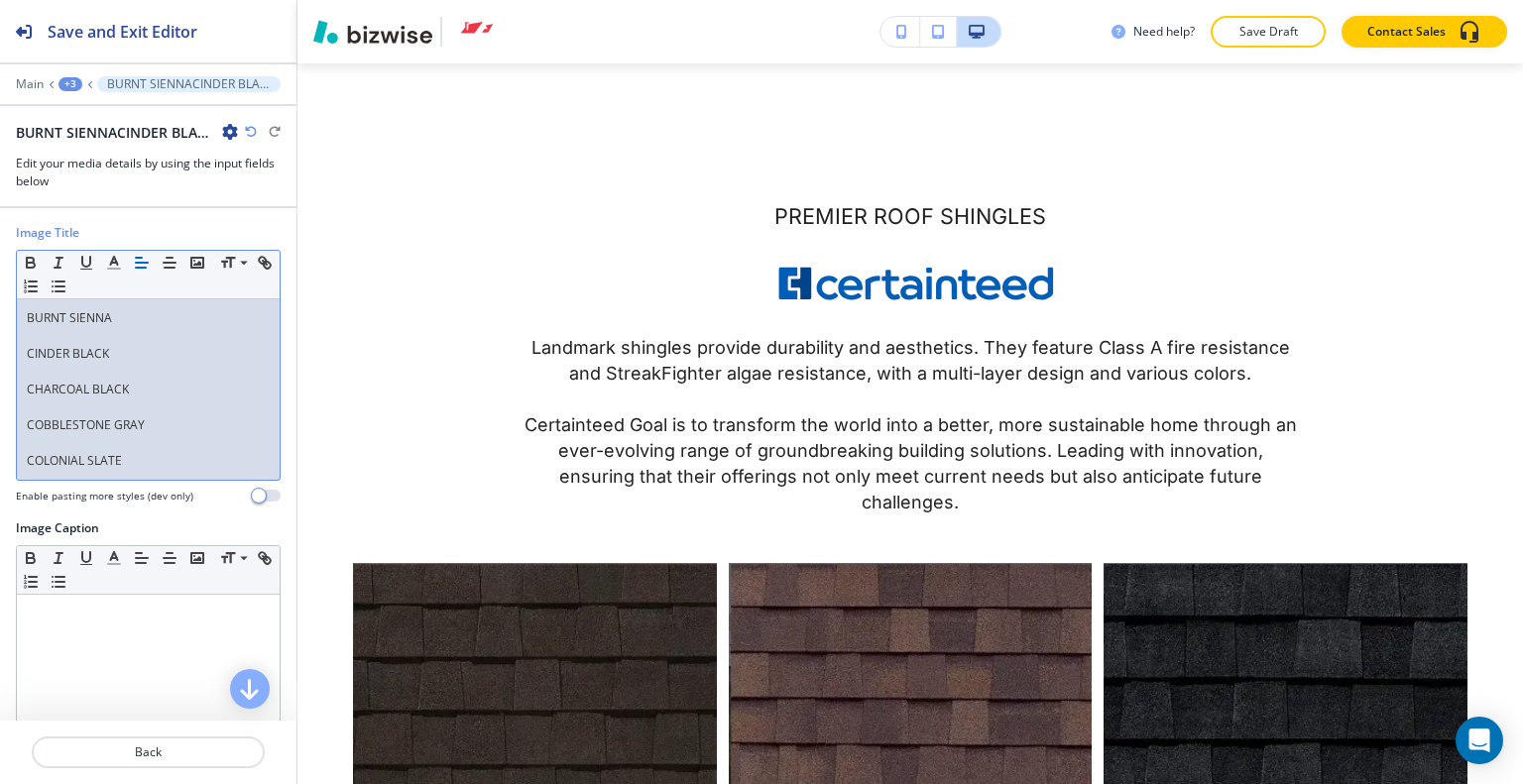 scroll, scrollTop: 0, scrollLeft: 0, axis: both 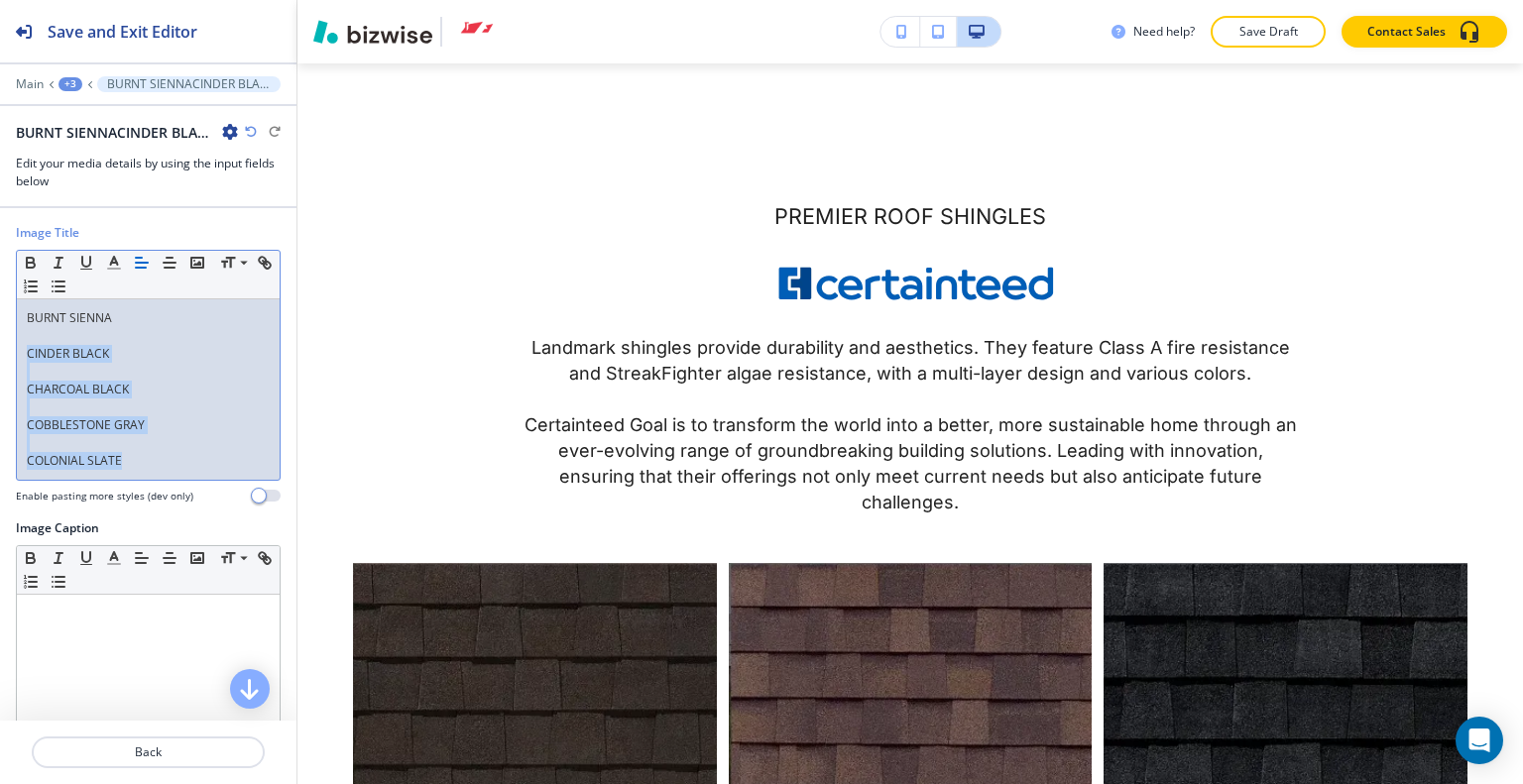 drag, startPoint x: 133, startPoint y: 471, endPoint x: 19, endPoint y: 358, distance: 160.515 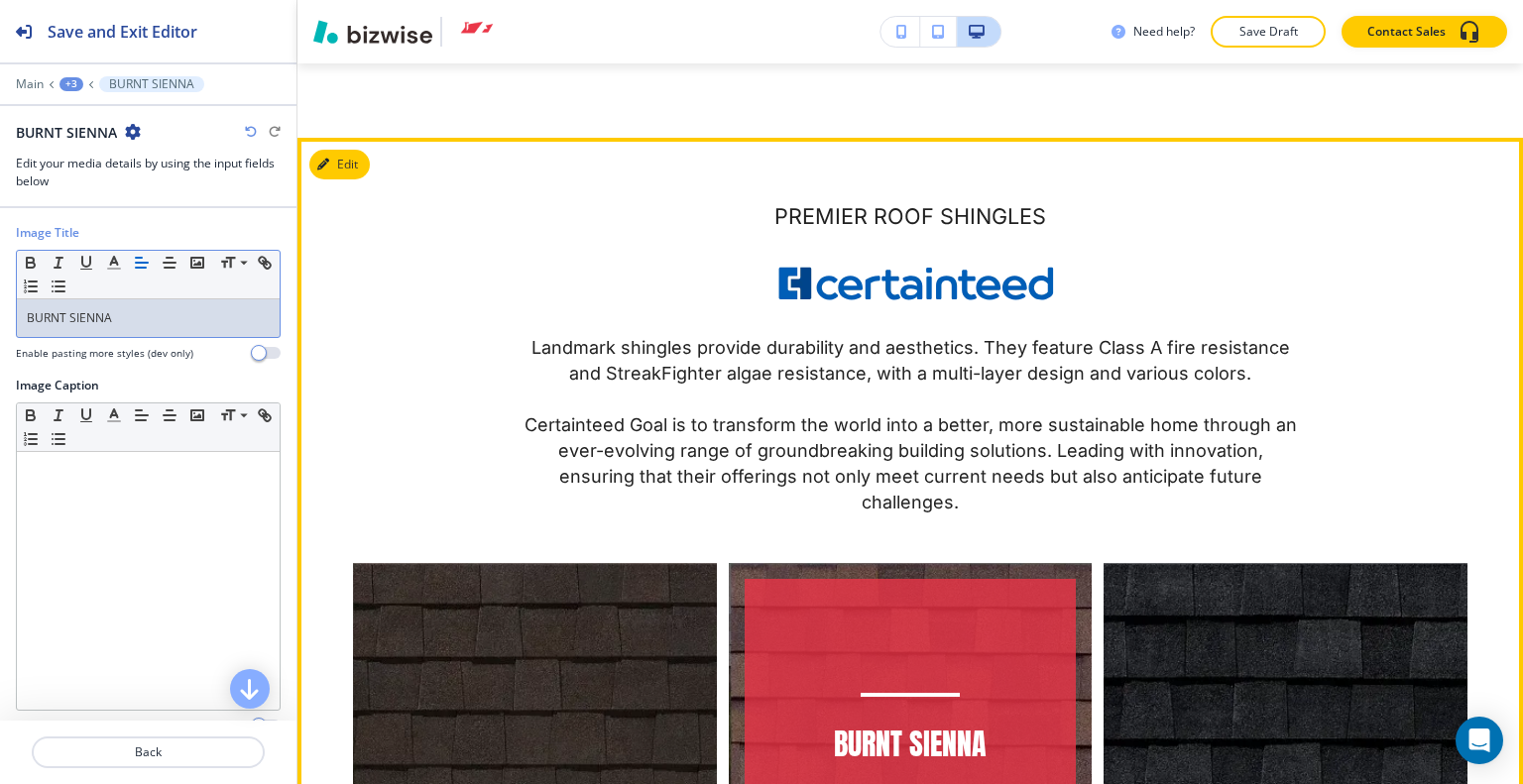 scroll, scrollTop: 11965, scrollLeft: 0, axis: vertical 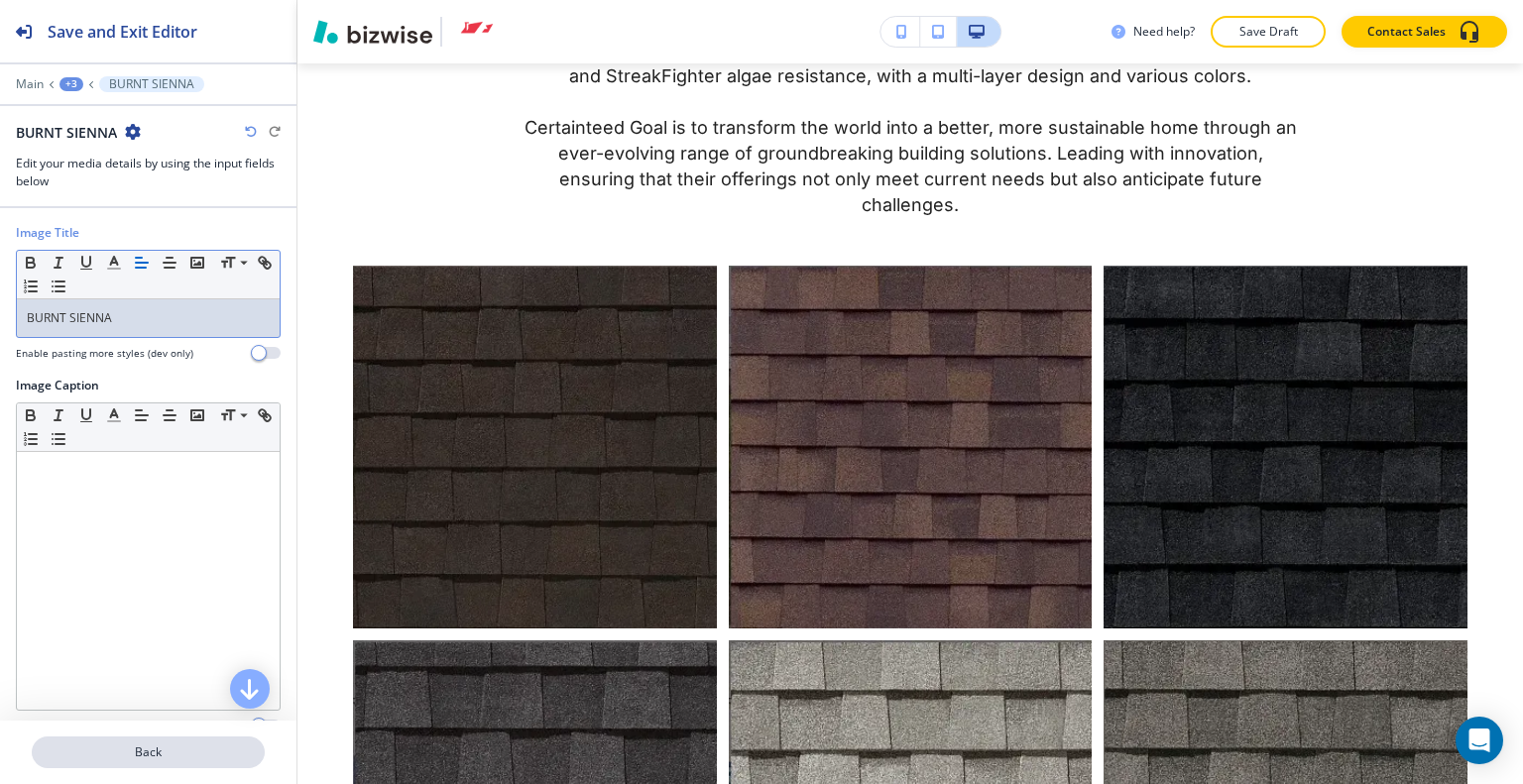 click on "Back" at bounding box center (148, 752) 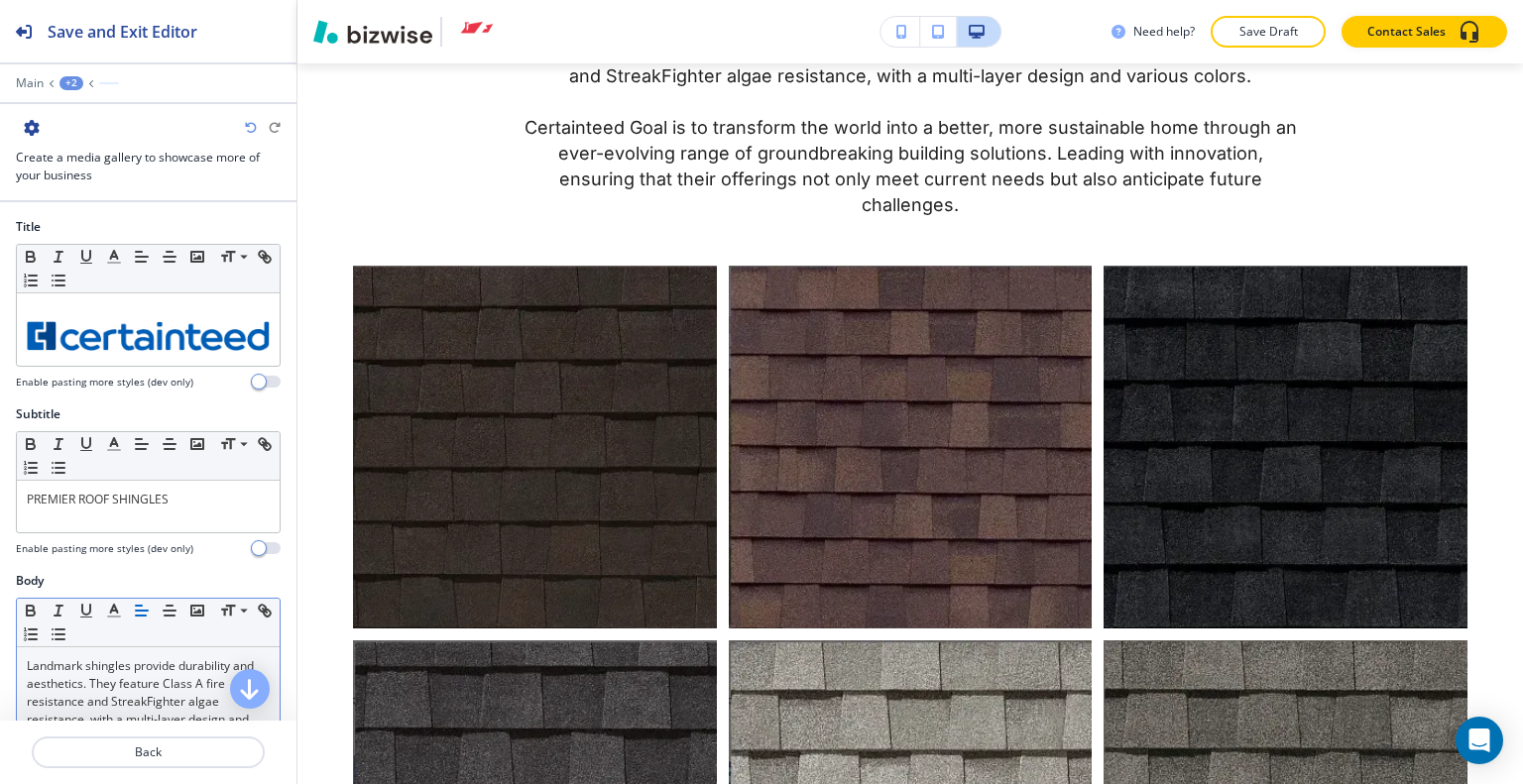 scroll, scrollTop: 11668, scrollLeft: 0, axis: vertical 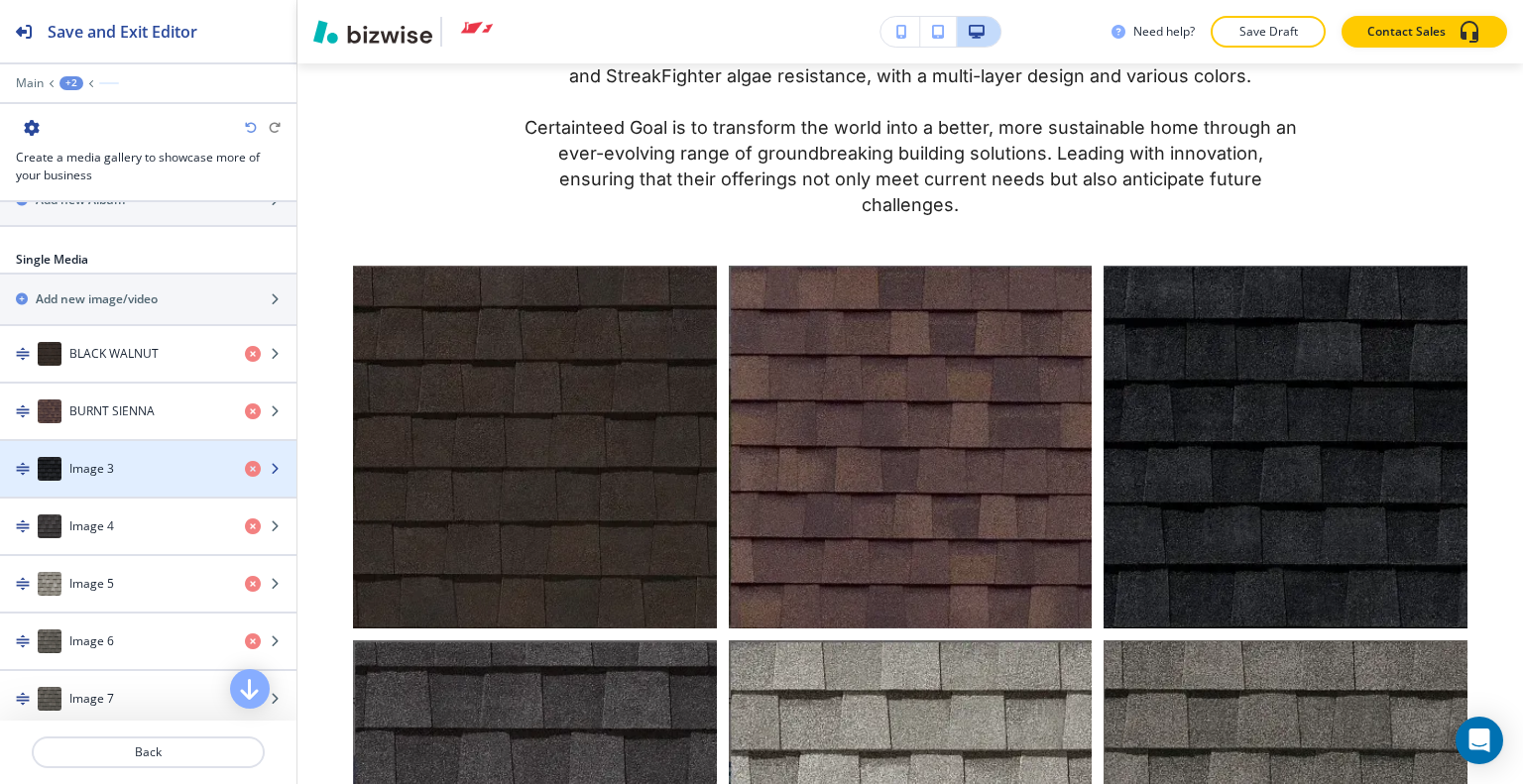 click on "Image 3" at bounding box center (91, 469) 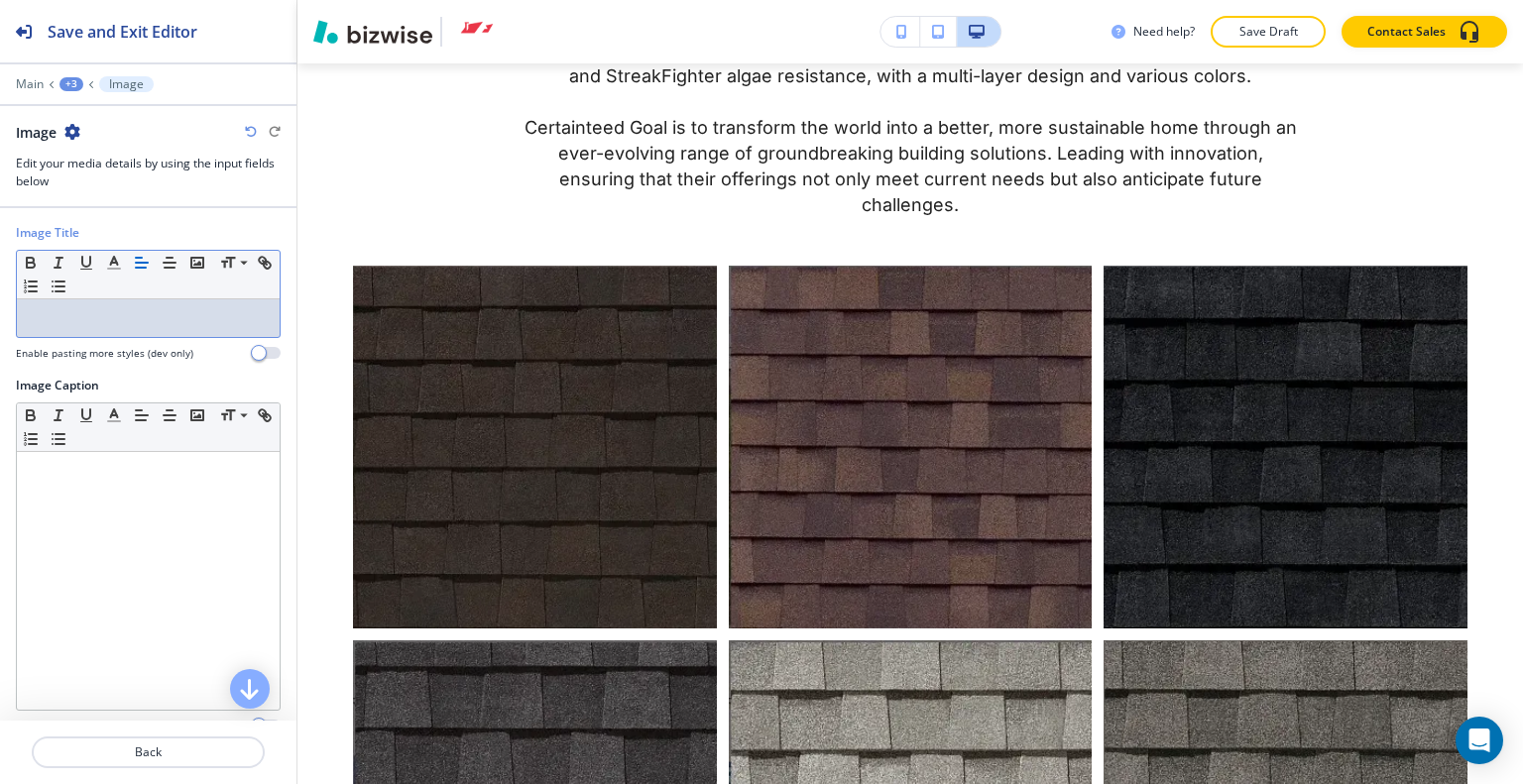 drag, startPoint x: 111, startPoint y: 335, endPoint x: 86, endPoint y: 325, distance: 26.925824 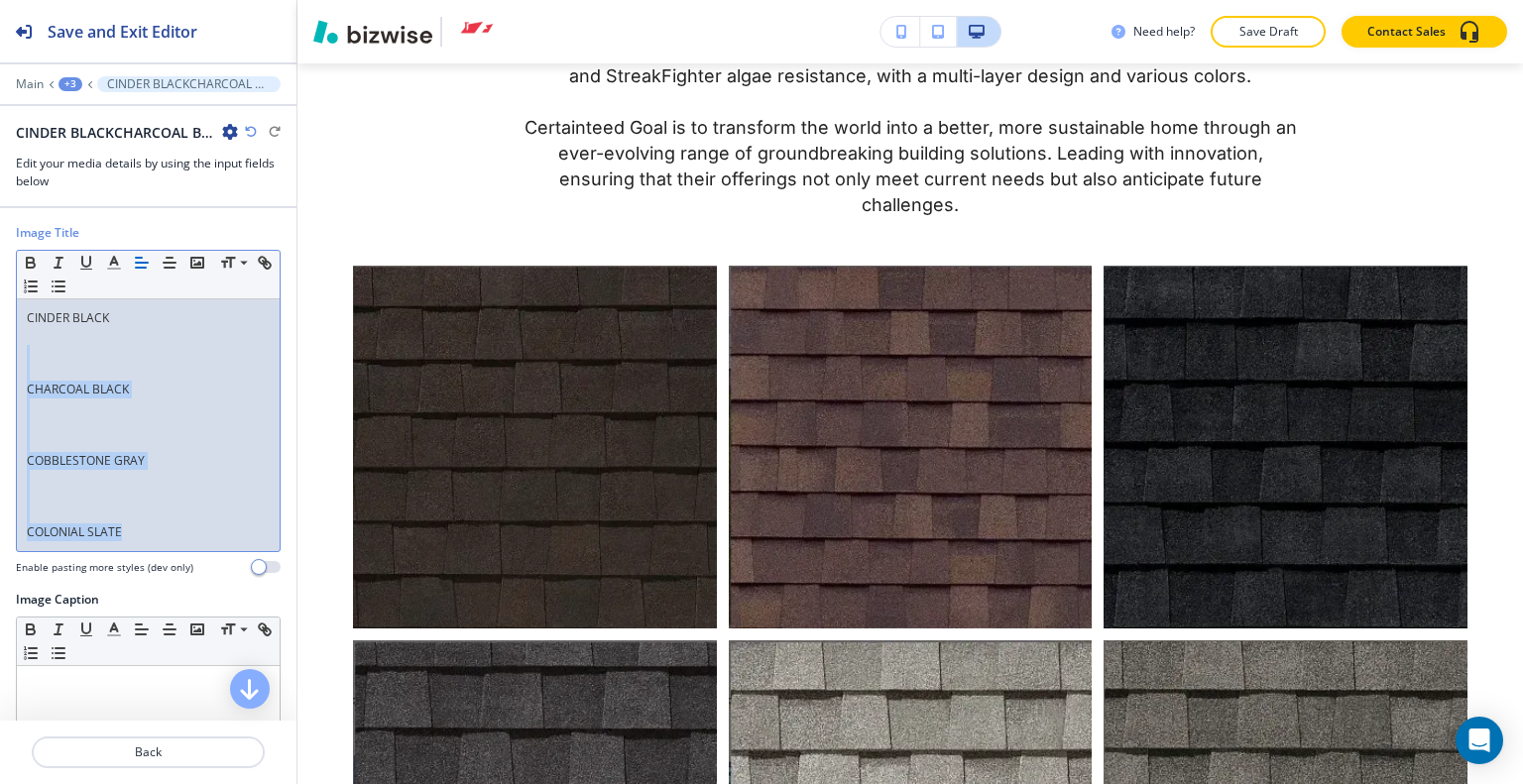 drag, startPoint x: 145, startPoint y: 537, endPoint x: 15, endPoint y: 361, distance: 218.80585 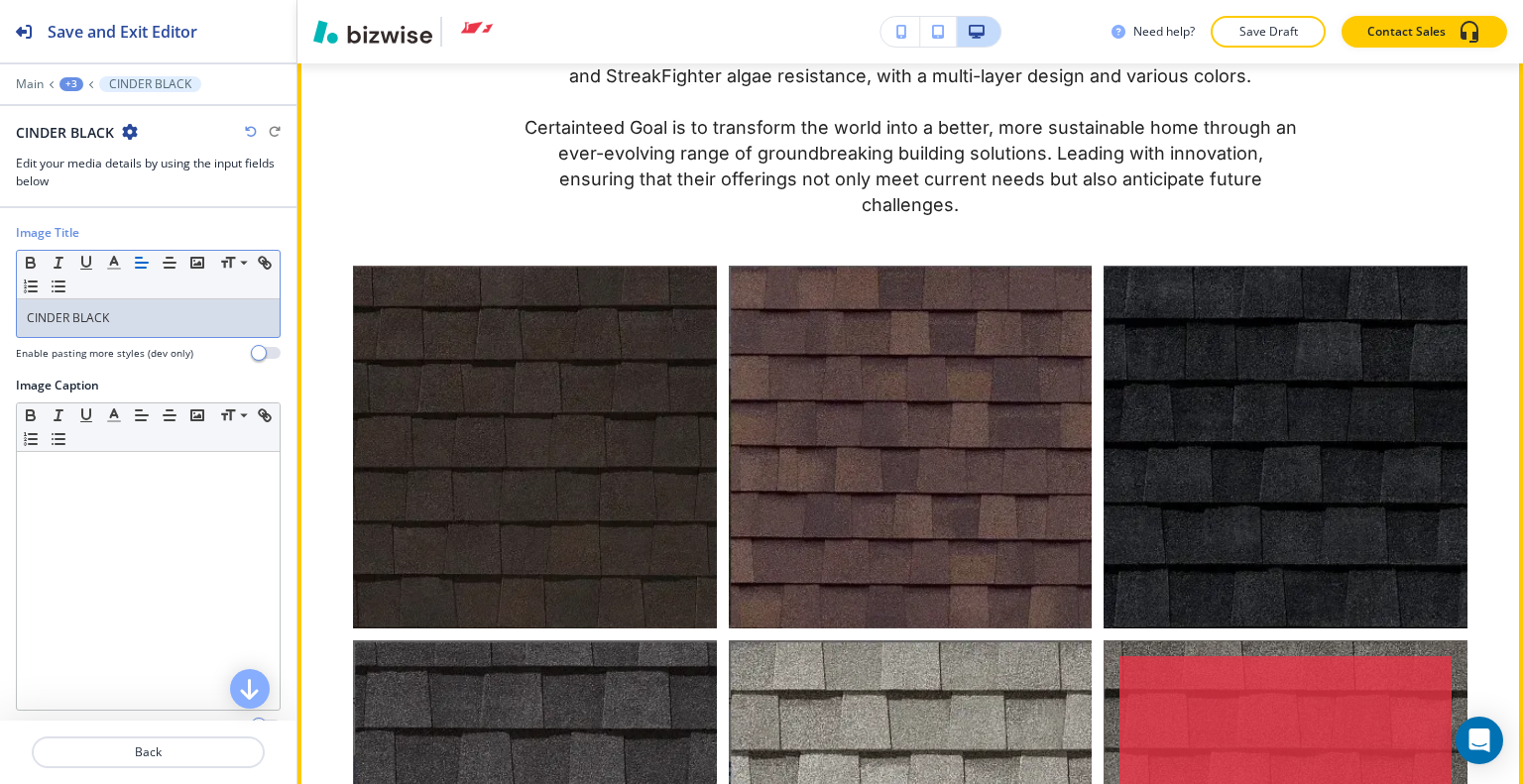 scroll, scrollTop: 12163, scrollLeft: 0, axis: vertical 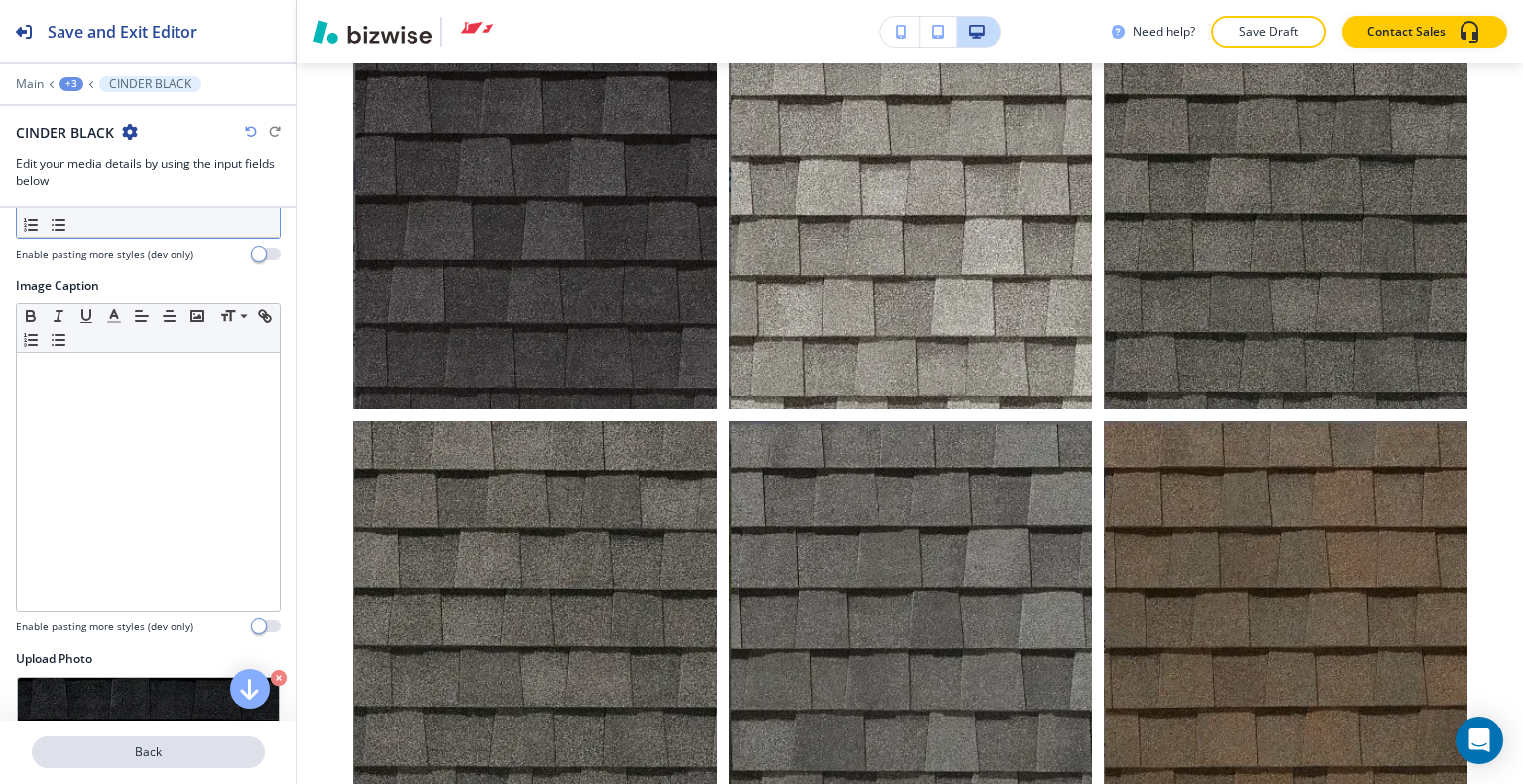 click on "Back" at bounding box center [148, 752] 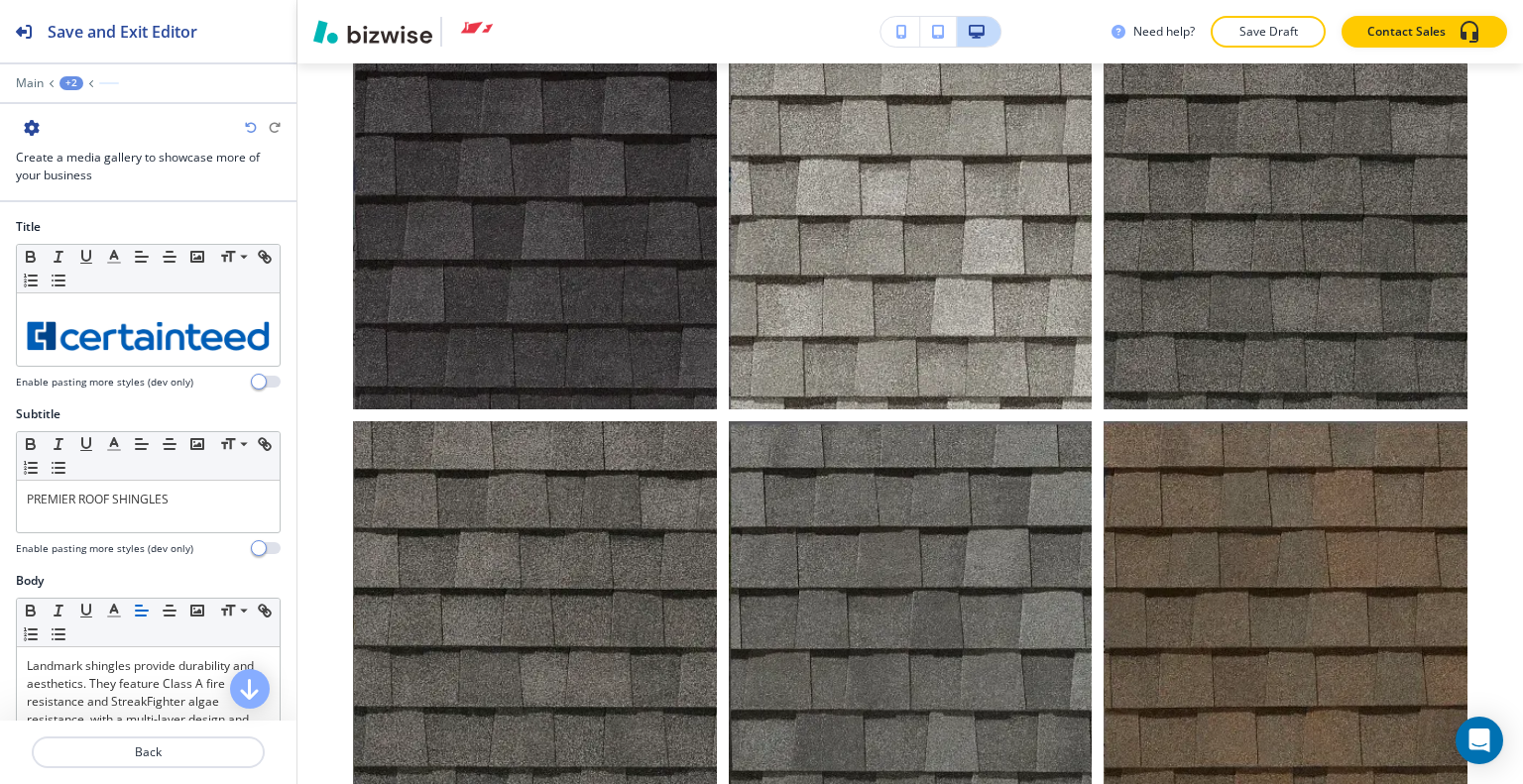 scroll, scrollTop: 11668, scrollLeft: 0, axis: vertical 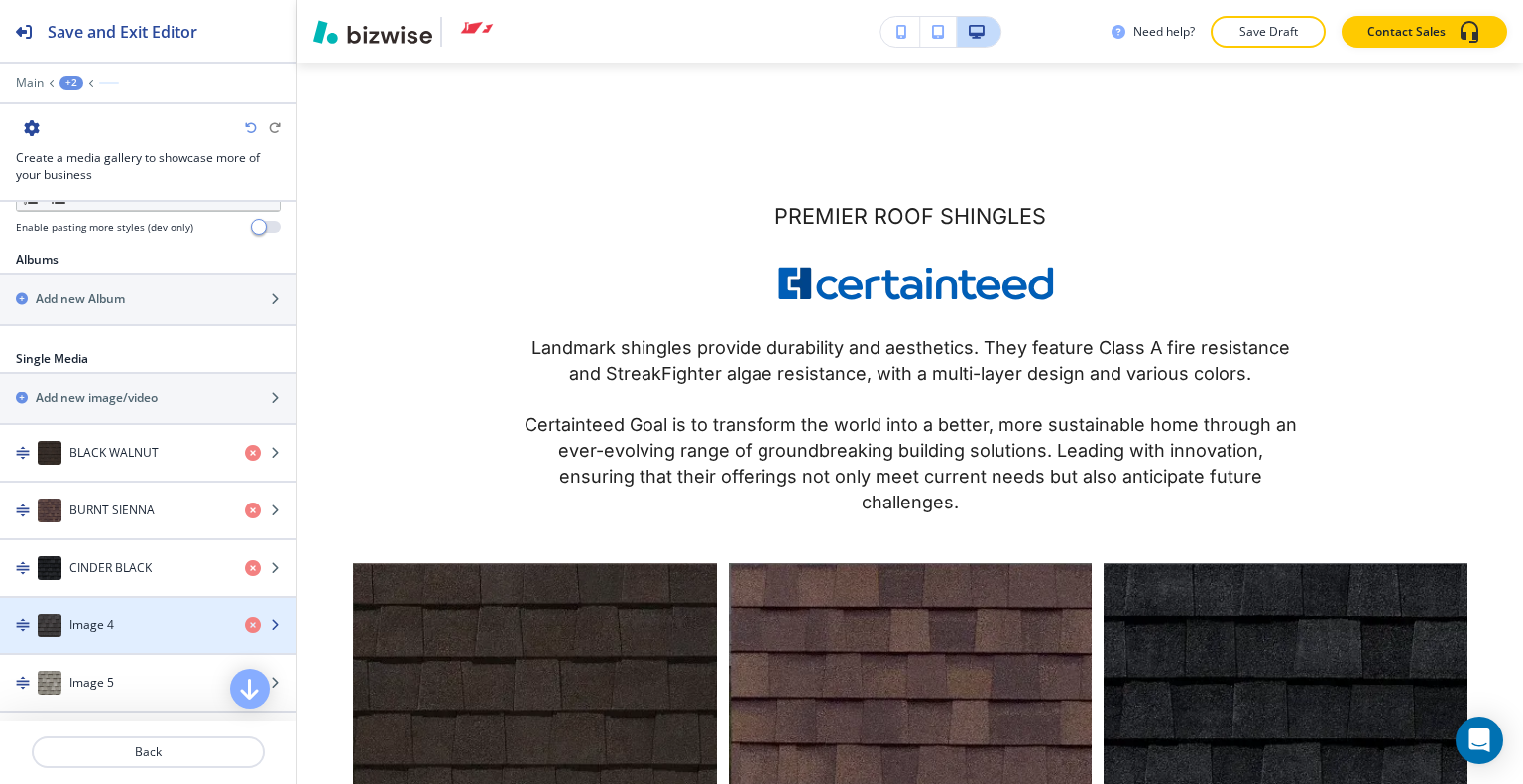 click on "Image 4" at bounding box center (91, 625) 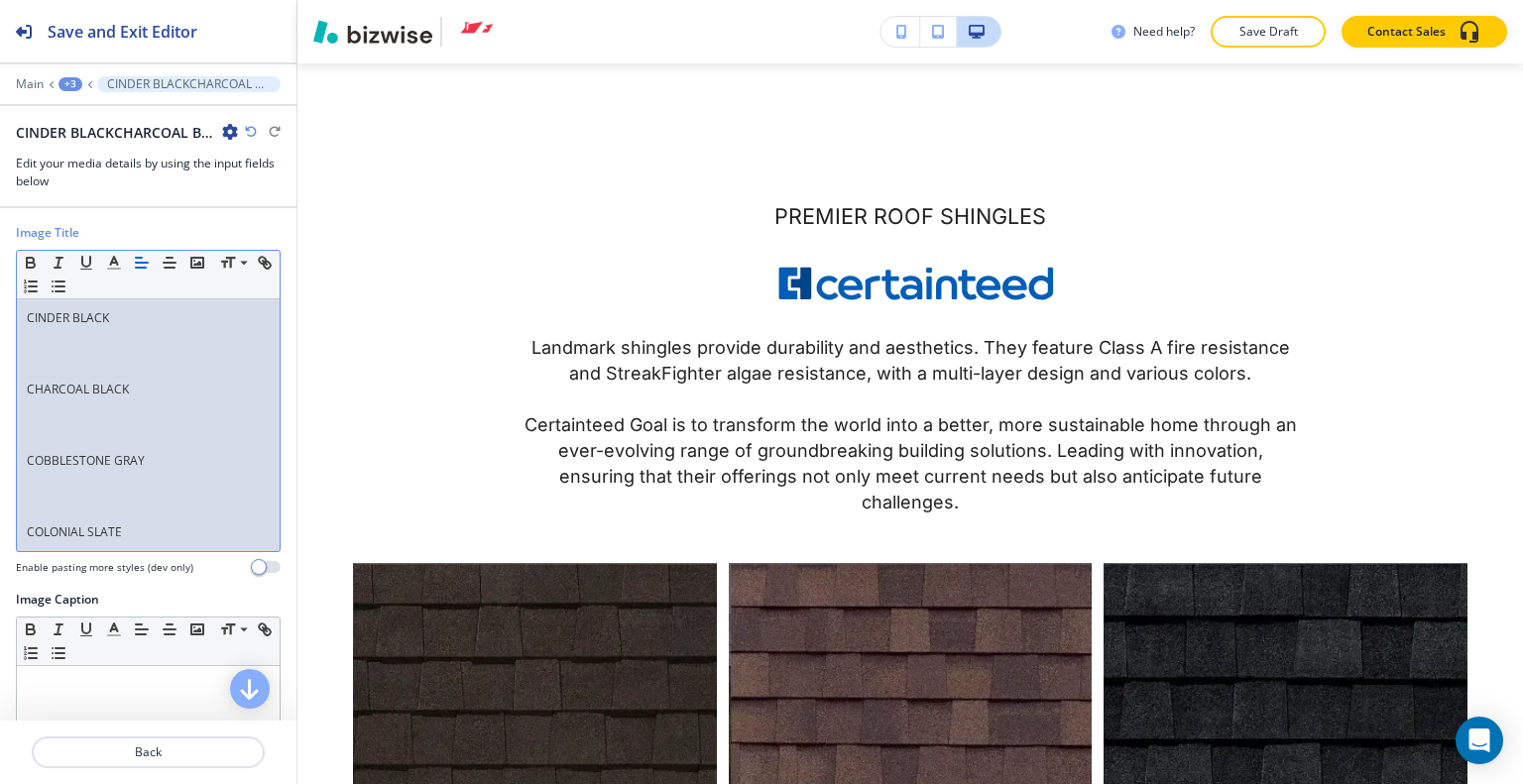 scroll, scrollTop: 0, scrollLeft: 0, axis: both 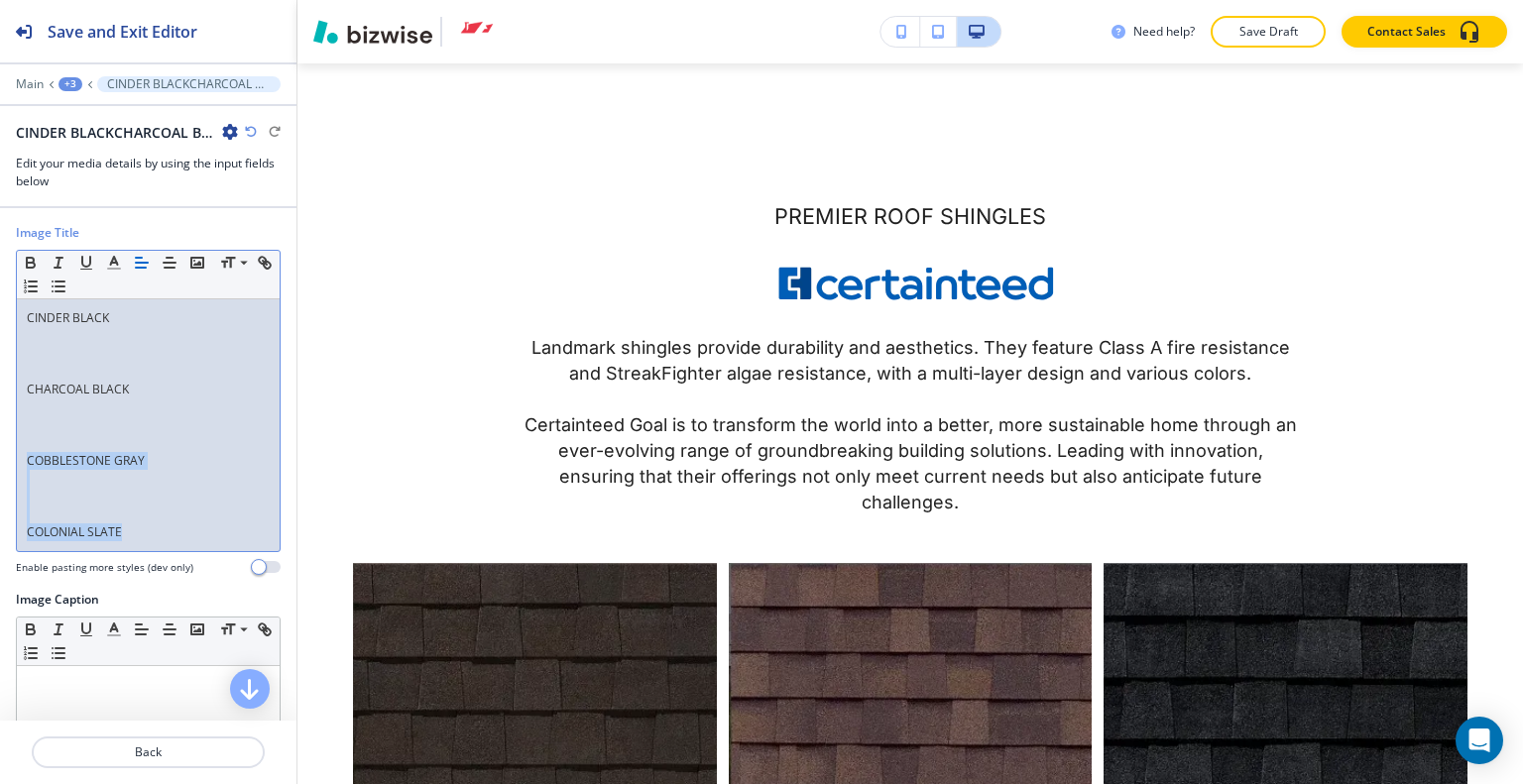 drag, startPoint x: 121, startPoint y: 533, endPoint x: 0, endPoint y: 456, distance: 143.42245 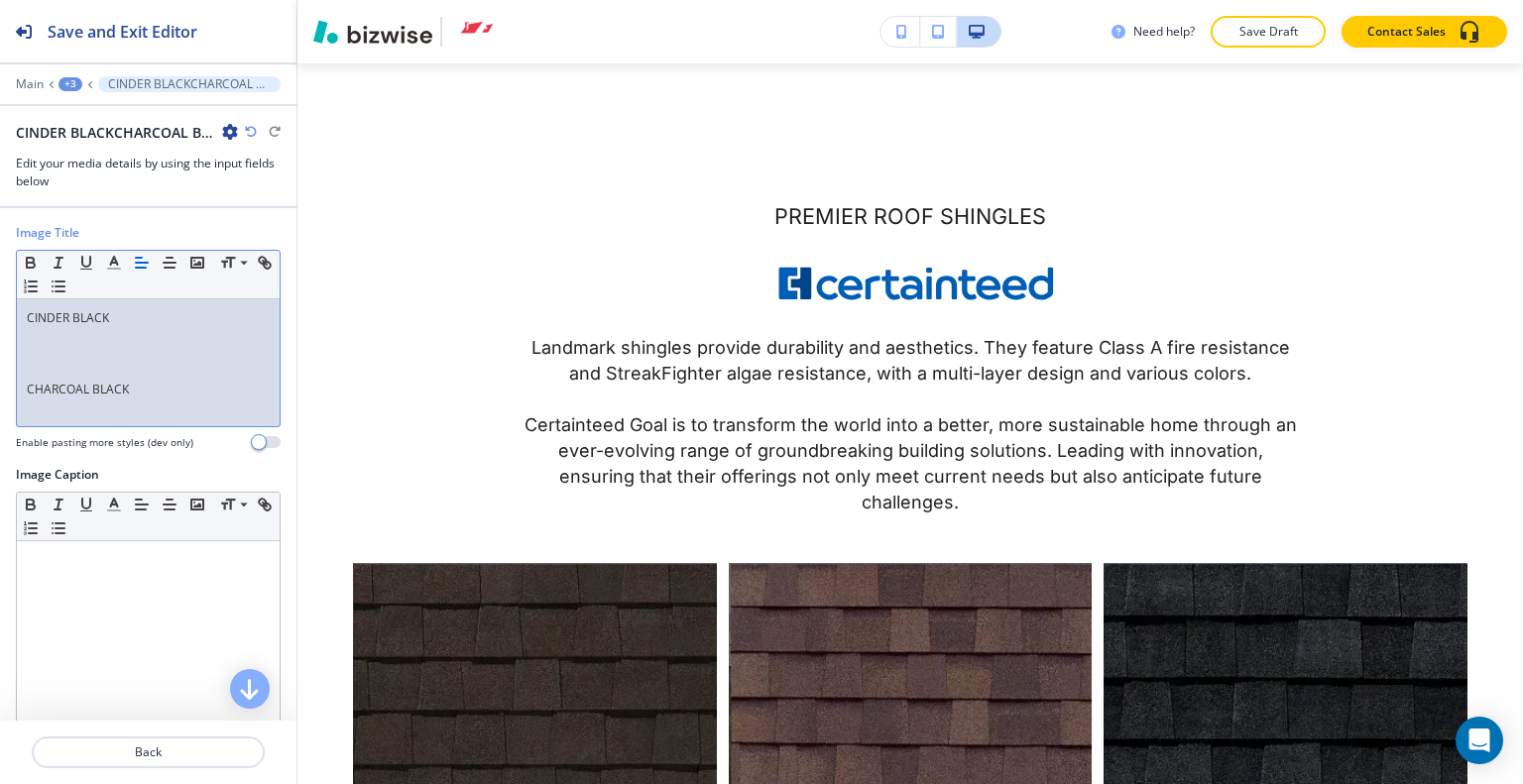click on "CINDER BLACK CHARCOAL BLACK" at bounding box center [148, 363] 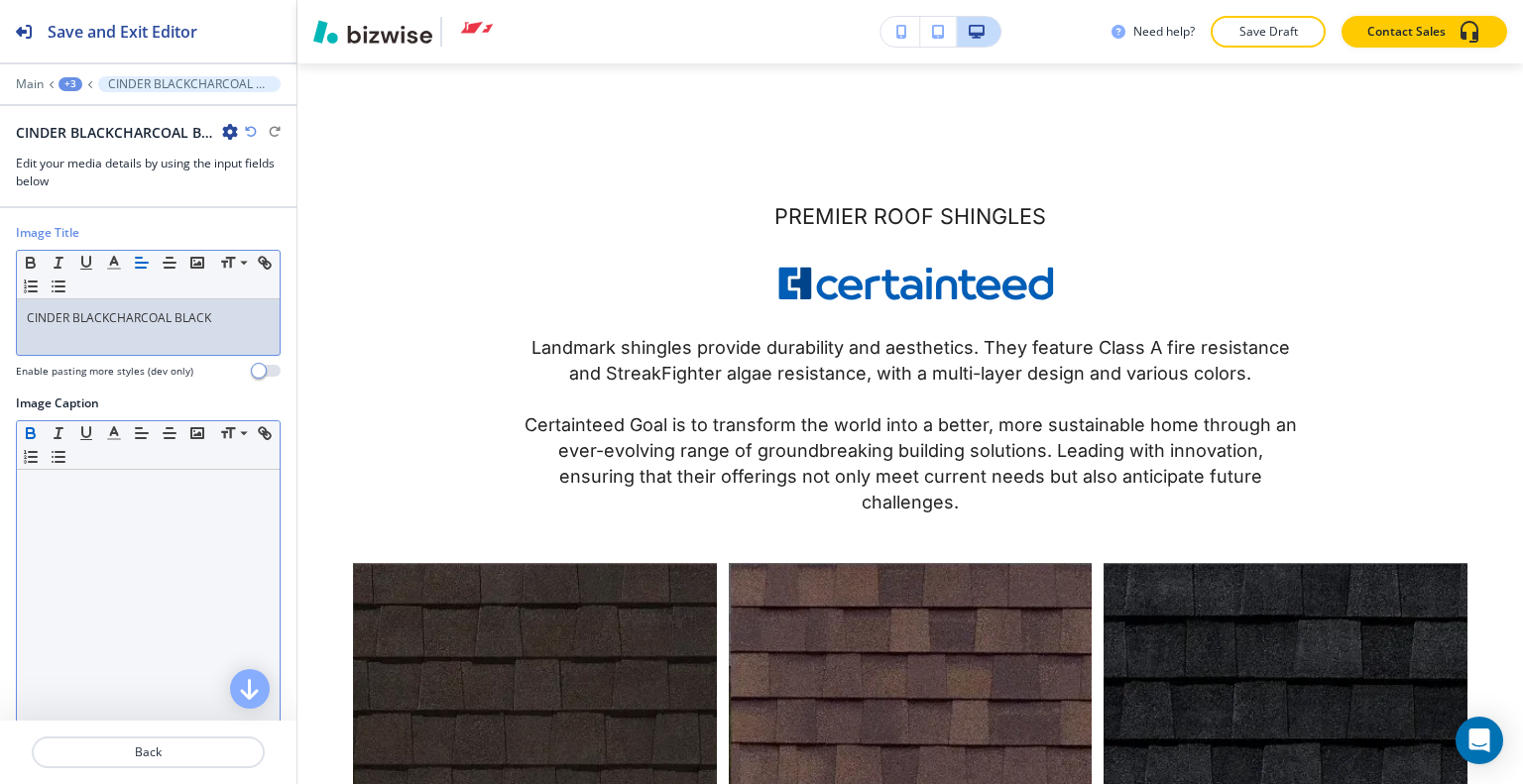 type 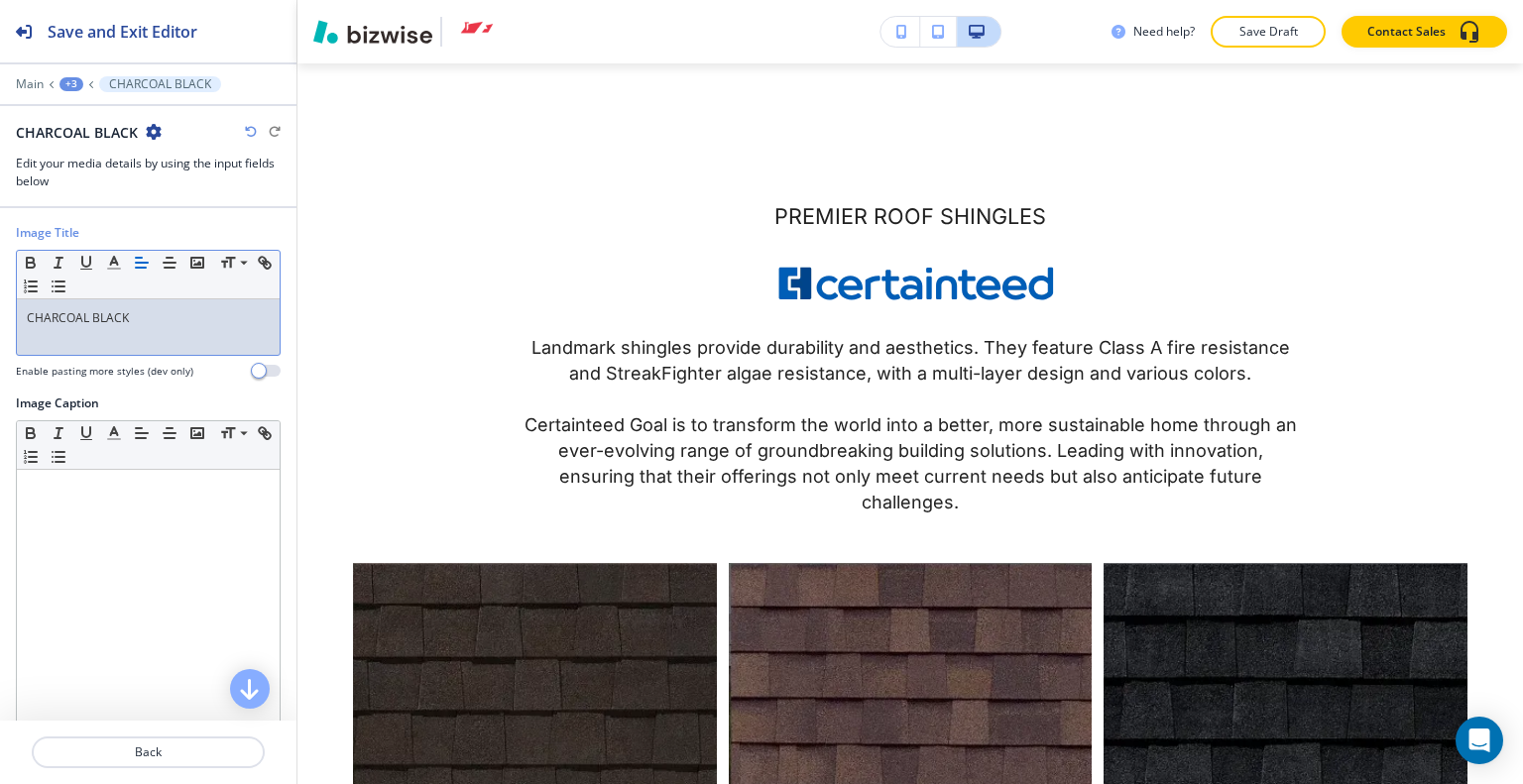 click at bounding box center [148, 776] 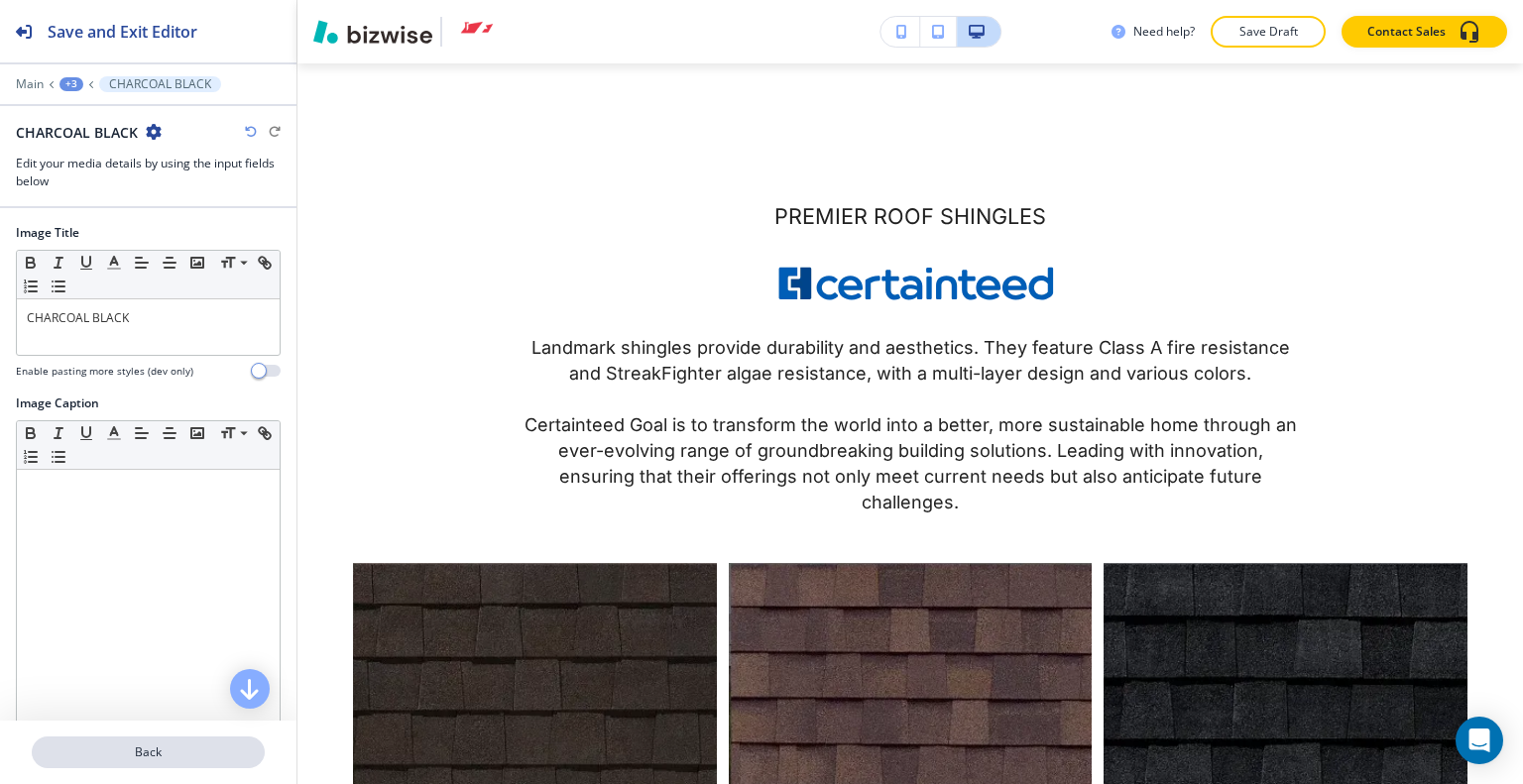 click on "Back" at bounding box center [148, 752] 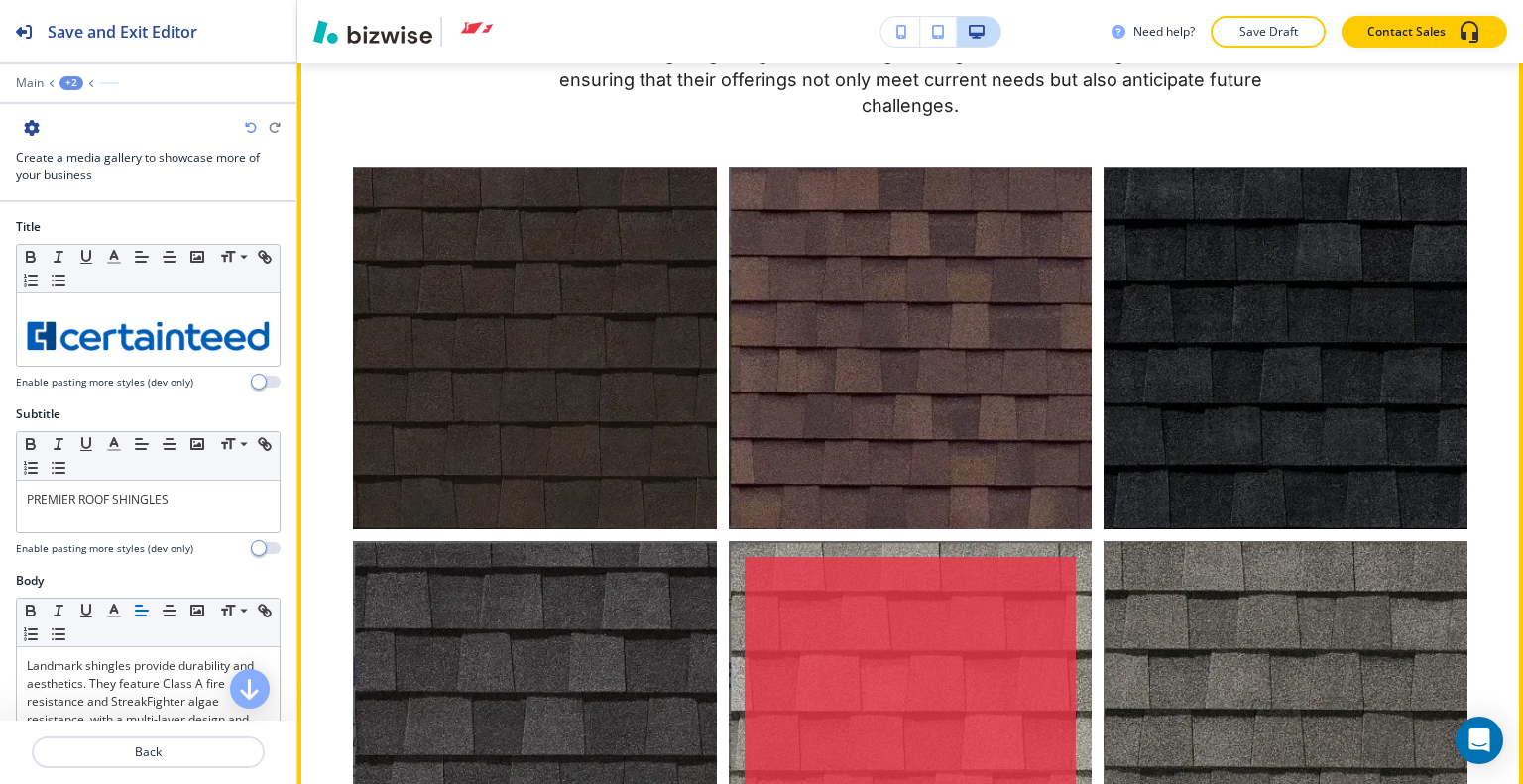 scroll, scrollTop: 12263, scrollLeft: 0, axis: vertical 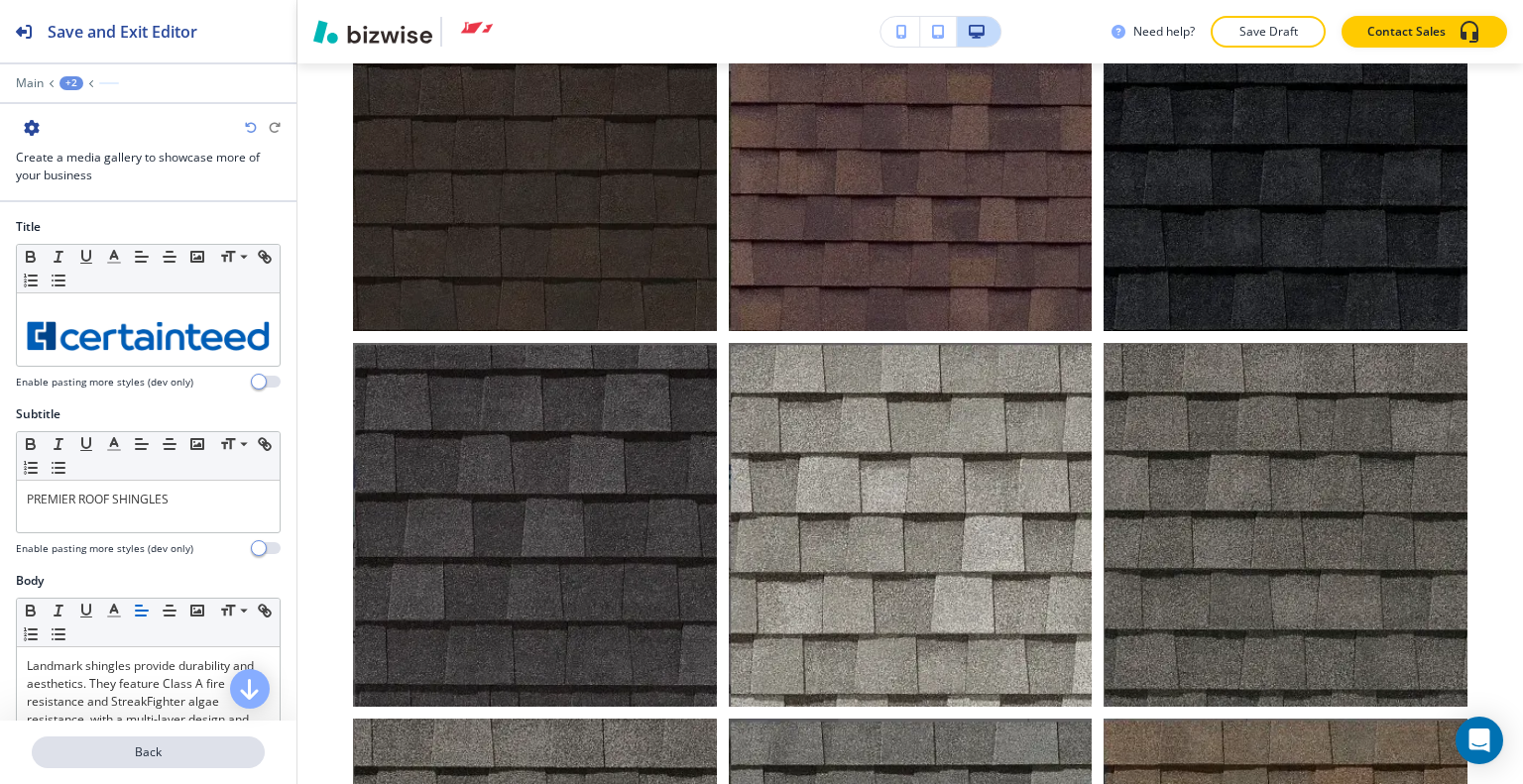 click on "Back" at bounding box center [148, 752] 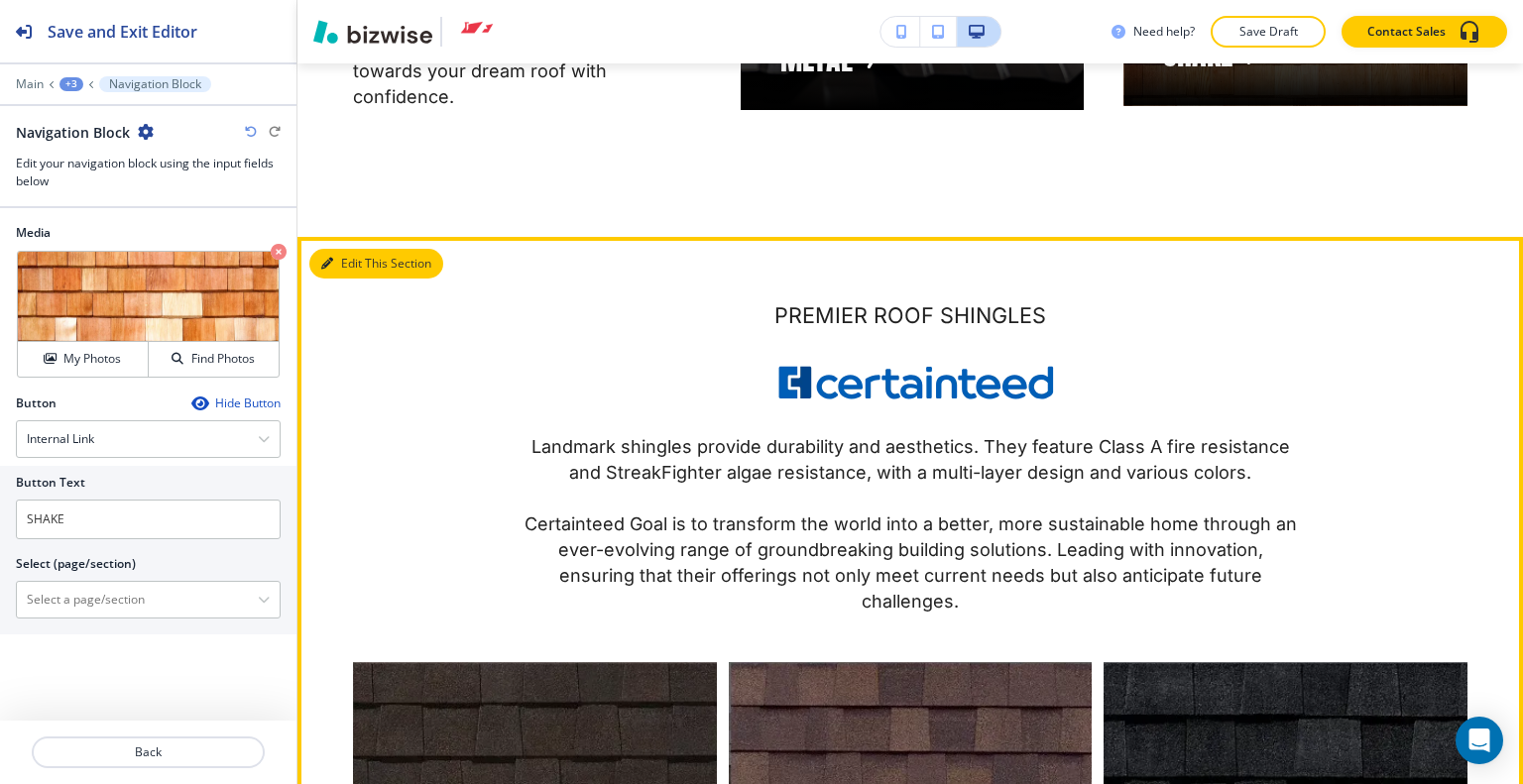 click on "Edit This Section" at bounding box center [376, 264] 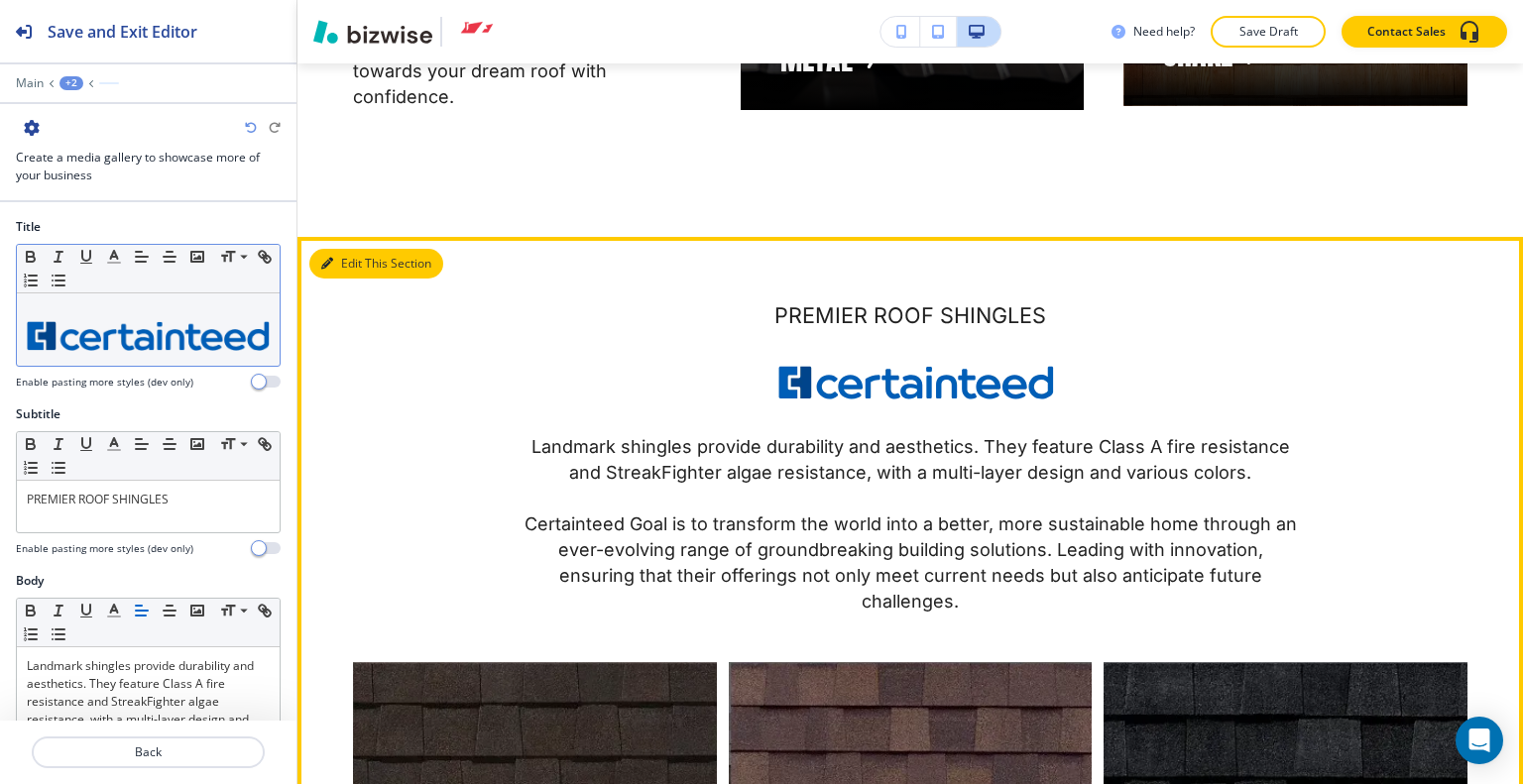 scroll, scrollTop: 11668, scrollLeft: 0, axis: vertical 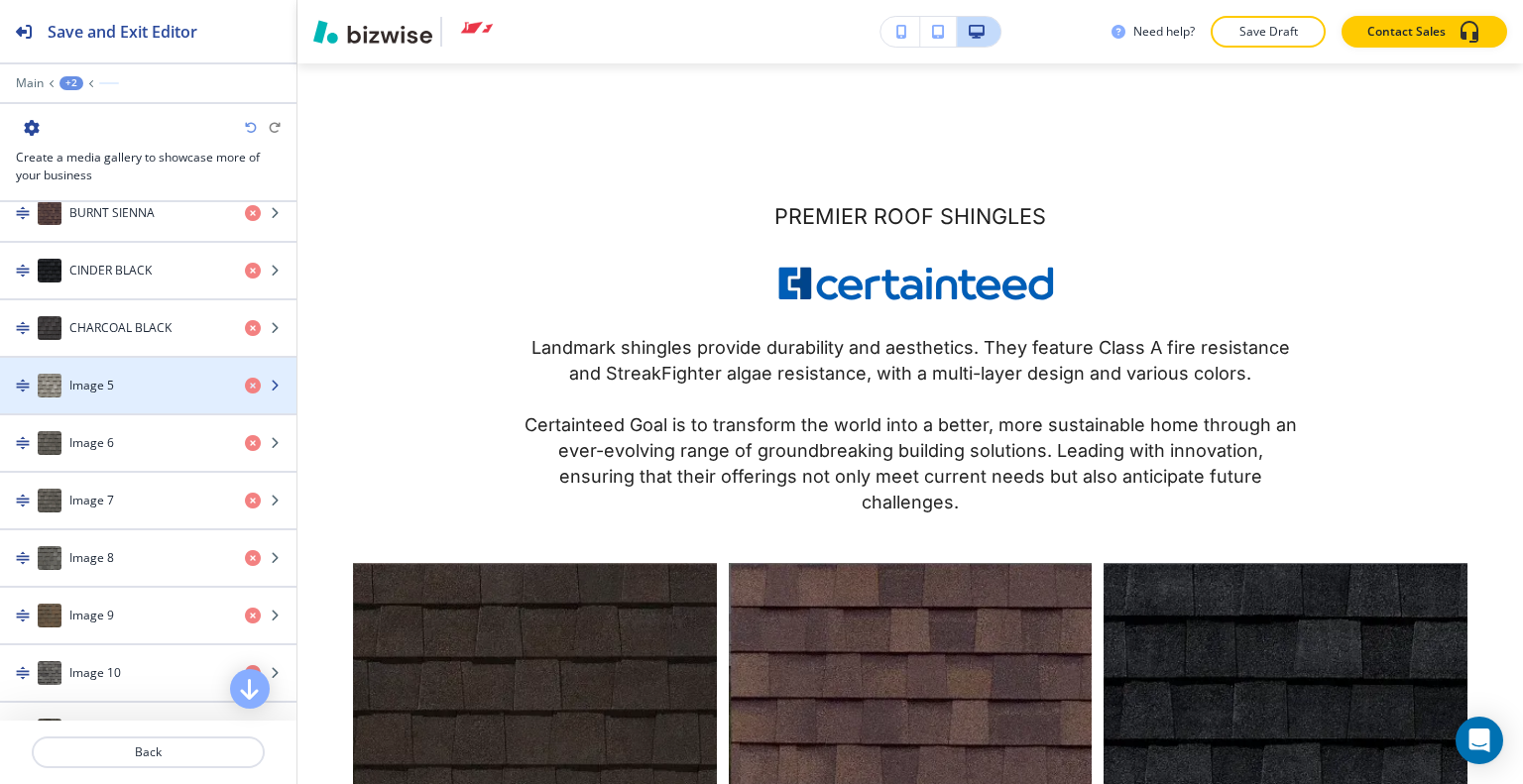 click at bounding box center (148, 405) 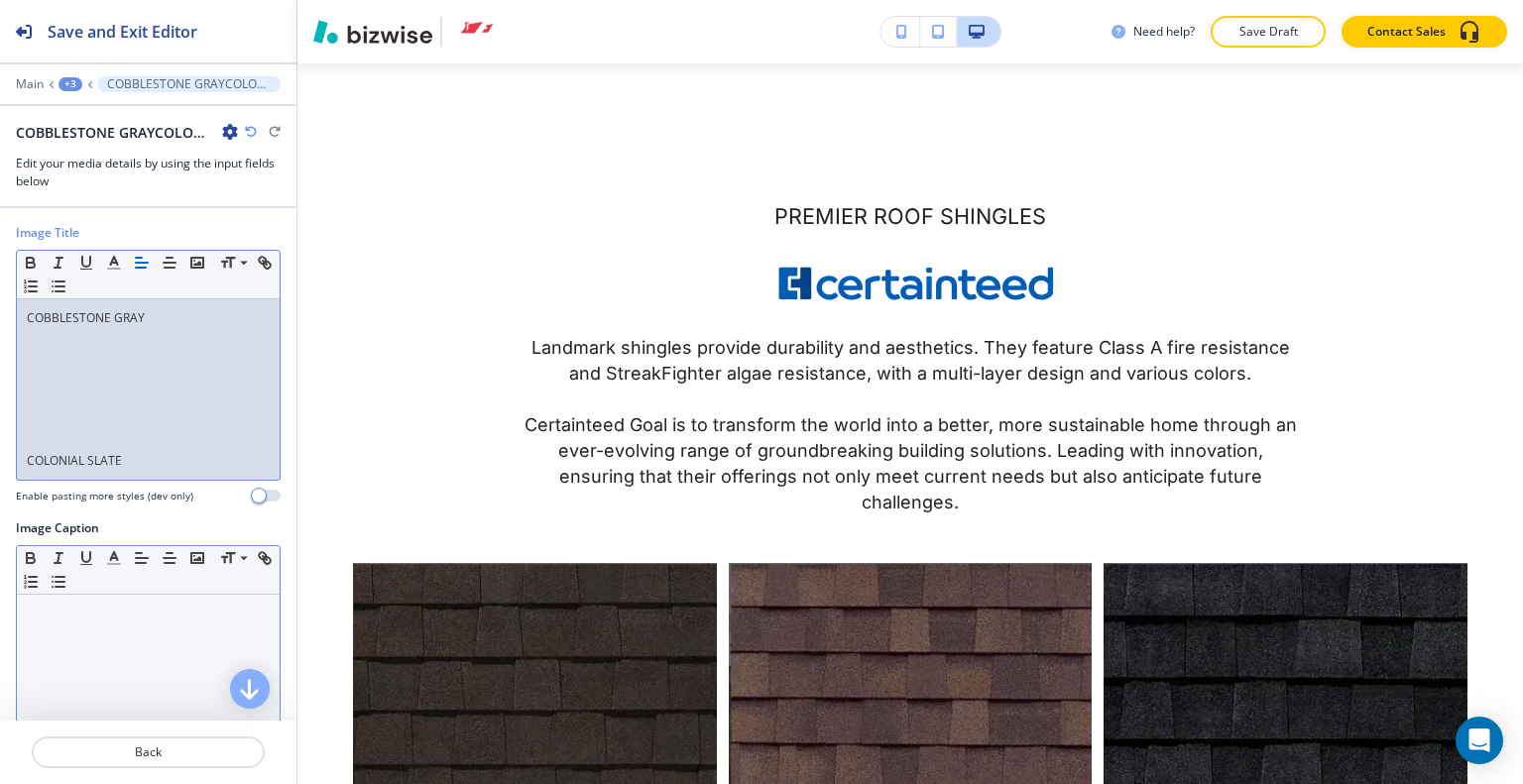 scroll, scrollTop: 0, scrollLeft: 0, axis: both 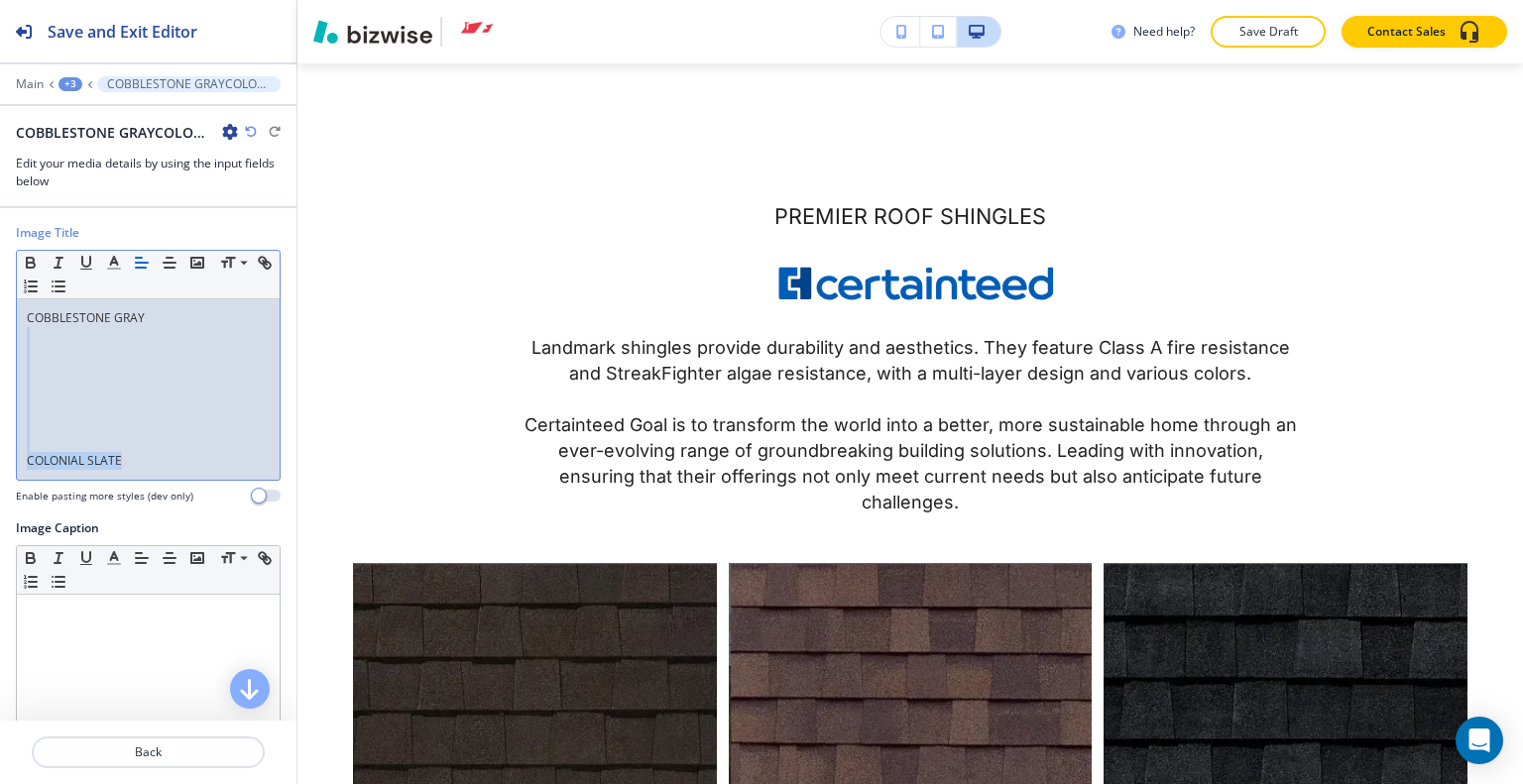 drag, startPoint x: 137, startPoint y: 468, endPoint x: 3, endPoint y: 336, distance: 188.09572 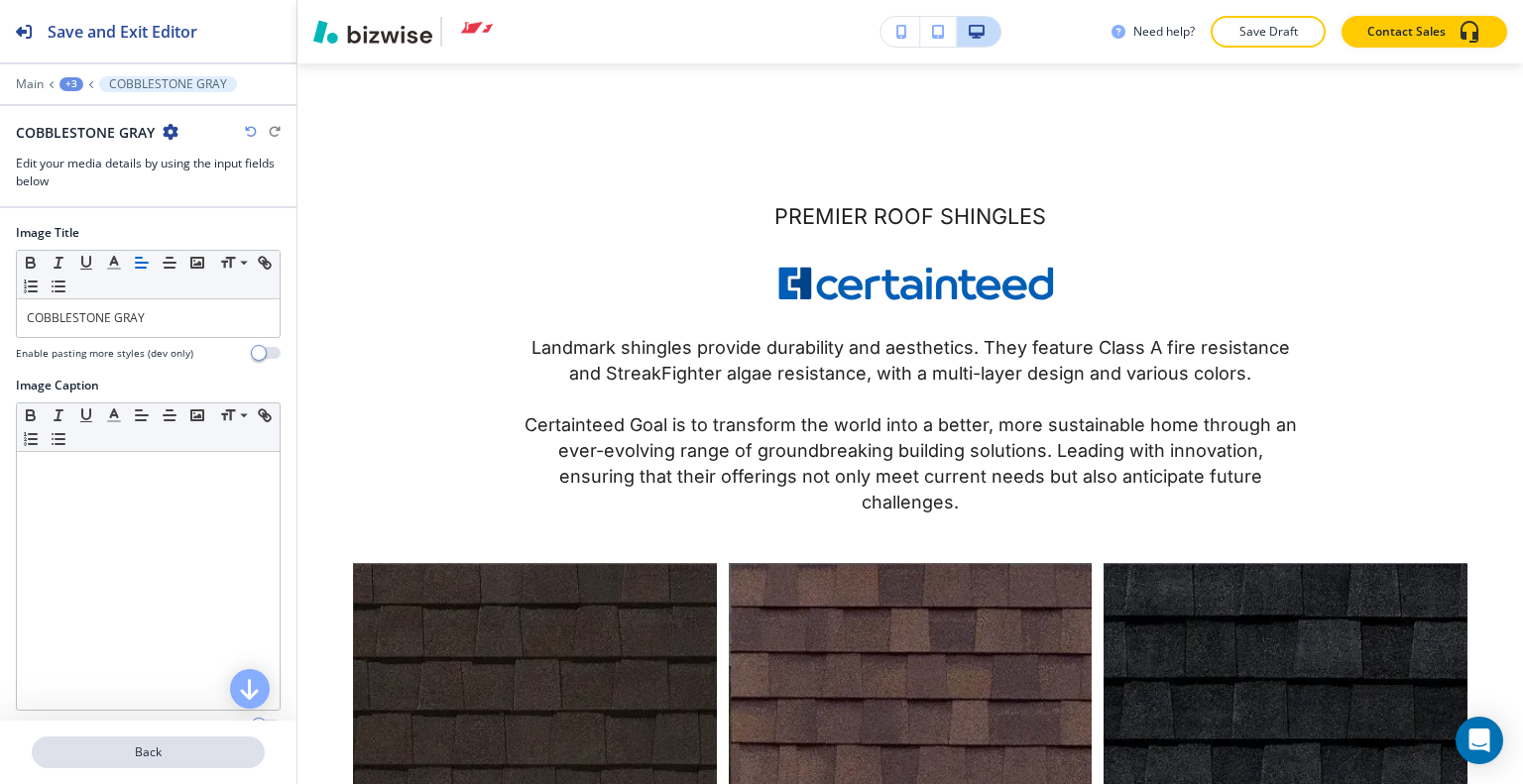 click on "Back" at bounding box center (148, 752) 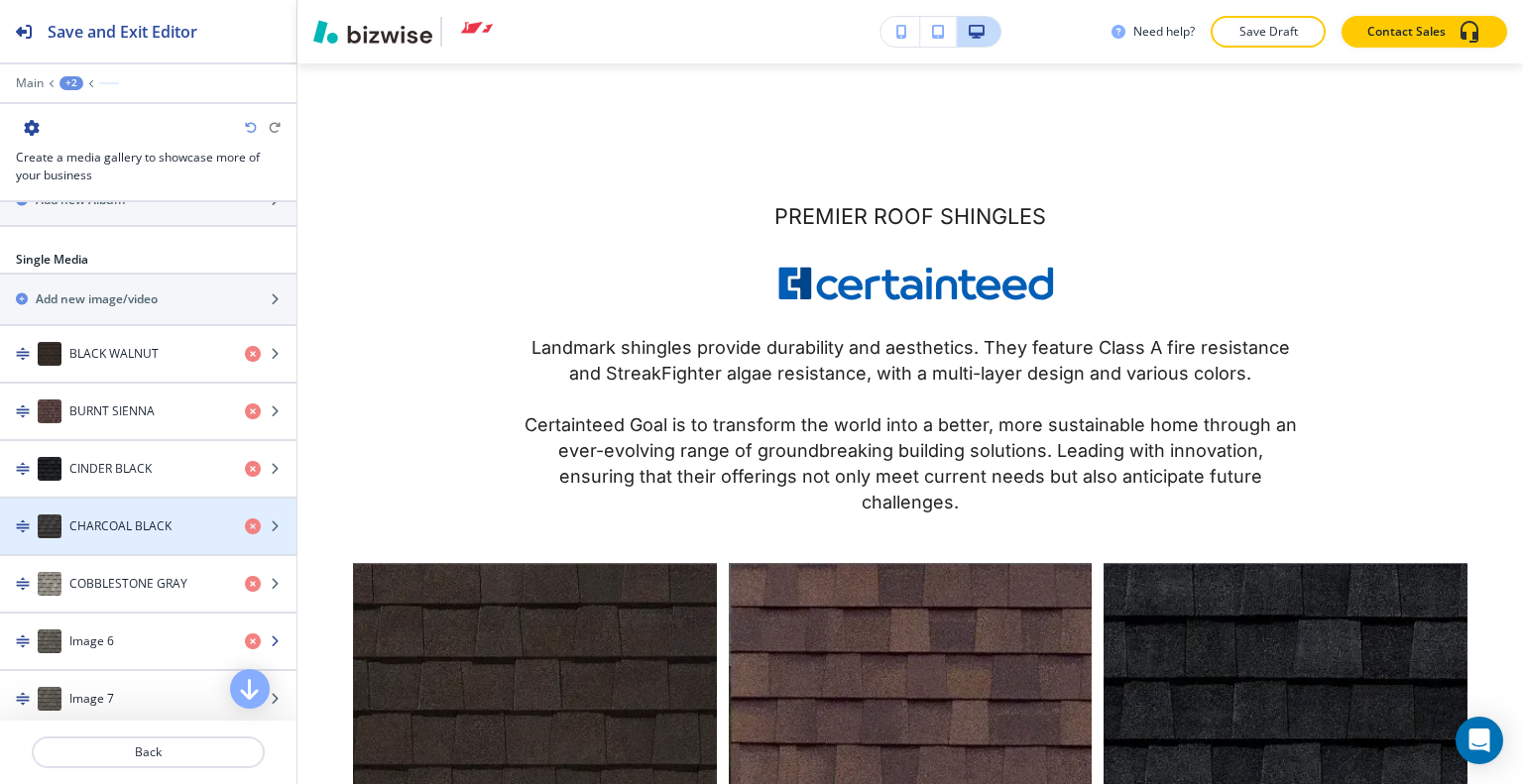 scroll, scrollTop: 991, scrollLeft: 0, axis: vertical 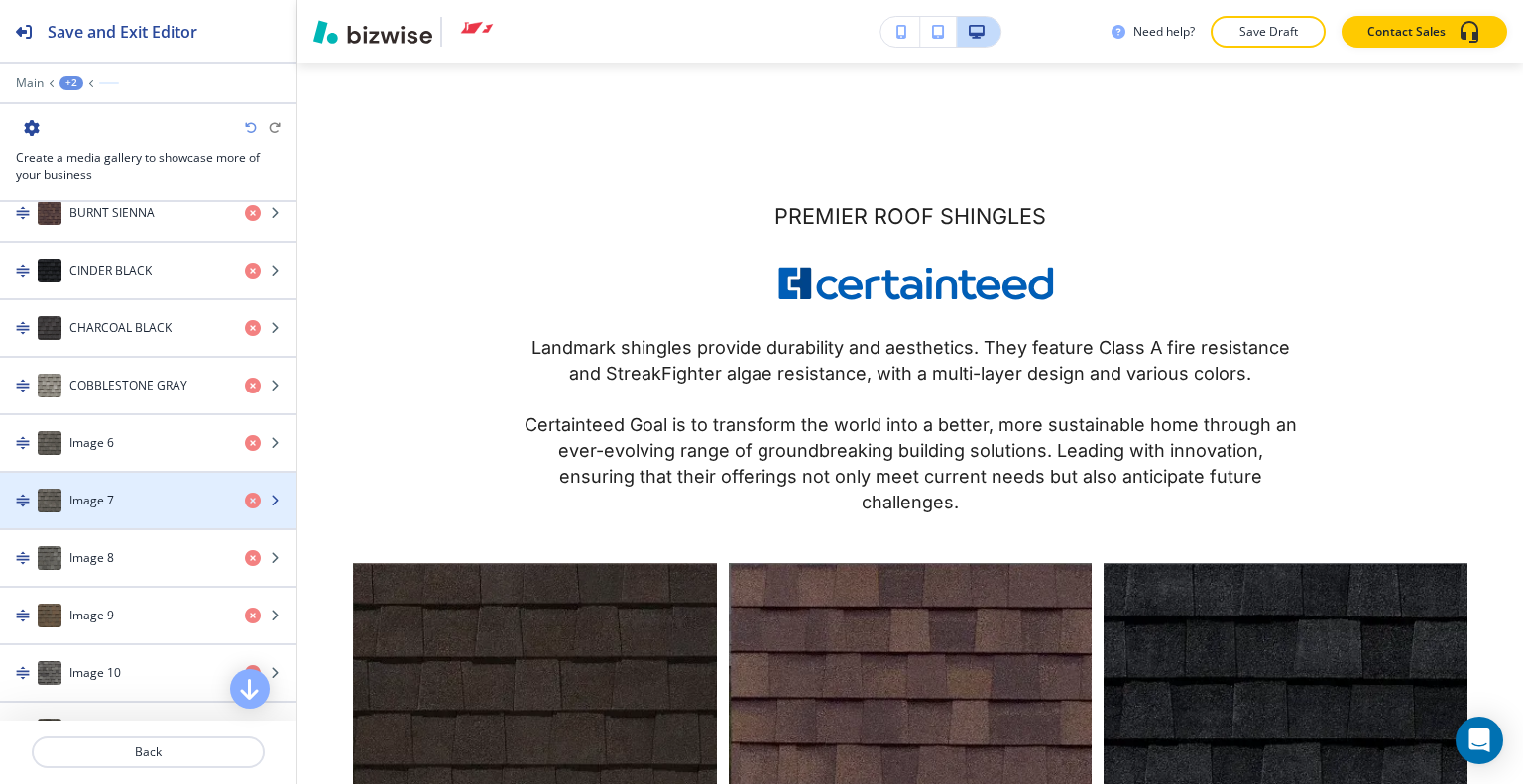 type 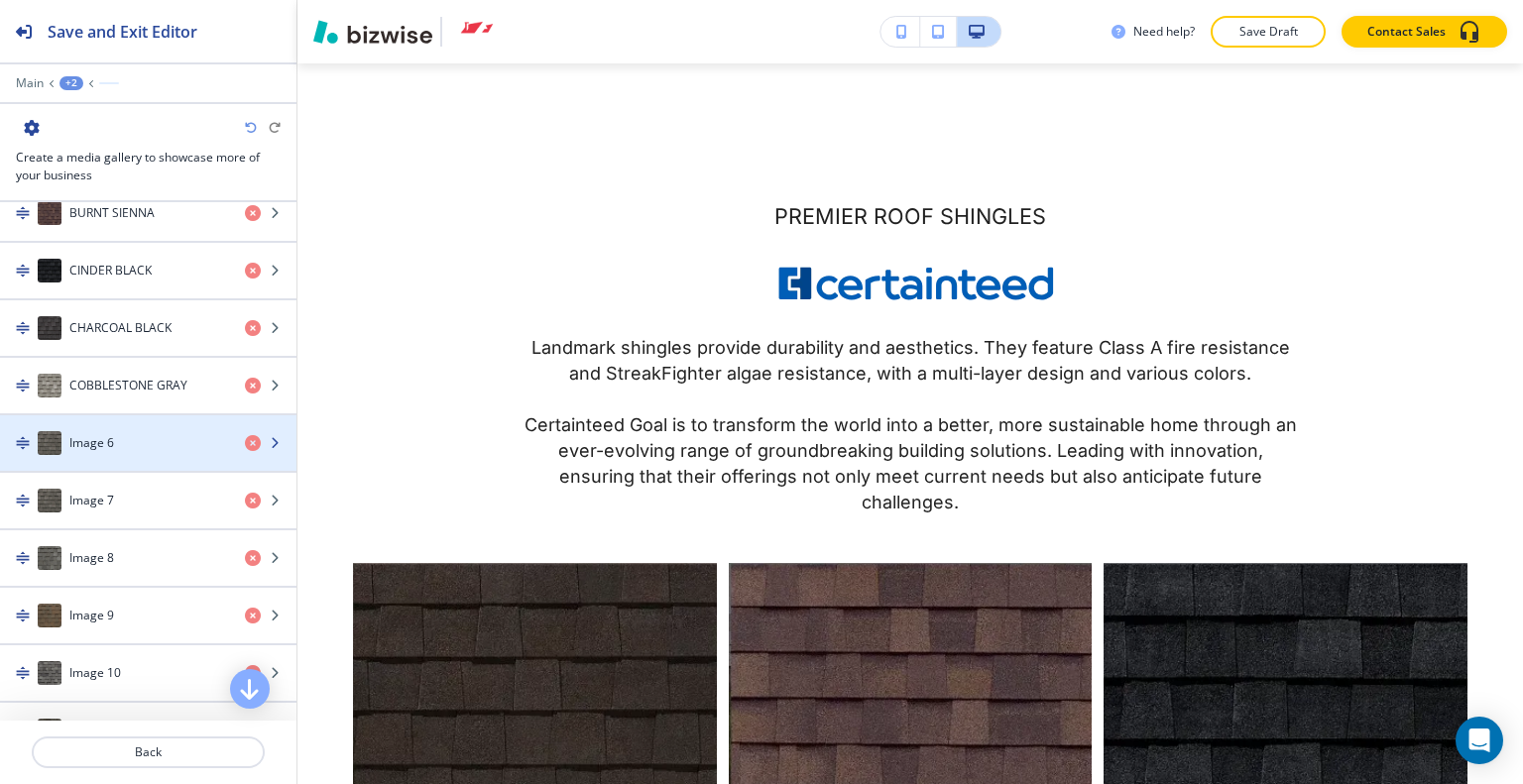 click on "Image 6" at bounding box center [114, 443] 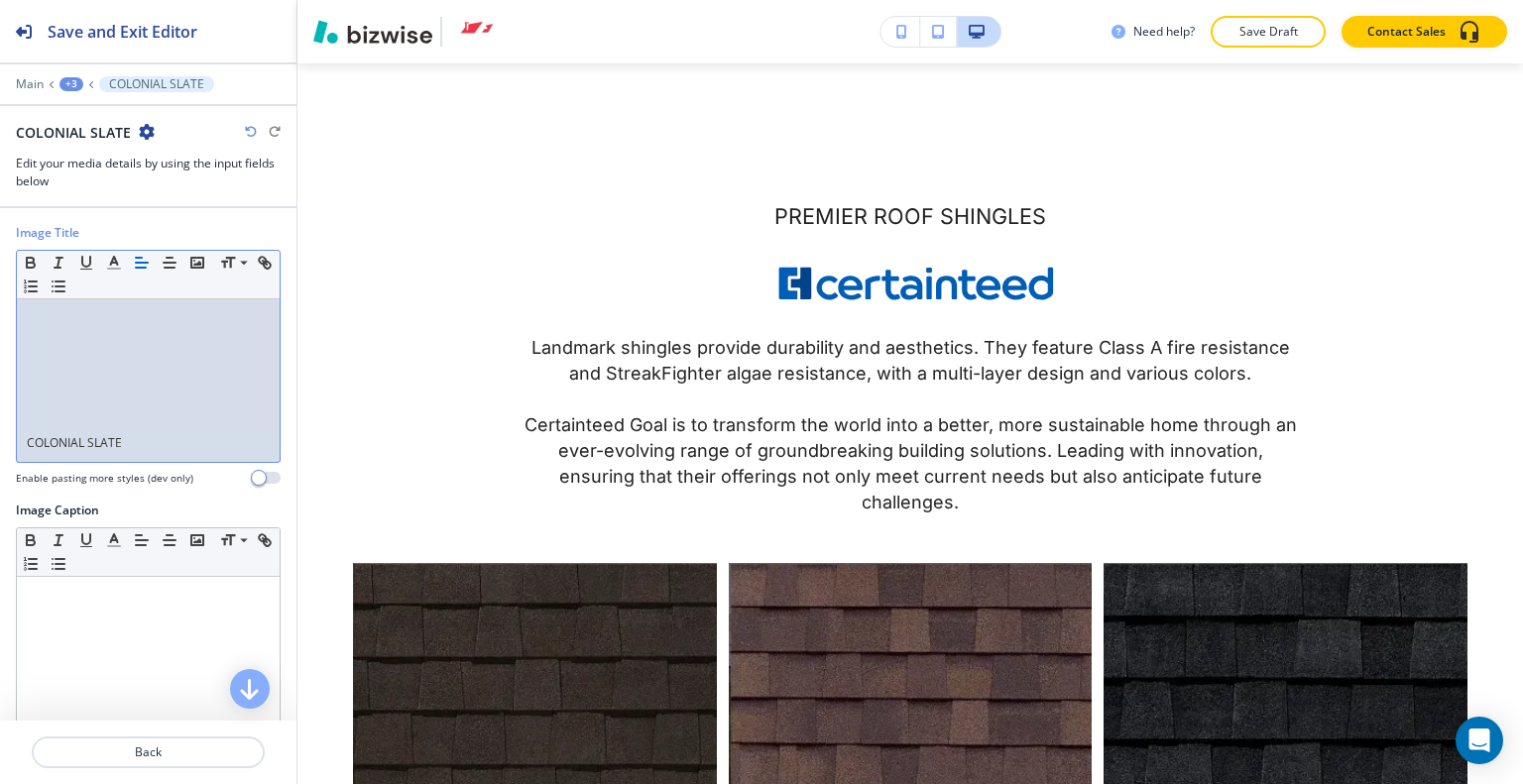 scroll, scrollTop: 0, scrollLeft: 0, axis: both 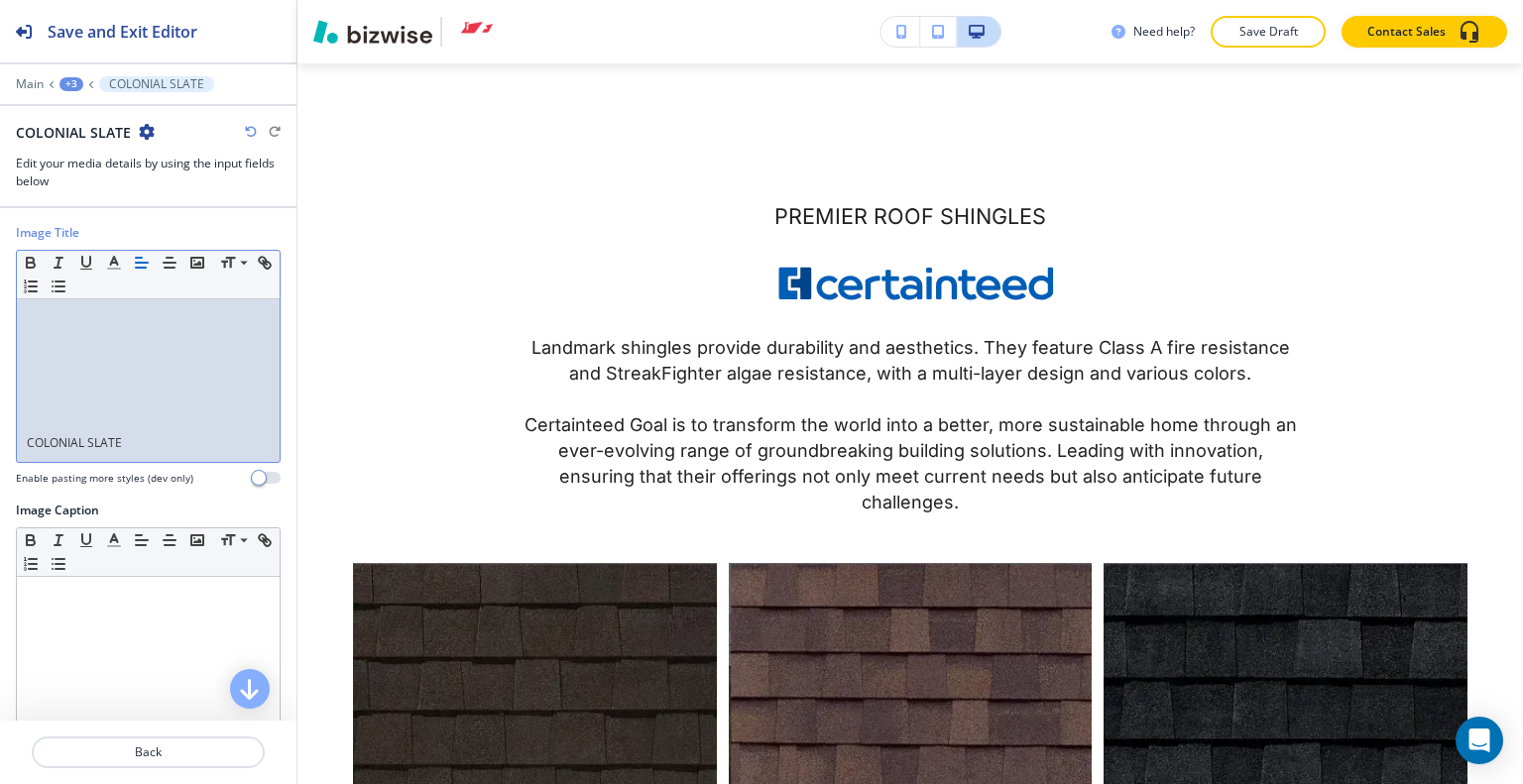 click on "COLONIAL SLATE" at bounding box center (148, 443) 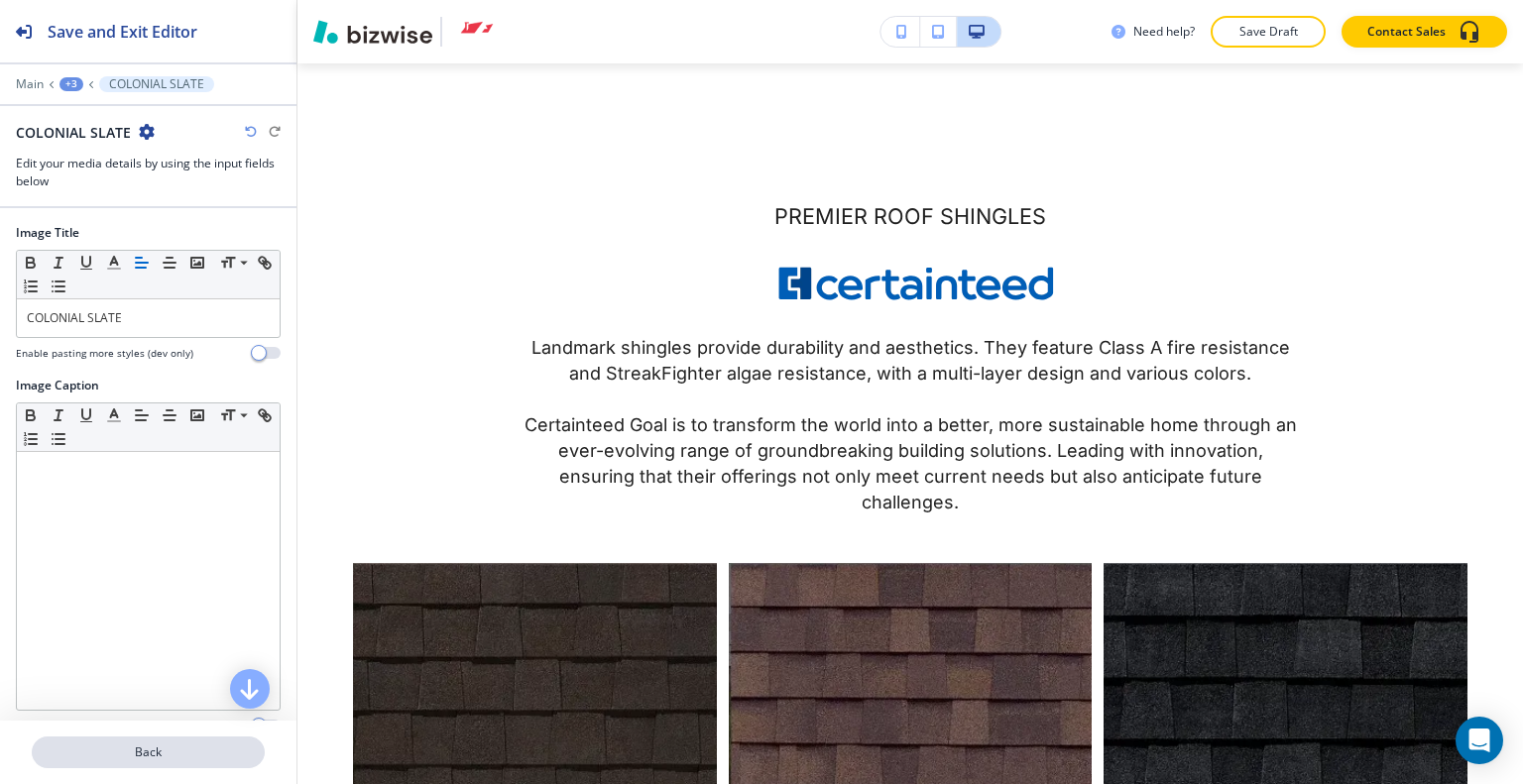 click on "Back" at bounding box center (148, 752) 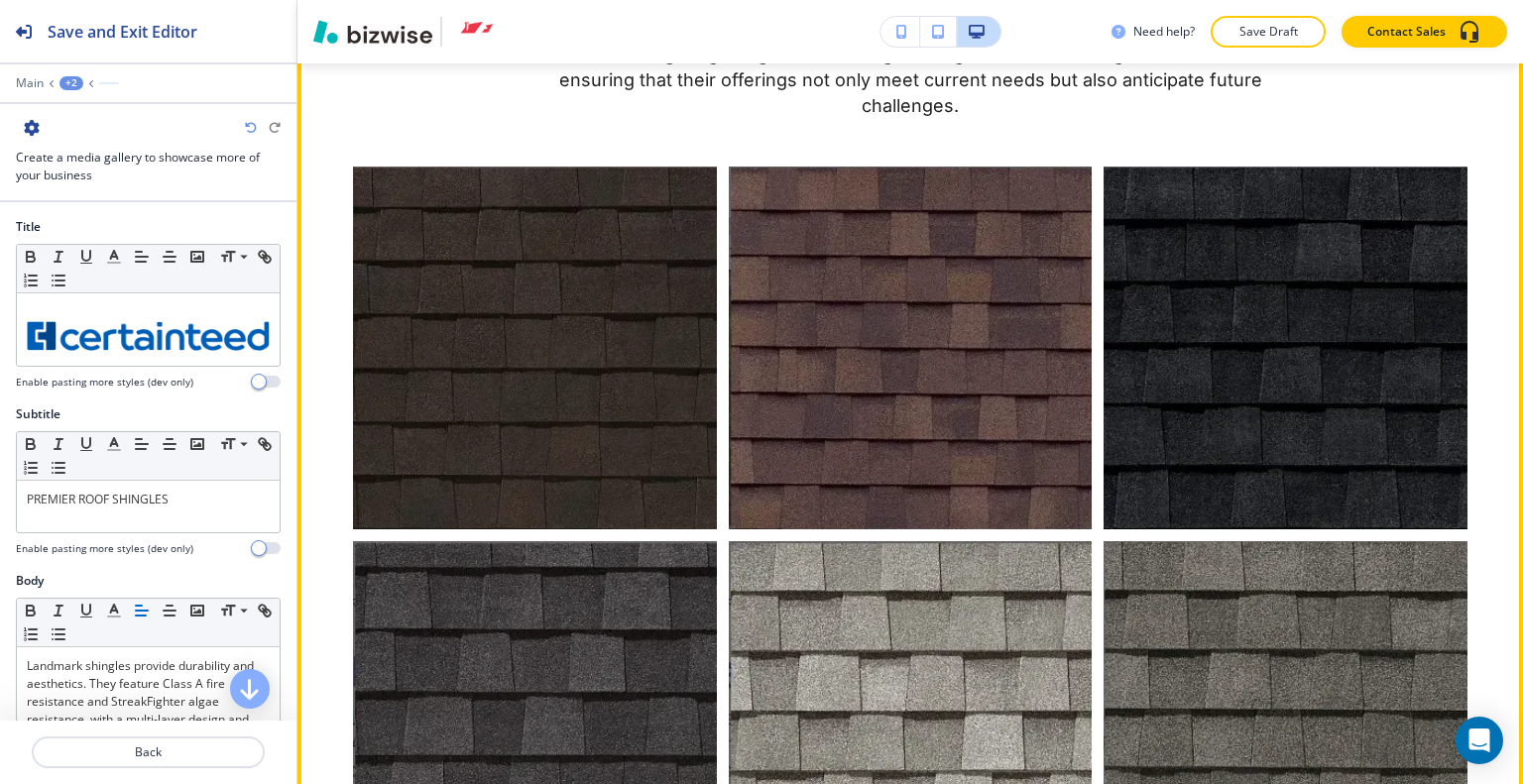 scroll, scrollTop: 12362, scrollLeft: 0, axis: vertical 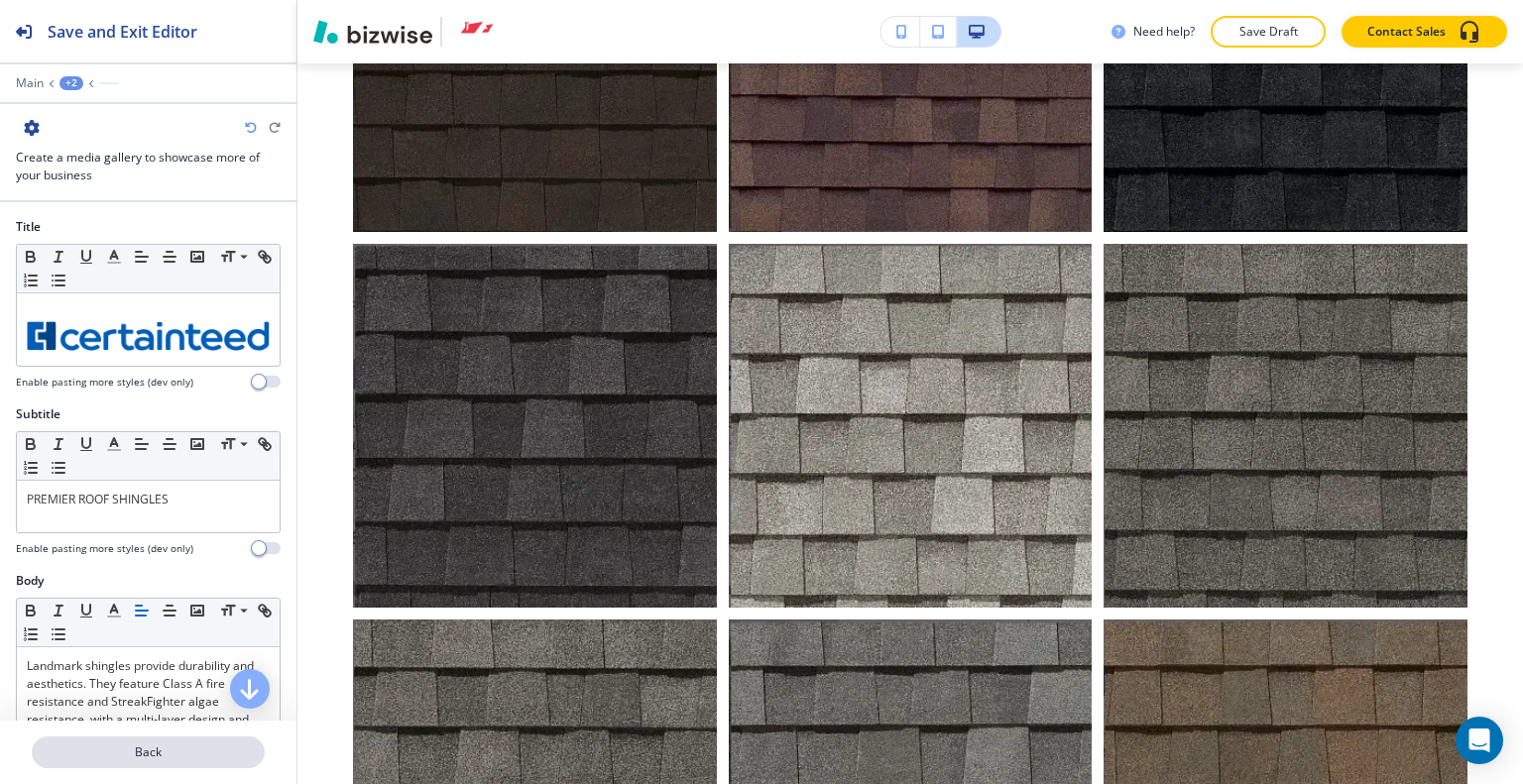 click on "Back" at bounding box center (148, 752) 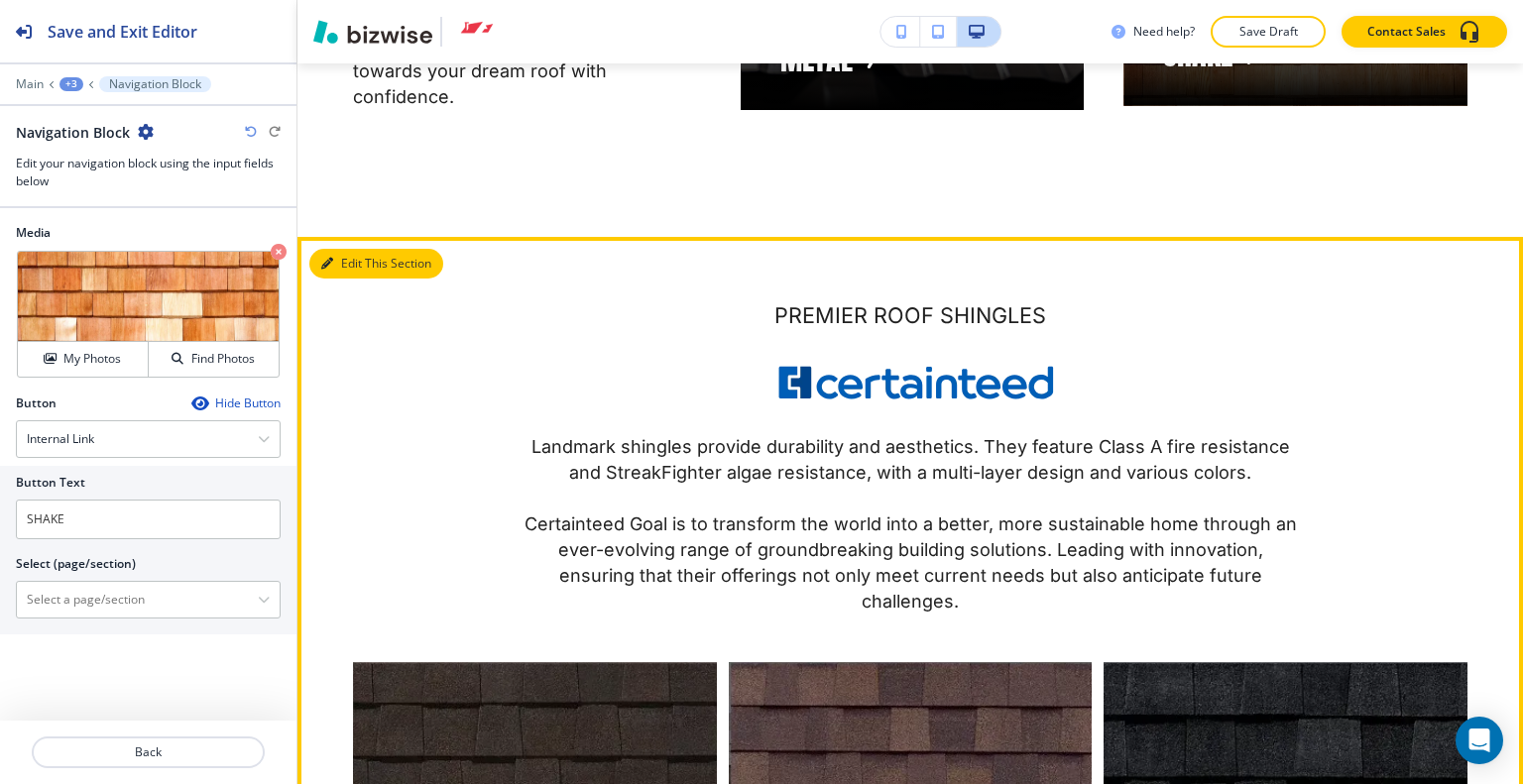click on "Edit This Section" at bounding box center [376, 264] 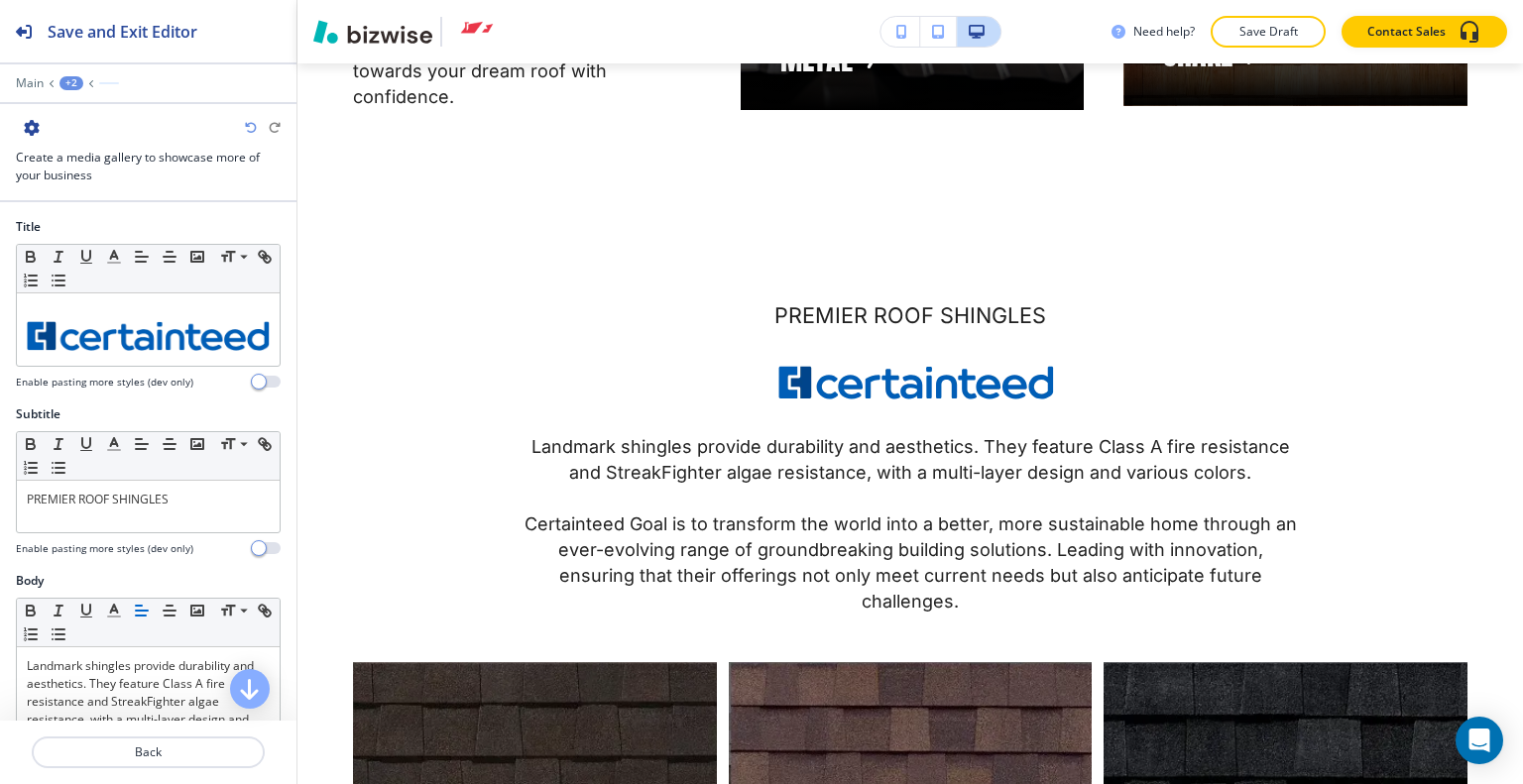 scroll, scrollTop: 11668, scrollLeft: 0, axis: vertical 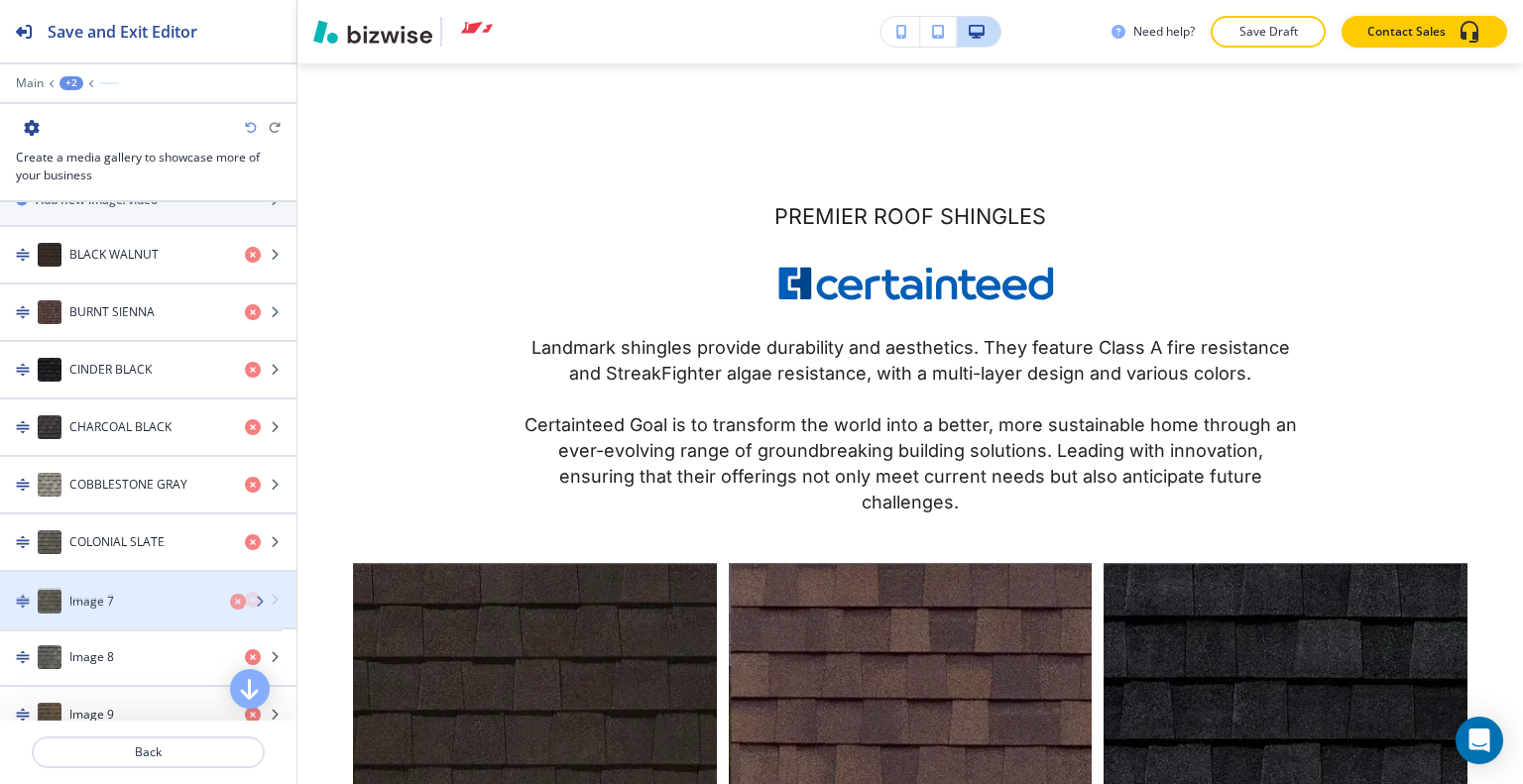 click on "Image 7" at bounding box center (91, 600) 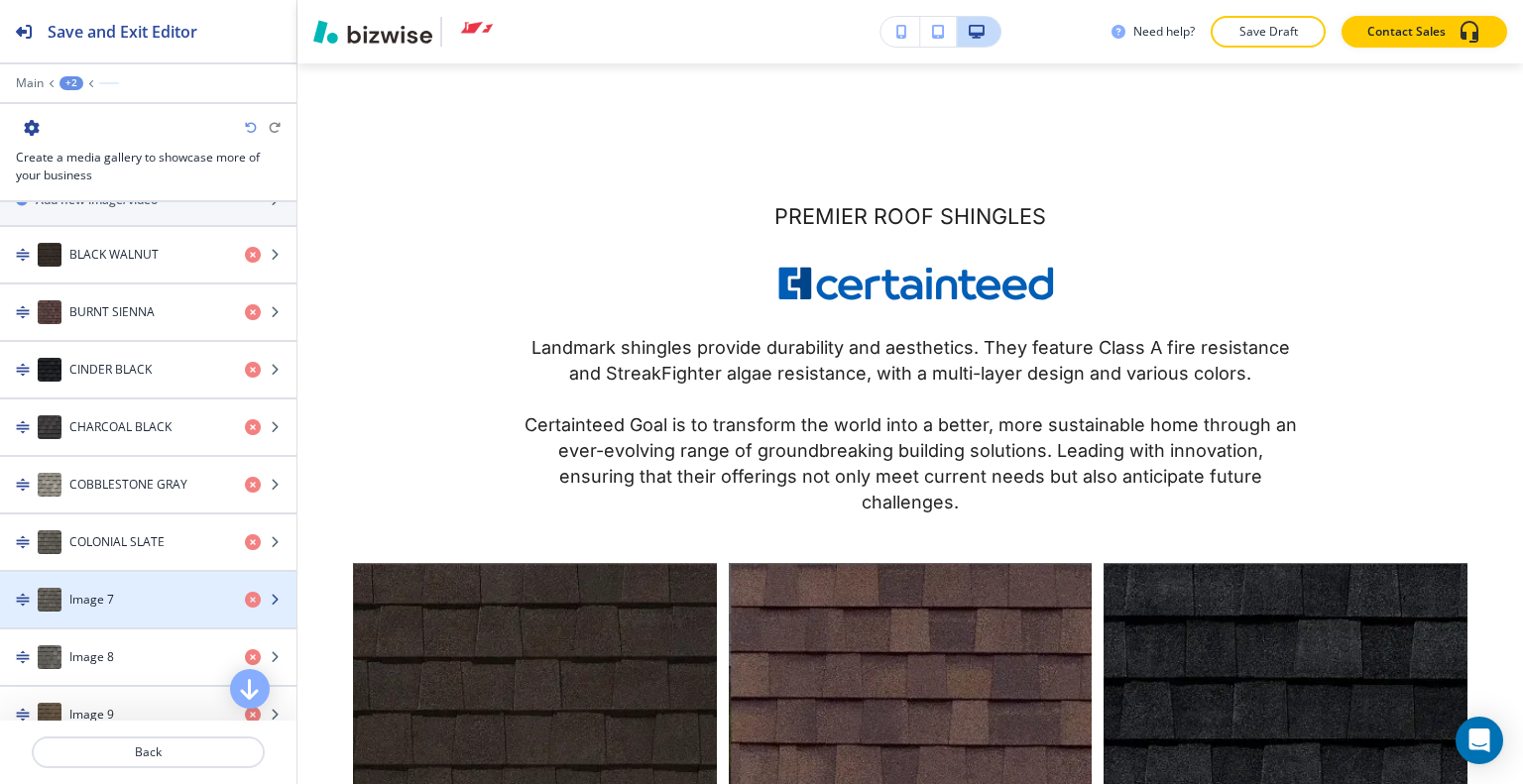 click on "Image 7" at bounding box center [91, 600] 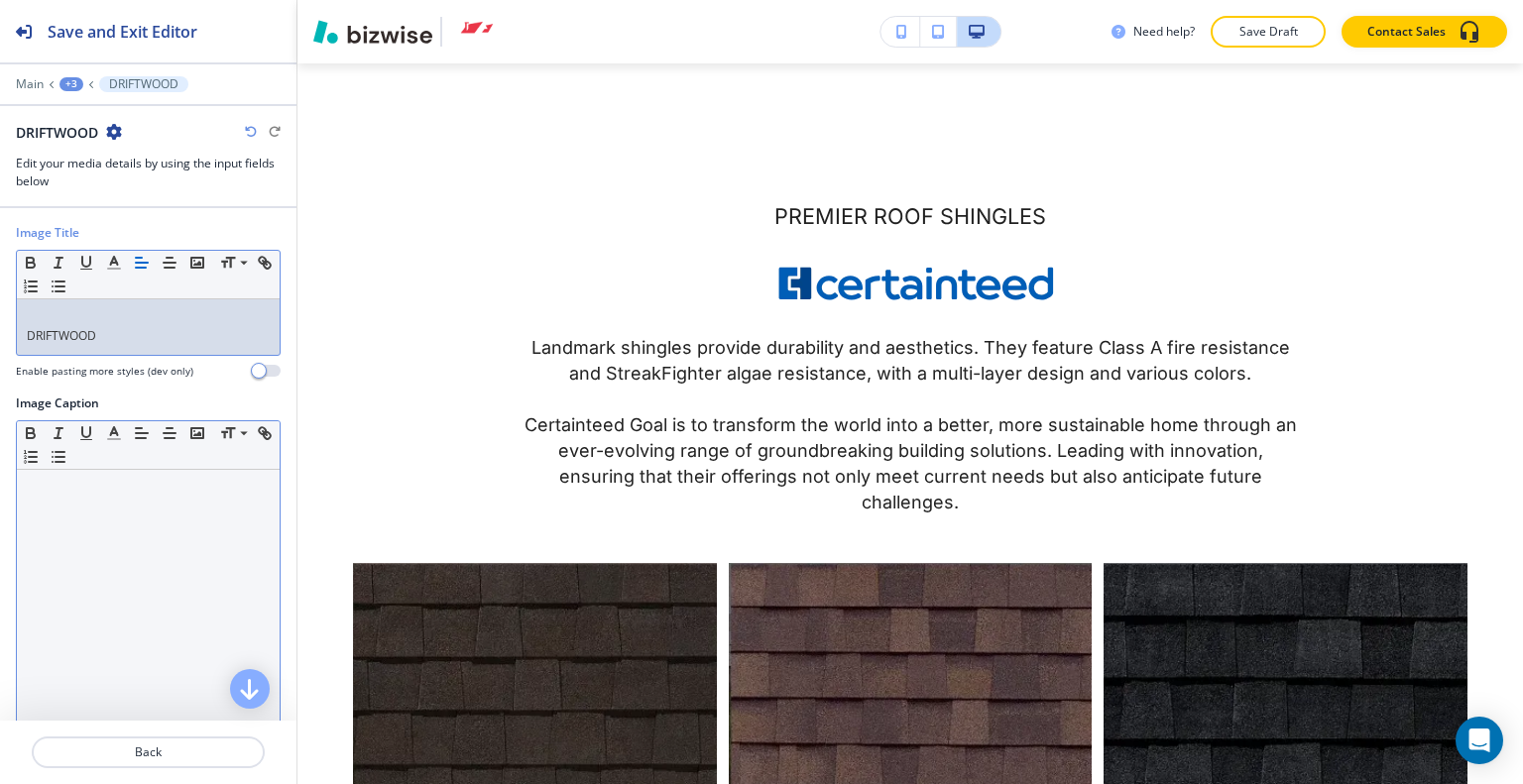 scroll, scrollTop: 0, scrollLeft: 0, axis: both 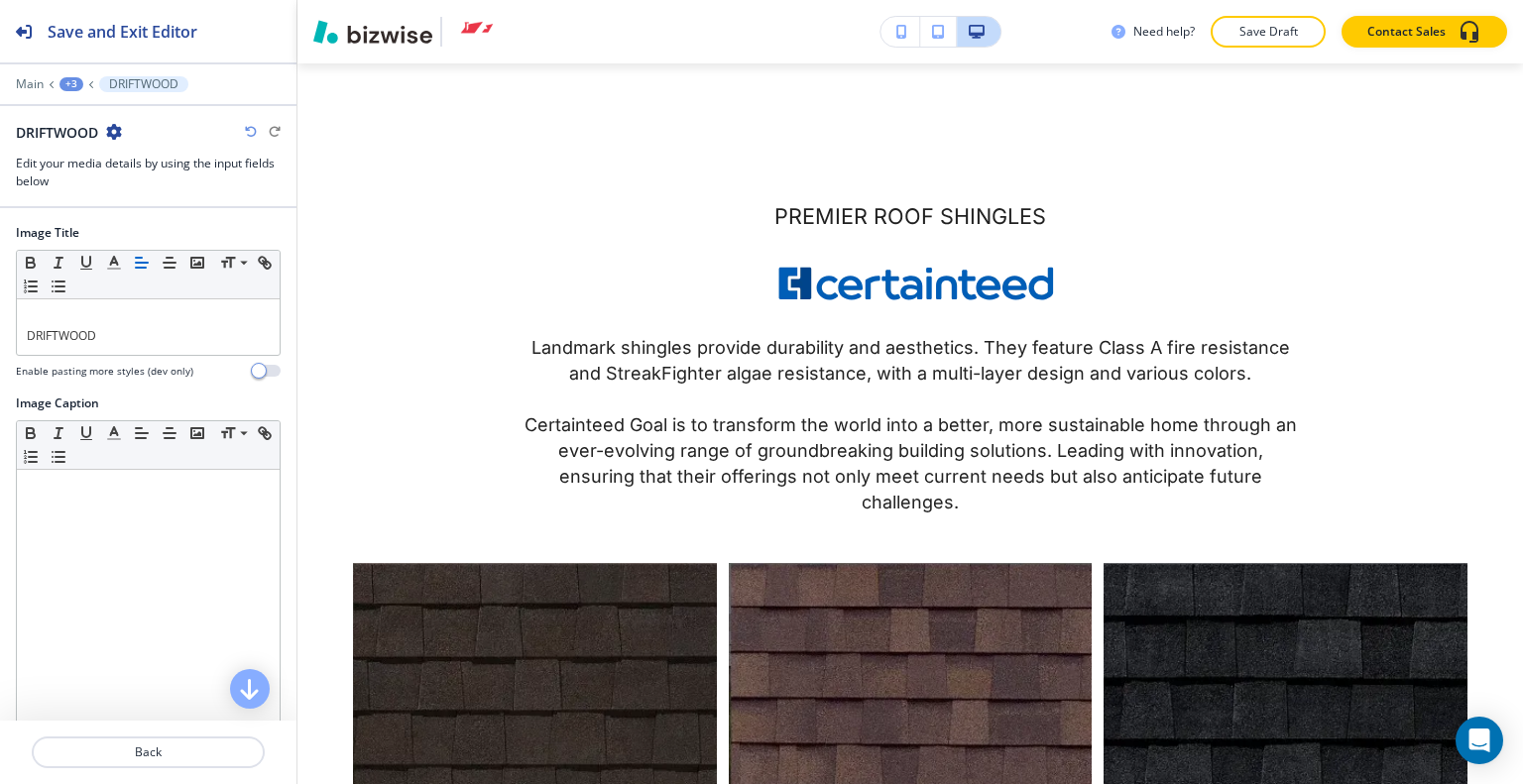 click at bounding box center (8, 573) 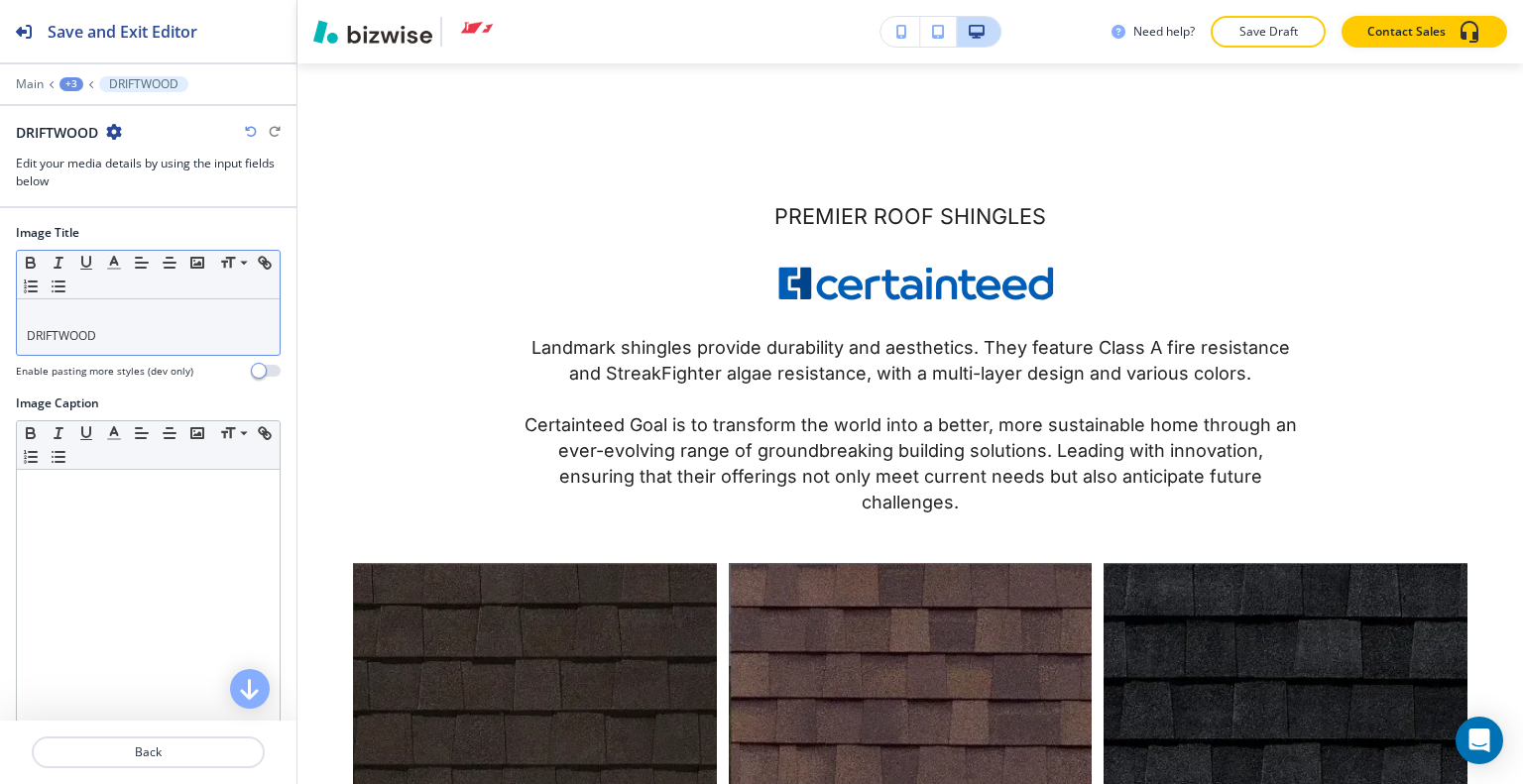 click on "DRIFTWOOD" at bounding box center (148, 327) 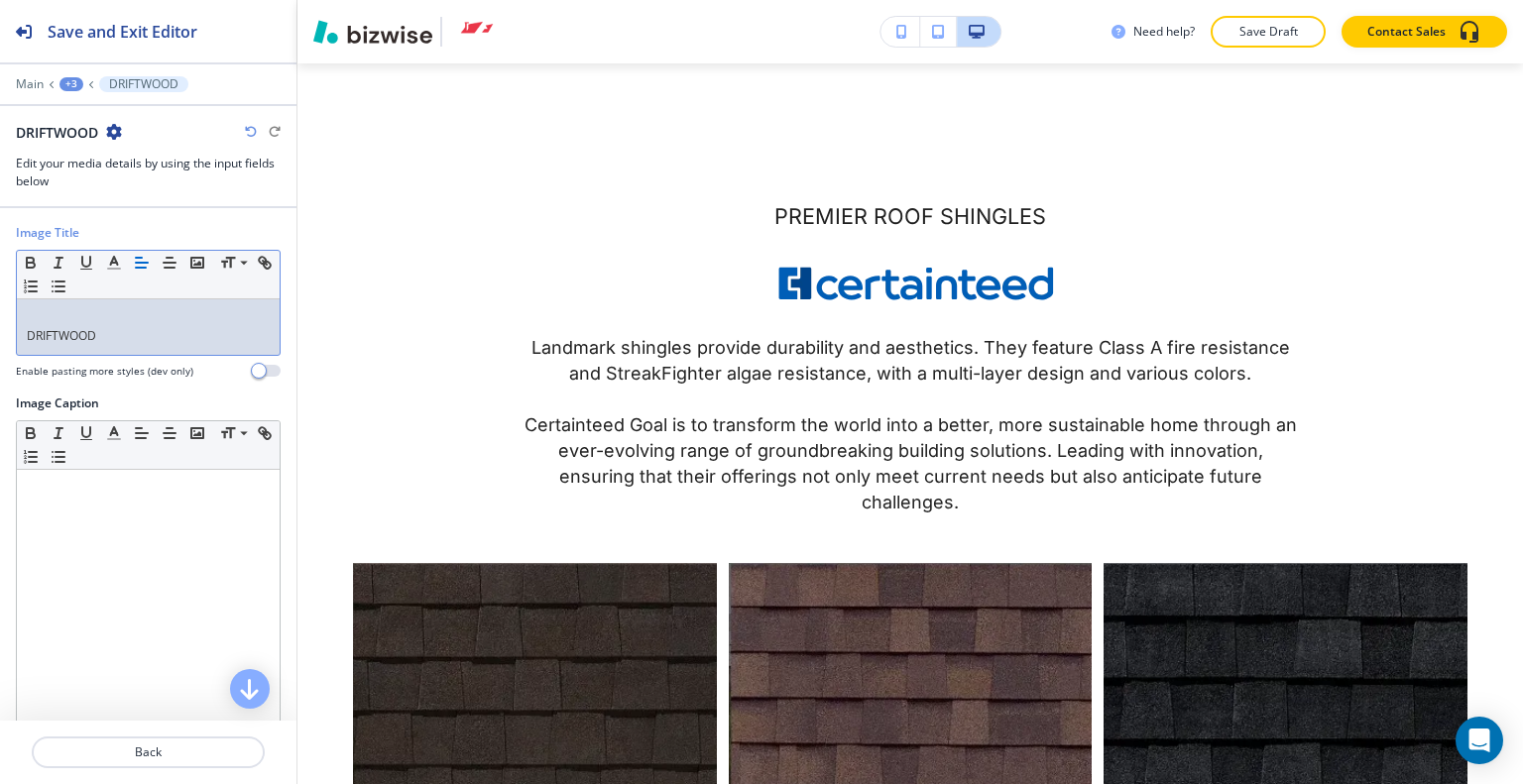 click on "DRIFTWOOD" at bounding box center [148, 327] 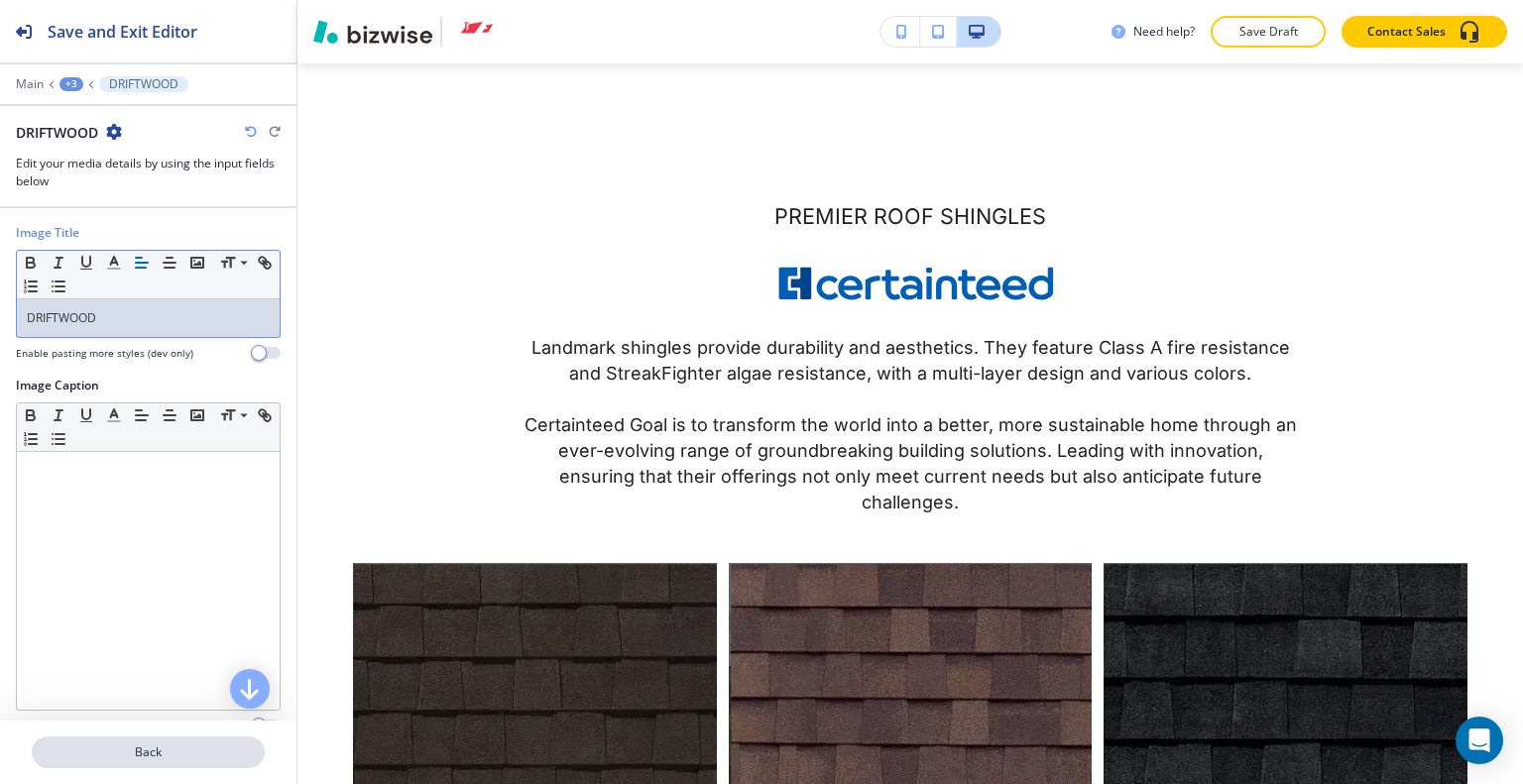 click on "Back" at bounding box center (148, 752) 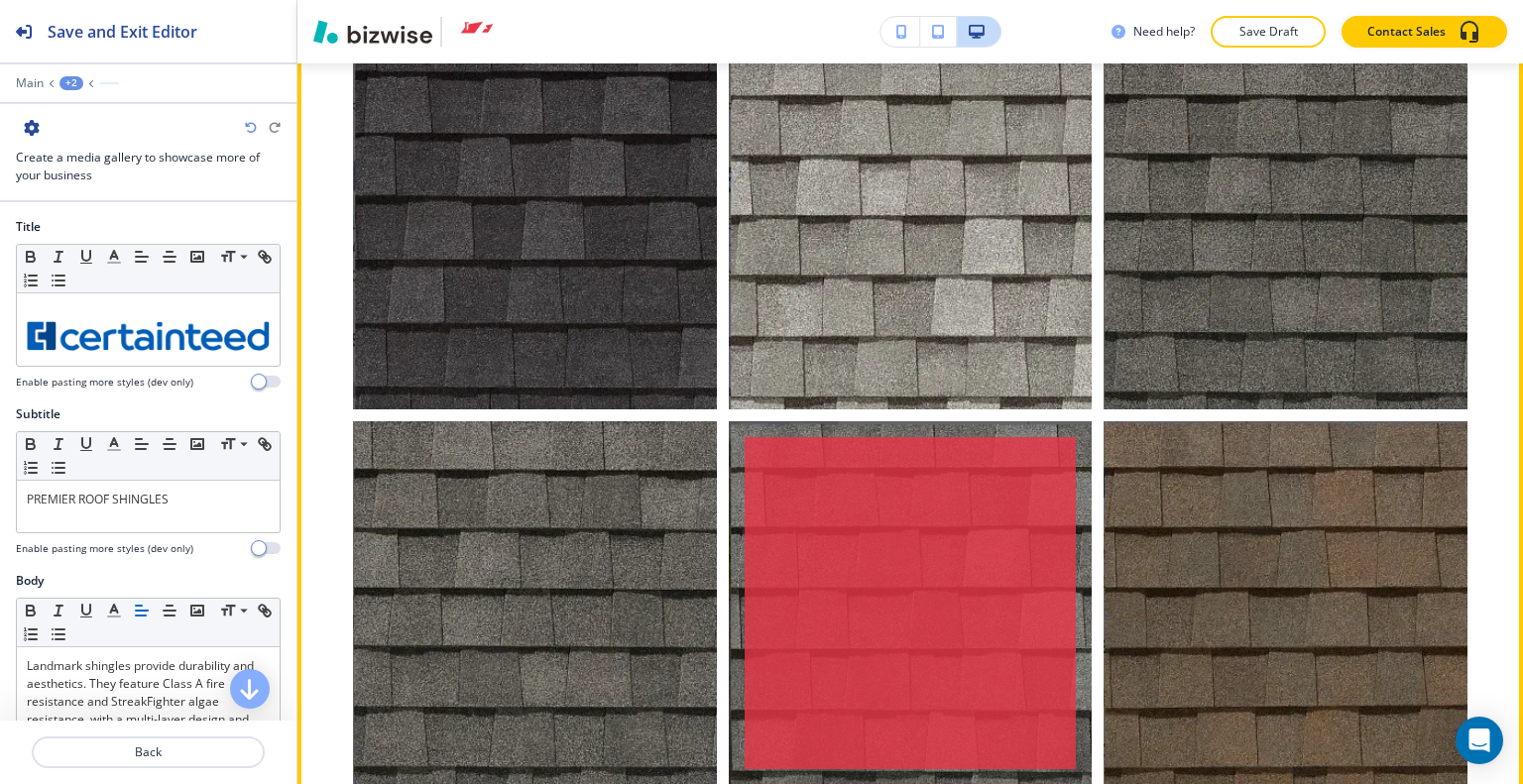 scroll, scrollTop: 12659, scrollLeft: 0, axis: vertical 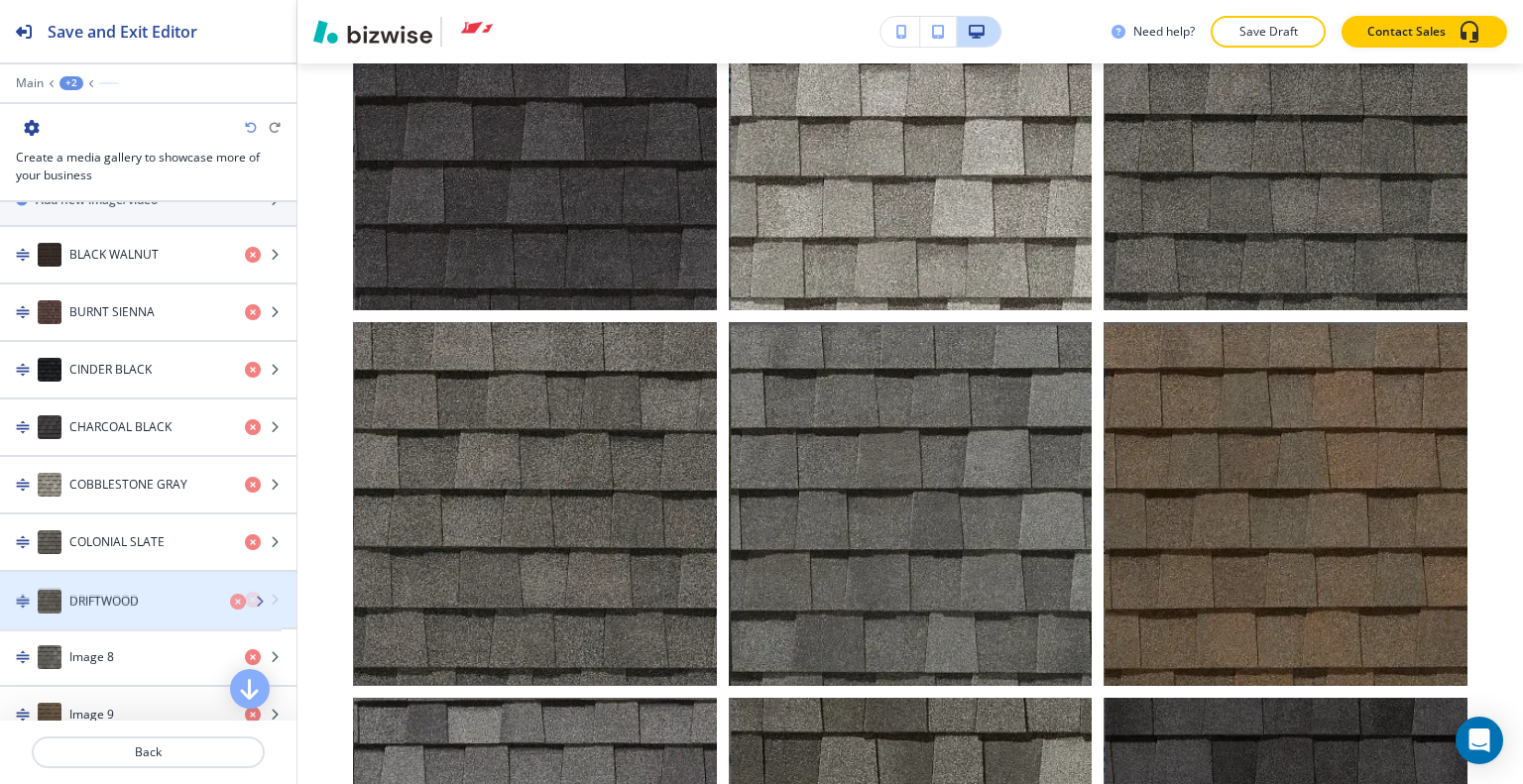 click on "DRIFTWOOD" at bounding box center [104, 600] 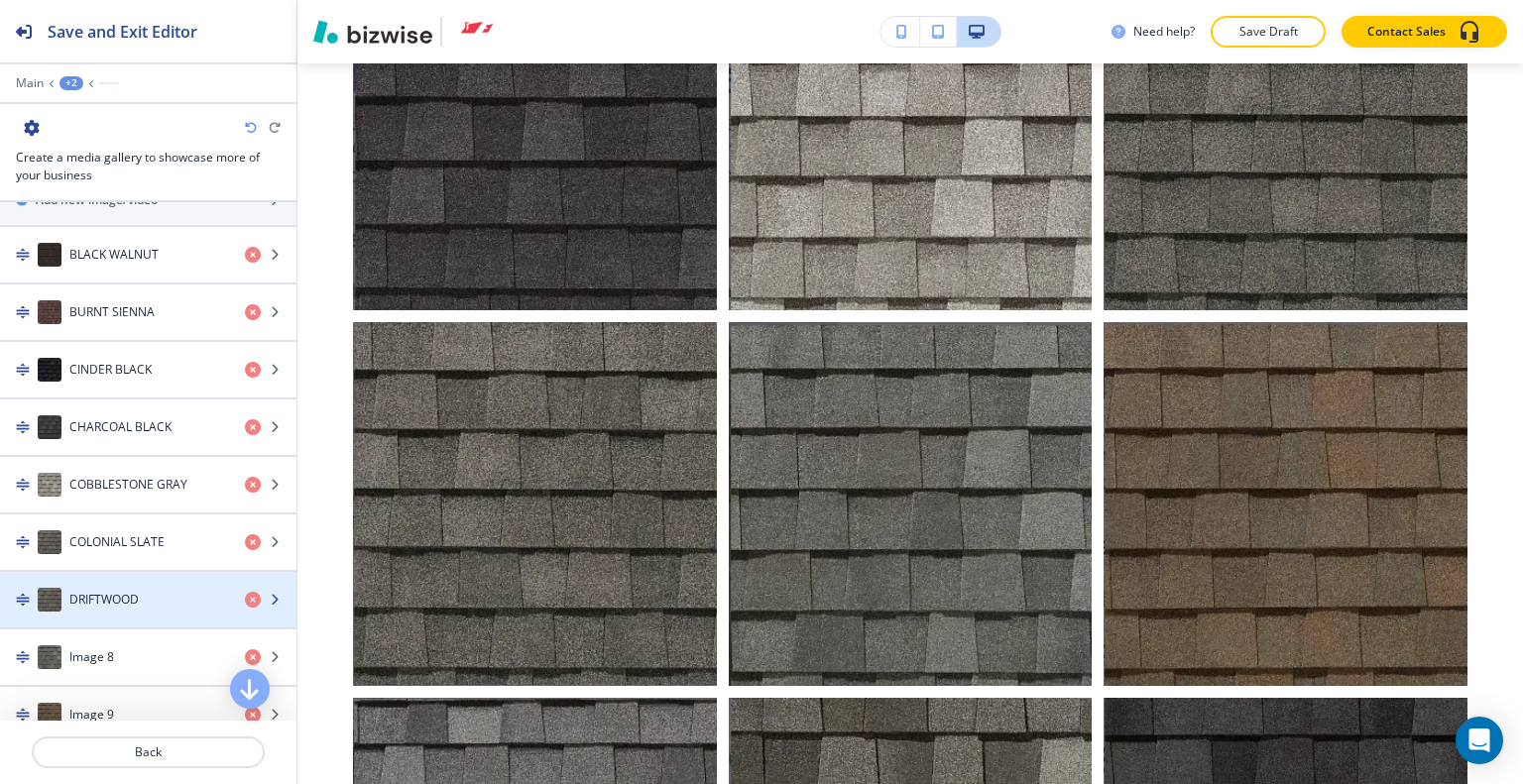 click on "DRIFTWOOD" at bounding box center (104, 600) 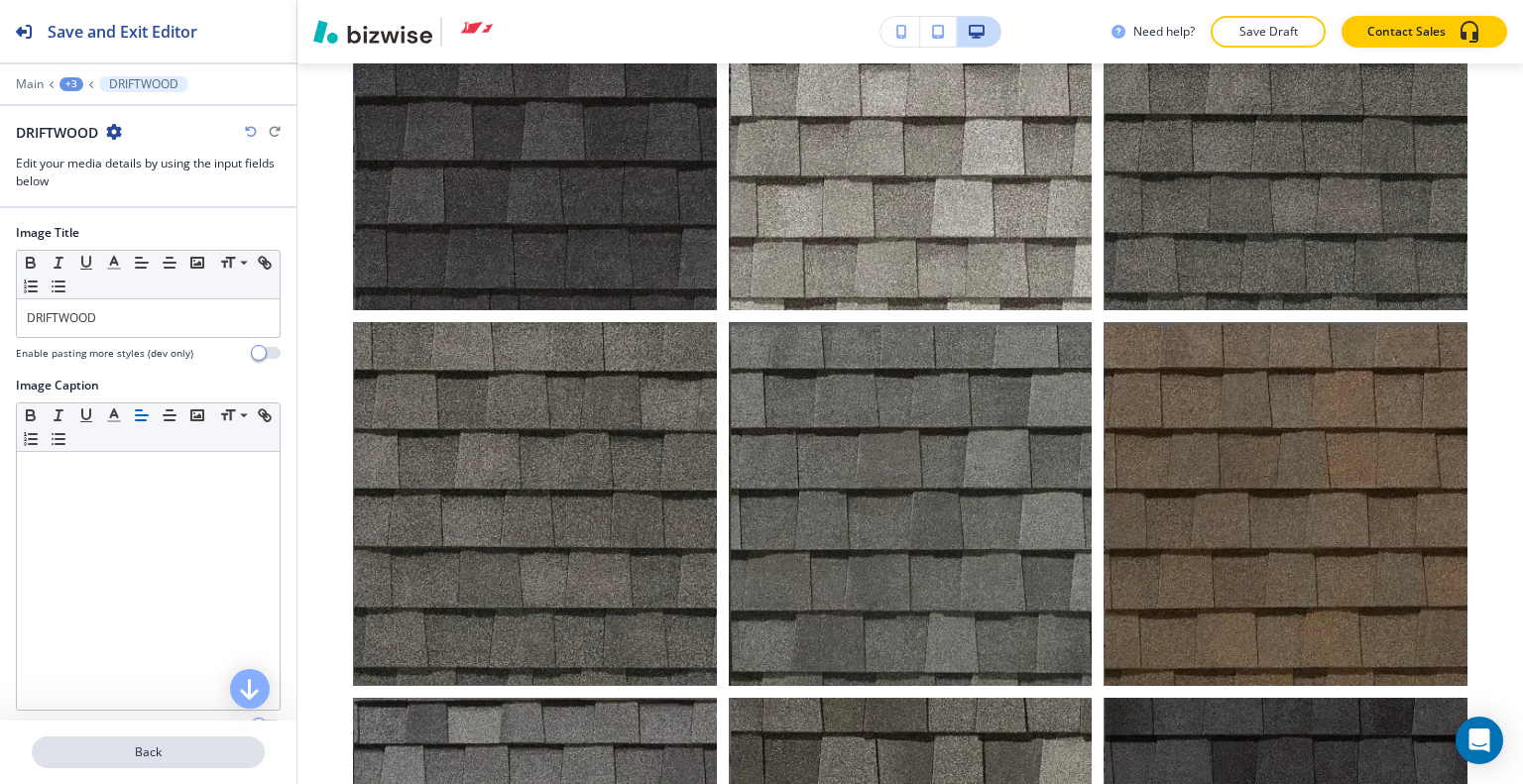 click on "Back" at bounding box center (148, 752) 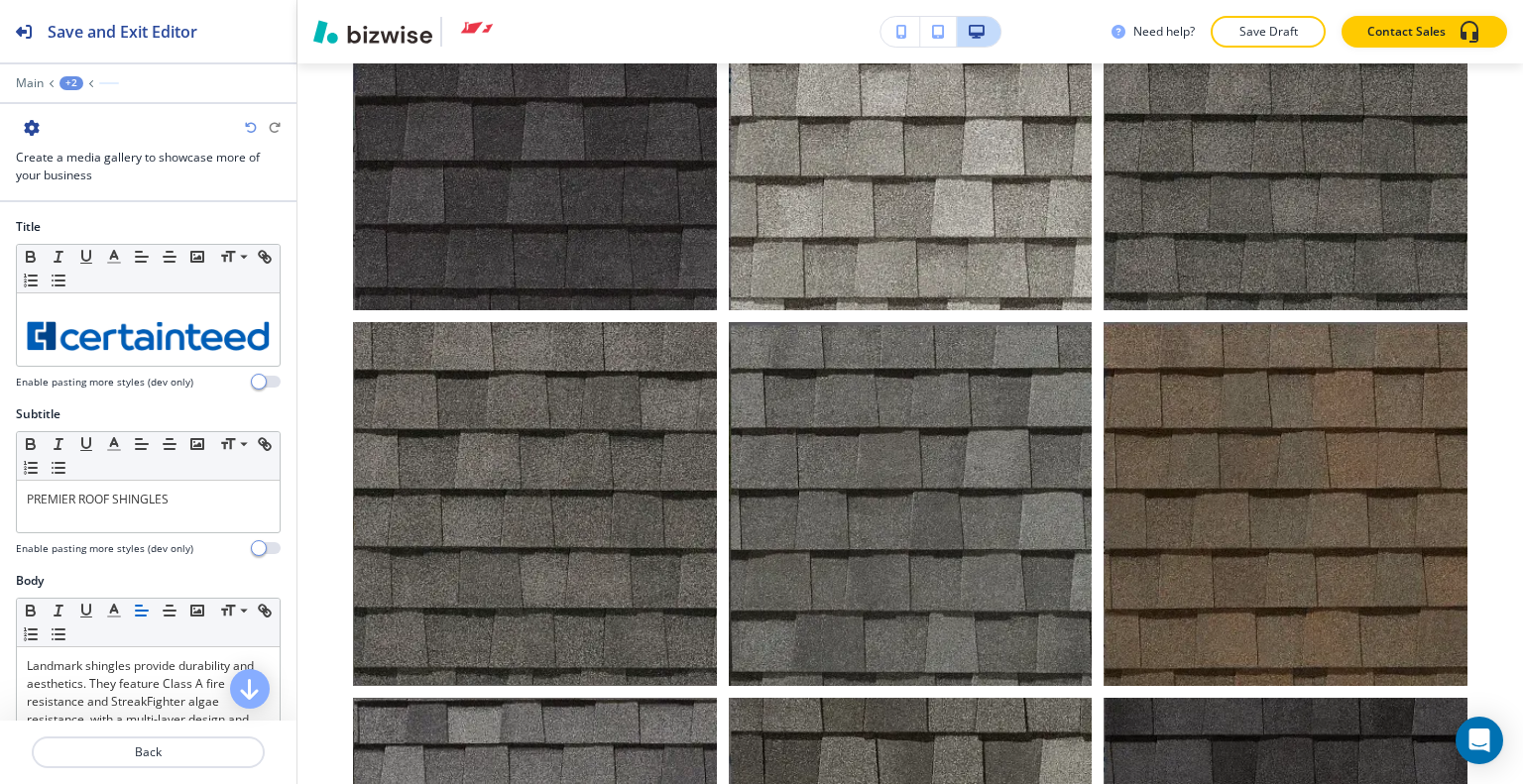 scroll, scrollTop: 11668, scrollLeft: 0, axis: vertical 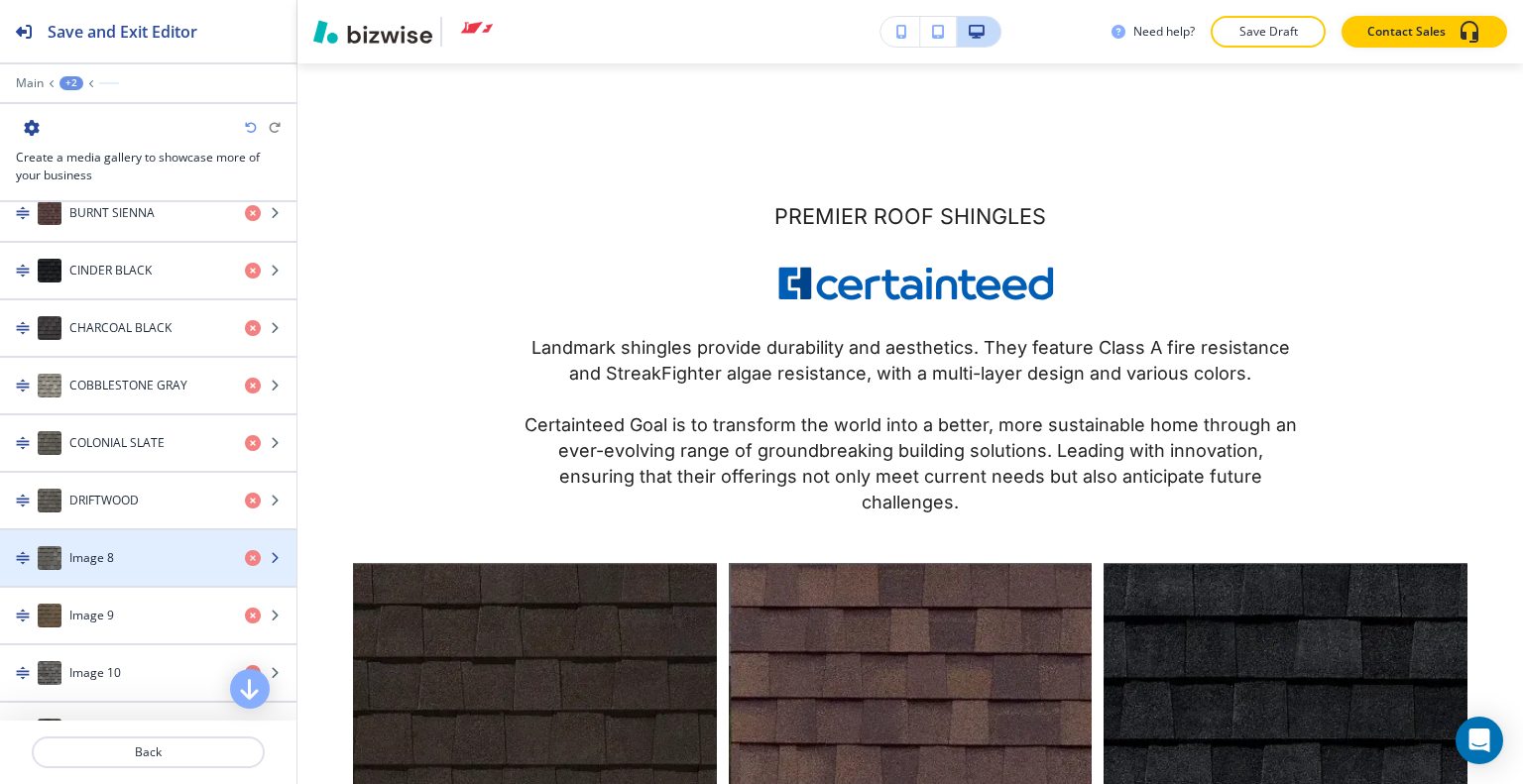 click on "Image 8" at bounding box center [114, 558] 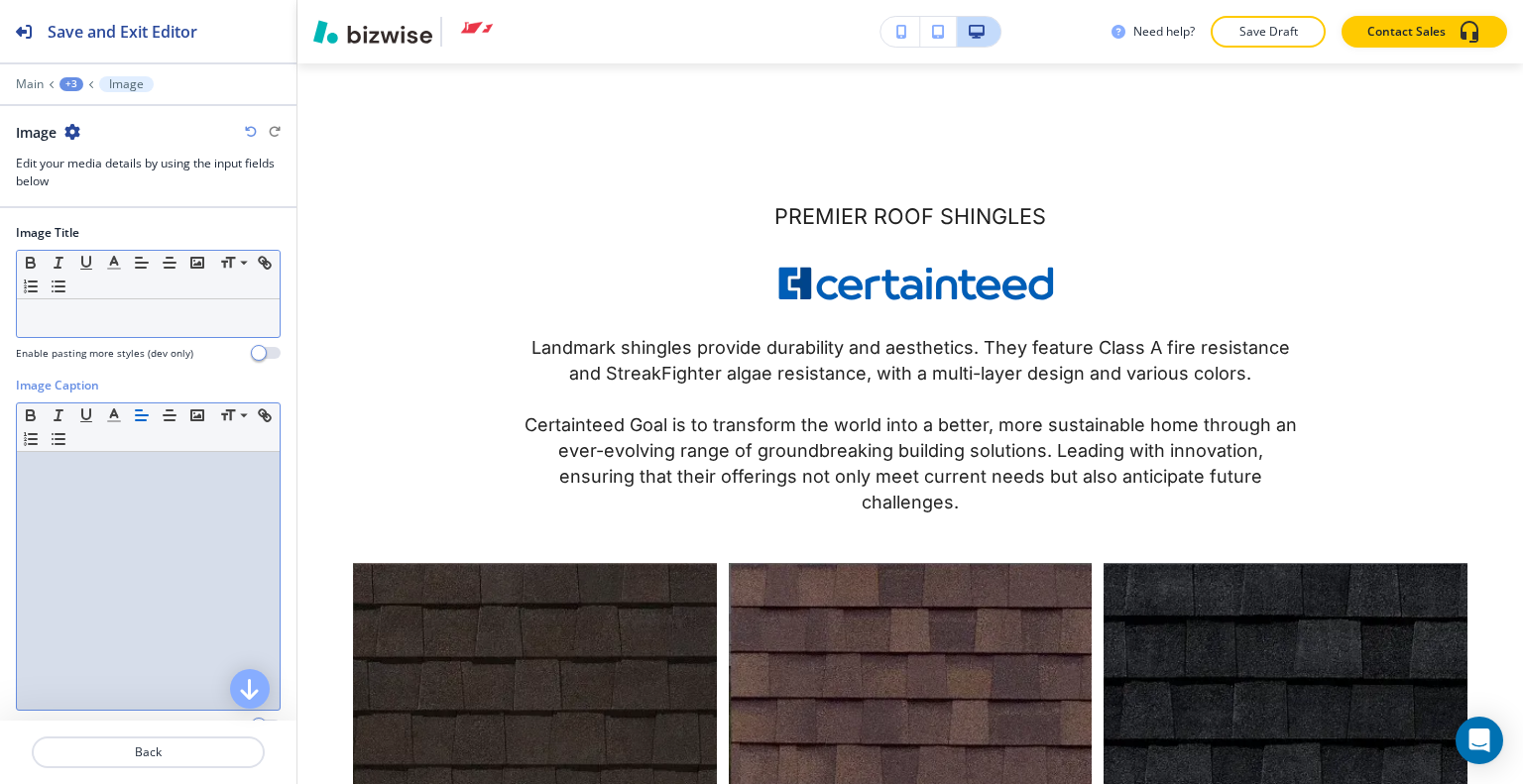 drag, startPoint x: 101, startPoint y: 534, endPoint x: 42, endPoint y: 333, distance: 209.48031 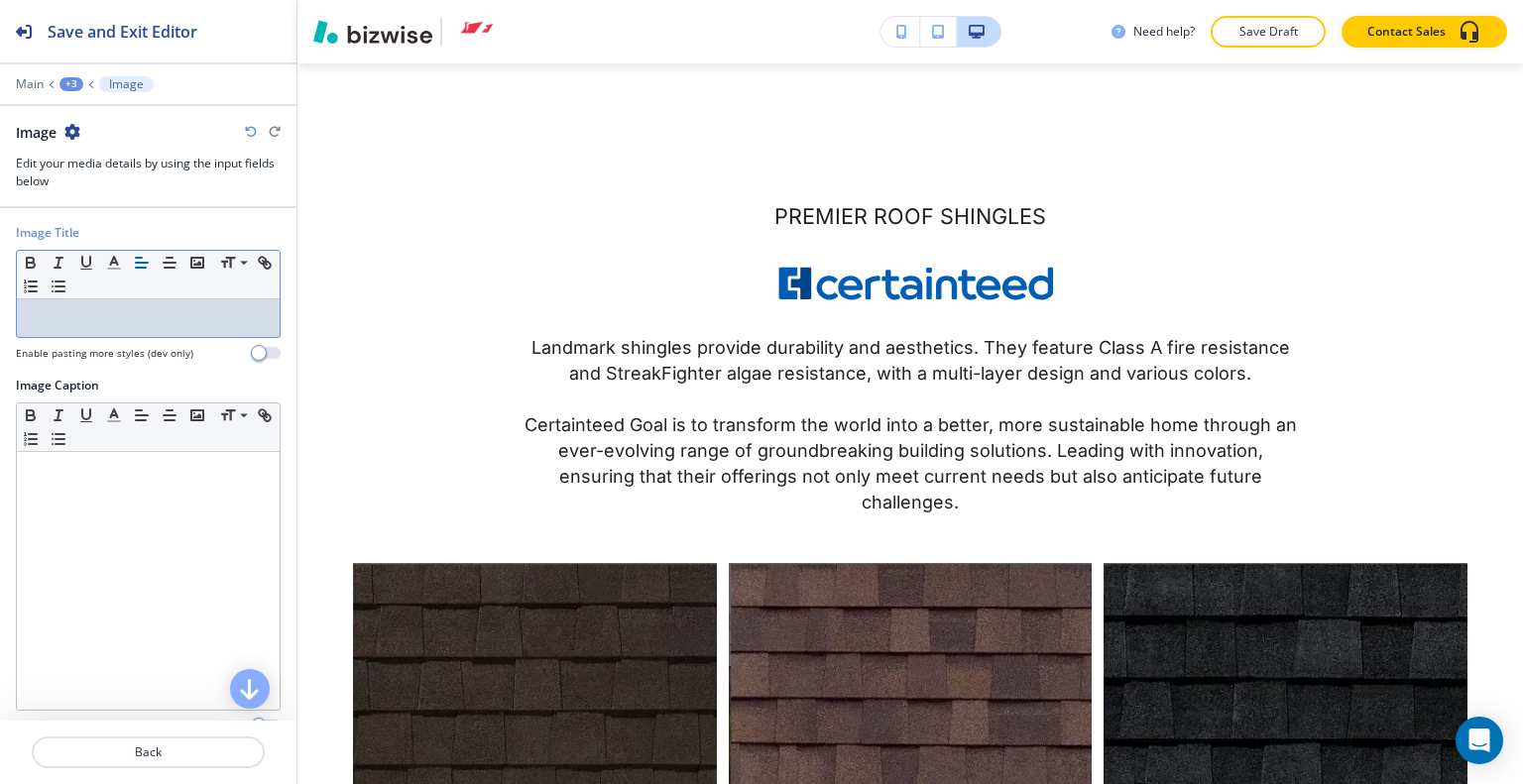 scroll, scrollTop: 0, scrollLeft: 0, axis: both 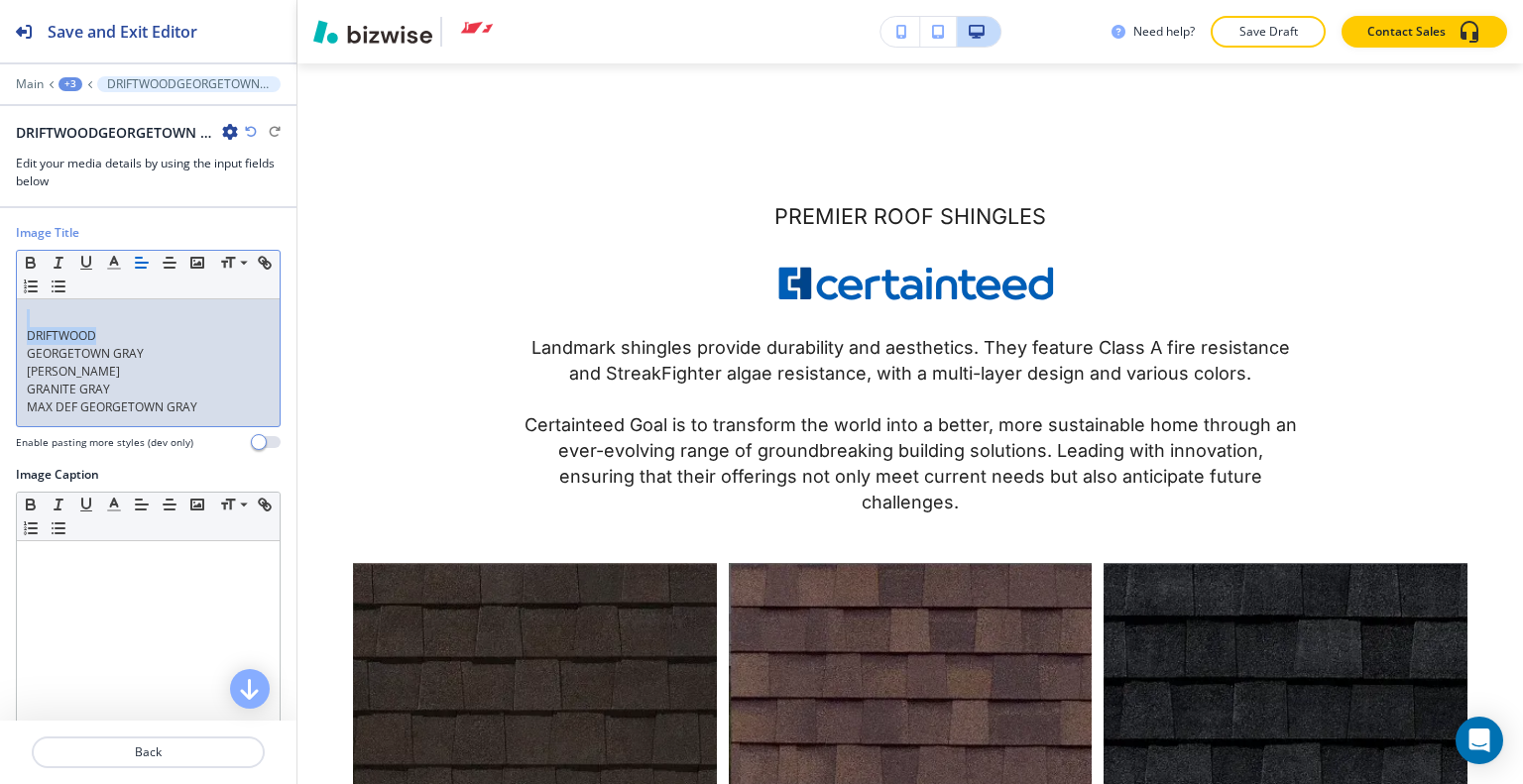 drag, startPoint x: 103, startPoint y: 335, endPoint x: 0, endPoint y: 322, distance: 103.81715 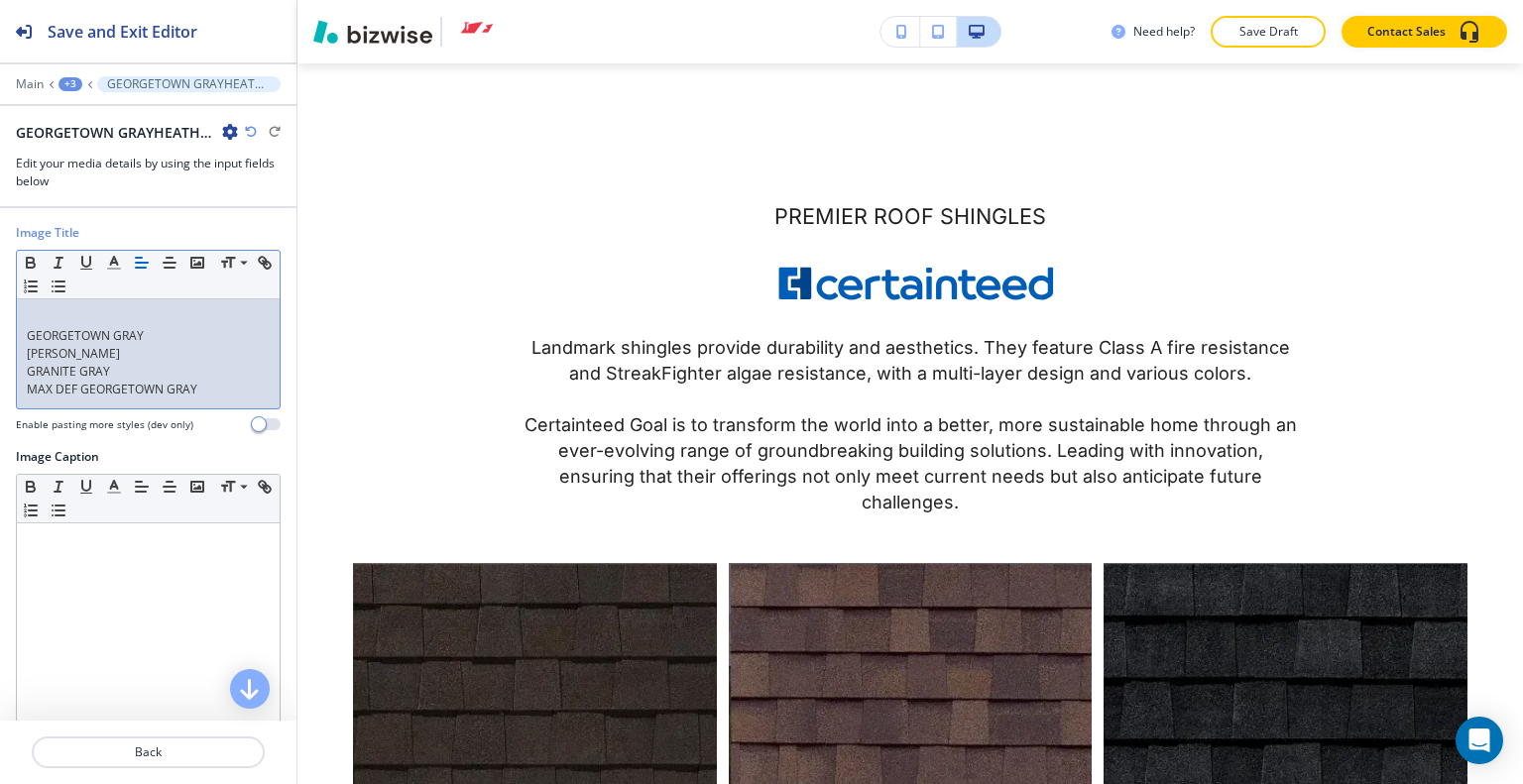 click on "GEORGETOWN GRAY HEATHER BLEND GRANITE GRAY MAX DEF GEORGETOWN GRAY" at bounding box center [148, 354] 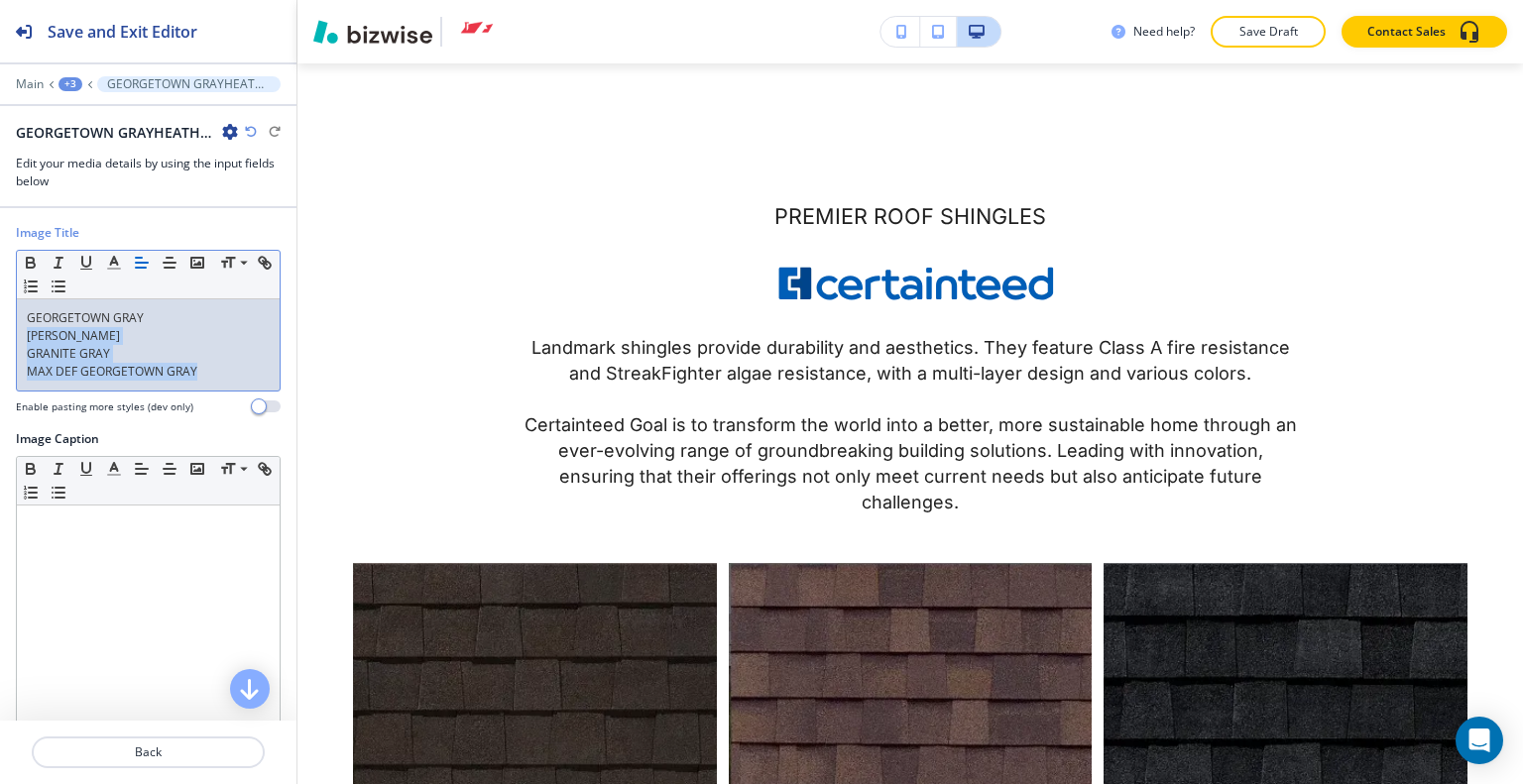 drag, startPoint x: 218, startPoint y: 372, endPoint x: 8, endPoint y: 336, distance: 213.06337 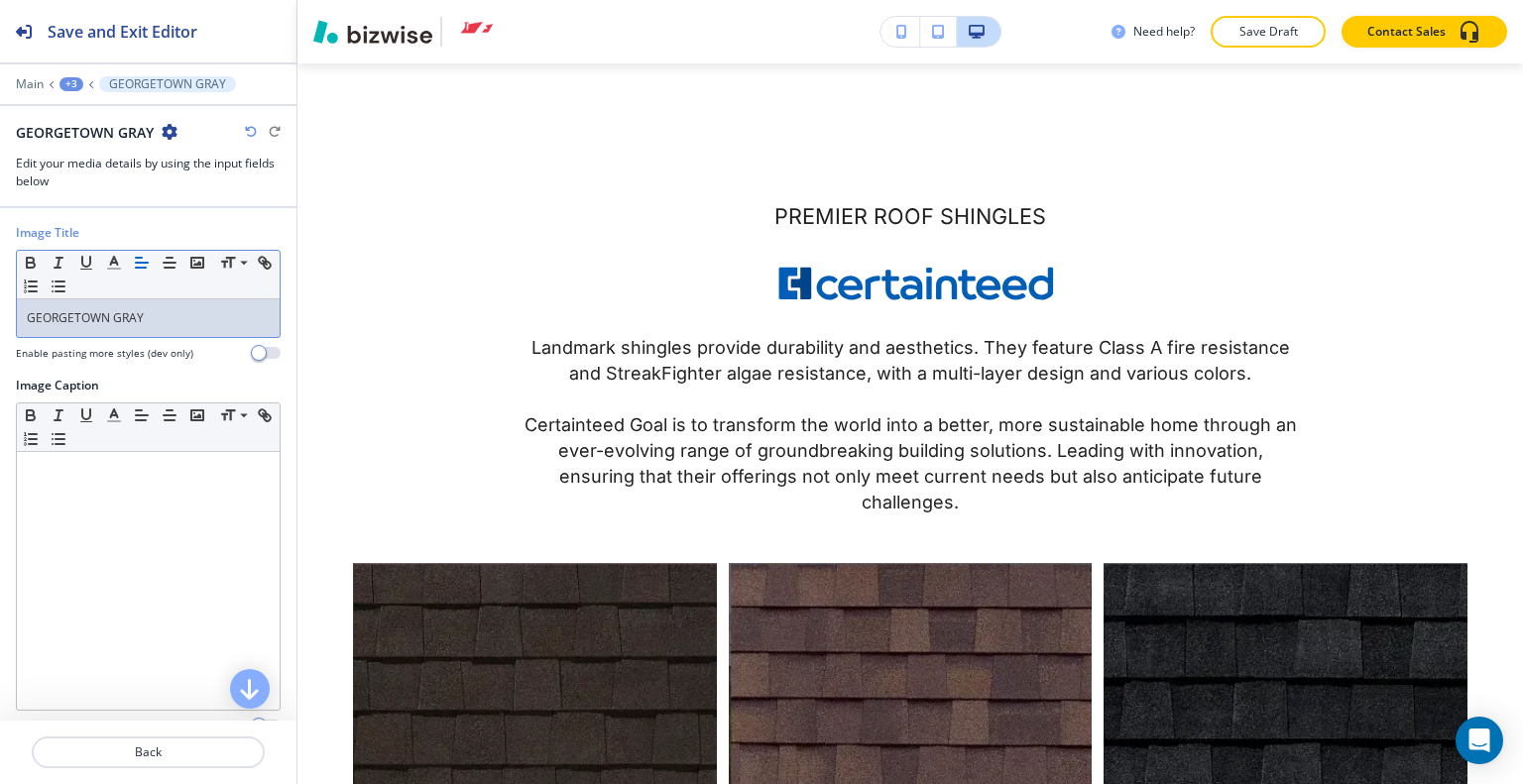 click at bounding box center [148, 776] 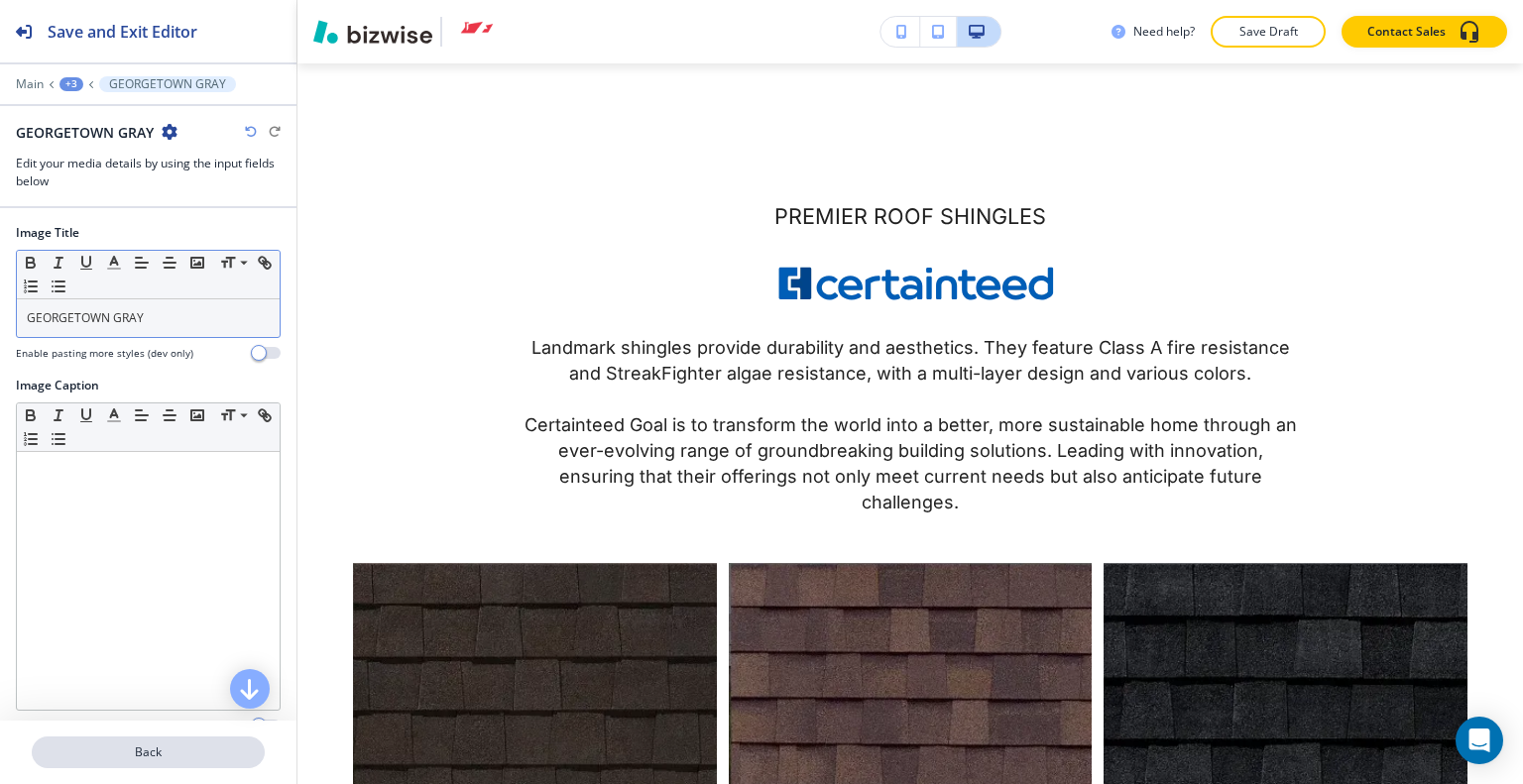 click on "Back" at bounding box center (148, 752) 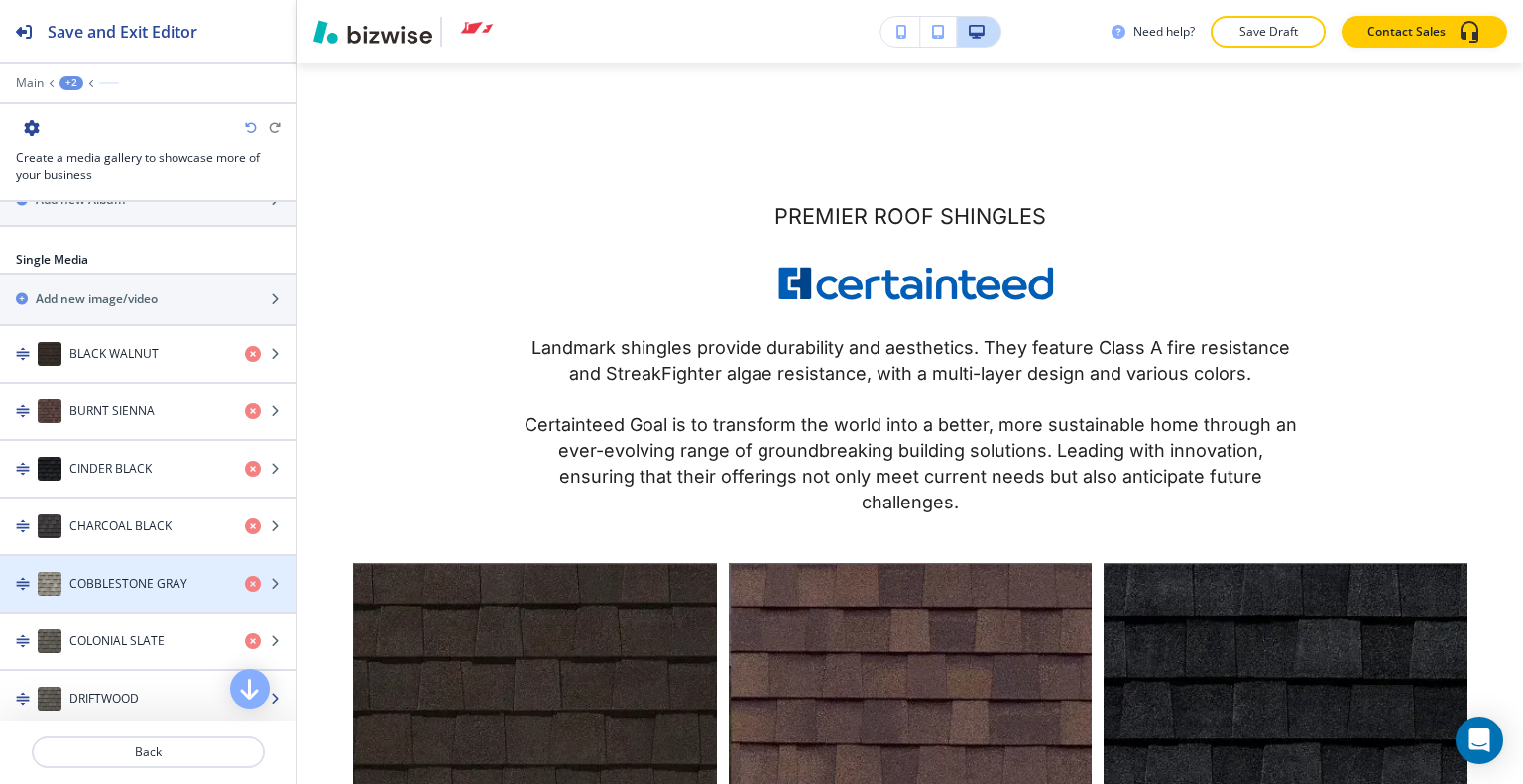 scroll, scrollTop: 991, scrollLeft: 0, axis: vertical 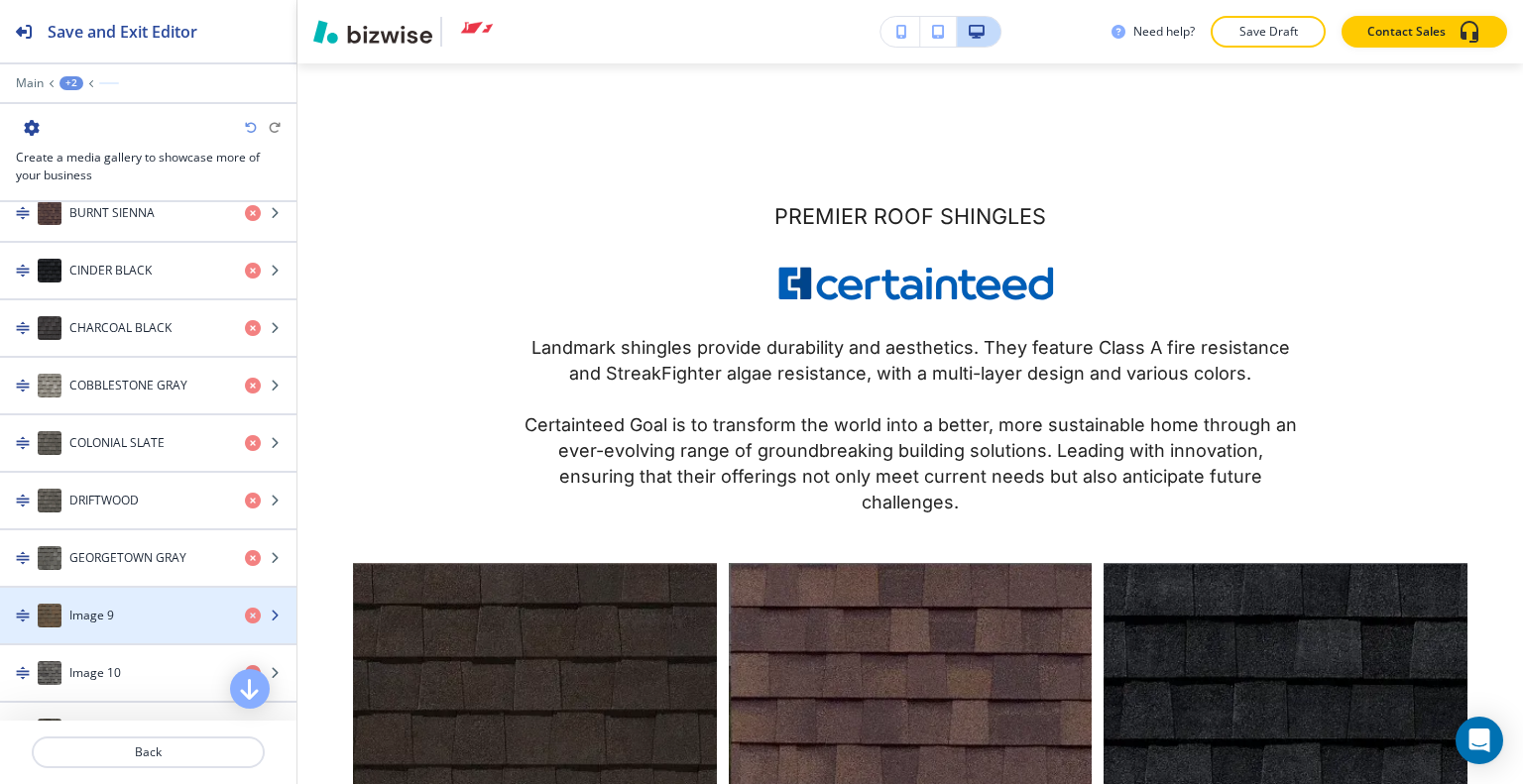 click on "Image 9" at bounding box center (91, 616) 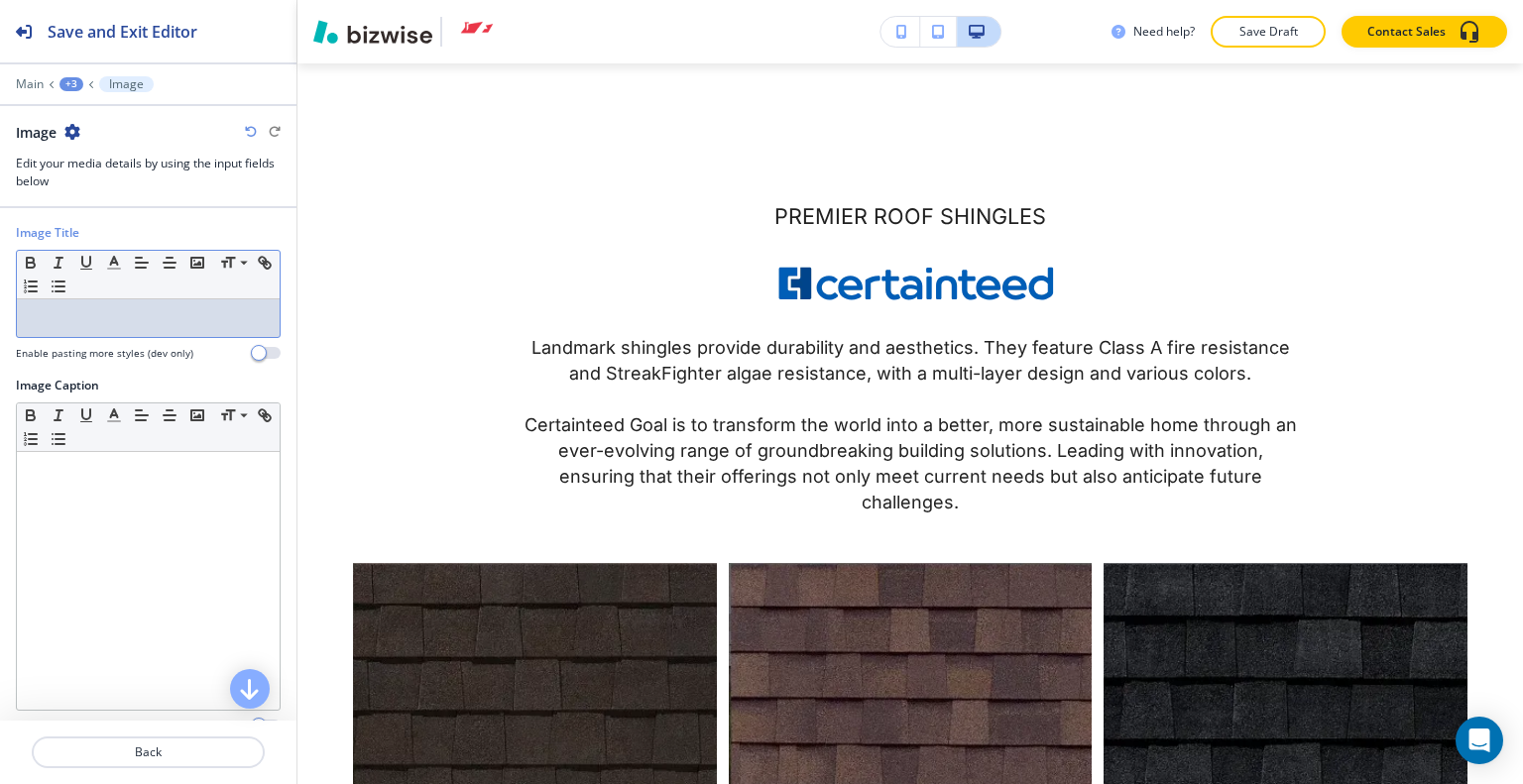 drag, startPoint x: 80, startPoint y: 351, endPoint x: 75, endPoint y: 306, distance: 45.276926 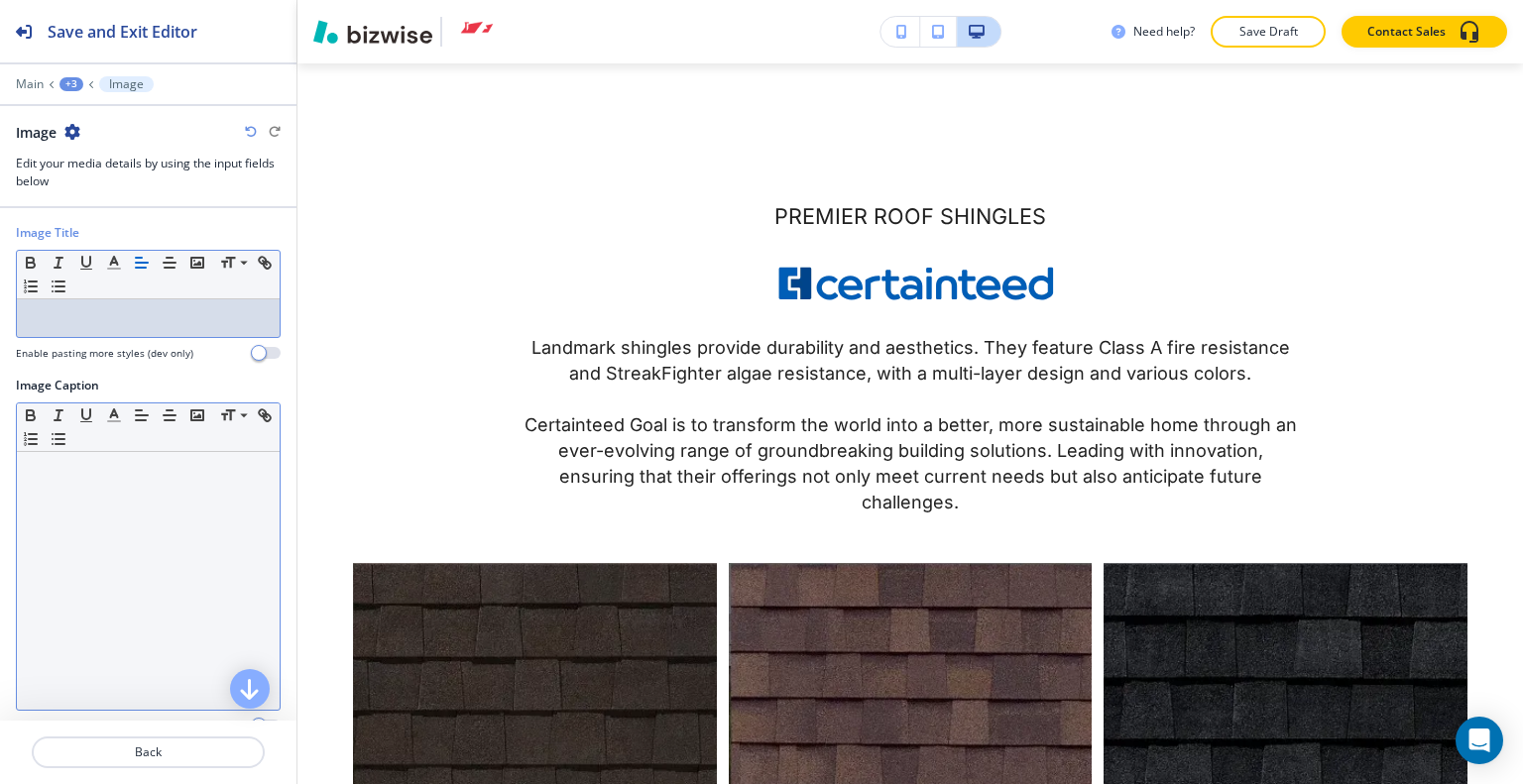 scroll, scrollTop: 0, scrollLeft: 0, axis: both 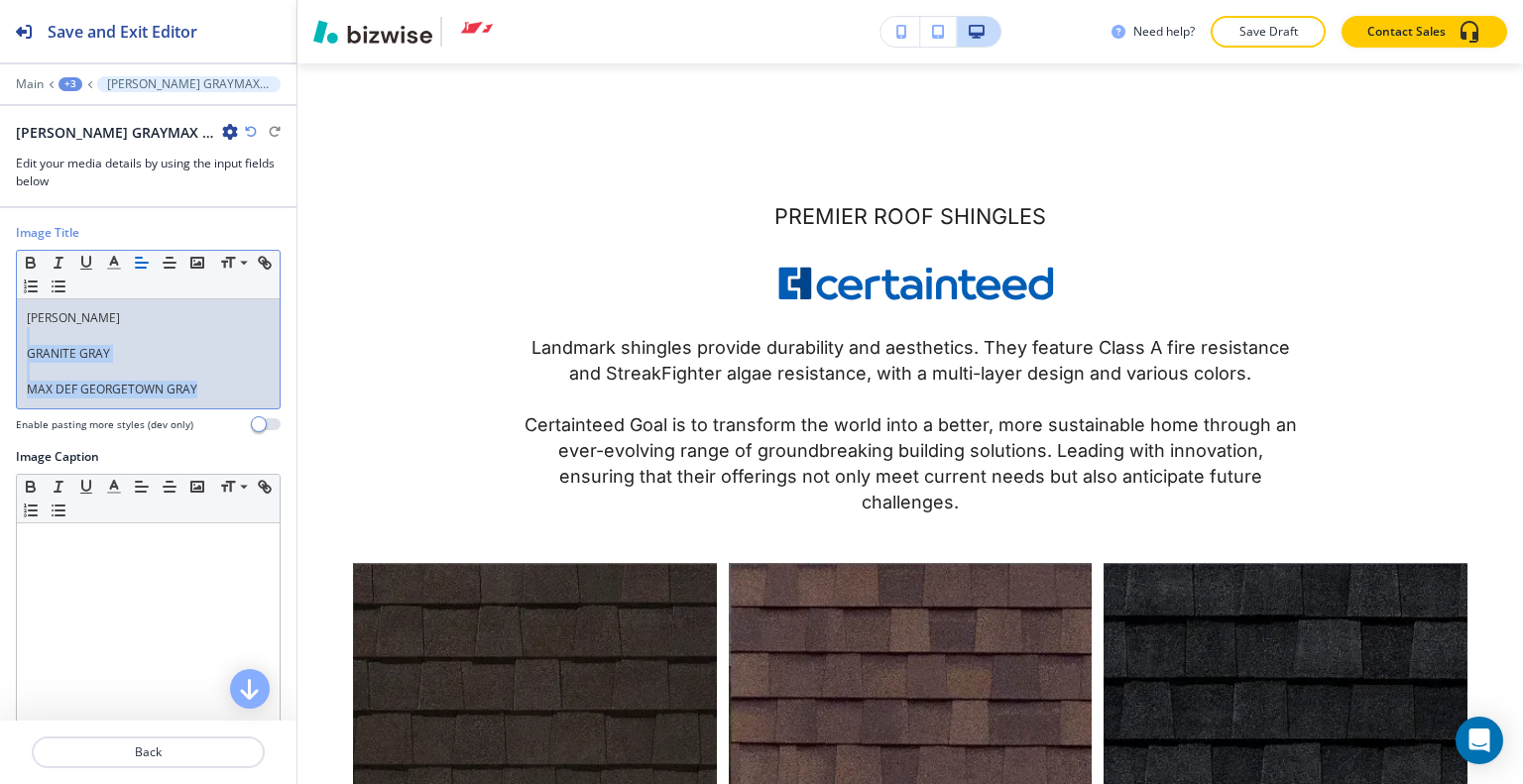 drag, startPoint x: 203, startPoint y: 388, endPoint x: 20, endPoint y: 340, distance: 189.19038 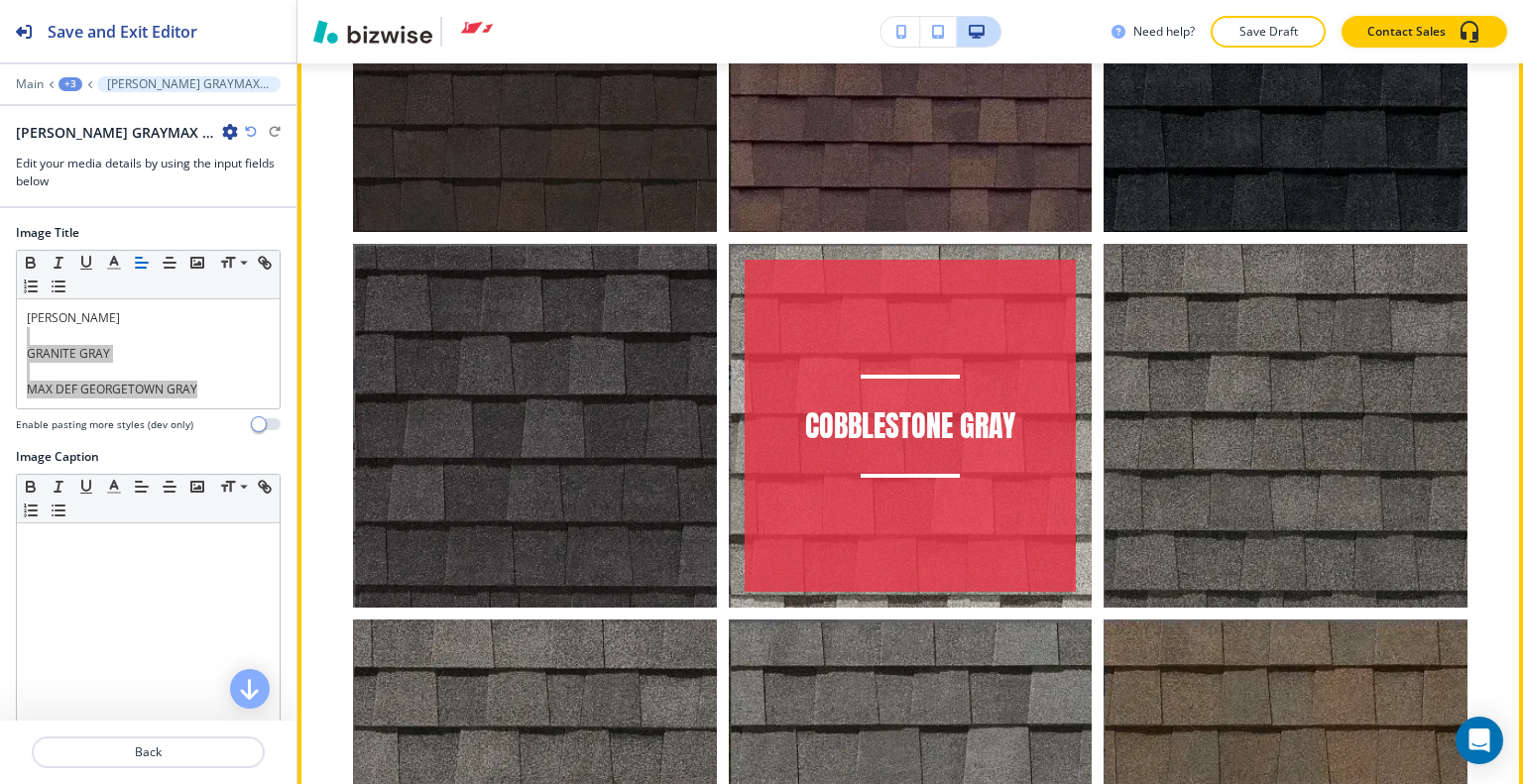 scroll, scrollTop: 12560, scrollLeft: 0, axis: vertical 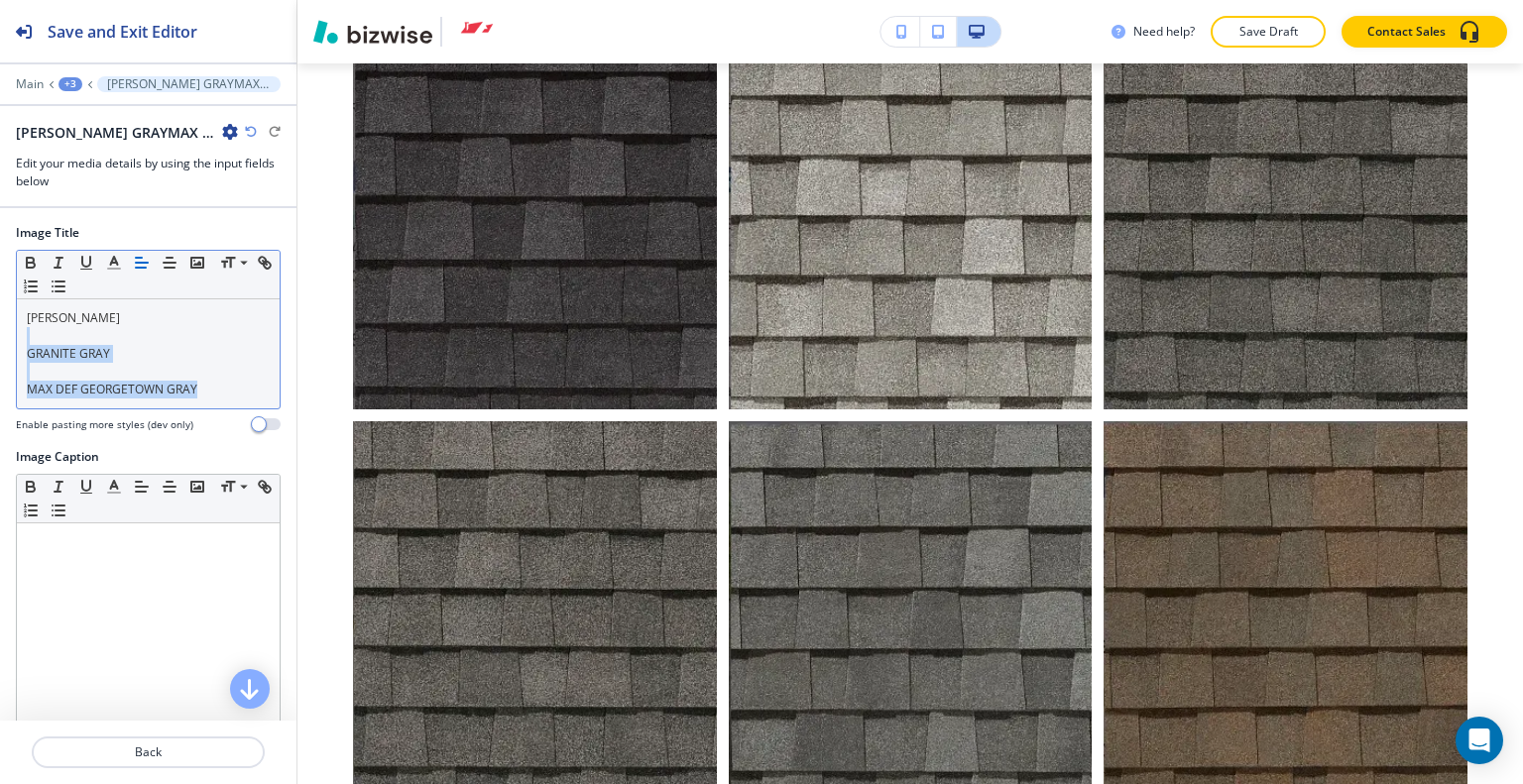 click on "MAX DEF GEORGETOWN GRAY" at bounding box center (148, 390) 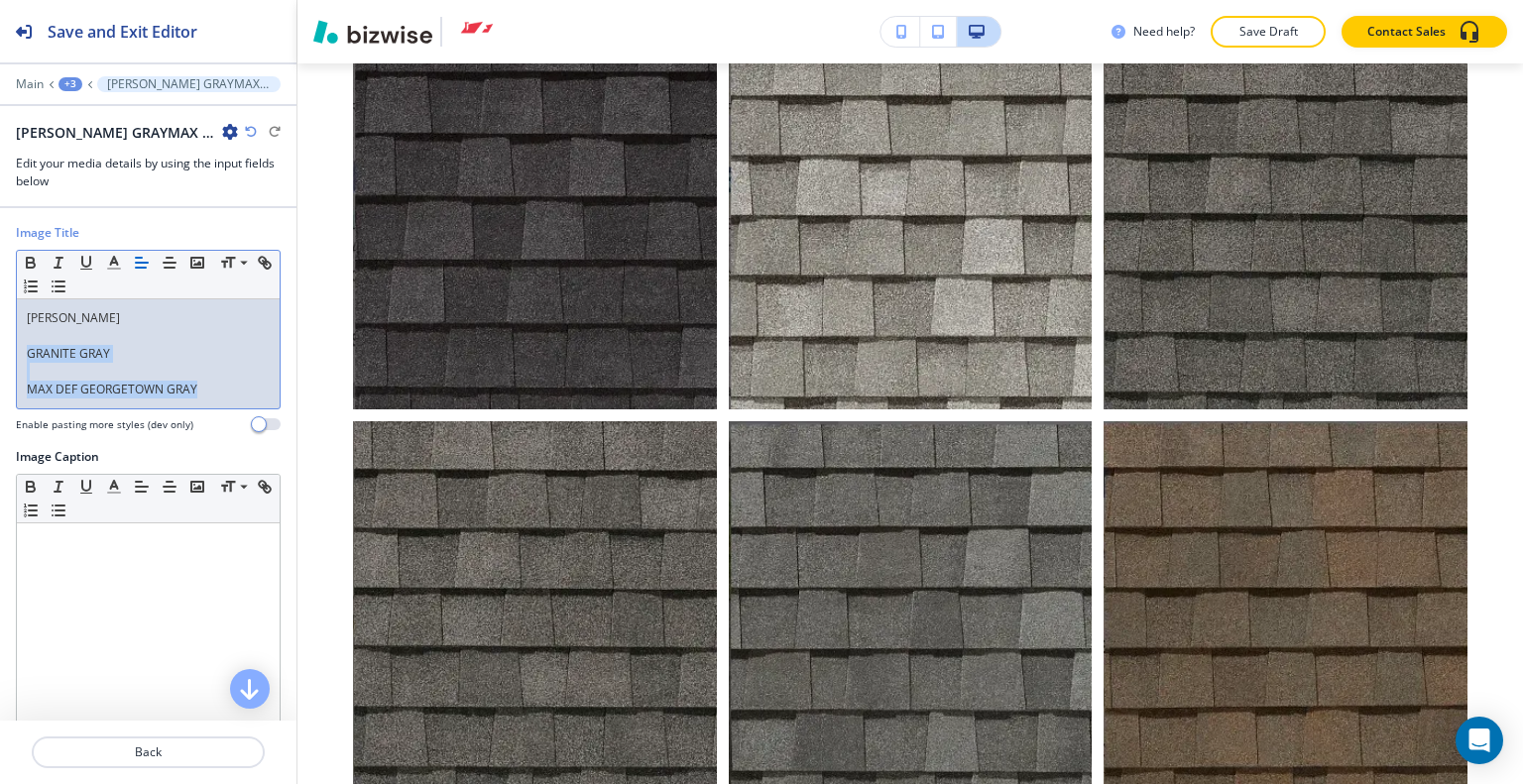 drag, startPoint x: 206, startPoint y: 390, endPoint x: 0, endPoint y: 356, distance: 208.78697 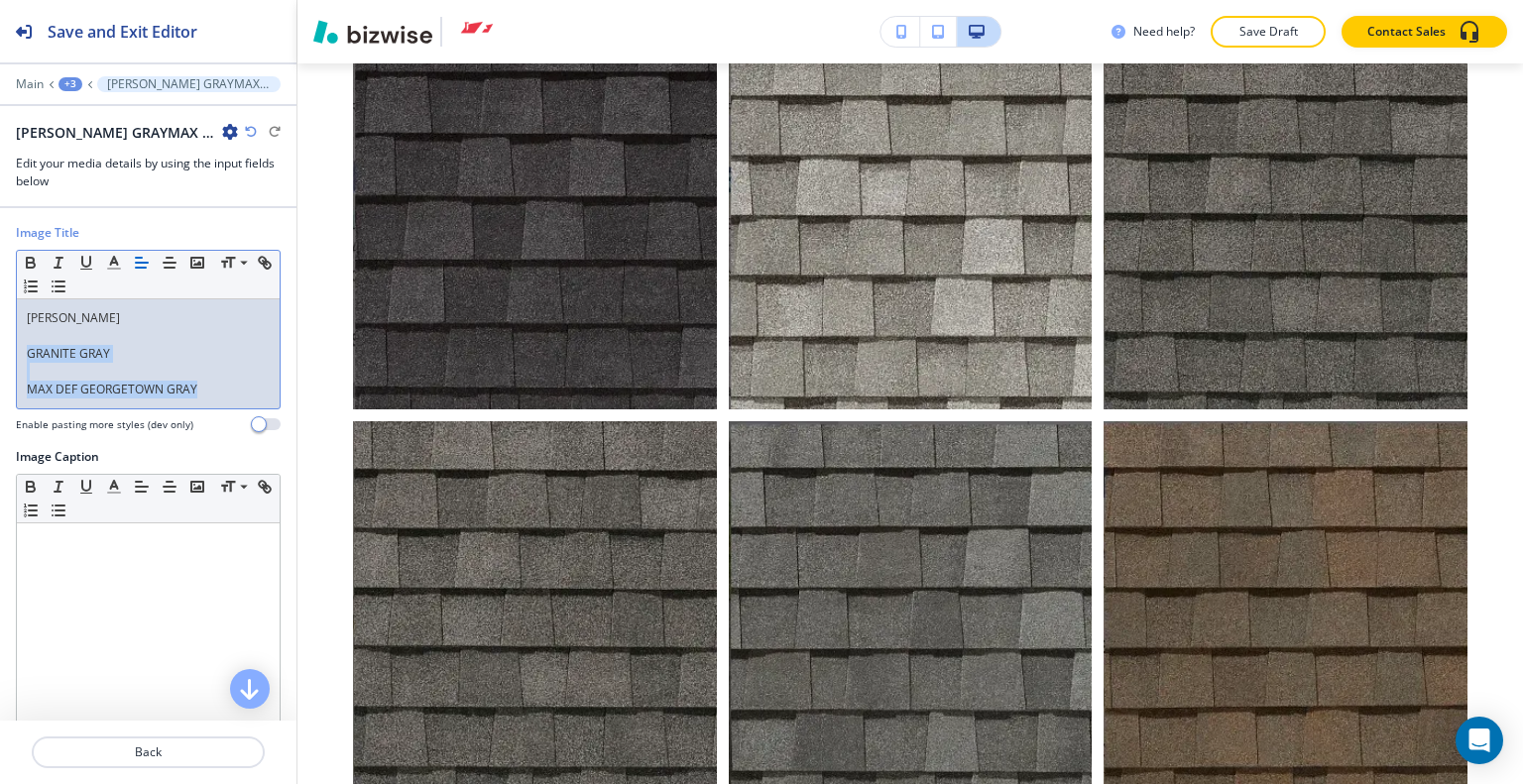copy on "GRANITE GRAY MAX DEF GEORGETOWN GRAY" 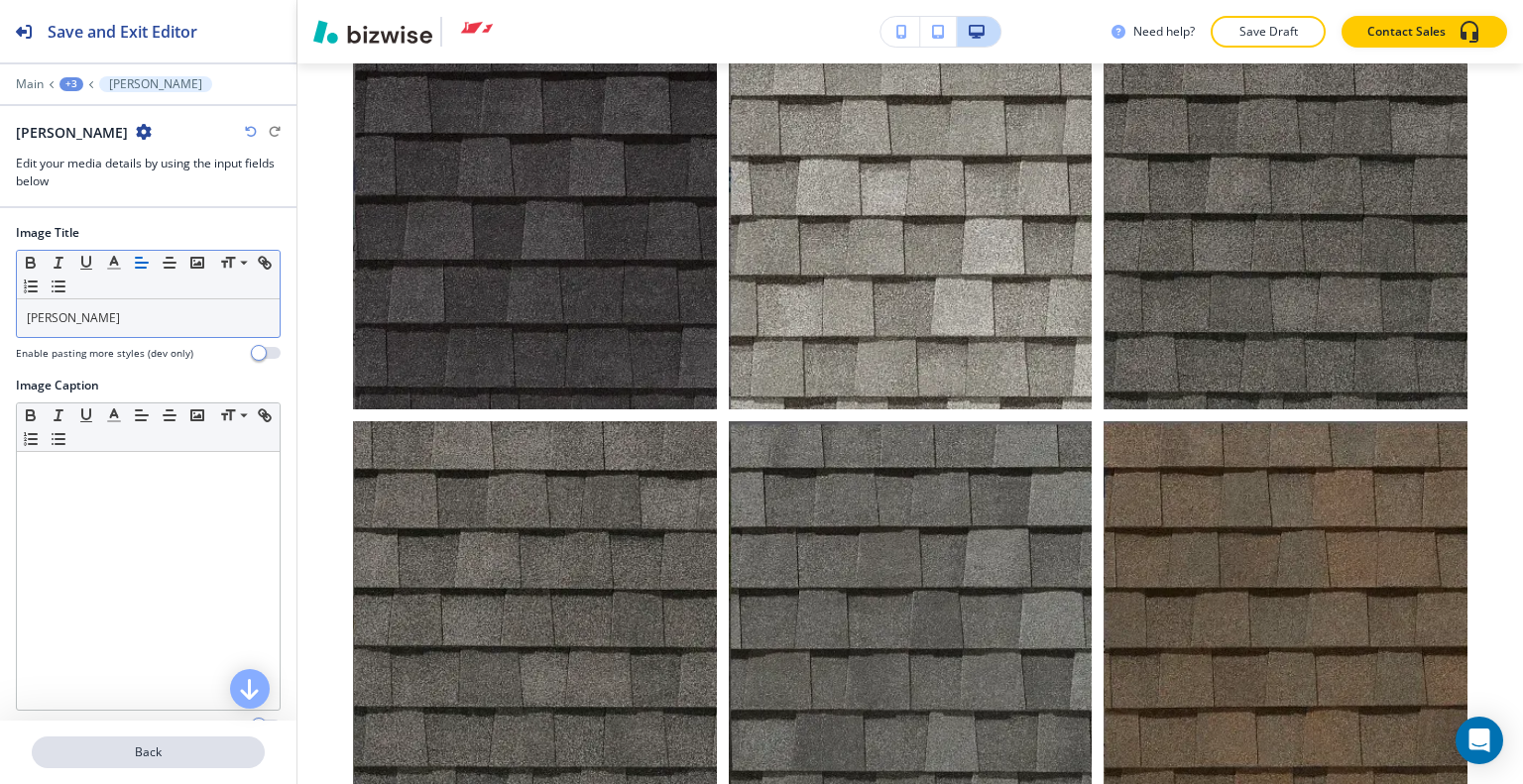 click on "Back" at bounding box center [148, 752] 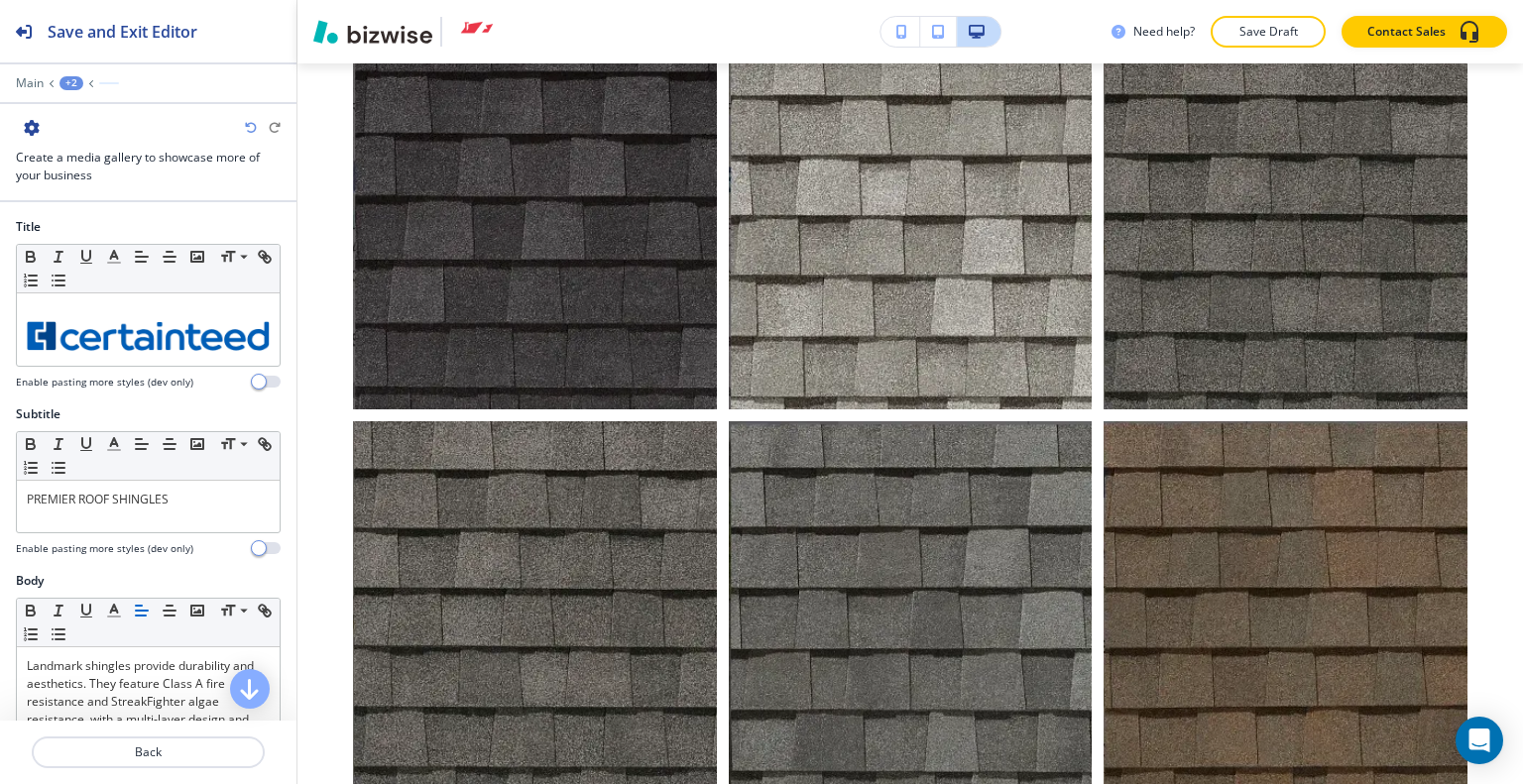 scroll, scrollTop: 11668, scrollLeft: 0, axis: vertical 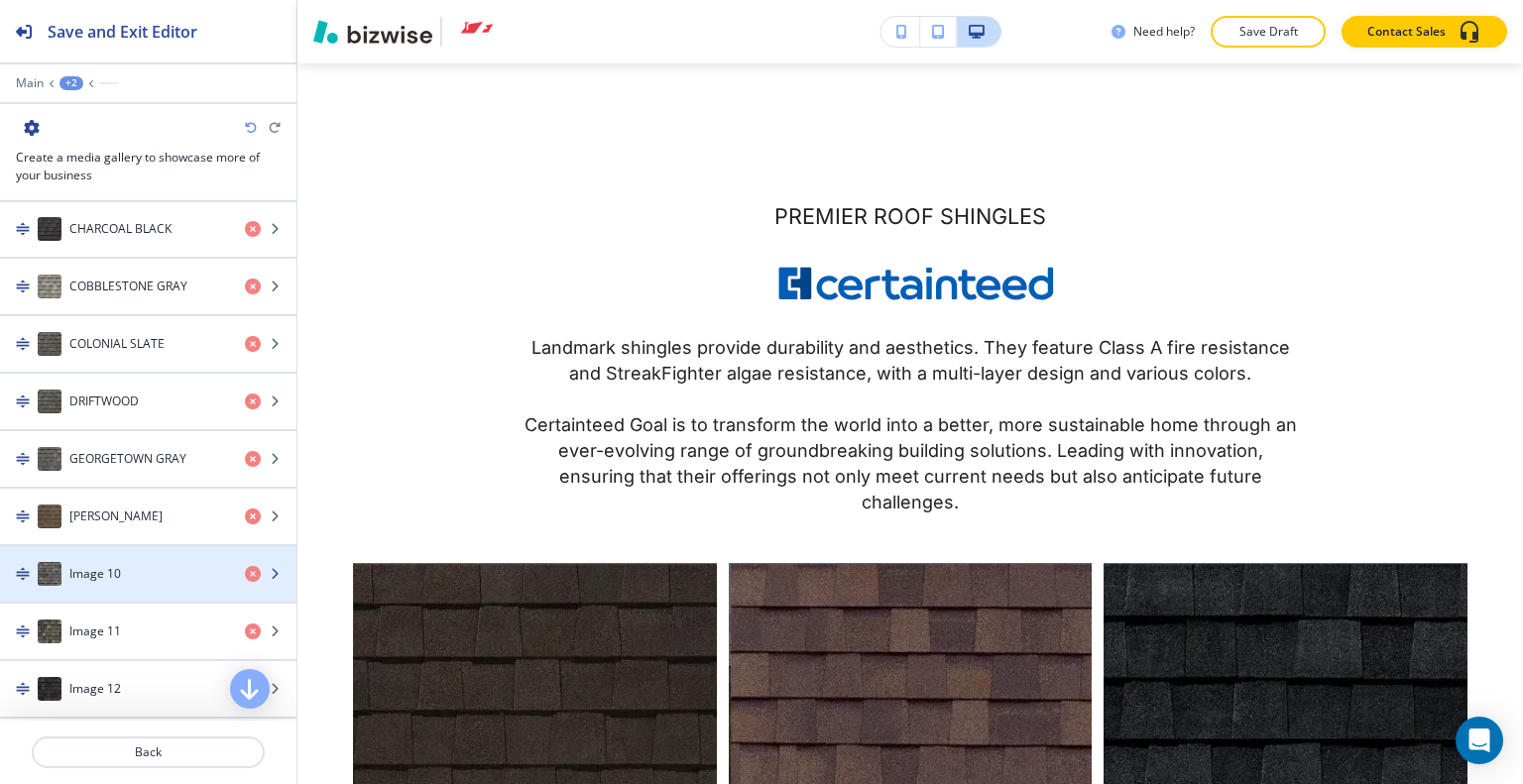 click on "Image 10" at bounding box center (95, 574) 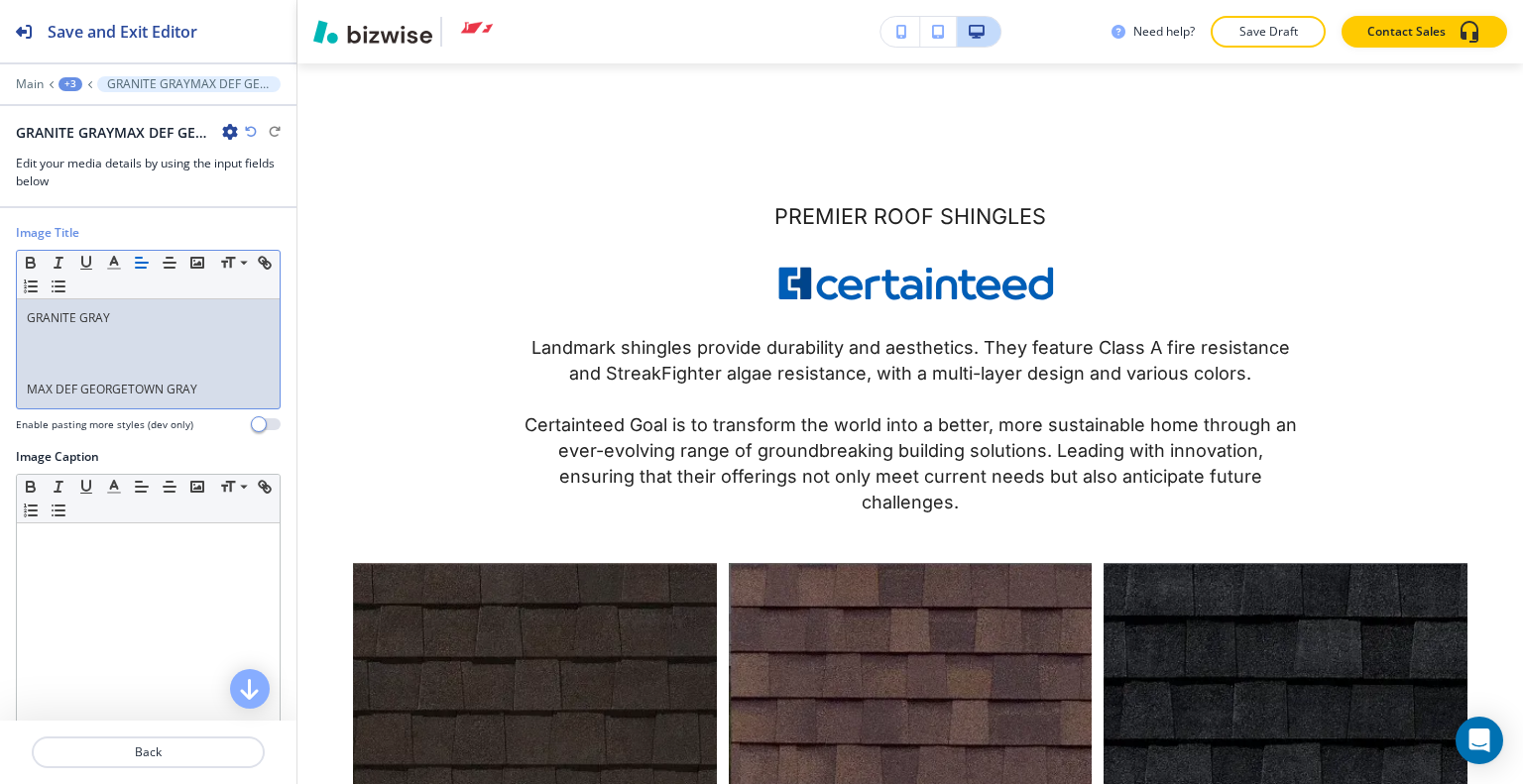 scroll, scrollTop: 0, scrollLeft: 0, axis: both 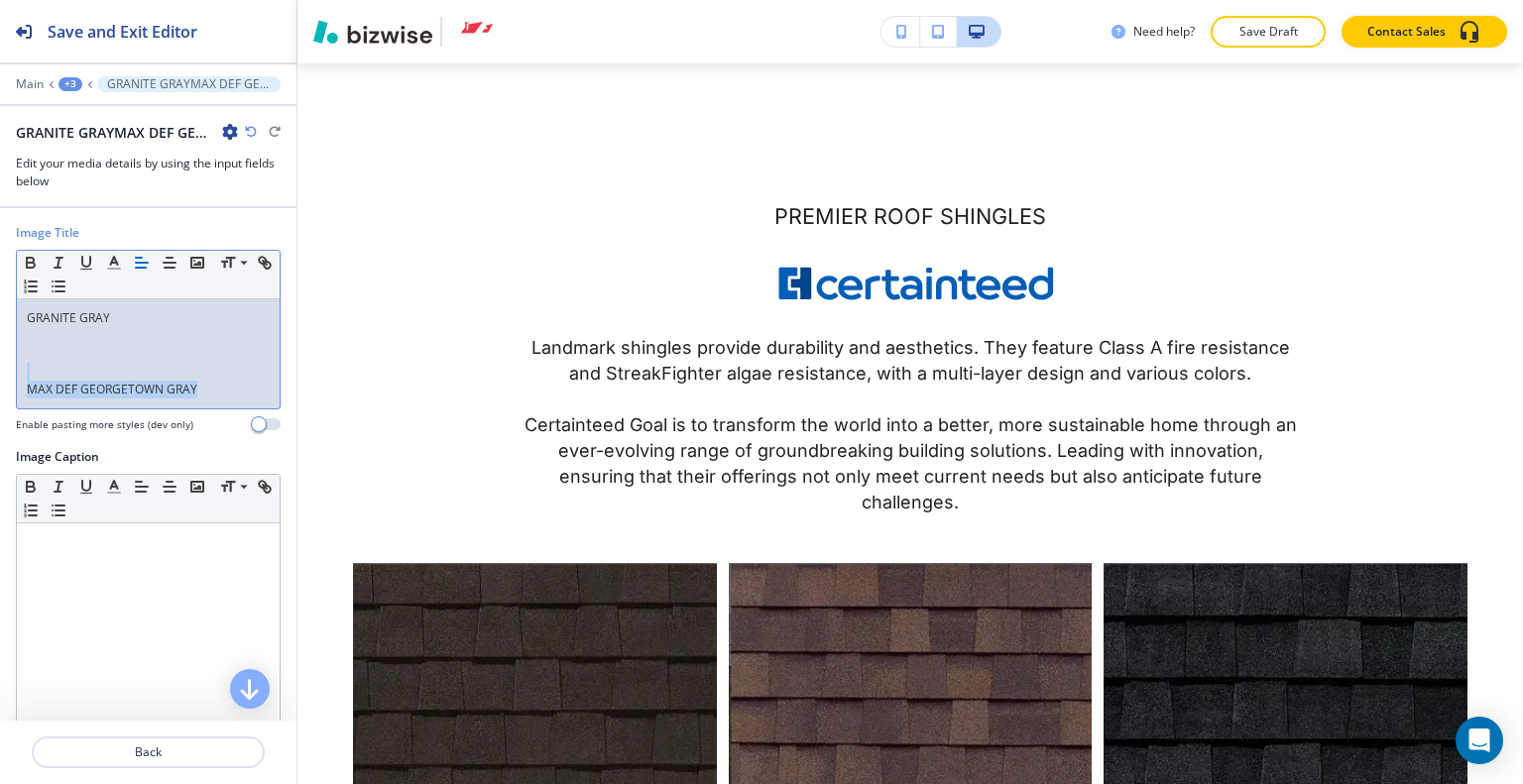drag, startPoint x: 210, startPoint y: 386, endPoint x: 0, endPoint y: 373, distance: 210.402 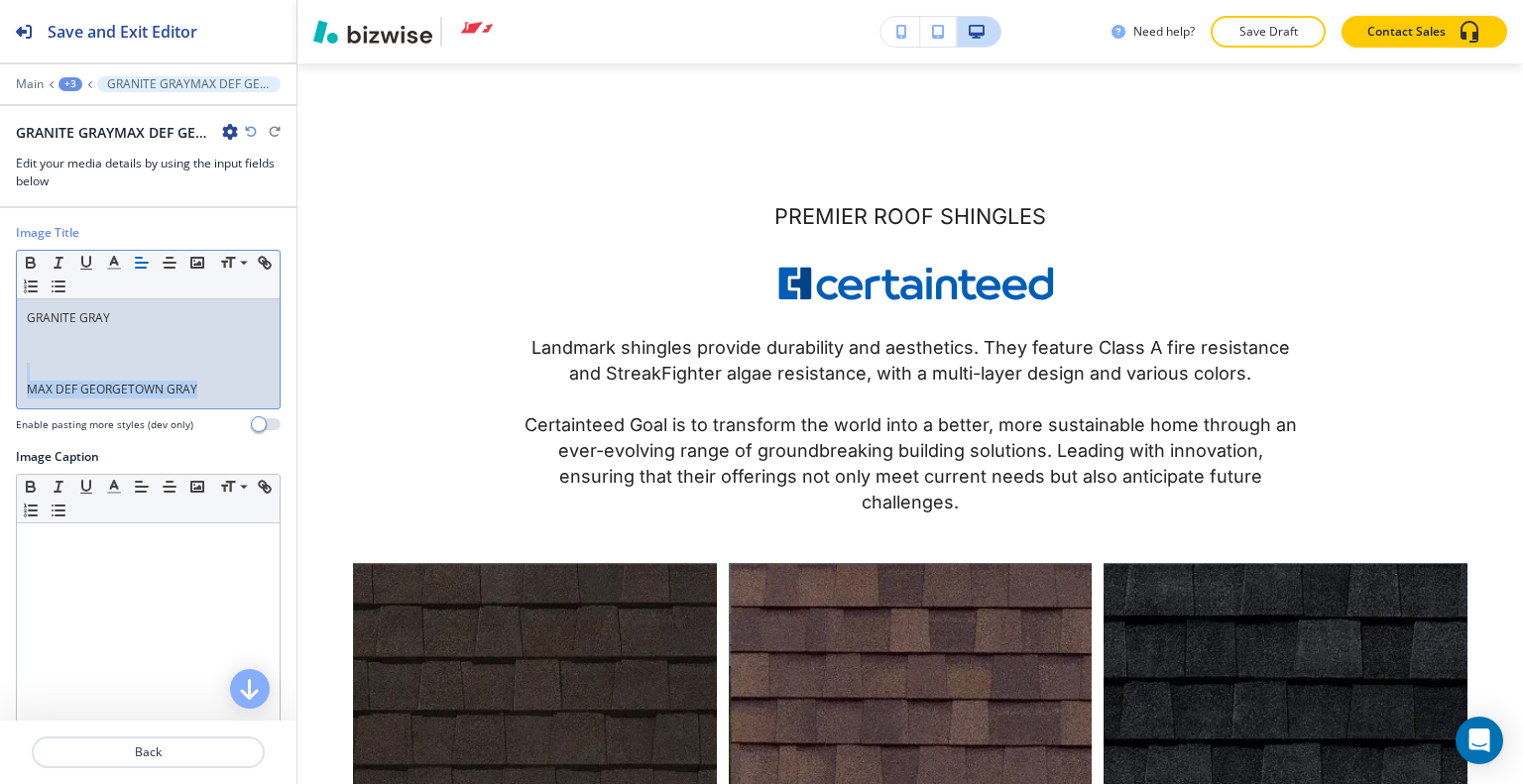 copy on "MAX DEF GEORGETOWN GRAY" 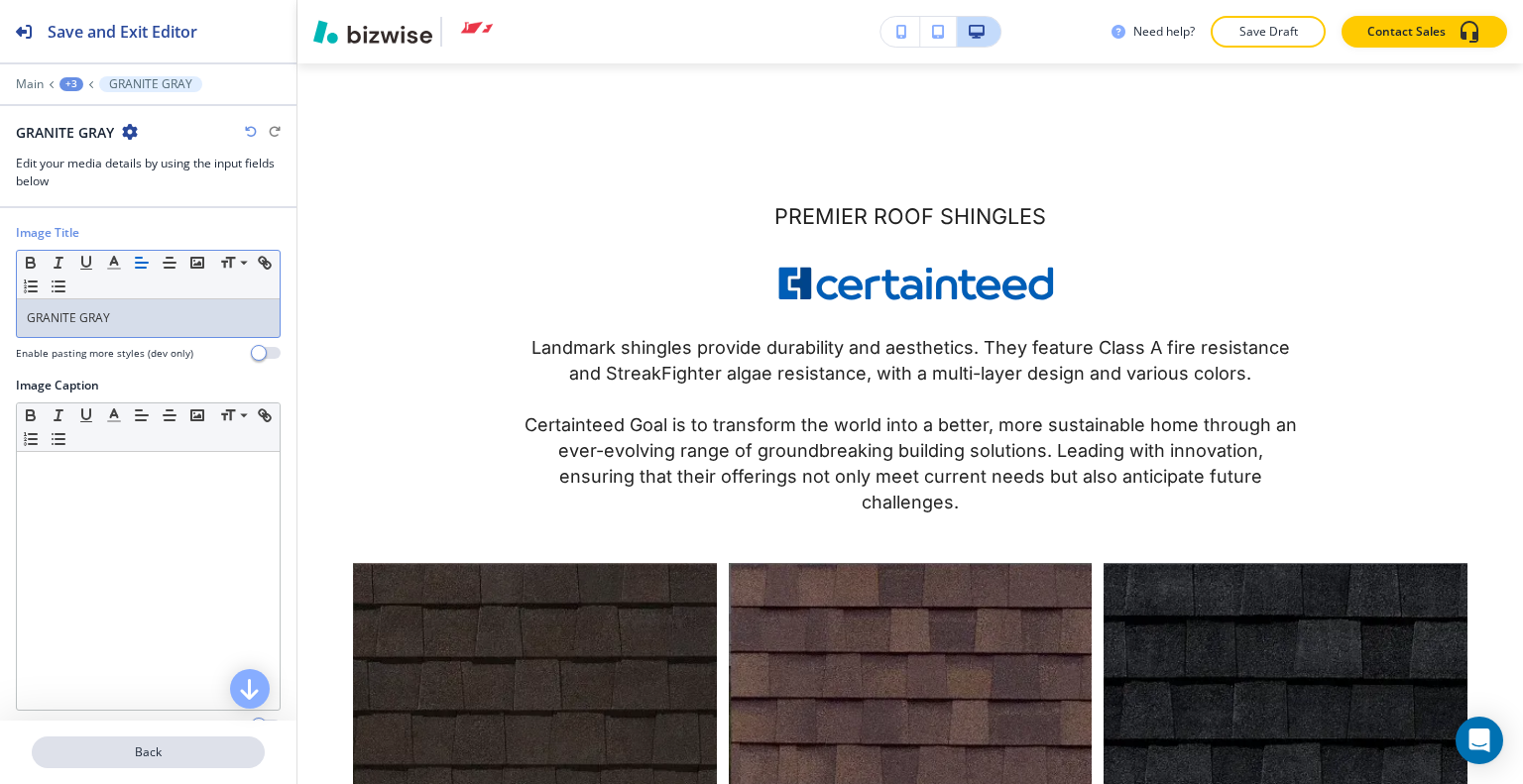 click on "Back" at bounding box center [148, 752] 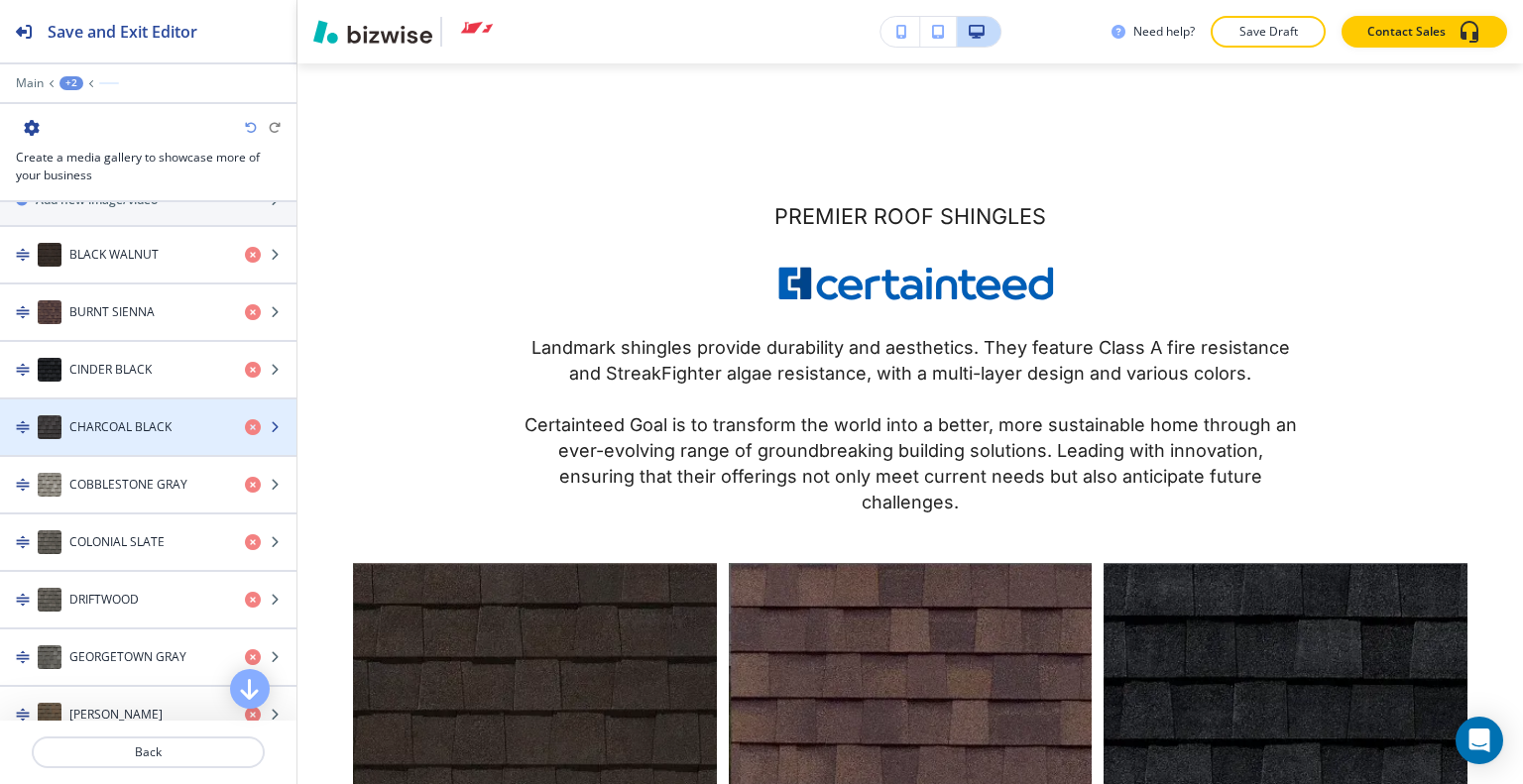 scroll, scrollTop: 1288, scrollLeft: 0, axis: vertical 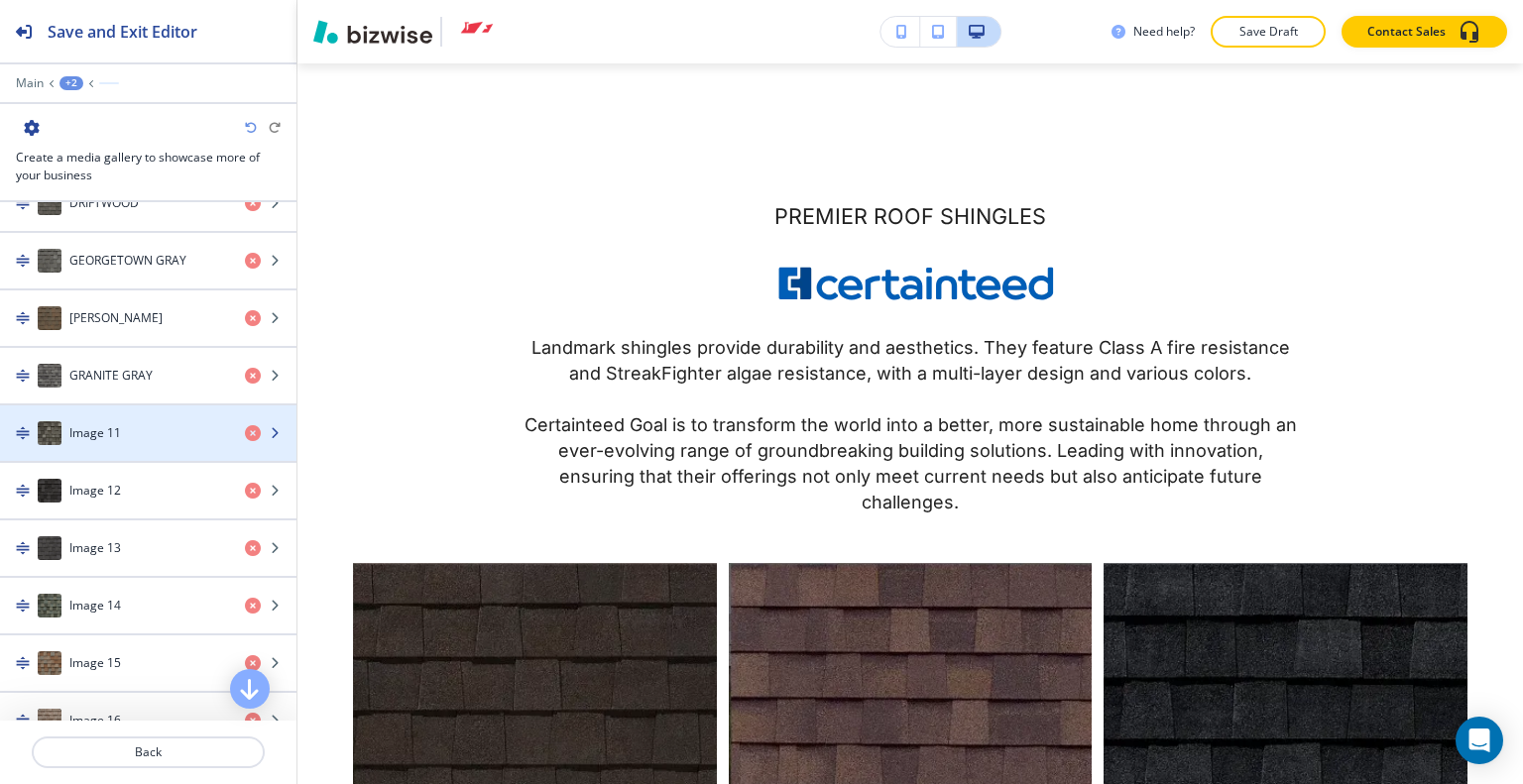click on "Image 11" at bounding box center [114, 433] 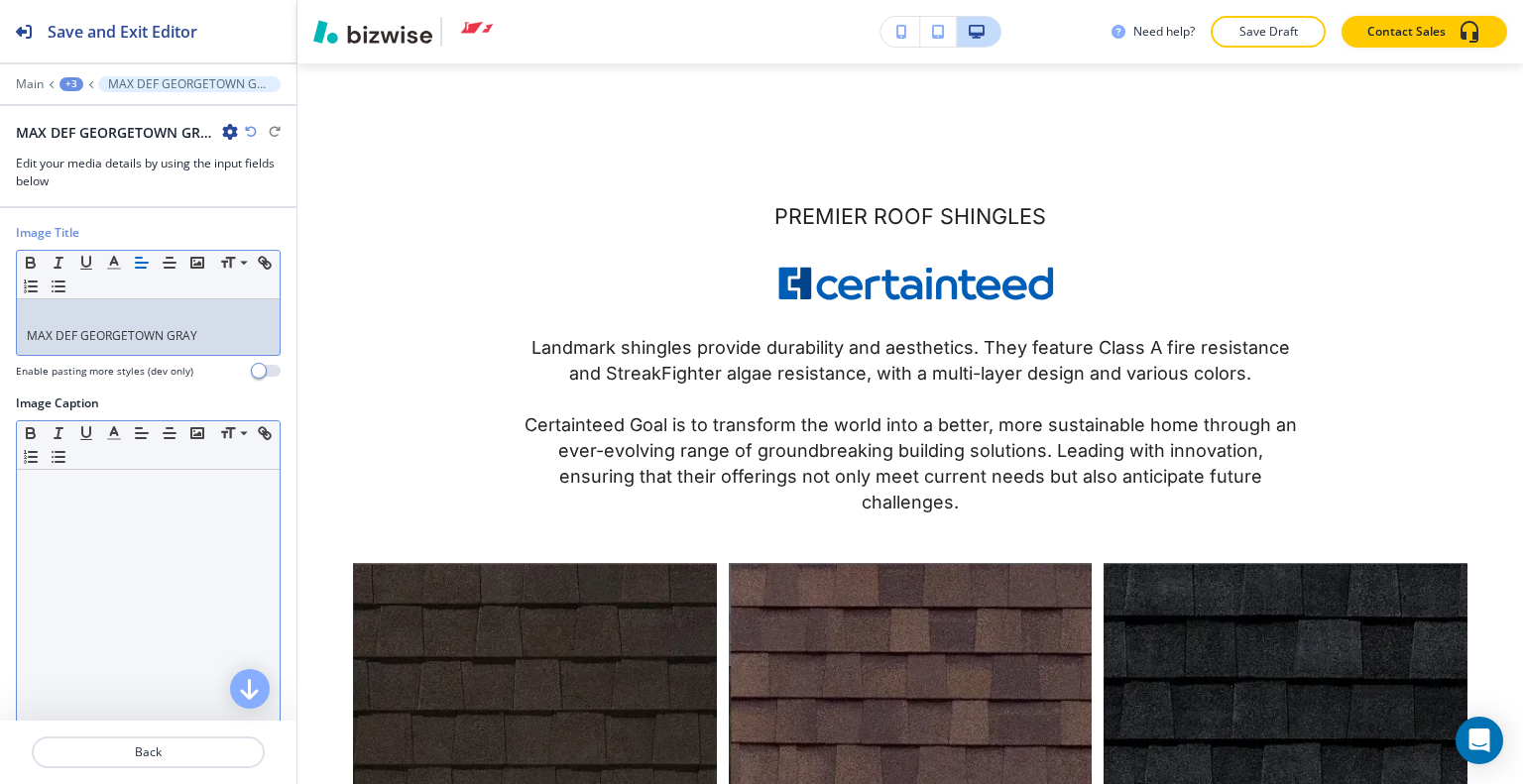 scroll, scrollTop: 0, scrollLeft: 0, axis: both 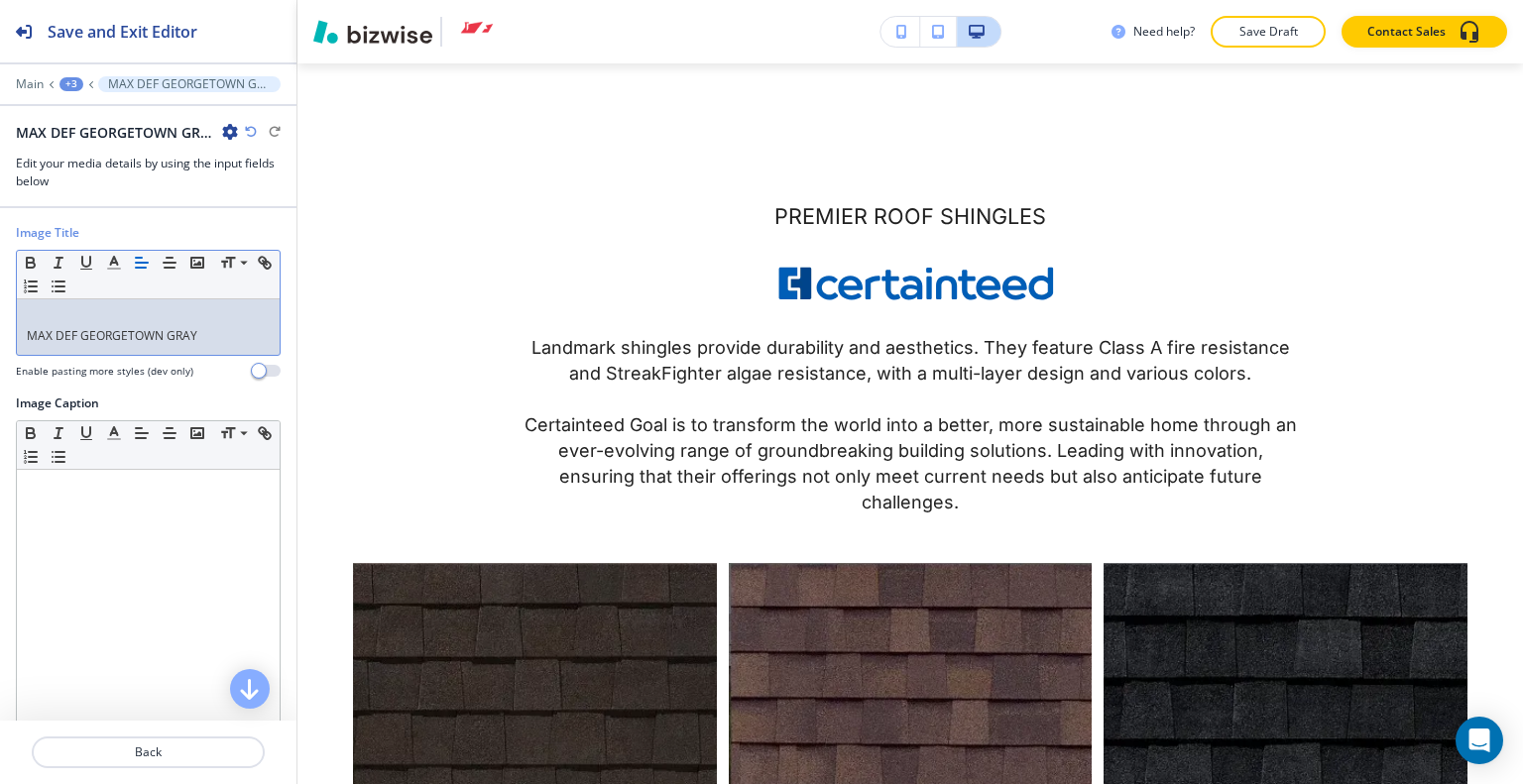 click on "MAX DEF GEORGETOWN GRAY" at bounding box center (148, 327) 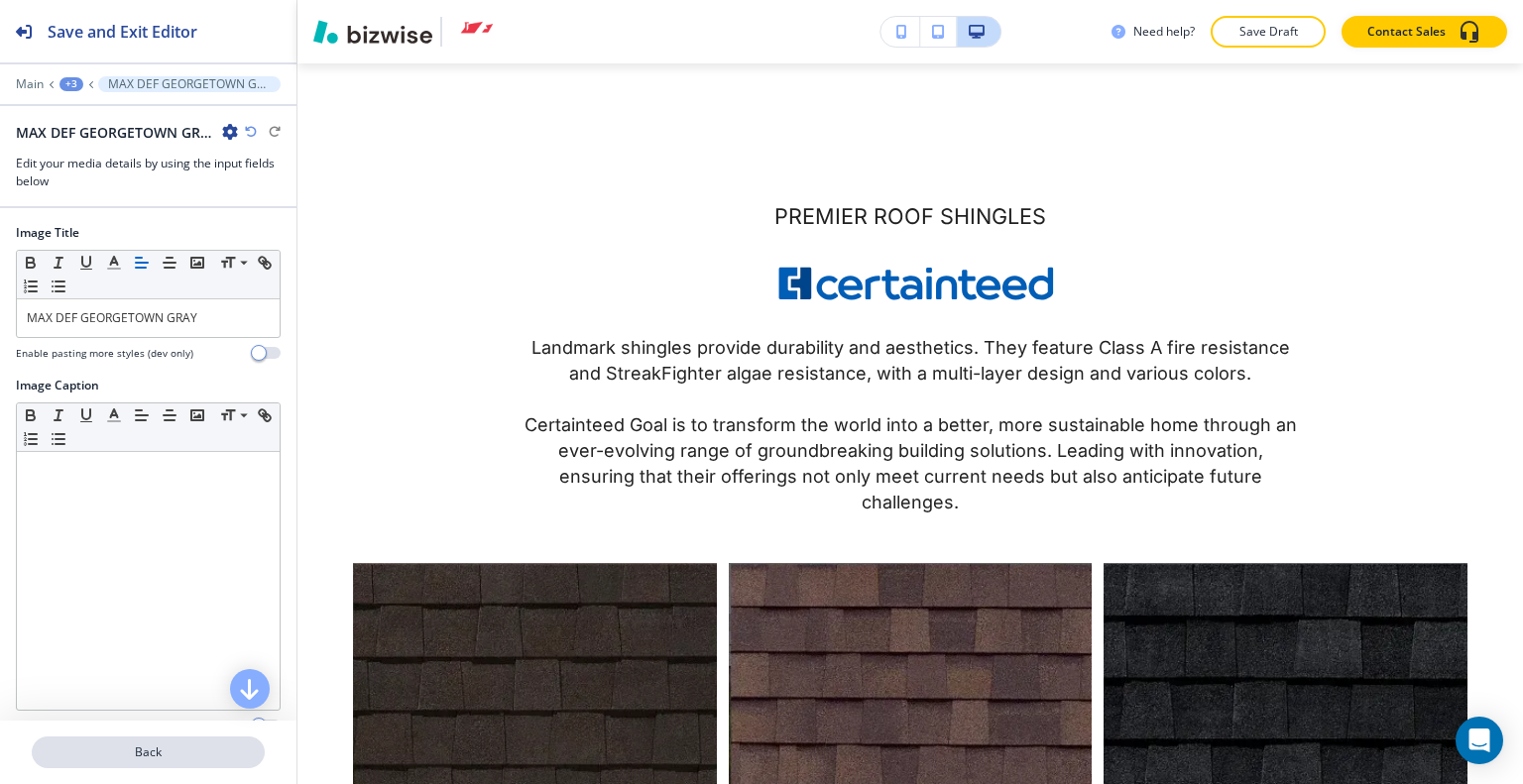click on "Back" at bounding box center (148, 752) 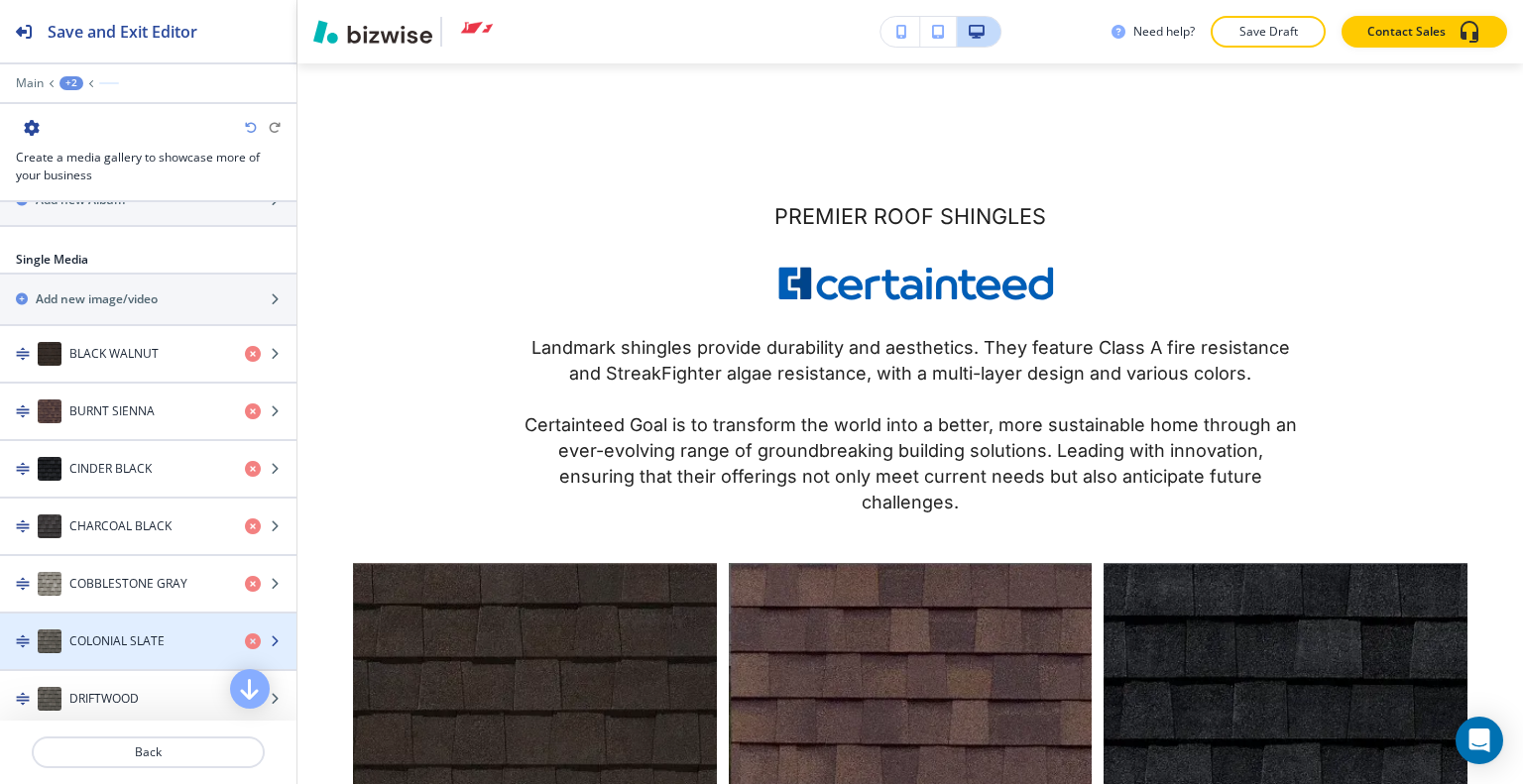 scroll, scrollTop: 1189, scrollLeft: 0, axis: vertical 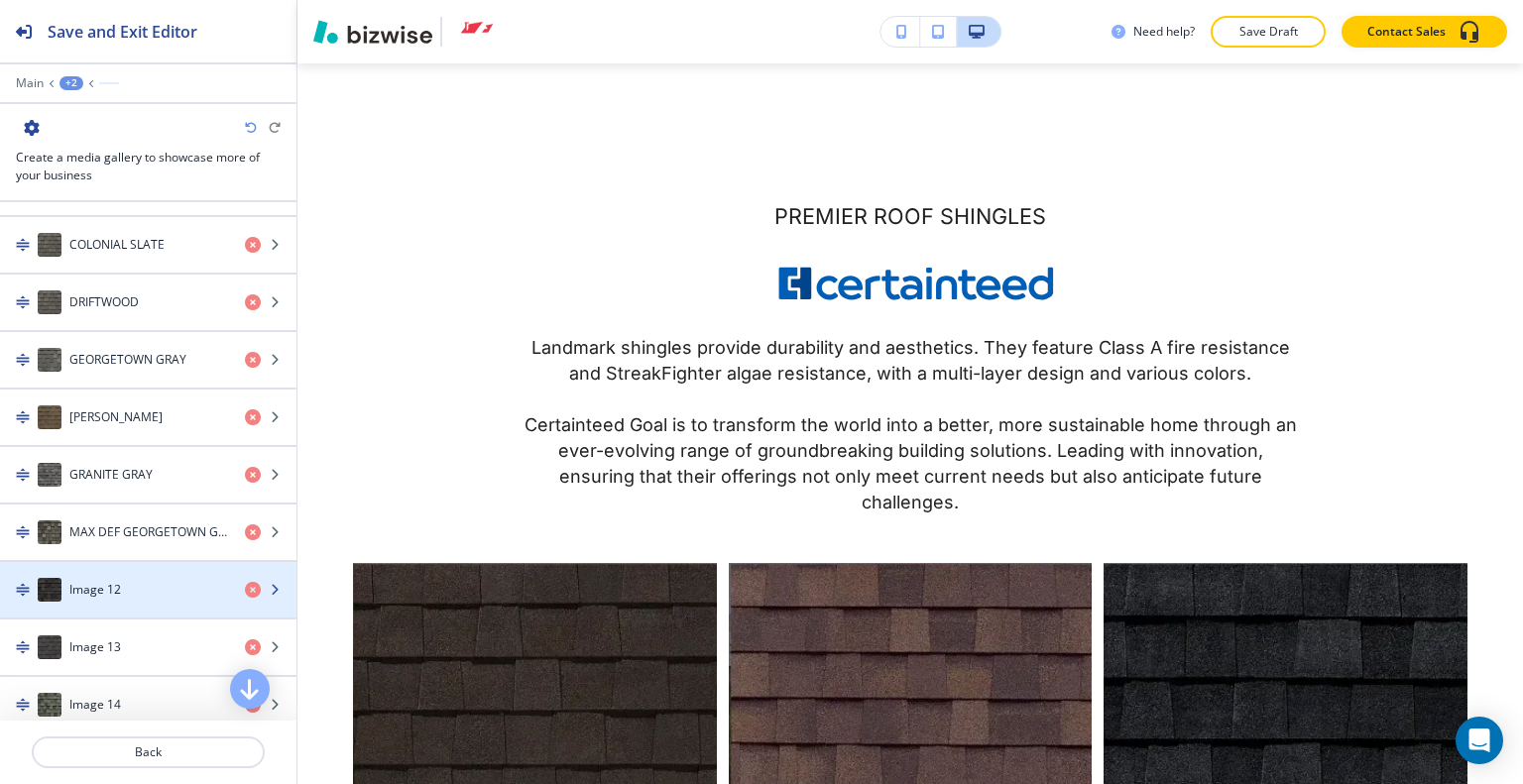 click on "Image 12" at bounding box center [114, 590] 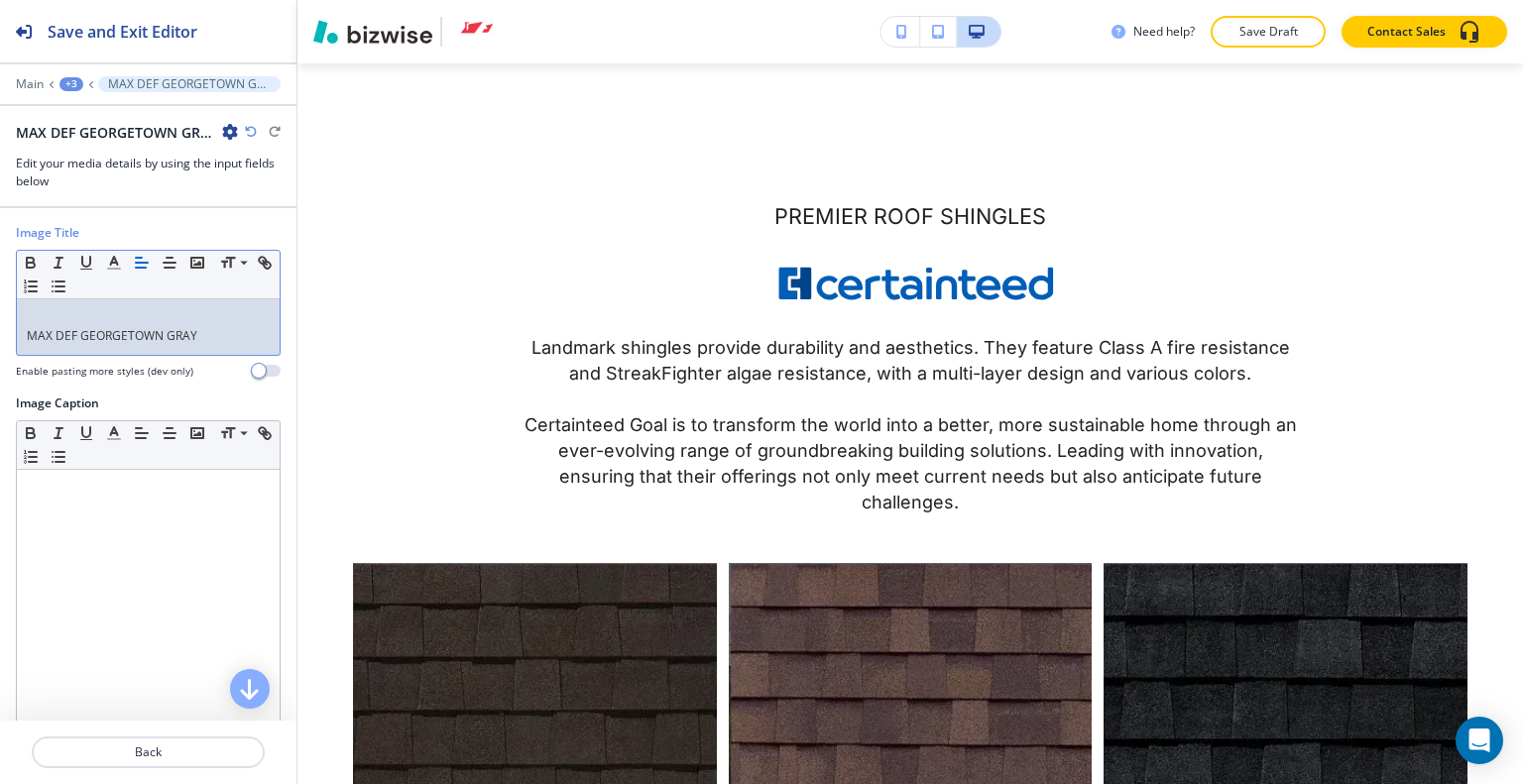 scroll, scrollTop: 0, scrollLeft: 0, axis: both 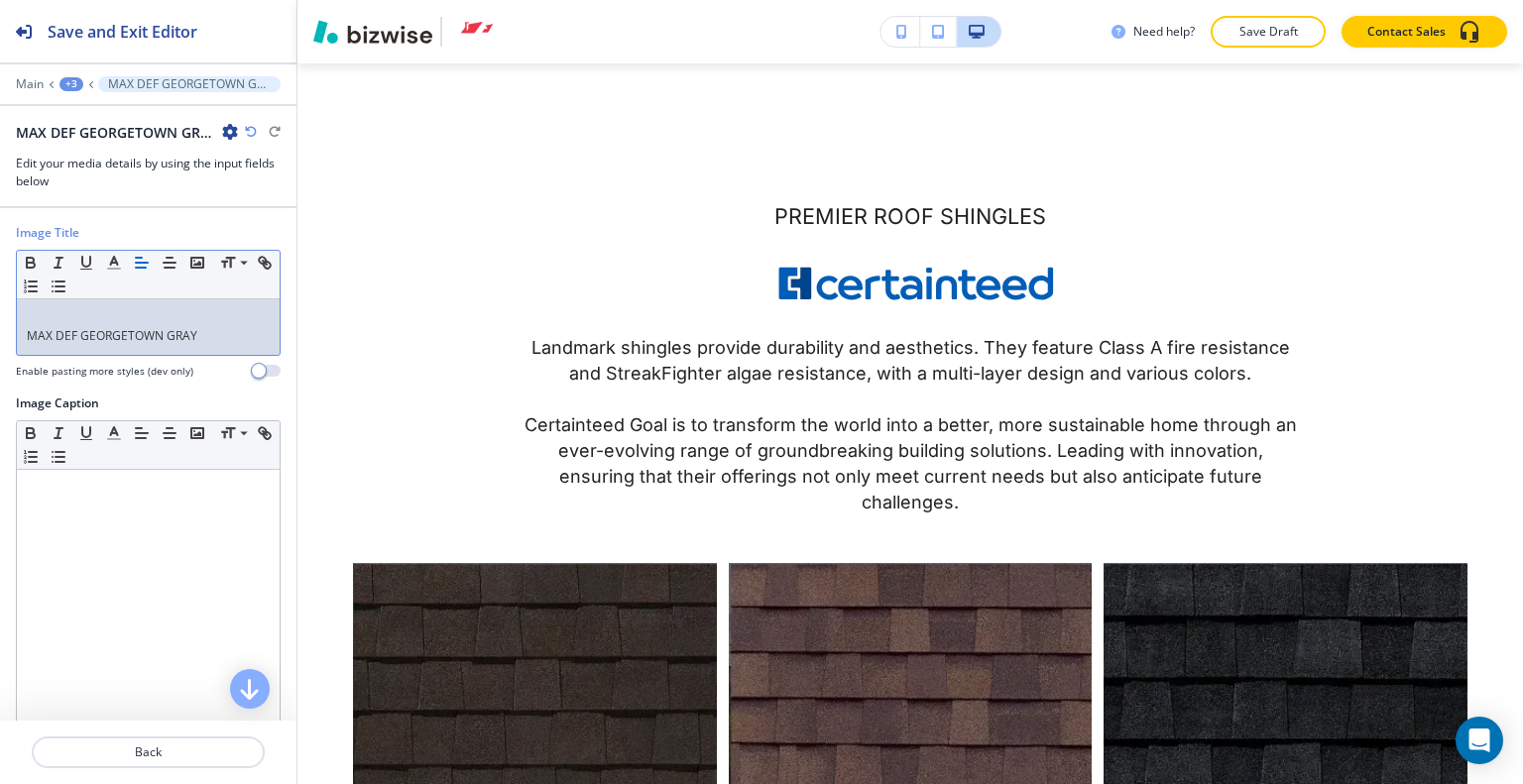 click on "MAX DEF GEORGETOWN GRAY" at bounding box center [148, 327] 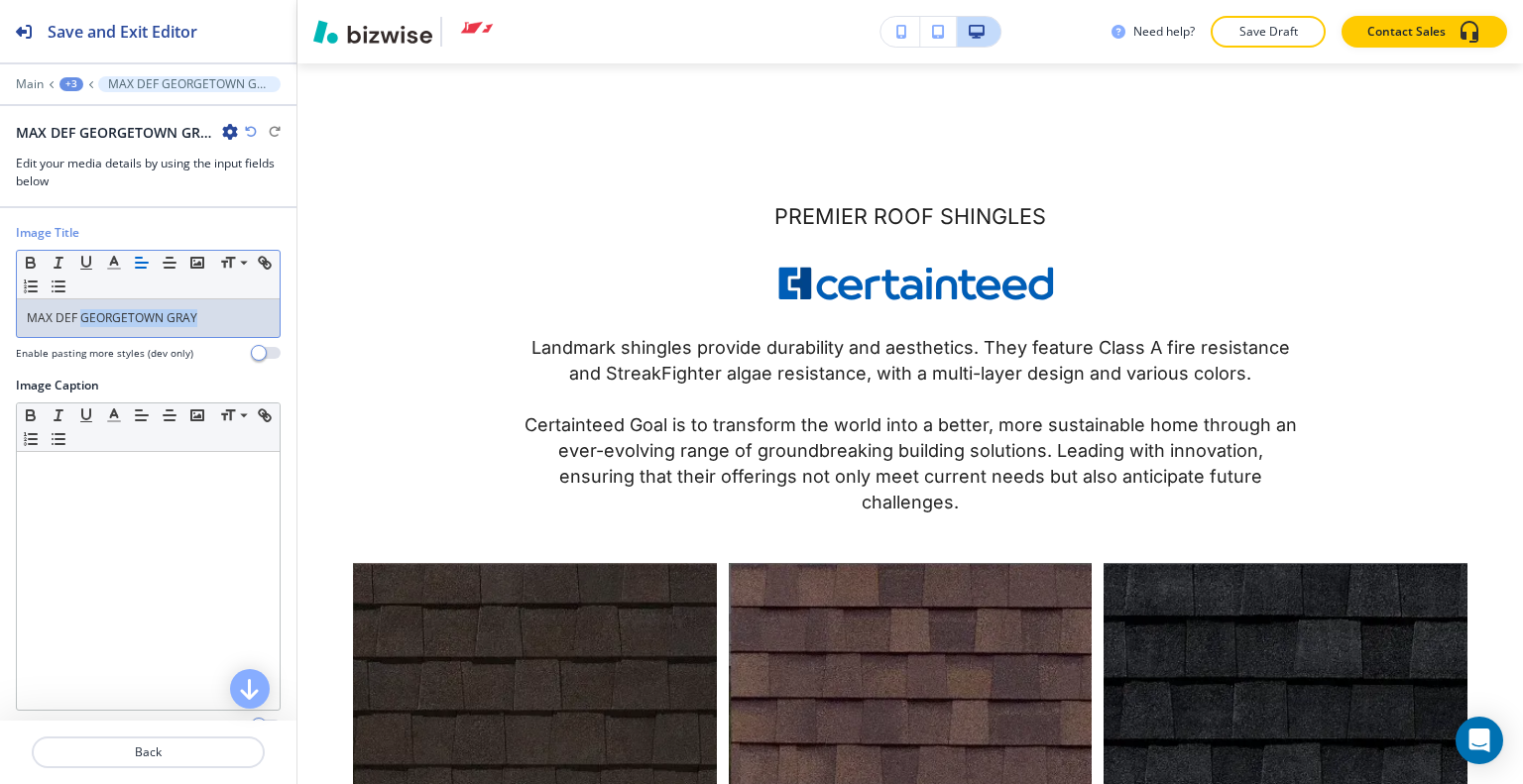 drag, startPoint x: 214, startPoint y: 312, endPoint x: 82, endPoint y: 319, distance: 132.18548 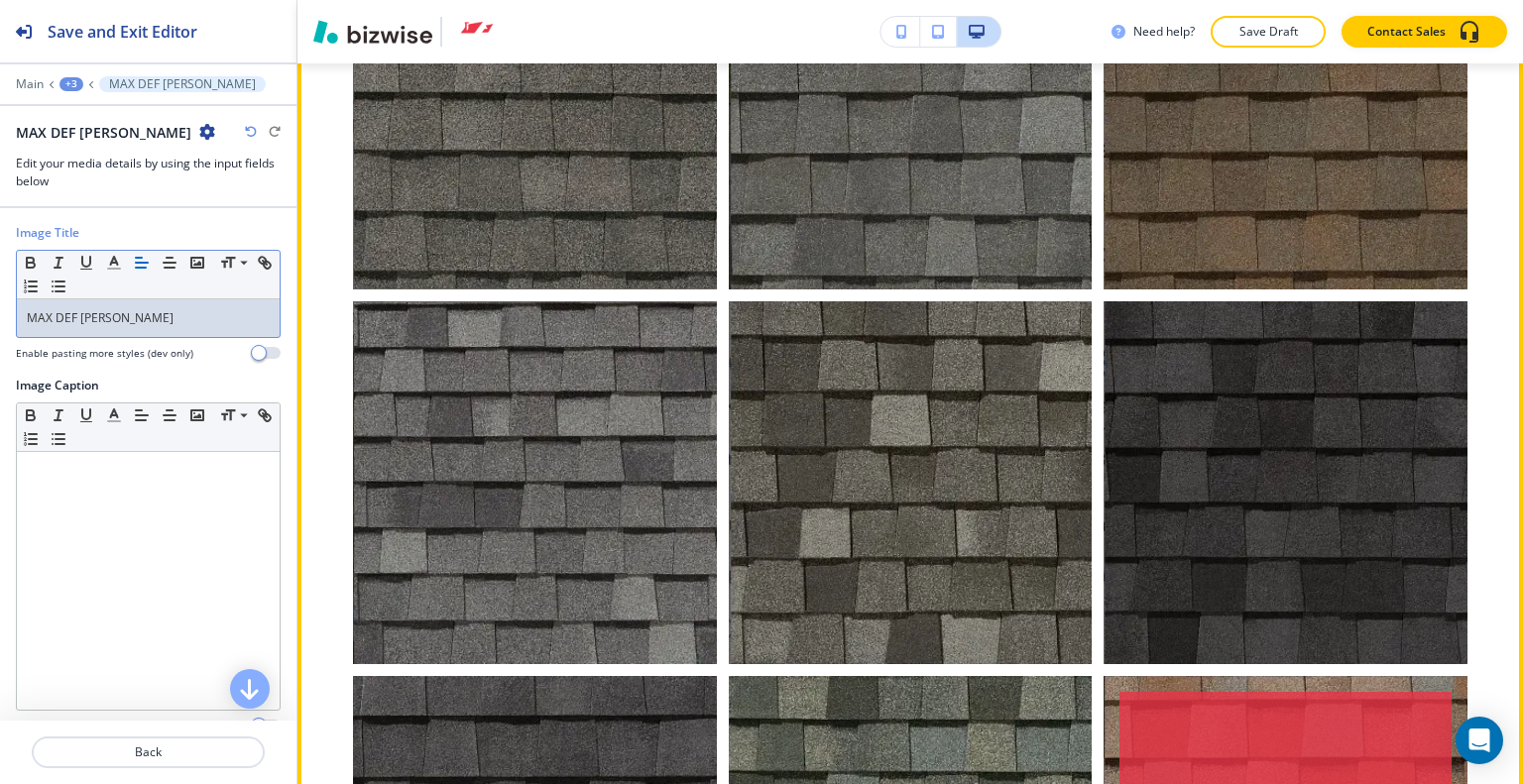 scroll, scrollTop: 13254, scrollLeft: 0, axis: vertical 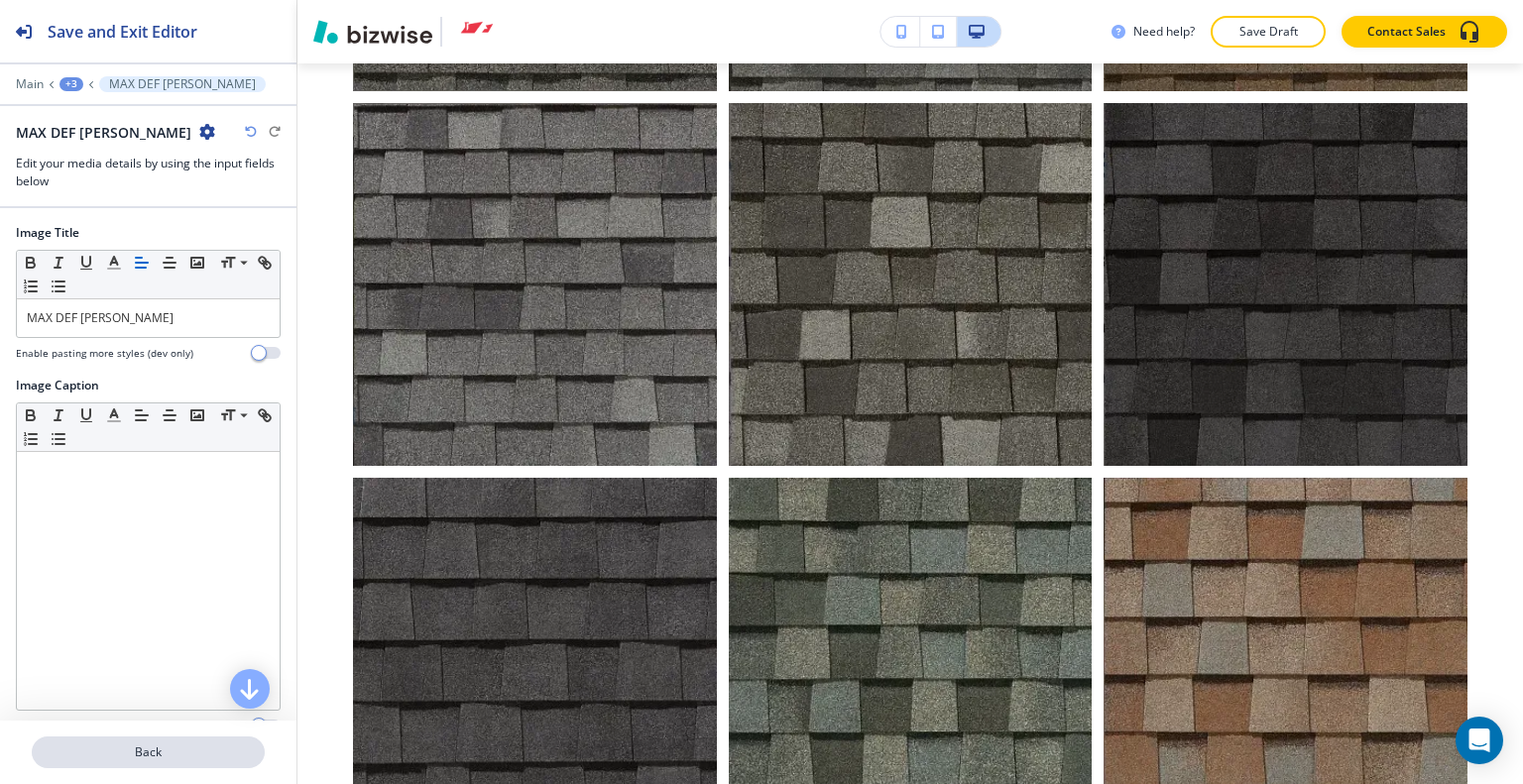 click on "Back" at bounding box center (148, 752) 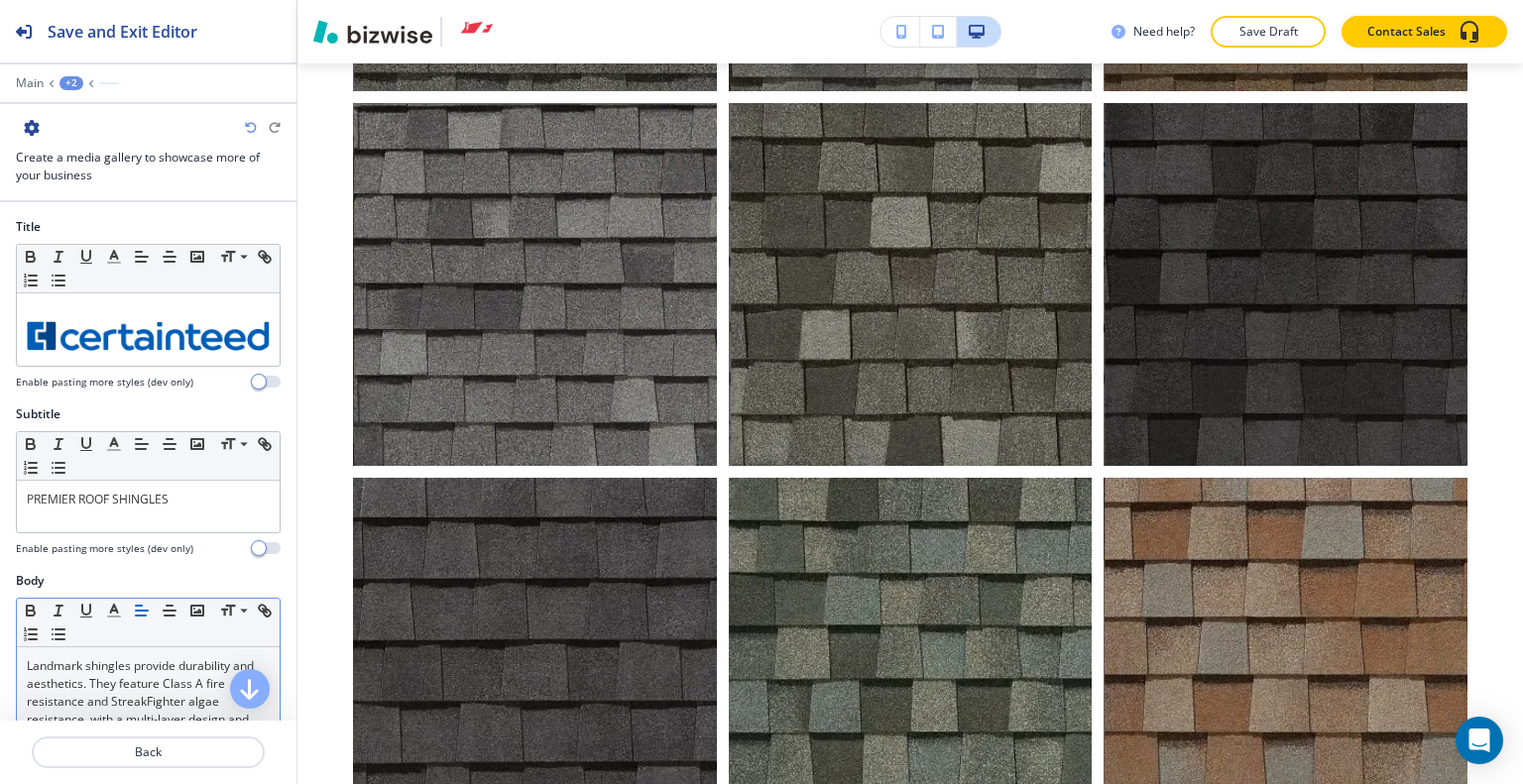 scroll, scrollTop: 11668, scrollLeft: 0, axis: vertical 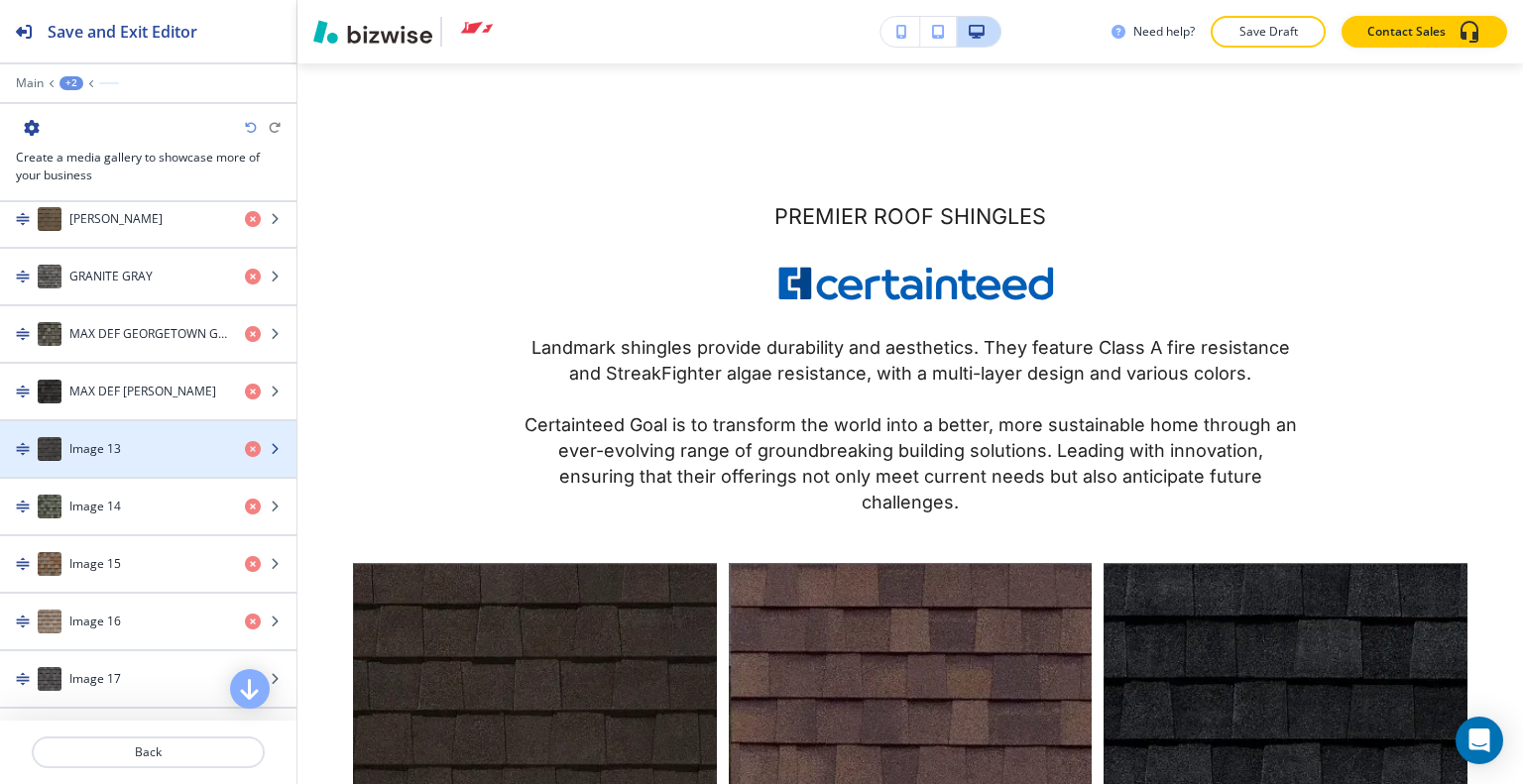 click at bounding box center [148, 469] 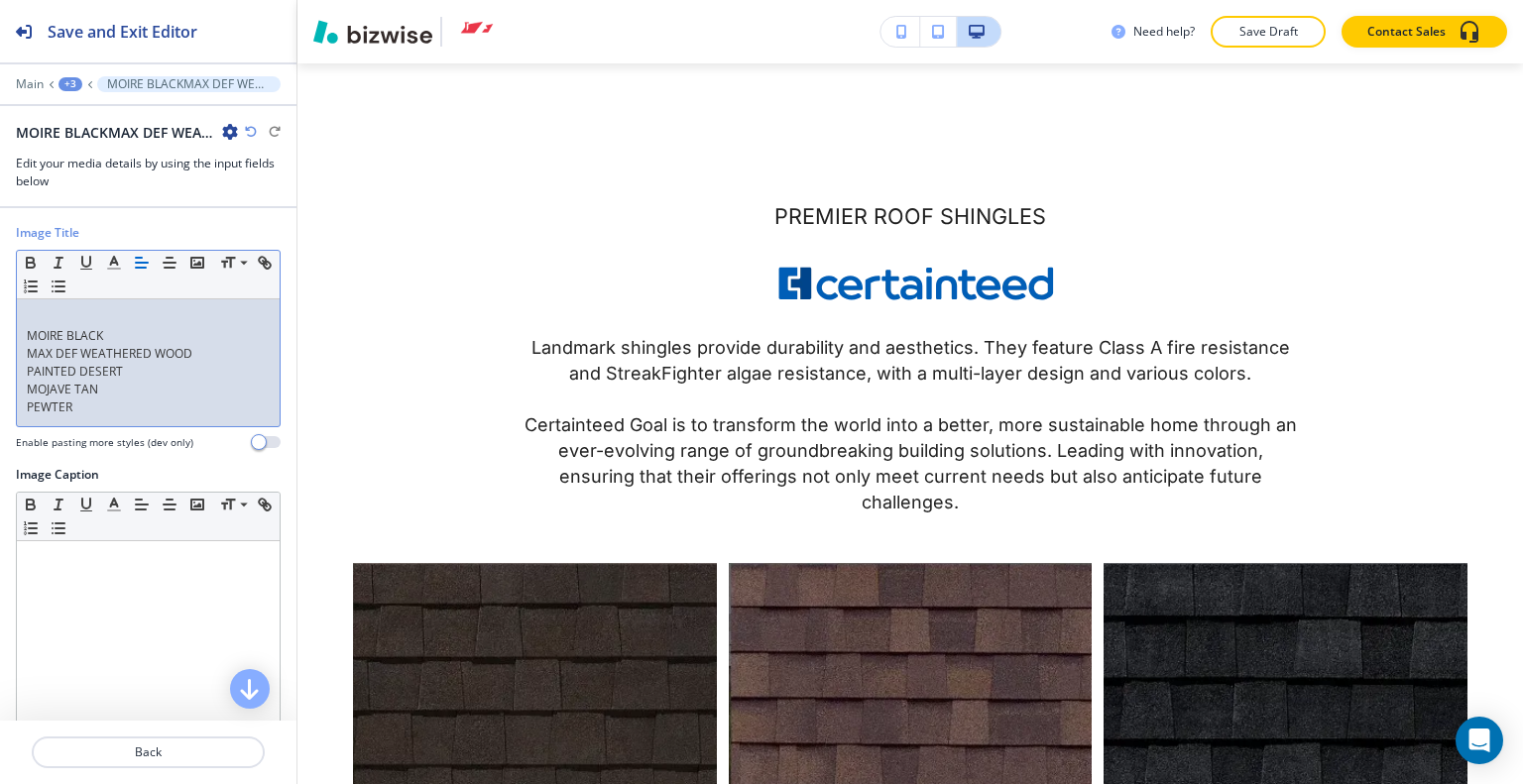 scroll, scrollTop: 0, scrollLeft: 0, axis: both 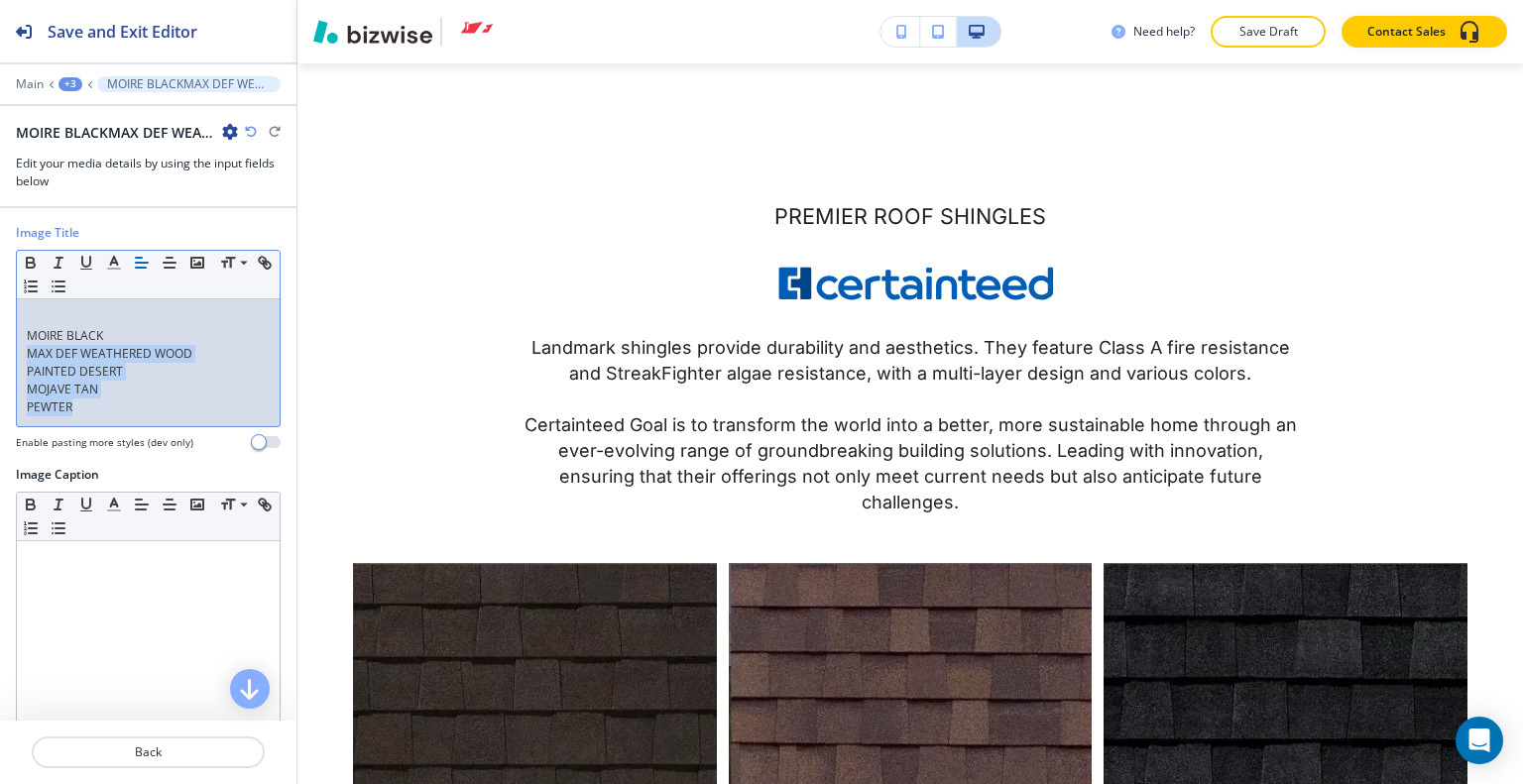 drag, startPoint x: 112, startPoint y: 412, endPoint x: 20, endPoint y: 358, distance: 106.67708 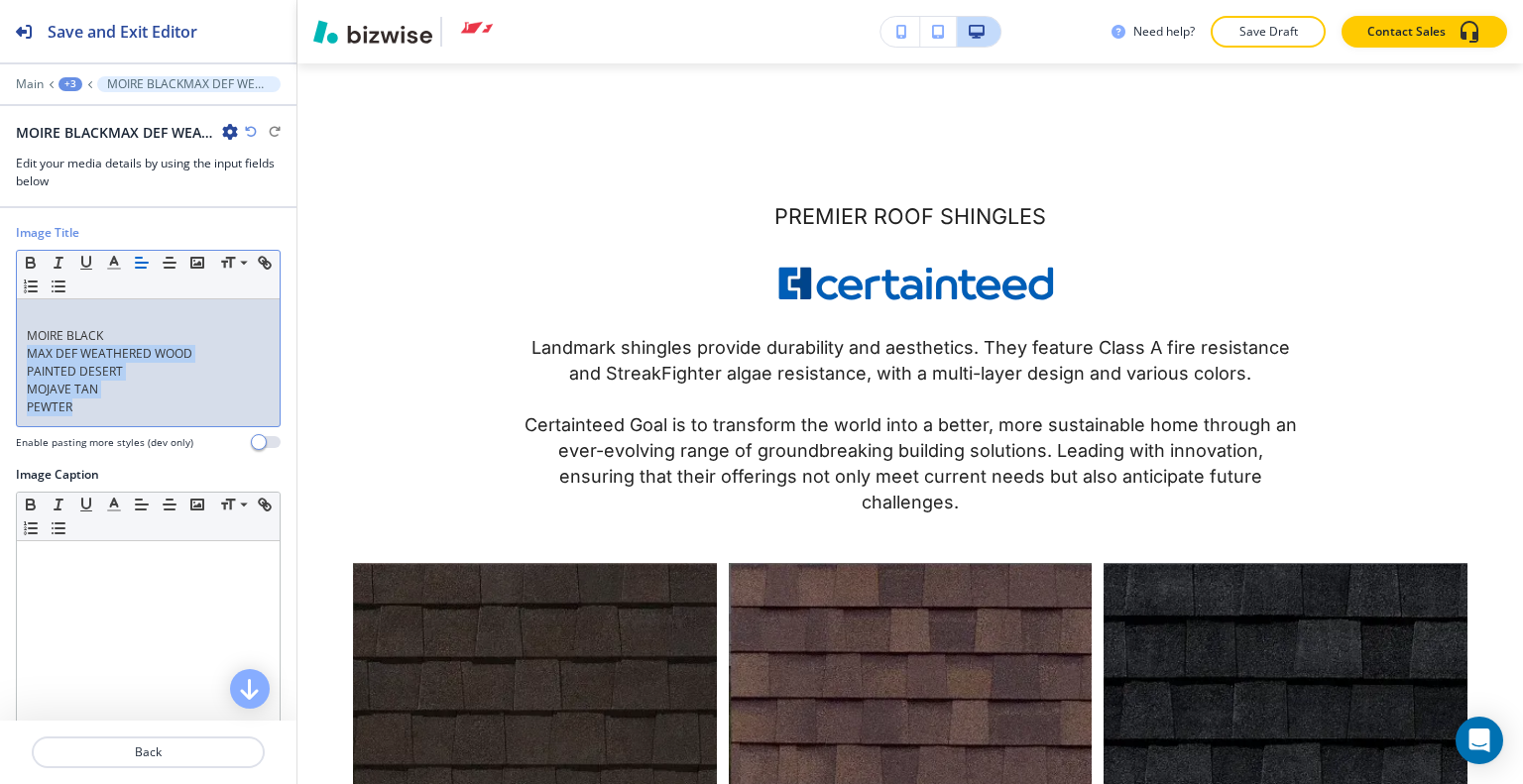 copy on "MAX DEF WEATHERED WOOD PAINTED DESERT MOJAVE TAN PEWTER" 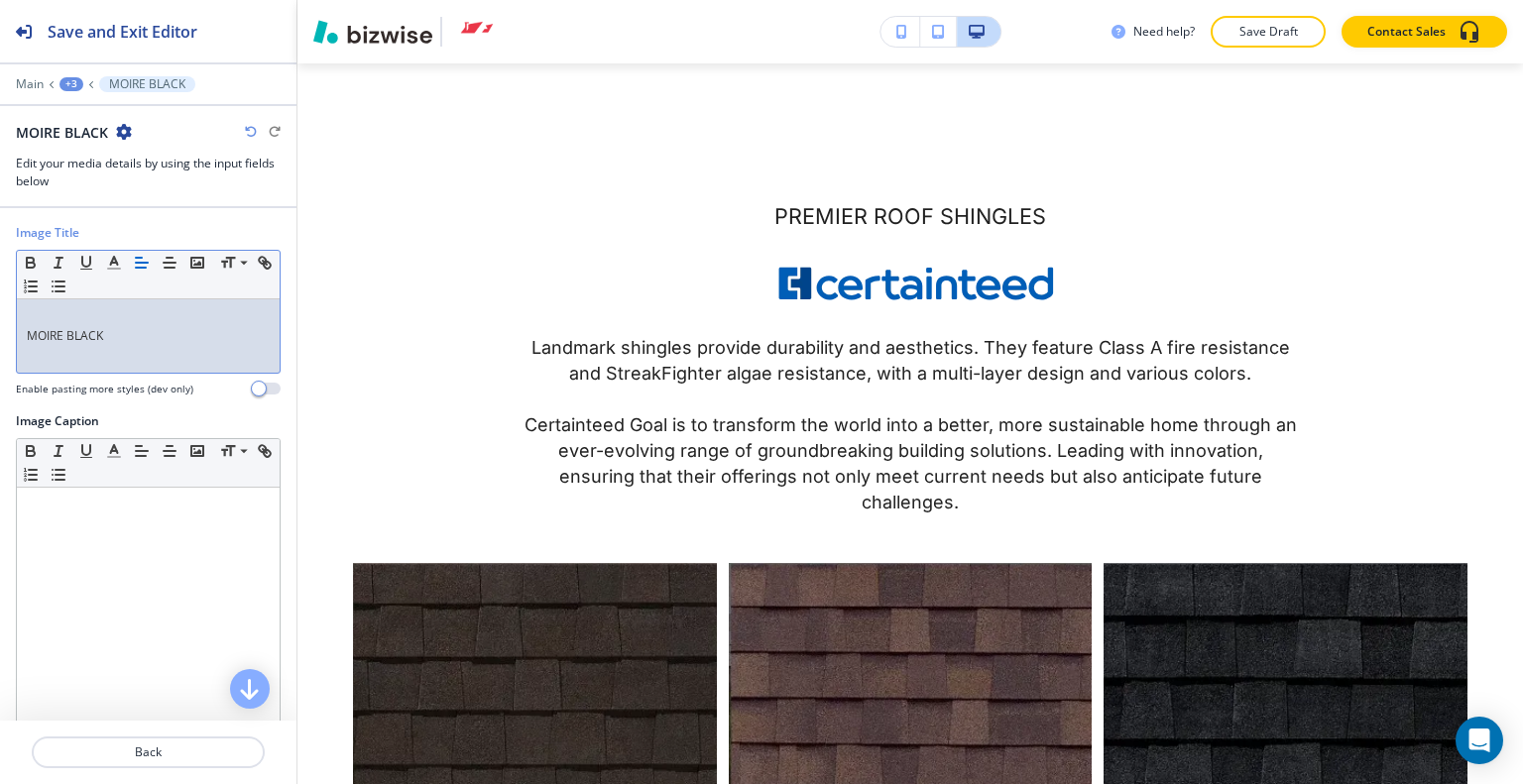 click on "MOIRE BLACK" at bounding box center (148, 336) 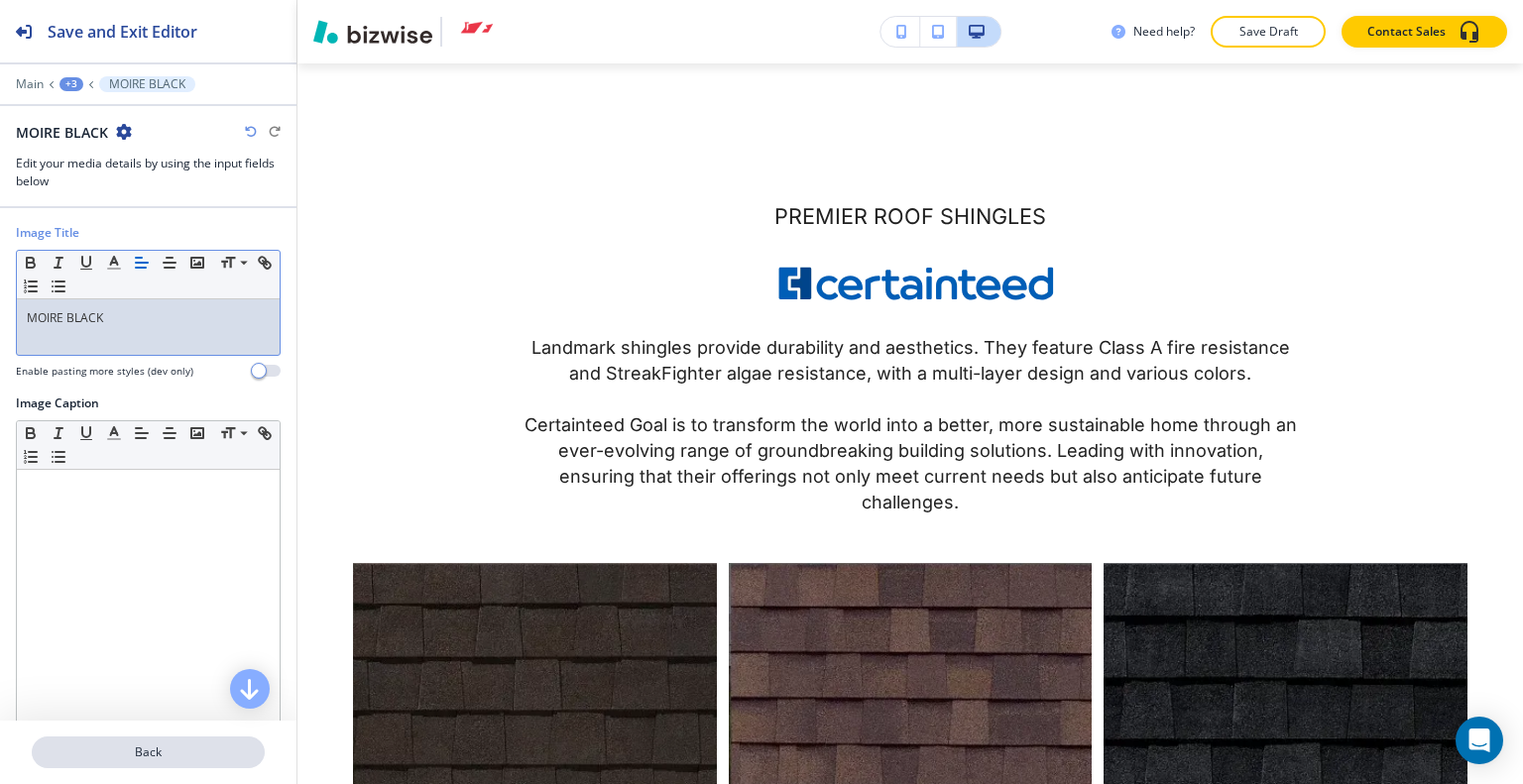 click on "Back" at bounding box center [148, 752] 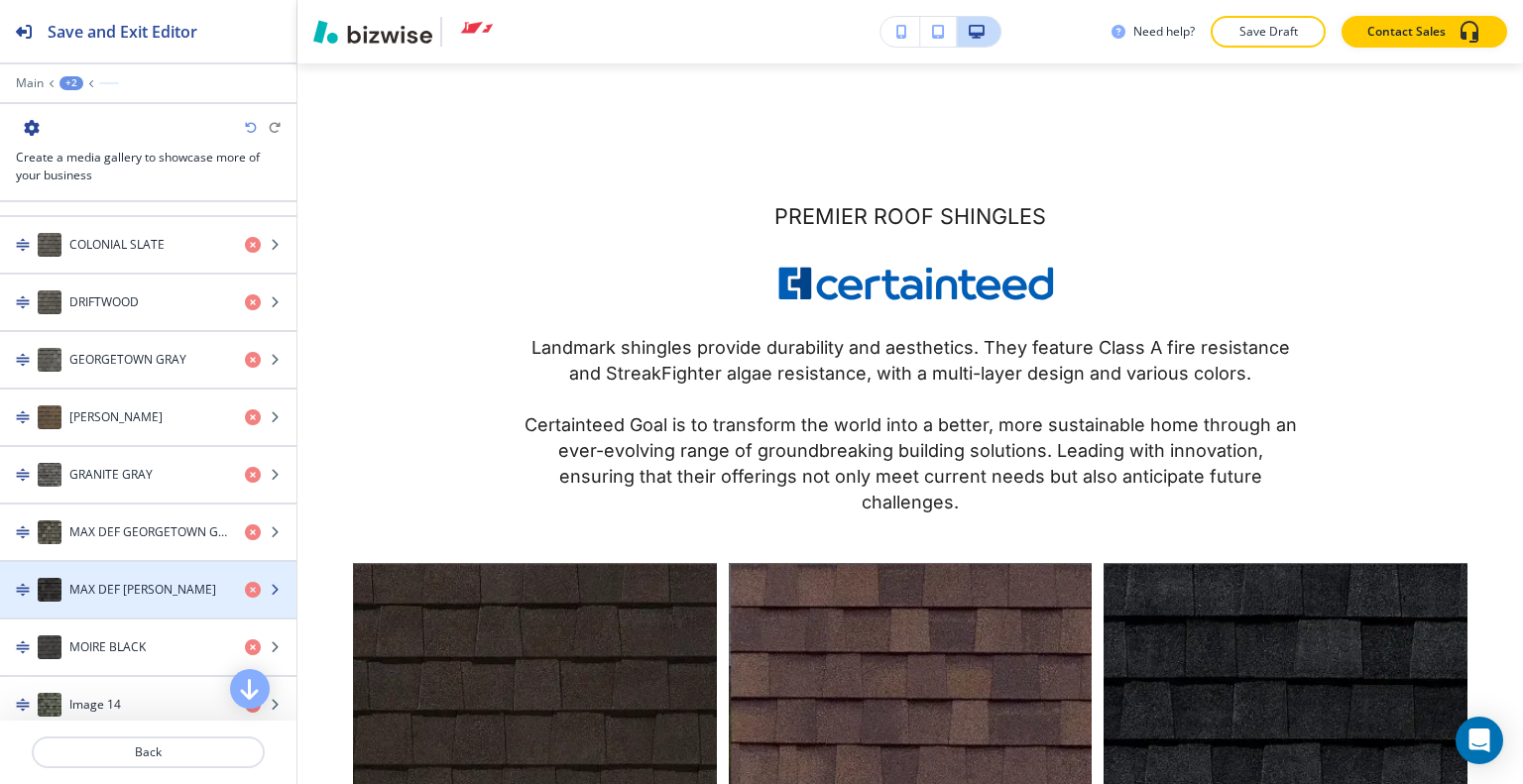 scroll, scrollTop: 1388, scrollLeft: 0, axis: vertical 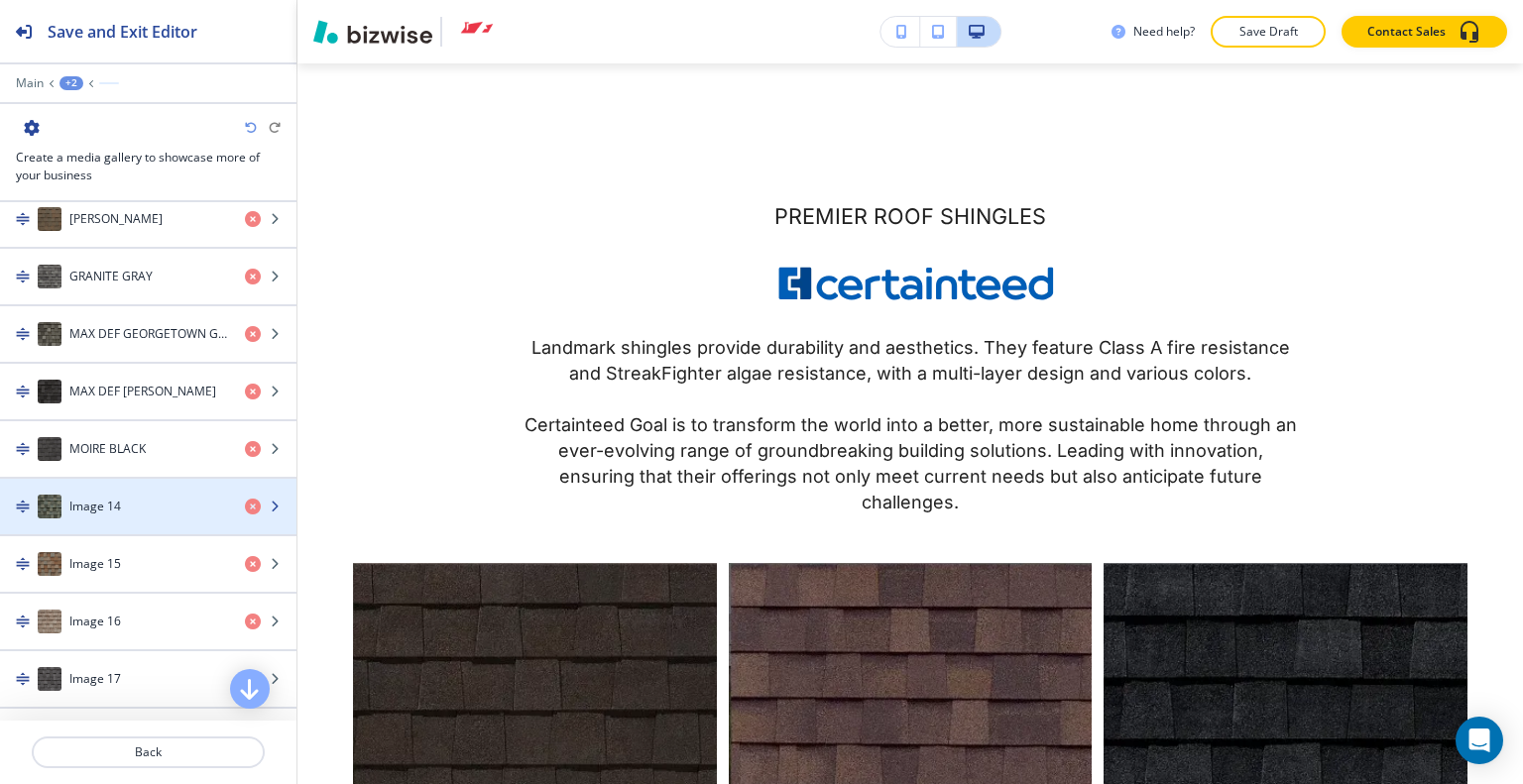 click on "Image 14" at bounding box center (114, 506) 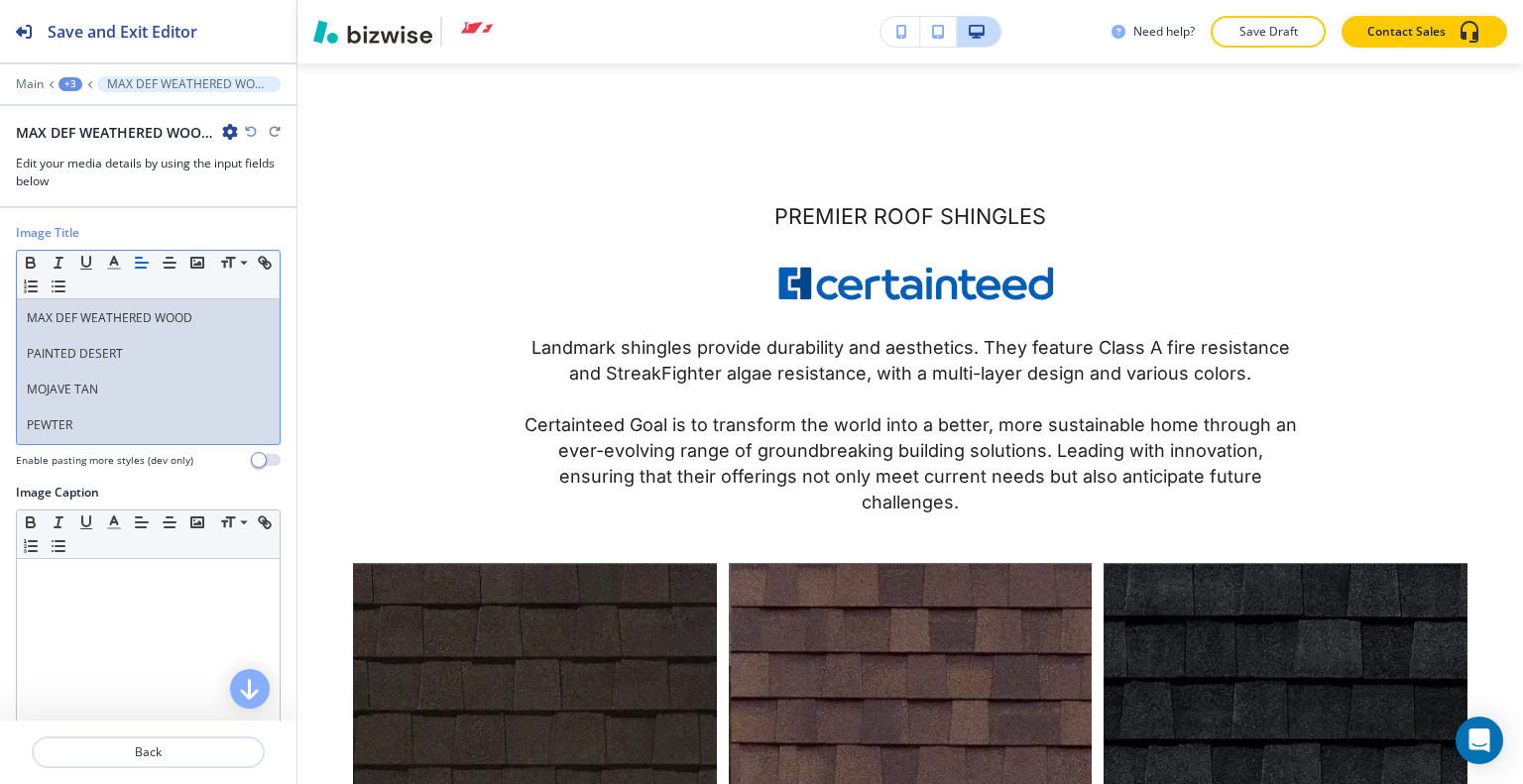 scroll, scrollTop: 0, scrollLeft: 0, axis: both 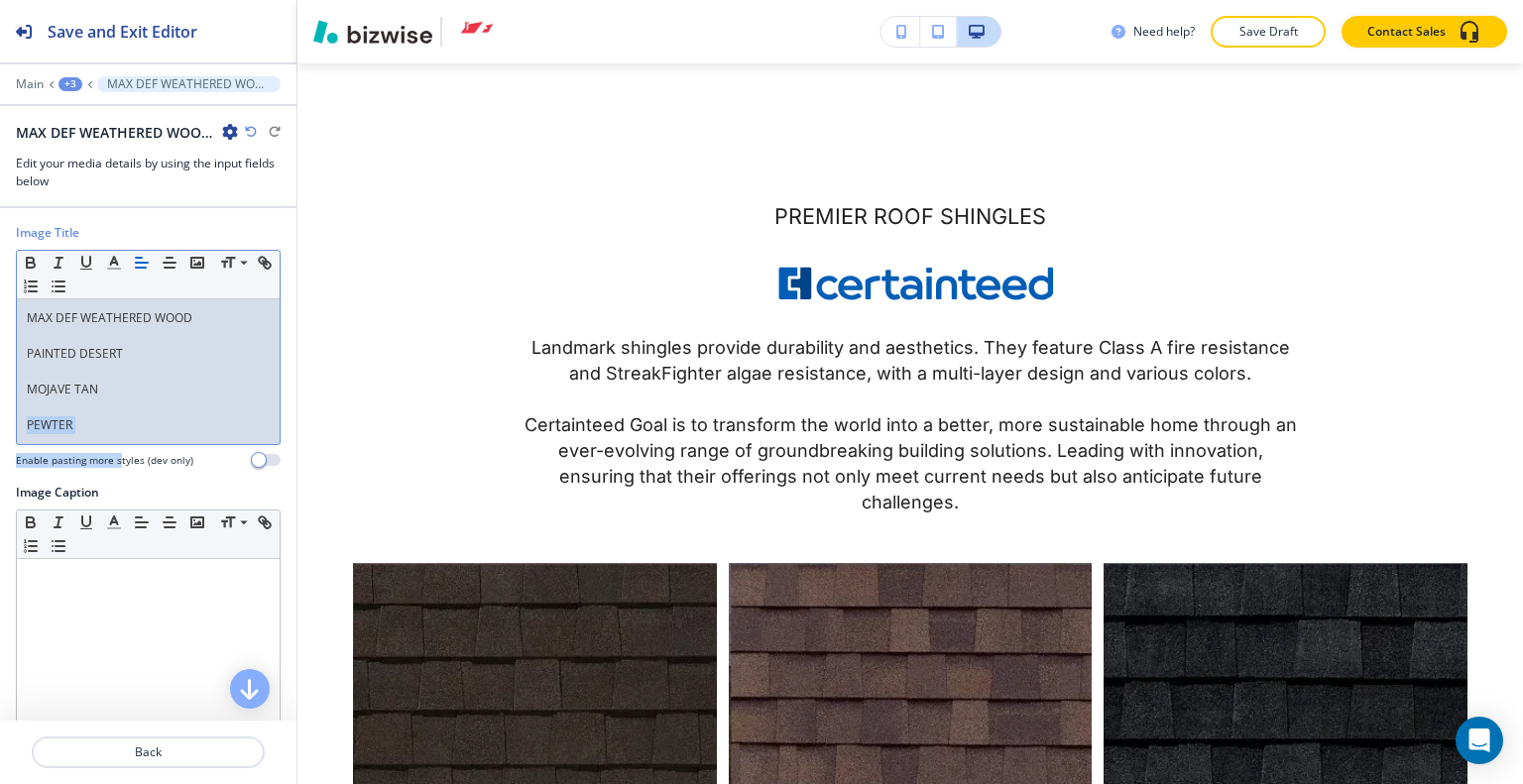 drag, startPoint x: 119, startPoint y: 459, endPoint x: 40, endPoint y: 395, distance: 101.67104 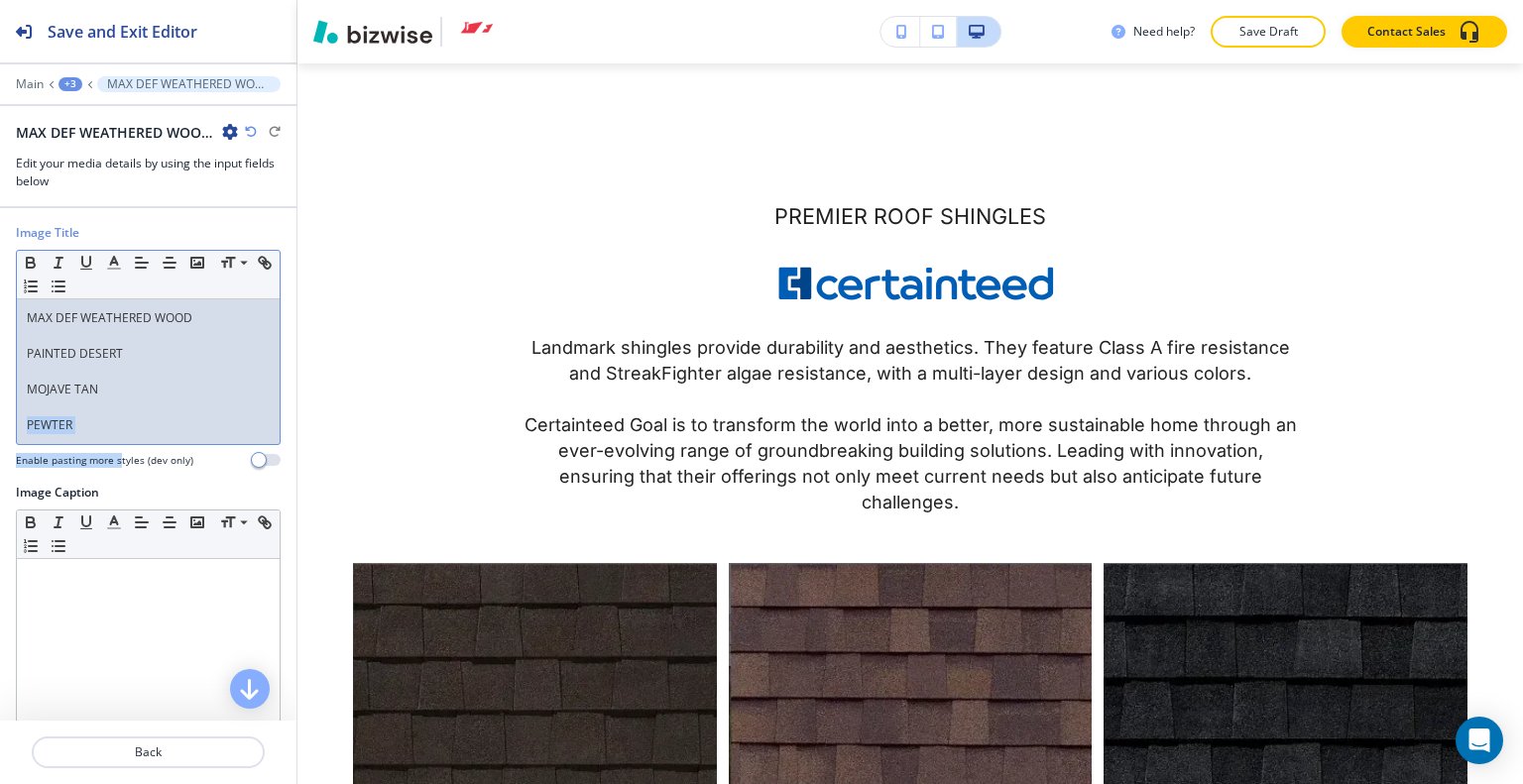 click on "PEWTER" at bounding box center (148, 425) 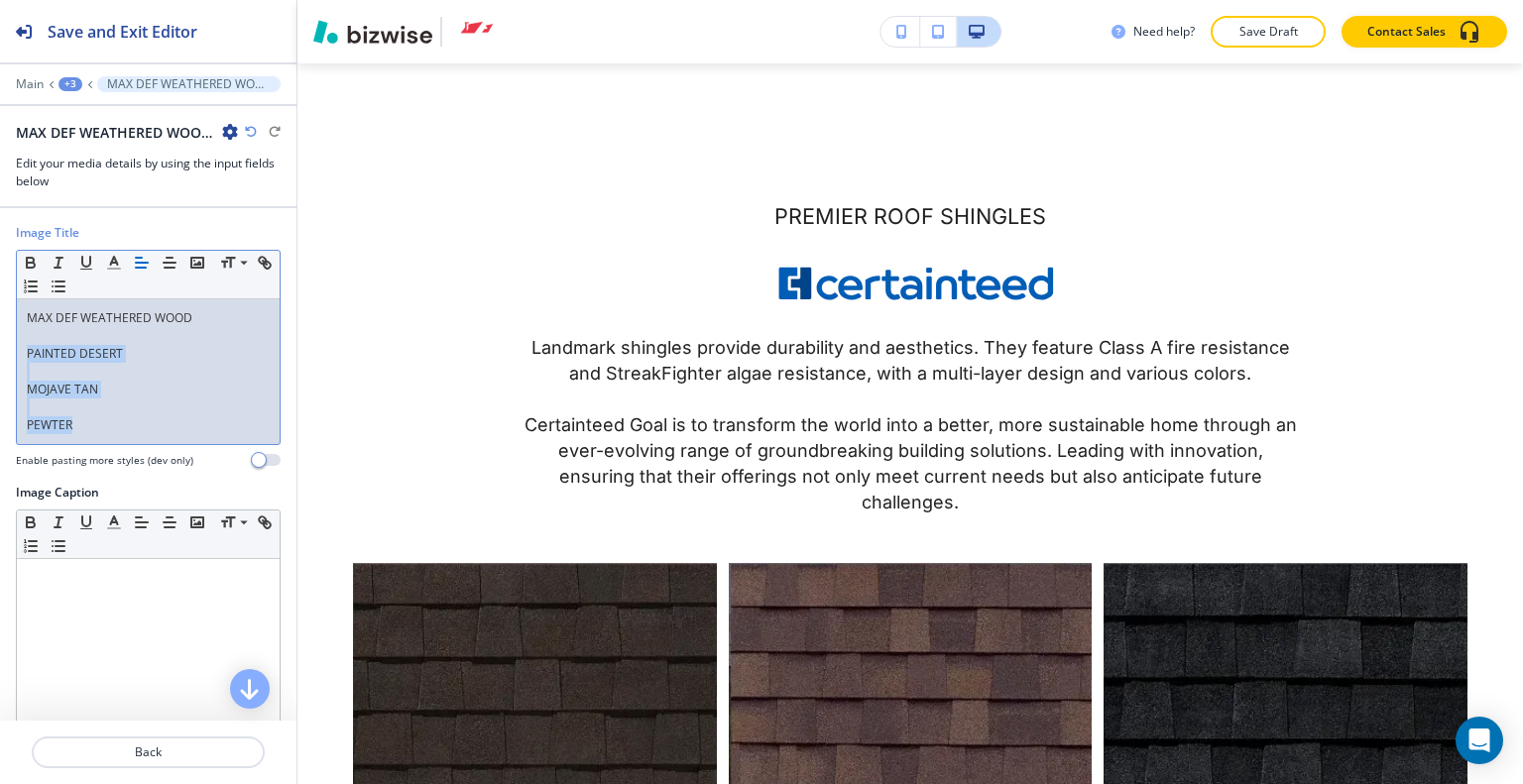 drag, startPoint x: 90, startPoint y: 424, endPoint x: 2, endPoint y: 344, distance: 118.92855 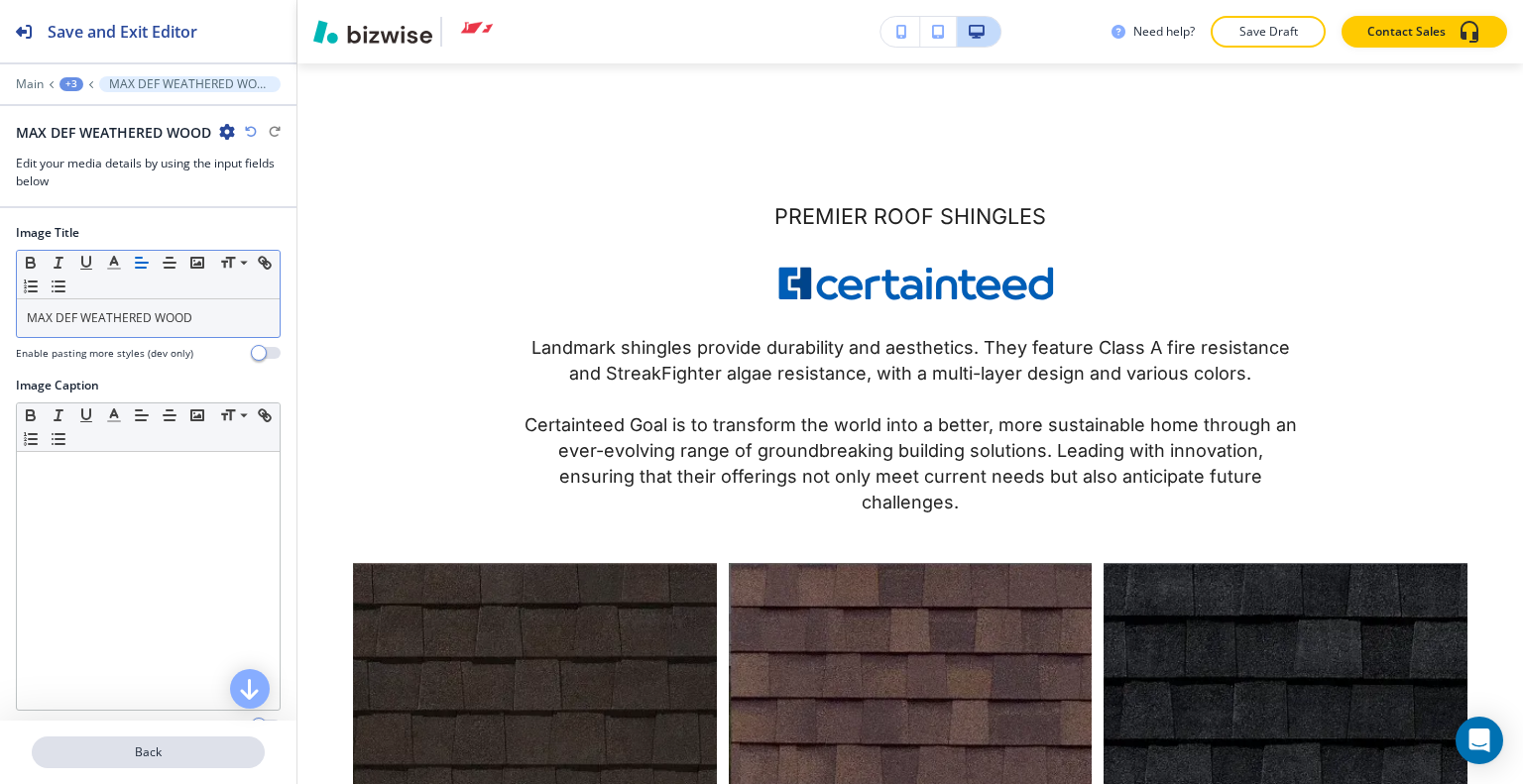 click on "Back" at bounding box center [148, 752] 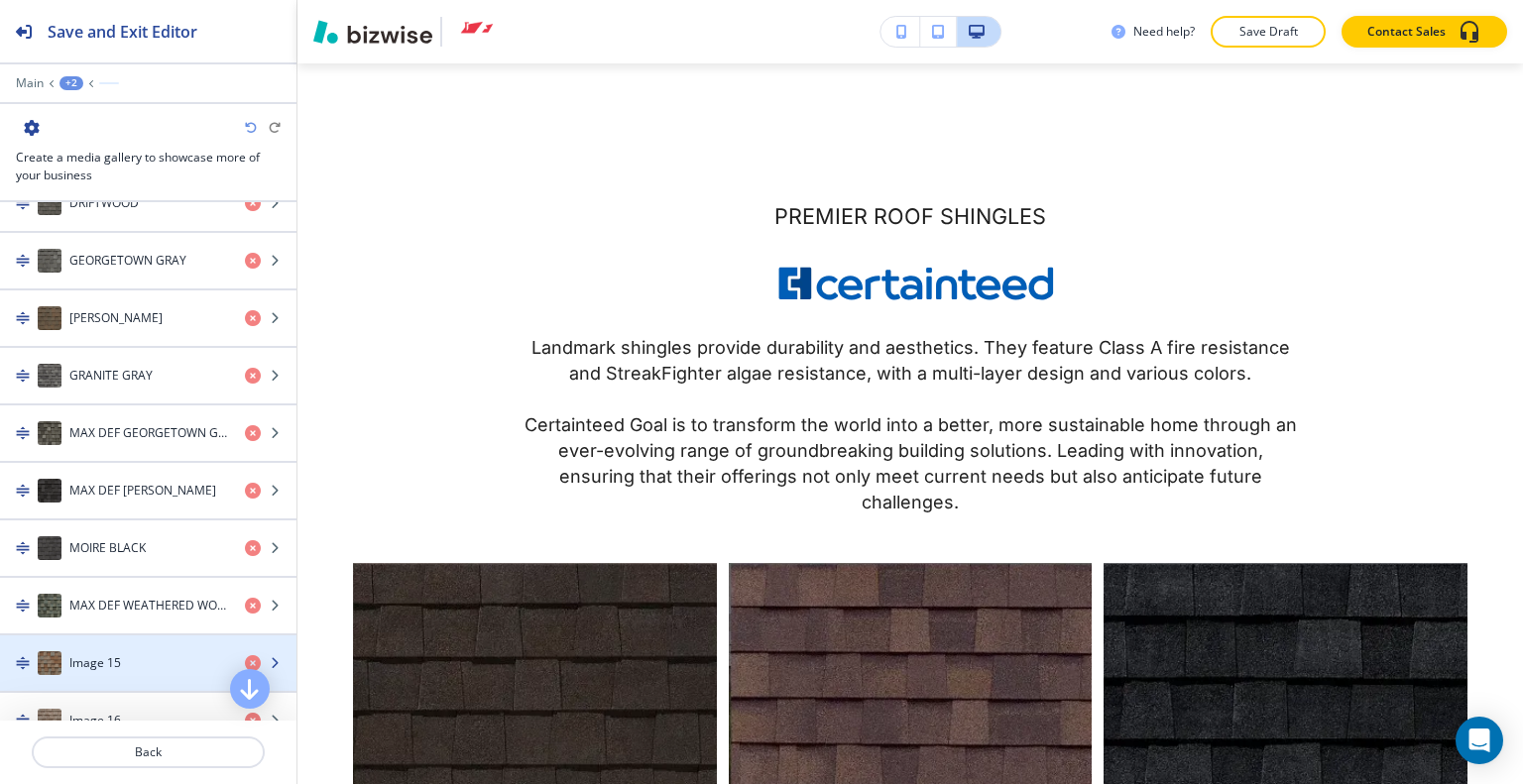 scroll, scrollTop: 1388, scrollLeft: 0, axis: vertical 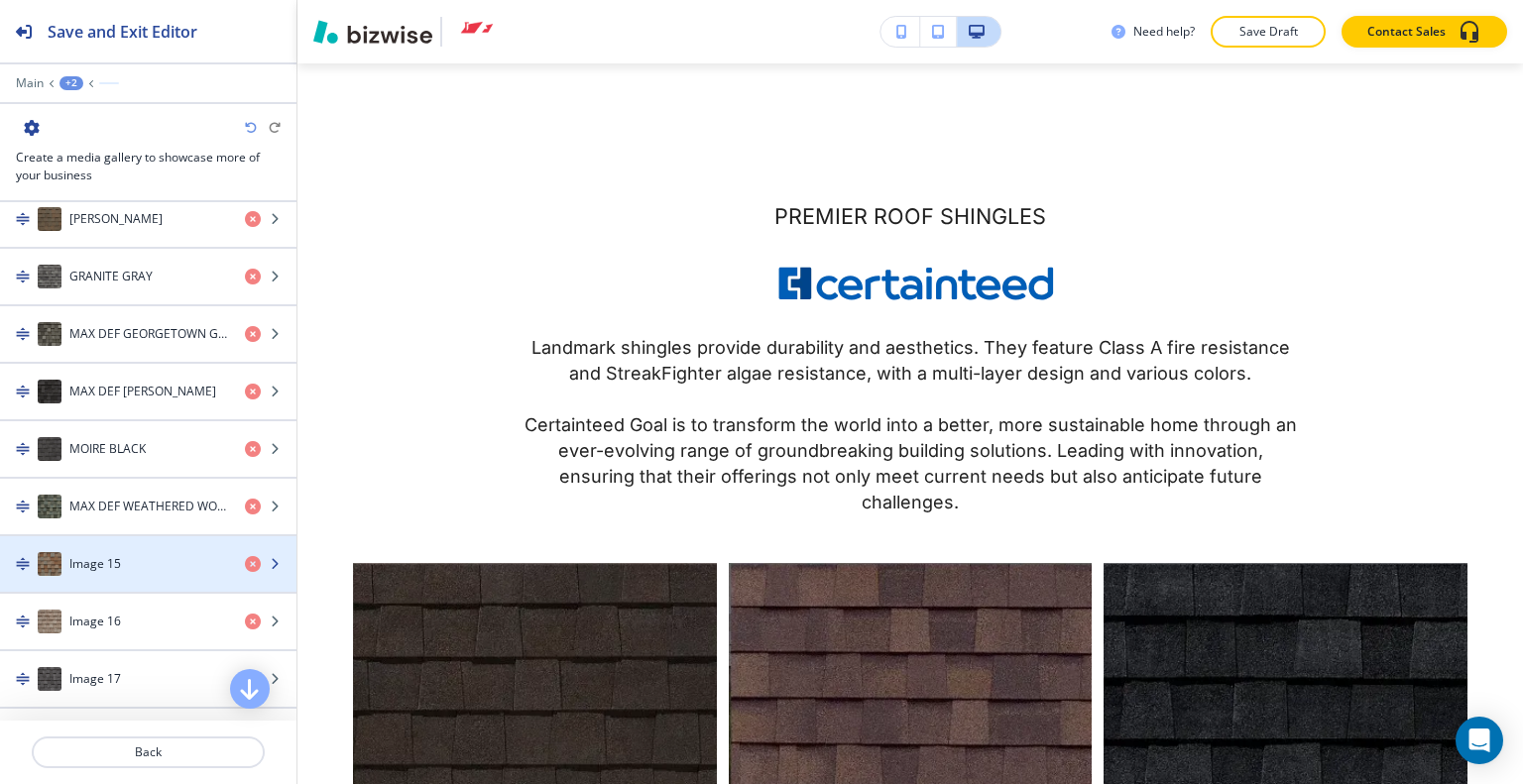 click on "Image 15" at bounding box center (114, 564) 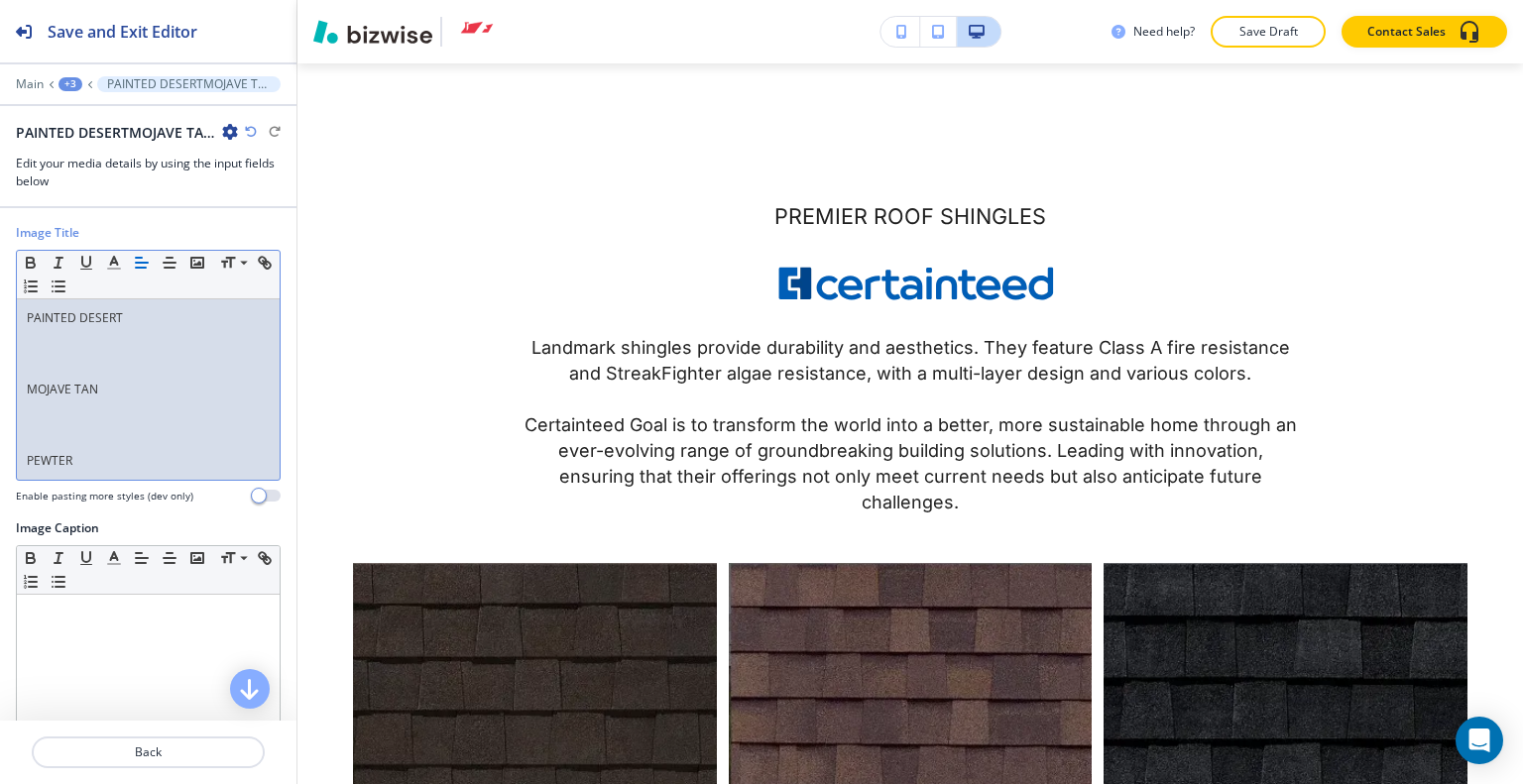 scroll, scrollTop: 0, scrollLeft: 0, axis: both 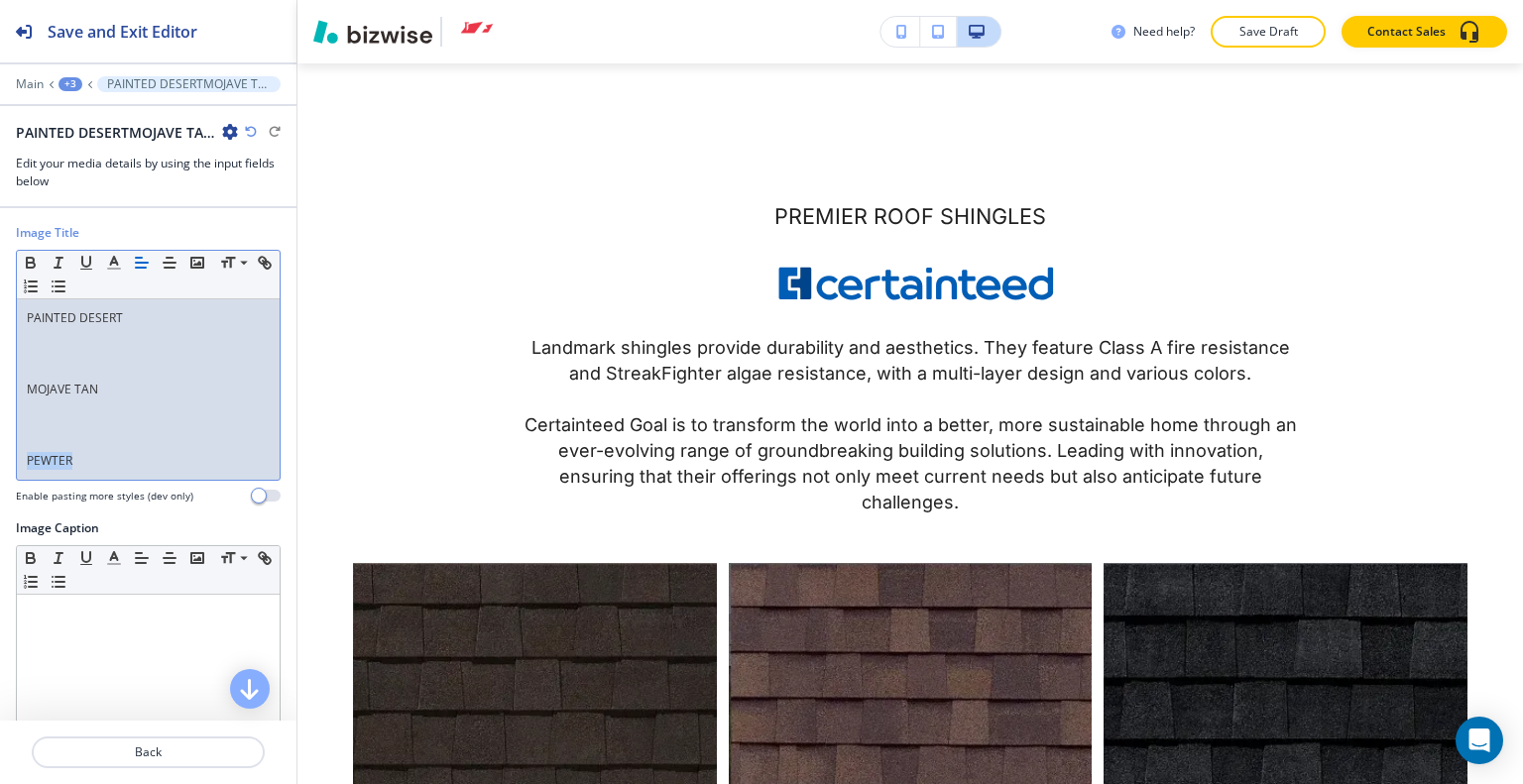 drag, startPoint x: 116, startPoint y: 479, endPoint x: 12, endPoint y: 392, distance: 136 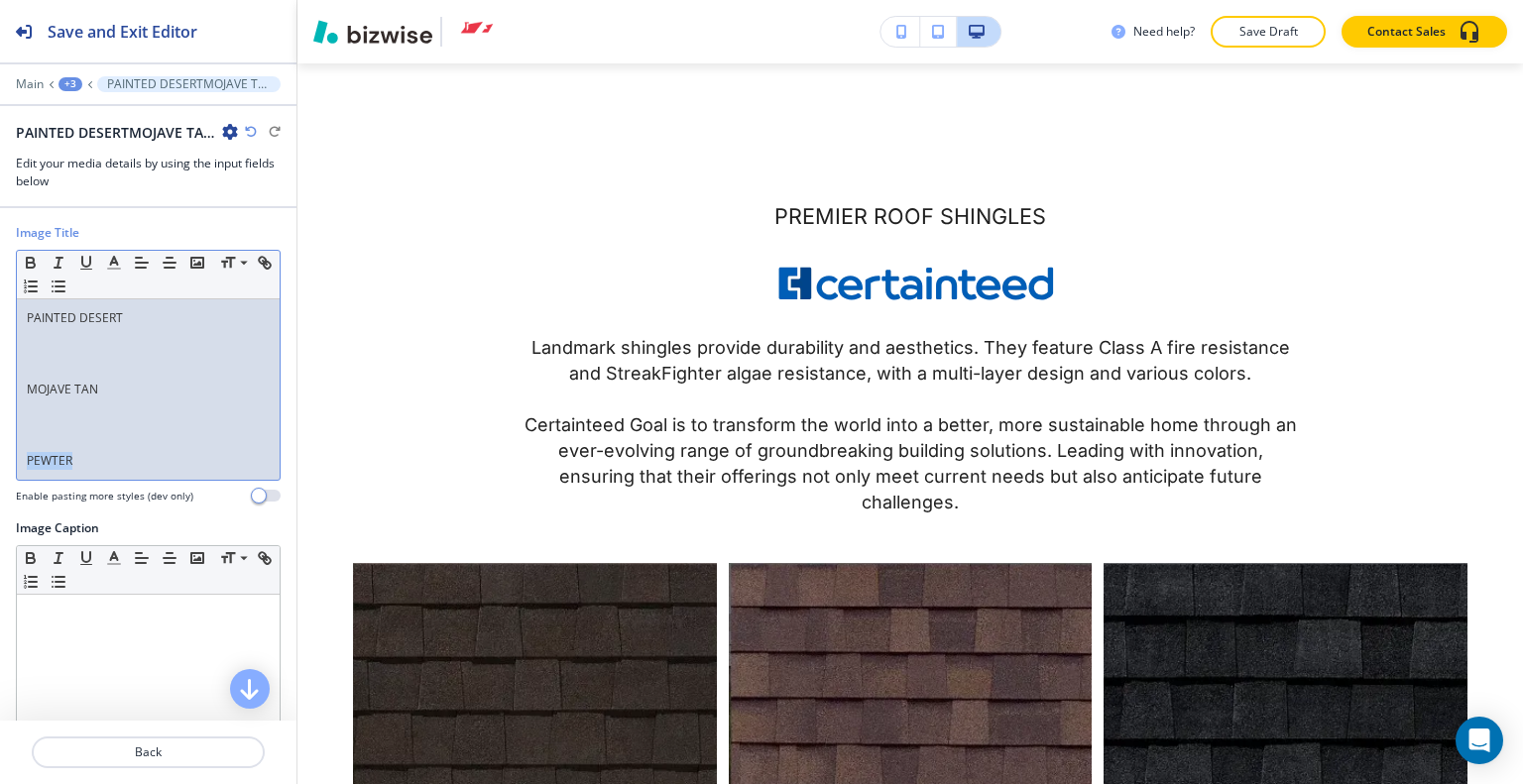 click on "PAINTED DESERT MOJAVE TAN PEWTER" at bounding box center [148, 390] 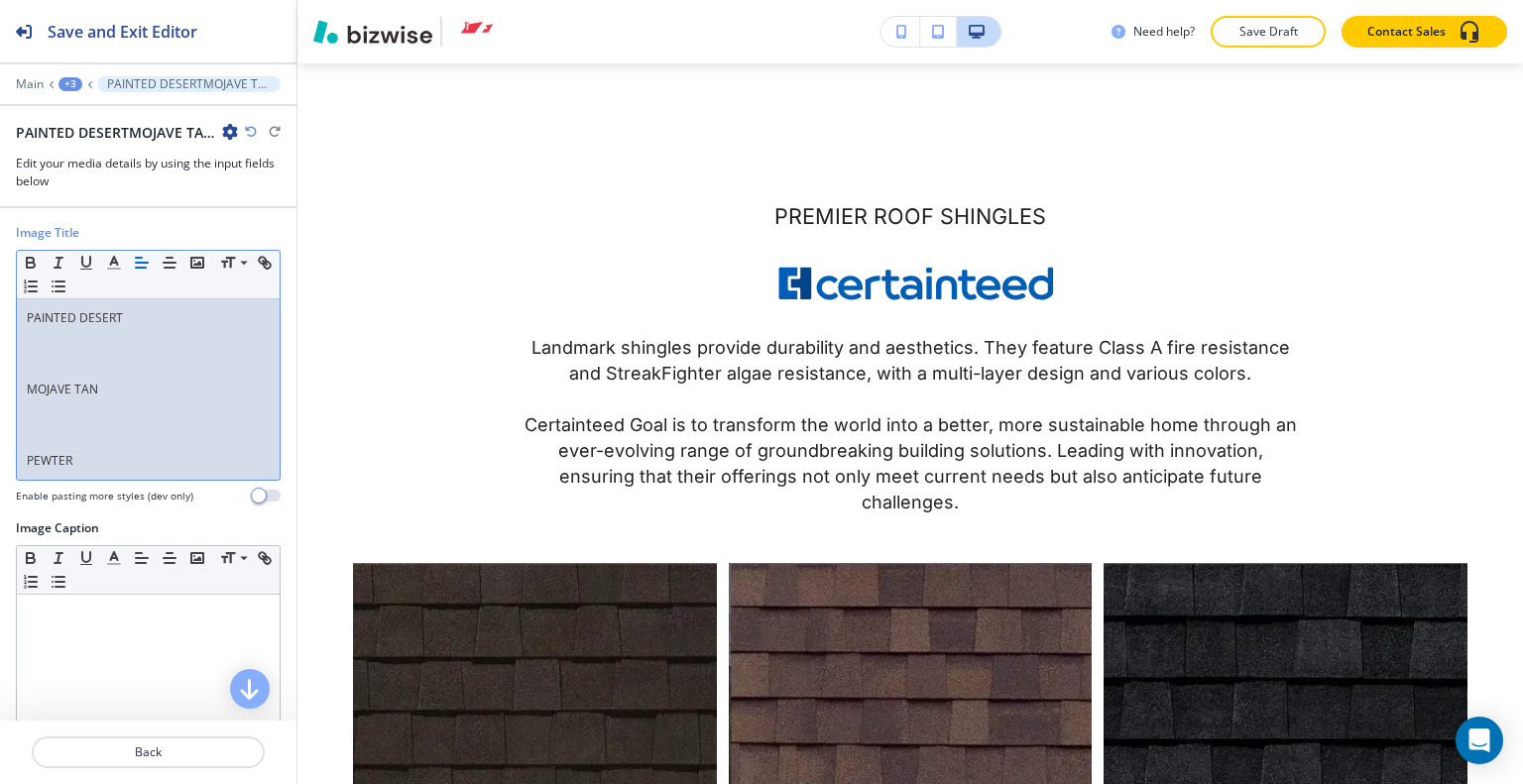 click on "PEWTER" at bounding box center (148, 461) 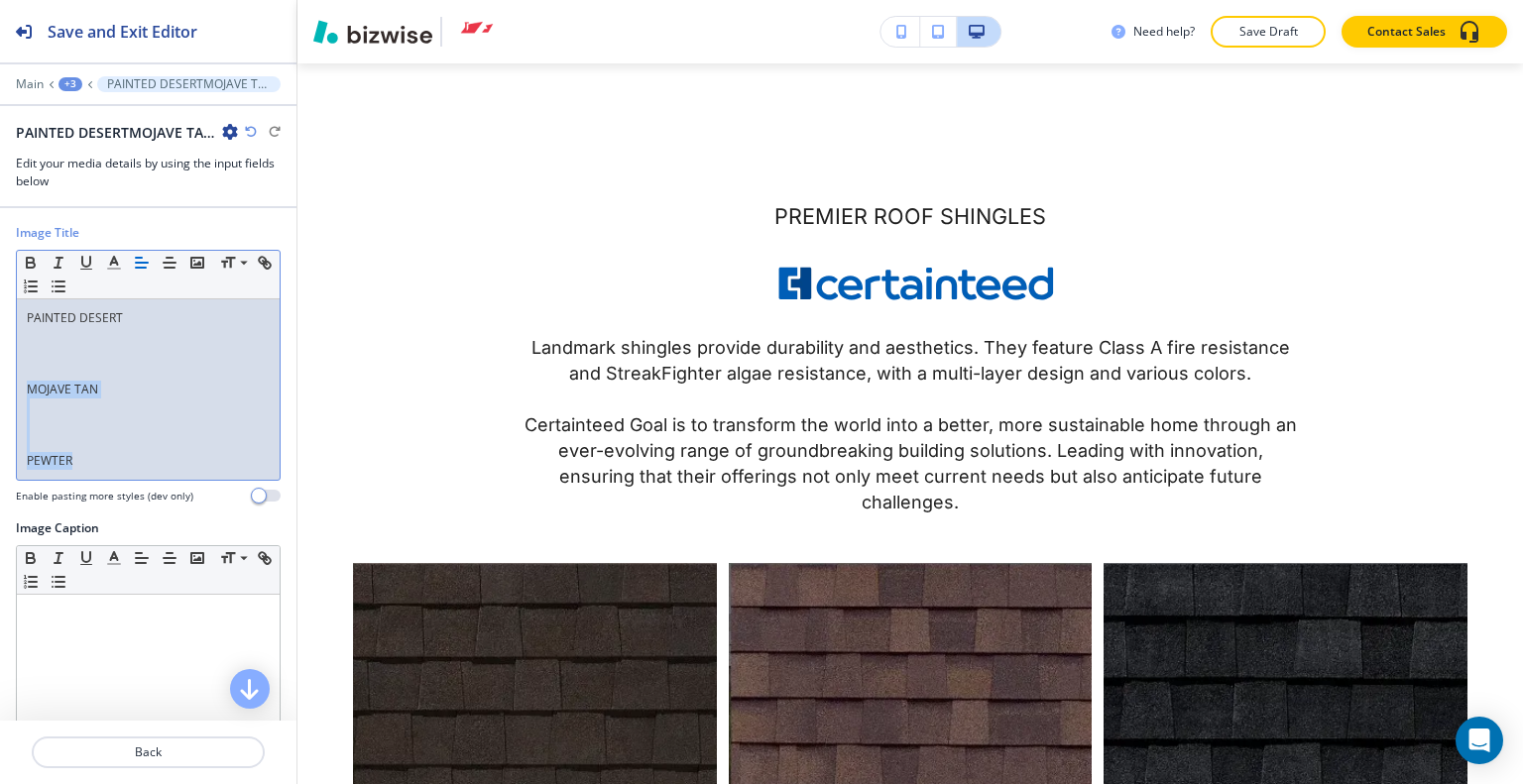 drag, startPoint x: 87, startPoint y: 461, endPoint x: 18, endPoint y: 380, distance: 106.40489 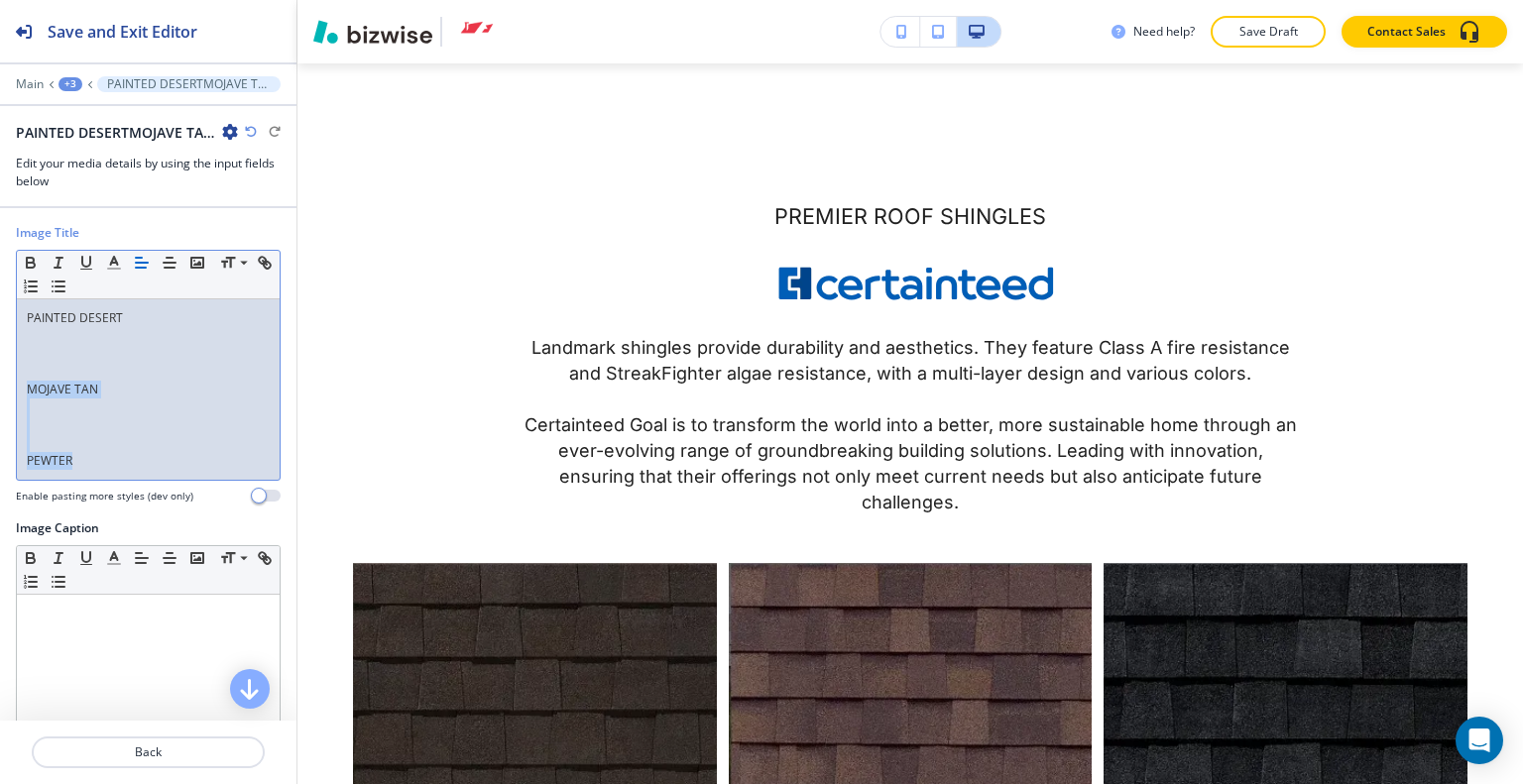 drag, startPoint x: 74, startPoint y: 392, endPoint x: 148, endPoint y: 449, distance: 93.40771 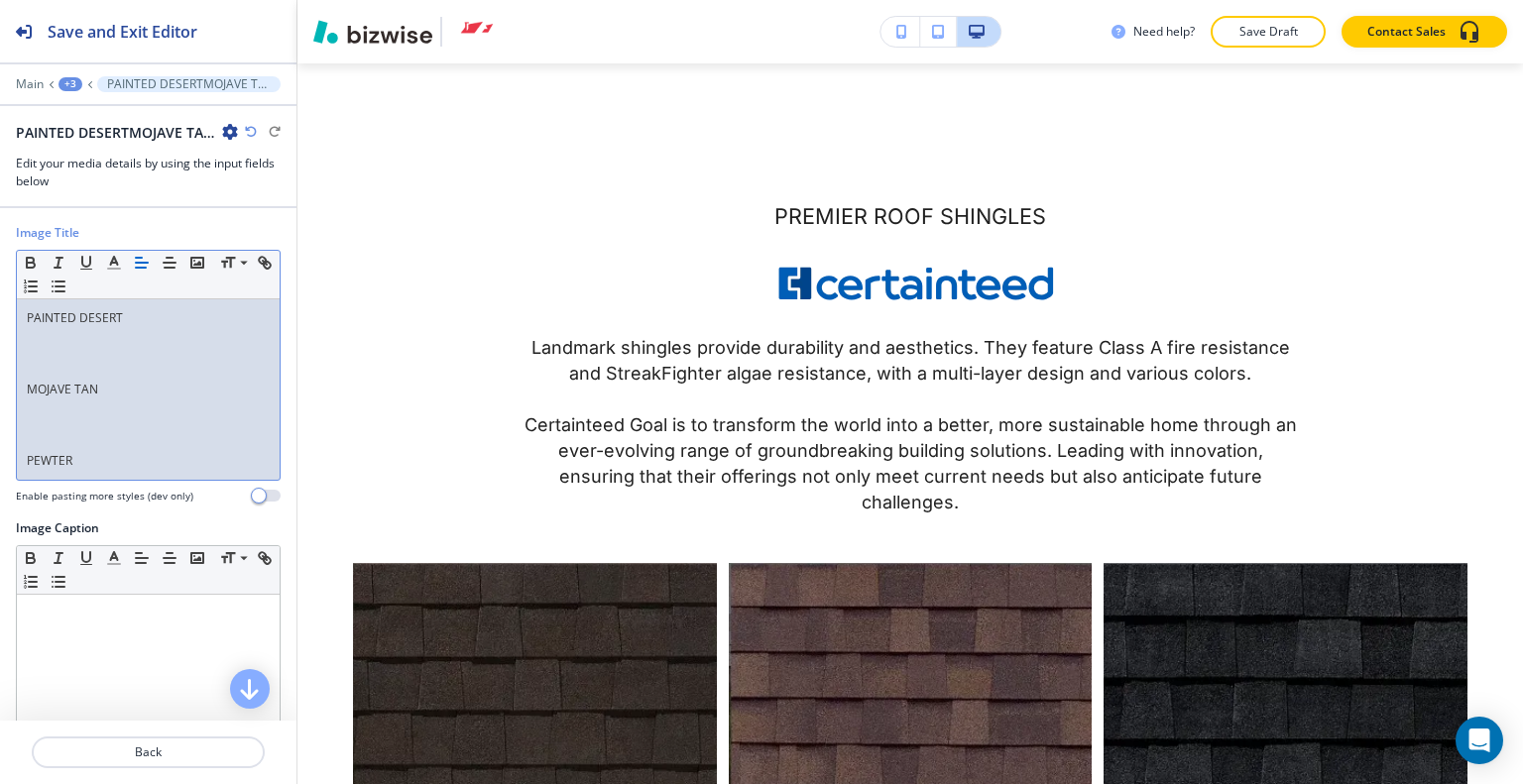 click on "PEWTER" at bounding box center [148, 461] 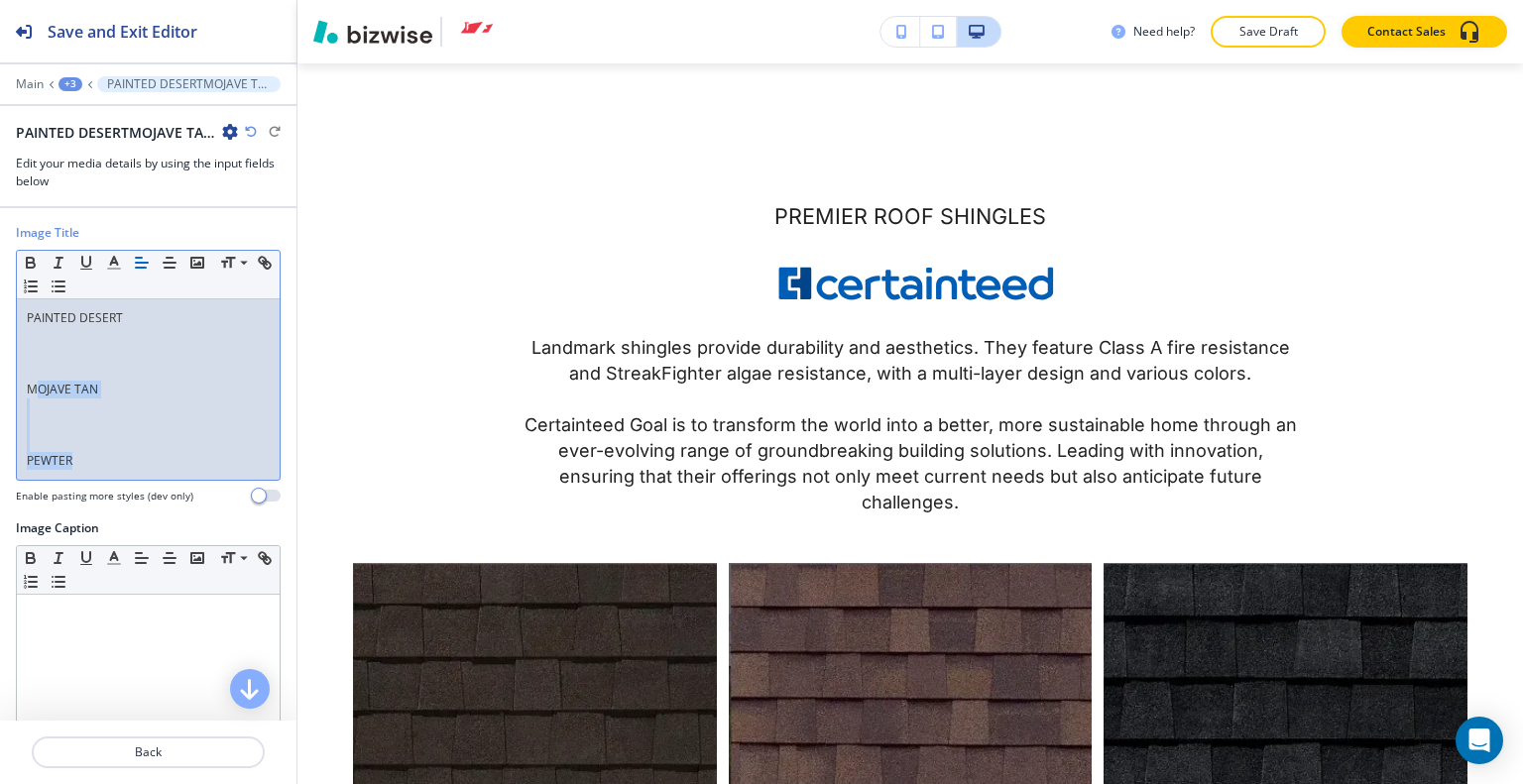 drag, startPoint x: 79, startPoint y: 468, endPoint x: 34, endPoint y: 384, distance: 95.29428 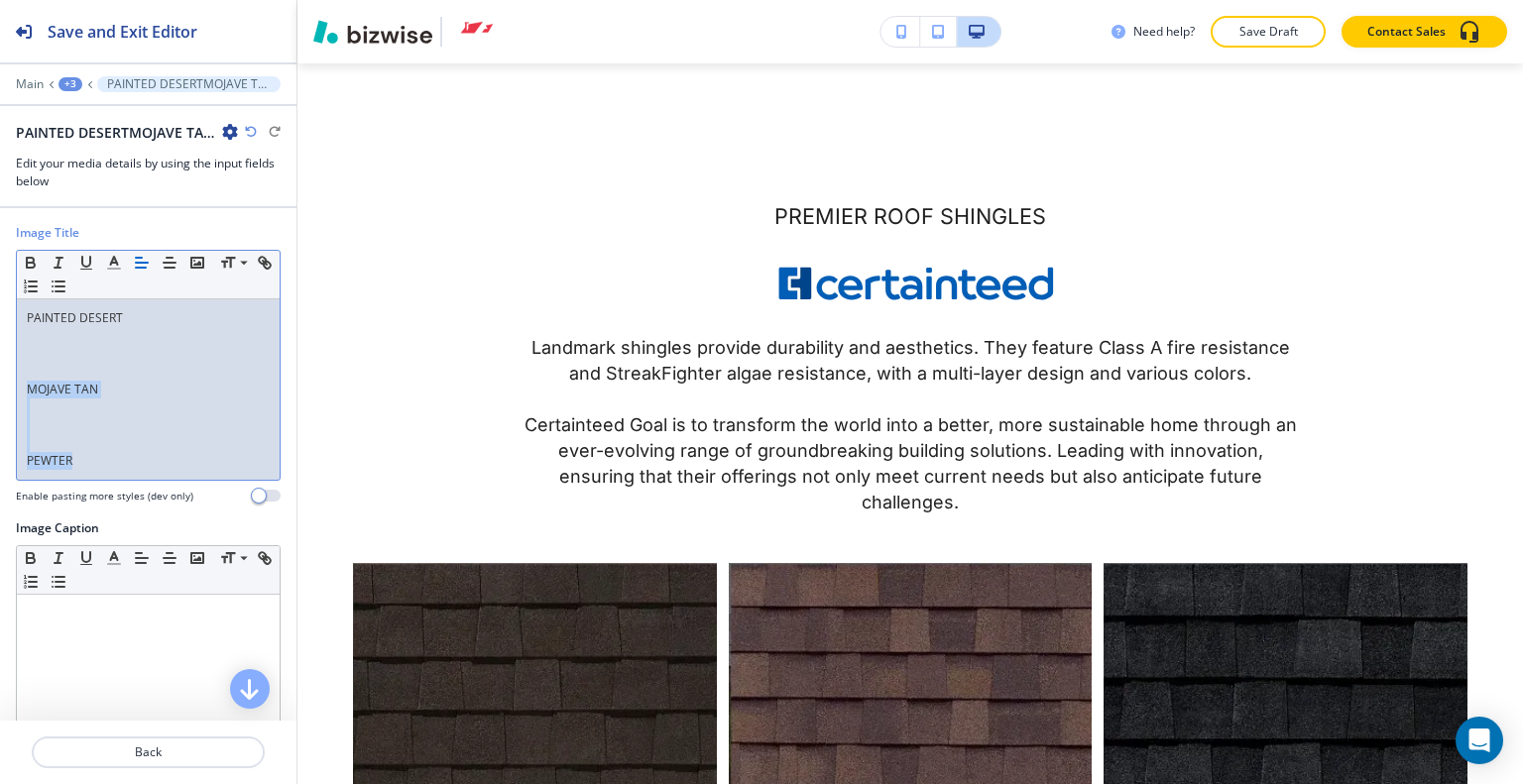 drag, startPoint x: 111, startPoint y: 466, endPoint x: 4, endPoint y: 384, distance: 134.8073 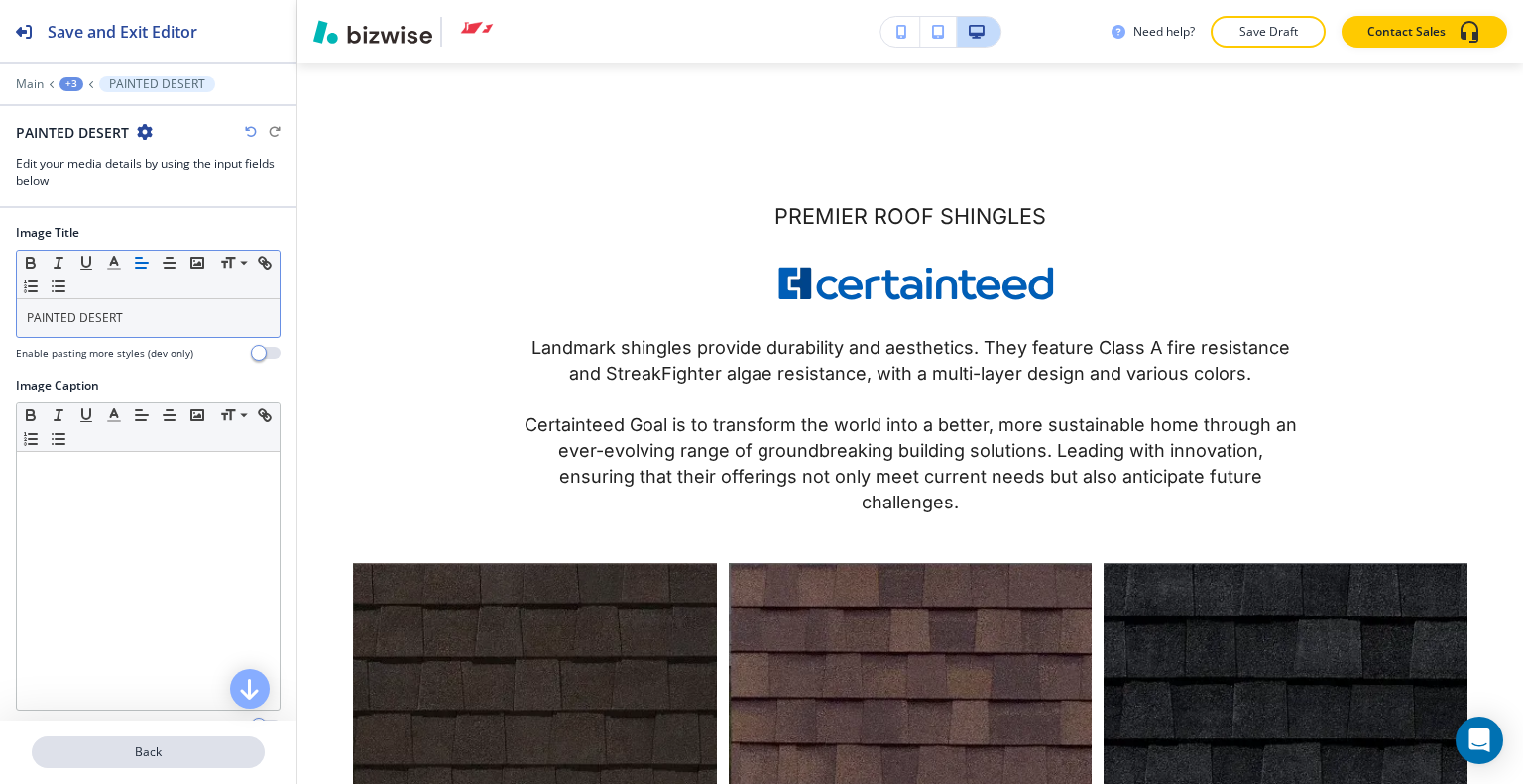 click on "Back" at bounding box center (148, 752) 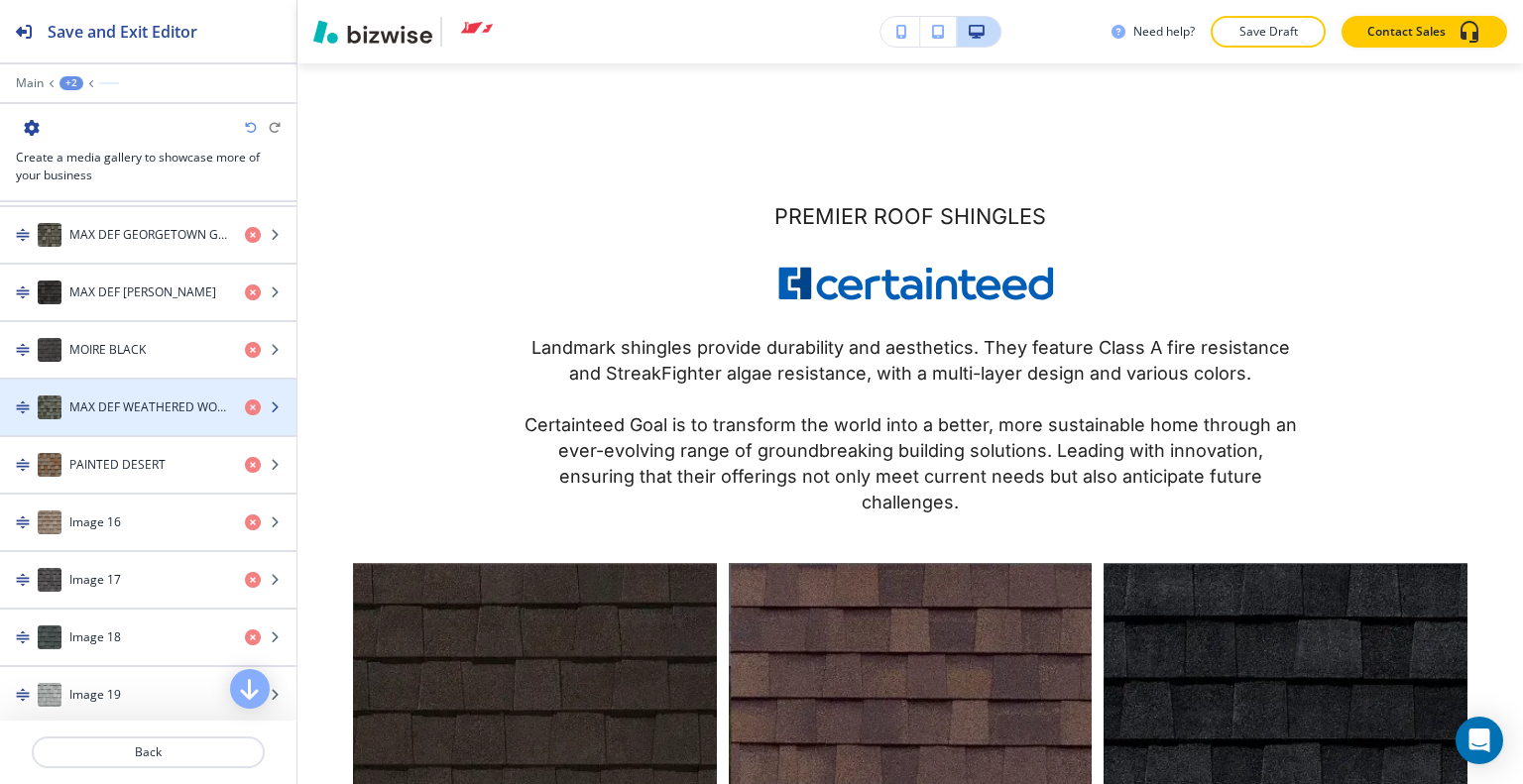 scroll, scrollTop: 1586, scrollLeft: 0, axis: vertical 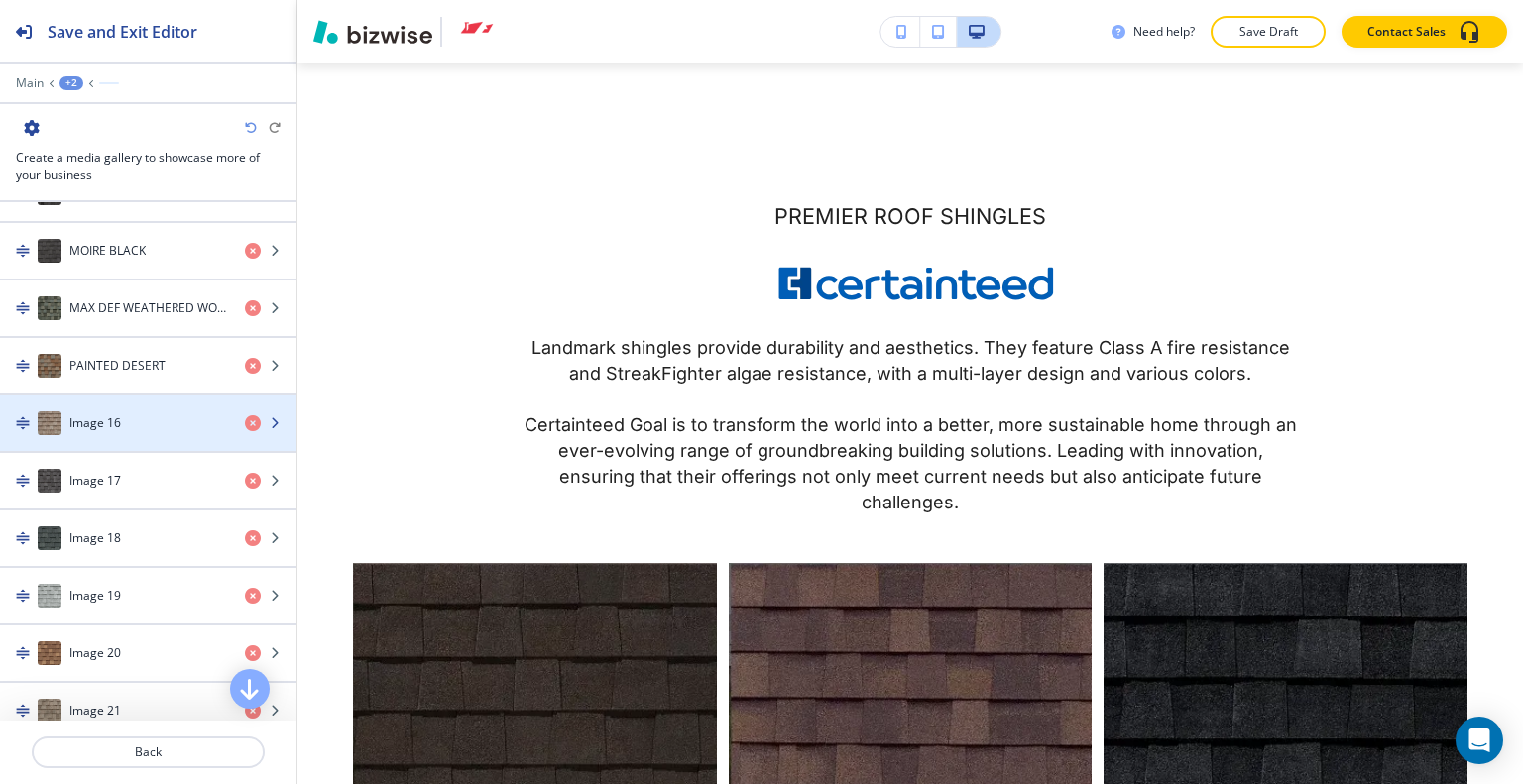 click on "Image 16" at bounding box center [95, 423] 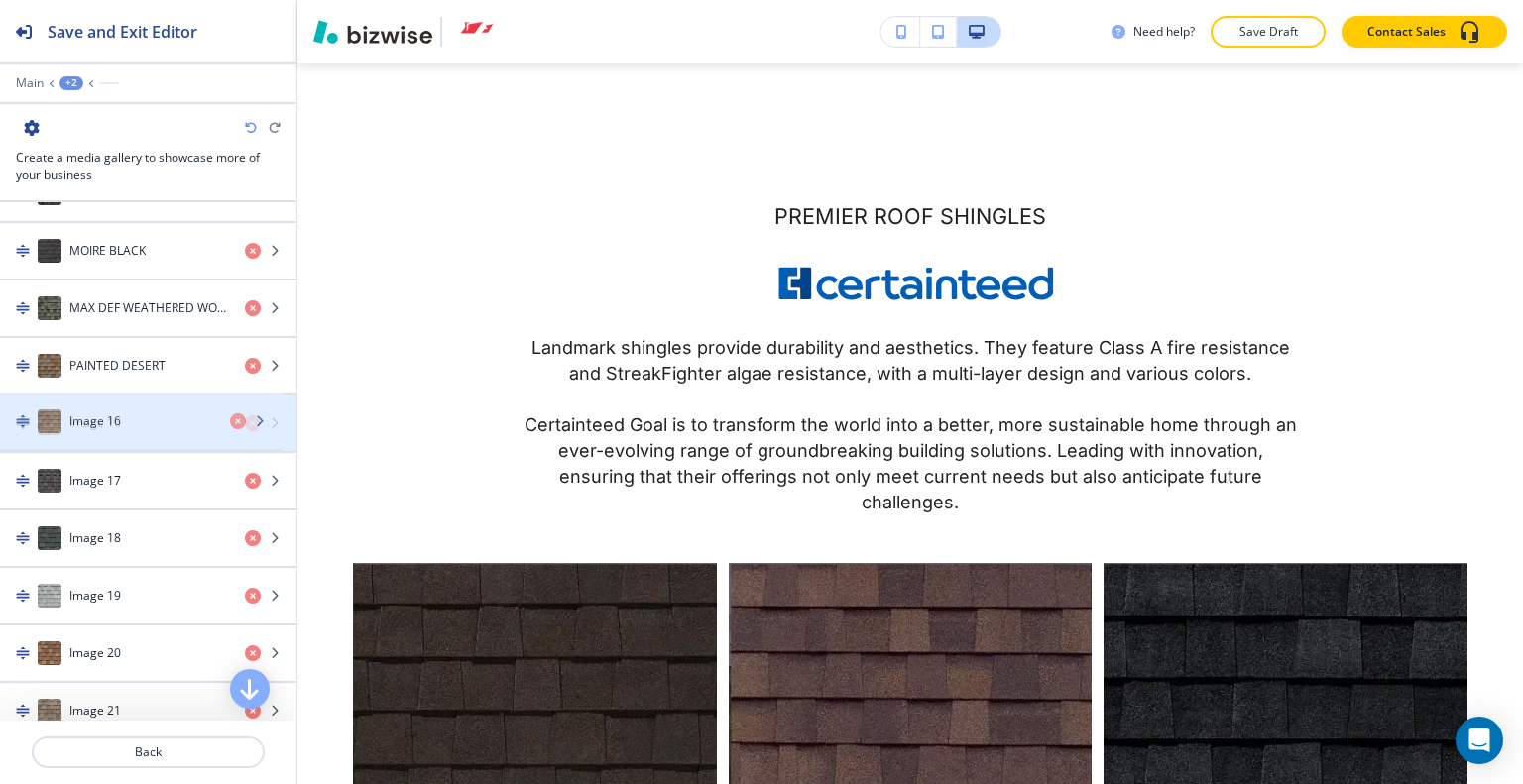 click on "Image 16" at bounding box center (114, 423) 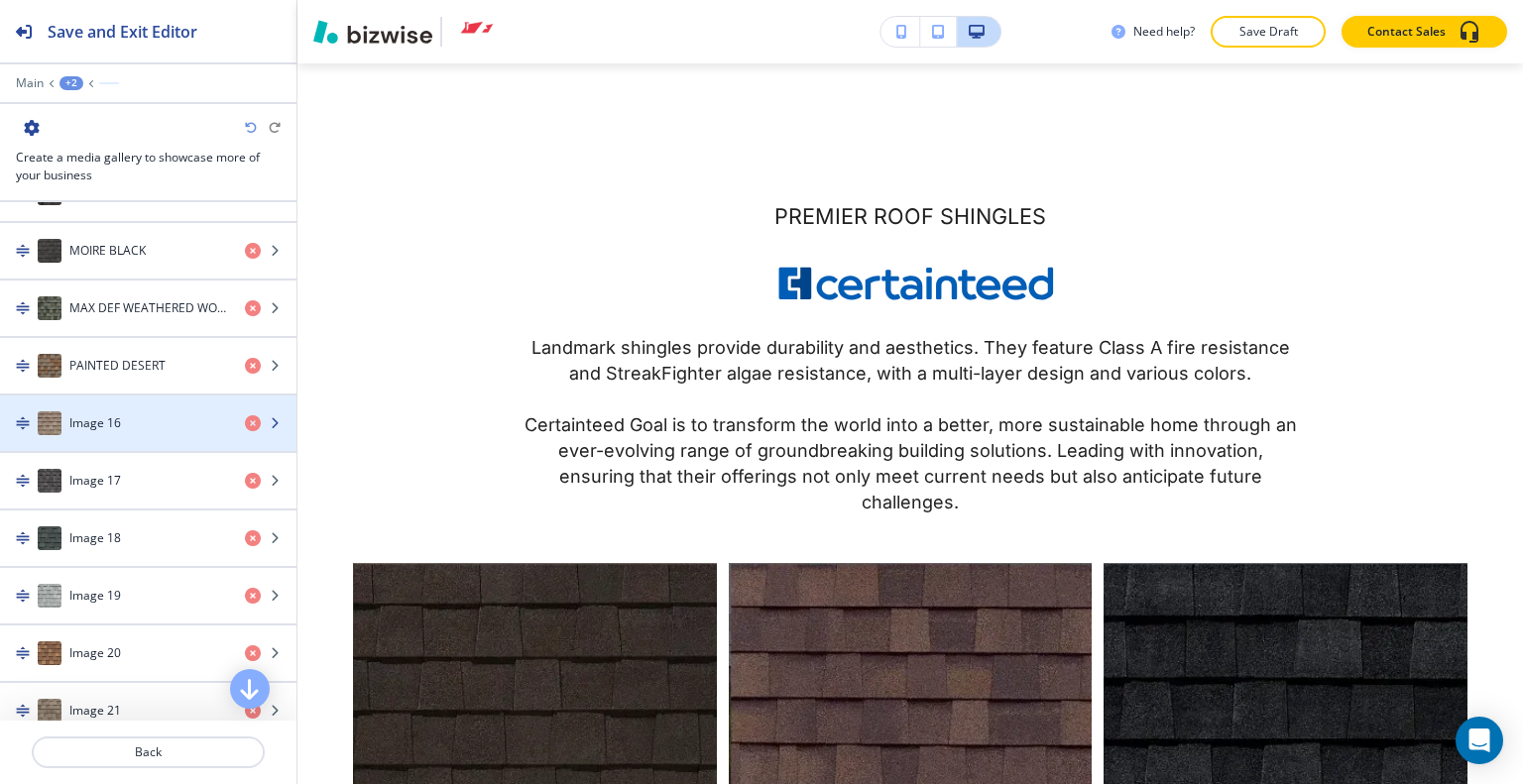 click on "Image 16" at bounding box center [114, 423] 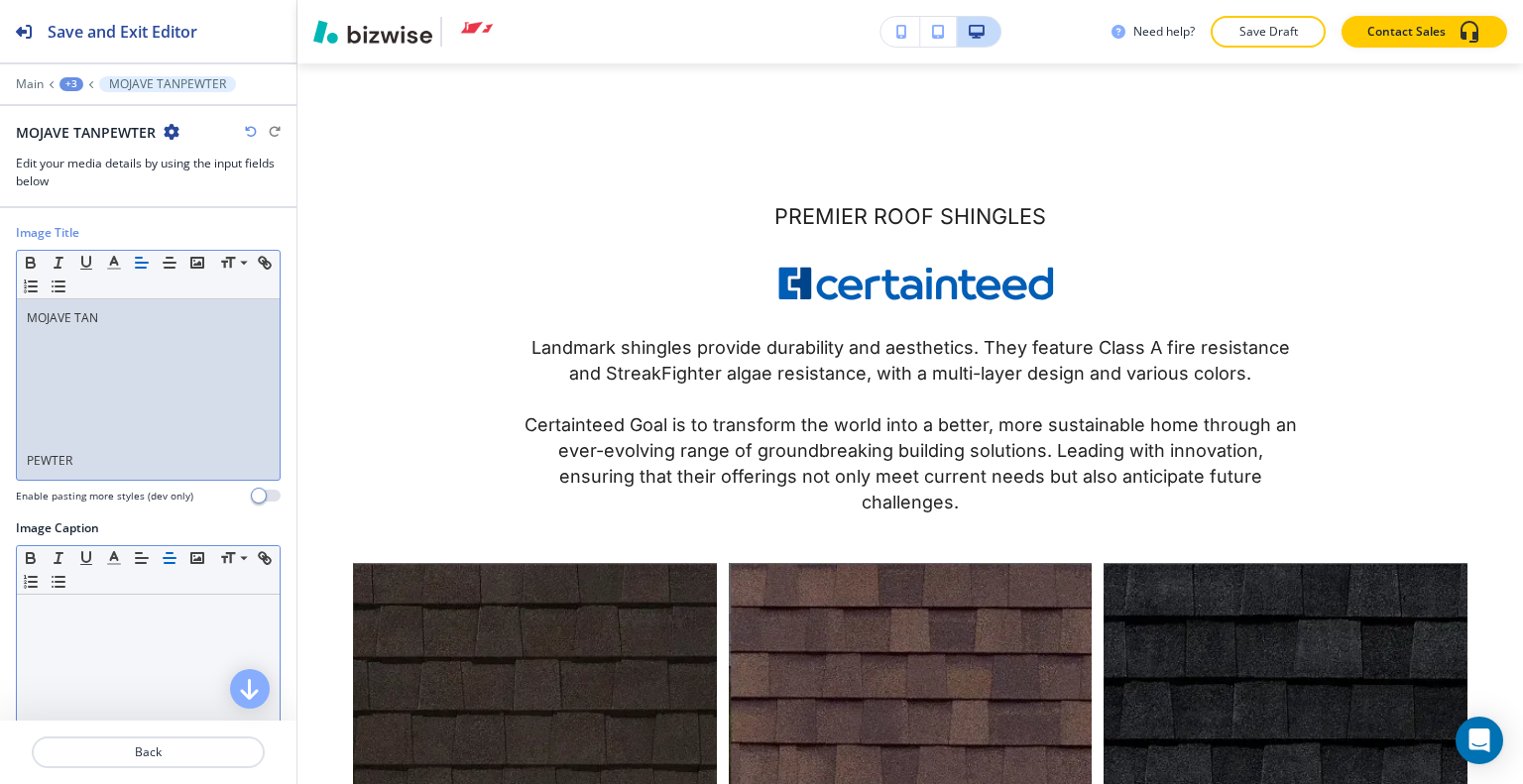 scroll, scrollTop: 0, scrollLeft: 0, axis: both 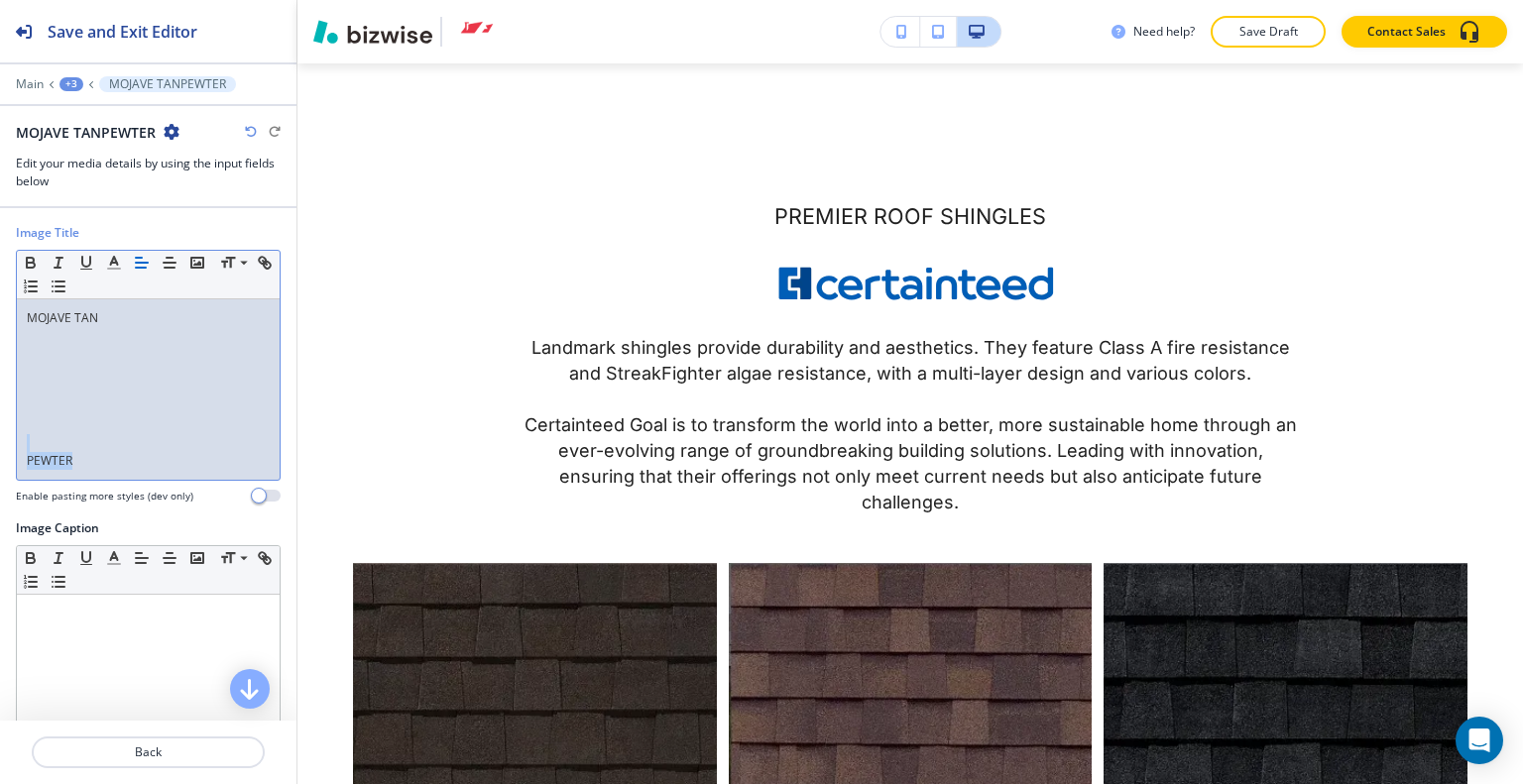 drag, startPoint x: 97, startPoint y: 463, endPoint x: 68, endPoint y: 461, distance: 29.068884 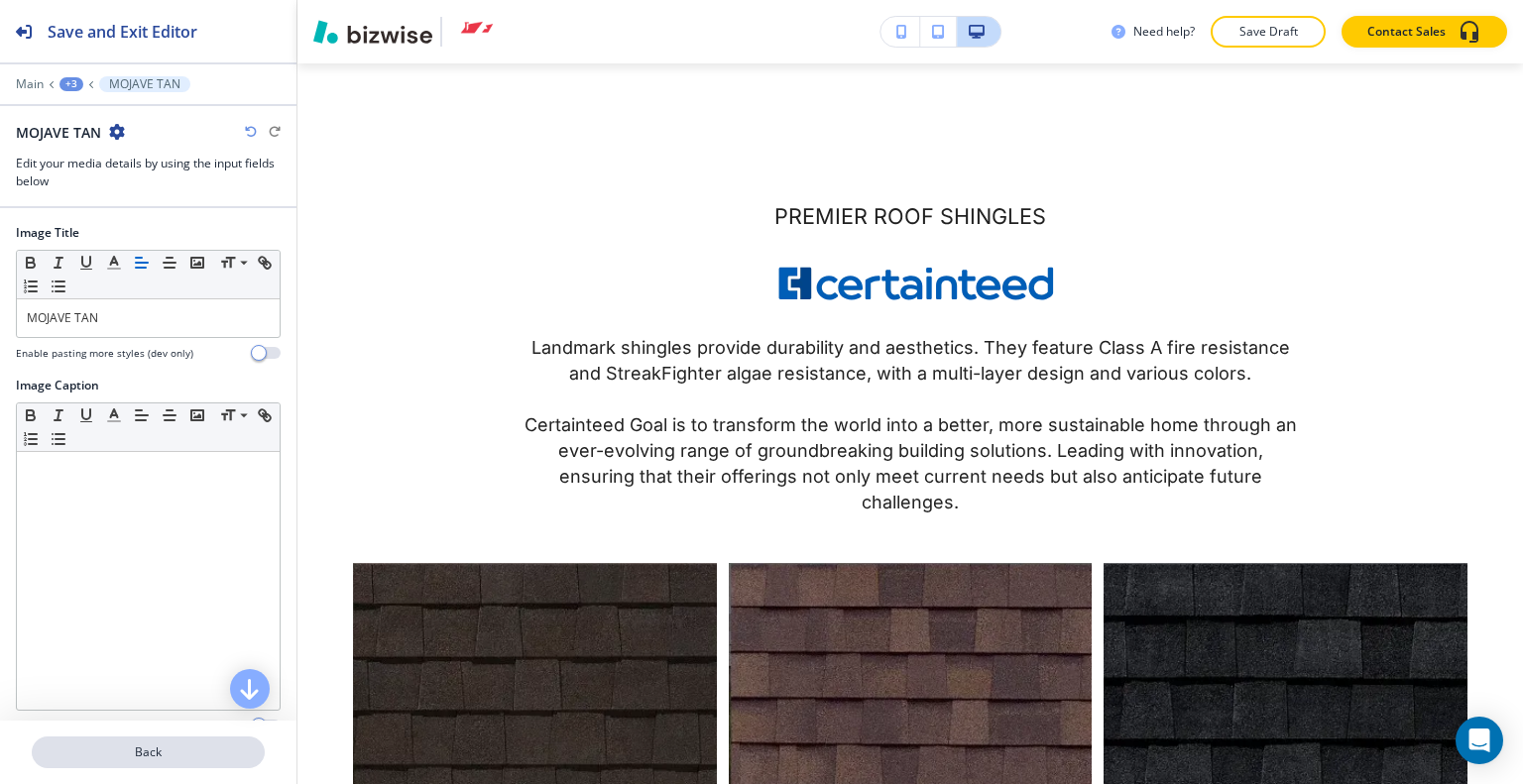 click on "Back" at bounding box center [148, 752] 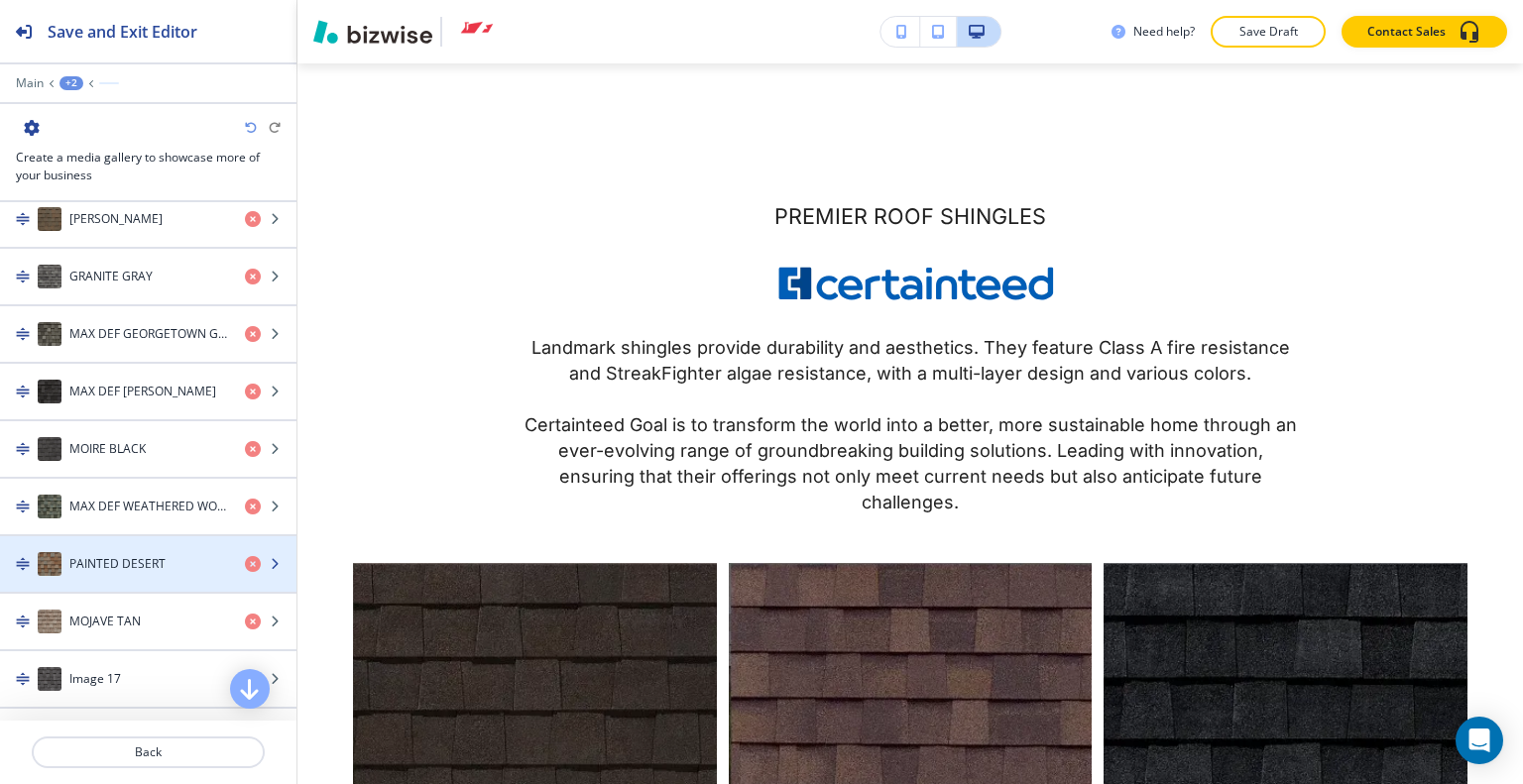scroll, scrollTop: 1487, scrollLeft: 0, axis: vertical 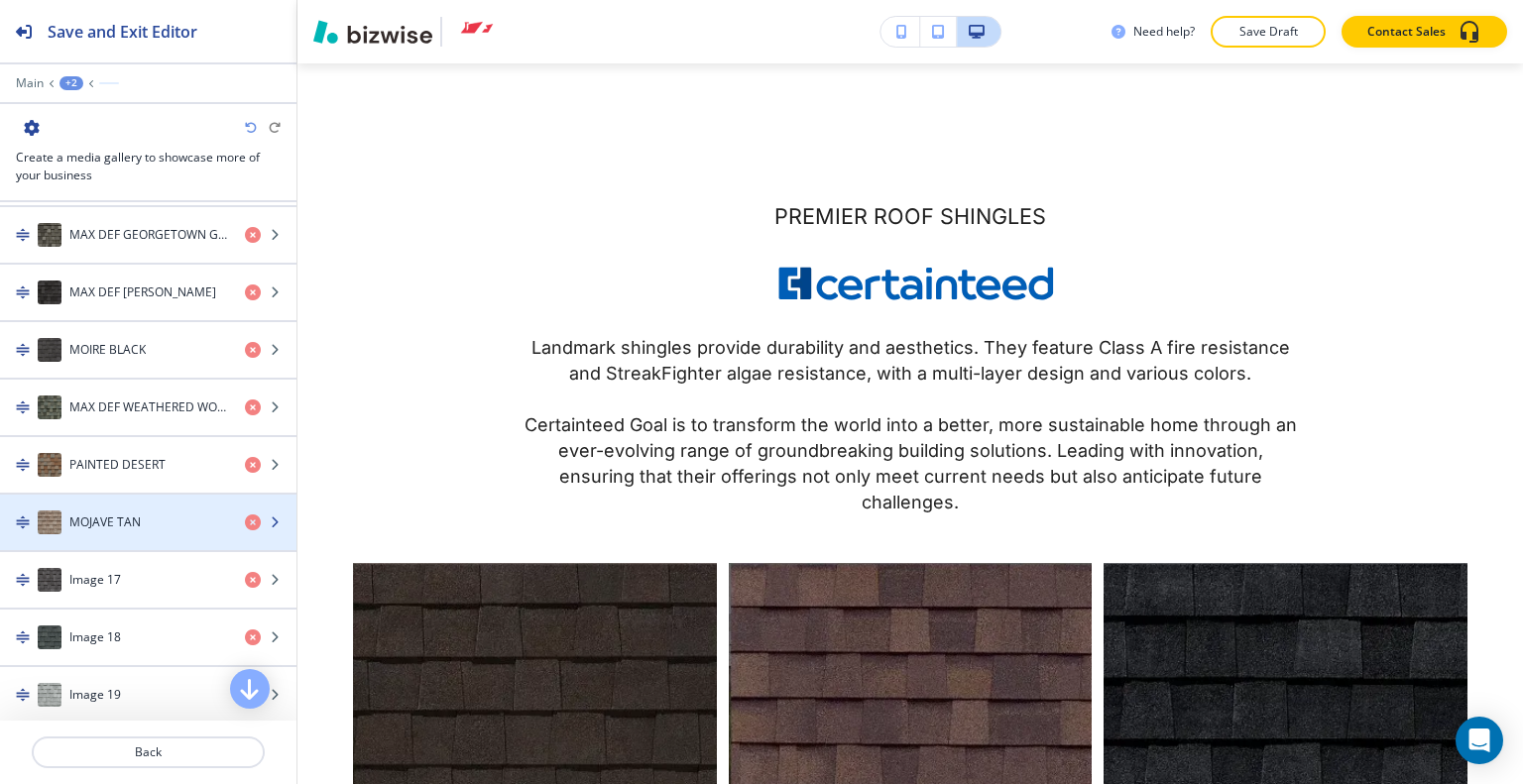 click on "MOJAVE TAN" at bounding box center (114, 522) 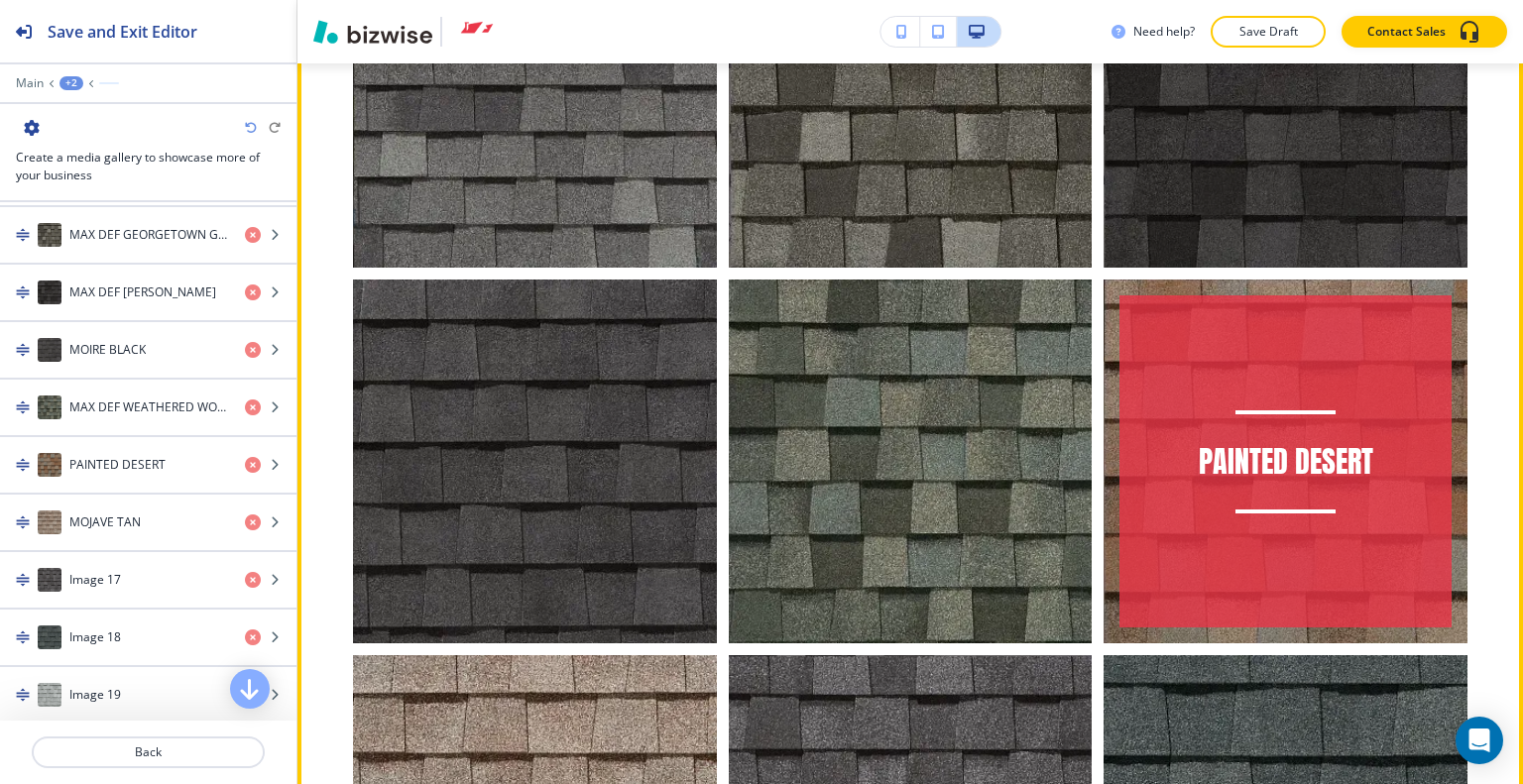scroll, scrollTop: 13749, scrollLeft: 0, axis: vertical 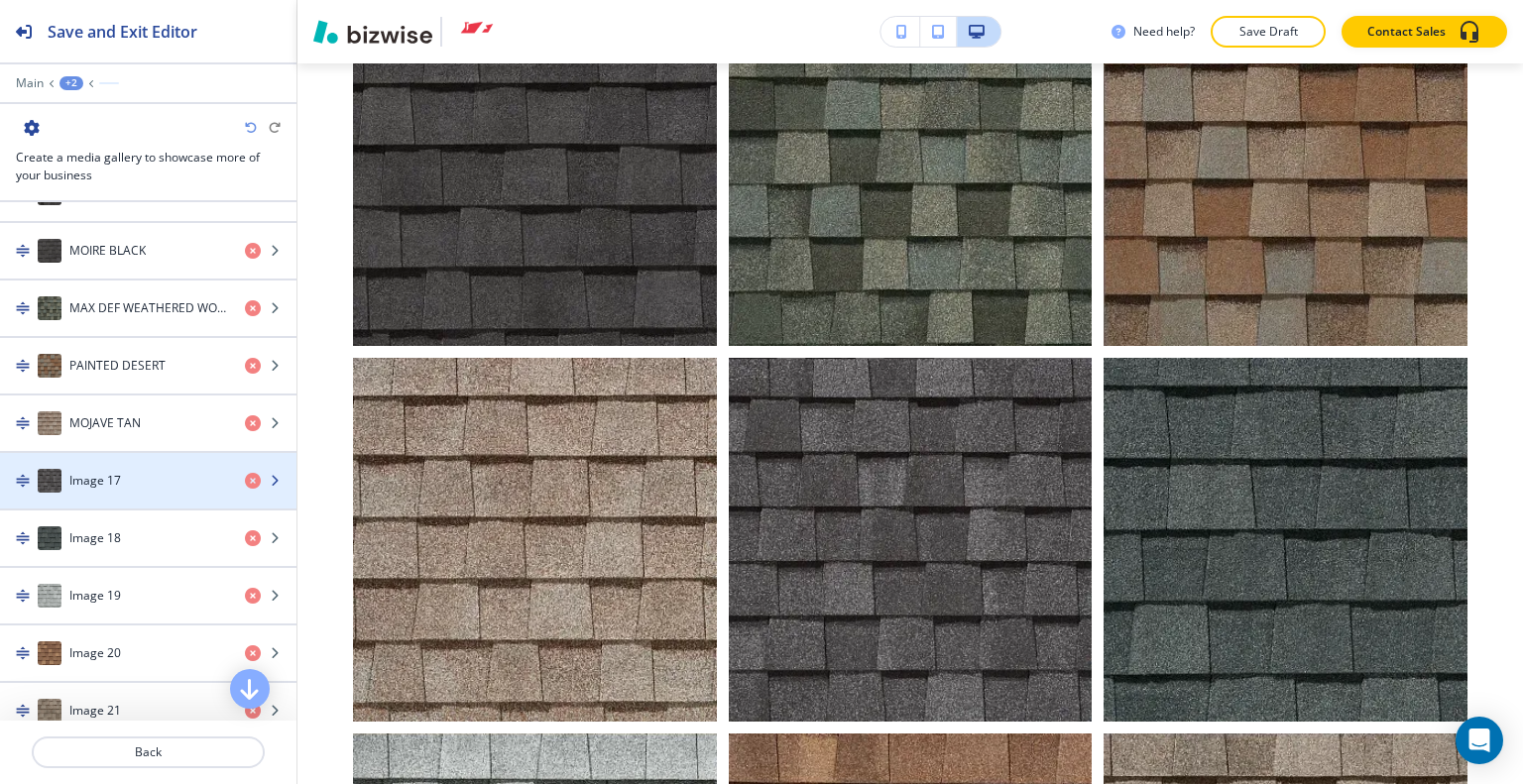 click on "Image 17" at bounding box center (114, 481) 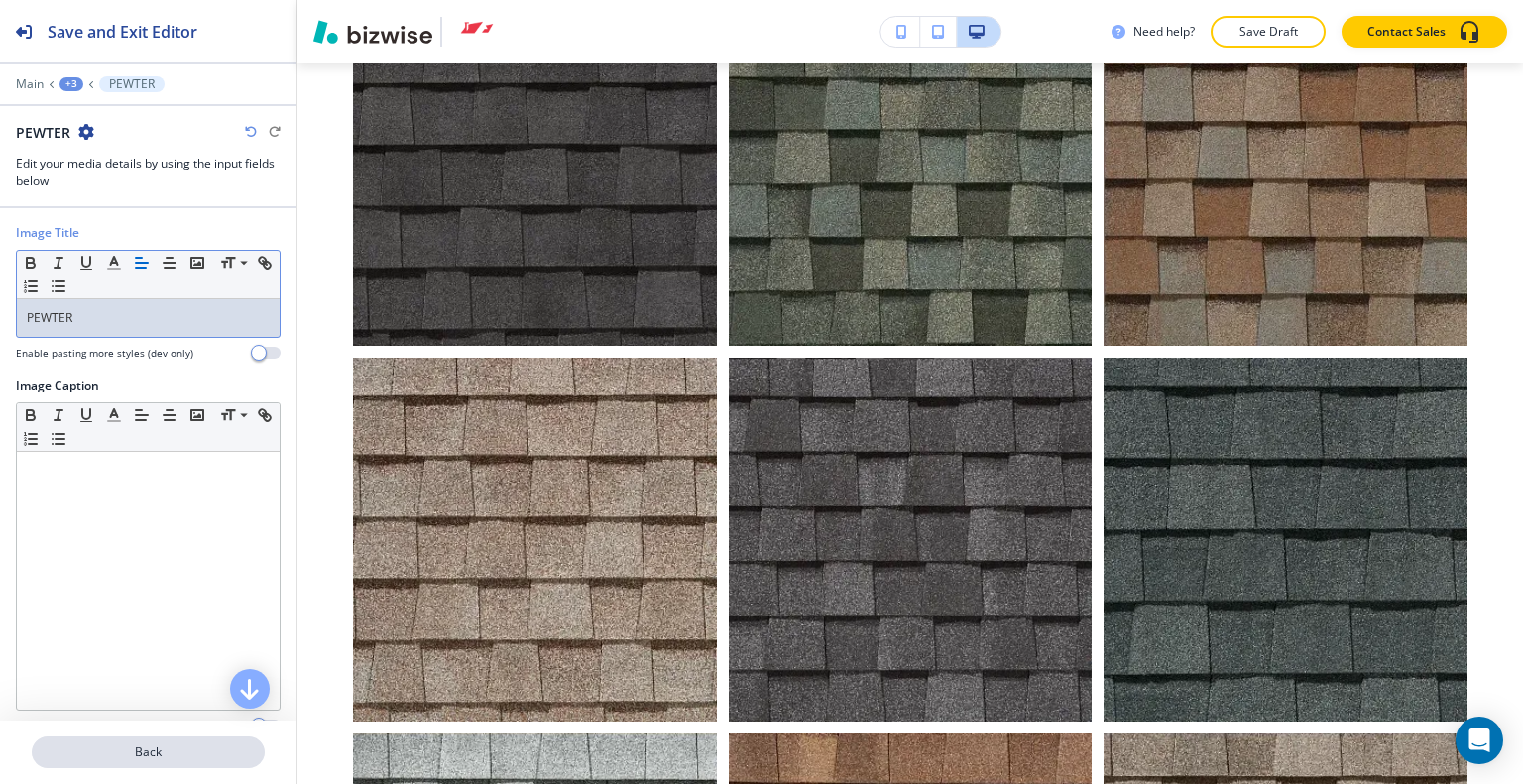 click on "Back" at bounding box center (148, 752) 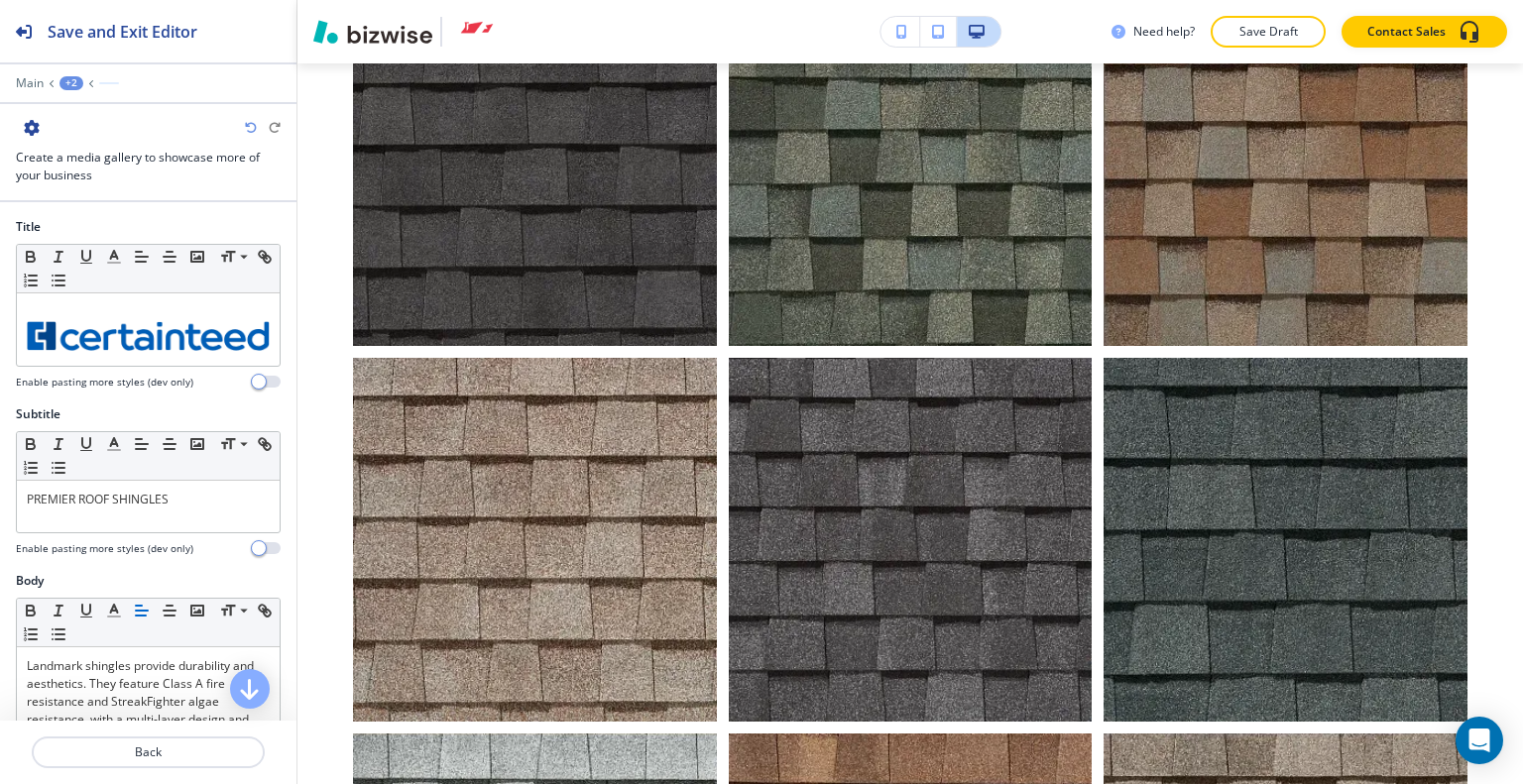 scroll, scrollTop: 11668, scrollLeft: 0, axis: vertical 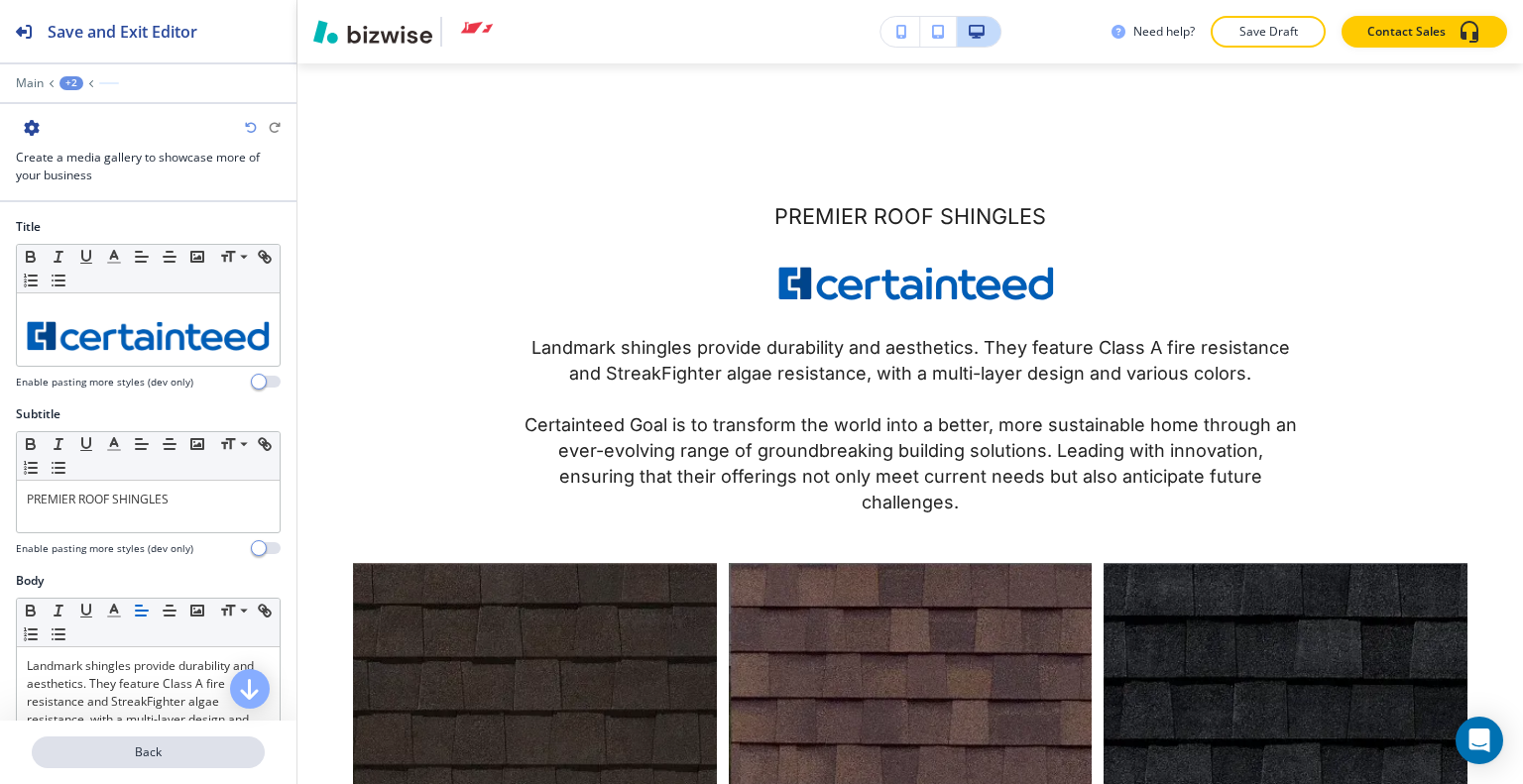 click on "Back" at bounding box center (148, 752) 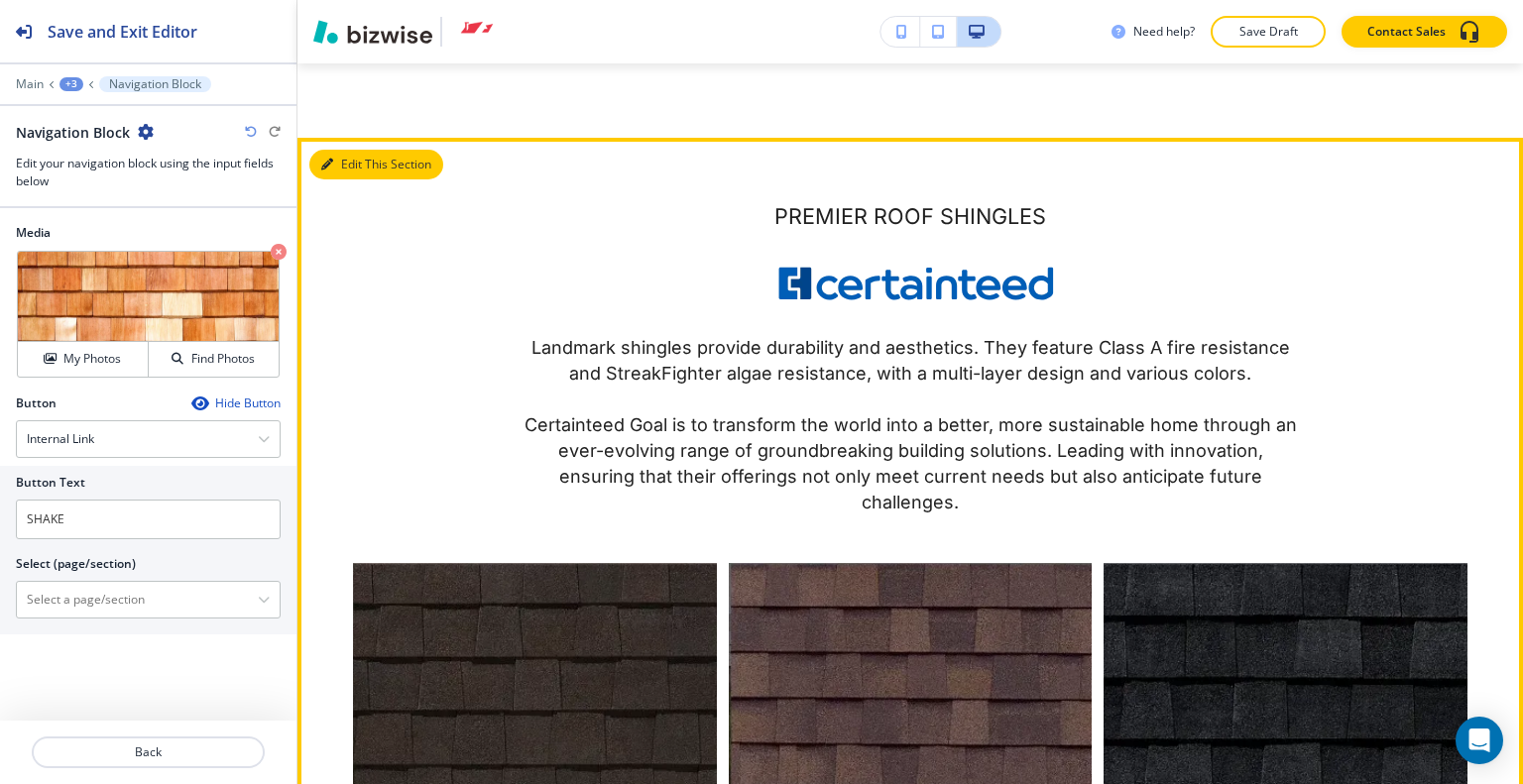 click on "Edit This Section" at bounding box center (376, 165) 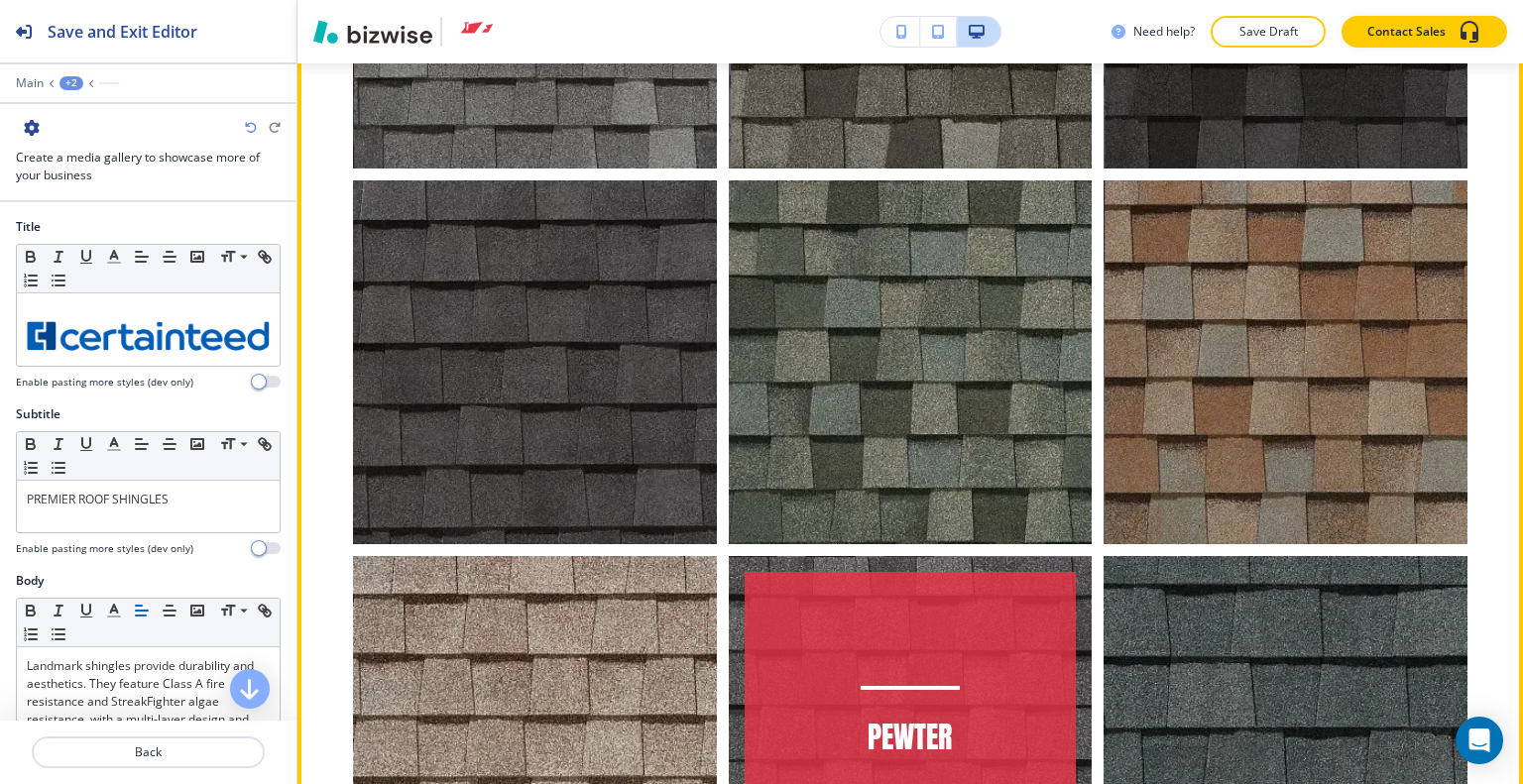 scroll, scrollTop: 13749, scrollLeft: 0, axis: vertical 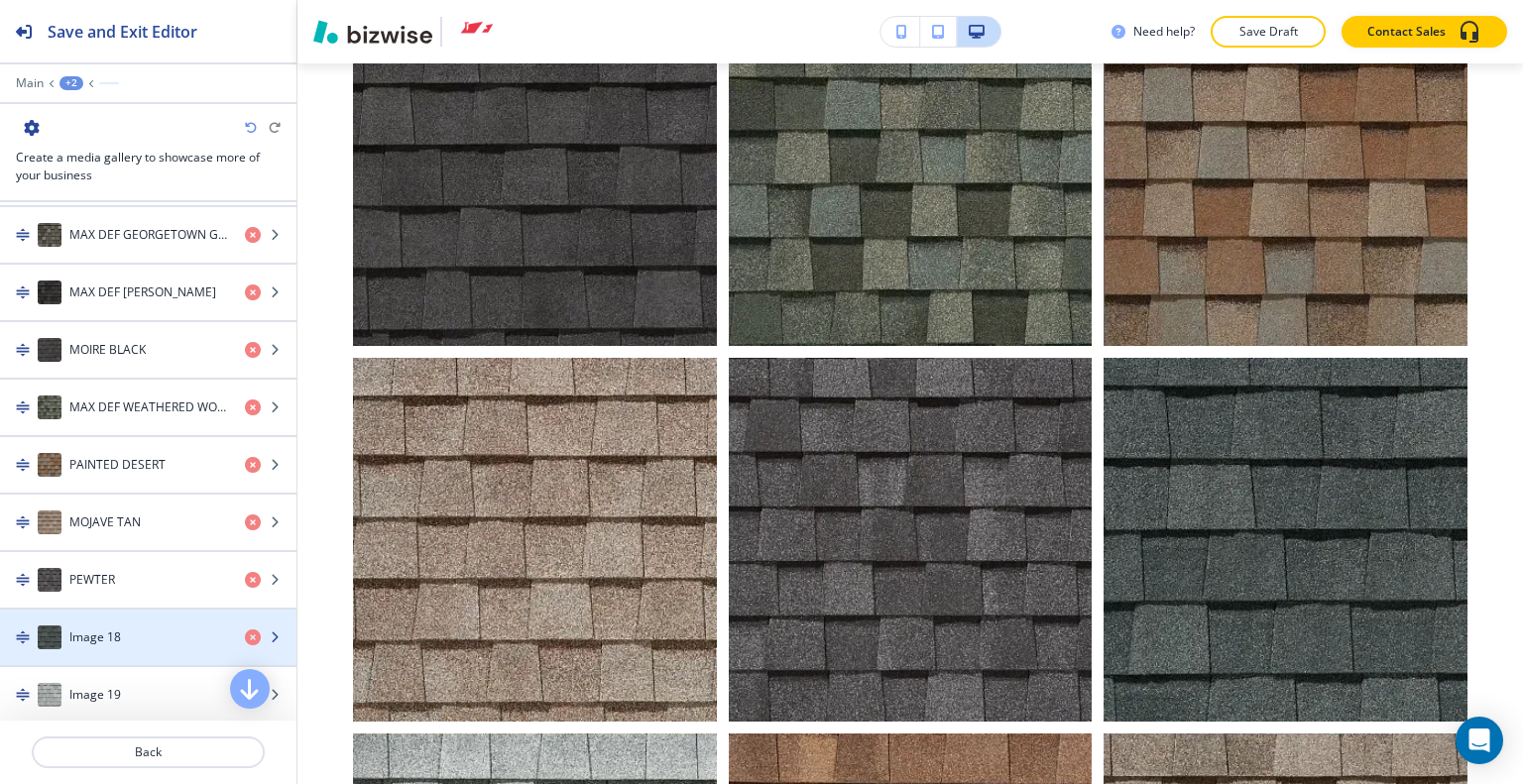 click on "Image 18" at bounding box center [114, 637] 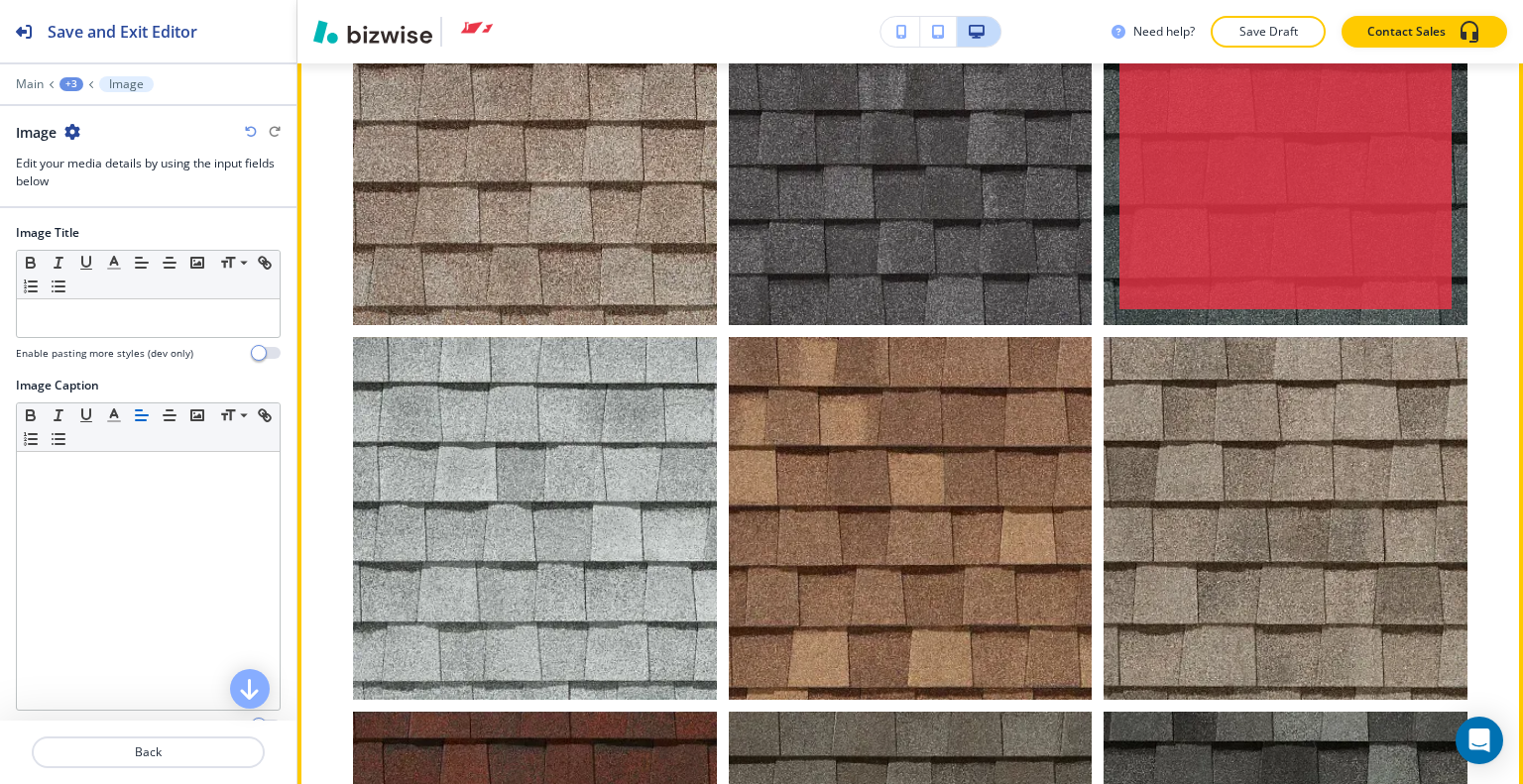 scroll, scrollTop: 13947, scrollLeft: 0, axis: vertical 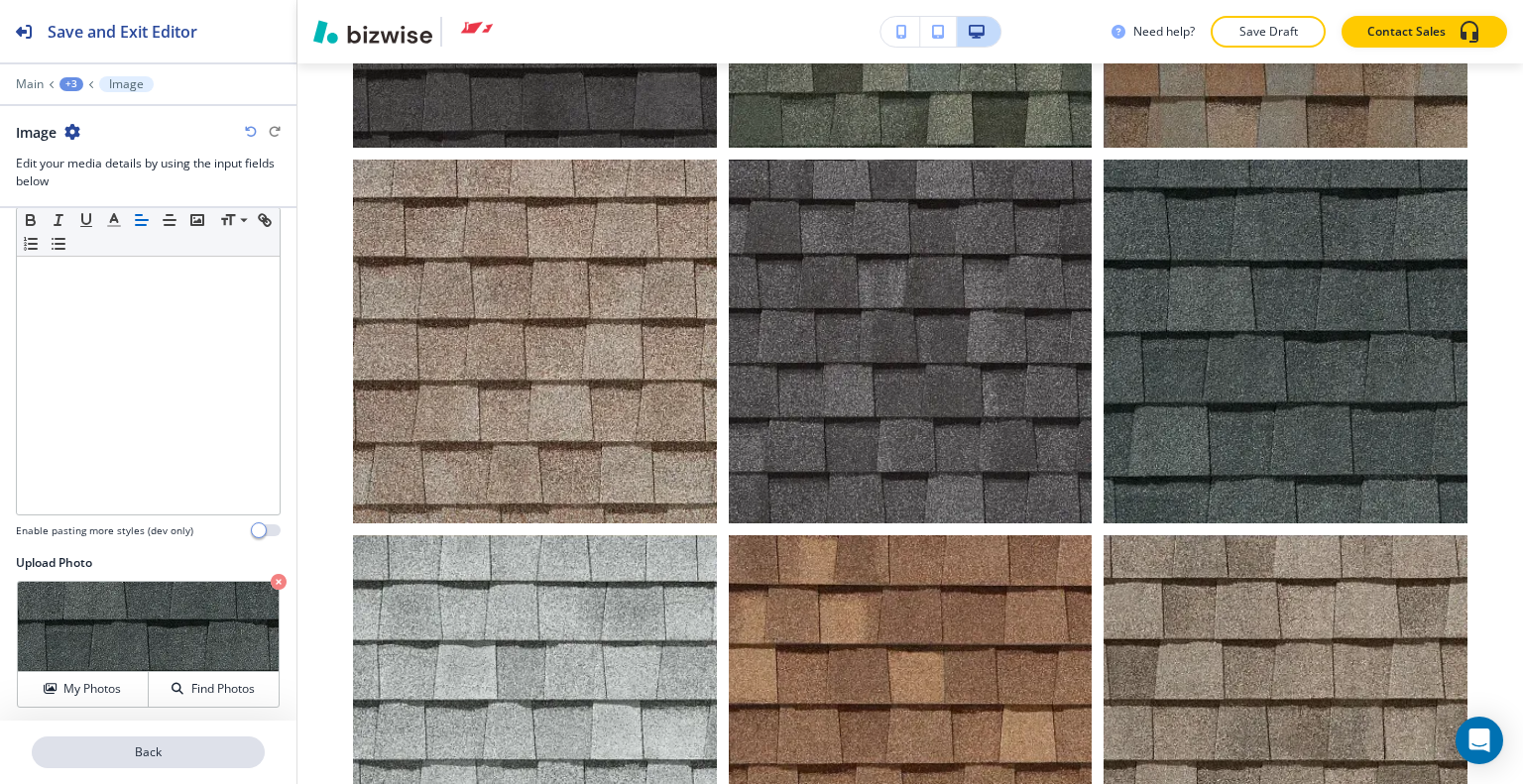 click on "Back" at bounding box center [148, 752] 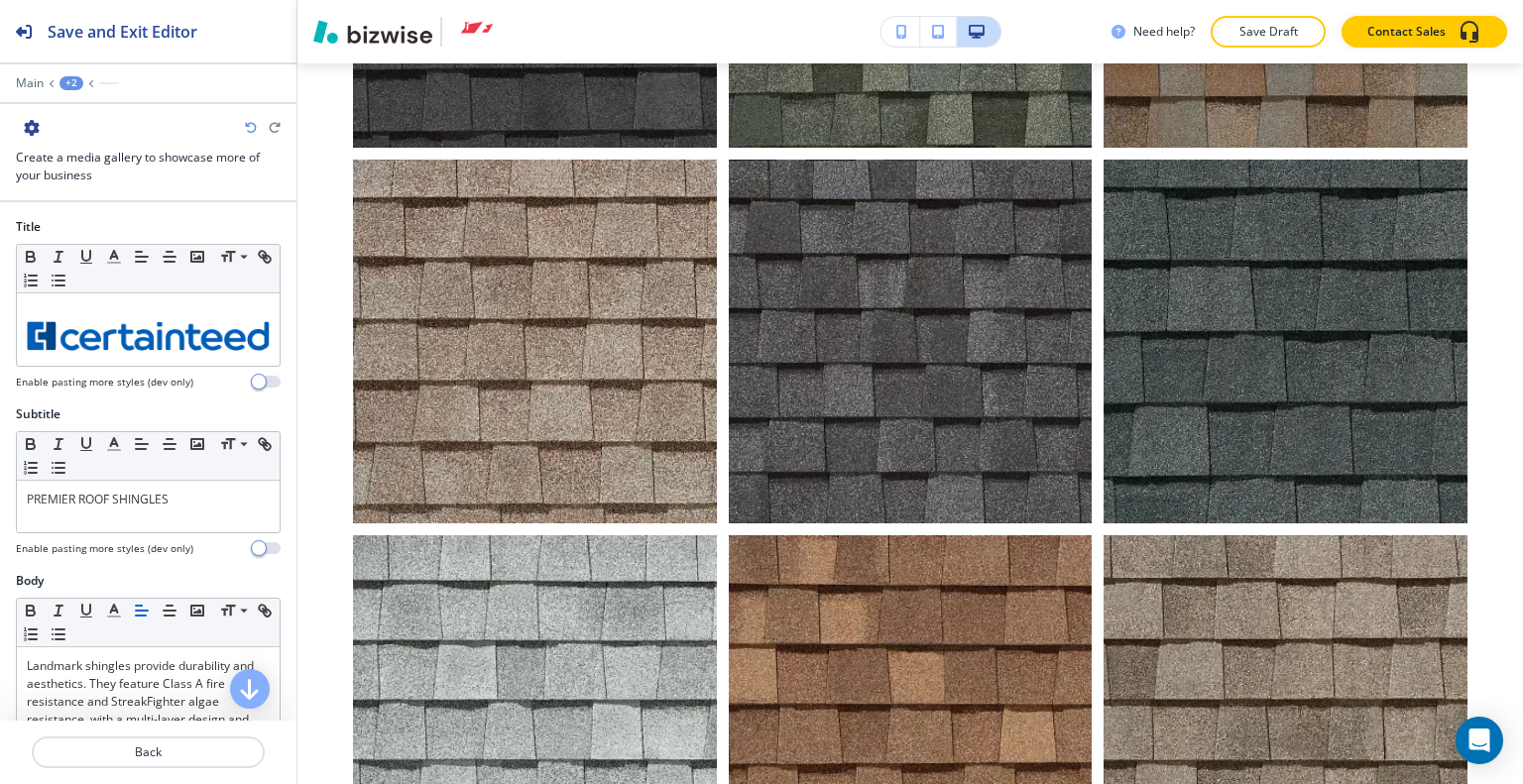 scroll, scrollTop: 11668, scrollLeft: 0, axis: vertical 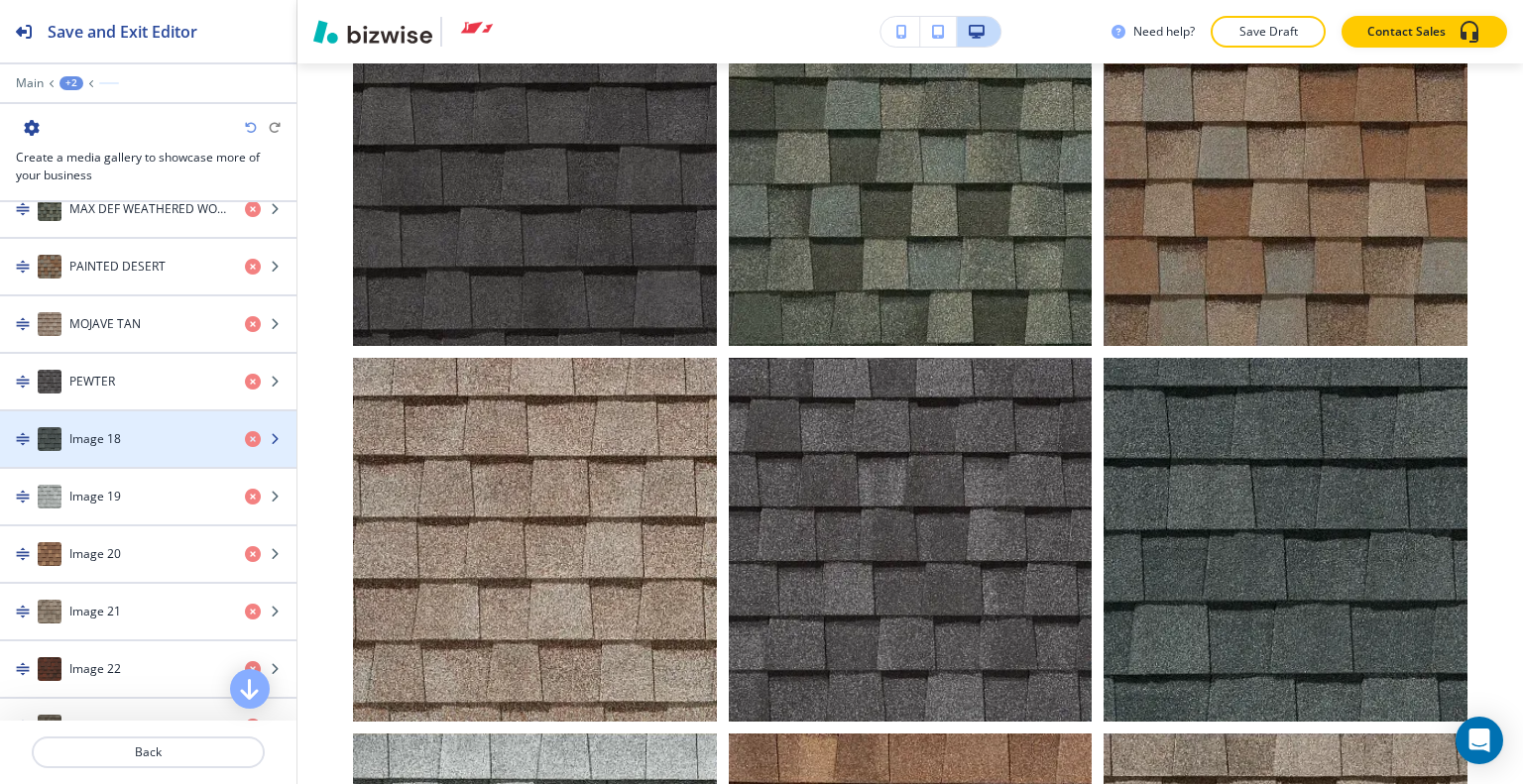 click on "Image 18" at bounding box center [114, 439] 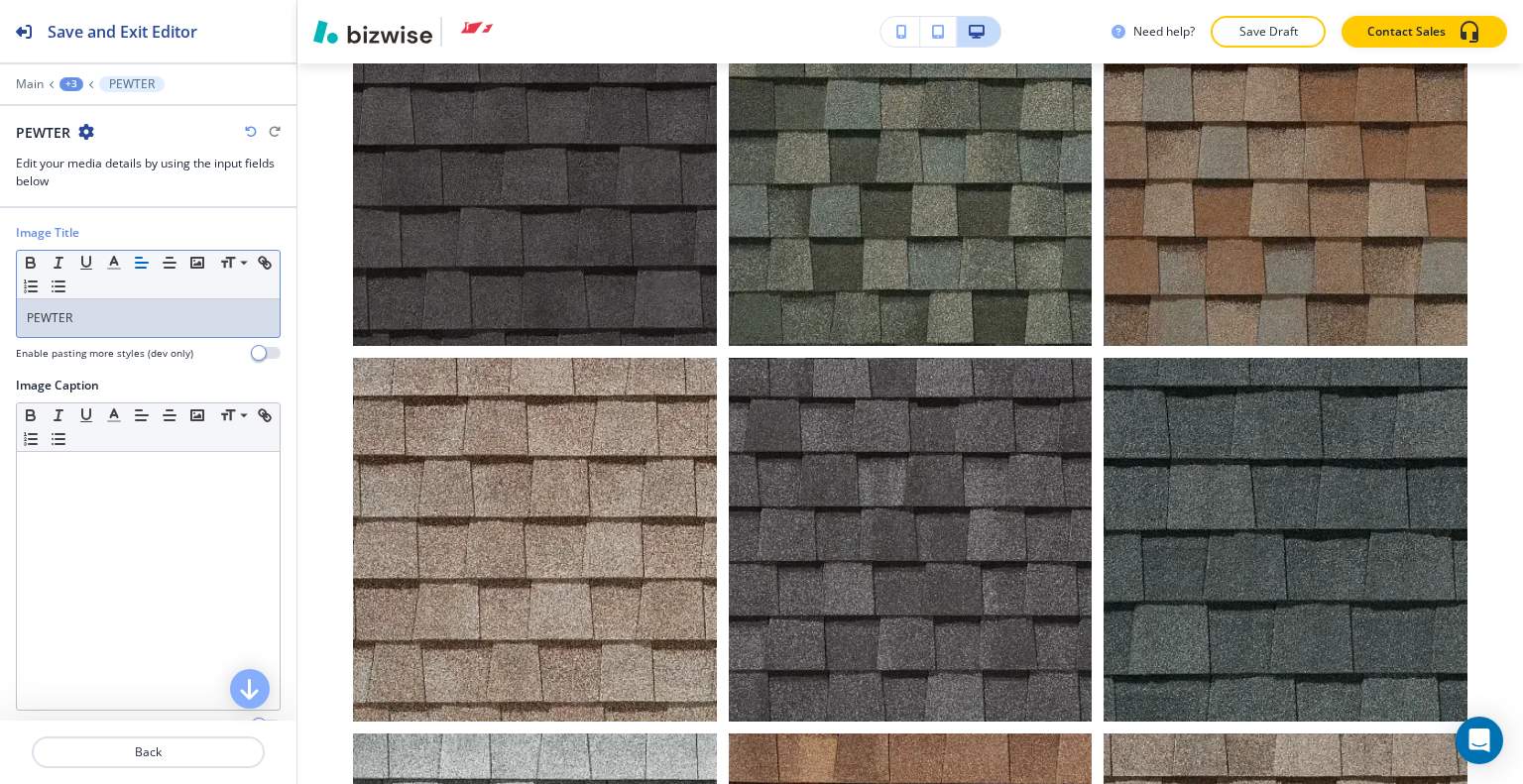 type 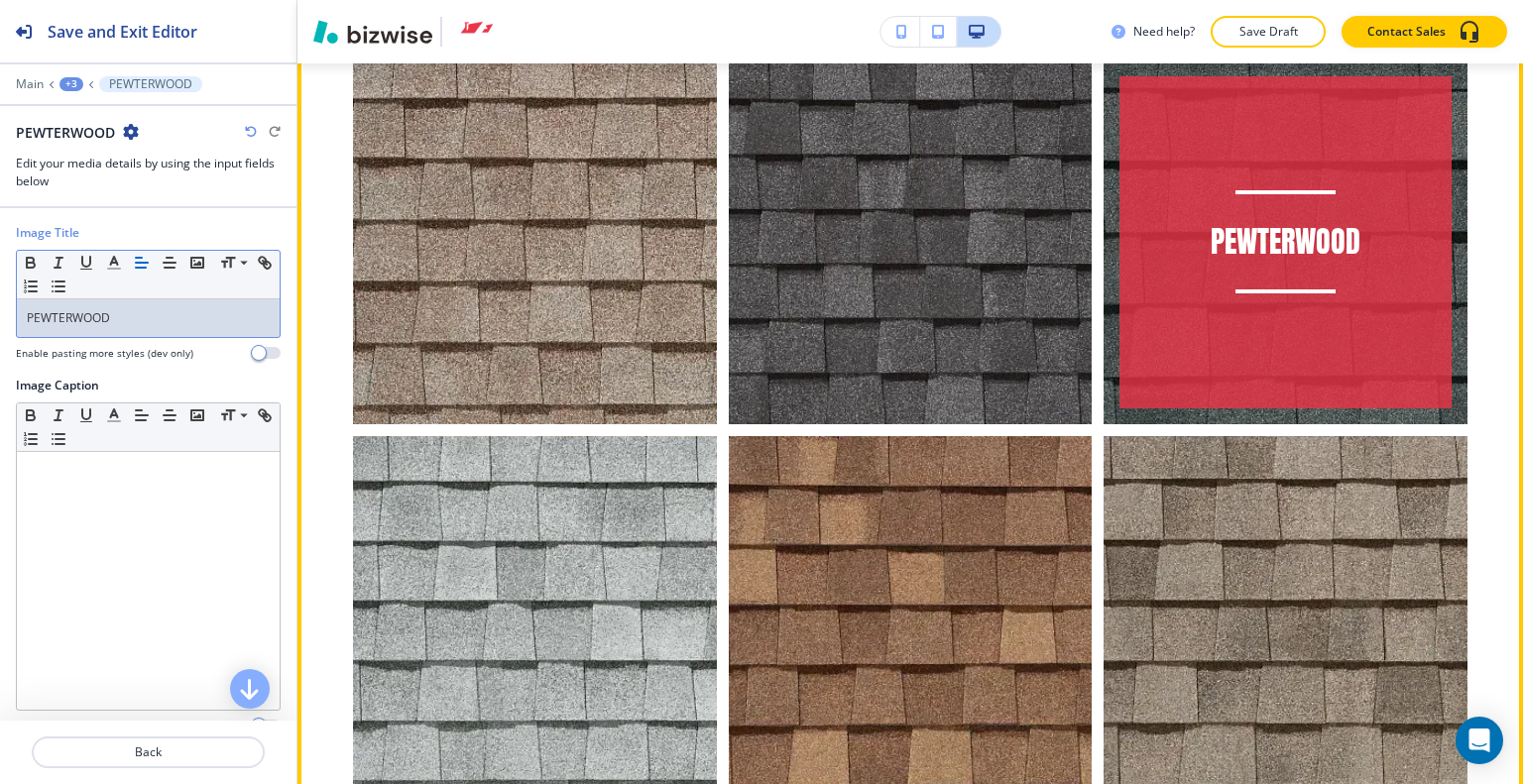scroll, scrollTop: 13848, scrollLeft: 0, axis: vertical 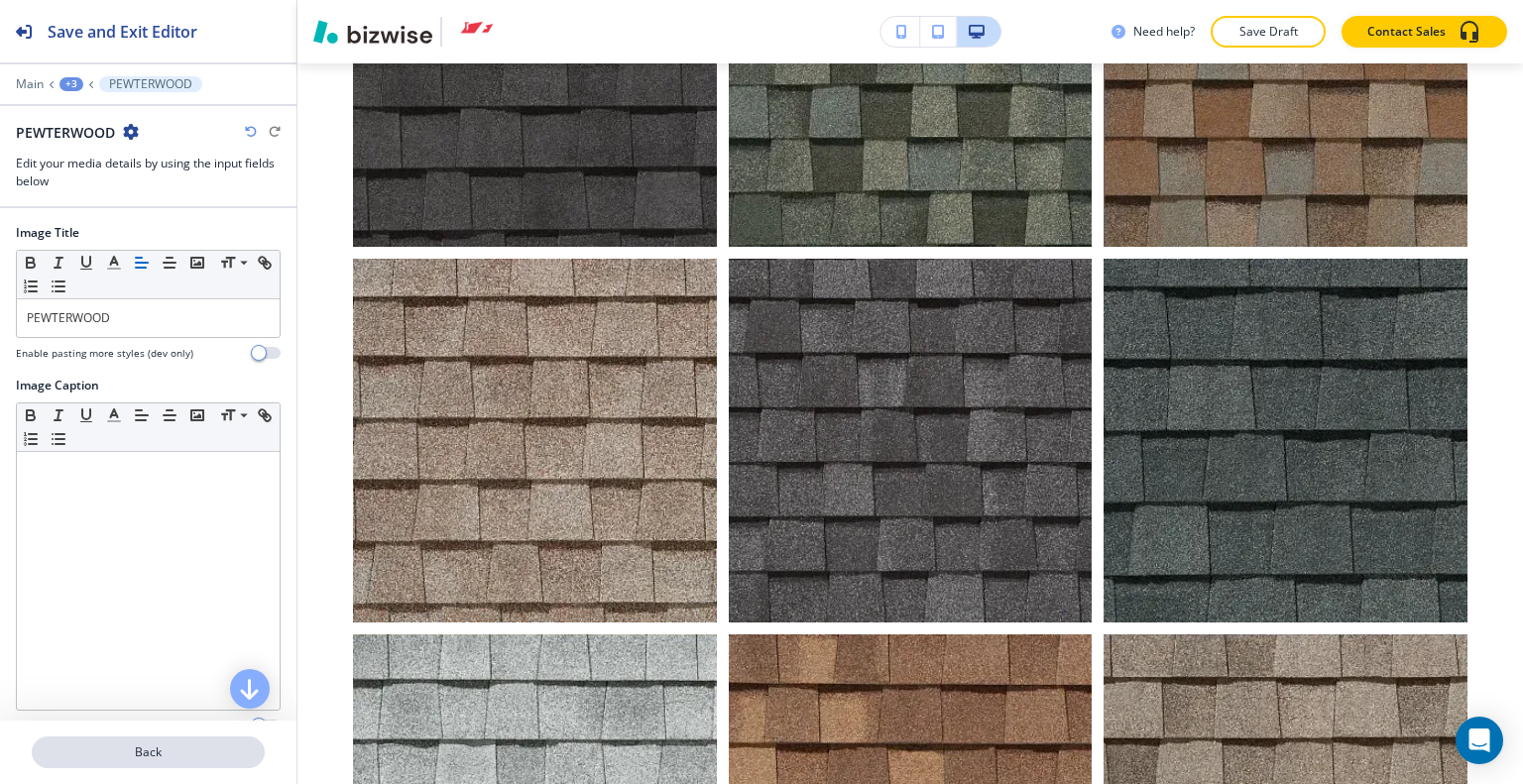 click on "Back" at bounding box center [148, 752] 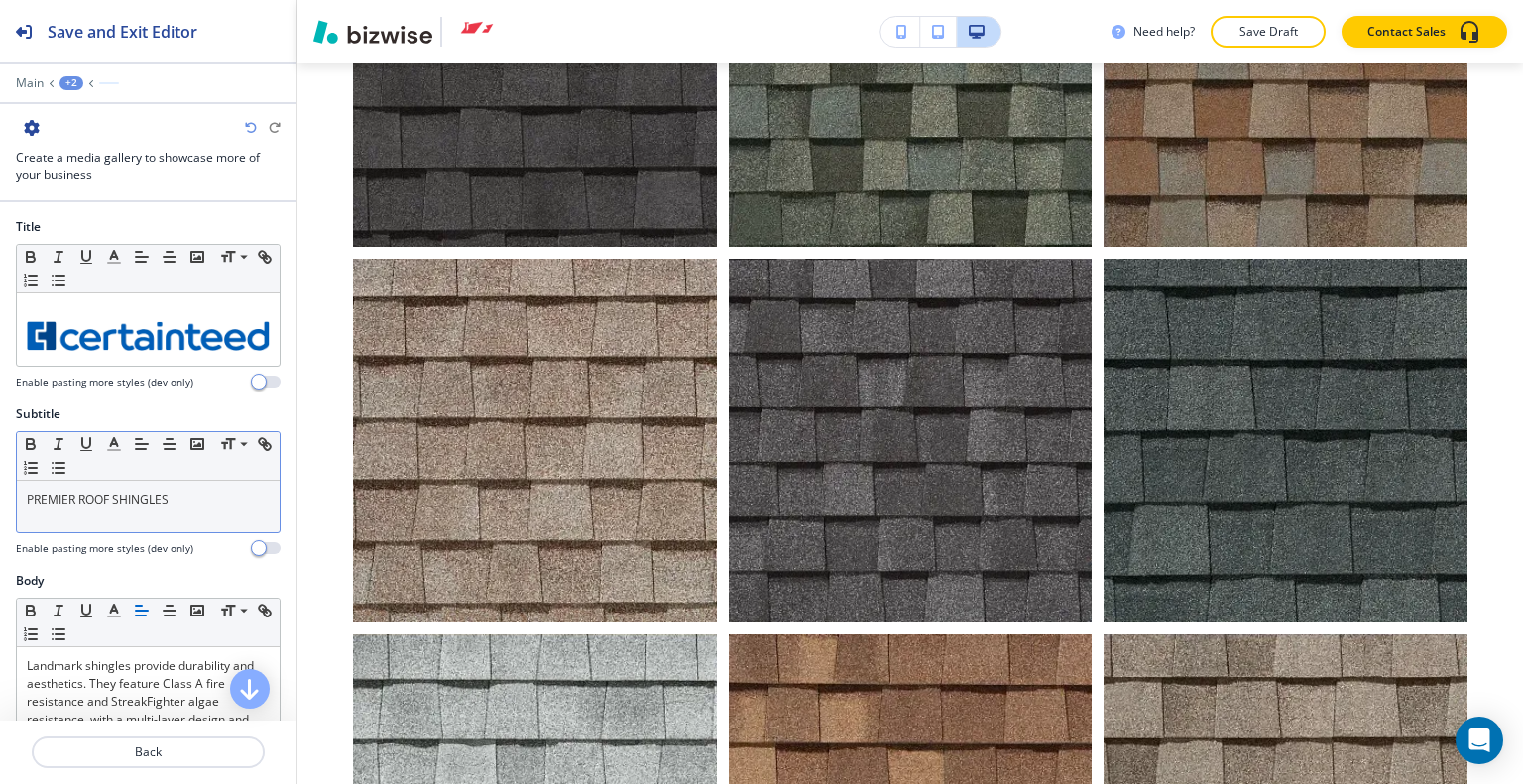 scroll, scrollTop: 11668, scrollLeft: 0, axis: vertical 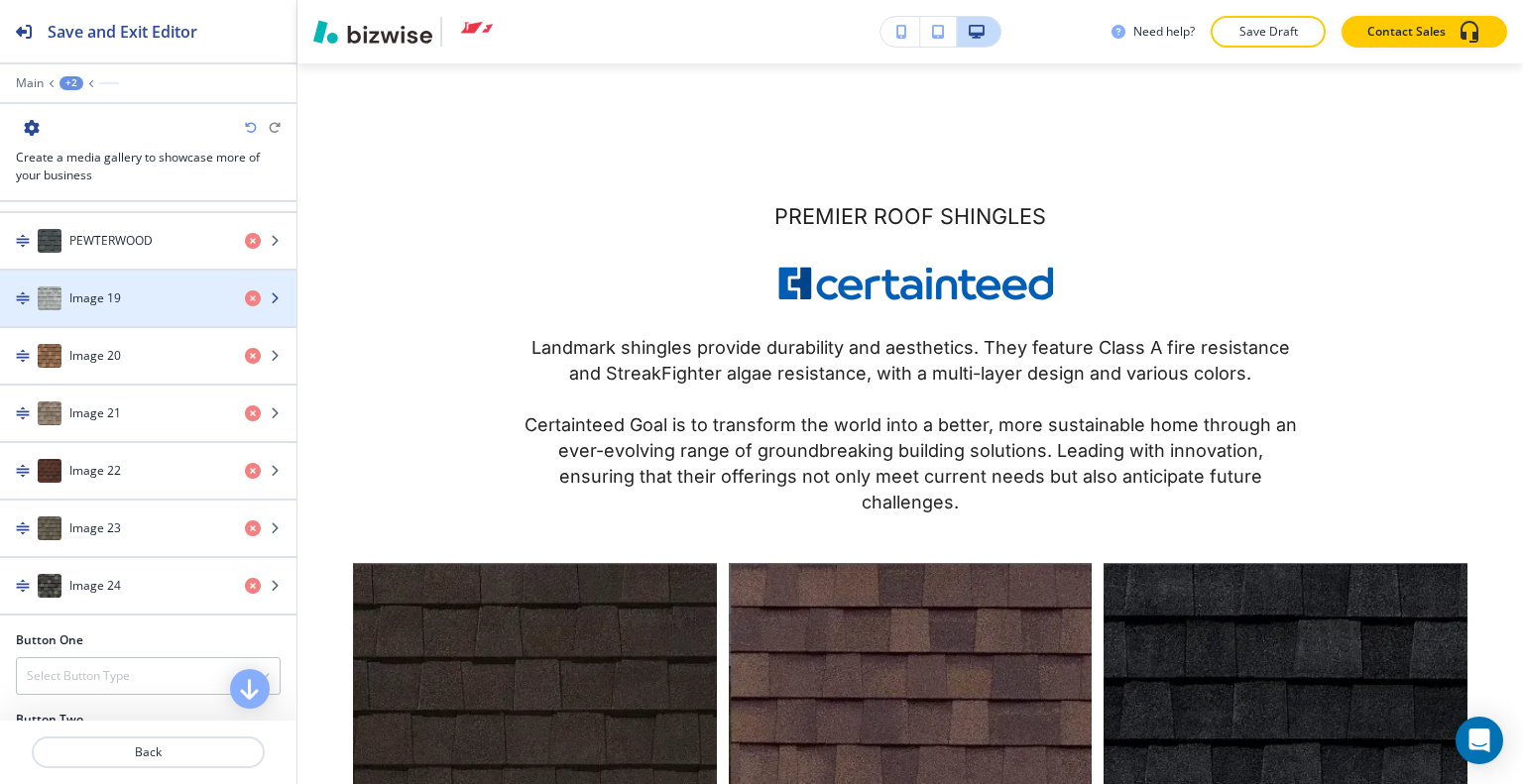 click on "Image 19" at bounding box center (114, 298) 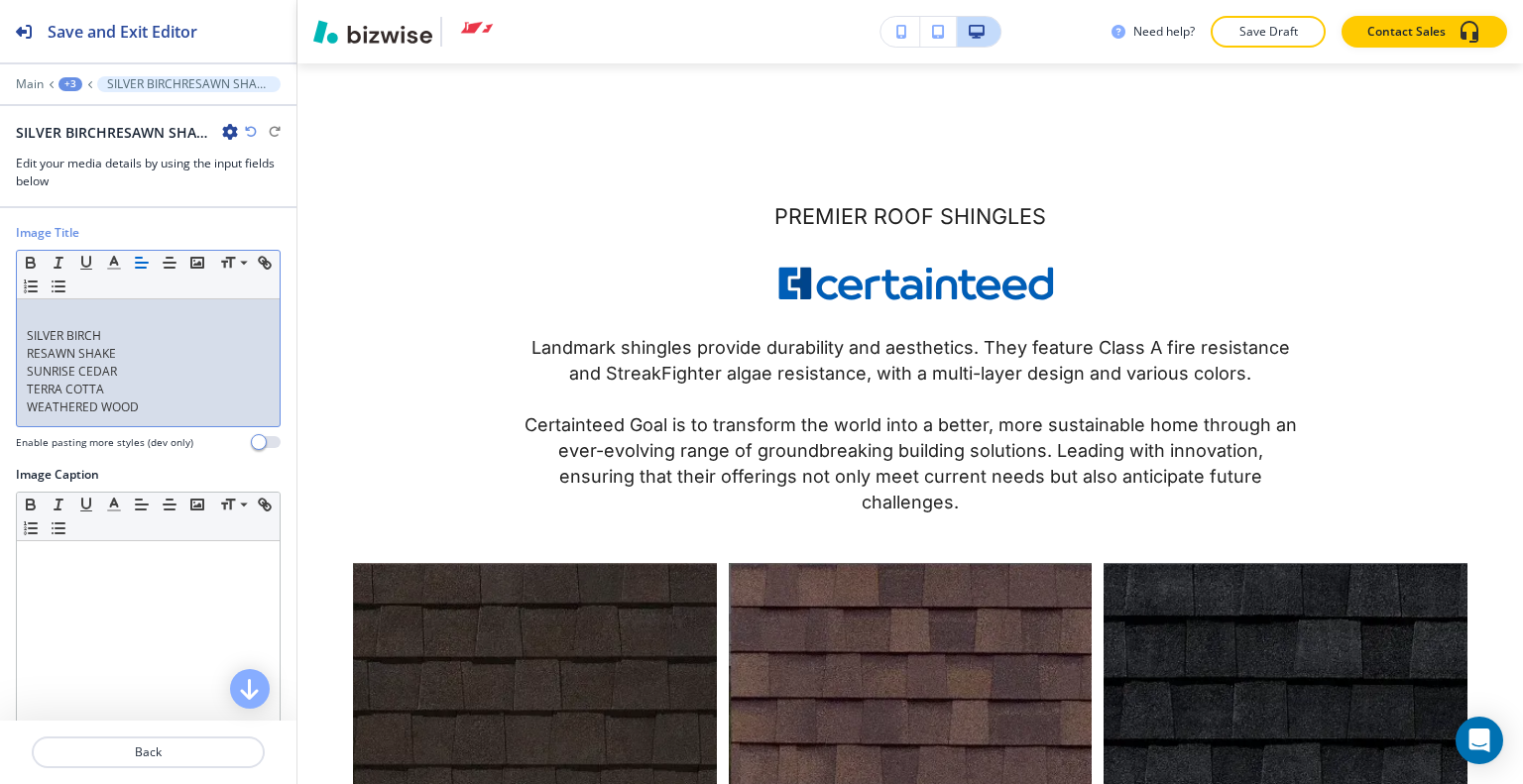 scroll, scrollTop: 0, scrollLeft: 0, axis: both 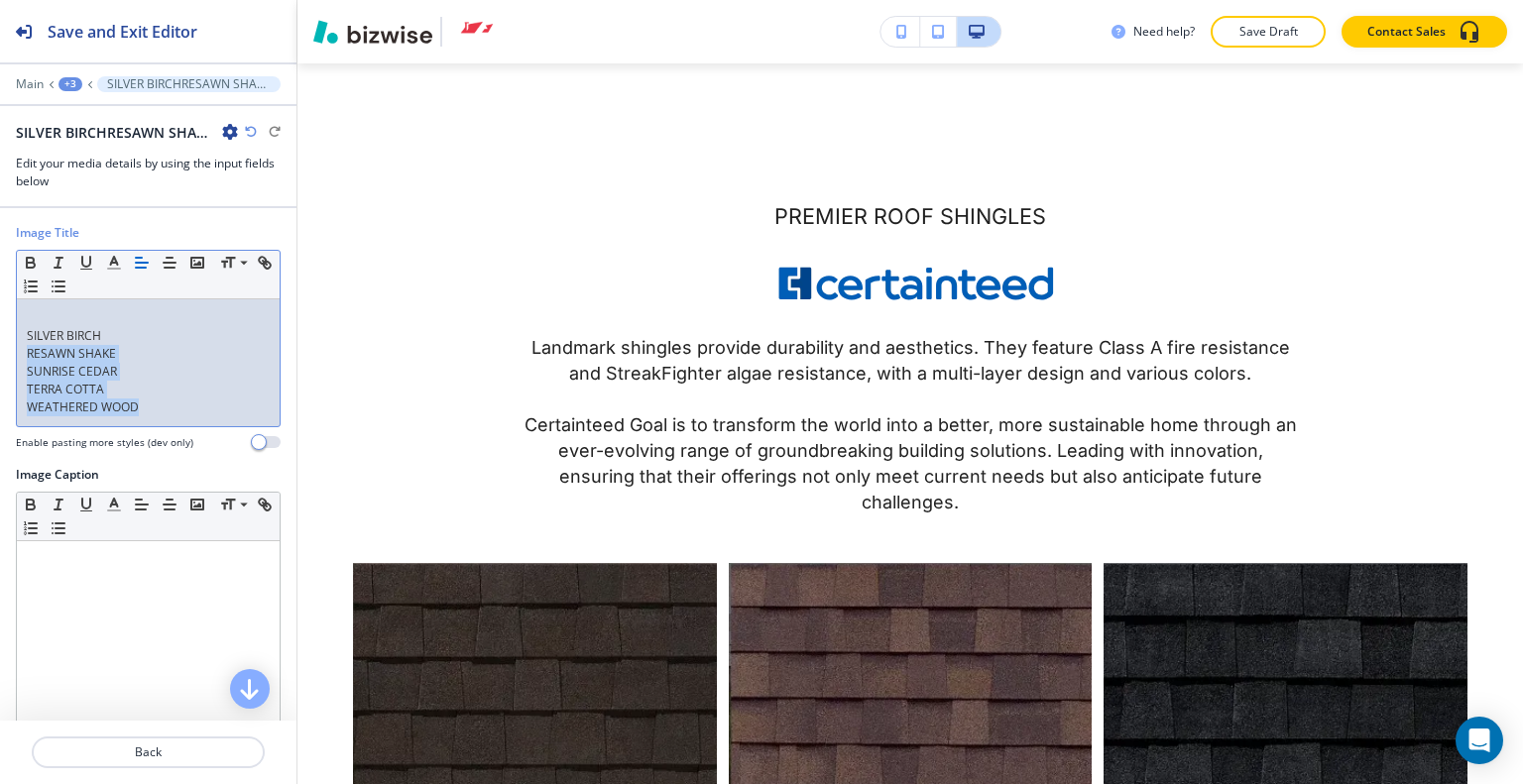 drag, startPoint x: 147, startPoint y: 406, endPoint x: 20, endPoint y: 359, distance: 135.41787 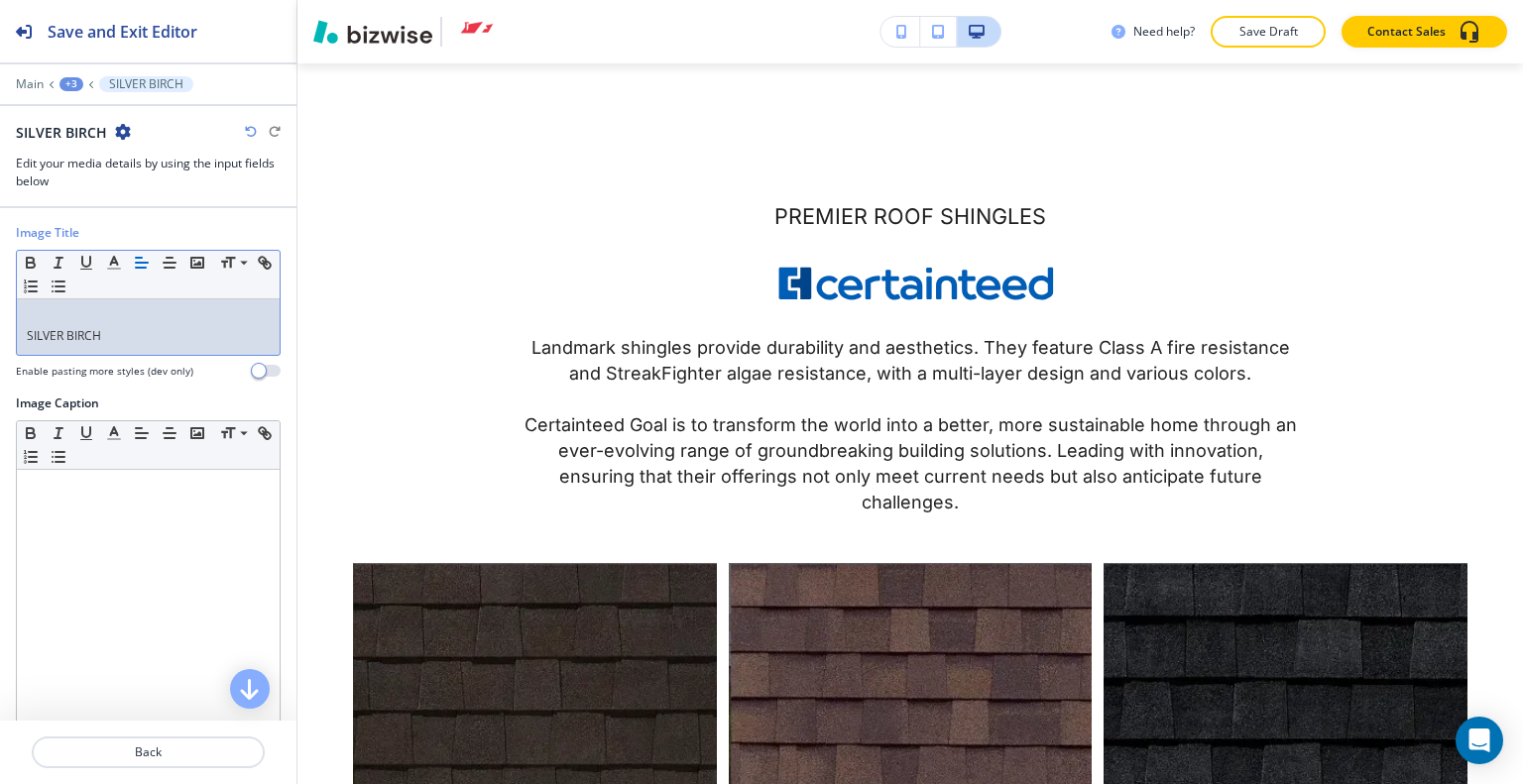 click on "SILVER BIRCH" at bounding box center (148, 336) 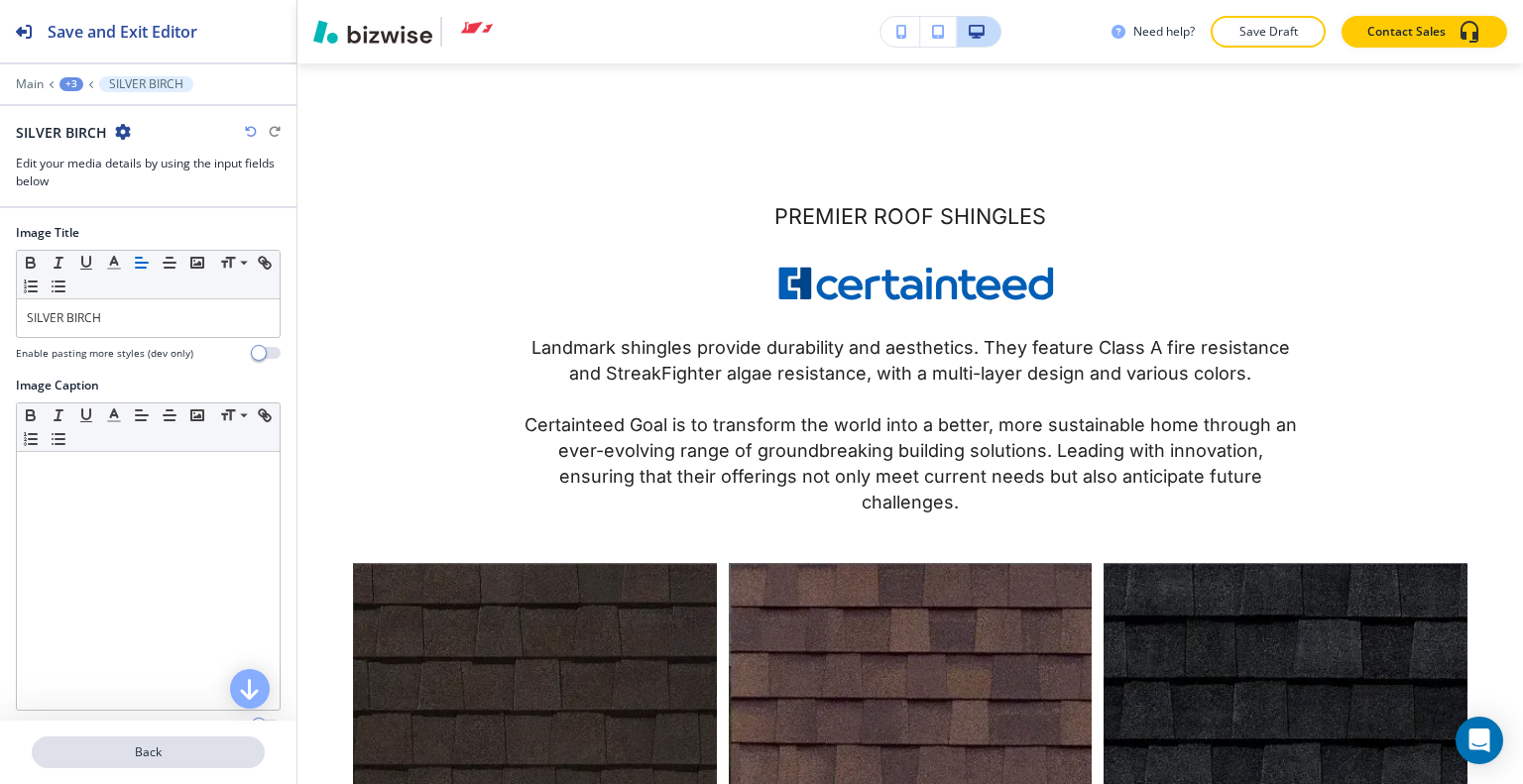 click on "Back" at bounding box center (148, 752) 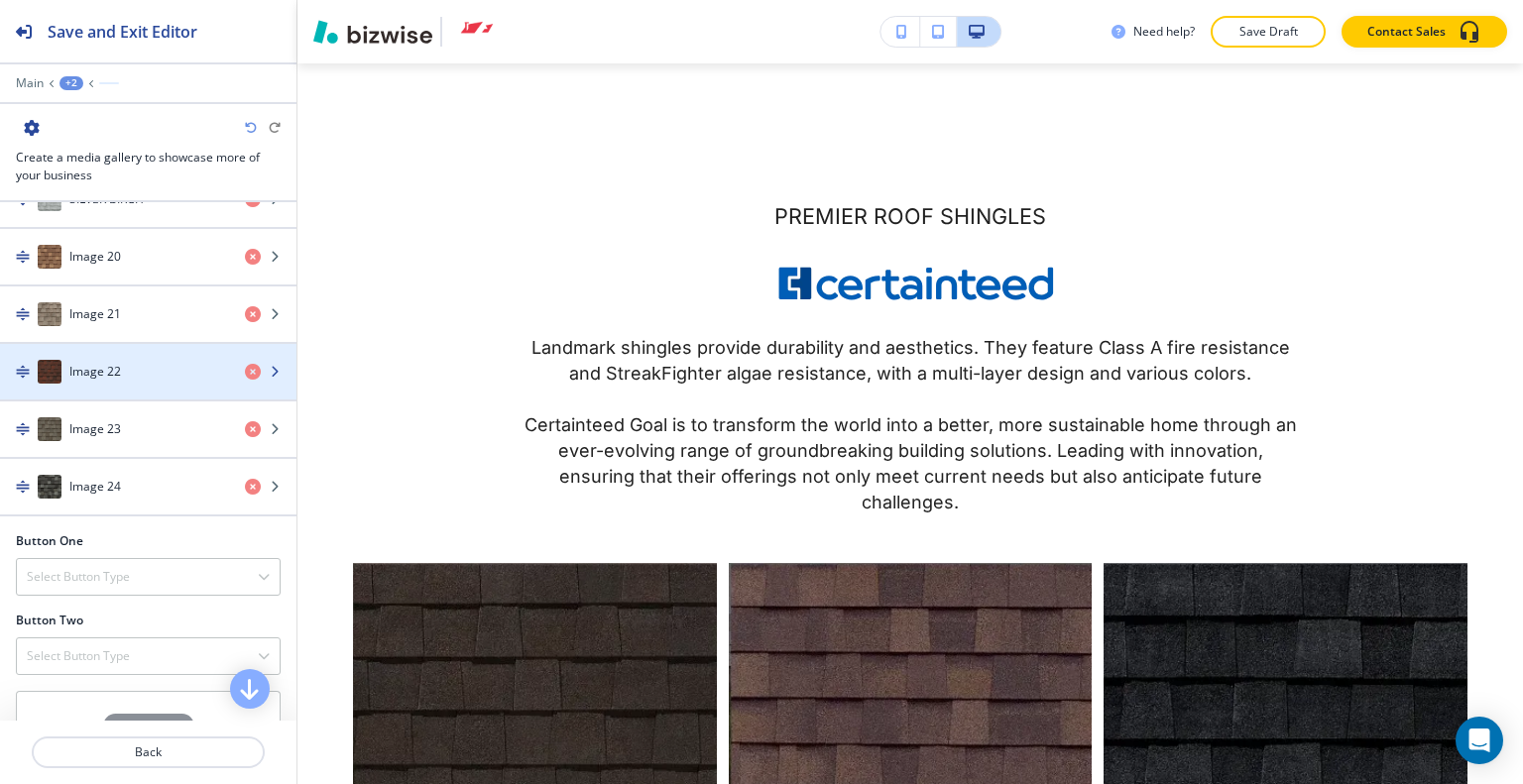 scroll, scrollTop: 1883, scrollLeft: 0, axis: vertical 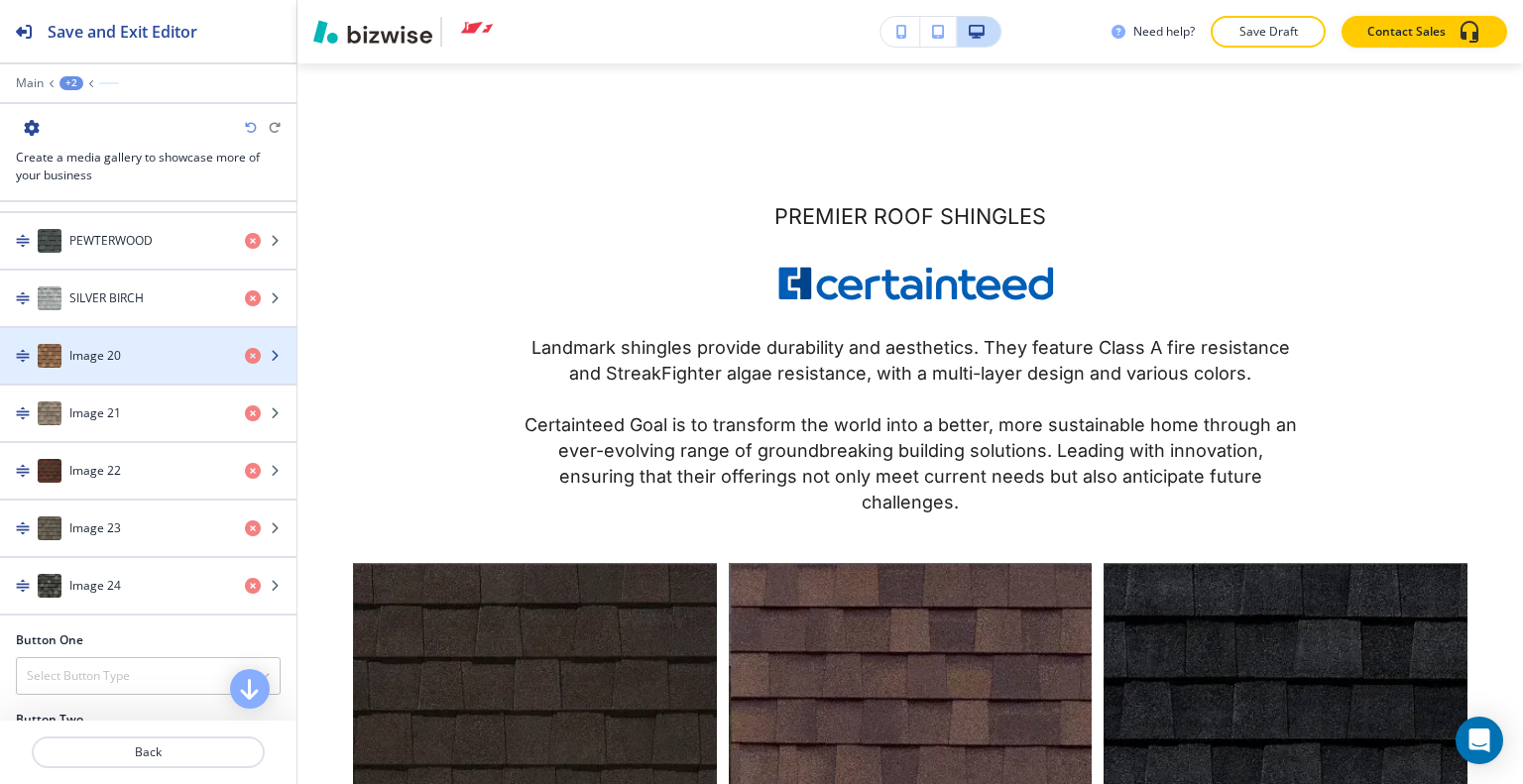click at bounding box center (148, 376) 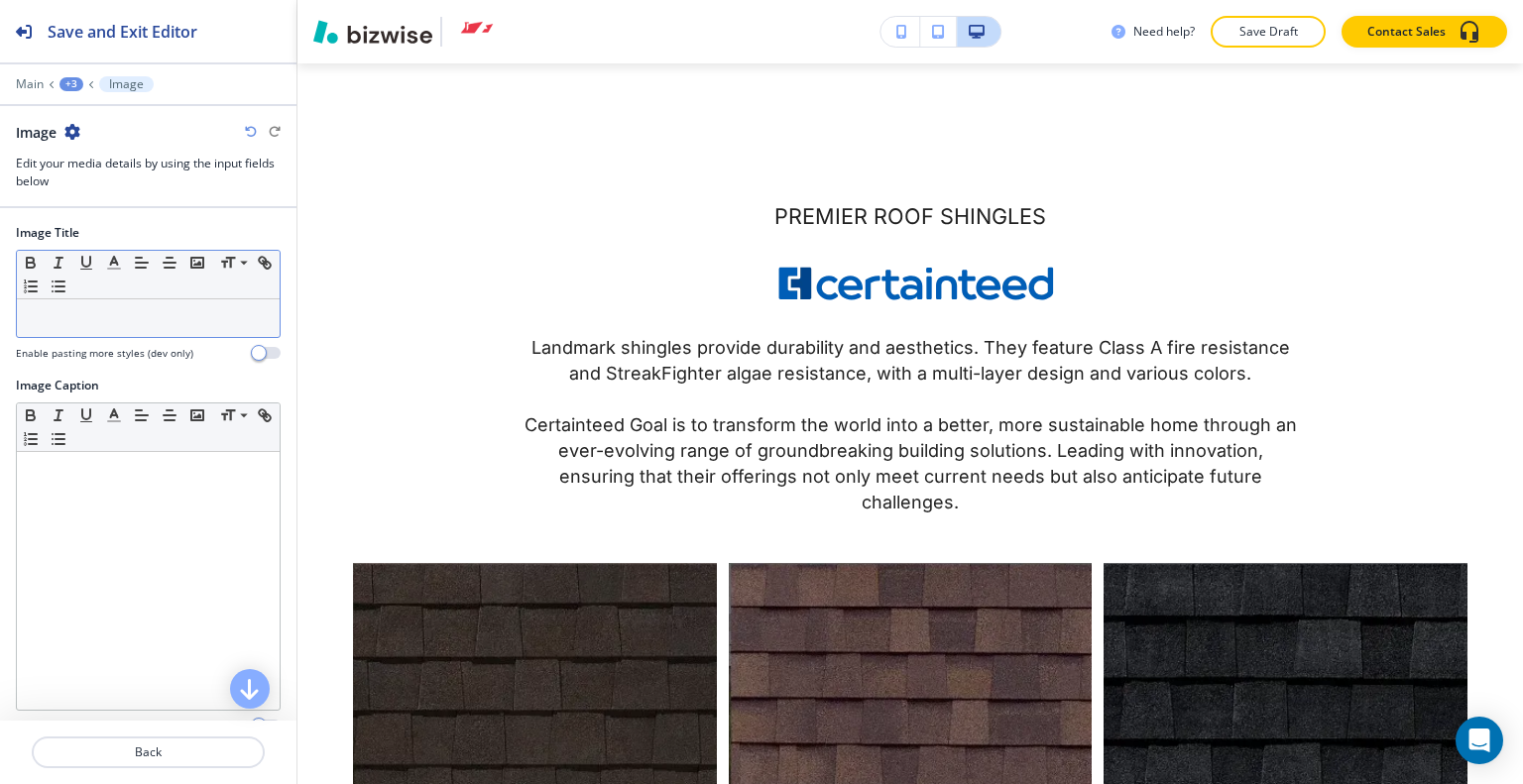 drag, startPoint x: 101, startPoint y: 296, endPoint x: 75, endPoint y: 320, distance: 35.383612 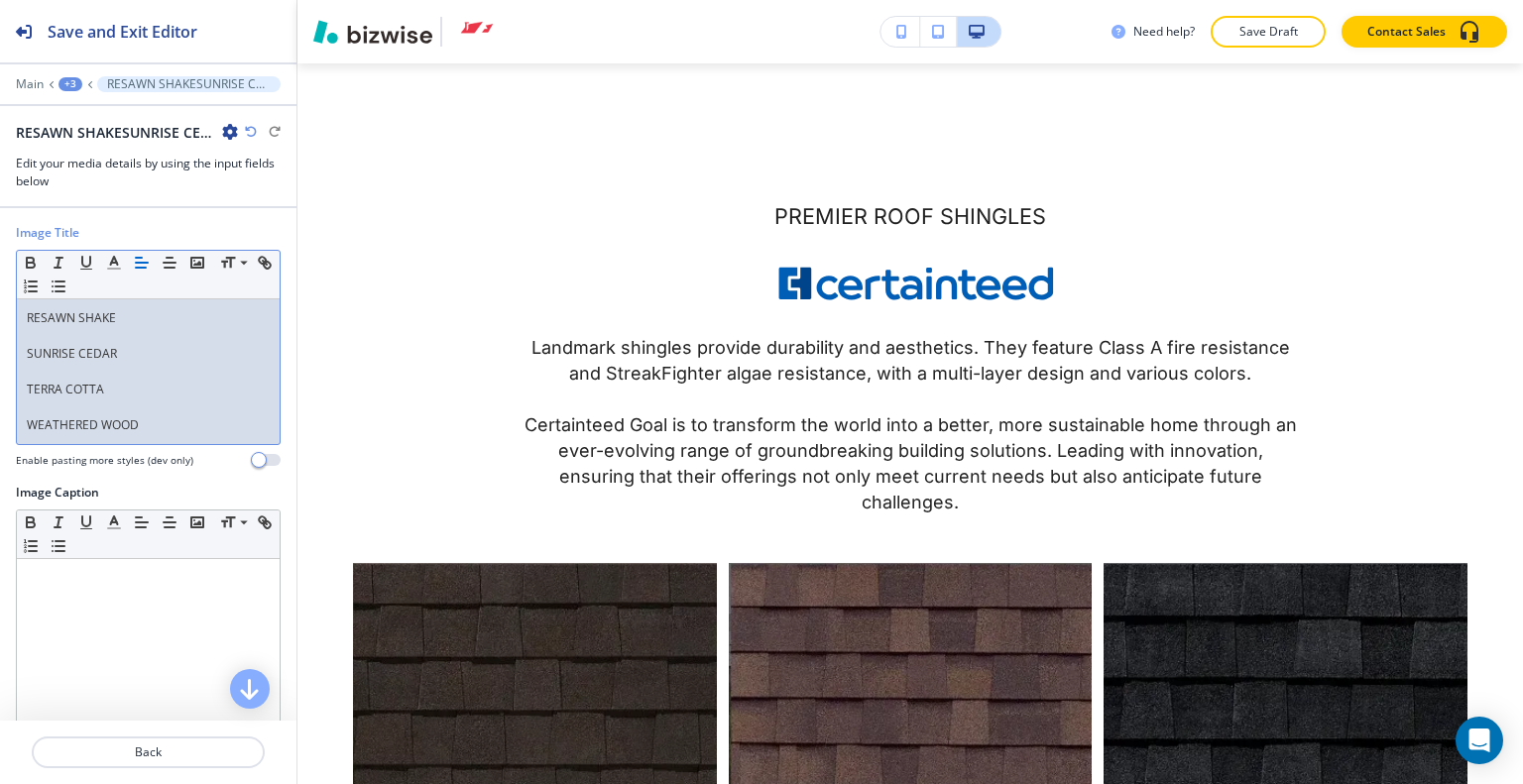 scroll, scrollTop: 0, scrollLeft: 0, axis: both 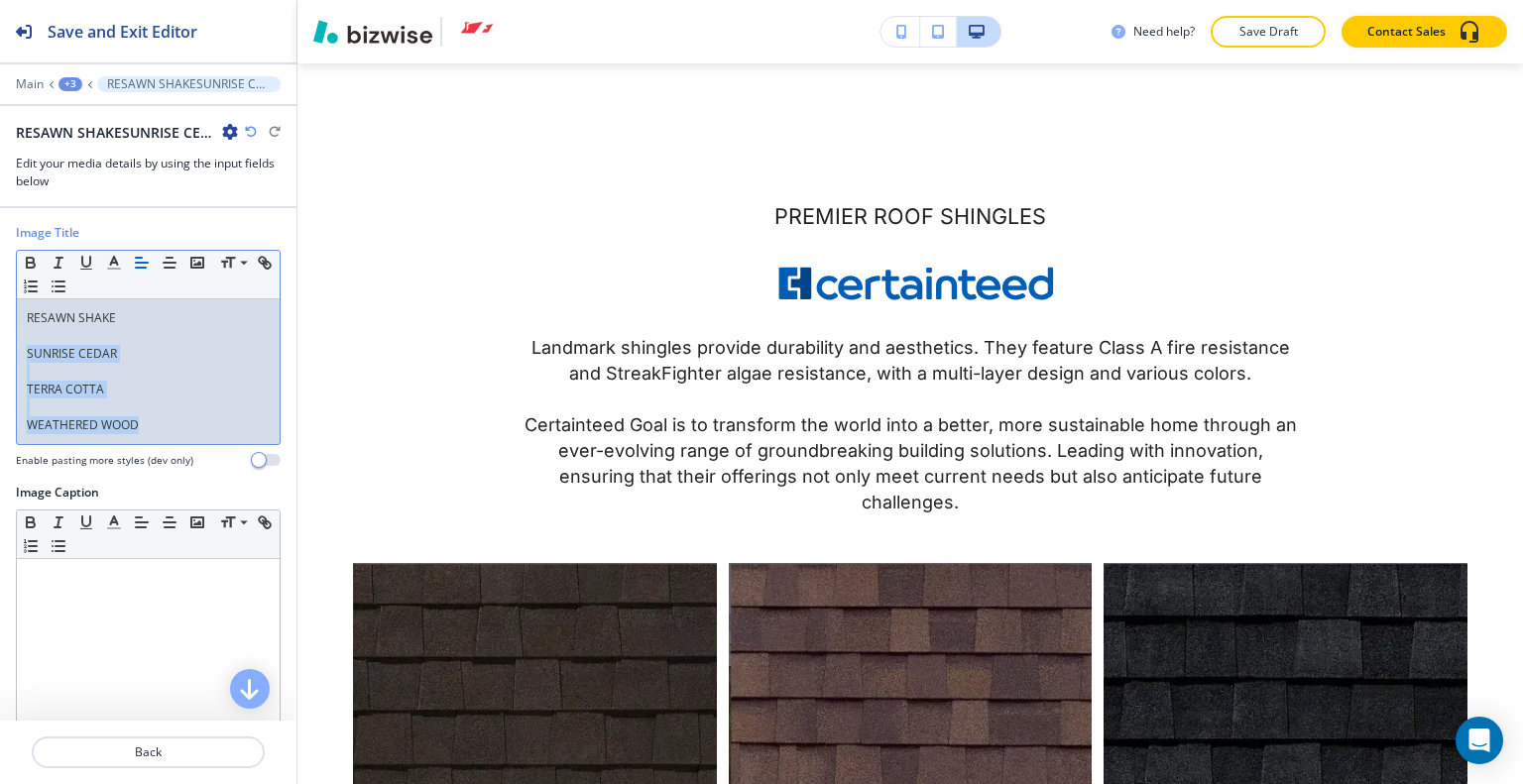 drag, startPoint x: 161, startPoint y: 431, endPoint x: 15, endPoint y: 355, distance: 164.59648 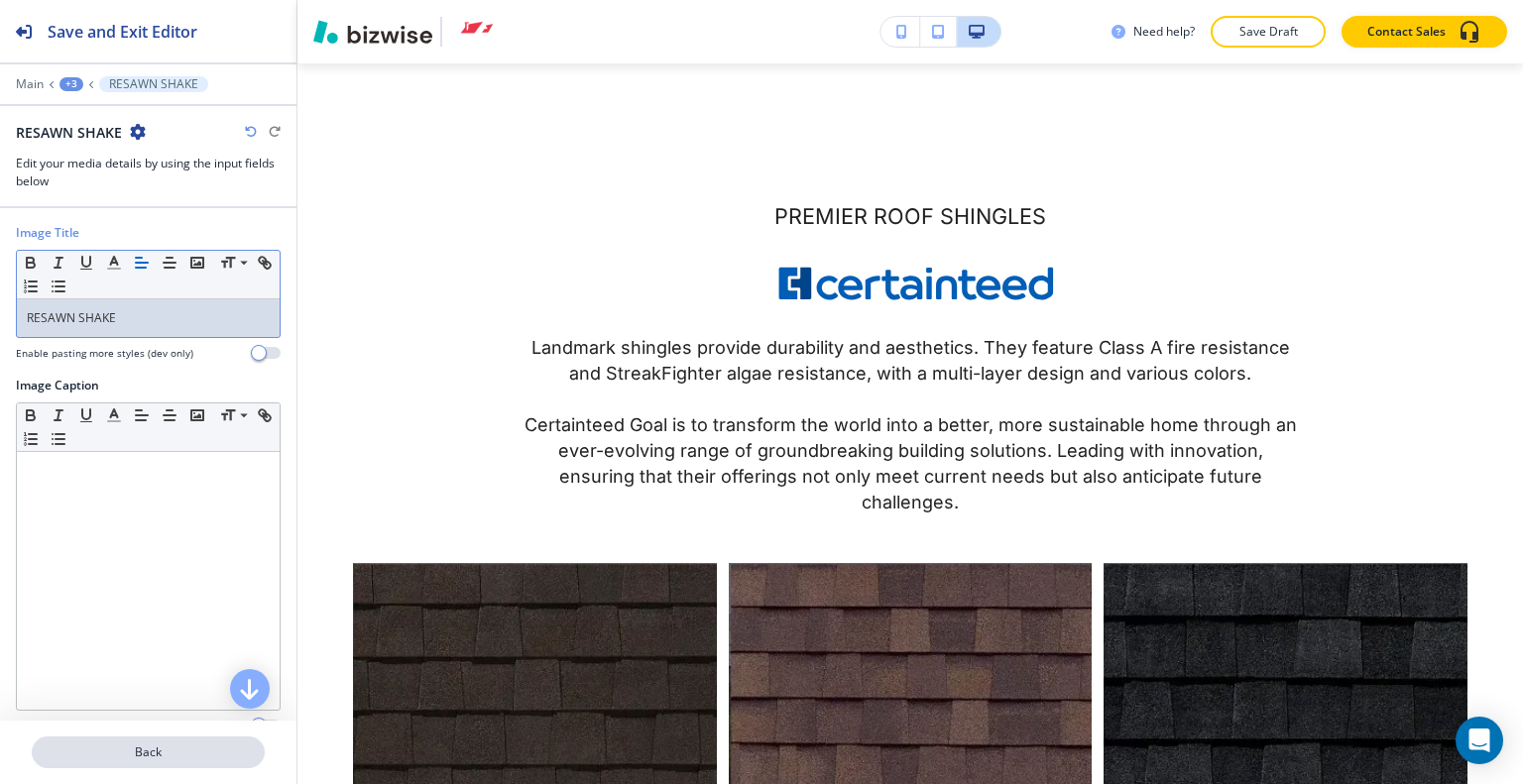 click on "Back" at bounding box center [148, 752] 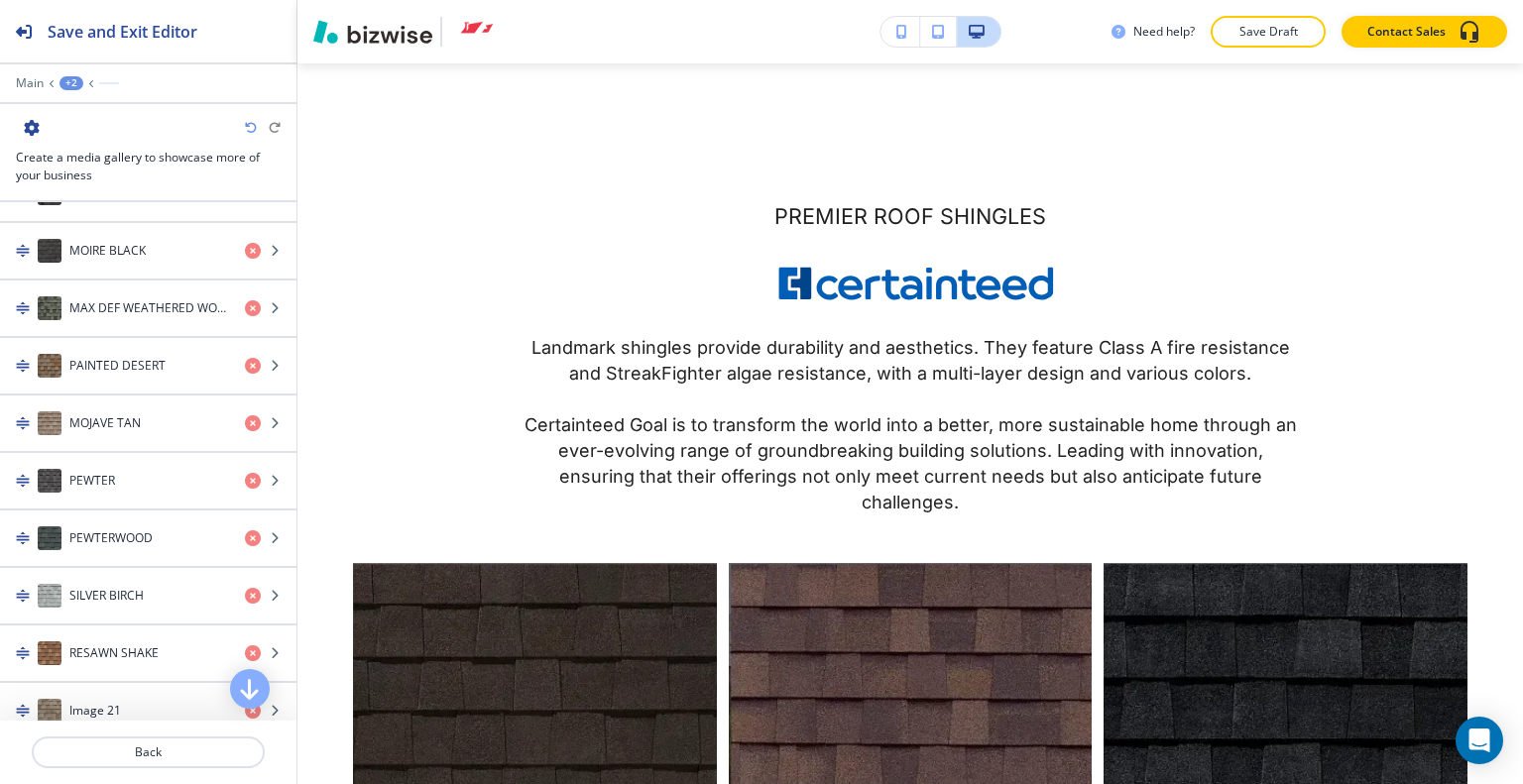 scroll, scrollTop: 1883, scrollLeft: 0, axis: vertical 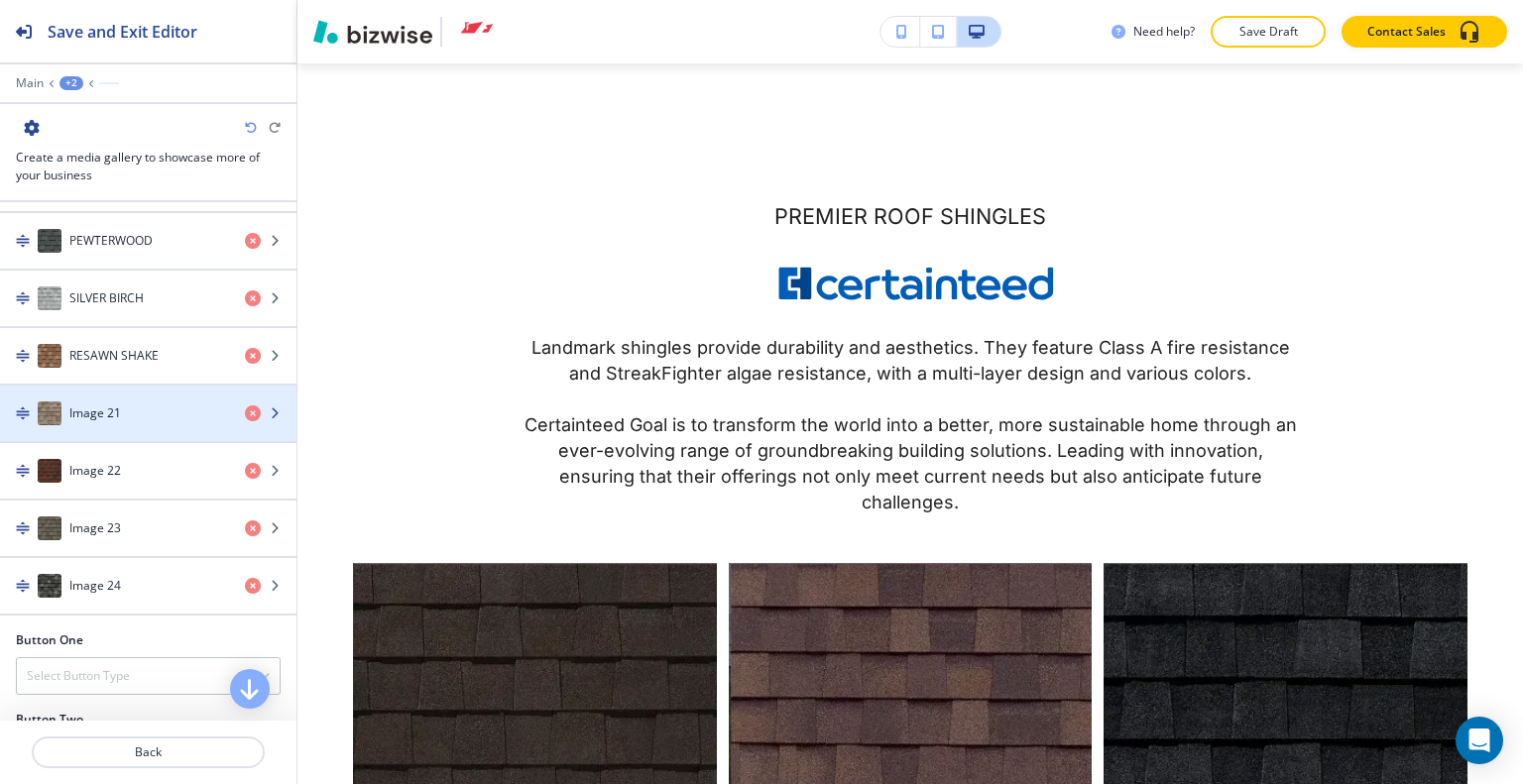 click on "Image 21" at bounding box center [114, 413] 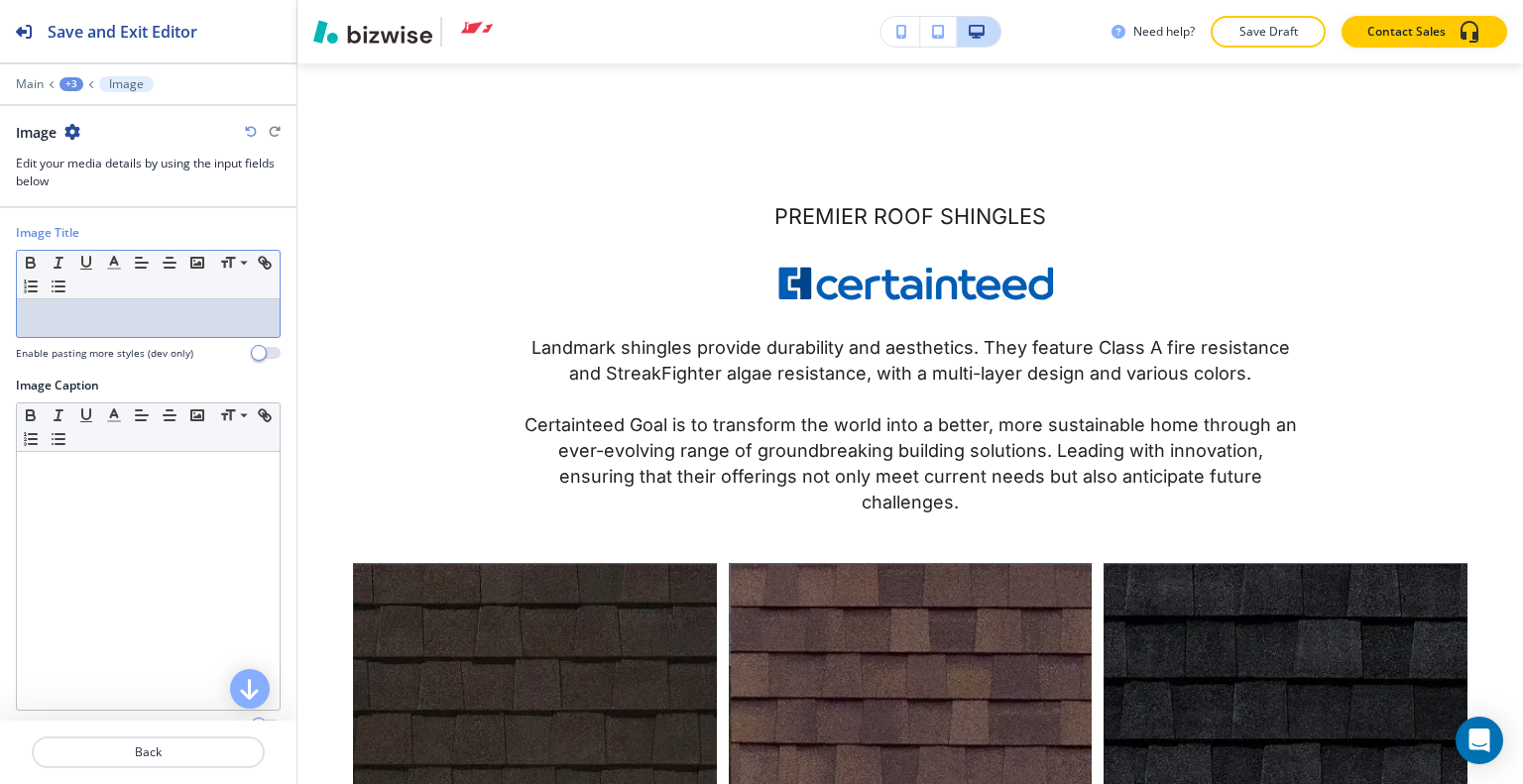 drag, startPoint x: 107, startPoint y: 296, endPoint x: 100, endPoint y: 312, distance: 17.464249 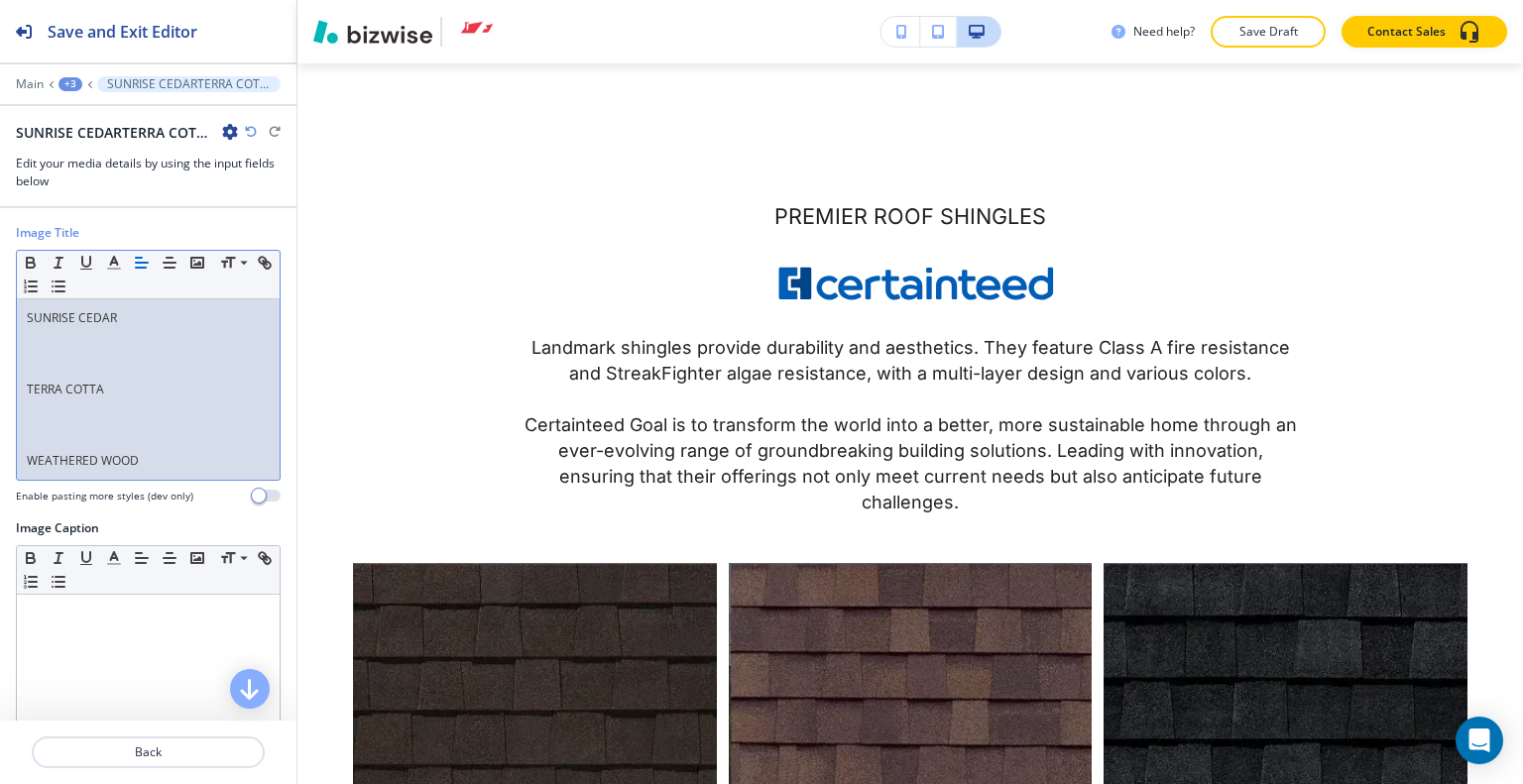 scroll, scrollTop: 0, scrollLeft: 0, axis: both 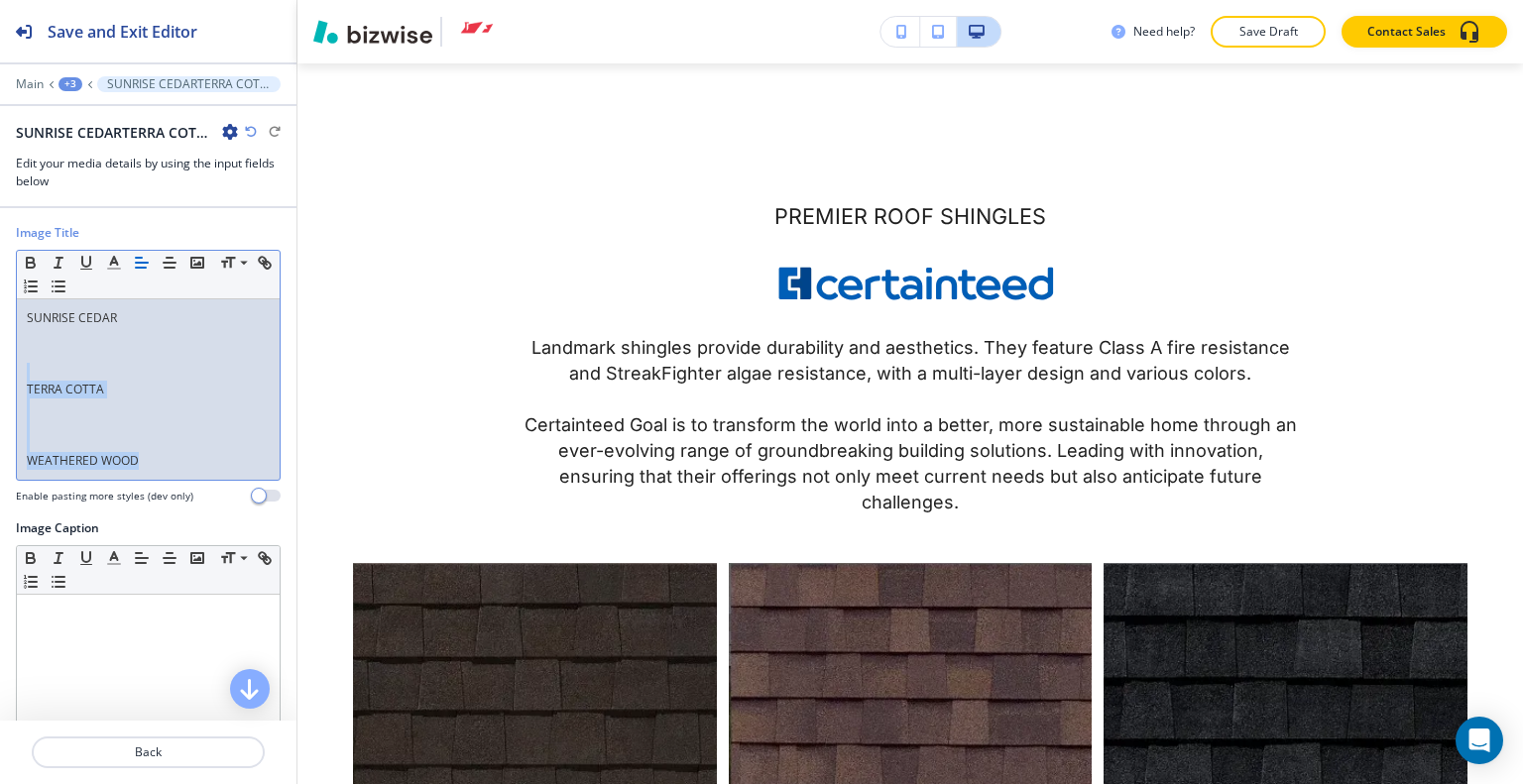 drag, startPoint x: 160, startPoint y: 460, endPoint x: 10, endPoint y: 379, distance: 170.4729 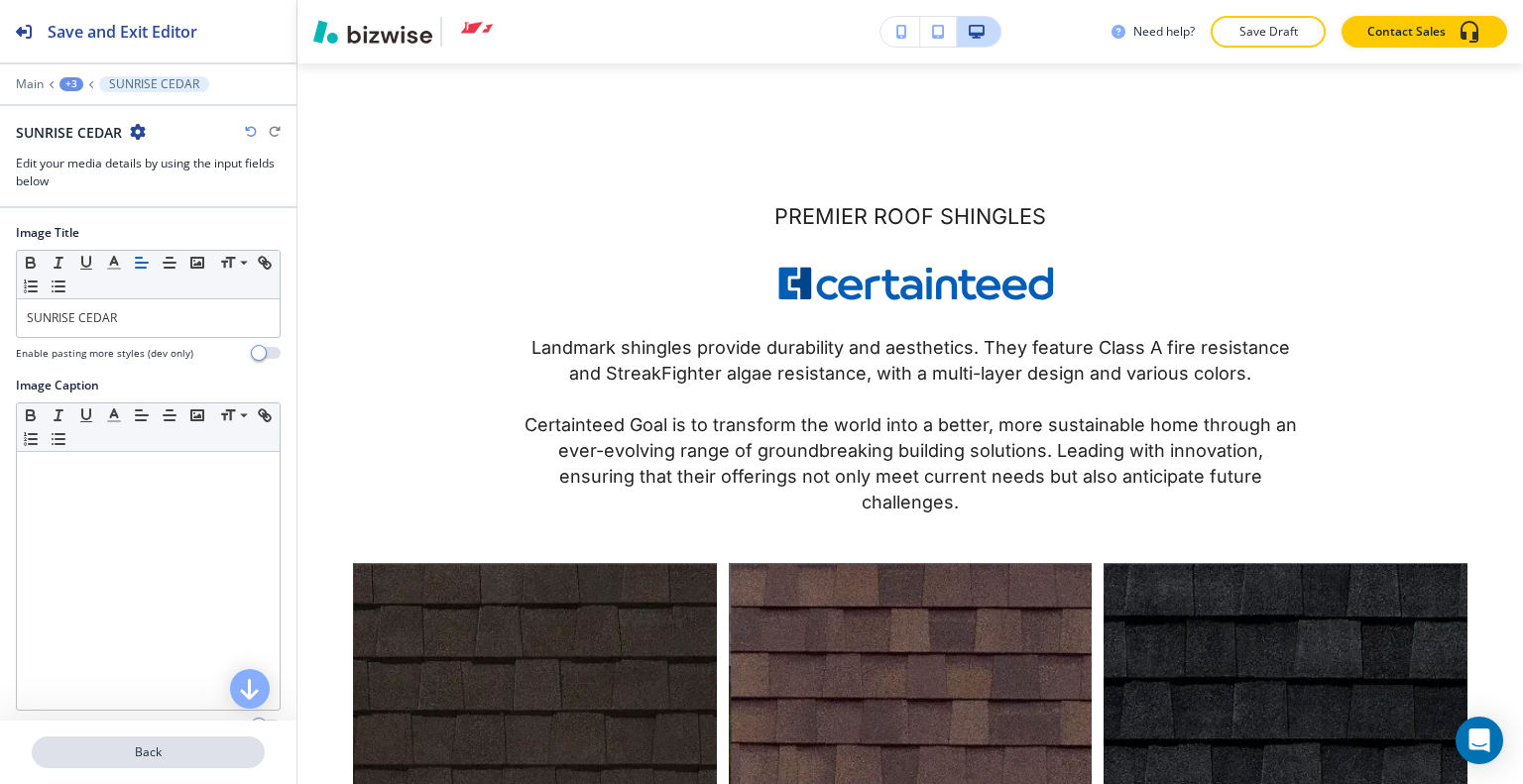 click on "Back" at bounding box center [148, 752] 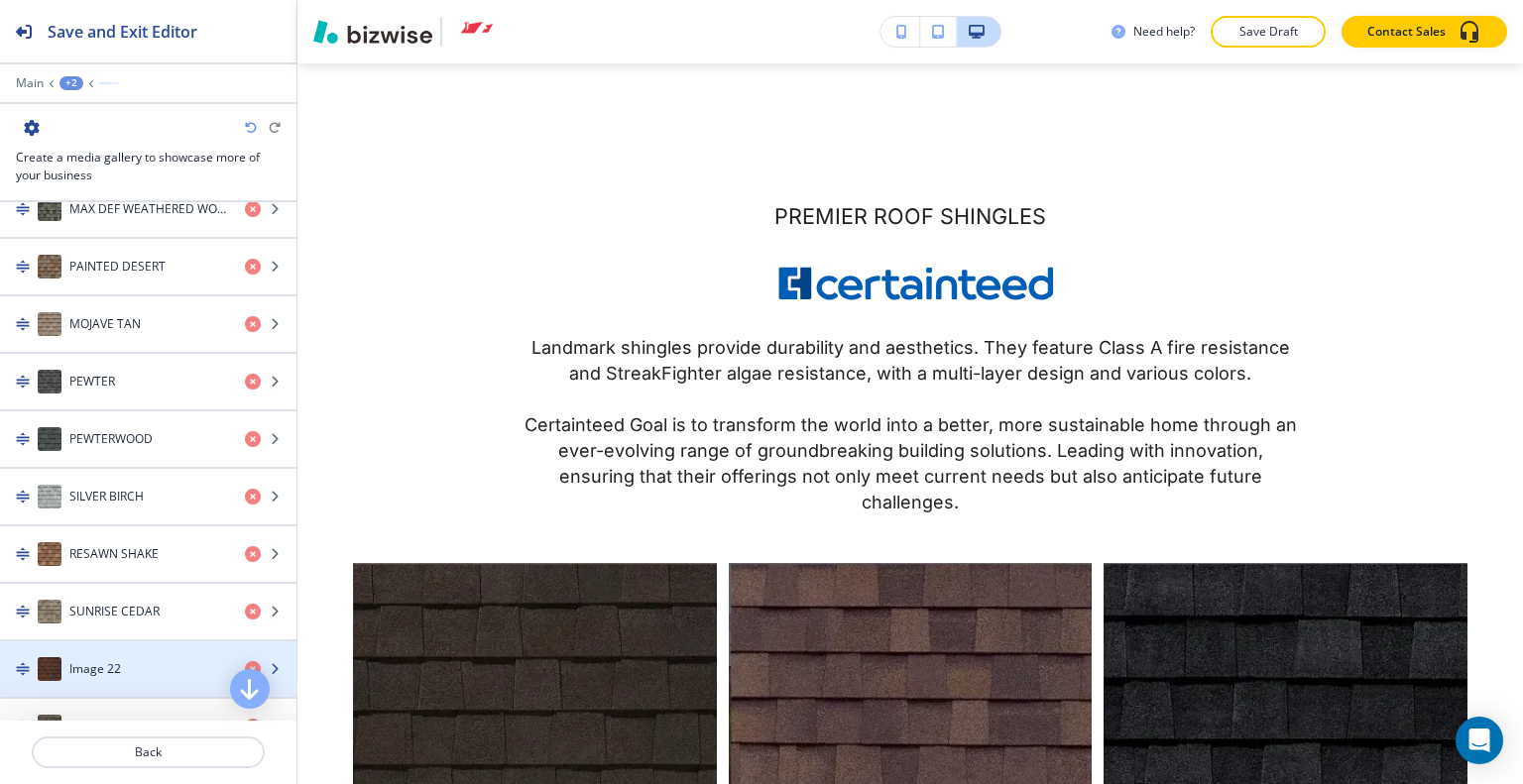 scroll, scrollTop: 1982, scrollLeft: 0, axis: vertical 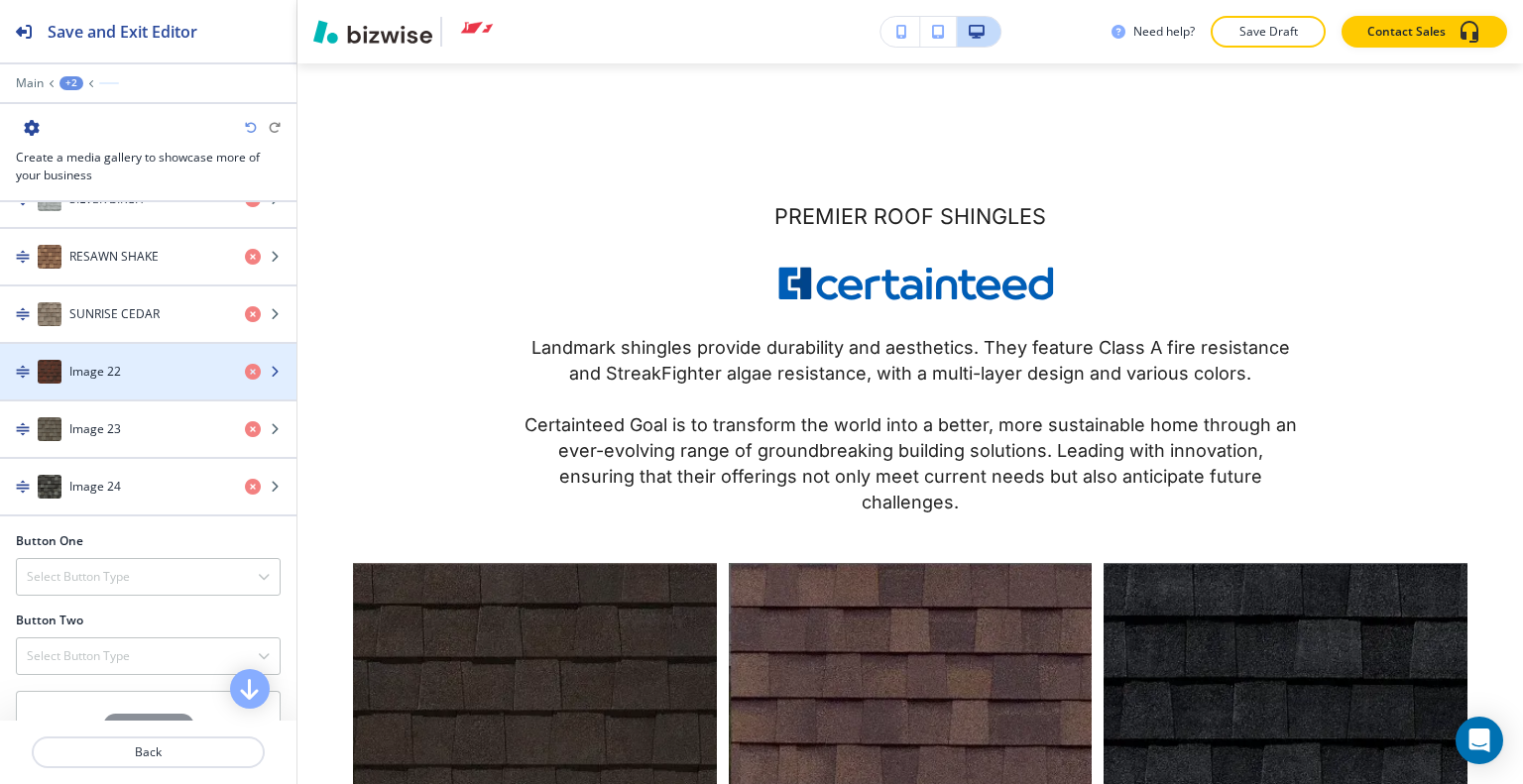 click on "Image 22" at bounding box center (114, 372) 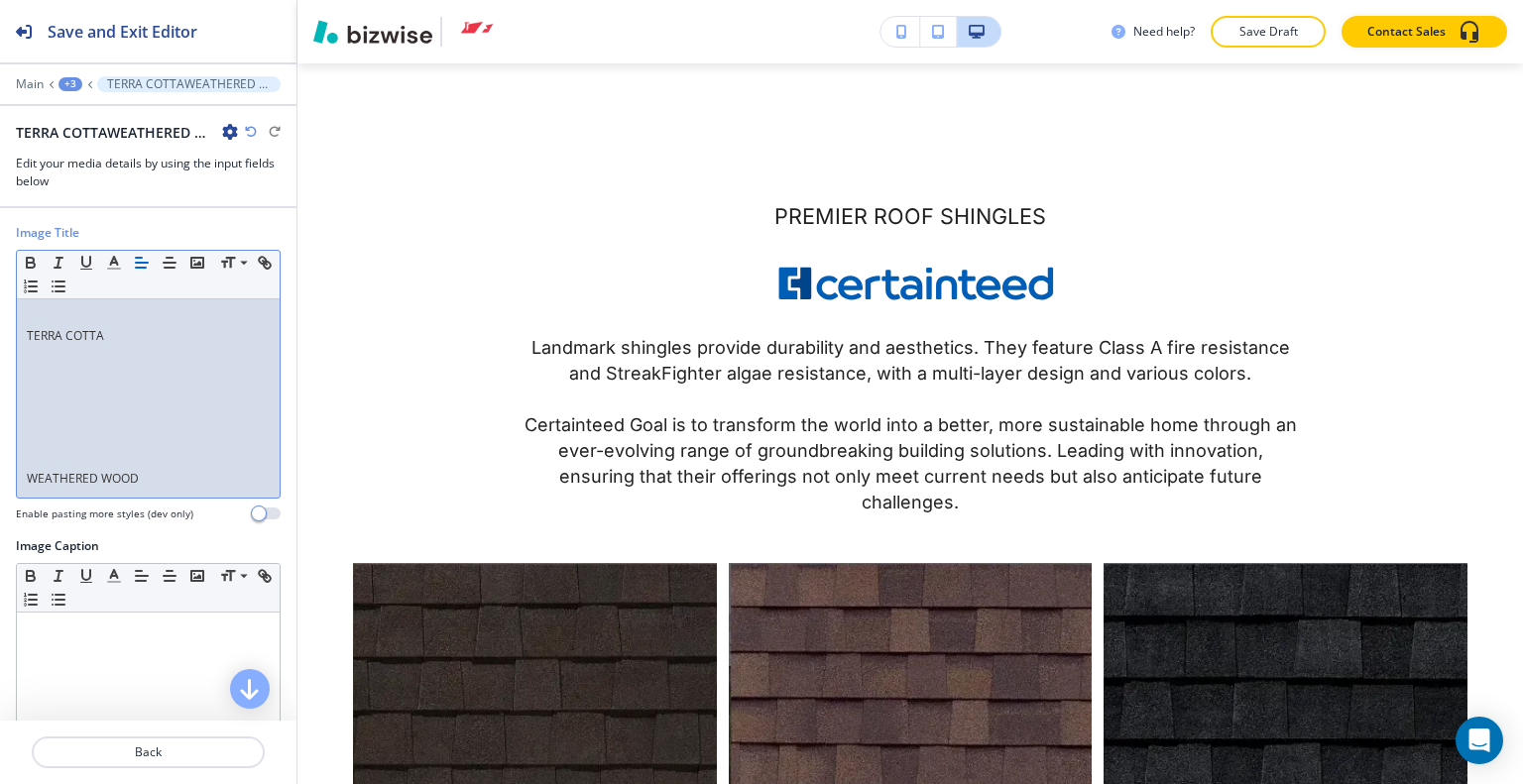 scroll, scrollTop: 0, scrollLeft: 0, axis: both 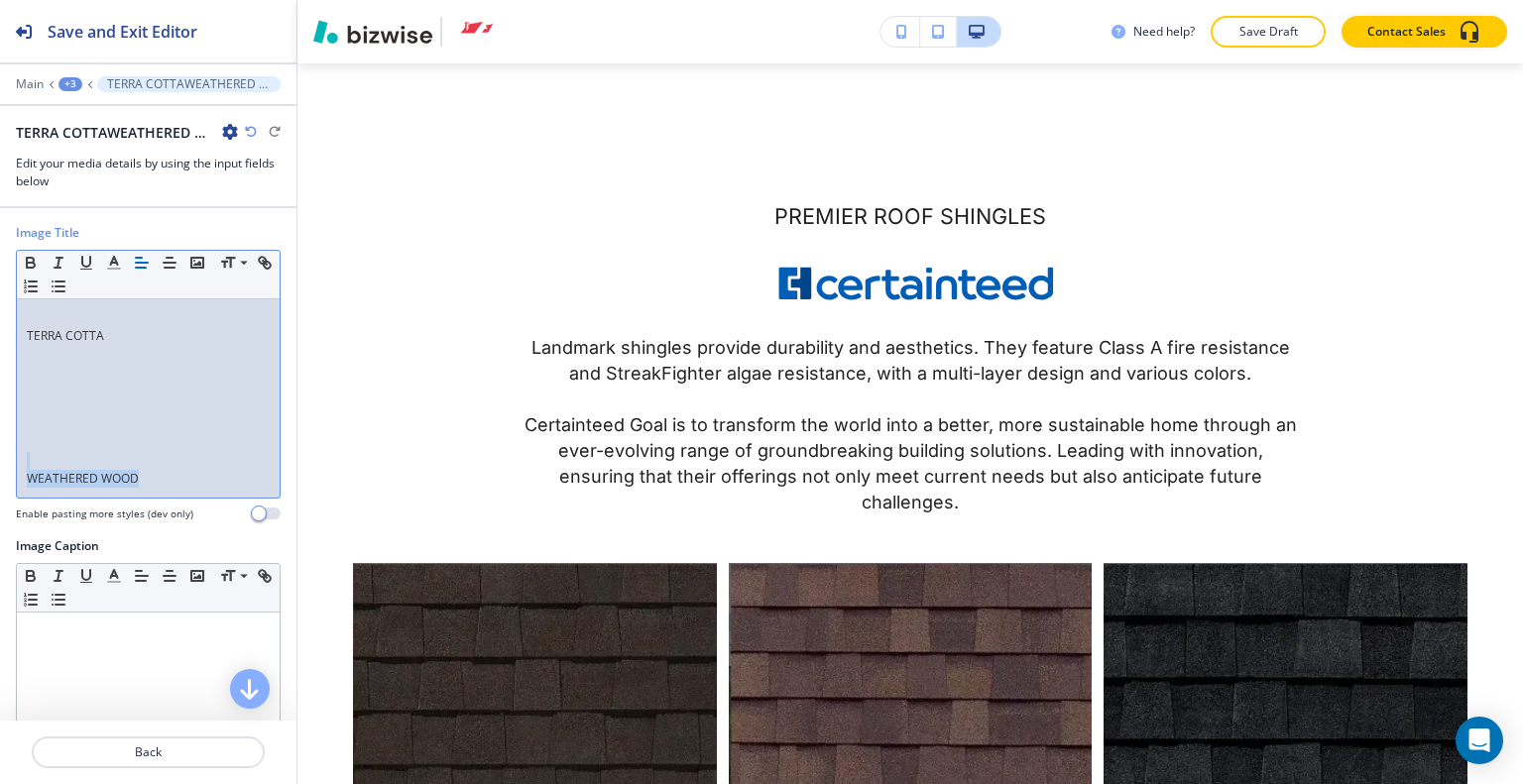 drag, startPoint x: 184, startPoint y: 475, endPoint x: 0, endPoint y: 451, distance: 185.55862 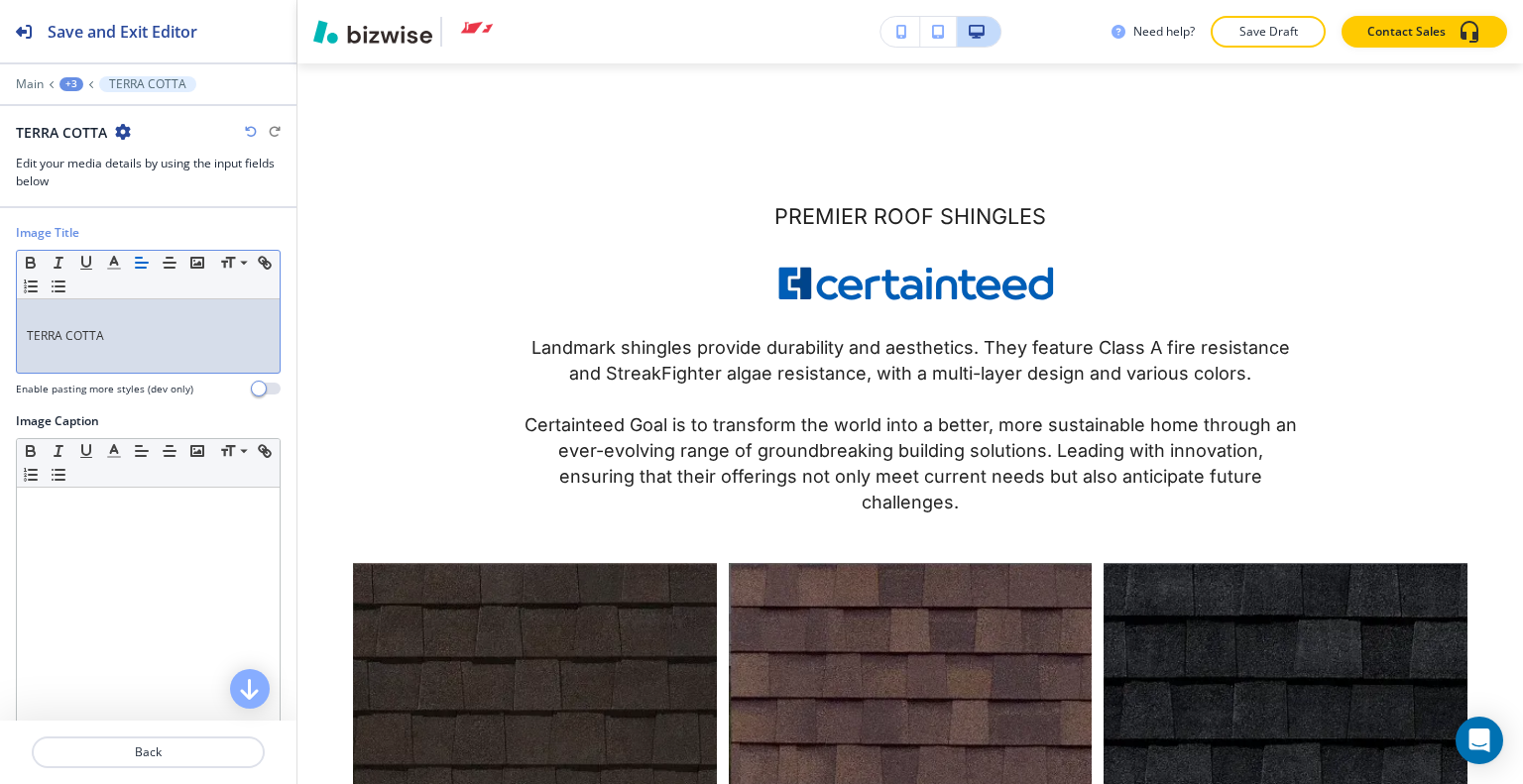 click on "TERRA COTTA" at bounding box center (148, 336) 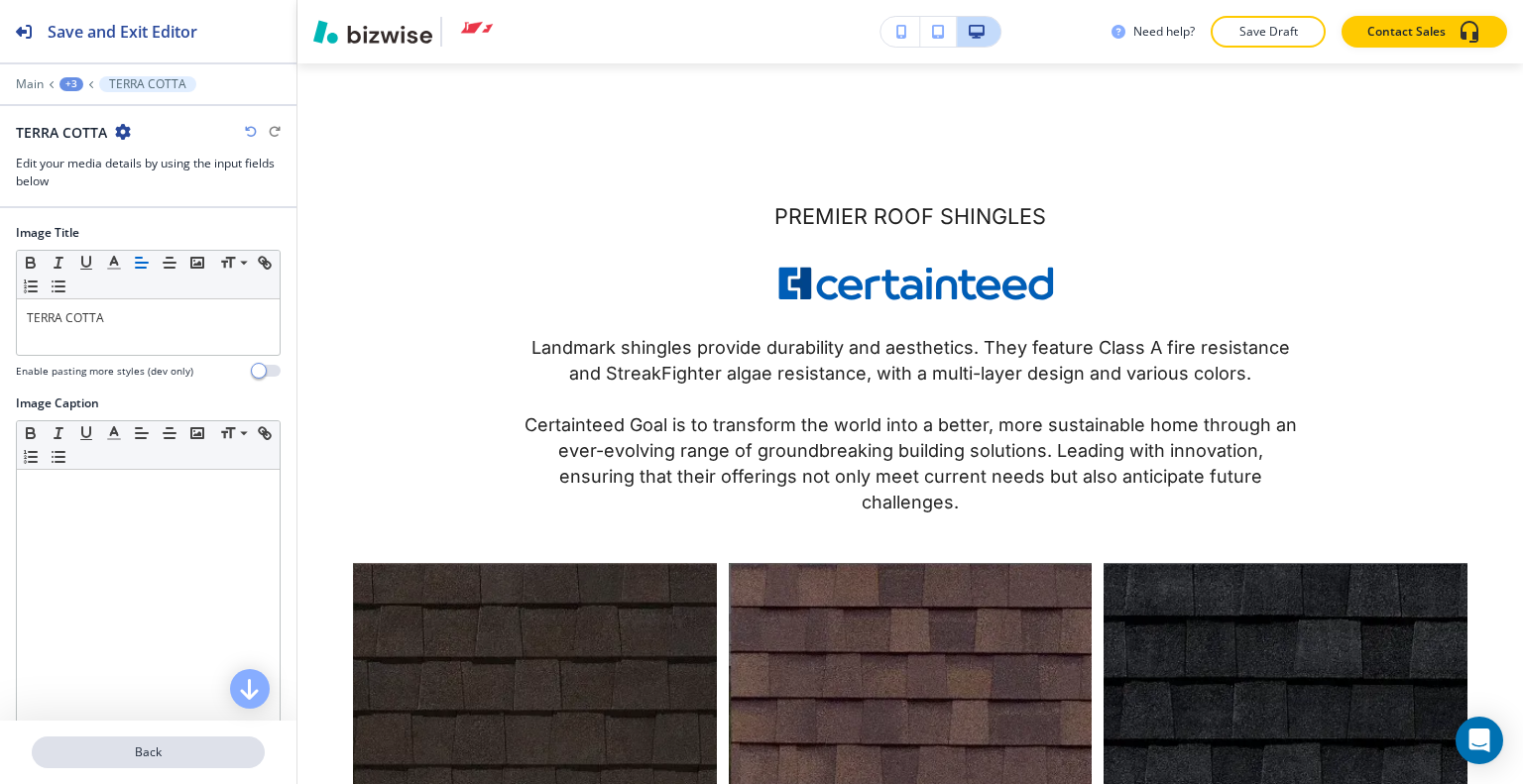 click on "Back" at bounding box center [148, 752] 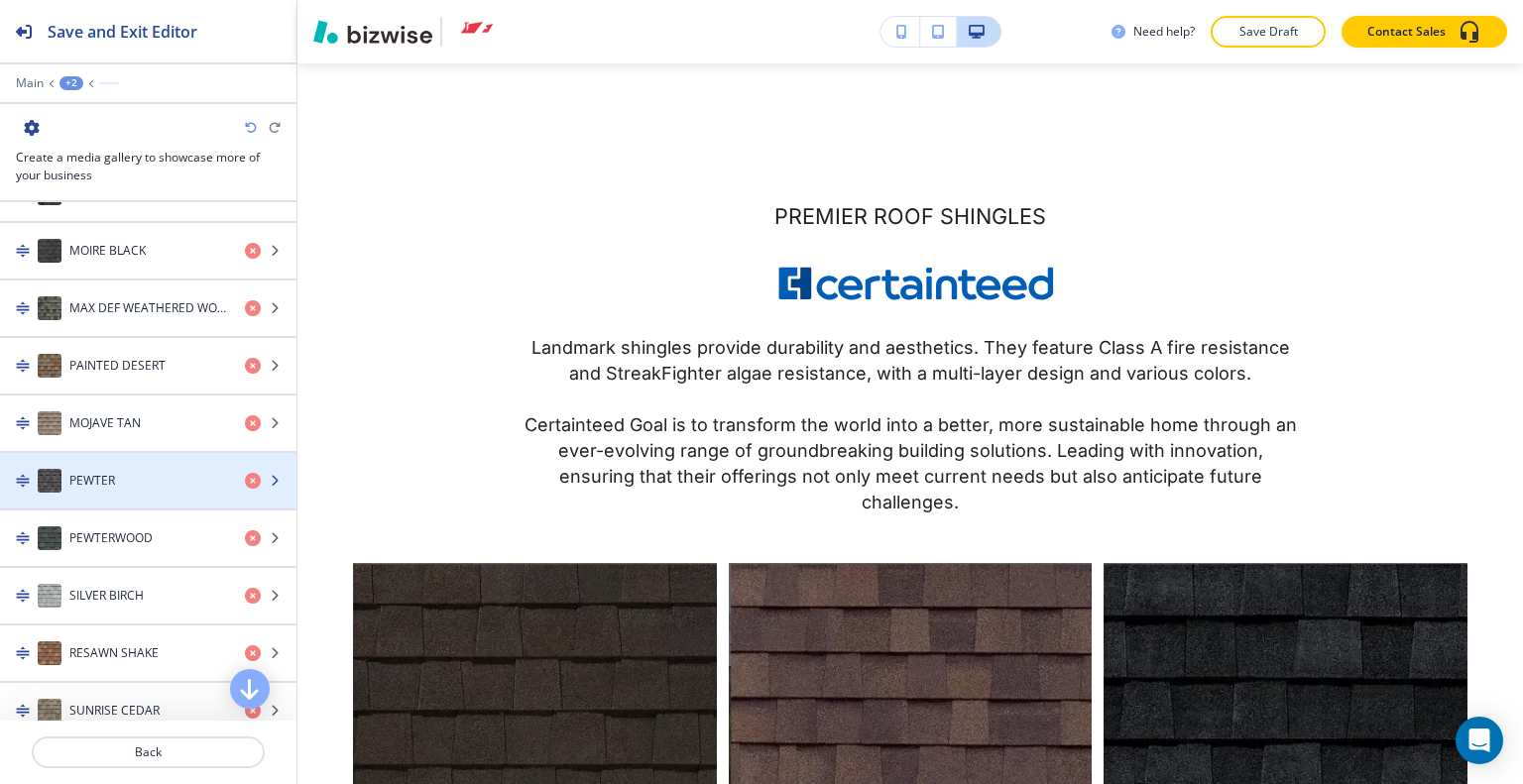 scroll, scrollTop: 1883, scrollLeft: 0, axis: vertical 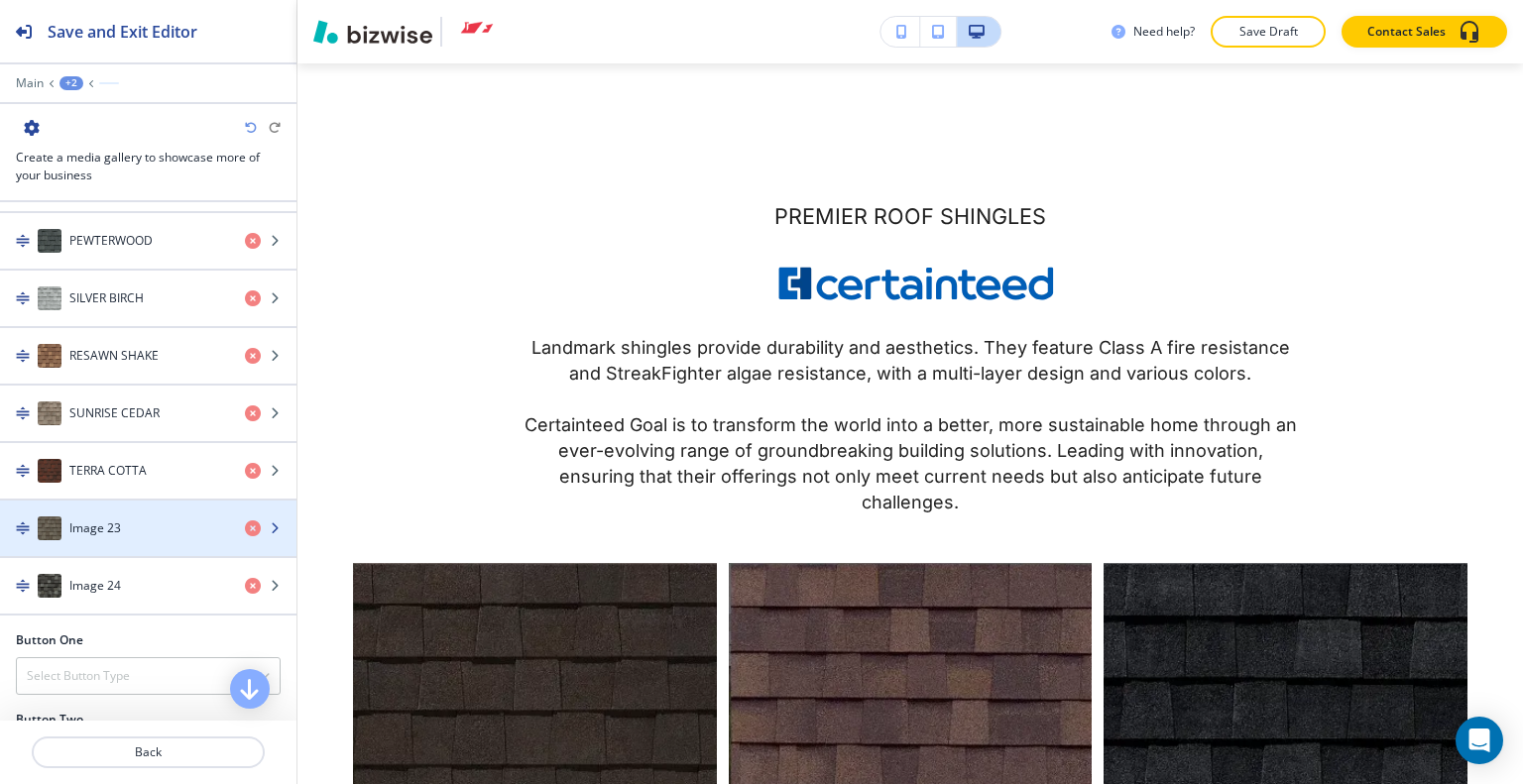 click on "Image 23" at bounding box center (114, 528) 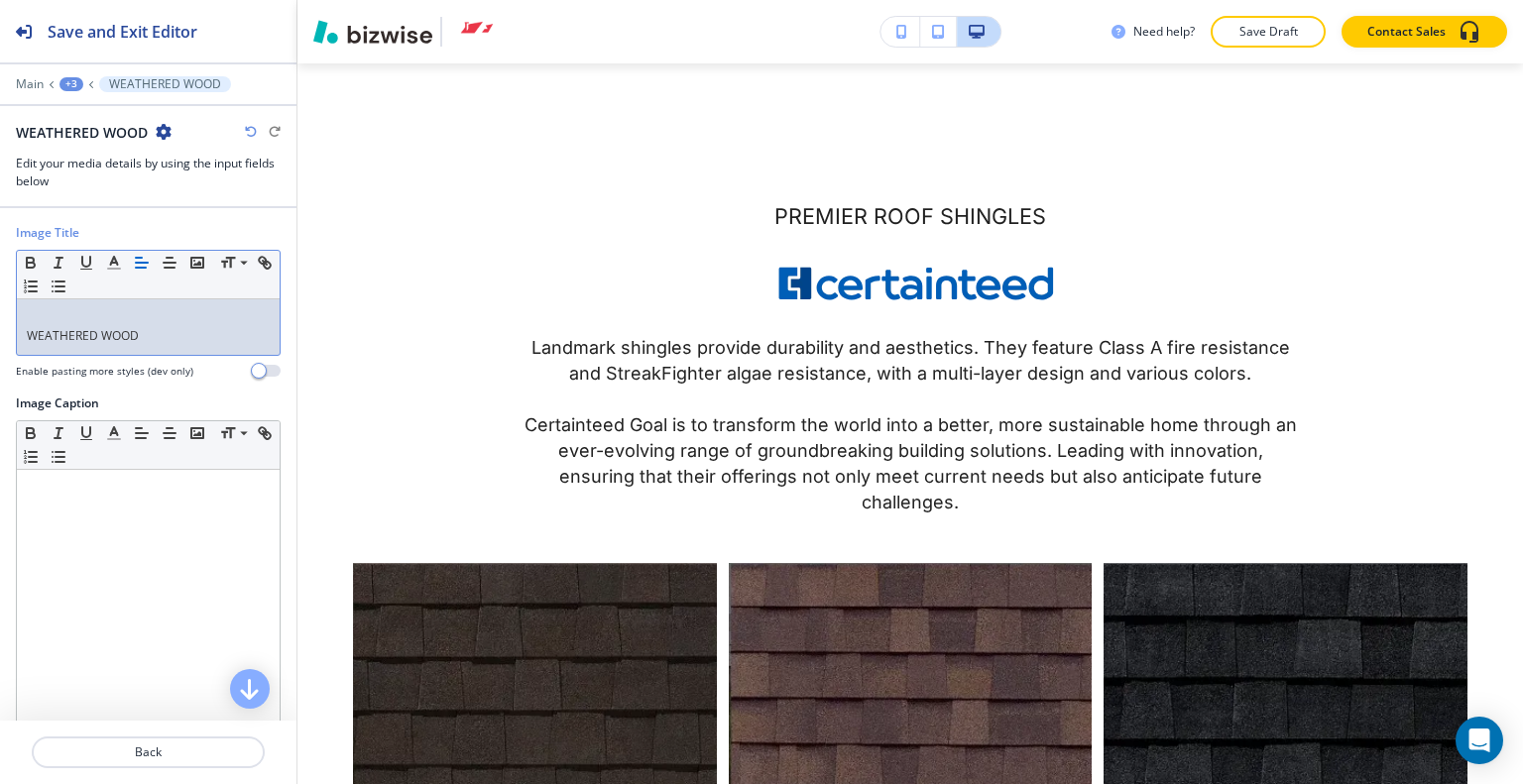 scroll, scrollTop: 0, scrollLeft: 0, axis: both 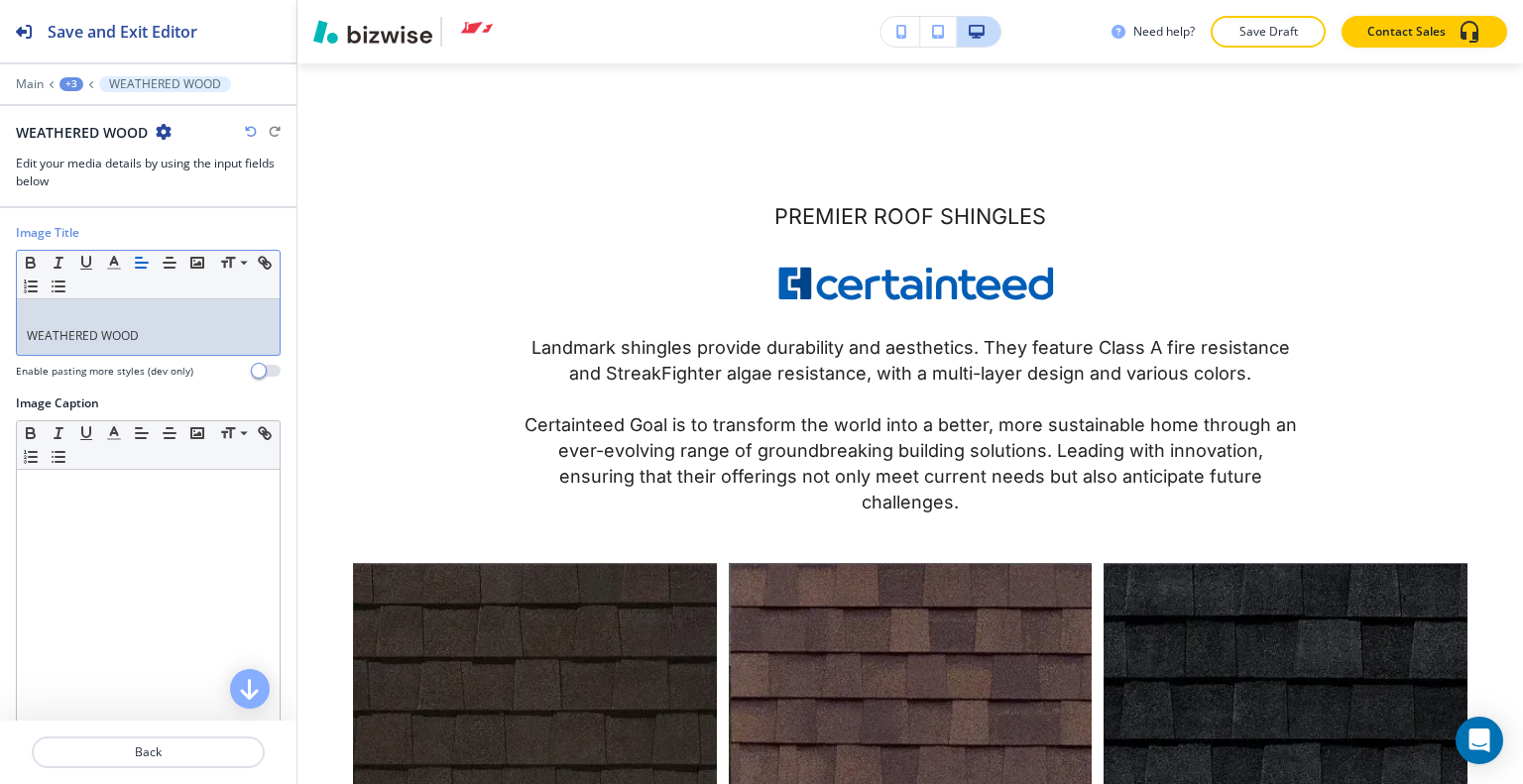 click on "WEATHERED WOOD" at bounding box center (148, 327) 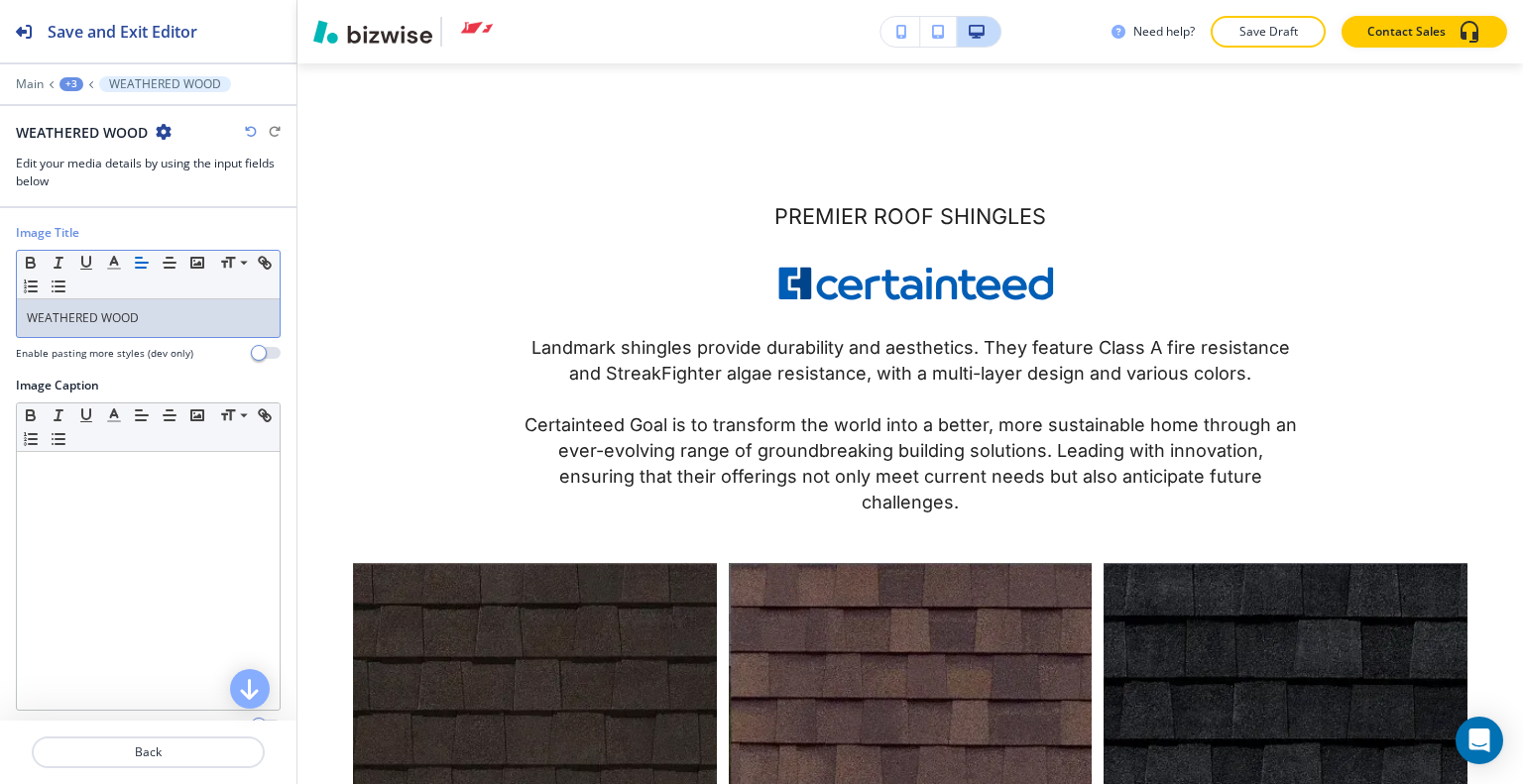 scroll, scrollTop: 195, scrollLeft: 0, axis: vertical 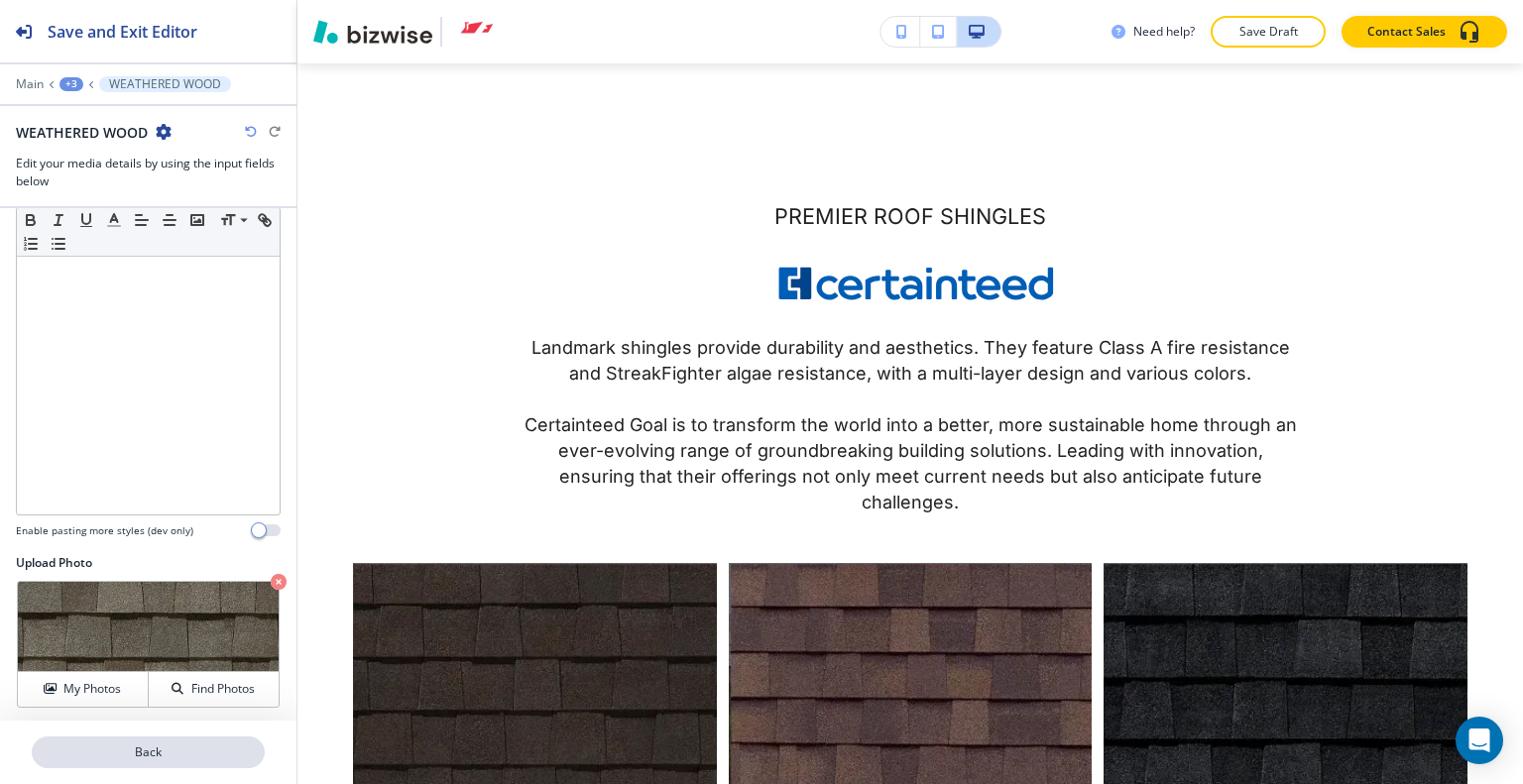 click on "Back" at bounding box center [148, 752] 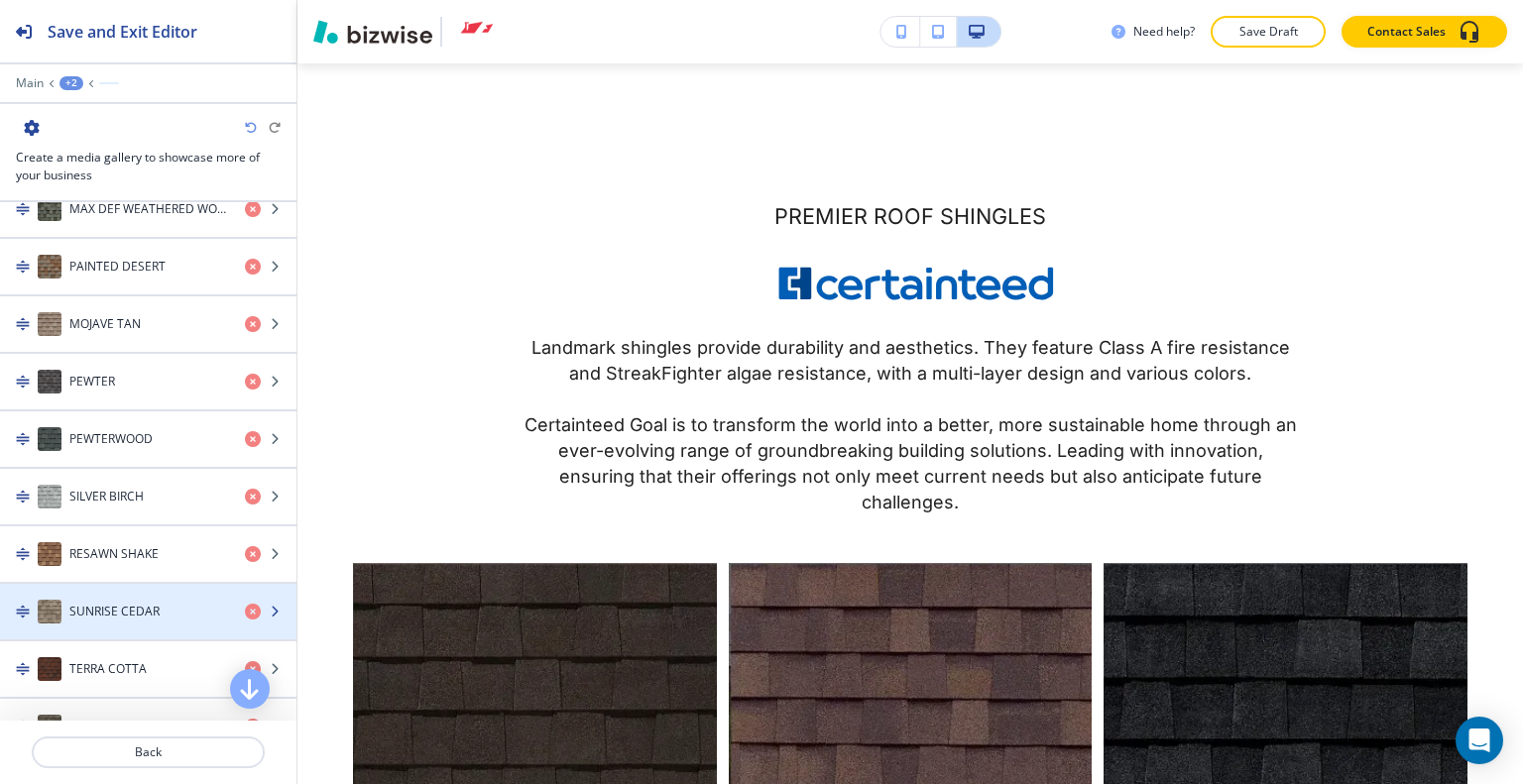 scroll, scrollTop: 1982, scrollLeft: 0, axis: vertical 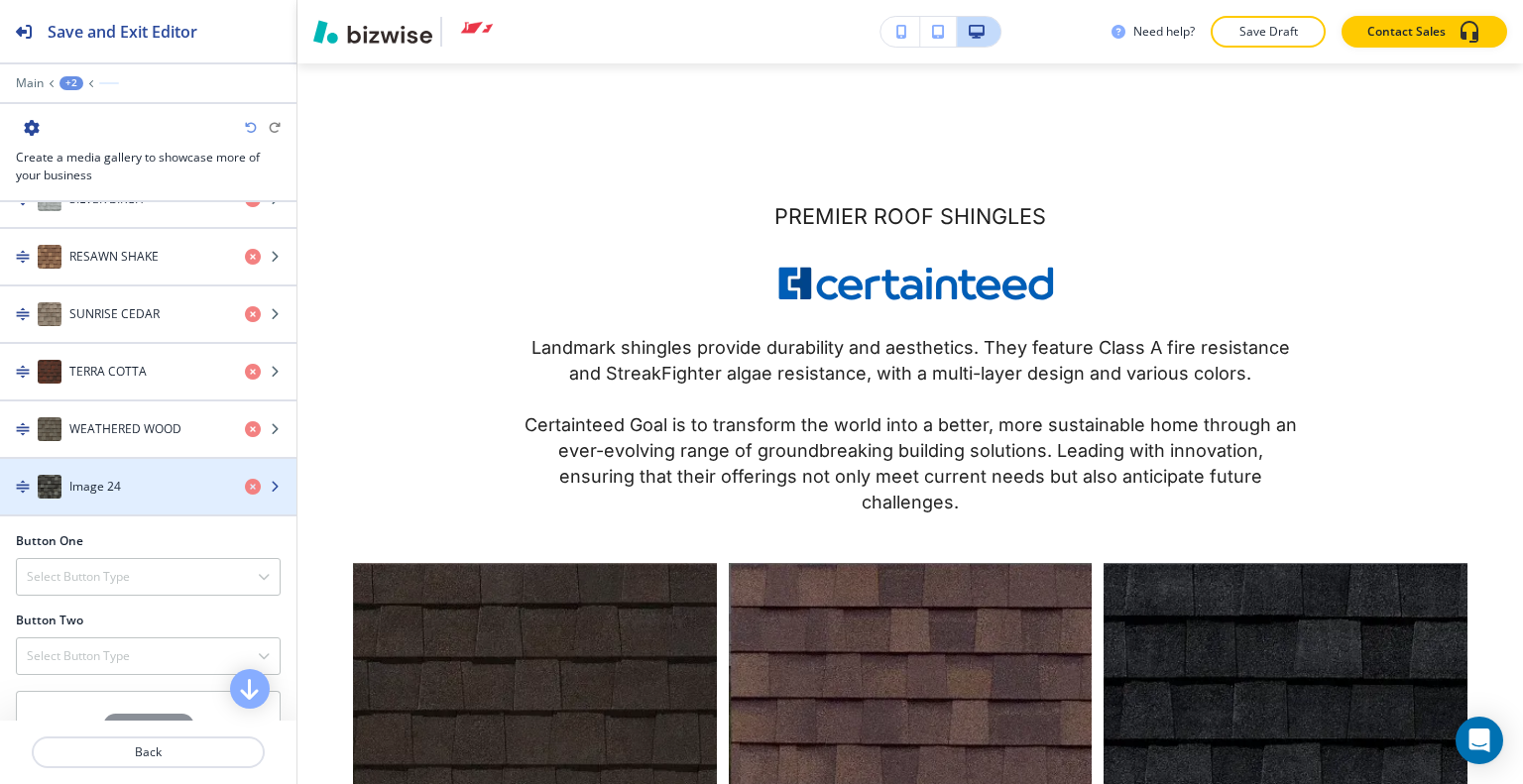 click at bounding box center [148, 506] 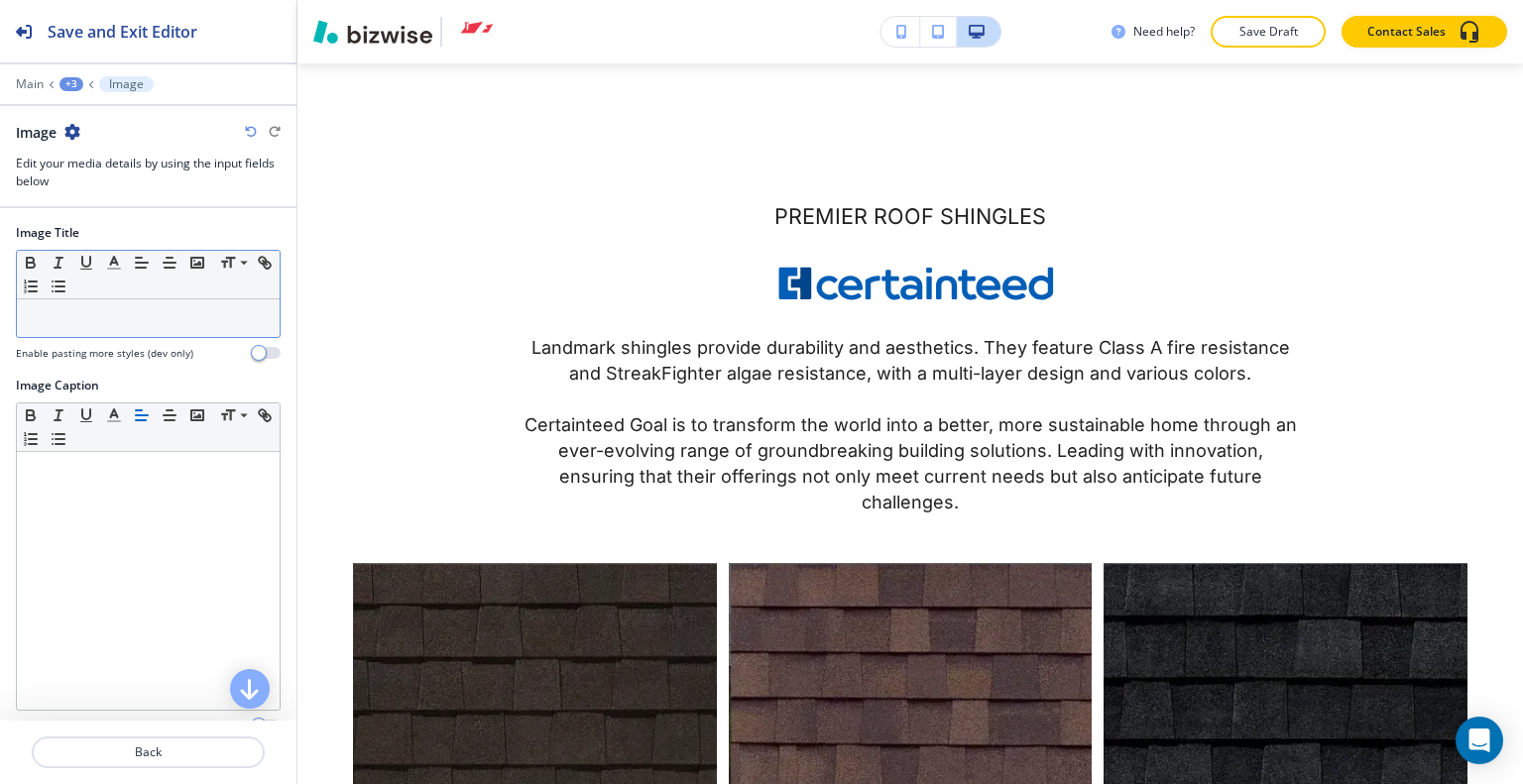 click at bounding box center [148, 318] 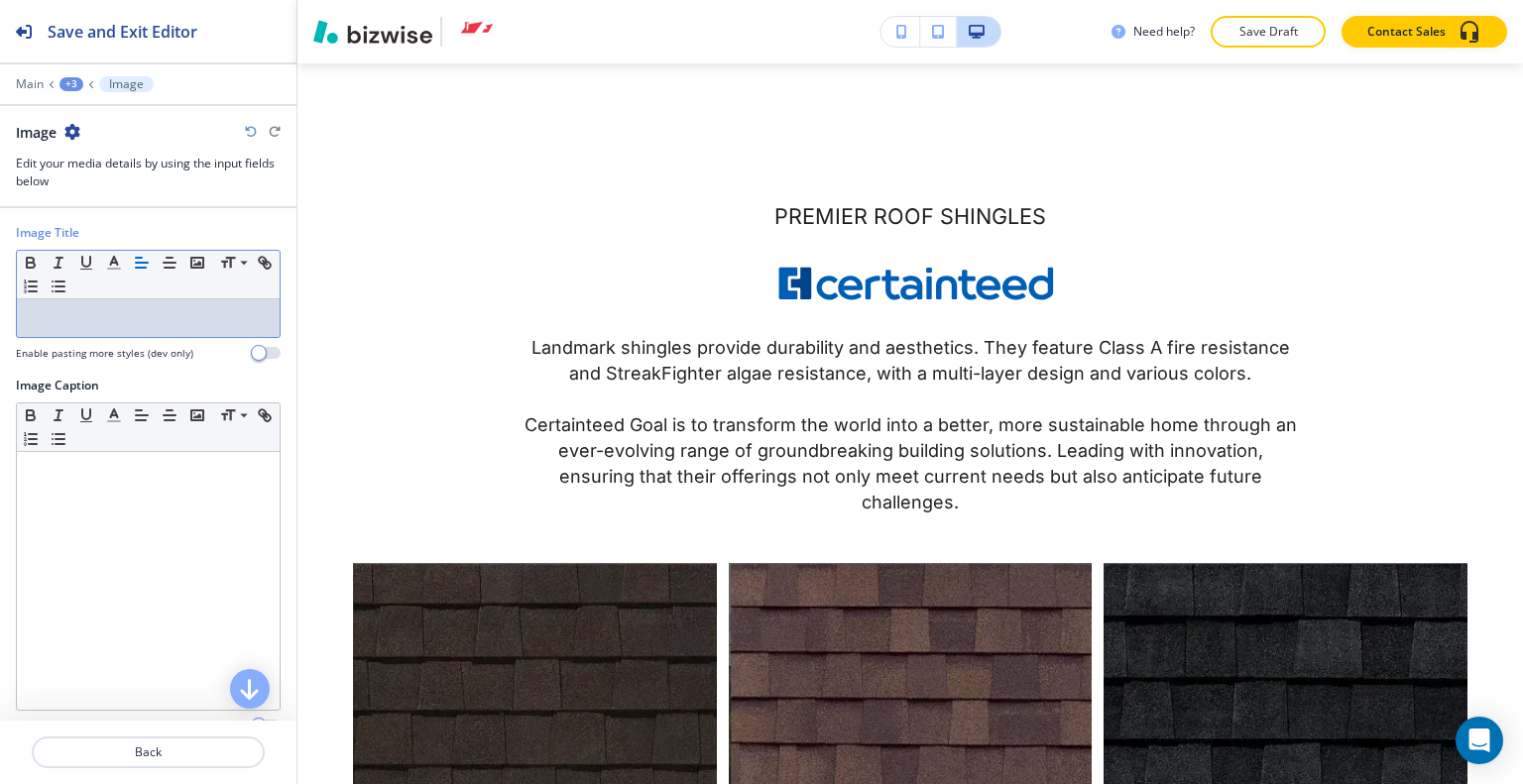 type 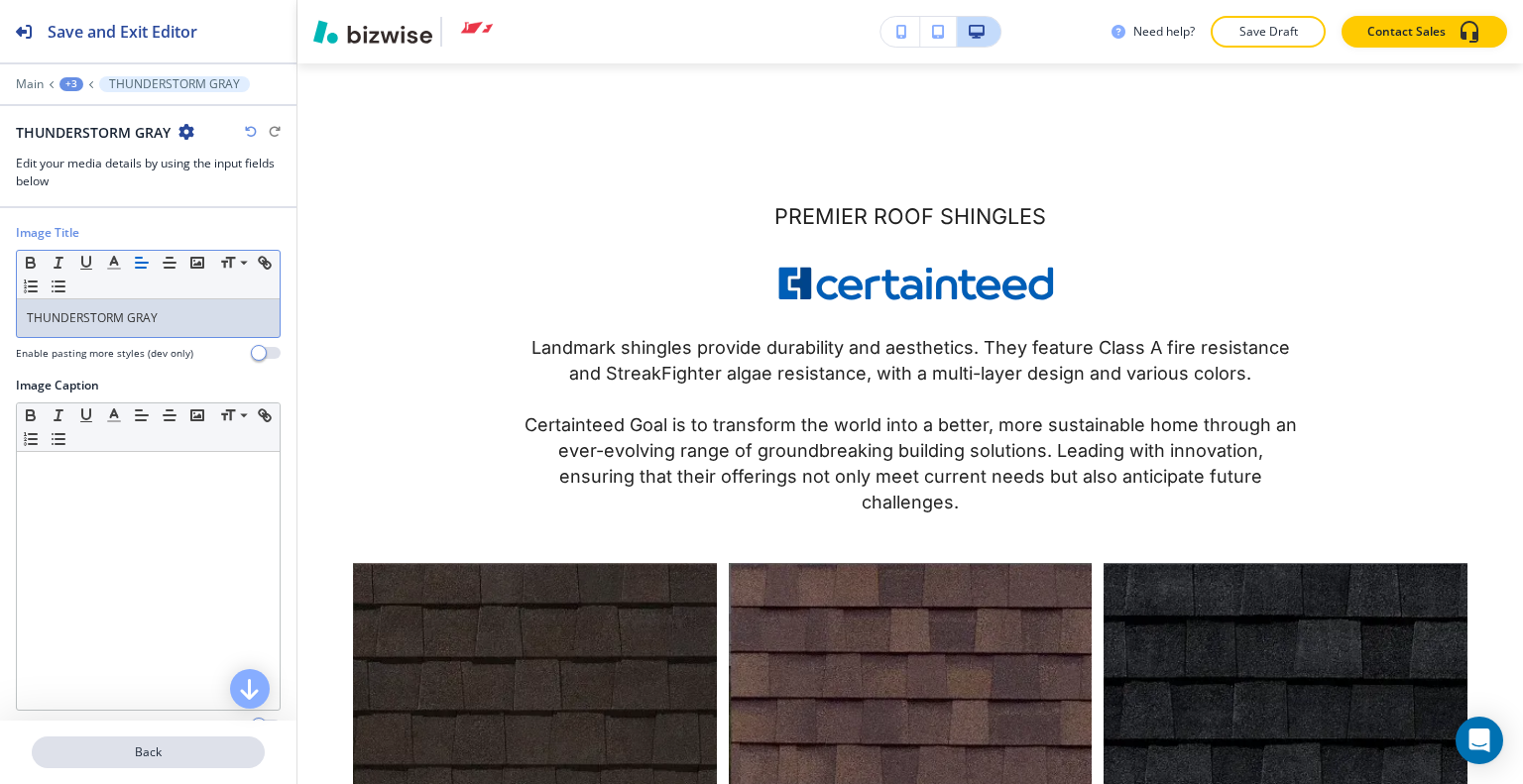 click on "Back" at bounding box center [148, 752] 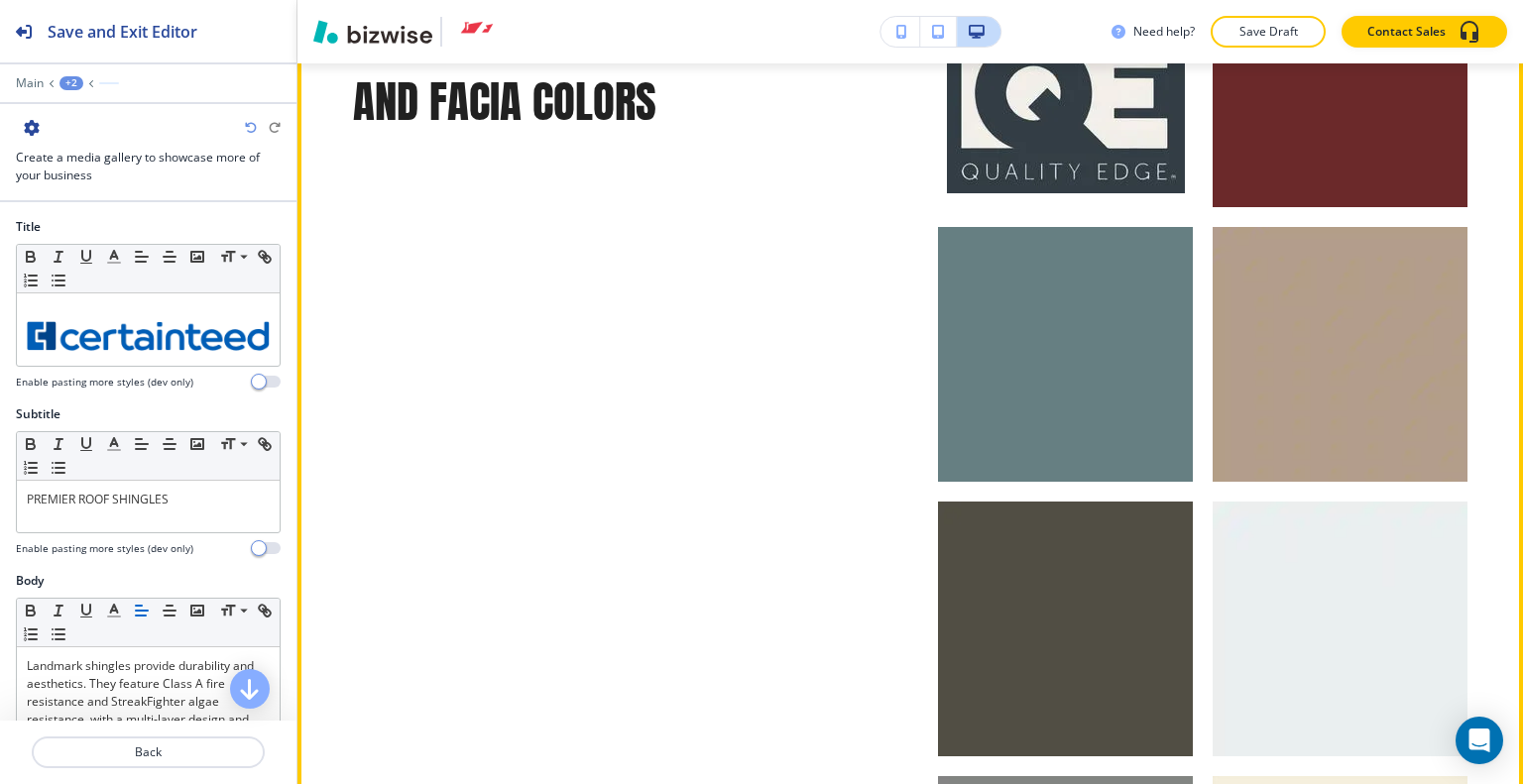scroll, scrollTop: 15038, scrollLeft: 0, axis: vertical 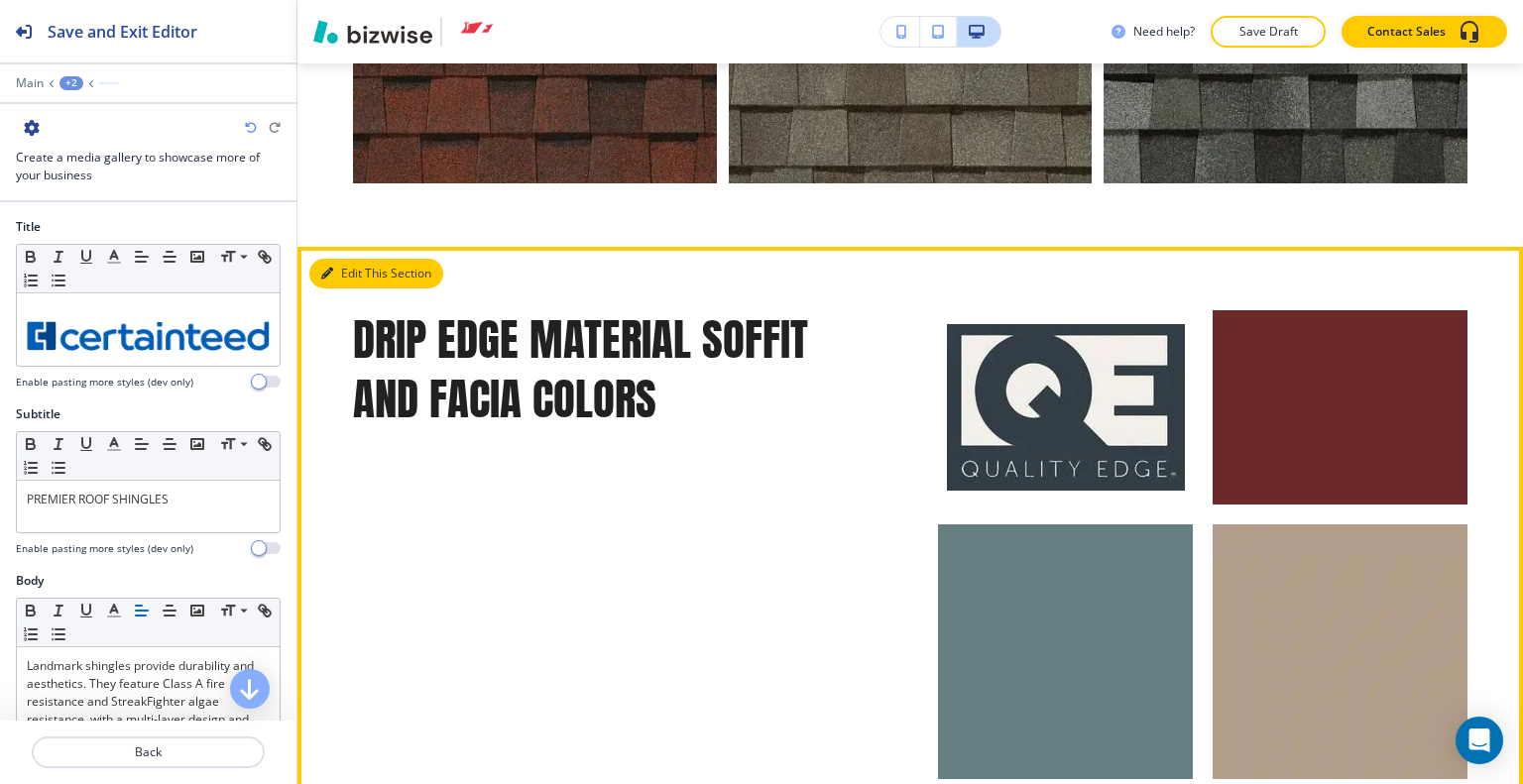 click on "Edit This Section" at bounding box center (376, 274) 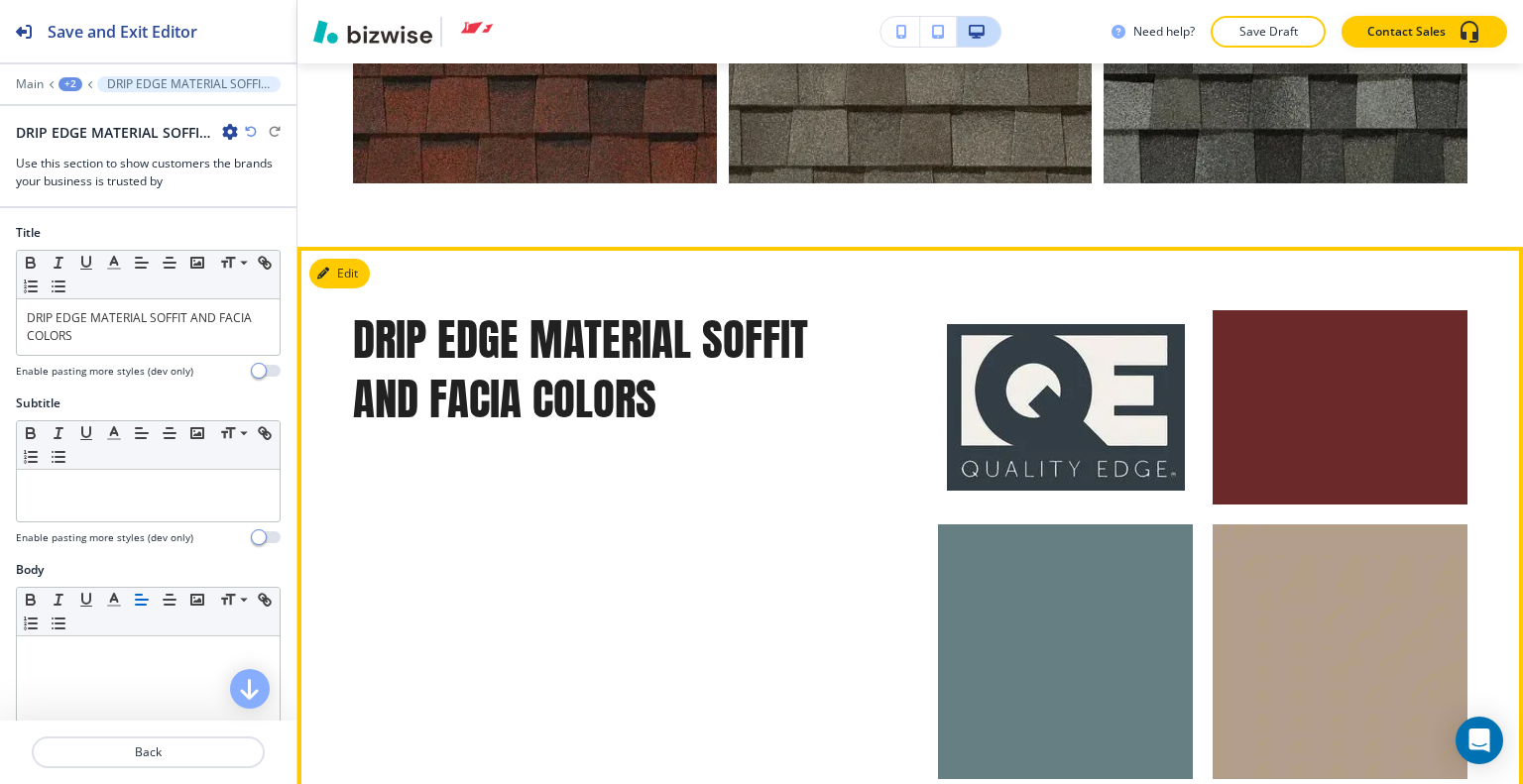 scroll, scrollTop: 15106, scrollLeft: 0, axis: vertical 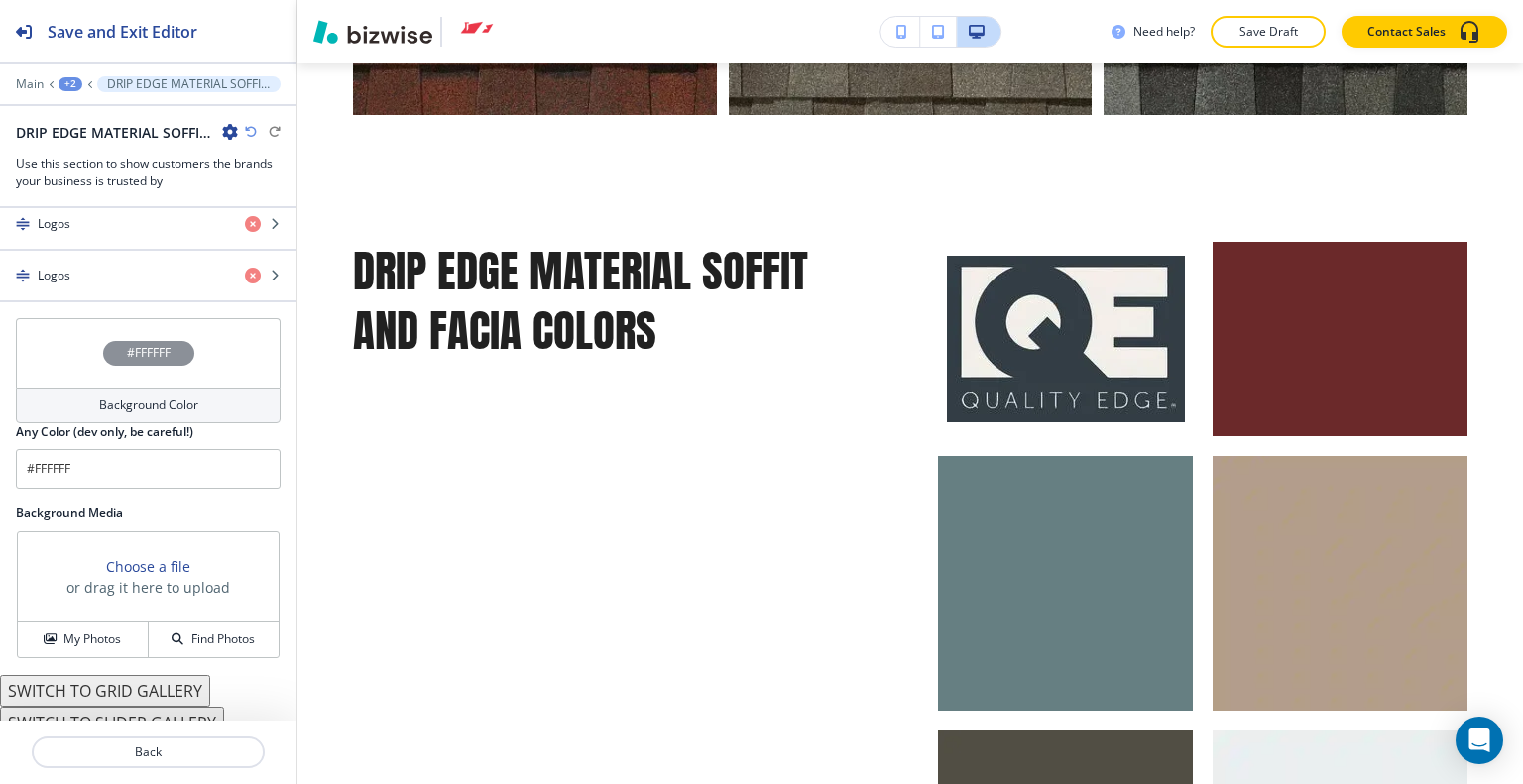 click on "SWITCH TO GRID GALLERY" at bounding box center (105, 691) 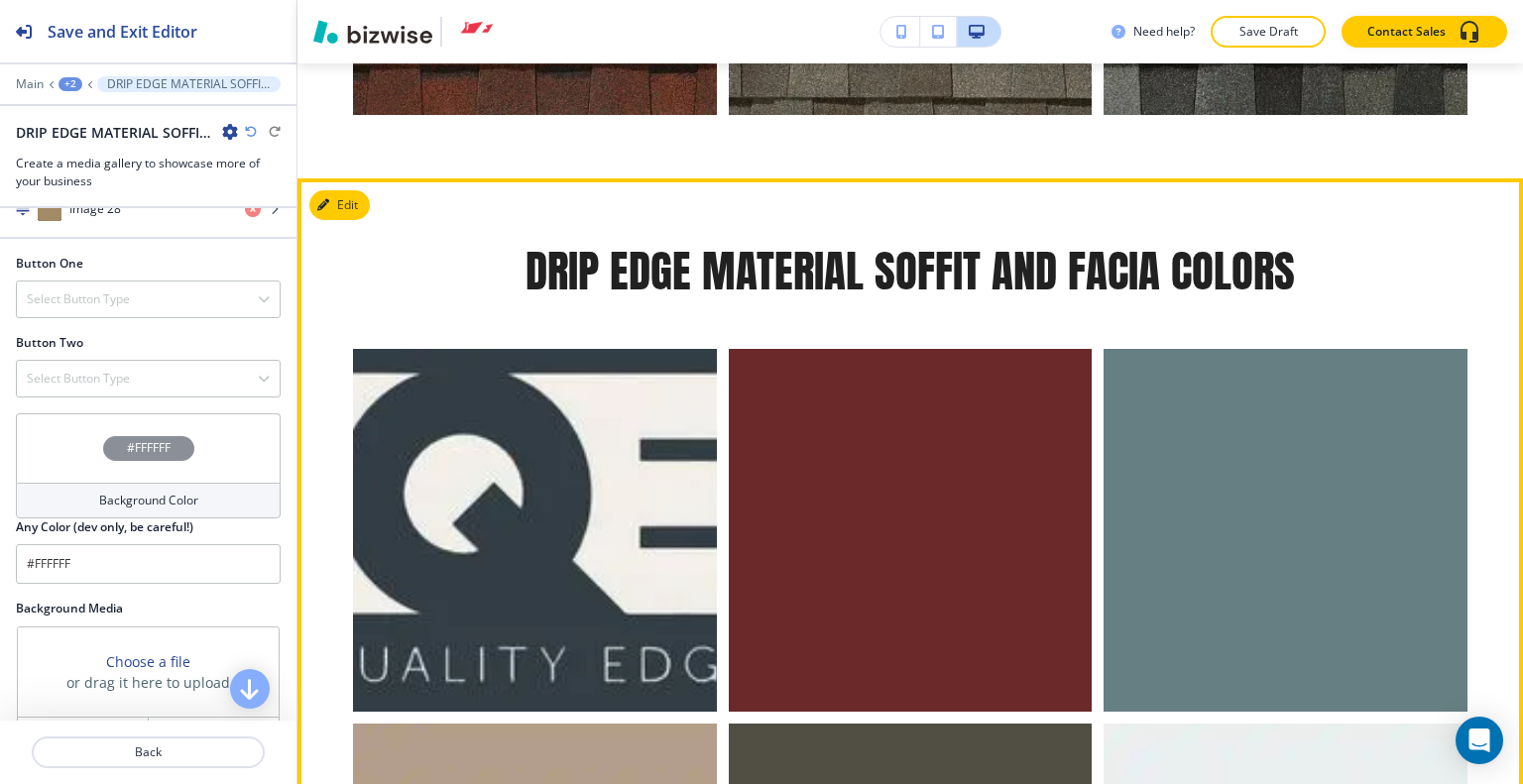scroll, scrollTop: 14710, scrollLeft: 0, axis: vertical 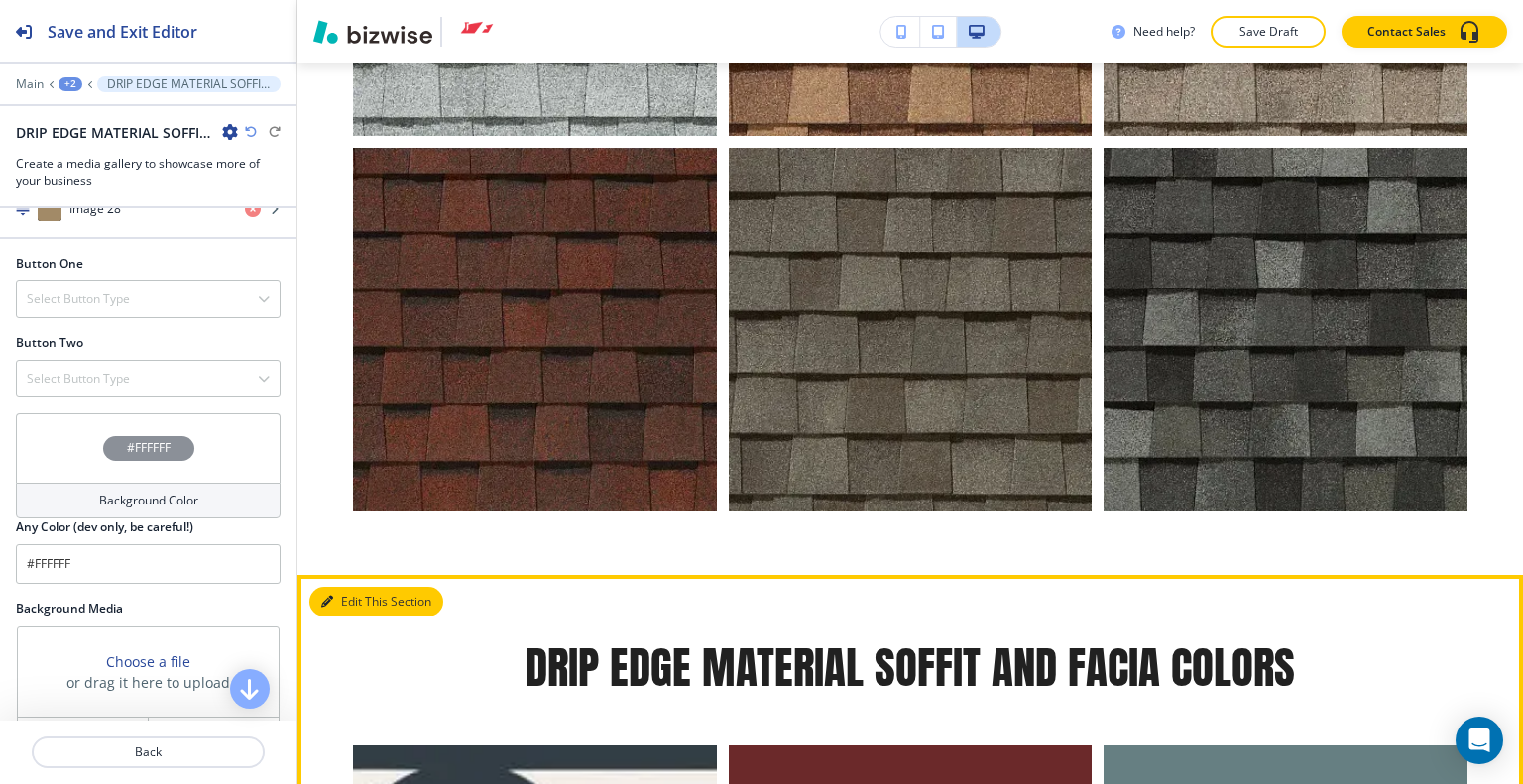 click on "Edit This Section" at bounding box center (376, 602) 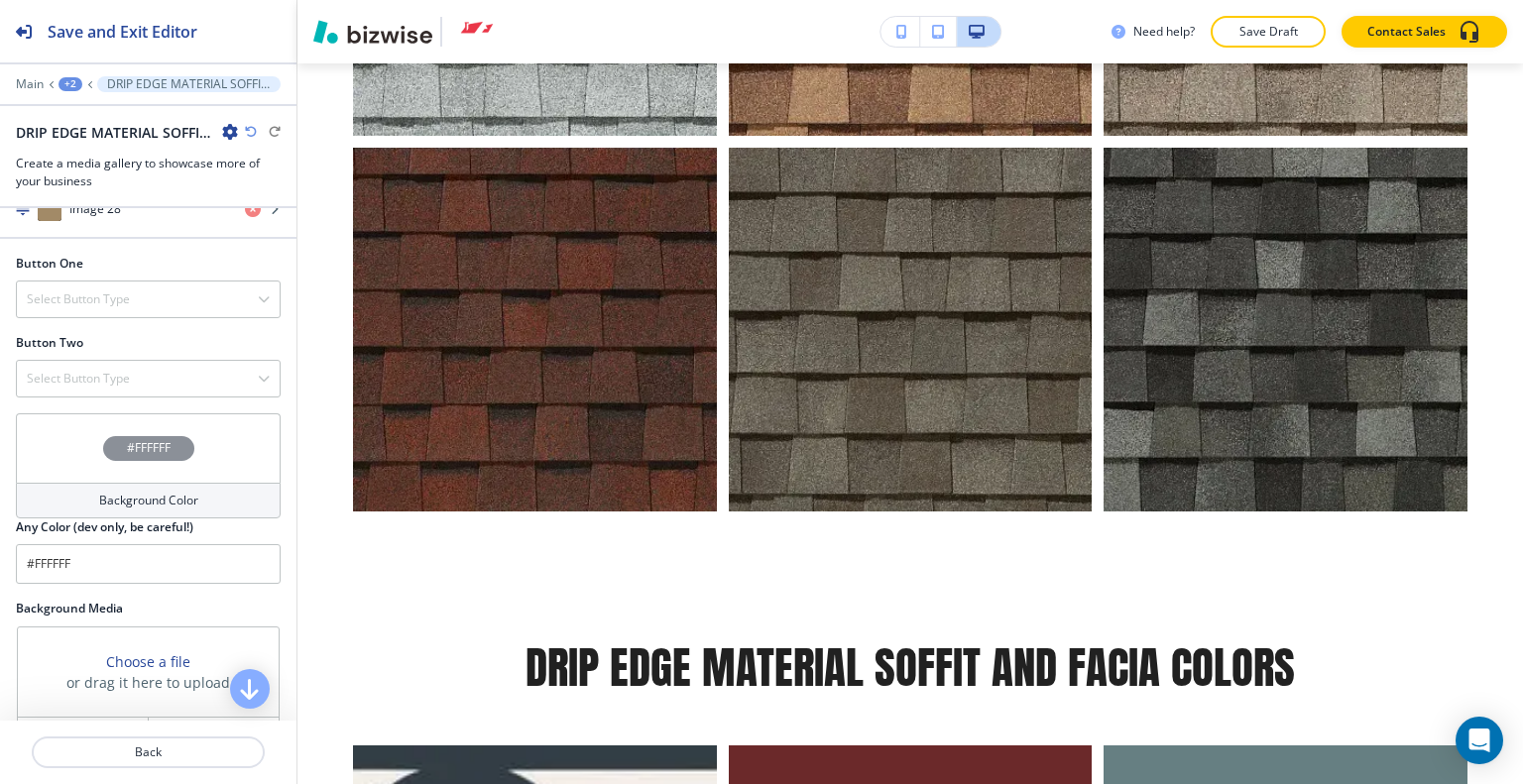 scroll, scrollTop: 2830, scrollLeft: 0, axis: vertical 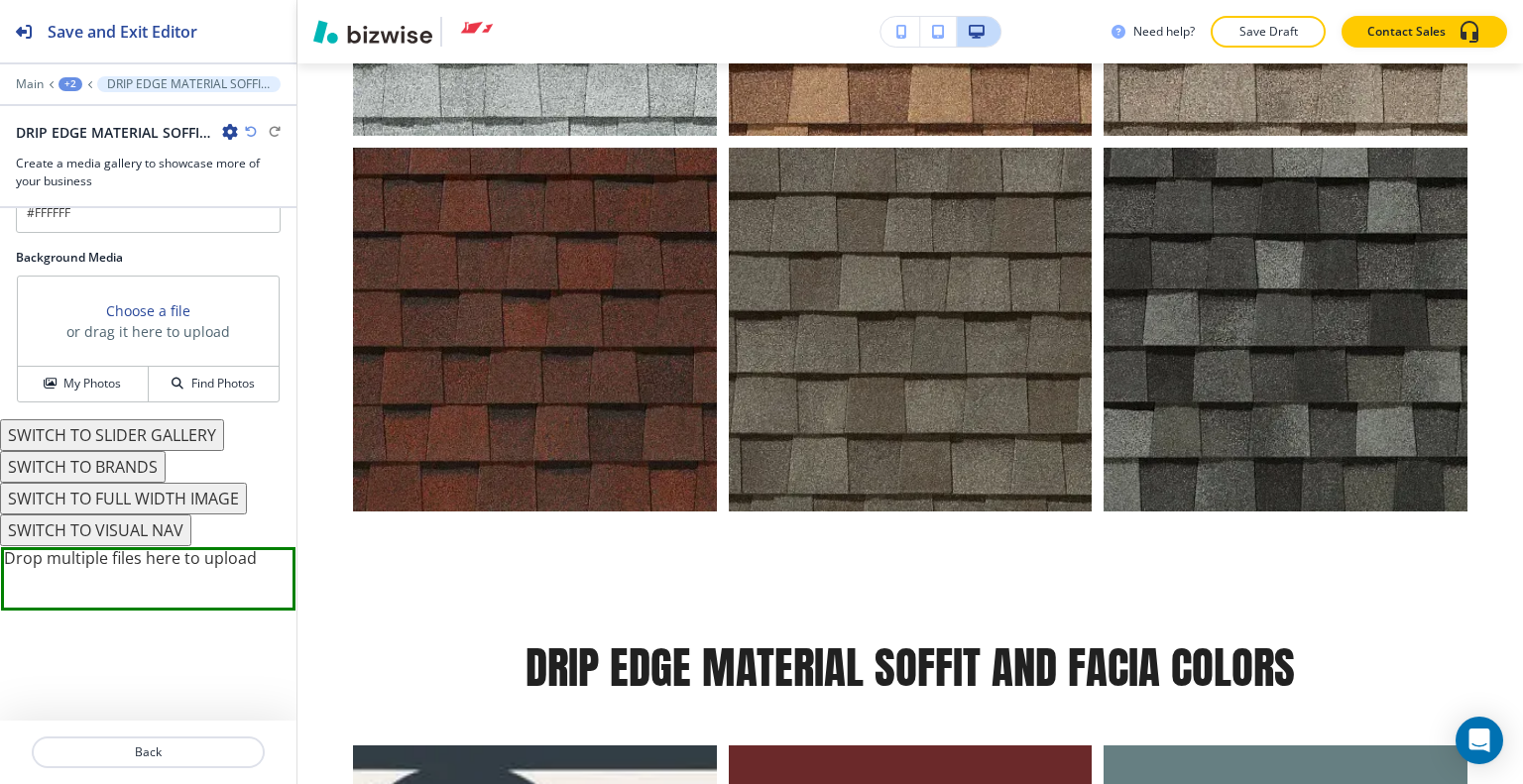 click on "SWITCH TO VISUAL NAV" at bounding box center (95, 530) 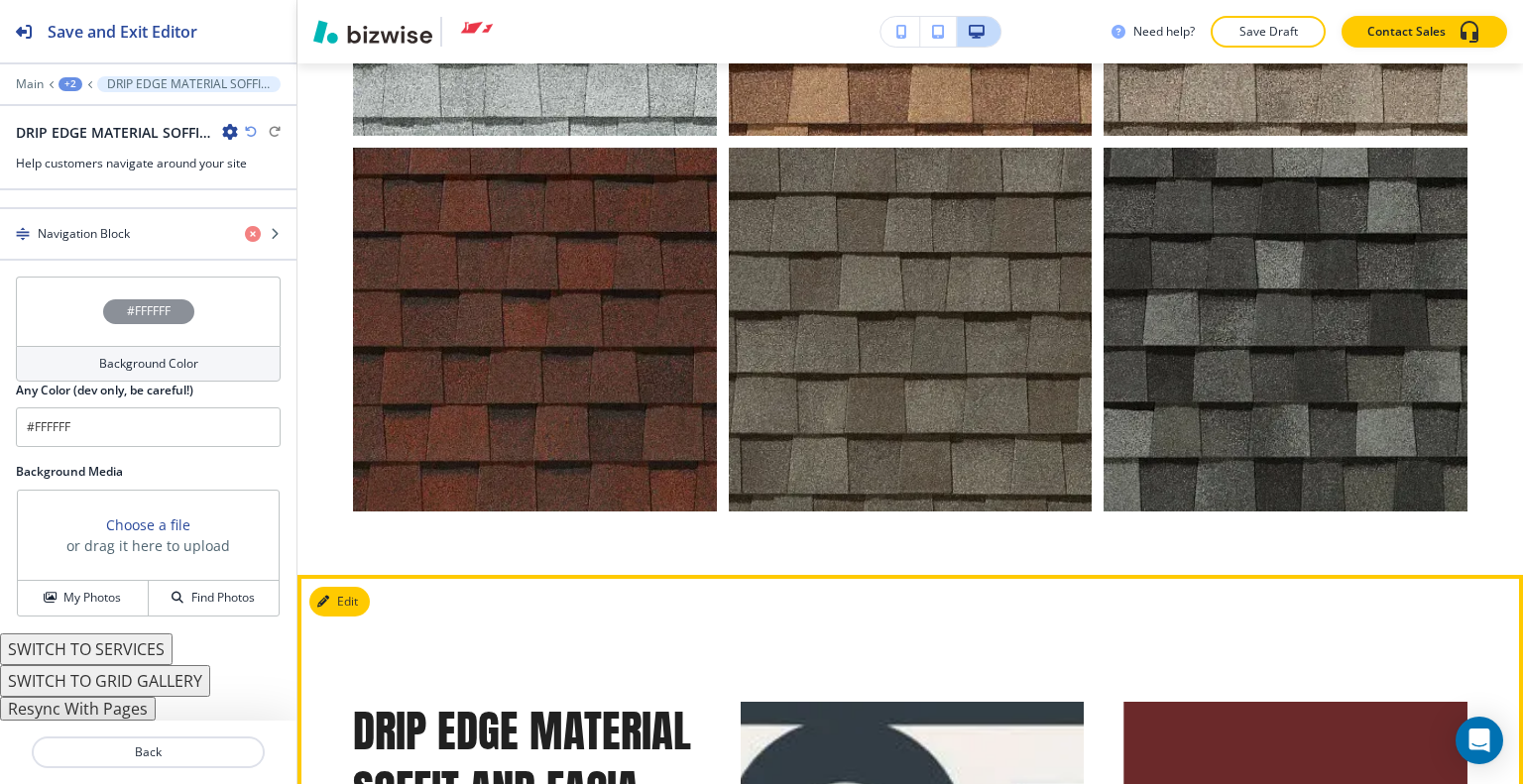 scroll, scrollTop: 2157, scrollLeft: 0, axis: vertical 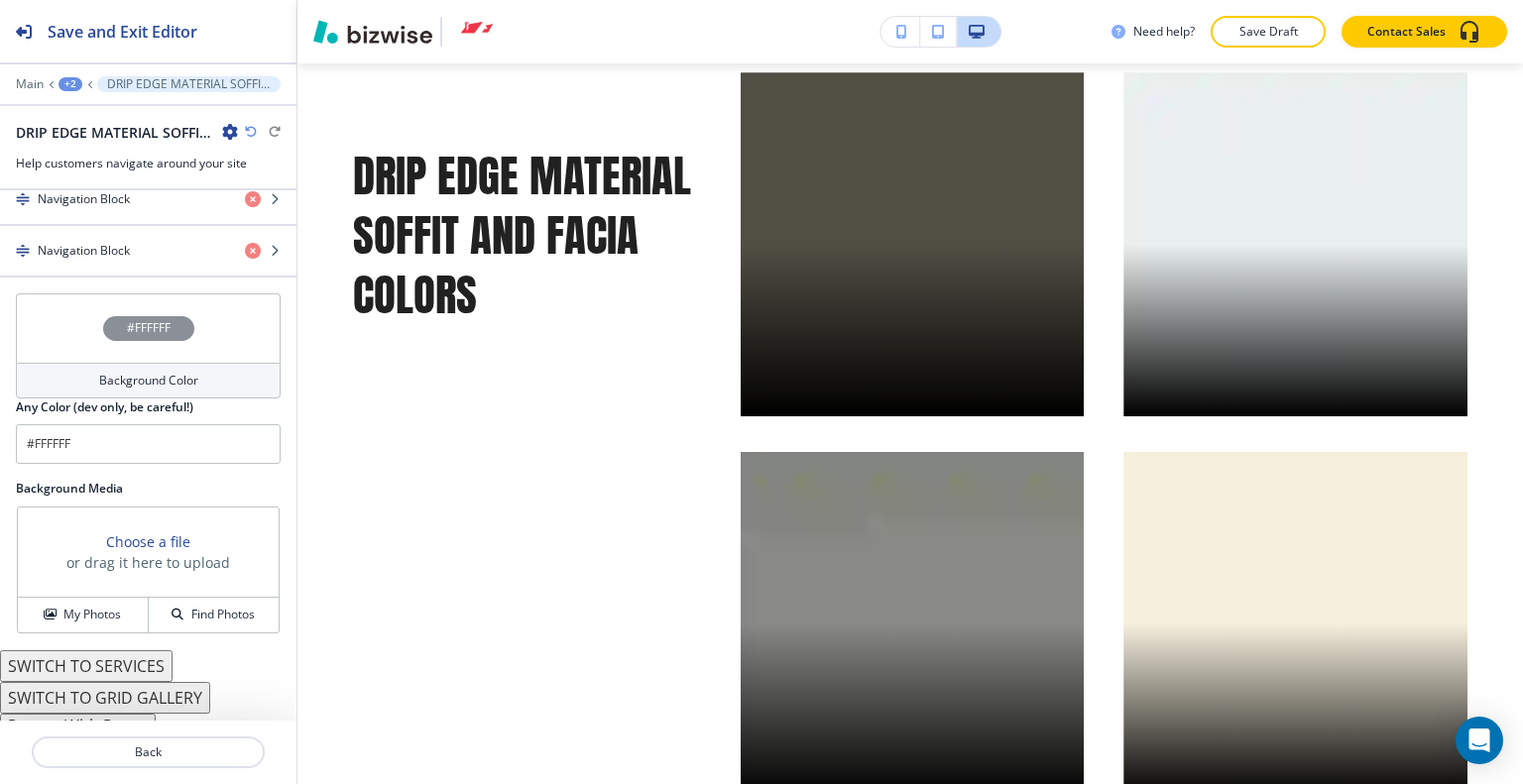 click on "SWITCH TO GRID GALLERY" at bounding box center (105, 698) 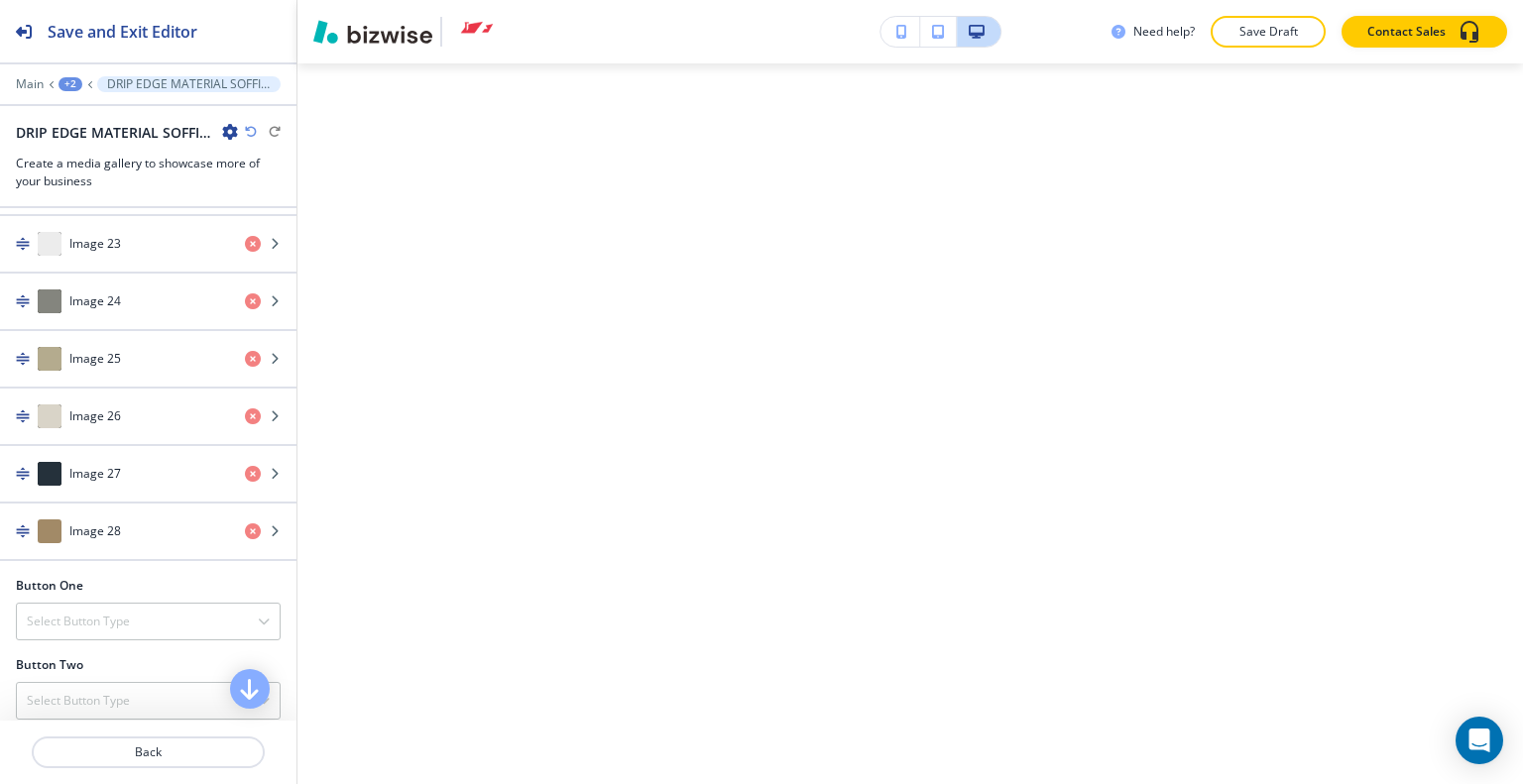 scroll, scrollTop: 2579, scrollLeft: 0, axis: vertical 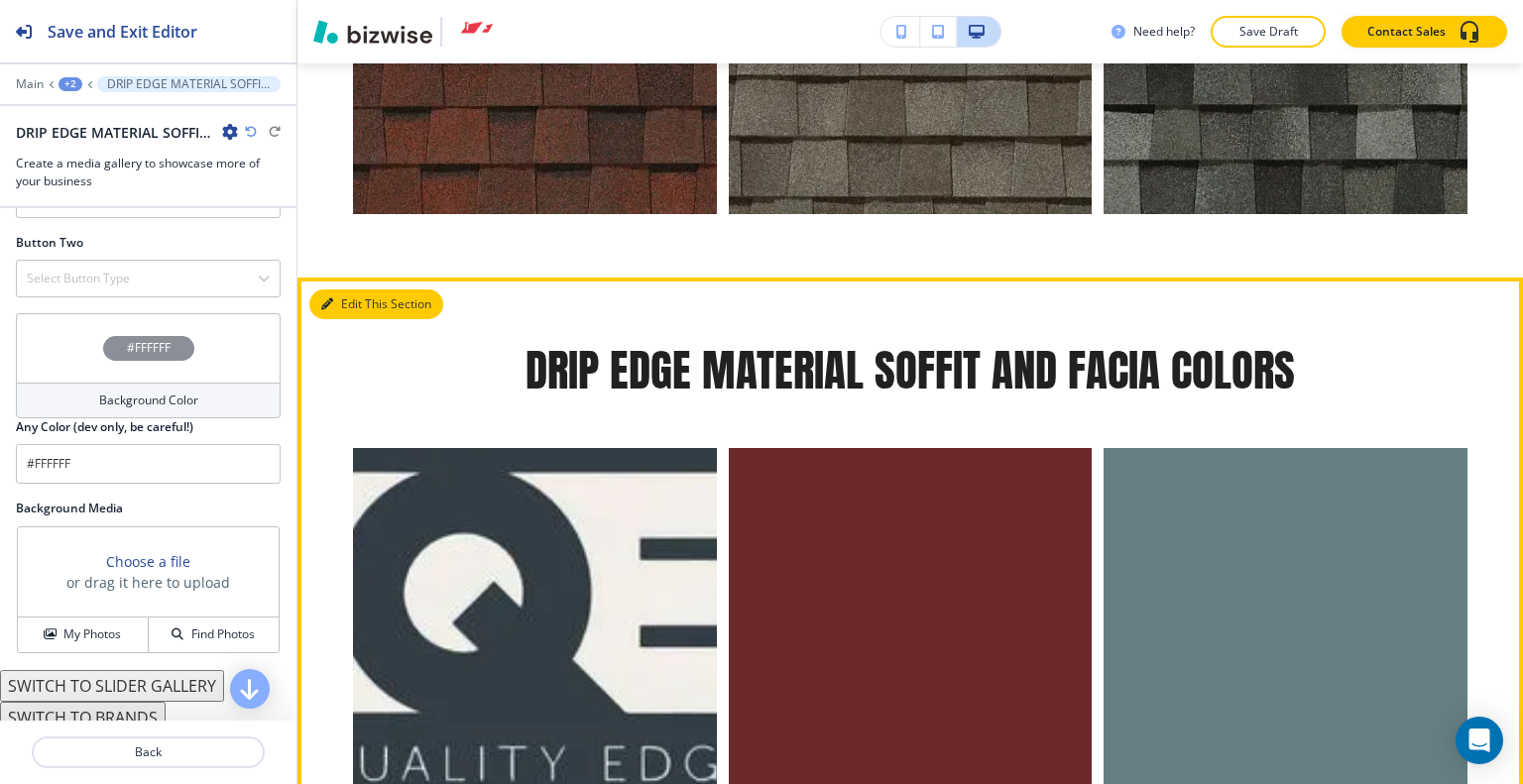 click on "Edit This Section" at bounding box center (376, 304) 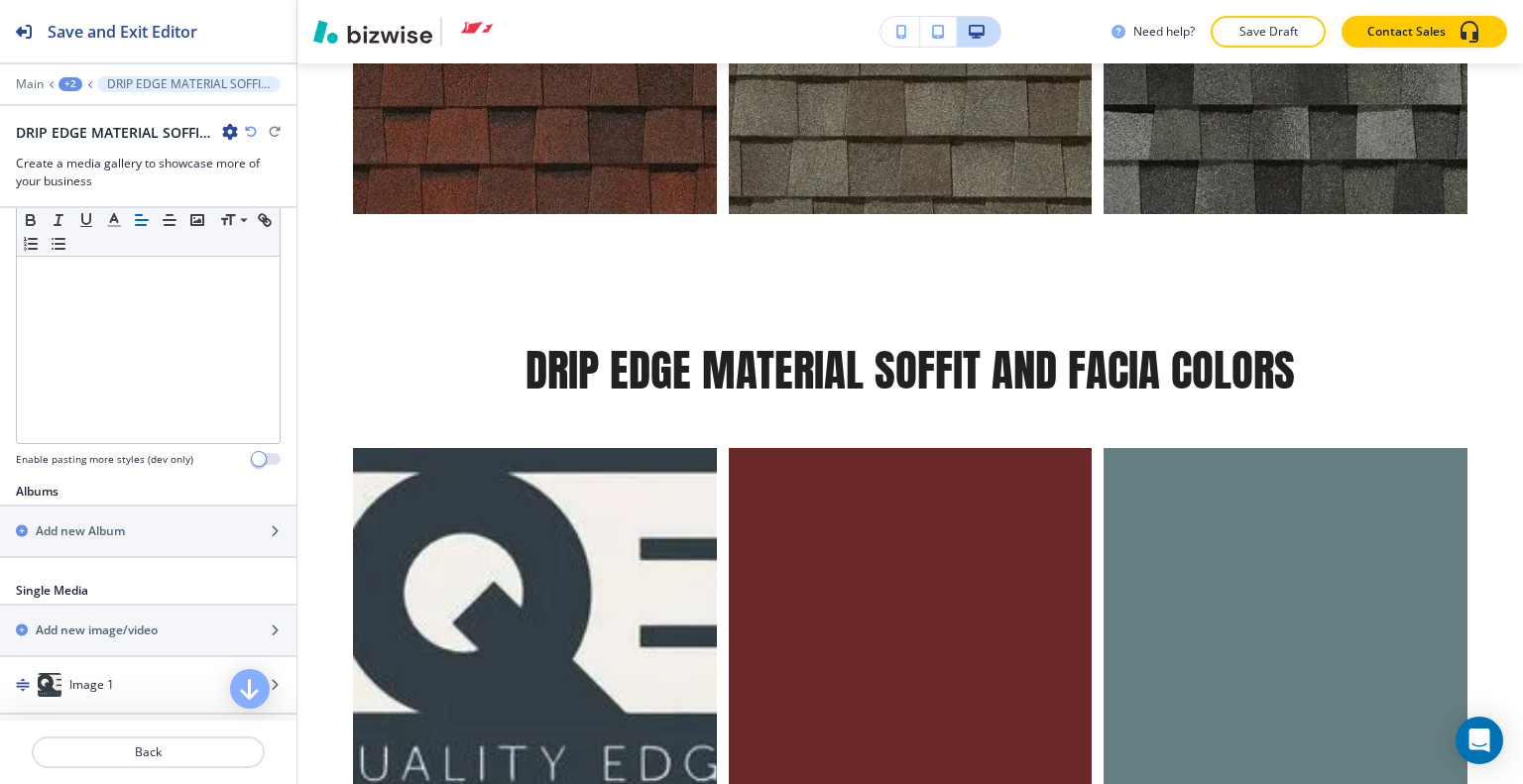 scroll, scrollTop: 748, scrollLeft: 0, axis: vertical 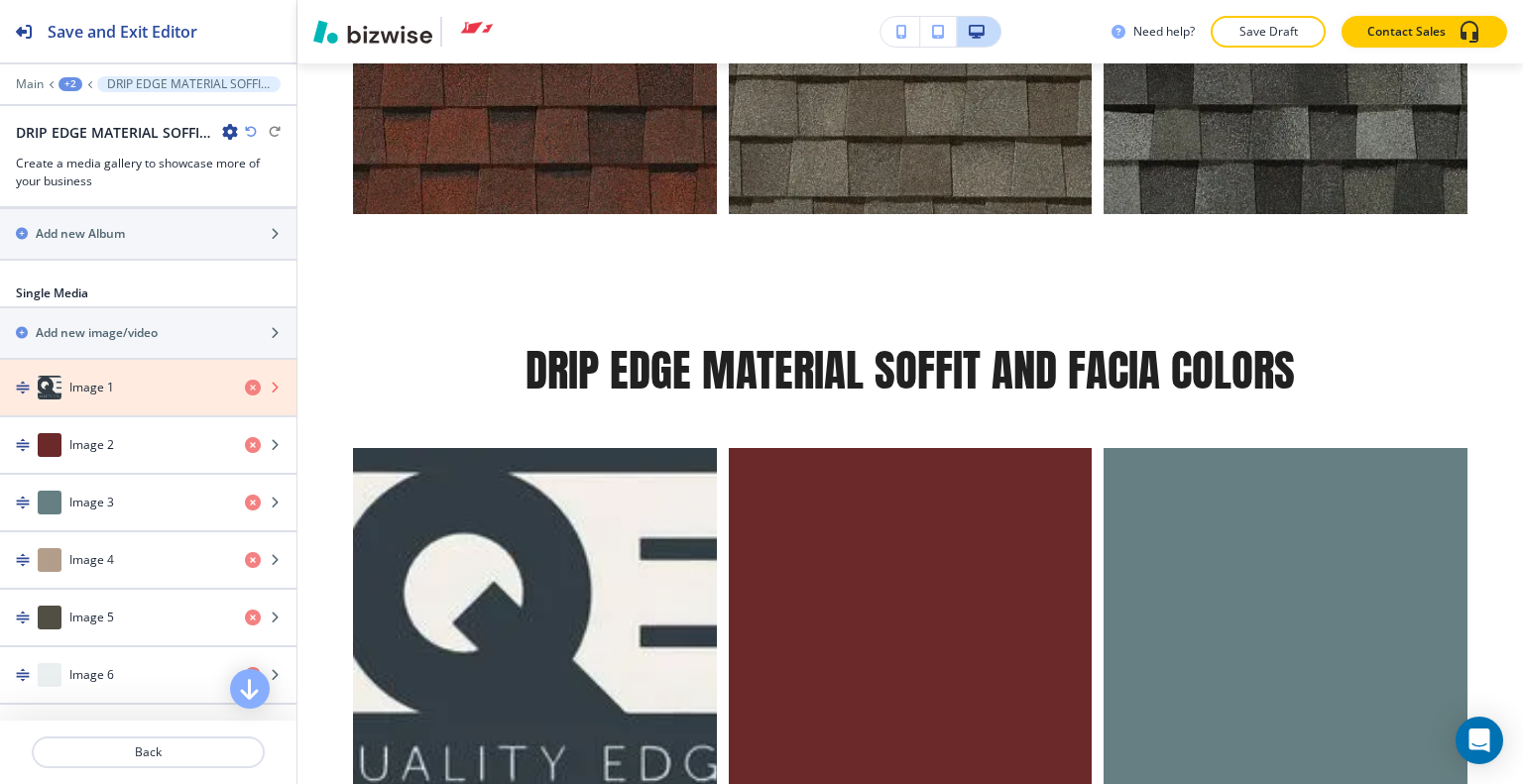 click at bounding box center [253, 388] 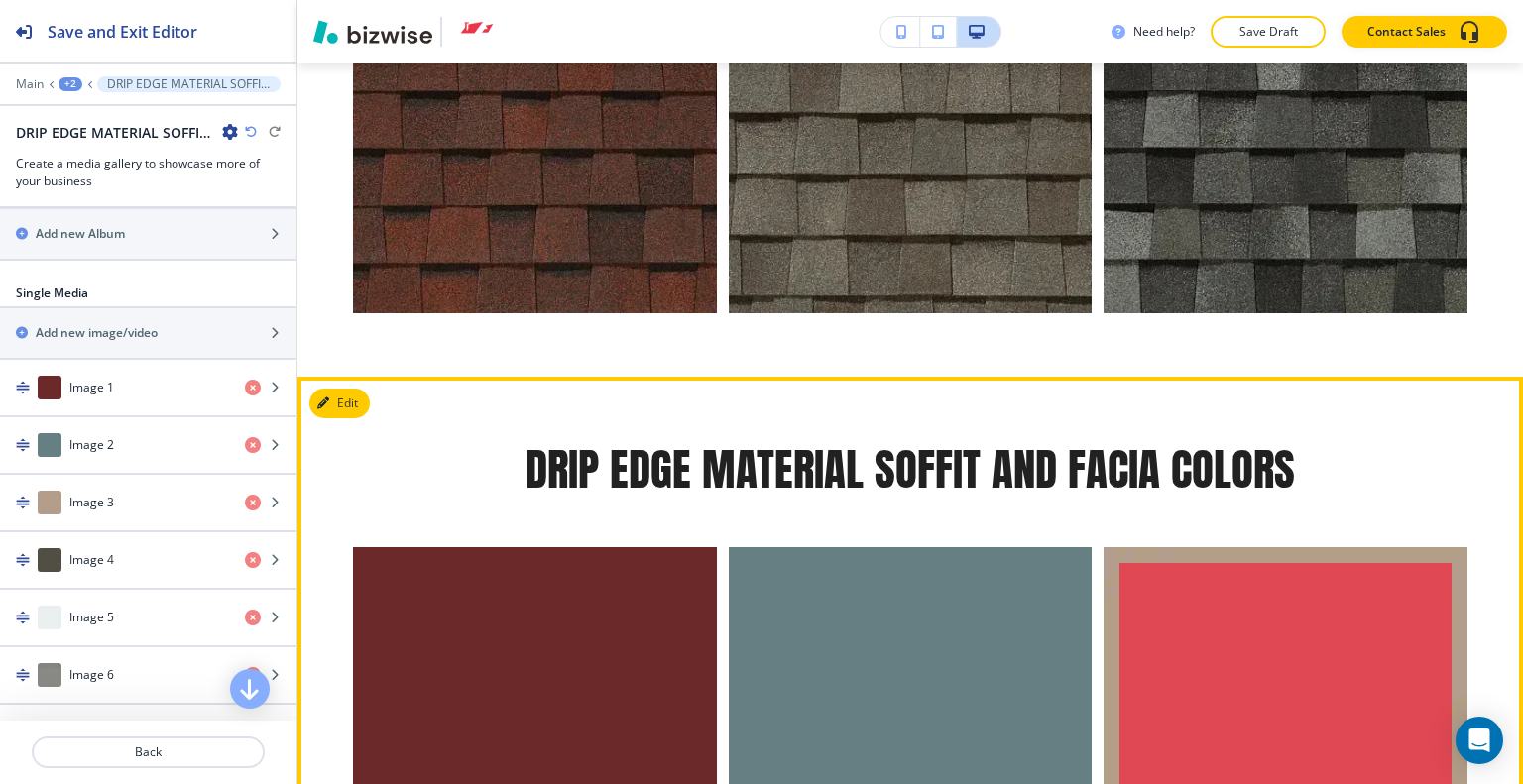 scroll, scrollTop: 14809, scrollLeft: 0, axis: vertical 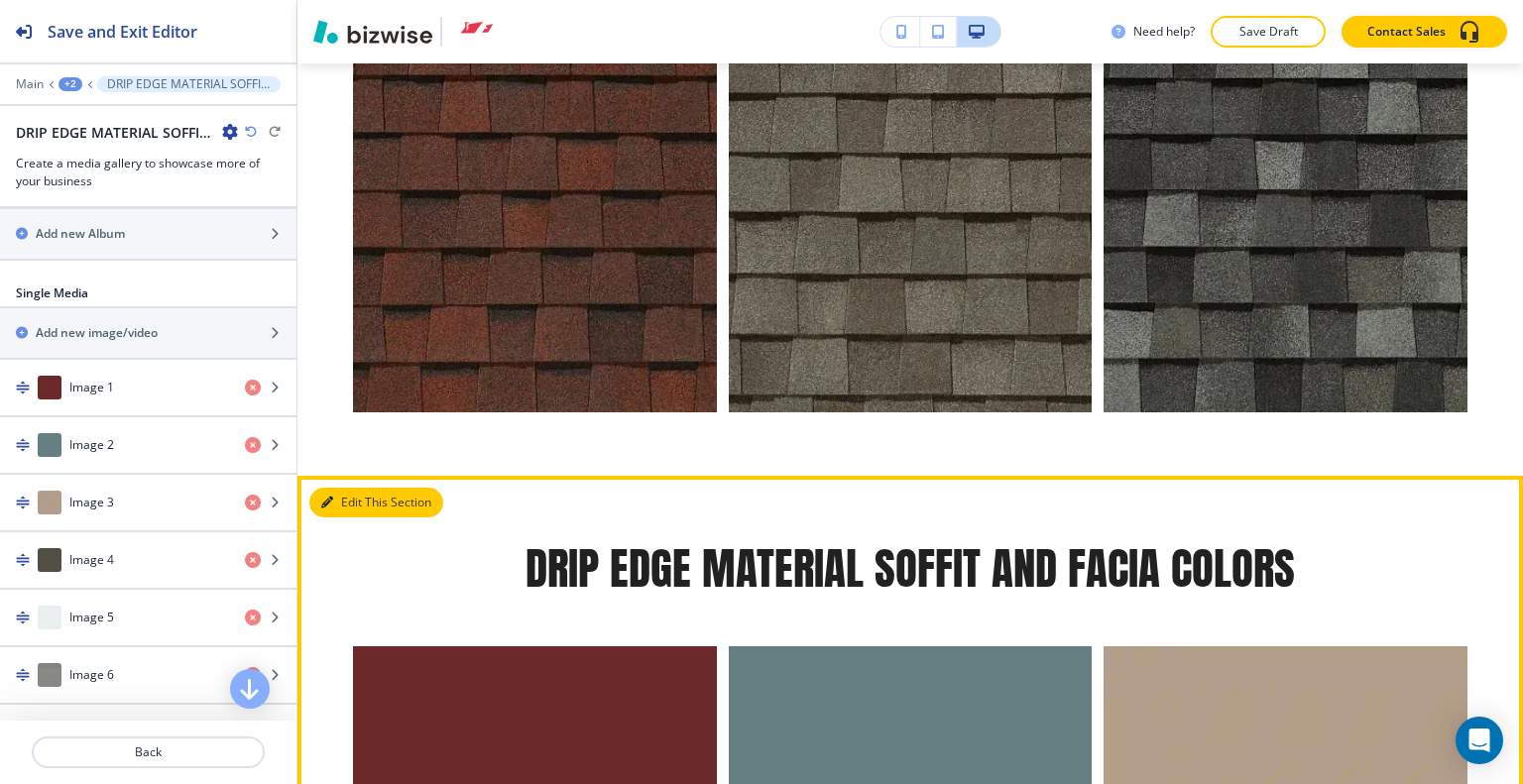 click on "Edit This Section" at bounding box center (376, 503) 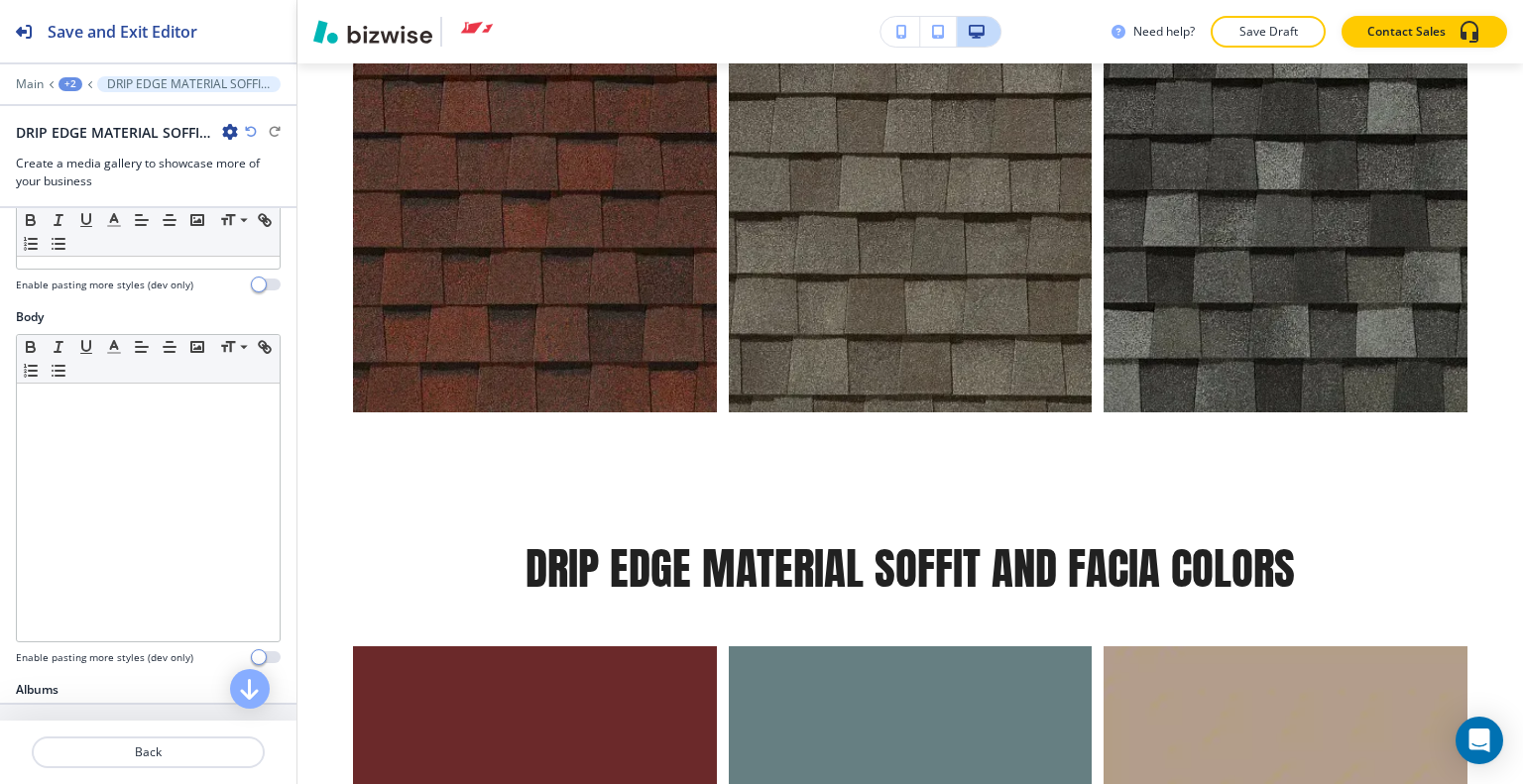 scroll, scrollTop: 0, scrollLeft: 0, axis: both 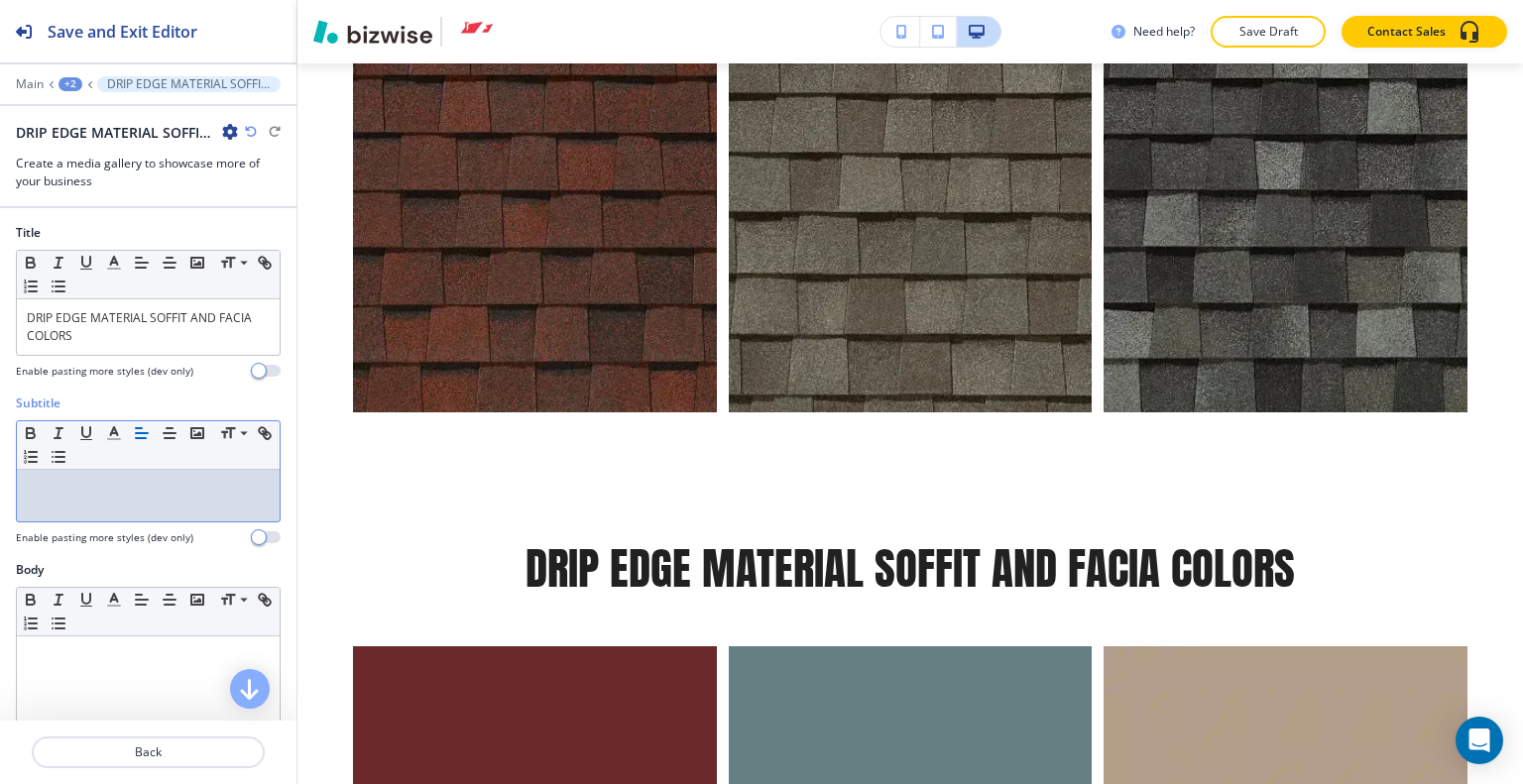drag, startPoint x: 95, startPoint y: 475, endPoint x: 93, endPoint y: 499, distance: 24.083189 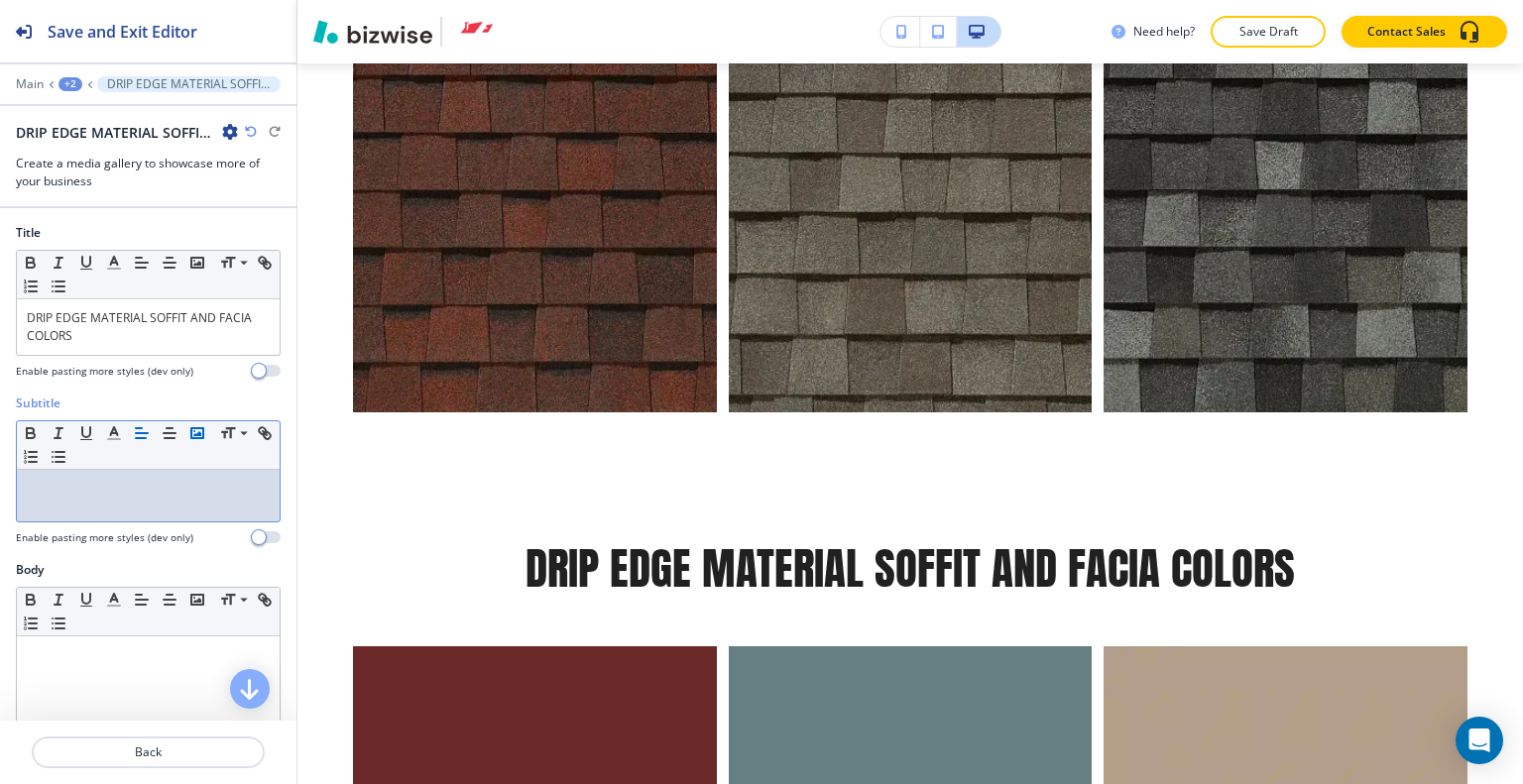 click 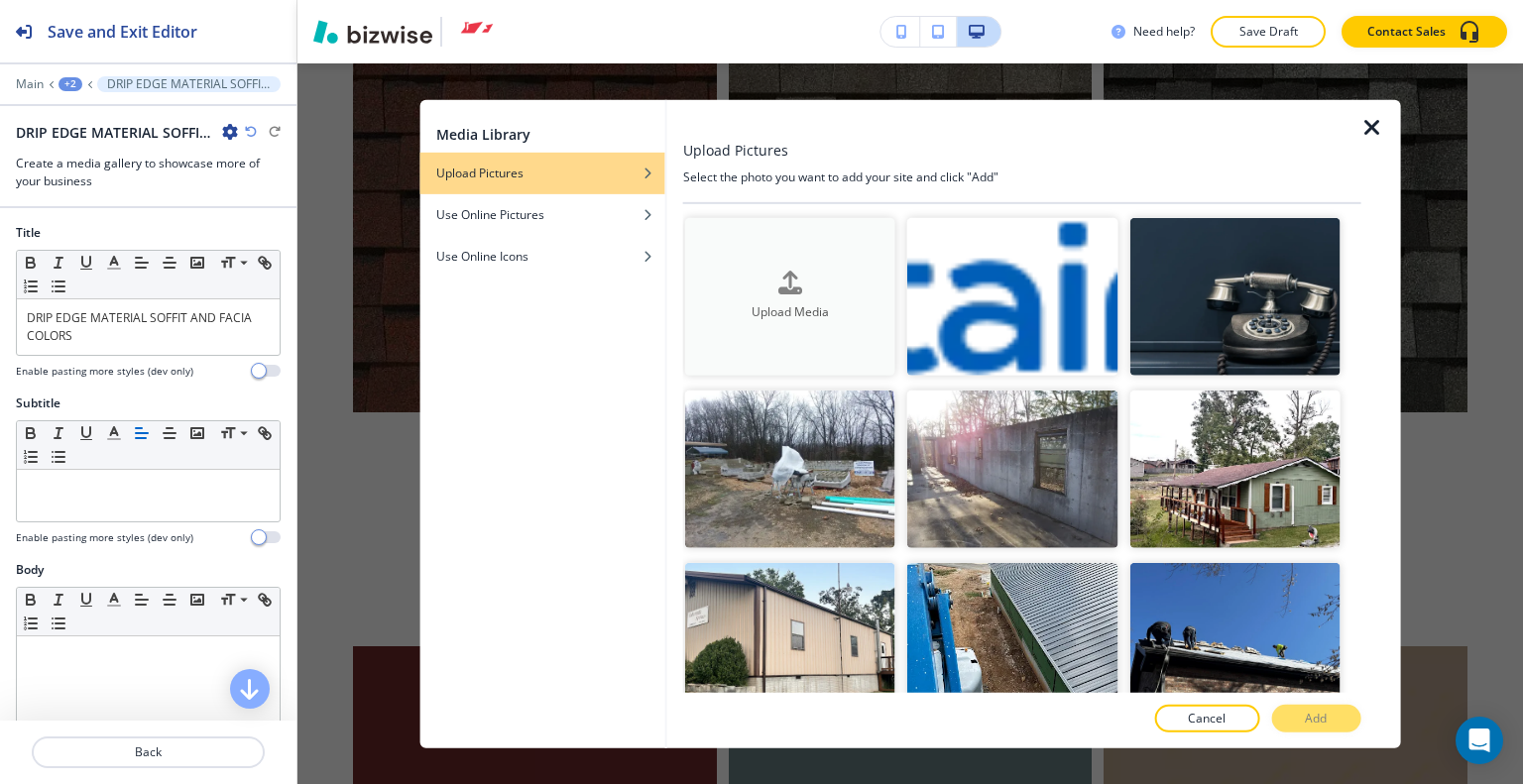 click on "Upload Media" at bounding box center (790, 312) 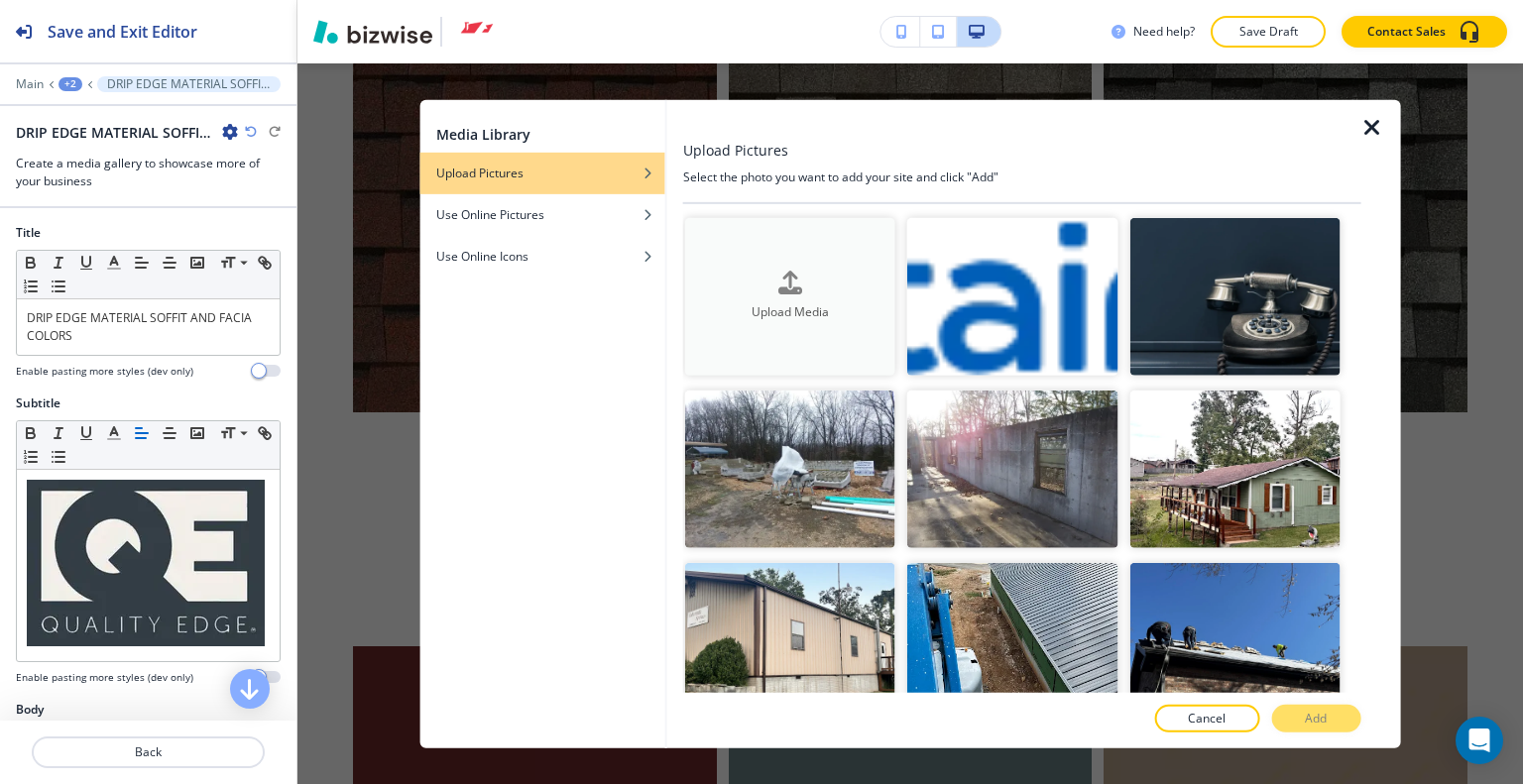 click on "Upload Media" at bounding box center [790, 296] 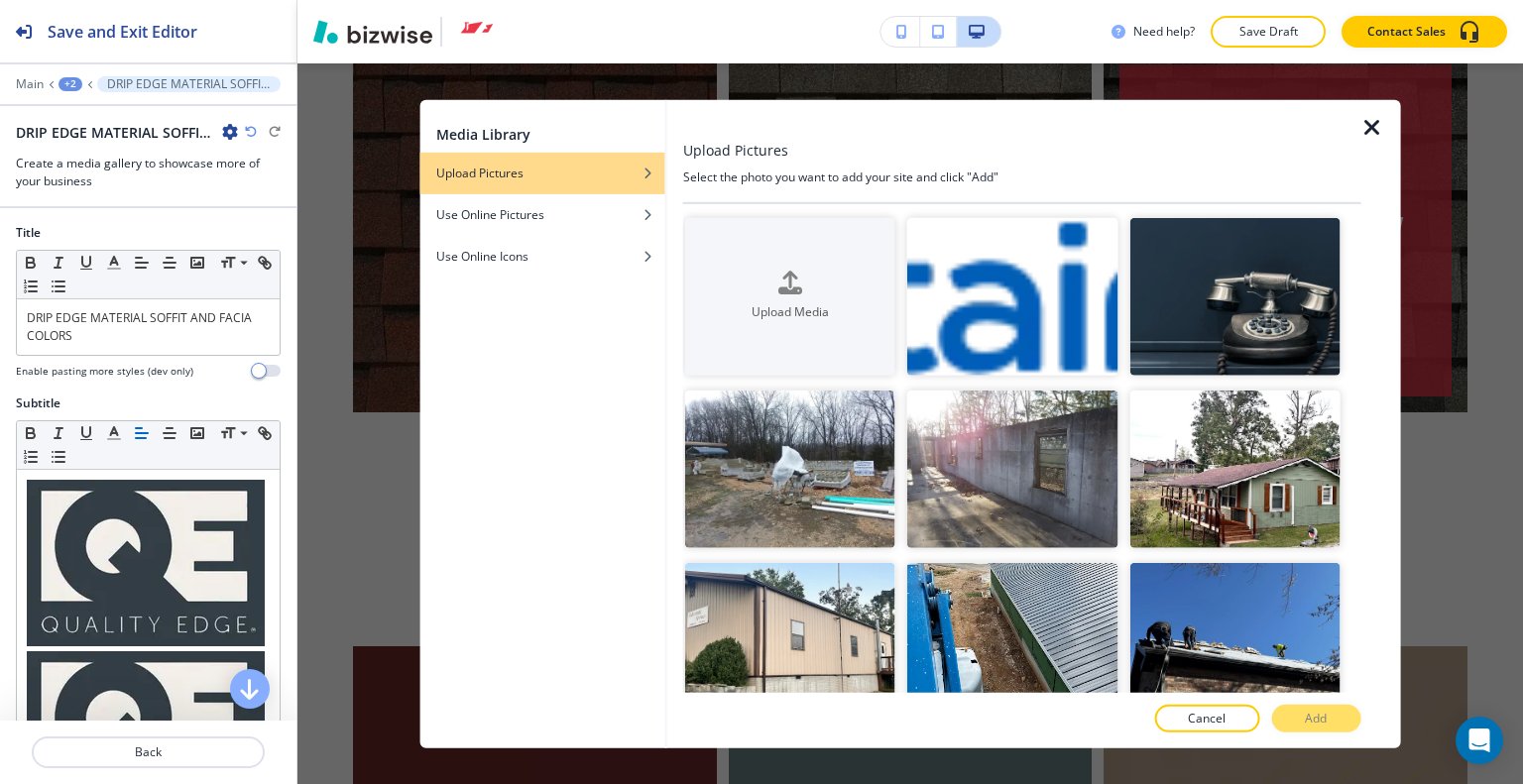 click at bounding box center (1372, 127) 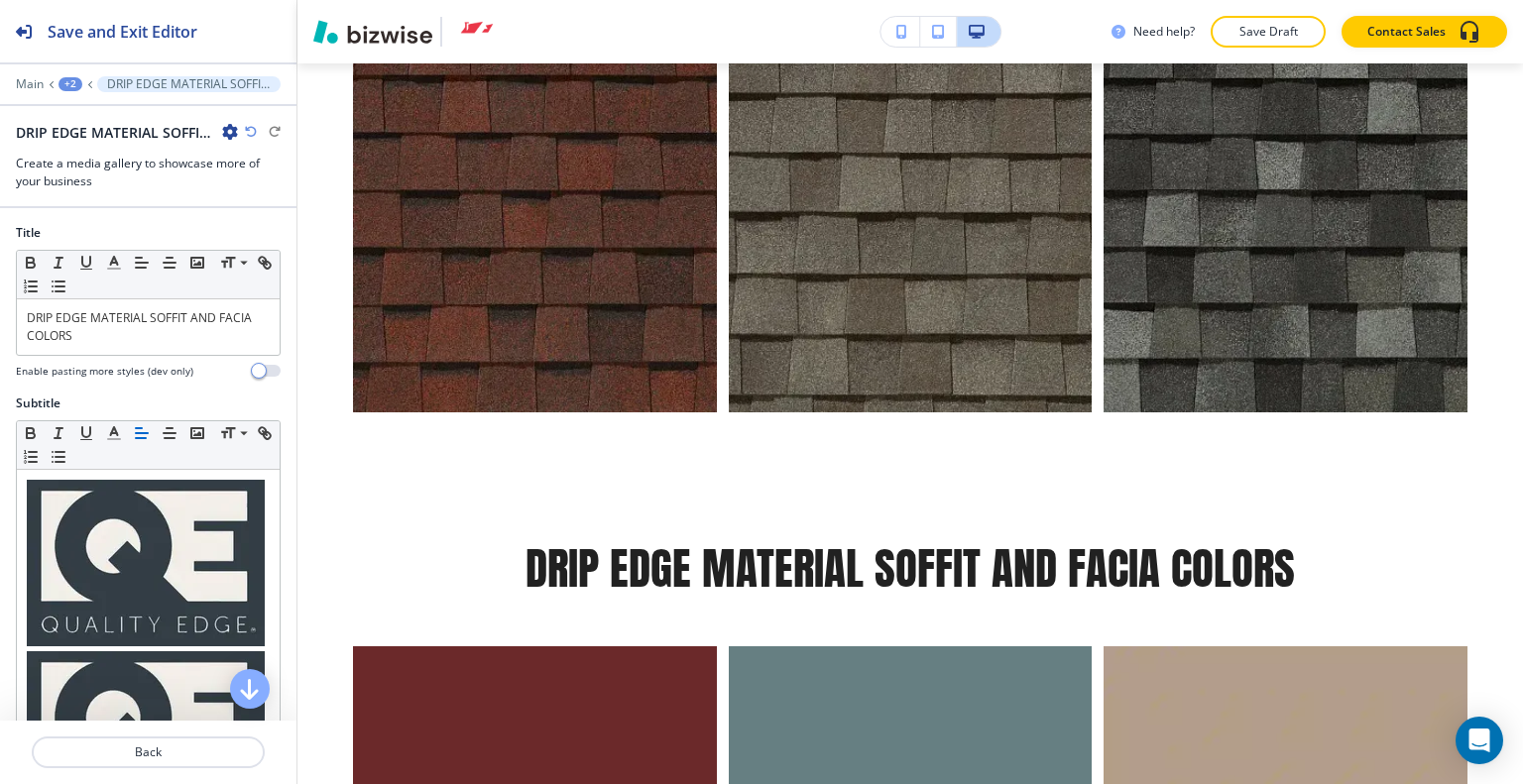 scroll, scrollTop: 198, scrollLeft: 0, axis: vertical 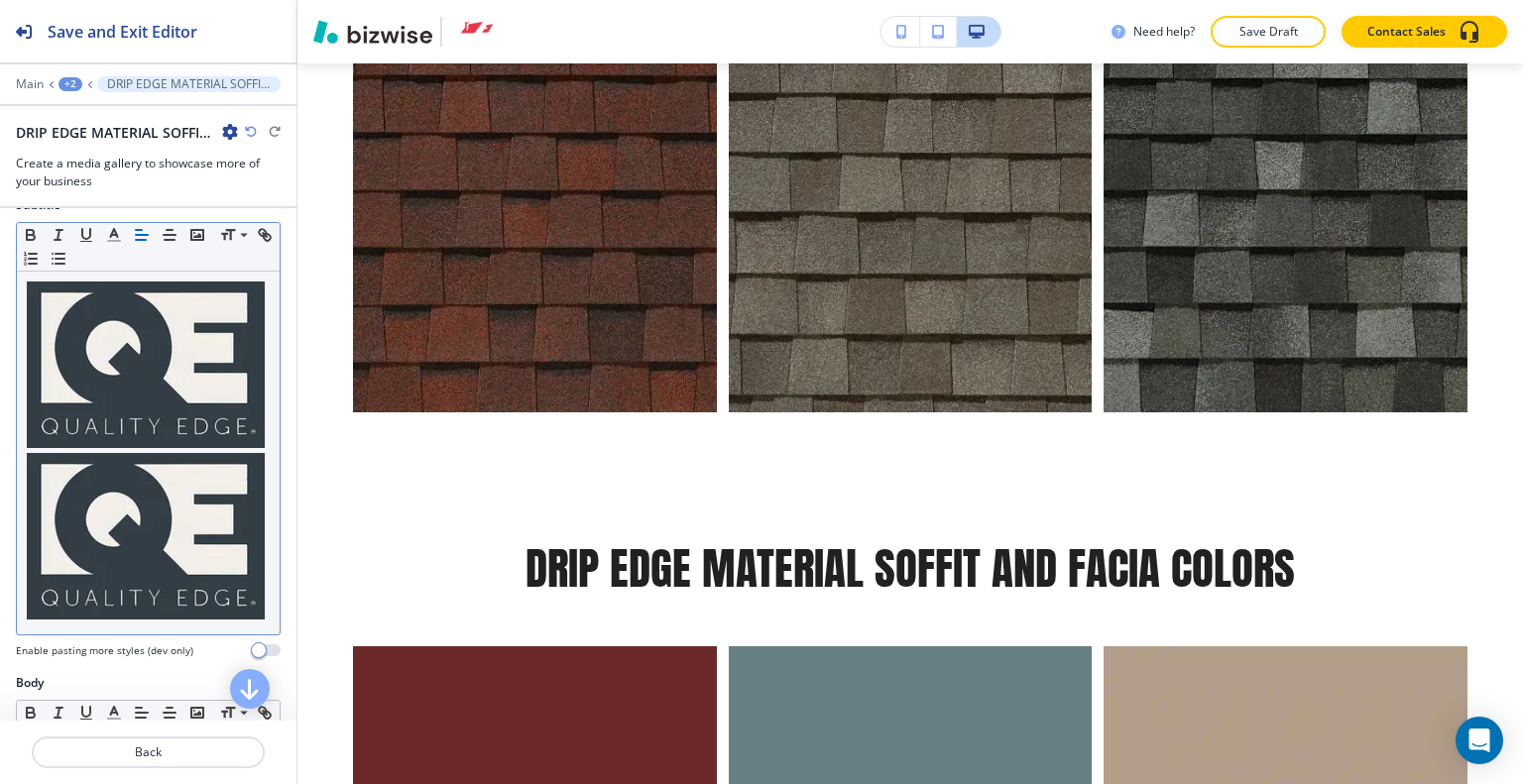 click at bounding box center [148, 453] 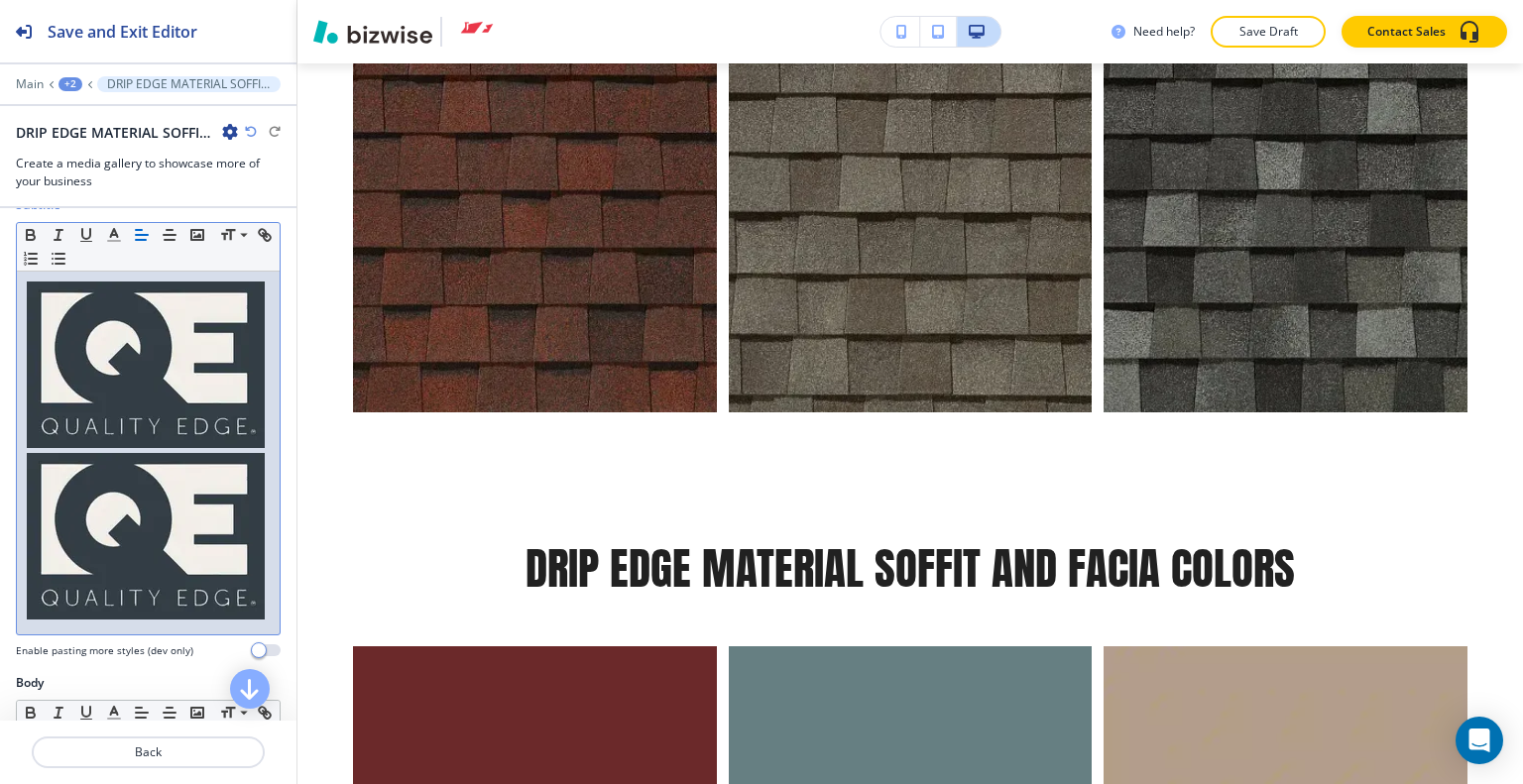 type 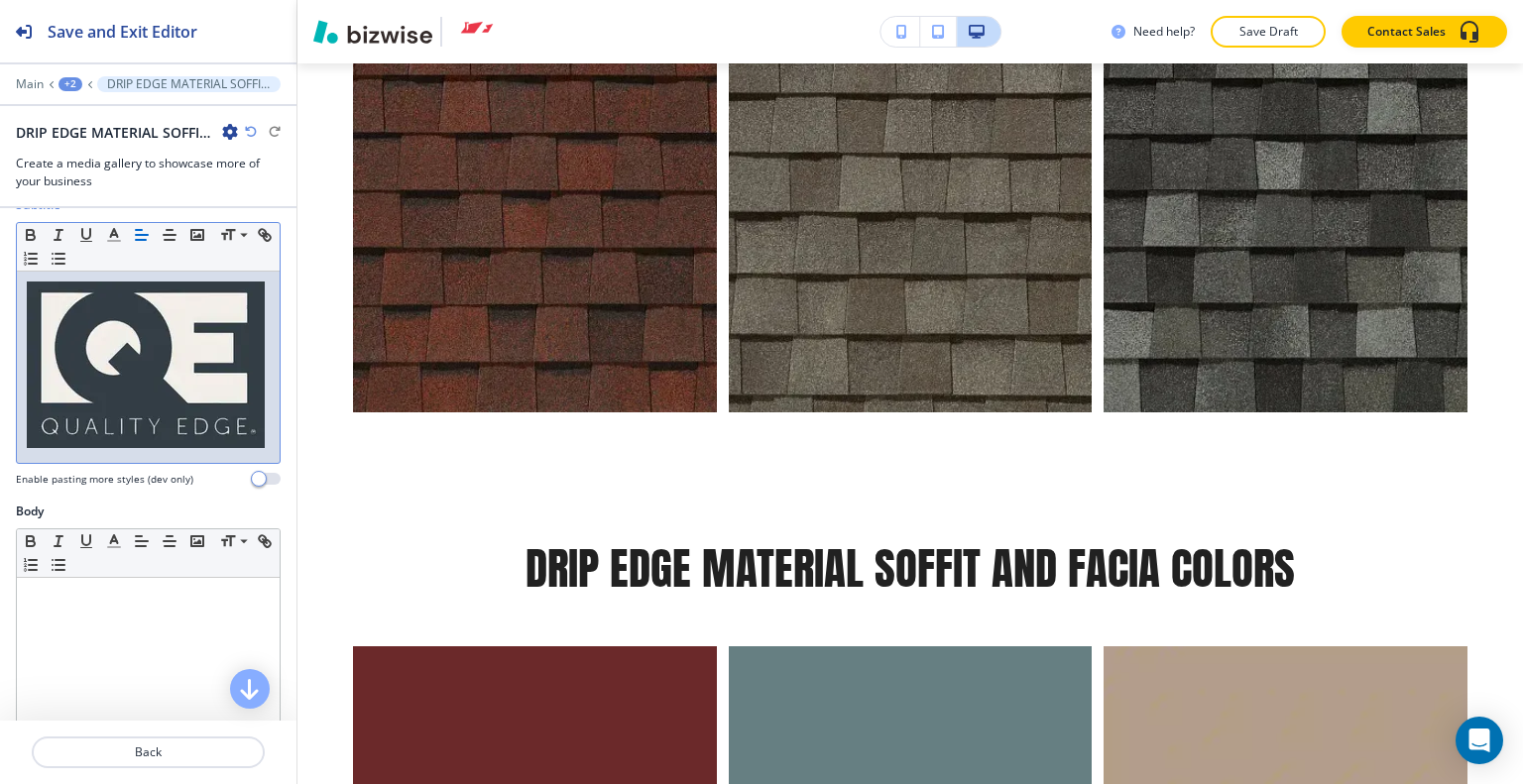 click at bounding box center [146, 365] 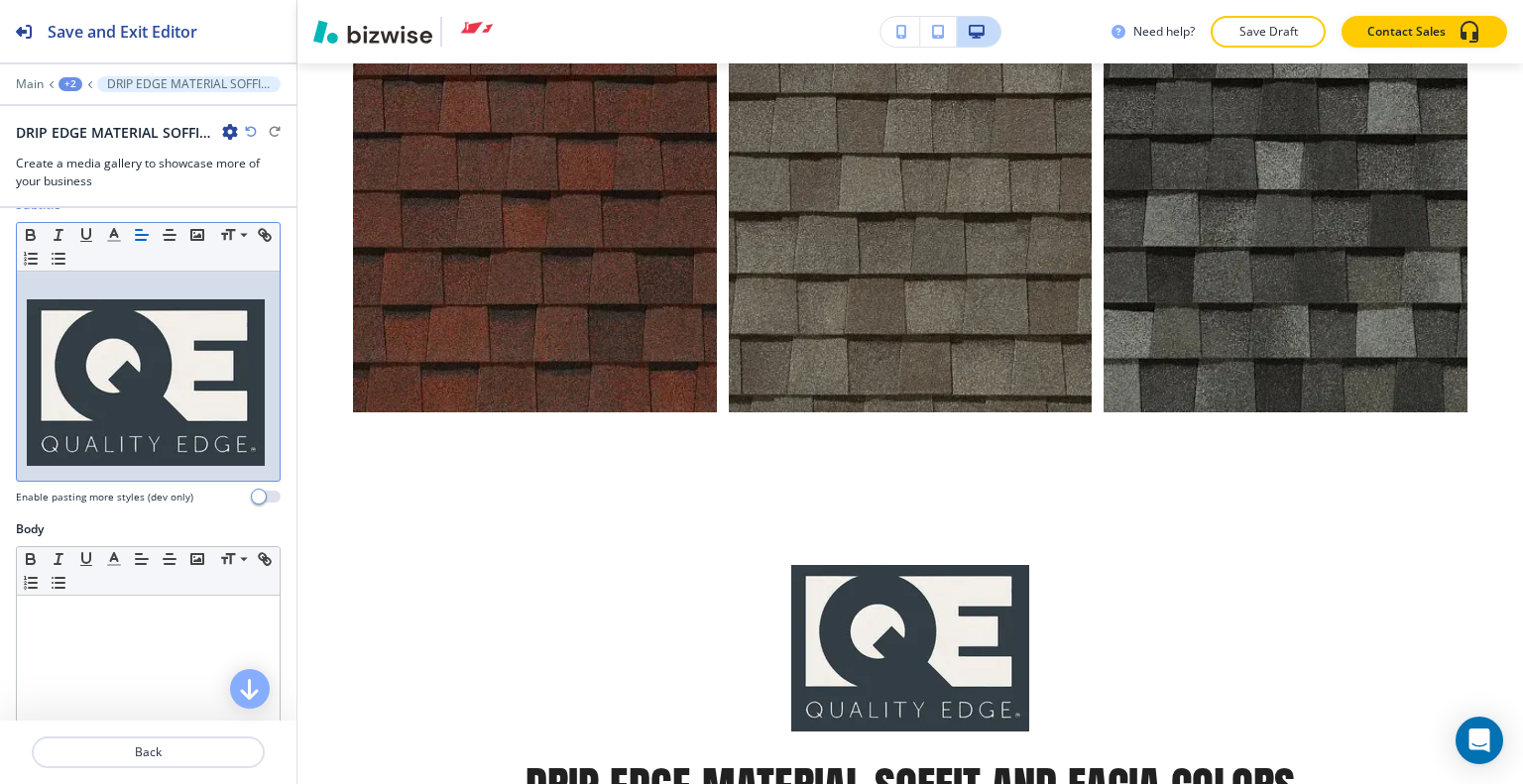 drag, startPoint x: 259, startPoint y: 415, endPoint x: 103, endPoint y: 414, distance: 156.00321 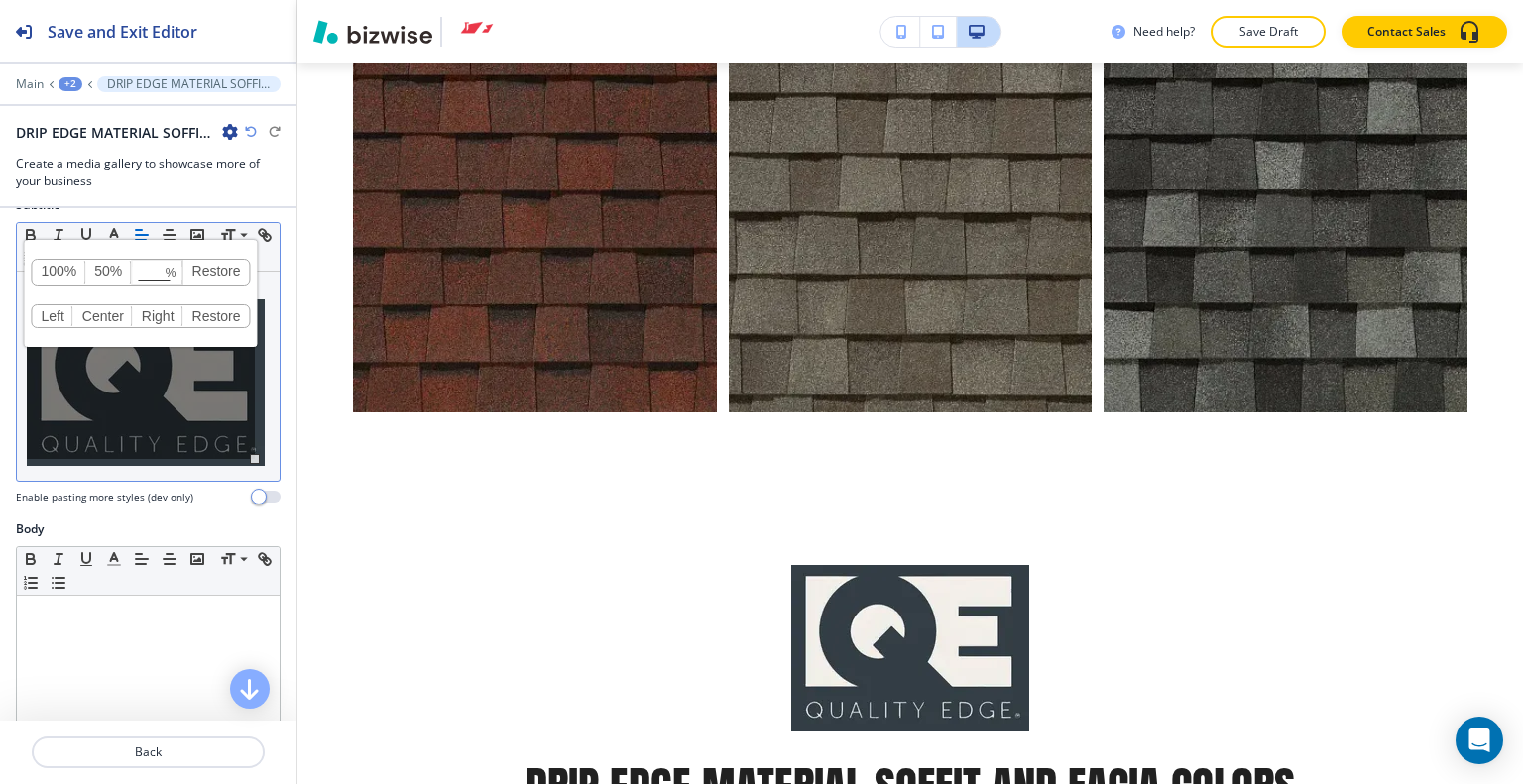 click on "50%" at bounding box center (108, 273) 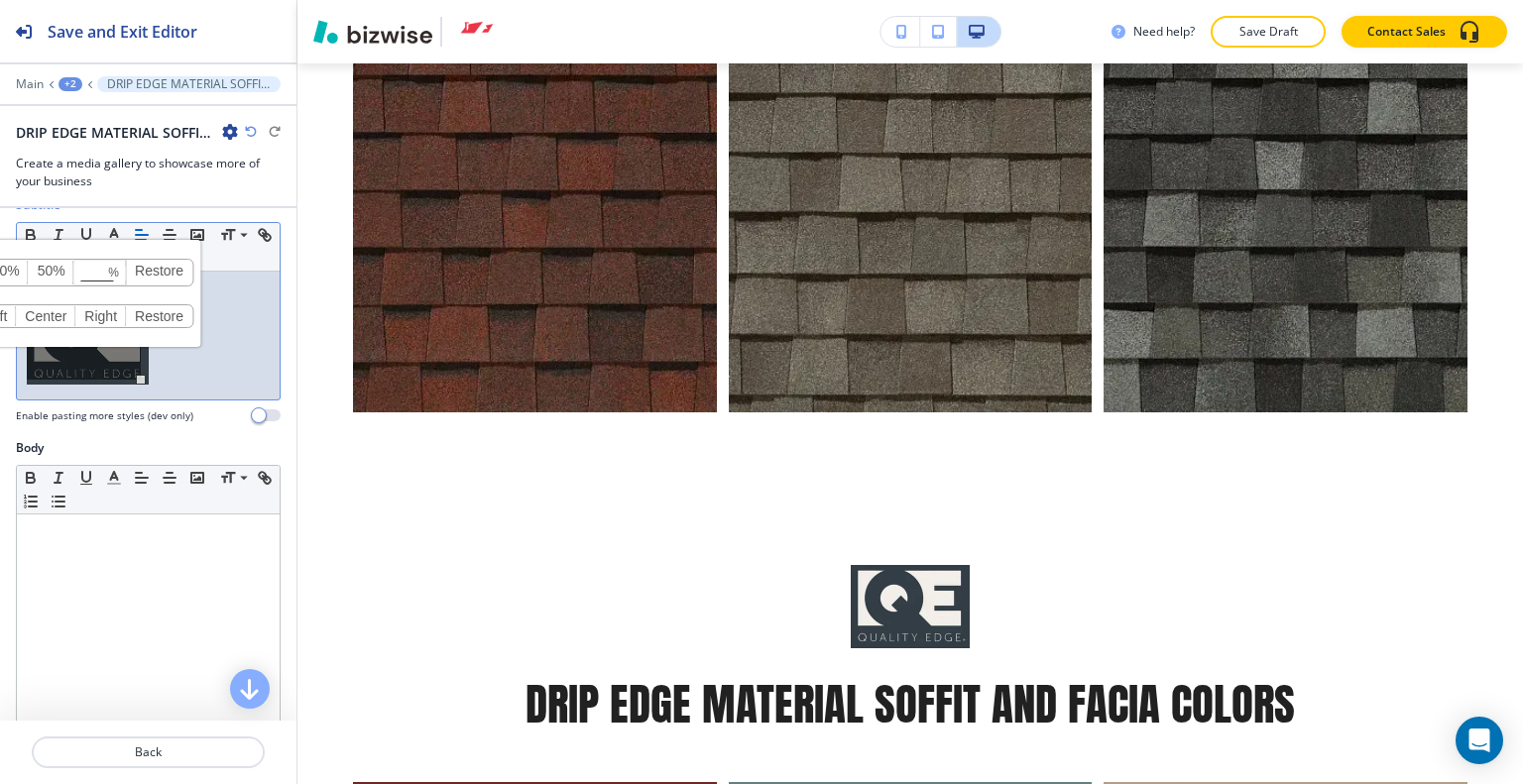 click at bounding box center (100, 274) 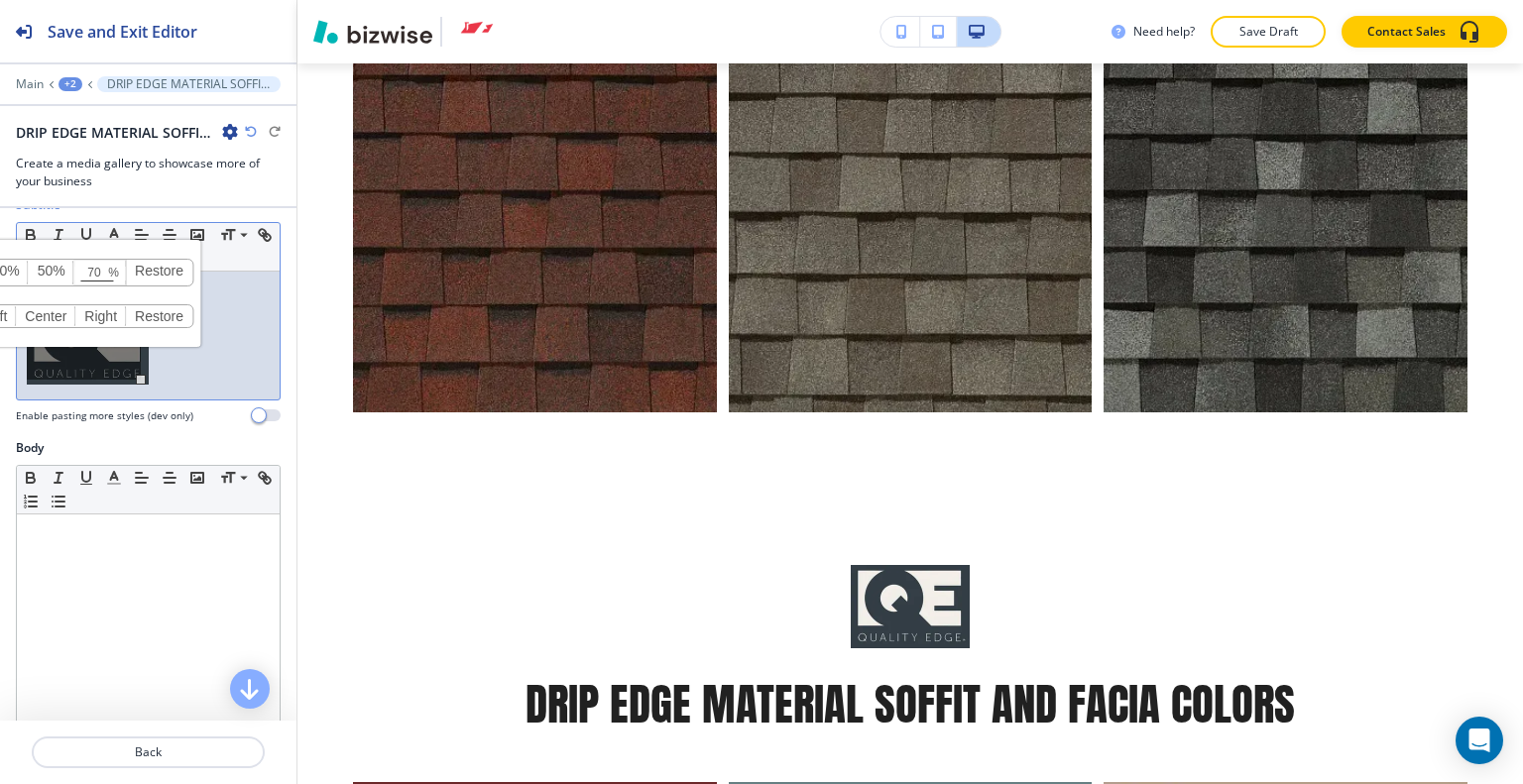 type on "70" 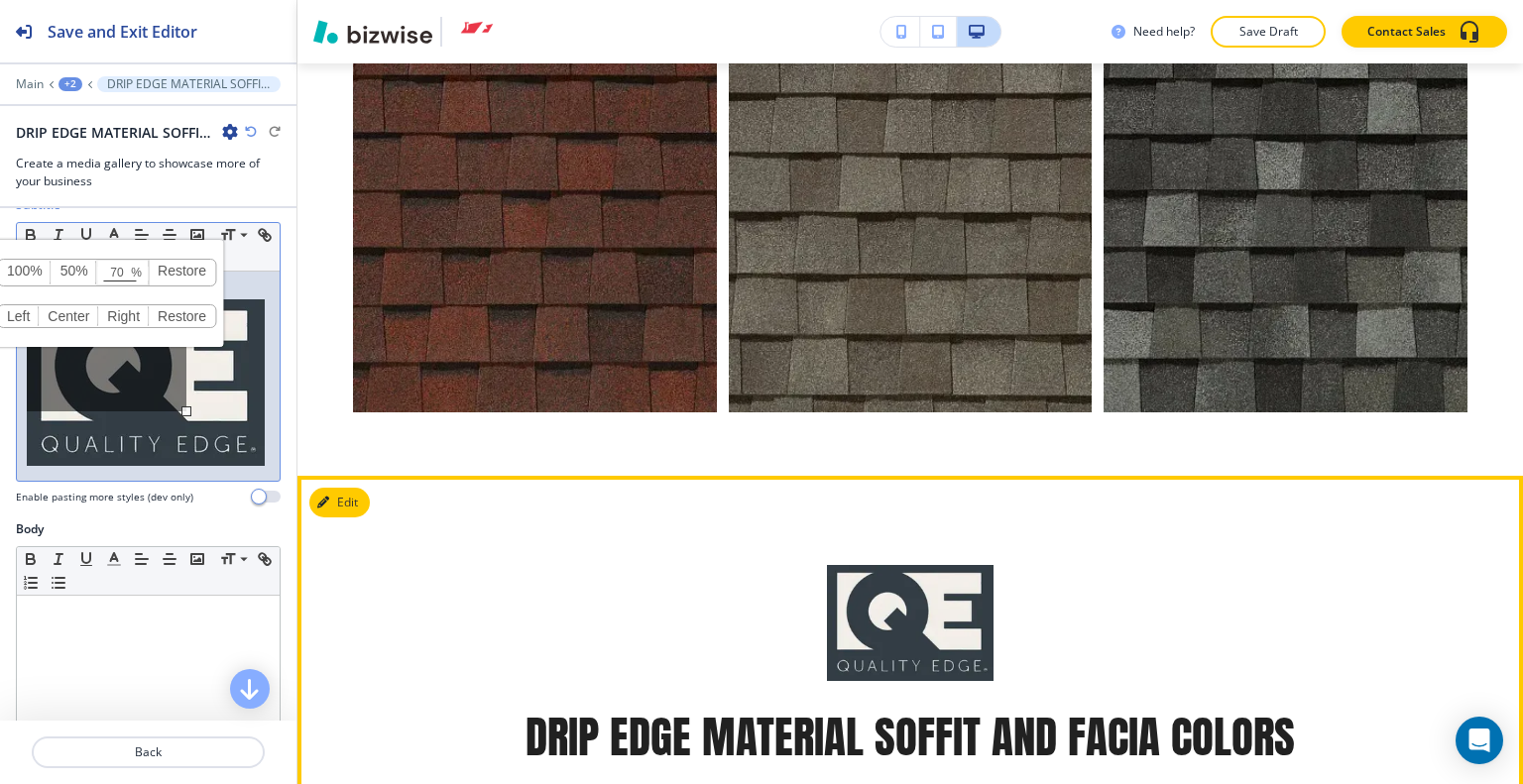 click on "DRIP EDGE MATERIAL SOFFIT AND FACIA COLORS" at bounding box center [910, 653] 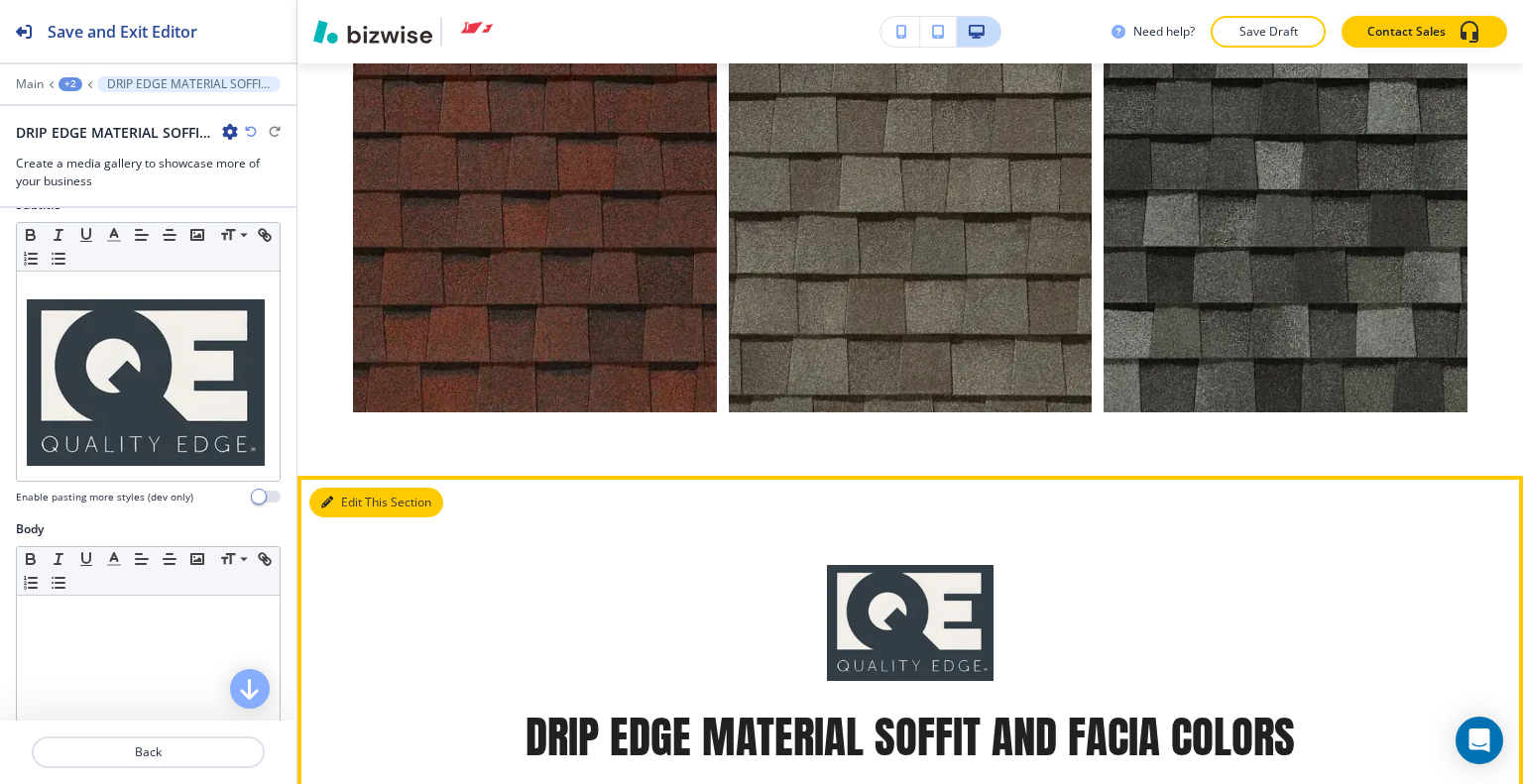 click on "Edit This Section" at bounding box center (376, 503) 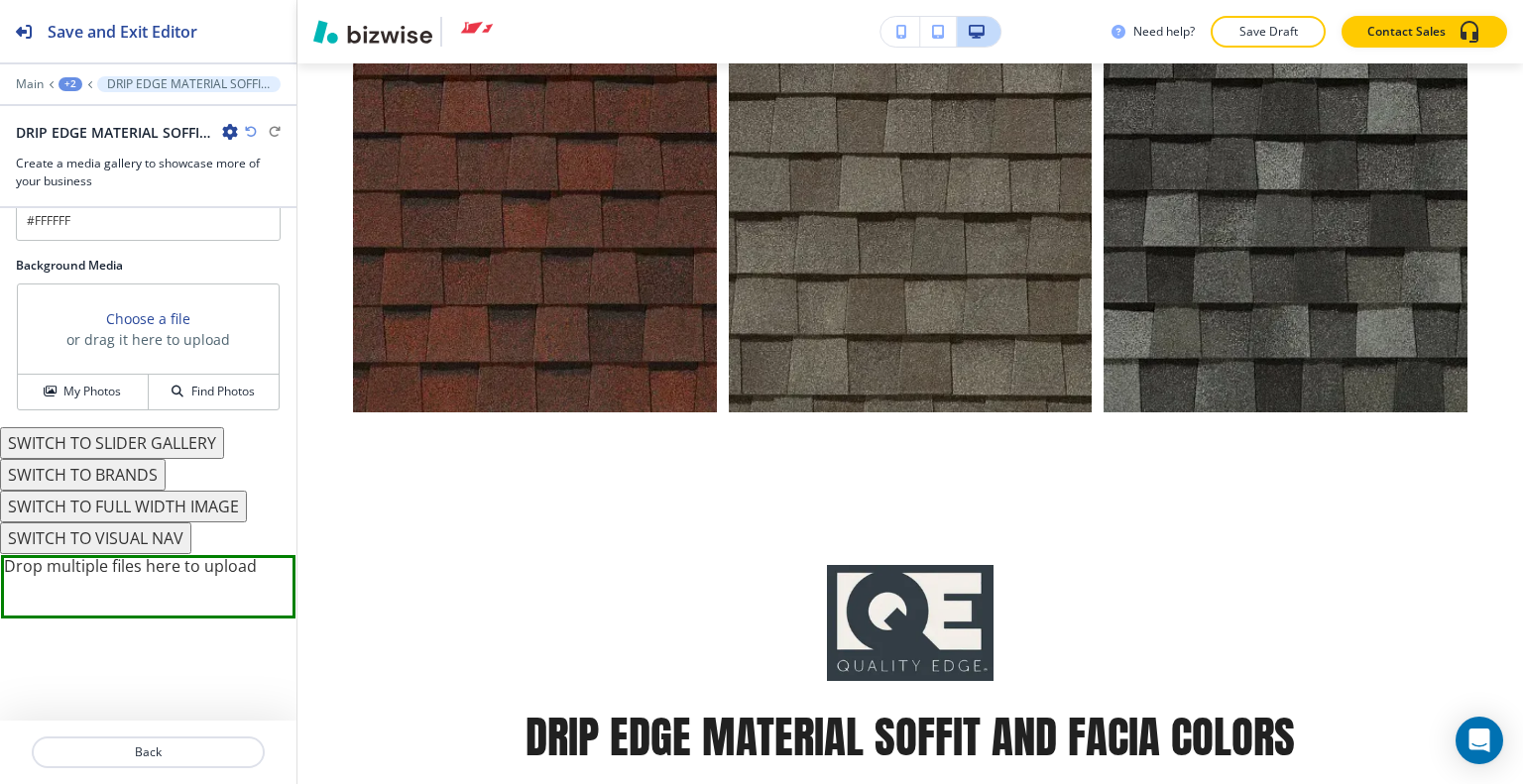 scroll, scrollTop: 2724, scrollLeft: 0, axis: vertical 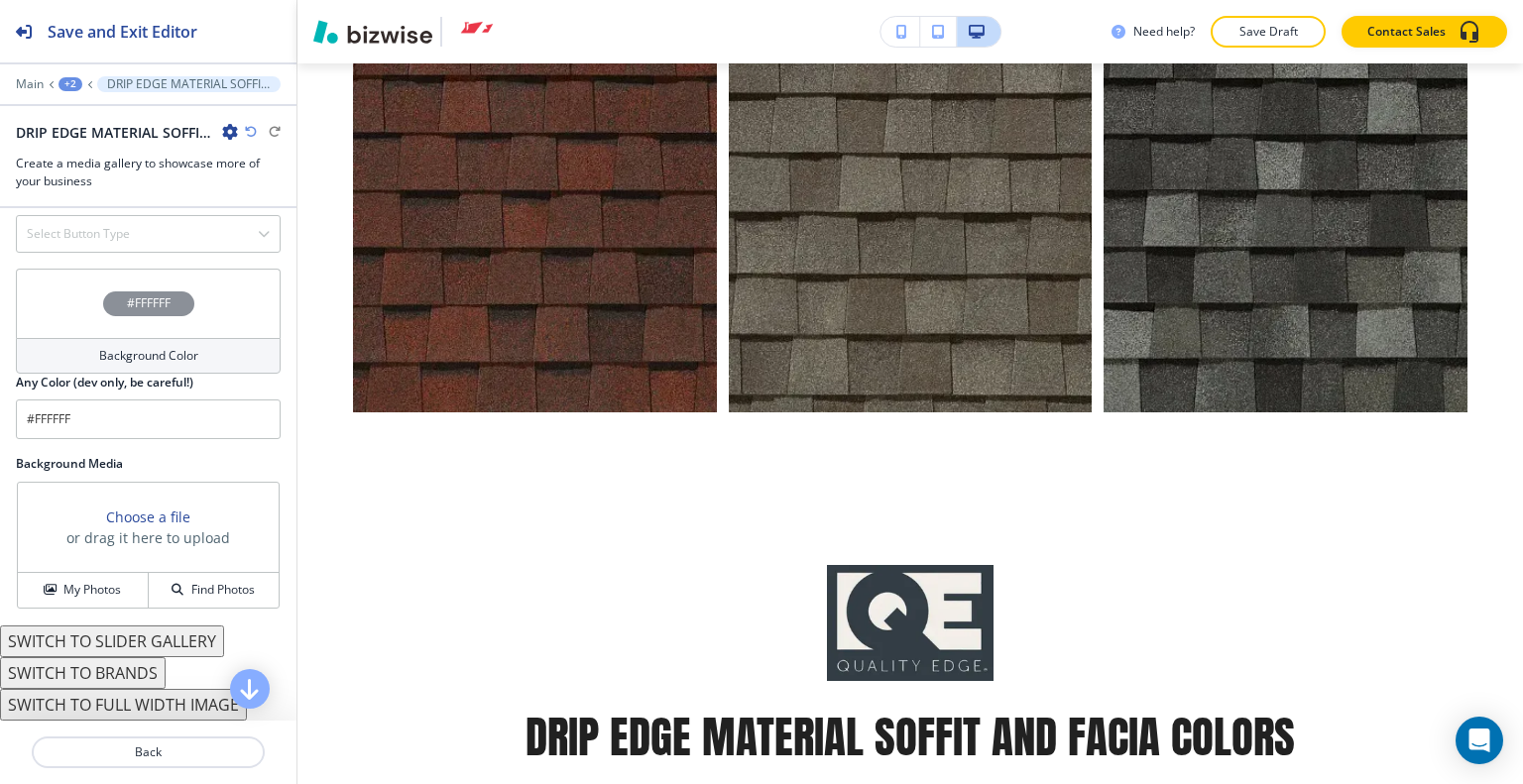 click on "#FFFFFF" at bounding box center (148, 303) 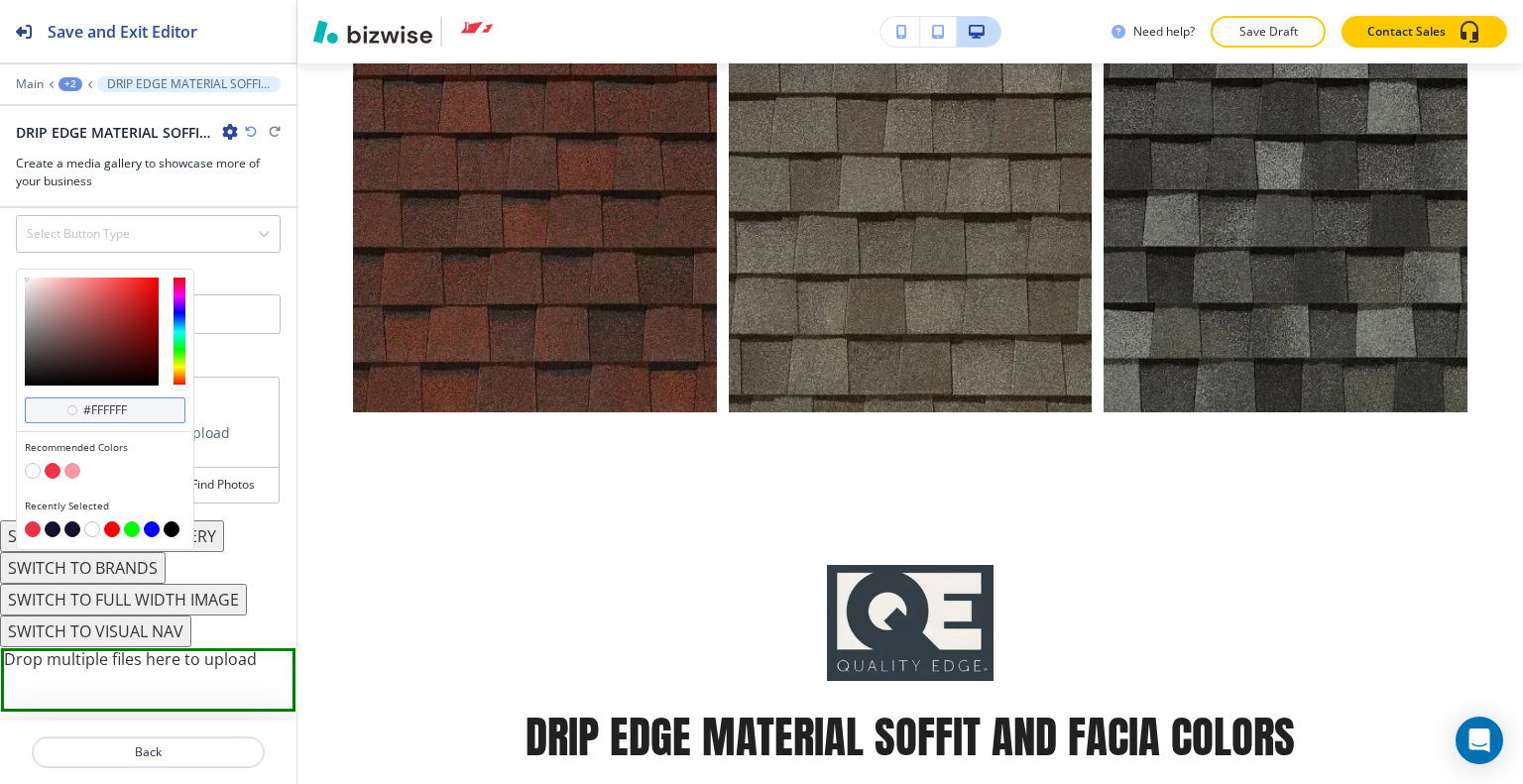 click on "#ffffff" at bounding box center [105, 410] 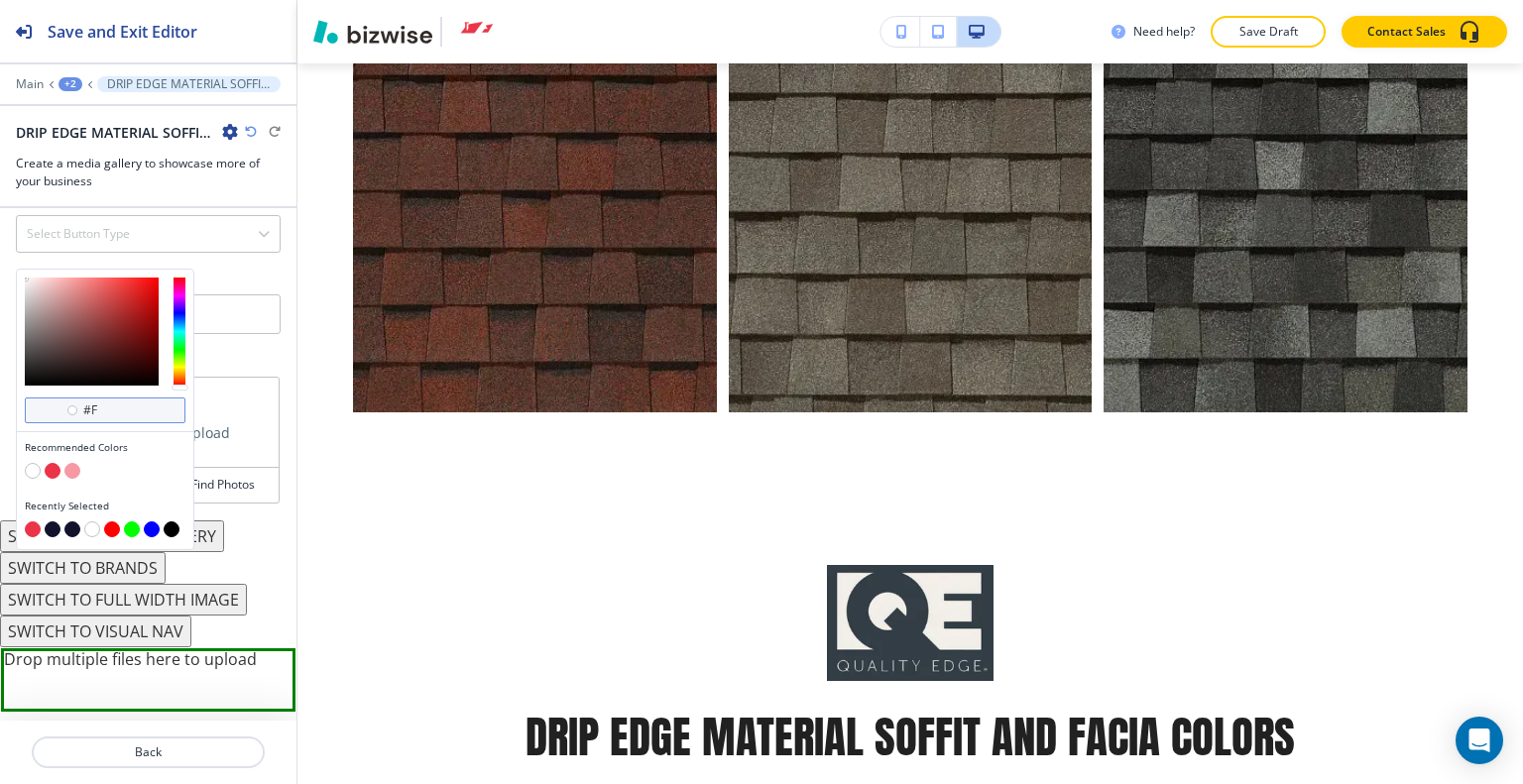 type on "#" 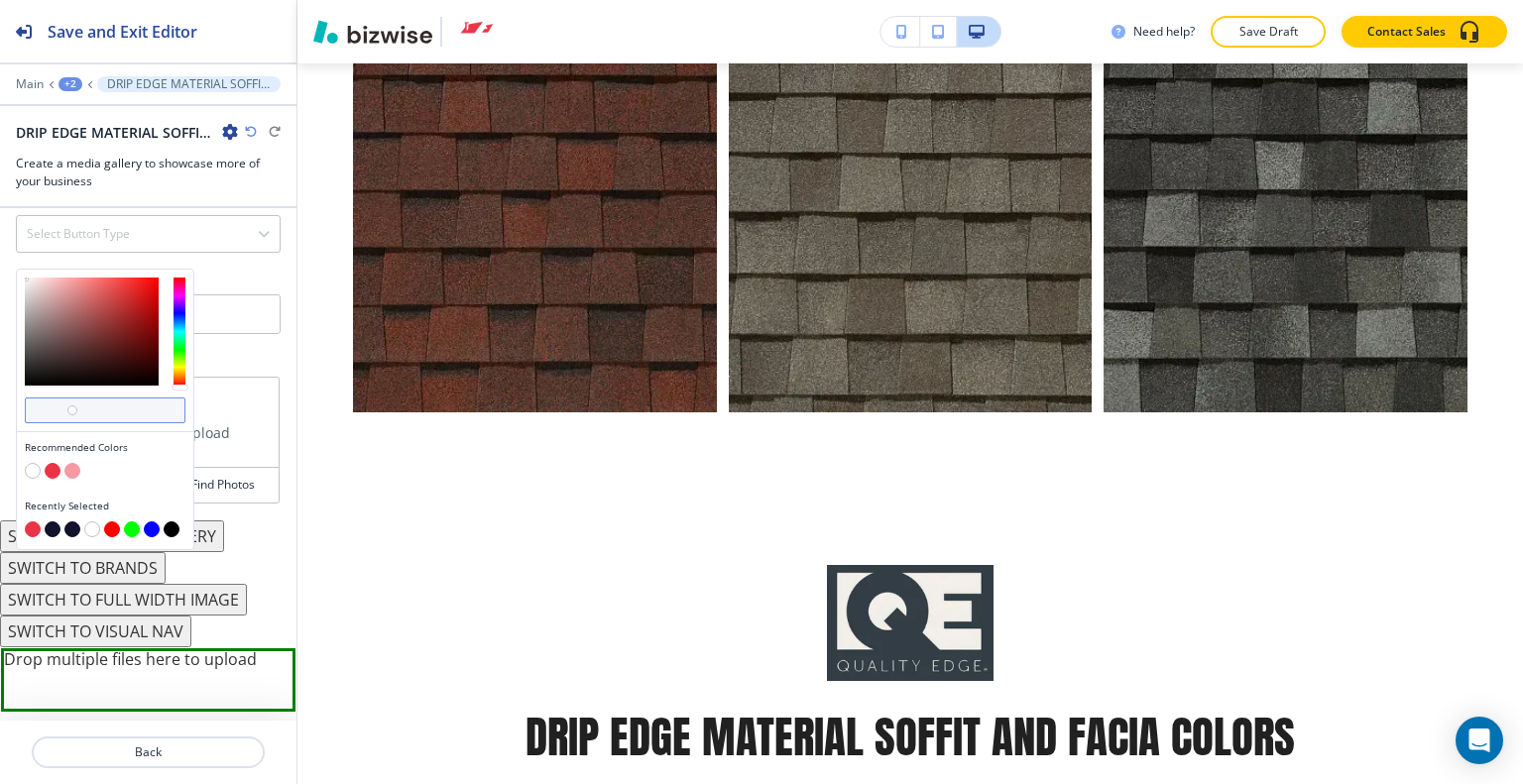 paste on "#333D46" 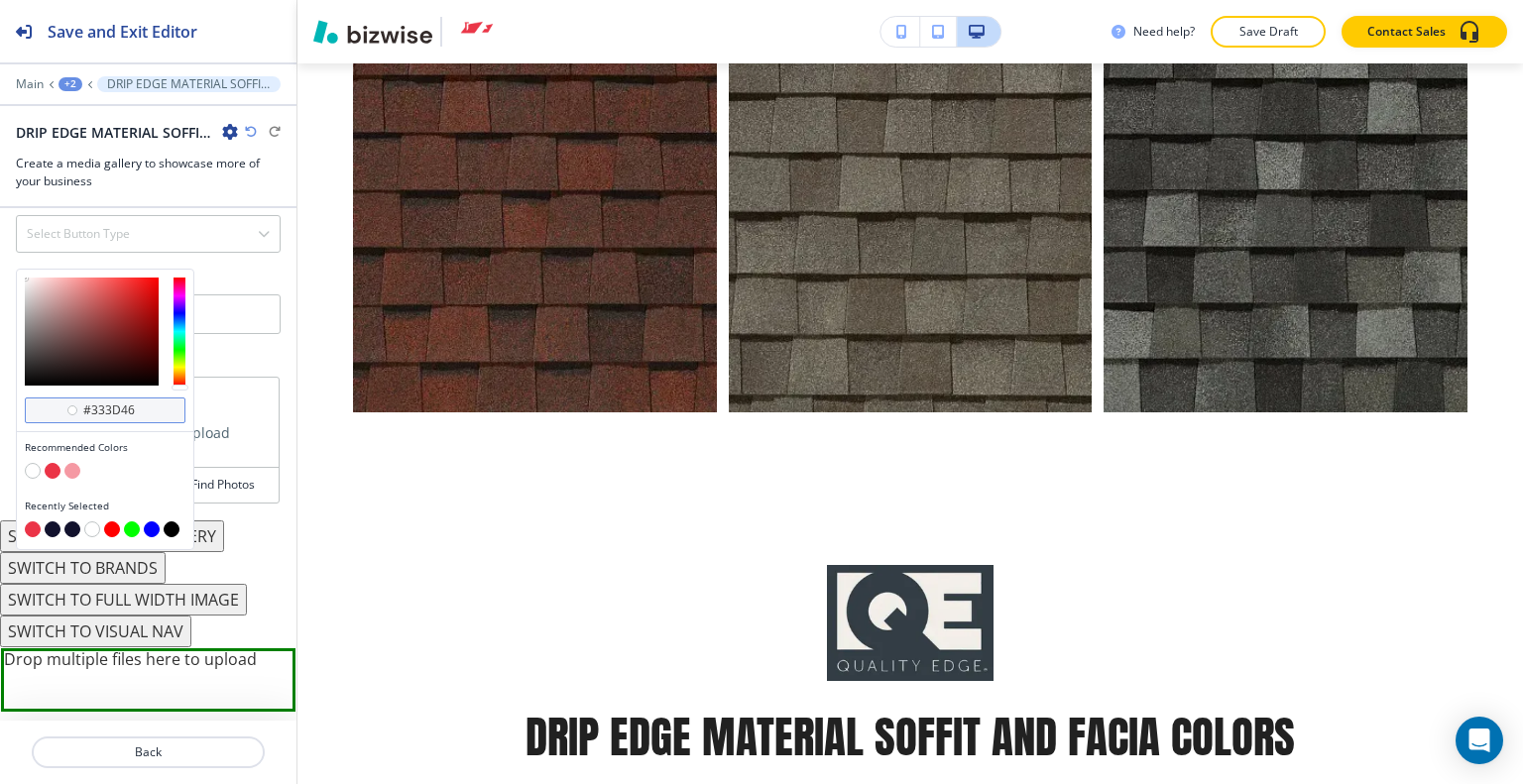 type on "#333D46" 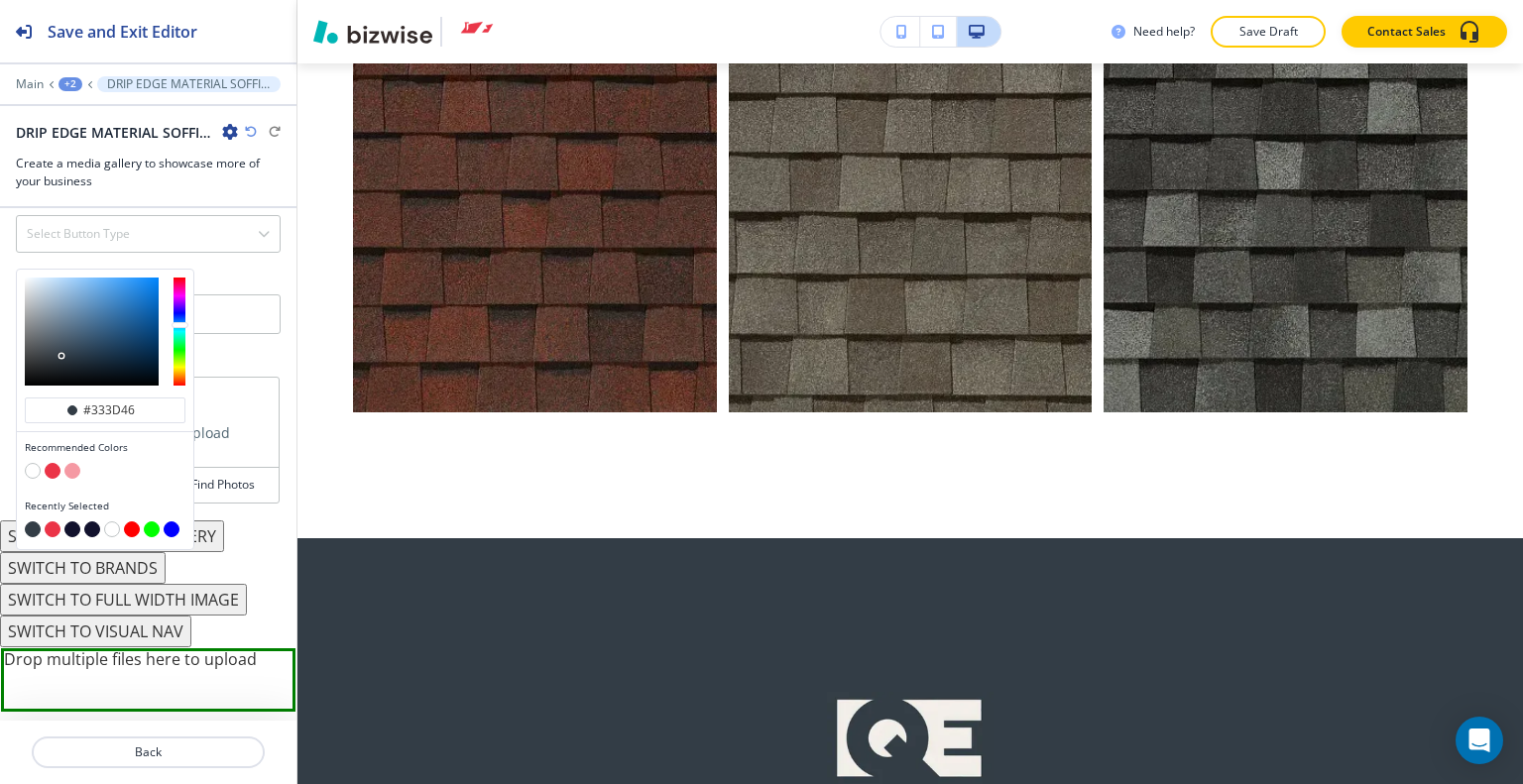click on "Back" at bounding box center [148, 752] 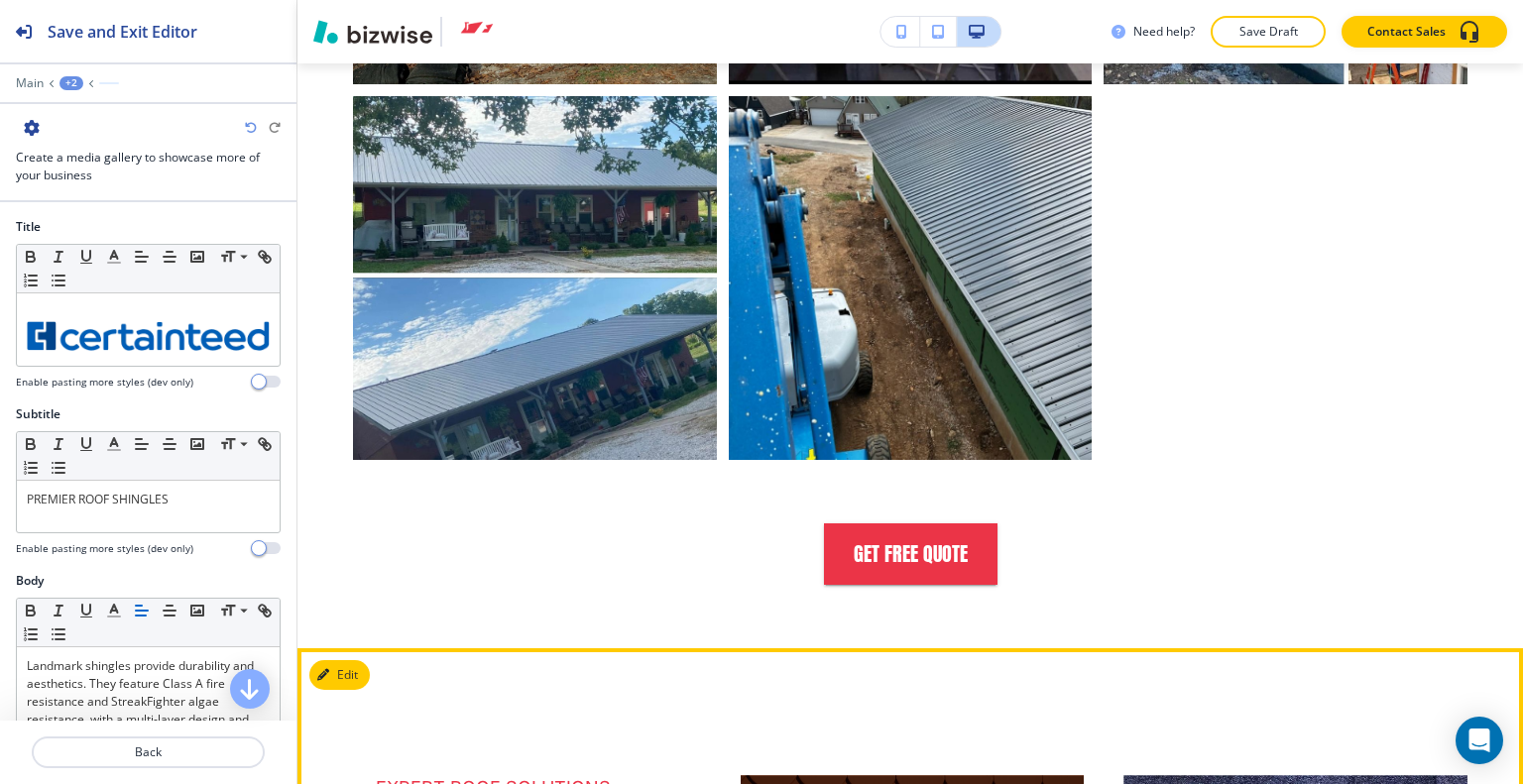 scroll, scrollTop: 10578, scrollLeft: 0, axis: vertical 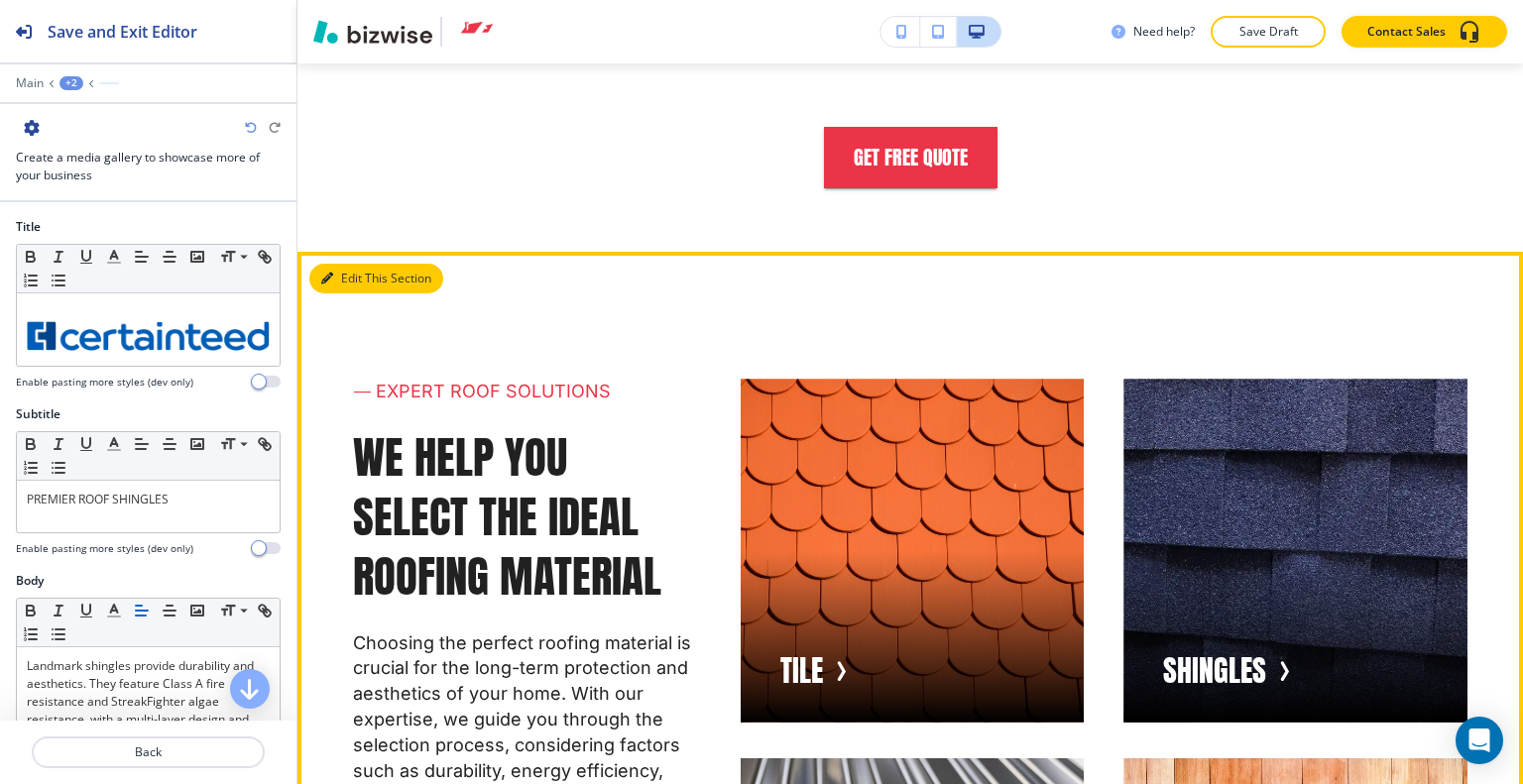 click on "Edit This Section" at bounding box center (376, 279) 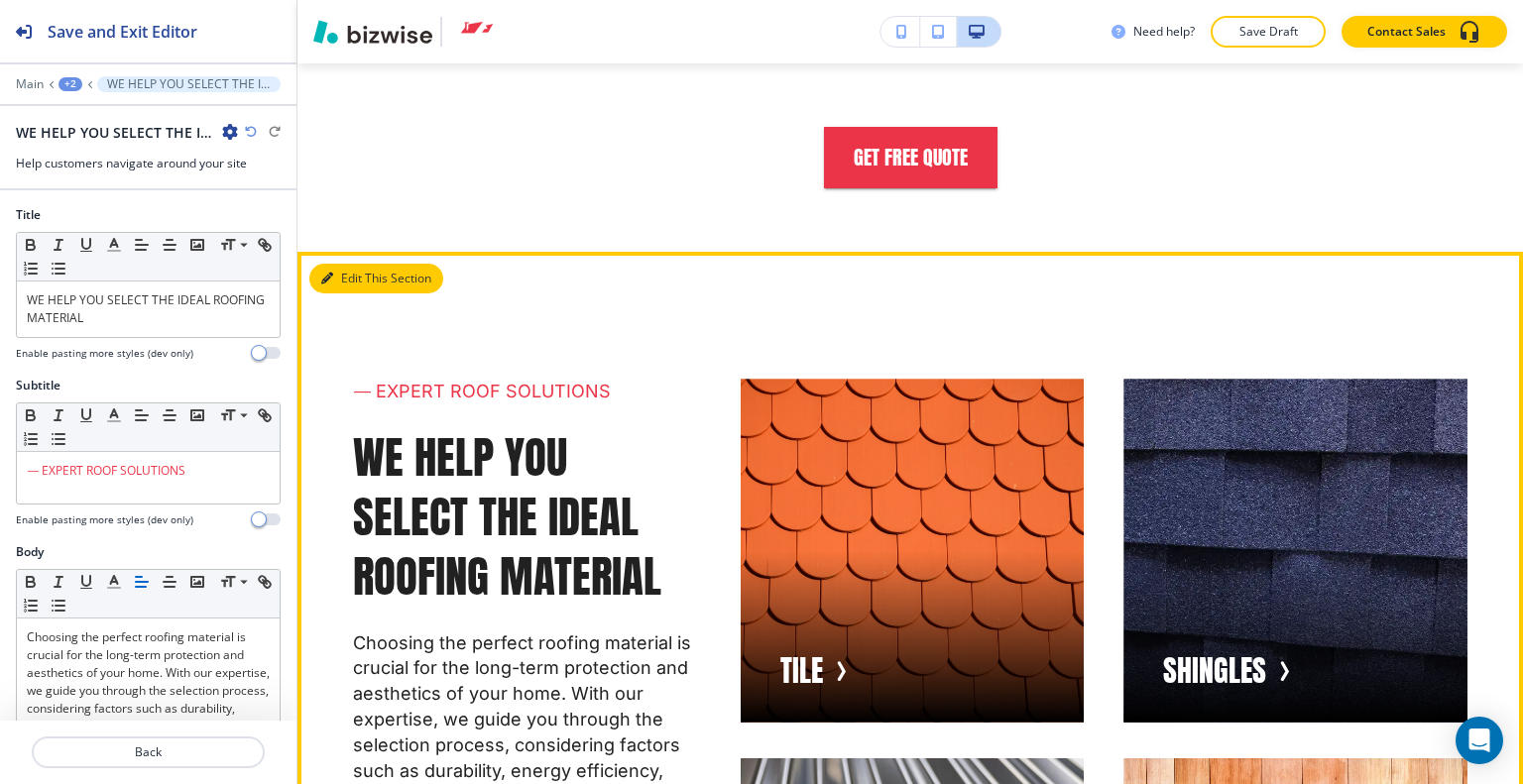 scroll, scrollTop: 10700, scrollLeft: 0, axis: vertical 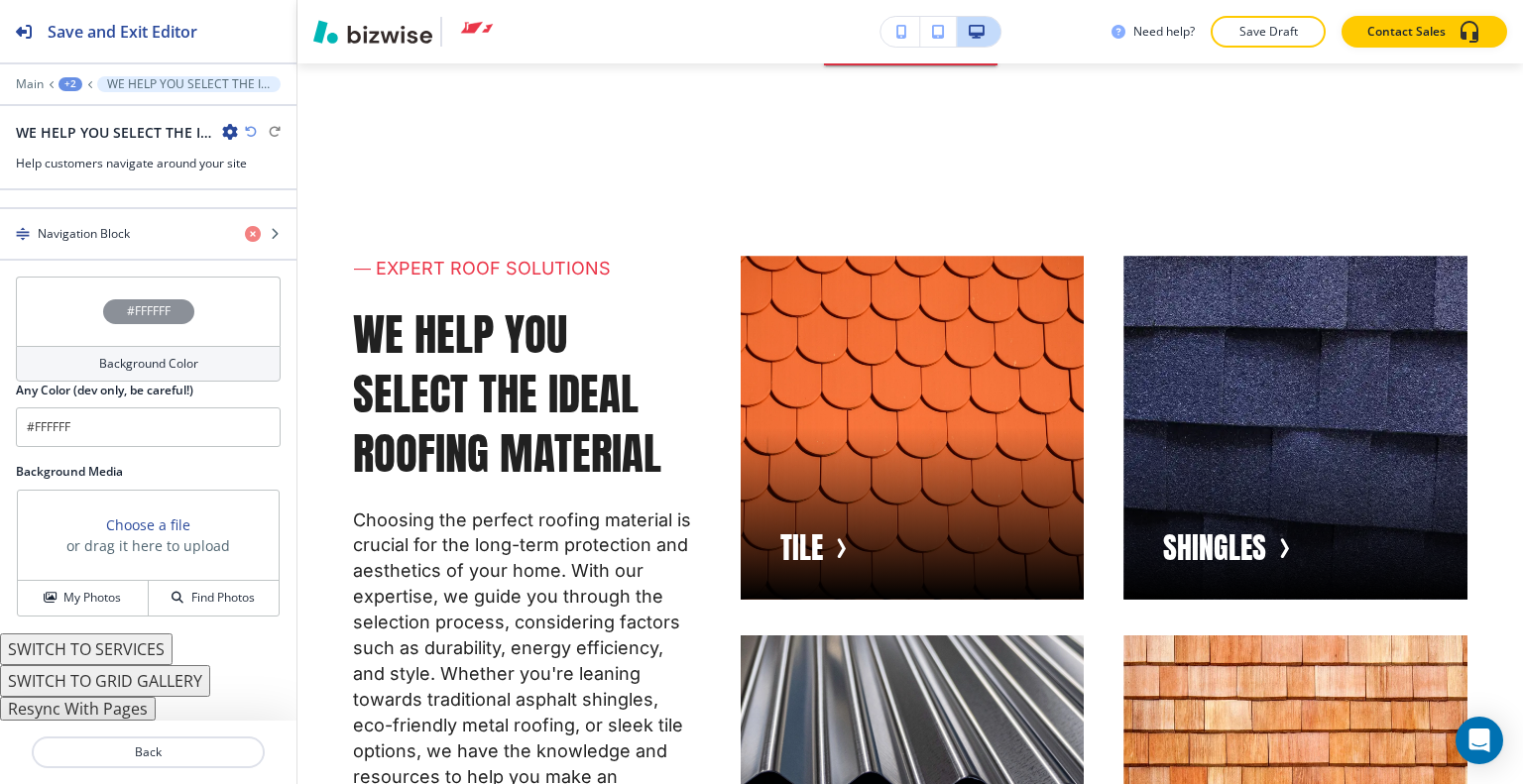 click on "#FFFFFF" at bounding box center [148, 311] 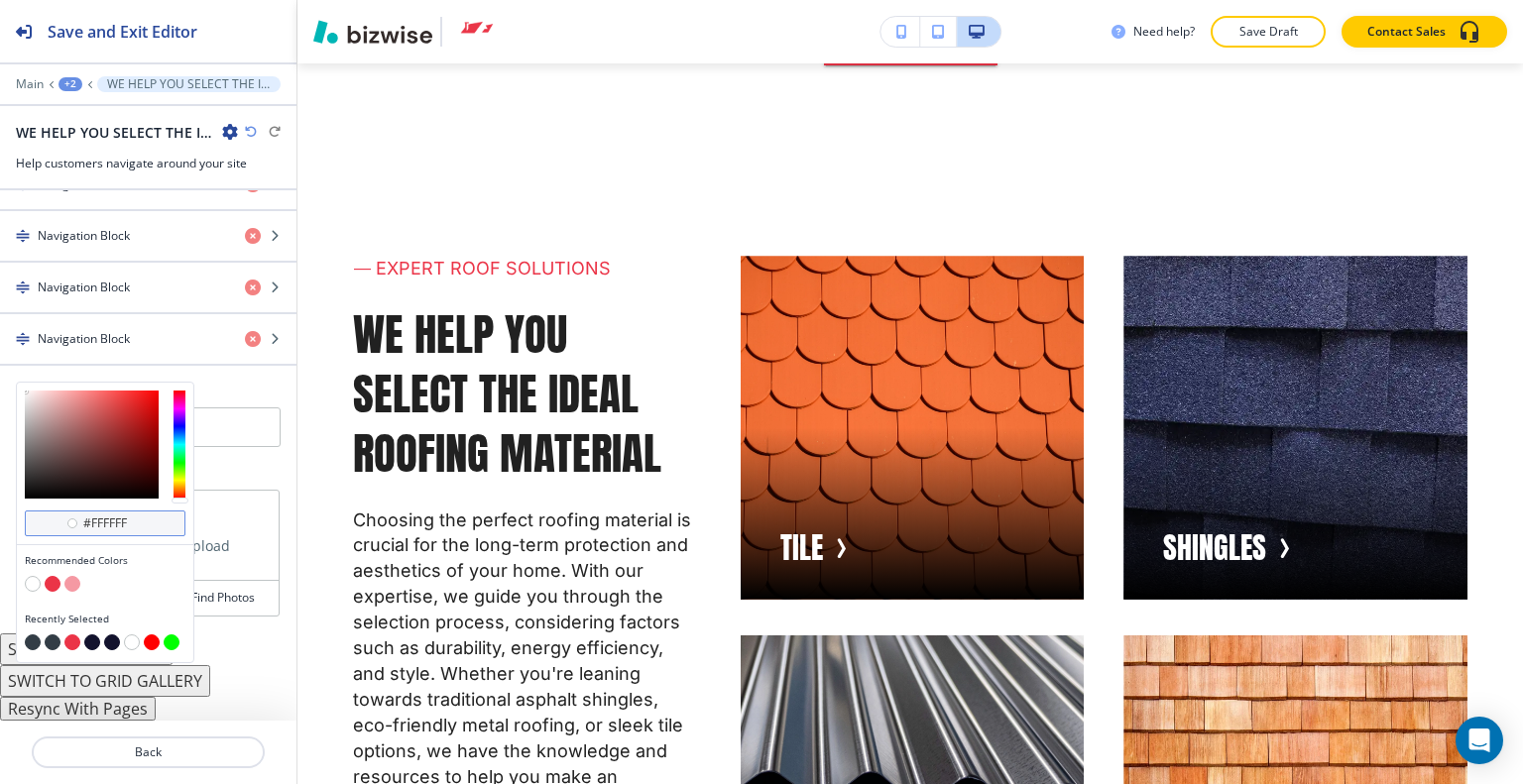 click on "#ffffff" at bounding box center [105, 523] 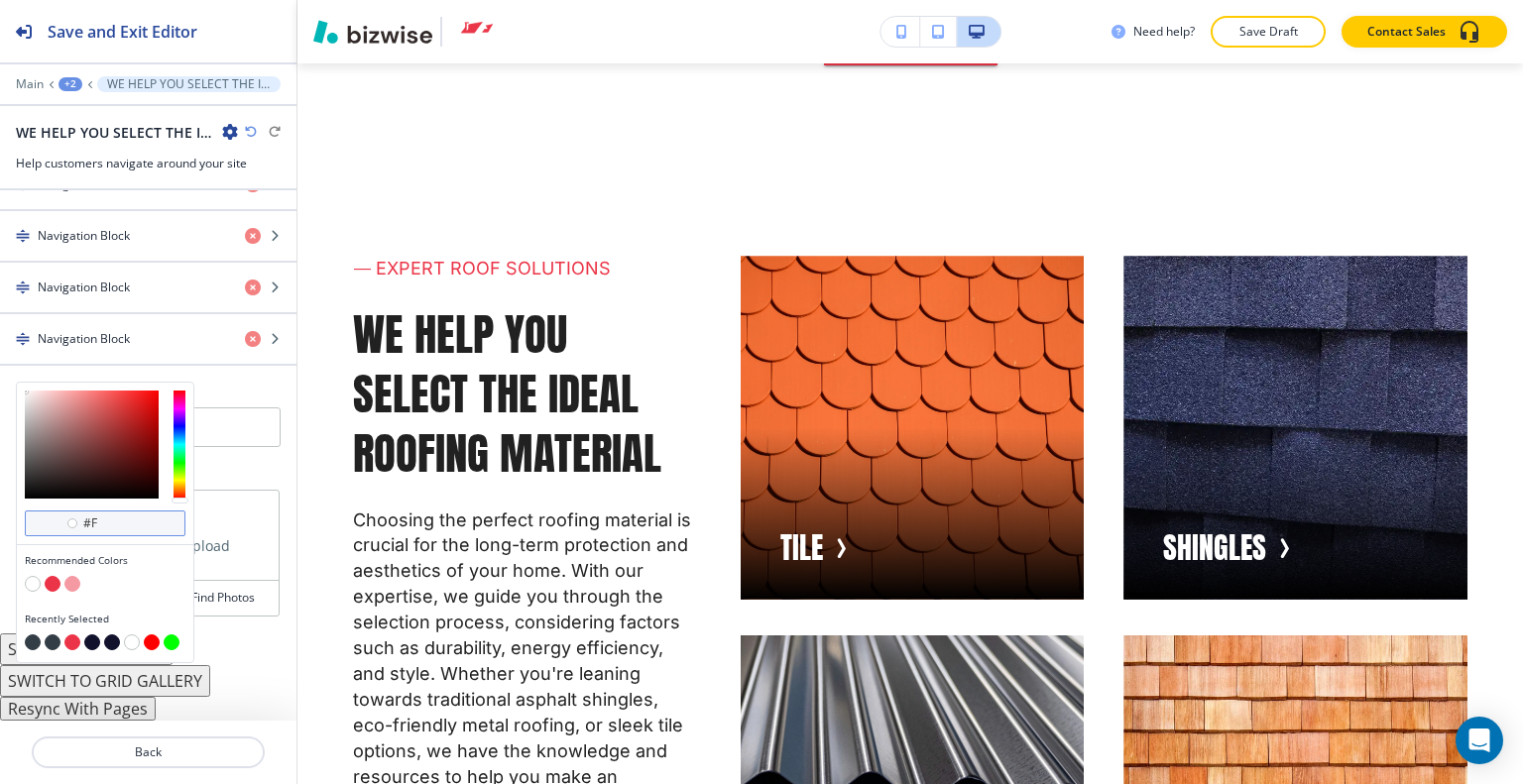 type on "#" 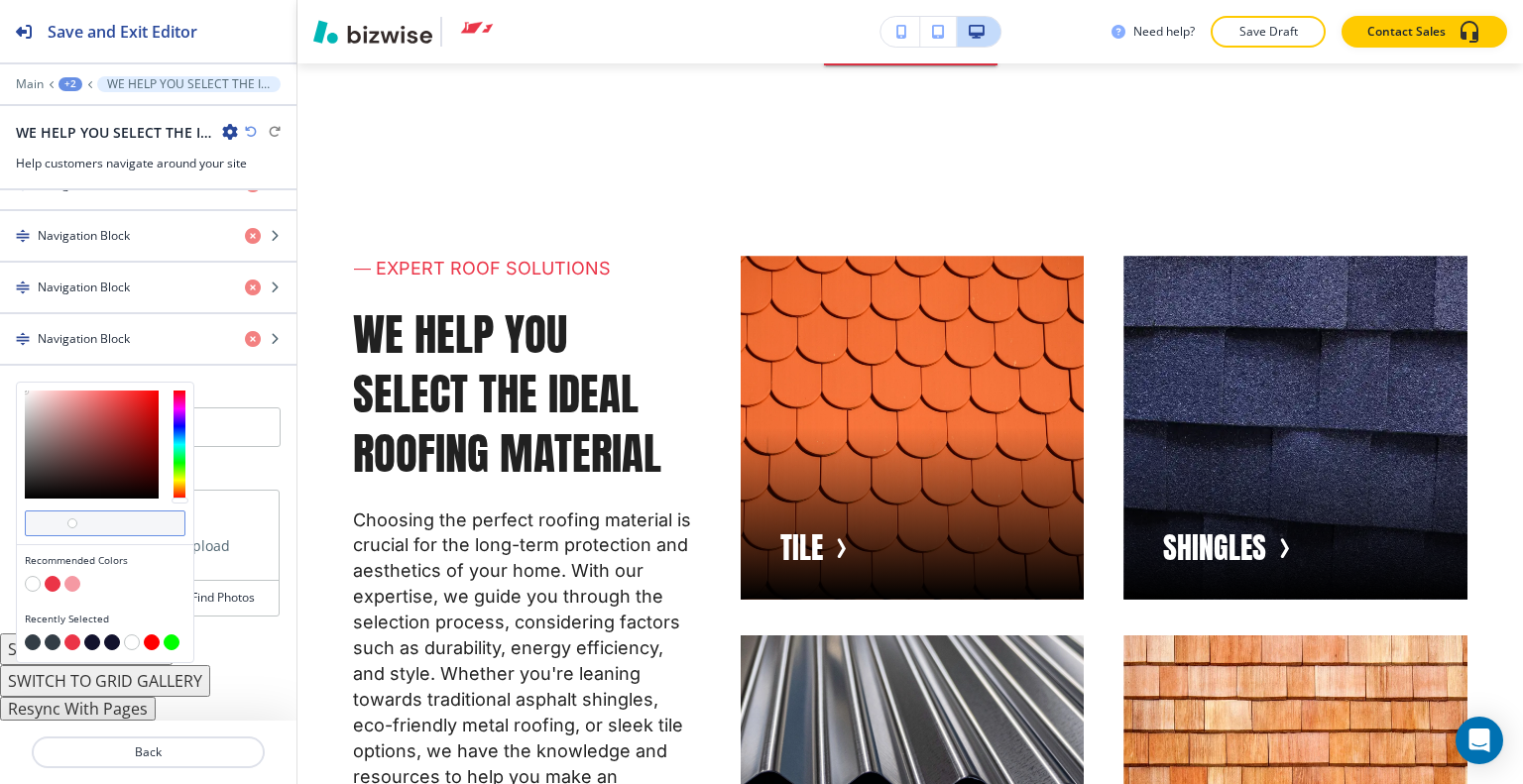 paste on "#F3F3F3" 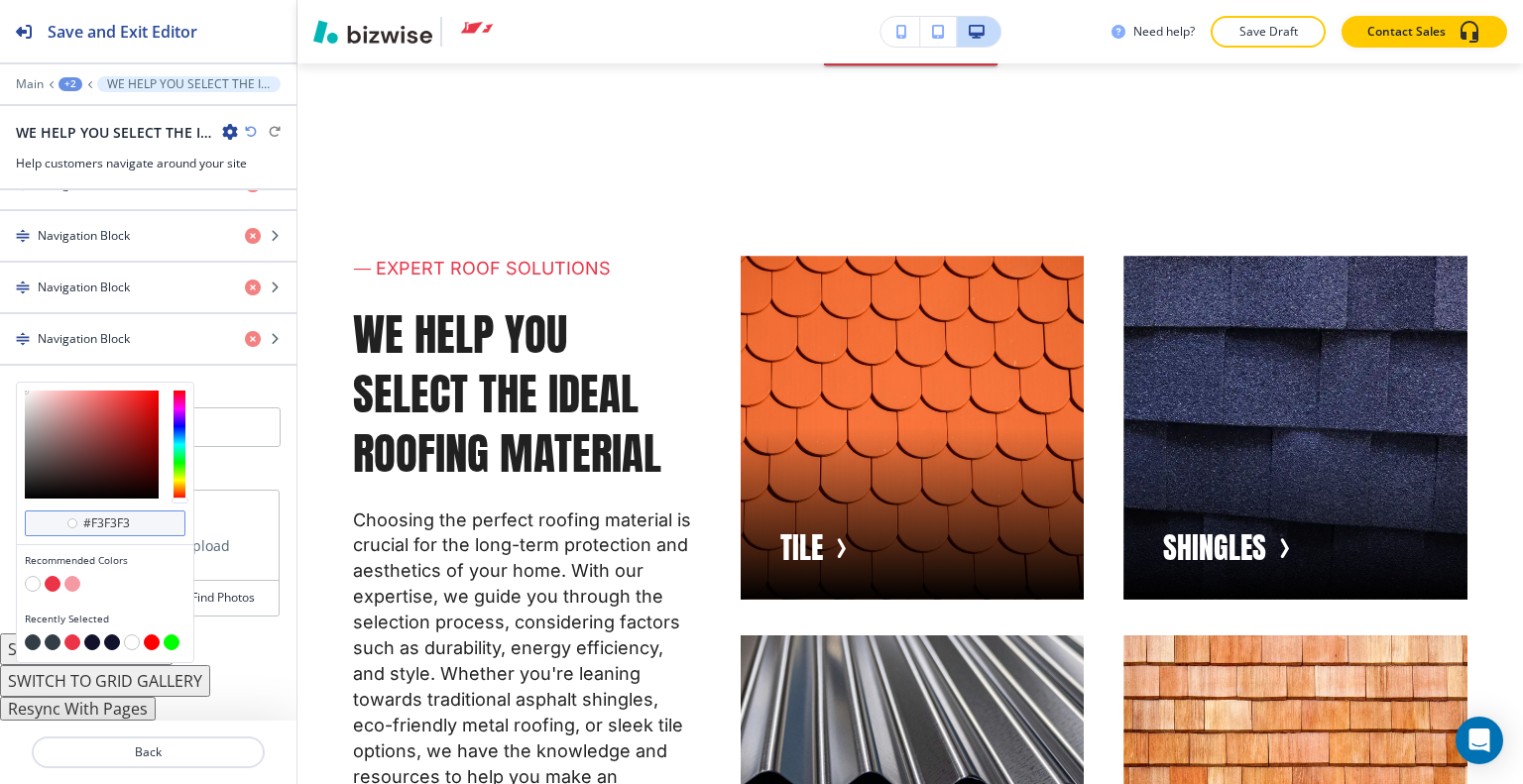type on "#F3F3F3" 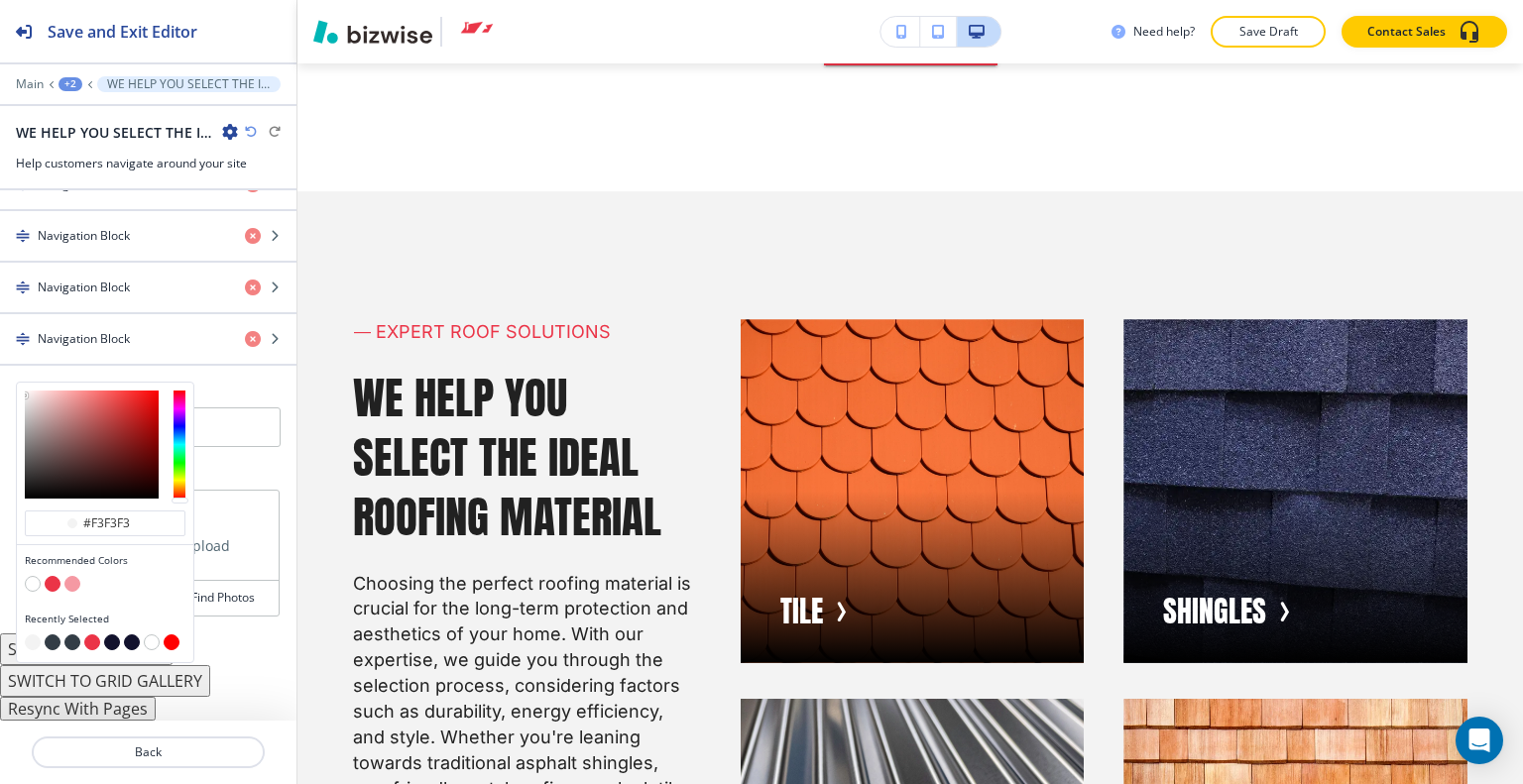 click on "Back" at bounding box center (148, 752) 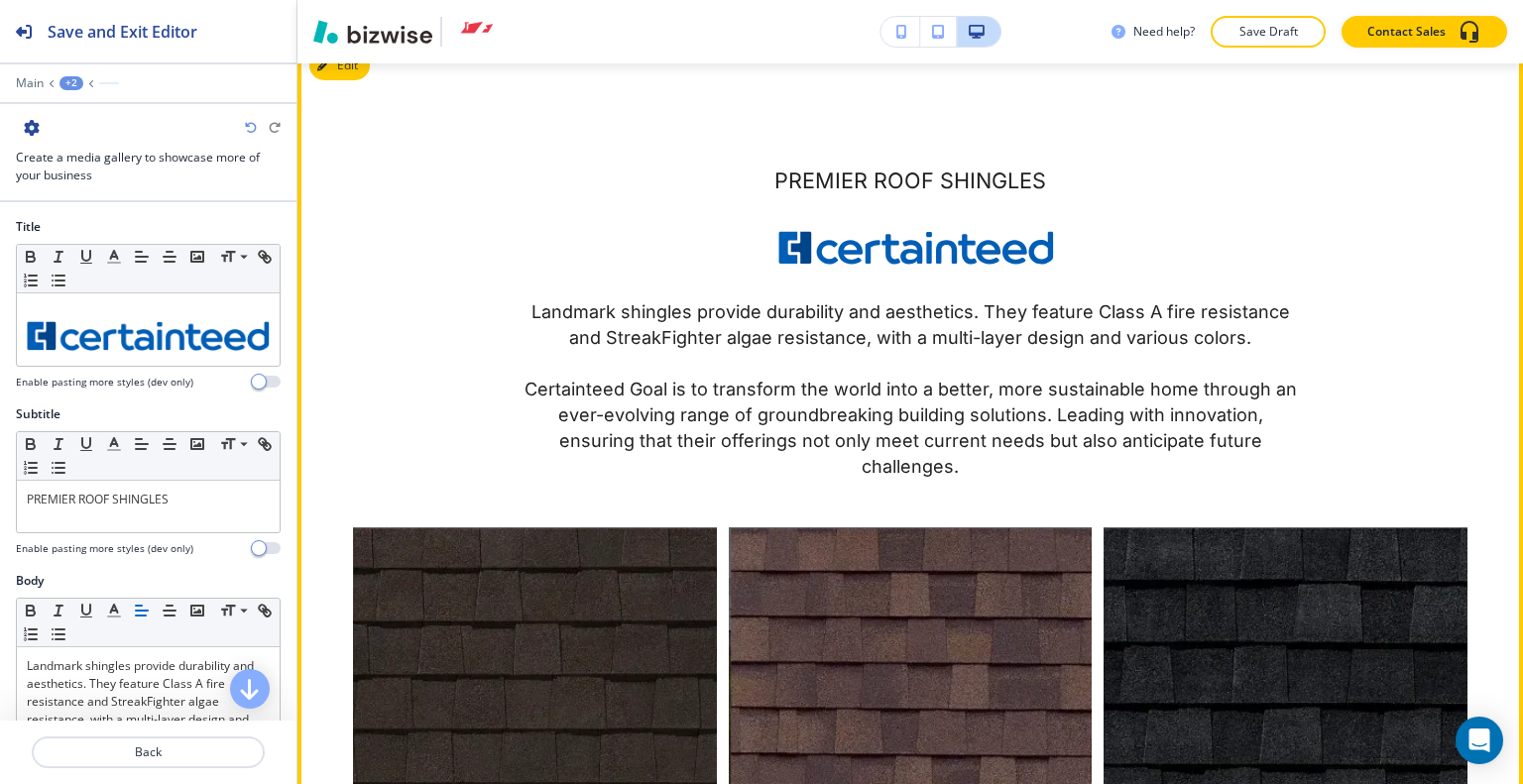 scroll, scrollTop: 11434, scrollLeft: 0, axis: vertical 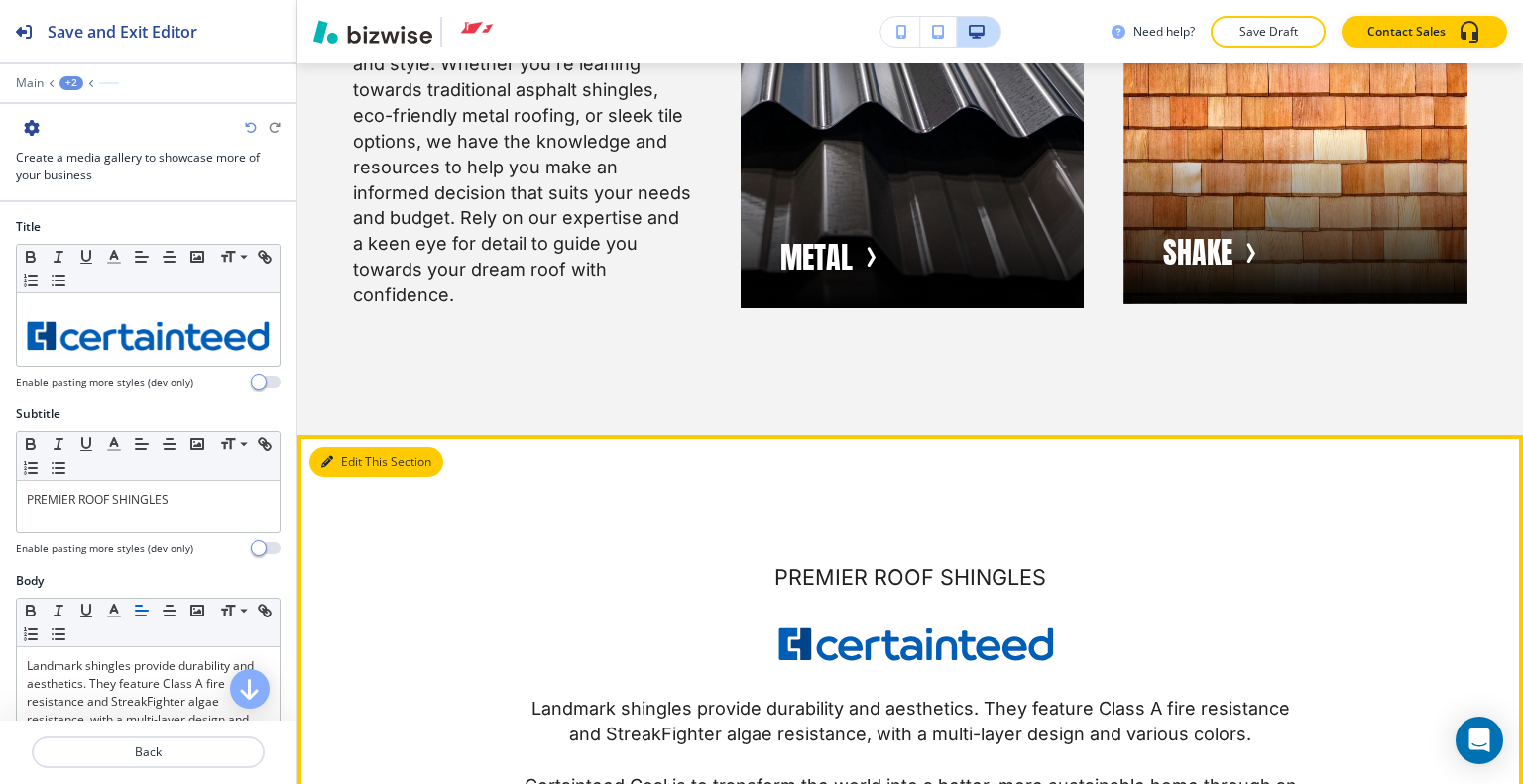 click on "Edit This Section" at bounding box center (376, 462) 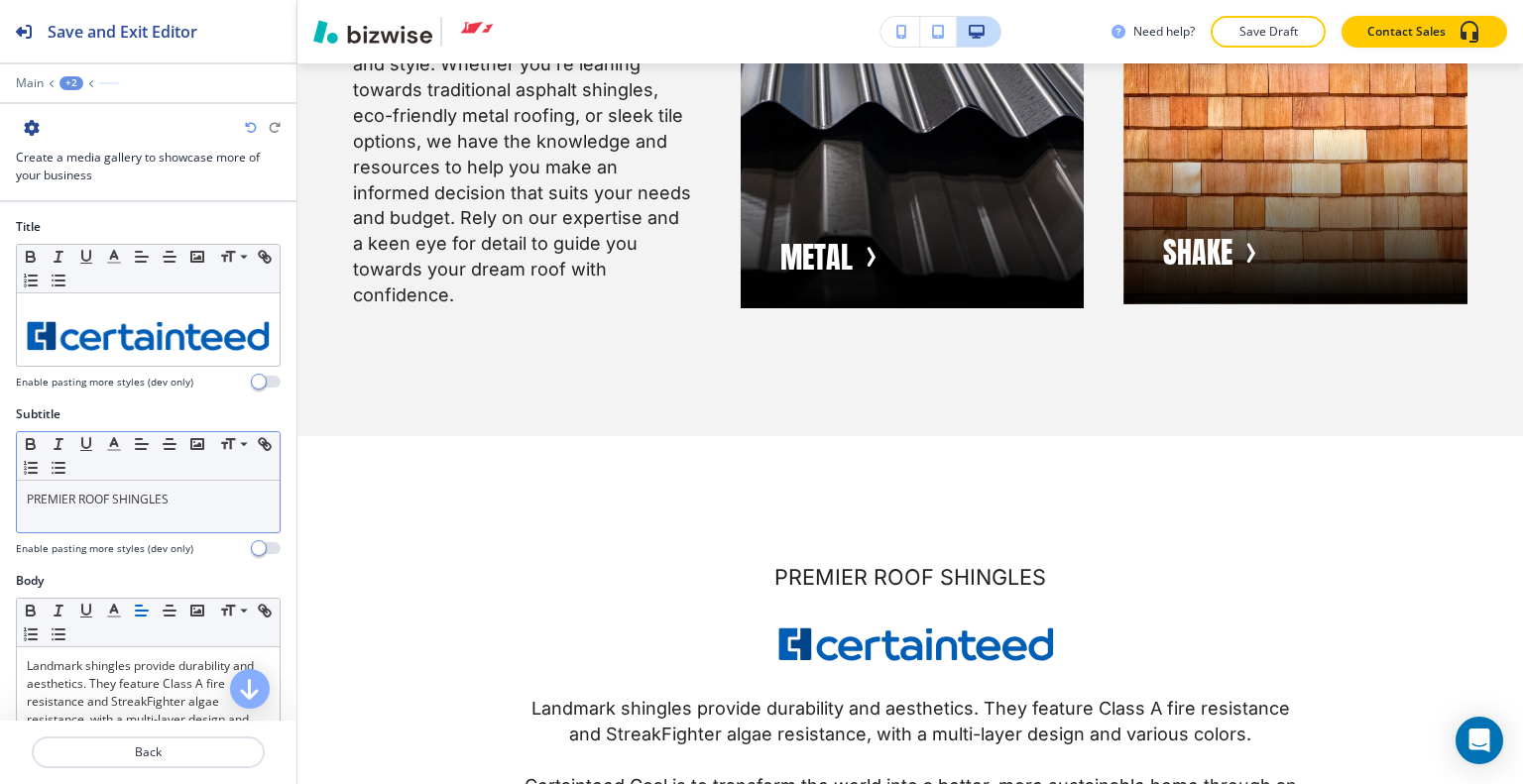 click on "PREMIER ROOF SHINGLES" at bounding box center (148, 500) 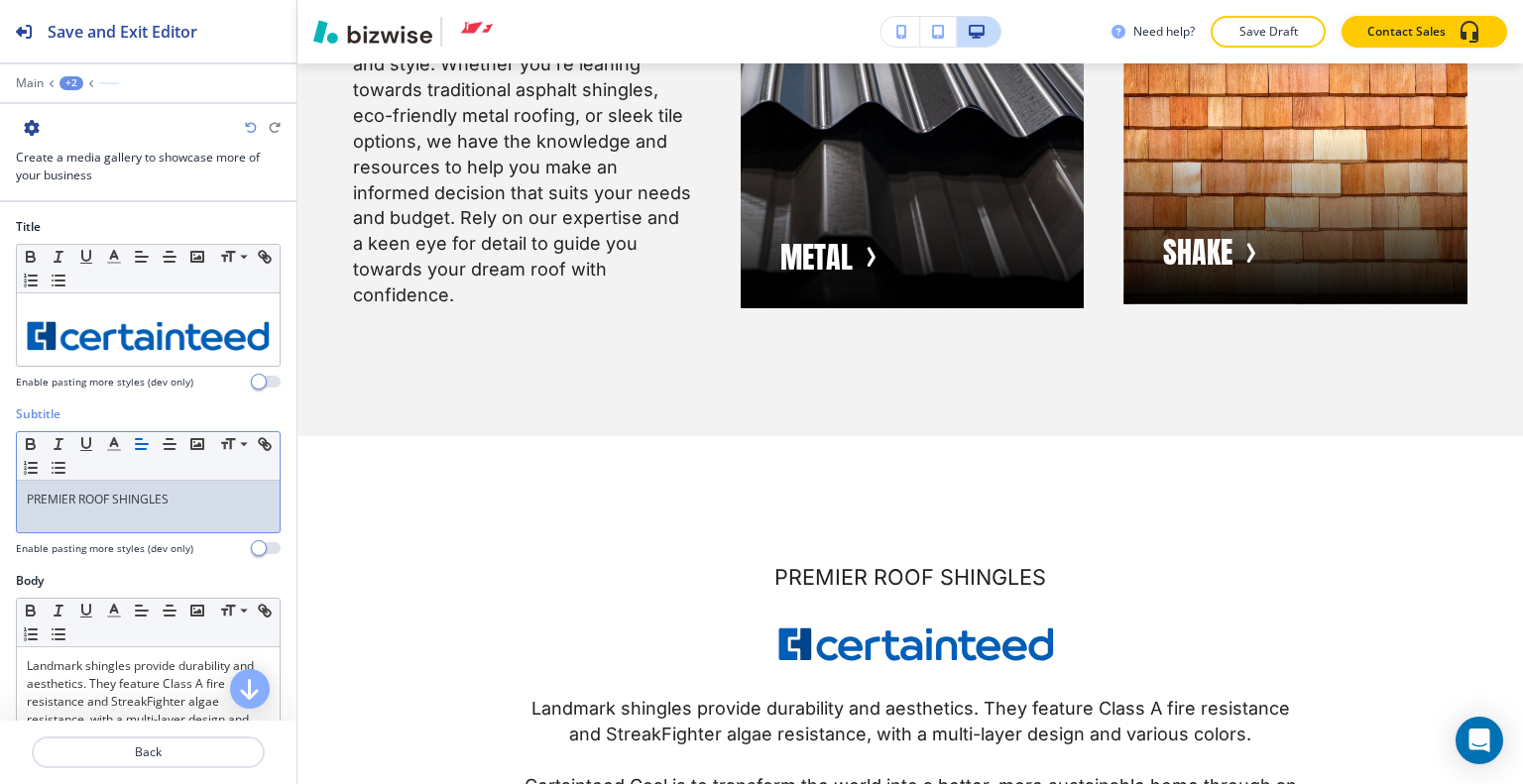 type 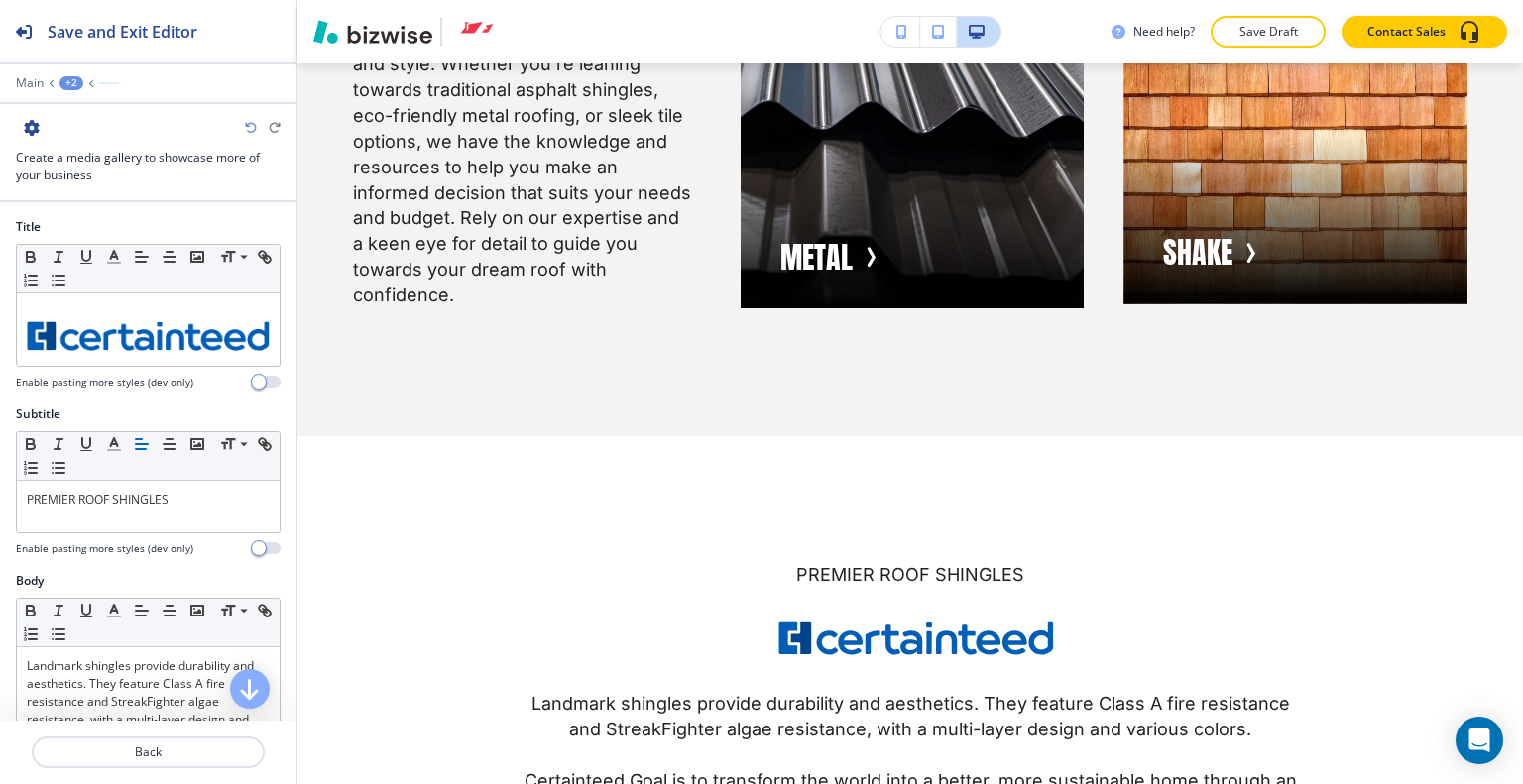 click at bounding box center (251, 128) 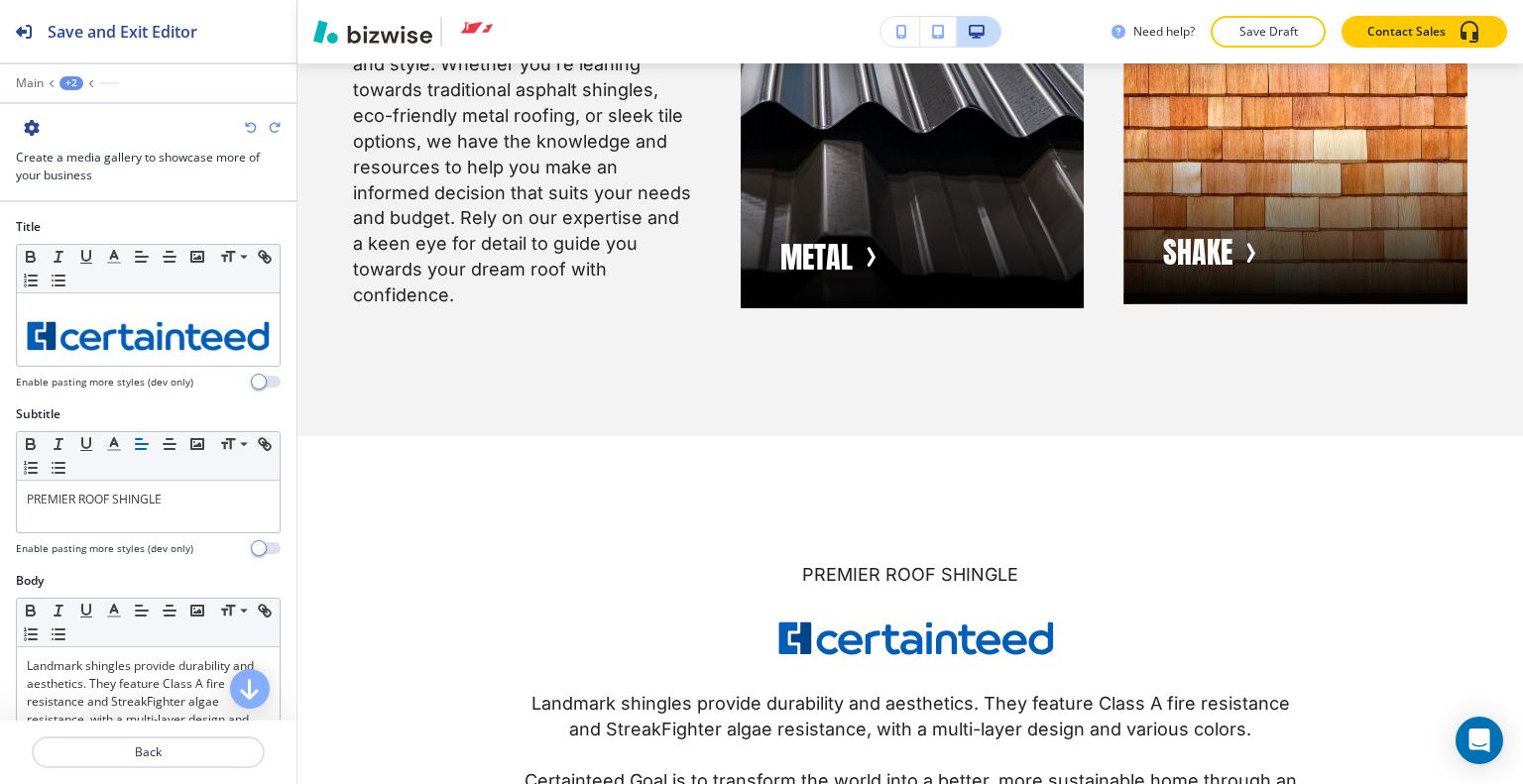 click at bounding box center [251, 128] 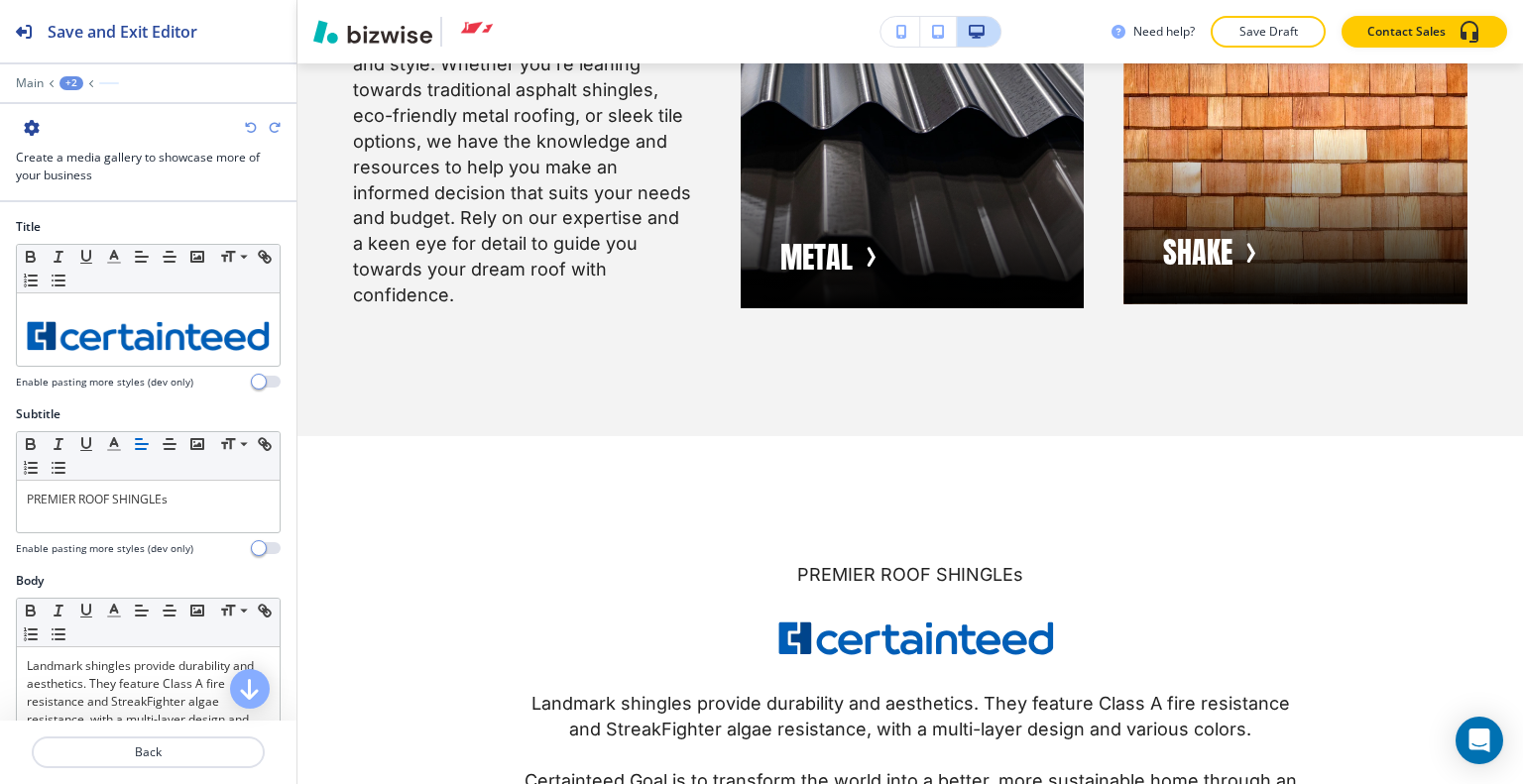 click at bounding box center (251, 128) 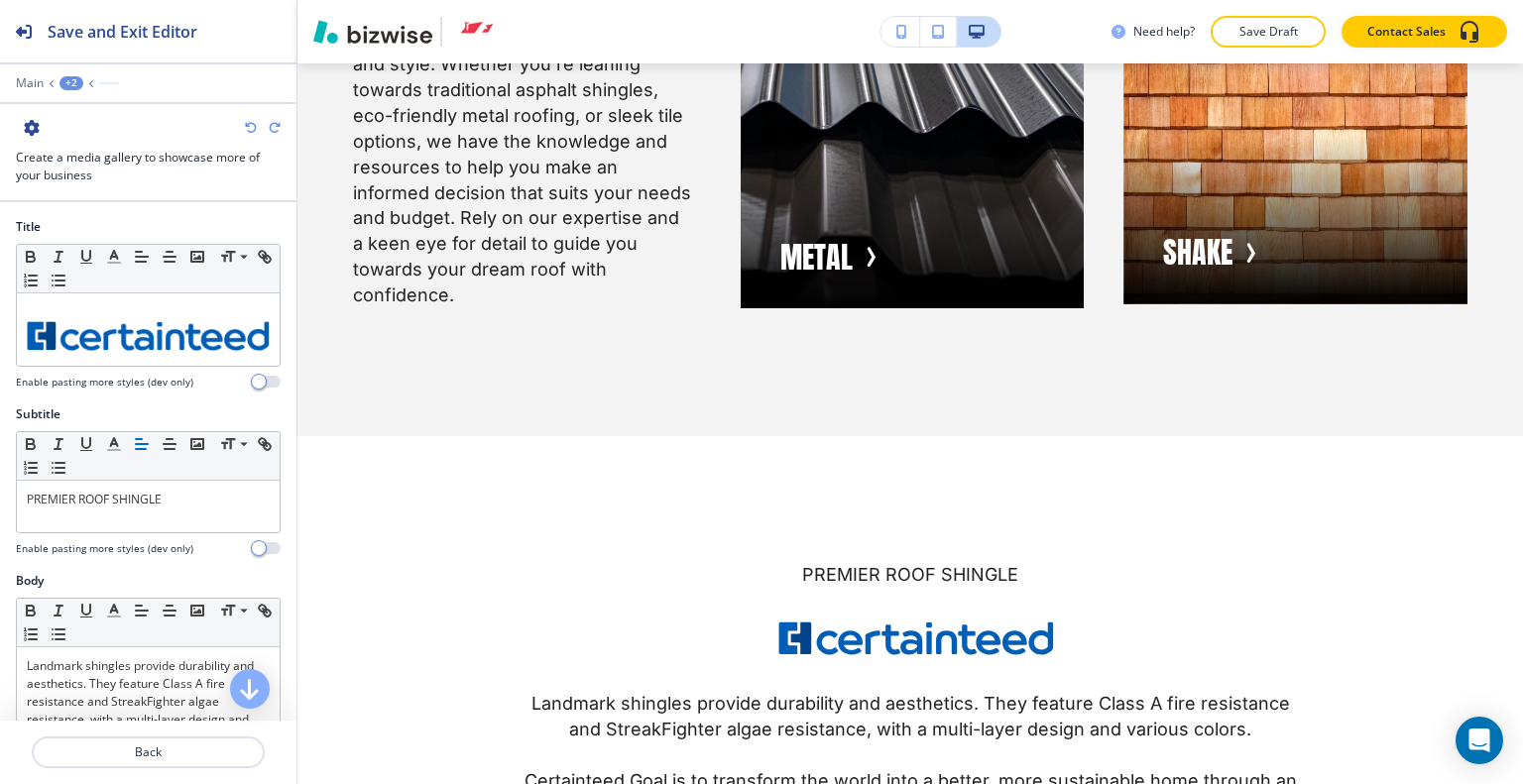 click at bounding box center [251, 128] 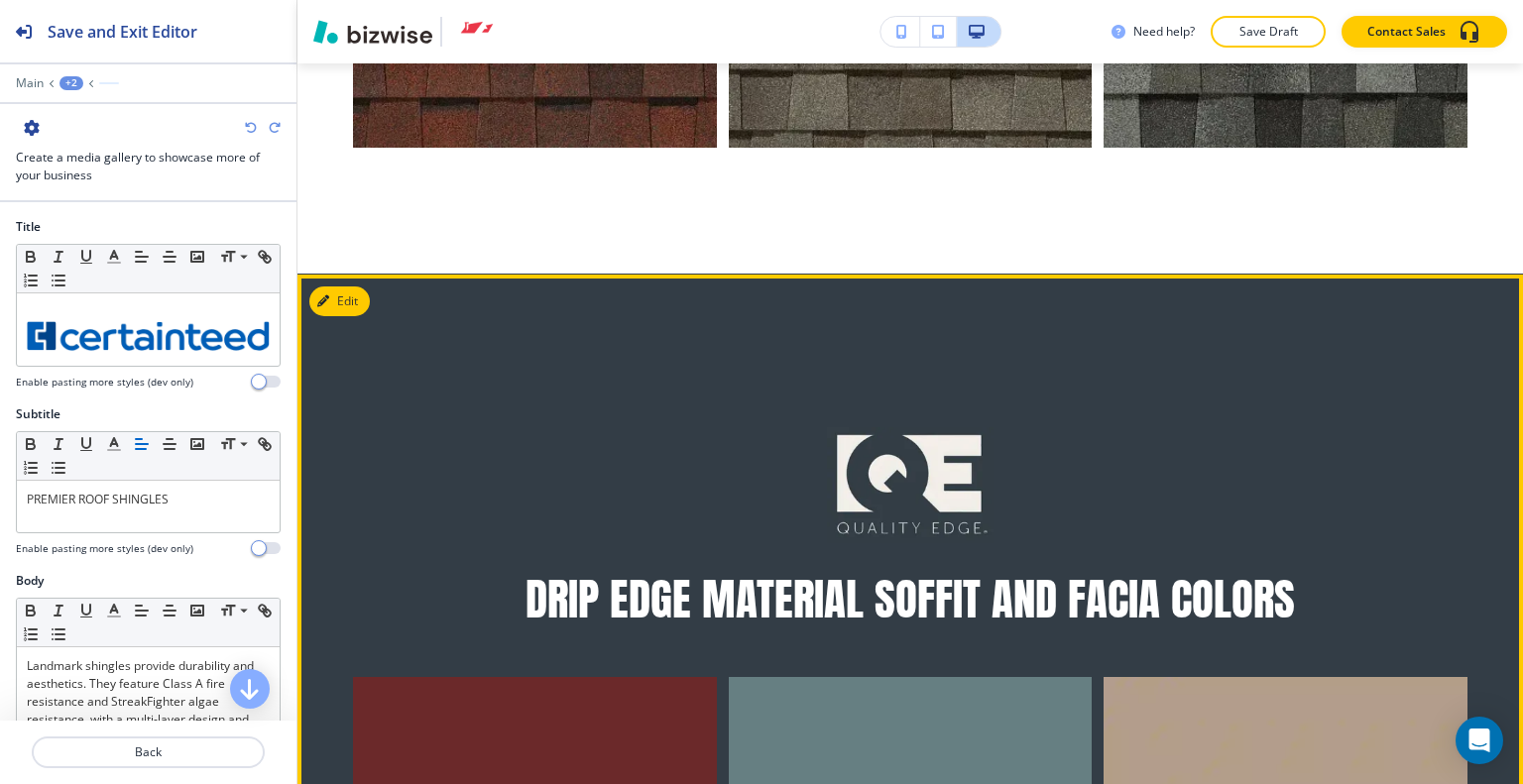 scroll, scrollTop: 15597, scrollLeft: 0, axis: vertical 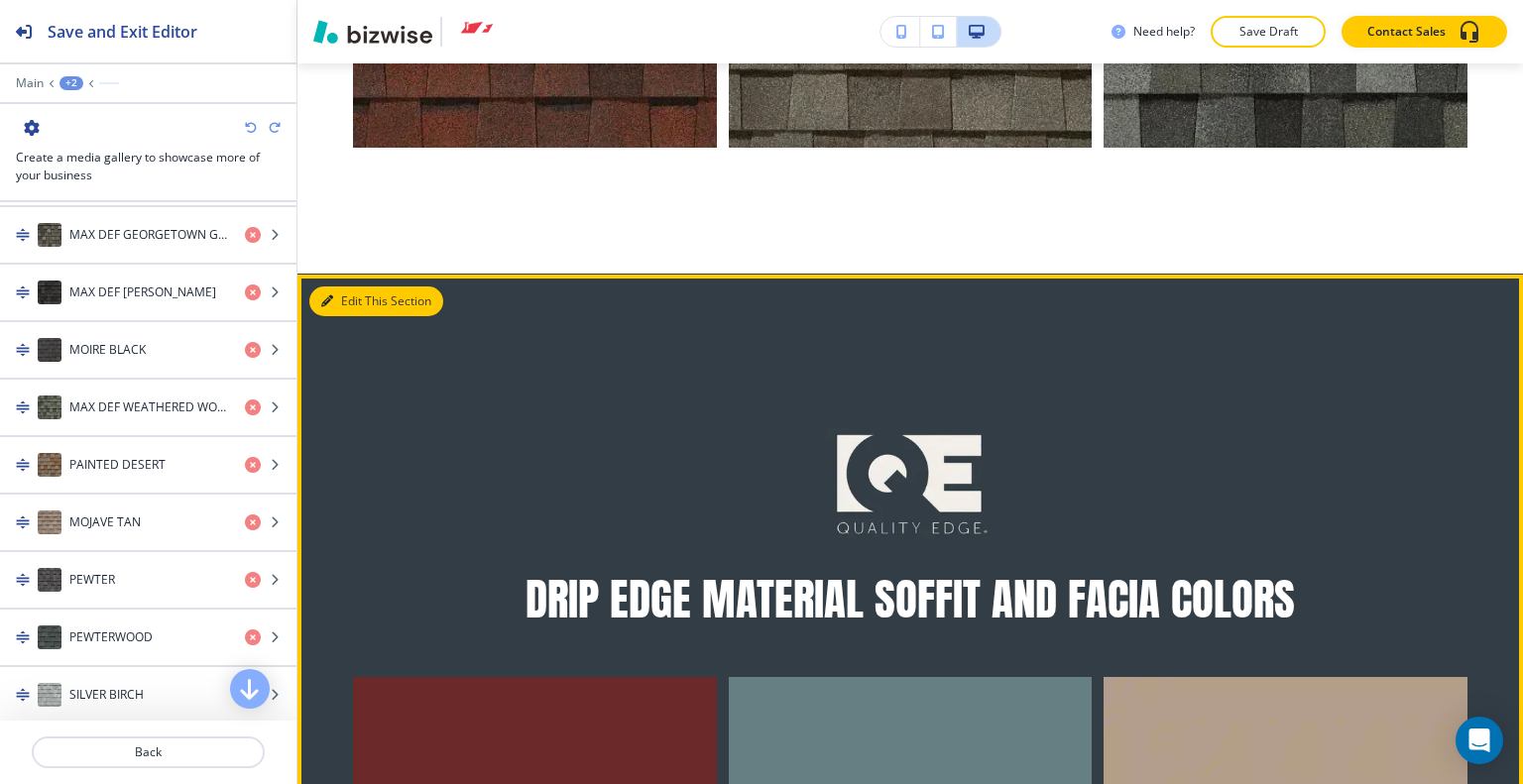 click on "Edit This Section" at bounding box center (376, 301) 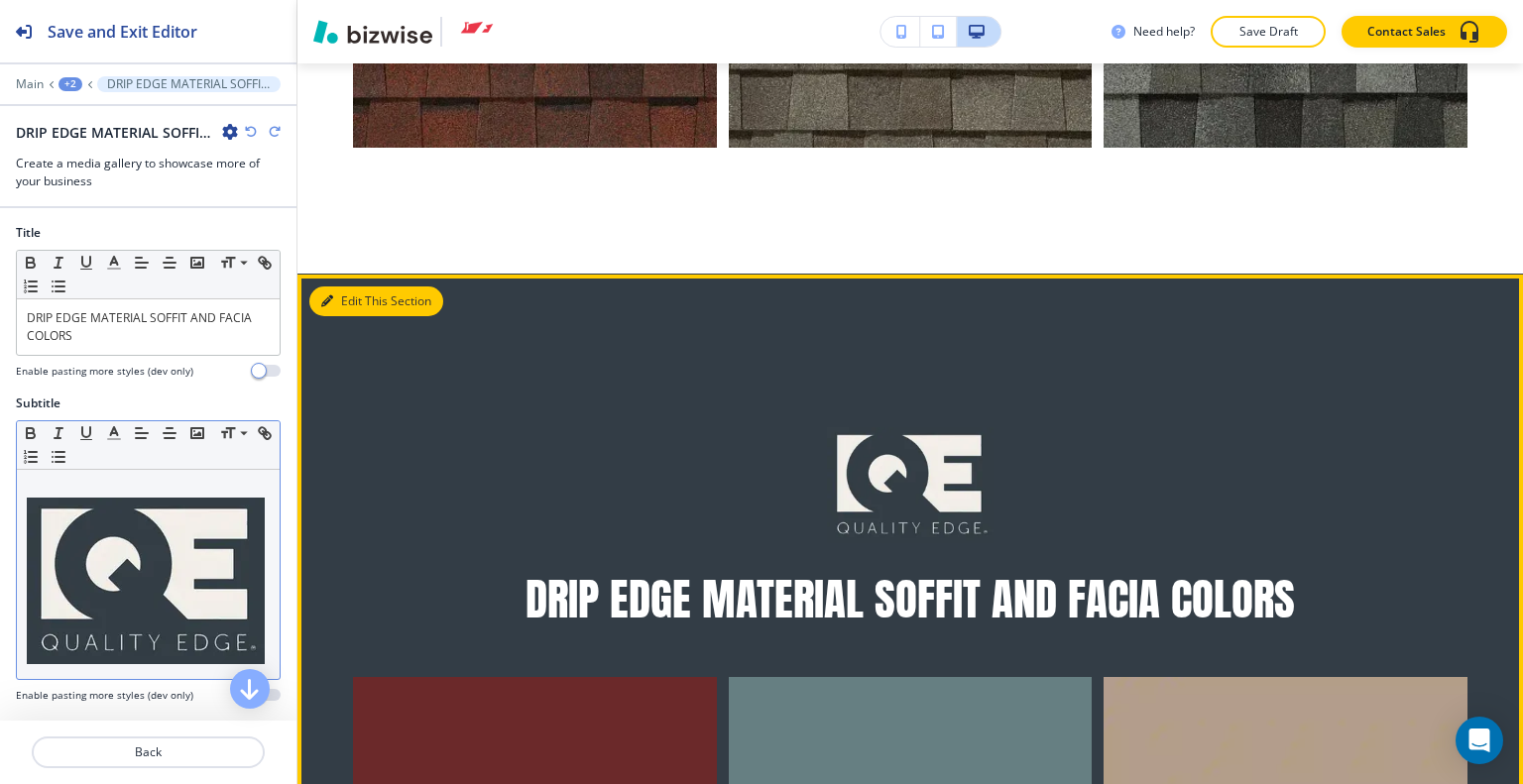 scroll, scrollTop: 15296, scrollLeft: 0, axis: vertical 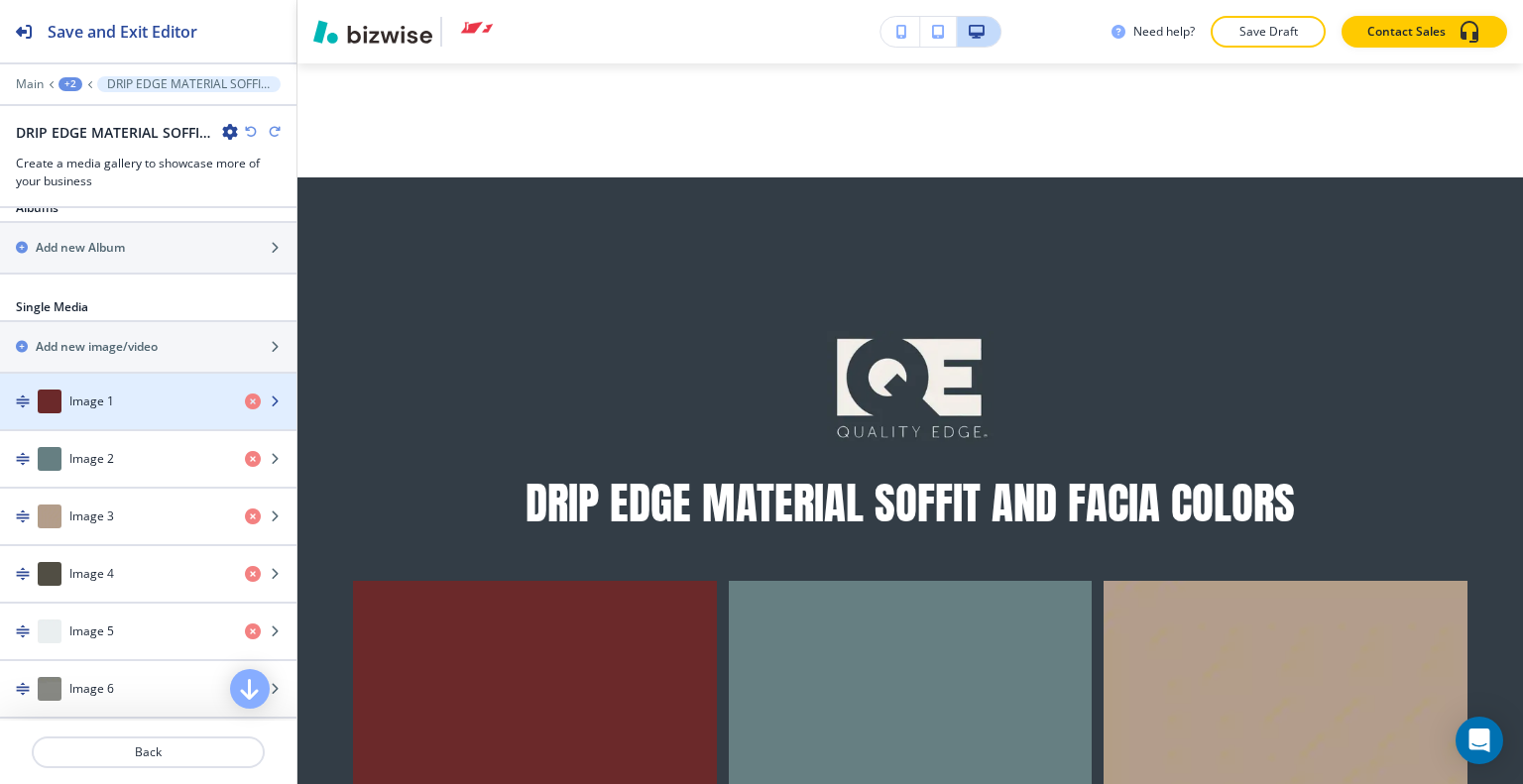 click on "Image 1" at bounding box center [114, 401] 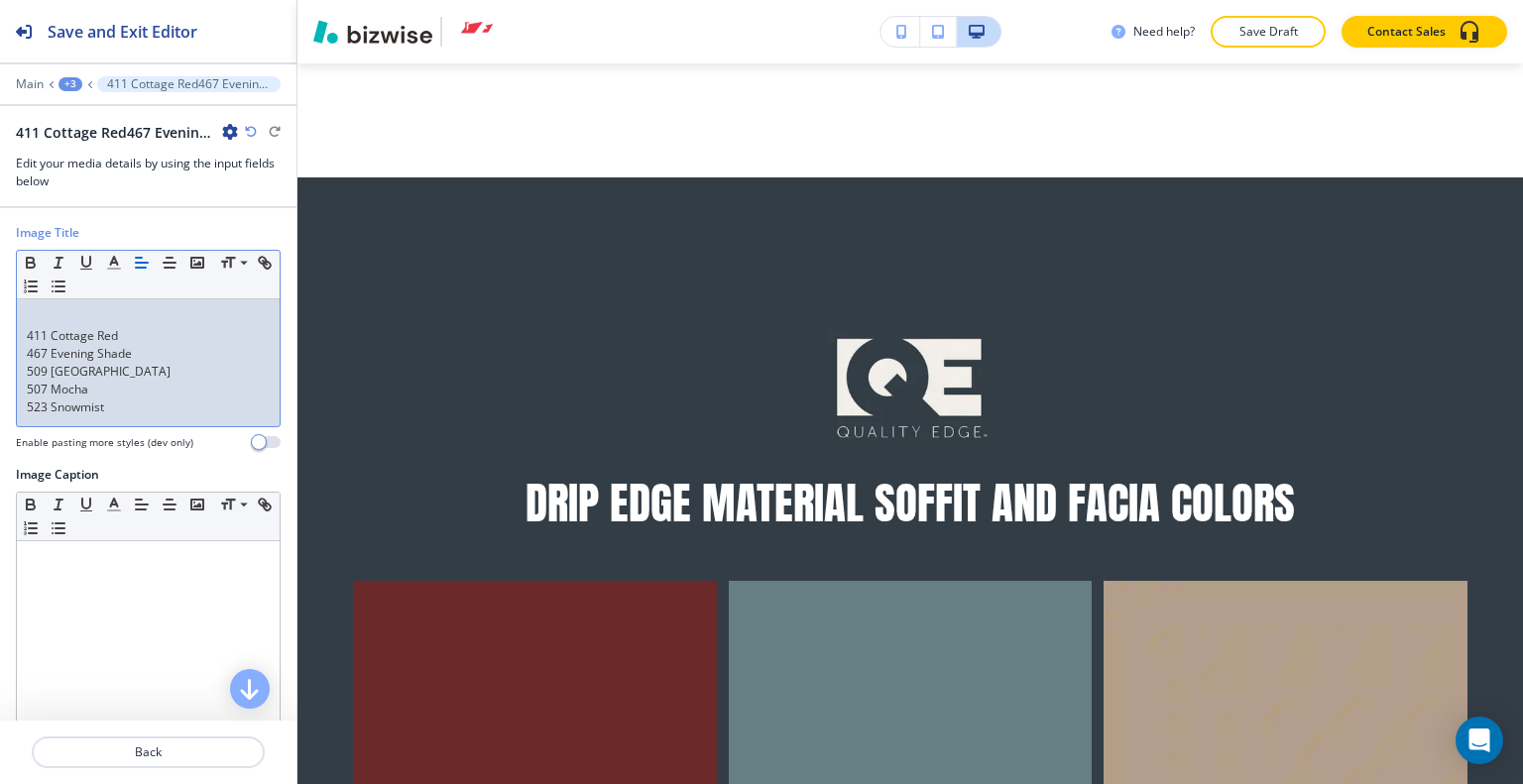 scroll, scrollTop: 0, scrollLeft: 0, axis: both 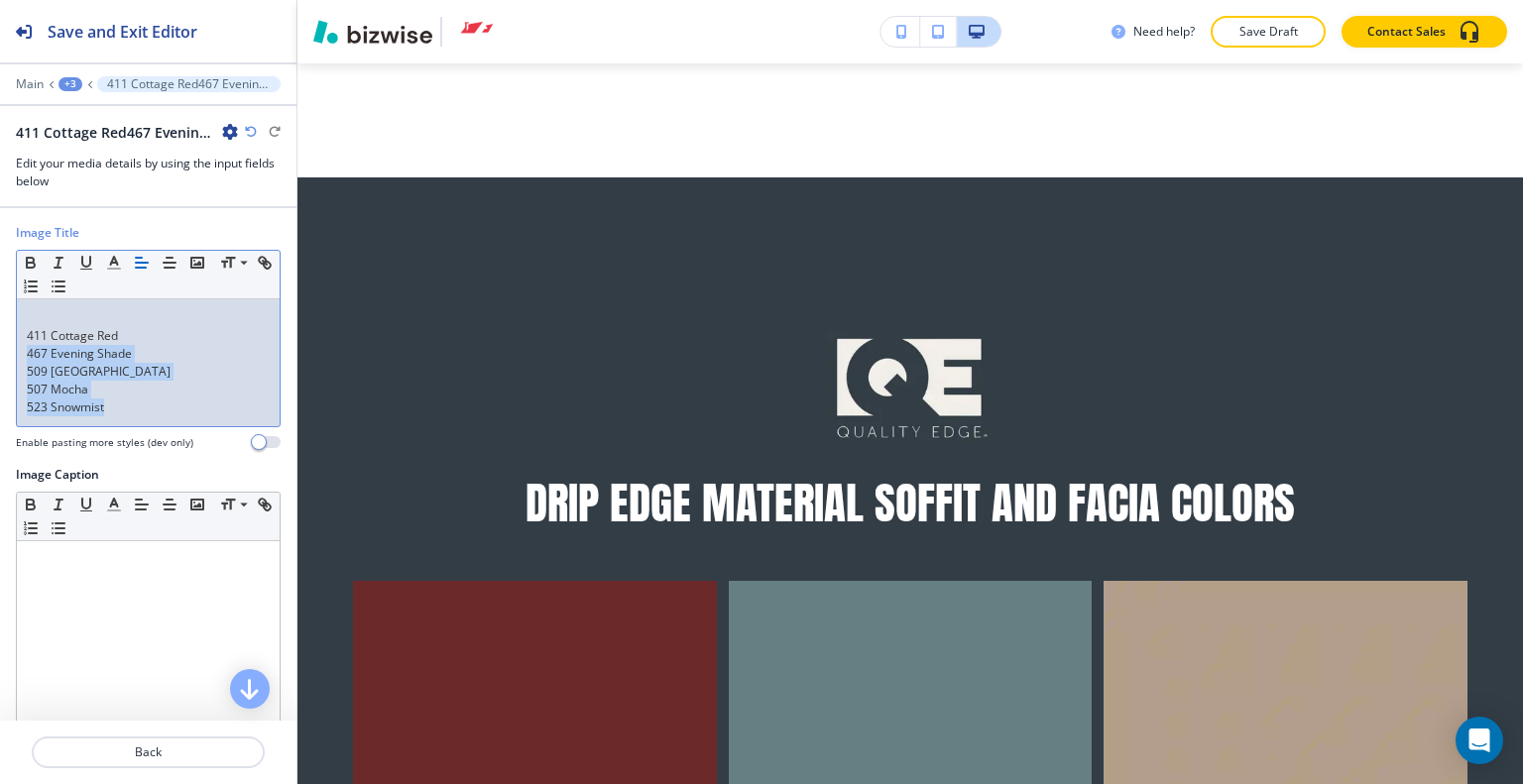 drag, startPoint x: 115, startPoint y: 409, endPoint x: 0, endPoint y: 358, distance: 125.80143 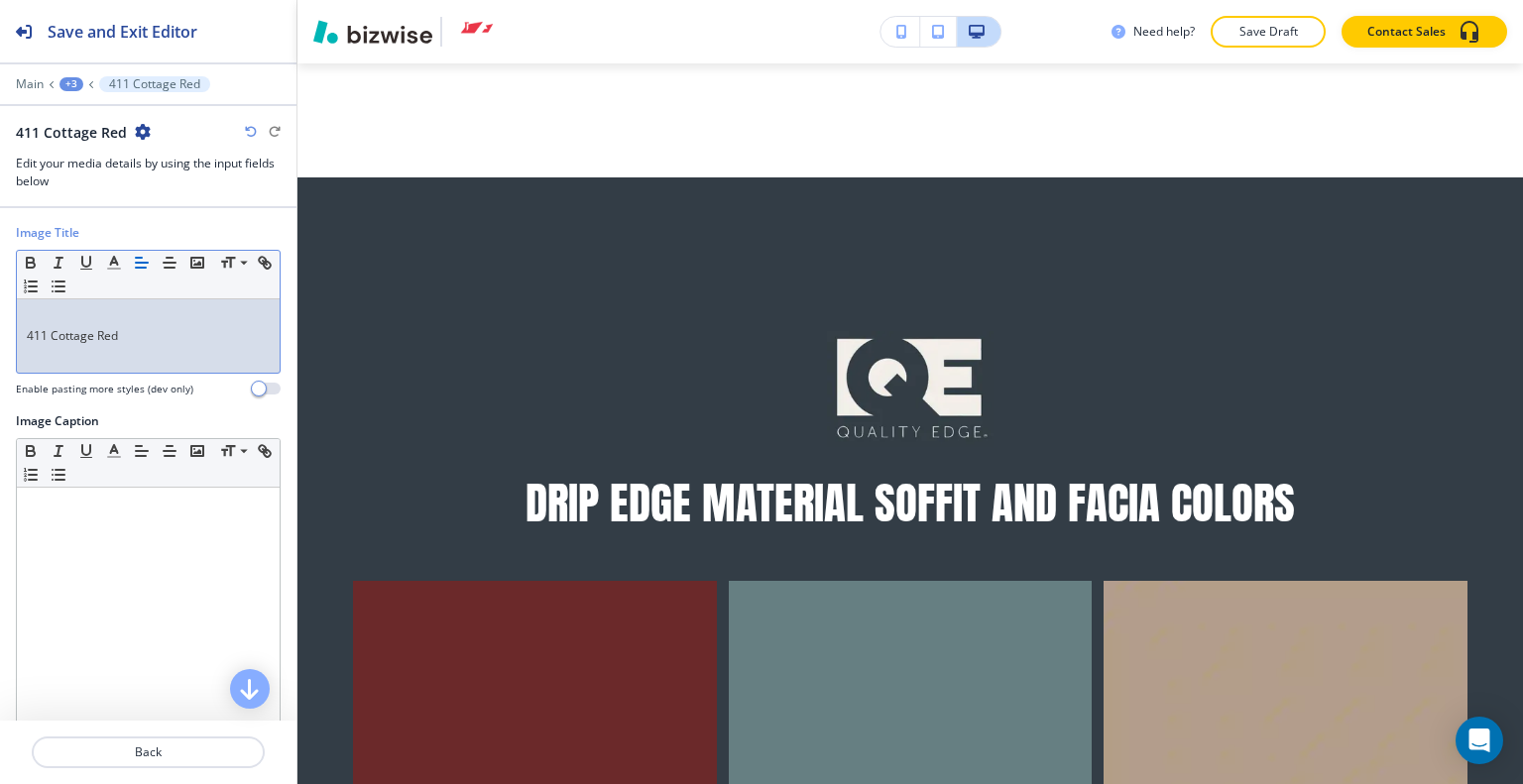 click on "411 Cottage Red" at bounding box center [148, 336] 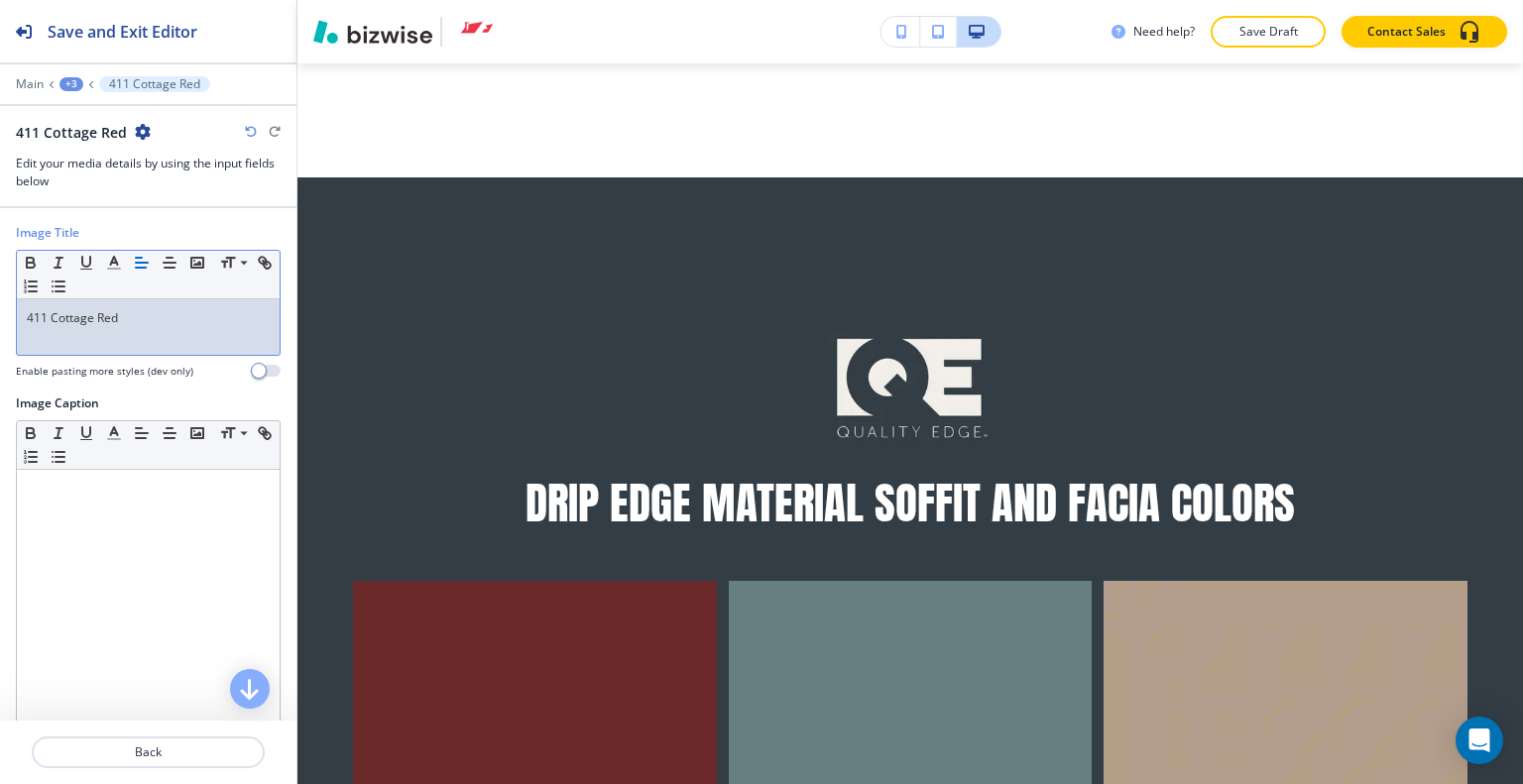 click on "411 Cottage Red" at bounding box center (148, 318) 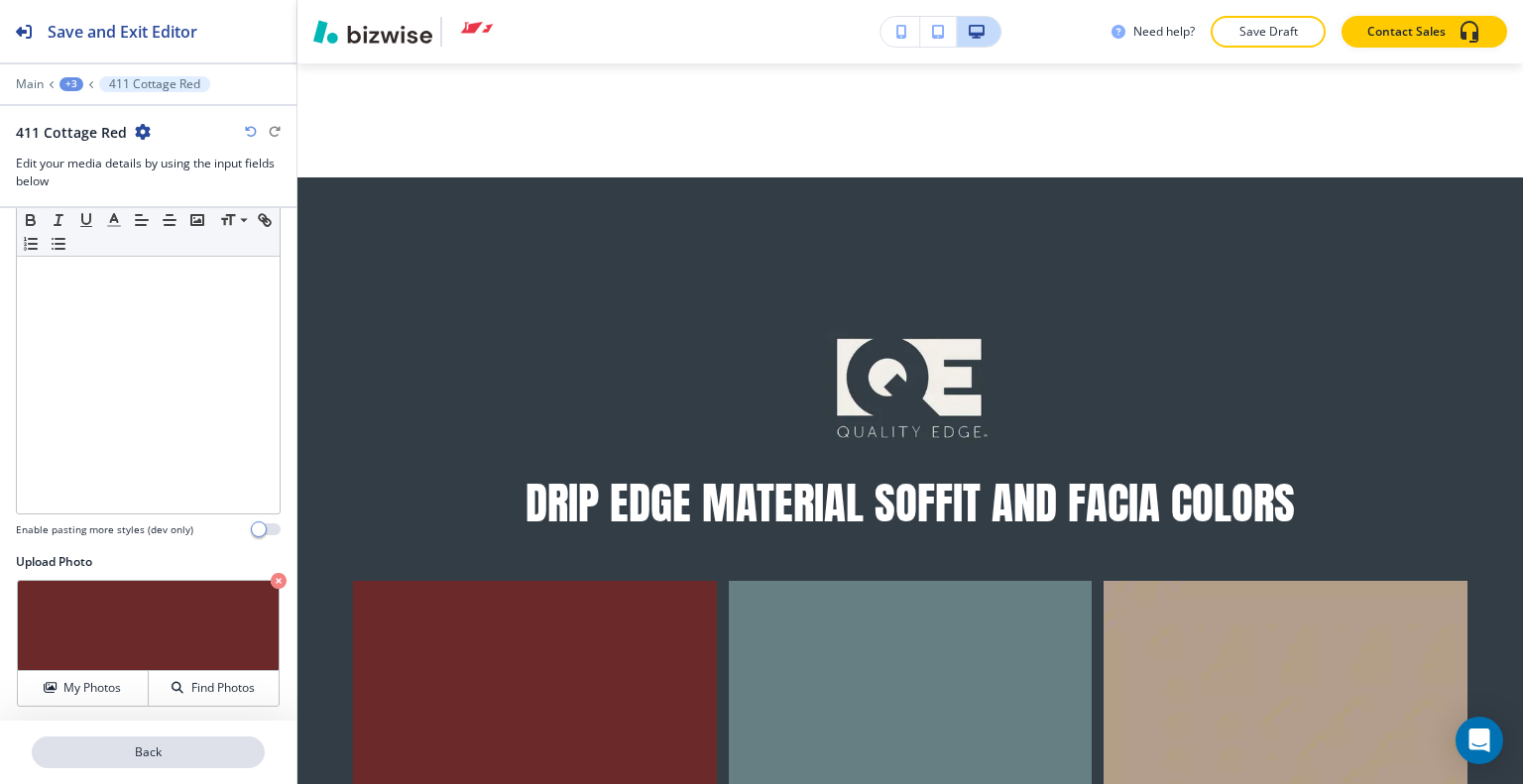 click on "Back" at bounding box center [148, 752] 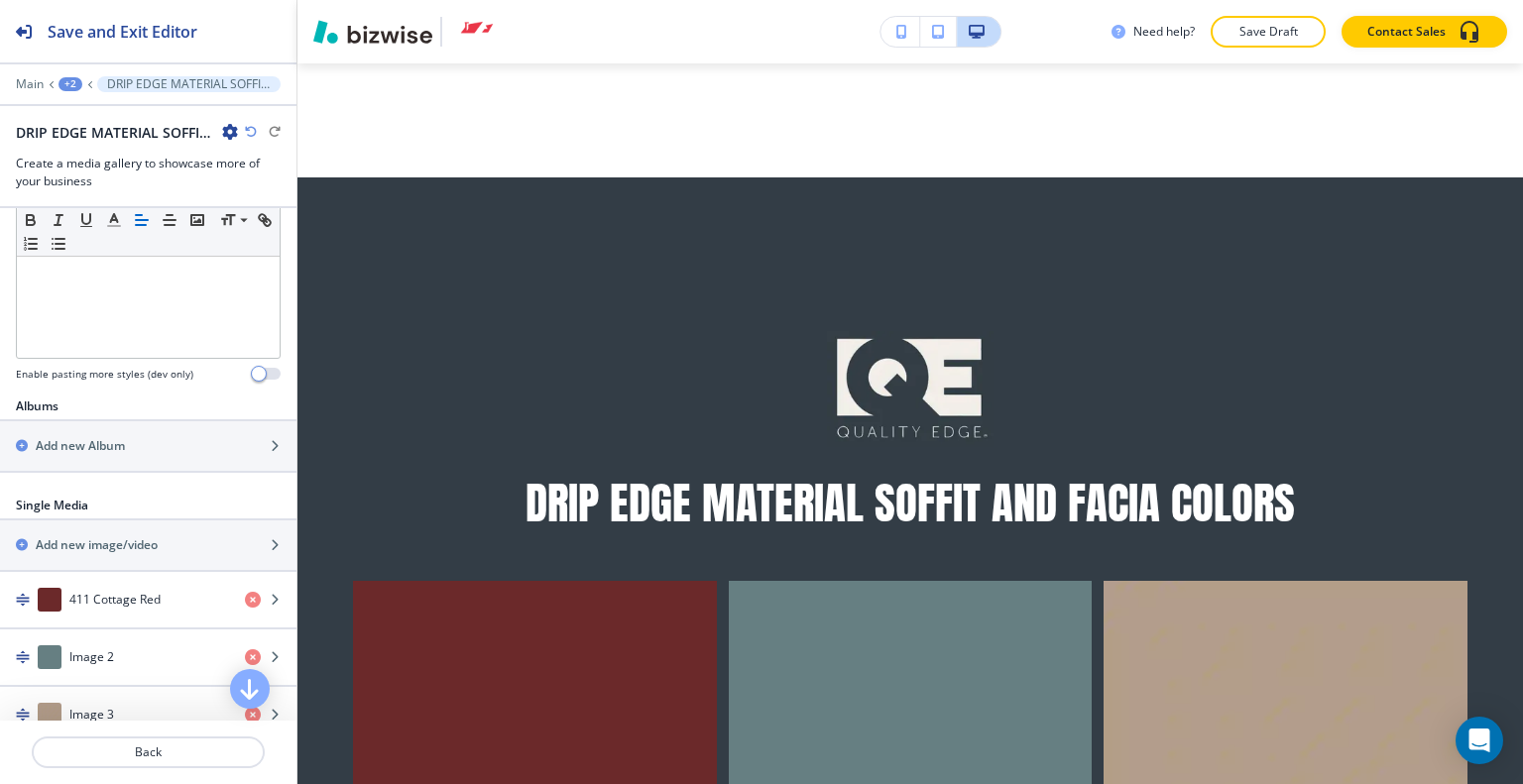 scroll, scrollTop: 793, scrollLeft: 0, axis: vertical 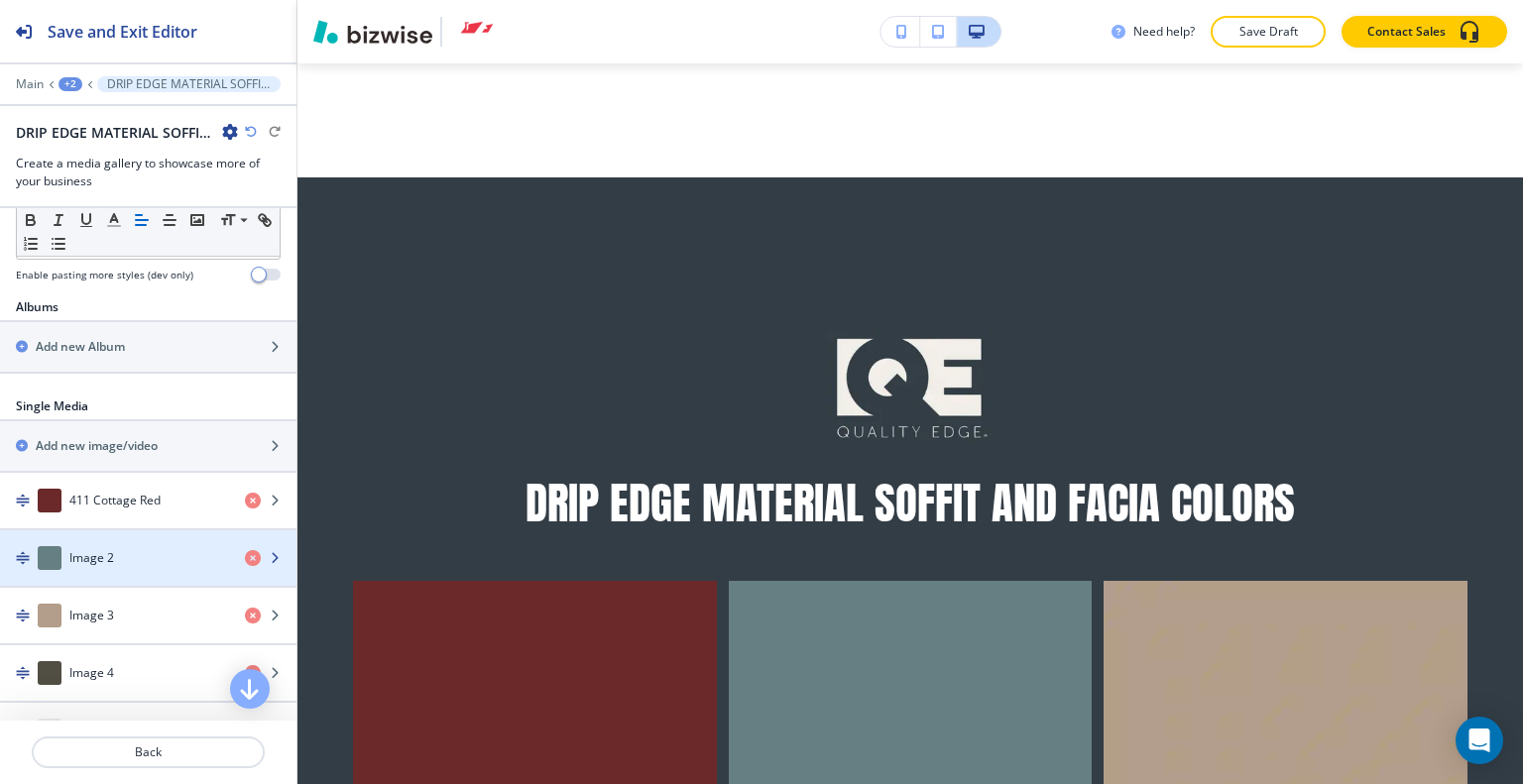 click on "Image 2" at bounding box center [114, 558] 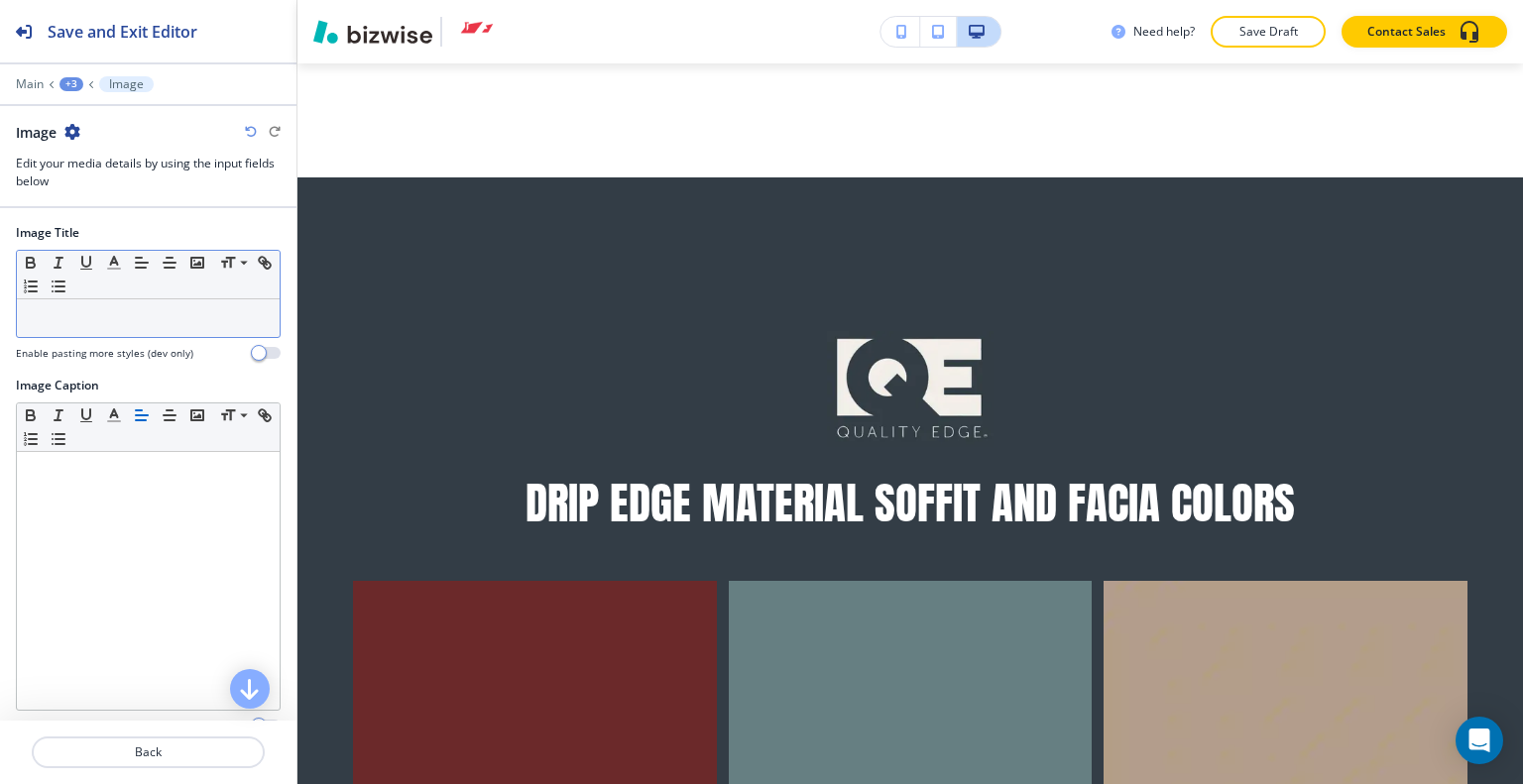 drag, startPoint x: 82, startPoint y: 296, endPoint x: 56, endPoint y: 315, distance: 32.20248 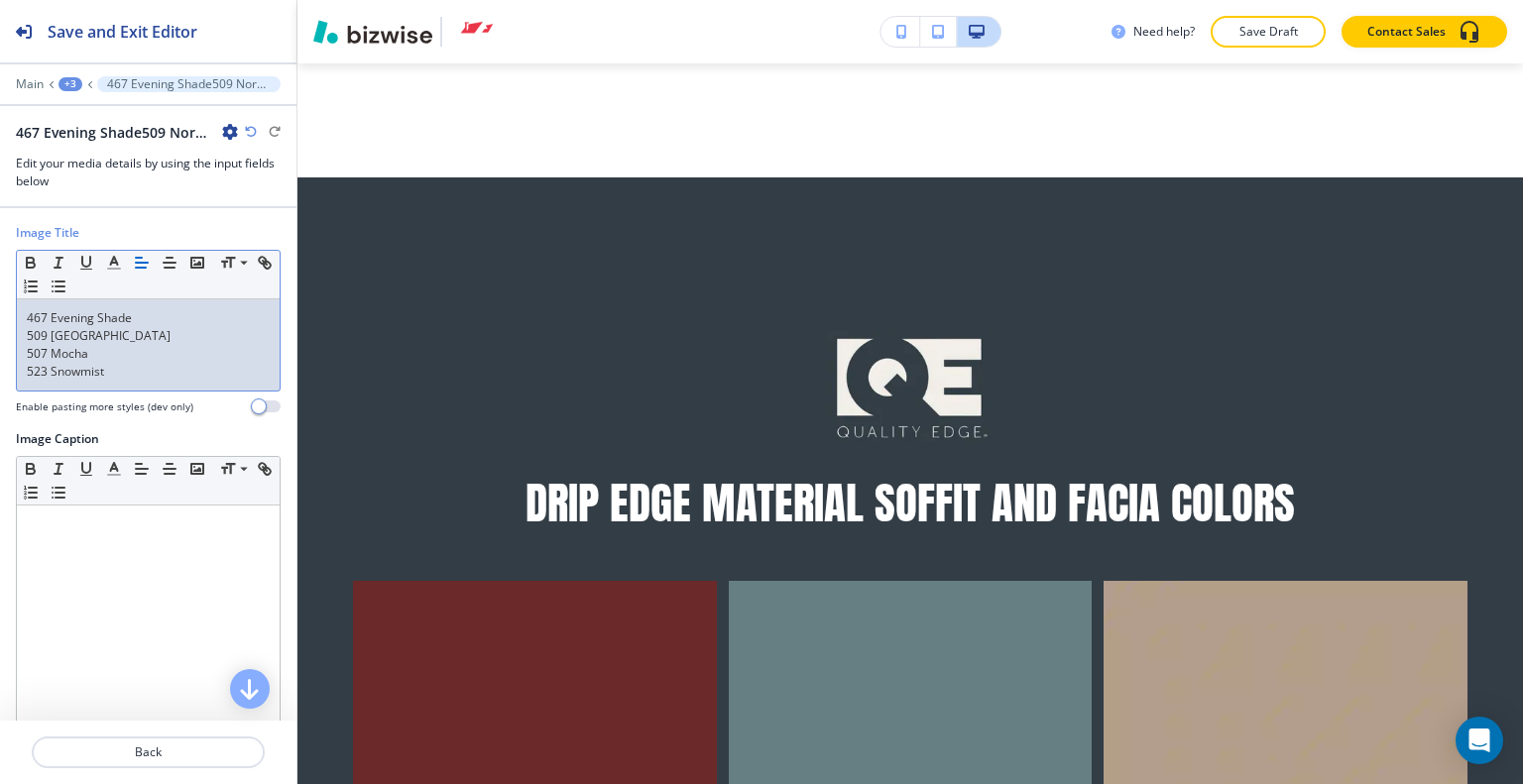 scroll, scrollTop: 0, scrollLeft: 0, axis: both 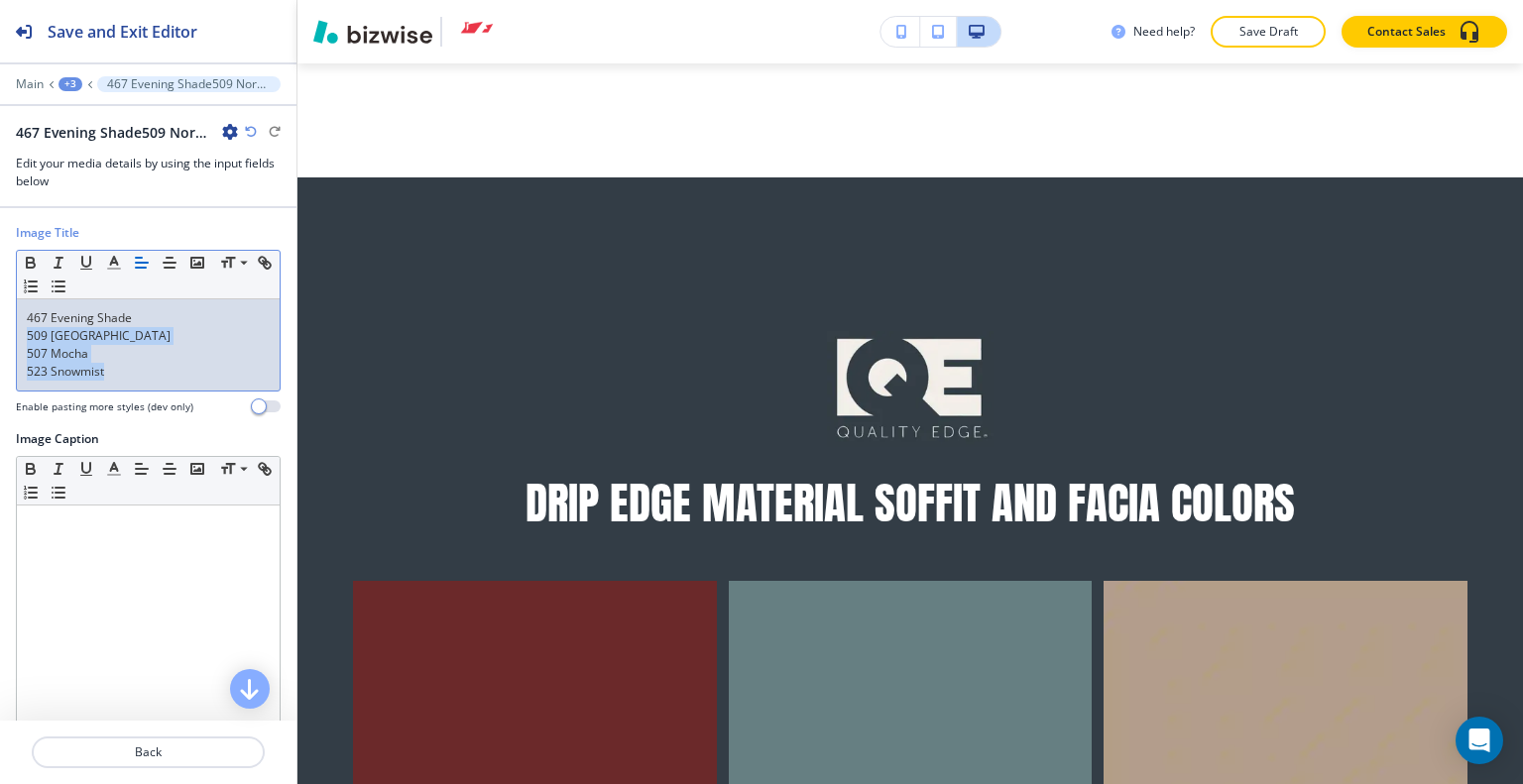 drag, startPoint x: 127, startPoint y: 383, endPoint x: 22, endPoint y: 330, distance: 117.618026 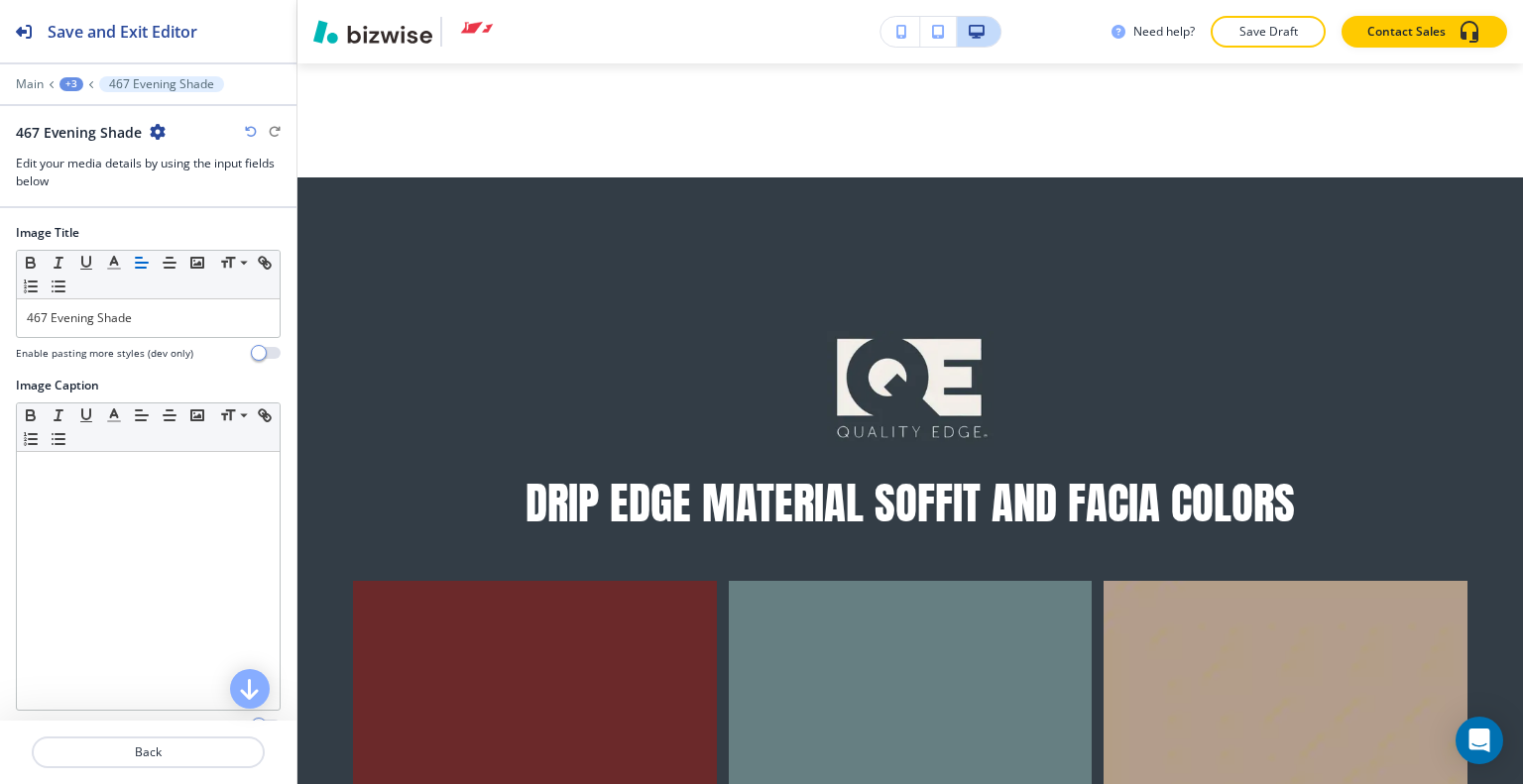 click at bounding box center [148, 728] 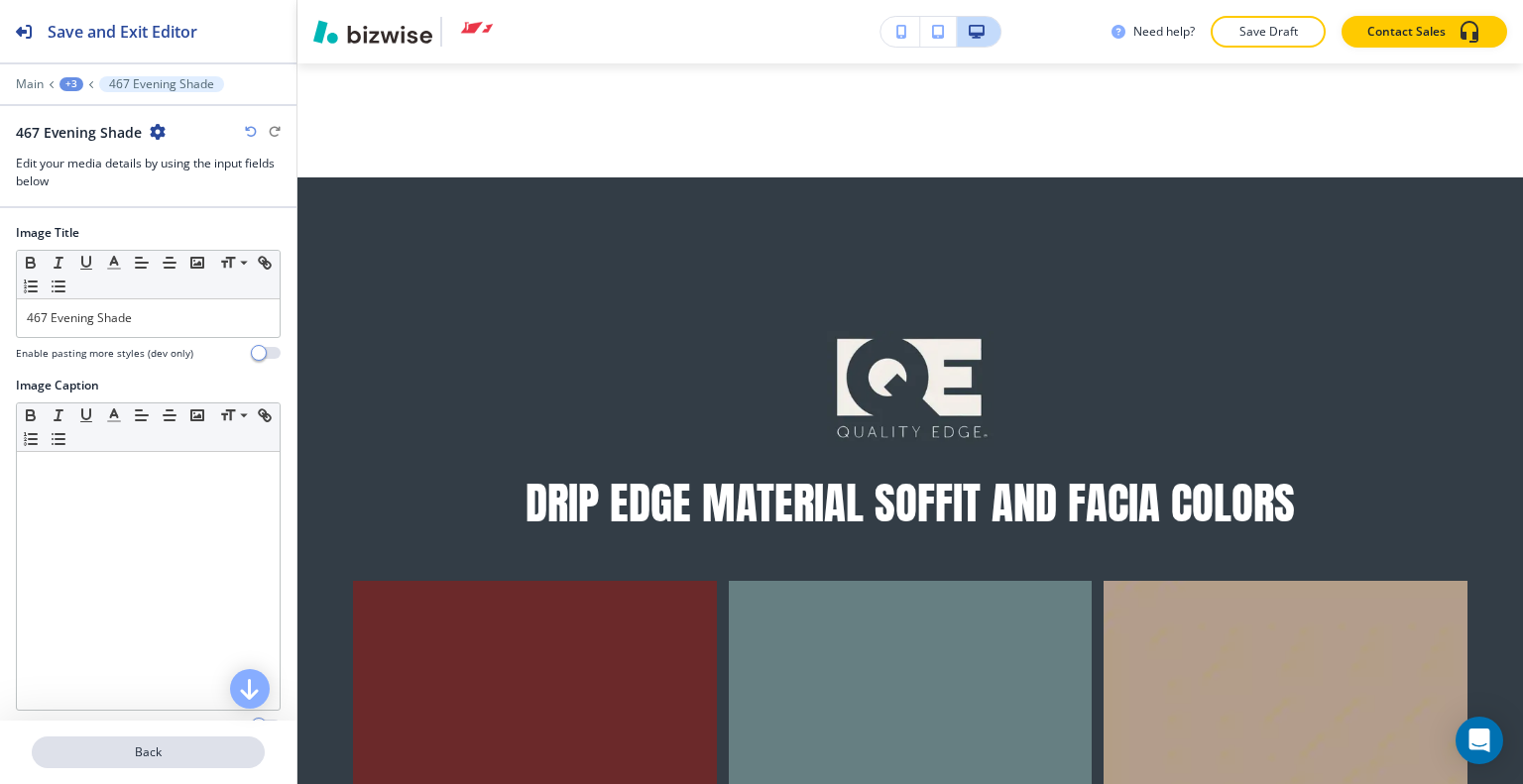 click on "Back" at bounding box center (148, 752) 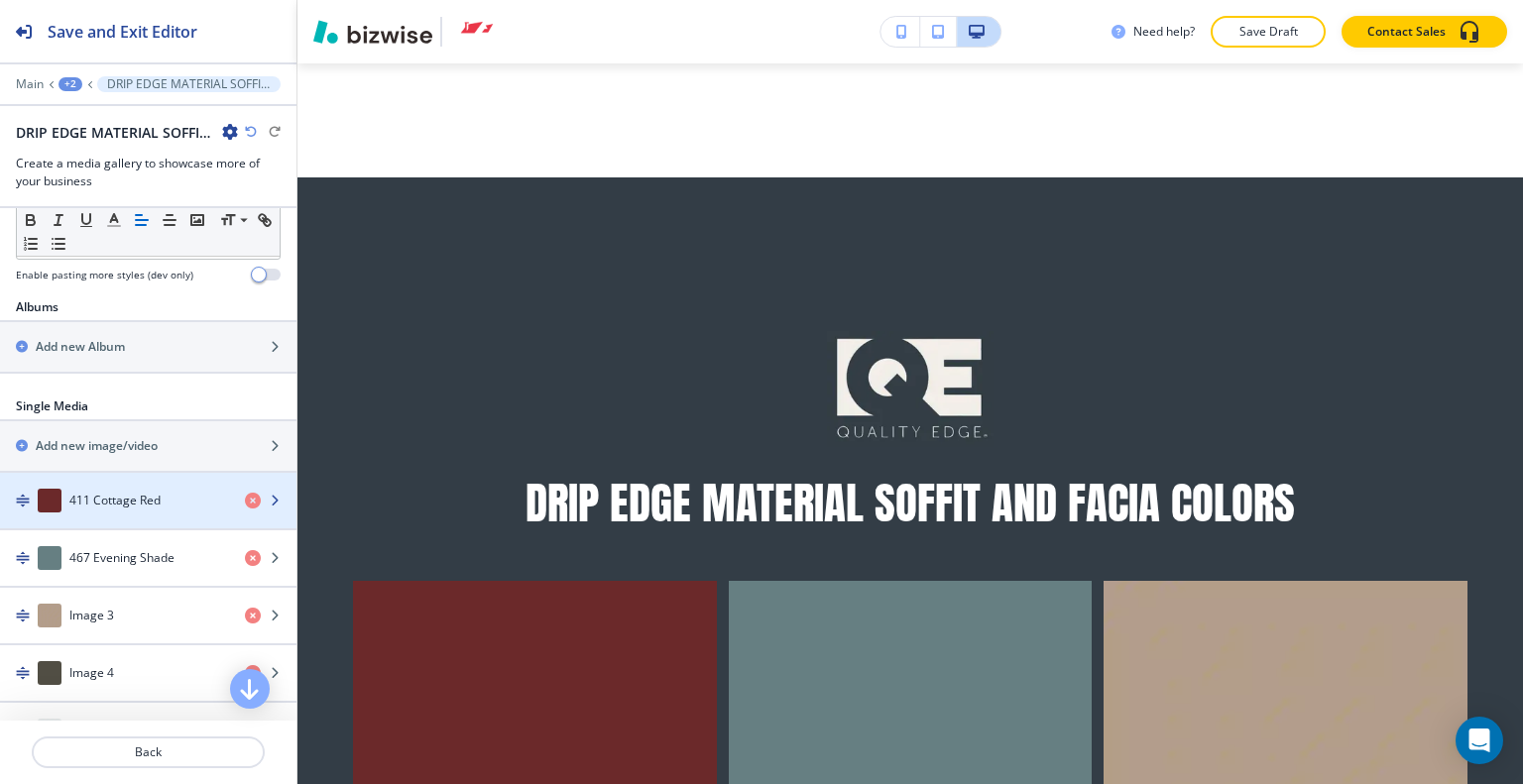 scroll, scrollTop: 892, scrollLeft: 0, axis: vertical 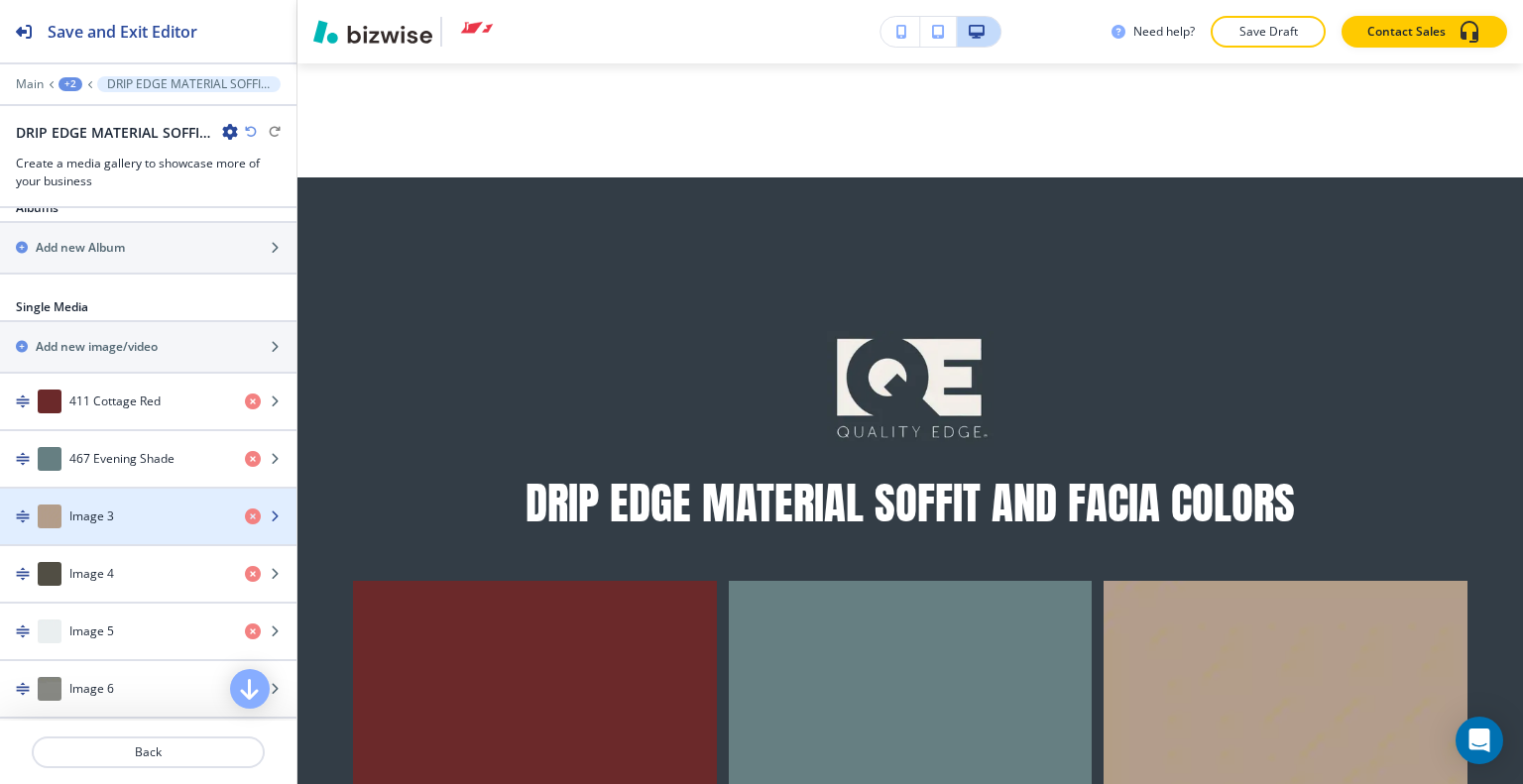 click on "Image 3" at bounding box center (114, 516) 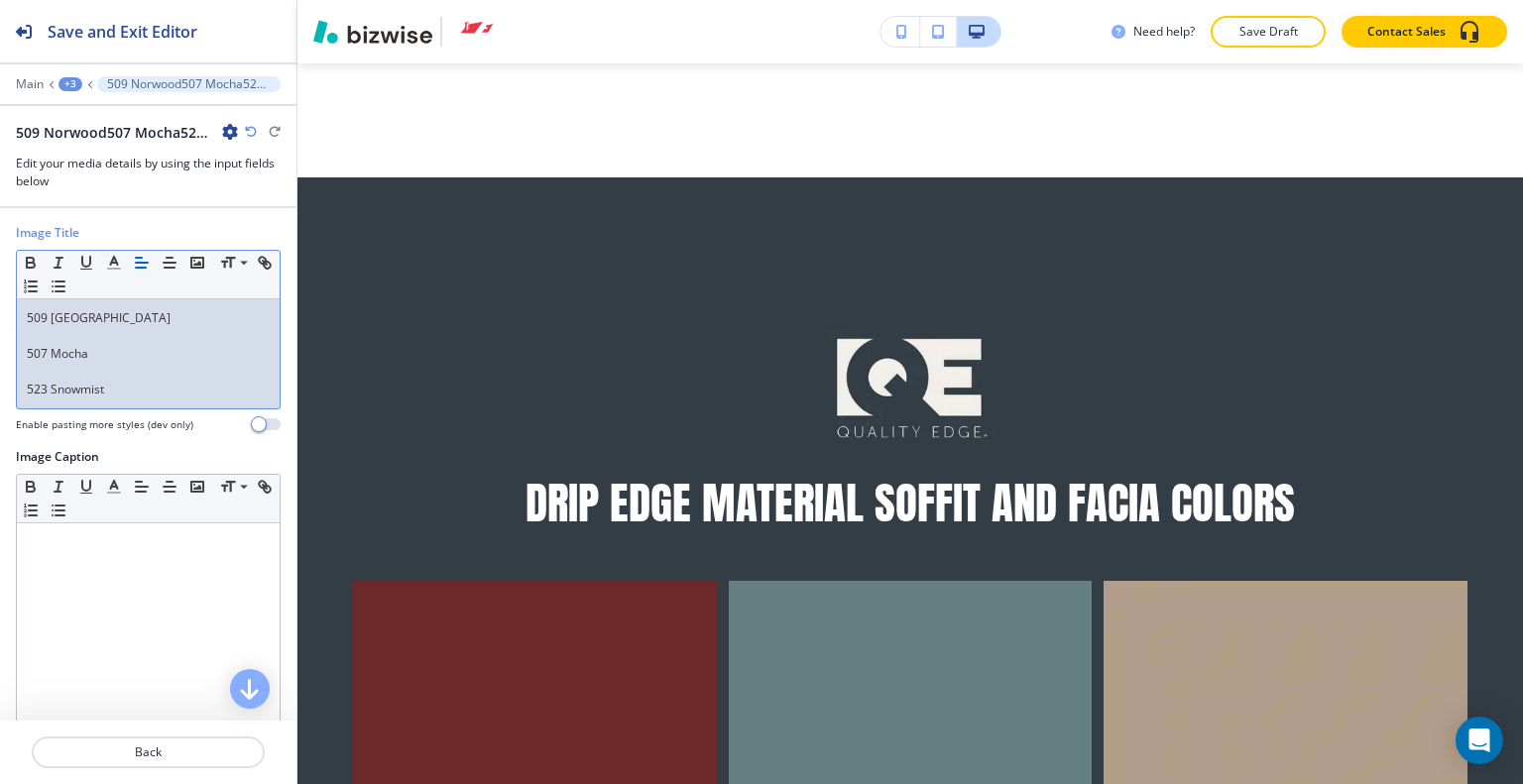 scroll, scrollTop: 0, scrollLeft: 0, axis: both 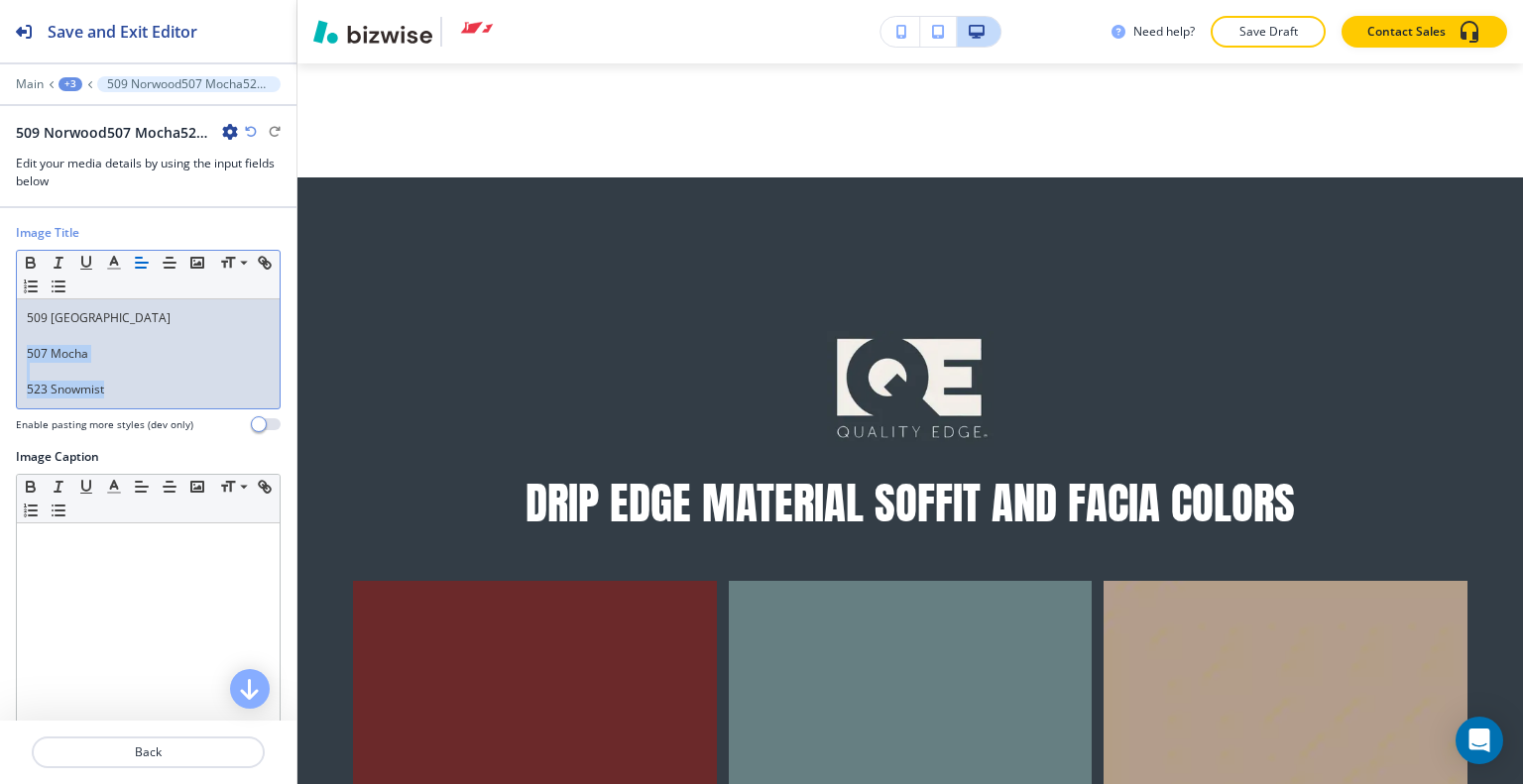 drag, startPoint x: 119, startPoint y: 399, endPoint x: 0, endPoint y: 348, distance: 129.46814 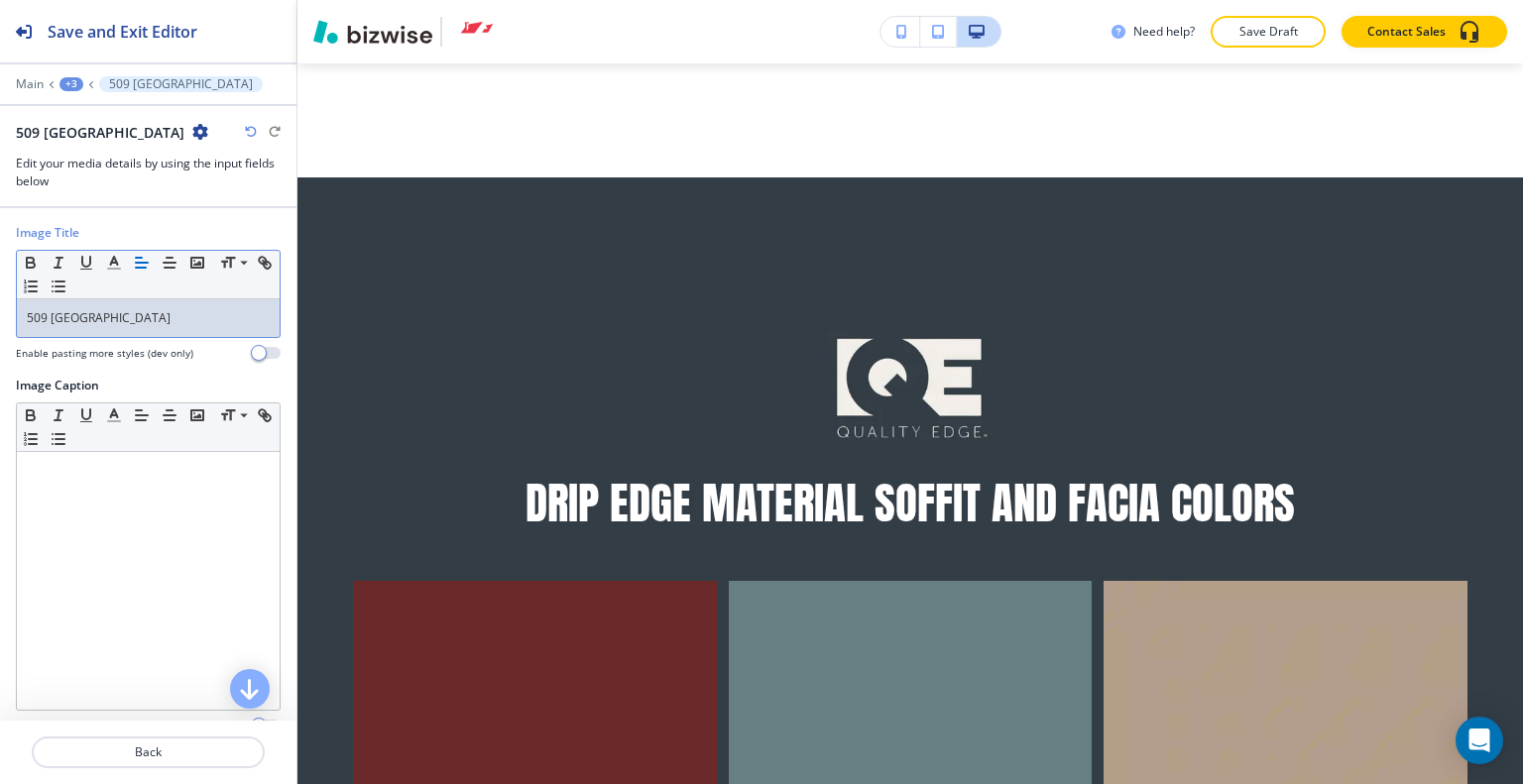 scroll, scrollTop: 195, scrollLeft: 0, axis: vertical 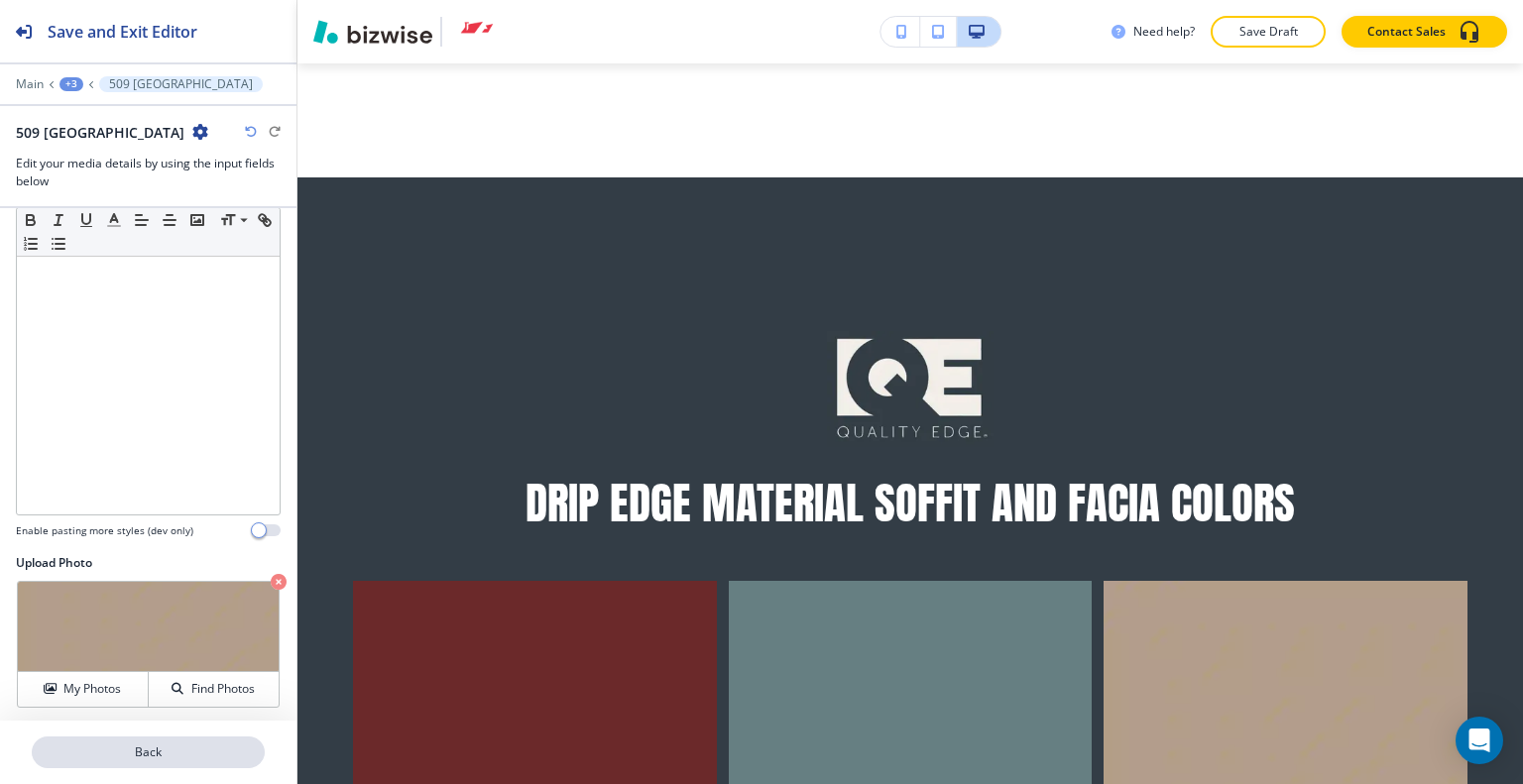 click on "Back" at bounding box center [148, 752] 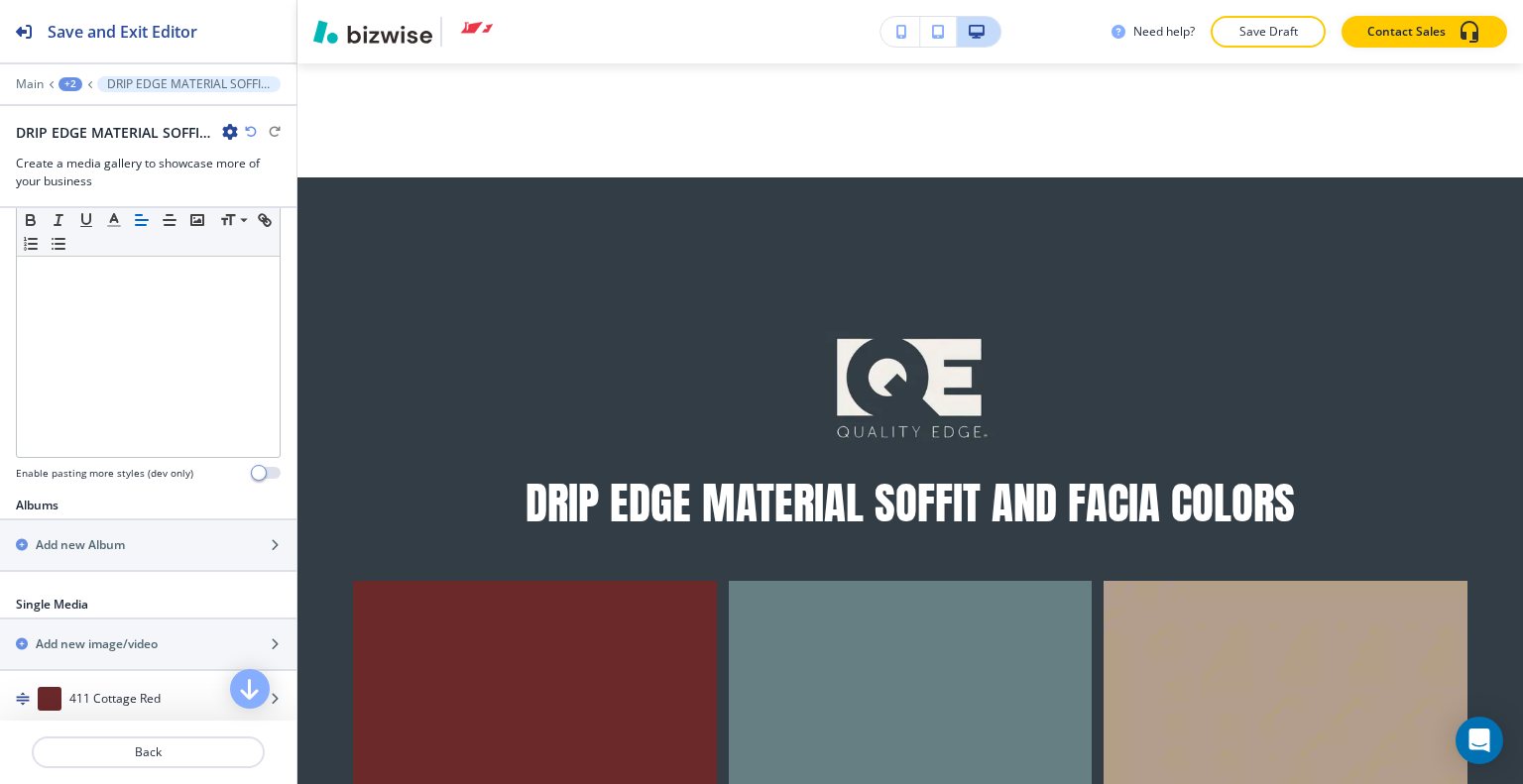 scroll, scrollTop: 892, scrollLeft: 0, axis: vertical 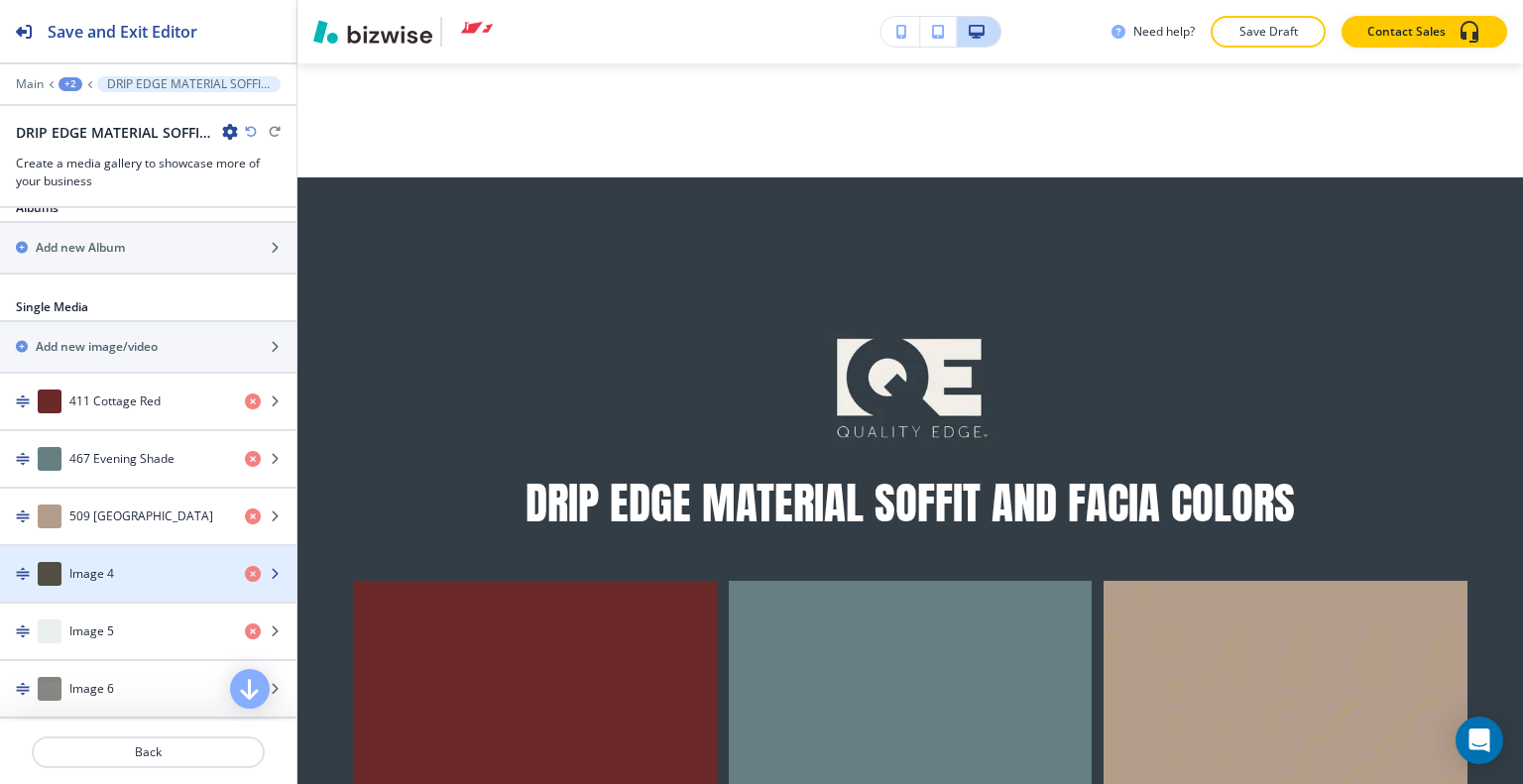 click on "Image 4" at bounding box center [114, 574] 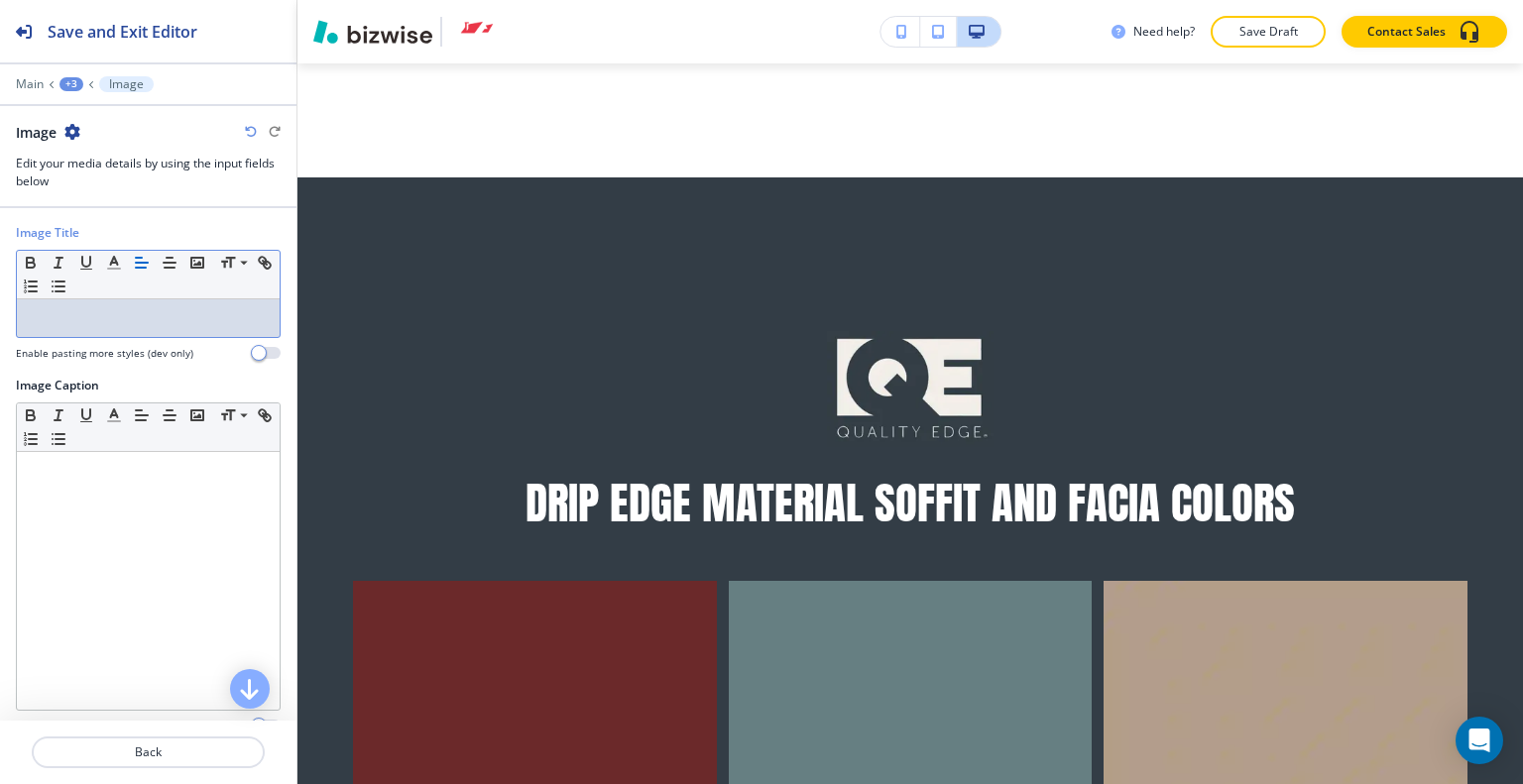 drag, startPoint x: 85, startPoint y: 335, endPoint x: 72, endPoint y: 316, distance: 23.021729 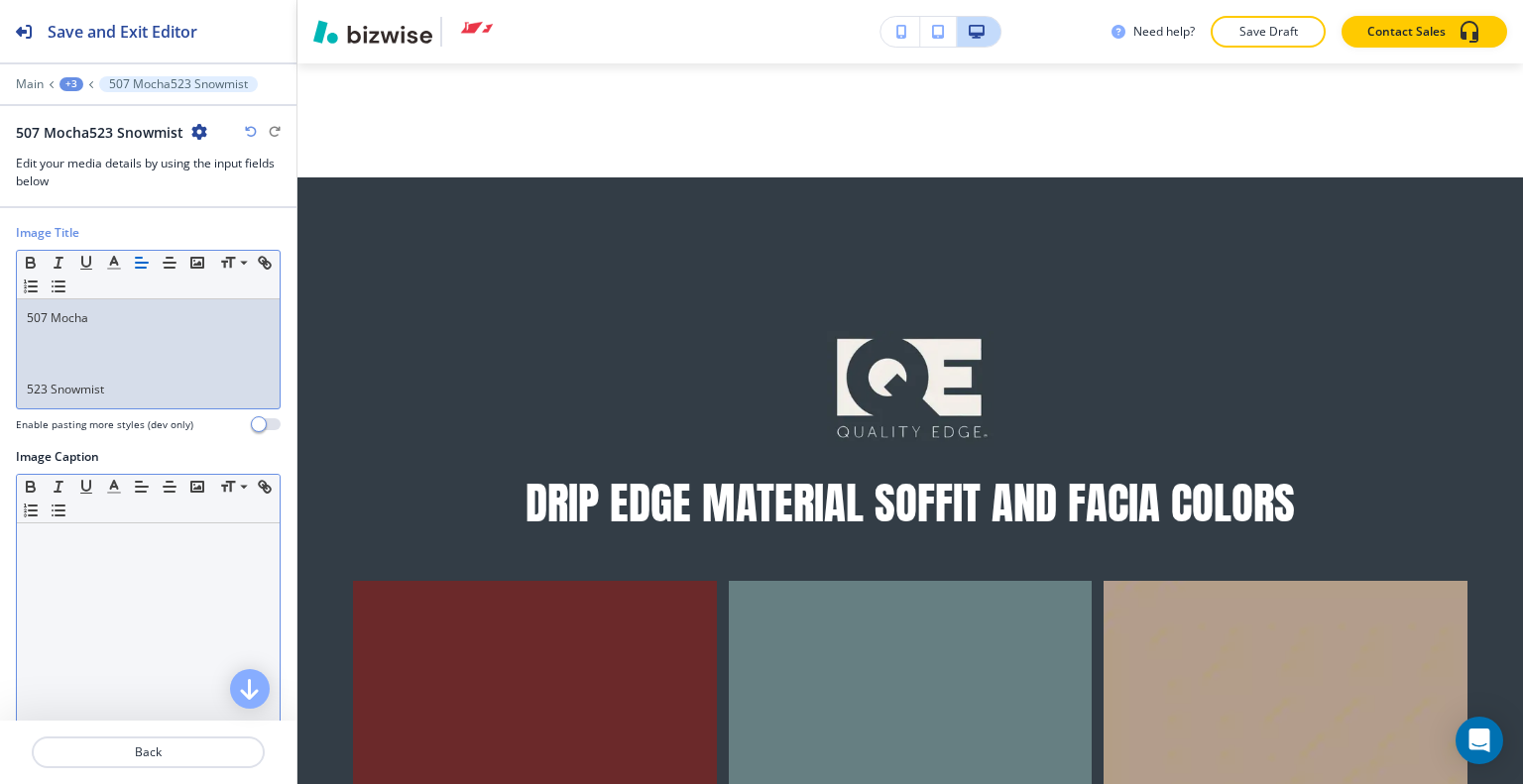 scroll, scrollTop: 0, scrollLeft: 0, axis: both 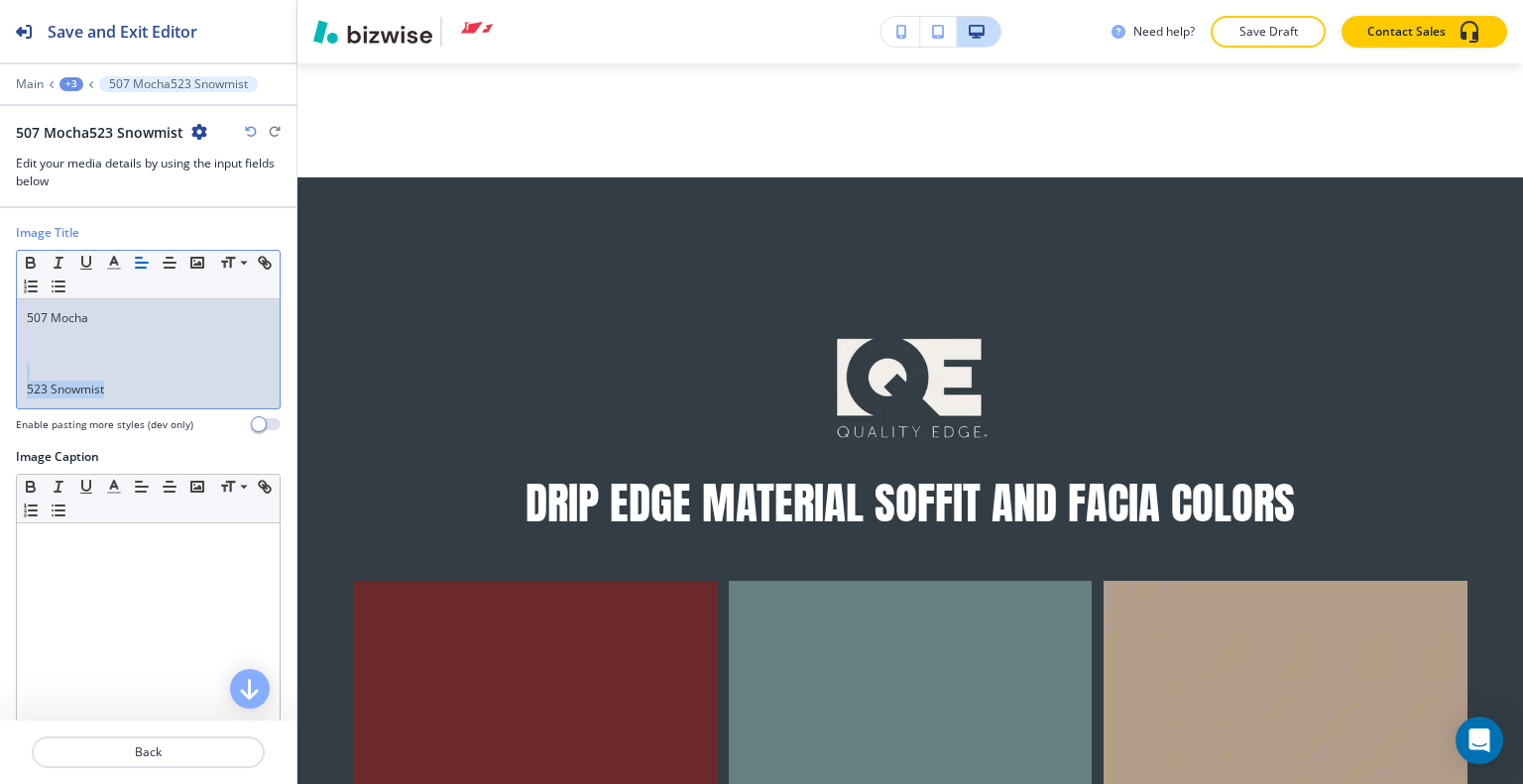 drag, startPoint x: 130, startPoint y: 390, endPoint x: 0, endPoint y: 374, distance: 130.98091 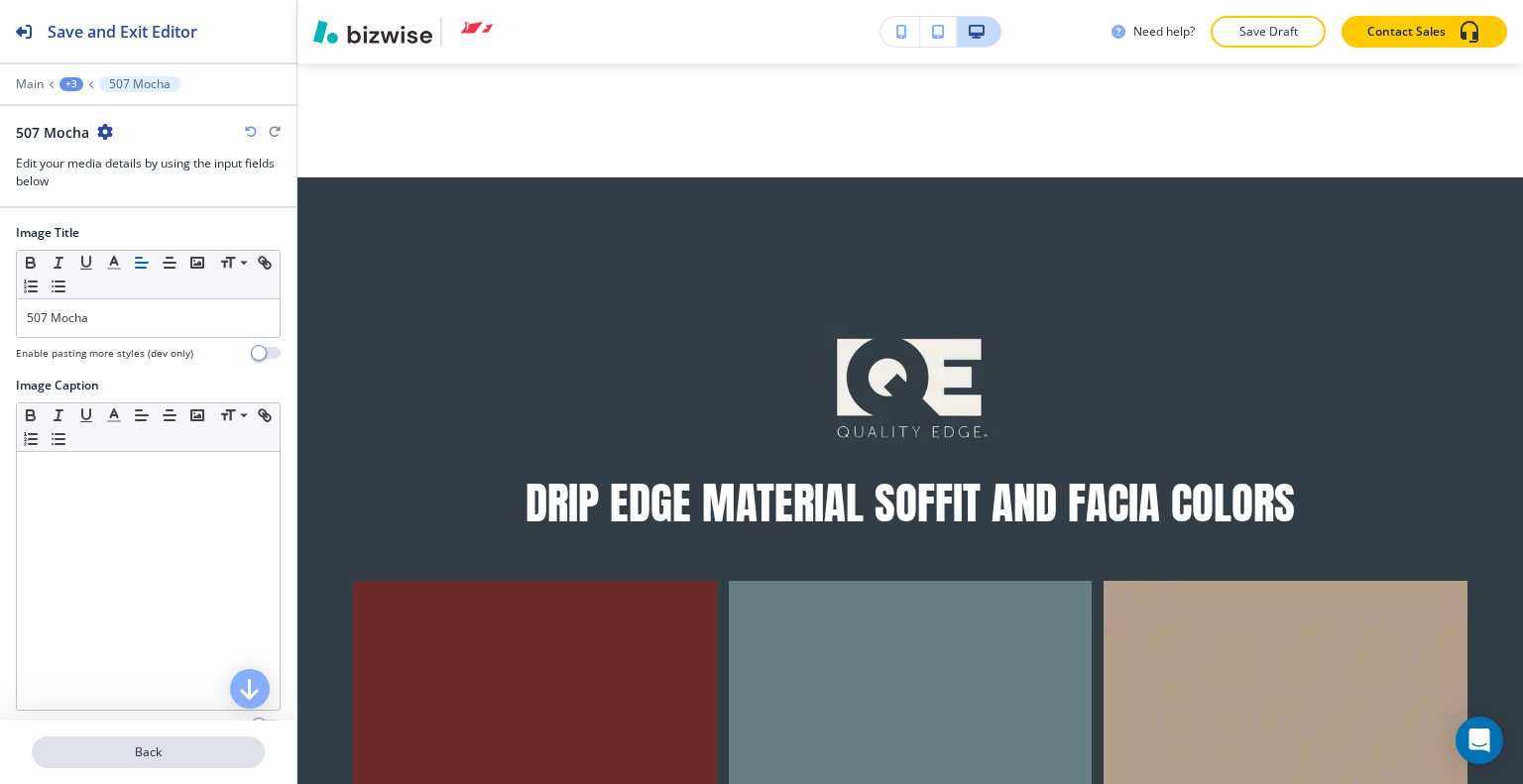 click on "Back" at bounding box center (148, 752) 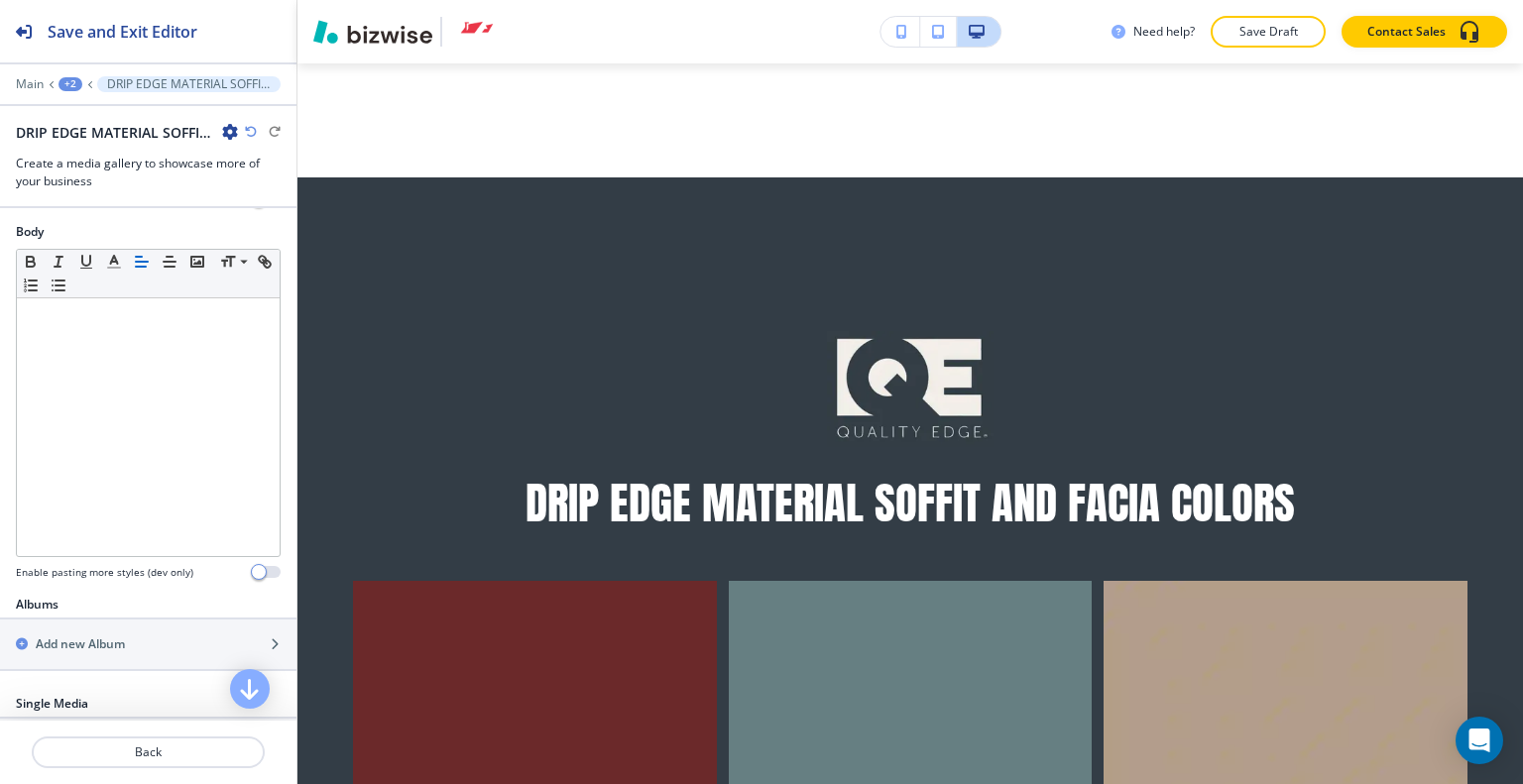 scroll, scrollTop: 991, scrollLeft: 0, axis: vertical 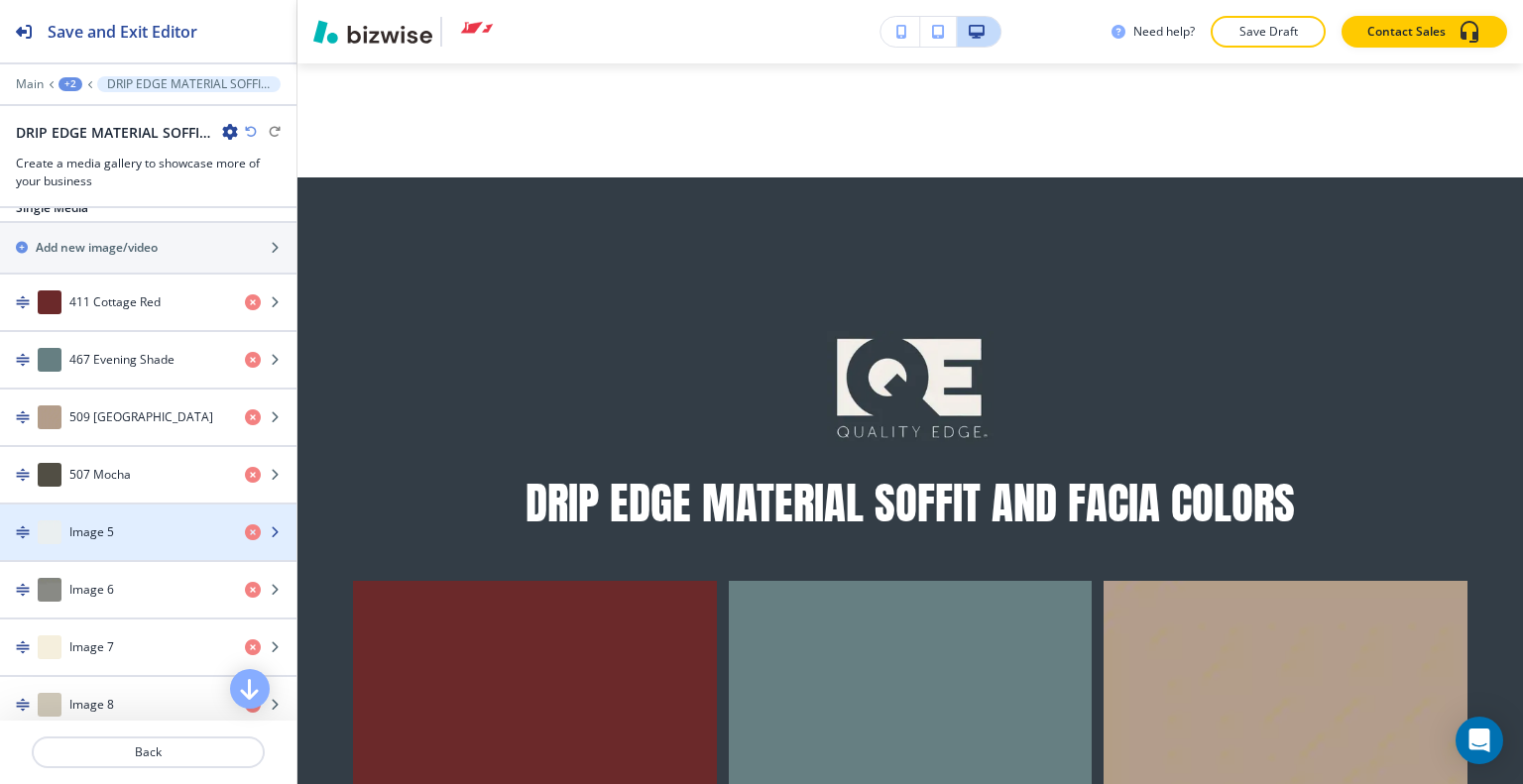 click on "Image 5" at bounding box center [114, 532] 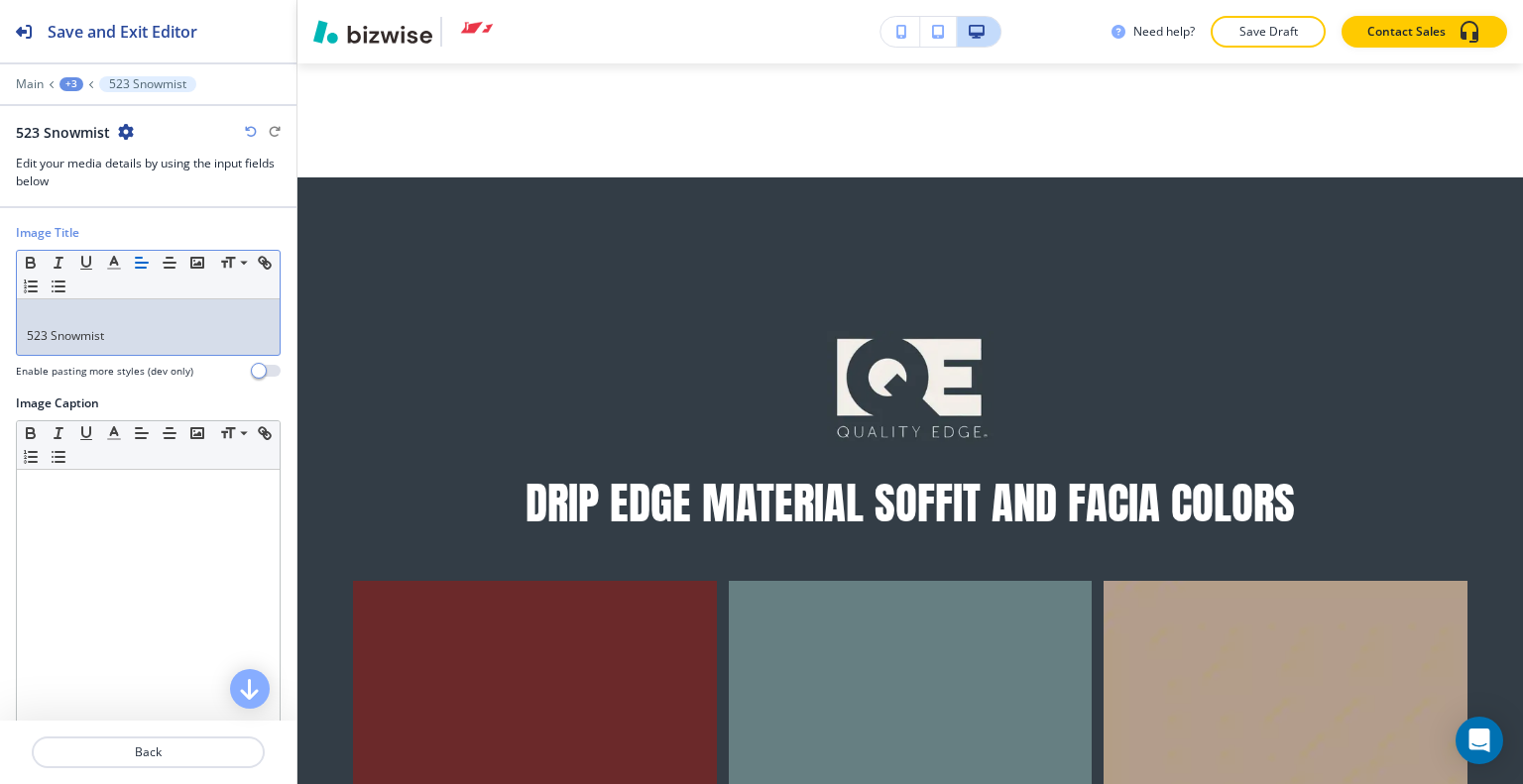 scroll, scrollTop: 0, scrollLeft: 0, axis: both 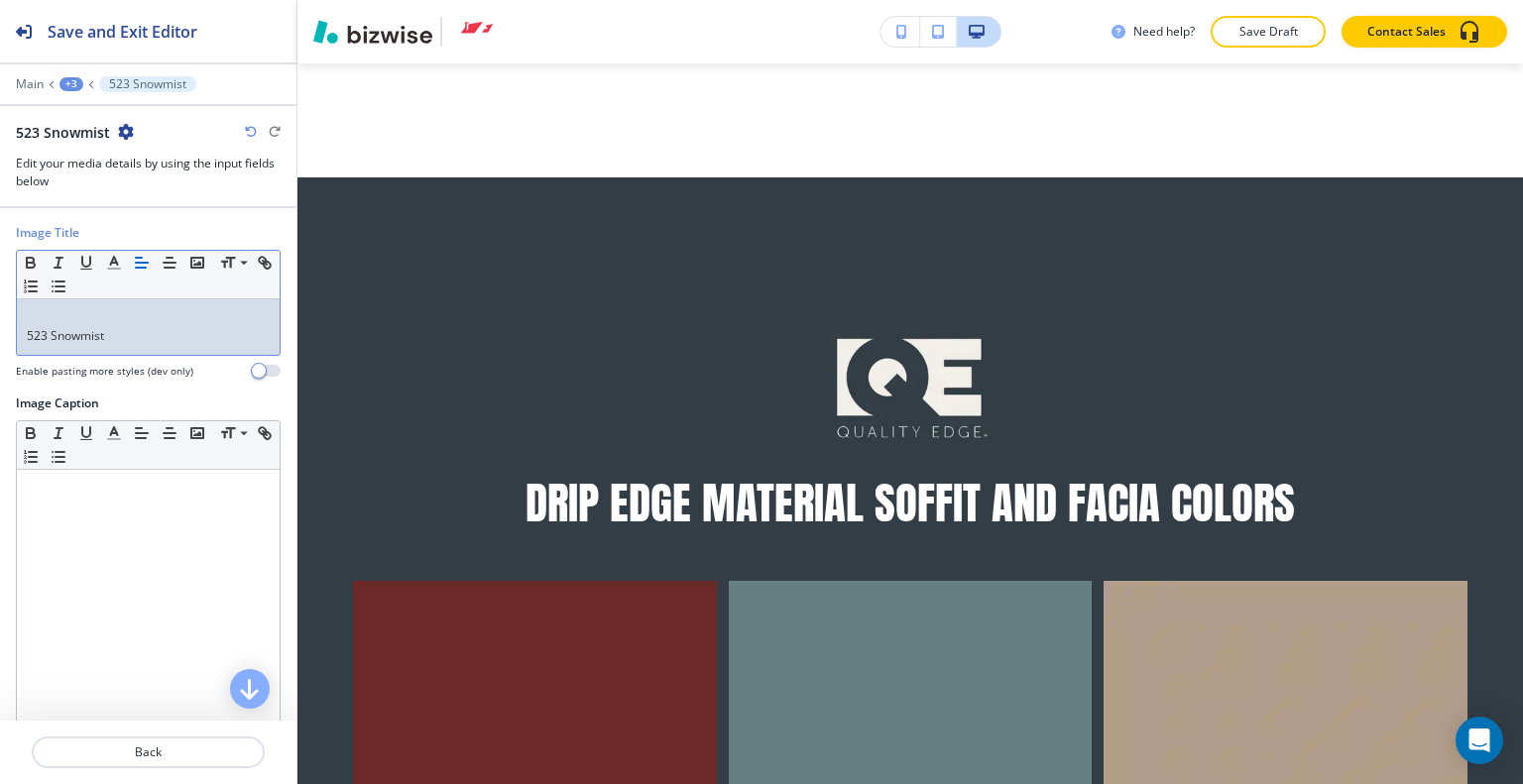 click on "523 Snowmist" at bounding box center [148, 327] 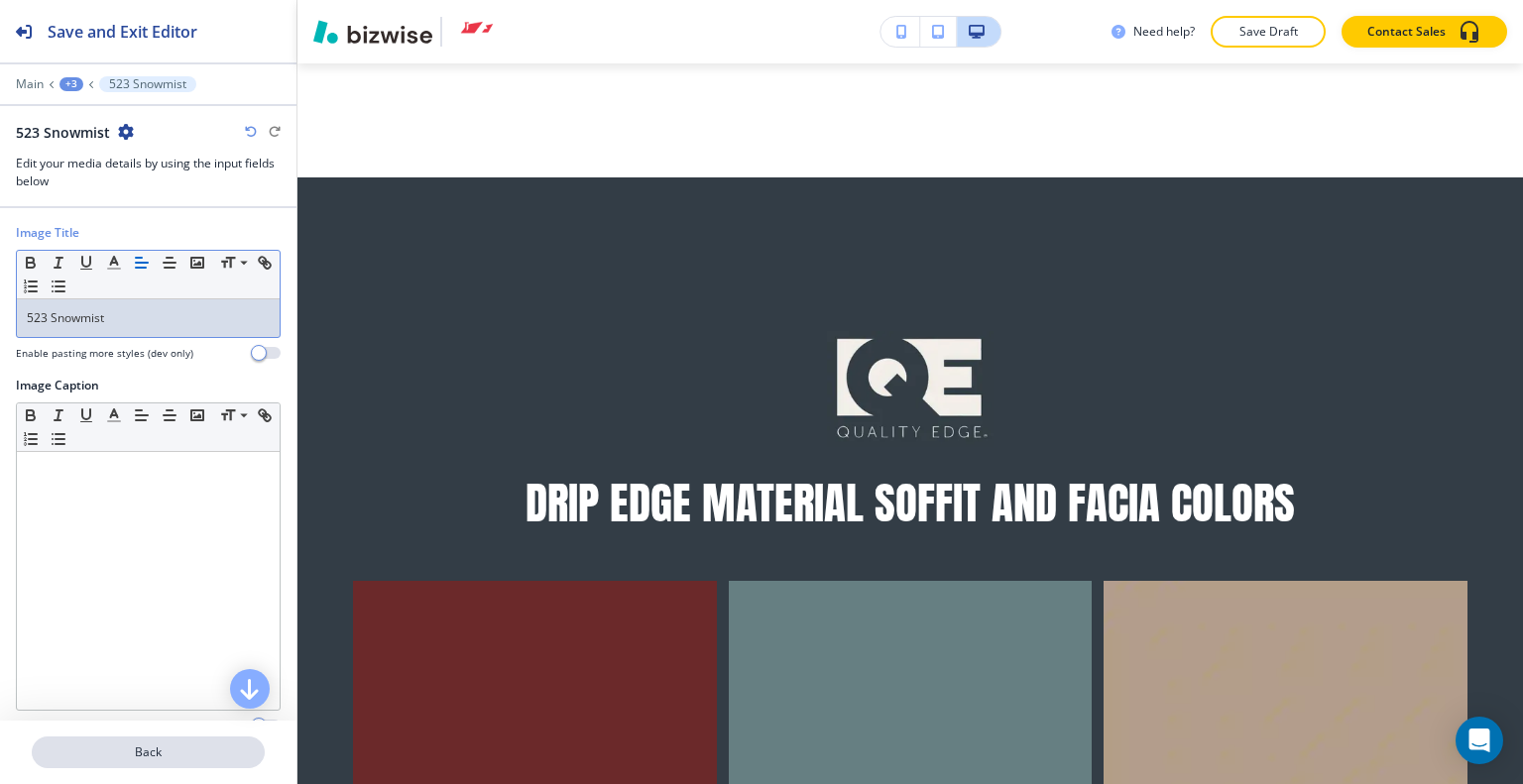 click on "Back" at bounding box center (148, 752) 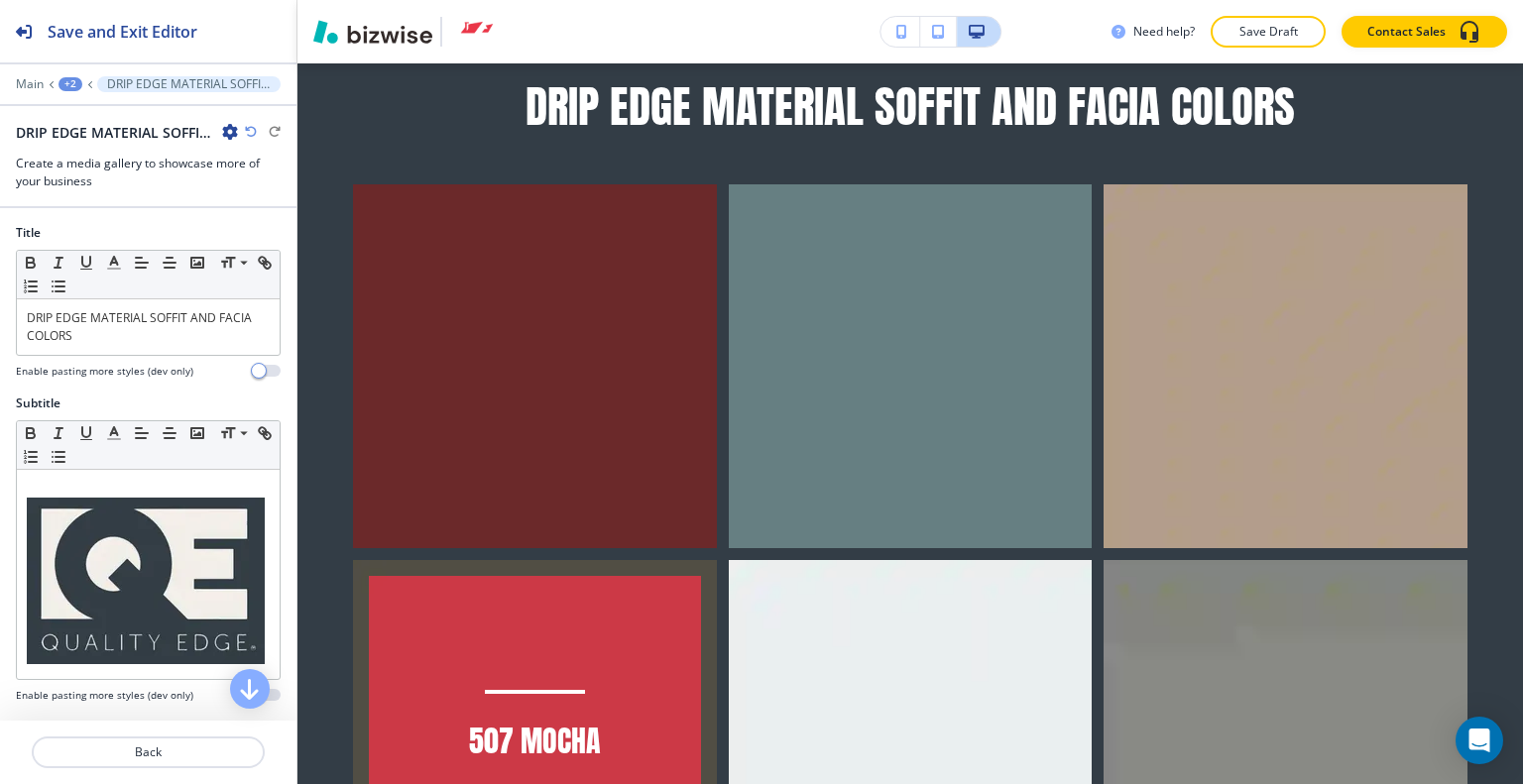 scroll, scrollTop: 15891, scrollLeft: 0, axis: vertical 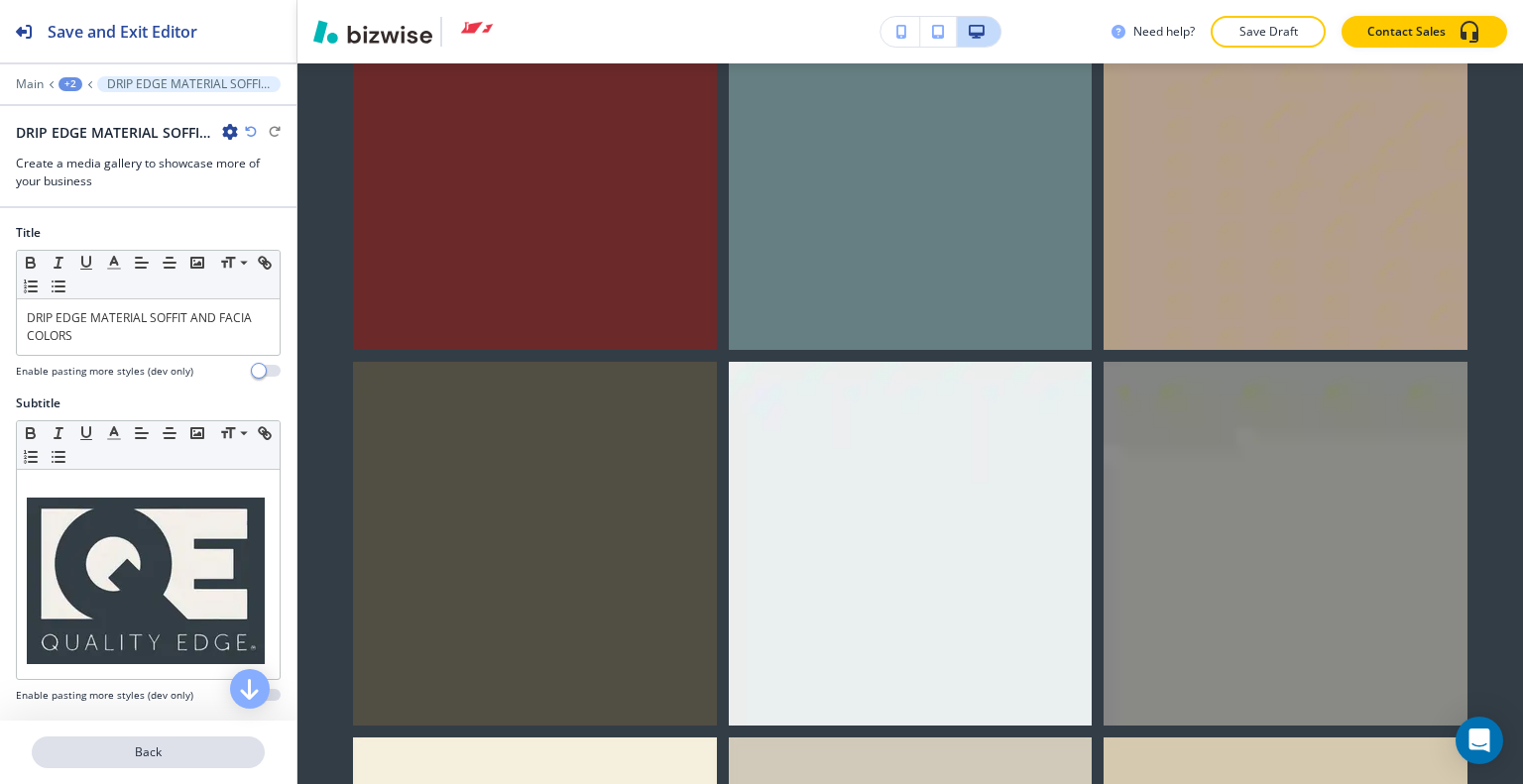 click on "Back" at bounding box center [148, 752] 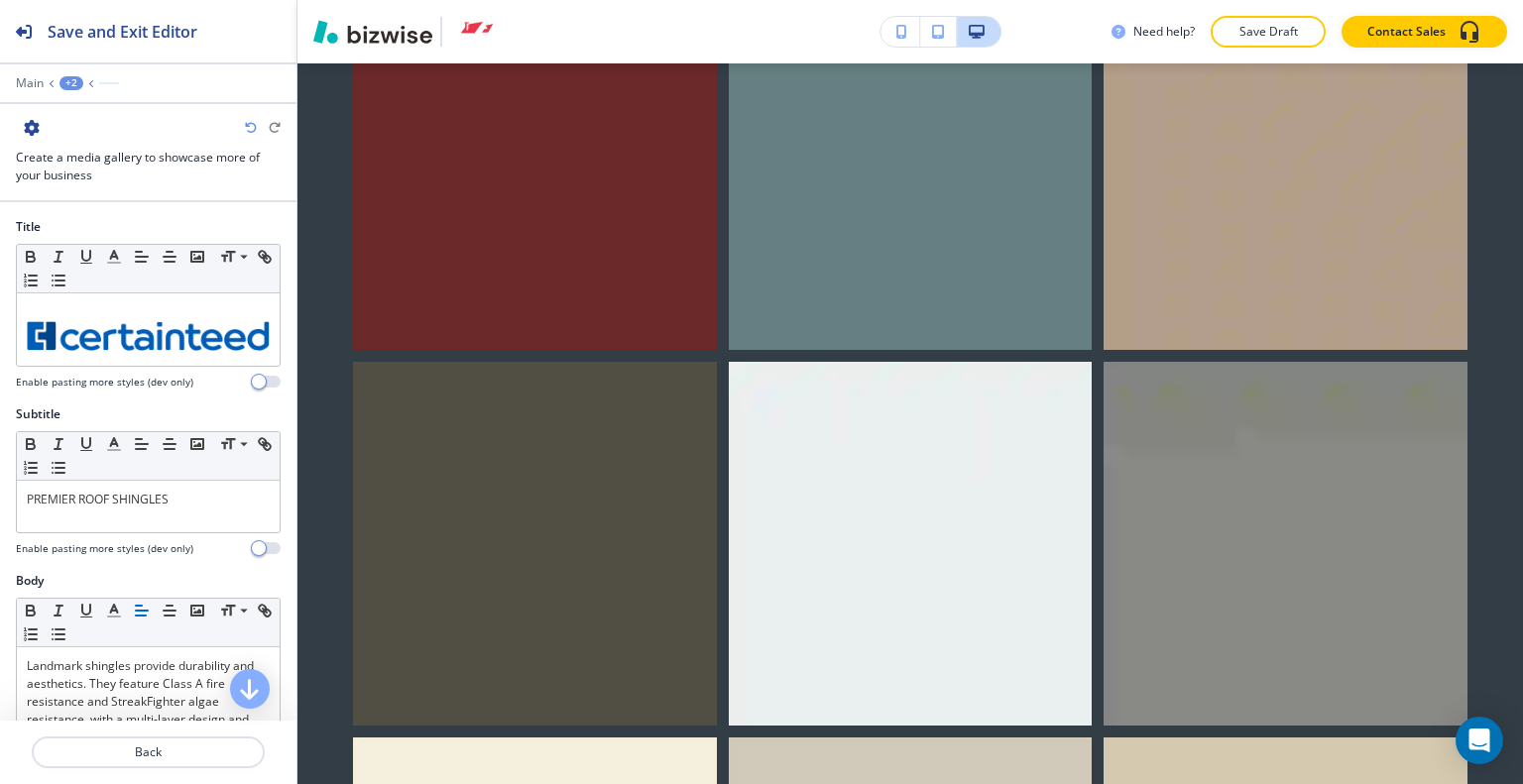 scroll, scrollTop: 11731, scrollLeft: 0, axis: vertical 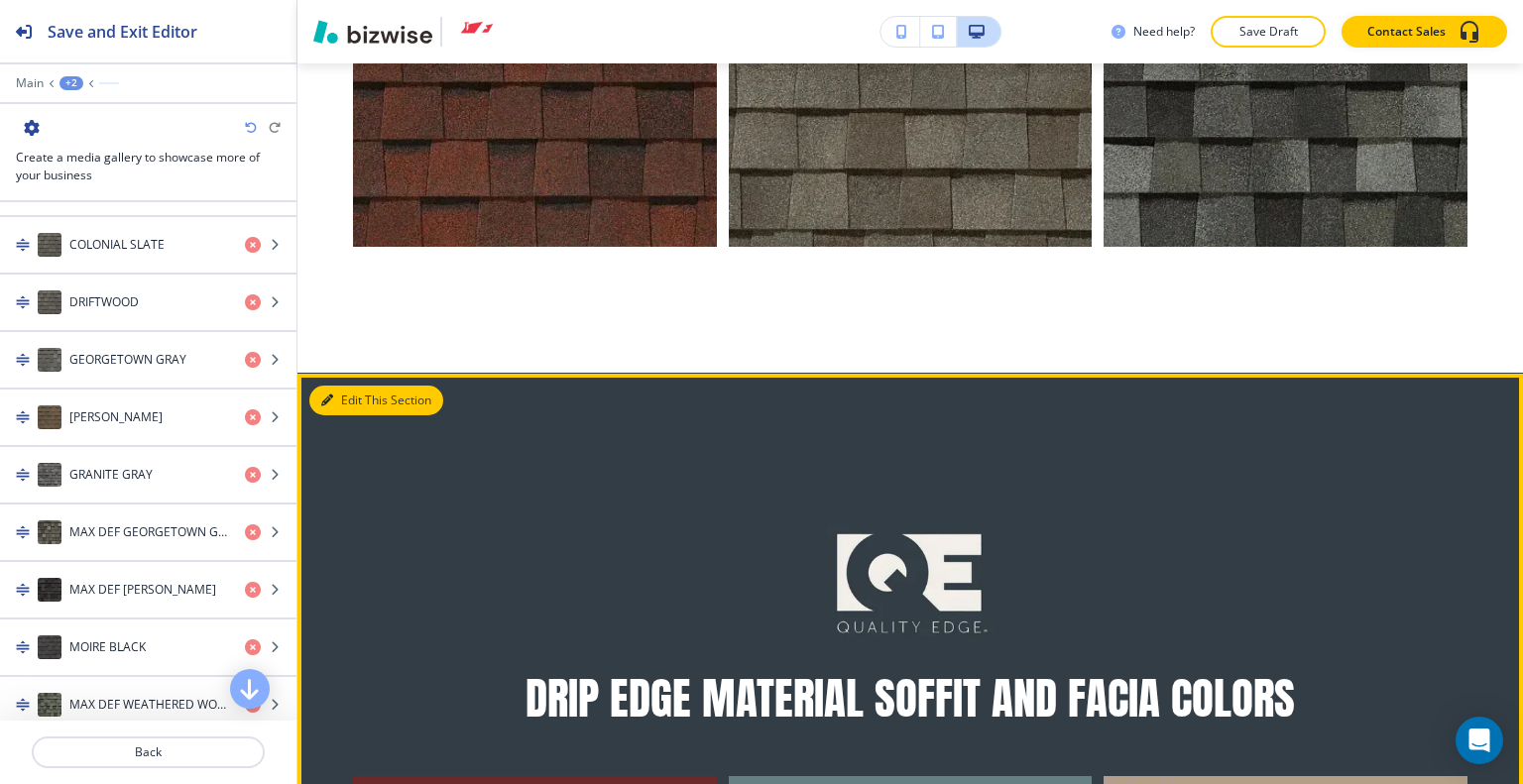 click on "Edit This Section" at bounding box center (376, 400) 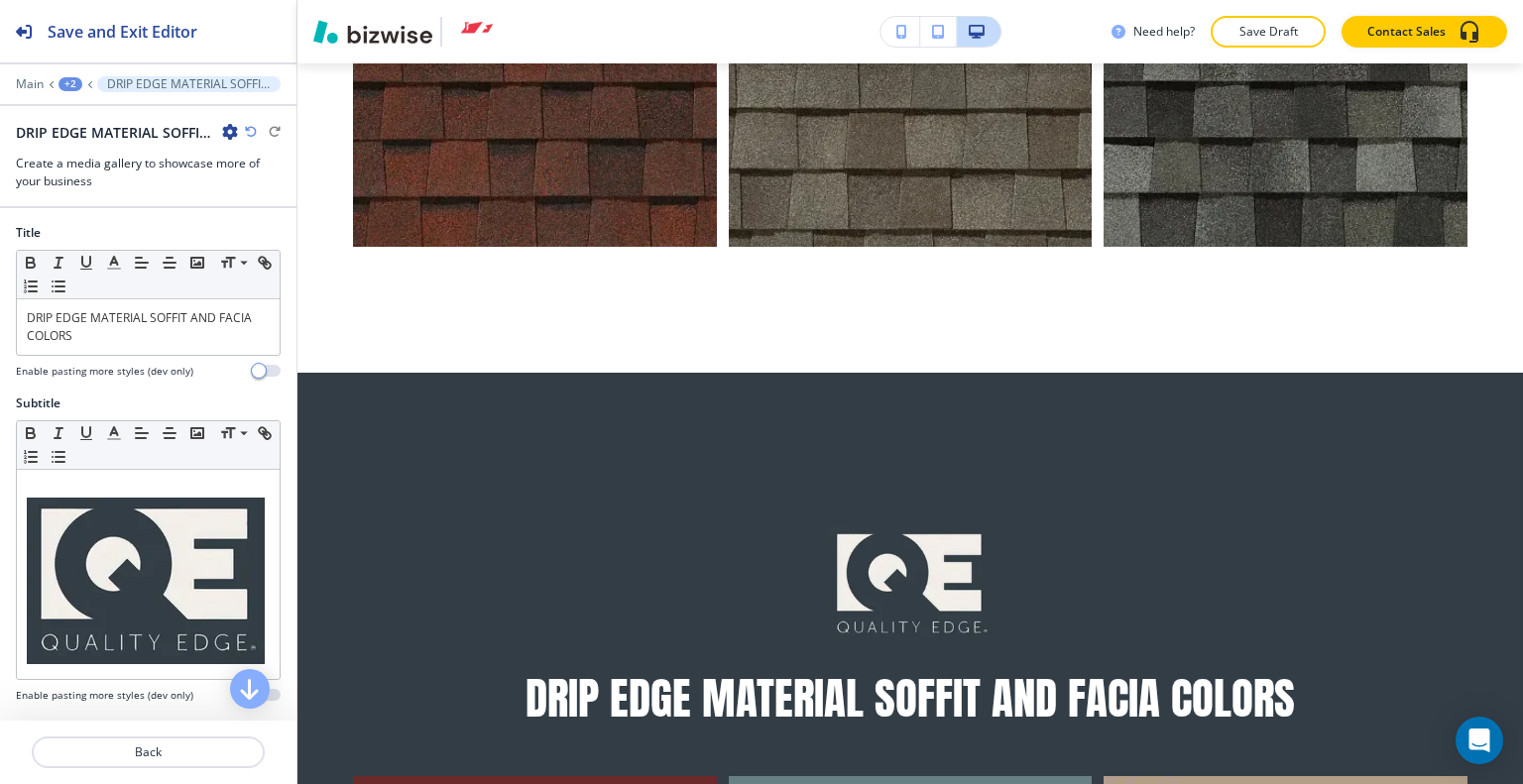 scroll, scrollTop: 15296, scrollLeft: 0, axis: vertical 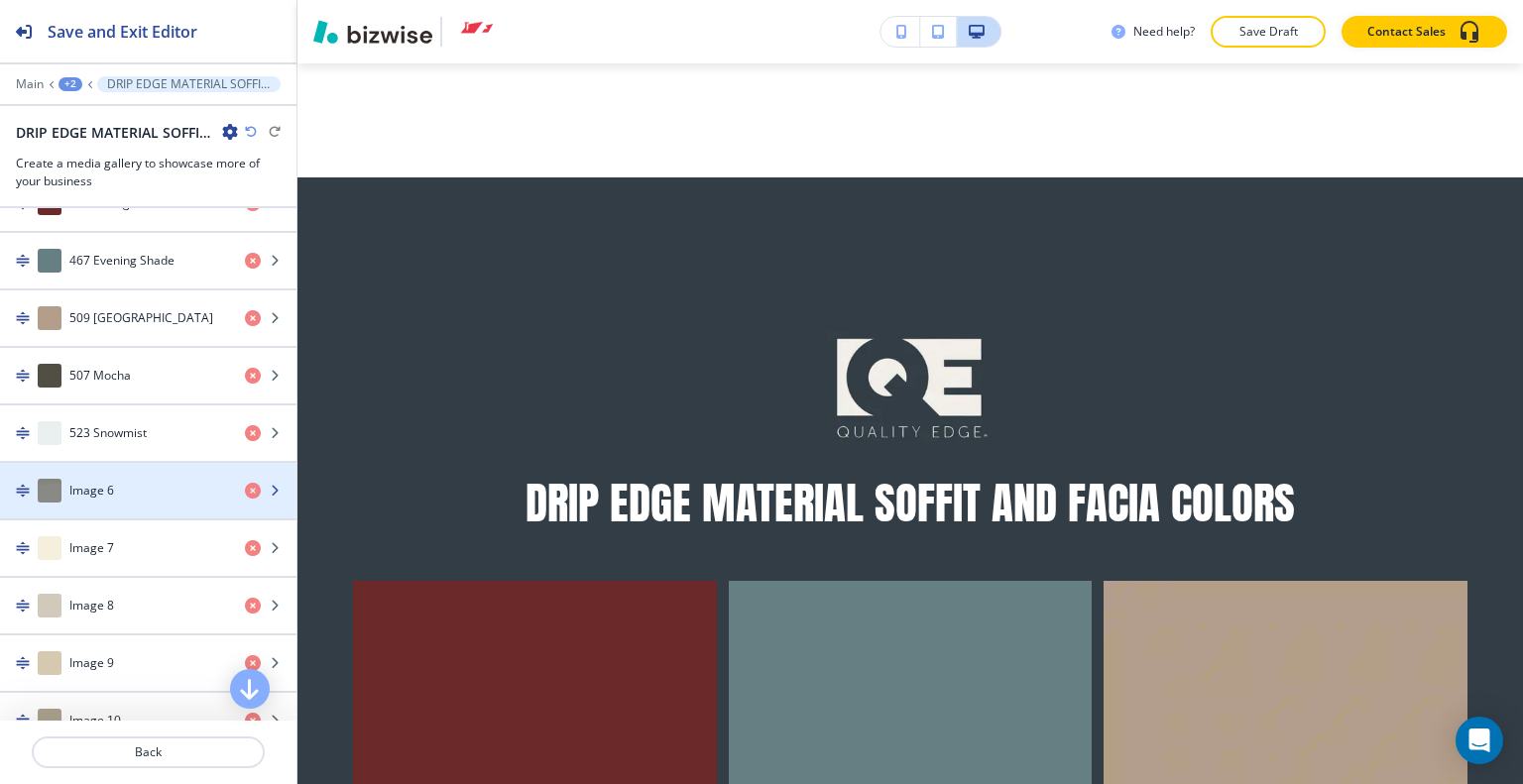 click on "Image 6" at bounding box center (114, 491) 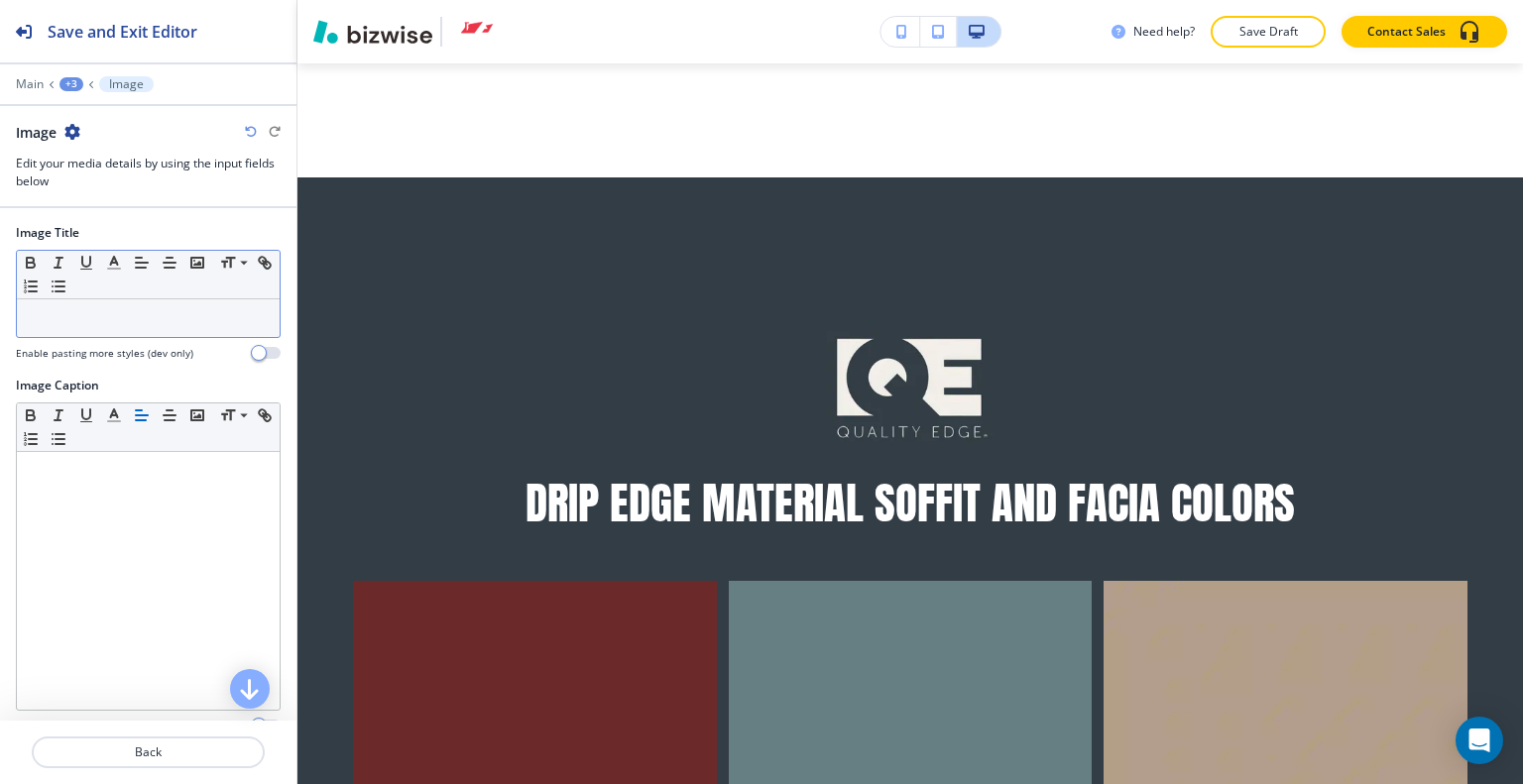 click at bounding box center [148, 318] 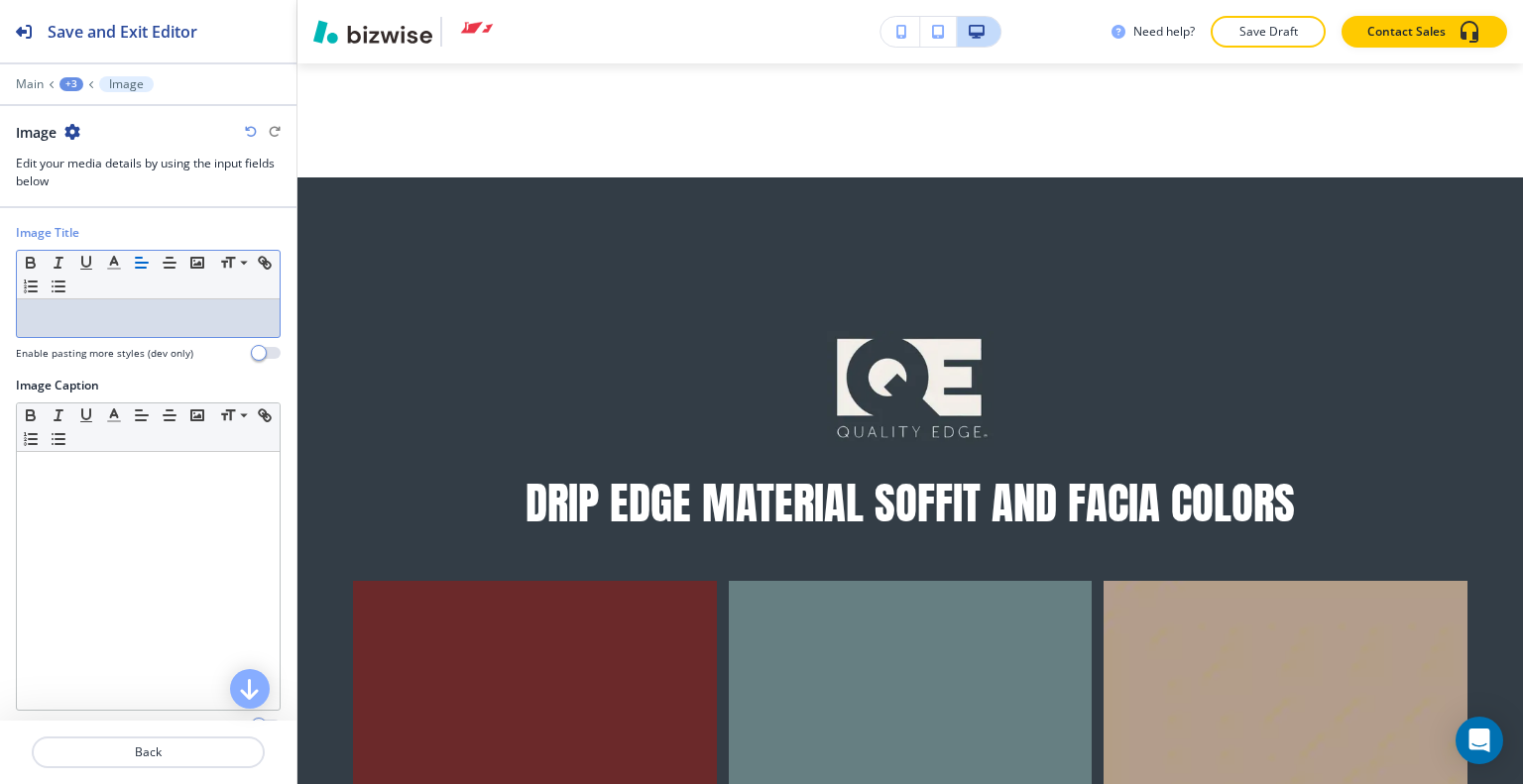 type 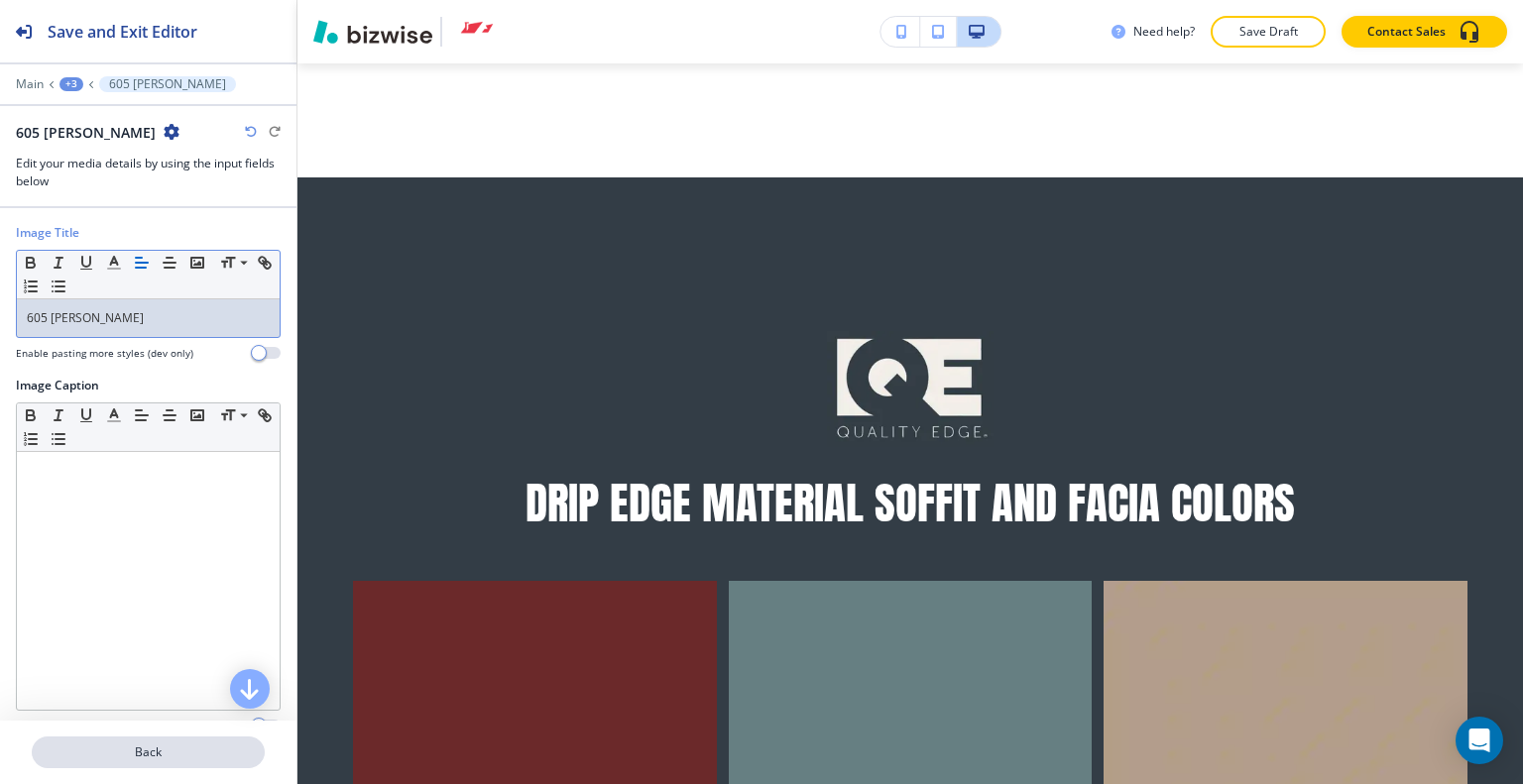 click on "Back" at bounding box center [148, 752] 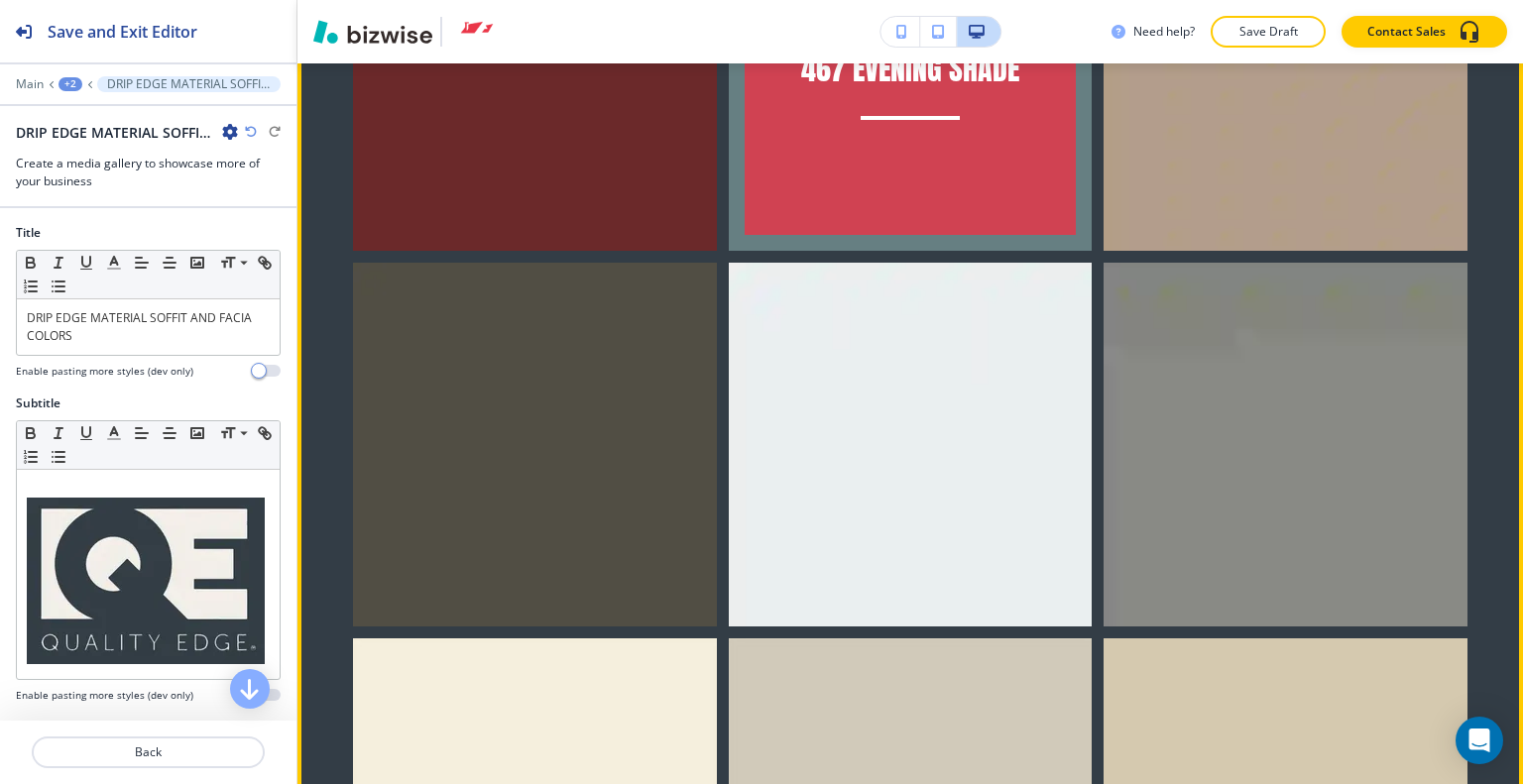 scroll, scrollTop: 15891, scrollLeft: 0, axis: vertical 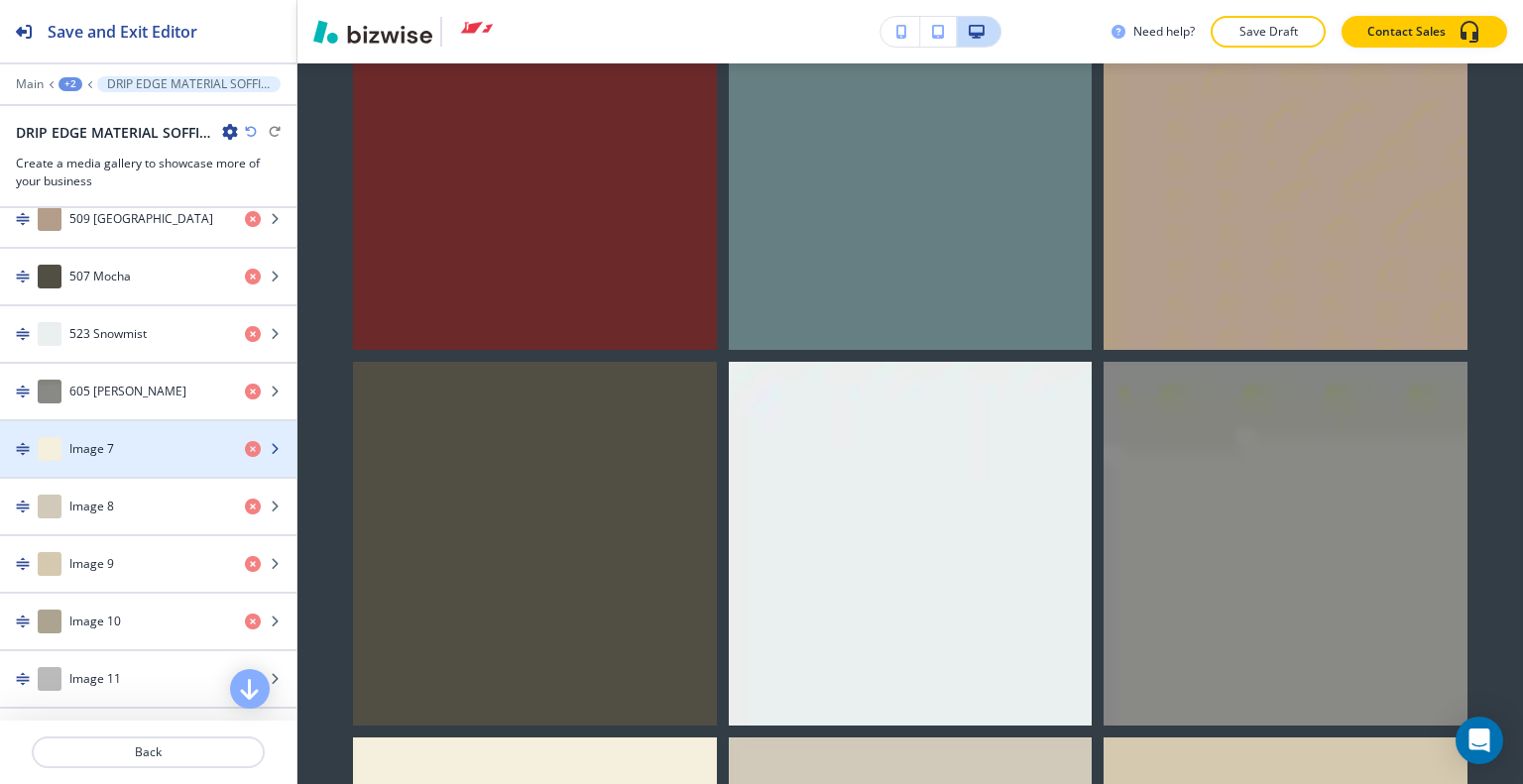 click at bounding box center (148, 469) 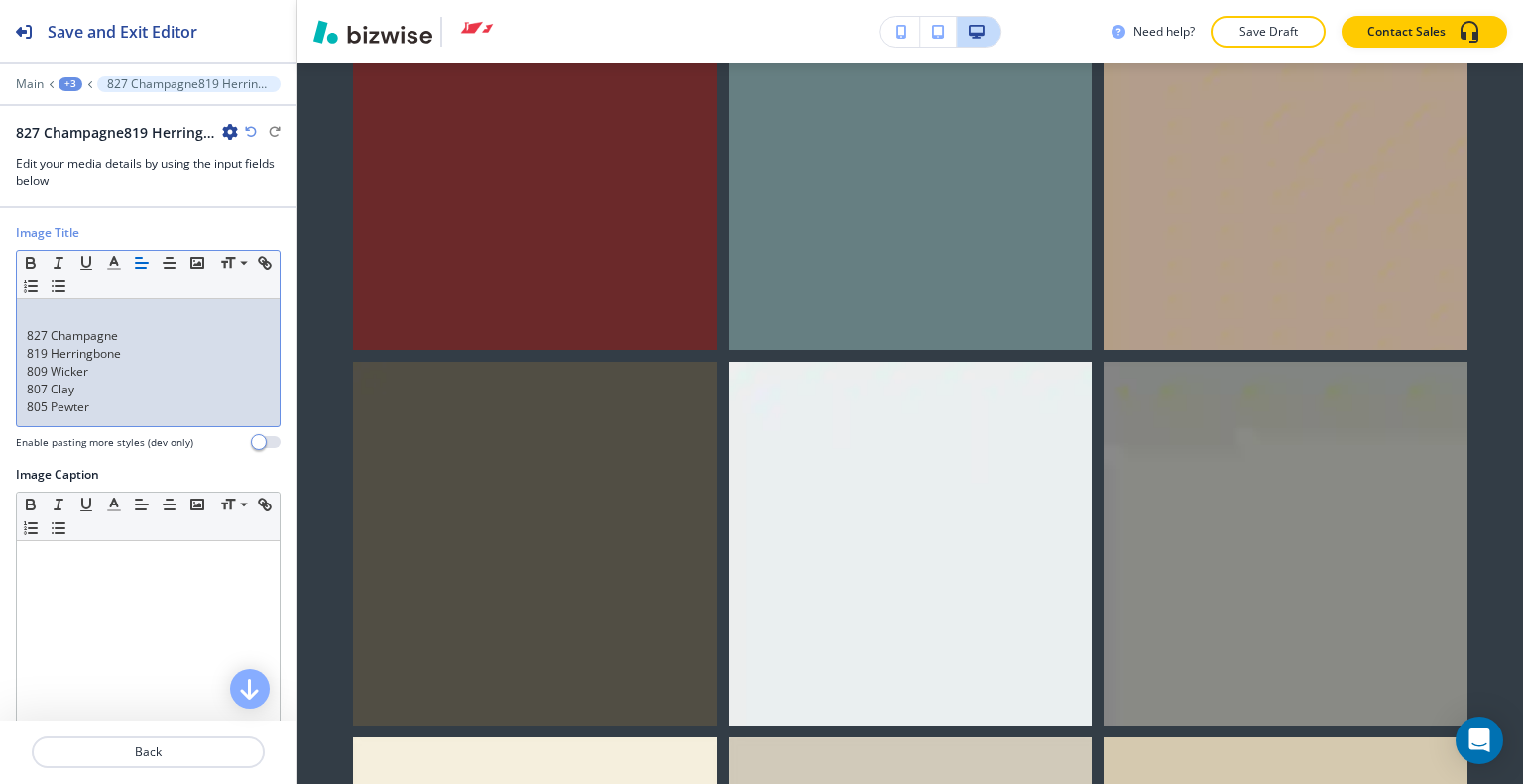 scroll, scrollTop: 0, scrollLeft: 0, axis: both 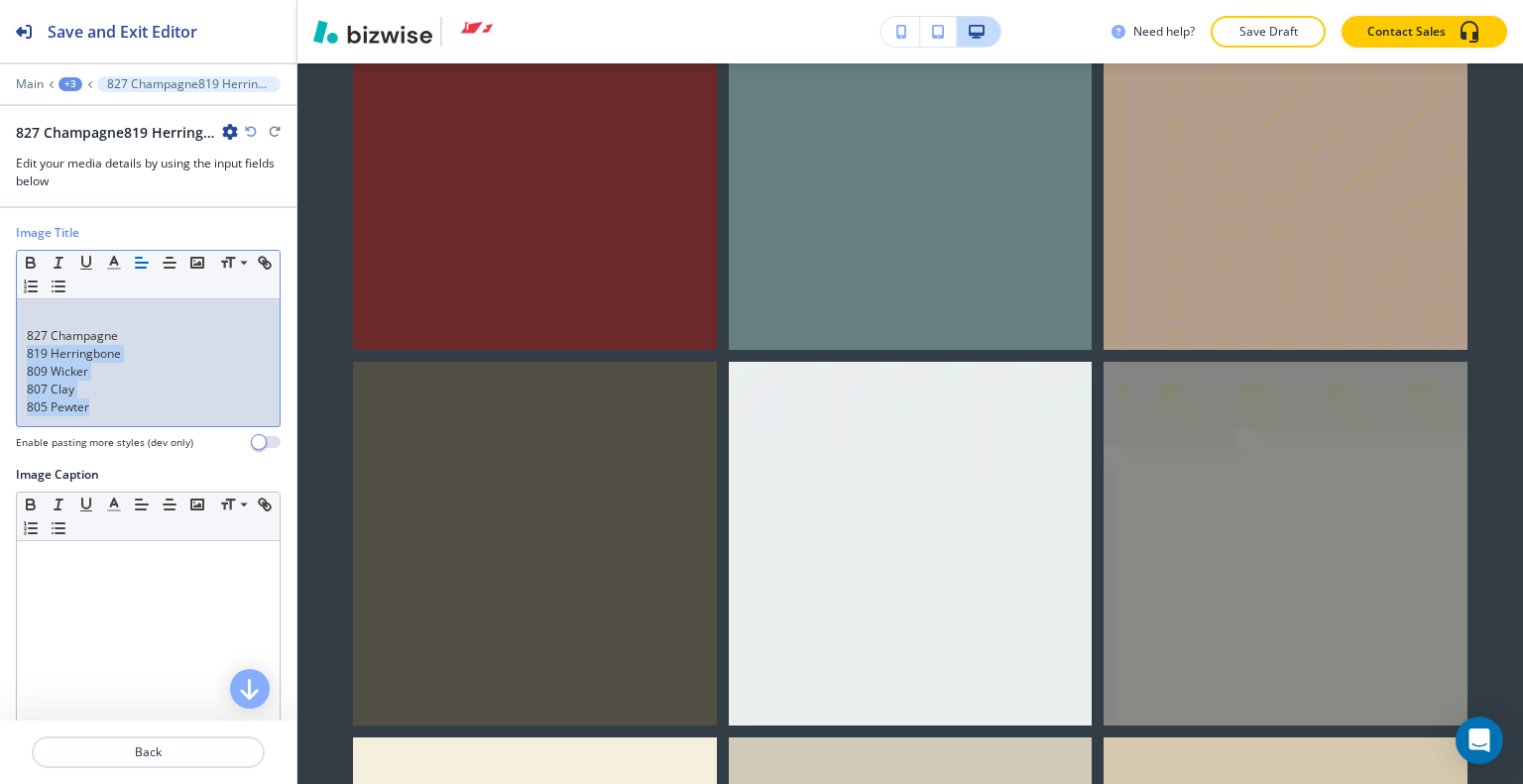 drag, startPoint x: 120, startPoint y: 410, endPoint x: 14, endPoint y: 355, distance: 119.41943 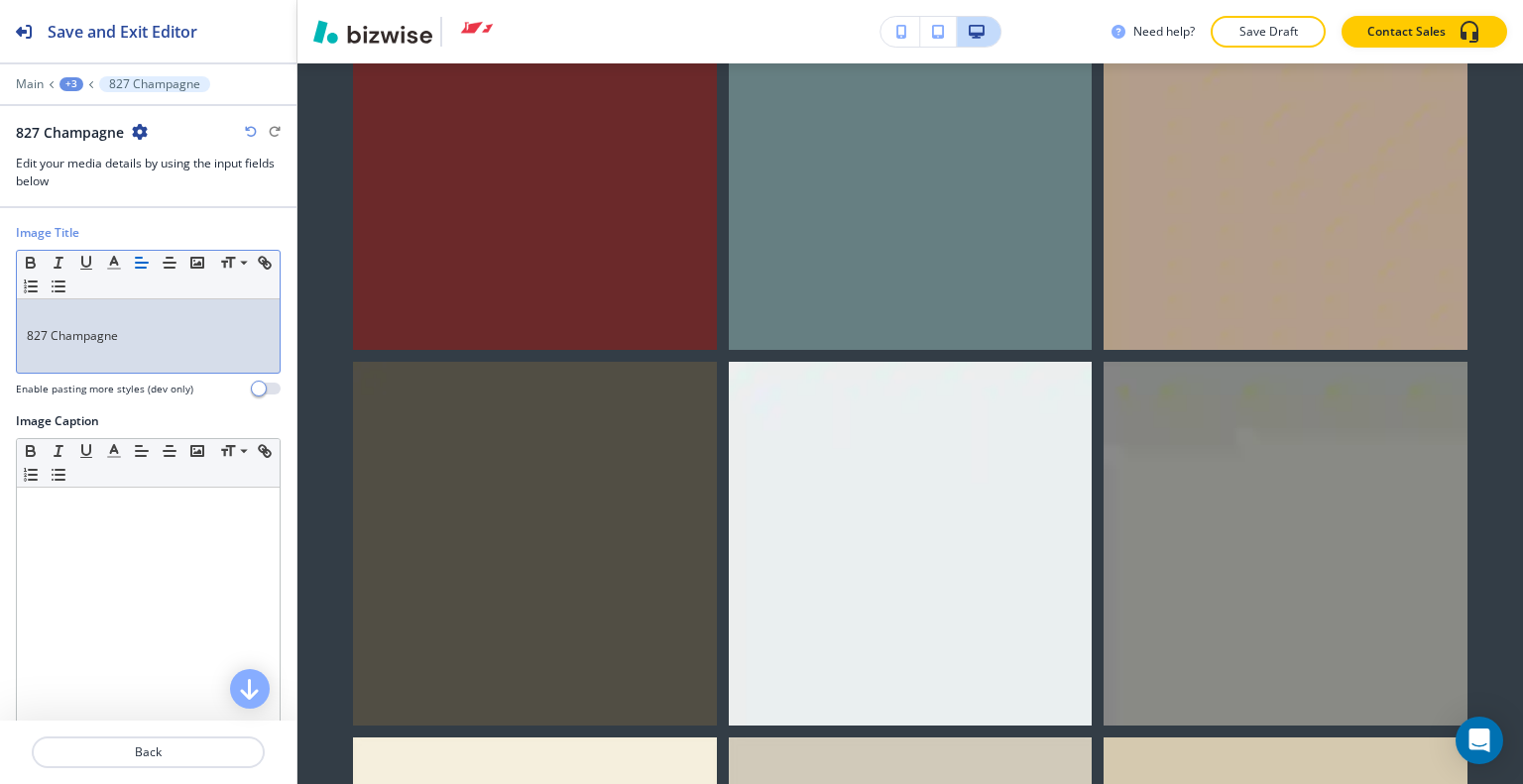 click on "827 Champagne" at bounding box center (148, 336) 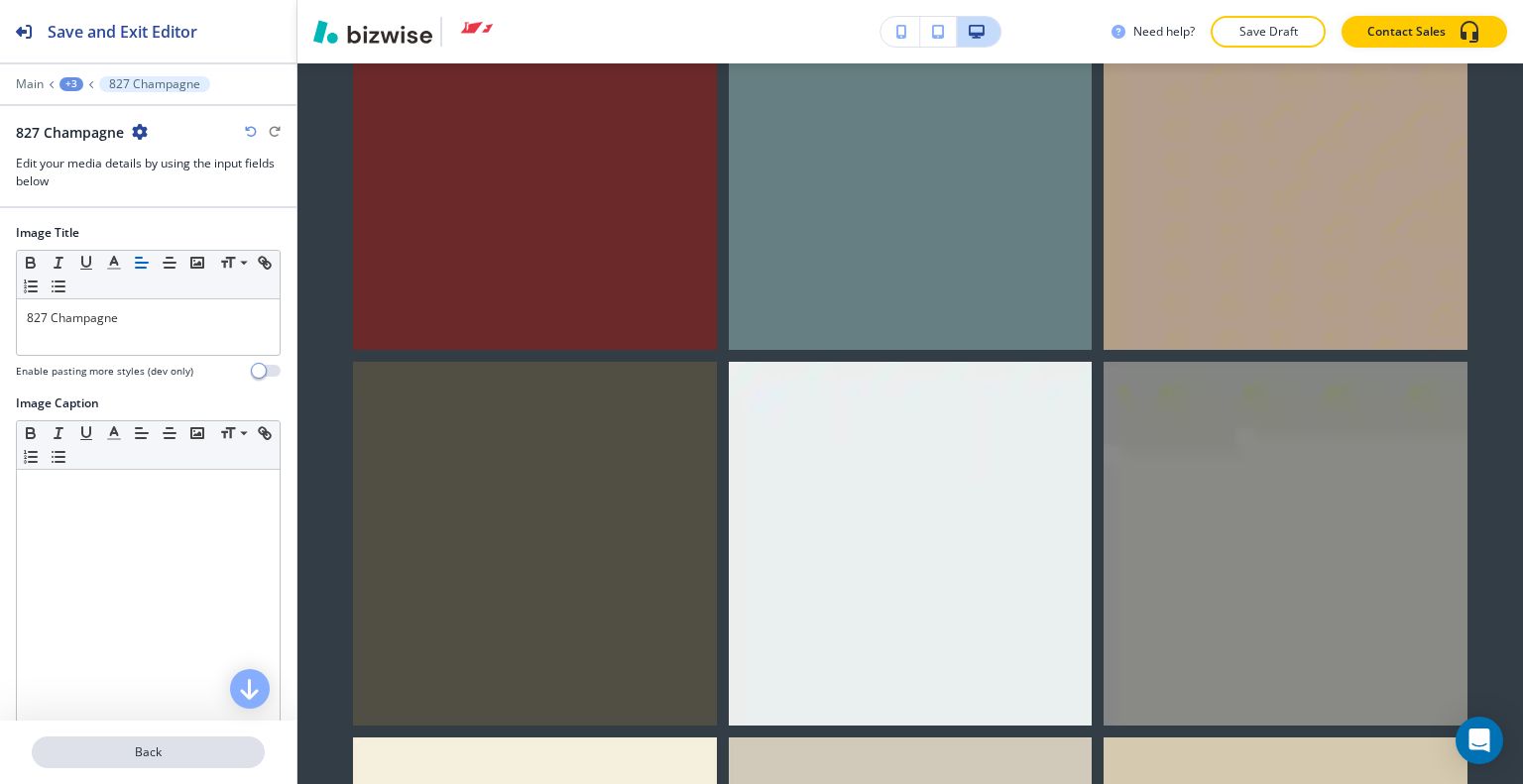 click on "Back" at bounding box center [148, 752] 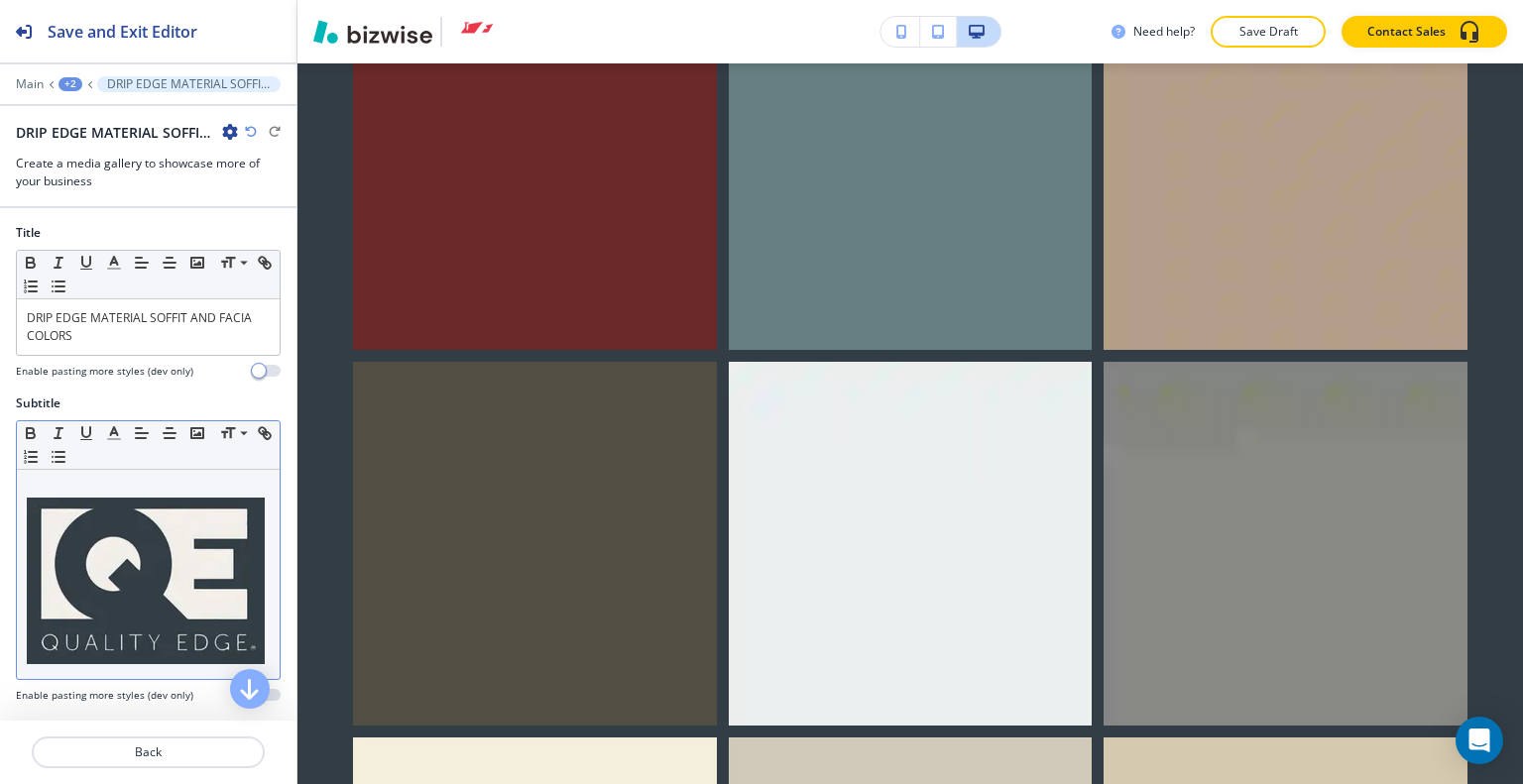 scroll, scrollTop: 15296, scrollLeft: 0, axis: vertical 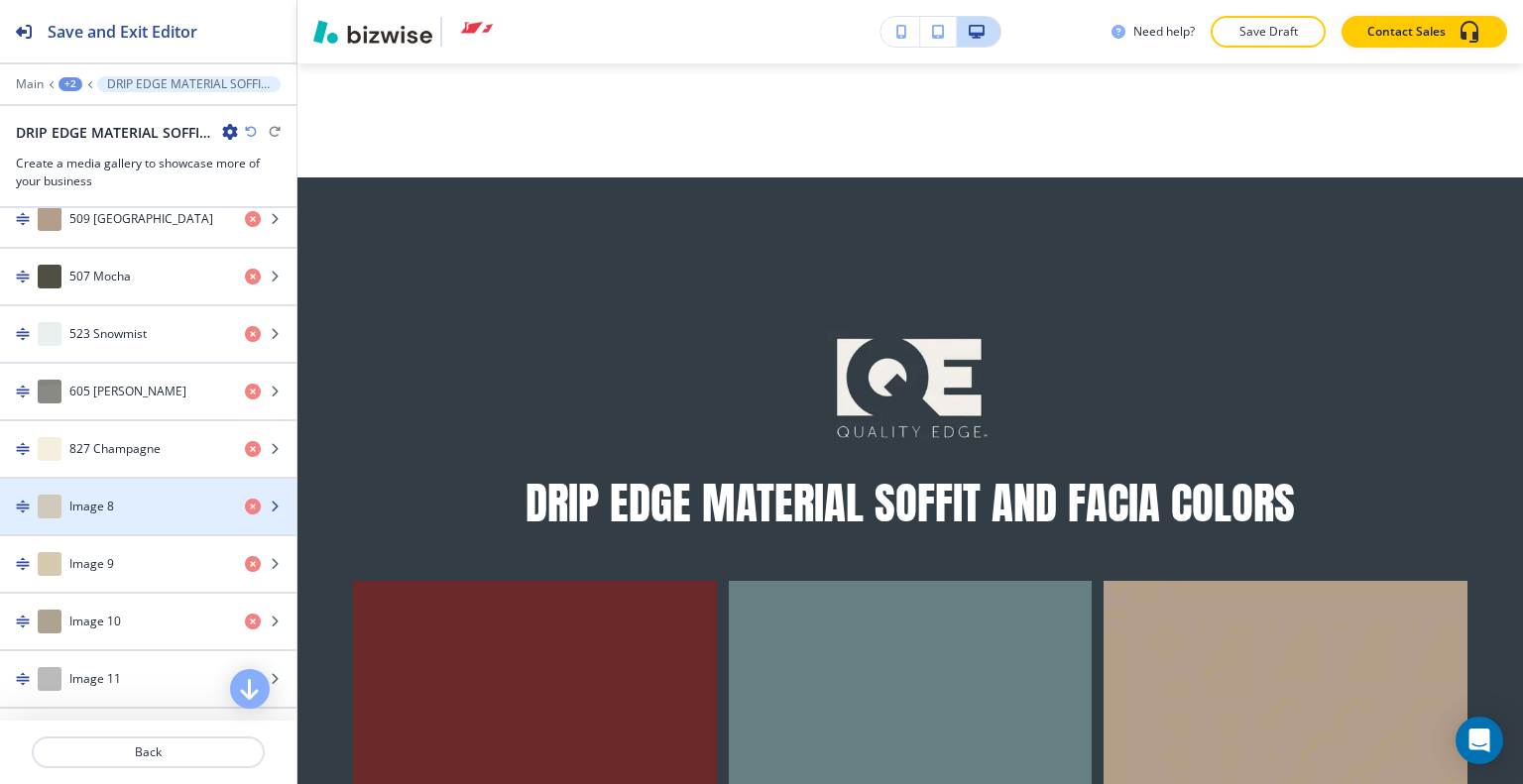 click on "Image 8" at bounding box center [114, 506] 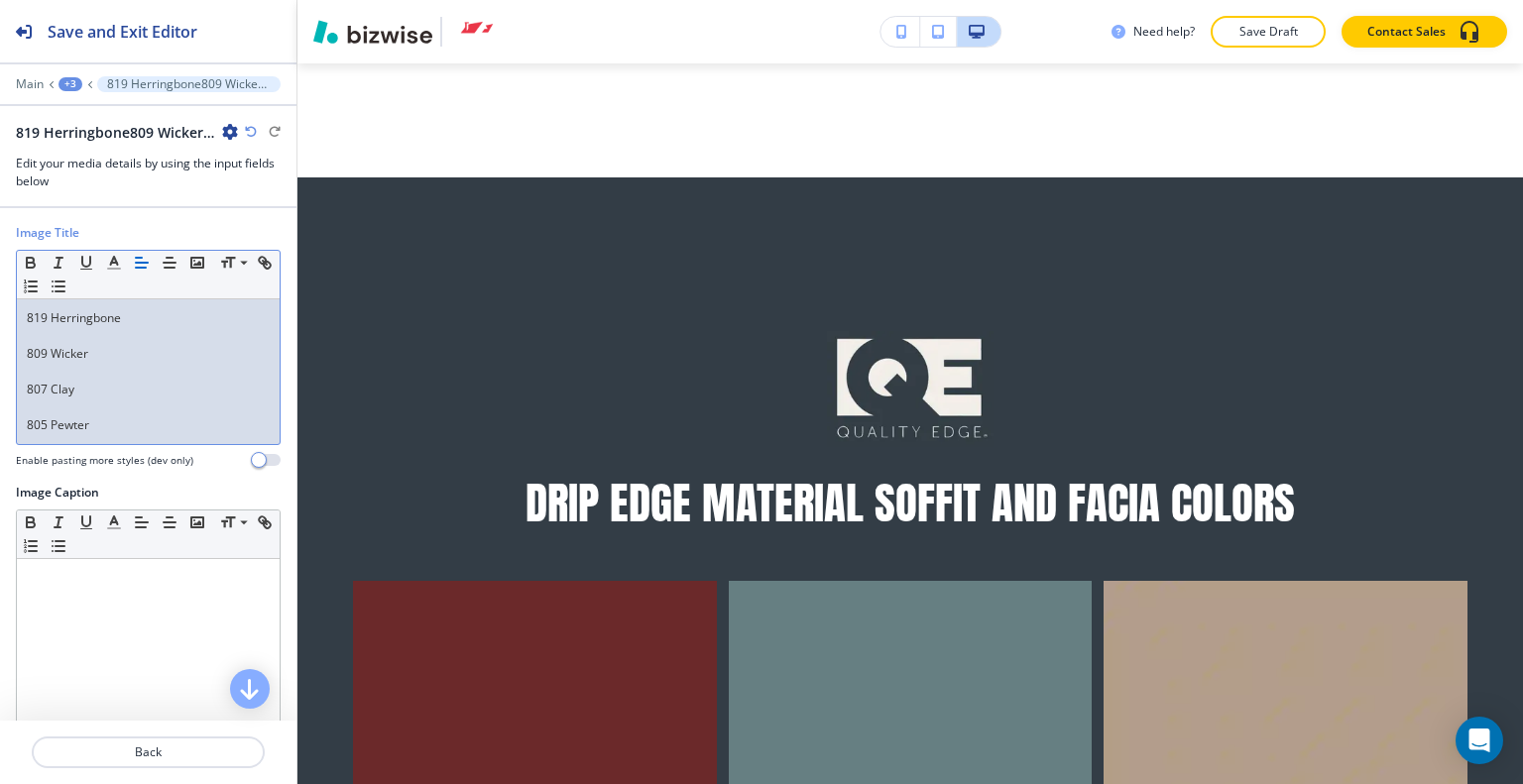 scroll, scrollTop: 0, scrollLeft: 0, axis: both 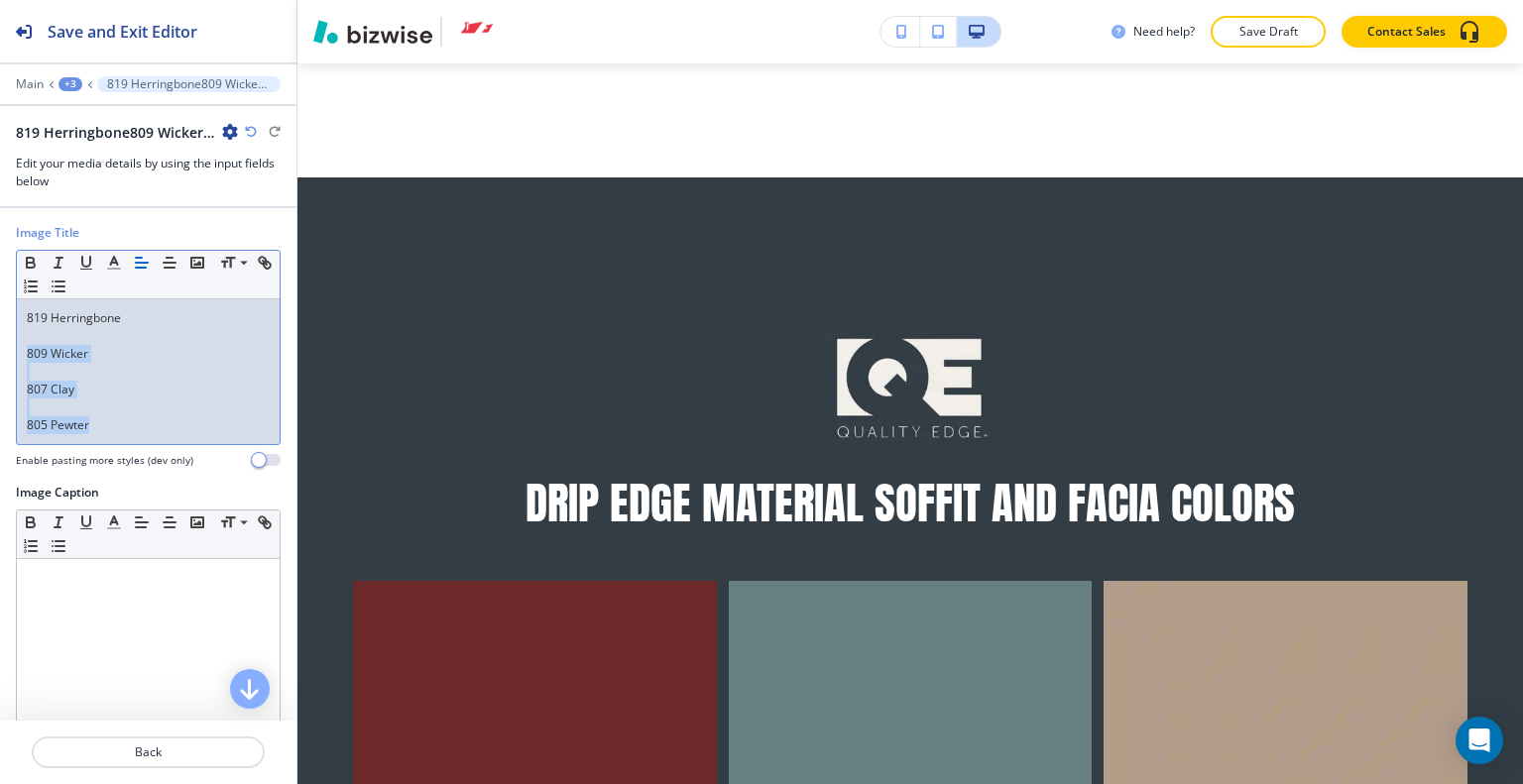 drag, startPoint x: 131, startPoint y: 430, endPoint x: 18, endPoint y: 352, distance: 137.30623 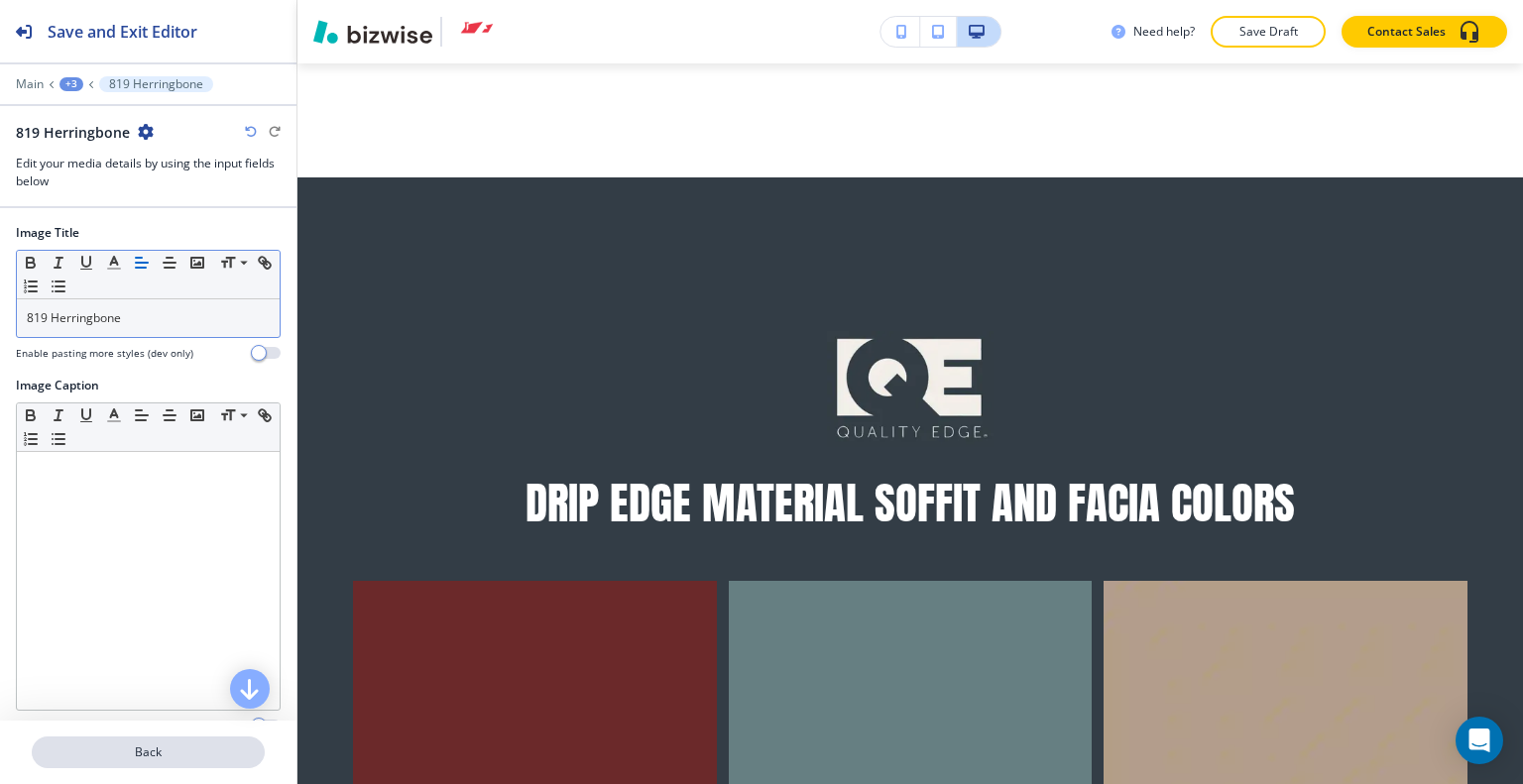 click on "Back" at bounding box center (148, 752) 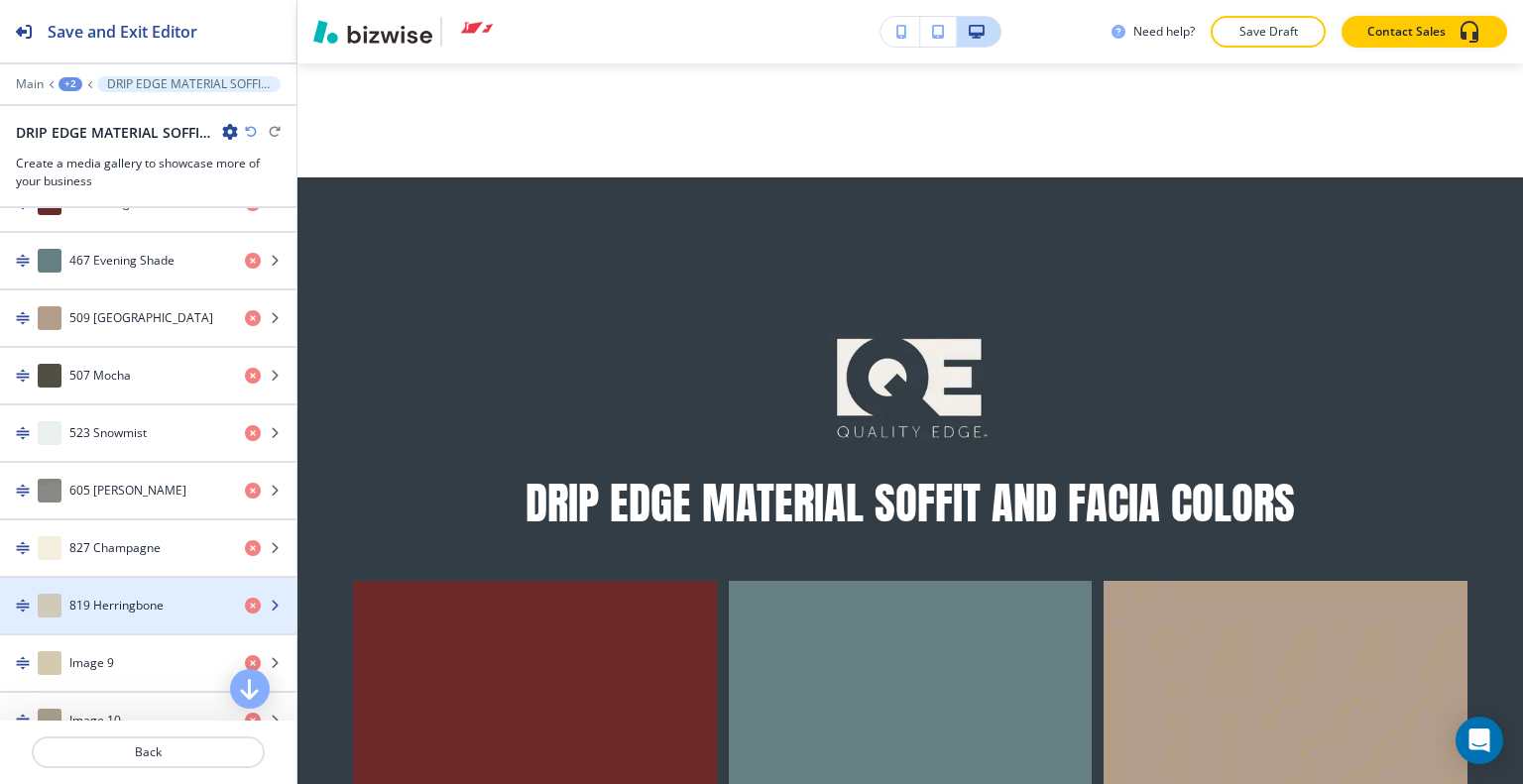 scroll, scrollTop: 1288, scrollLeft: 0, axis: vertical 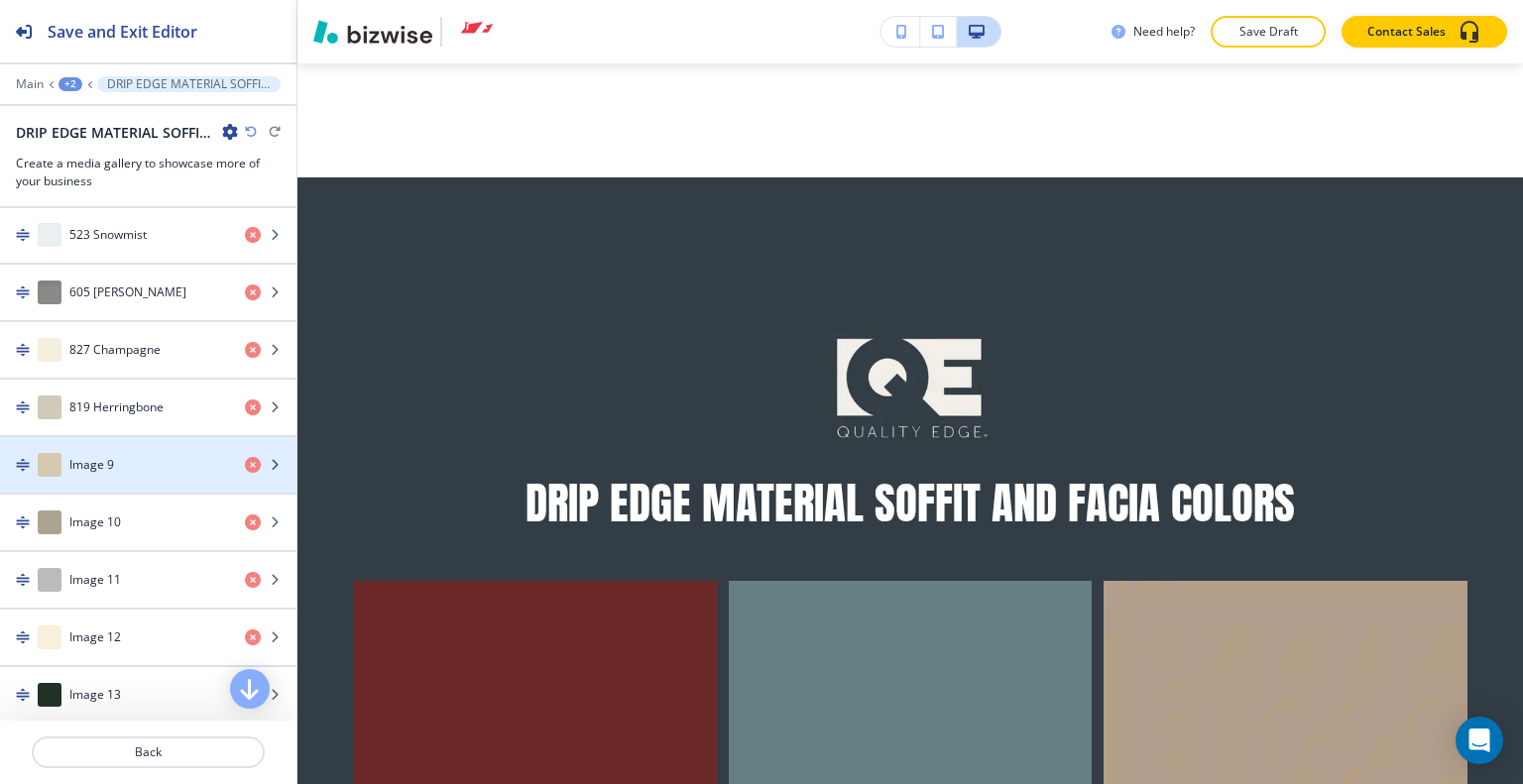 click on "Image 9" at bounding box center (114, 465) 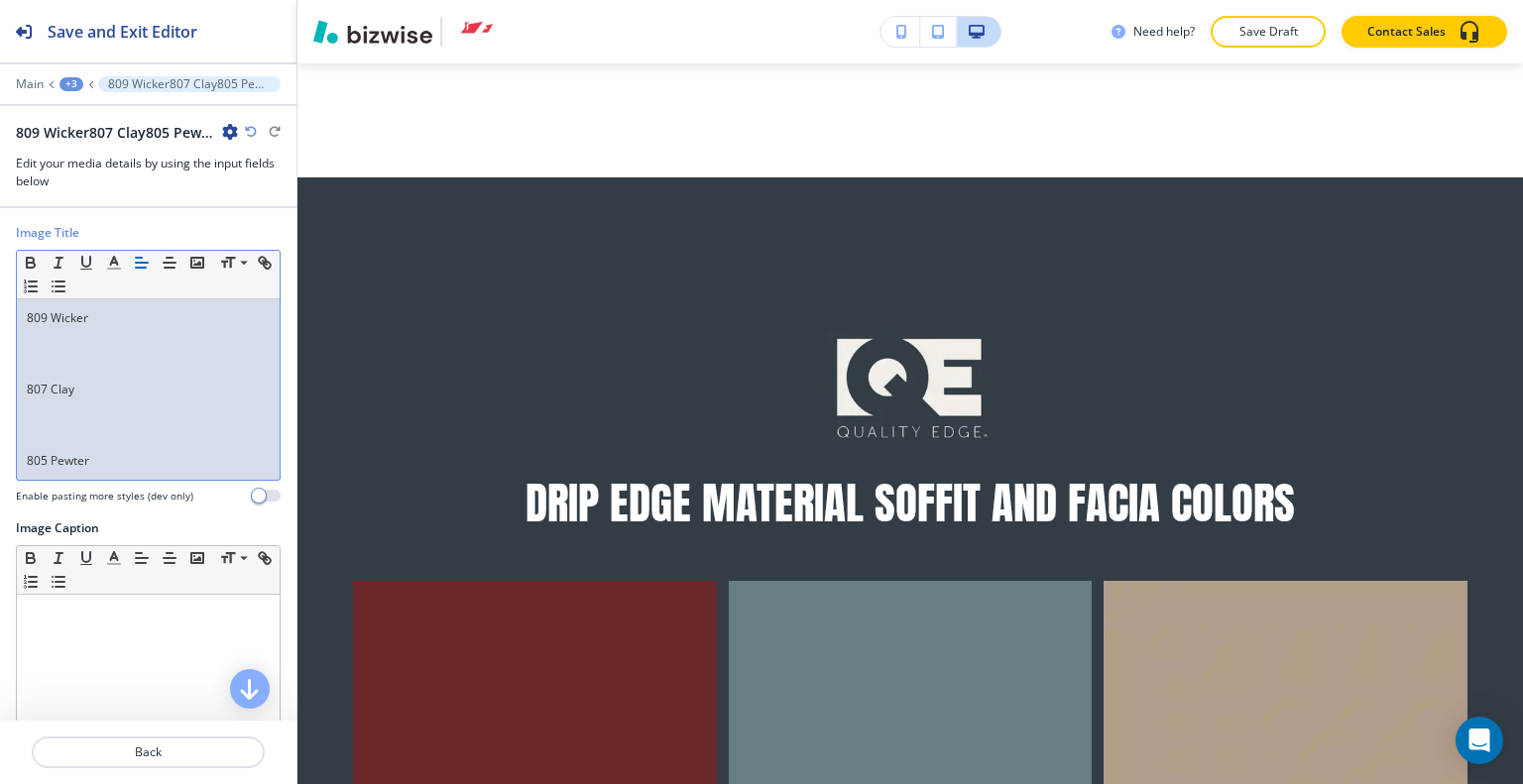 scroll, scrollTop: 0, scrollLeft: 0, axis: both 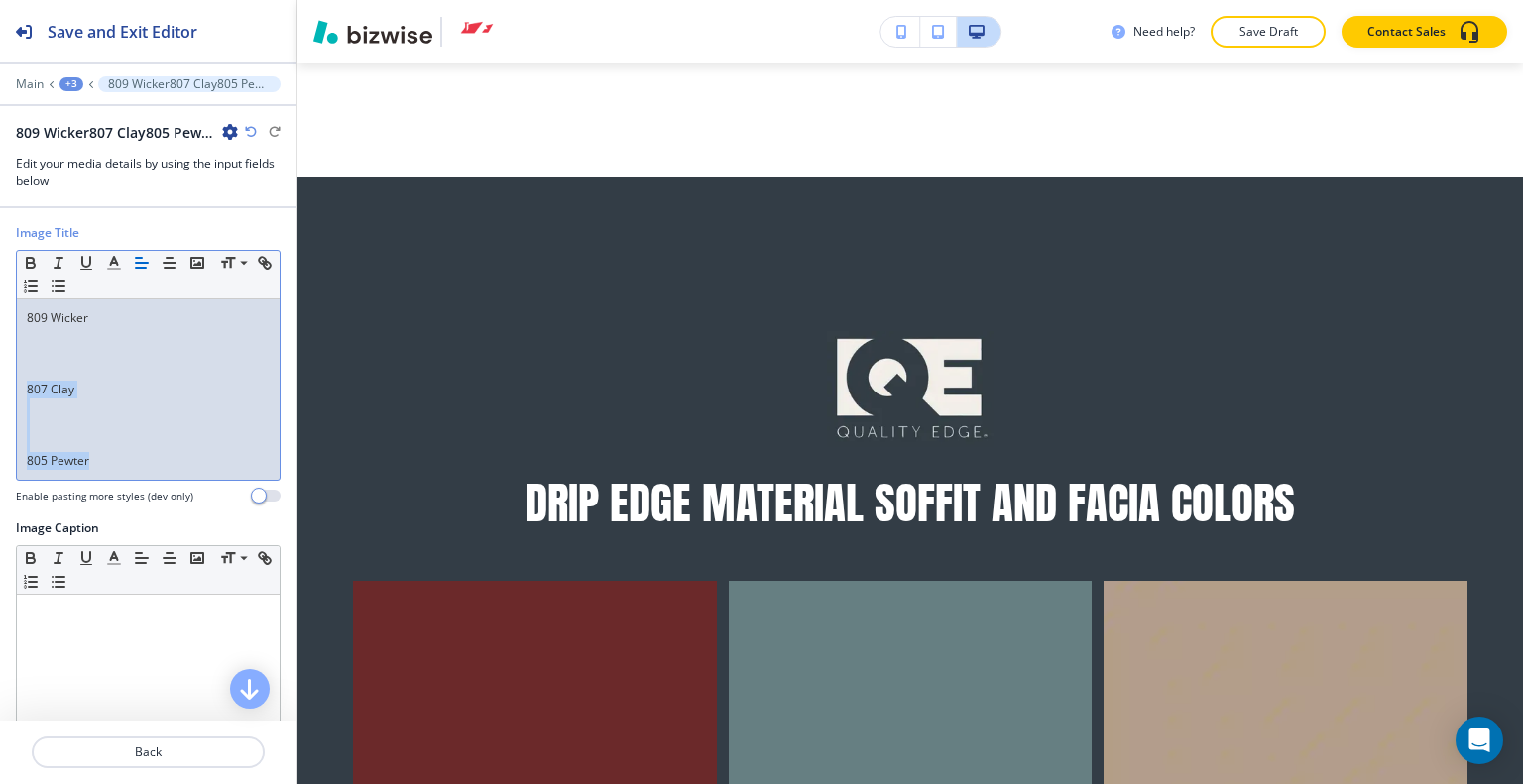 drag, startPoint x: 96, startPoint y: 457, endPoint x: 4, endPoint y: 386, distance: 116.21101 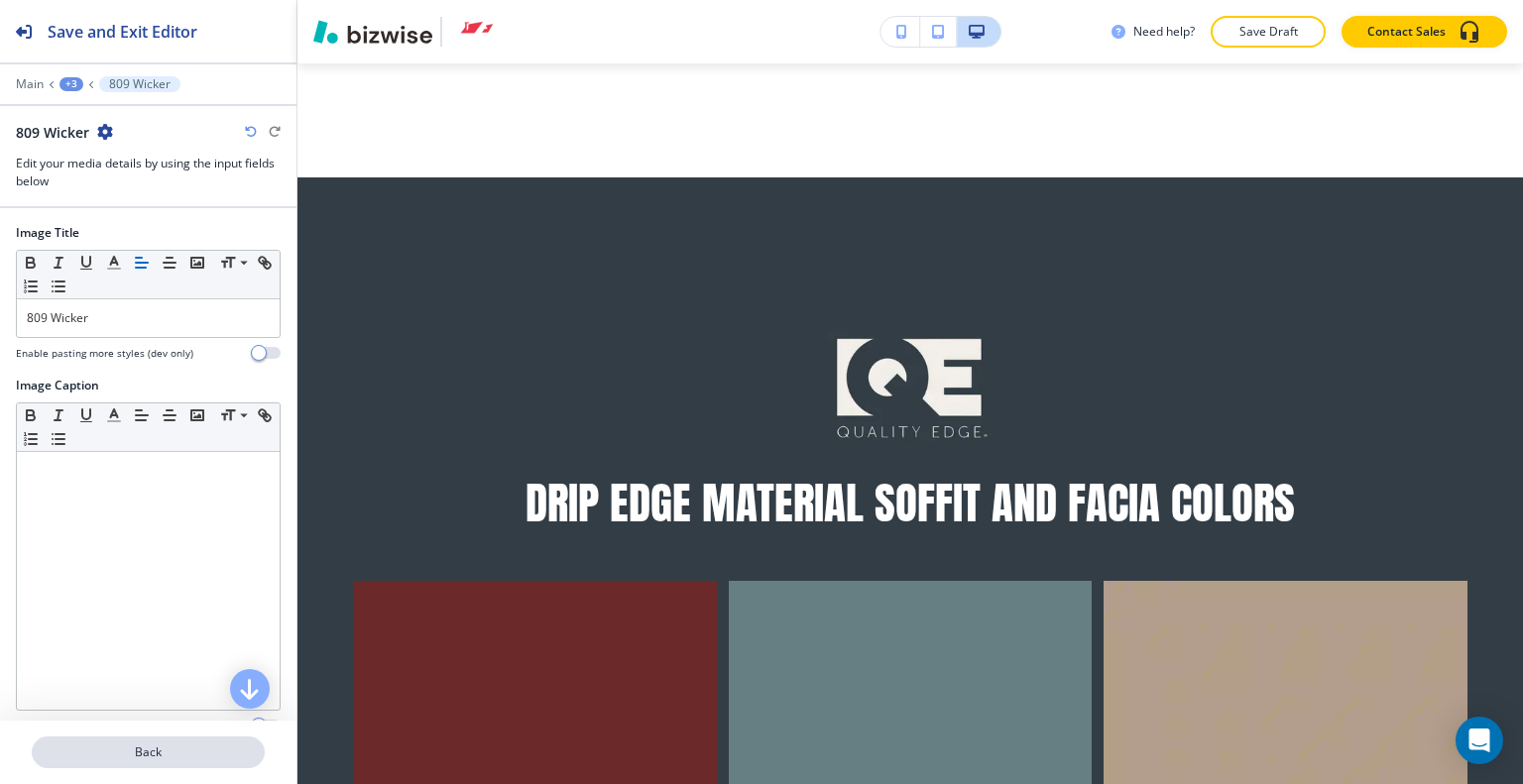 click on "Back" at bounding box center [148, 752] 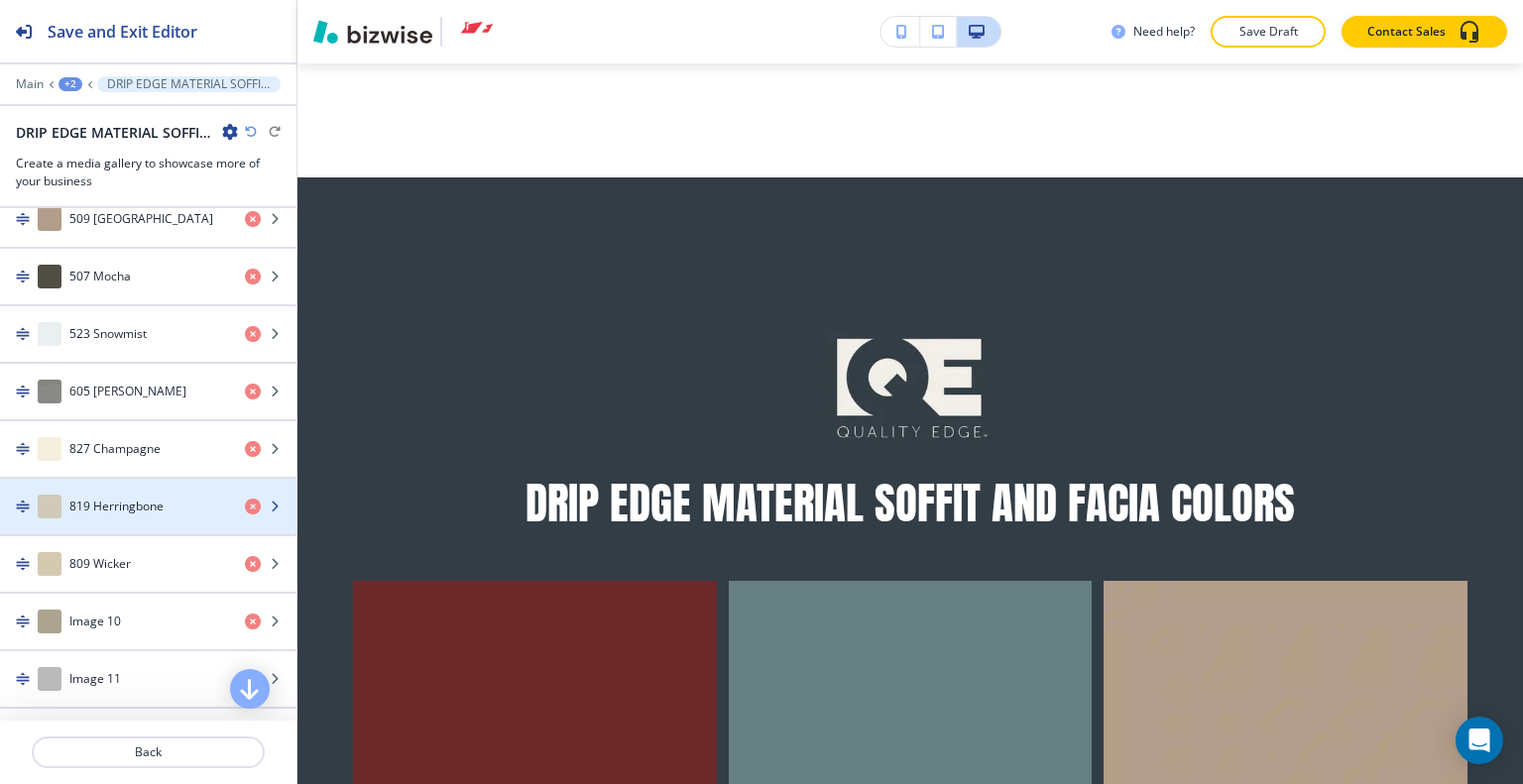scroll, scrollTop: 1288, scrollLeft: 0, axis: vertical 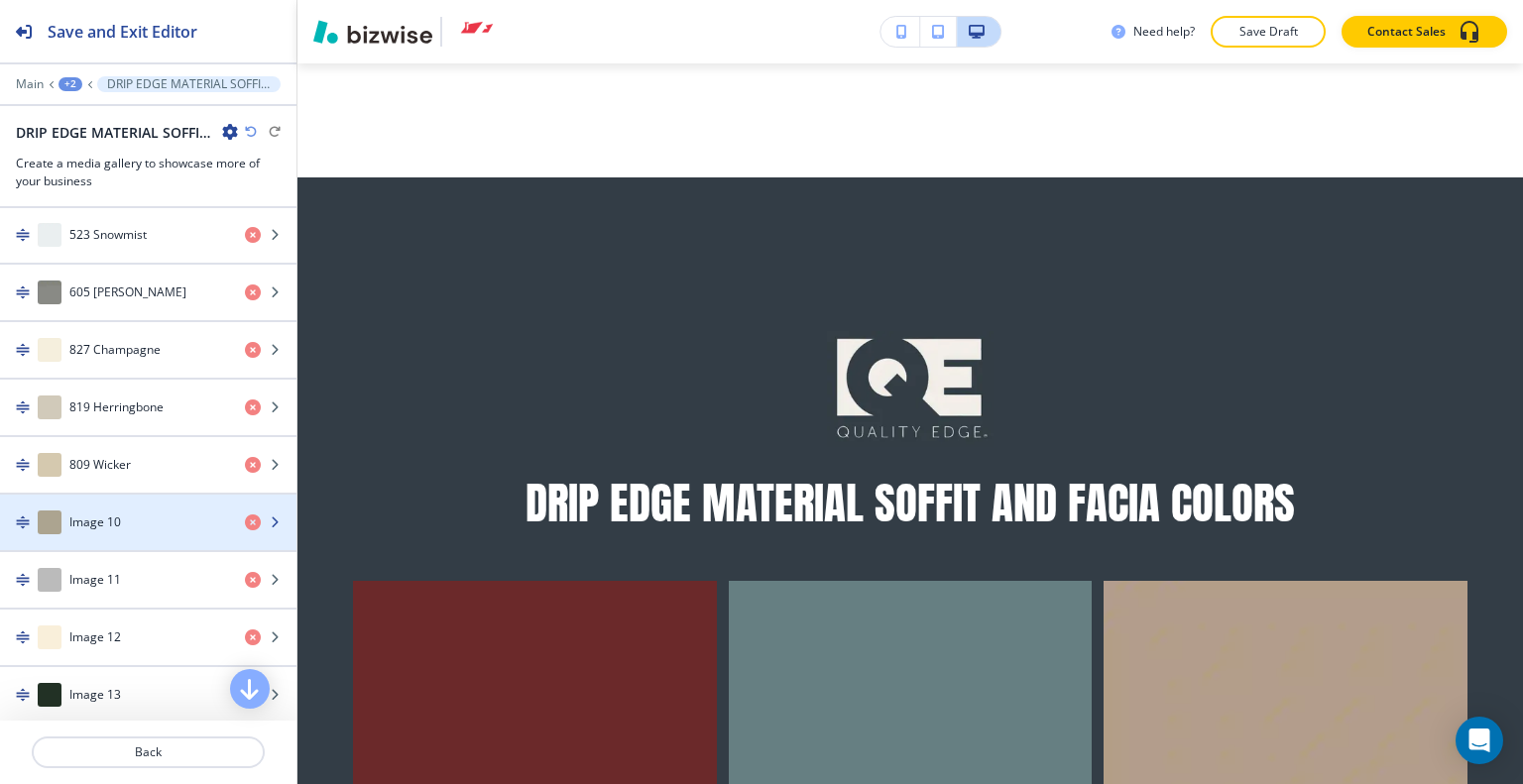 click on "Image 10" at bounding box center [114, 522] 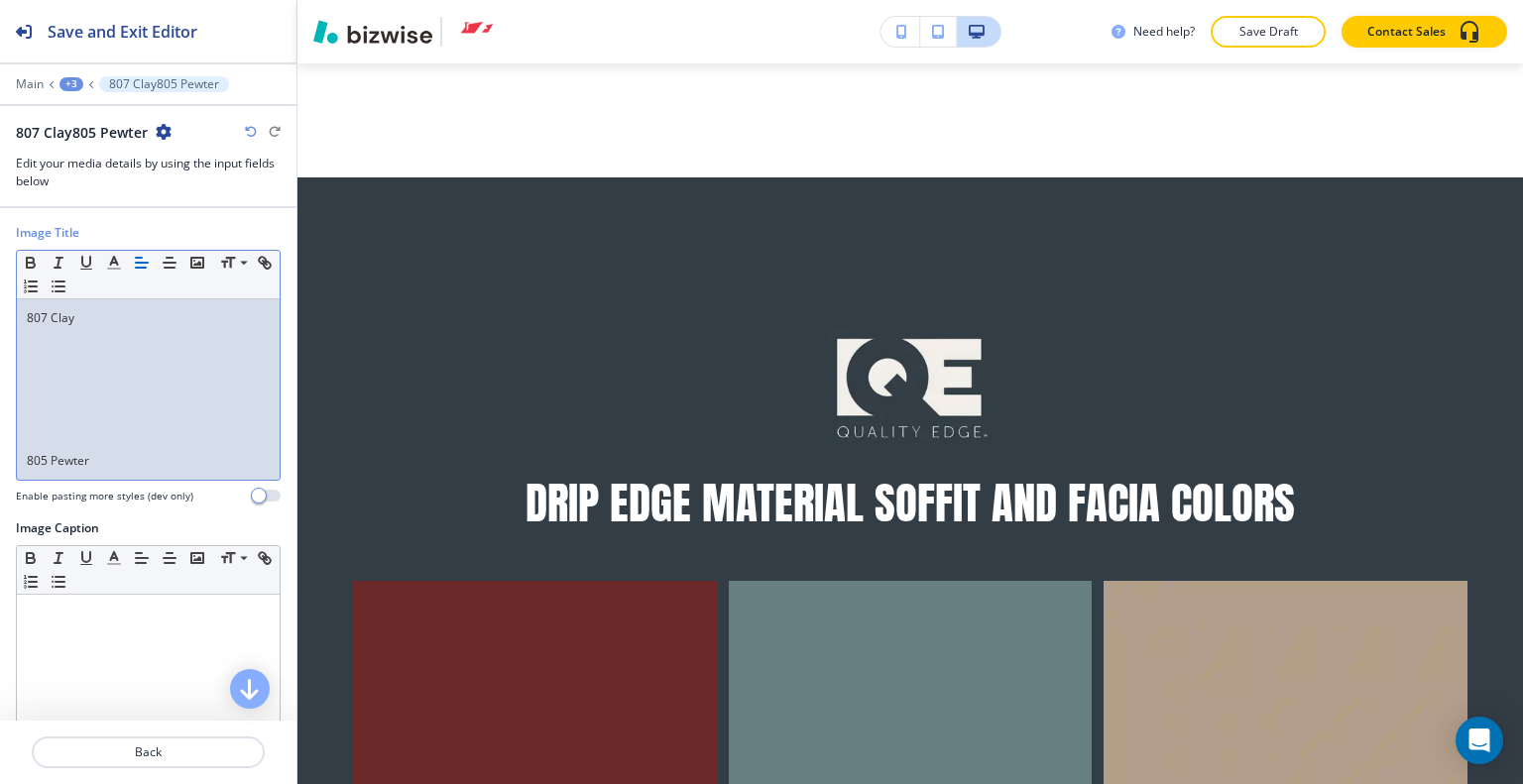 scroll, scrollTop: 0, scrollLeft: 0, axis: both 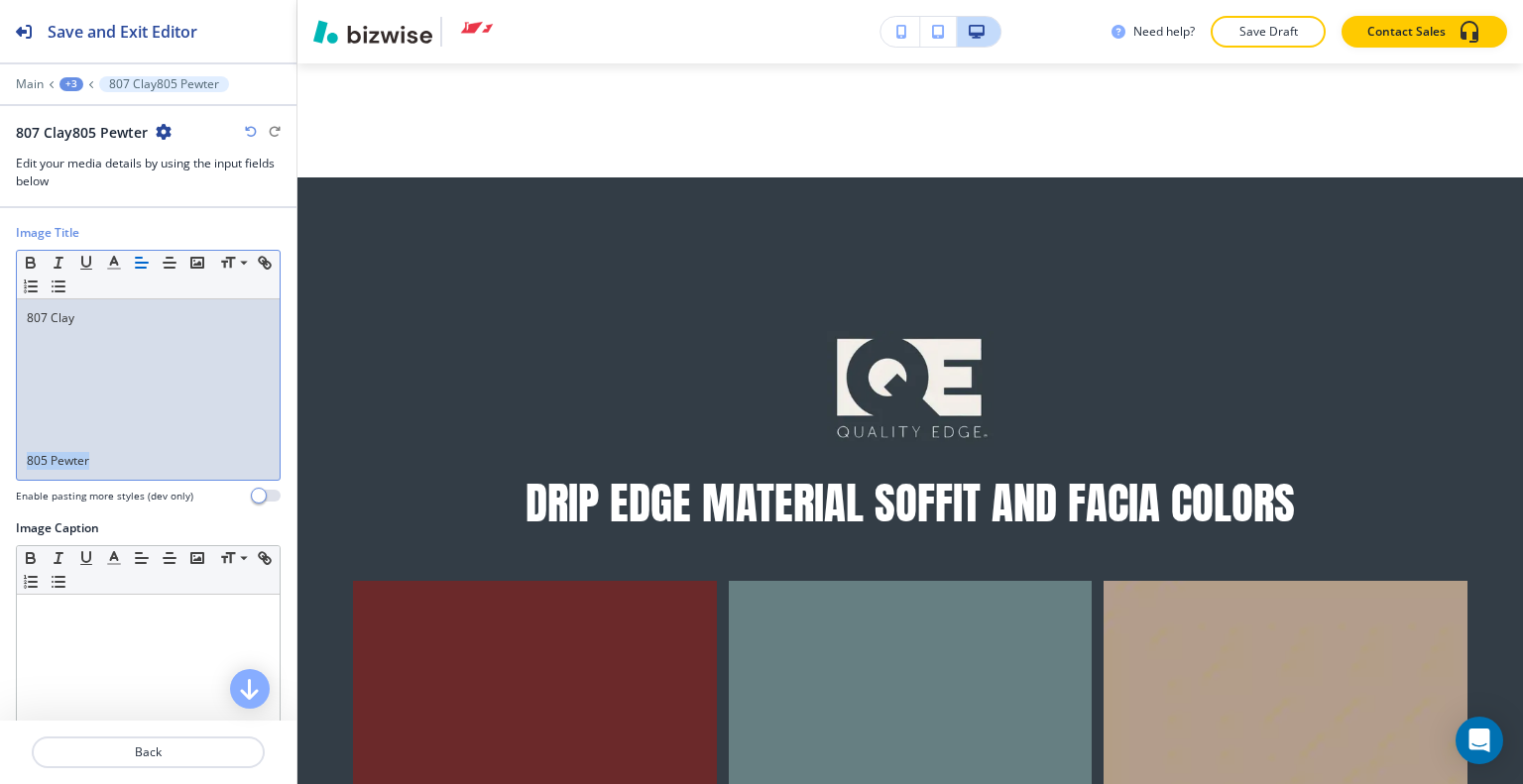 drag, startPoint x: 94, startPoint y: 467, endPoint x: 6, endPoint y: 454, distance: 88.95504 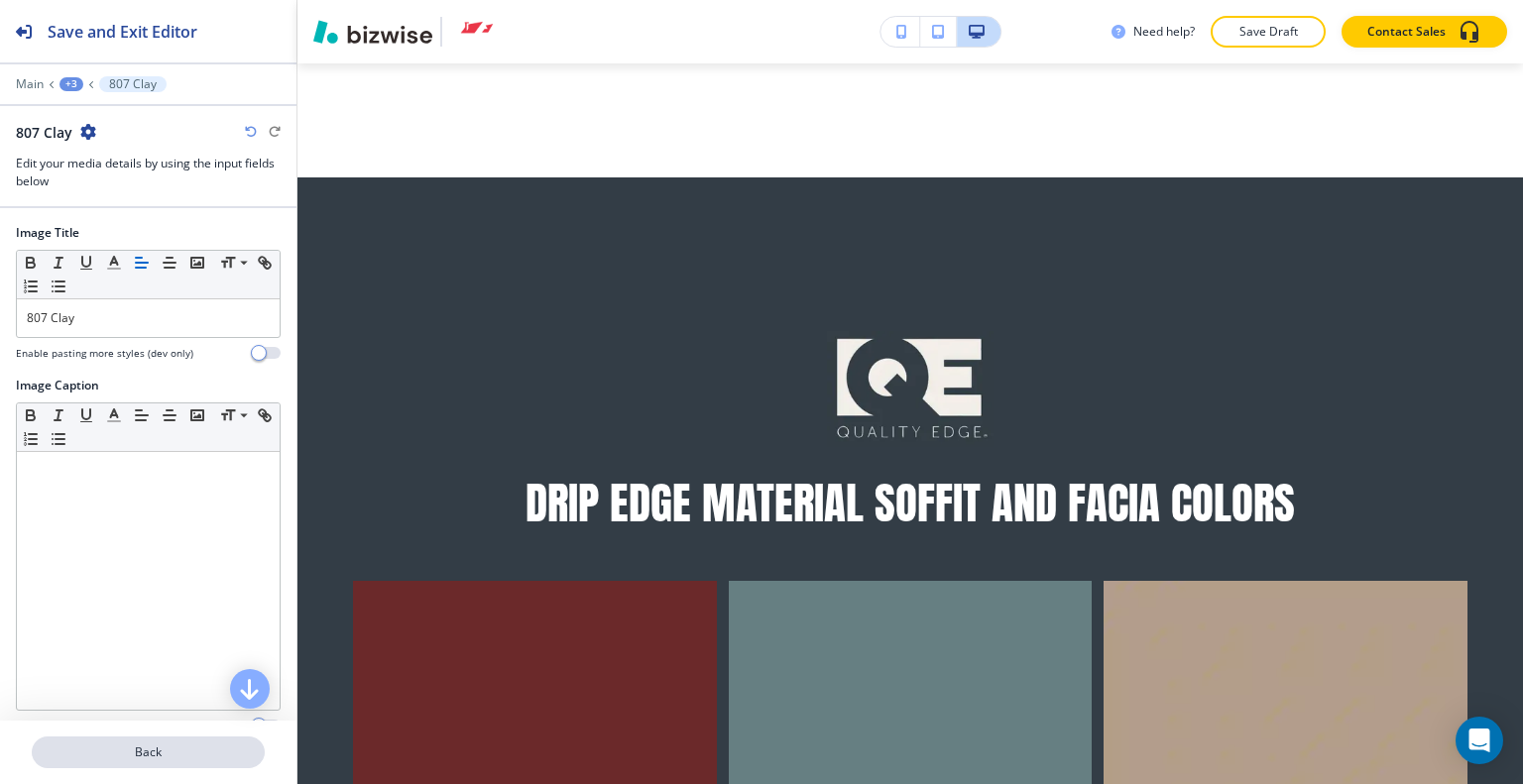click on "Back" at bounding box center (148, 752) 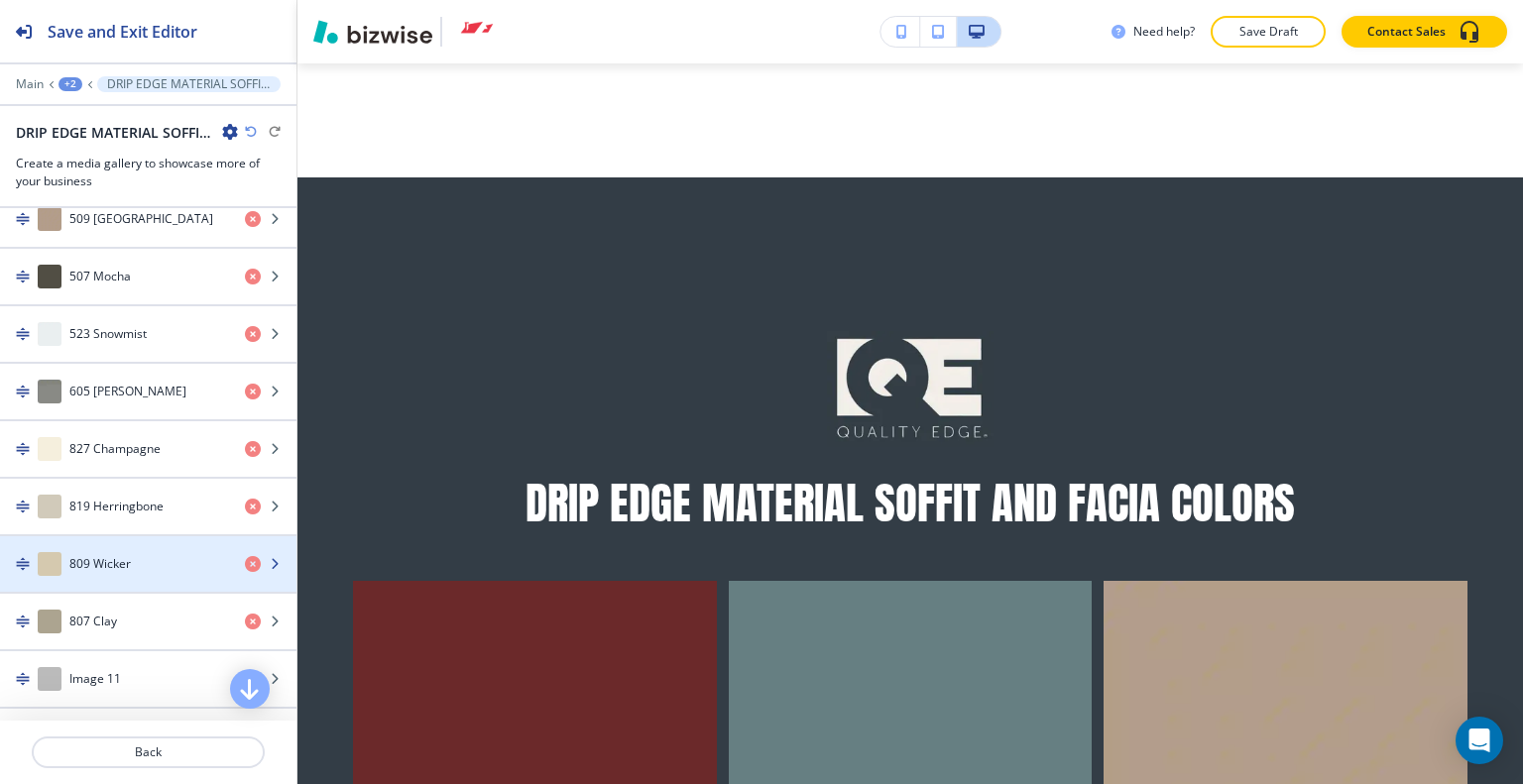 scroll, scrollTop: 1487, scrollLeft: 0, axis: vertical 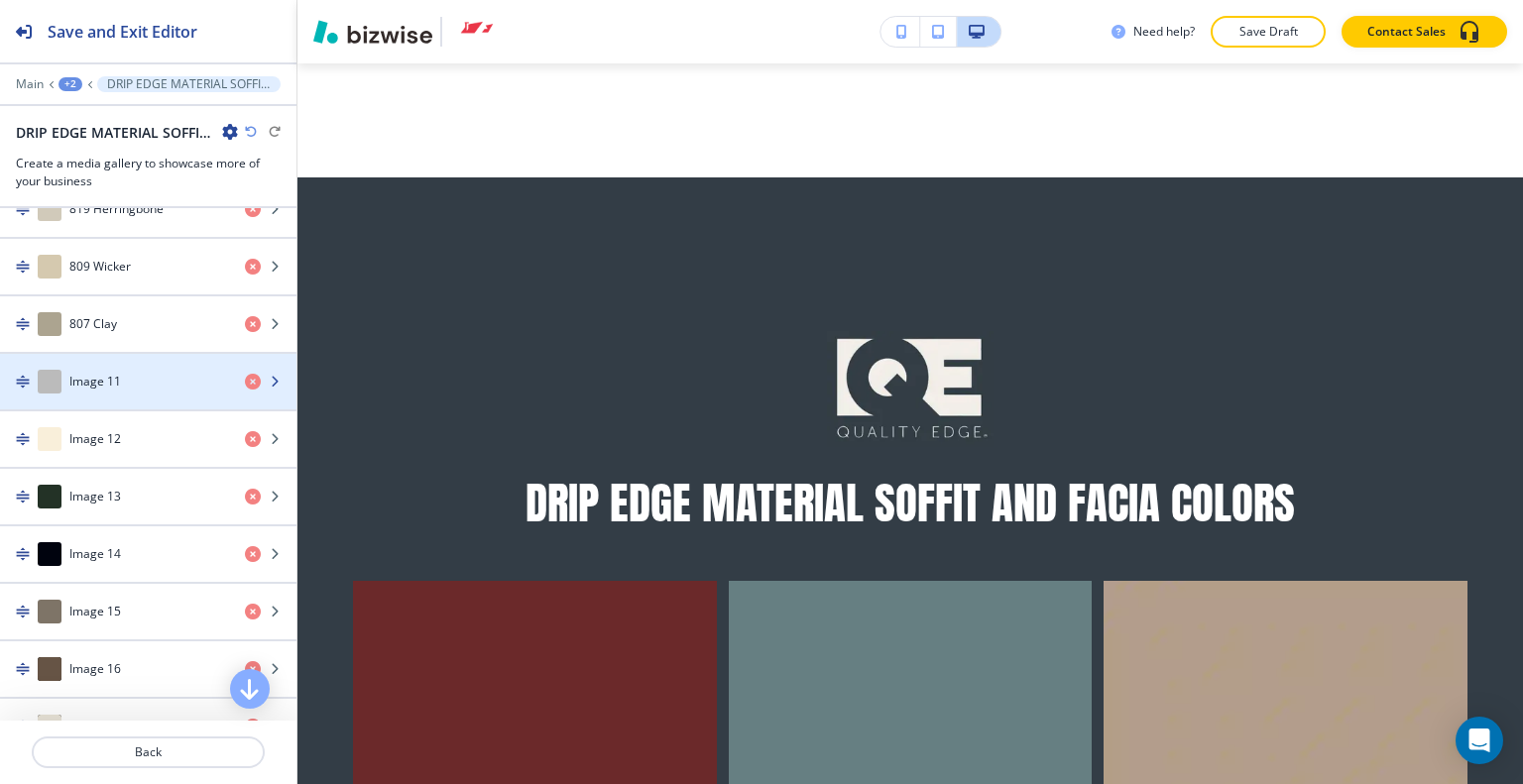 click on "Image 11" at bounding box center [95, 382] 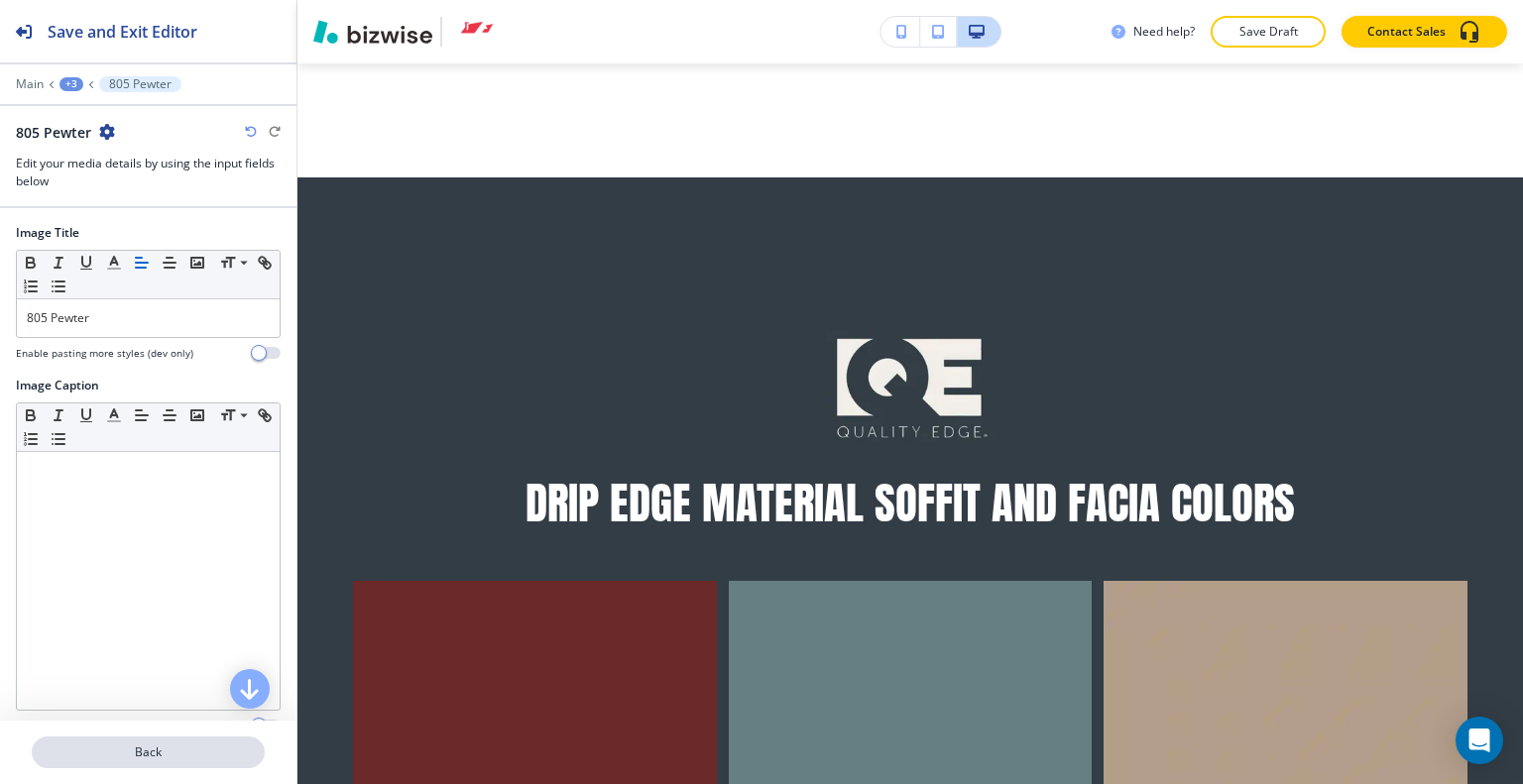drag, startPoint x: 176, startPoint y: 753, endPoint x: 175, endPoint y: 766, distance: 13.038405 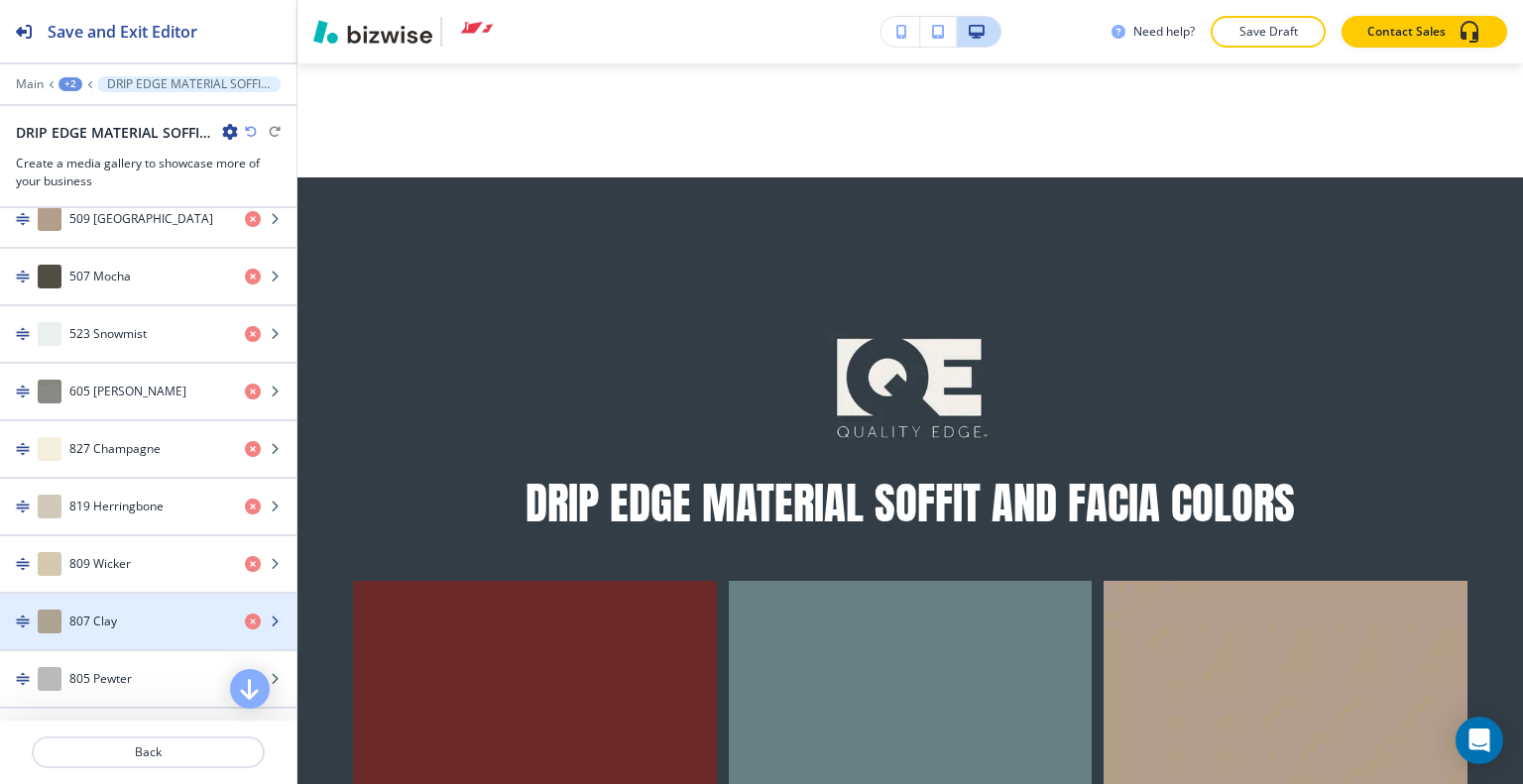 scroll, scrollTop: 1586, scrollLeft: 0, axis: vertical 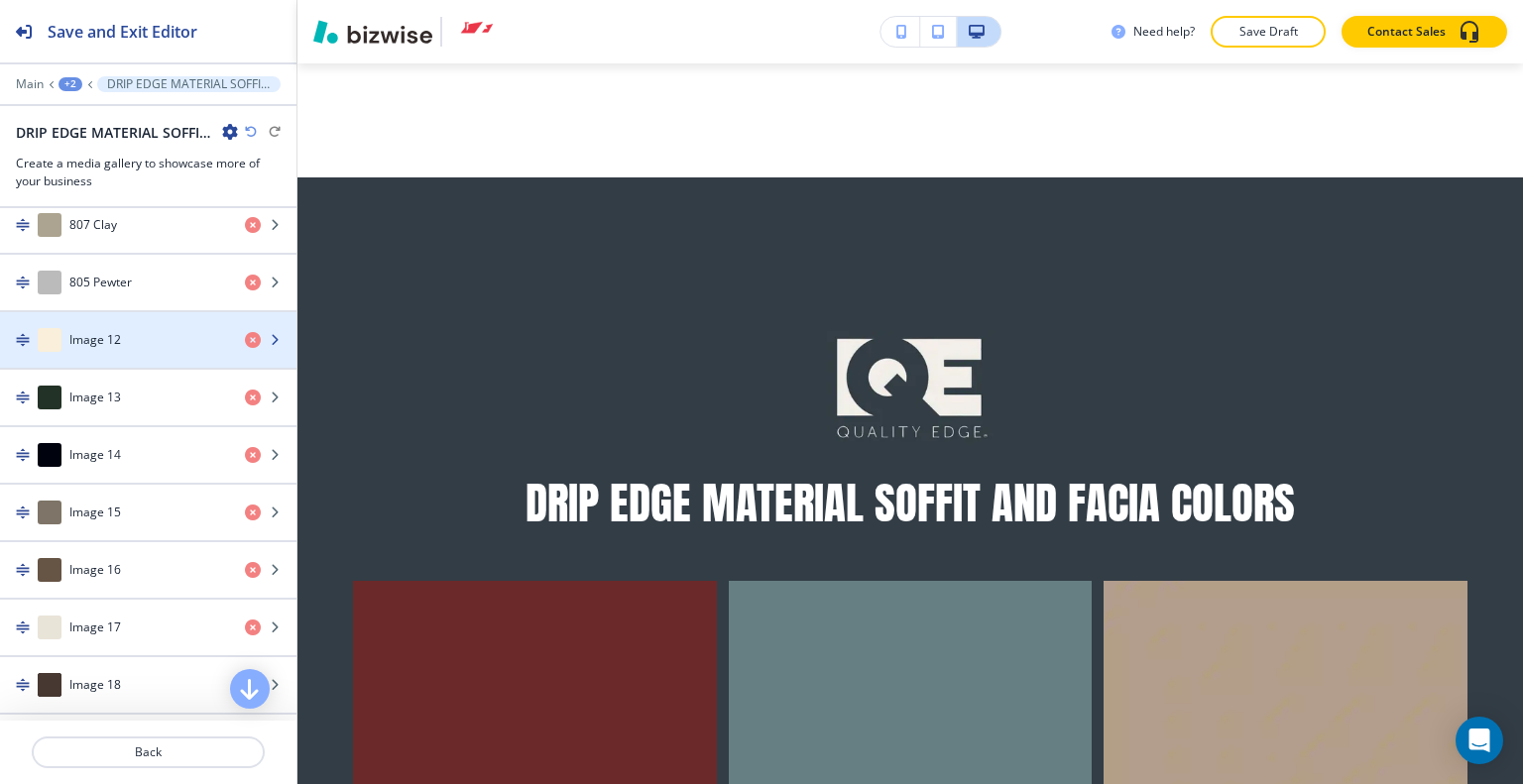 click on "Image 12" at bounding box center (114, 340) 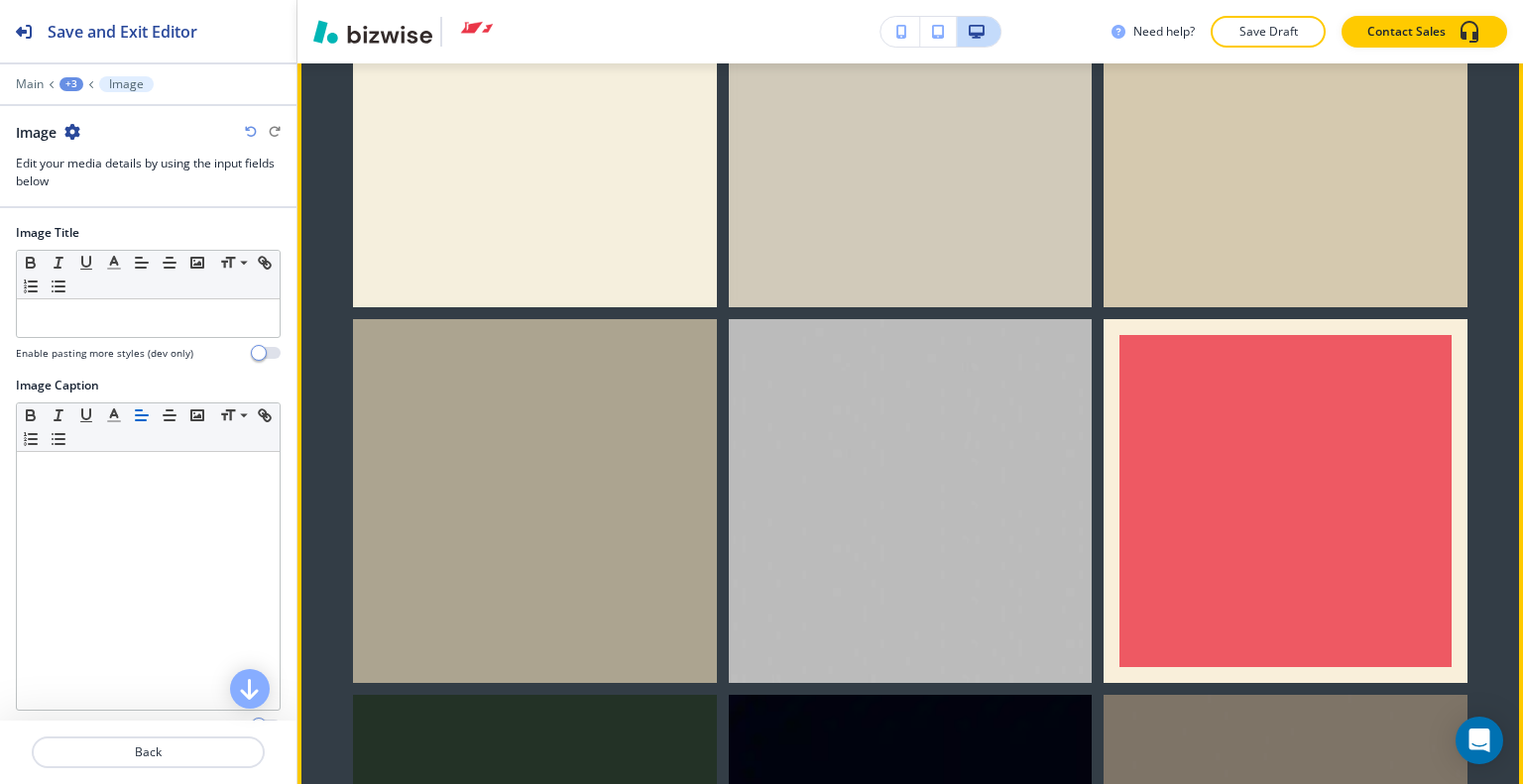scroll, scrollTop: 16783, scrollLeft: 0, axis: vertical 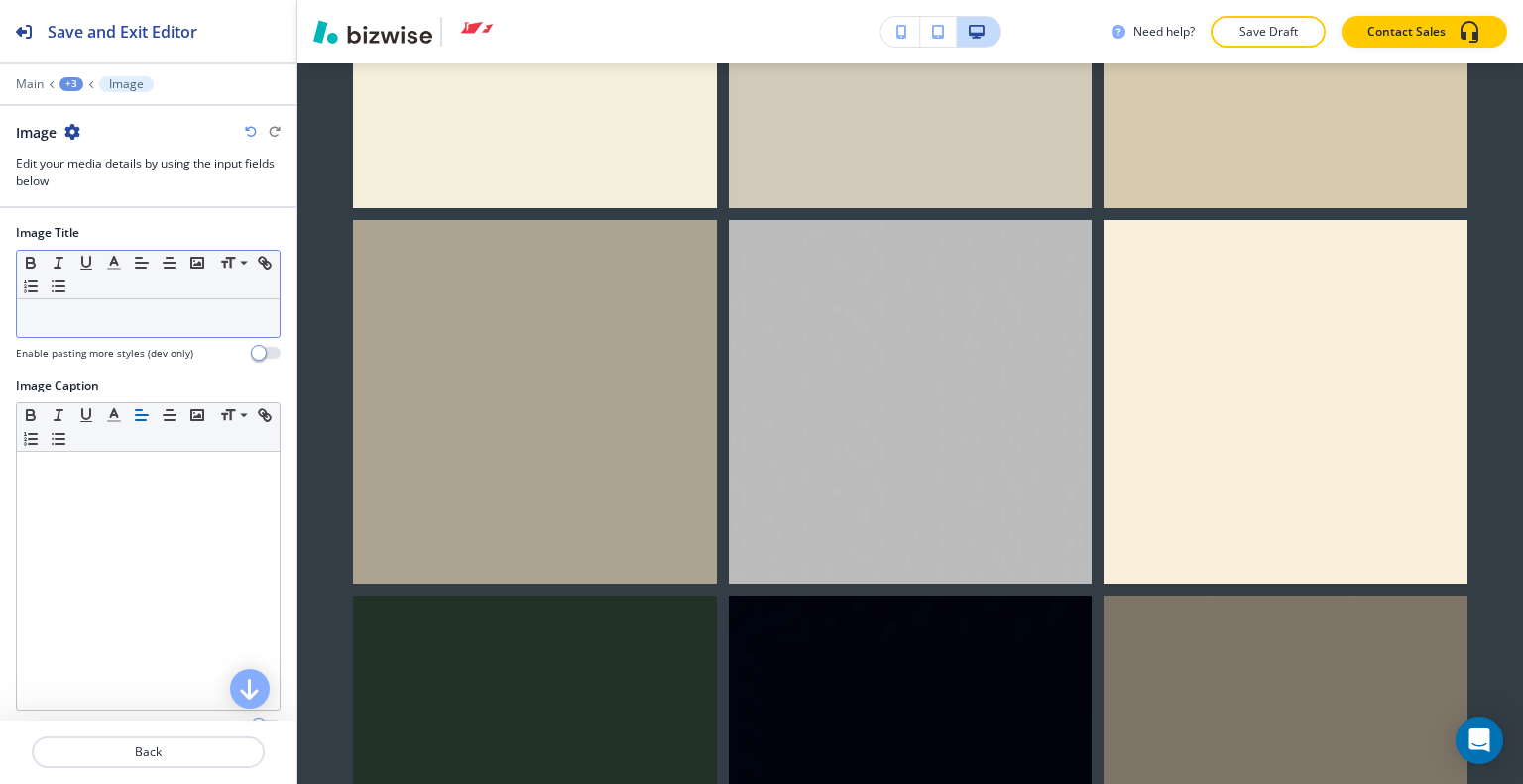 click at bounding box center [148, 318] 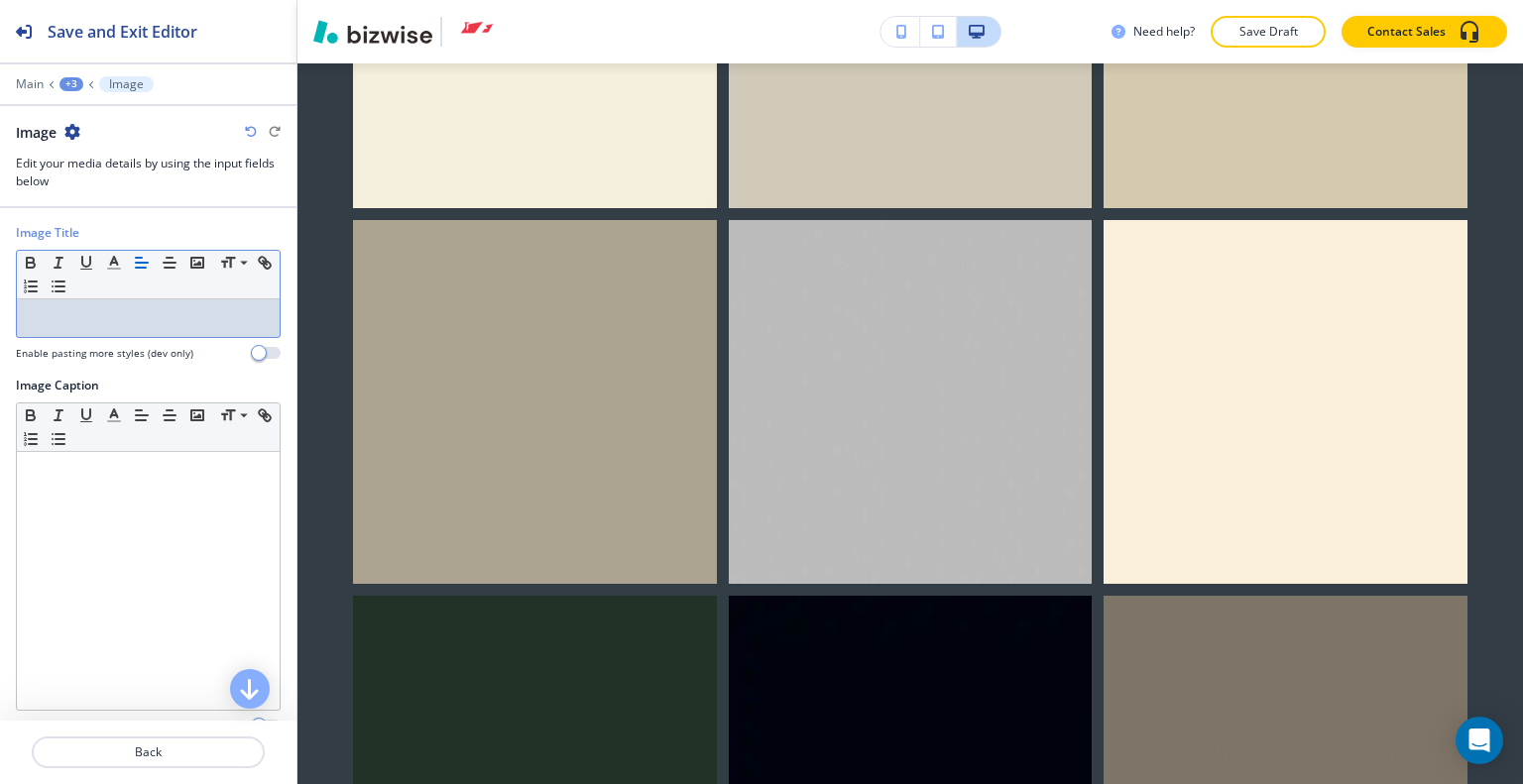 type 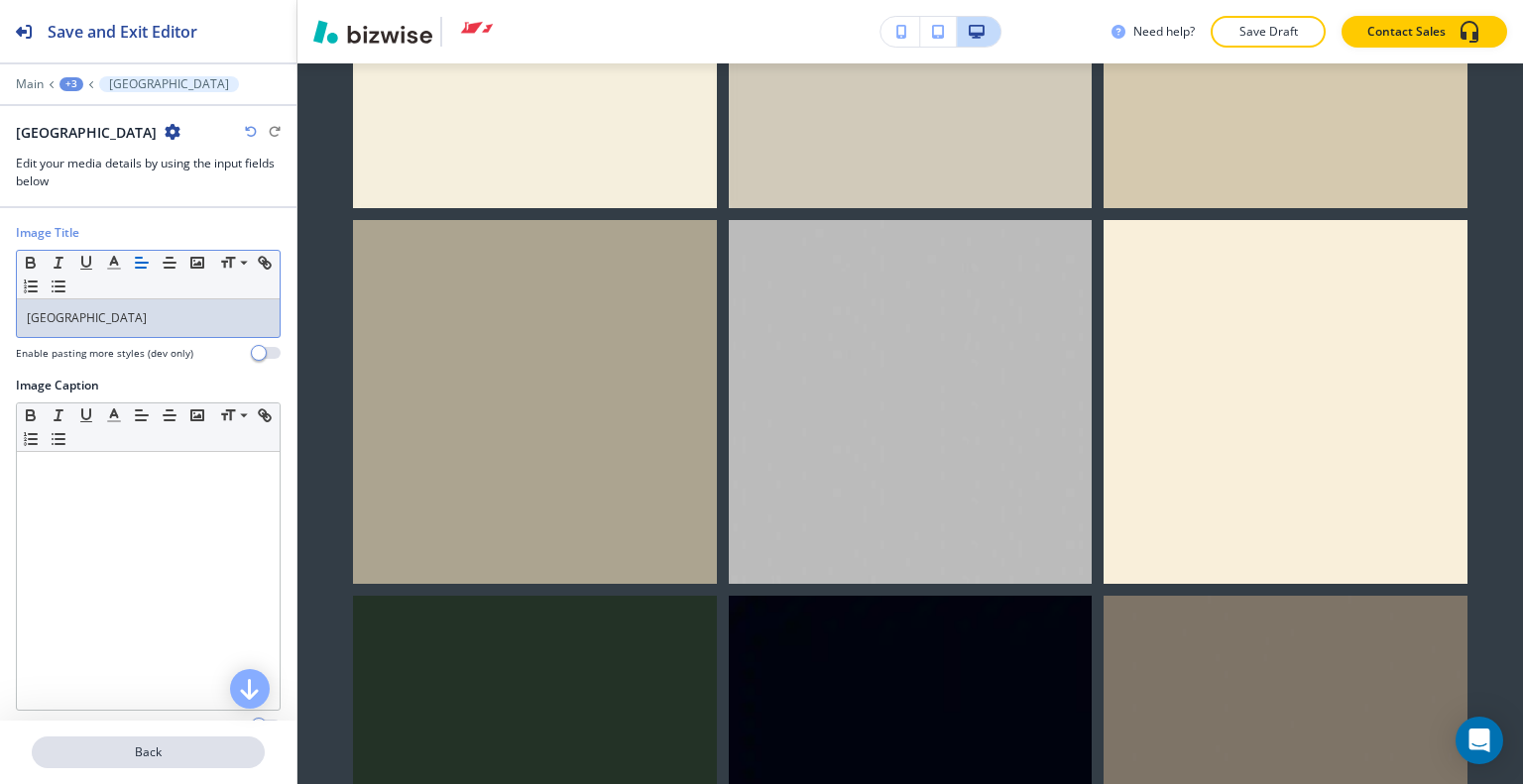 click on "Back" at bounding box center [148, 752] 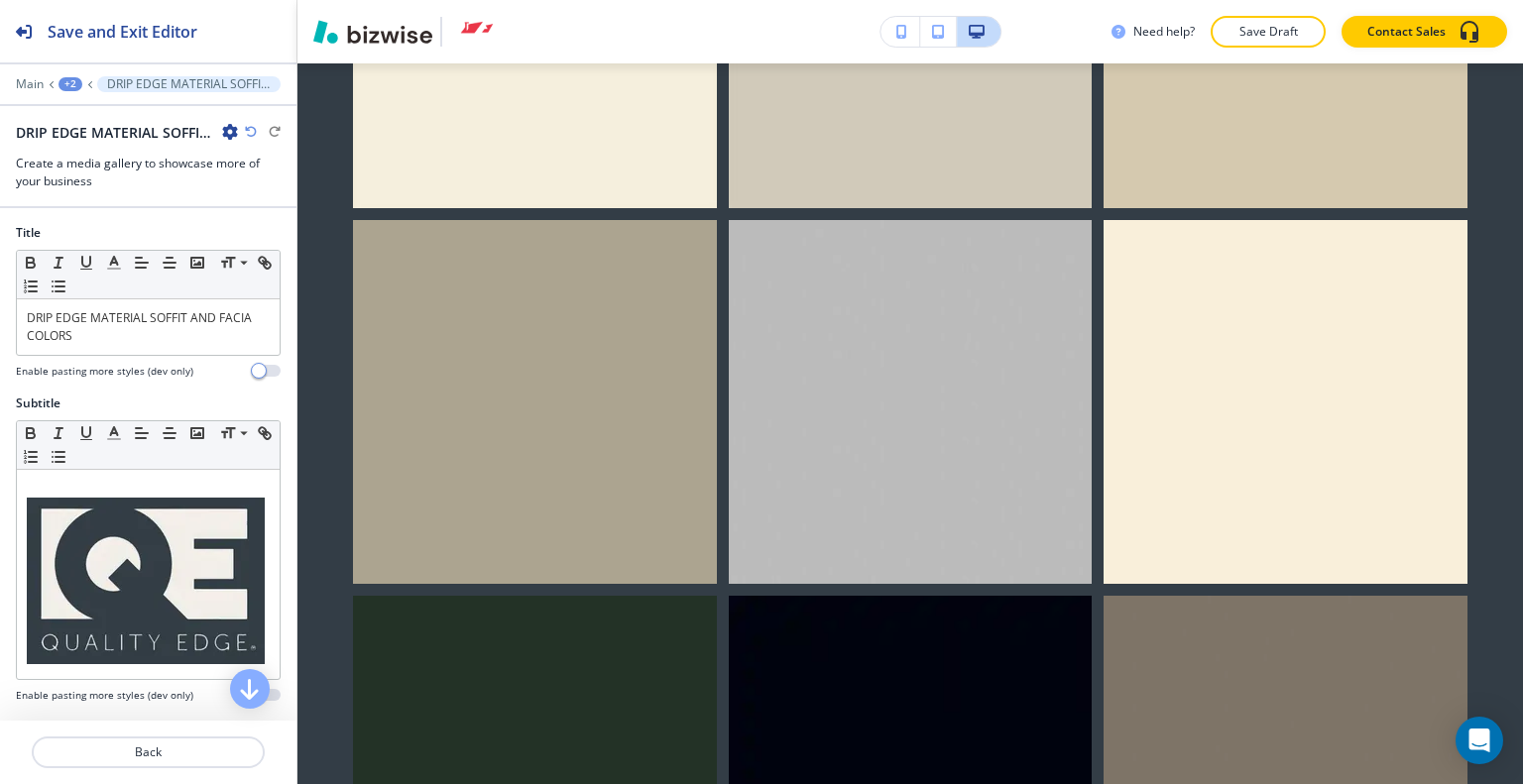 scroll, scrollTop: 15296, scrollLeft: 0, axis: vertical 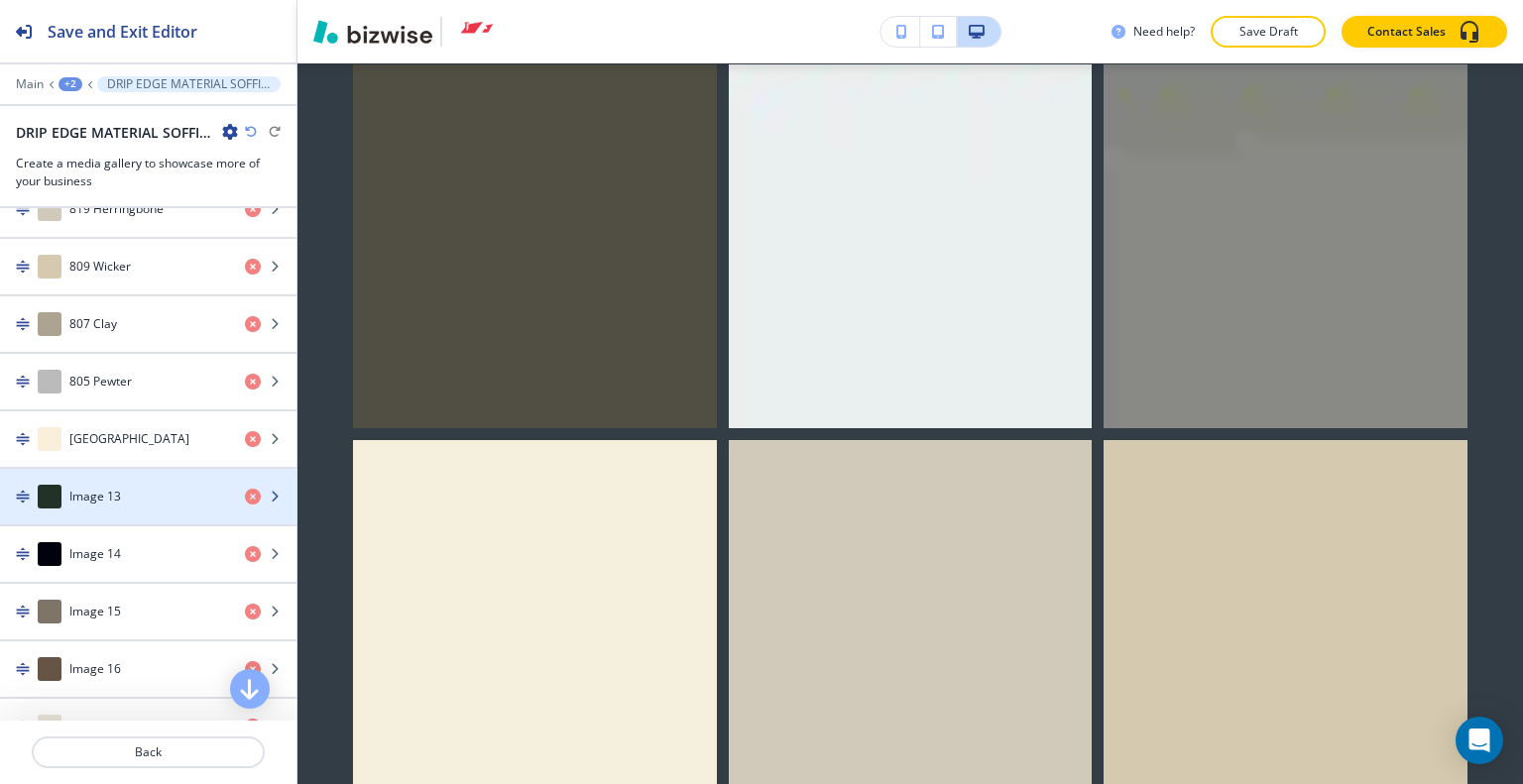 click on "Image 13" at bounding box center (114, 497) 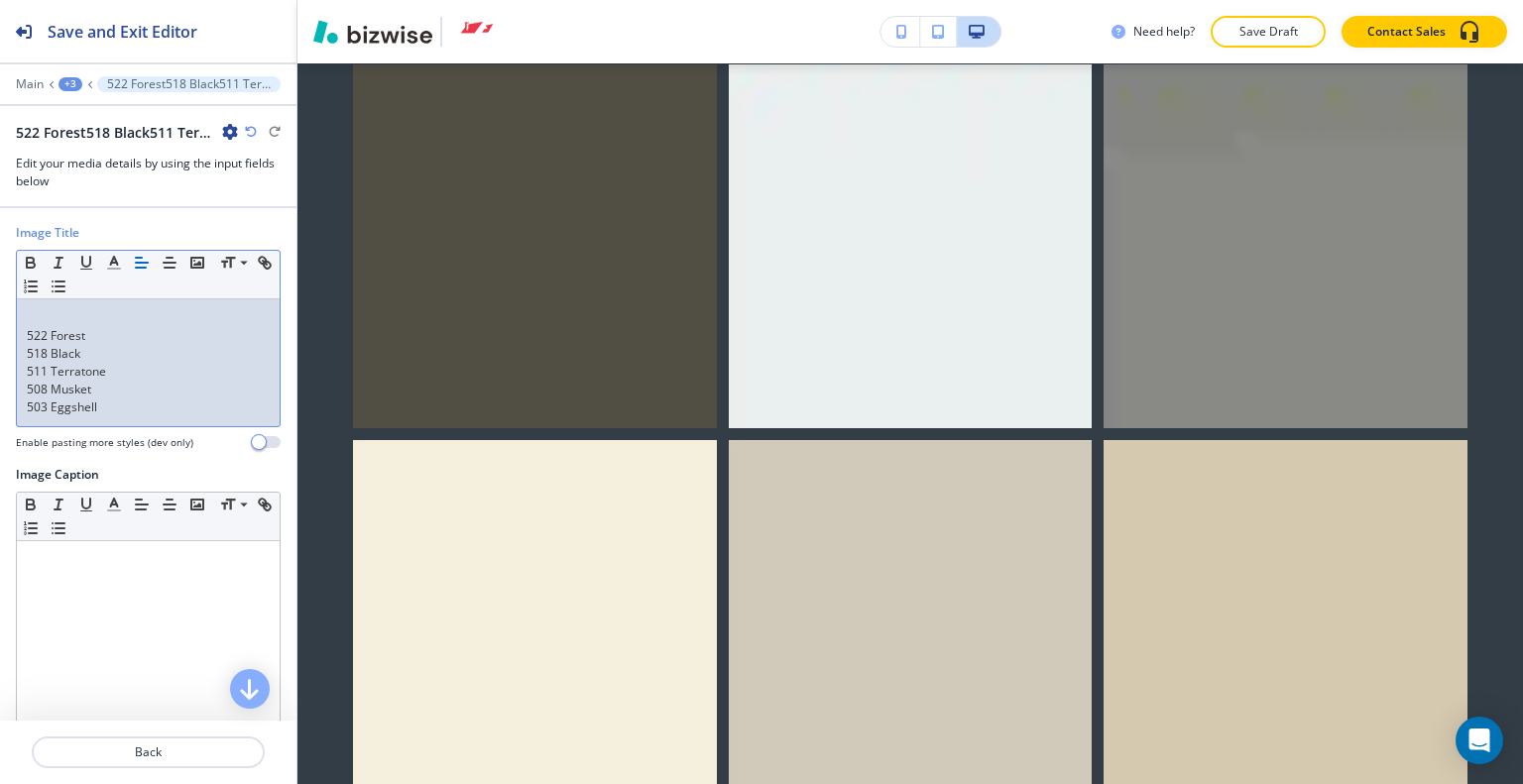 scroll, scrollTop: 0, scrollLeft: 0, axis: both 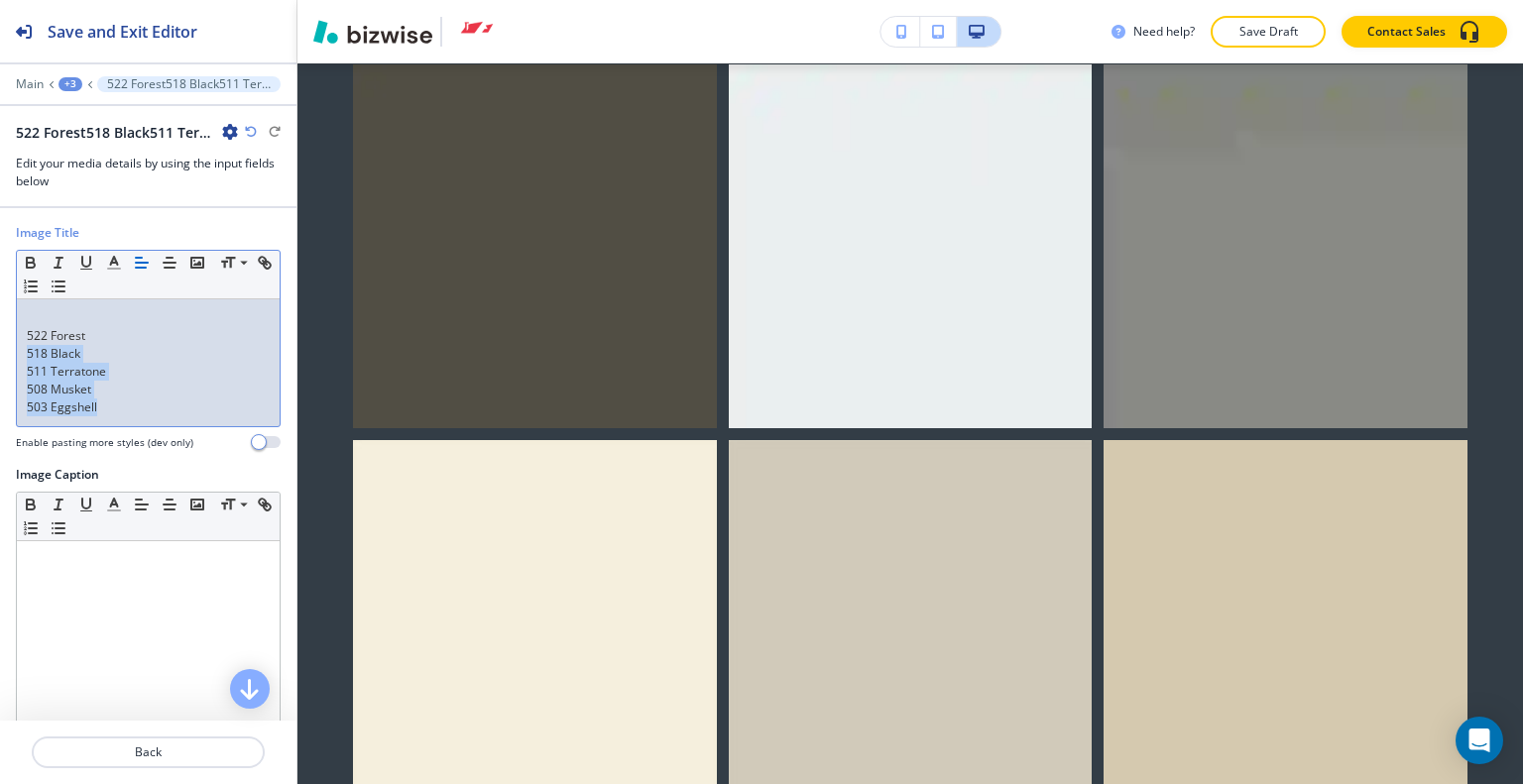 drag, startPoint x: 107, startPoint y: 403, endPoint x: 8, endPoint y: 360, distance: 107.935 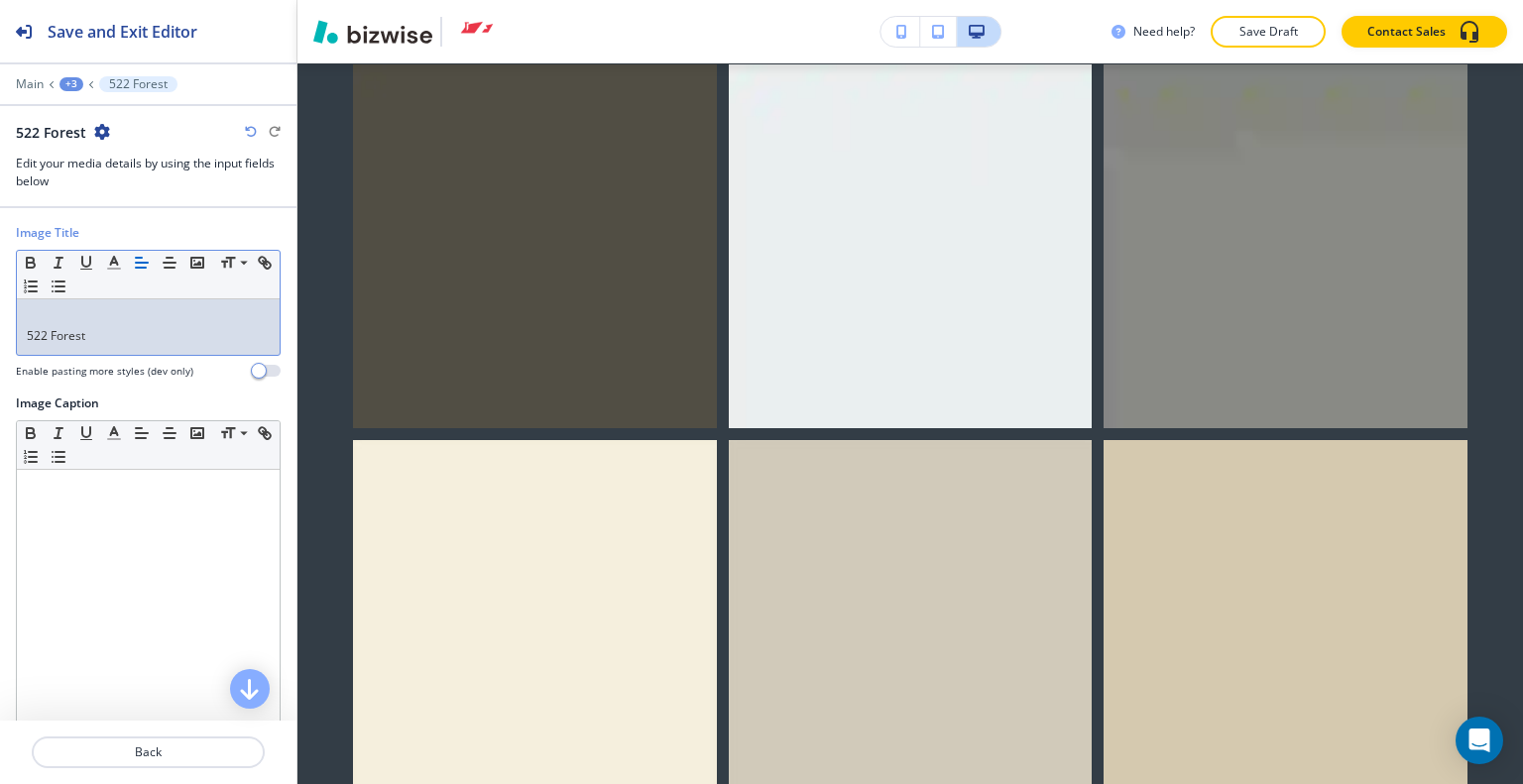 click on "522 Forest" at bounding box center (148, 327) 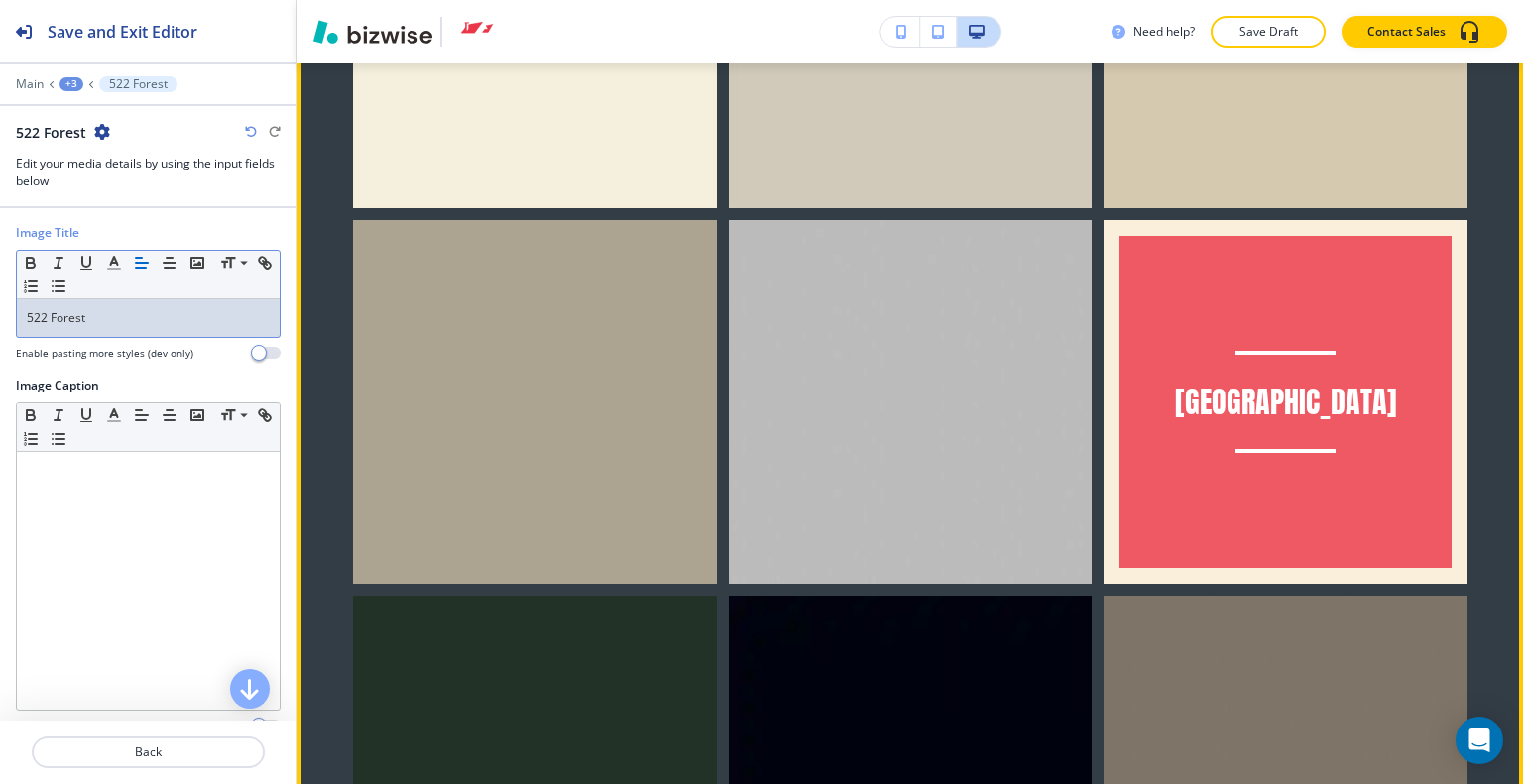 scroll, scrollTop: 17080, scrollLeft: 0, axis: vertical 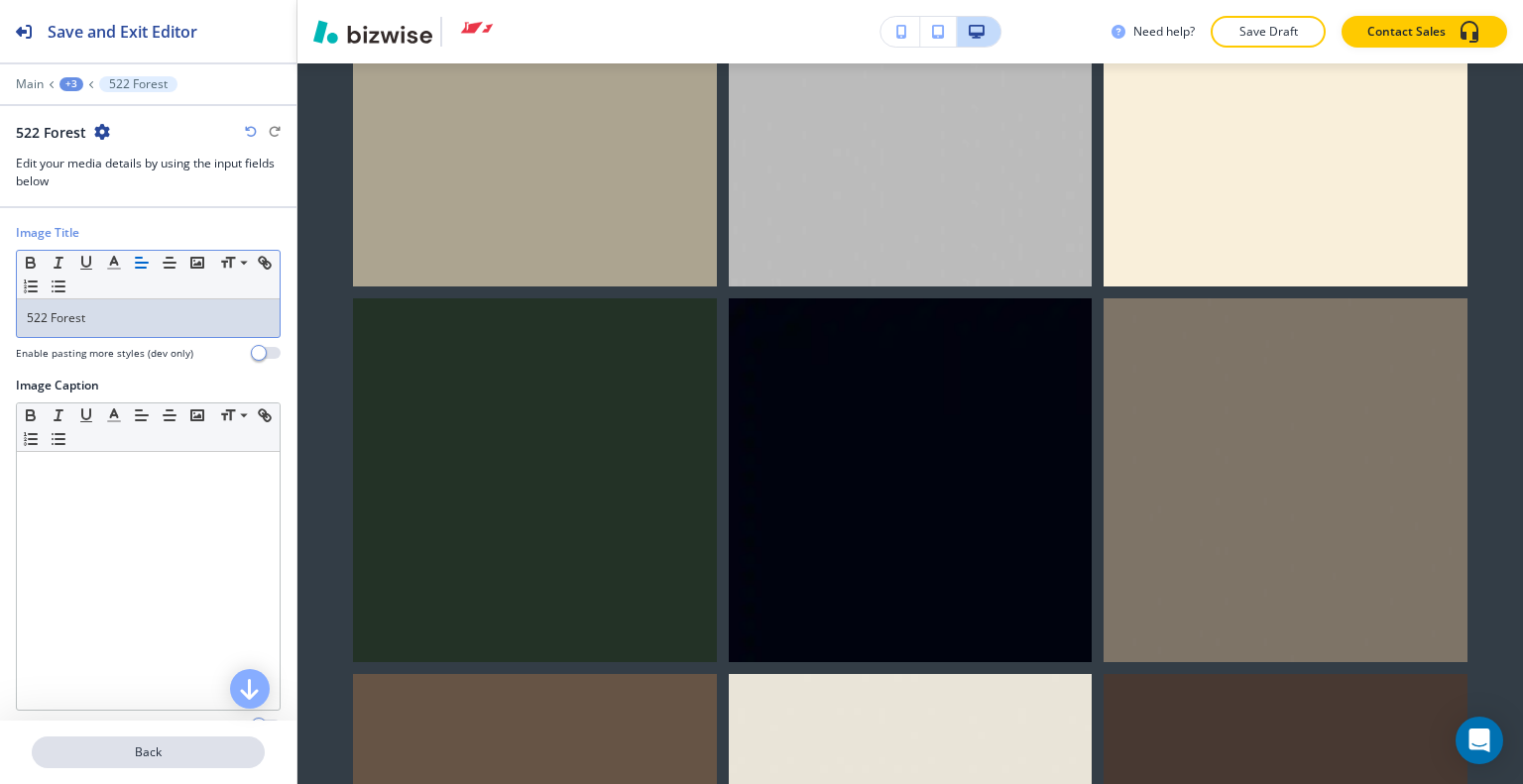 click on "Back" at bounding box center [148, 752] 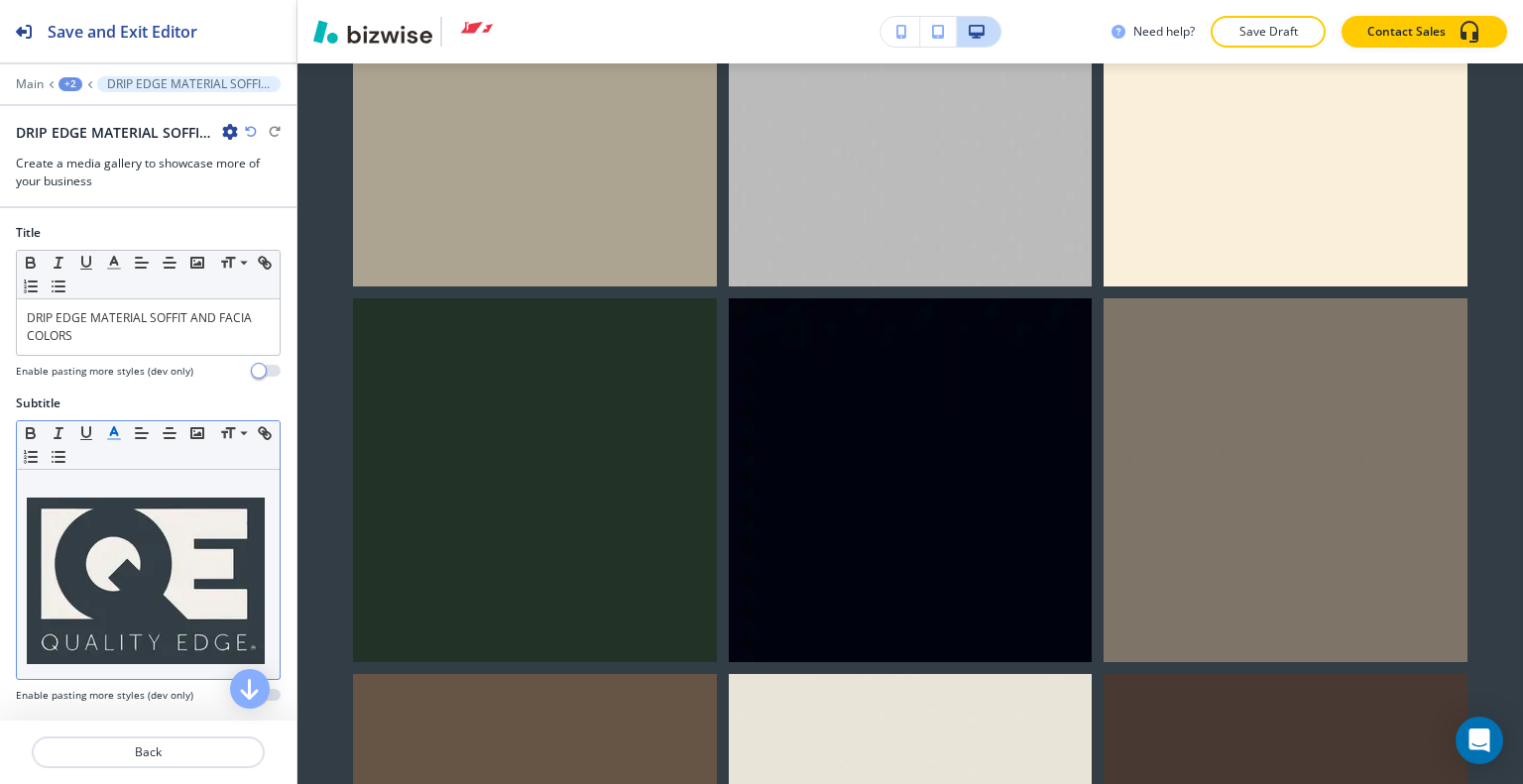 scroll, scrollTop: 15296, scrollLeft: 0, axis: vertical 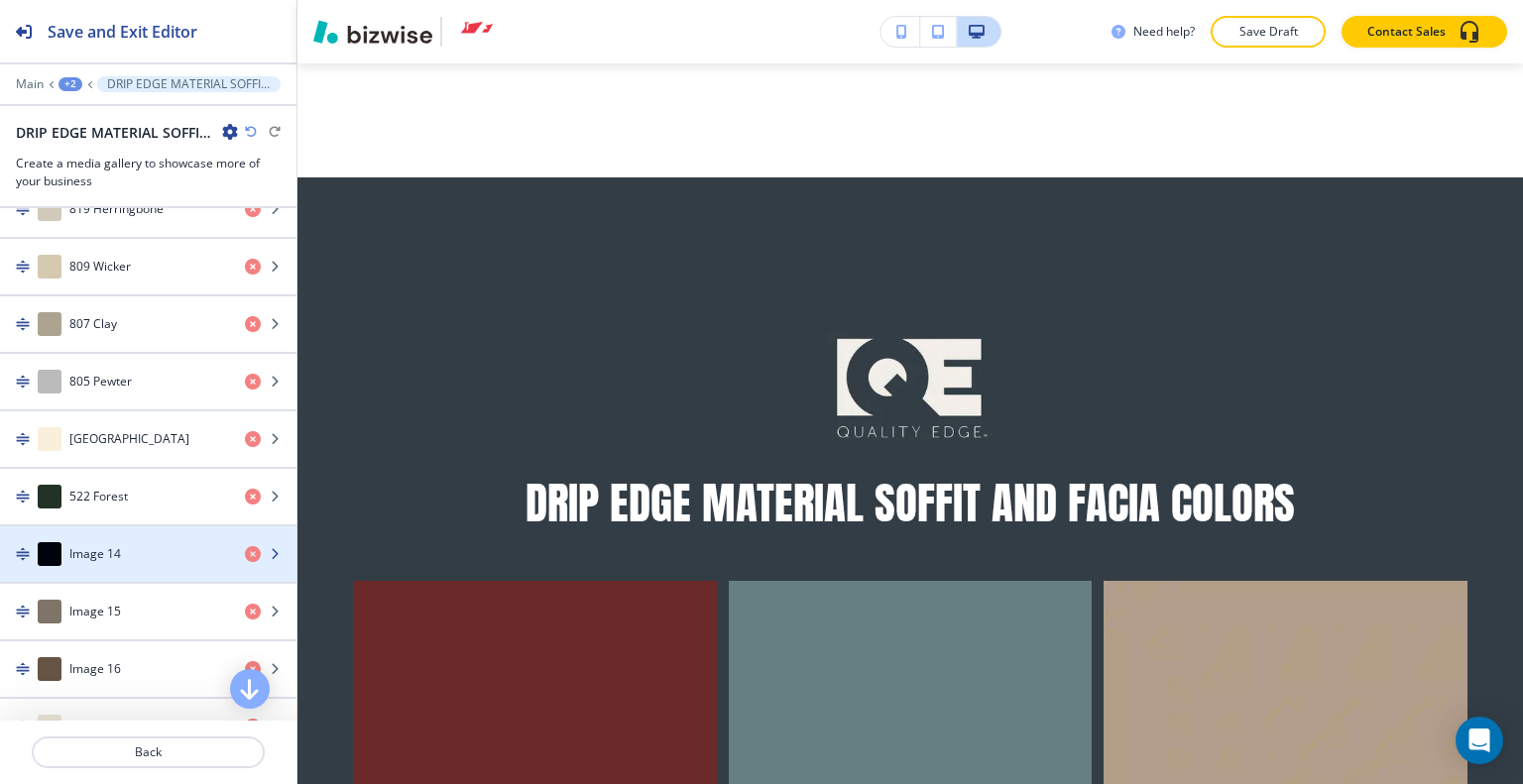 click on "Image 14" at bounding box center [114, 554] 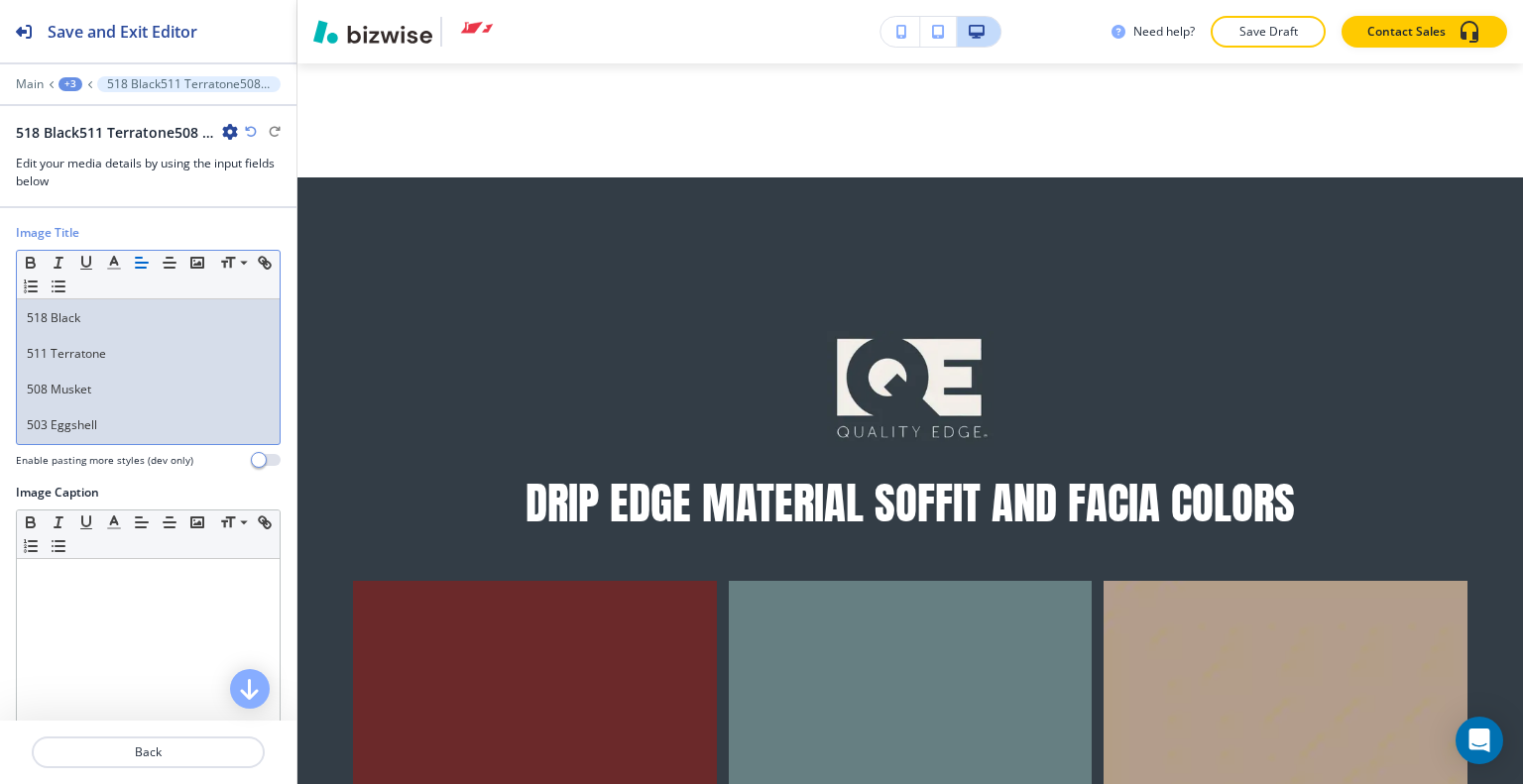 scroll, scrollTop: 0, scrollLeft: 0, axis: both 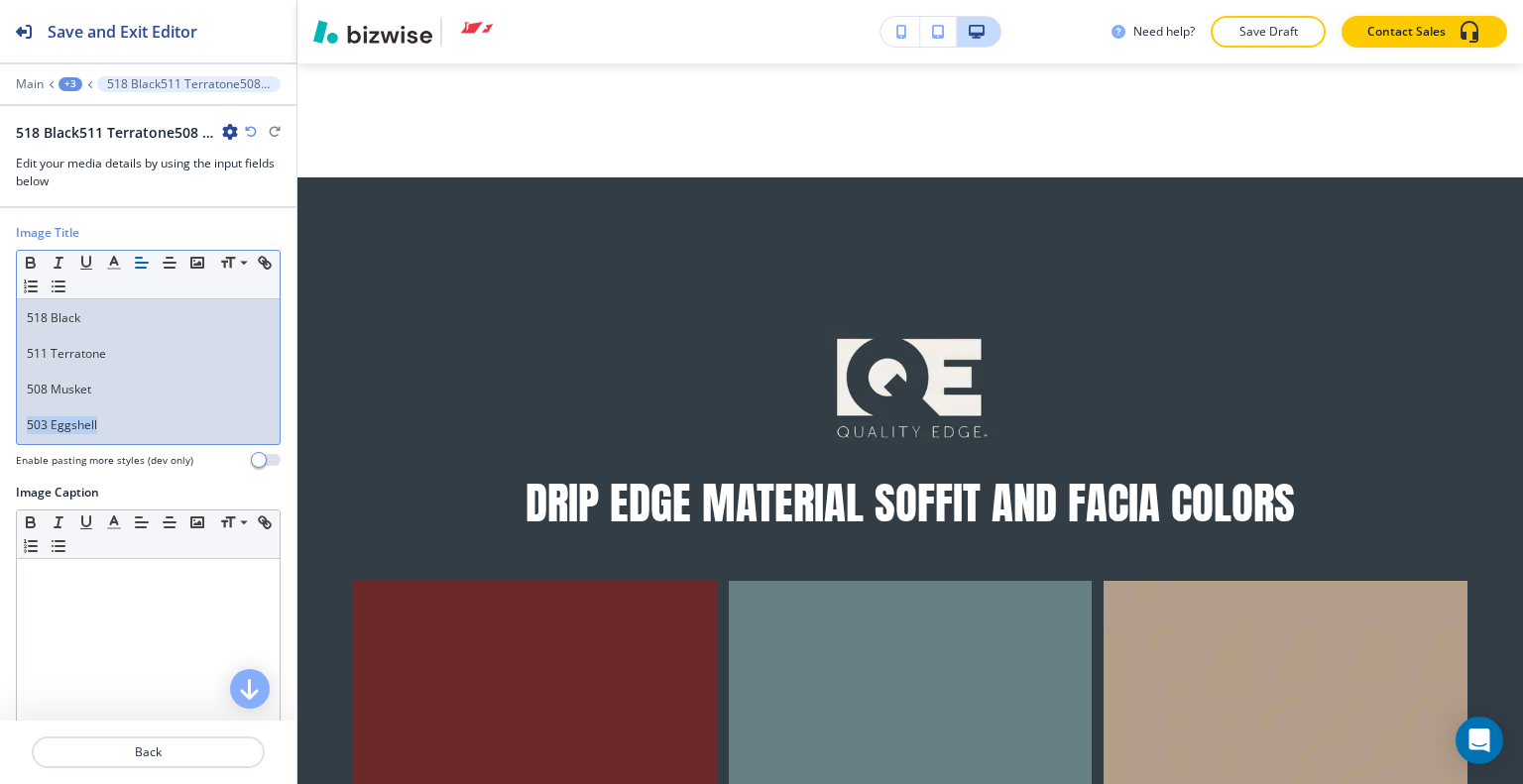 drag, startPoint x: 132, startPoint y: 450, endPoint x: 16, endPoint y: 364, distance: 144.40222 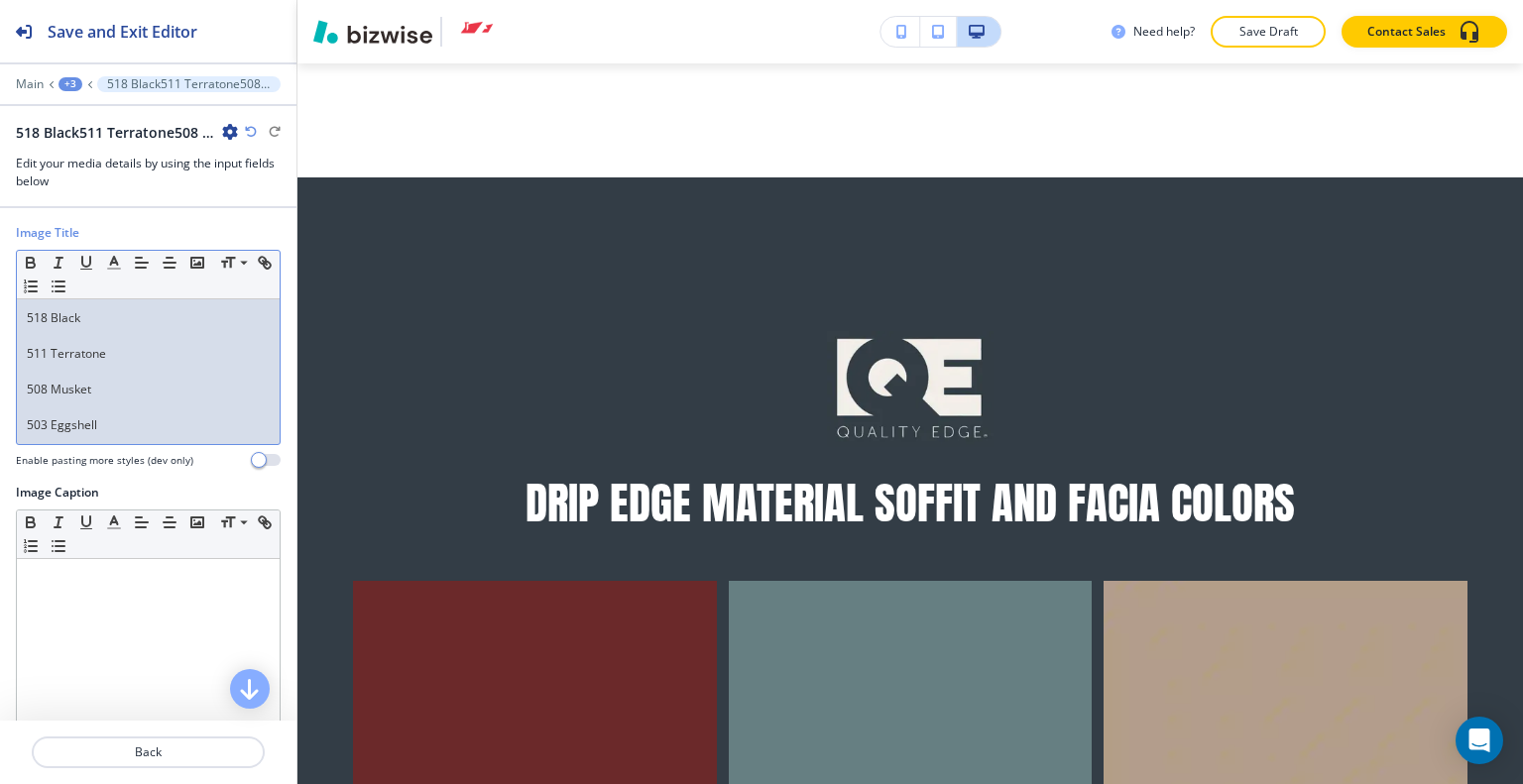 click at bounding box center (148, 407) 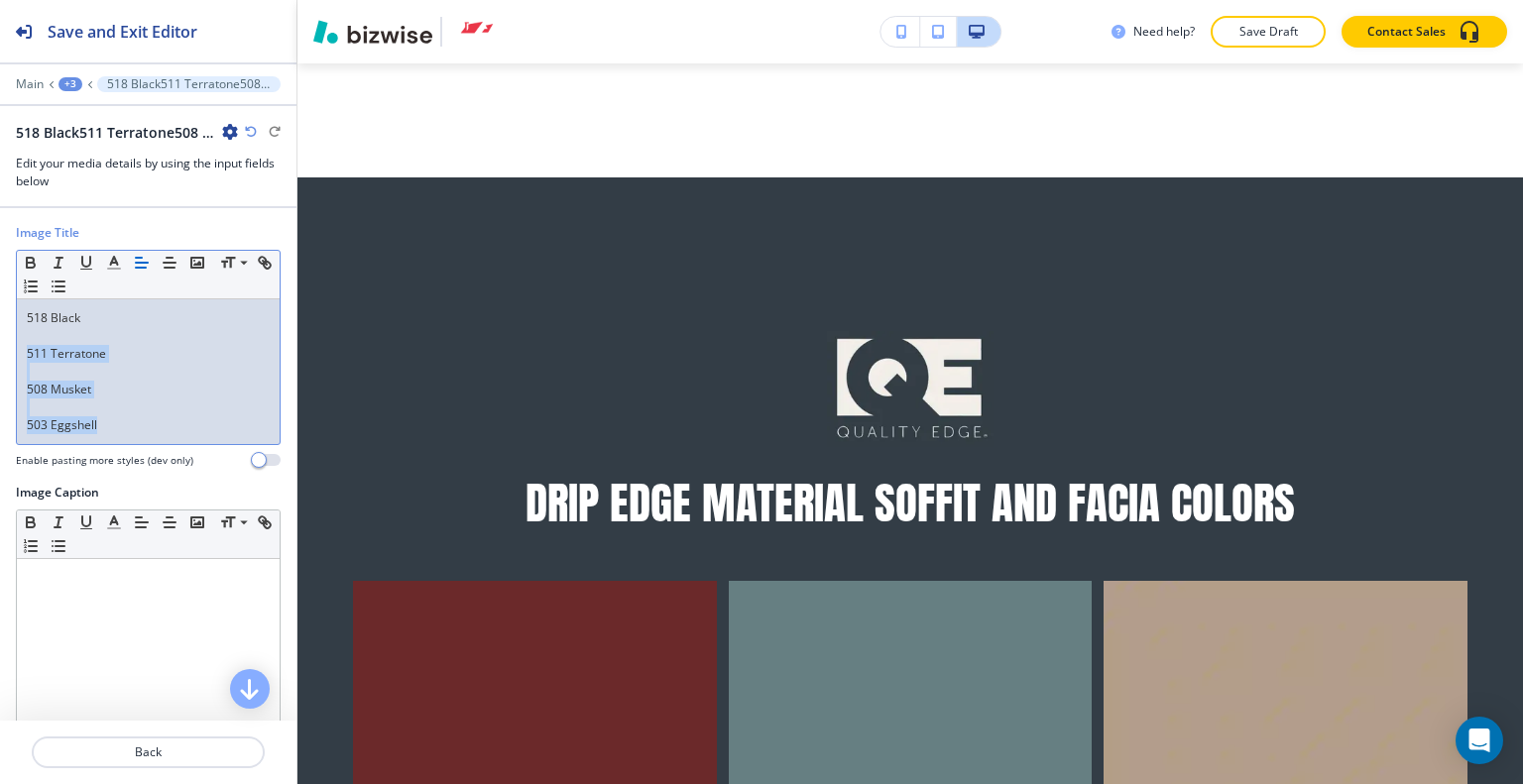 drag, startPoint x: 102, startPoint y: 423, endPoint x: 12, endPoint y: 355, distance: 112.80071 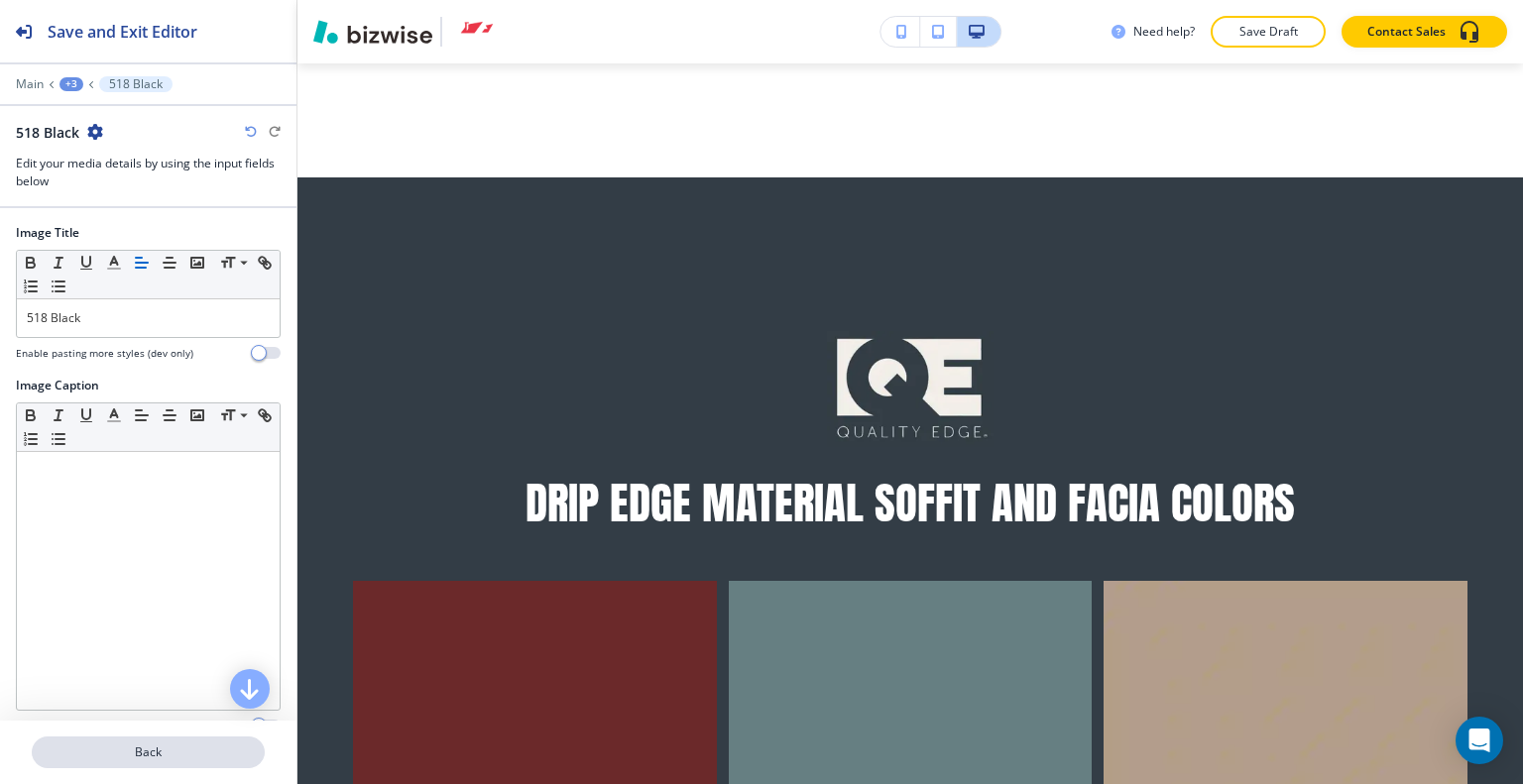 click on "Back" at bounding box center [148, 752] 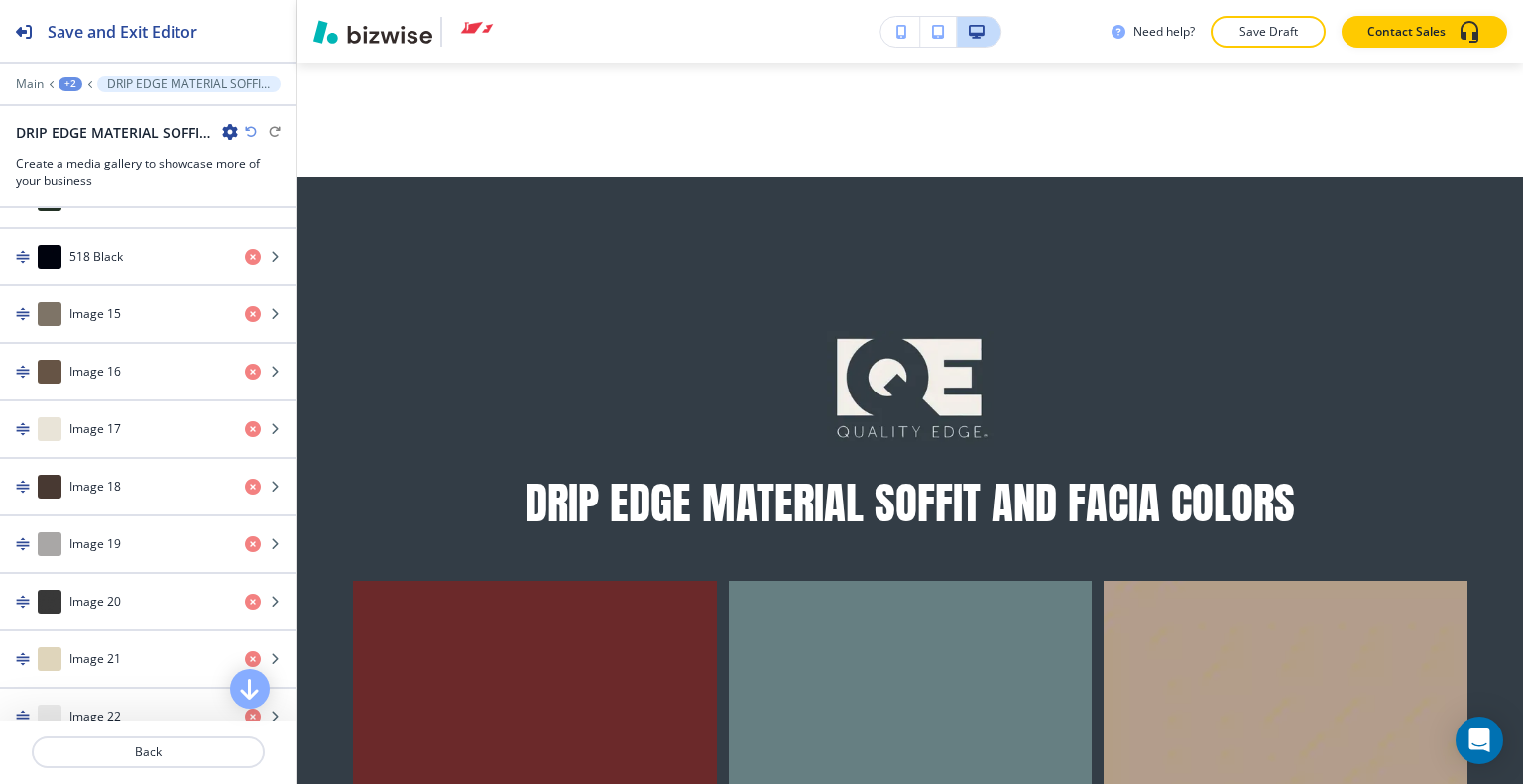 scroll, scrollTop: 1586, scrollLeft: 0, axis: vertical 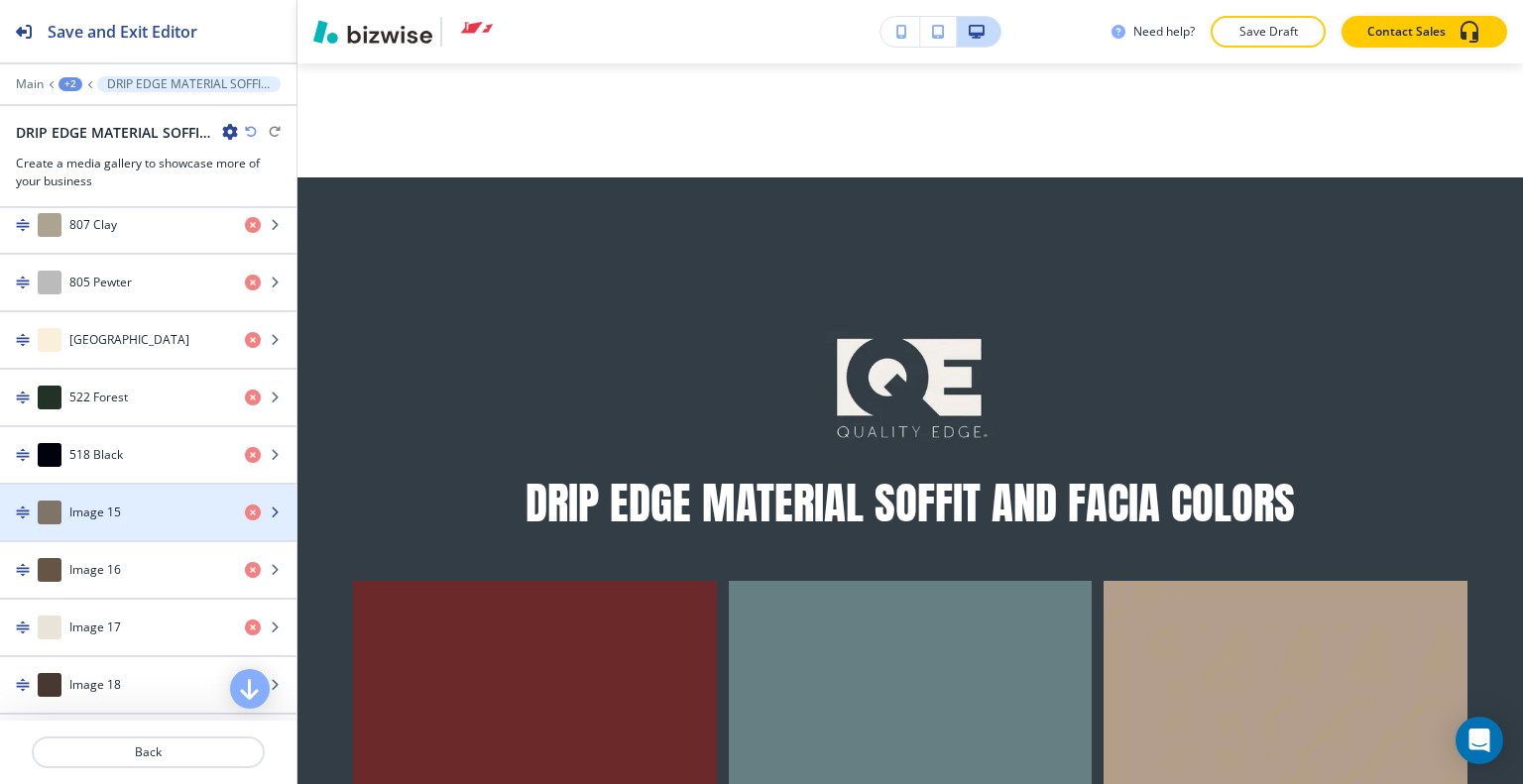click on "Image 15" at bounding box center (114, 512) 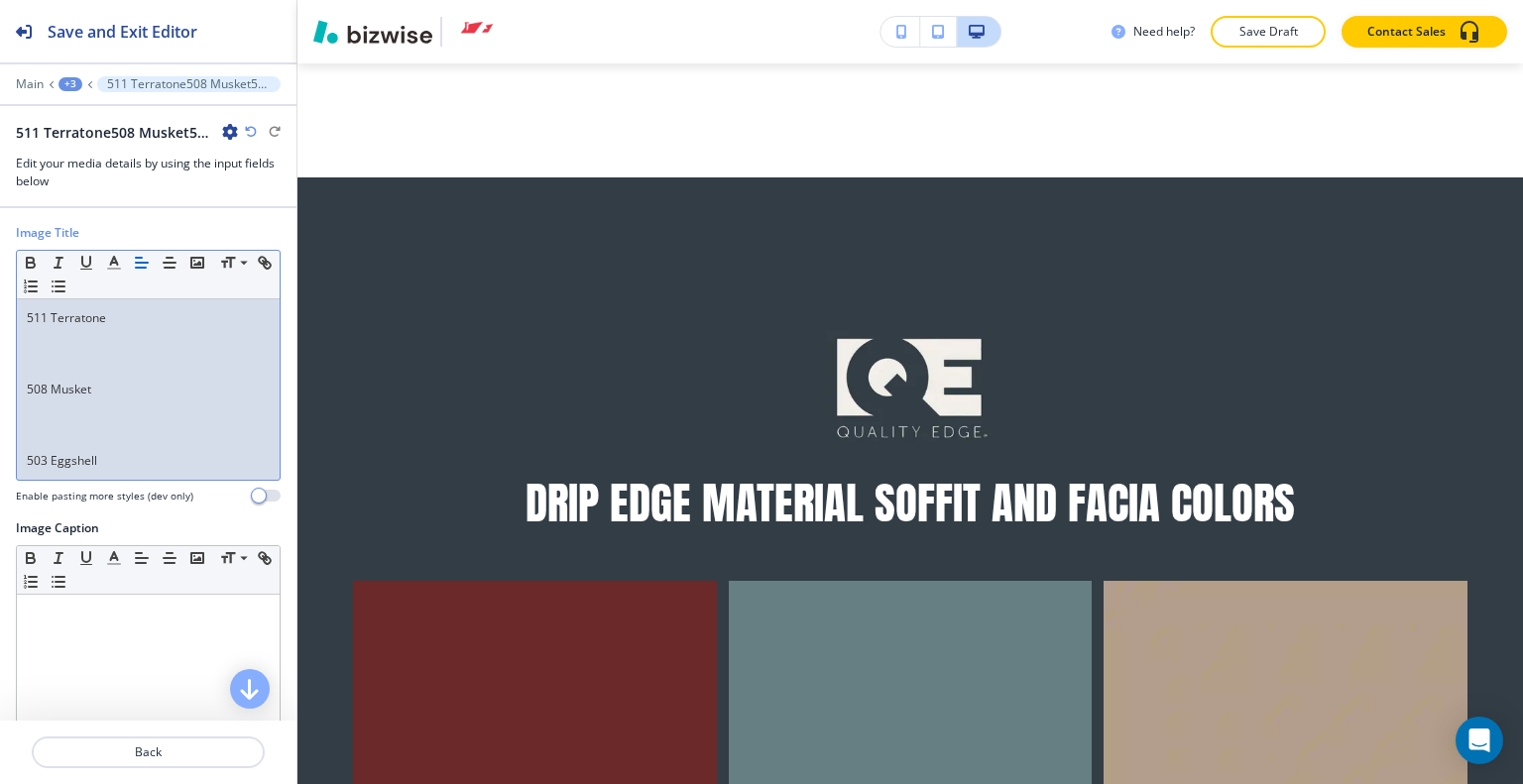 scroll, scrollTop: 0, scrollLeft: 0, axis: both 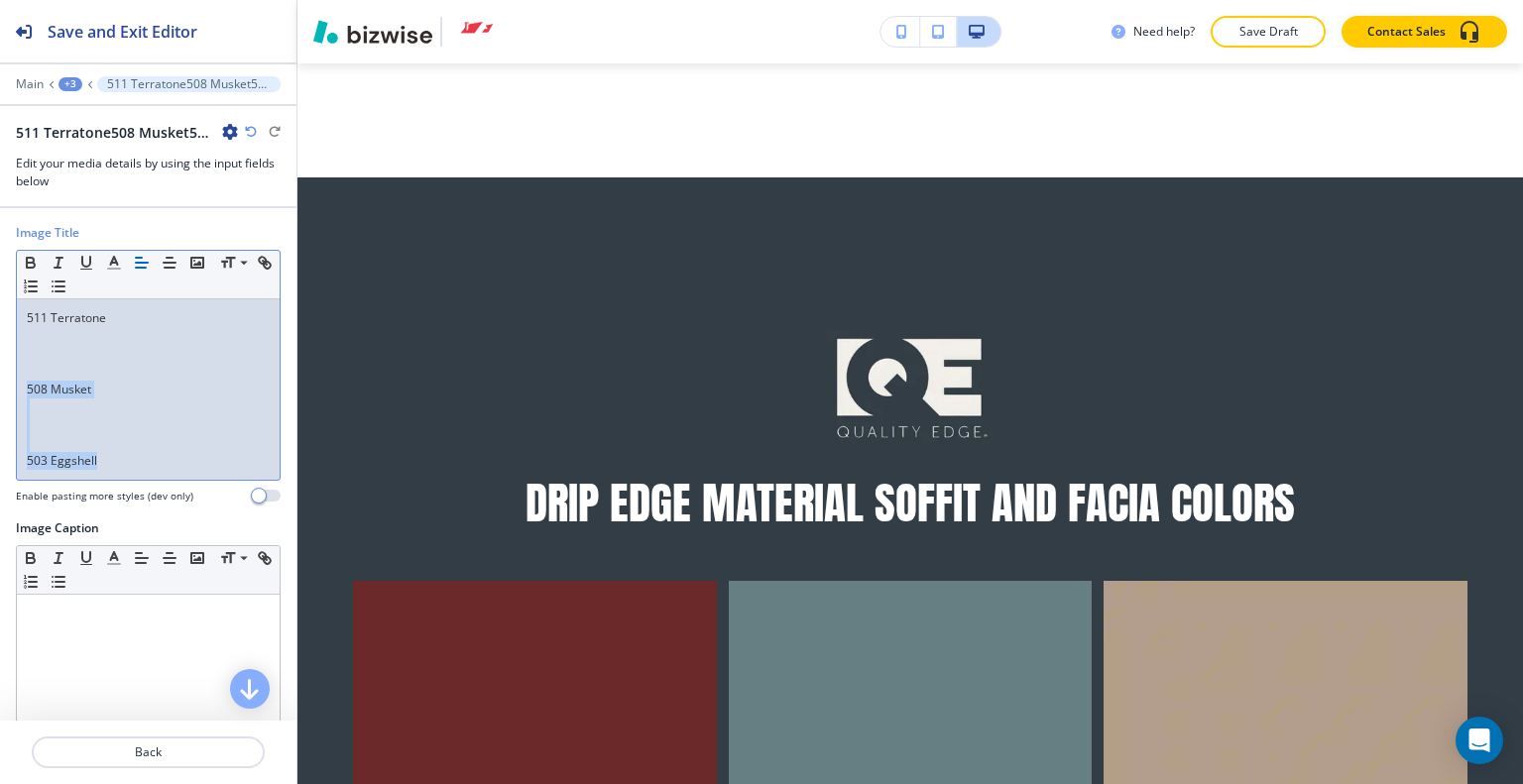 drag, startPoint x: 110, startPoint y: 462, endPoint x: 15, endPoint y: 387, distance: 121.037184 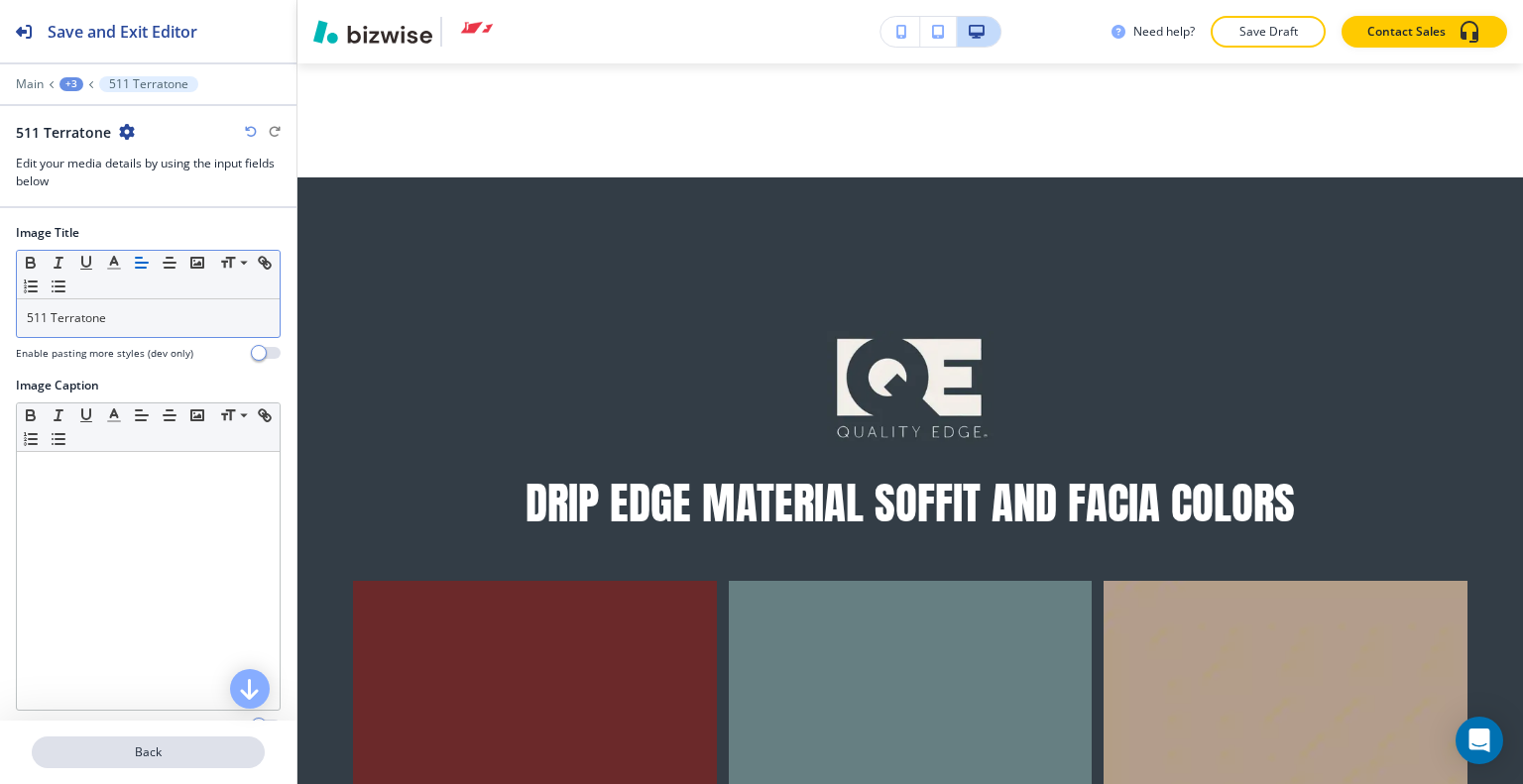 click on "Back" at bounding box center [148, 752] 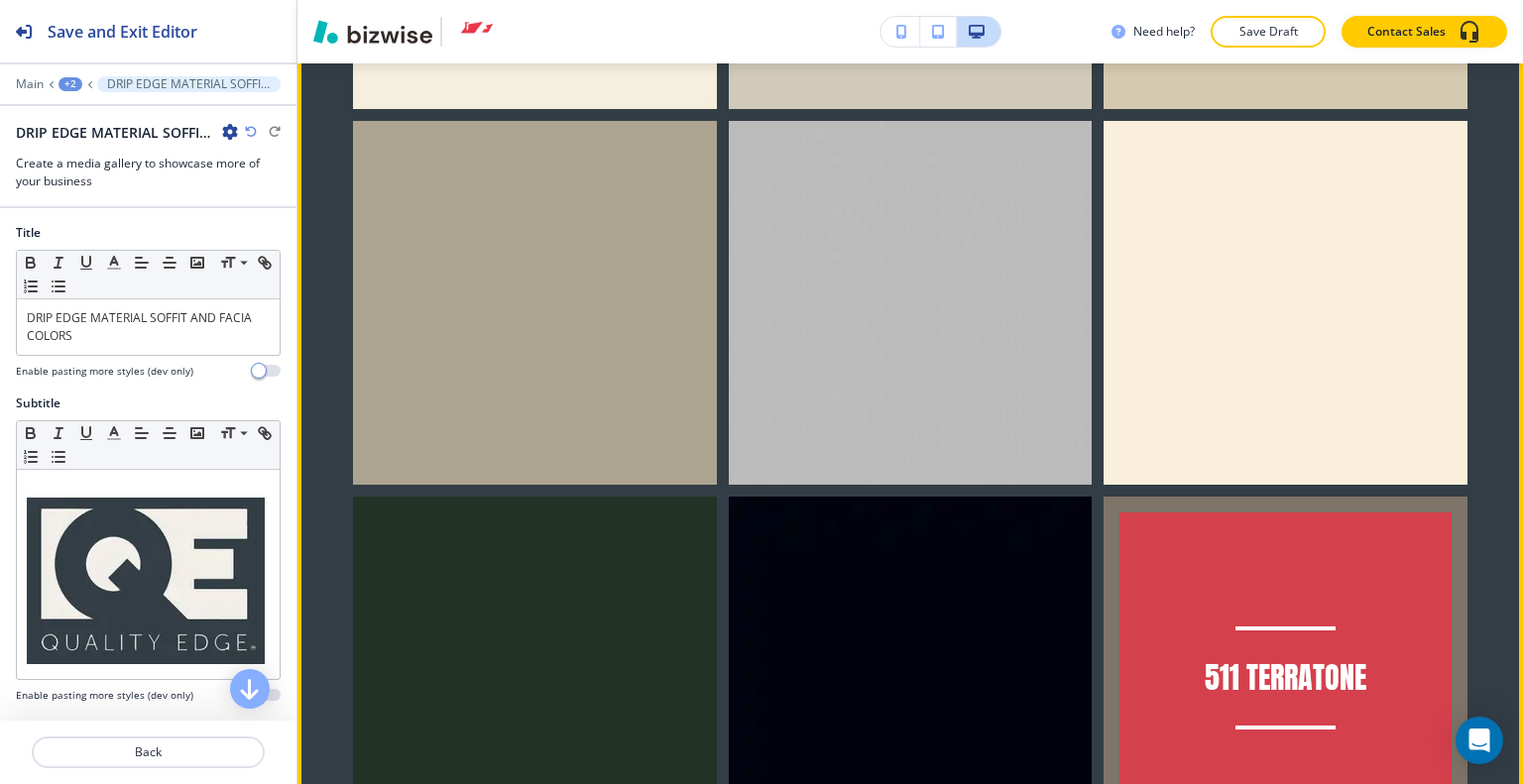 scroll, scrollTop: 17279, scrollLeft: 0, axis: vertical 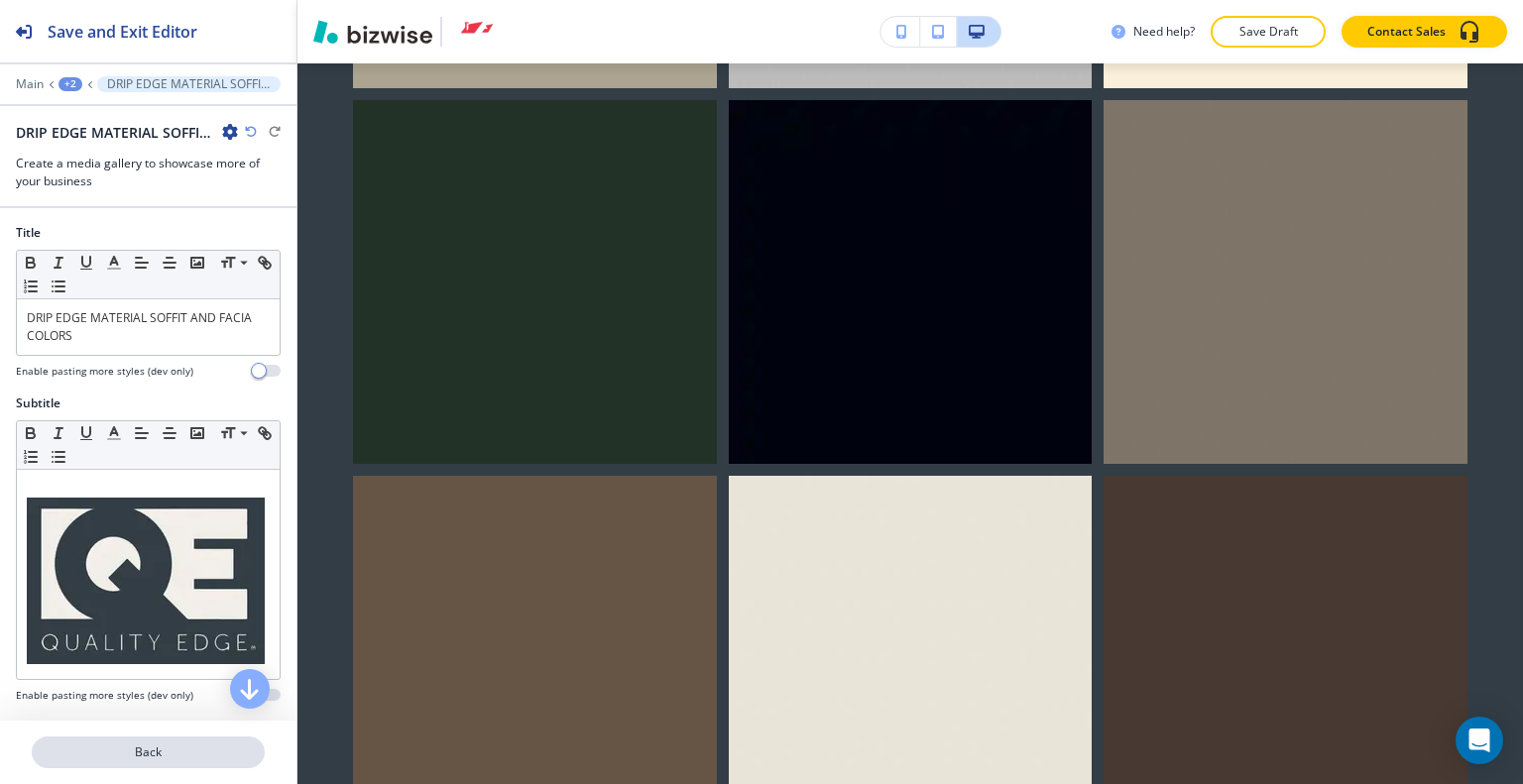 click on "Back" at bounding box center [148, 752] 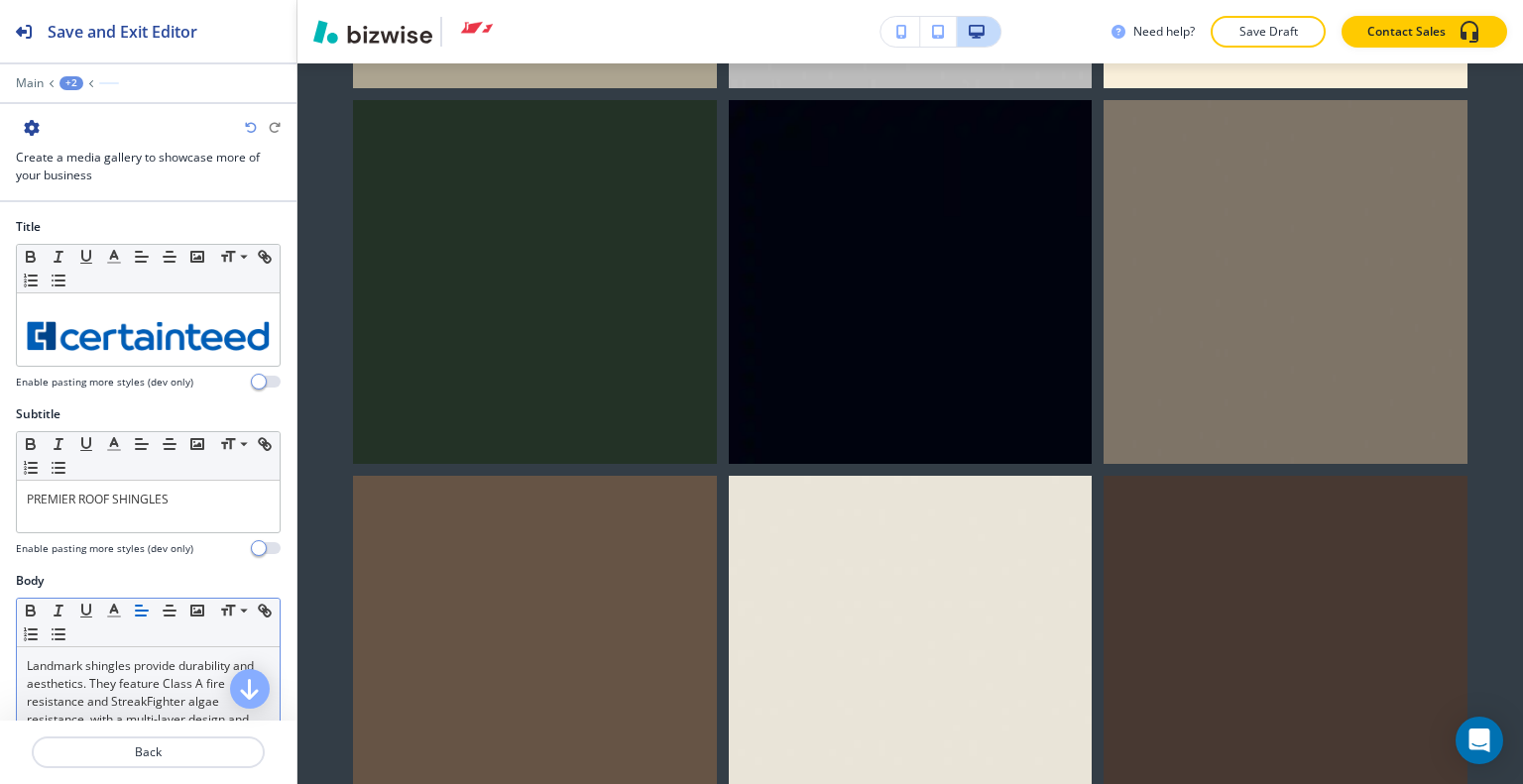 scroll, scrollTop: 11731, scrollLeft: 0, axis: vertical 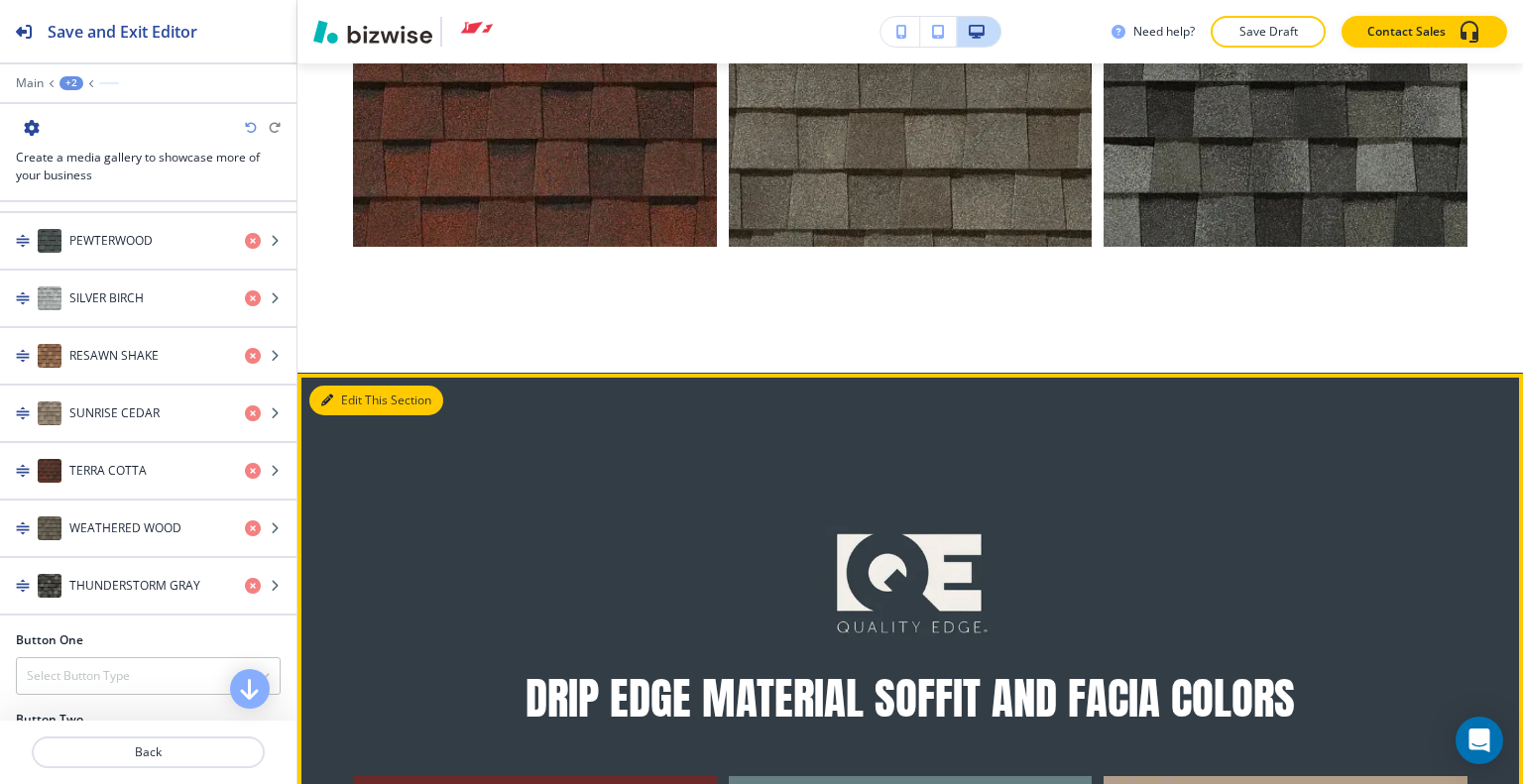 click on "Edit This Section" at bounding box center (376, 400) 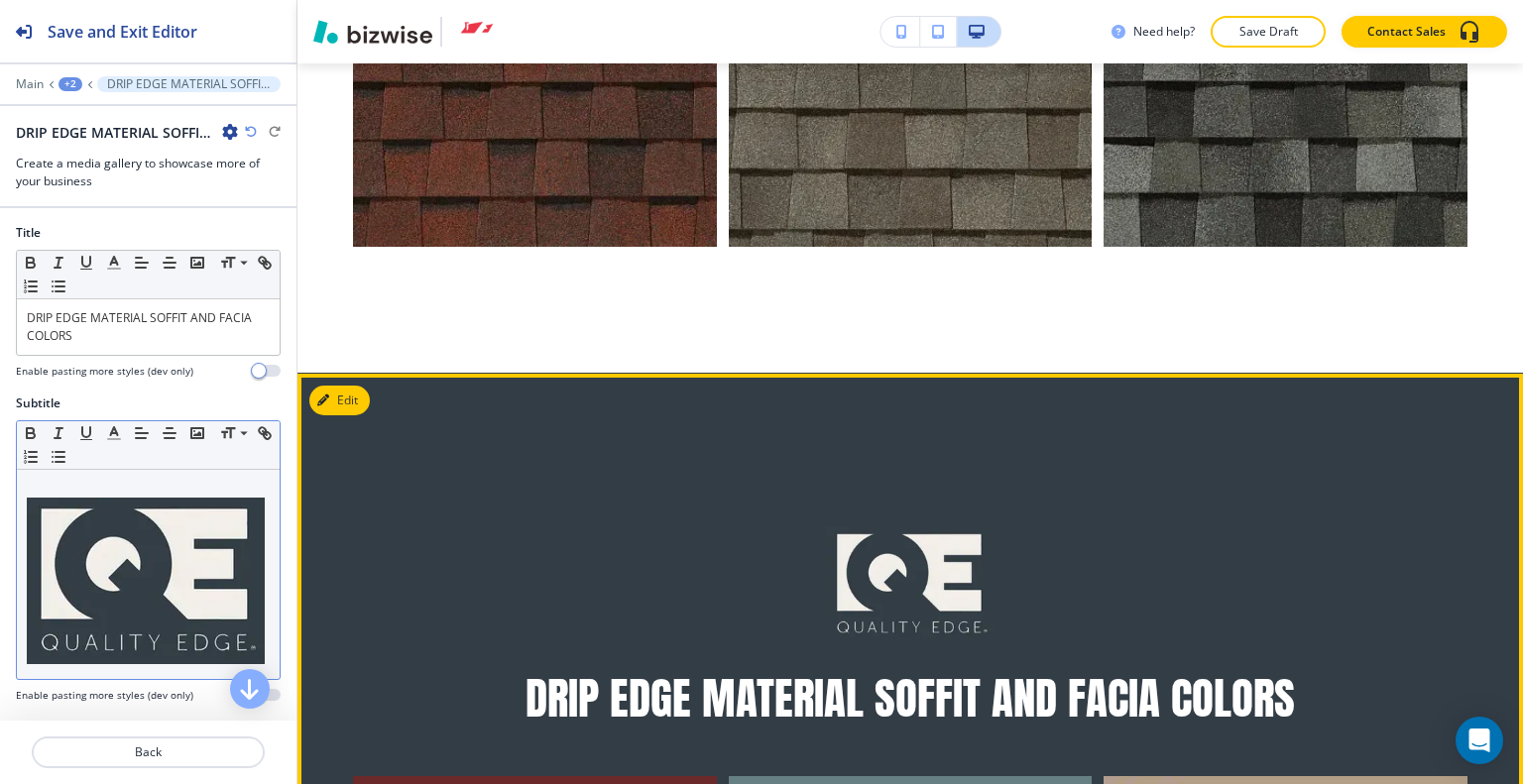 scroll, scrollTop: 15296, scrollLeft: 0, axis: vertical 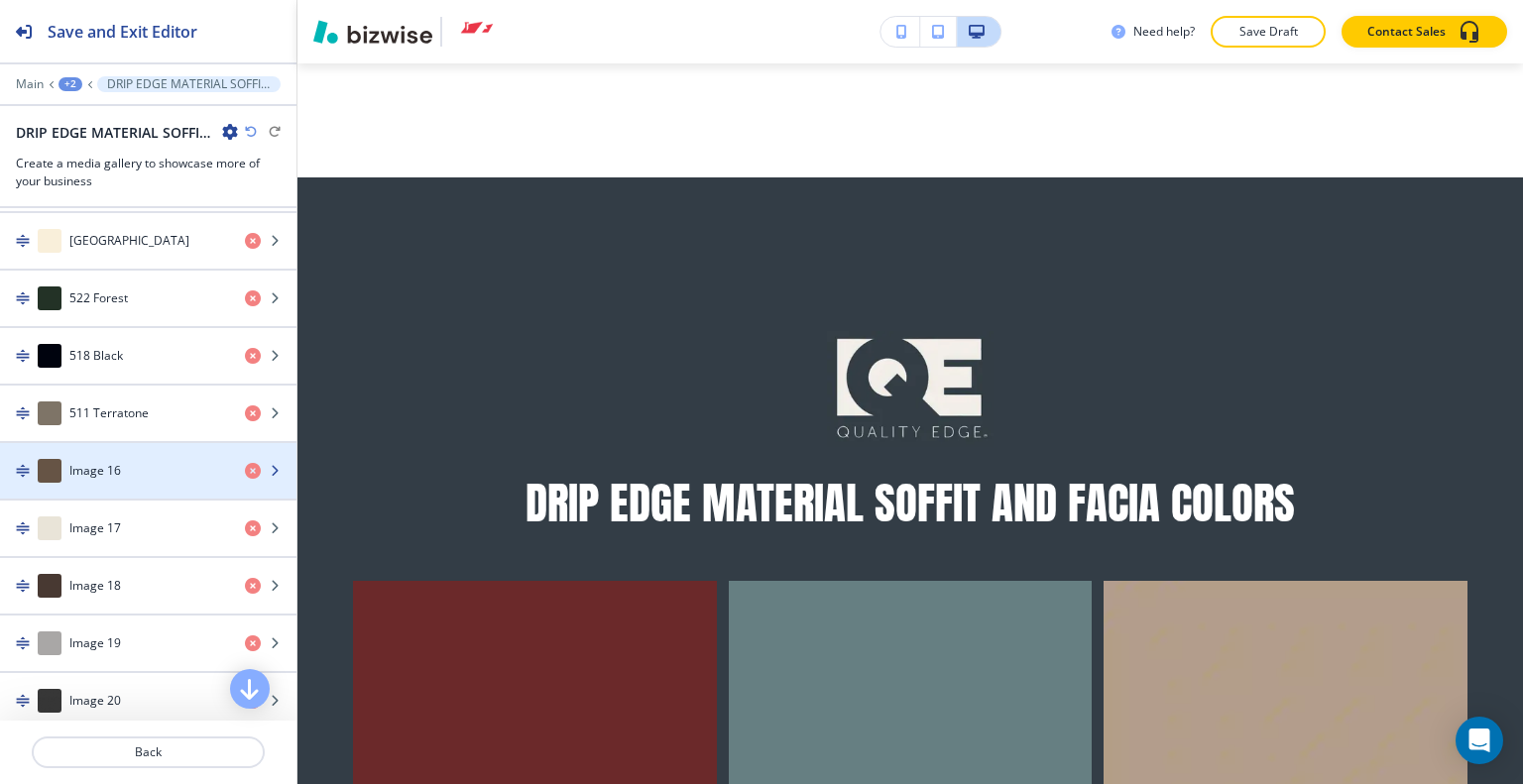 click on "Image 16" at bounding box center (114, 471) 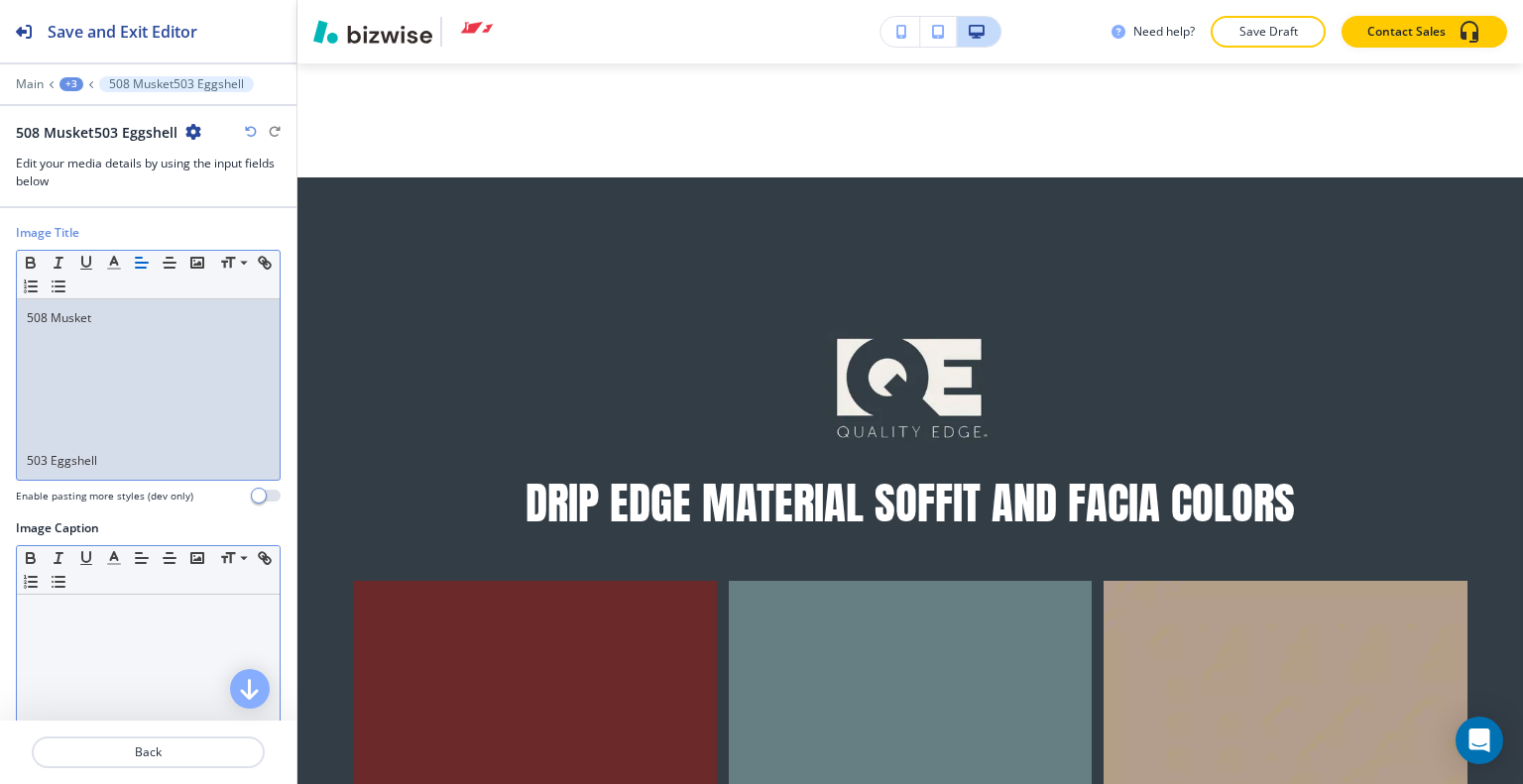 scroll, scrollTop: 0, scrollLeft: 0, axis: both 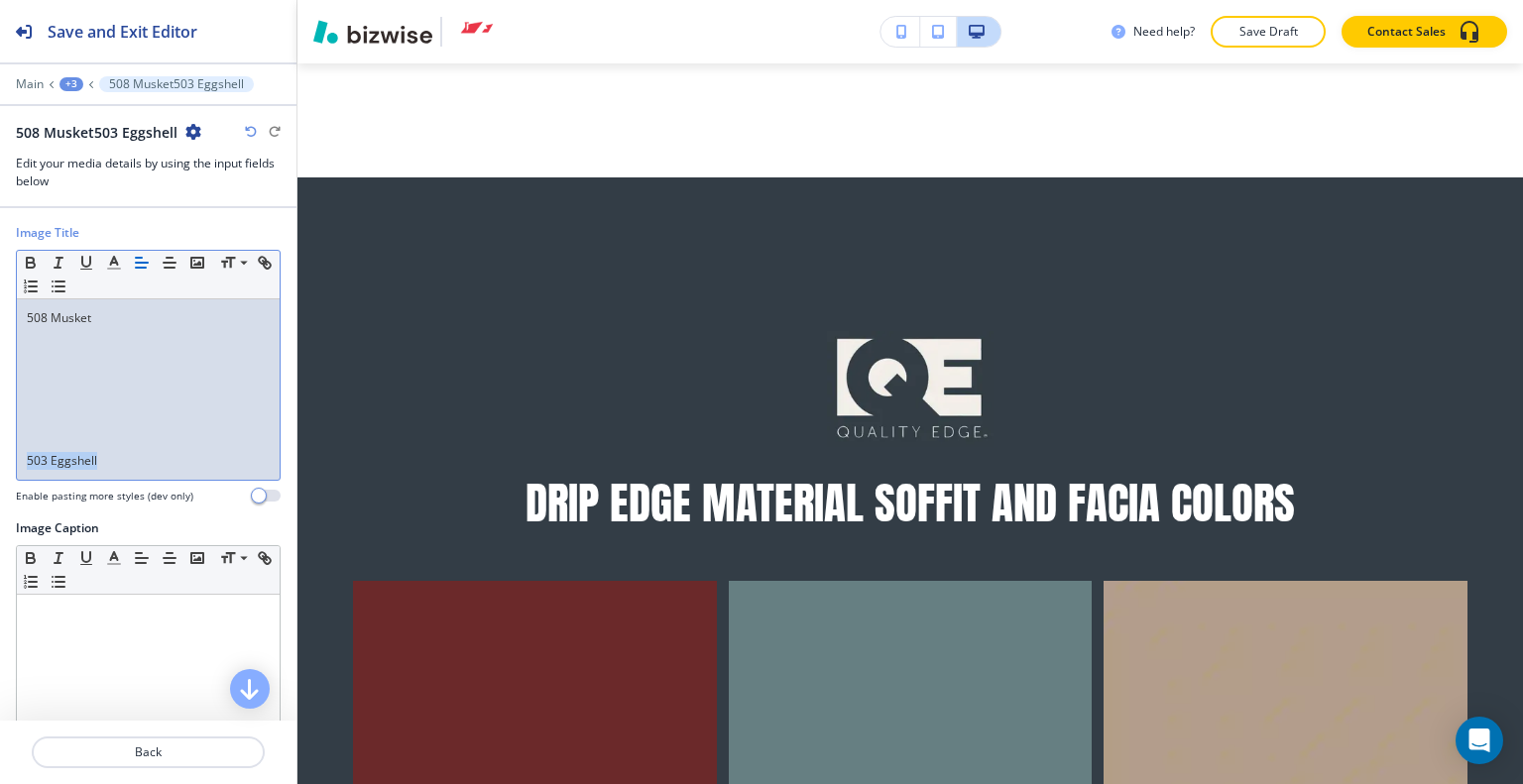 drag, startPoint x: 115, startPoint y: 475, endPoint x: 9, endPoint y: 458, distance: 107.35455 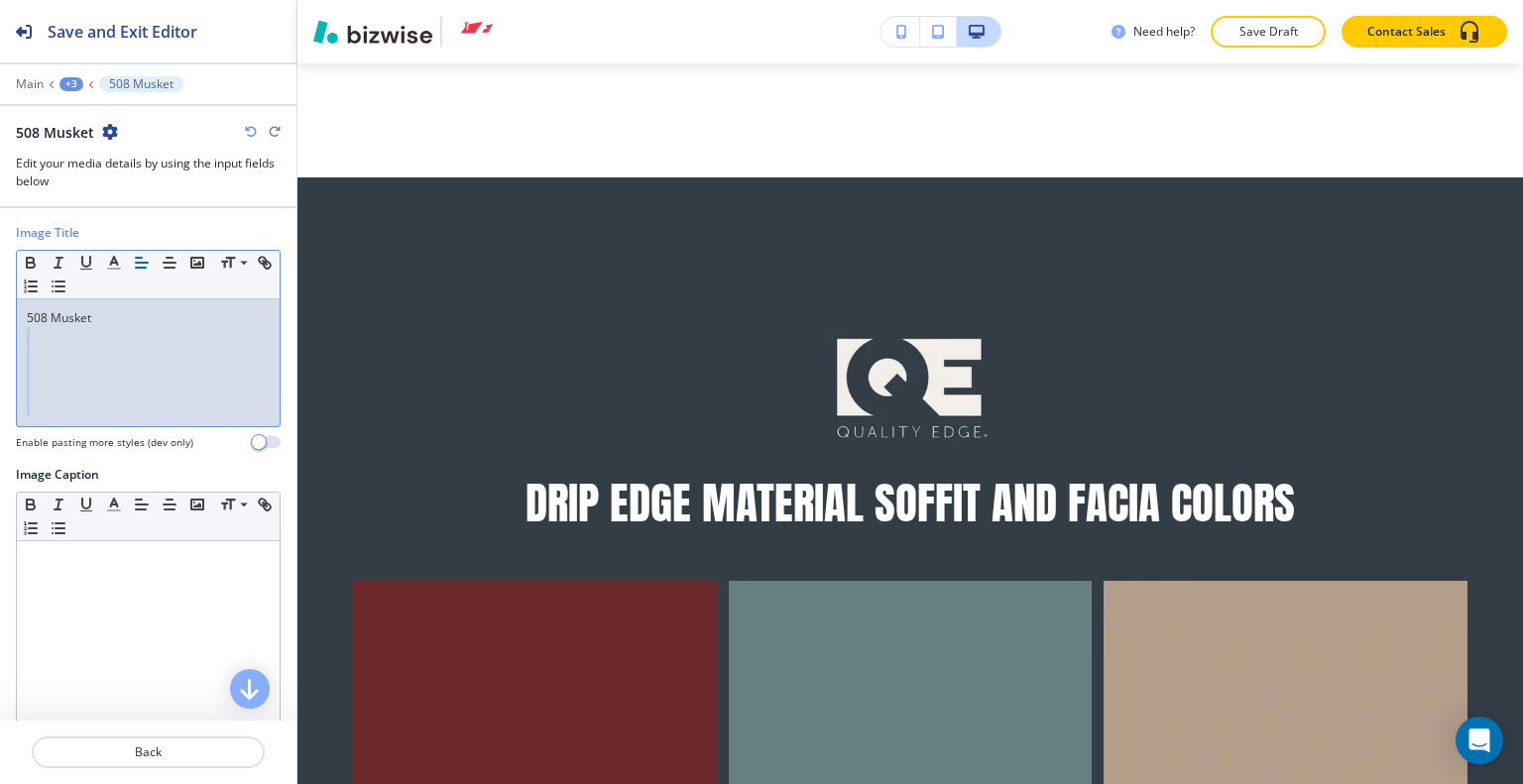 drag, startPoint x: 53, startPoint y: 416, endPoint x: 111, endPoint y: 329, distance: 104.561 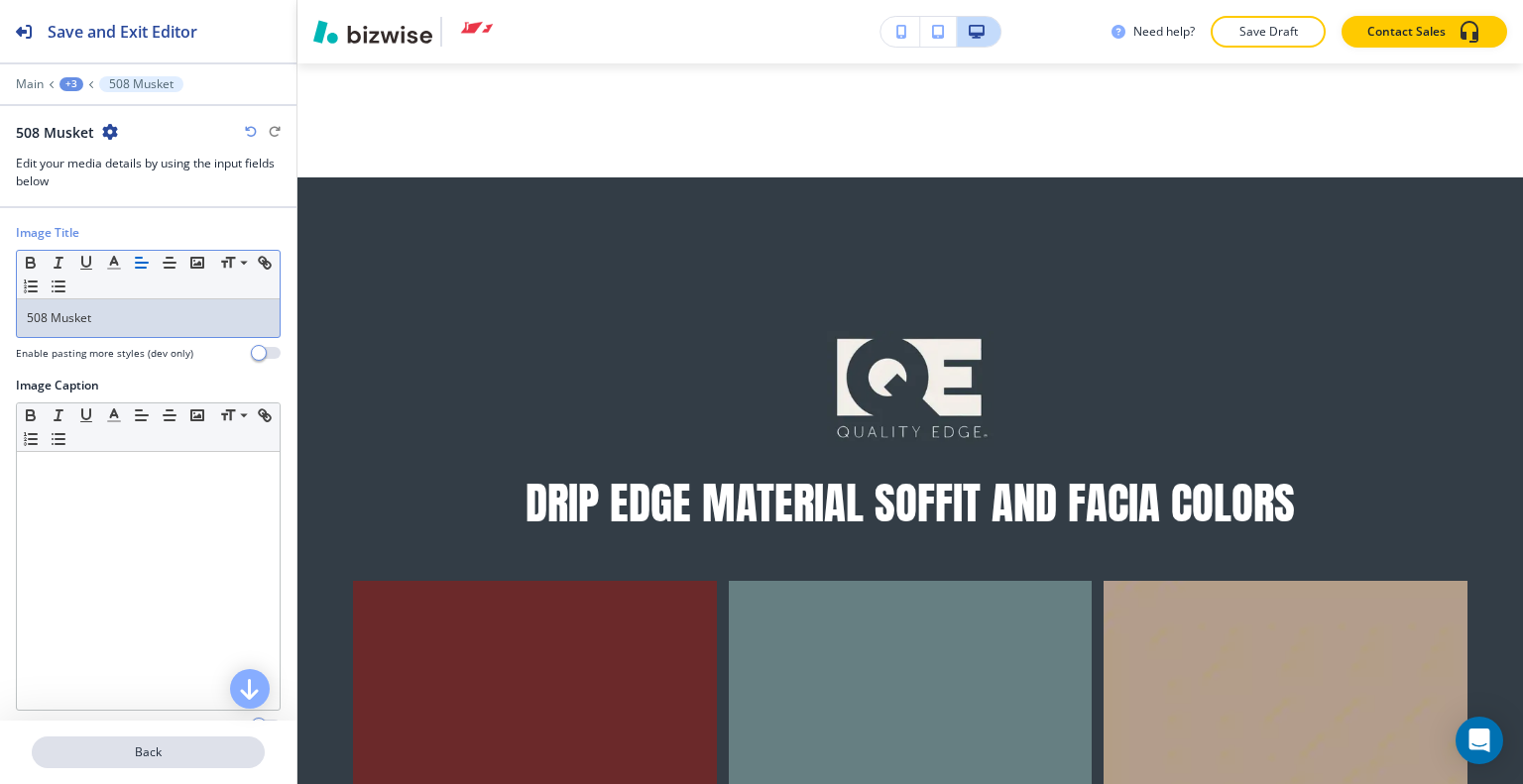 click on "Back" 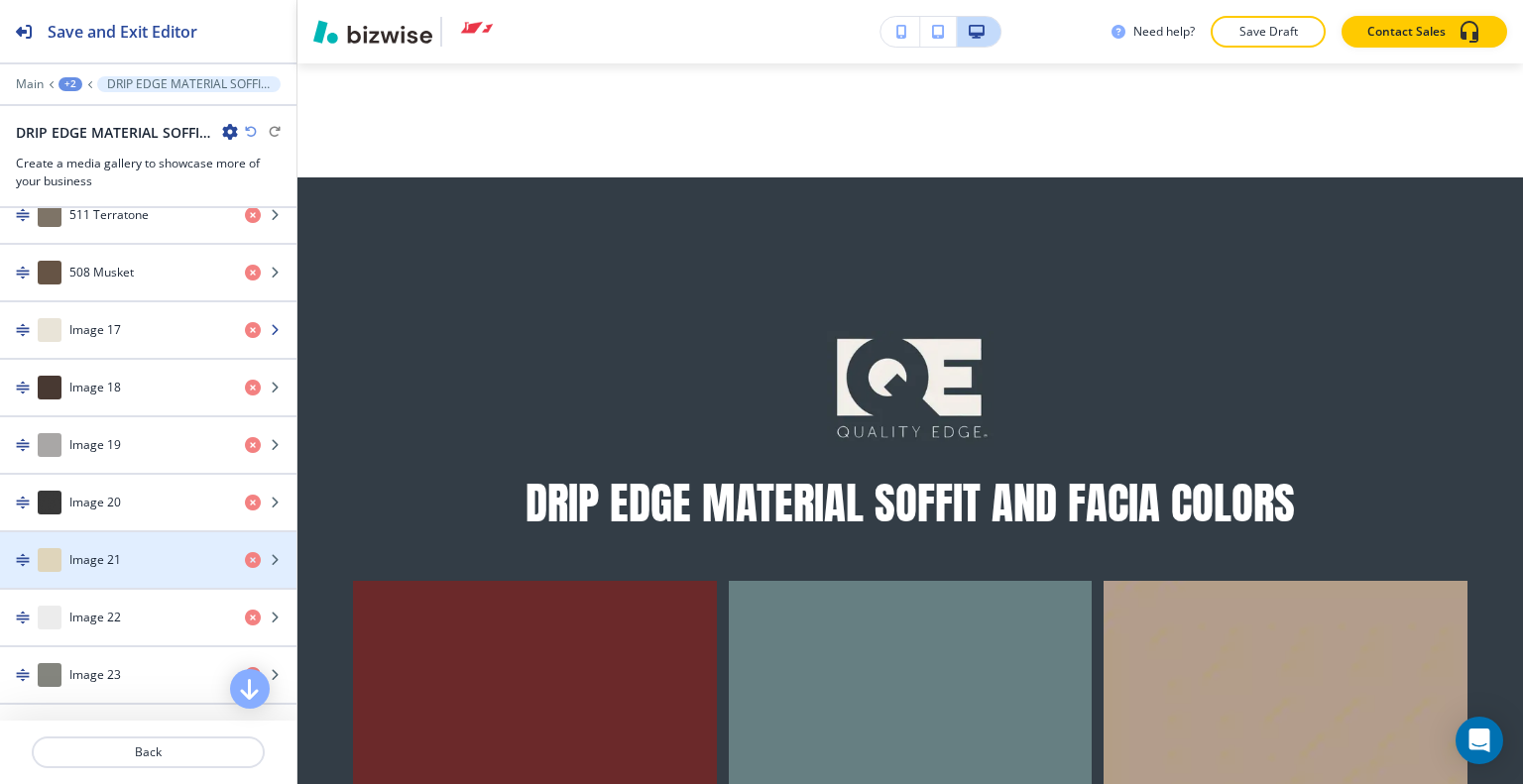 scroll, scrollTop: 1586, scrollLeft: 0, axis: vertical 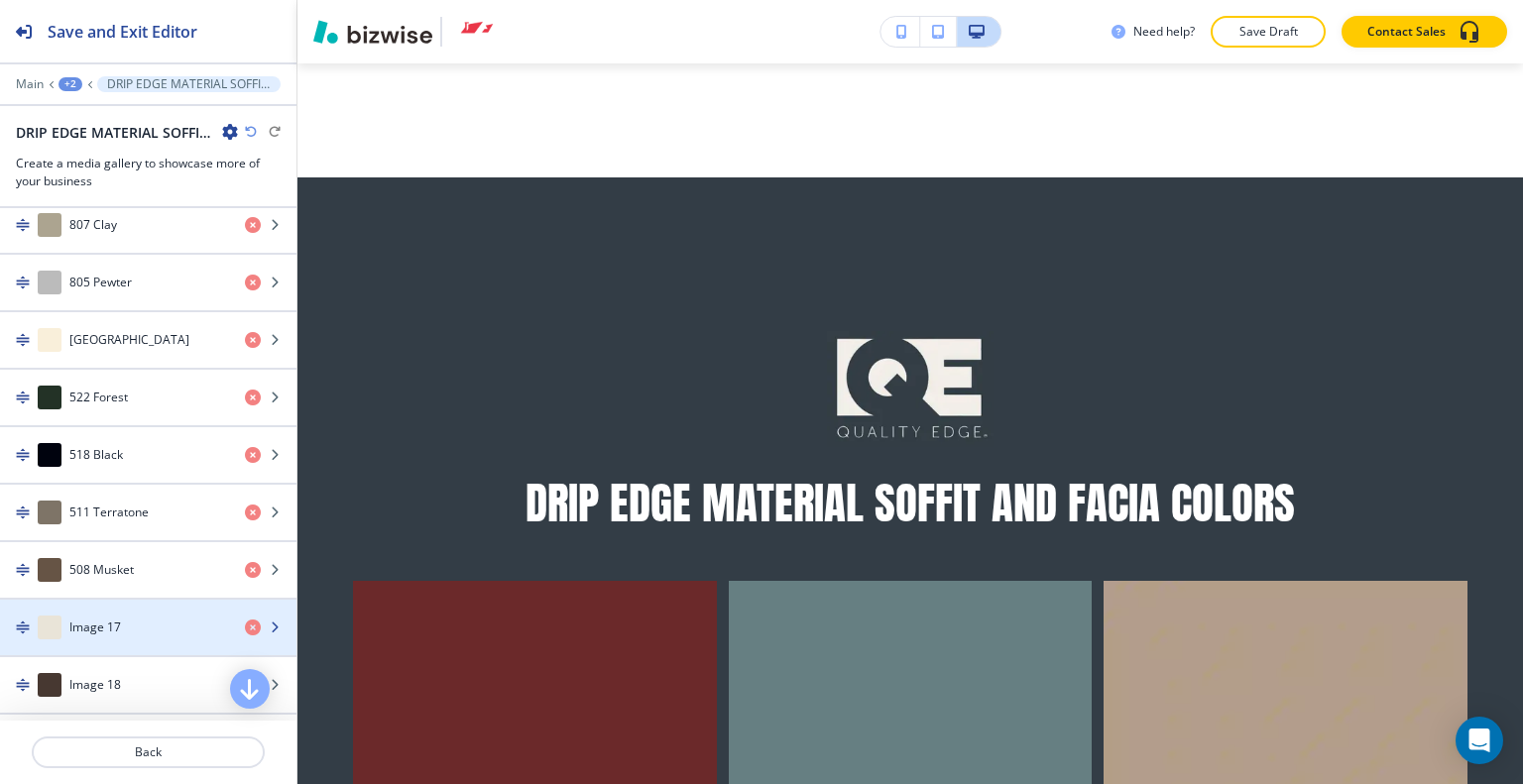 click on "Image 17" 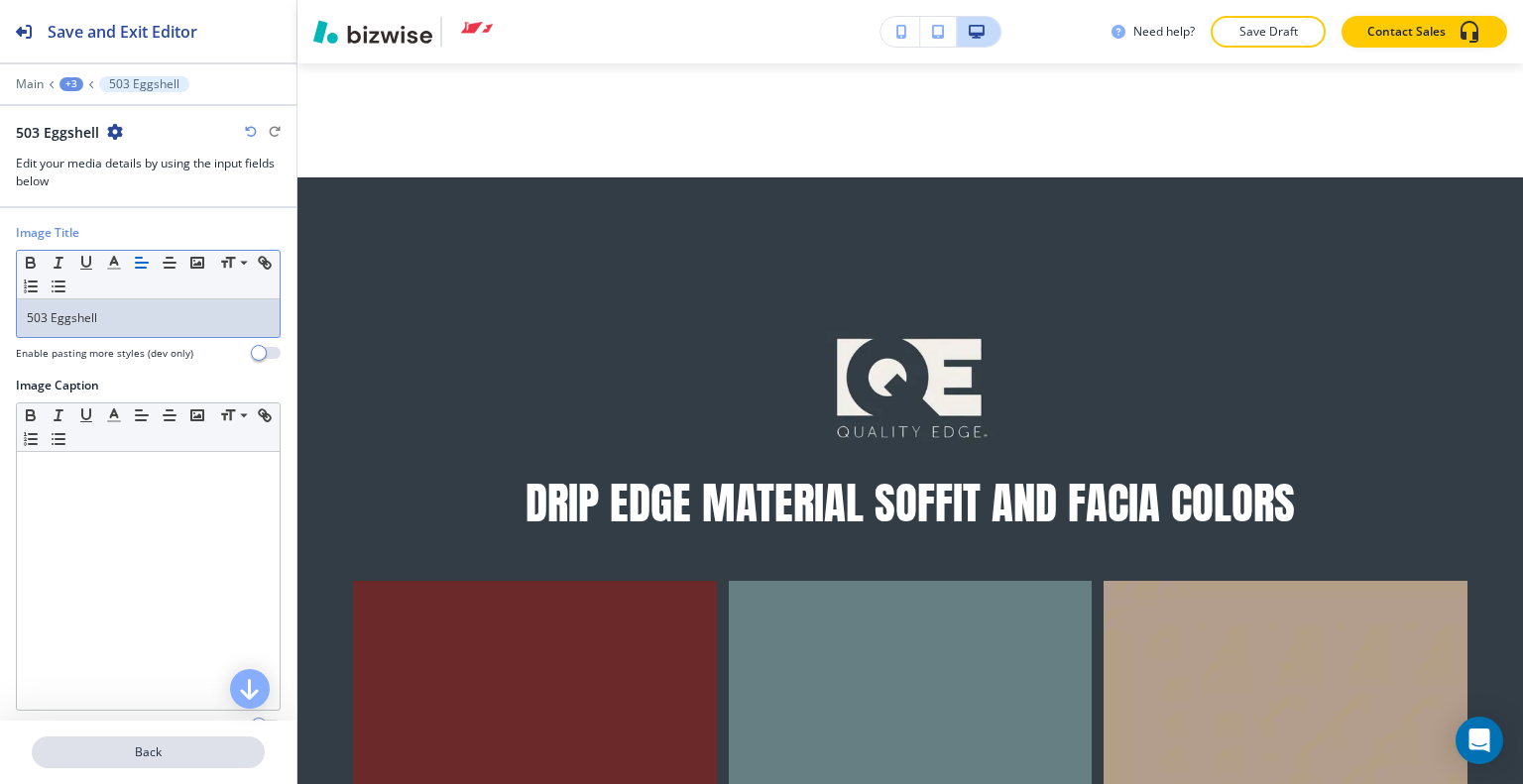 click on "Back" 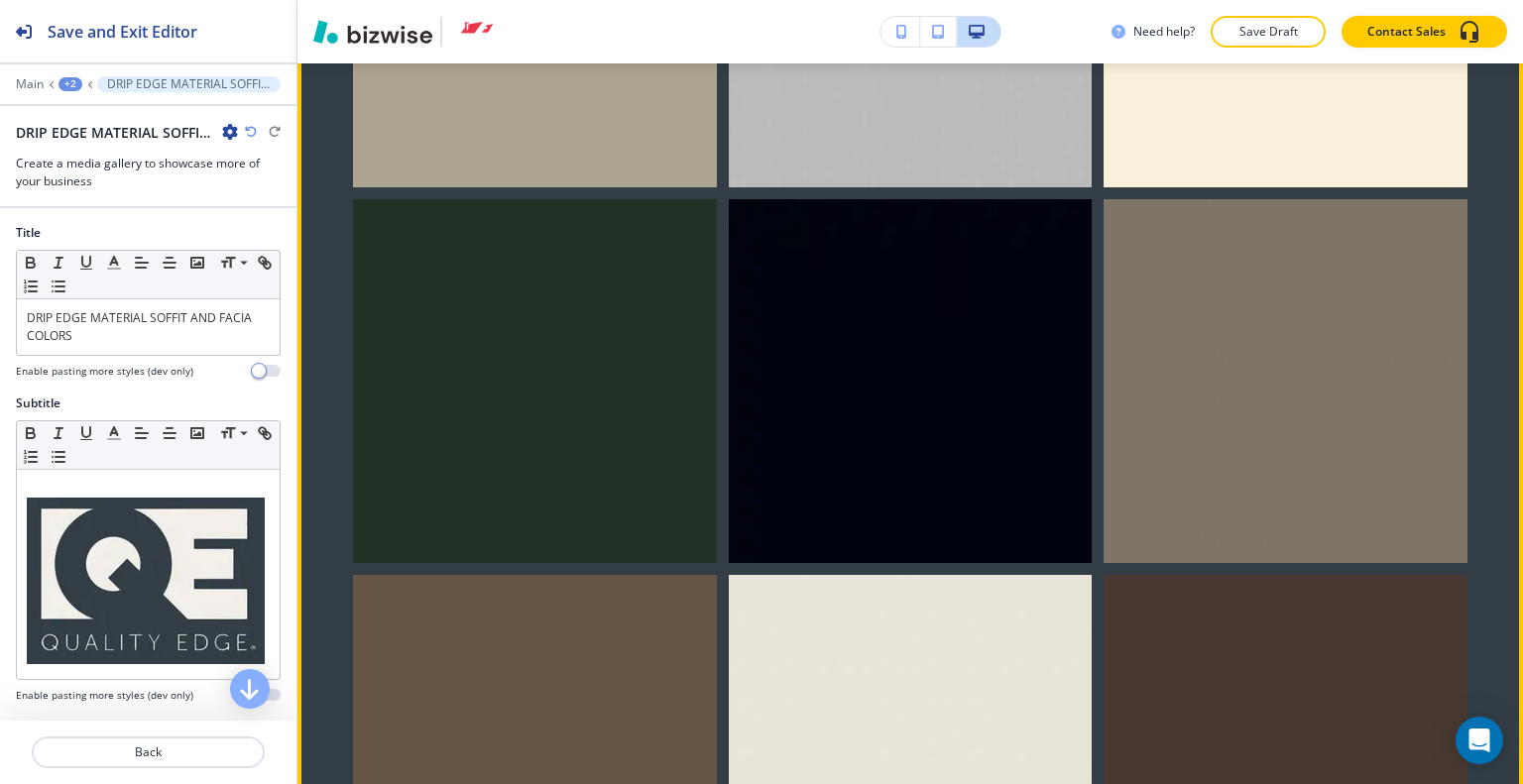 scroll, scrollTop: 17477, scrollLeft: 0, axis: vertical 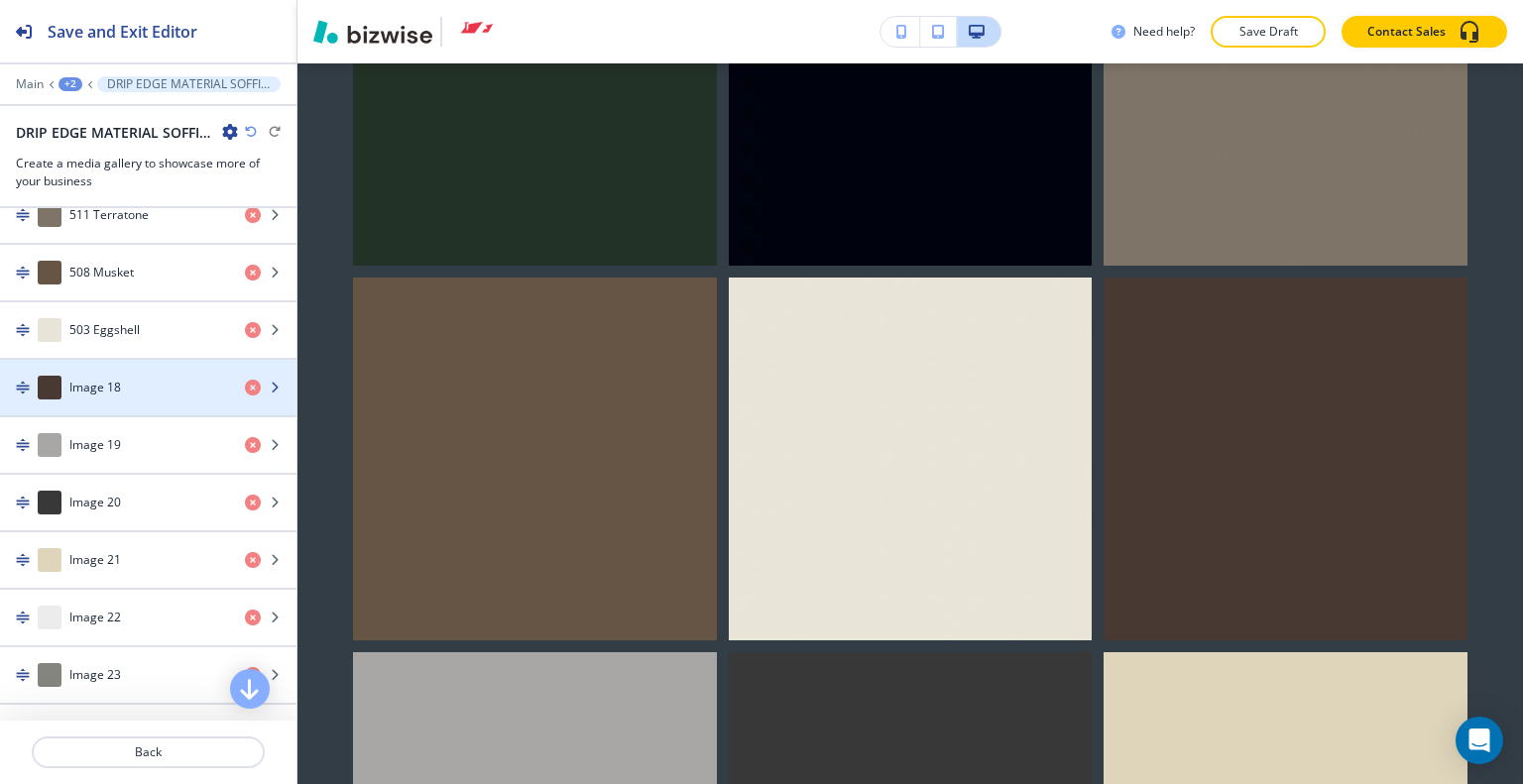click on "Image 18" 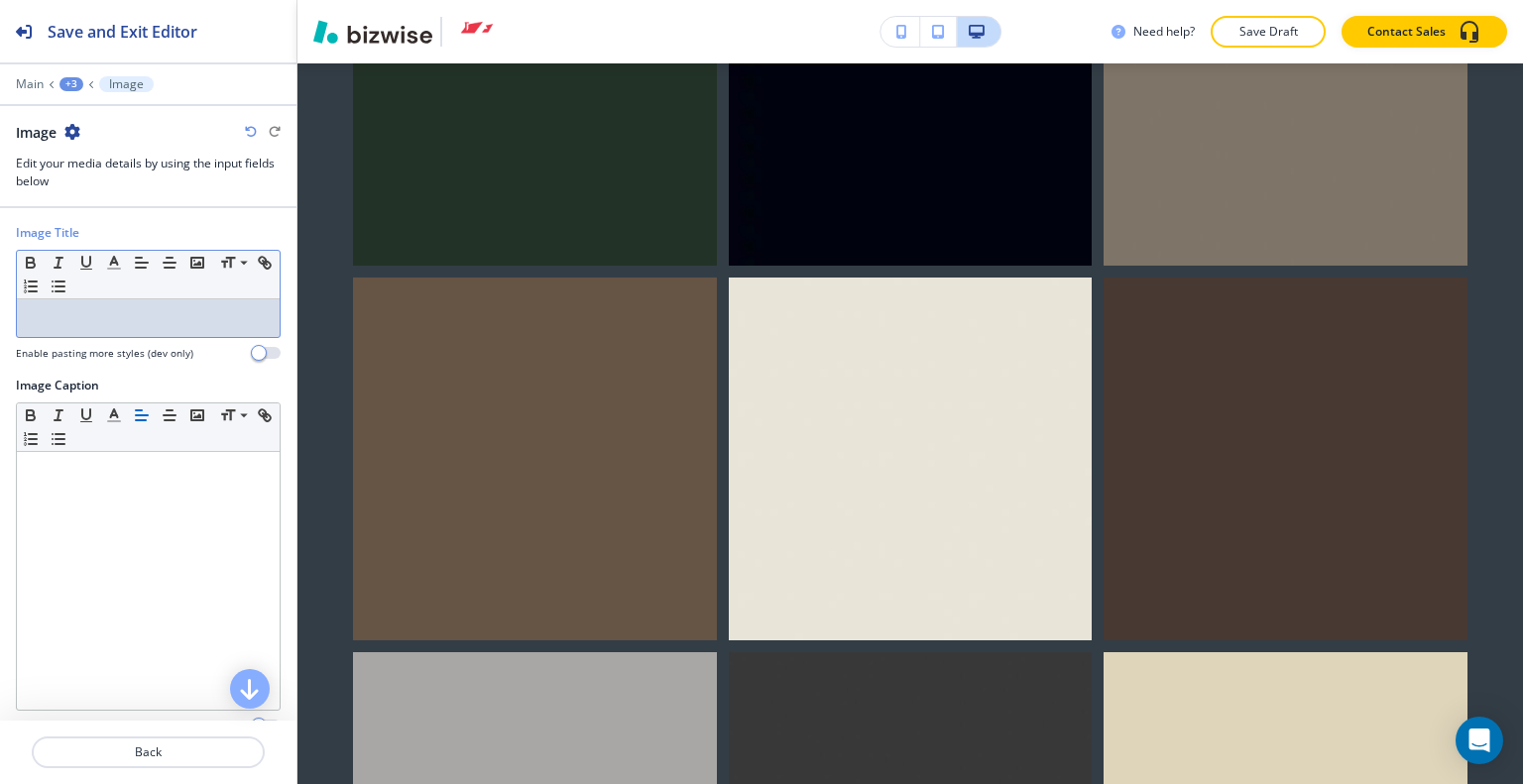 click 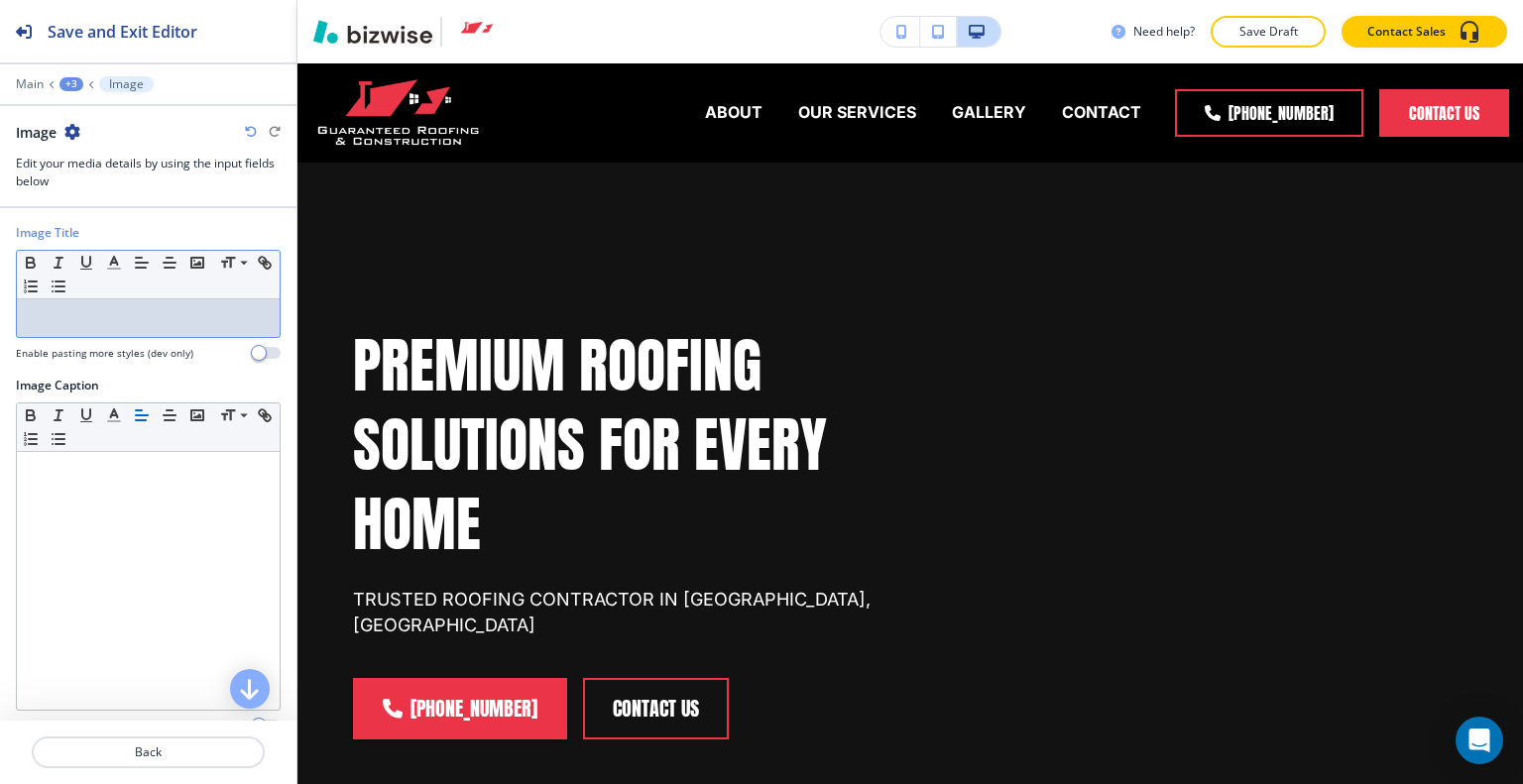 scroll, scrollTop: 0, scrollLeft: 0, axis: both 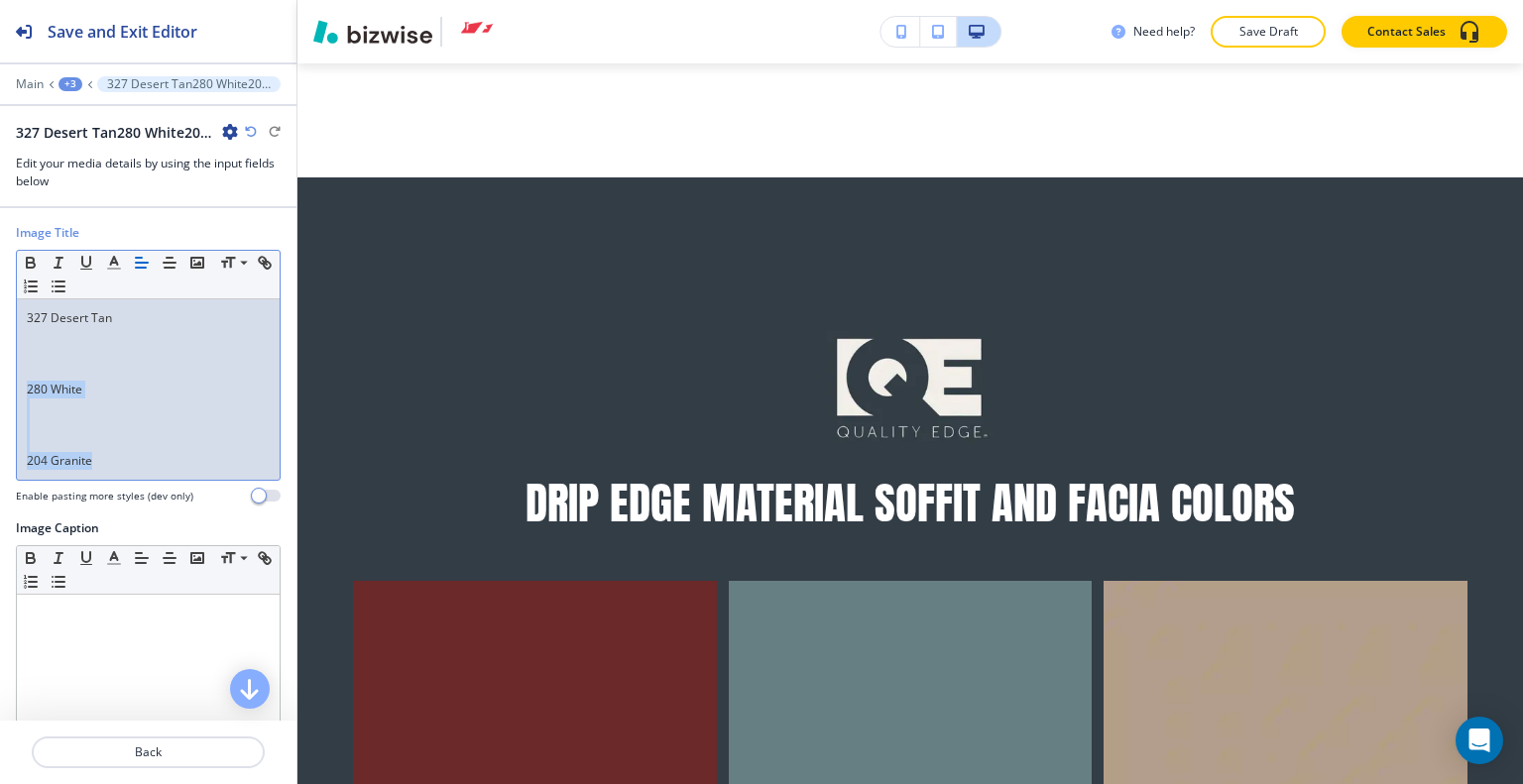 drag, startPoint x: 107, startPoint y: 461, endPoint x: 7, endPoint y: 381, distance: 128.06248 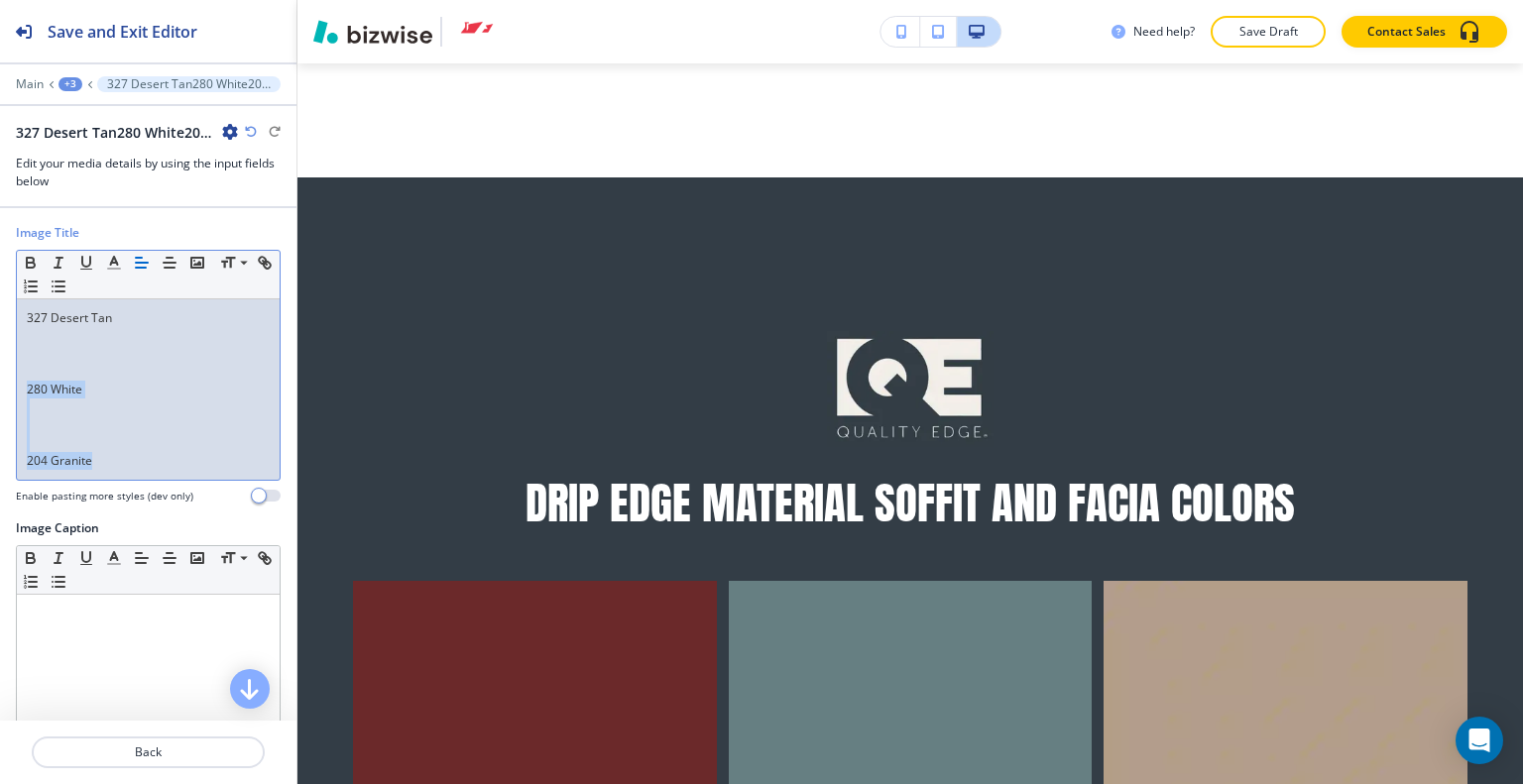copy on "280 White 204 Granite" 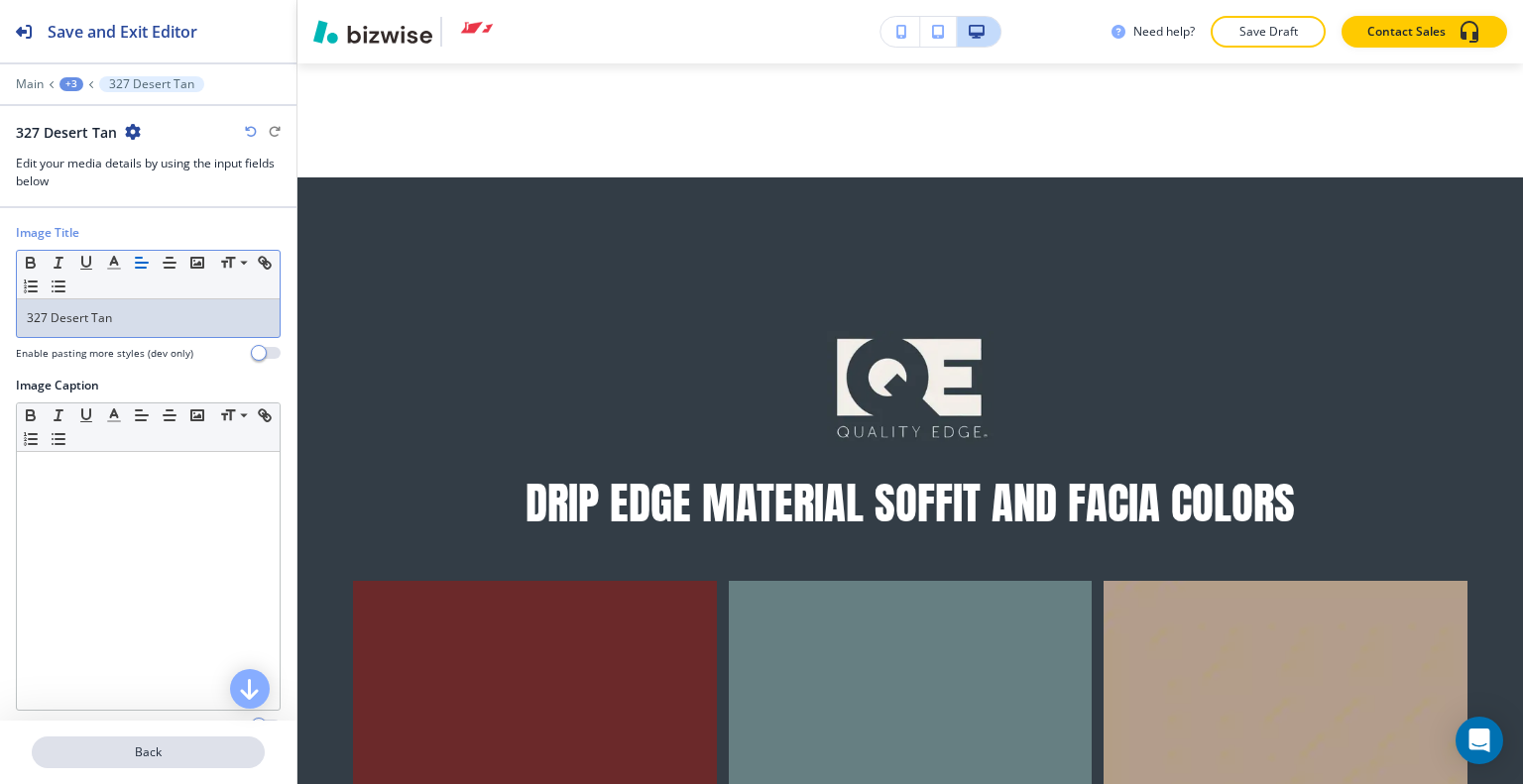 click on "Back" at bounding box center (148, 752) 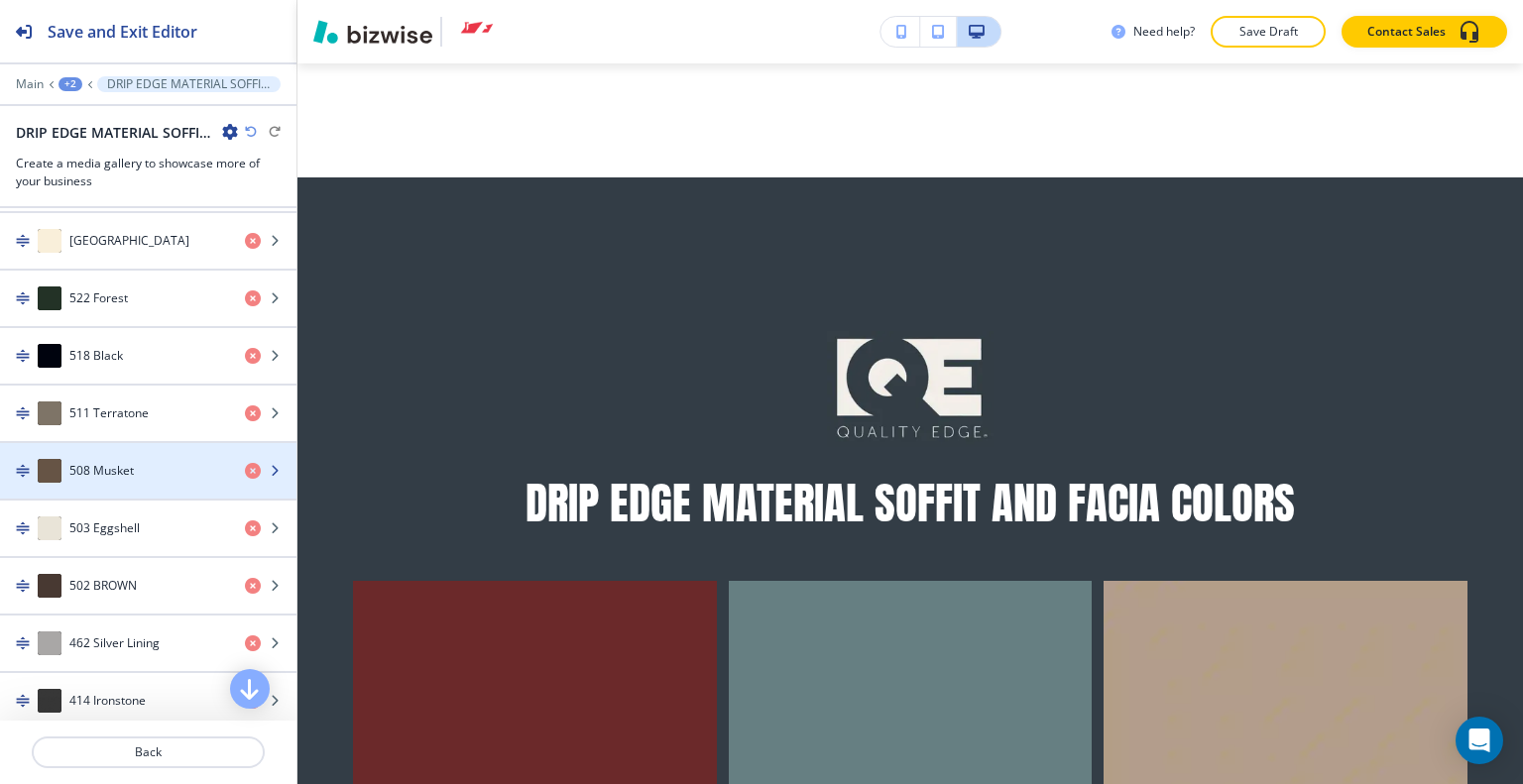 scroll, scrollTop: 1982, scrollLeft: 0, axis: vertical 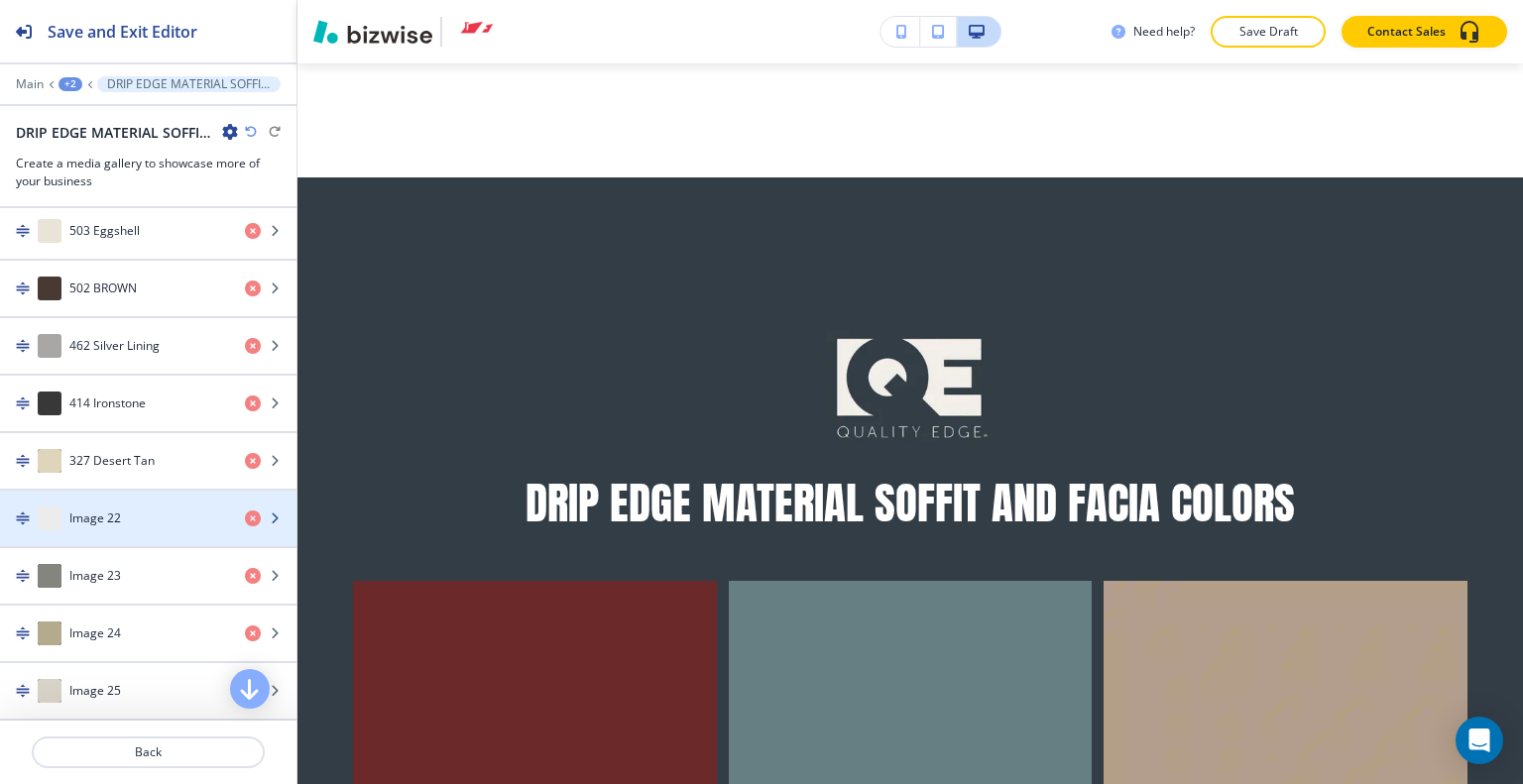 click on "Image 22" at bounding box center (114, 518) 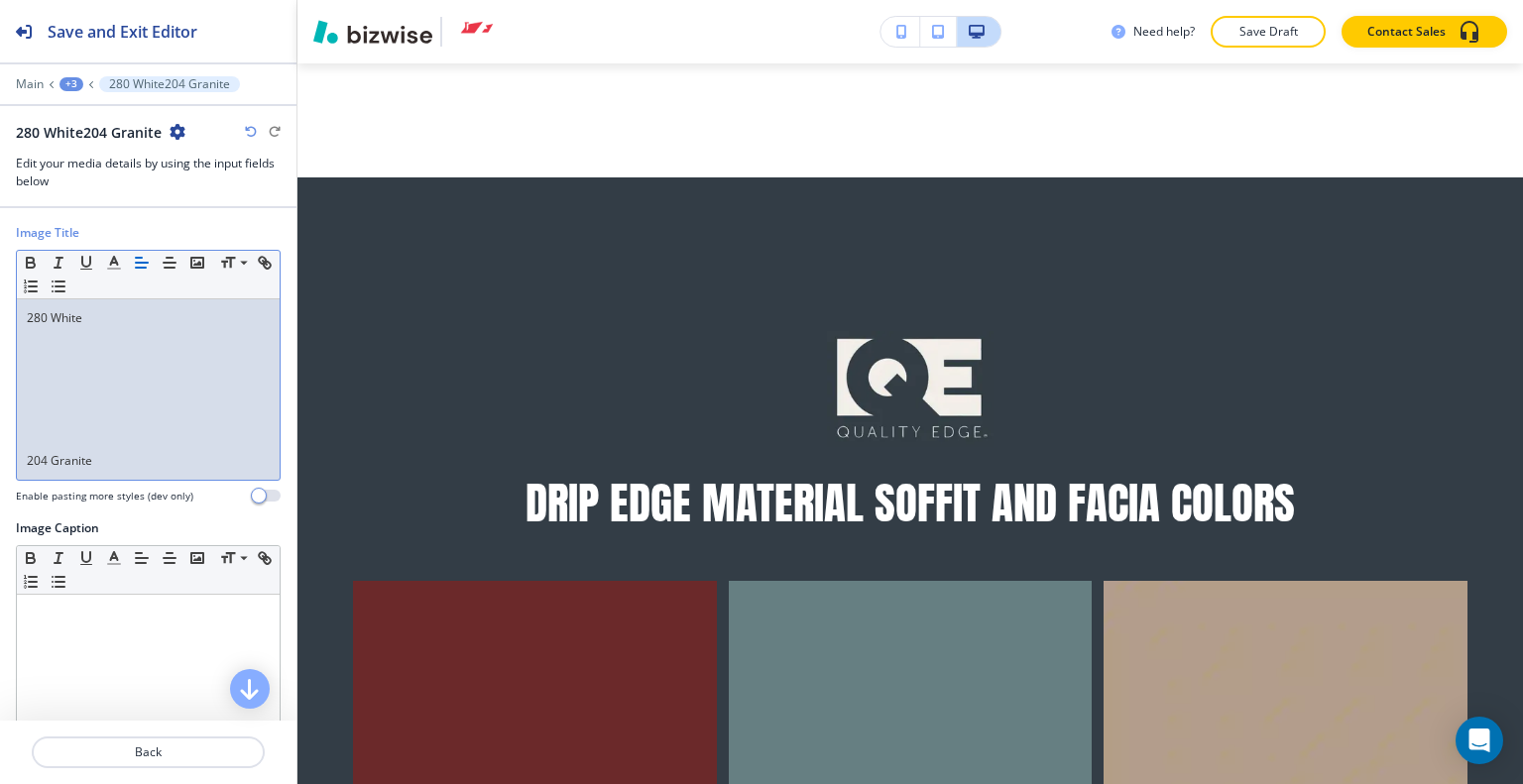 scroll, scrollTop: 0, scrollLeft: 0, axis: both 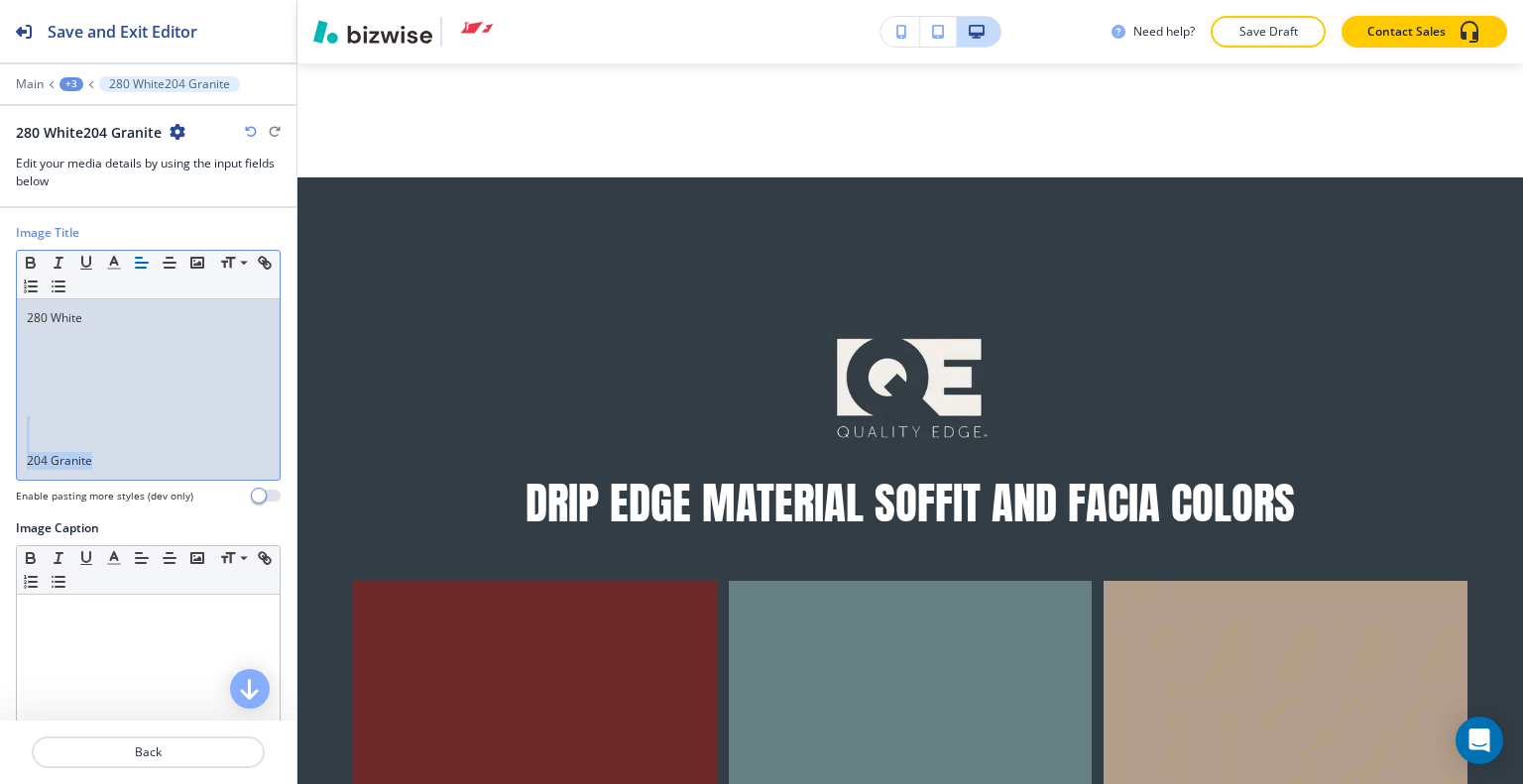 drag, startPoint x: 91, startPoint y: 451, endPoint x: 14, endPoint y: 432, distance: 79.30952 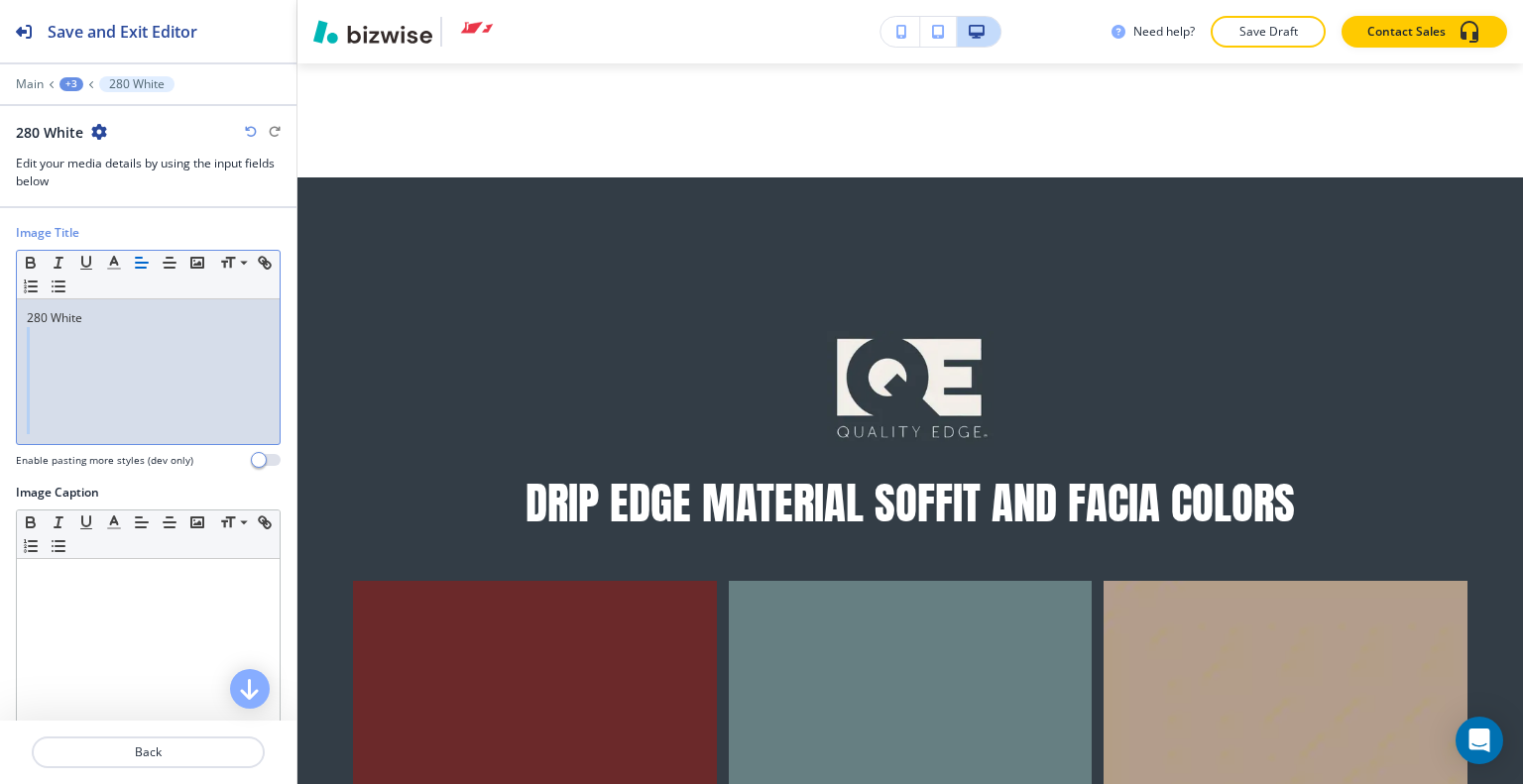 drag, startPoint x: 21, startPoint y: 427, endPoint x: 73, endPoint y: 336, distance: 104.809351 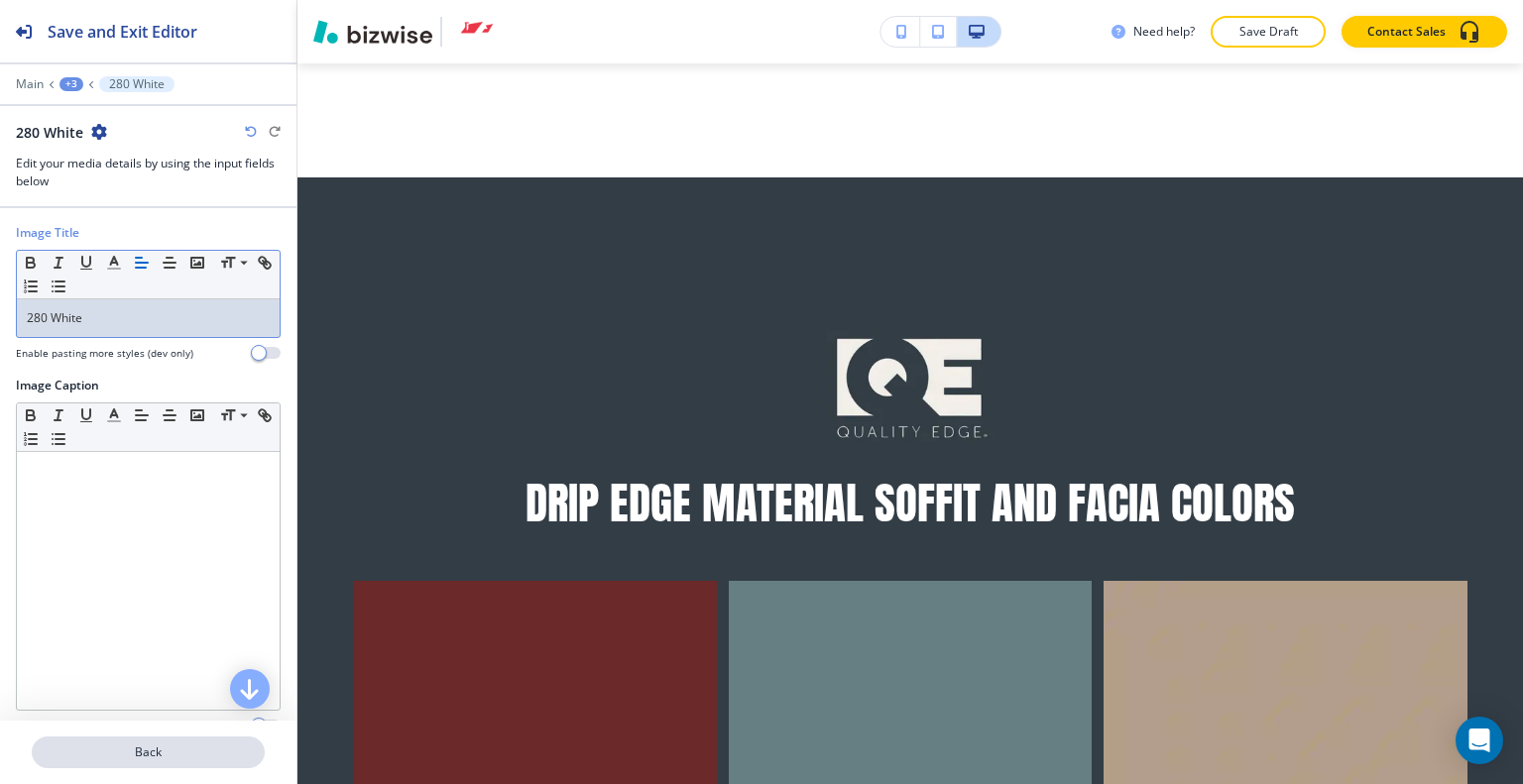 click on "Back" at bounding box center [148, 752] 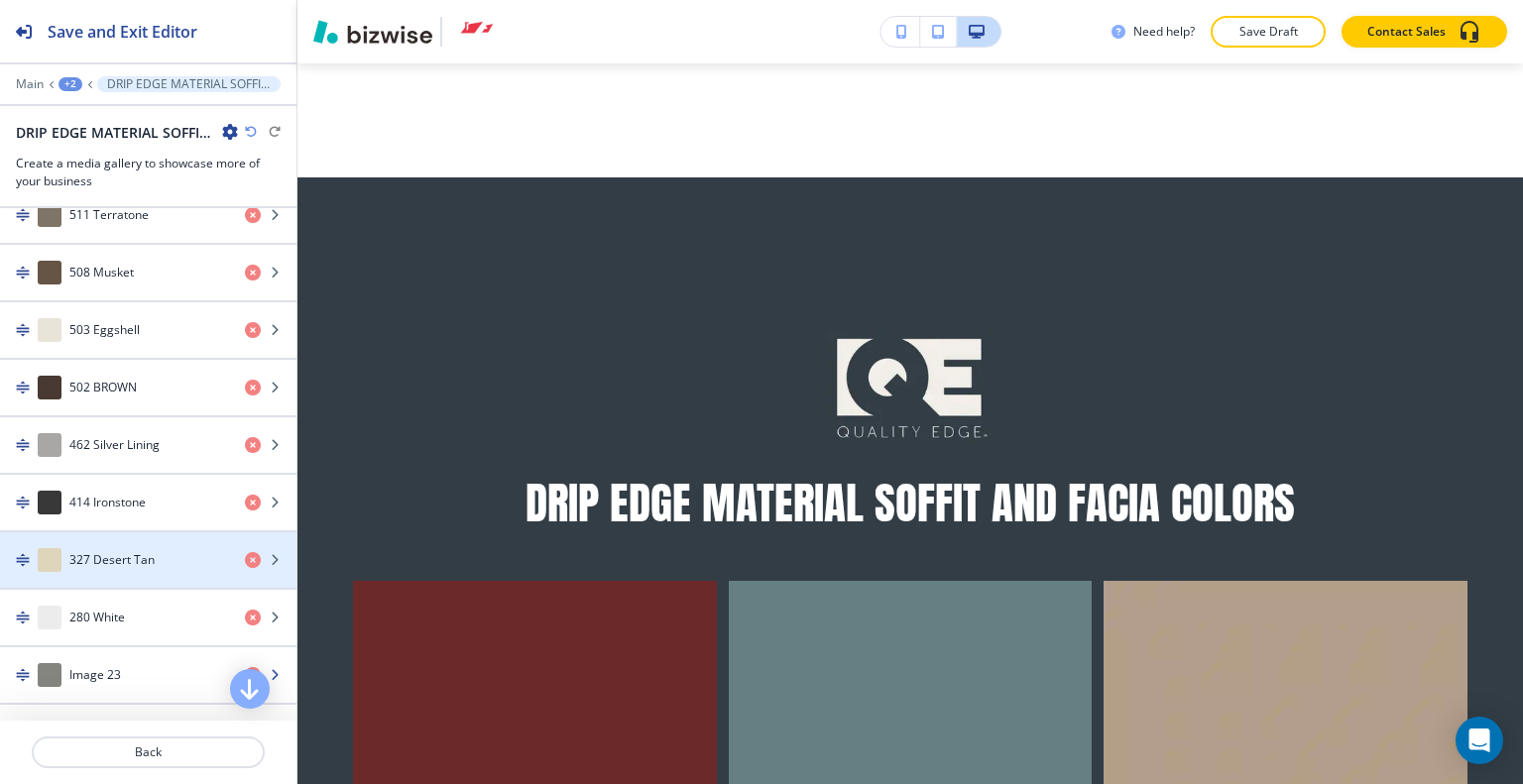 scroll, scrollTop: 2081, scrollLeft: 0, axis: vertical 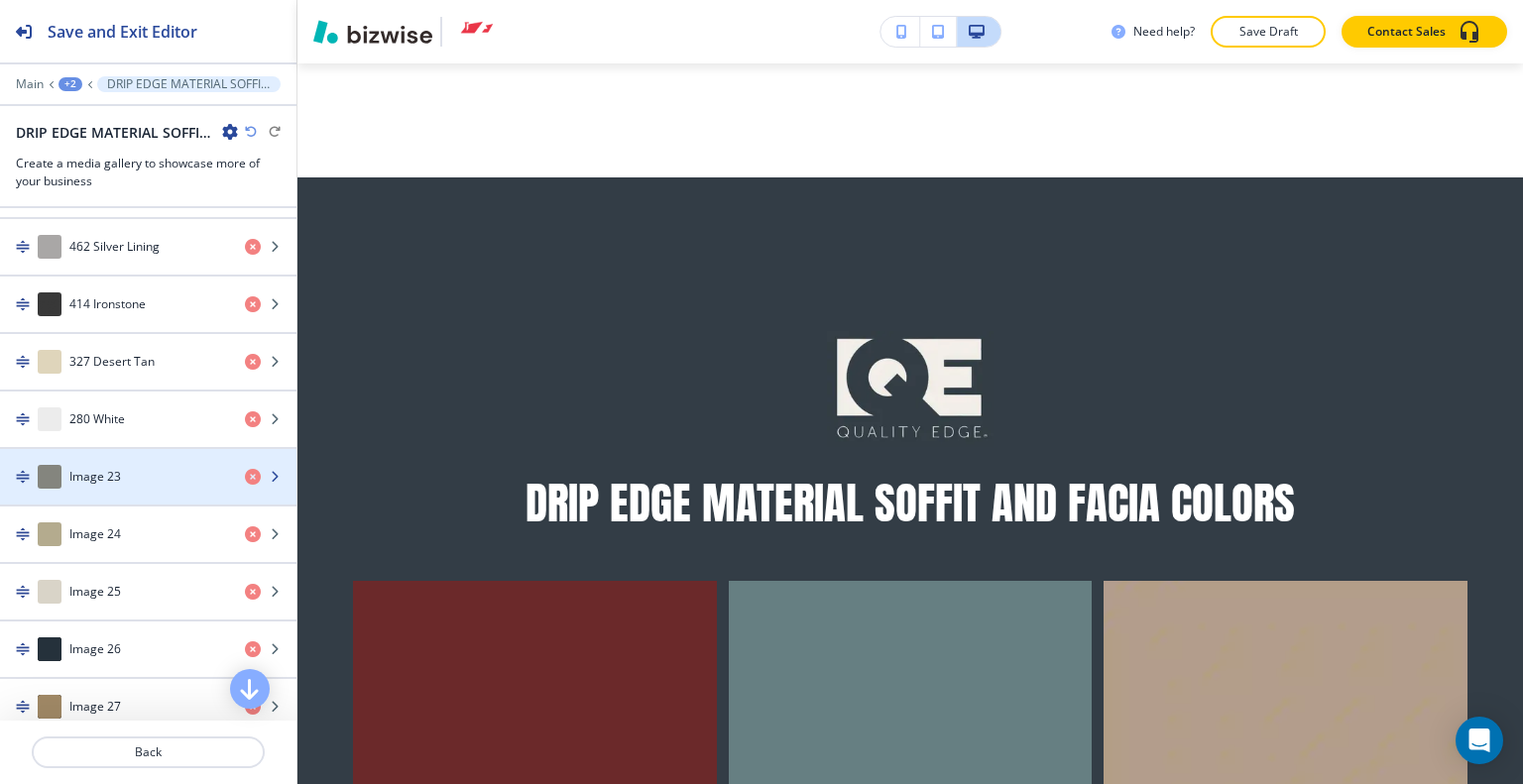 click at bounding box center [148, 497] 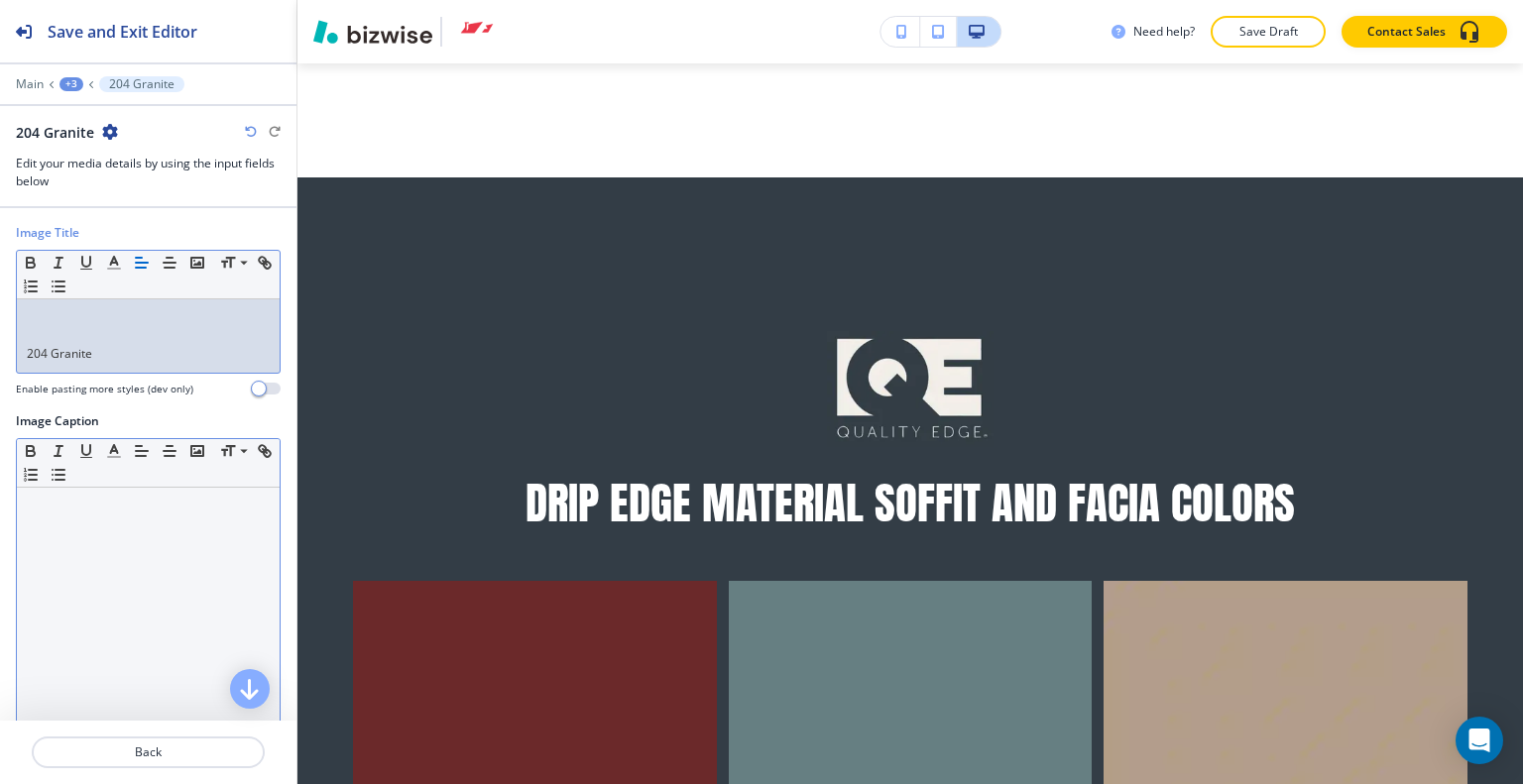 scroll, scrollTop: 0, scrollLeft: 0, axis: both 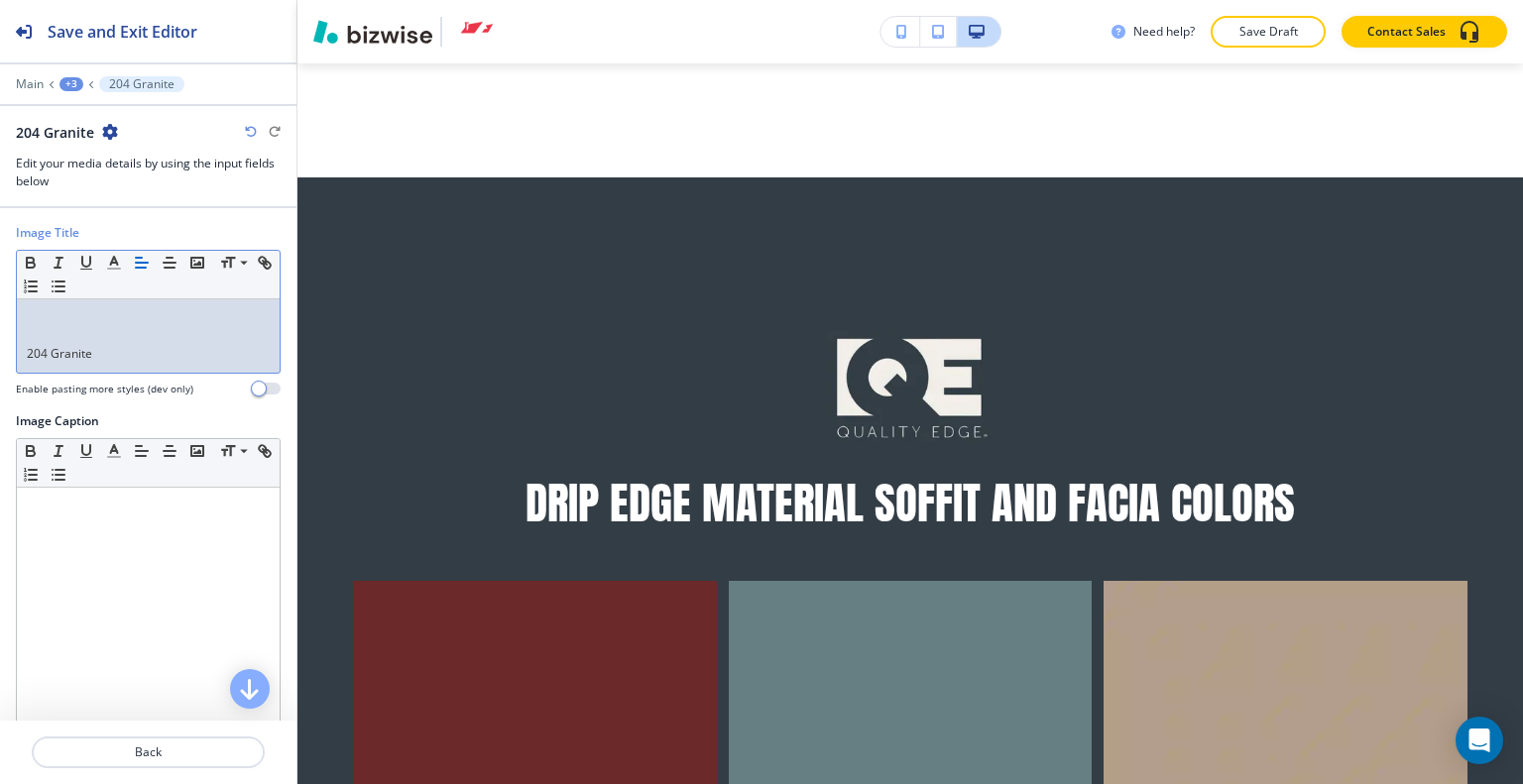 click on "204 Granite" at bounding box center (148, 336) 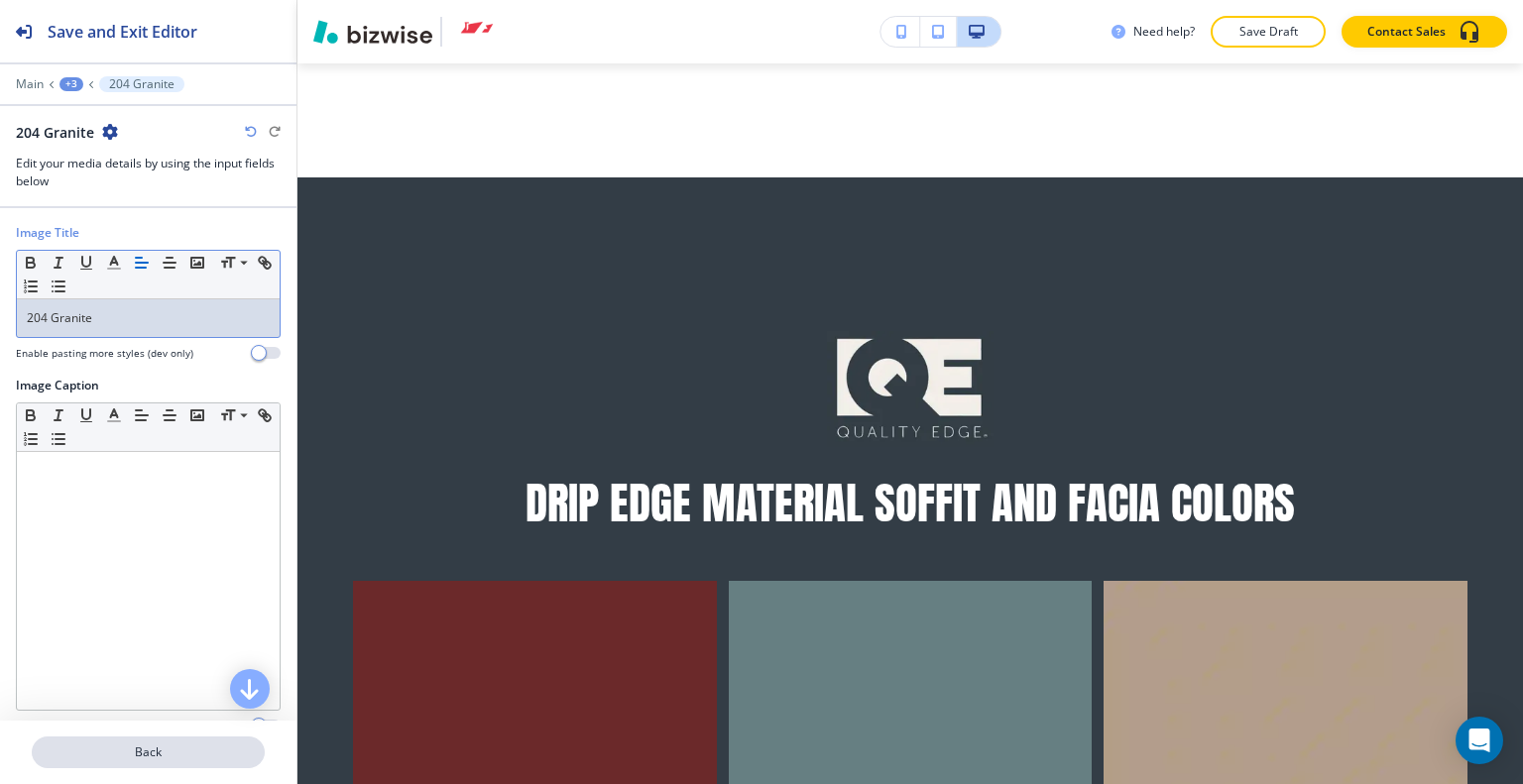 click on "Back" at bounding box center [148, 752] 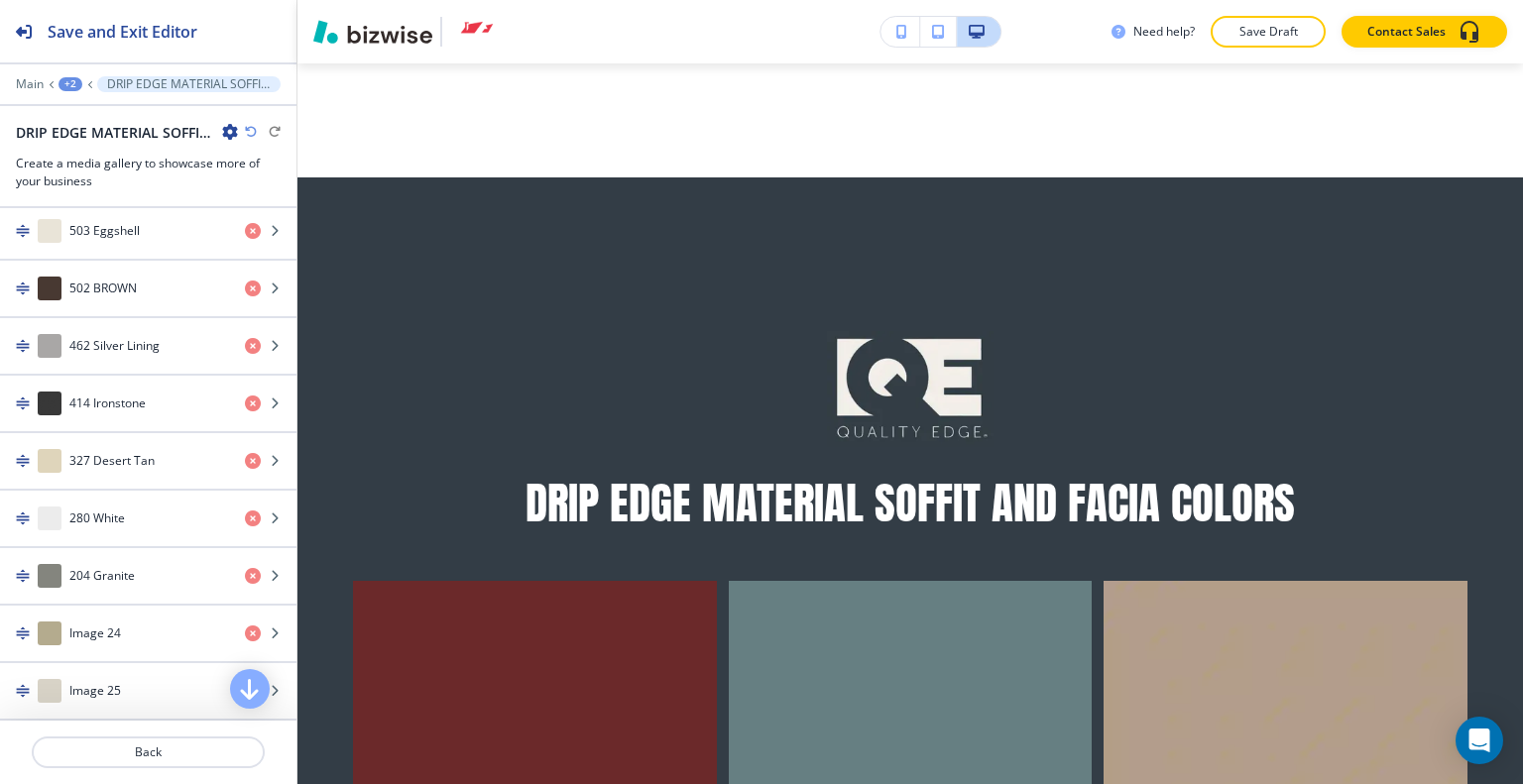 scroll, scrollTop: 2081, scrollLeft: 0, axis: vertical 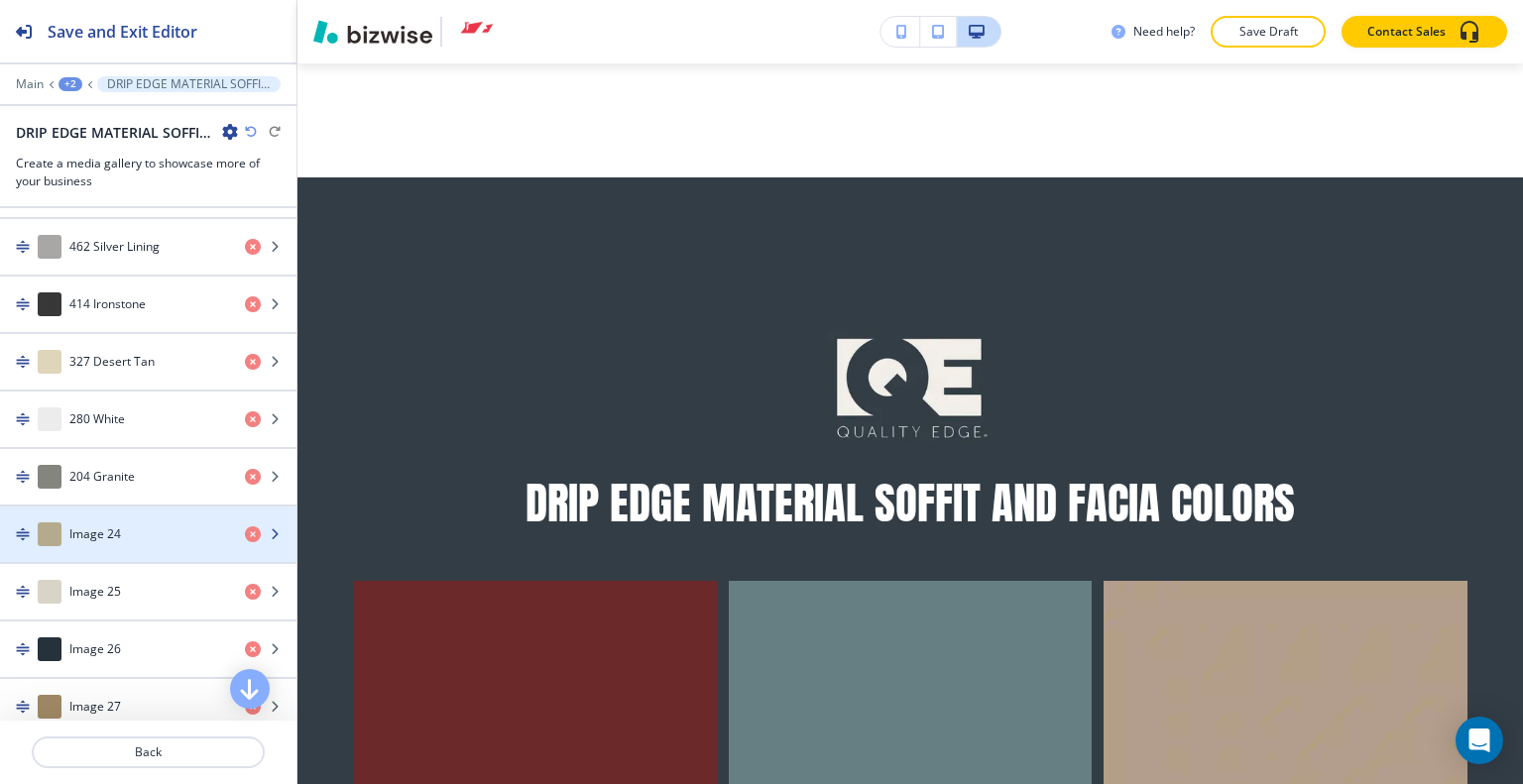 click at bounding box center [148, 514] 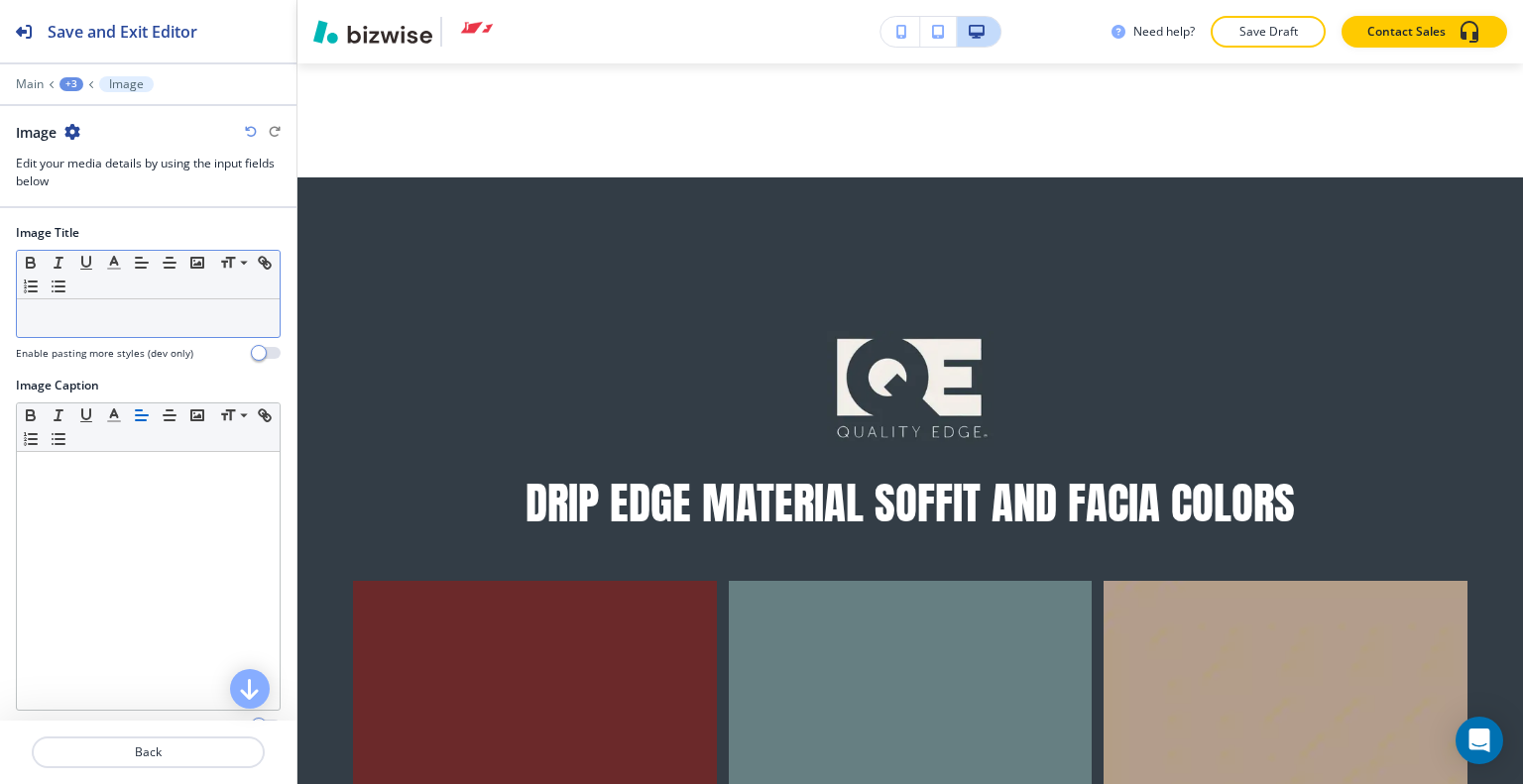 click at bounding box center (148, 318) 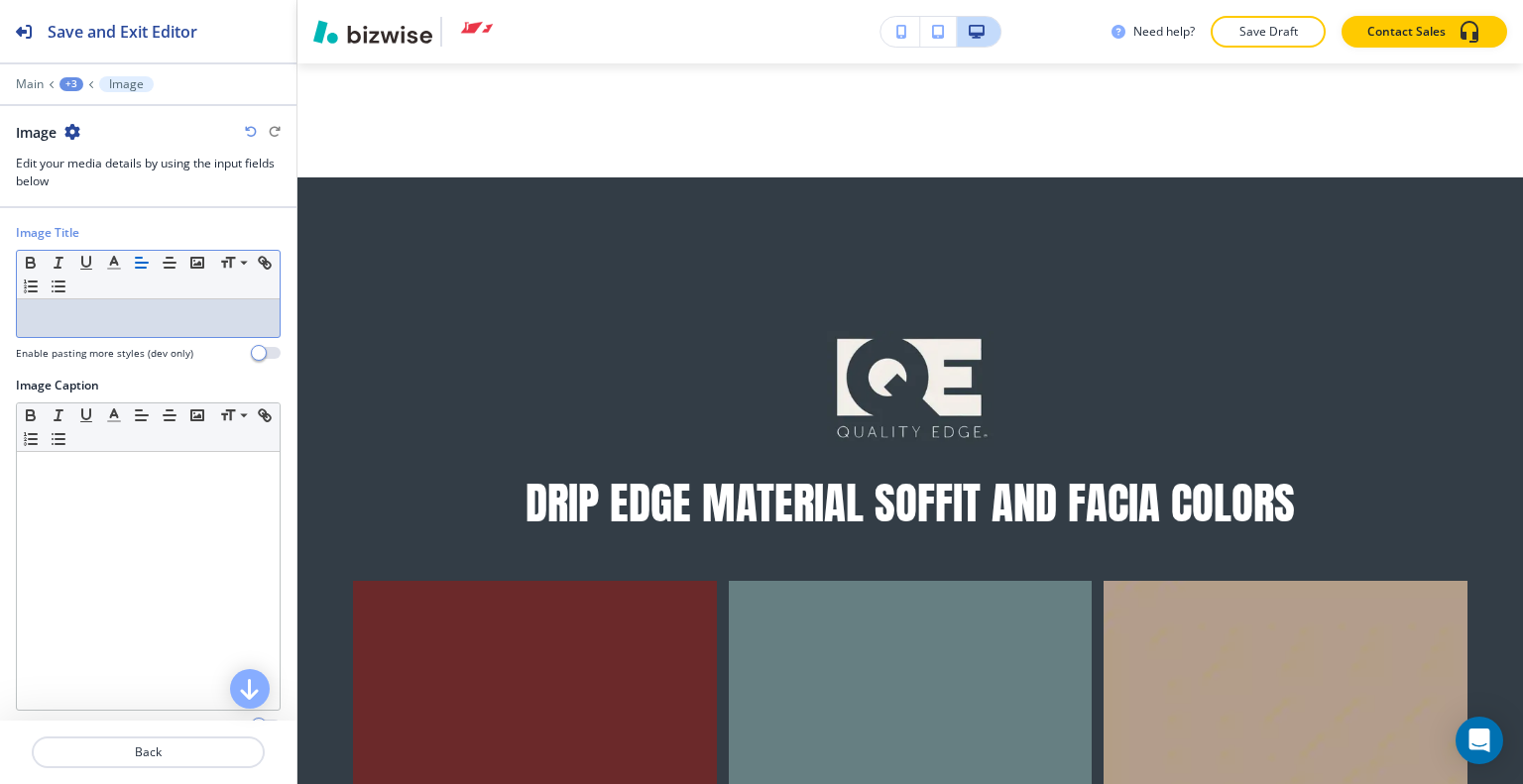 type 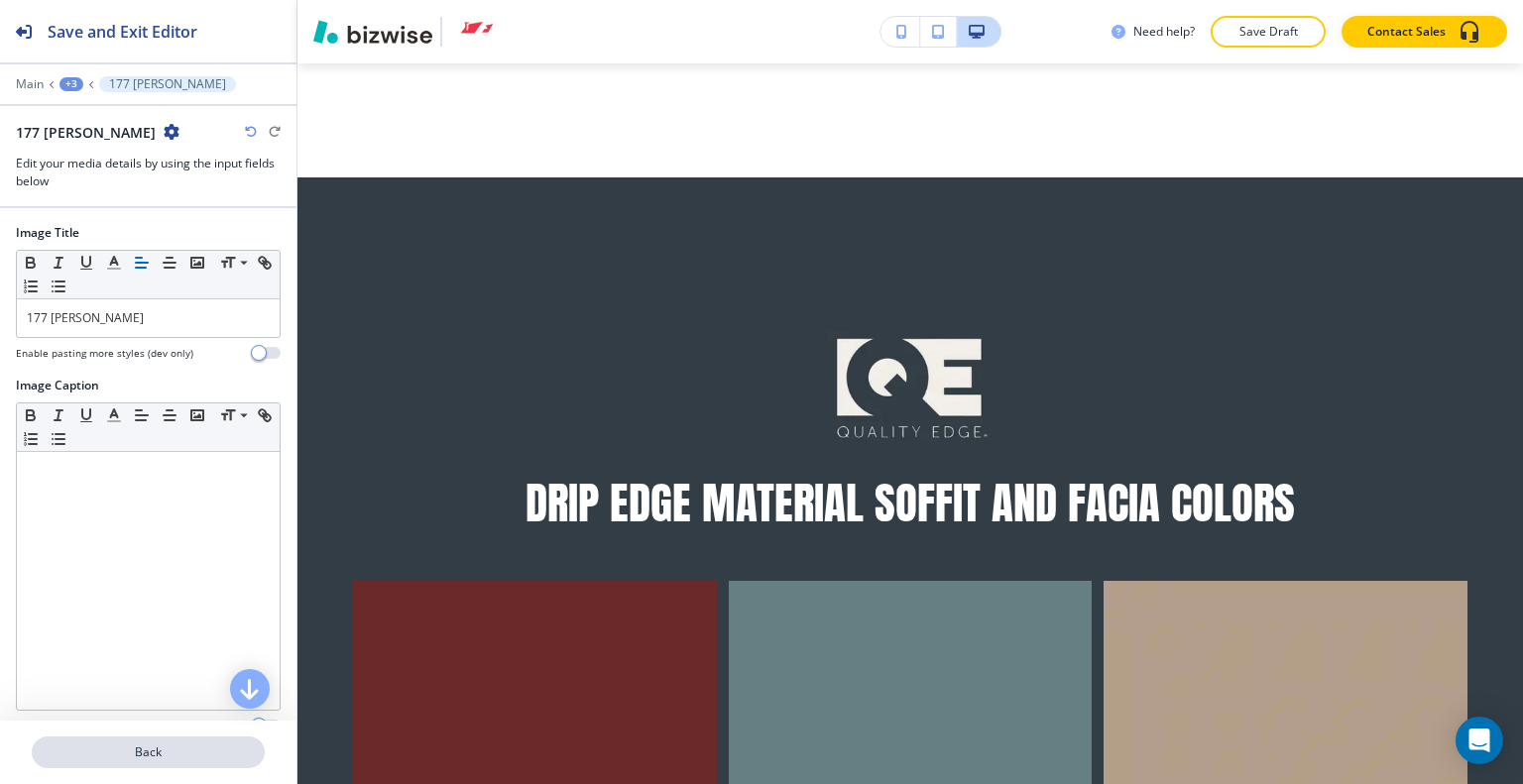 click on "Back" at bounding box center [148, 752] 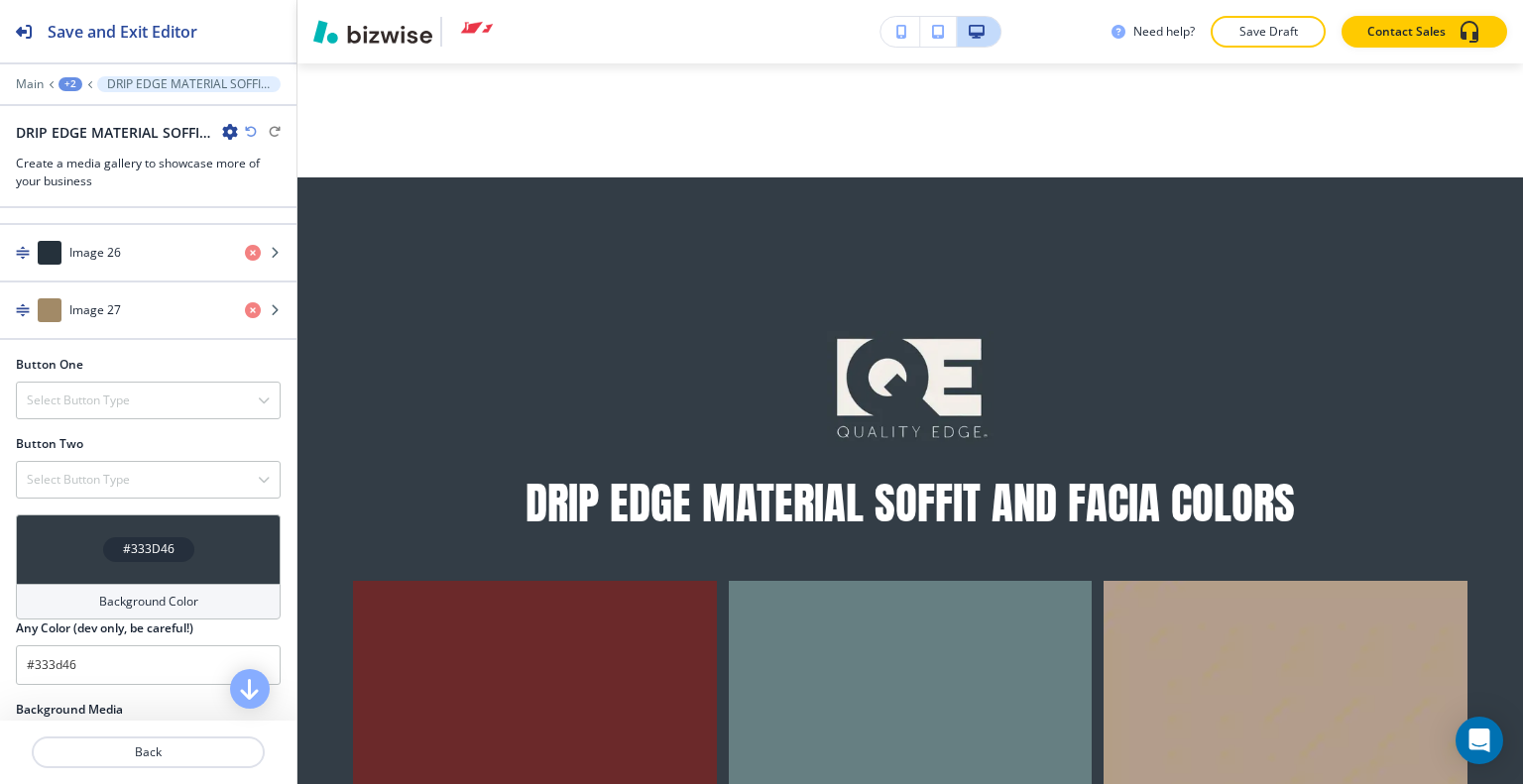 scroll, scrollTop: 2280, scrollLeft: 0, axis: vertical 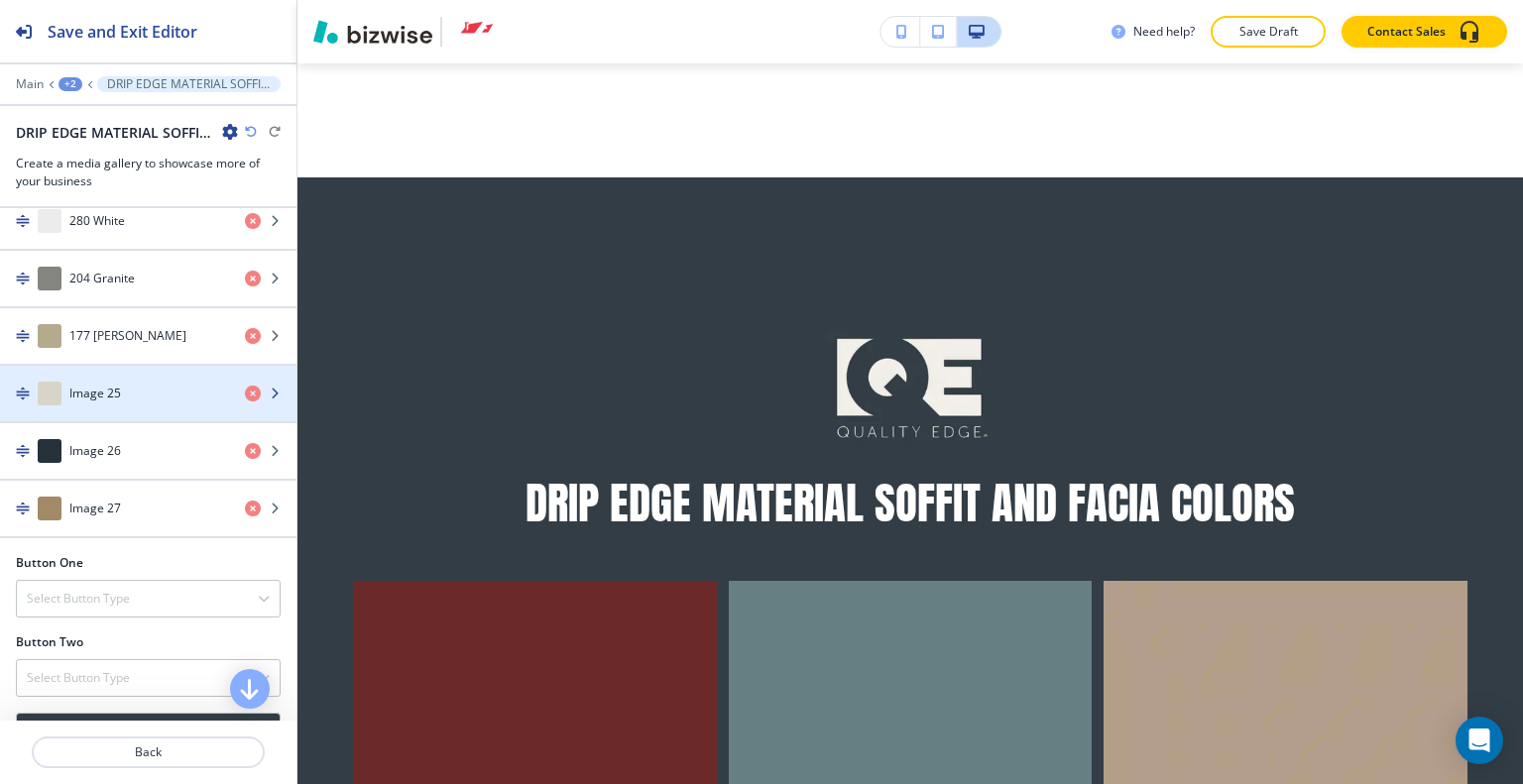 click on "Image 25" at bounding box center (114, 393) 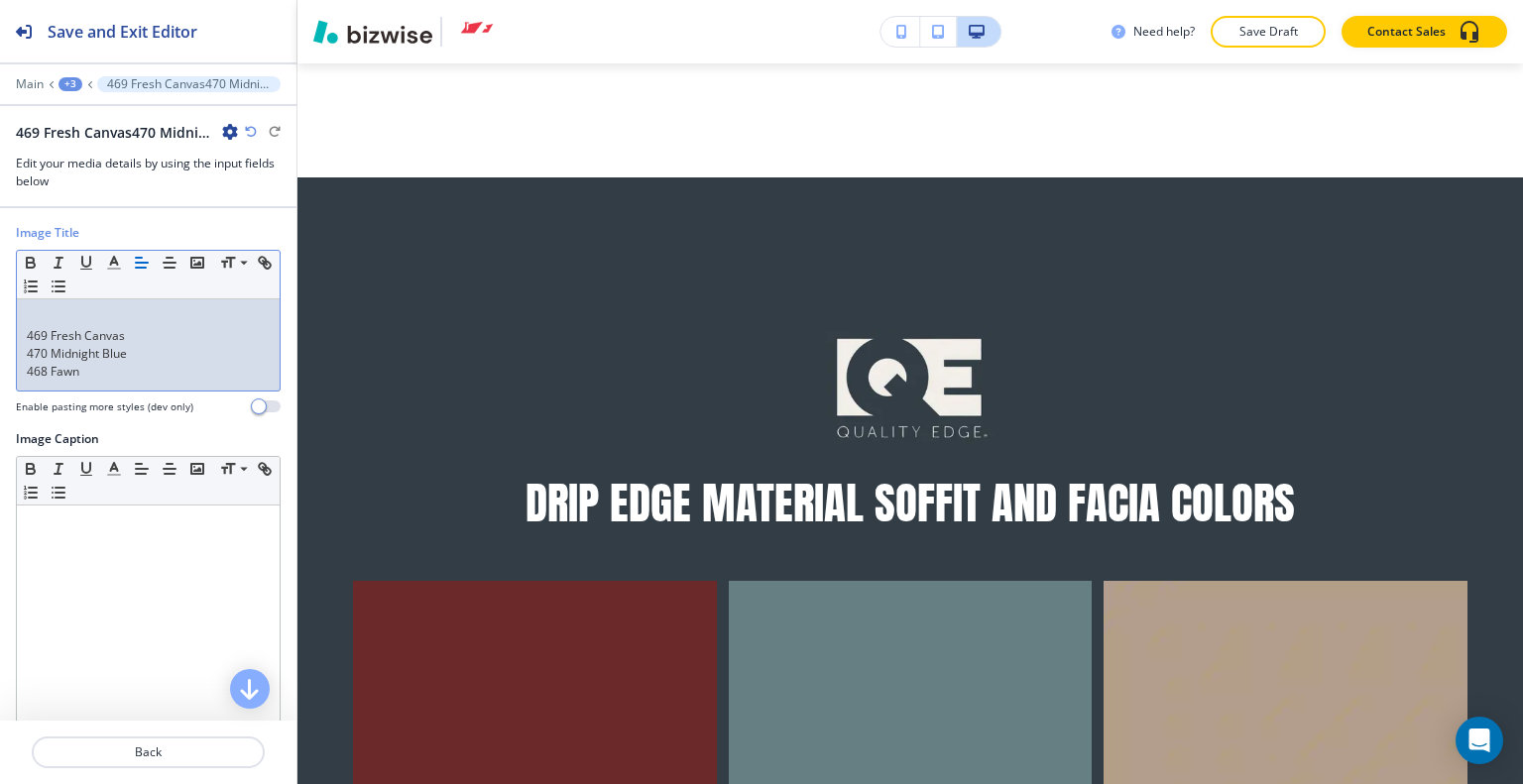 scroll, scrollTop: 0, scrollLeft: 0, axis: both 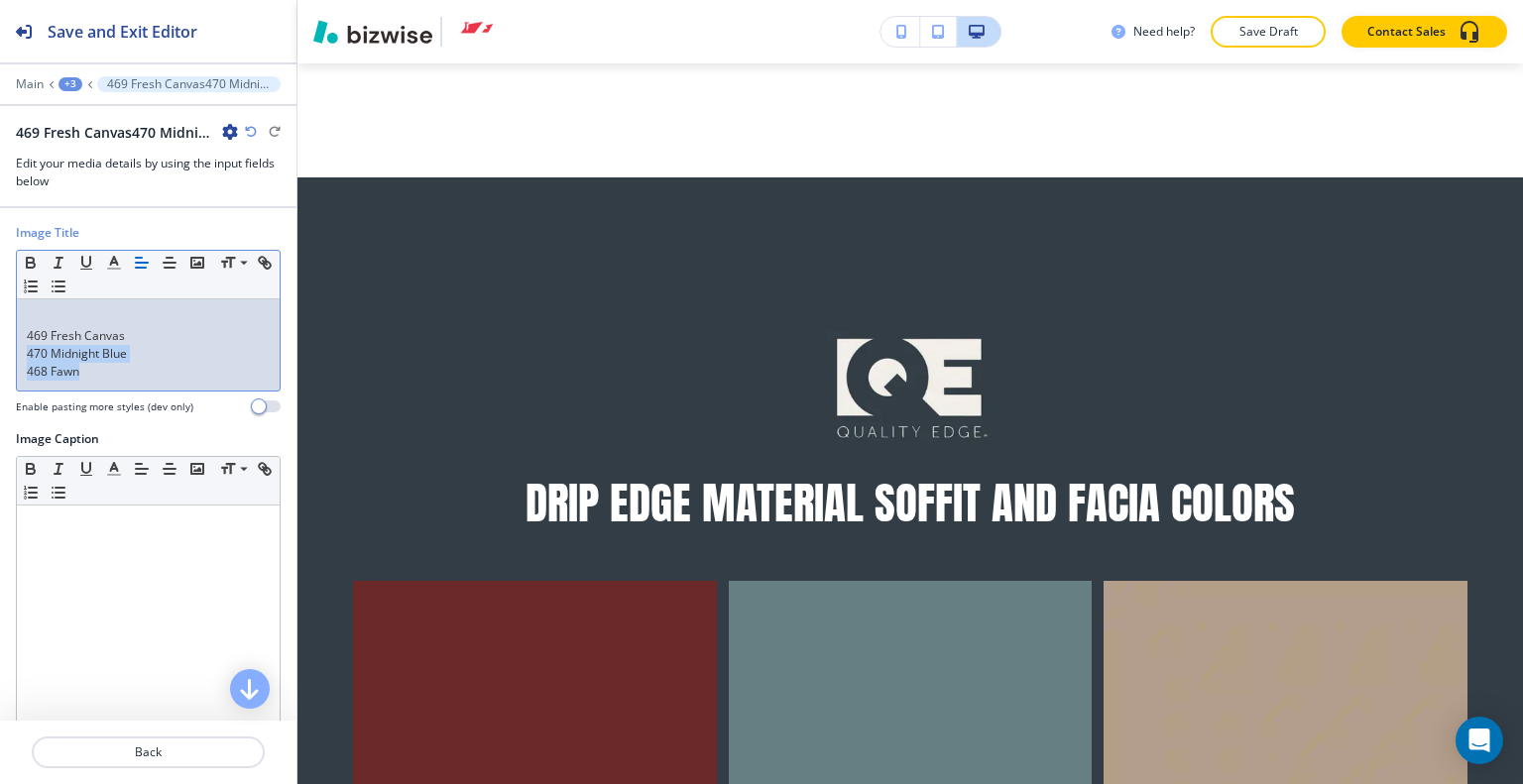 drag, startPoint x: 138, startPoint y: 372, endPoint x: 19, endPoint y: 357, distance: 119.94165 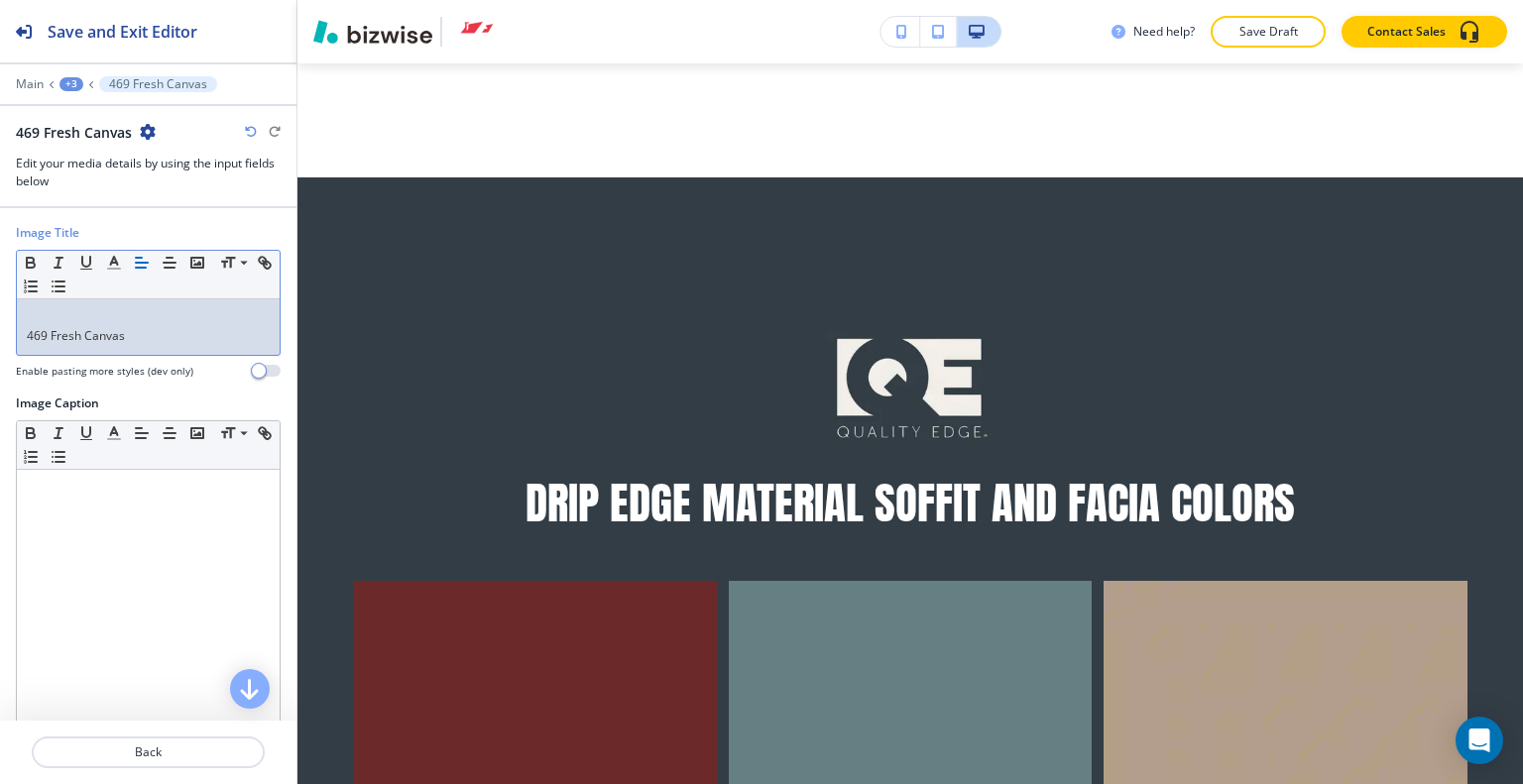 click on "469 Fresh Canvas" at bounding box center [148, 327] 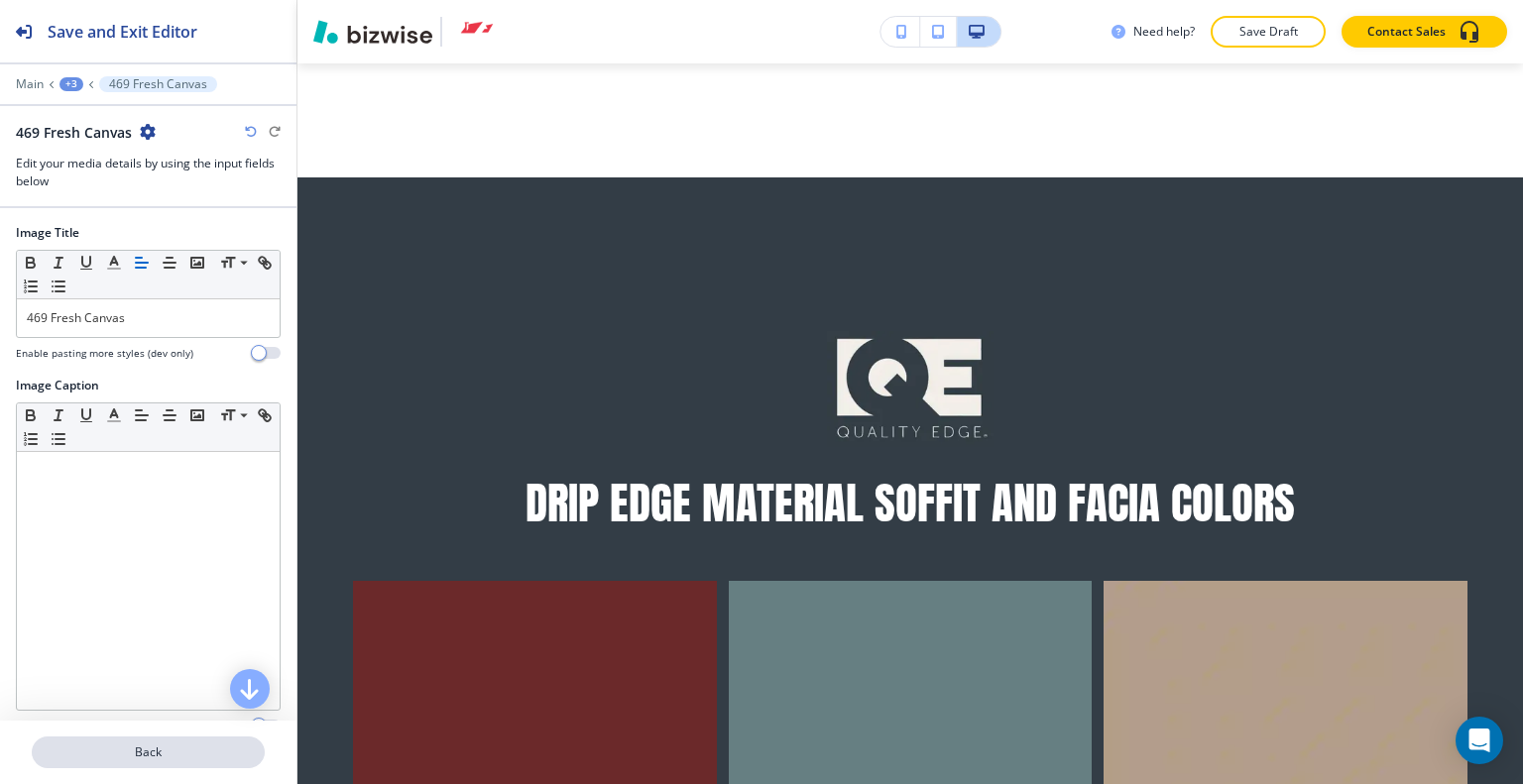 click on "Back" at bounding box center [148, 752] 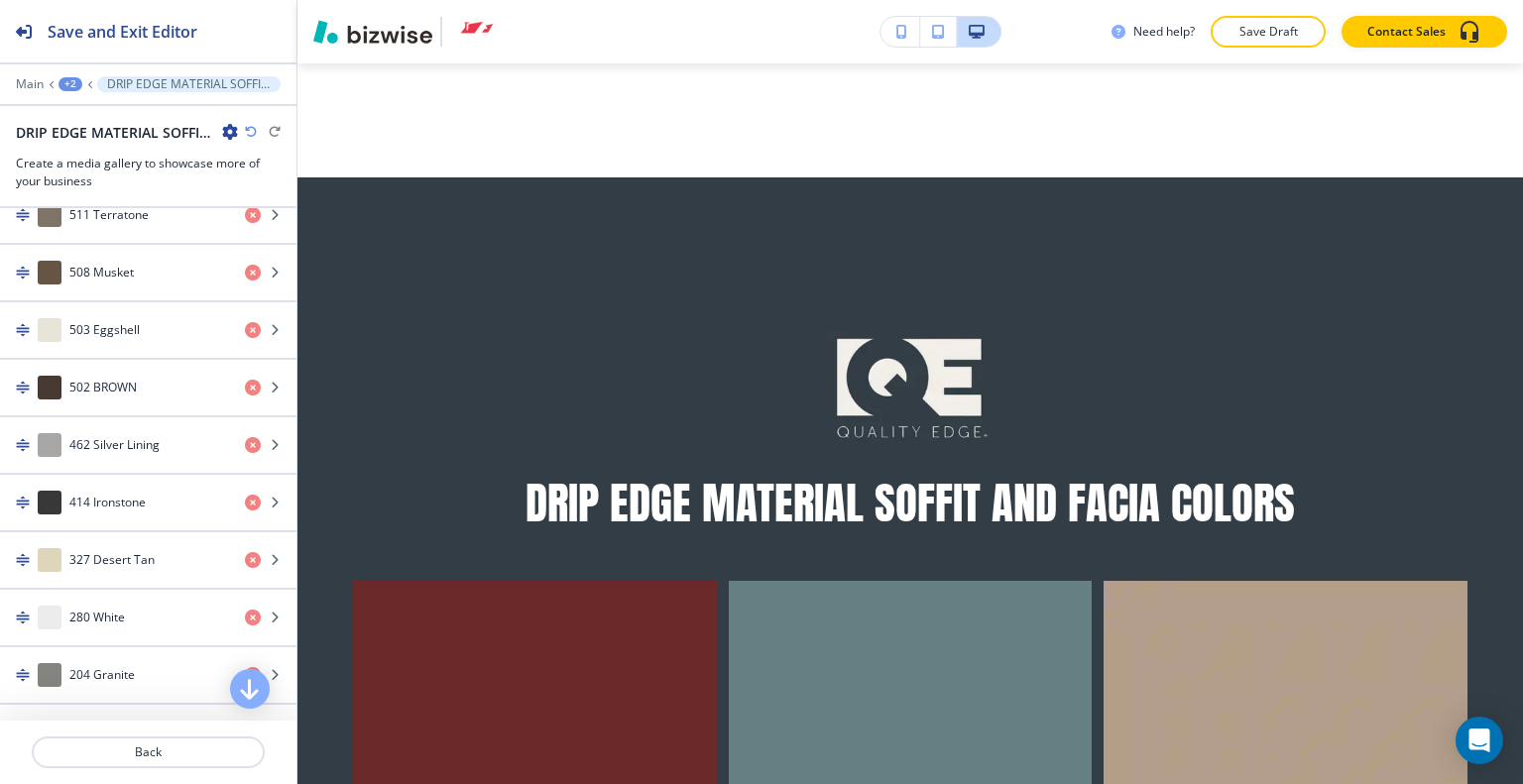 scroll, scrollTop: 2280, scrollLeft: 0, axis: vertical 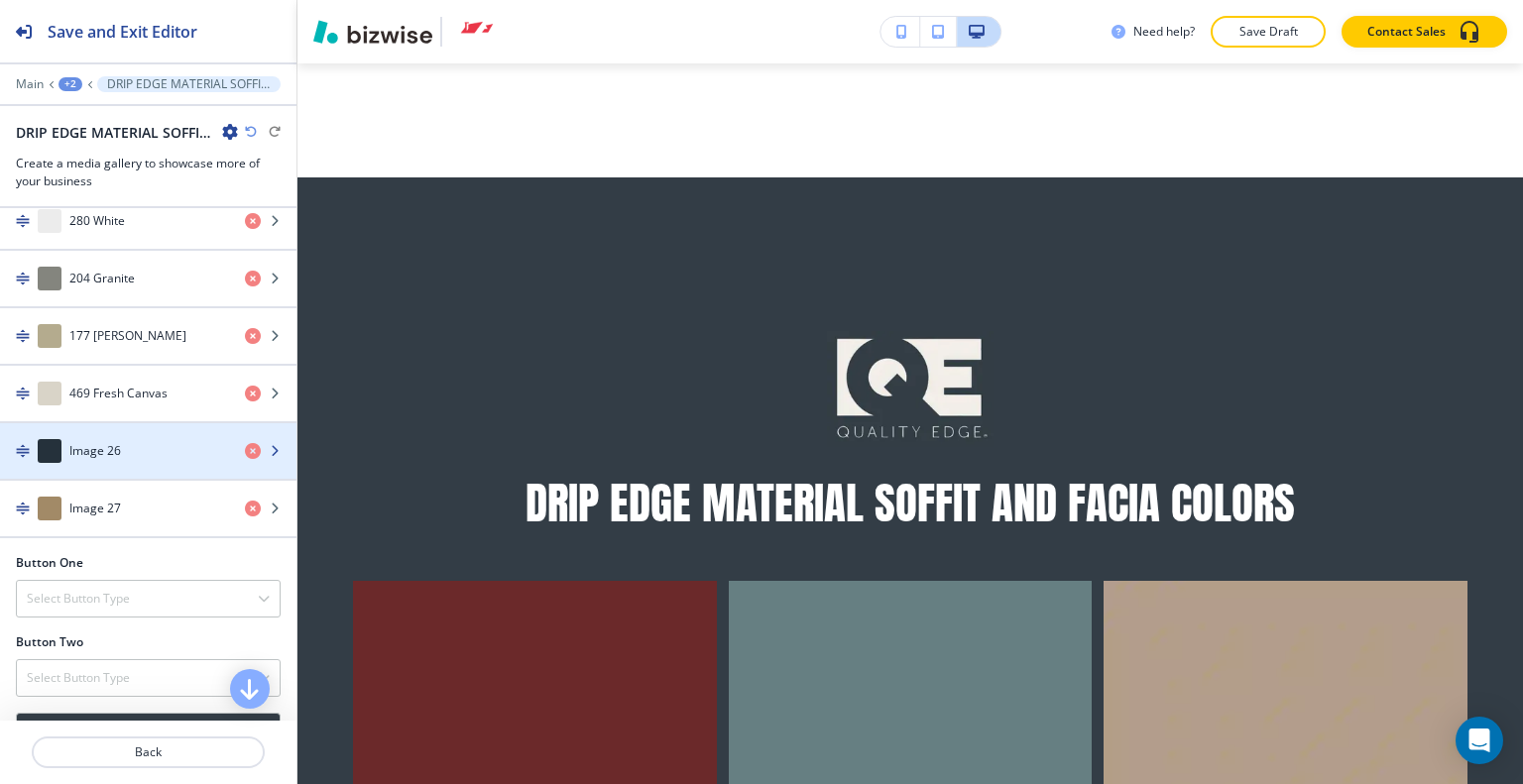 click on "Image 26" at bounding box center (114, 451) 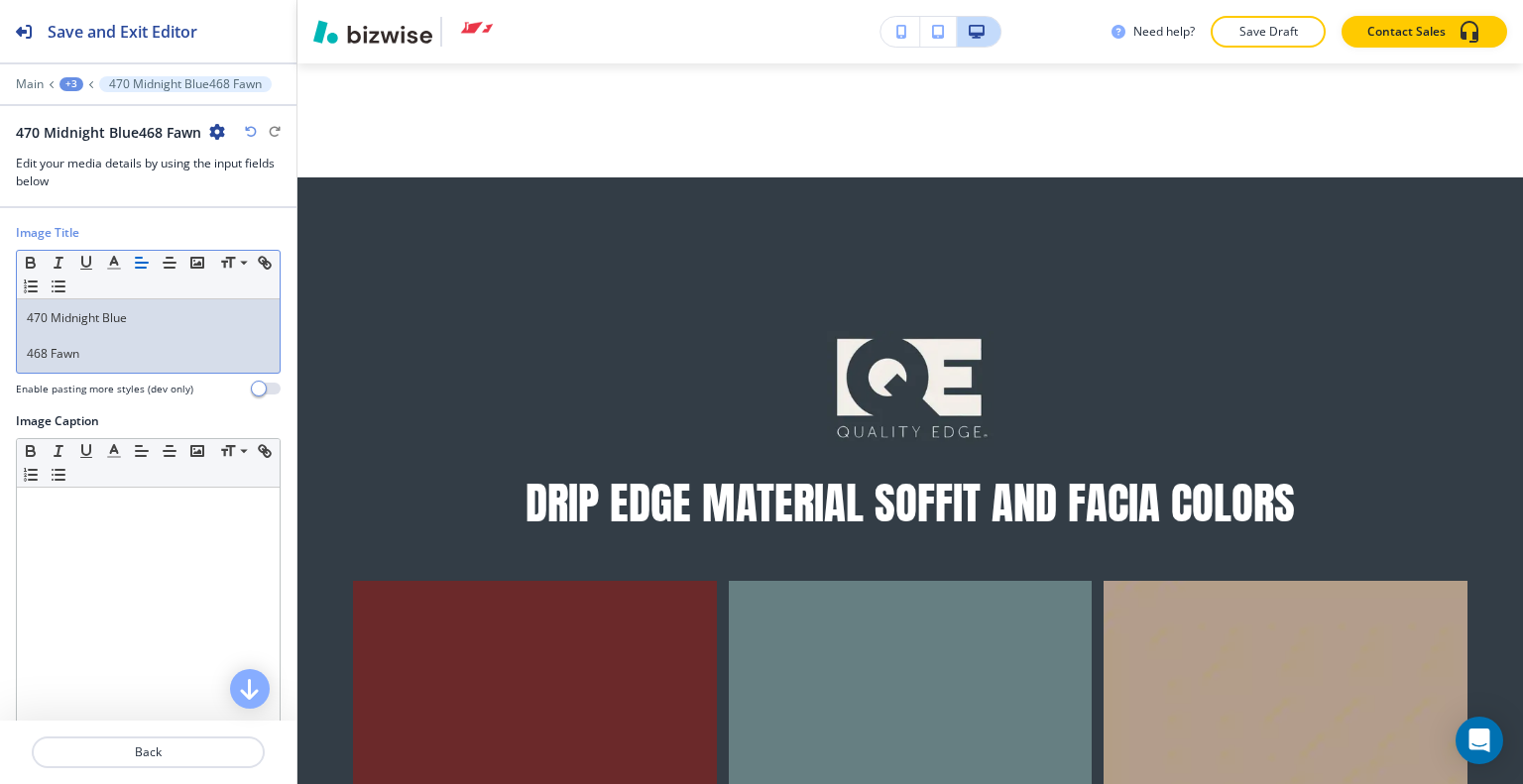scroll, scrollTop: 0, scrollLeft: 0, axis: both 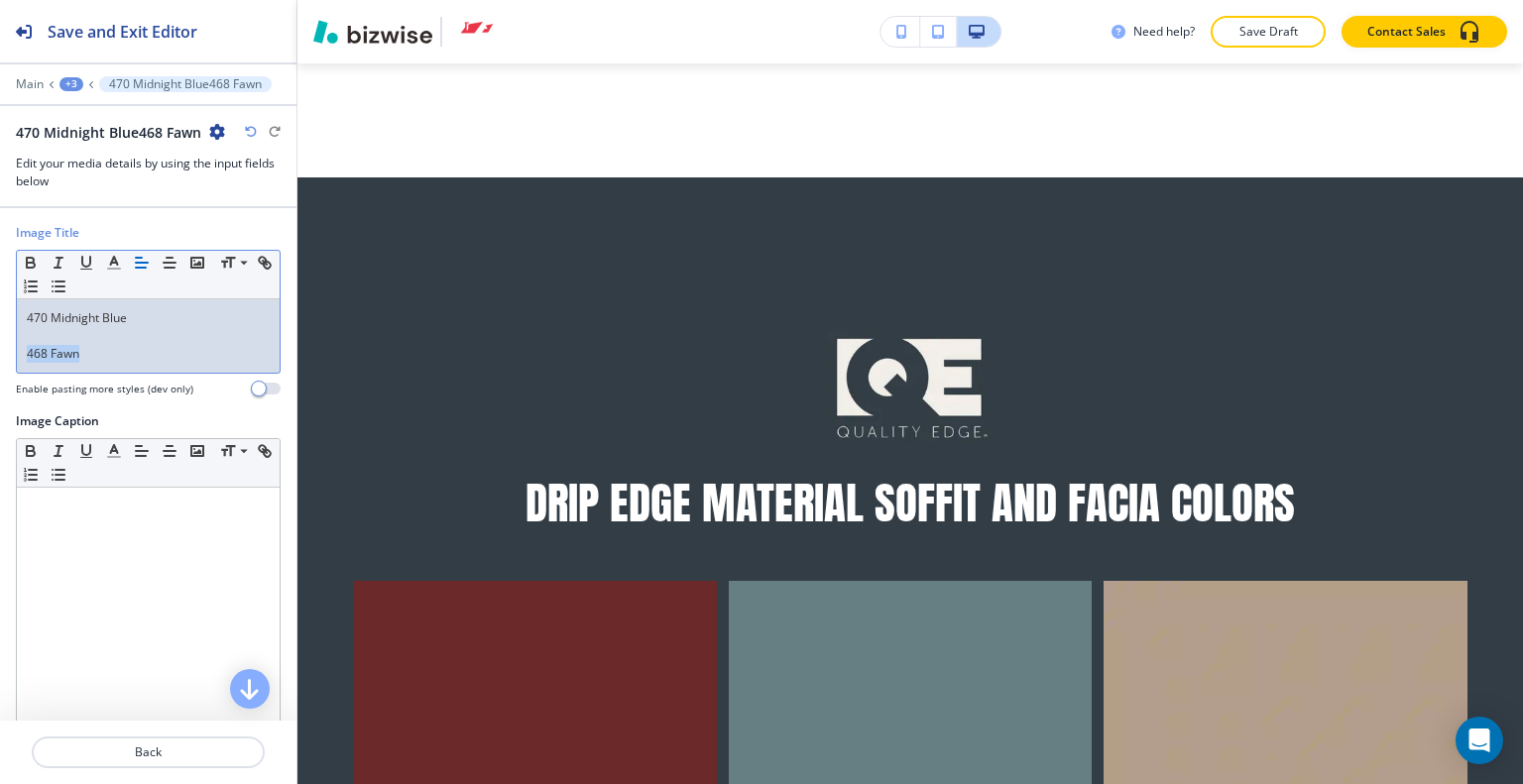 drag, startPoint x: 99, startPoint y: 356, endPoint x: 35, endPoint y: 348, distance: 64.498062 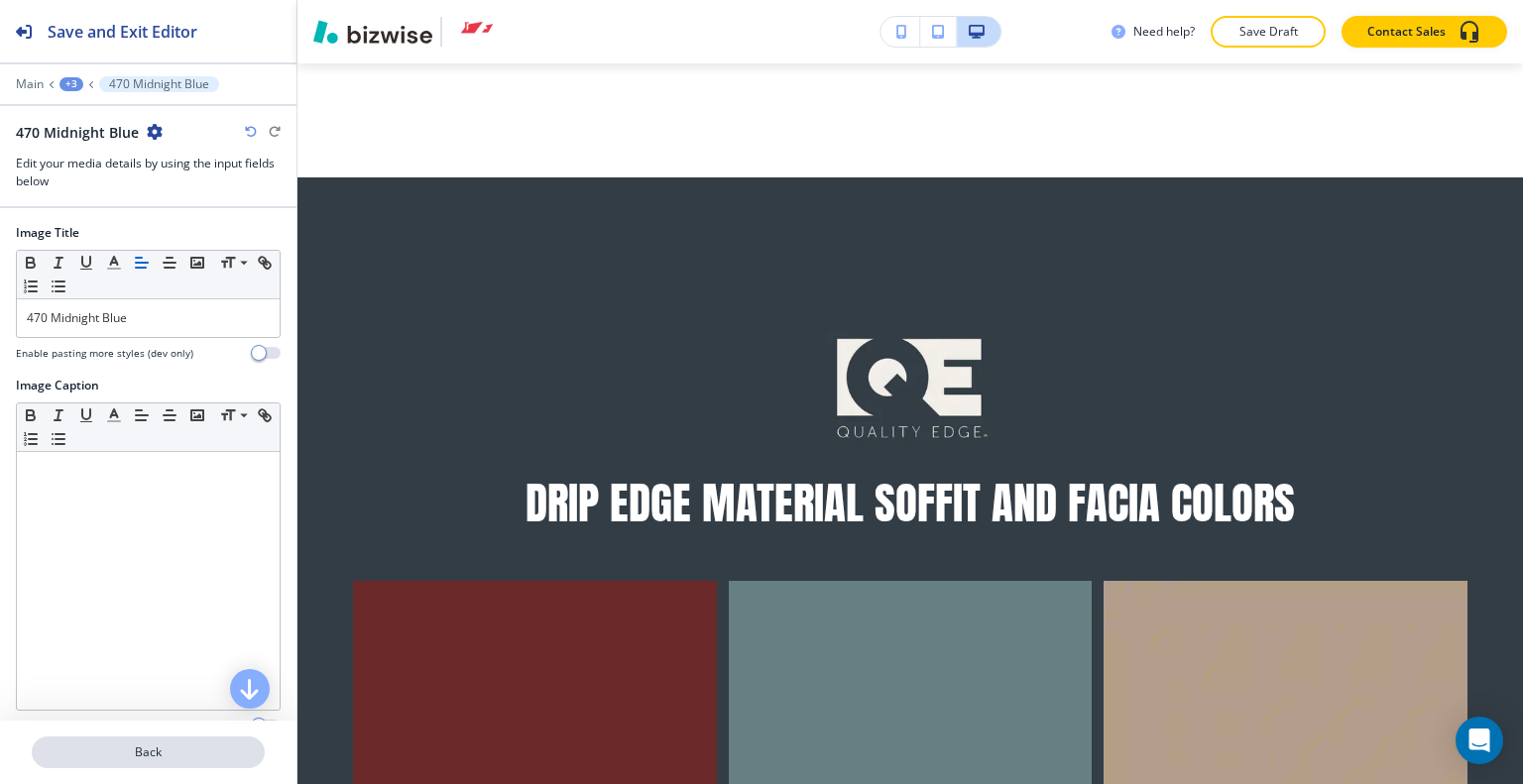 click on "Back" at bounding box center (148, 752) 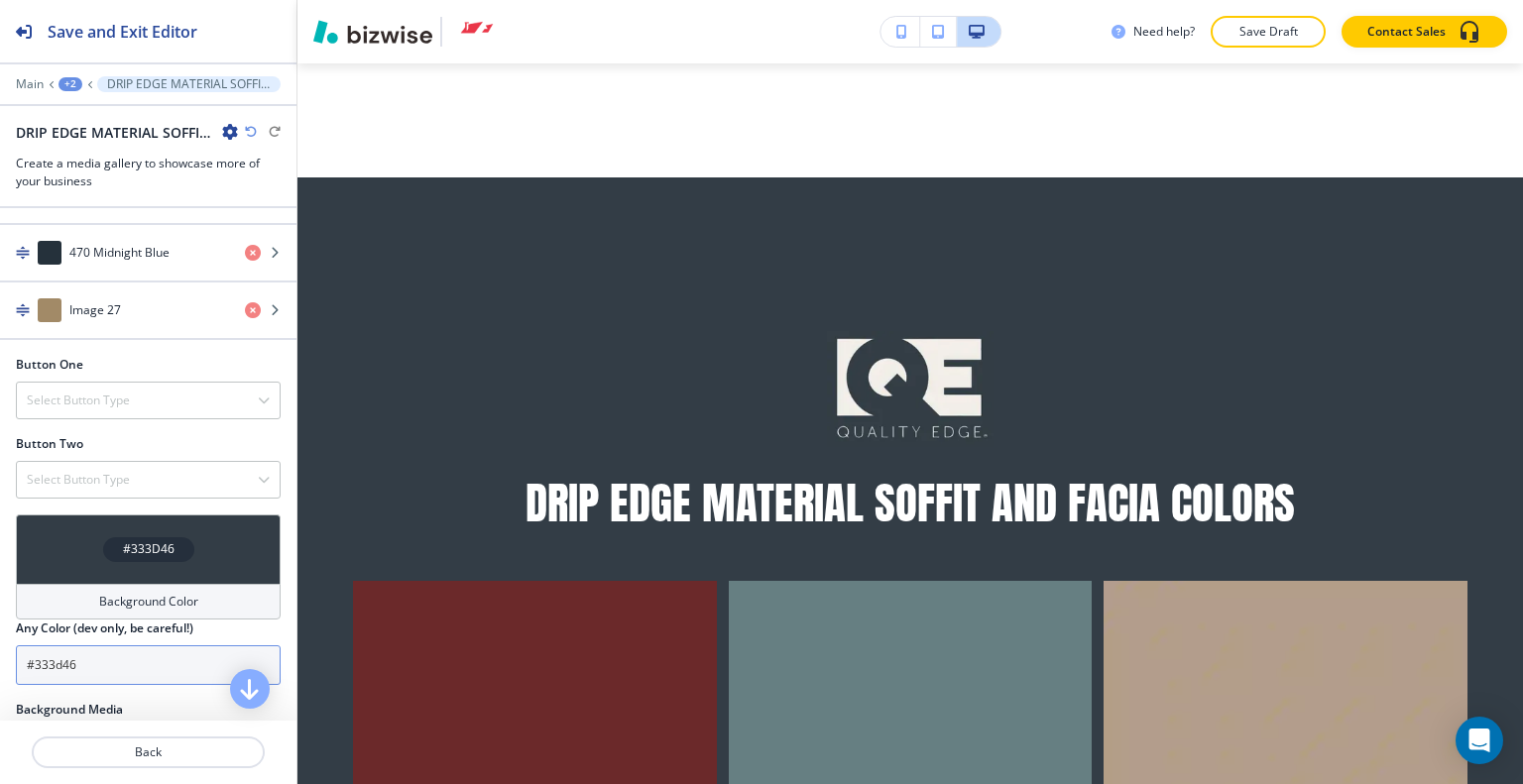scroll, scrollTop: 2280, scrollLeft: 0, axis: vertical 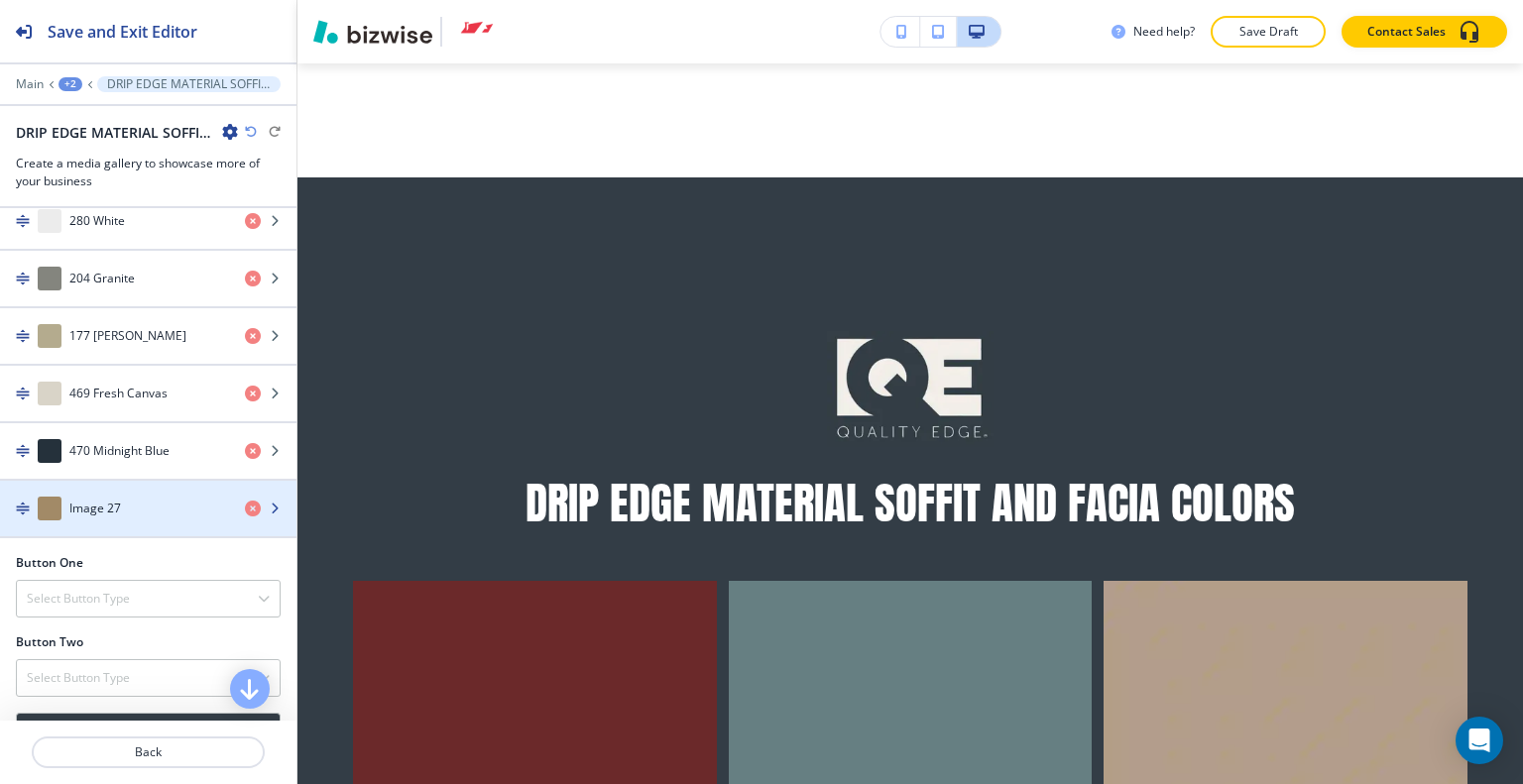 click on "Image 27" at bounding box center (114, 508) 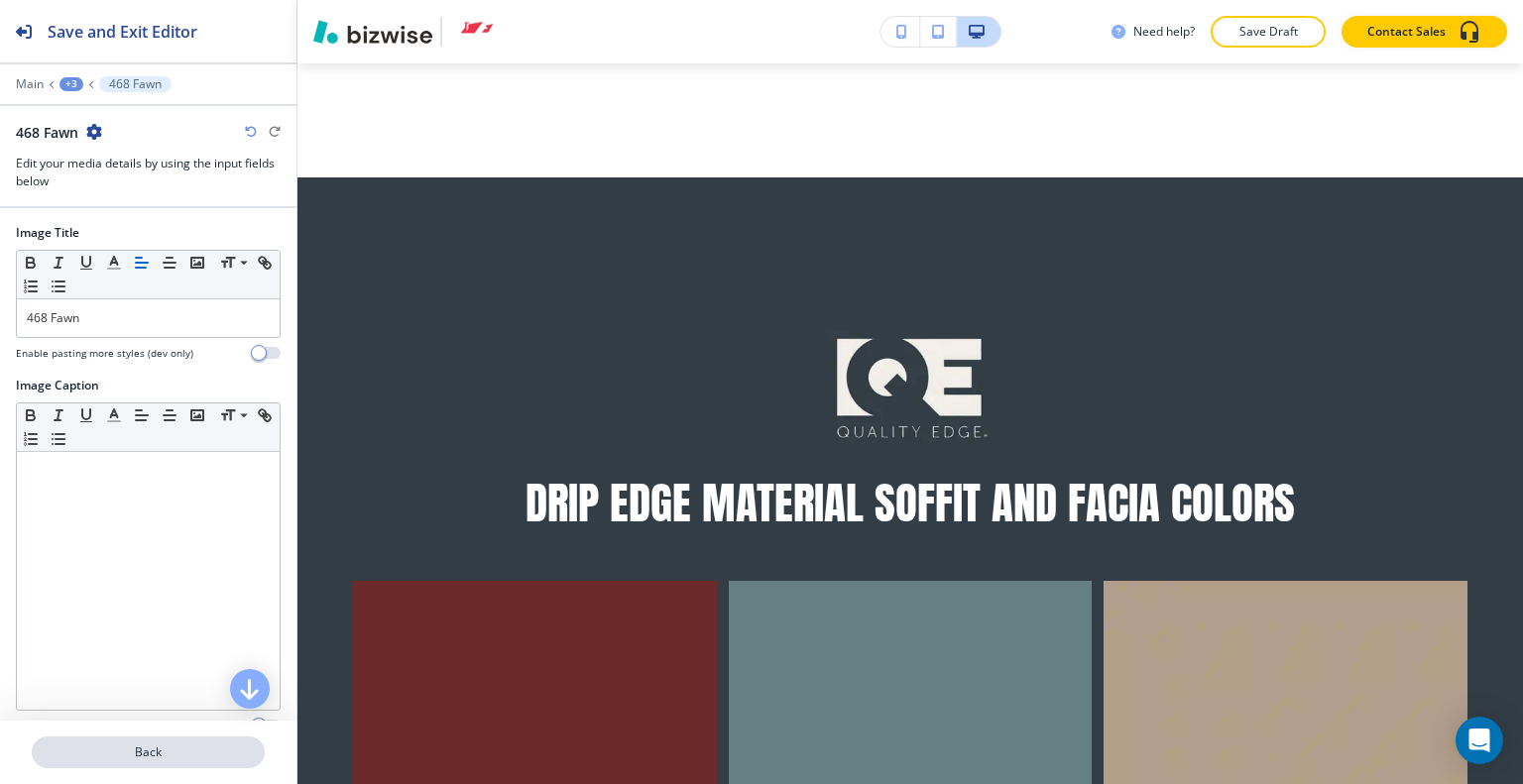 click on "Back" at bounding box center (148, 752) 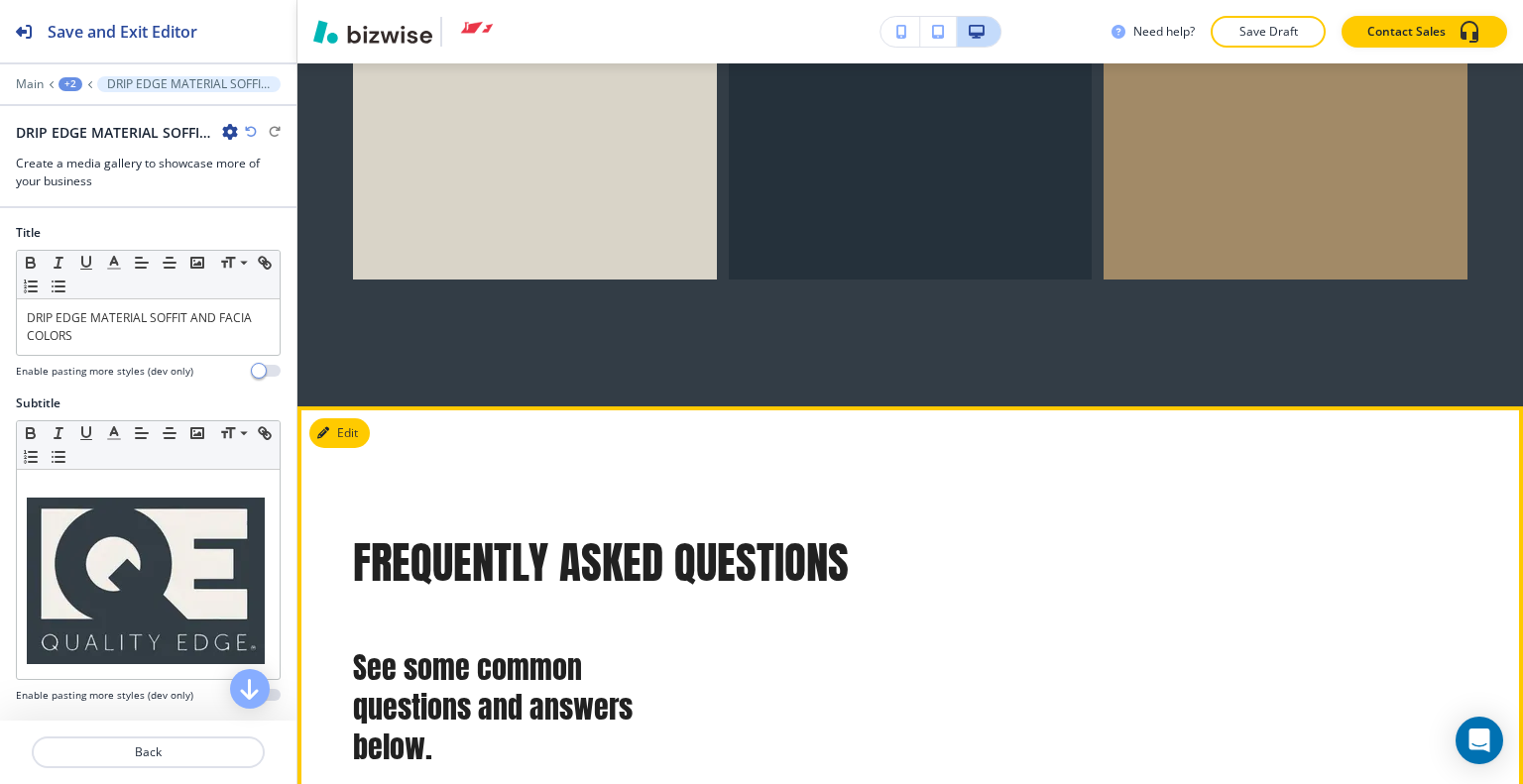 scroll, scrollTop: 19162, scrollLeft: 0, axis: vertical 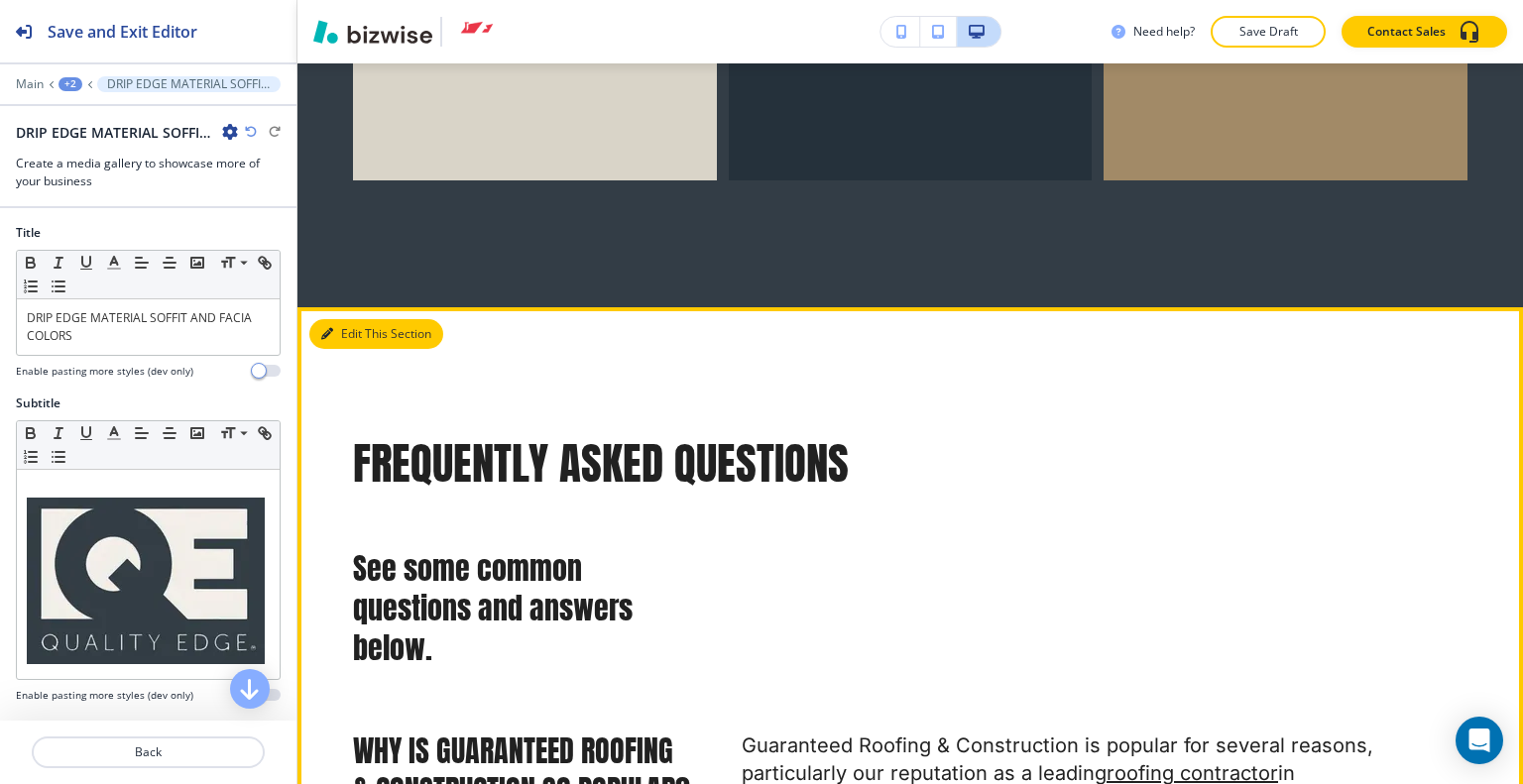 click on "Edit This Section" at bounding box center (376, 334) 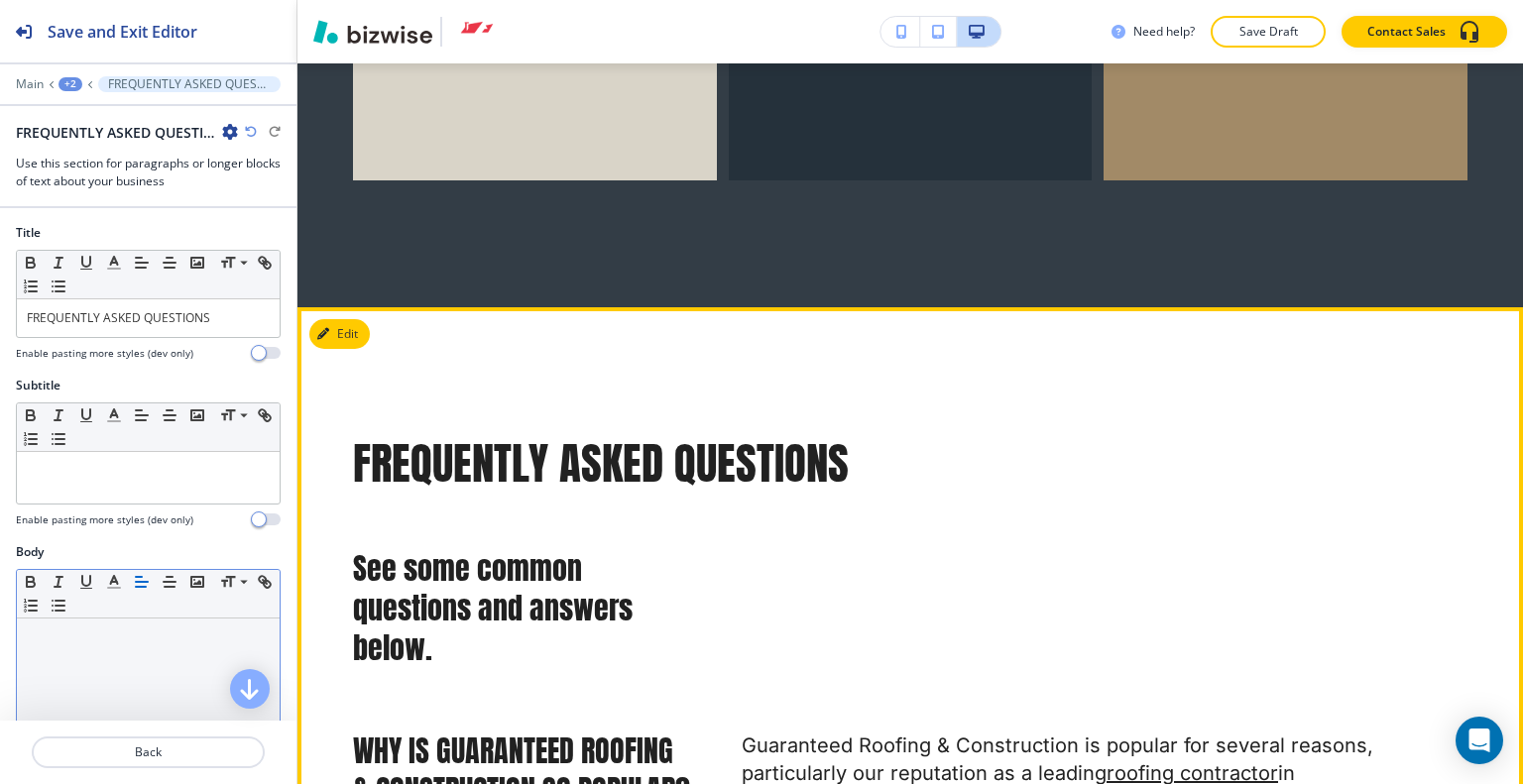 scroll, scrollTop: 19146, scrollLeft: 0, axis: vertical 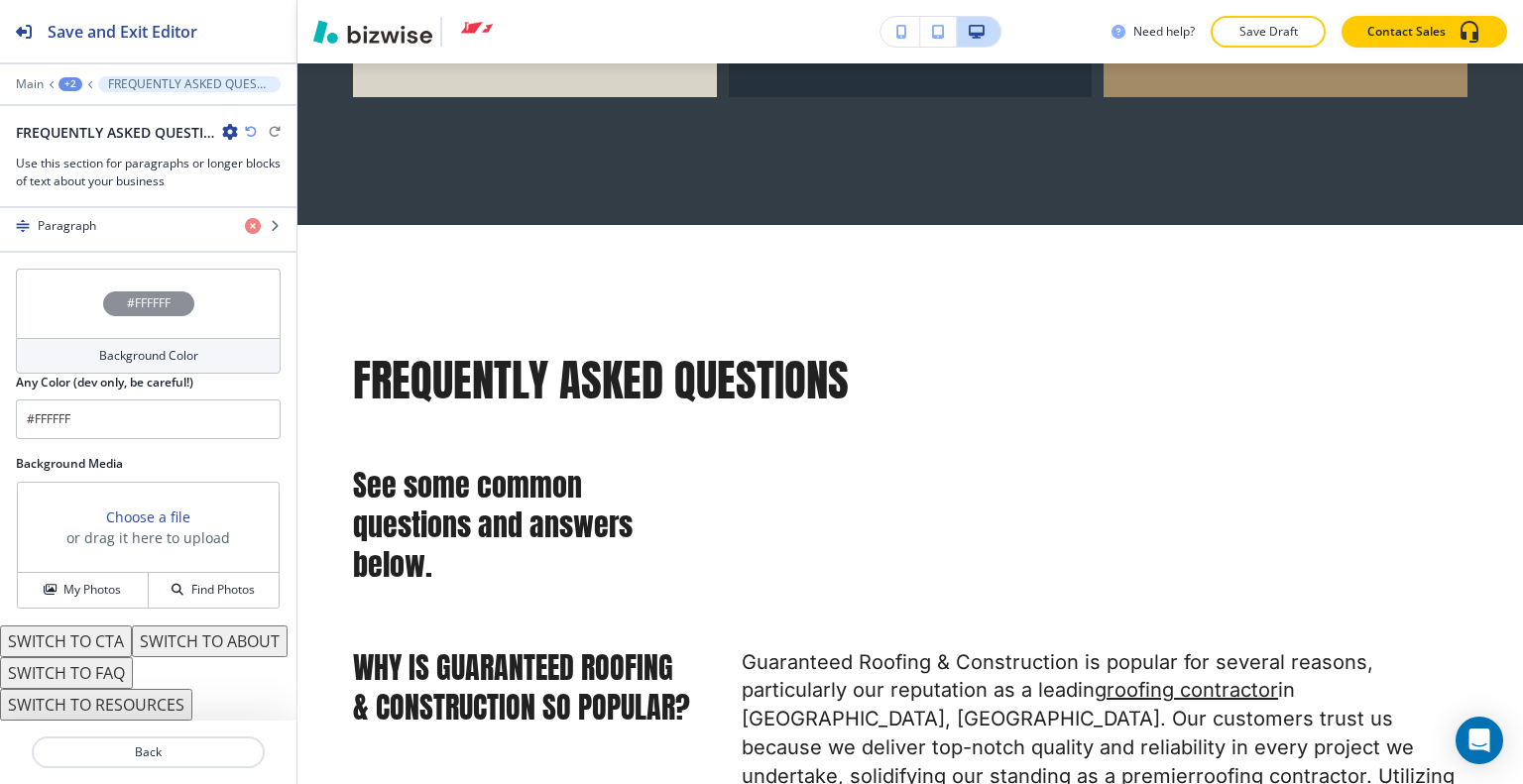 click on "SWITCH TO FAQ" at bounding box center (66, 673) 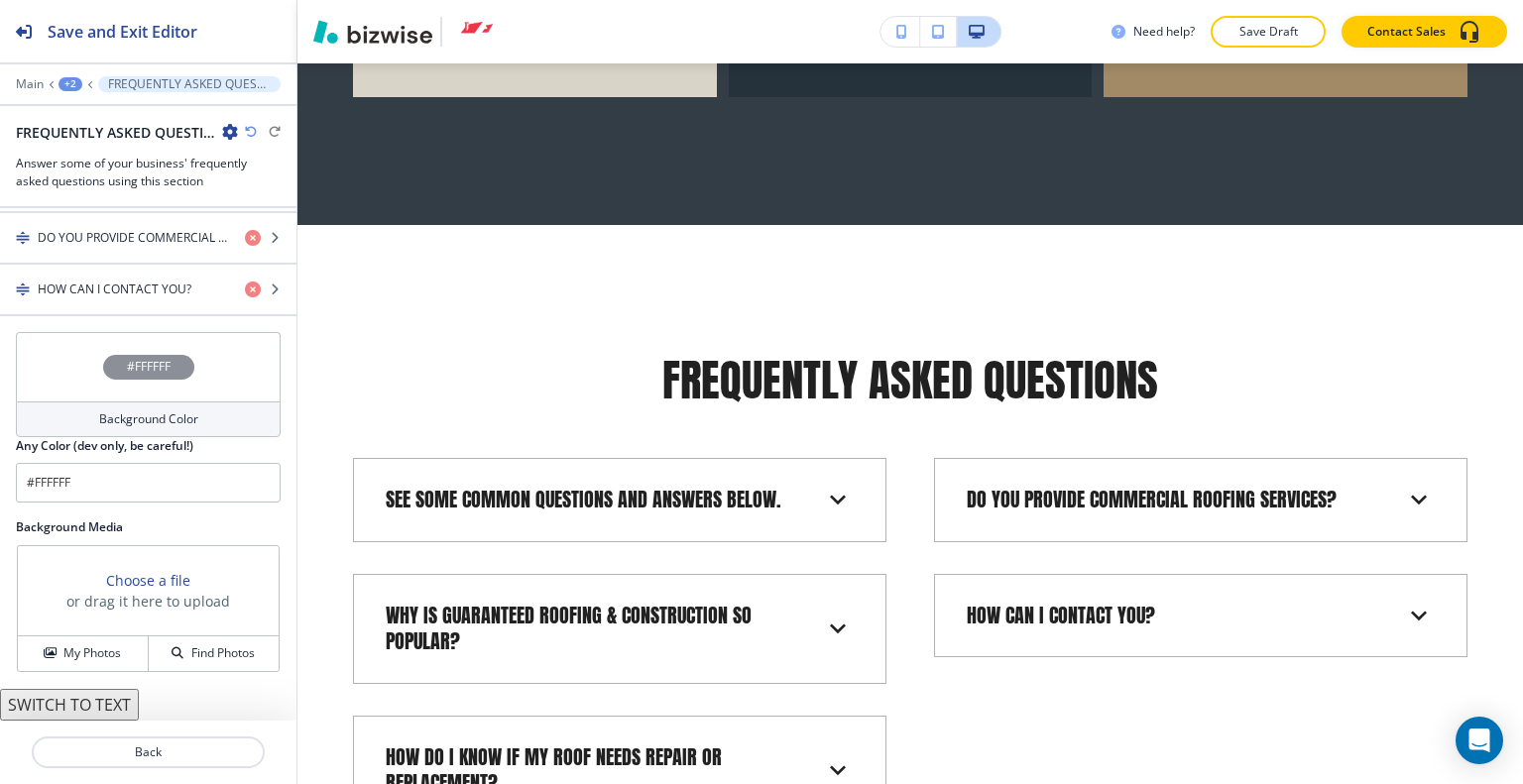 scroll, scrollTop: 926, scrollLeft: 0, axis: vertical 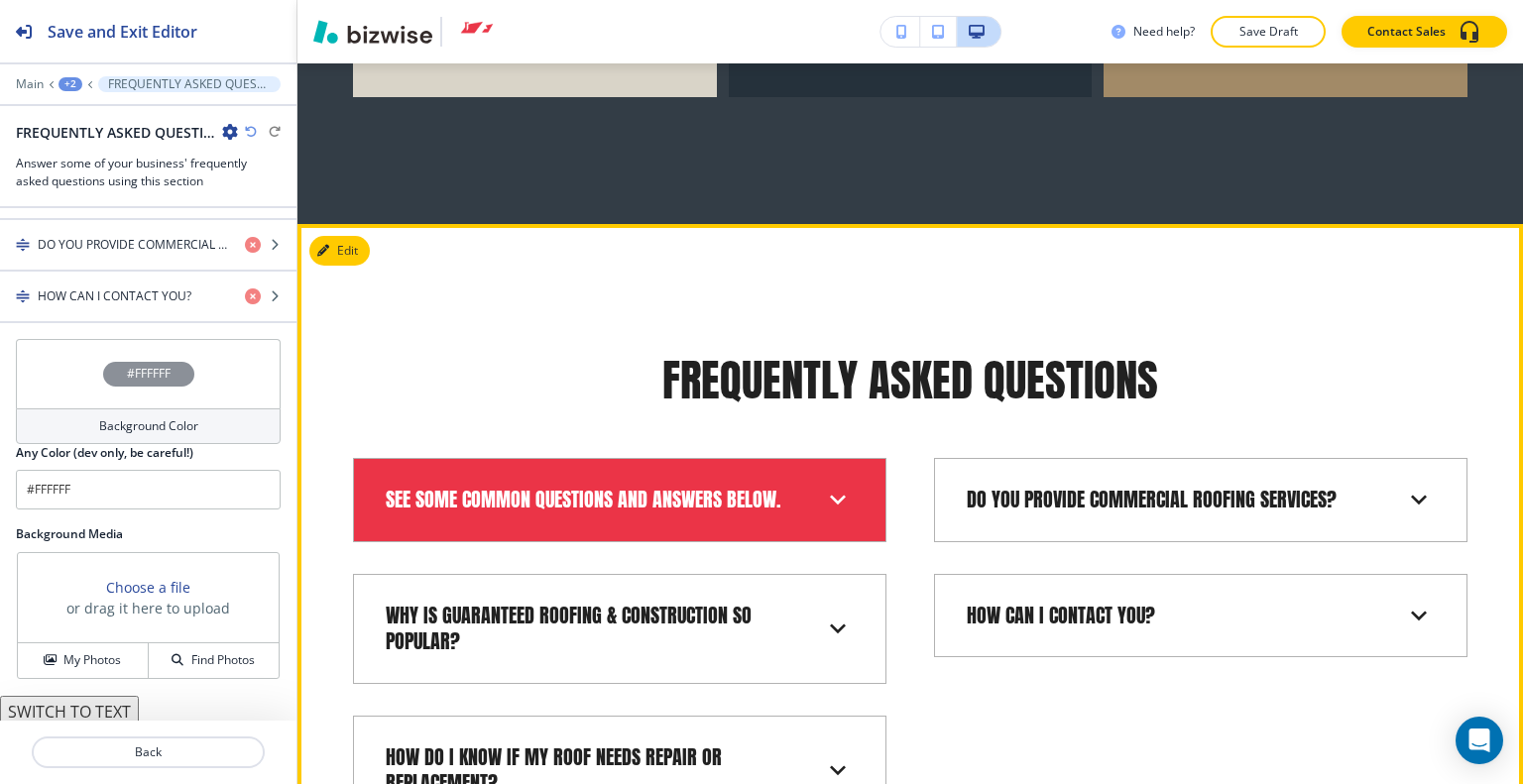 click on "See some common questions and answers below." at bounding box center [620, 500] 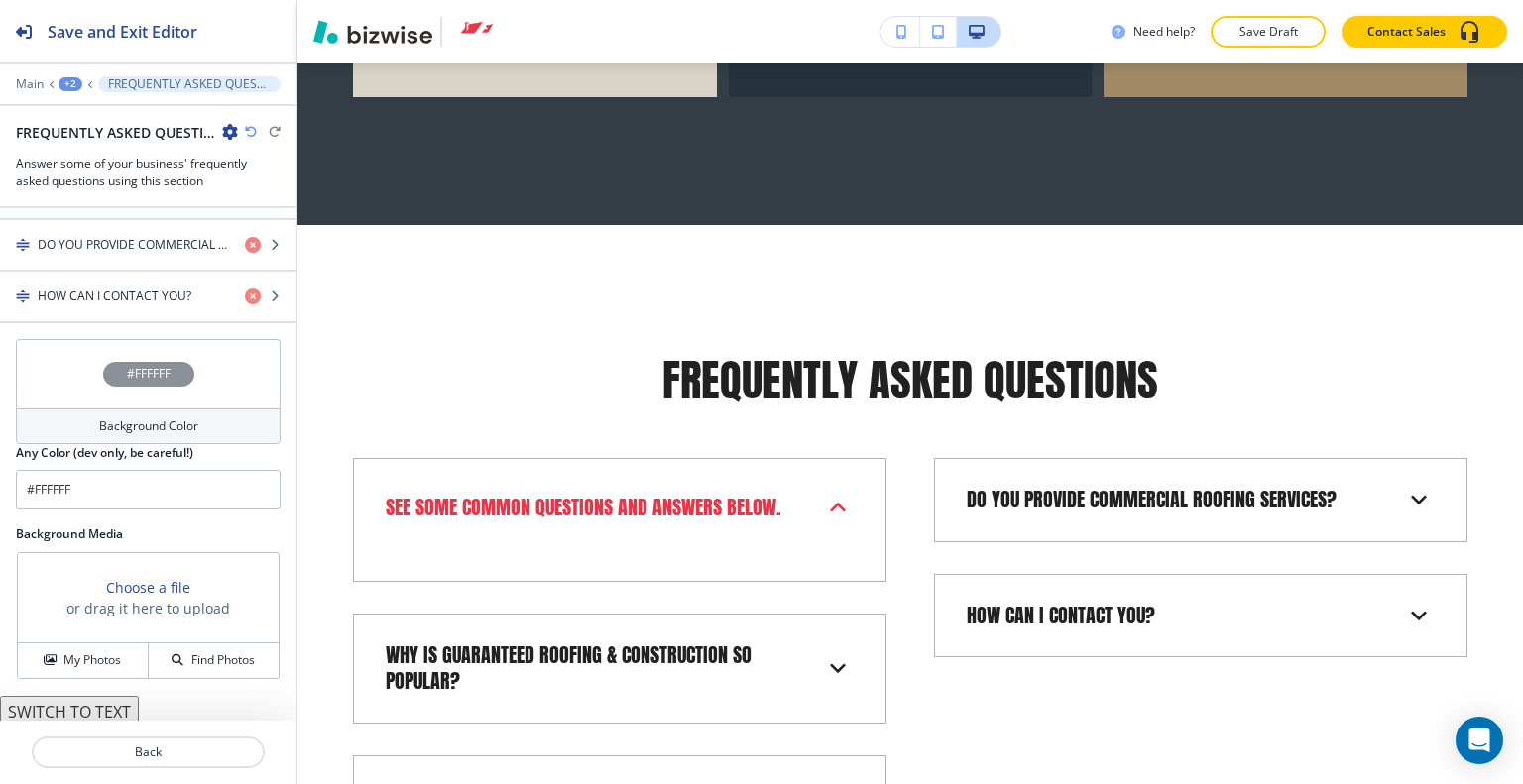 click on "Edit FREQUENTLY ASKED QUESTIONS See some common questions and answers below. WHY IS GUARANTEED ROOFING & CONSTRUCTION SO POPULAR? Guaranteed Roofing & Construction is popular for several reasons, particularly our reputation as a leading  roofing contractor  in [GEOGRAPHIC_DATA], [GEOGRAPHIC_DATA]. Our customers trust us because we deliver top-notch quality and reliability in every project we undertake, solidifying our standing as a premier  roofing contractor . Utilizing the latest materials and techniques ensures durability and efficiency, which sets us apart as a  roofing contractor  of choice. Our skilled team of  roofing contractors  is committed to exceeding customer expectations and providing personalized solutions for each project. Our exceptional customer service and unwavering commitment to excellence further reinforce our popularity as a preferred  roofing contractor . HOW DO I KNOW IF MY ROOF NEEDS REPAIR OR REPLACEMENT? DO YOU PROVIDE COMMERCIAL ROOFING SERVICES? HOW CAN I CONTACT YOU? You can reach out to us by calling" at bounding box center (910, 576) 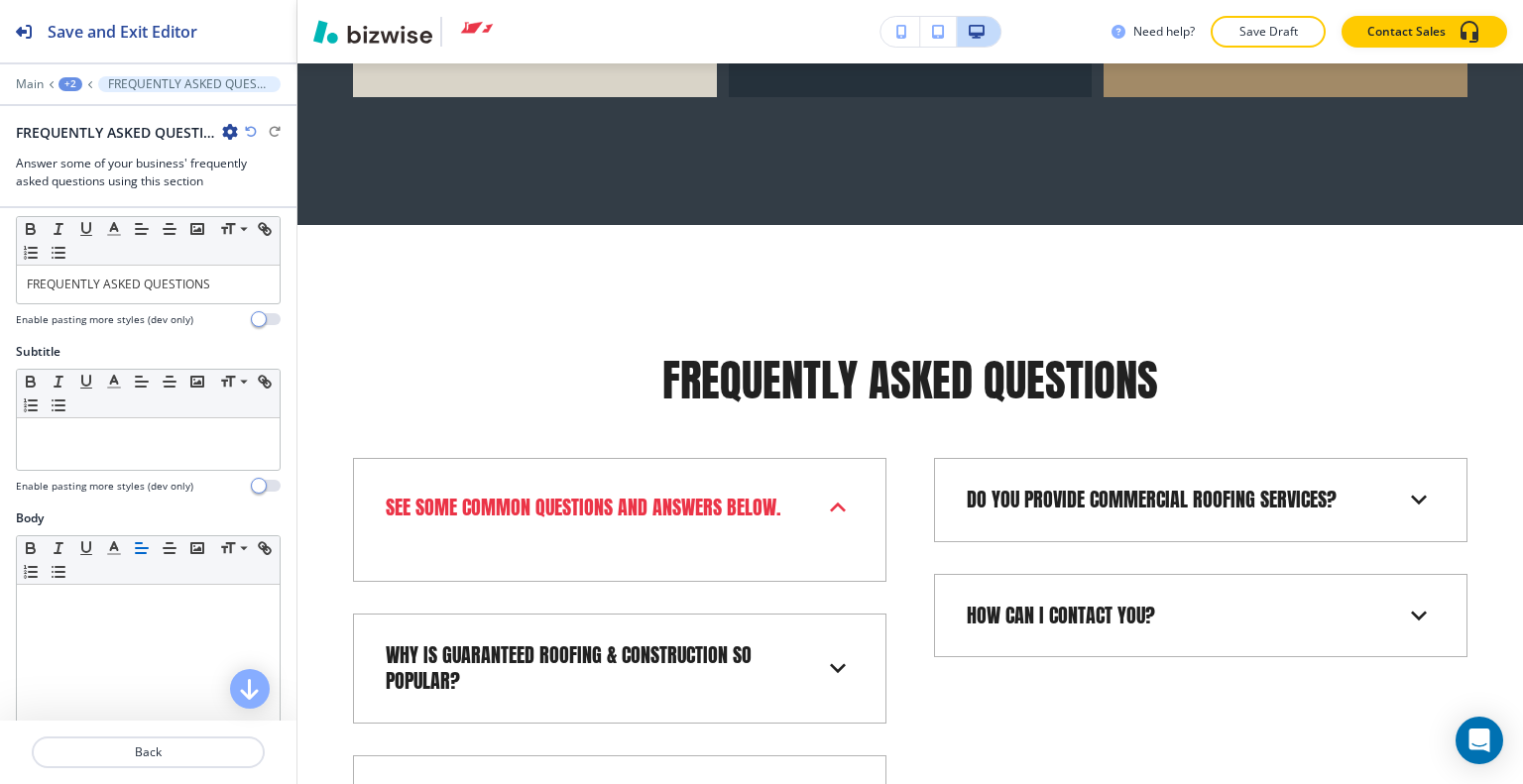 scroll, scrollTop: 0, scrollLeft: 0, axis: both 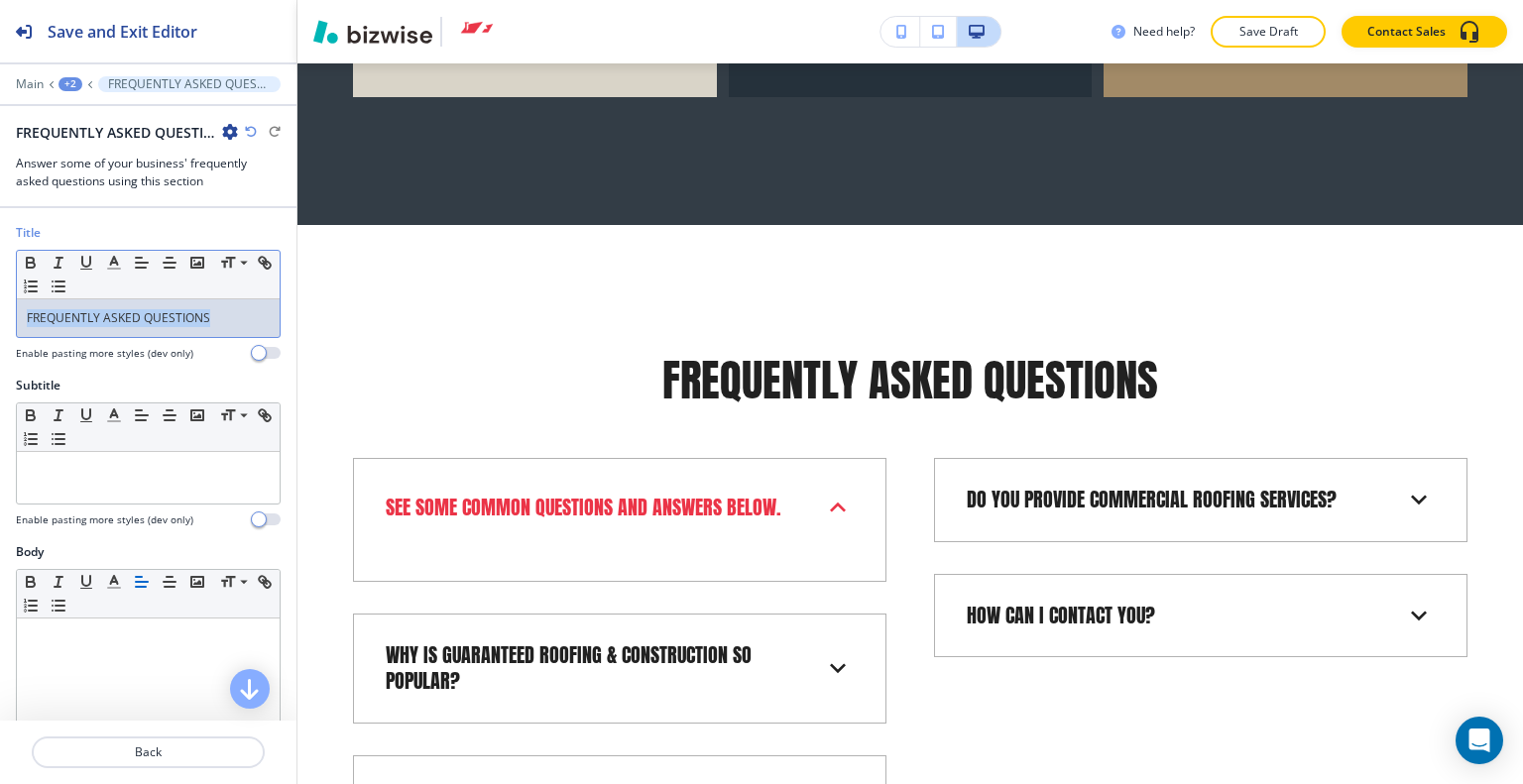 drag, startPoint x: 220, startPoint y: 316, endPoint x: 0, endPoint y: 325, distance: 220.18401 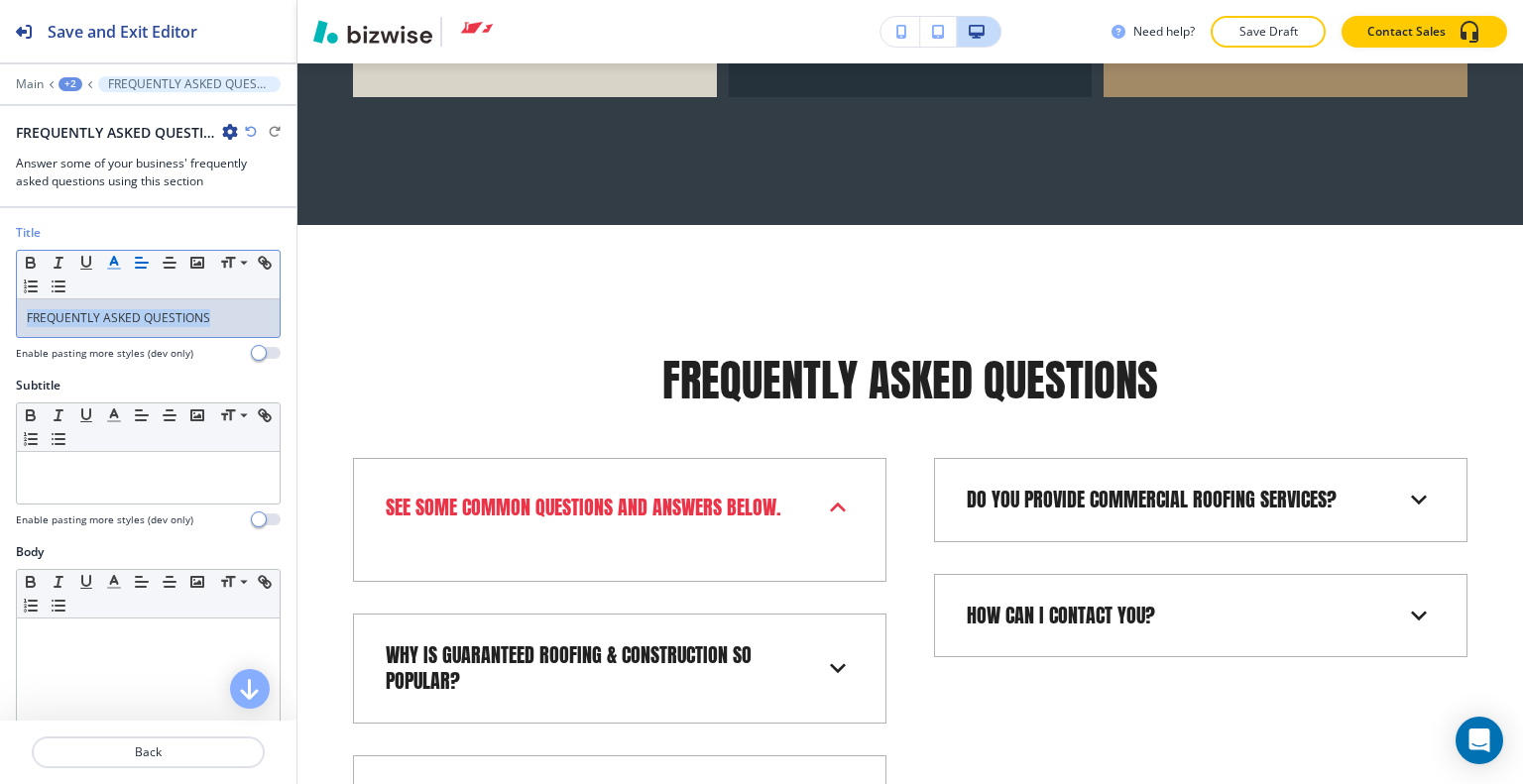 click 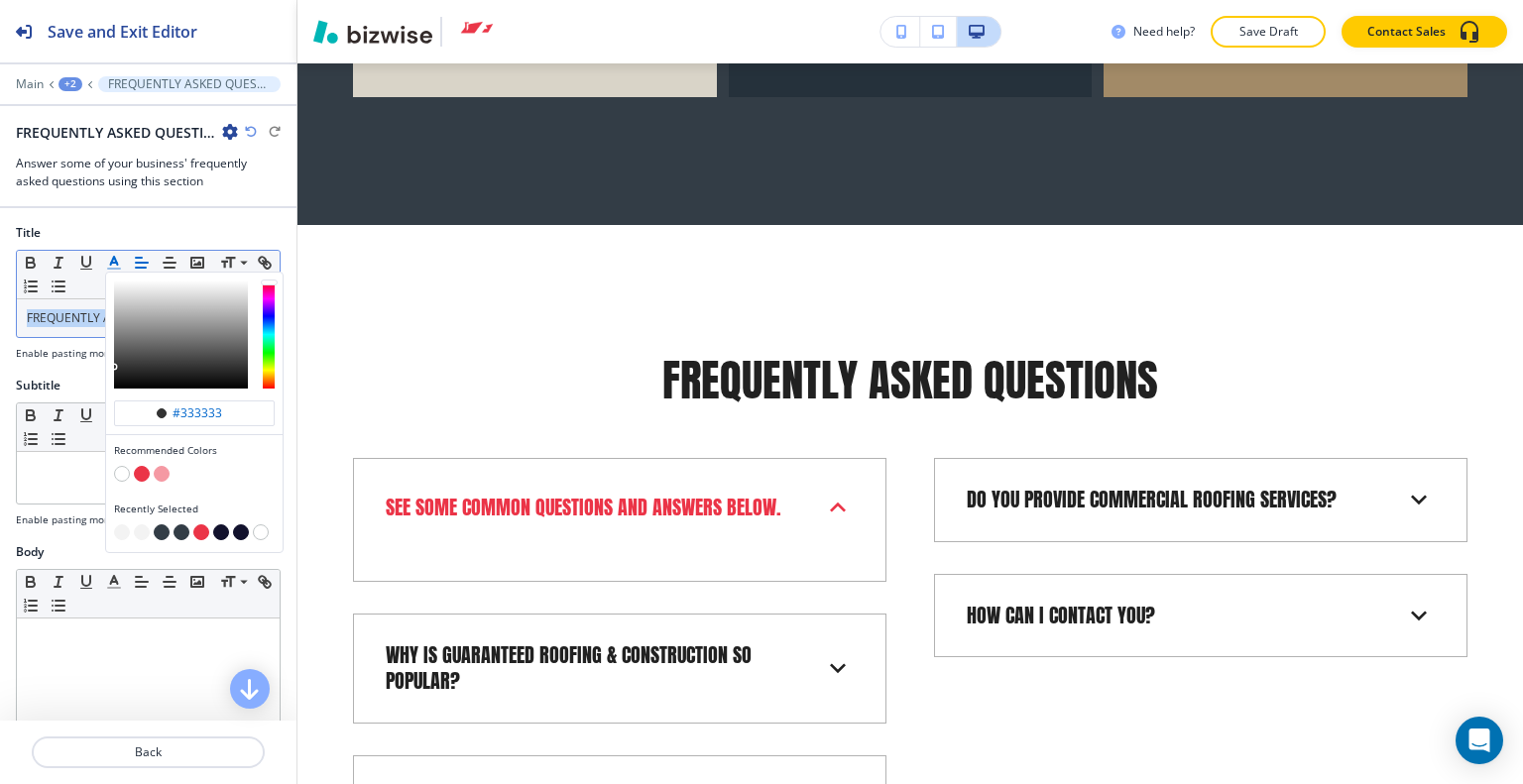 click at bounding box center (142, 474) 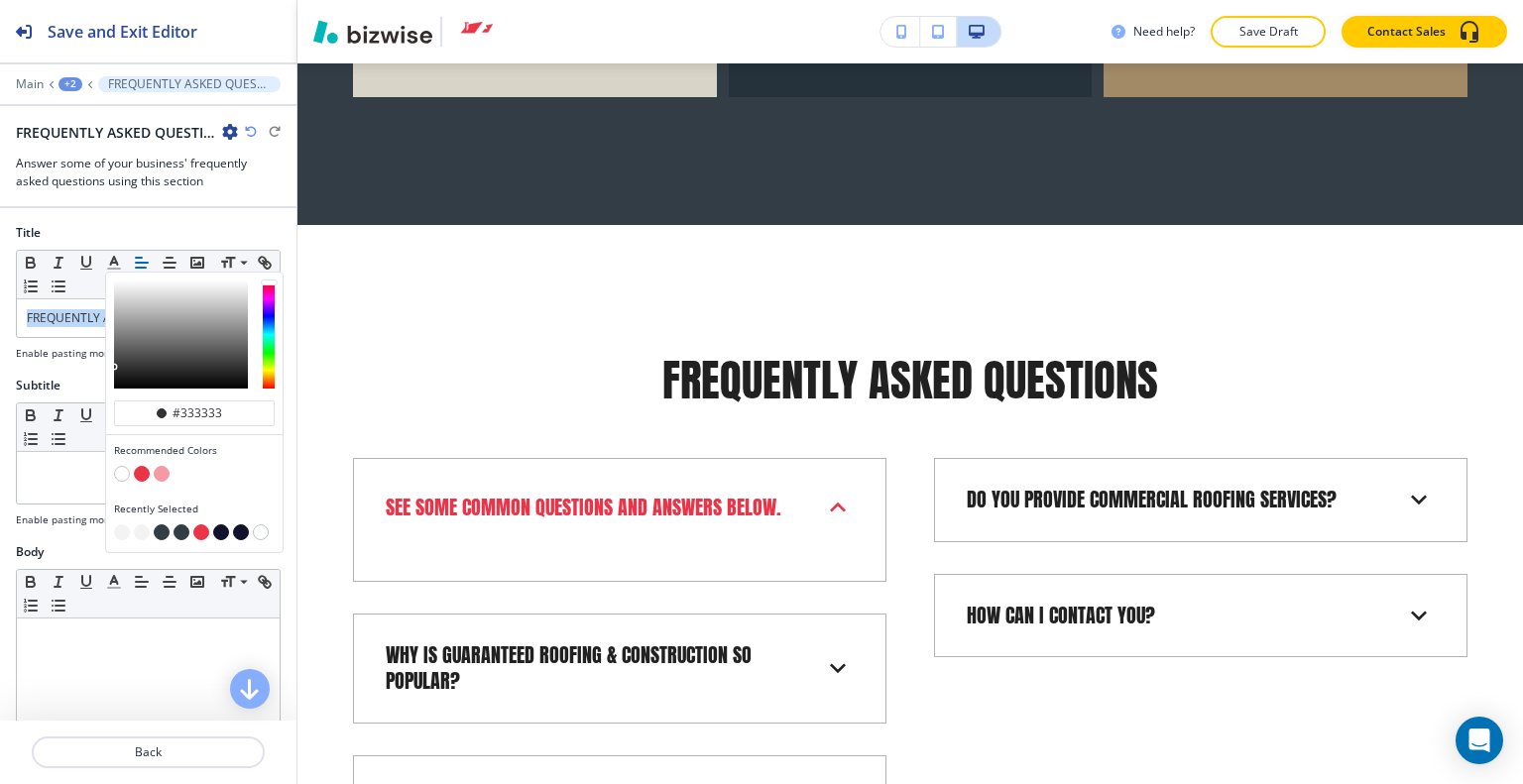 type on "#eb3447" 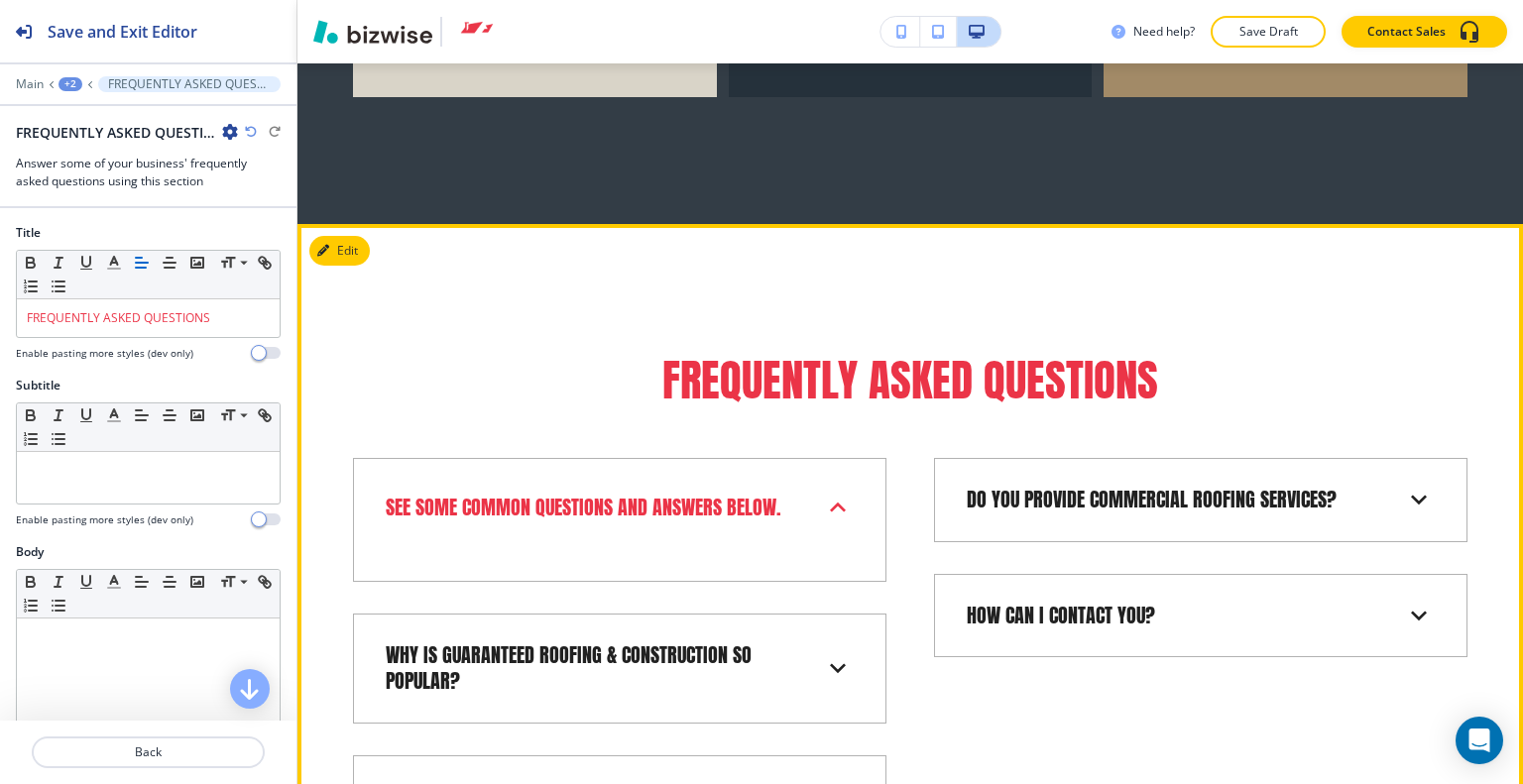 click on "FREQUENTLY ASKED QUESTIONS" at bounding box center (910, 381) 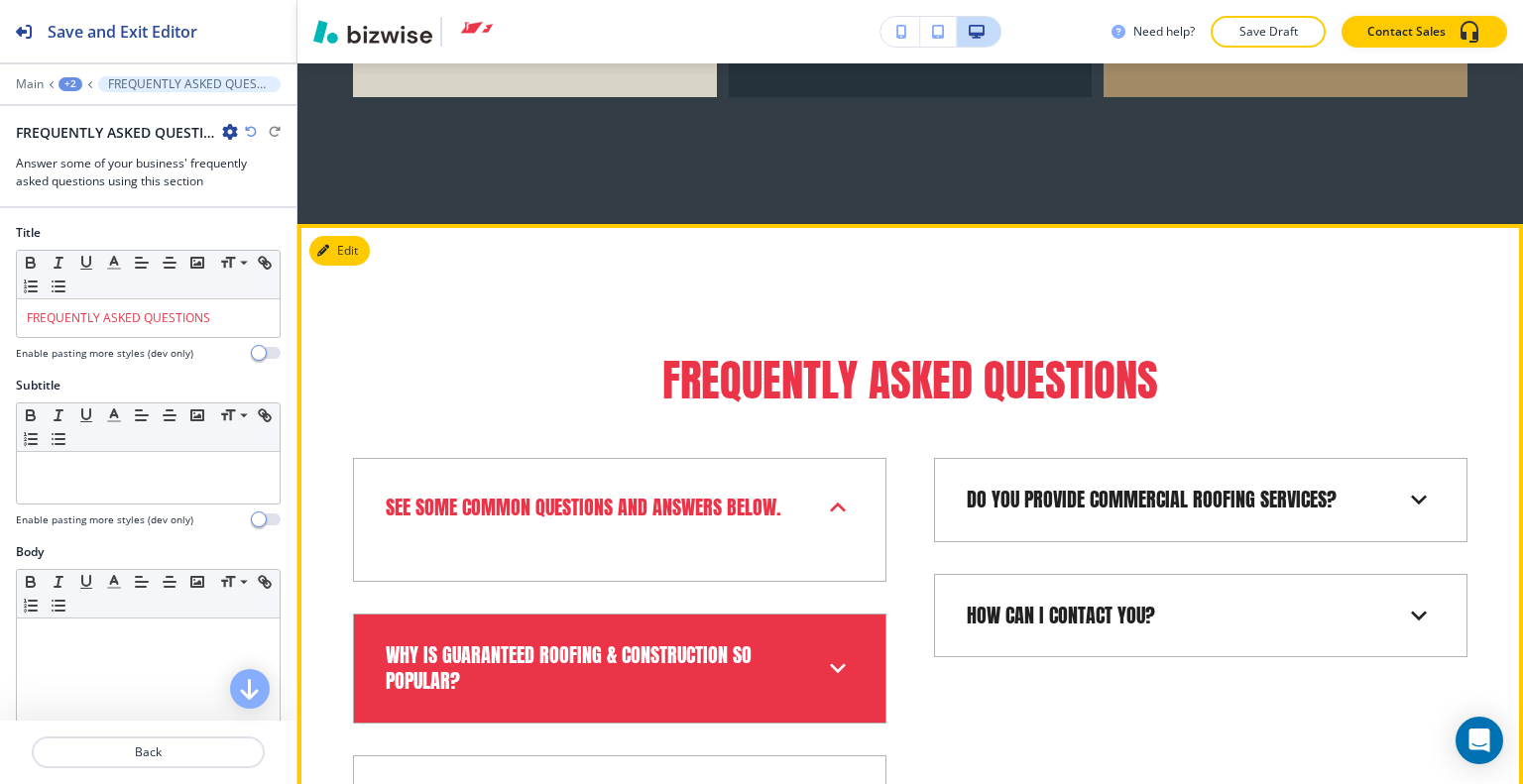 click on "WHY IS GUARANTEED ROOFING & CONSTRUCTION SO POPULAR?" at bounding box center [620, 668] 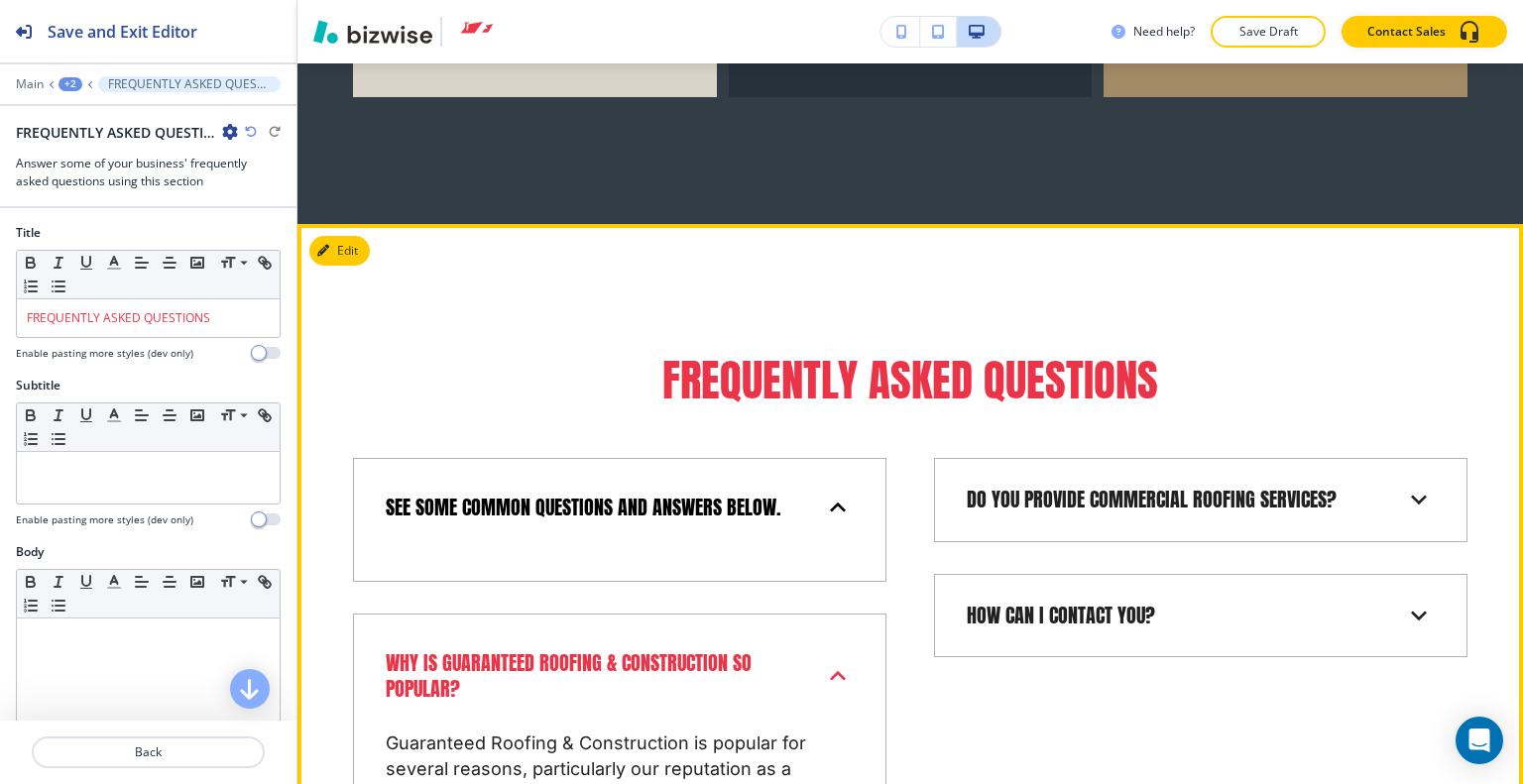 click on "See some common questions and answers below." at bounding box center [604, 507] 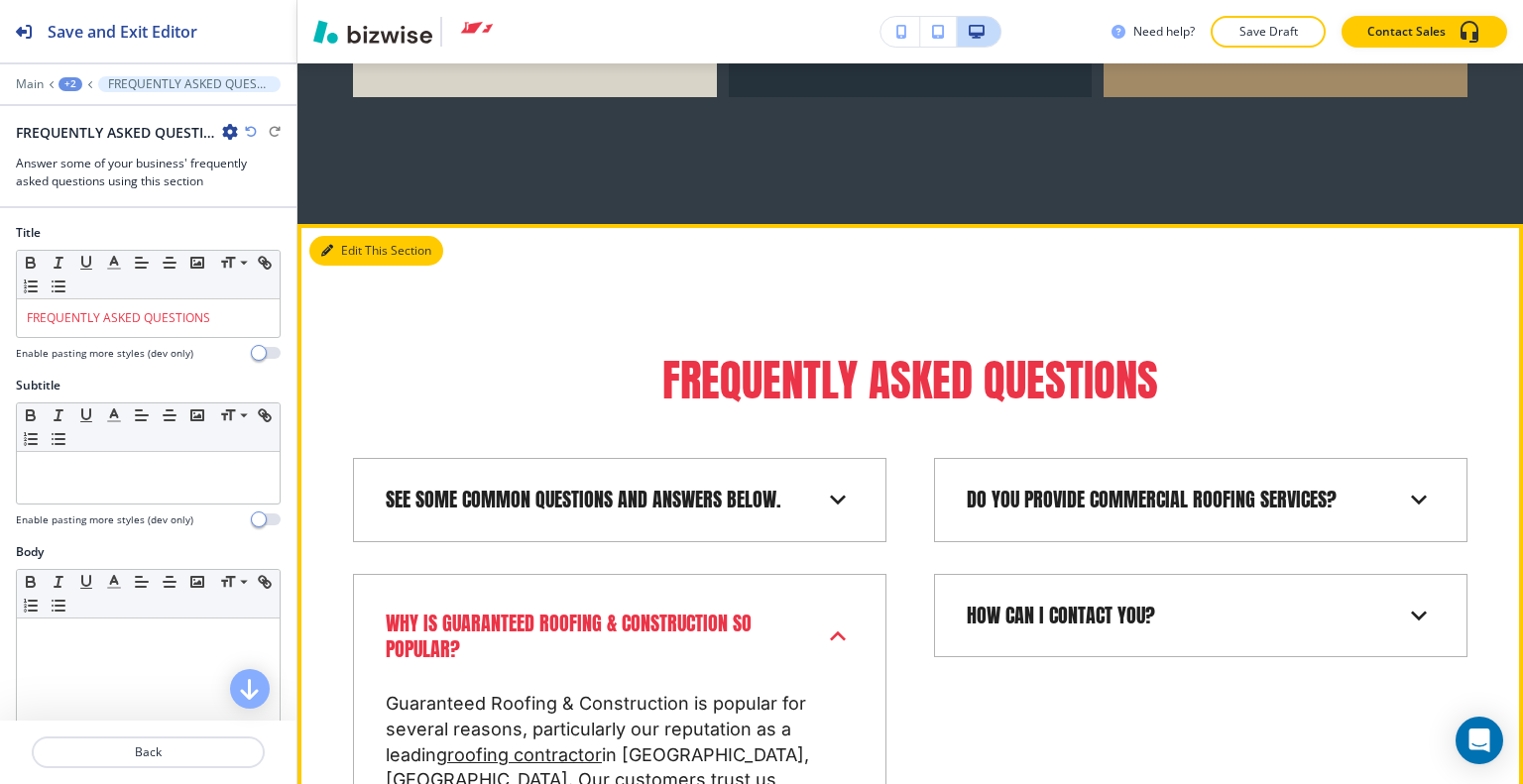 click on "Edit This Section FREQUENTLY ASKED QUESTIONS See some common questions and answers below. WHY IS GUARANTEED ROOFING & CONSTRUCTION SO POPULAR? Guaranteed Roofing & Construction is popular for several reasons, particularly our reputation as a leading  roofing contractor  in [GEOGRAPHIC_DATA], [GEOGRAPHIC_DATA]. Our customers trust us because we deliver top-notch quality and reliability in every project we undertake, solidifying our standing as a premier  roofing contractor . Utilizing the latest materials and techniques ensures durability and efficiency, which sets us apart as a  roofing contractor  of choice. Our skilled team of  roofing contractors  is committed to exceeding customer expectations and providing personalized solutions for each project. Our exceptional customer service and unwavering commitment to excellence further reinforce our popularity as a preferred  roofing contractor . HOW DO I KNOW IF MY ROOF NEEDS REPAIR OR REPLACEMENT? DO YOU PROVIDE COMMERCIAL ROOFING SERVICES? HOW CAN I CONTACT YOU? [PHONE_NUMBER]" at bounding box center (910, 781) 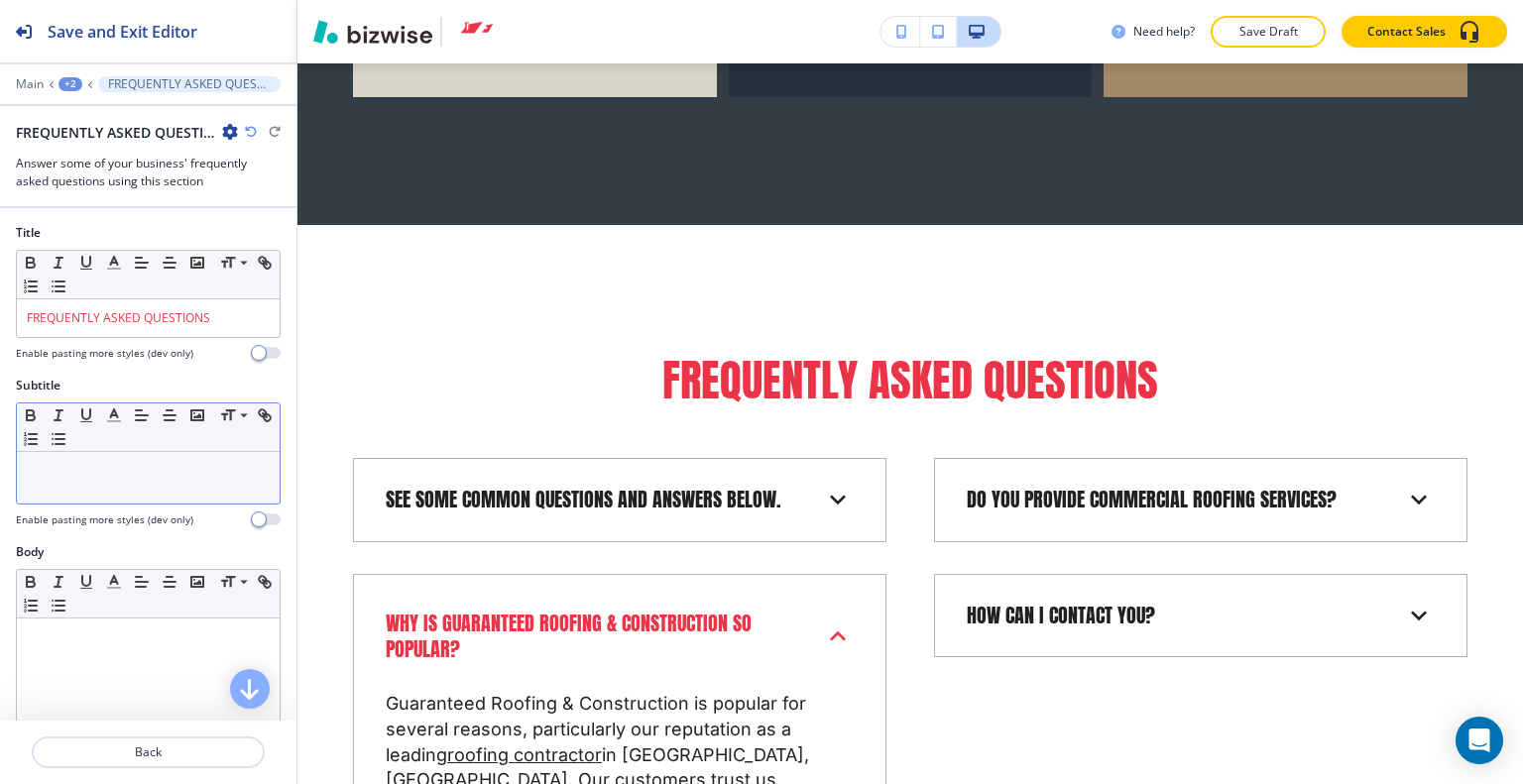 scroll, scrollTop: 18948, scrollLeft: 0, axis: vertical 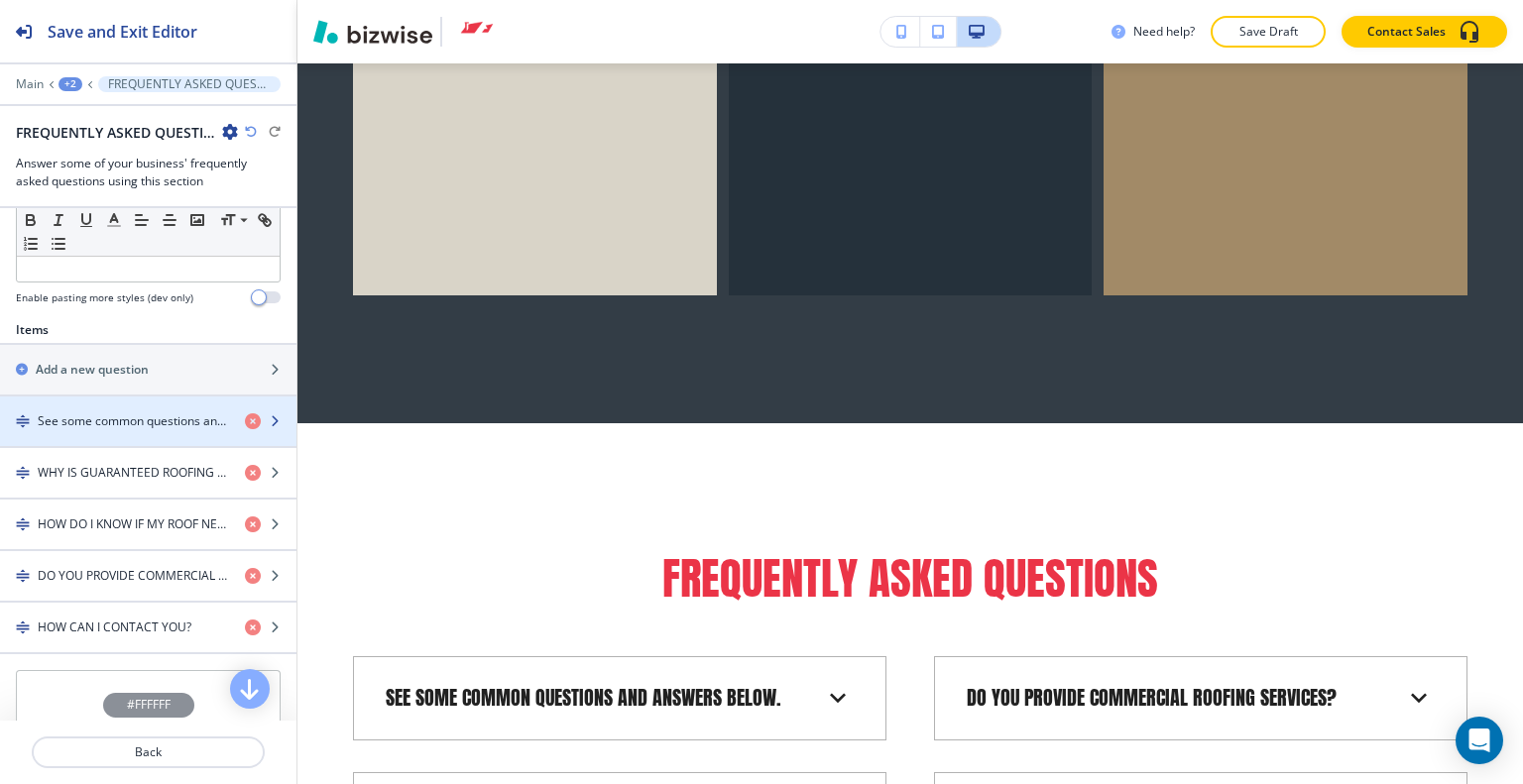 click on "See some common questions and answers below." at bounding box center [133, 421] 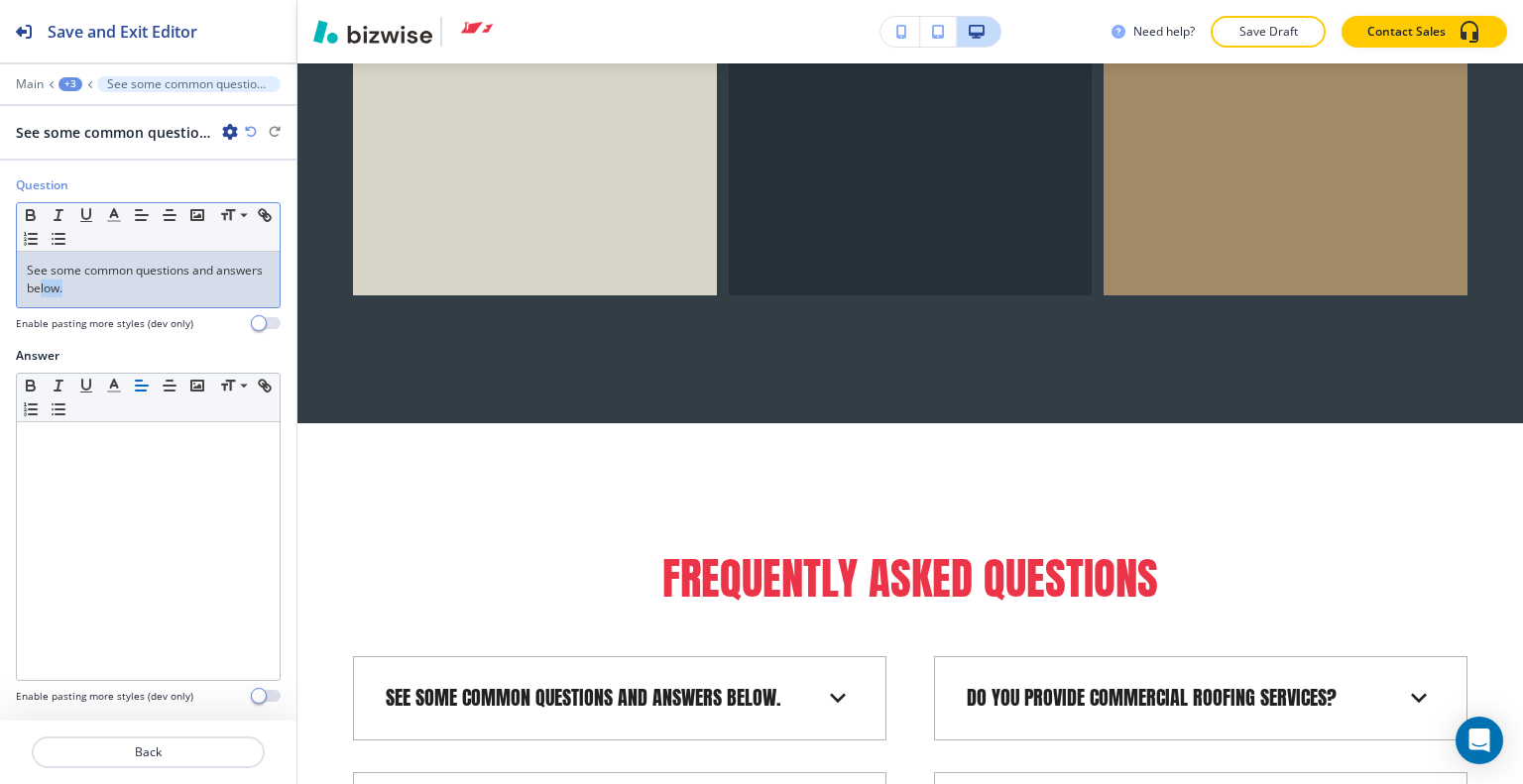 drag, startPoint x: 155, startPoint y: 298, endPoint x: 39, endPoint y: 279, distance: 117.54574 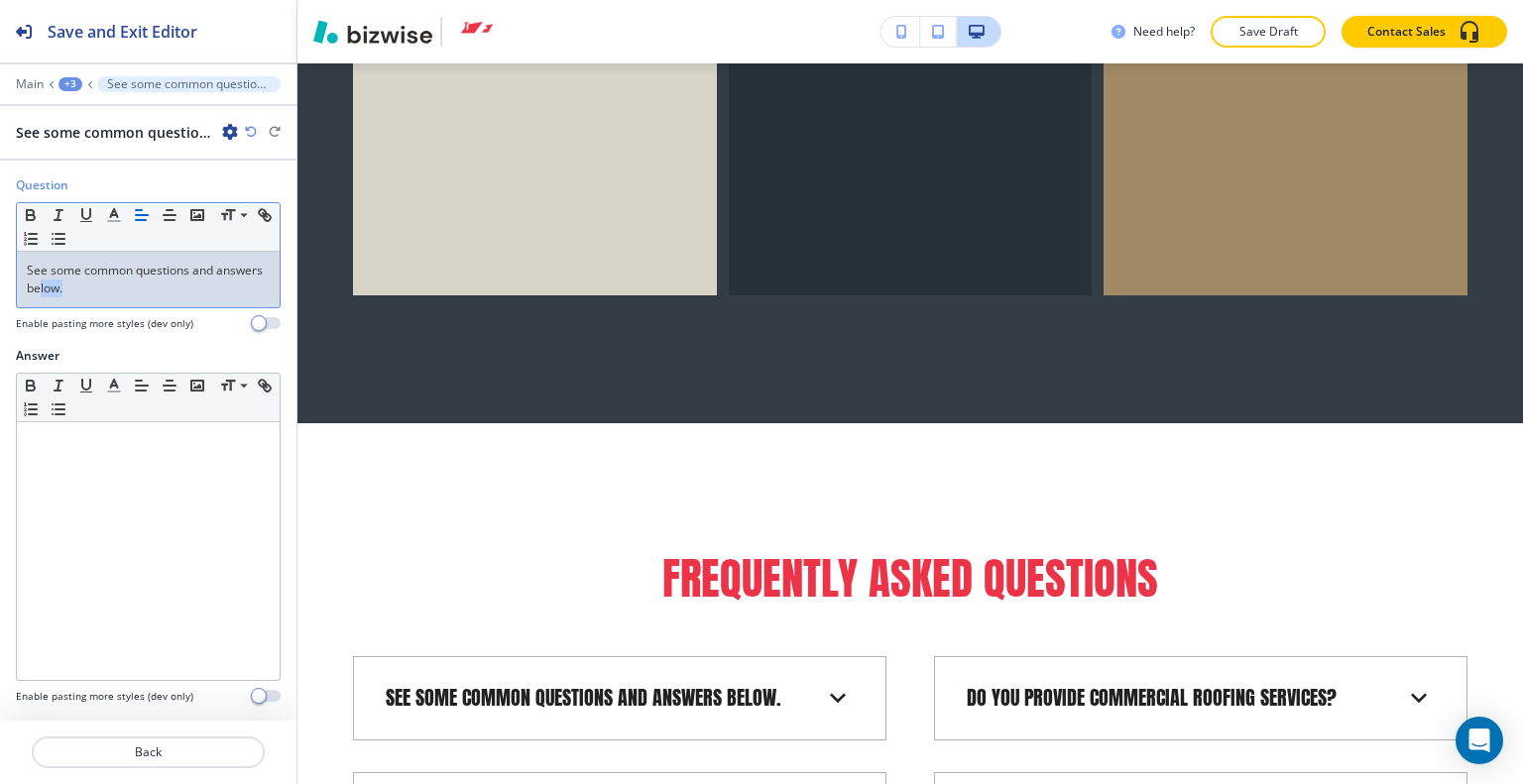 click on "See some common questions and answers below." at bounding box center (148, 280) 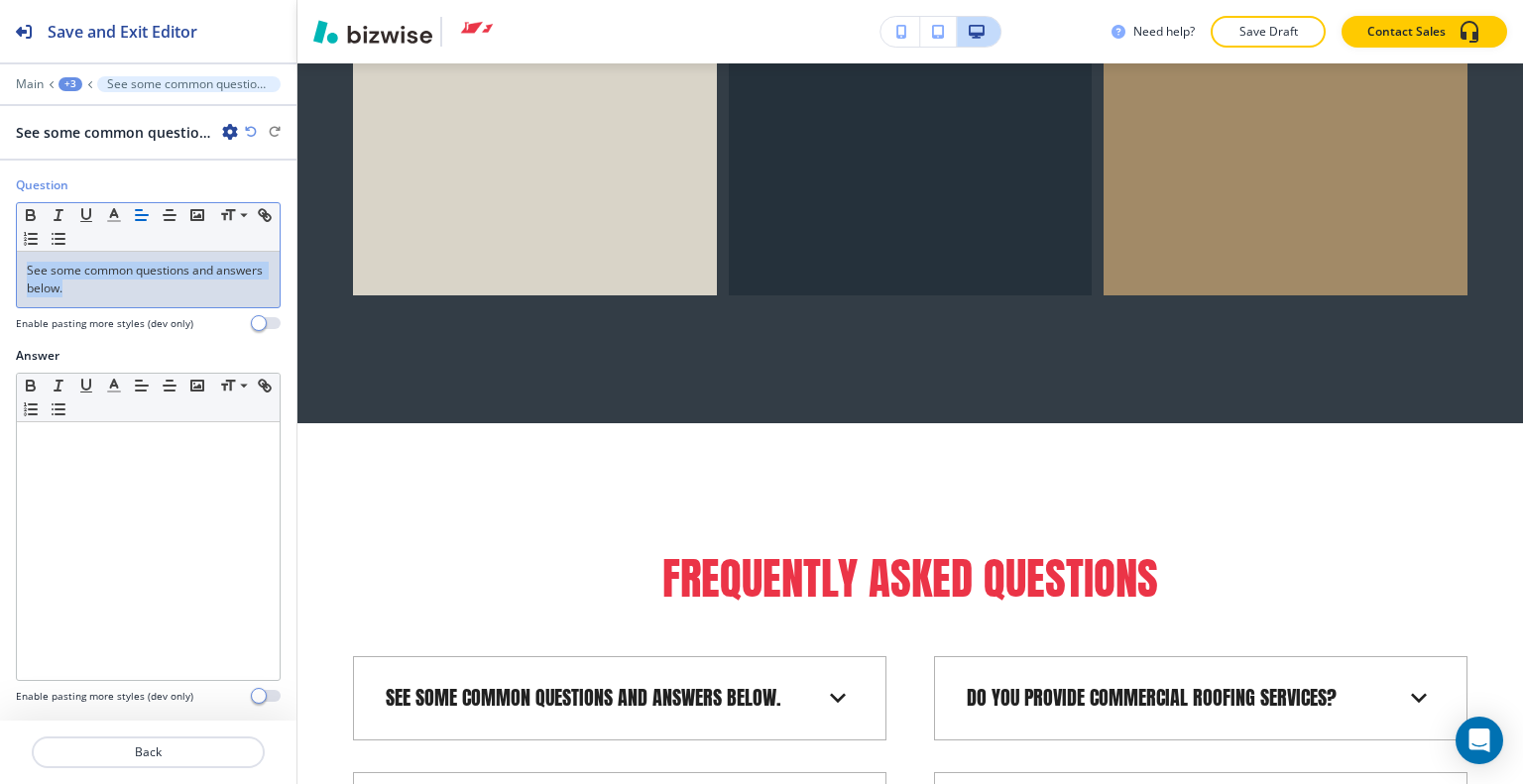 drag, startPoint x: 90, startPoint y: 291, endPoint x: 4, endPoint y: 265, distance: 89.84431 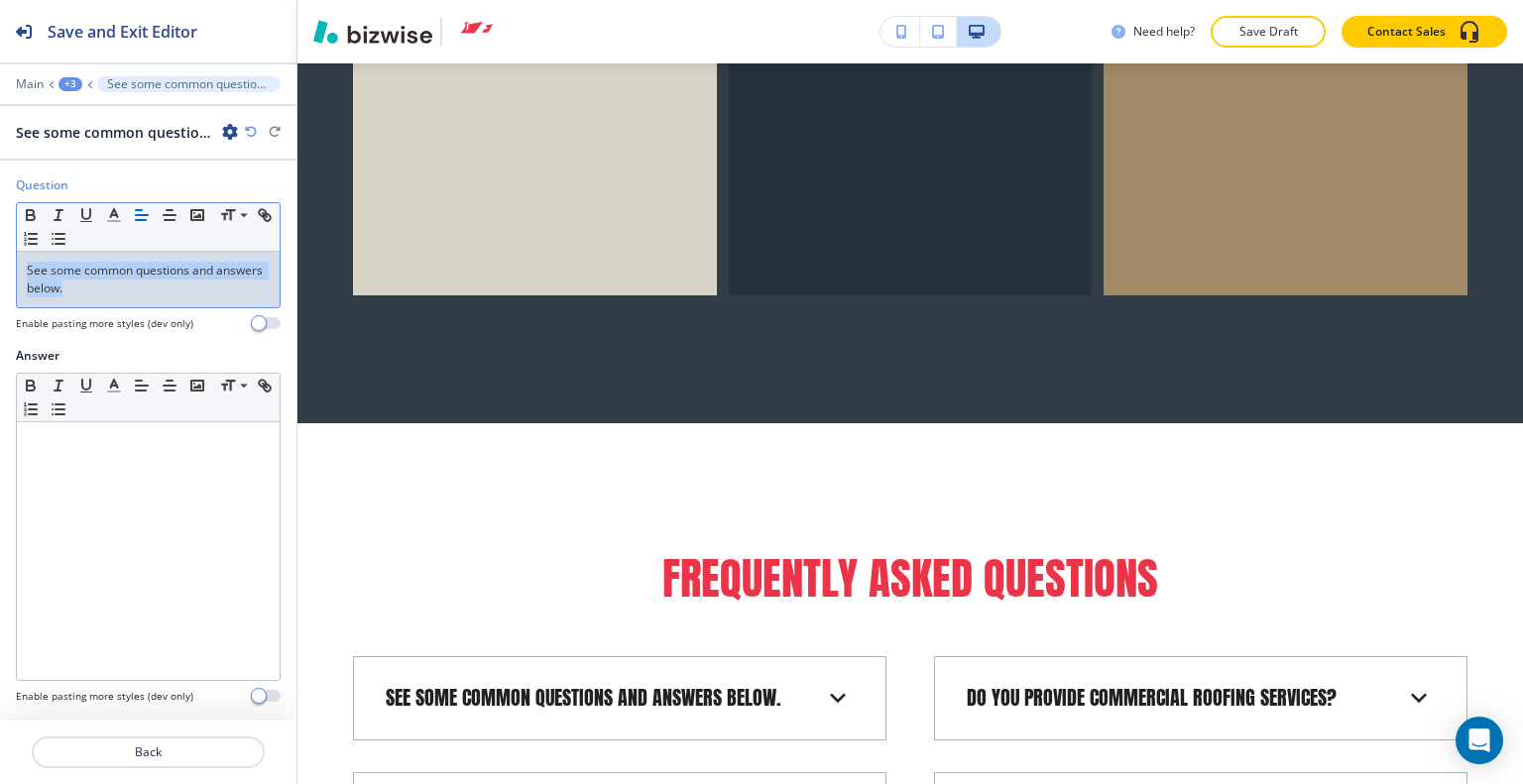copy on "See some common questions and answers below." 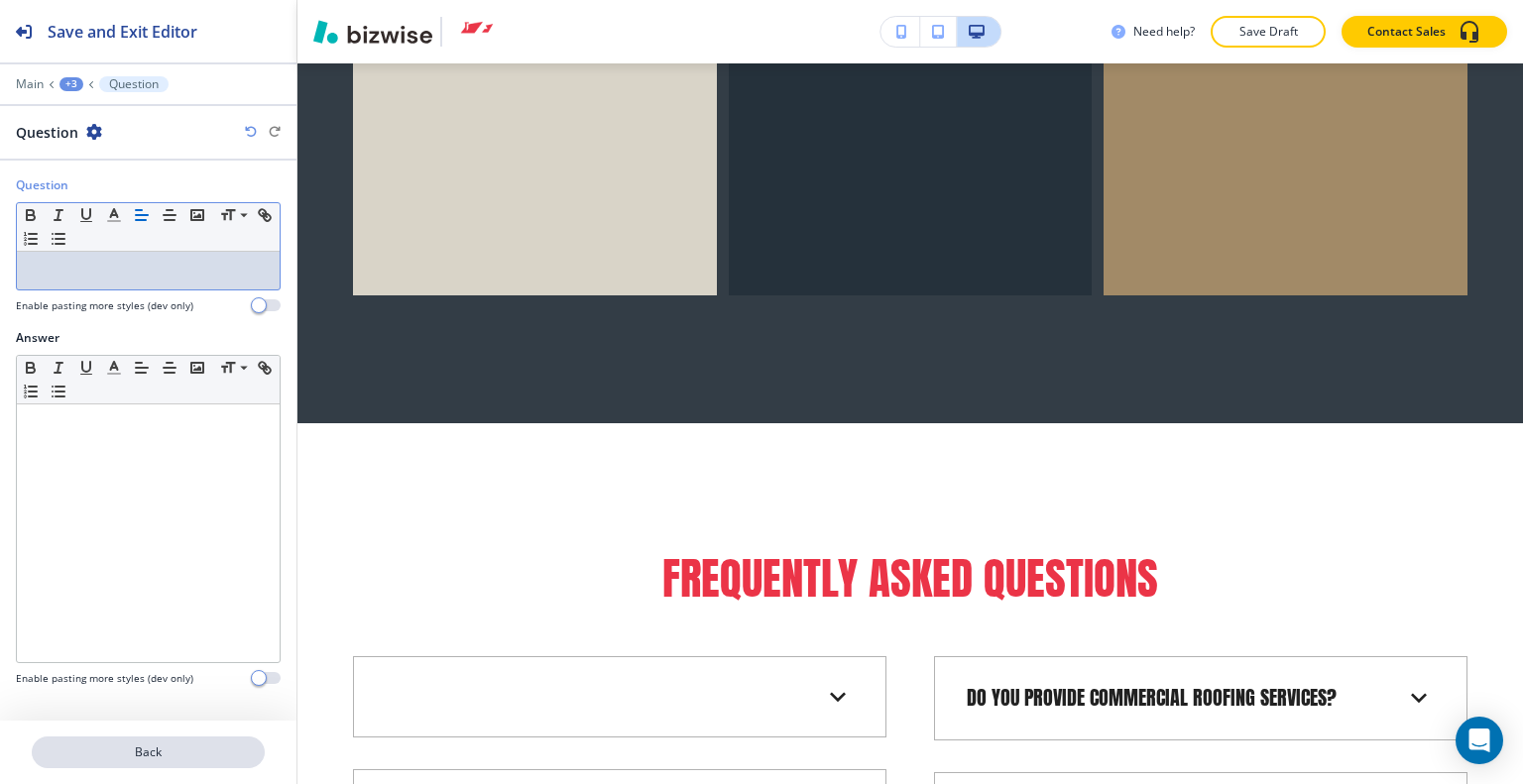 click on "Back" at bounding box center [148, 752] 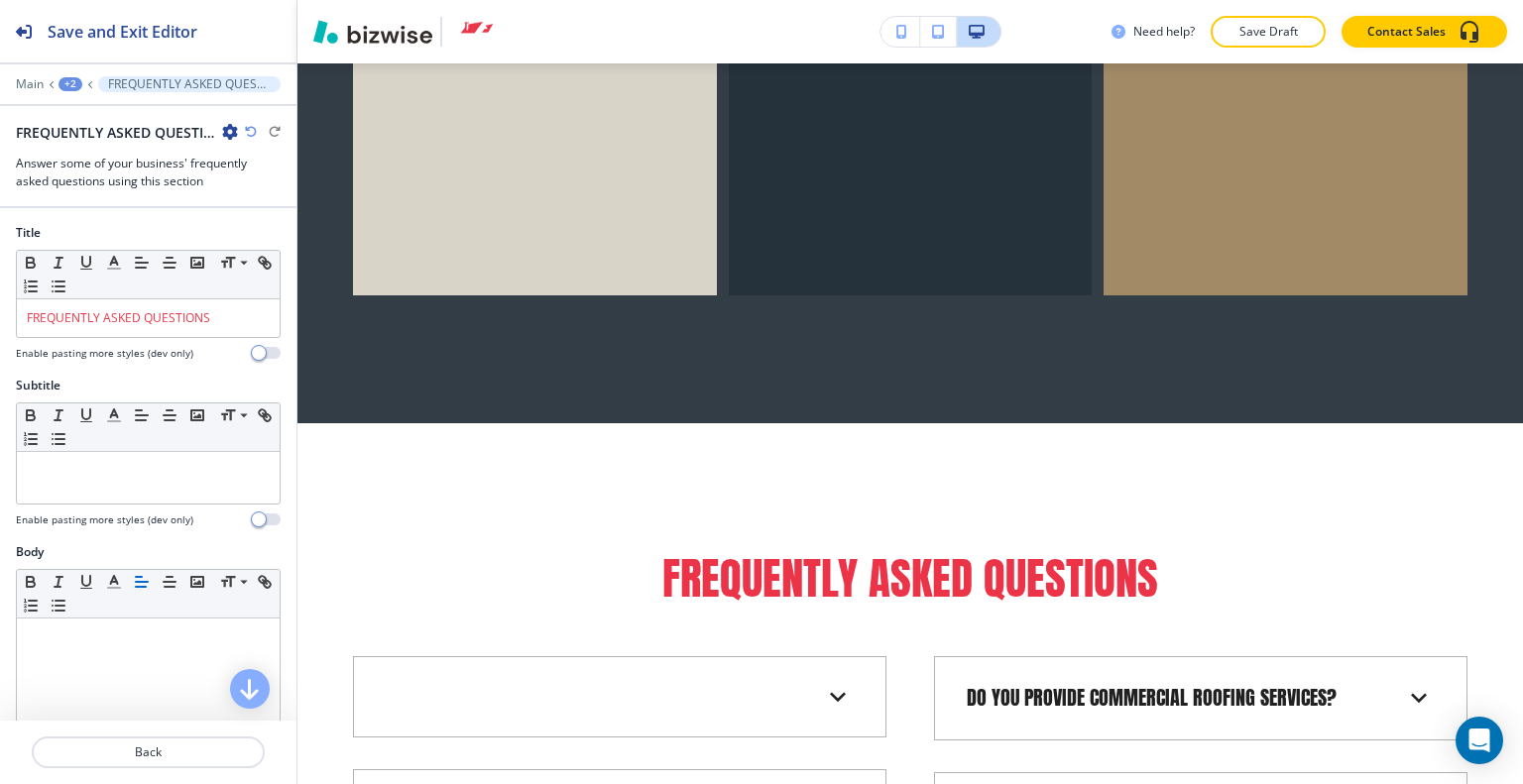 scroll, scrollTop: 19146, scrollLeft: 0, axis: vertical 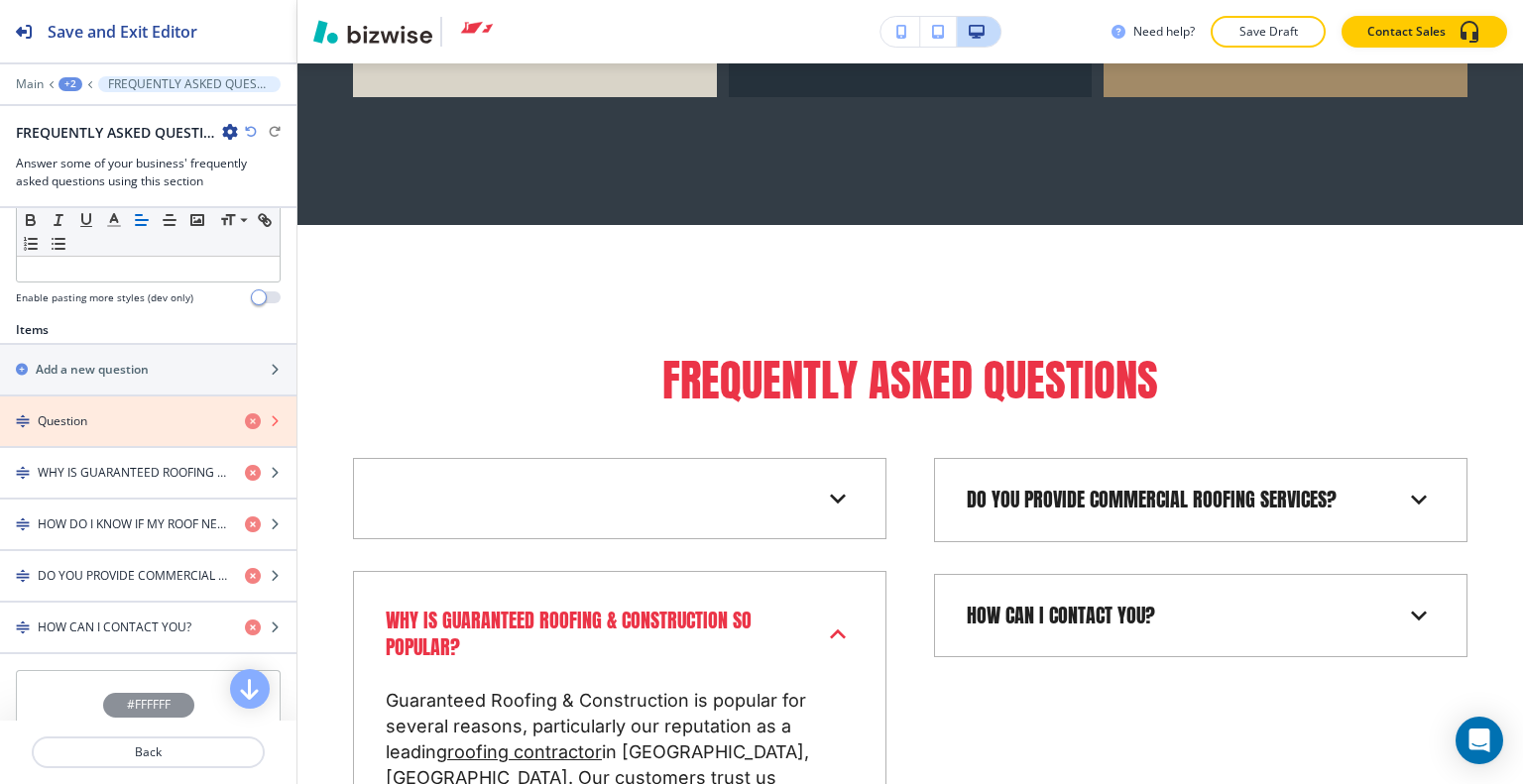 click at bounding box center (253, 421) 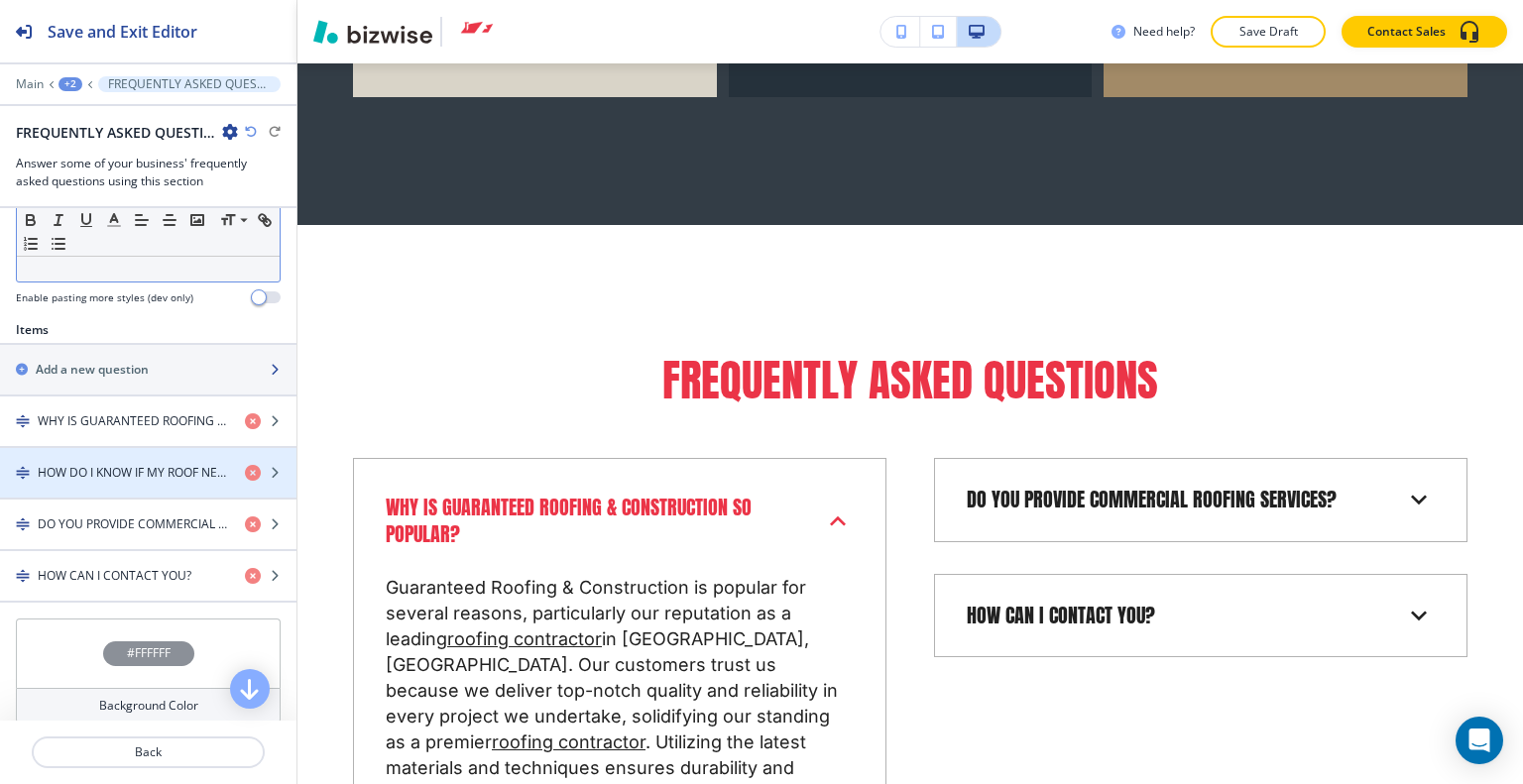 scroll, scrollTop: 297, scrollLeft: 0, axis: vertical 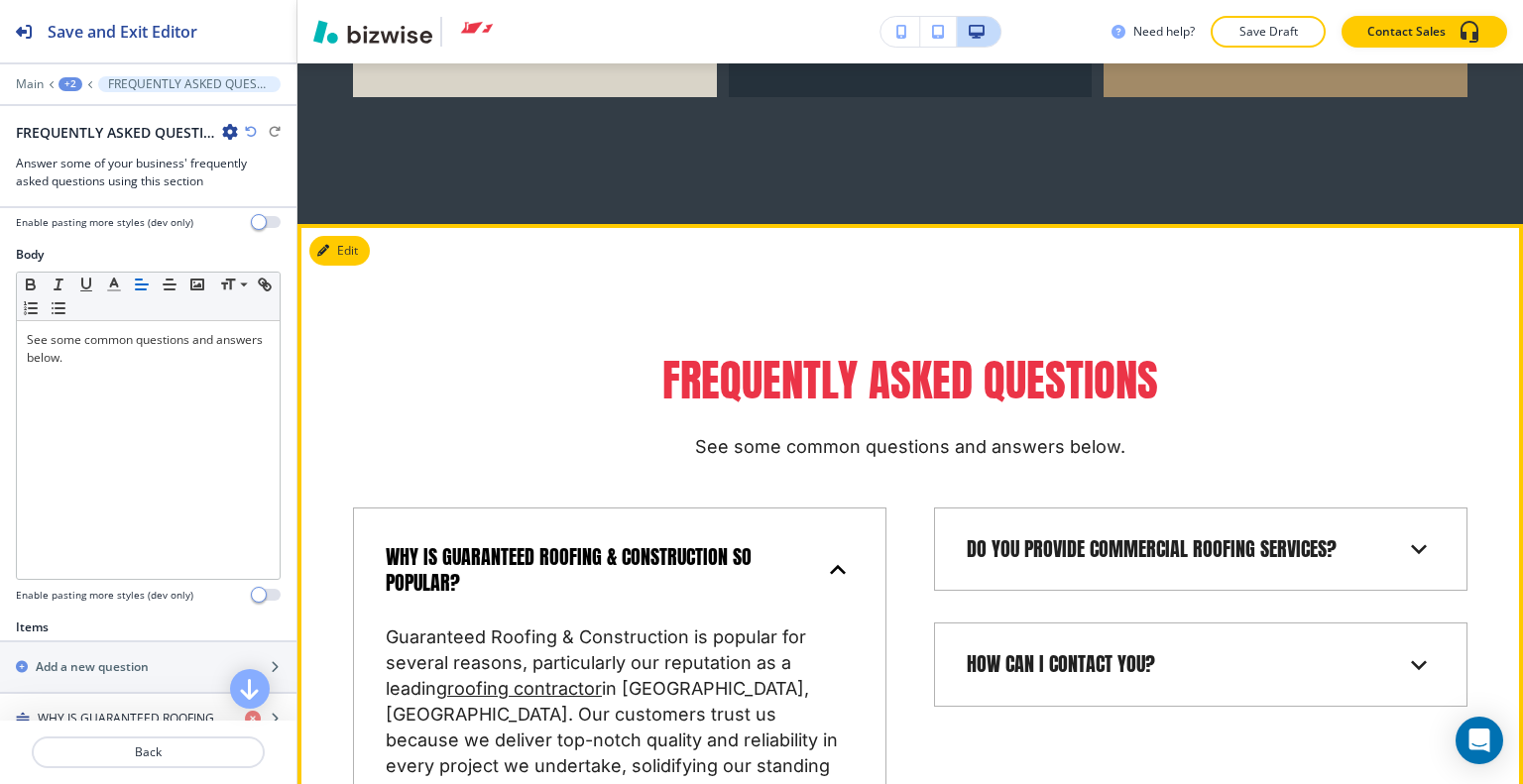 click on "WHY IS GUARANTEED ROOFING & CONSTRUCTION SO POPULAR?" at bounding box center [592, 570] 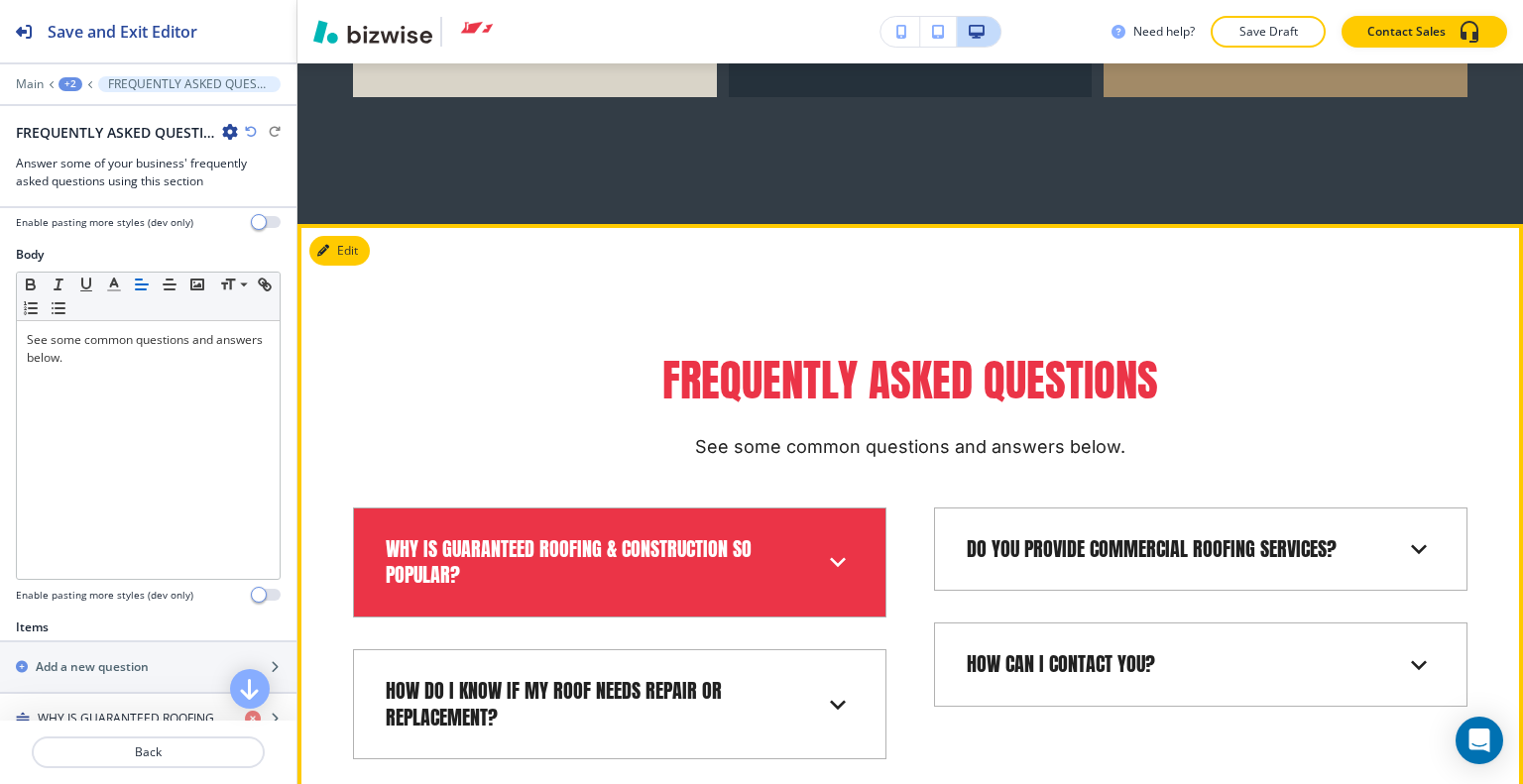 scroll, scrollTop: 19344, scrollLeft: 0, axis: vertical 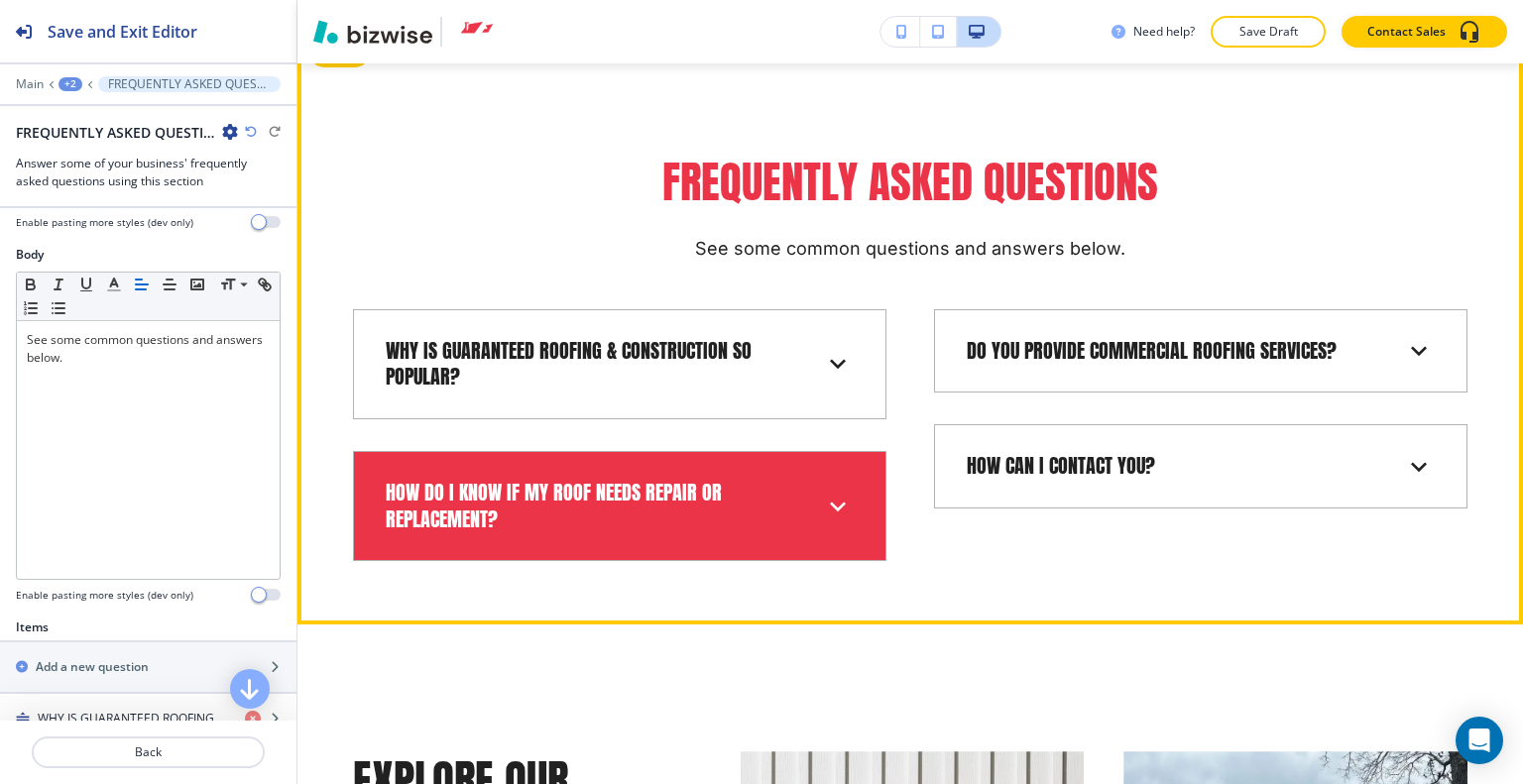 click on "HOW DO I KNOW IF MY ROOF NEEDS REPAIR OR REPLACEMENT?" at bounding box center (620, 505) 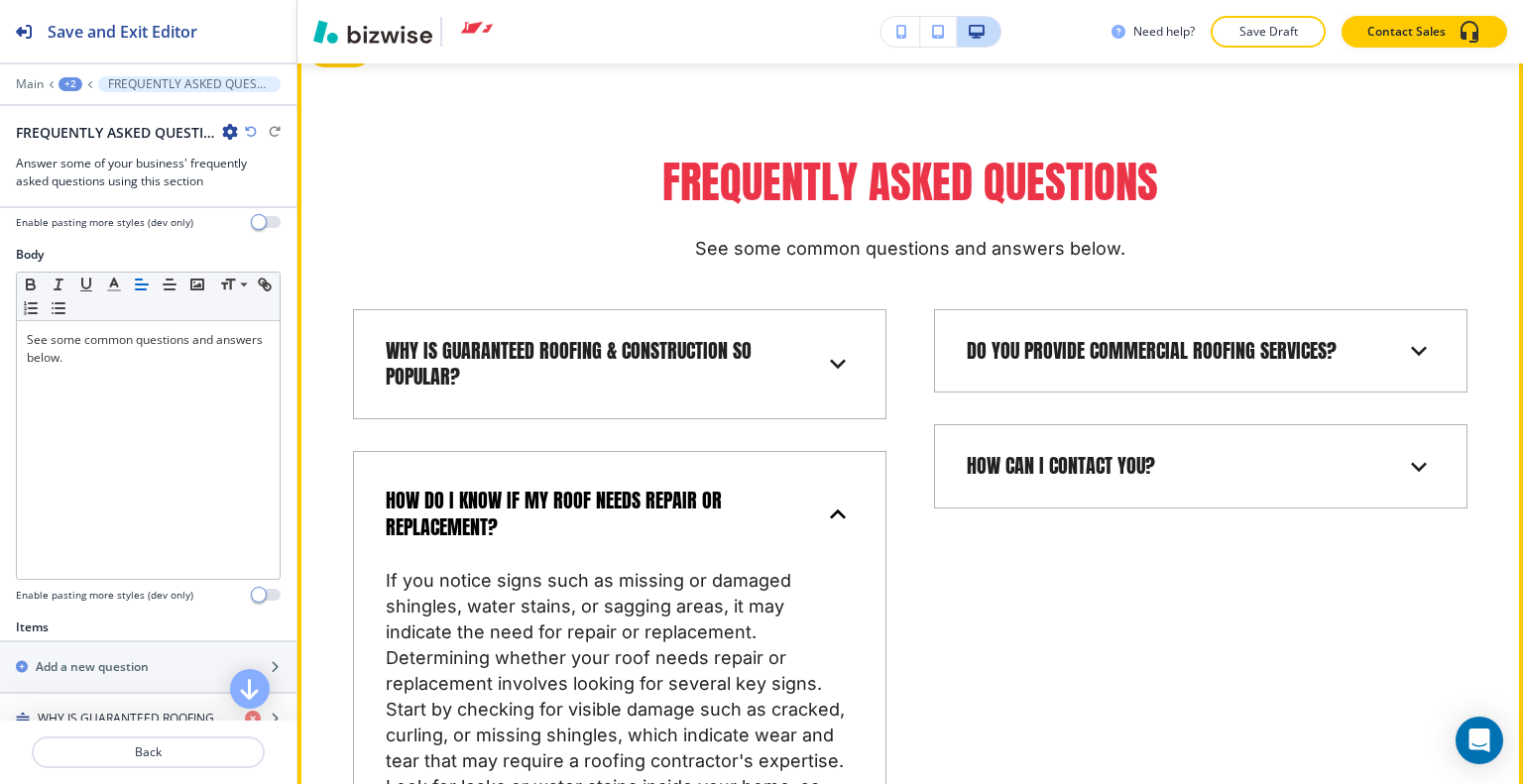 click on "HOW DO I KNOW IF MY ROOF NEEDS REPAIR OR REPLACEMENT?" at bounding box center (592, 513) 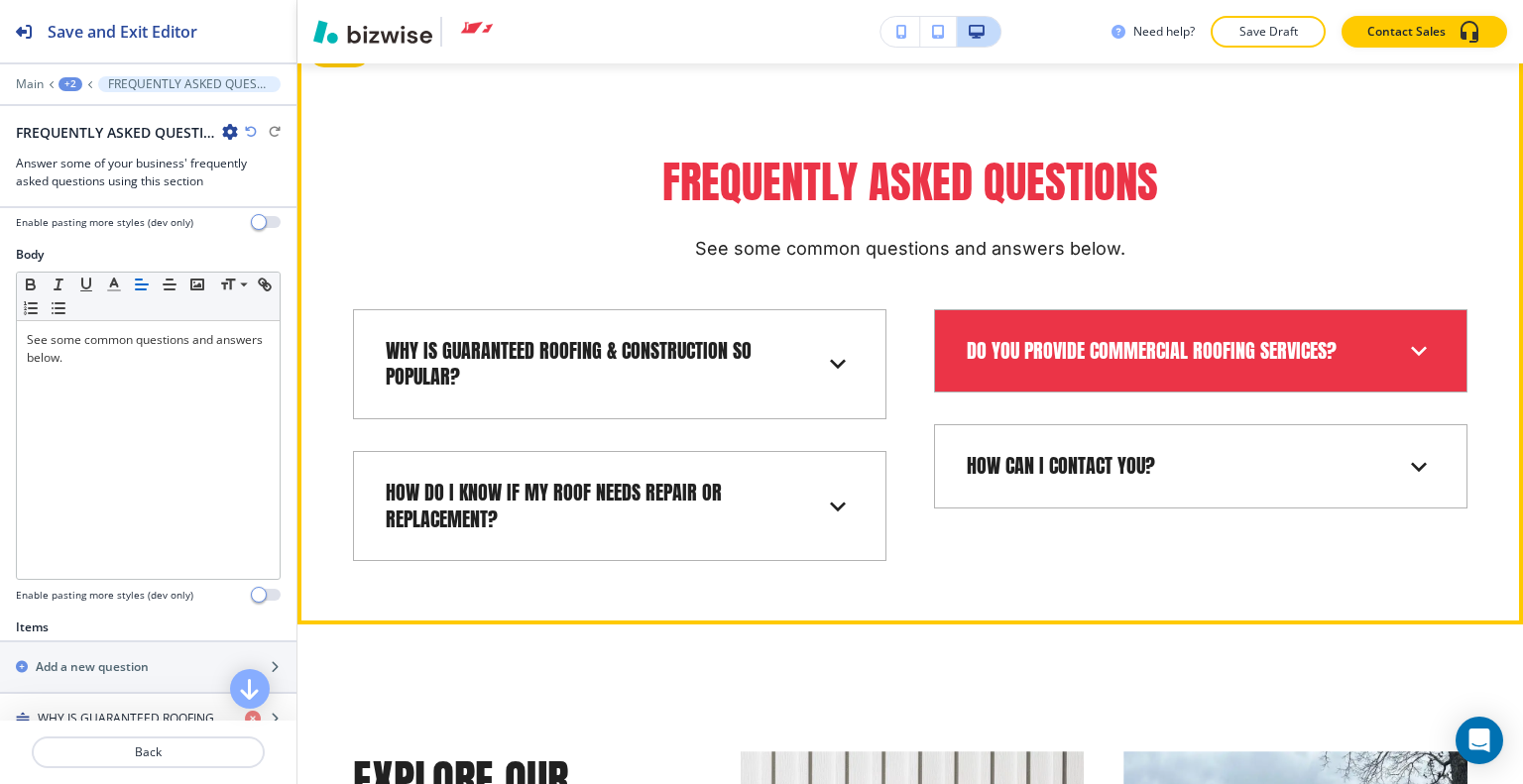 click on "DO YOU PROVIDE COMMERCIAL ROOFING SERVICES?" at bounding box center [1201, 351] 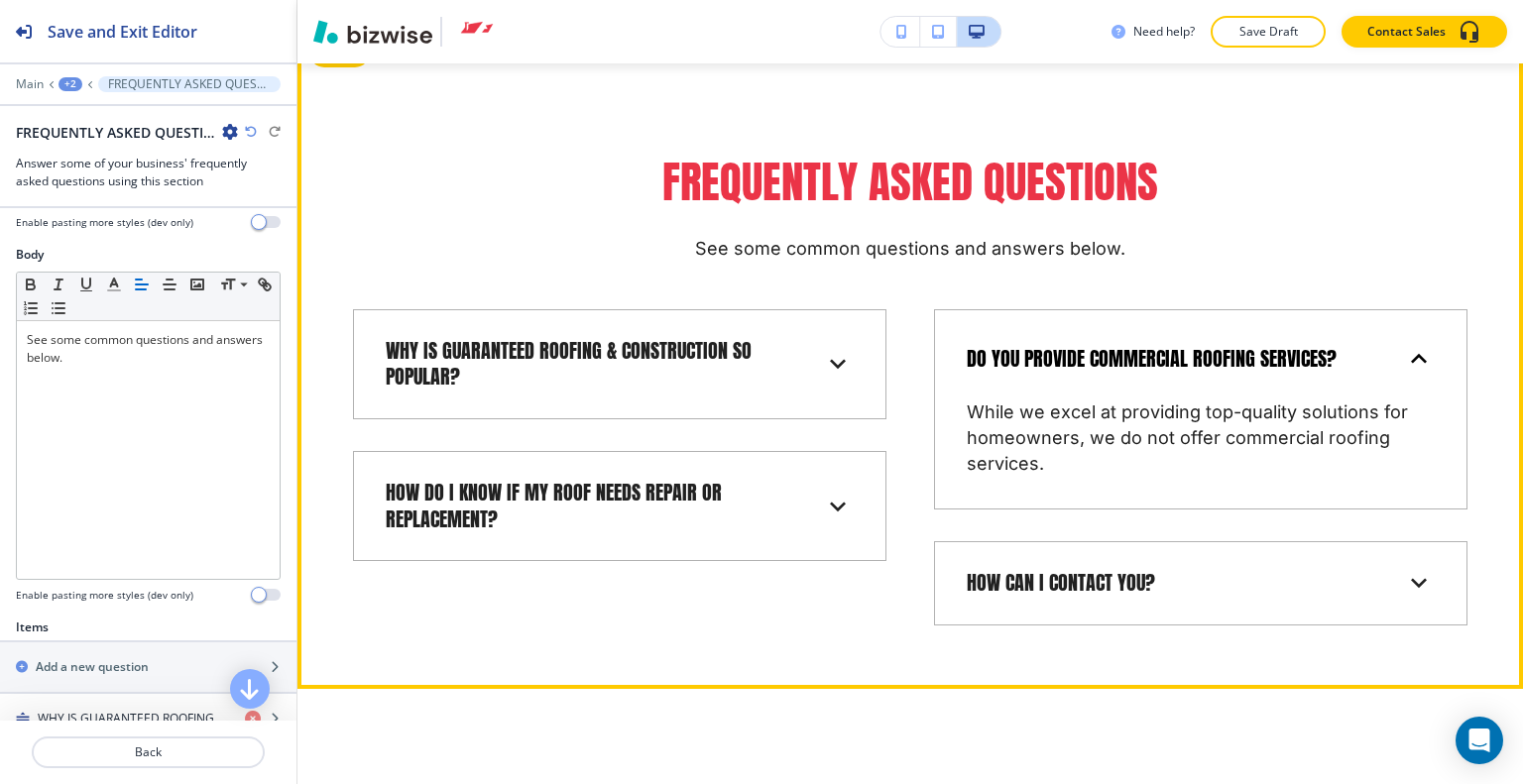 click on "DO YOU PROVIDE COMMERCIAL ROOFING SERVICES?" at bounding box center (1201, 359) 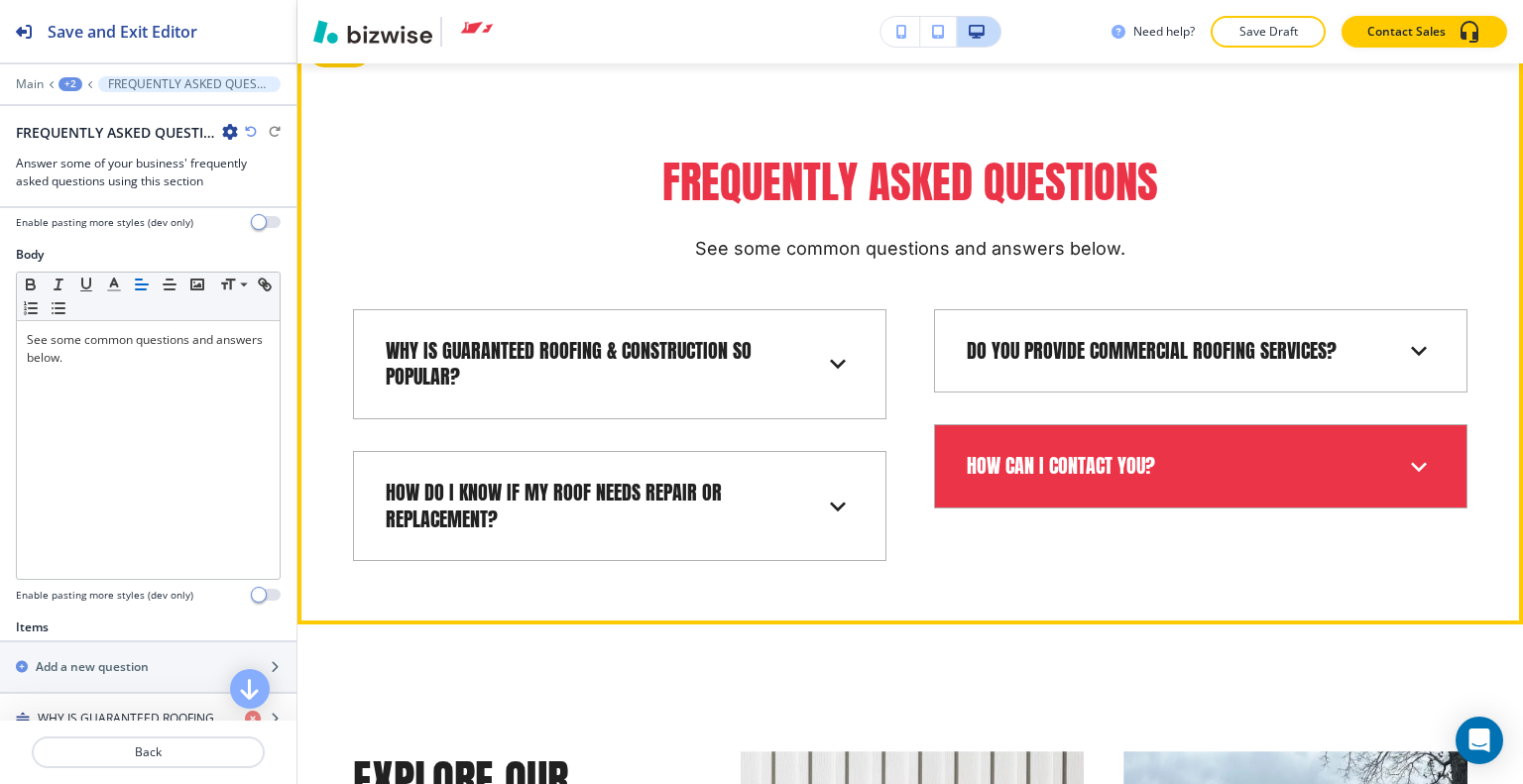 click on "HOW CAN I CONTACT YOU?" at bounding box center (1061, 466) 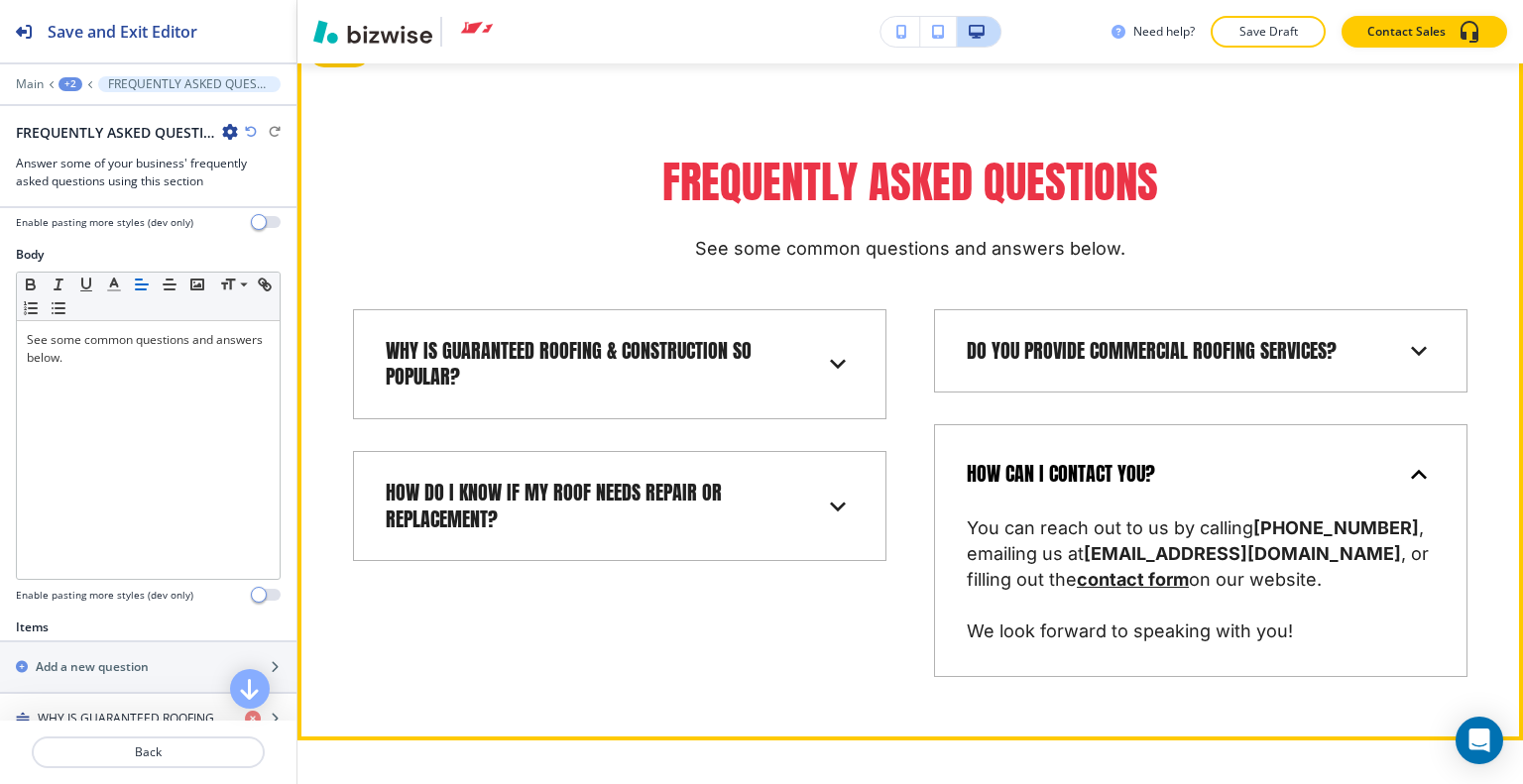 click on "HOW CAN I CONTACT YOU?" at bounding box center (1201, 474) 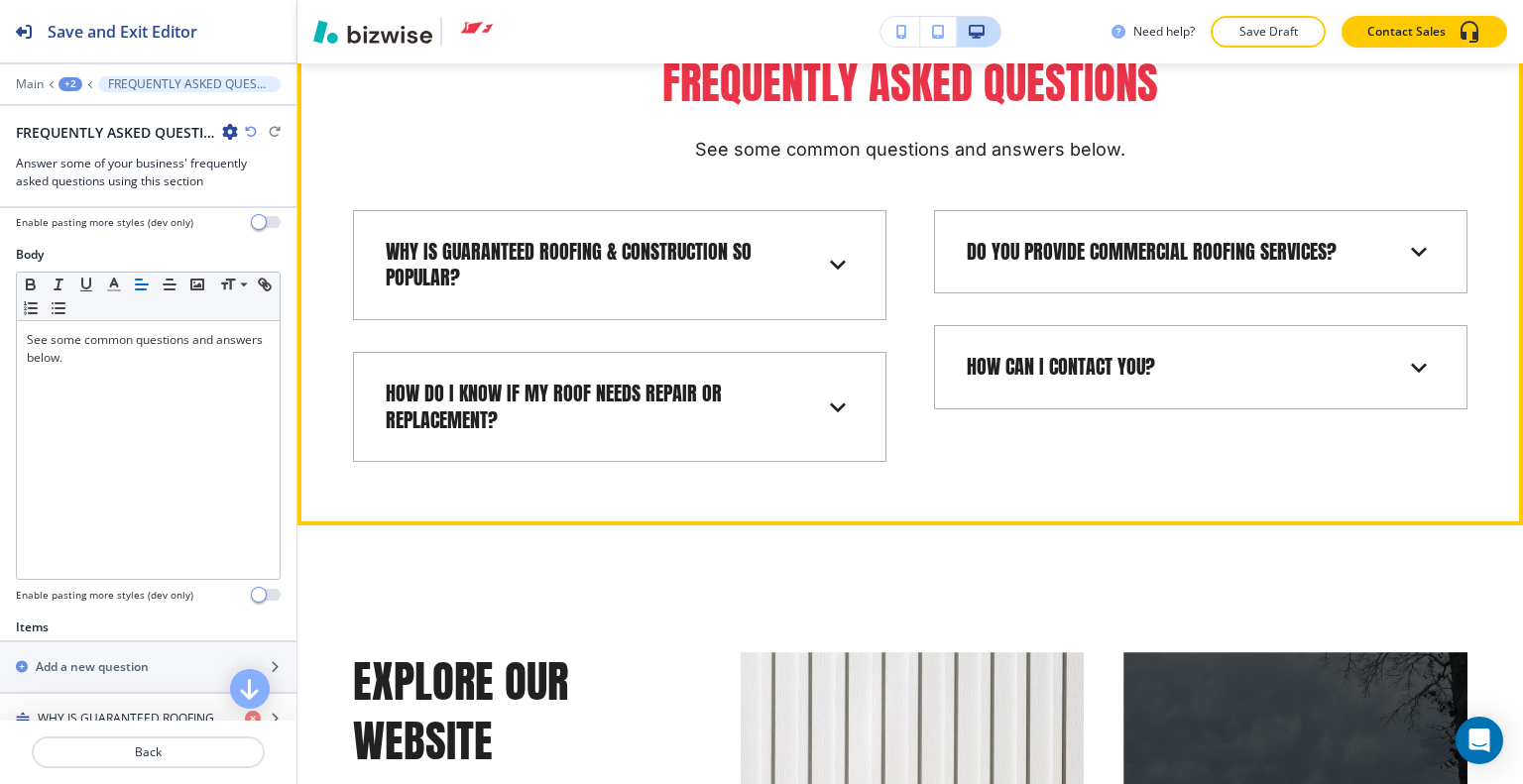 scroll, scrollTop: 19840, scrollLeft: 0, axis: vertical 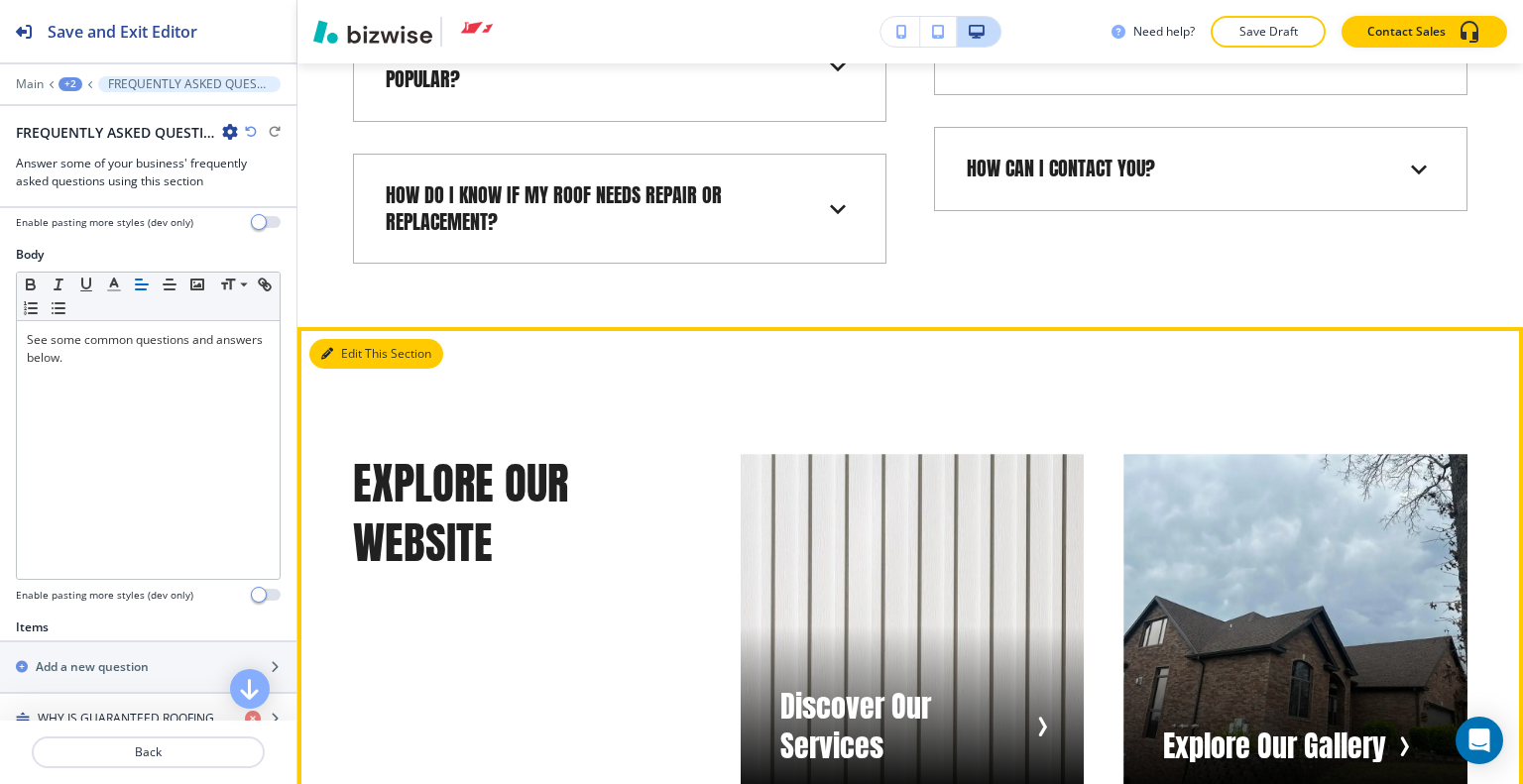 click on "Edit This Section" at bounding box center [376, 354] 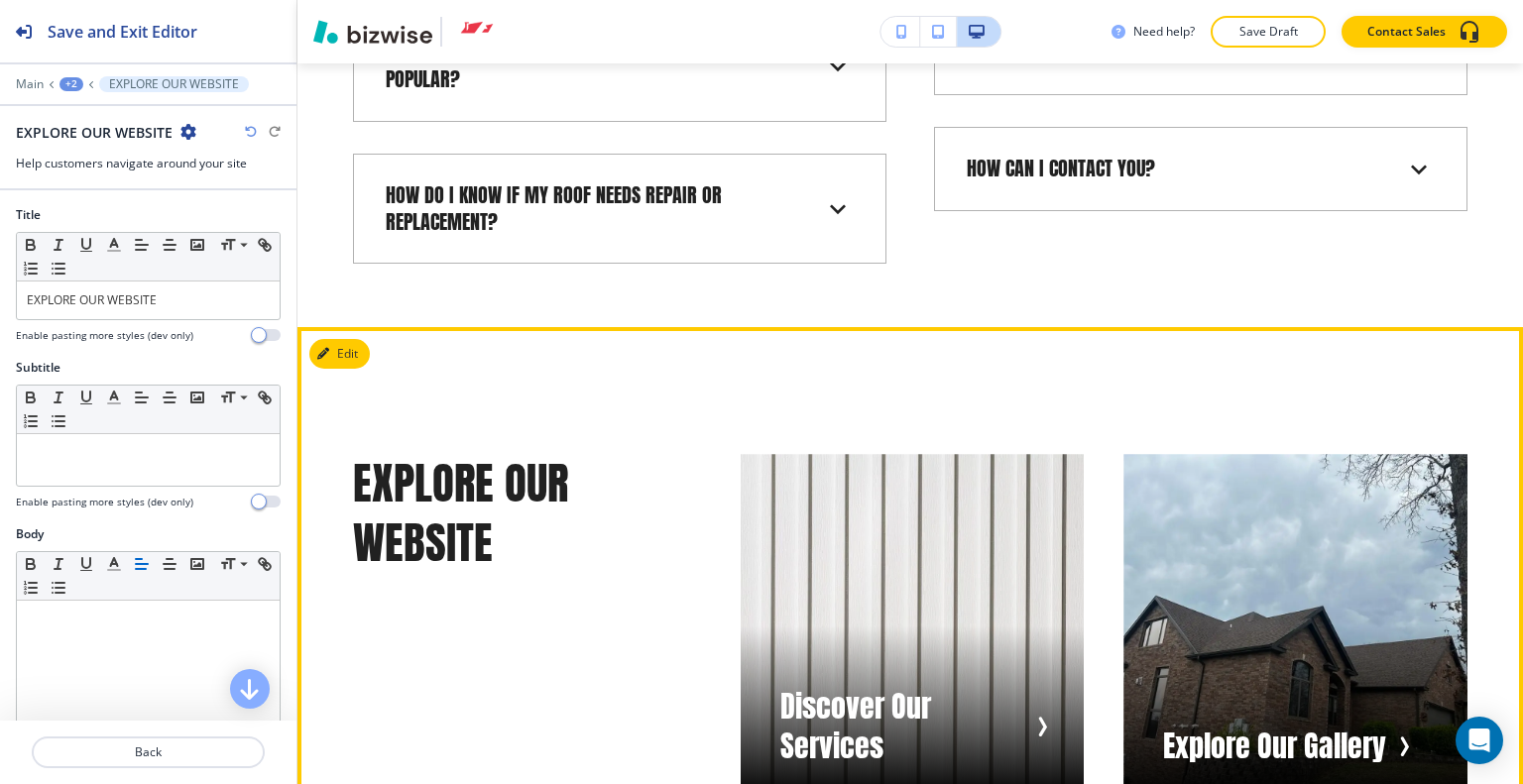 scroll, scrollTop: 19744, scrollLeft: 0, axis: vertical 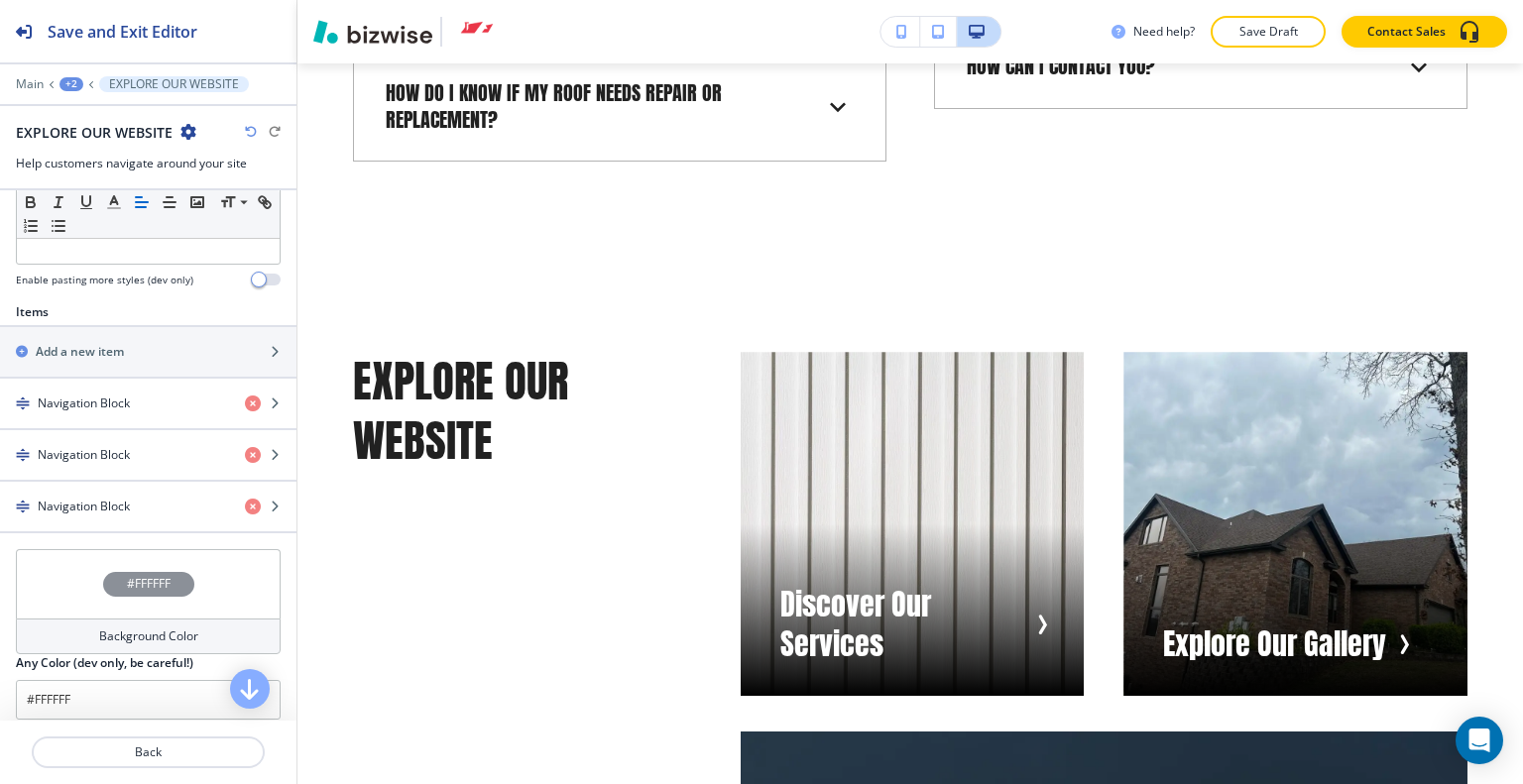 drag, startPoint x: 109, startPoint y: 349, endPoint x: 127, endPoint y: 304, distance: 48.466483 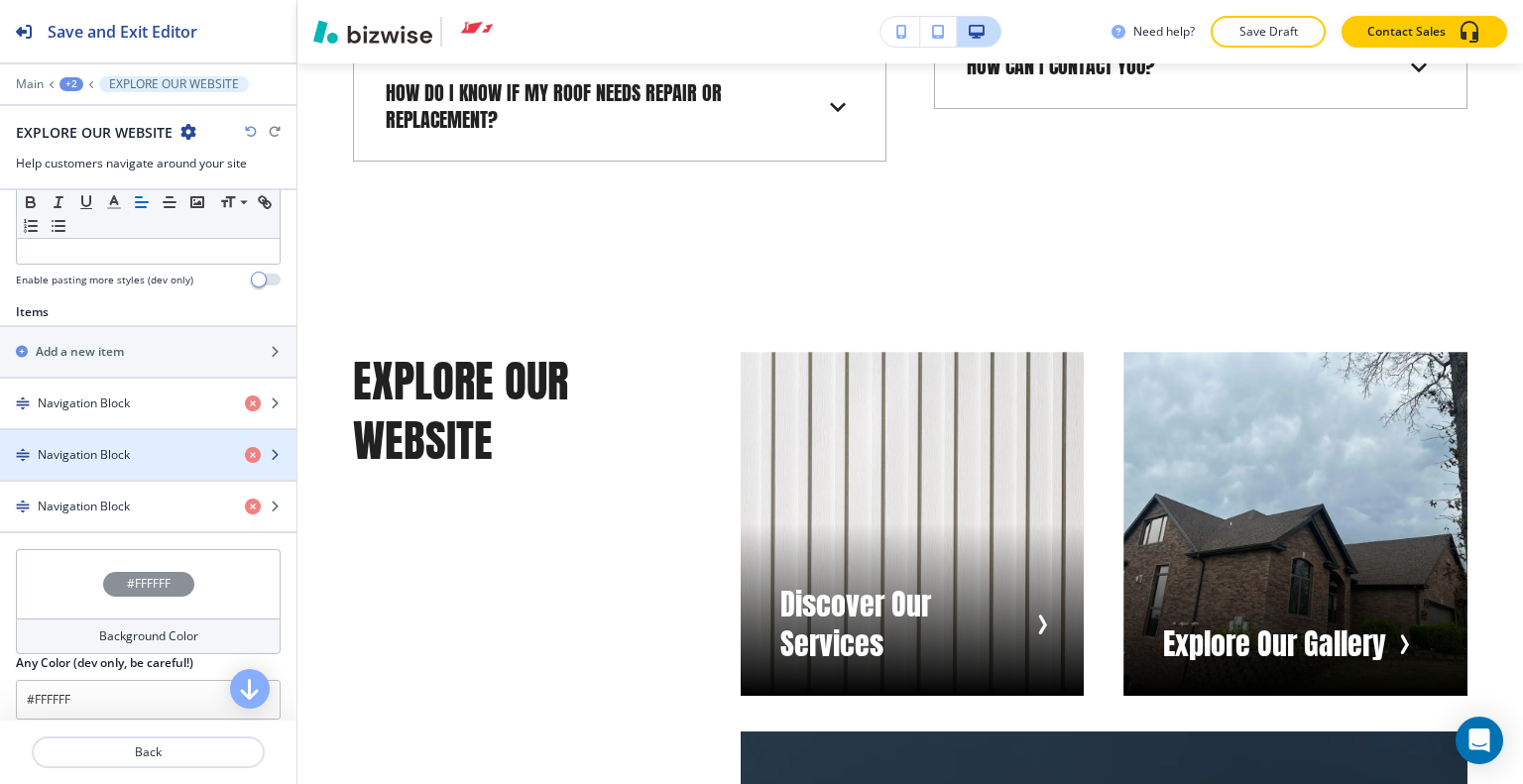 type 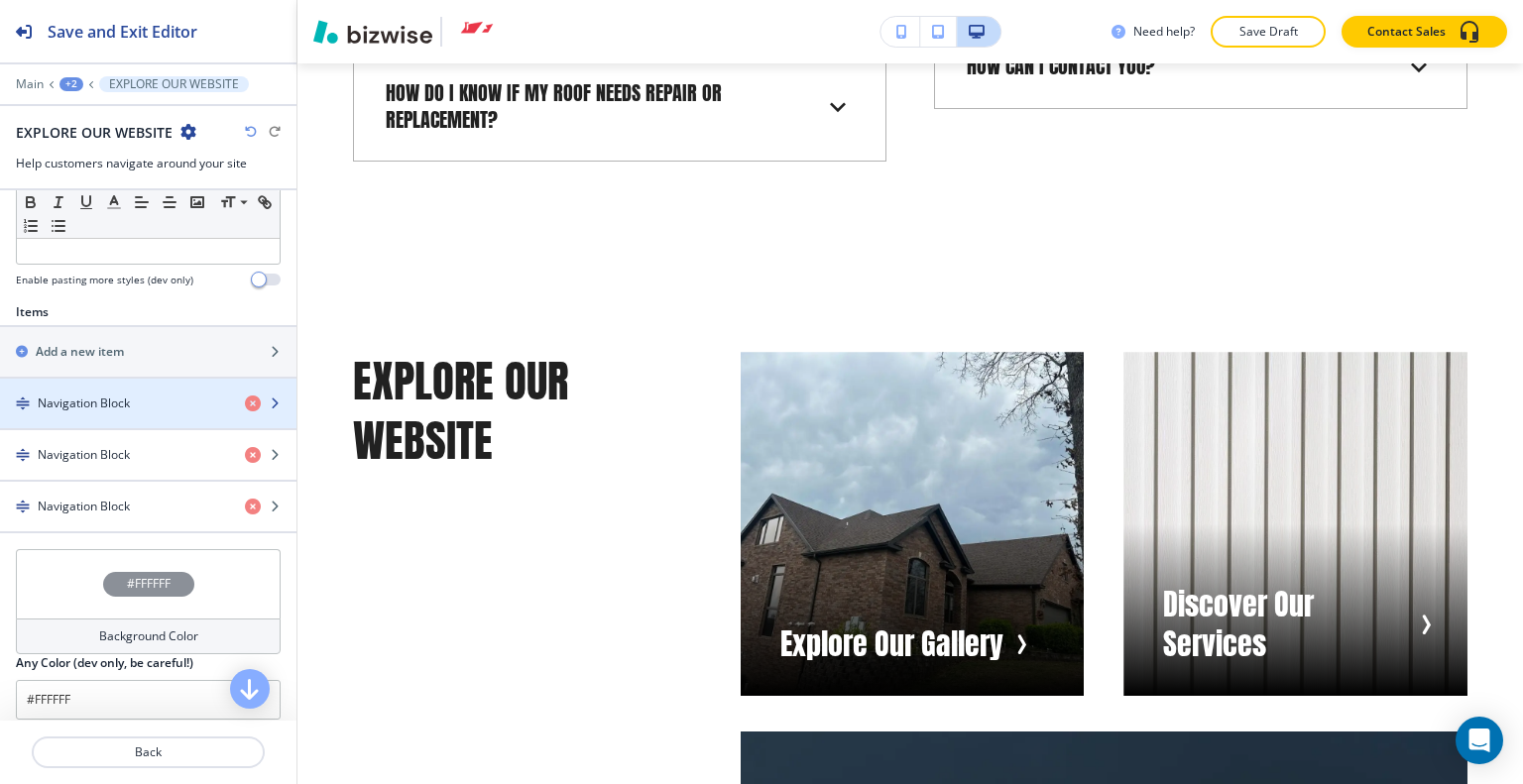 click on "Navigation Block" at bounding box center (83, 403) 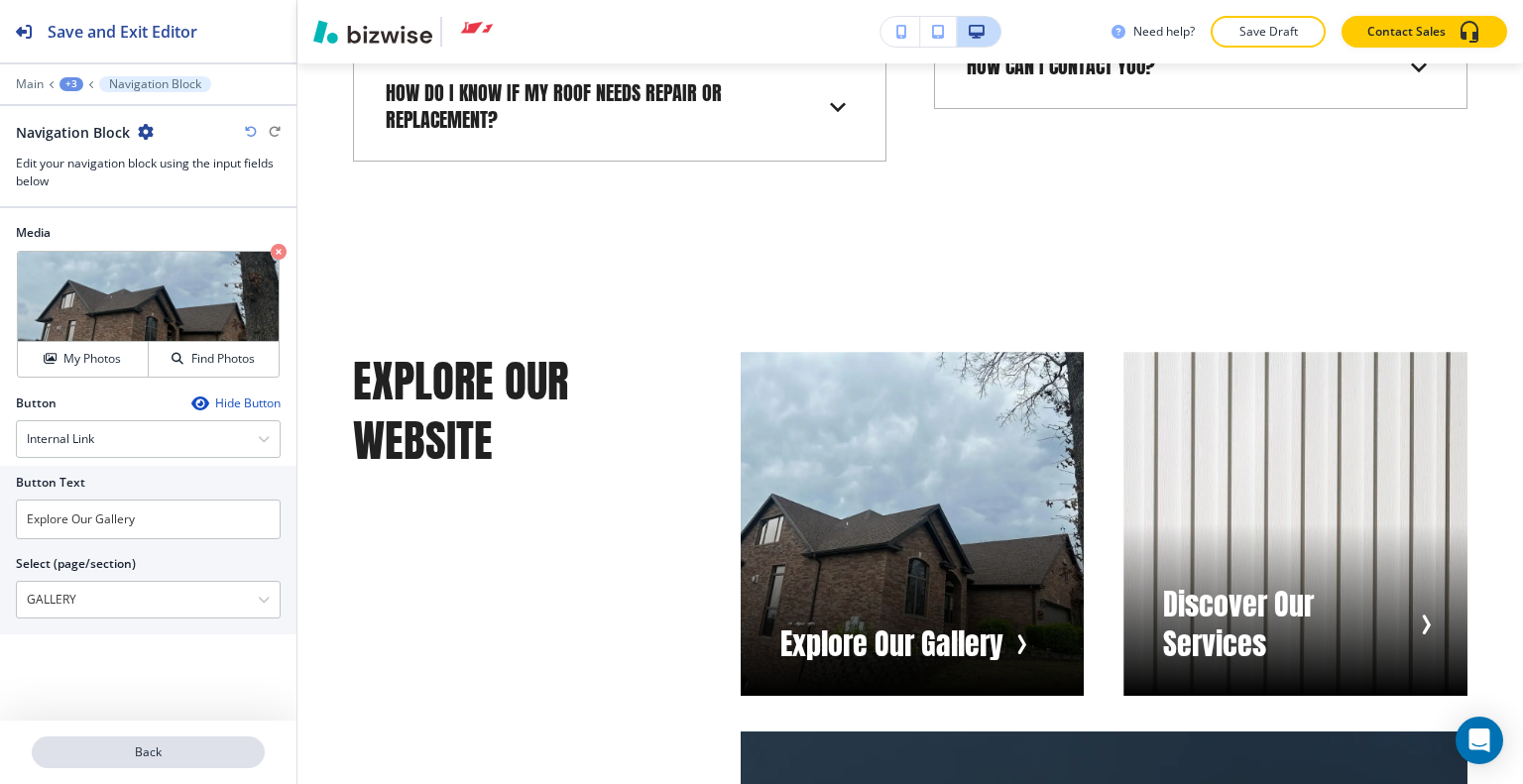 click on "Back" at bounding box center (148, 752) 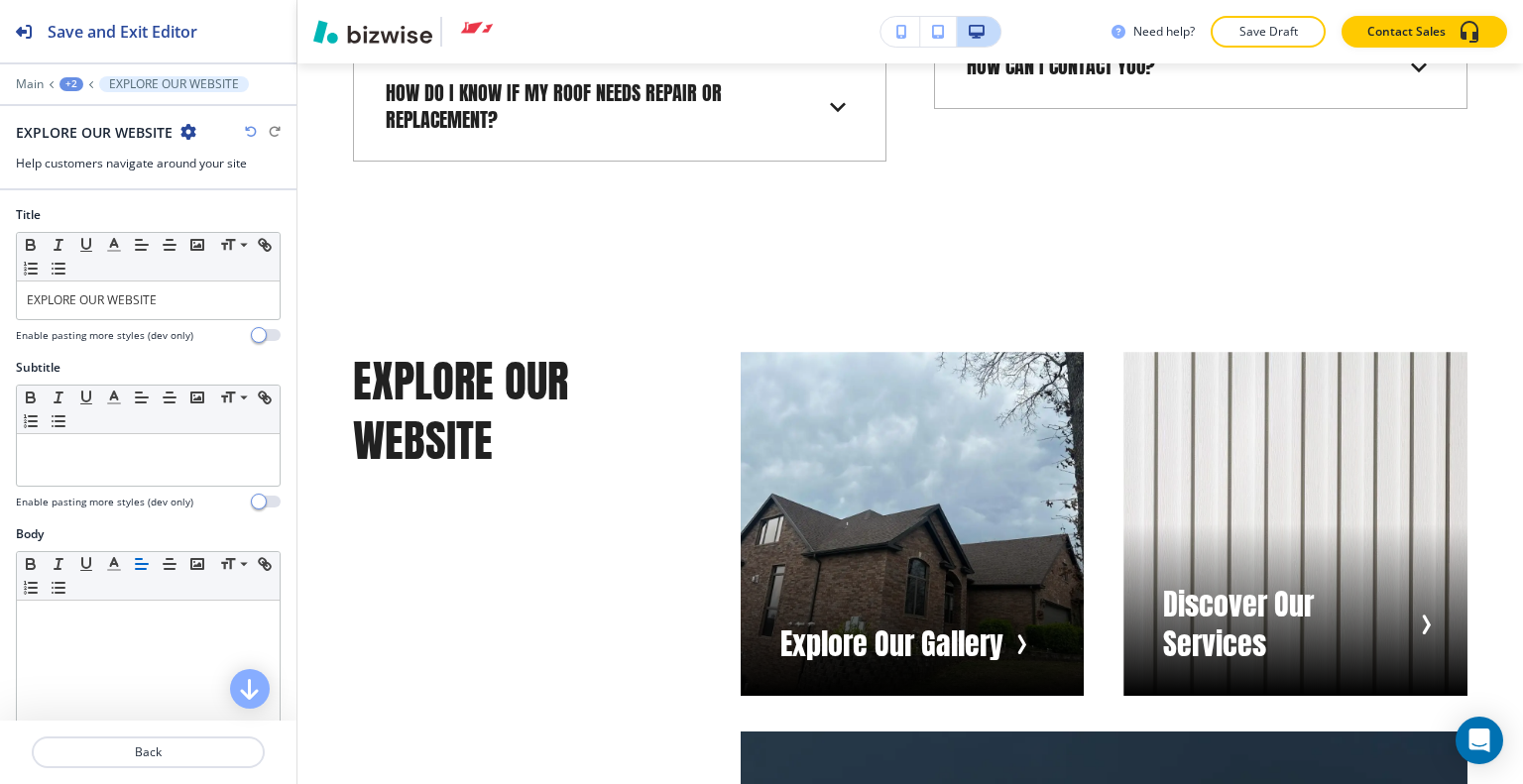 scroll, scrollTop: 694, scrollLeft: 0, axis: vertical 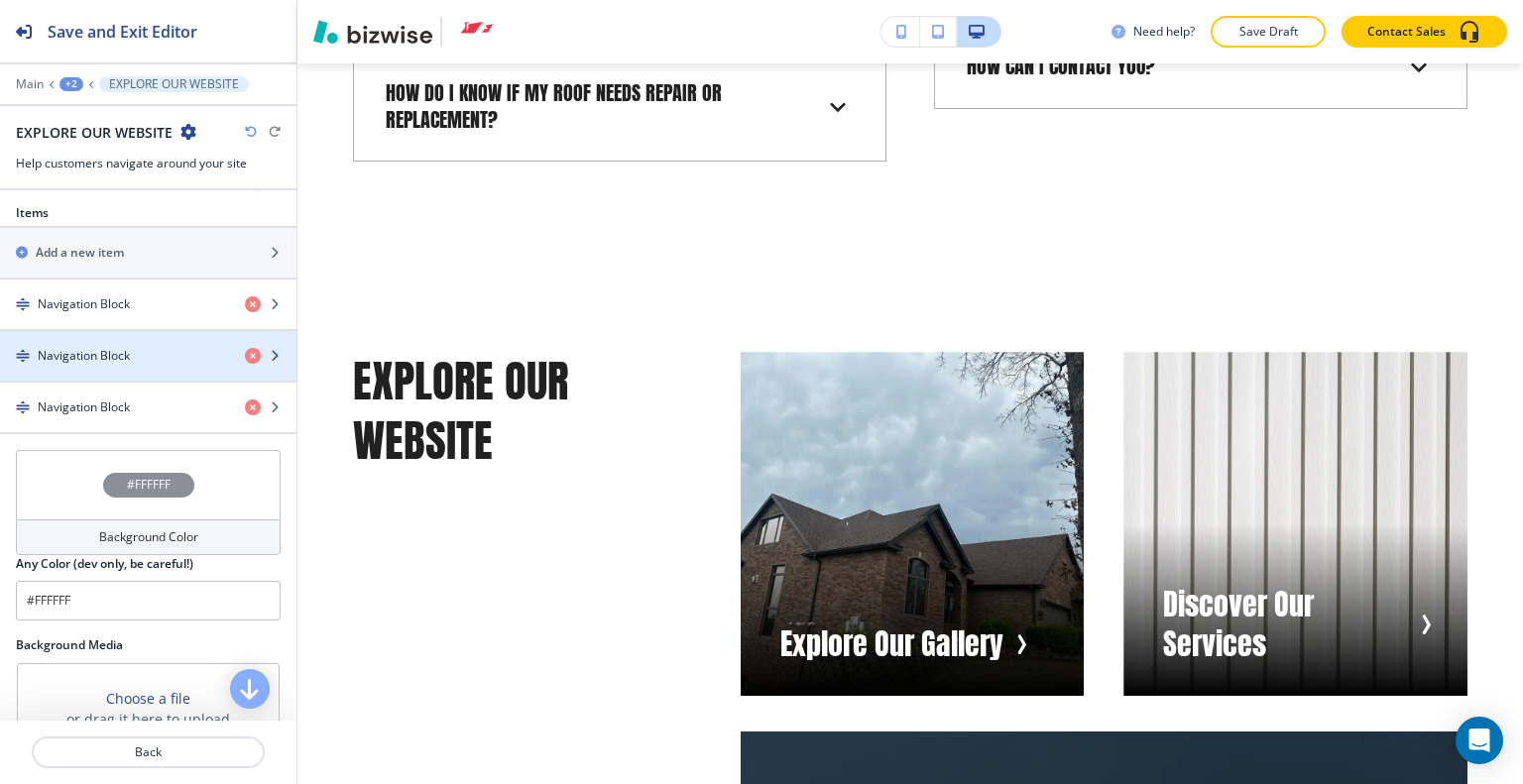 type 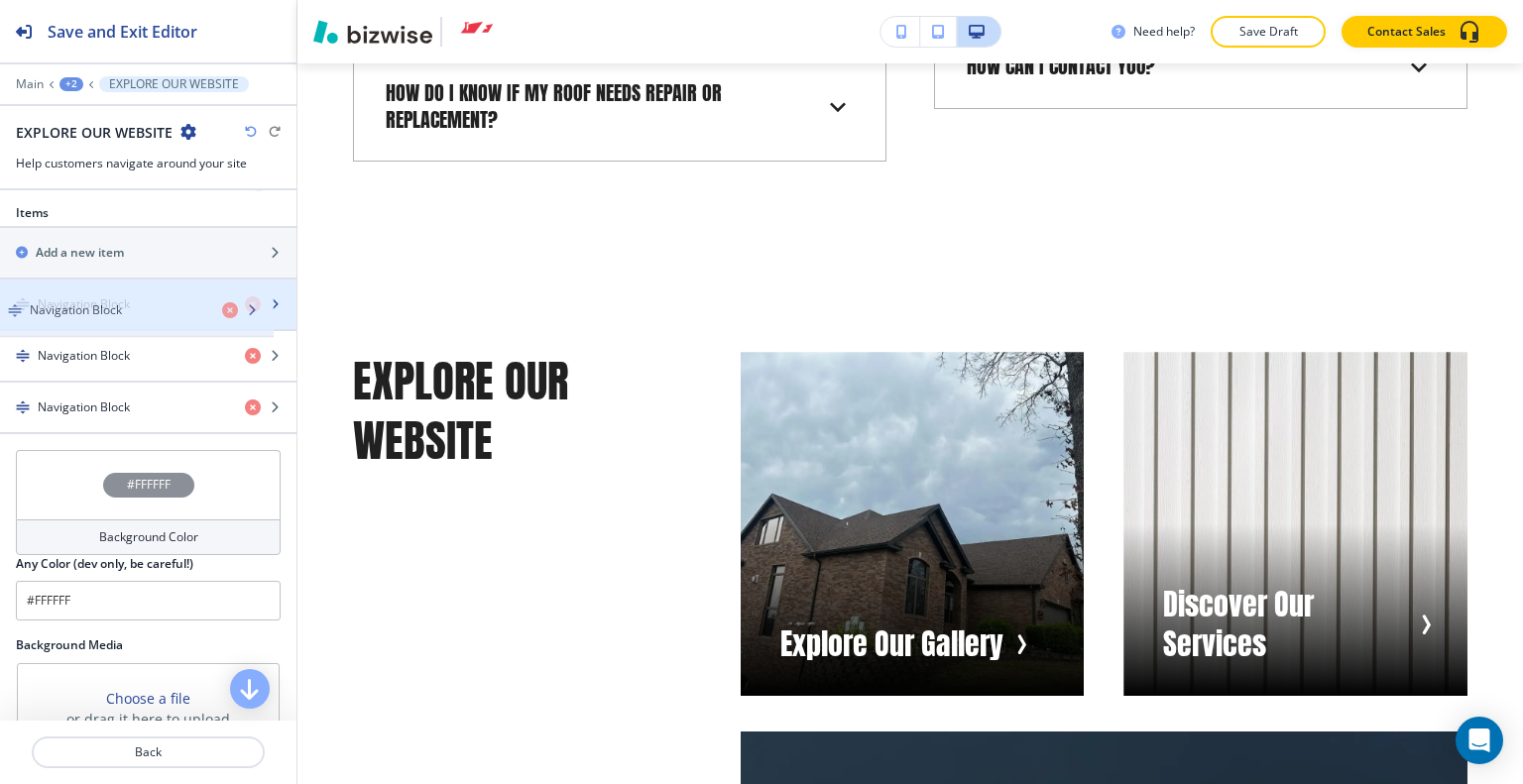 drag, startPoint x: 129, startPoint y: 355, endPoint x: 120, endPoint y: 312, distance: 43.931765 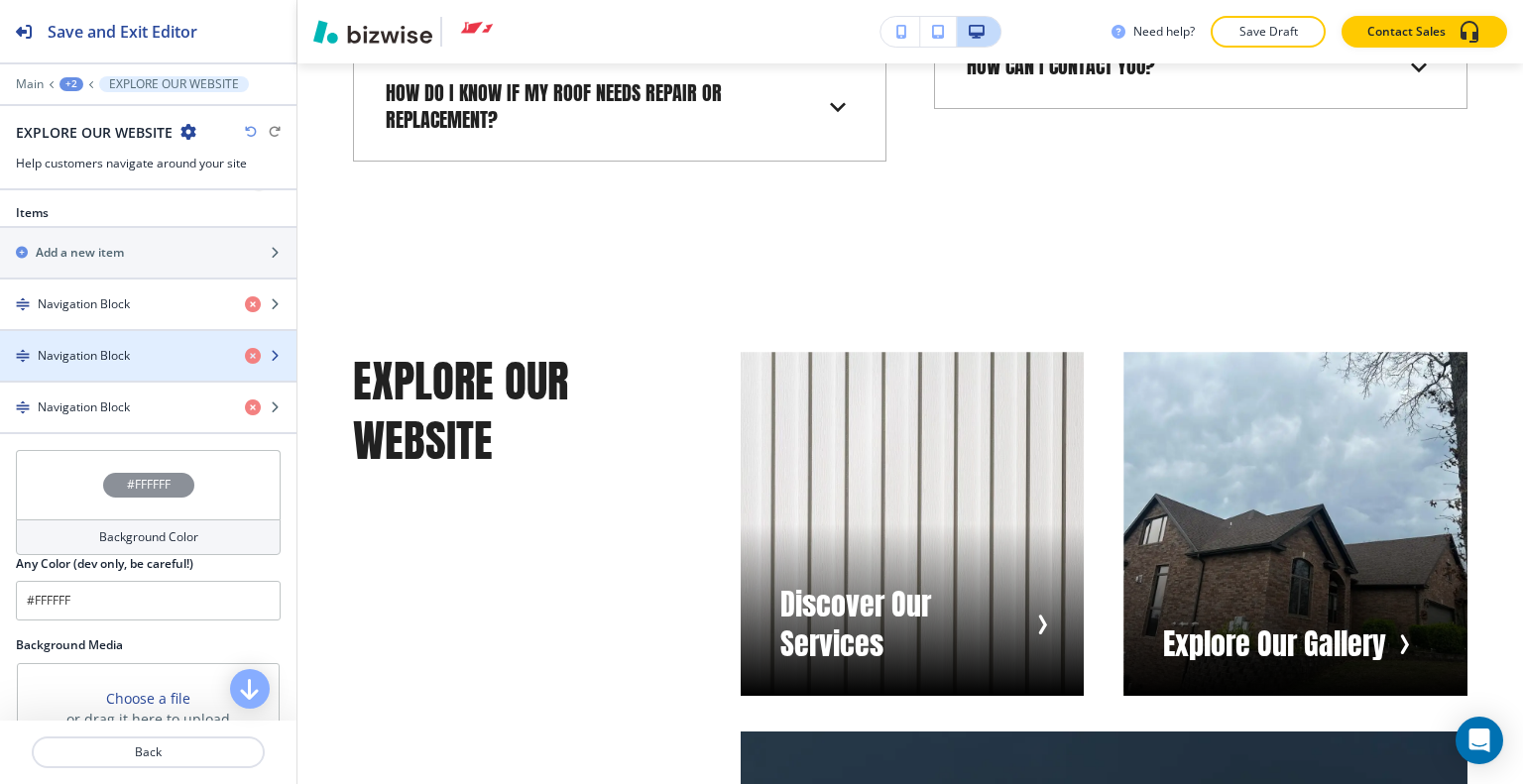 click at bounding box center [148, 373] 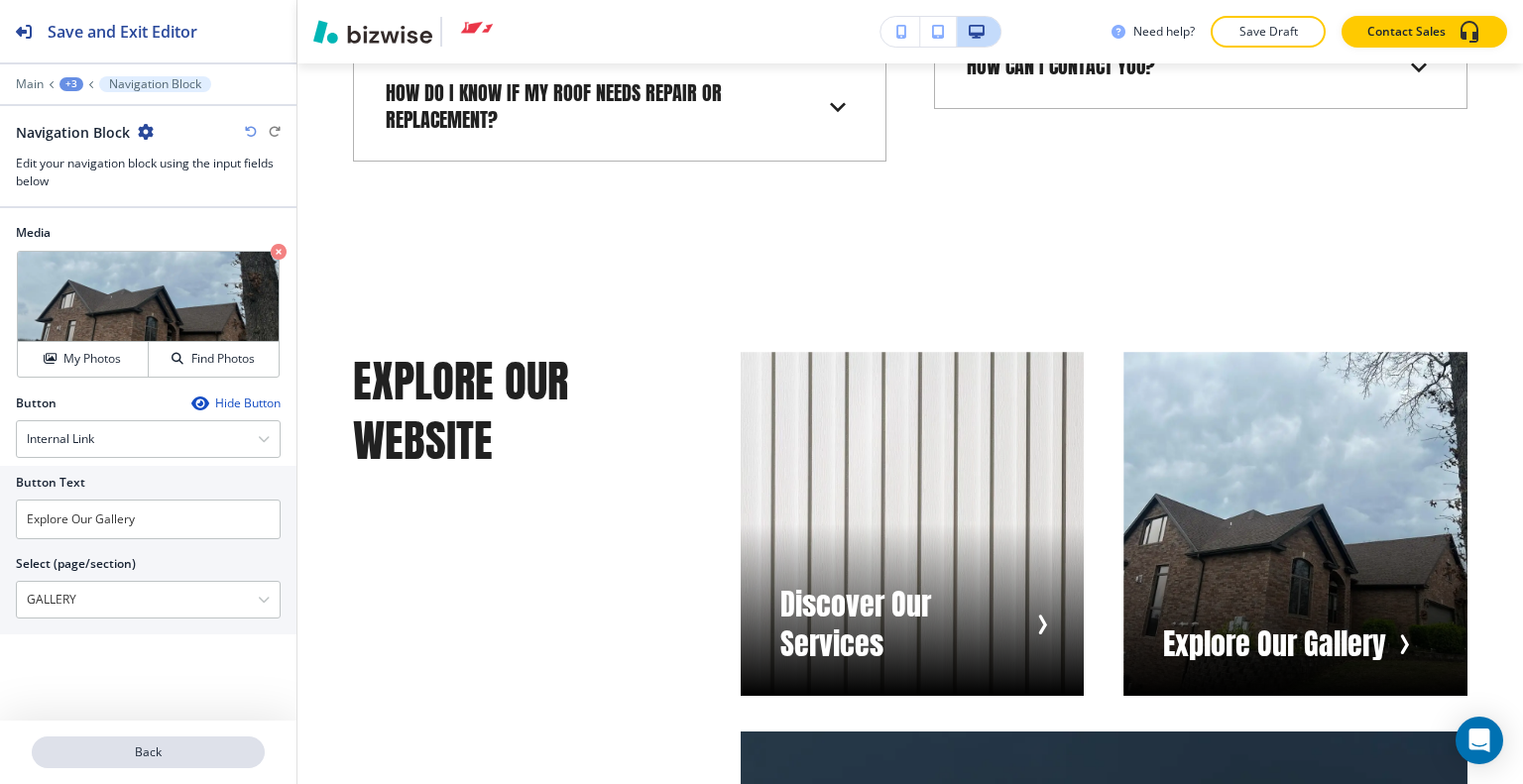 click on "Back" at bounding box center [148, 752] 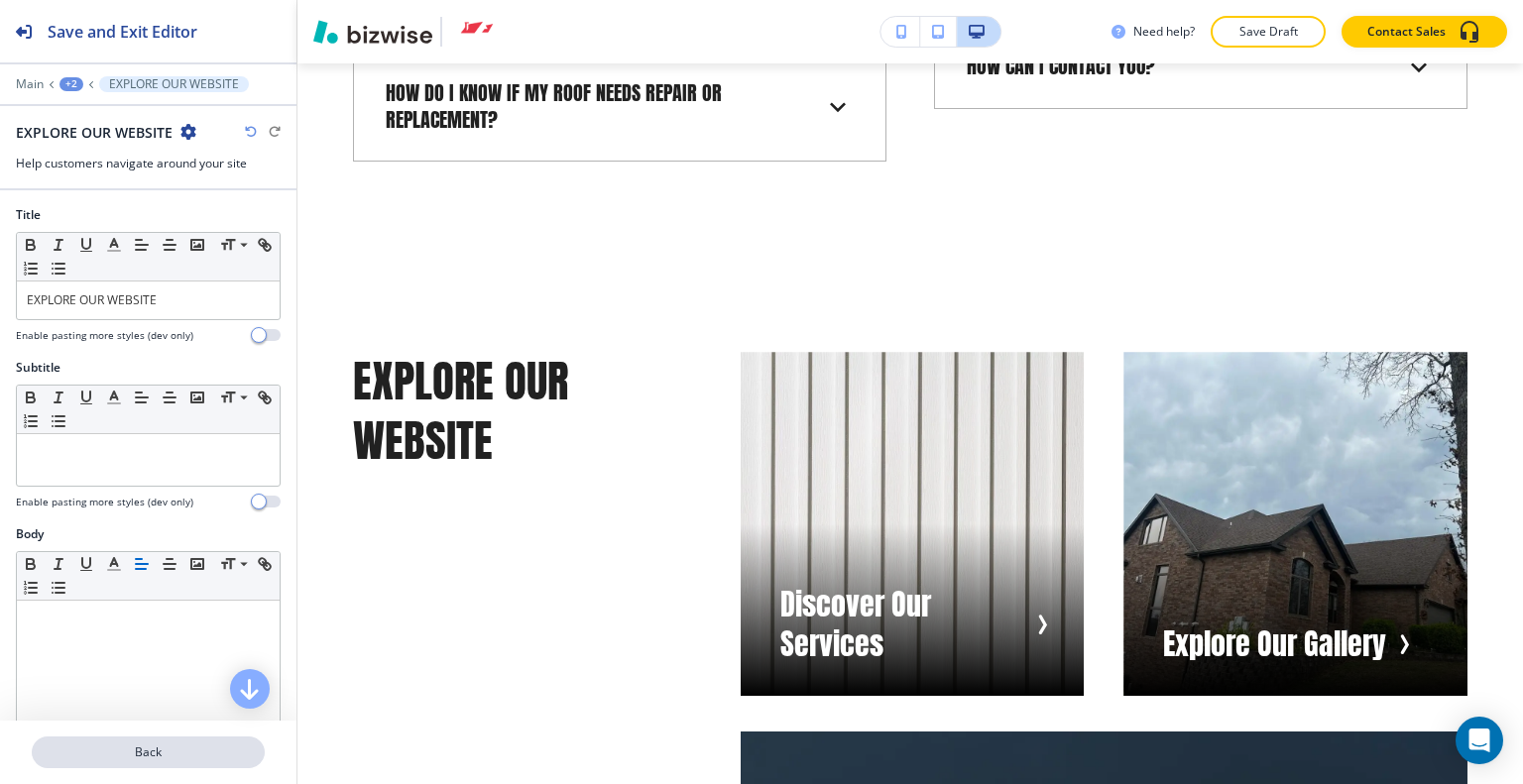 click on "Back" at bounding box center [148, 752] 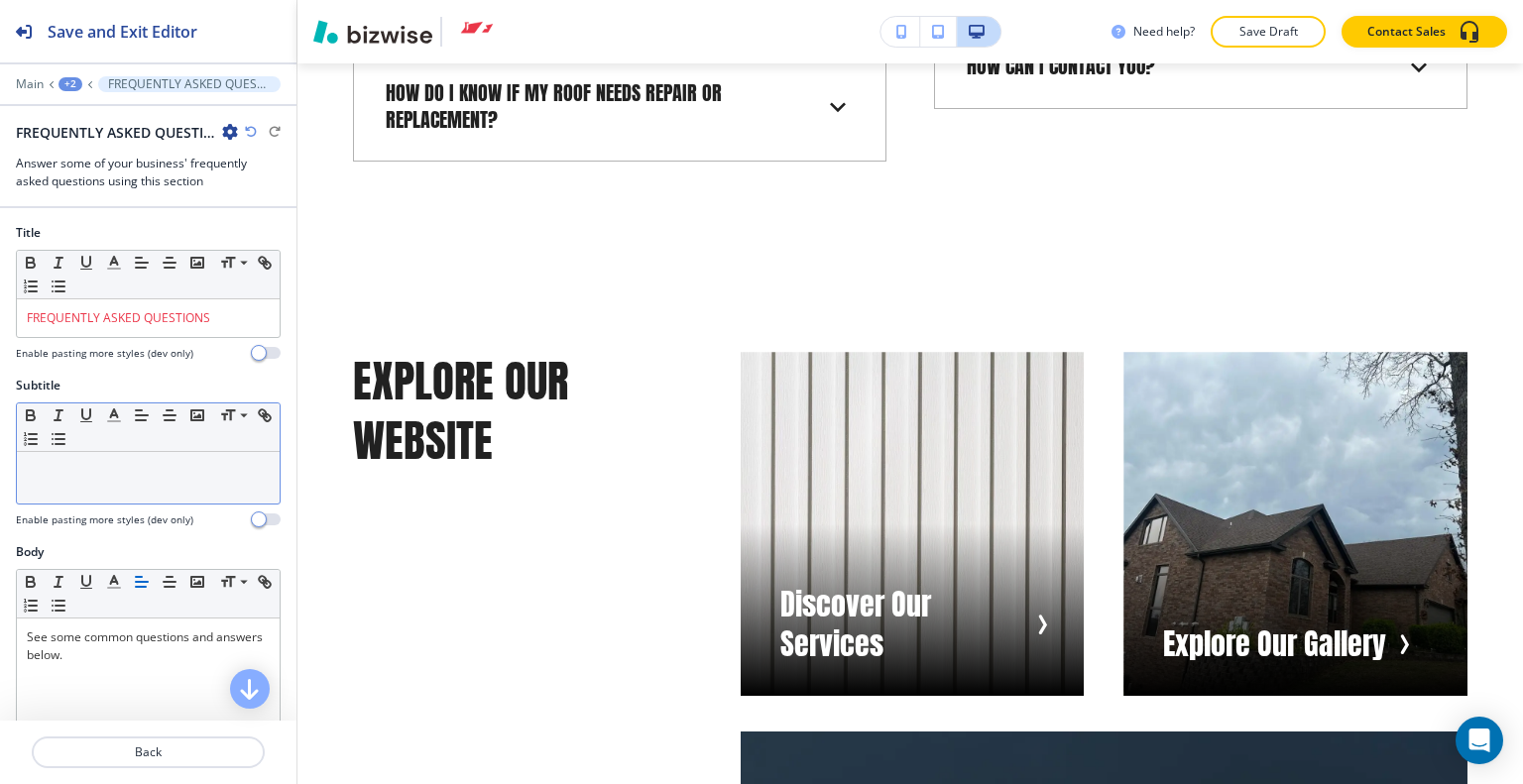 scroll, scrollTop: 19146, scrollLeft: 0, axis: vertical 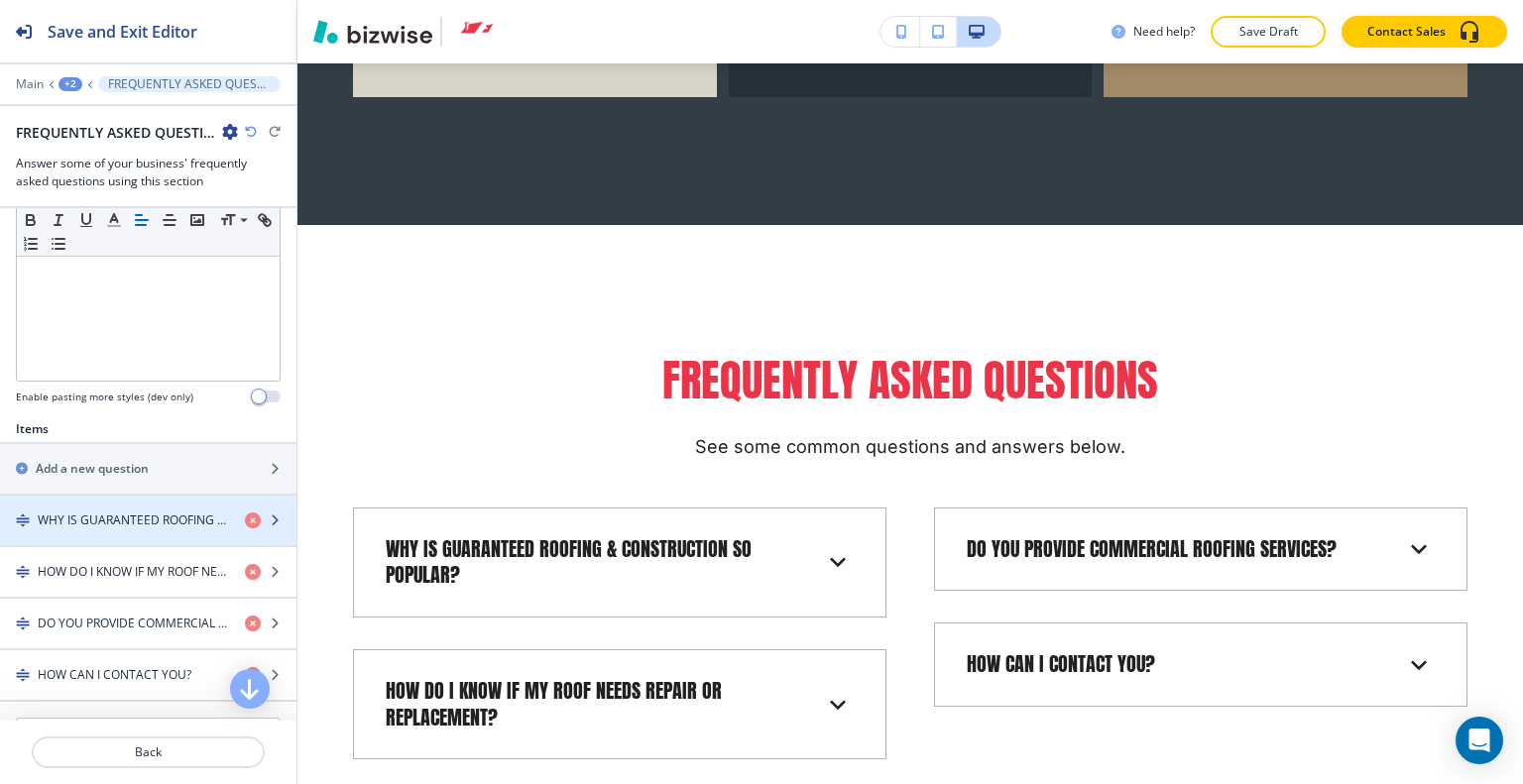 click at bounding box center [148, 537] 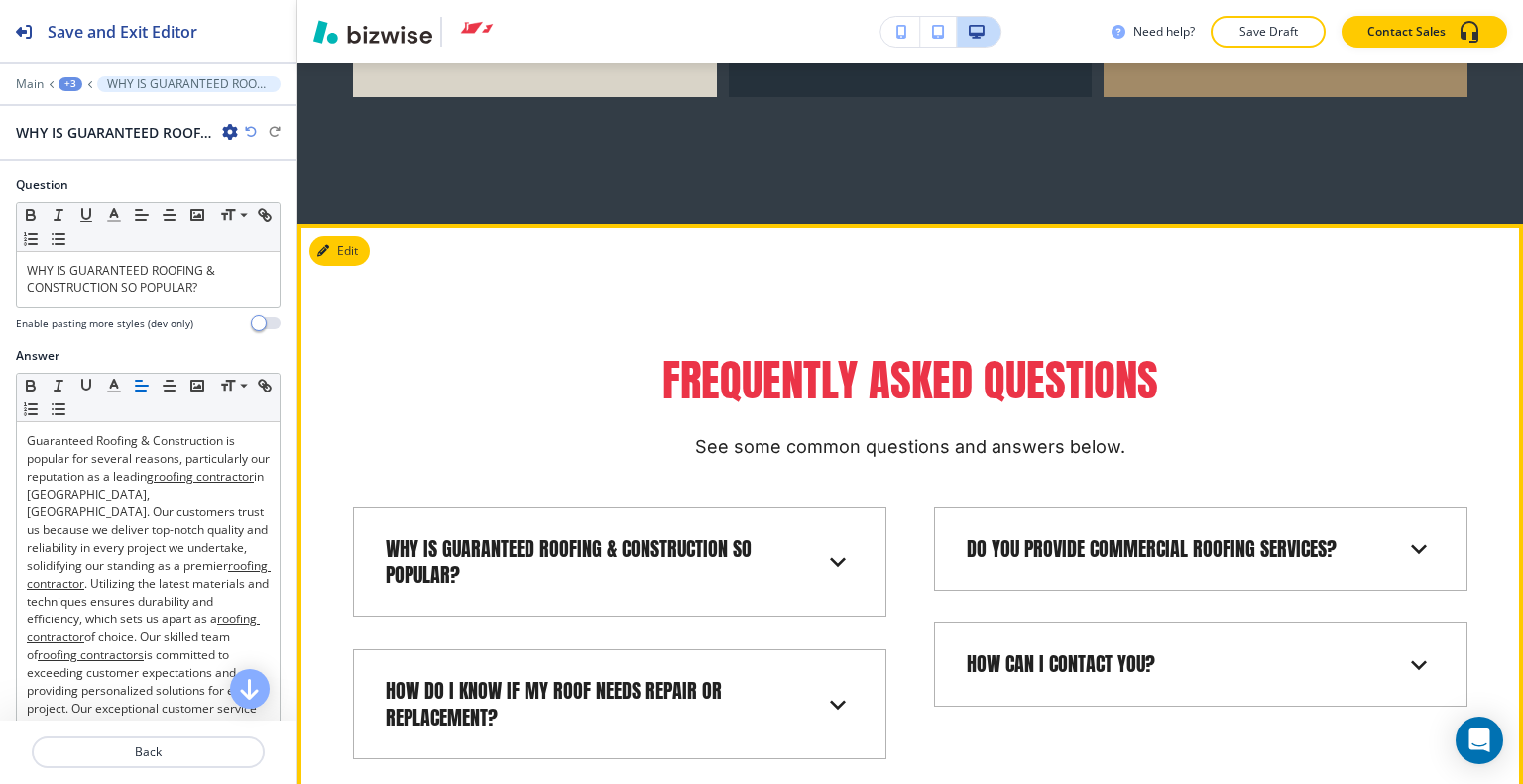scroll, scrollTop: 19543, scrollLeft: 0, axis: vertical 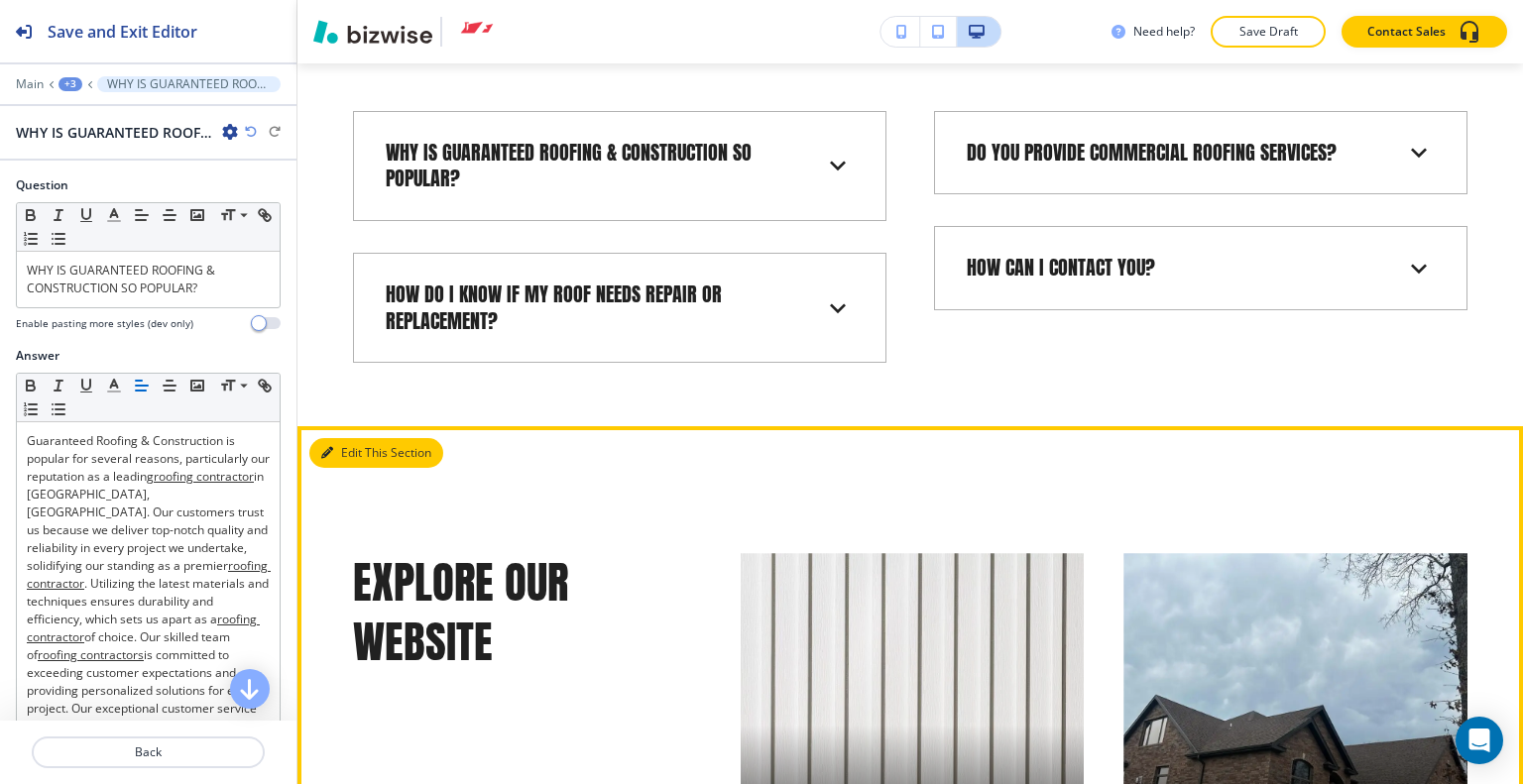 click on "EXPLORE OUR WEBSITE Discover Our Services Explore Our Gallery Discover Our Contact Options" at bounding box center (910, 1007) 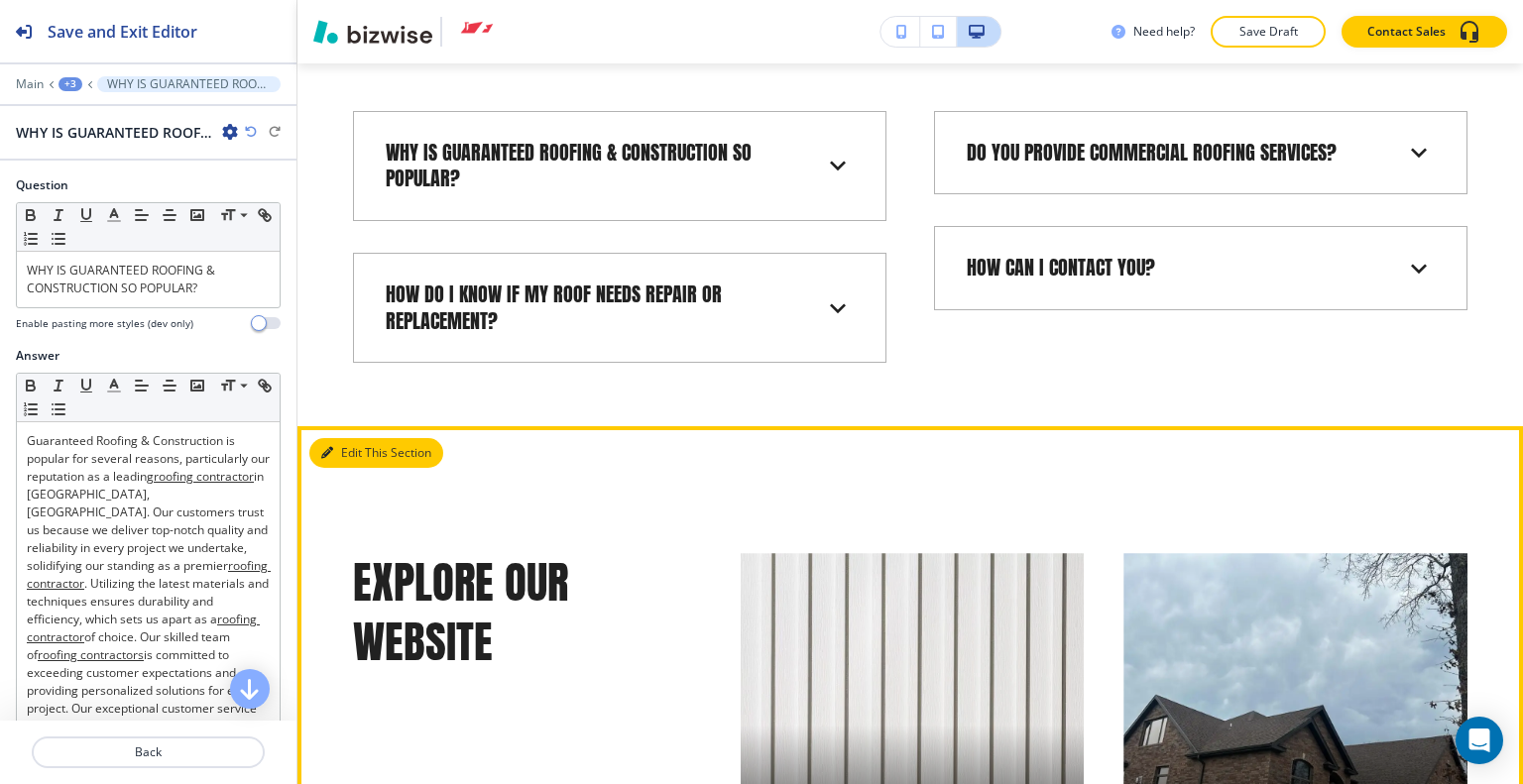 click on "Edit This Section" at bounding box center (376, 453) 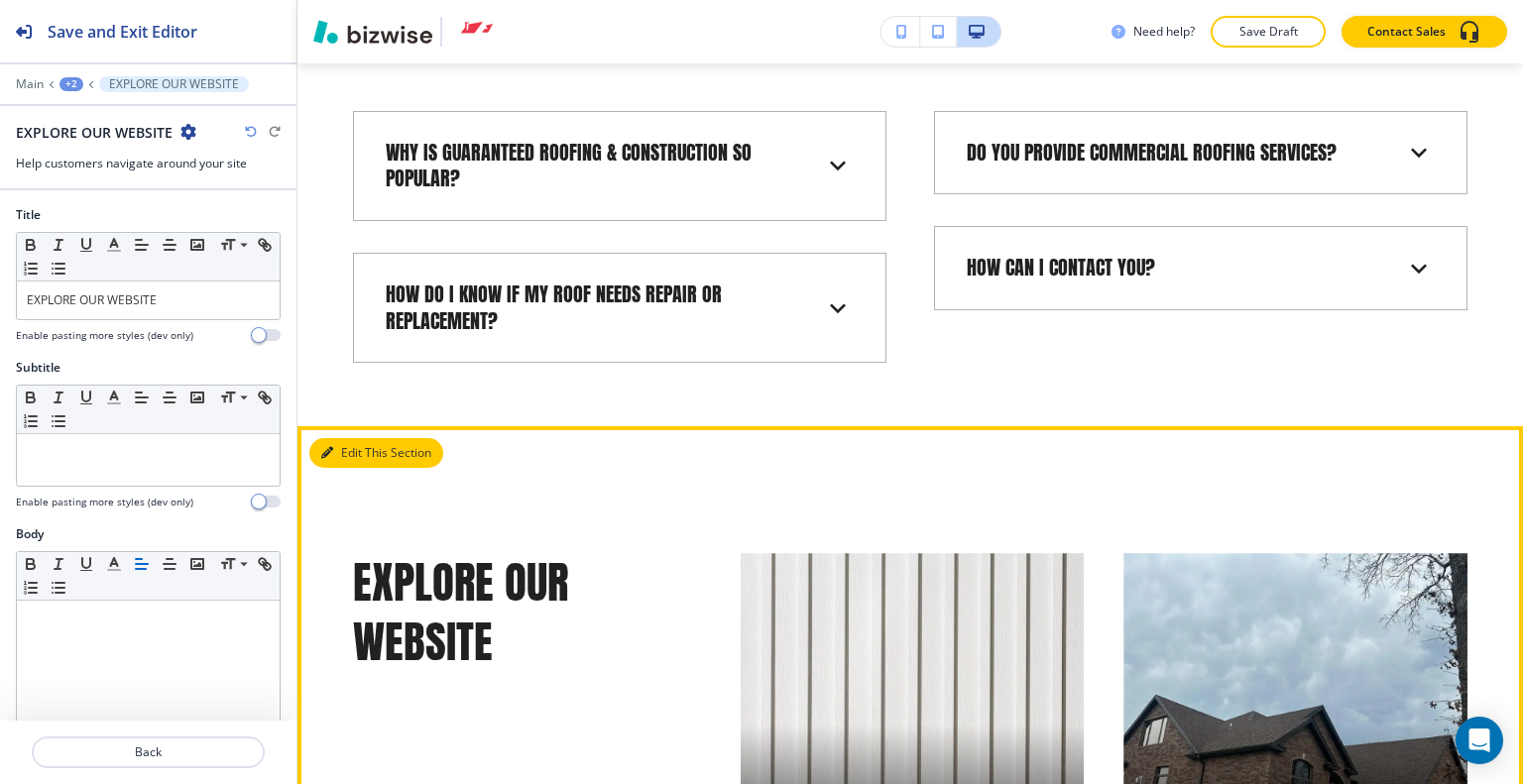scroll, scrollTop: 19744, scrollLeft: 0, axis: vertical 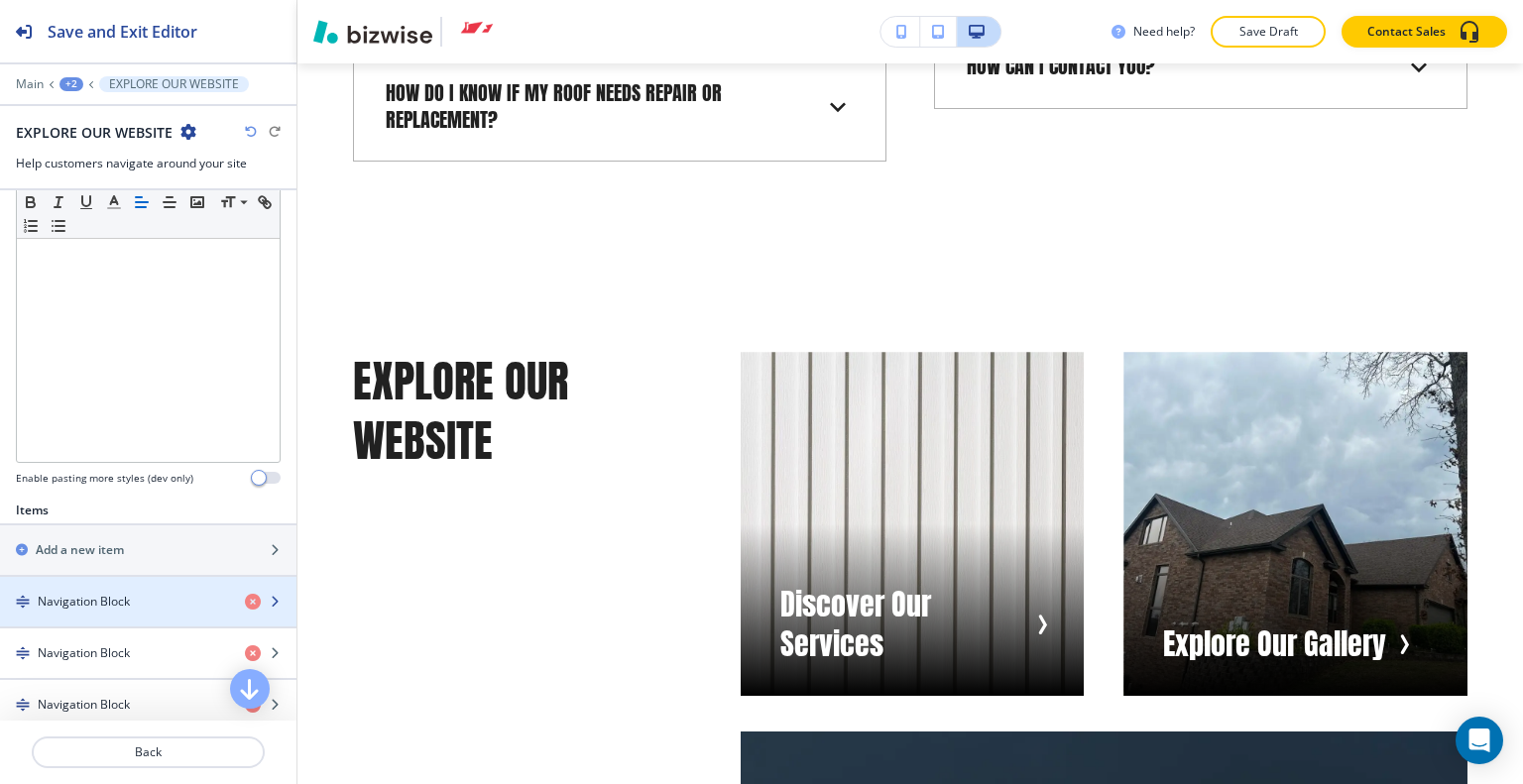 click on "Navigation Block" at bounding box center (83, 602) 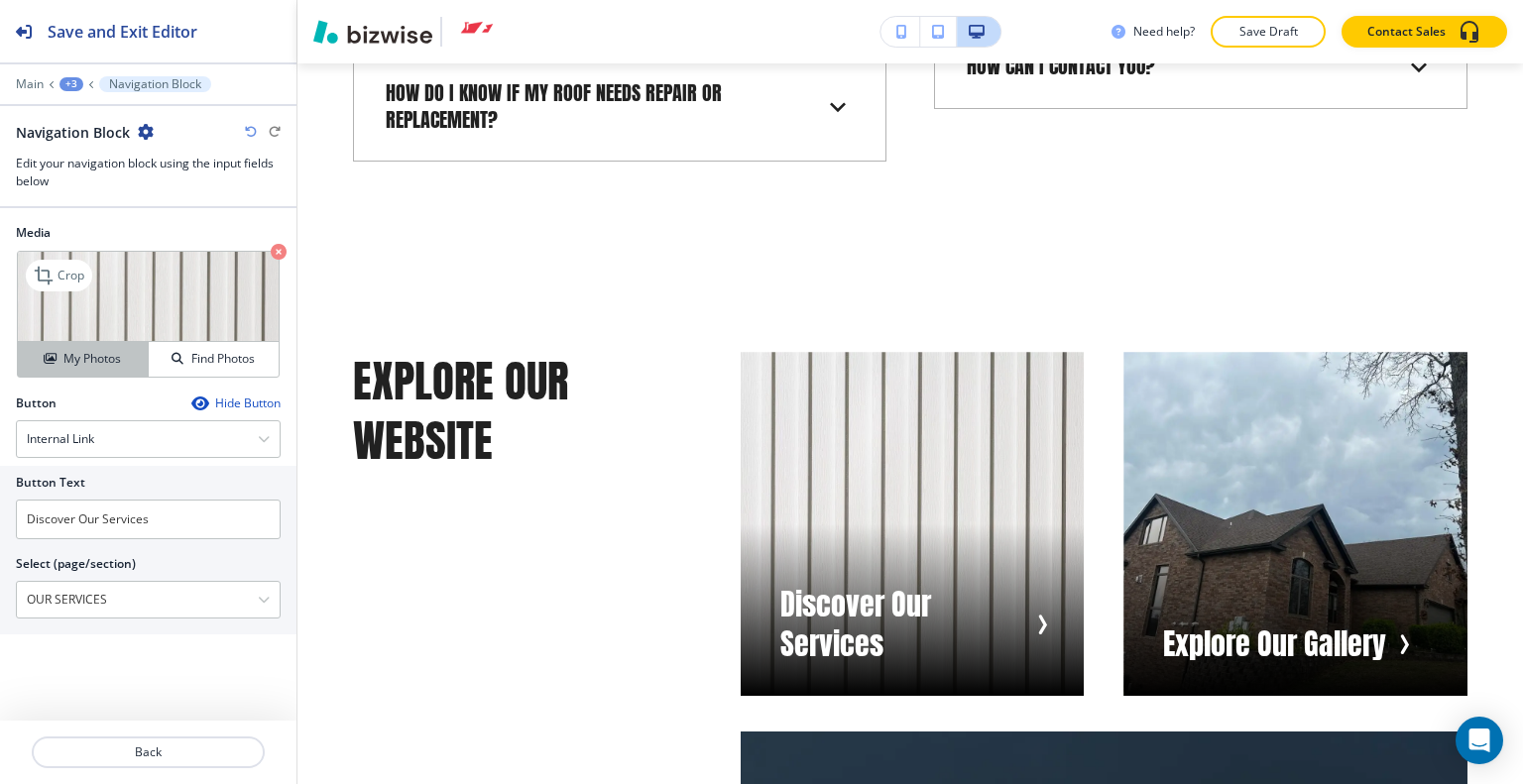 click on "My Photos" at bounding box center [92, 359] 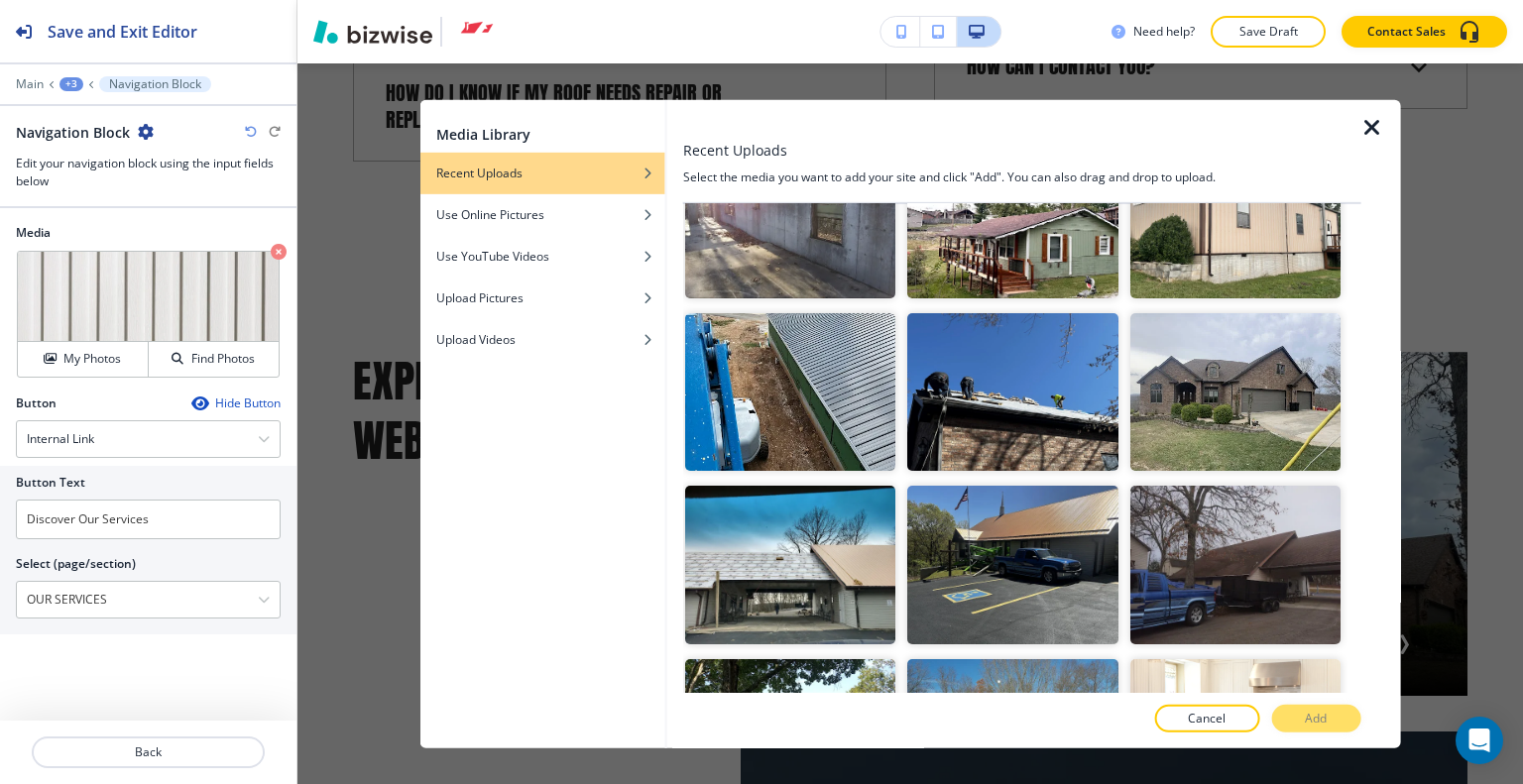 scroll, scrollTop: 892, scrollLeft: 0, axis: vertical 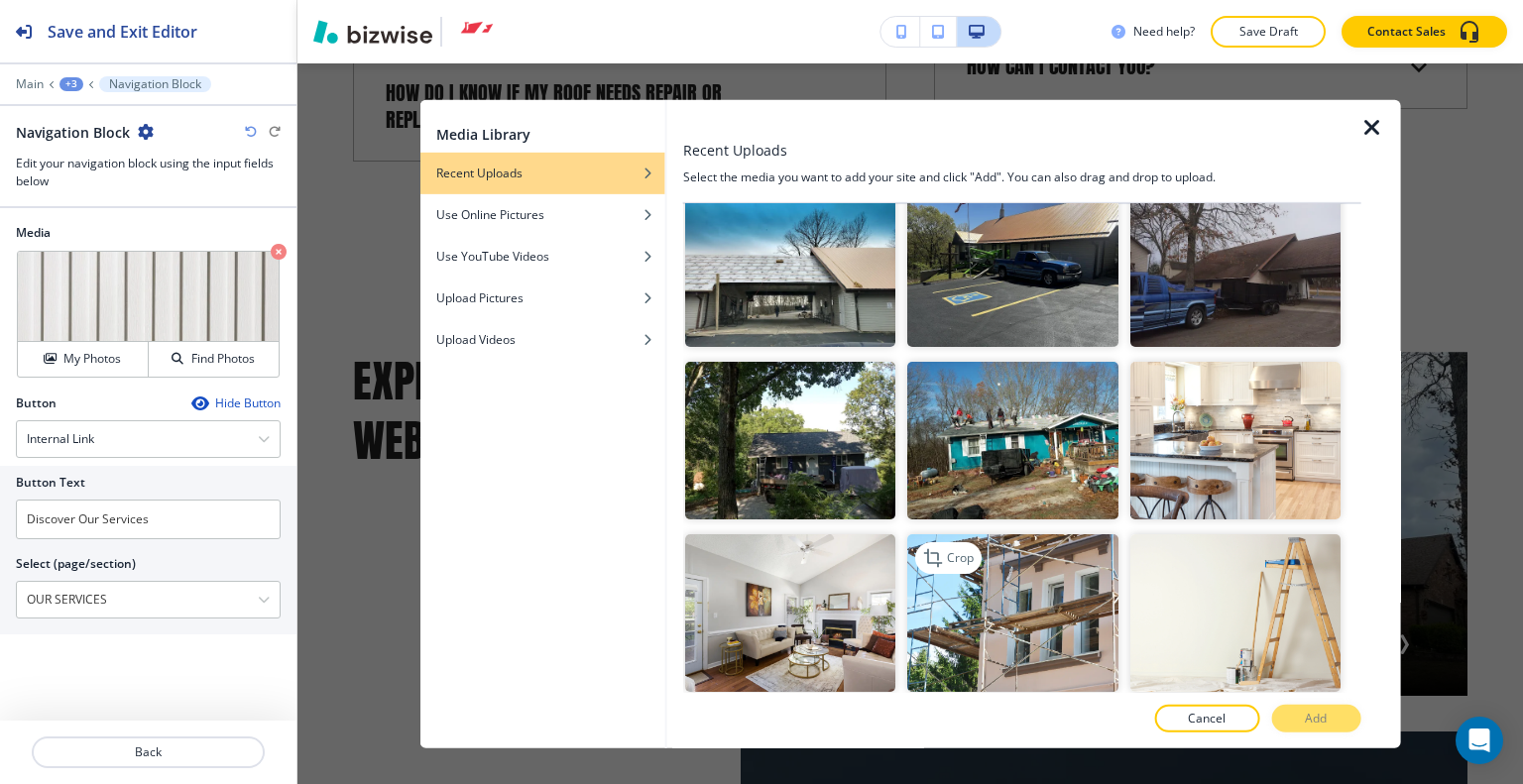 click at bounding box center [1012, 613] 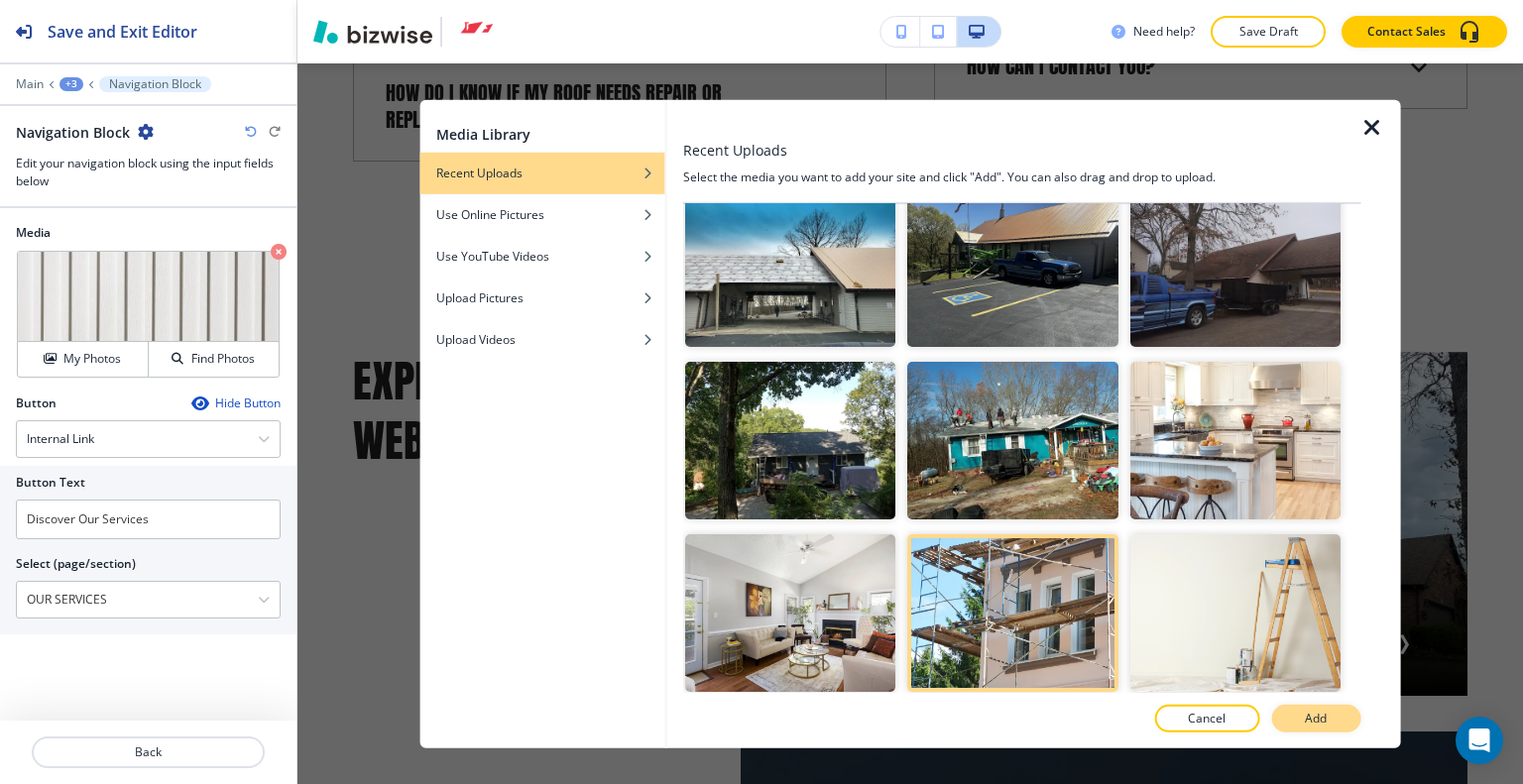 click on "Add" at bounding box center [1316, 719] 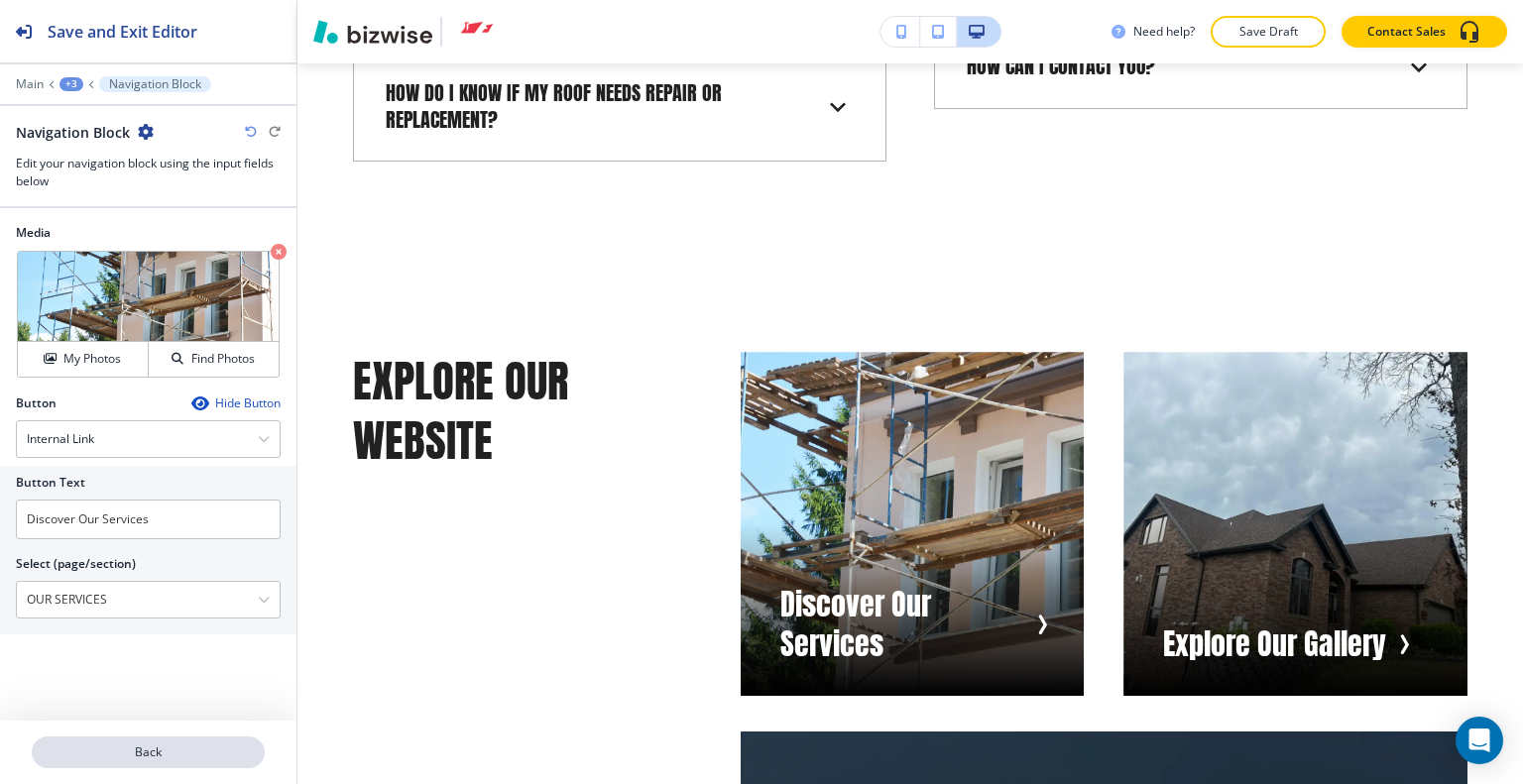 click on "Back" at bounding box center [148, 752] 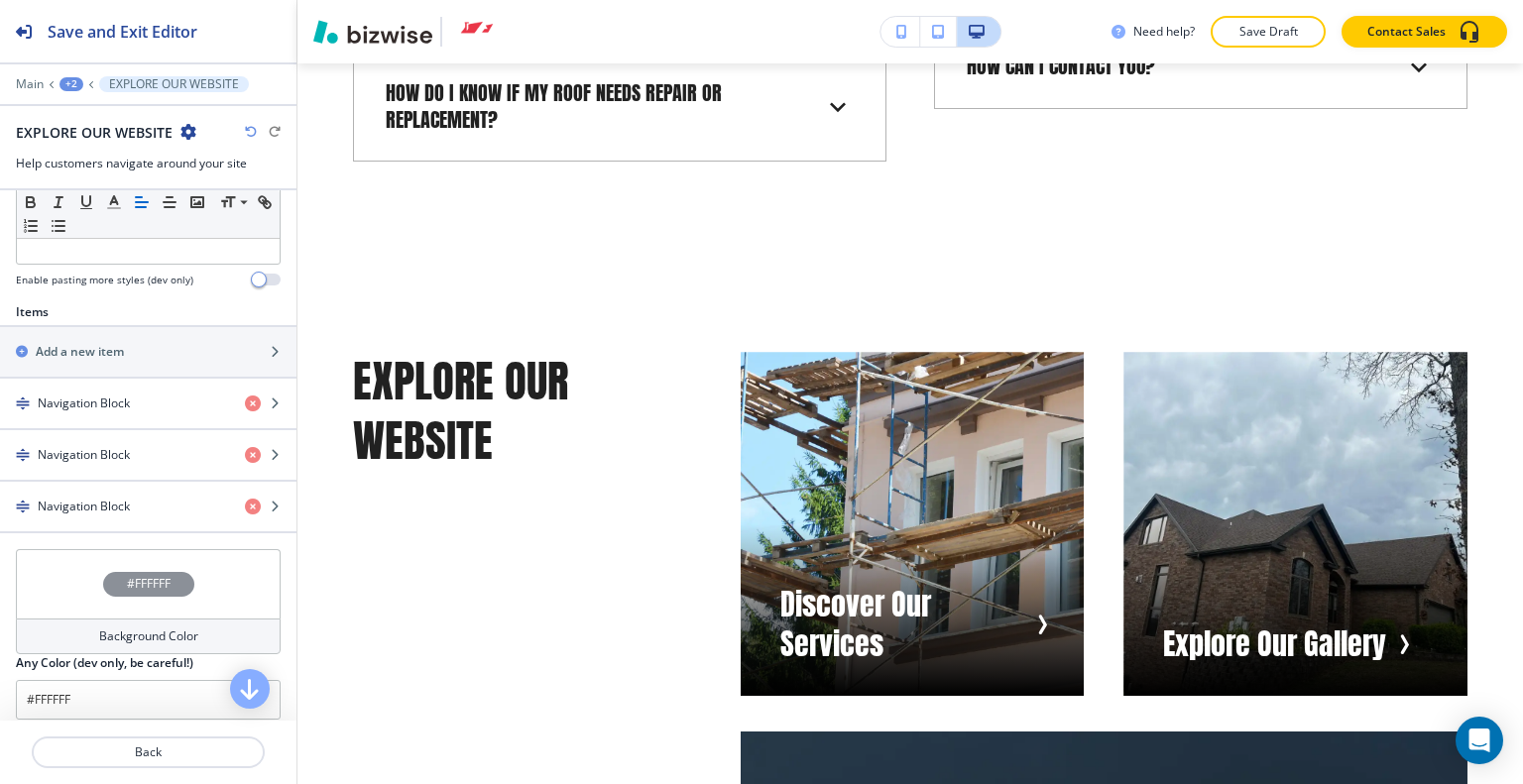 scroll, scrollTop: 694, scrollLeft: 0, axis: vertical 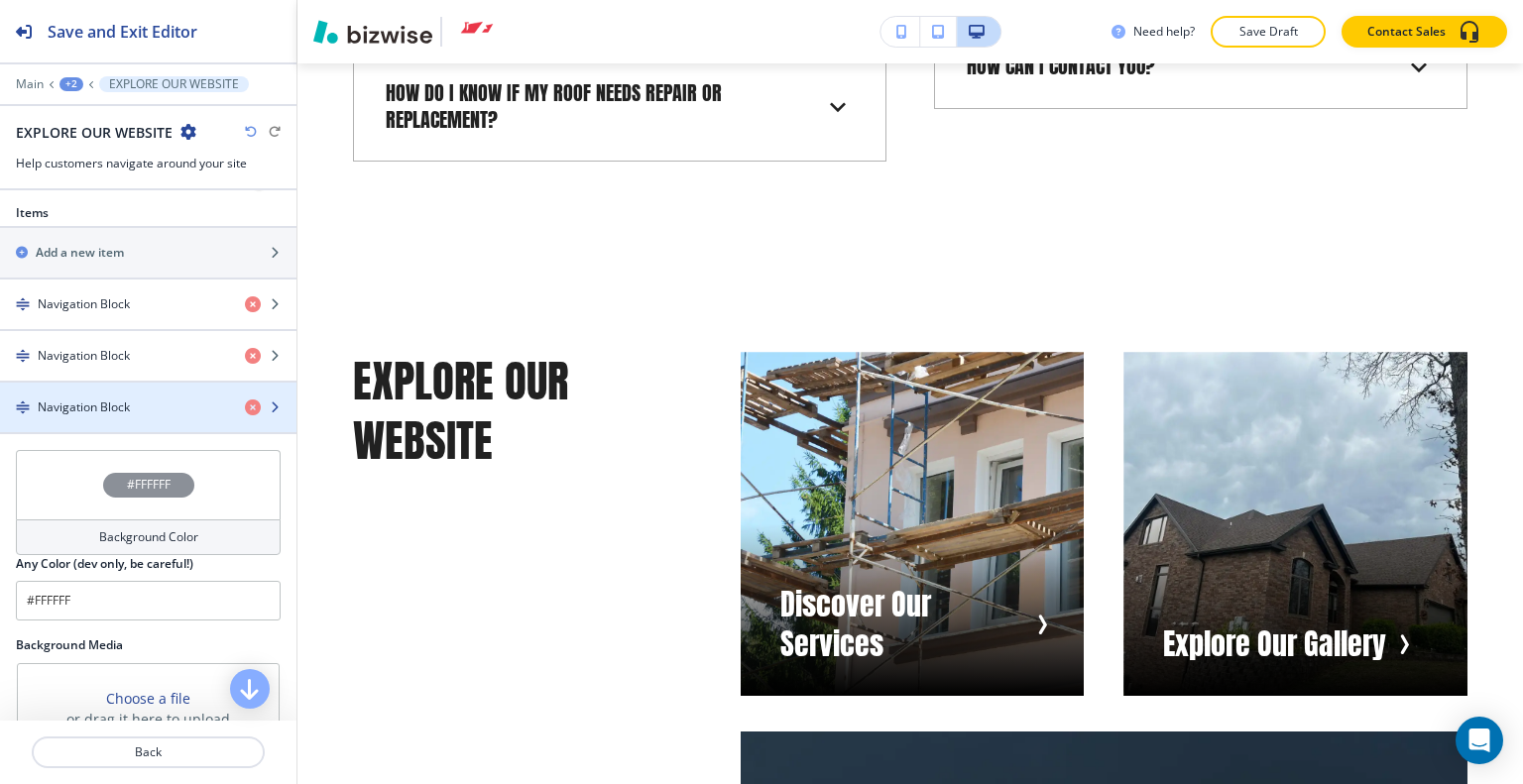 click at bounding box center [148, 391] 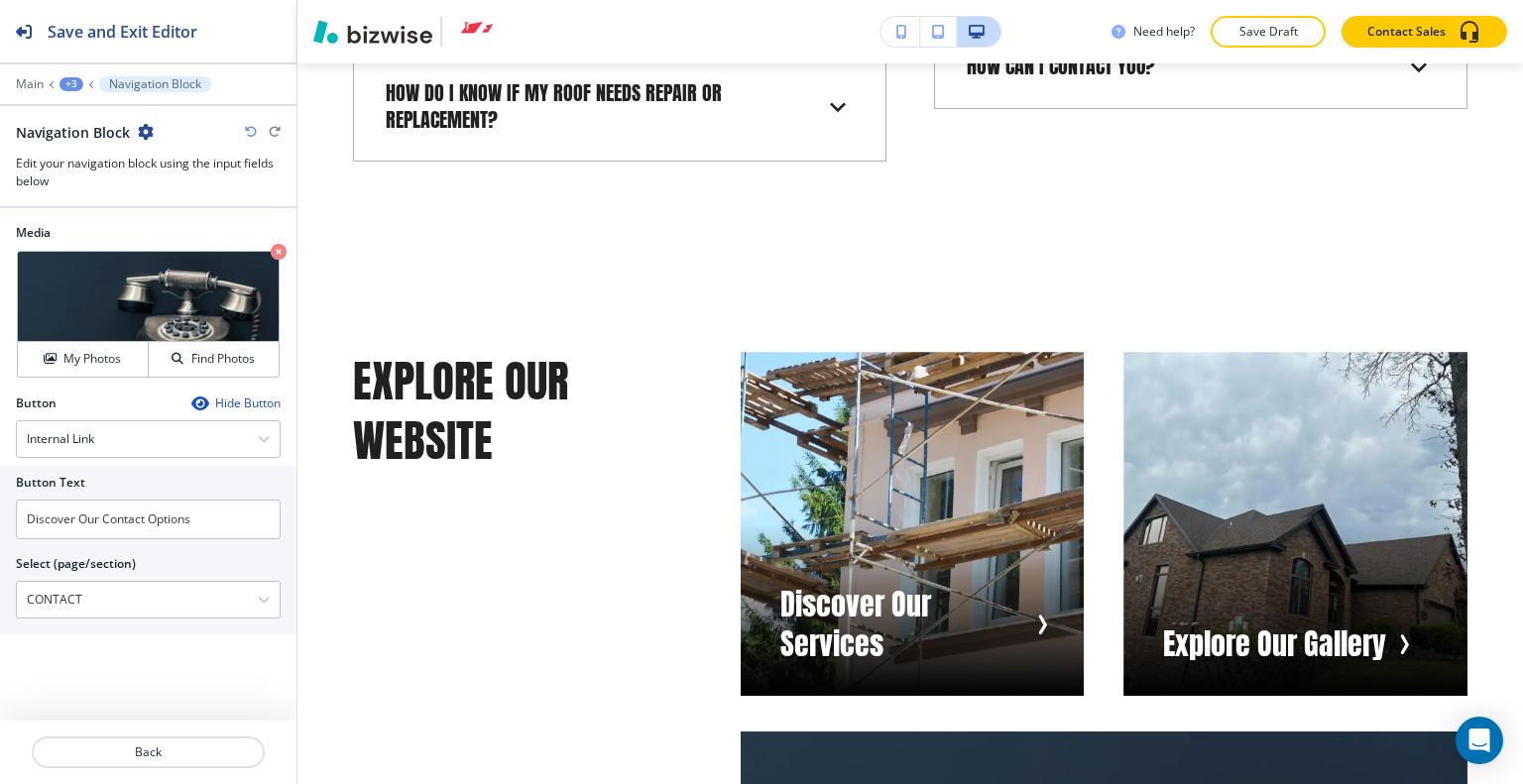 click on "Media Crop My Photos Find Photos" at bounding box center [148, 309] 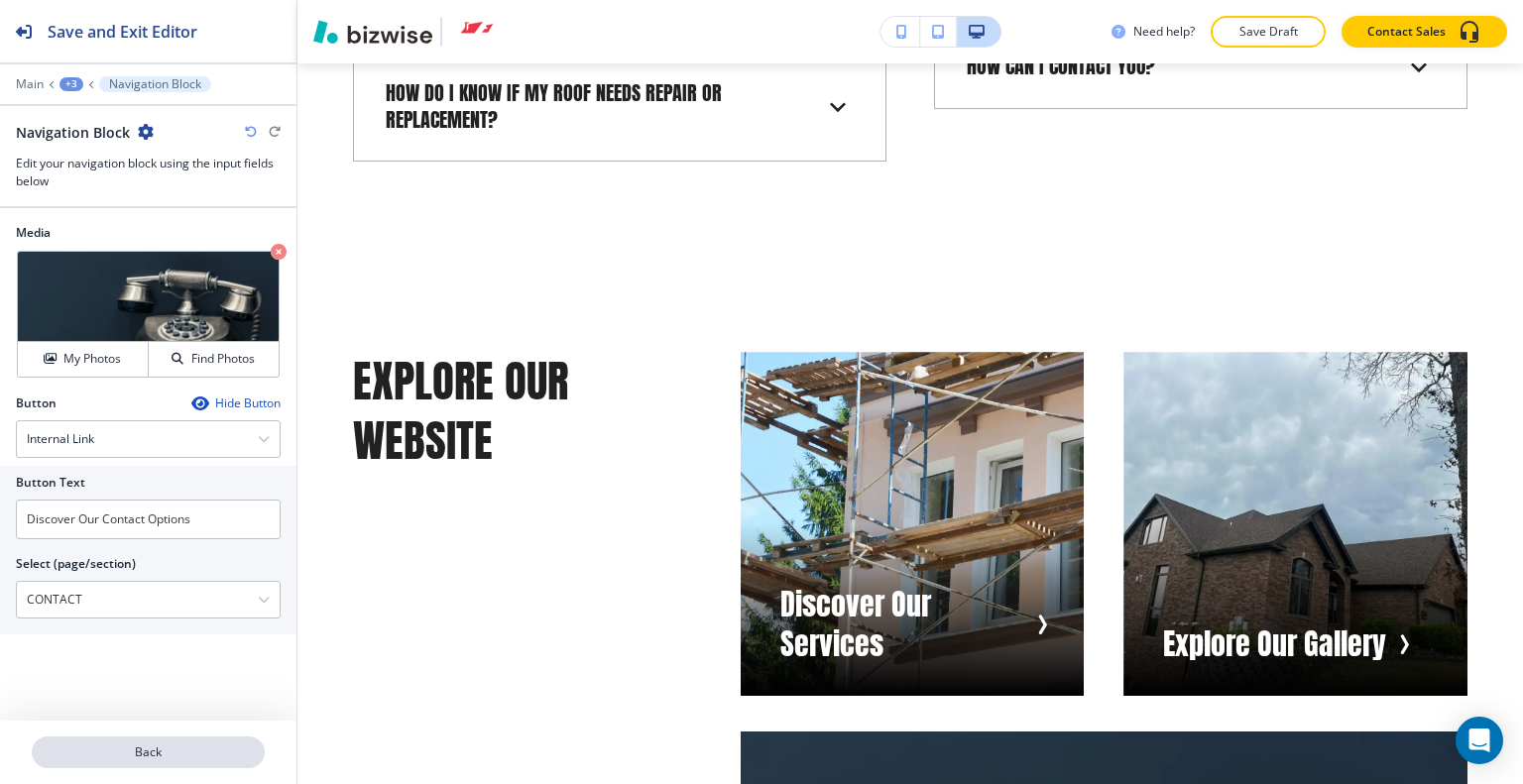 click on "Back" at bounding box center [148, 752] 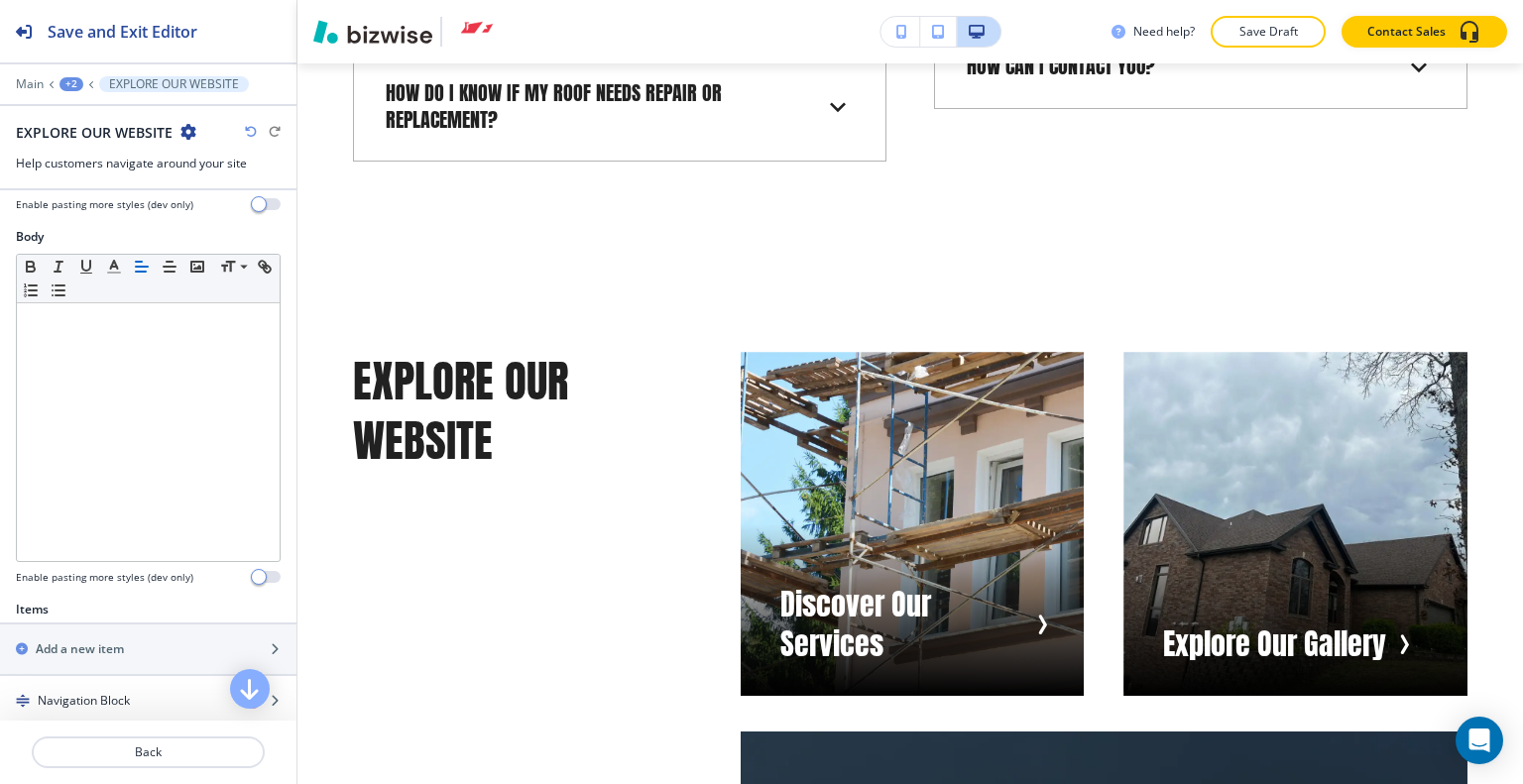 scroll, scrollTop: 595, scrollLeft: 0, axis: vertical 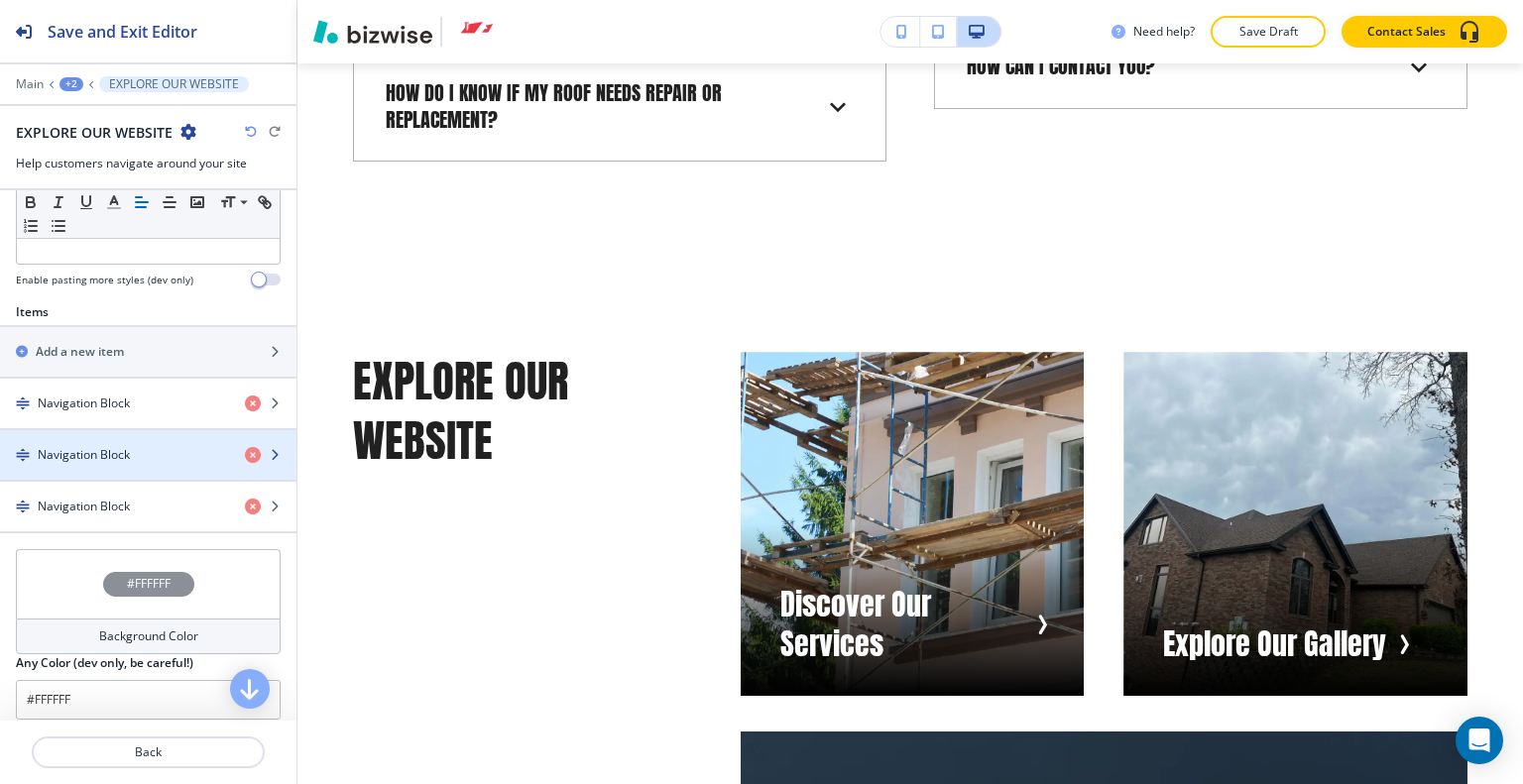 click on "Navigation Block" at bounding box center [114, 455] 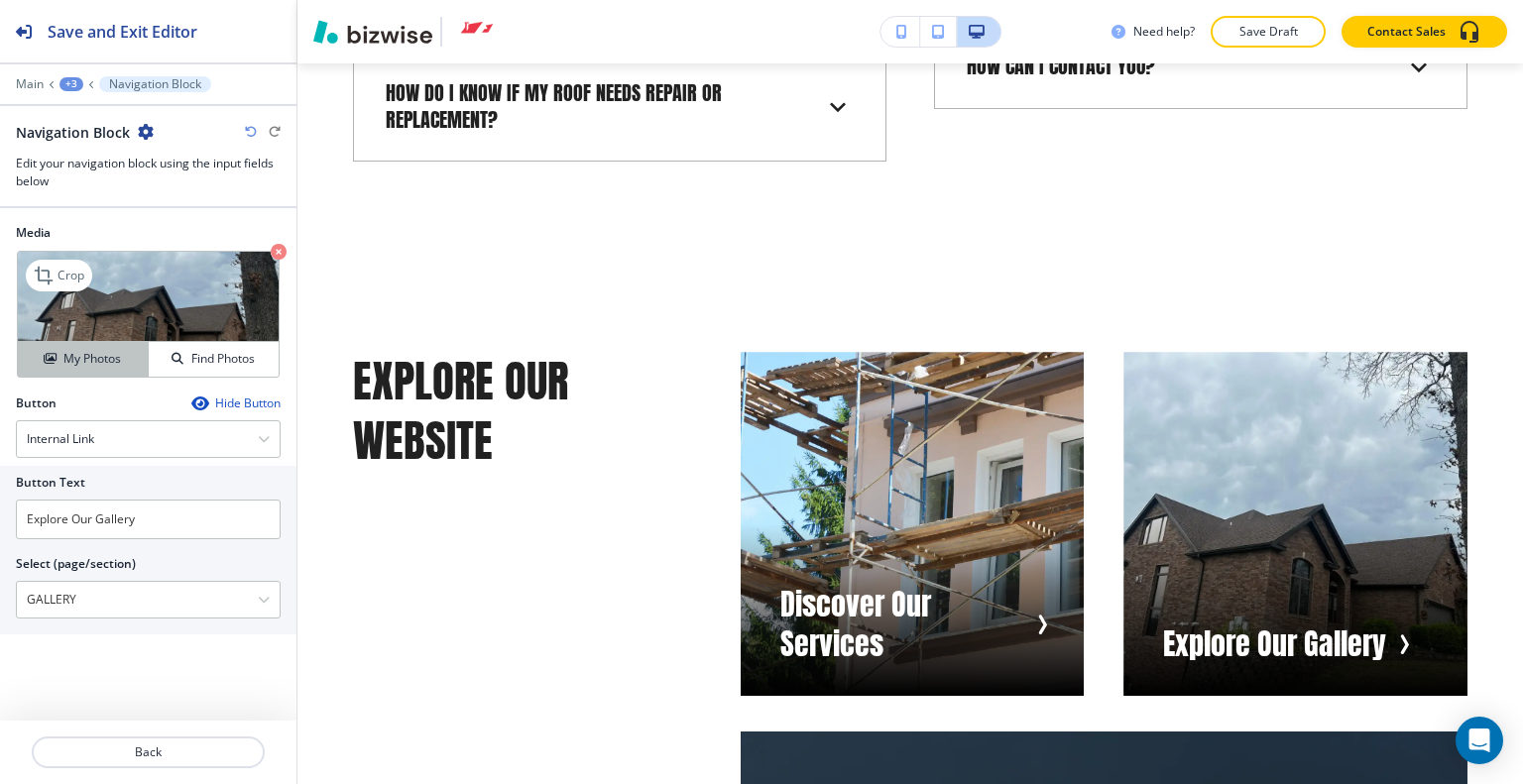 click on "My Photos" at bounding box center (92, 359) 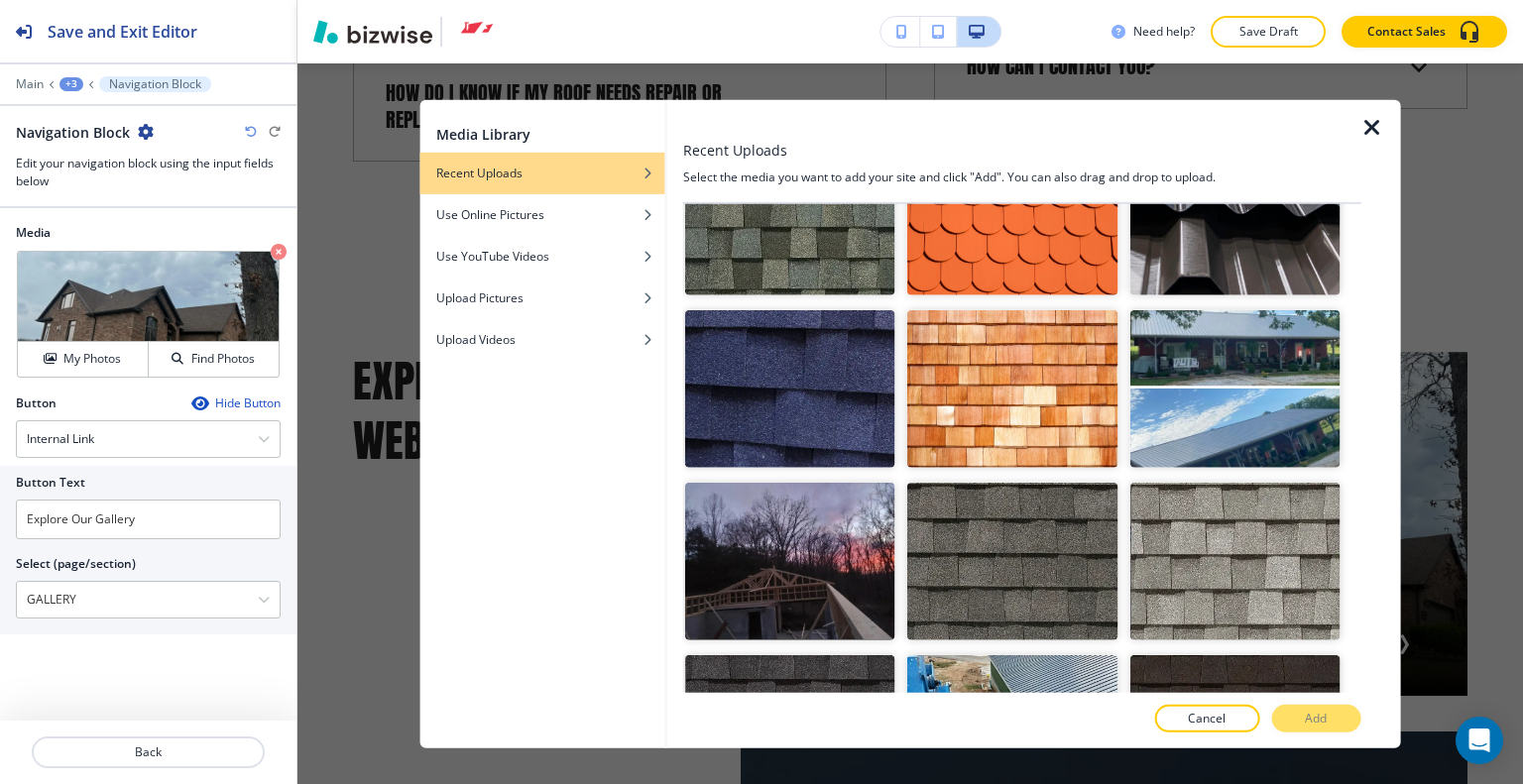 scroll, scrollTop: 6938, scrollLeft: 0, axis: vertical 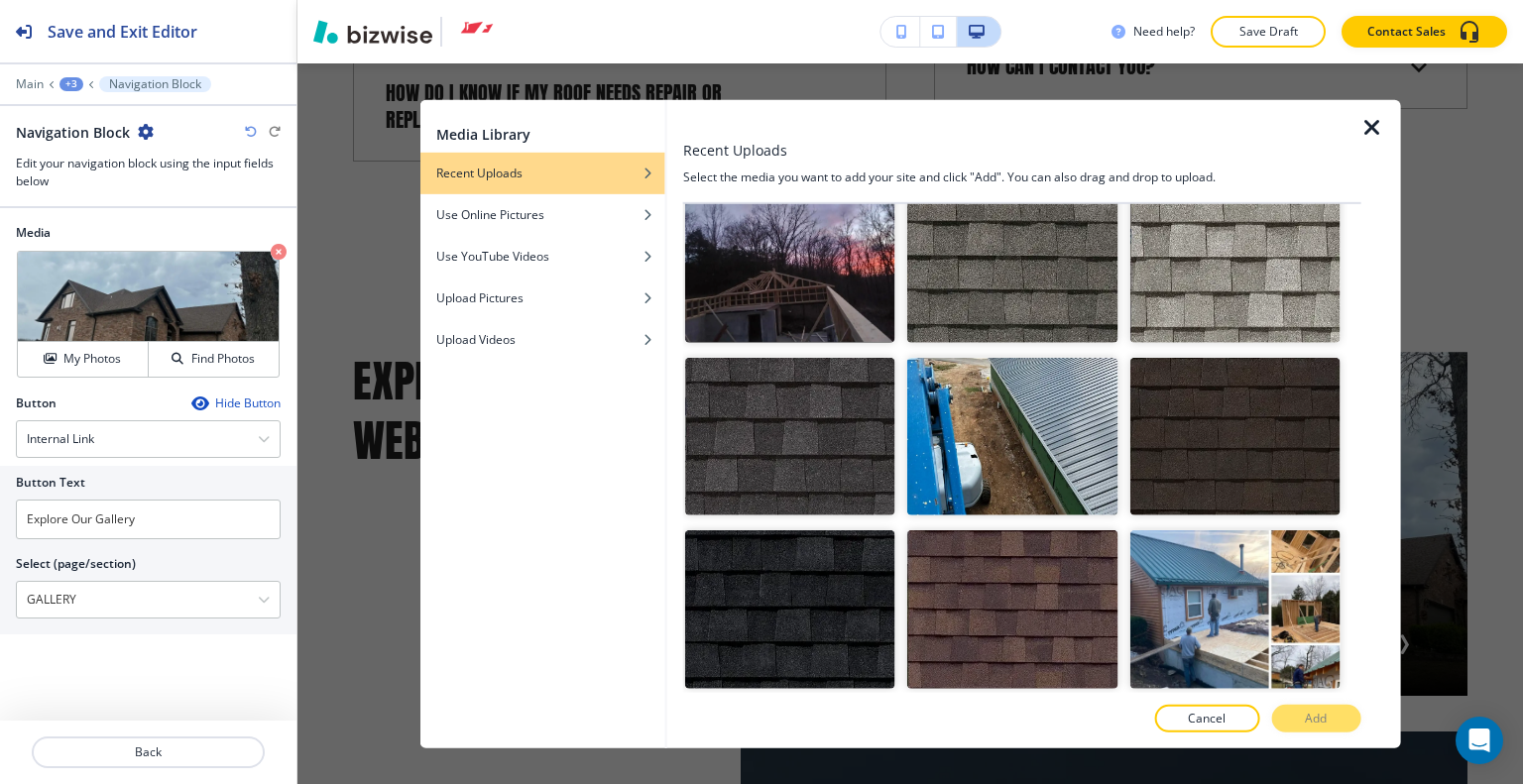 click at bounding box center [1012, 781] 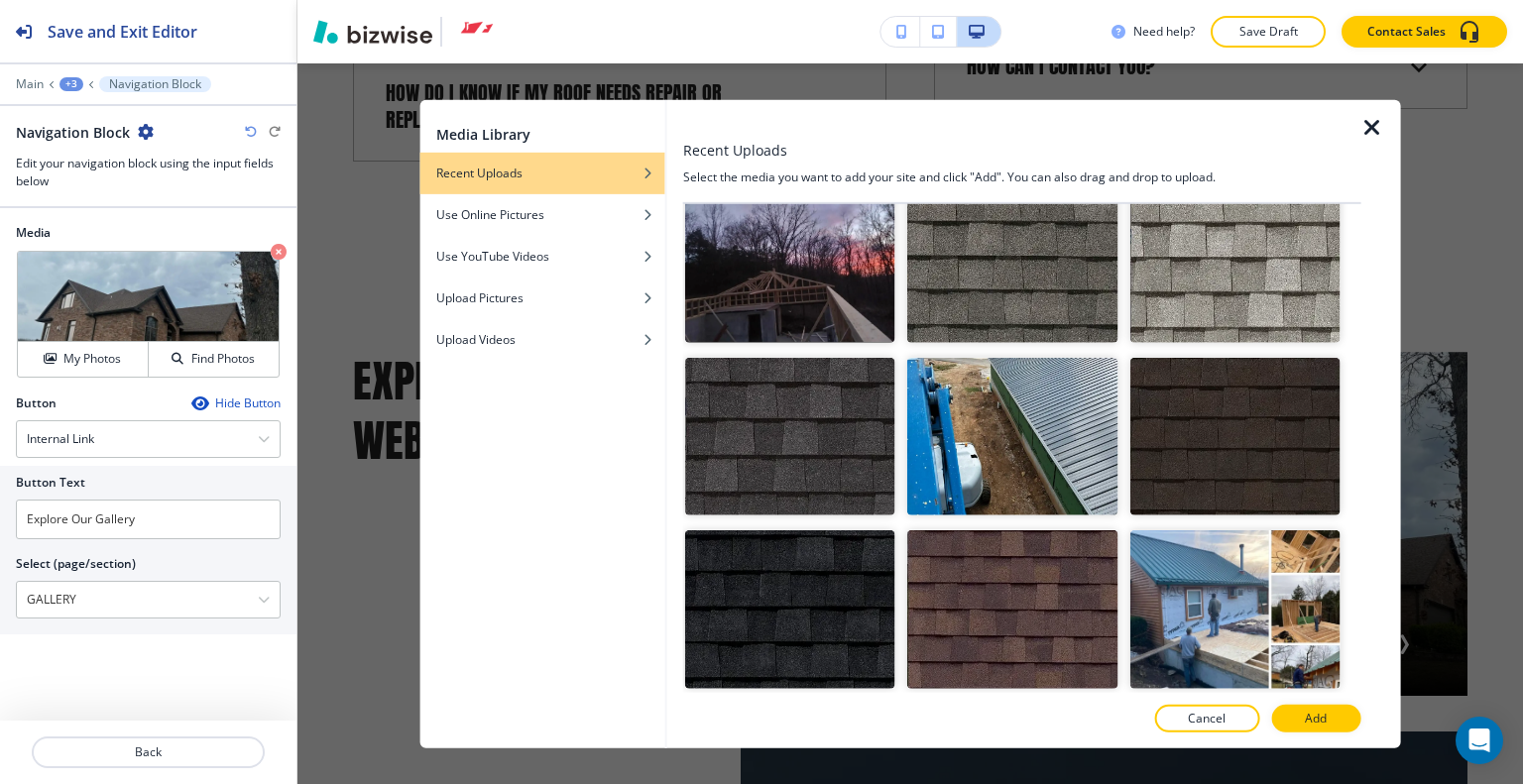 click at bounding box center [1234, 781] 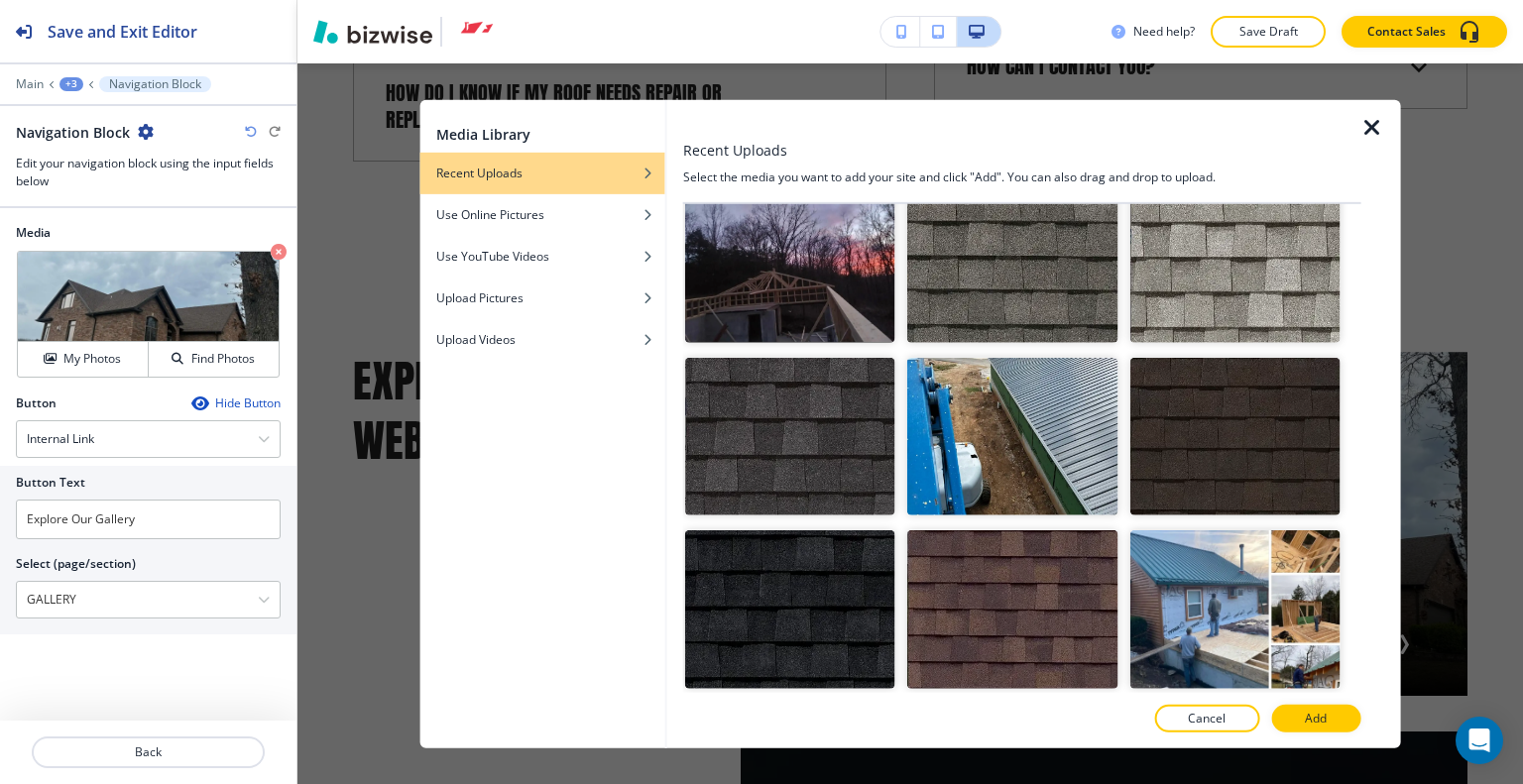 click on "Add" at bounding box center [1316, 719] 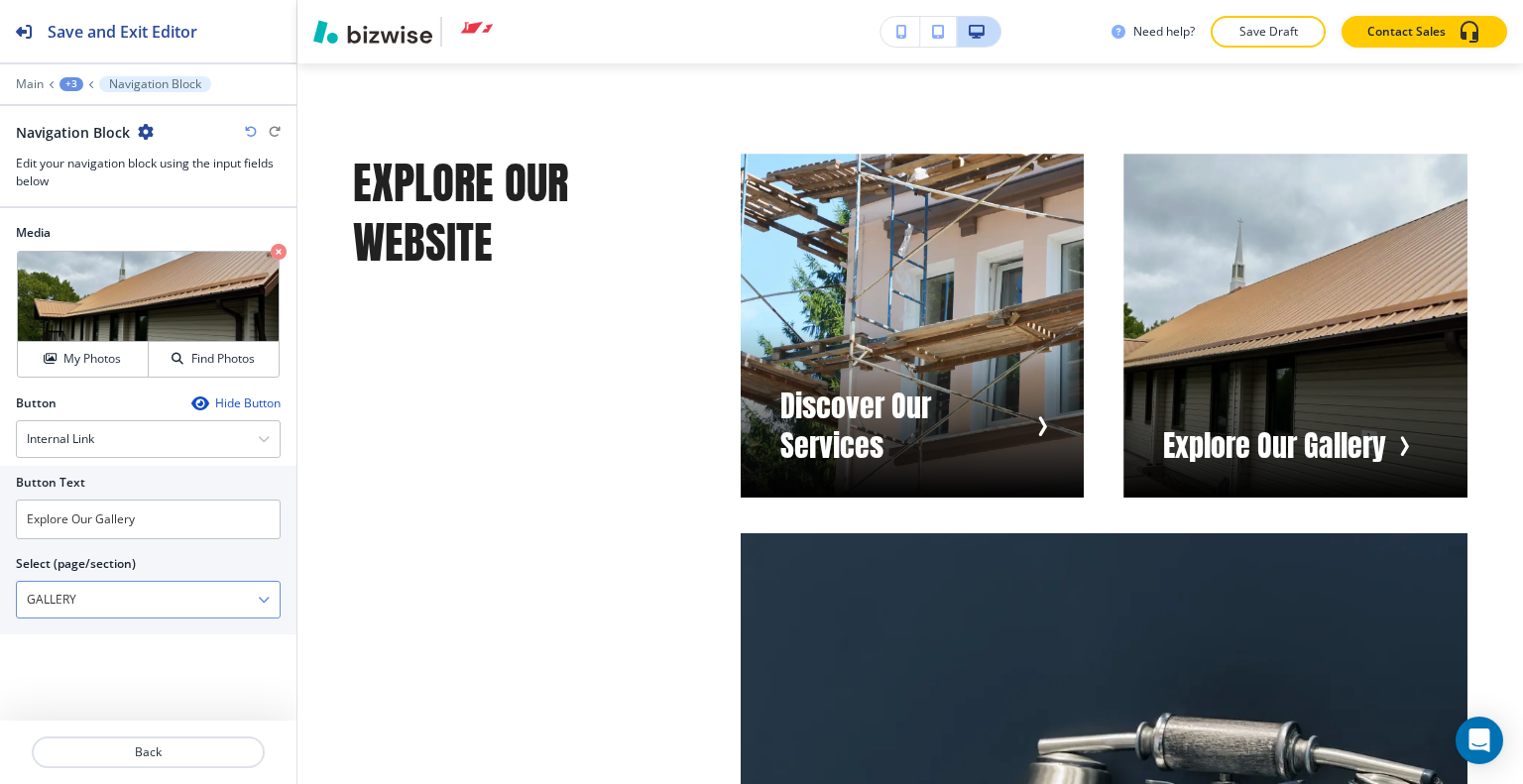 scroll, scrollTop: 19744, scrollLeft: 0, axis: vertical 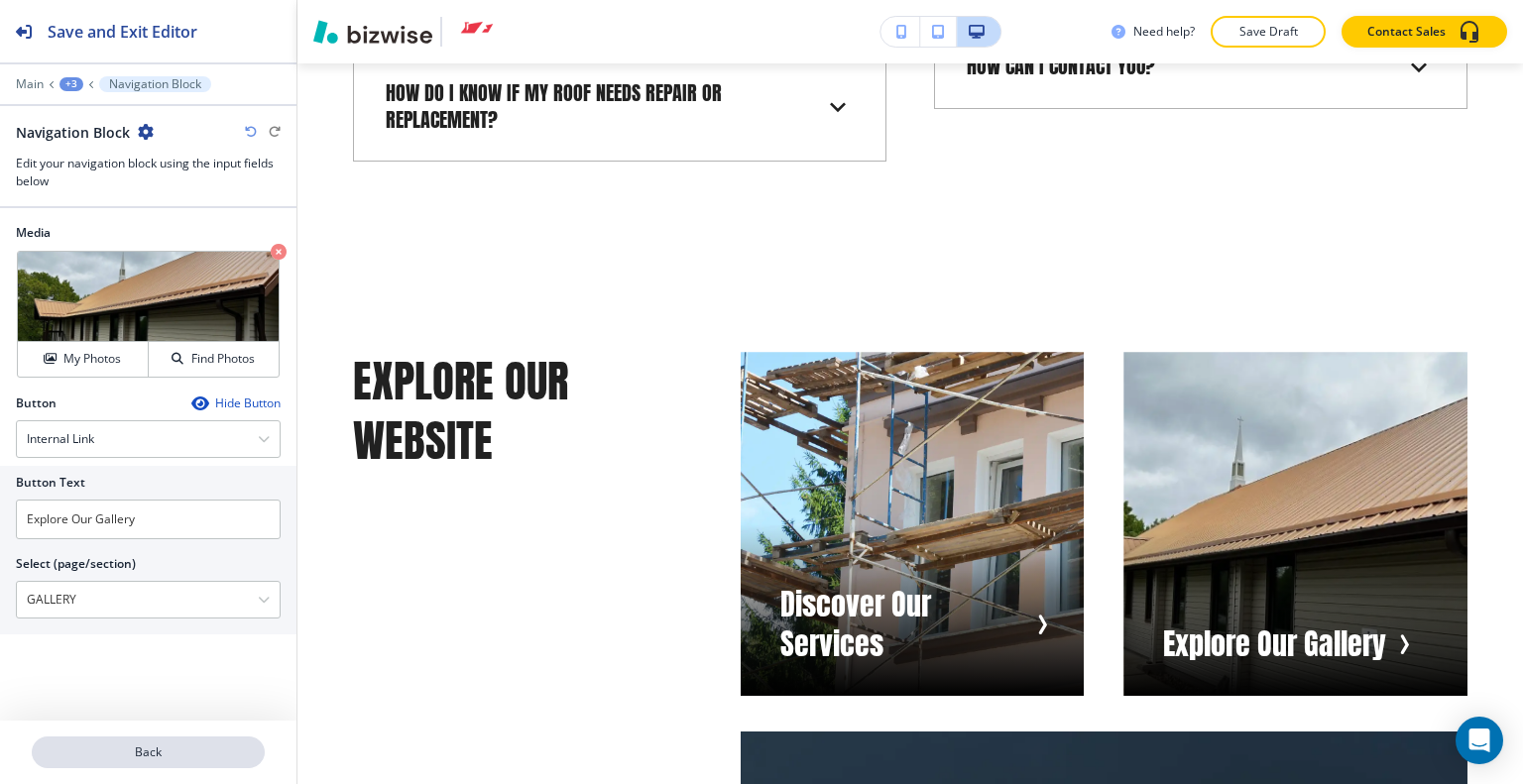 click on "Back" at bounding box center (148, 752) 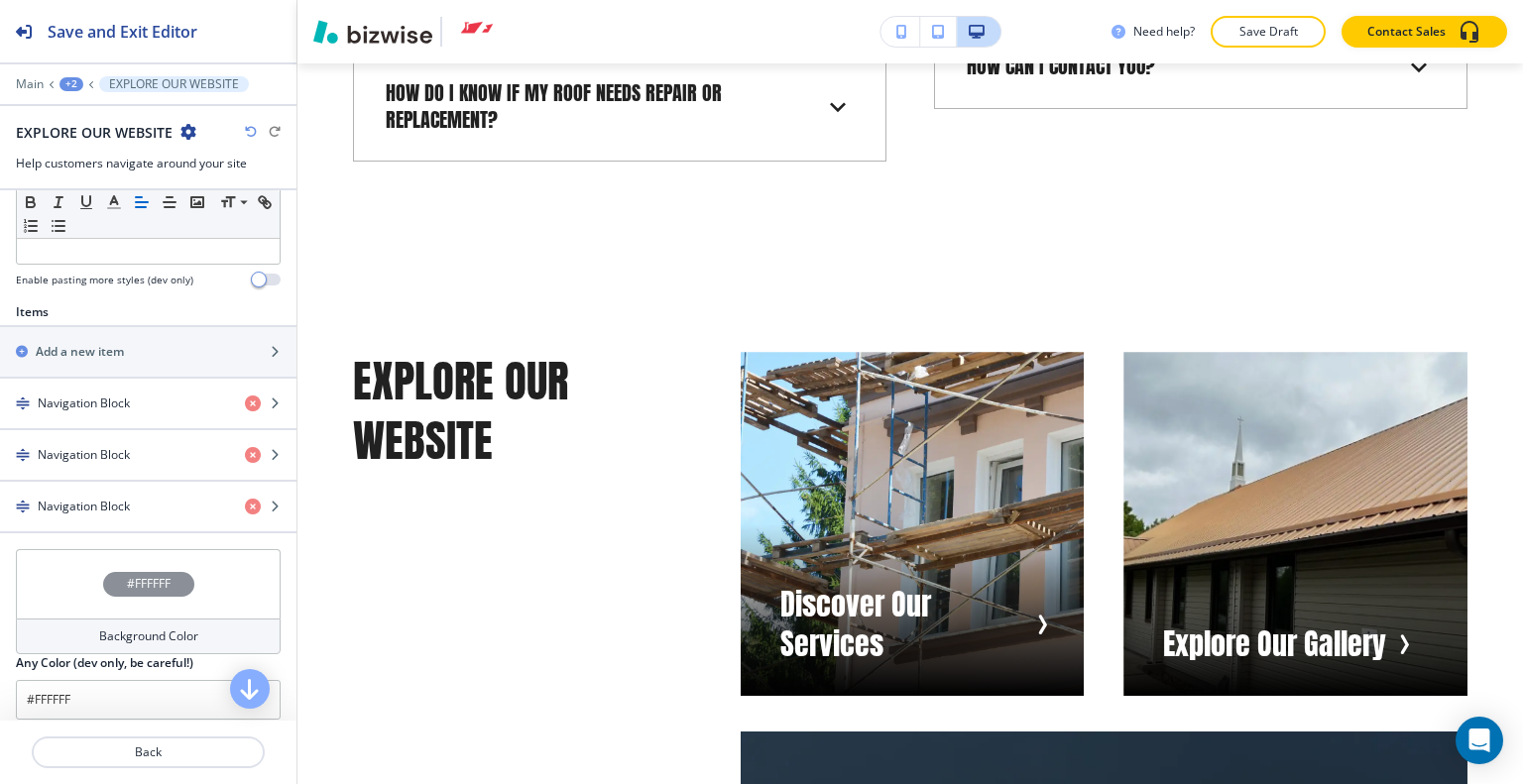 scroll, scrollTop: 694, scrollLeft: 0, axis: vertical 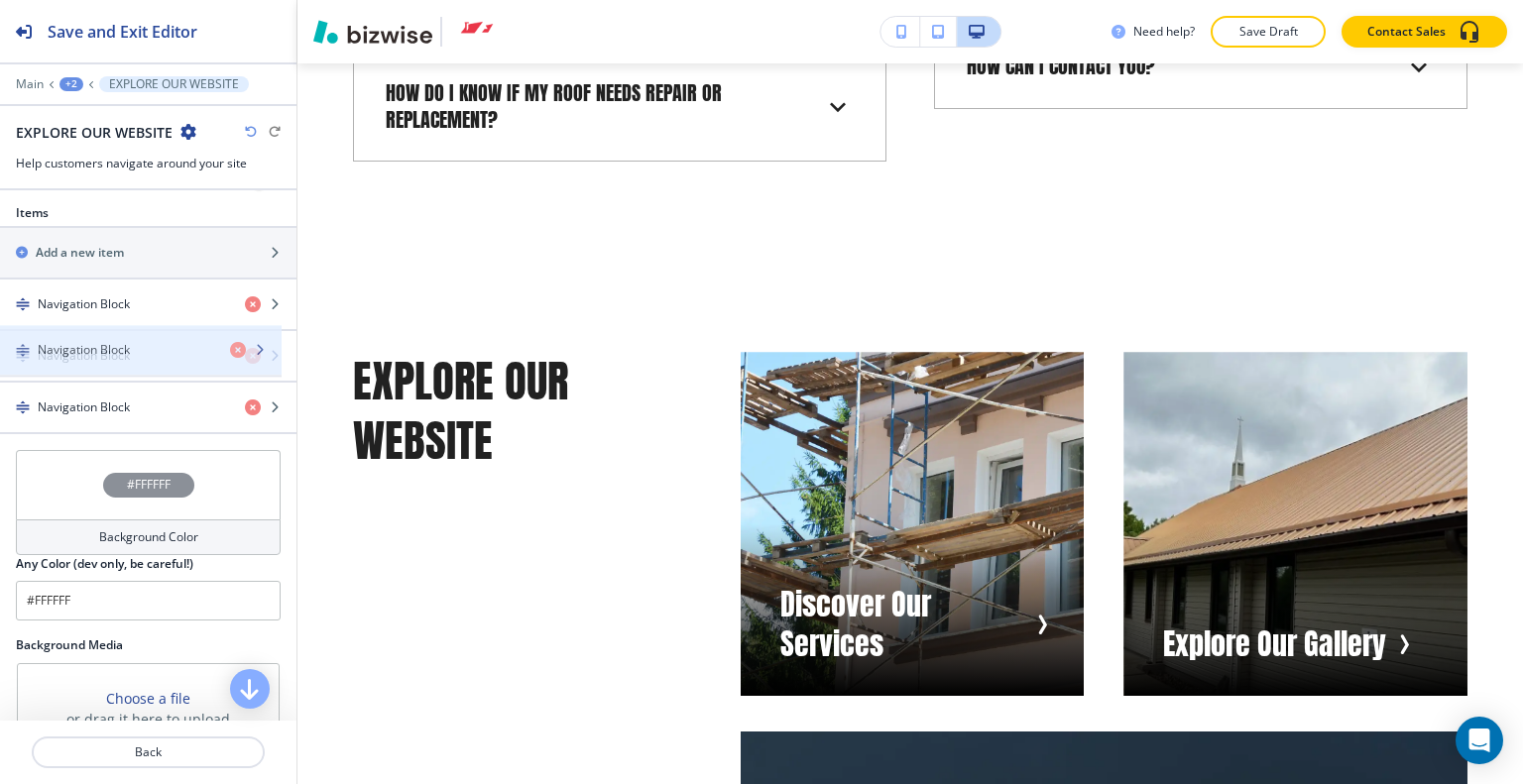 type 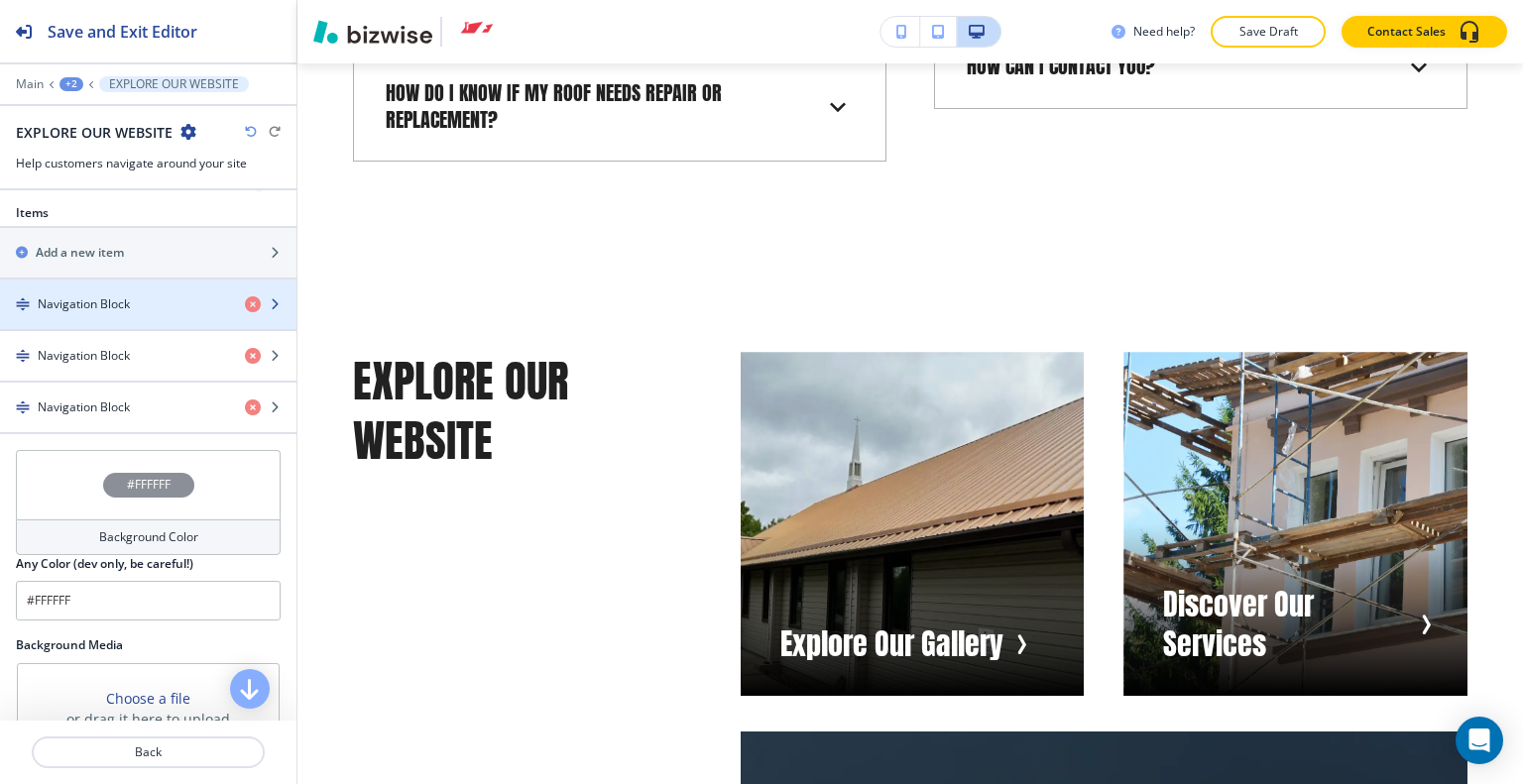 click on "Navigation Block" at bounding box center (114, 304) 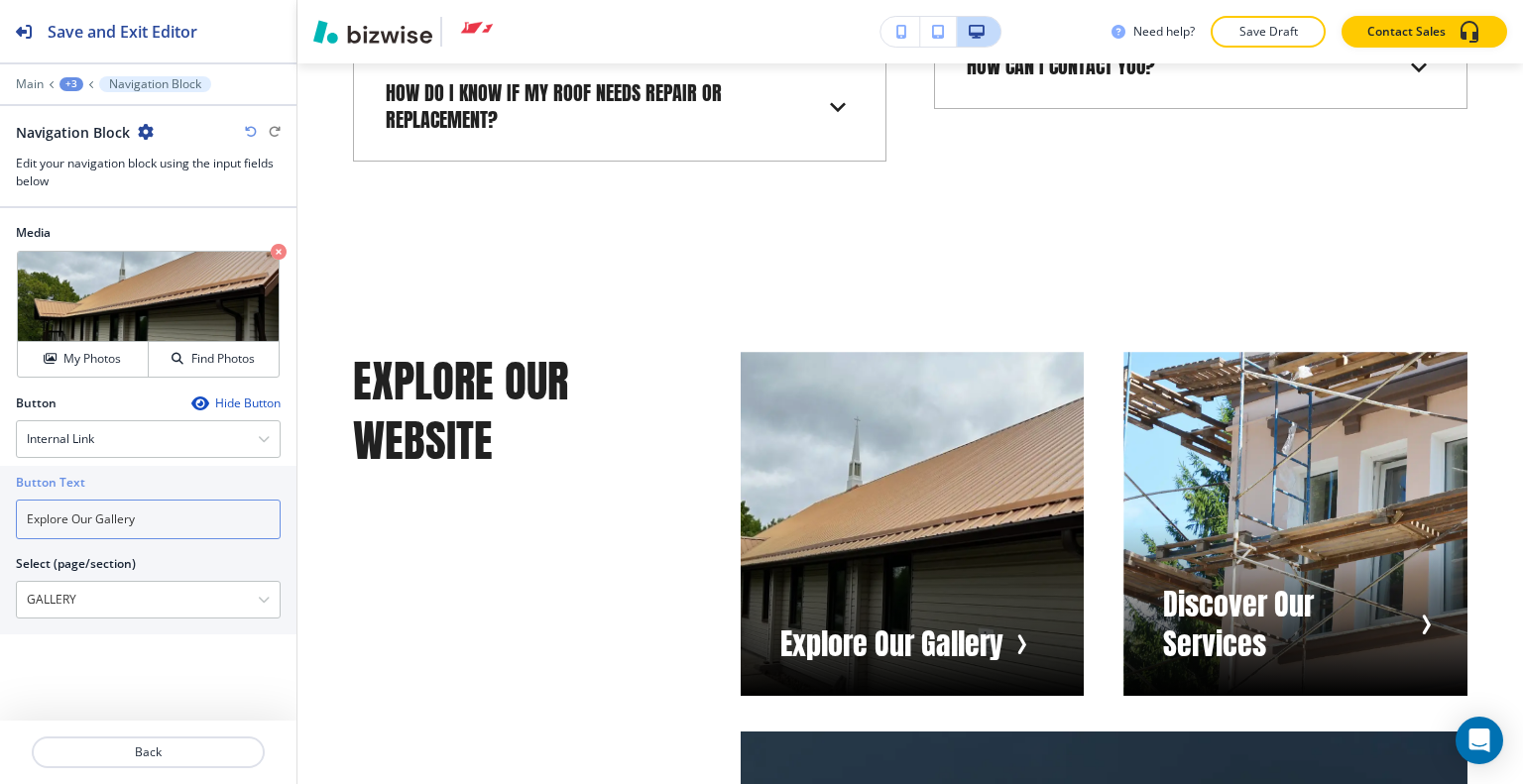 drag, startPoint x: 74, startPoint y: 519, endPoint x: 0, endPoint y: 517, distance: 74.027022 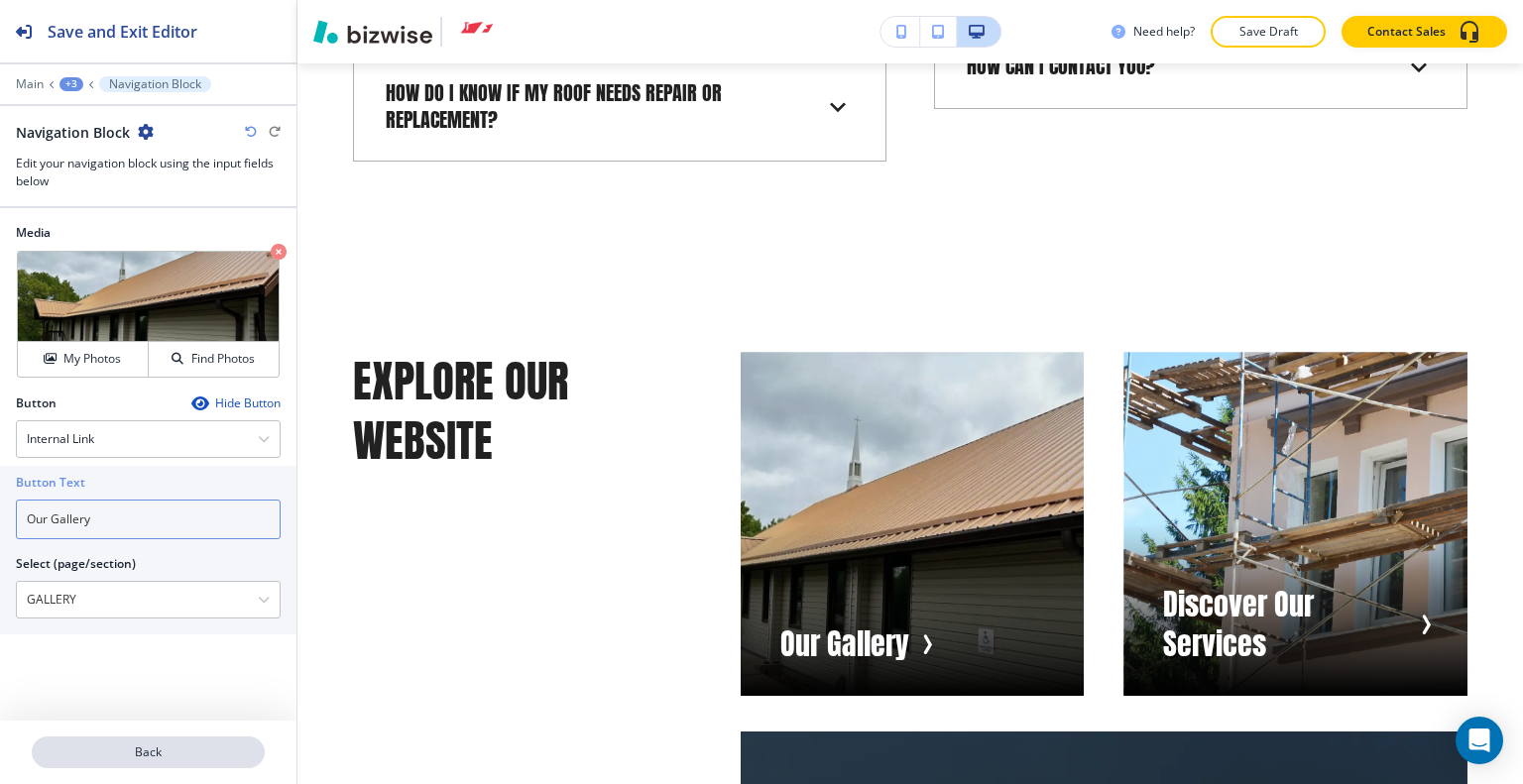 type on "Our Gallery" 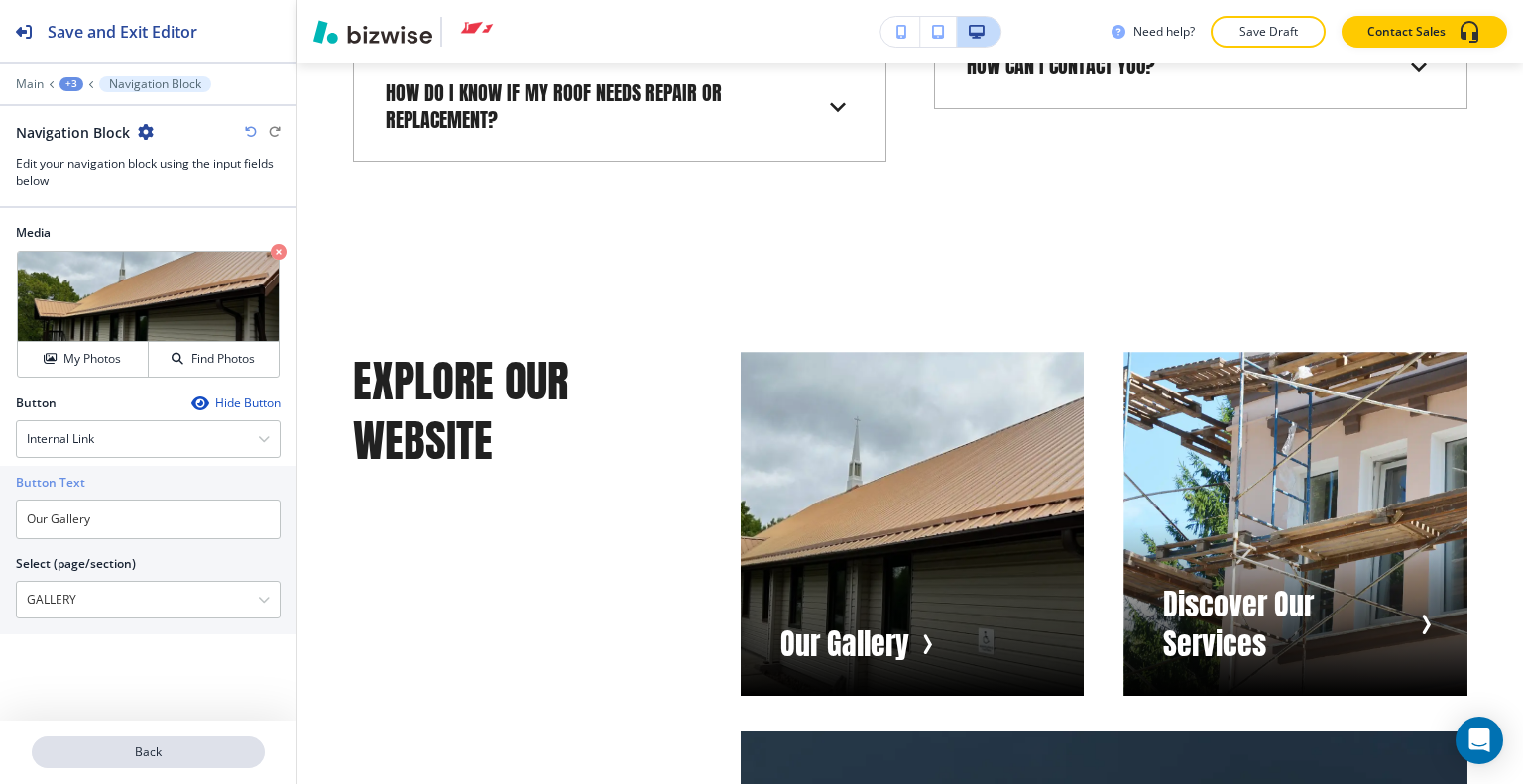 click on "Back" at bounding box center (148, 752) 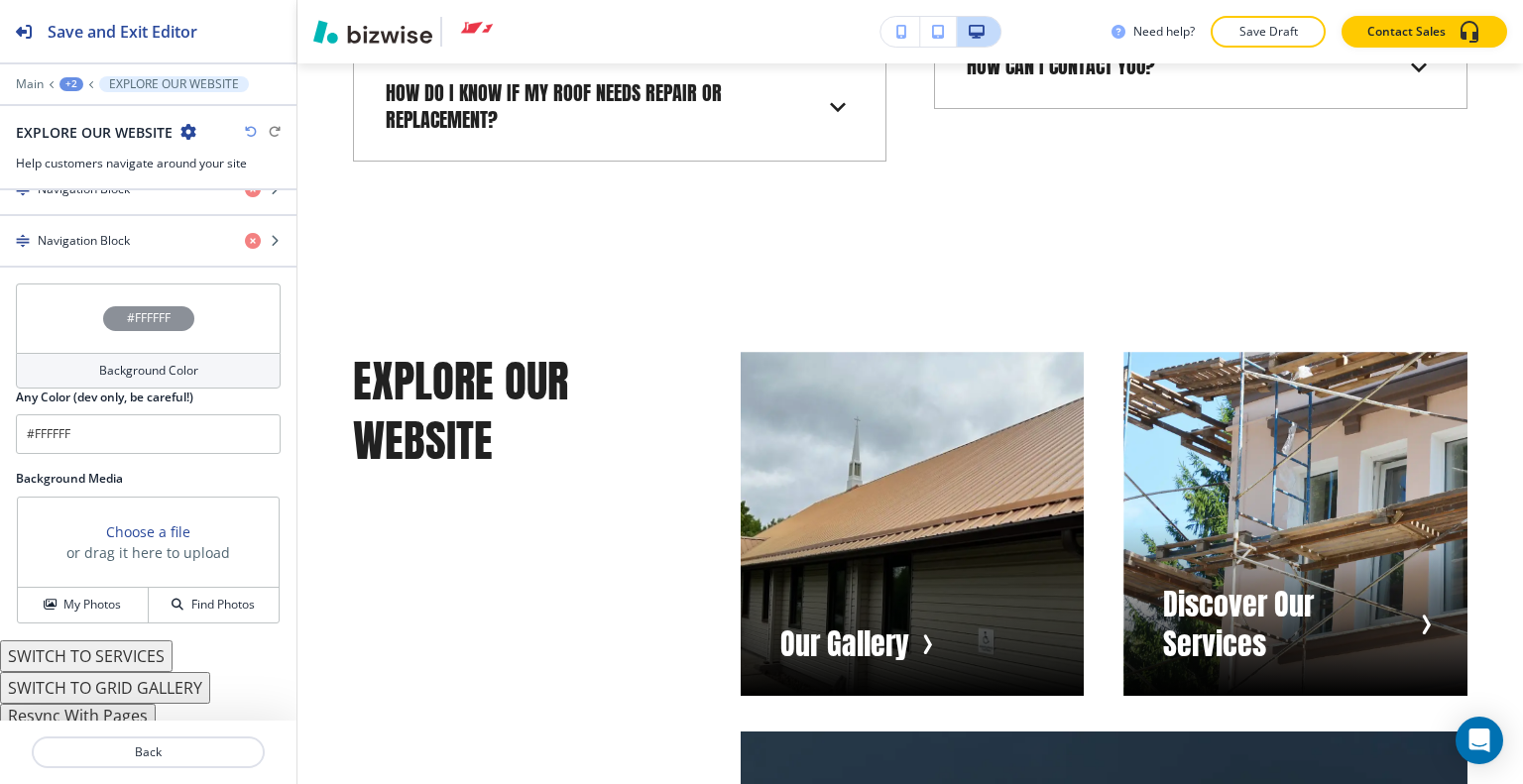 scroll, scrollTop: 464, scrollLeft: 0, axis: vertical 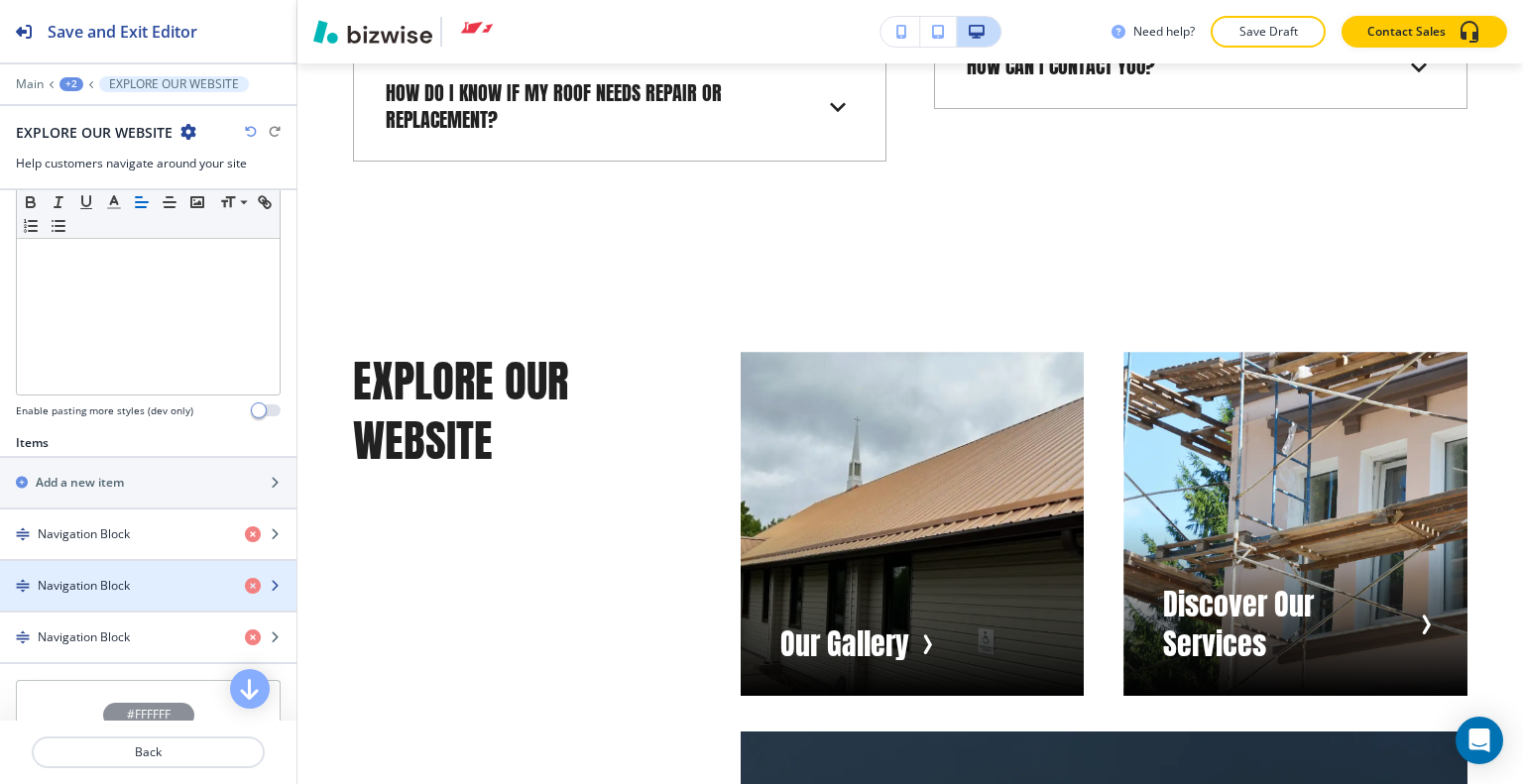 type 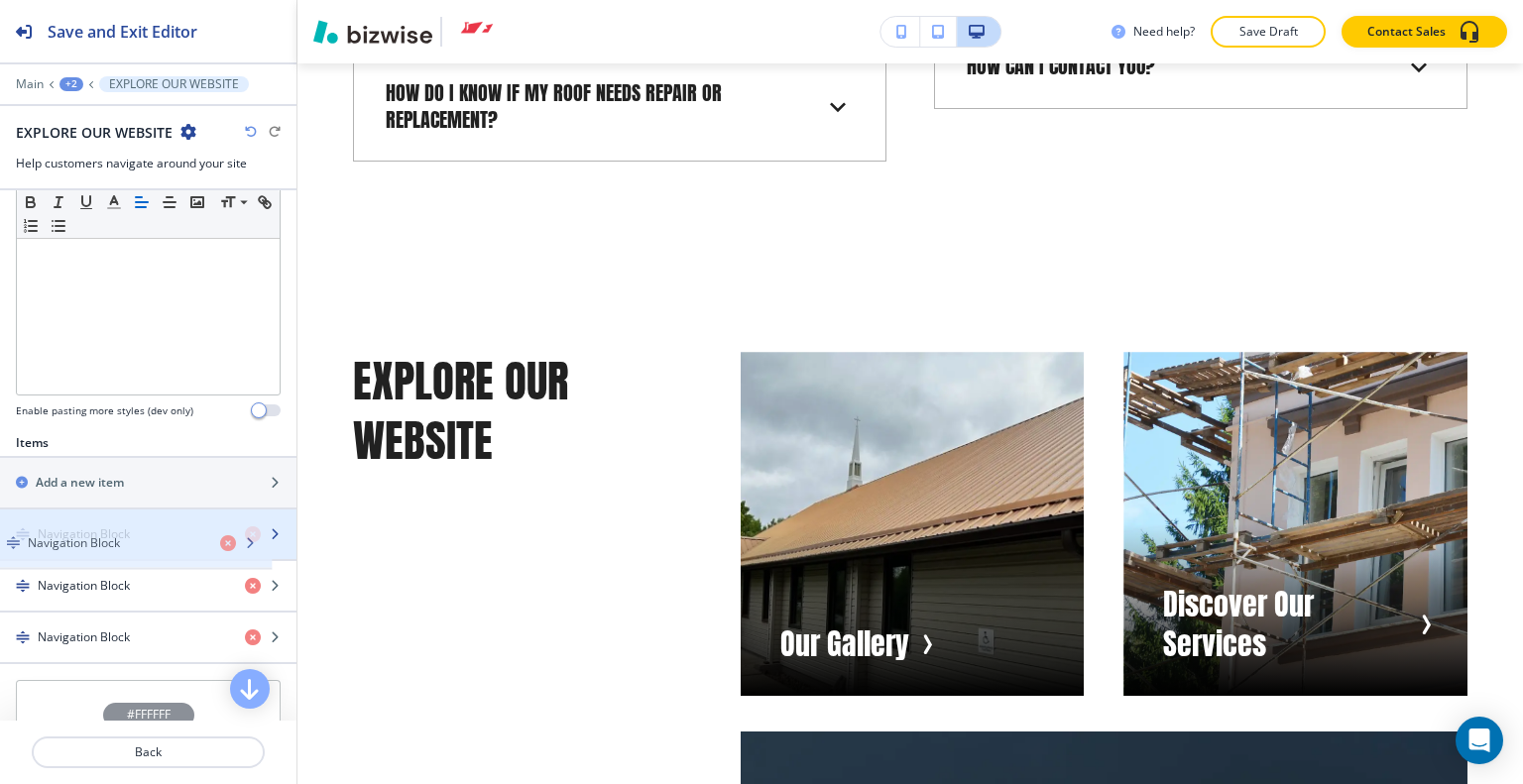 drag, startPoint x: 93, startPoint y: 575, endPoint x: 83, endPoint y: 537, distance: 39.293765 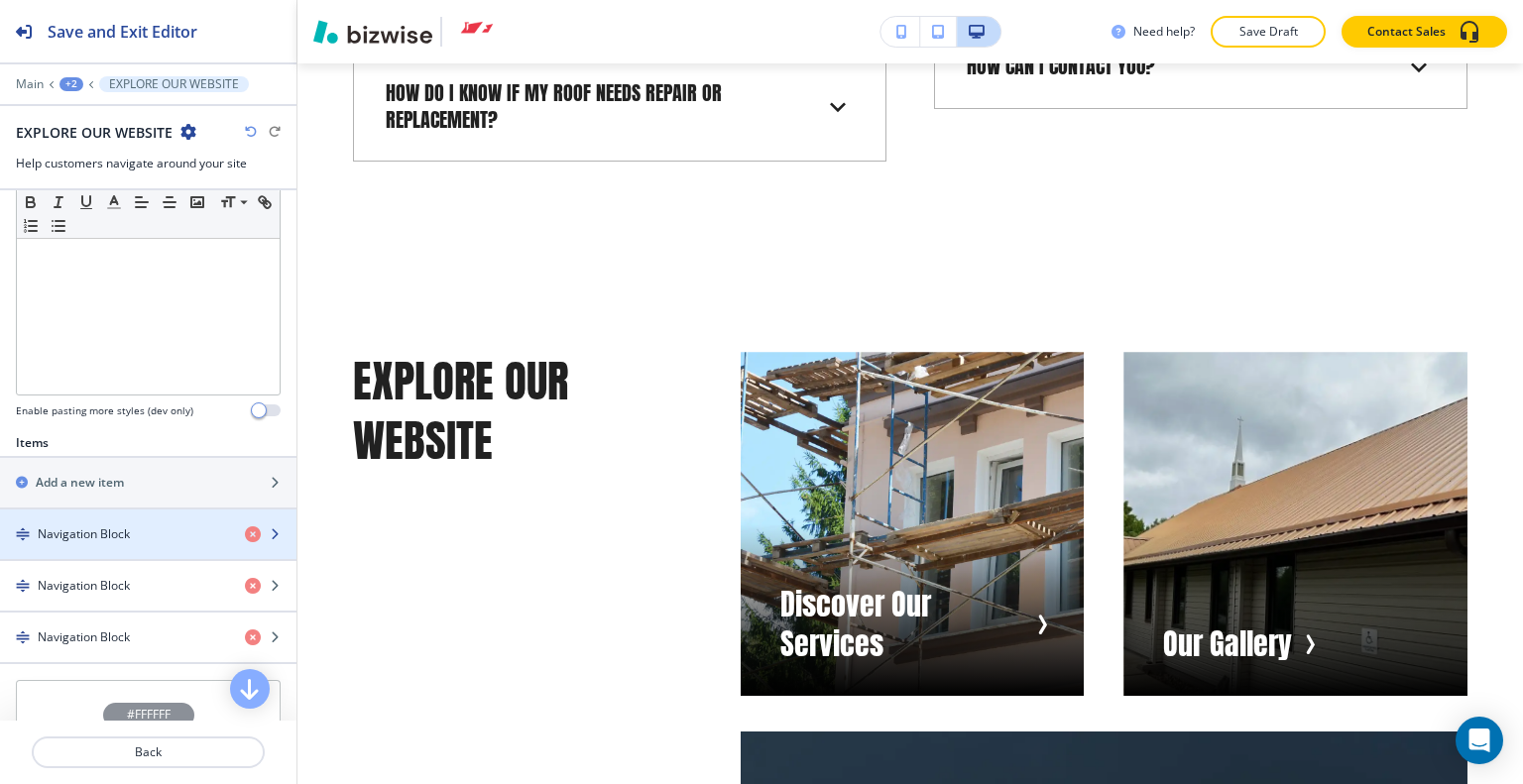 click at bounding box center (148, 551) 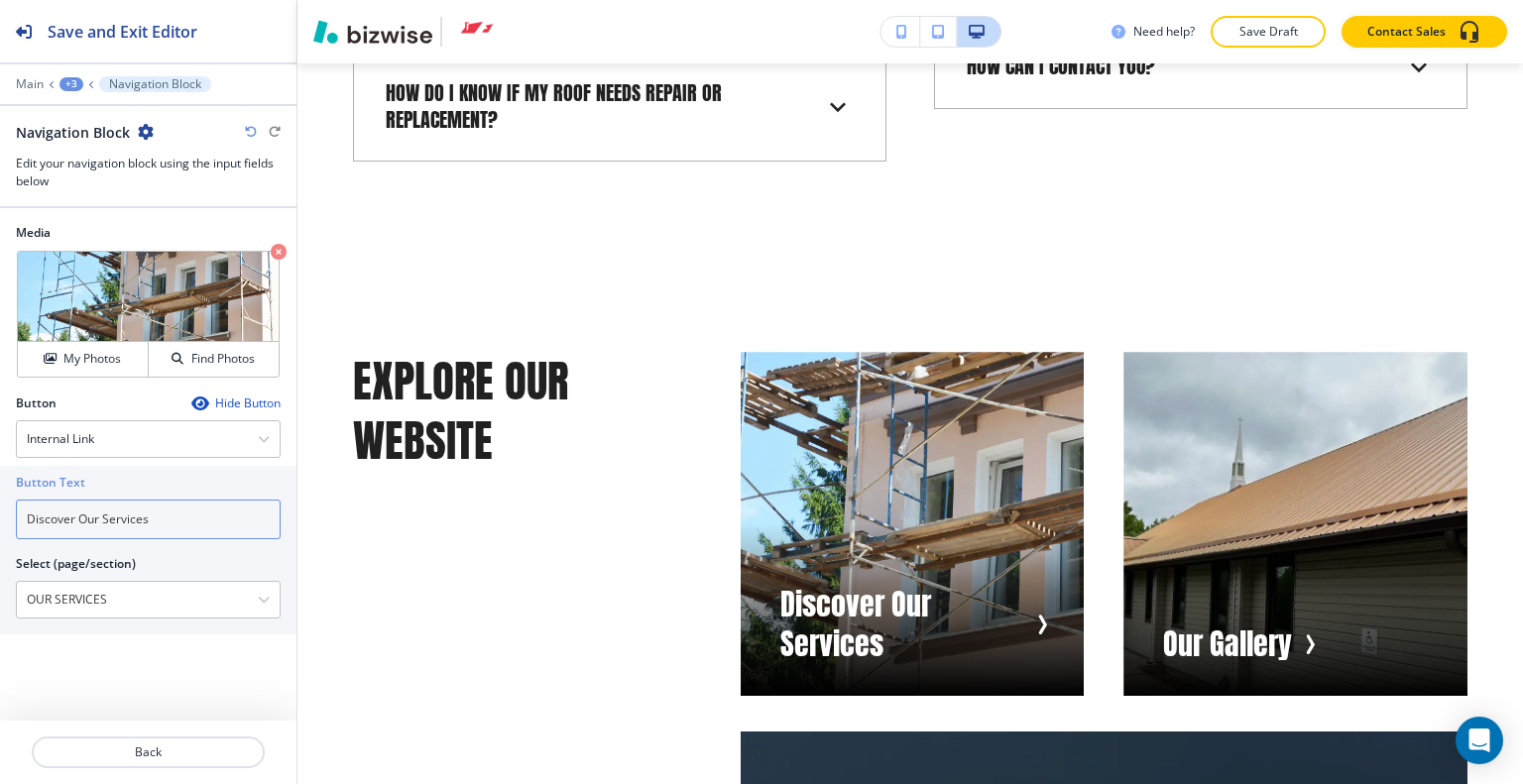 drag, startPoint x: 80, startPoint y: 520, endPoint x: 0, endPoint y: 499, distance: 82.7103 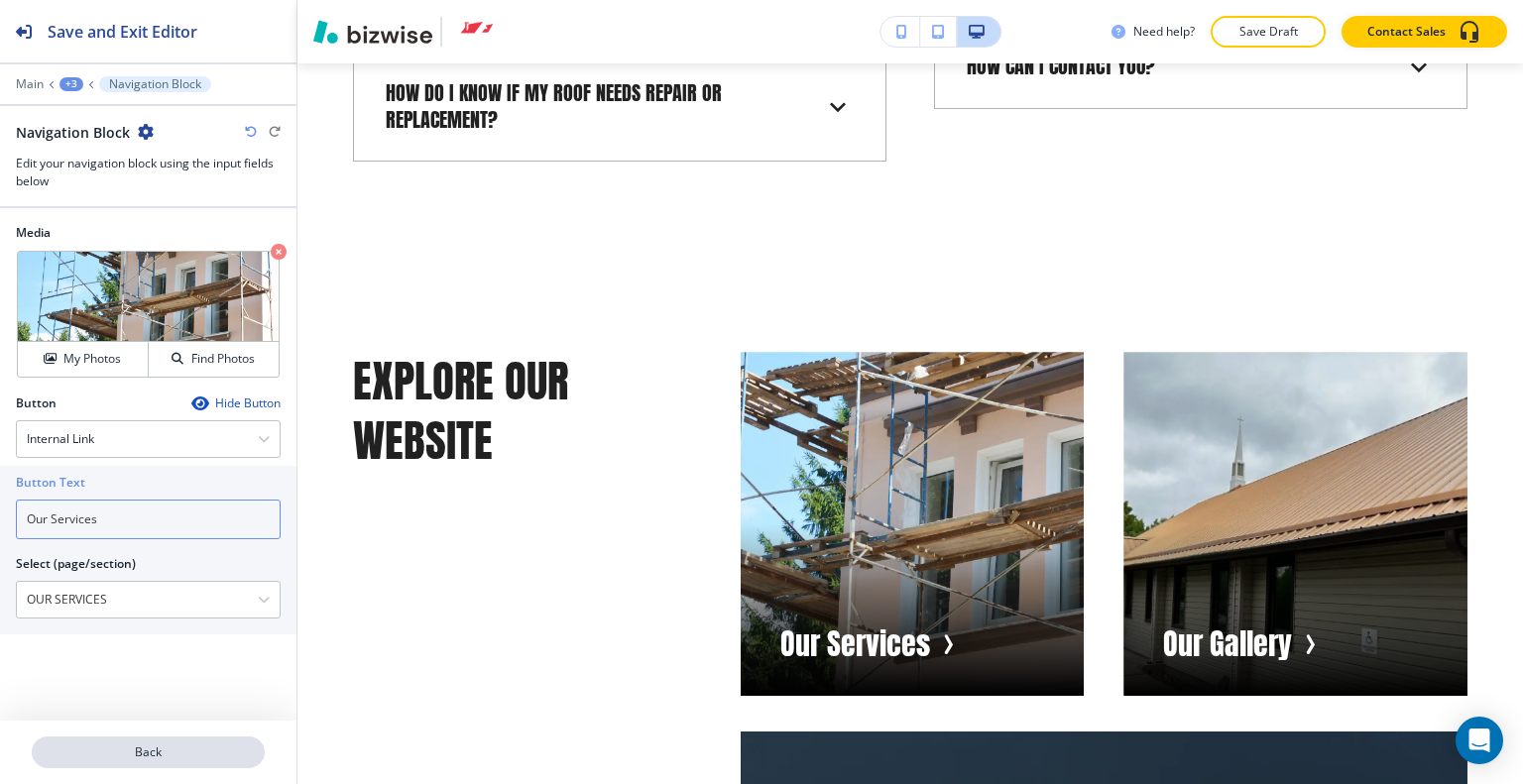 type on "Our Services" 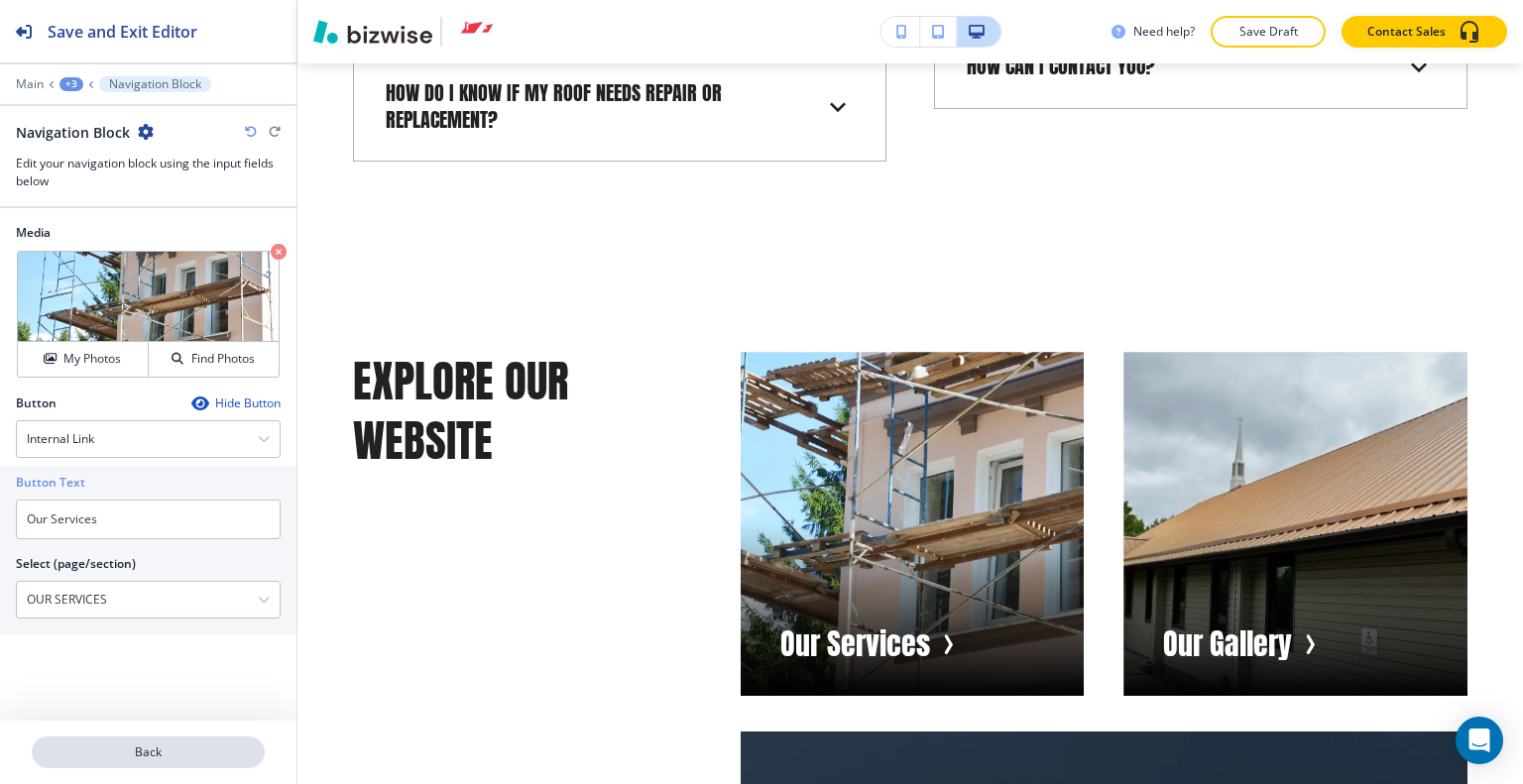 click on "Back" at bounding box center [148, 752] 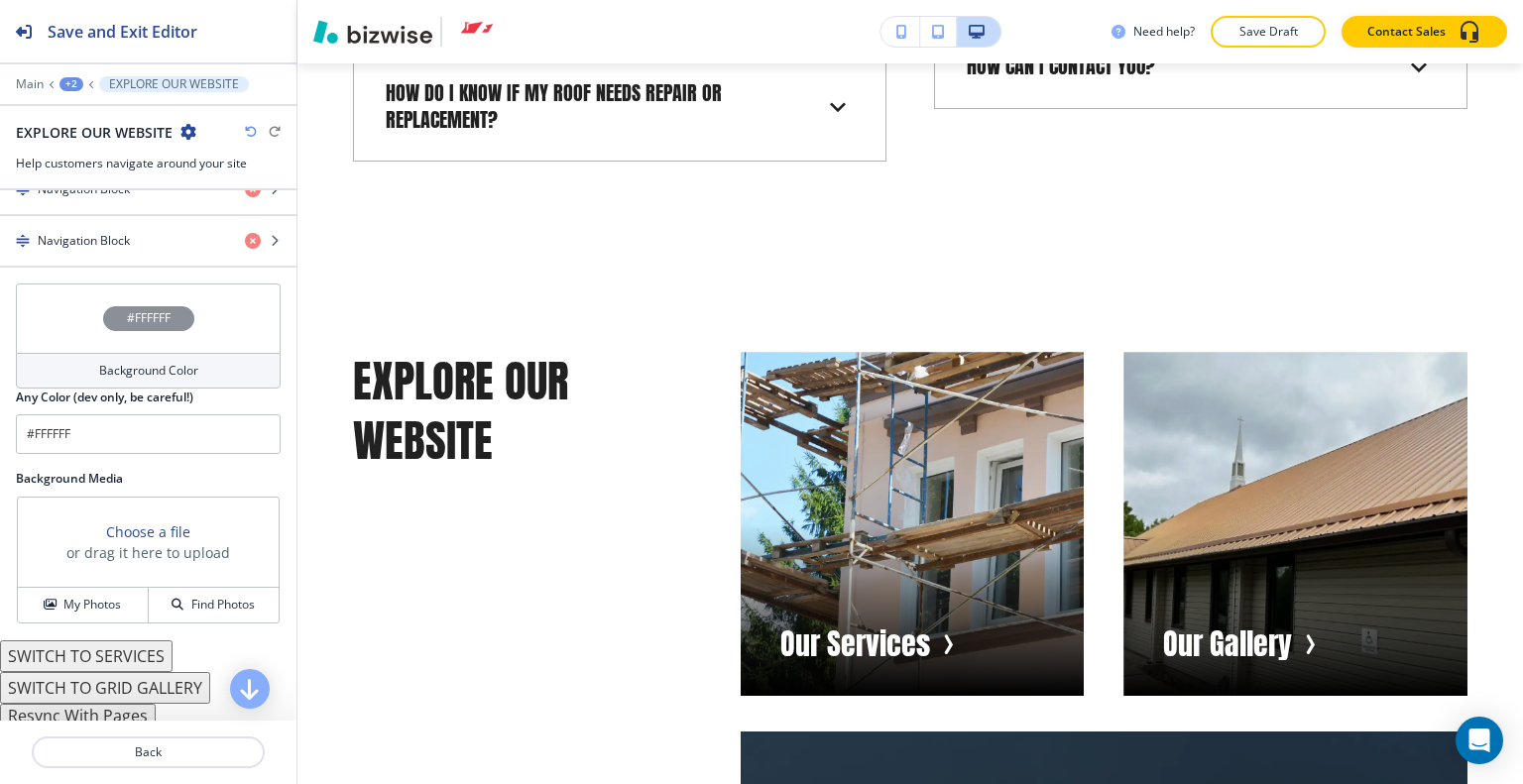 scroll, scrollTop: 464, scrollLeft: 0, axis: vertical 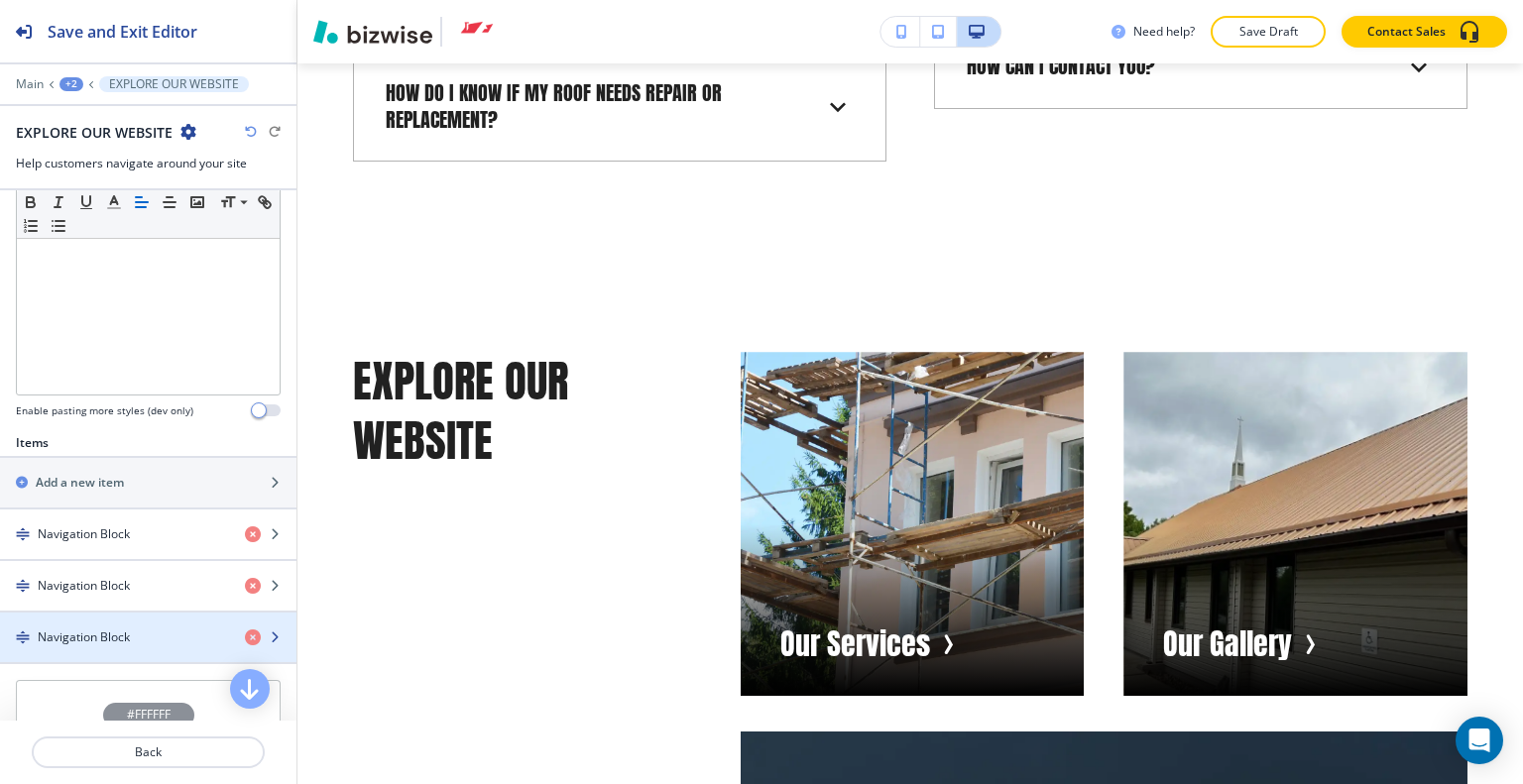 click at bounding box center (148, 654) 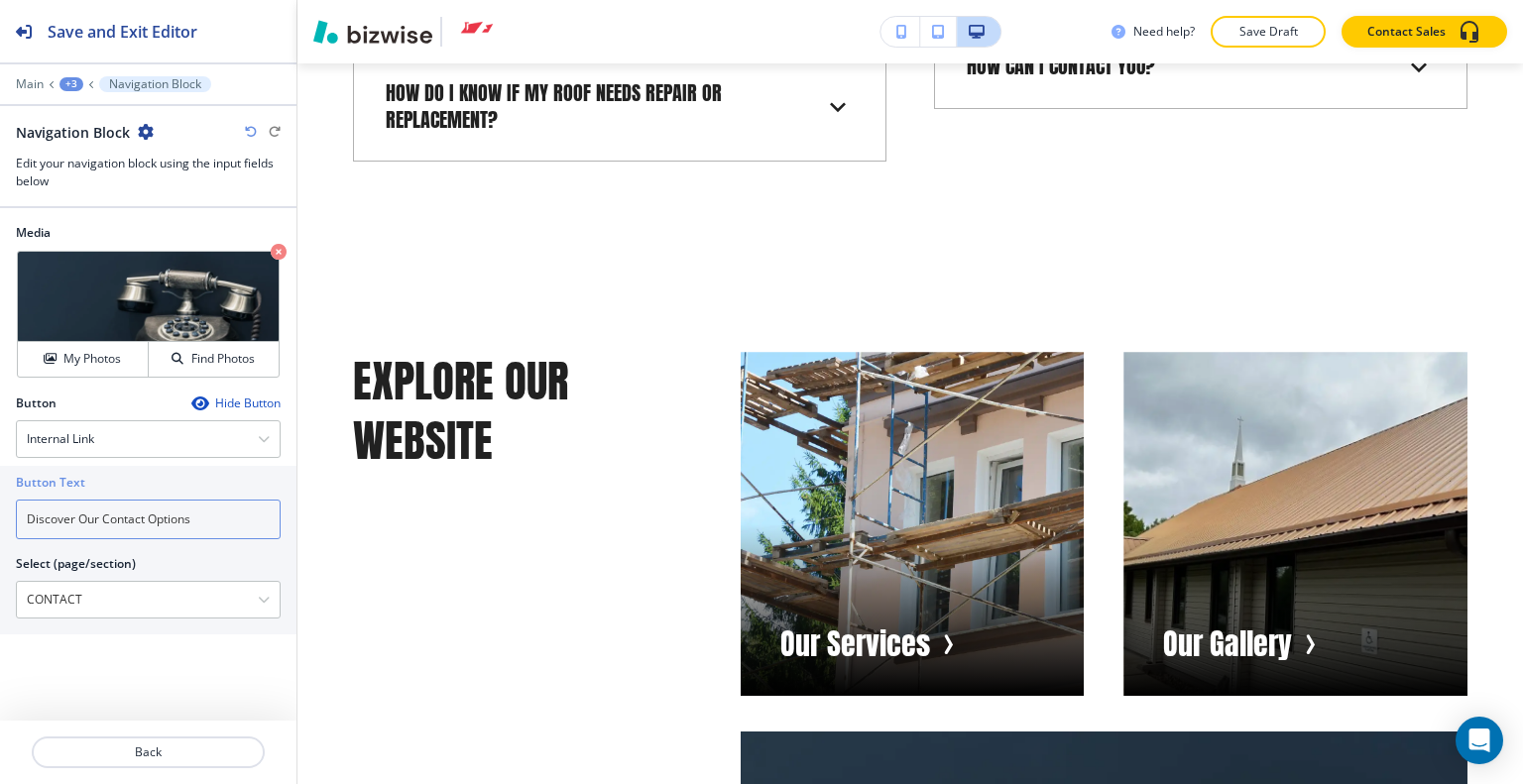drag, startPoint x: 224, startPoint y: 520, endPoint x: 0, endPoint y: 506, distance: 224.43707 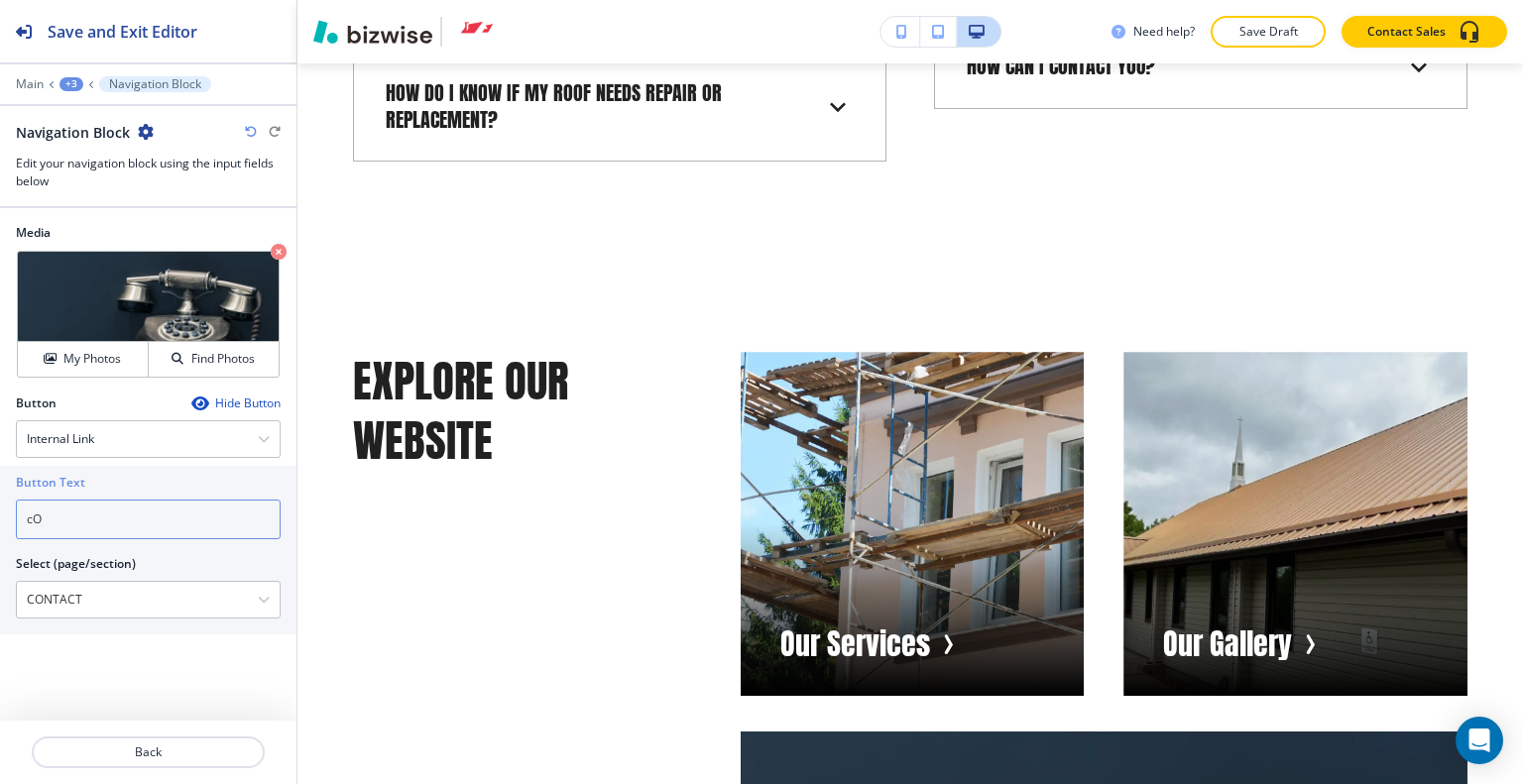 type on "c" 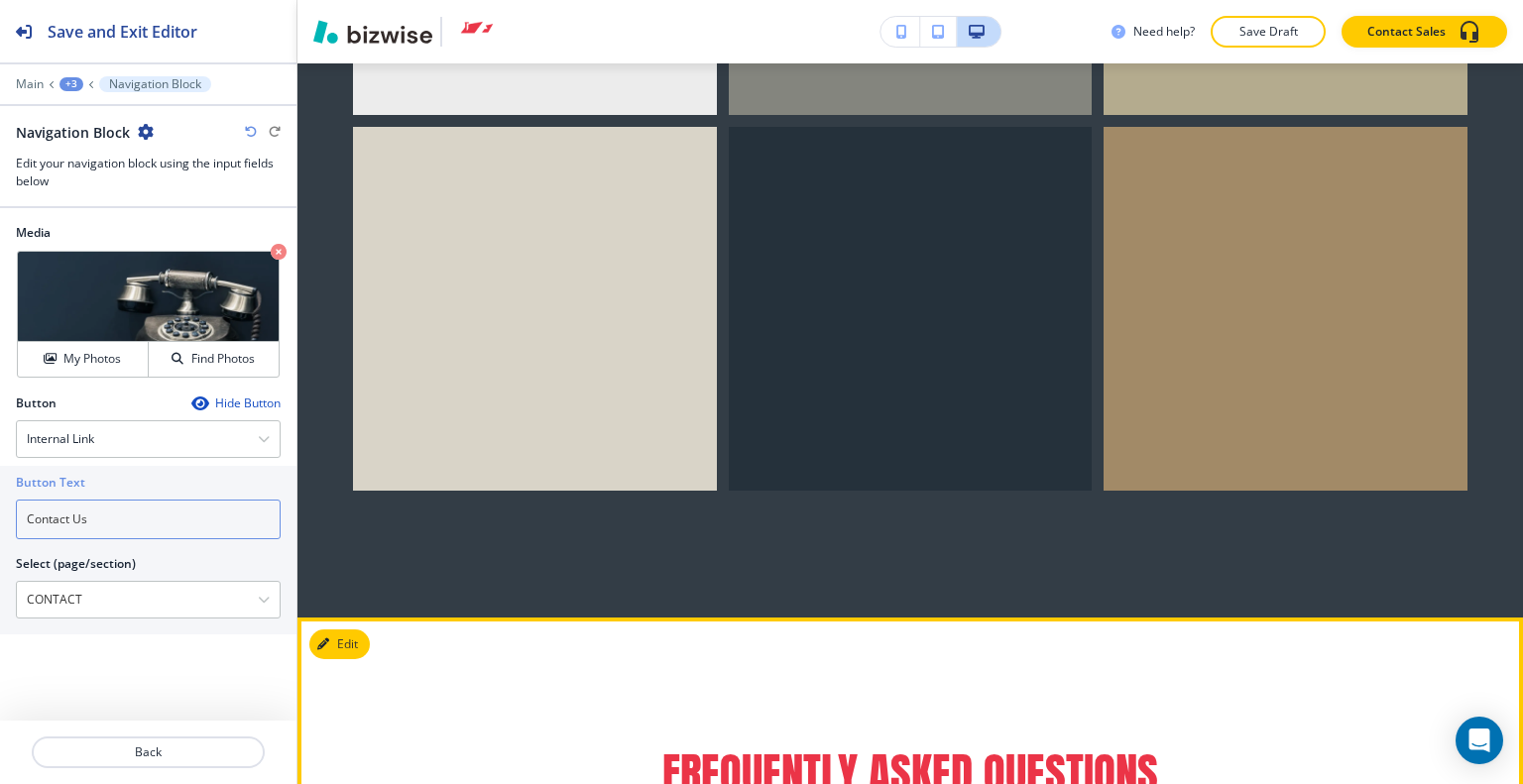 scroll, scrollTop: 19248, scrollLeft: 0, axis: vertical 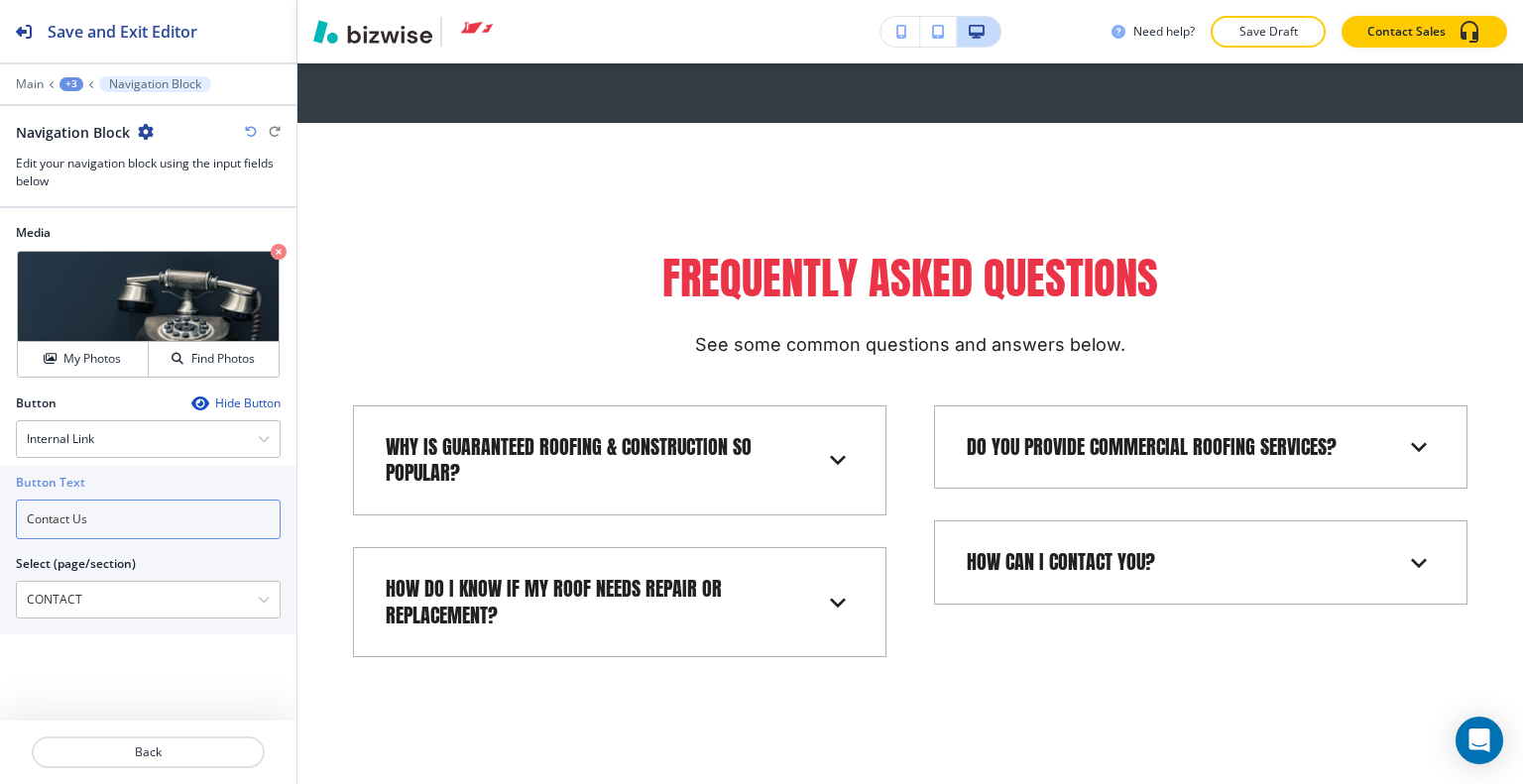 type on "Contact Us" 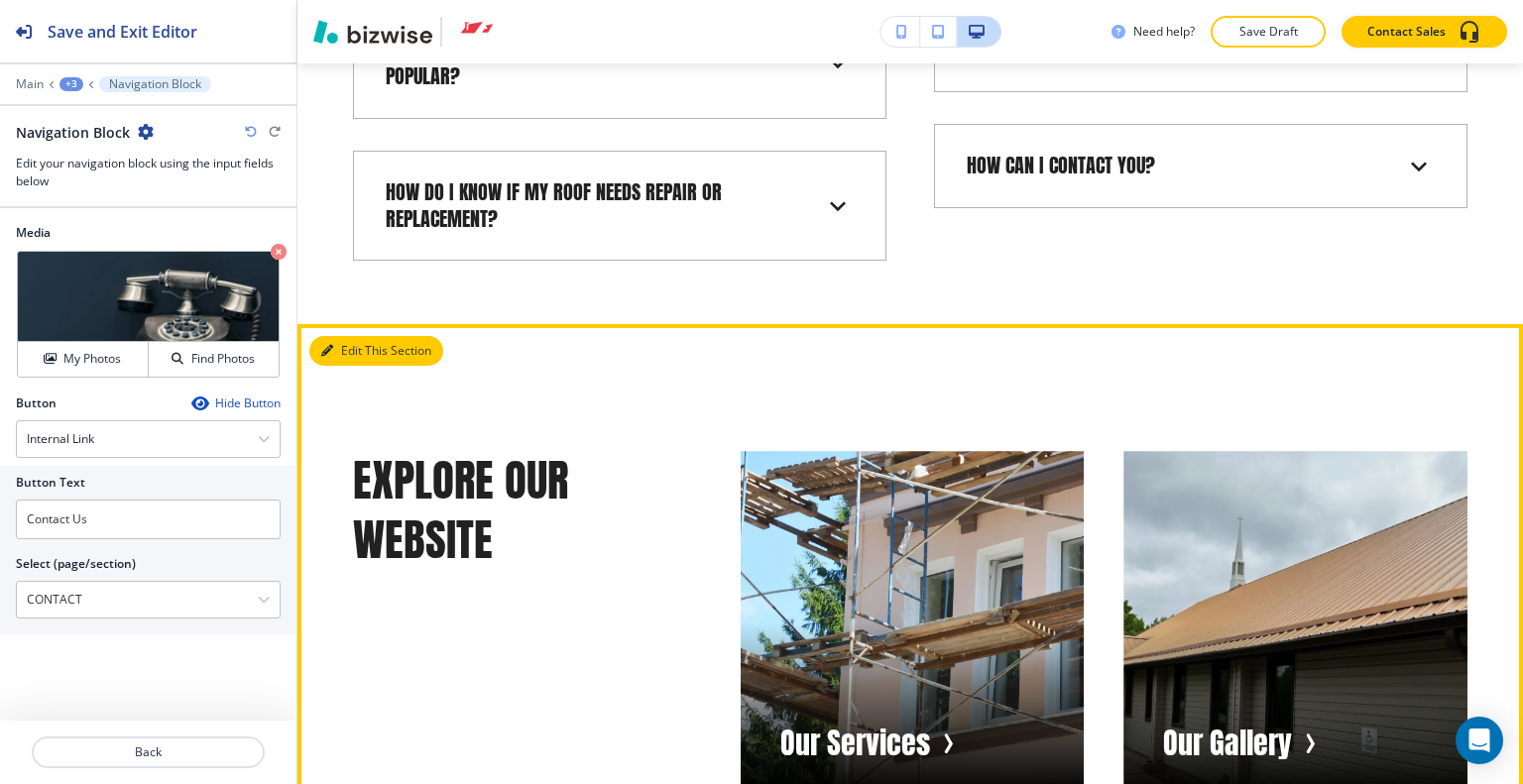 click on "Edit This Section" at bounding box center [376, 351] 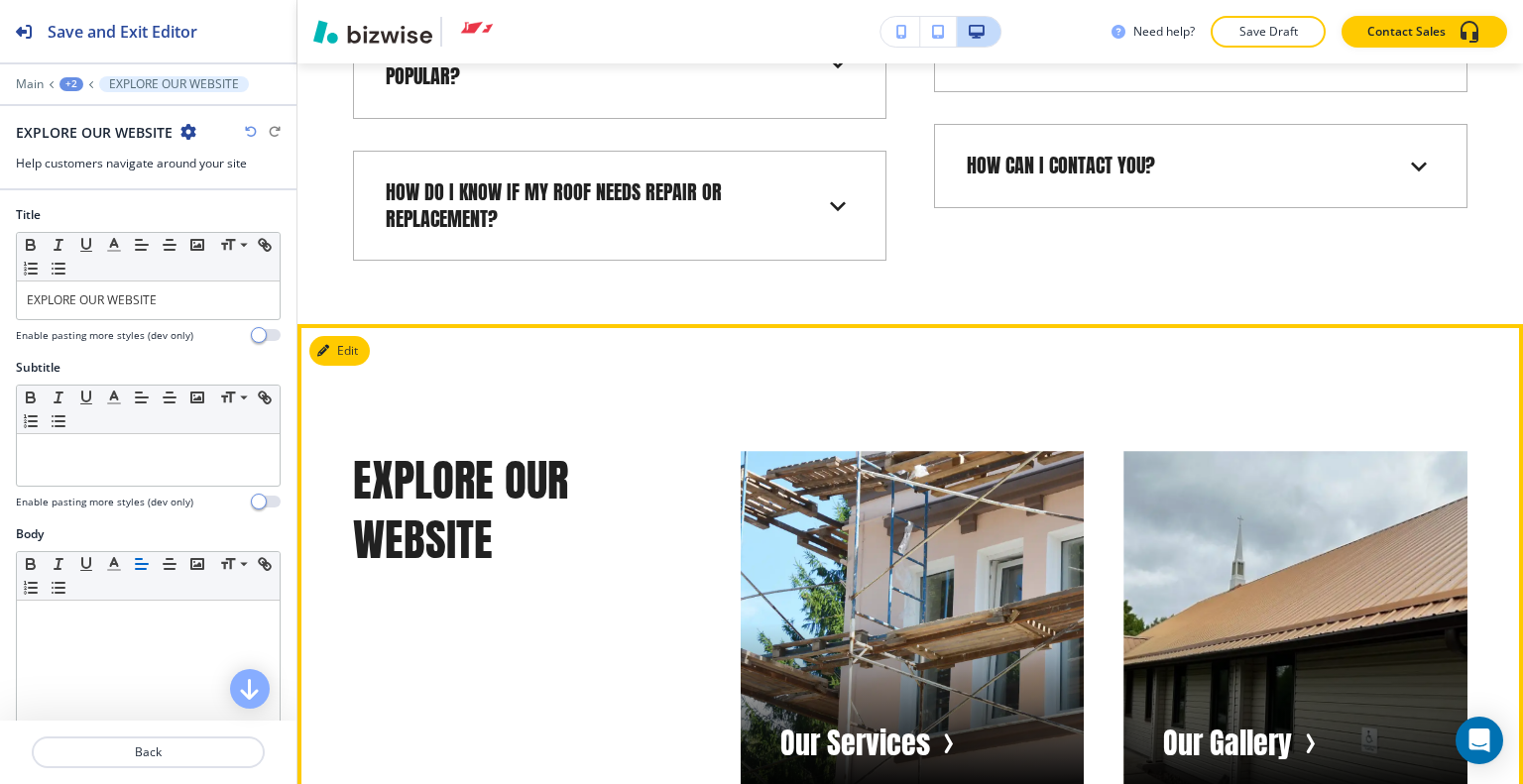 scroll, scrollTop: 19744, scrollLeft: 0, axis: vertical 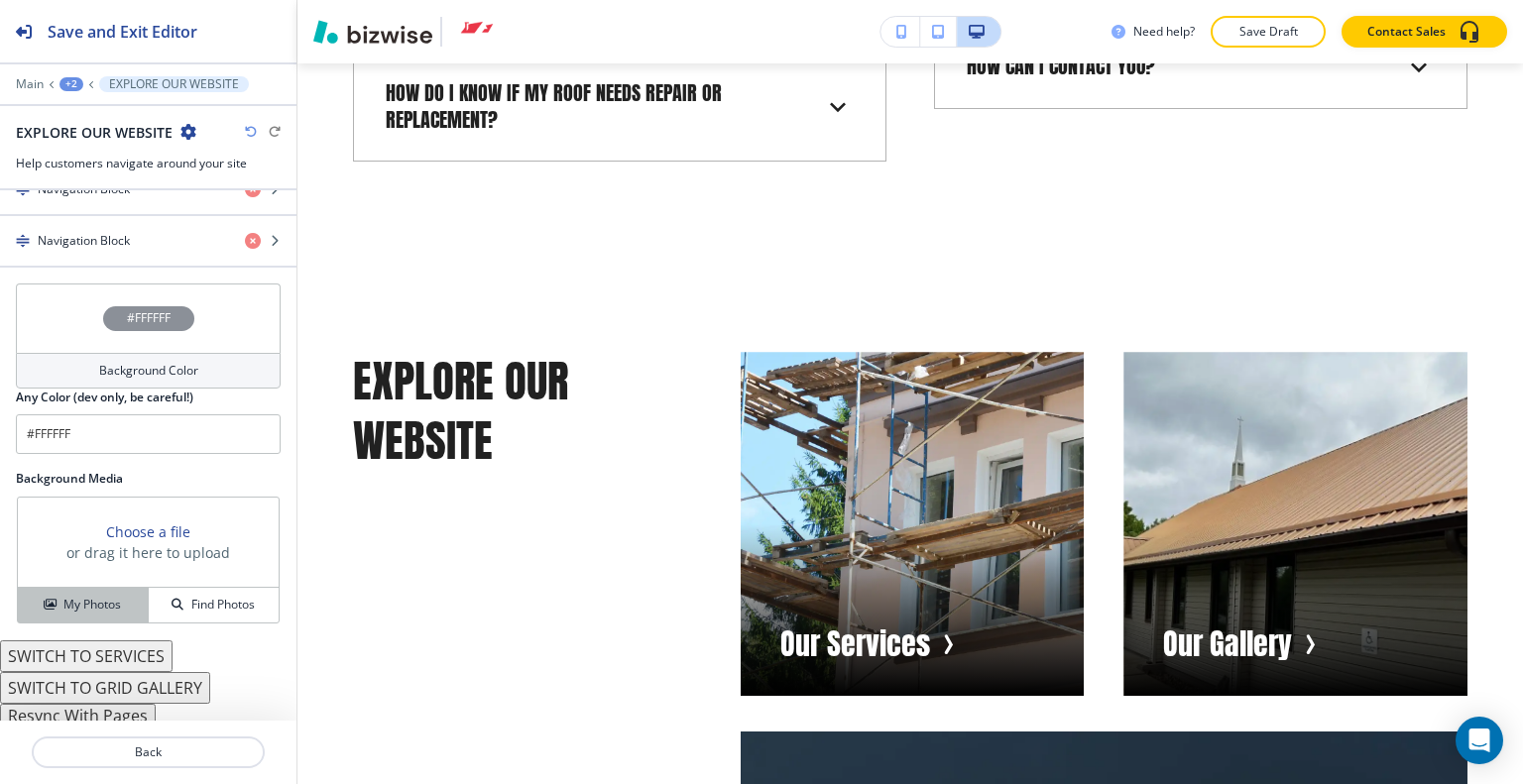 click on "My Photos" at bounding box center [92, 605] 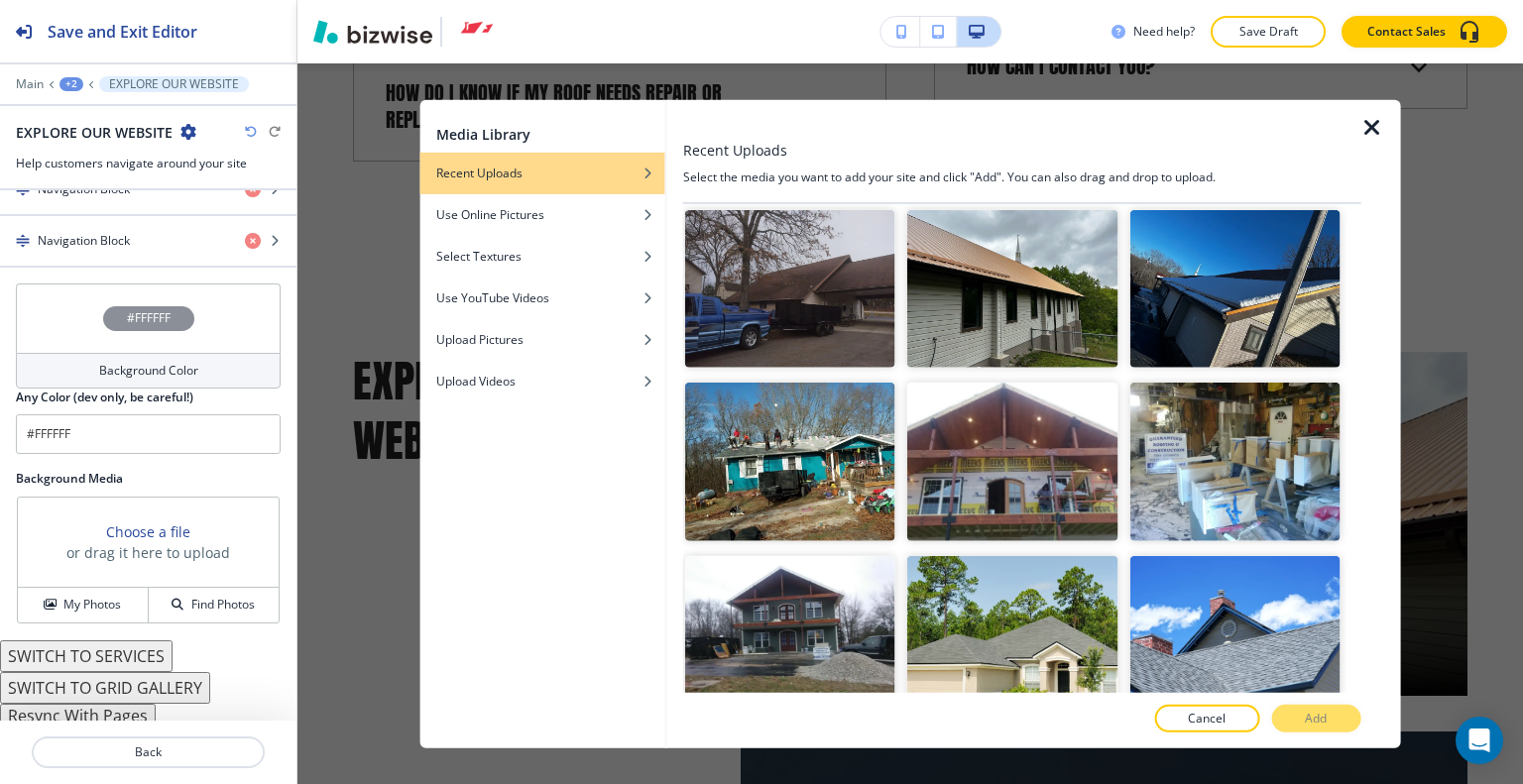 scroll, scrollTop: 7933, scrollLeft: 0, axis: vertical 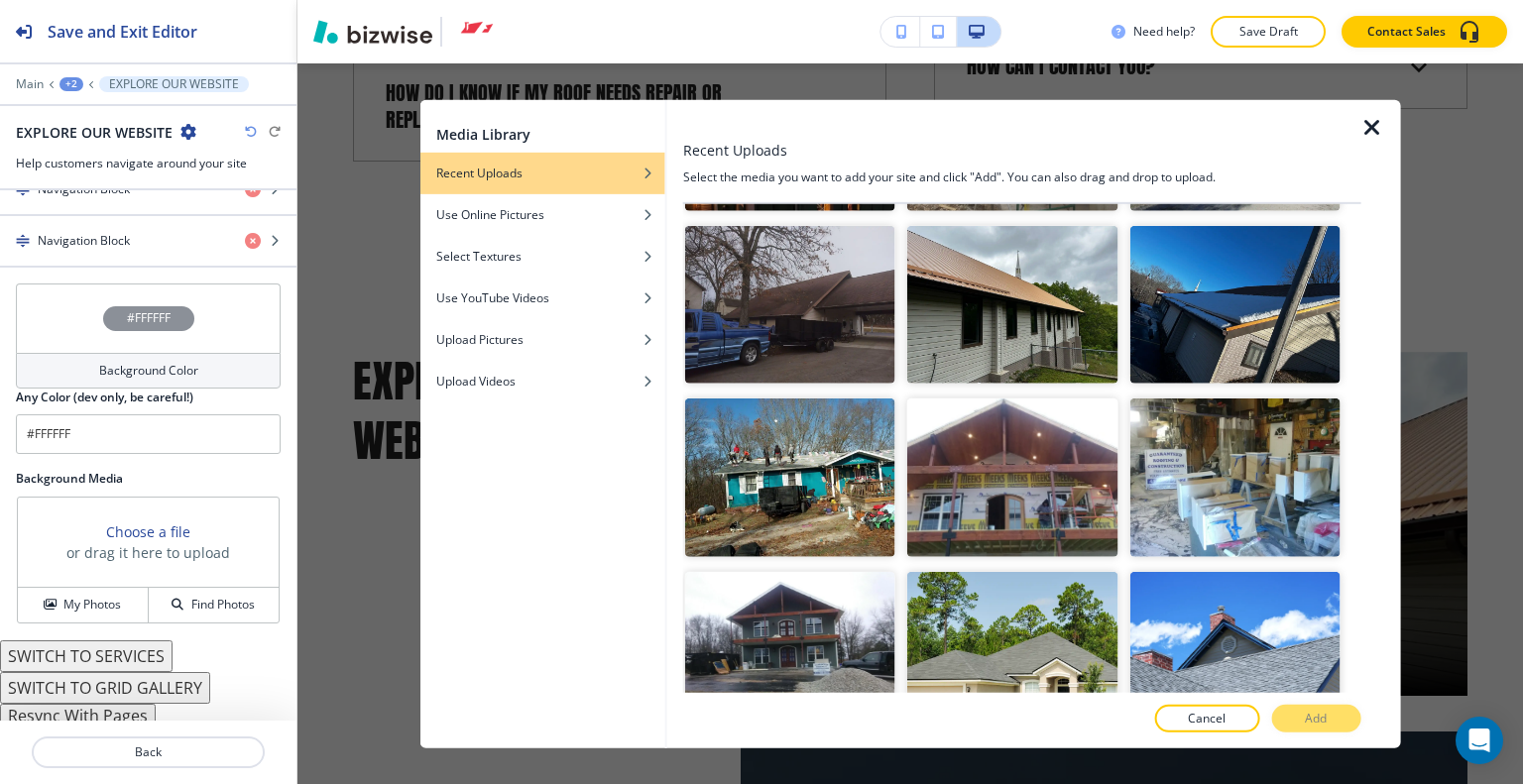 click at bounding box center (1234, 823) 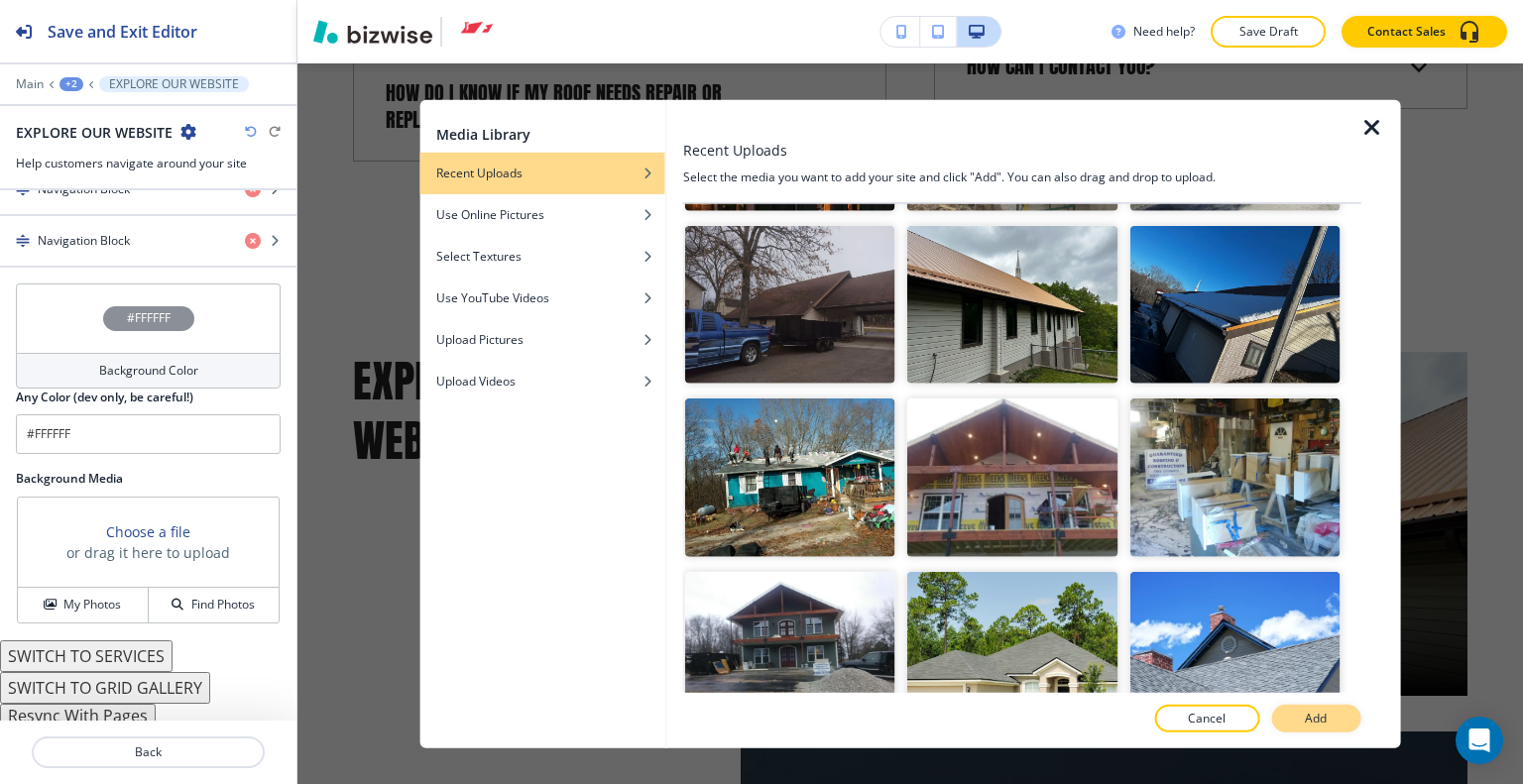 click on "Add" at bounding box center (1316, 719) 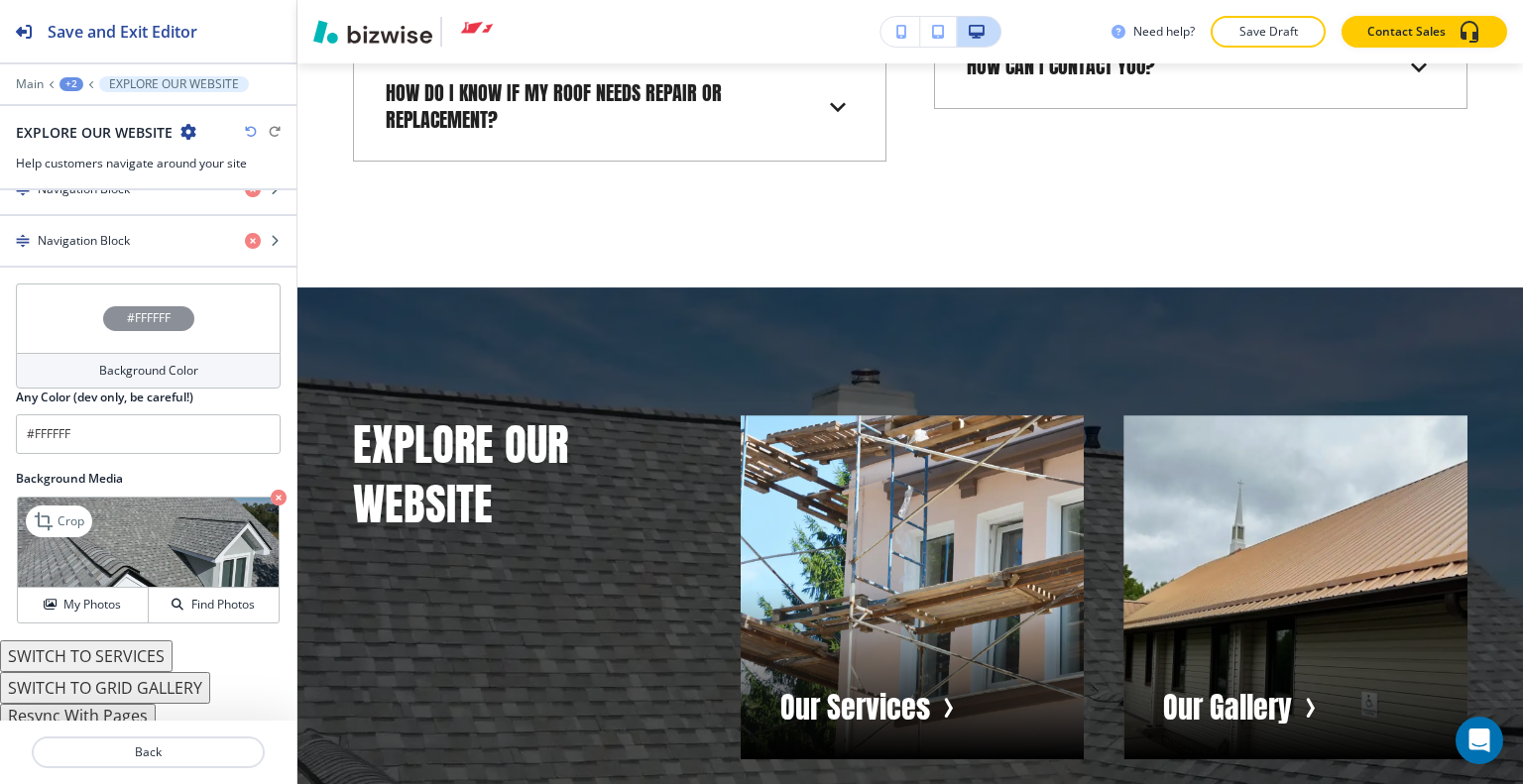 click at bounding box center [279, 498] 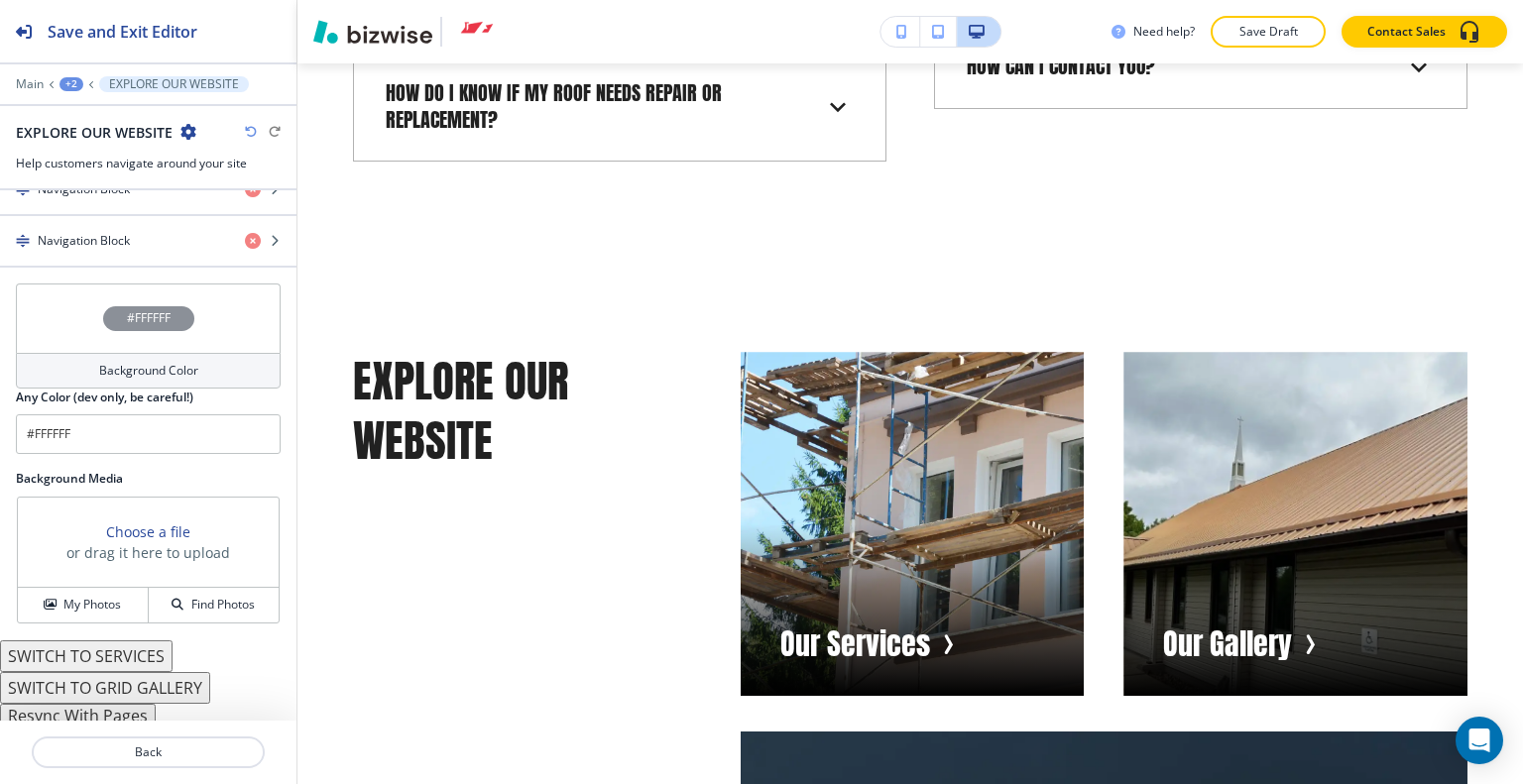 click on "#FFFFFF" at bounding box center (148, 318) 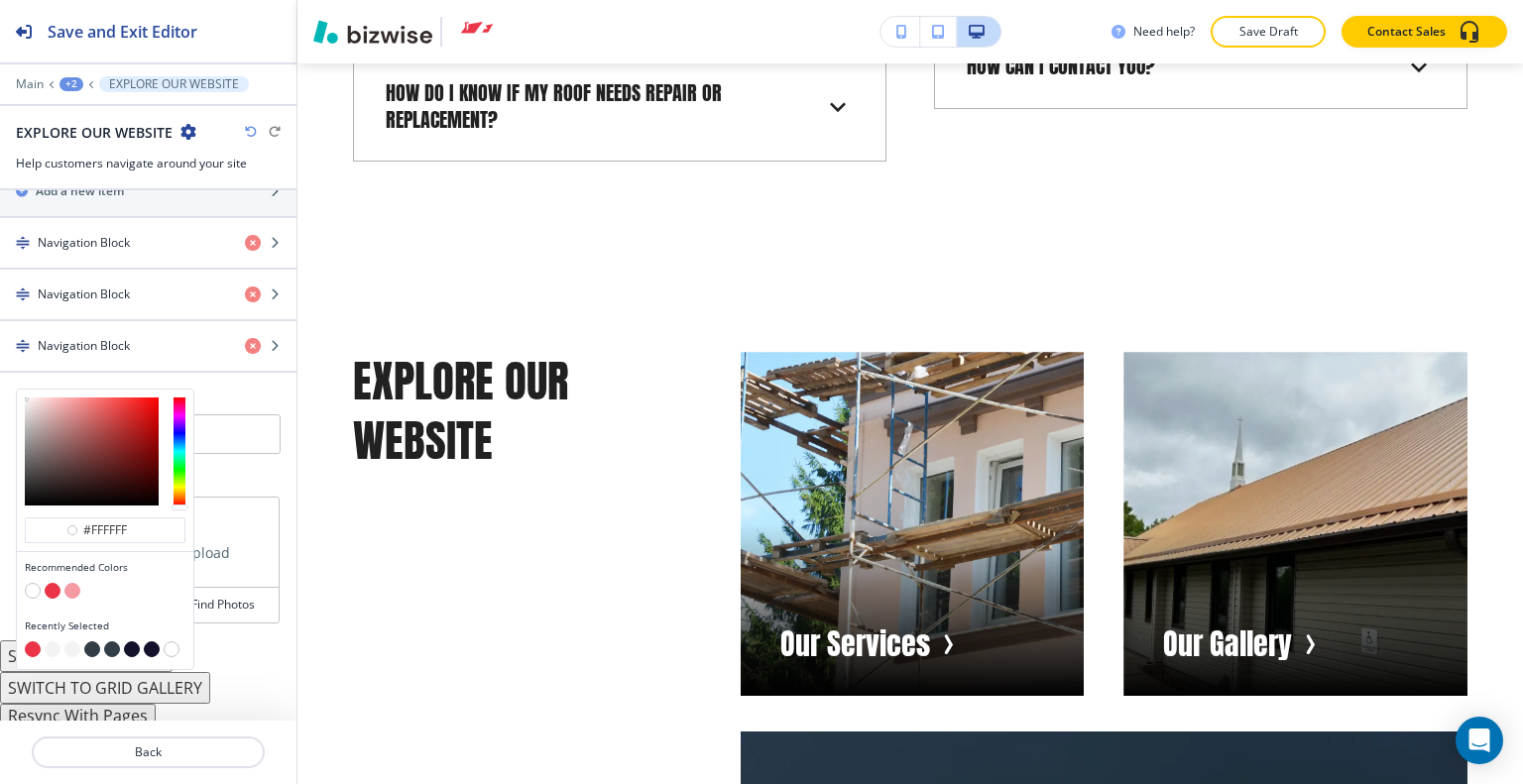 click at bounding box center (92, 649) 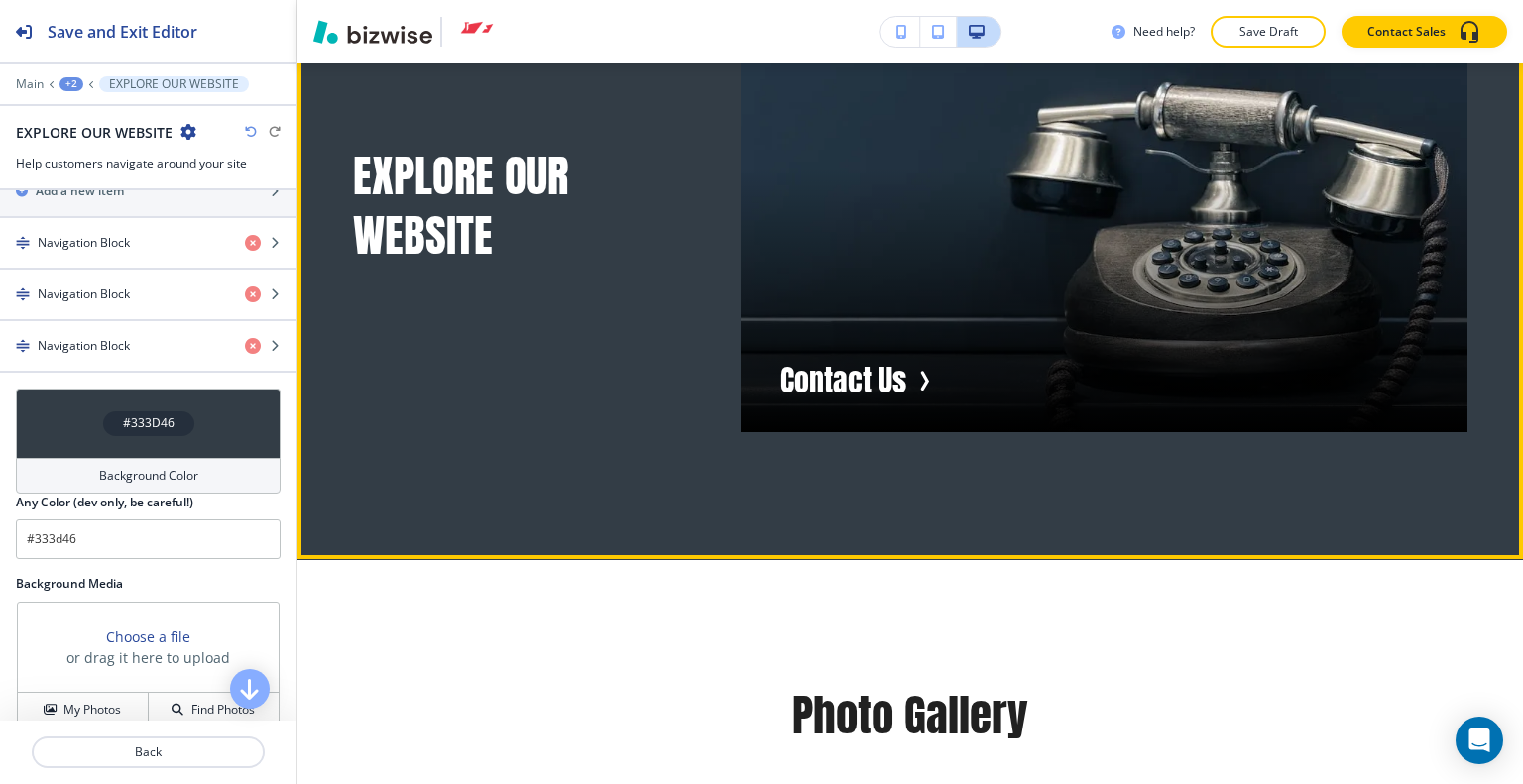 scroll, scrollTop: 21032, scrollLeft: 0, axis: vertical 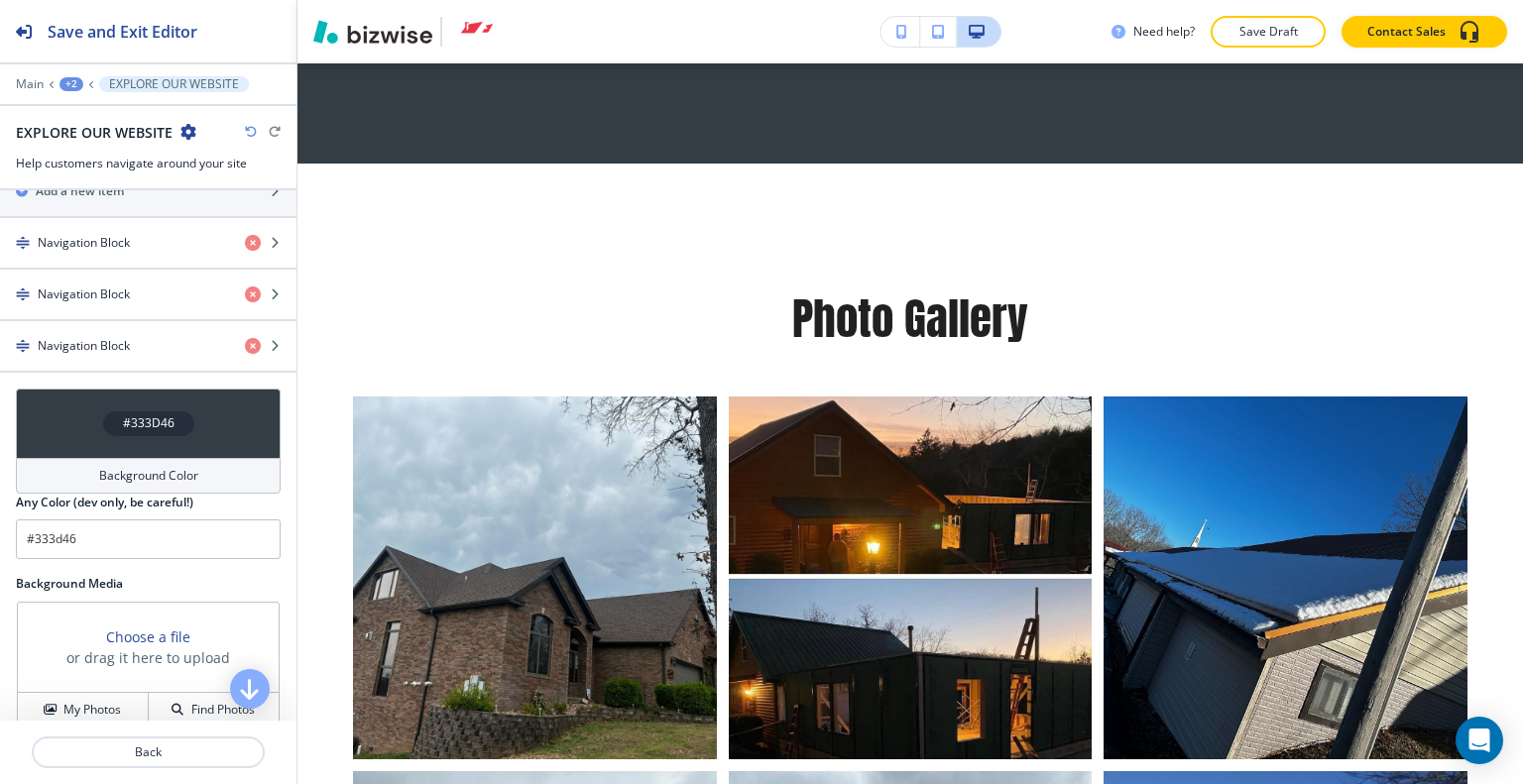 click on "+2" at bounding box center [71, 84] 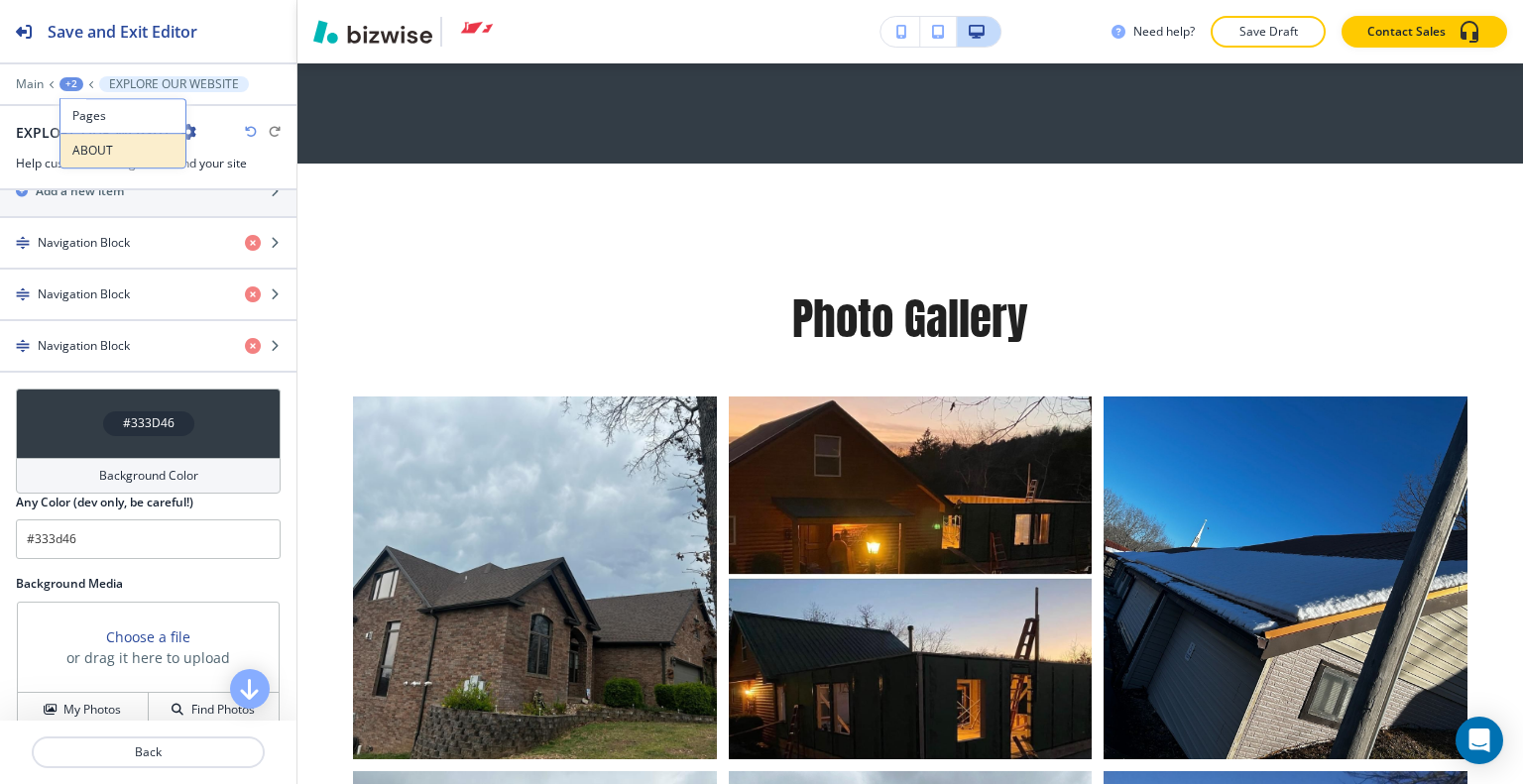 click on "Pages ABOUT" at bounding box center [123, 133] 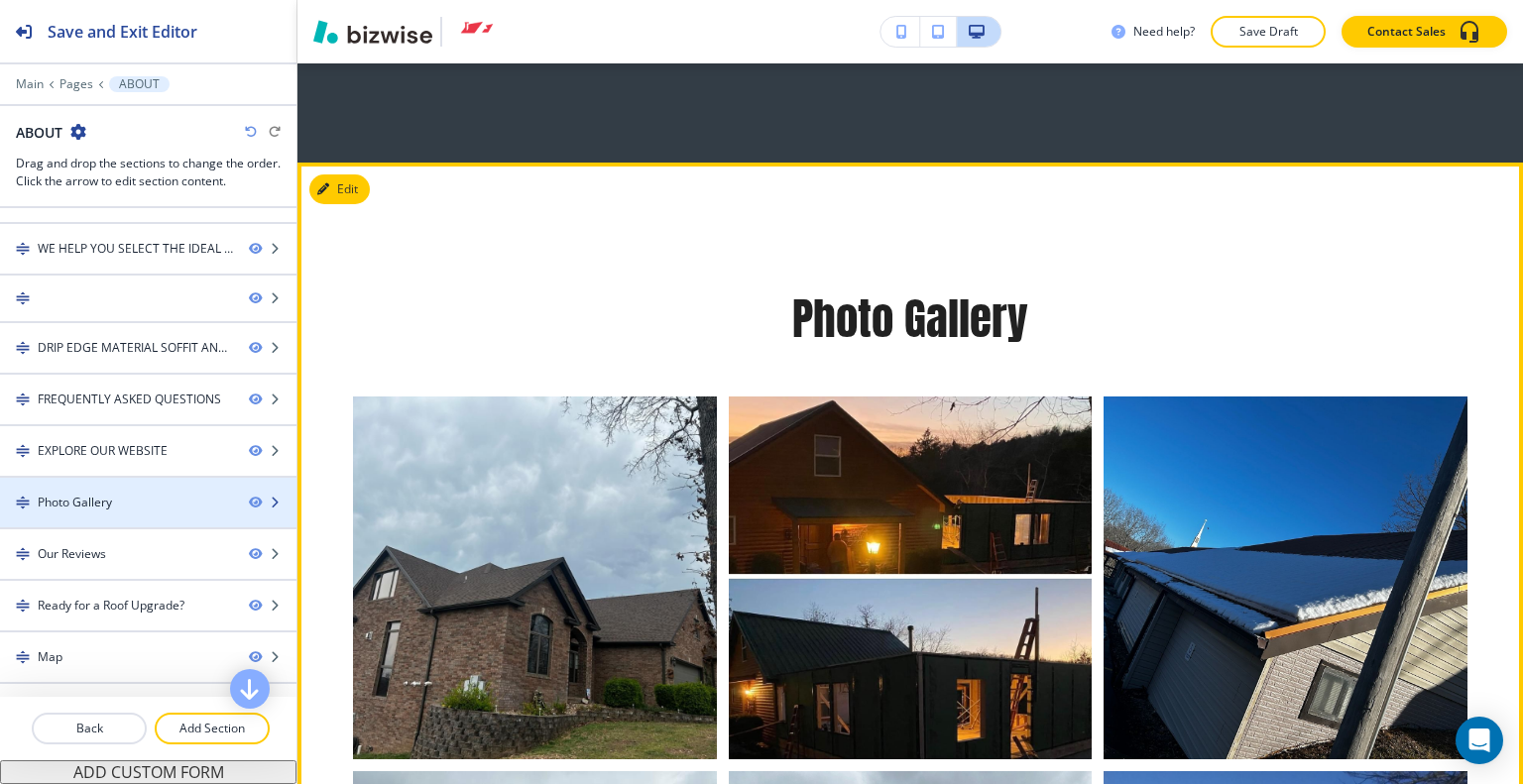 scroll, scrollTop: 425, scrollLeft: 0, axis: vertical 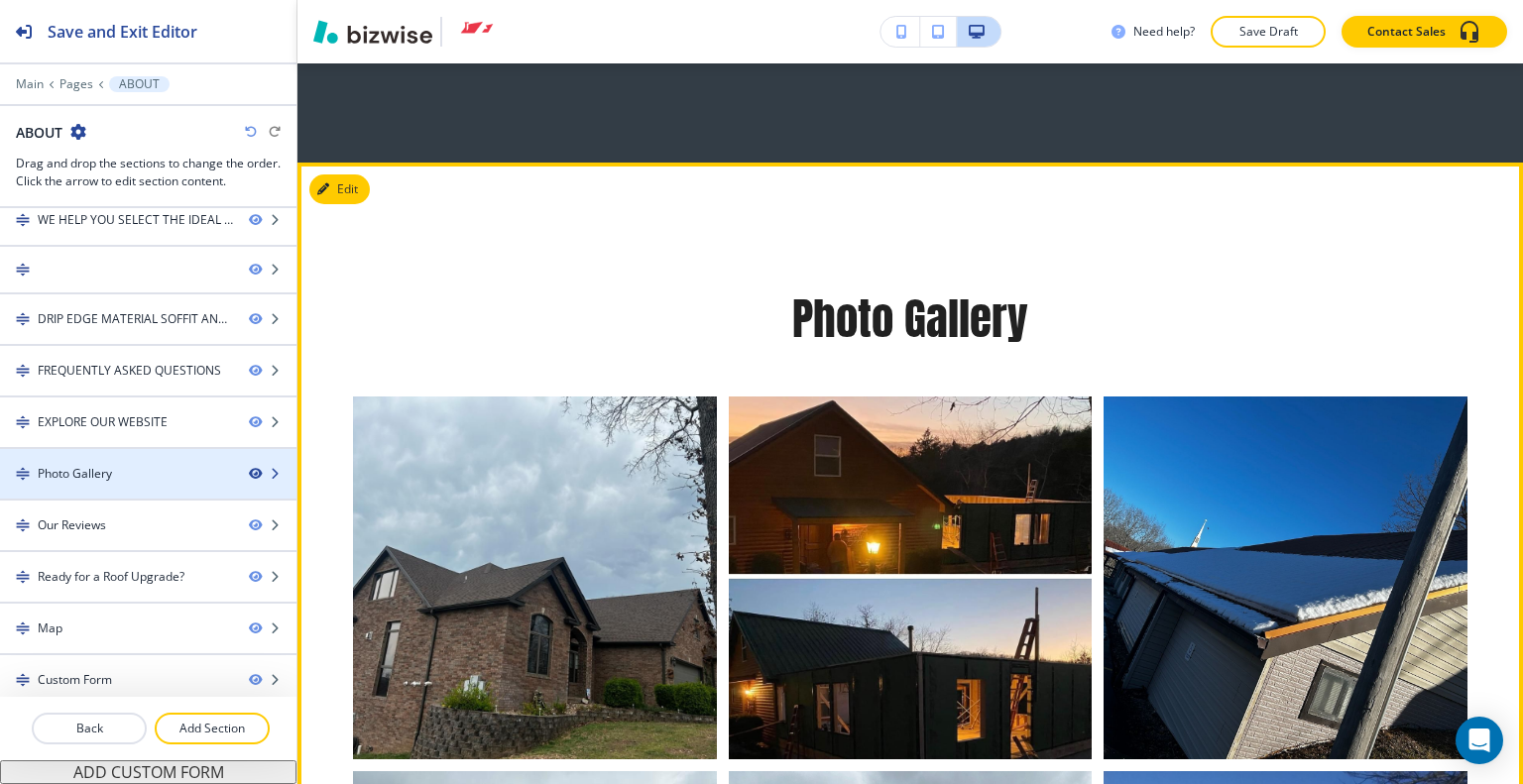 click at bounding box center [255, 474] 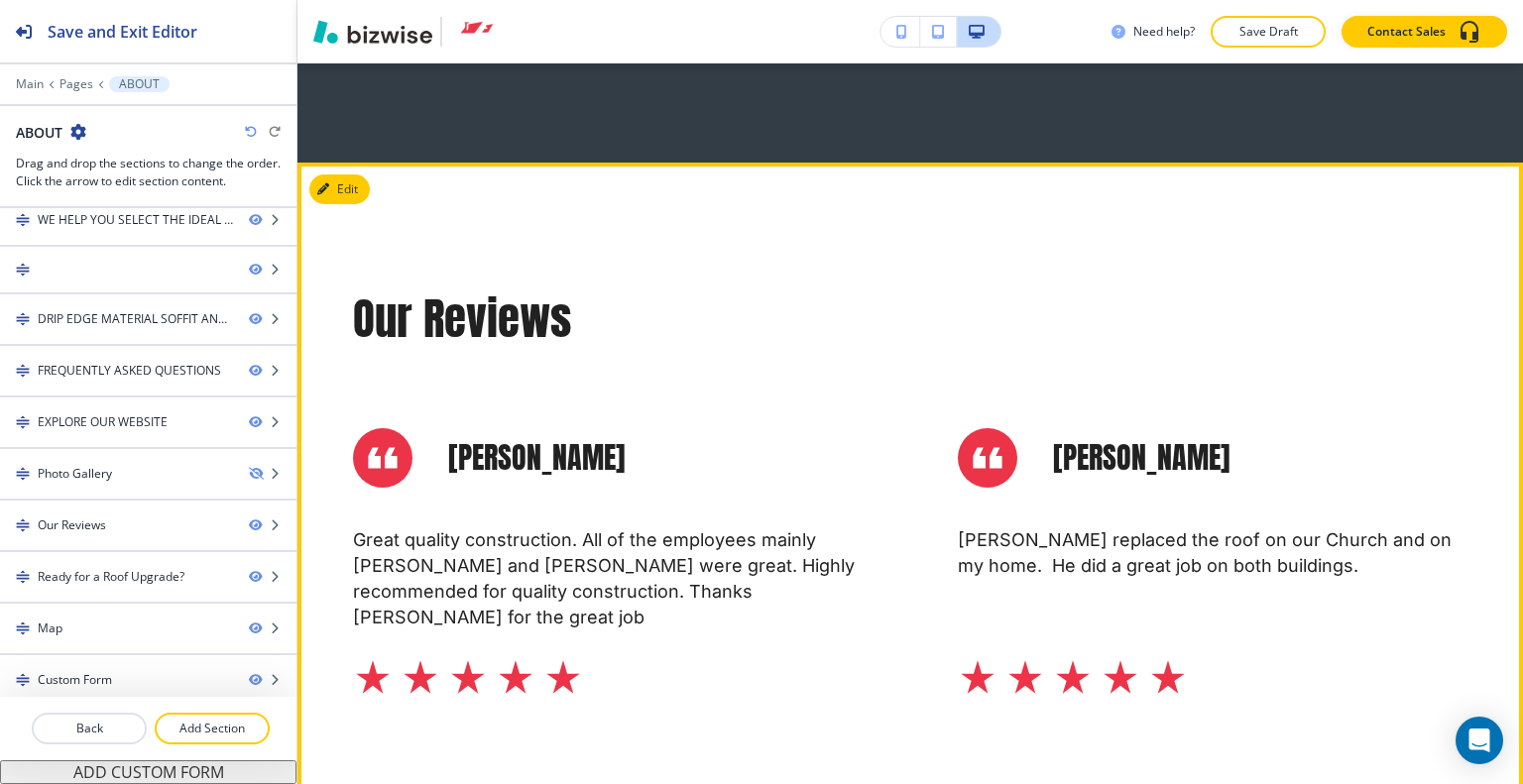 scroll, scrollTop: 20834, scrollLeft: 0, axis: vertical 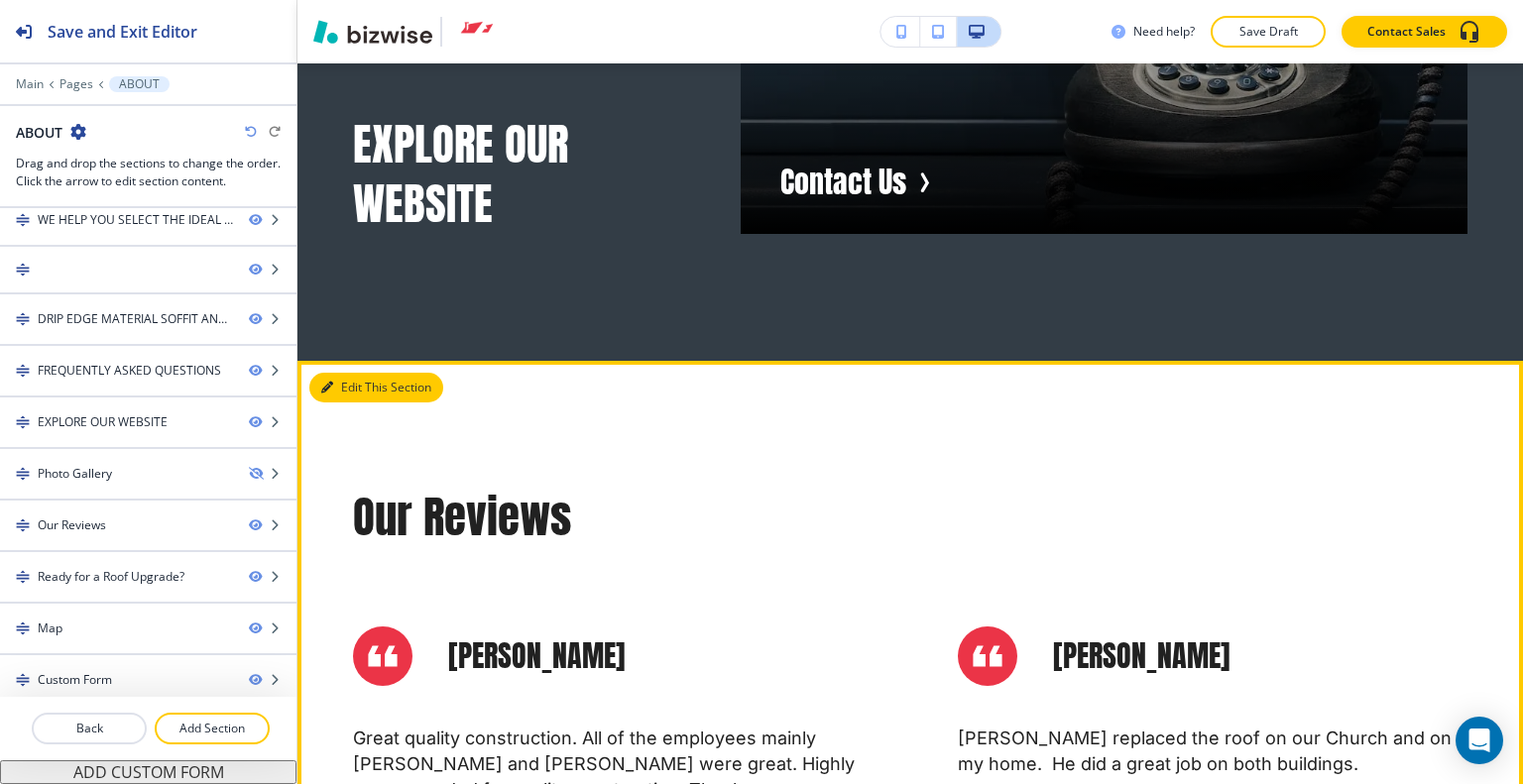 click on "Edit This Section" at bounding box center [376, 388] 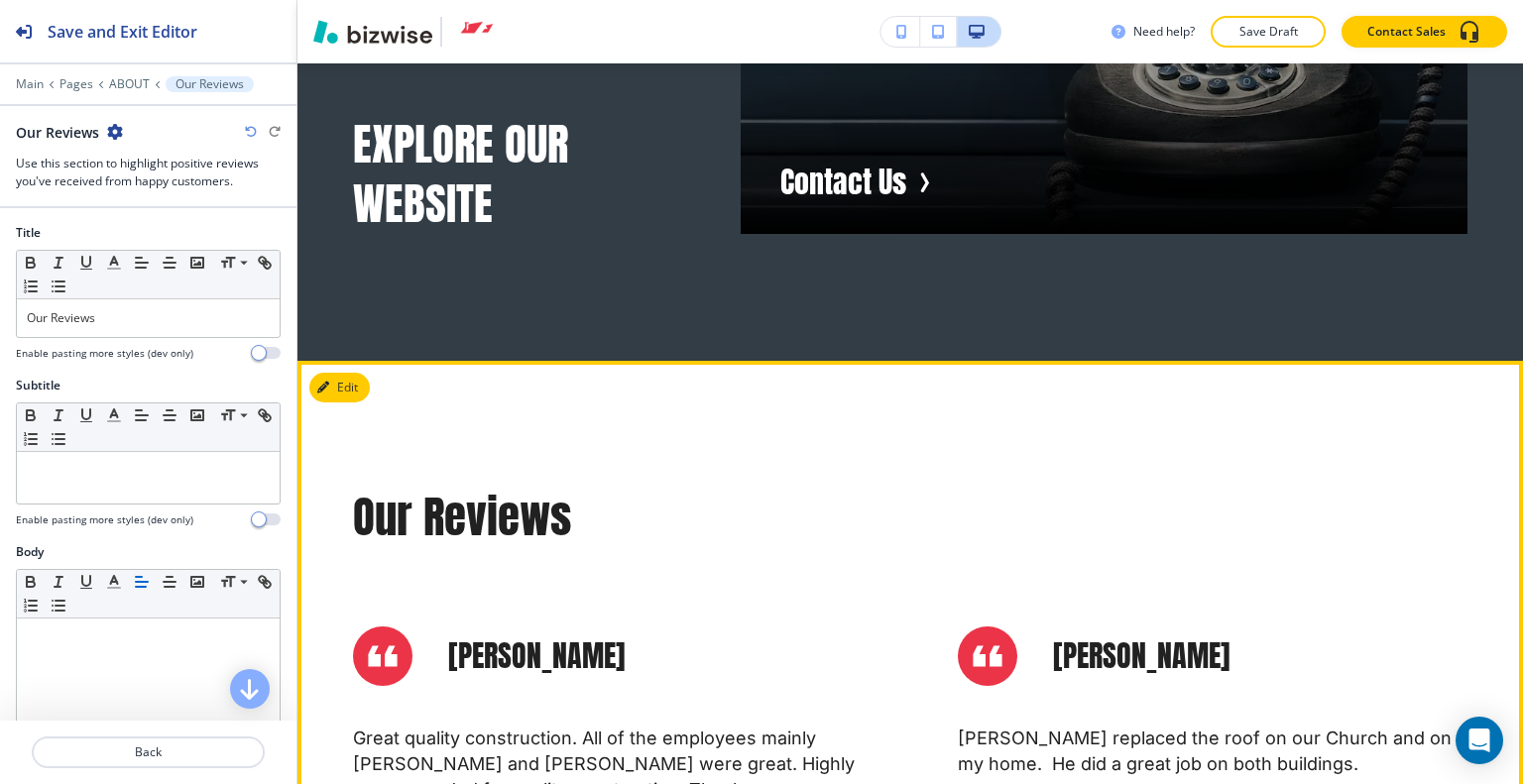 scroll, scrollTop: 20965, scrollLeft: 0, axis: vertical 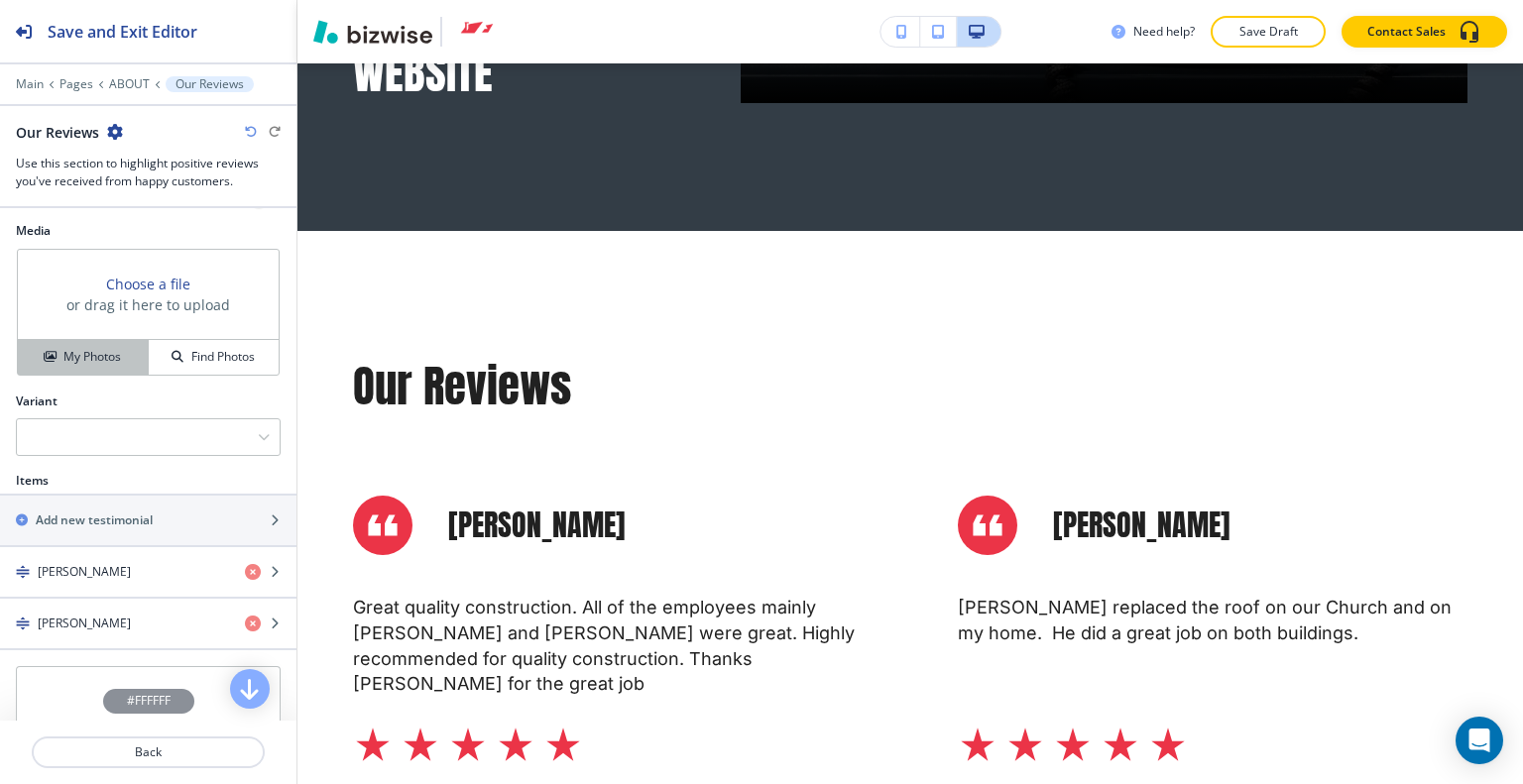 click on "My Photos" at bounding box center [92, 357] 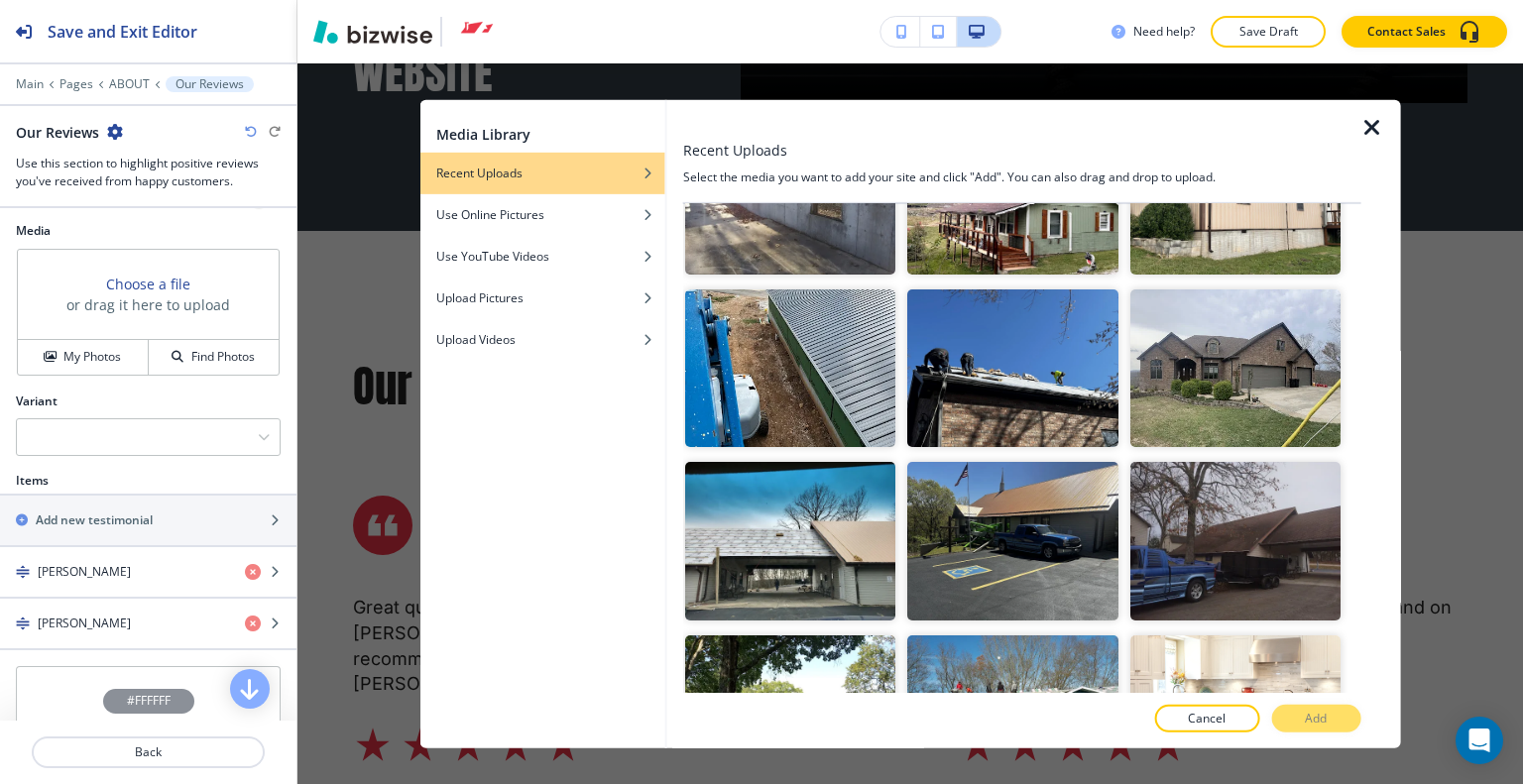 scroll, scrollTop: 539, scrollLeft: 0, axis: vertical 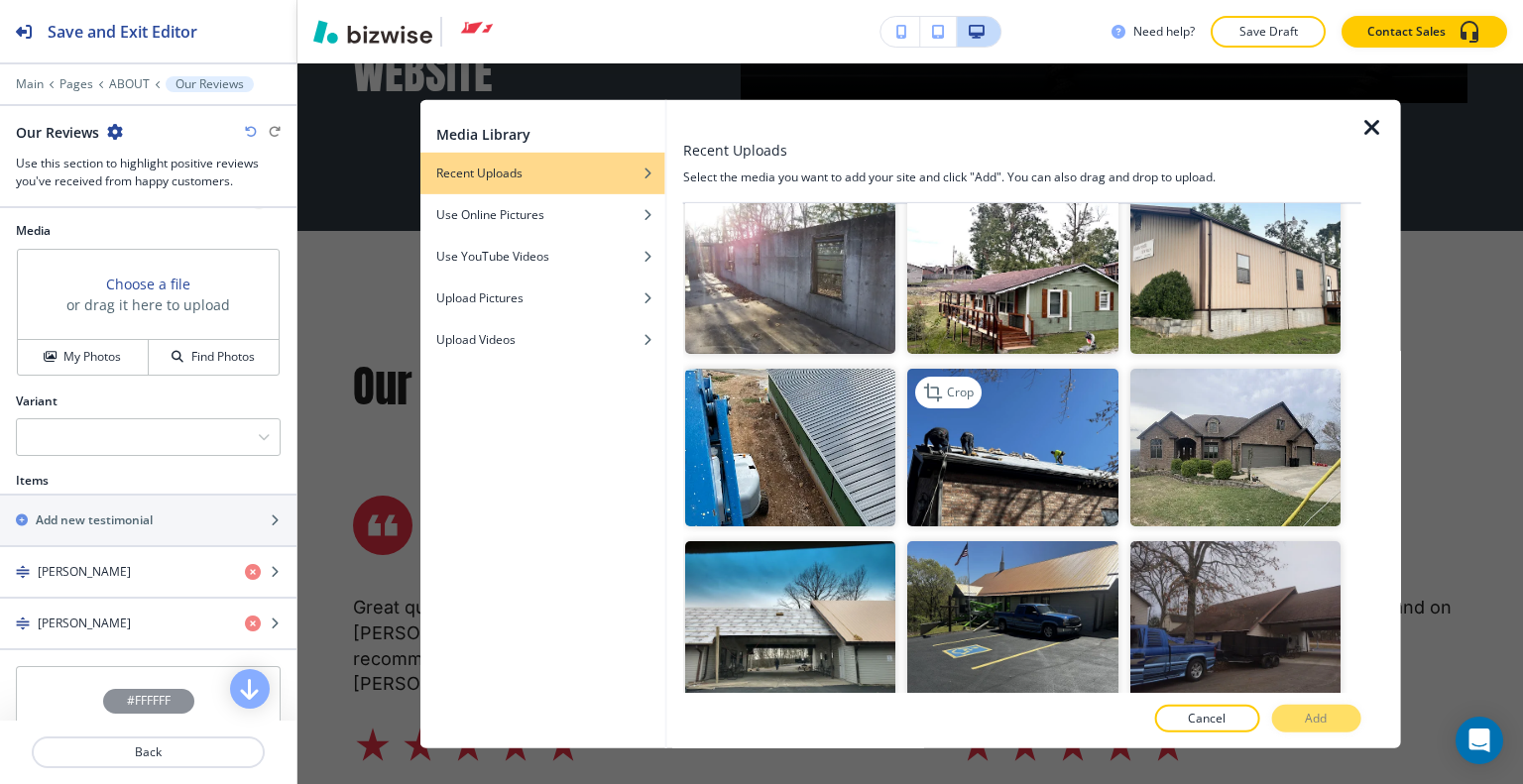 click at bounding box center [1012, 447] 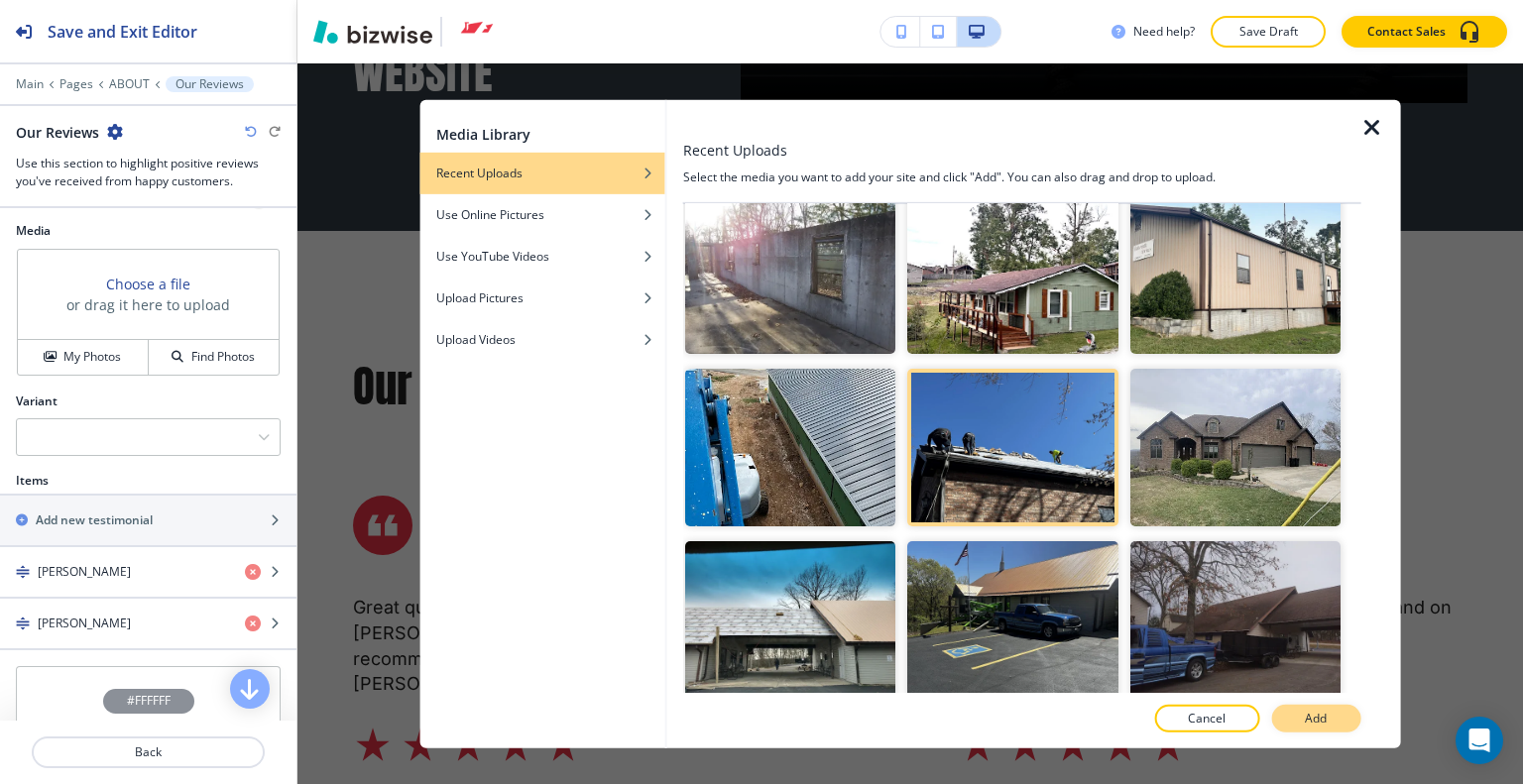 click on "Add" at bounding box center (1316, 719) 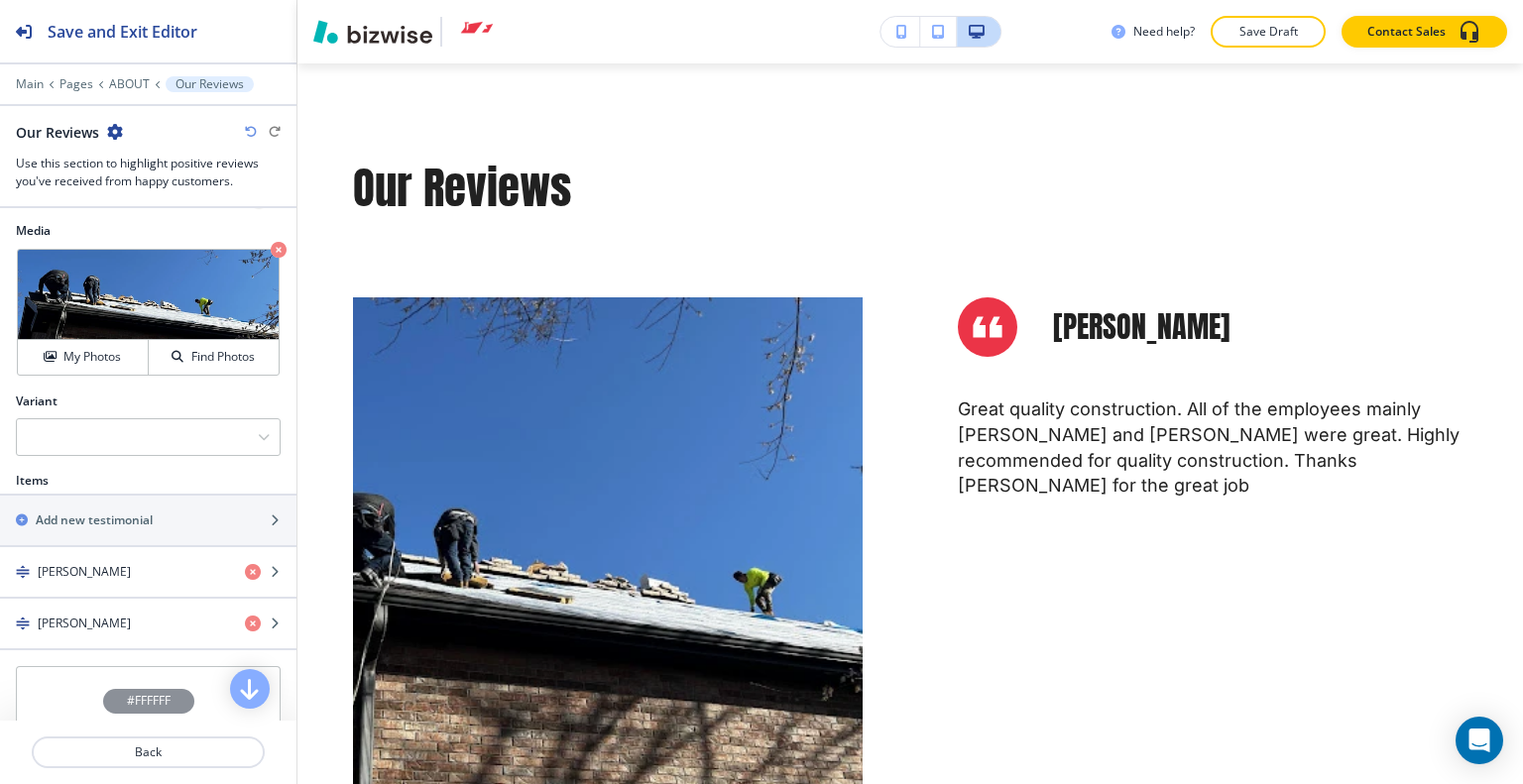 scroll, scrollTop: 21262, scrollLeft: 0, axis: vertical 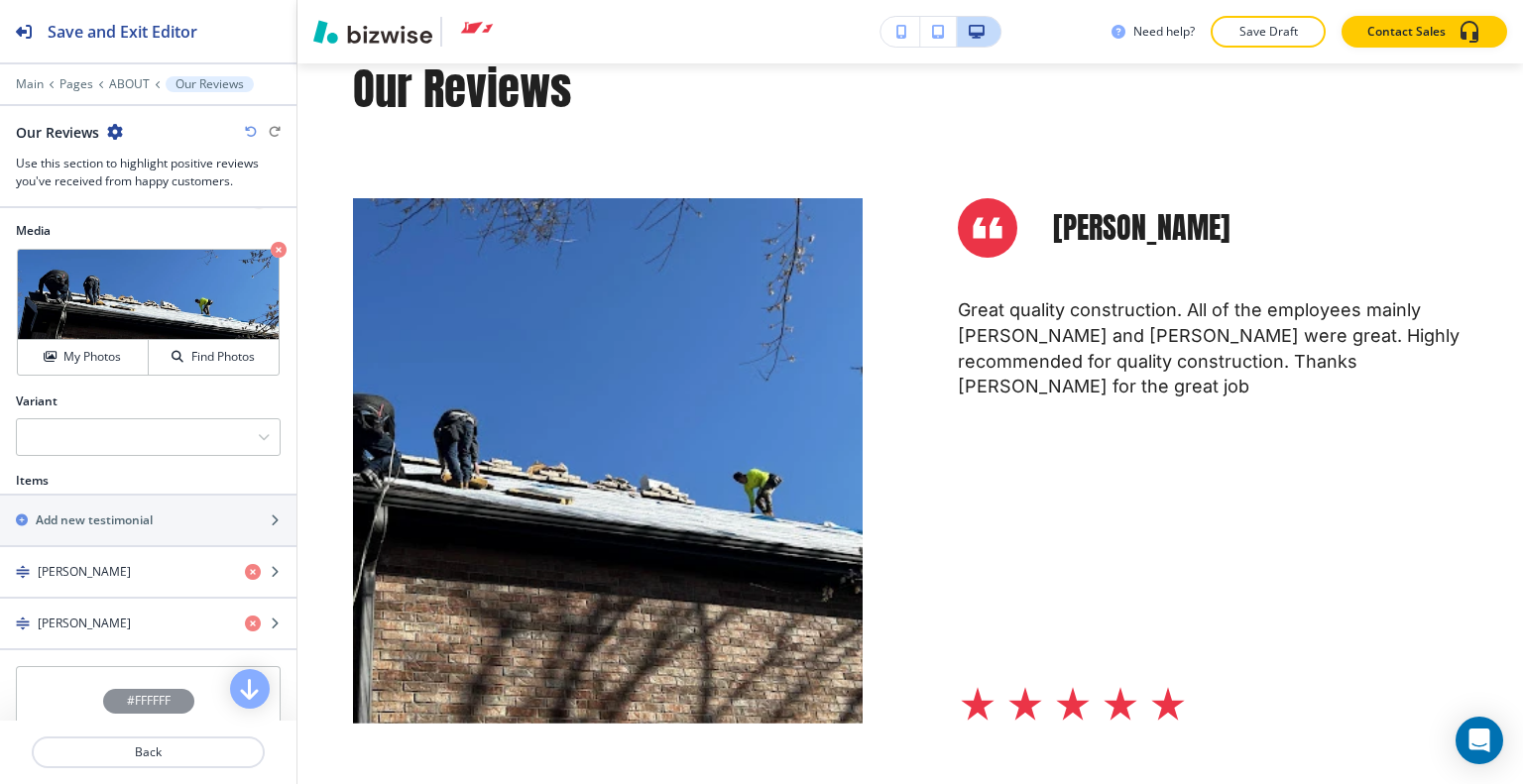click on "Variant Flat Slider" at bounding box center [148, 432] 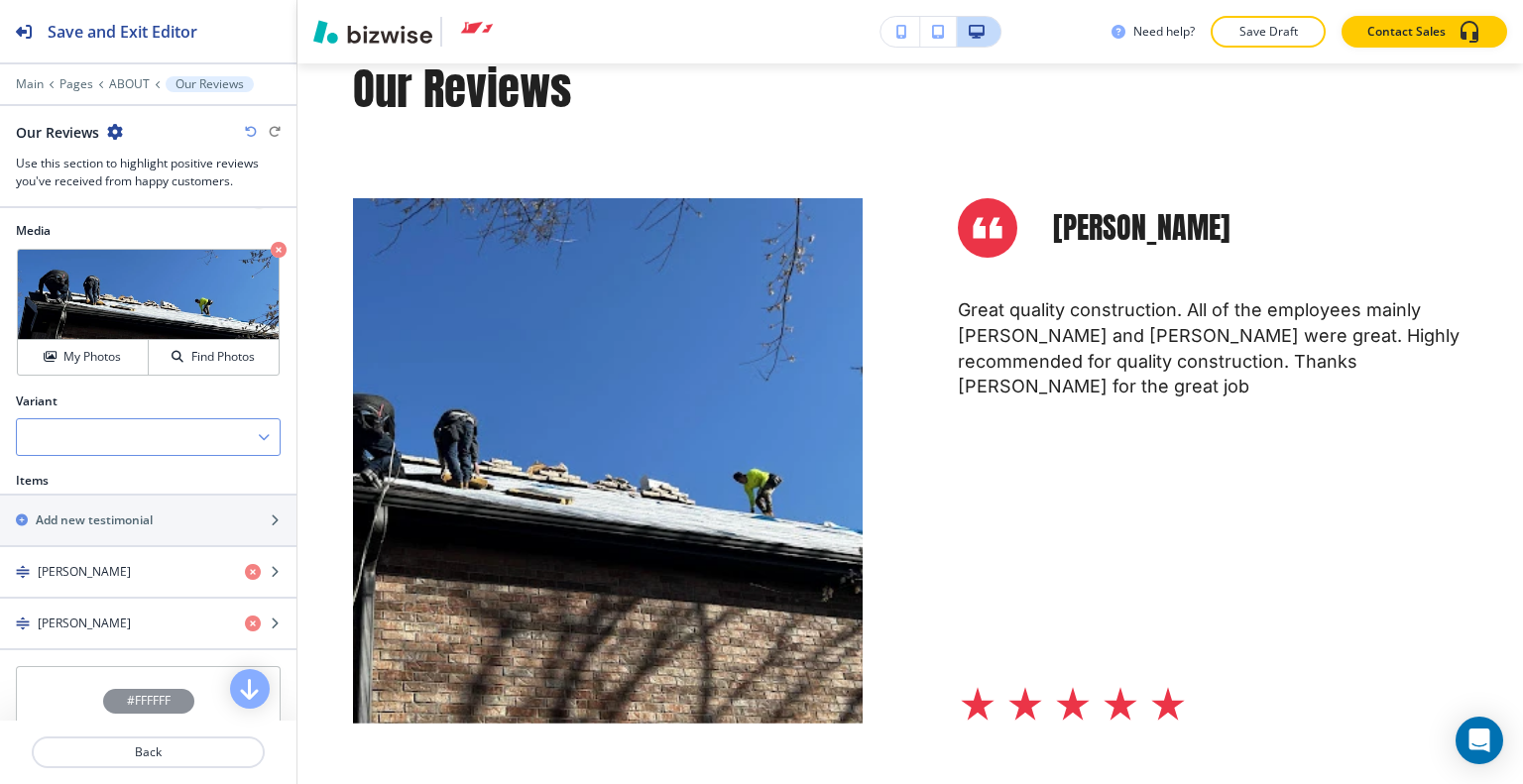 click at bounding box center (148, 437) 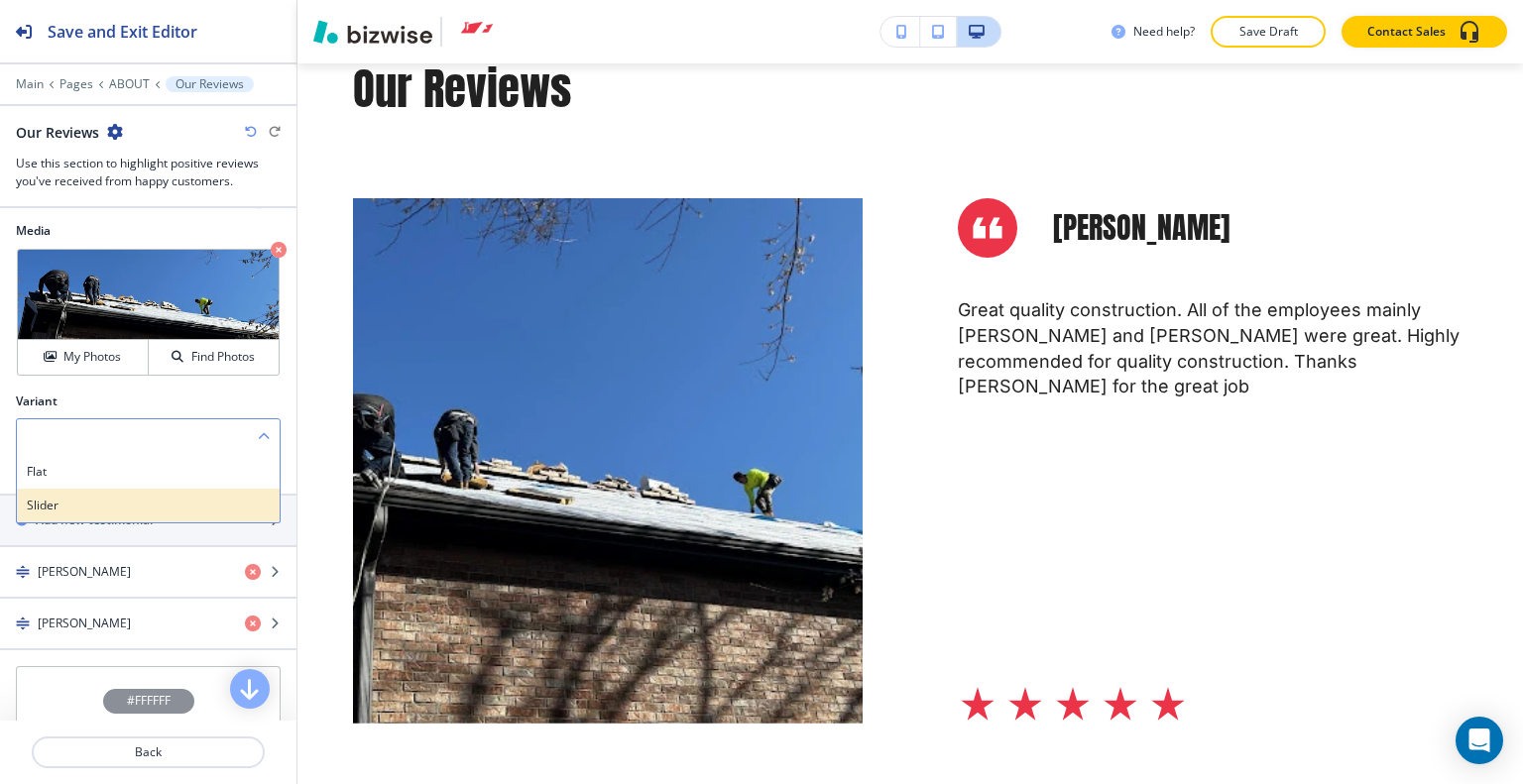 click on "Slider" at bounding box center (148, 505) 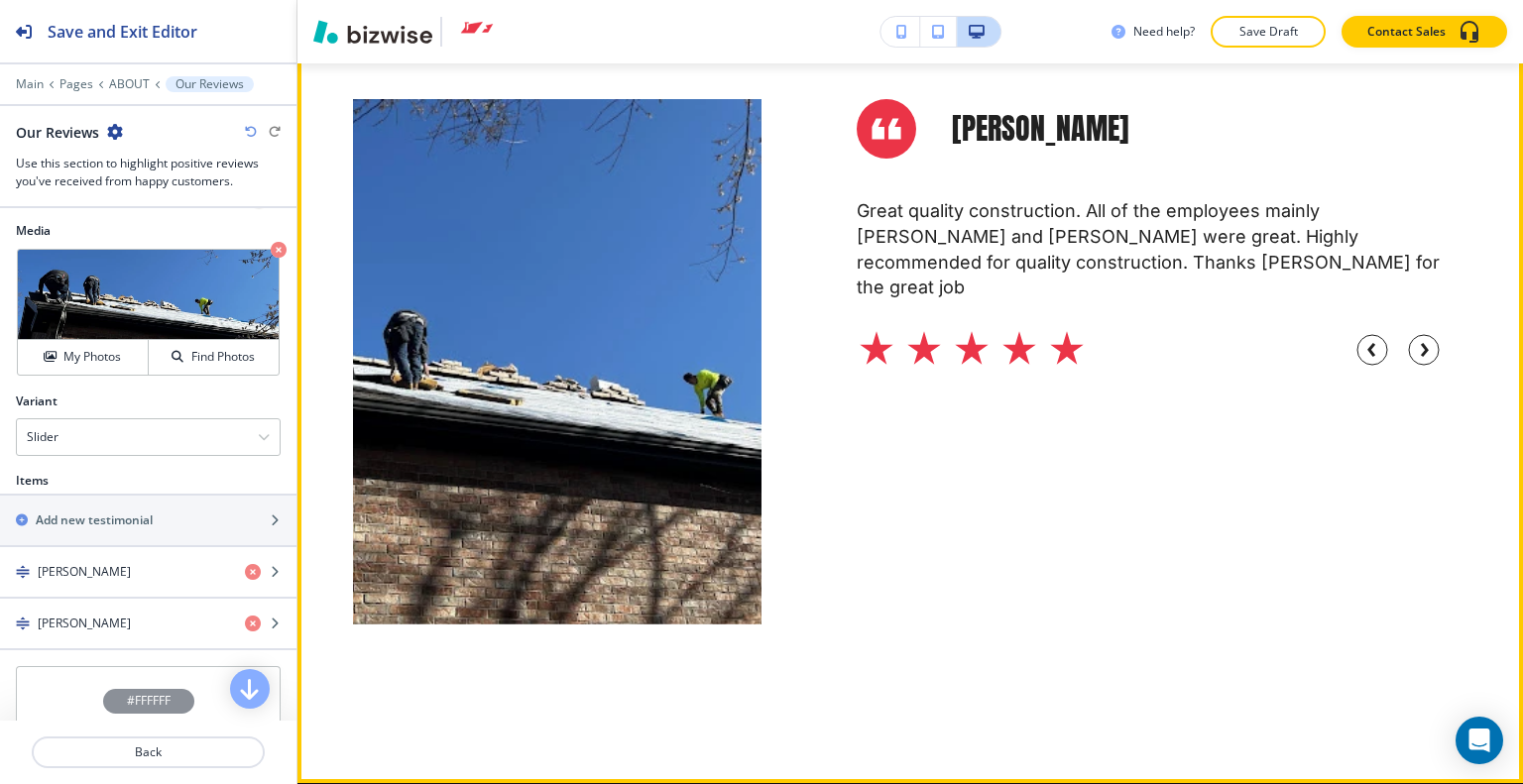 scroll, scrollTop: 21758, scrollLeft: 0, axis: vertical 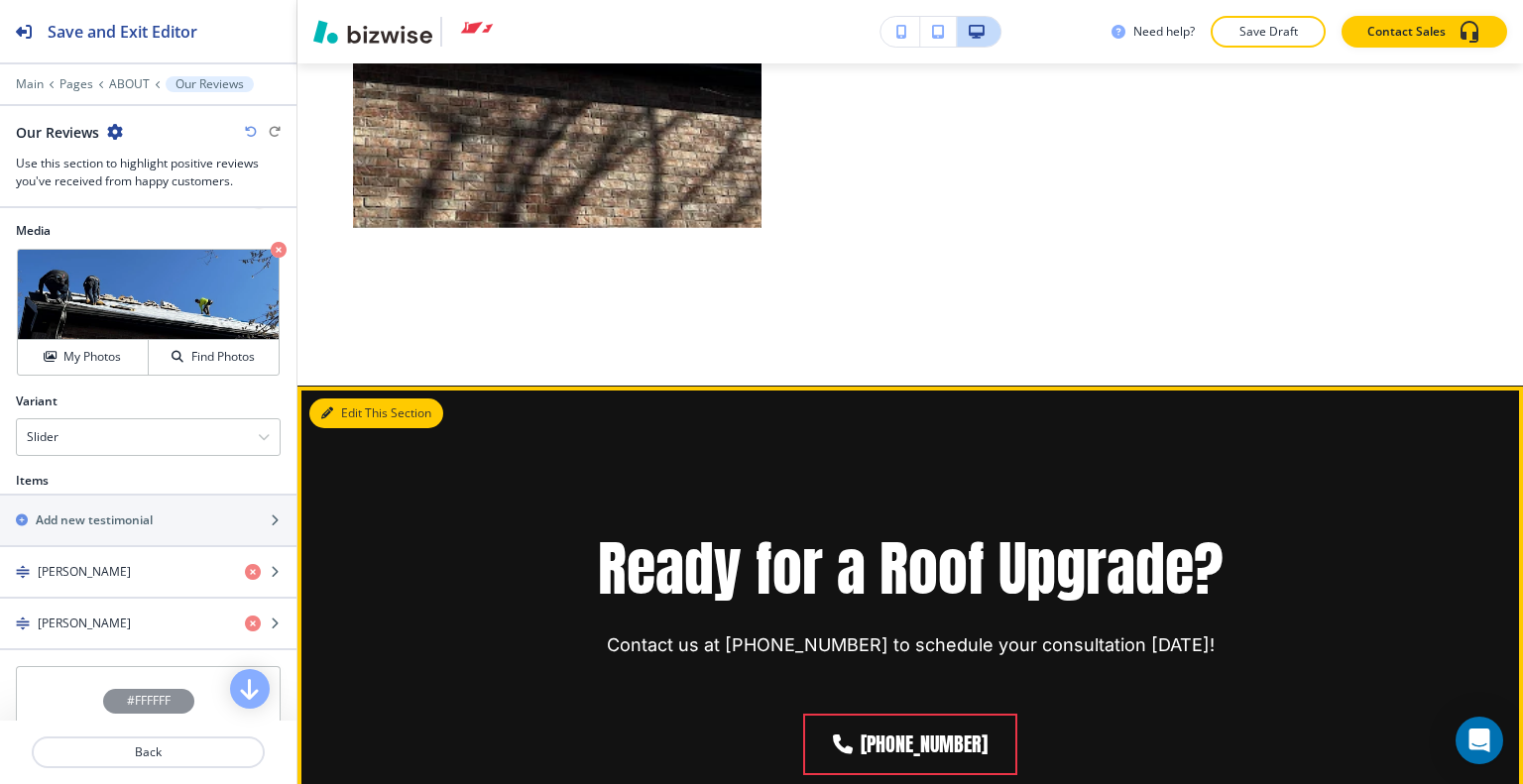 click on "Edit This Section" at bounding box center (376, 413) 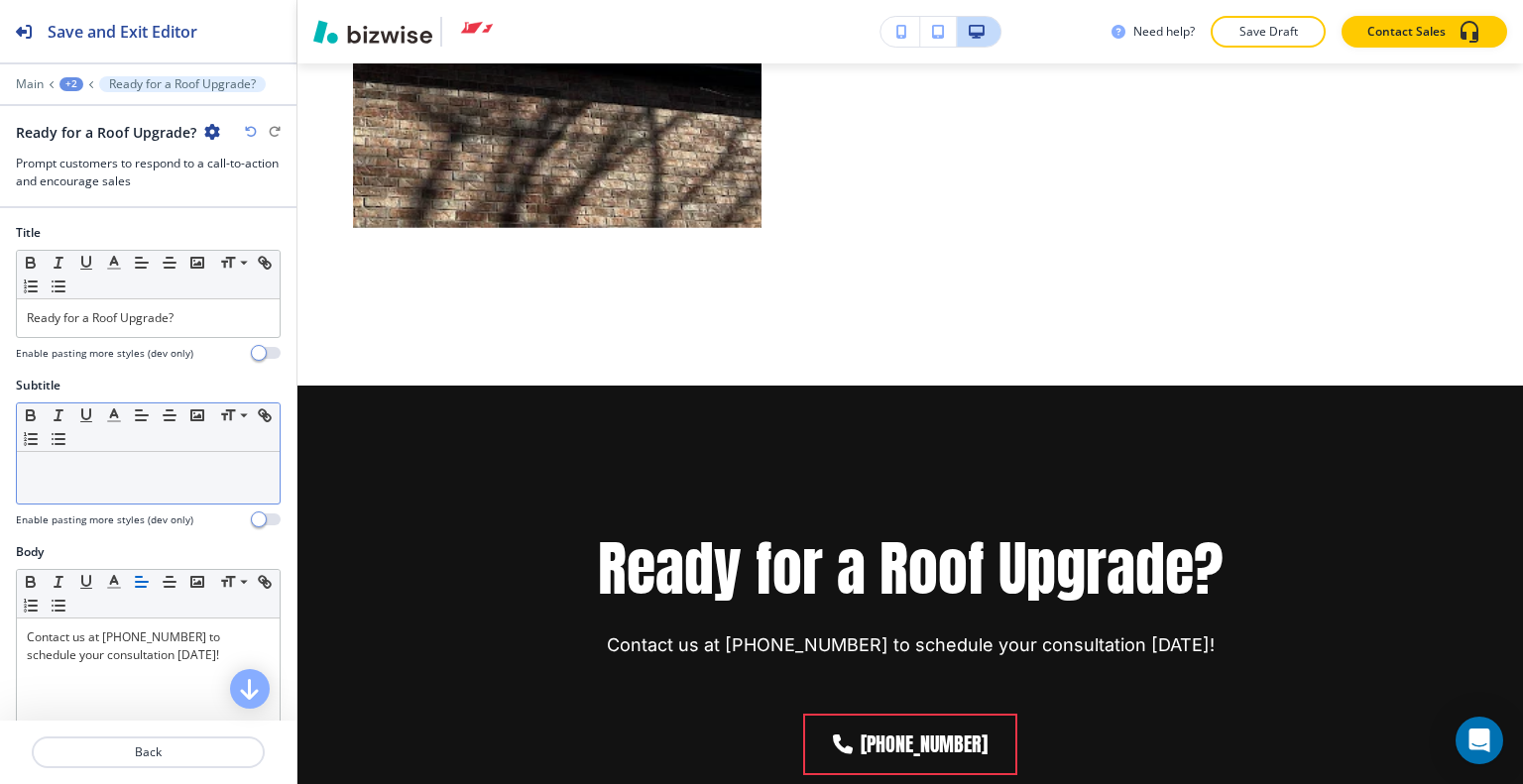 scroll, scrollTop: 21914, scrollLeft: 0, axis: vertical 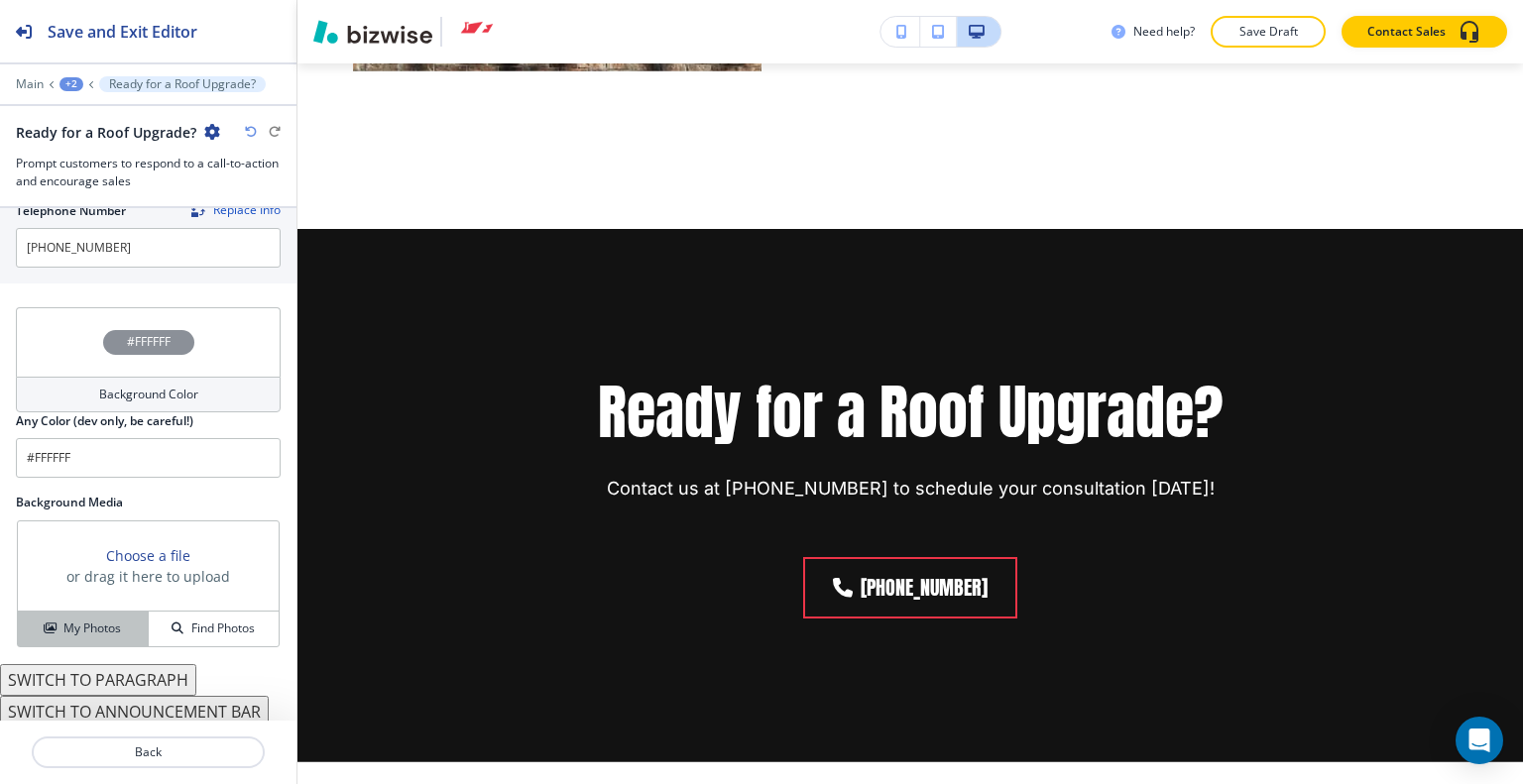 click on "My Photos" at bounding box center [92, 628] 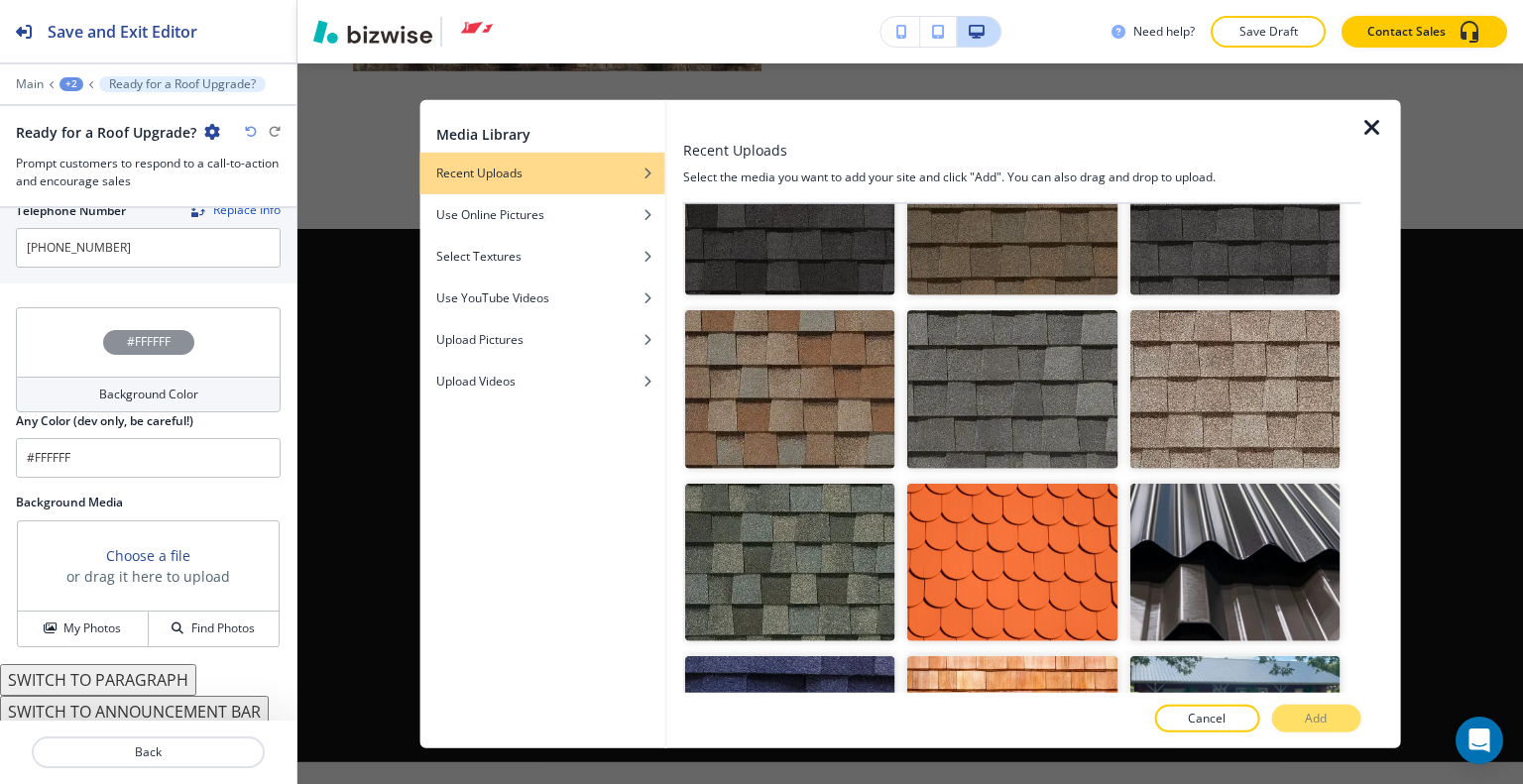 scroll, scrollTop: 8257, scrollLeft: 0, axis: vertical 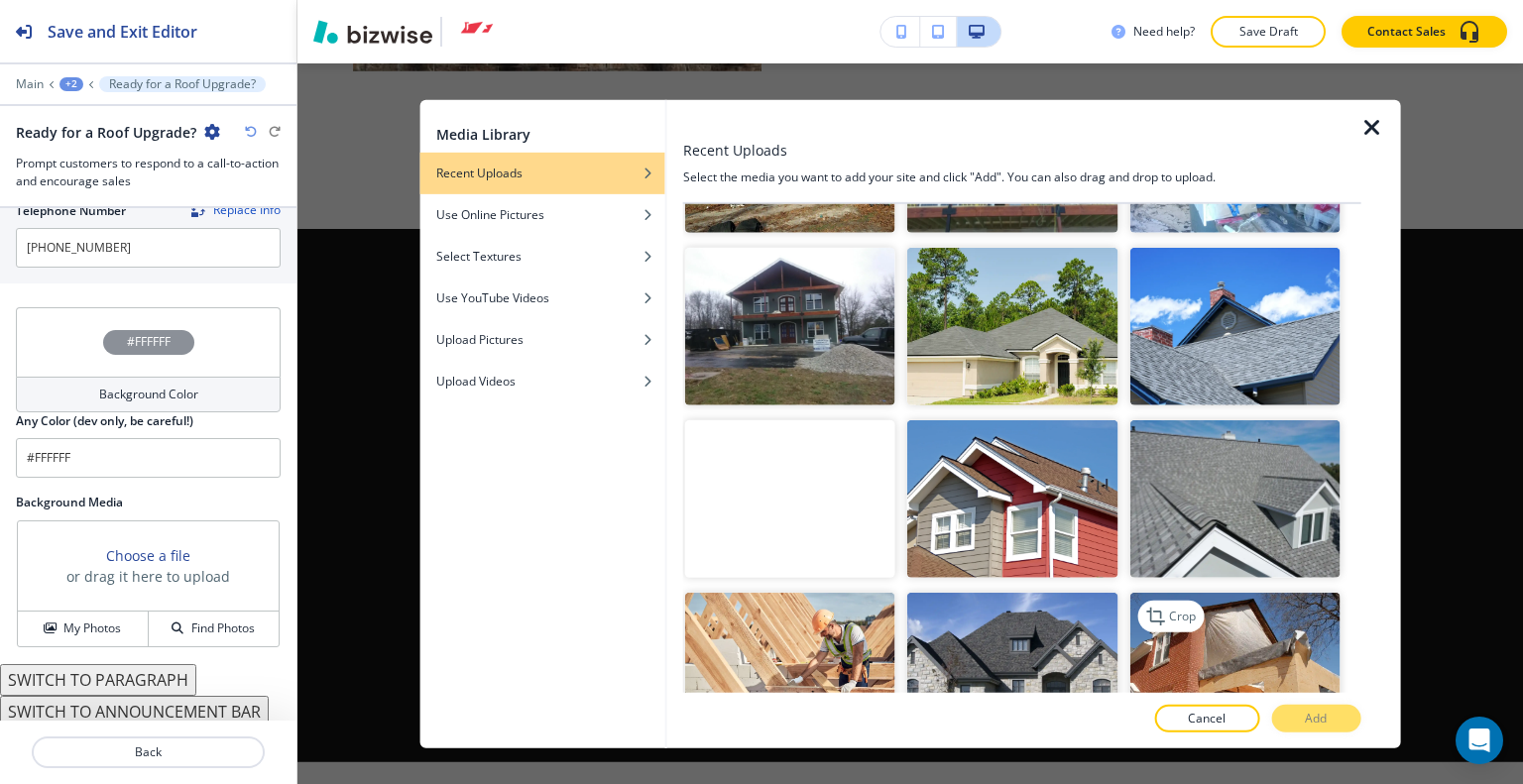 click at bounding box center [1234, 671] 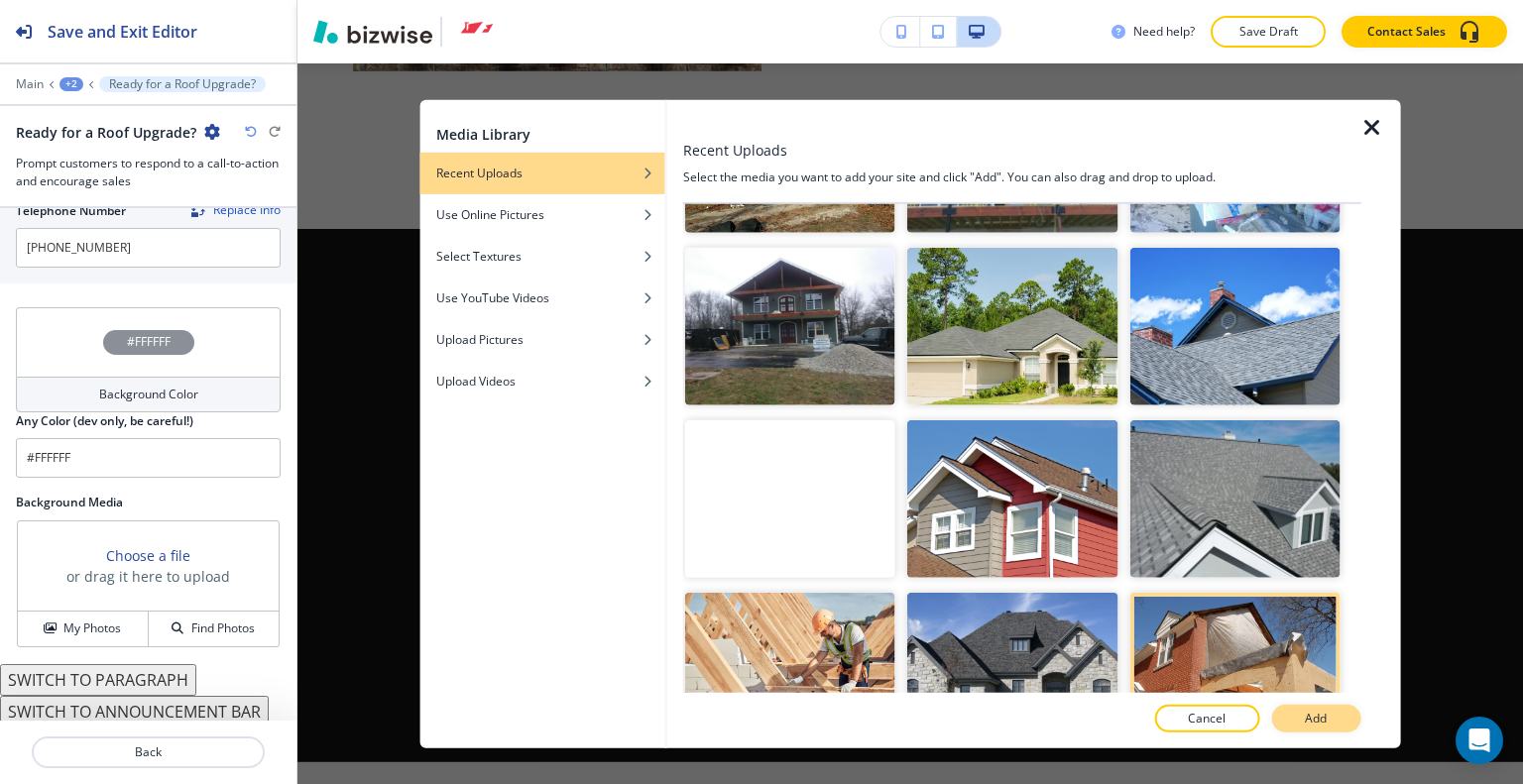 click on "Add" at bounding box center [1316, 719] 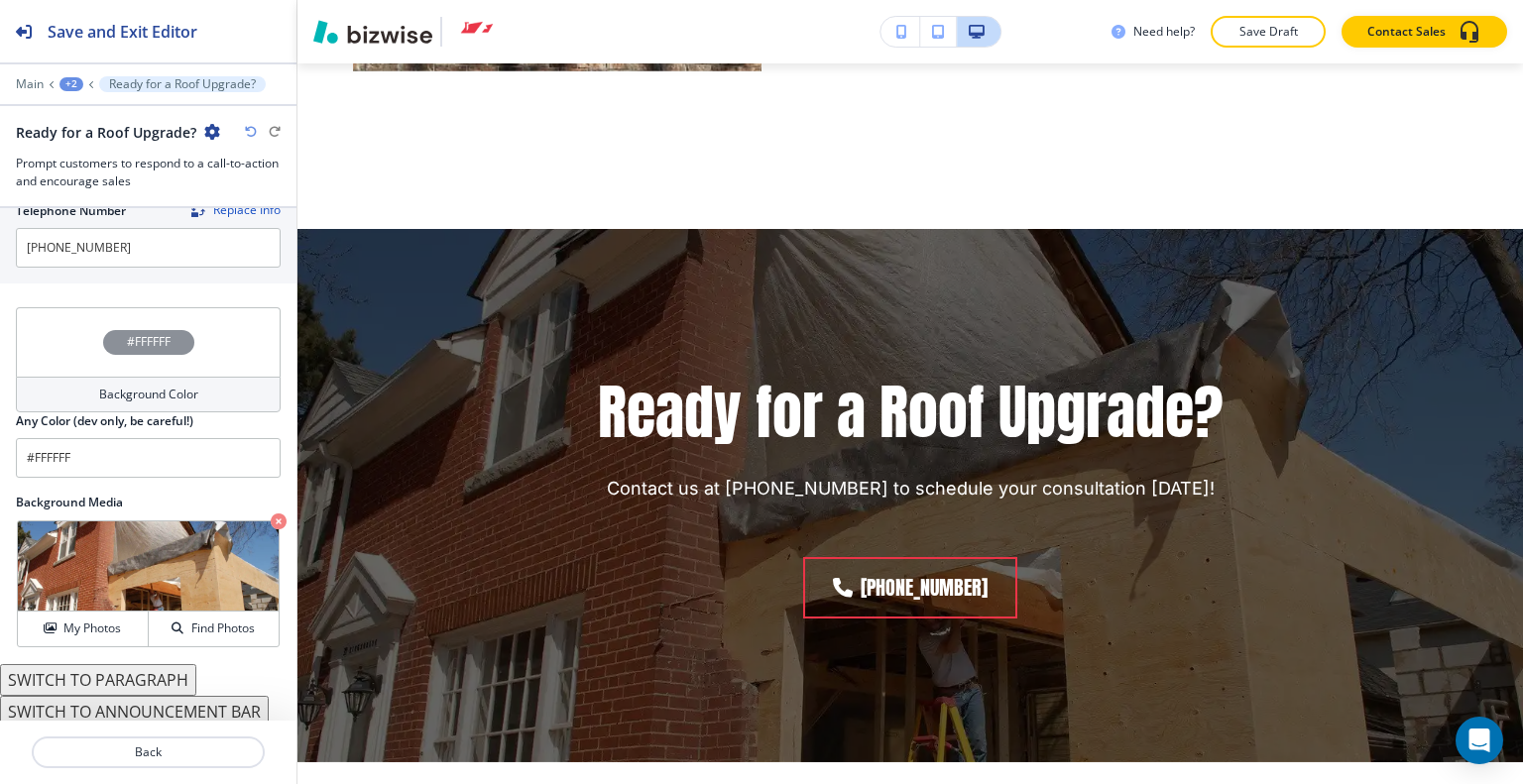 scroll, scrollTop: 21716, scrollLeft: 0, axis: vertical 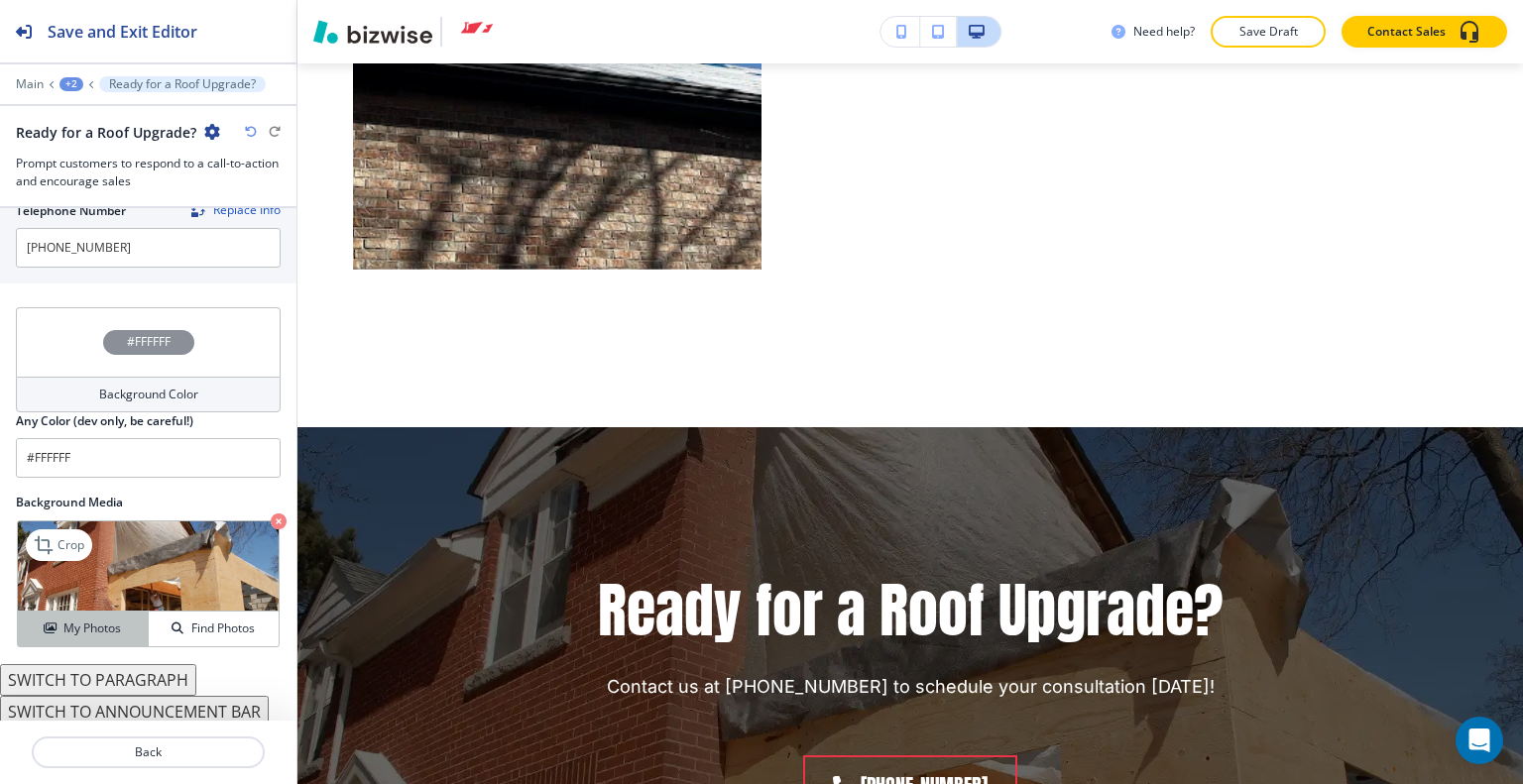 click on "My Photos" at bounding box center (92, 628) 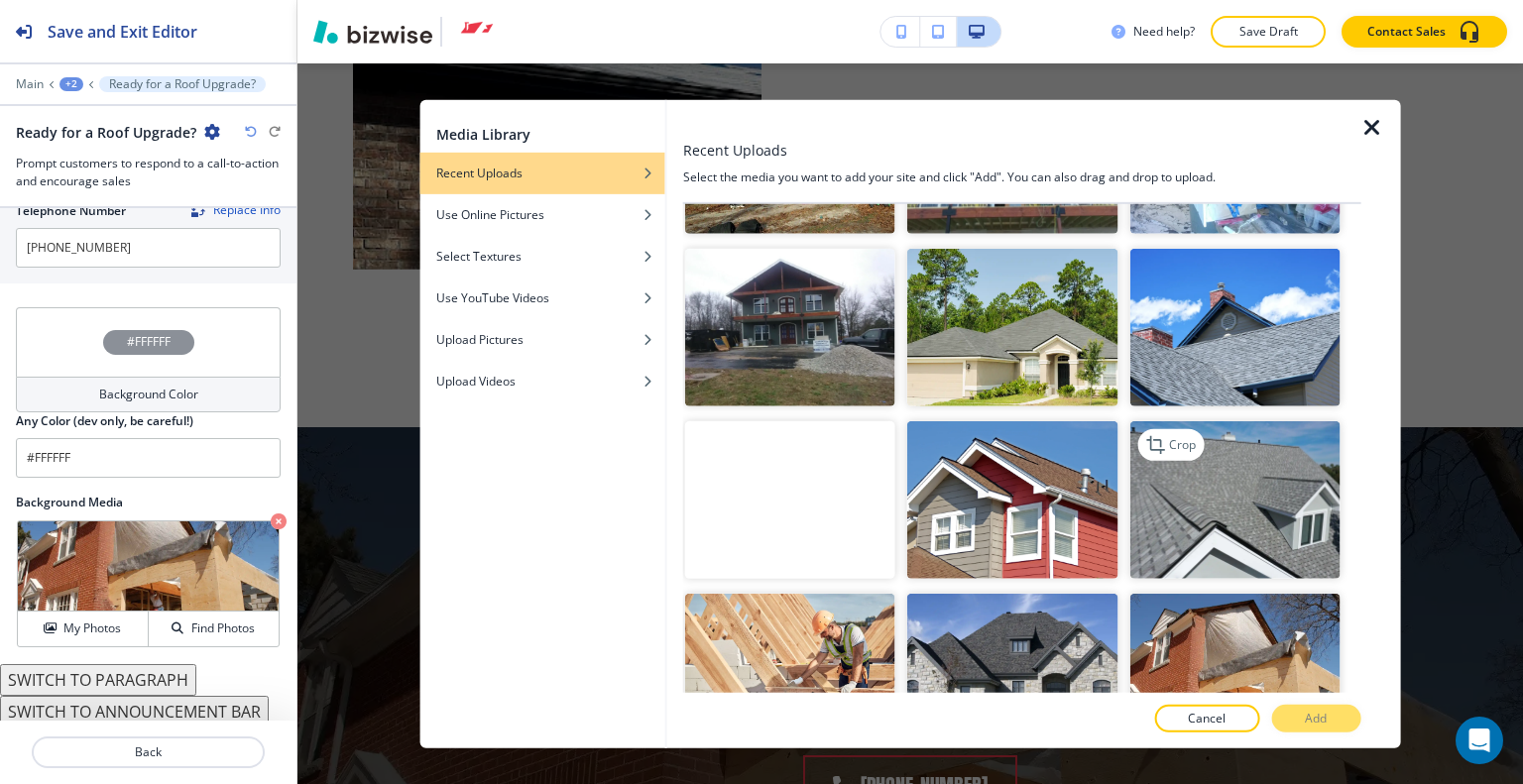 scroll, scrollTop: 7959, scrollLeft: 0, axis: vertical 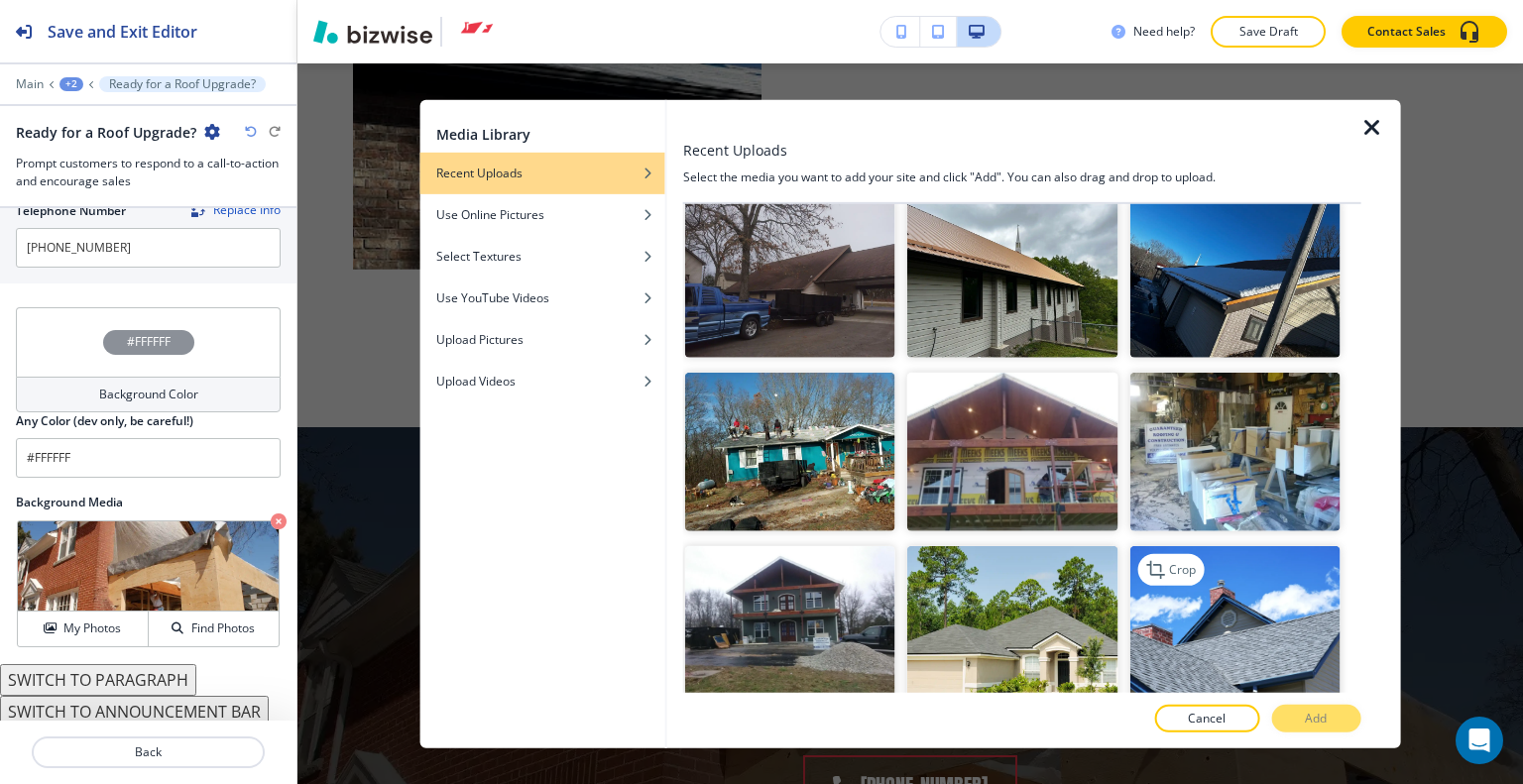 click at bounding box center [1234, 623] 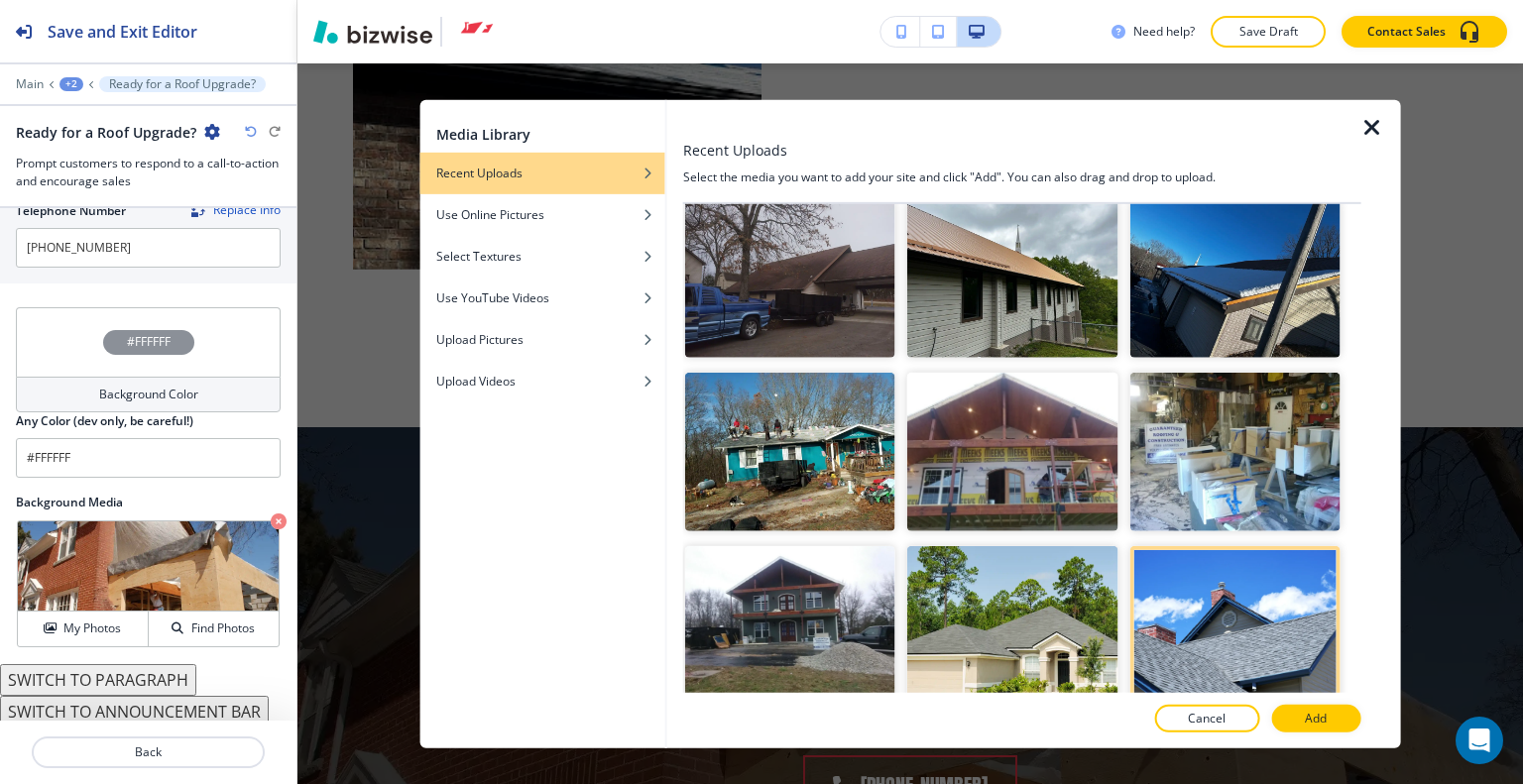 drag, startPoint x: 1340, startPoint y: 716, endPoint x: 1345, endPoint y: 707, distance: 10.29563 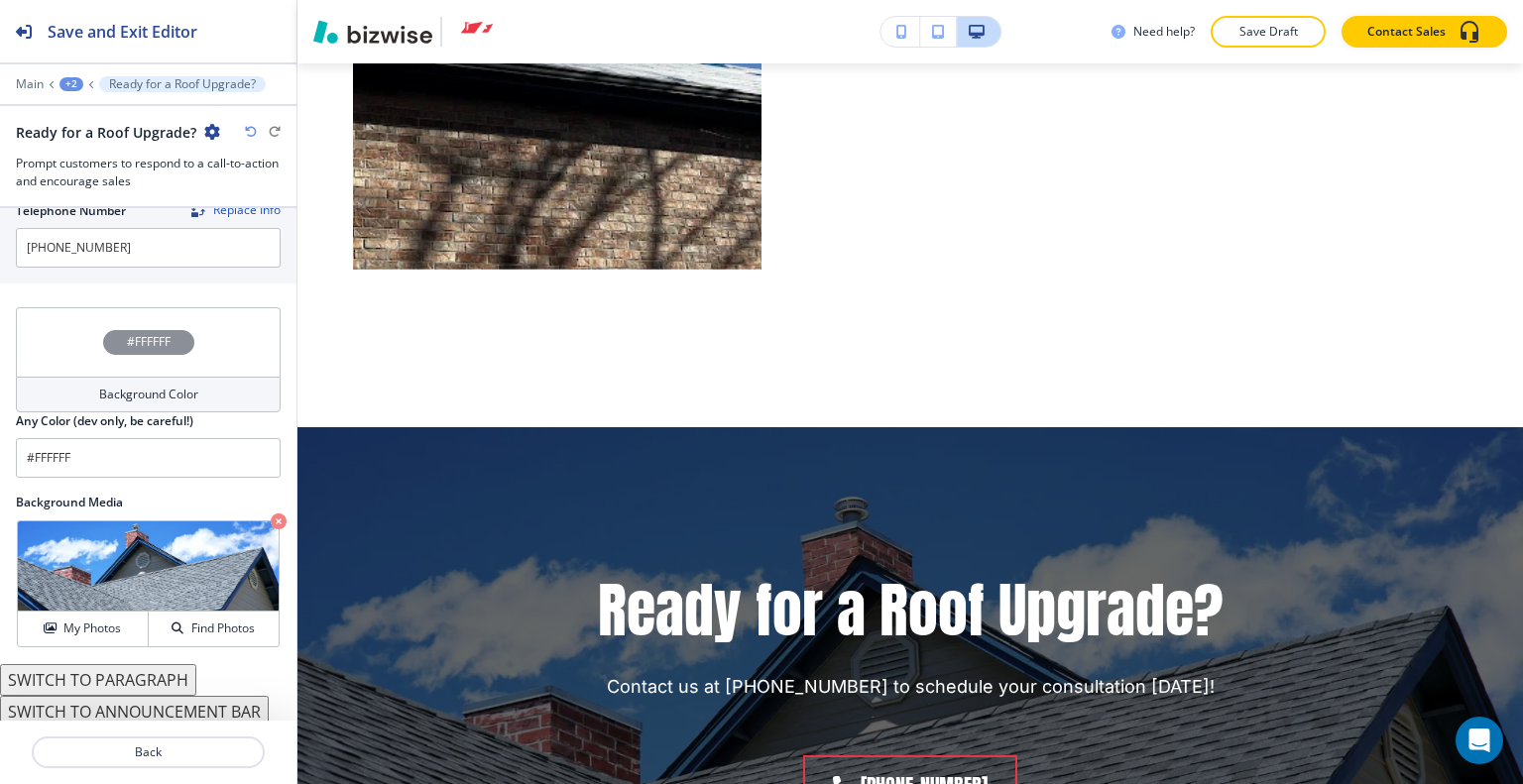 scroll, scrollTop: 22013, scrollLeft: 0, axis: vertical 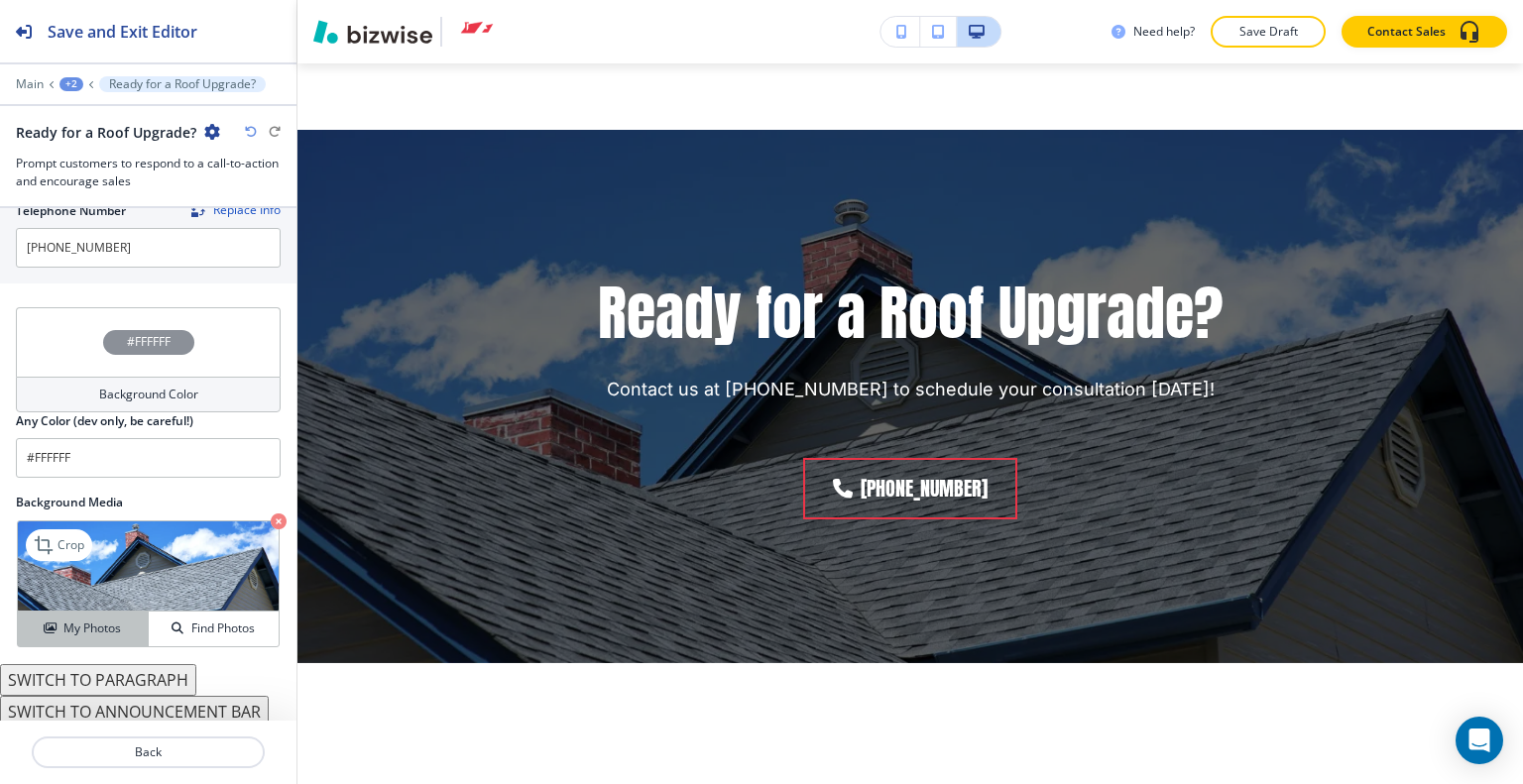 click on "My Photos" at bounding box center [92, 628] 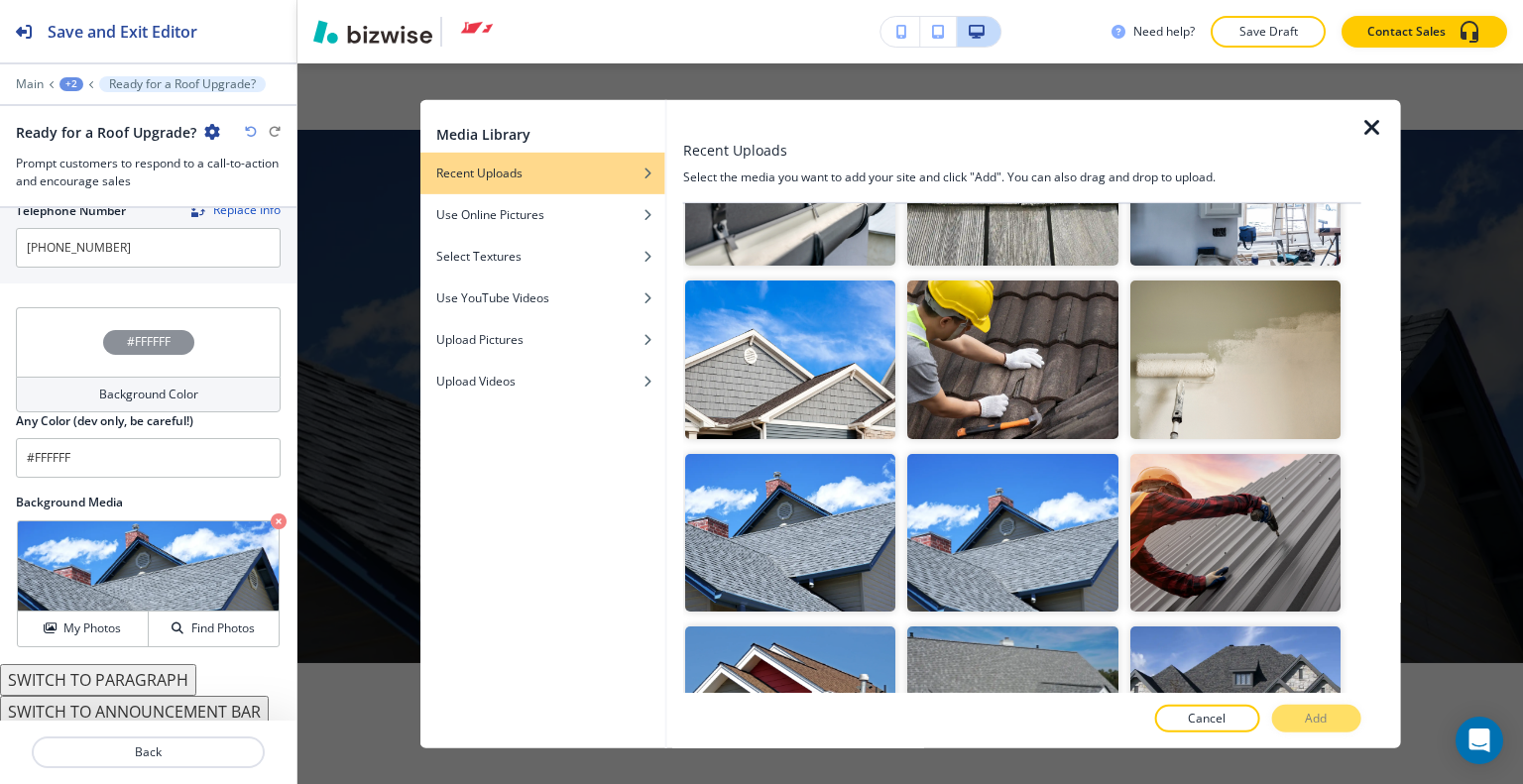 scroll, scrollTop: 1646, scrollLeft: 0, axis: vertical 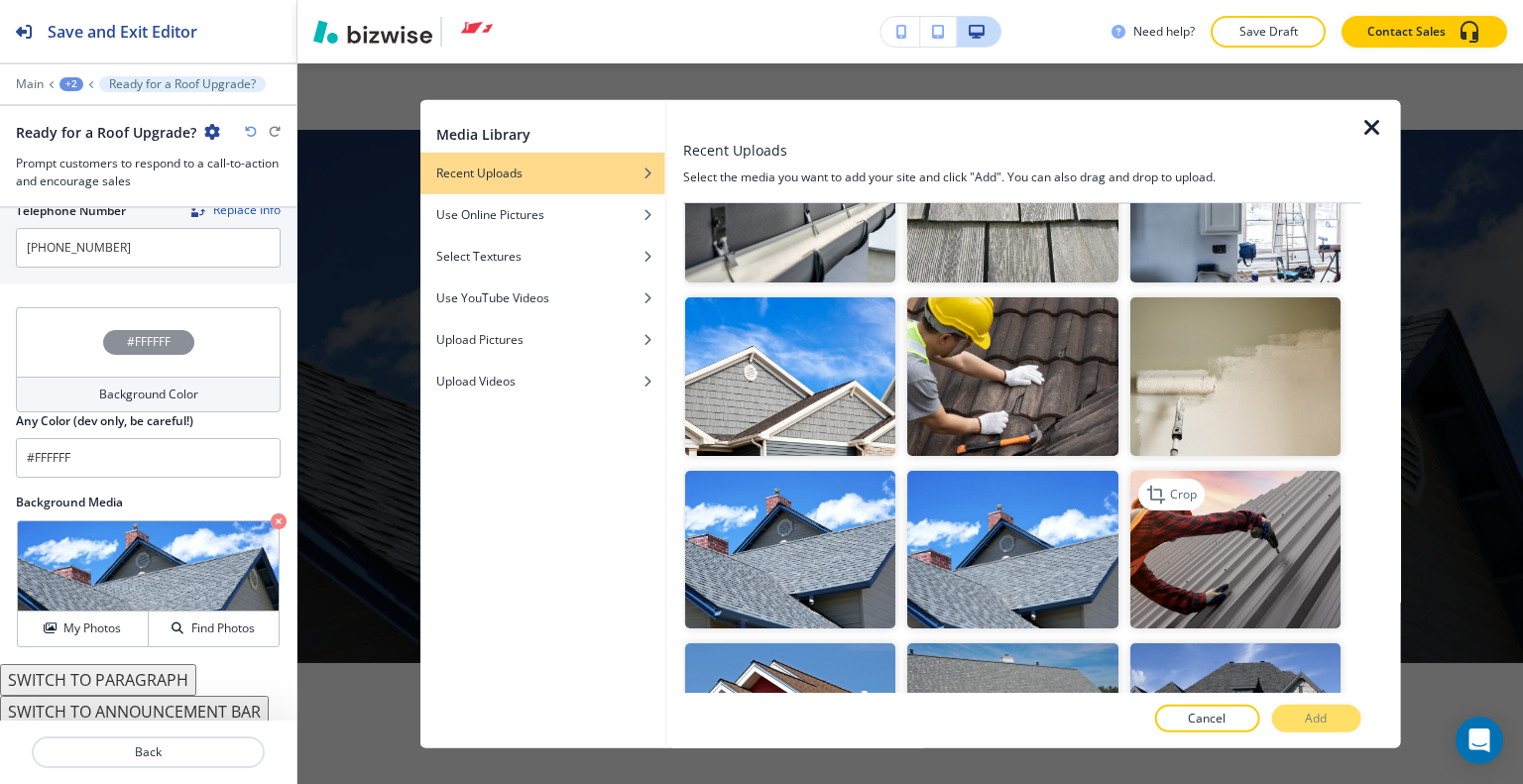 click on "Crop" at bounding box center [1170, 494] 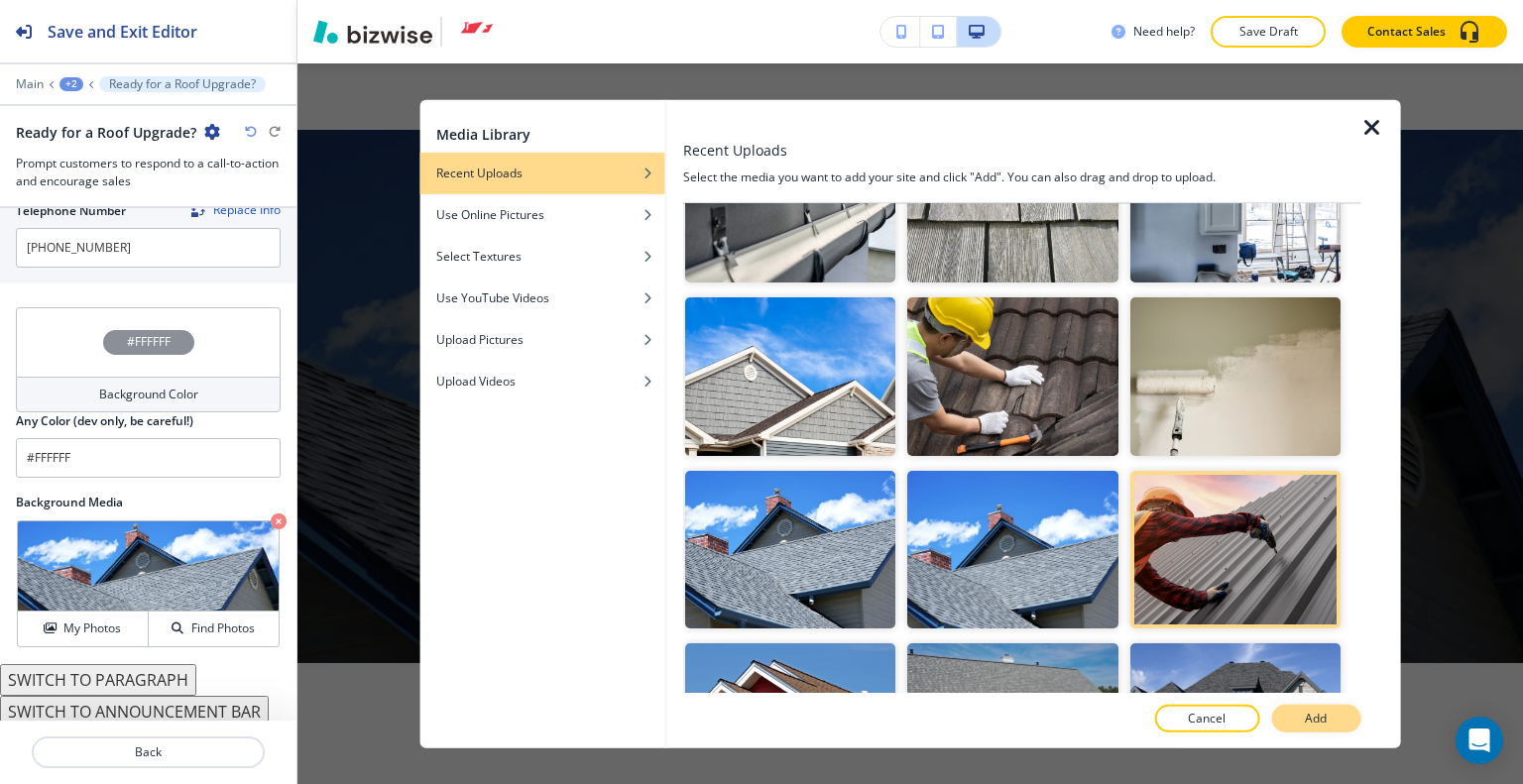 click on "Add" at bounding box center (1316, 719) 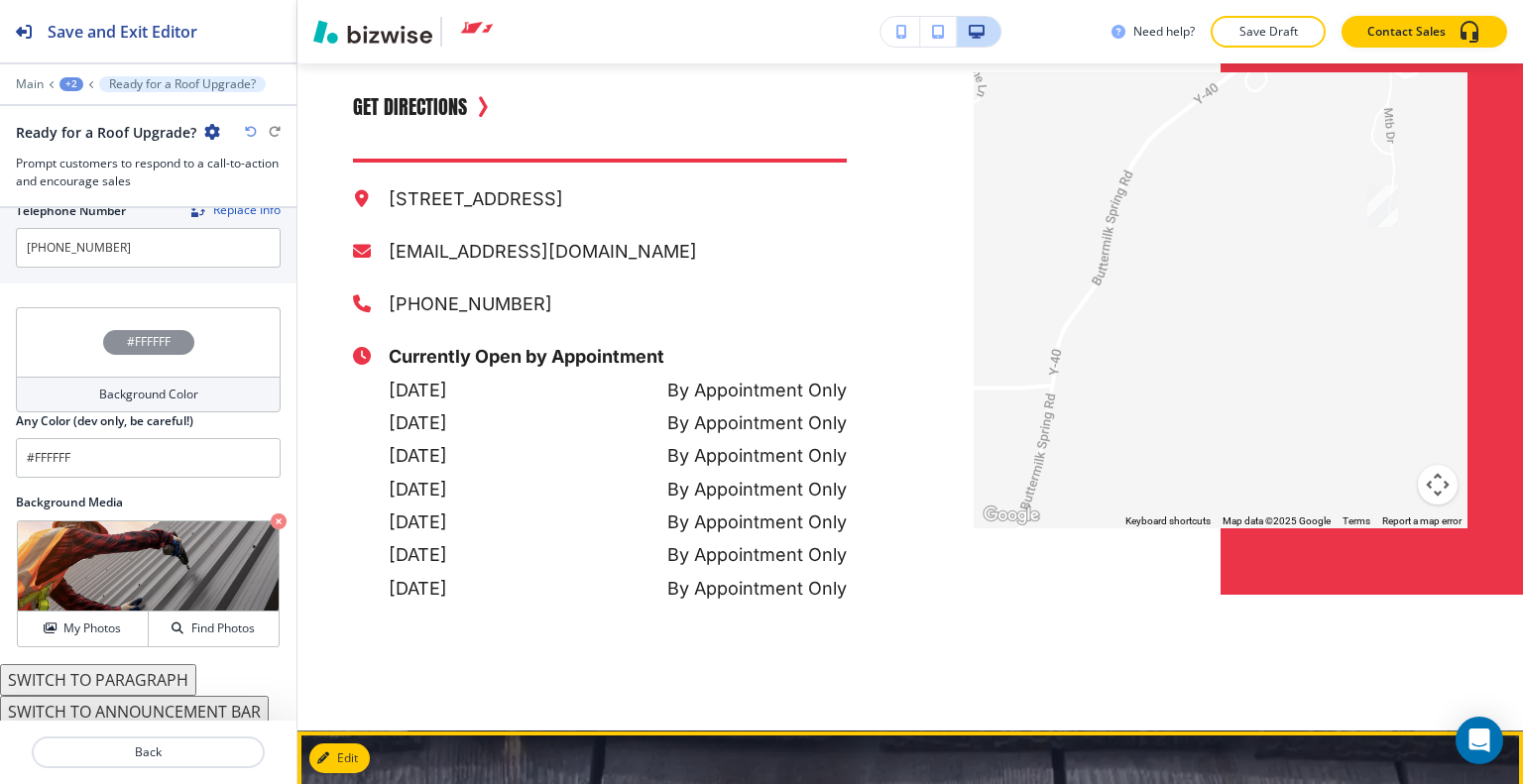 scroll, scrollTop: 23302, scrollLeft: 0, axis: vertical 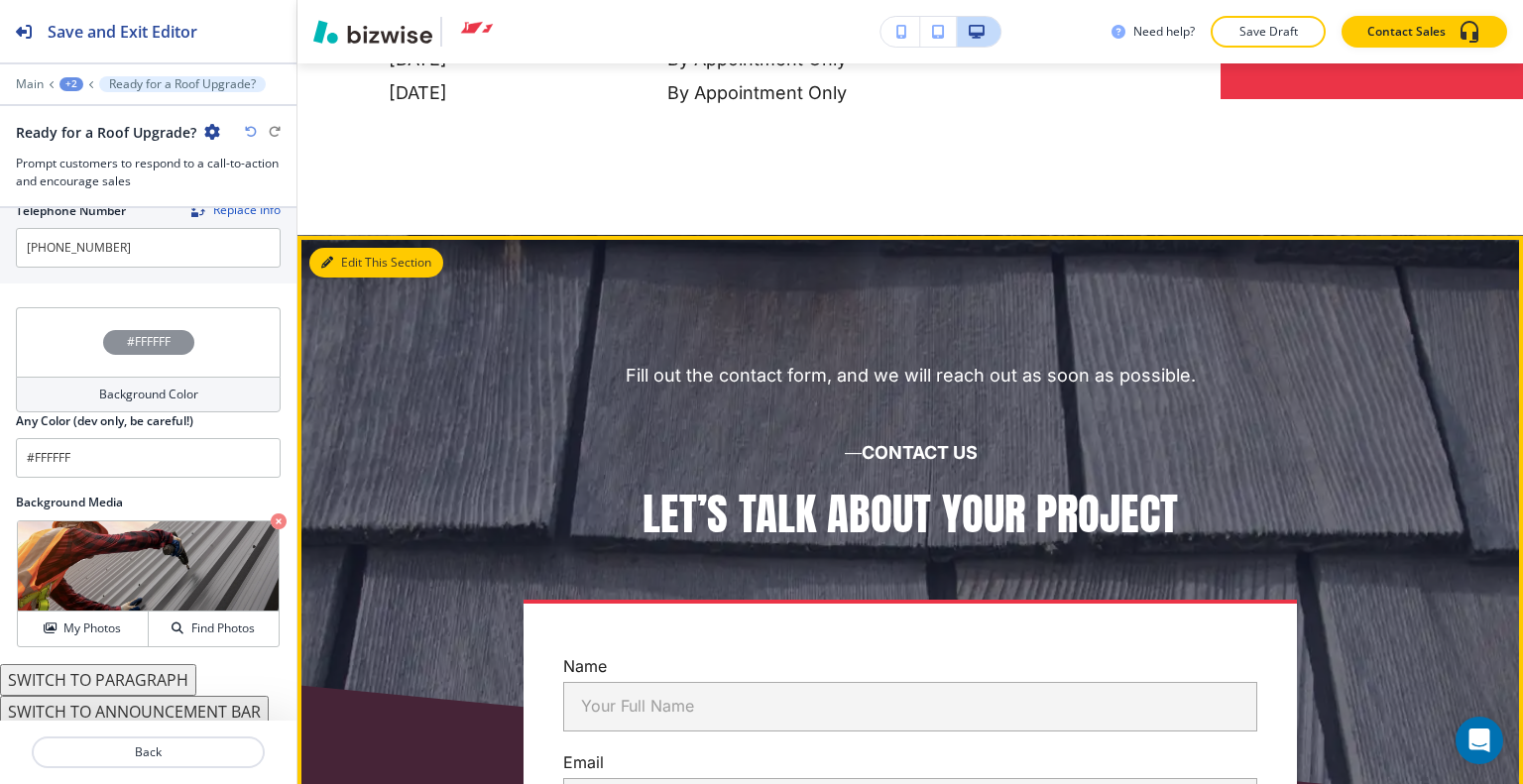 click on "Edit This Section" at bounding box center [376, 263] 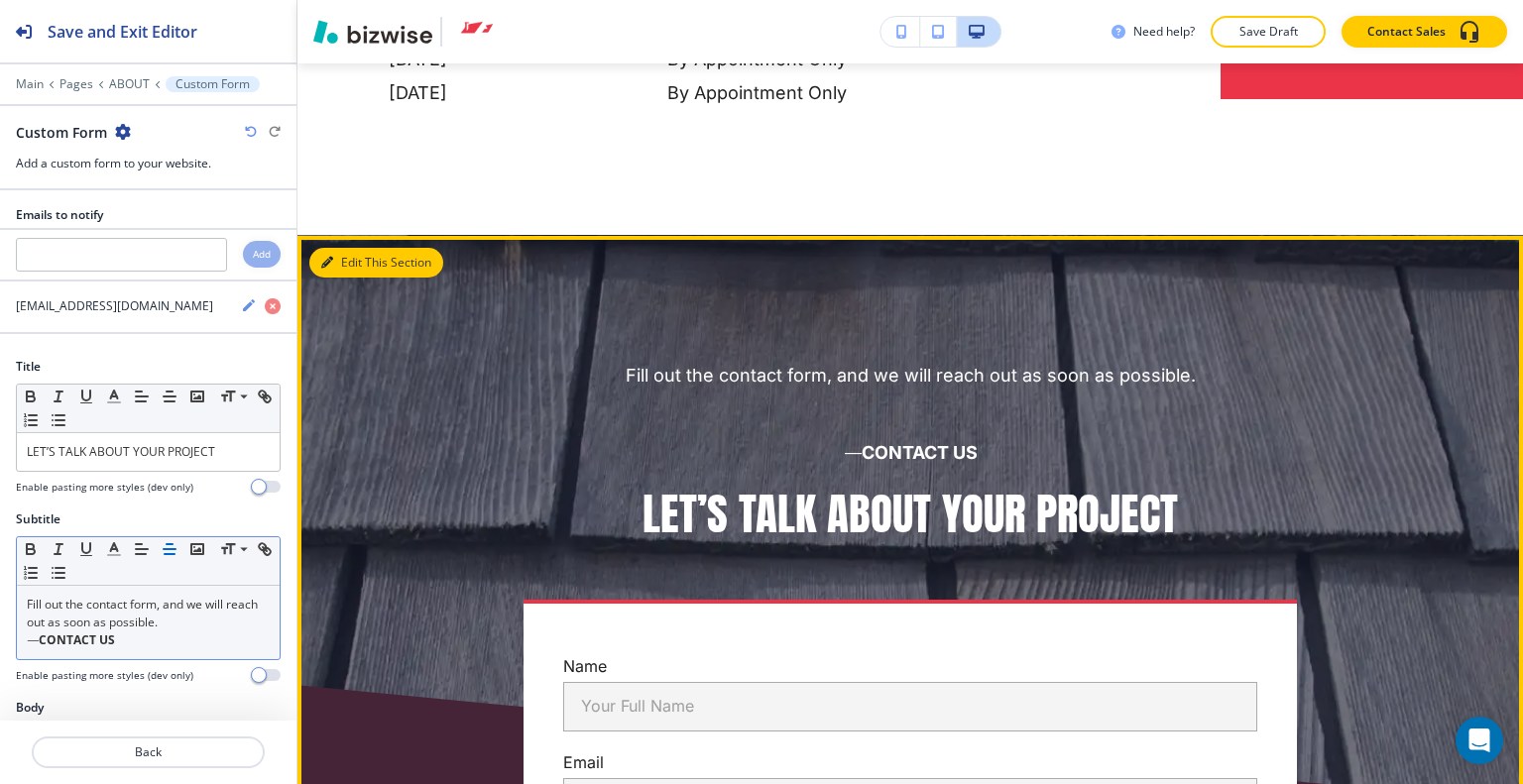 scroll, scrollTop: 23308, scrollLeft: 0, axis: vertical 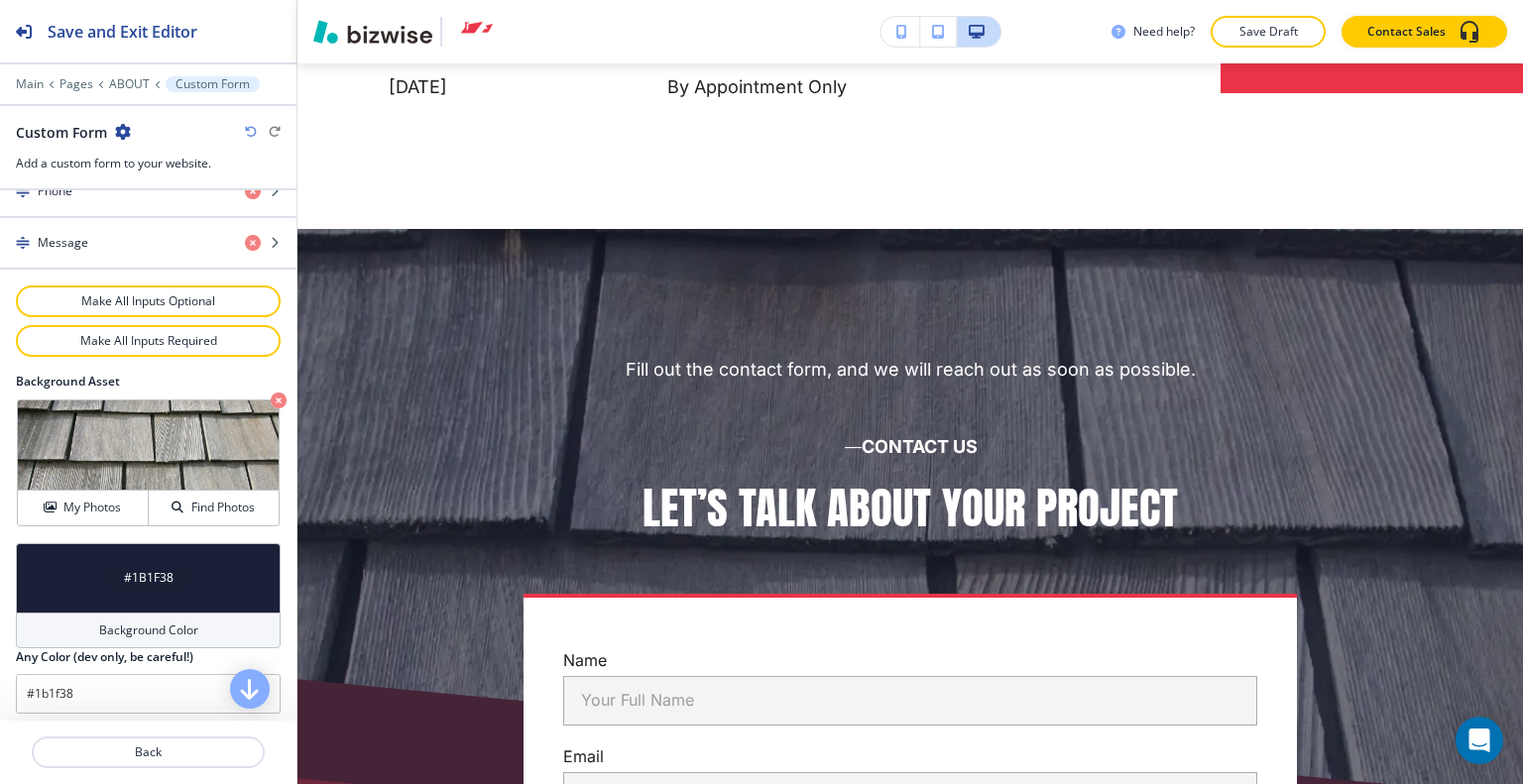click on "#1B1F38" at bounding box center (148, 578) 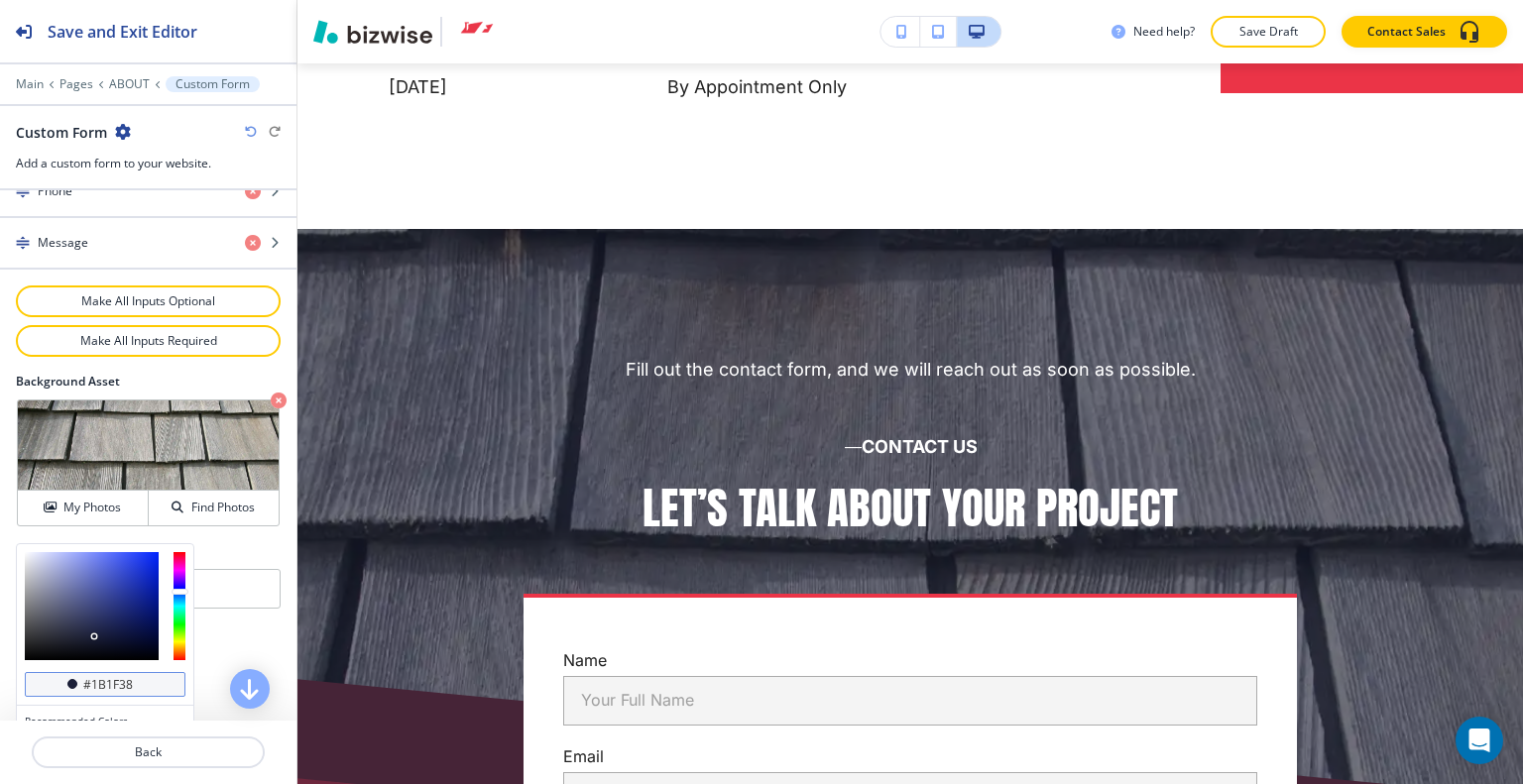scroll, scrollTop: 1156, scrollLeft: 0, axis: vertical 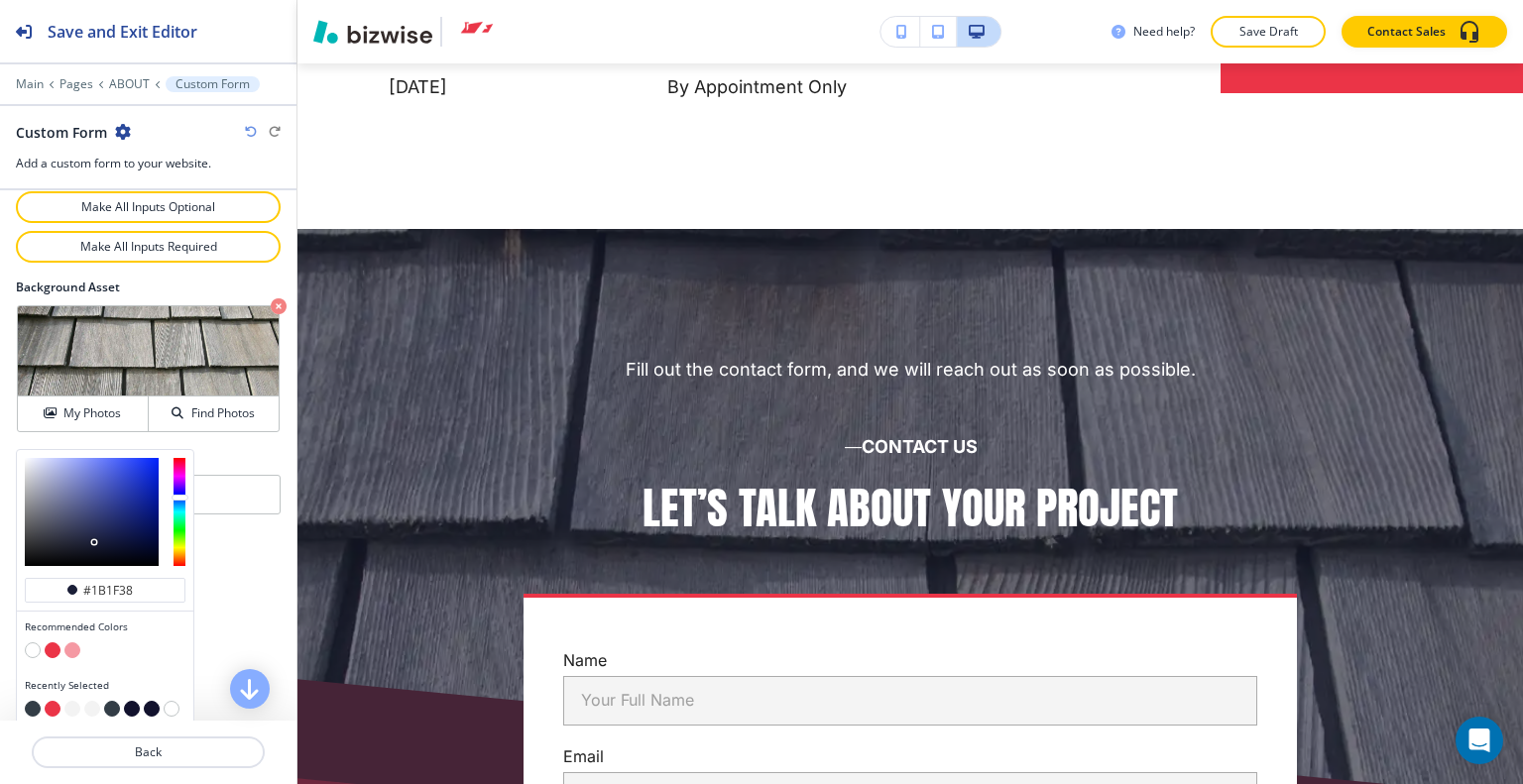 click at bounding box center (33, 709) 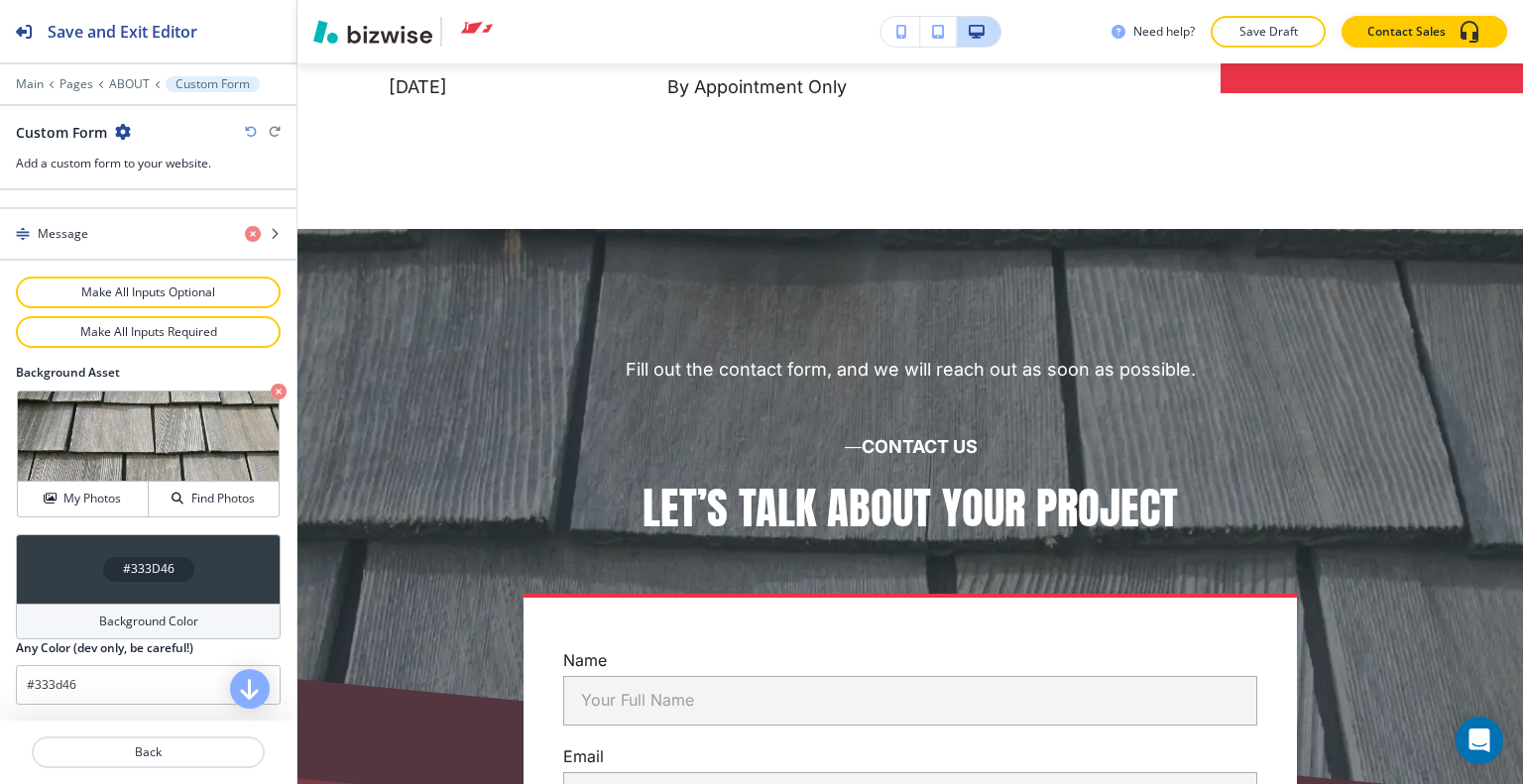 scroll, scrollTop: 1062, scrollLeft: 0, axis: vertical 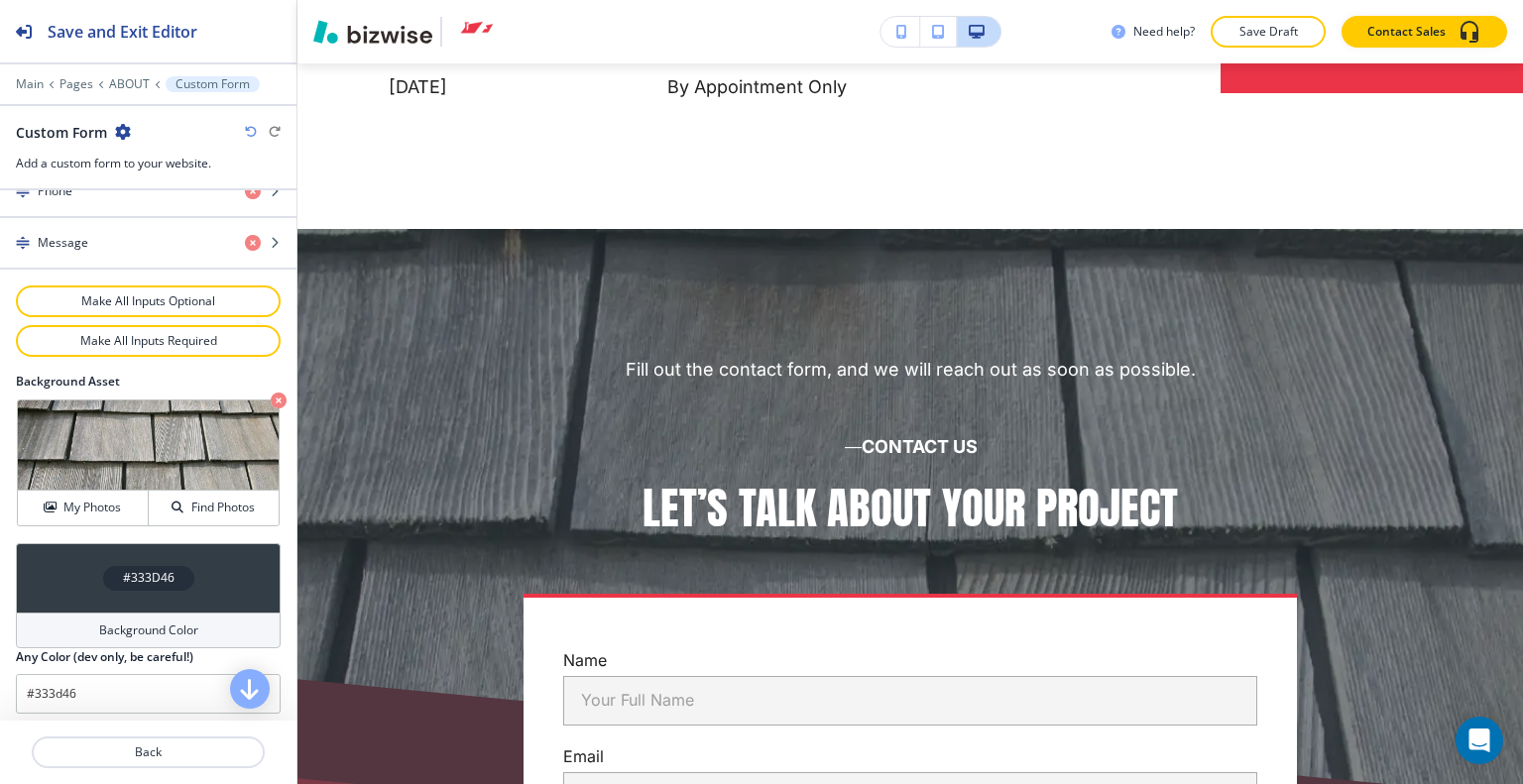 click on "#333D46" at bounding box center [148, 578] 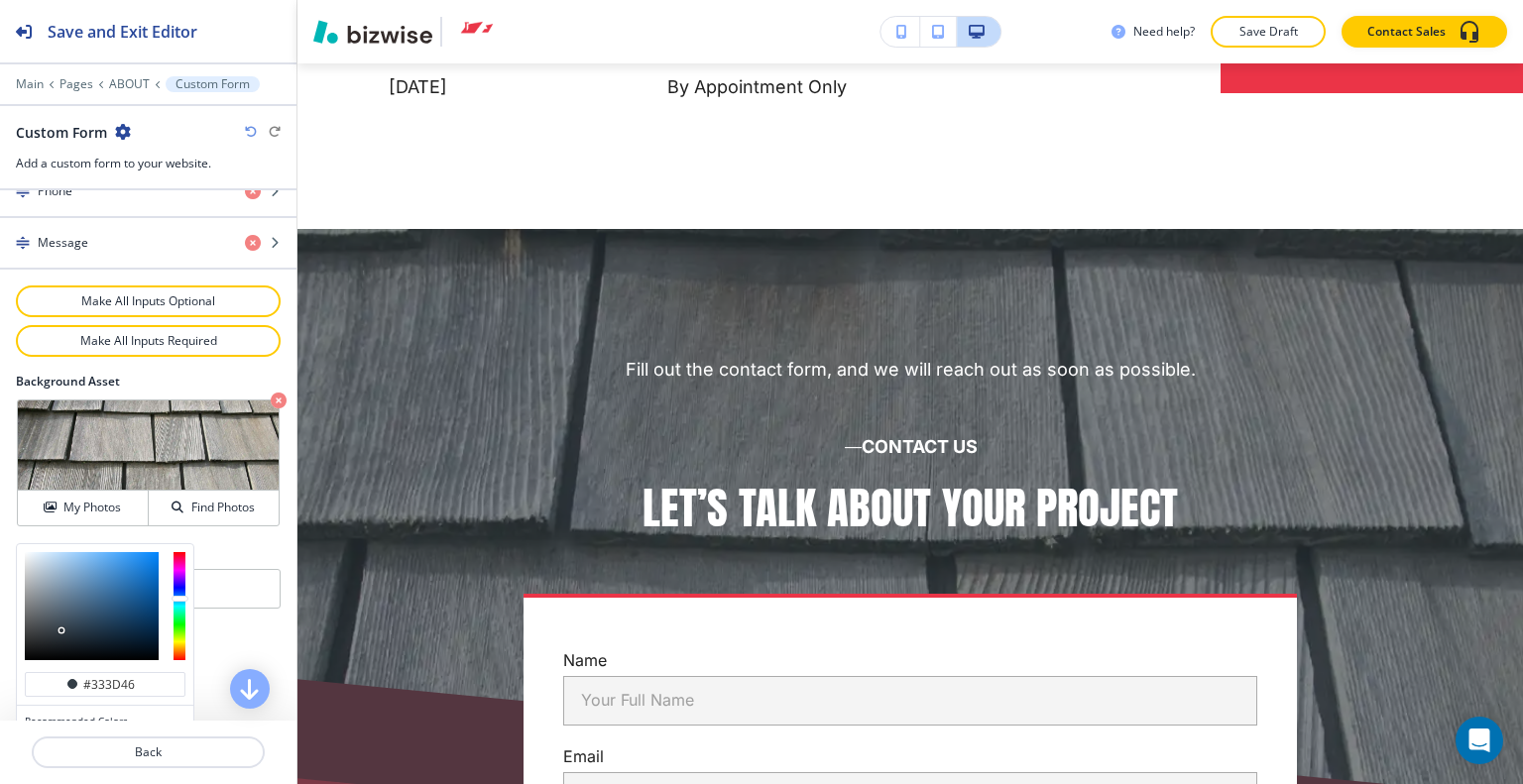 scroll, scrollTop: 1156, scrollLeft: 0, axis: vertical 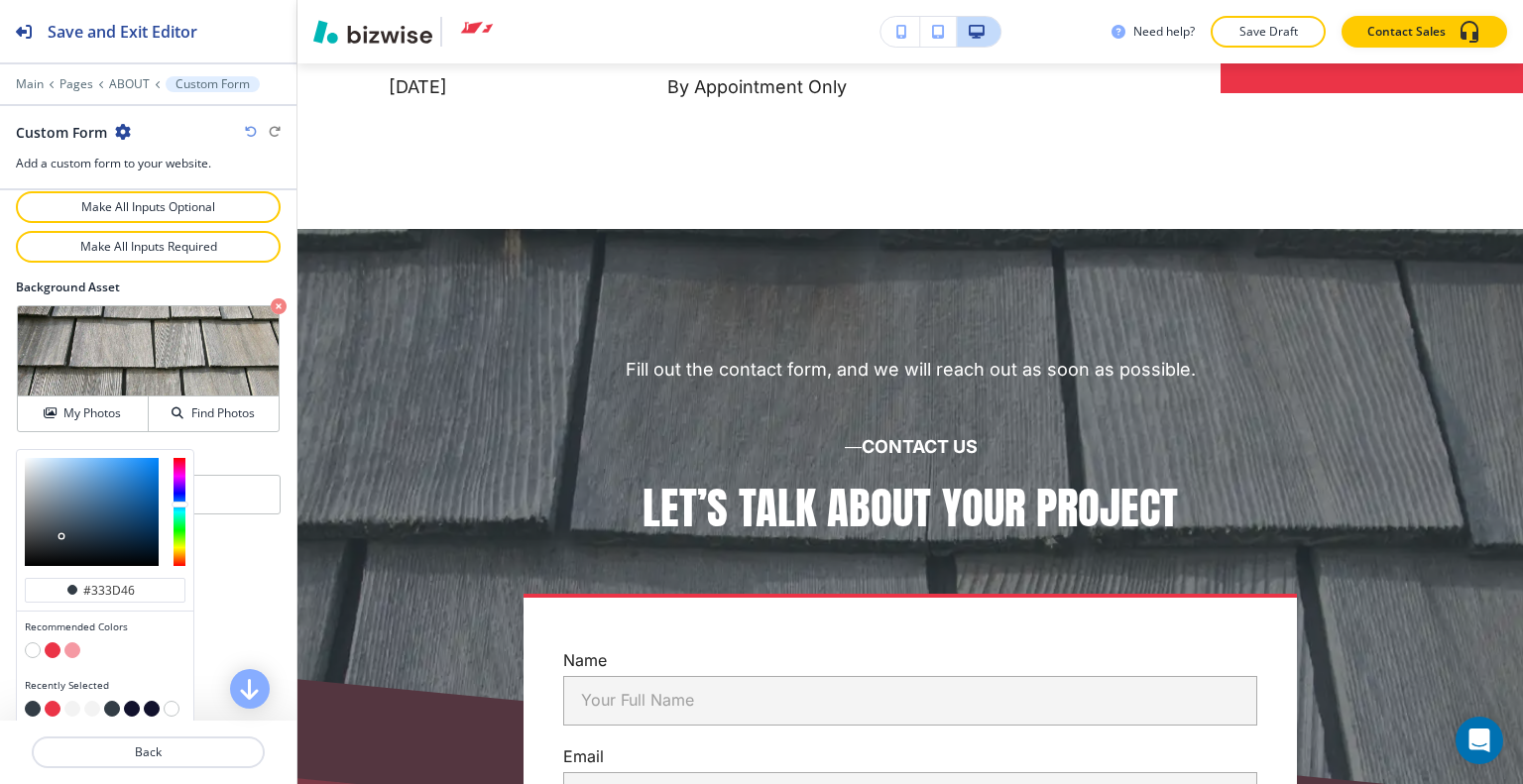 click at bounding box center (152, 709) 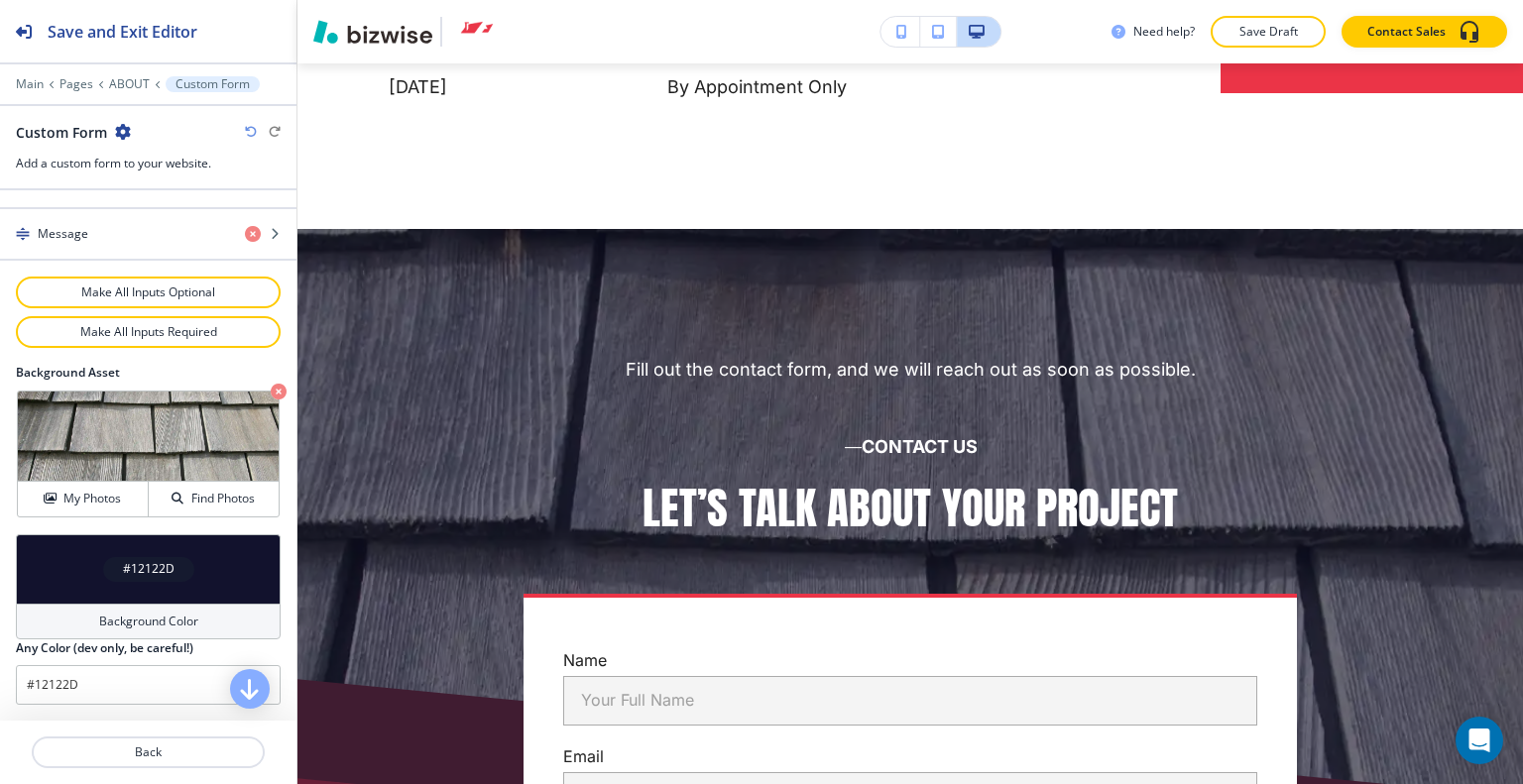 scroll, scrollTop: 1062, scrollLeft: 0, axis: vertical 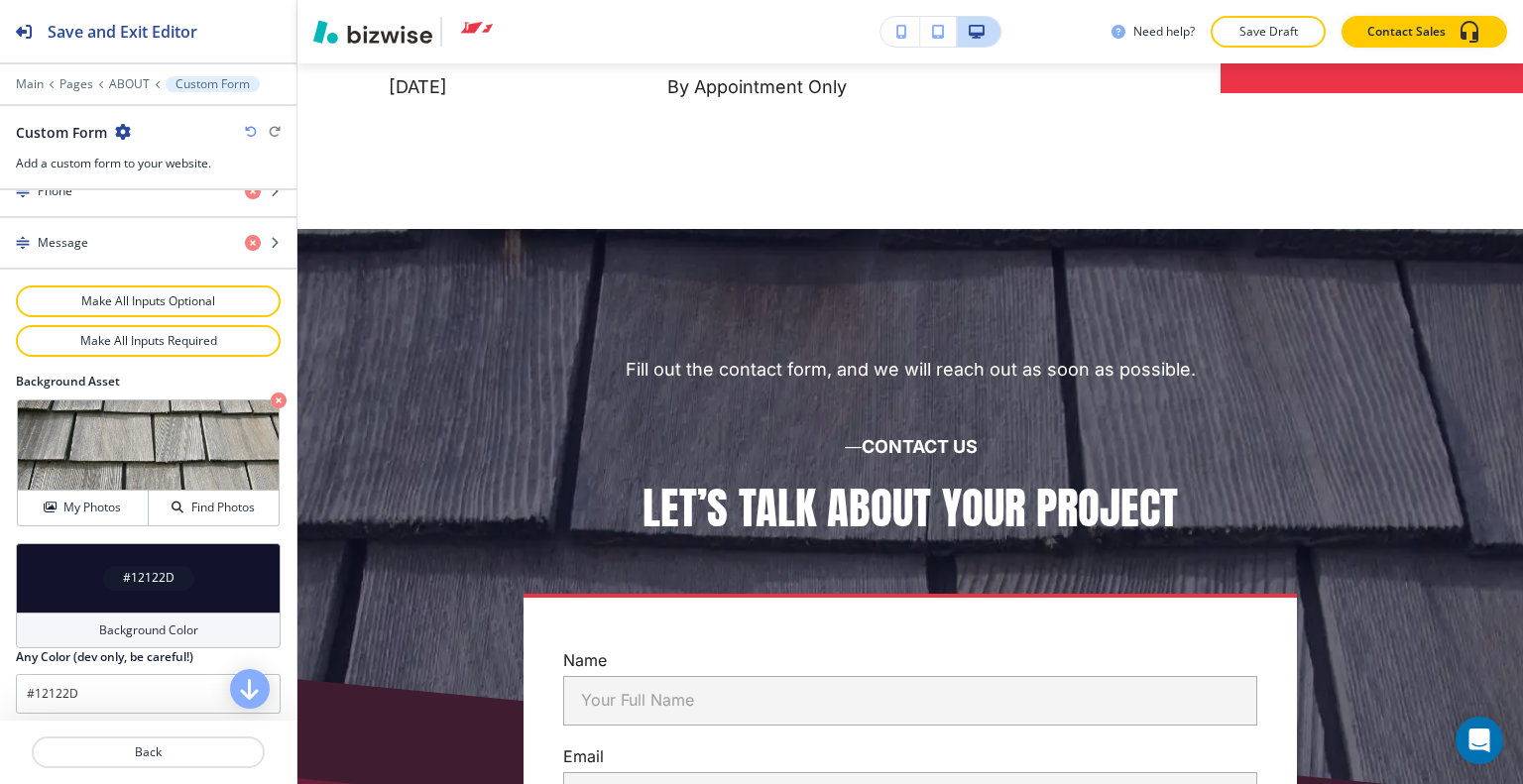 click on "#12122D" at bounding box center [149, 578] 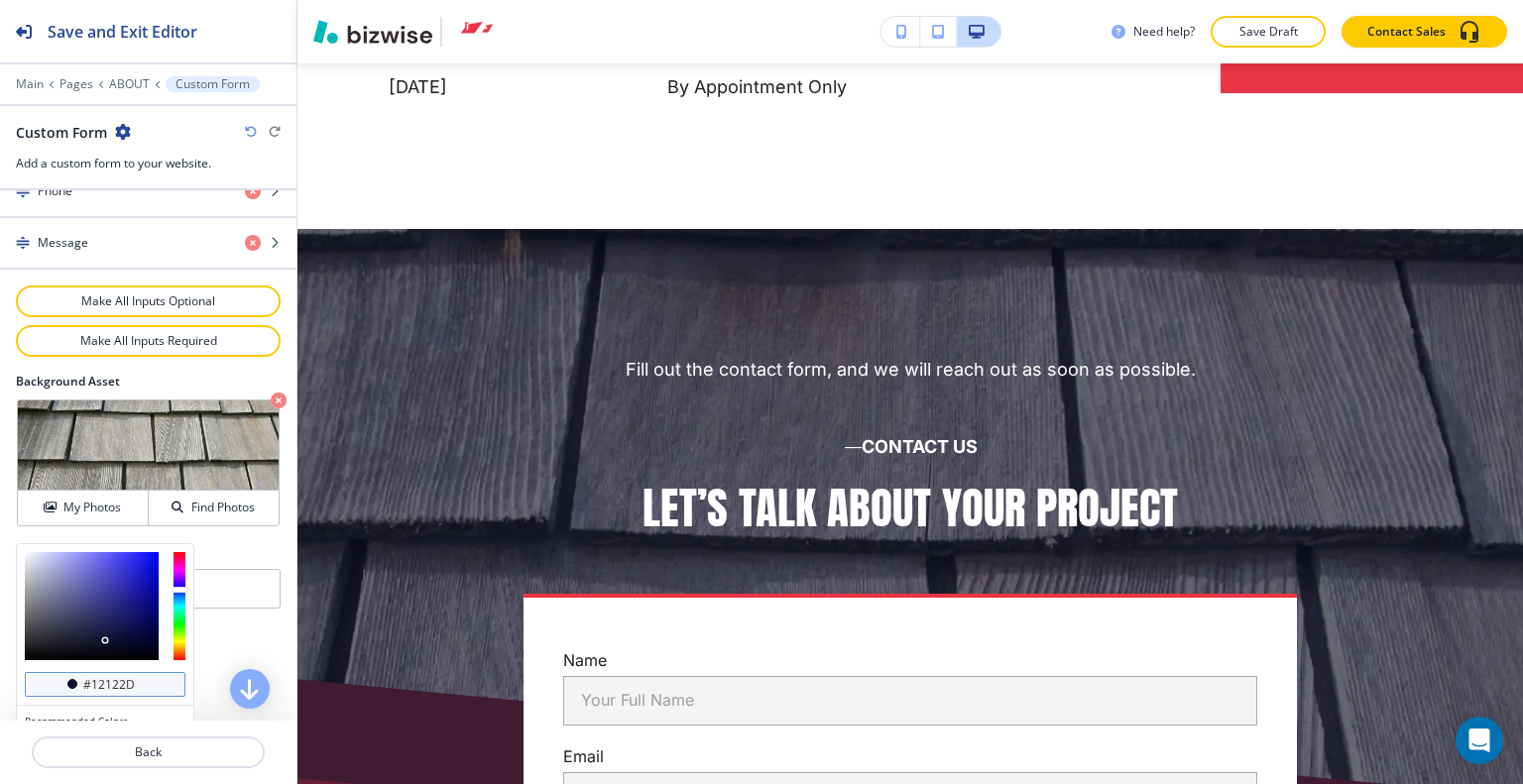 scroll, scrollTop: 1156, scrollLeft: 0, axis: vertical 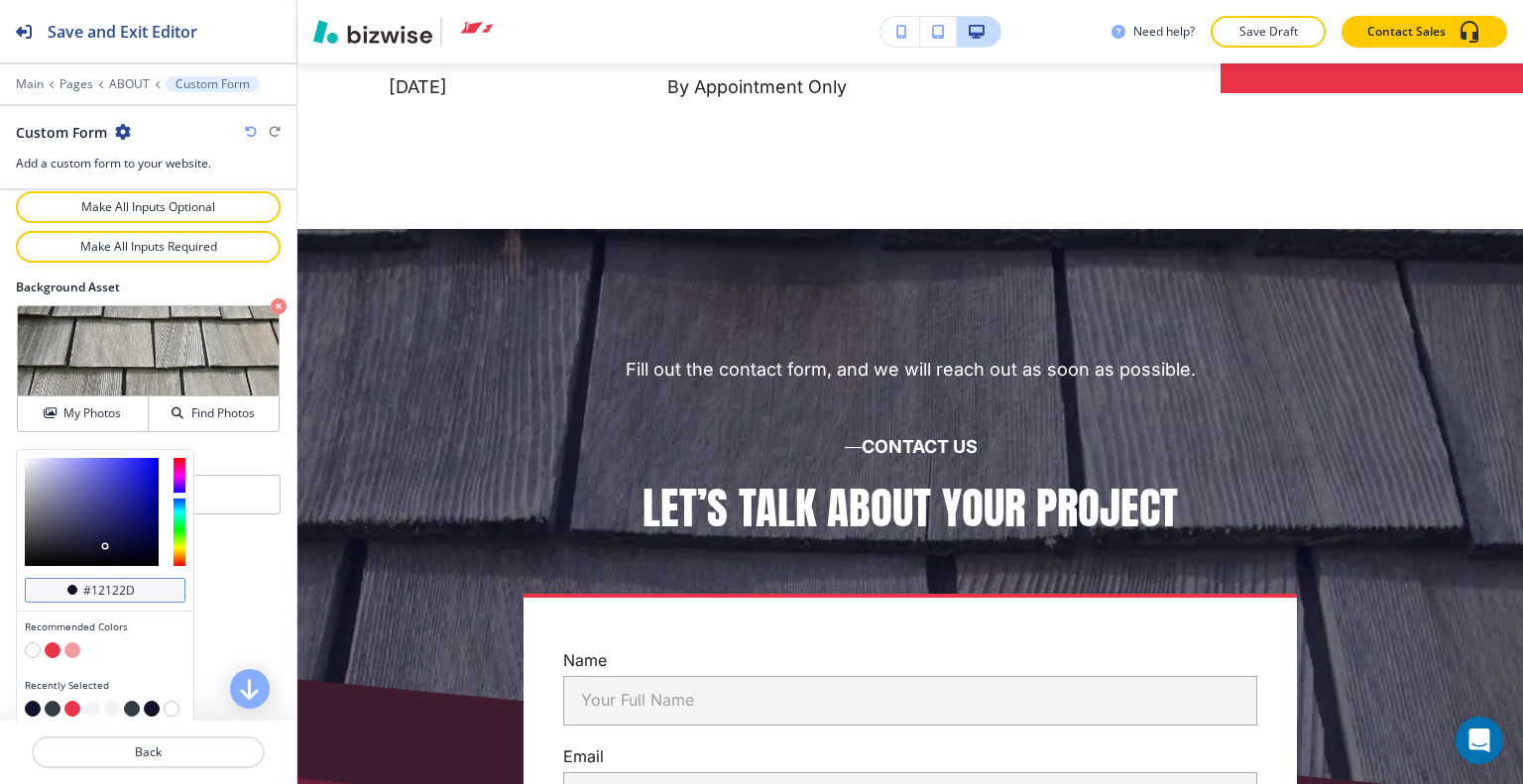 click on "#12122d" at bounding box center (105, 591) 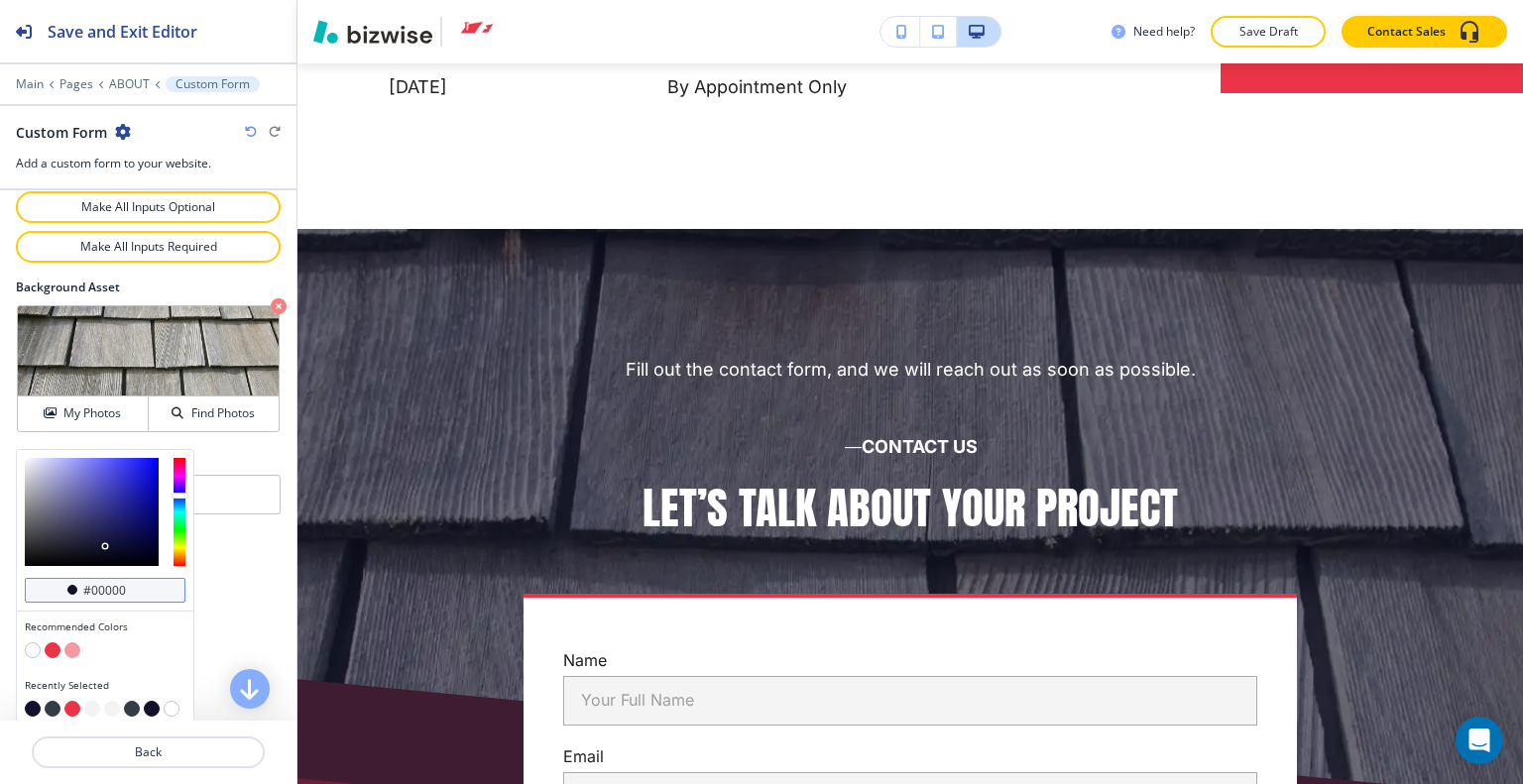 type on "#000000" 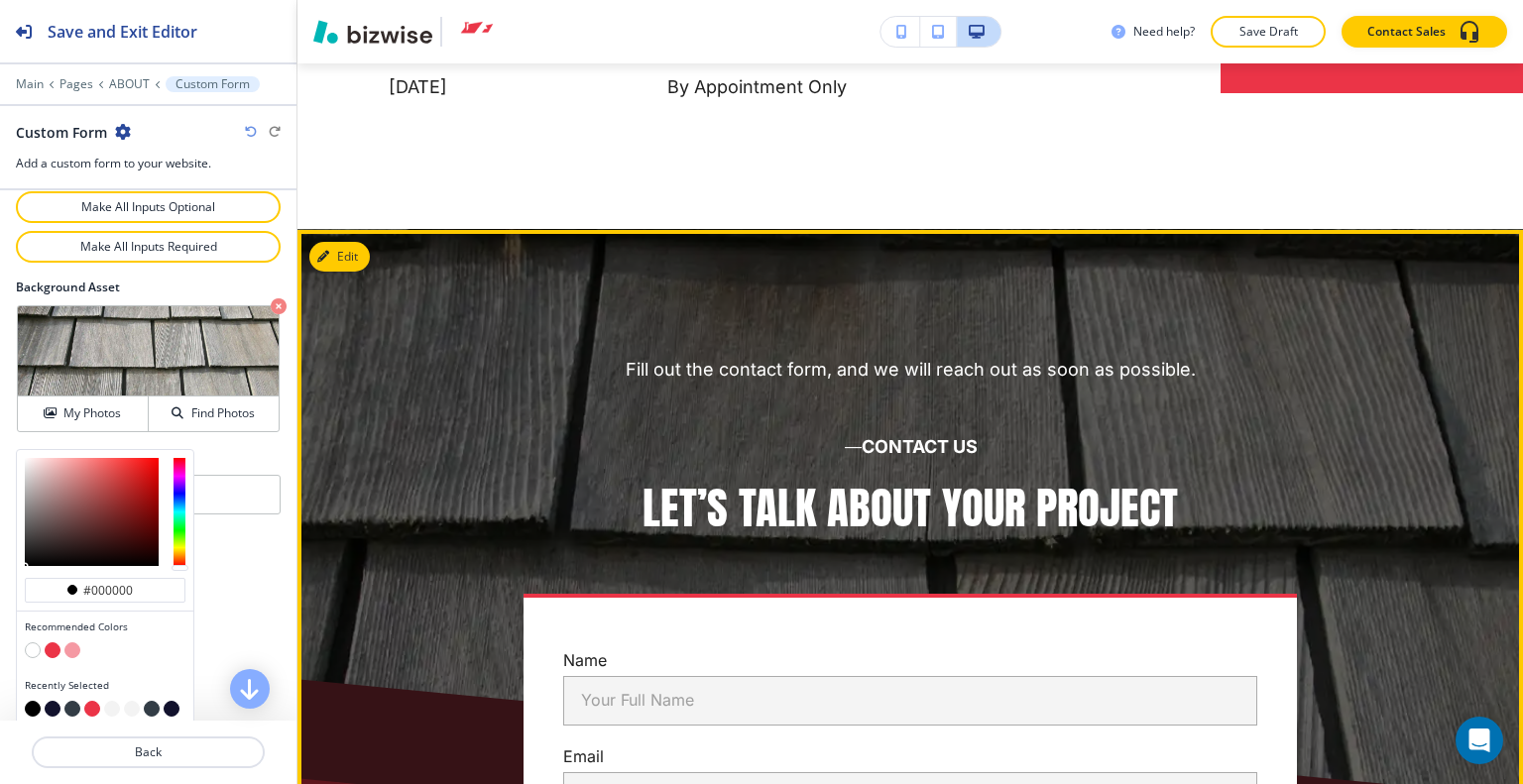 scroll, scrollTop: 23209, scrollLeft: 0, axis: vertical 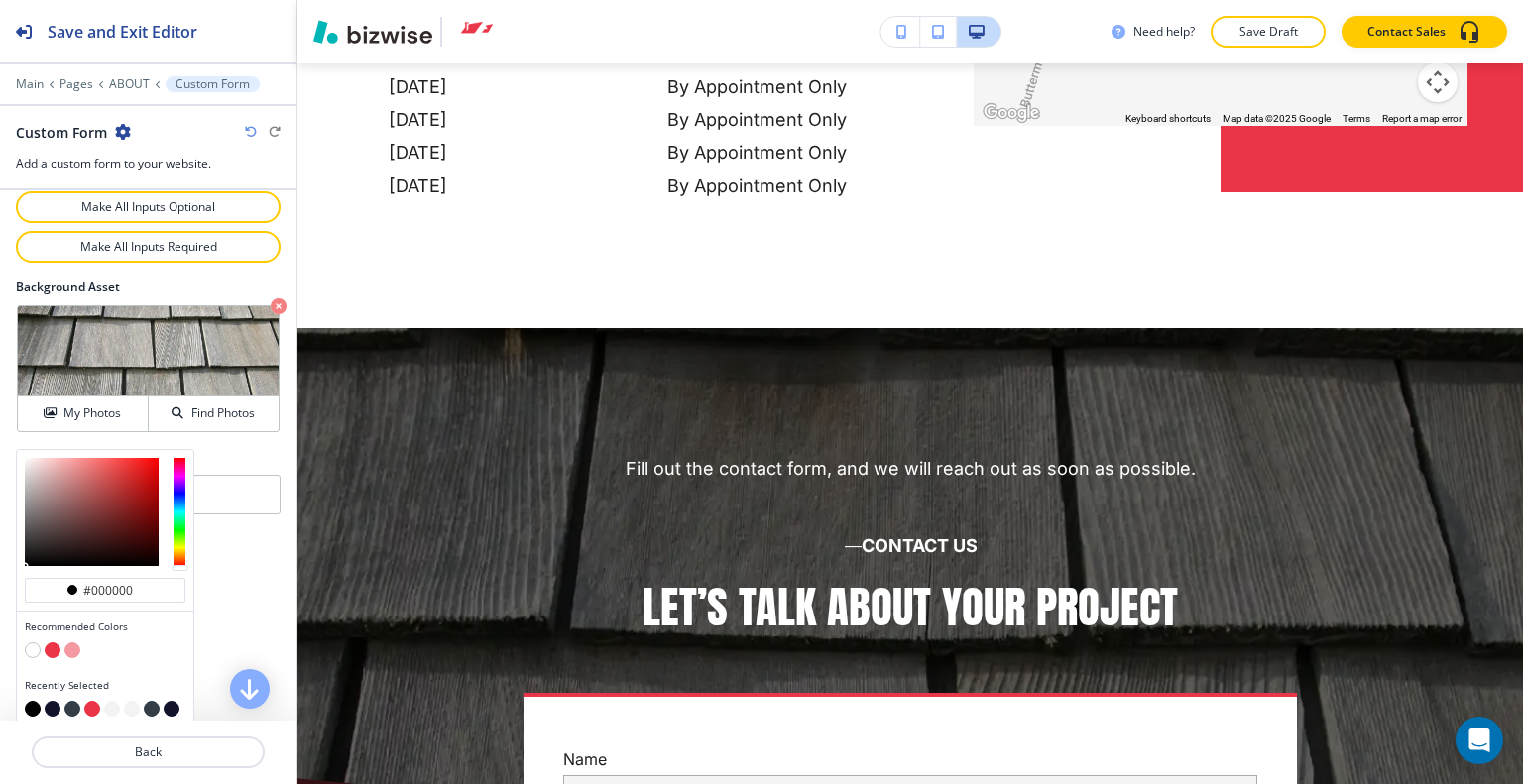 type on "#000000" 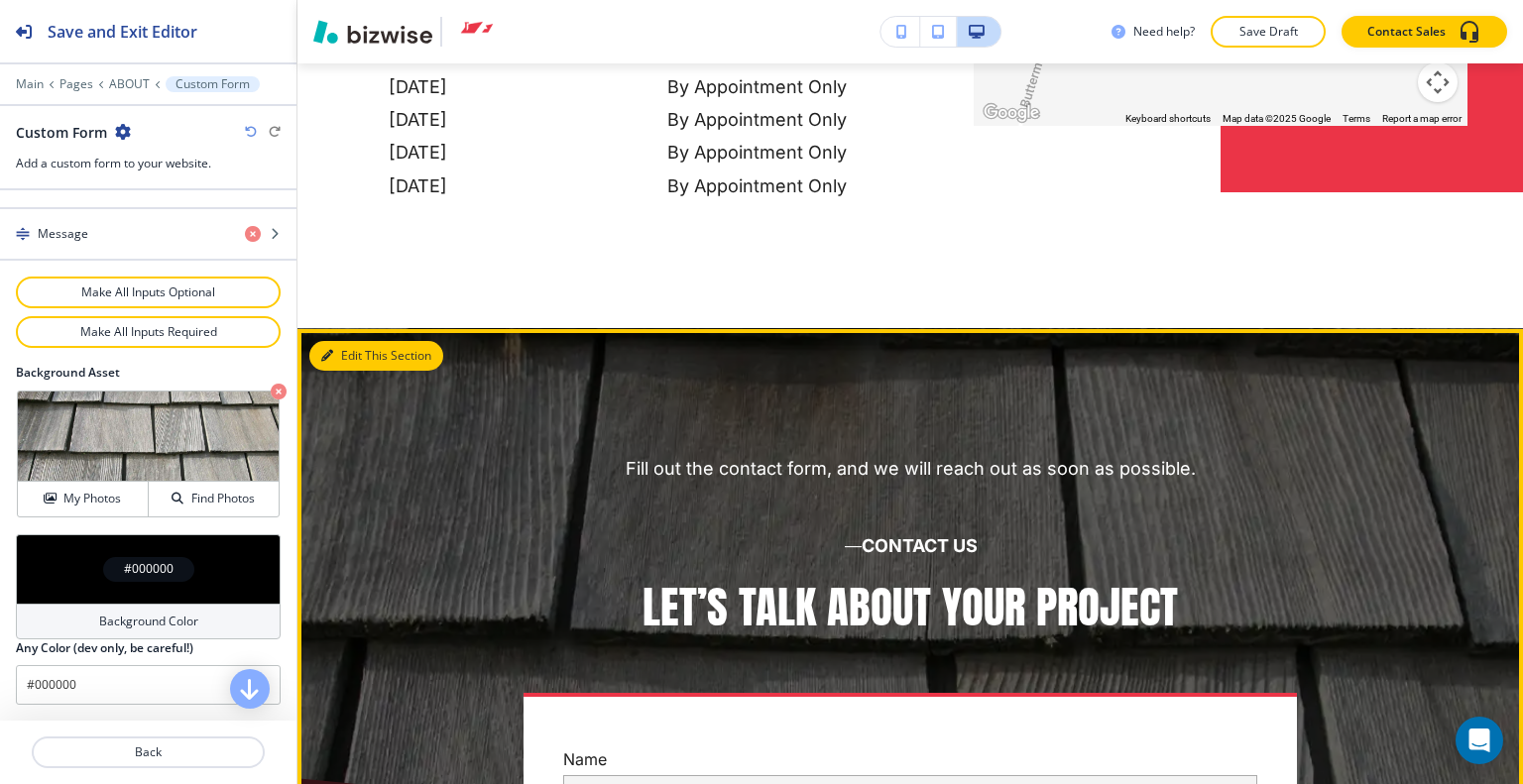 scroll, scrollTop: 1062, scrollLeft: 0, axis: vertical 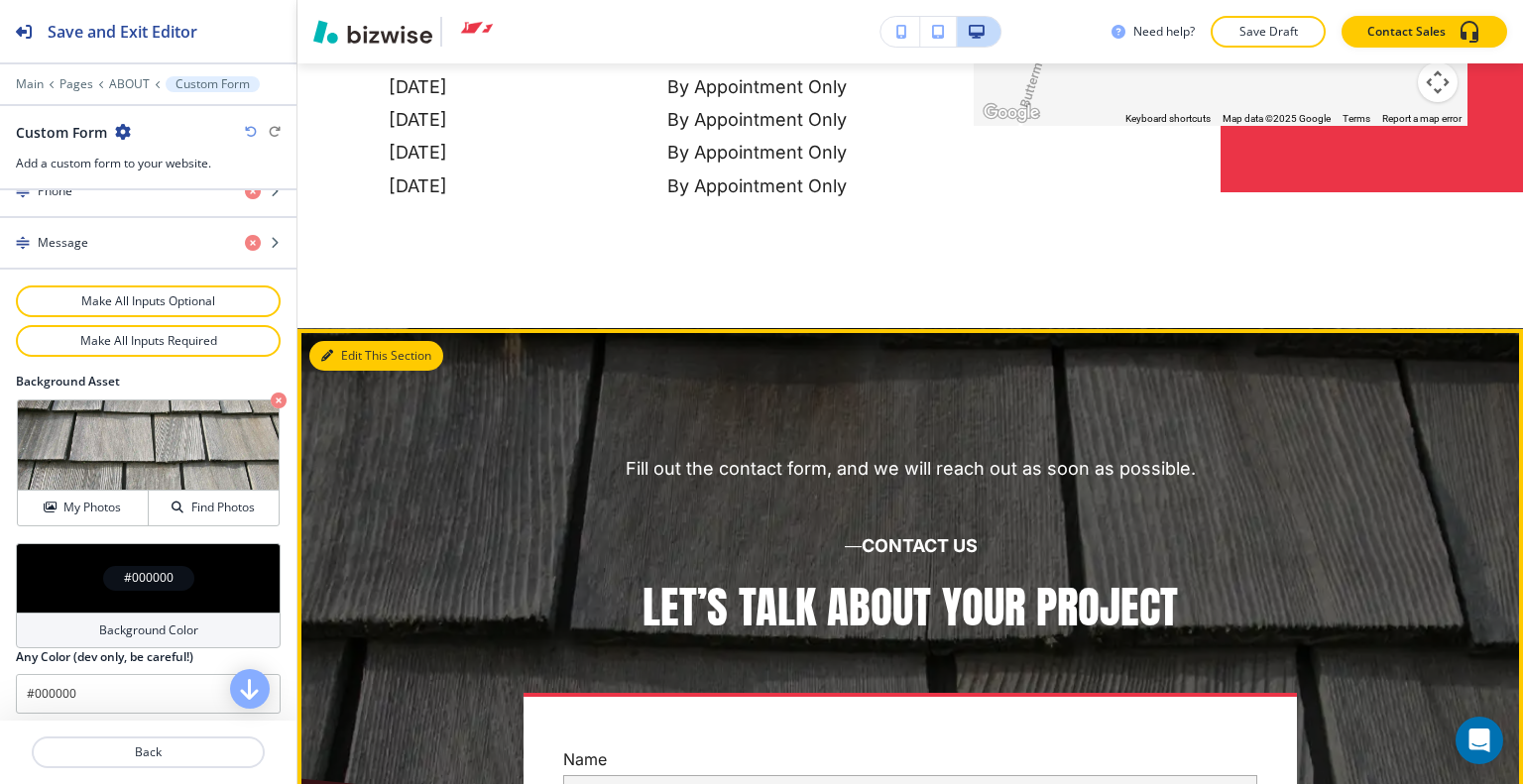 click on "Edit This Section" at bounding box center [376, 356] 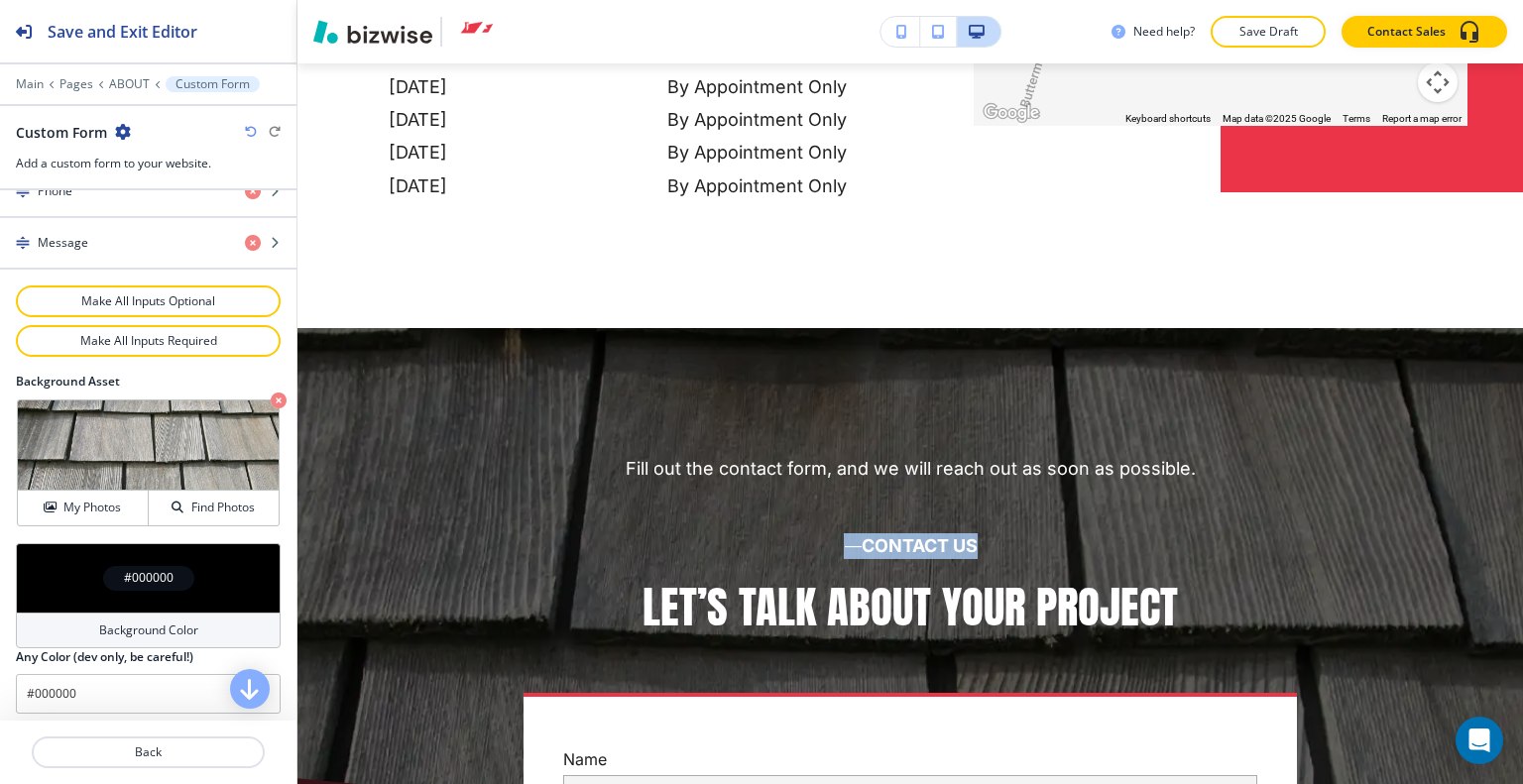 drag, startPoint x: 1000, startPoint y: 377, endPoint x: 785, endPoint y: 372, distance: 215.0581 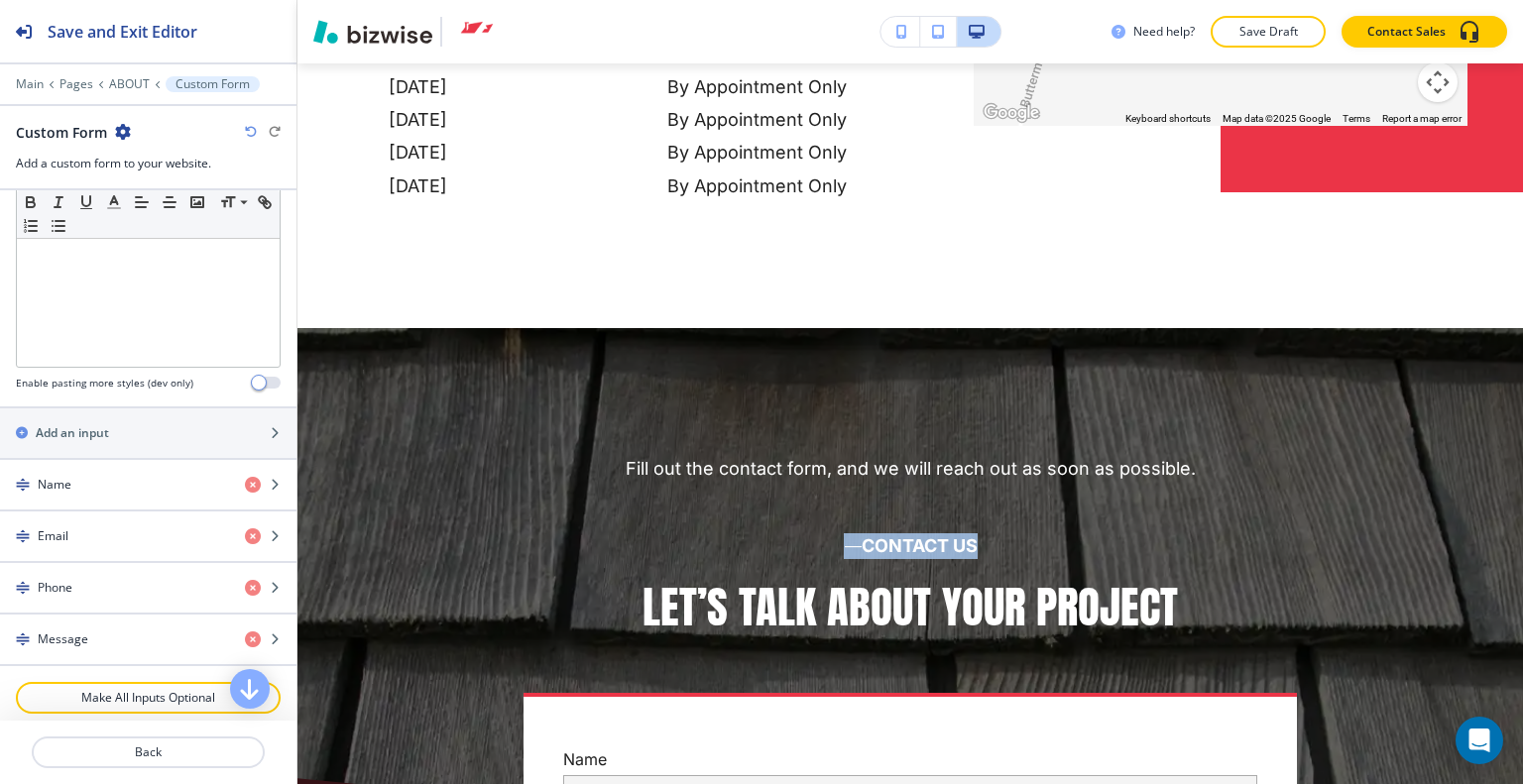 scroll, scrollTop: 169, scrollLeft: 0, axis: vertical 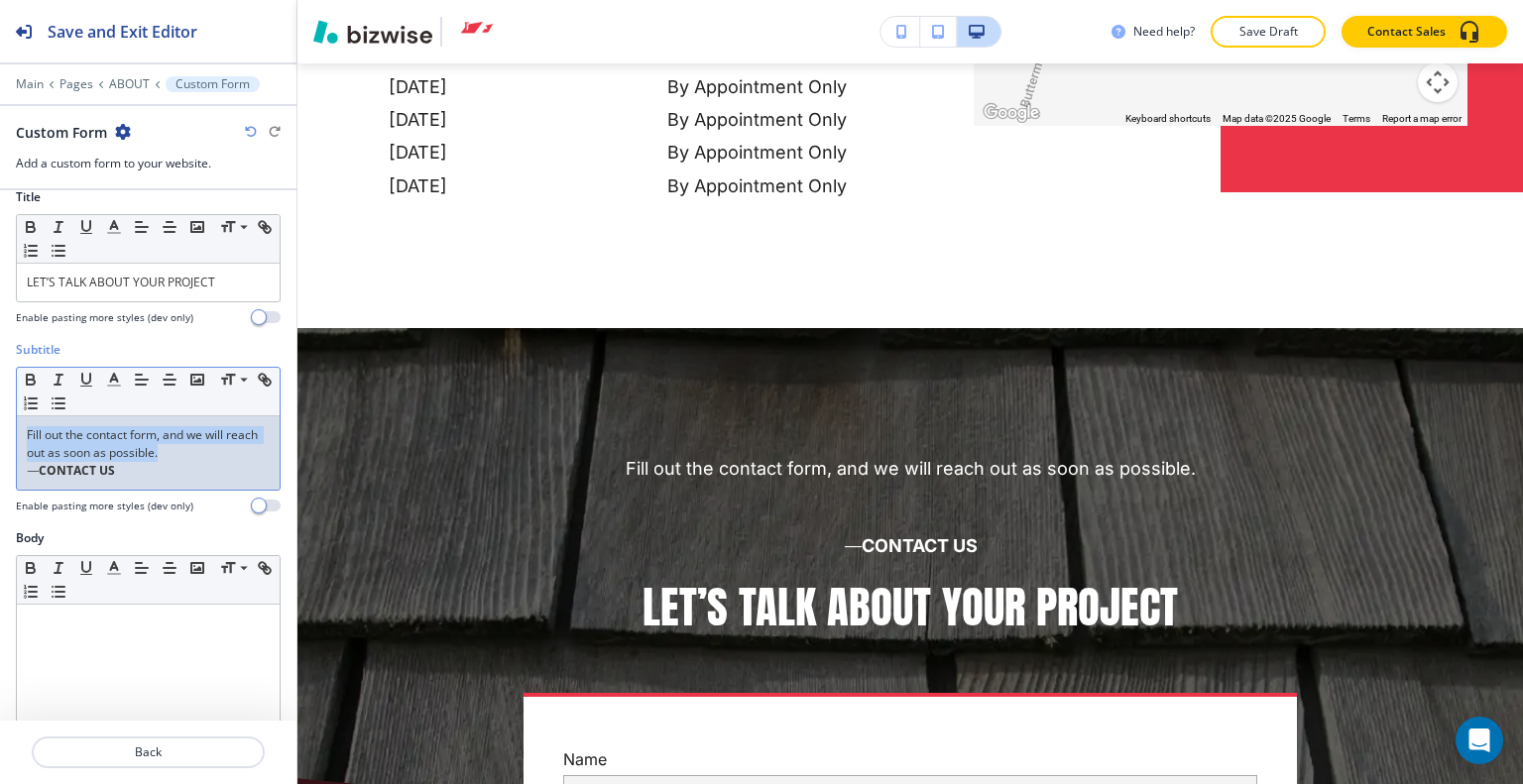 drag, startPoint x: 195, startPoint y: 452, endPoint x: 0, endPoint y: 414, distance: 198.6681 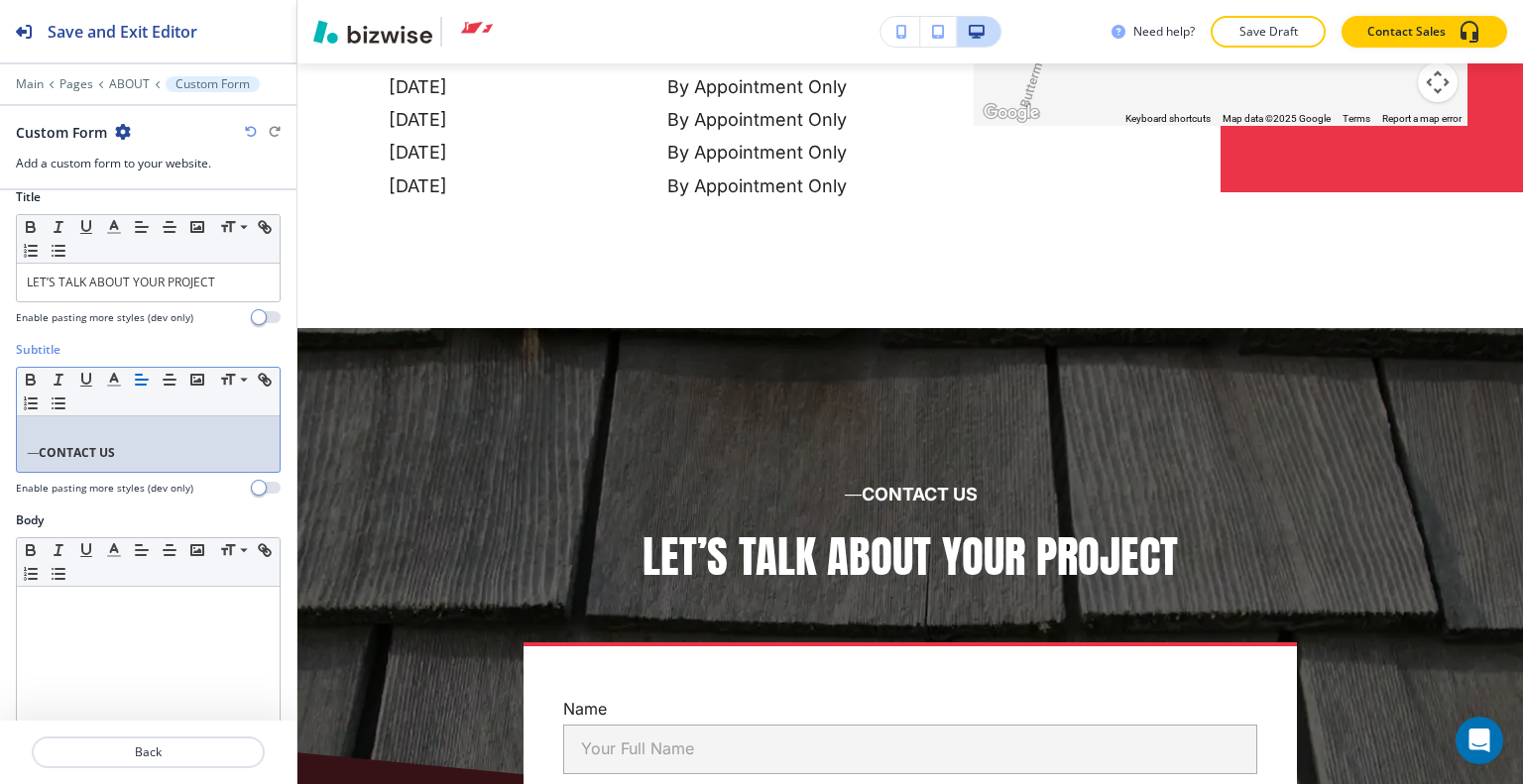 click on "⸻  CONTACT US" at bounding box center [148, 453] 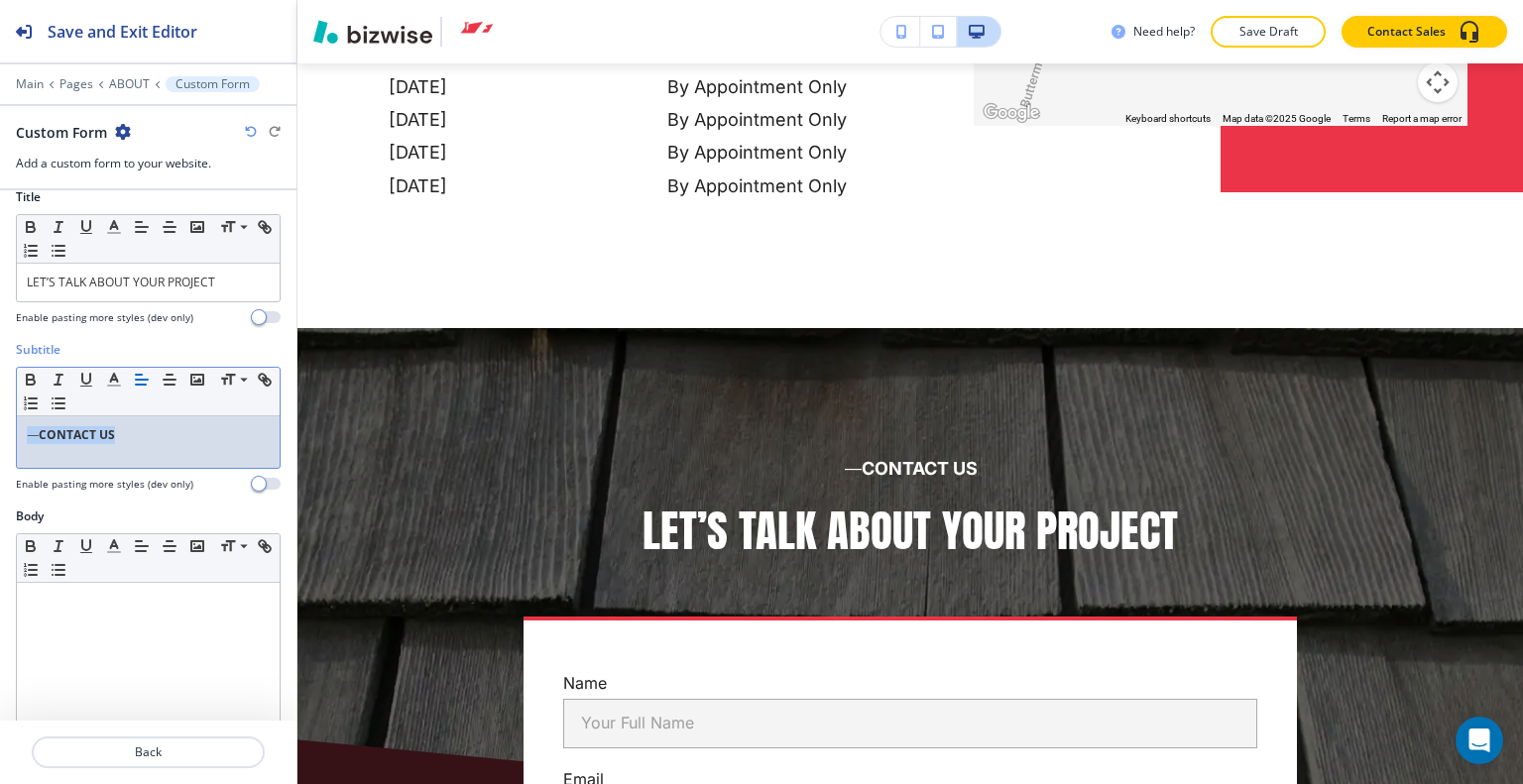 drag, startPoint x: 144, startPoint y: 427, endPoint x: 0, endPoint y: 412, distance: 144.7791 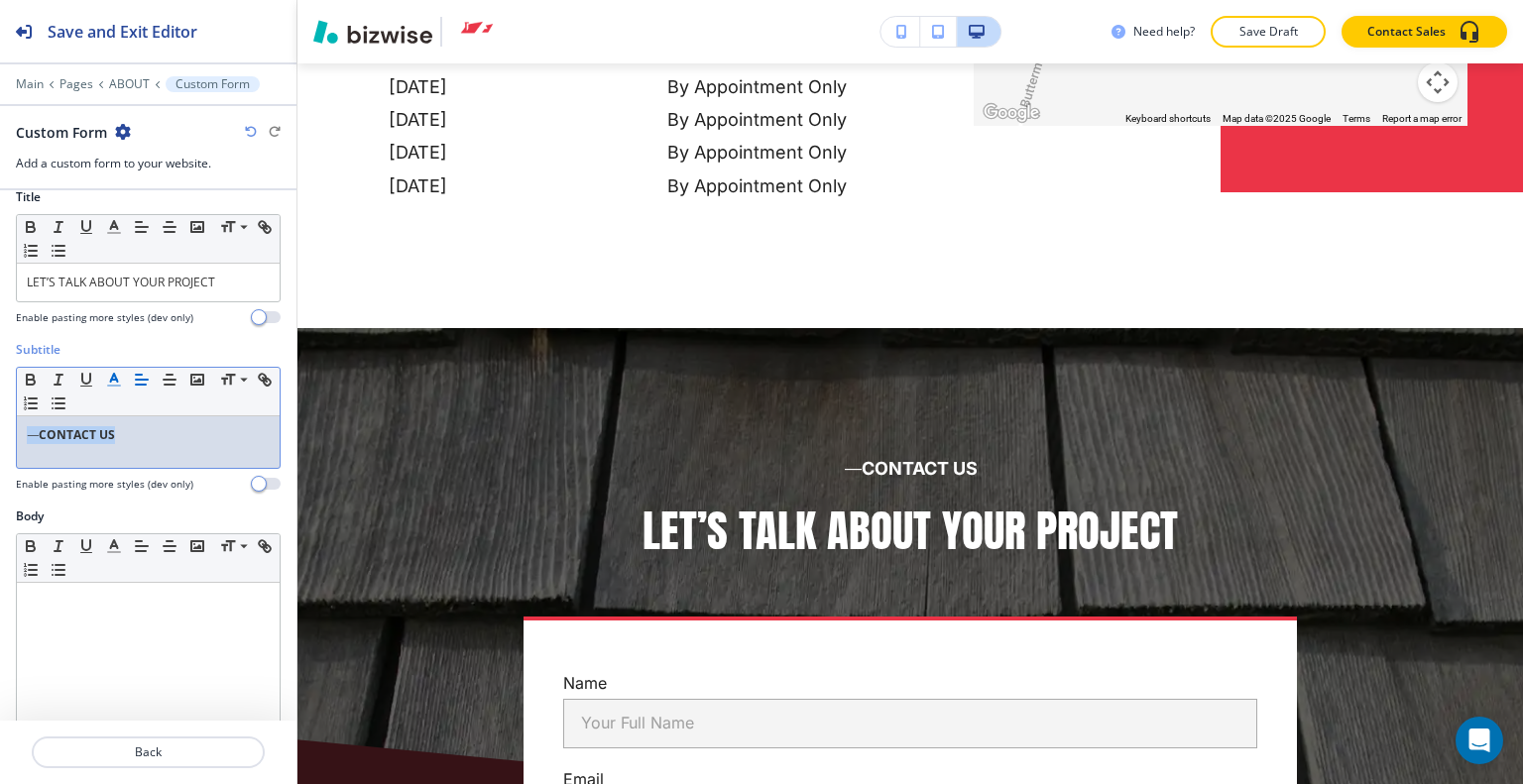 click 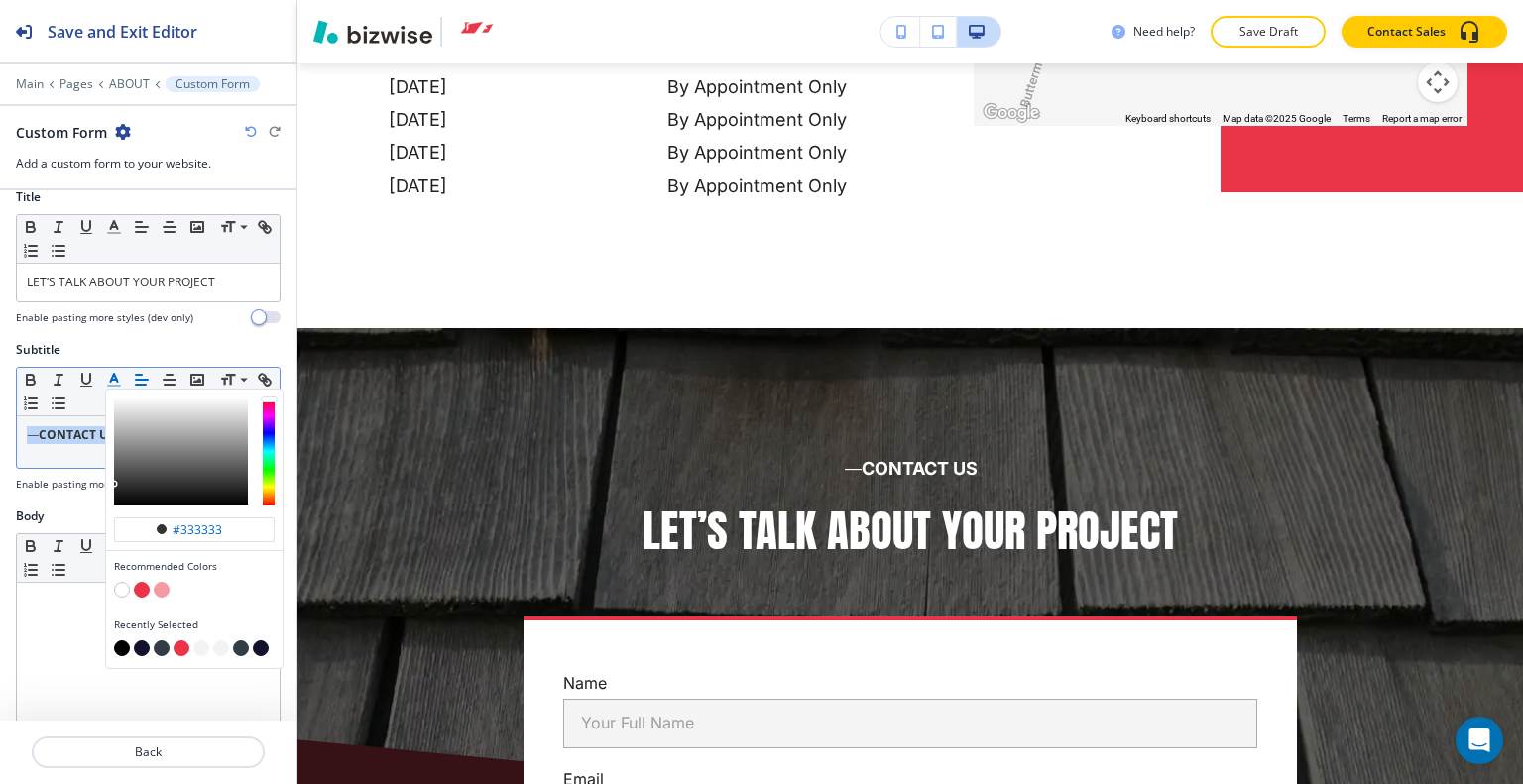 click at bounding box center [142, 590] 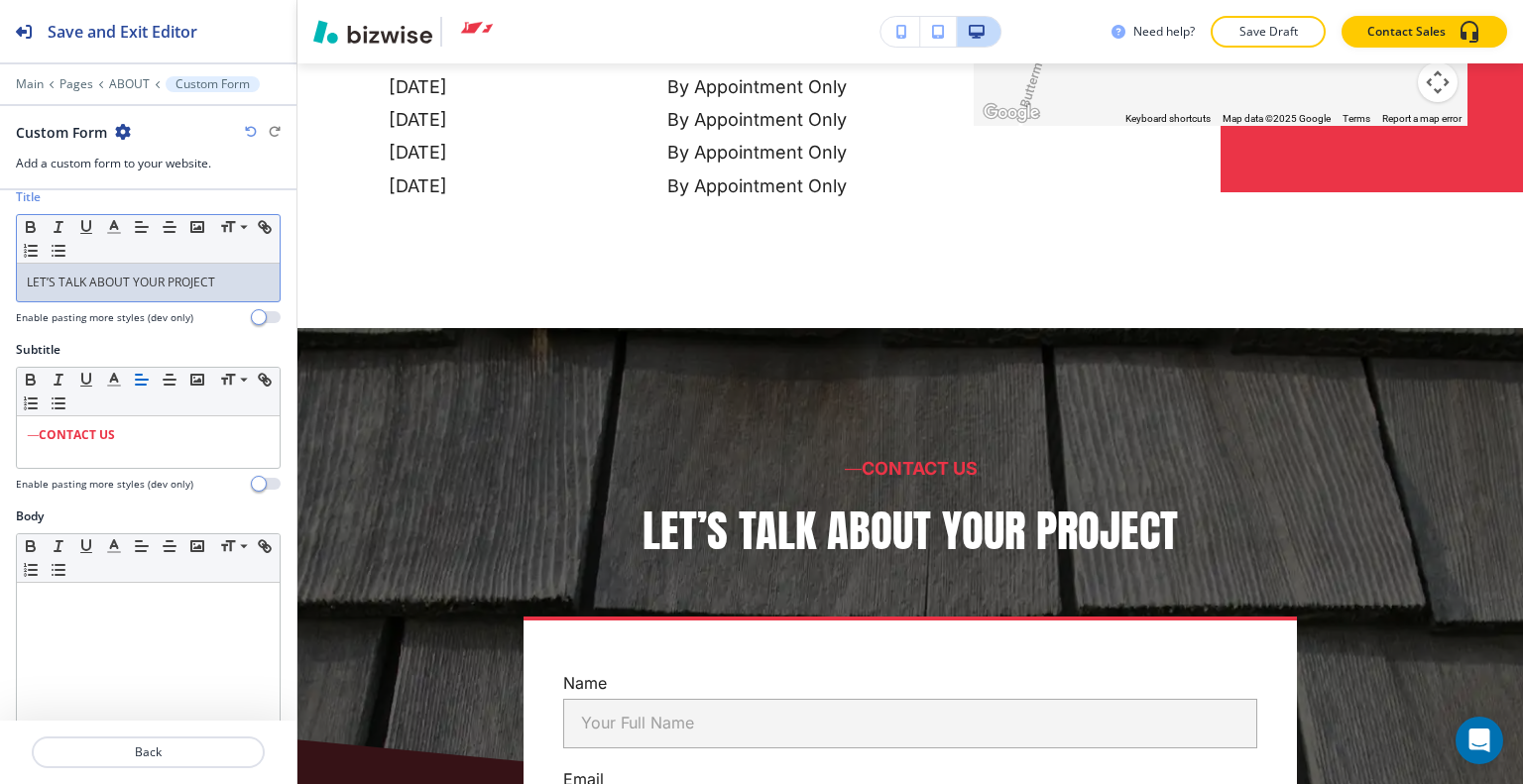 click on "LET’S TALK ABOUT YOUR PROJECT" at bounding box center [148, 282] 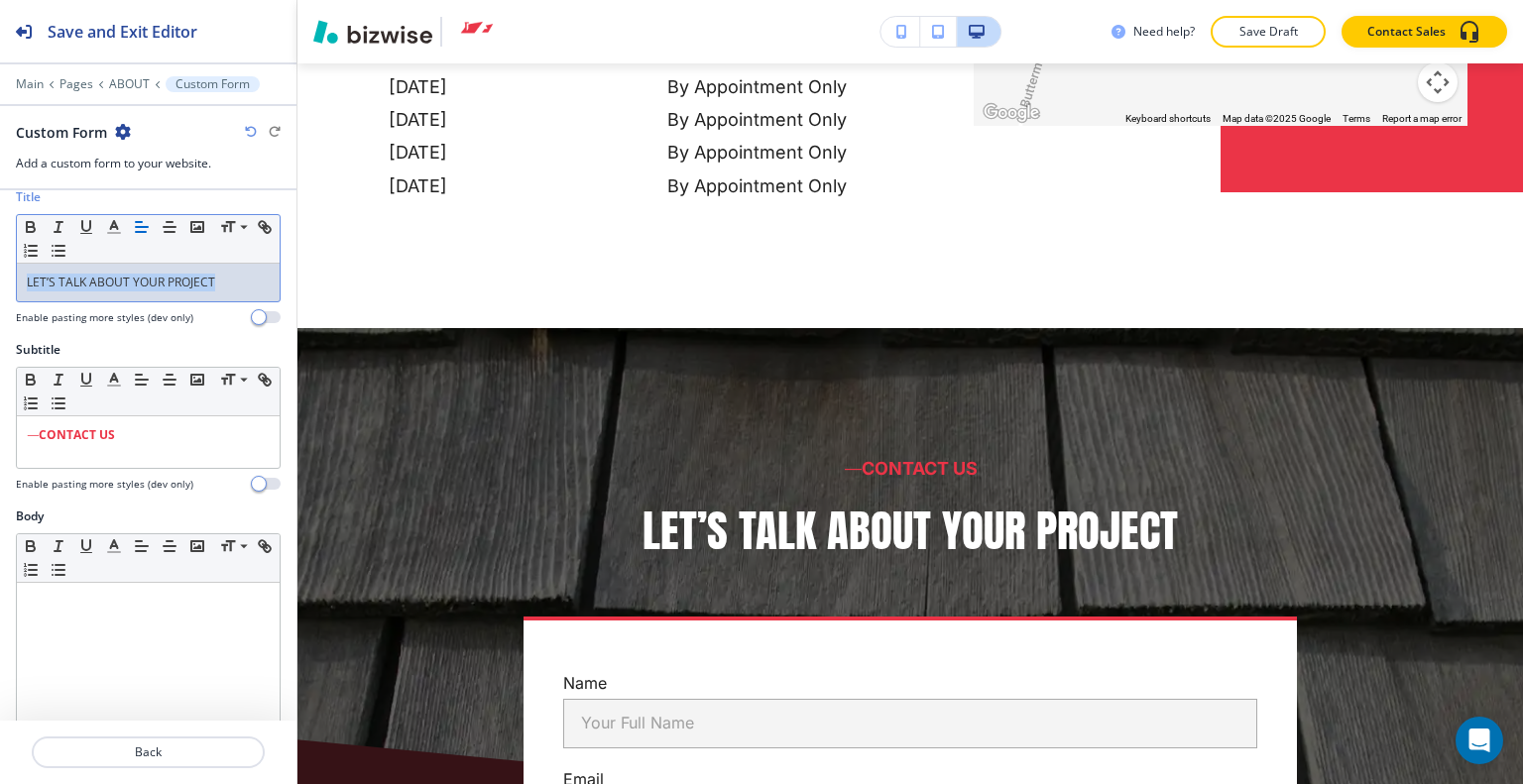 drag, startPoint x: 228, startPoint y: 280, endPoint x: 0, endPoint y: 254, distance: 229.47767 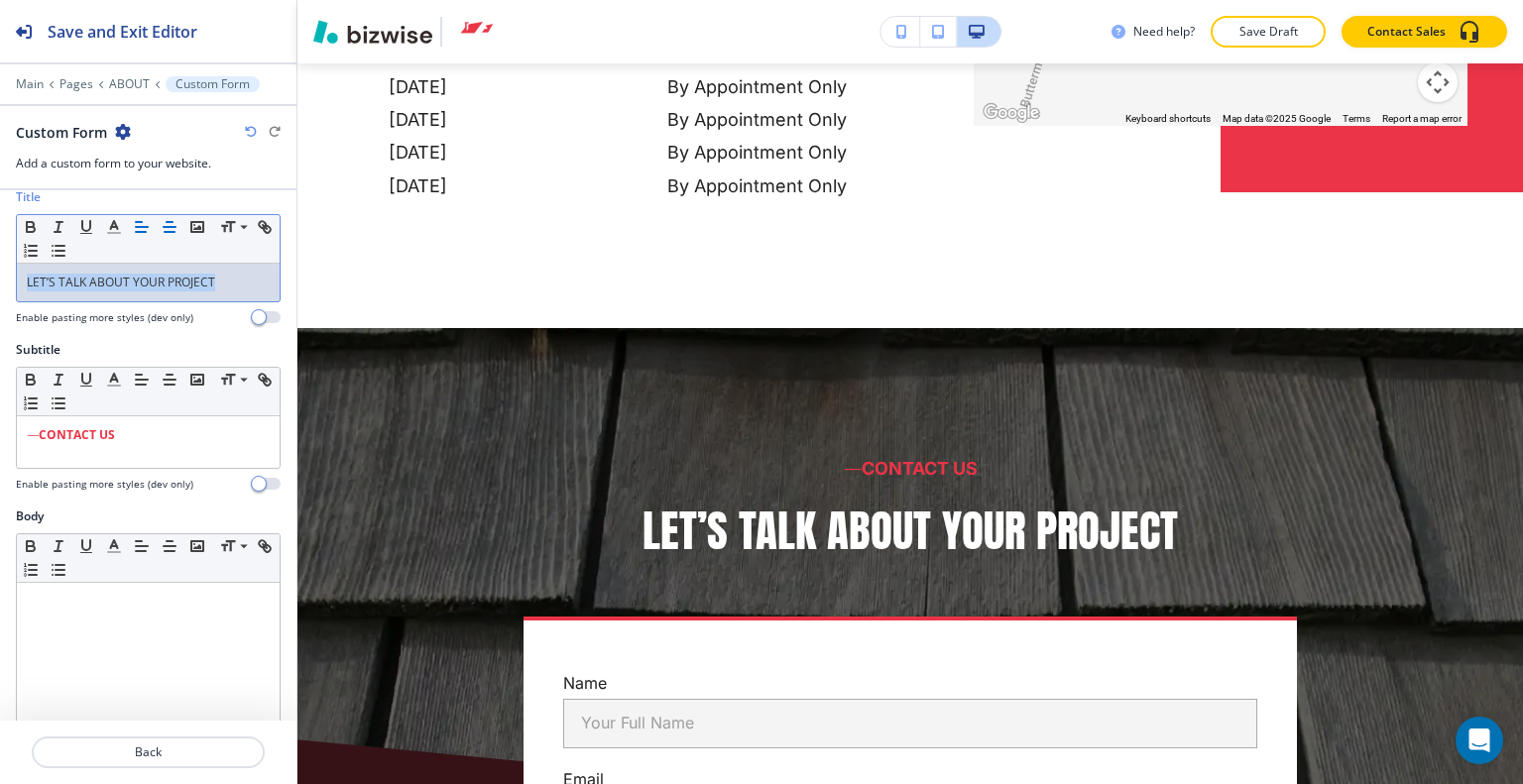 click 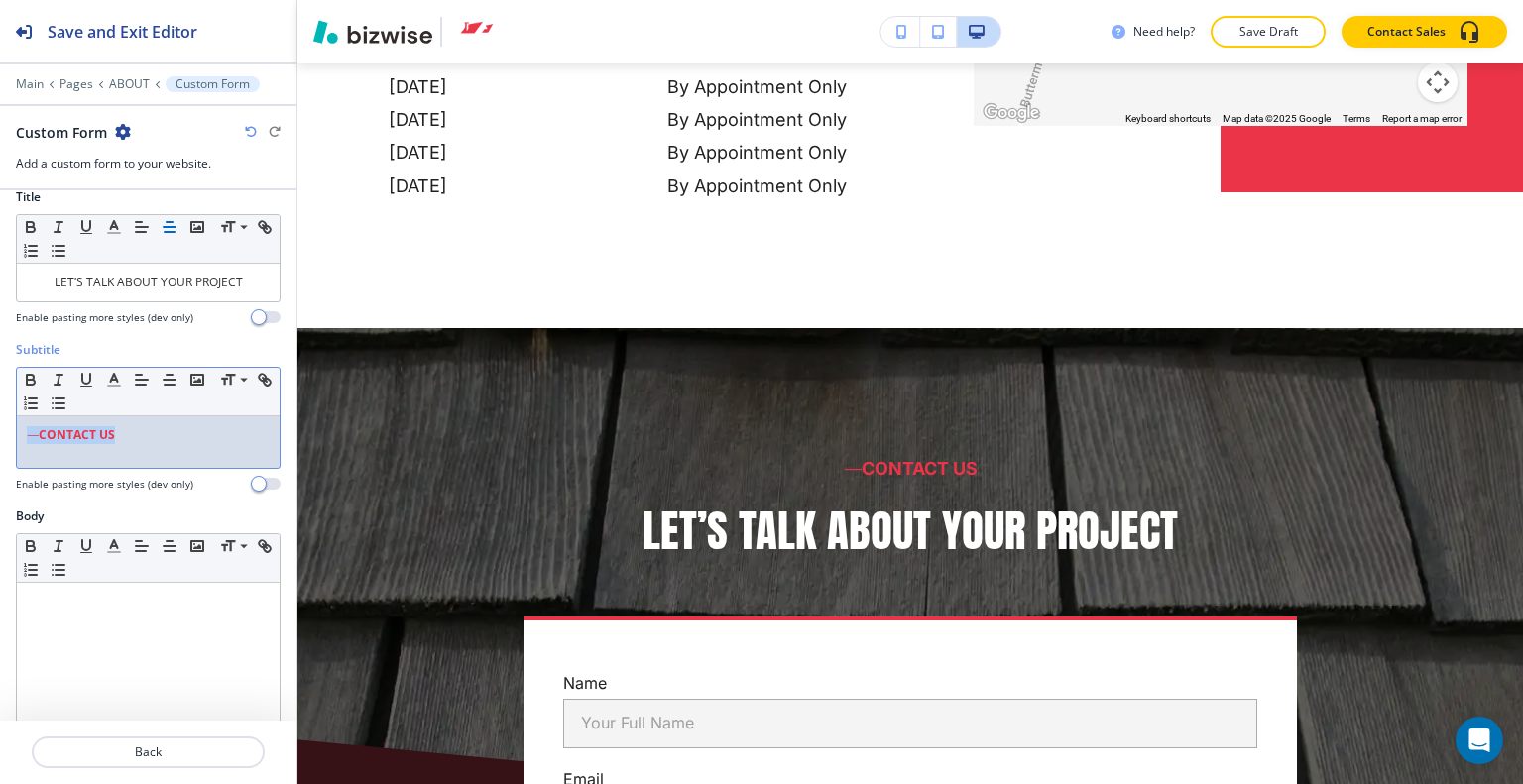 drag, startPoint x: 198, startPoint y: 423, endPoint x: 0, endPoint y: 413, distance: 198.25236 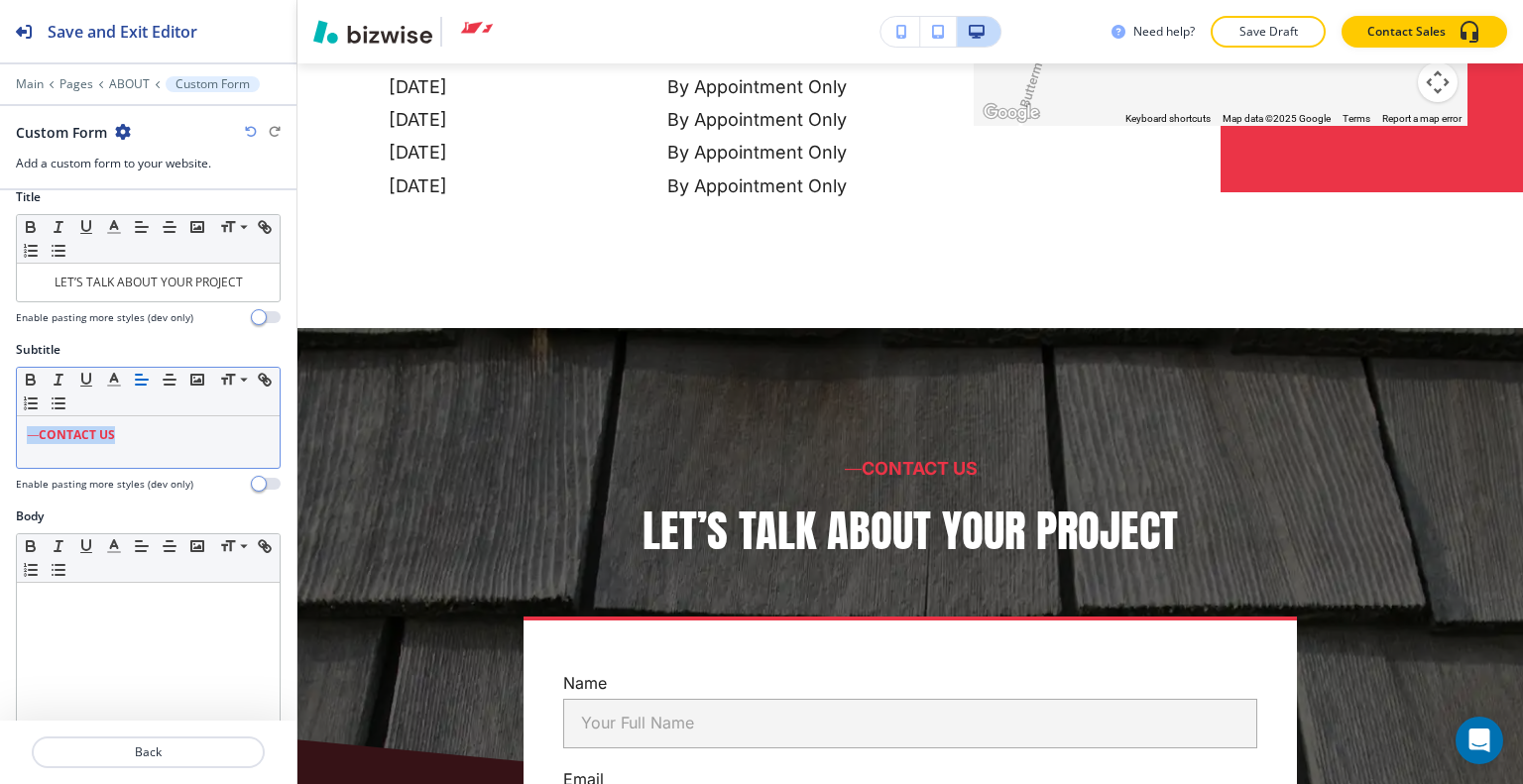 click 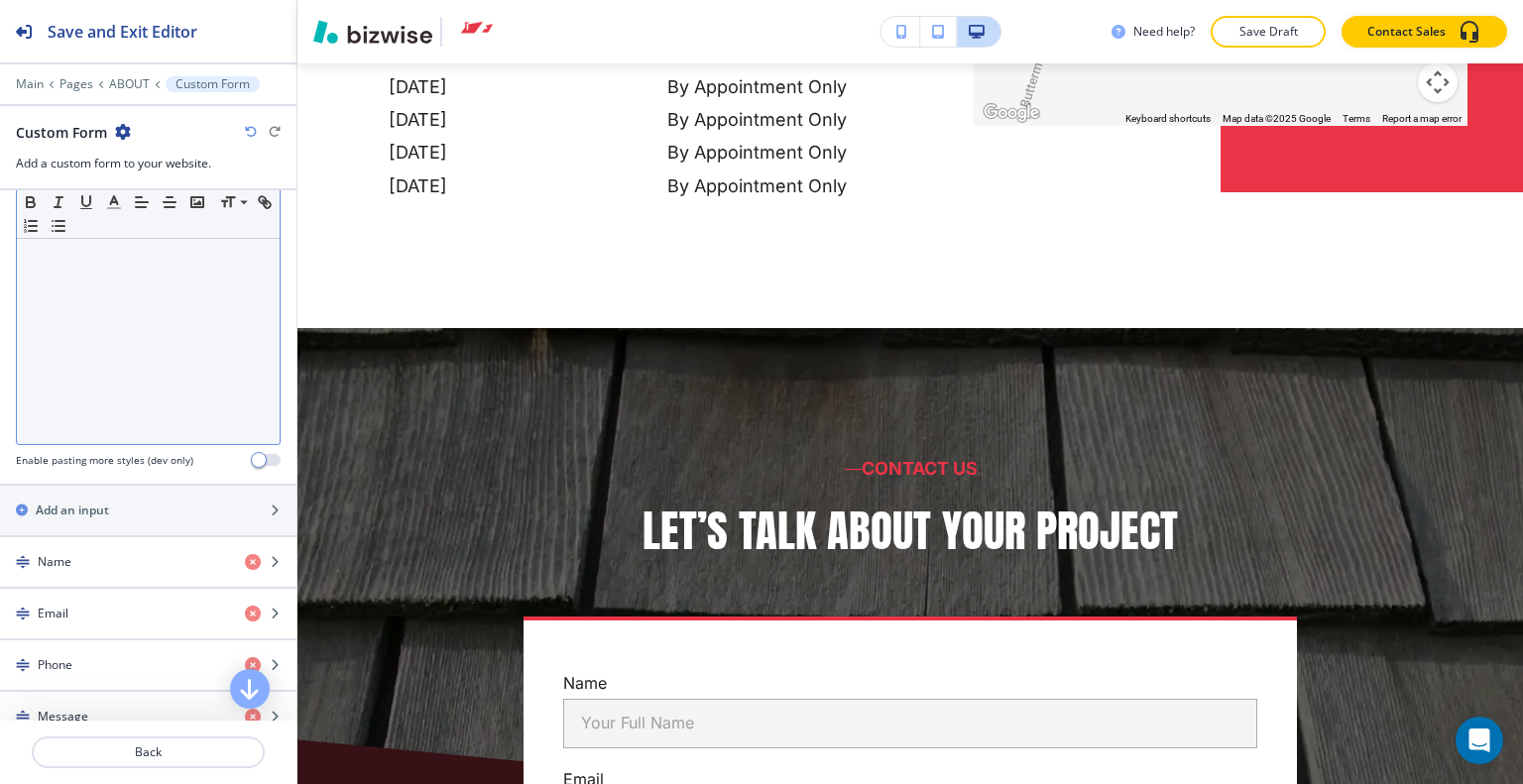scroll, scrollTop: 368, scrollLeft: 0, axis: vertical 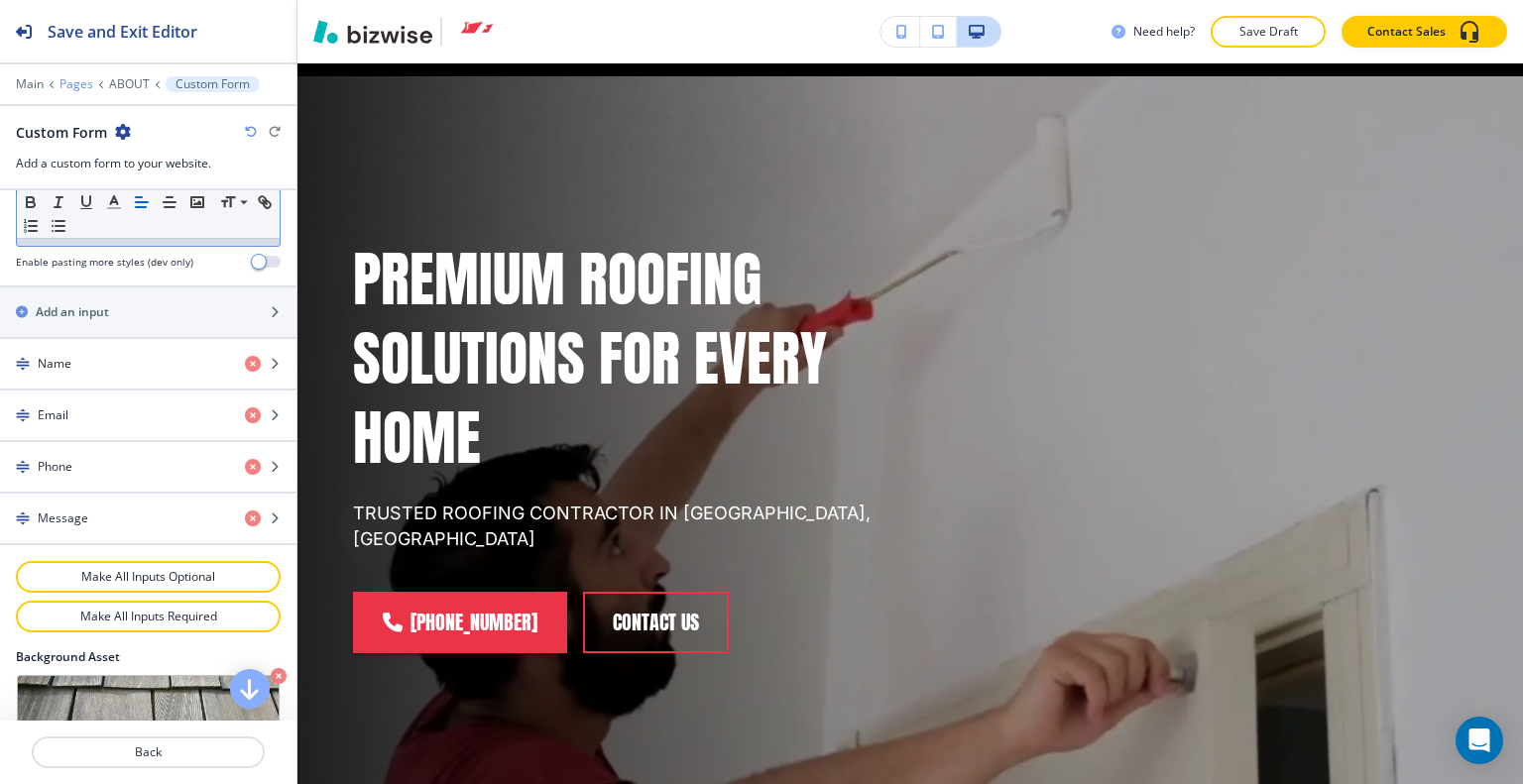 click on "Pages" at bounding box center (76, 84) 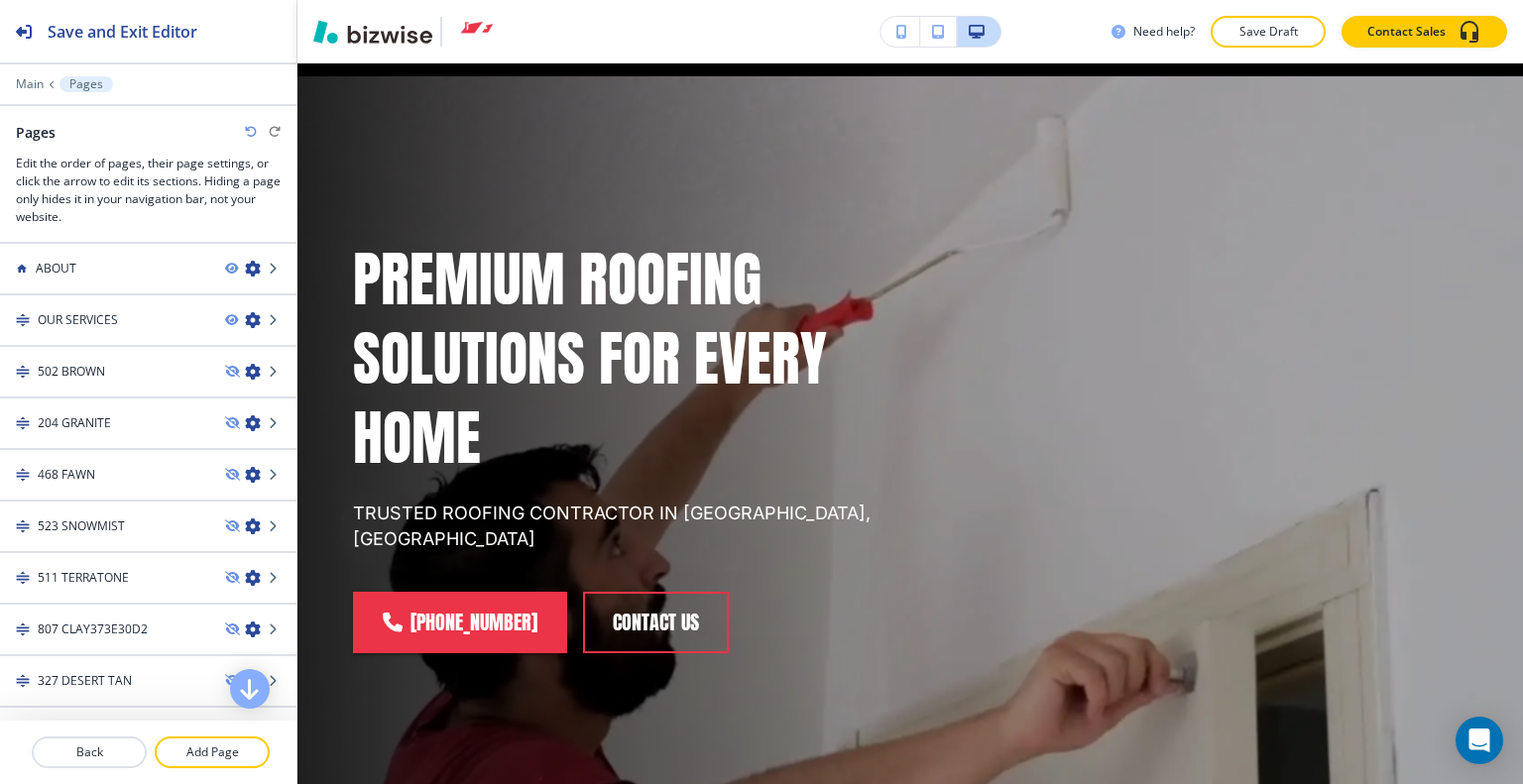 click on "Main Pages" at bounding box center (148, 84) 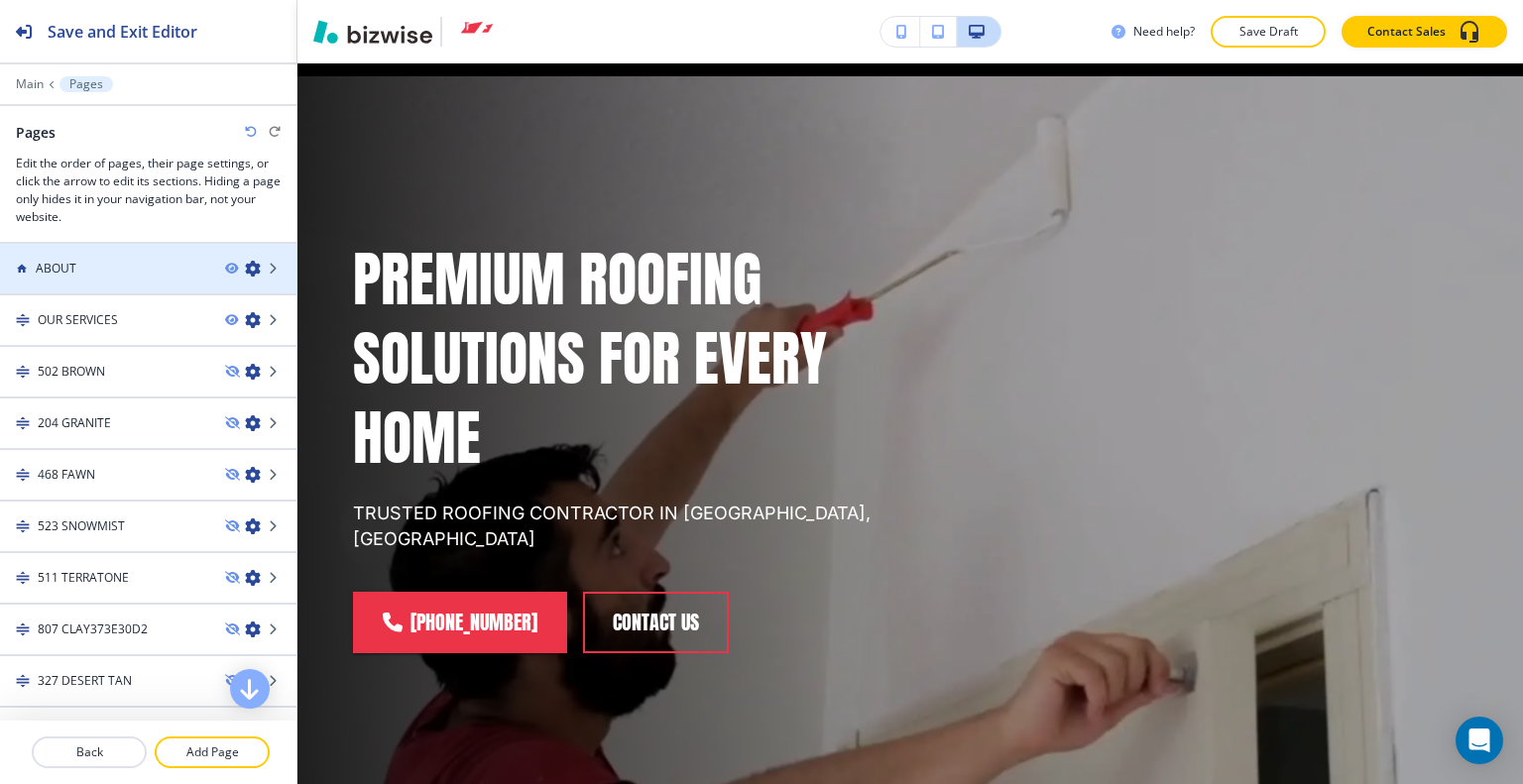 click at bounding box center (148, 285) 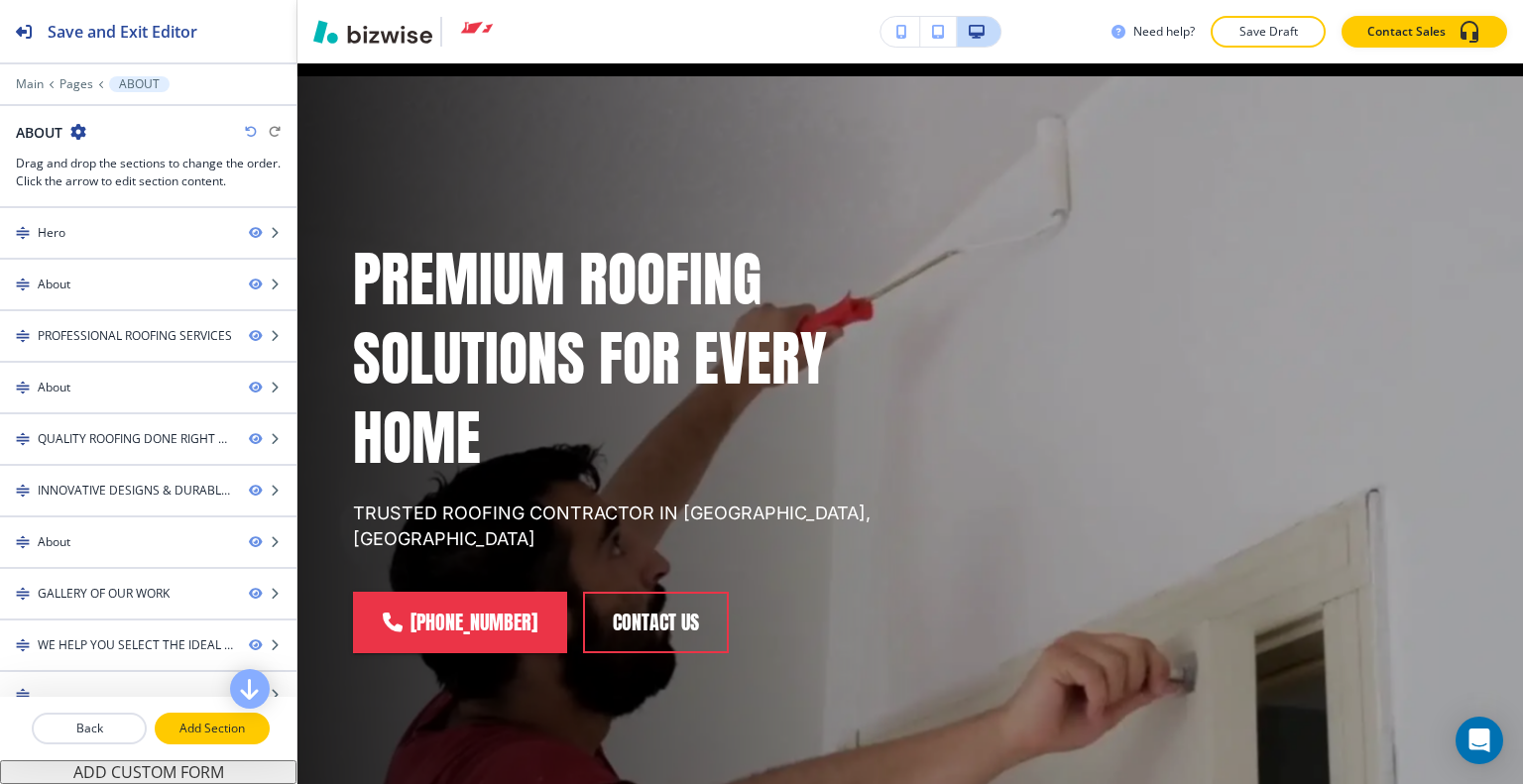 click on "Add Section" at bounding box center (212, 728) 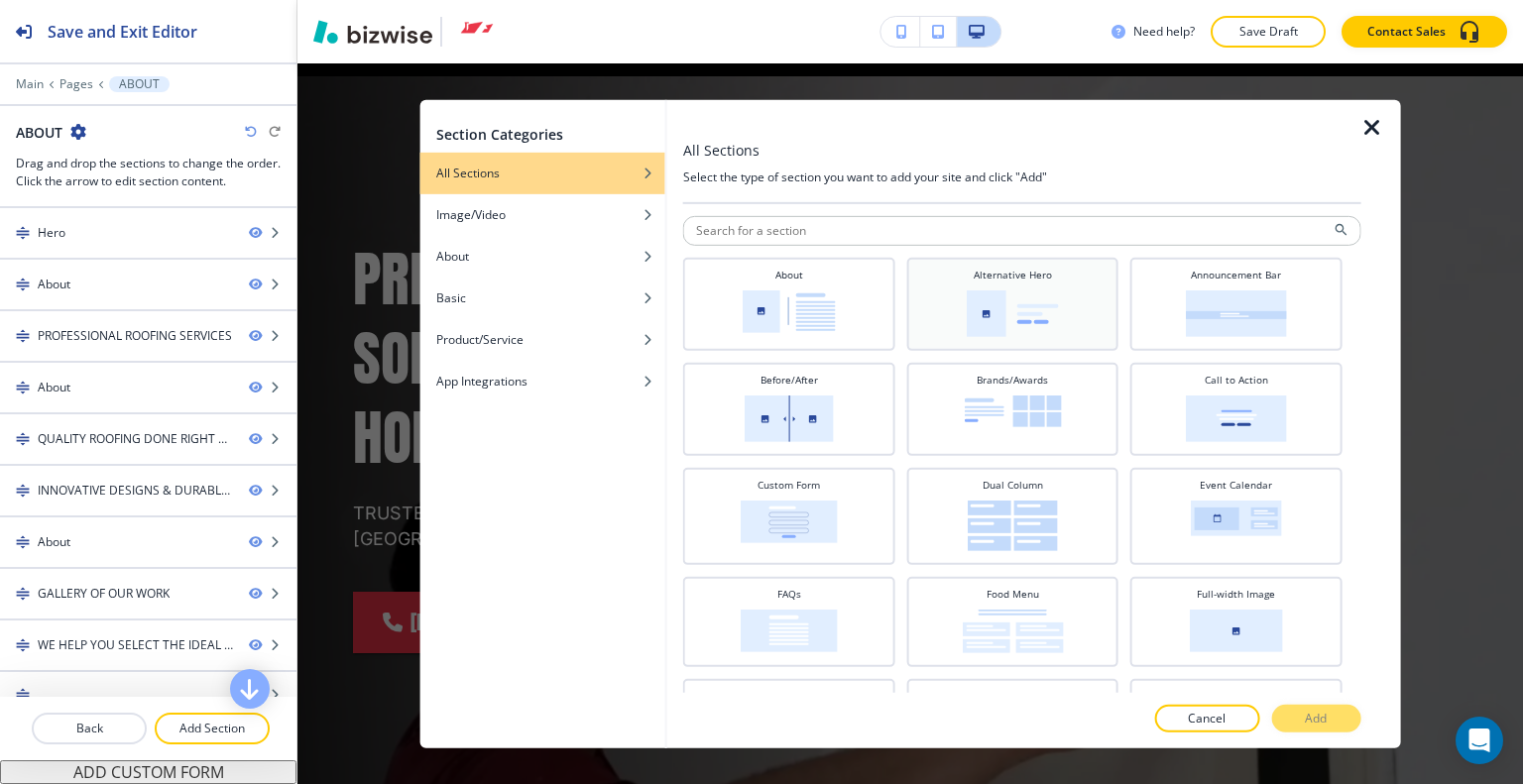 click at bounding box center [1012, 312] 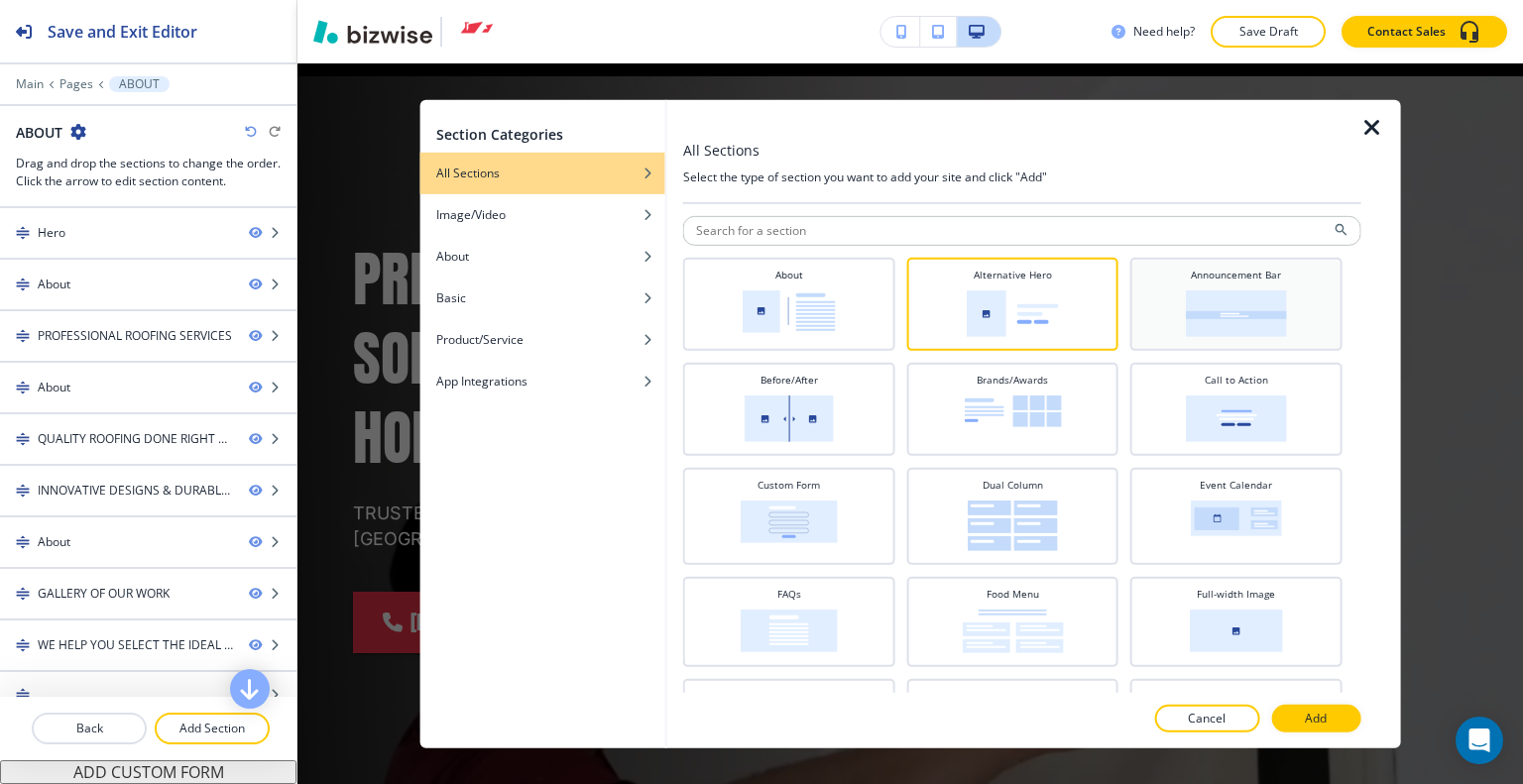 click on "Announcement Bar" at bounding box center (1236, 301) 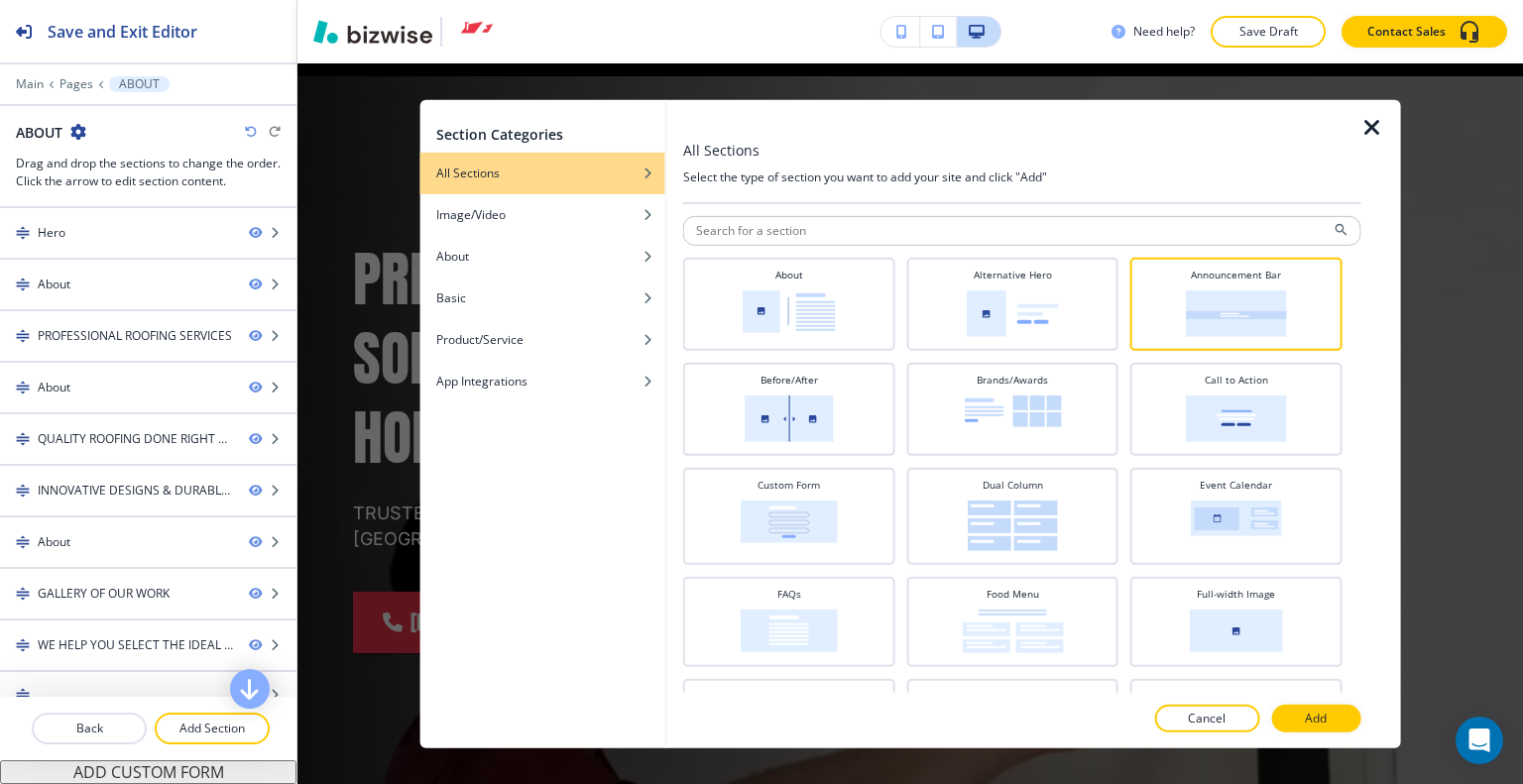 drag, startPoint x: 1333, startPoint y: 712, endPoint x: 555, endPoint y: 503, distance: 805.58364 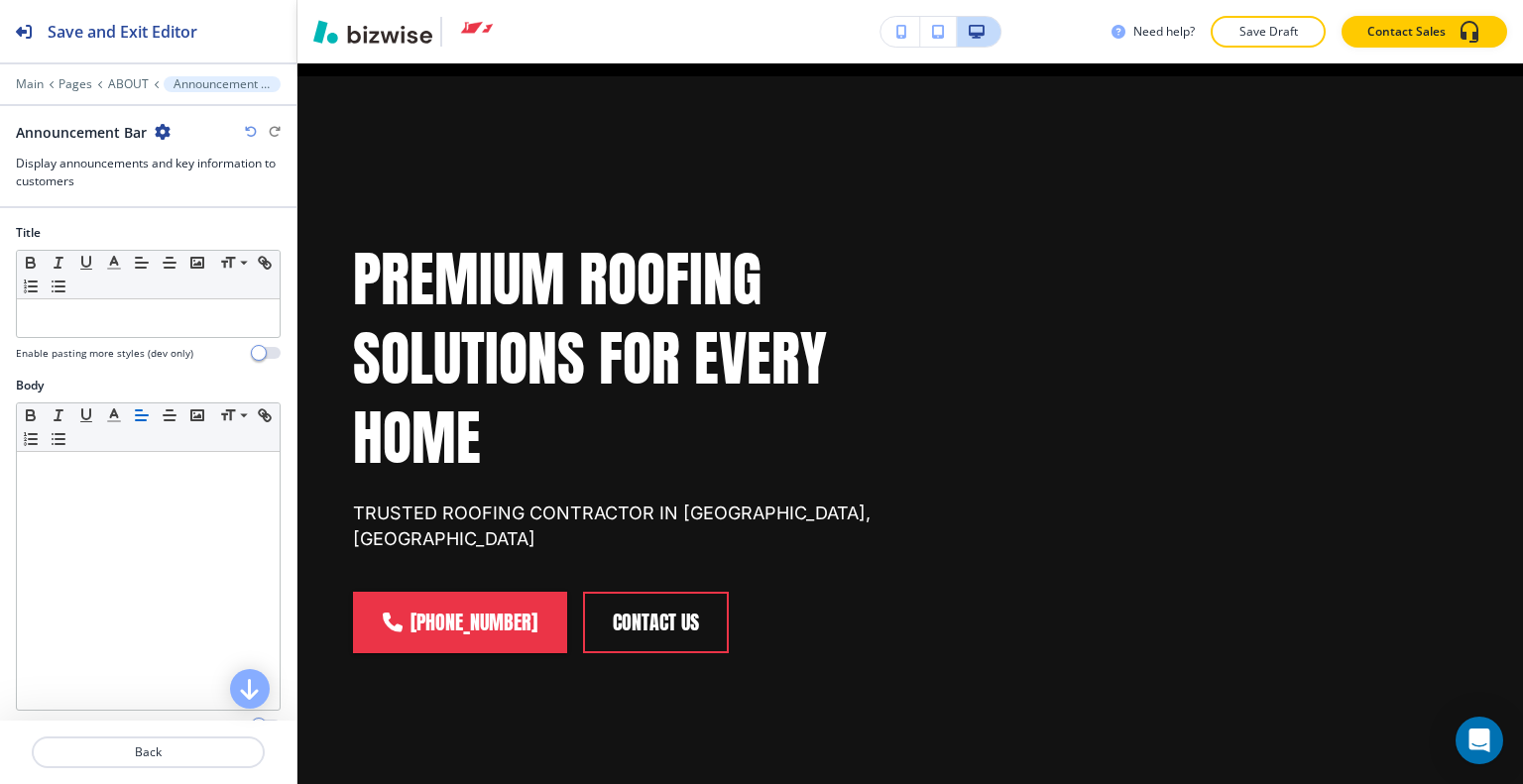 scroll, scrollTop: 24172, scrollLeft: 0, axis: vertical 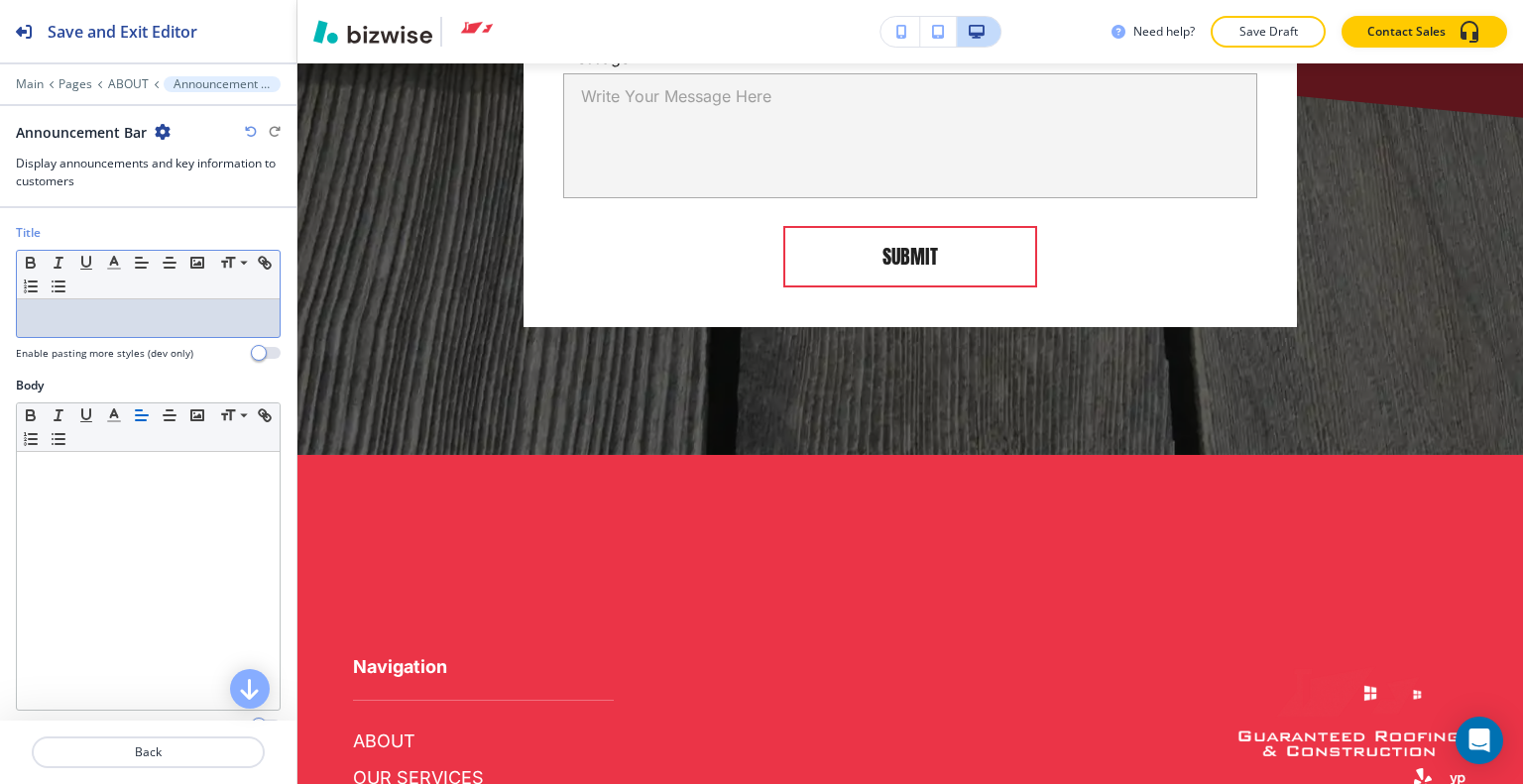 click at bounding box center (148, 318) 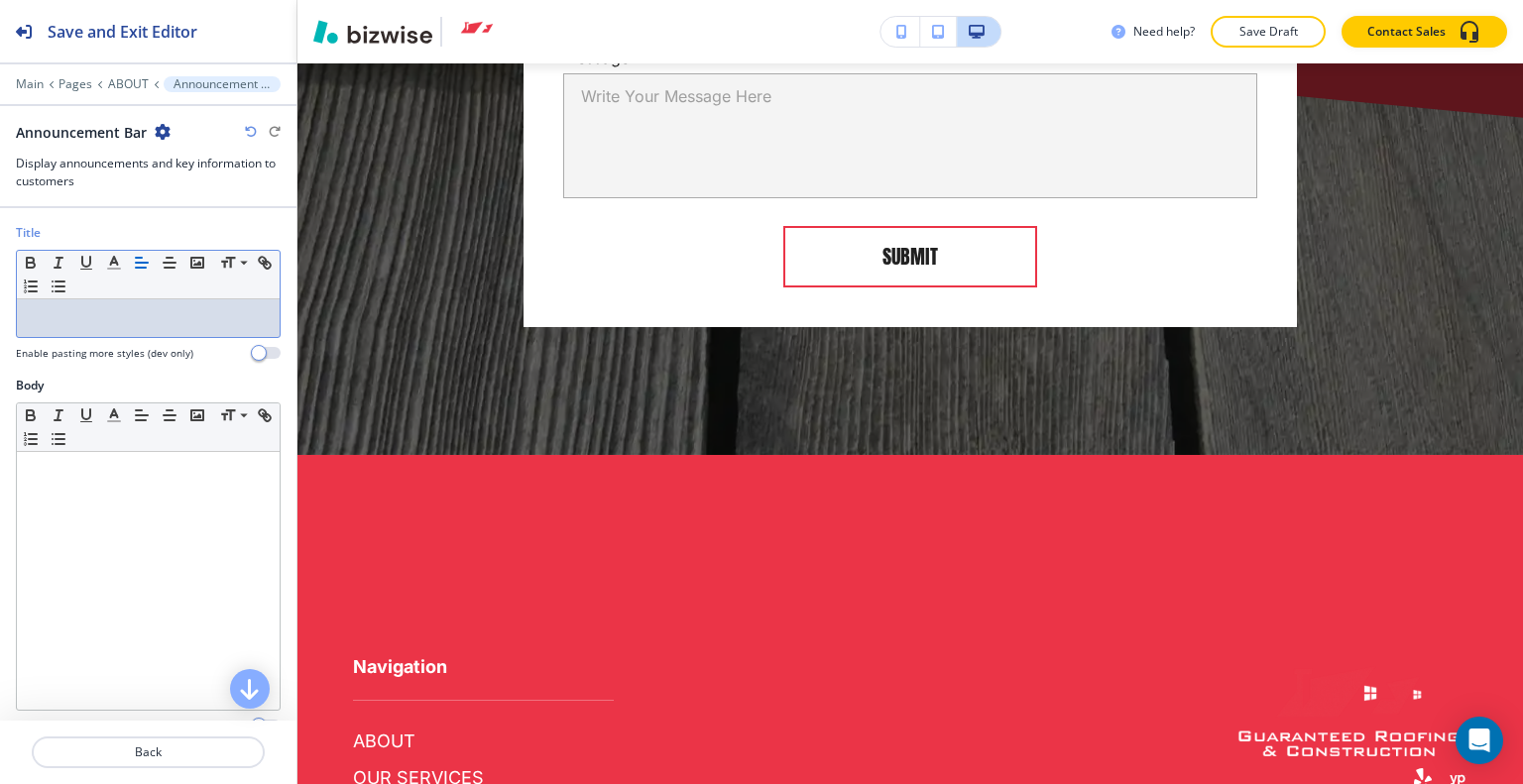 type 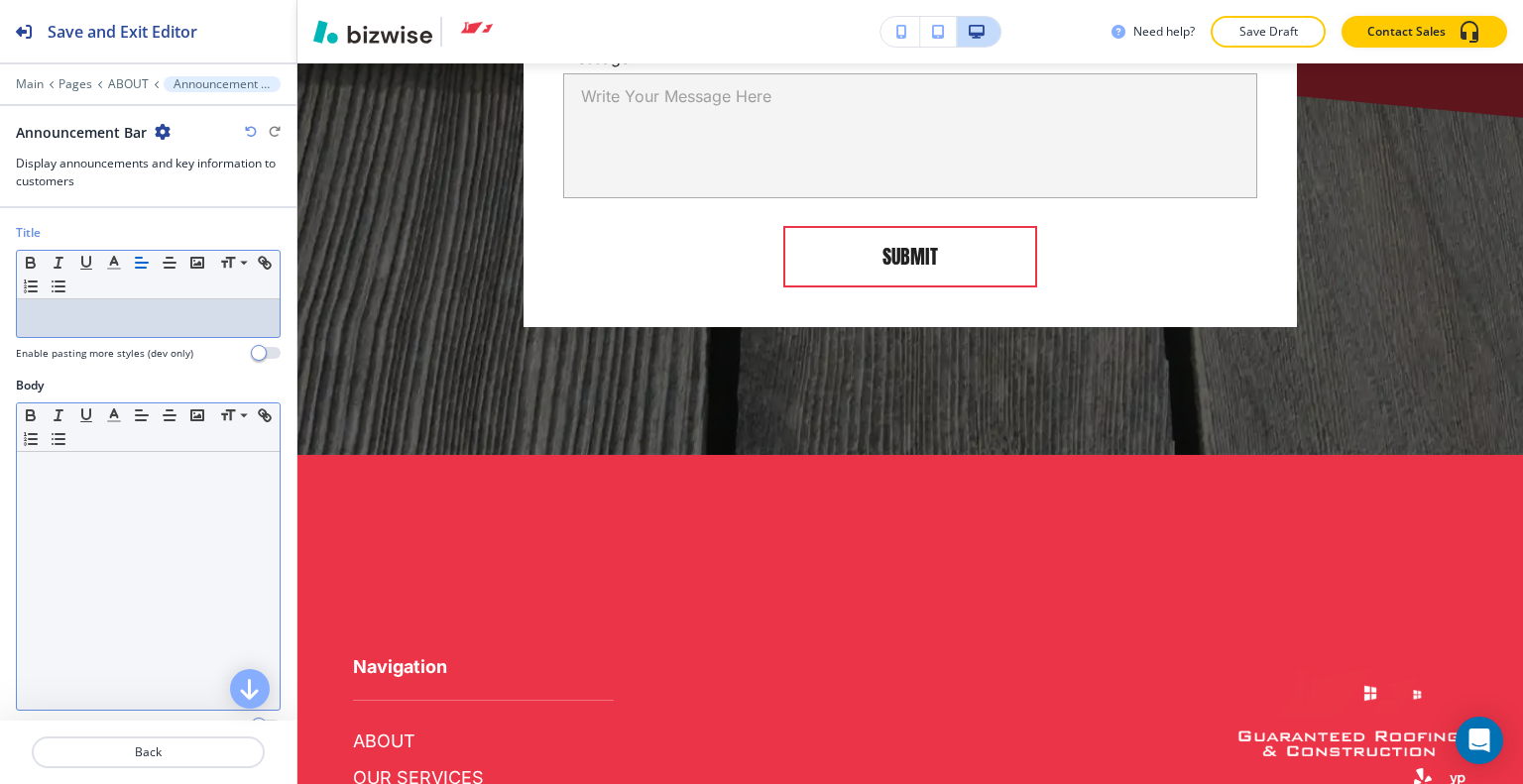 click at bounding box center (148, 581) 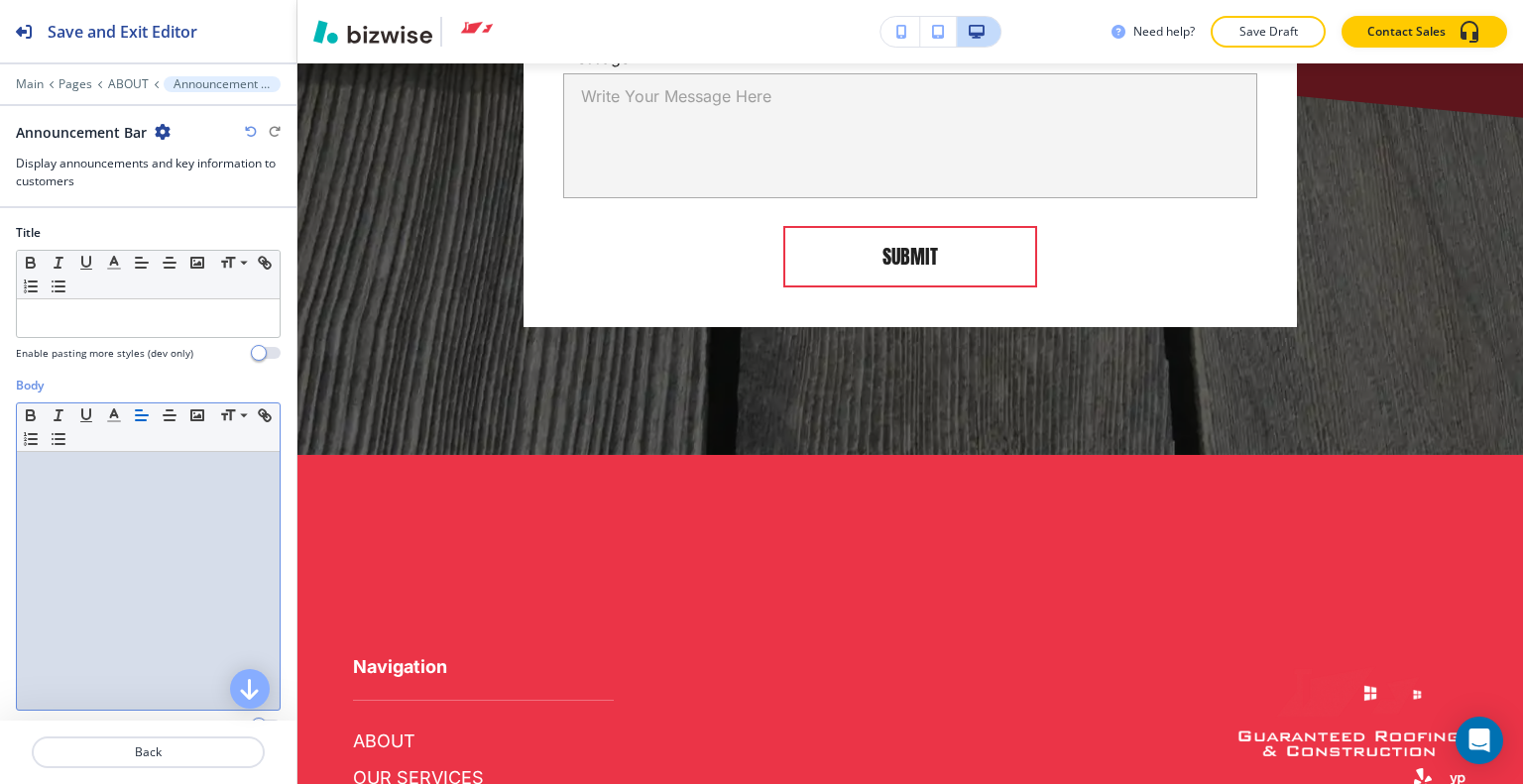 type 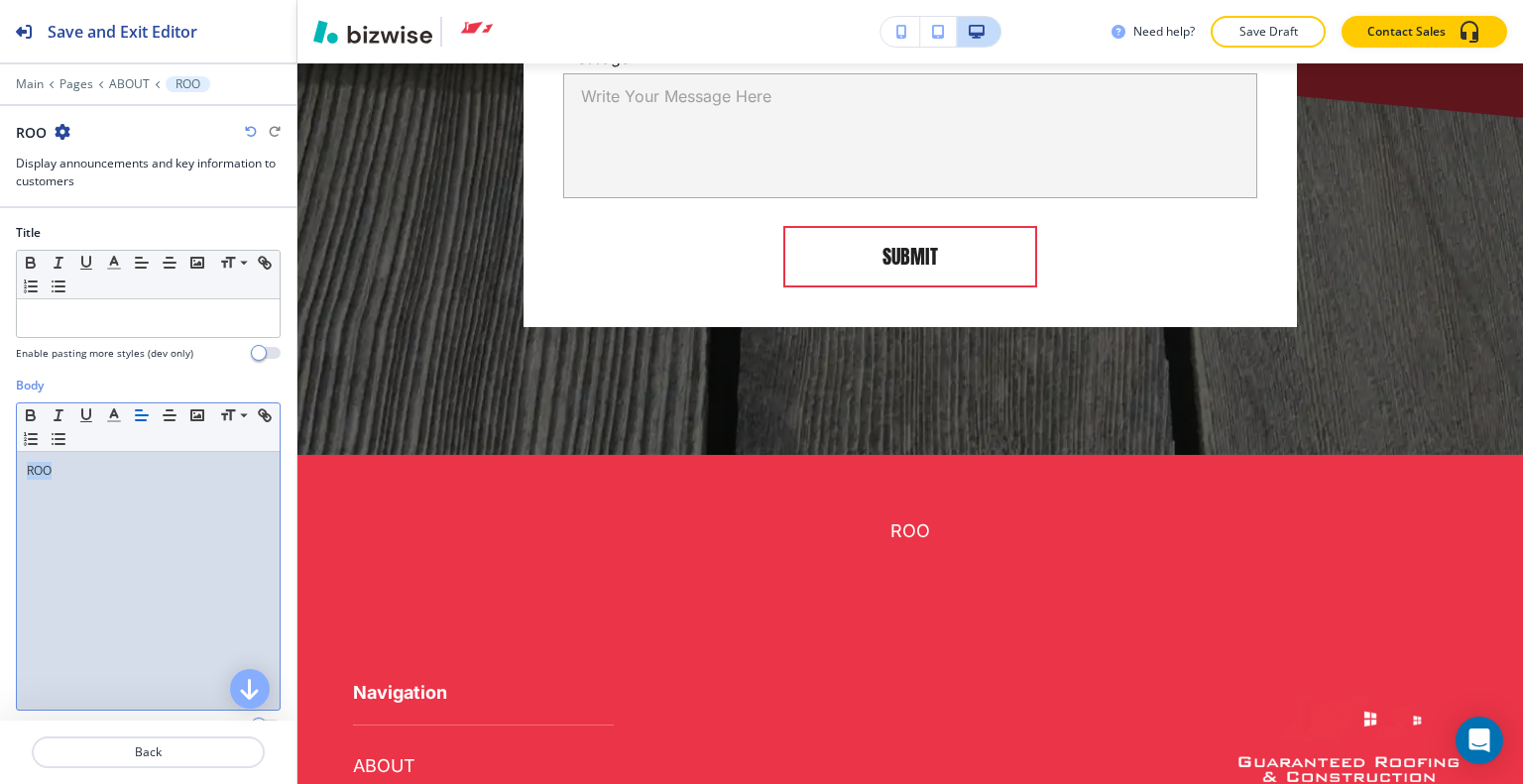 drag, startPoint x: 96, startPoint y: 468, endPoint x: 0, endPoint y: 462, distance: 96.18732 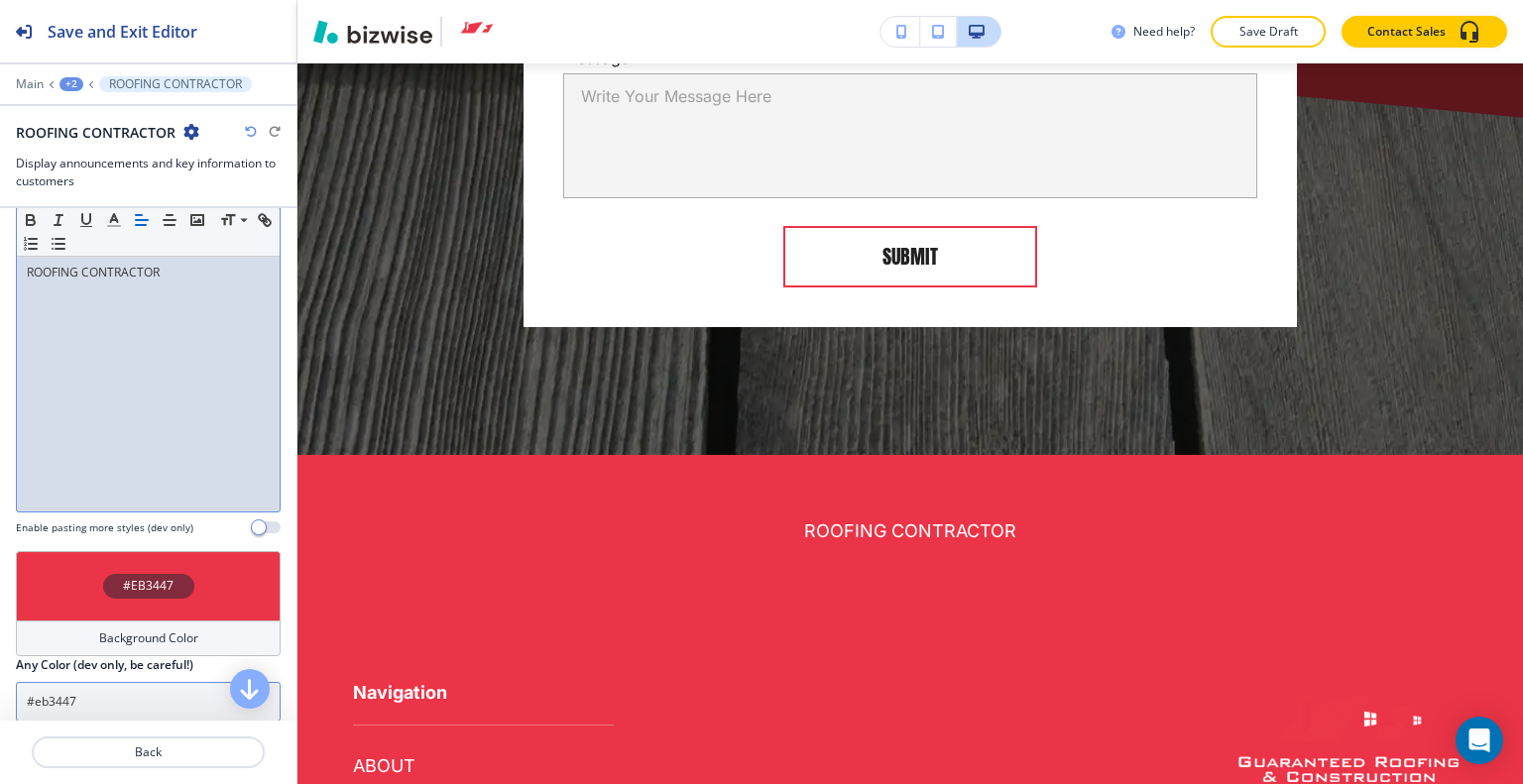 scroll, scrollTop: 396, scrollLeft: 0, axis: vertical 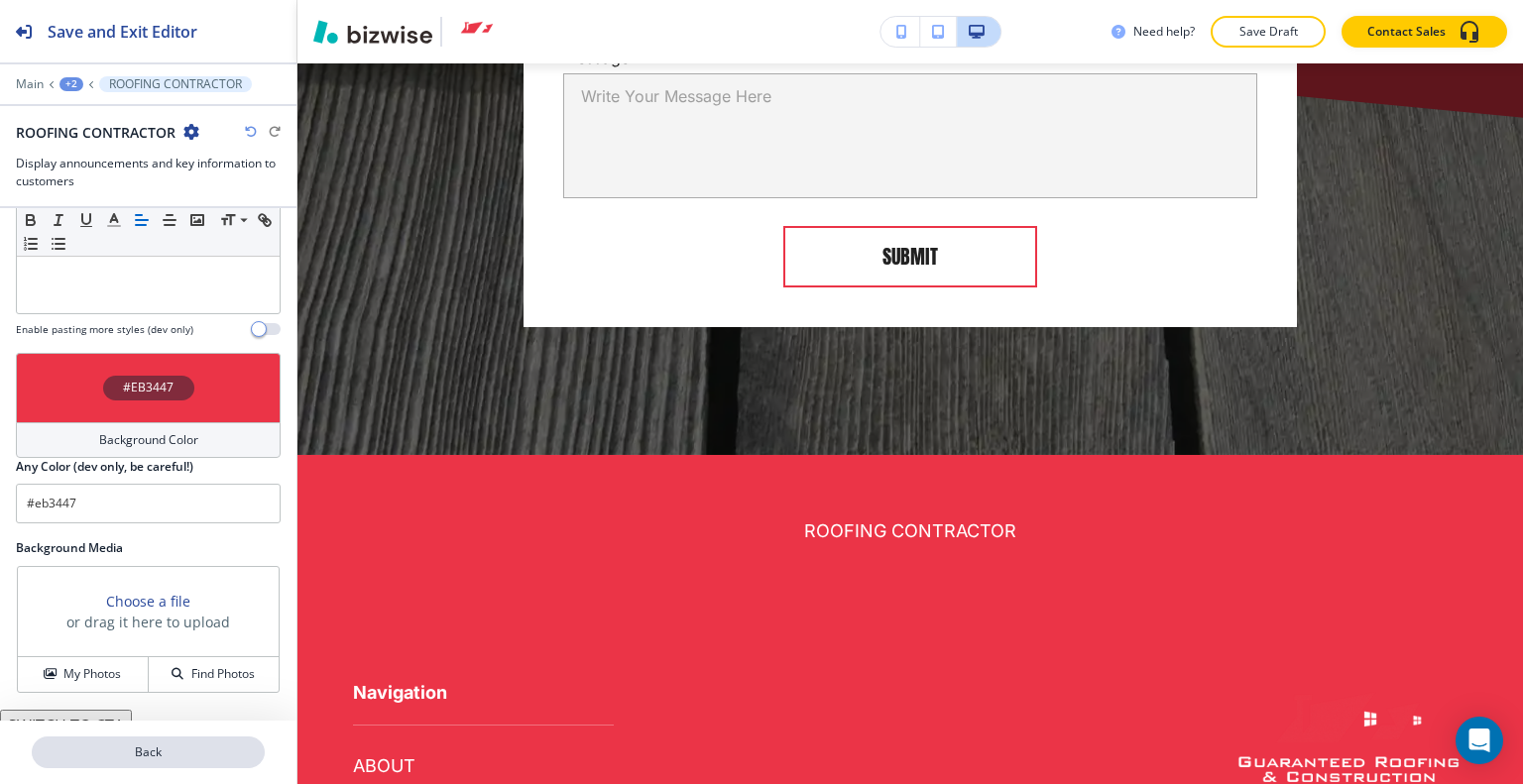 click on "Back" at bounding box center [148, 752] 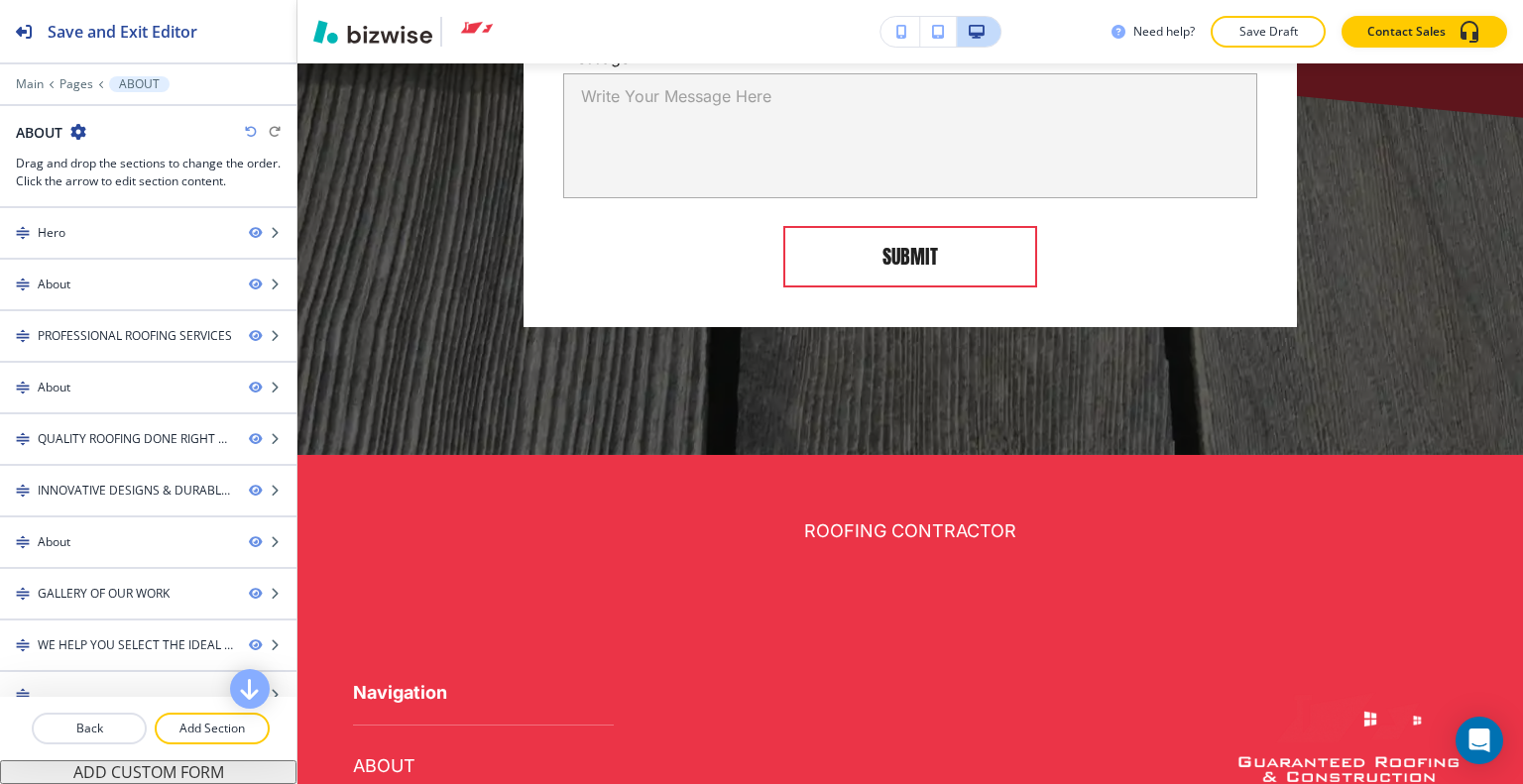 scroll, scrollTop: 476, scrollLeft: 0, axis: vertical 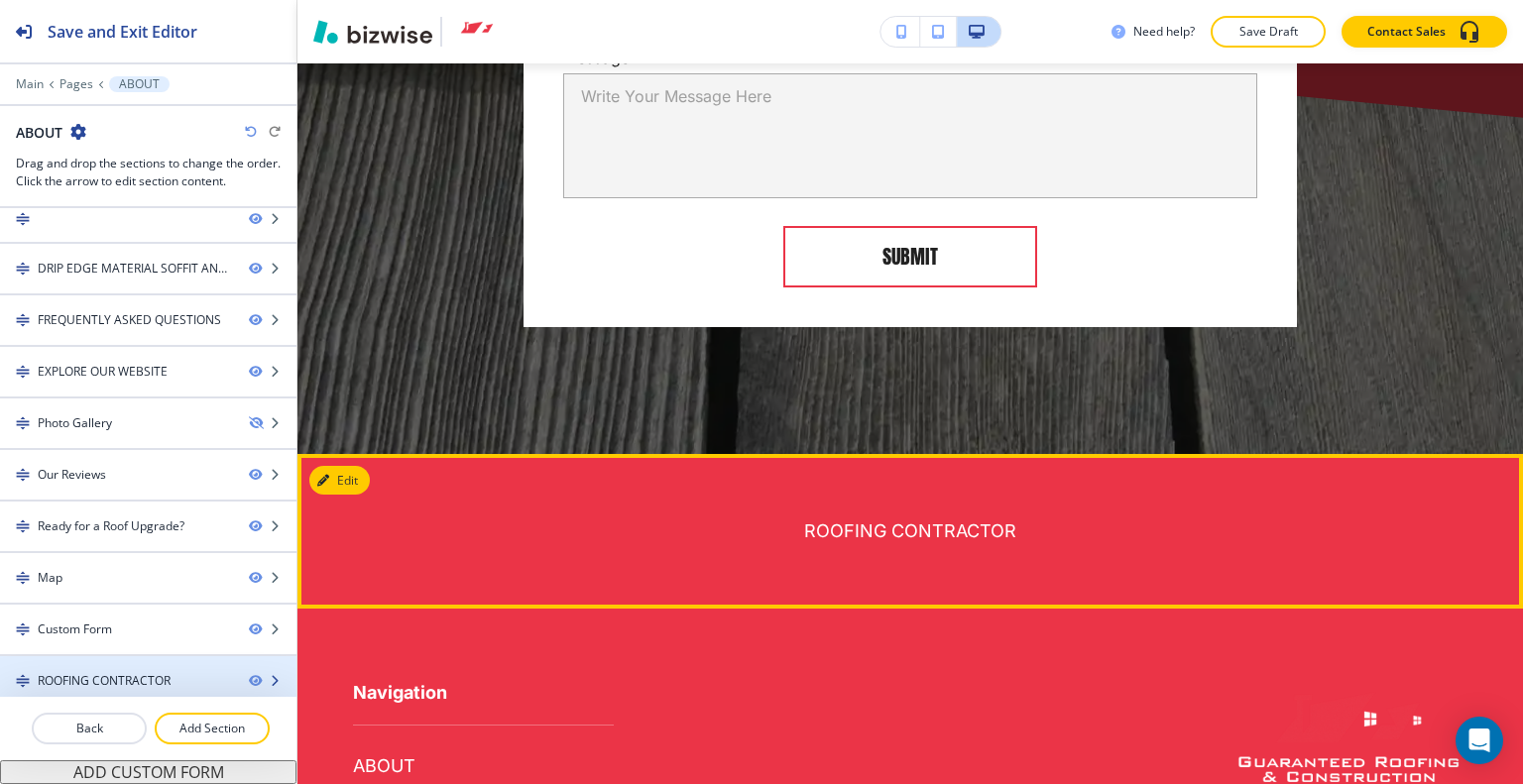 type 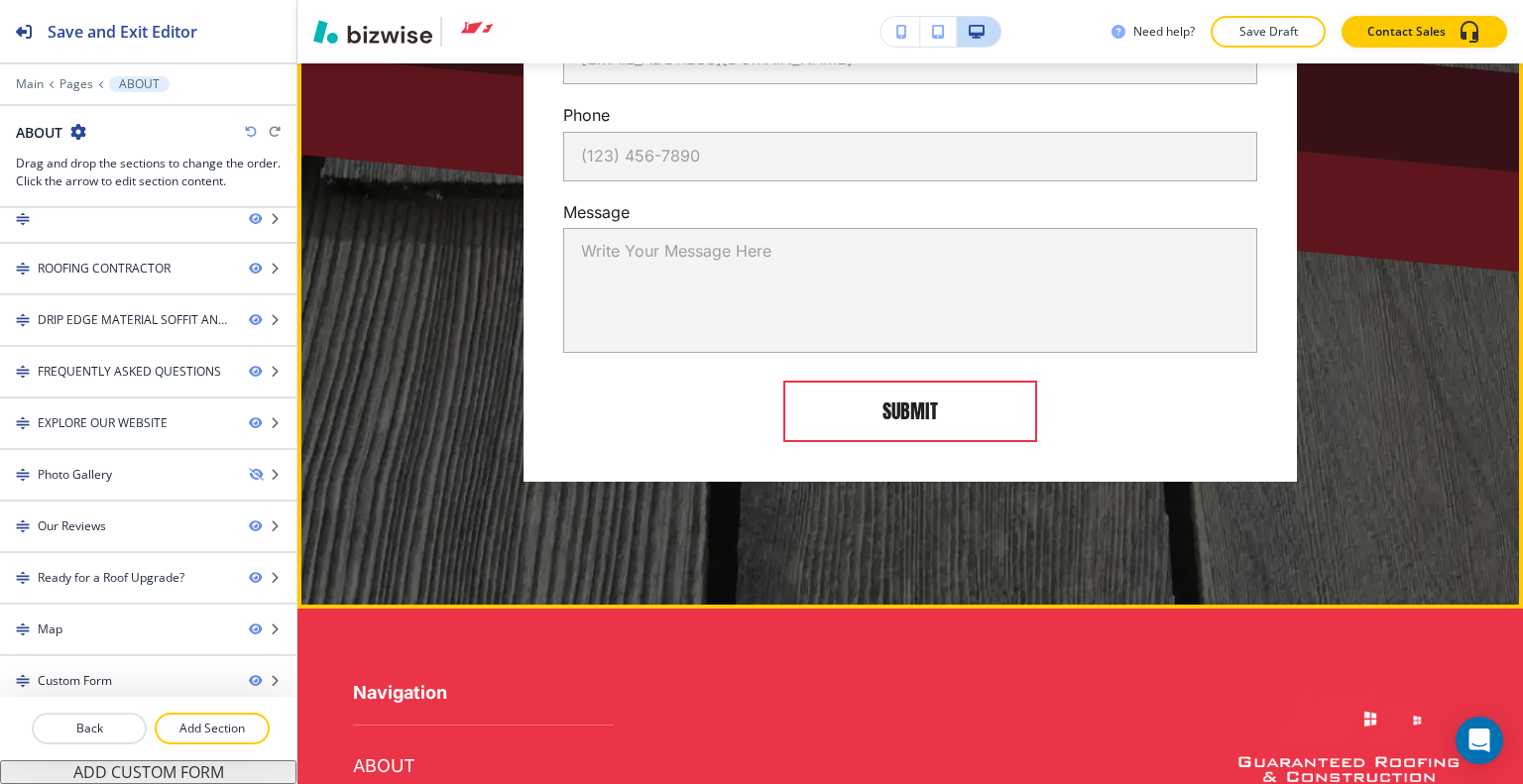 scroll, scrollTop: 15296, scrollLeft: 0, axis: vertical 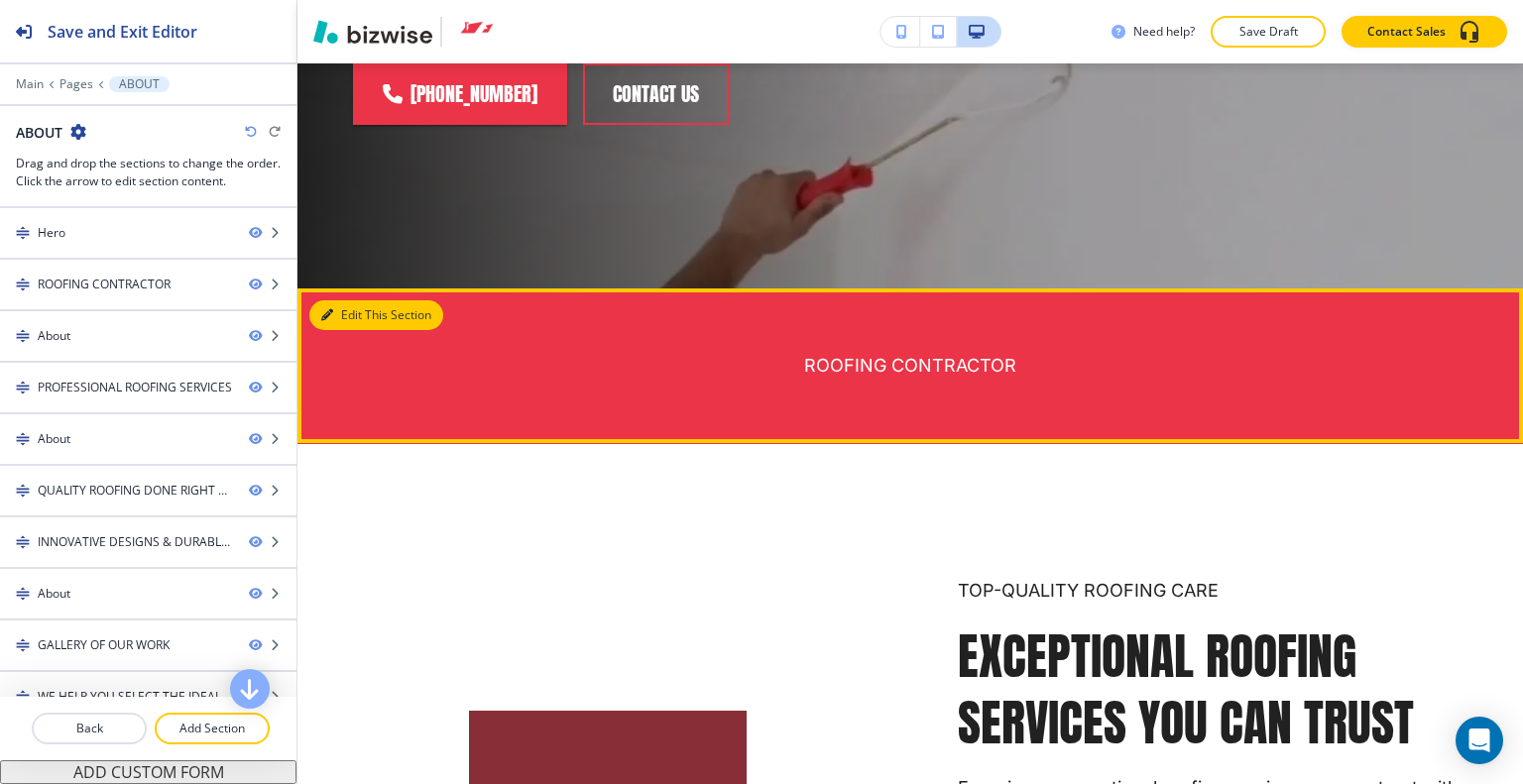 click on "Edit This Section" at bounding box center [376, 315] 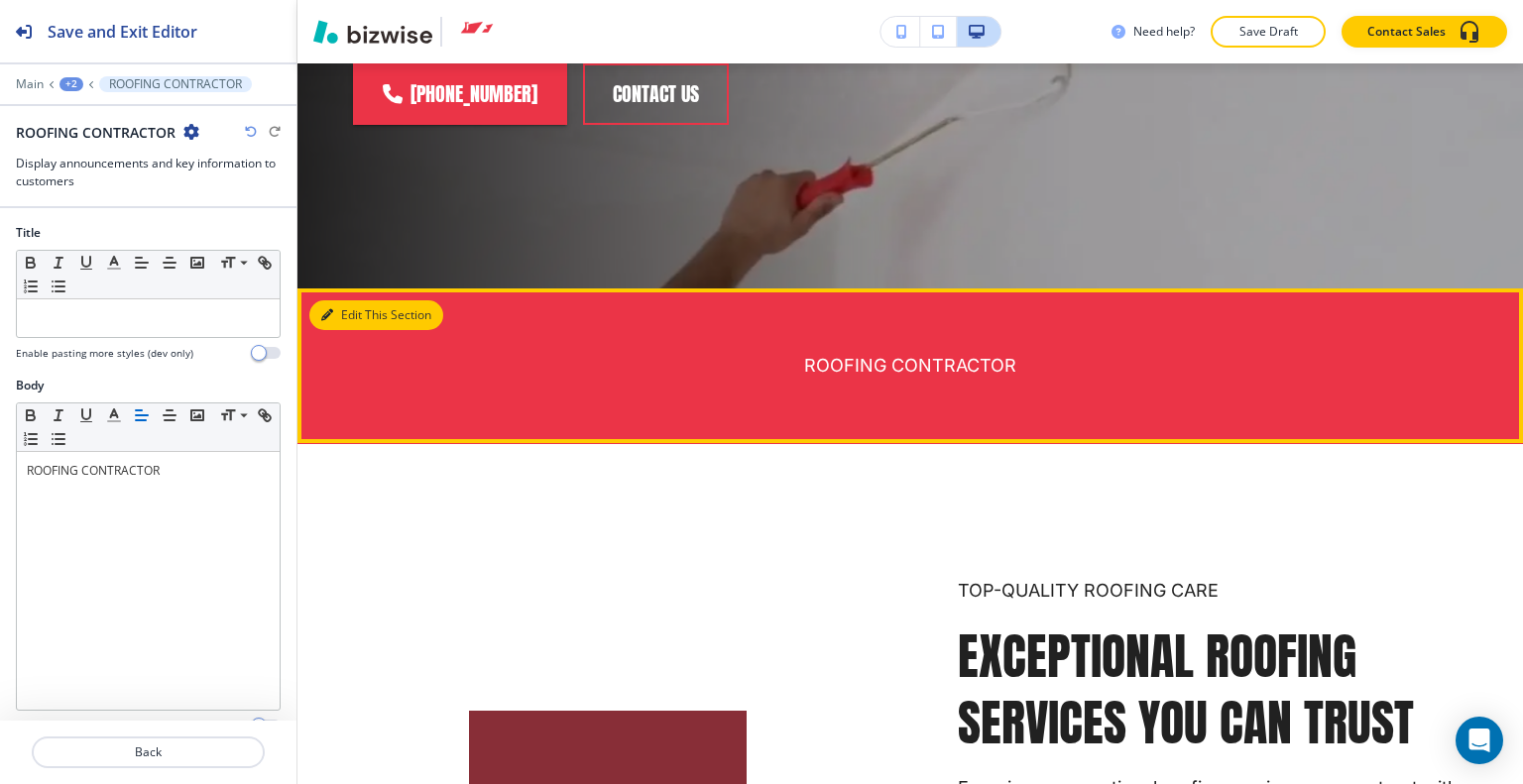 scroll, scrollTop: 813, scrollLeft: 0, axis: vertical 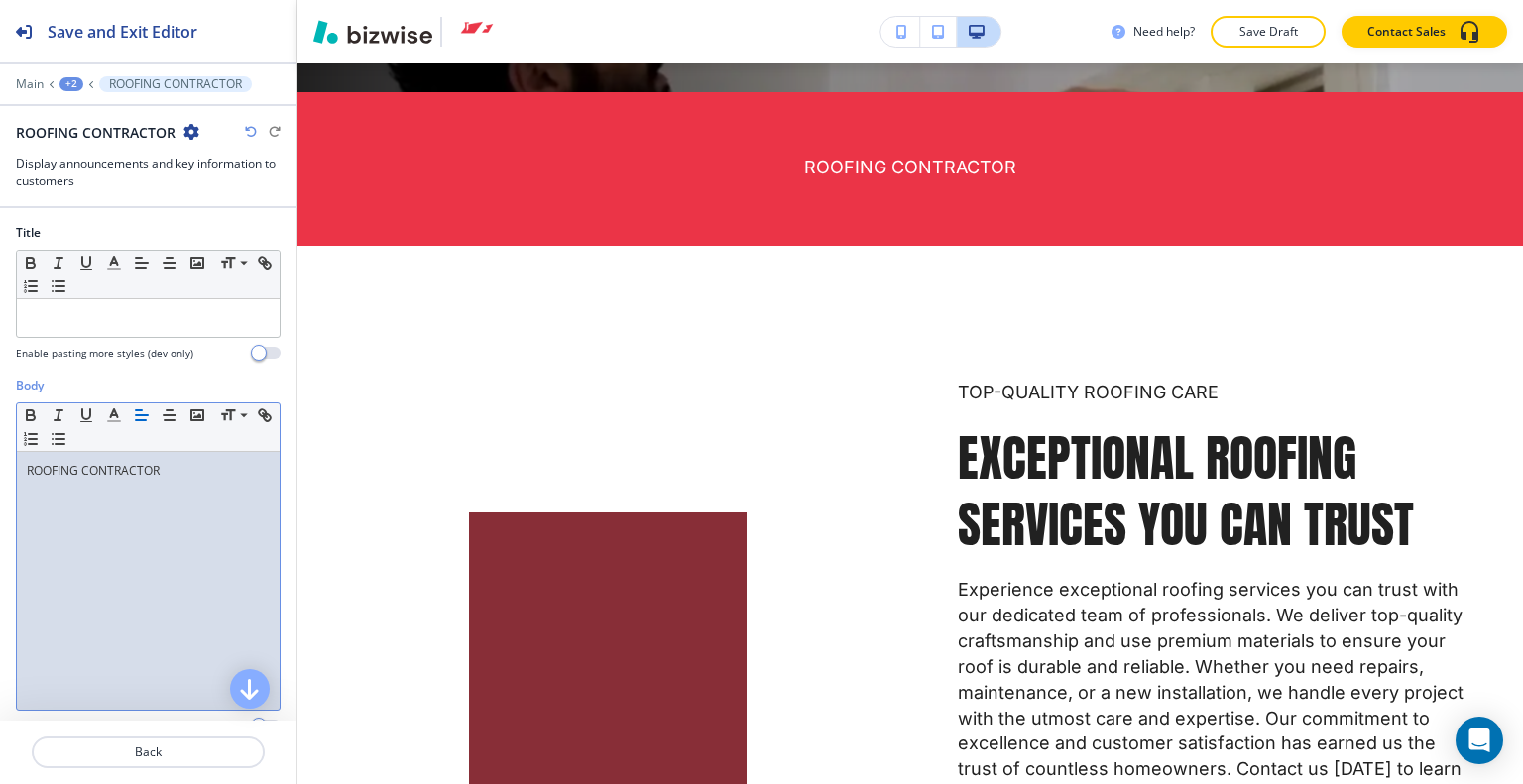 click on "ROOFING CONTRACTOR" at bounding box center (148, 581) 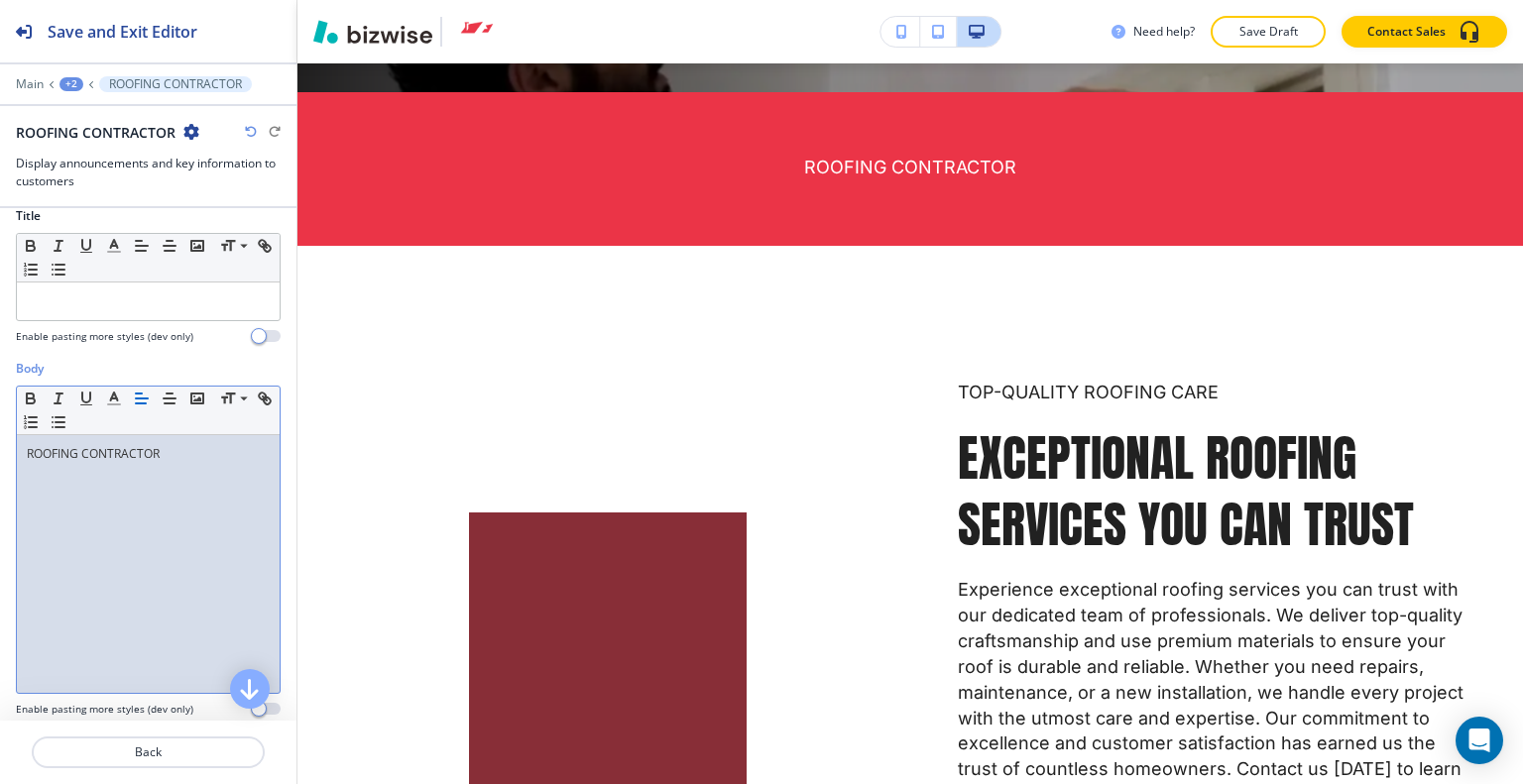 scroll, scrollTop: 0, scrollLeft: 0, axis: both 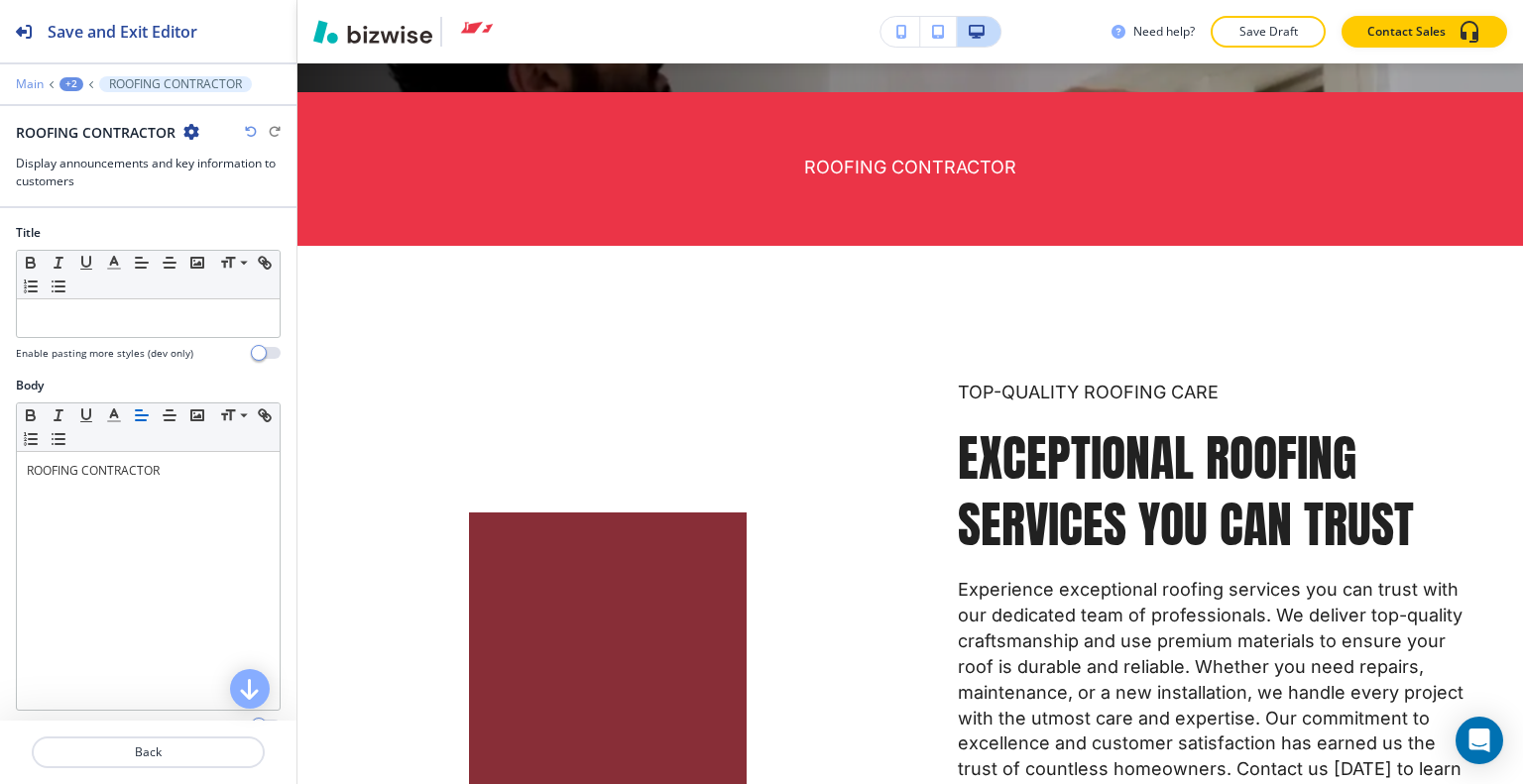 click on "Main" at bounding box center (30, 84) 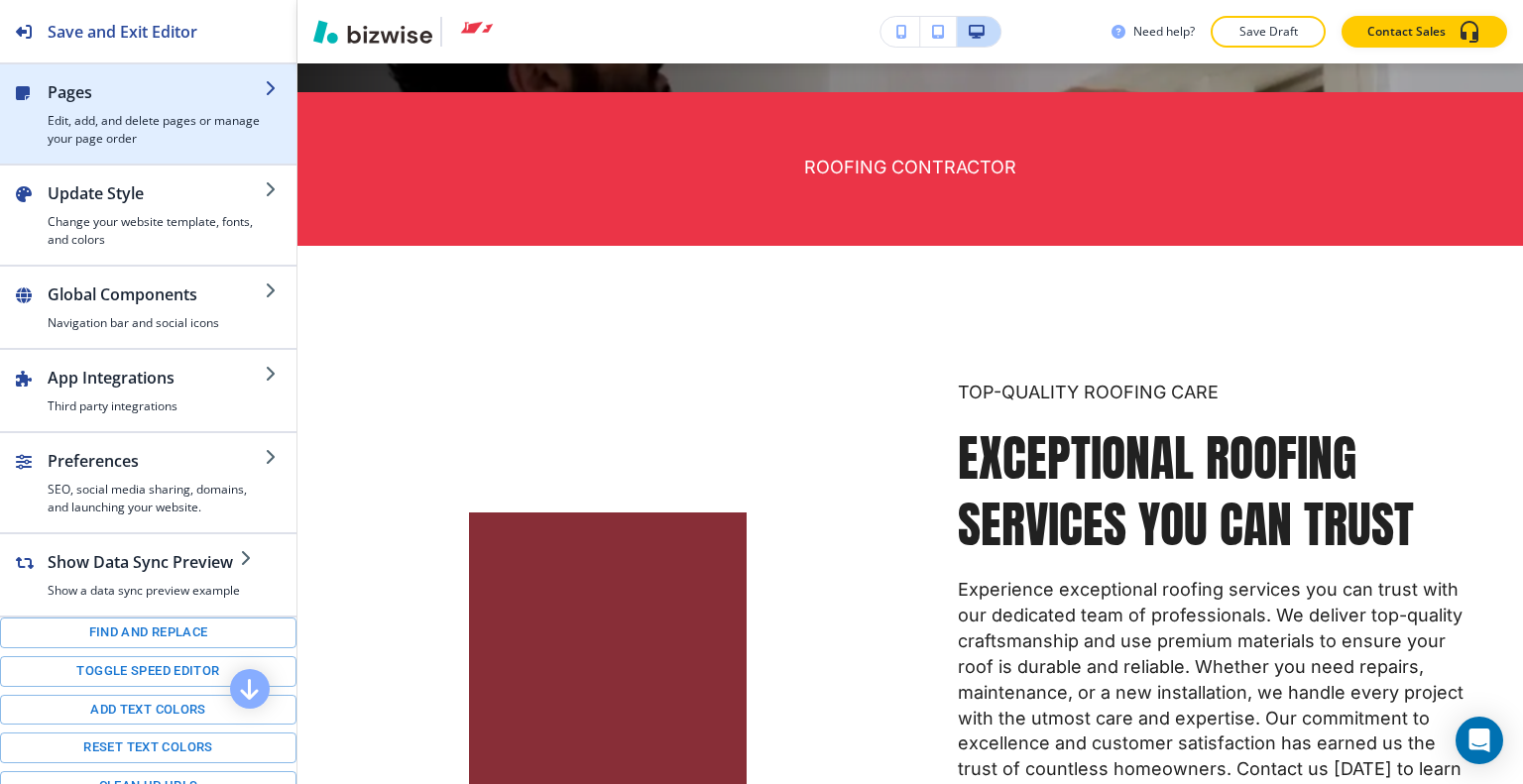click on "Edit, add, and delete pages or manage your page order" at bounding box center (156, 130) 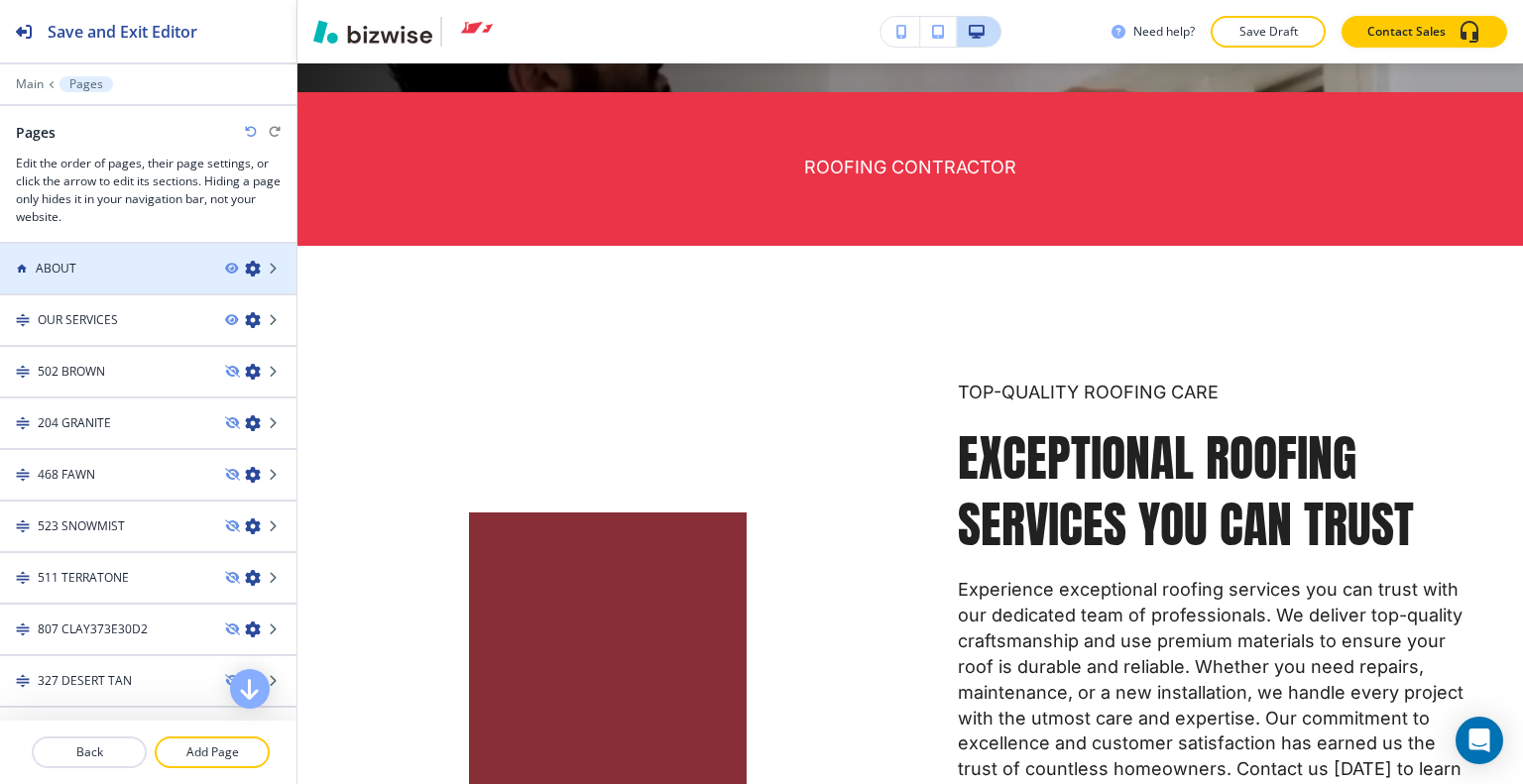 click at bounding box center (148, 252) 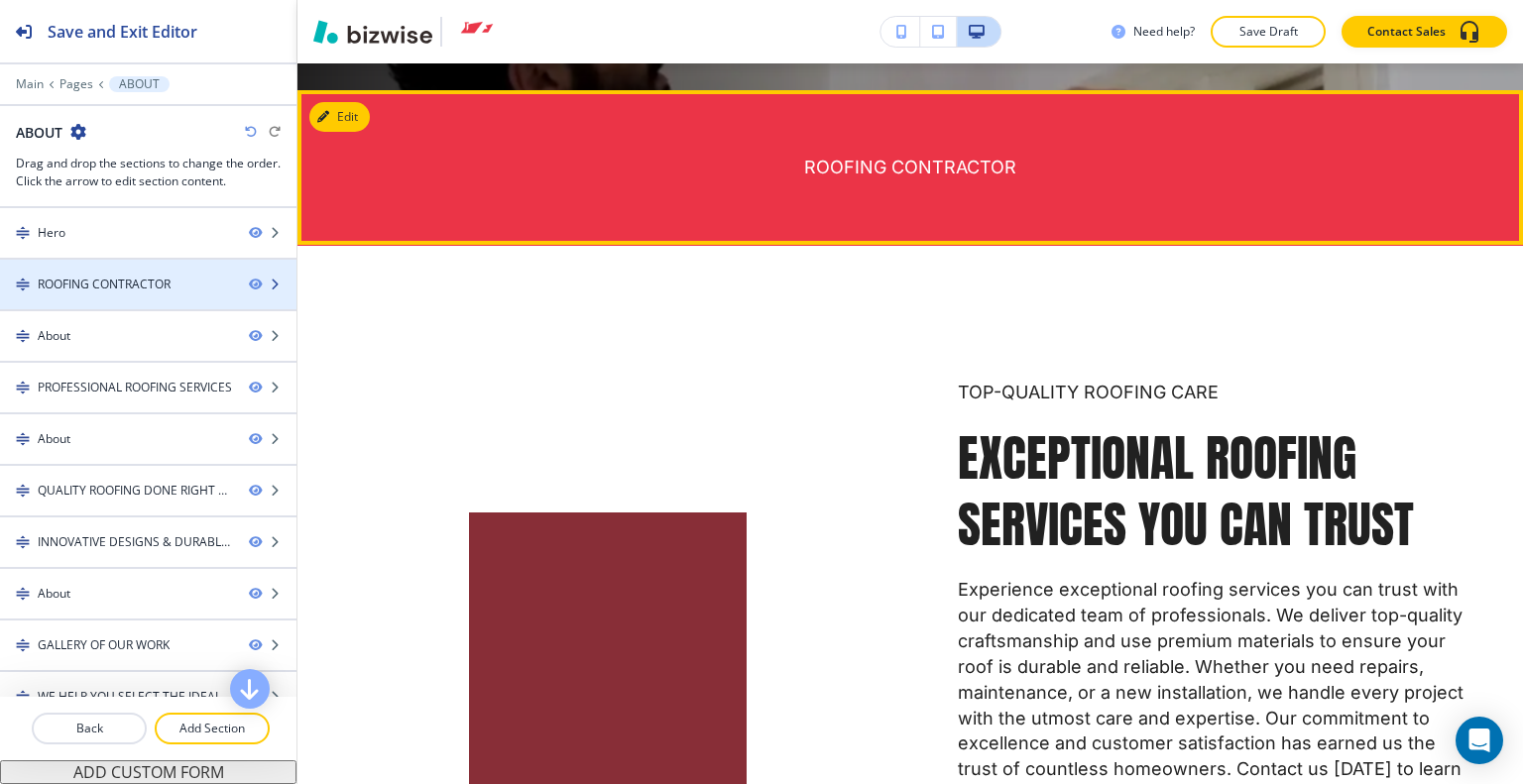 type 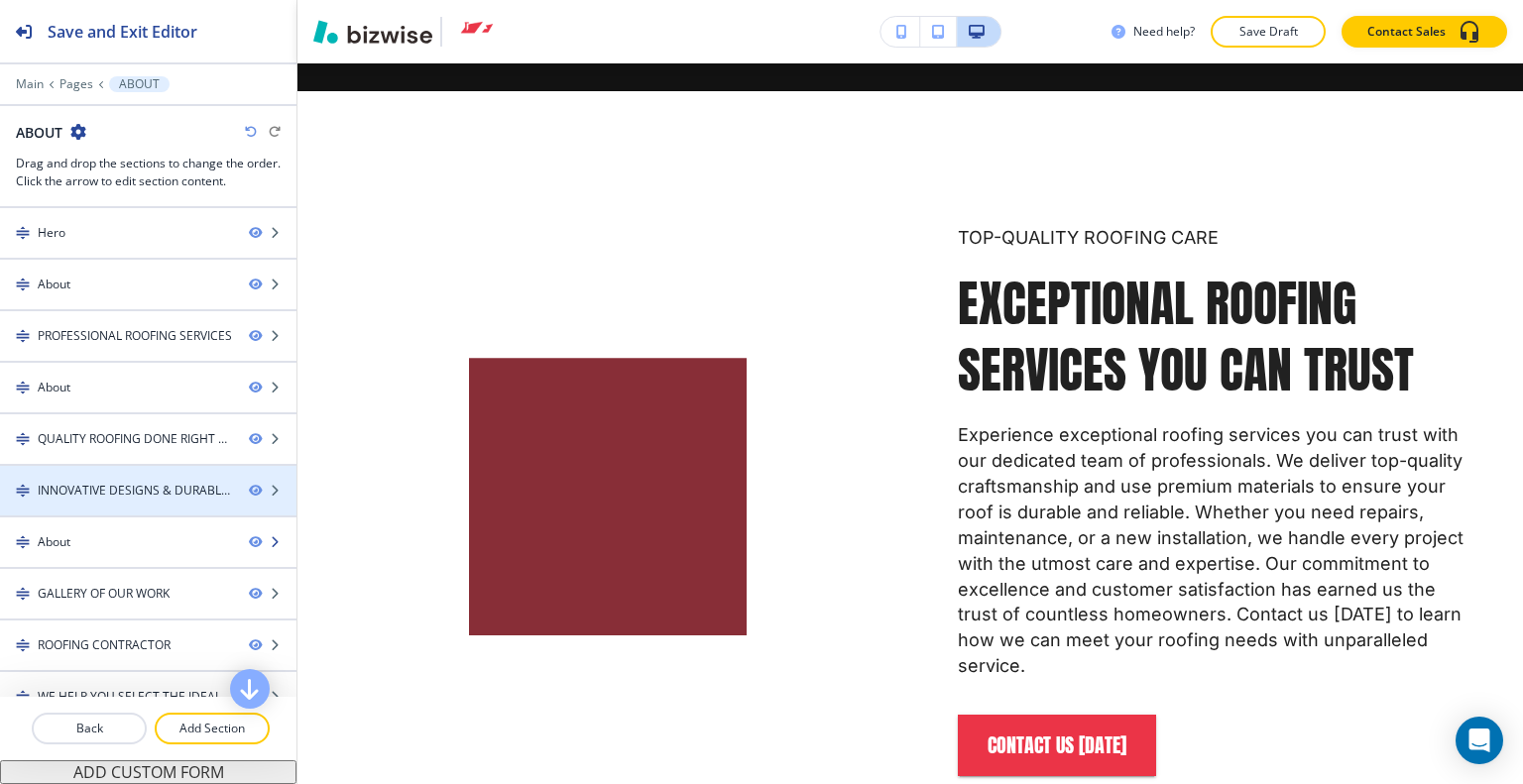 scroll, scrollTop: 10764, scrollLeft: 0, axis: vertical 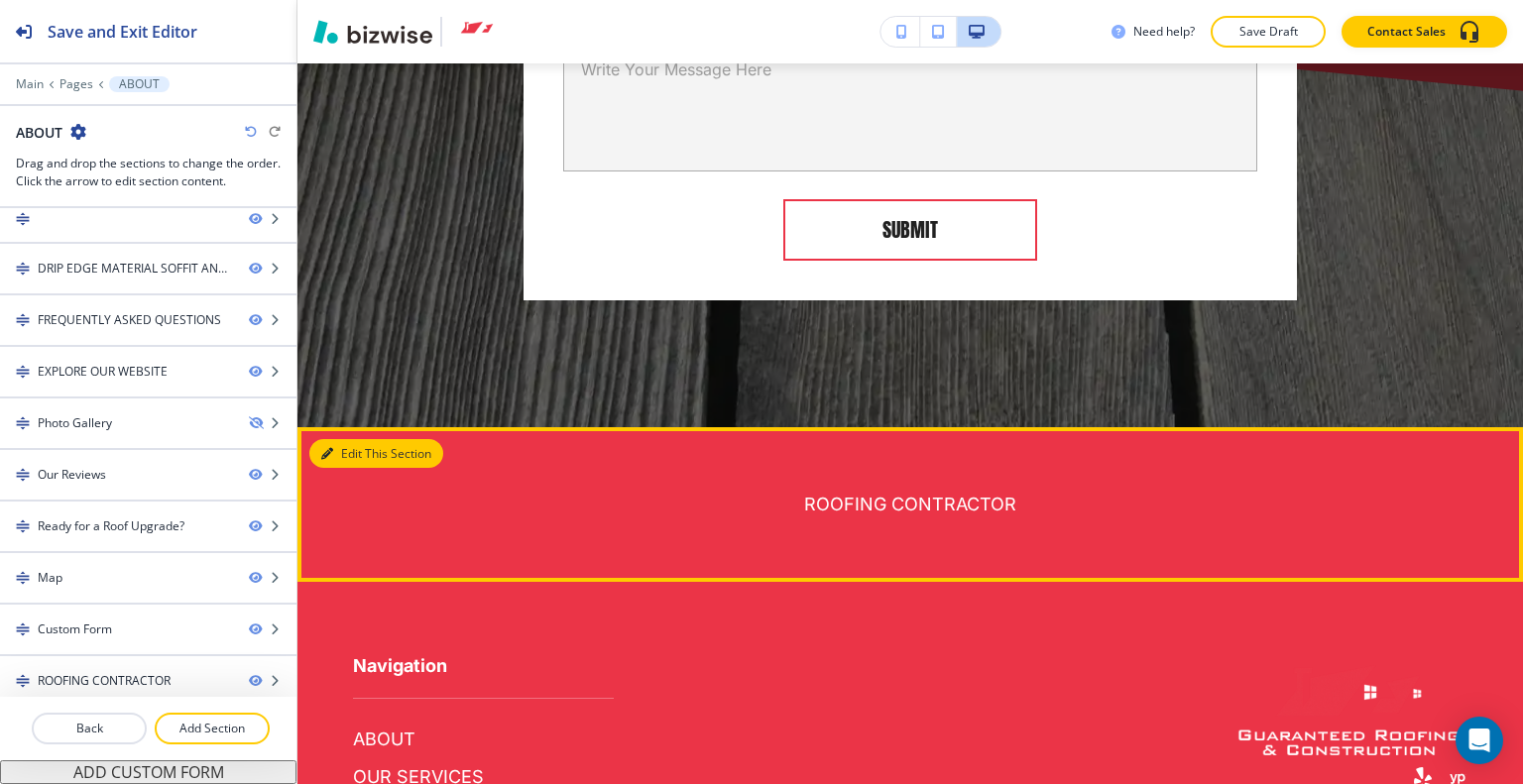 click on "Edit This Section" at bounding box center [376, 454] 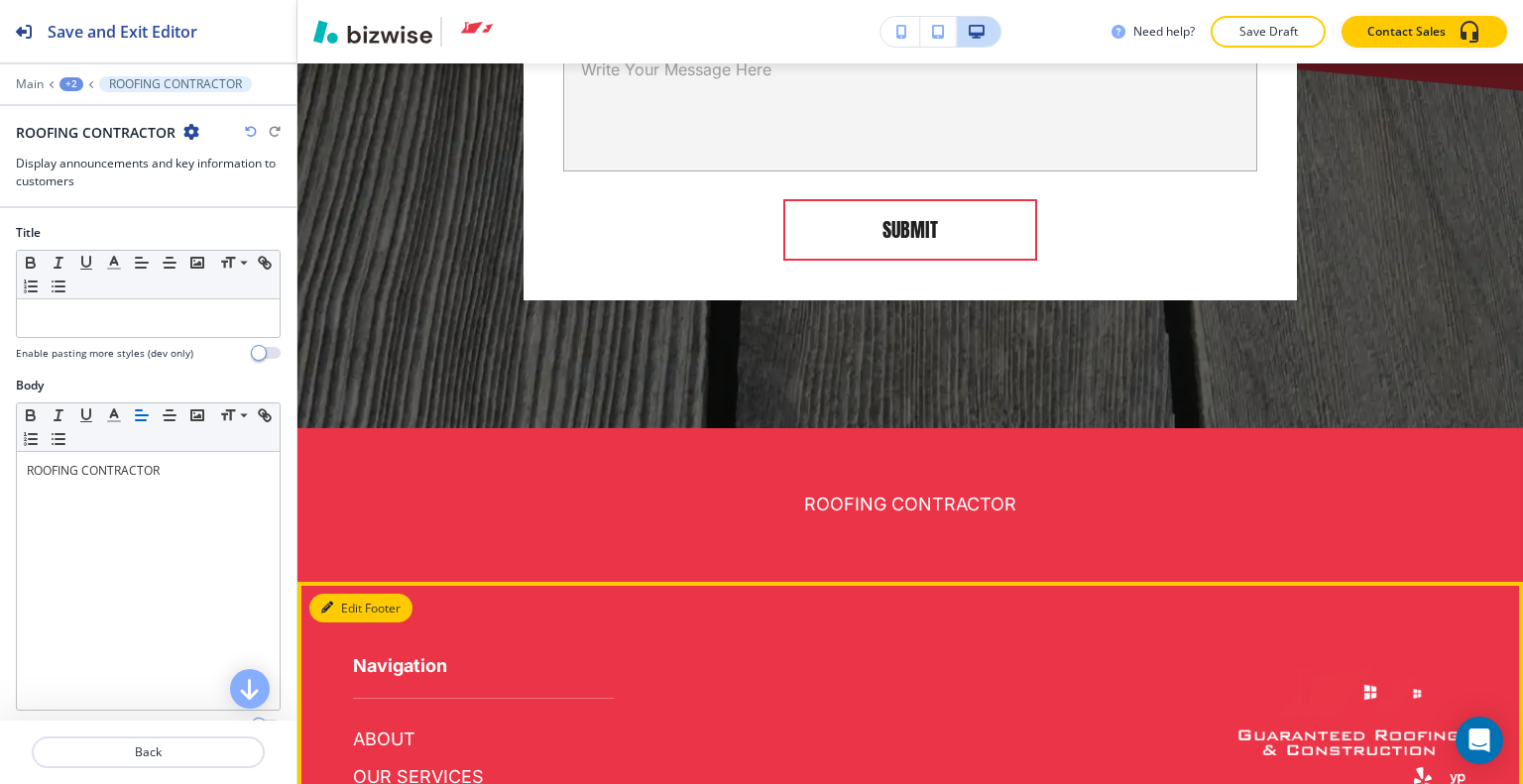click on "Edit Footer" at bounding box center [361, 609] 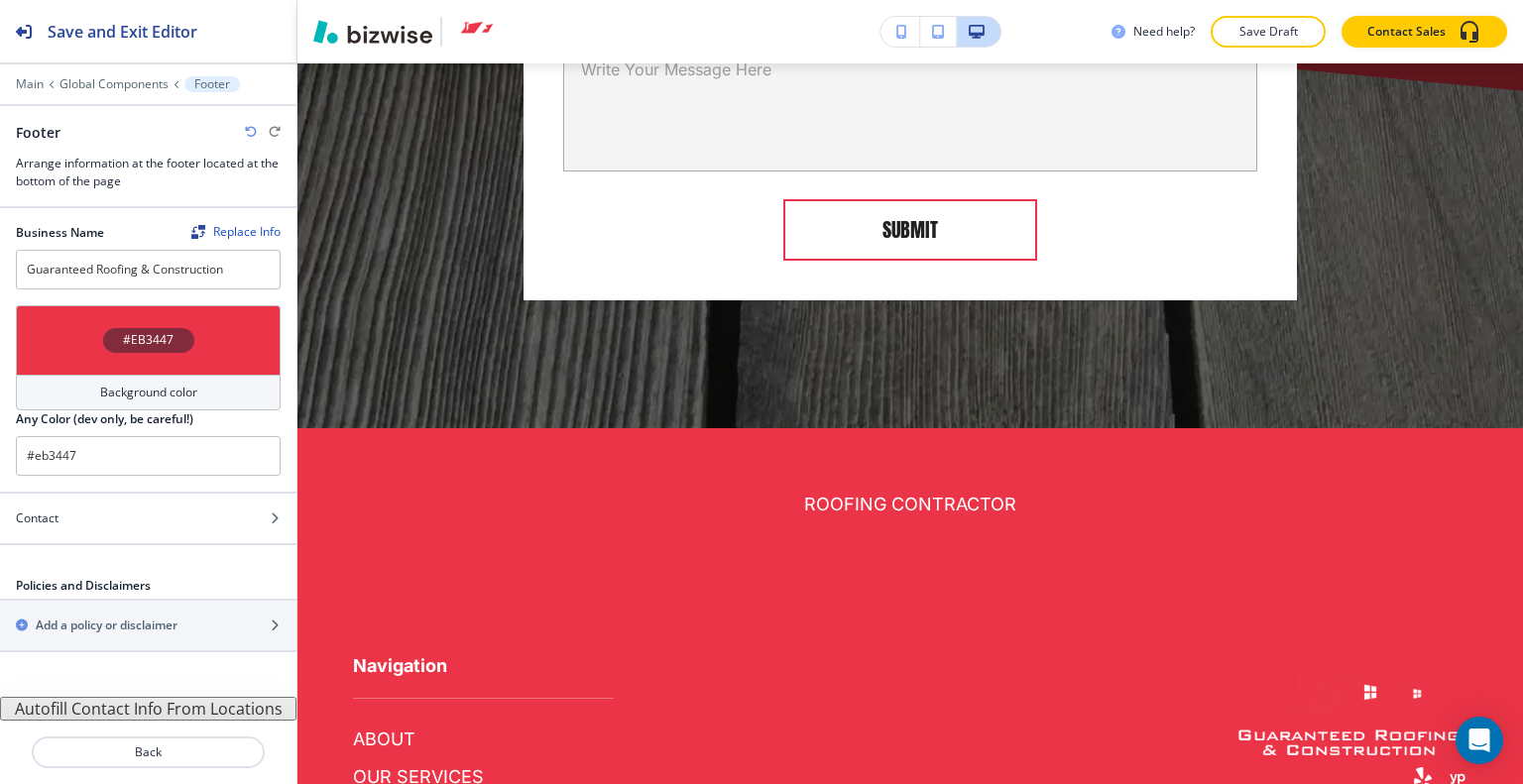 click on "#EB3447" at bounding box center [148, 340] 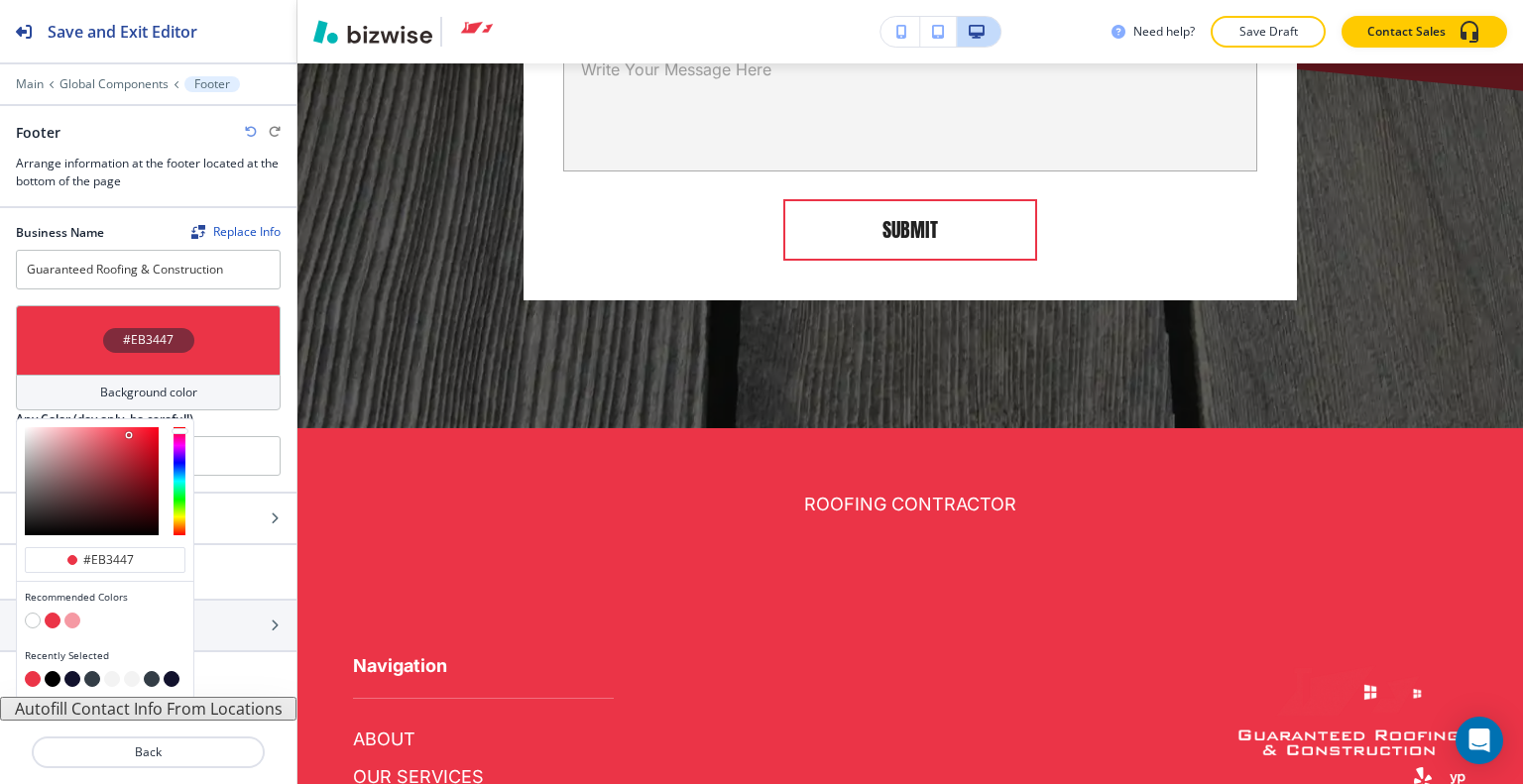 click at bounding box center (53, 679) 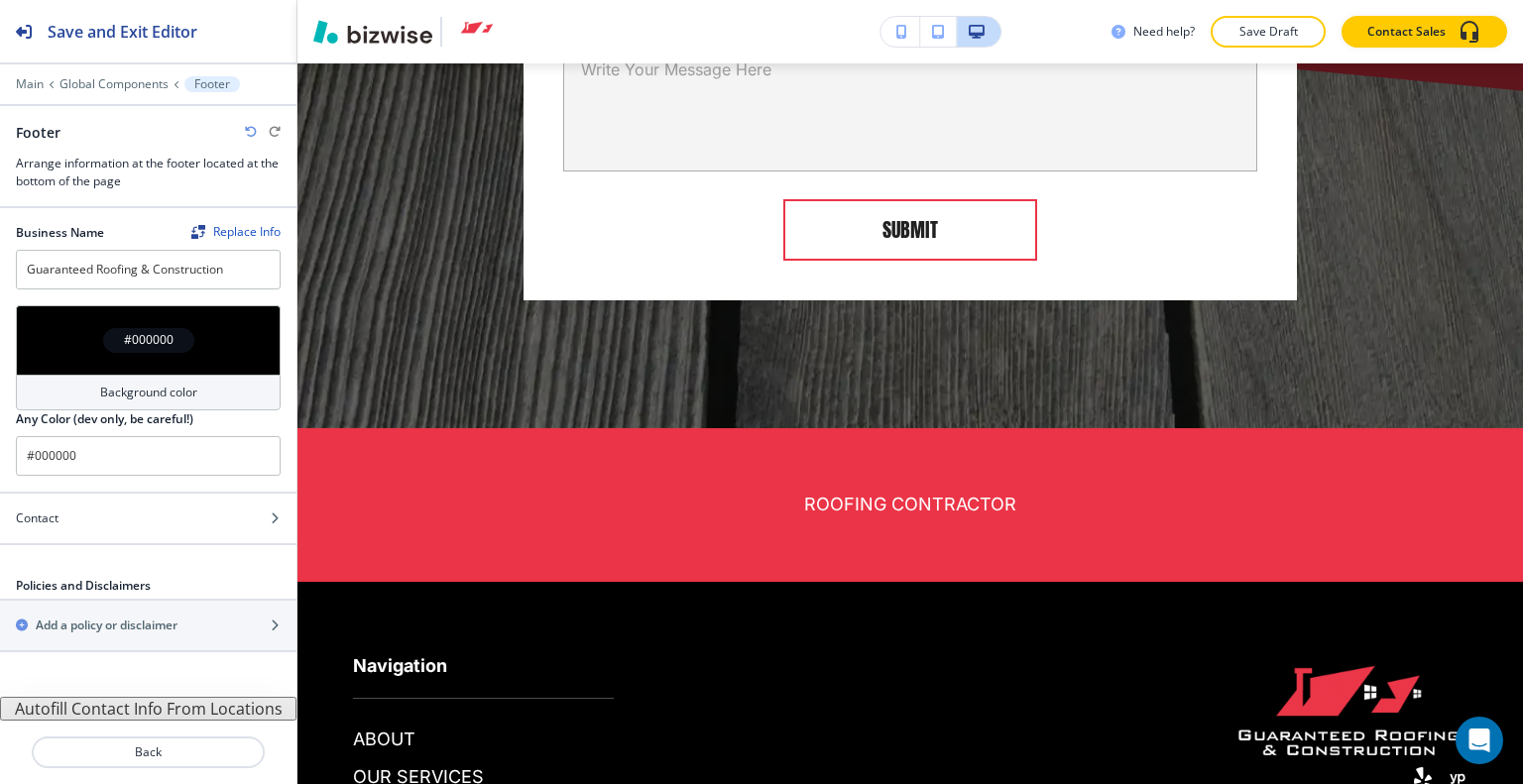 click on "#000000" at bounding box center (148, 340) 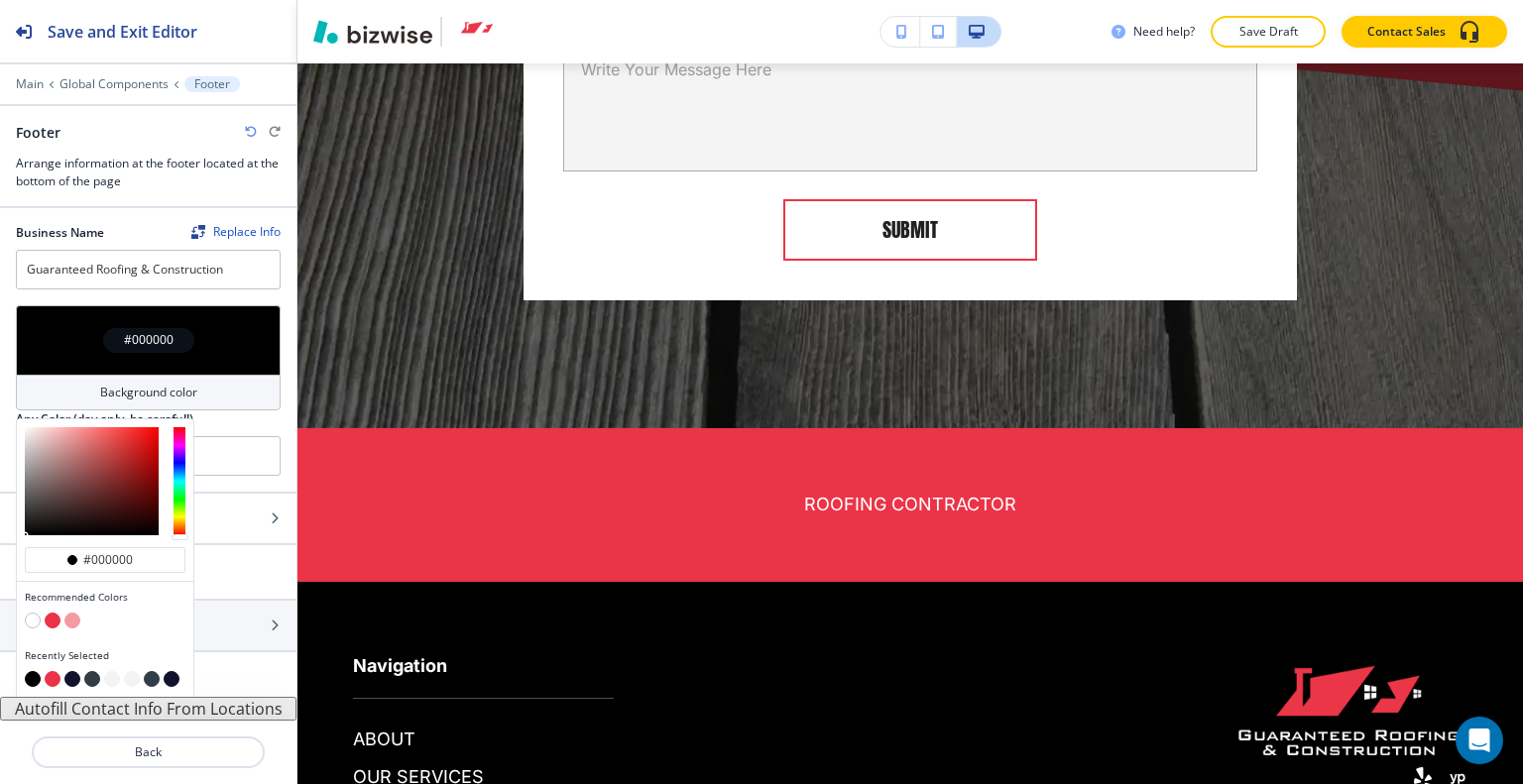 click at bounding box center (72, 679) 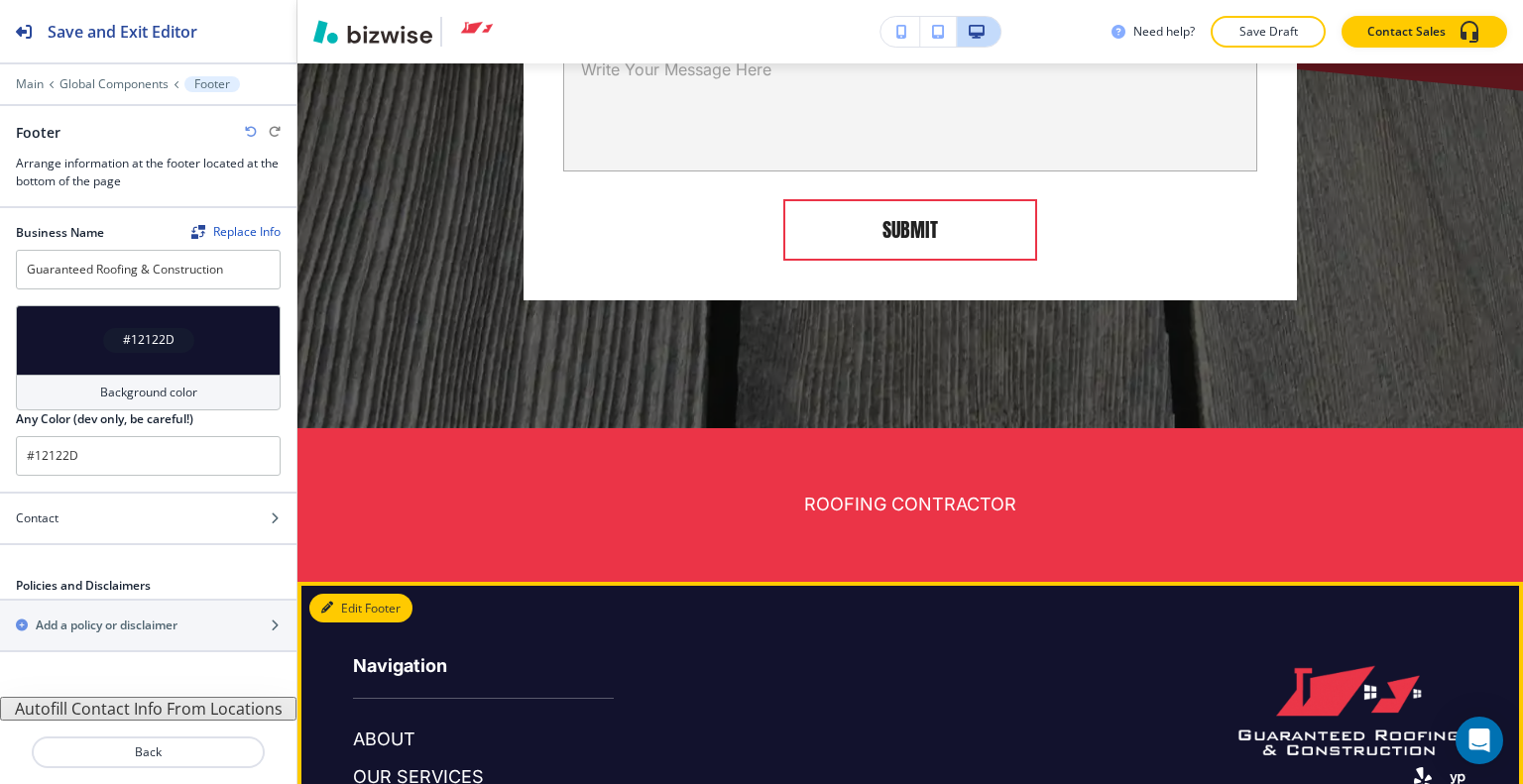 click on "Edit Footer" at bounding box center (361, 609) 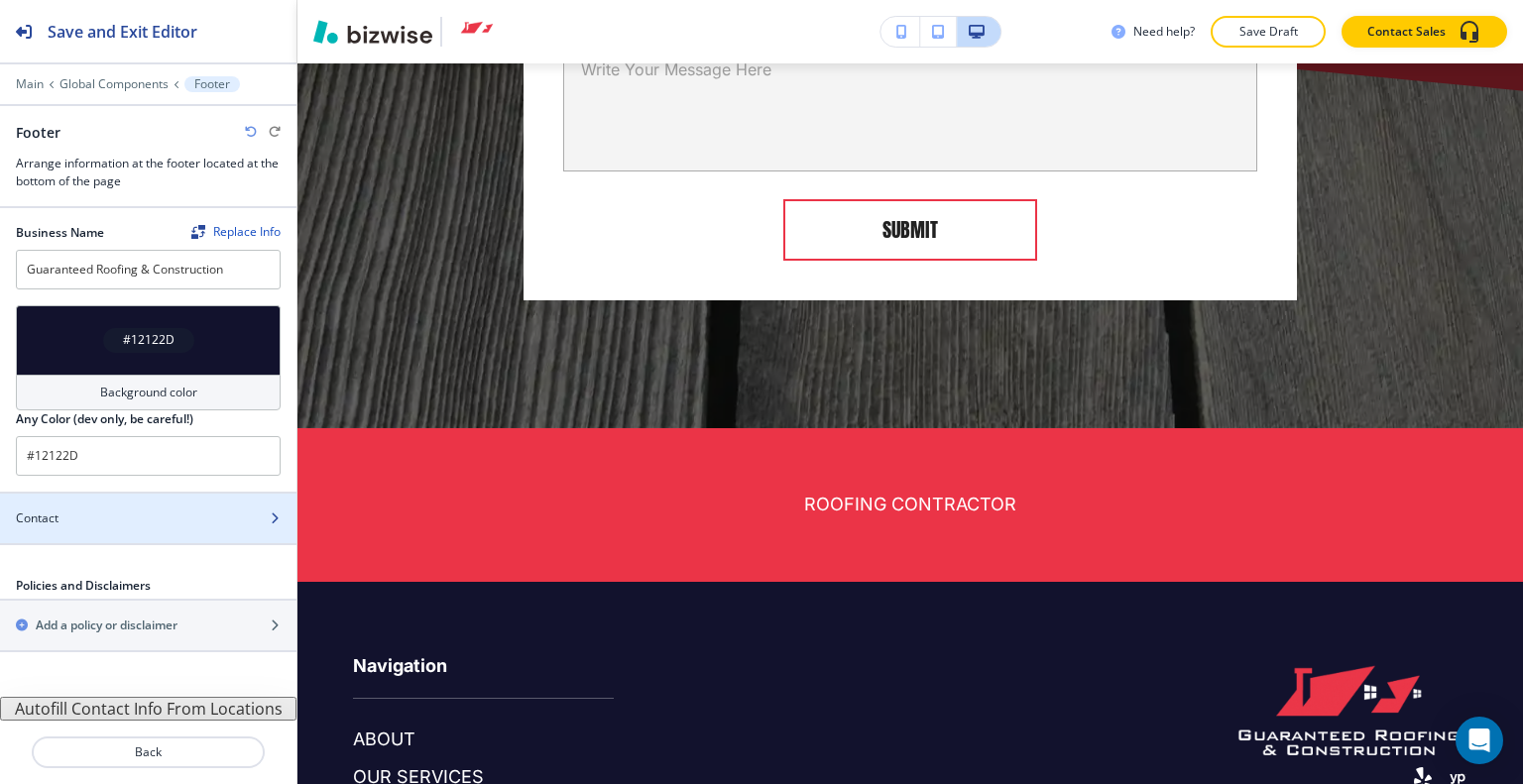 click on "Contact" at bounding box center (126, 518) 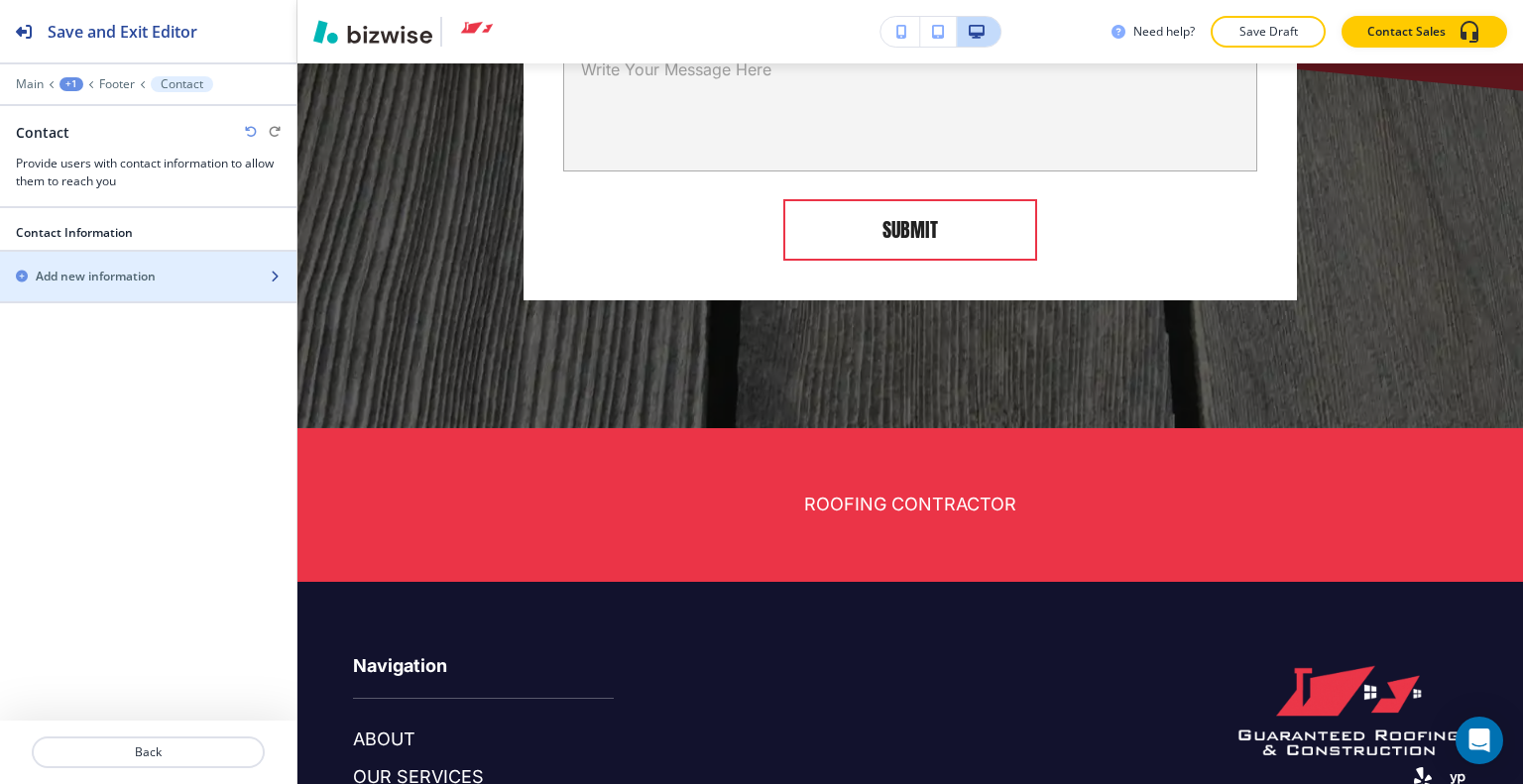 click on "Add new information" at bounding box center (95, 277) 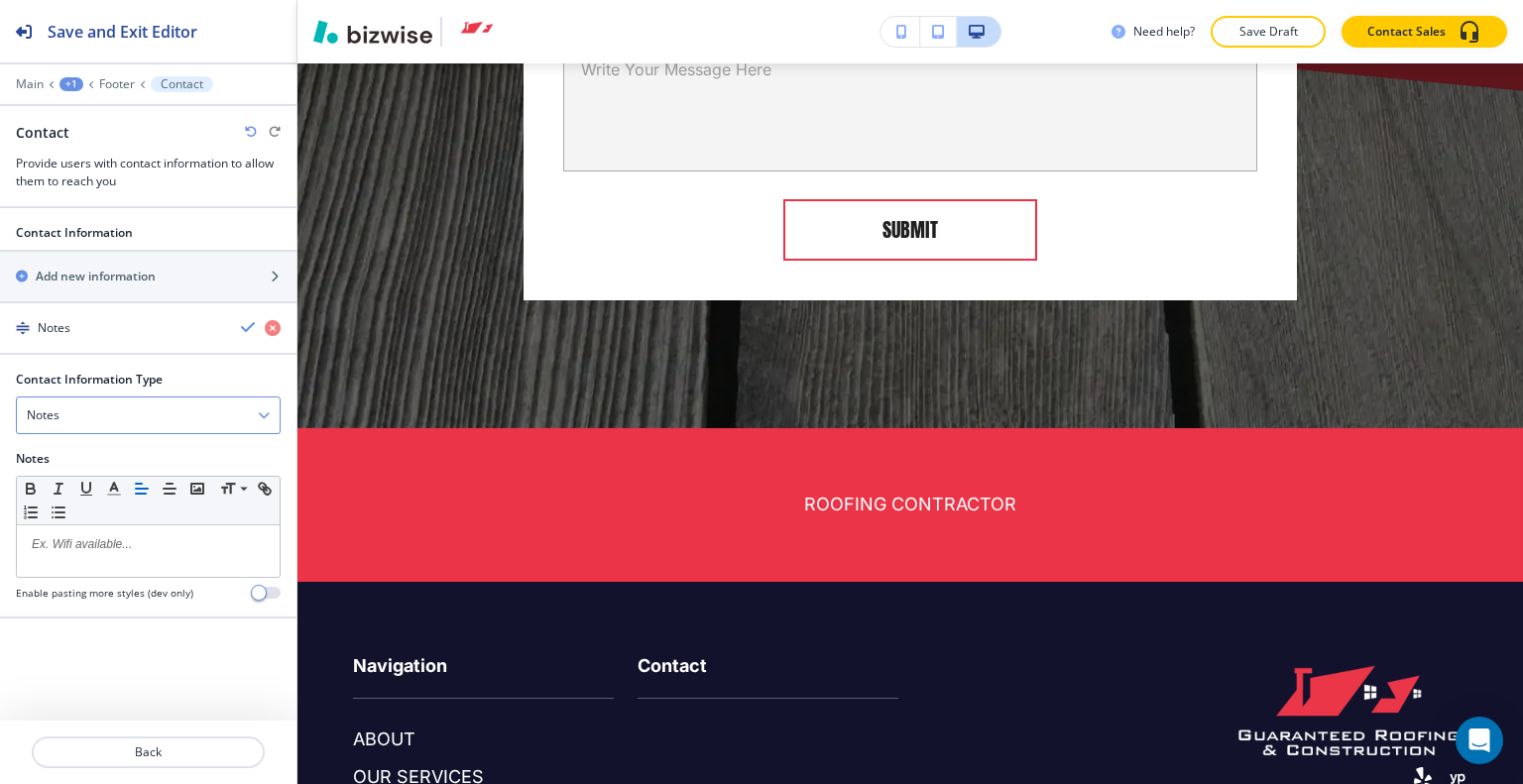 click on "Notes" at bounding box center [148, 415] 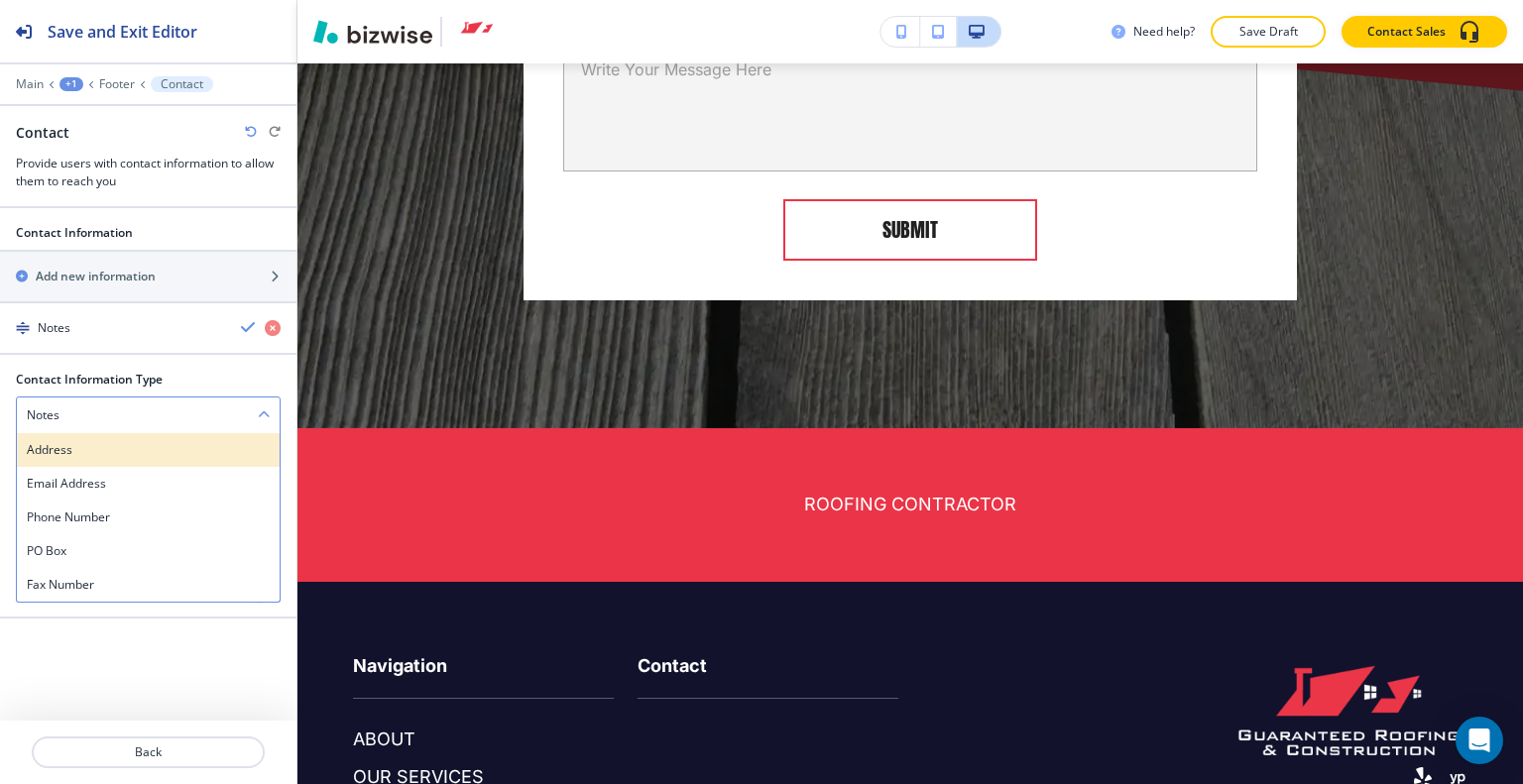 click on "Address" at bounding box center [148, 450] 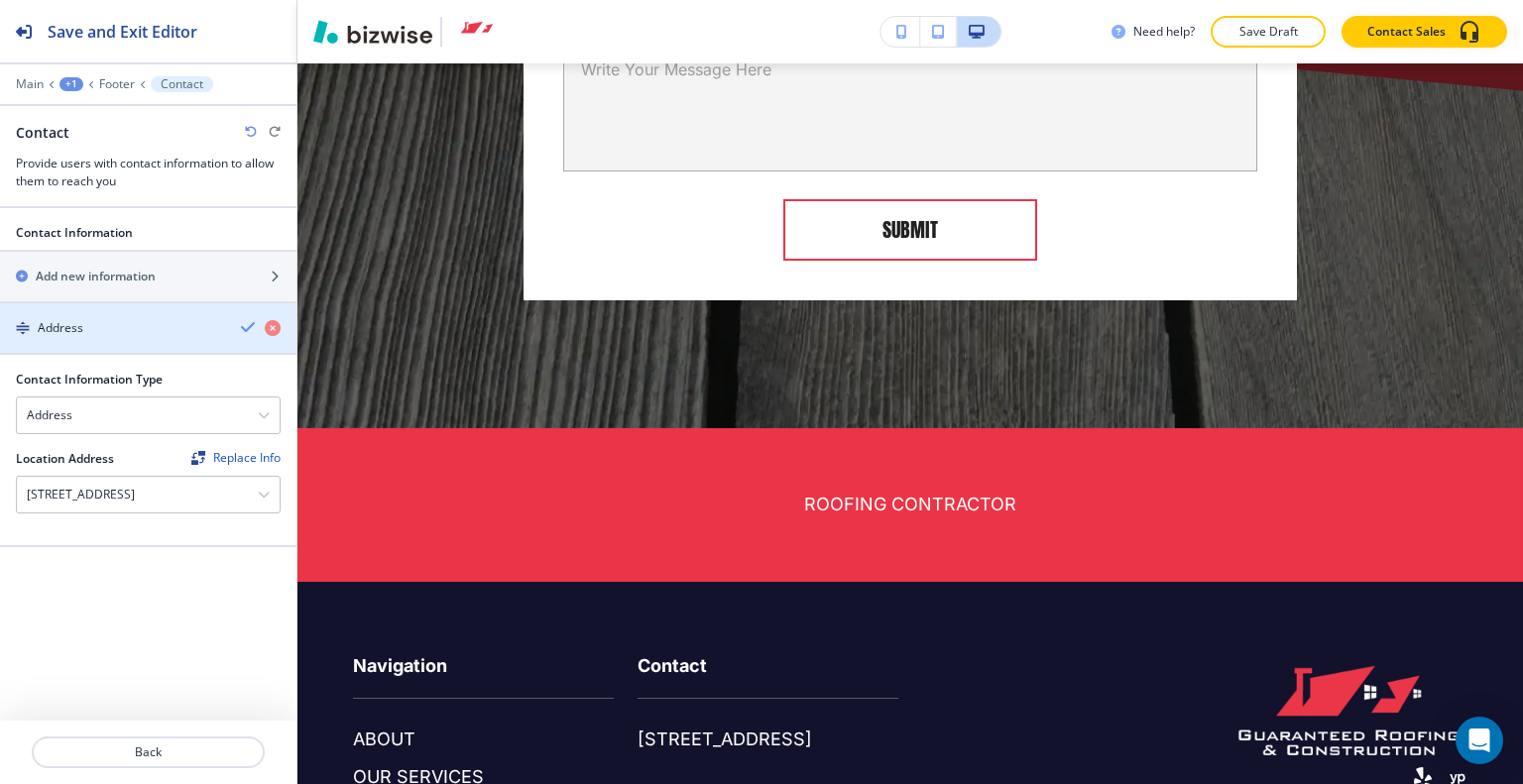 click at bounding box center [249, 327] 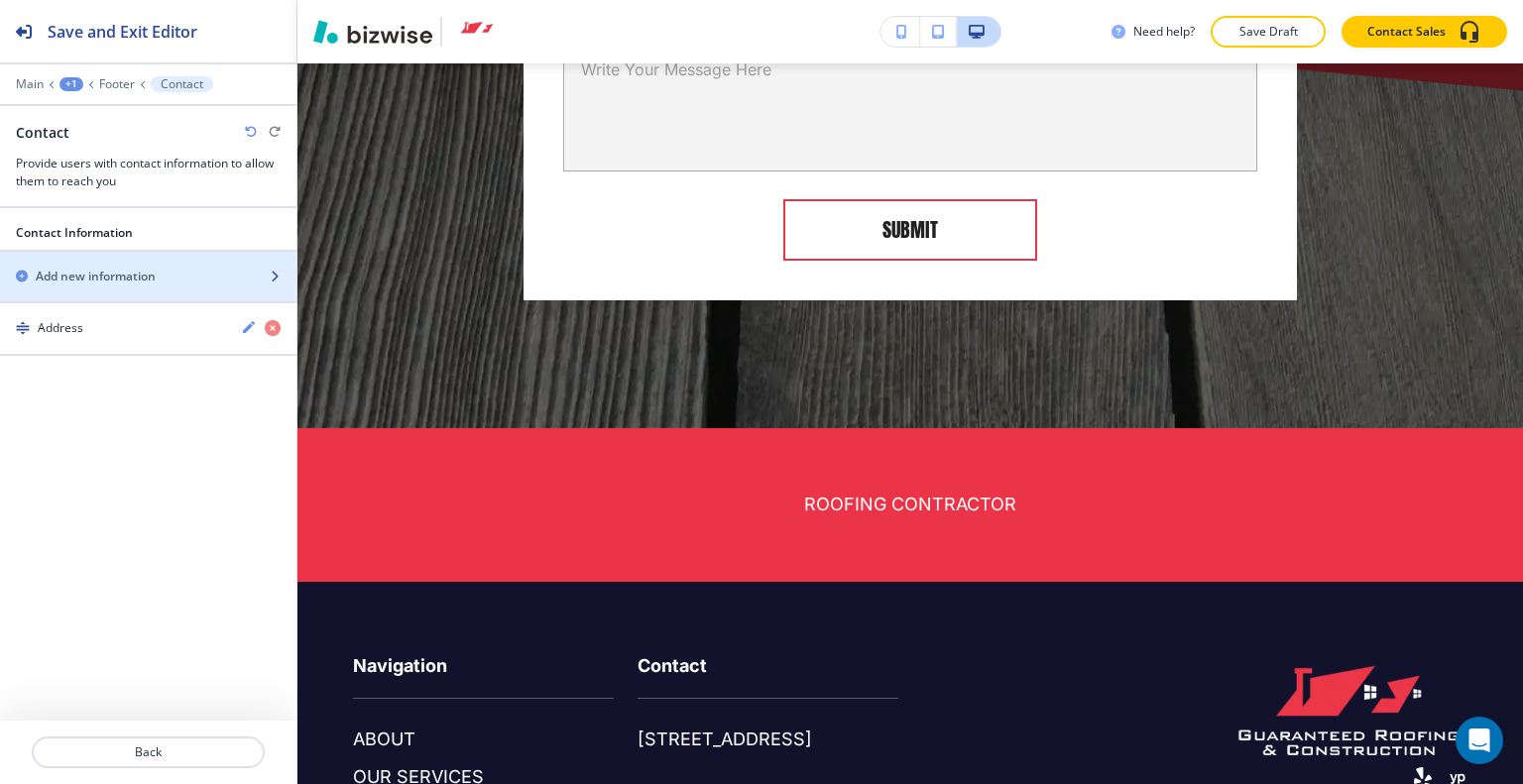 click on "Add new information" at bounding box center (126, 277) 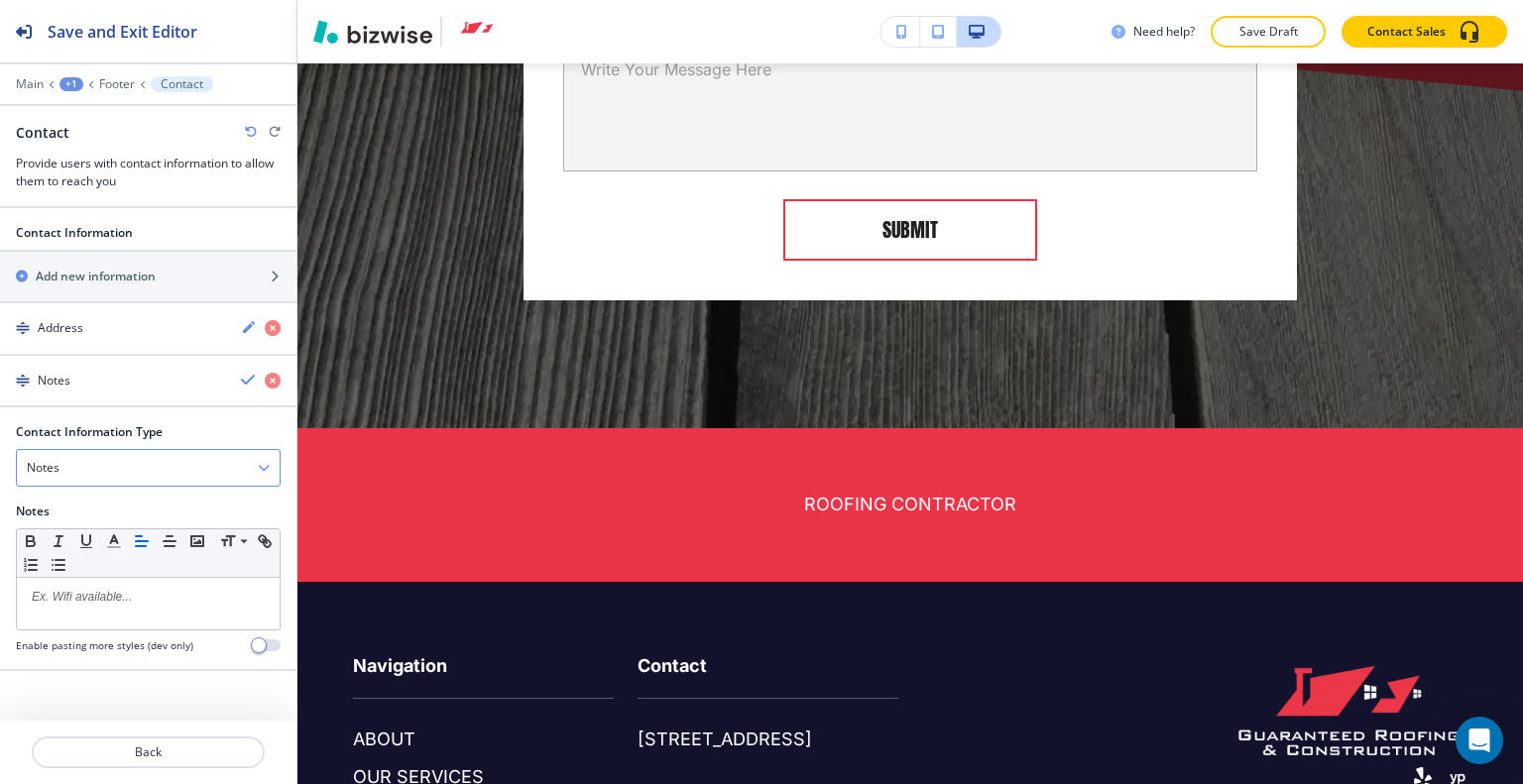 click on "Notes" at bounding box center [148, 468] 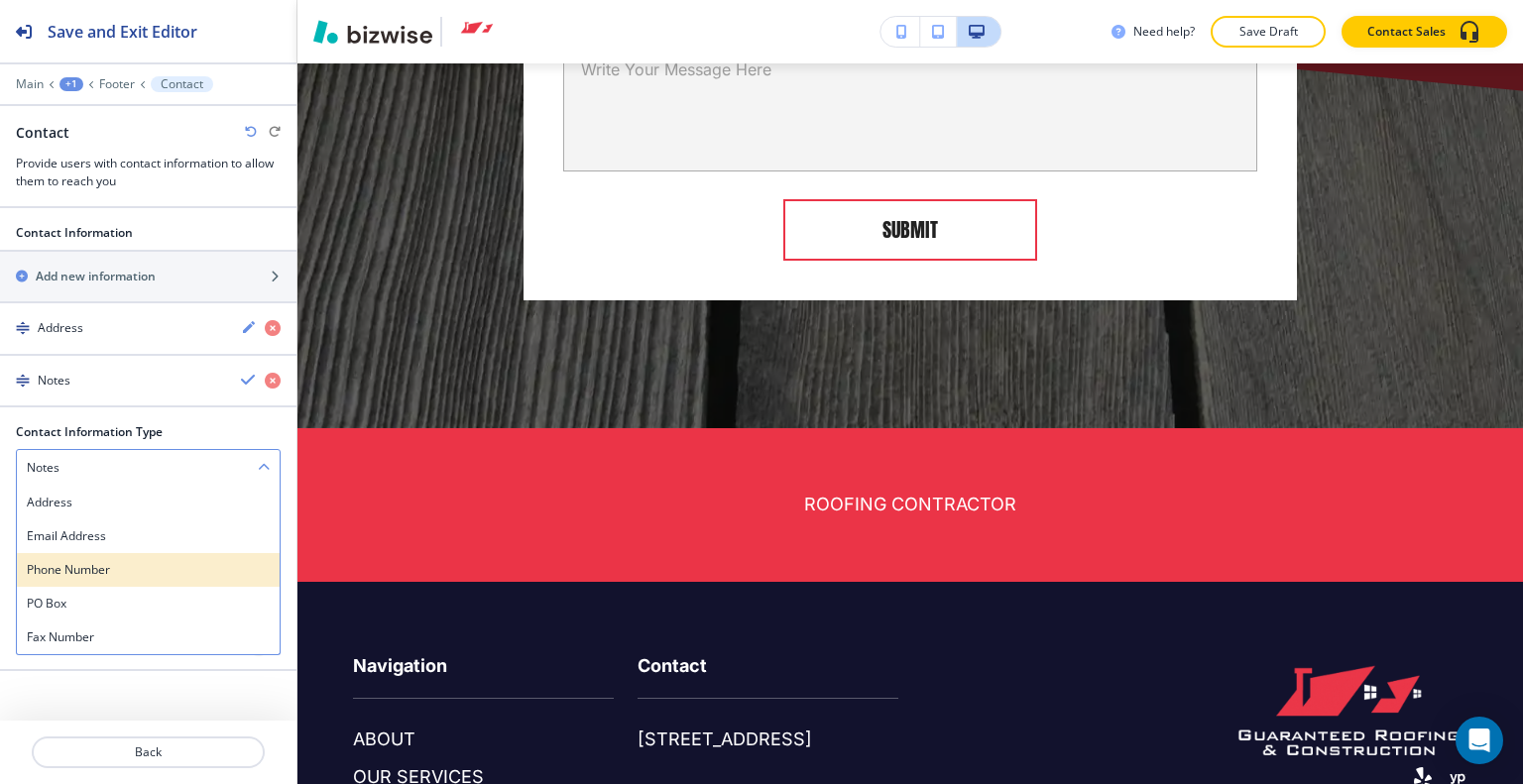 click on "Phone Number" at bounding box center [148, 570] 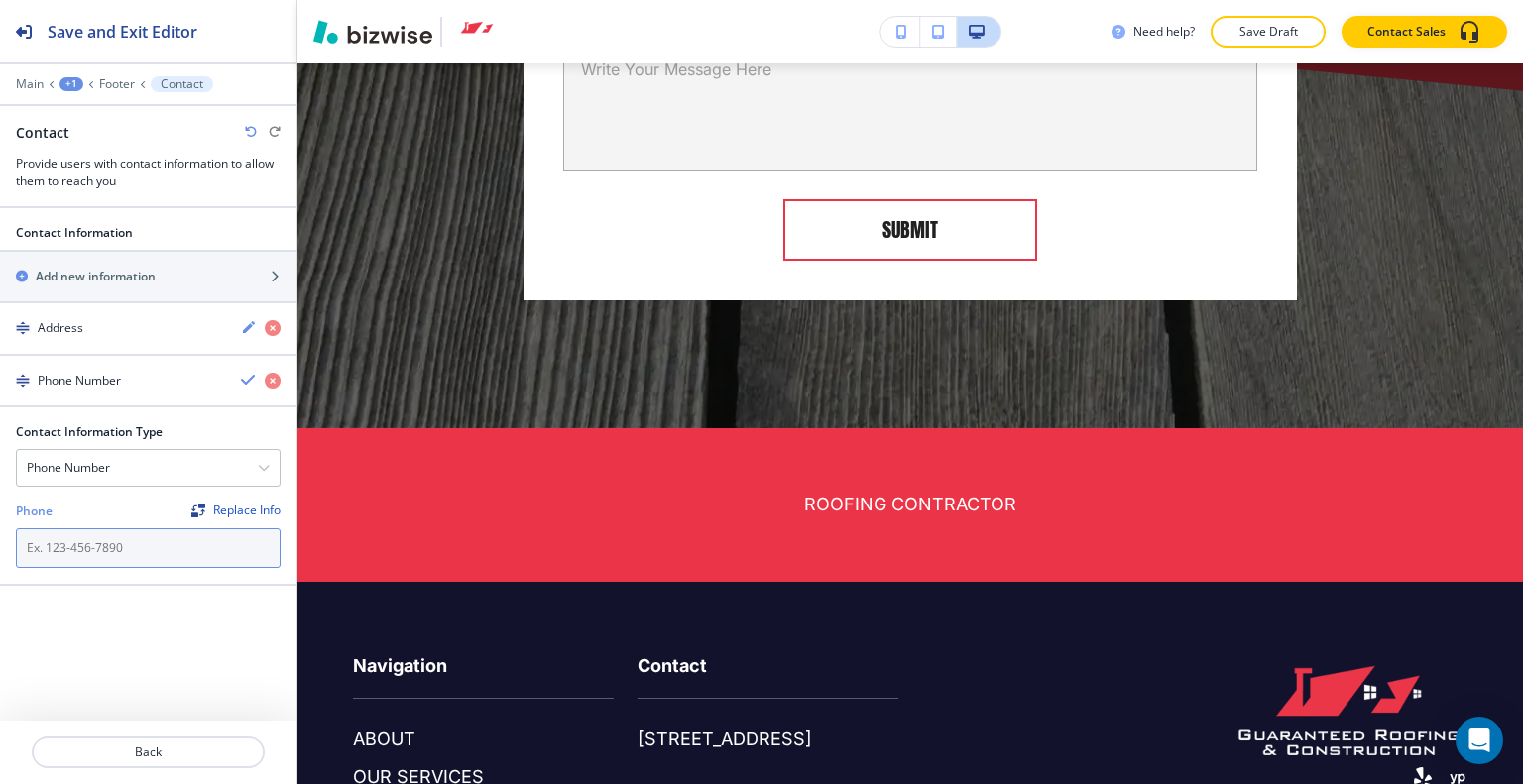 paste on "[PHONE_NUMBER]" 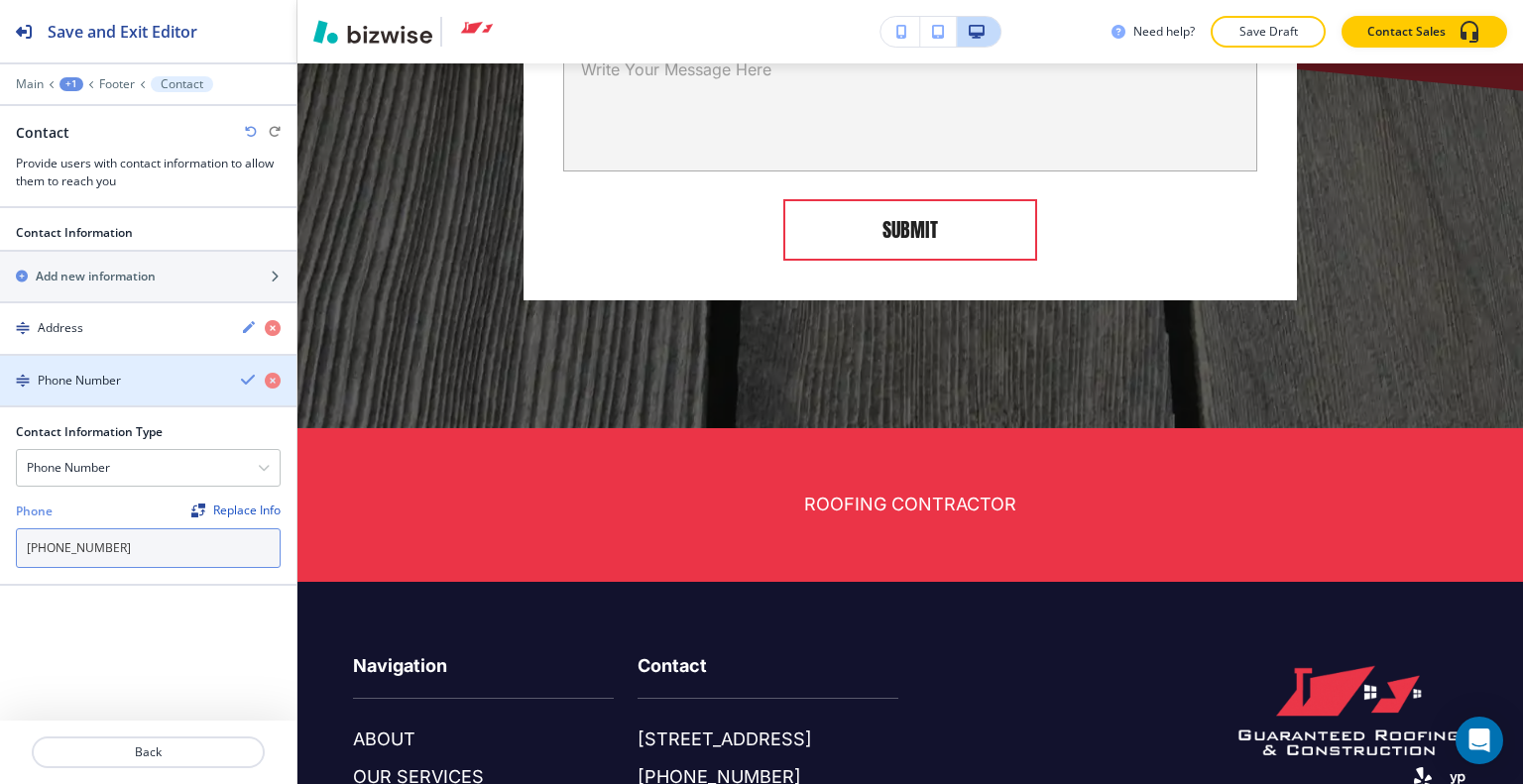 type on "[PHONE_NUMBER]" 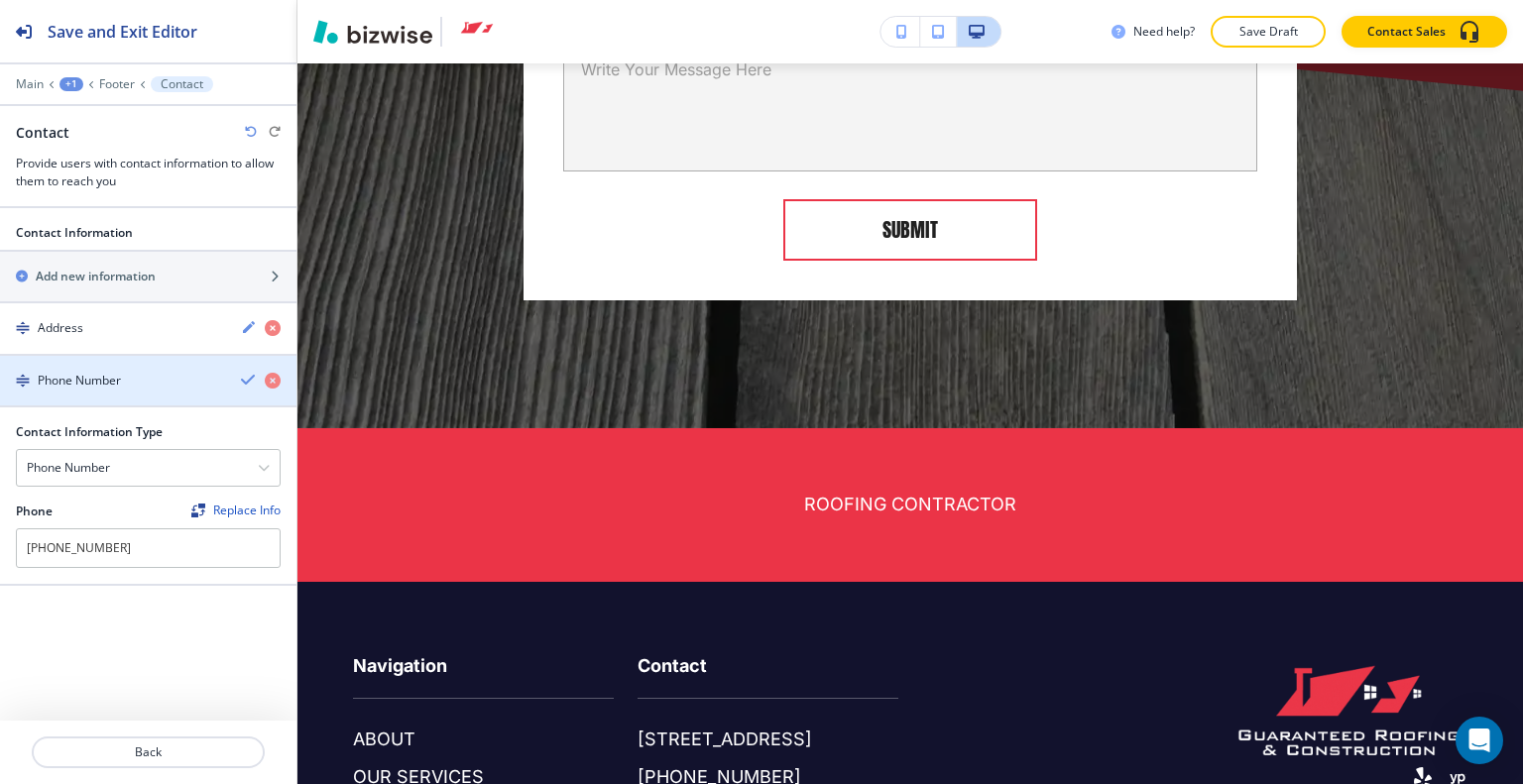 click at bounding box center [148, 364] 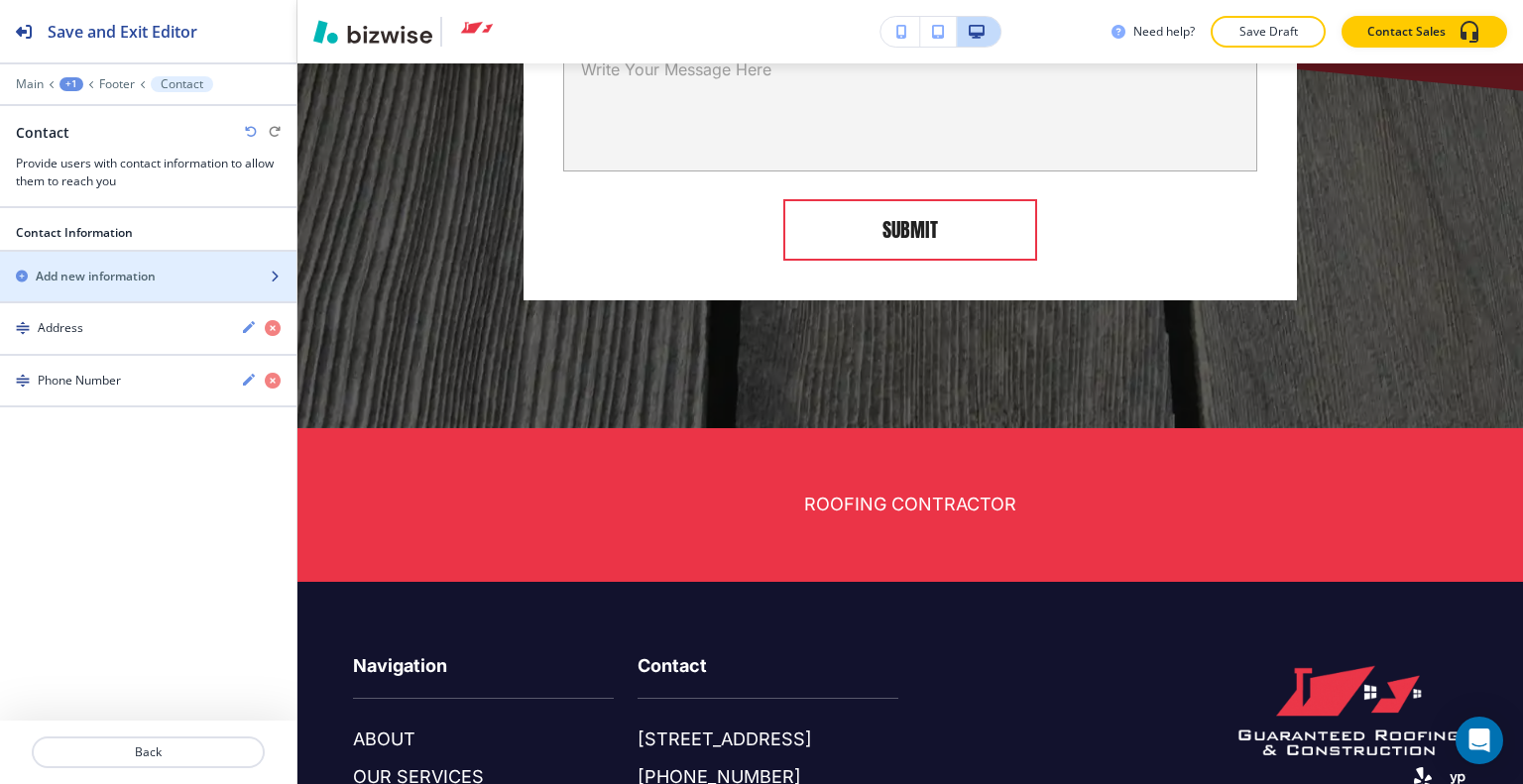 click at bounding box center (148, 293) 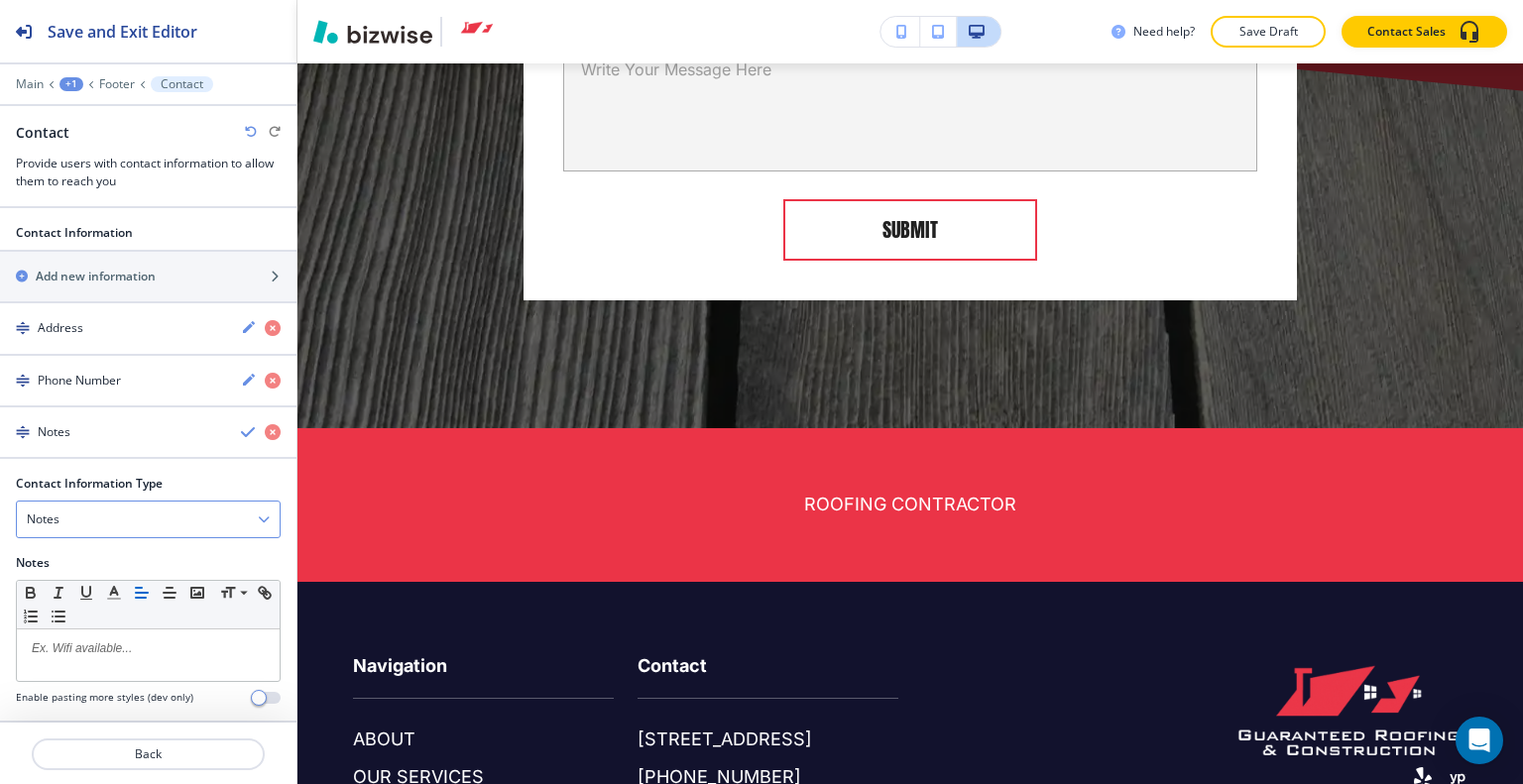 click on "Notes" at bounding box center [148, 519] 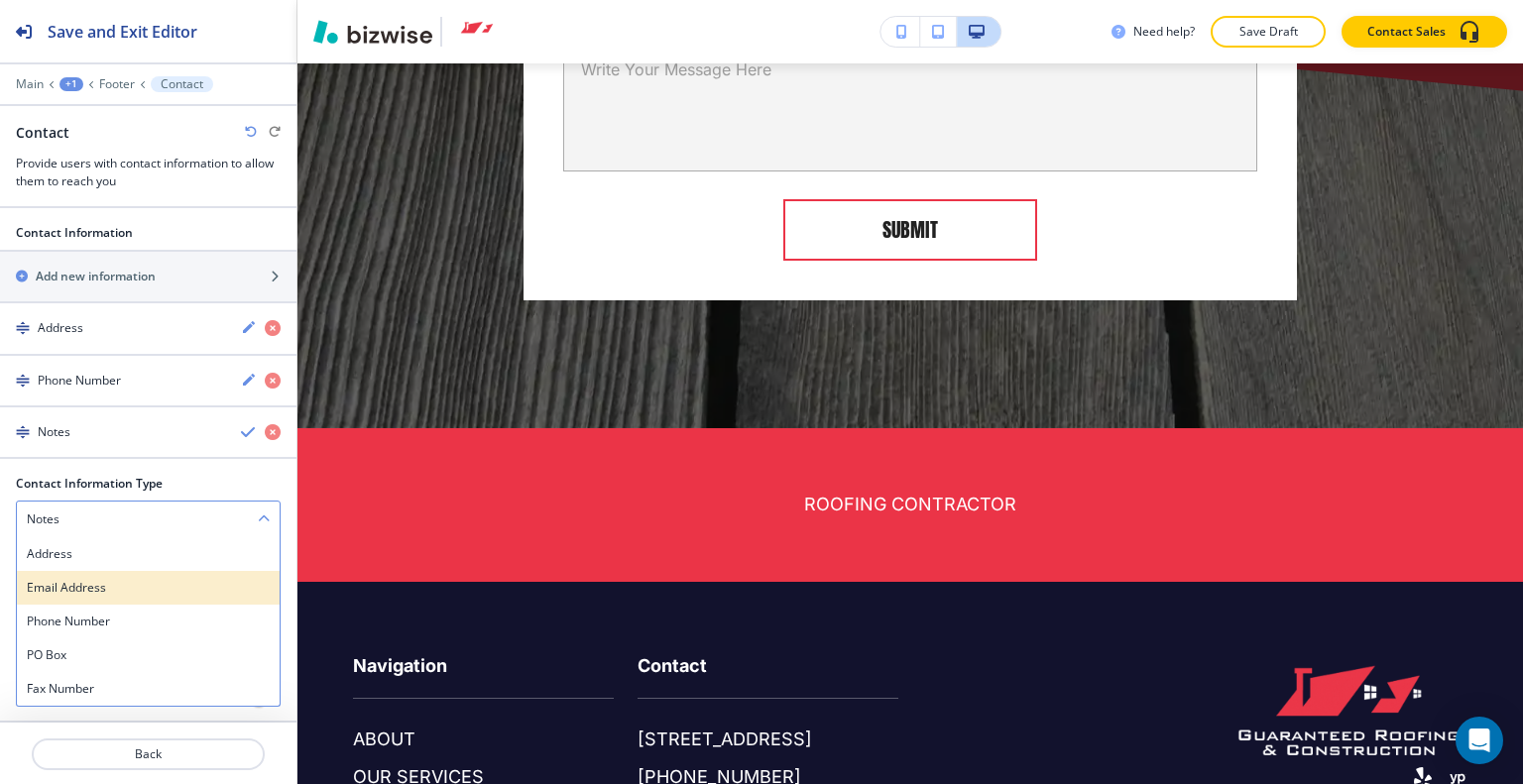 click on "Email Address" at bounding box center (148, 588) 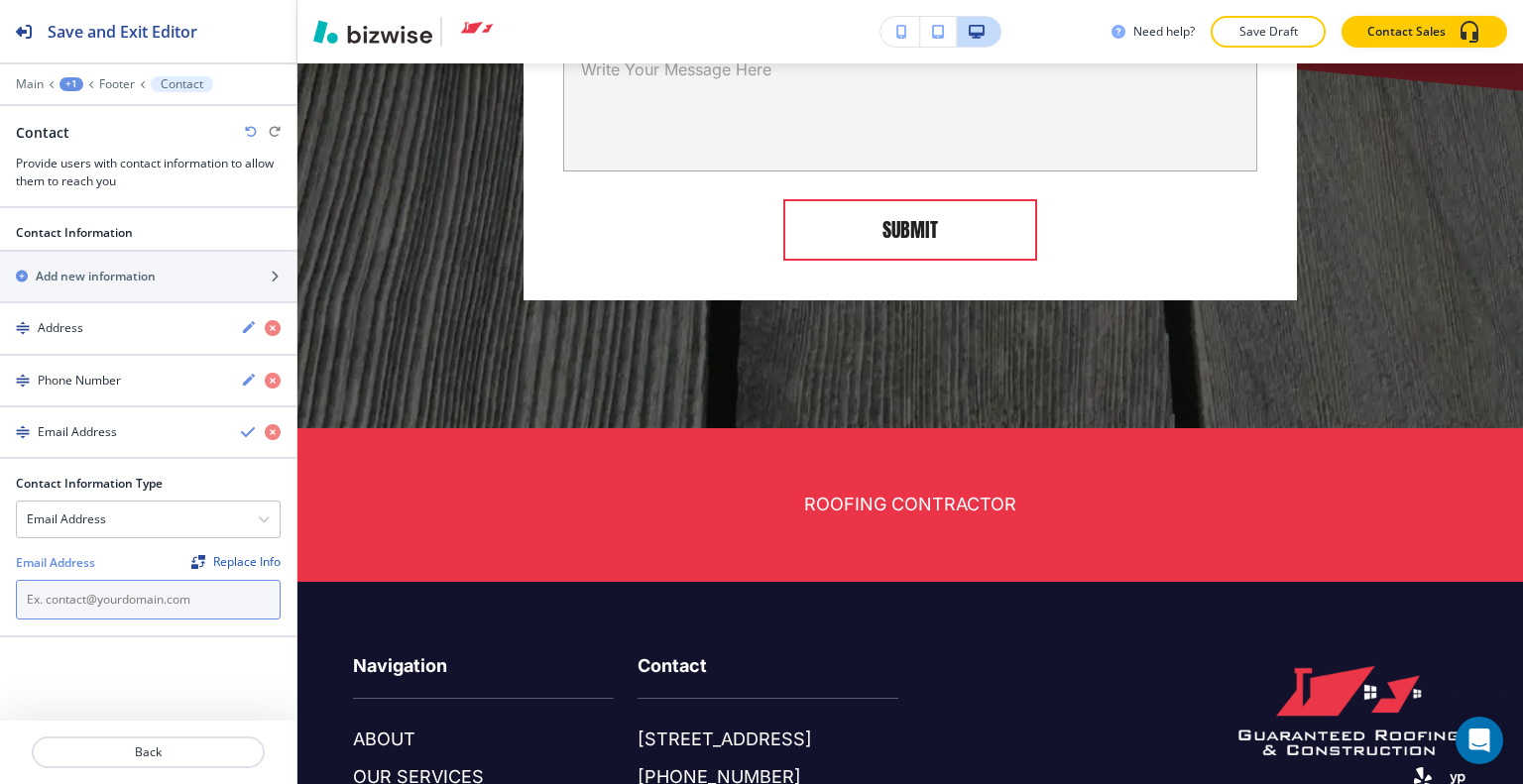 paste on "[EMAIL_ADDRESS][DOMAIN_NAME]" 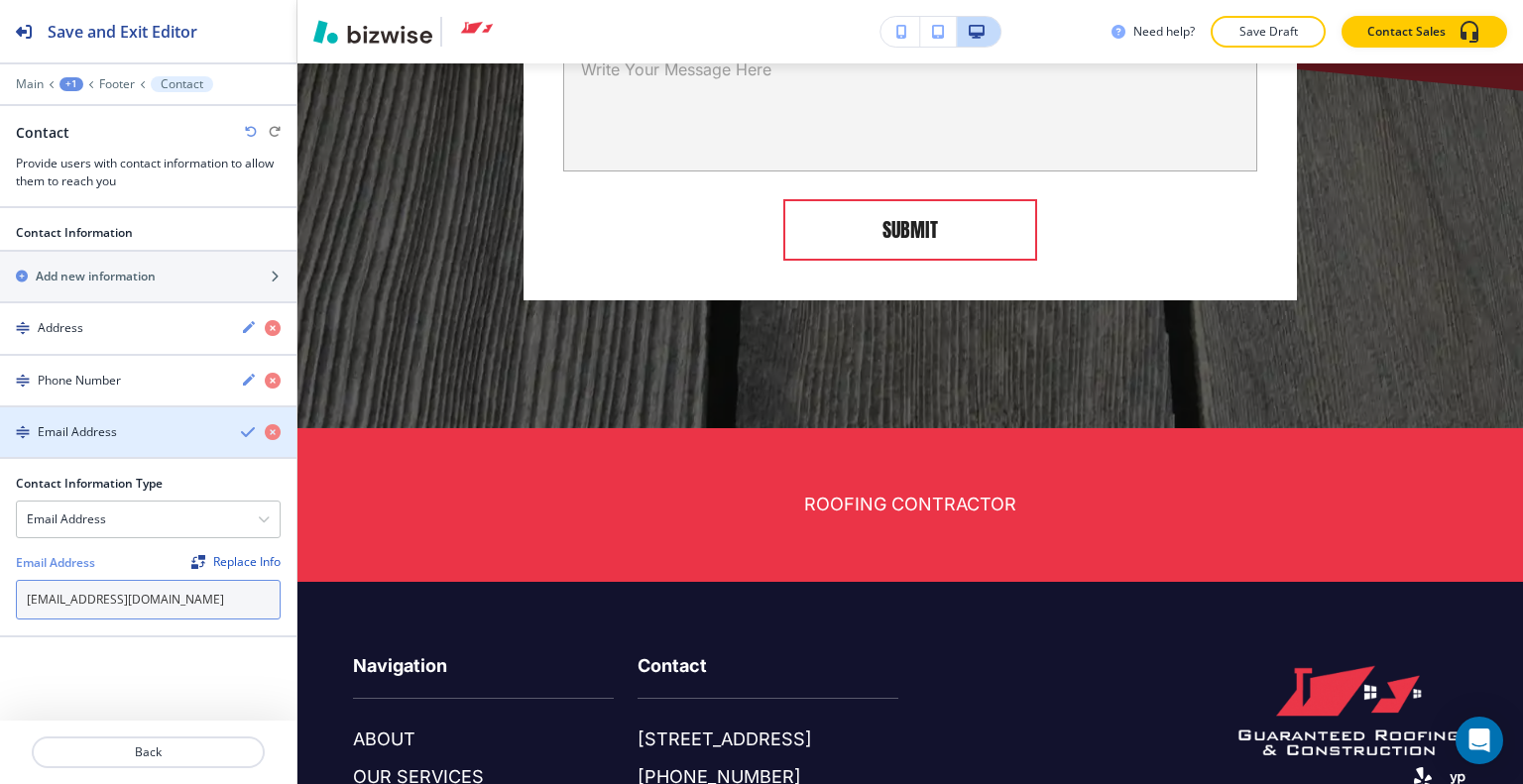 type on "[EMAIL_ADDRESS][DOMAIN_NAME]" 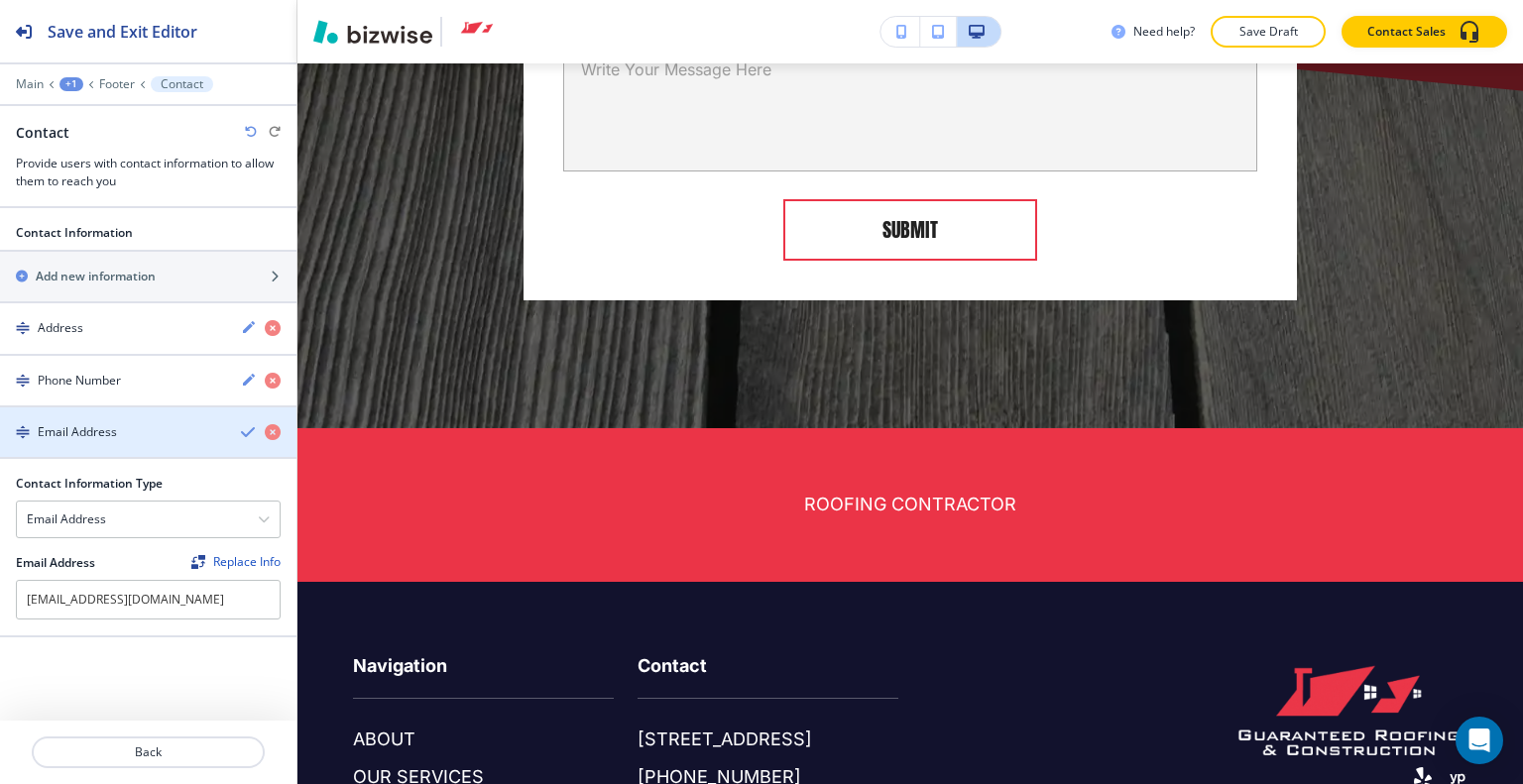 click at bounding box center (249, 432) 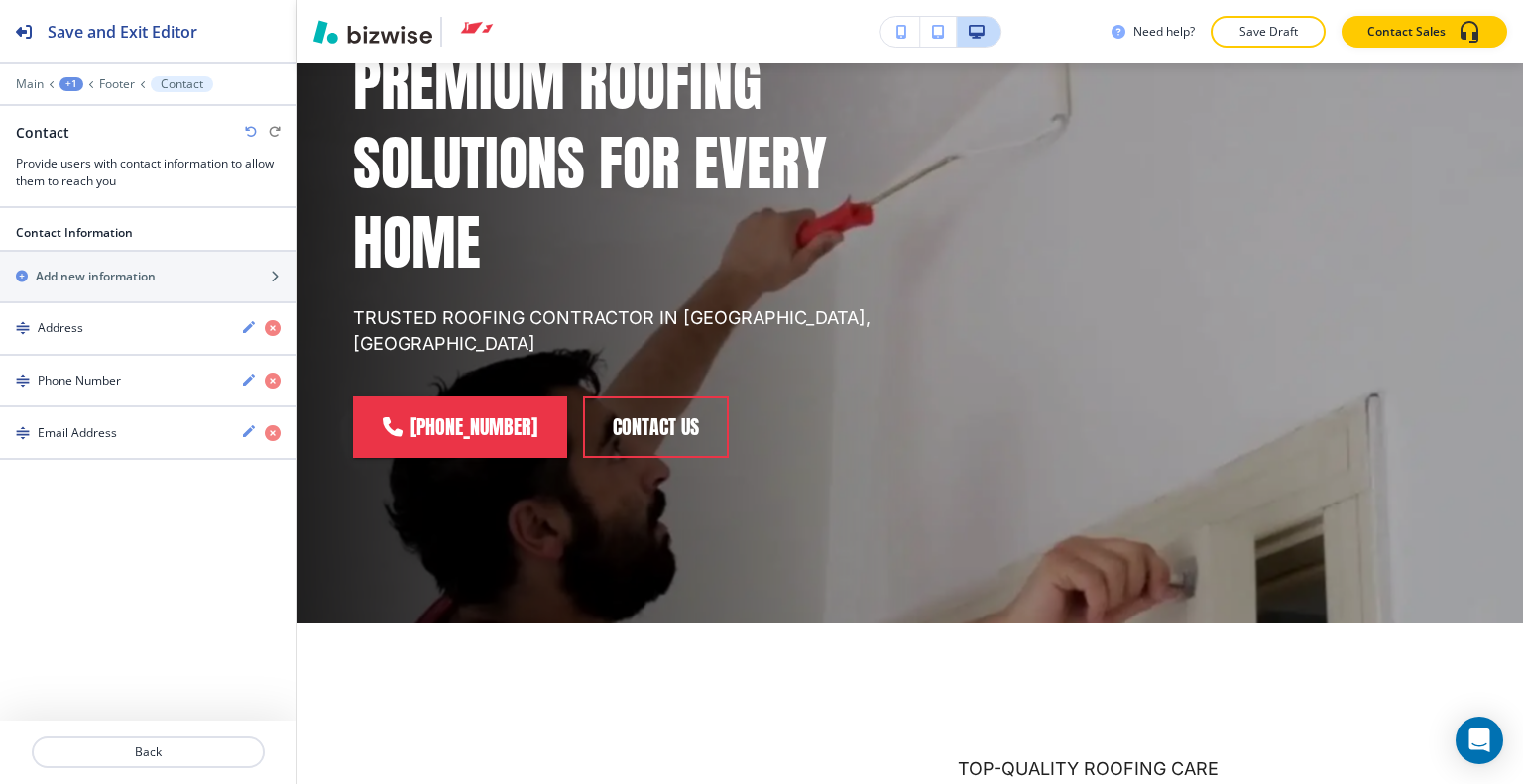scroll, scrollTop: 0, scrollLeft: 0, axis: both 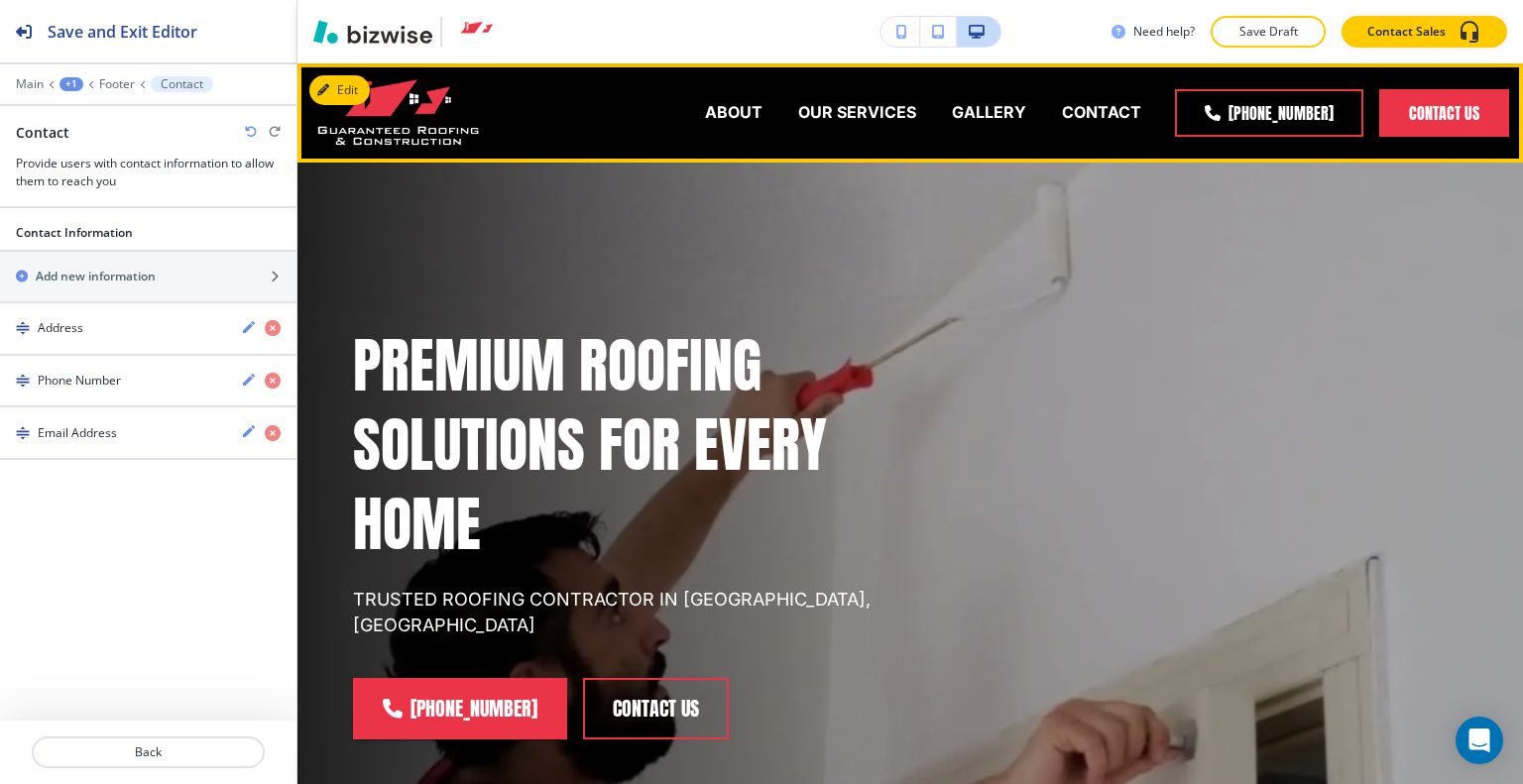 click on "OUR SERVICES" at bounding box center [857, 113] 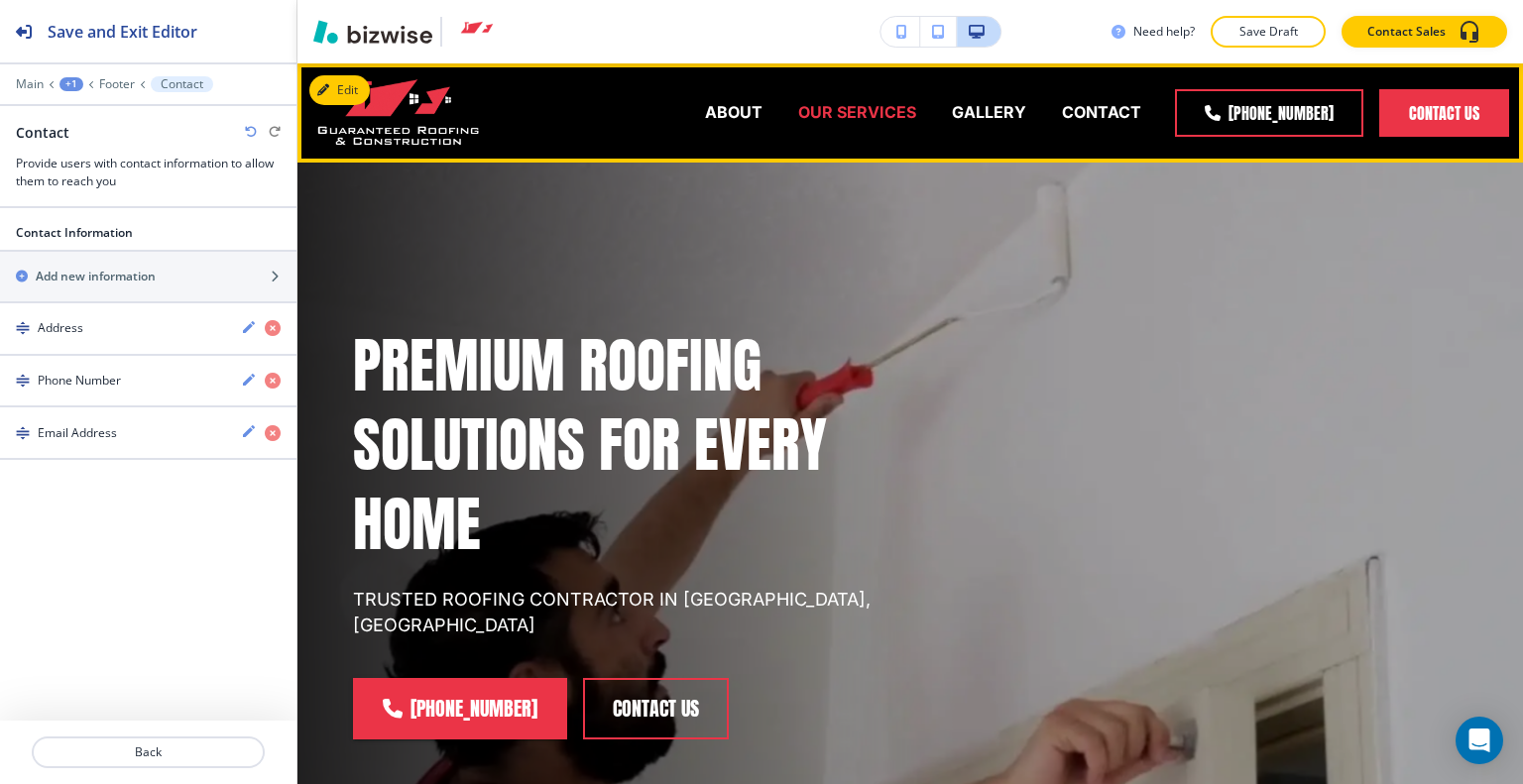 click on "OUR SERVICES" at bounding box center [857, 112] 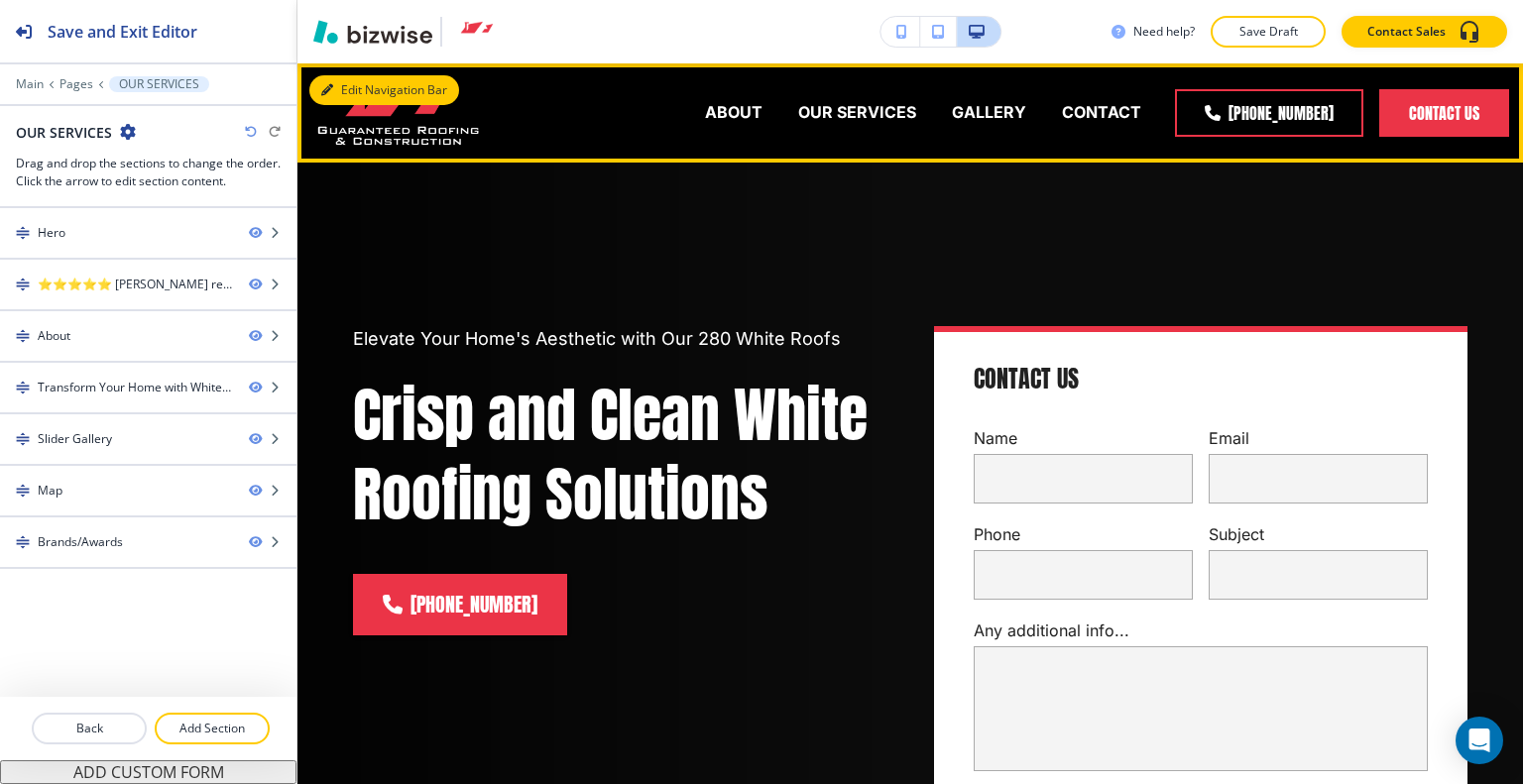 click on "Edit Navigation Bar" at bounding box center [384, 90] 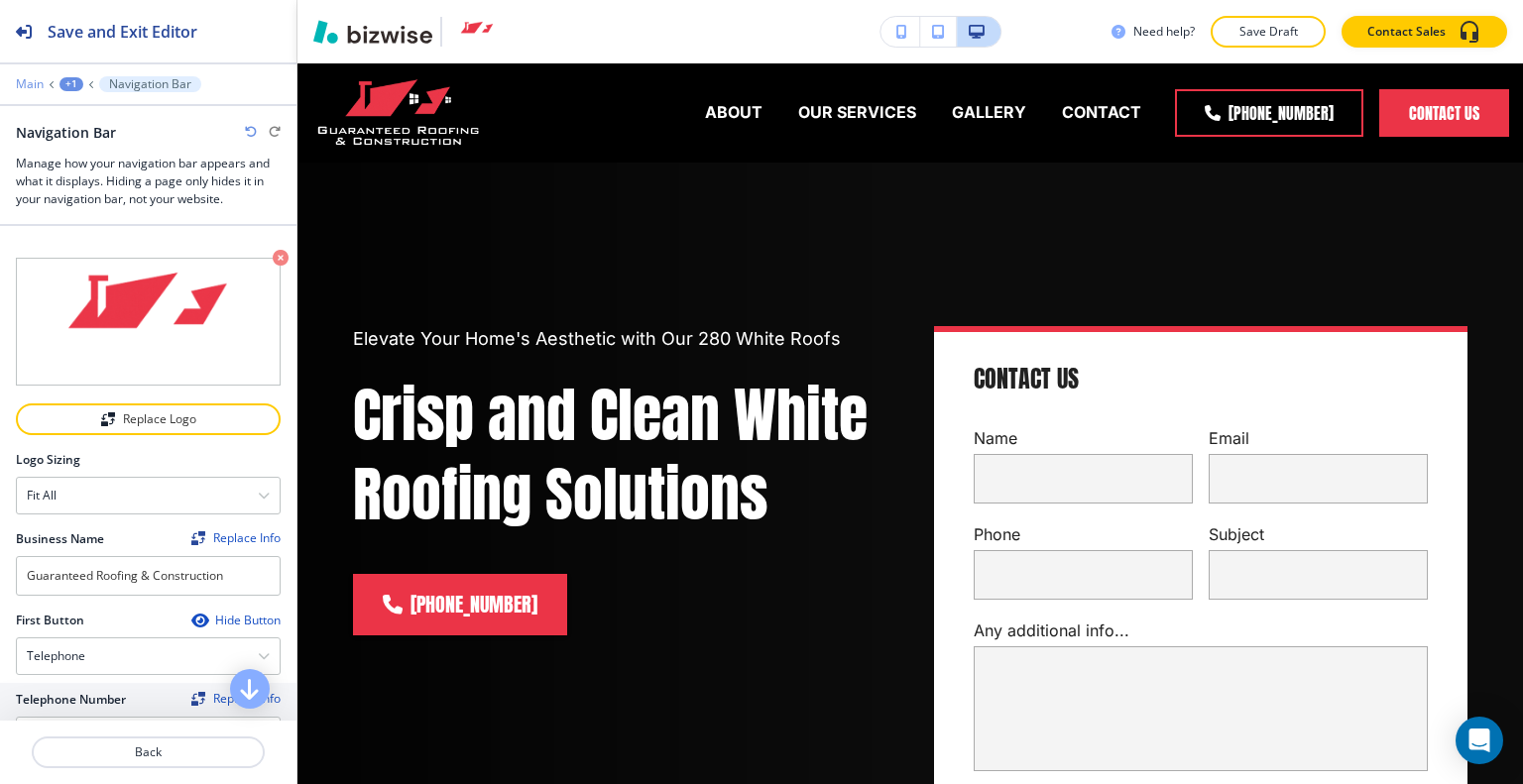 click on "Main" at bounding box center [30, 84] 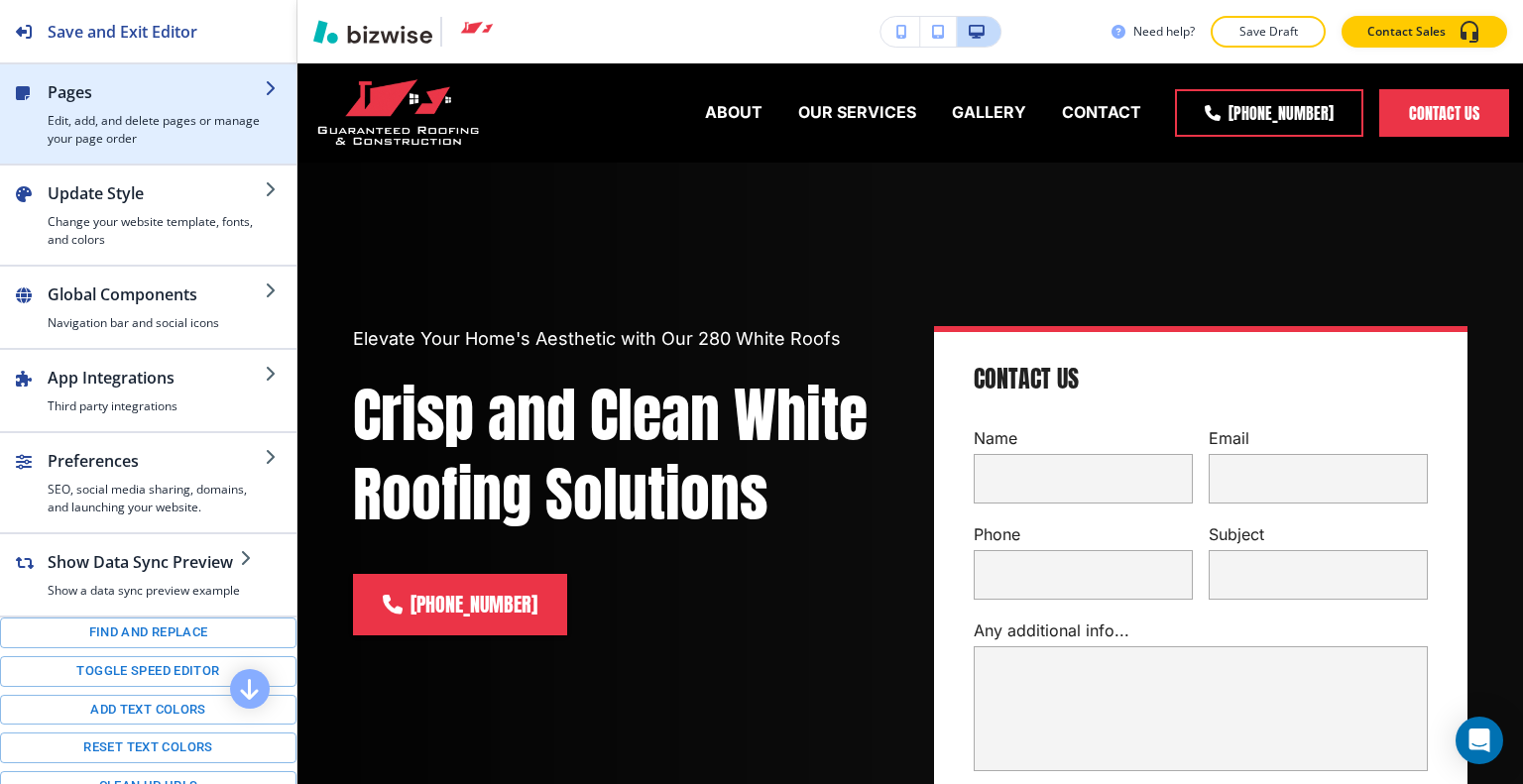click on "Edit, add, and delete pages or manage your page order" at bounding box center [156, 130] 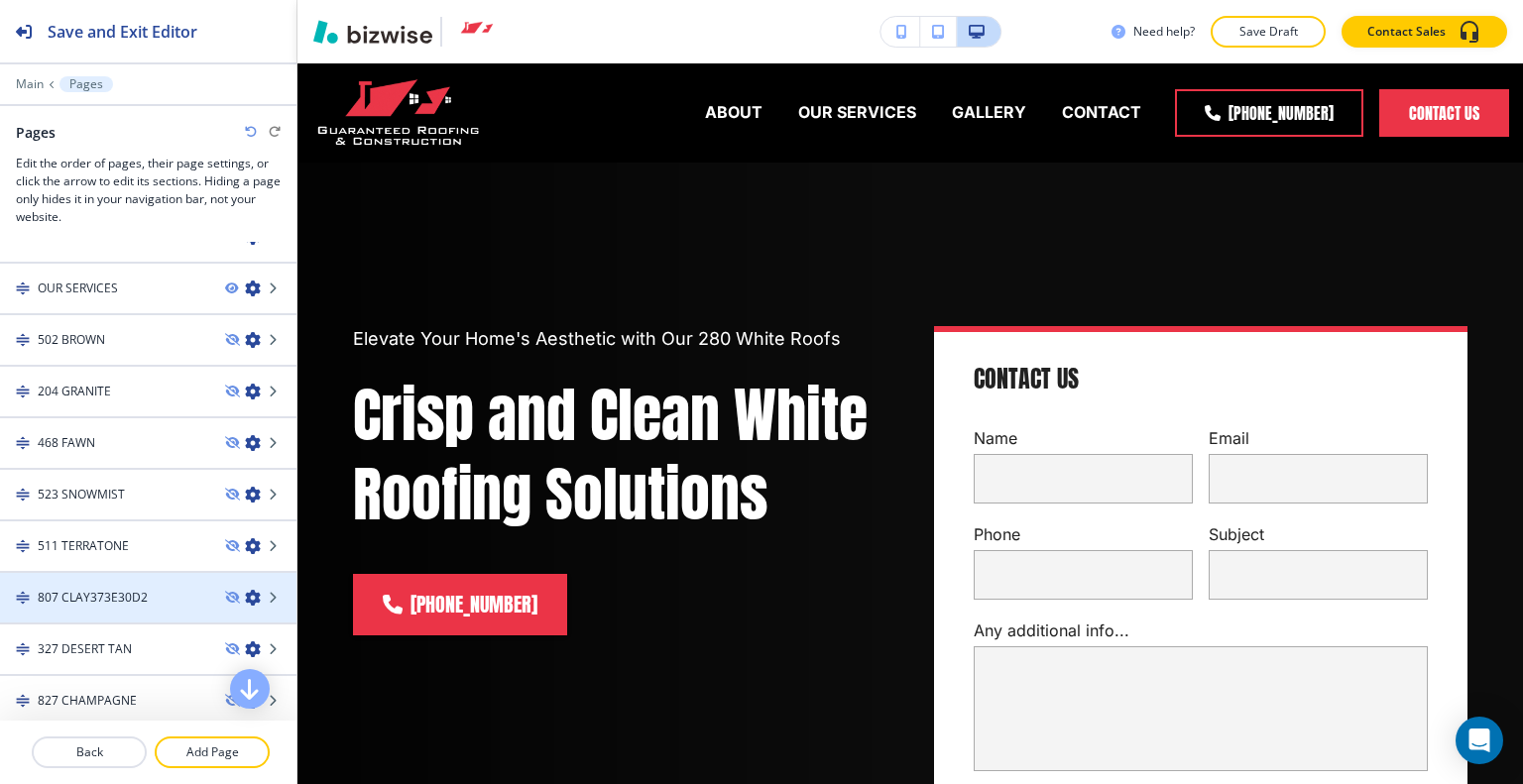 scroll, scrollTop: 0, scrollLeft: 0, axis: both 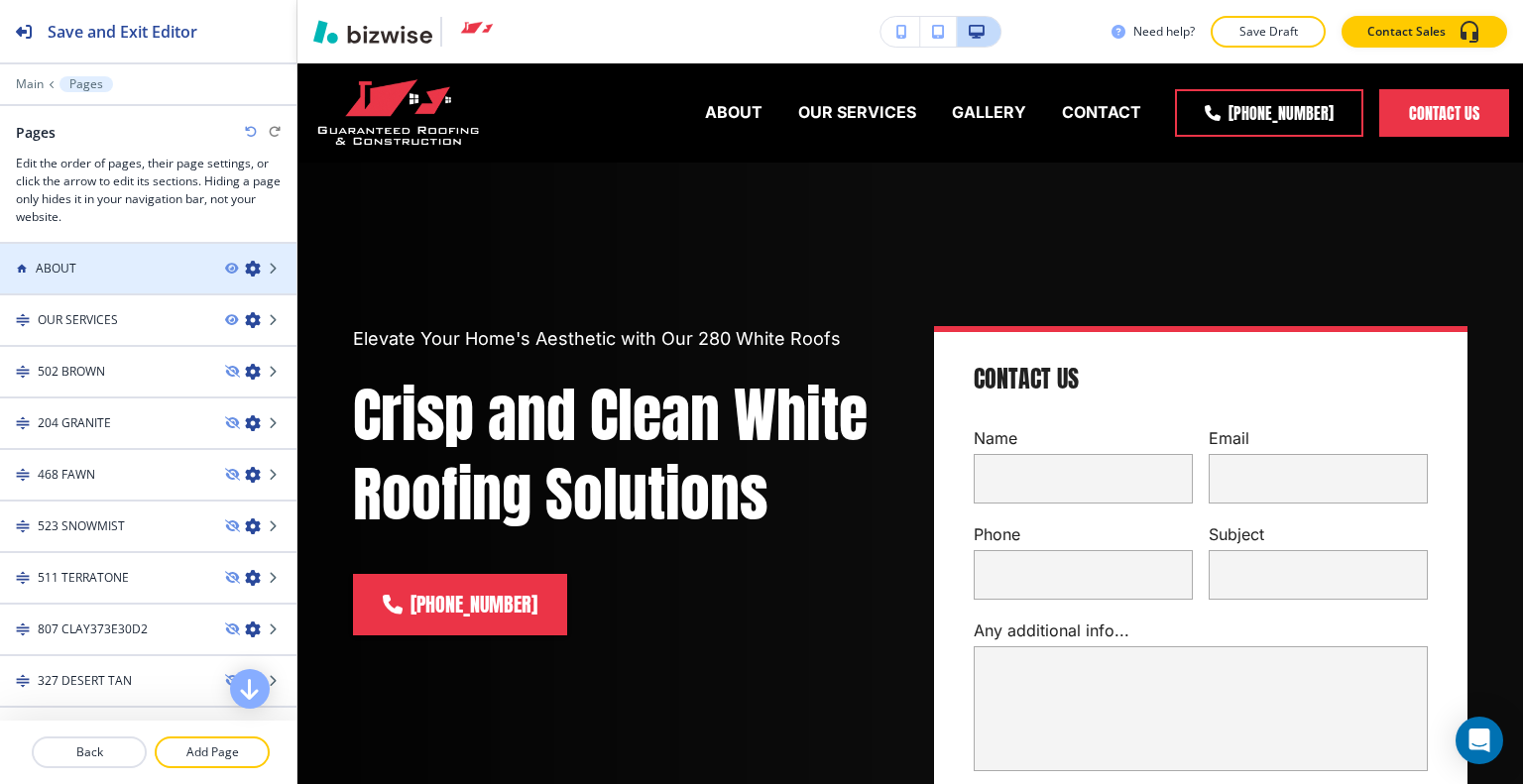 click at bounding box center [253, 269] 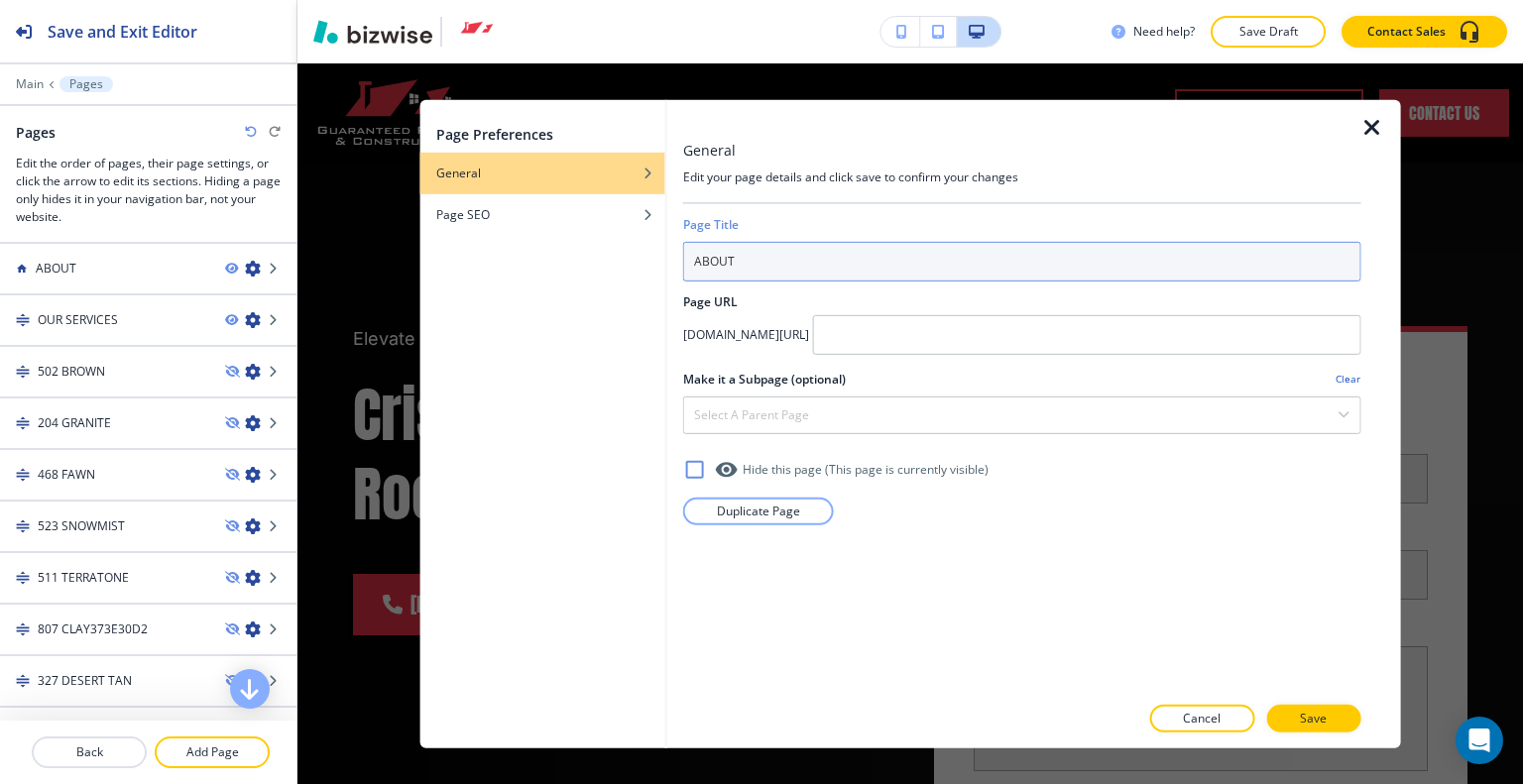 drag, startPoint x: 751, startPoint y: 255, endPoint x: 495, endPoint y: 257, distance: 256.00781 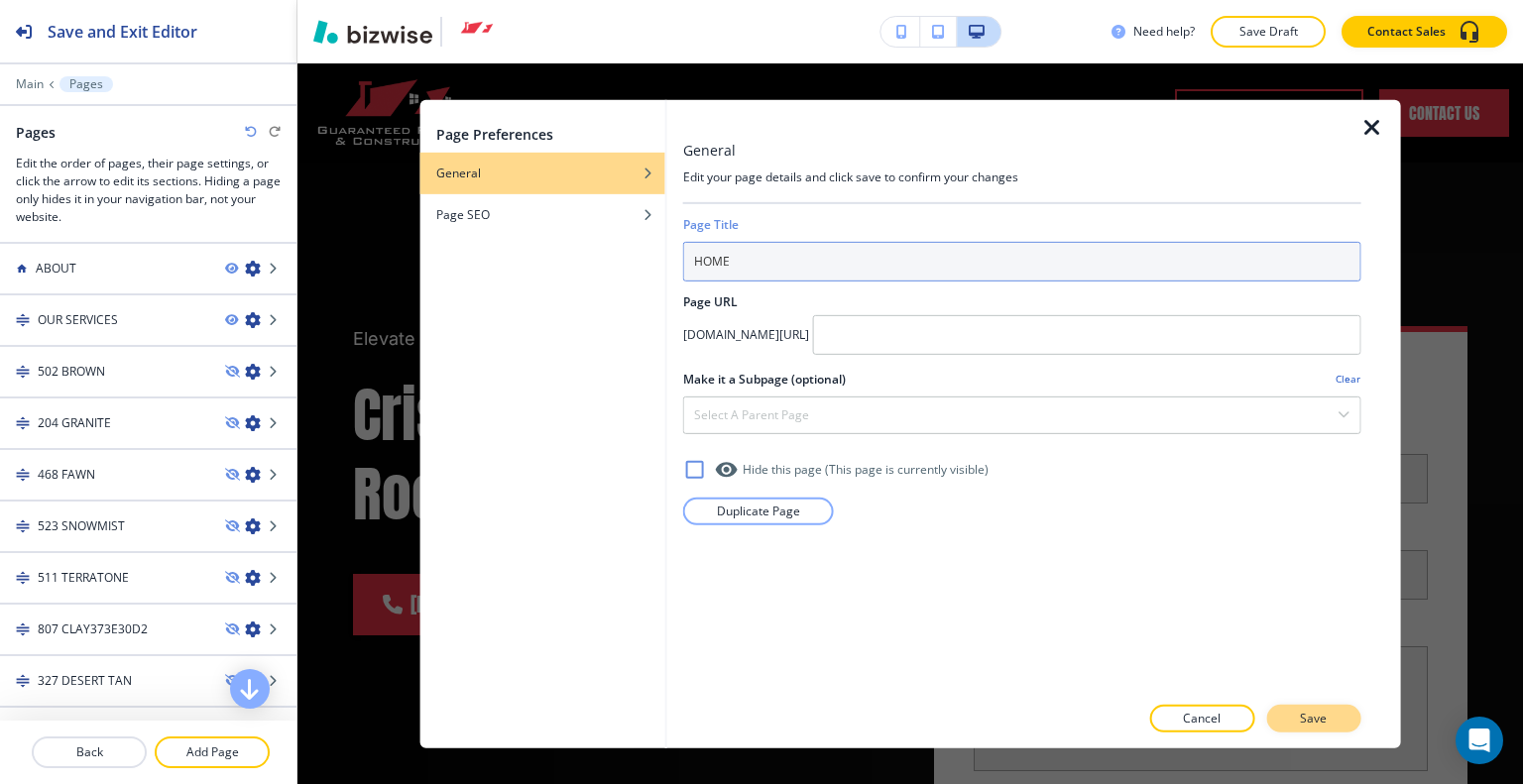 type on "HOME" 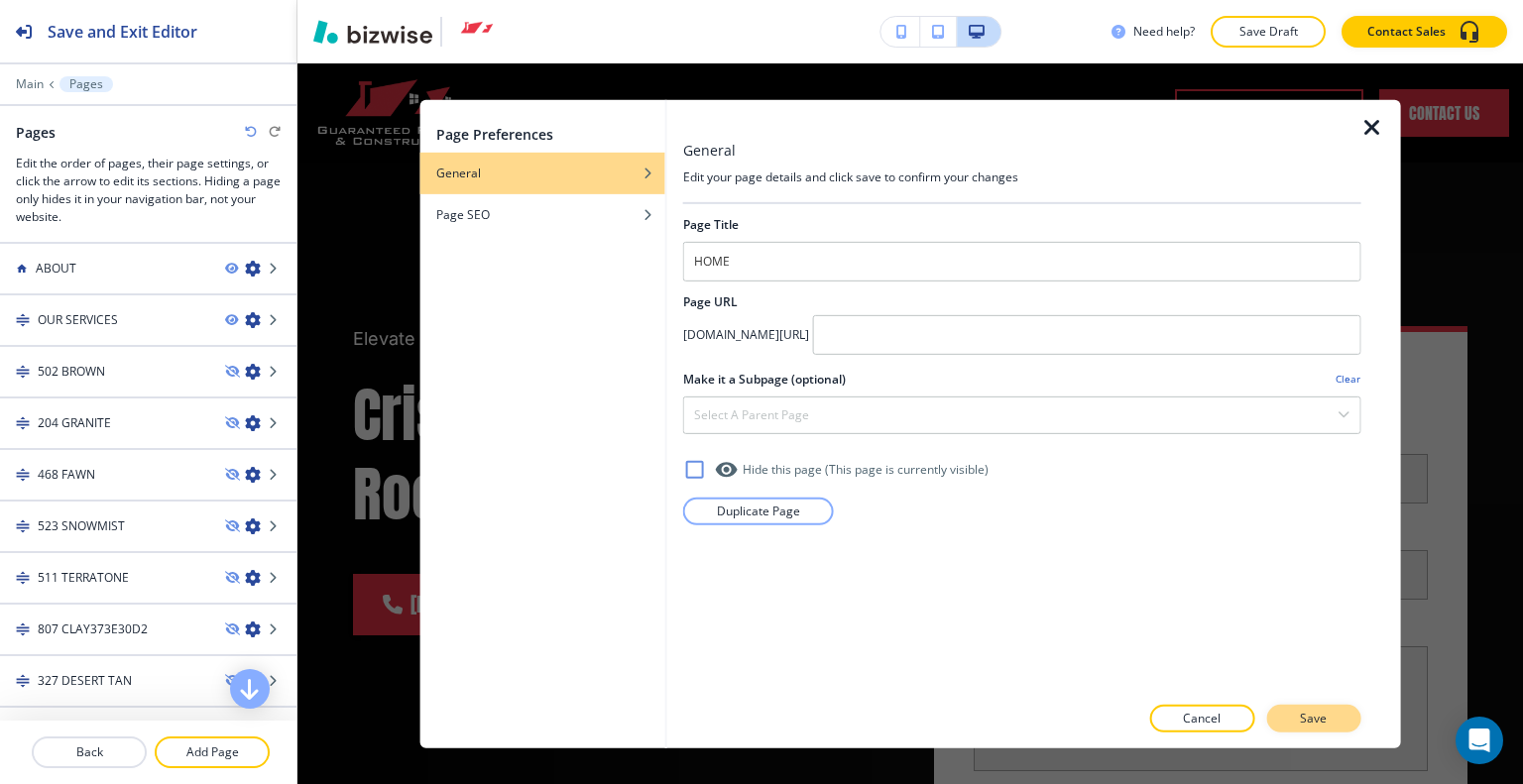 click on "Save" at bounding box center [1313, 719] 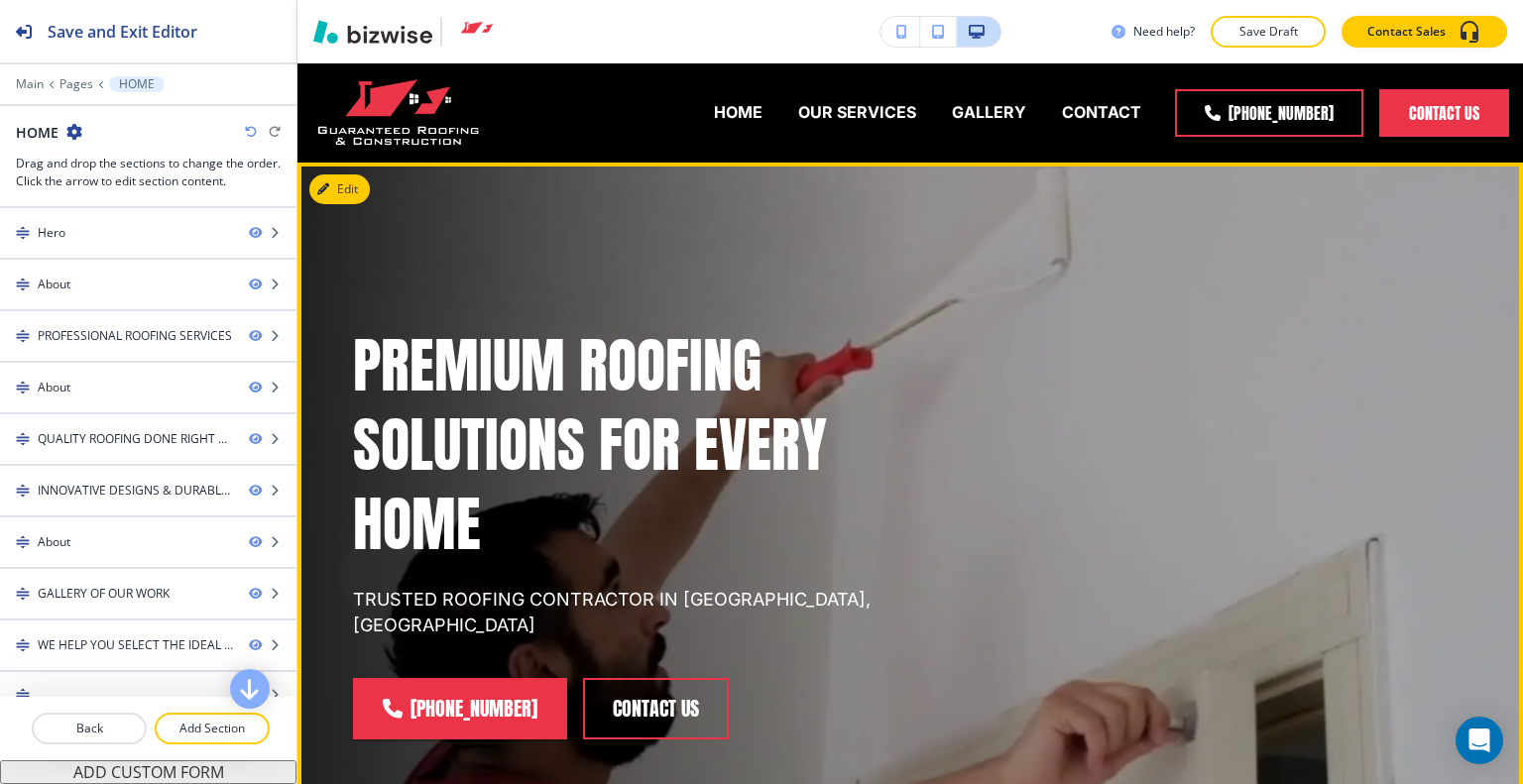 click on "PREMIUM ROOFING SOLUTIONS FOR EVERY HOME TRUSTED ROOFING CONTRACTOR IN [GEOGRAPHIC_DATA], [GEOGRAPHIC_DATA] [PHONE_NUMBER] contact us" at bounding box center [886, 508] 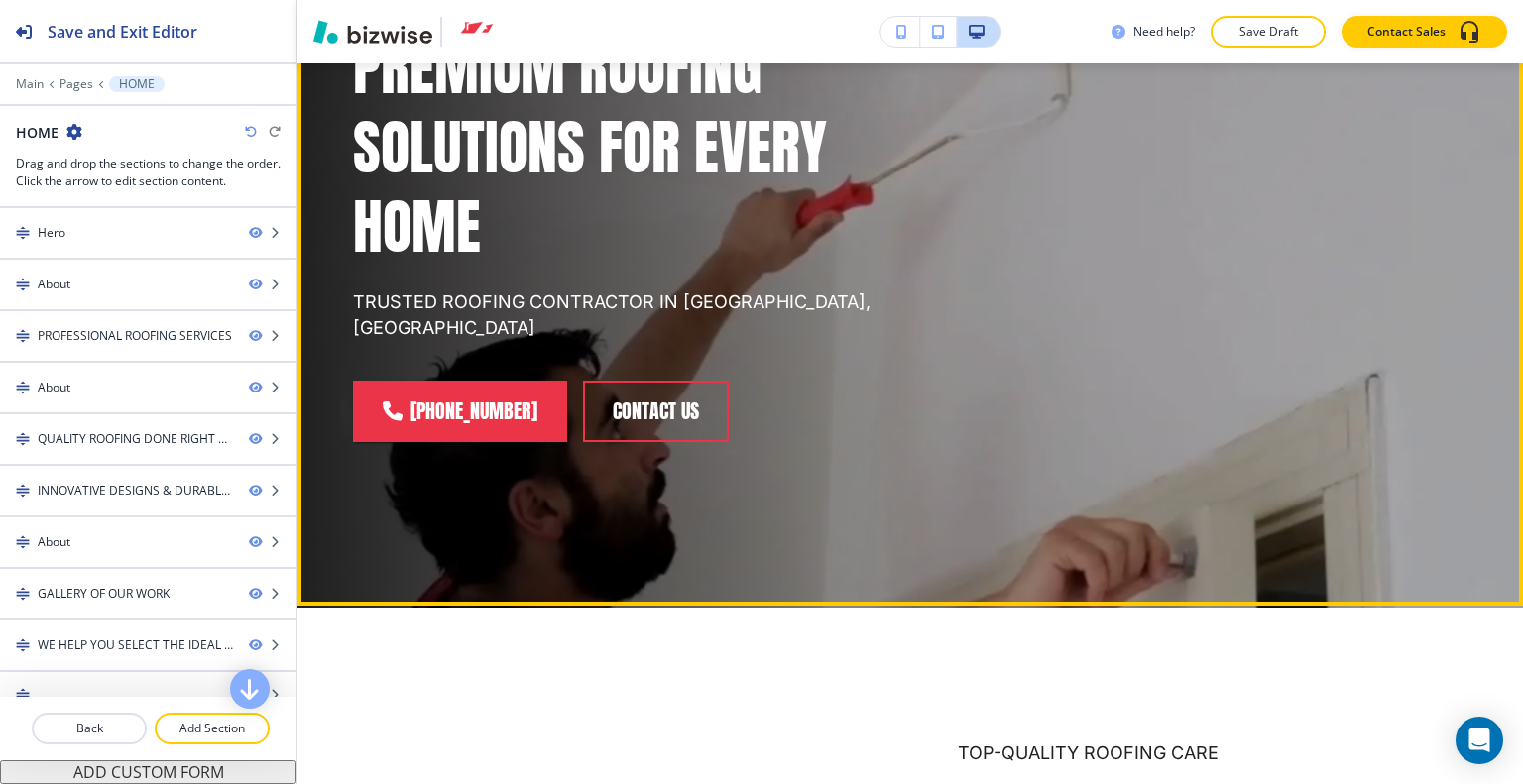 click on "[PHONE_NUMBER] contact us" at bounding box center (620, 411) 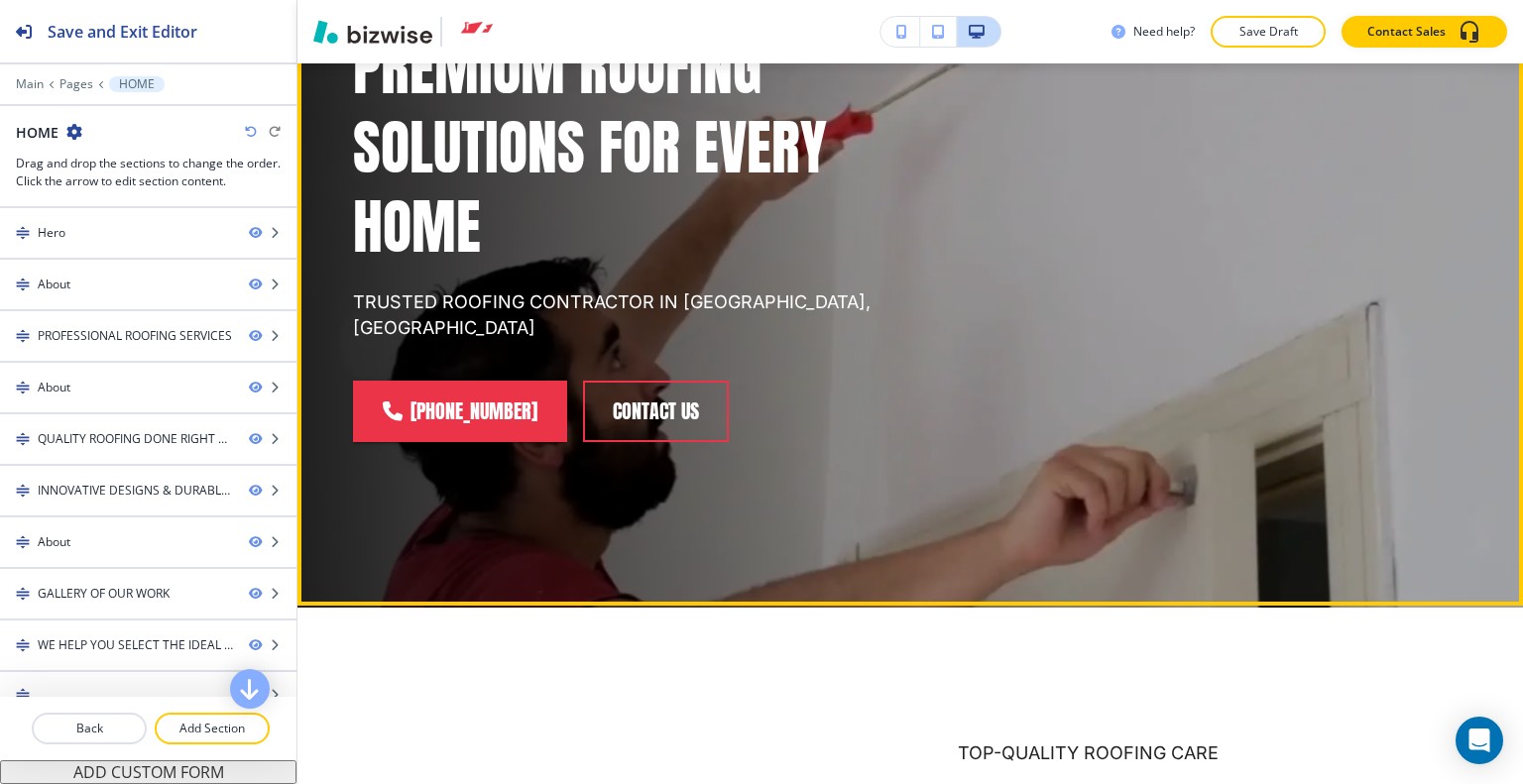 scroll, scrollTop: 99, scrollLeft: 0, axis: vertical 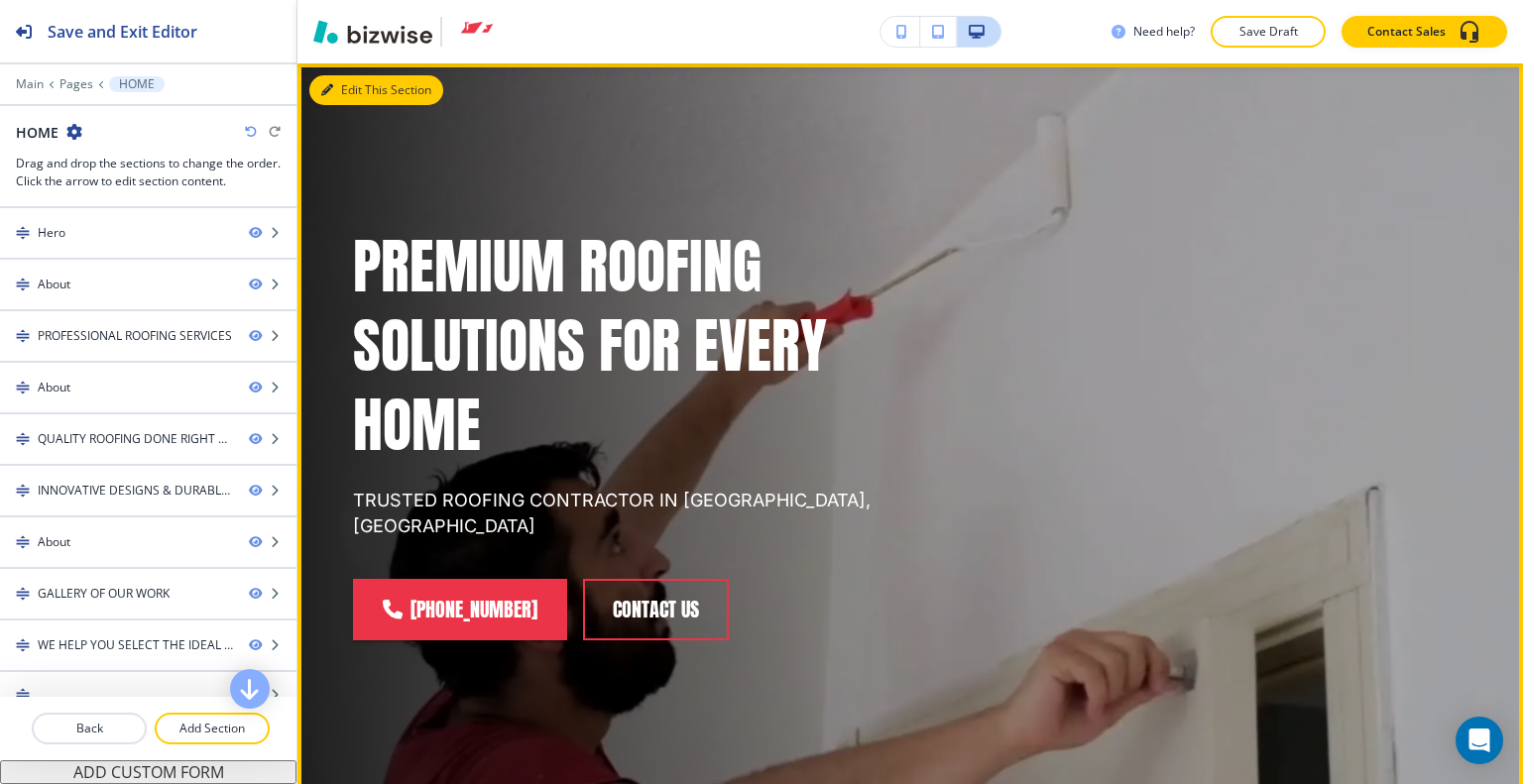click on "Edit This Section" at bounding box center [376, 90] 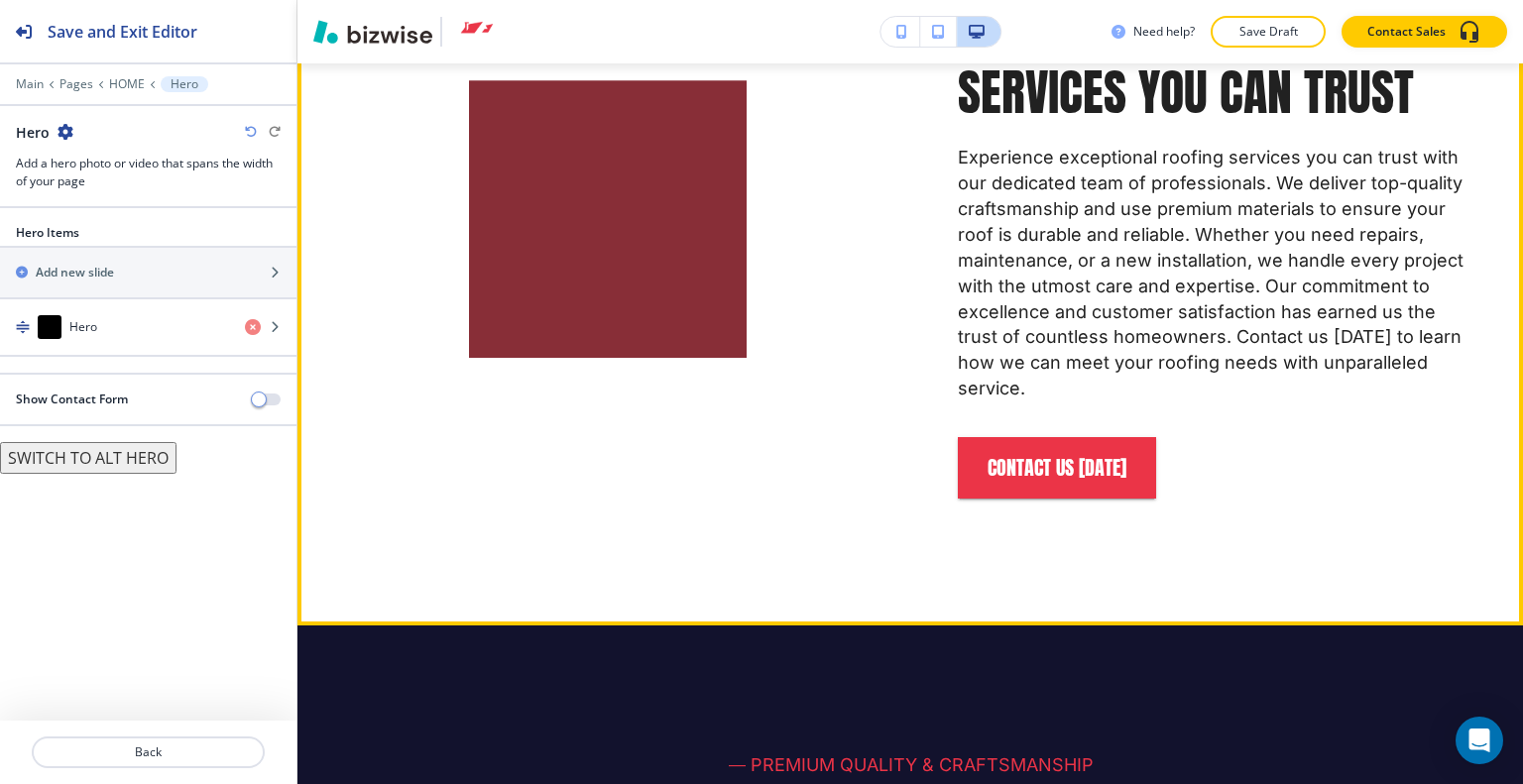 scroll, scrollTop: 1487, scrollLeft: 0, axis: vertical 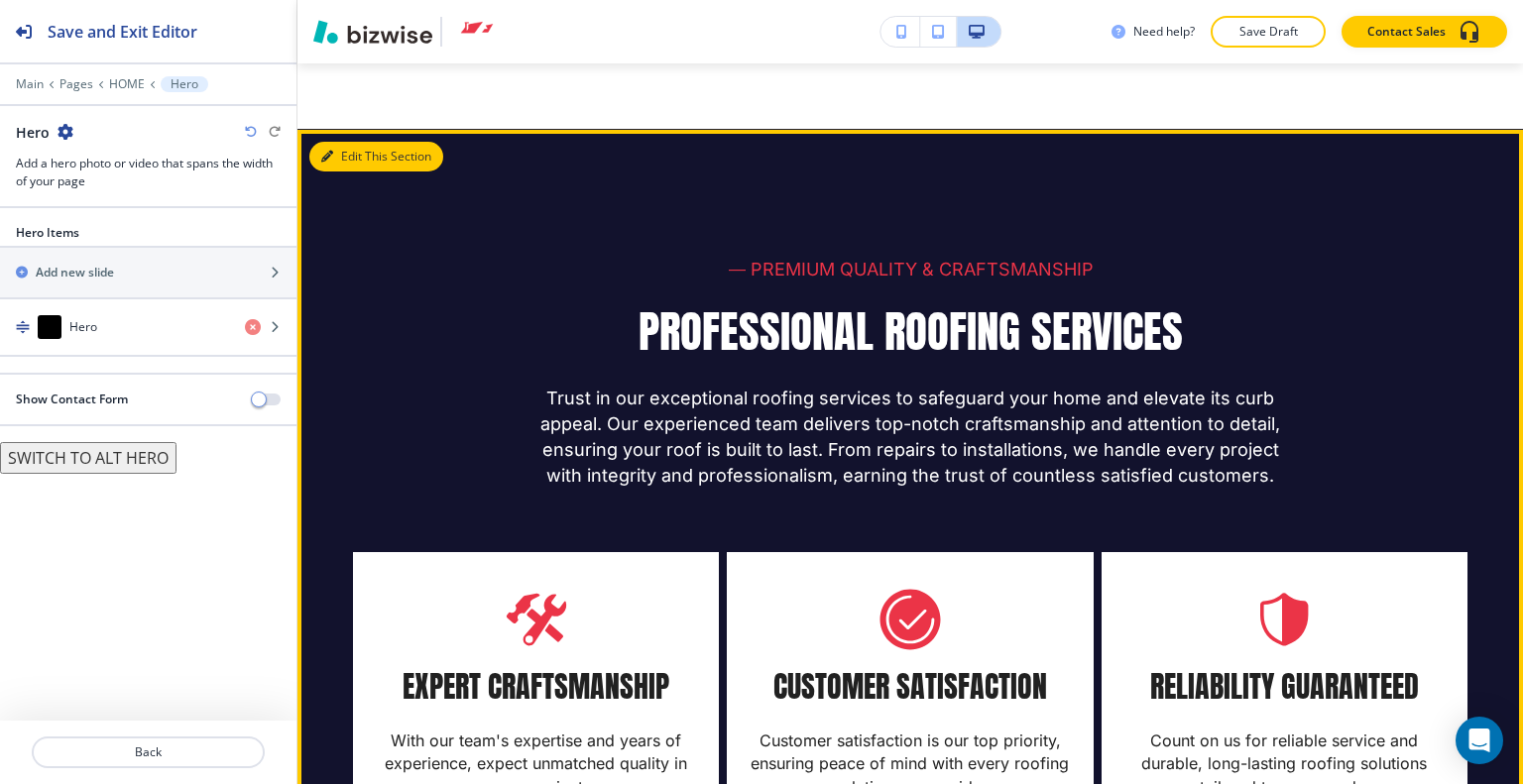 click on "Edit This Section" at bounding box center (376, 157) 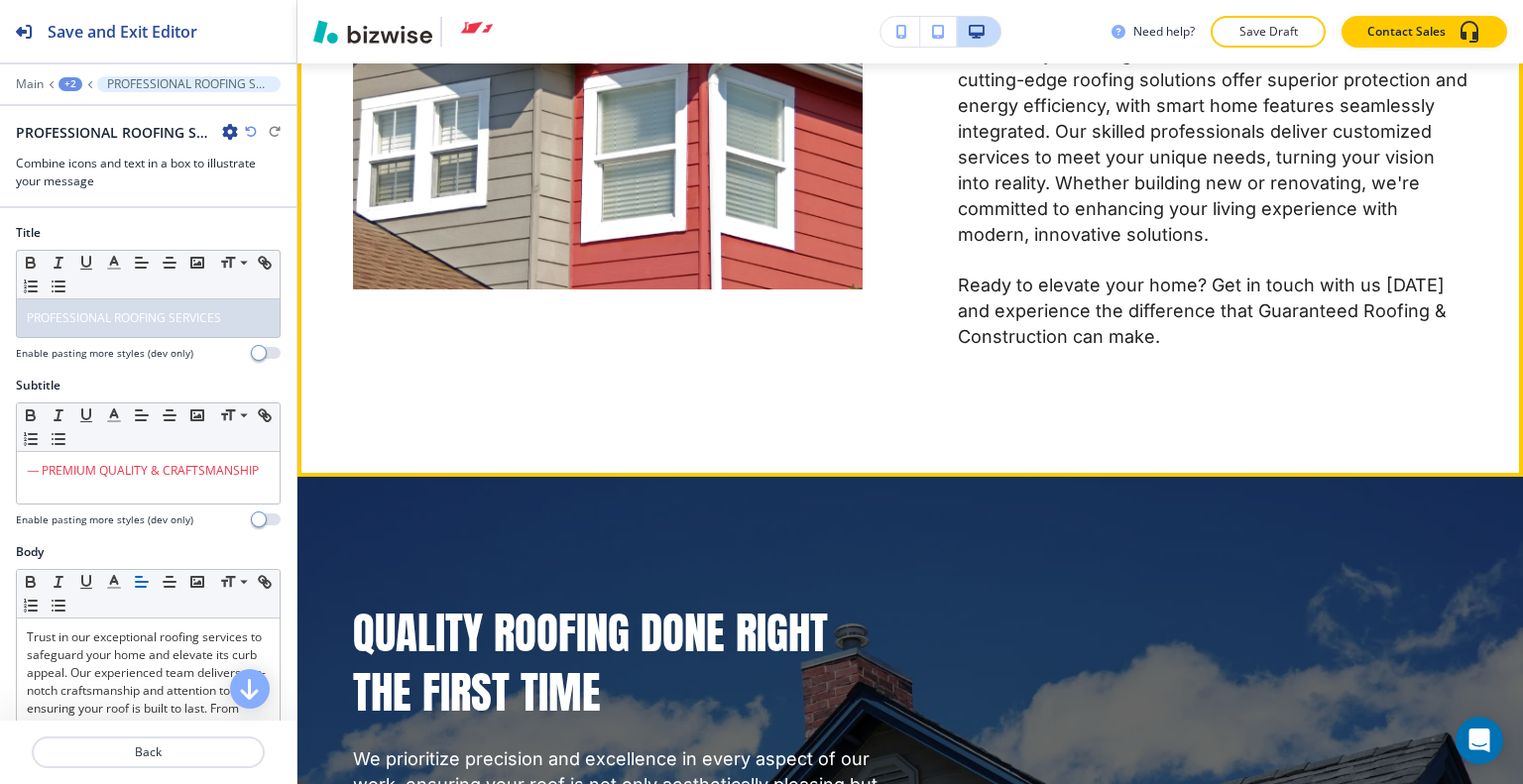 scroll, scrollTop: 3310, scrollLeft: 0, axis: vertical 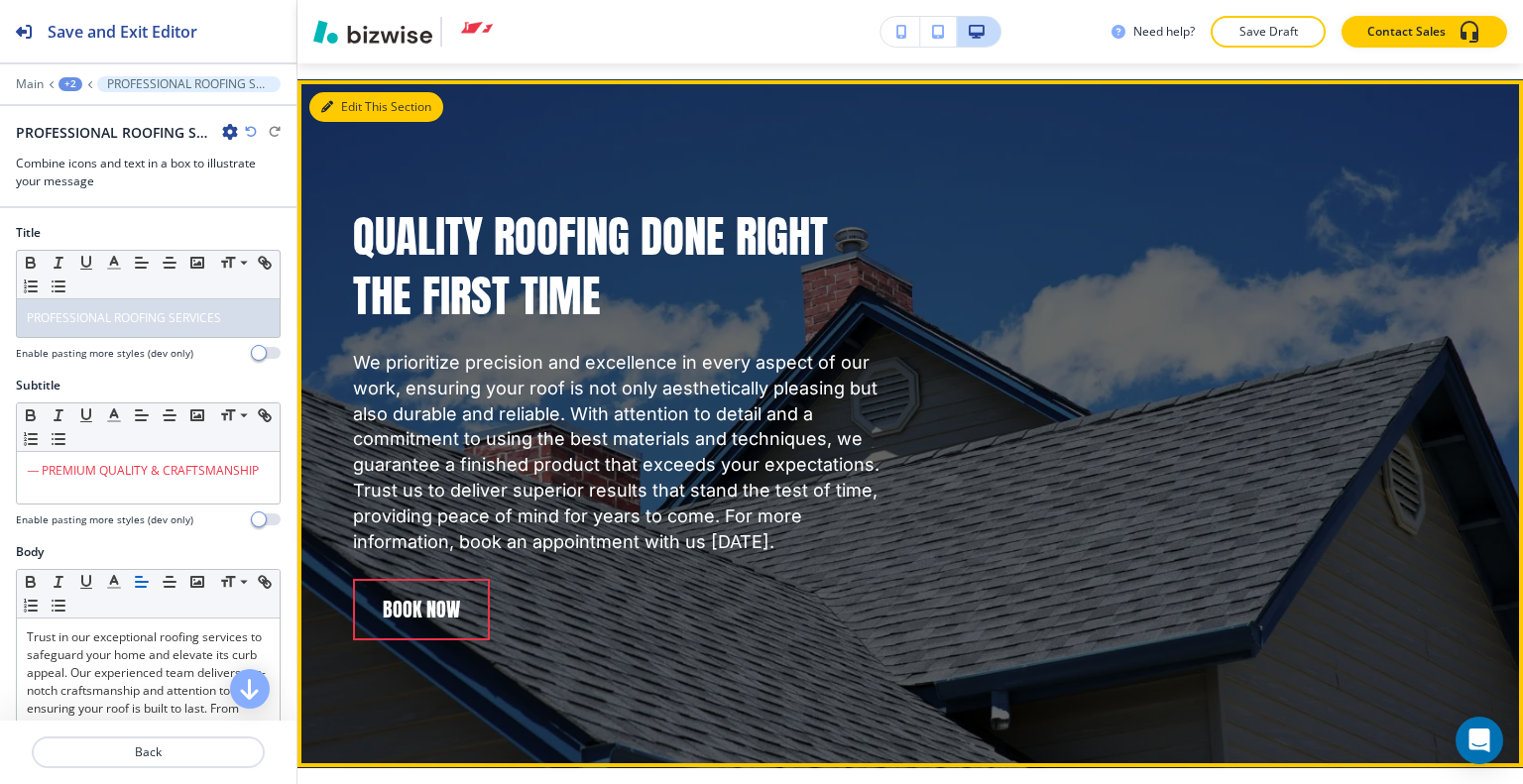click on "Edit This Section" at bounding box center (376, 107) 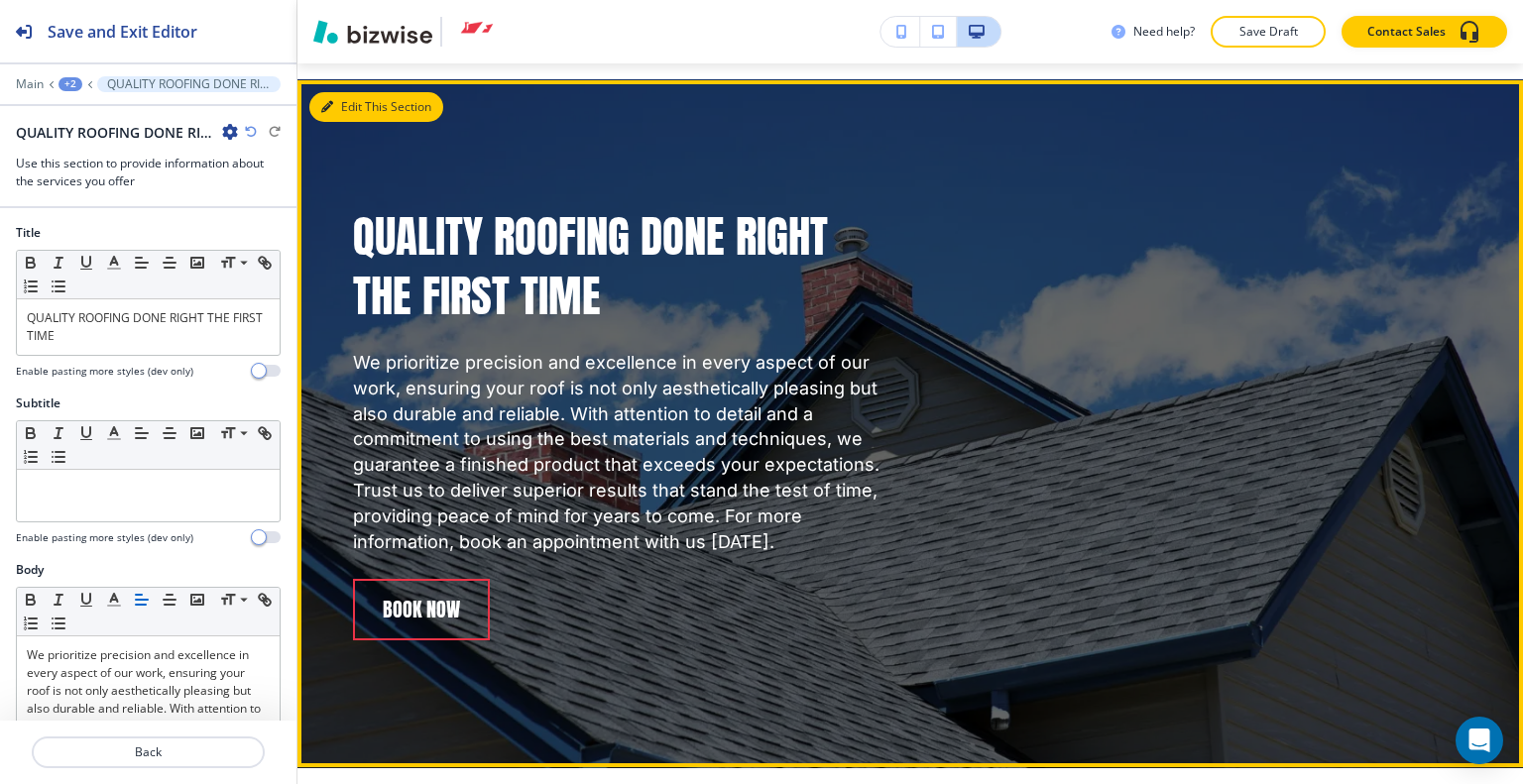scroll, scrollTop: 3300, scrollLeft: 0, axis: vertical 